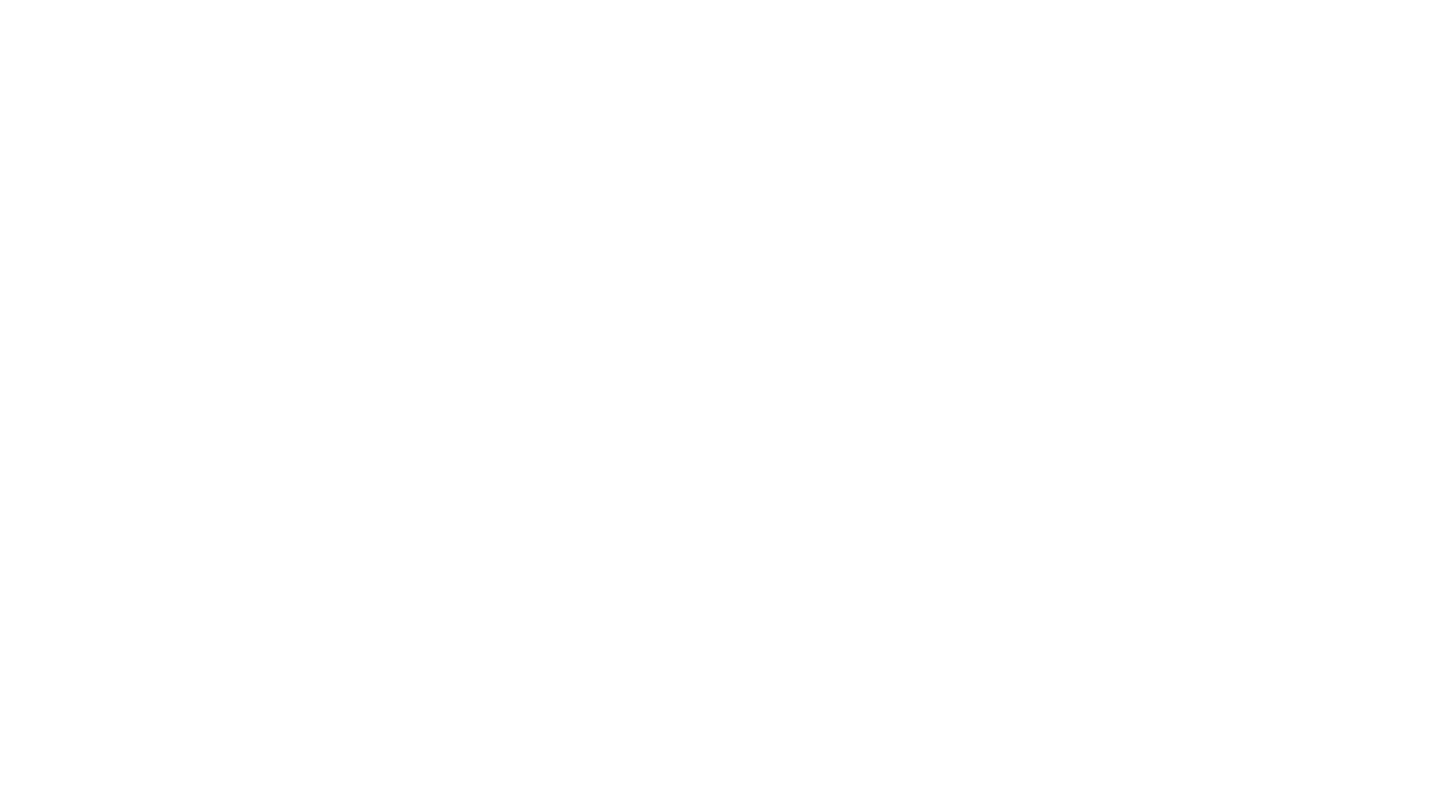 scroll, scrollTop: 0, scrollLeft: 0, axis: both 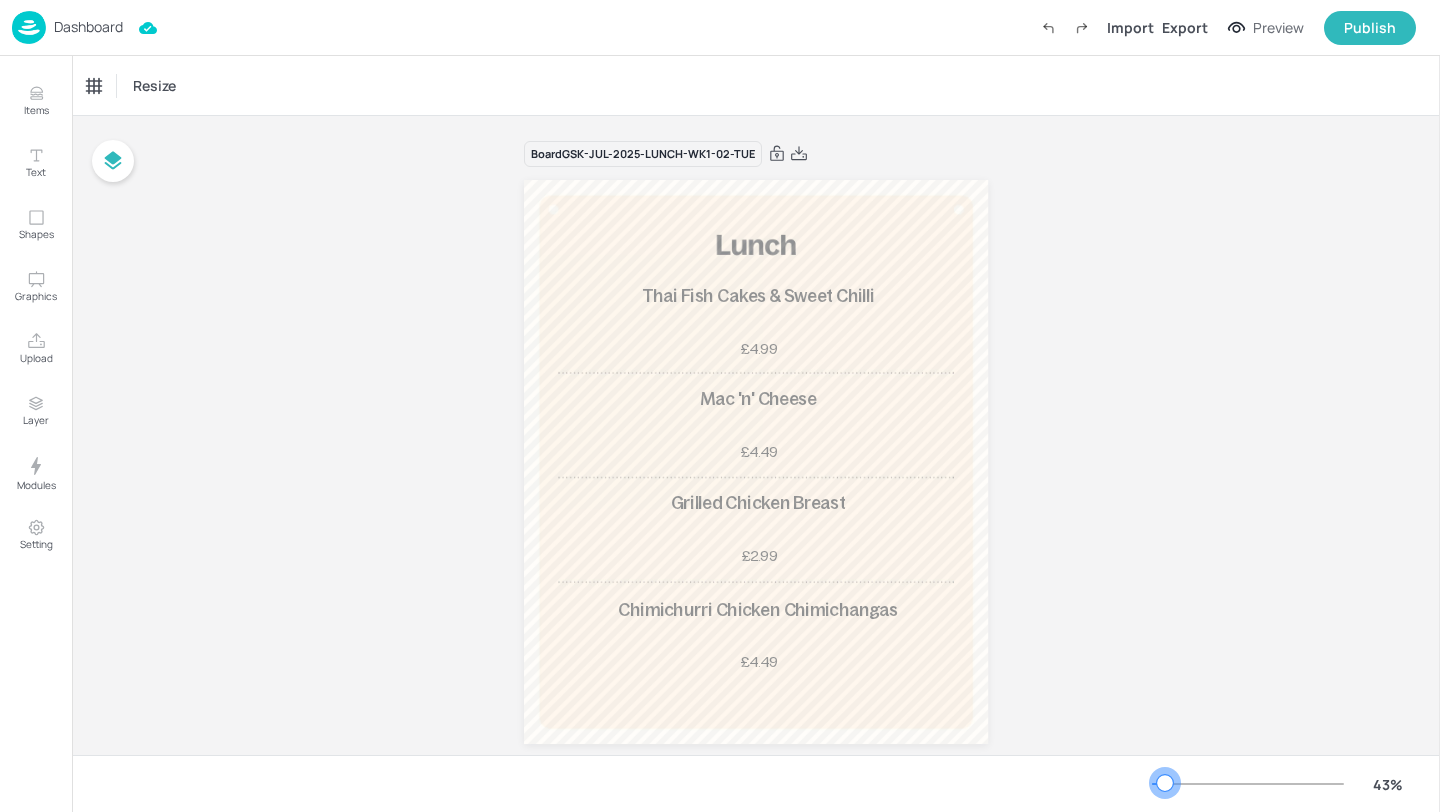 drag, startPoint x: 1183, startPoint y: 778, endPoint x: 1163, endPoint y: 770, distance: 21.540659 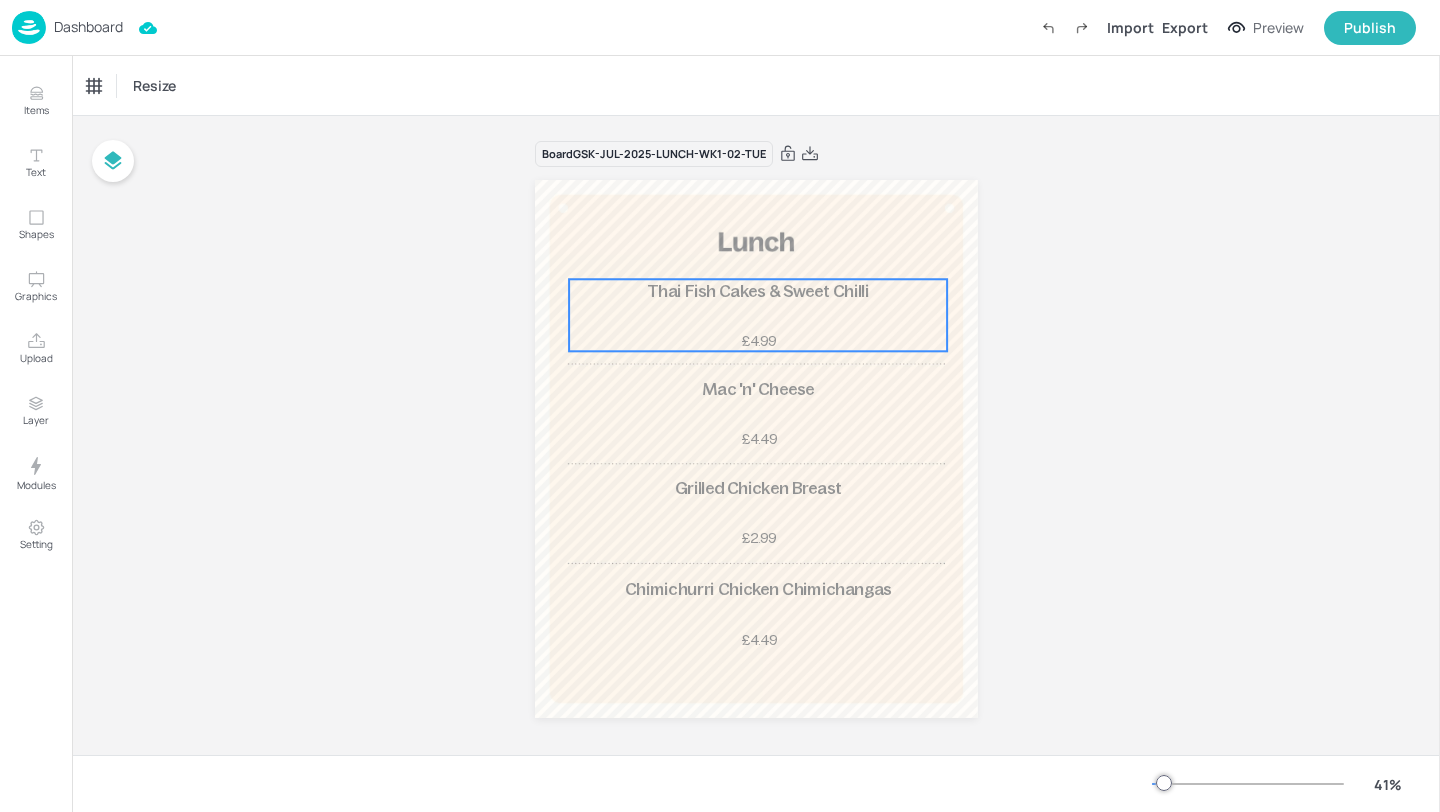 click on "Thai Fish Cakes & Sweet Chilli  £4.99" at bounding box center [758, 315] 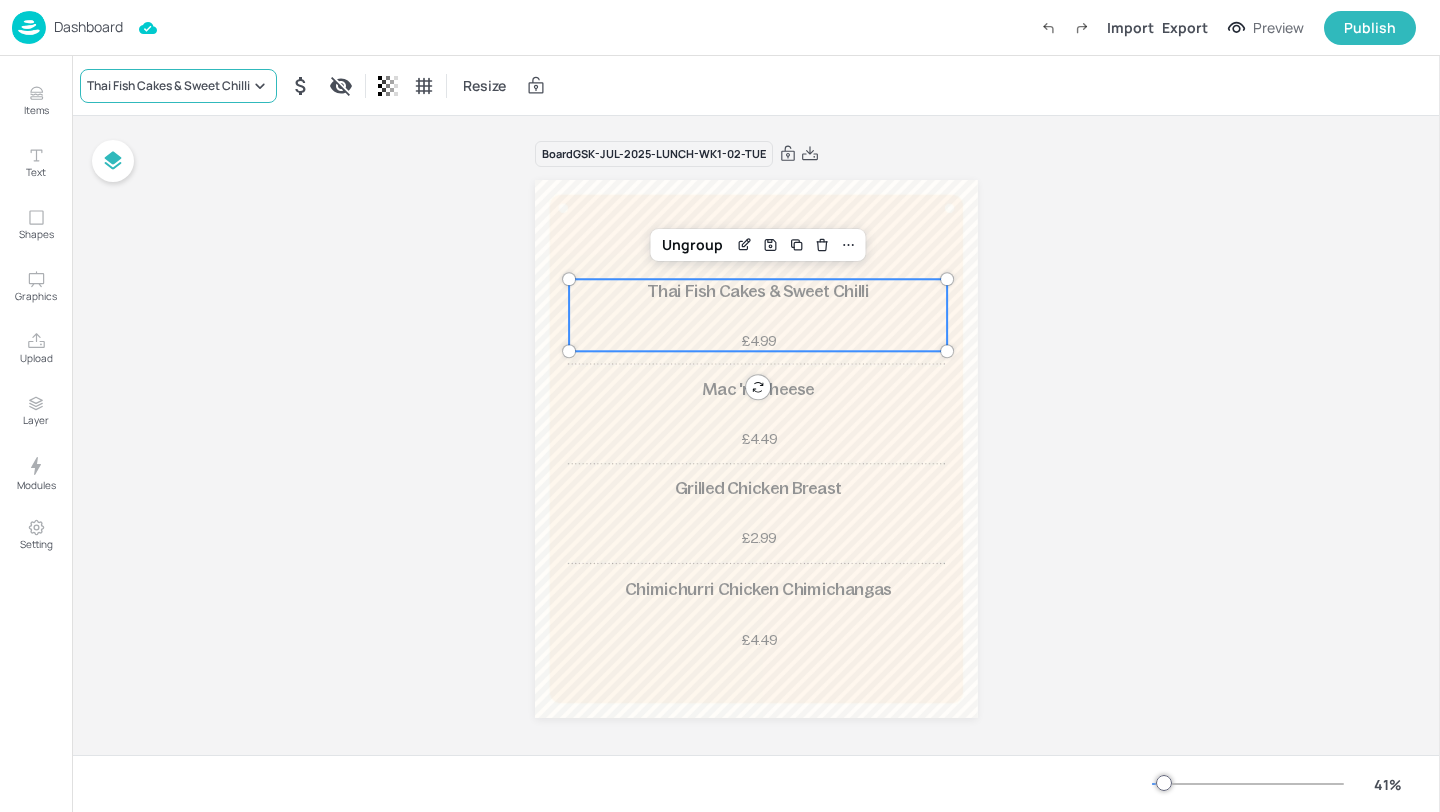 click on "Thai Fish Cakes & Sweet Chilli" at bounding box center [168, 86] 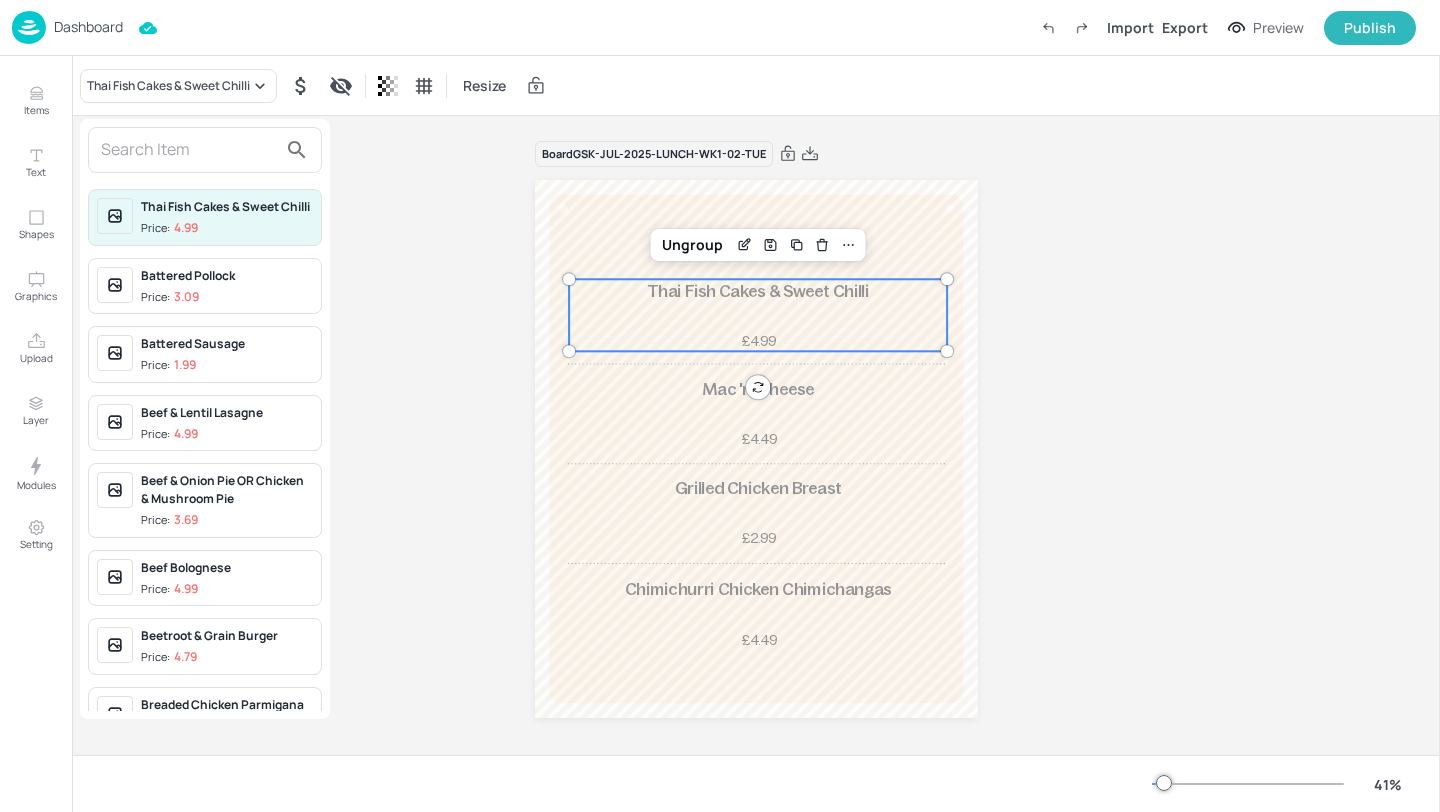 click at bounding box center (189, 150) 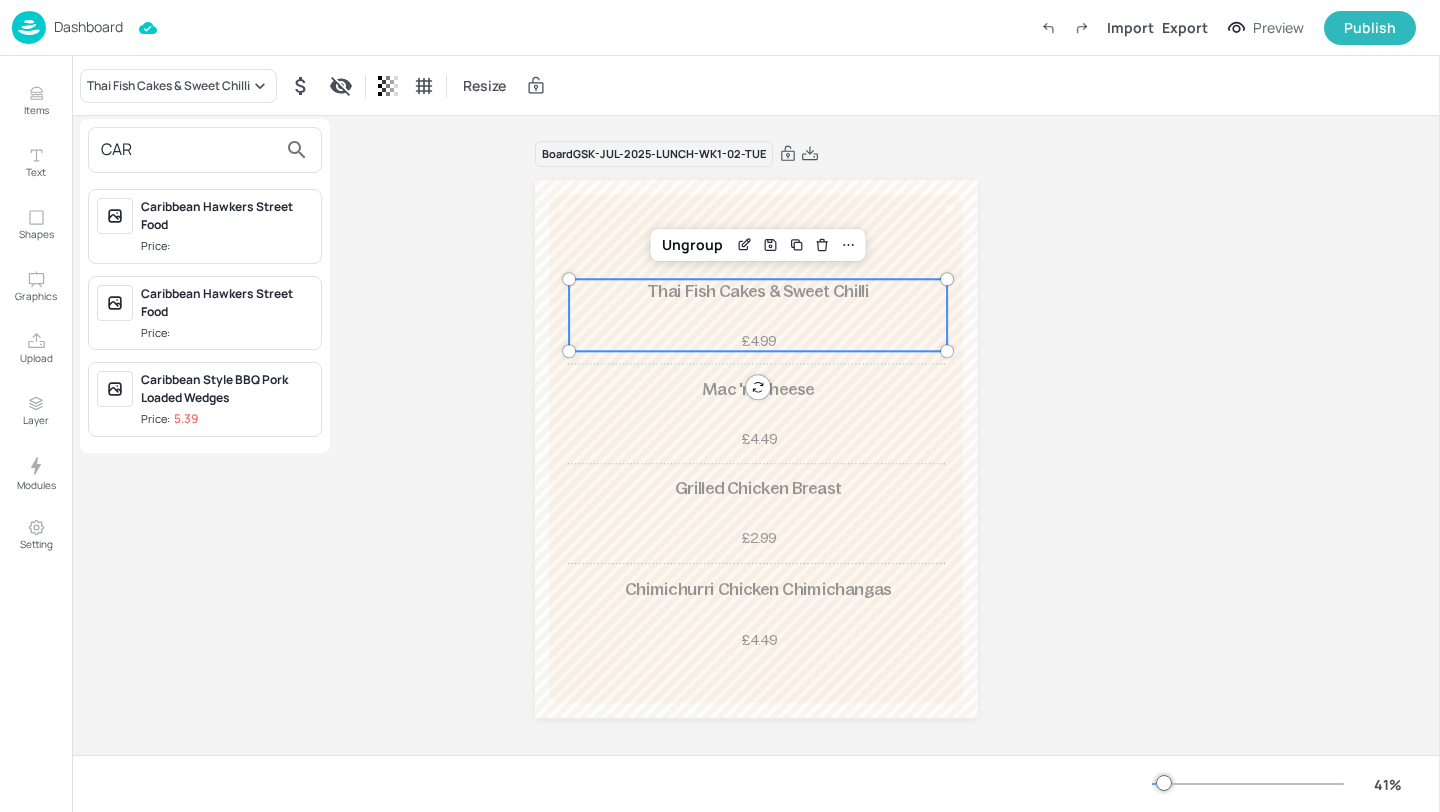 type on "CAR" 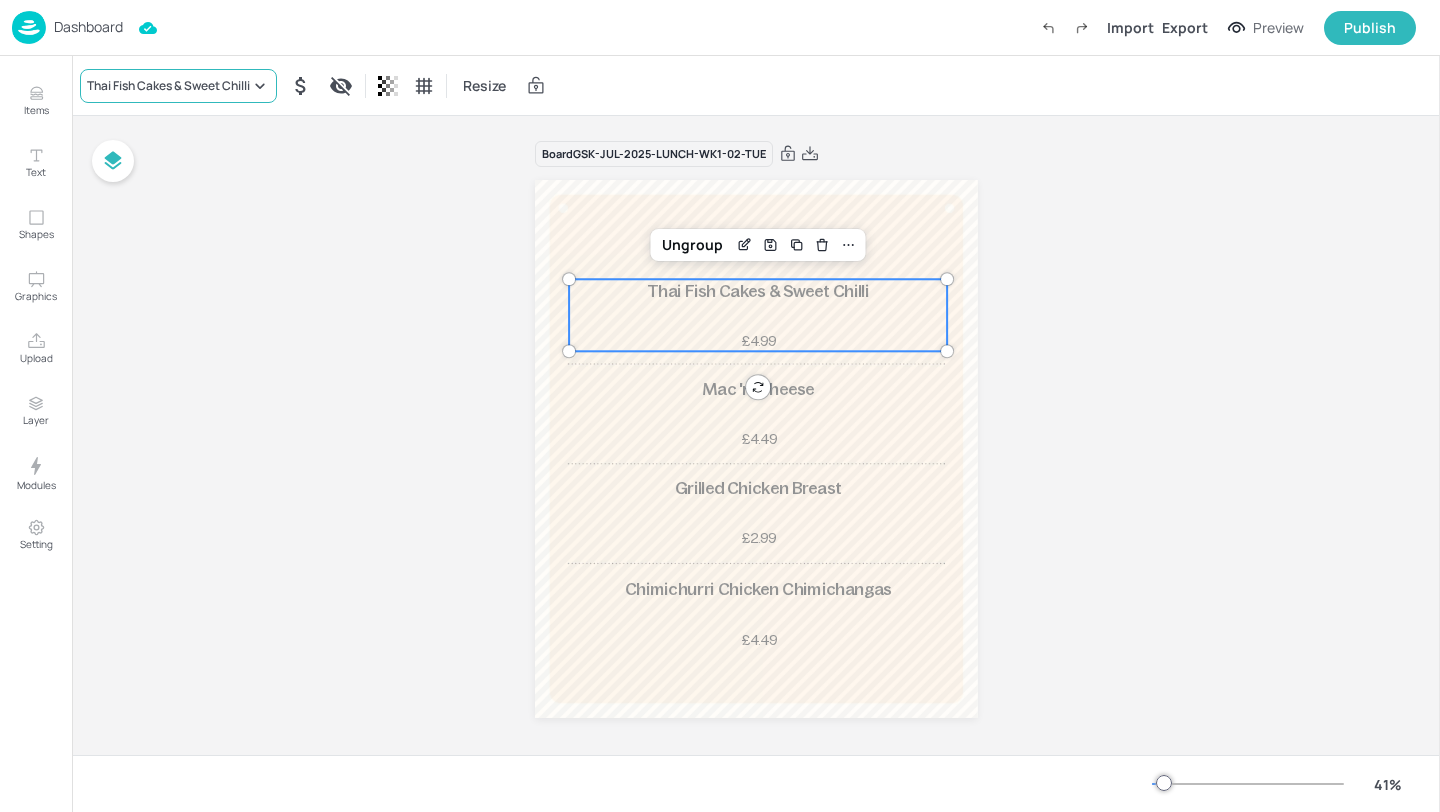click on "Thai Fish Cakes & Sweet Chilli" at bounding box center (168, 86) 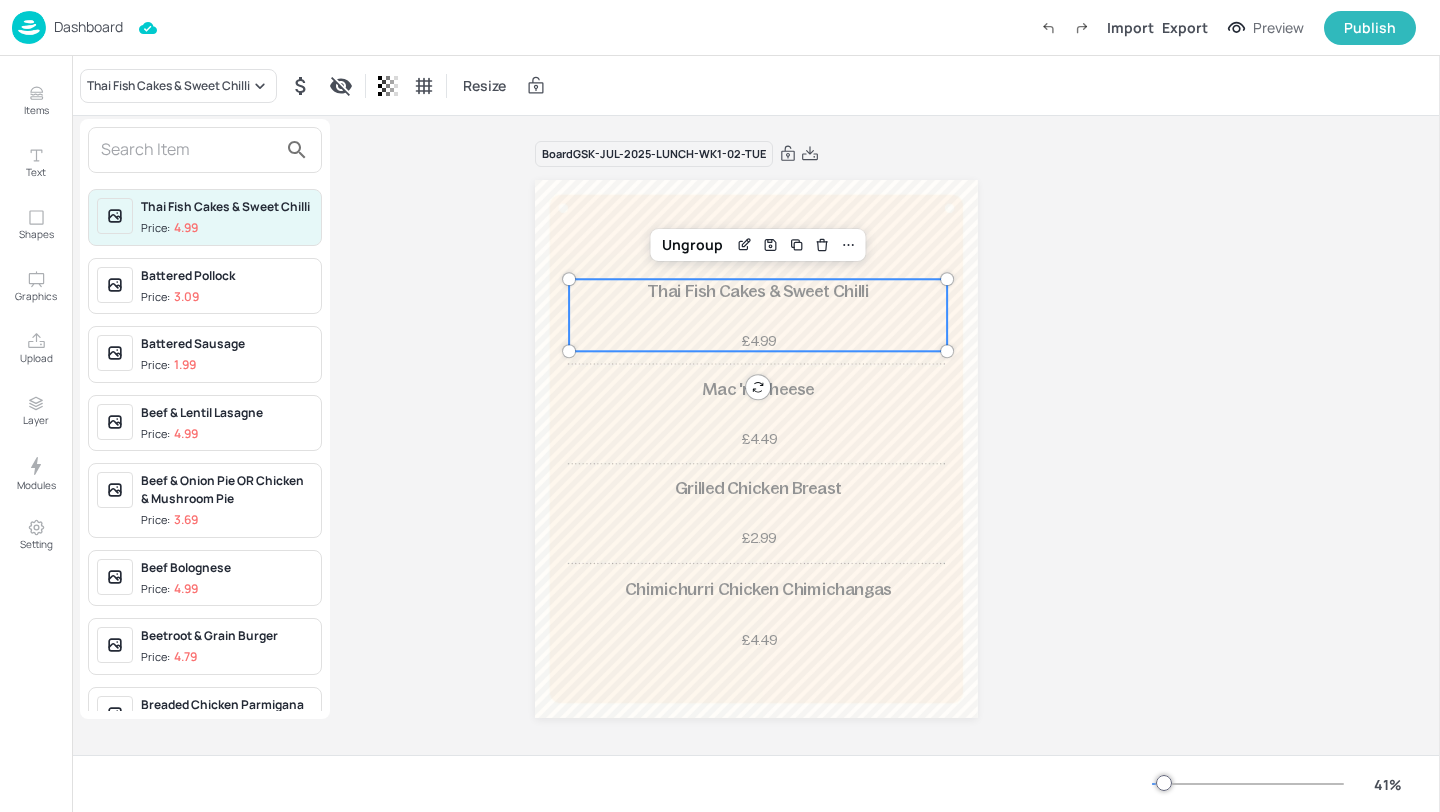 click at bounding box center (189, 150) 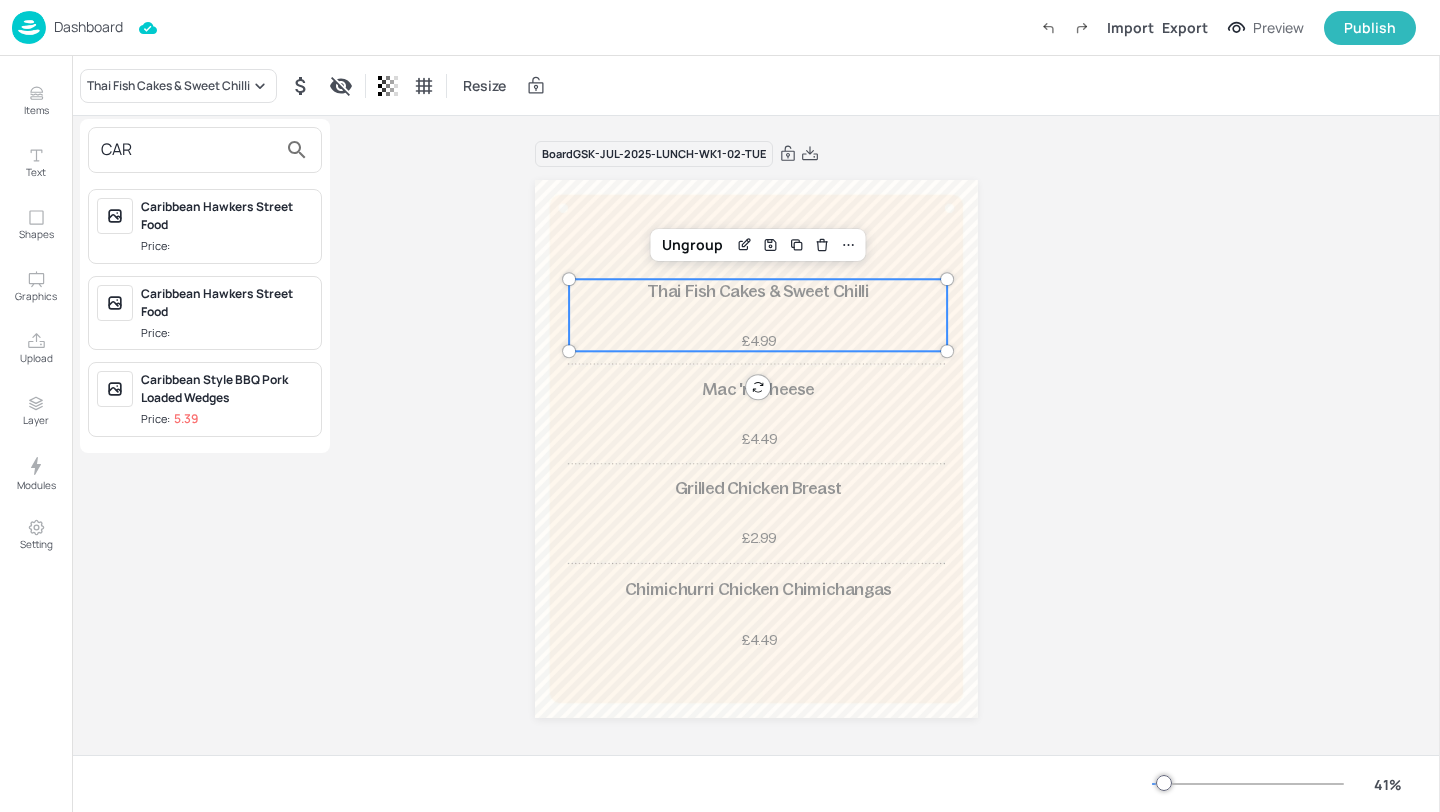 type on "CAR" 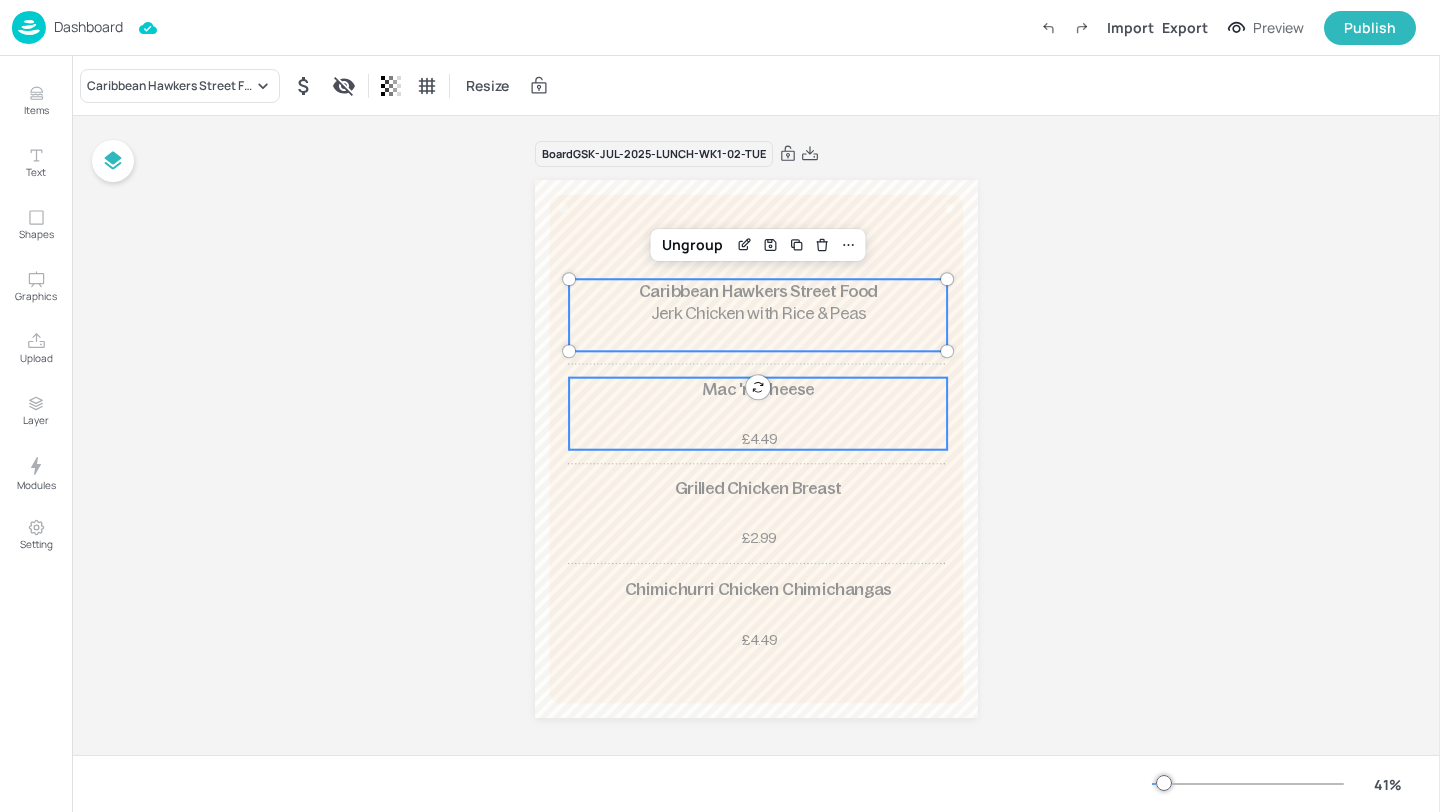click on "Mac 'n' Cheese £4.49" at bounding box center [758, 414] 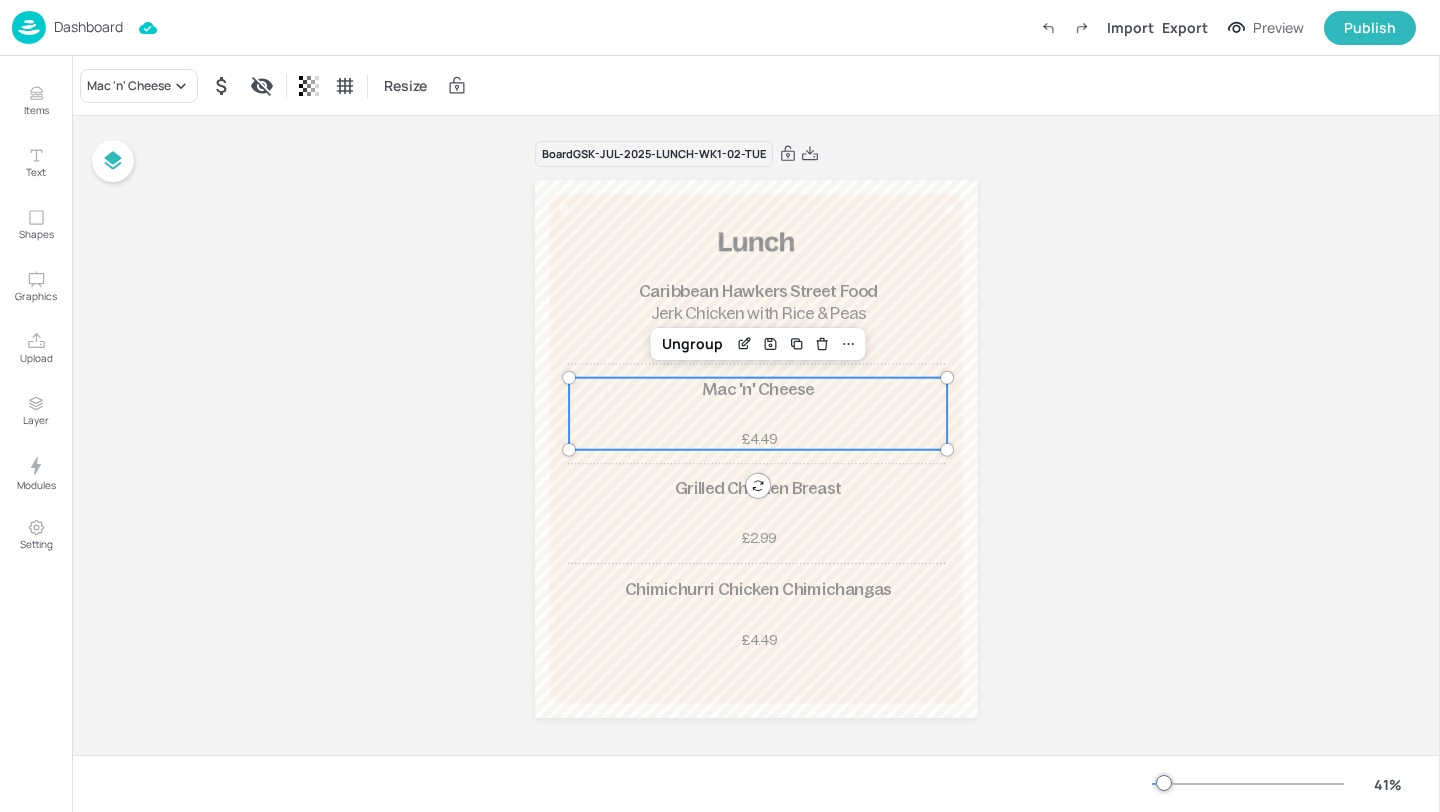 click on "Mac 'n' Cheese Resize" at bounding box center [756, 85] 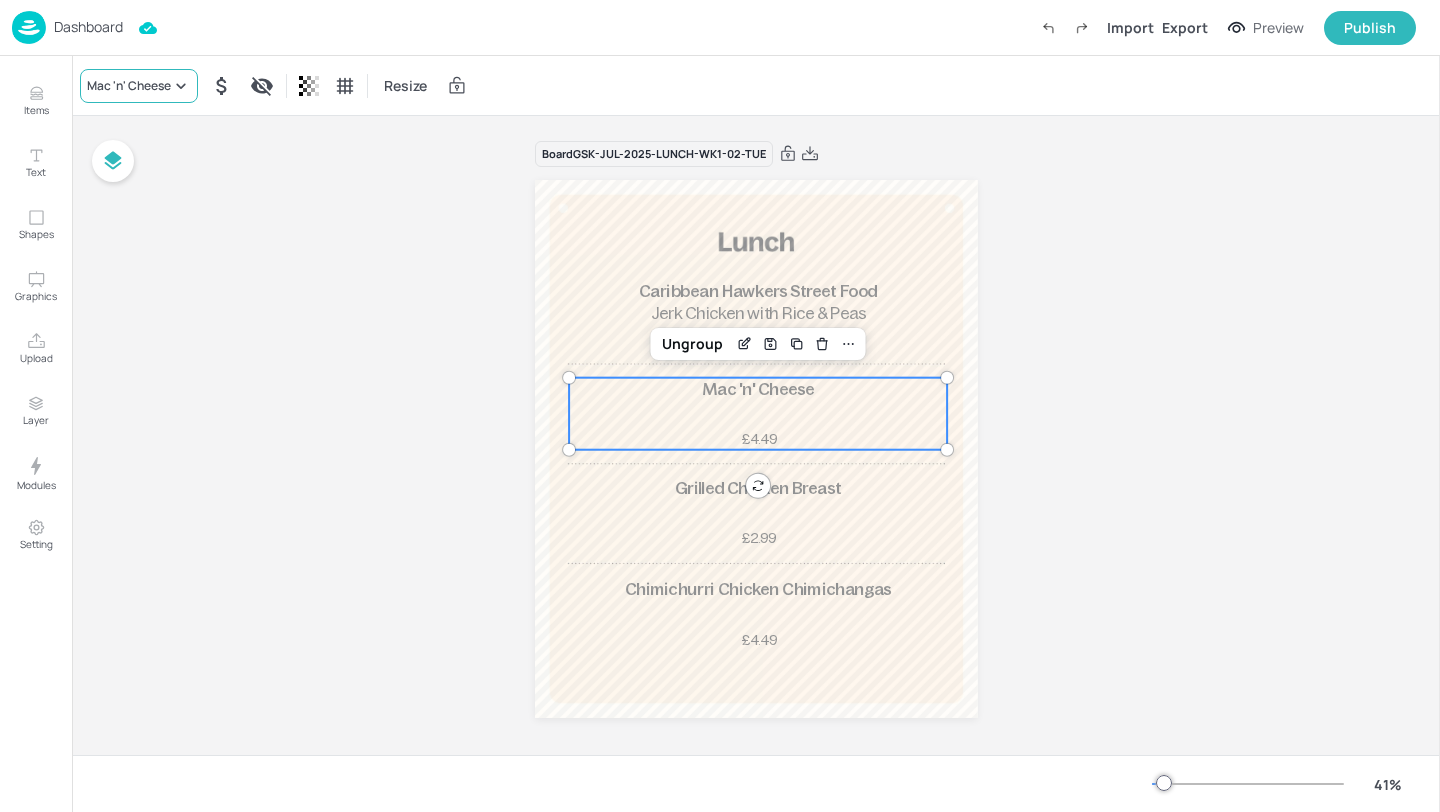 click 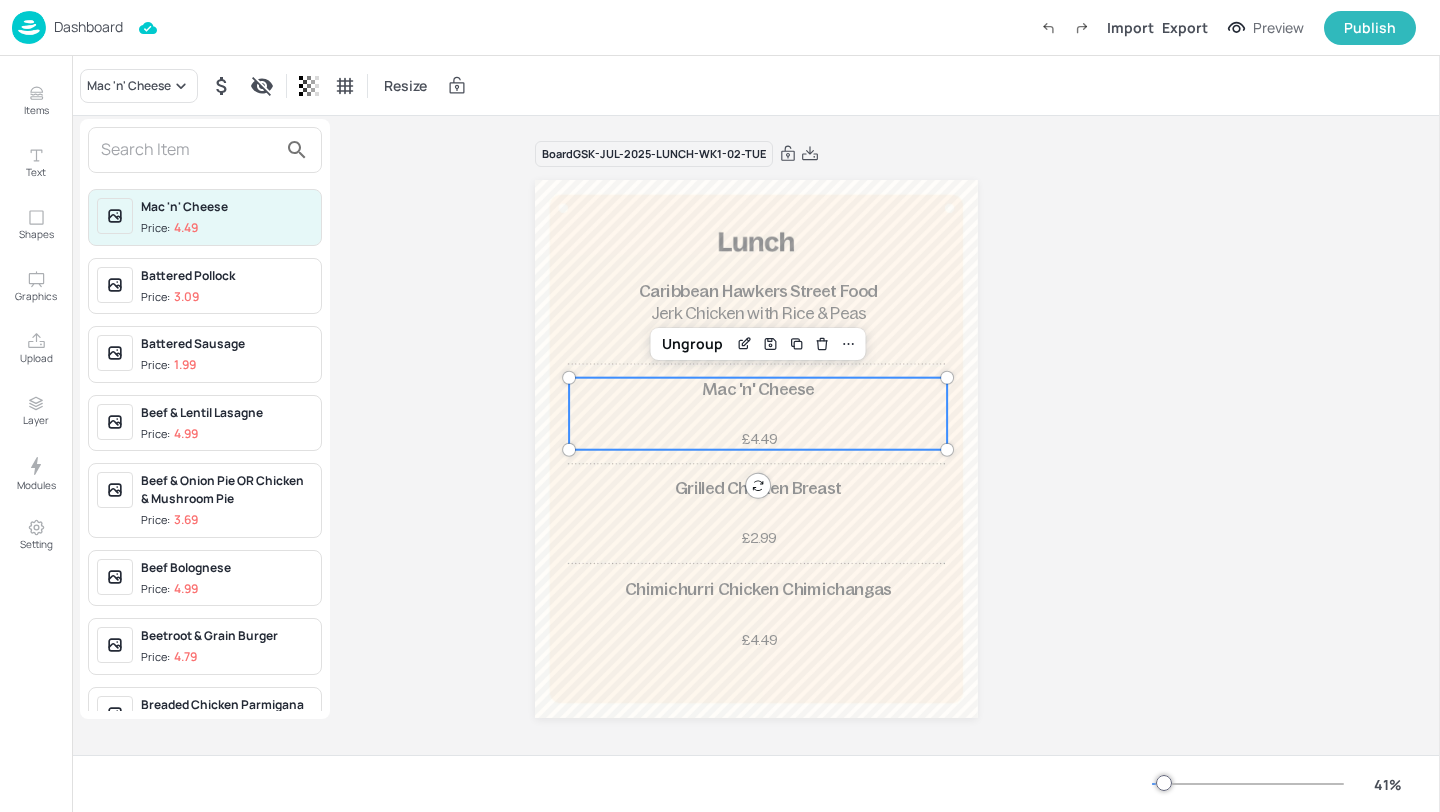 click at bounding box center (189, 150) 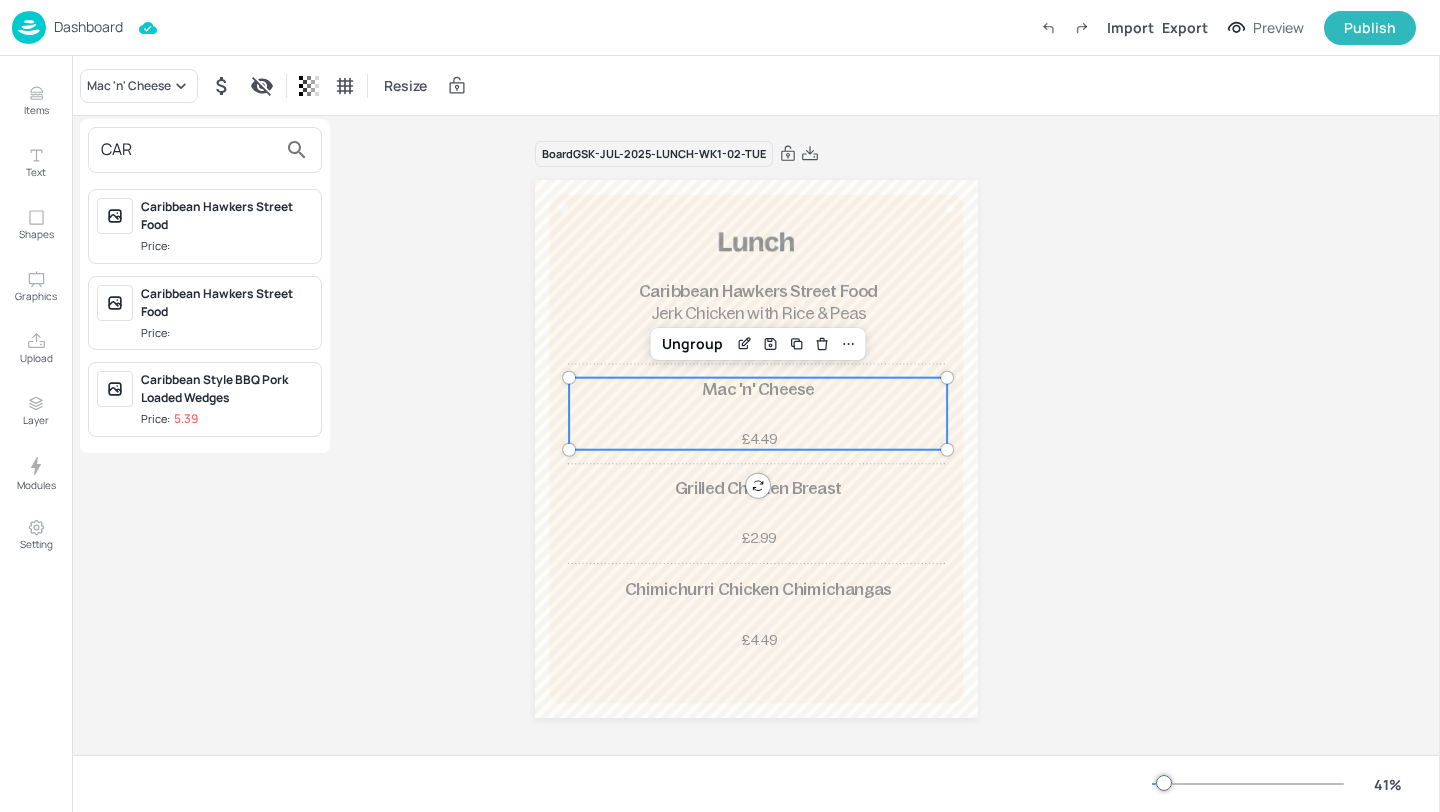 type on "CAR" 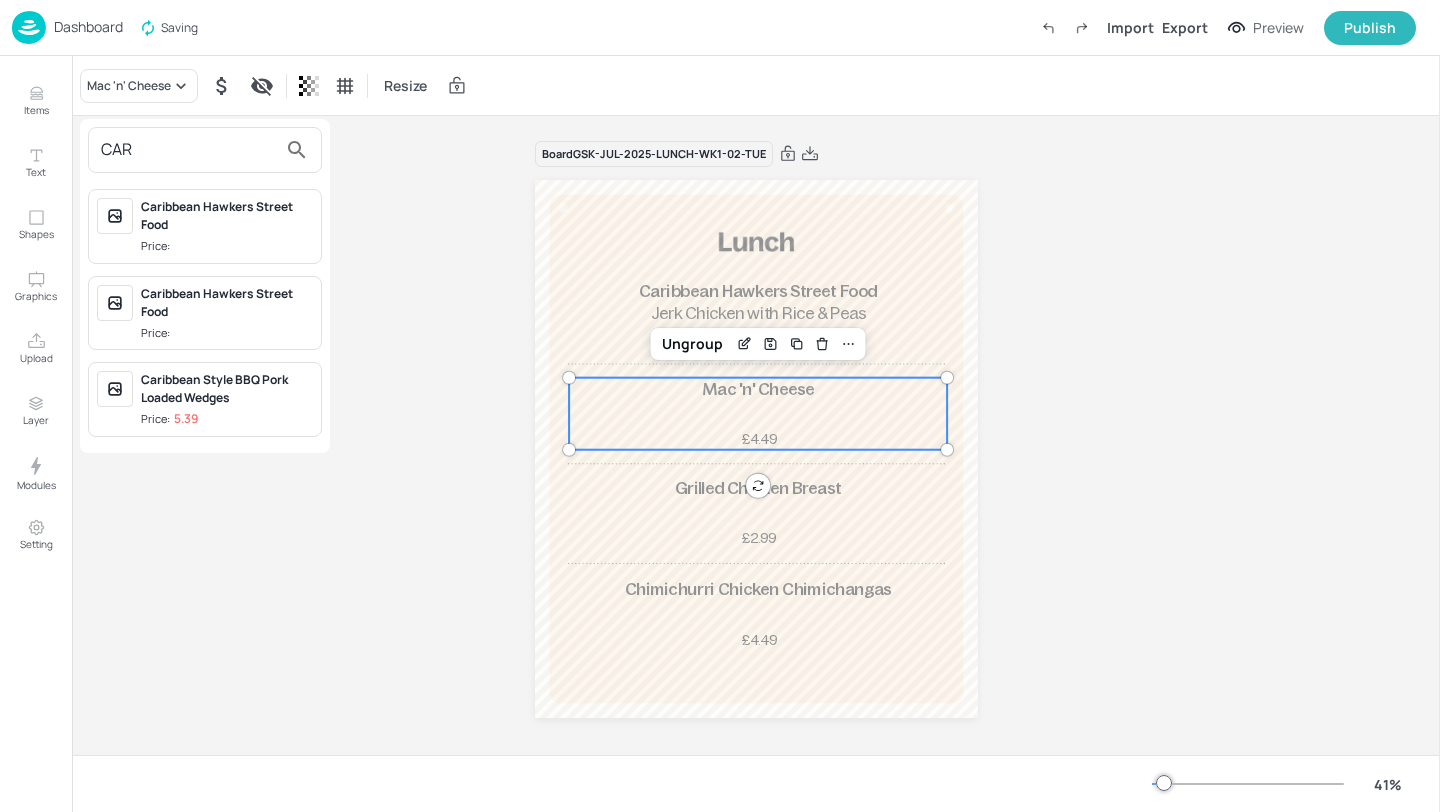 click on "Caribbean Hawkers Street Food" at bounding box center (227, 303) 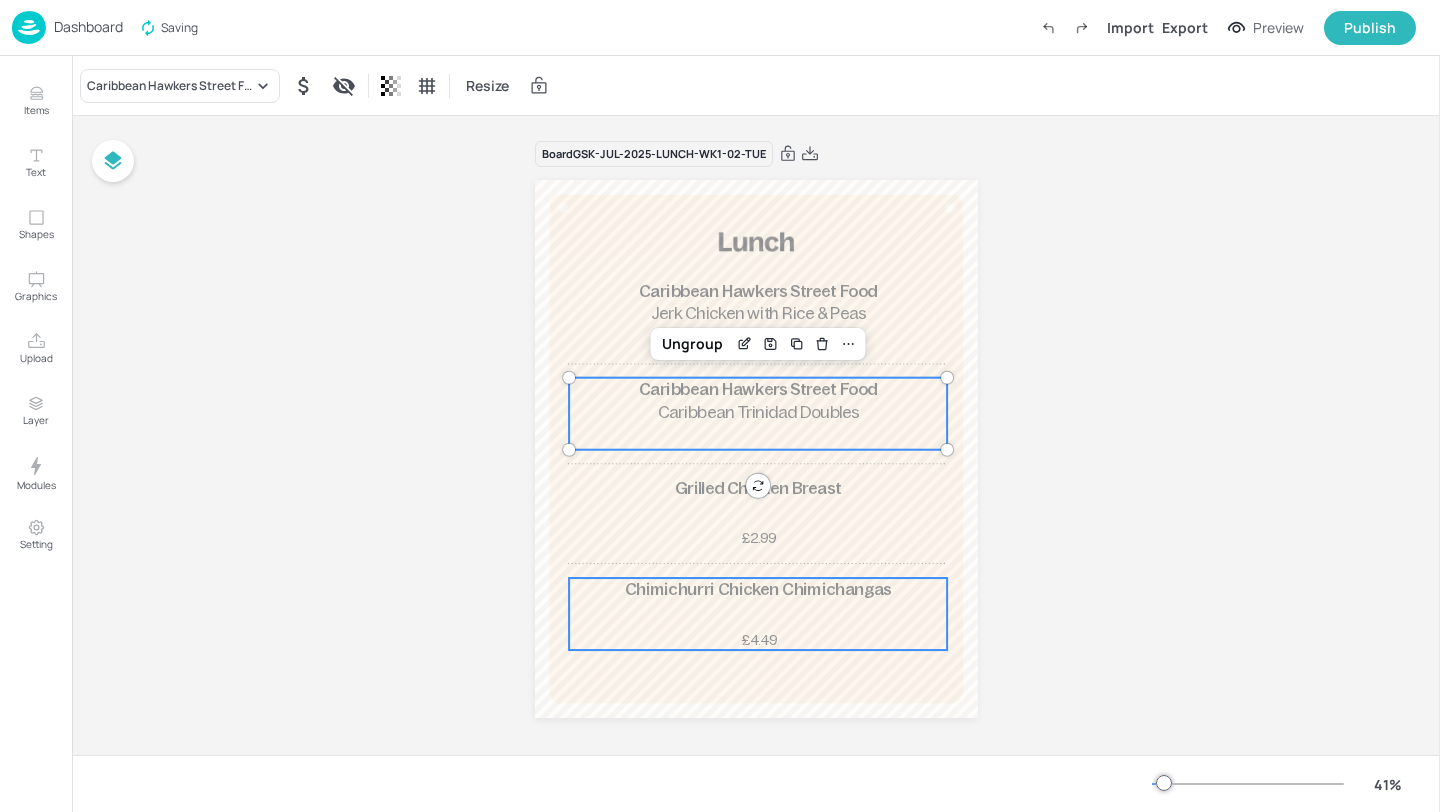 click on "Chimichurri Chicken Chimichangas £4.49" at bounding box center (758, 614) 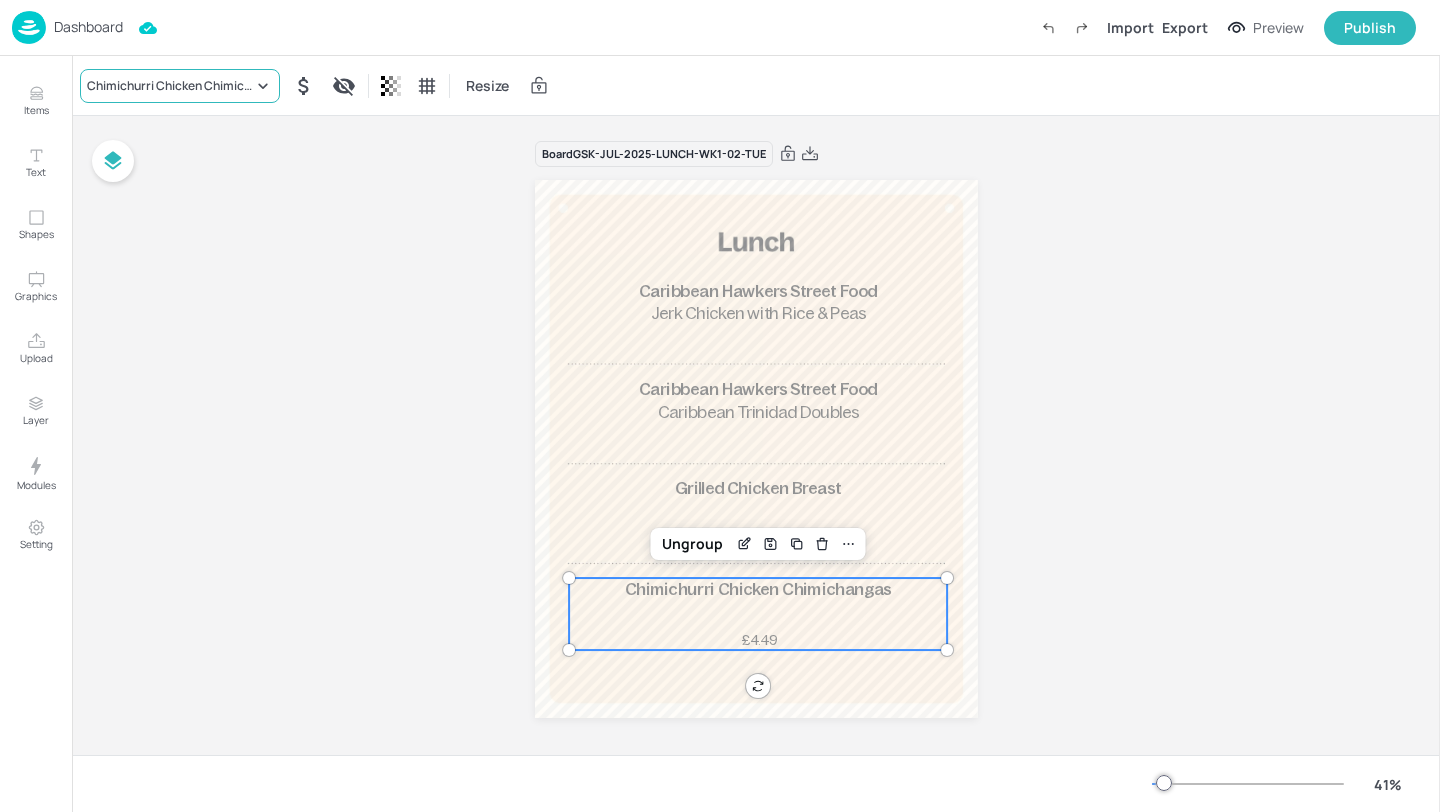 click on "Chimichurri Chicken Chimichangas" at bounding box center [170, 86] 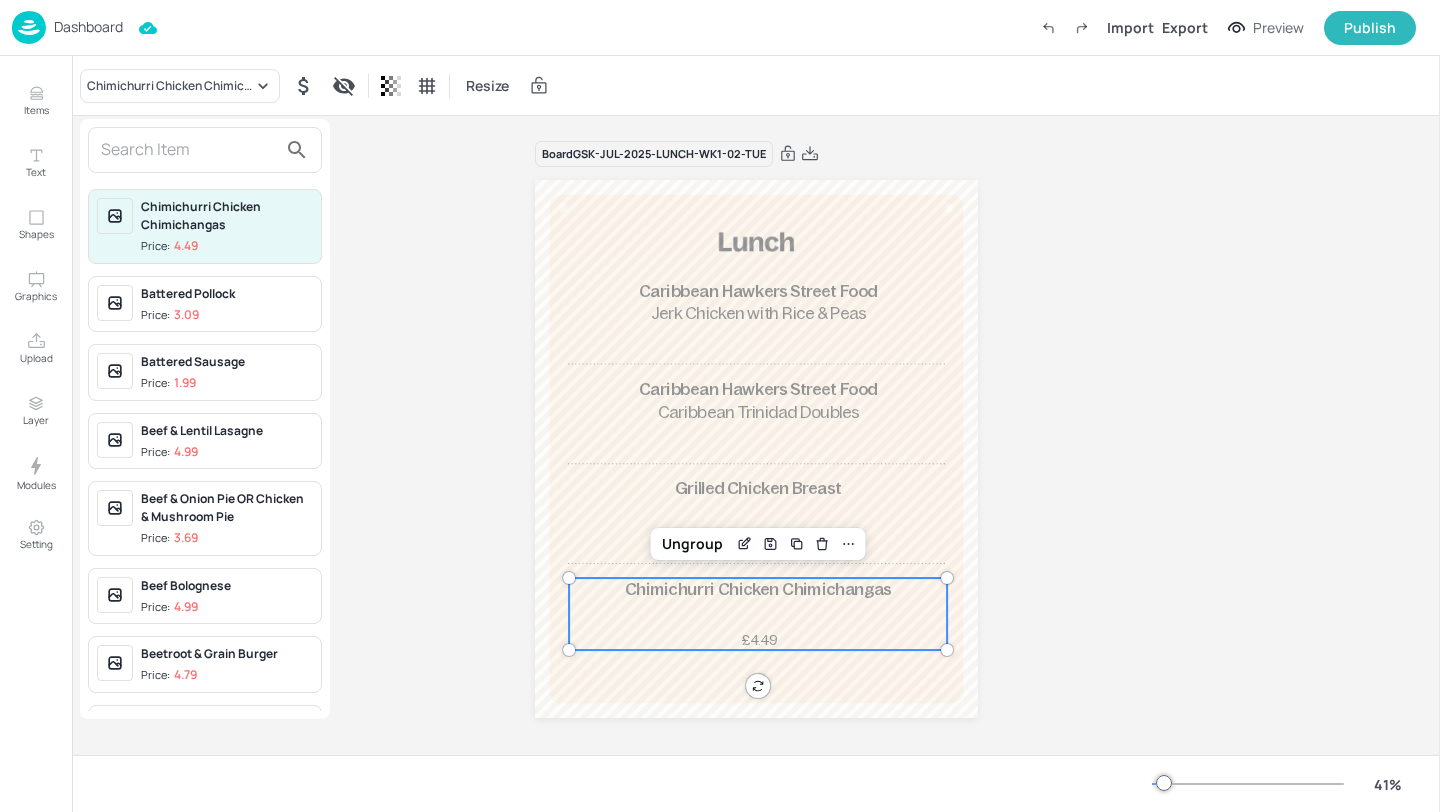 click at bounding box center (189, 150) 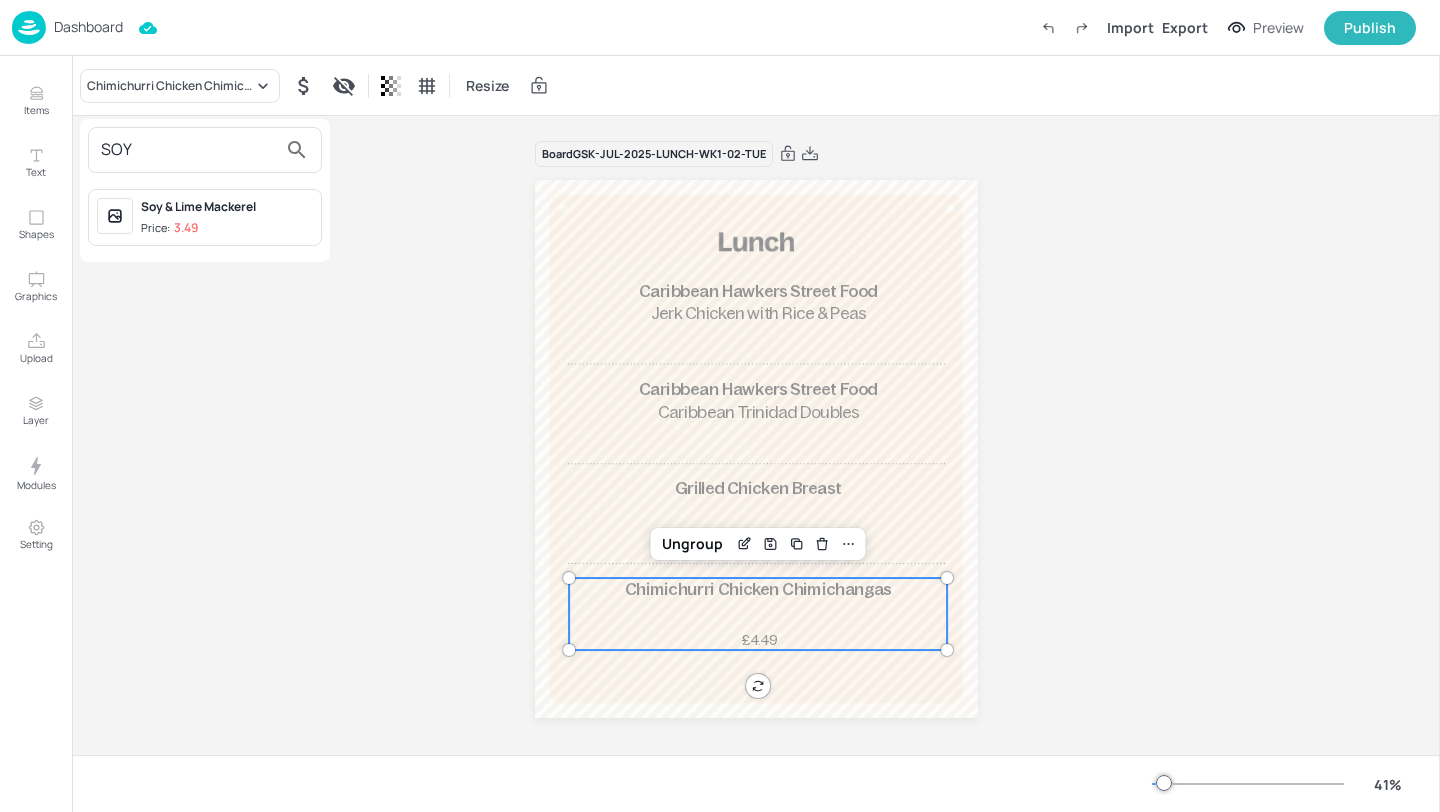 type on "SOY" 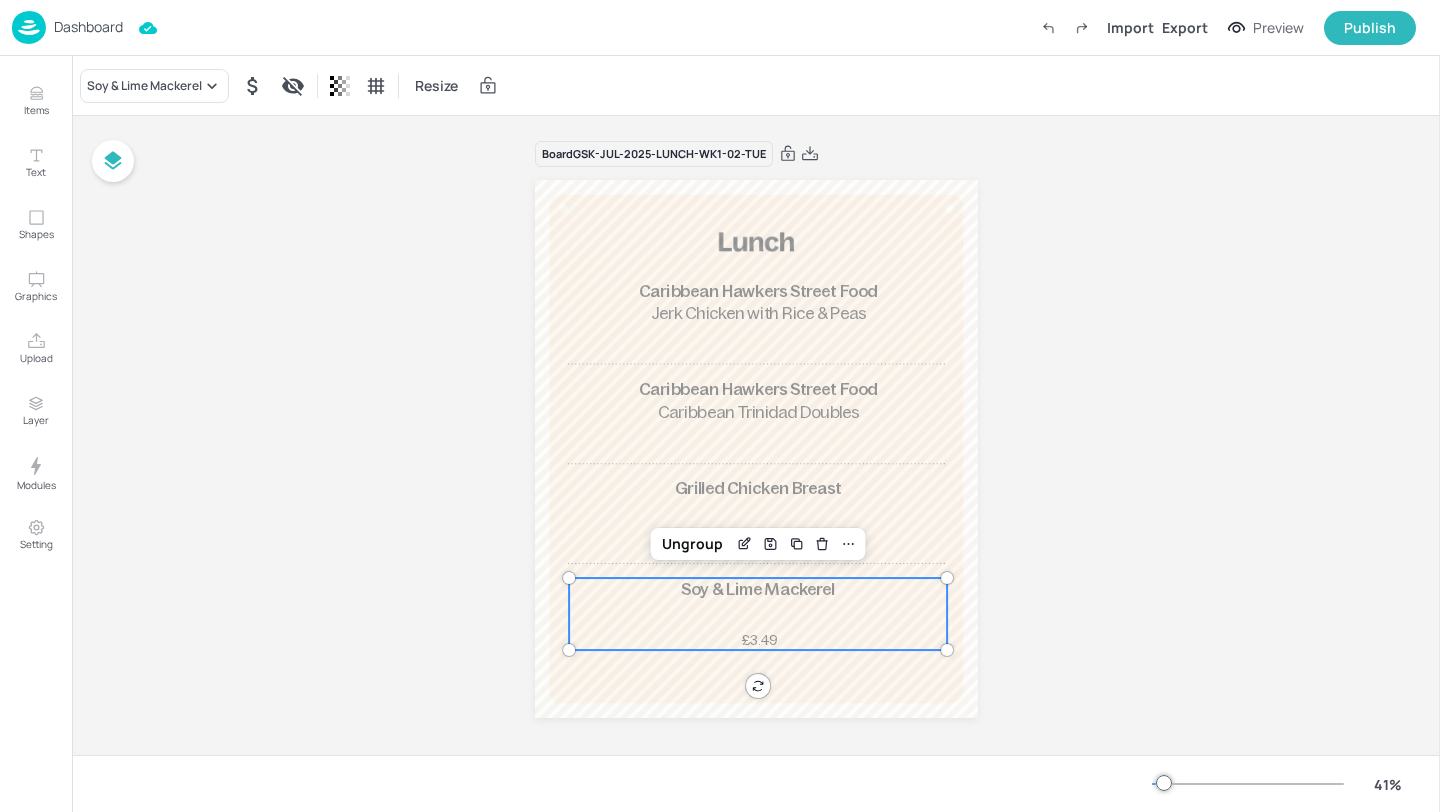 click on "Board  GSK-JUL-2025-LUNCH-WK1-02-TUE   Caribbean Hawkers Street Food Caribbean Trinidad Doubles Caribbean Hawkers Street Food Jerk Chicken with Rice & Peas Grilled Chicken Breast £2.99 Soy & Lime Mackerel £3.49 Ungroup" at bounding box center [756, 442] 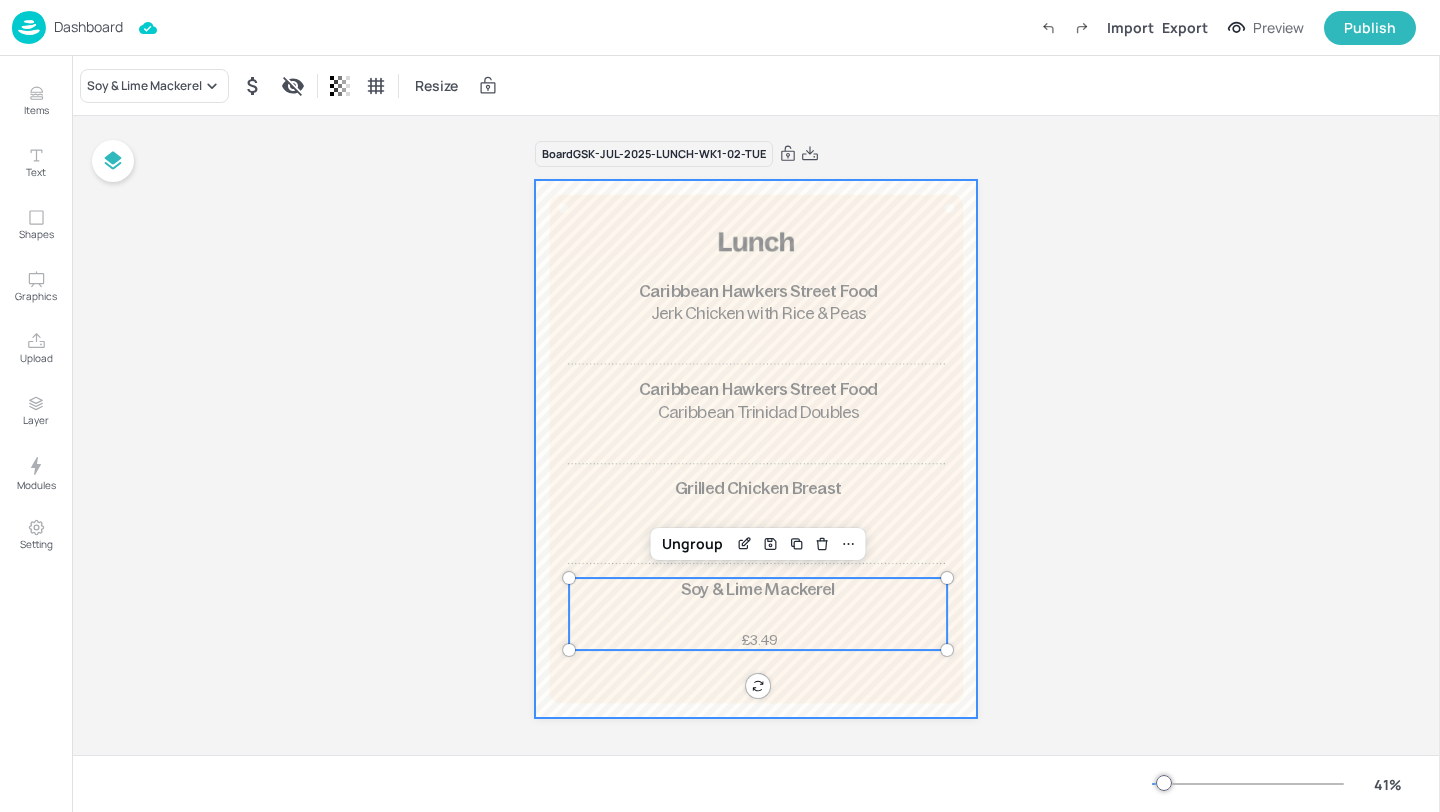 click at bounding box center [756, 449] 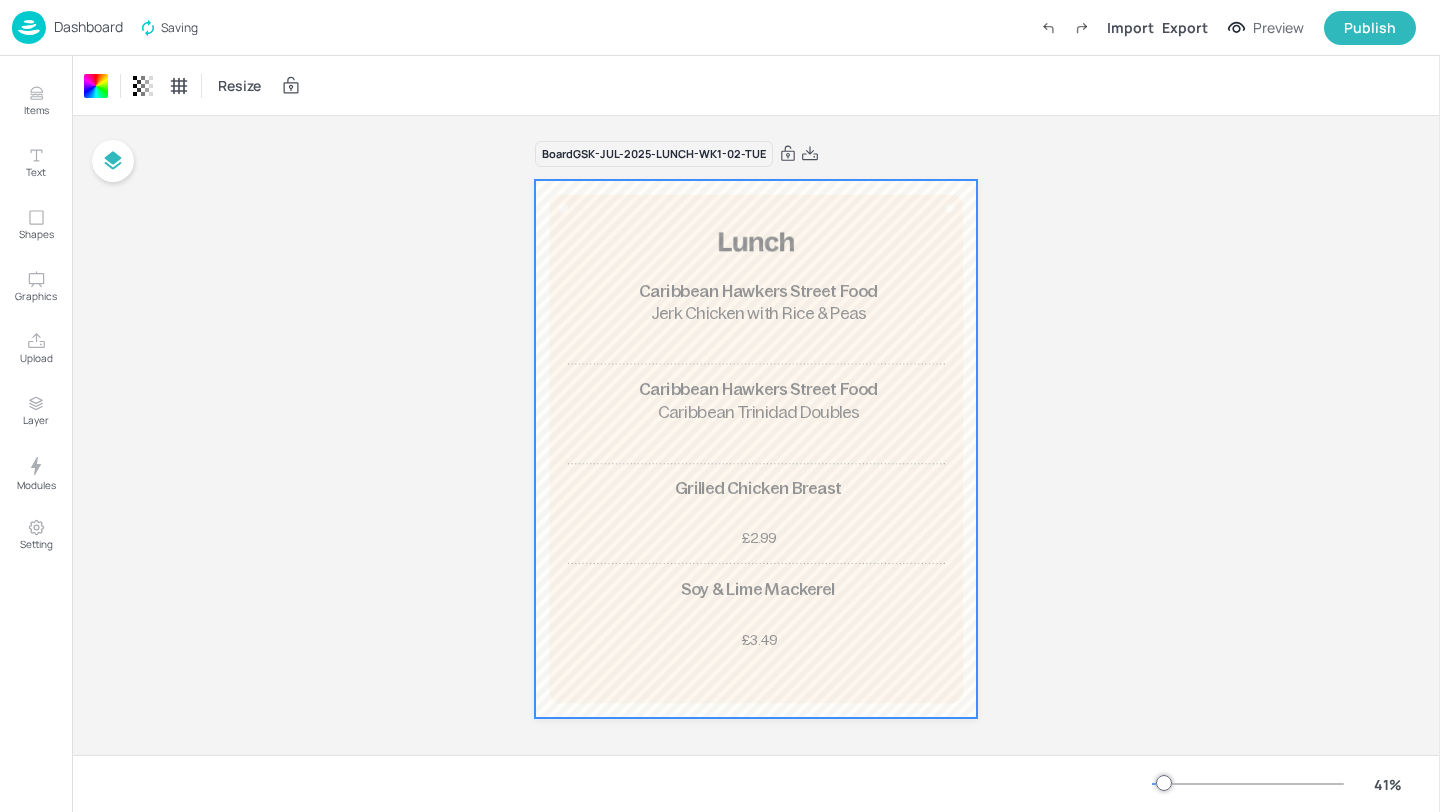 click on "Board  GSK-JUL-2025-LUNCH-WK1-02-TUE   Caribbean Hawkers Street Food Caribbean Trinidad Doubles Caribbean Hawkers Street Food Jerk Chicken with Rice & Peas Grilled Chicken Breast £2.99 Soy & Lime Mackerel £3.49" at bounding box center (756, 442) 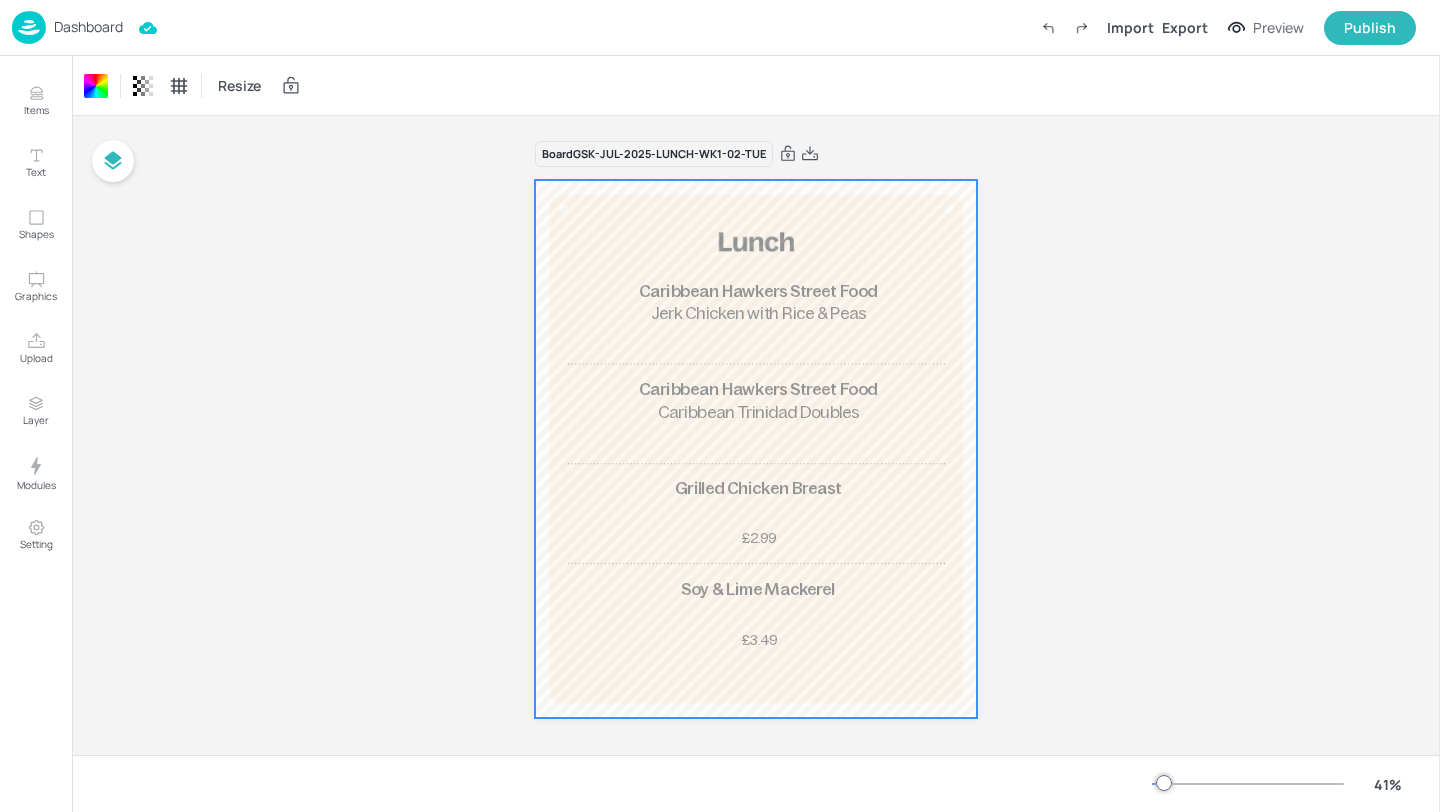 click on "Dashboard" at bounding box center [88, 27] 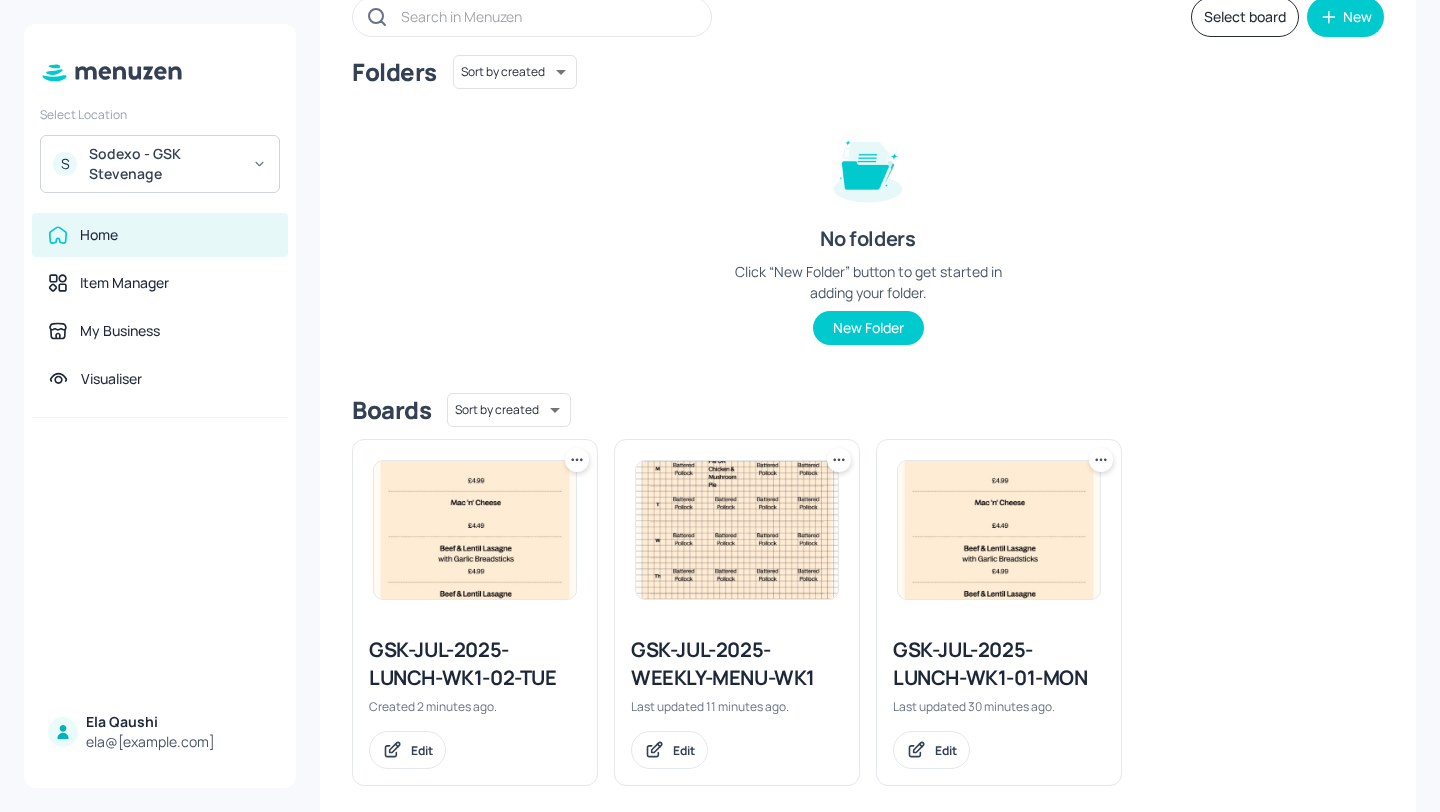 scroll, scrollTop: 151, scrollLeft: 0, axis: vertical 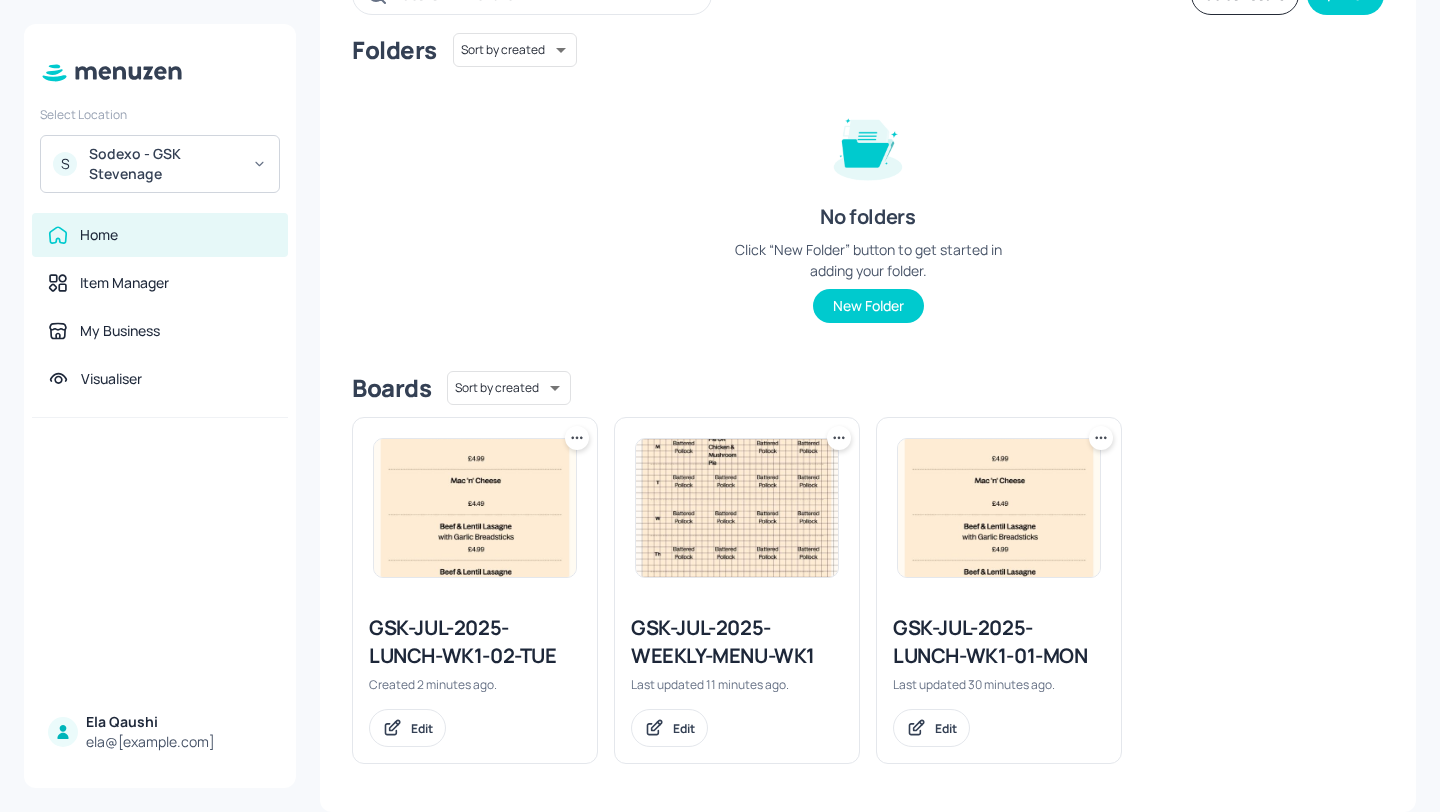 click 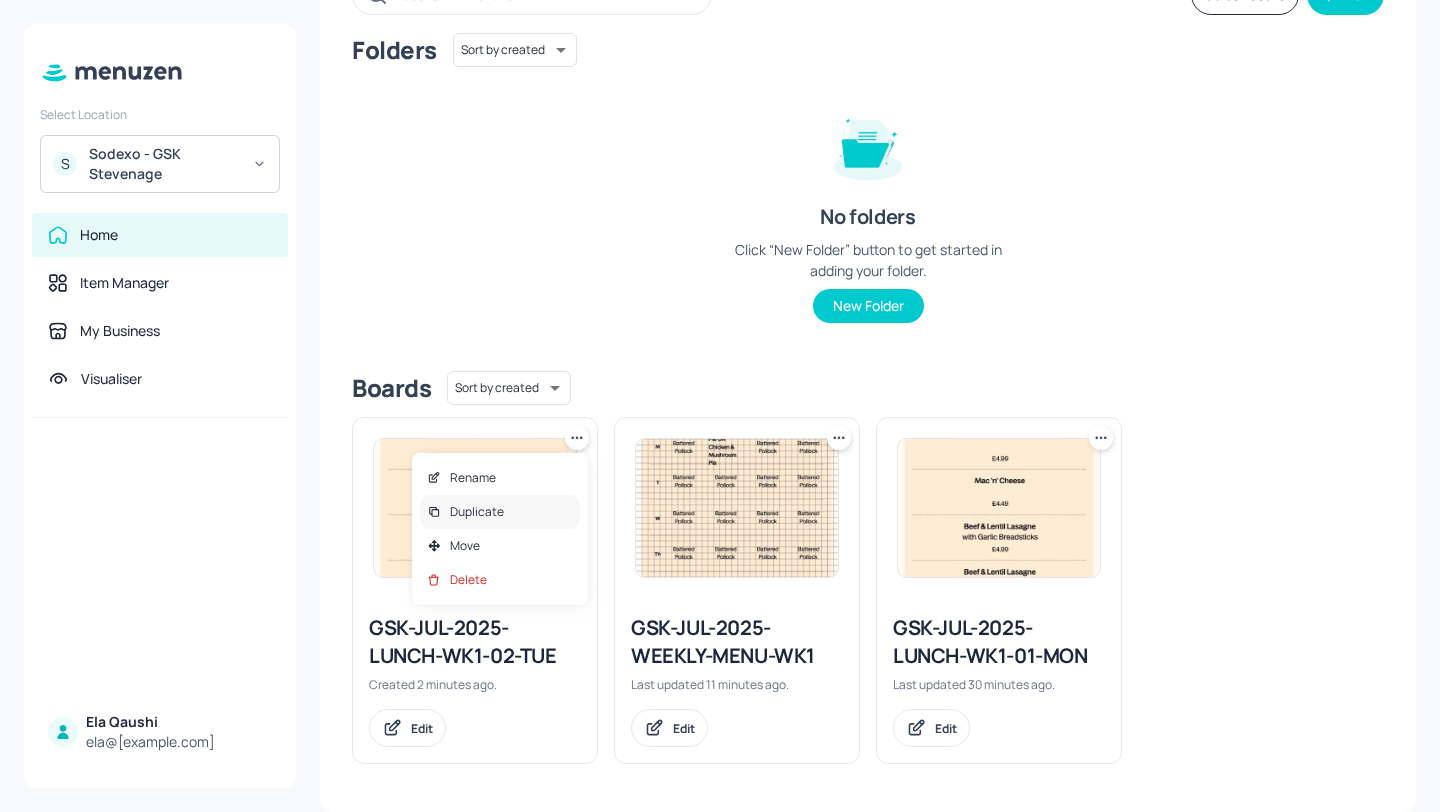 click on "Duplicate" at bounding box center [500, 512] 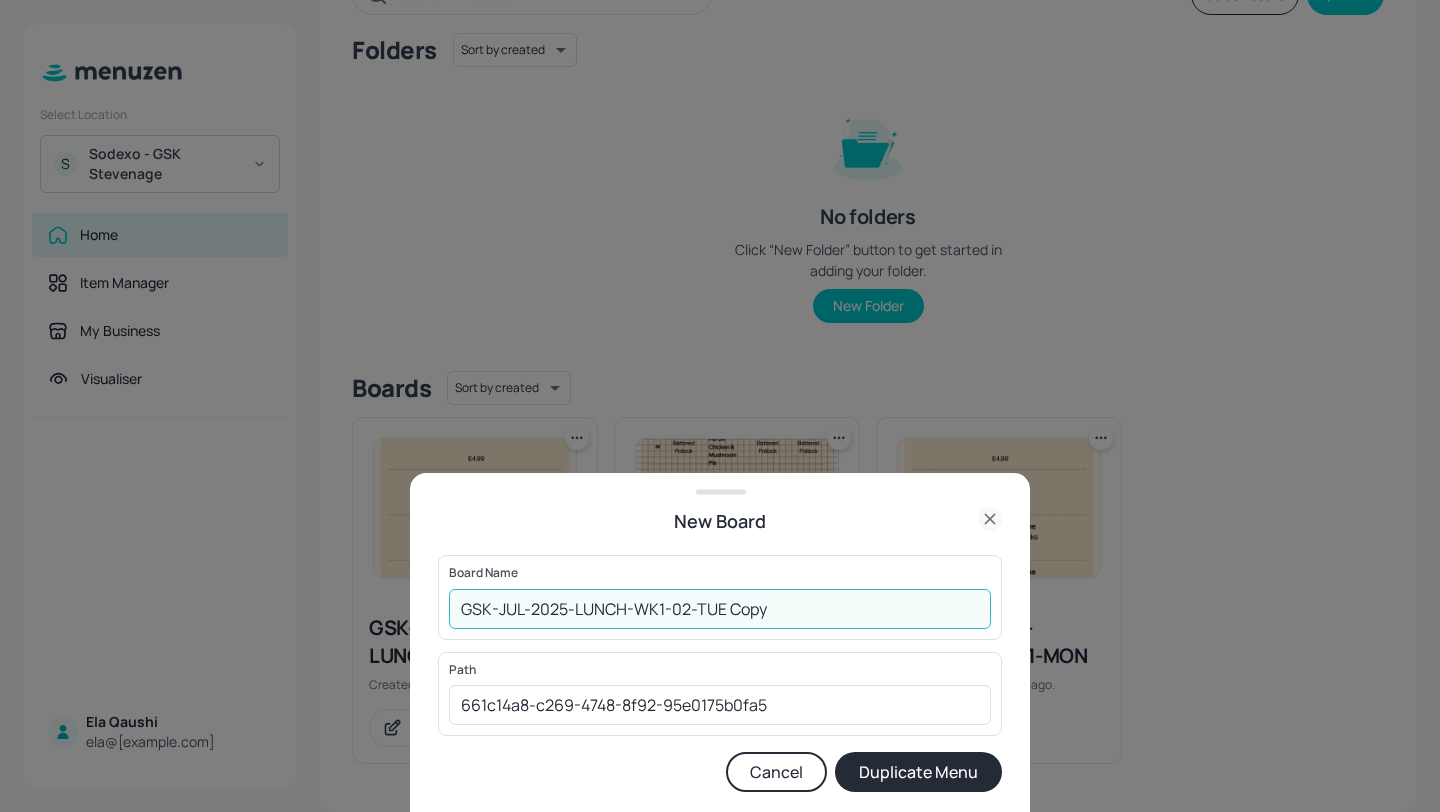 drag, startPoint x: 793, startPoint y: 597, endPoint x: 685, endPoint y: 599, distance: 108.01852 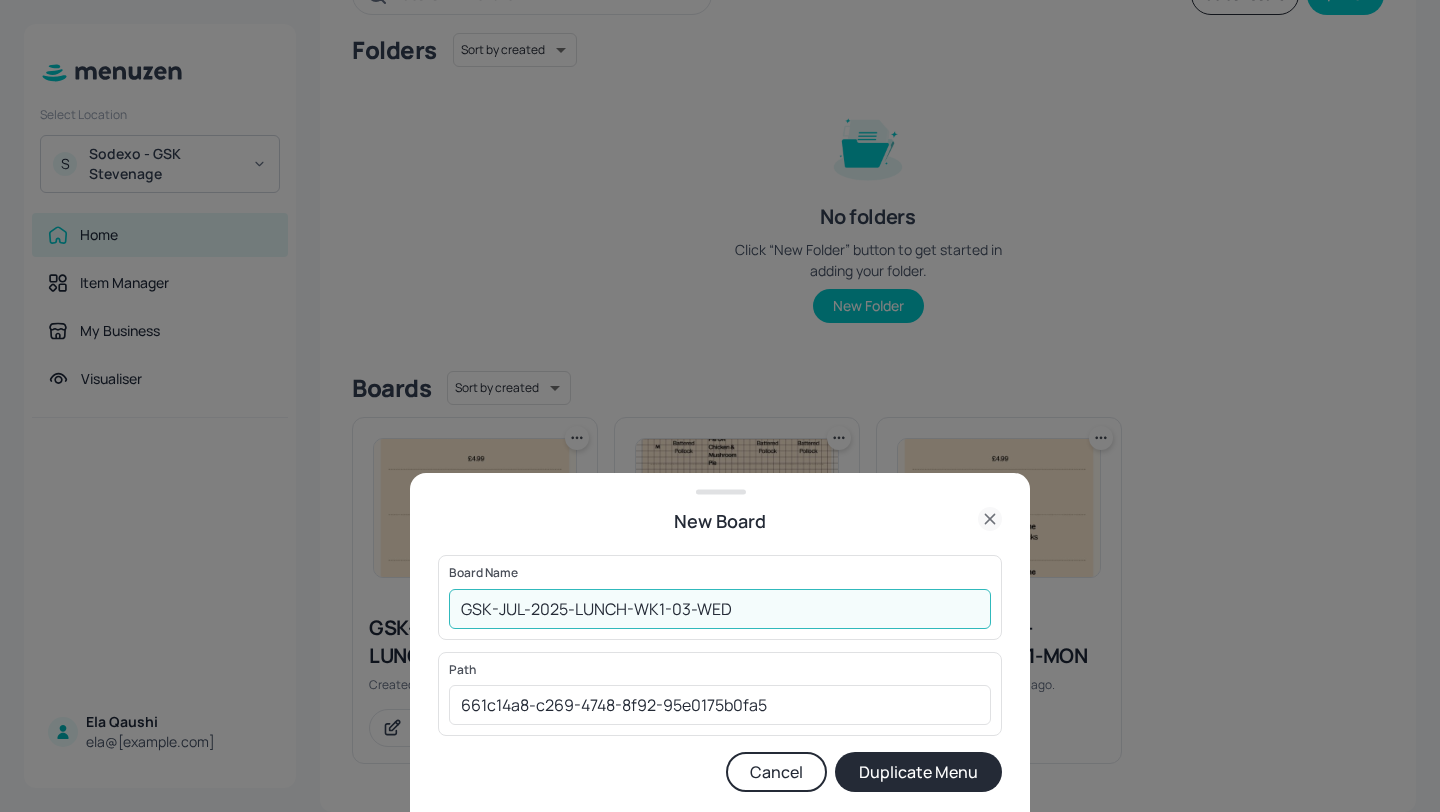 type on "GSK-[DATE]-[MEAL]-[WEEK]-[DAY]" 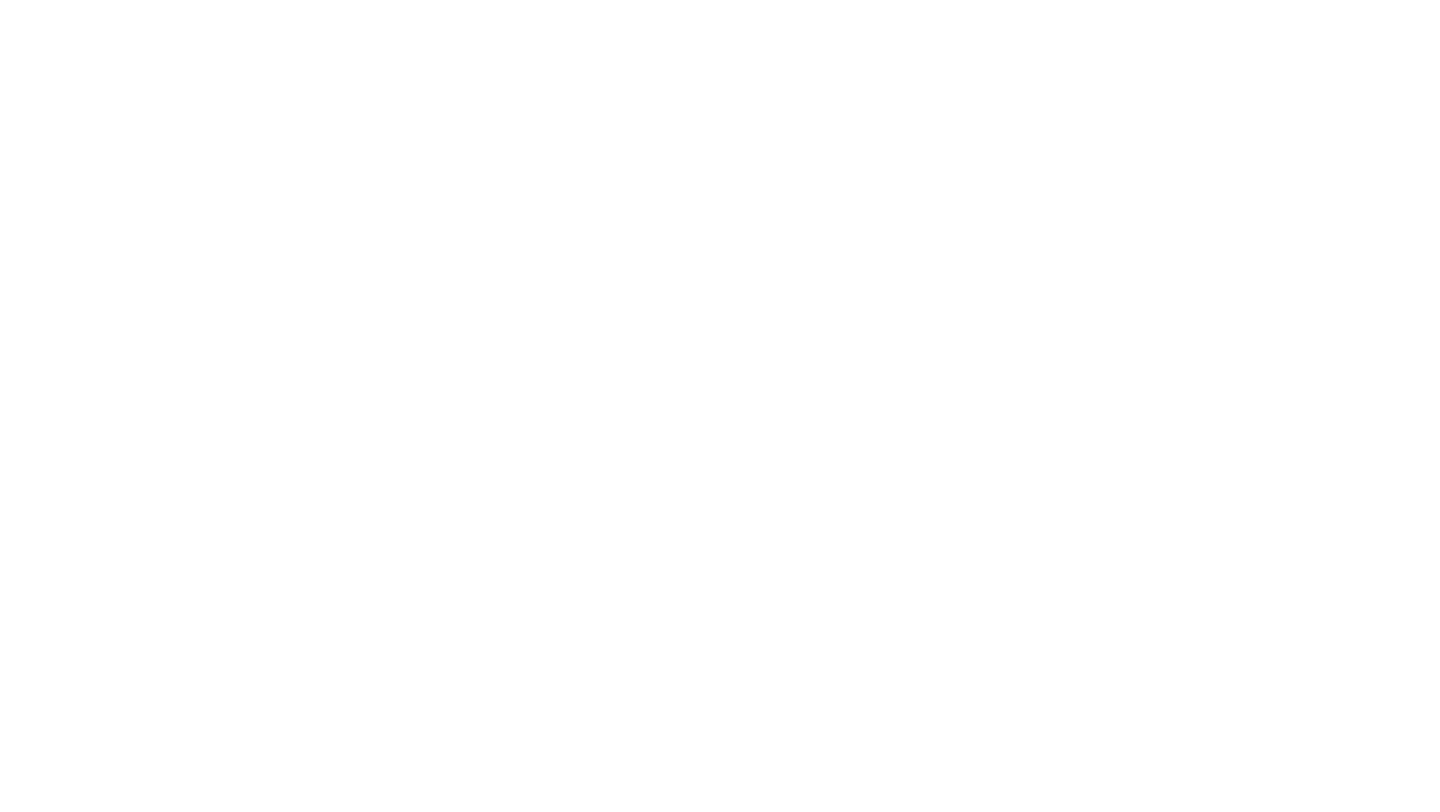 scroll, scrollTop: 0, scrollLeft: 0, axis: both 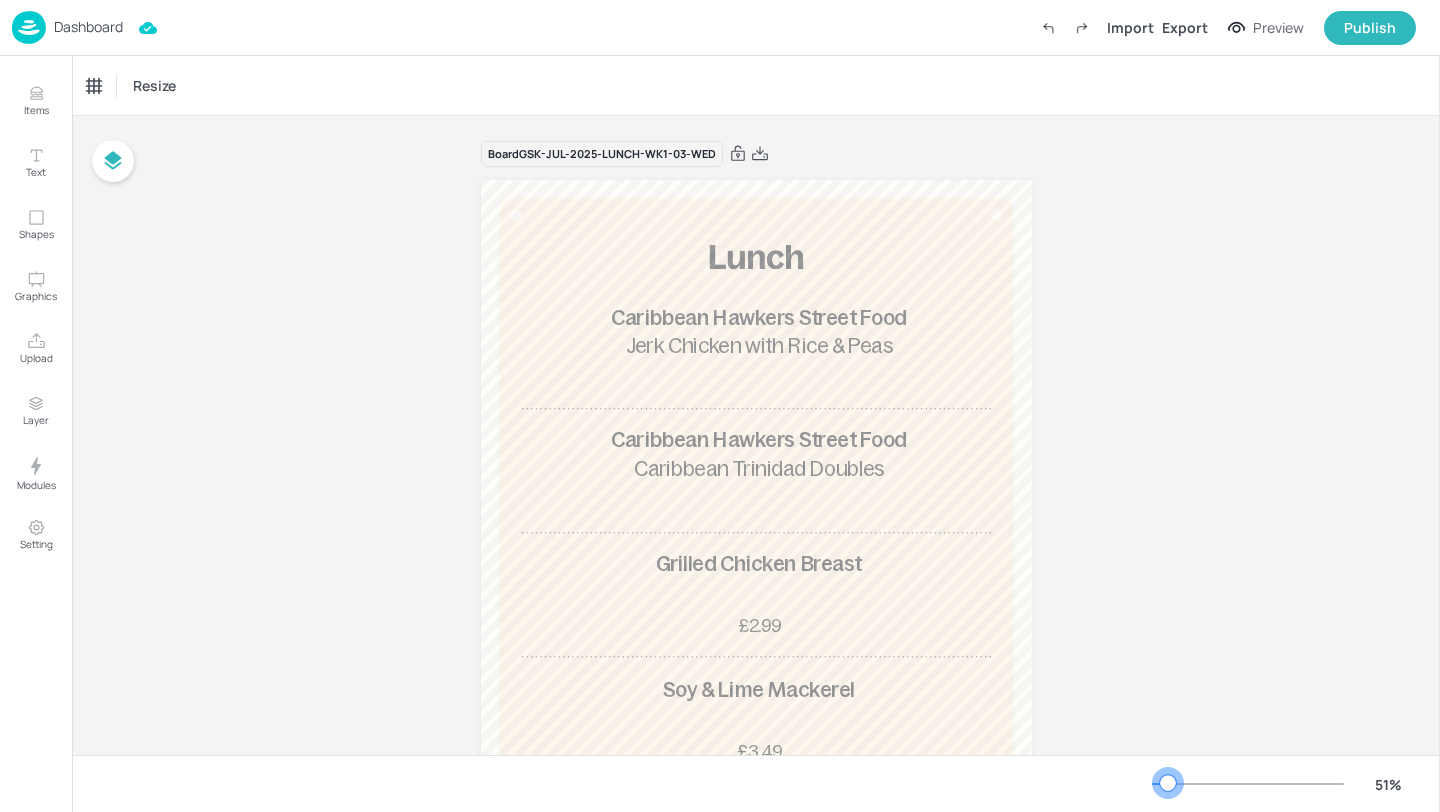 drag, startPoint x: 1186, startPoint y: 778, endPoint x: 1168, endPoint y: 778, distance: 18 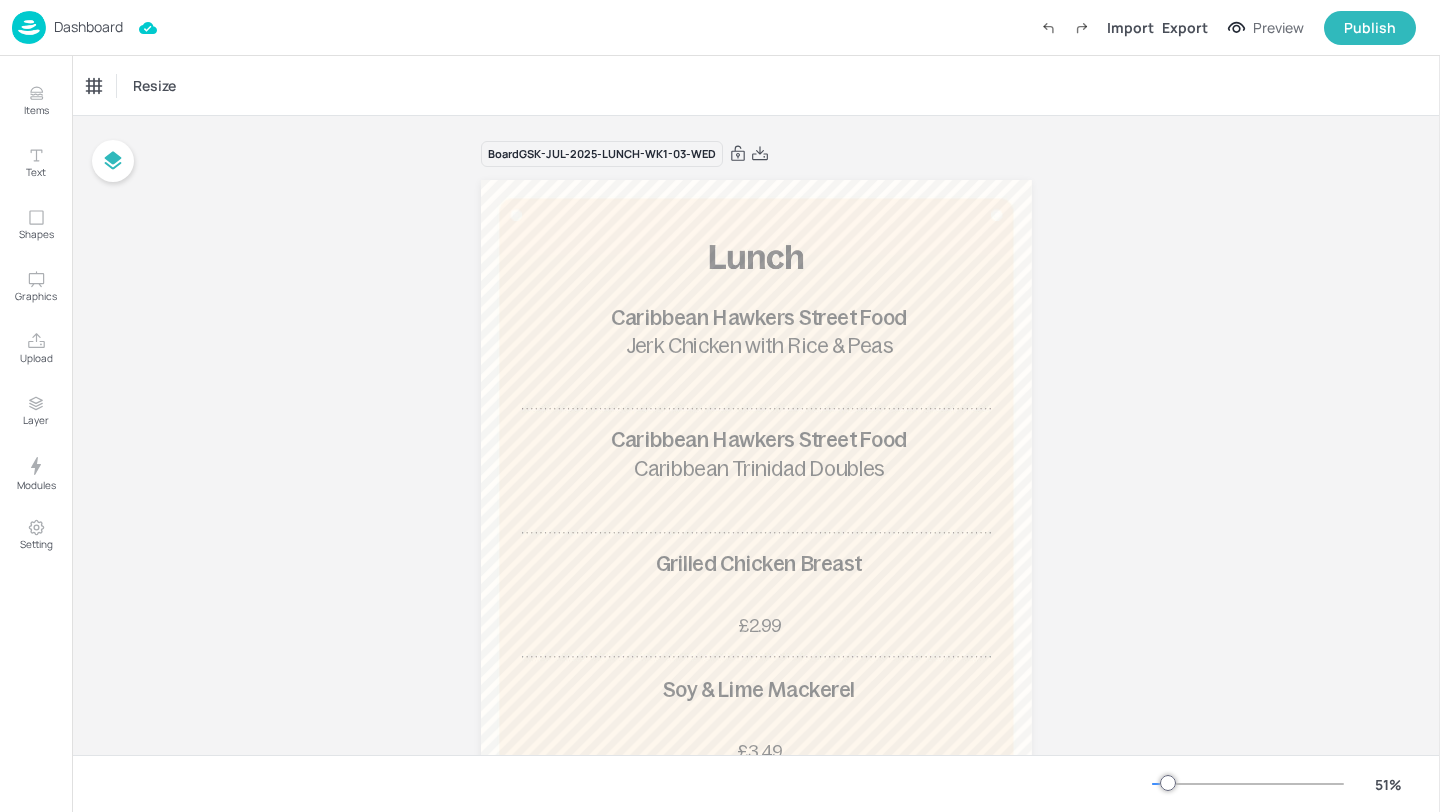 scroll, scrollTop: 61, scrollLeft: 0, axis: vertical 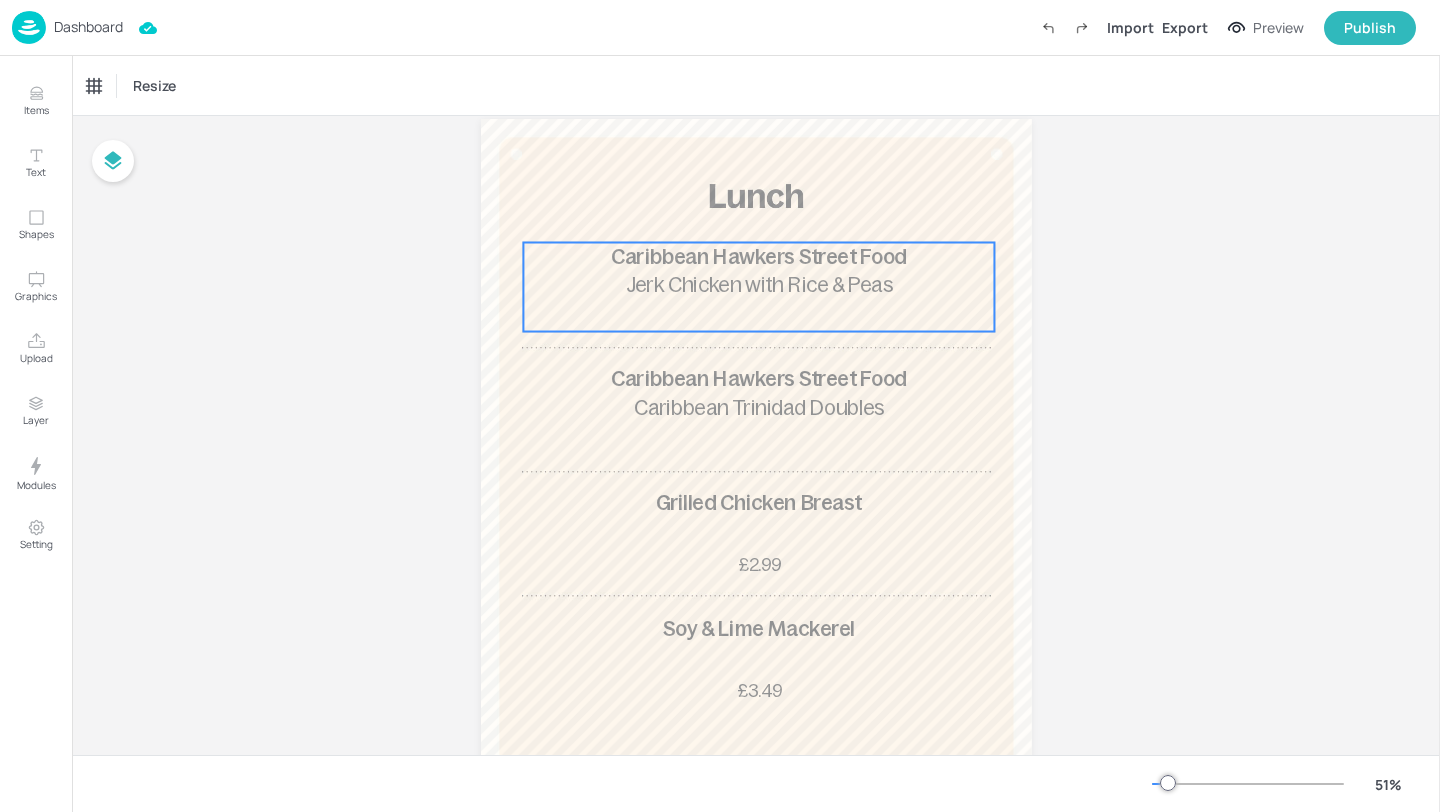 click on "Jerk Chicken with Rice & Peas" at bounding box center [758, 285] 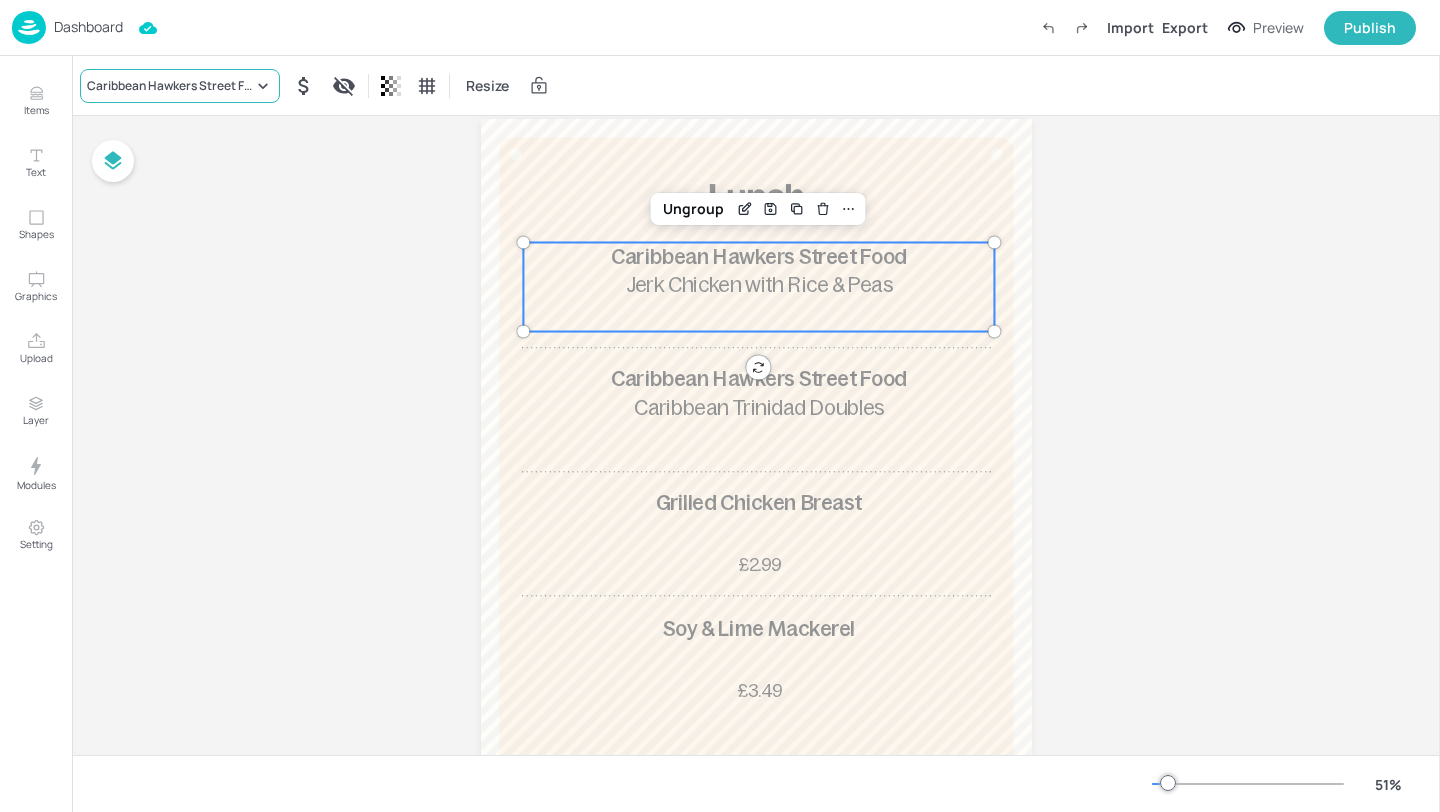 click on "Caribbean Hawkers Street Food" at bounding box center (180, 86) 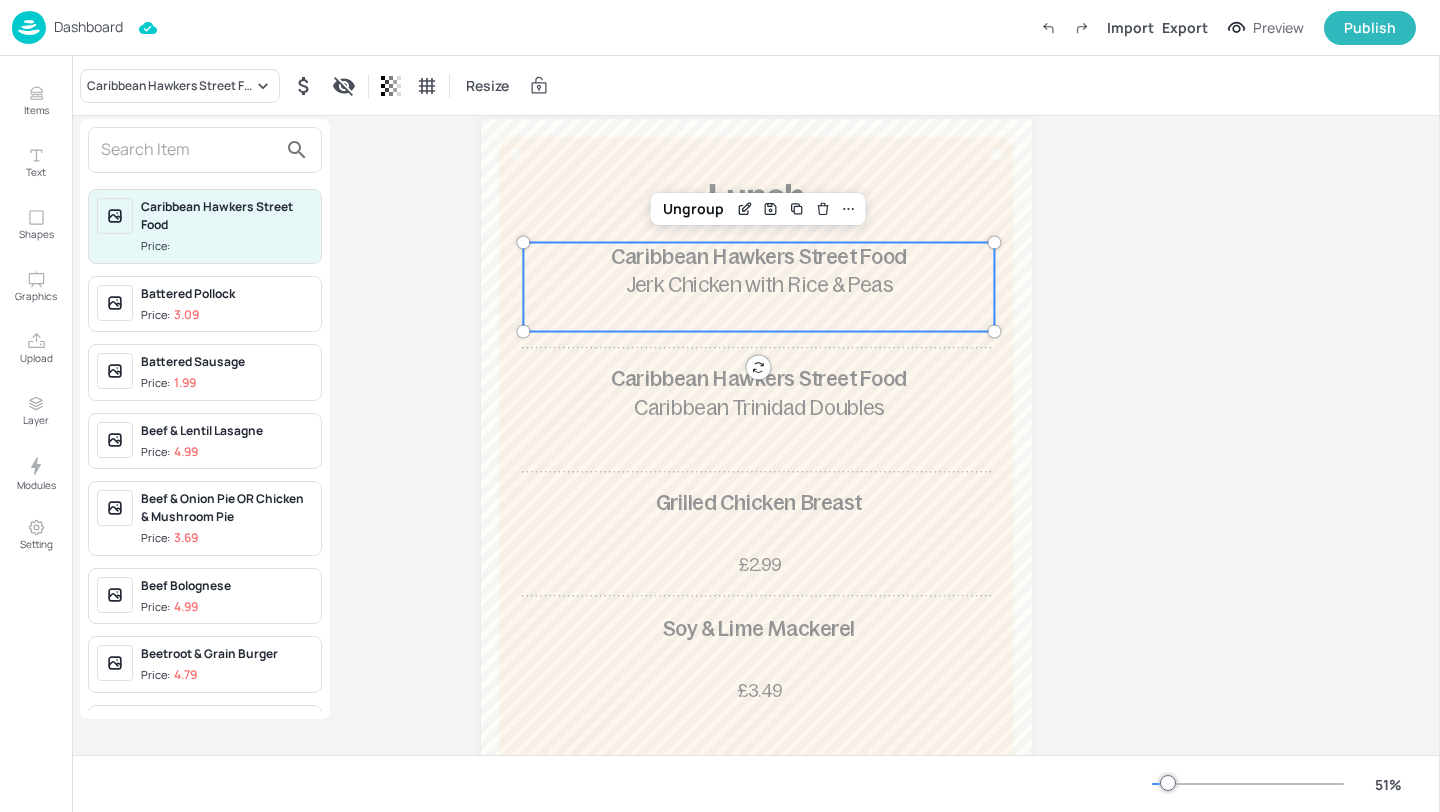 click at bounding box center (189, 150) 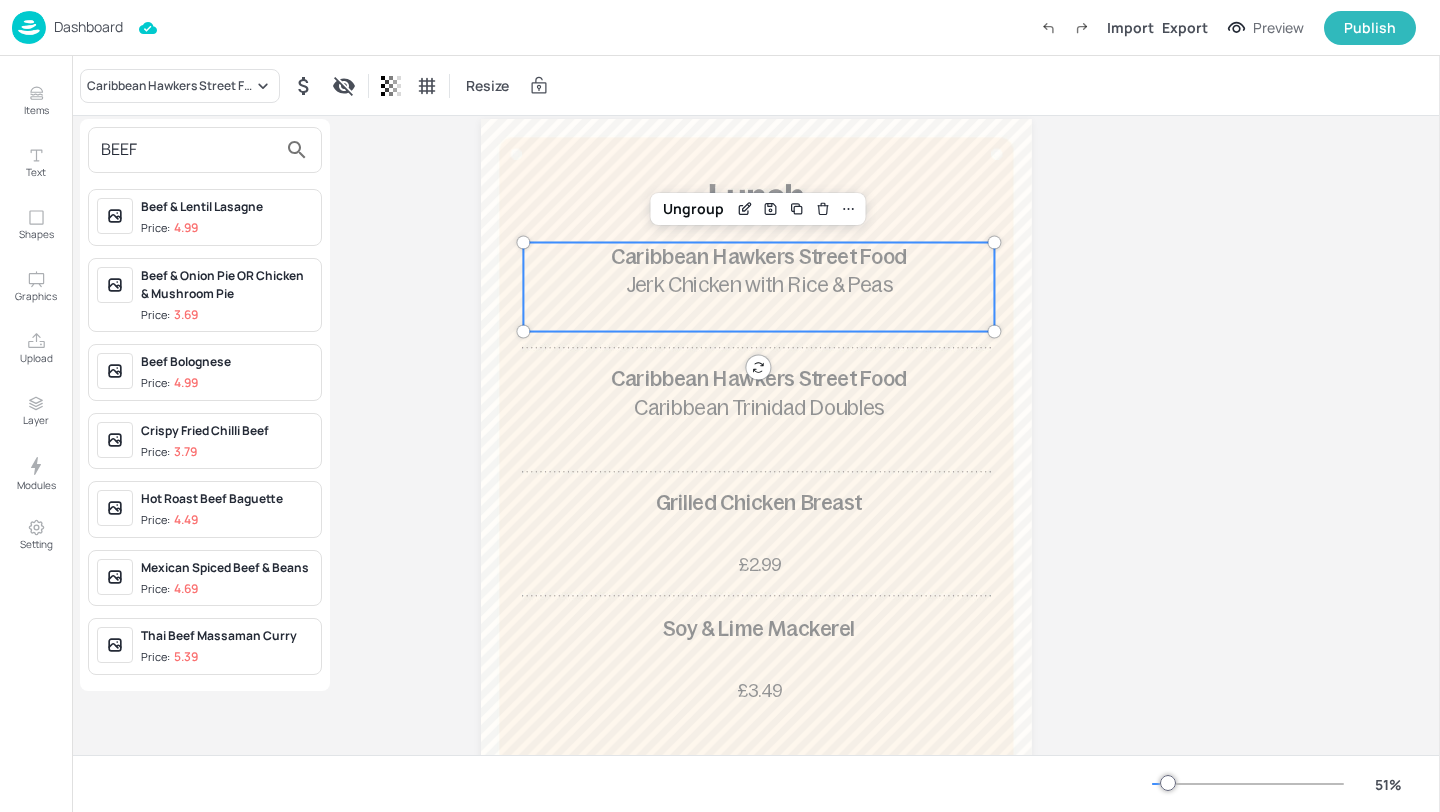 type on "BEEF" 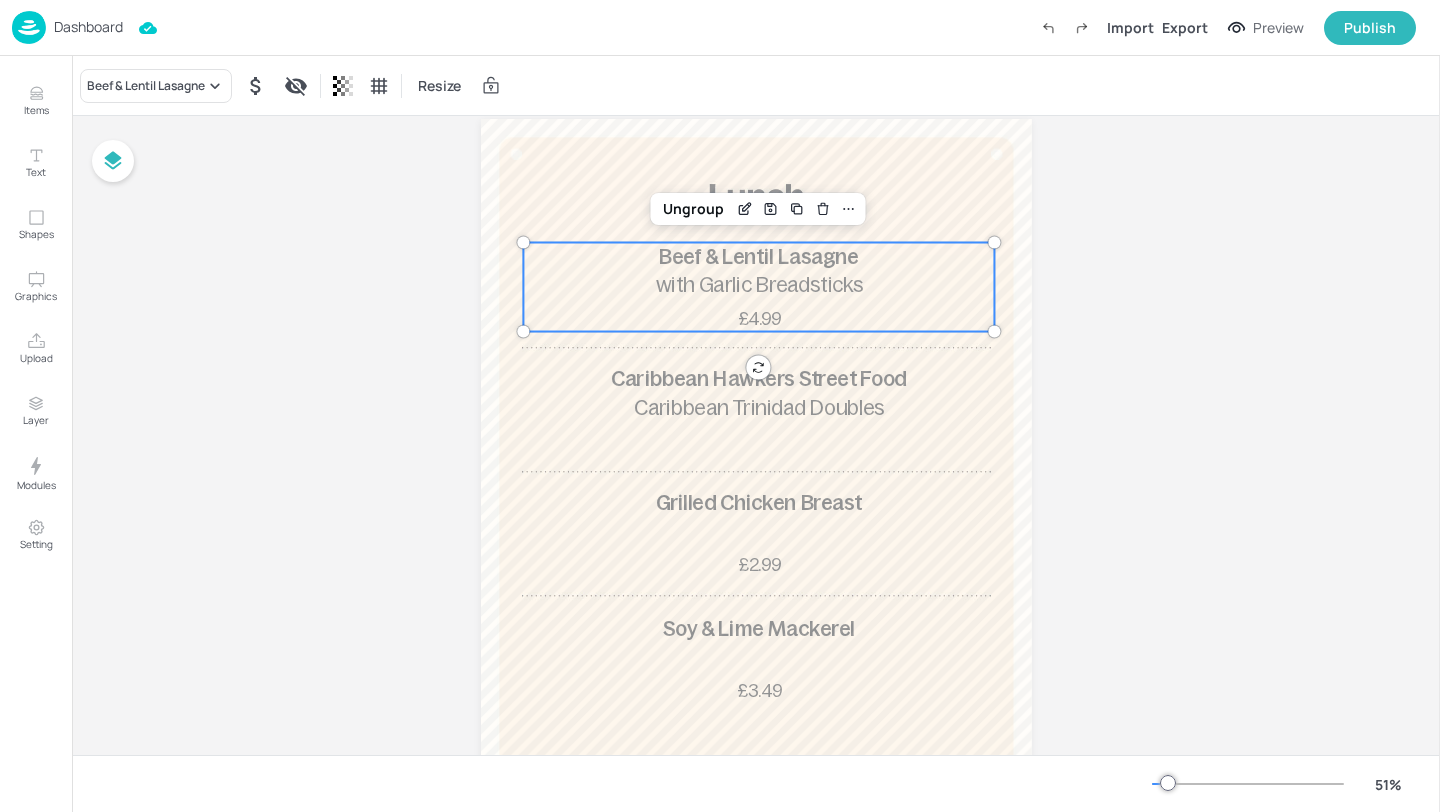 click on "Caribbean Trinidad Doubles" at bounding box center [758, 408] 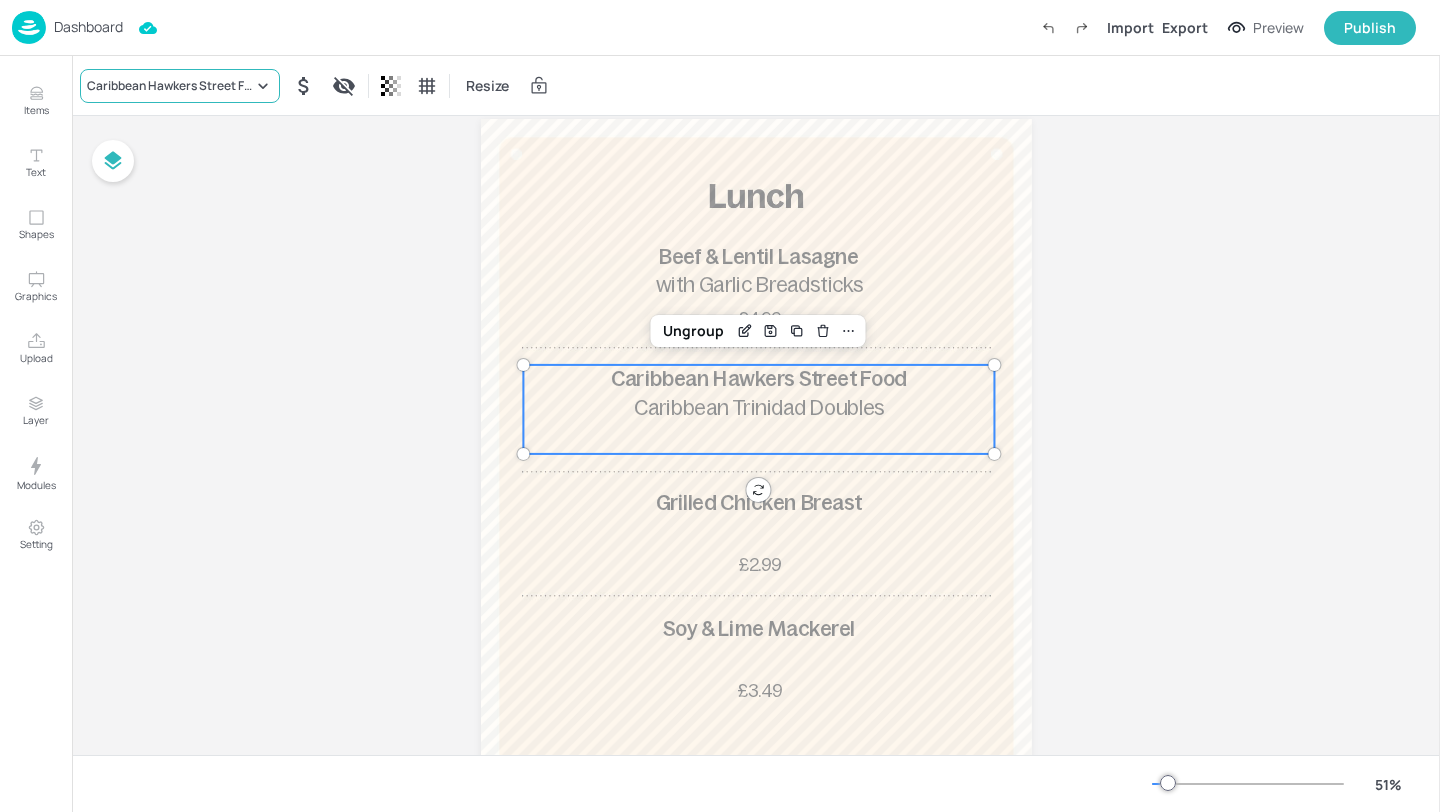 click on "Caribbean Hawkers Street Food" at bounding box center [170, 86] 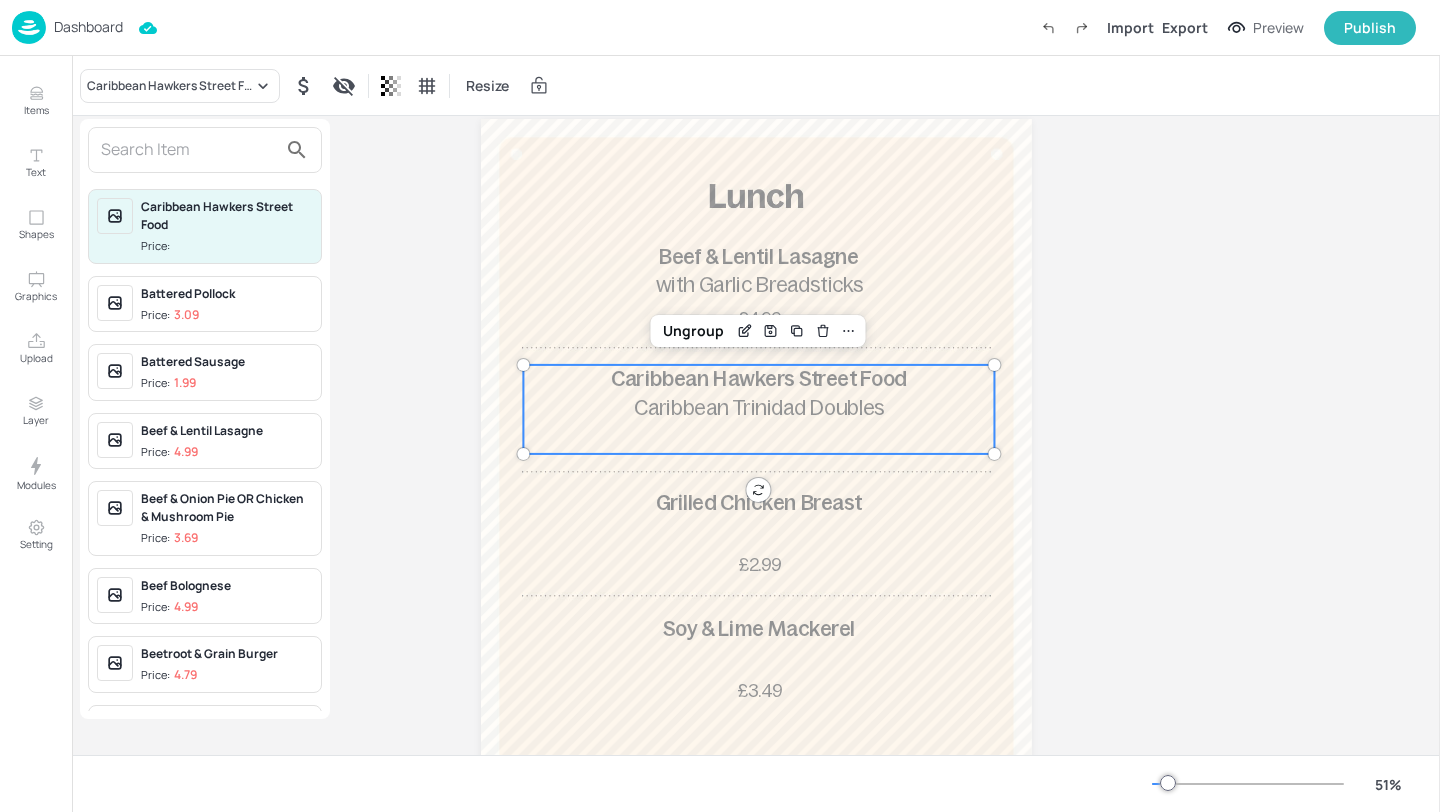 click at bounding box center [189, 150] 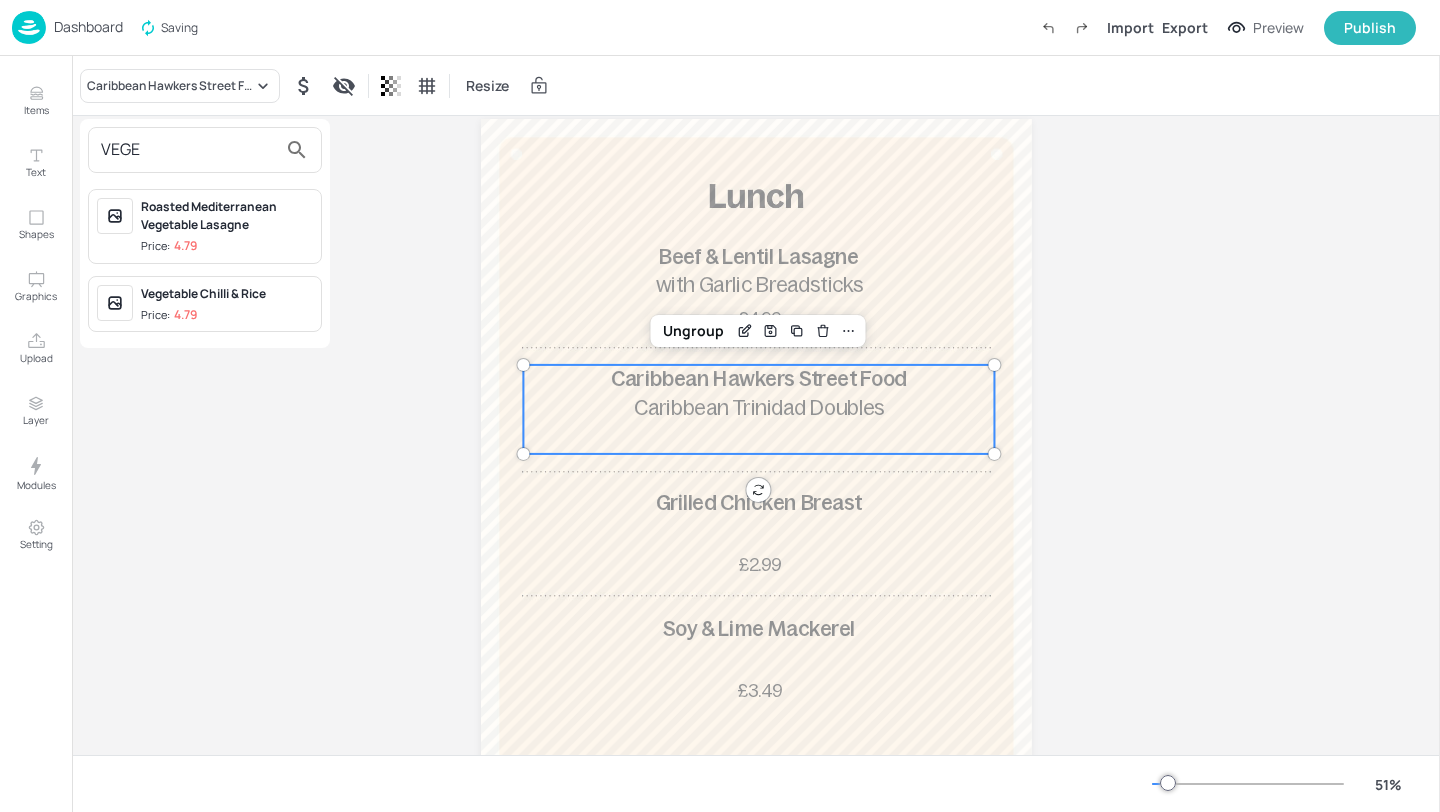 type on "VEGE" 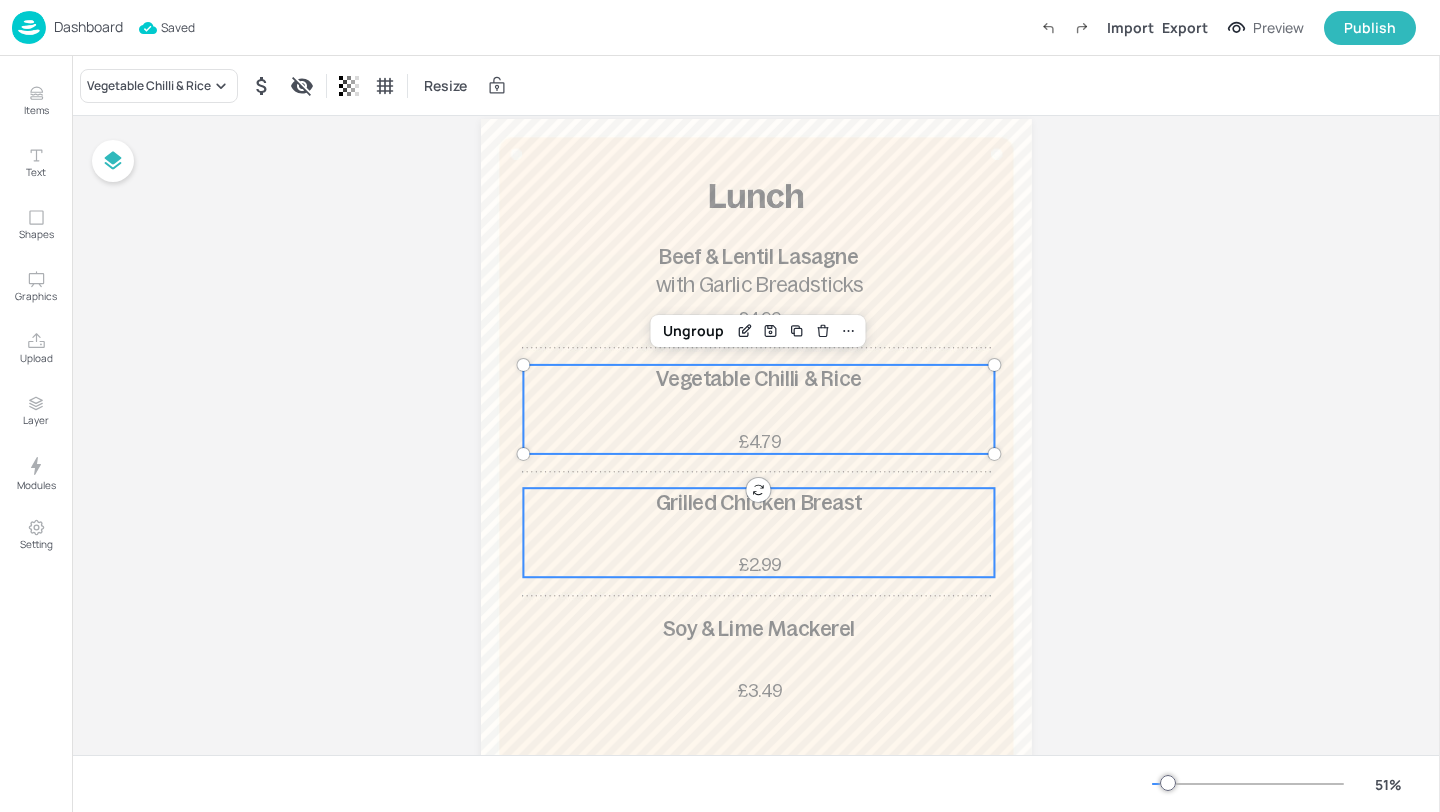 click on "Grilled Chicken Breast £2.99" at bounding box center (758, 532) 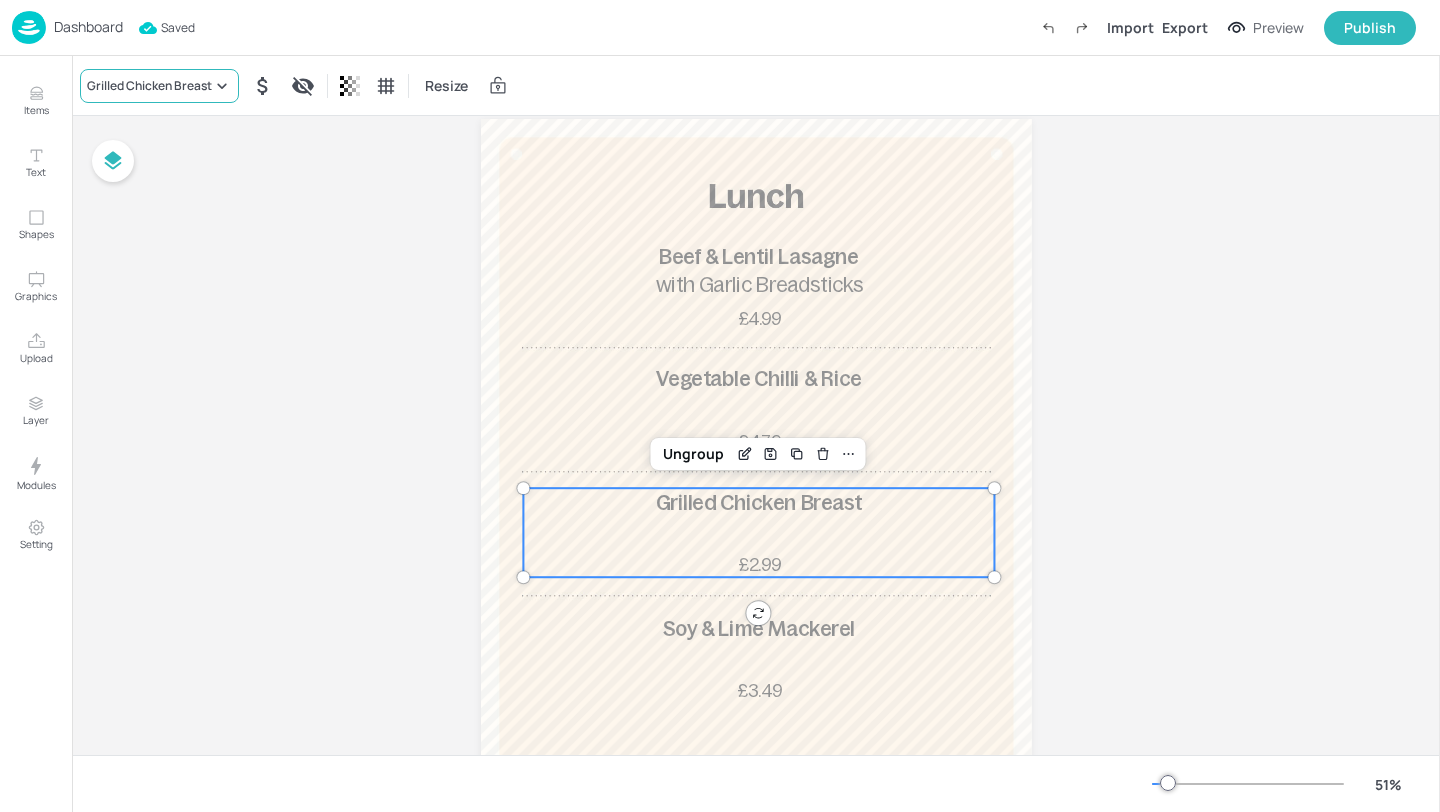 click on "Grilled Chicken Breast" at bounding box center [159, 86] 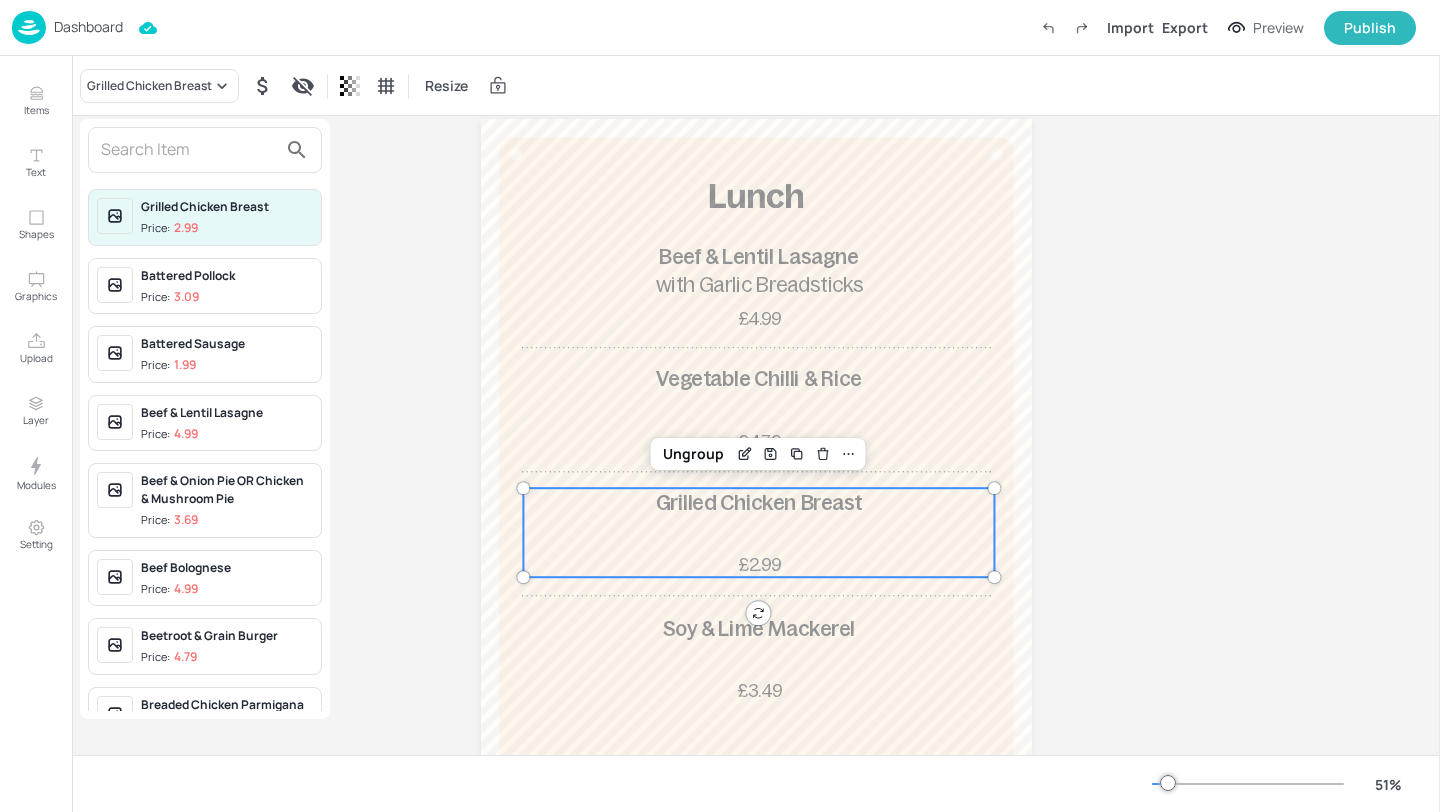 click at bounding box center (189, 150) 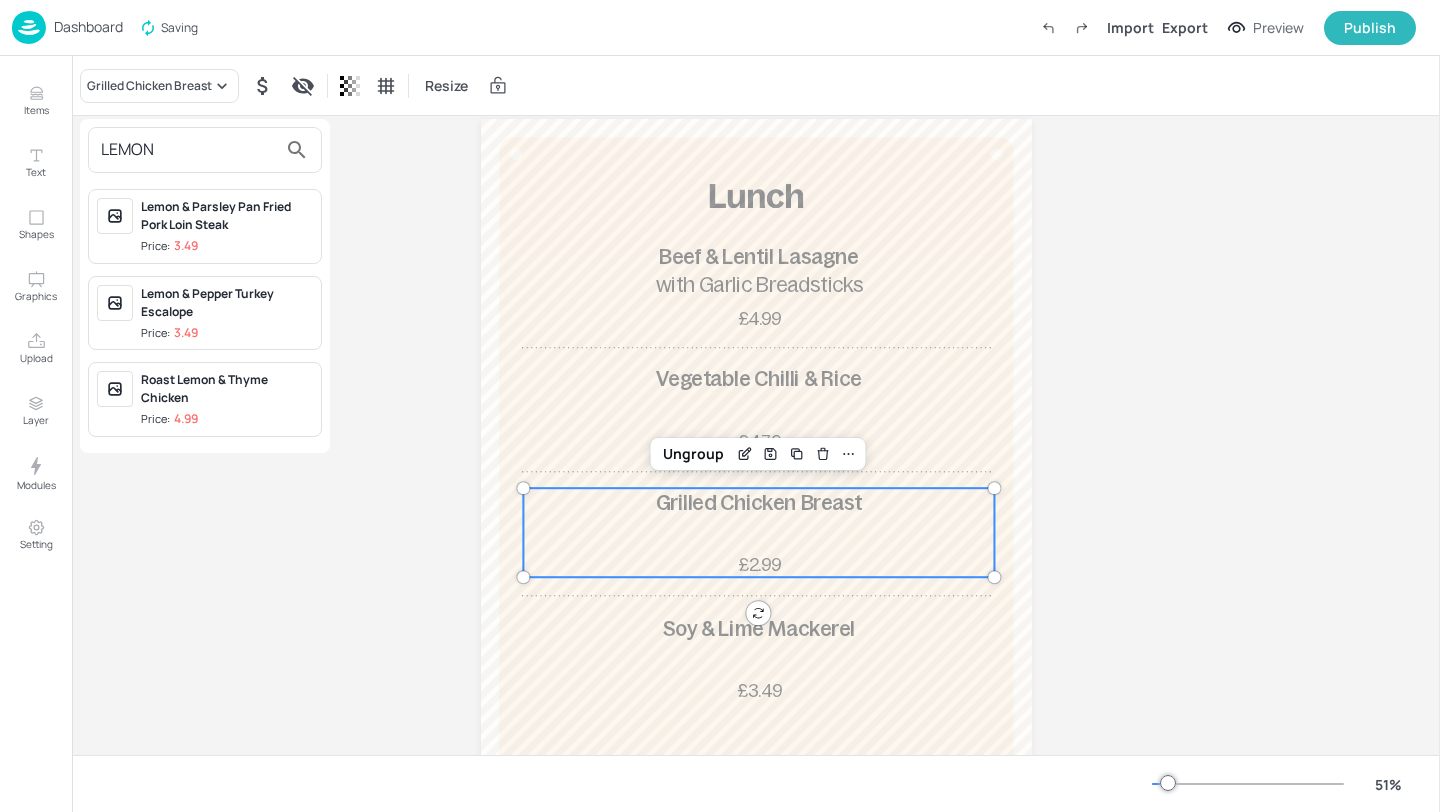 type on "LEMON" 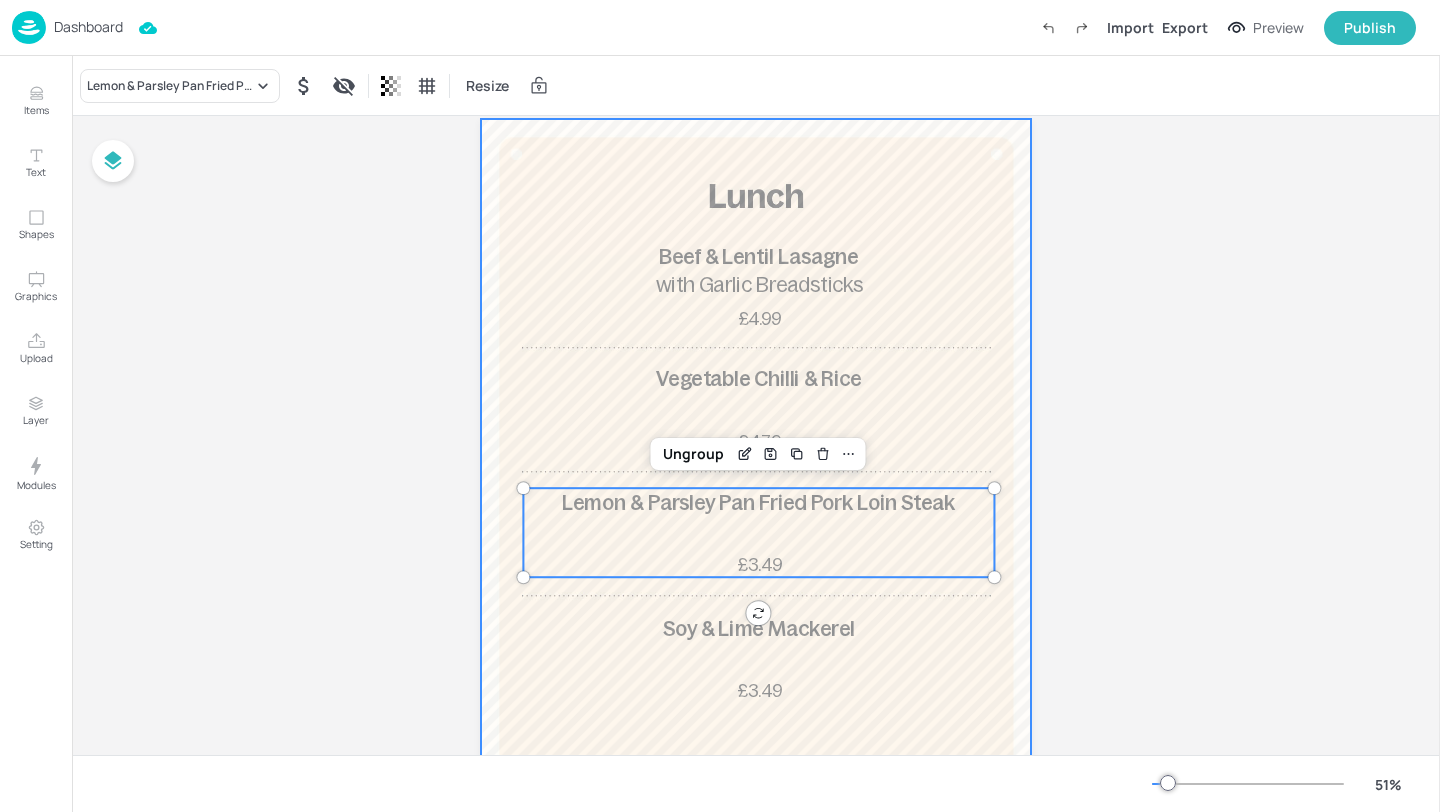 click at bounding box center (756, 453) 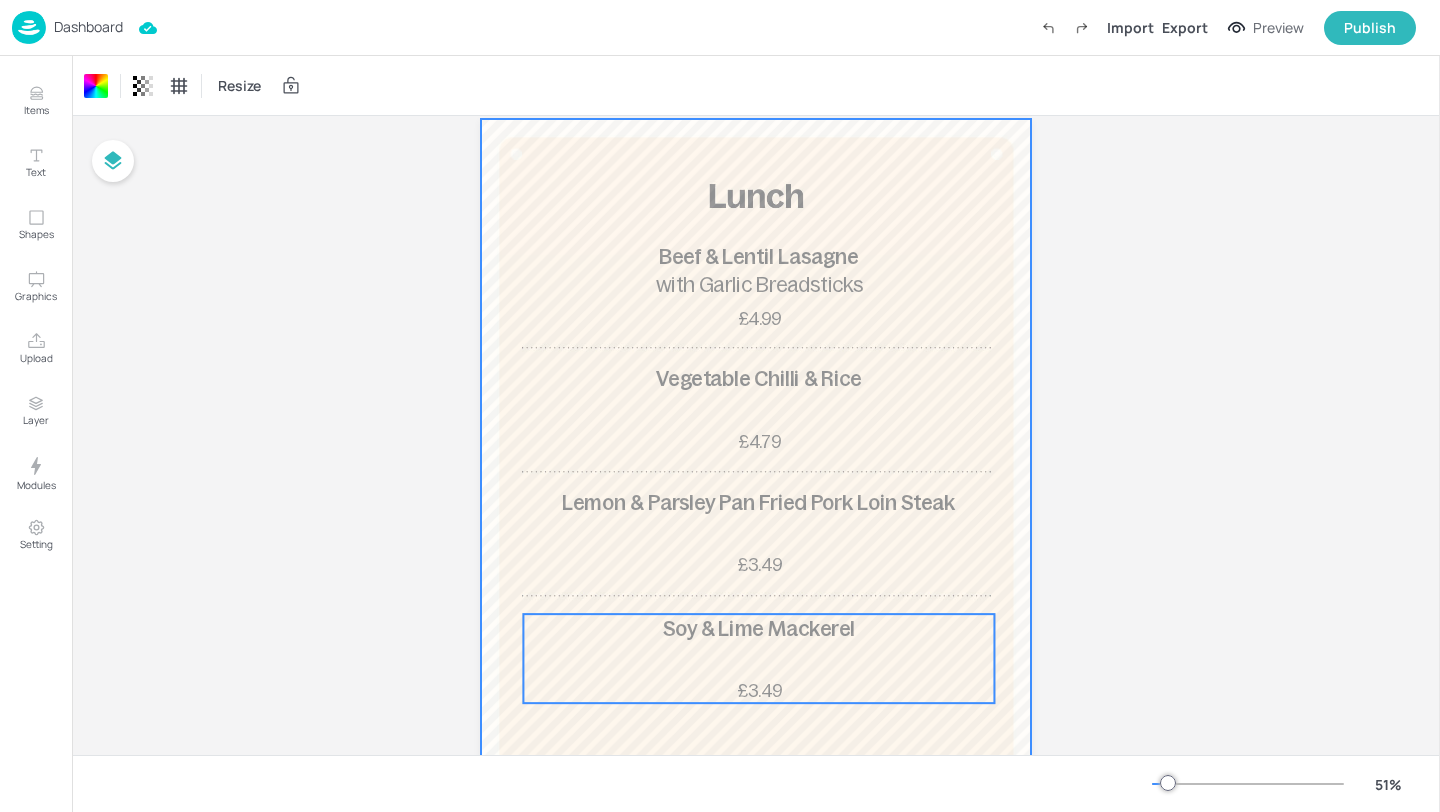 click on "Soy & Lime Mackerel" at bounding box center (758, 628) 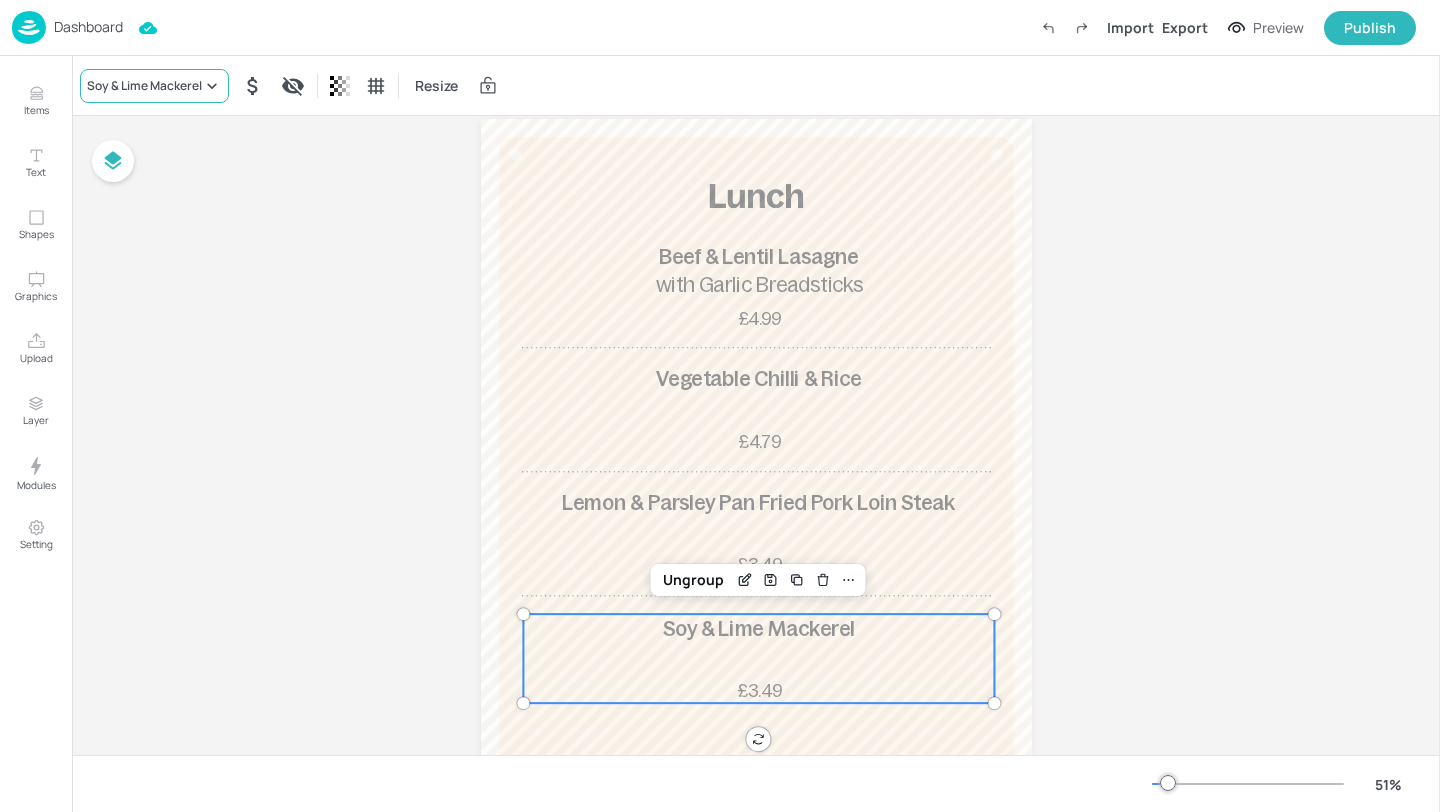 click on "Soy & Lime Mackerel" at bounding box center (144, 86) 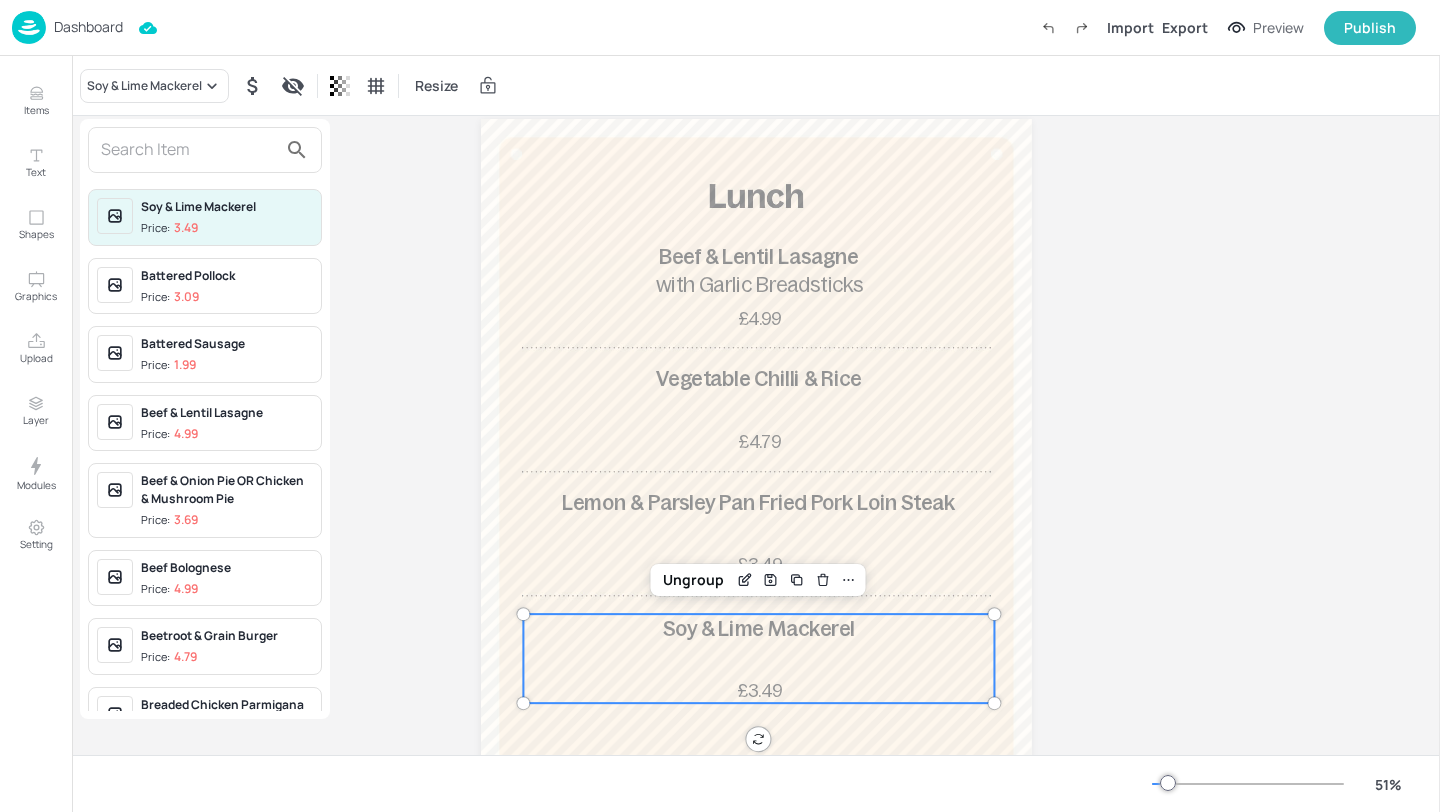click at bounding box center [189, 150] 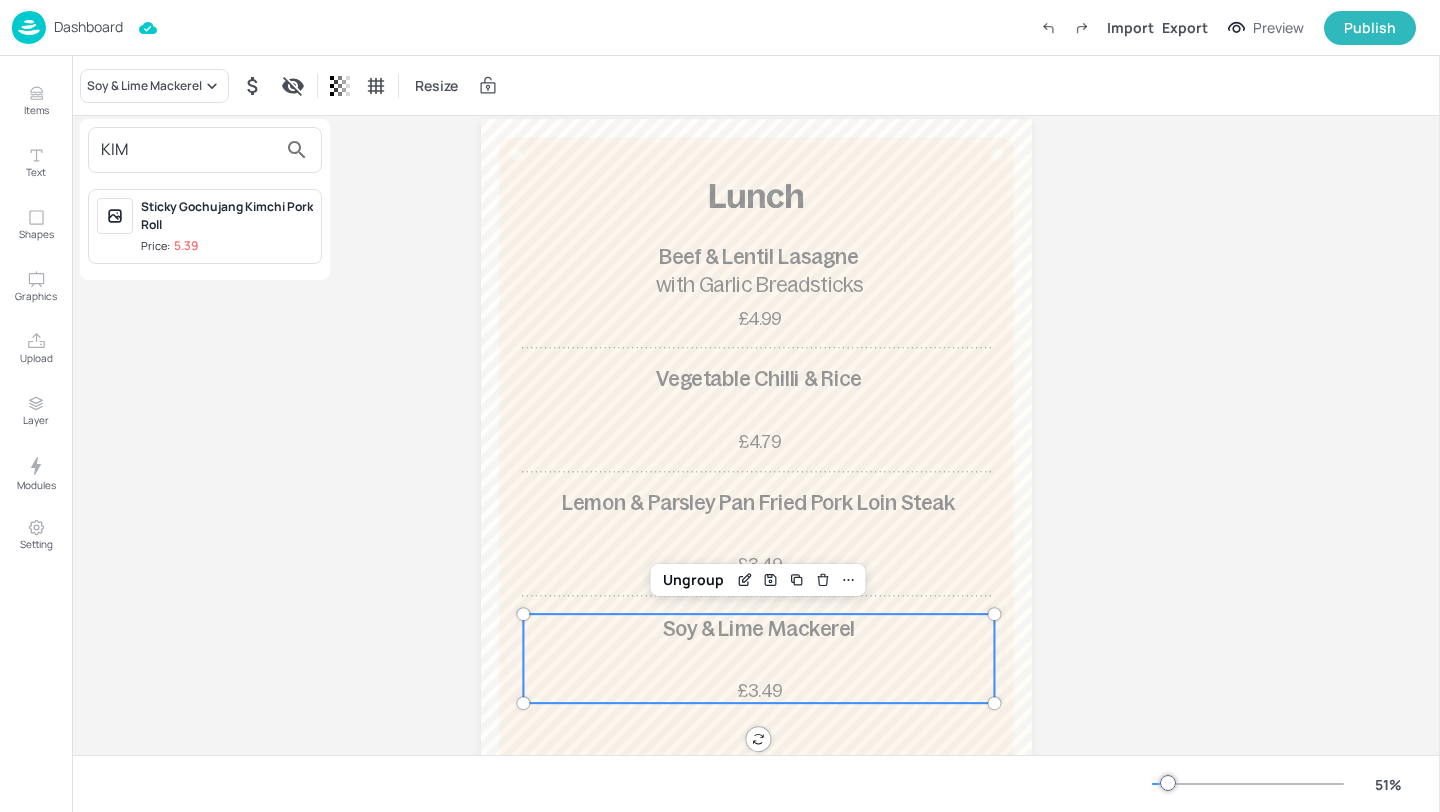 type on "KIM" 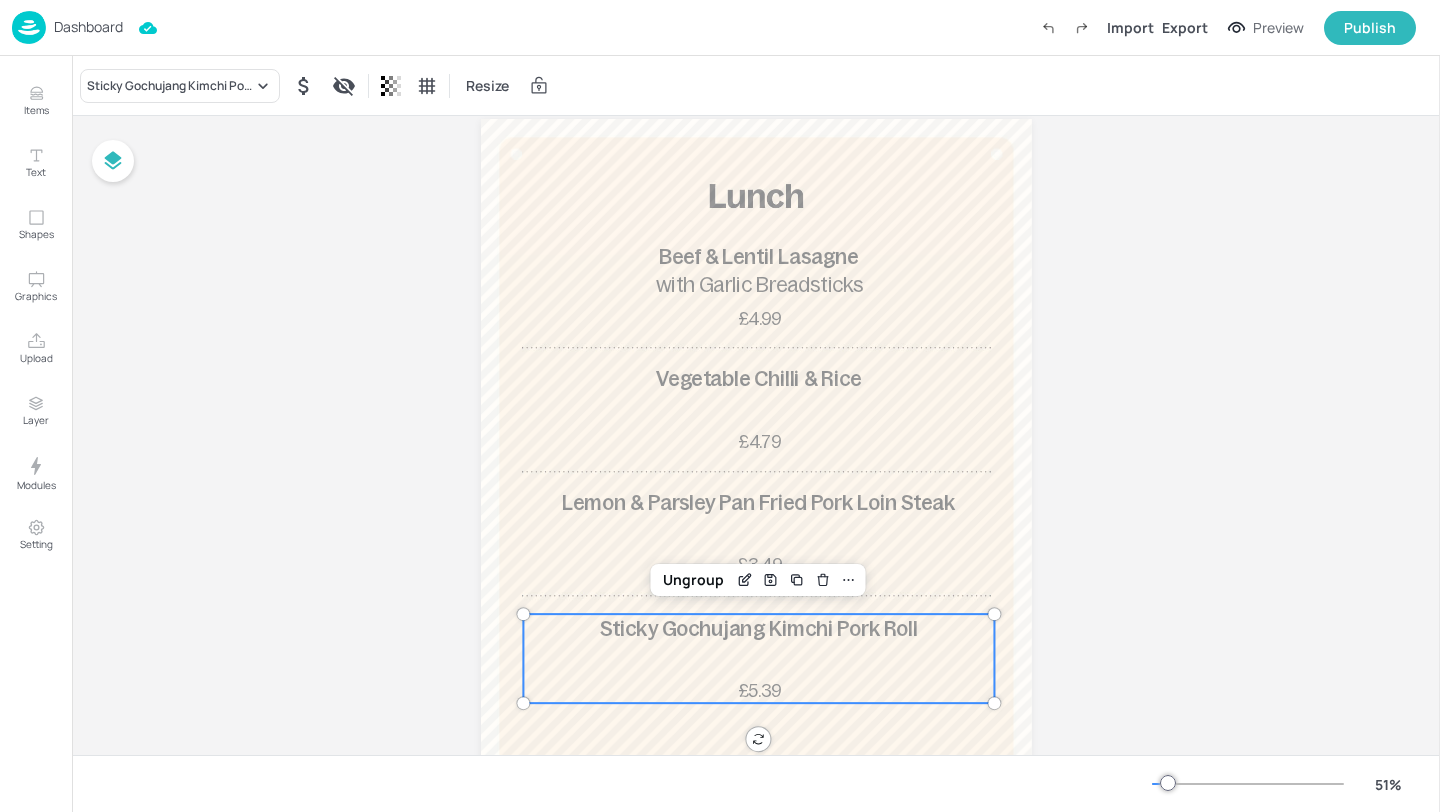 click on "Board  GSK-JUL-2025-LUNCH-WK1-03-WED   Vegetable Chilli & Rice £4.79 Beef & Lentil Lasagne £4.99 with Garlic Breadsticks Lemon & Parsley Pan Fried Pork Loin Steak £3.49 Sticky Gochujang Kimchi Pork Roll £5.39 Ungroup" at bounding box center (756, 446) 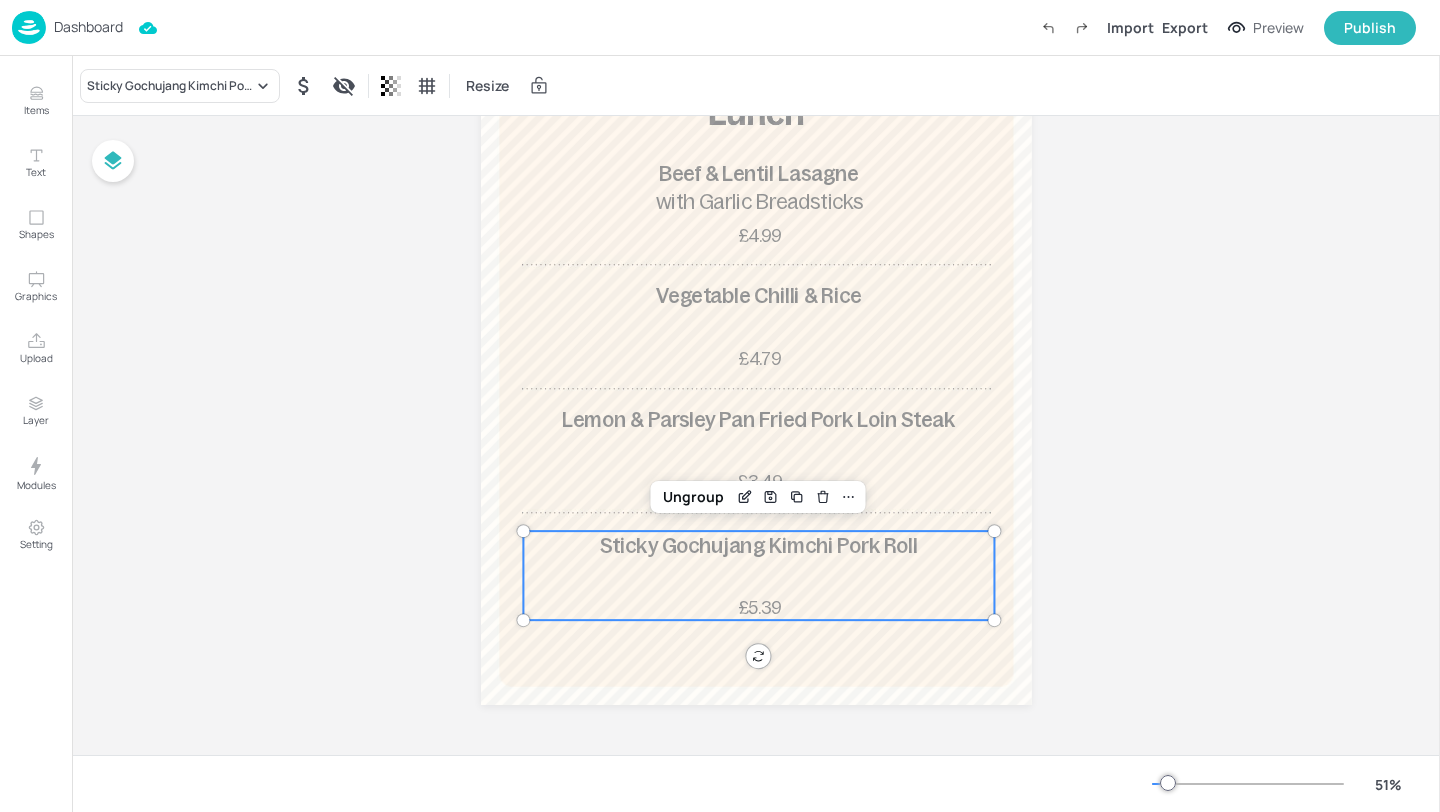 click on "Dashboard Import Export Preview Publish" at bounding box center [714, 27] 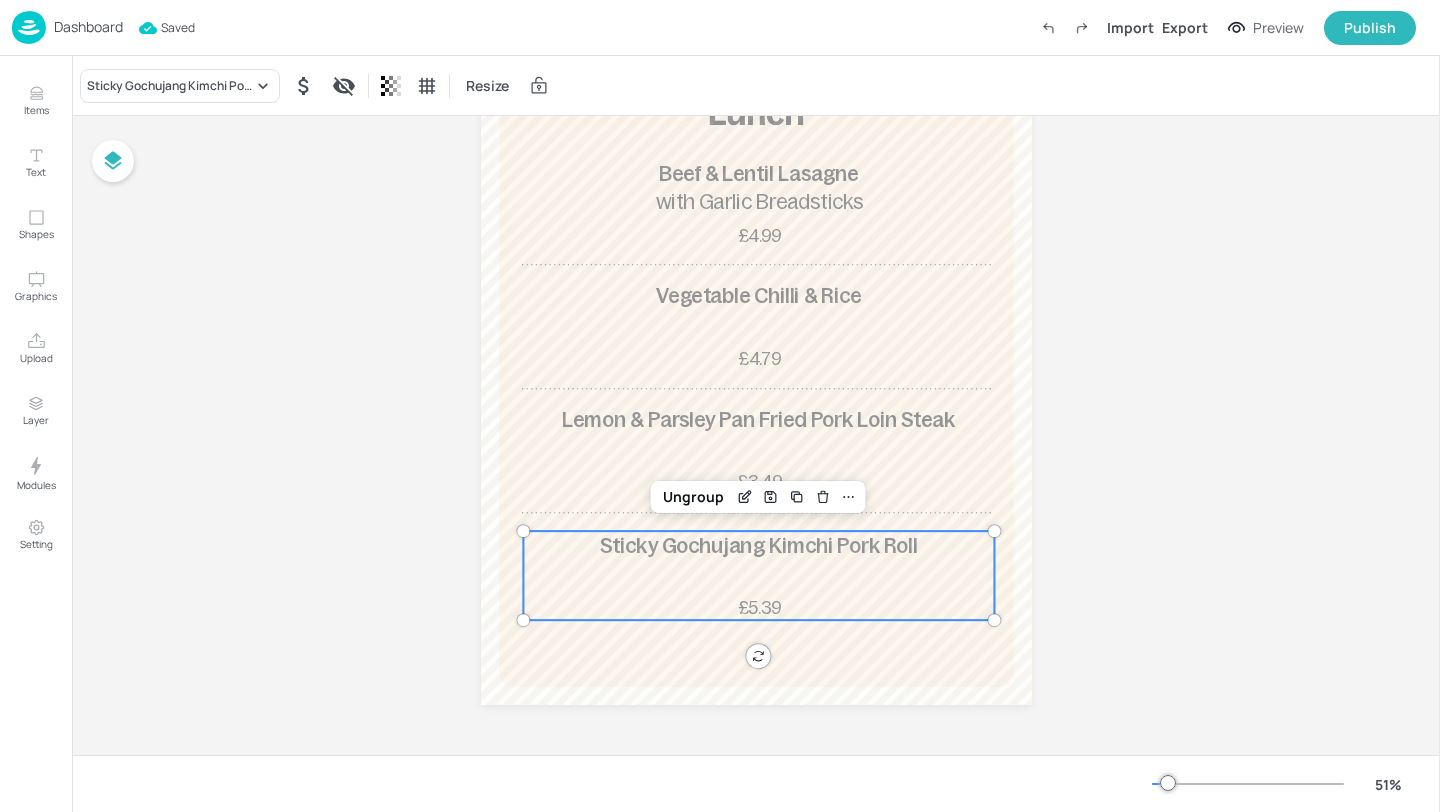 click on "Dashboard" at bounding box center [88, 27] 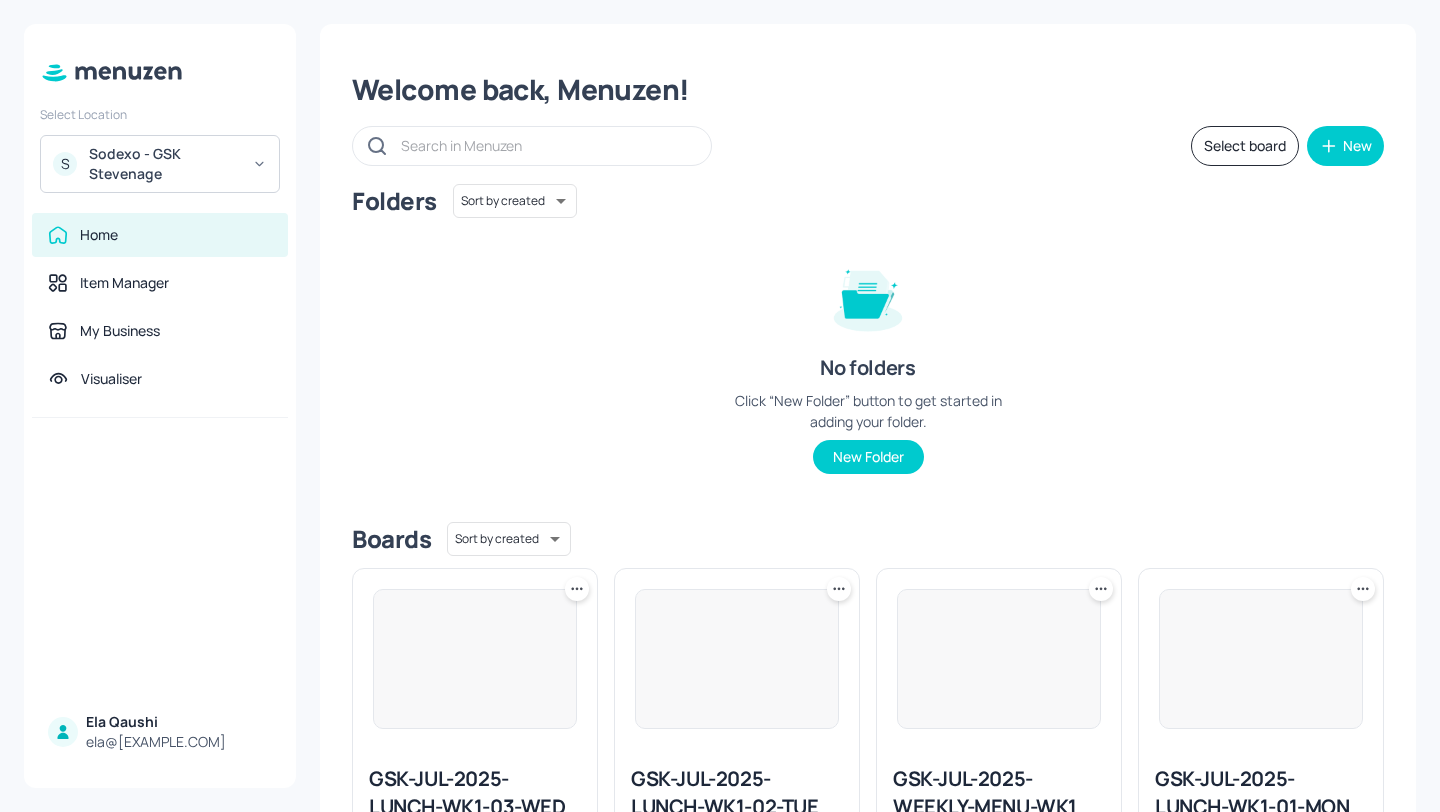 scroll, scrollTop: 151, scrollLeft: 0, axis: vertical 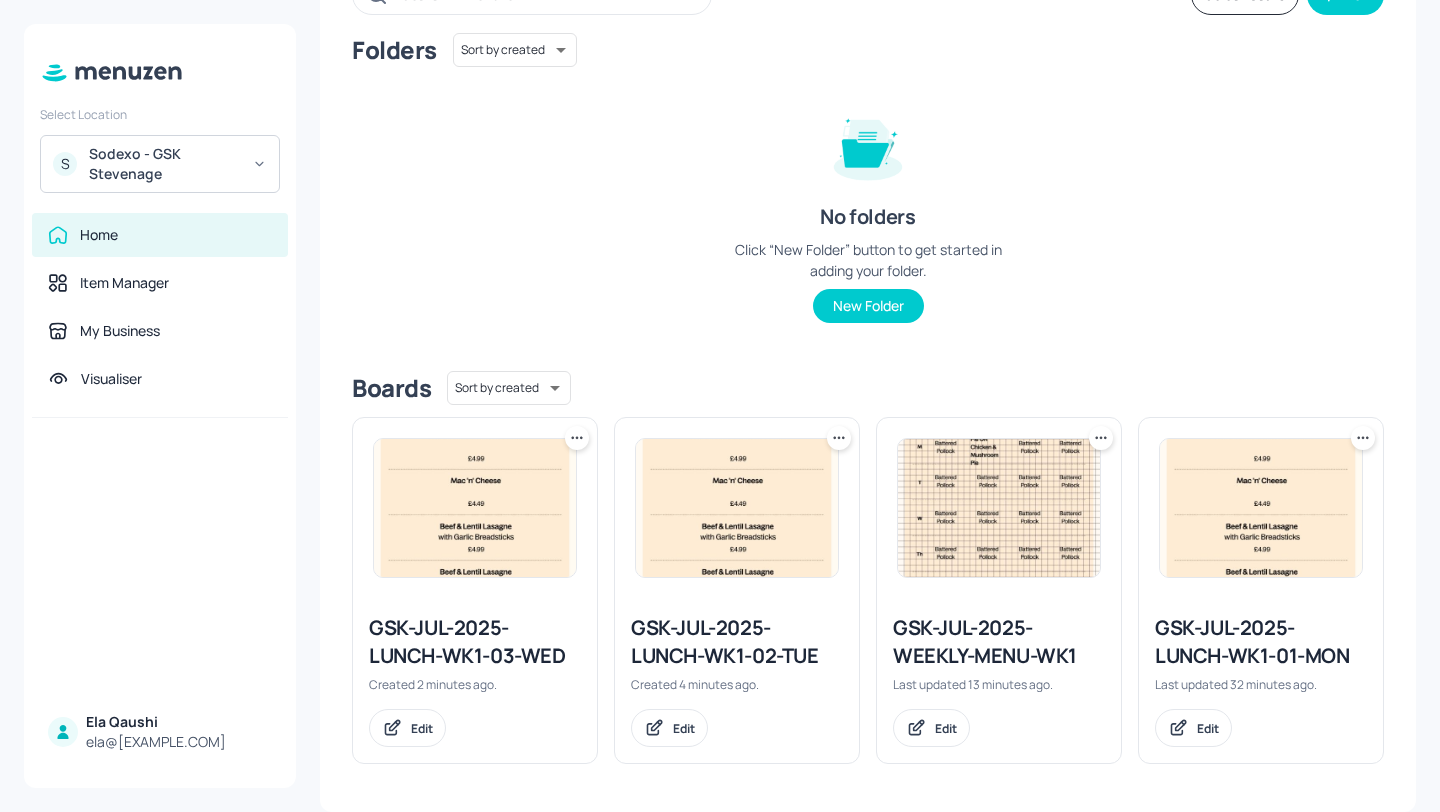 click 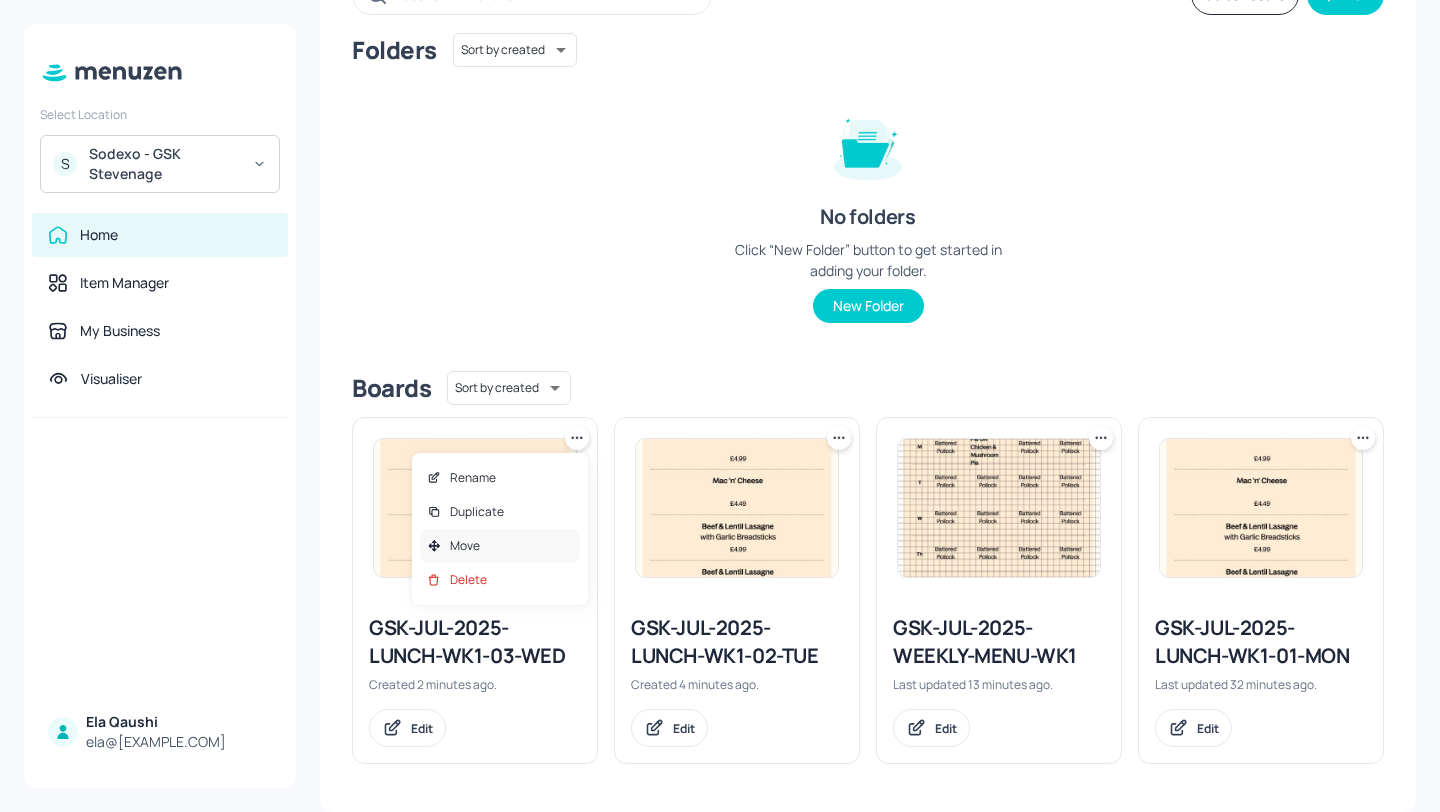 click on "Move" at bounding box center [500, 546] 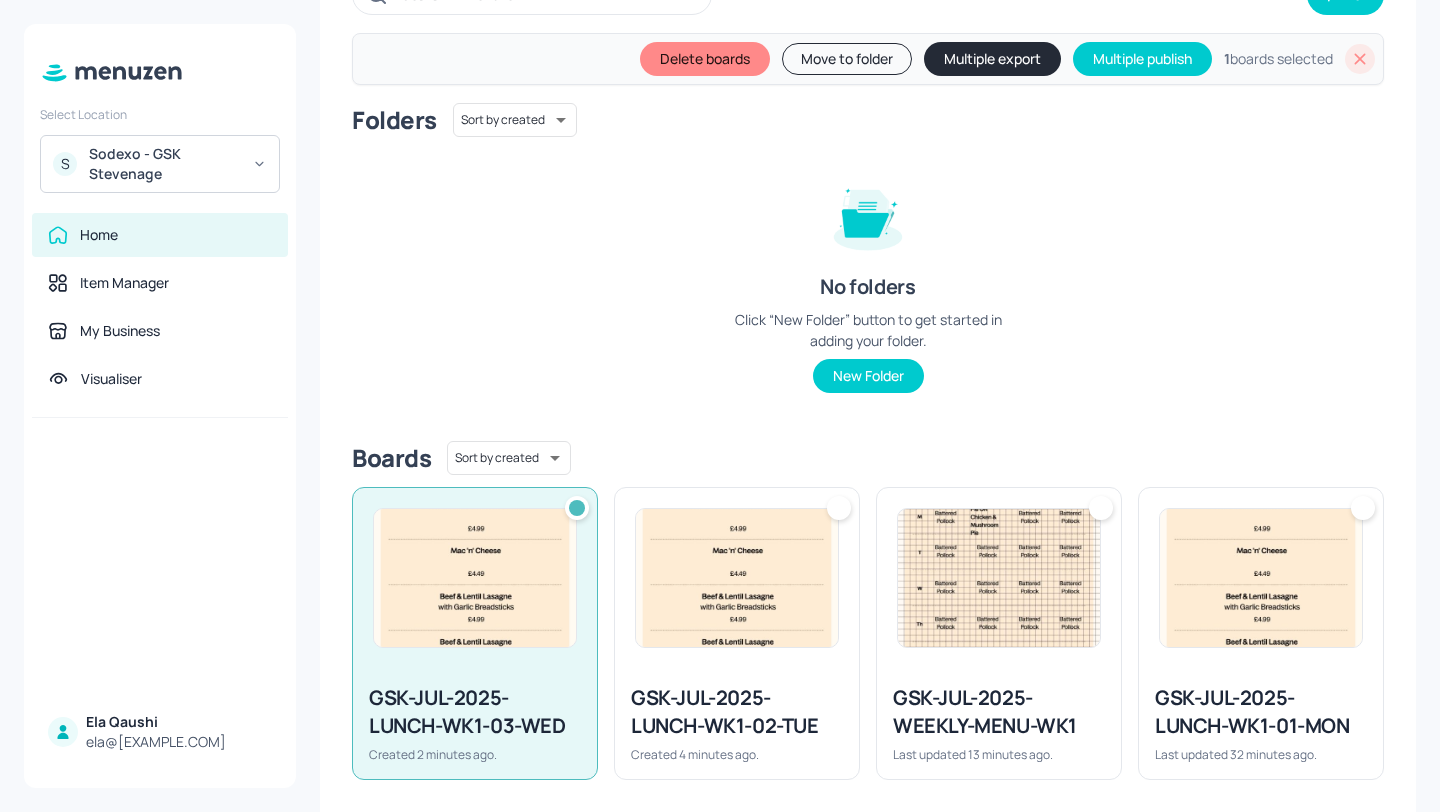 click on "Folders Sort by created id ​ No folders Click “New Folder” button to get started in adding your folder. New Folder Boards Sort by created id ​ GSK-JUL-2025-LUNCH-WK1-03-WED Created 2 minutes ago. GSK-JUL-2025-LUNCH-WK1-02-TUE Created 4 minutes ago. GSK-JUL-2025-WEEKLY-MENU-WK1 Last updated 13 minutes ago. GSK-JUL-2025-LUNCH-WK1-01-MON Last updated 32 minutes ago." at bounding box center [868, 441] 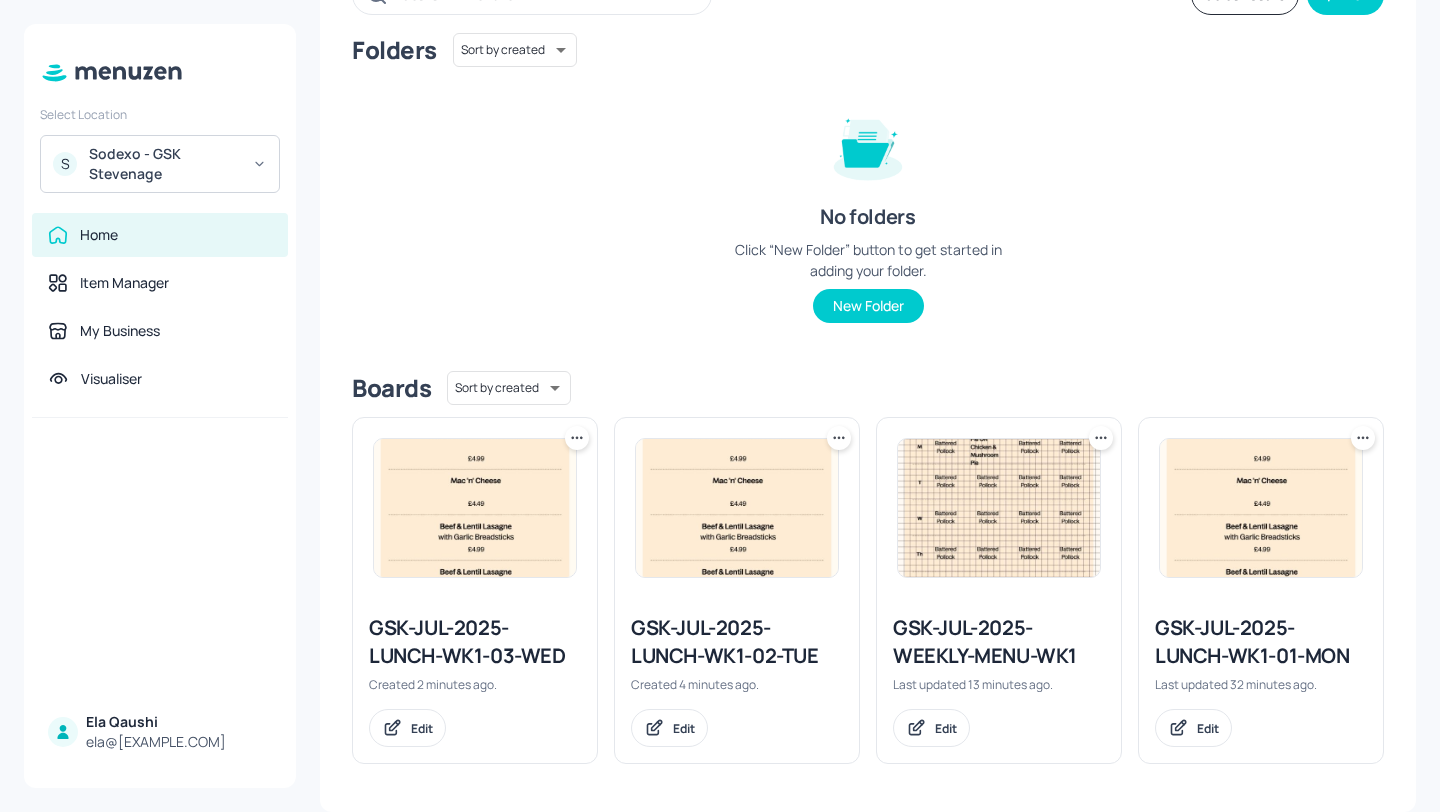 click 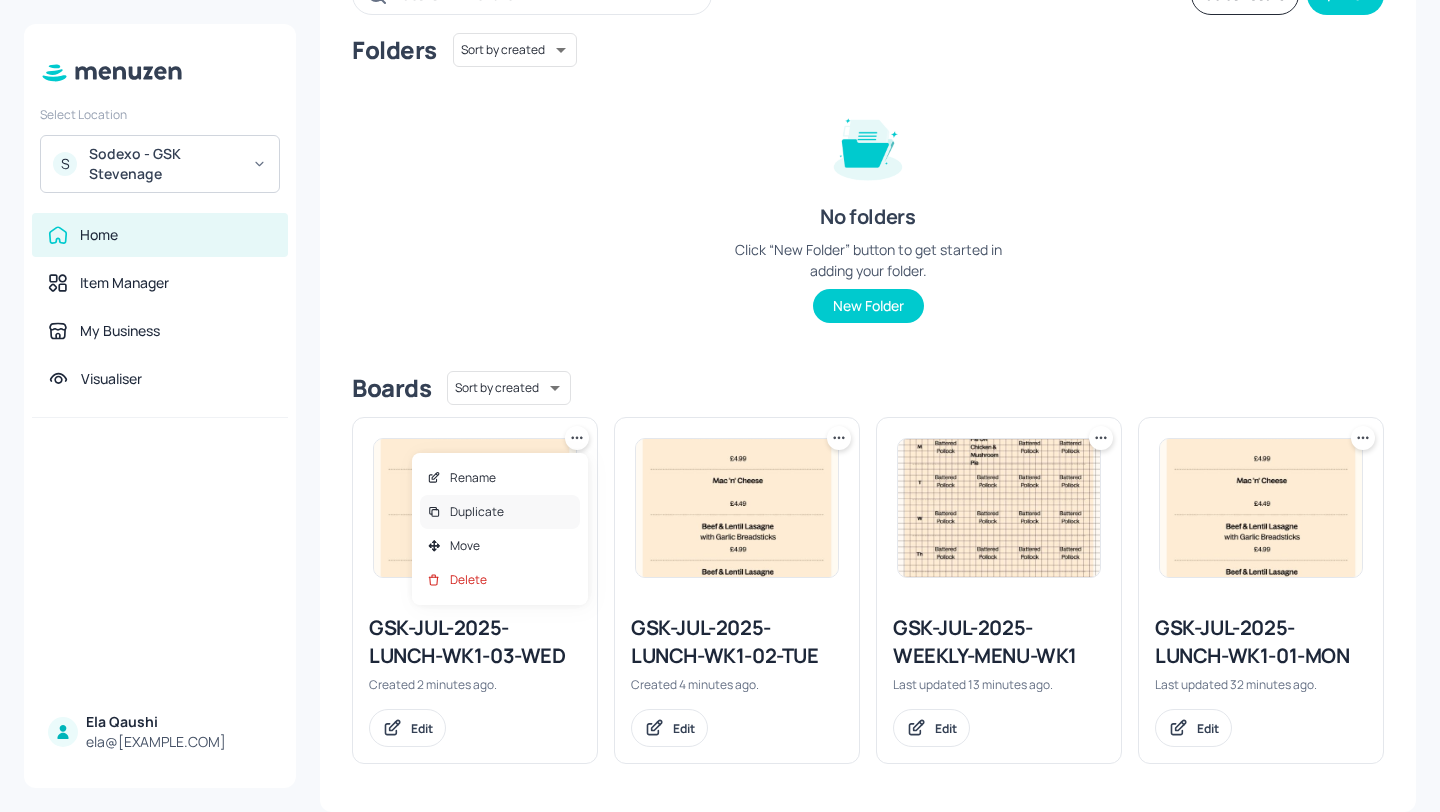 click on "Duplicate" at bounding box center [500, 512] 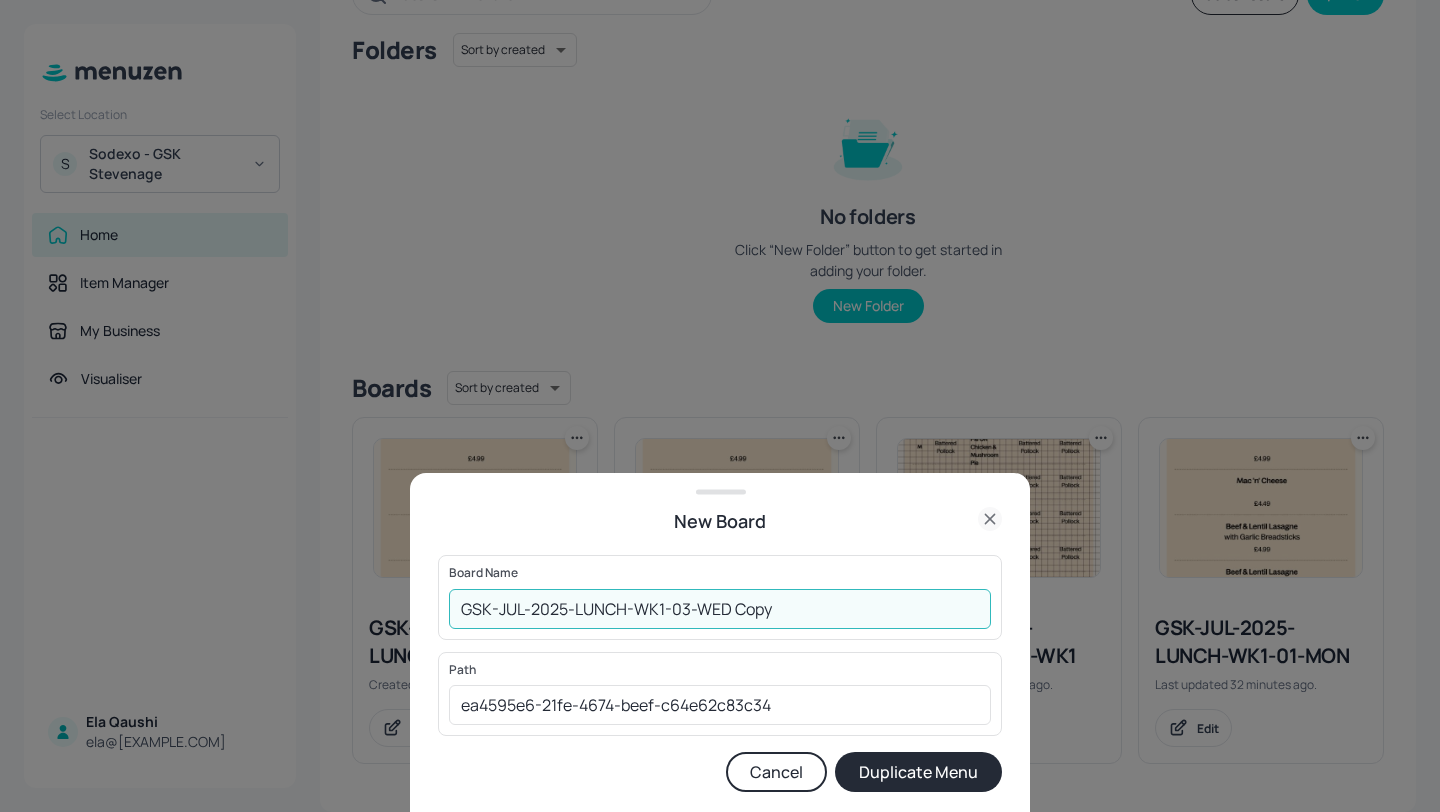 drag, startPoint x: 777, startPoint y: 607, endPoint x: 682, endPoint y: 603, distance: 95.084175 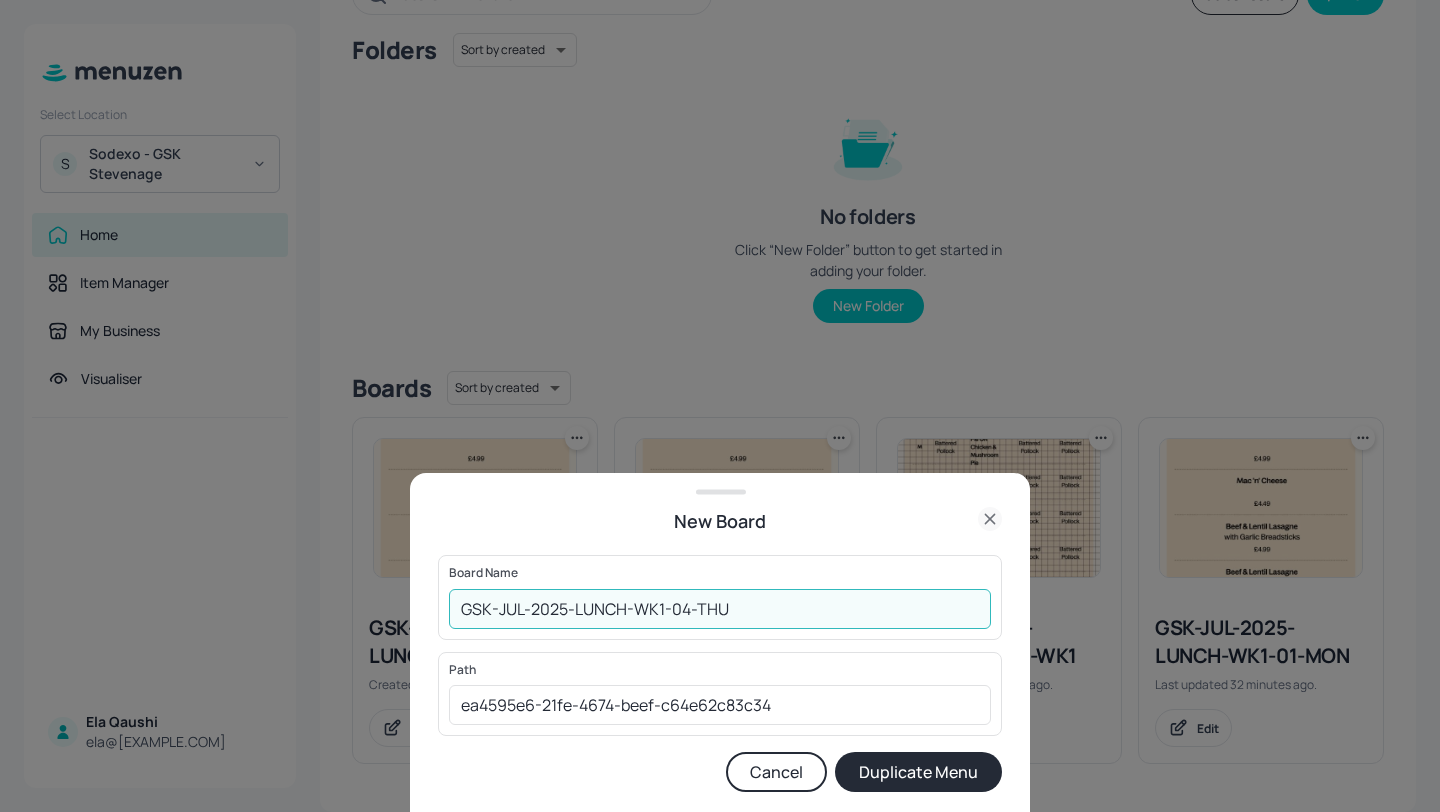type on "GSK-JUL-2025-LUNCH-WK1-04-THU" 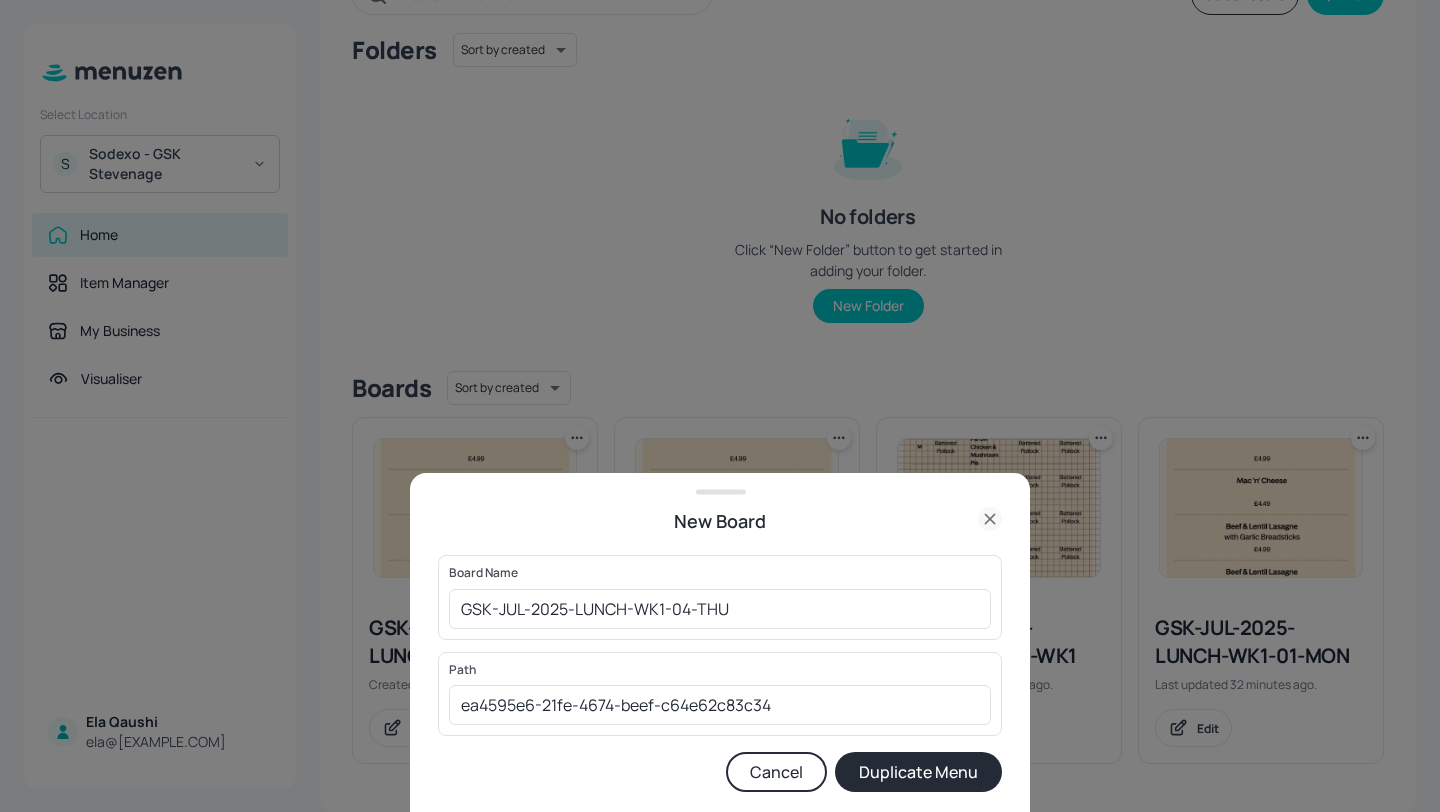 click on "Duplicate Menu" at bounding box center [918, 772] 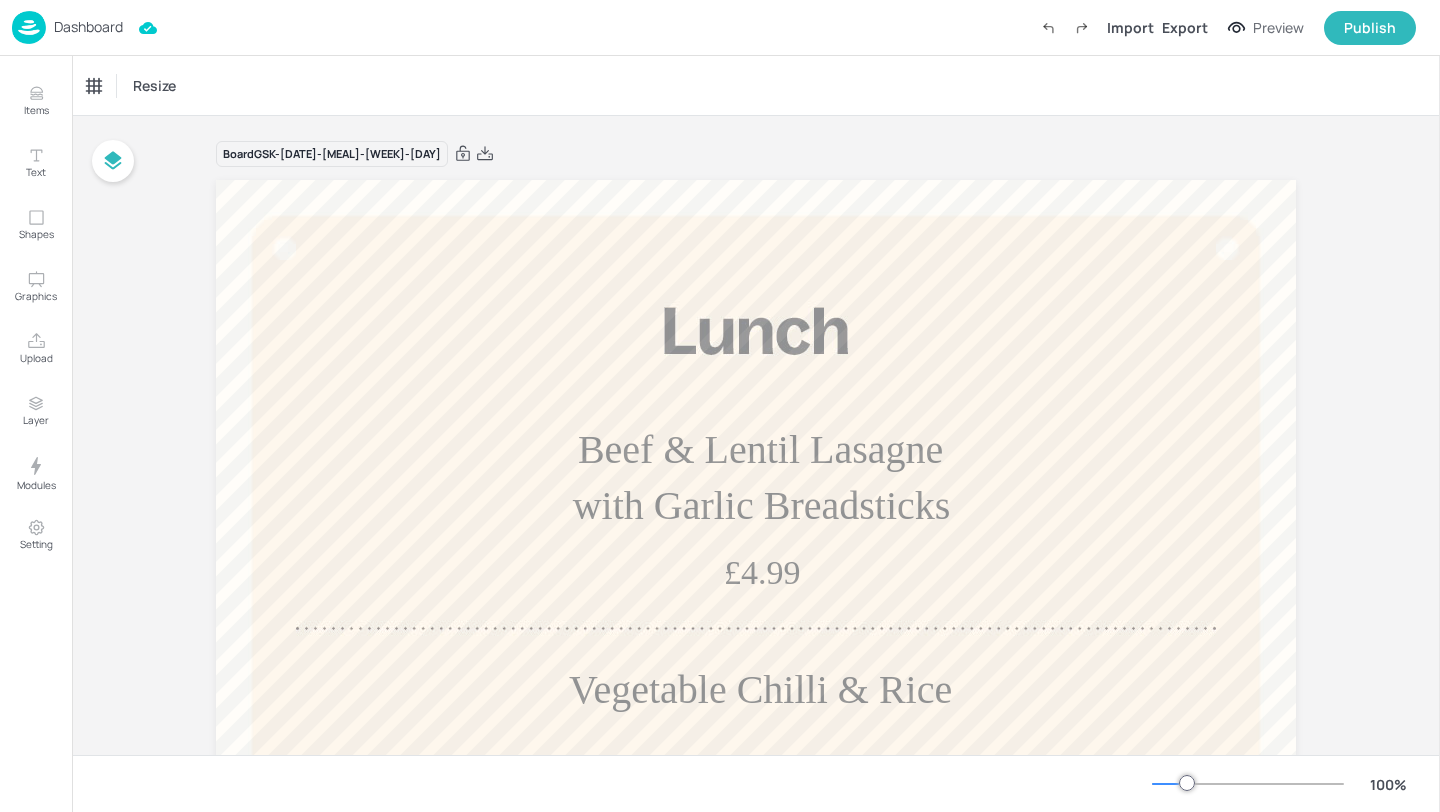 scroll, scrollTop: 0, scrollLeft: 0, axis: both 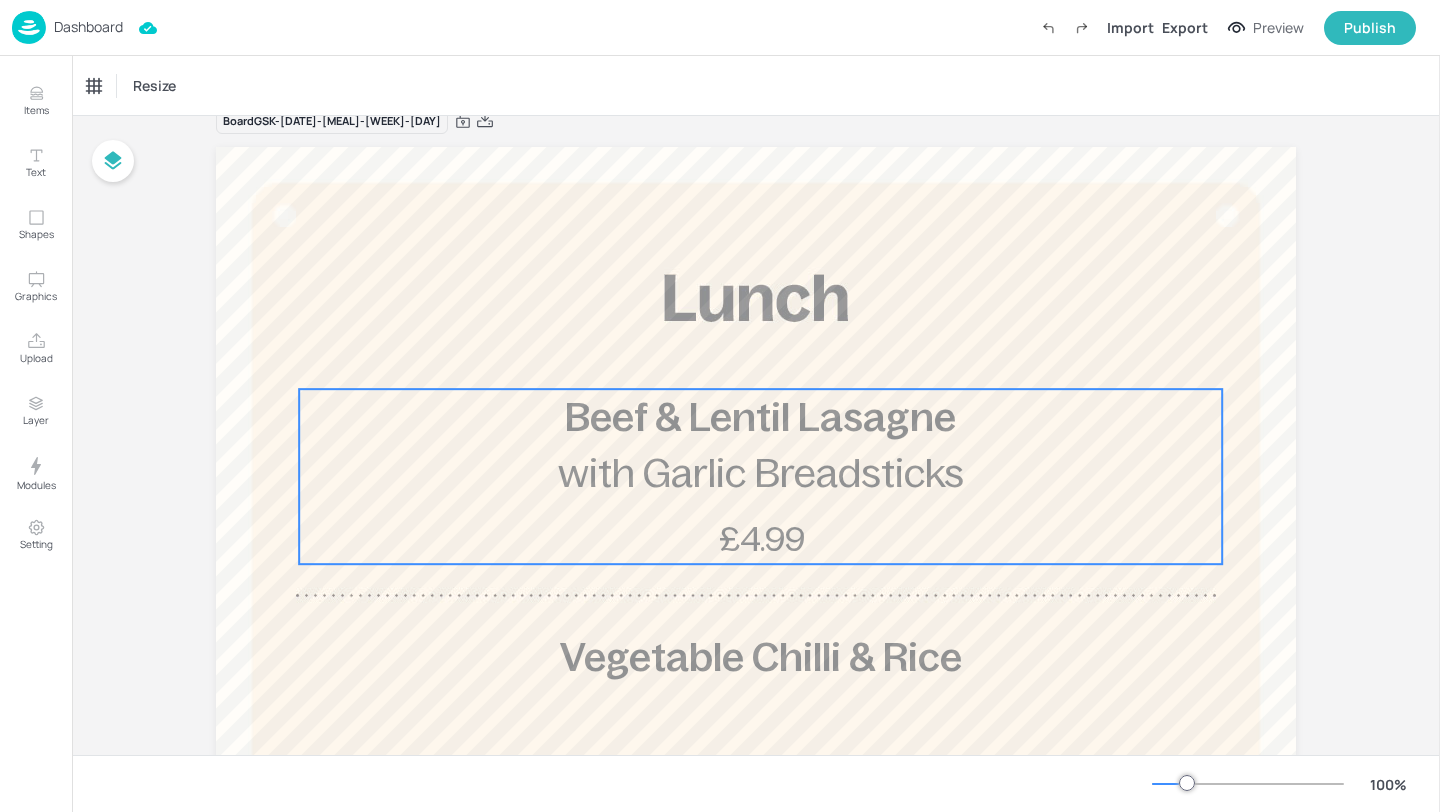 click on "with Garlic Breadsticks" at bounding box center (761, 473) 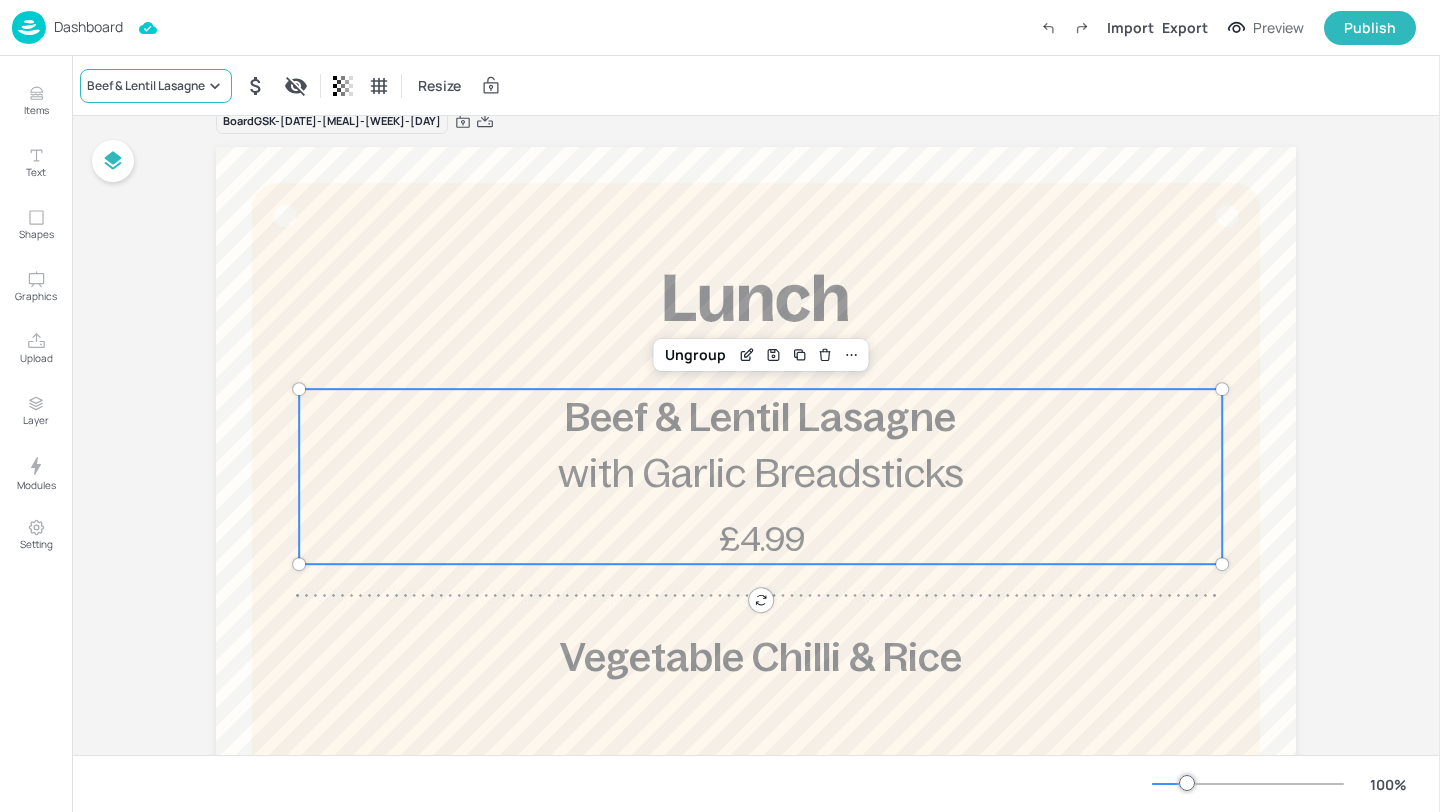 click on "Beef & Lentil Lasagne" at bounding box center [146, 86] 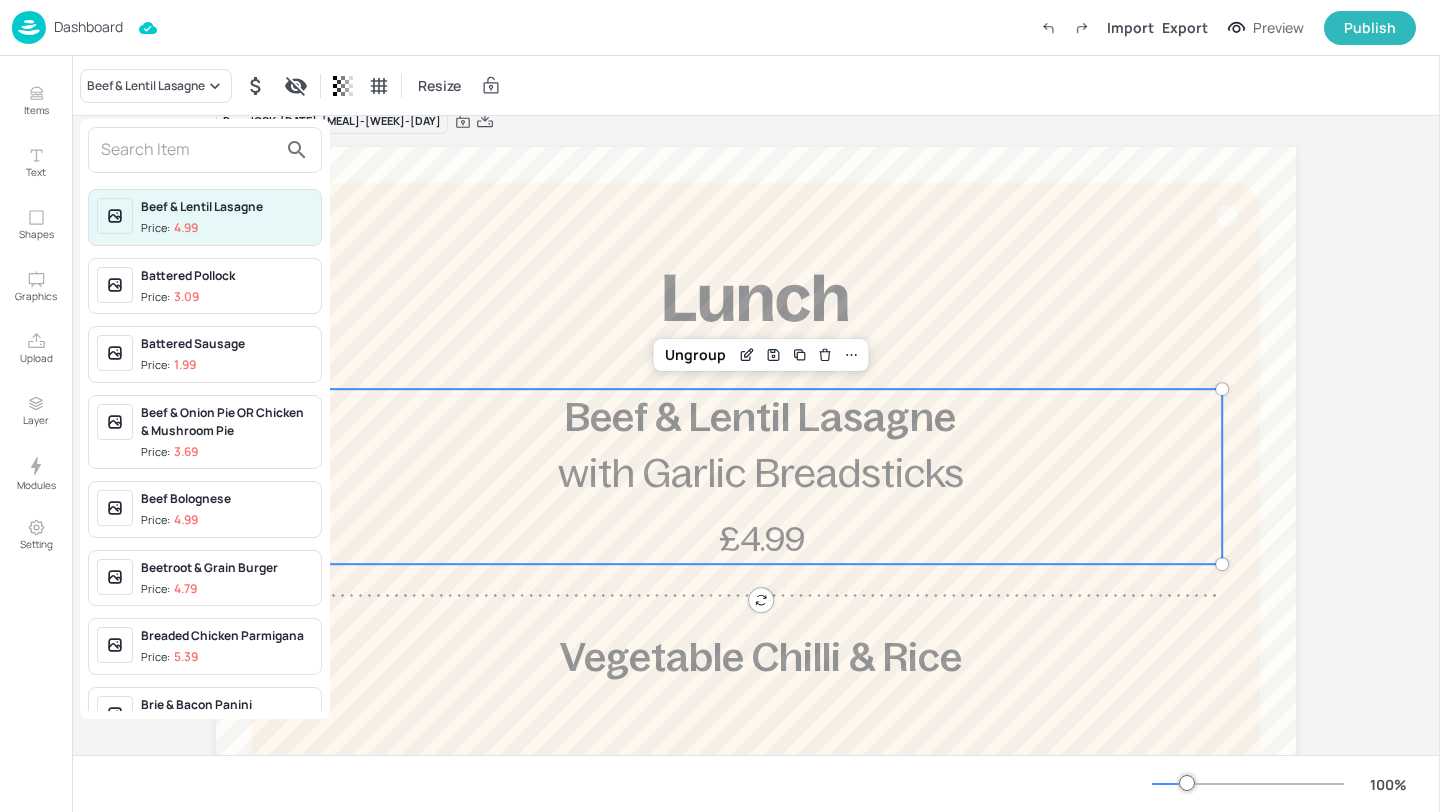click at bounding box center [205, 150] 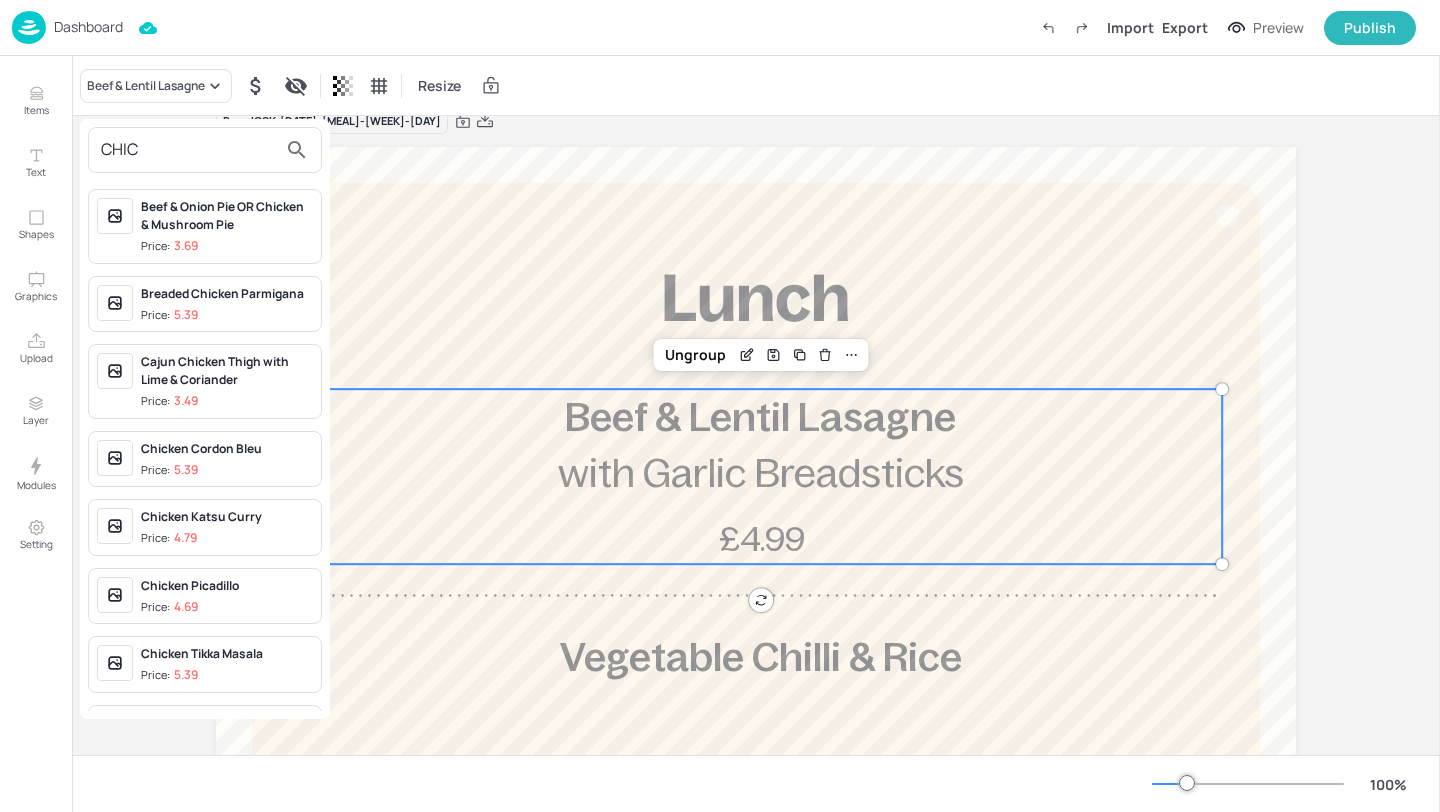 type on "CHIC" 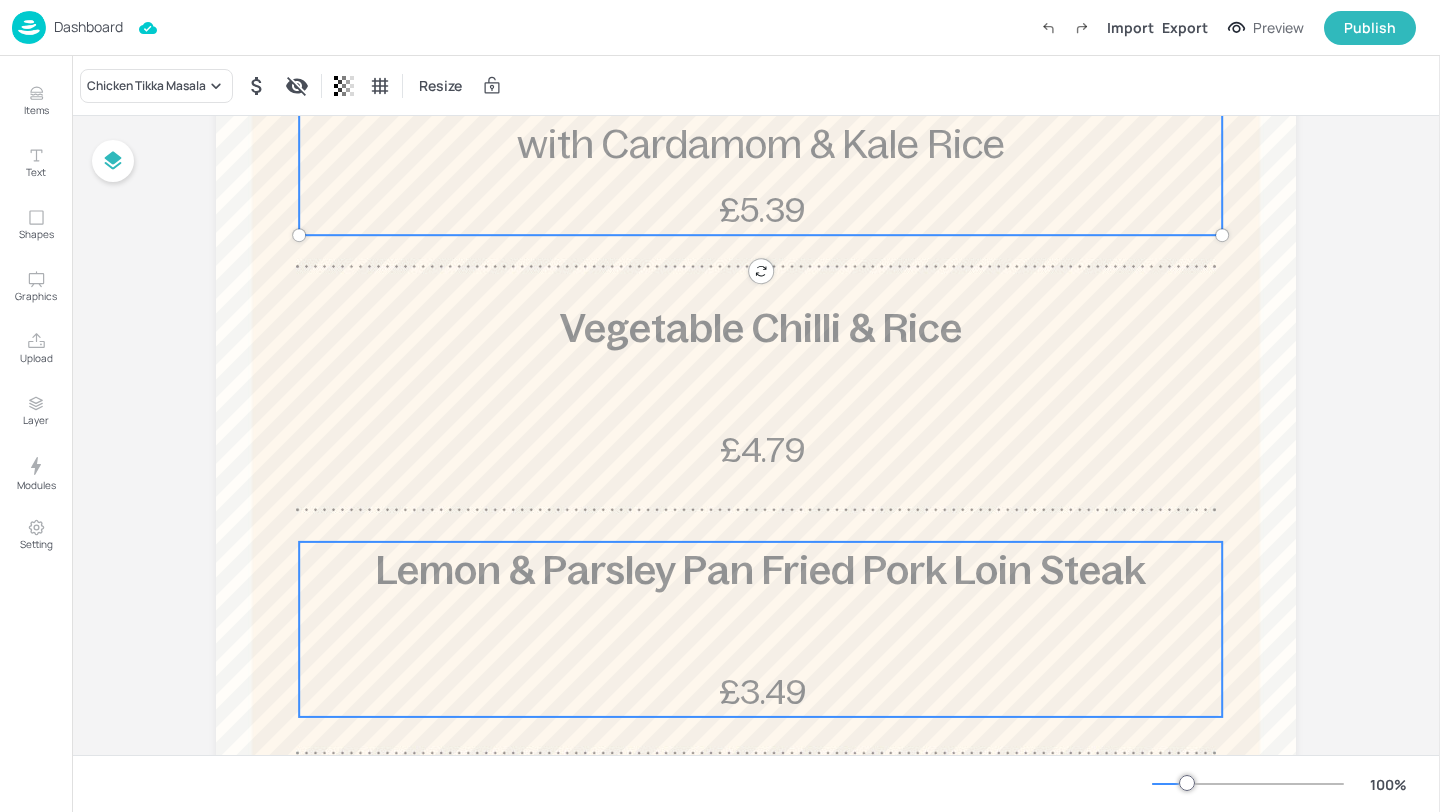scroll, scrollTop: 363, scrollLeft: 0, axis: vertical 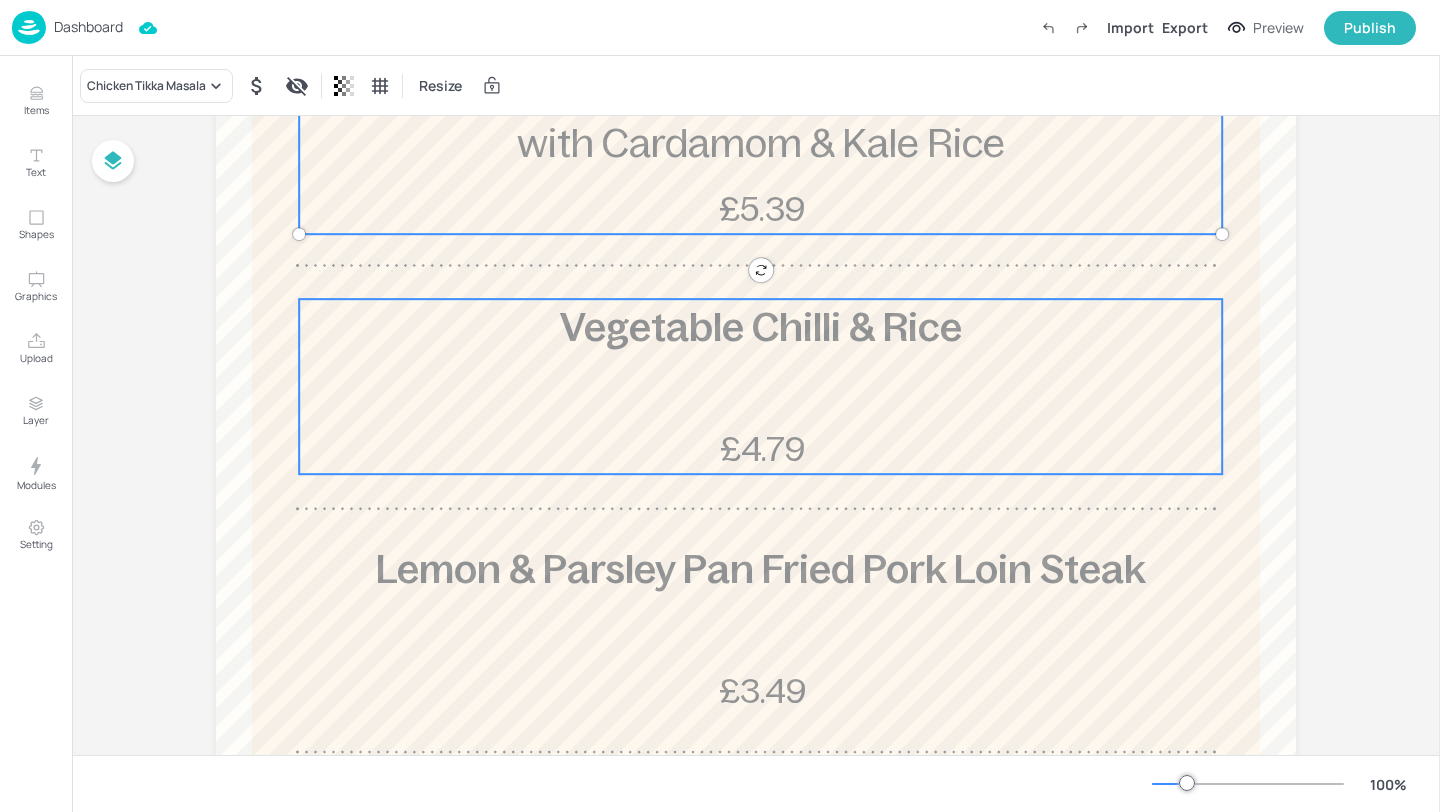 click on "Vegetable Chilli & Rice" at bounding box center (760, 327) 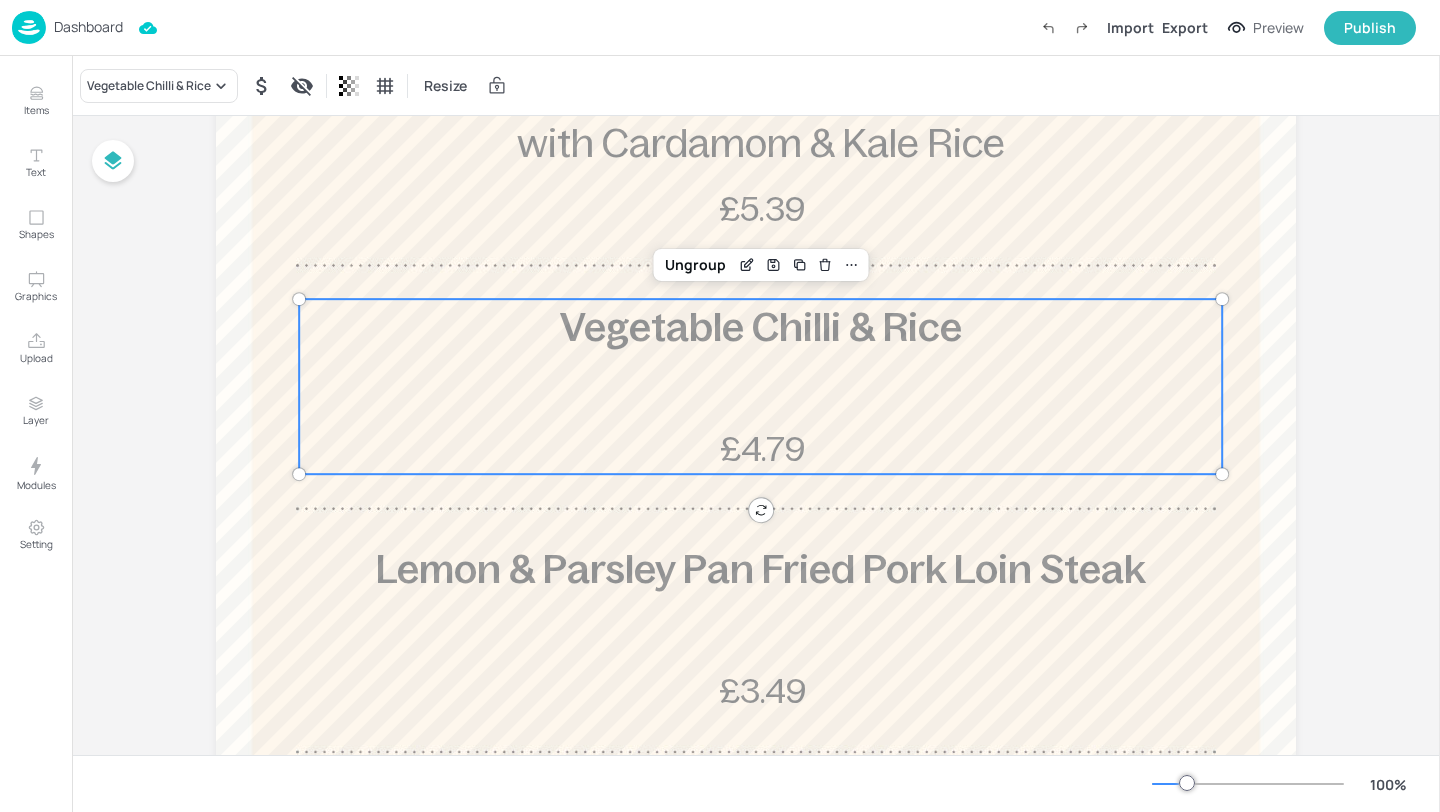 click on "Vegetable Chilli & Rice Resize" at bounding box center (756, 85) 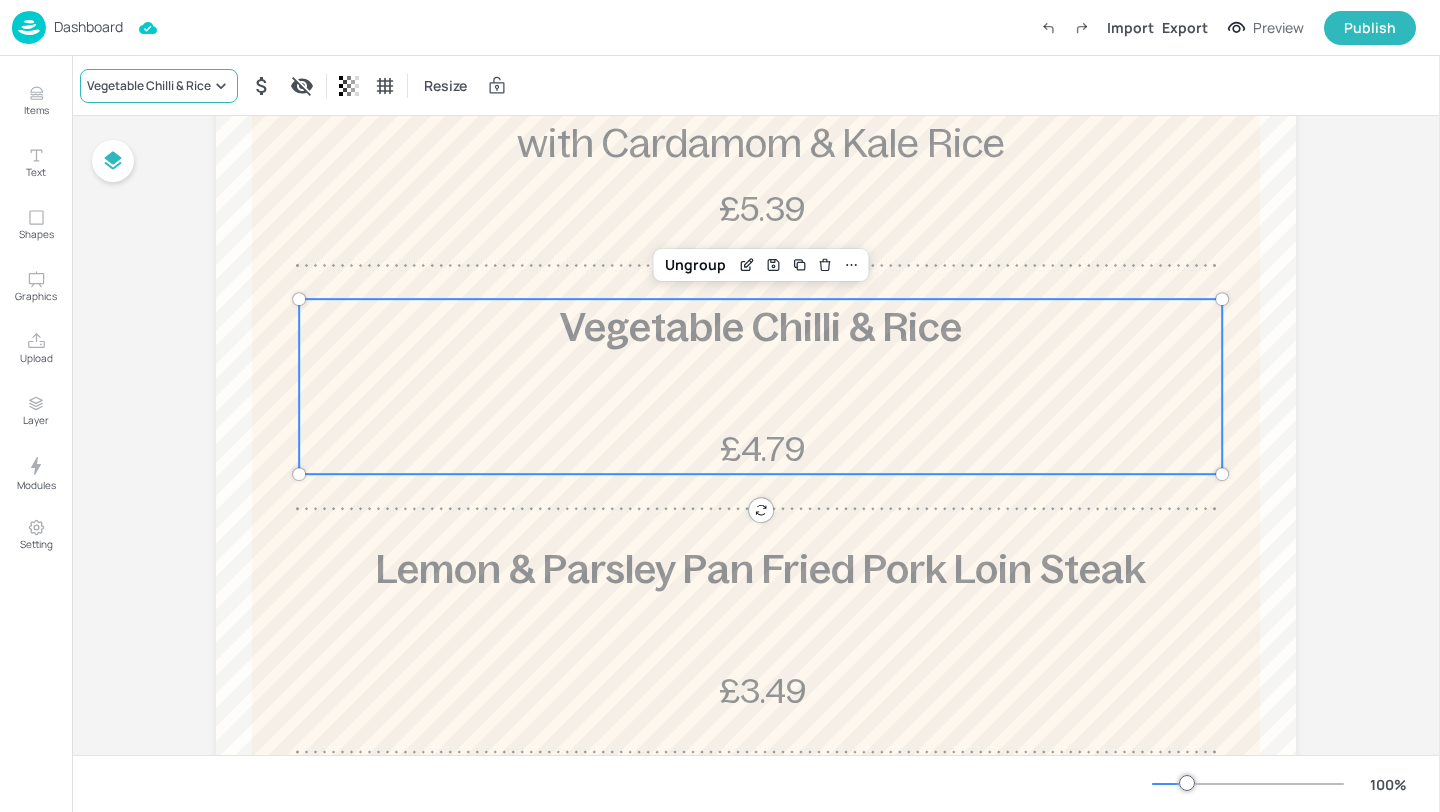 click on "Vegetable Chilli & Rice" at bounding box center [149, 86] 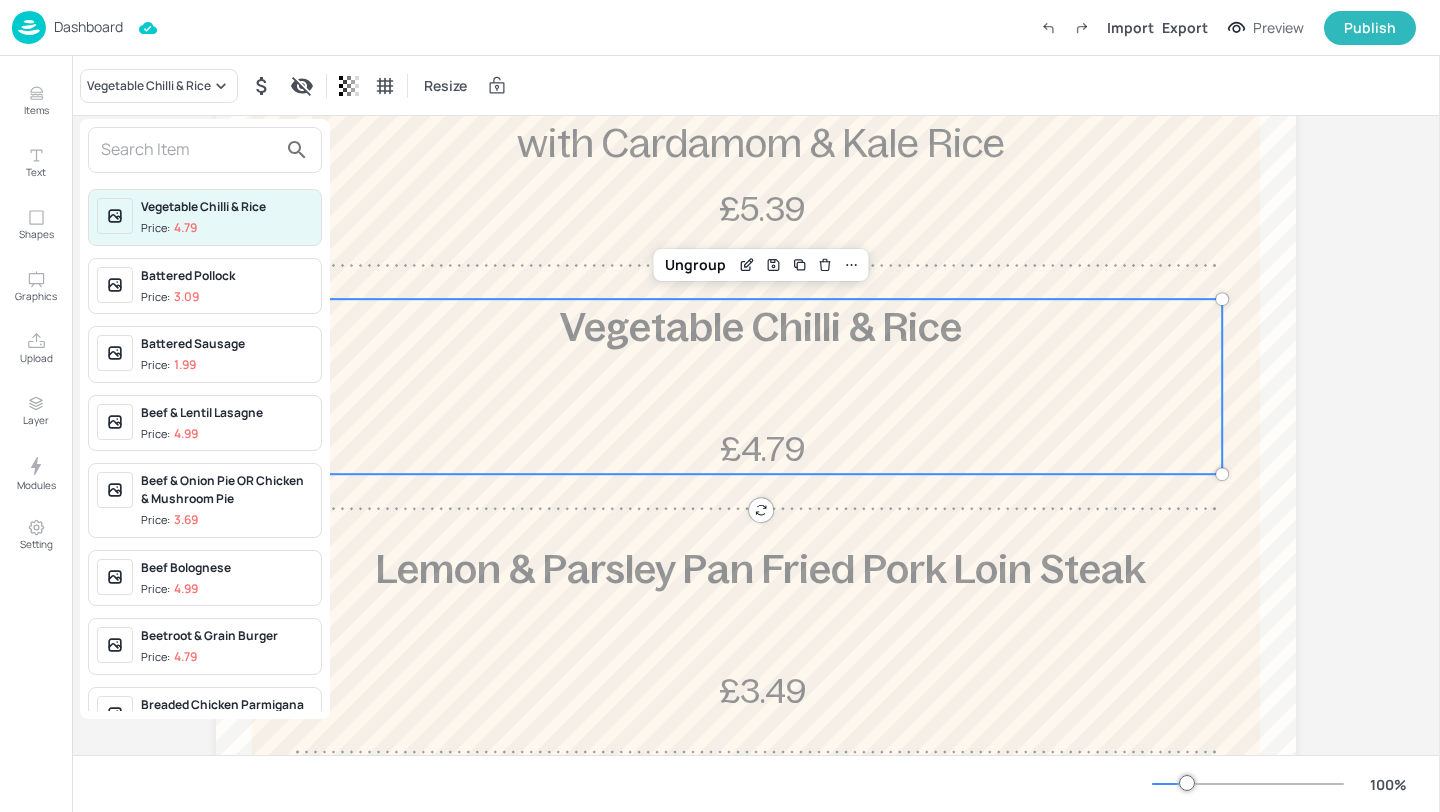 click at bounding box center [189, 150] 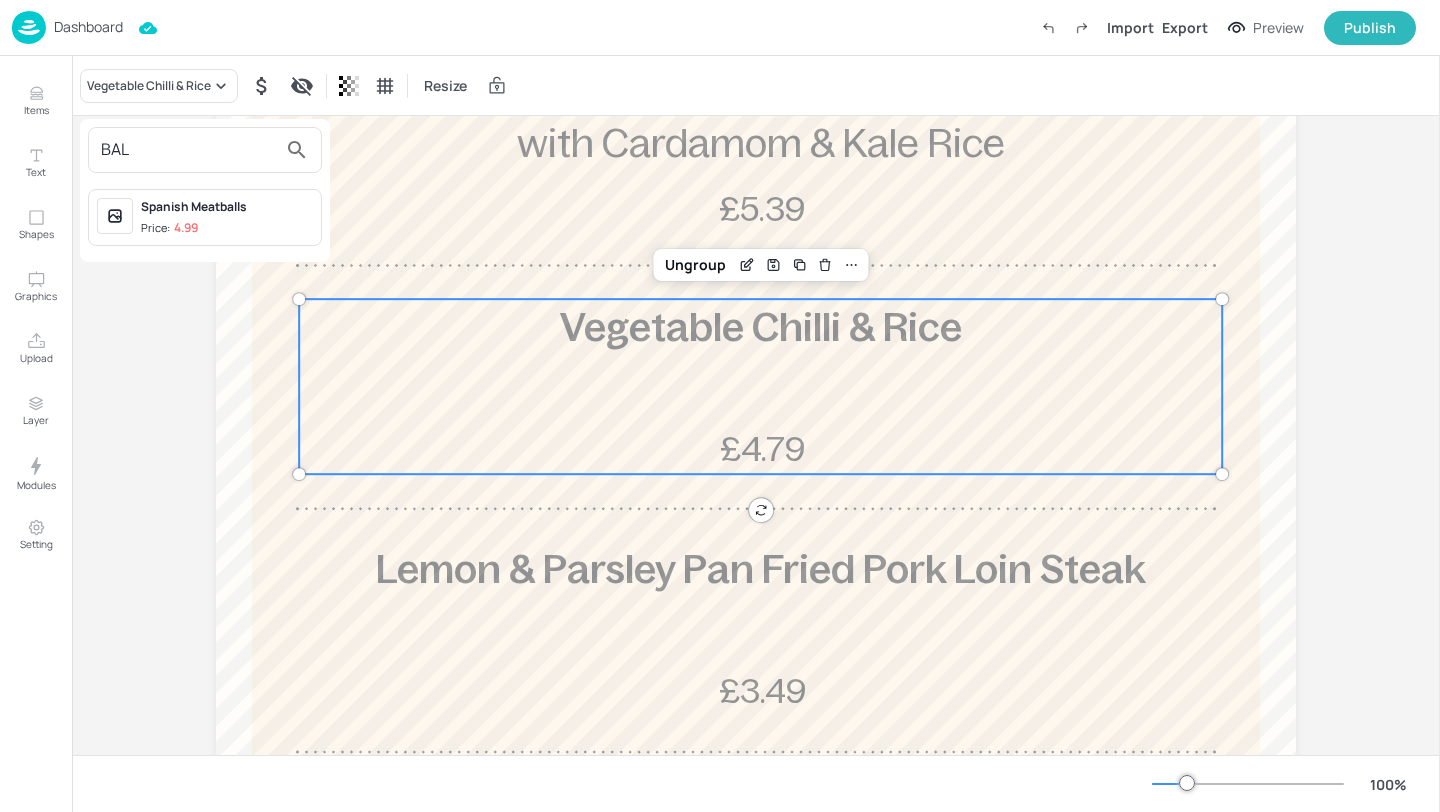 type on "BAL" 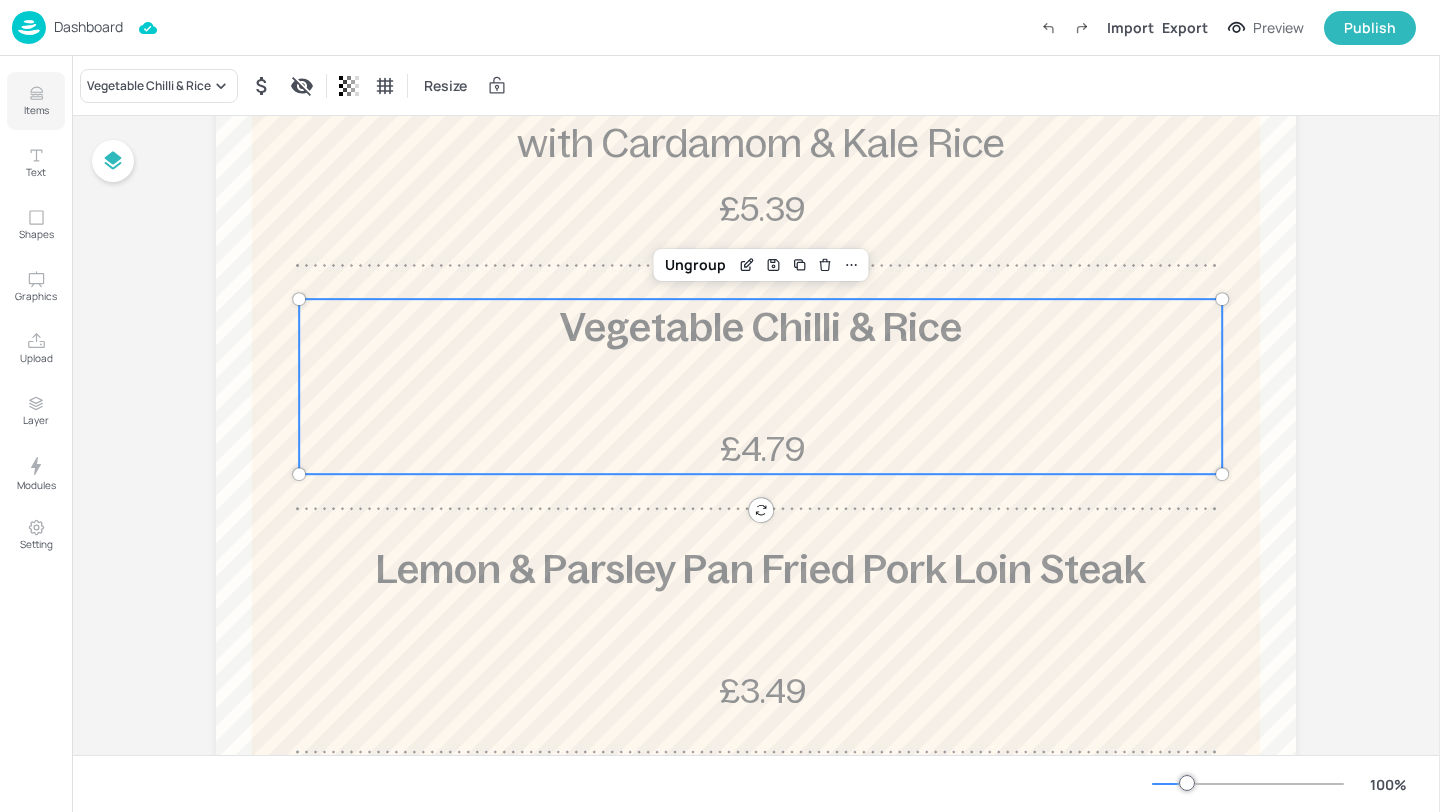 click 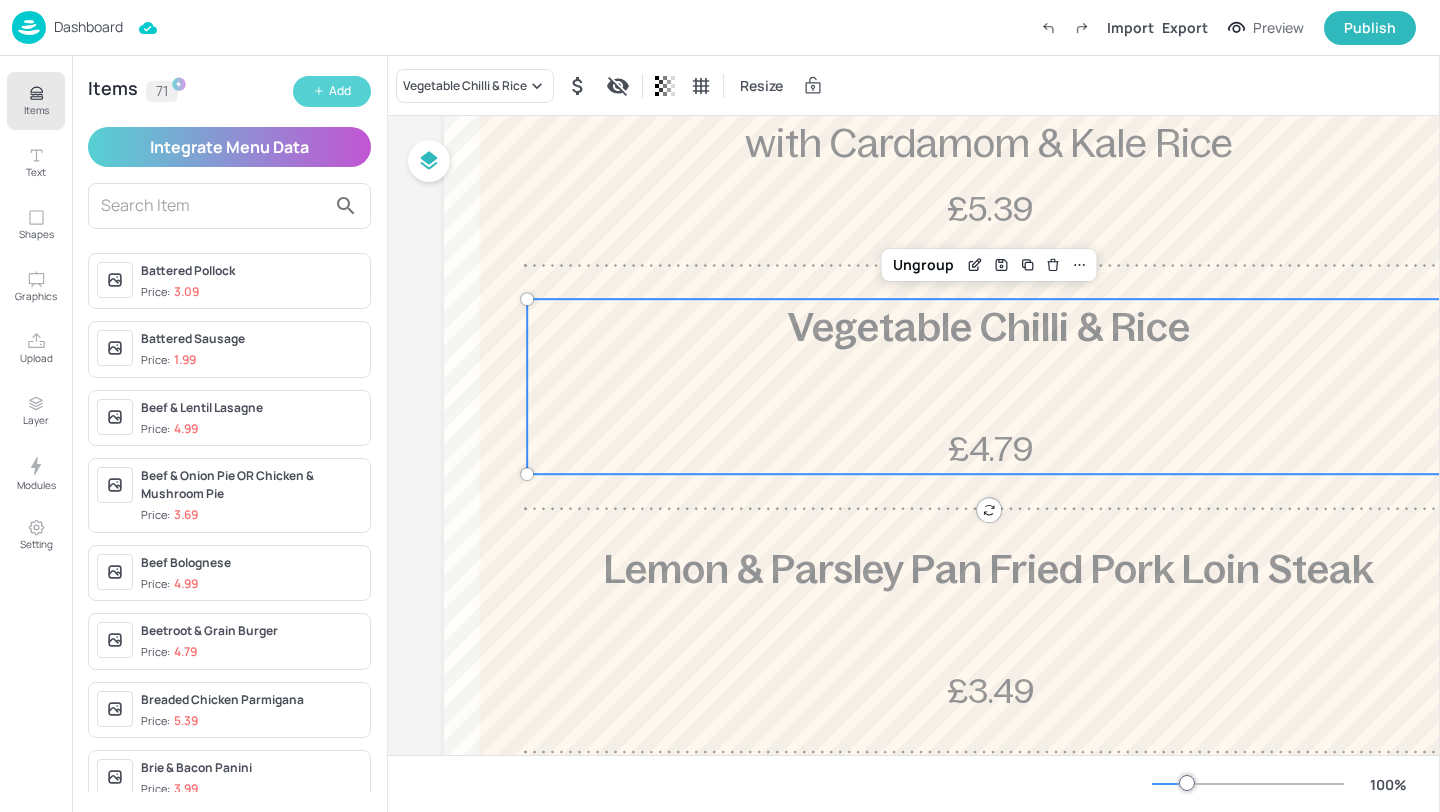 click on "Add" at bounding box center (340, 91) 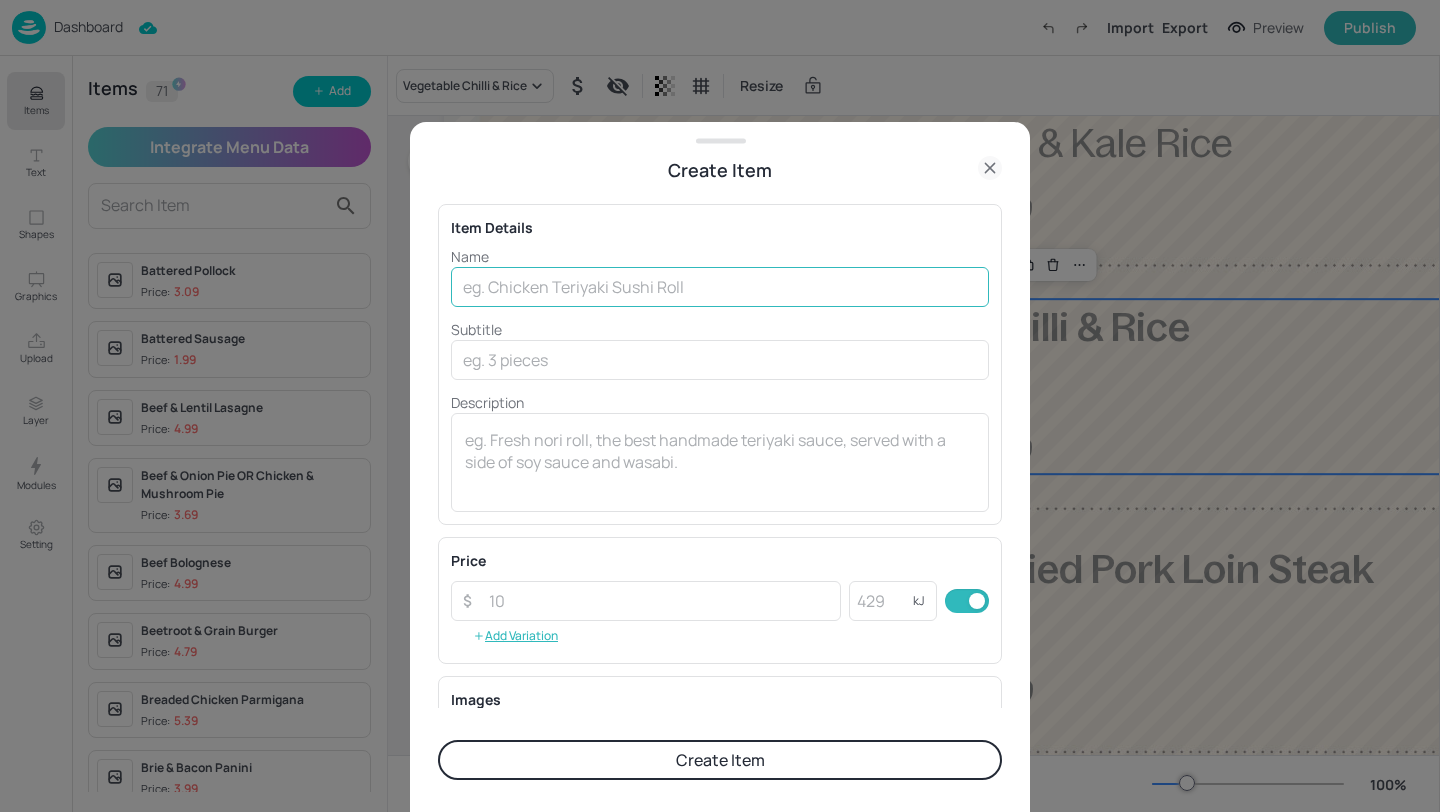 click at bounding box center (720, 287) 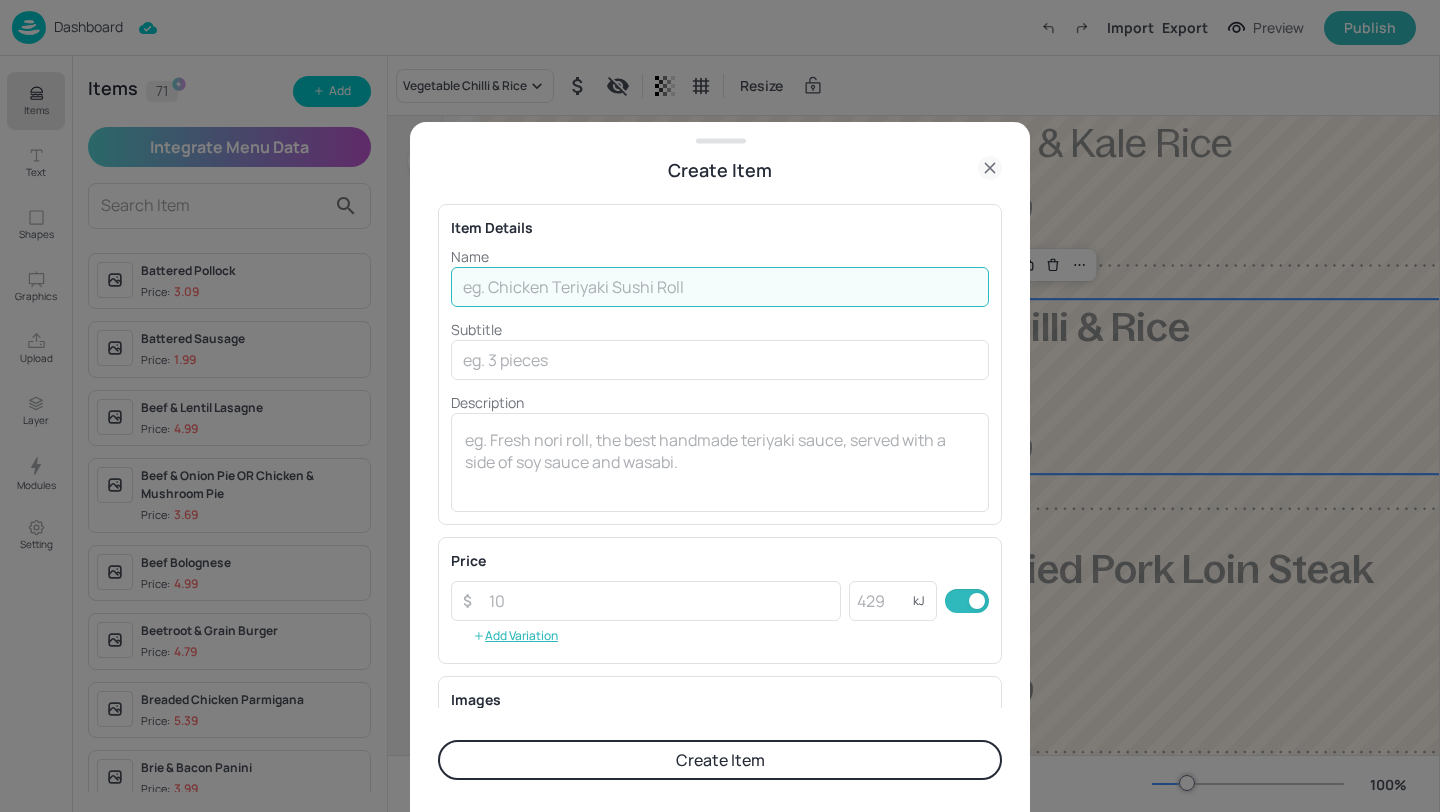 type on "a" 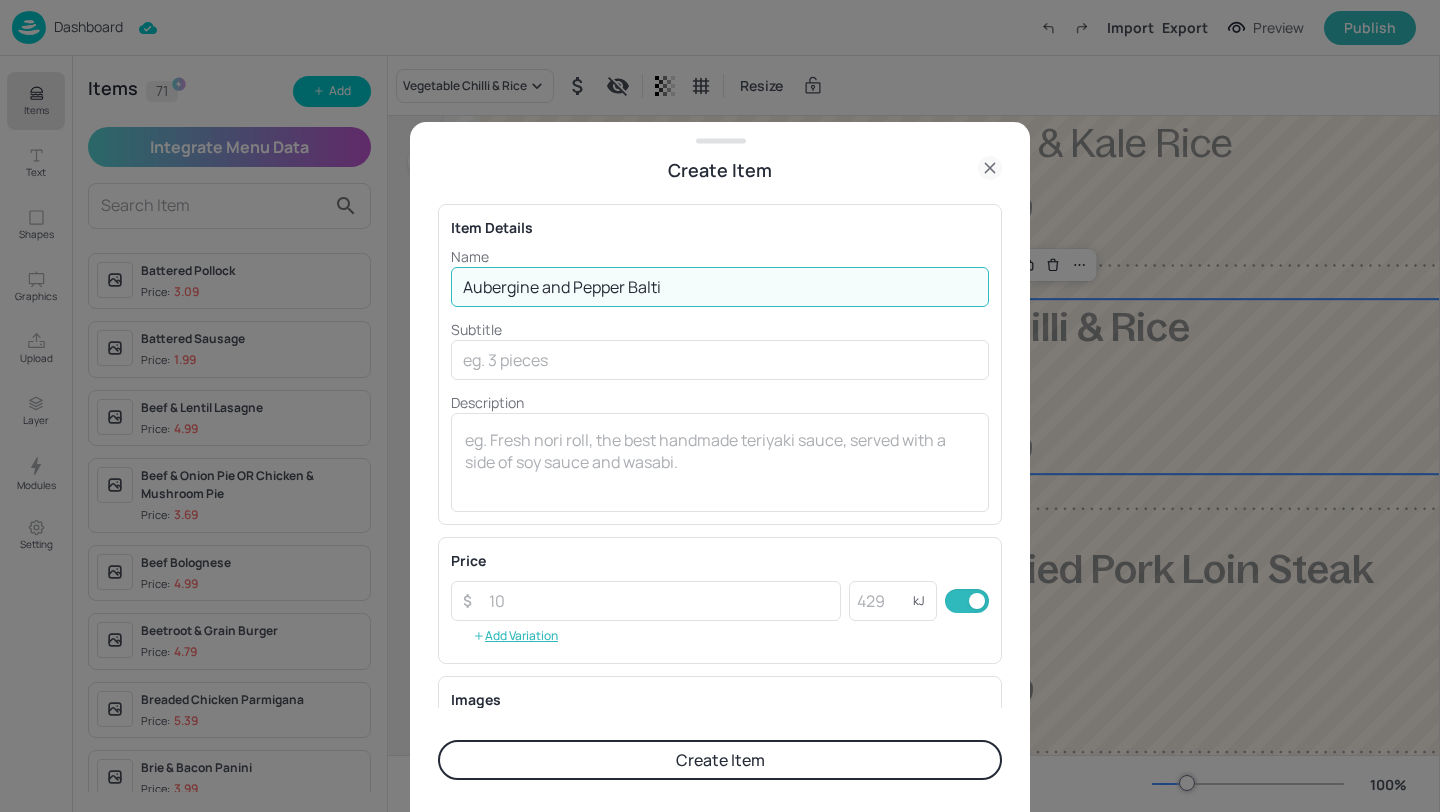 drag, startPoint x: 569, startPoint y: 280, endPoint x: 543, endPoint y: 278, distance: 26.076809 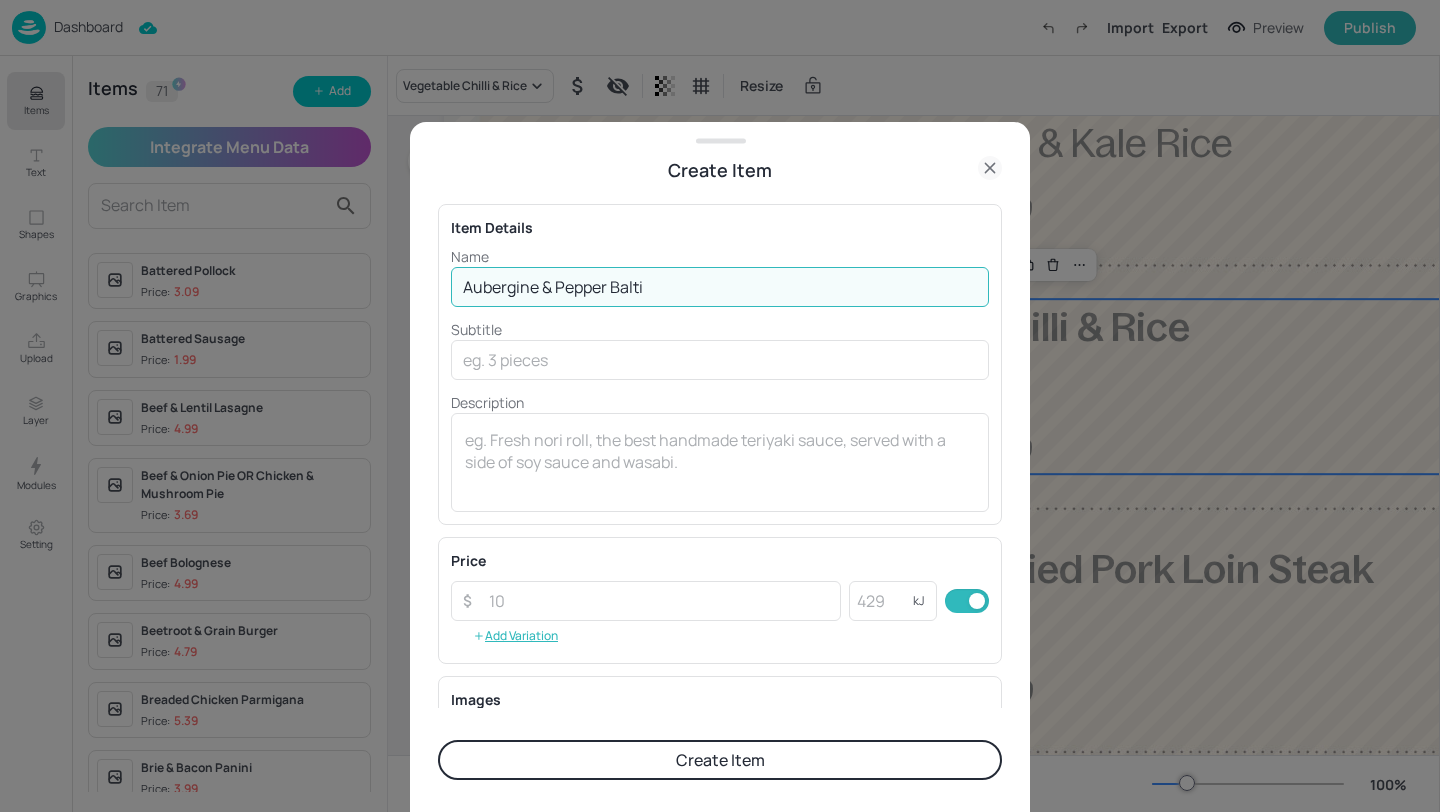 click on "Aubergine & Pepper Balti" at bounding box center [720, 287] 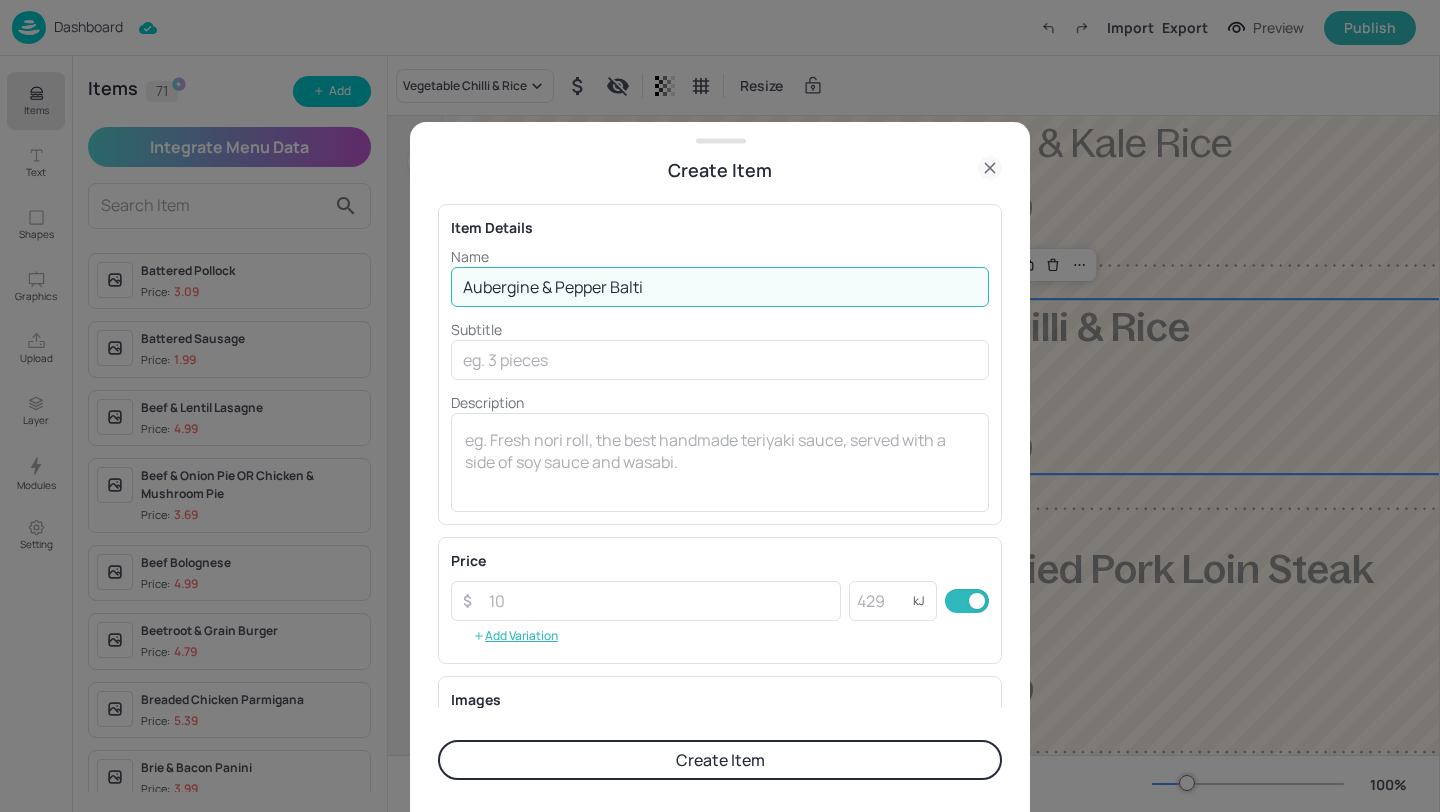click on "Price ​ ​ kJ ​  Add Variation" at bounding box center (720, 600) 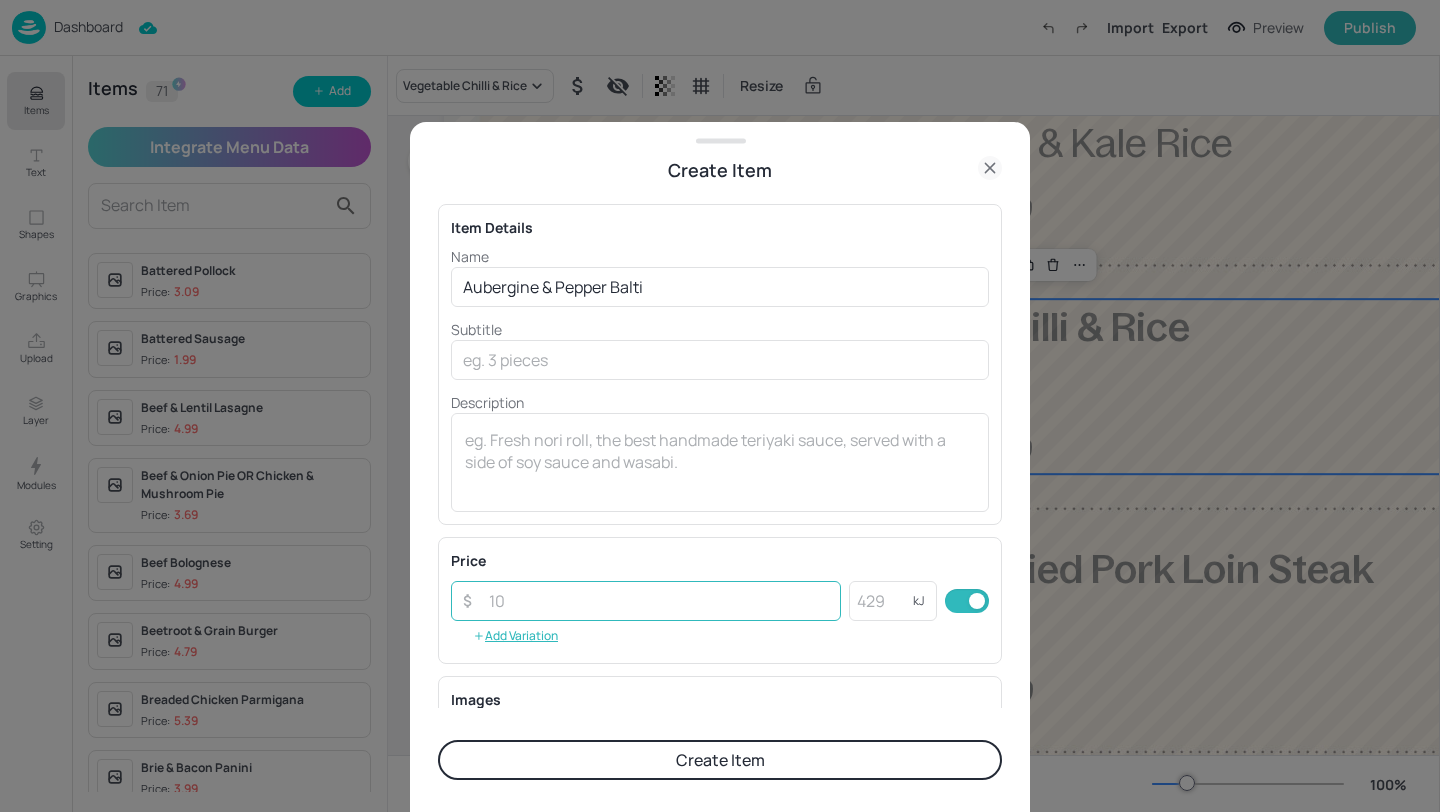 click at bounding box center (659, 601) 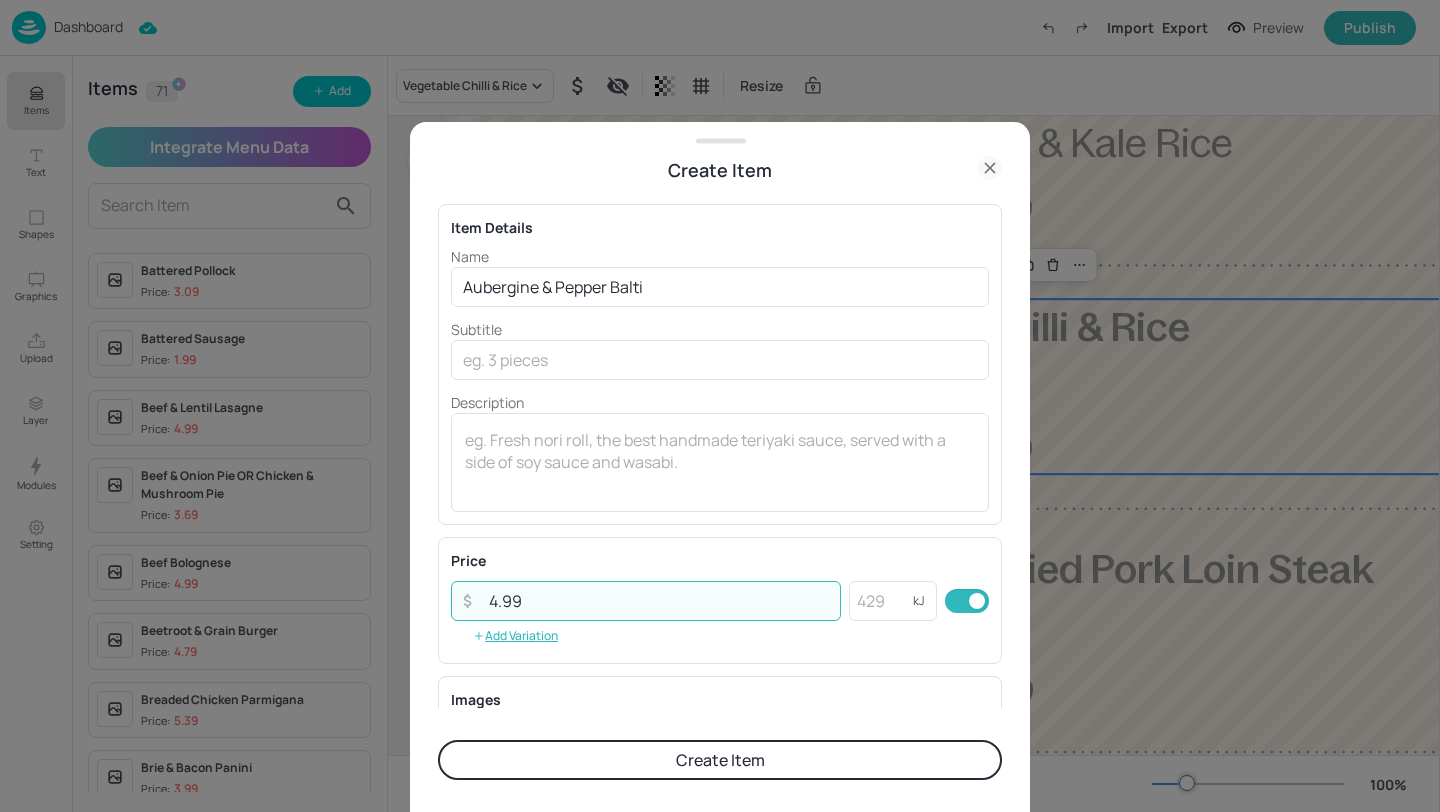 type on "4.99" 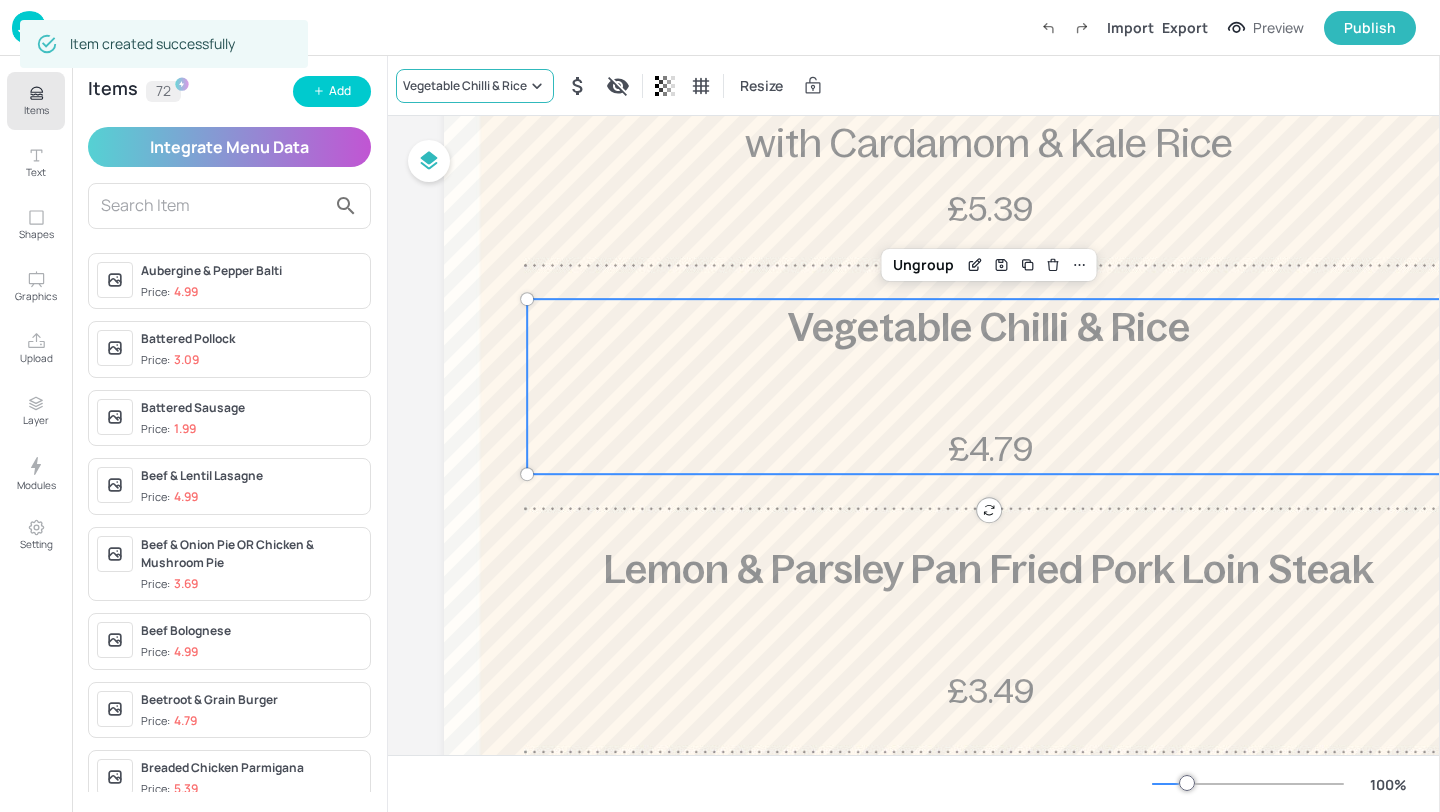 click on "Vegetable Chilli & Rice" at bounding box center [475, 86] 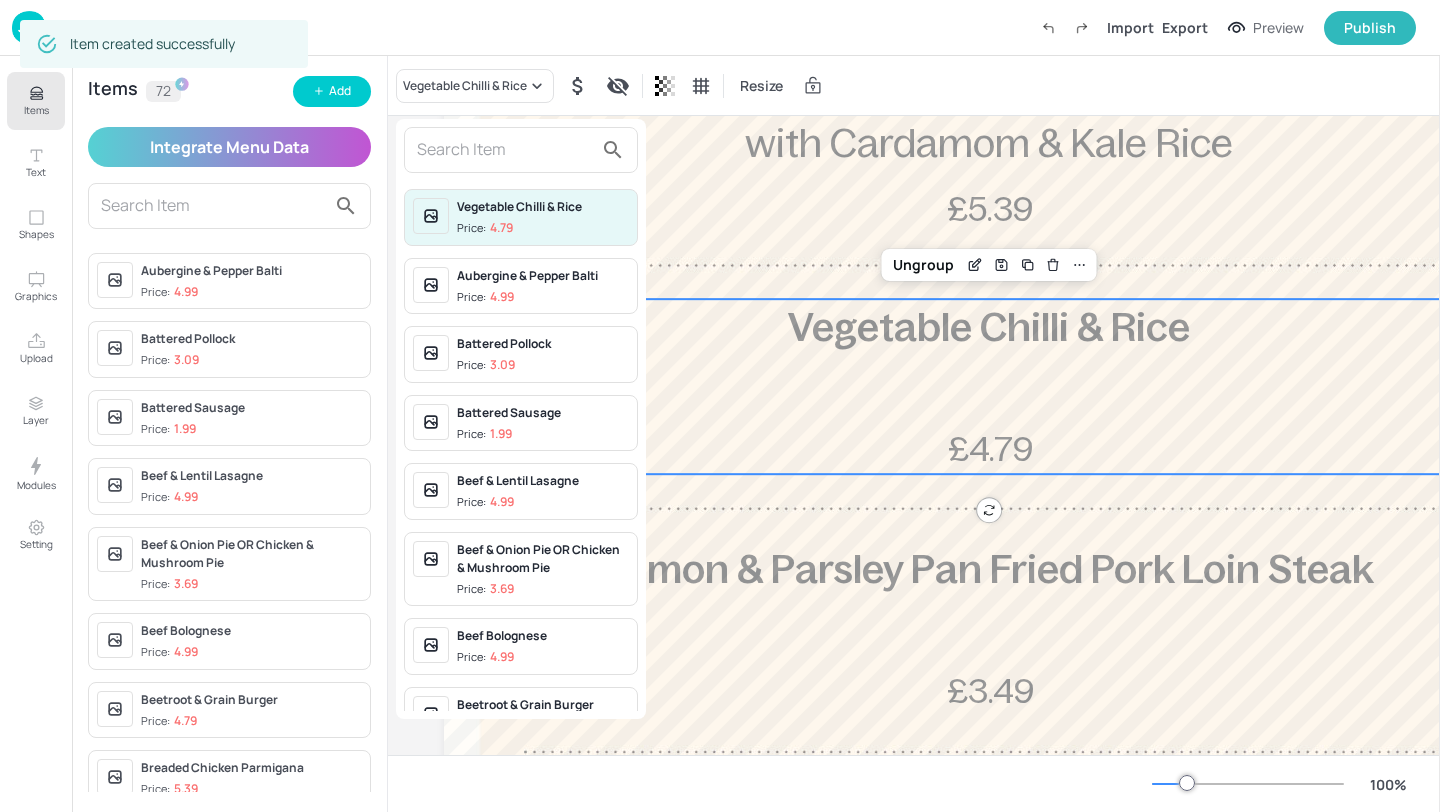 click at bounding box center [505, 150] 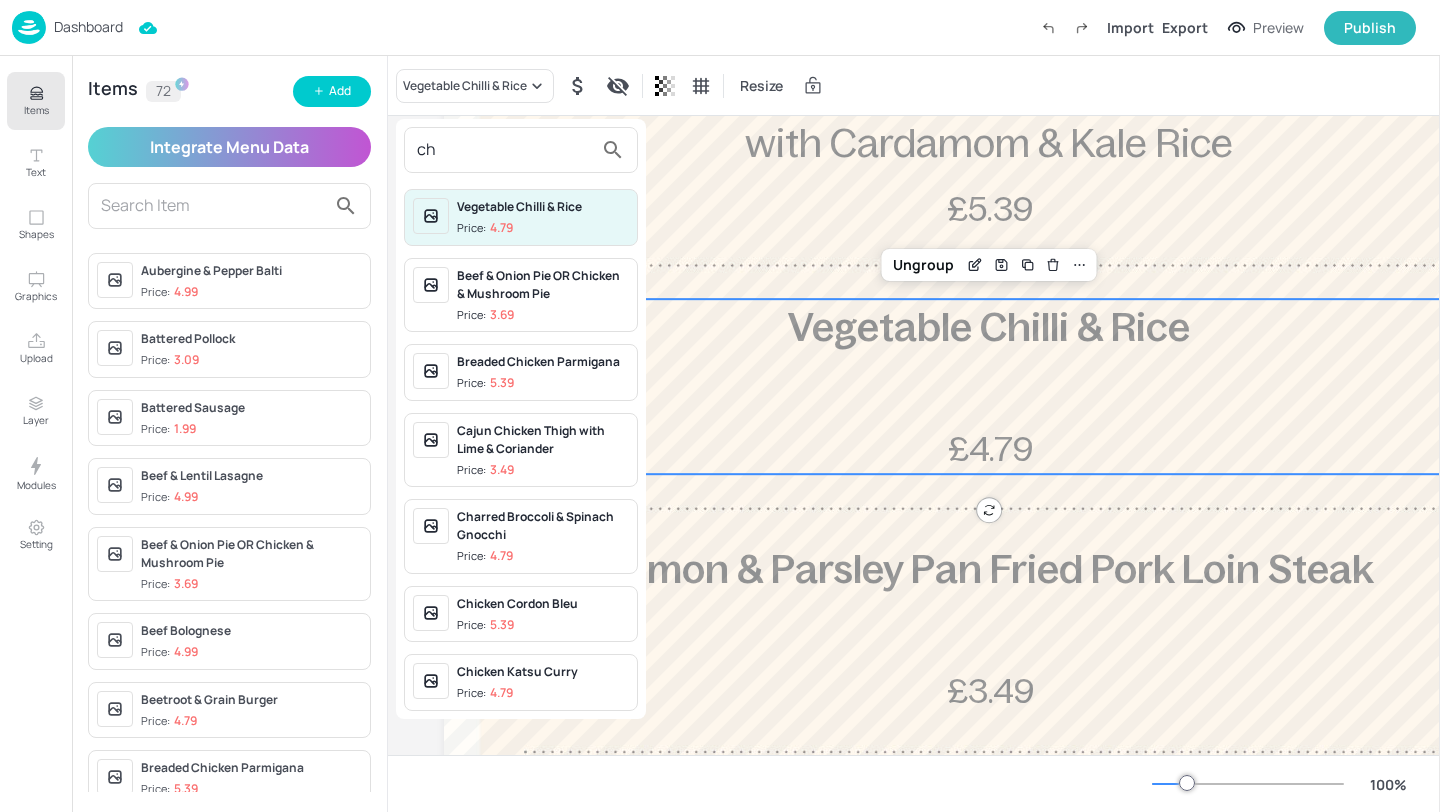 type on "c" 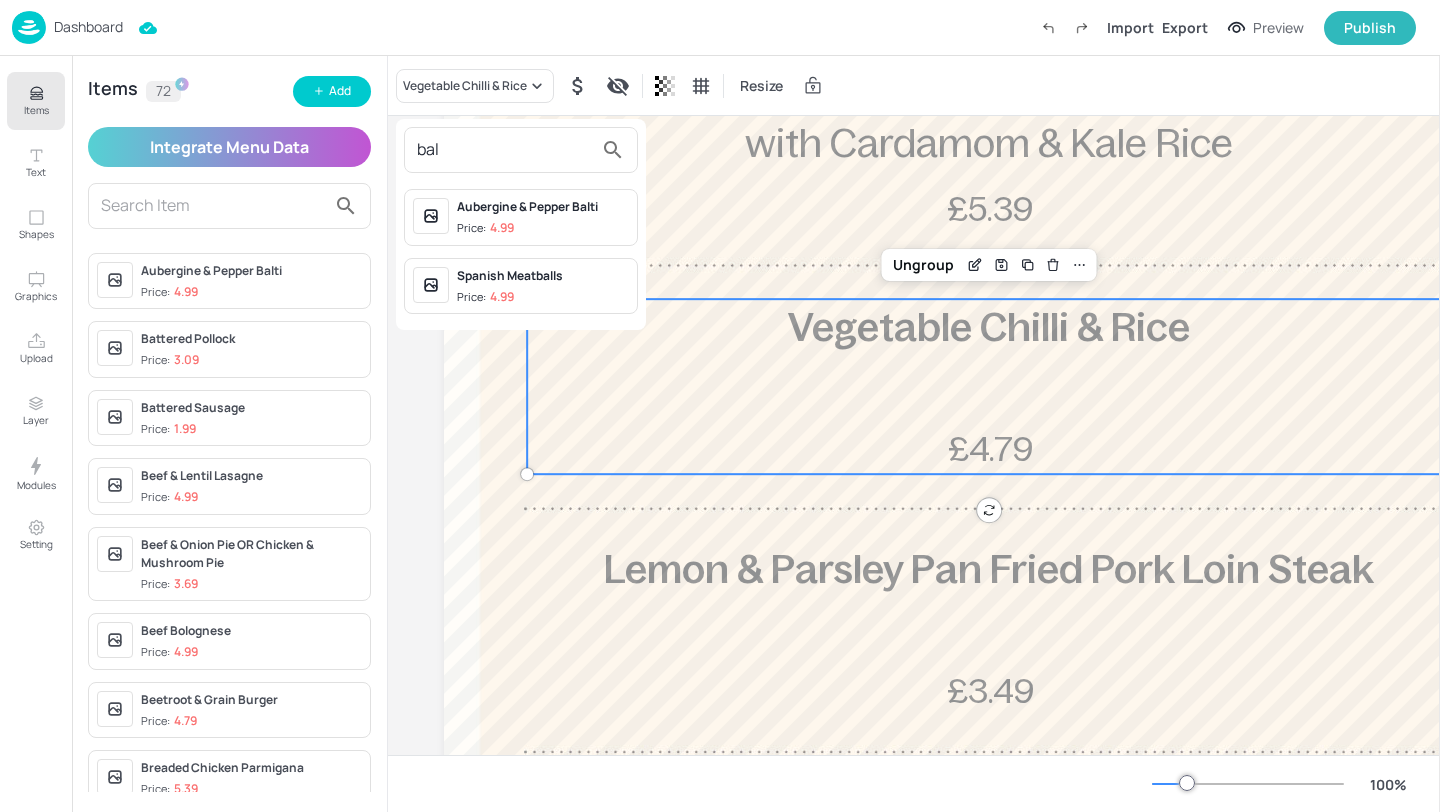 type on "bal" 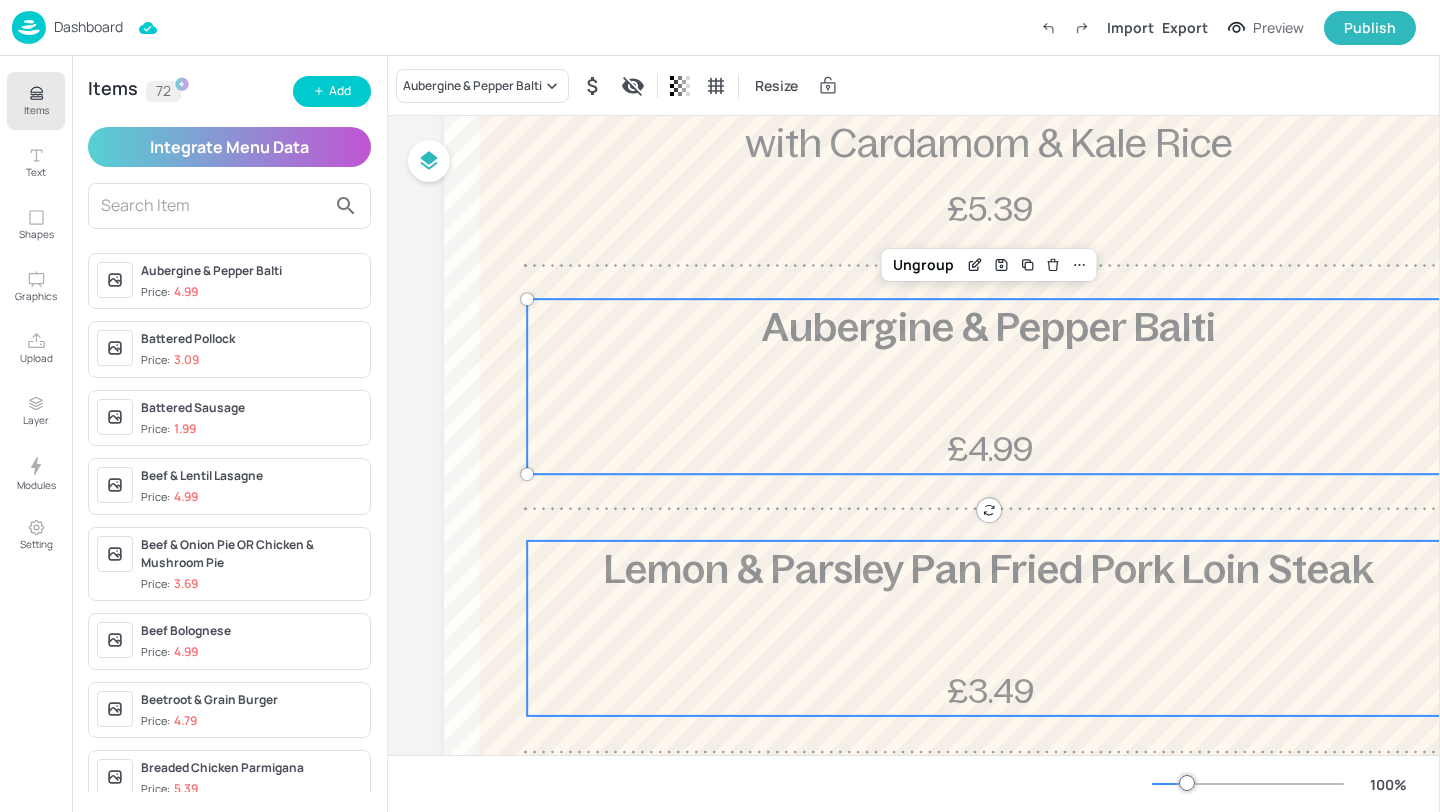 click on "Lemon & Parsley Pan Fried Pork Loin Steak £3.49" at bounding box center (988, 628) 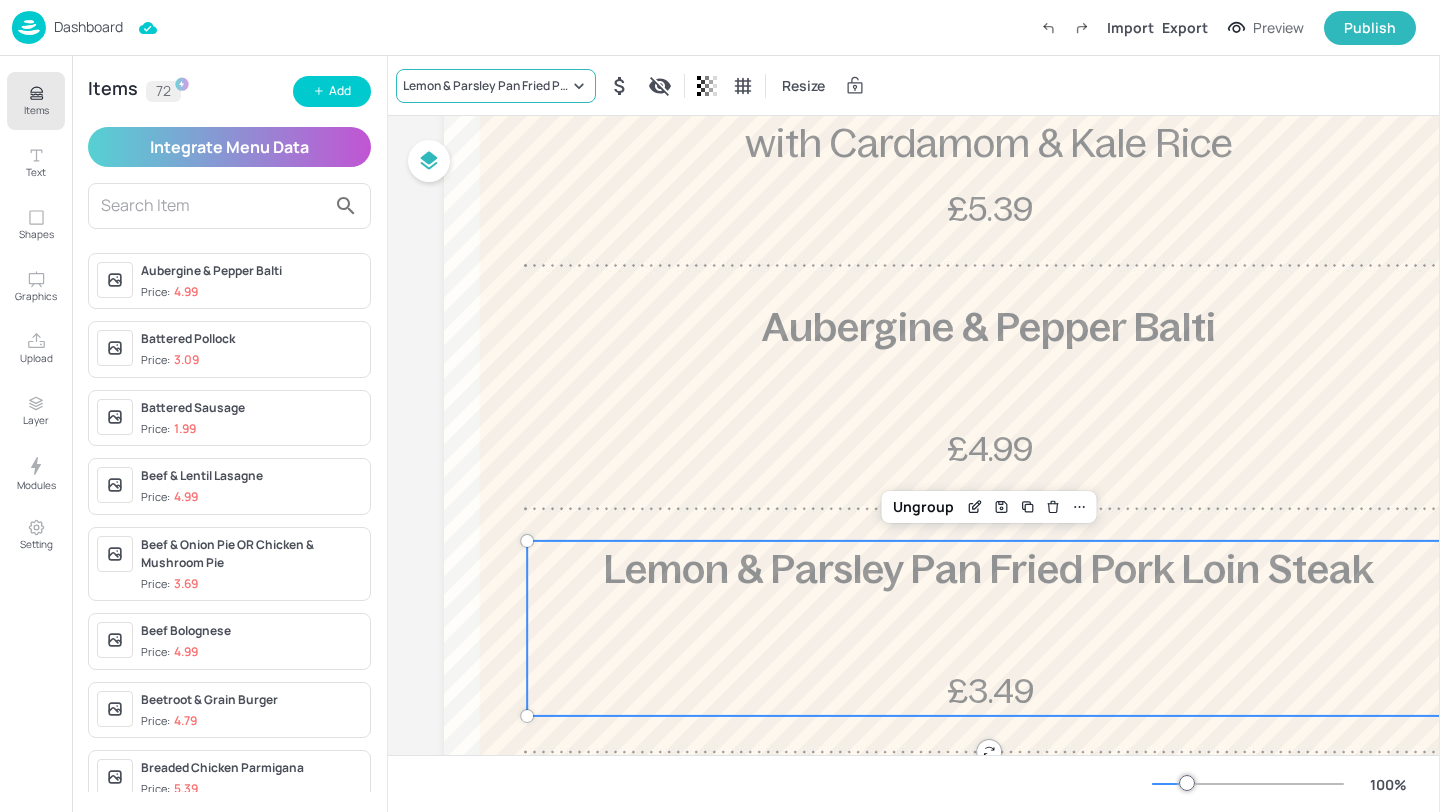 click on "Lemon & Parsley Pan Fried Pork Loin Steak" at bounding box center [486, 86] 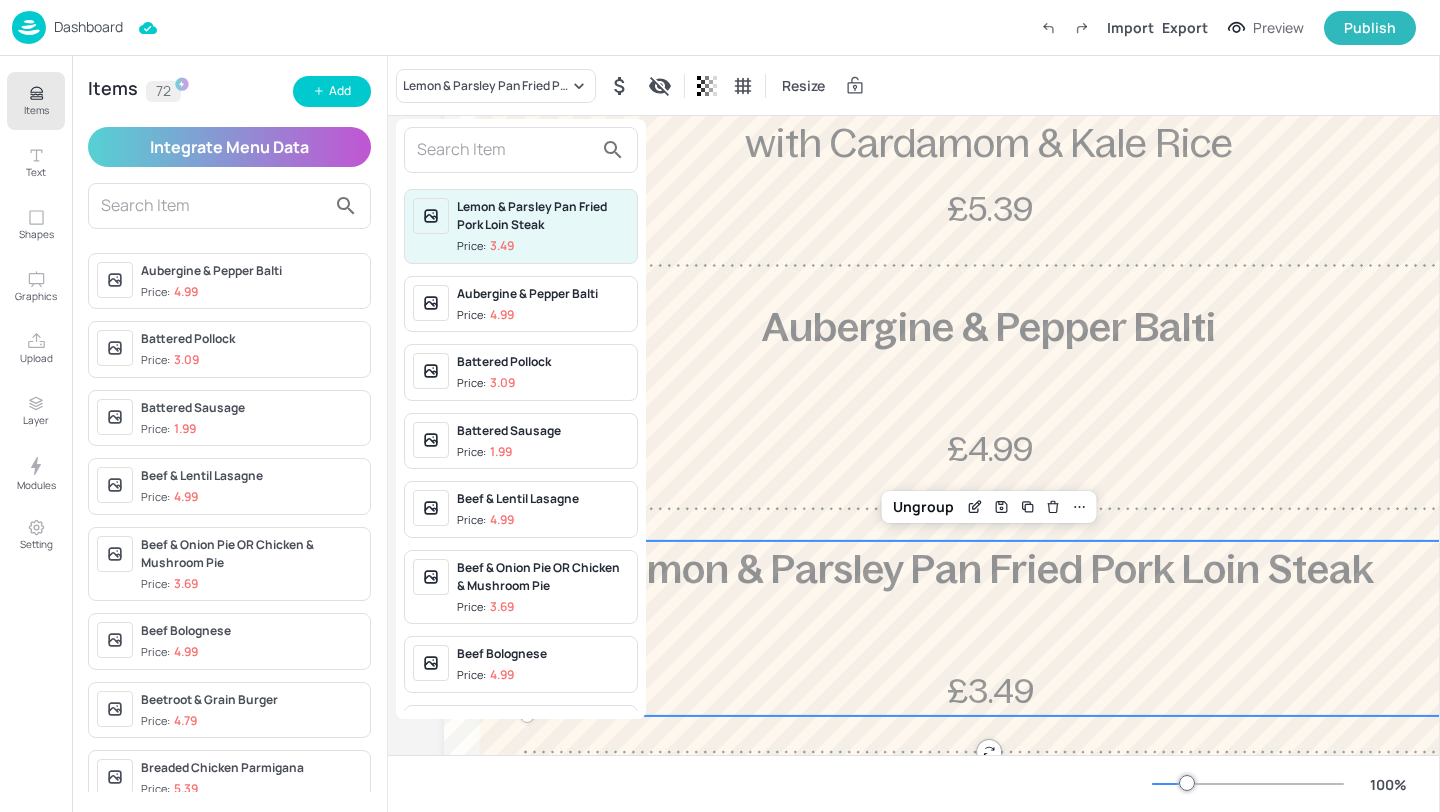 click at bounding box center [505, 150] 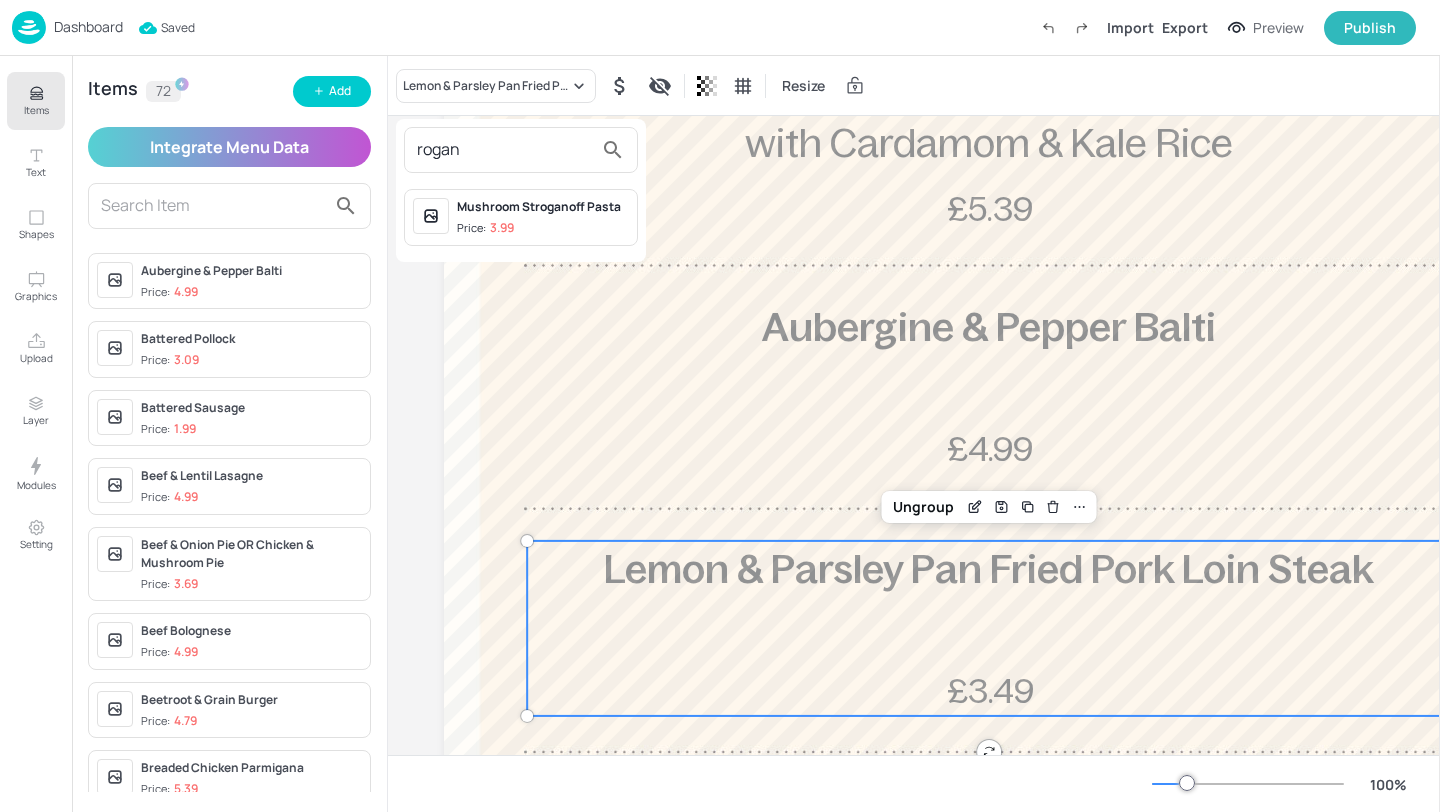 type on "rogan" 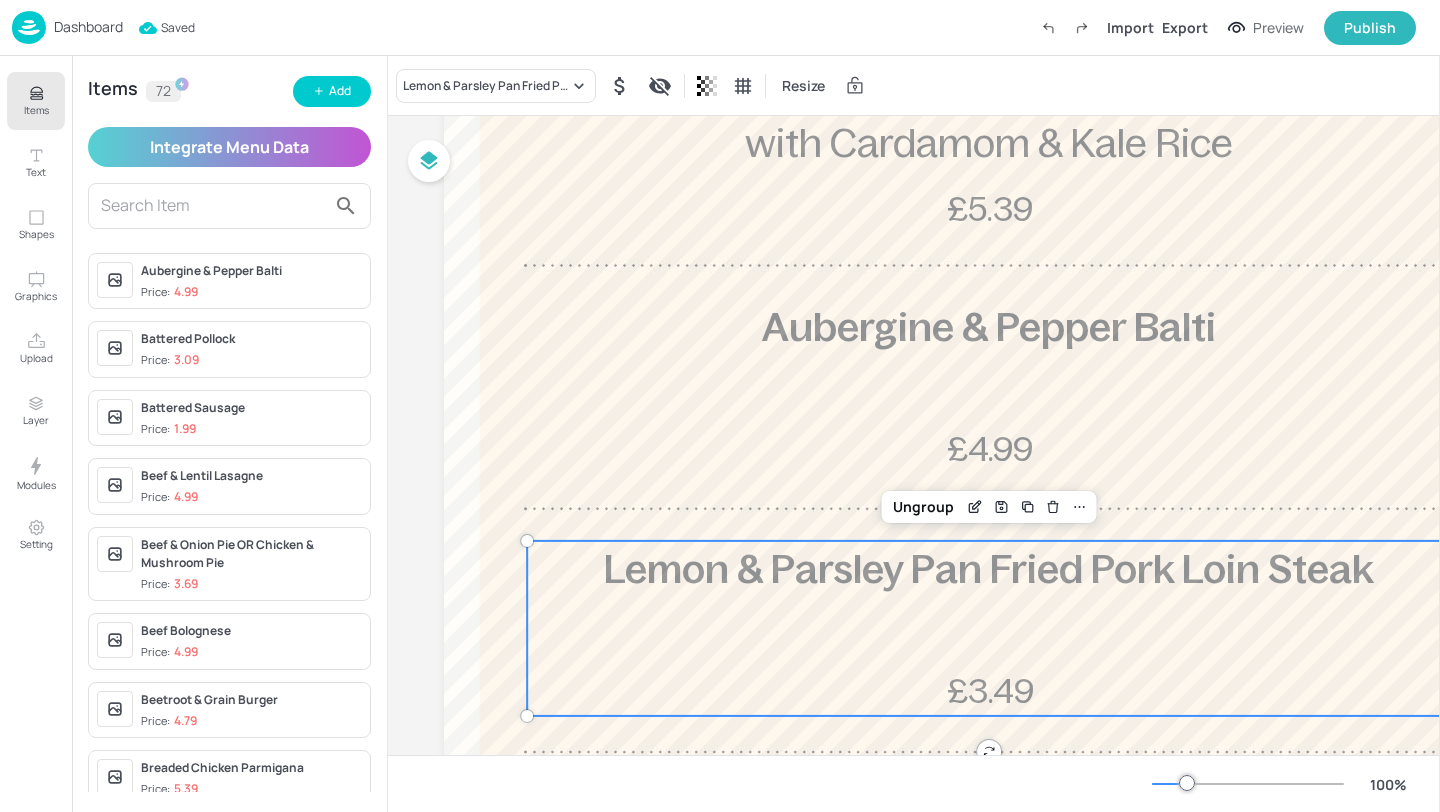 click on "Items 72 Add Integrate Menu Data Aubergine & Pepper Balti Price: 4.99 Battered Pollock Price: 3.09 Battered Sausage Price: 1.99 Beef & Lentil Lasagne Price: 4.99 Beef & Onion Pie OR Chicken & Mushroom Pie Price: 3.69 Beef Bolognese Price: 4.99 Beetroot & Grain Burger Price: 4.79 Breaded Chicken Parmigana Price: 5.39 Brie & Bacon Panini Price: 3.99 Cajun Chicken Thigh with Lime & Coriander  Price: 3.49 Caribbean Hawkers Street Food Price: Caribbean Hawkers Street Food Price: Caribbean Style BBQ Pork Loaded Wedges Price: 5.39 Charred Broccoli & Spinach Gnocchi Price: 4.79 Chicken Cordon Bleu Price: 5.39 Chicken Katsu Curry Price: 4.79 Chicken Picadillo Price: 4.69 Chicken Tikka Masala Price: 5.39 Chimichurri Chicken Chimichangas Price: 4.49 Crispy Fried Chilli Beef Price: 3.79 Cumberland Sausage Ring Price: 3.49 English Fish Burger Price: 4.39 Firecracker Chicken Fajita Price: 4.69 Fully Loaded Plant Burger Price: 5.99 Grilled Butterfly Chicken Breast Price: 2.99 Grilled Chicken Breast Price: 2.99 Price: 3.49" at bounding box center (229, 434) 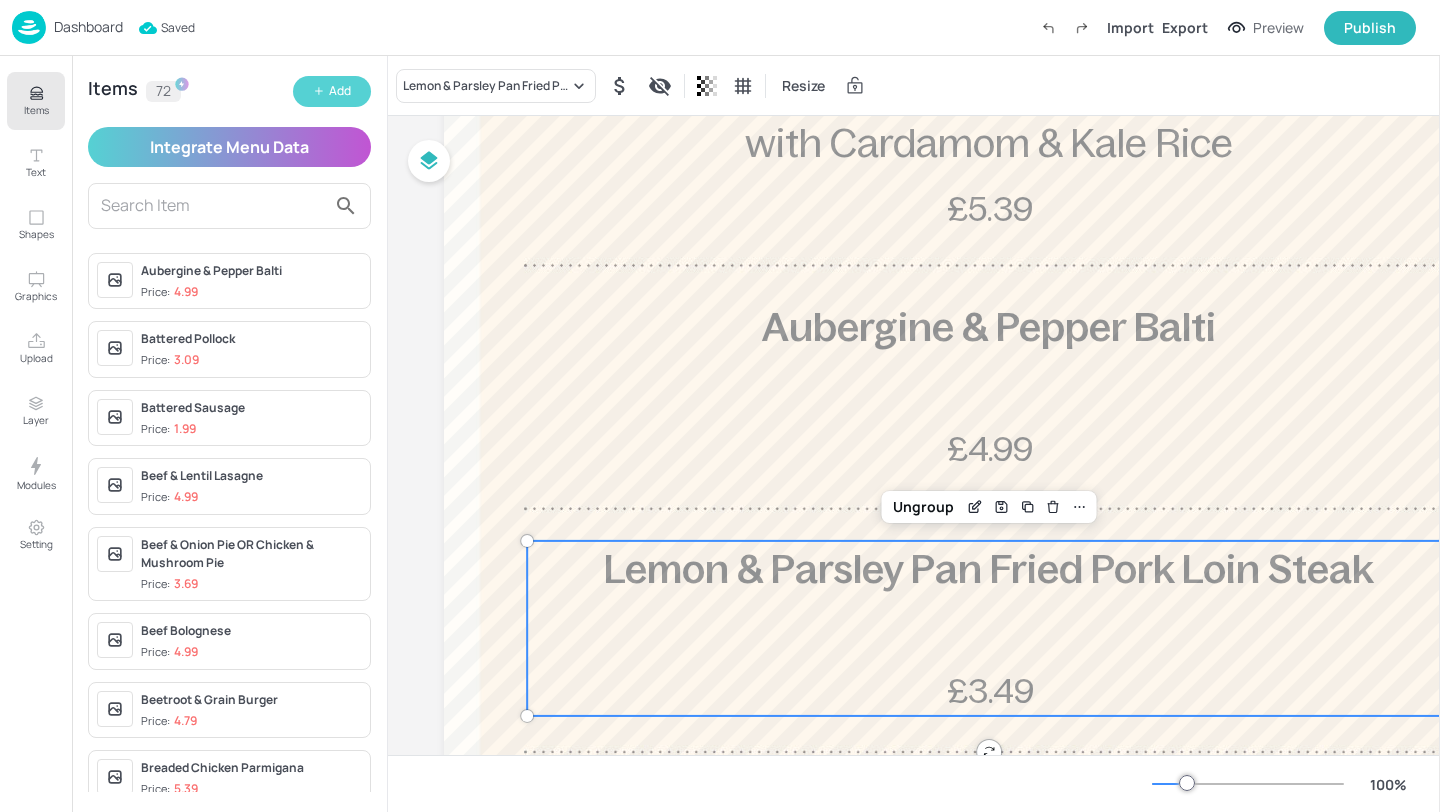 click 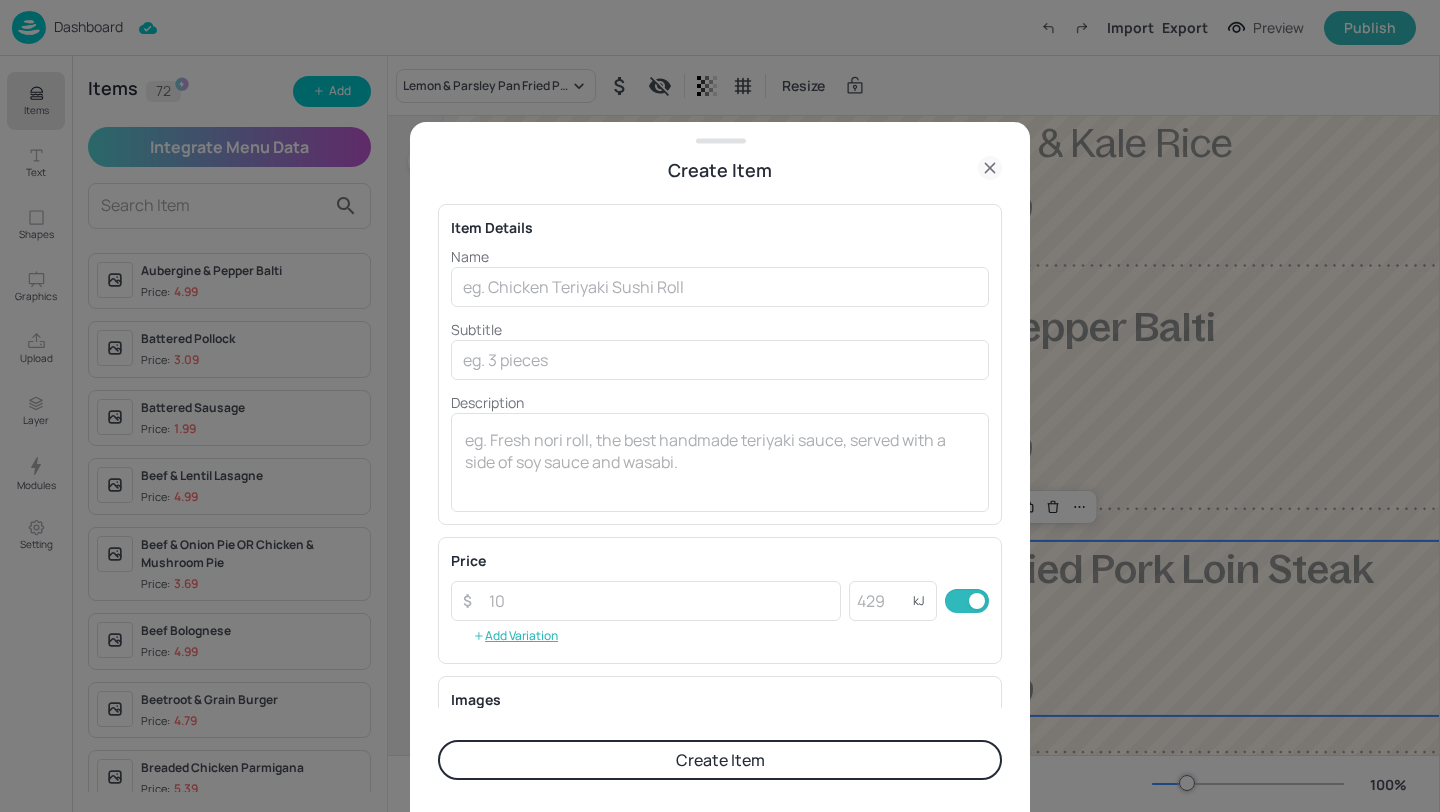 click on "Name ​ Subtitle ​ Description x ​" at bounding box center [720, 379] 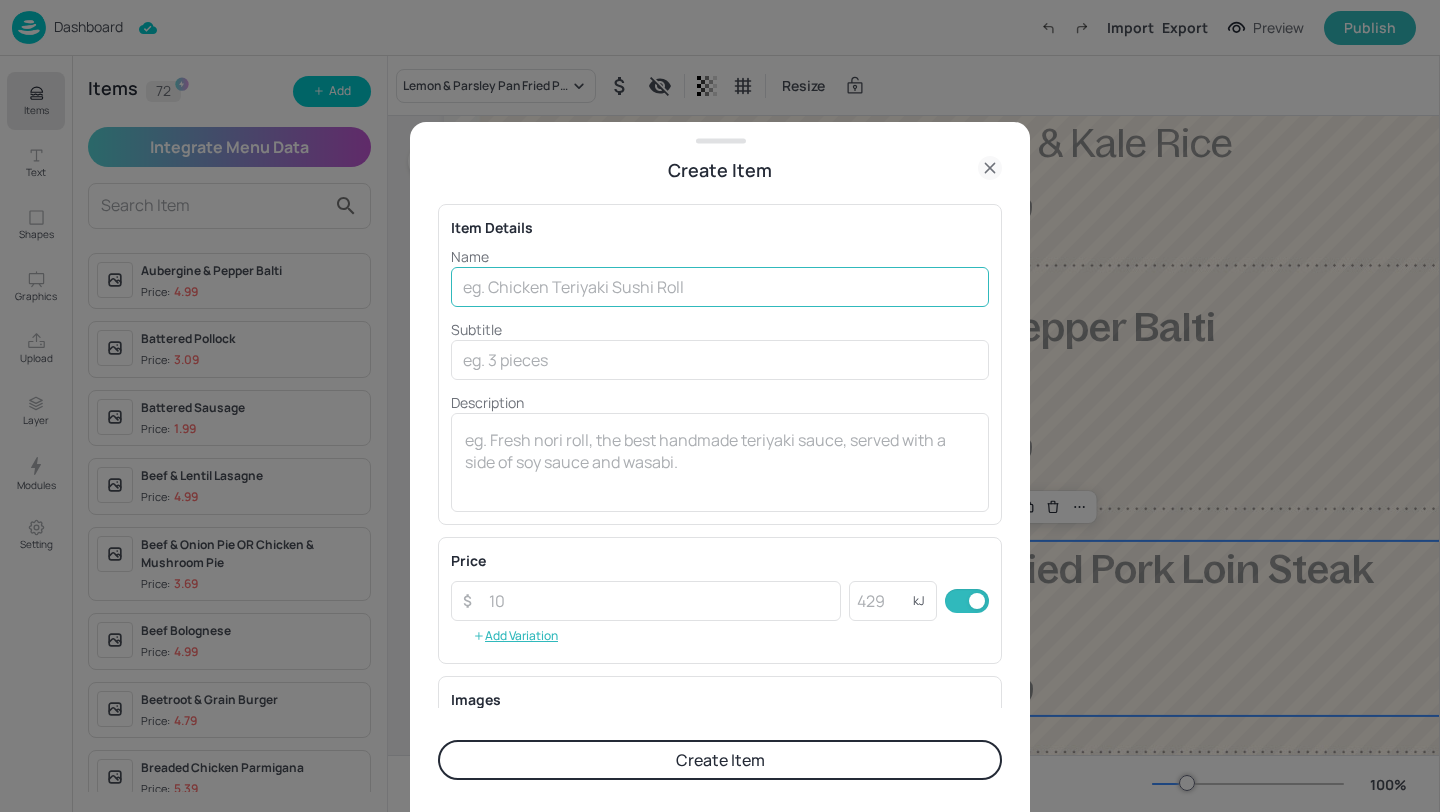 click at bounding box center [720, 287] 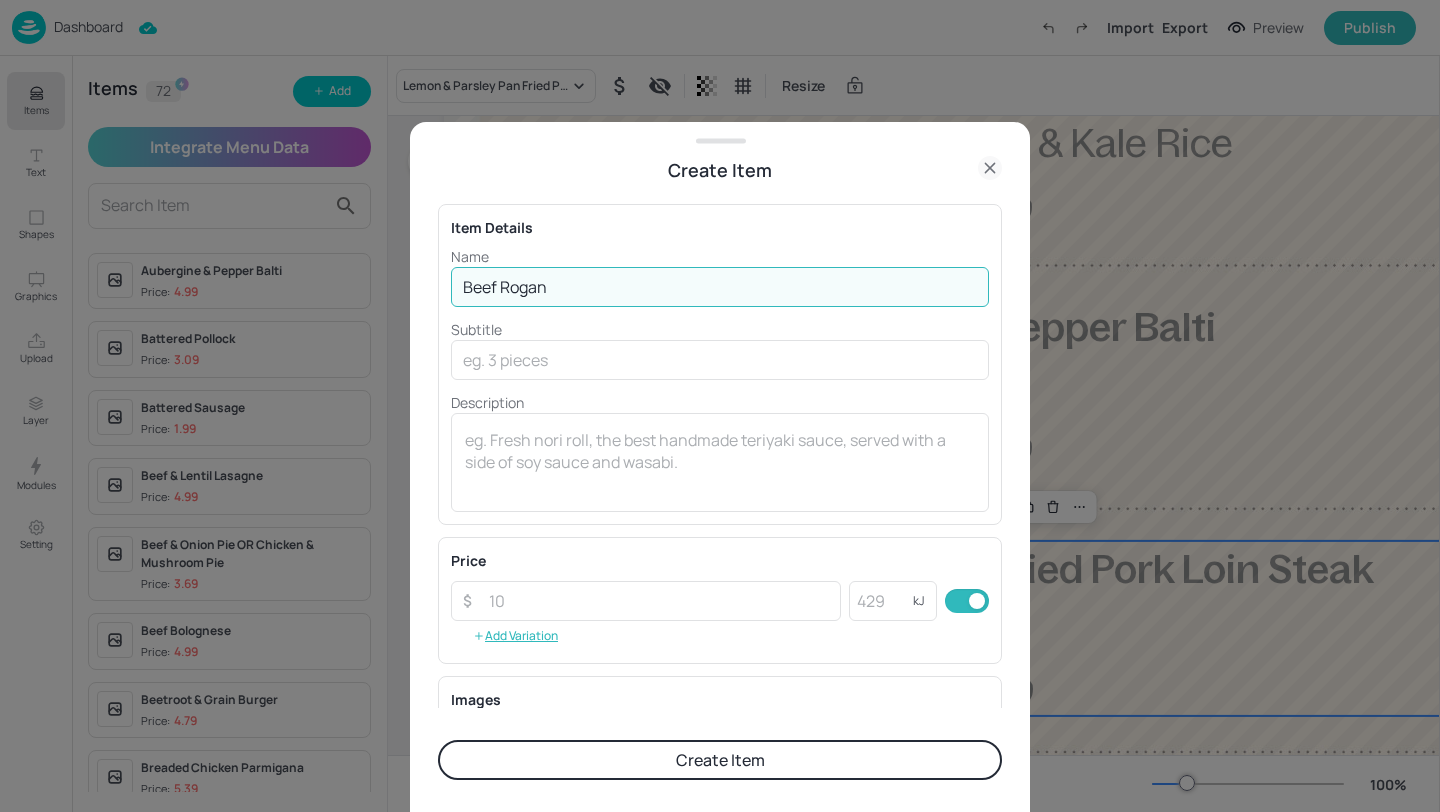 type on "Beef Rogan Josh" 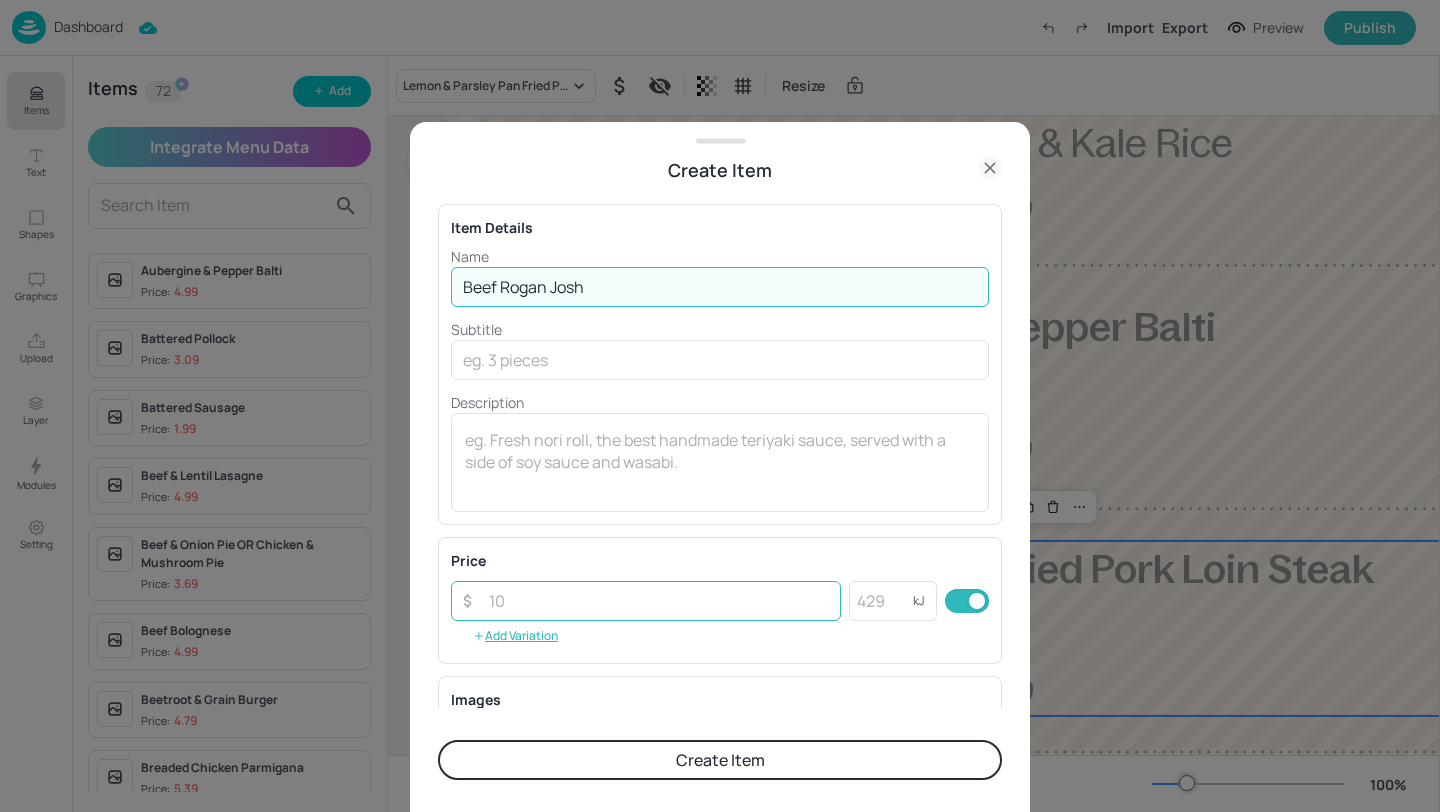 click at bounding box center (659, 601) 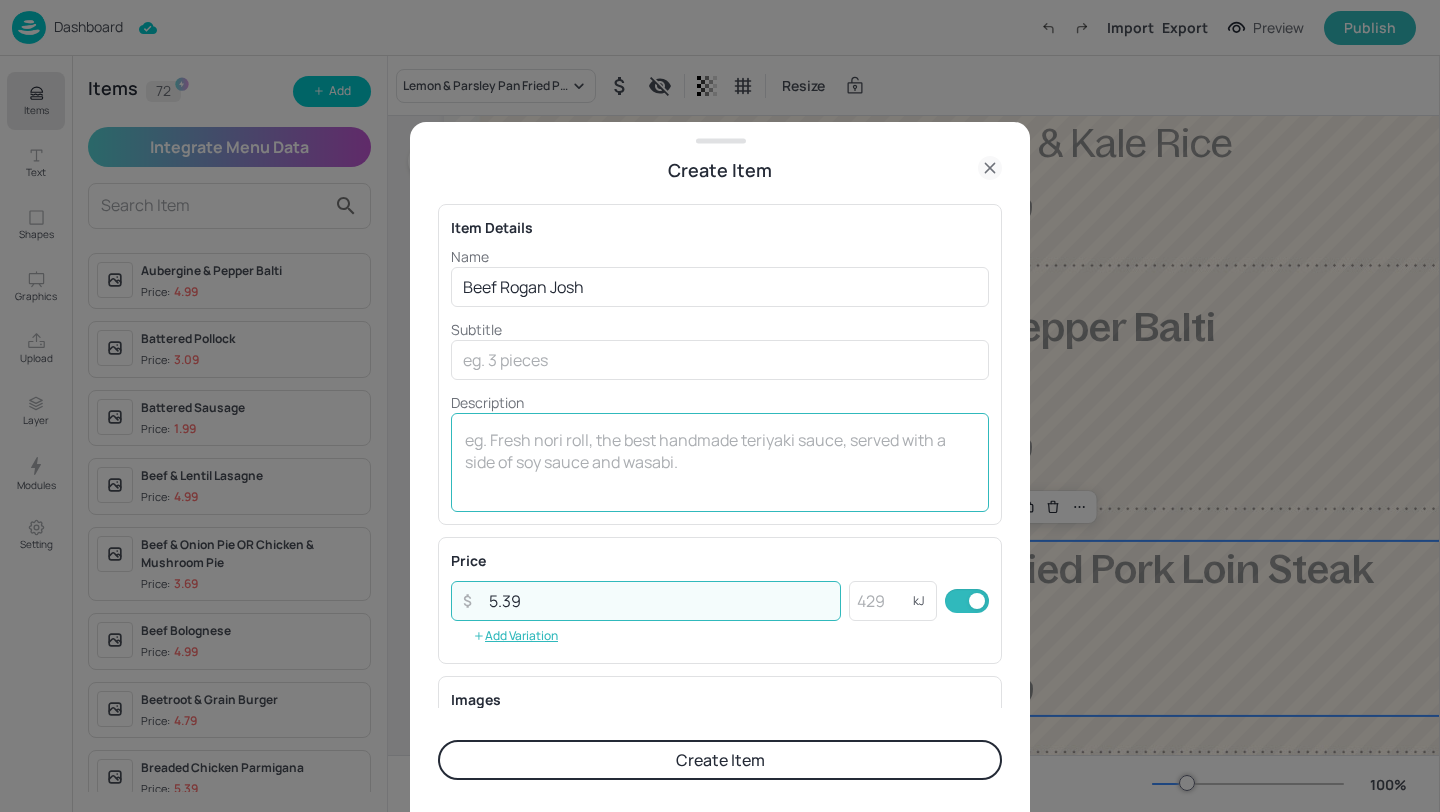 type on "5.39" 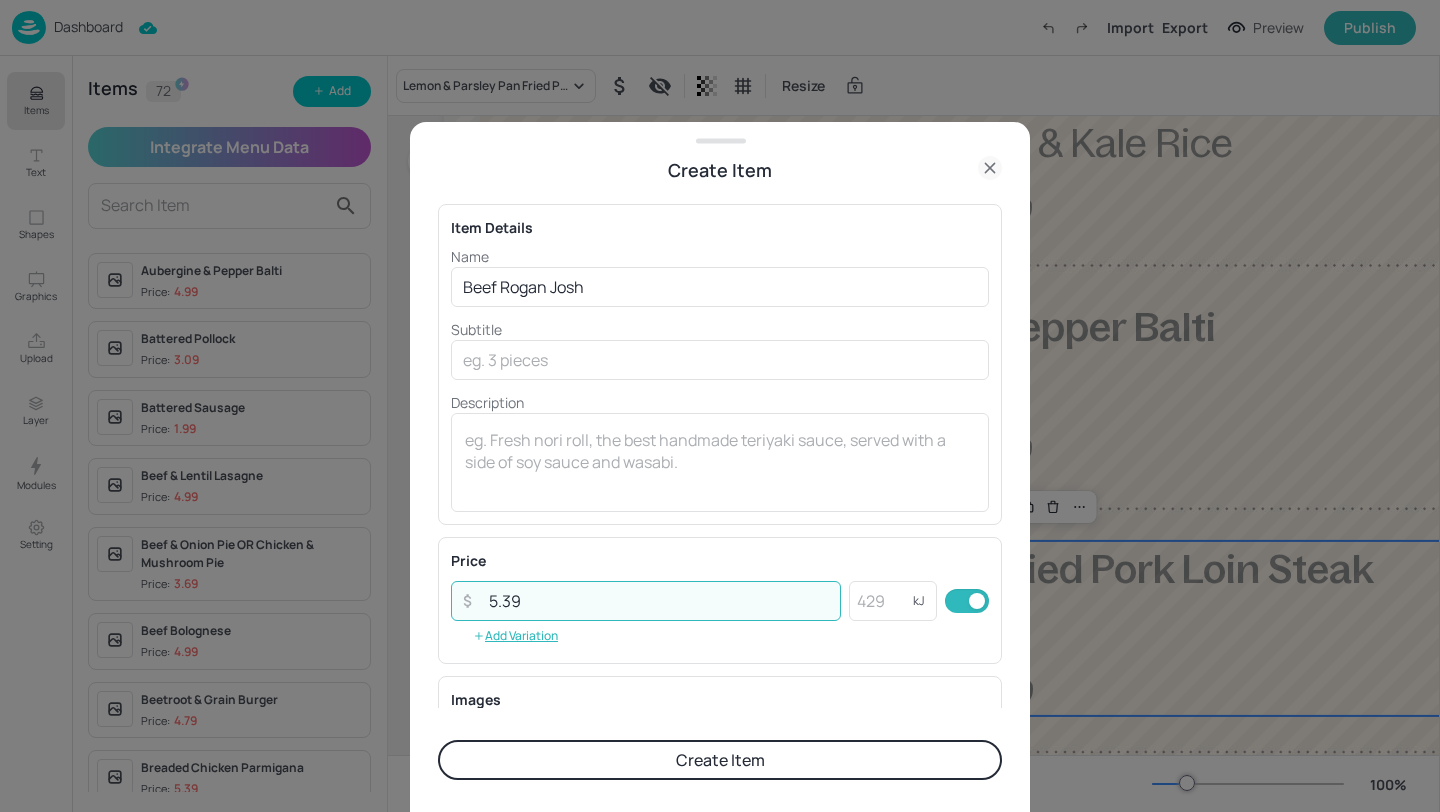 click on "Create Item" at bounding box center [720, 760] 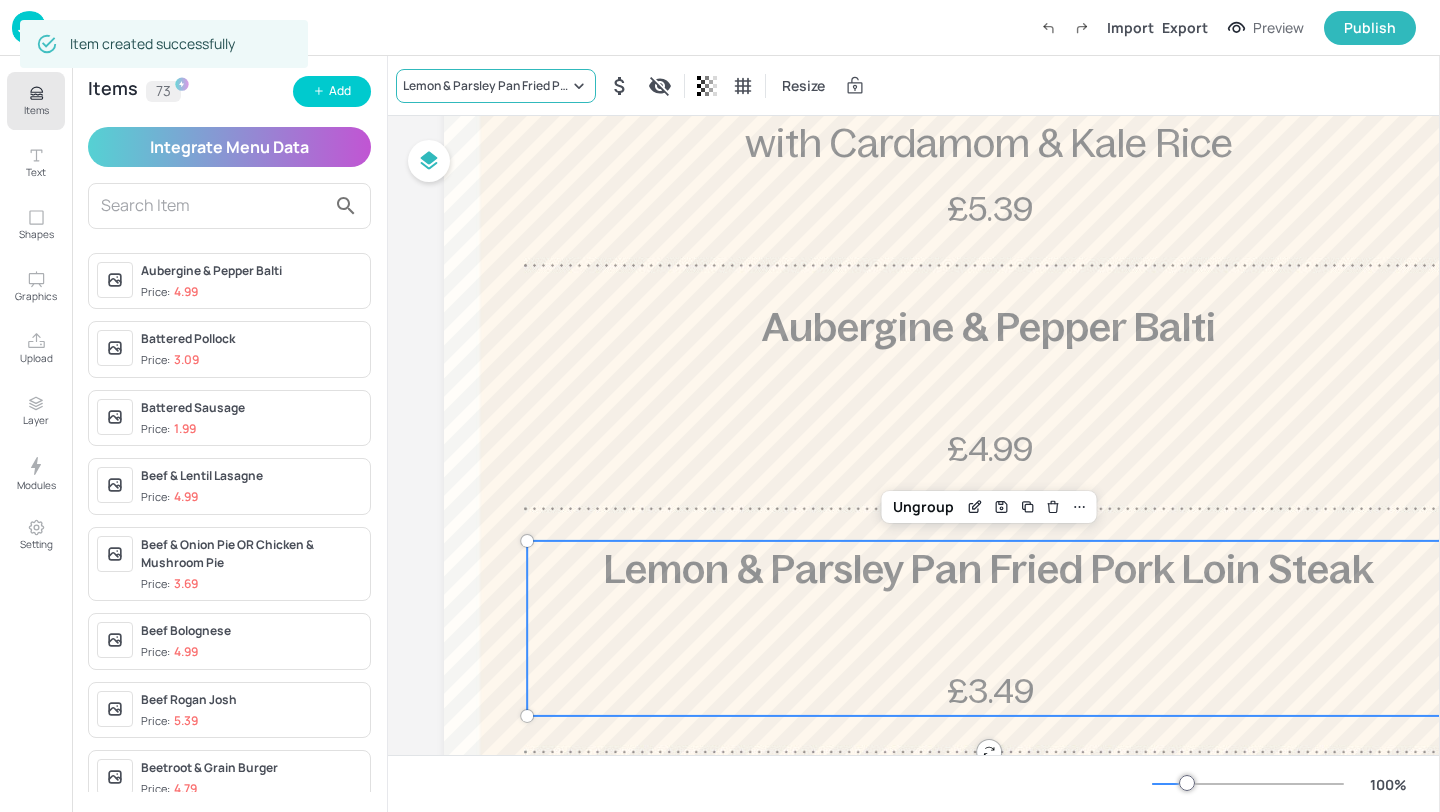 click on "Lemon & Parsley Pan Fried Pork Loin Steak" at bounding box center [486, 86] 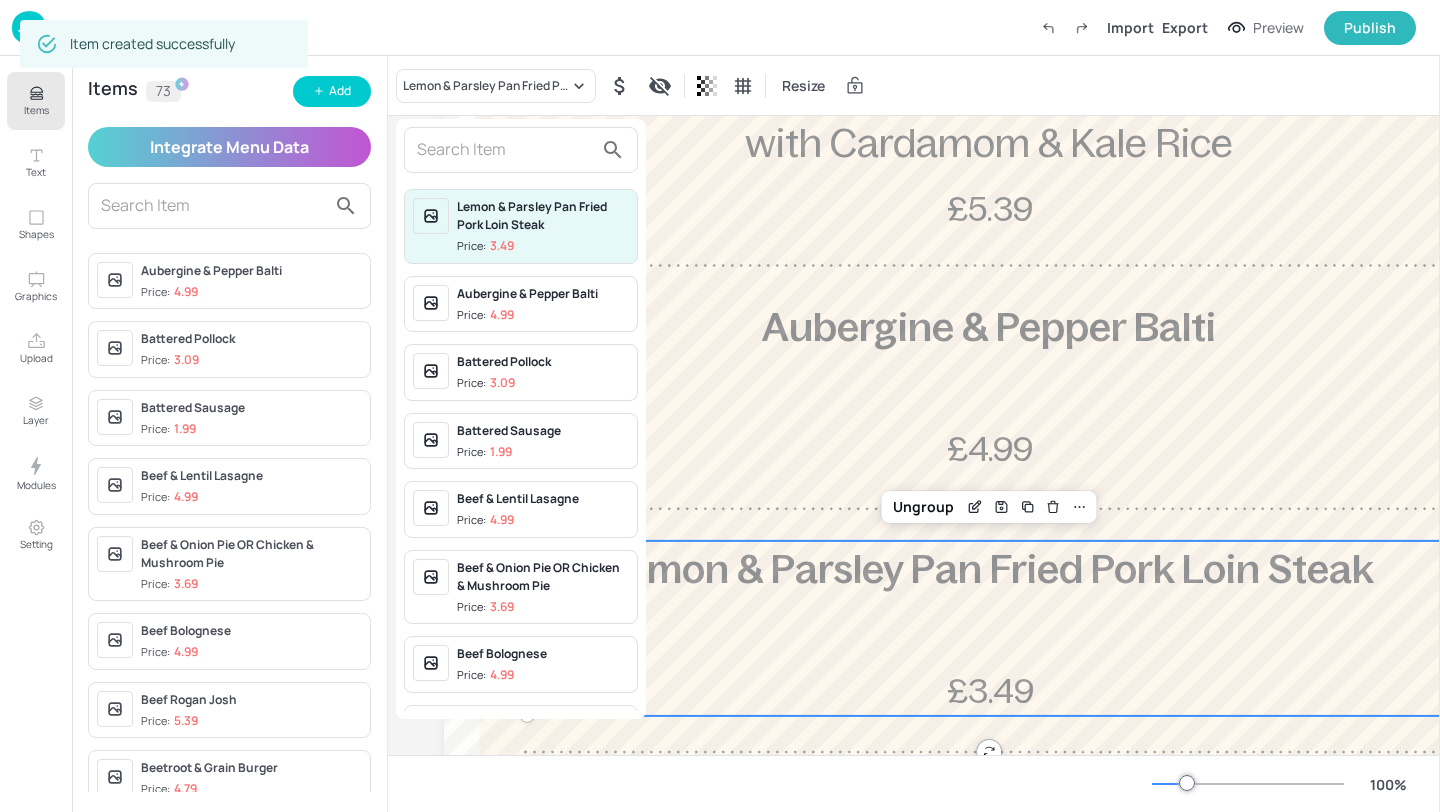 click at bounding box center (521, 150) 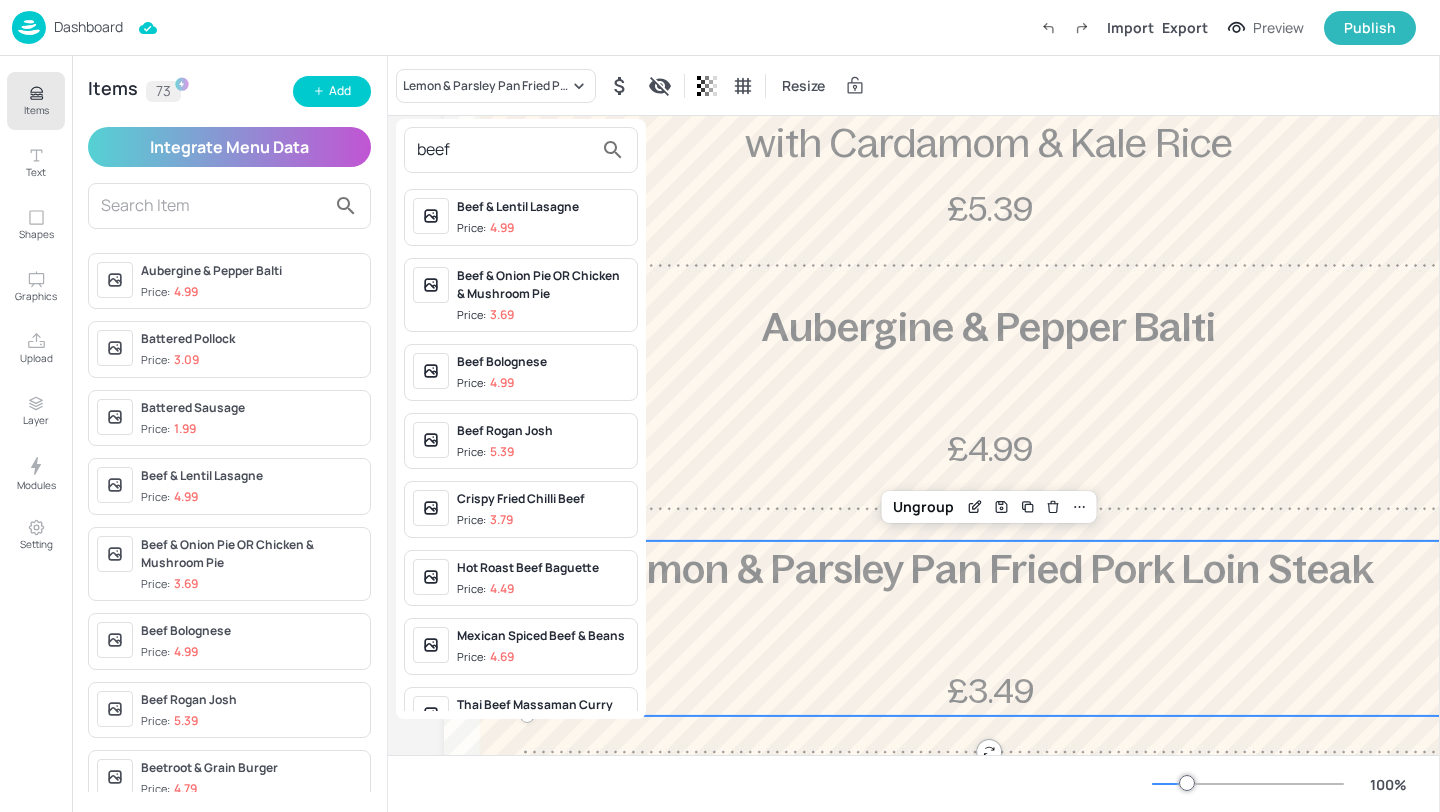 type on "beef" 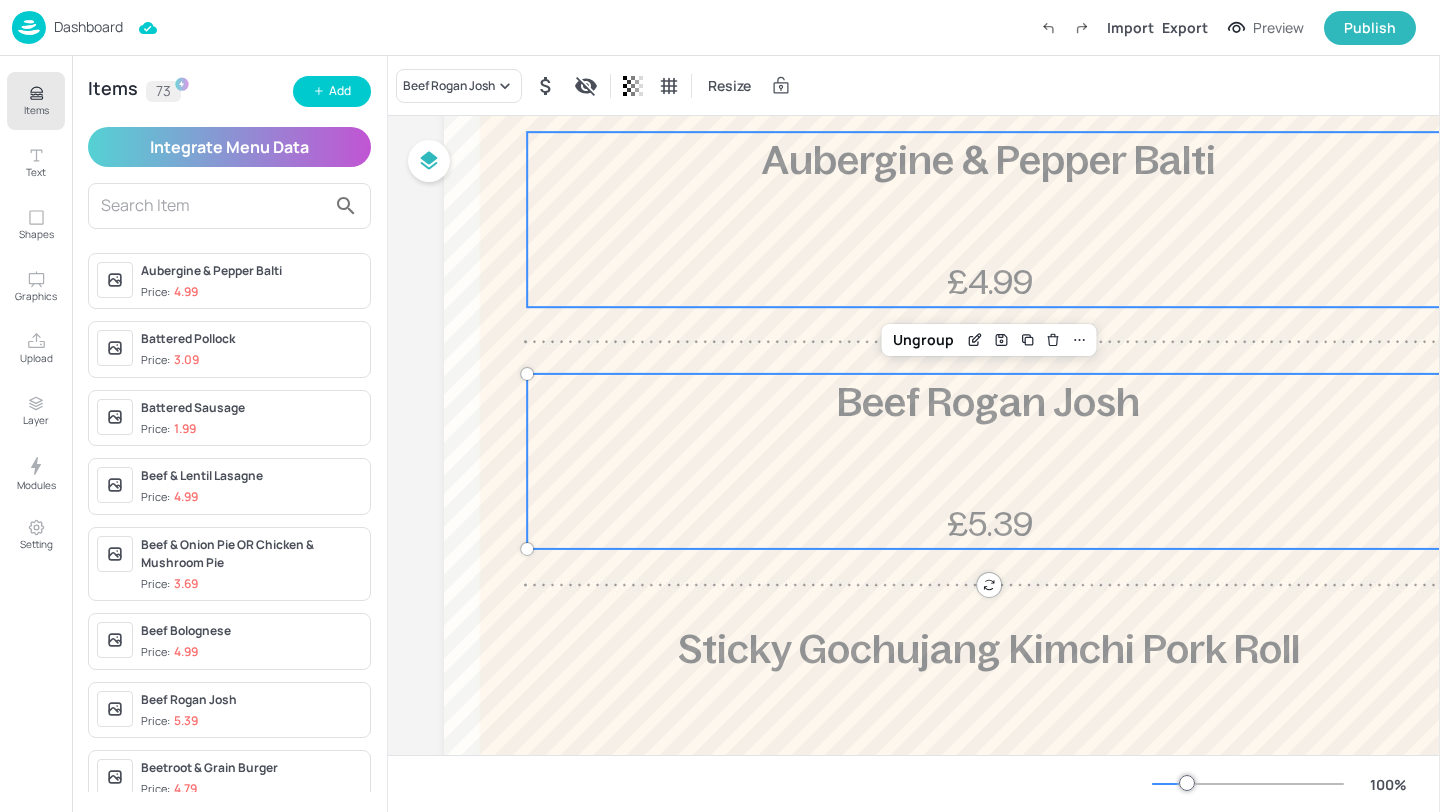 scroll, scrollTop: 660, scrollLeft: 0, axis: vertical 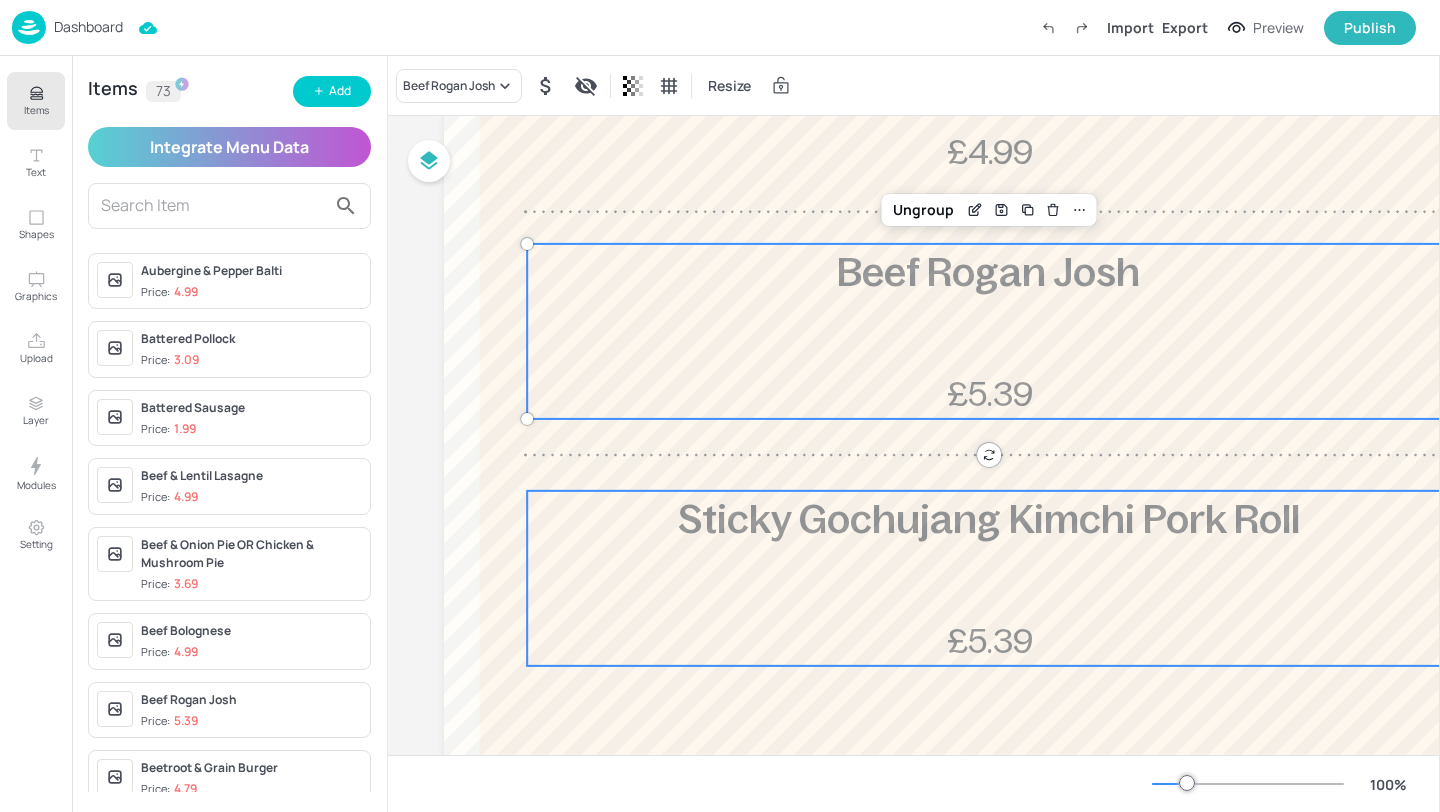 click on "Sticky Gochujang Kimchi Pork Roll" at bounding box center (989, 519) 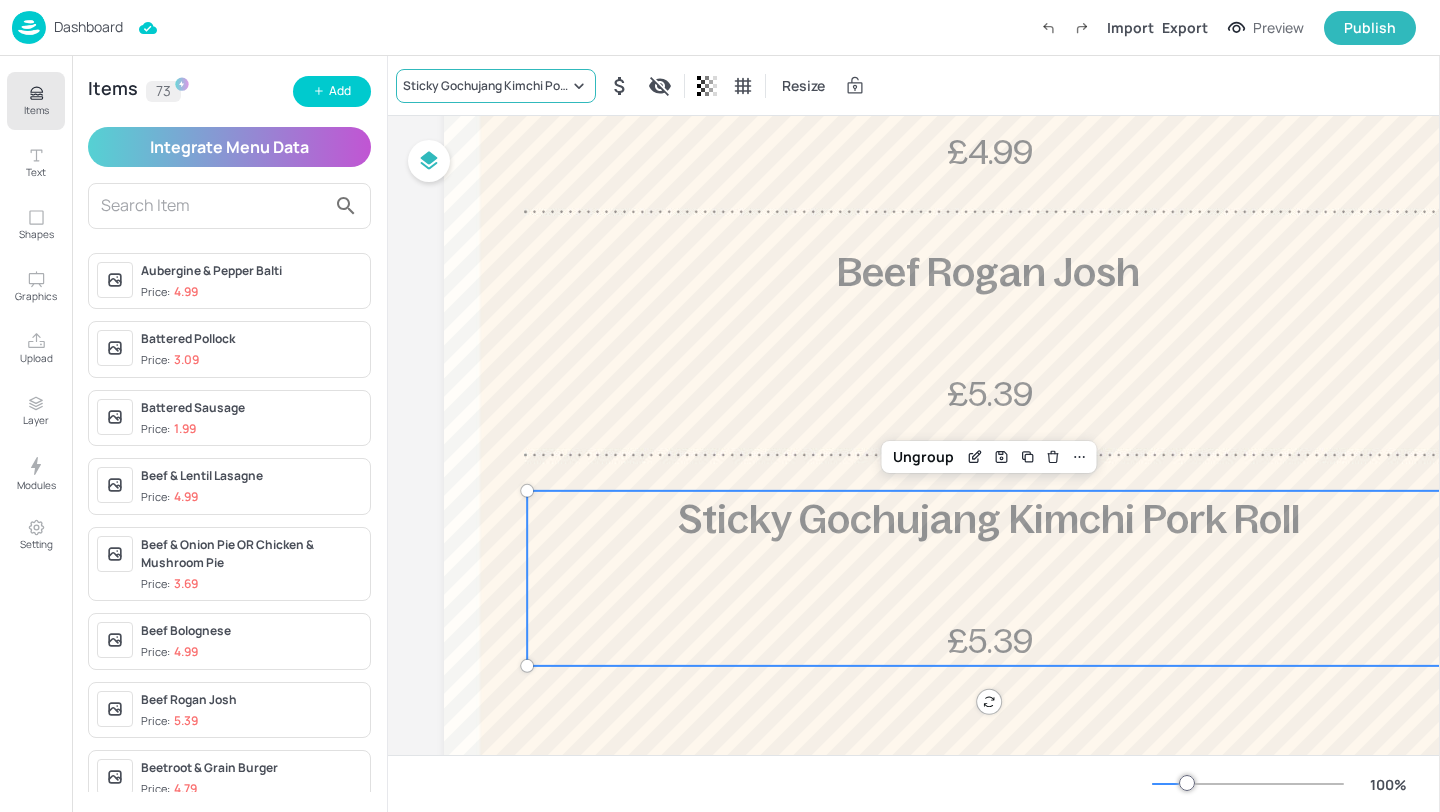 click on "Sticky Gochujang Kimchi Pork Roll" at bounding box center [486, 86] 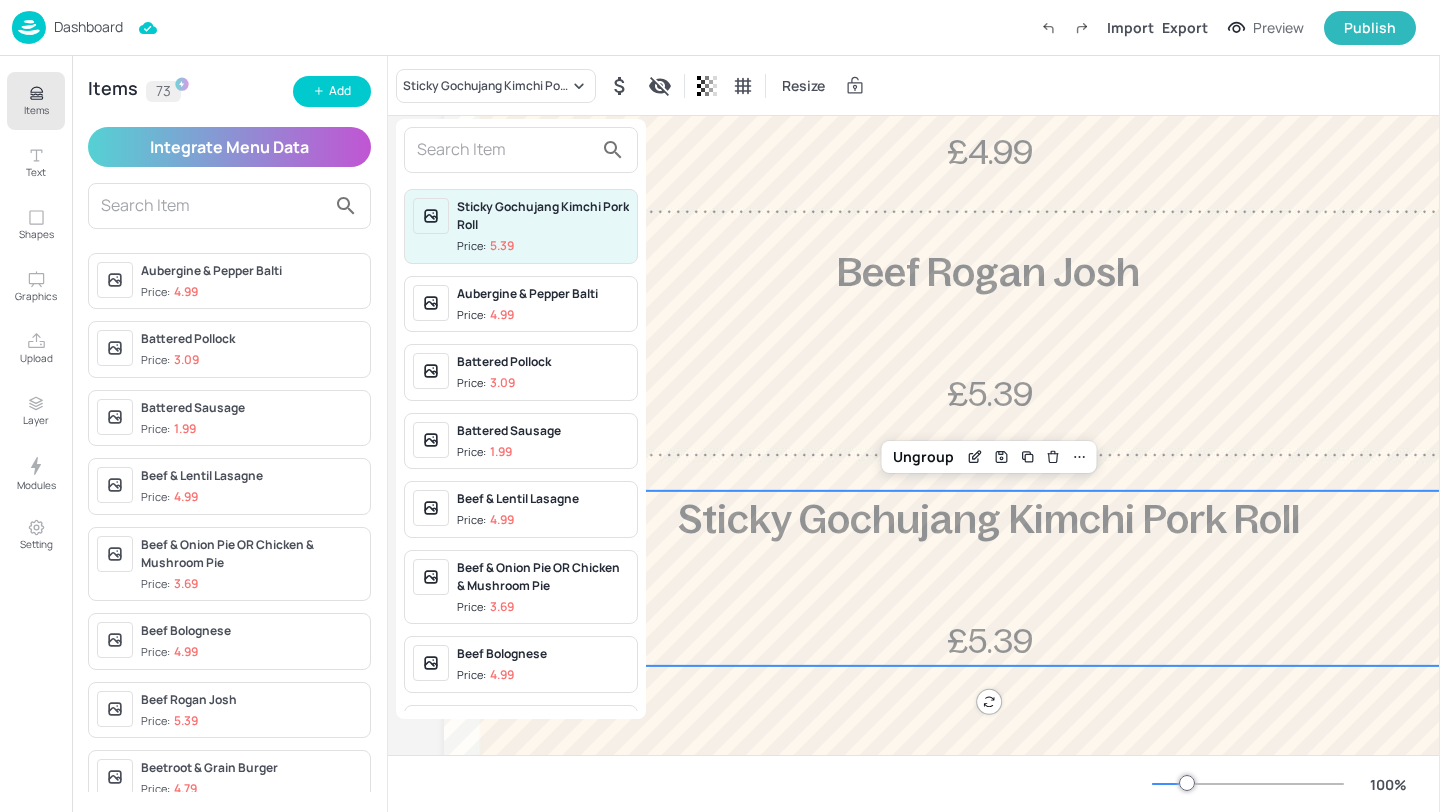 click at bounding box center [505, 150] 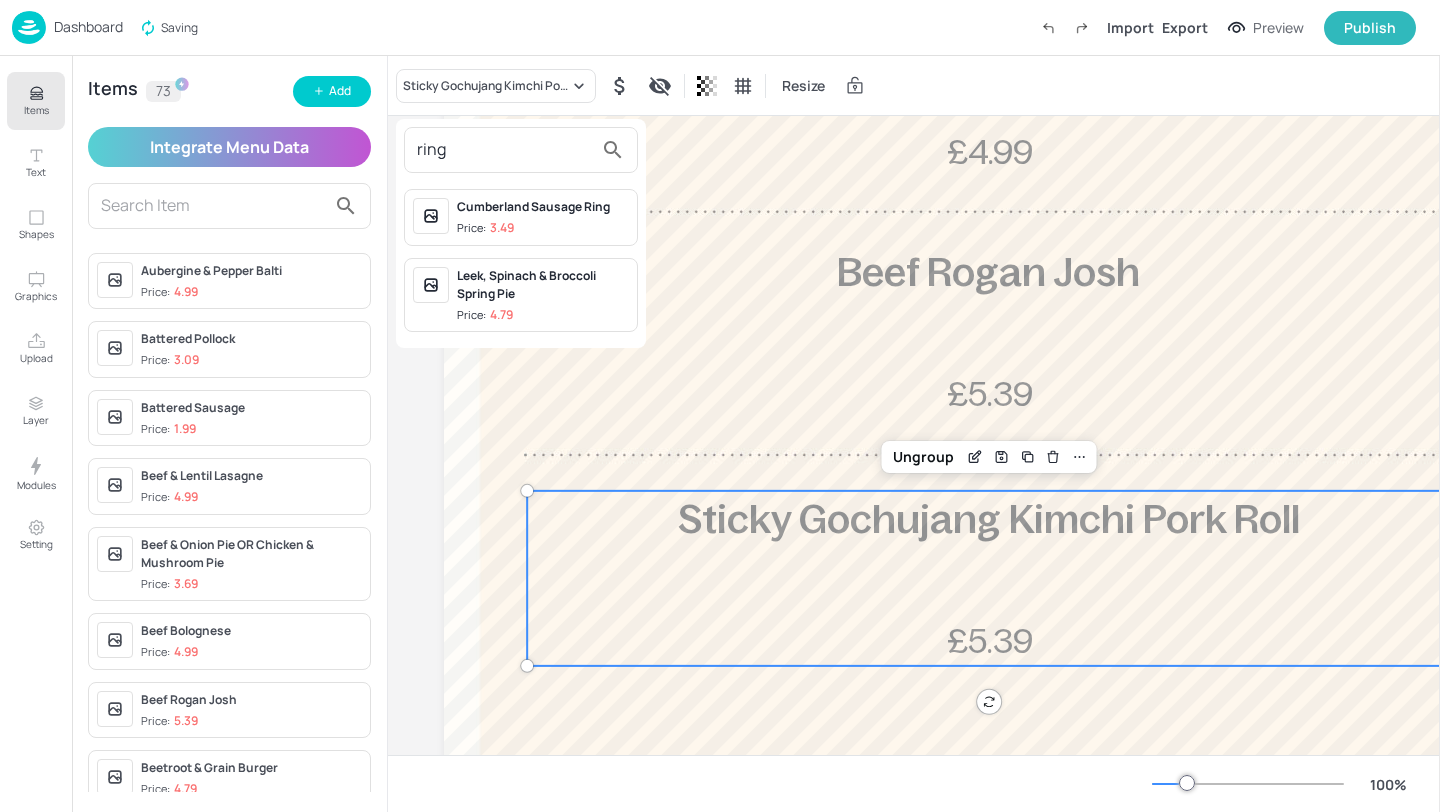 type on "ring" 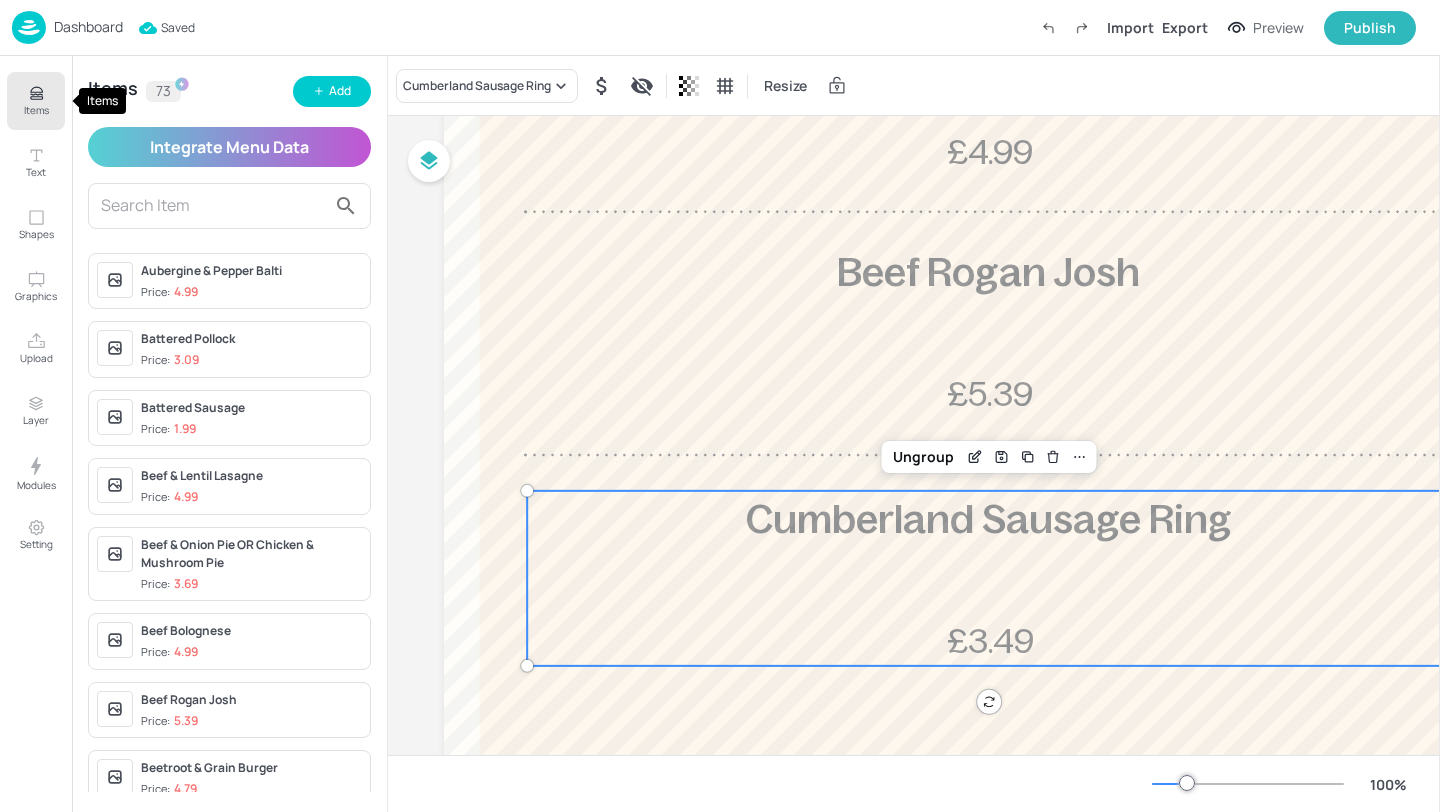 click 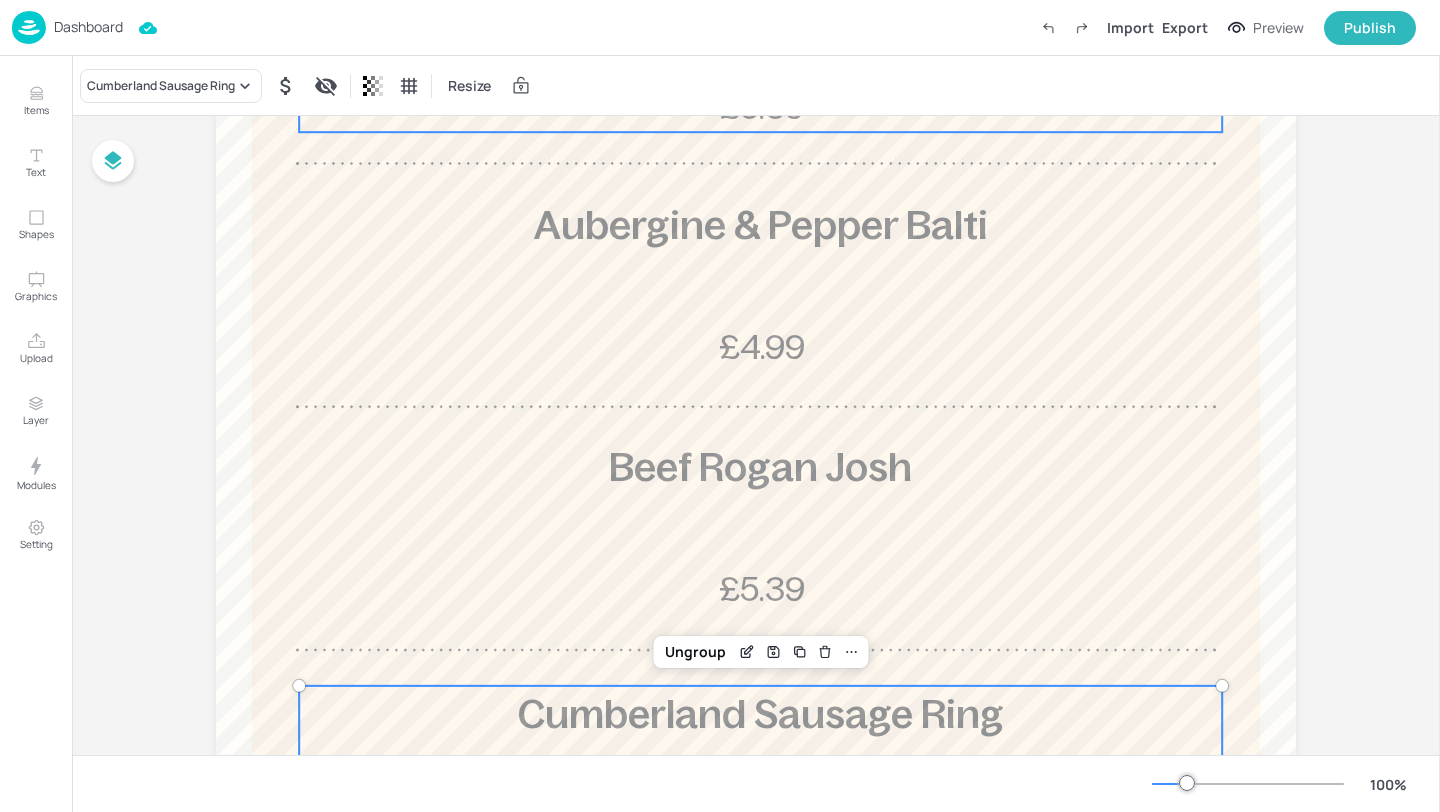 scroll, scrollTop: 669, scrollLeft: 0, axis: vertical 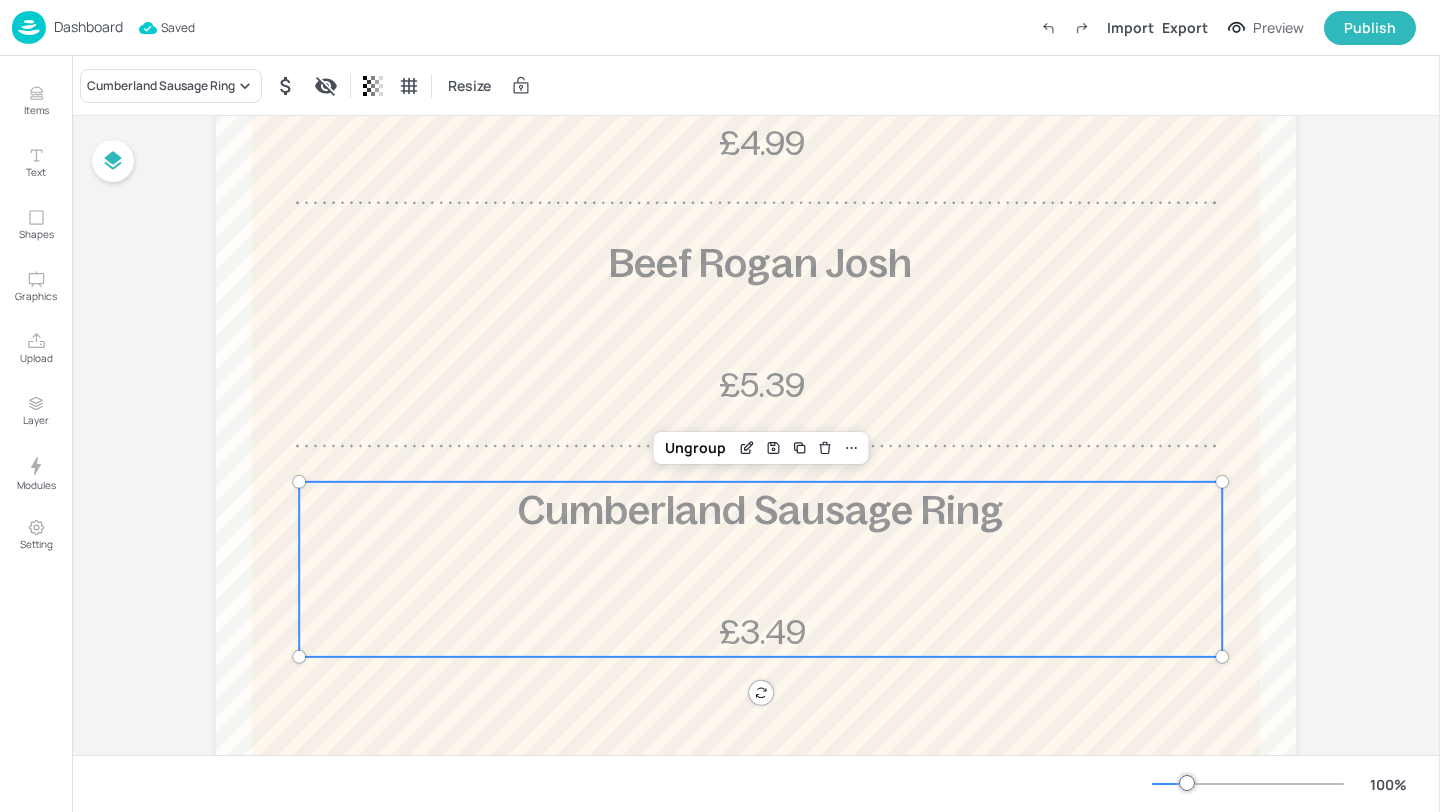 click on "Dashboard" at bounding box center (88, 27) 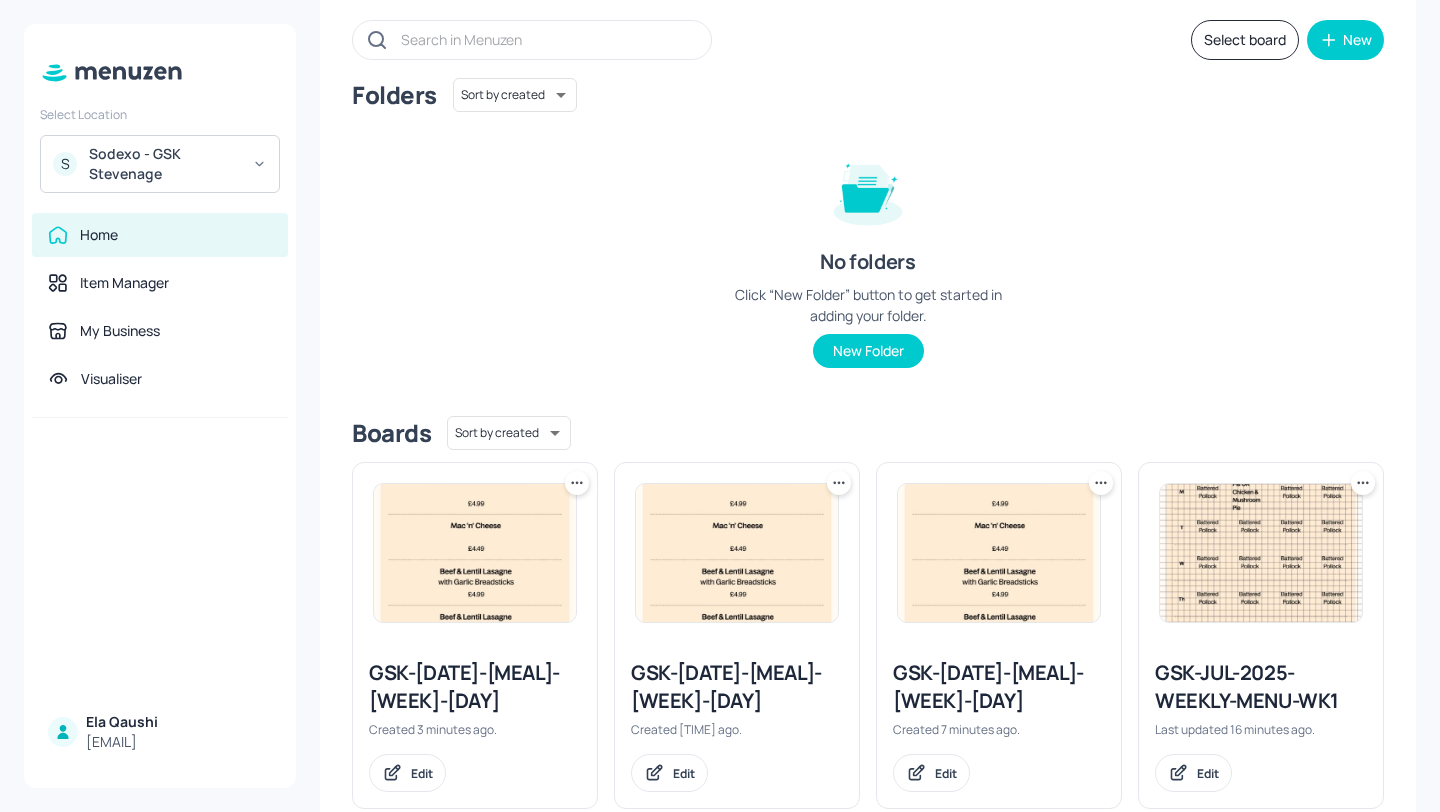 scroll, scrollTop: 190, scrollLeft: 0, axis: vertical 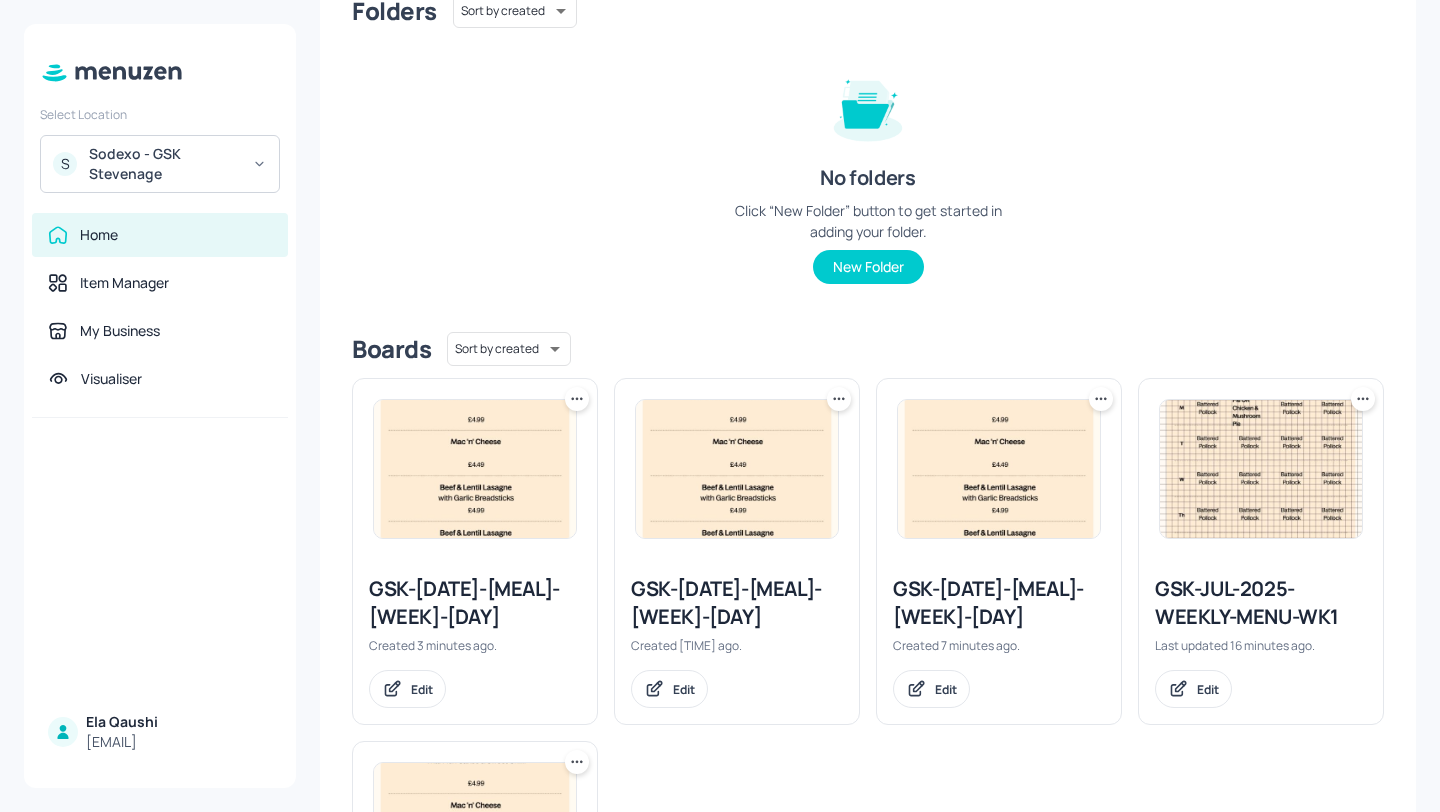 click 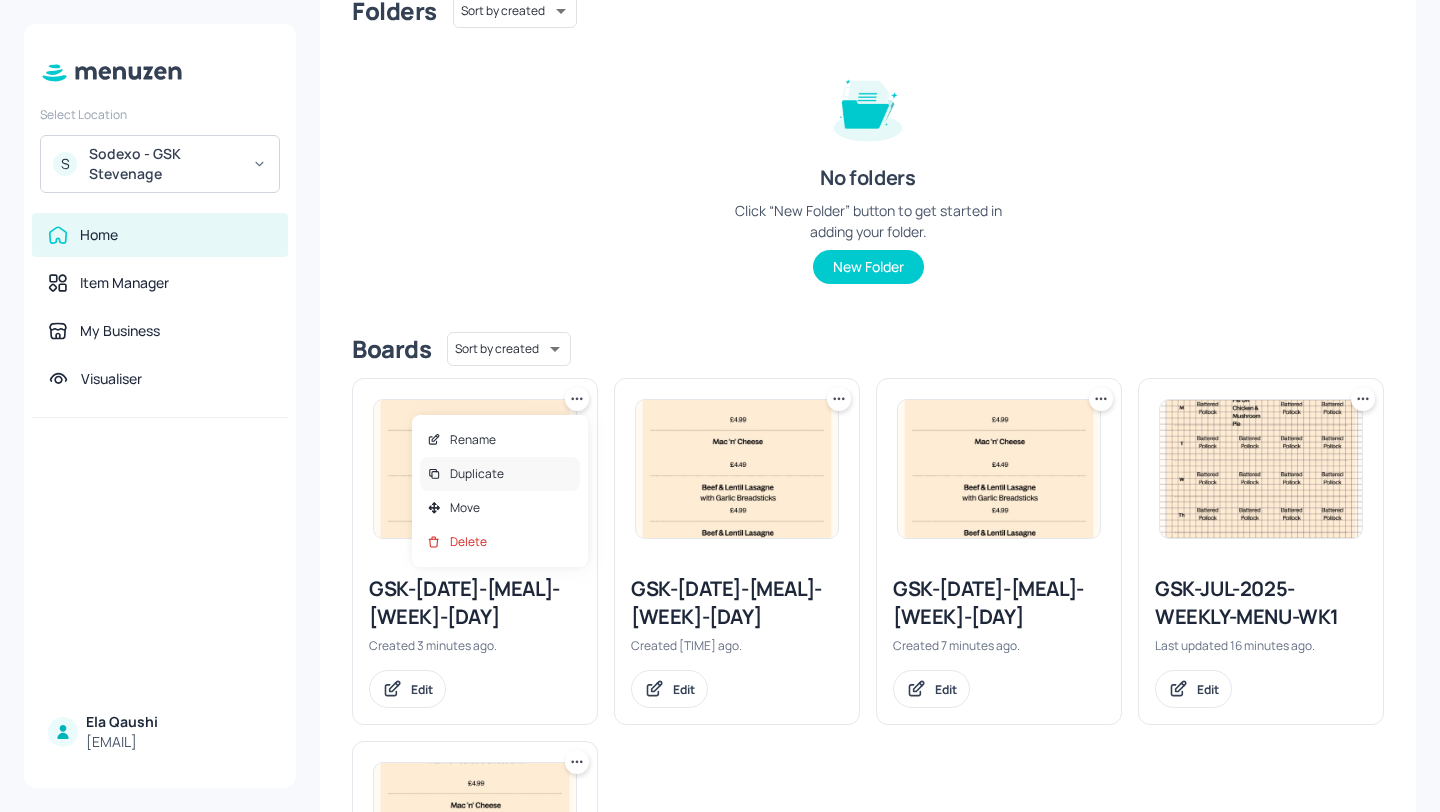 click on "Duplicate" at bounding box center [500, 474] 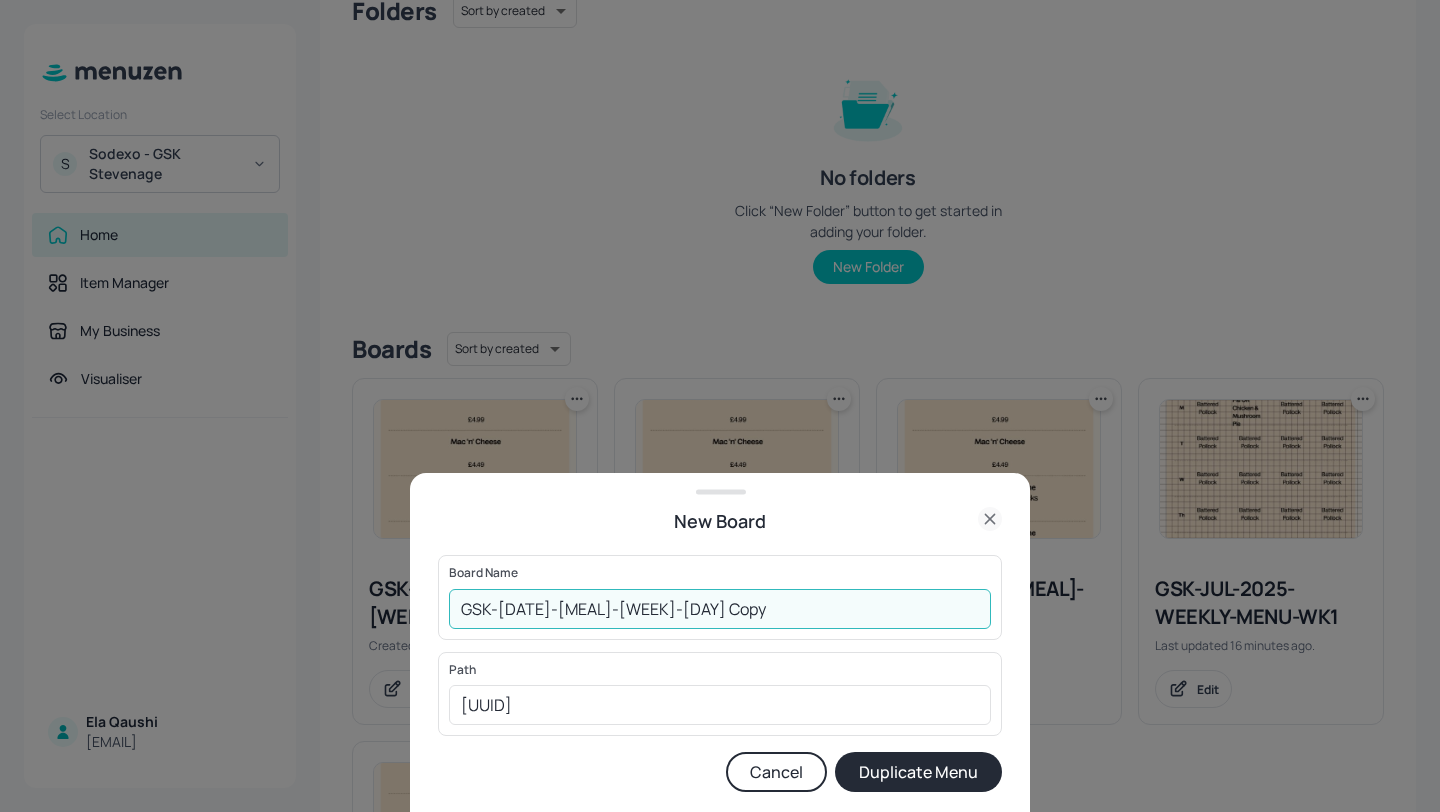 drag, startPoint x: 807, startPoint y: 591, endPoint x: 675, endPoint y: 593, distance: 132.01515 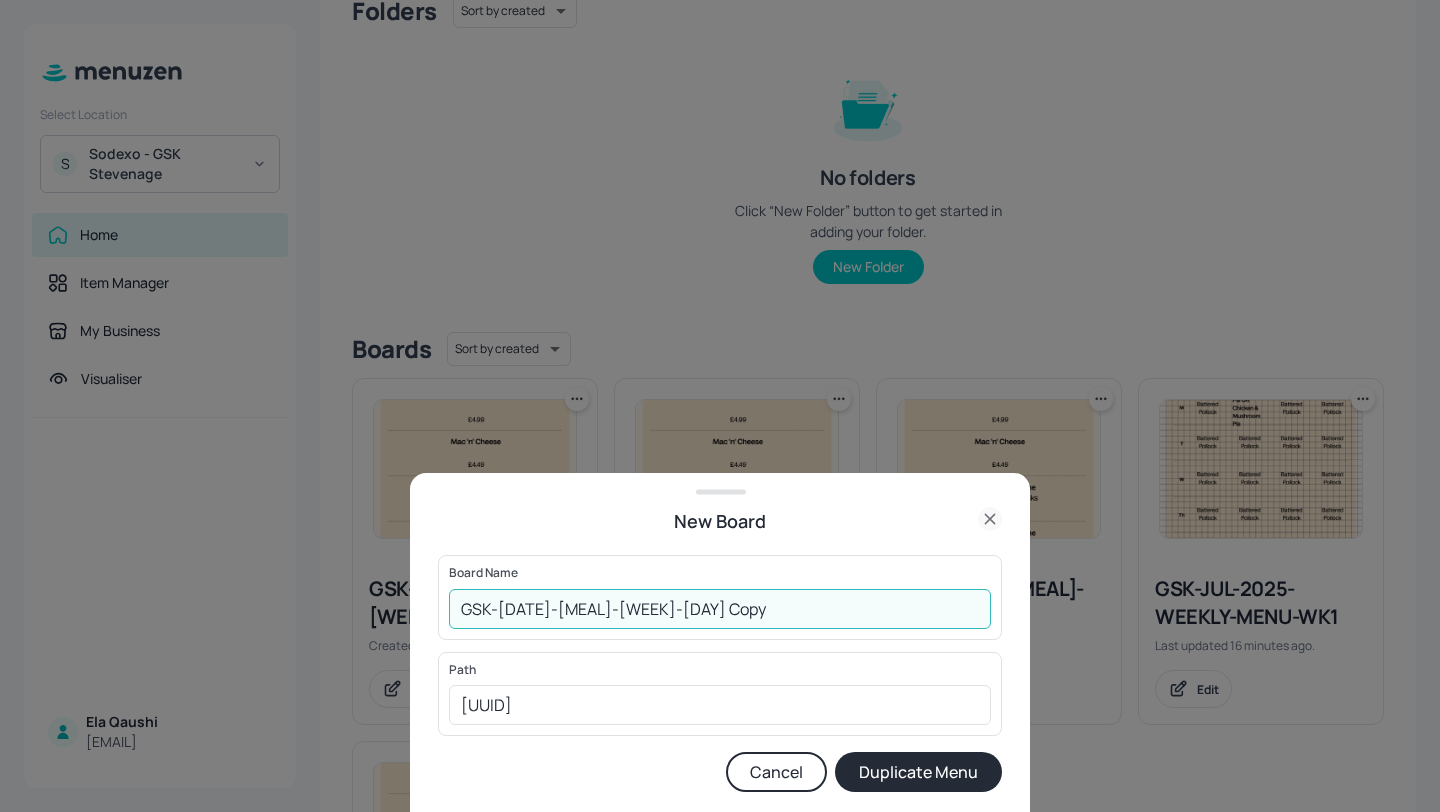 drag, startPoint x: 683, startPoint y: 601, endPoint x: 829, endPoint y: 605, distance: 146.05478 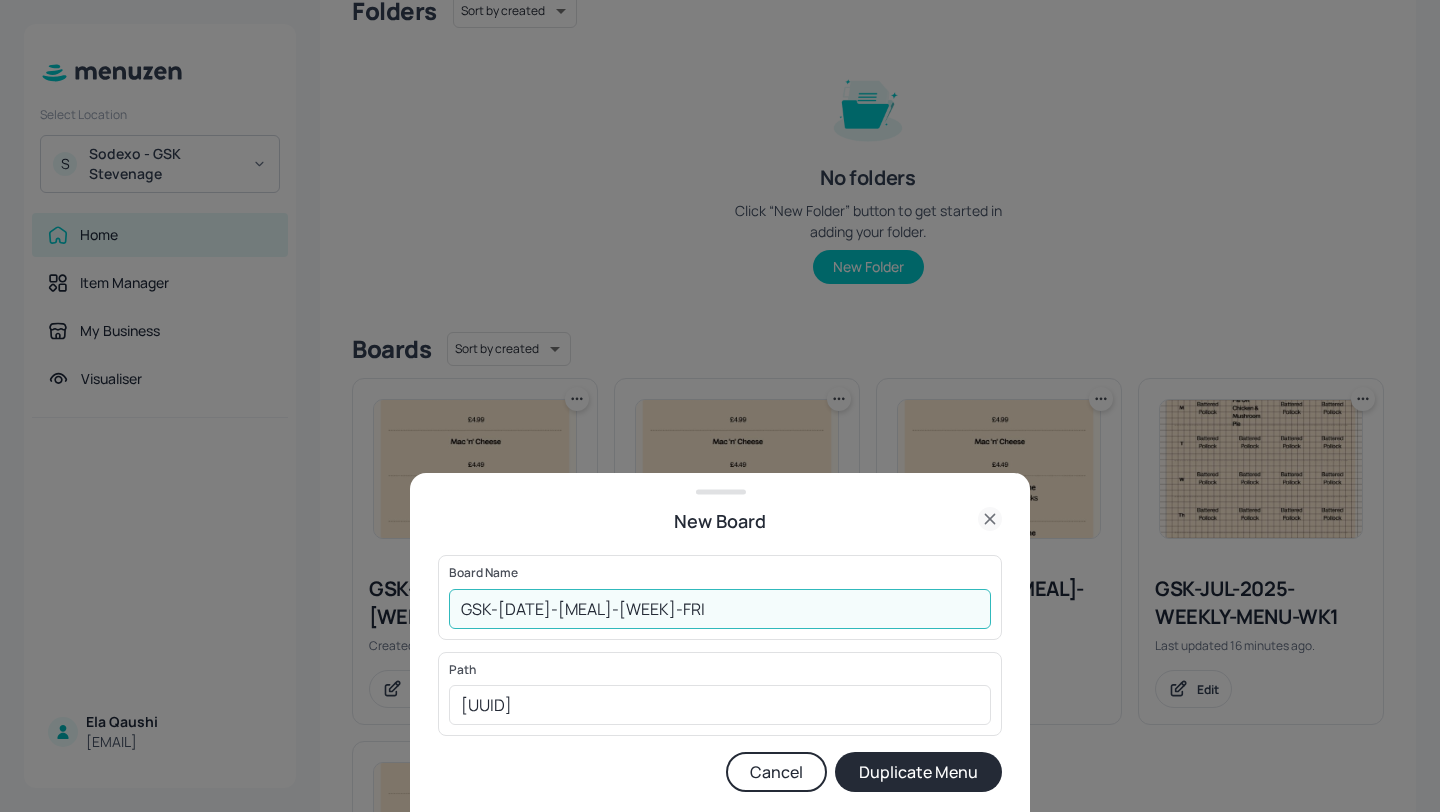 type on "GSK-JUL-2025-LUNCH-WK1-05-FRI" 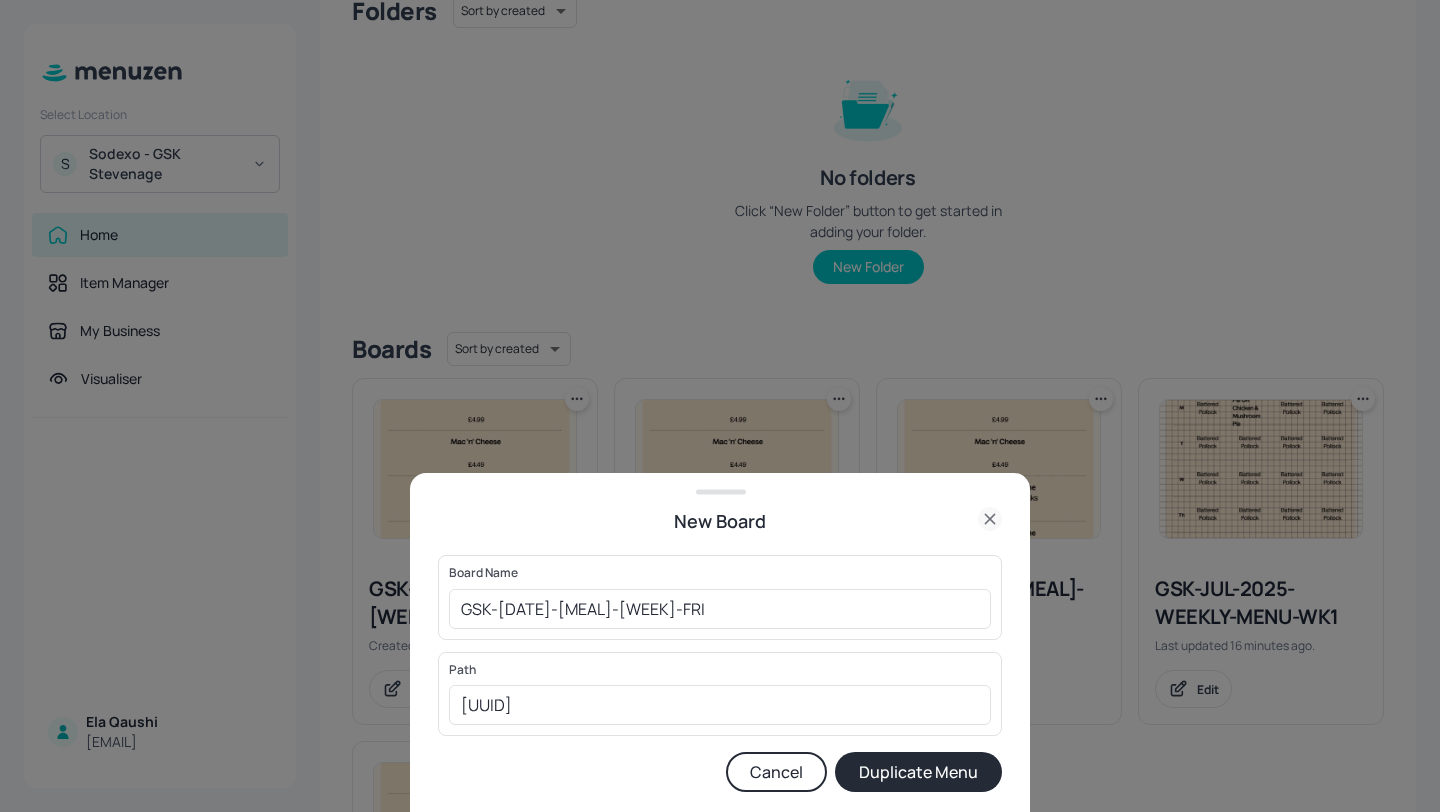 click on "Duplicate Menu" at bounding box center [918, 772] 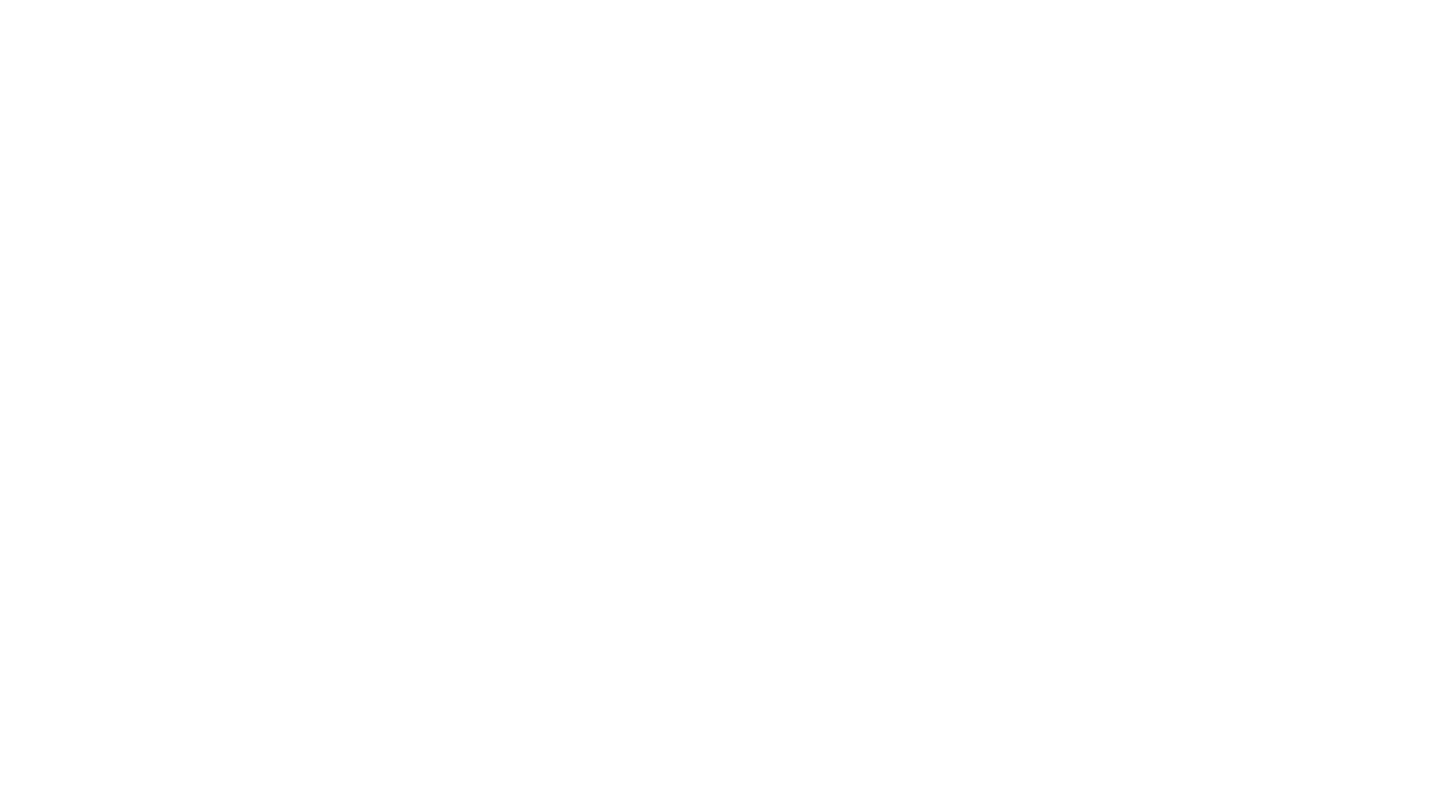scroll, scrollTop: 0, scrollLeft: 0, axis: both 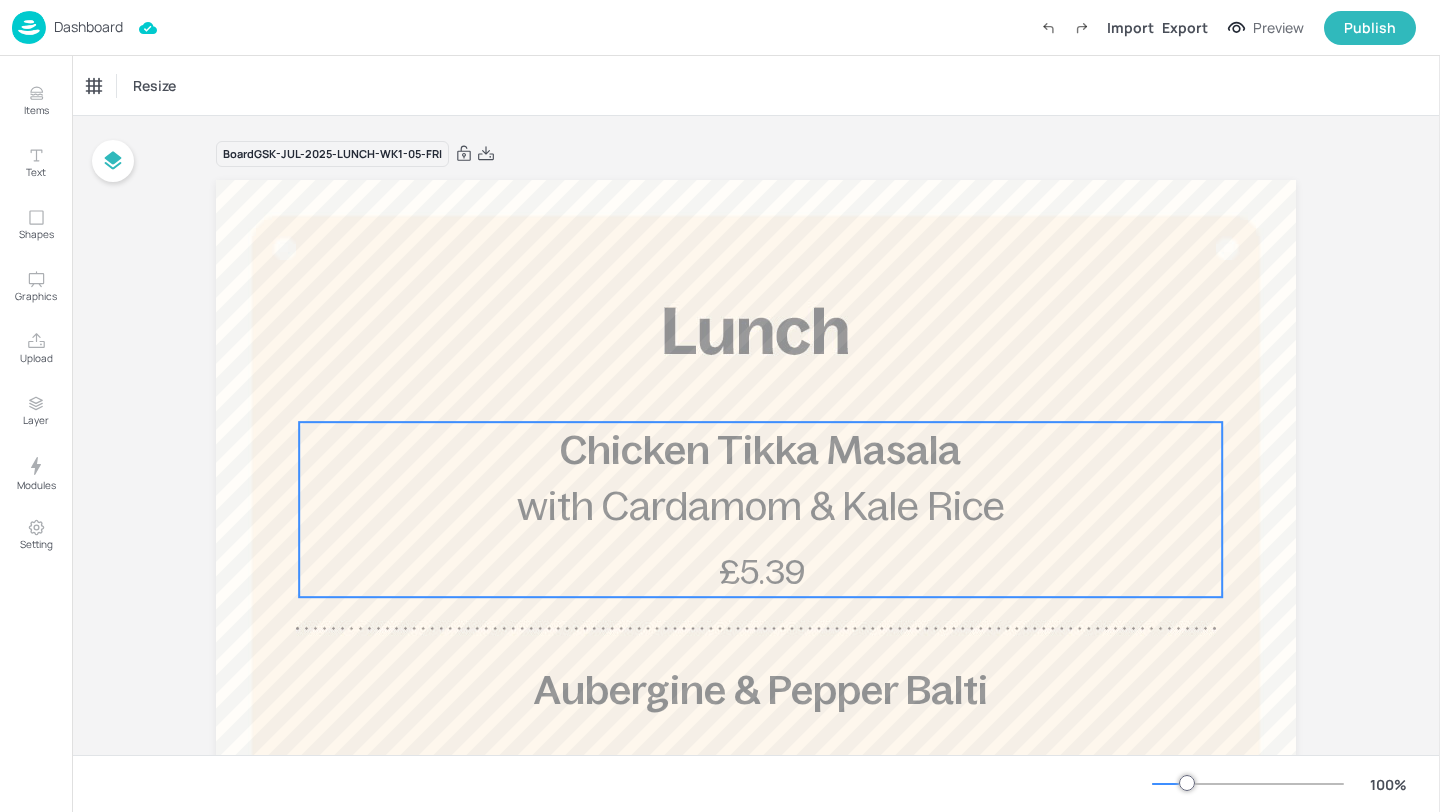click on "with Cardamom & Kale Rice" at bounding box center (761, 506) 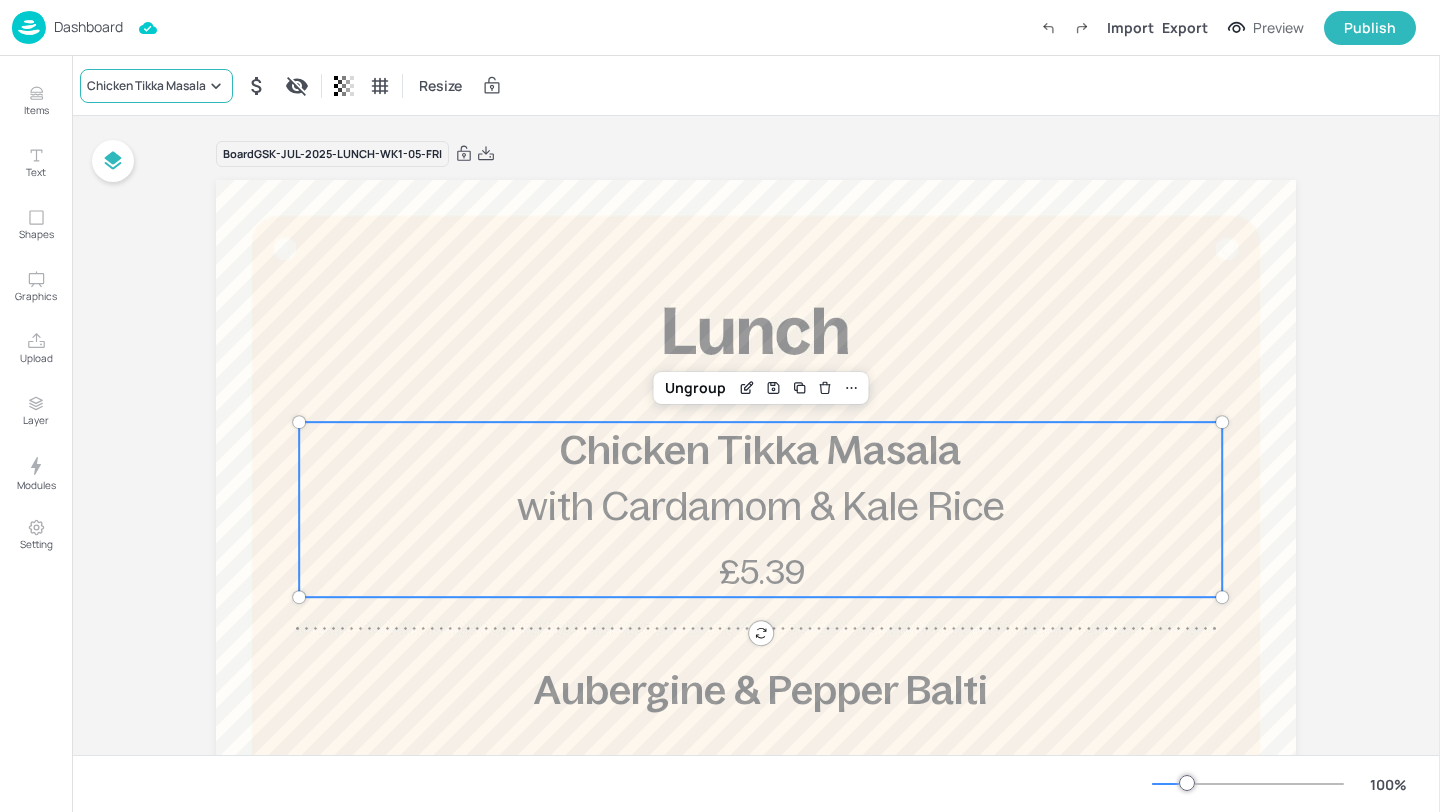 click 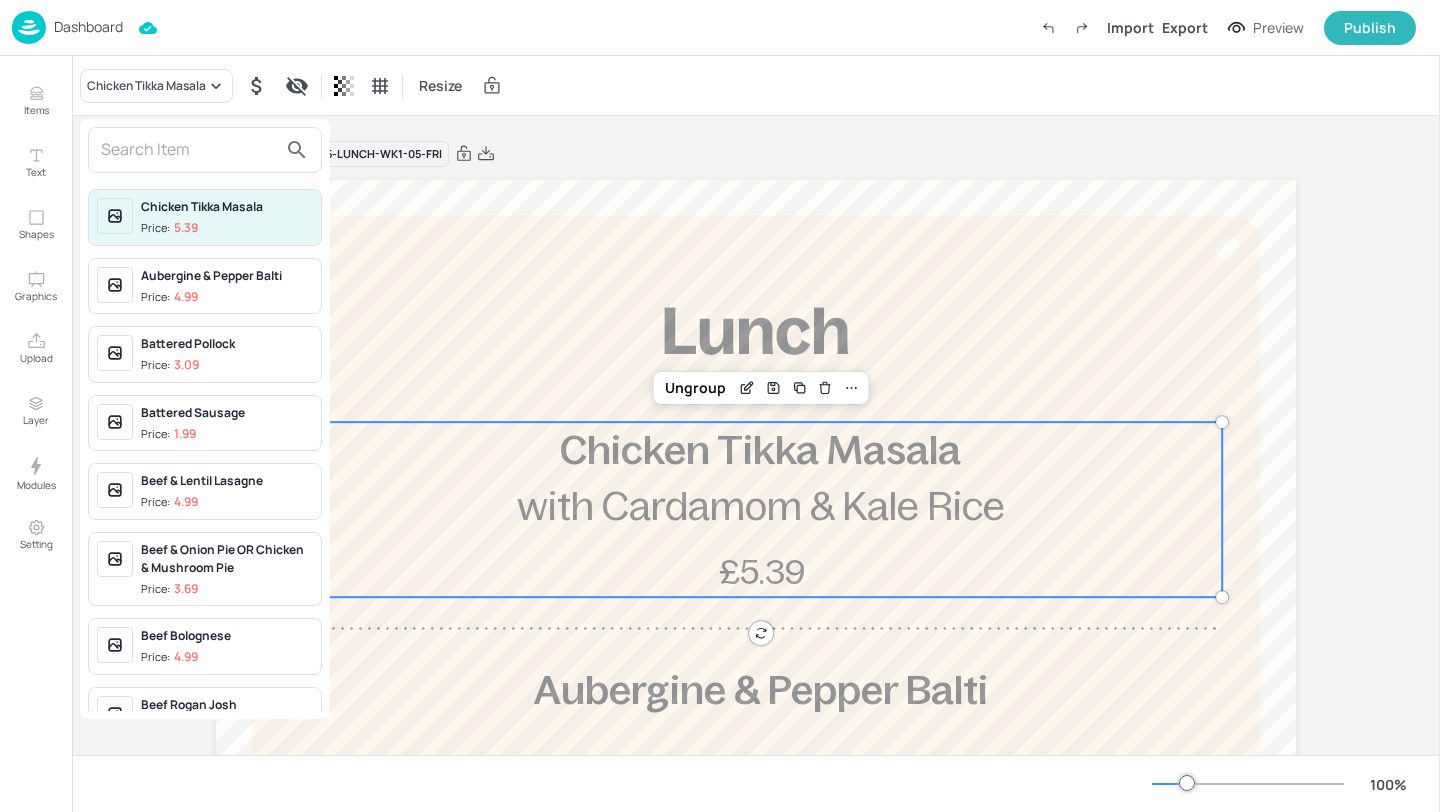 click at bounding box center [189, 150] 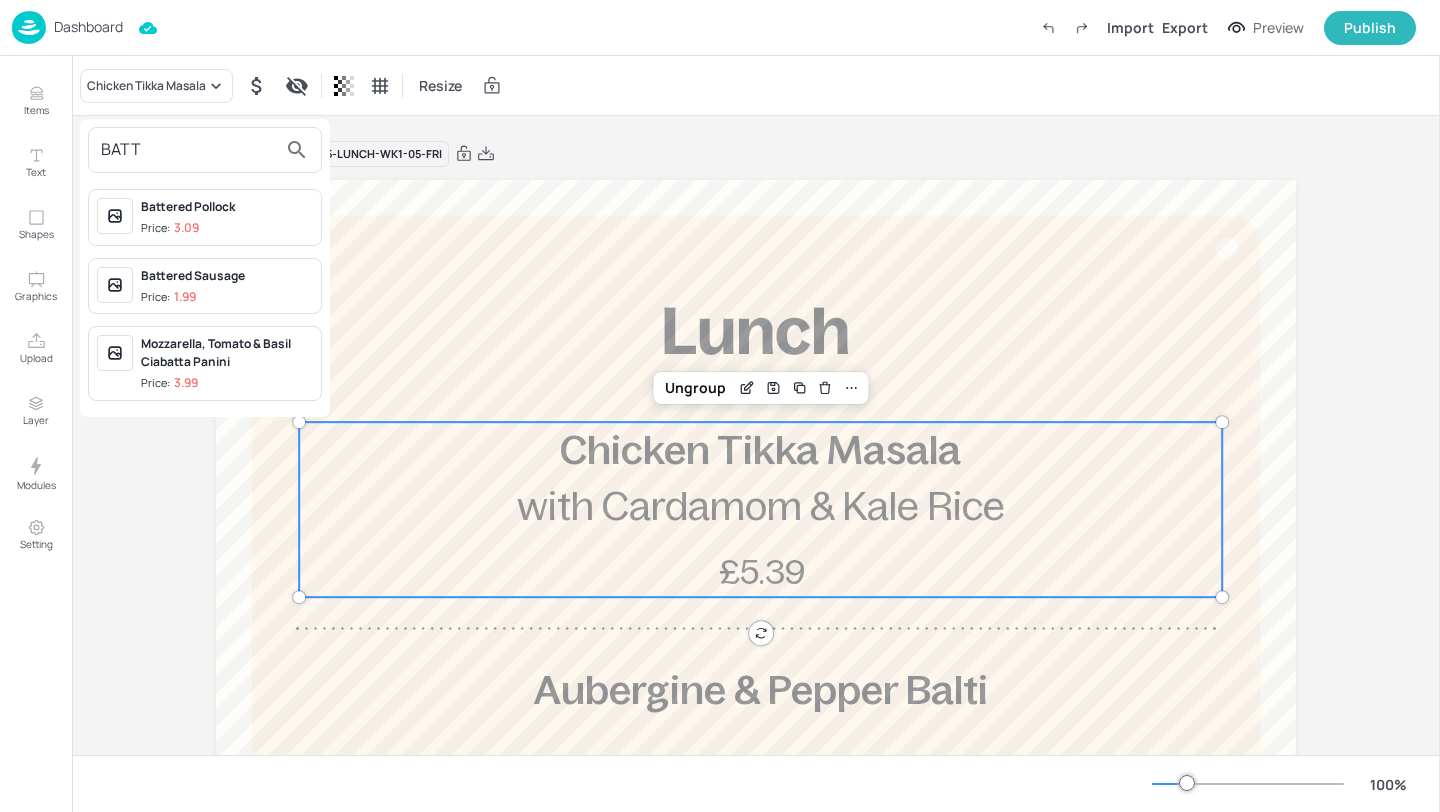 type on "BATT" 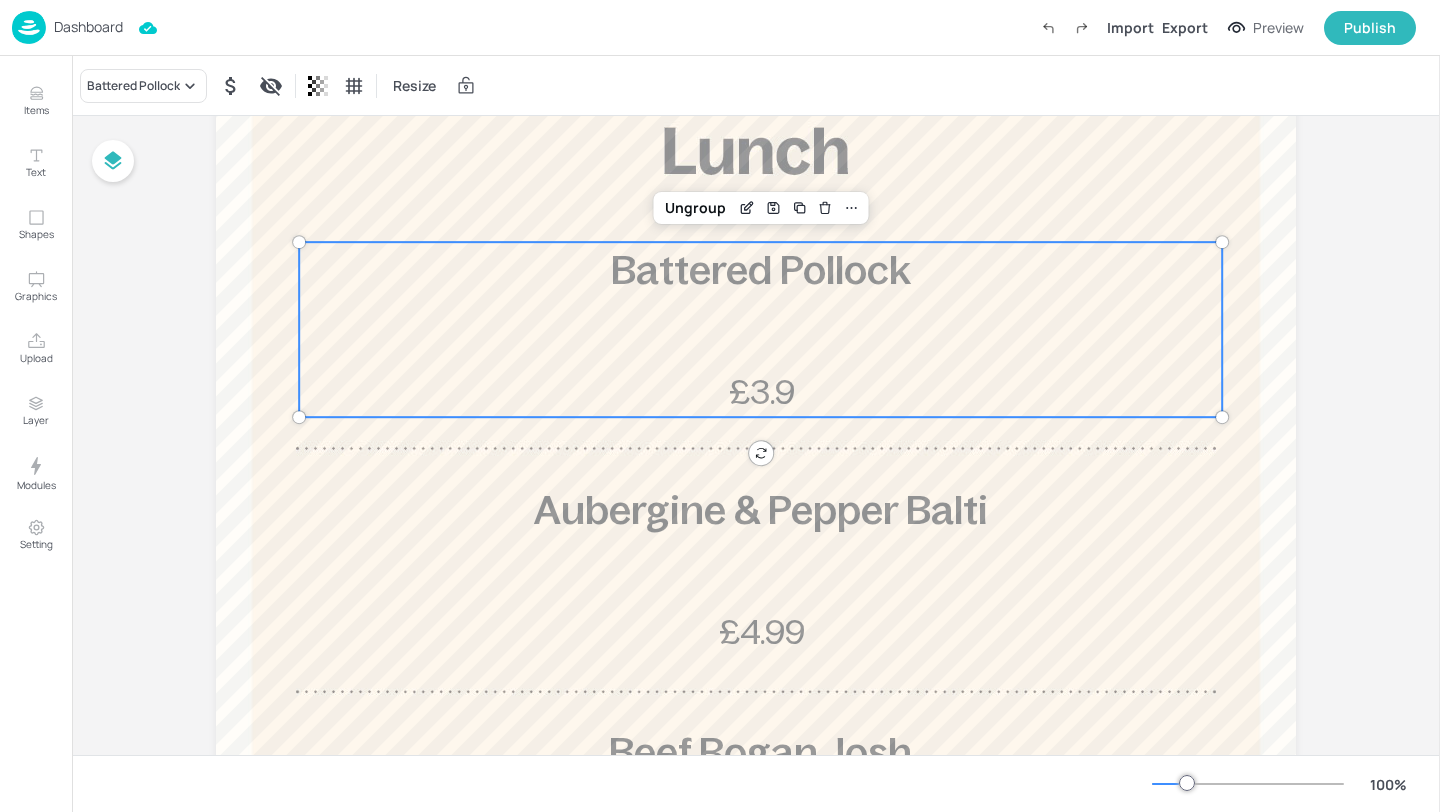 scroll, scrollTop: 368, scrollLeft: 0, axis: vertical 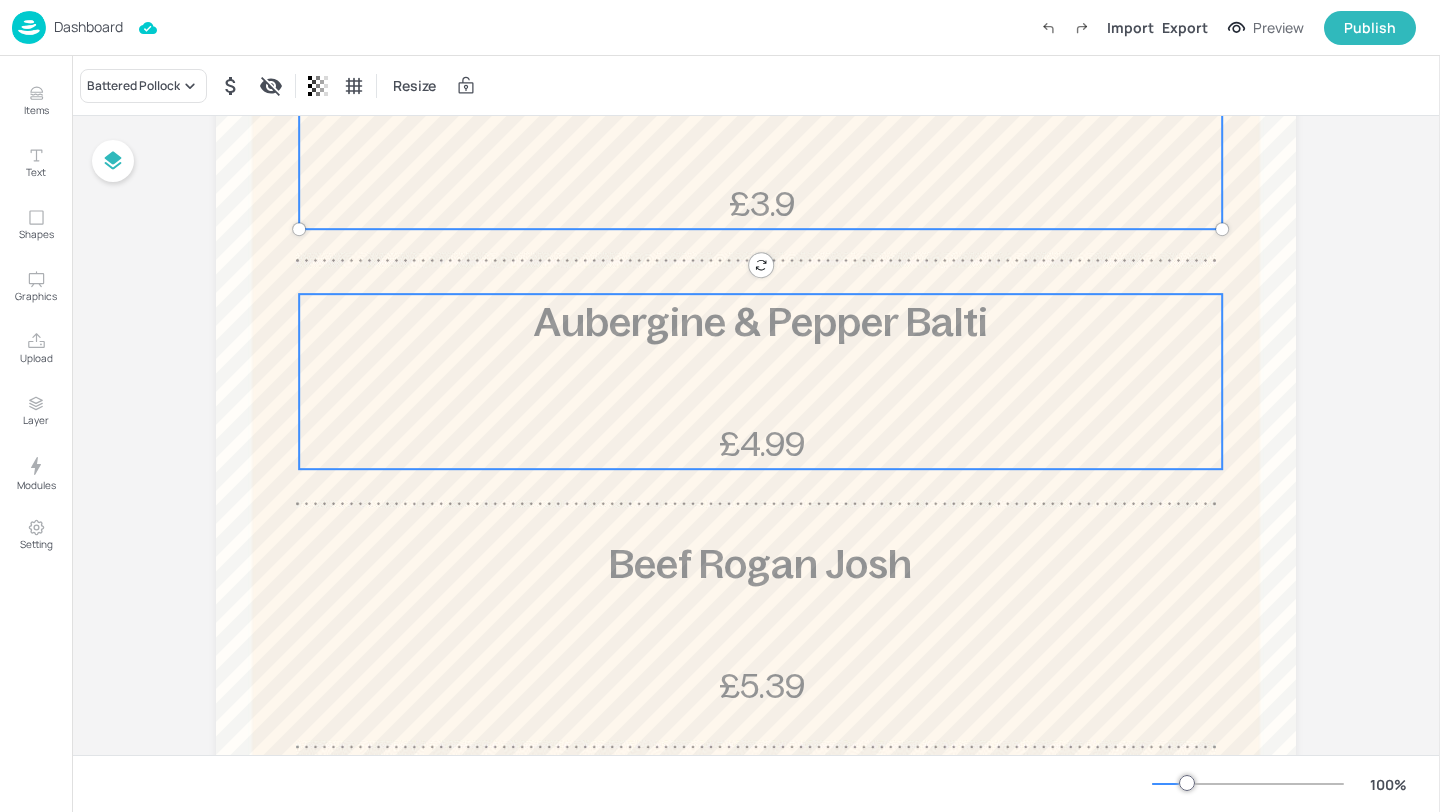click on "Aubergine & Pepper Balti £4.99" at bounding box center [760, 381] 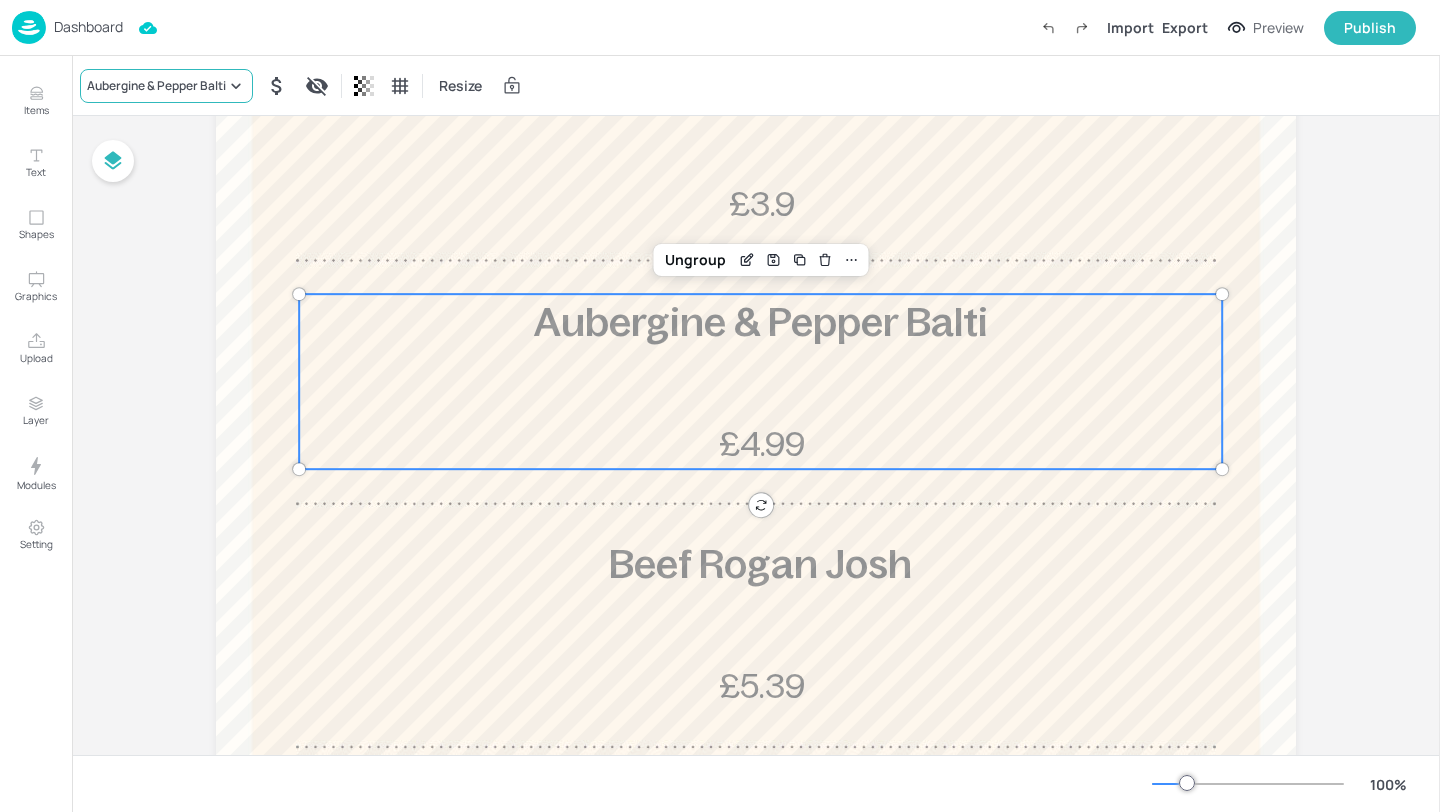 click on "Aubergine & Pepper Balti" at bounding box center [156, 86] 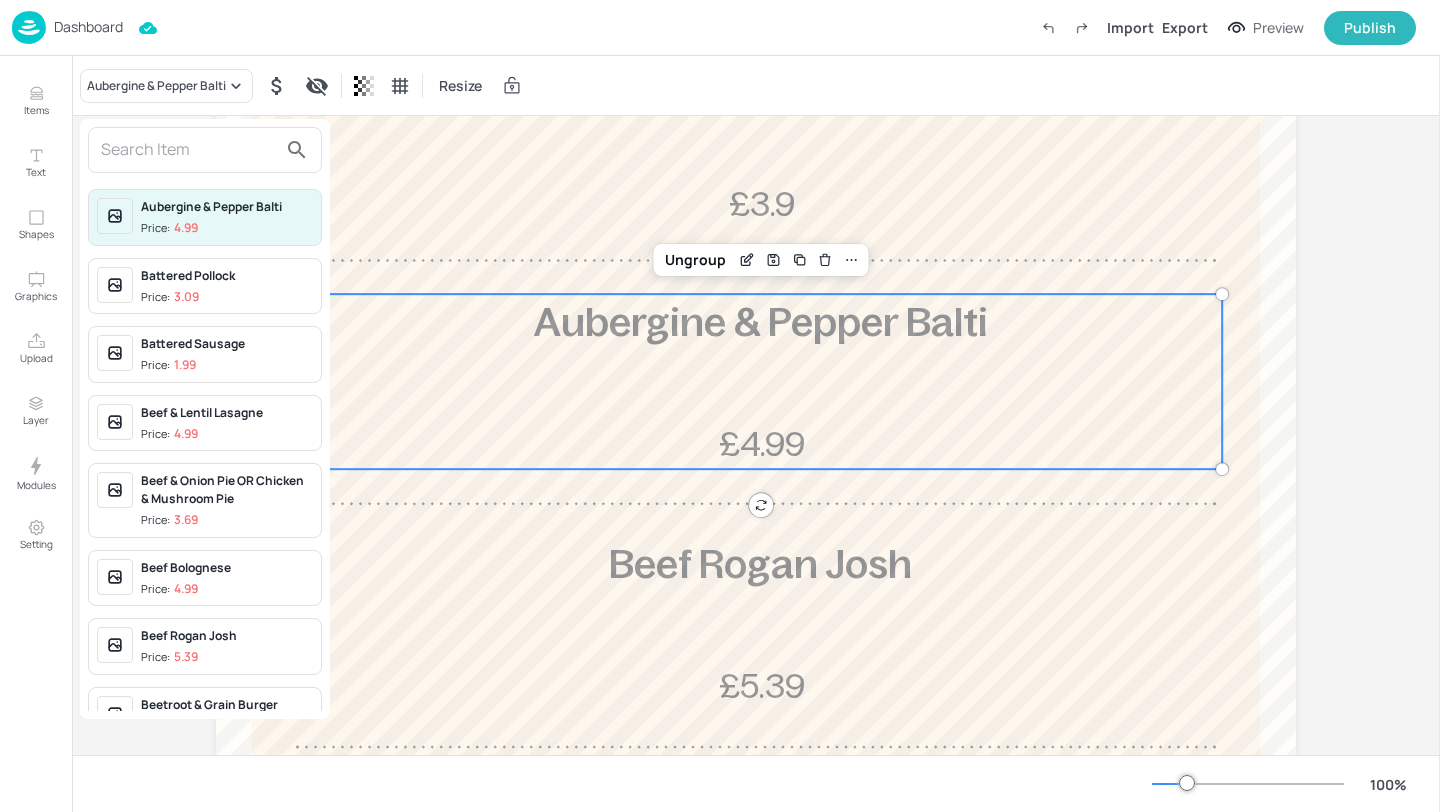 click at bounding box center [189, 150] 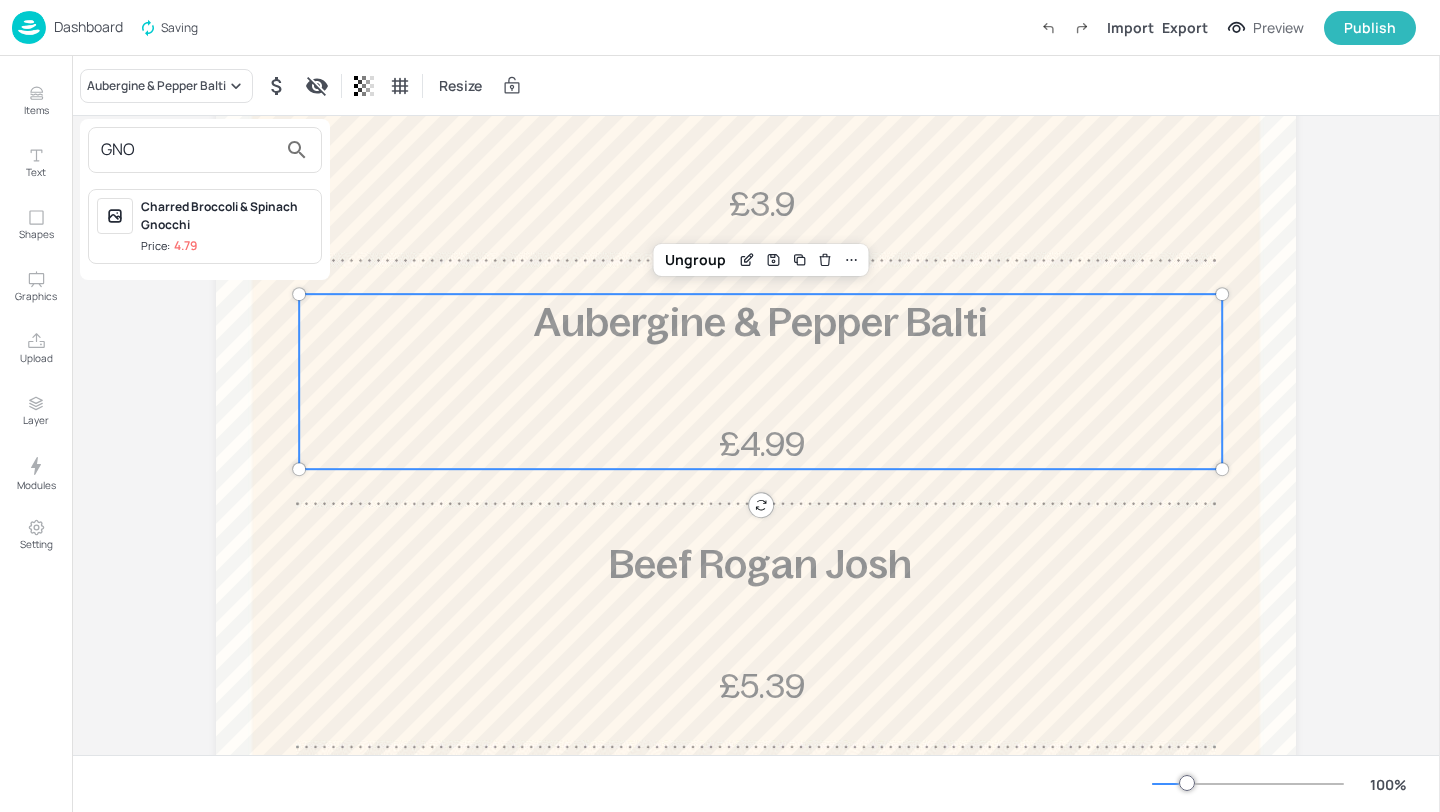 type on "GNO" 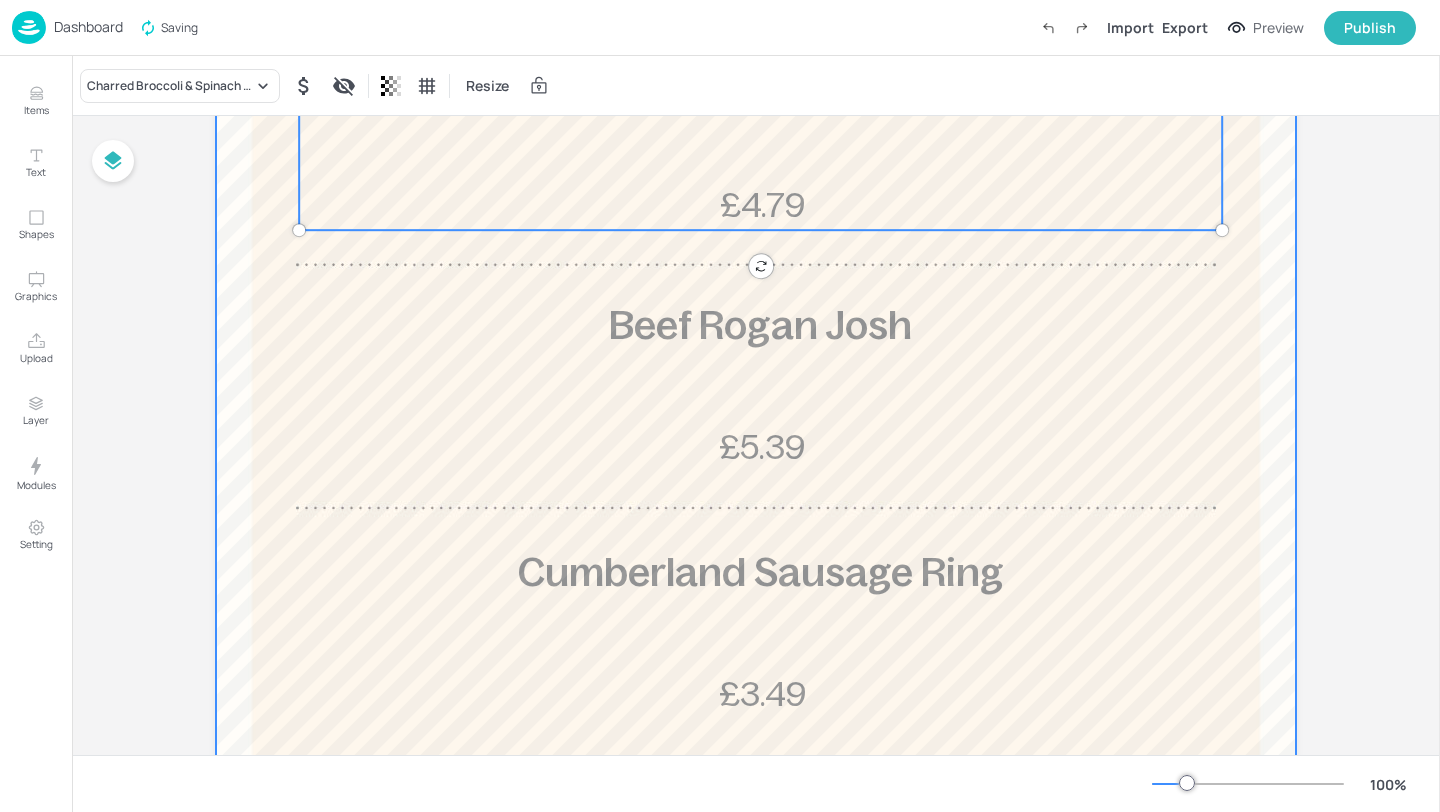 scroll, scrollTop: 717, scrollLeft: 0, axis: vertical 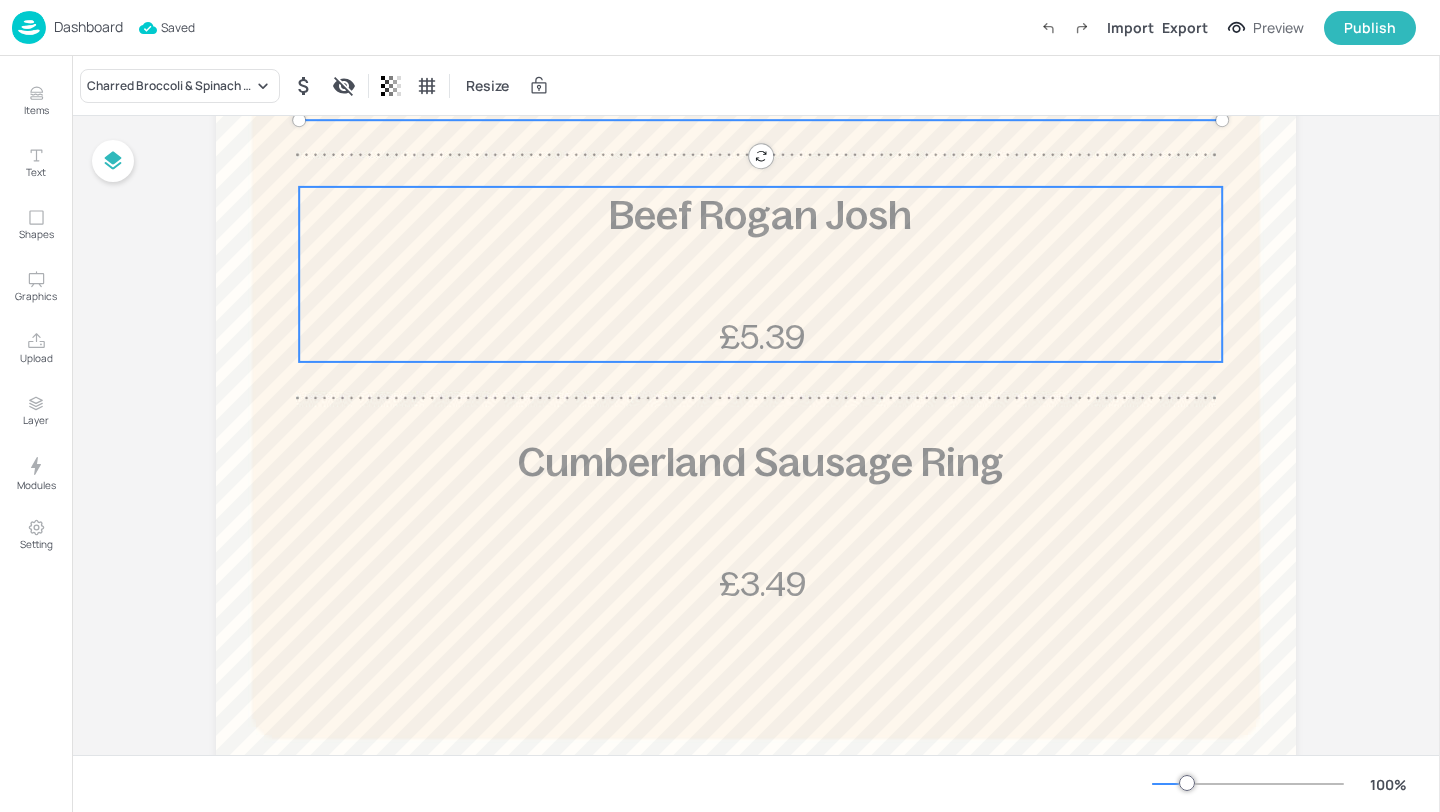 click on "Beef Rogan Josh £5.39" at bounding box center [760, 274] 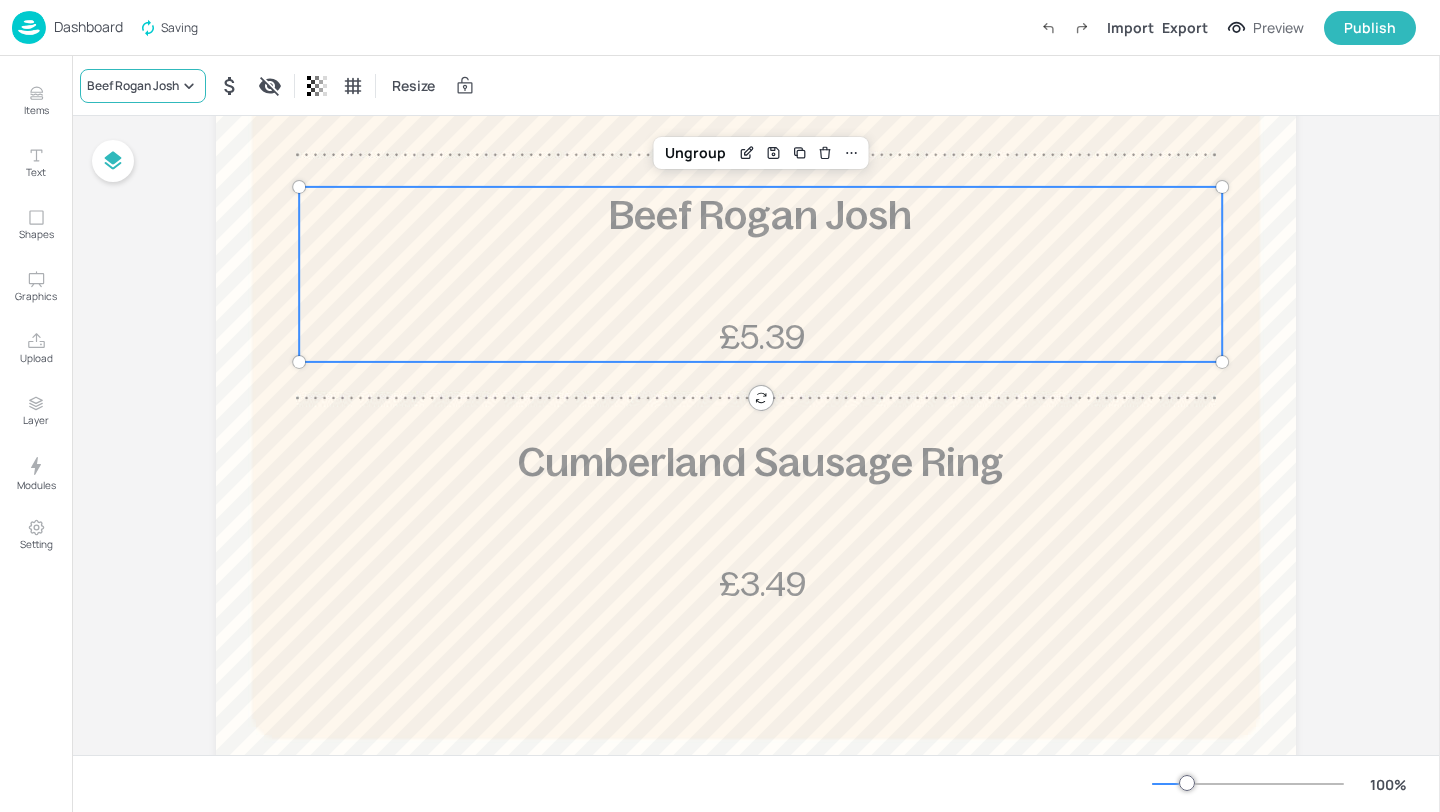 click 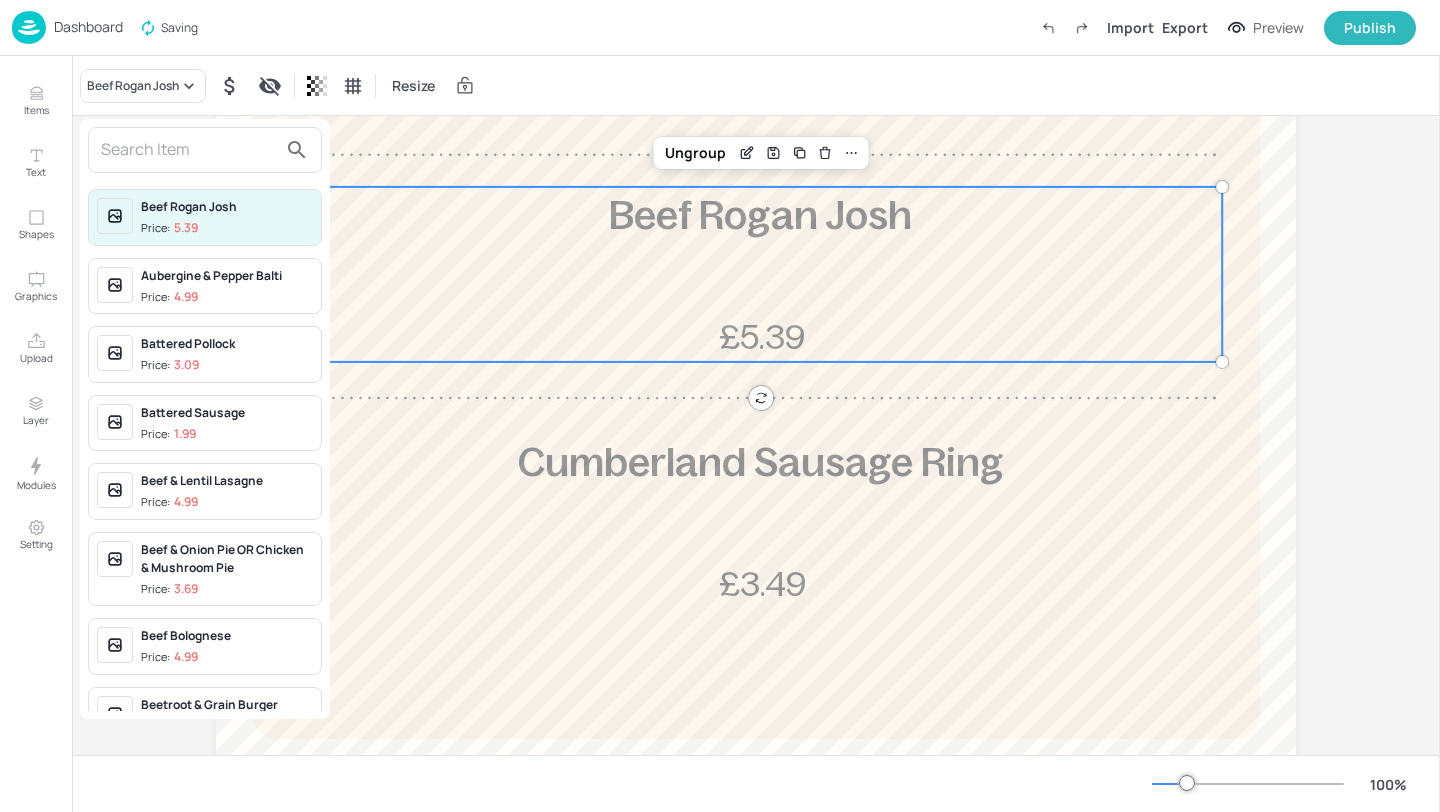 click at bounding box center (189, 150) 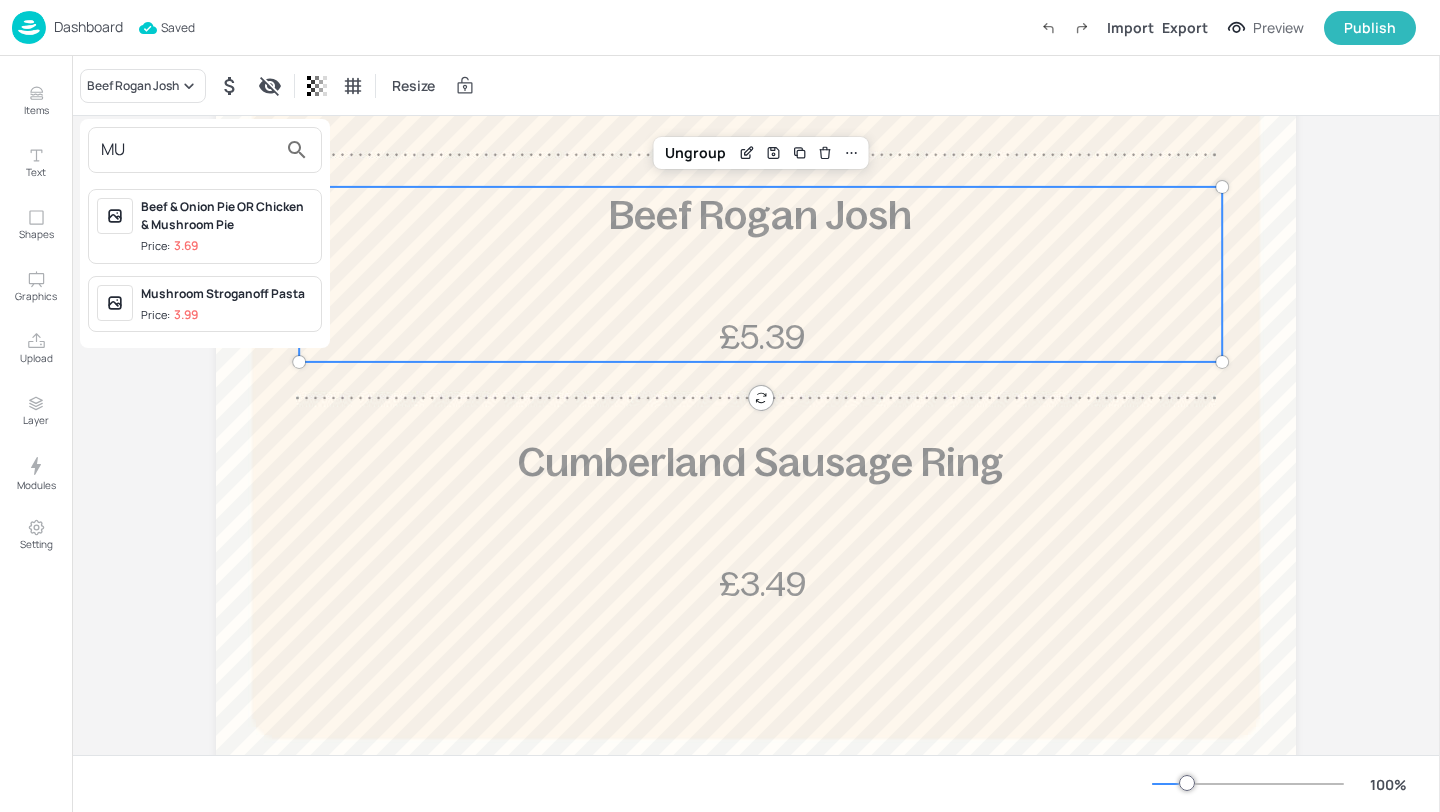 type on "MU" 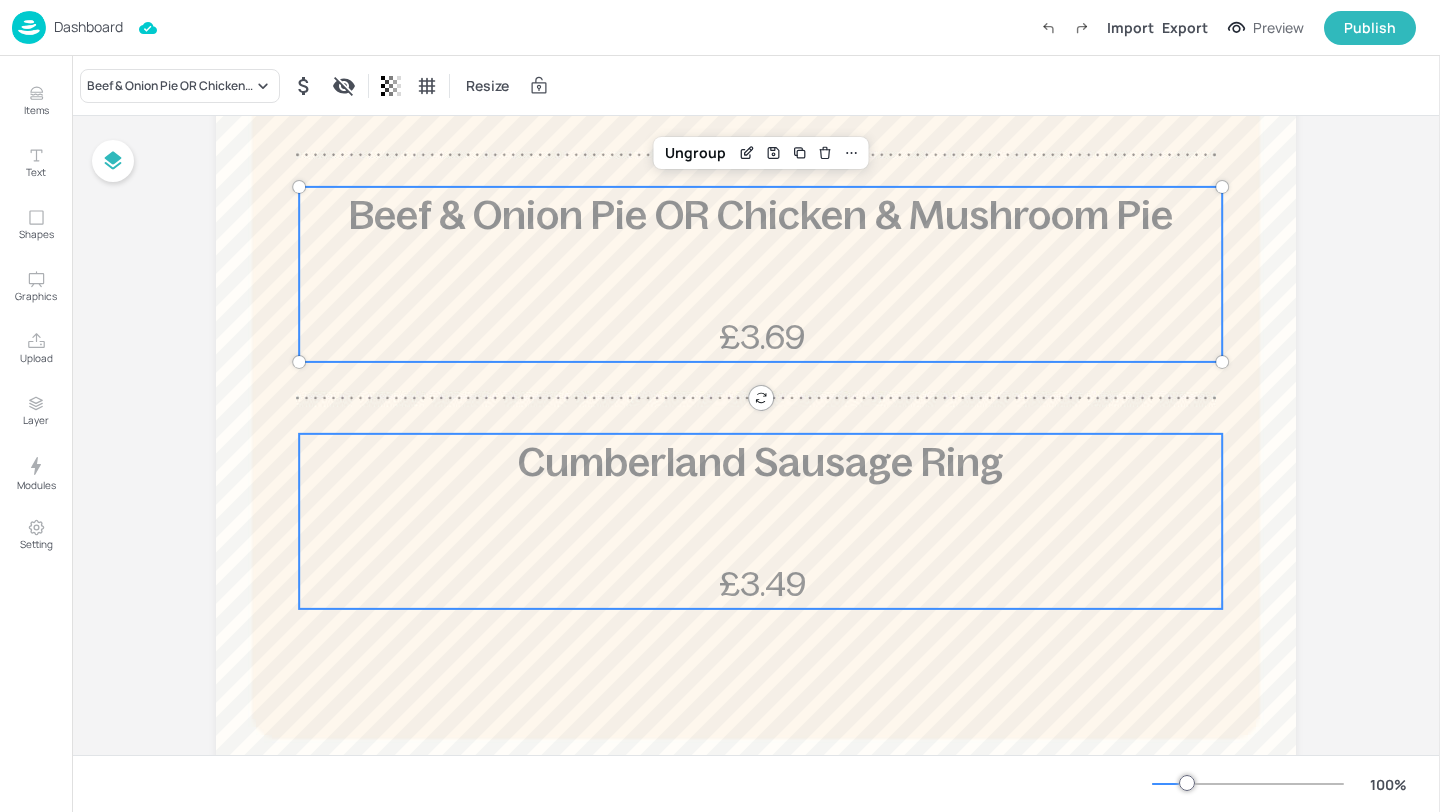 click on "Cumberland Sausage Ring" at bounding box center [761, 462] 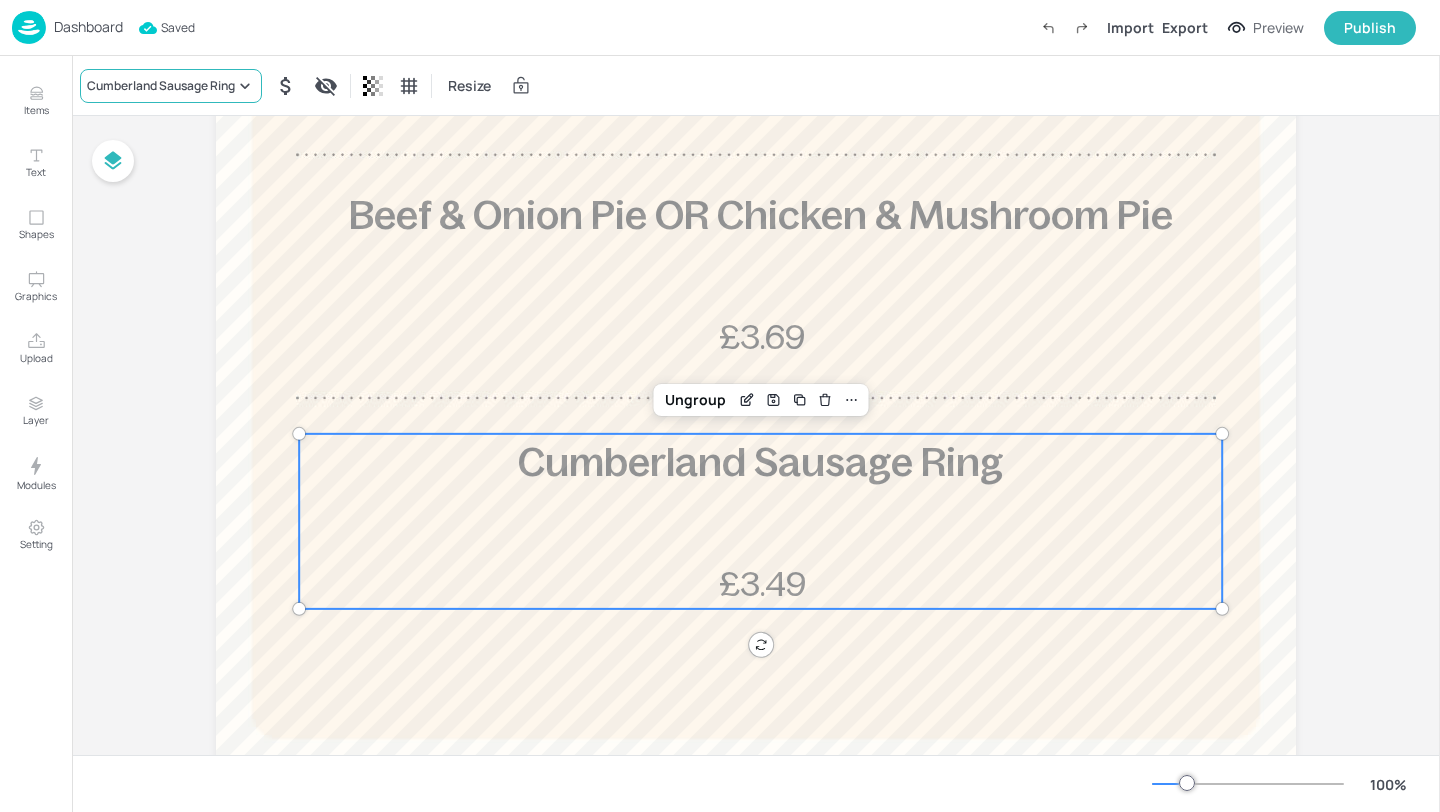 click on "Cumberland Sausage Ring" at bounding box center [171, 86] 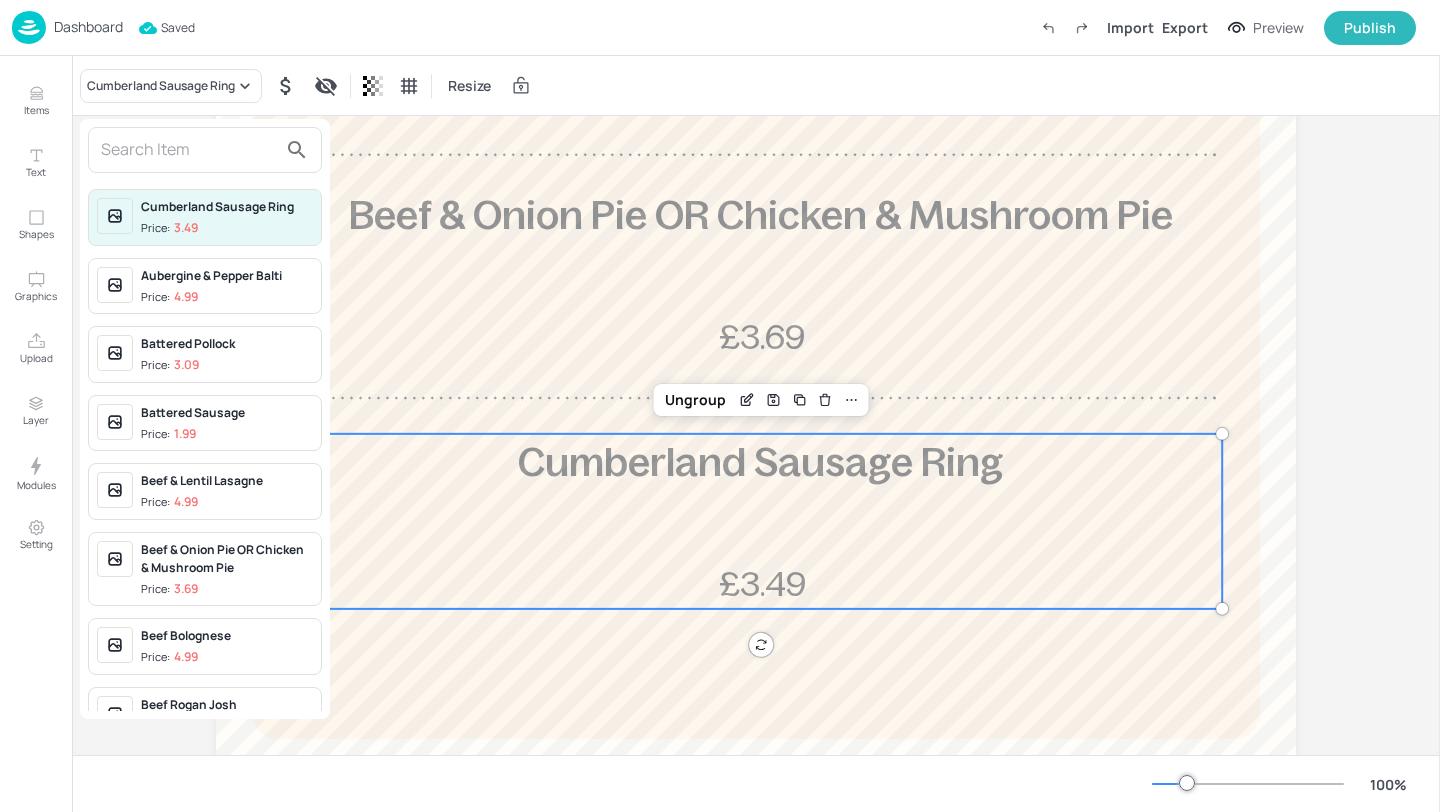 click at bounding box center [189, 150] 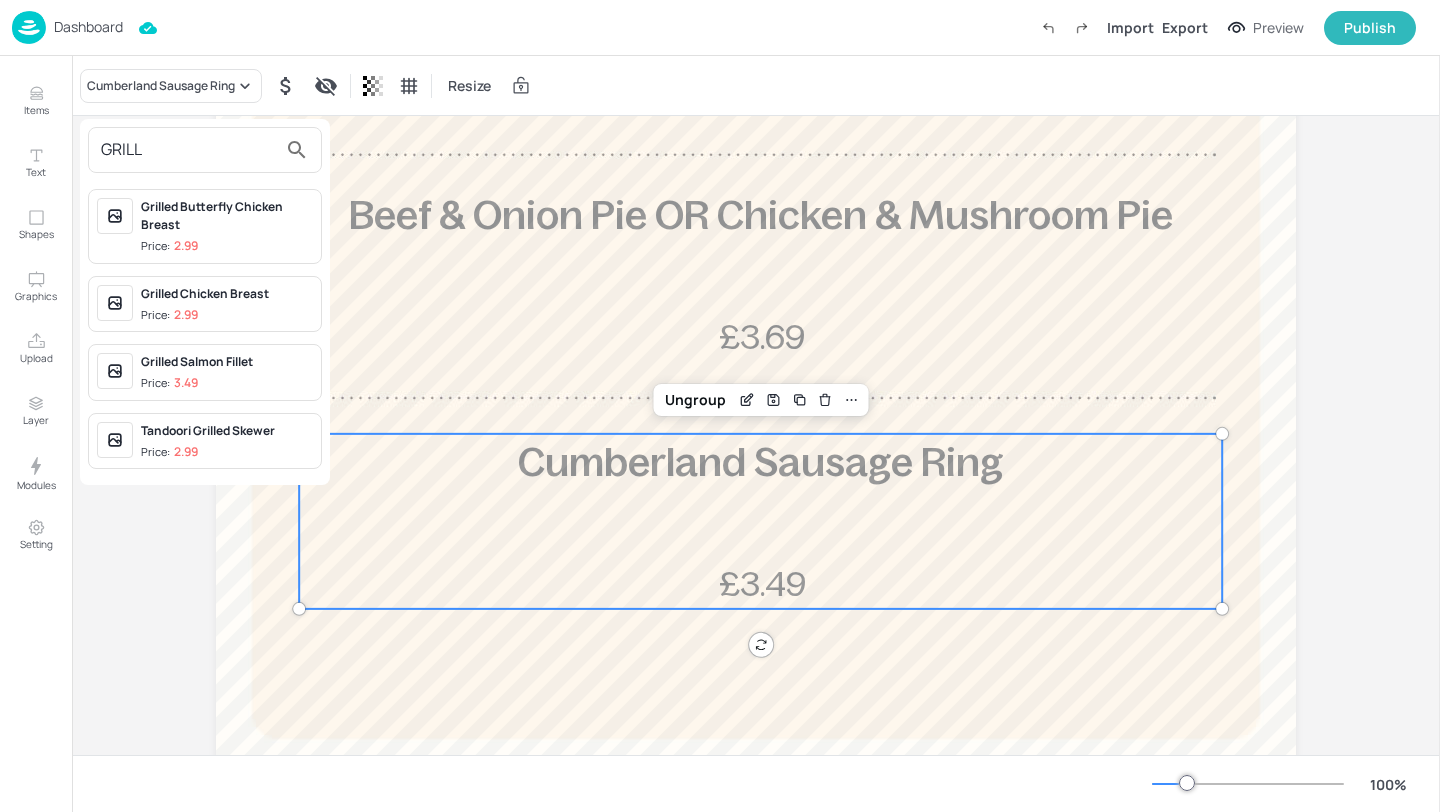 type on "GRILL" 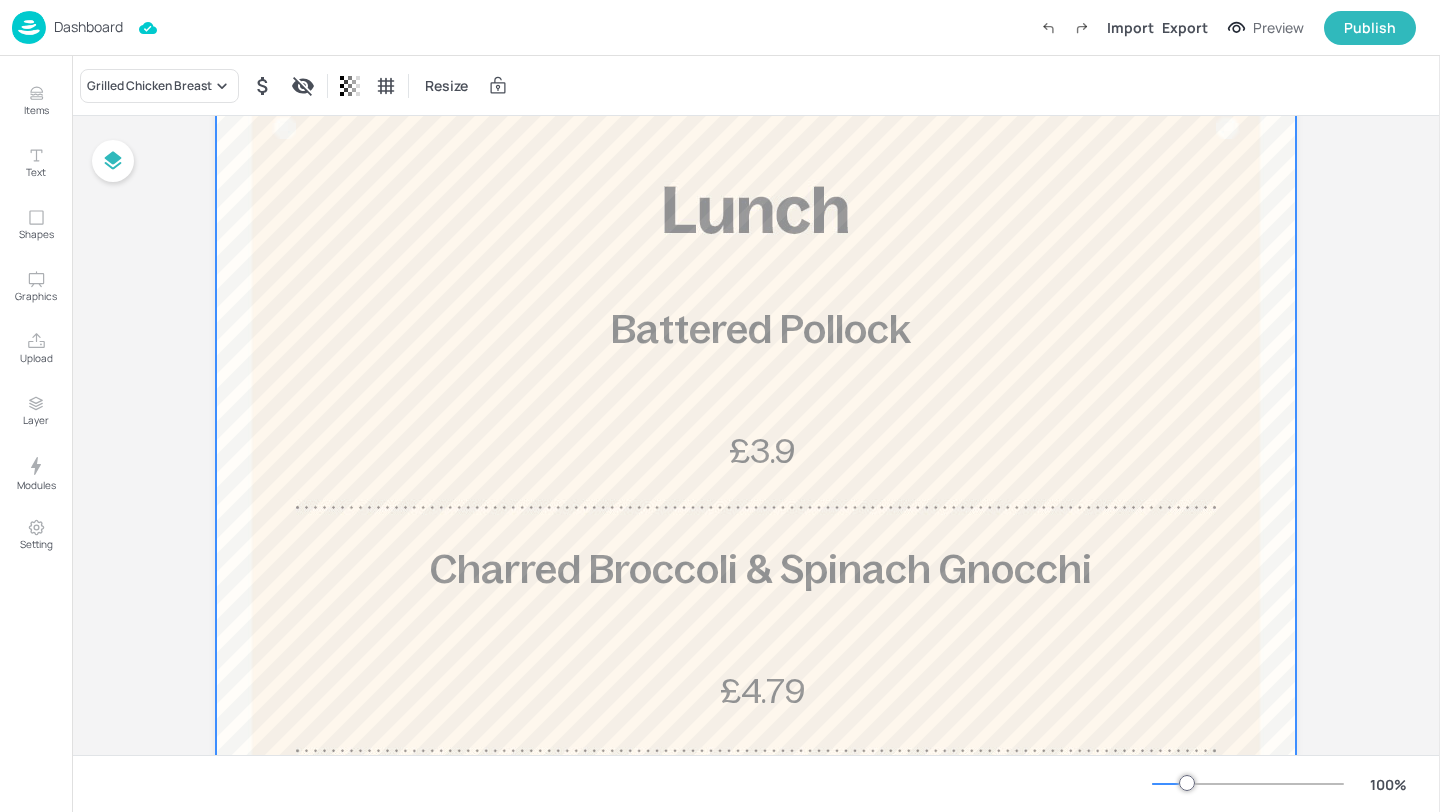 scroll, scrollTop: 0, scrollLeft: 0, axis: both 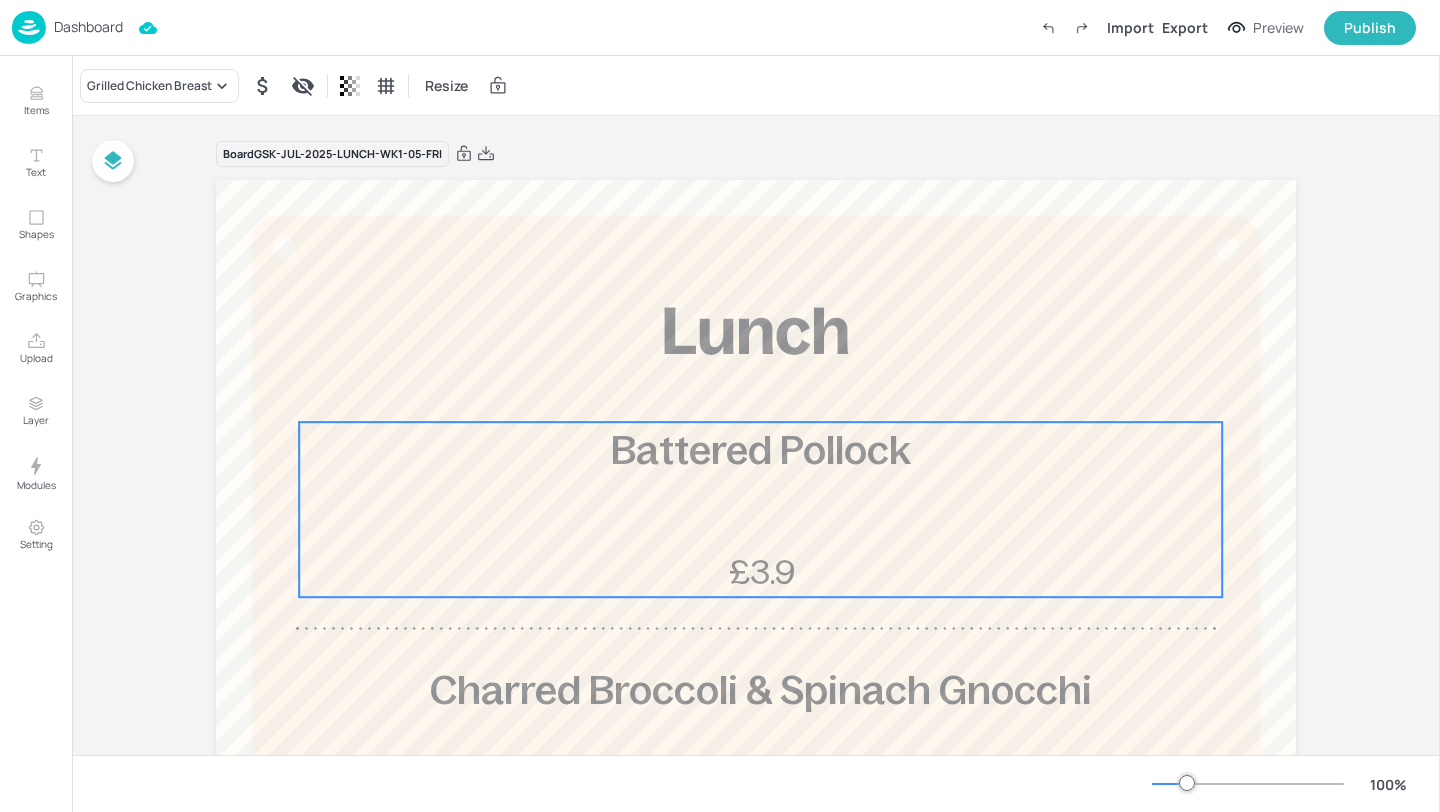 click on "Battered Pollock £3.9" at bounding box center (760, 509) 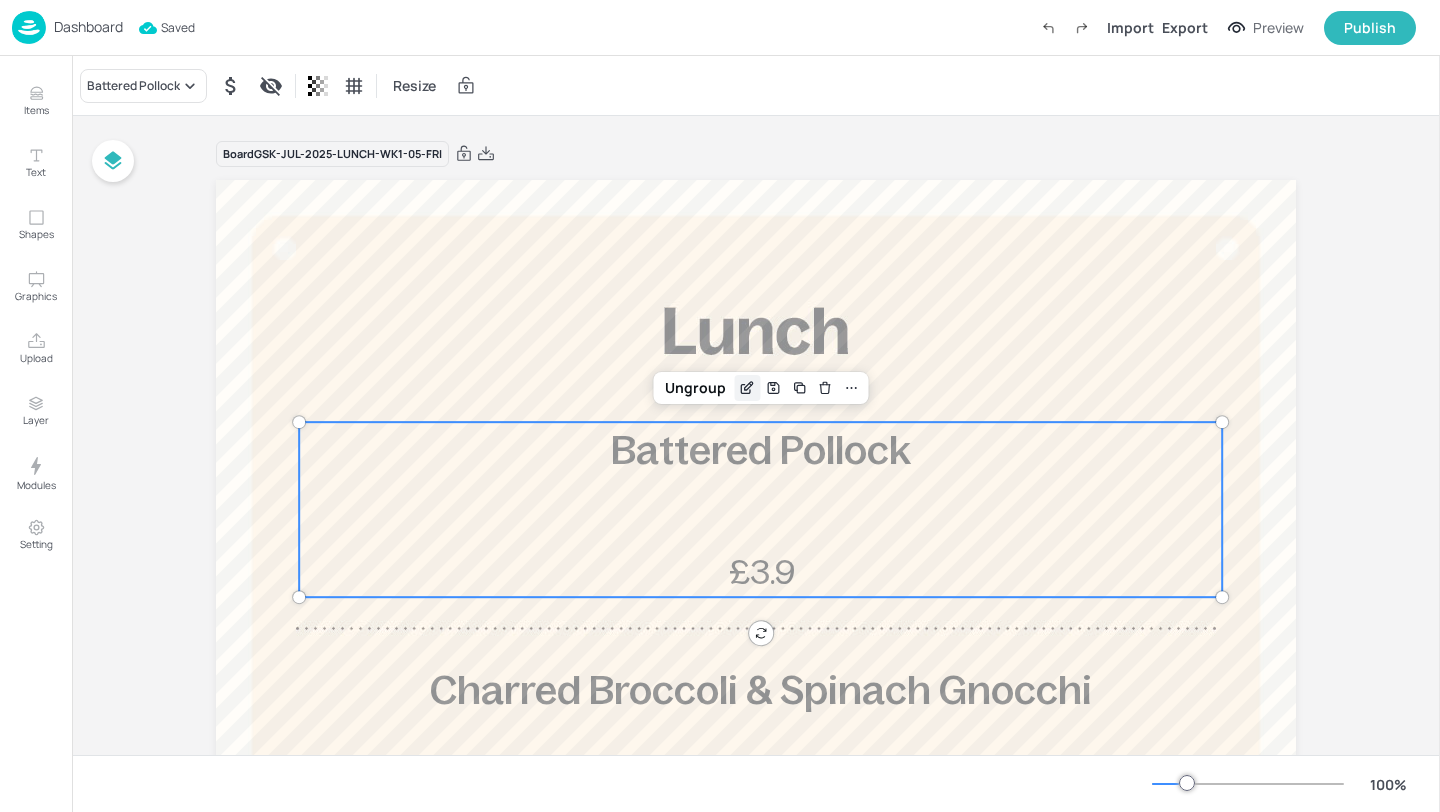 click 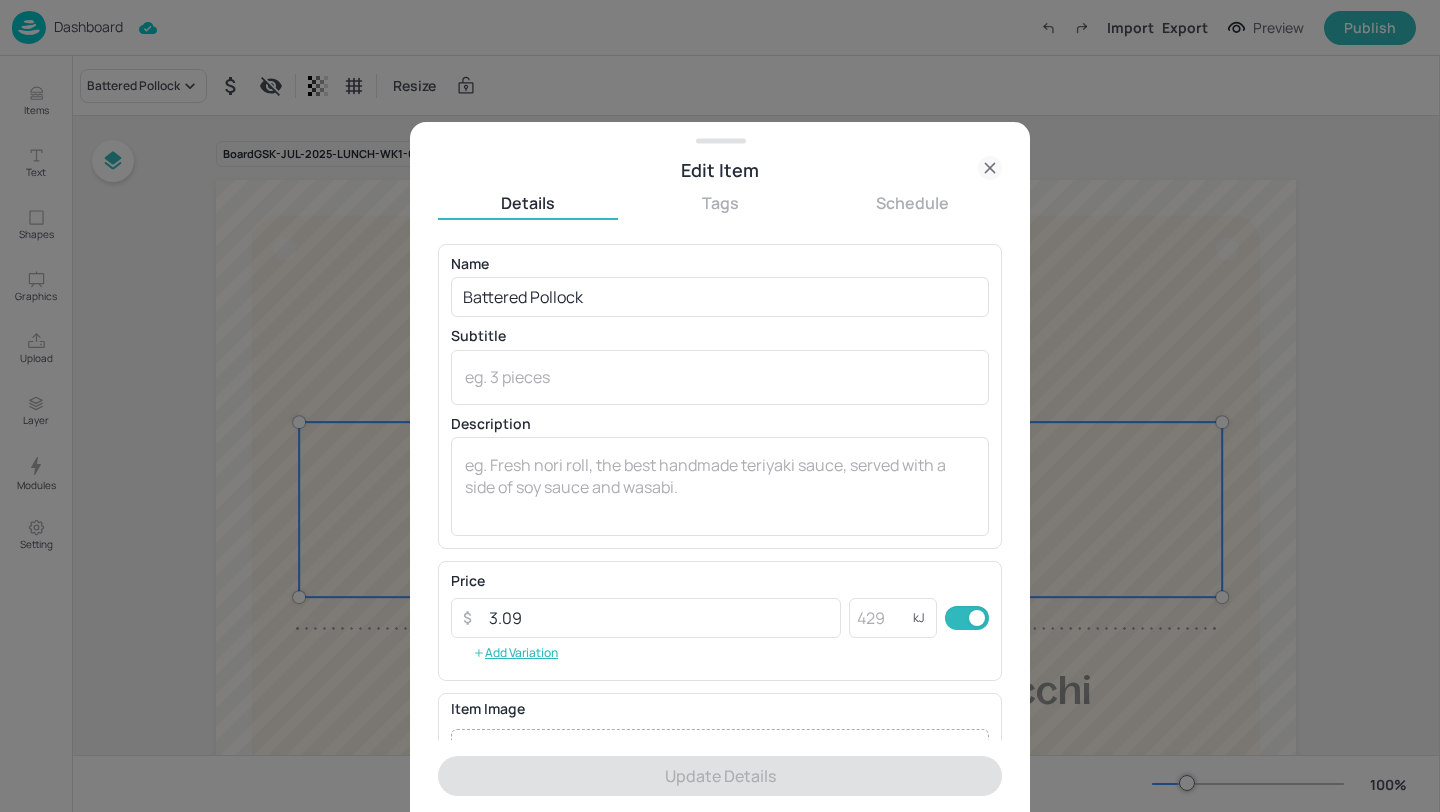 click on "Edit Item" at bounding box center (720, 170) 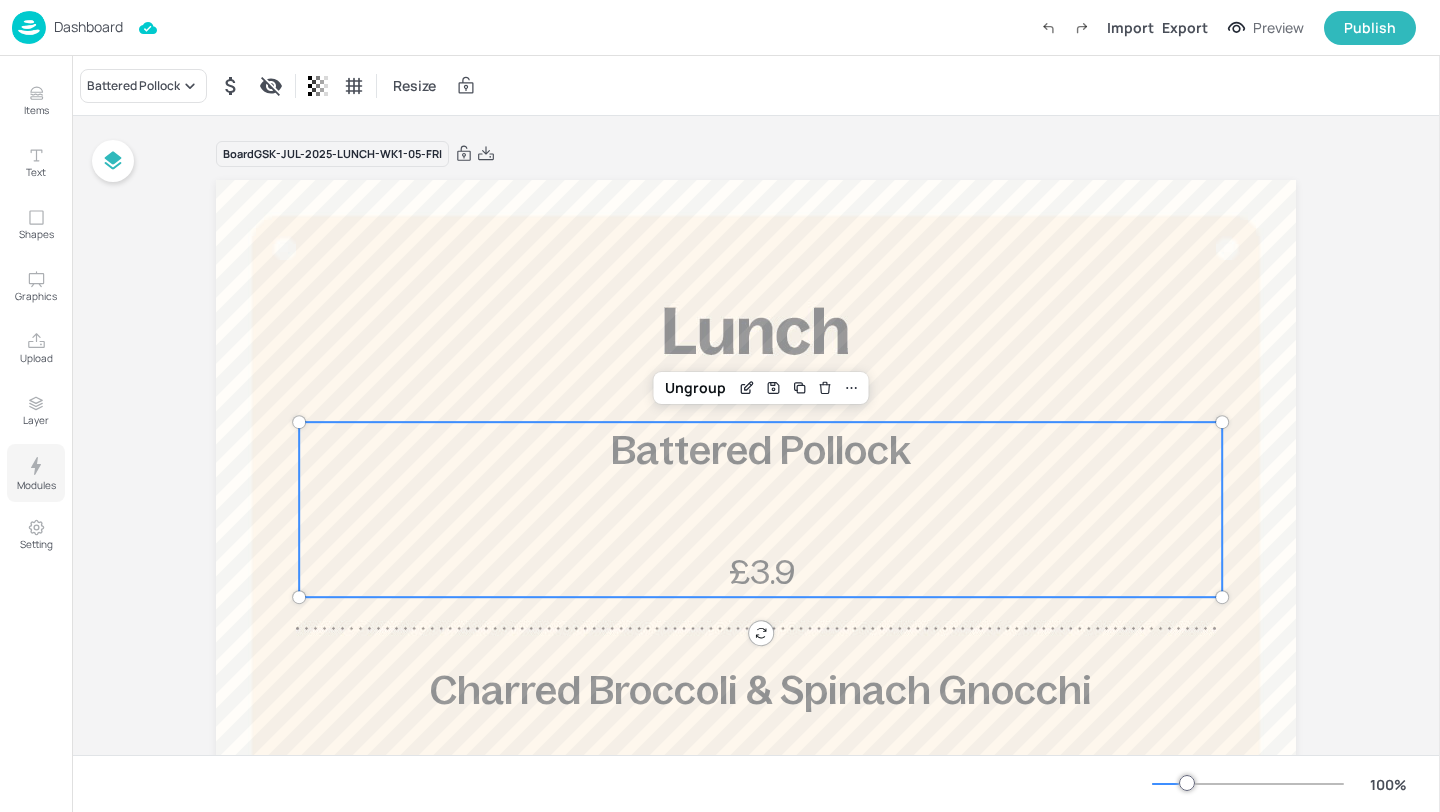 click 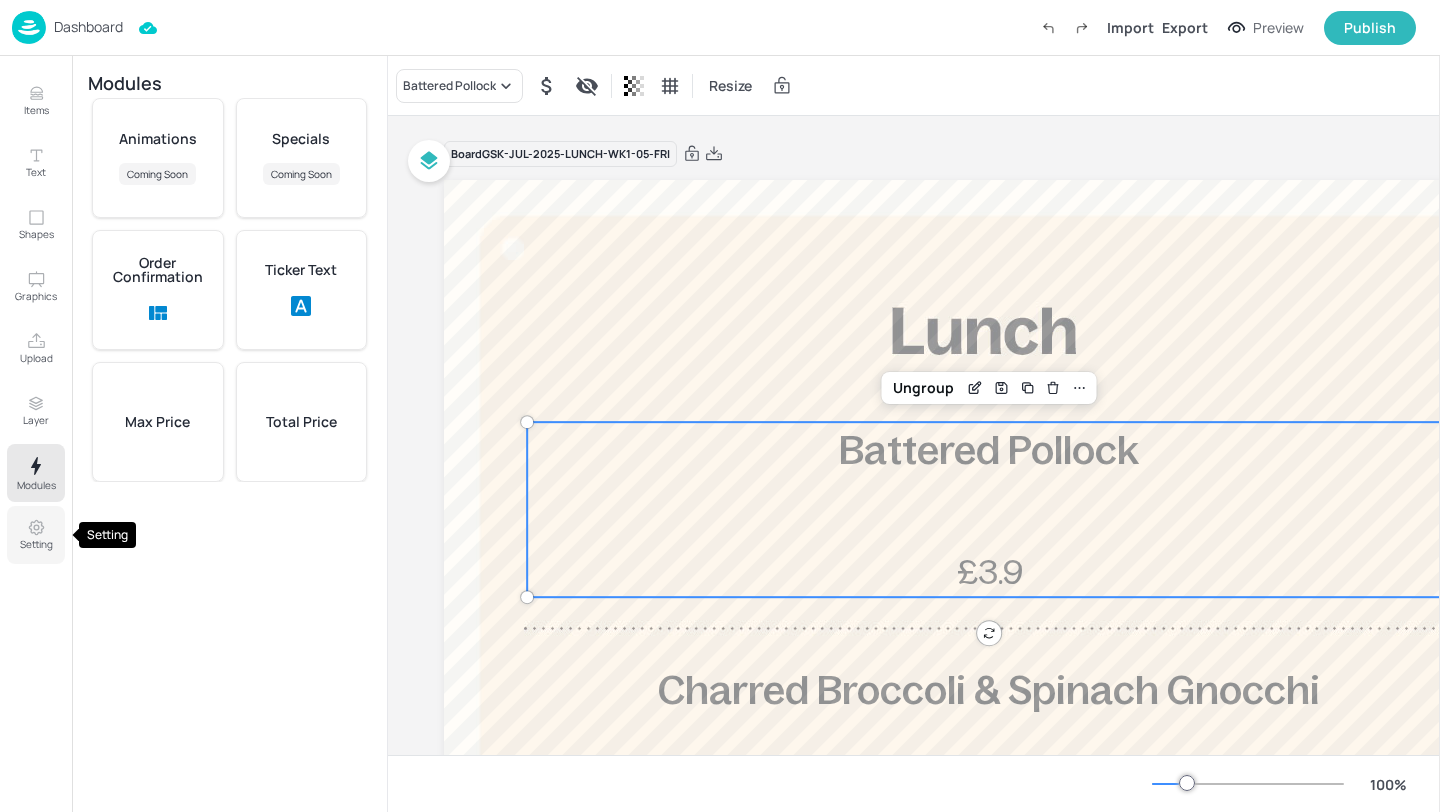 click 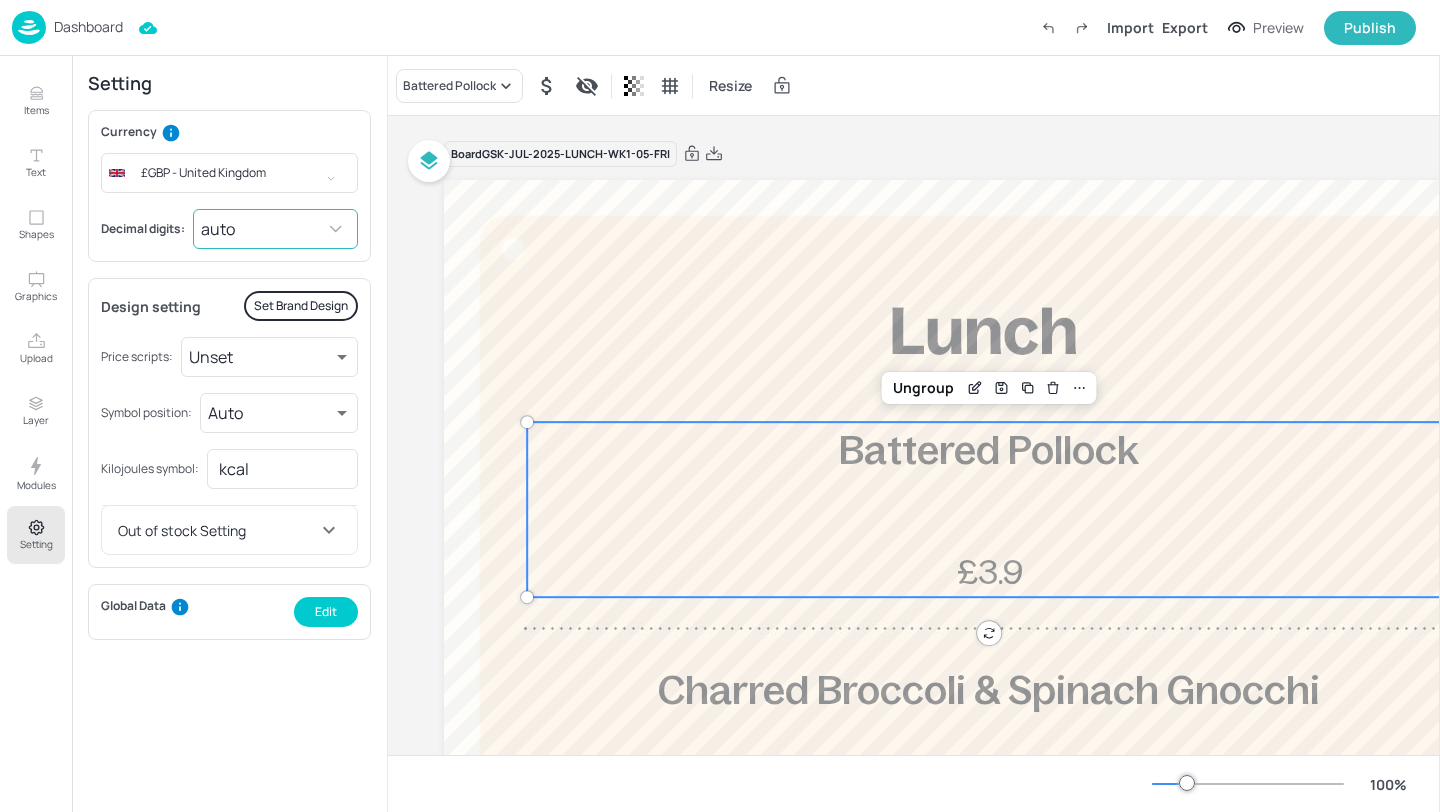 click on "Dashboard Import Export Preview Publish Items Text Shapes Graphics Upload Layer Modules Setting Items 73 Add Integrate Menu Data Aubergine & Pepper Balti Price: 4.99 Battered Pollock Price: 3.09 Battered Sausage Price: 1.99 Beef & Lentil Lasagne Price: 4.99 Beef & Onion Pie OR Chicken & Mushroom Pie Price: 3.69 Beef Bolognese Price: 4.99 Beef Rogan Josh Price: 5.39 Beetroot & Grain Burger Price: 4.79 Breaded Chicken Parmigana Price: 5.39 Brie & Bacon Panini Price: 3.99 Cajun Chicken Thigh with Lime & Coriander  Price: 3.49 Caribbean Hawkers Street Food Price: Caribbean Hawkers Street Food Price: Caribbean Style BBQ Pork Loaded Wedges Price: 5.39 Charred Broccoli & Spinach Gnocchi Price: 4.79 Chicken Cordon Bleu Price: 5.39 Chicken Katsu Curry Price: 4.79 Chicken Picadillo Price: 4.69 Chicken Tikka Masala Price: 5.39 Chimichurri Chicken Chimichangas Price: 4.49 Crispy Fried Chilli Beef Price: 3.79 Cumberland Sausage Ring Price: 3.49 English Fish Burger Price: 4.39 Price: 4.69 Price:" at bounding box center [720, 406] 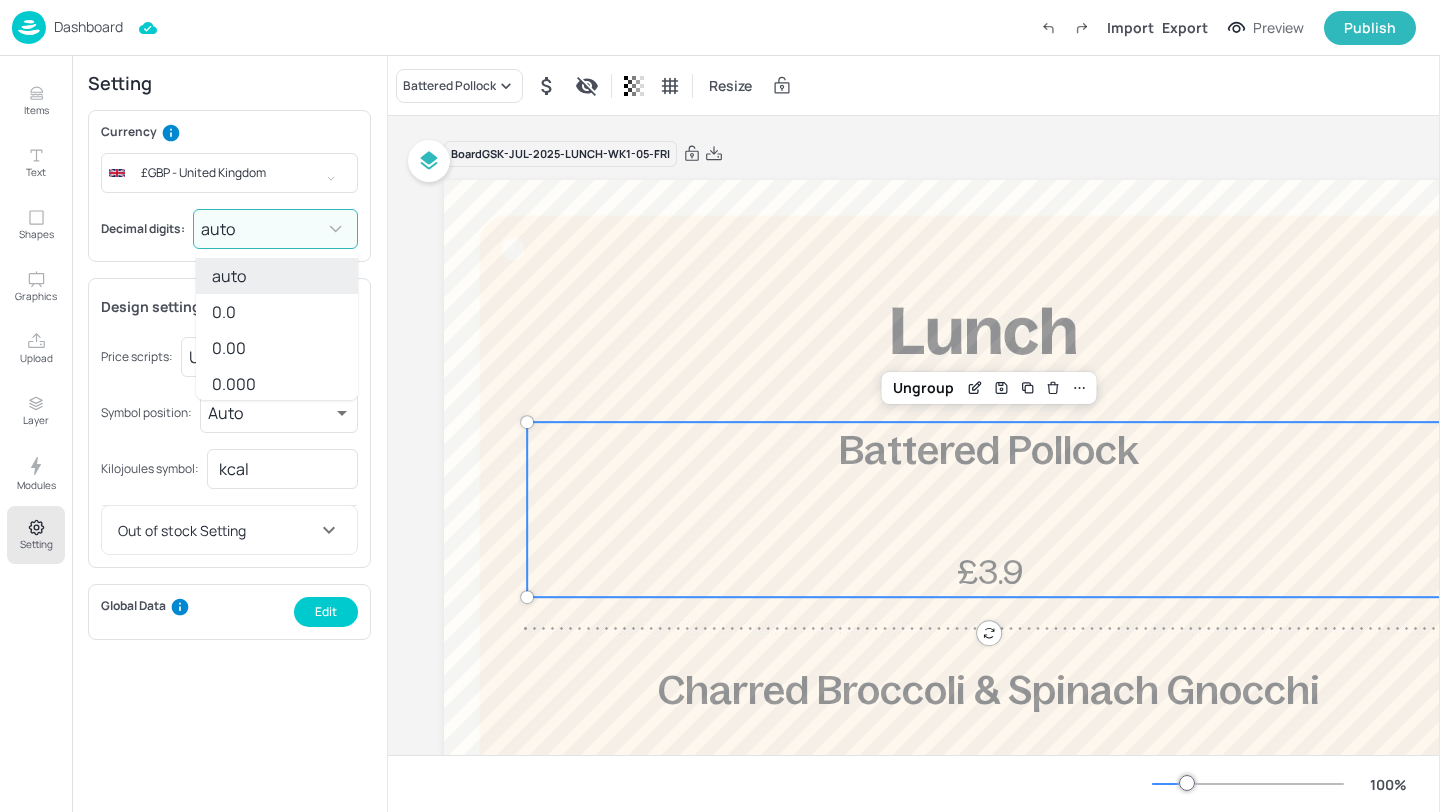 click on "0.00" at bounding box center [277, 348] 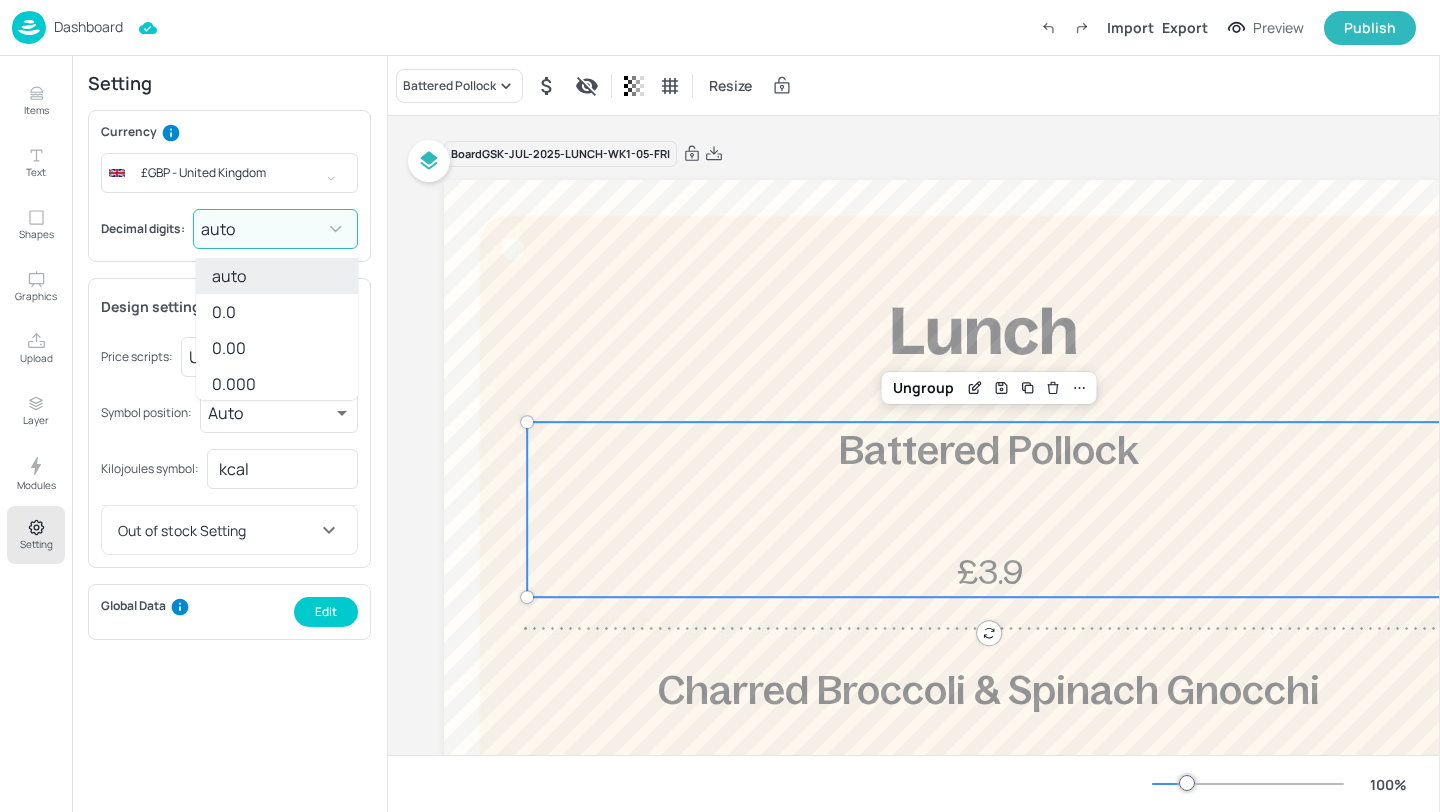 type on "2" 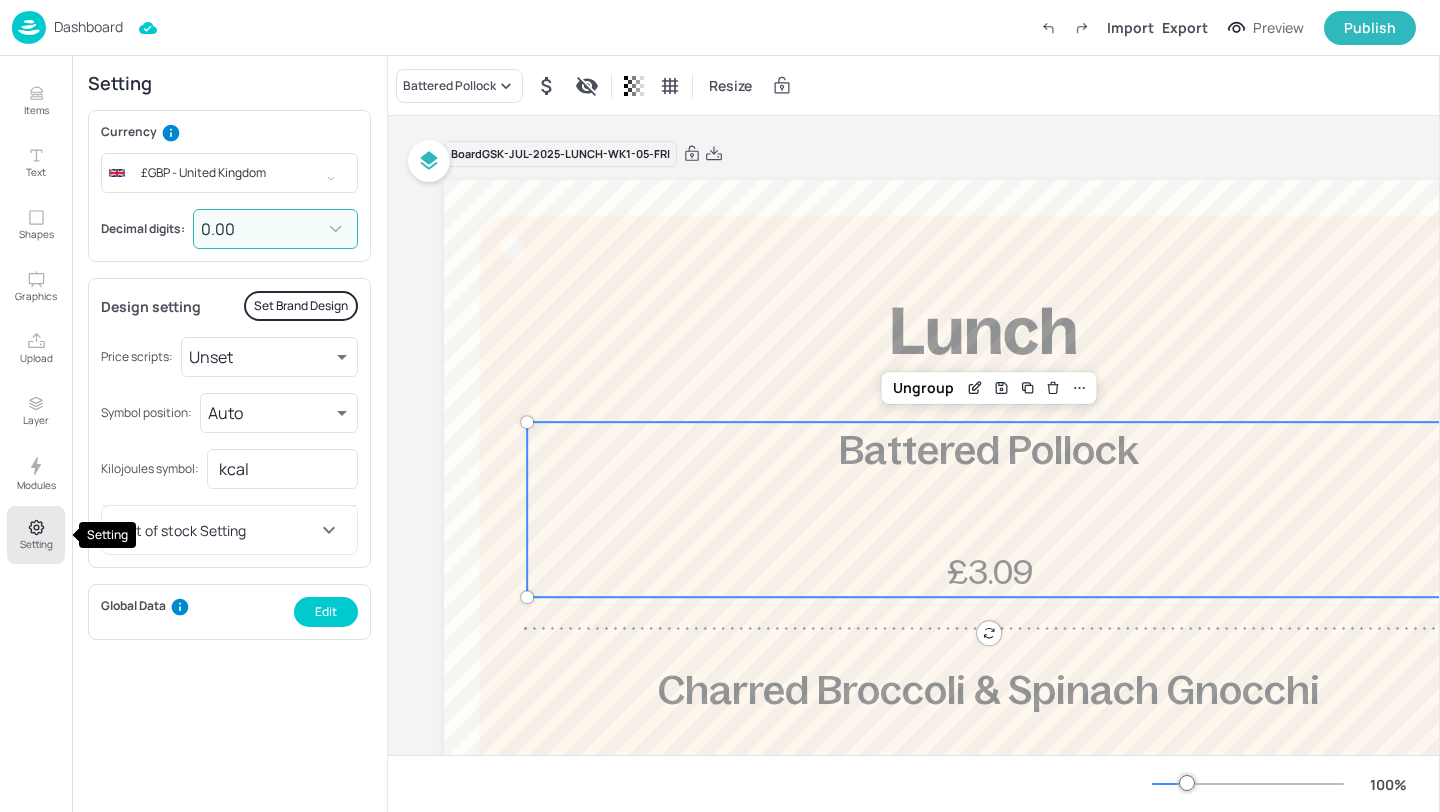 click on "Setting" at bounding box center (36, 544) 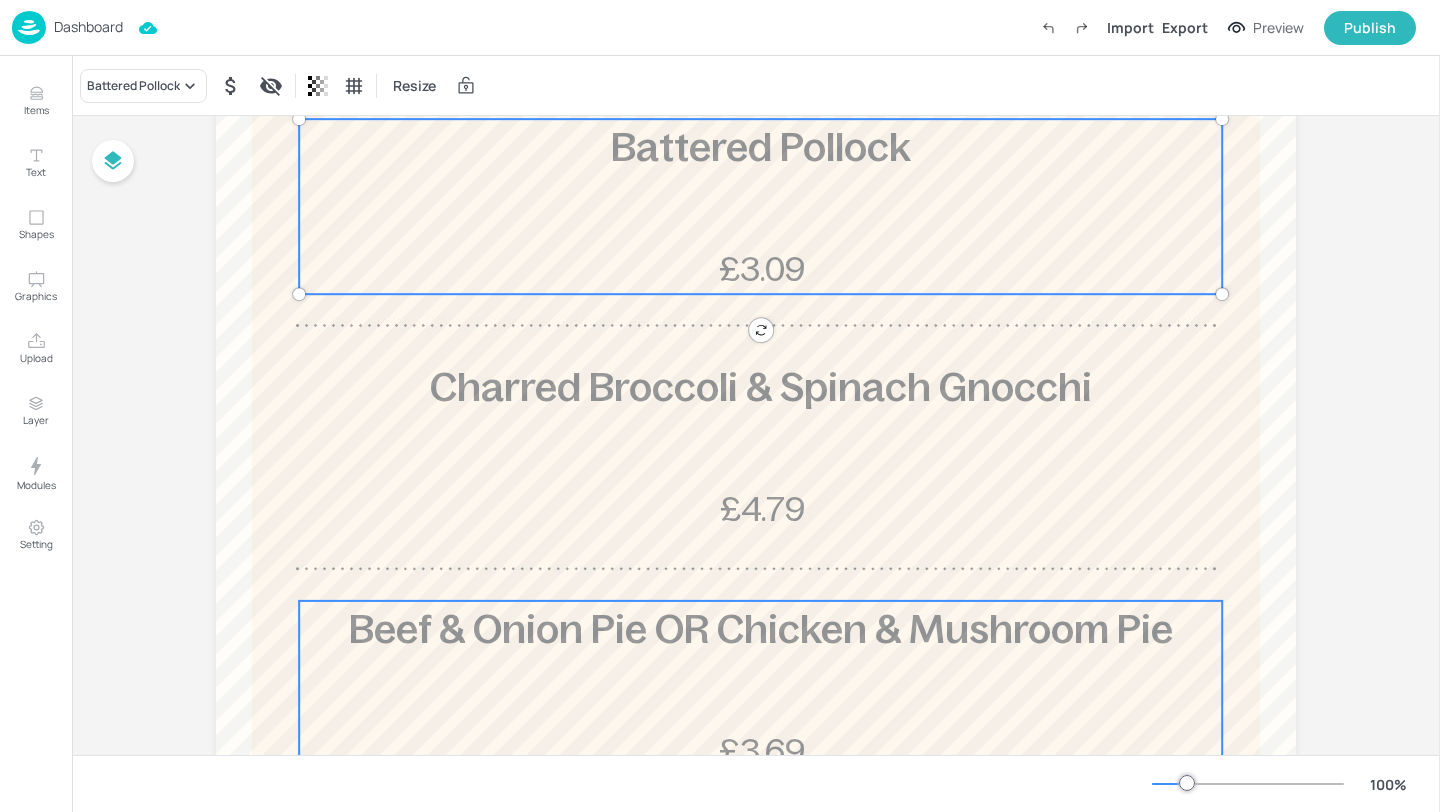 scroll, scrollTop: 297, scrollLeft: 0, axis: vertical 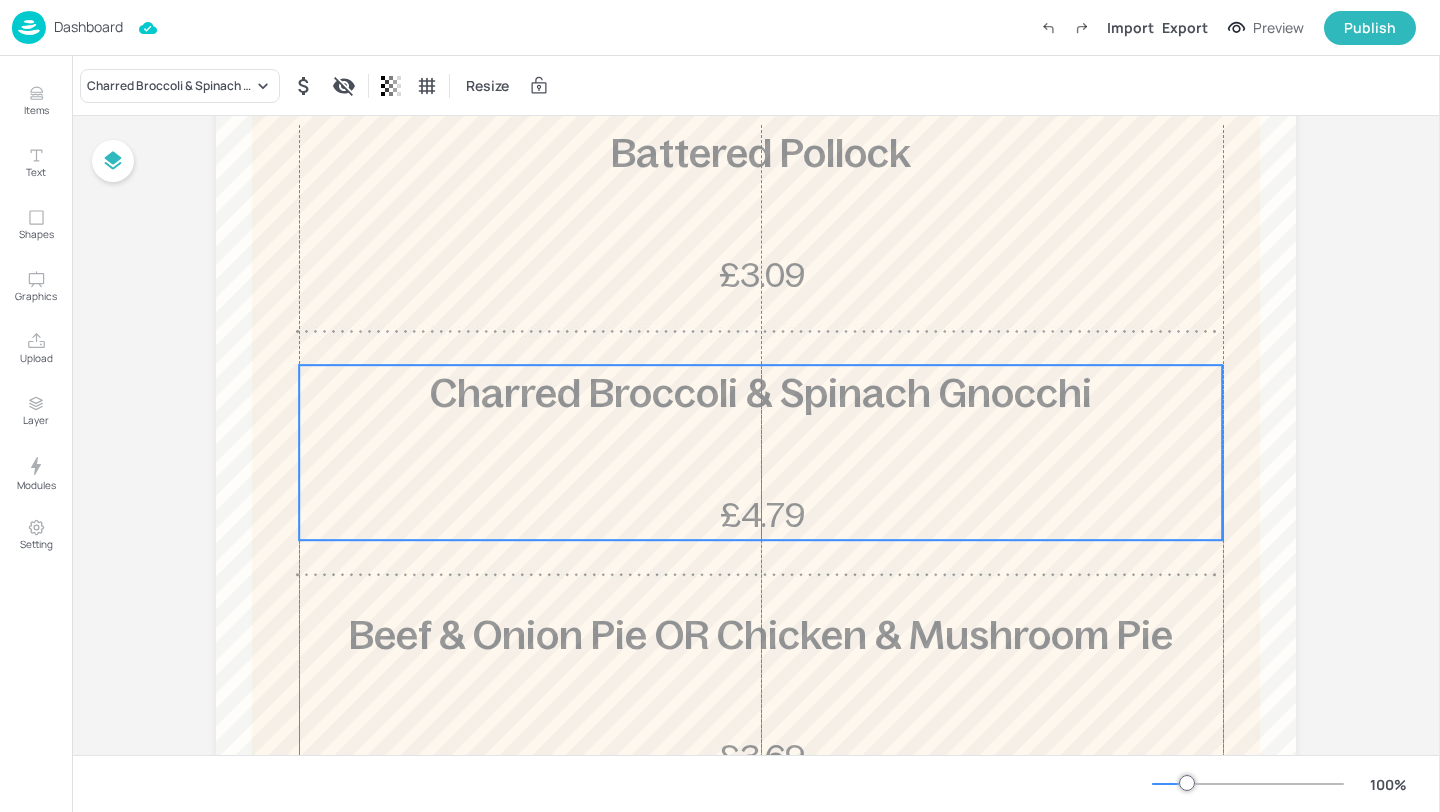click on "Charred Broccoli & Spinach Gnocchi £4.79" at bounding box center (760, 452) 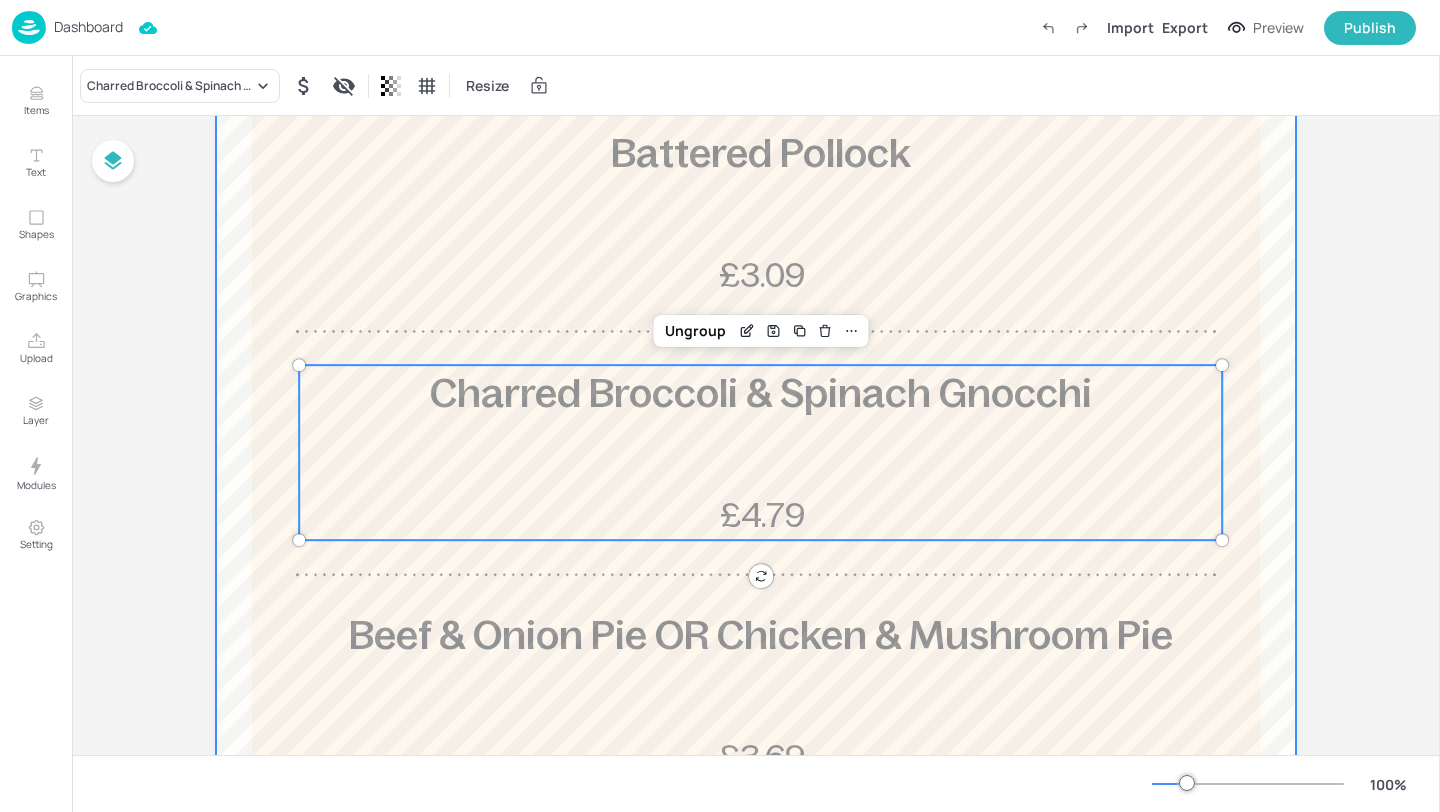 click at bounding box center (756, 539) 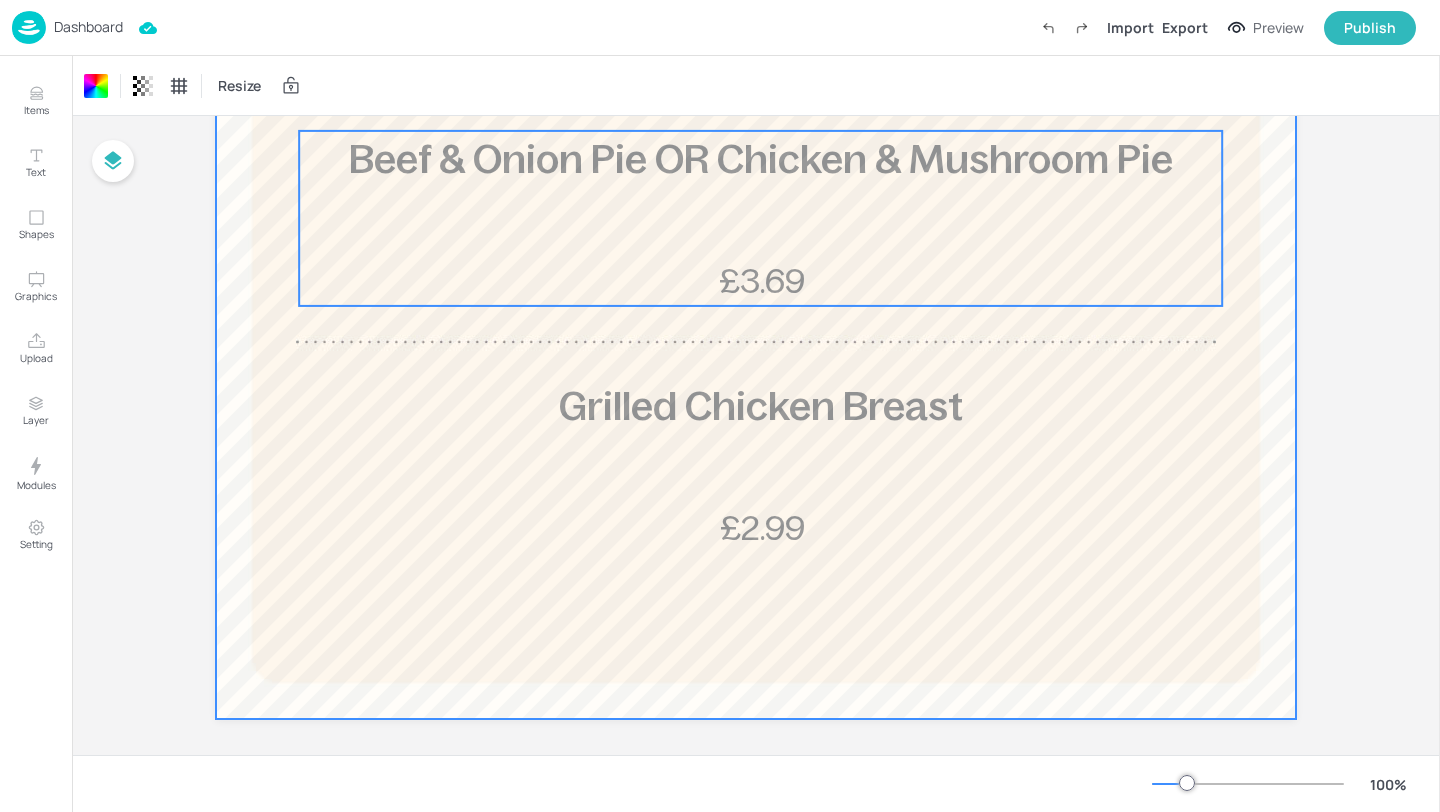 scroll, scrollTop: 787, scrollLeft: 0, axis: vertical 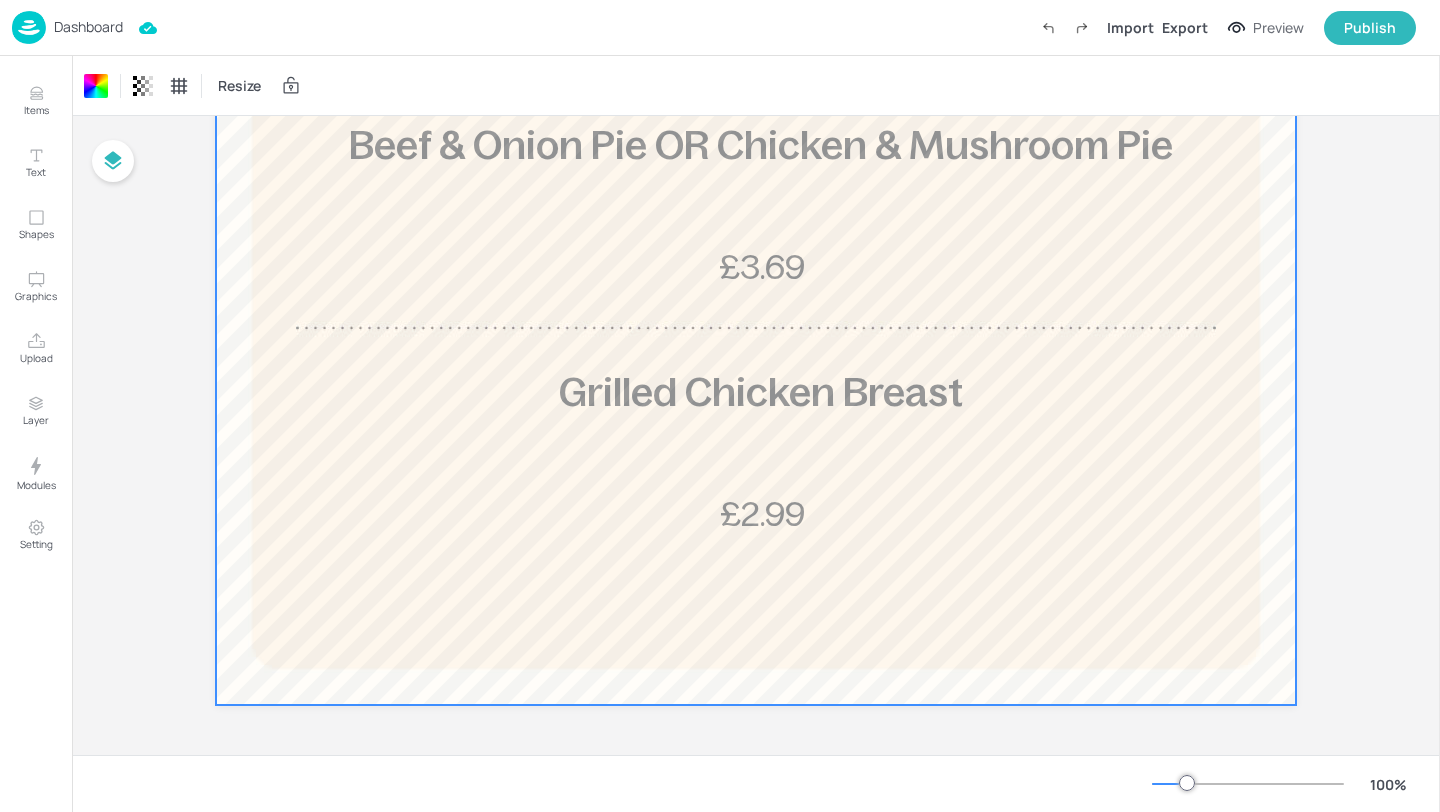 click on "Dashboard" at bounding box center [88, 27] 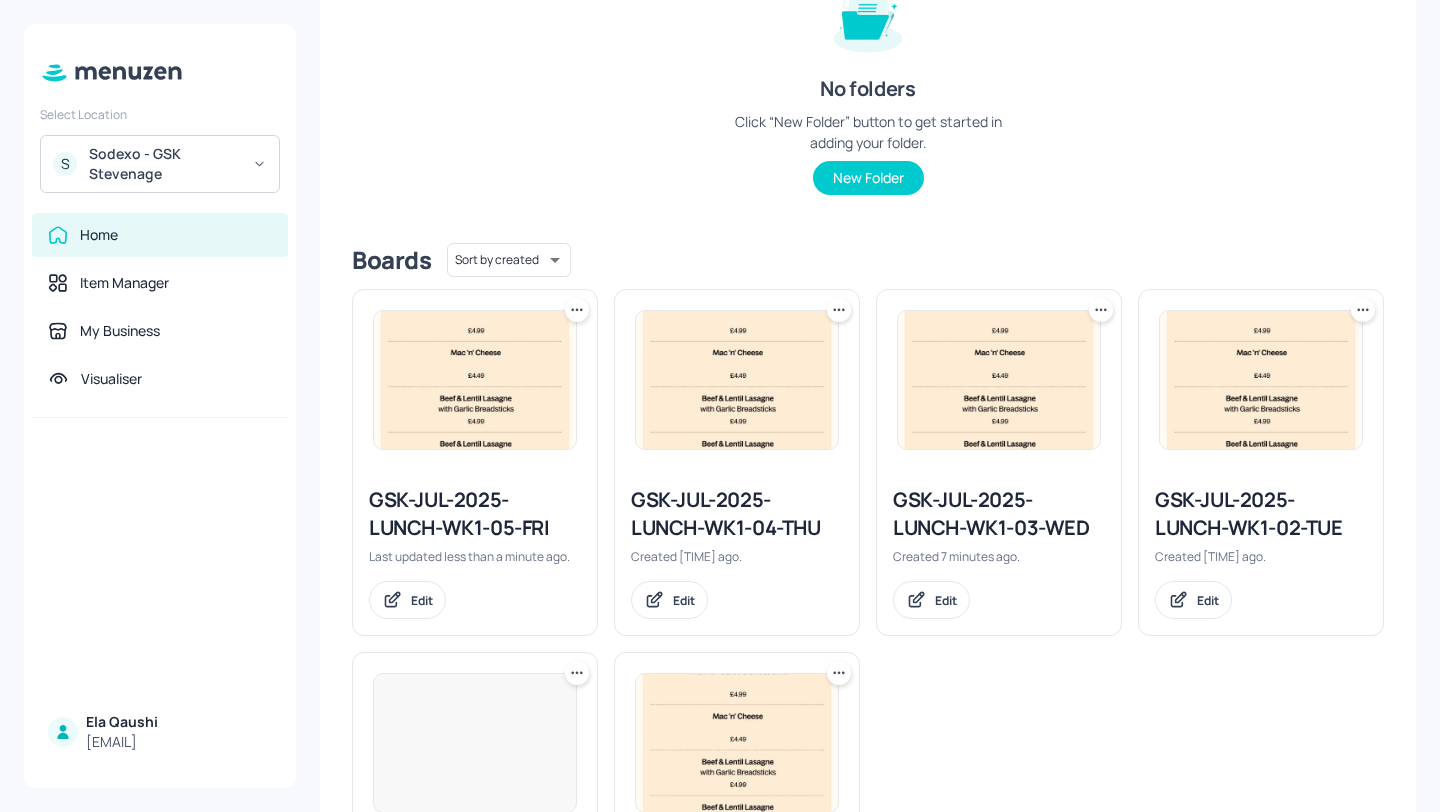 scroll, scrollTop: 315, scrollLeft: 0, axis: vertical 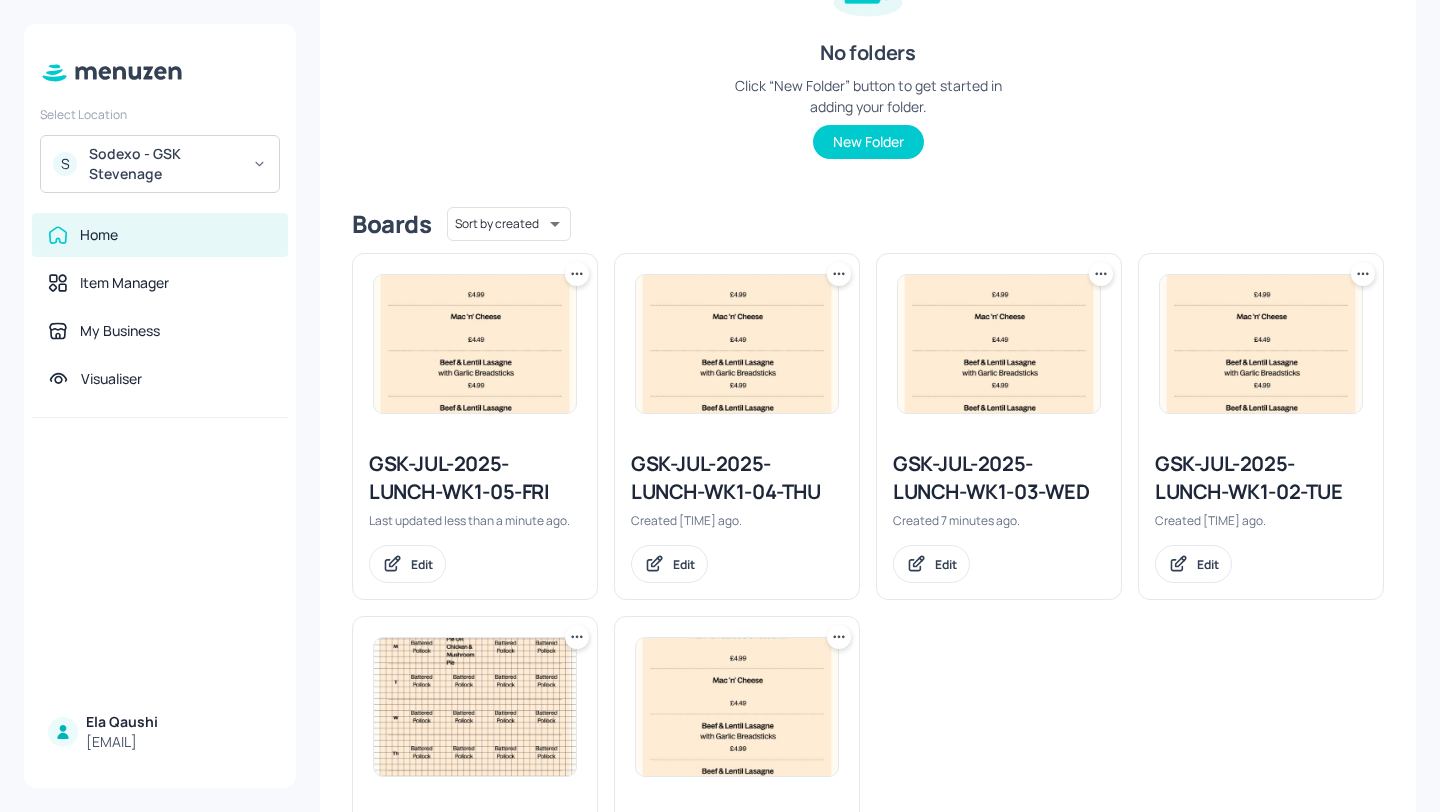 click 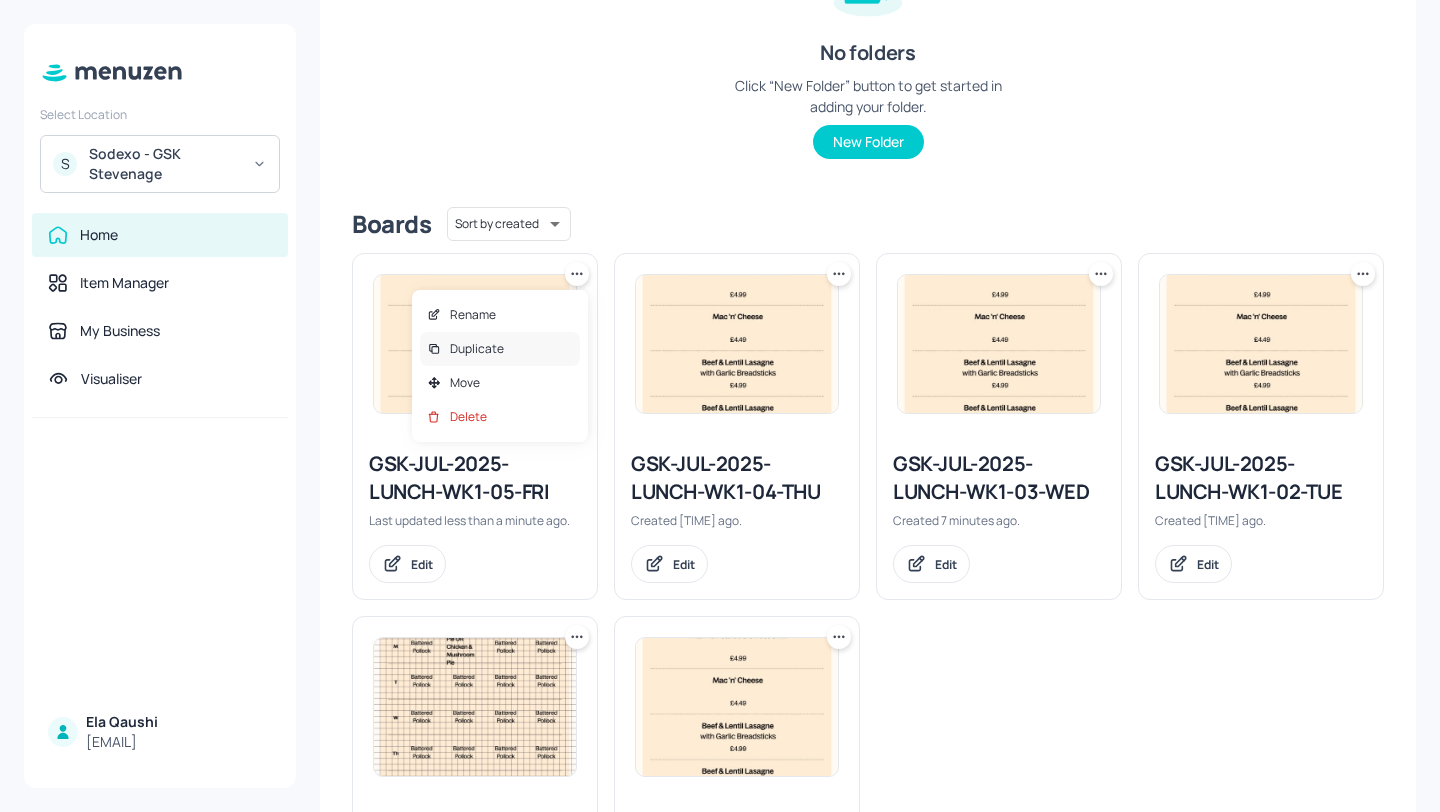 click on "Duplicate" at bounding box center (500, 349) 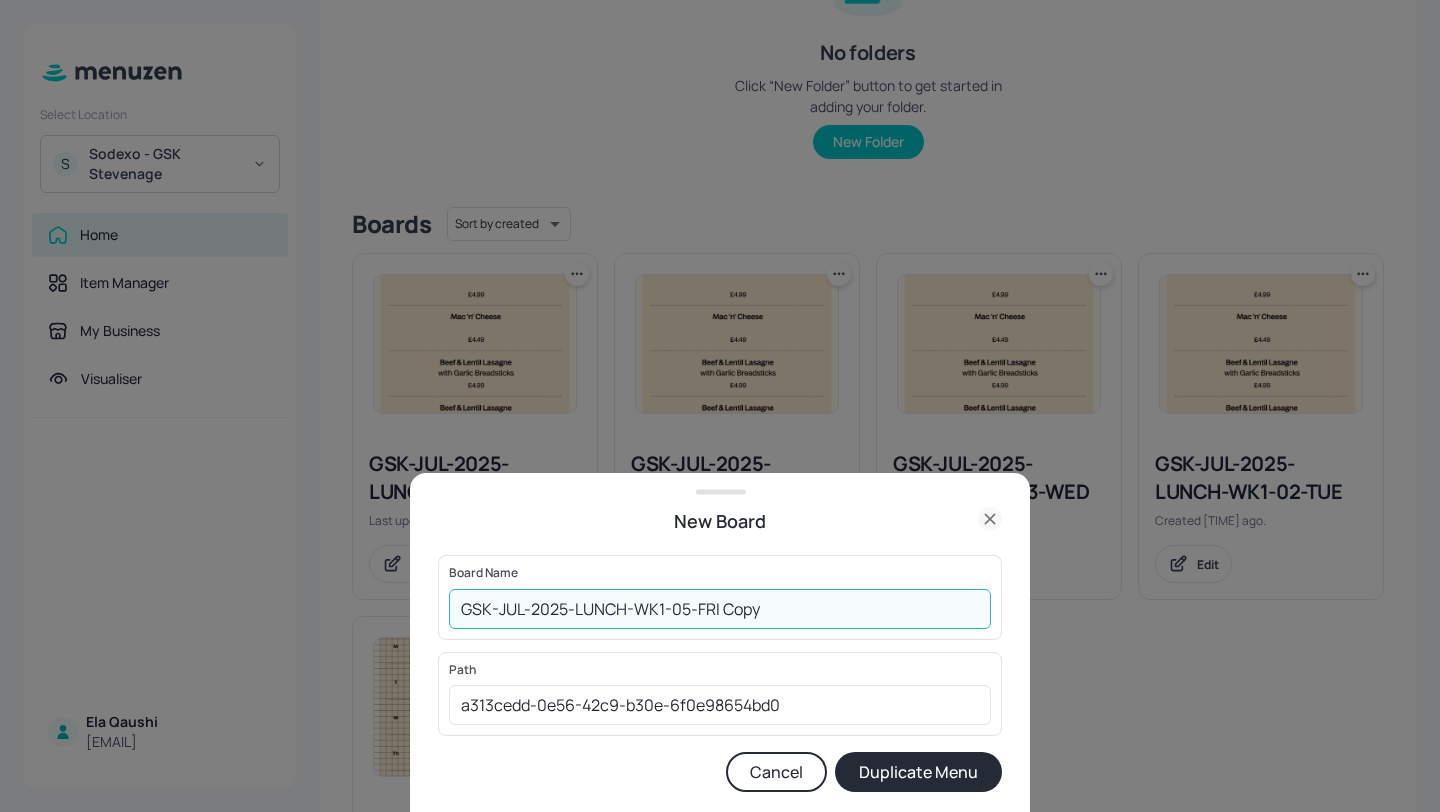 drag, startPoint x: 795, startPoint y: 608, endPoint x: 685, endPoint y: 608, distance: 110 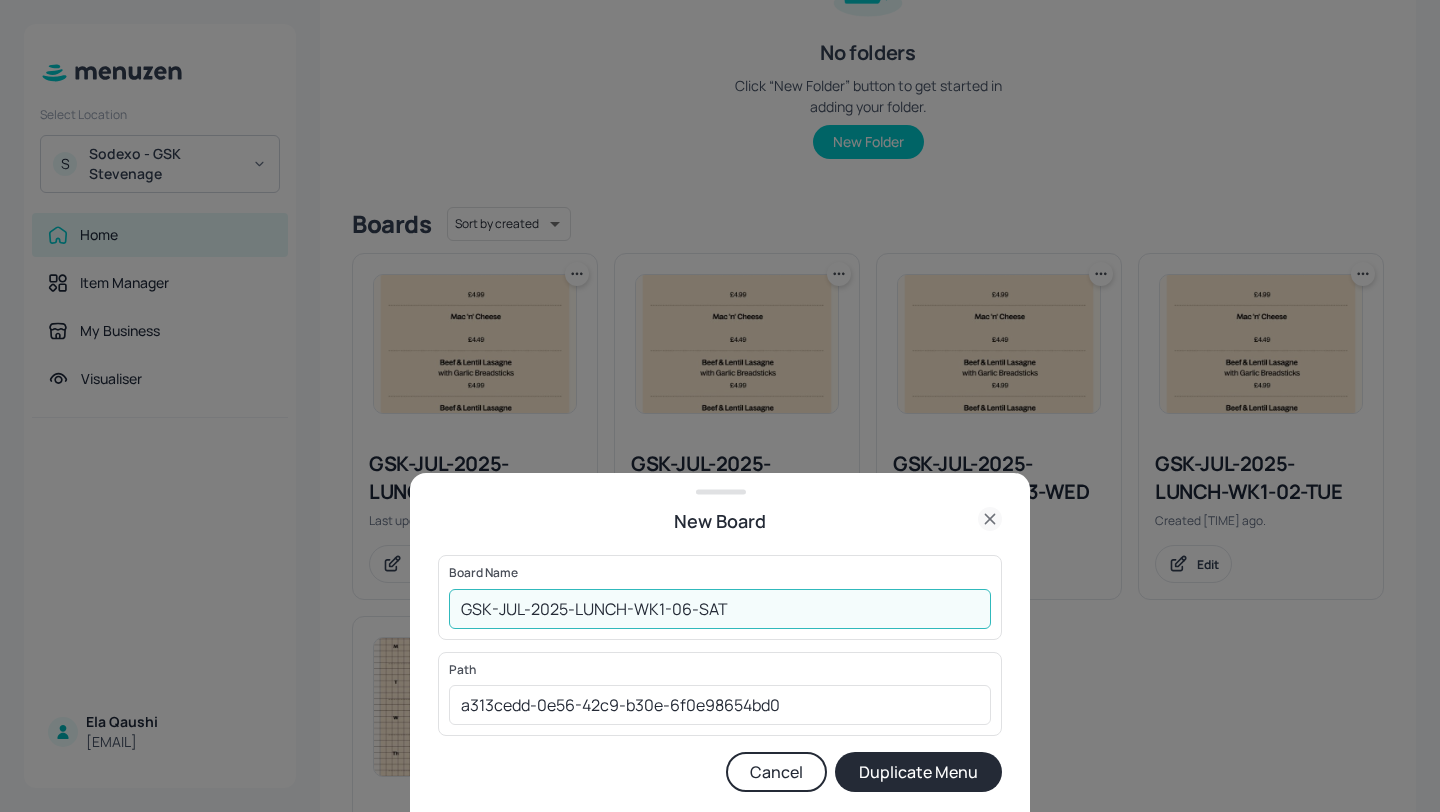 type on "GSK-JUL-2025-LUNCH-WK1-06-SAT" 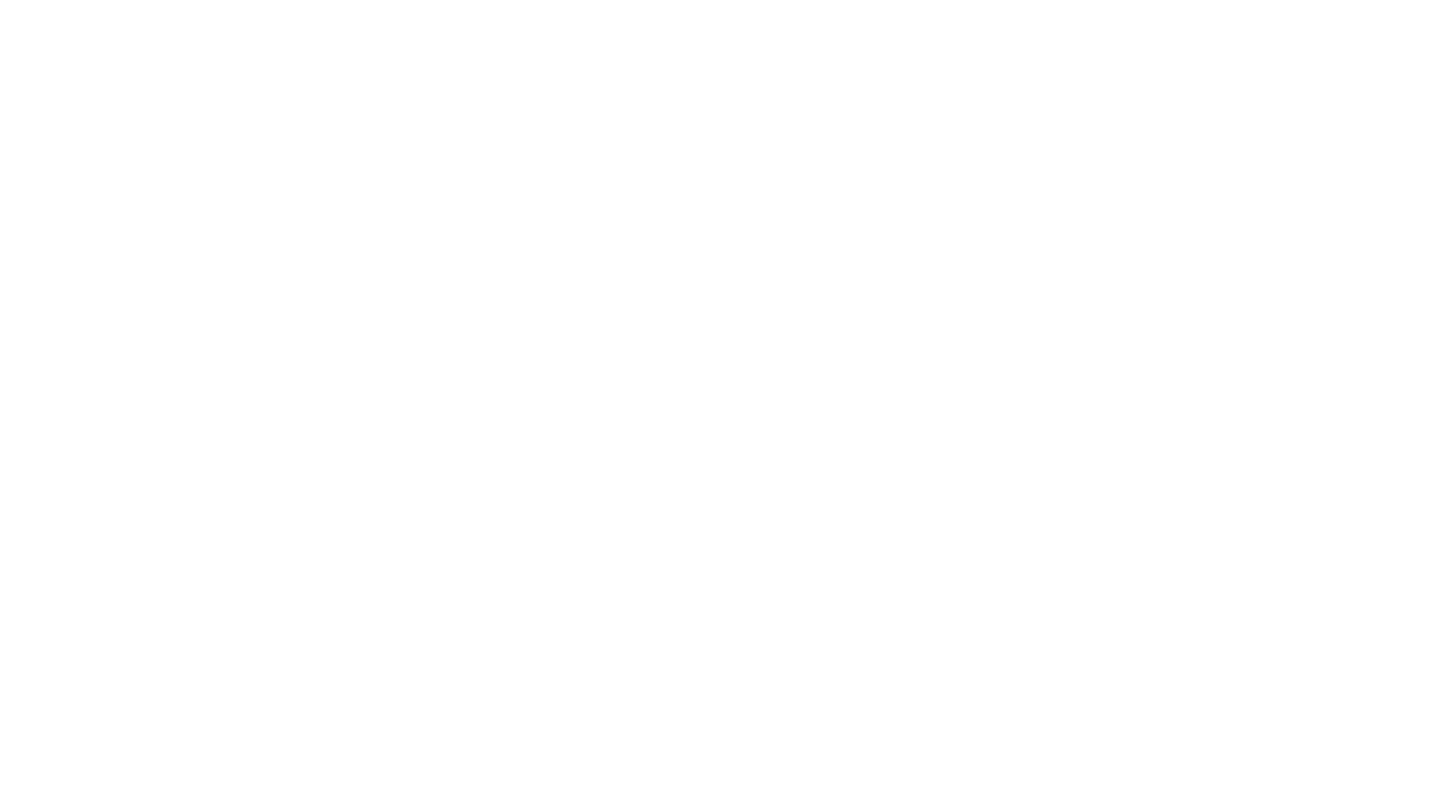 scroll, scrollTop: 0, scrollLeft: 0, axis: both 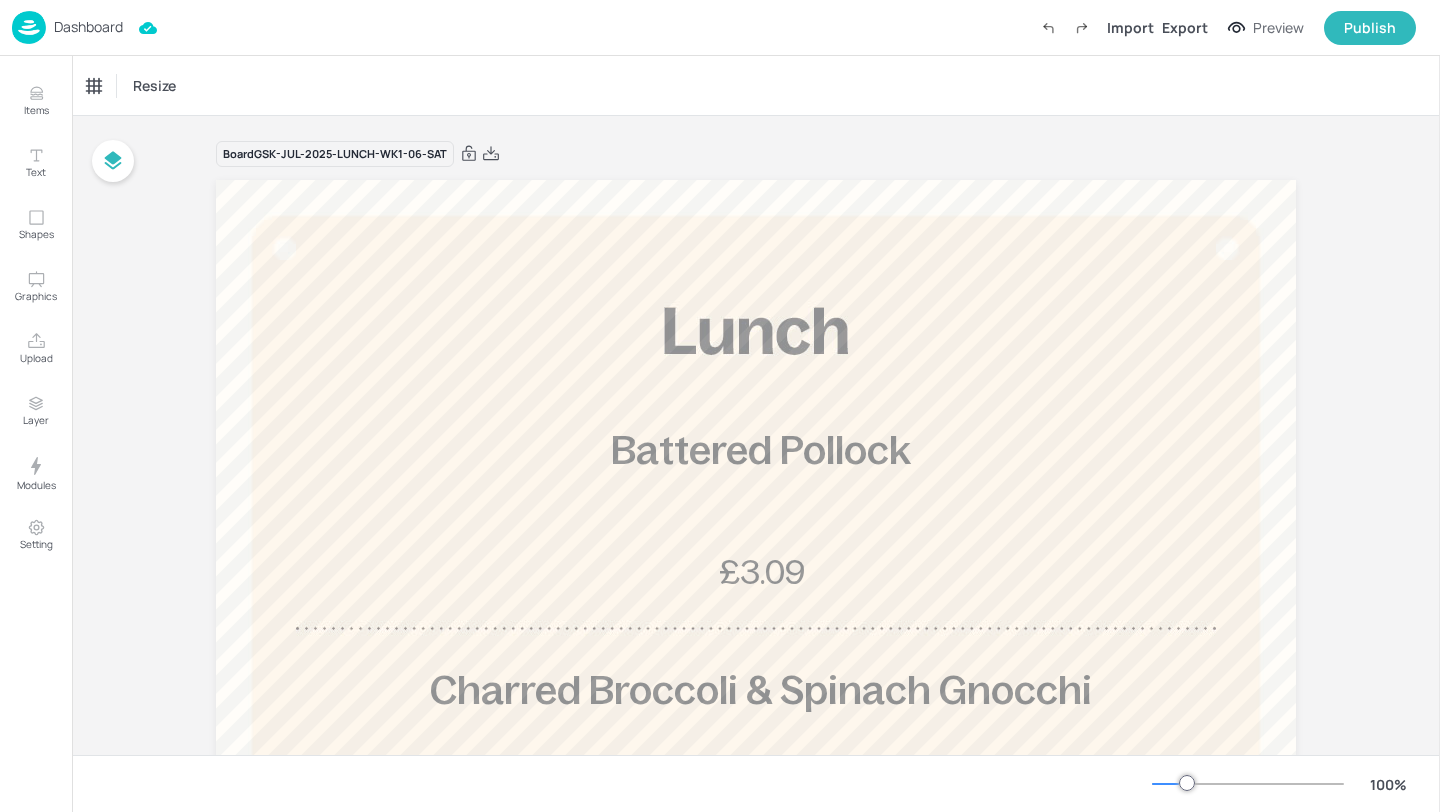 click on "Dashboard" at bounding box center [88, 27] 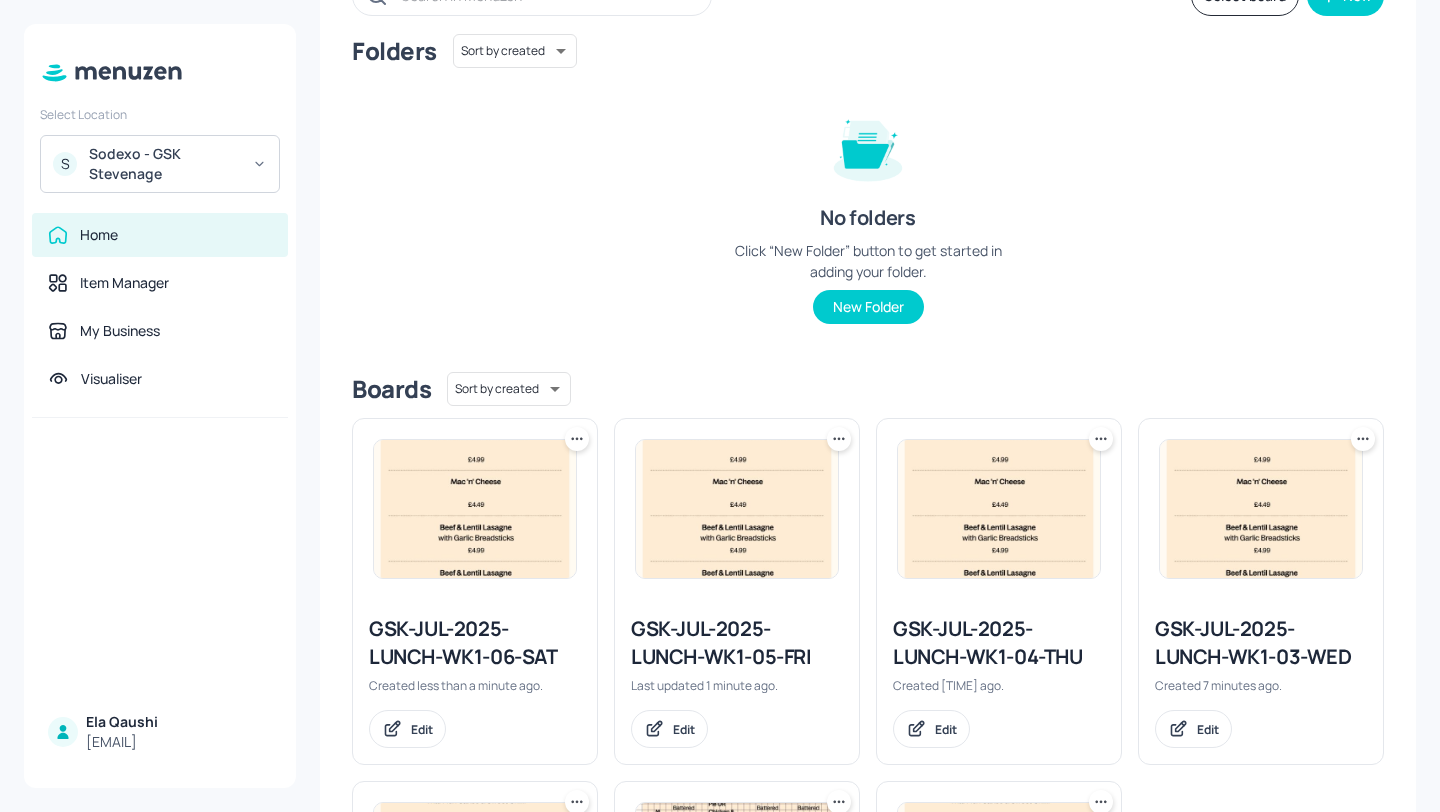 scroll, scrollTop: 244, scrollLeft: 0, axis: vertical 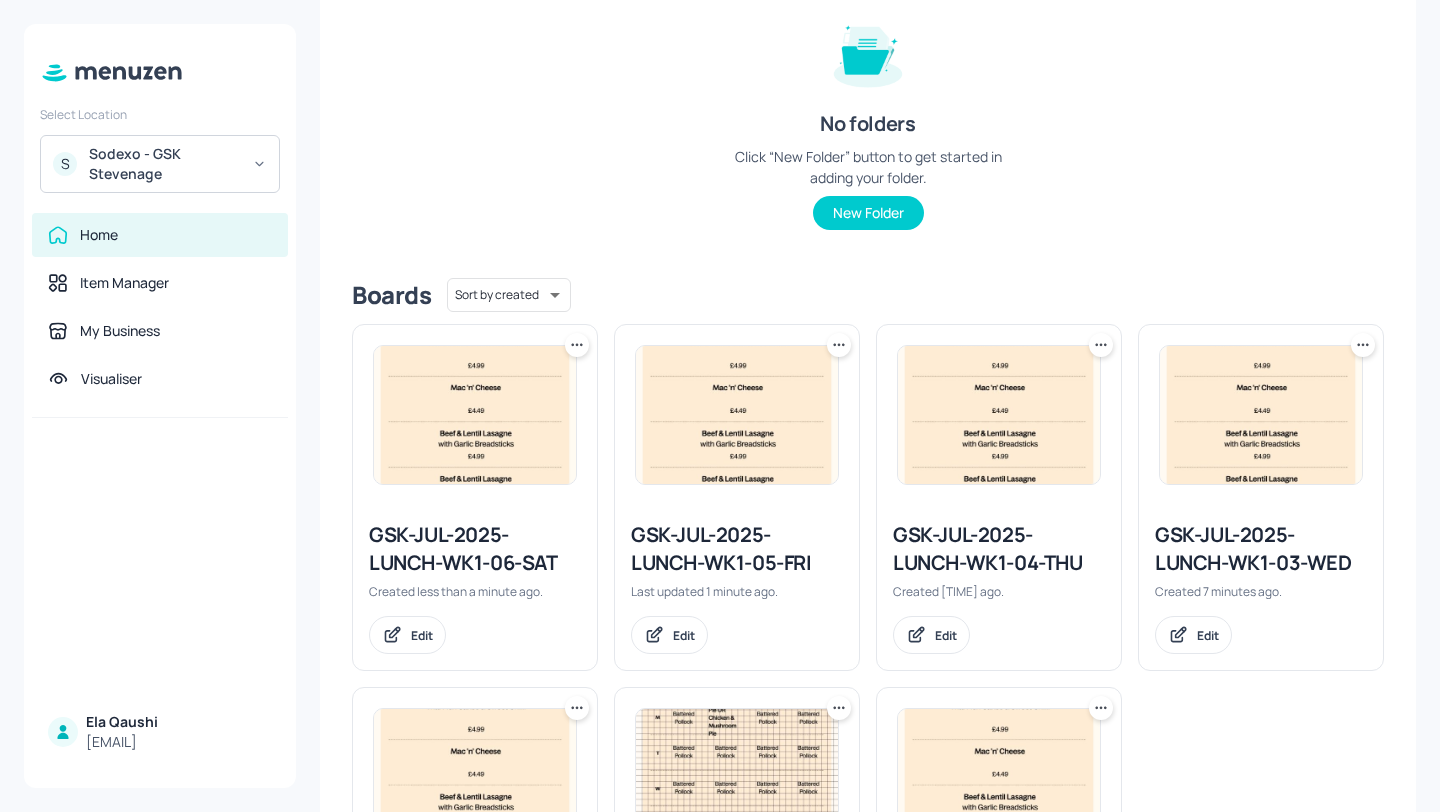click 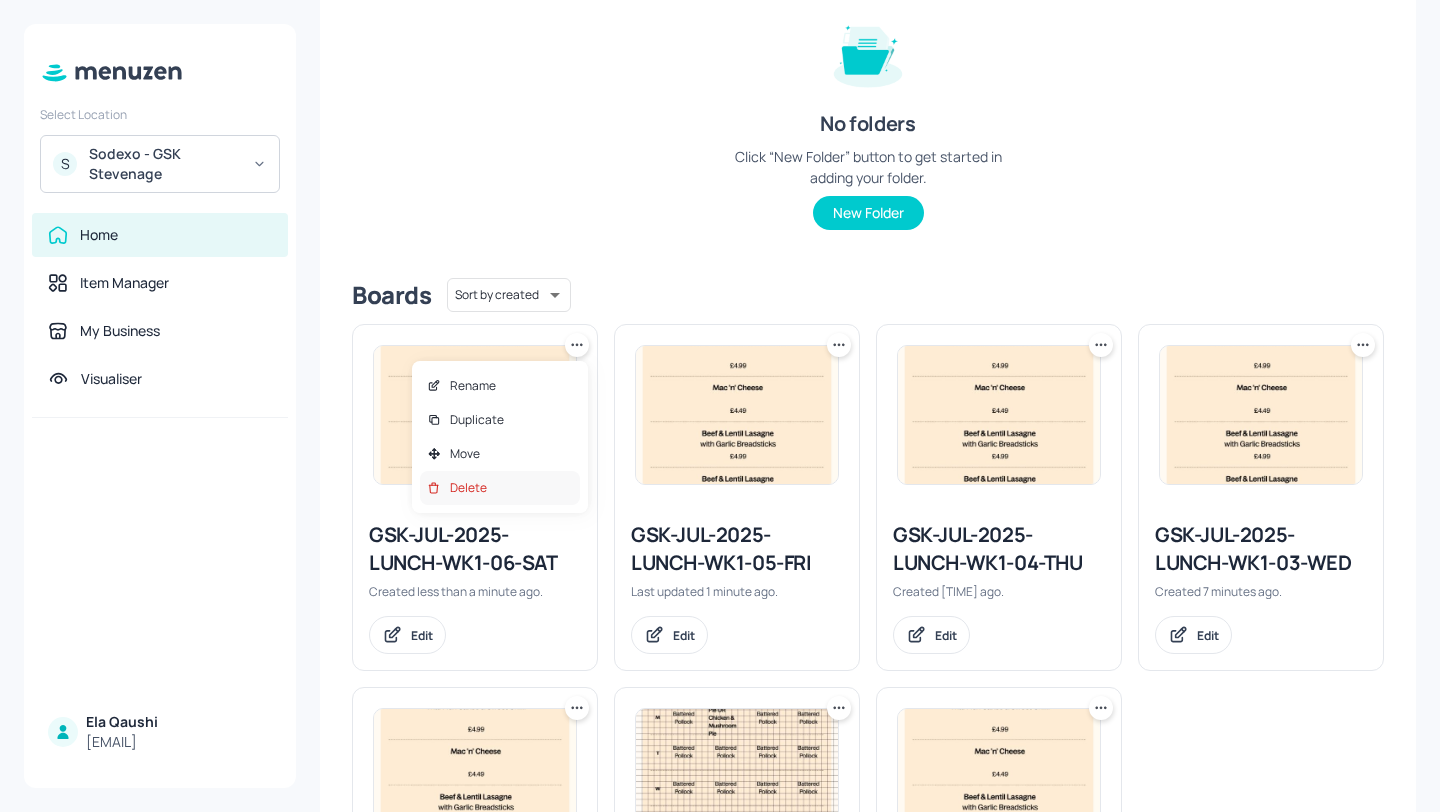 click on "Delete" at bounding box center [500, 488] 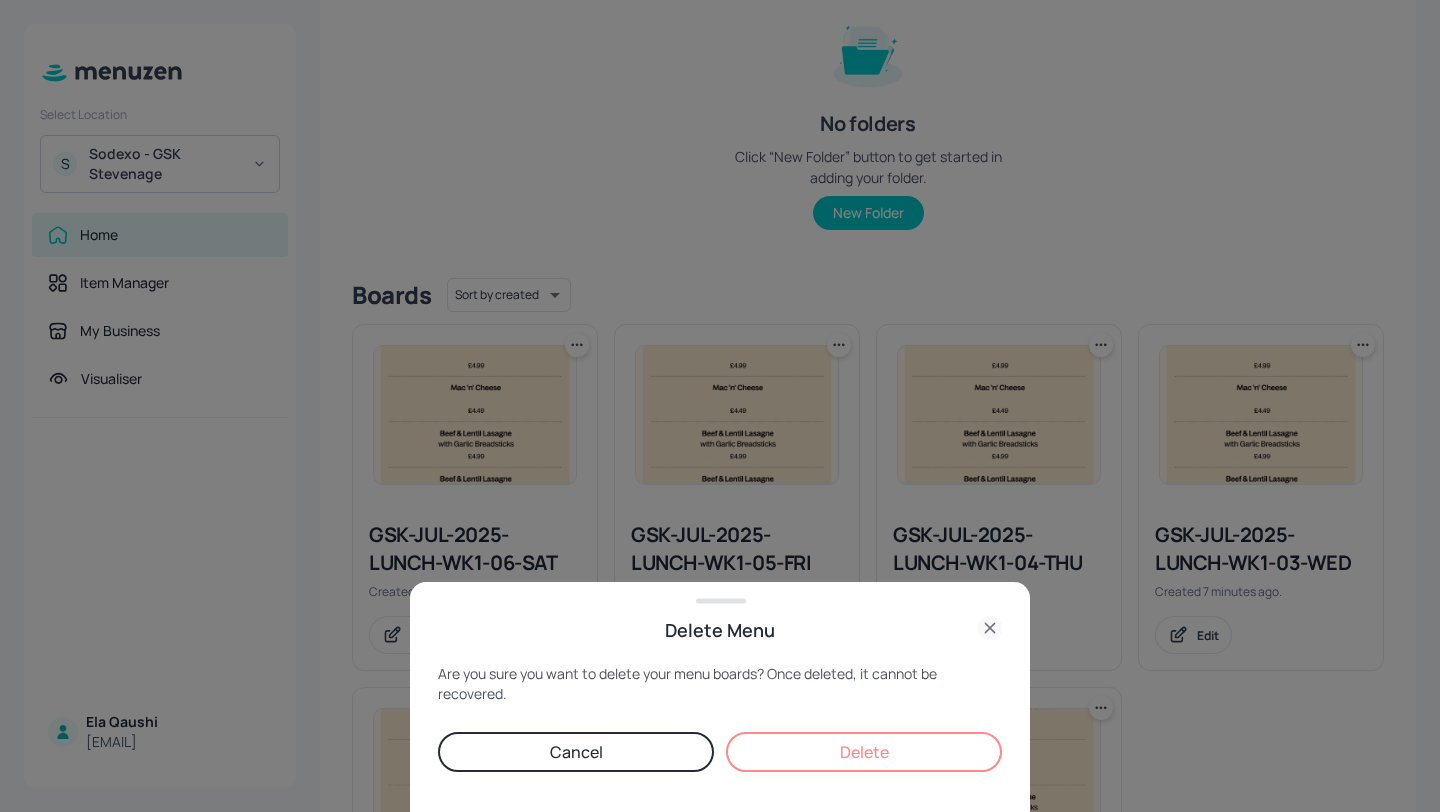 click on "Delete" at bounding box center (864, 752) 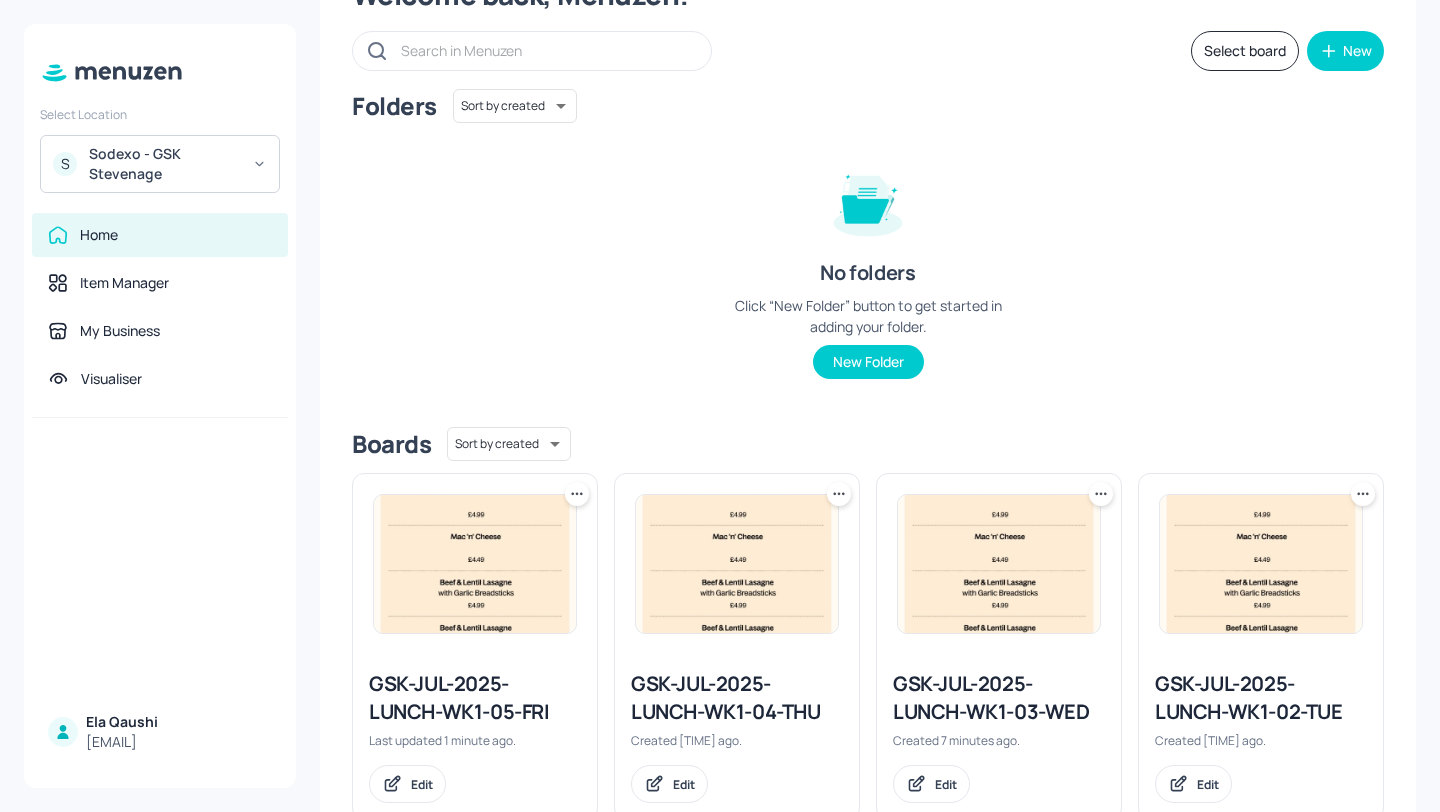 scroll, scrollTop: 0, scrollLeft: 0, axis: both 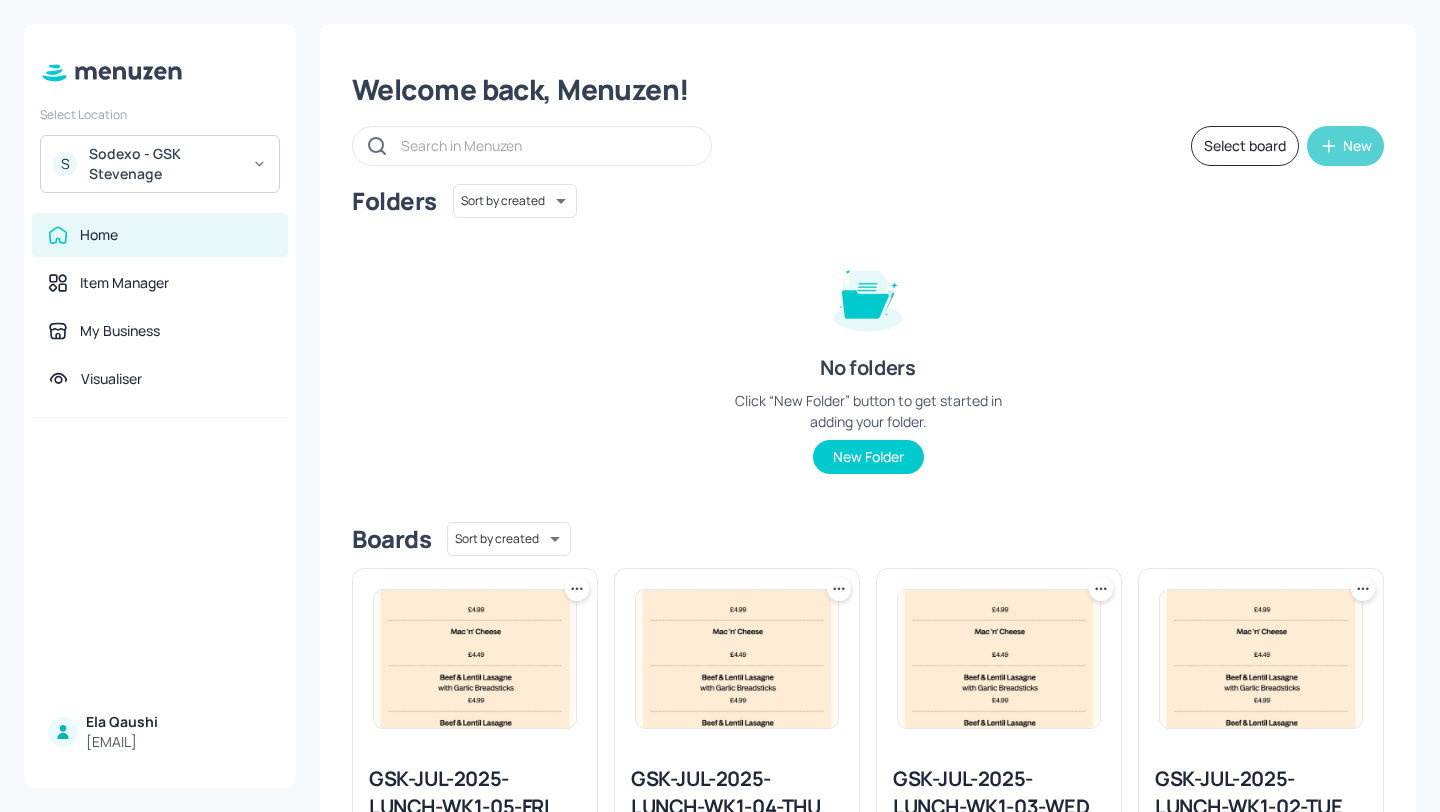 click on "New" at bounding box center [1357, 146] 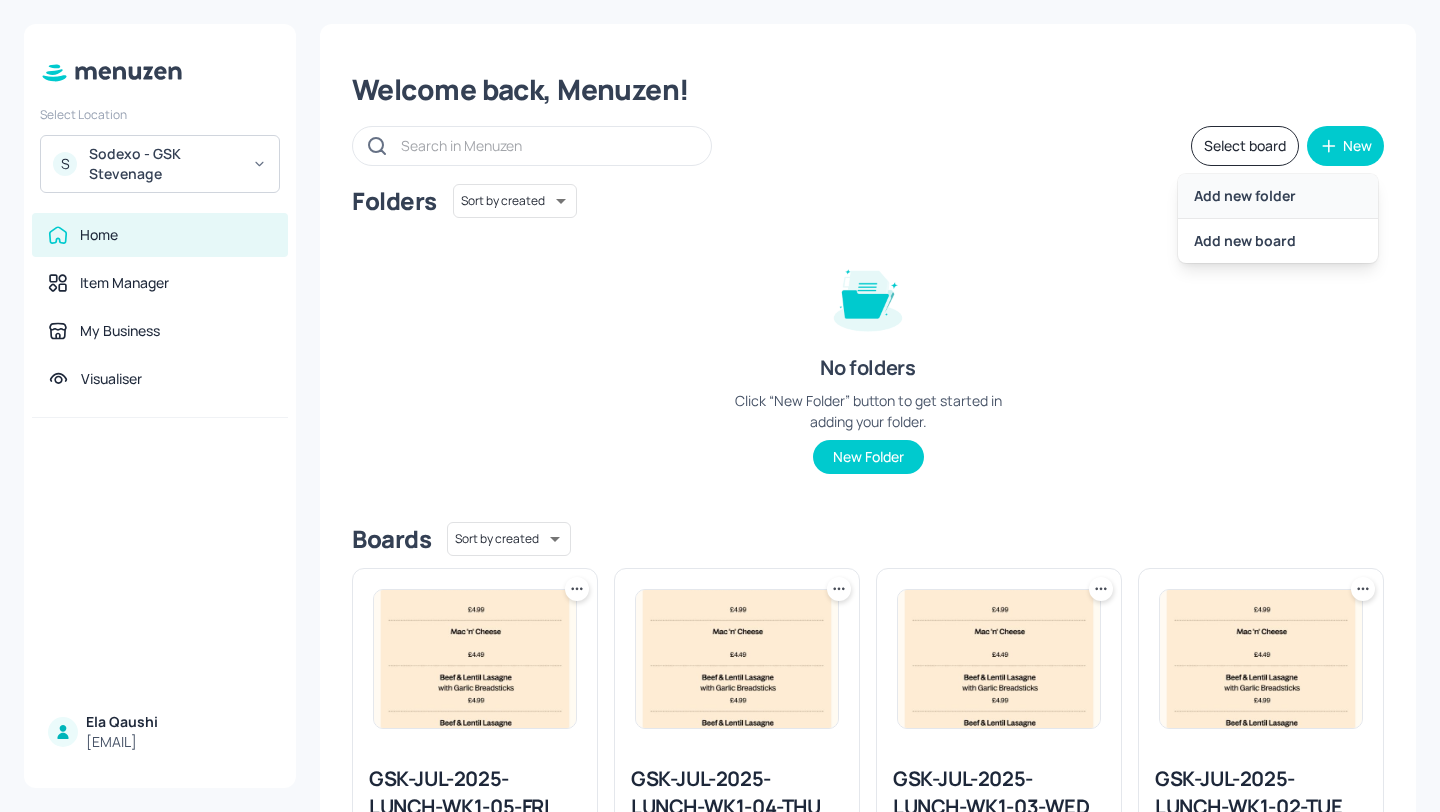 click on "Add new folder" at bounding box center [1278, 196] 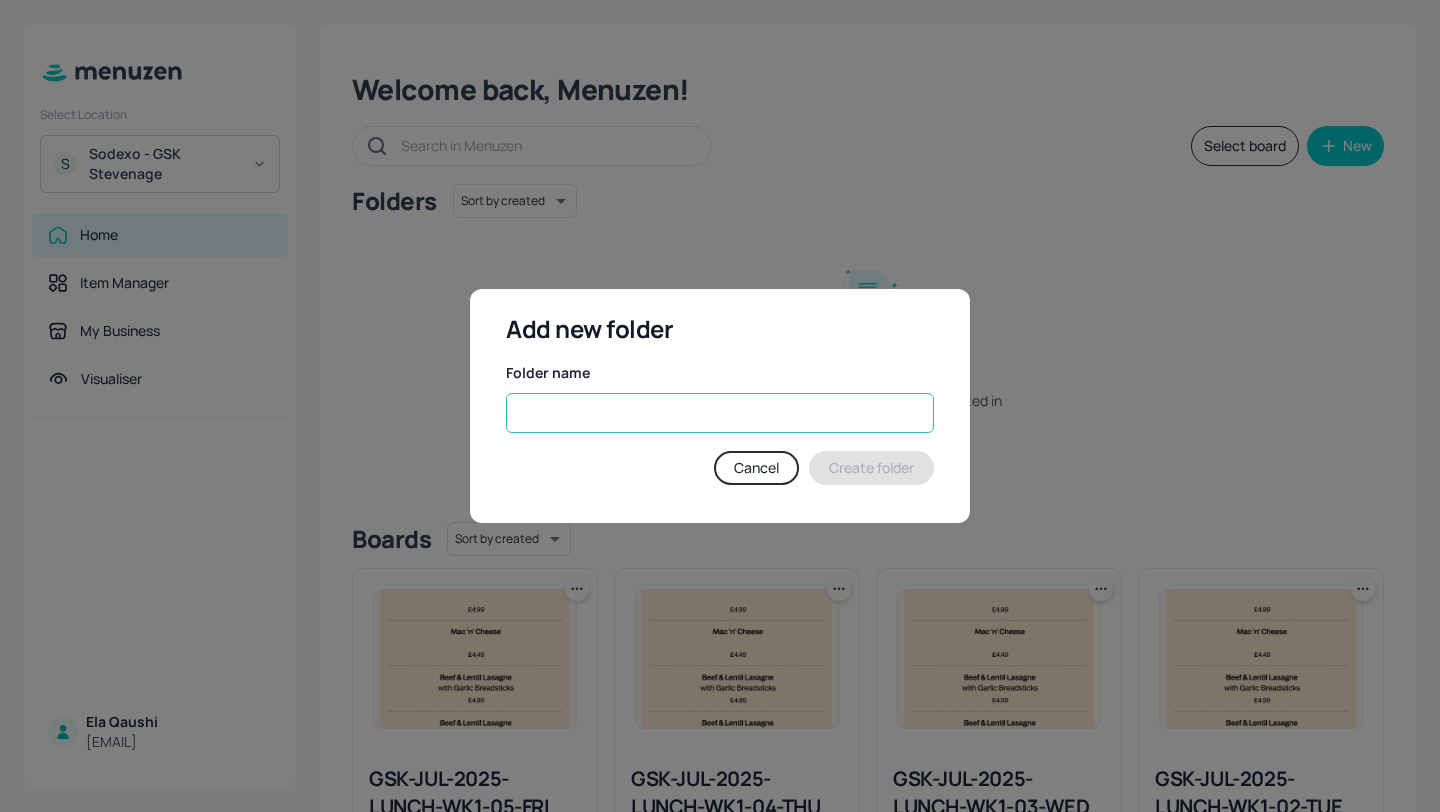 click at bounding box center (720, 413) 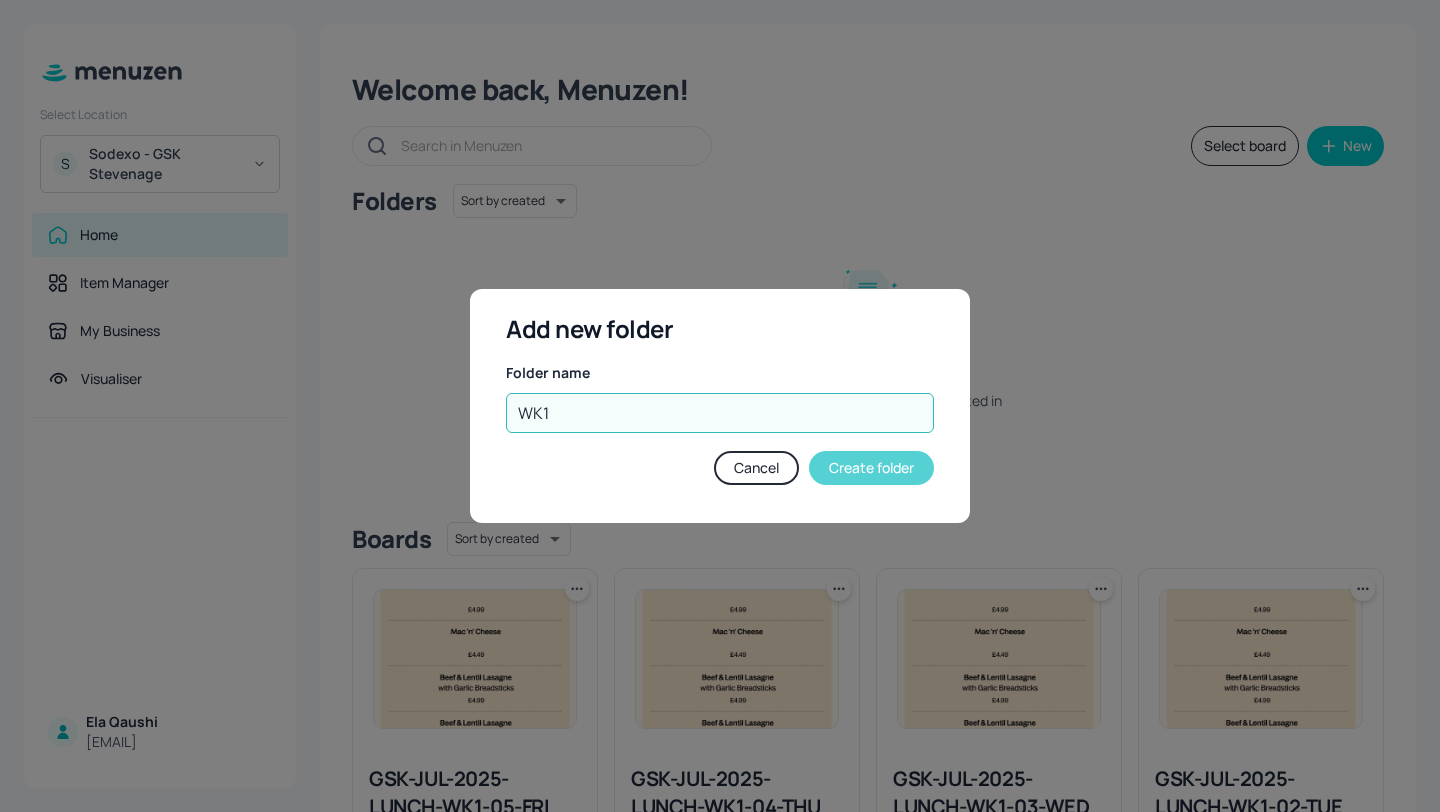 type on "WK1" 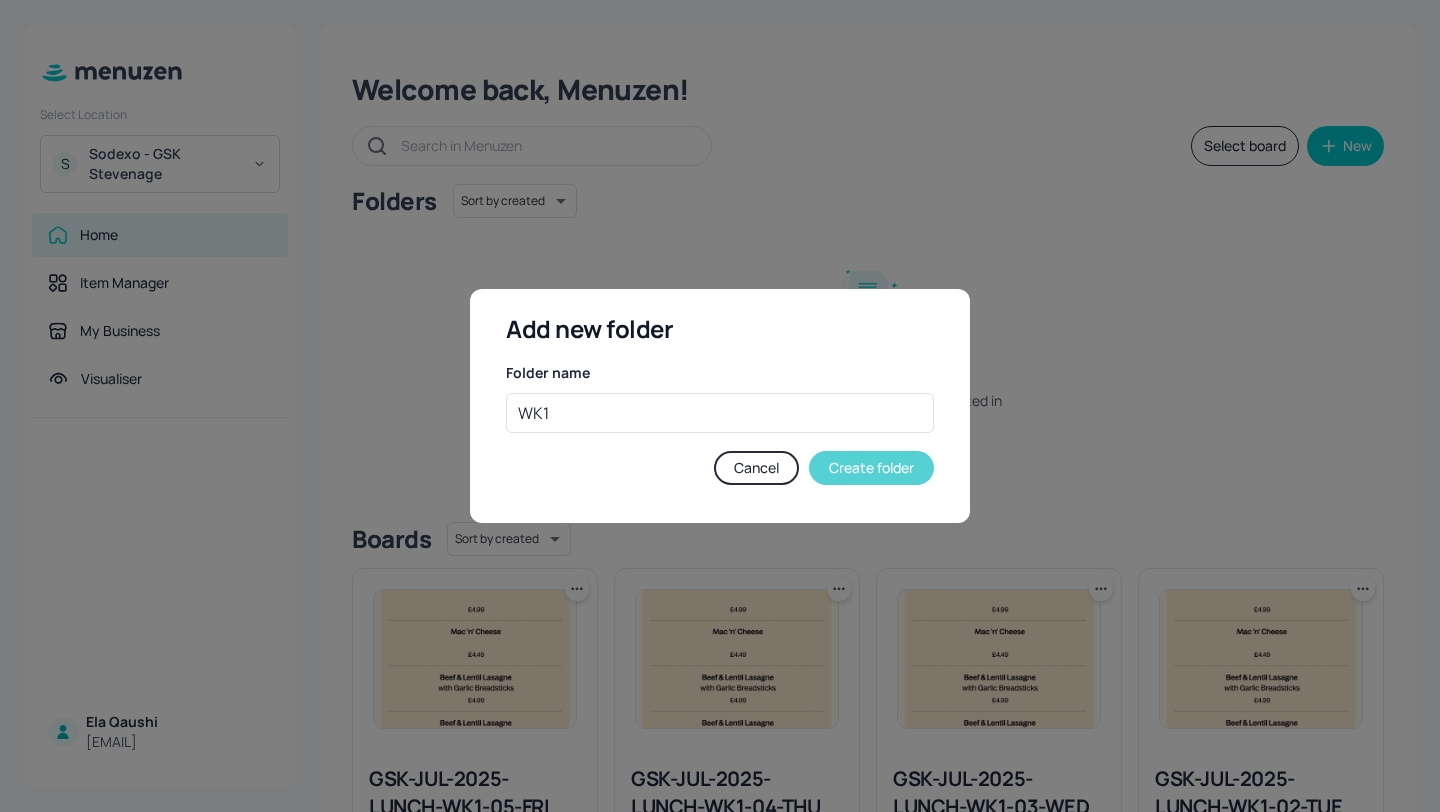 click on "Create folder" at bounding box center (871, 468) 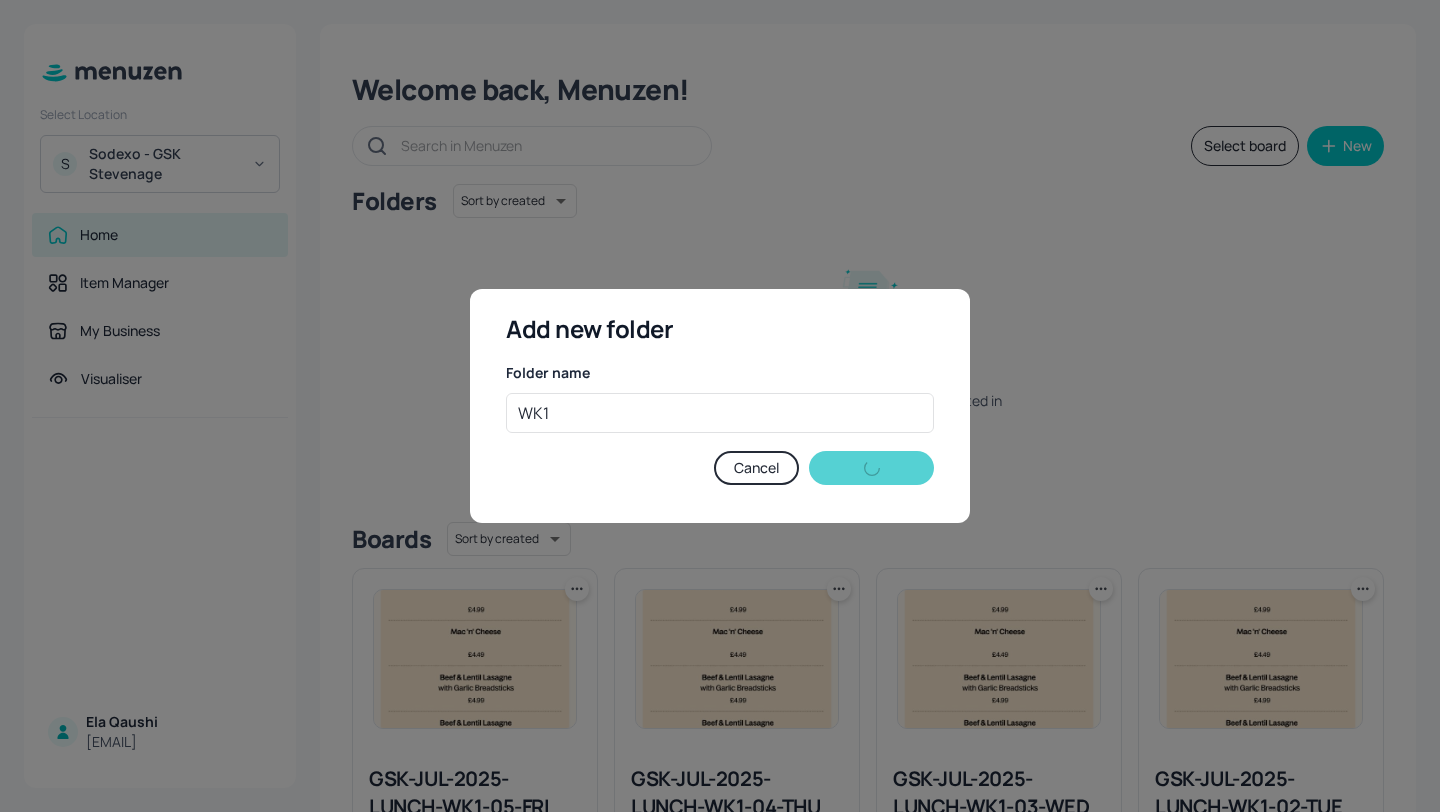 type 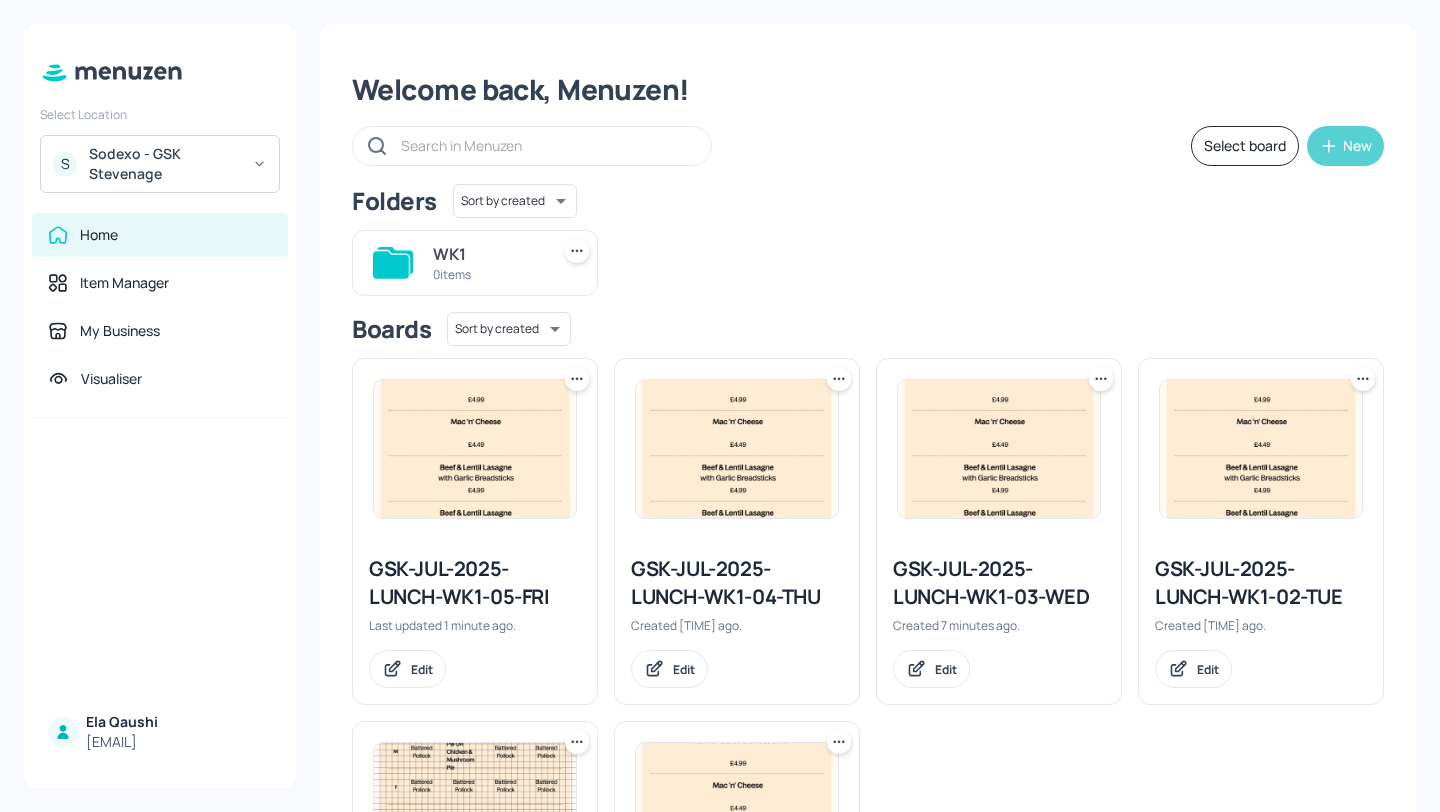 click 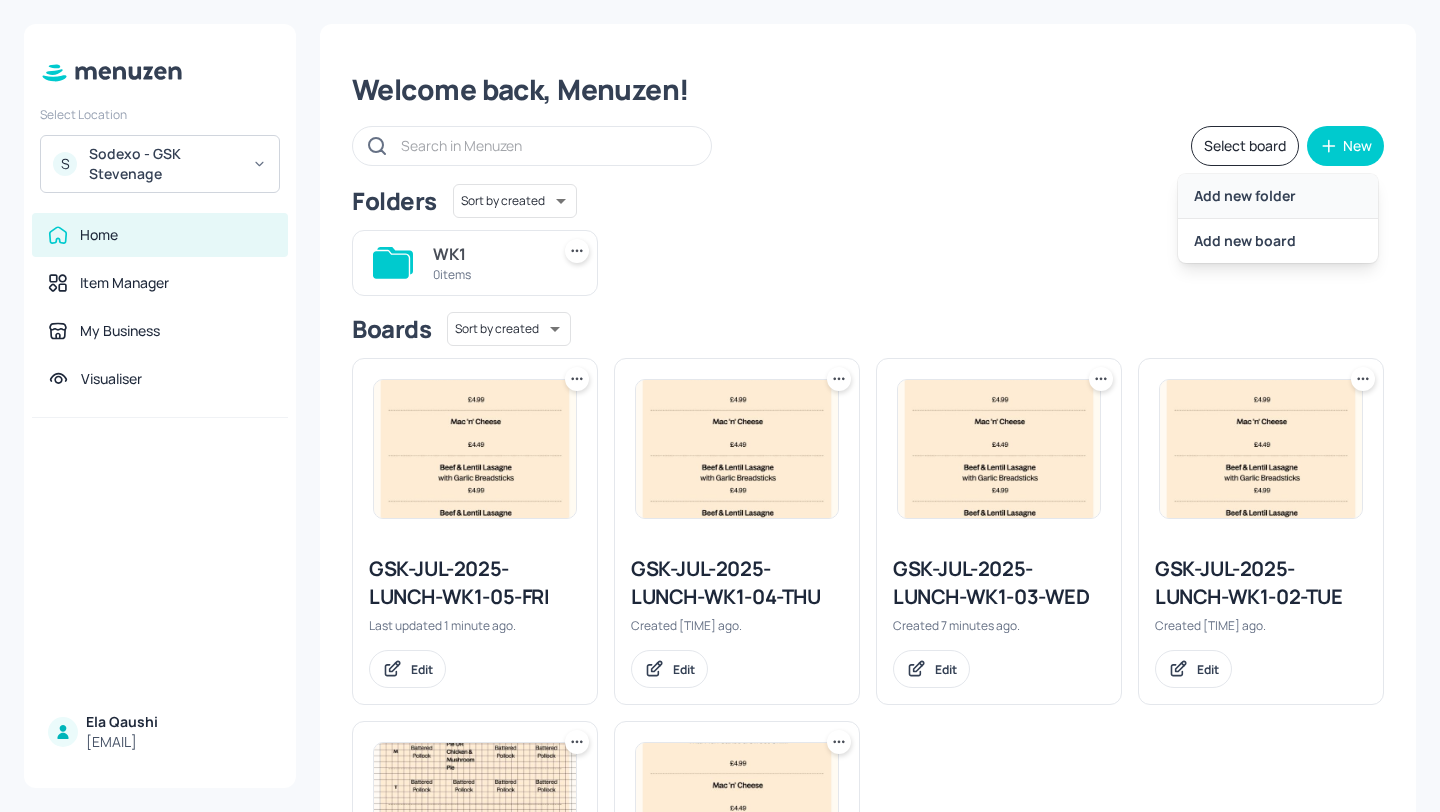 click on "Add new folder" at bounding box center (1278, 196) 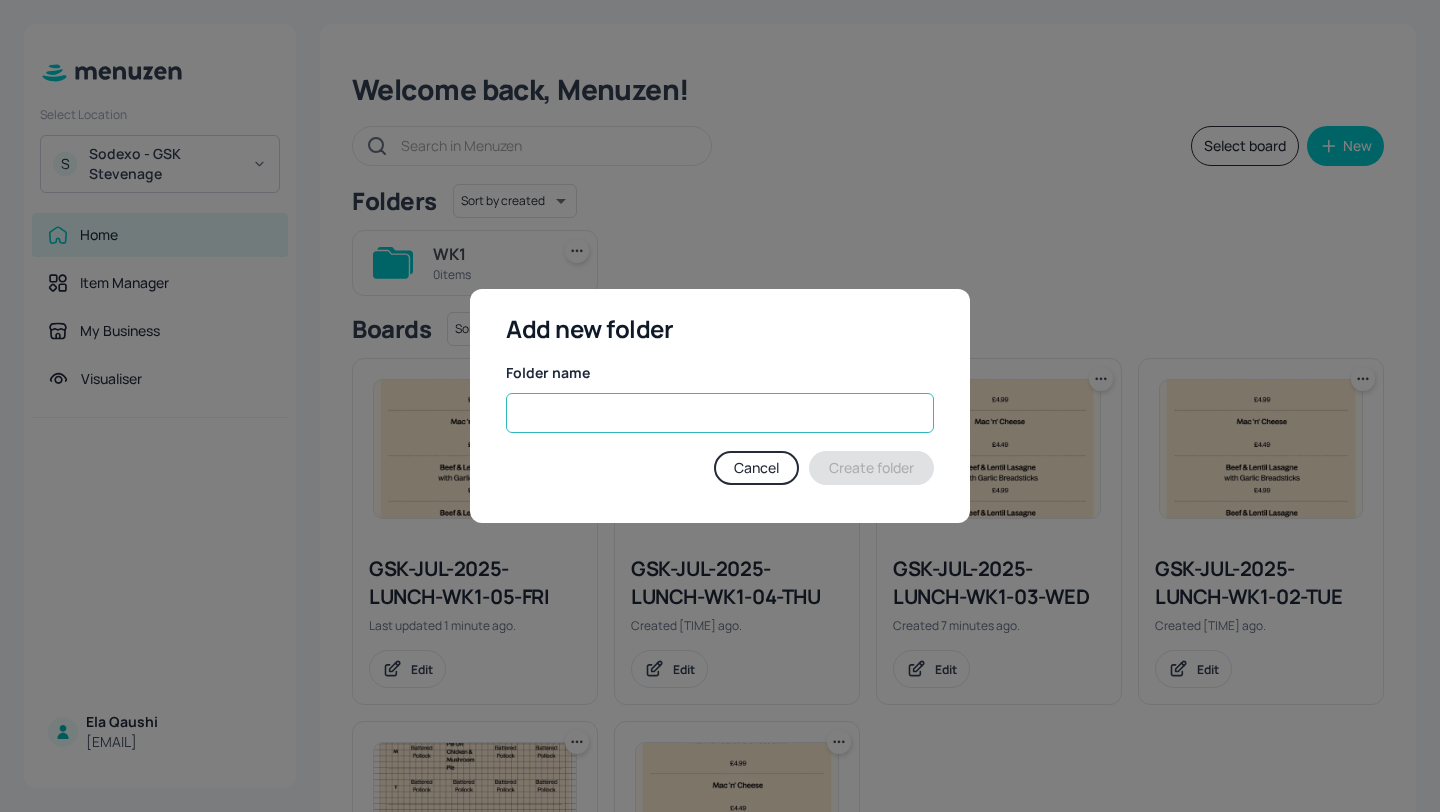click at bounding box center [720, 413] 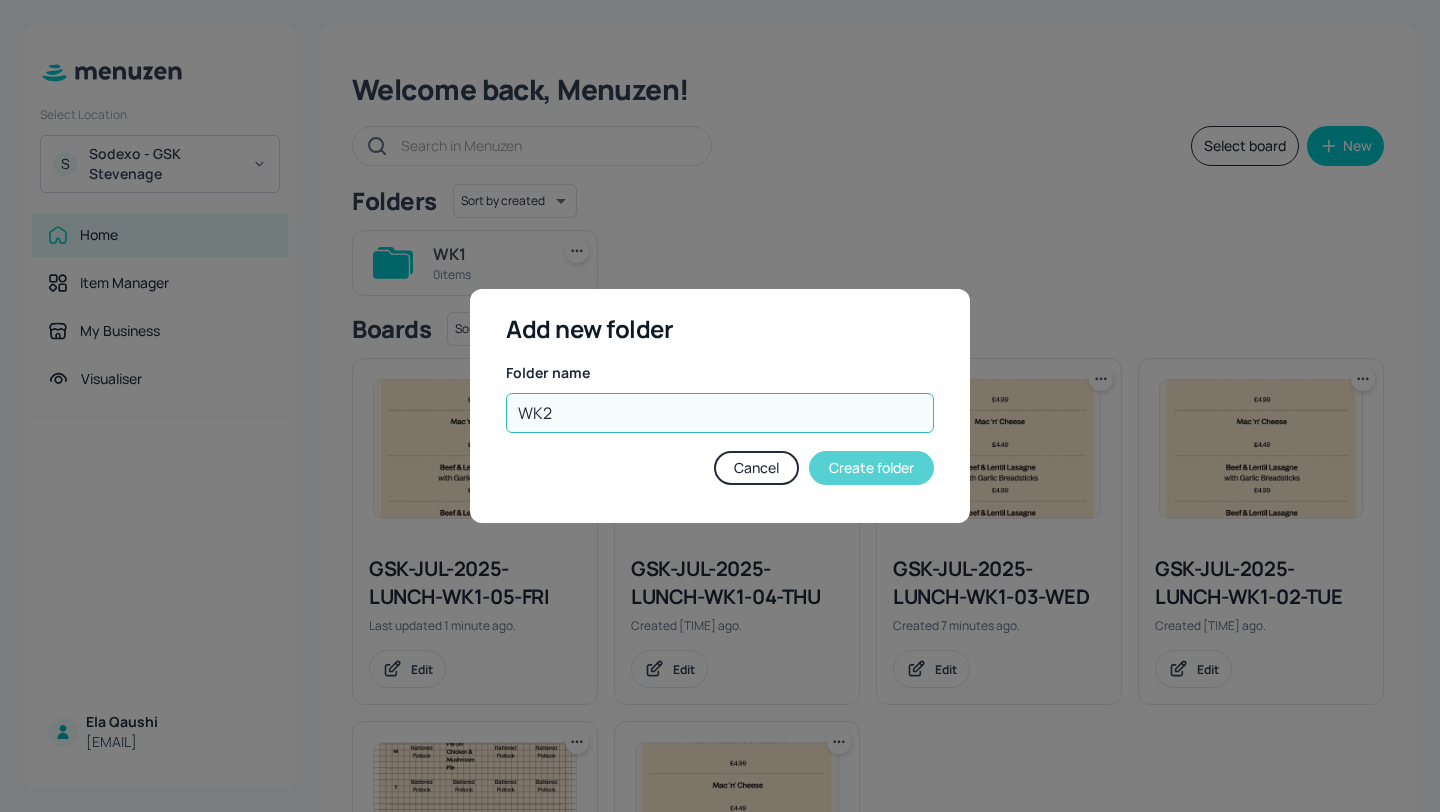 type on "WK2" 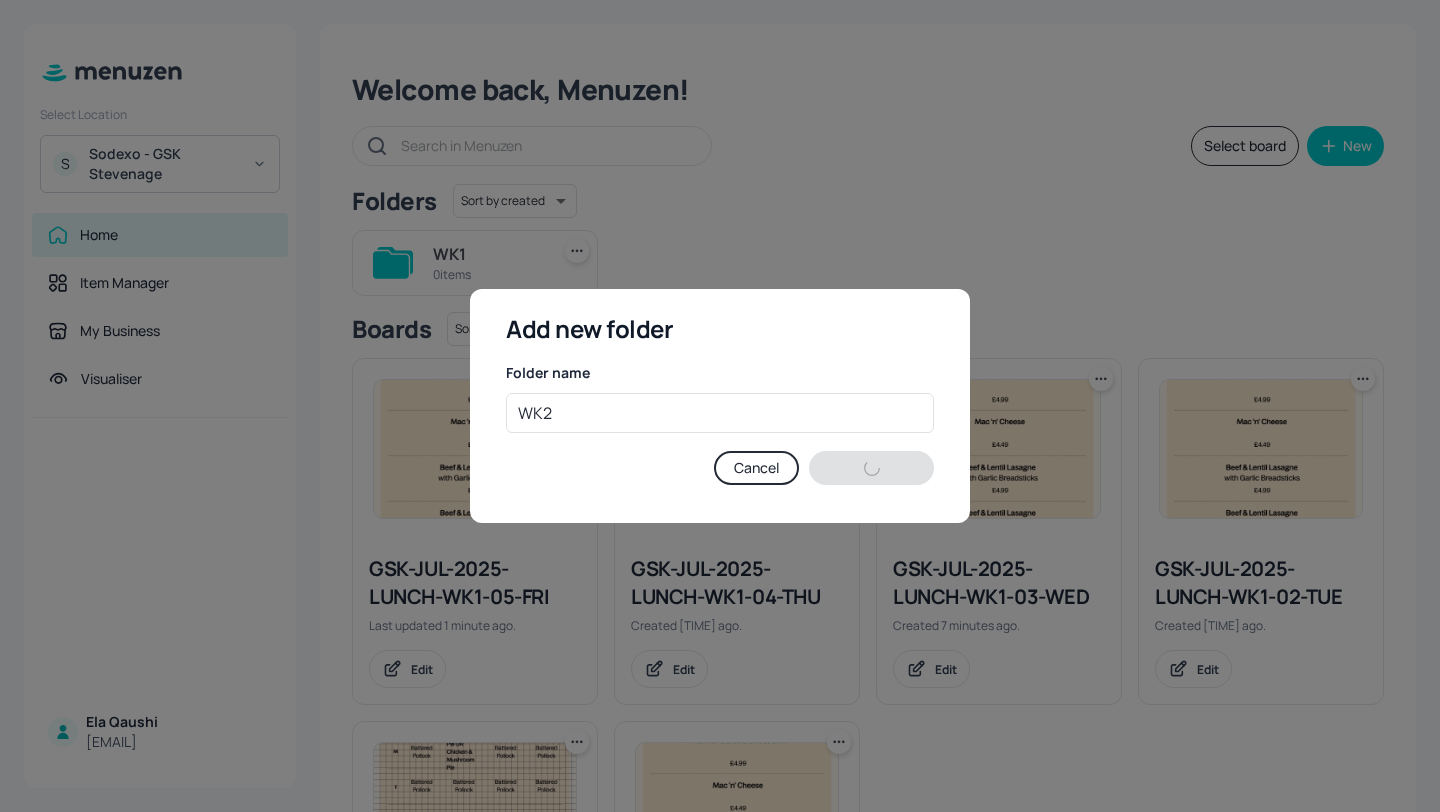 type 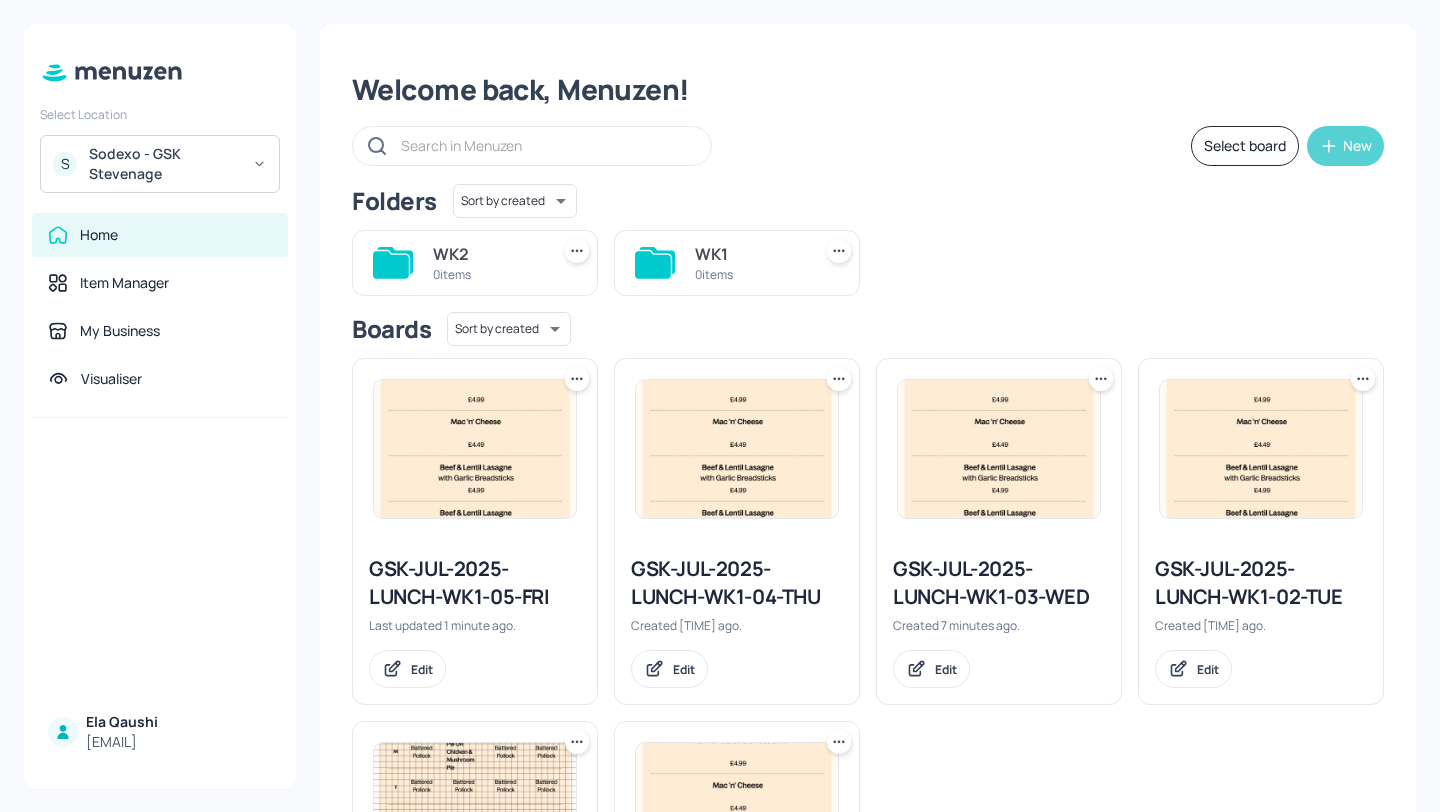 click on "New" at bounding box center (1357, 146) 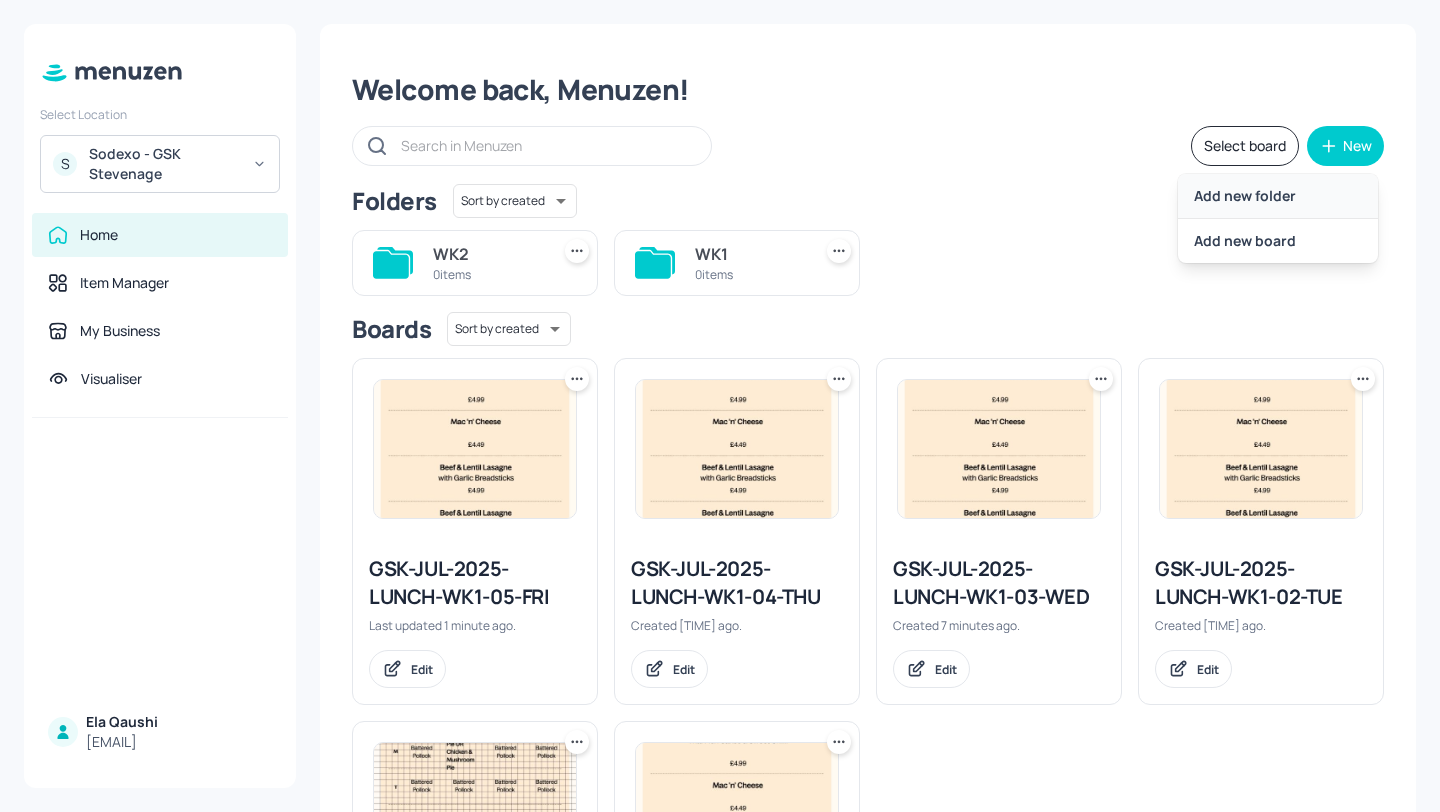 click on "Add new folder" at bounding box center [1278, 196] 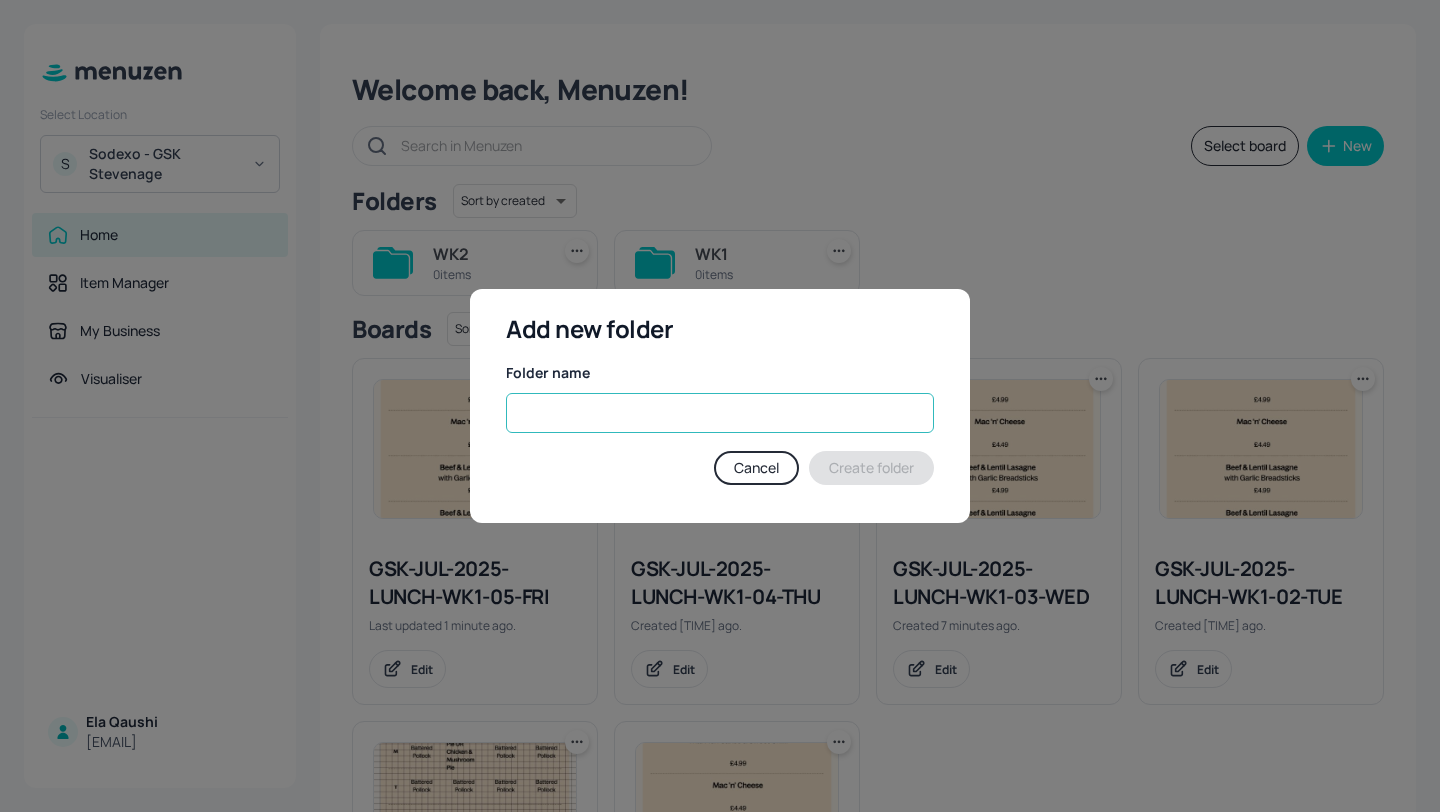 click at bounding box center (720, 413) 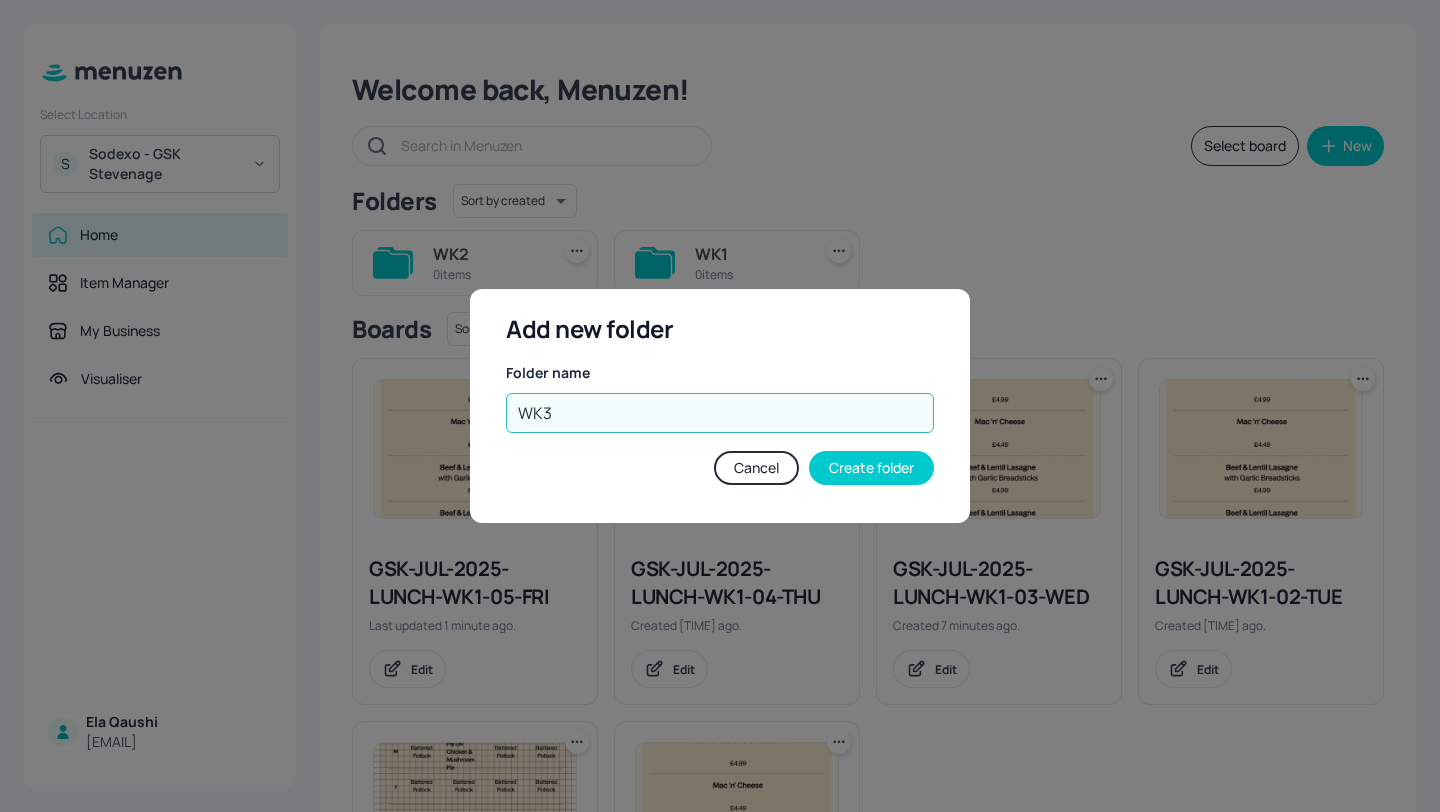 type on "WK3" 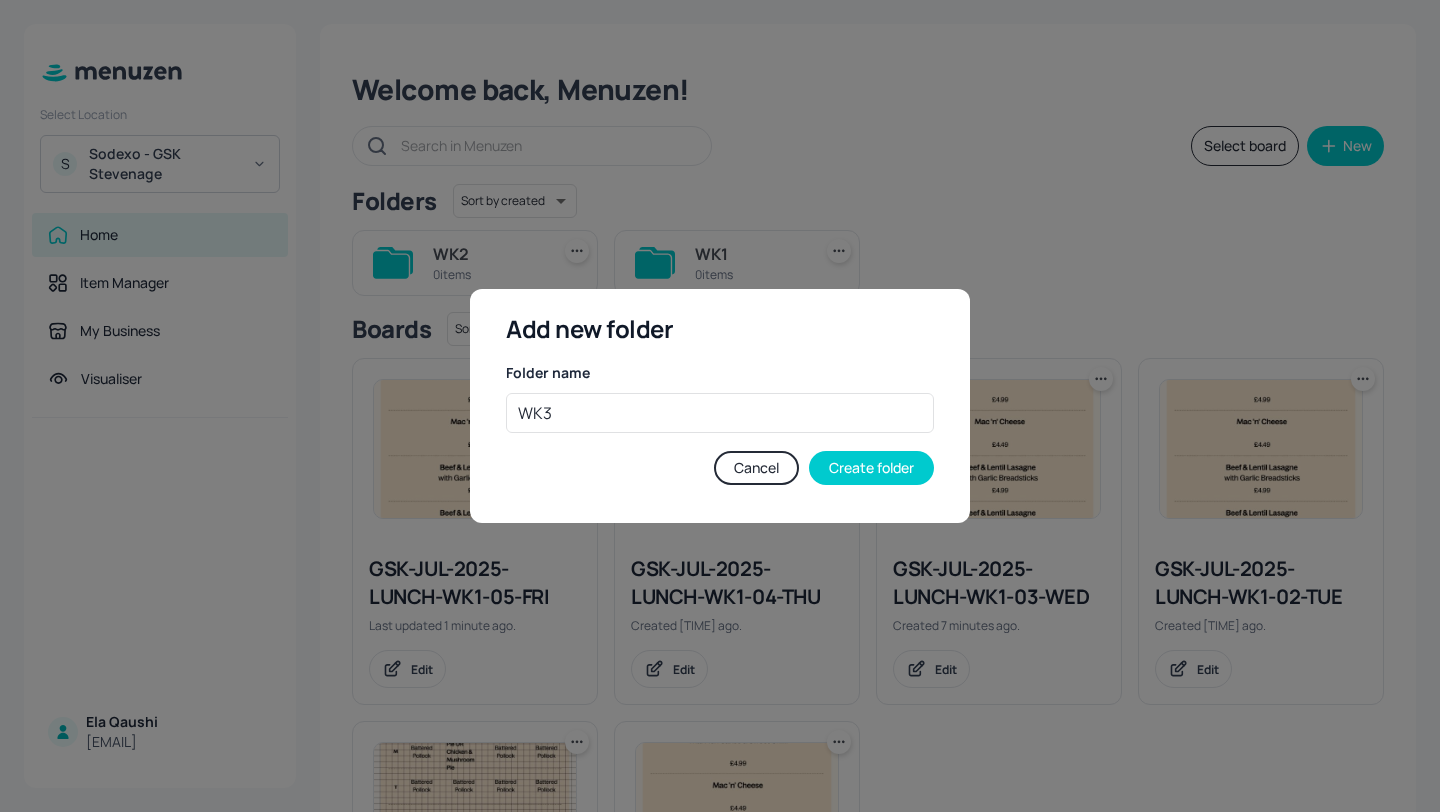 click on "Add new folder Folder name WK3 ​ Cancel Create folder" at bounding box center (720, 406) 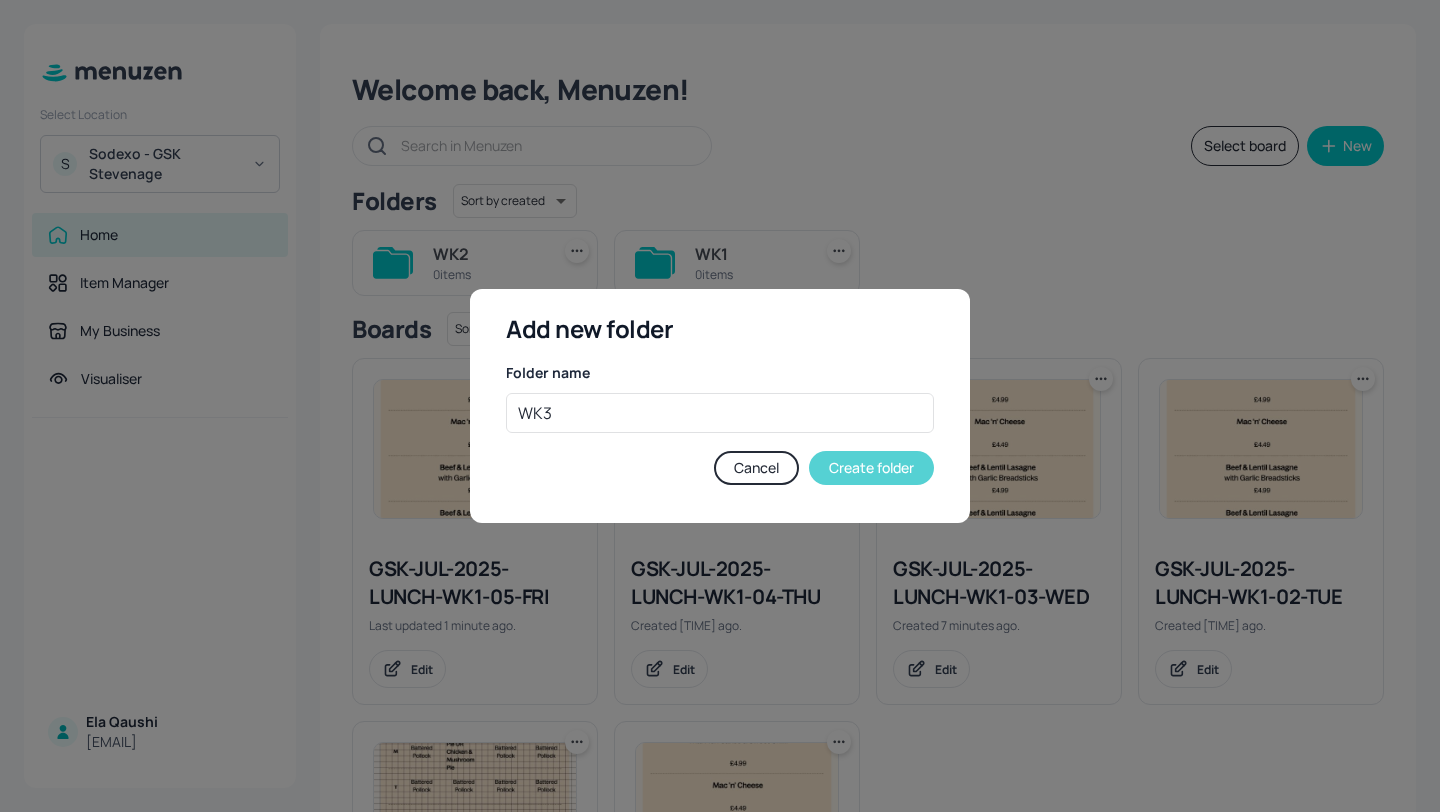 click on "Create folder" at bounding box center [871, 468] 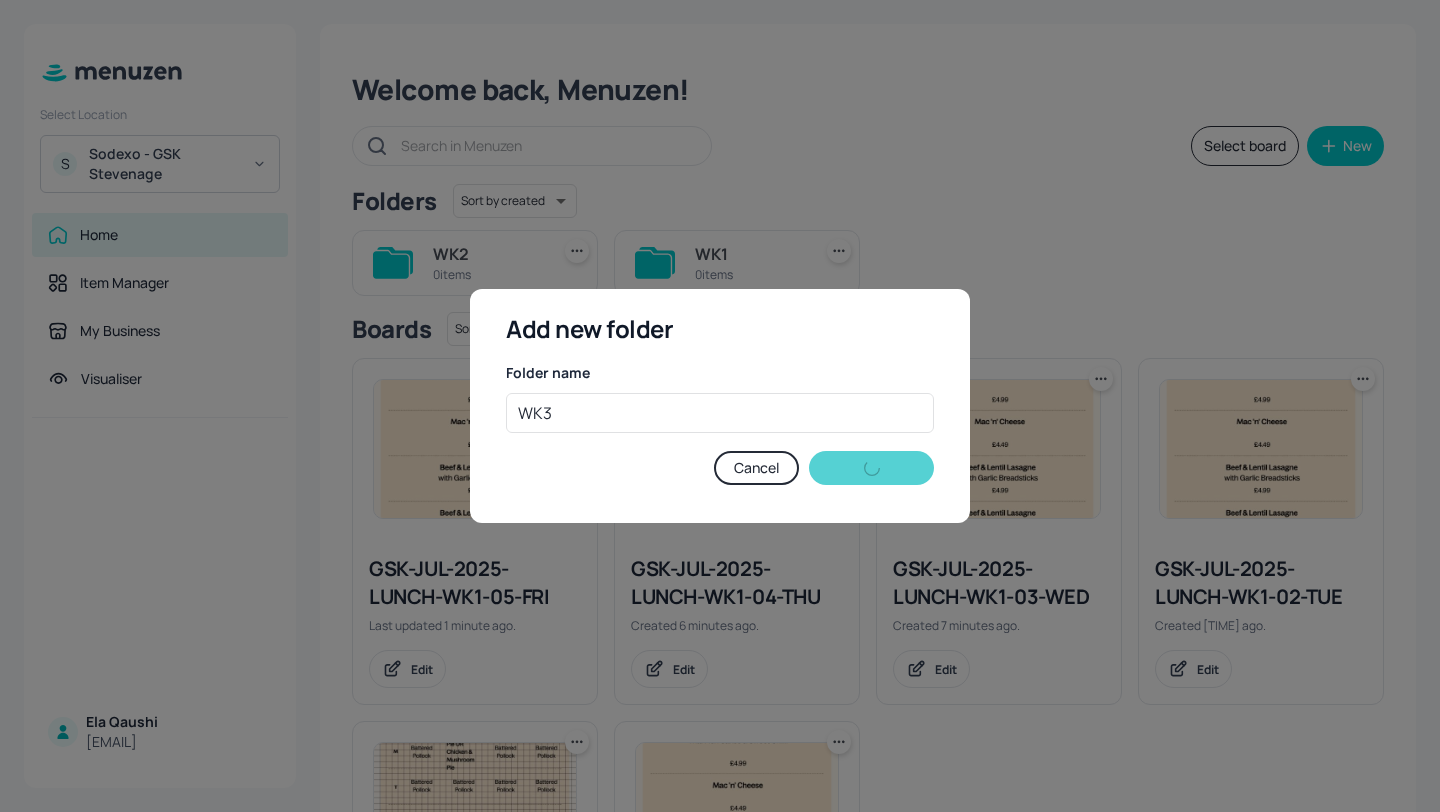 type 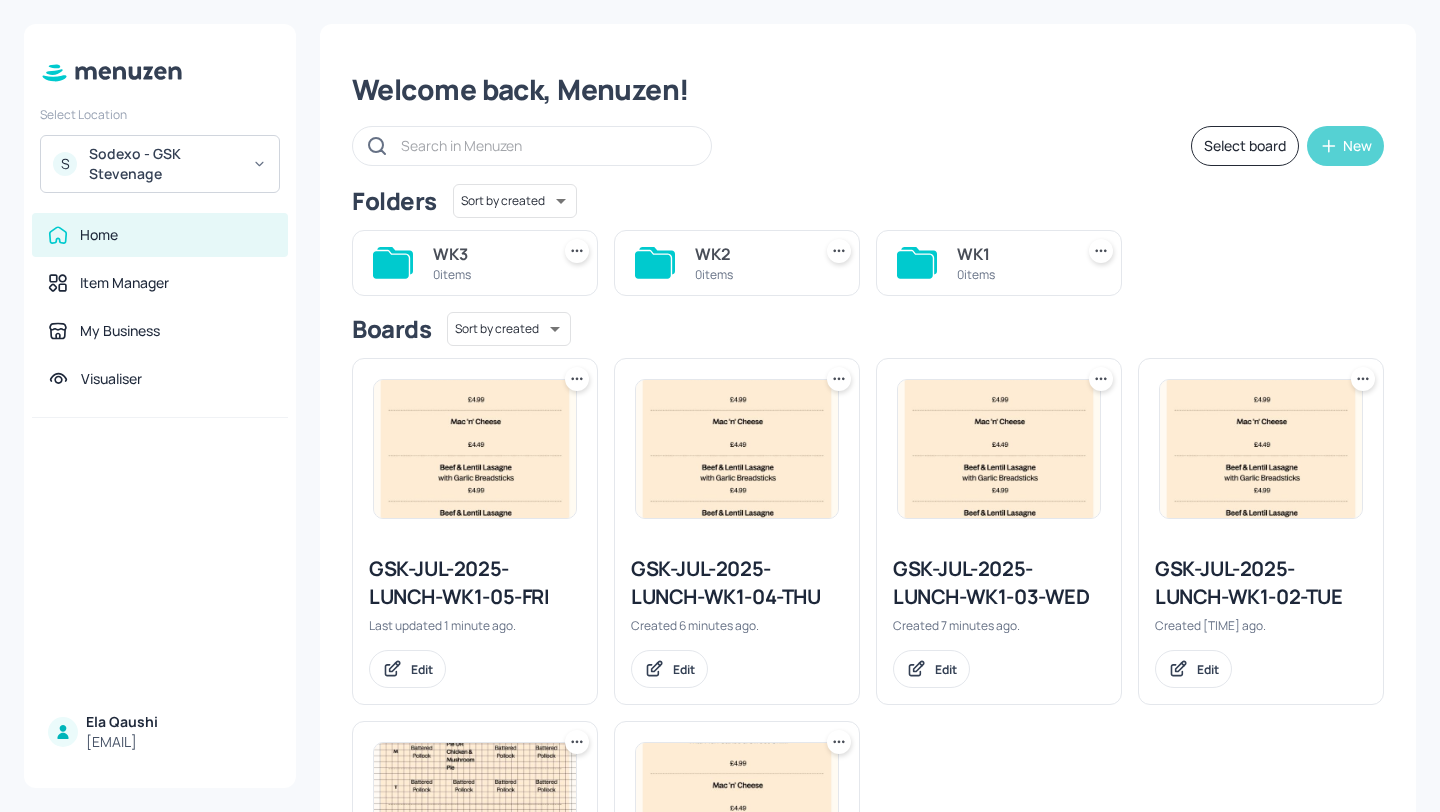 click on "New" at bounding box center (1357, 146) 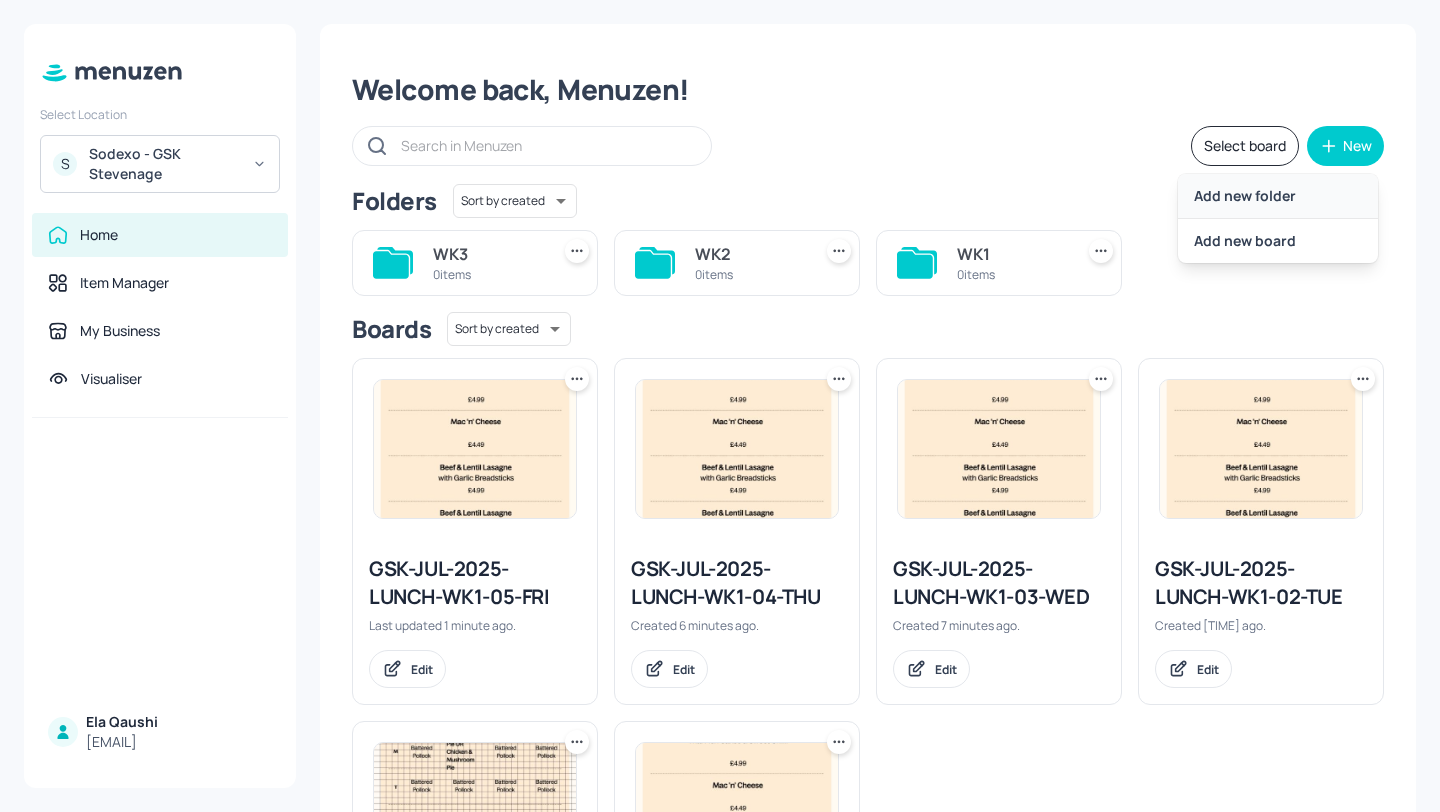 click on "Add new folder" at bounding box center (1278, 196) 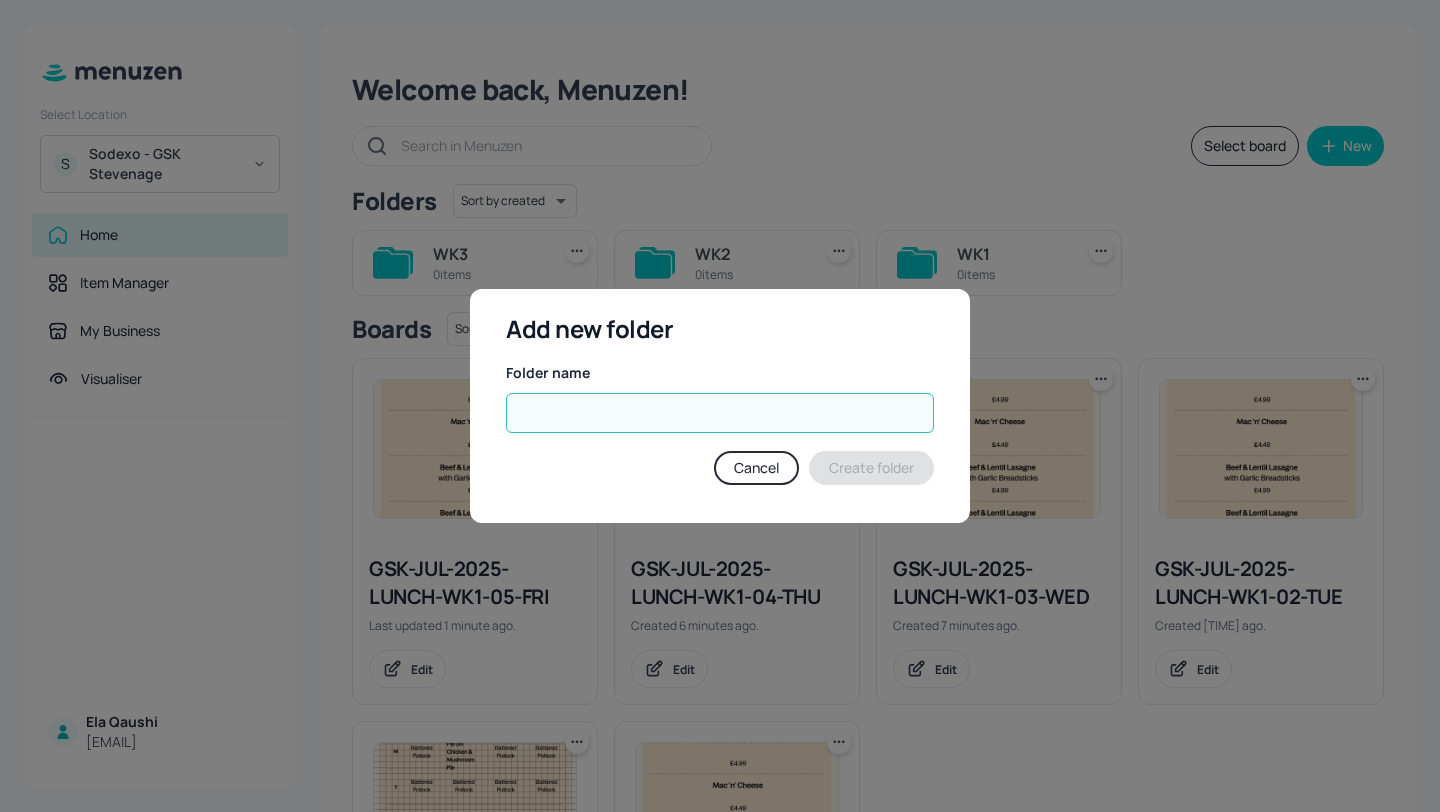 click at bounding box center (720, 413) 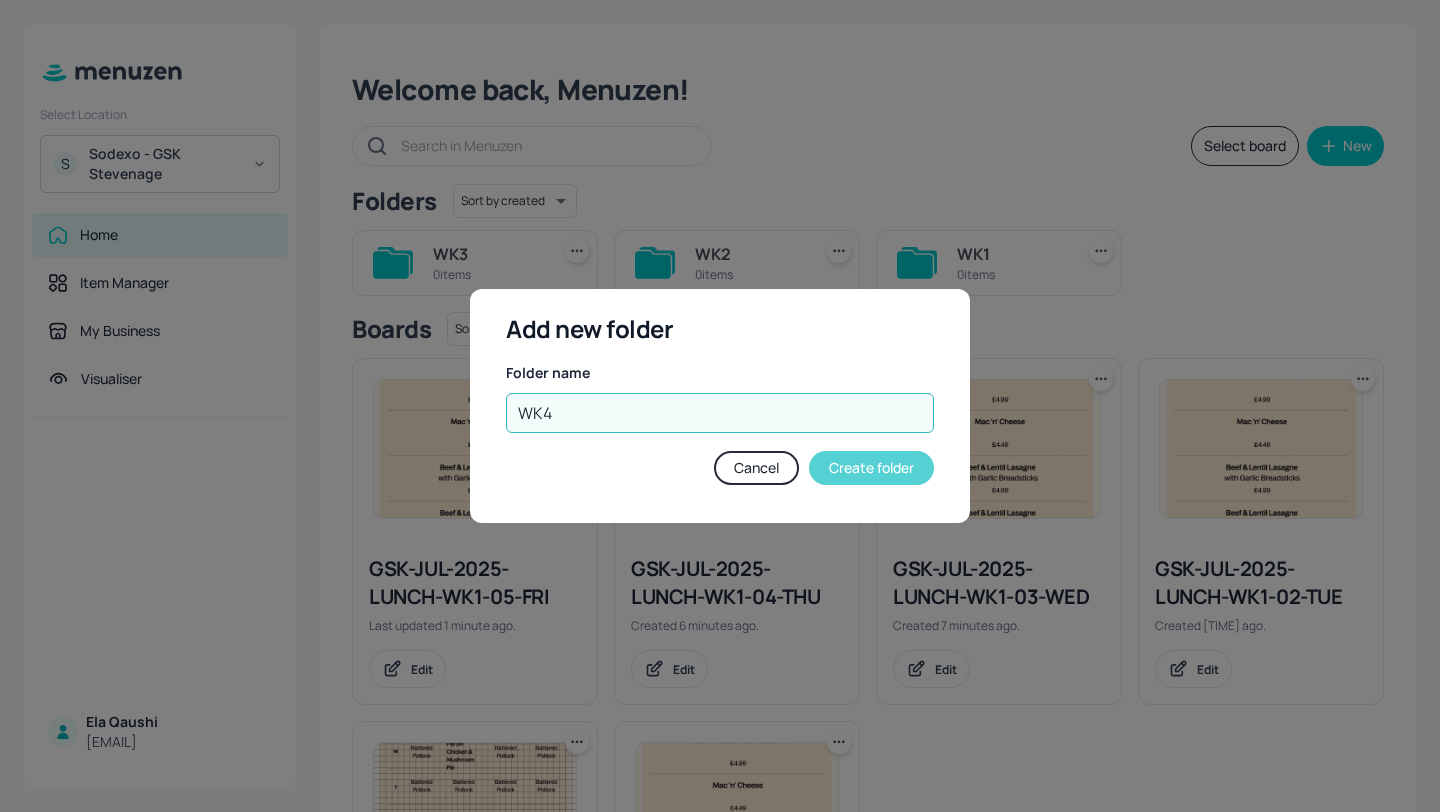 type on "WK4" 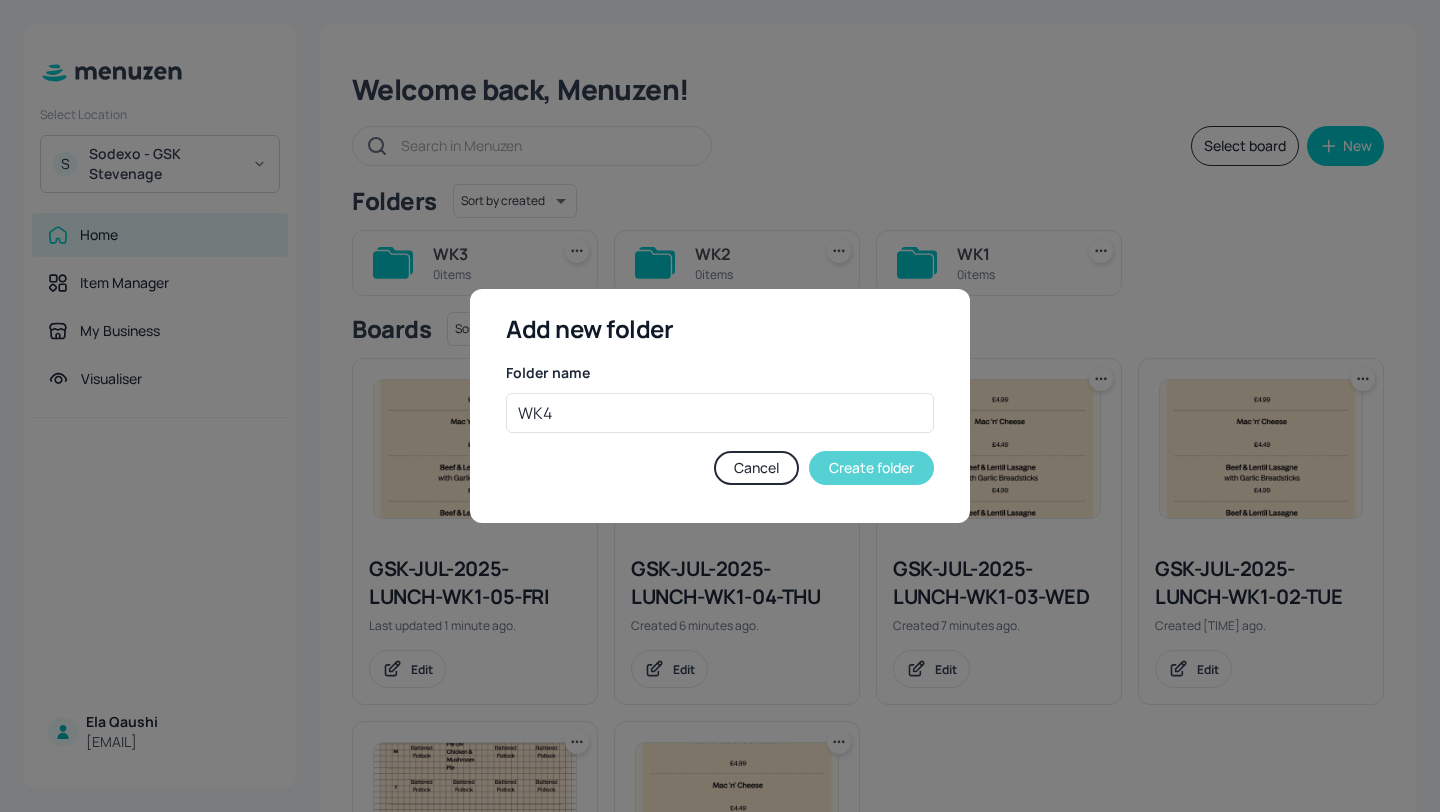 click on "Create folder" at bounding box center (871, 468) 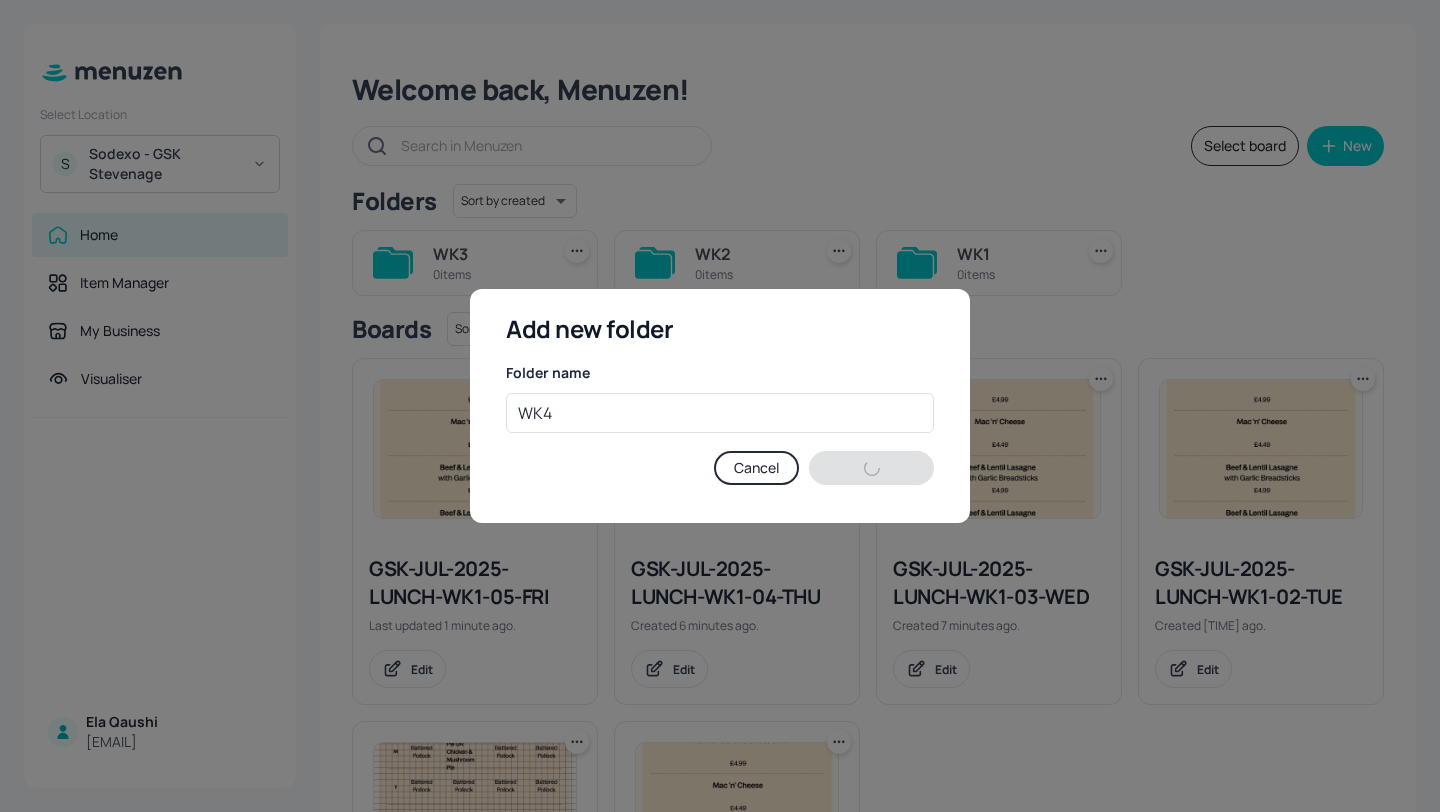 type 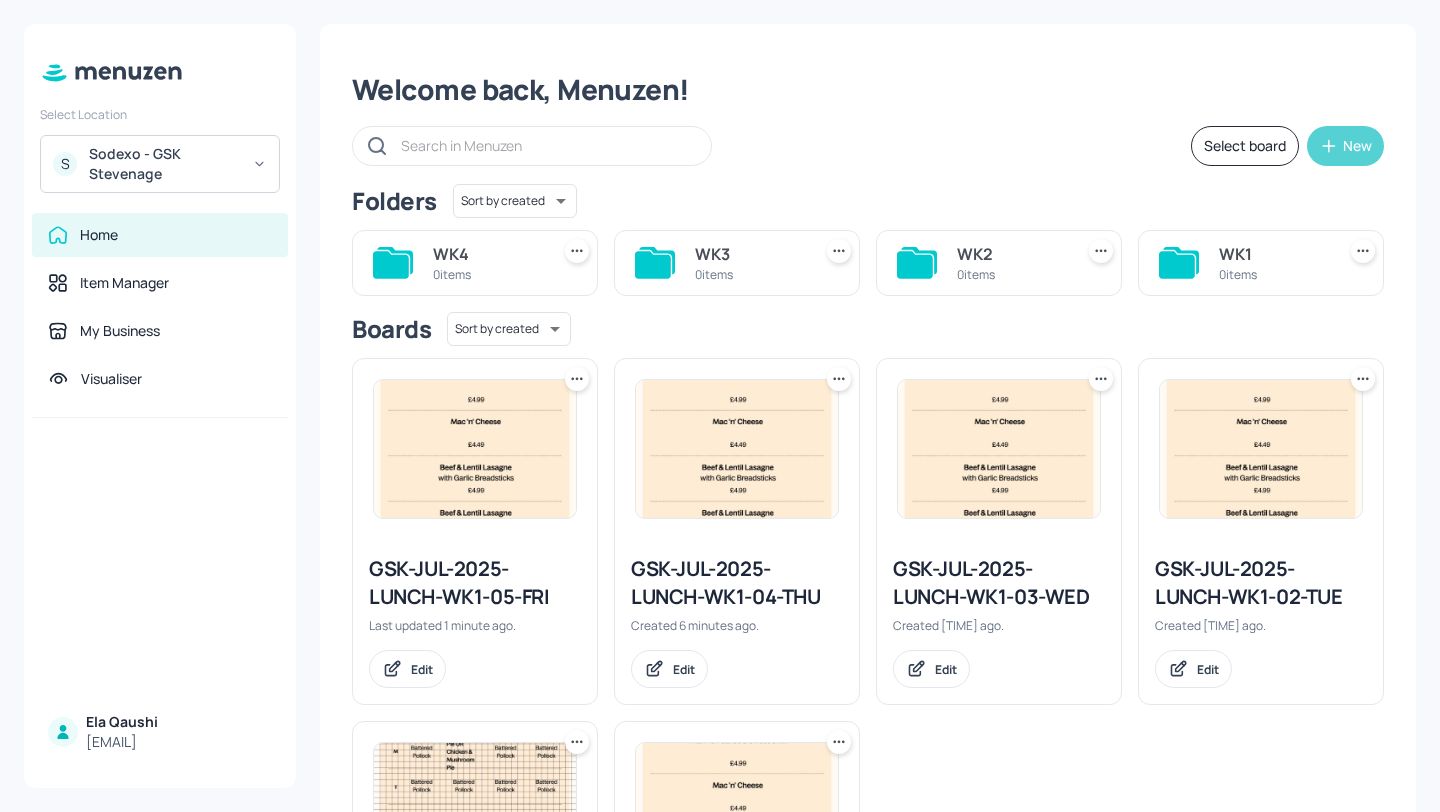 click on "New" at bounding box center [1345, 146] 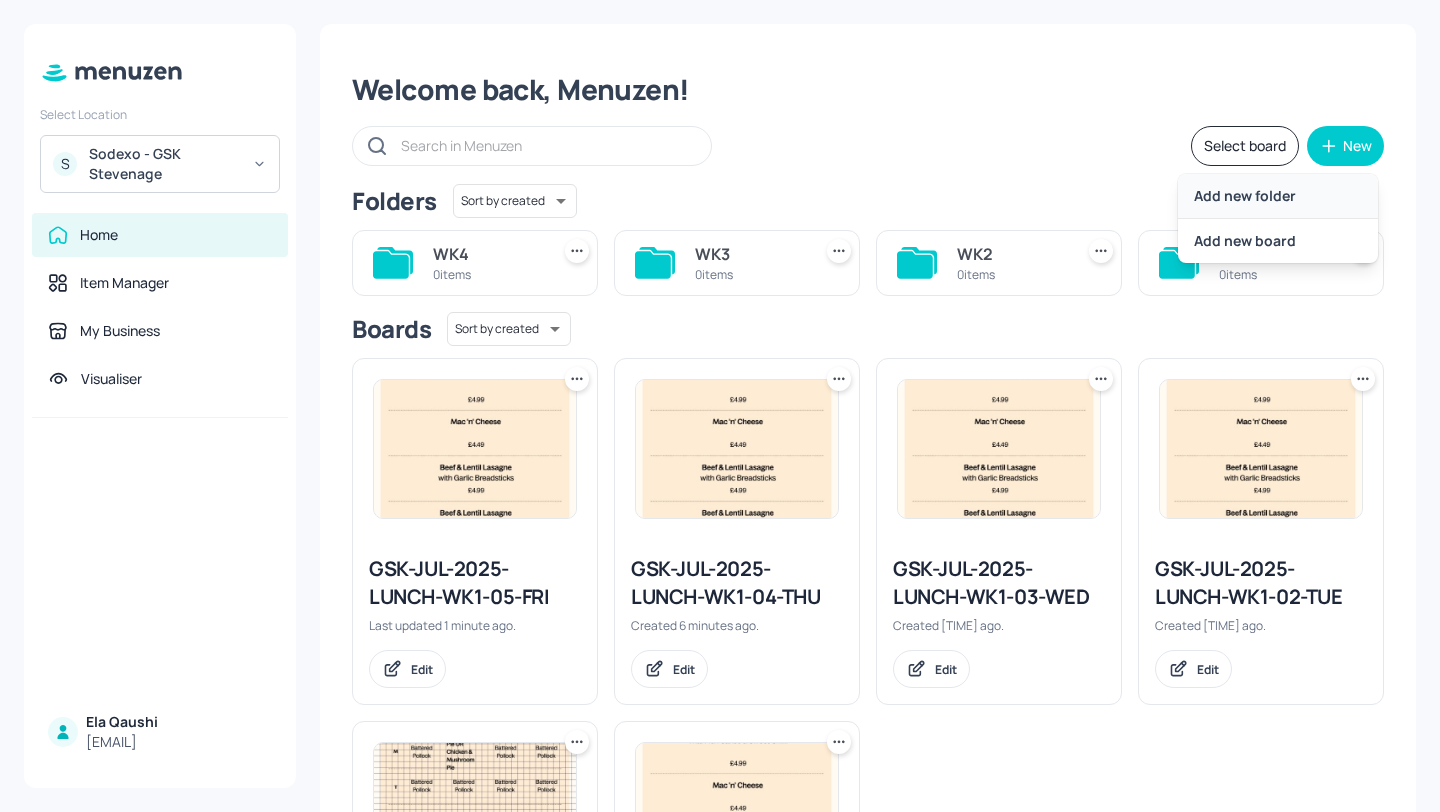 click on "Add new folder" at bounding box center [1278, 196] 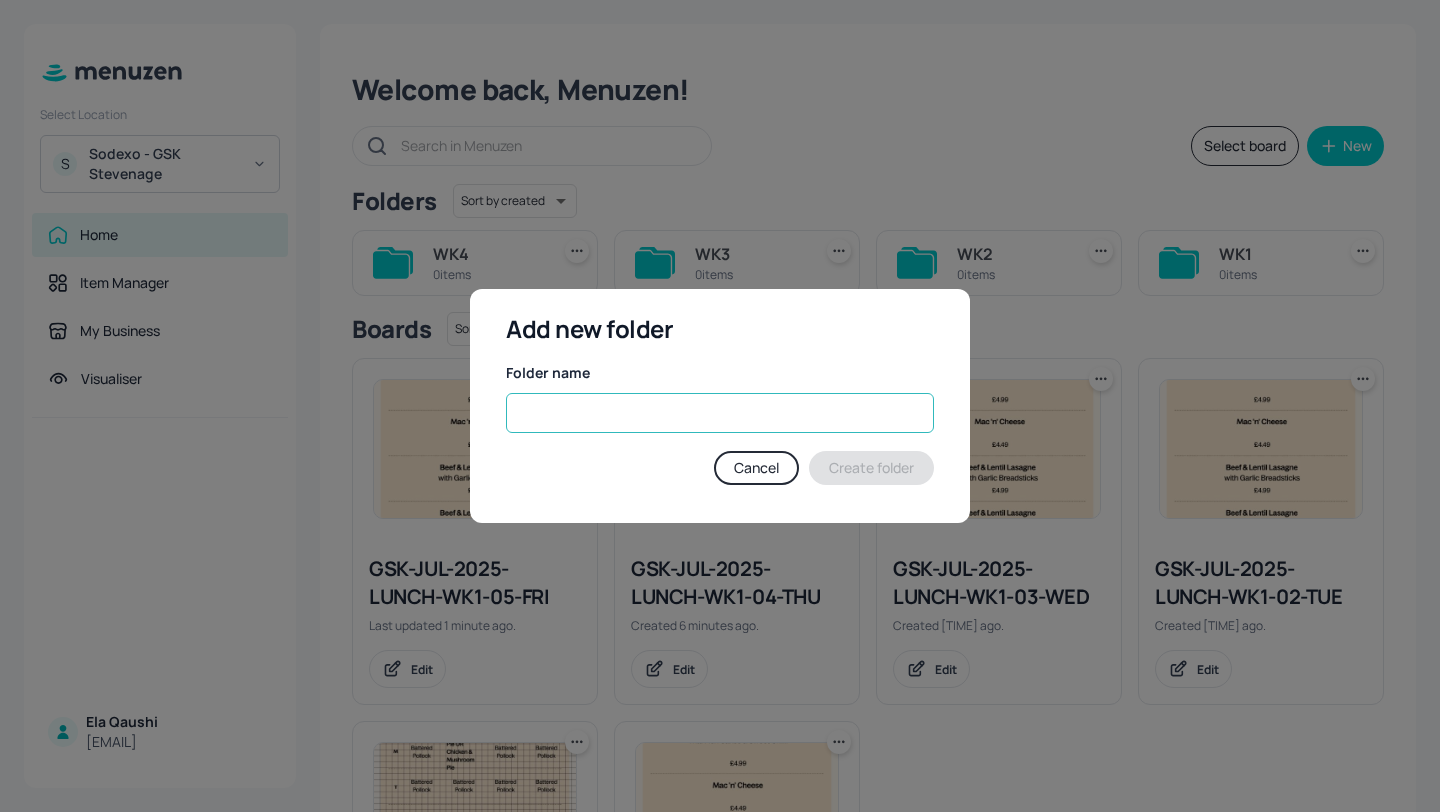 click at bounding box center (720, 413) 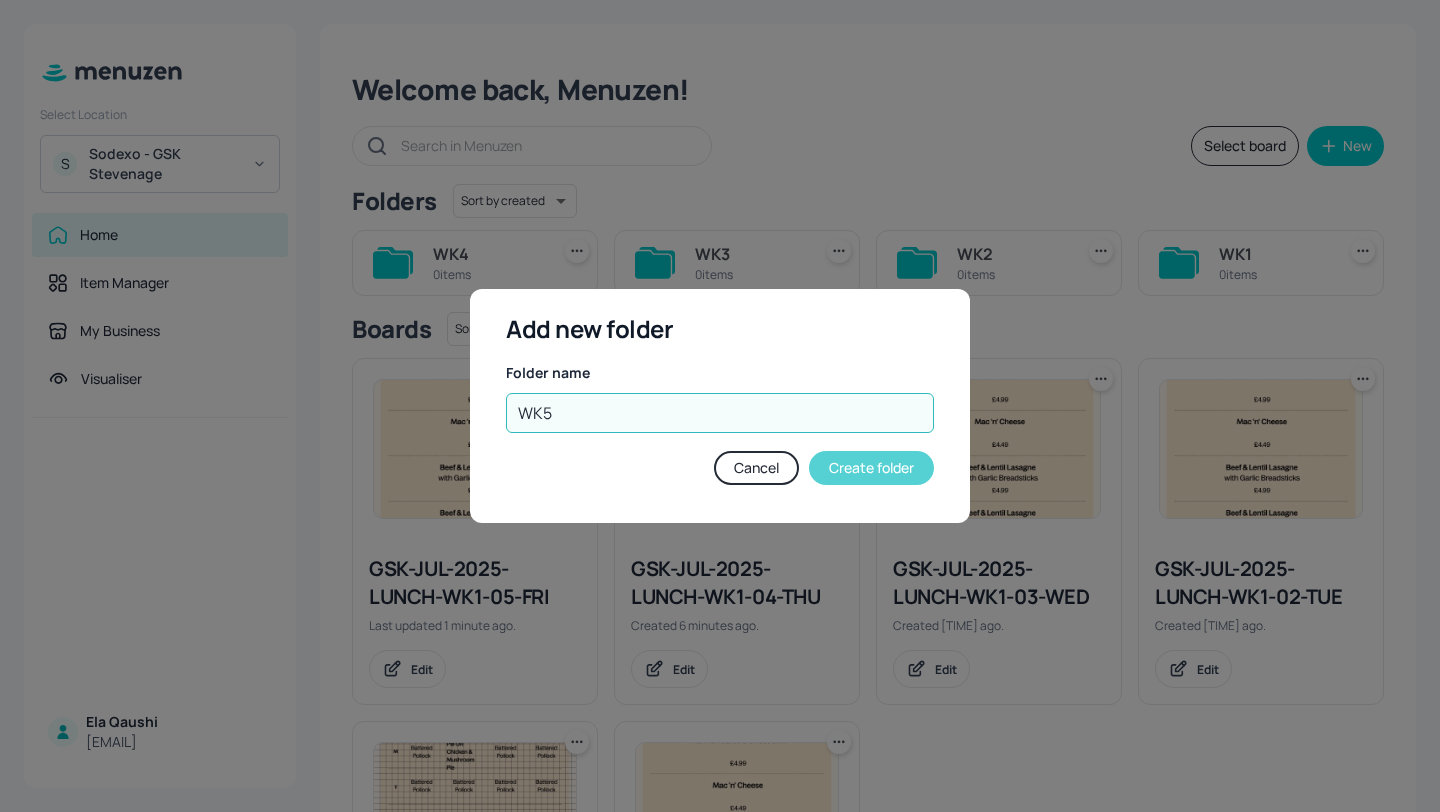 type on "WK5" 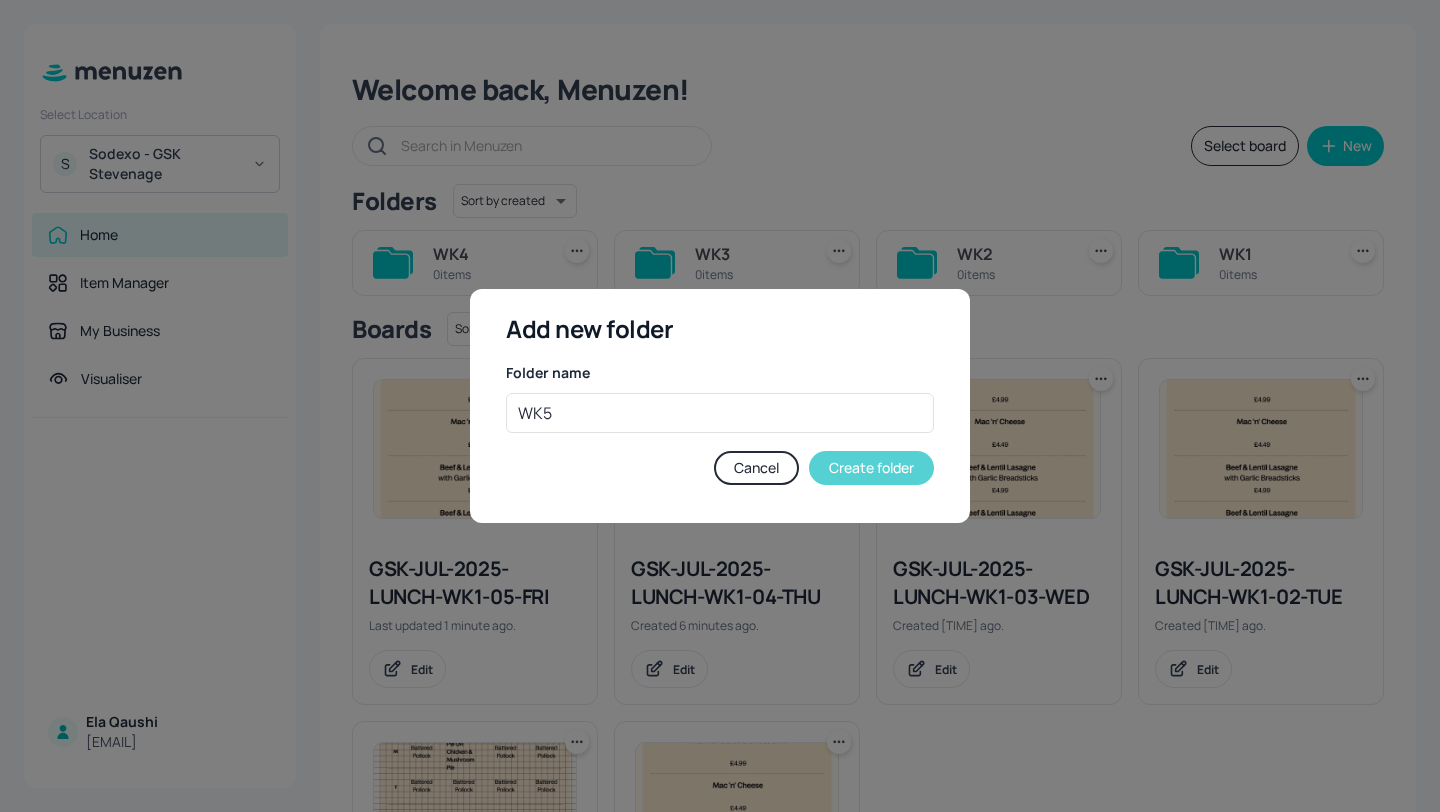 click on "Create folder" at bounding box center (871, 468) 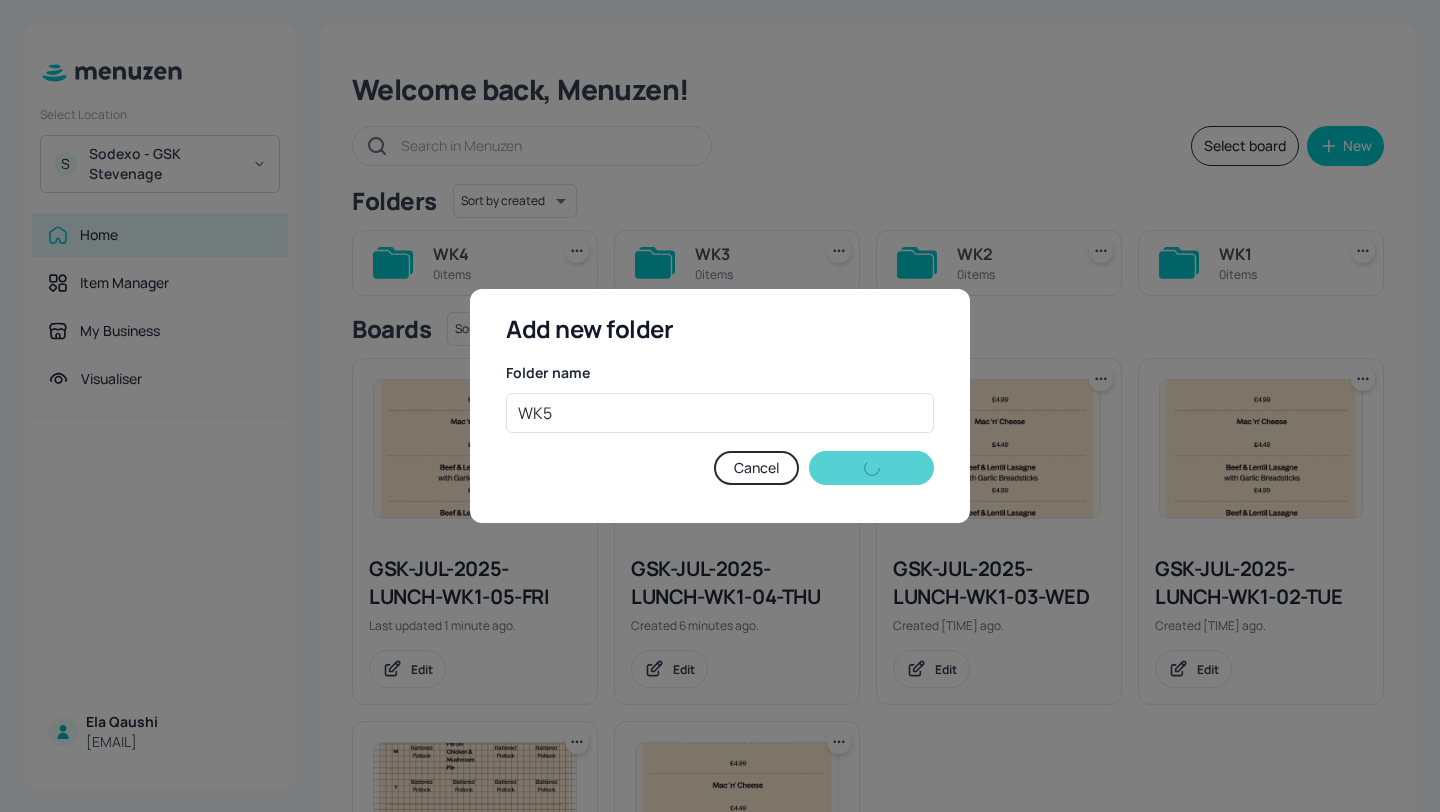 type 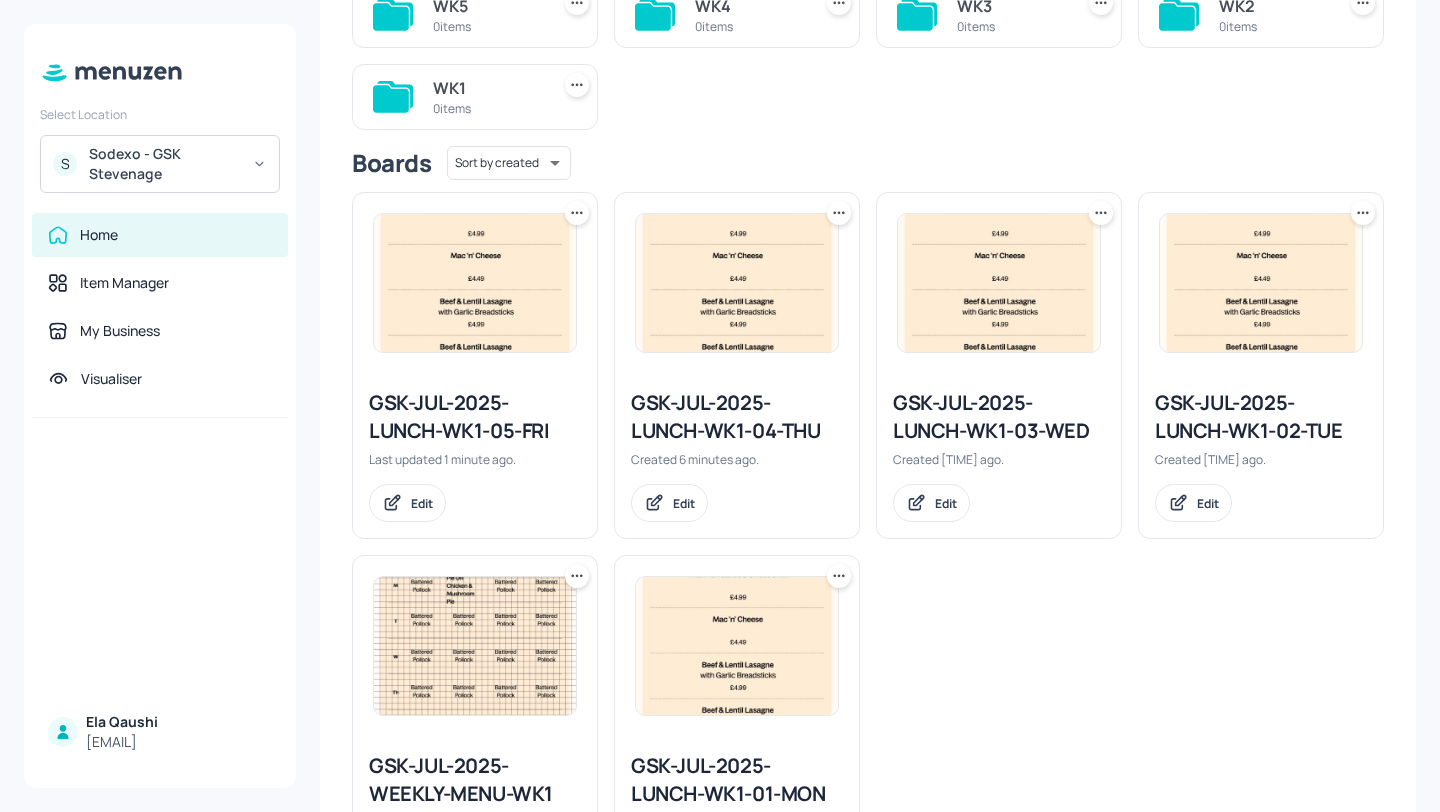 scroll, scrollTop: 297, scrollLeft: 0, axis: vertical 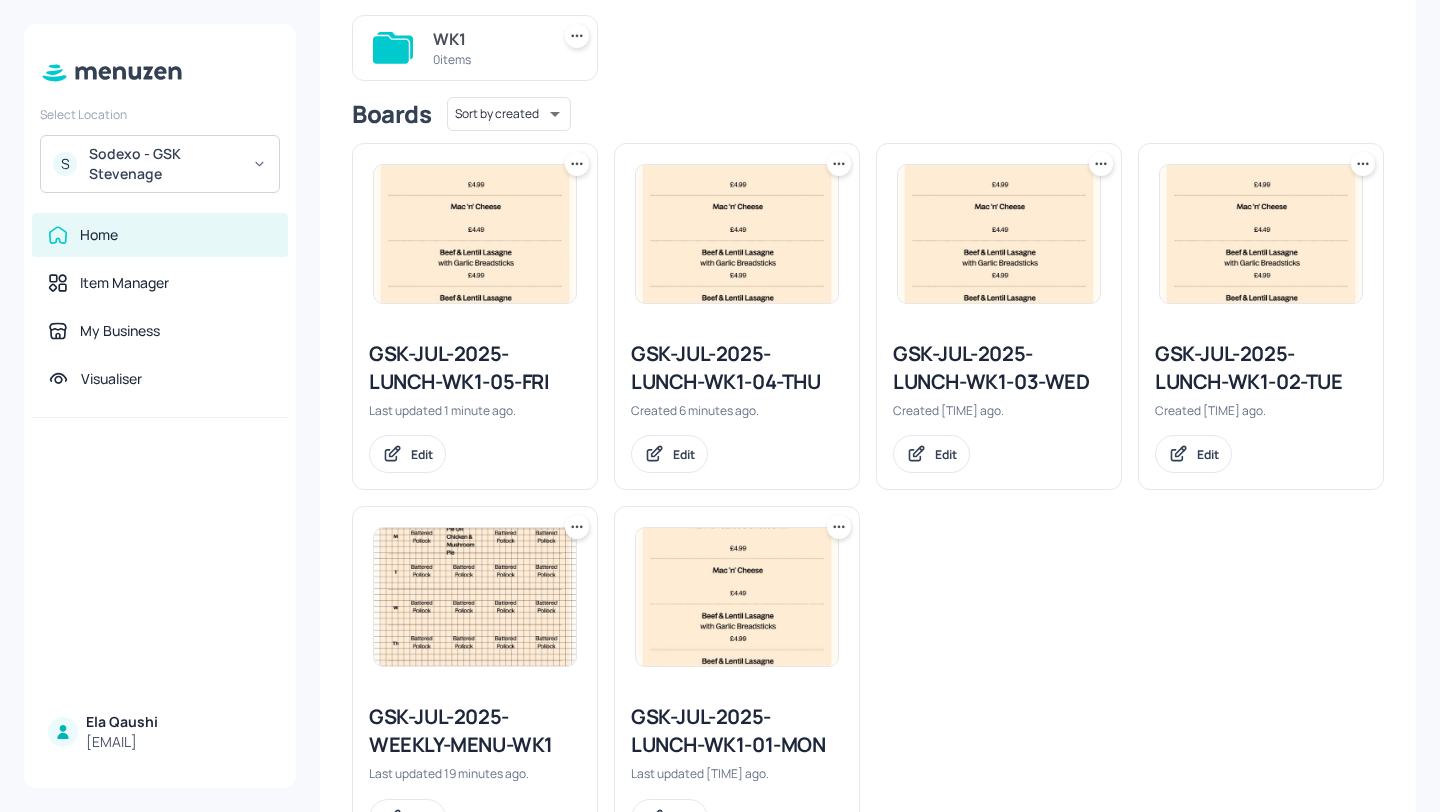 click 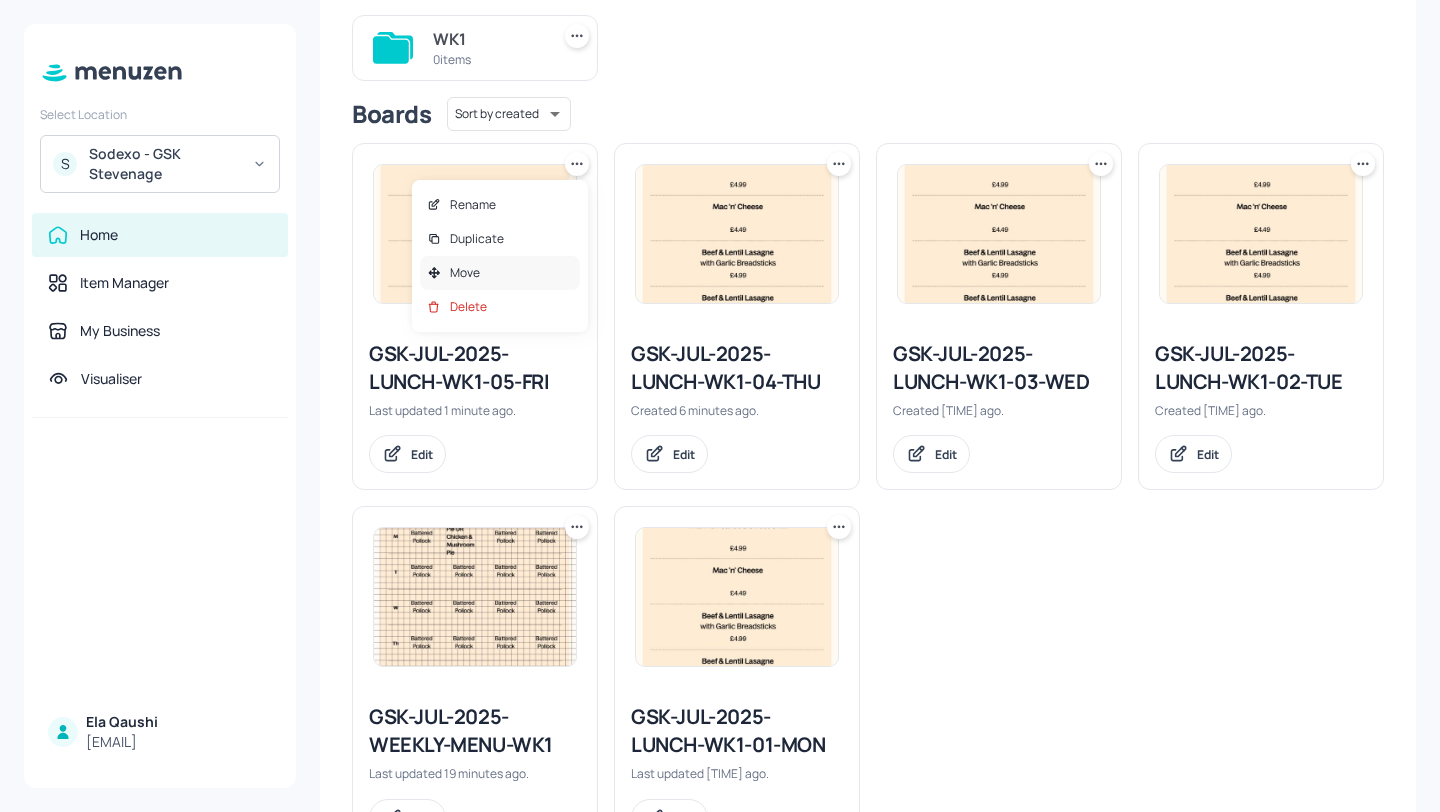 click on "Move" at bounding box center (500, 273) 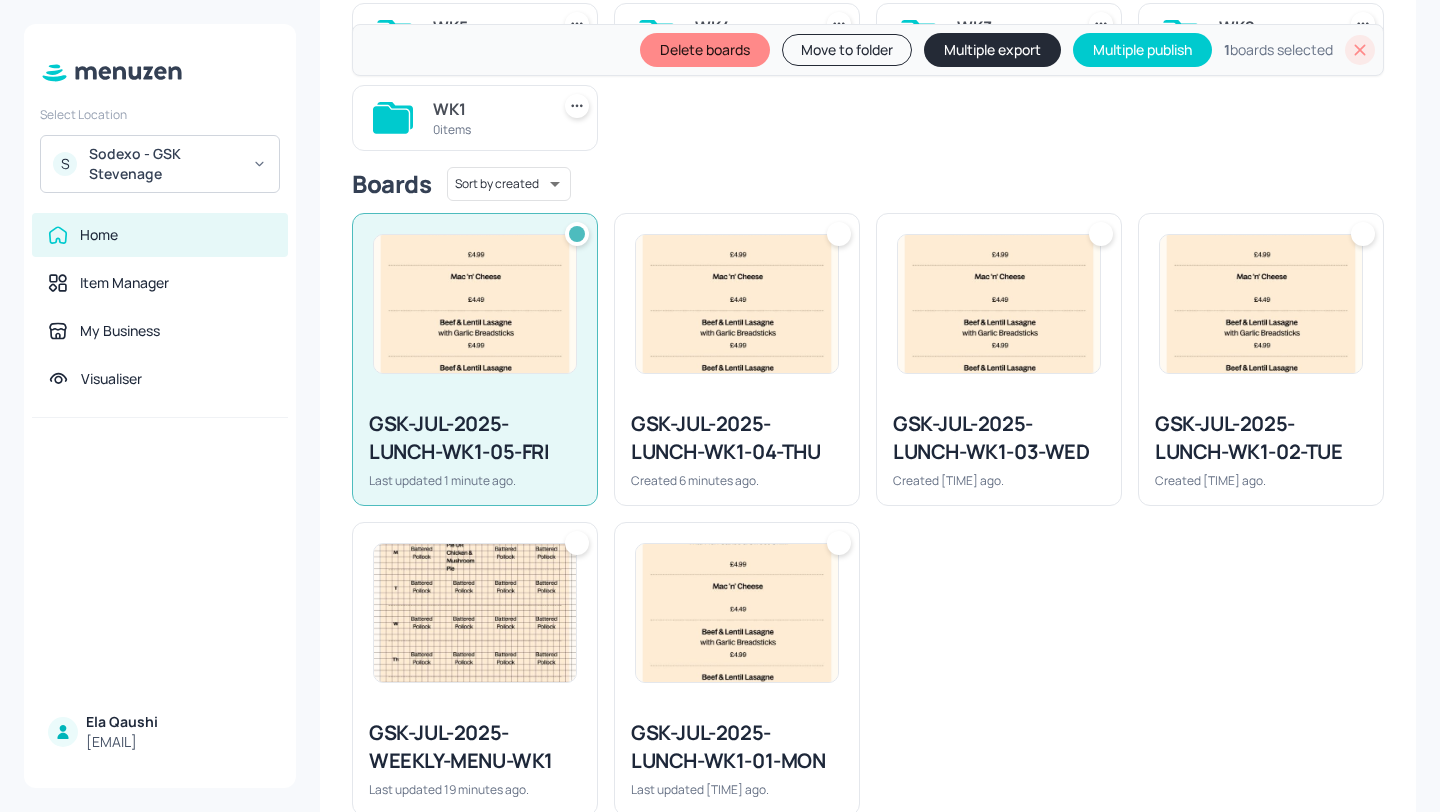 scroll, scrollTop: 348, scrollLeft: 0, axis: vertical 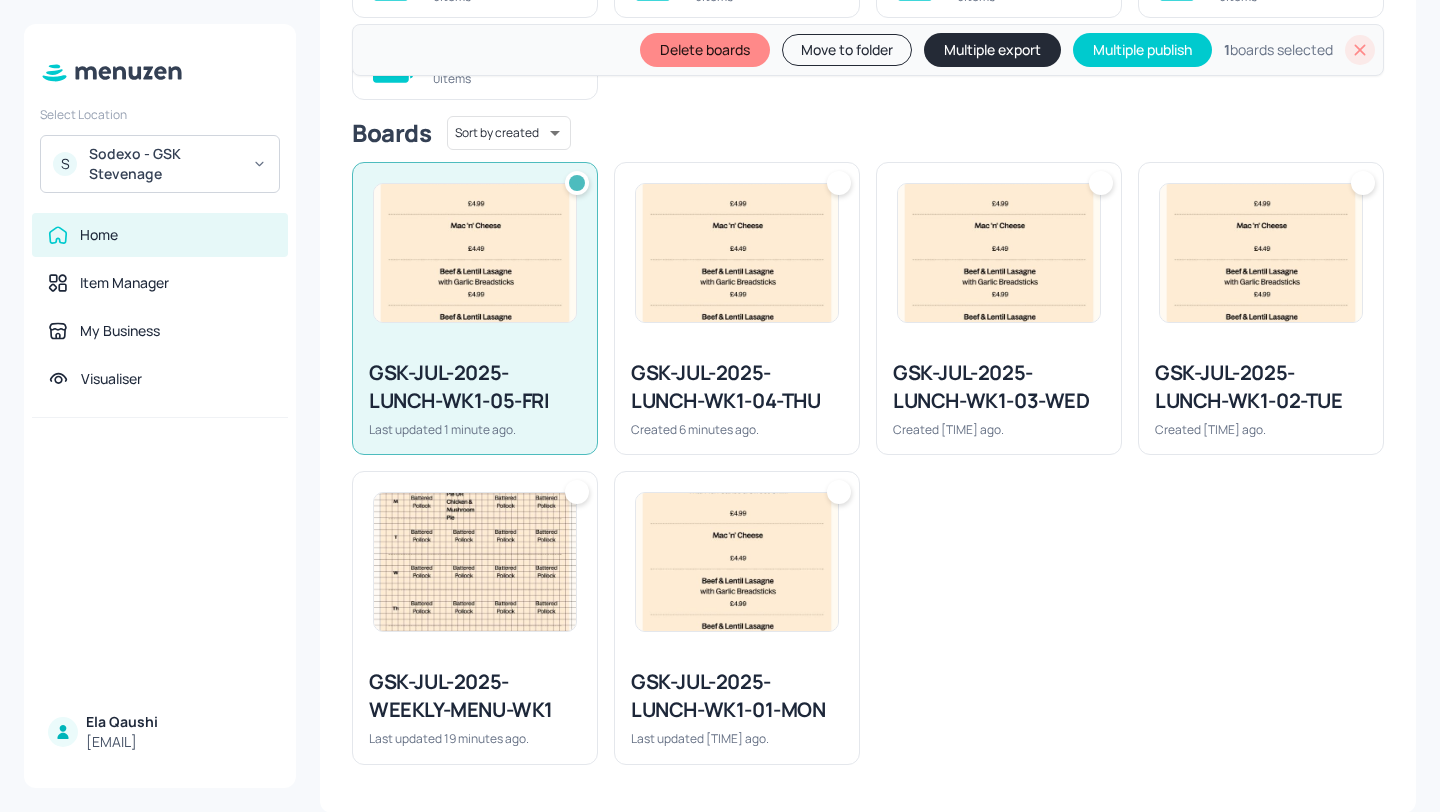 click on "GSK-JUL-2025-LUNCH-WK1-04-THU" at bounding box center (737, 387) 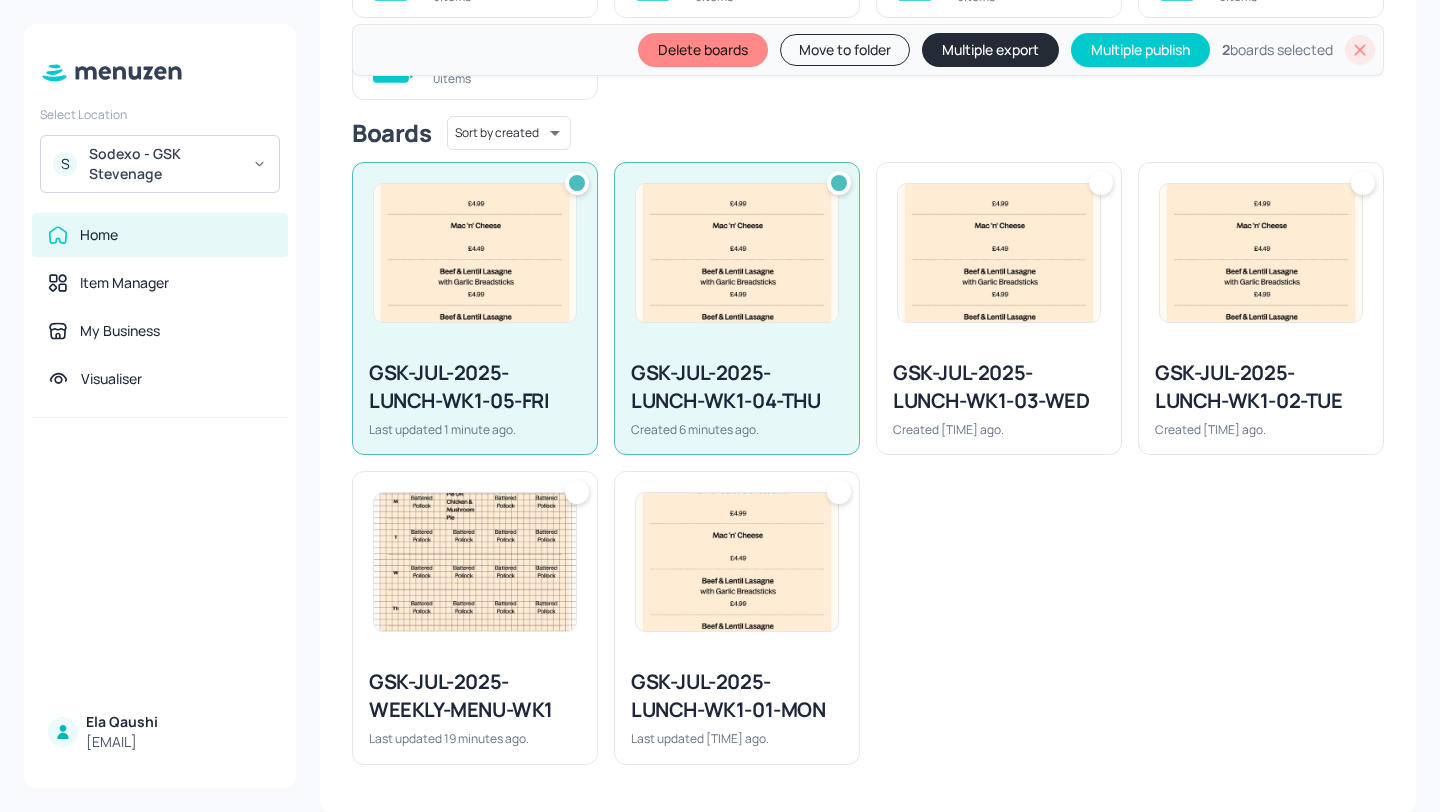click on "GSK-JUL-2025-LUNCH-WK1-03-WED" at bounding box center [999, 387] 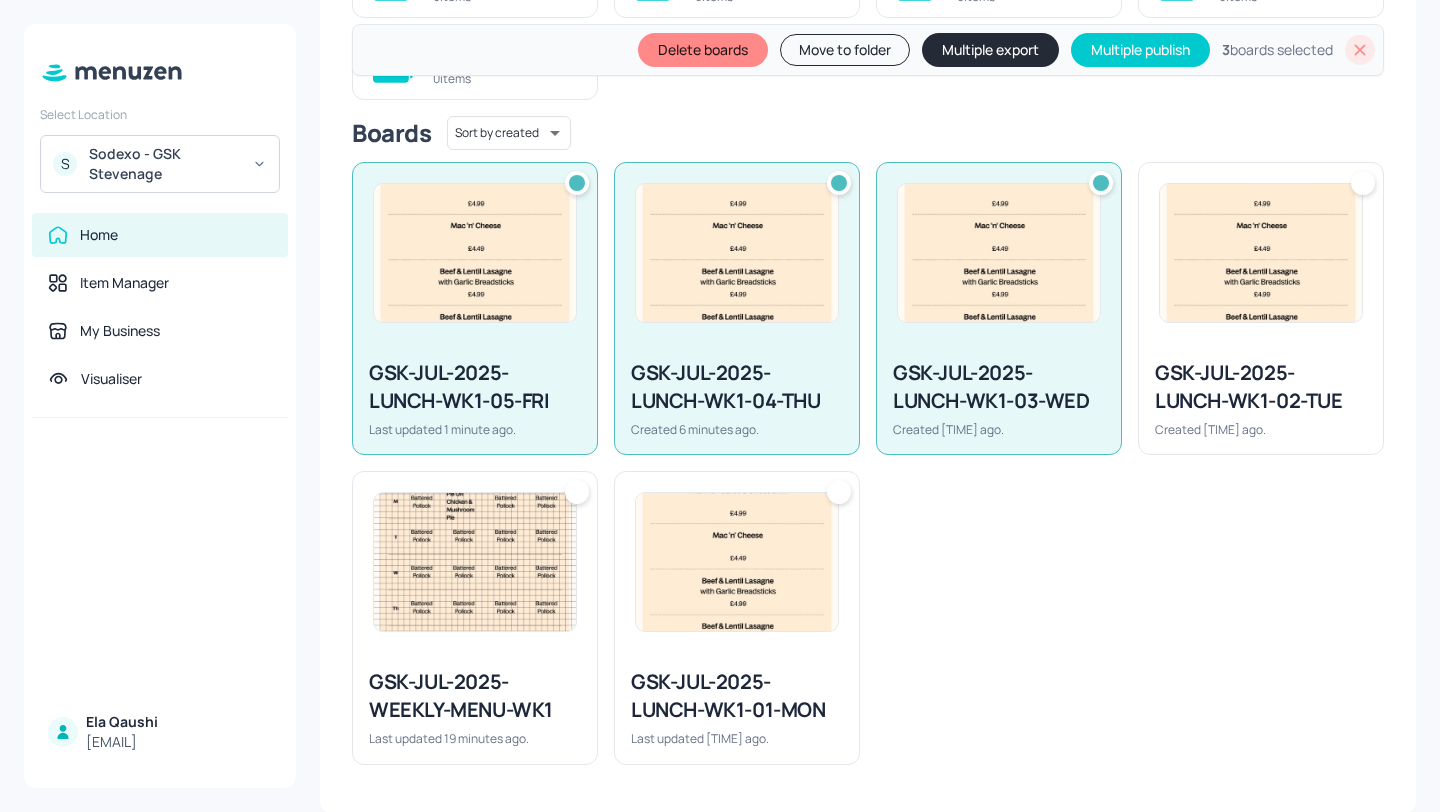 click on "GSK-JUL-2025-LUNCH-WK1-02-TUE Created 10 minutes ago." at bounding box center [1261, 398] 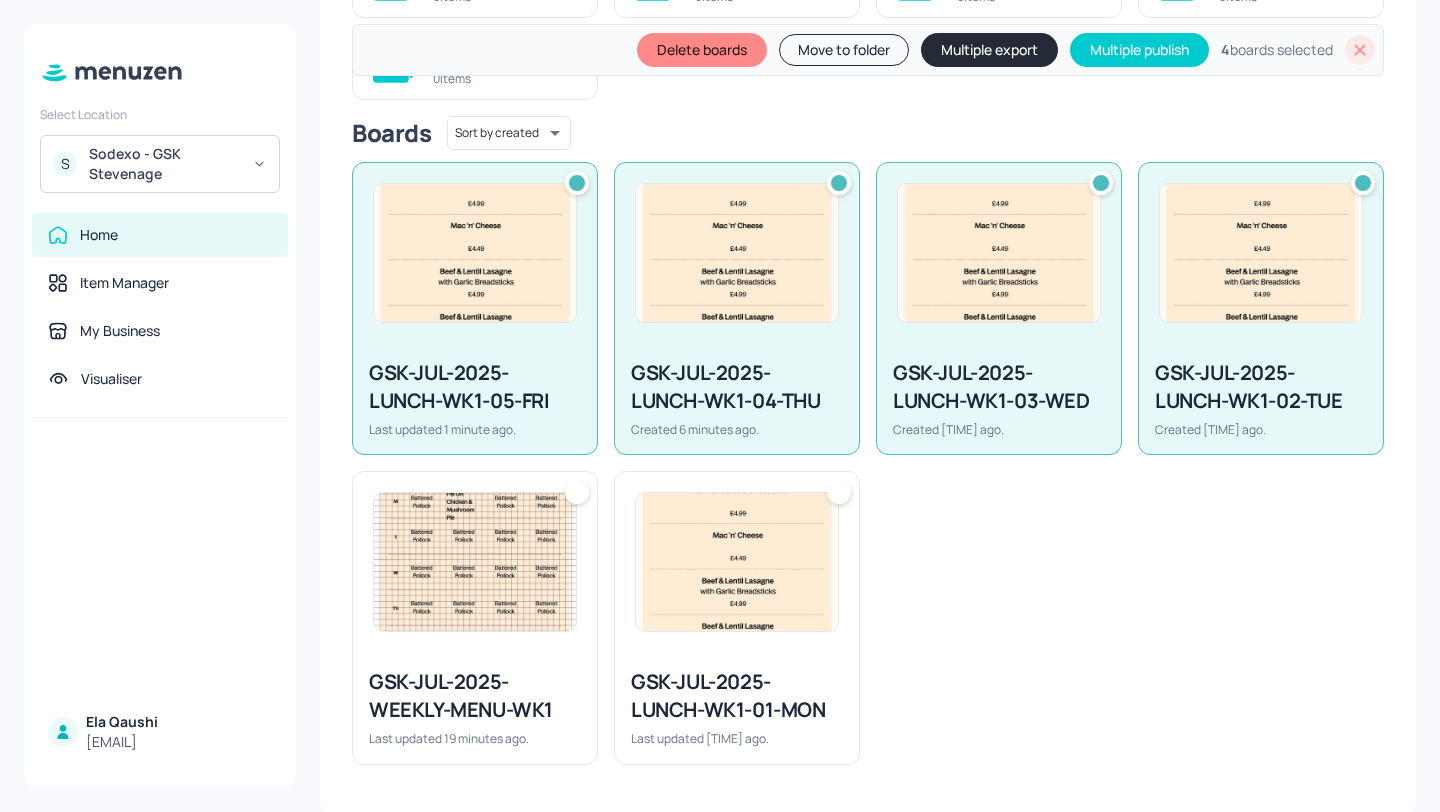 click on "GSK-JUL-2025-LUNCH-WK1-01-MON" at bounding box center (737, 696) 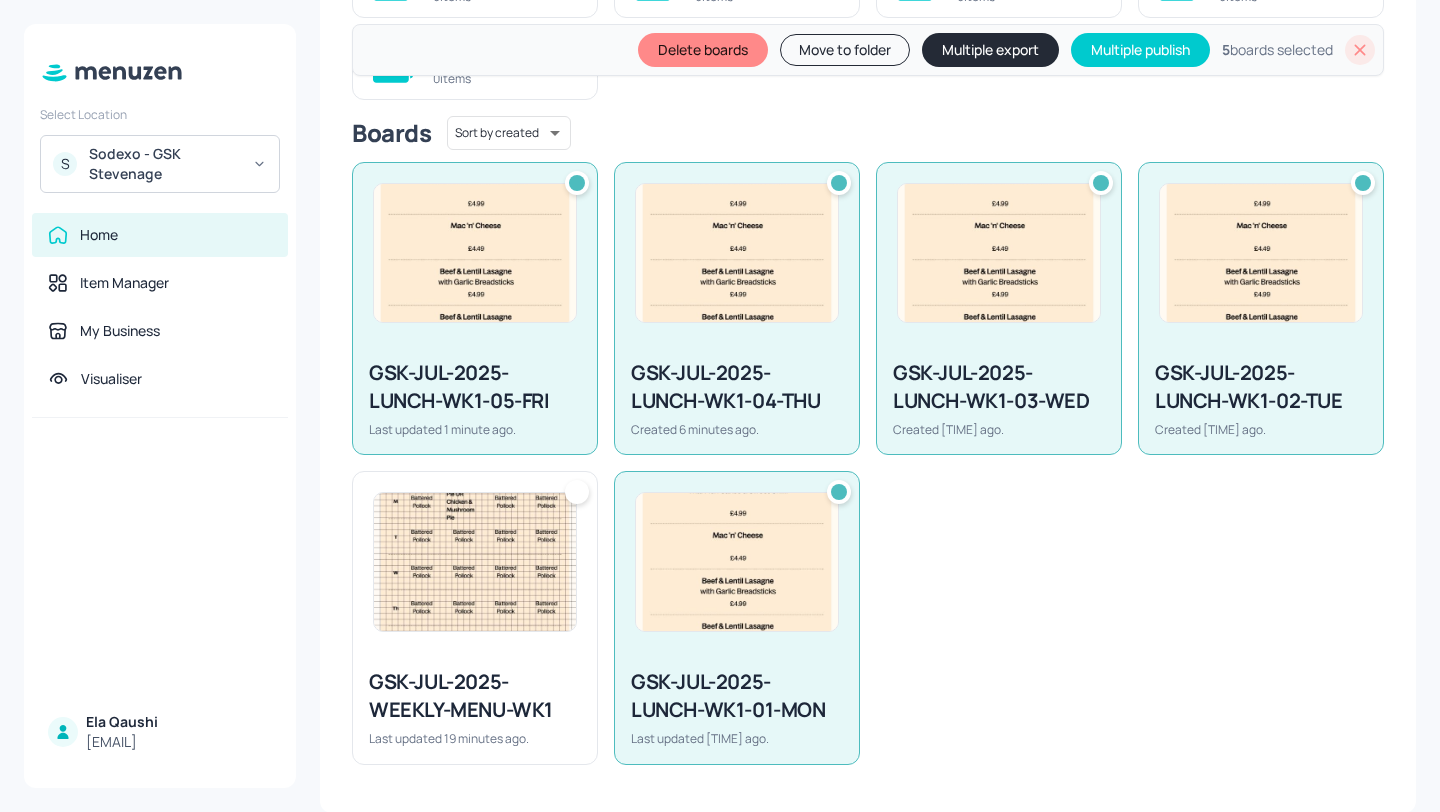 click on "Move to folder" at bounding box center (845, 50) 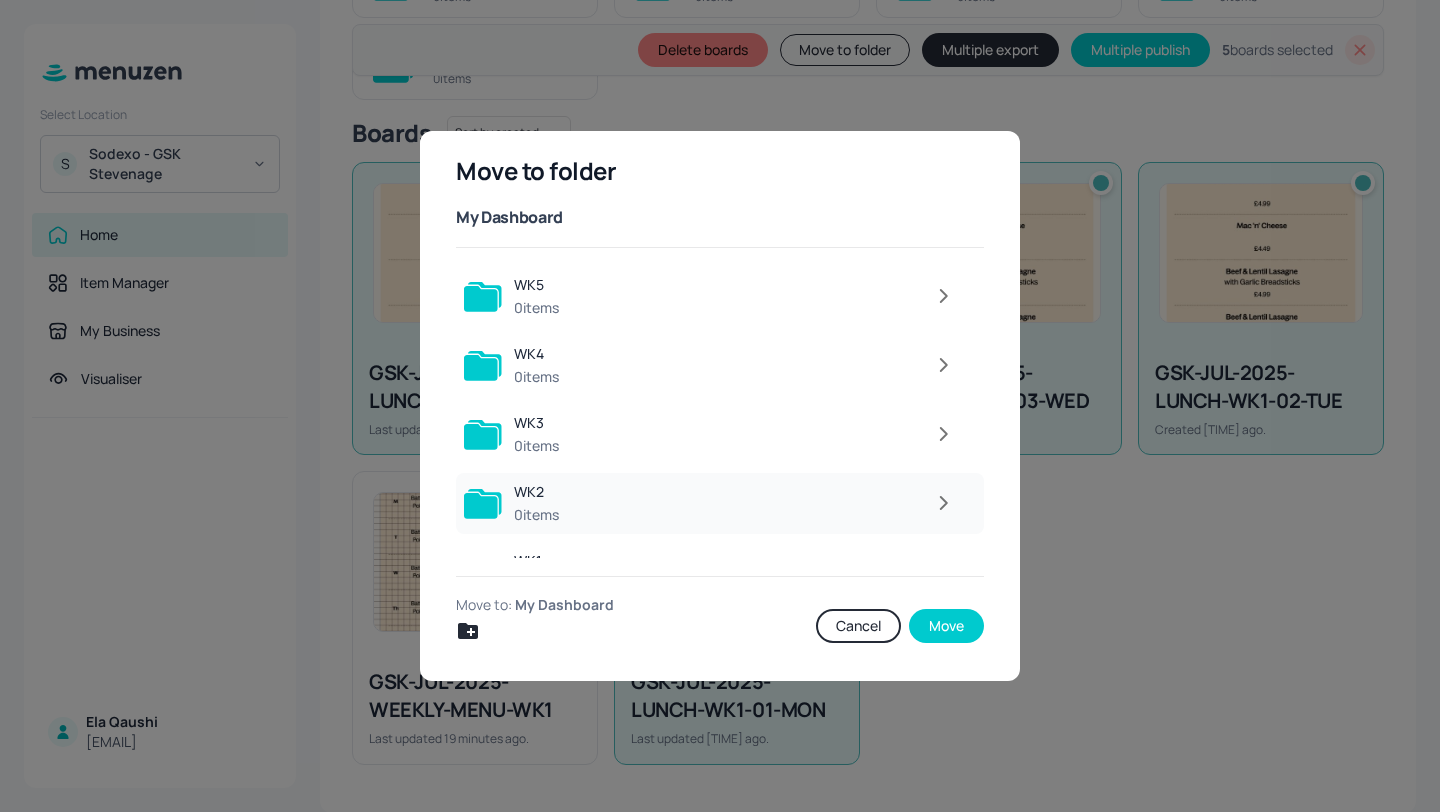 scroll, scrollTop: 45, scrollLeft: 0, axis: vertical 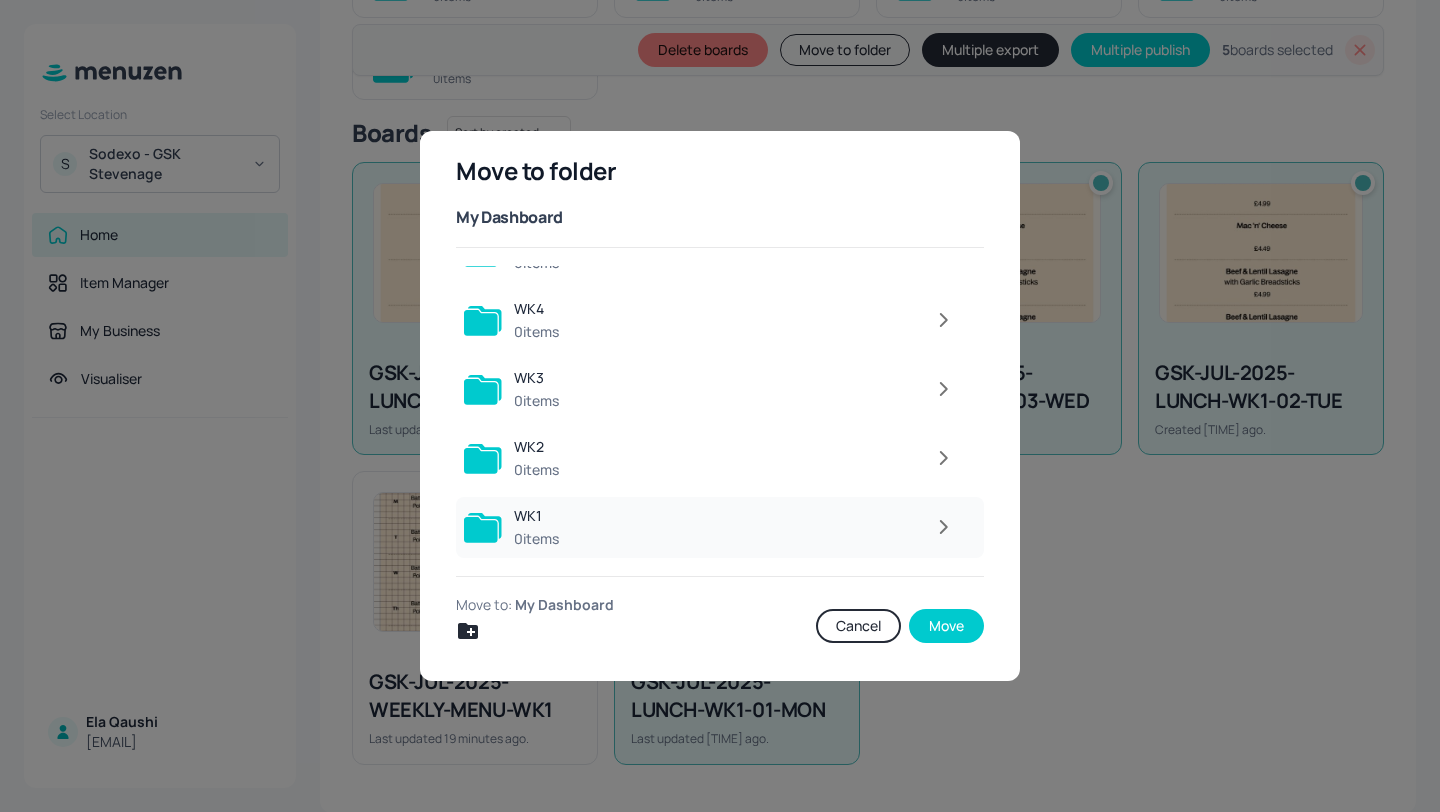 click at bounding box center [768, 527] 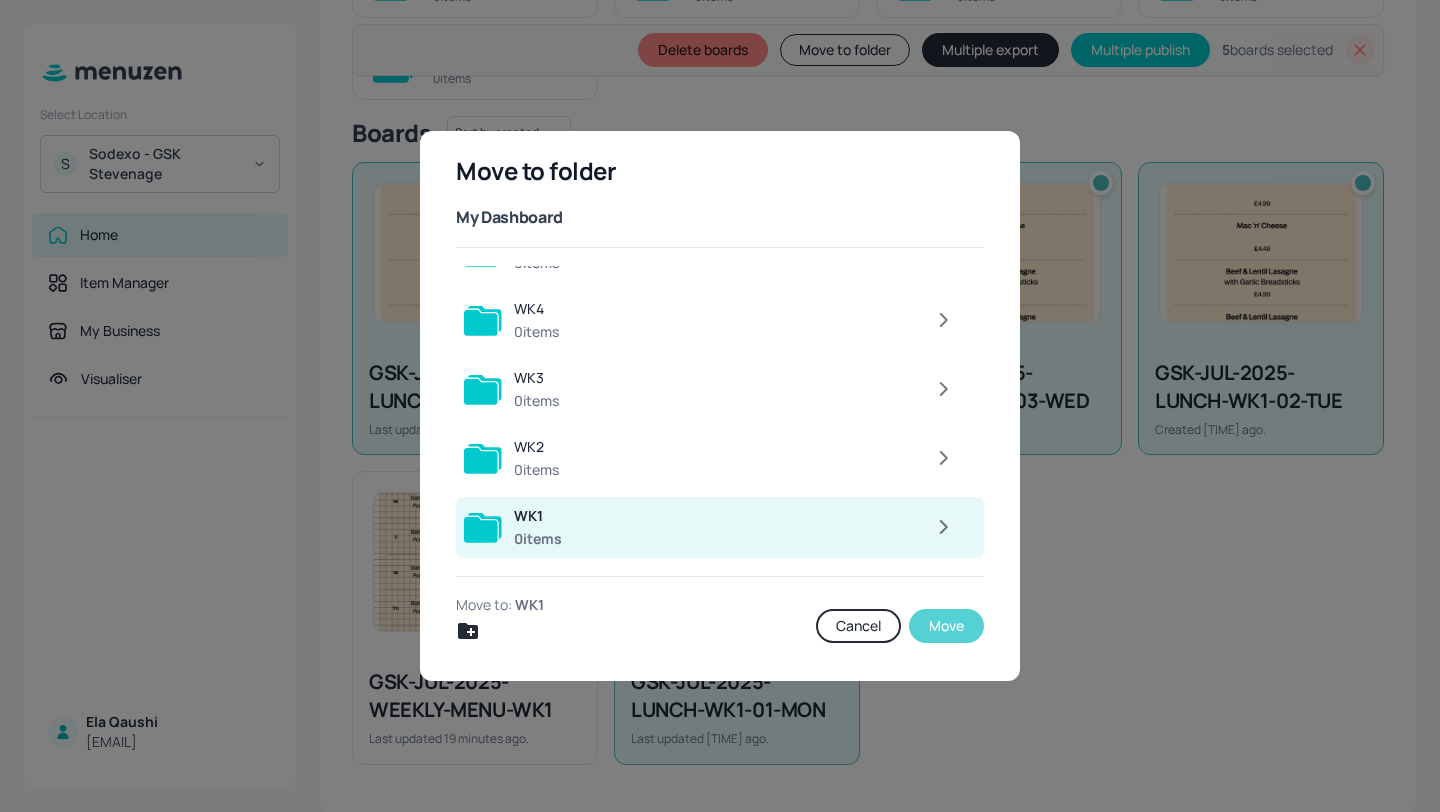click on "Move" at bounding box center [946, 626] 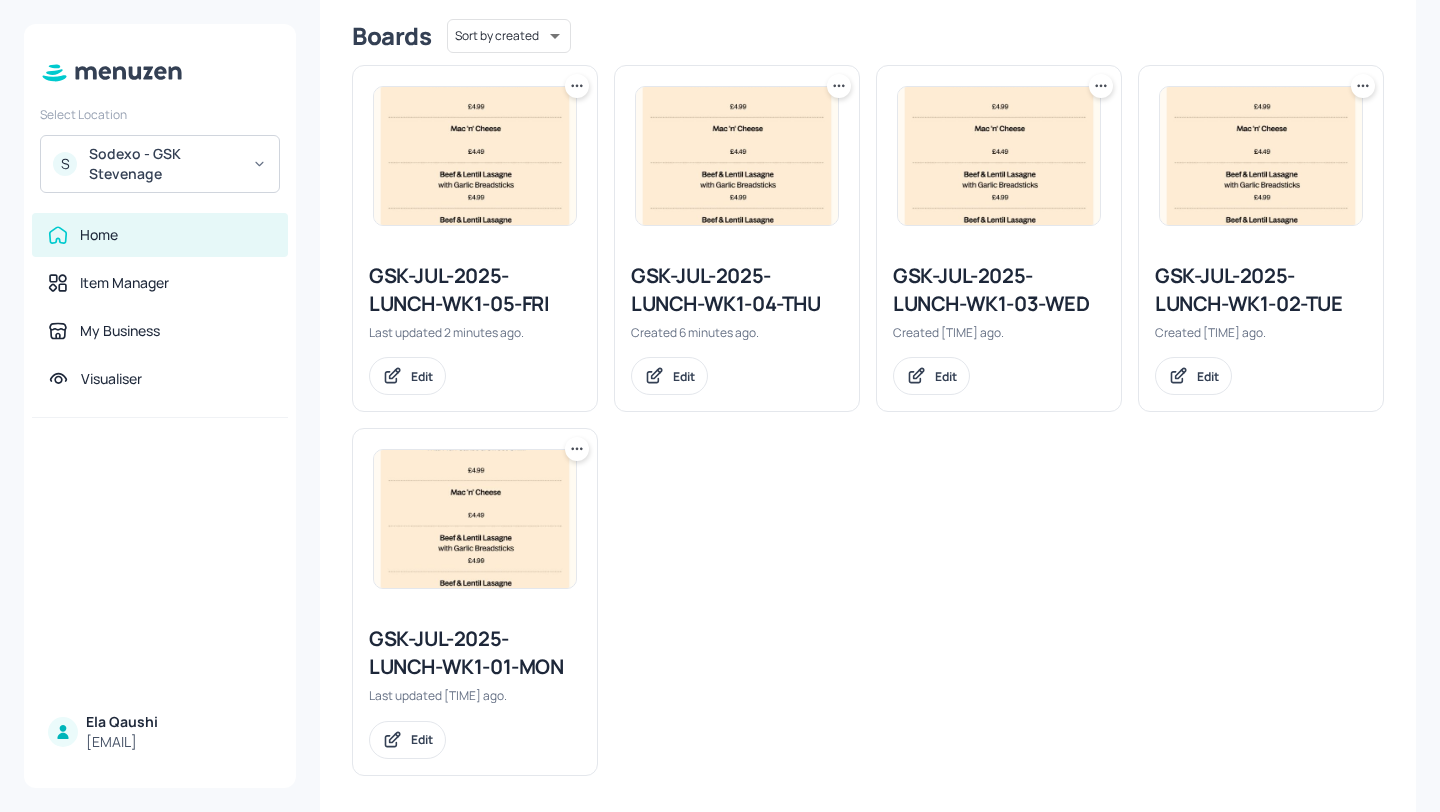 scroll, scrollTop: 514, scrollLeft: 0, axis: vertical 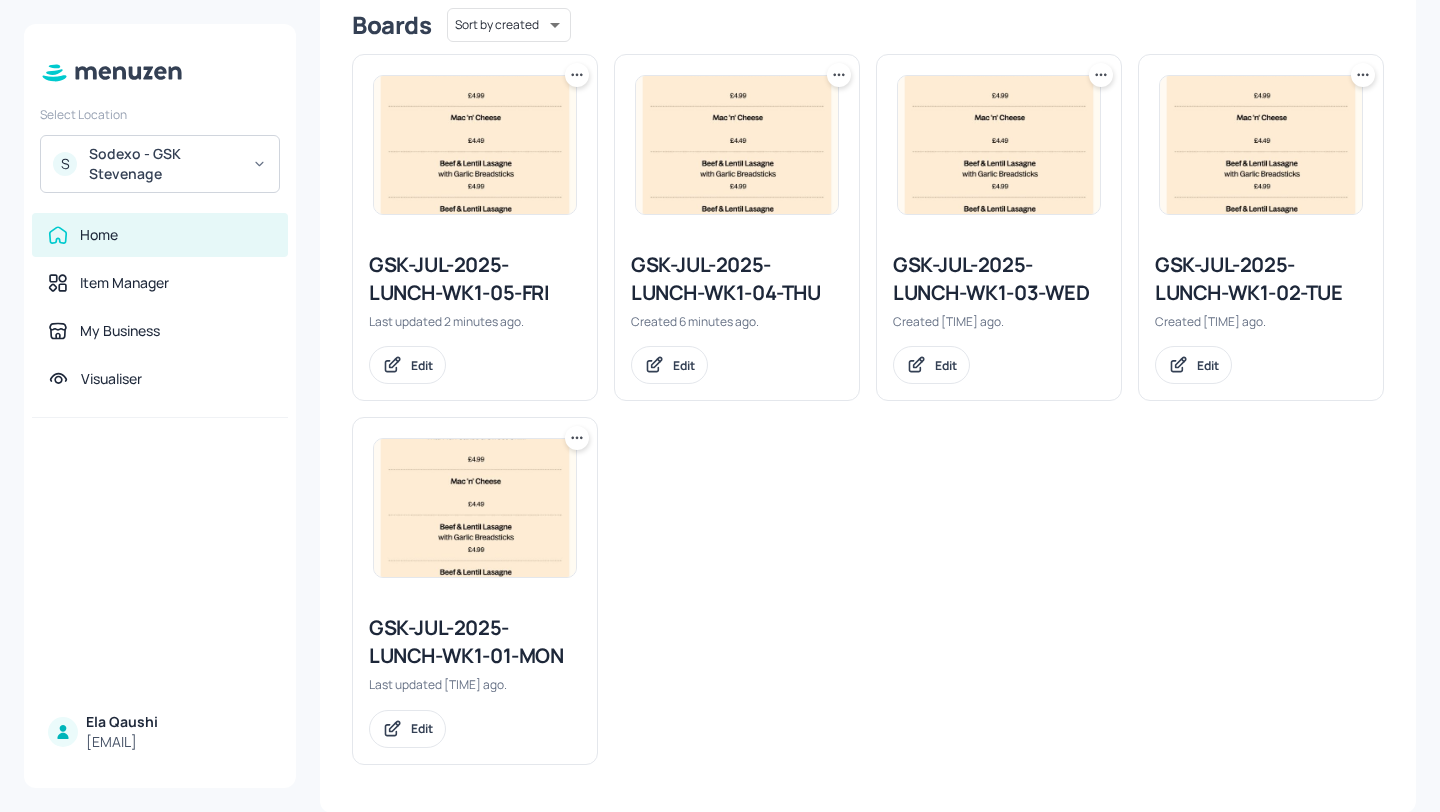 click at bounding box center [475, 508] 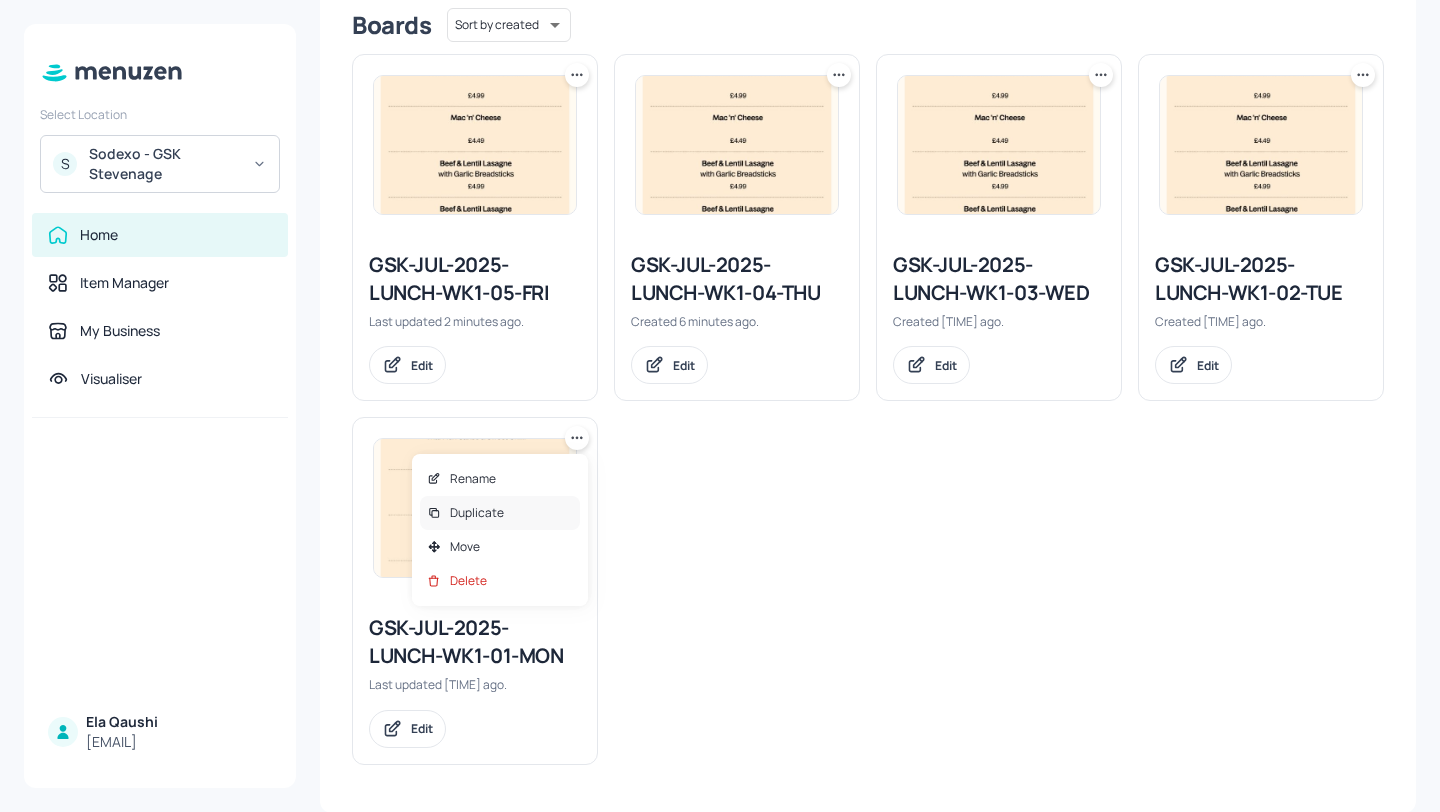 click on "Duplicate" at bounding box center [500, 513] 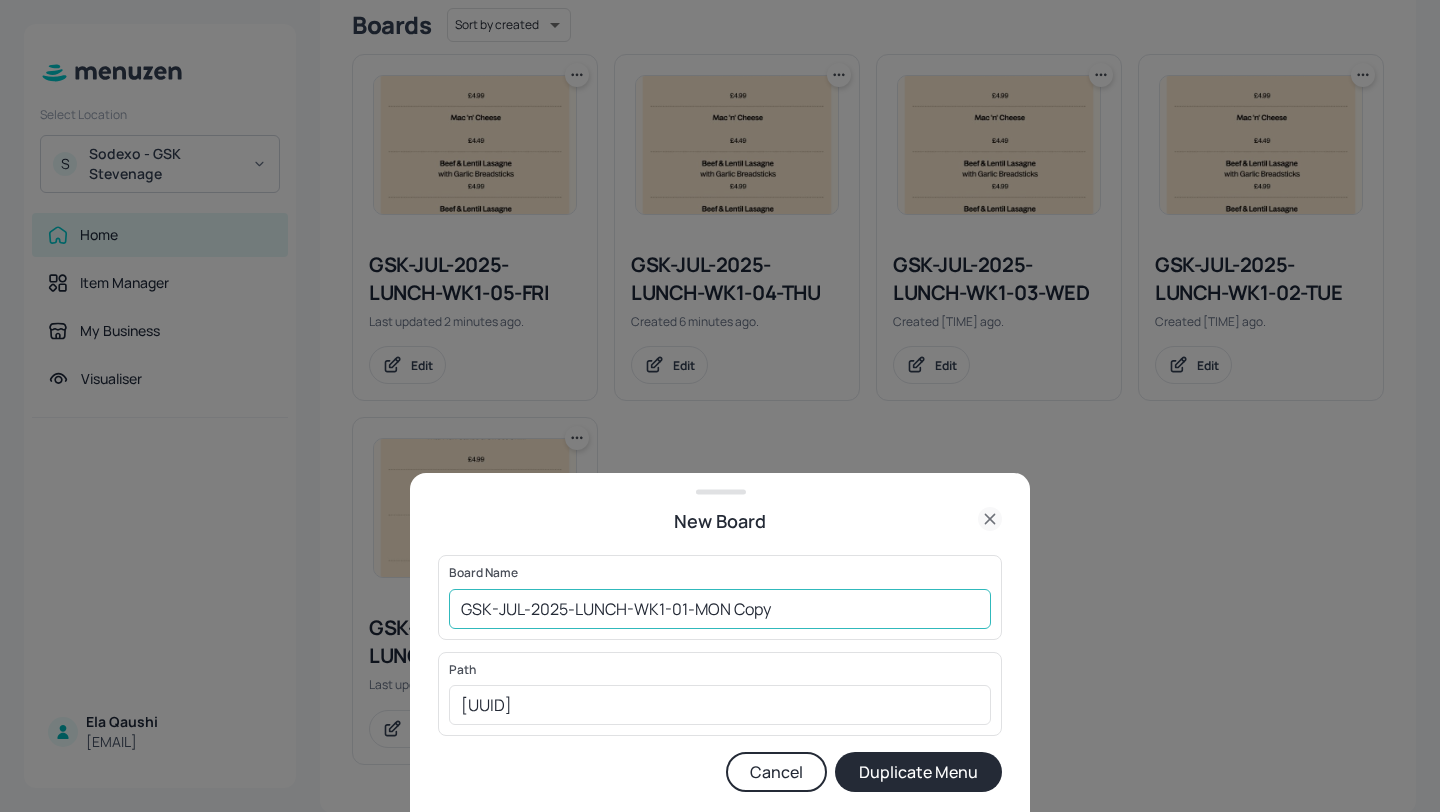 click on "GSK-JUL-2025-LUNCH-WK1-01-MON Copy" at bounding box center [720, 609] 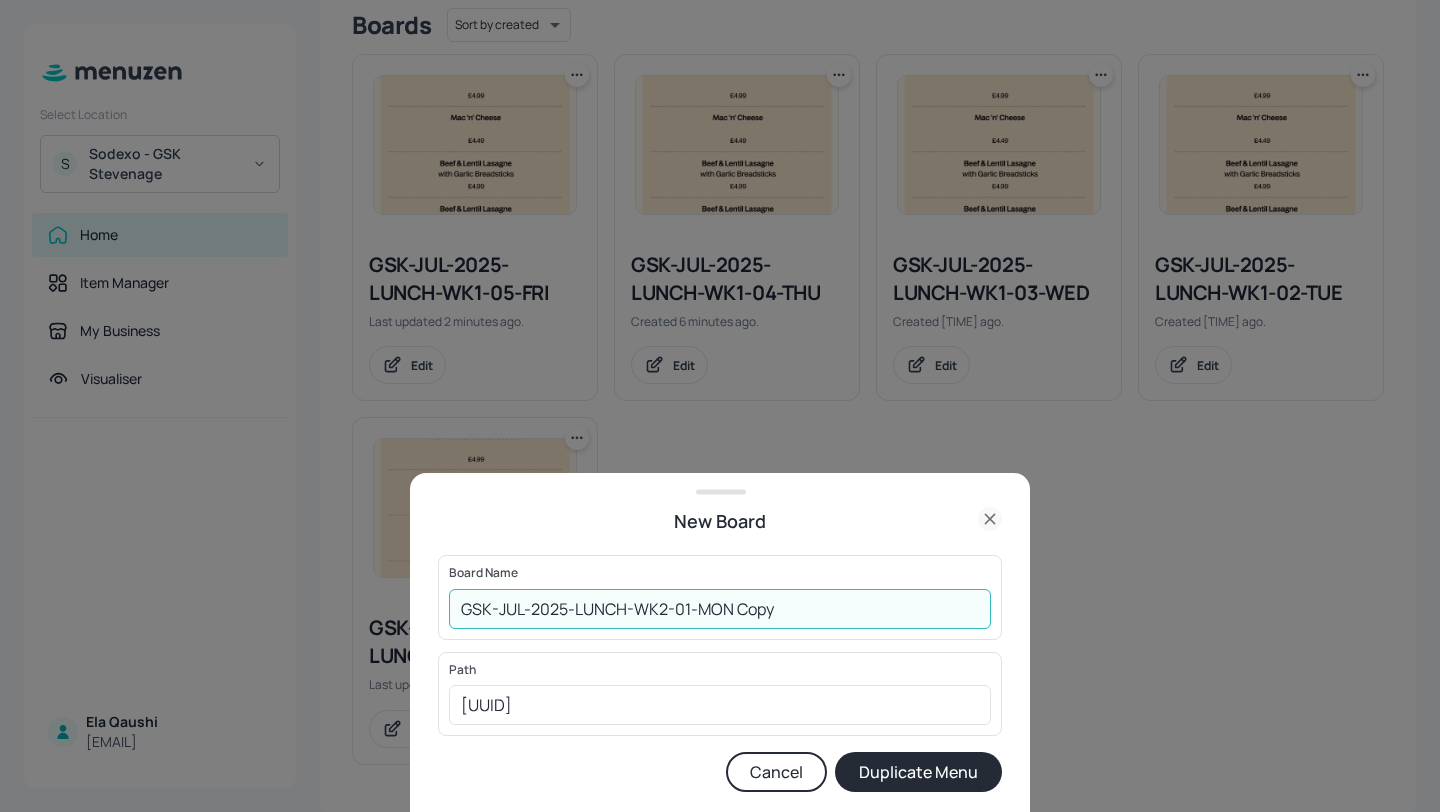 drag, startPoint x: 776, startPoint y: 618, endPoint x: 736, endPoint y: 618, distance: 40 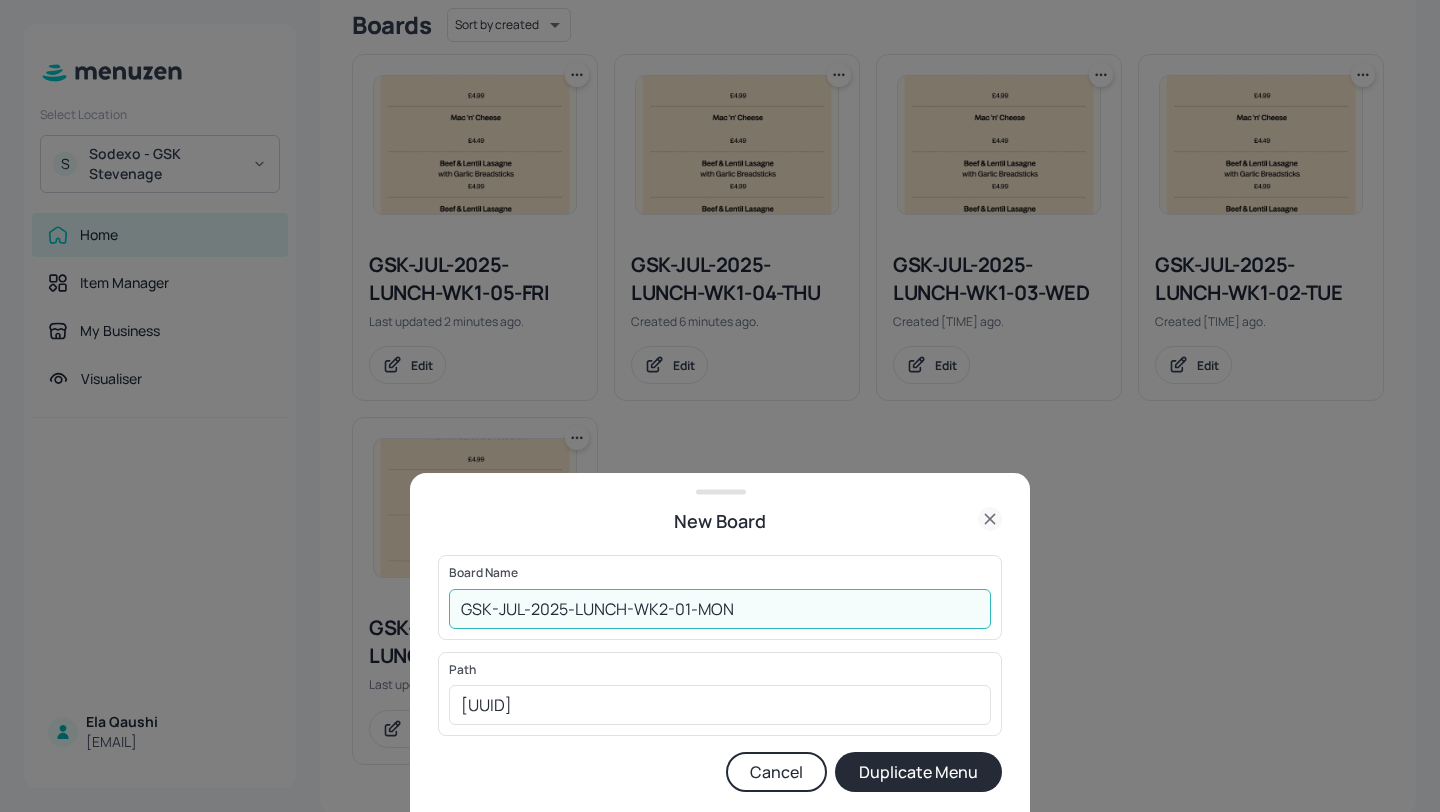 type on "GSK-JUL-2025-LUNCH-WK2-01-MON" 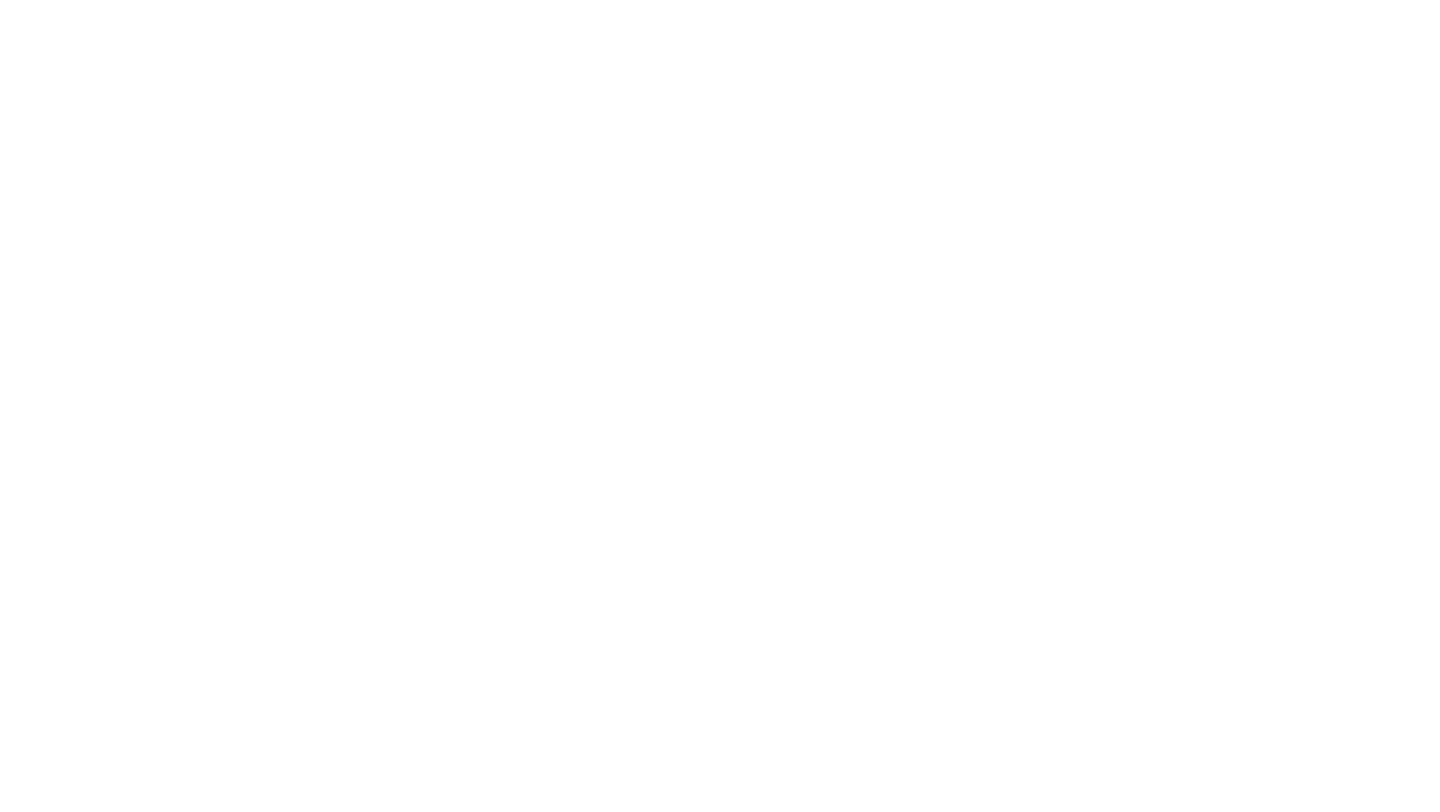 scroll, scrollTop: 0, scrollLeft: 0, axis: both 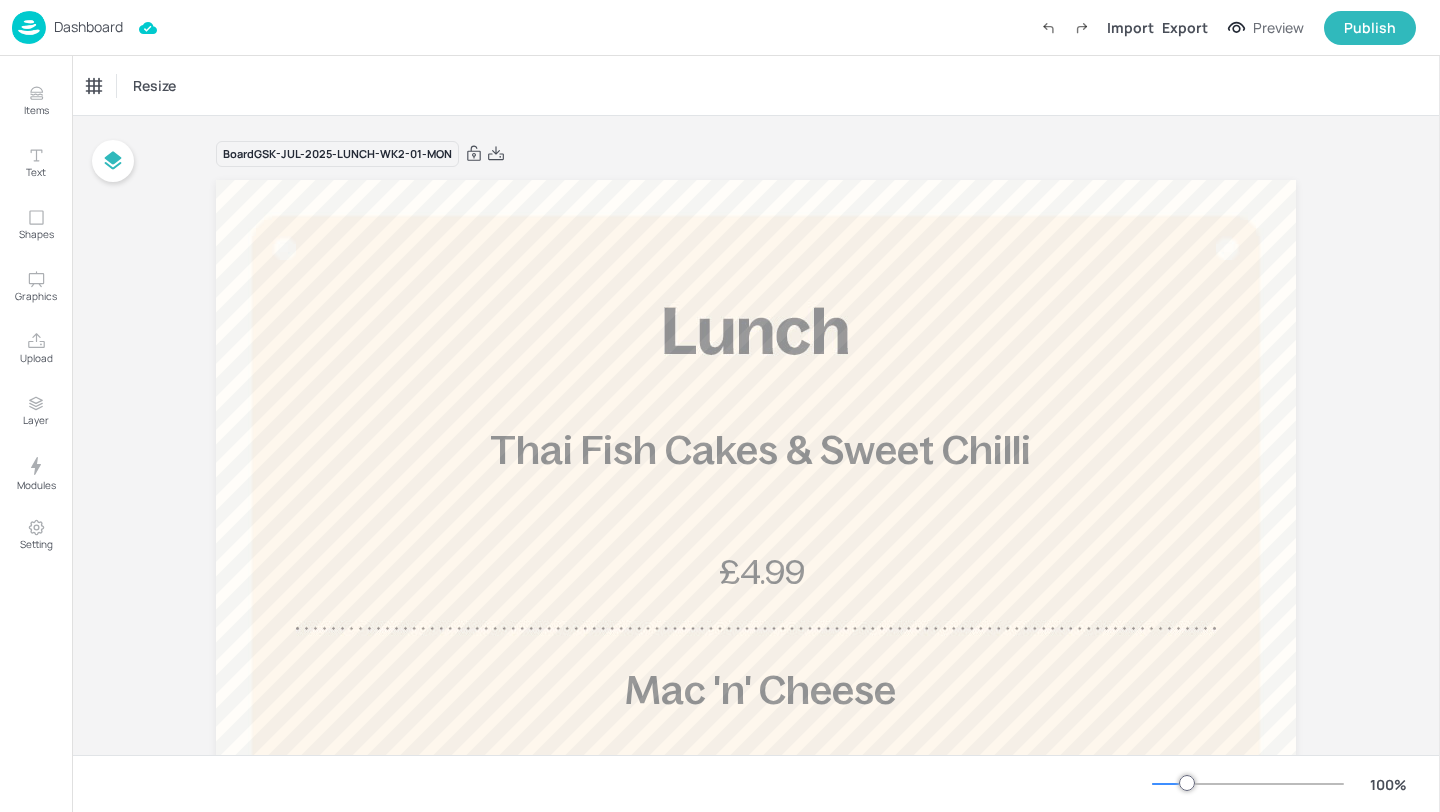 click on "Dashboard" at bounding box center [88, 27] 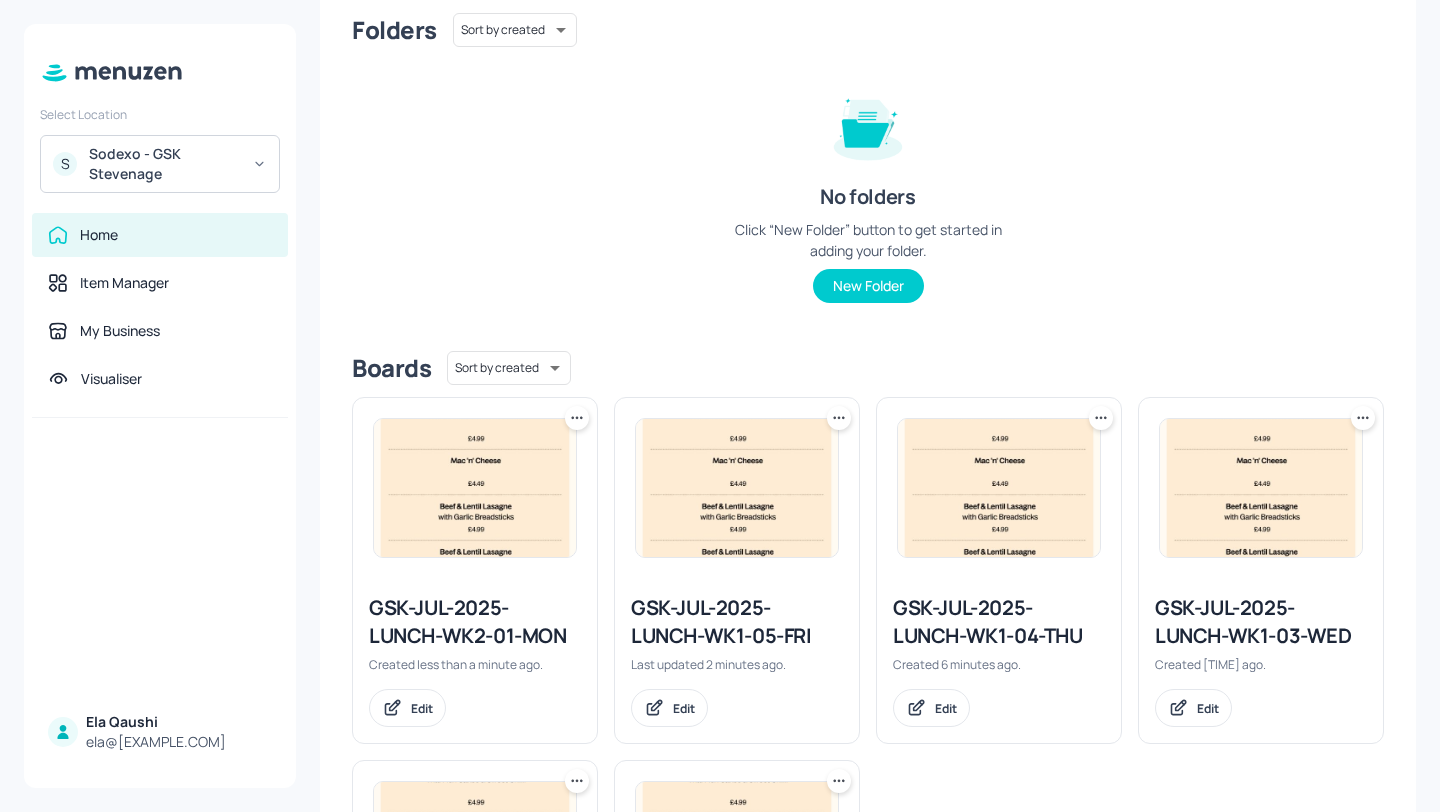 scroll, scrollTop: 326, scrollLeft: 0, axis: vertical 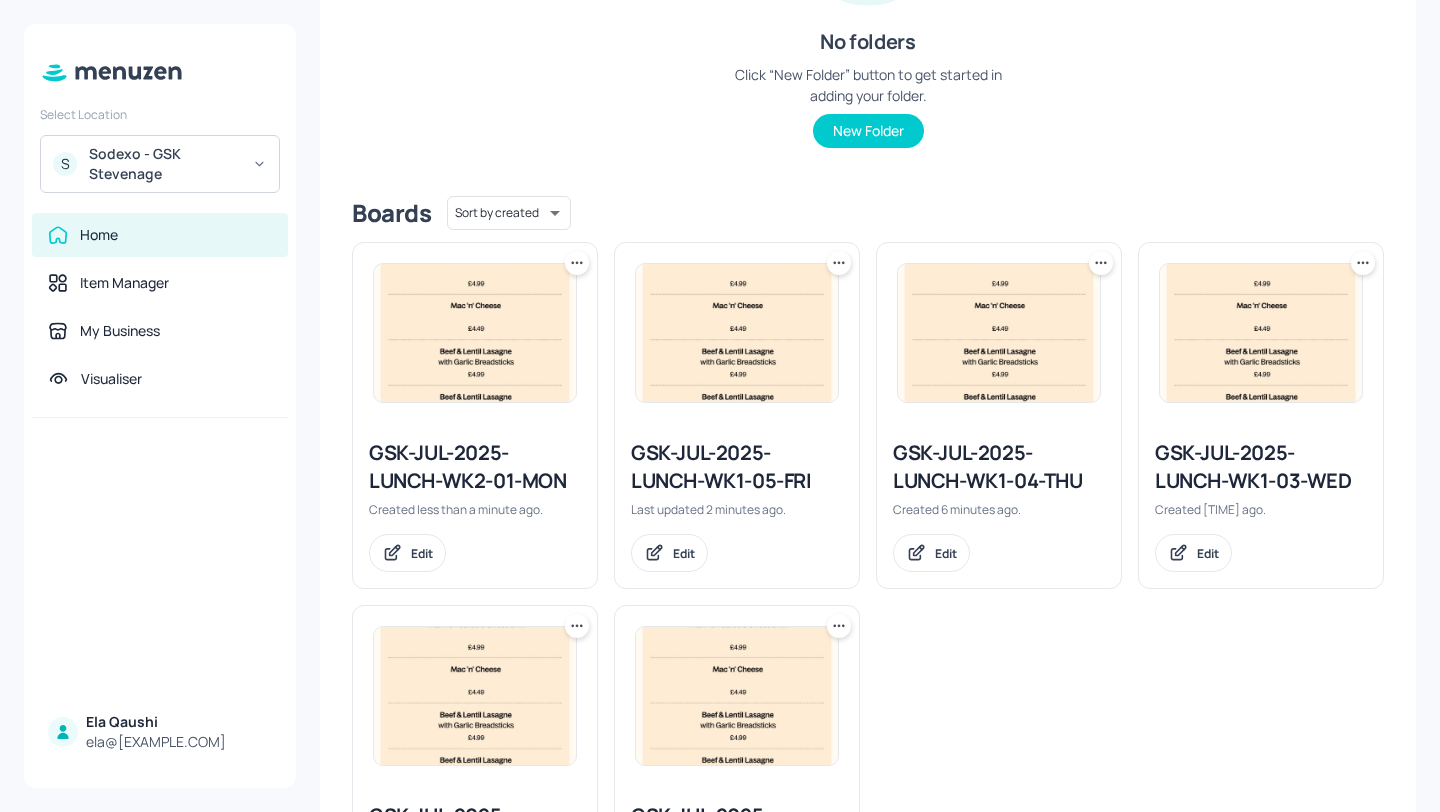 click 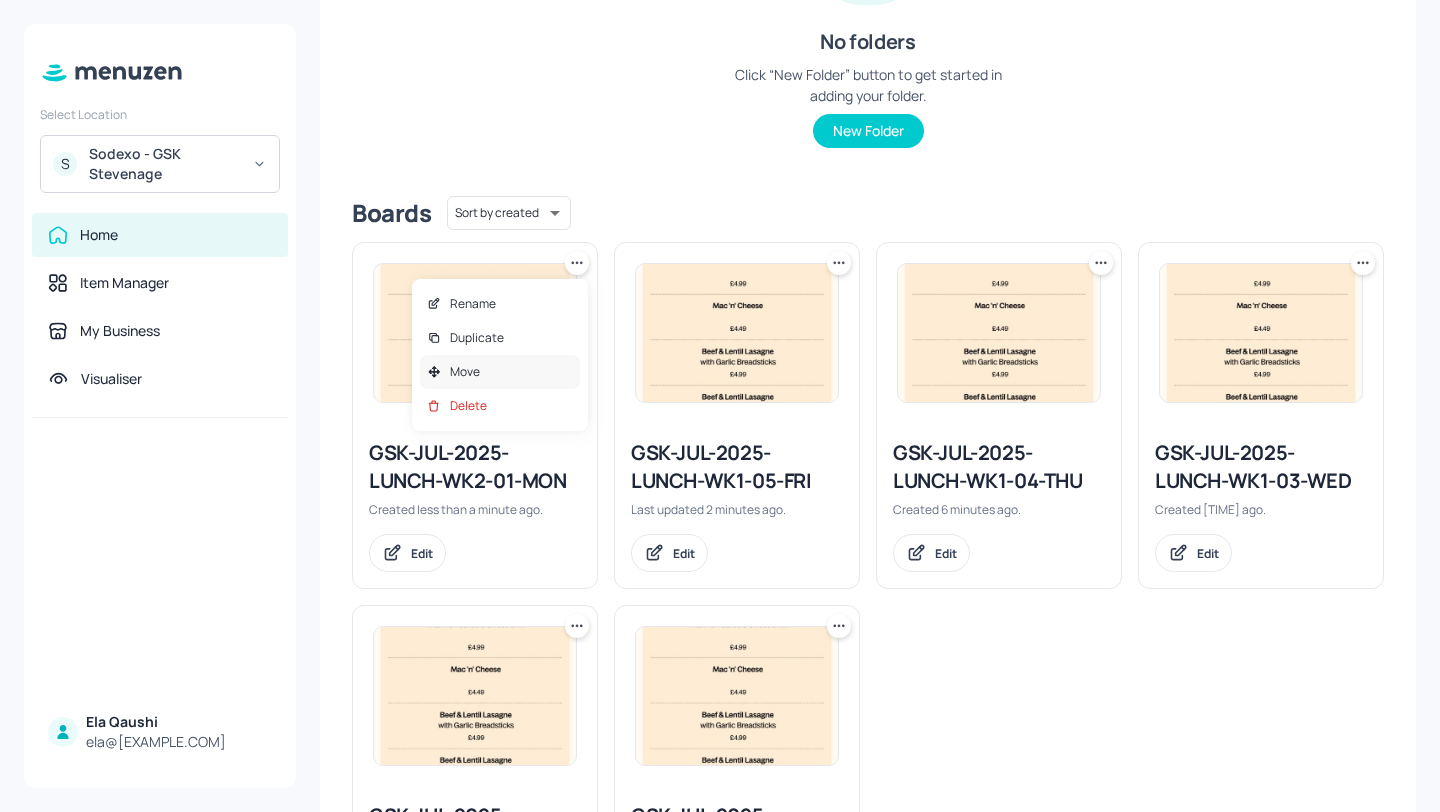 click on "Move" at bounding box center (500, 372) 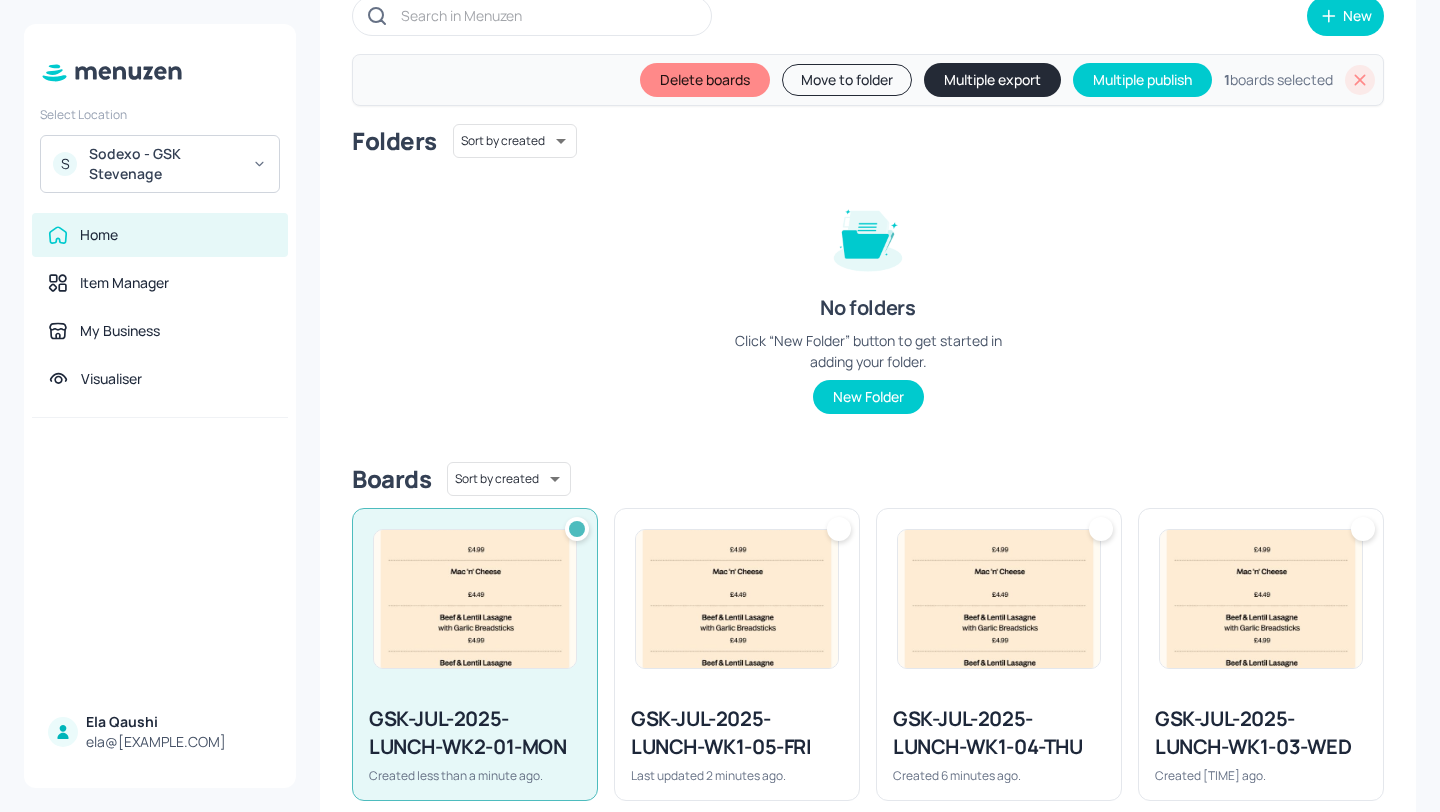 scroll, scrollTop: 52, scrollLeft: 0, axis: vertical 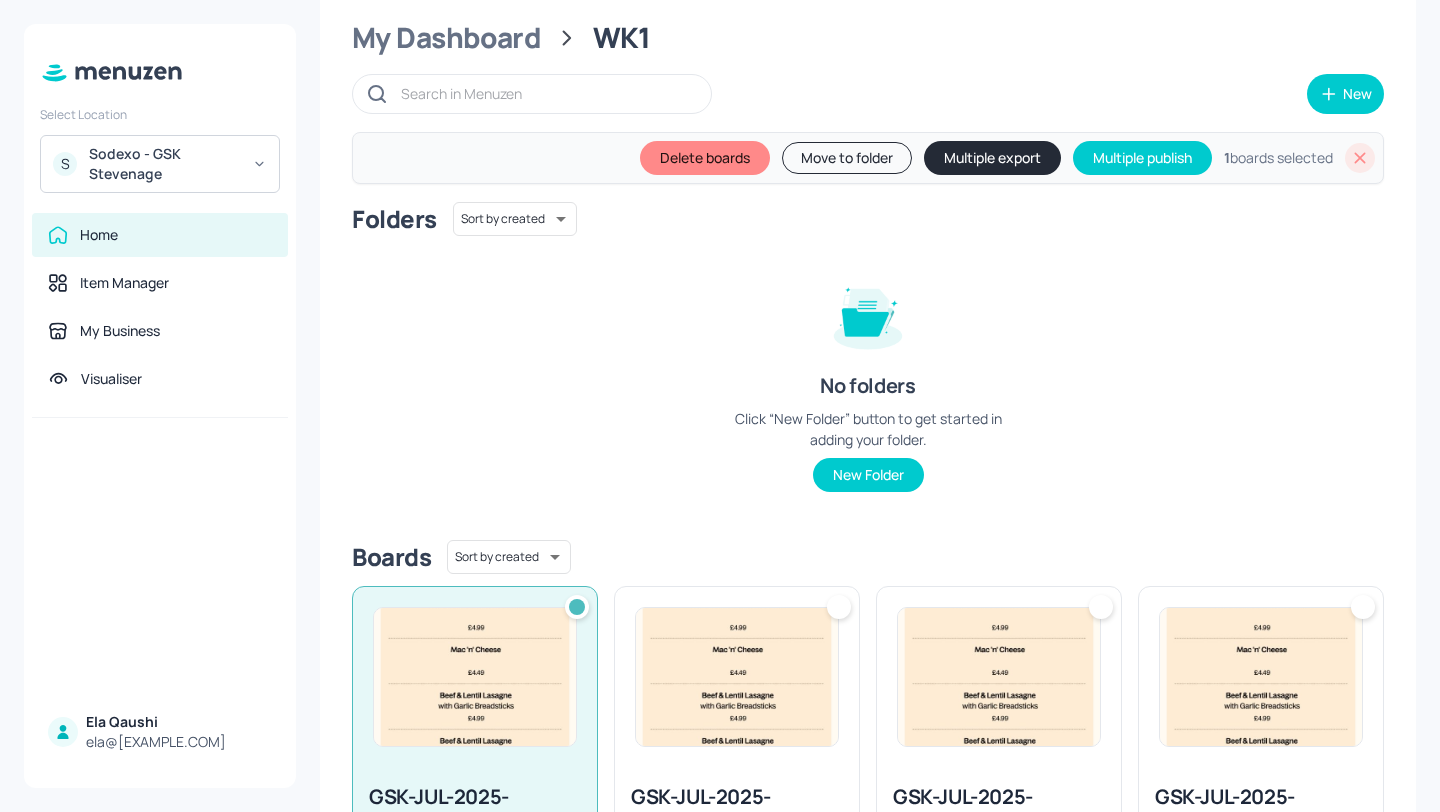 click on "Move to folder" at bounding box center [847, 158] 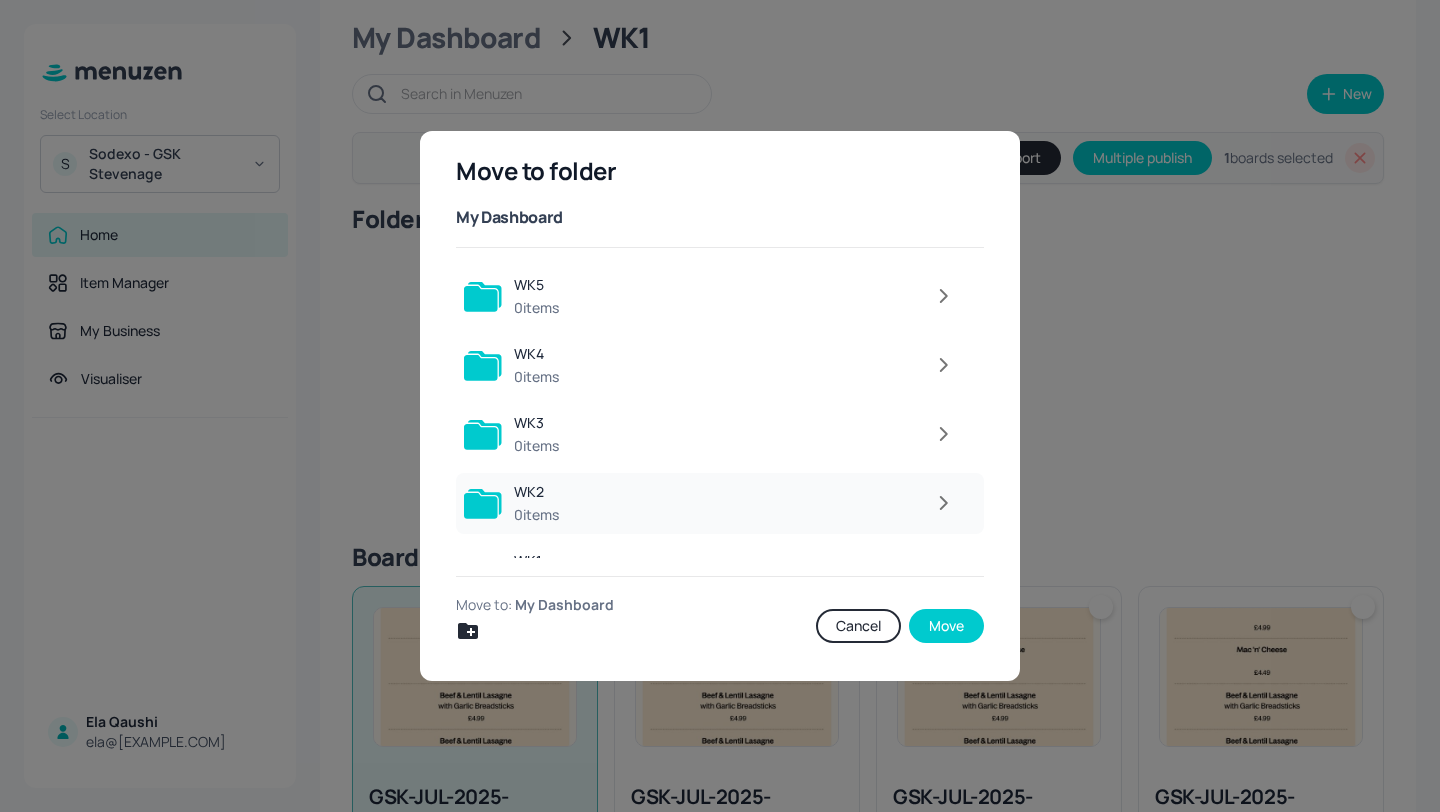 click at bounding box center (768, 503) 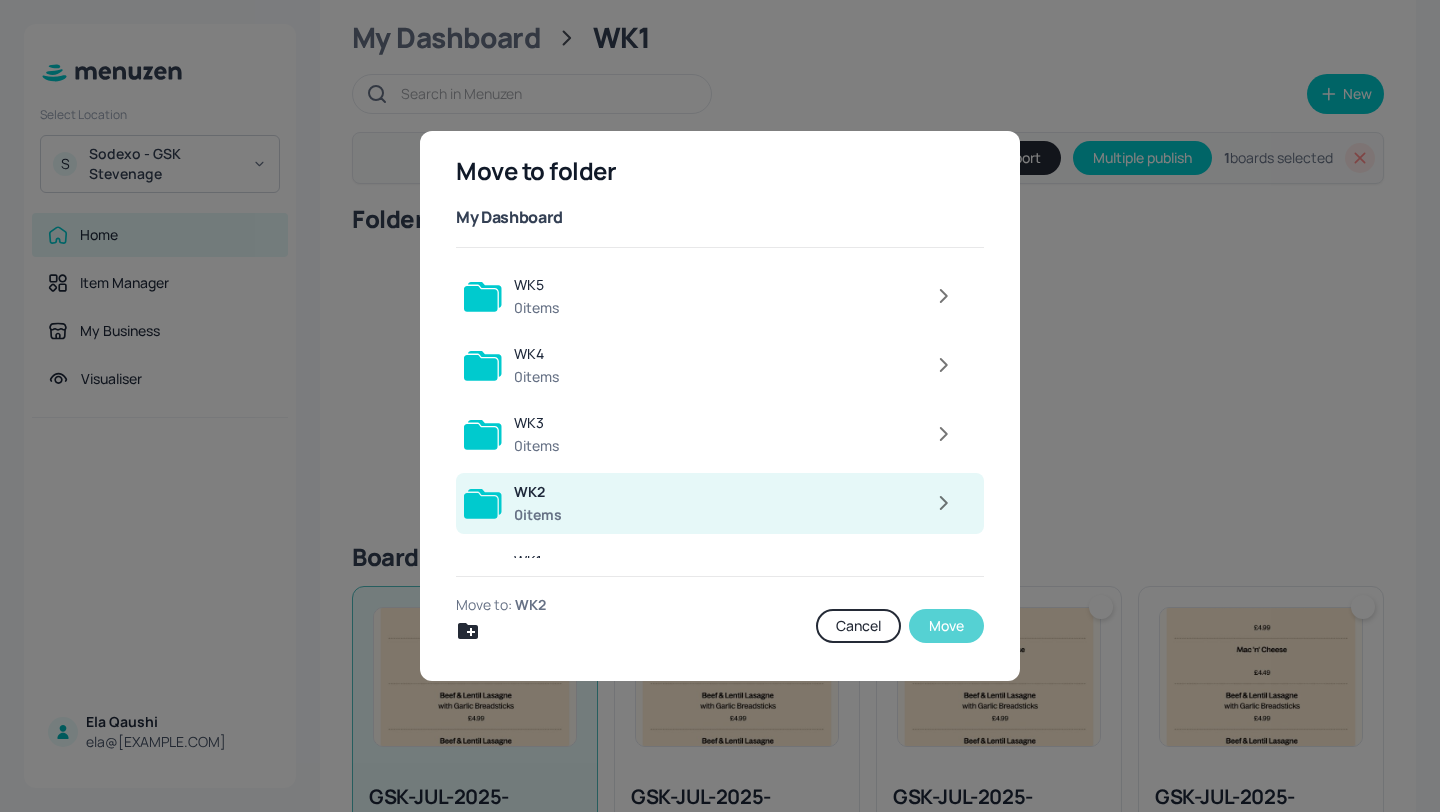 click on "Move" at bounding box center [946, 626] 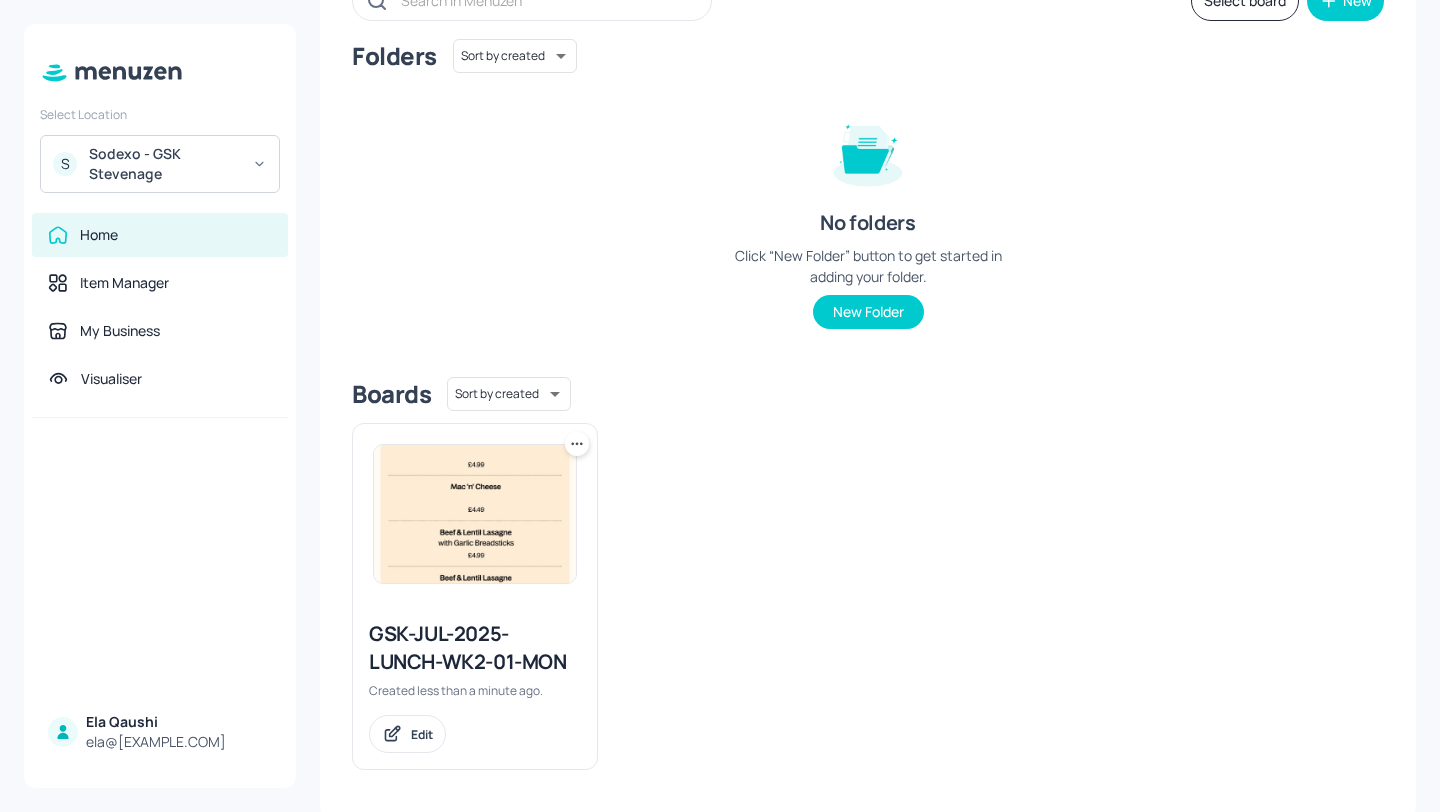 scroll, scrollTop: 151, scrollLeft: 0, axis: vertical 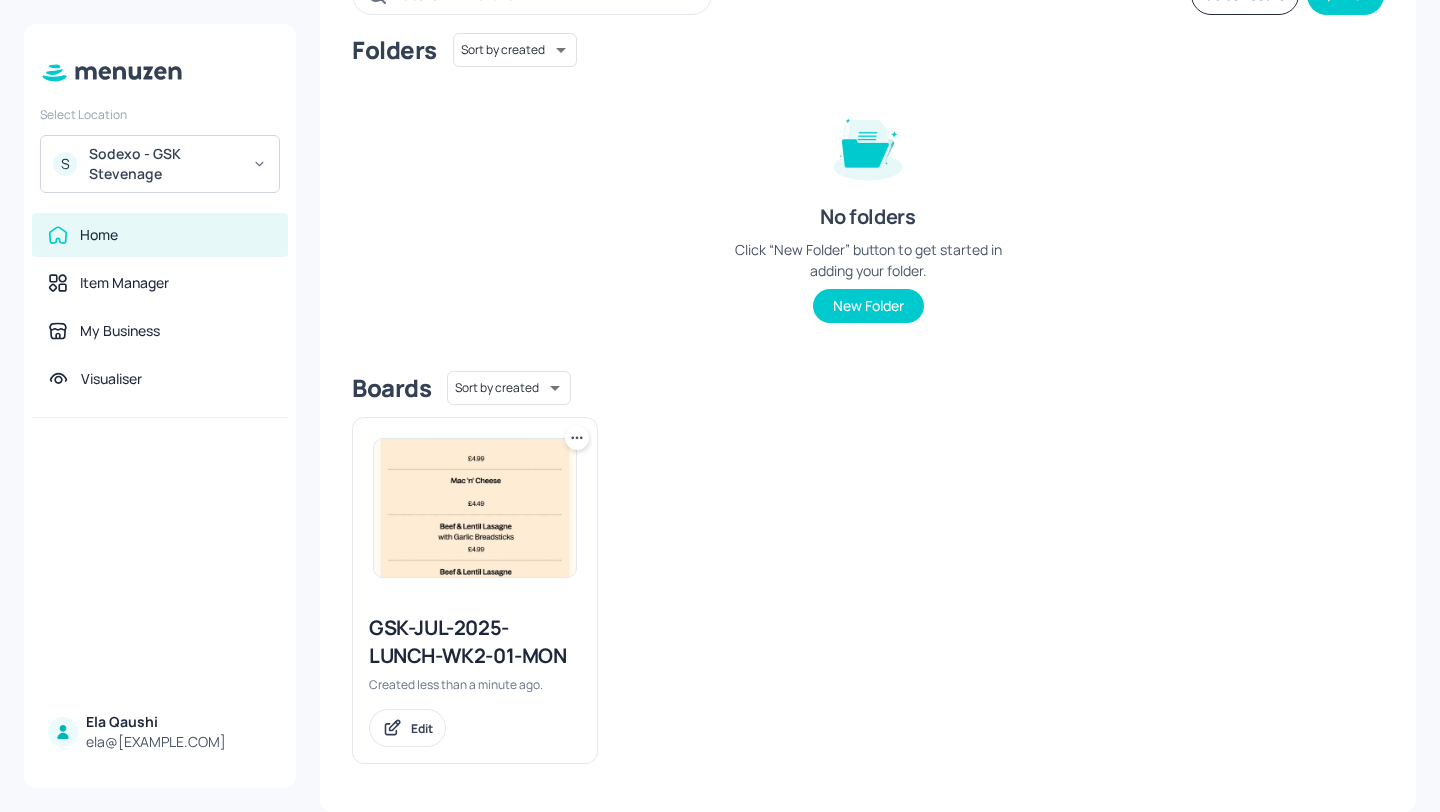 click on "GSK-JUL-2025-LUNCH-WK2-01-MON" at bounding box center (475, 642) 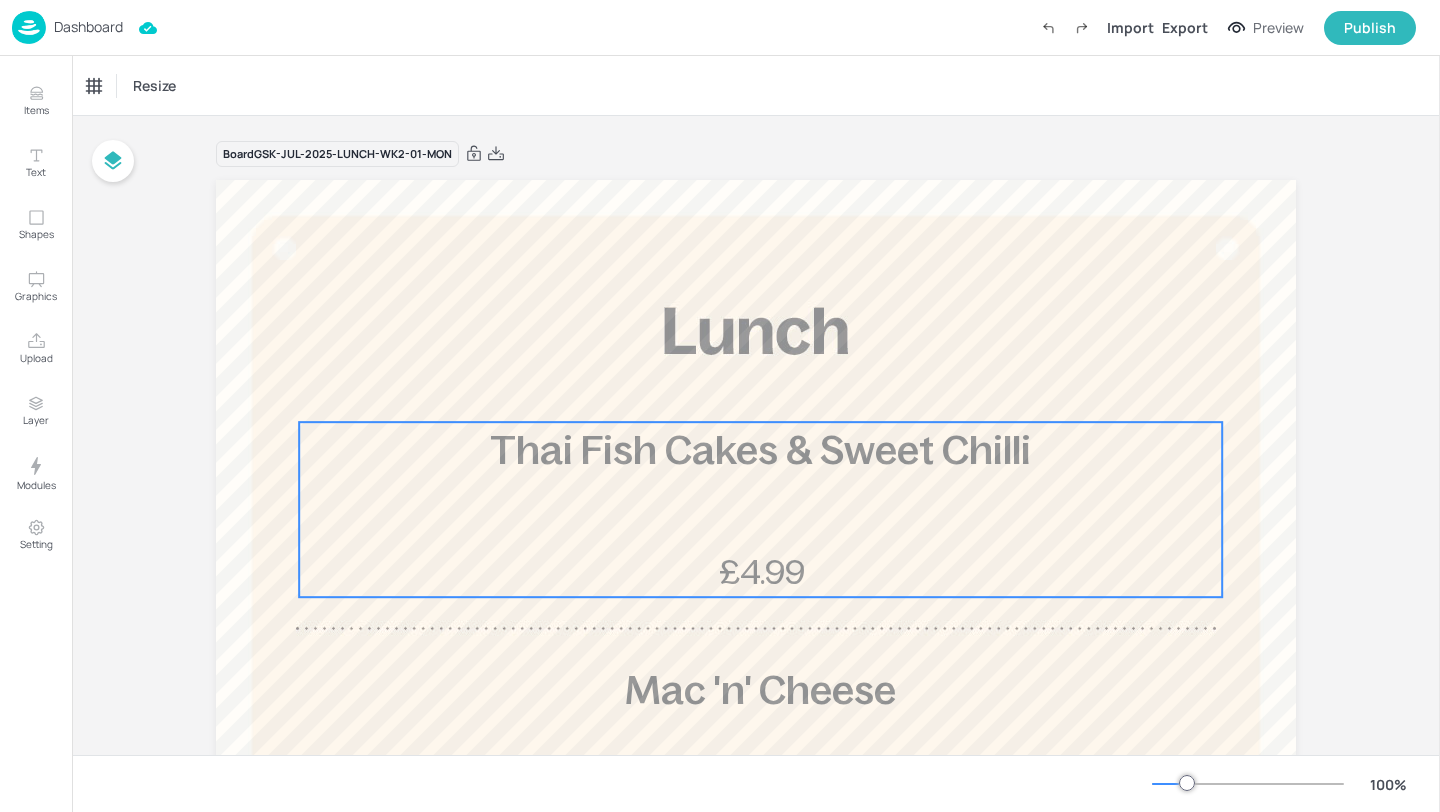 click on "Thai Fish Cakes & Sweet Chilli" at bounding box center [760, 450] 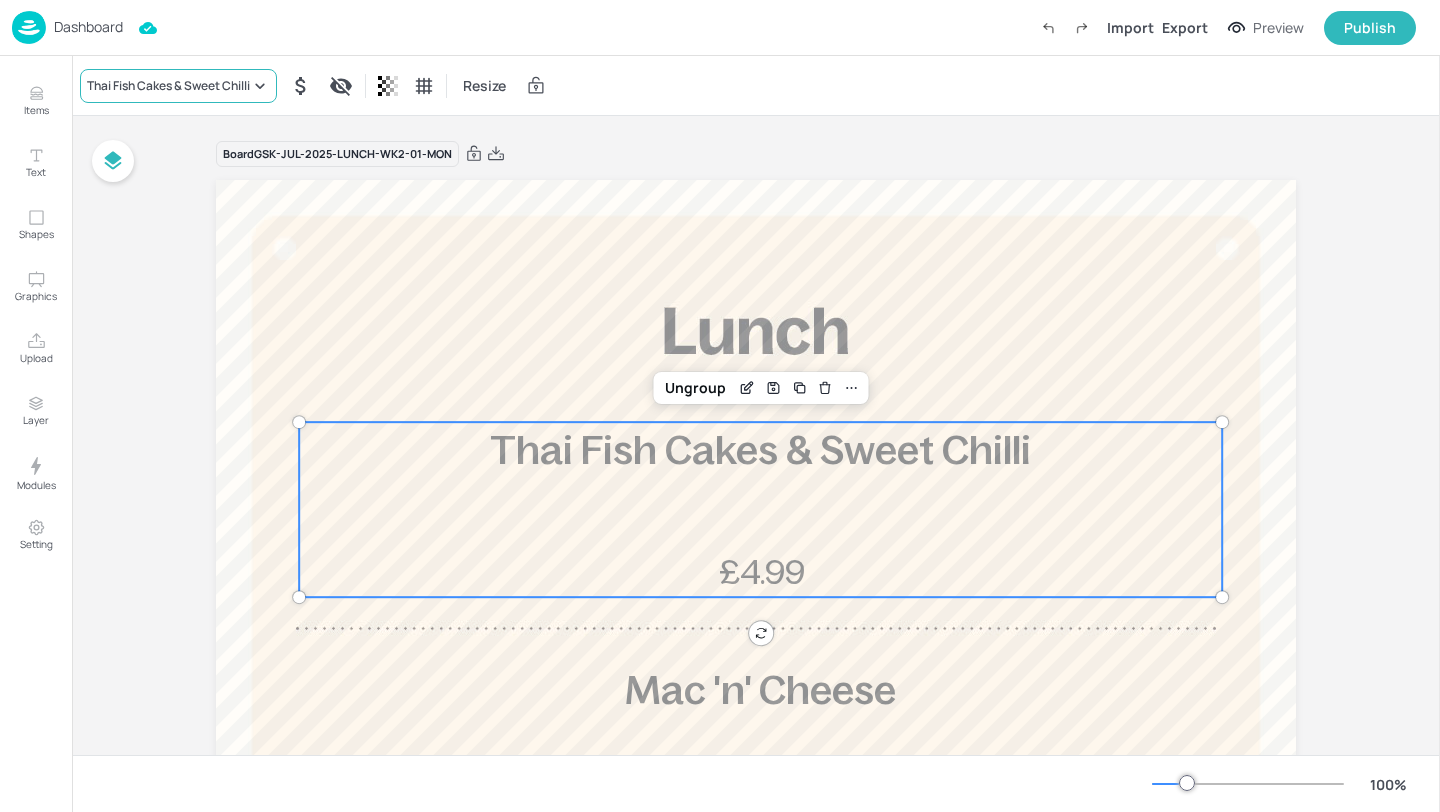 click on "Thai Fish Cakes & Sweet Chilli" at bounding box center (178, 86) 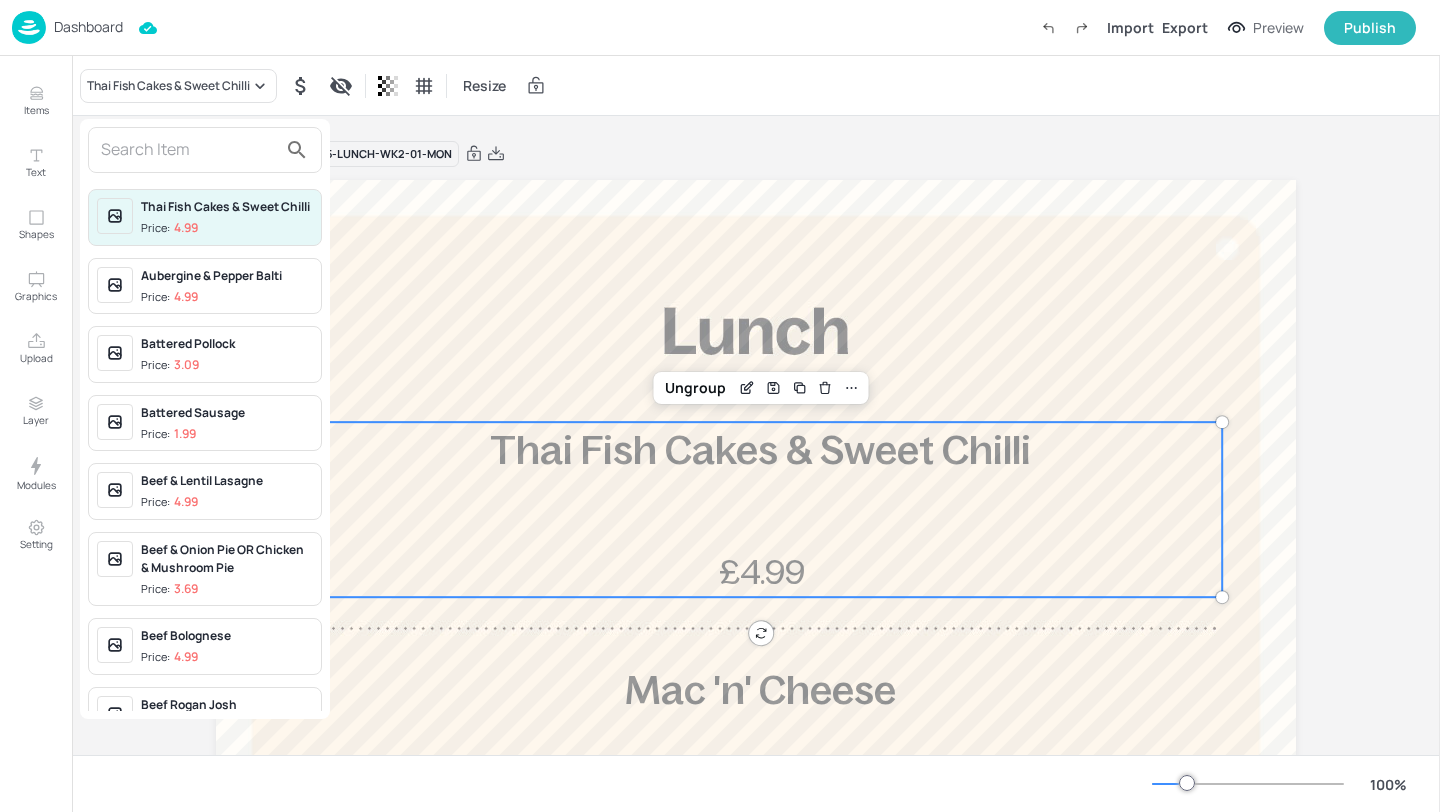 click at bounding box center (189, 150) 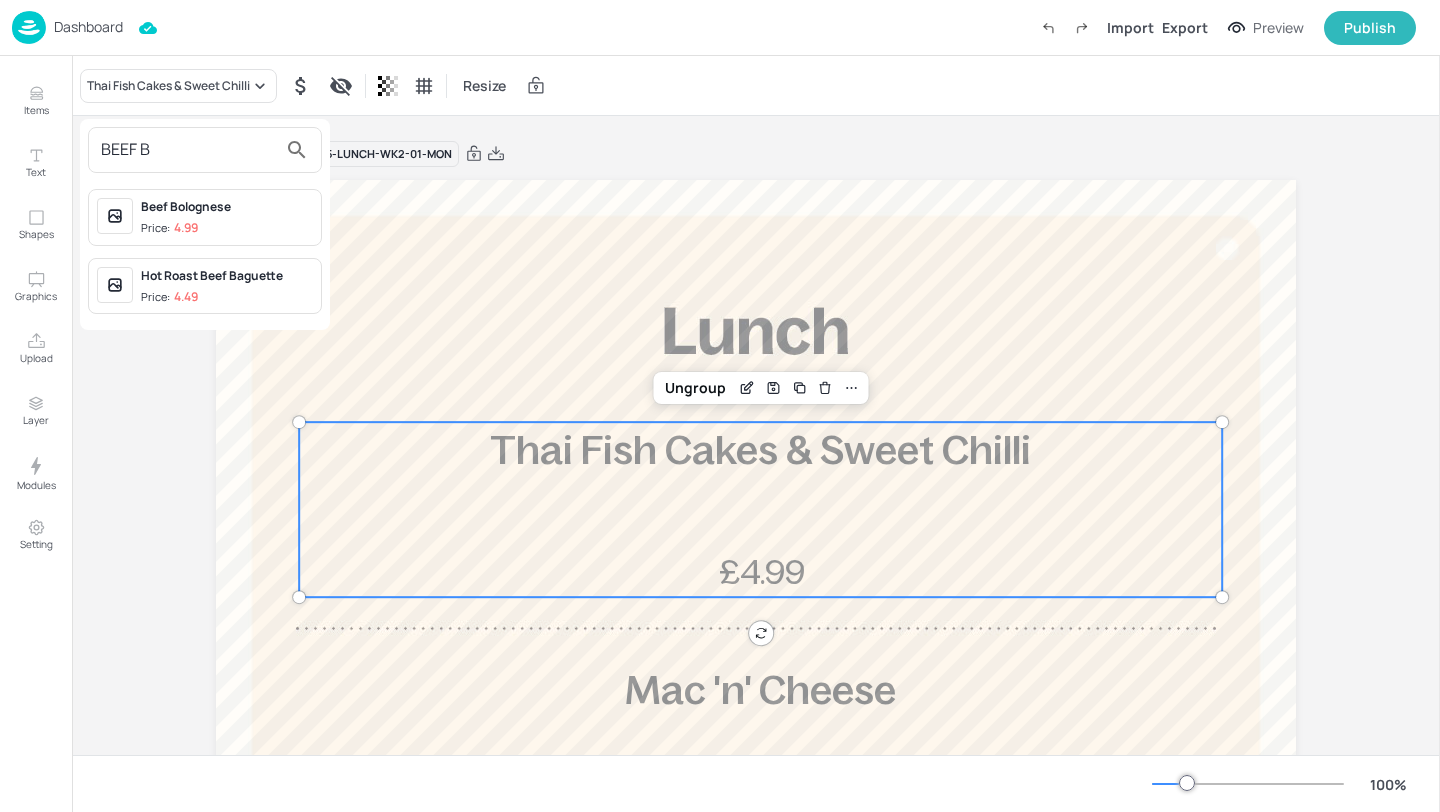 type on "BEEF B" 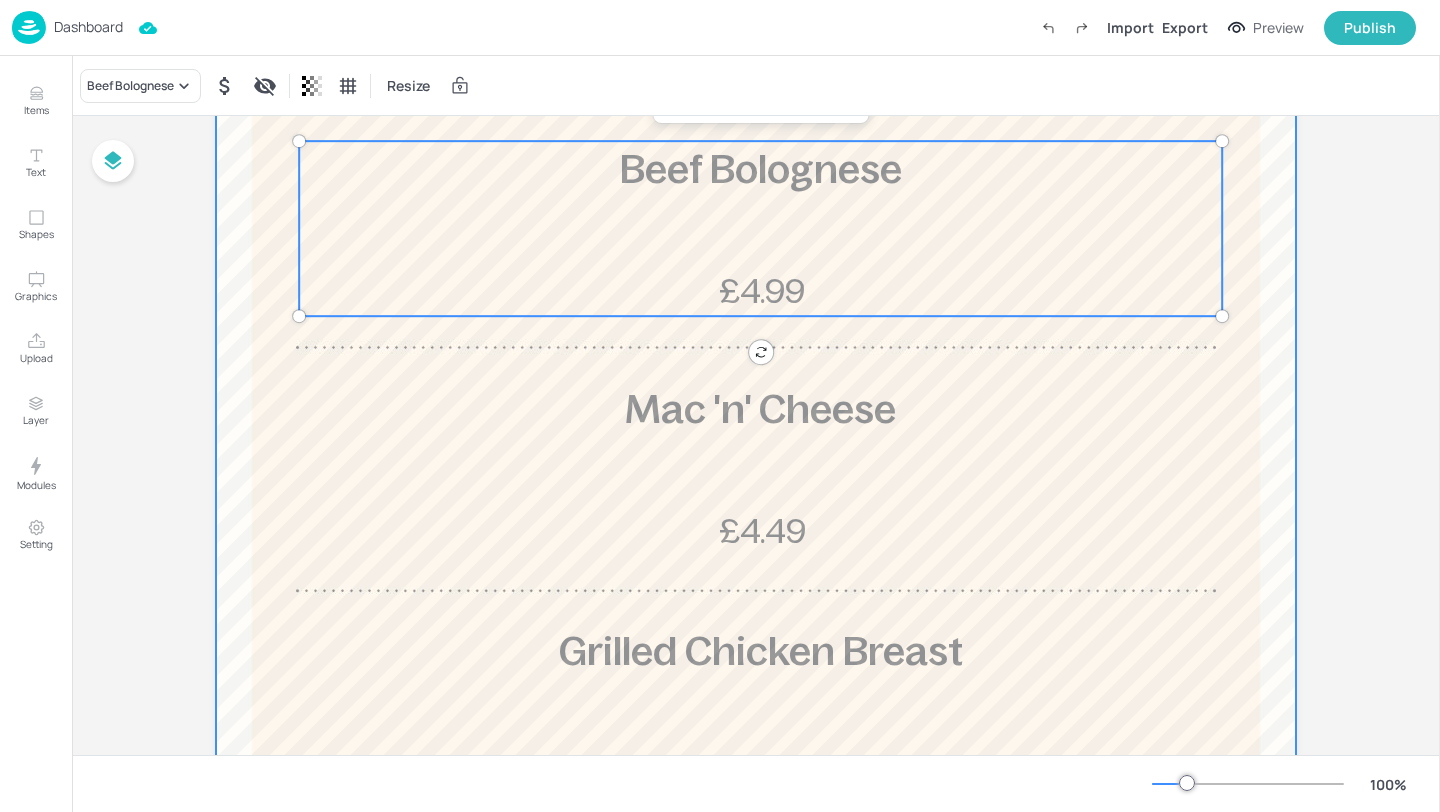 scroll, scrollTop: 305, scrollLeft: 0, axis: vertical 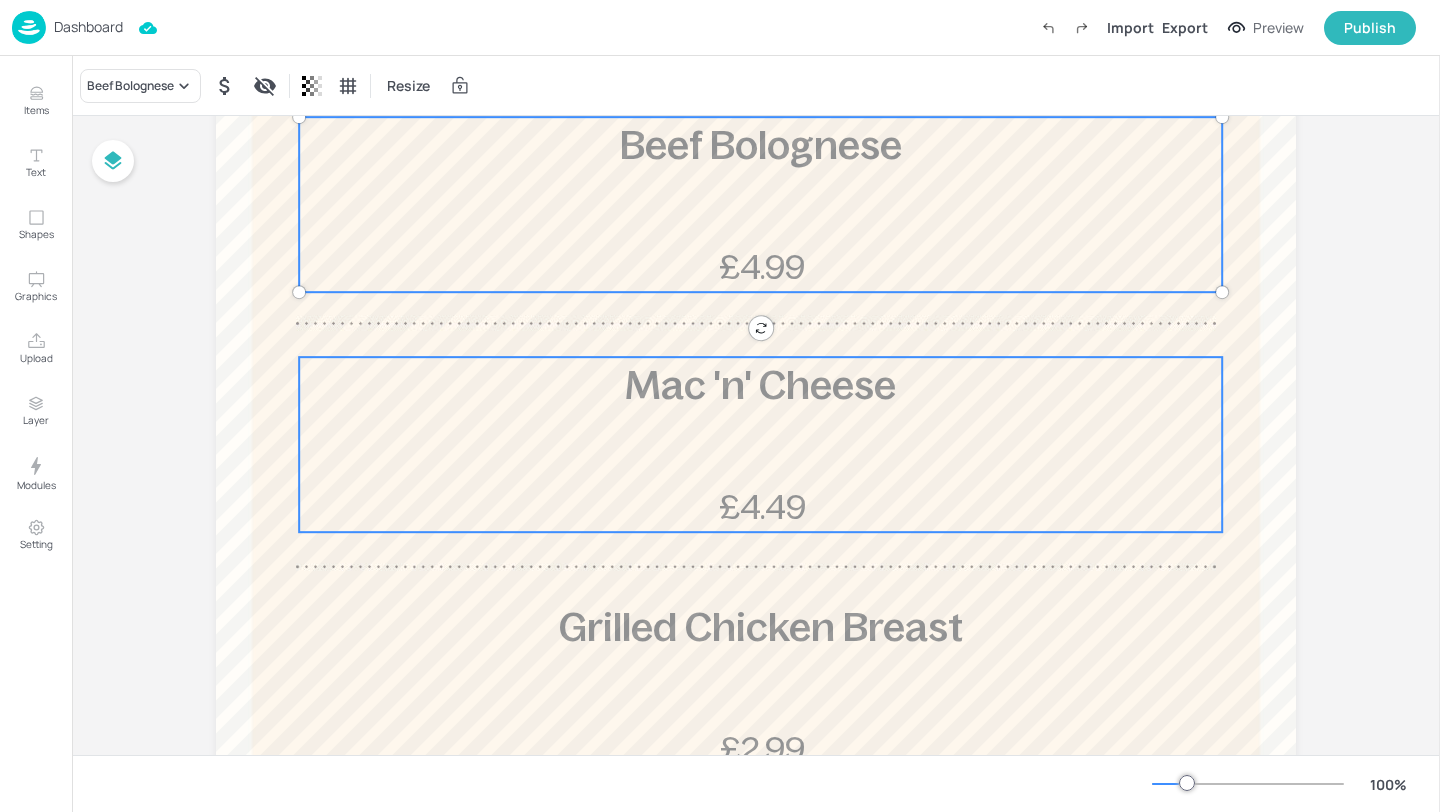 click on "Mac 'n' Cheese £4.49" at bounding box center (760, 444) 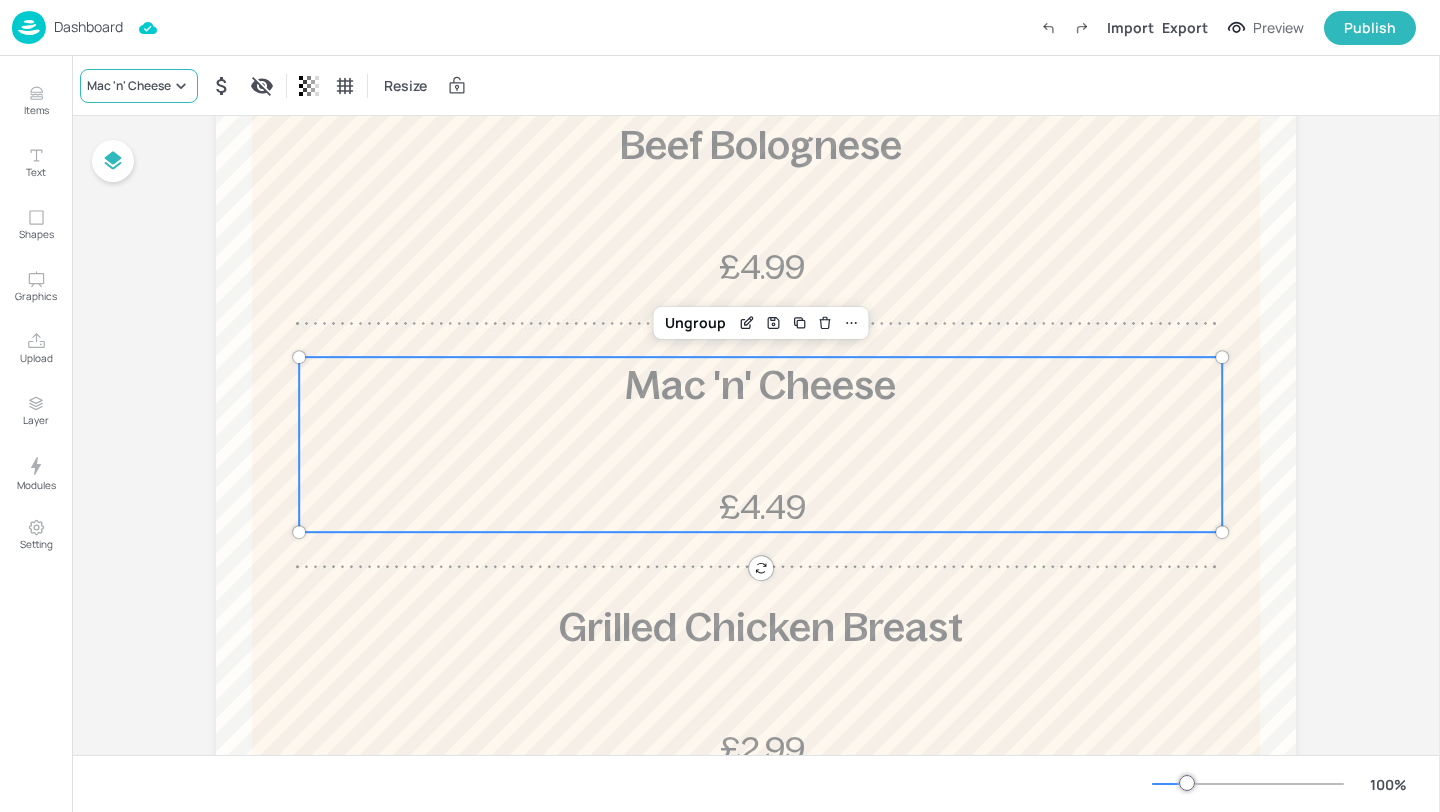 click on "Mac 'n' Cheese" at bounding box center (129, 86) 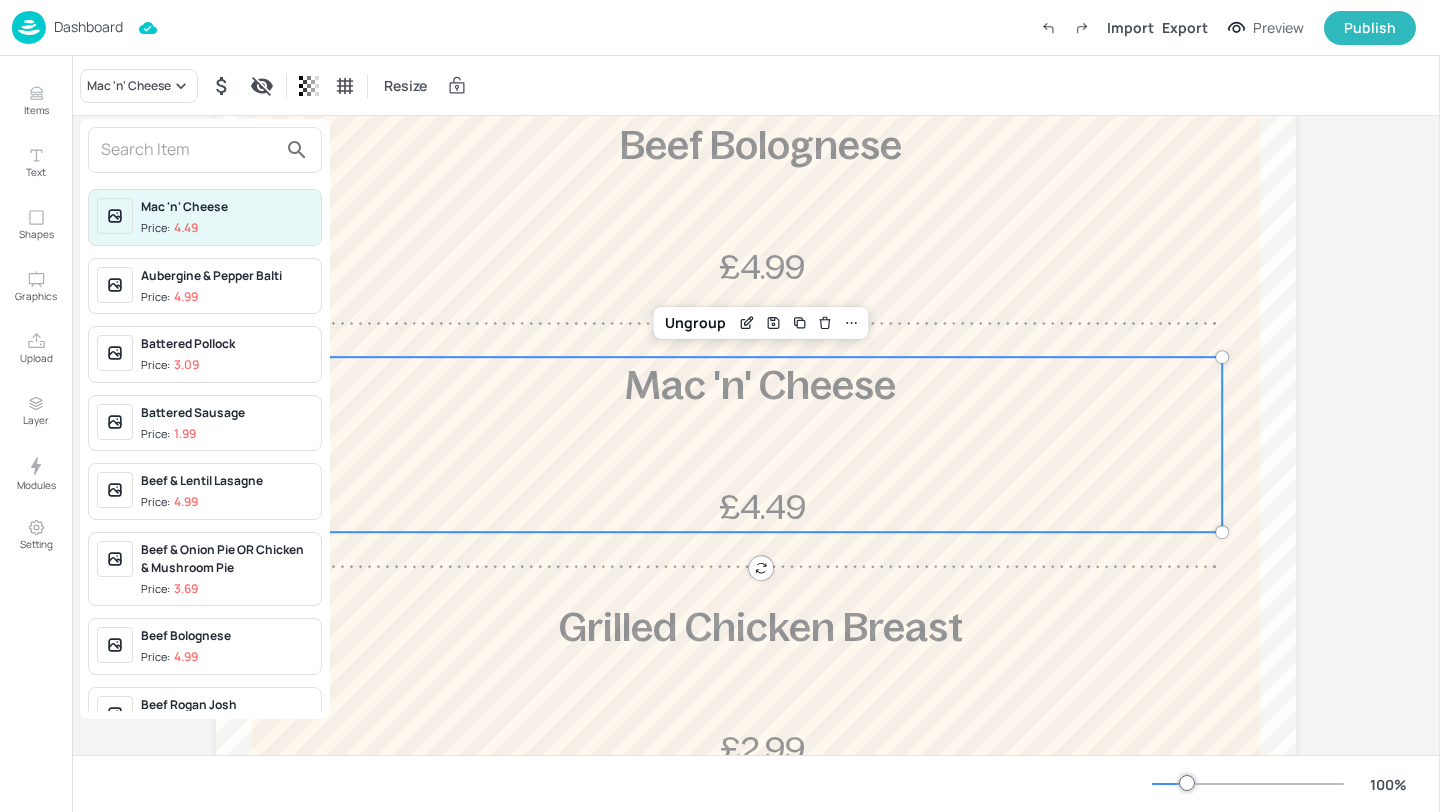click at bounding box center [189, 150] 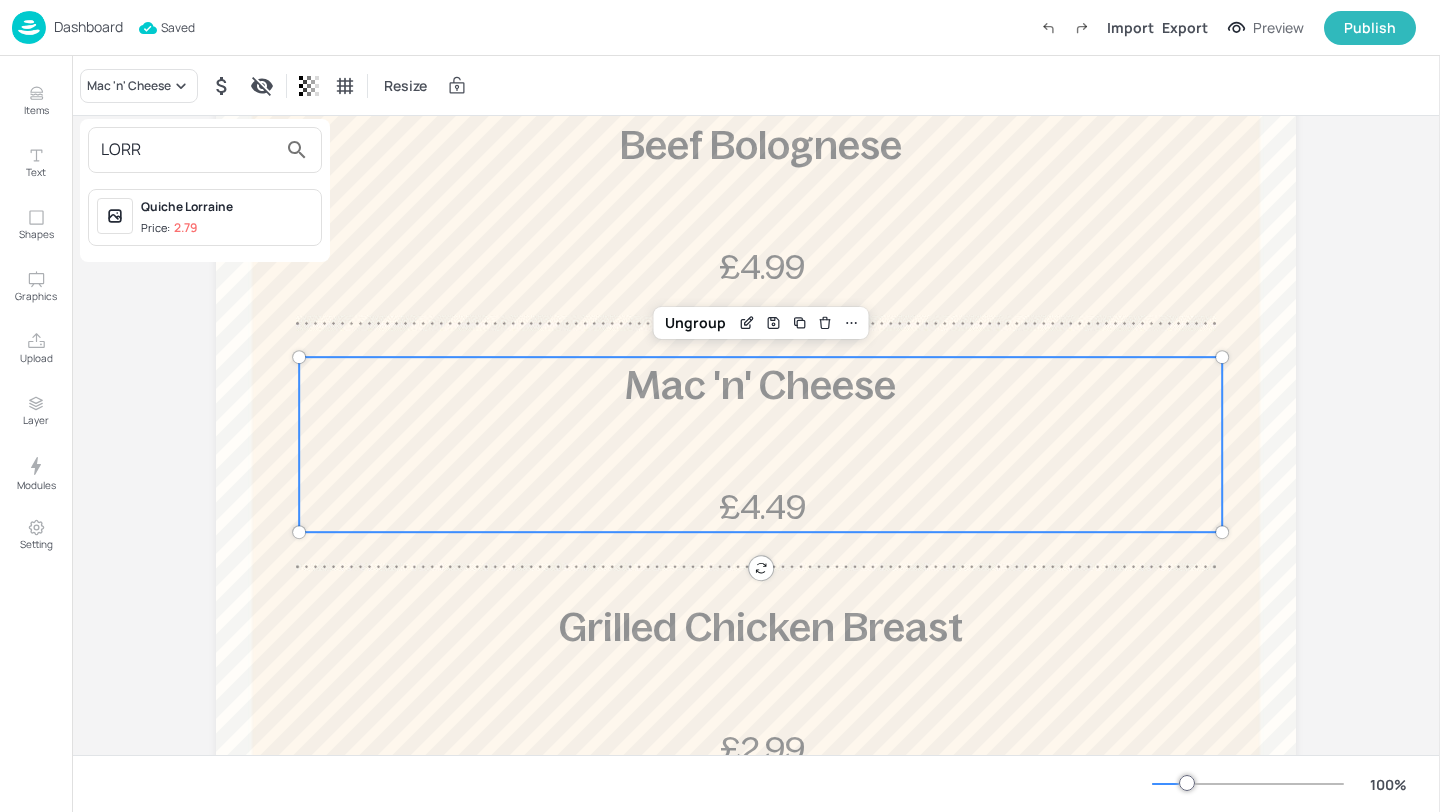 type on "LORR" 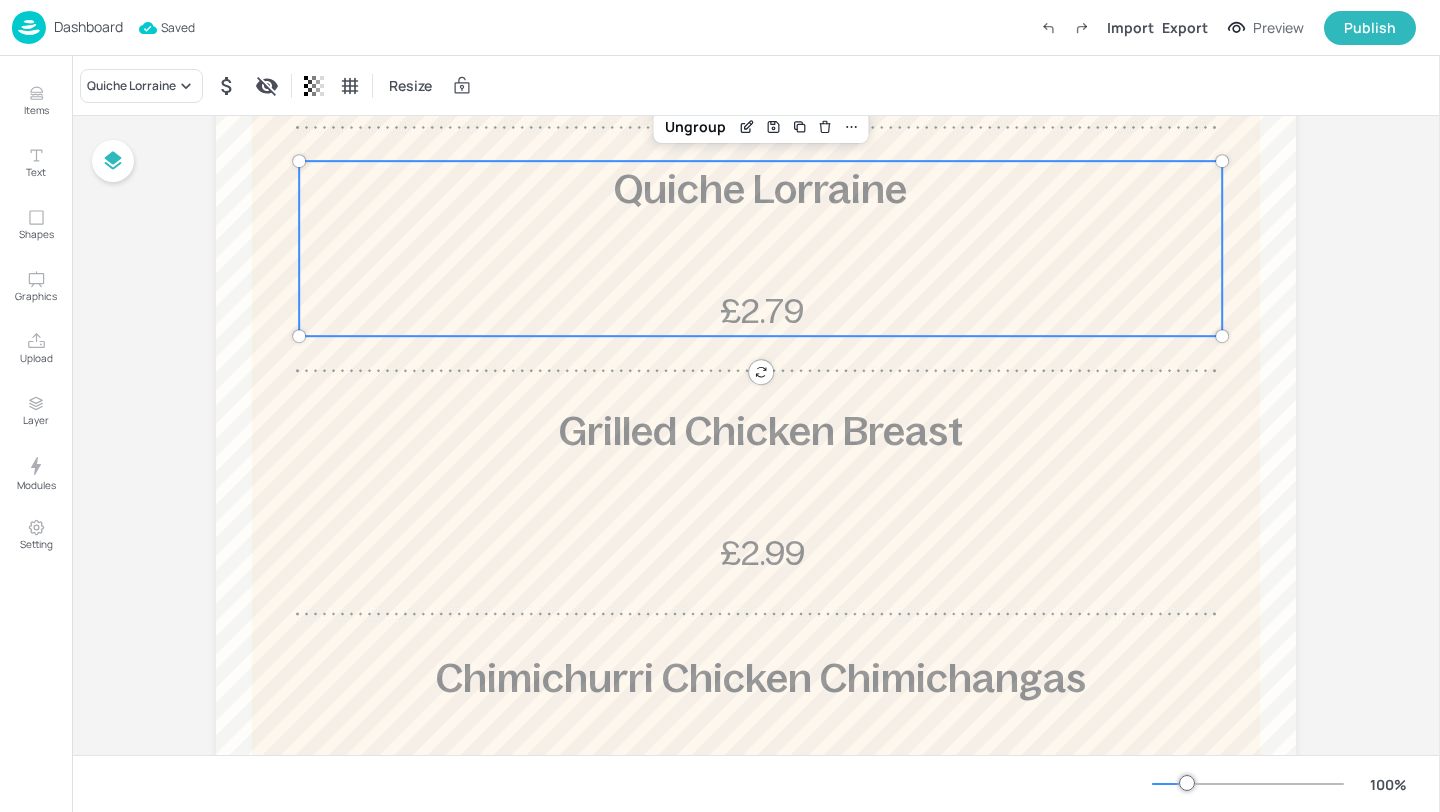scroll, scrollTop: 699, scrollLeft: 0, axis: vertical 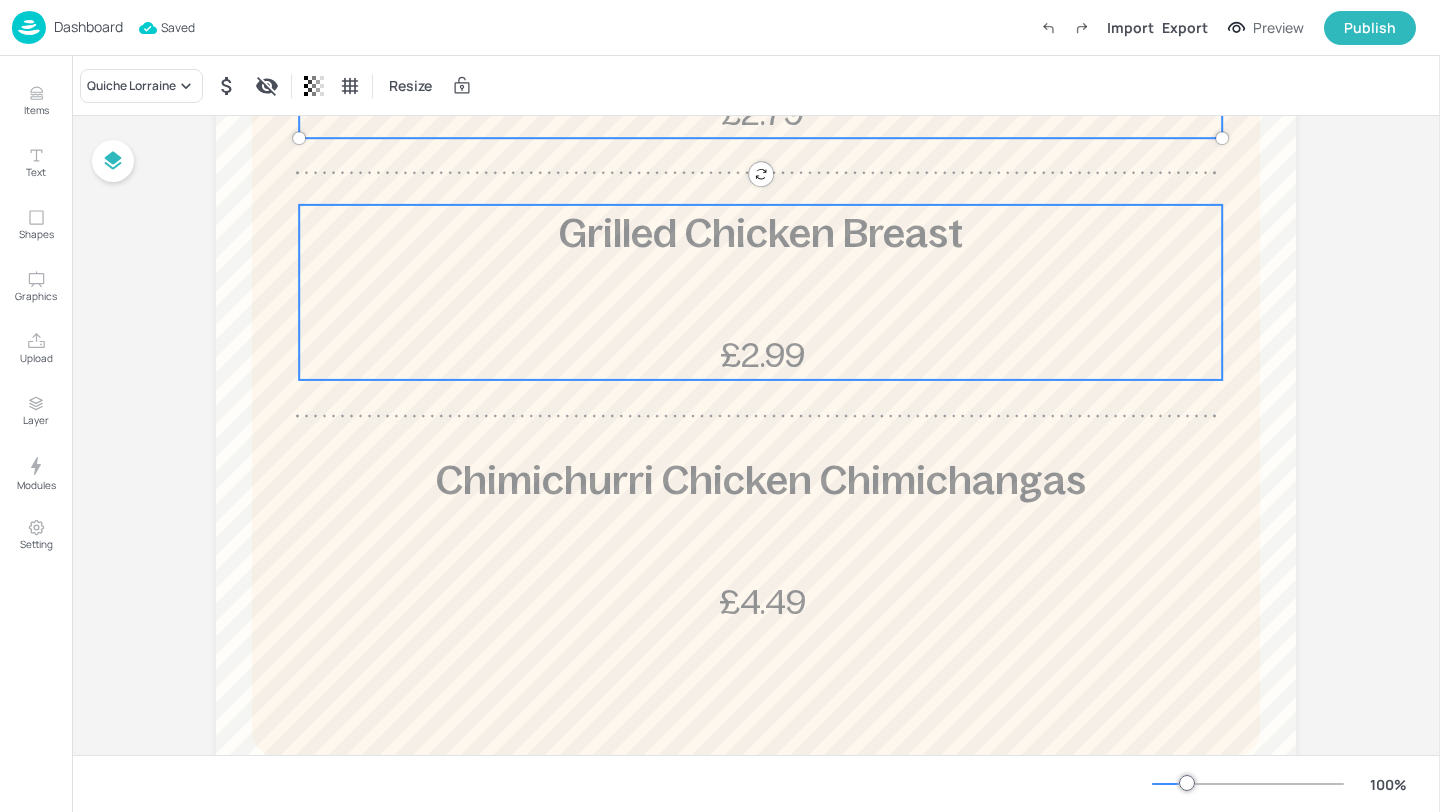 click on "Grilled Chicken Breast £2.99" at bounding box center (760, 292) 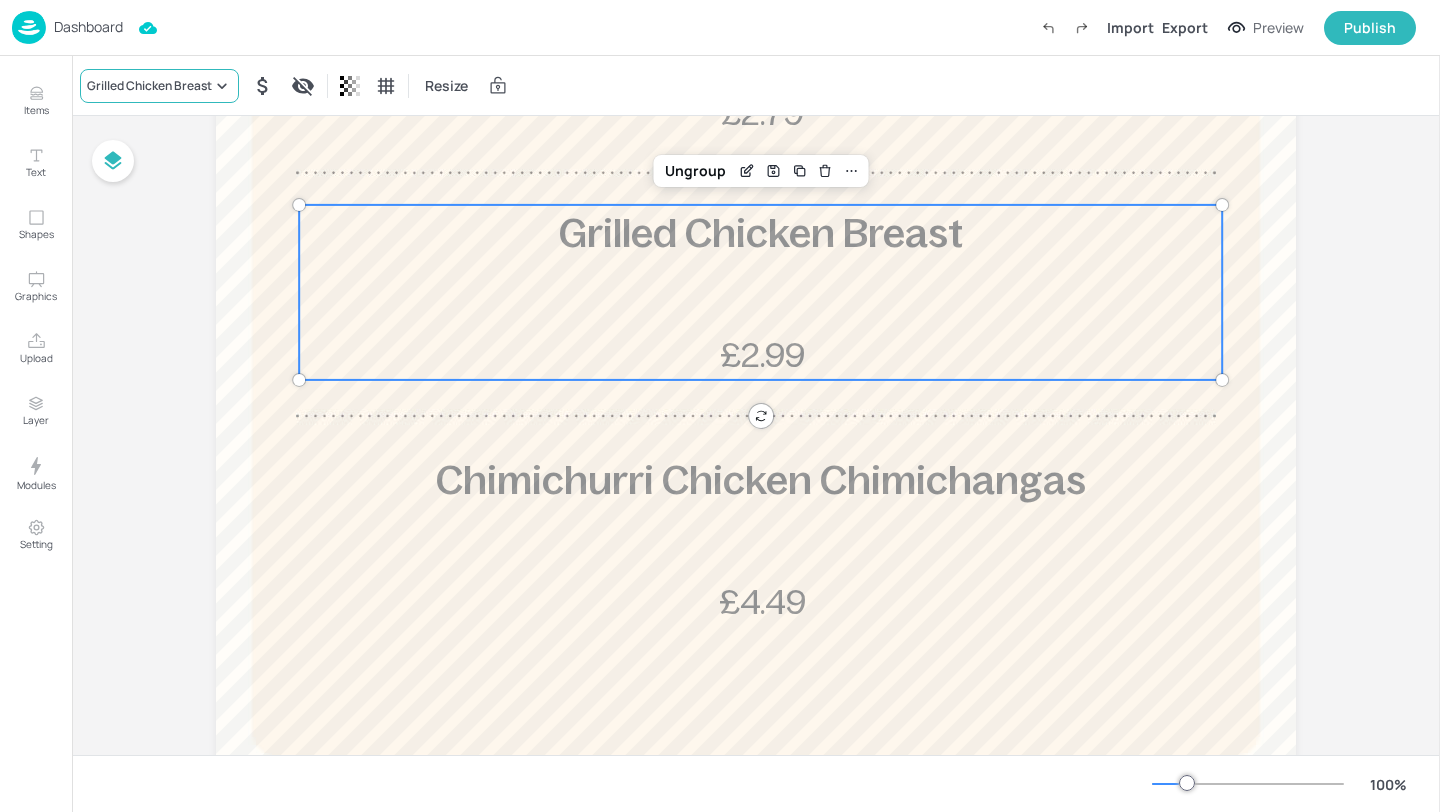 click on "Grilled Chicken Breast" at bounding box center [159, 86] 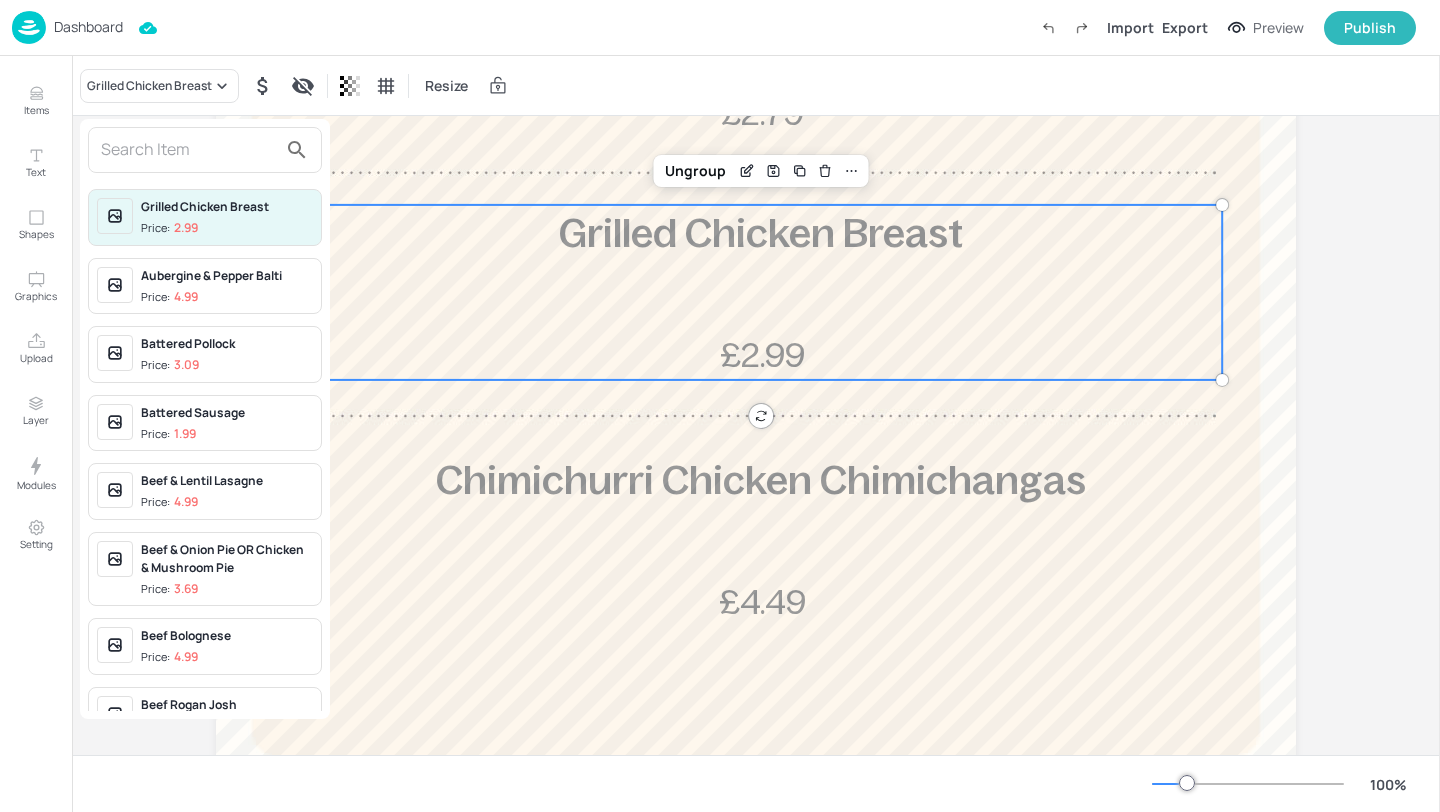 click at bounding box center [189, 150] 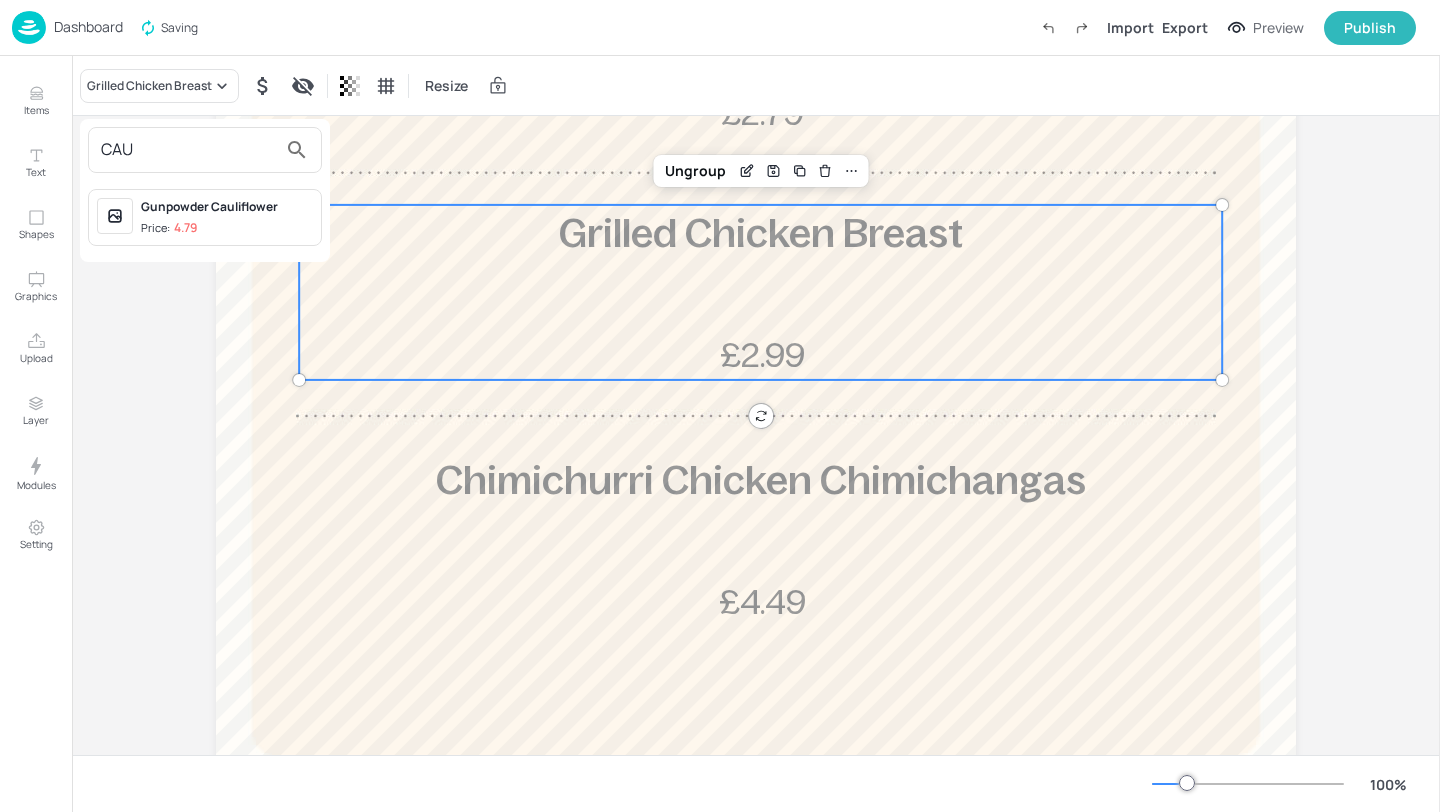 type on "CAU" 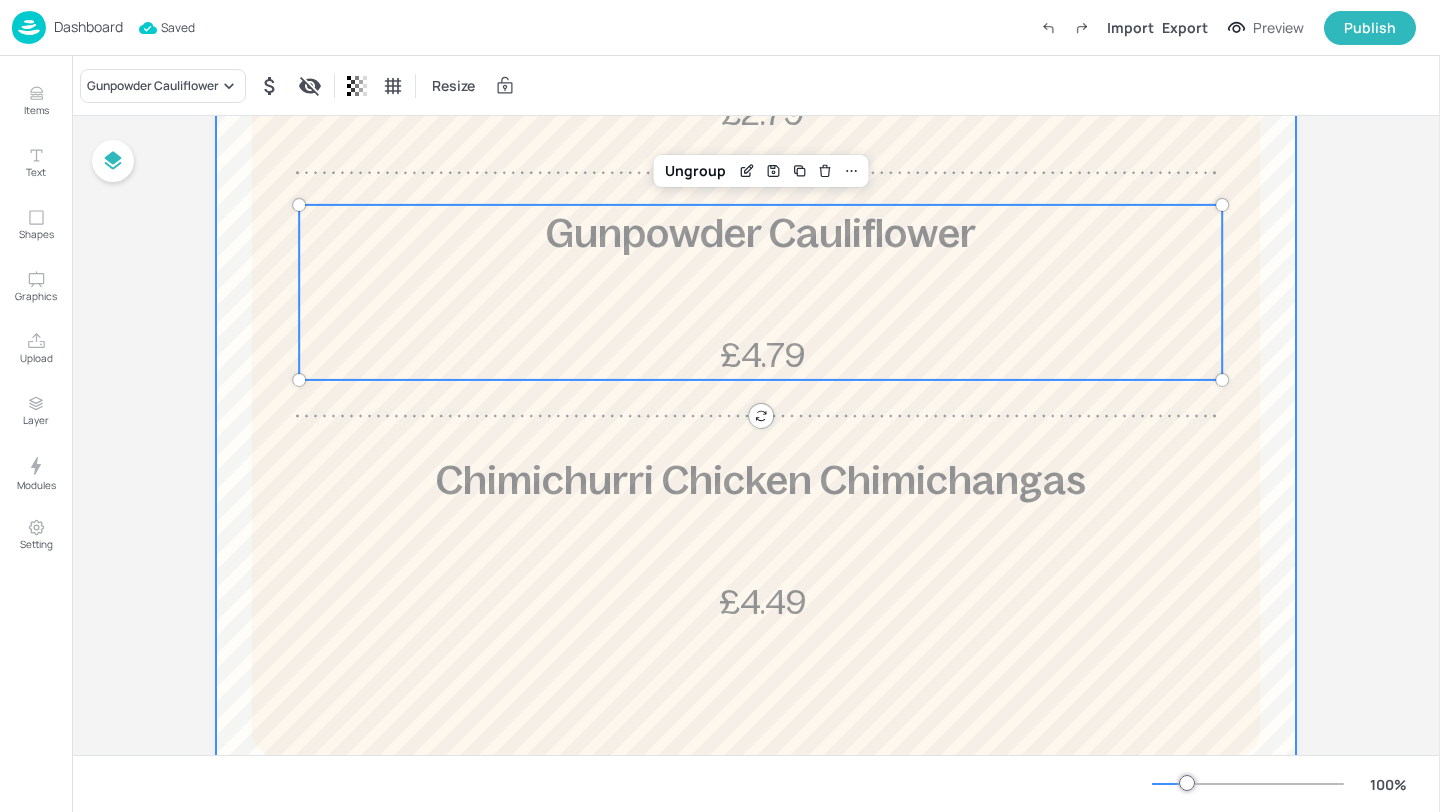 scroll, scrollTop: 787, scrollLeft: 0, axis: vertical 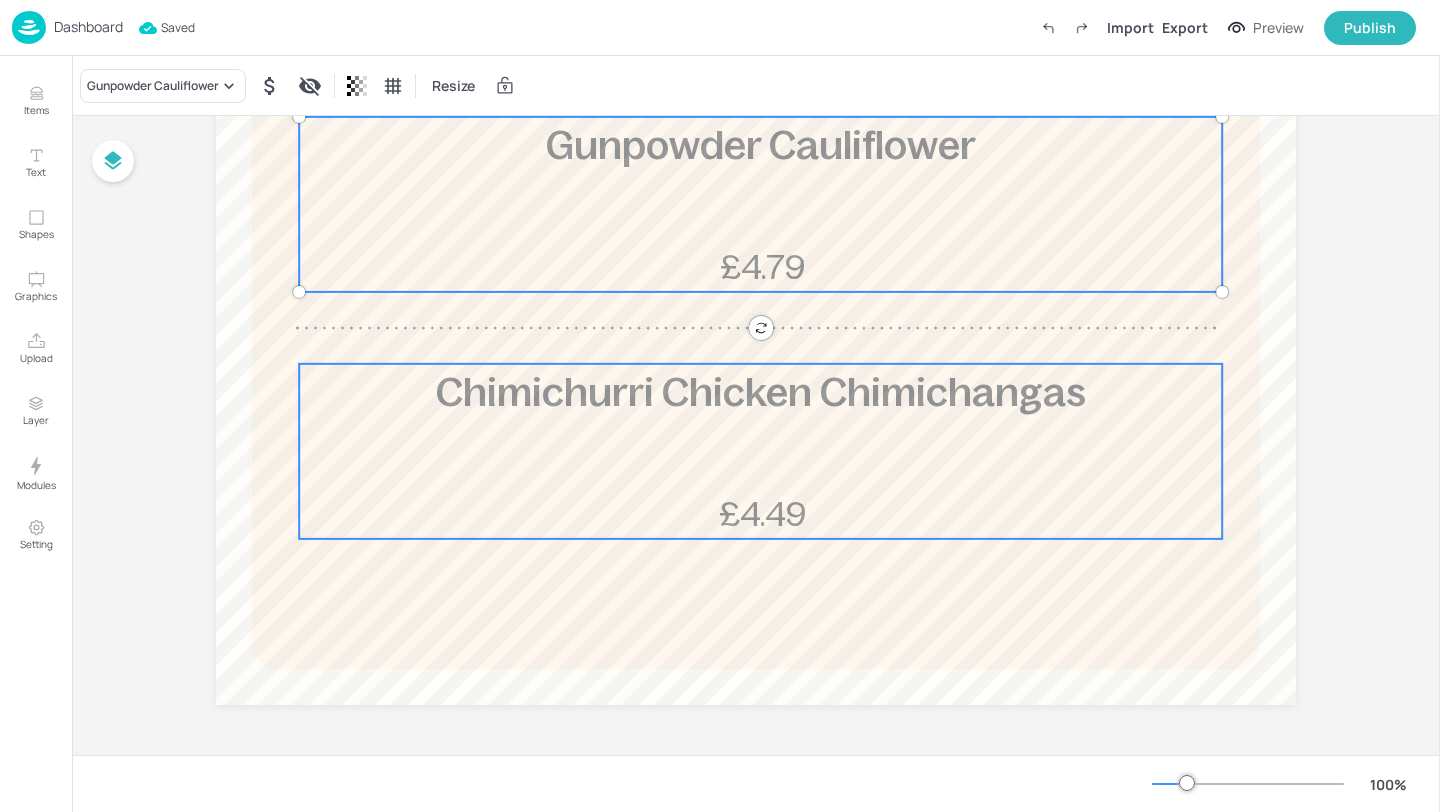 click on "Chimichurri Chicken Chimichangas" at bounding box center [761, 392] 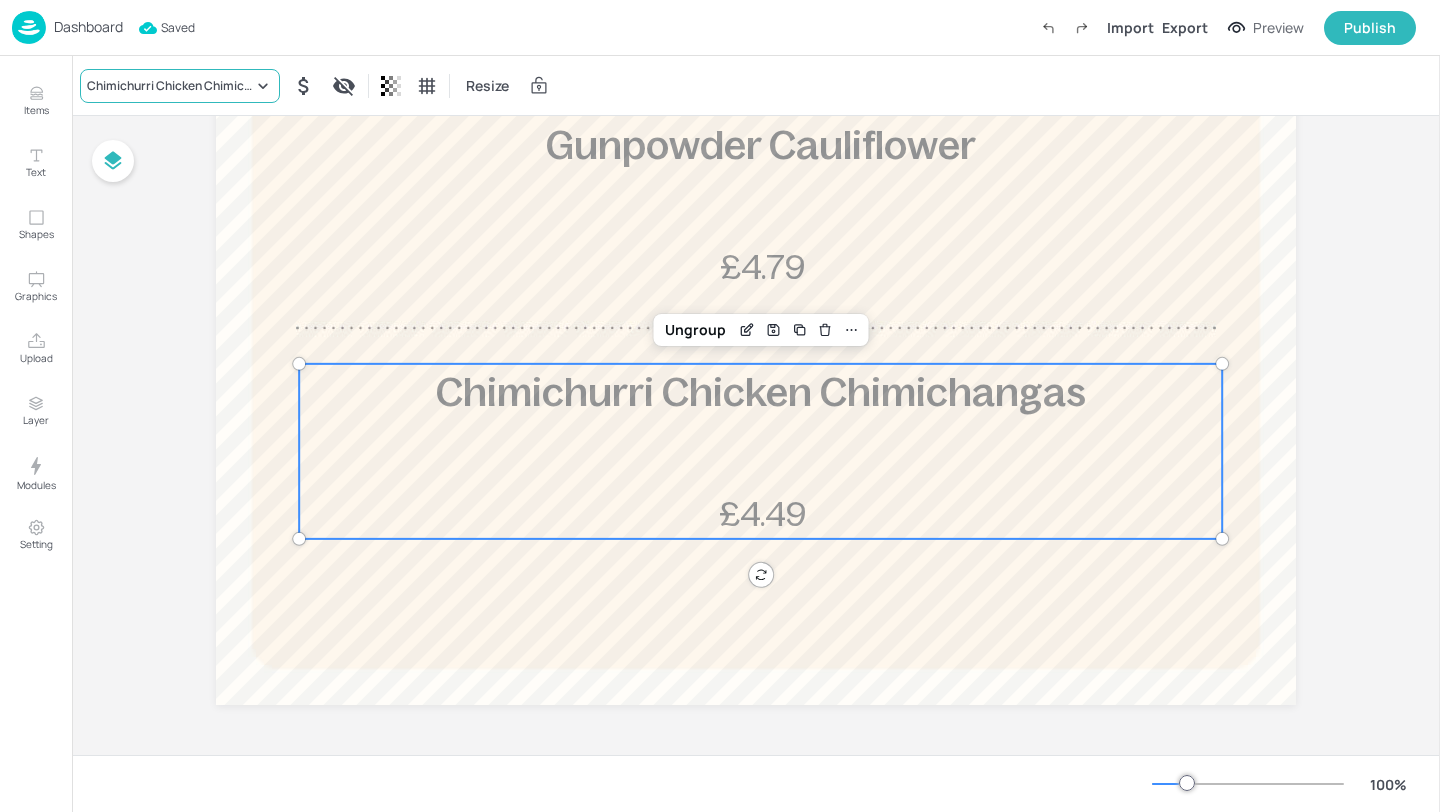 click on "Chimichurri Chicken Chimichangas" at bounding box center (170, 86) 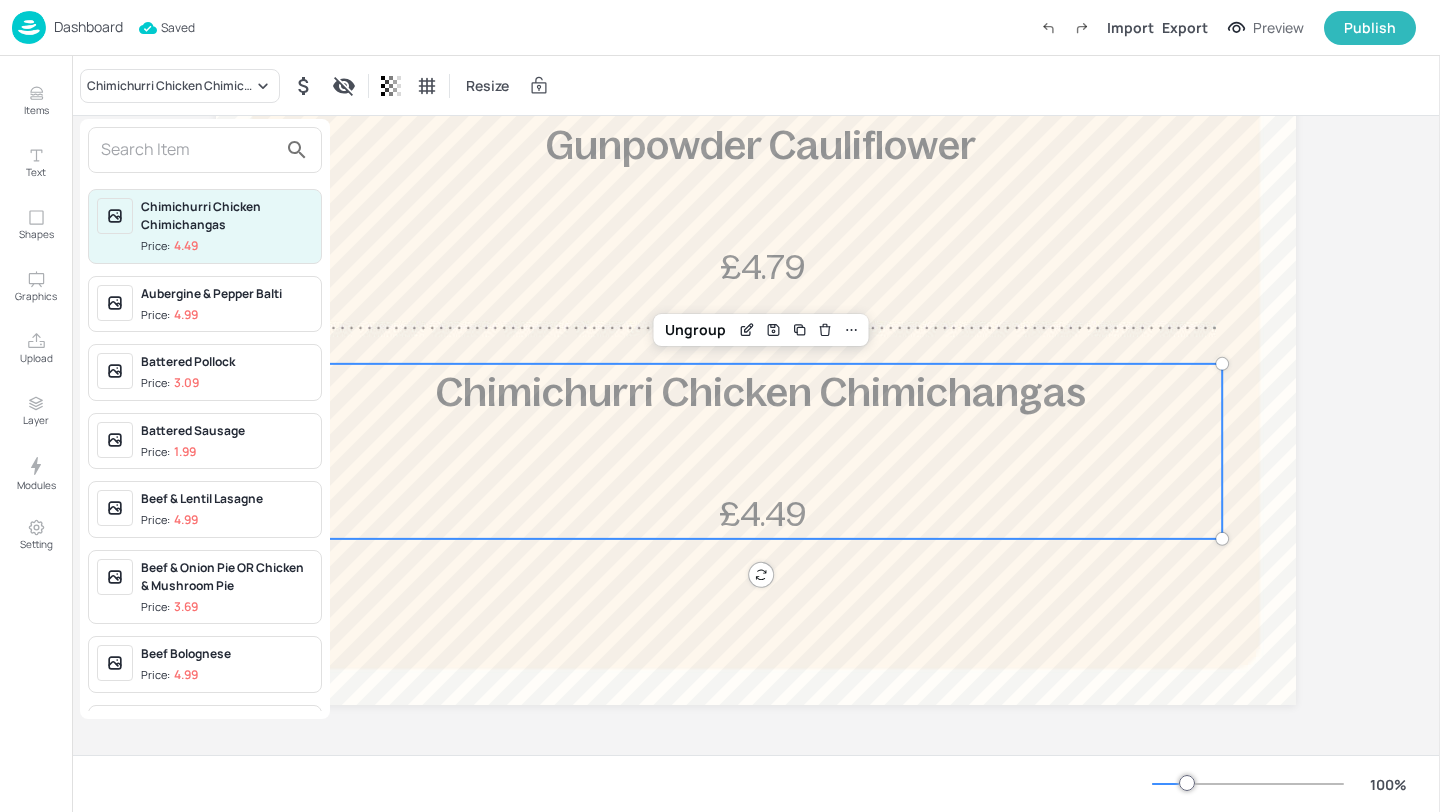 click at bounding box center [189, 150] 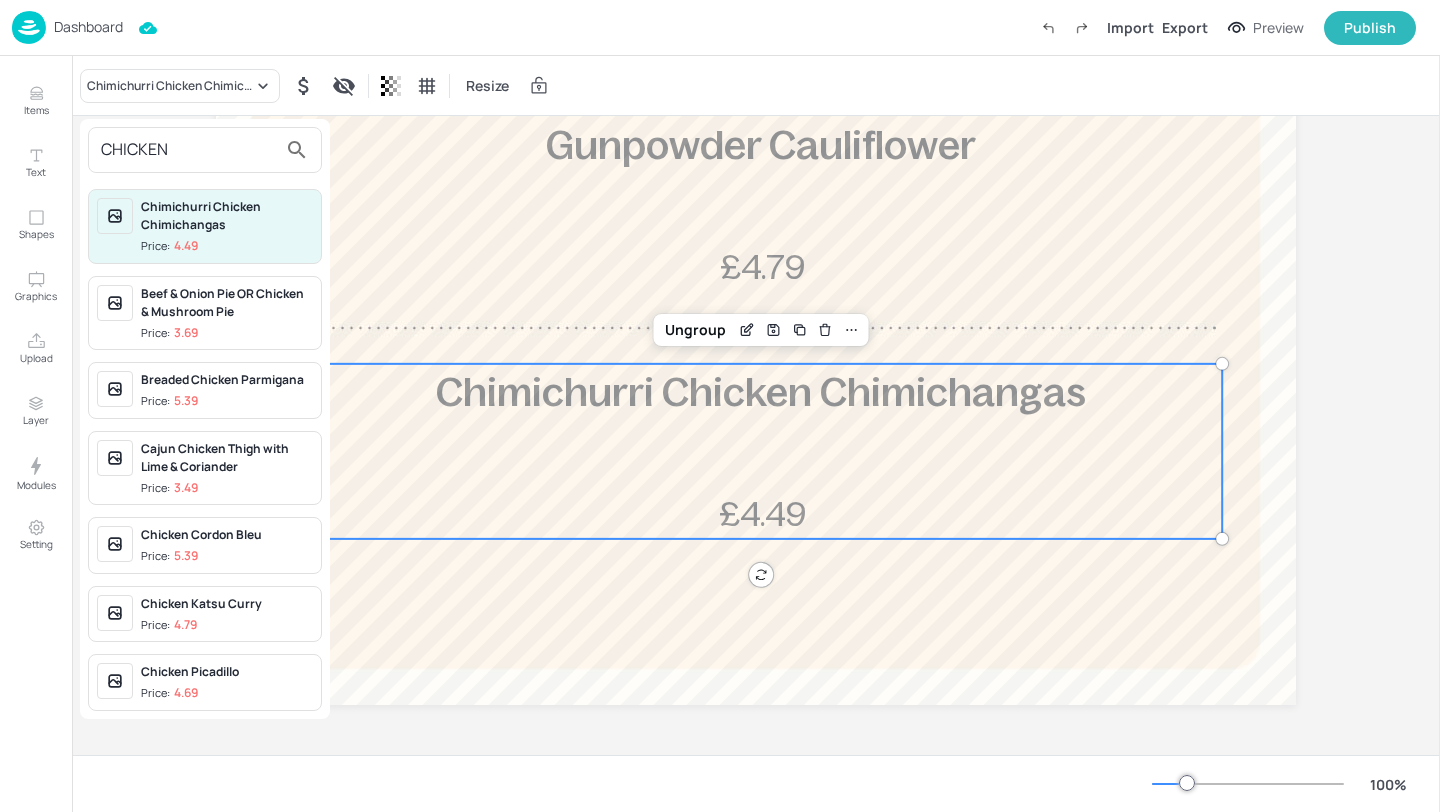 type on "CHICKEN" 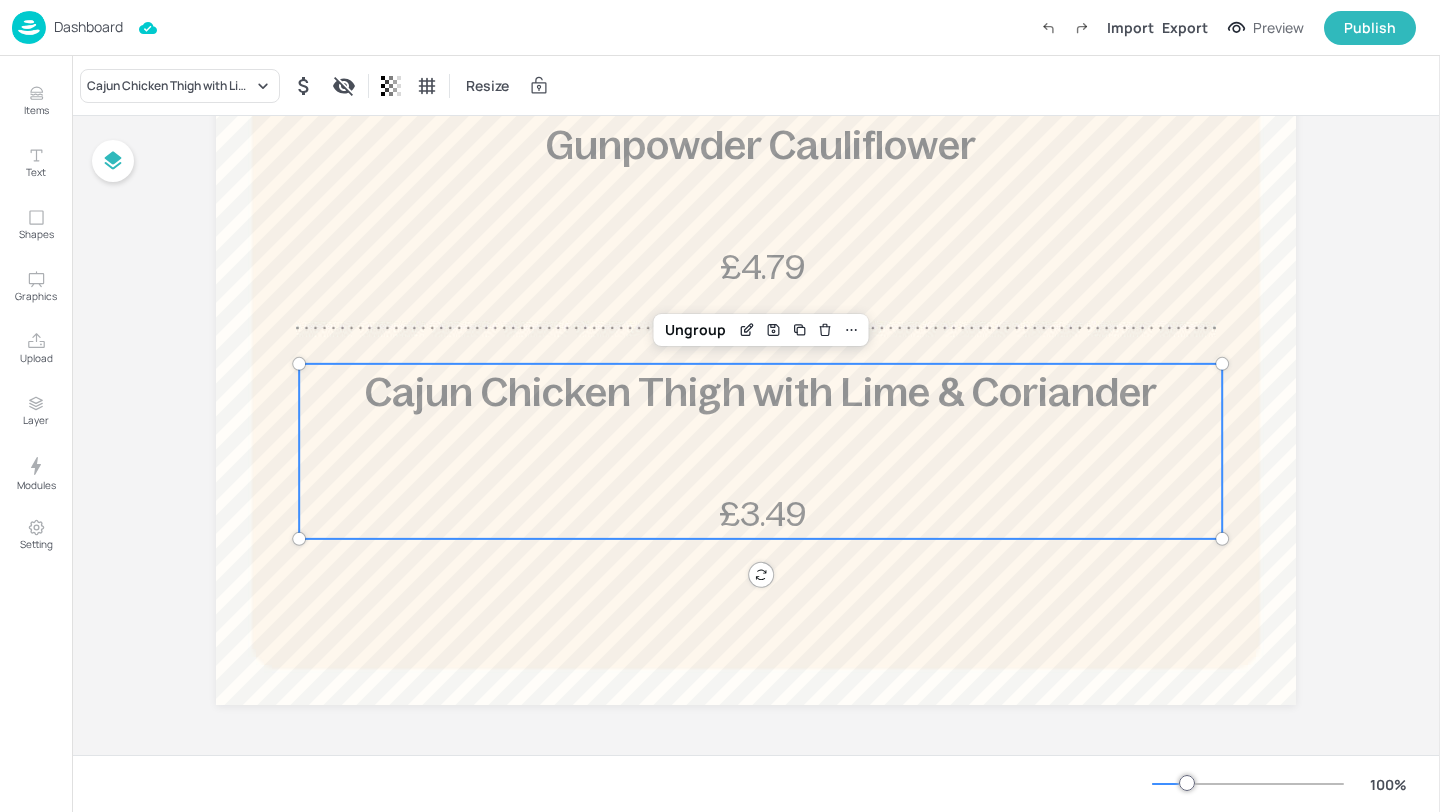 click on "Dashboard" at bounding box center [88, 27] 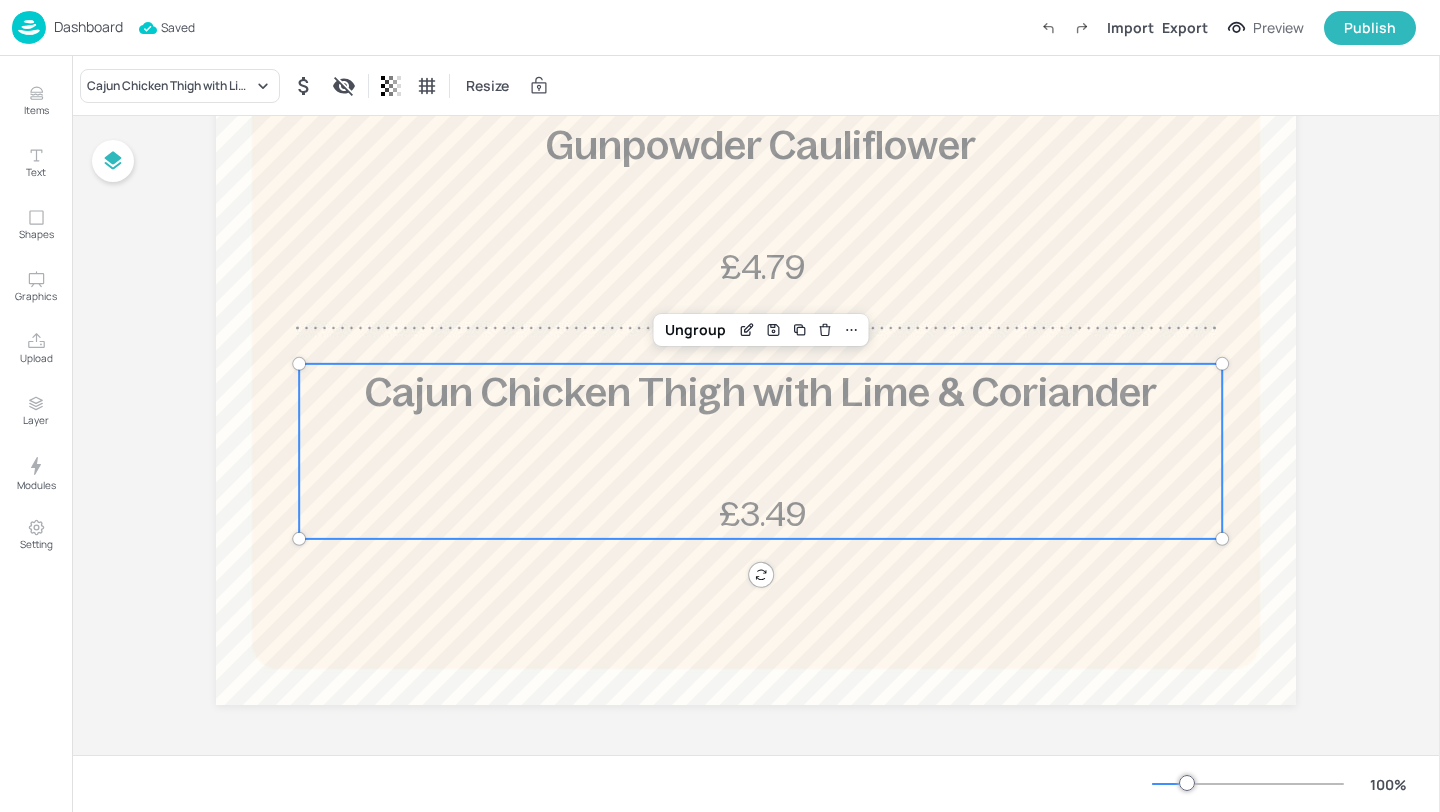 click on "Dashboard" at bounding box center [88, 27] 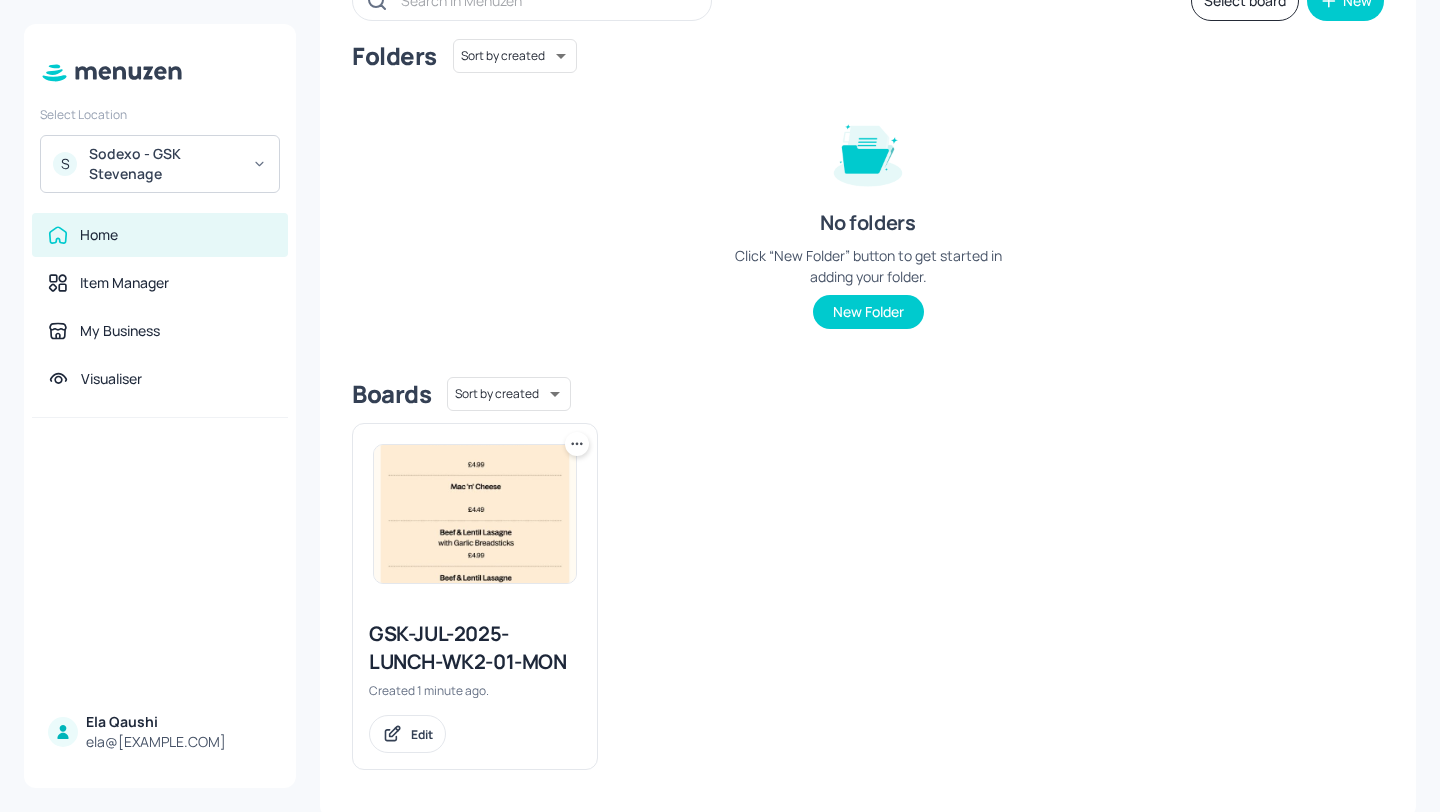 scroll, scrollTop: 151, scrollLeft: 0, axis: vertical 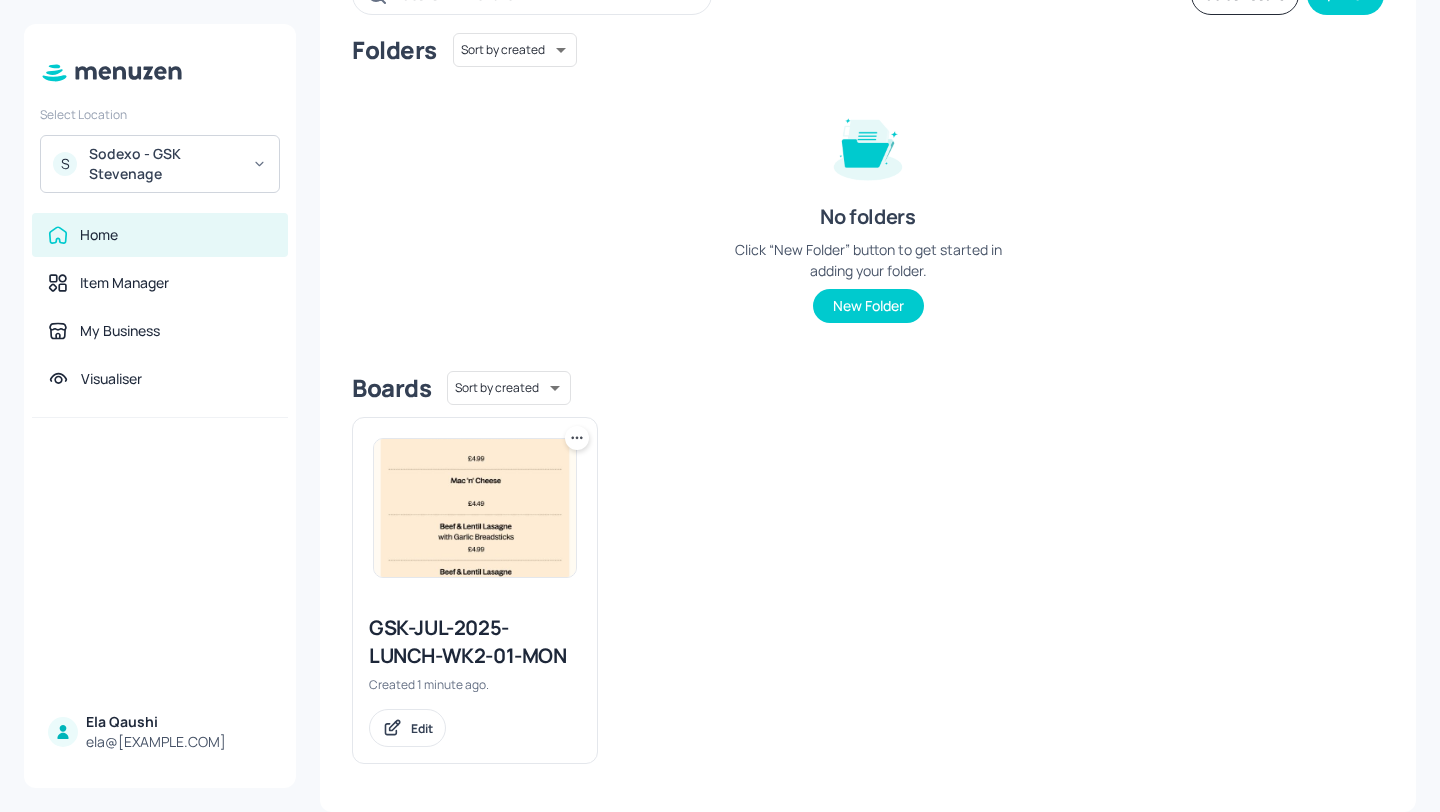 click 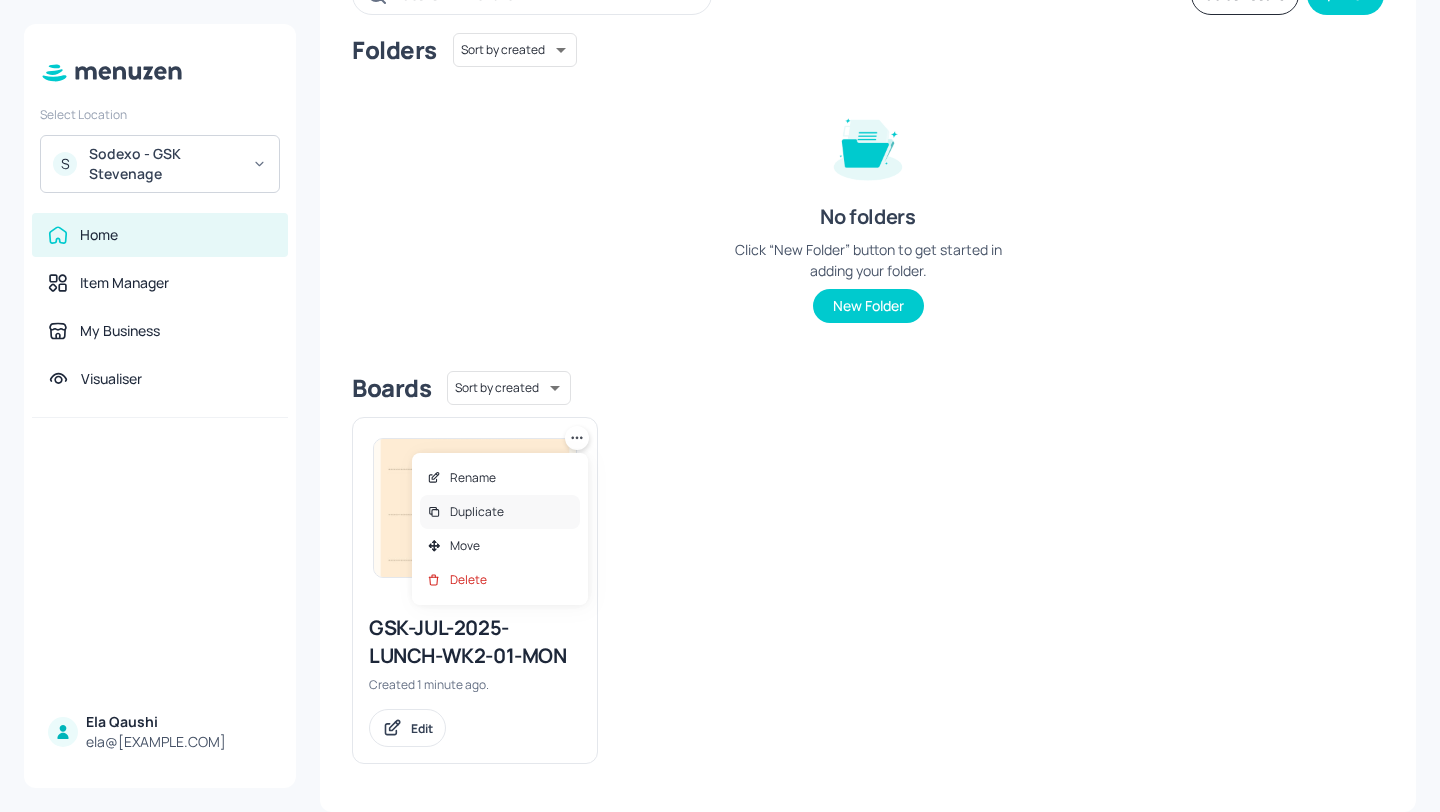 click on "Duplicate" at bounding box center (500, 512) 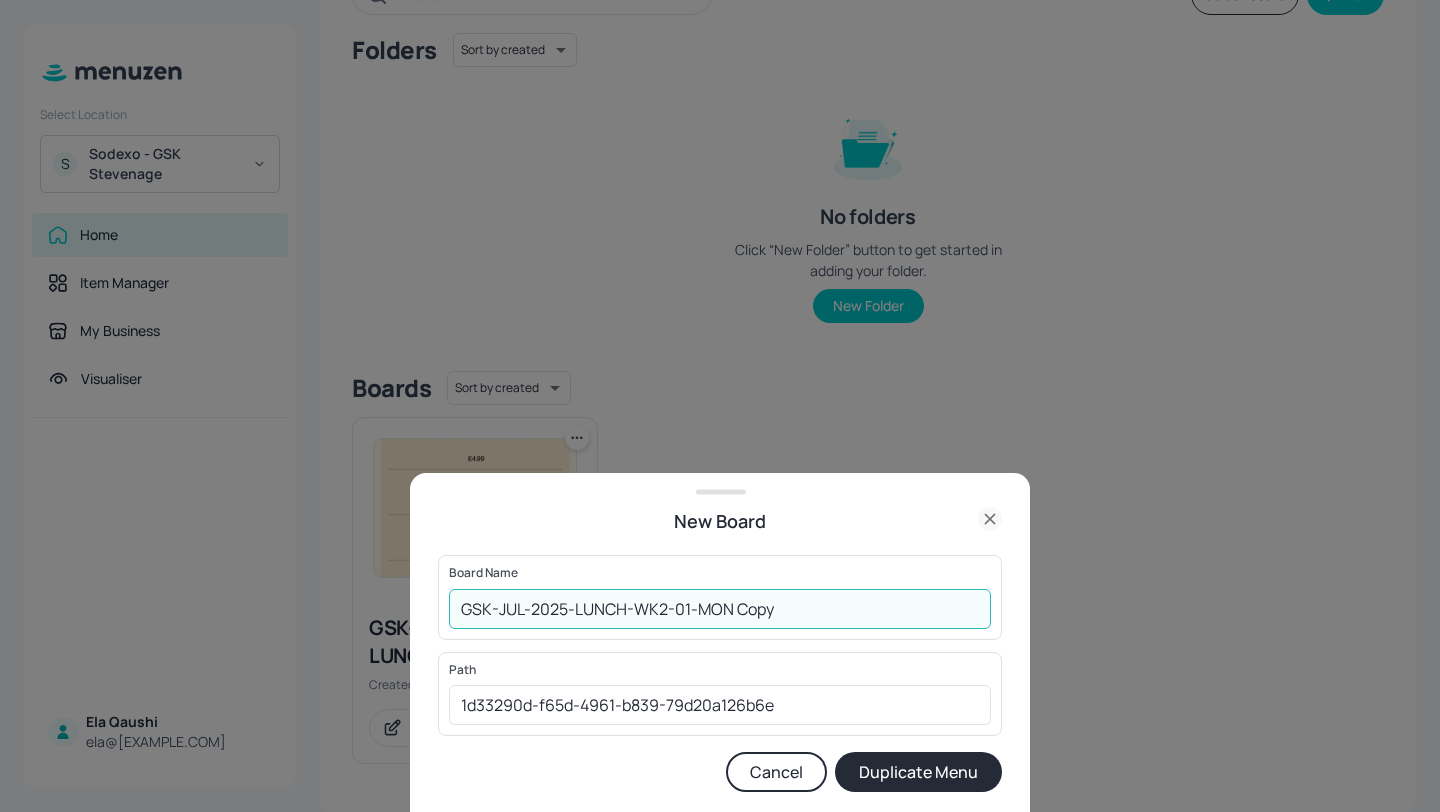 drag, startPoint x: 791, startPoint y: 610, endPoint x: 680, endPoint y: 604, distance: 111.16204 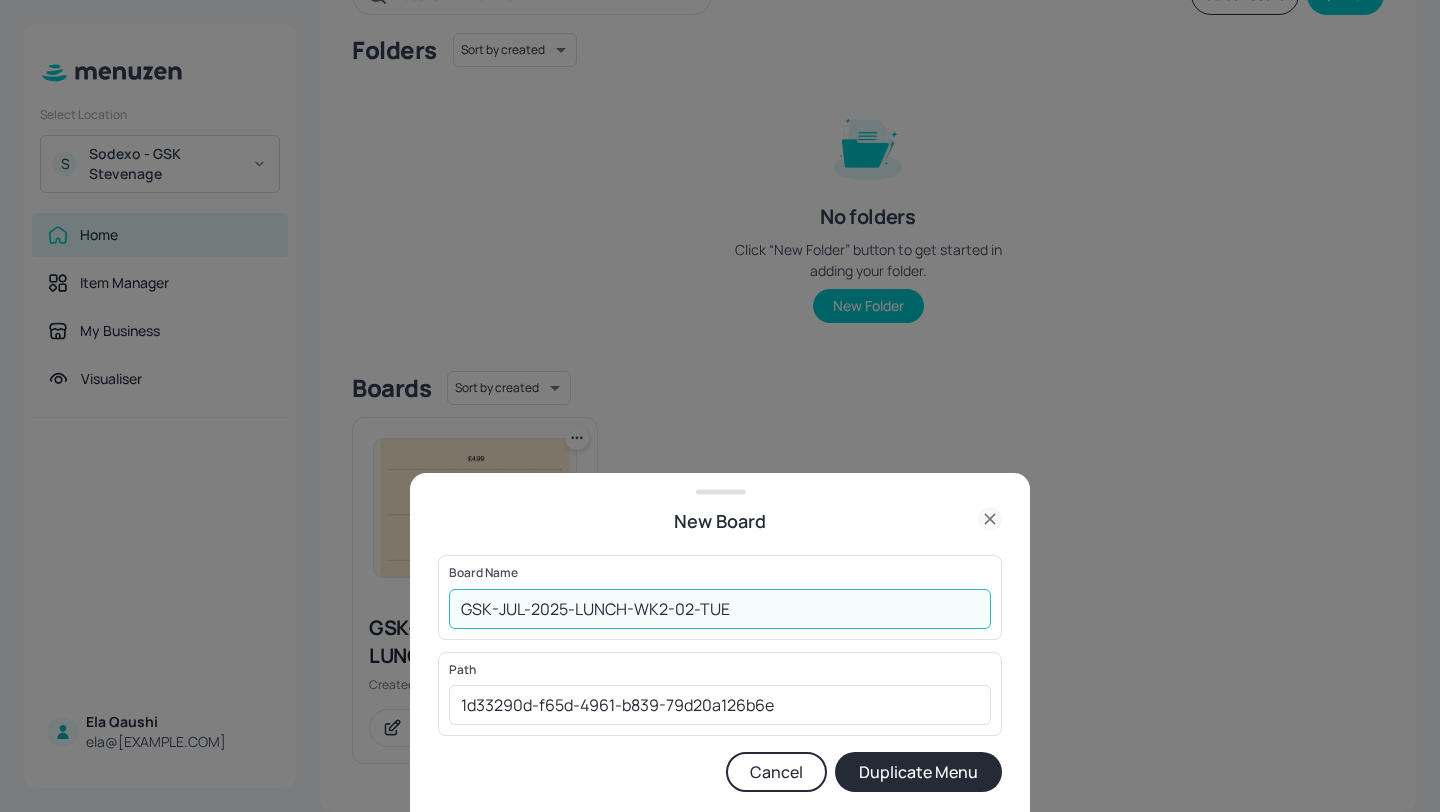type on "GSK-JUL-2025-LUNCH-WK2-02-TUE" 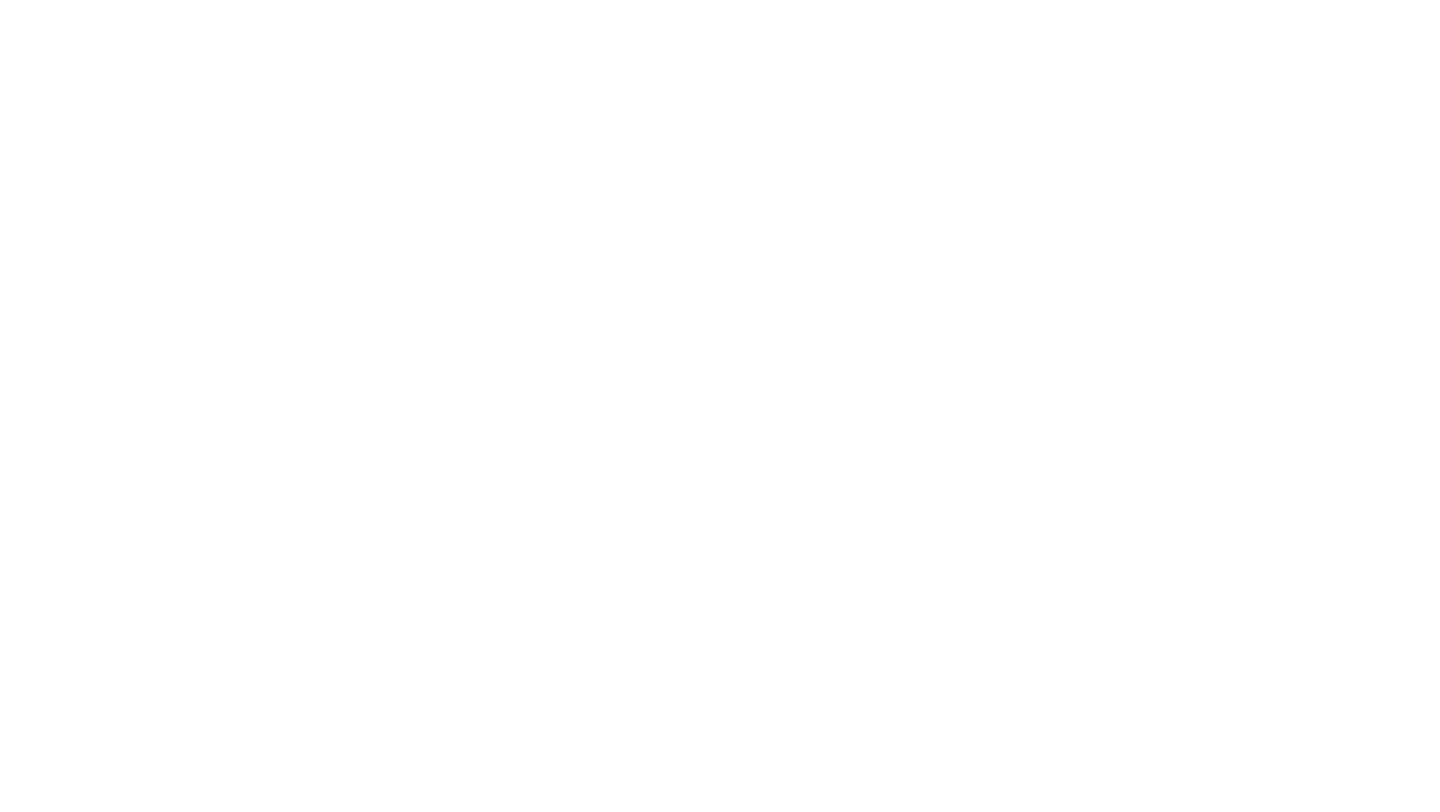scroll, scrollTop: 0, scrollLeft: 0, axis: both 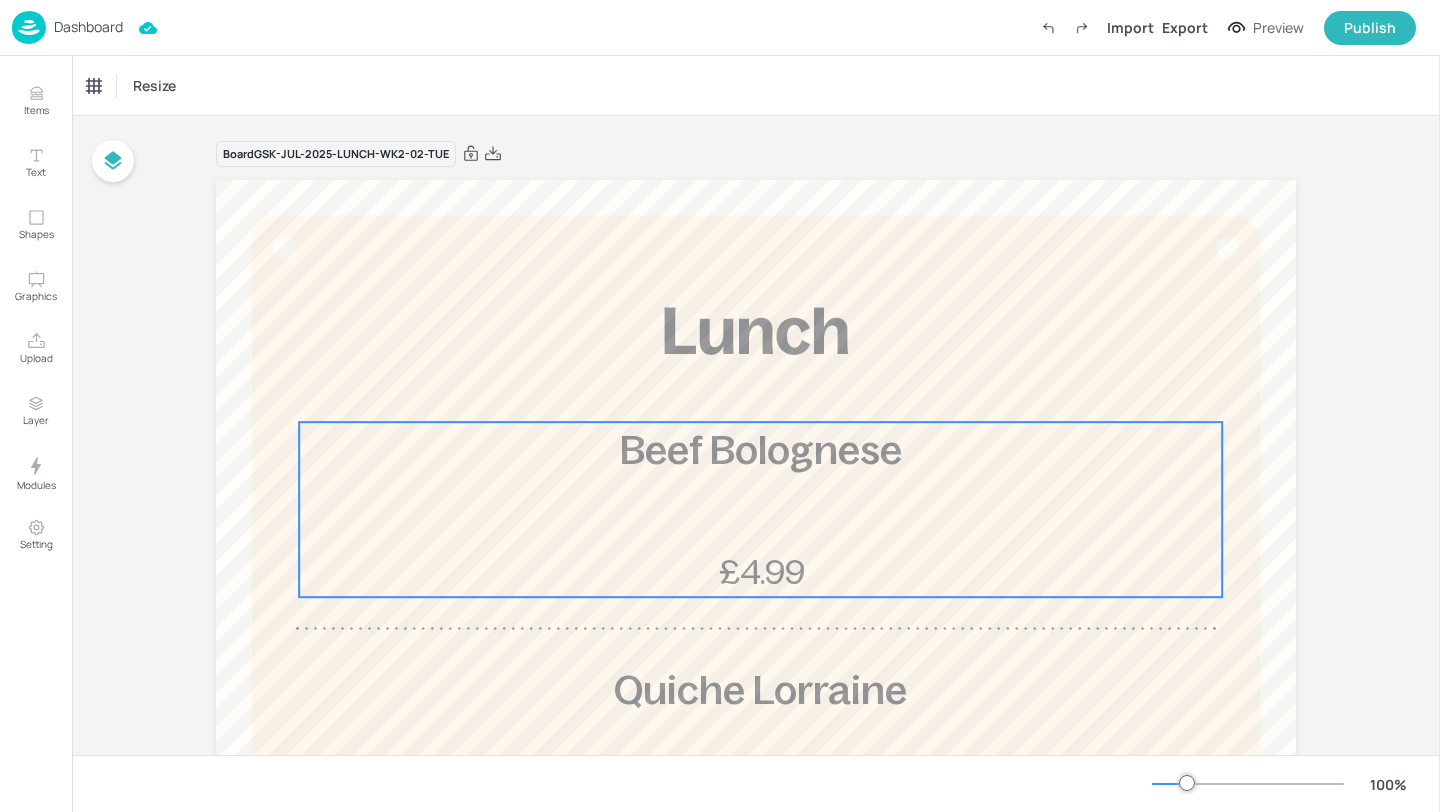 click on "Beef Bolognese £4.99" at bounding box center [760, 509] 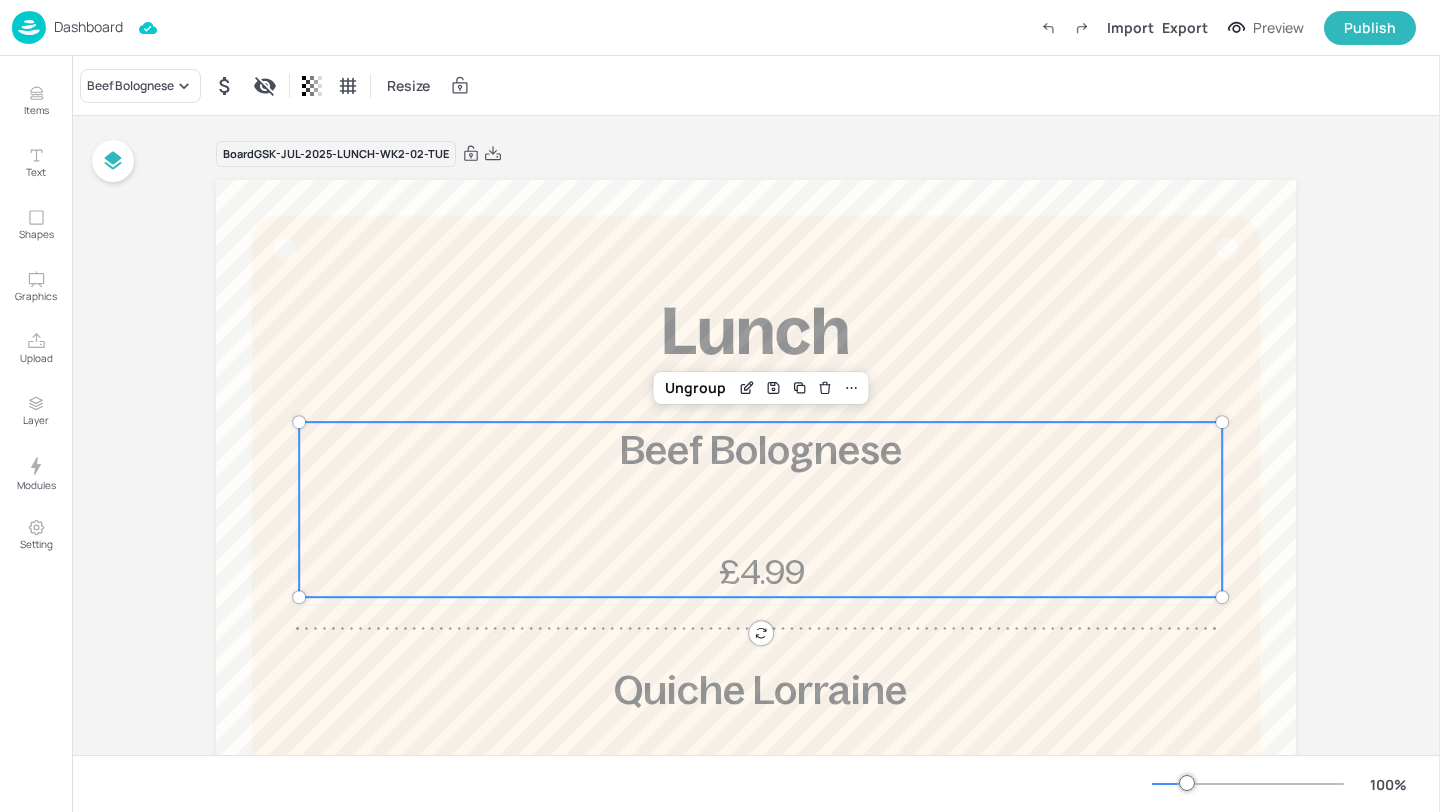 click on "Beef Bolognese Resize" at bounding box center [756, 85] 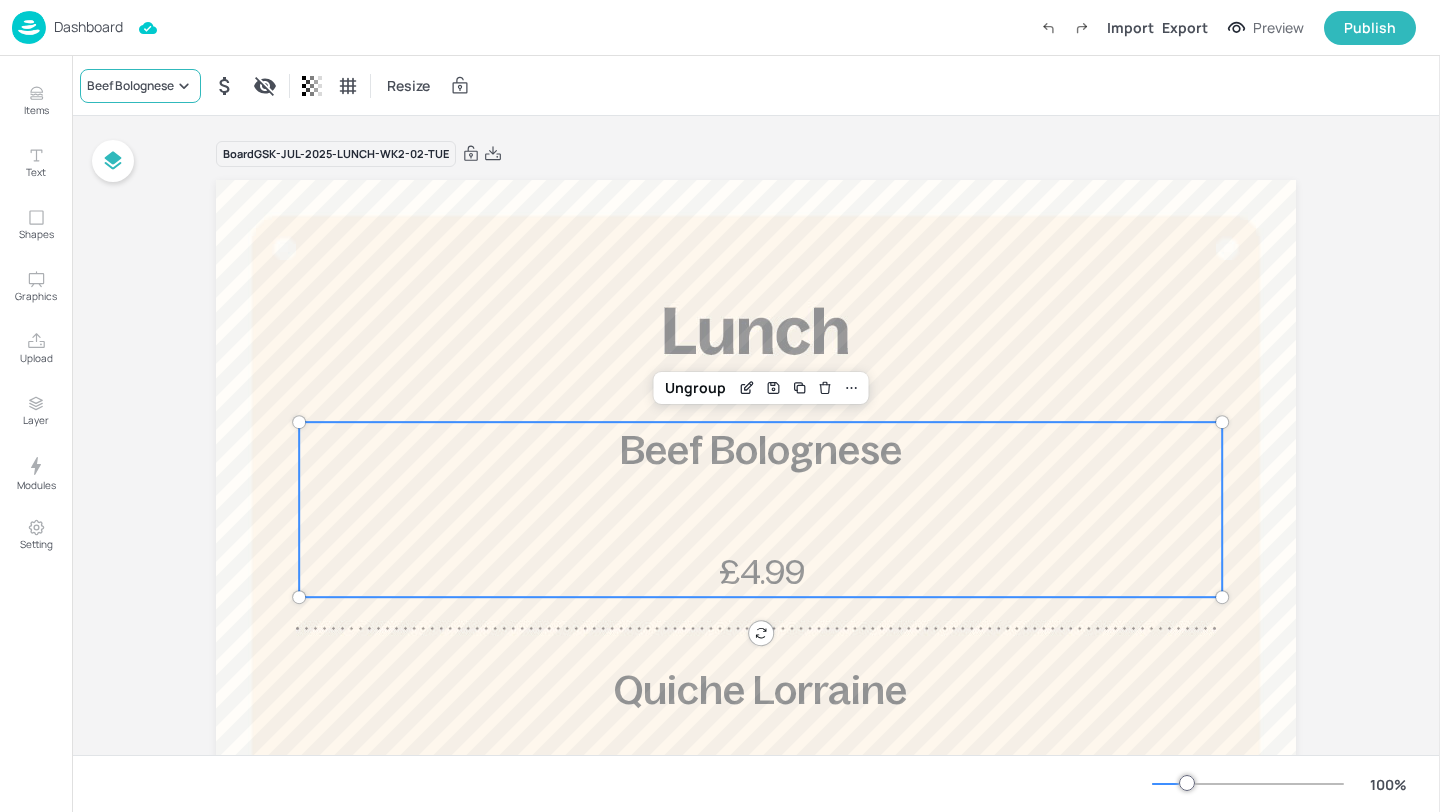 click on "Beef Bolognese" at bounding box center [130, 86] 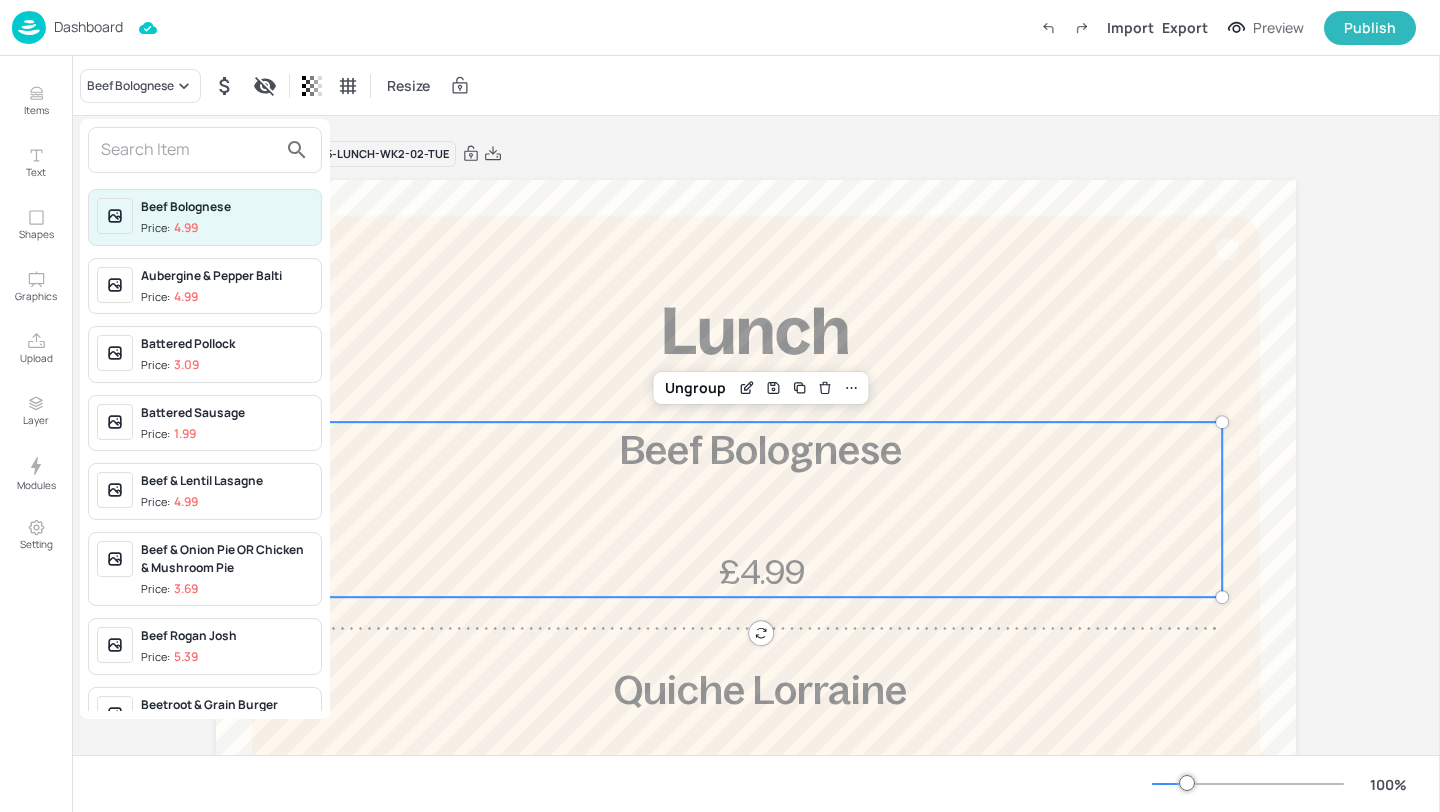 click at bounding box center [189, 150] 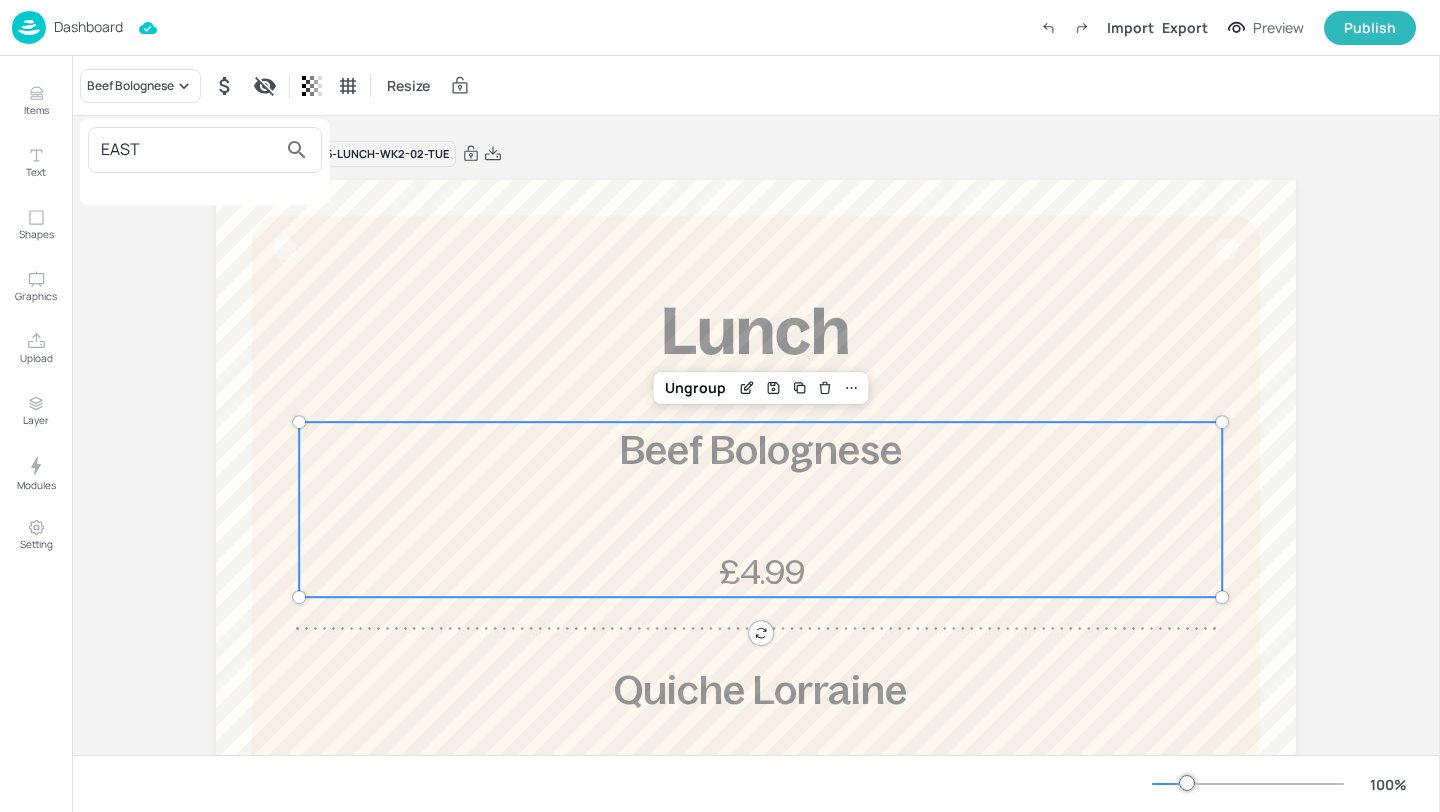 type on "EAST" 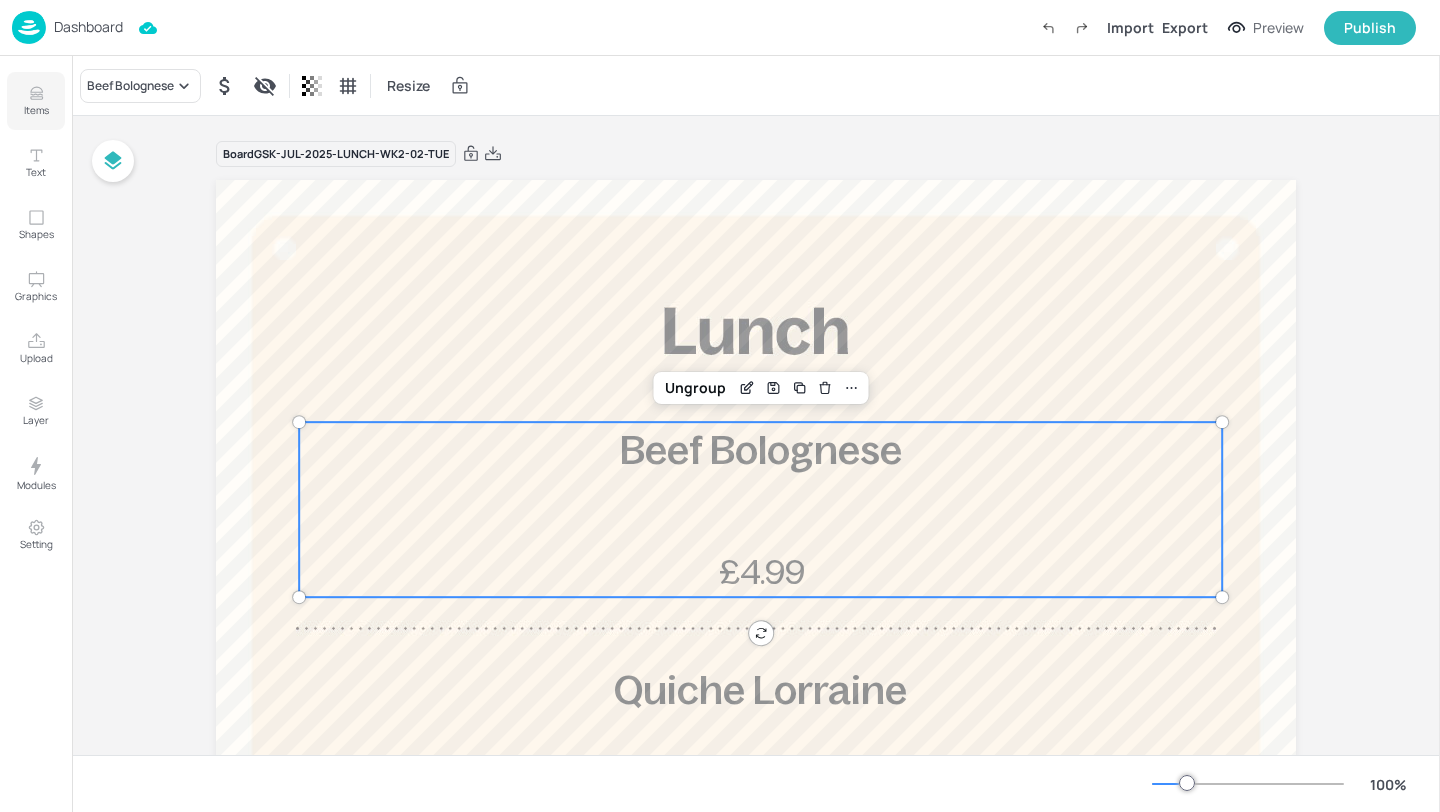 click 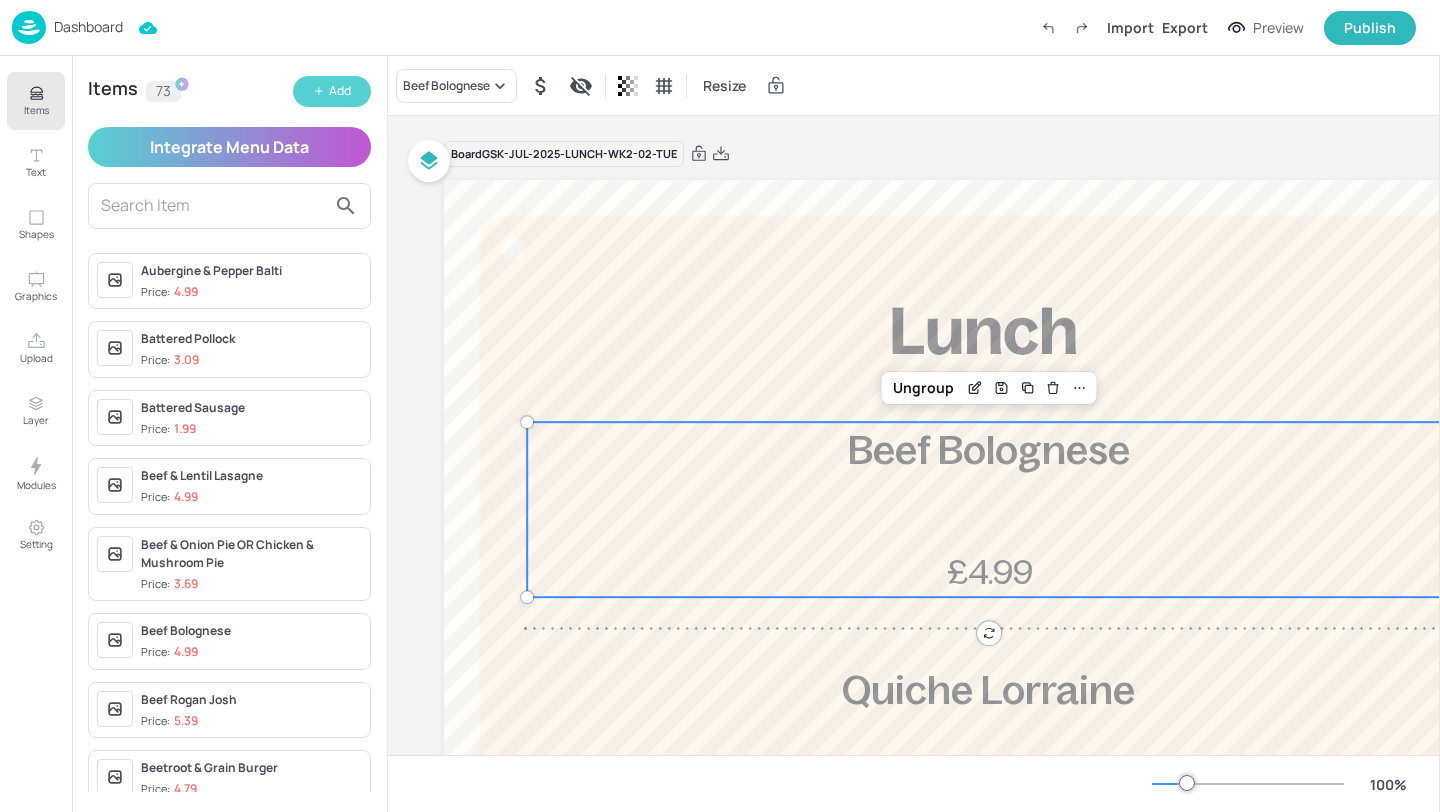 click on "Add" at bounding box center [340, 91] 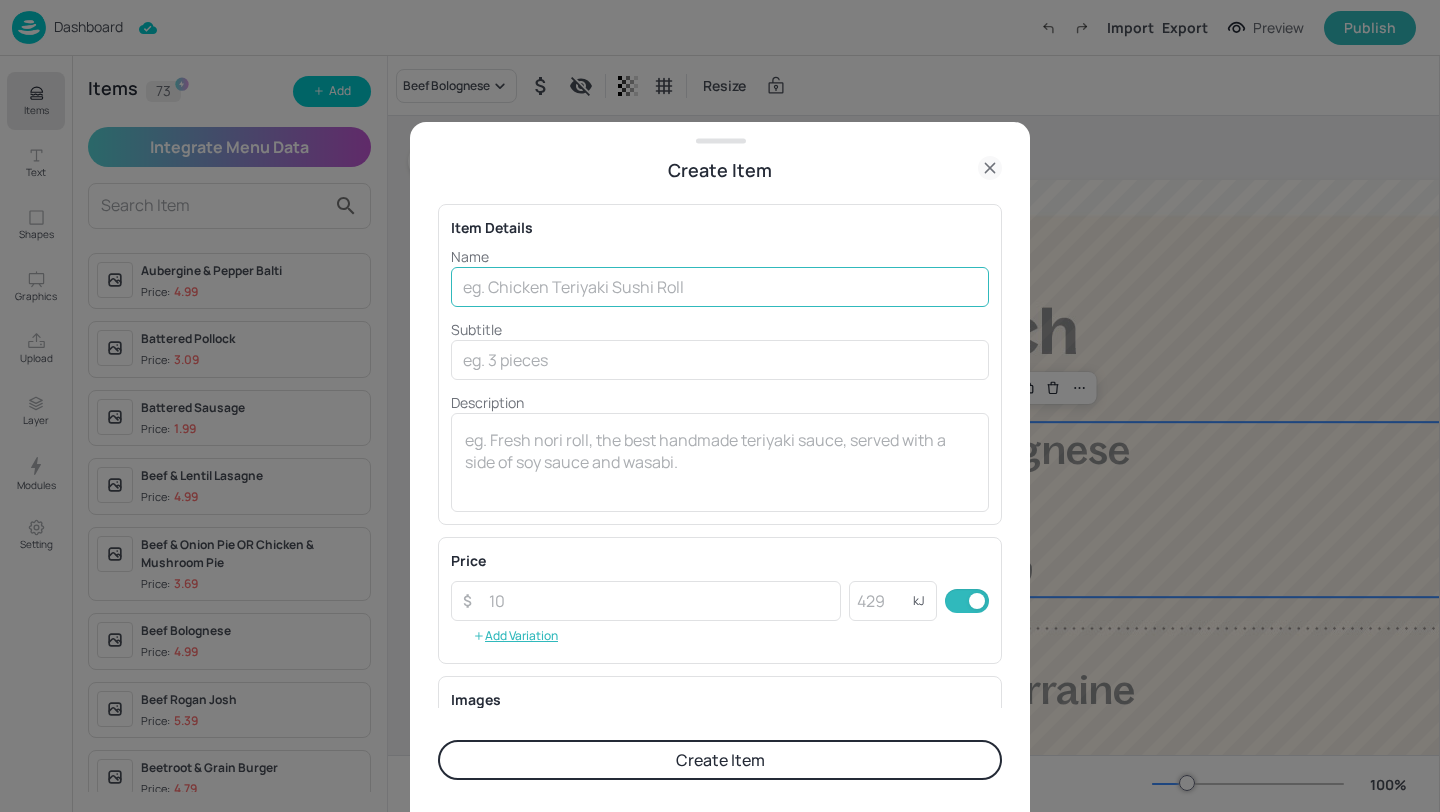 click at bounding box center [720, 287] 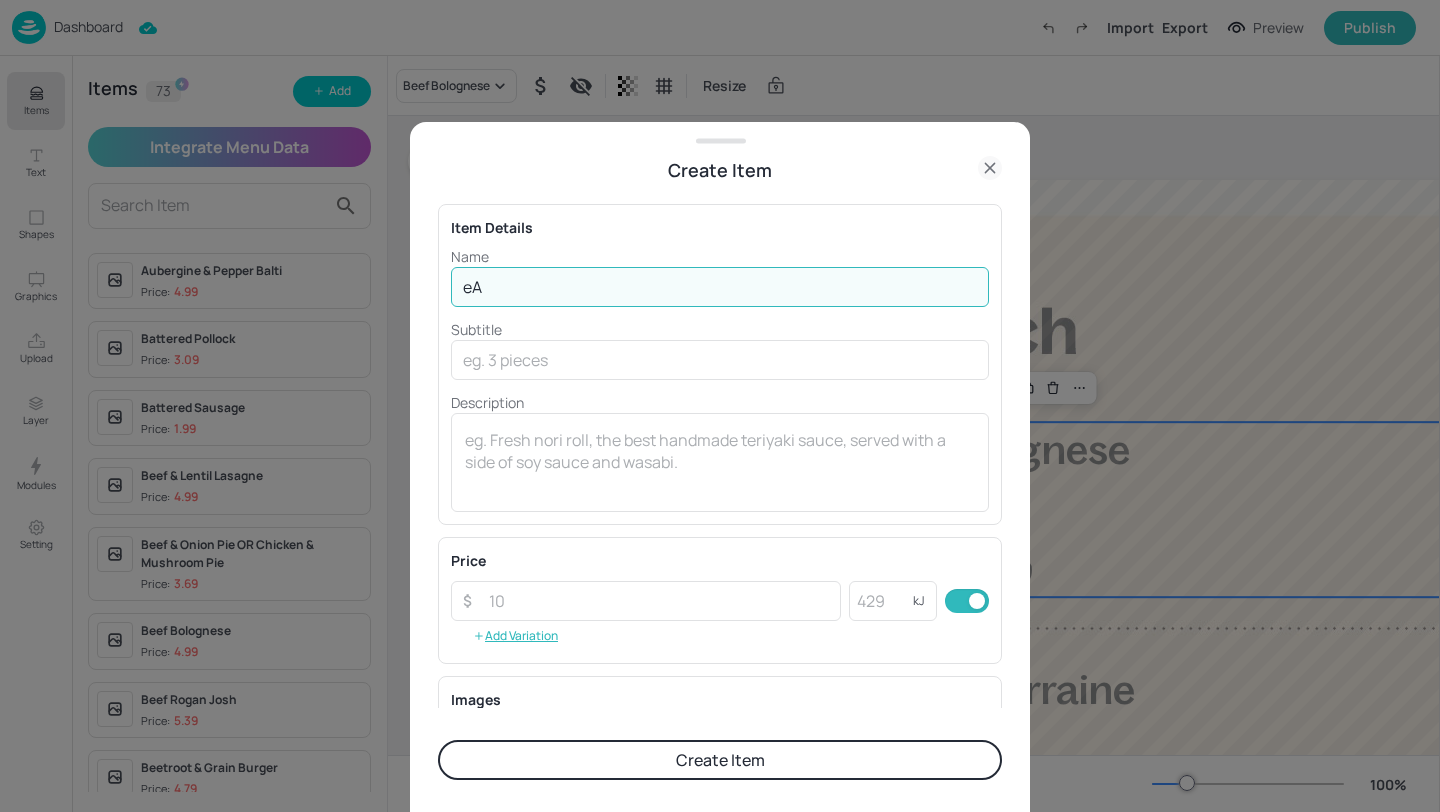 type on "e" 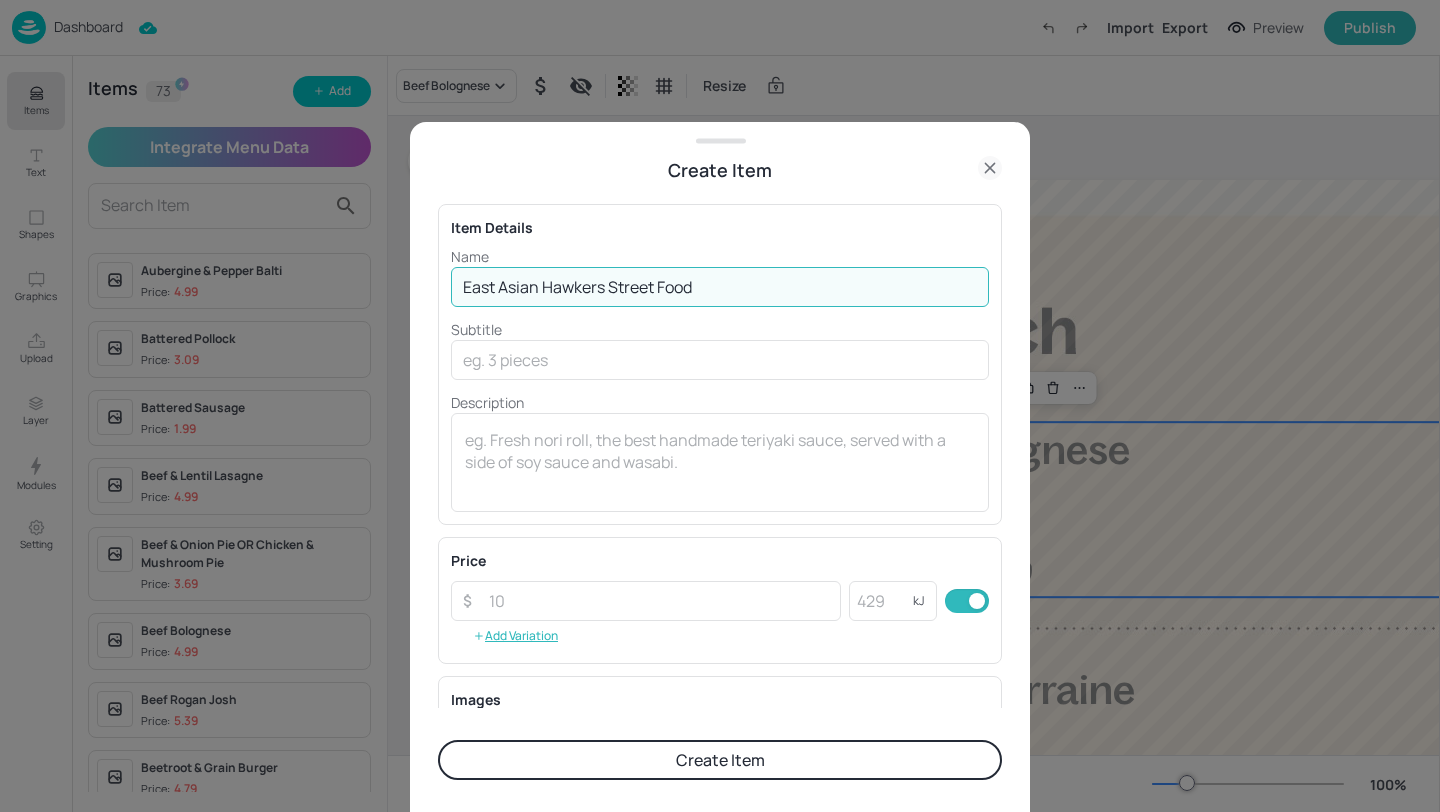 type on "East Asian Hawkers Street Food" 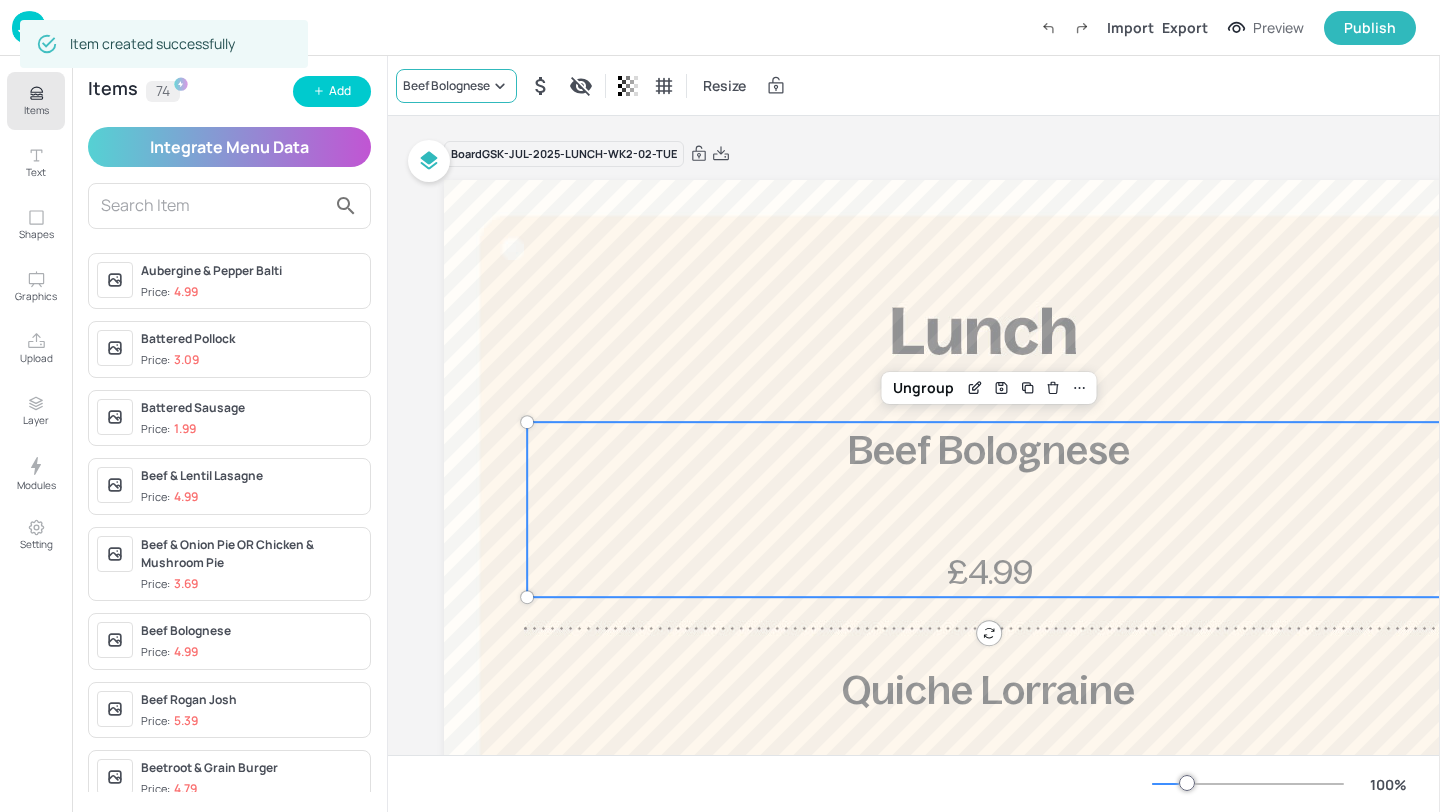 click on "Beef Bolognese" at bounding box center (446, 86) 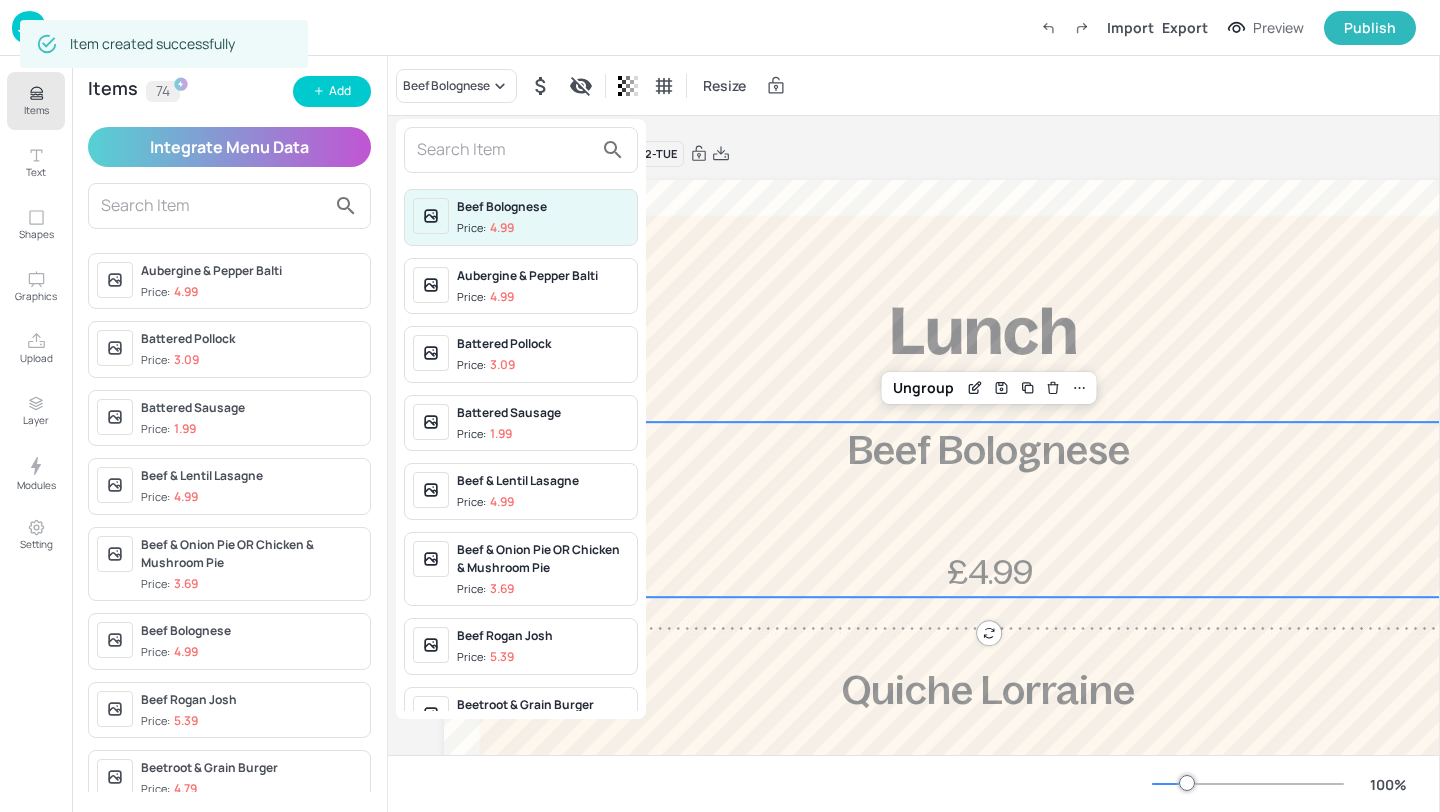 click at bounding box center (505, 150) 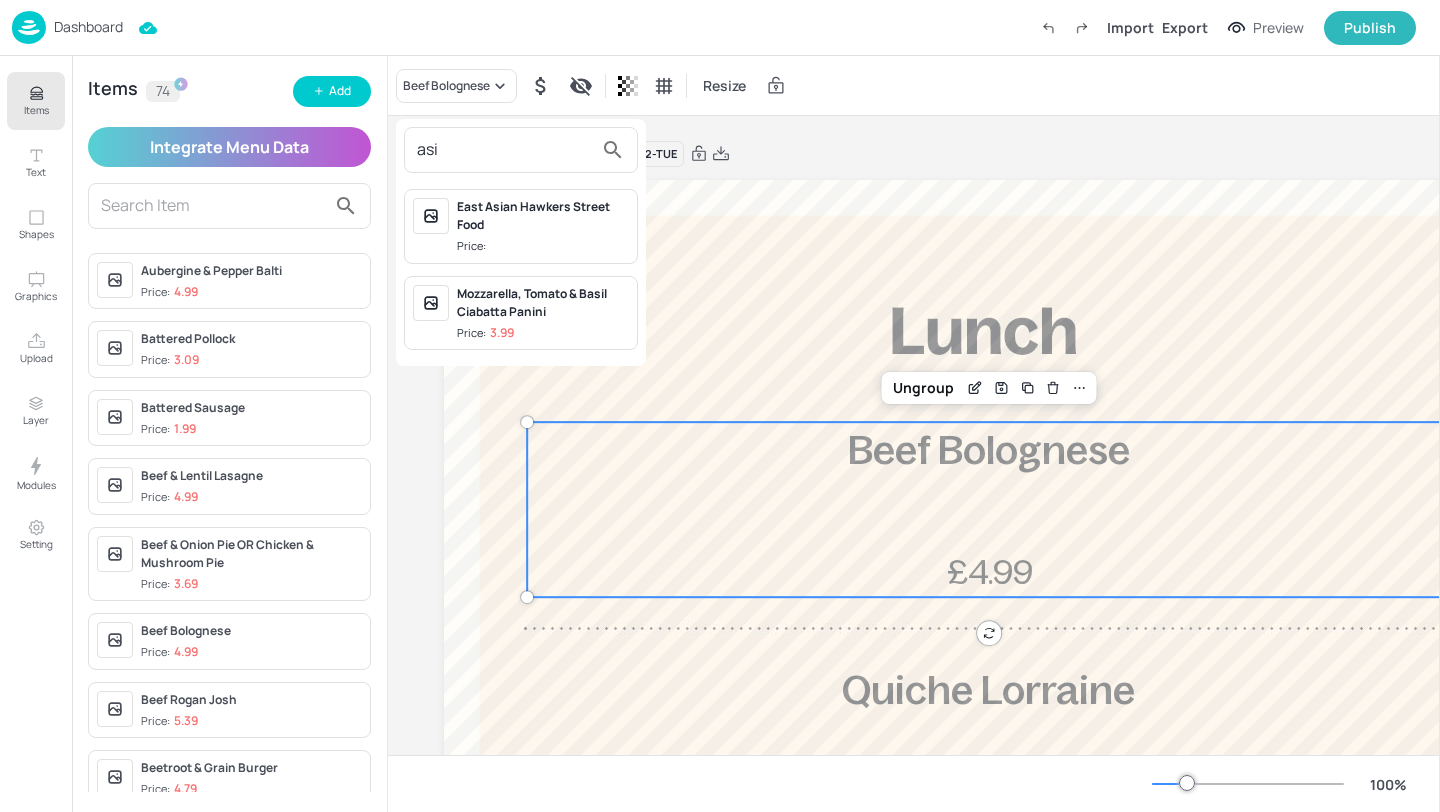 type on "asi" 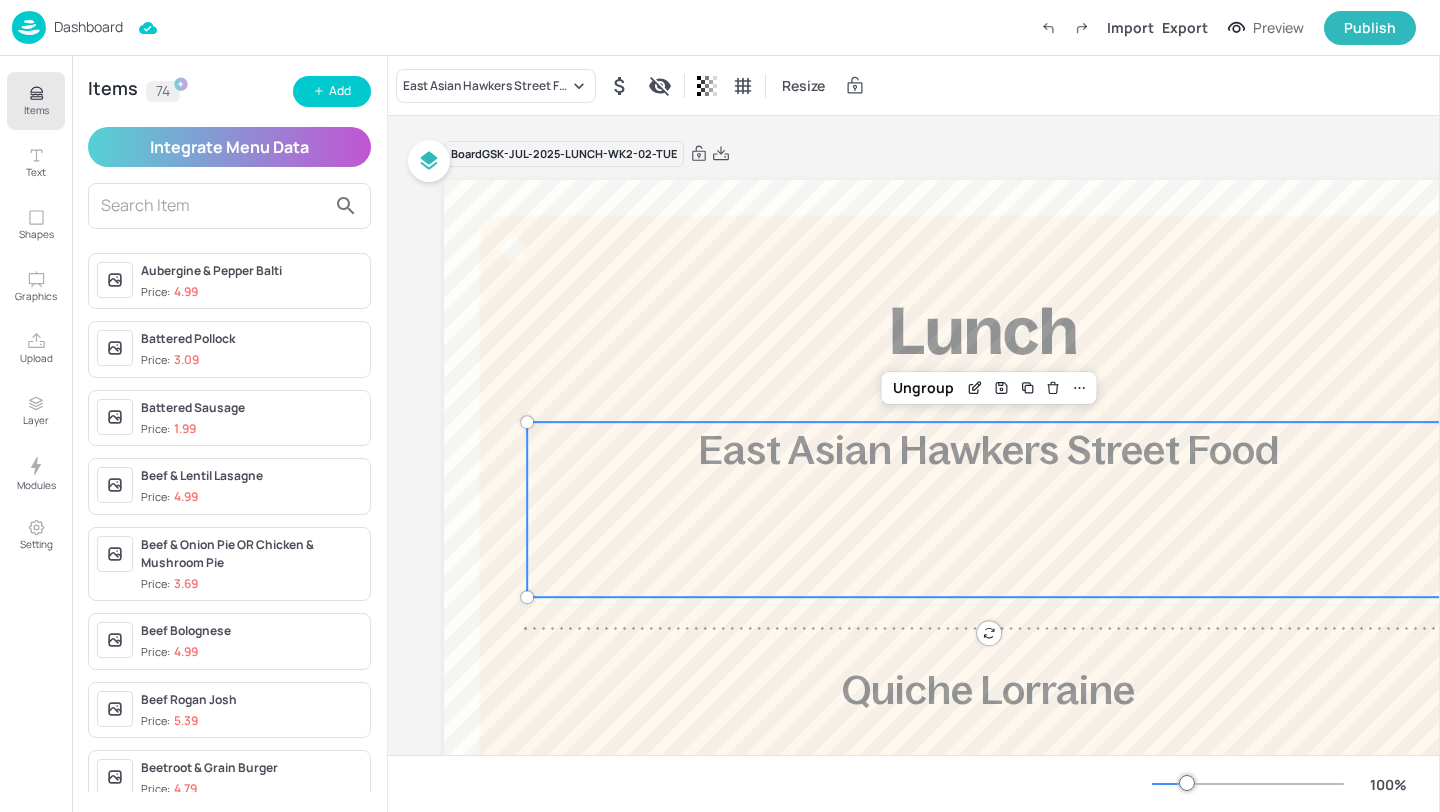 scroll, scrollTop: 359, scrollLeft: 0, axis: vertical 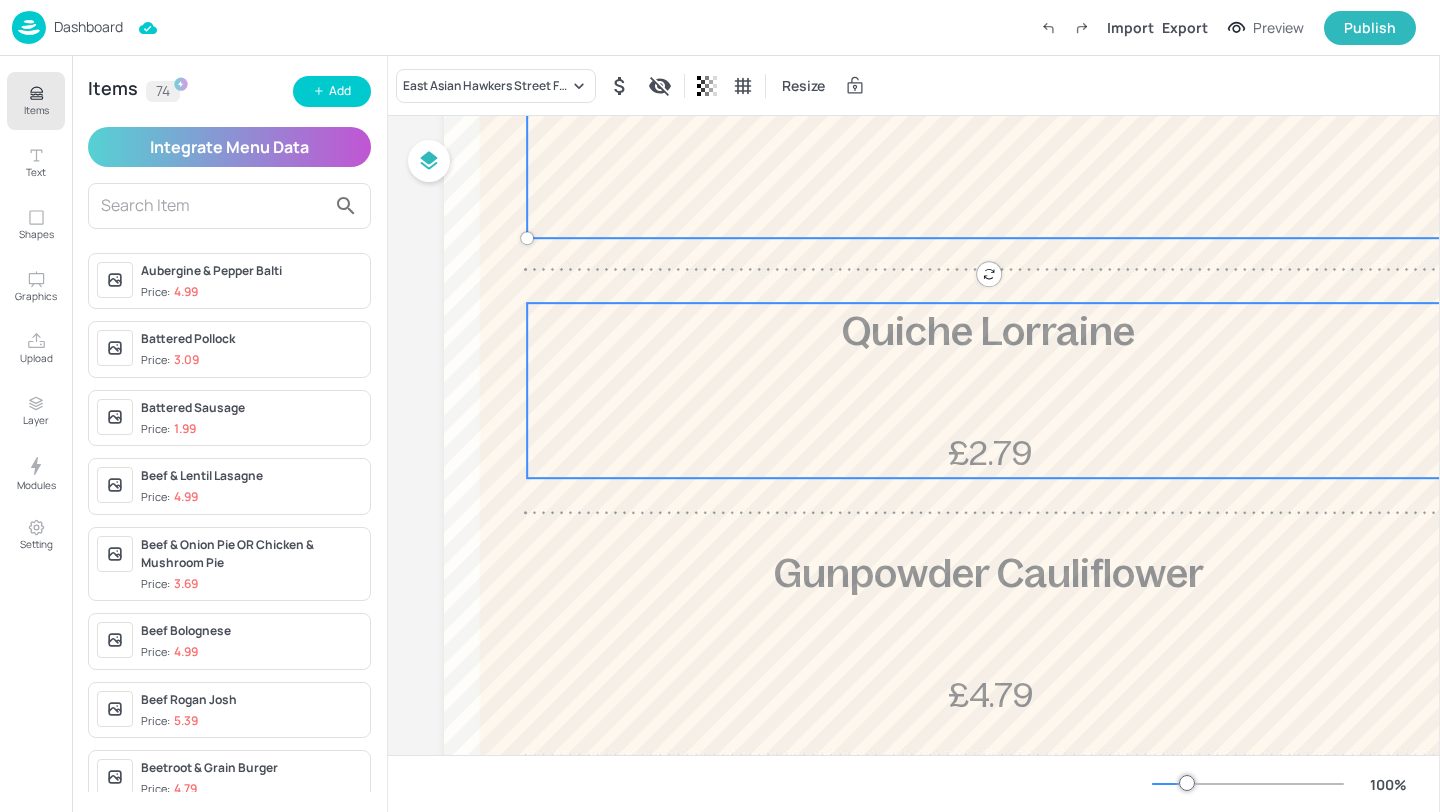 click on "Quiche Lorraine £2.79" at bounding box center (988, 390) 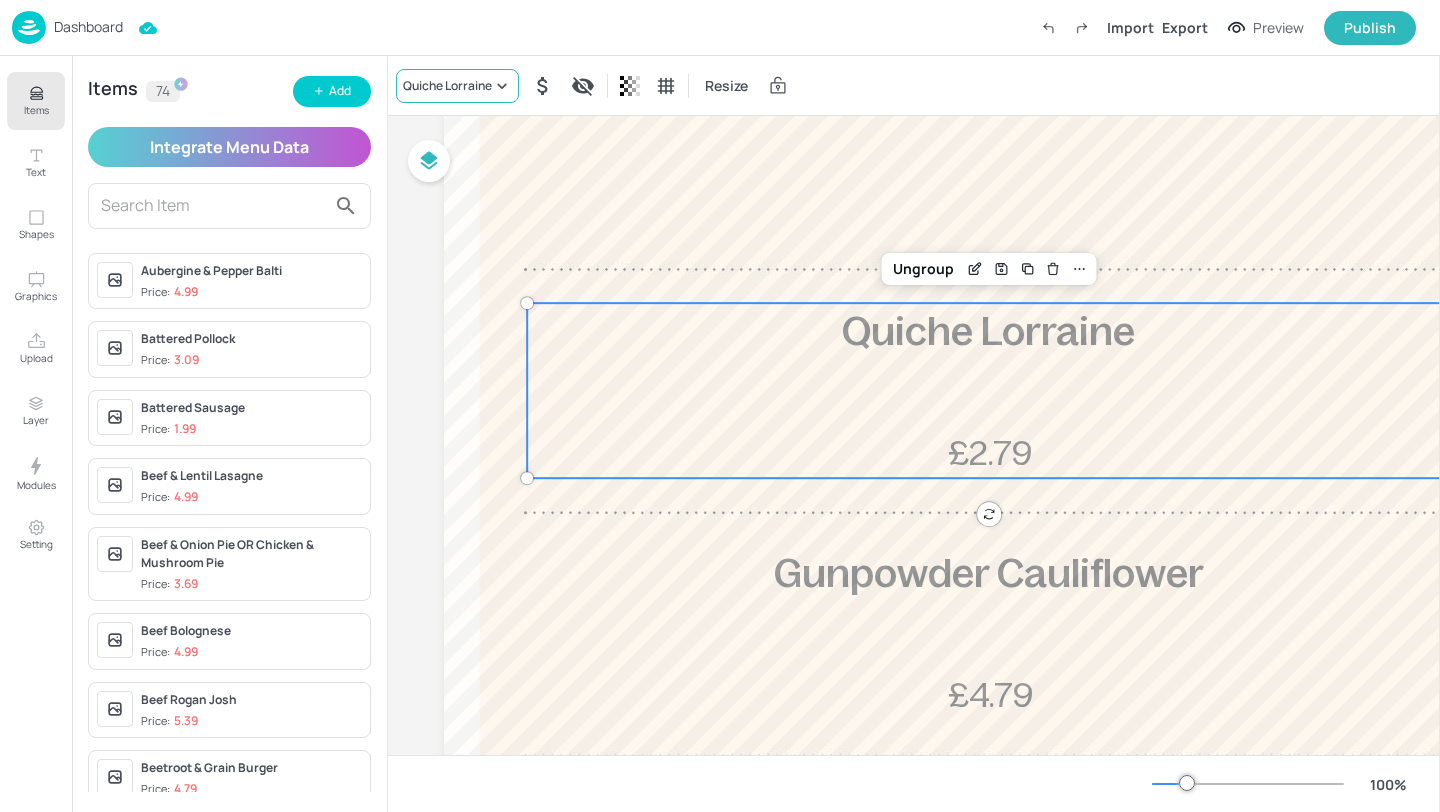 click on "Quiche Lorraine" at bounding box center [447, 86] 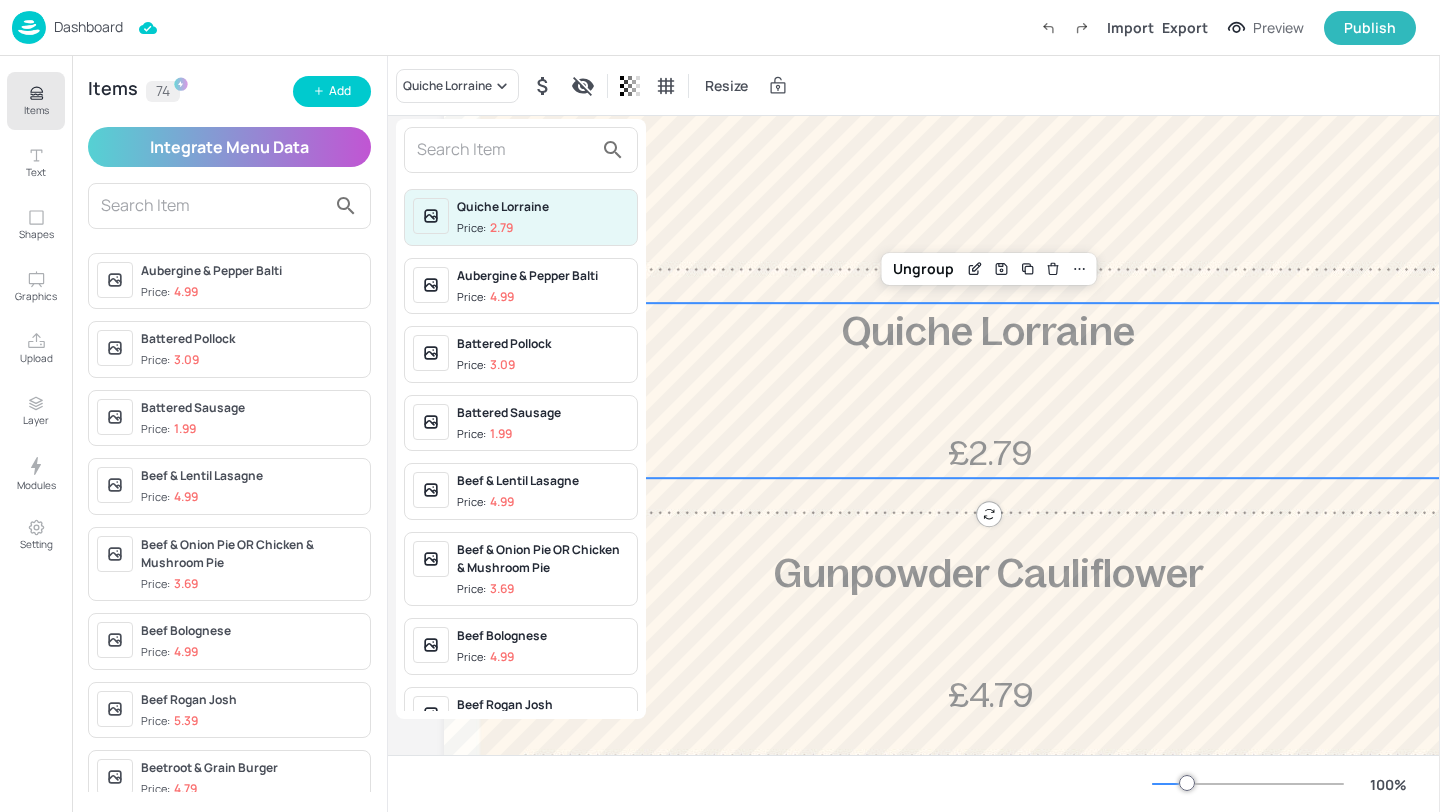 click at bounding box center (505, 150) 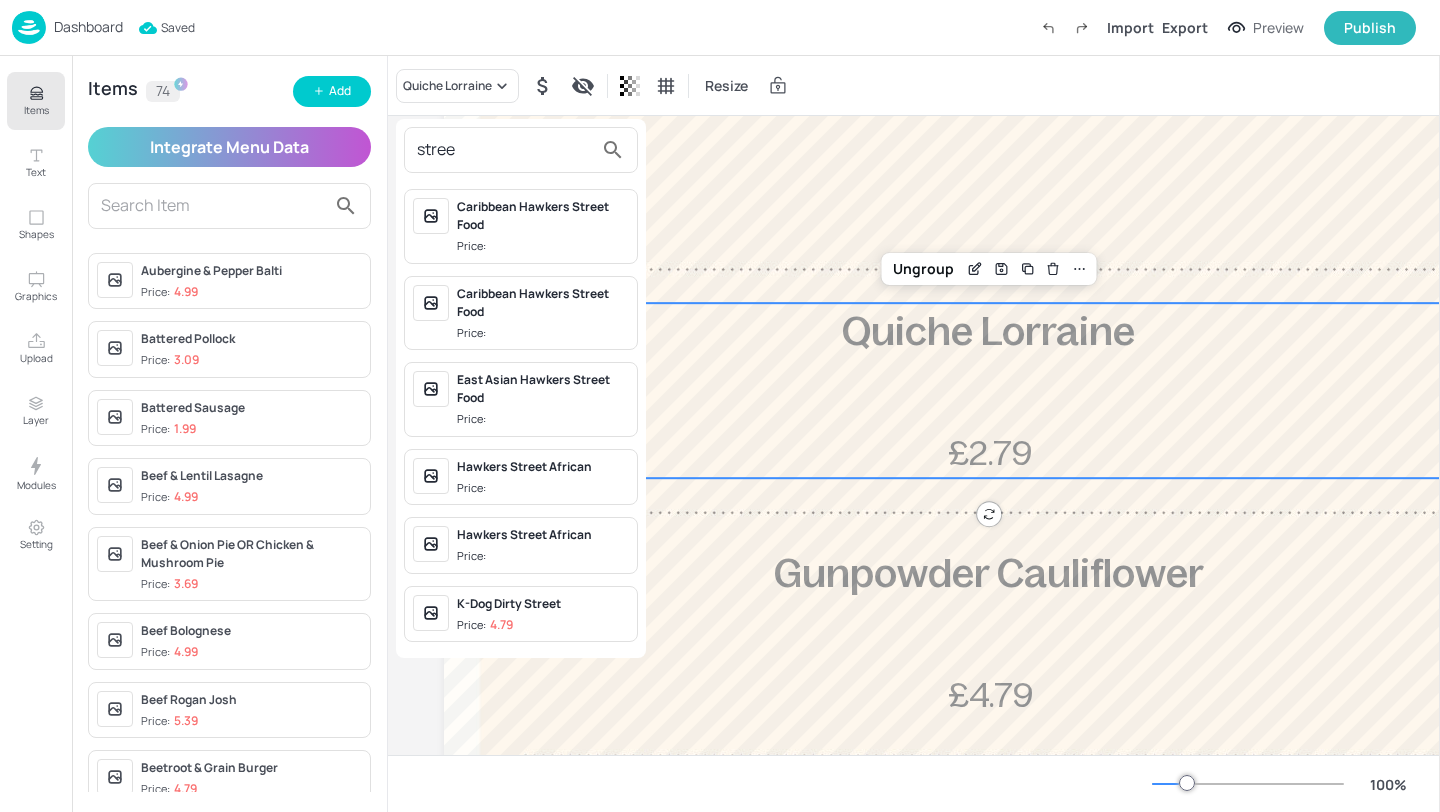 type on "stree" 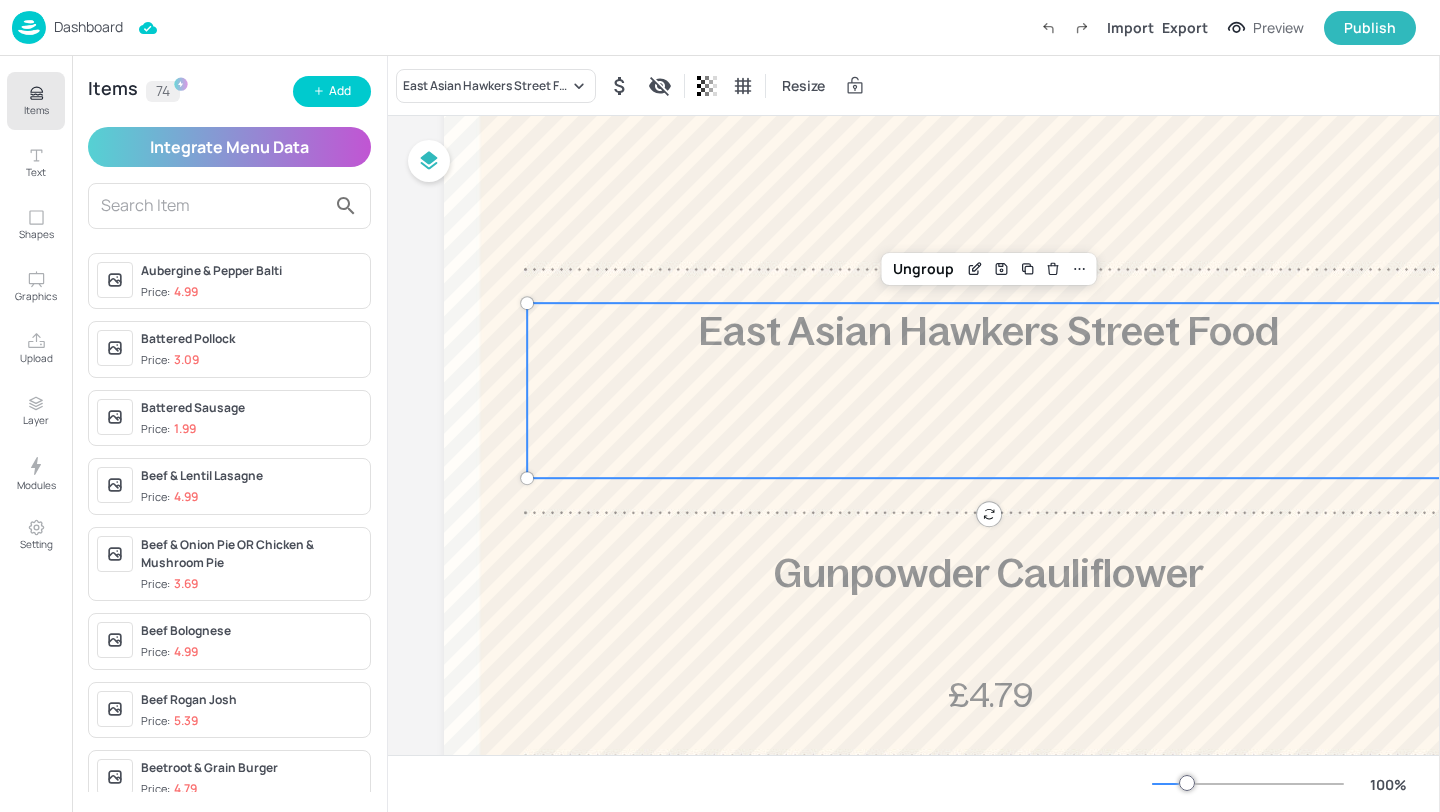 click on "Items" at bounding box center (36, 110) 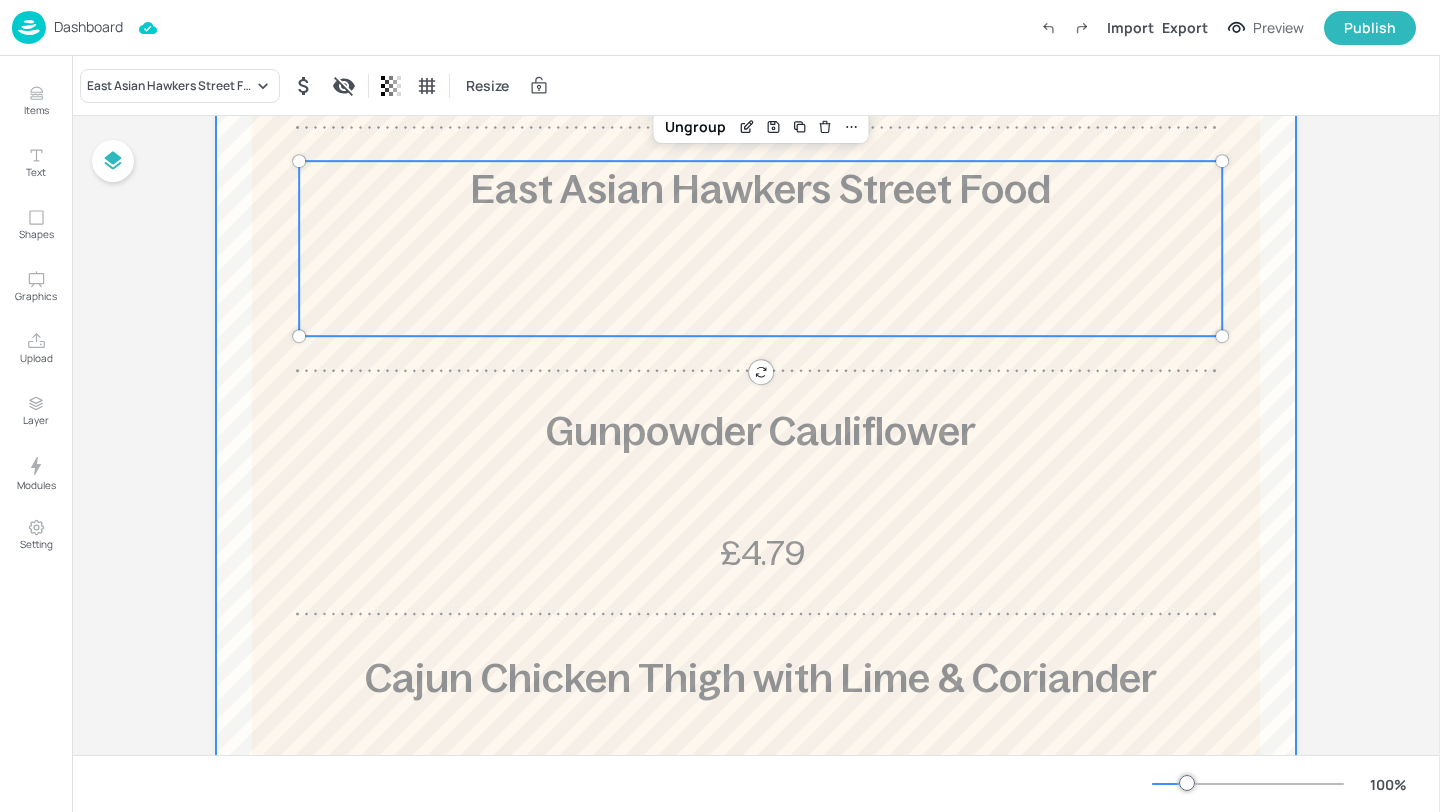scroll, scrollTop: 594, scrollLeft: 0, axis: vertical 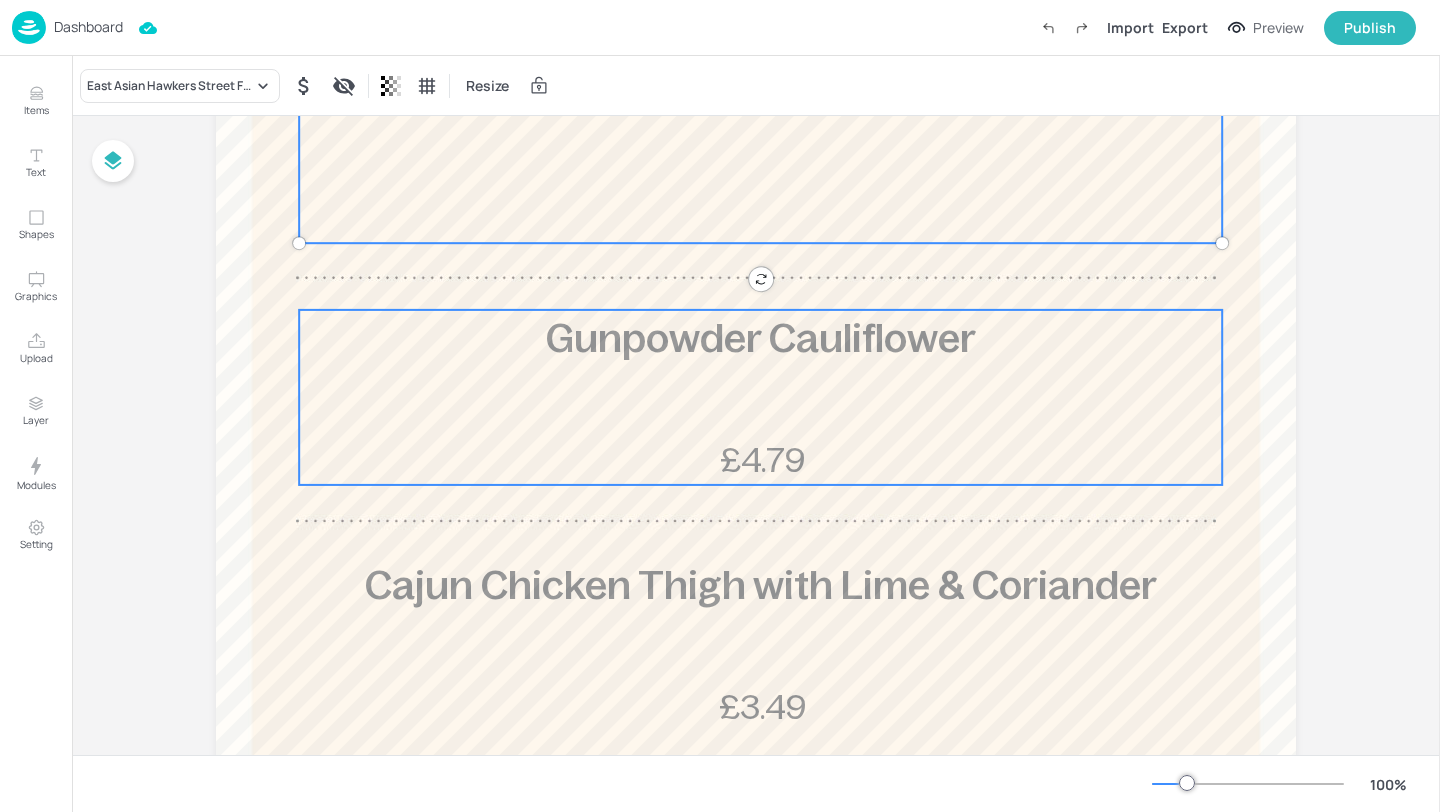 click on "Gunpowder Cauliflower £4.79" at bounding box center (760, 397) 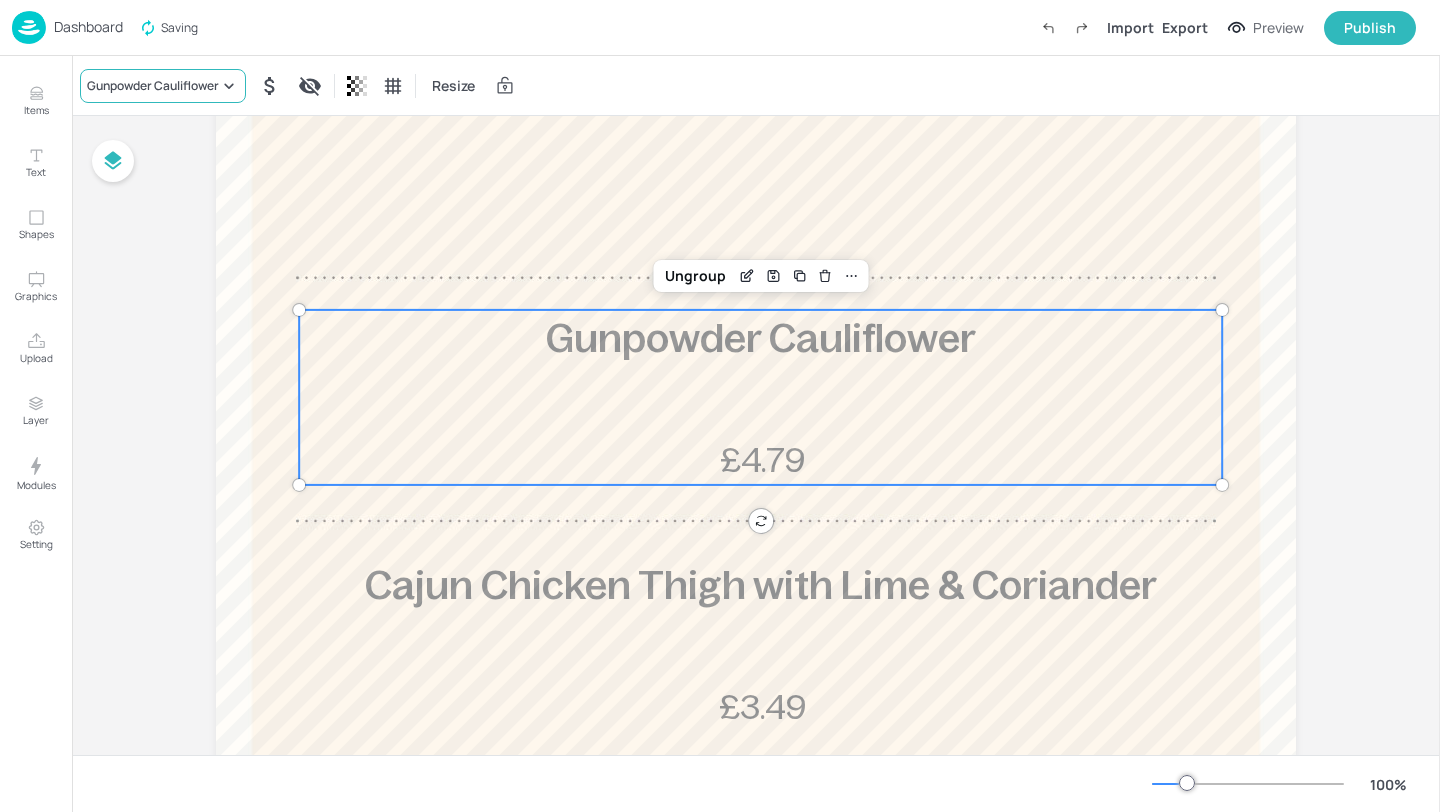 click on "Gunpowder Cauliflower" at bounding box center [163, 86] 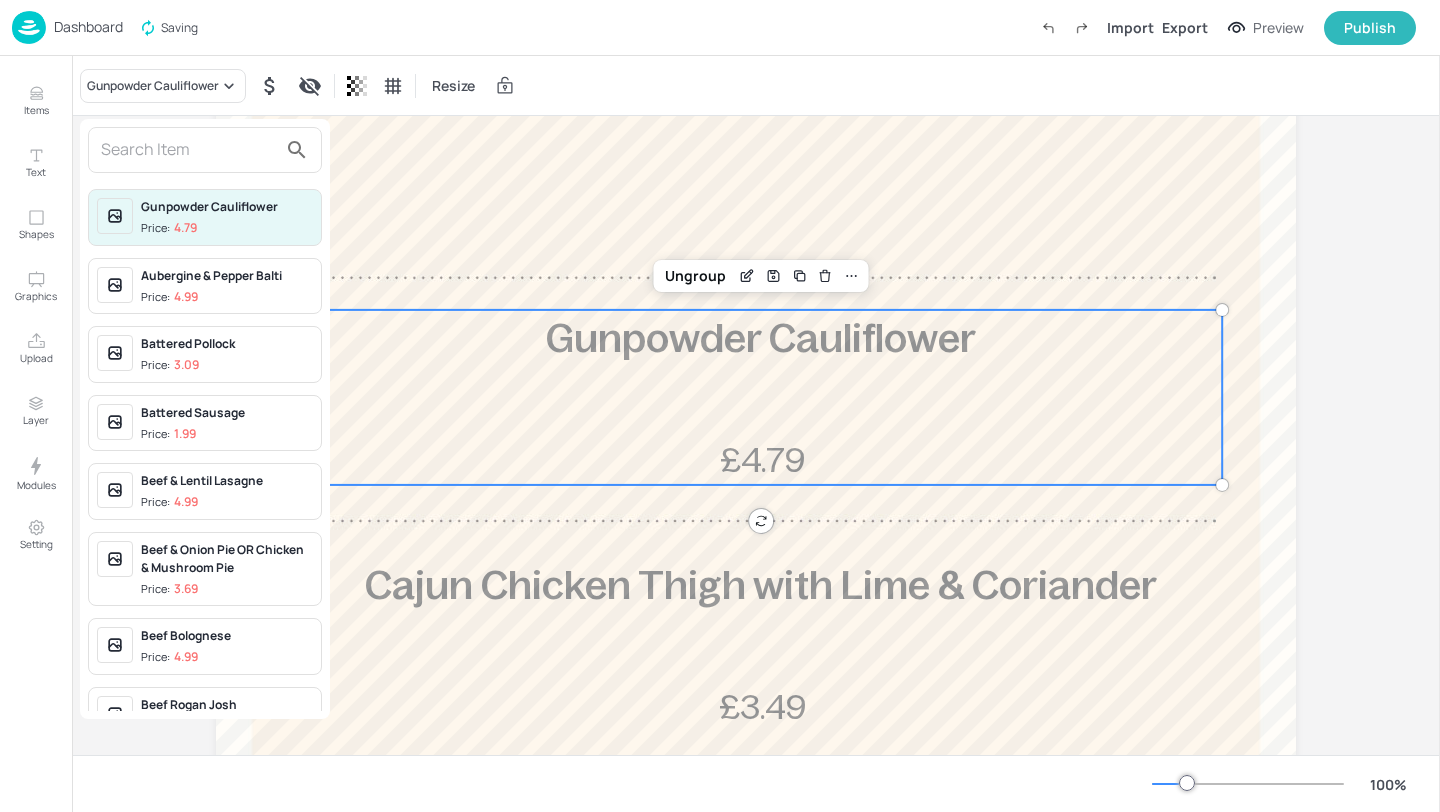 click at bounding box center [189, 150] 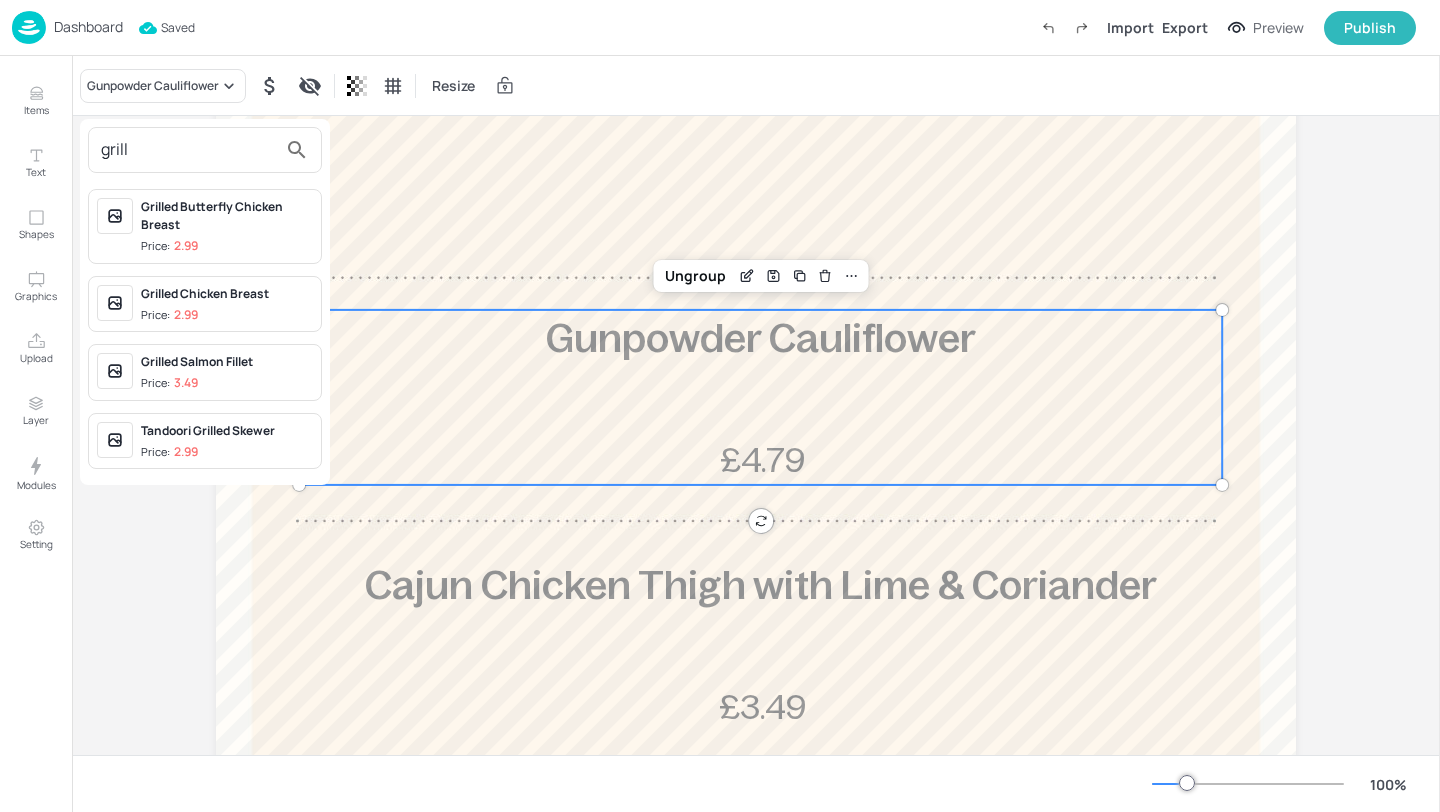 type on "grill" 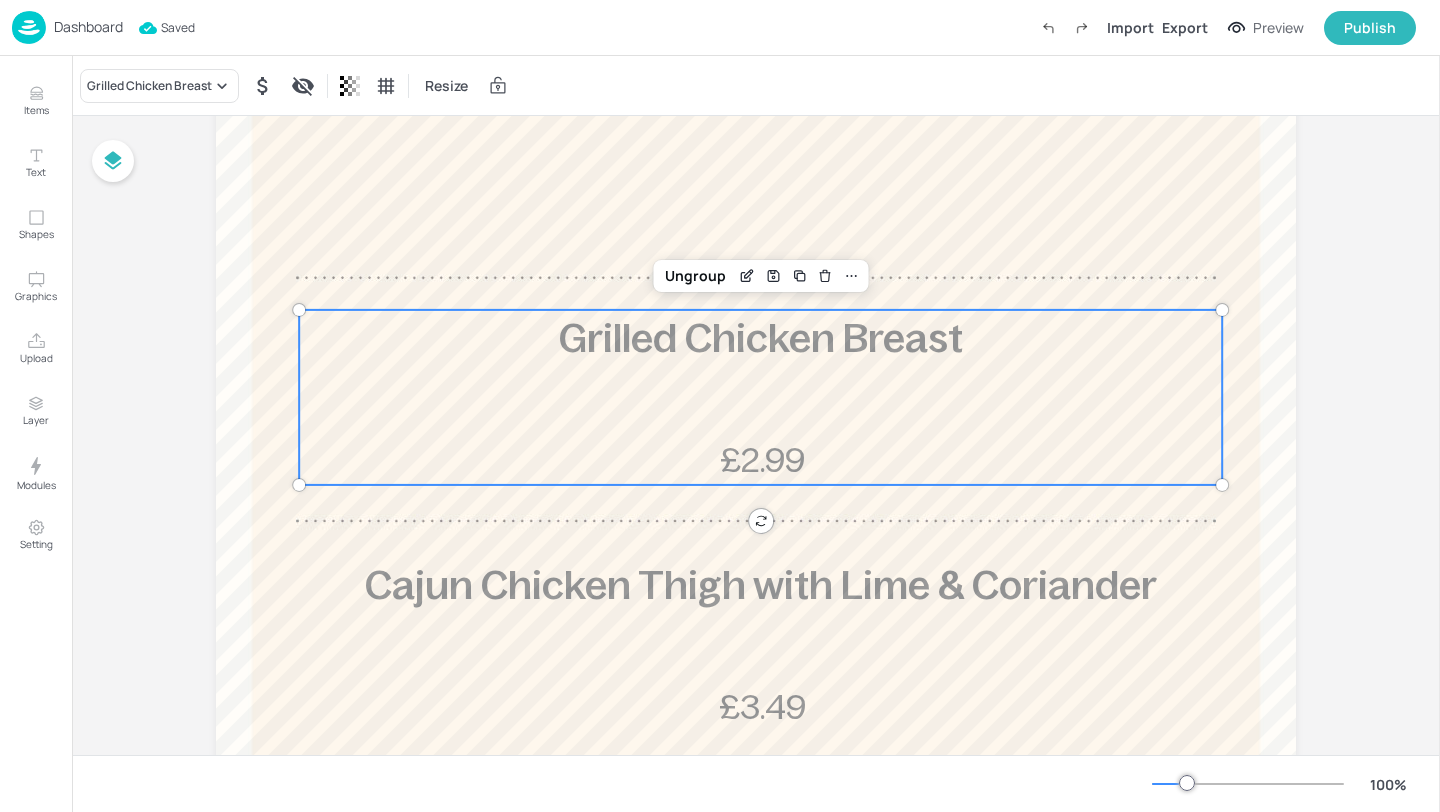 click on "Cajun Chicken Thigh with Lime & Coriander  £3.49" at bounding box center (760, 644) 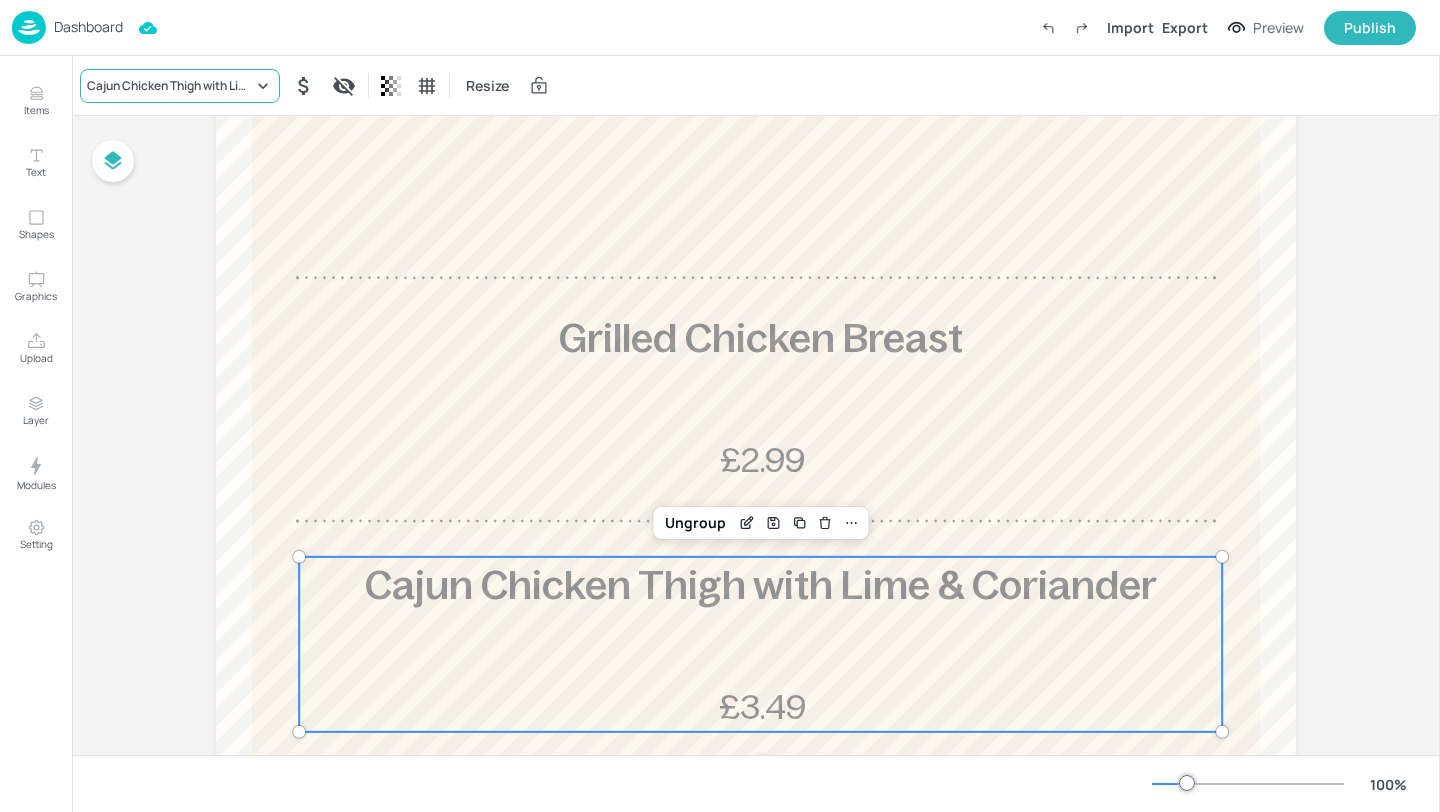 click on "Cajun Chicken Thigh with Lime & Coriander" at bounding box center (180, 86) 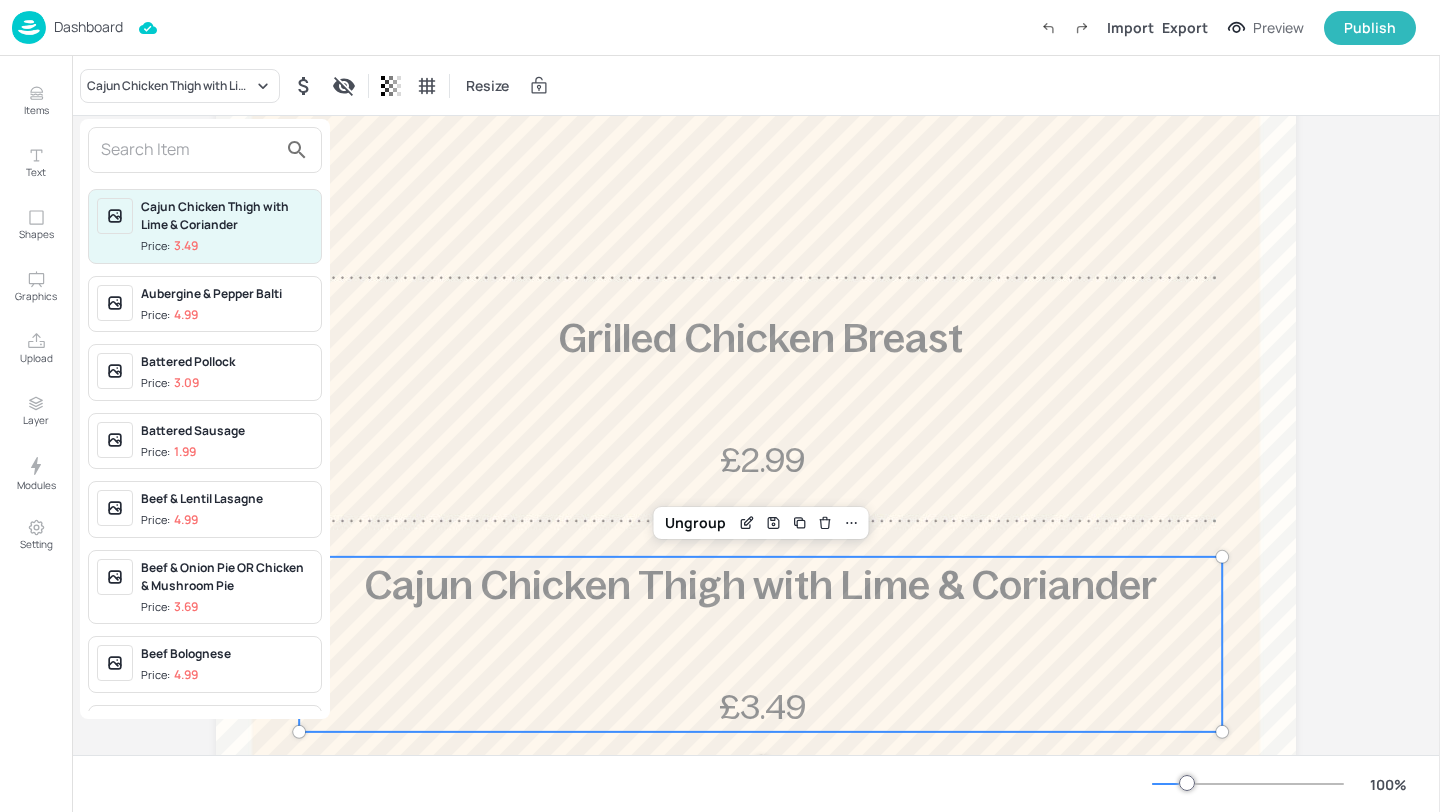 click at bounding box center [189, 150] 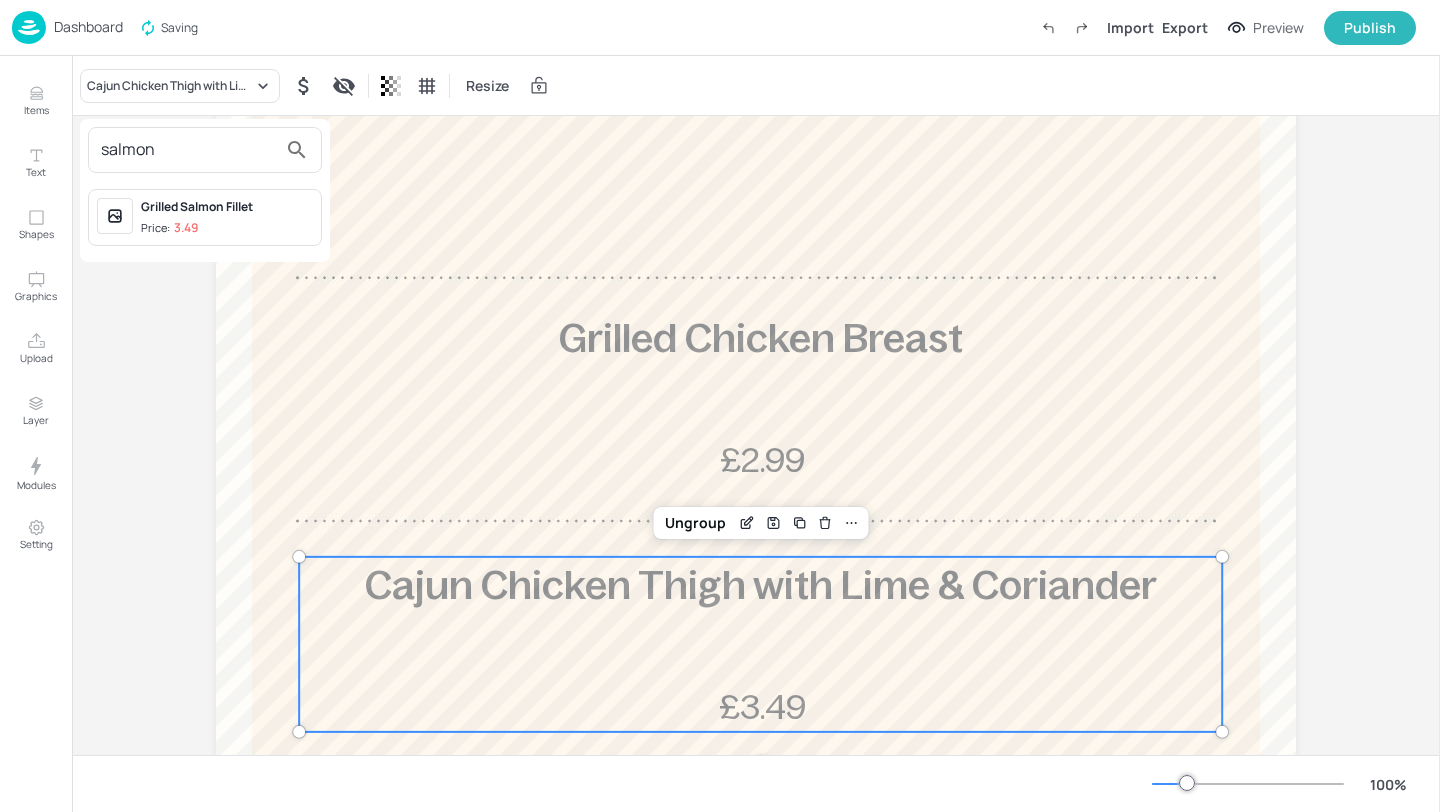 type on "salmon" 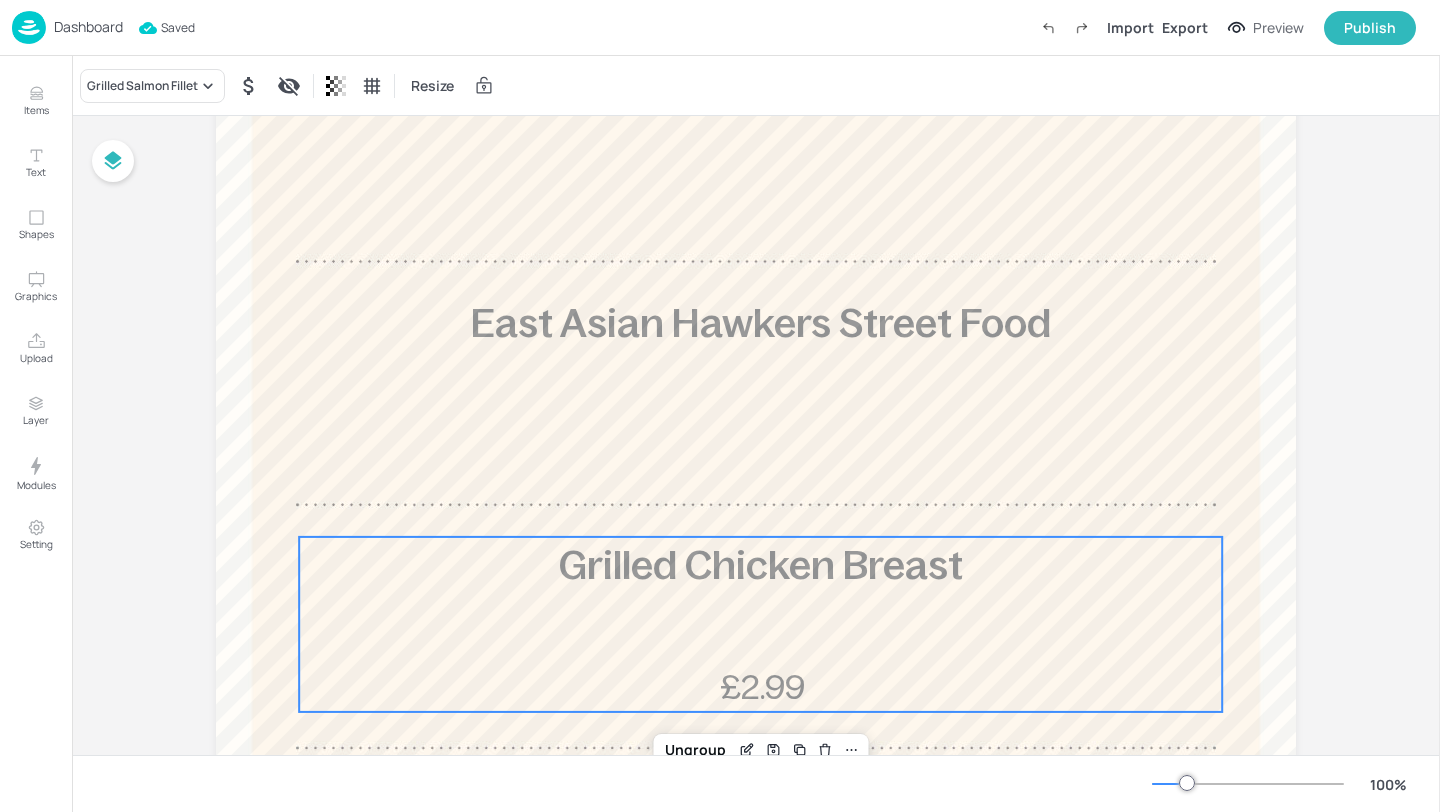 scroll, scrollTop: 0, scrollLeft: 0, axis: both 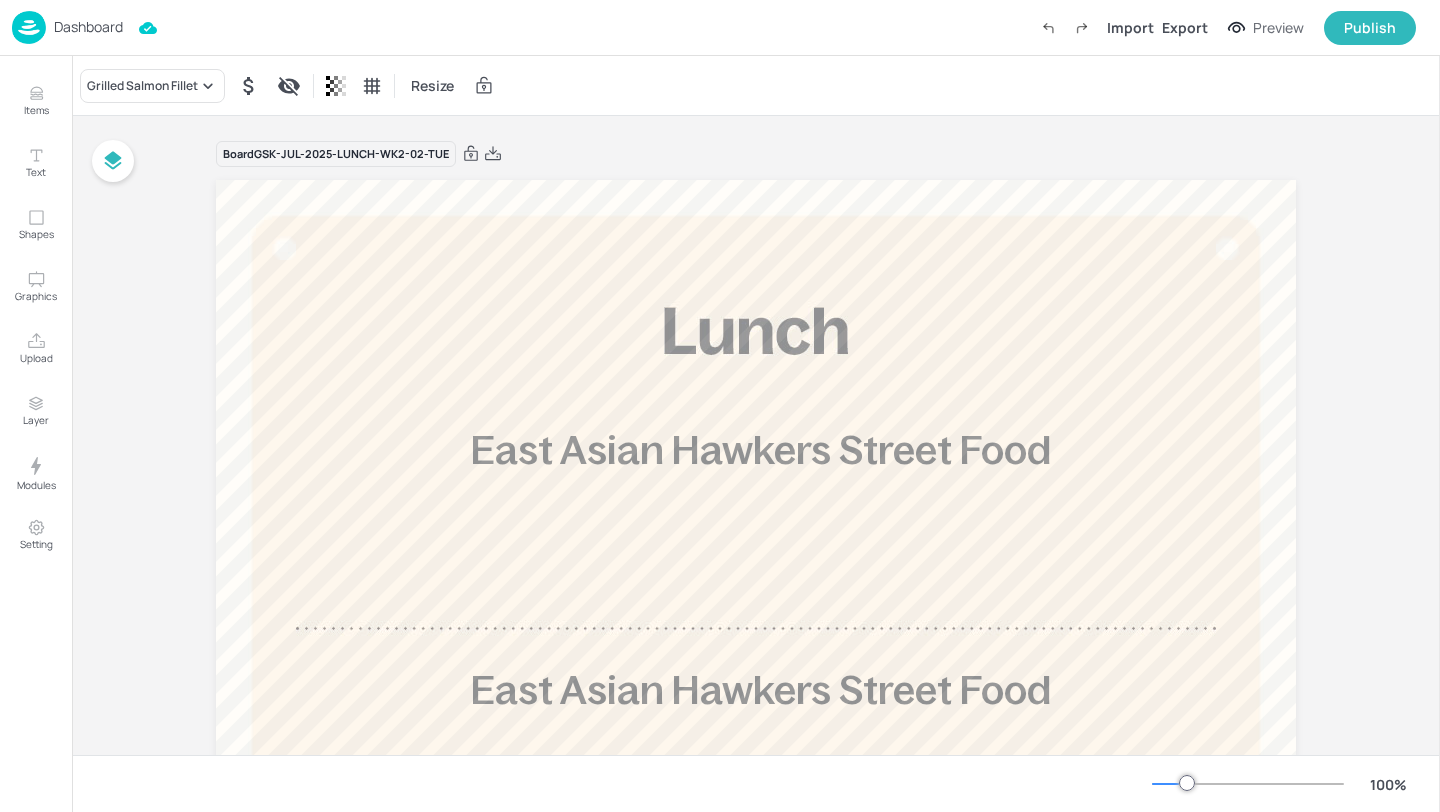 click on "Dashboard" at bounding box center (88, 27) 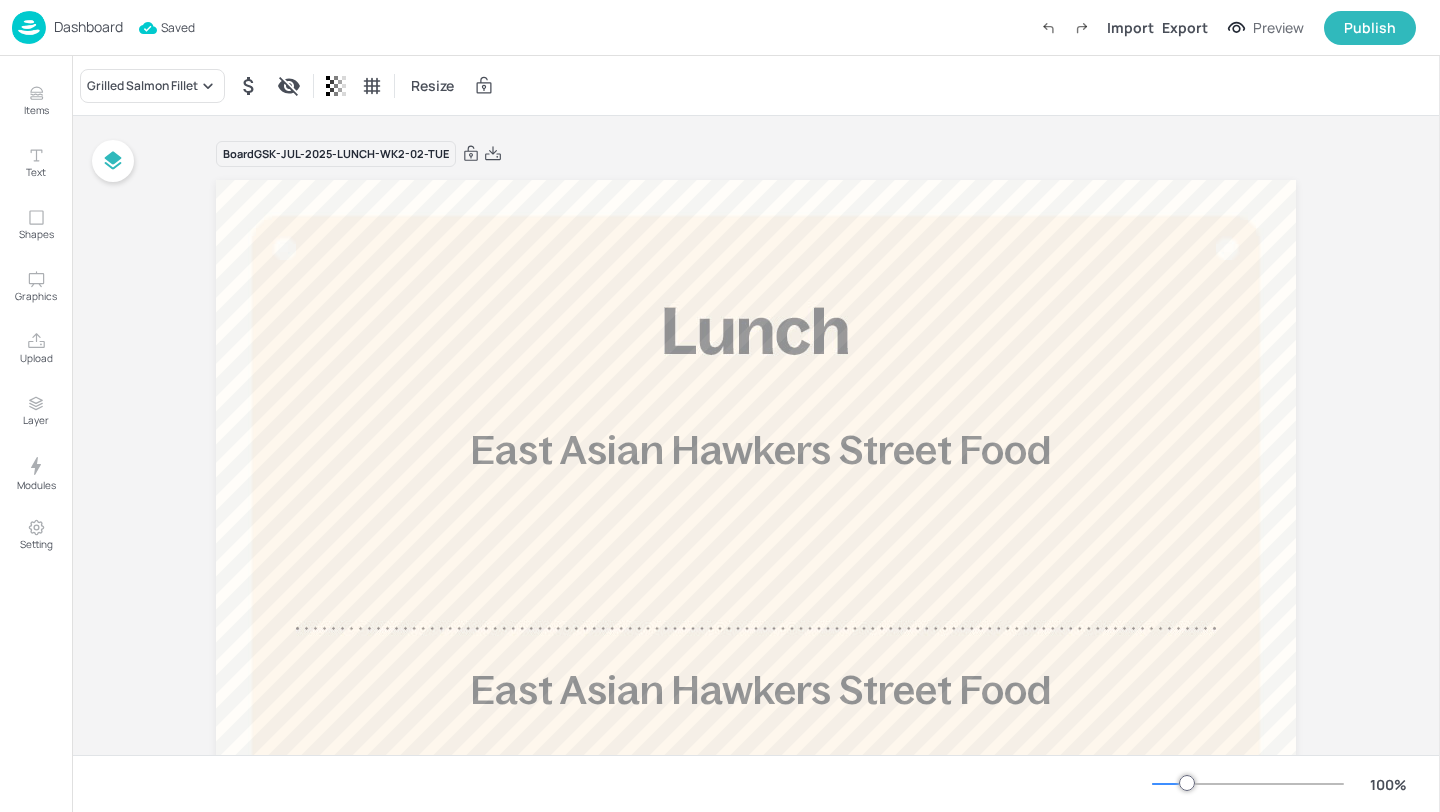 click on "Dashboard" at bounding box center [88, 27] 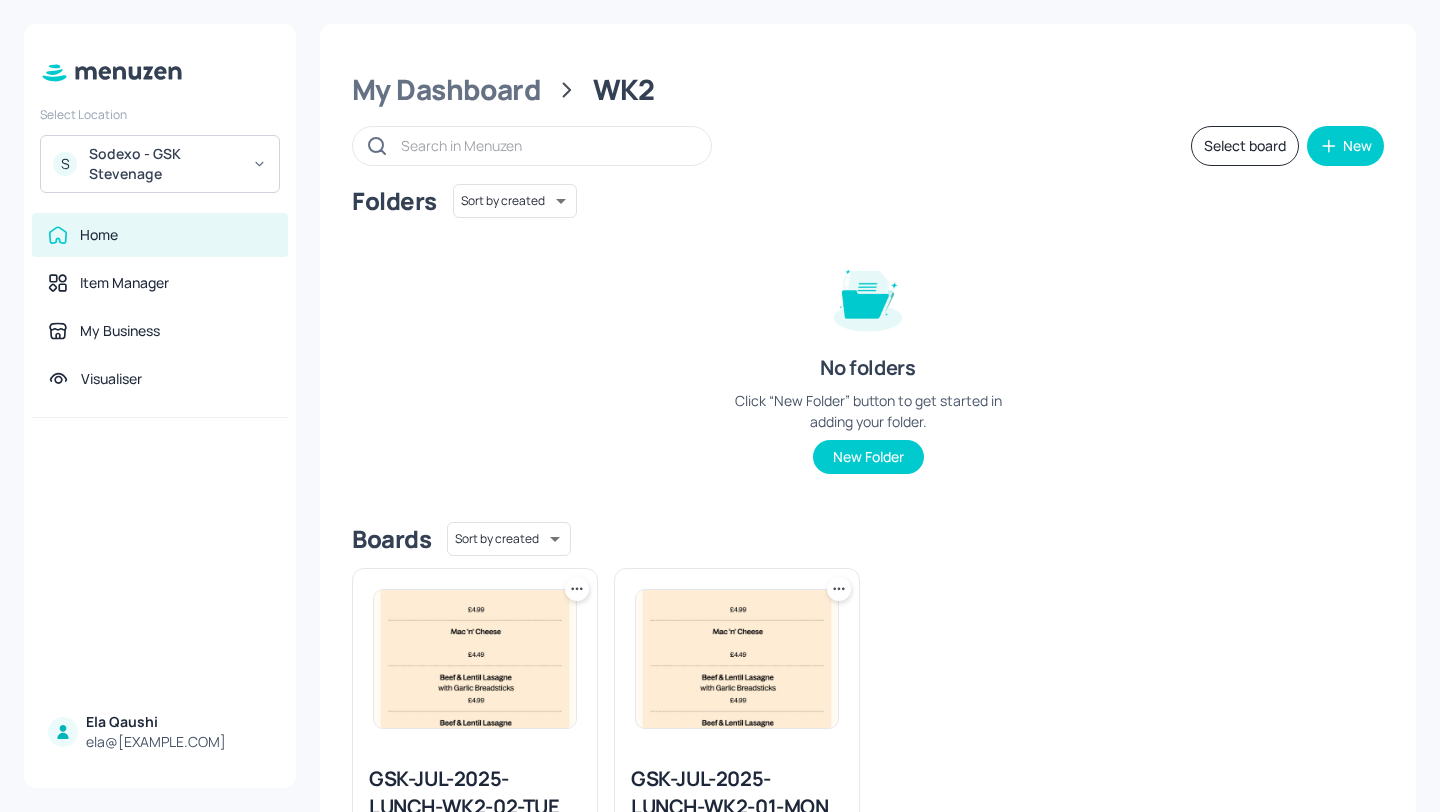 scroll, scrollTop: 151, scrollLeft: 0, axis: vertical 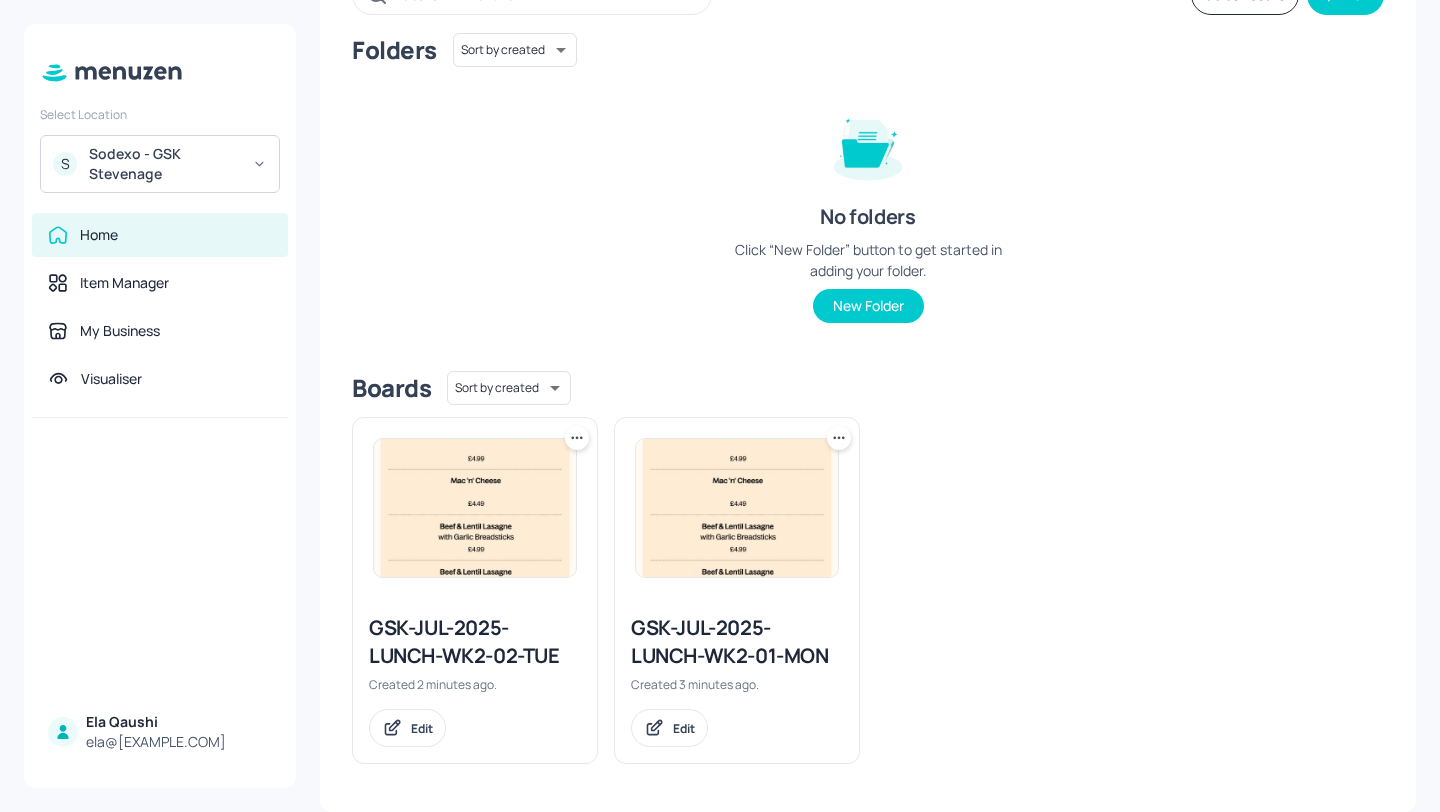 click 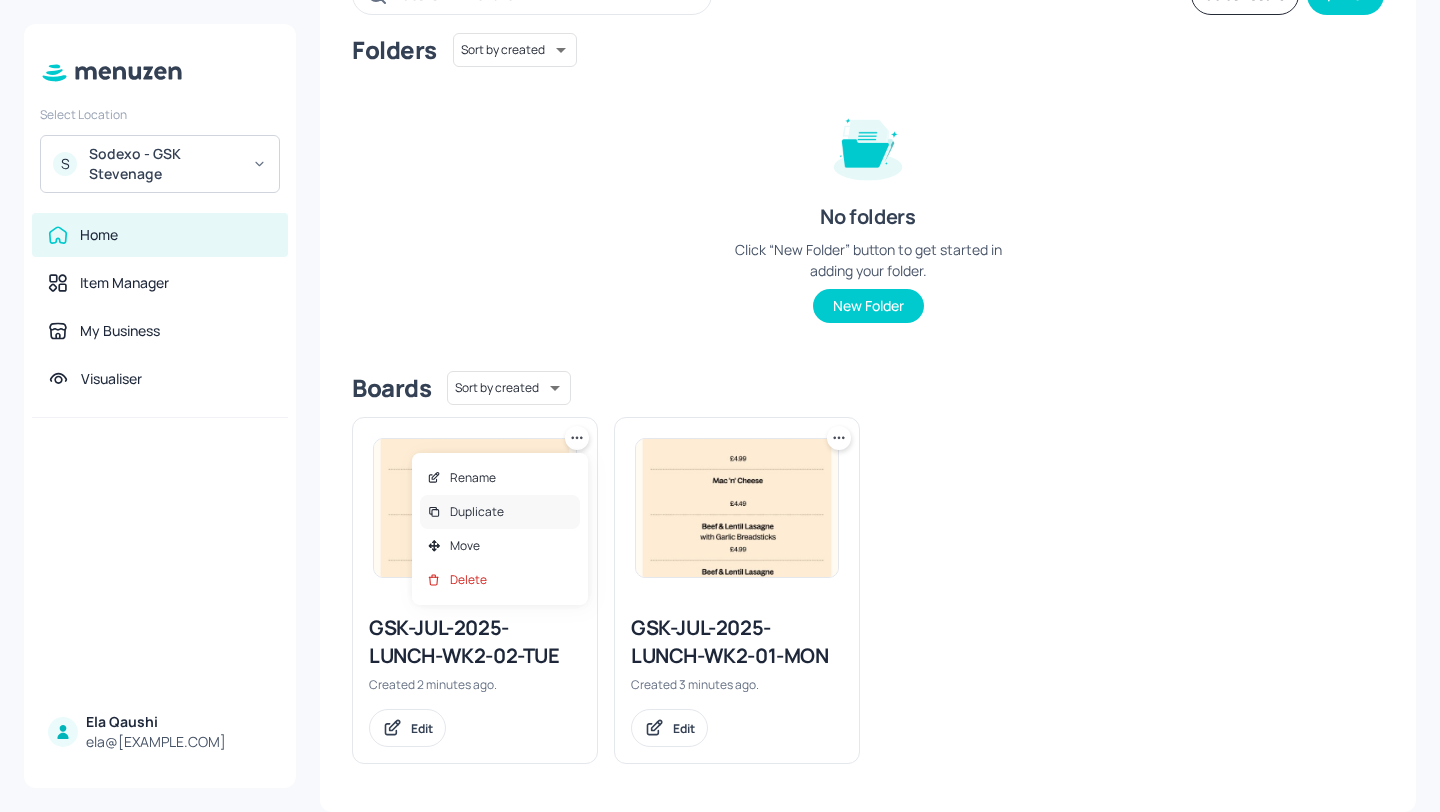 click on "Duplicate" at bounding box center [500, 512] 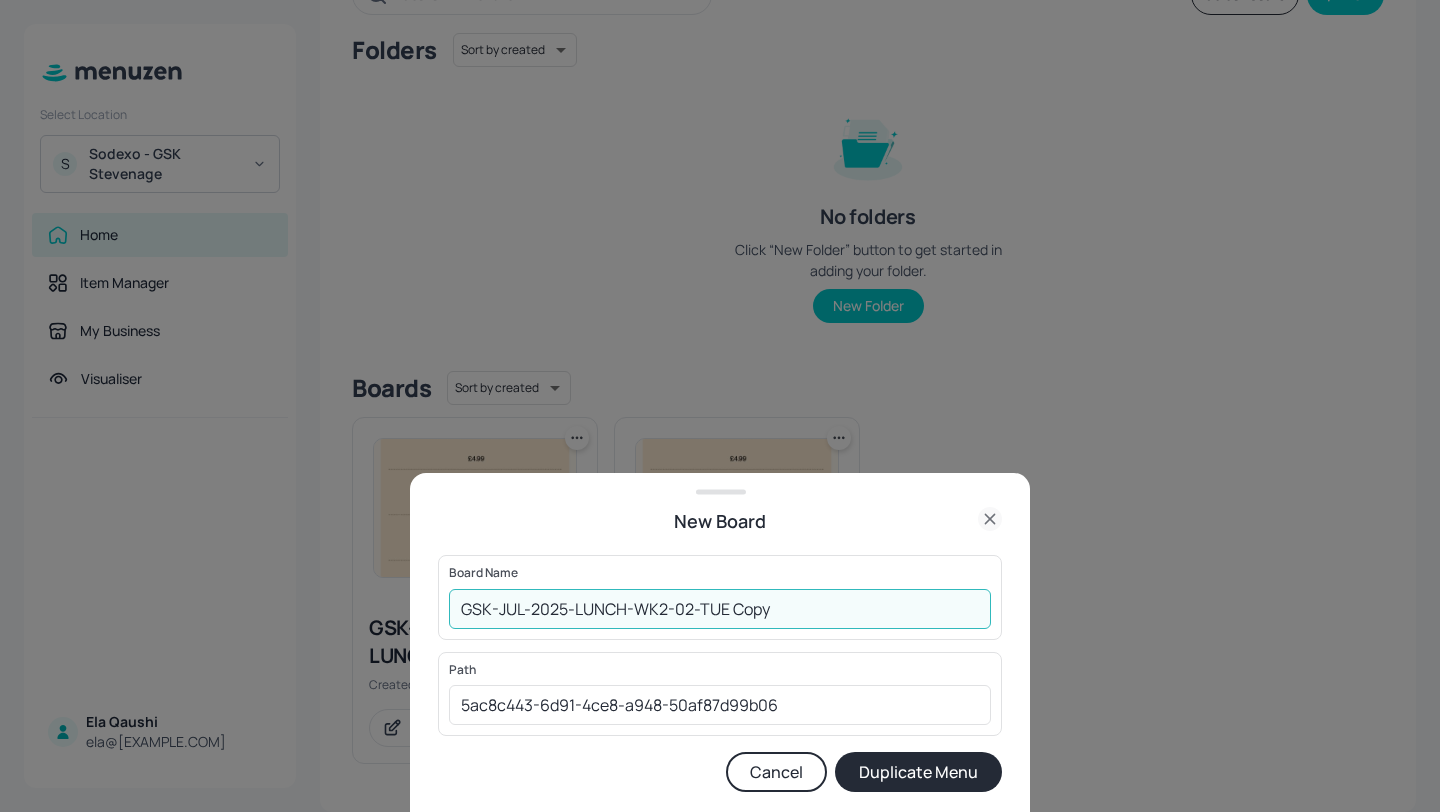 drag, startPoint x: 778, startPoint y: 604, endPoint x: 685, endPoint y: 601, distance: 93.04838 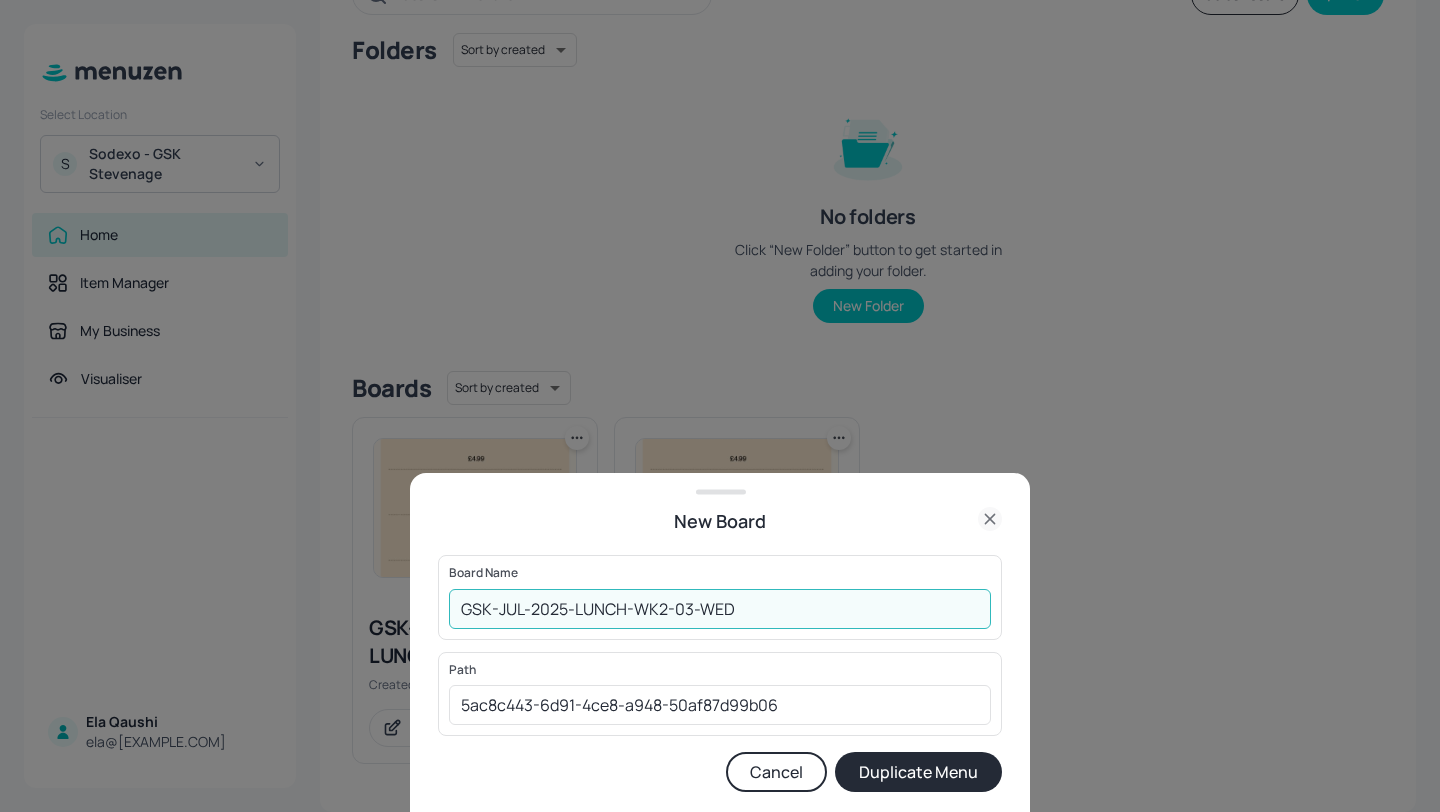 type on "GSK-JUL-2025-LUNCH-WK2-03-WED" 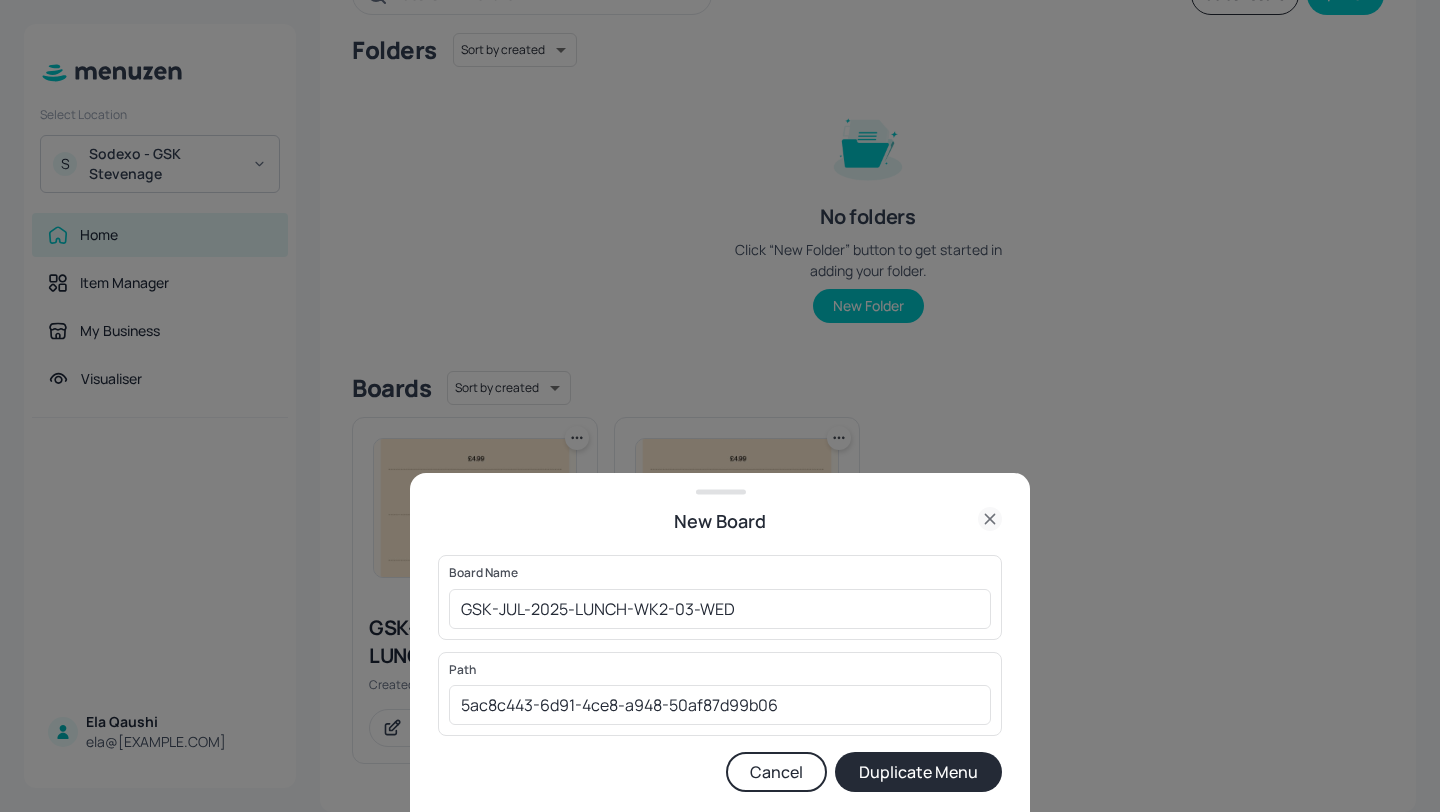click on "Duplicate Menu" at bounding box center [918, 772] 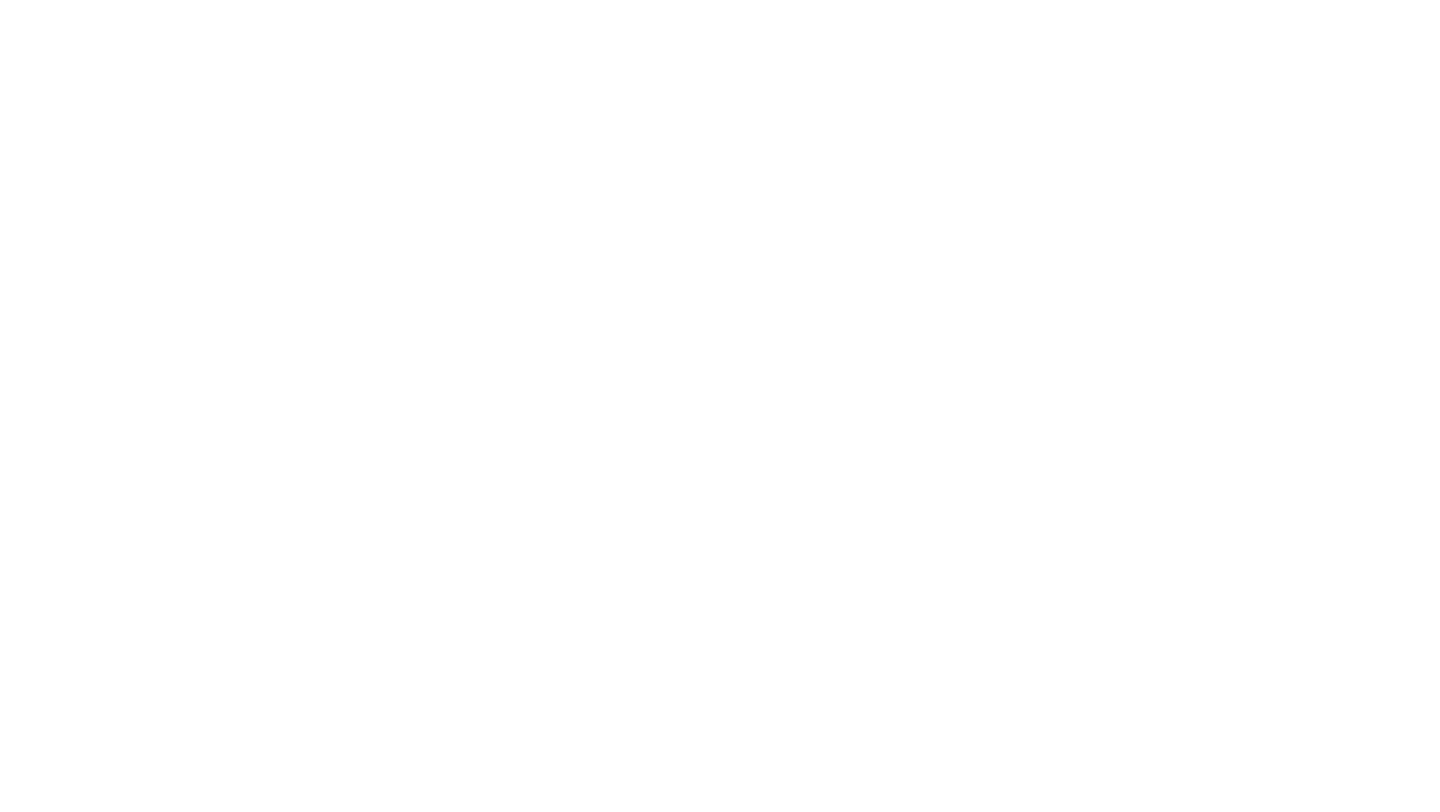 scroll, scrollTop: 0, scrollLeft: 0, axis: both 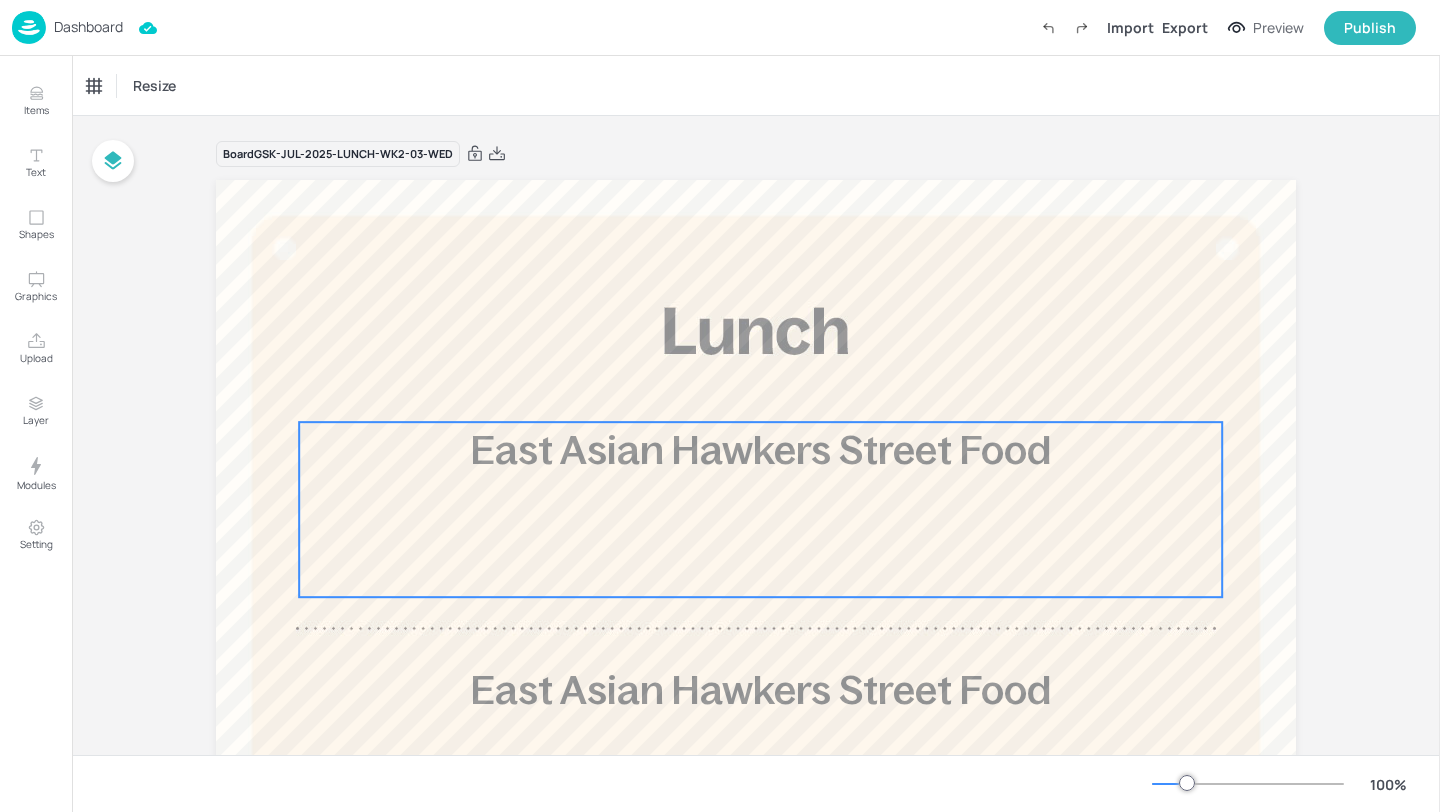 click on "East Asian Hawkers Street Food" at bounding box center [760, 509] 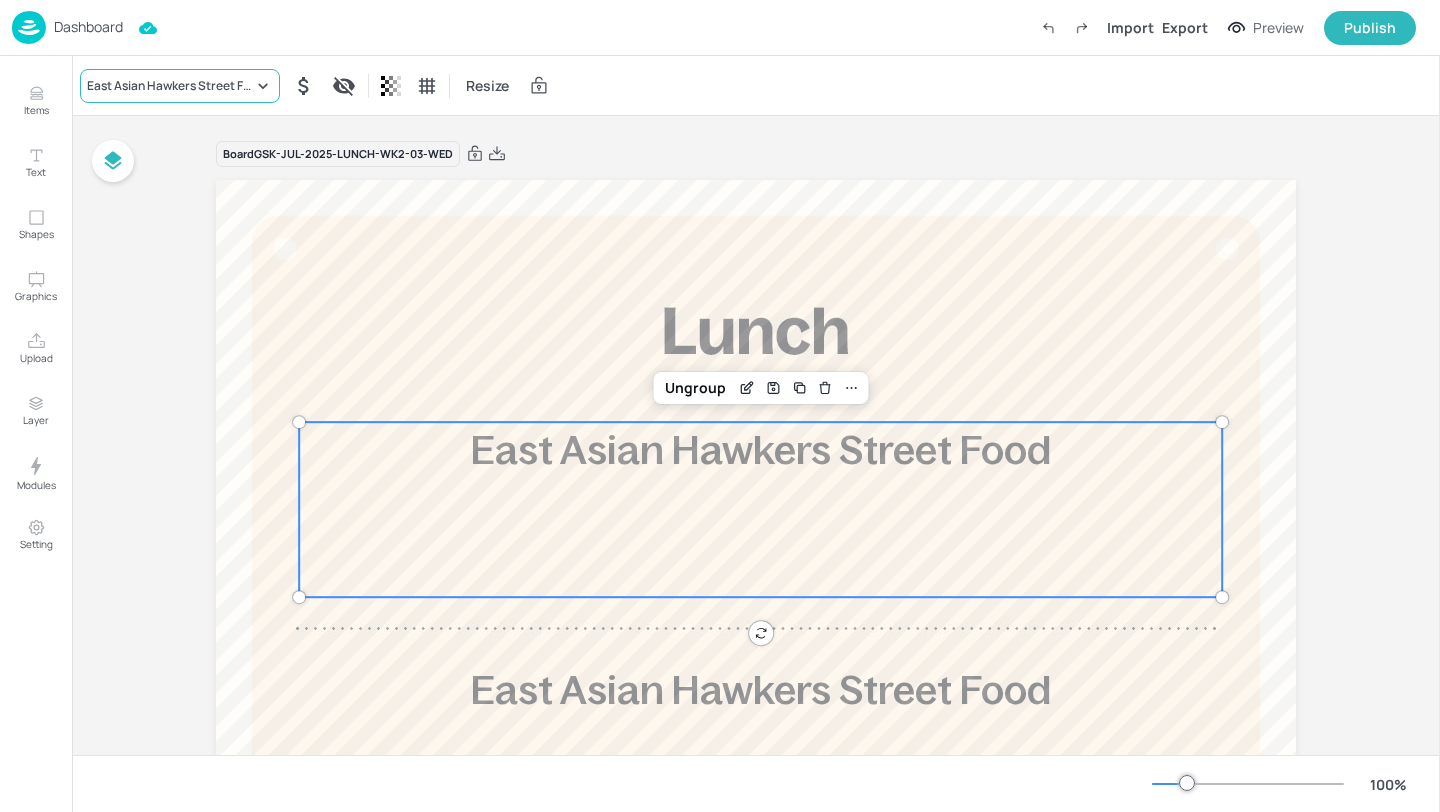 click on "East Asian Hawkers Street Food" at bounding box center (180, 86) 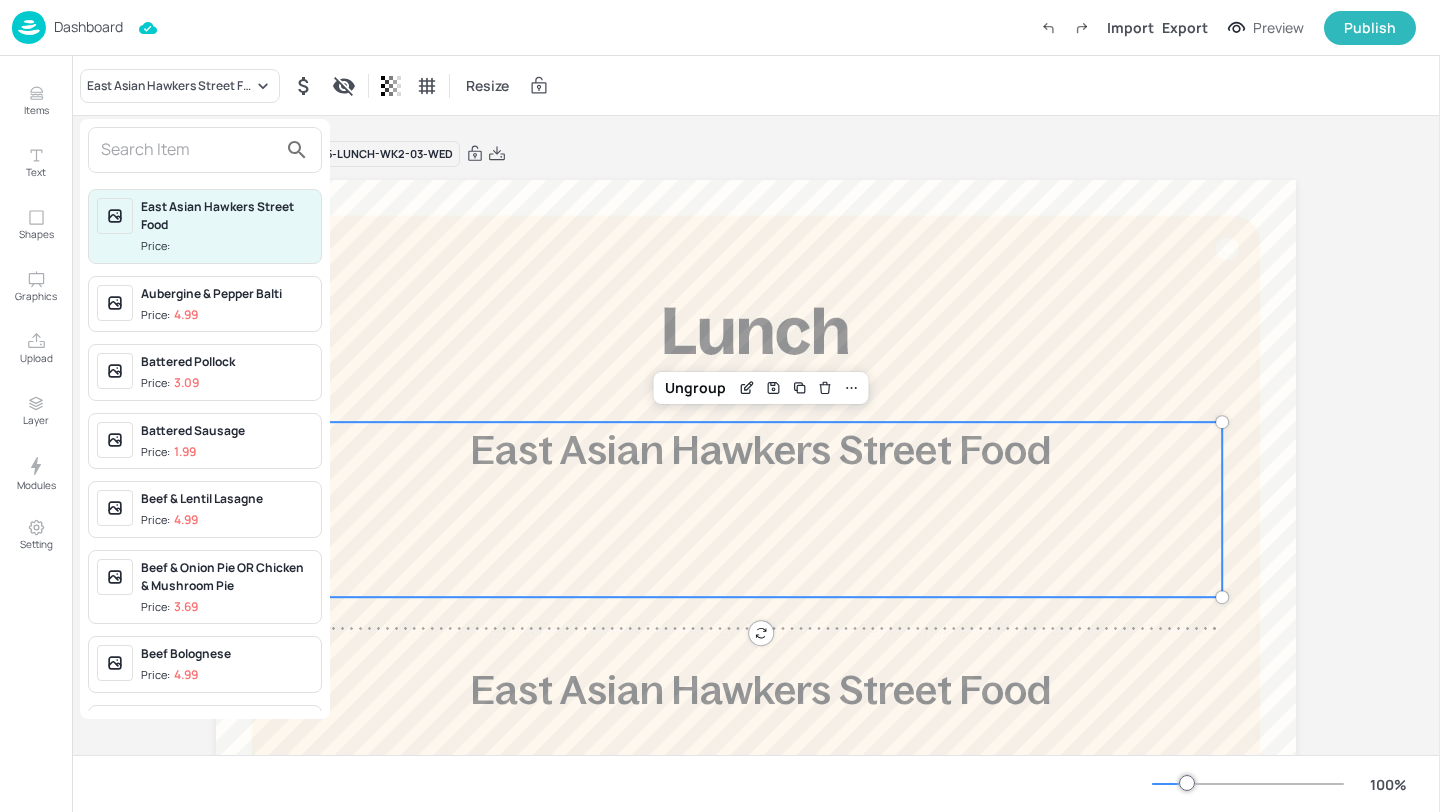 click at bounding box center (189, 150) 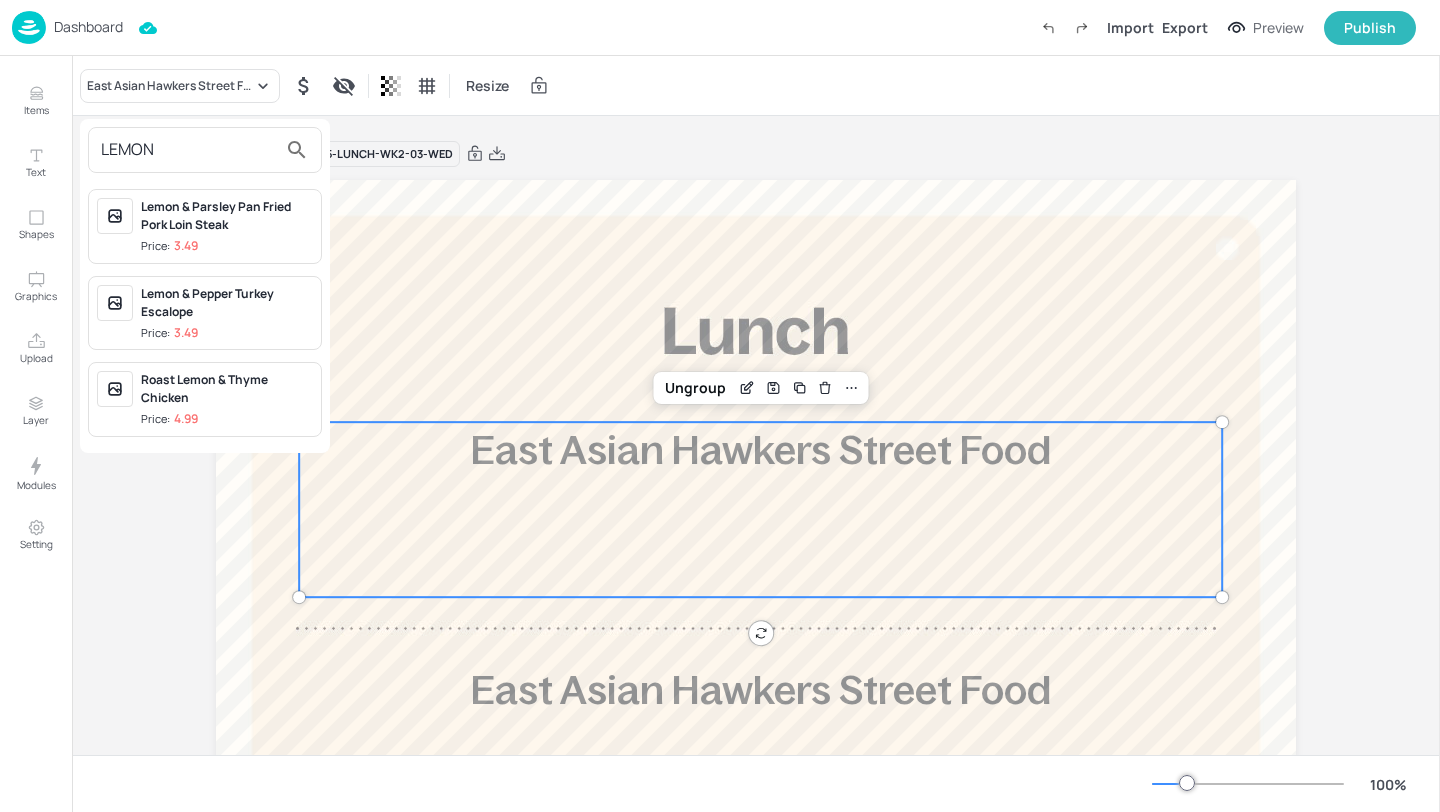type on "LEMON" 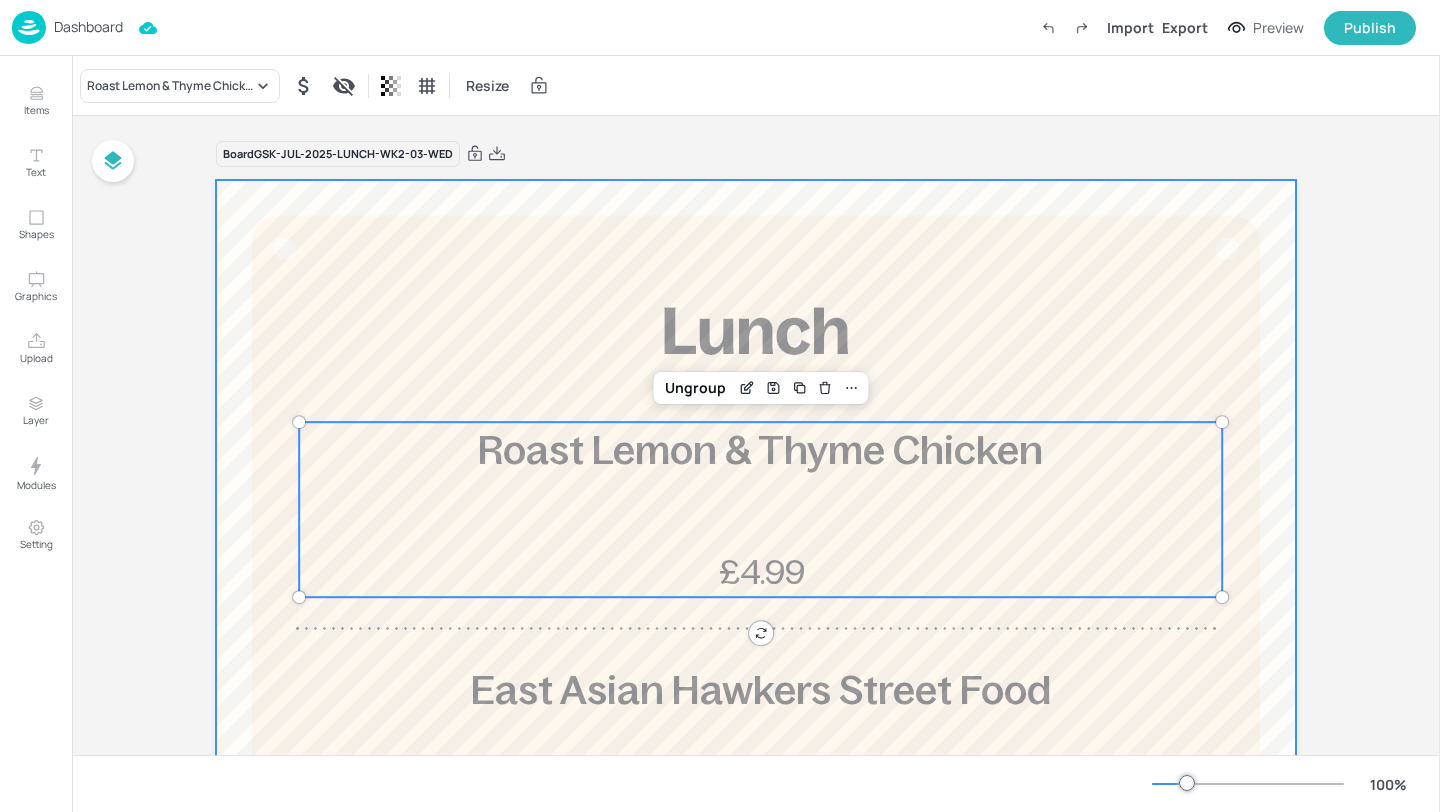 scroll, scrollTop: 324, scrollLeft: 0, axis: vertical 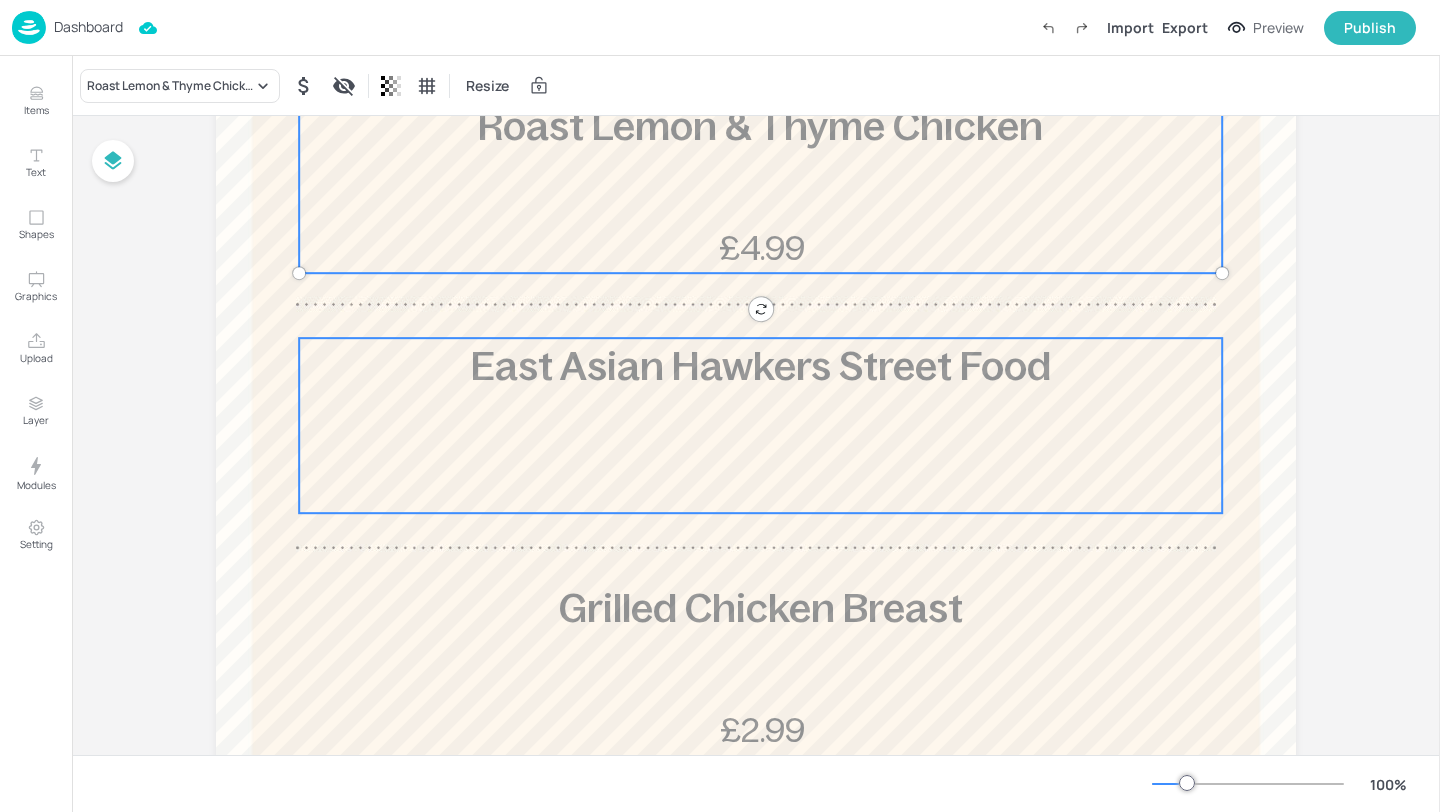 click on "East Asian Hawkers Street Food" at bounding box center [760, 425] 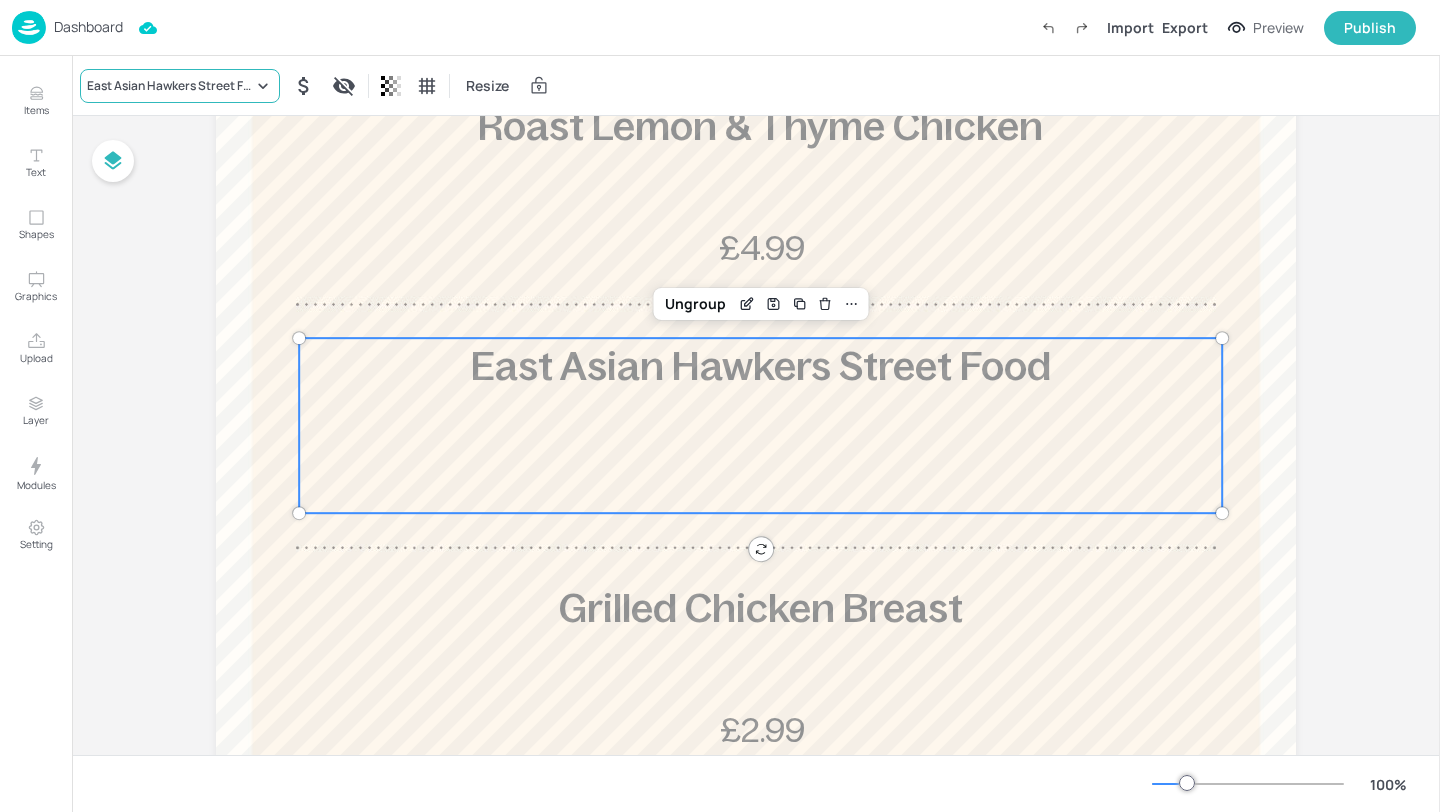 click on "East Asian Hawkers Street Food" at bounding box center [180, 86] 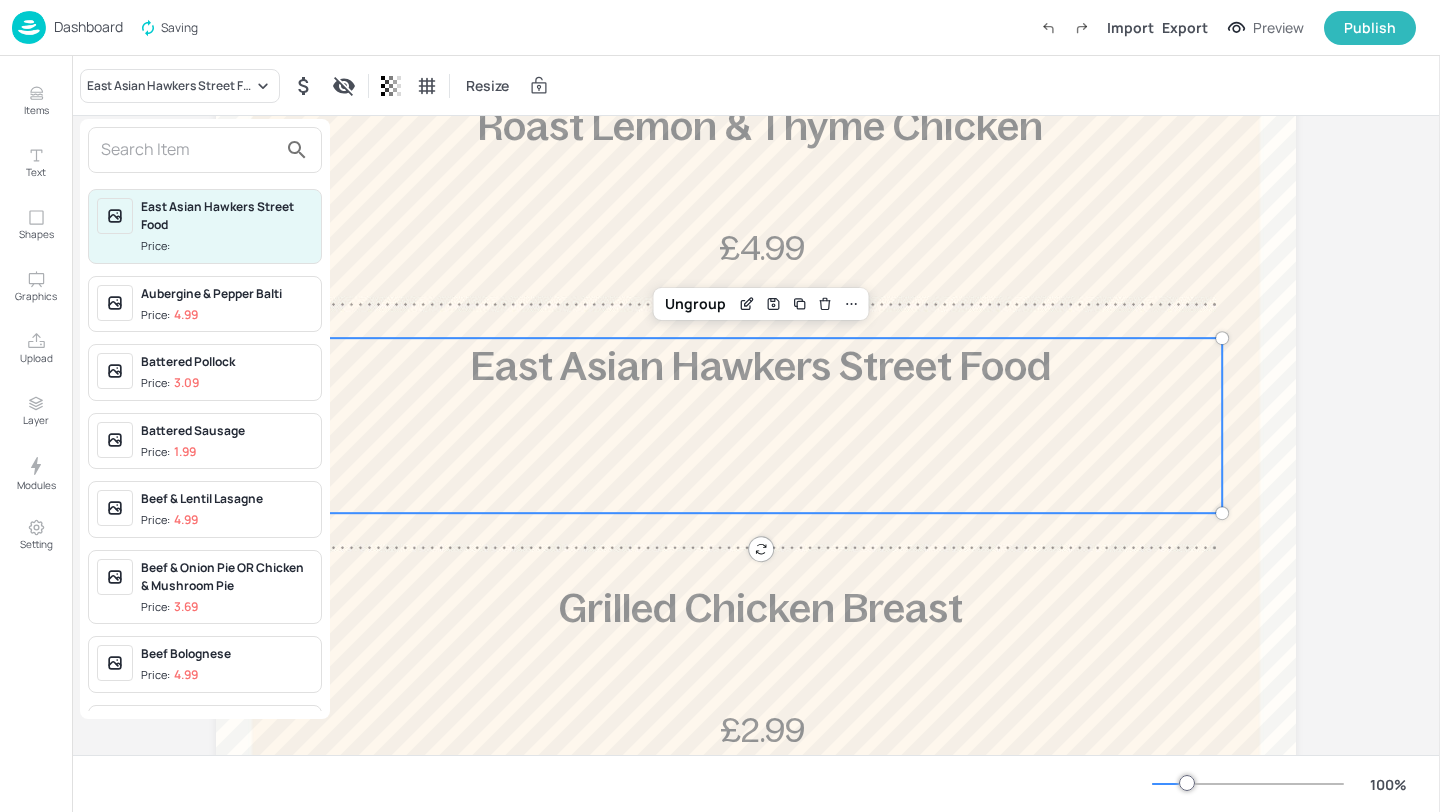 click at bounding box center [189, 150] 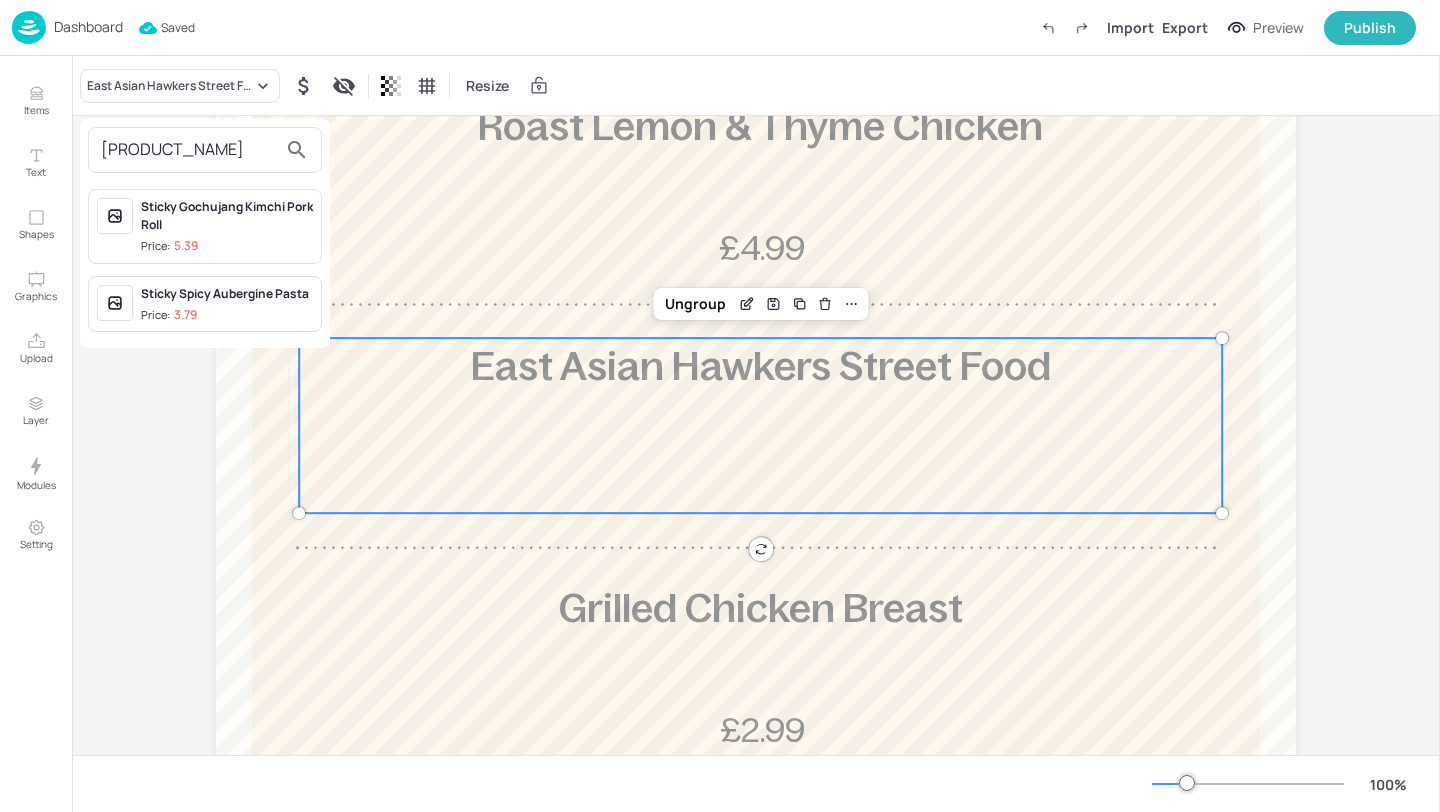 type on "[PRODUCT_NAME]" 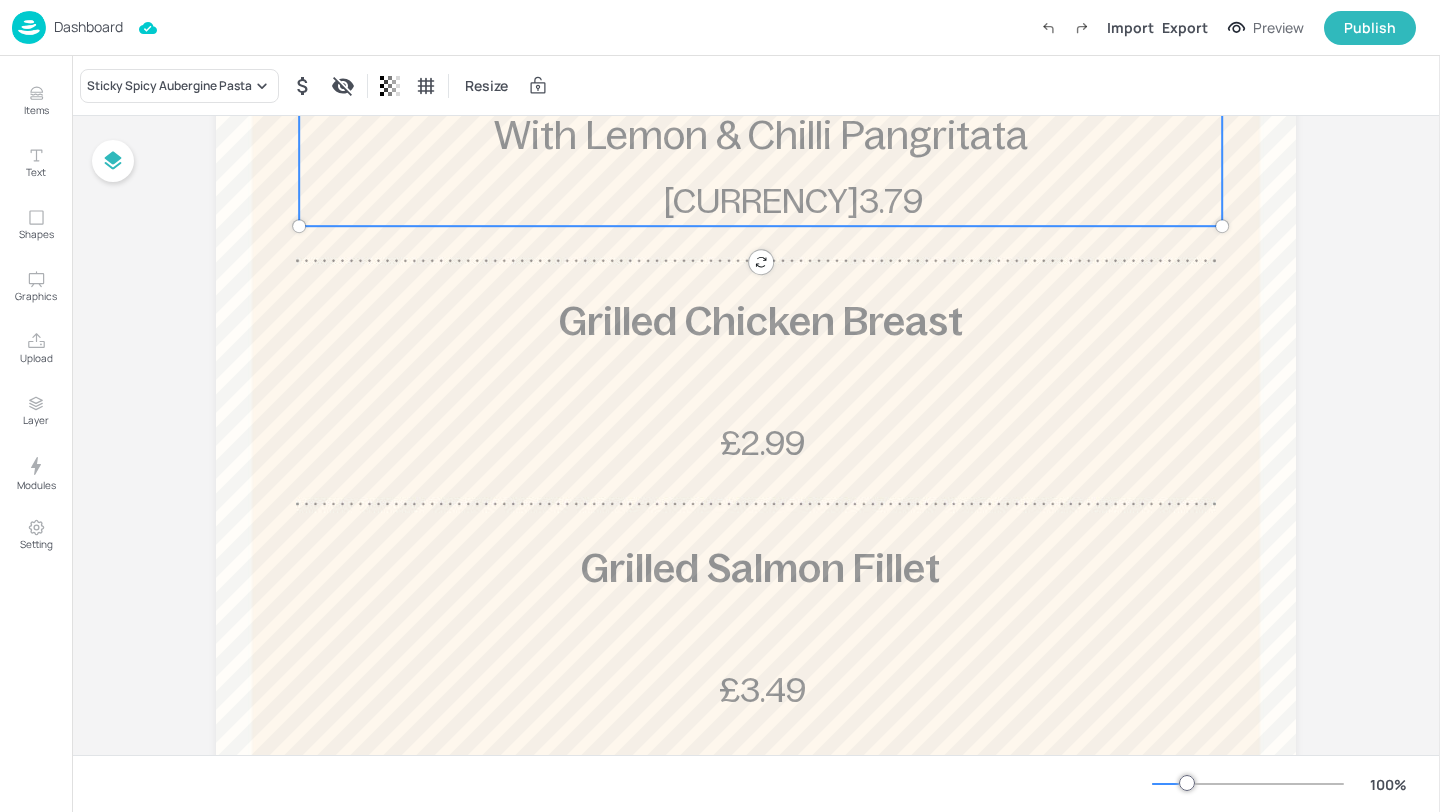 scroll, scrollTop: 730, scrollLeft: 0, axis: vertical 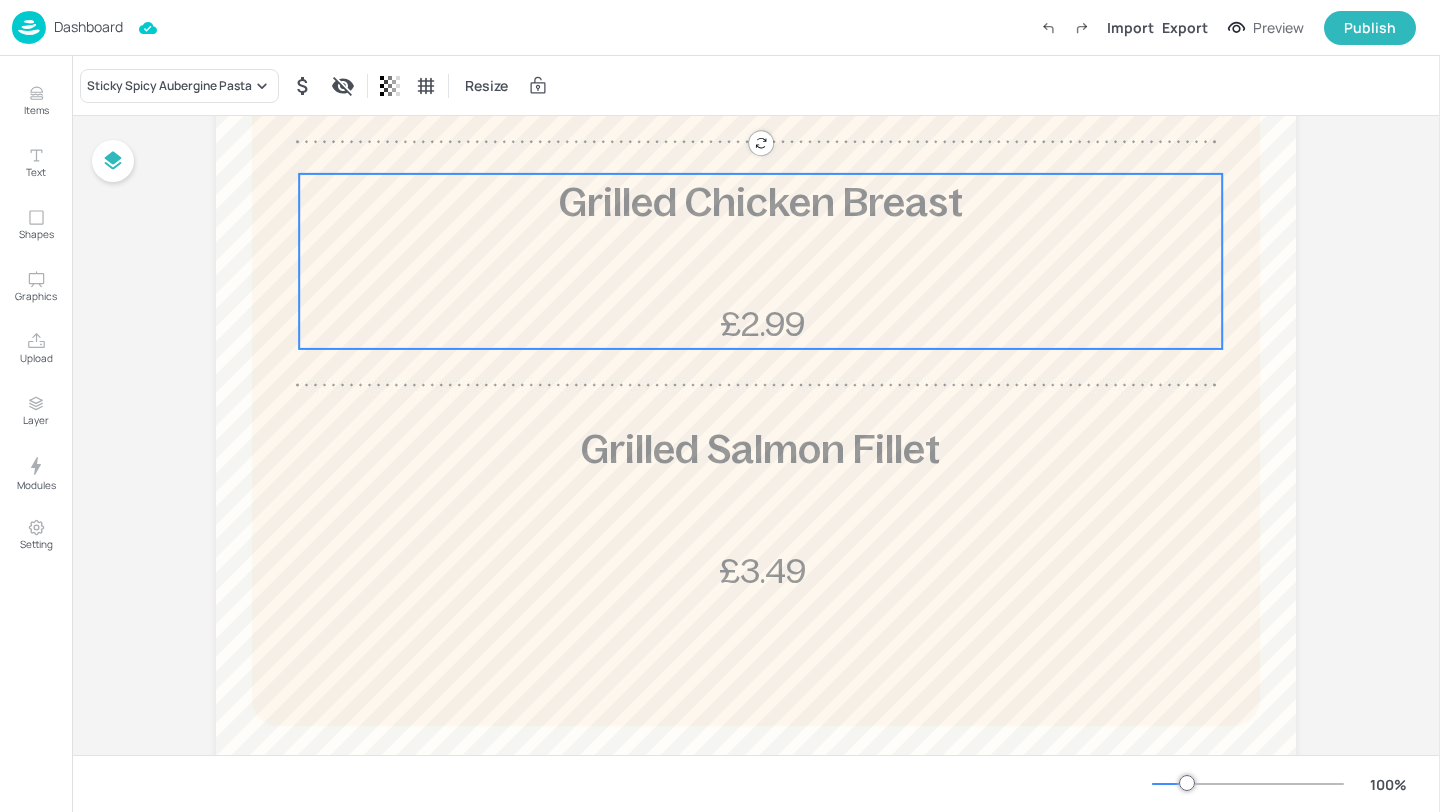 click on "Grilled Chicken Breast £2.99" at bounding box center [760, 261] 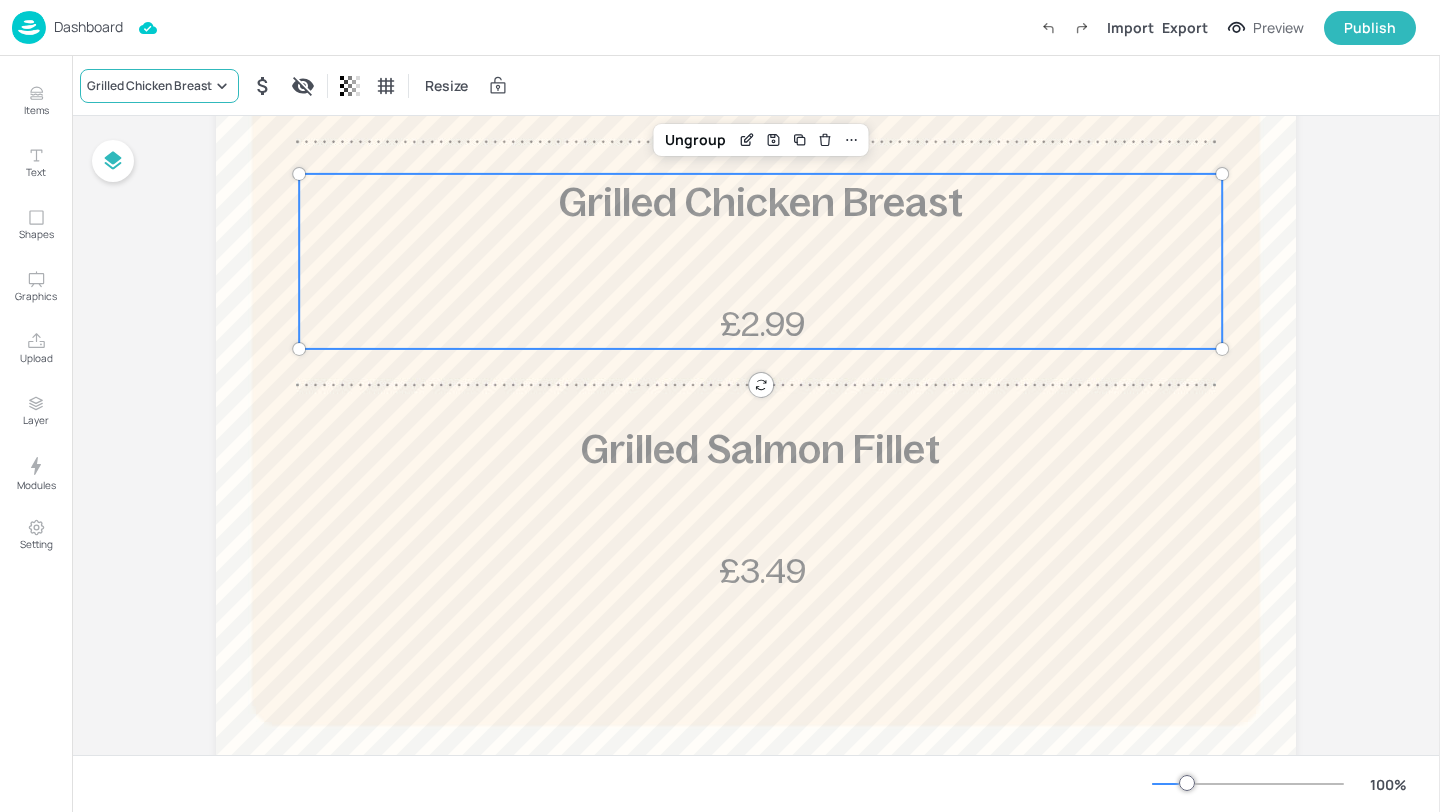 click on "Grilled Chicken Breast" at bounding box center [149, 86] 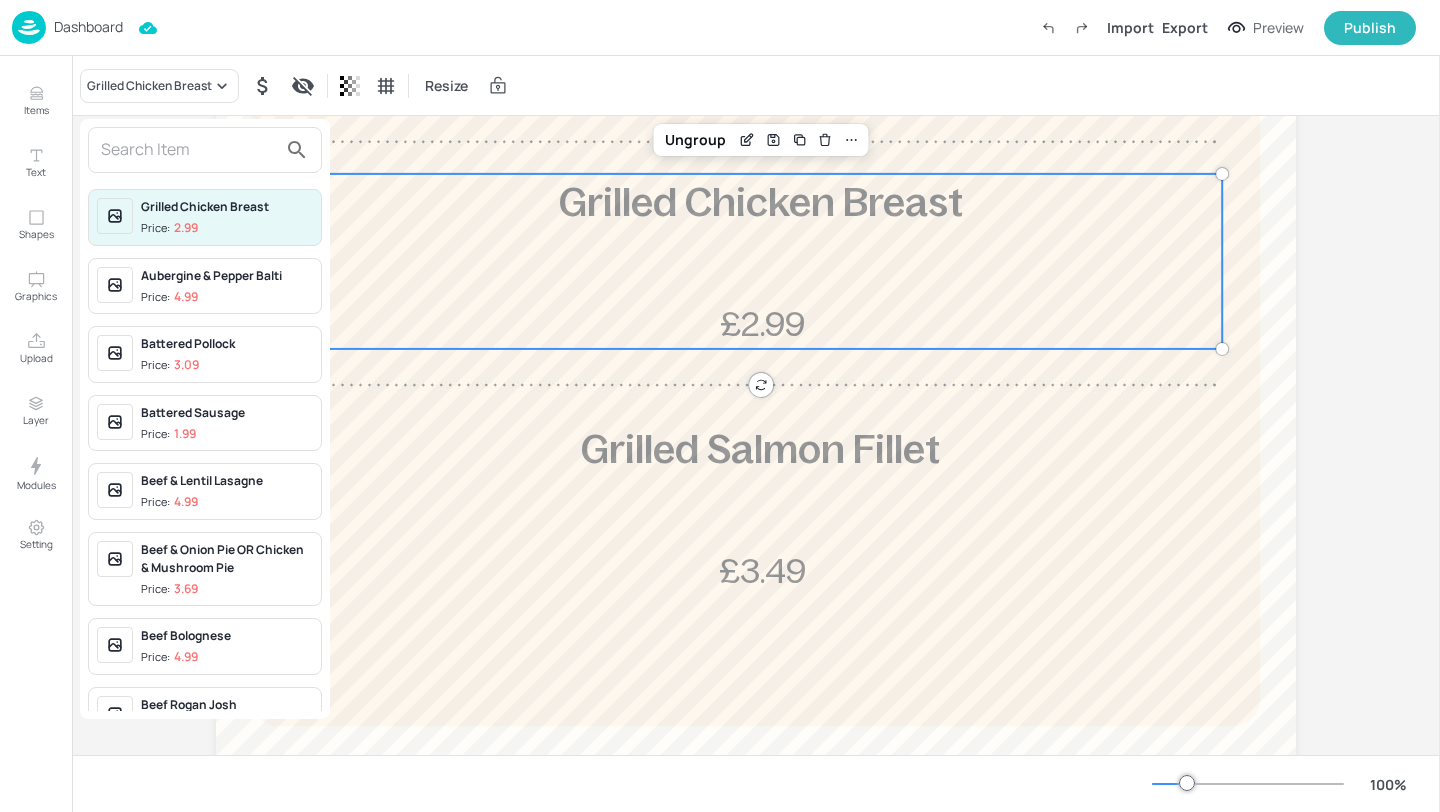 click at bounding box center [205, 150] 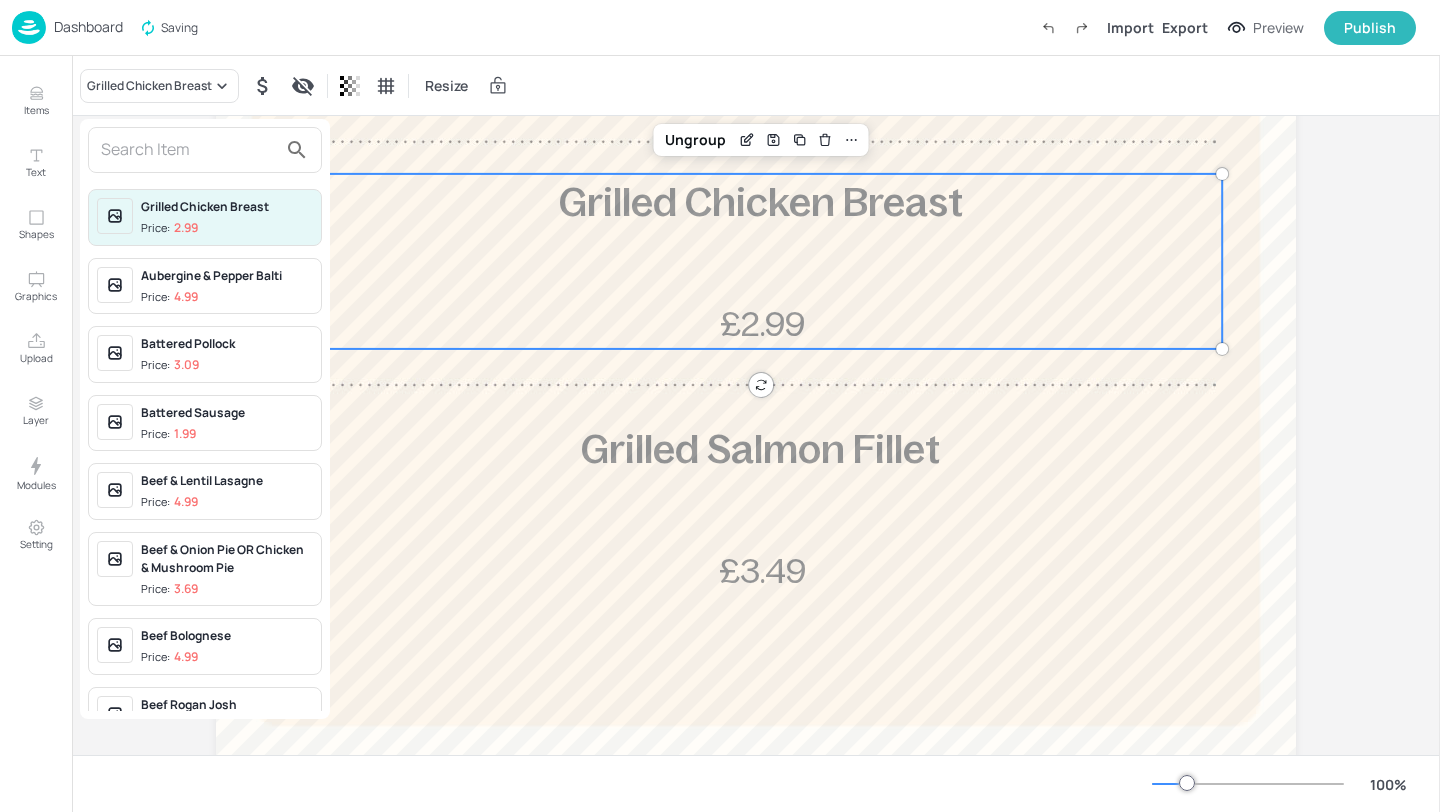 click at bounding box center (205, 150) 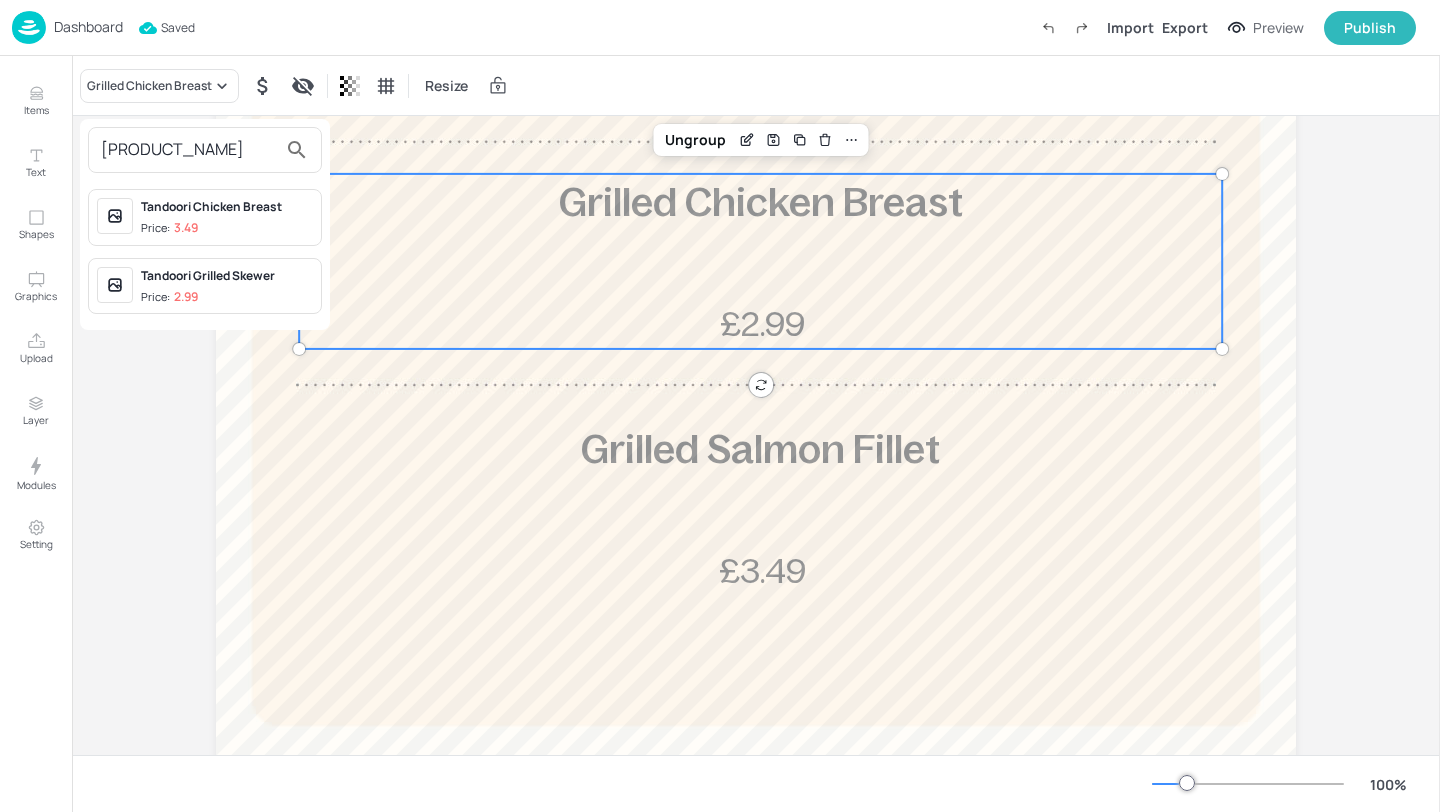 type on "[PRODUCT_NAME]" 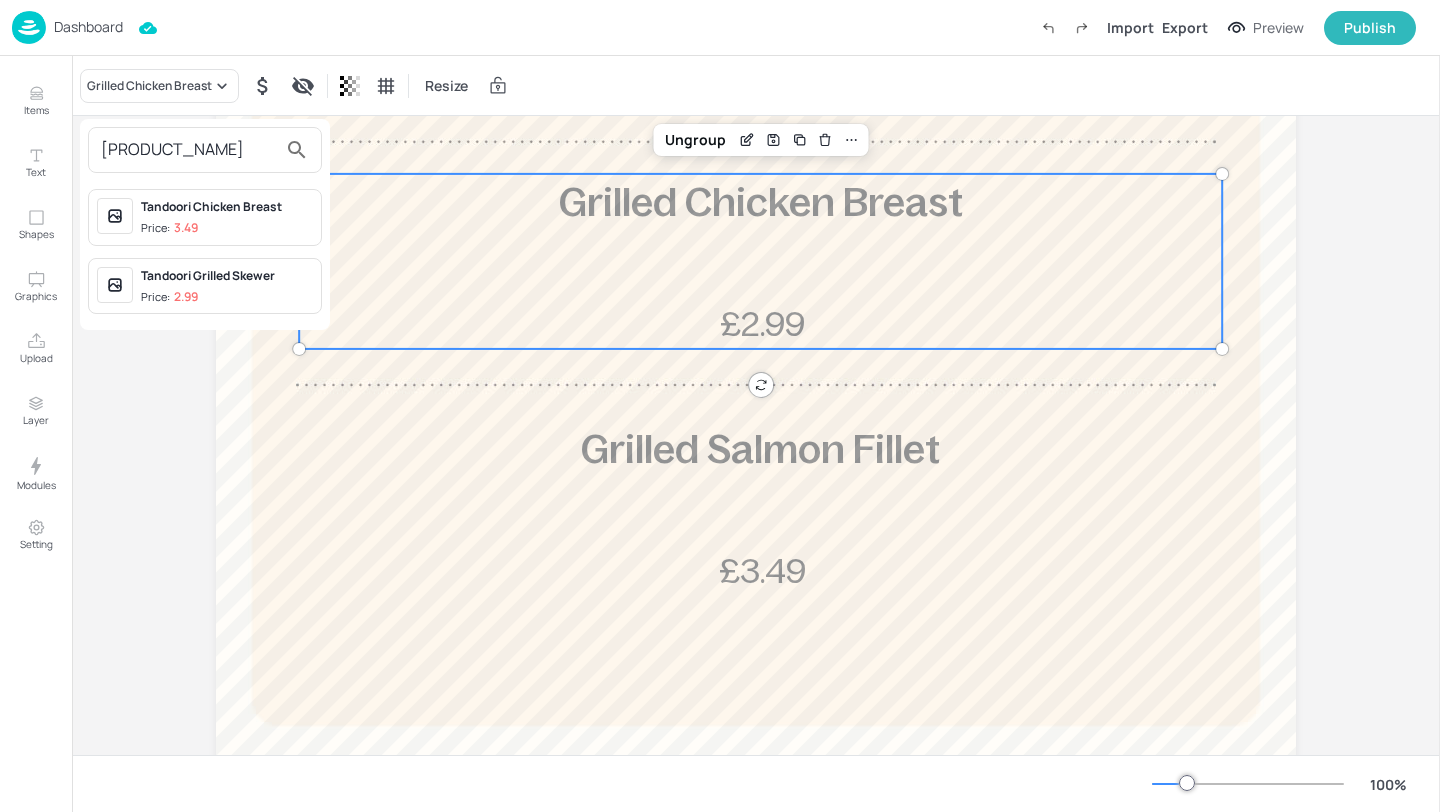 click on "Tandoori Grilled Skewer" at bounding box center (227, 276) 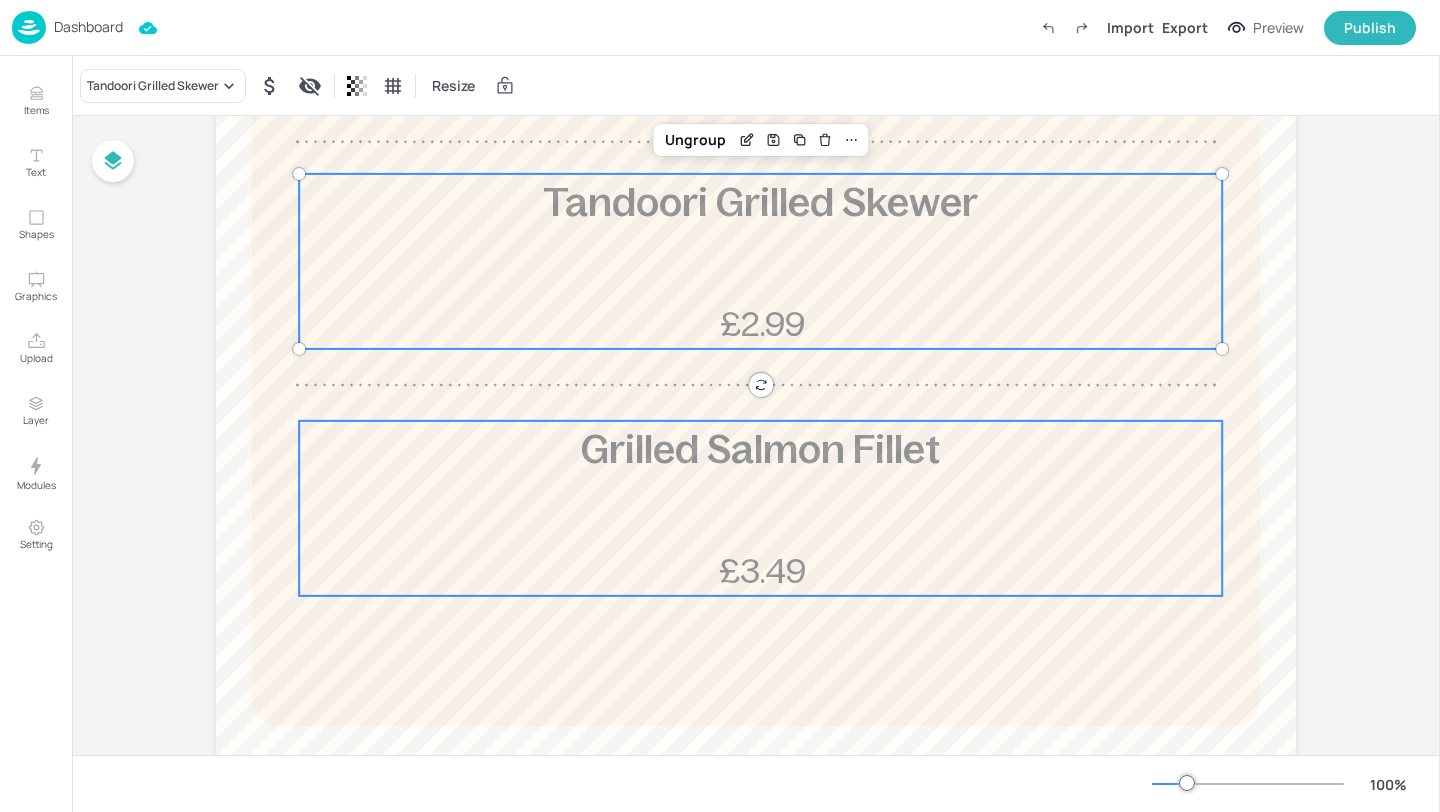 click on "Grilled Salmon Fillet" at bounding box center (760, 449) 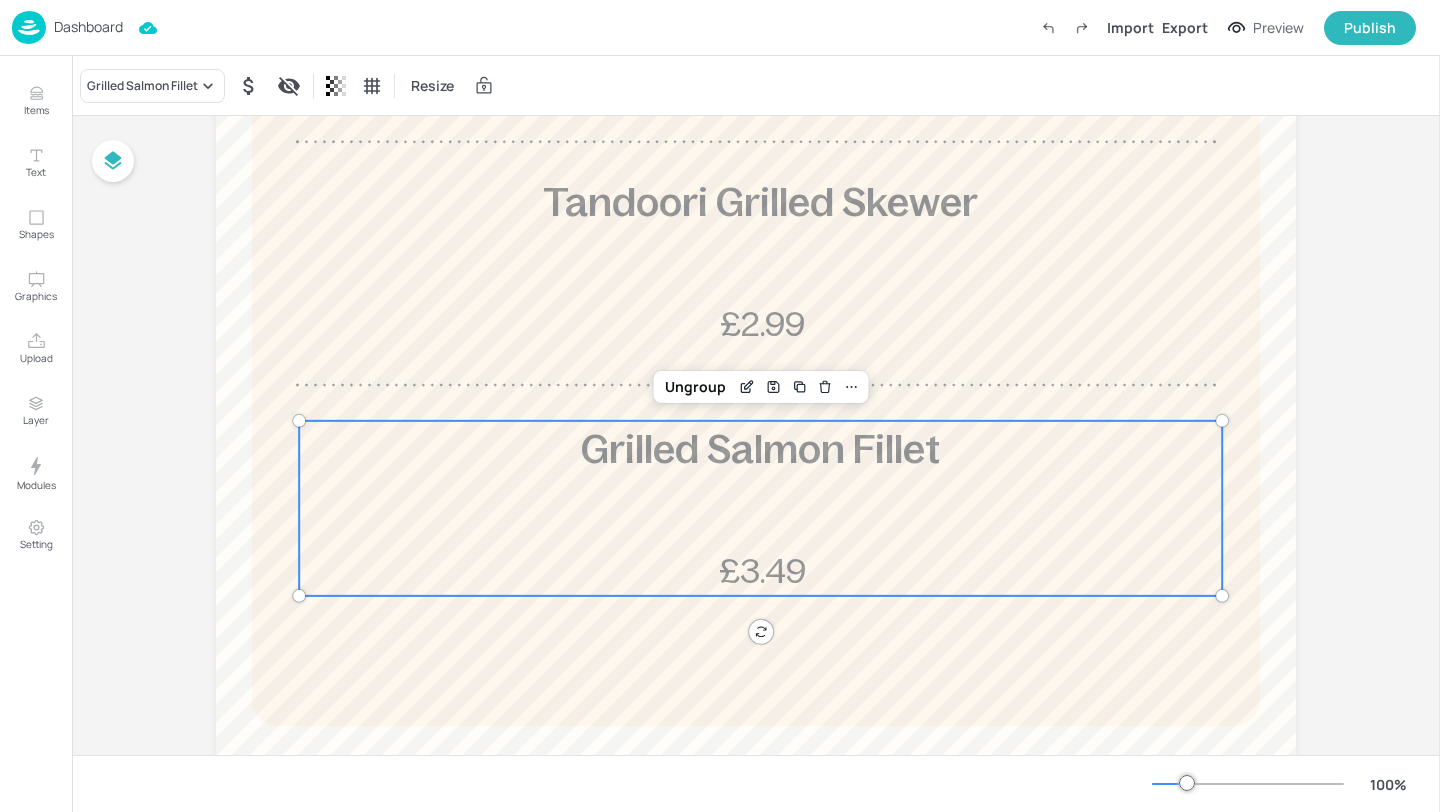 click on "[PRODUCT_NAME] Resize" at bounding box center (756, 85) 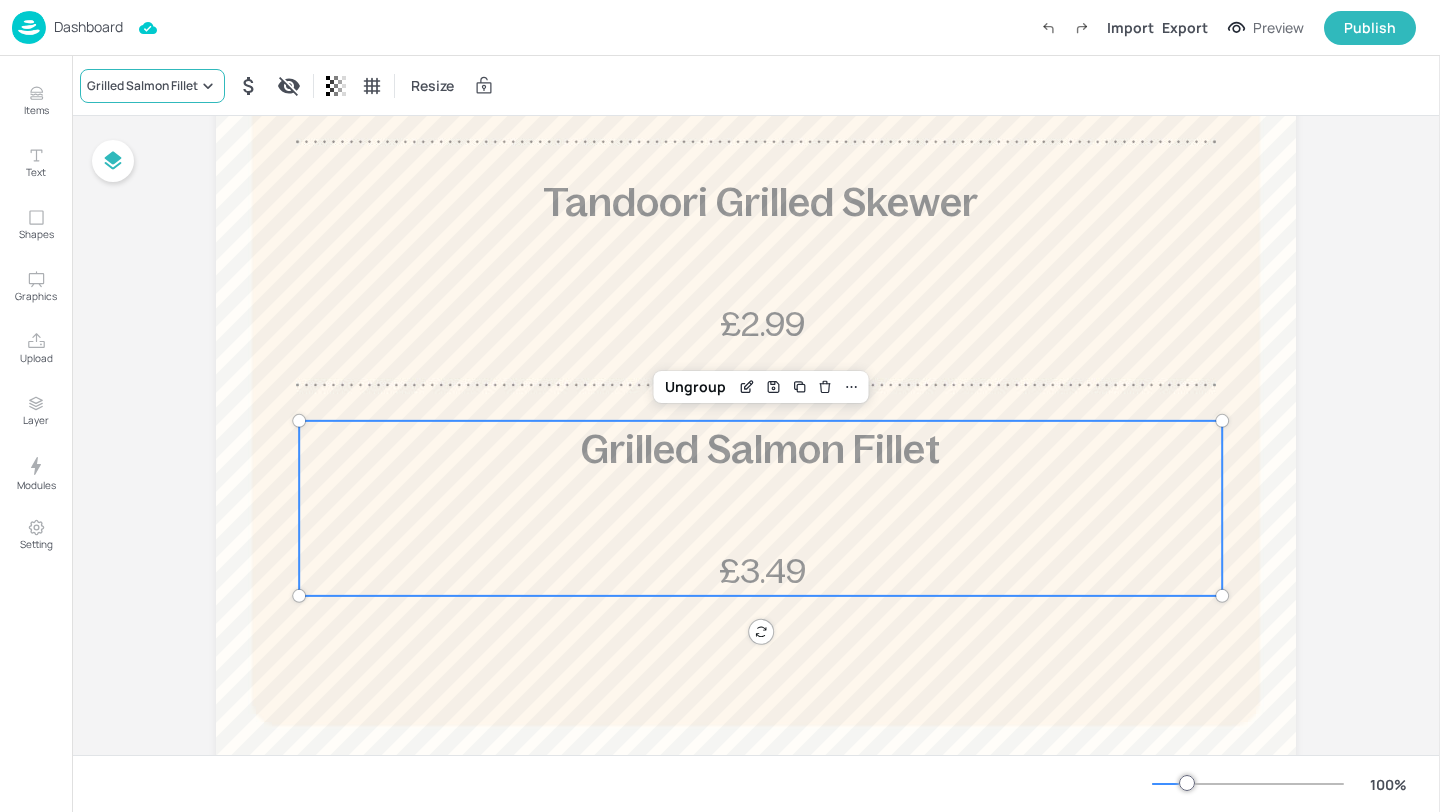 click on "Grilled Salmon Fillet" at bounding box center (152, 86) 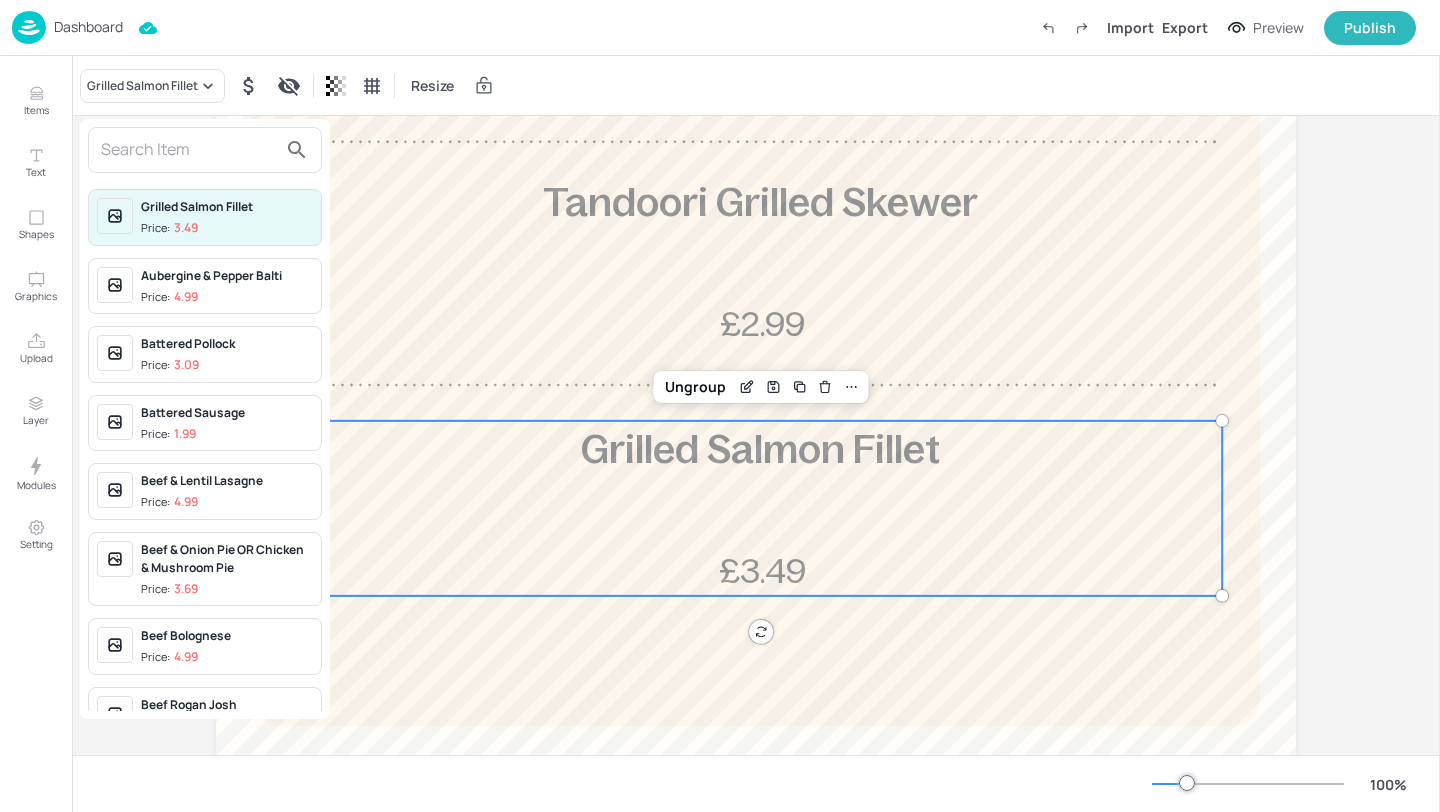 click at bounding box center (189, 150) 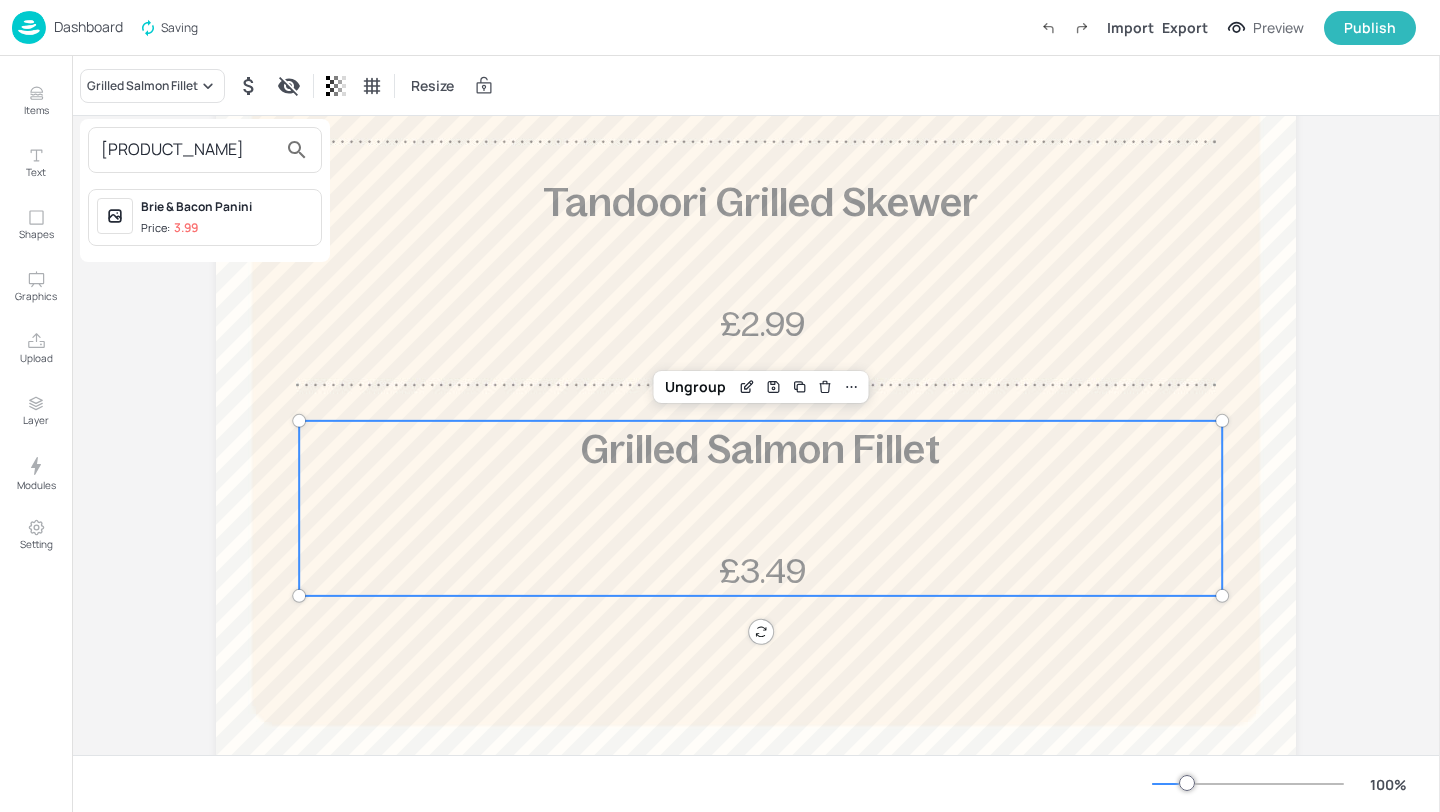 type on "[PRODUCT_NAME]" 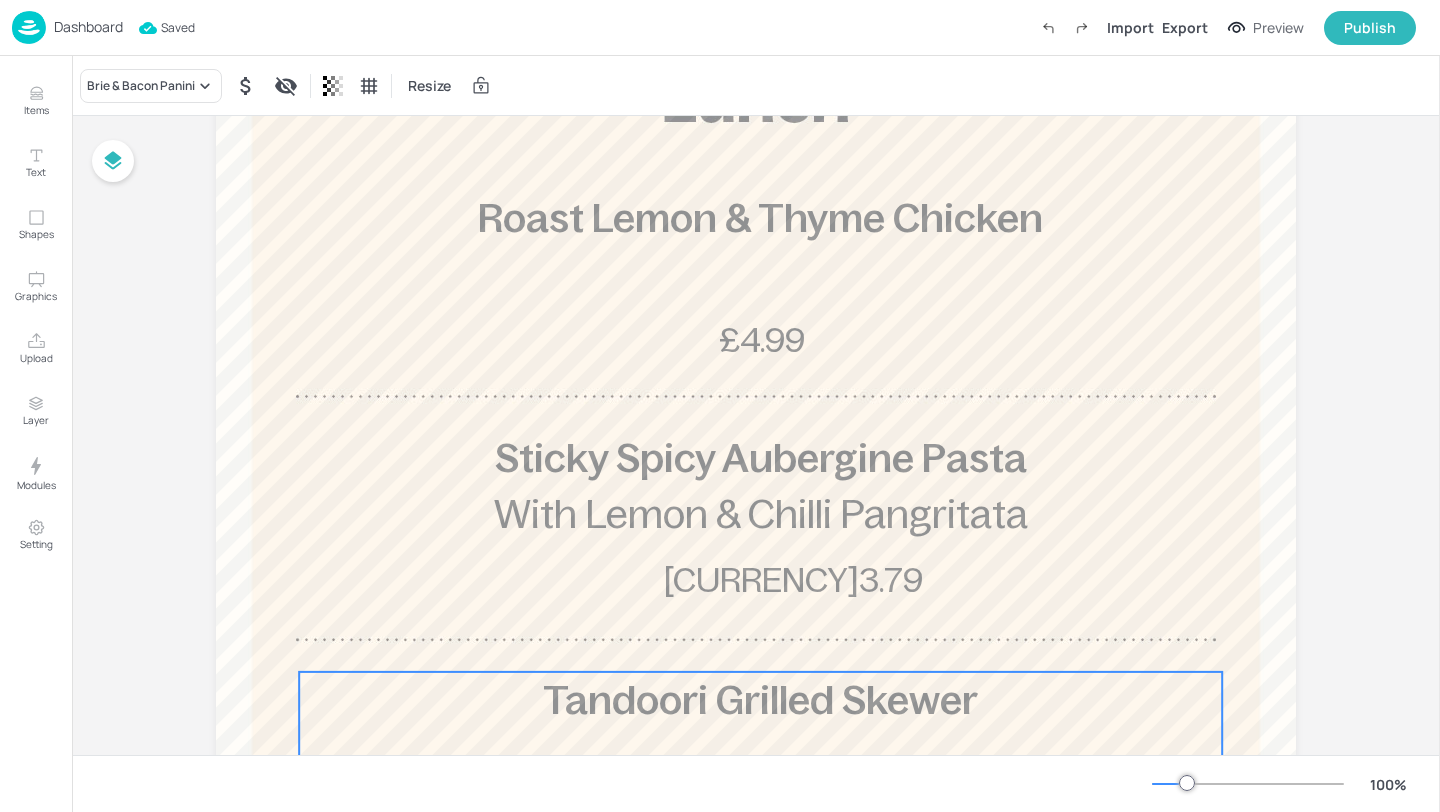 scroll, scrollTop: 0, scrollLeft: 0, axis: both 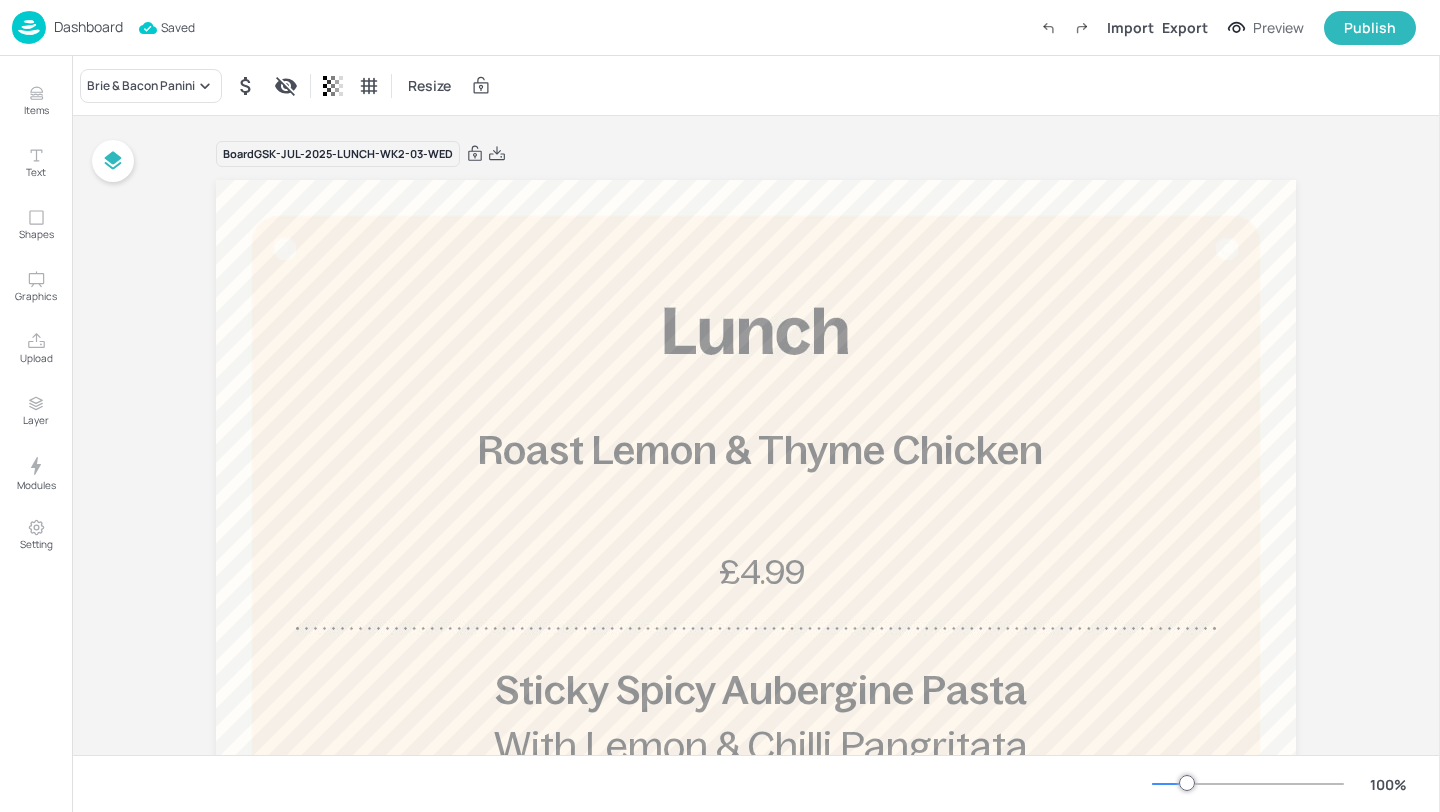 click on "Dashboard" at bounding box center [88, 27] 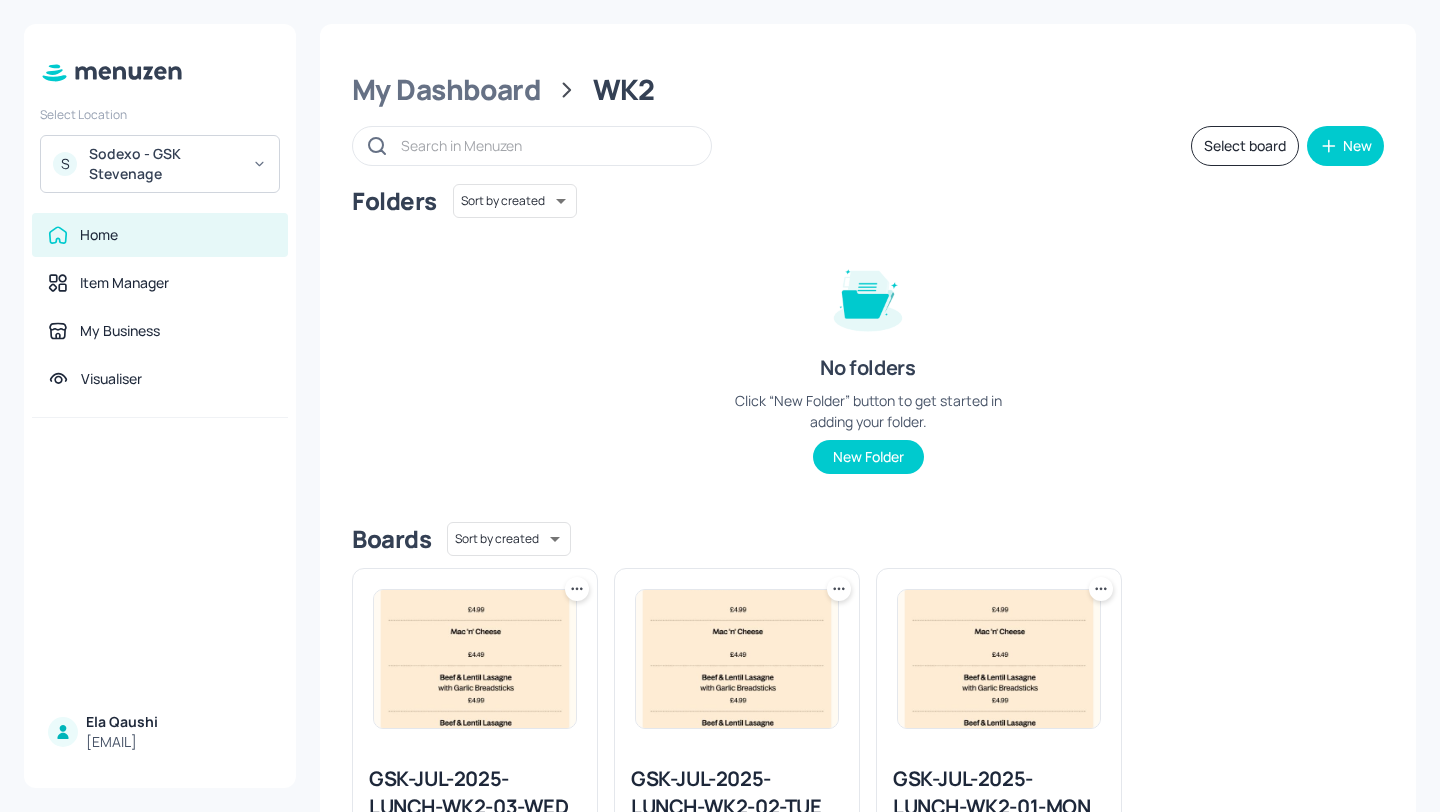 scroll, scrollTop: 151, scrollLeft: 0, axis: vertical 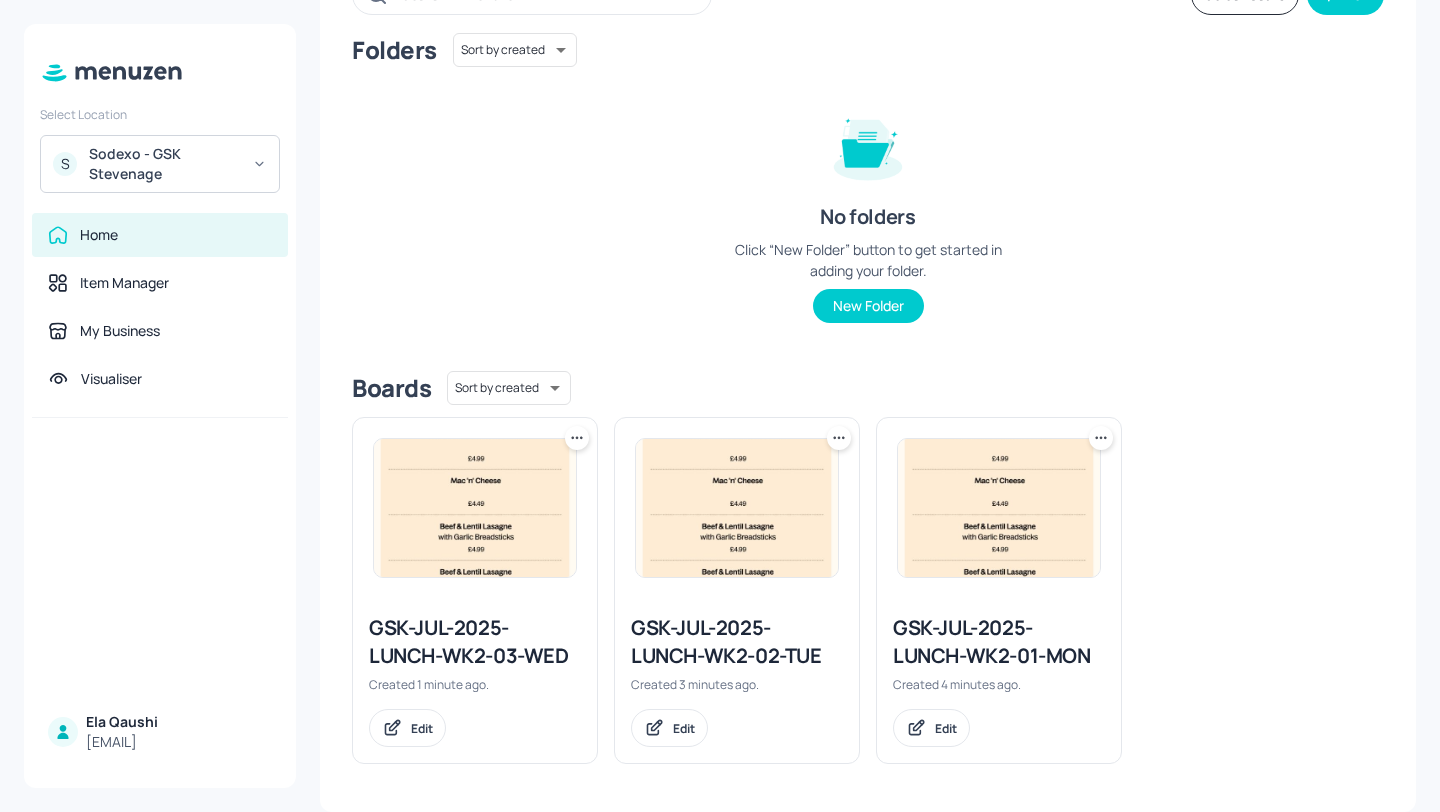 click 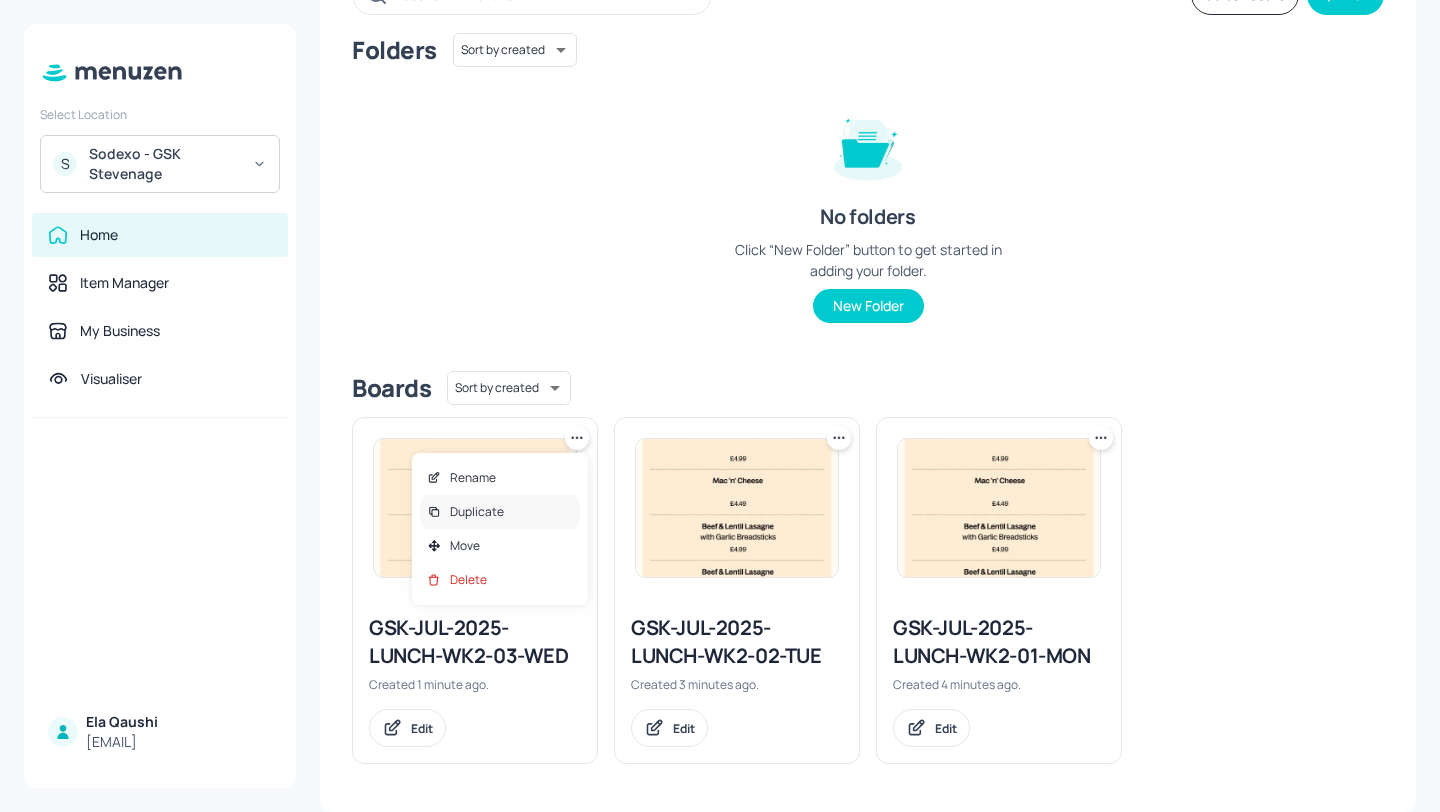 click on "Duplicate" at bounding box center [500, 512] 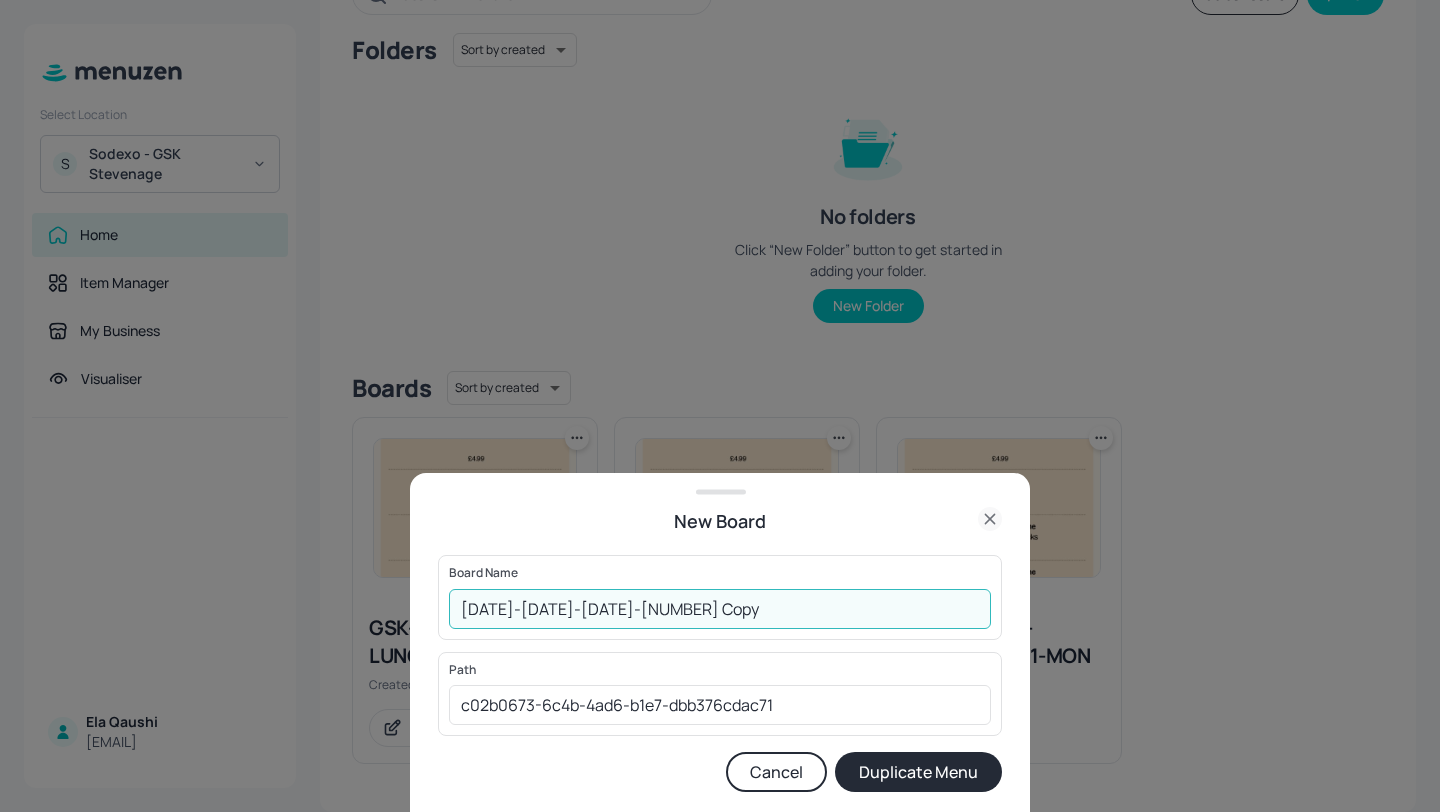 drag, startPoint x: 825, startPoint y: 606, endPoint x: 686, endPoint y: 605, distance: 139.0036 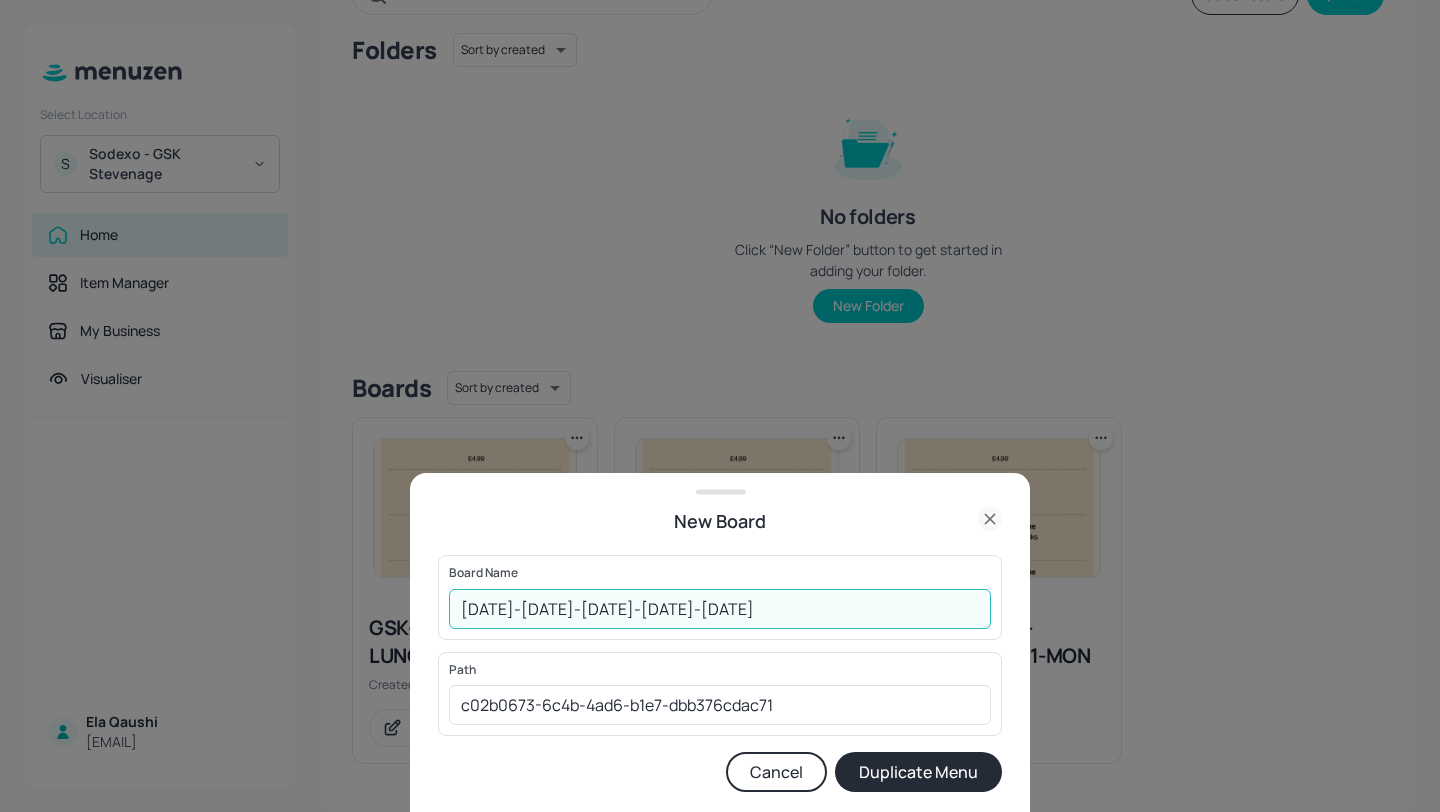 type on "[DATE]-[DATE]-[DATE]-[DATE]-[DATE]" 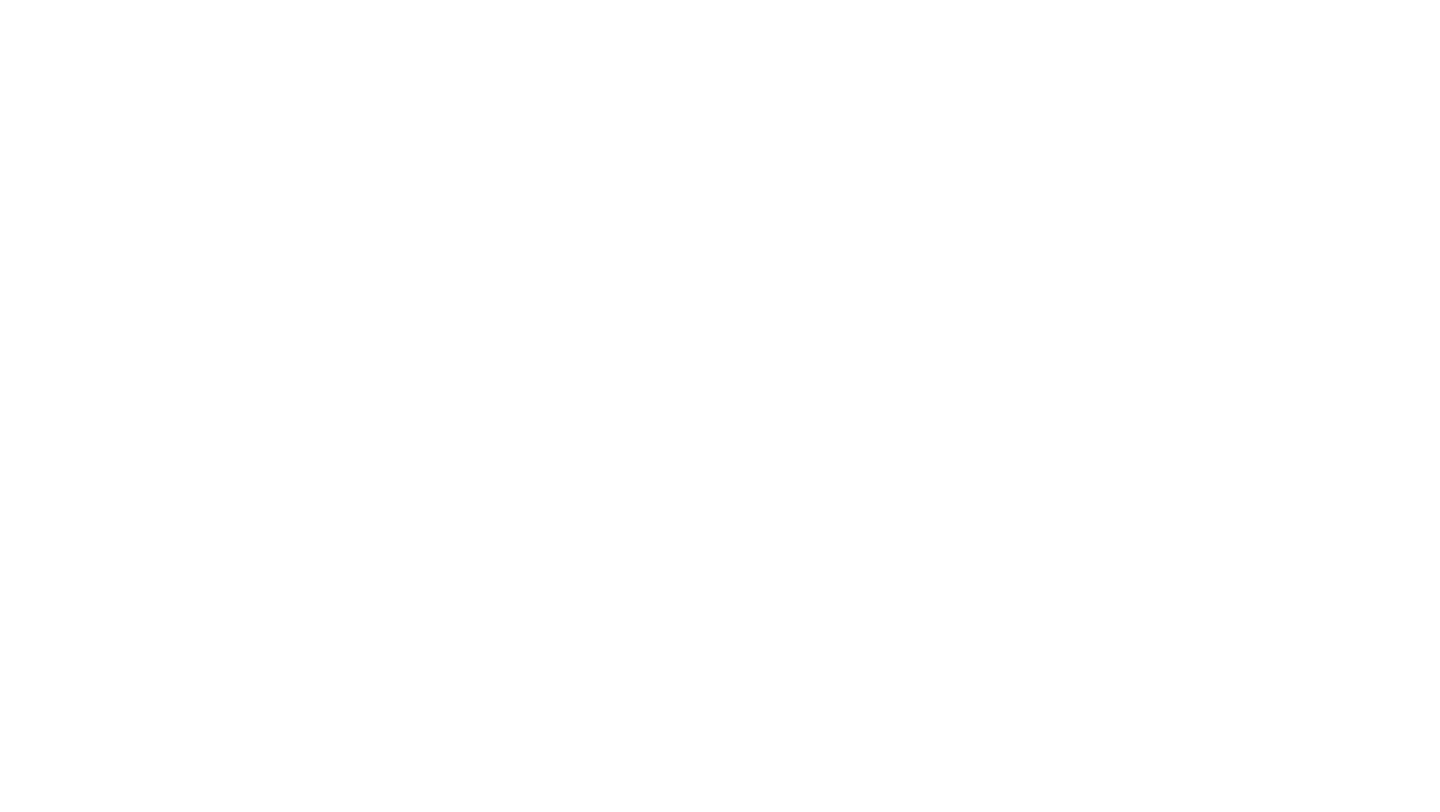 scroll, scrollTop: 0, scrollLeft: 0, axis: both 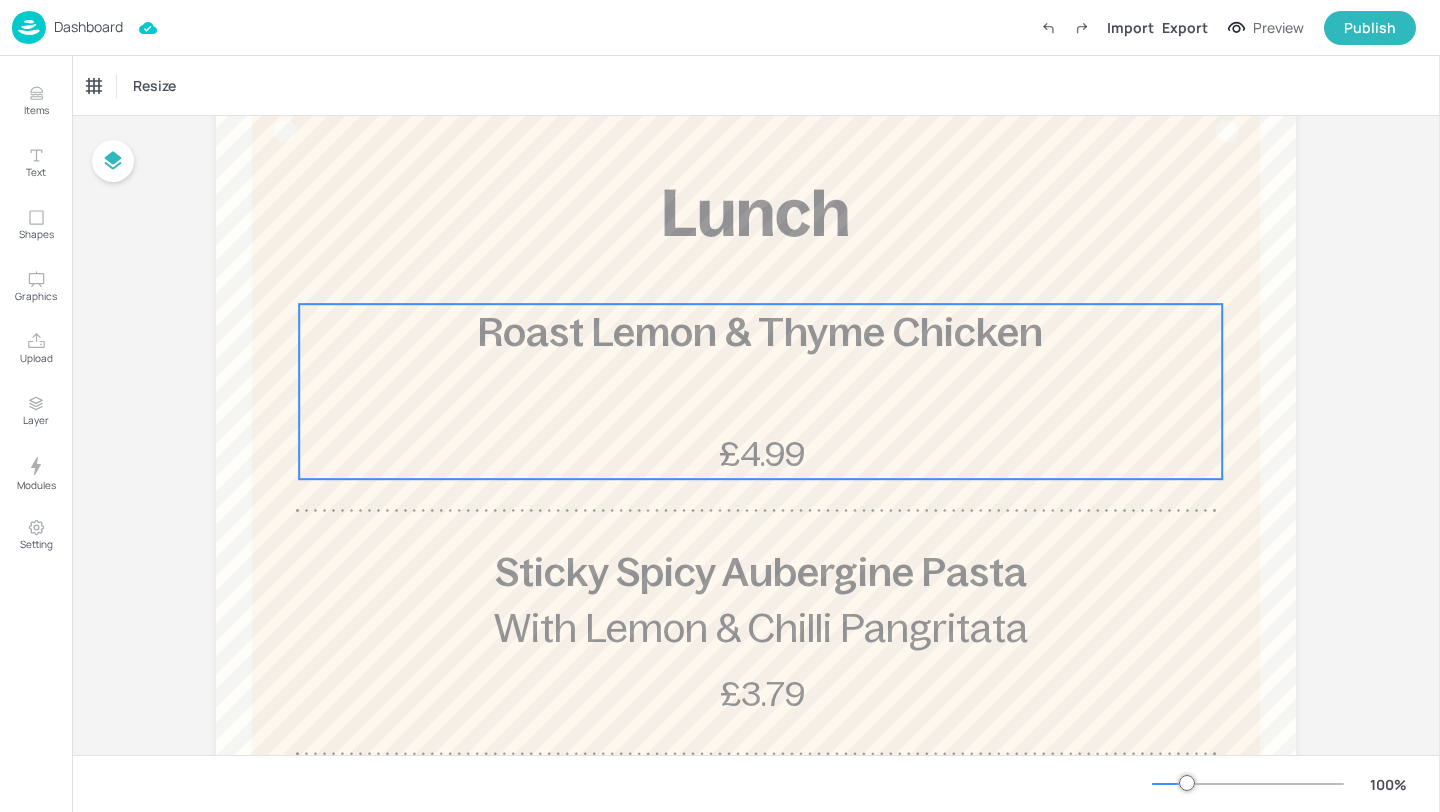 click on "Roast Lemon & Thyme Chicken £4.99" at bounding box center (760, 391) 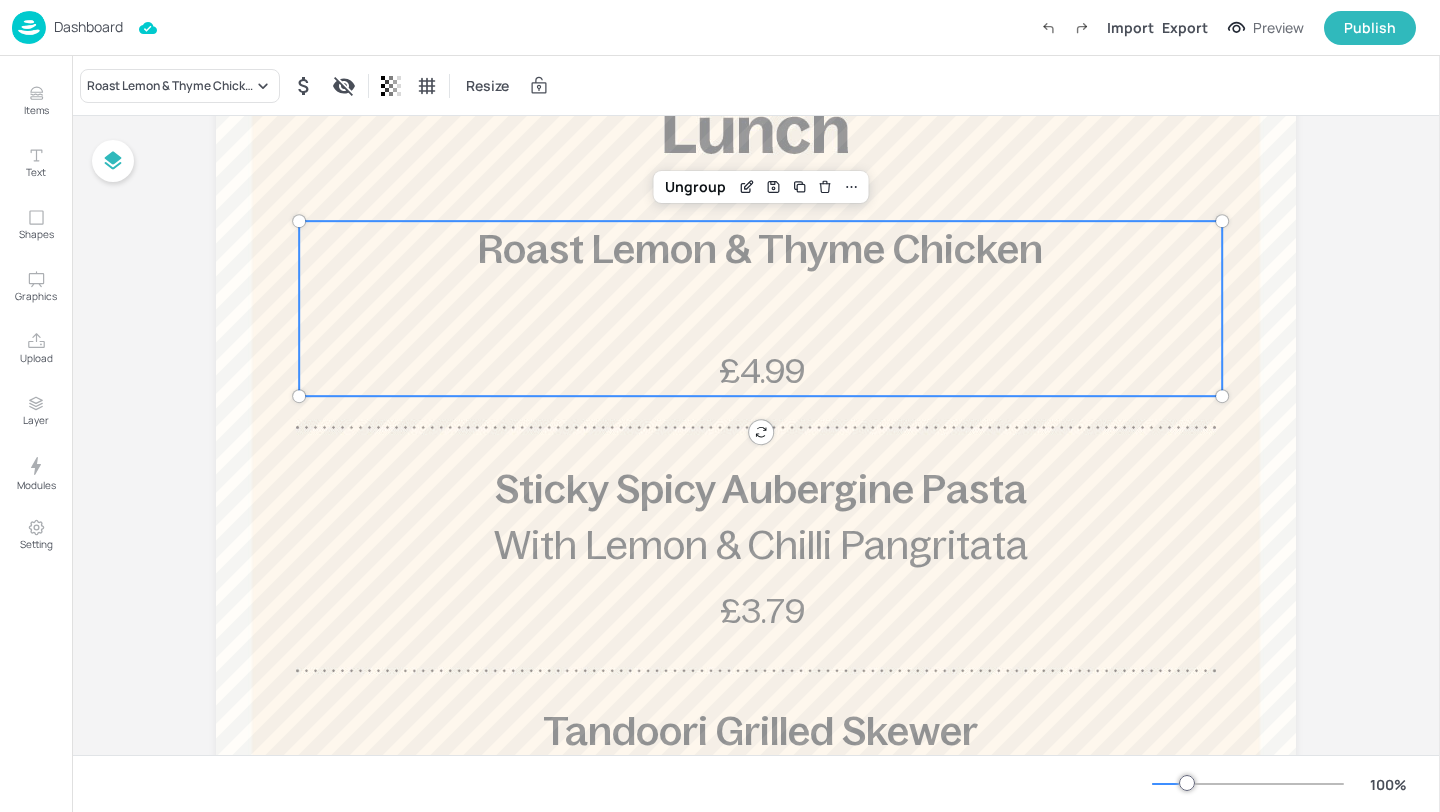 scroll, scrollTop: 203, scrollLeft: 0, axis: vertical 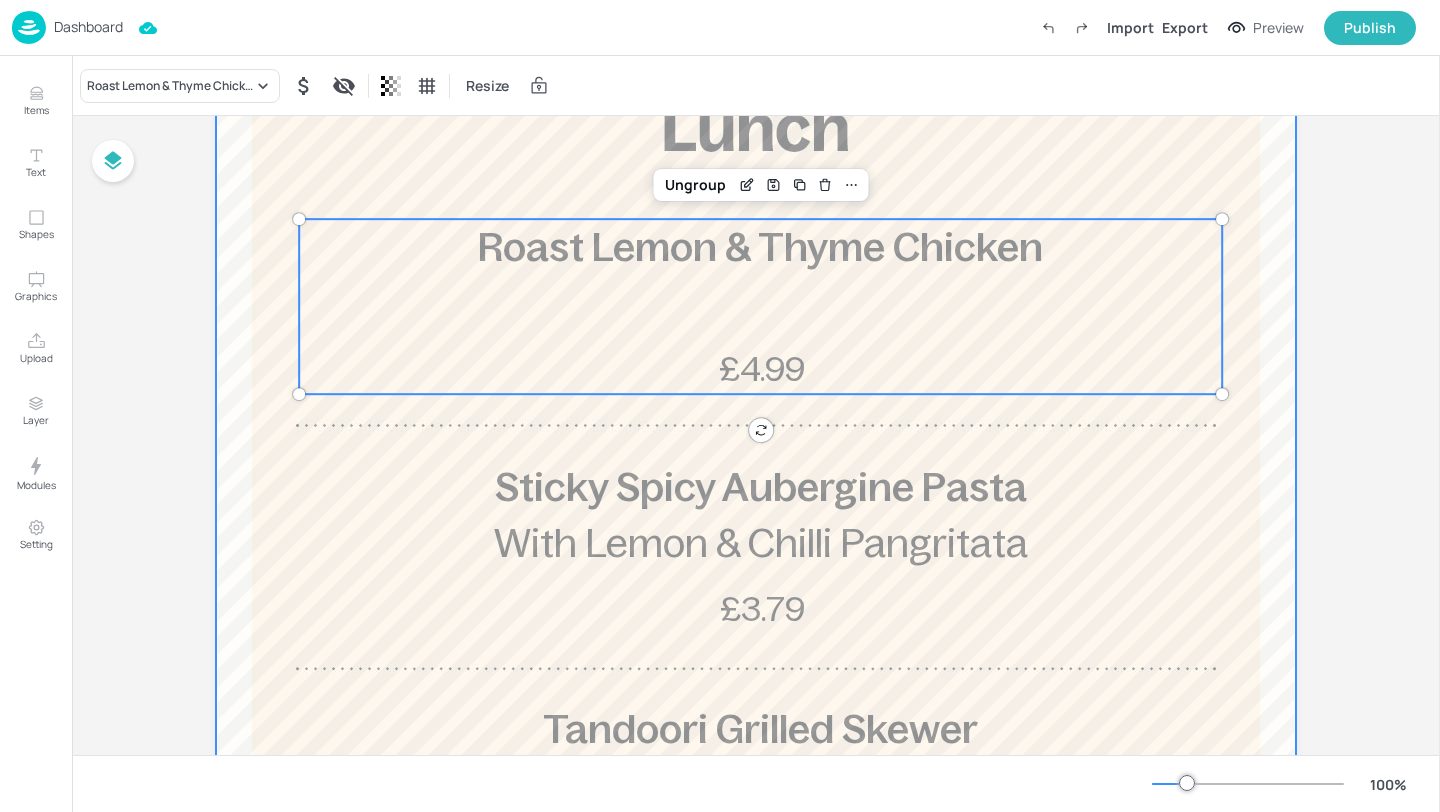 click on "Roast Lemon & Thyme Chicken Resize" at bounding box center [756, 85] 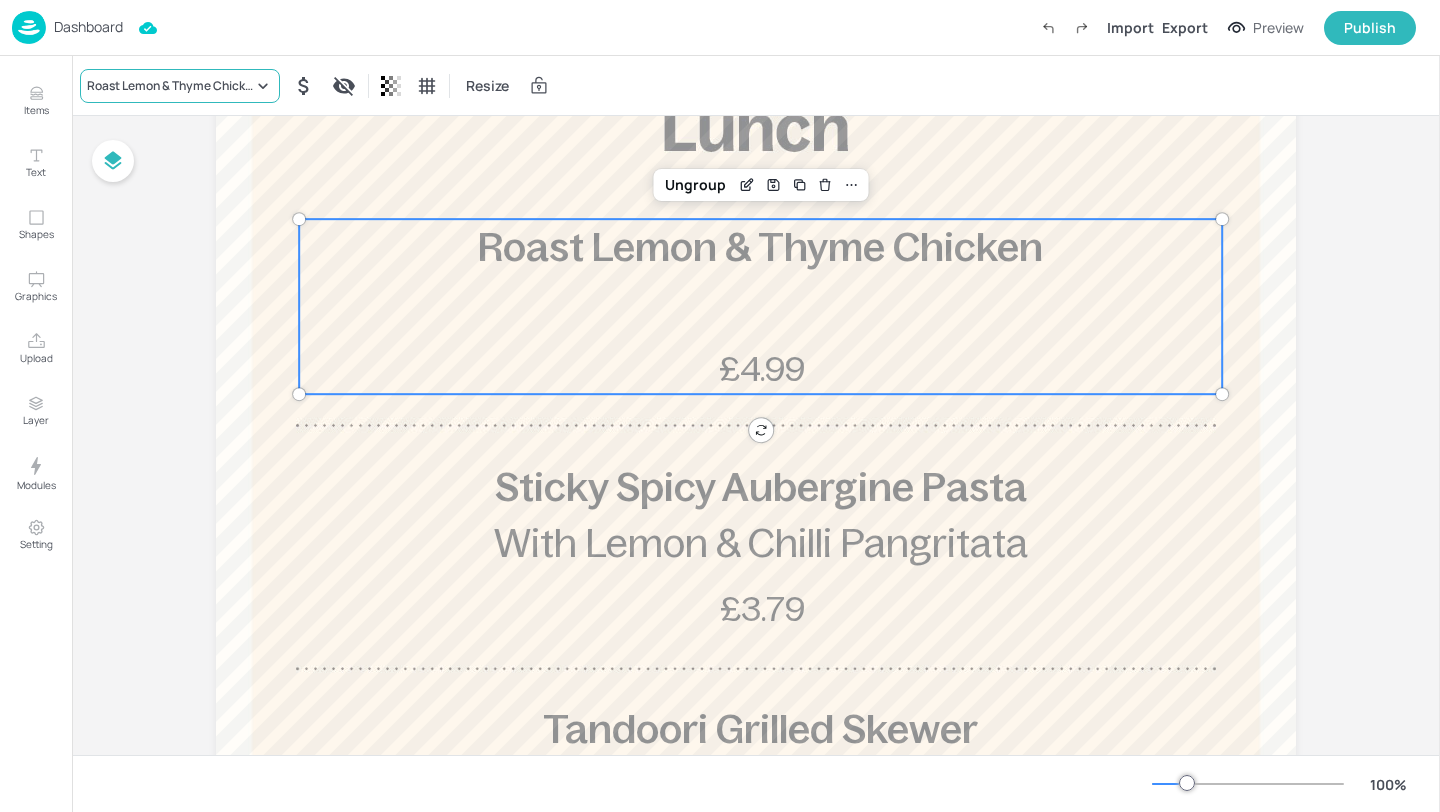 click on "Roast Lemon & Thyme Chicken" at bounding box center [180, 86] 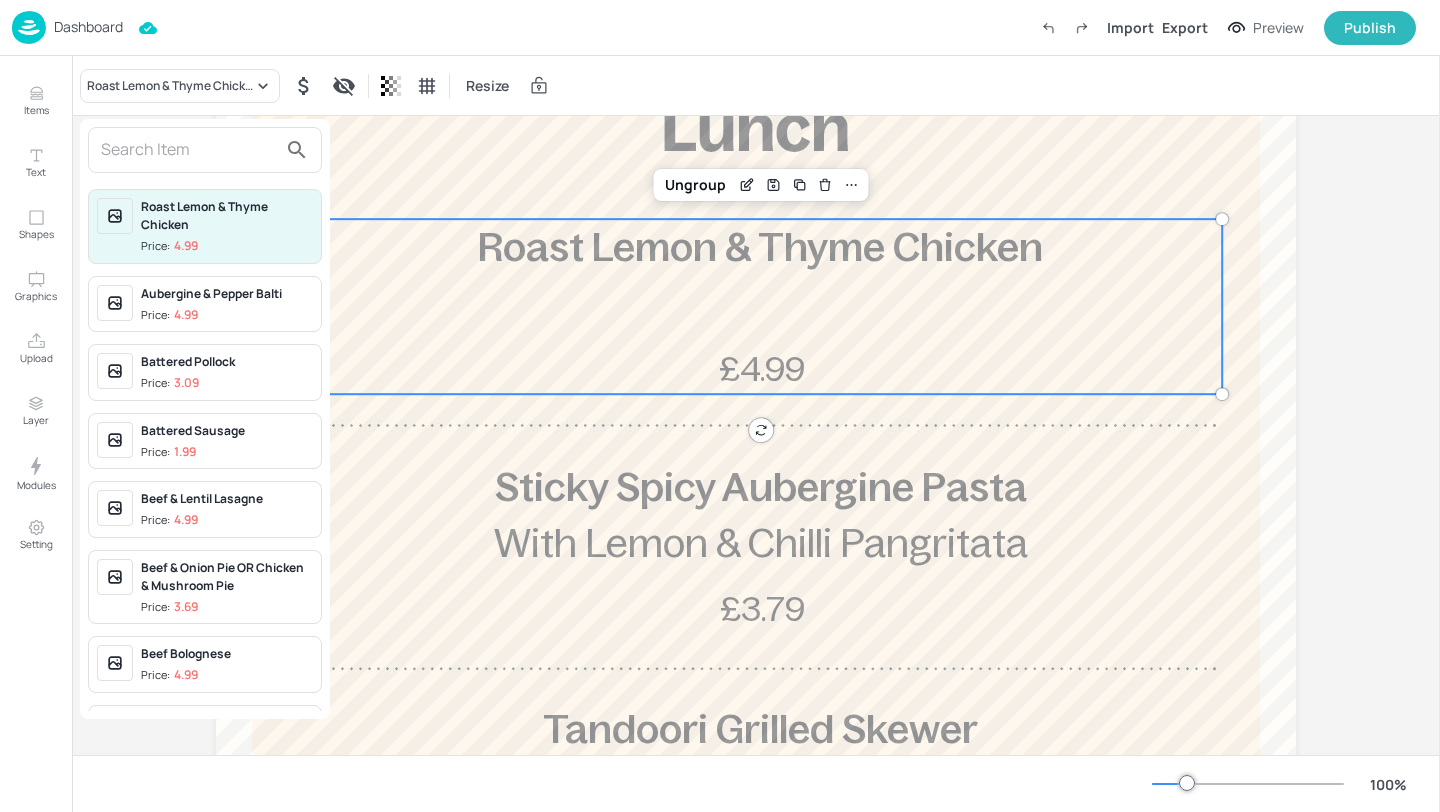 click at bounding box center [189, 150] 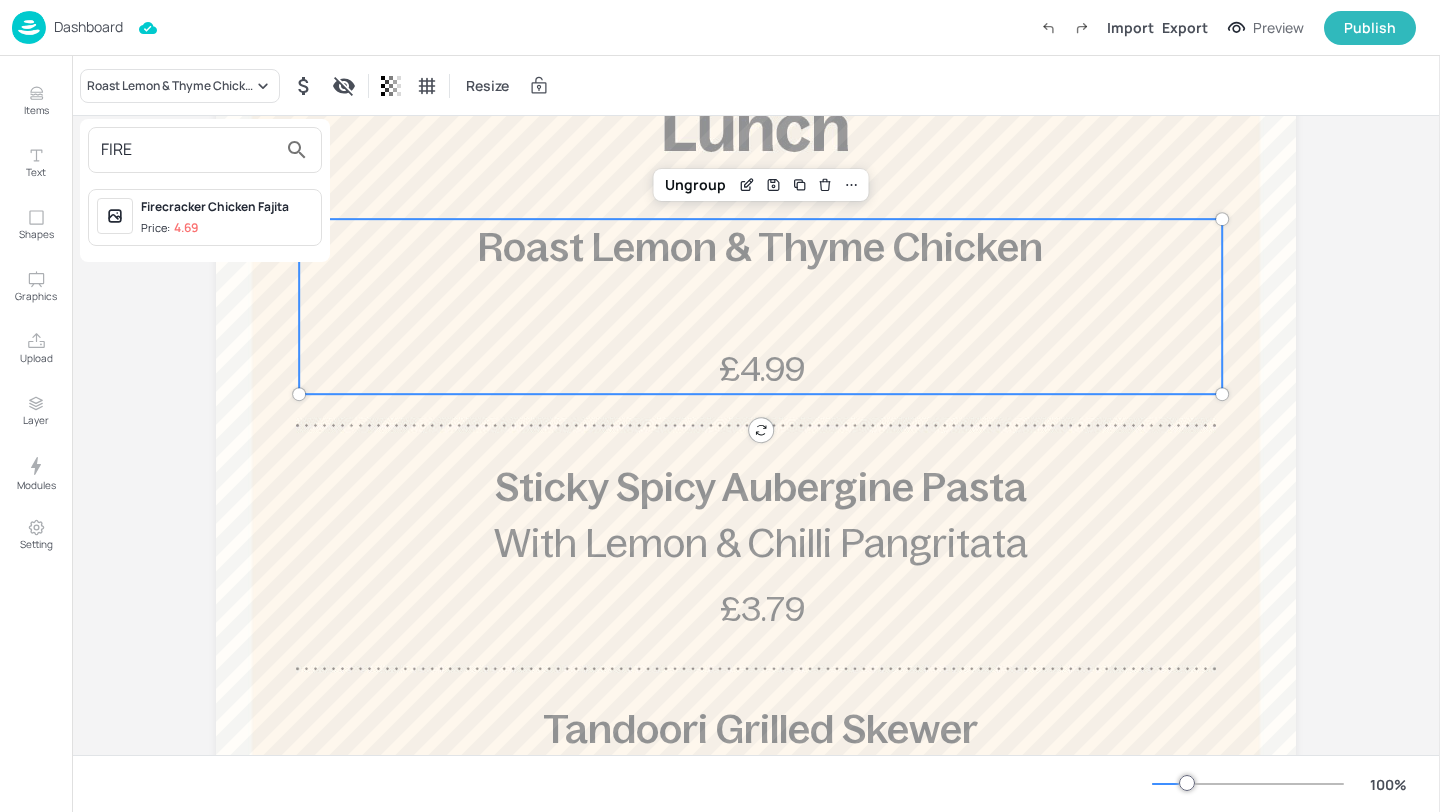type on "FIRE" 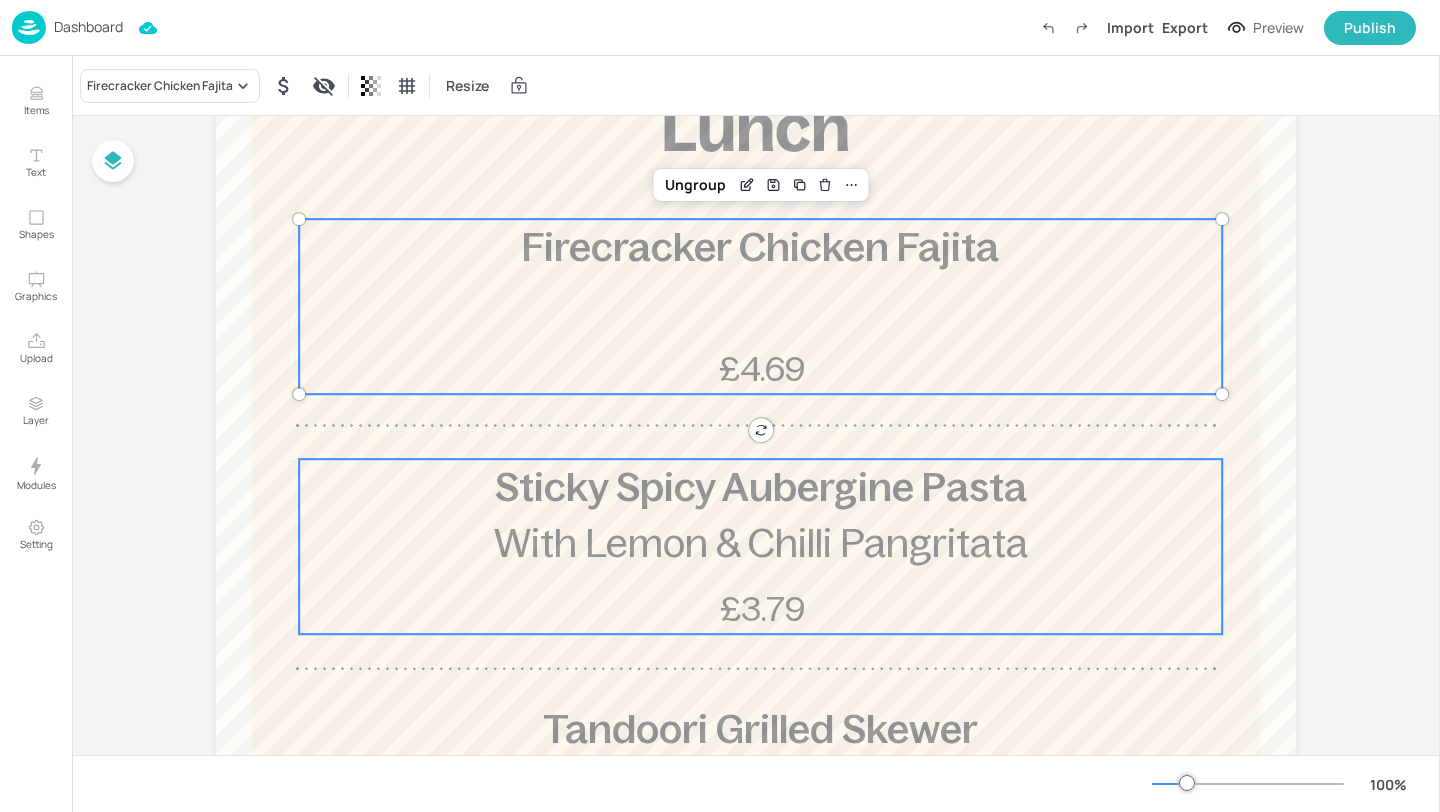 click on "With Lemon & Chilli Pangritata" at bounding box center [761, 543] 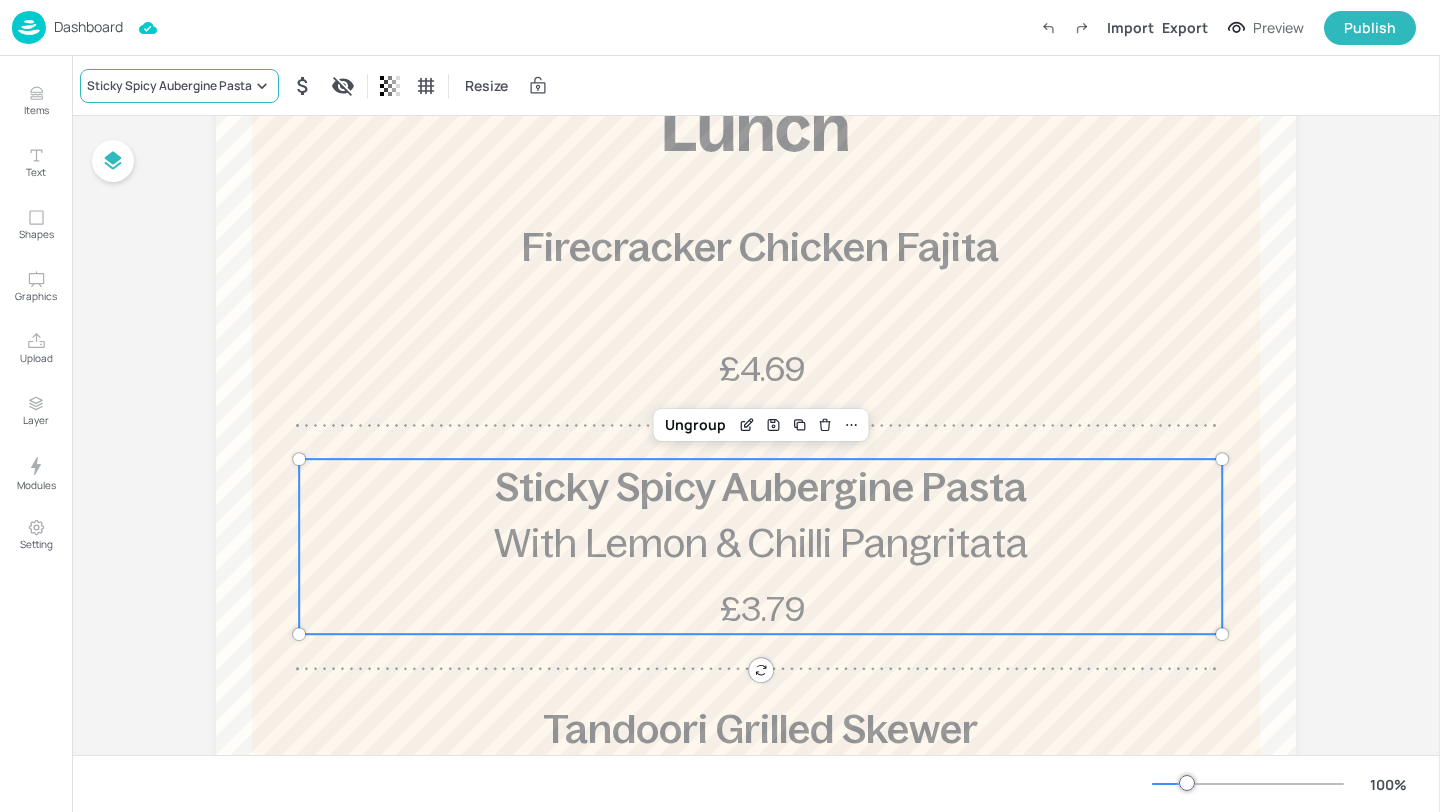 click on "Sticky Spicy Aubergine Pasta" at bounding box center (169, 86) 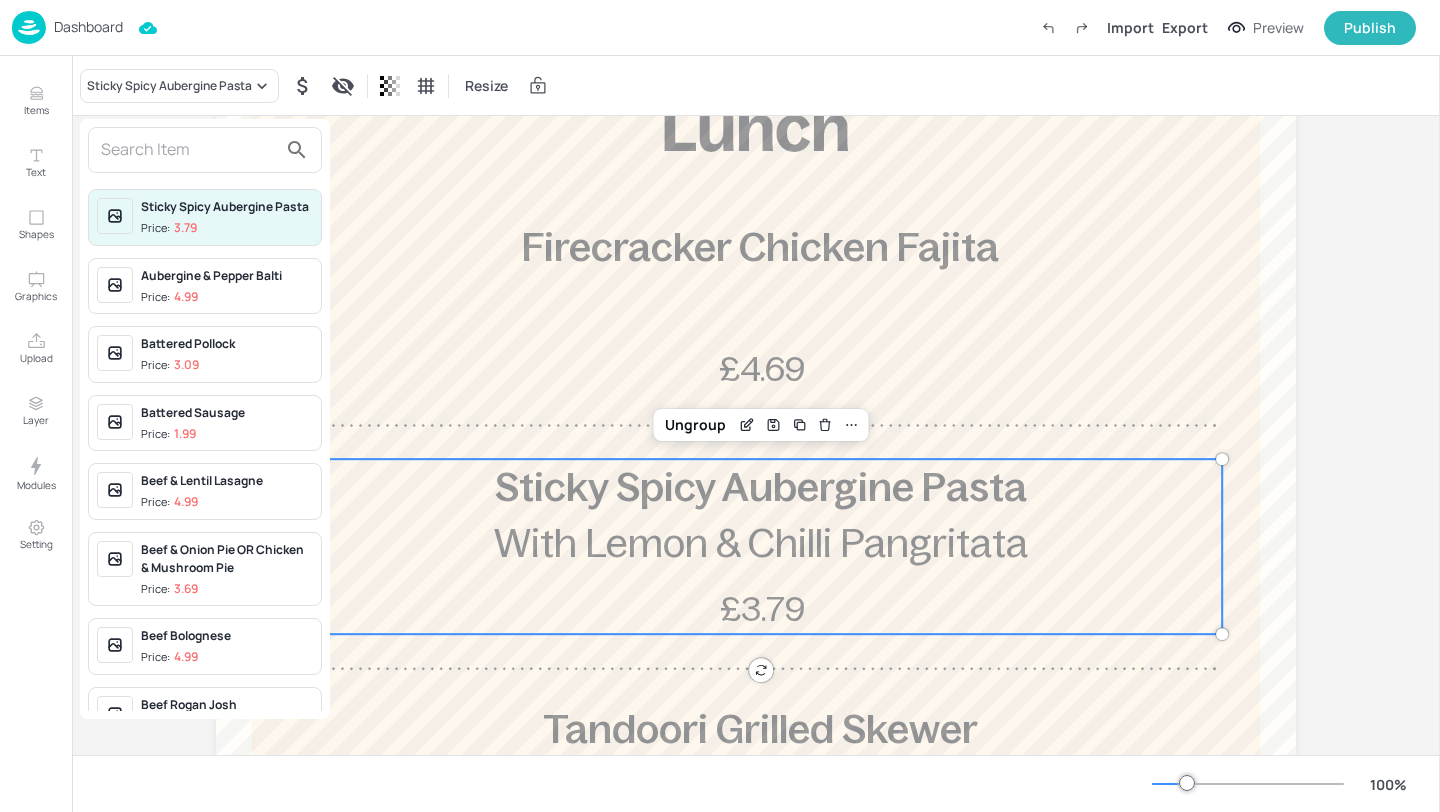 click at bounding box center [189, 150] 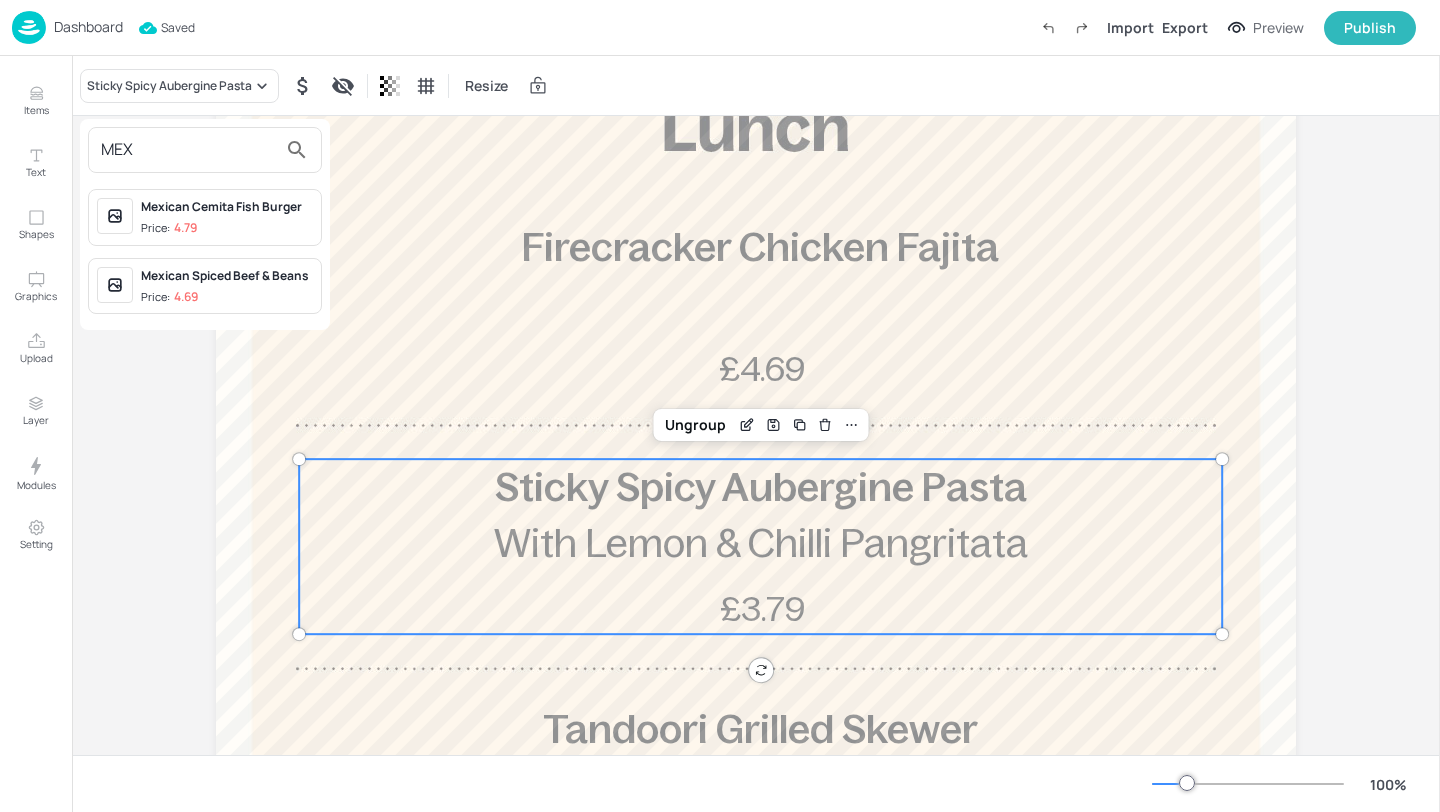 type on "MEX" 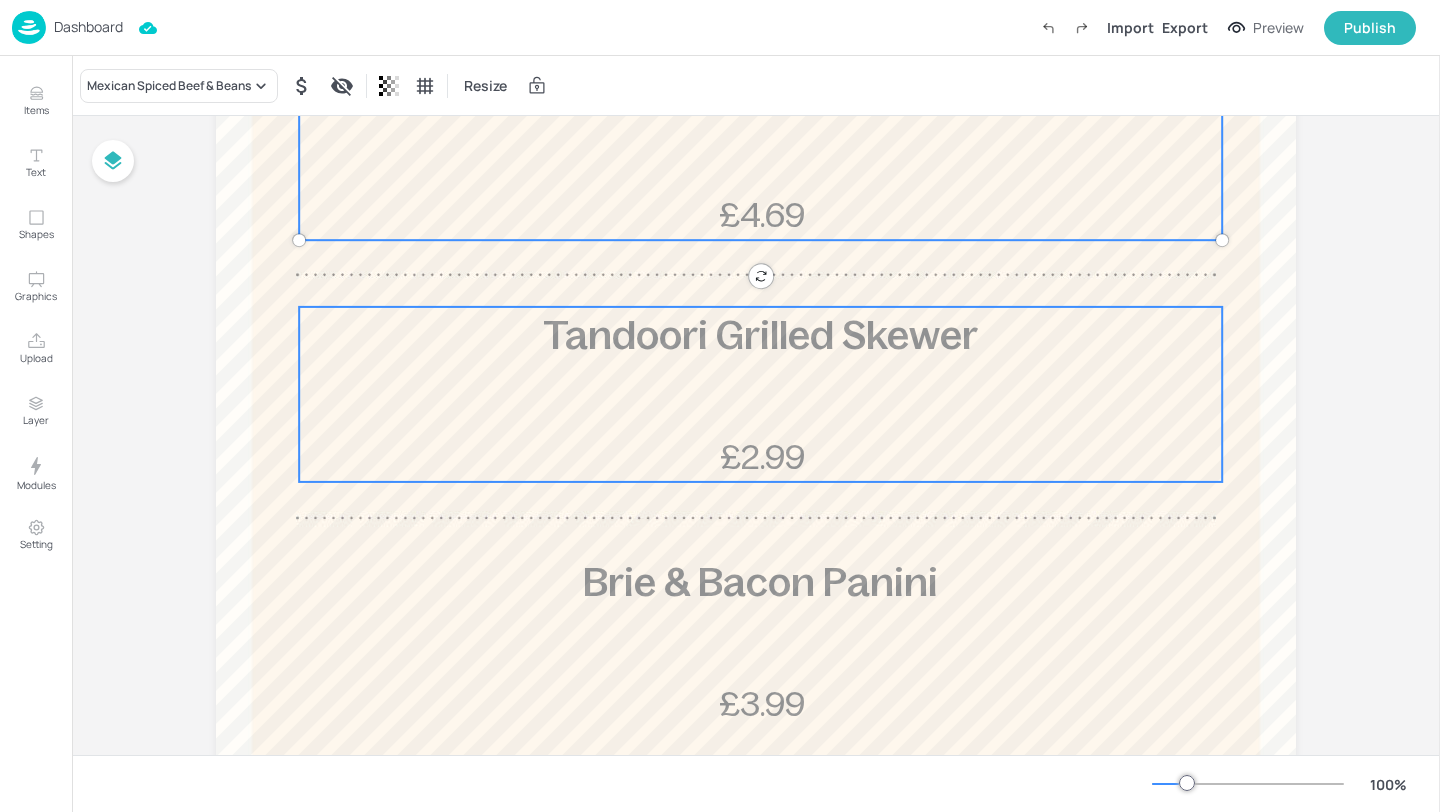 scroll, scrollTop: 599, scrollLeft: 0, axis: vertical 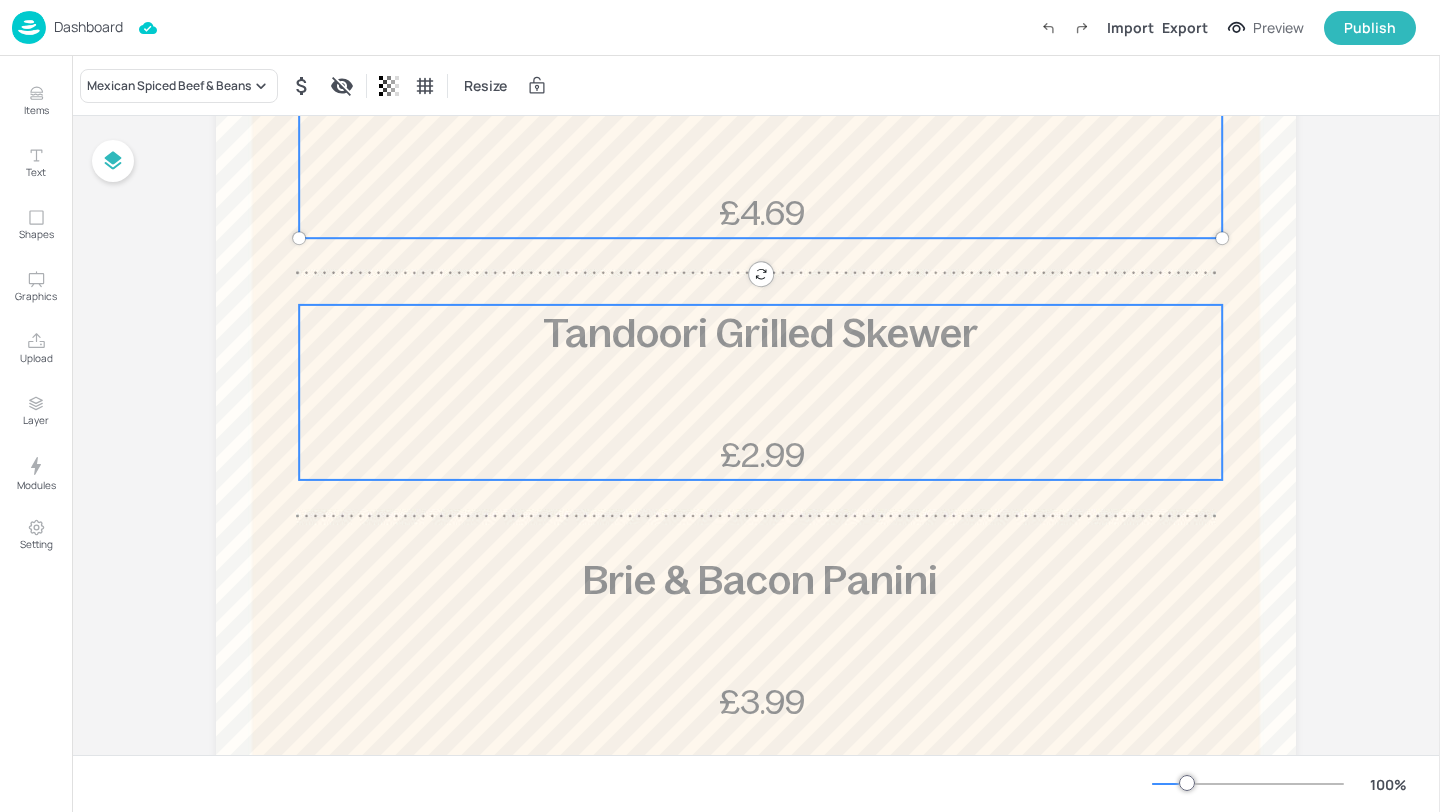 click on "Tandoori Grilled Skewer £2.99" at bounding box center (760, 392) 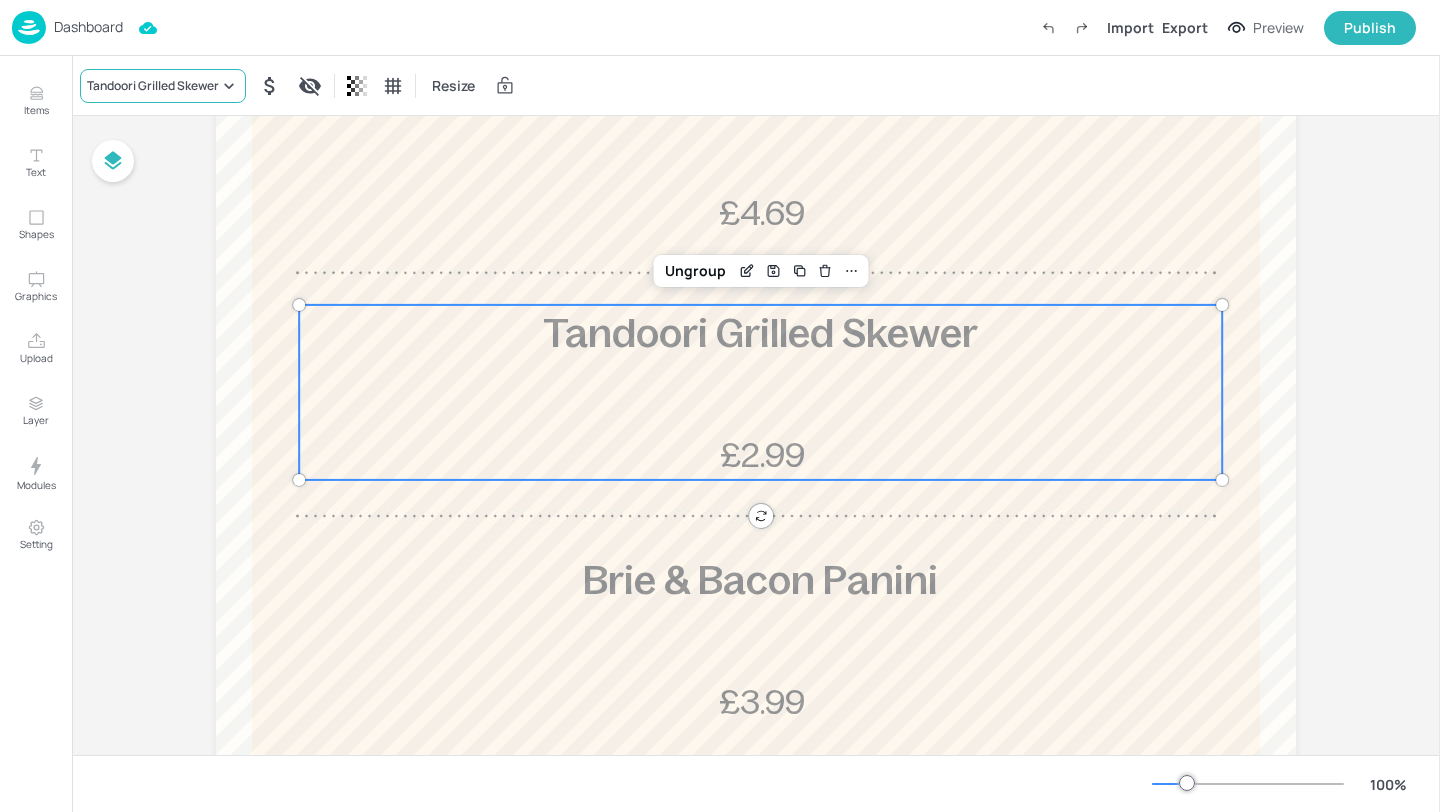 click on "Tandoori Grilled Skewer" at bounding box center (163, 86) 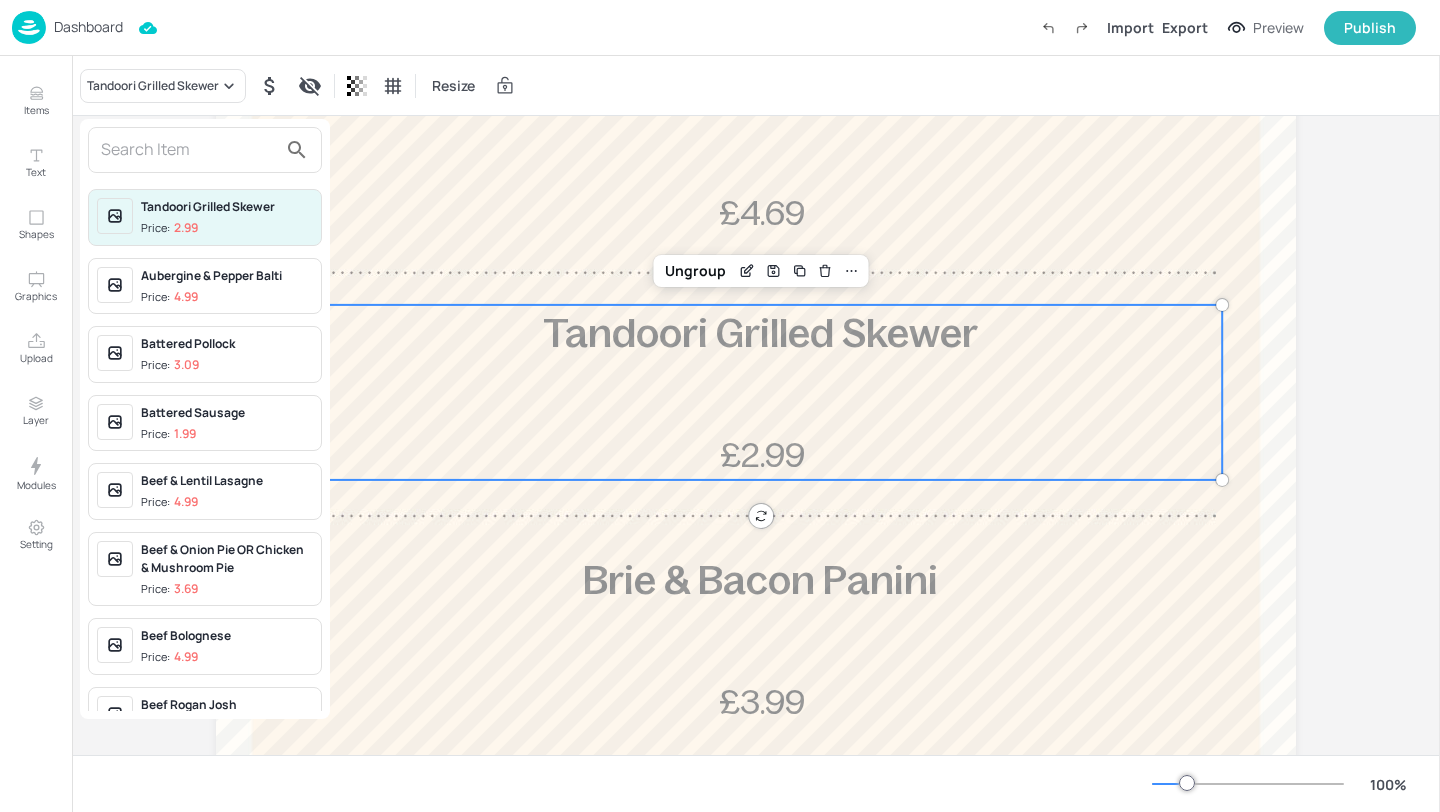 click at bounding box center (189, 150) 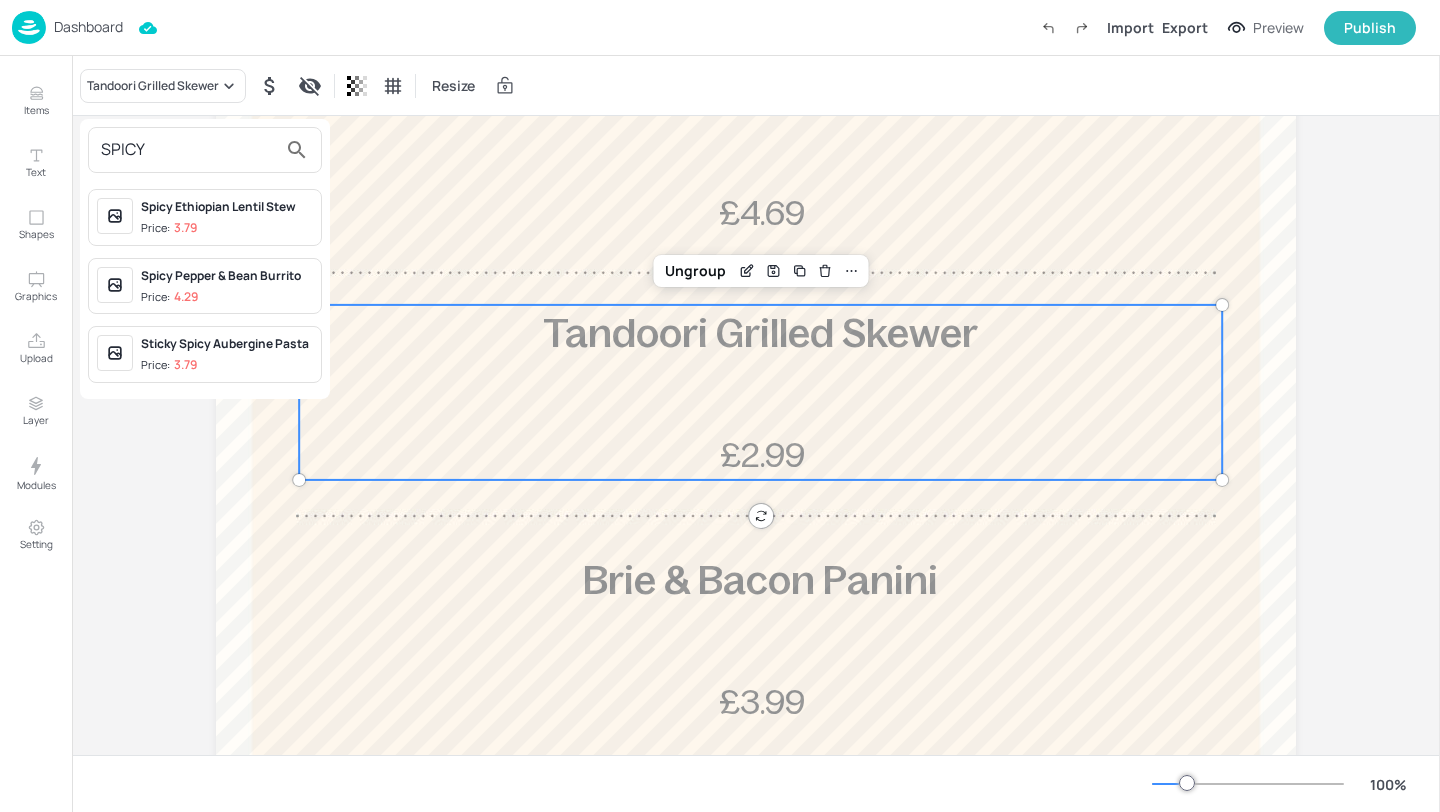 type on "SPICY" 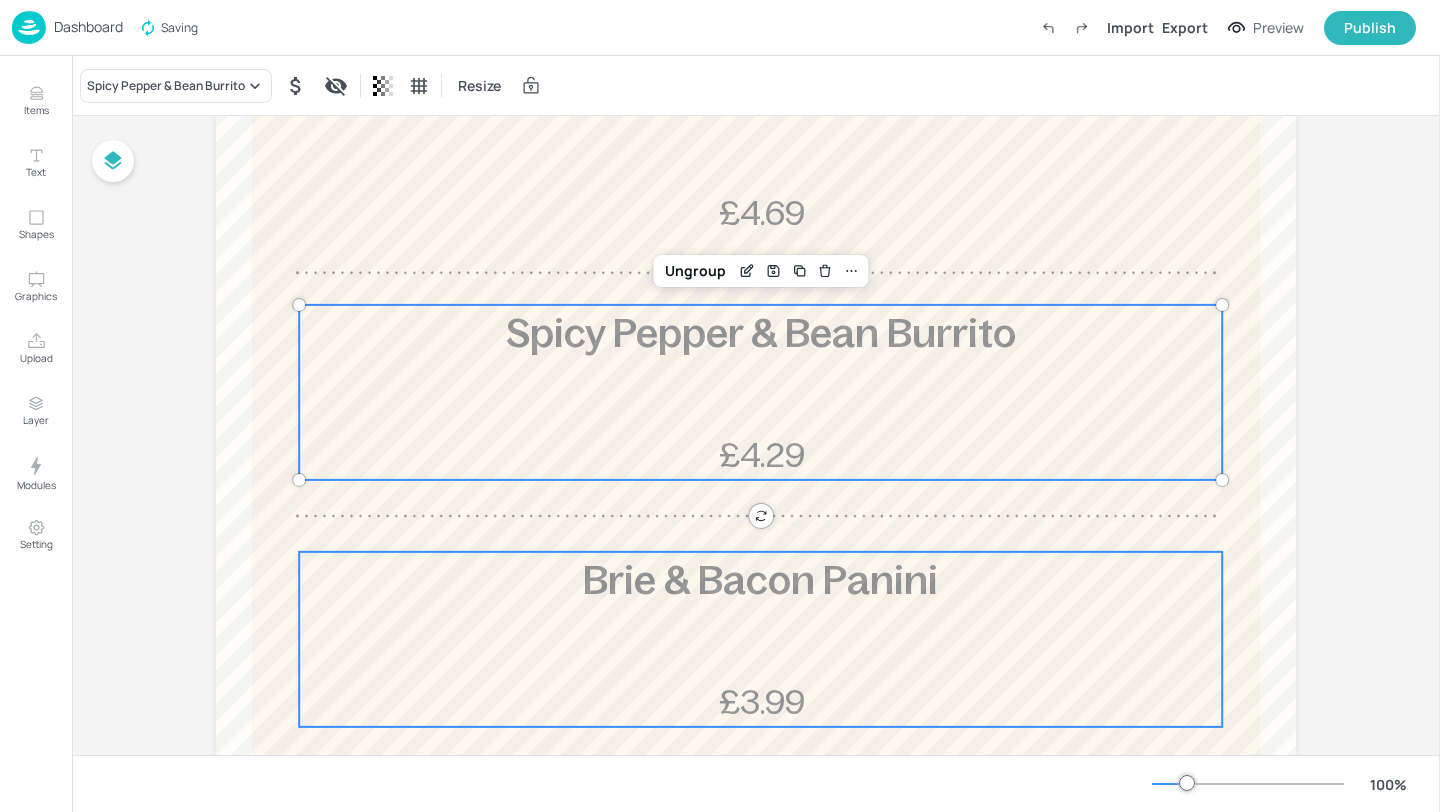 click on "Brie & Bacon Panini" at bounding box center (760, 580) 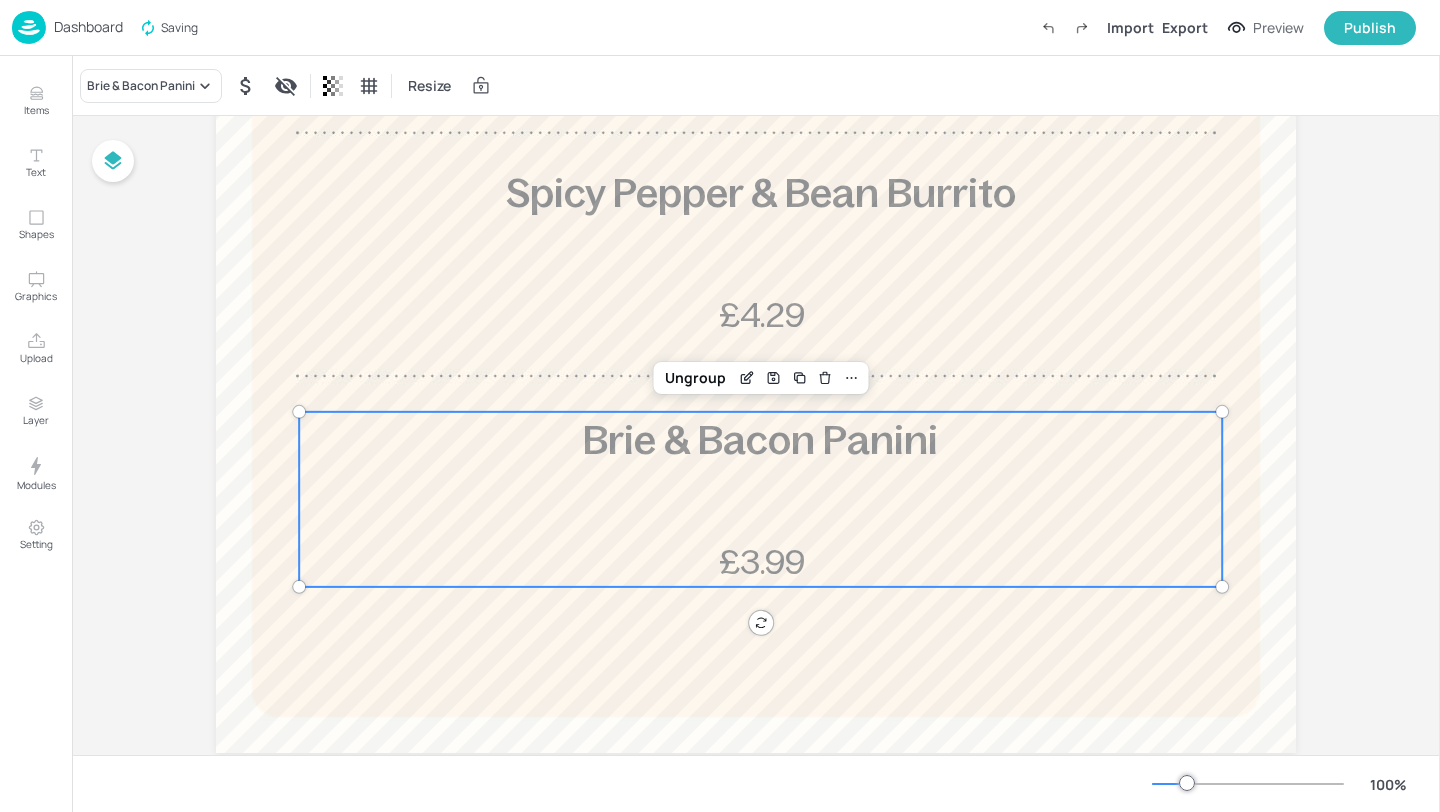 scroll, scrollTop: 787, scrollLeft: 0, axis: vertical 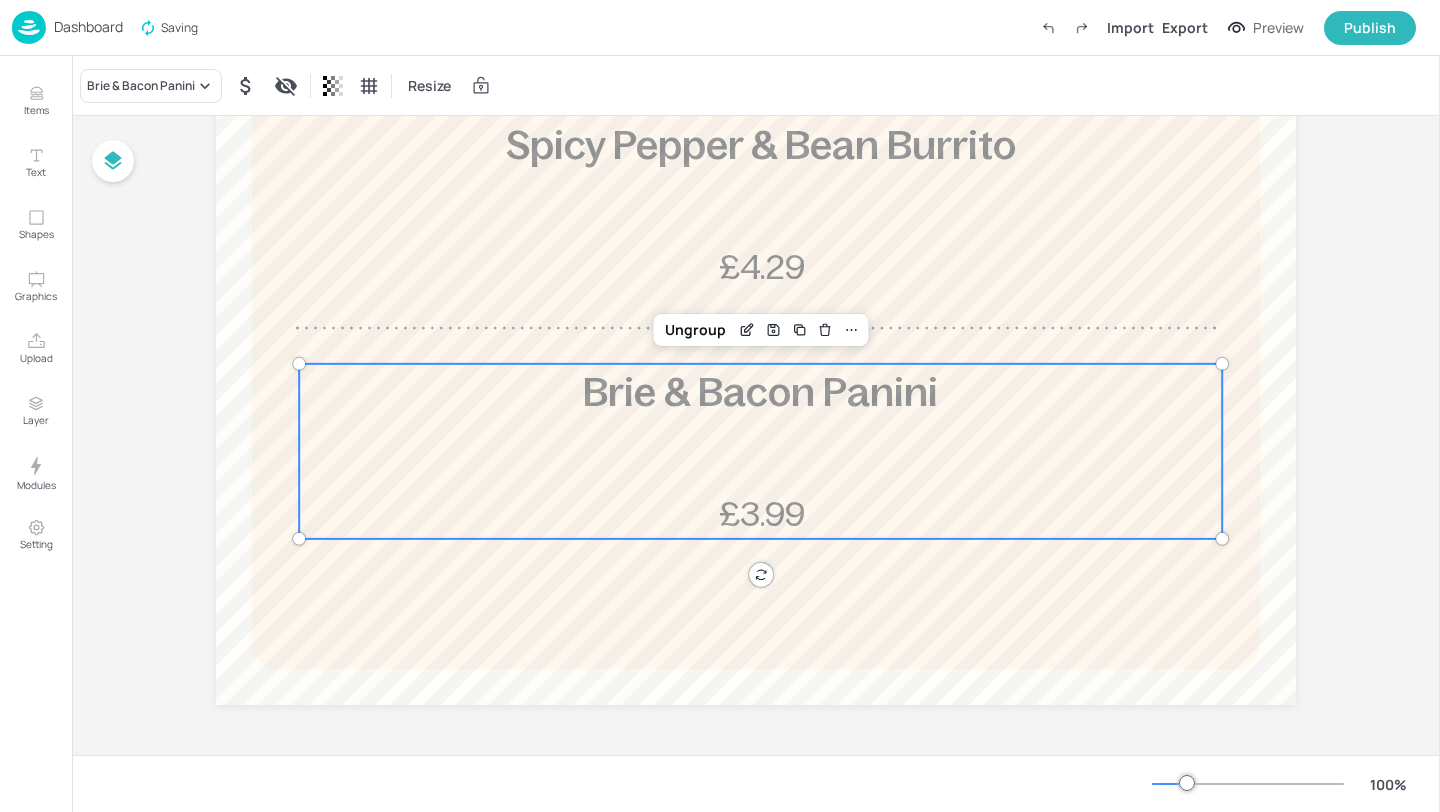 click on "Brie & Bacon Panini Resize" at bounding box center (756, 85) 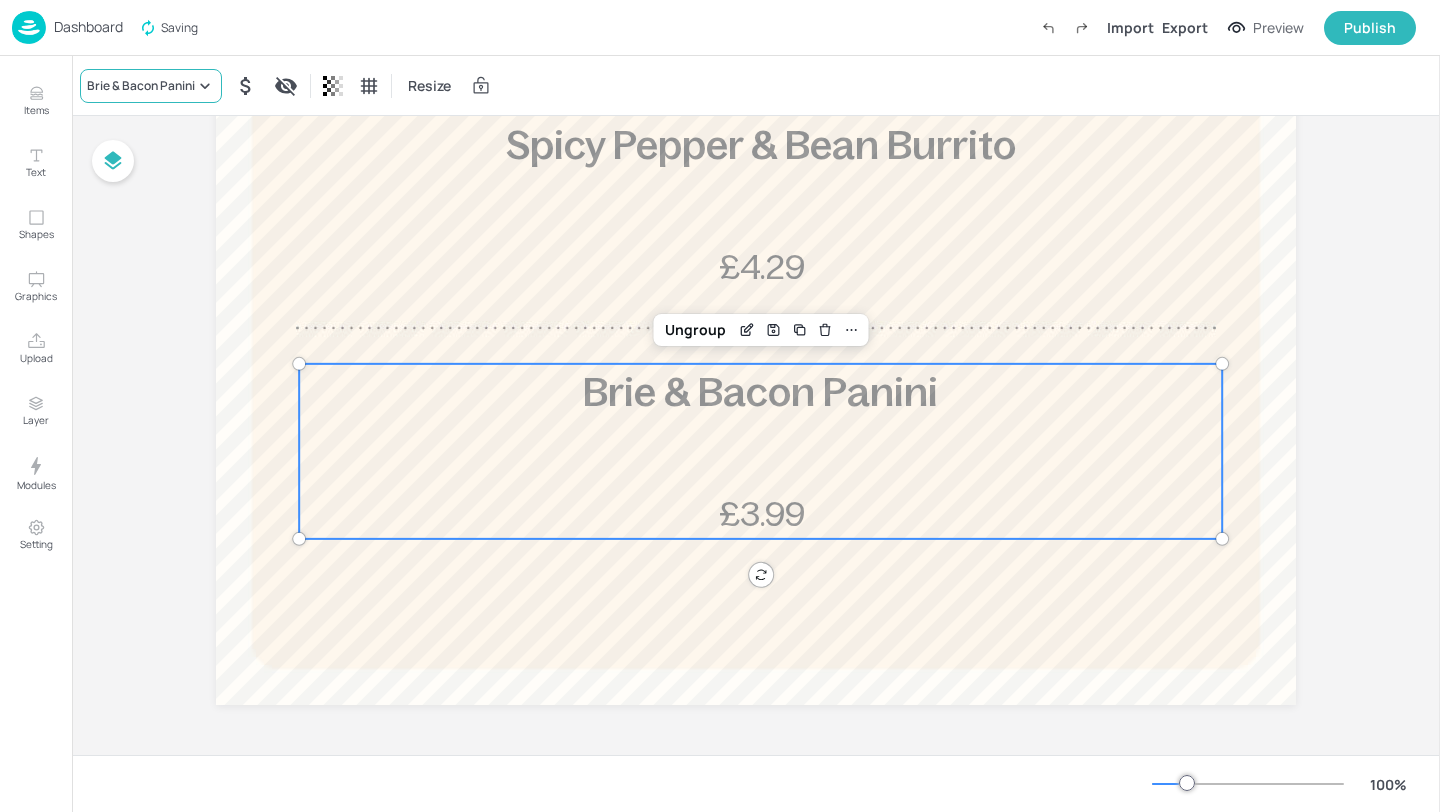 click on "Brie & Bacon Panini" at bounding box center (151, 86) 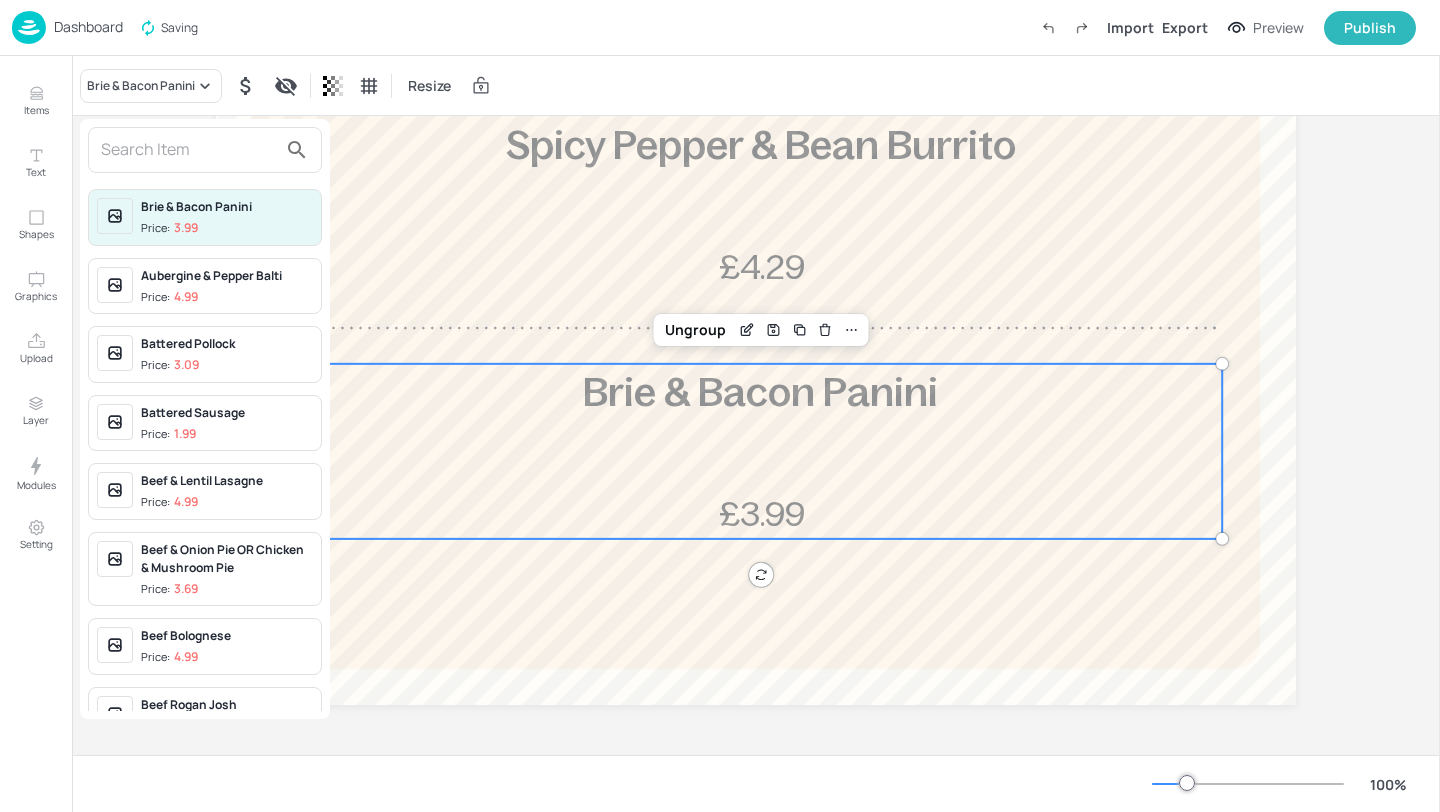 click at bounding box center [189, 150] 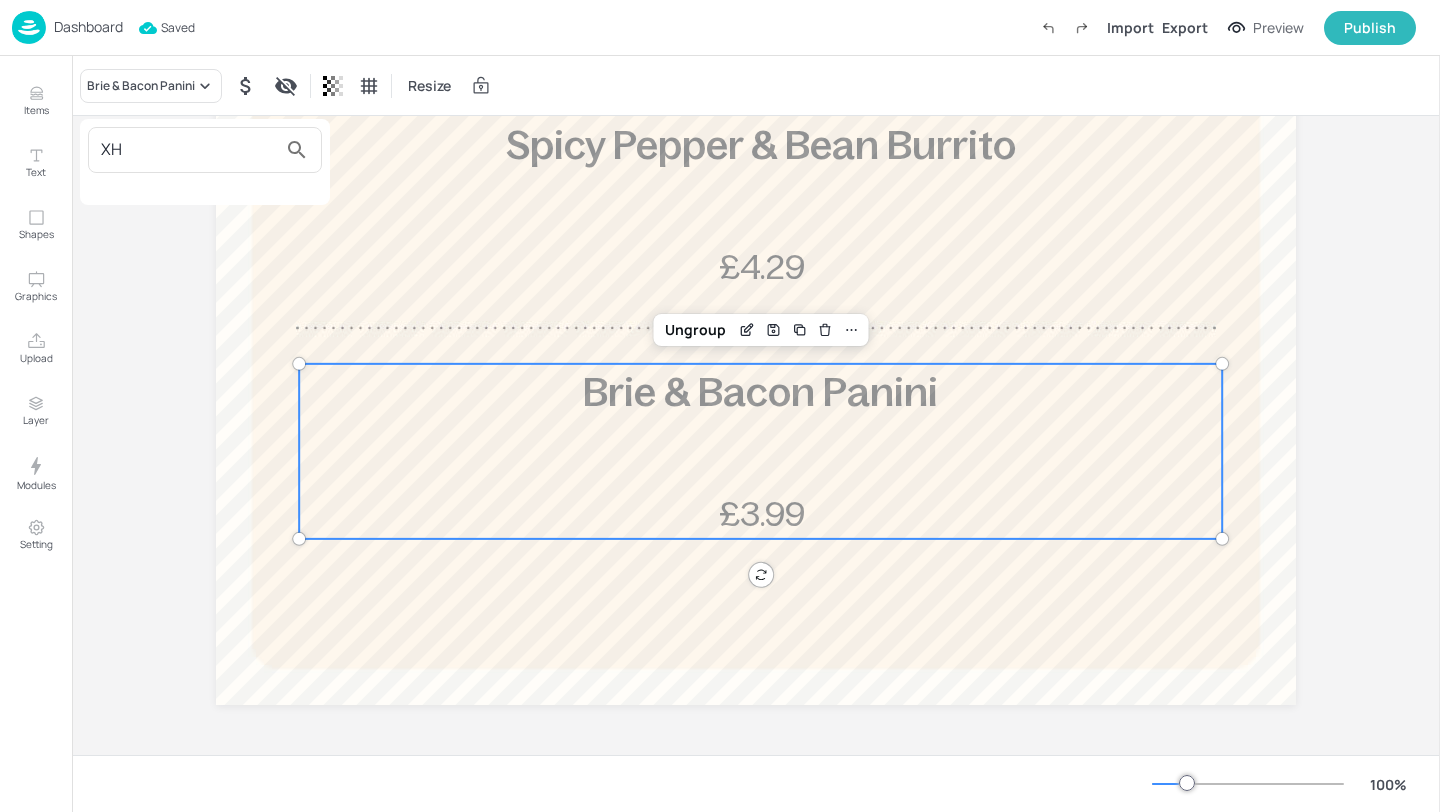 type on "X" 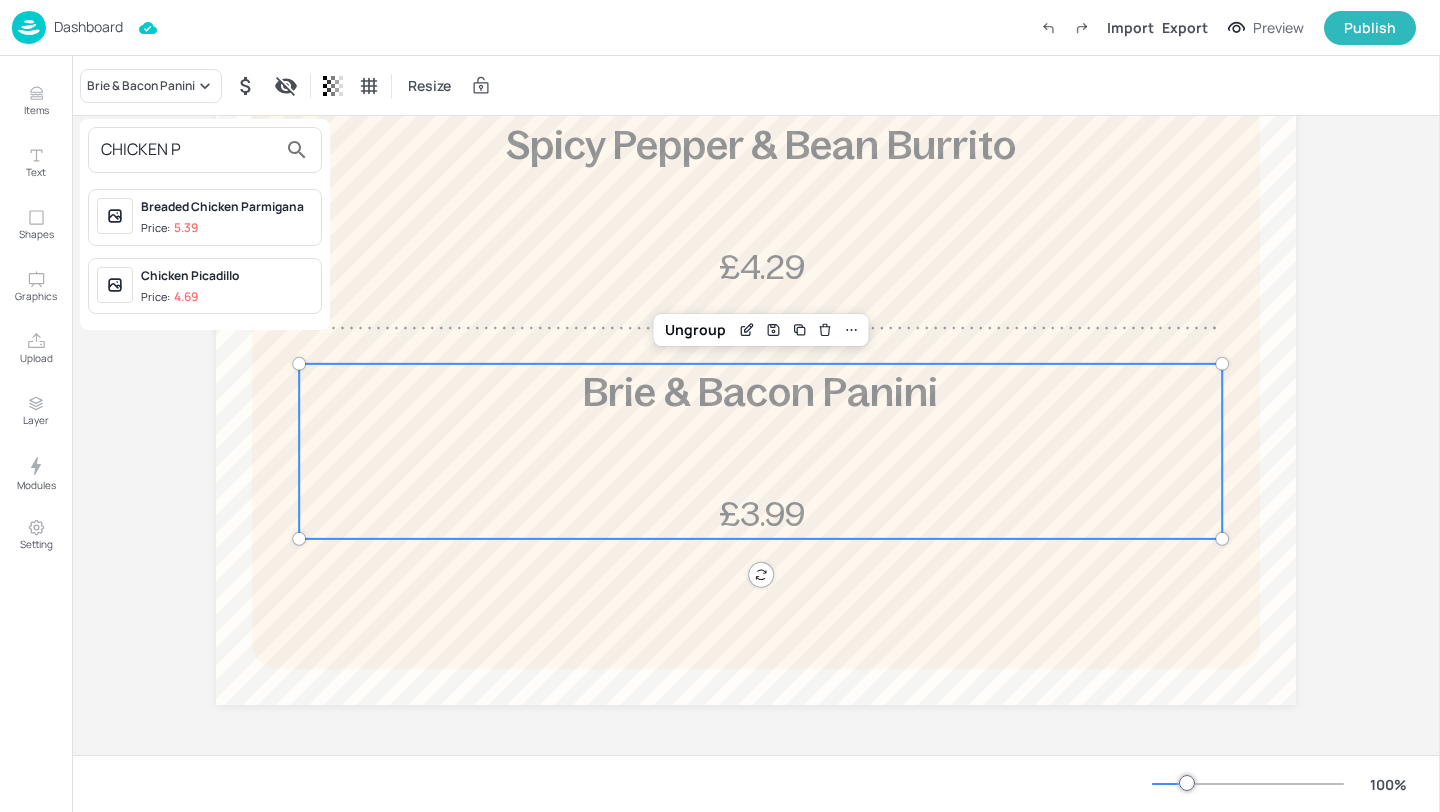 type on "CHICKEN P" 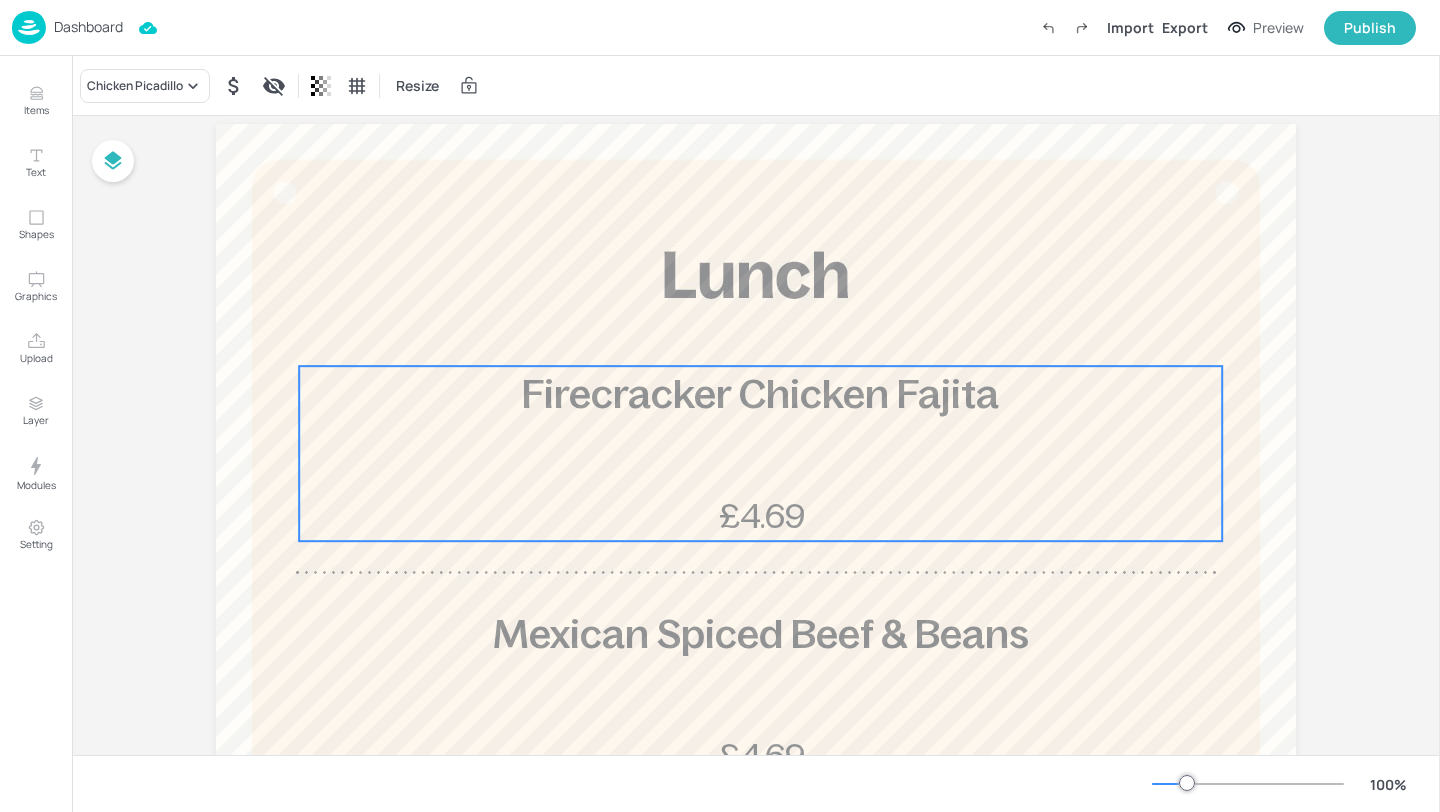 scroll, scrollTop: 0, scrollLeft: 0, axis: both 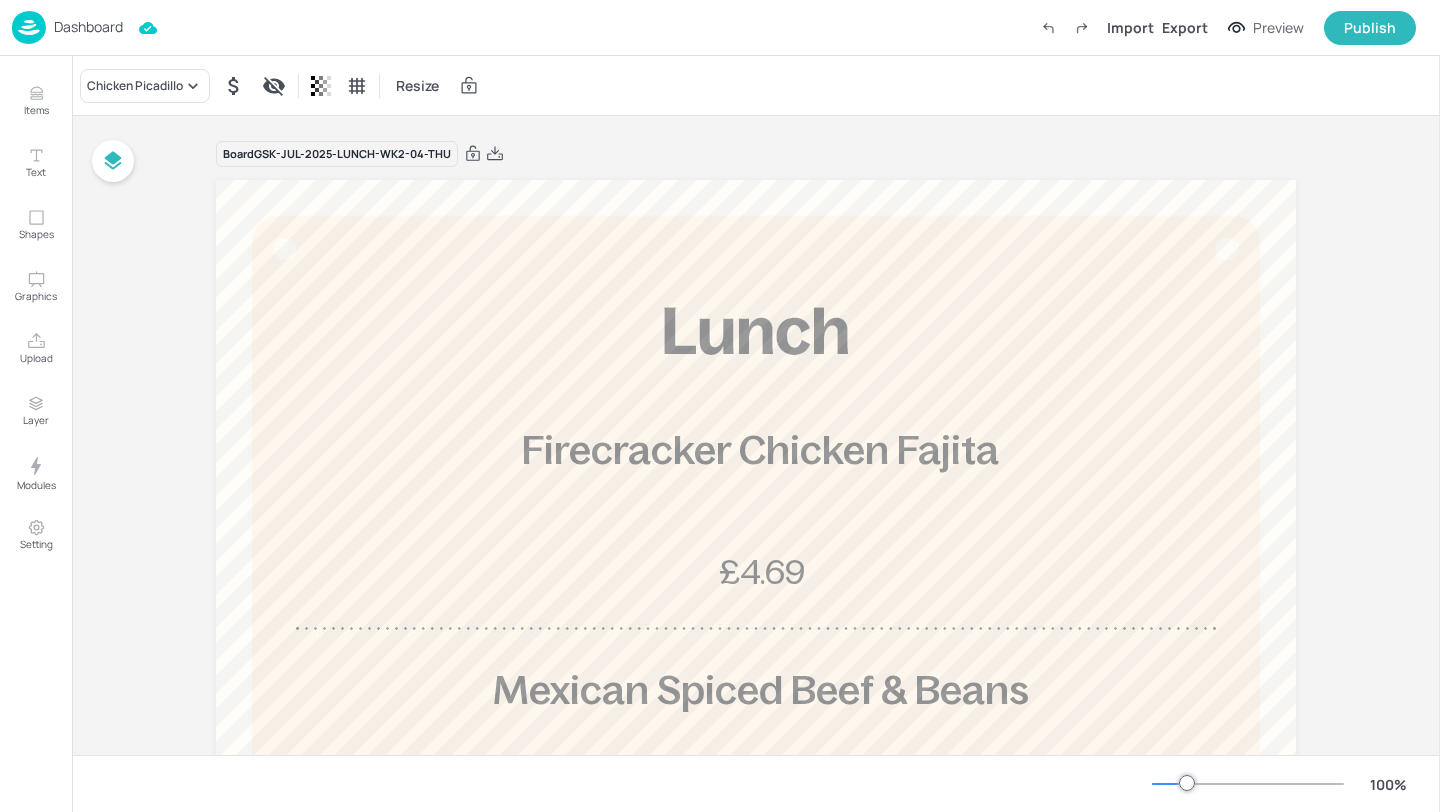click on "Dashboard" at bounding box center (88, 27) 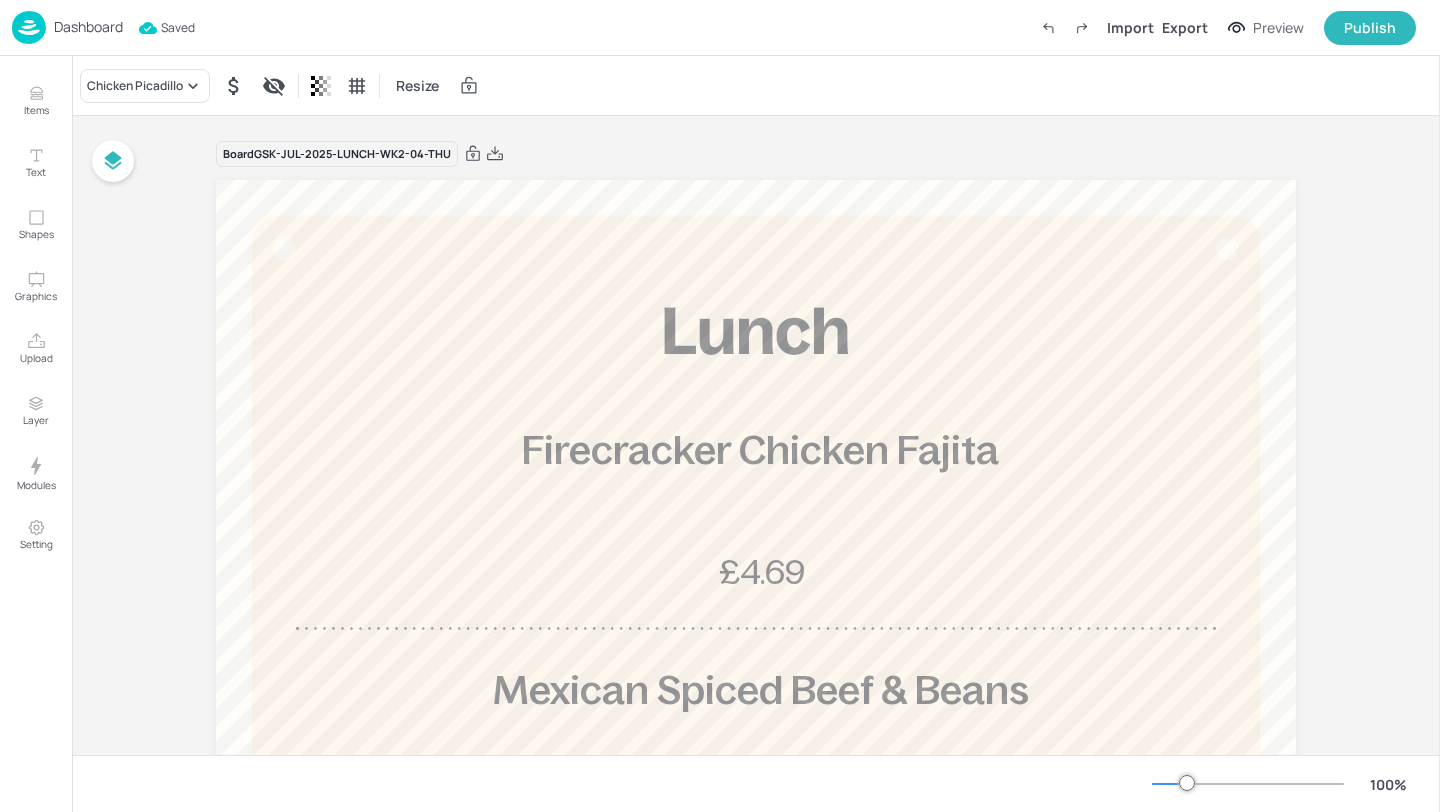 click on "Dashboard" at bounding box center [88, 27] 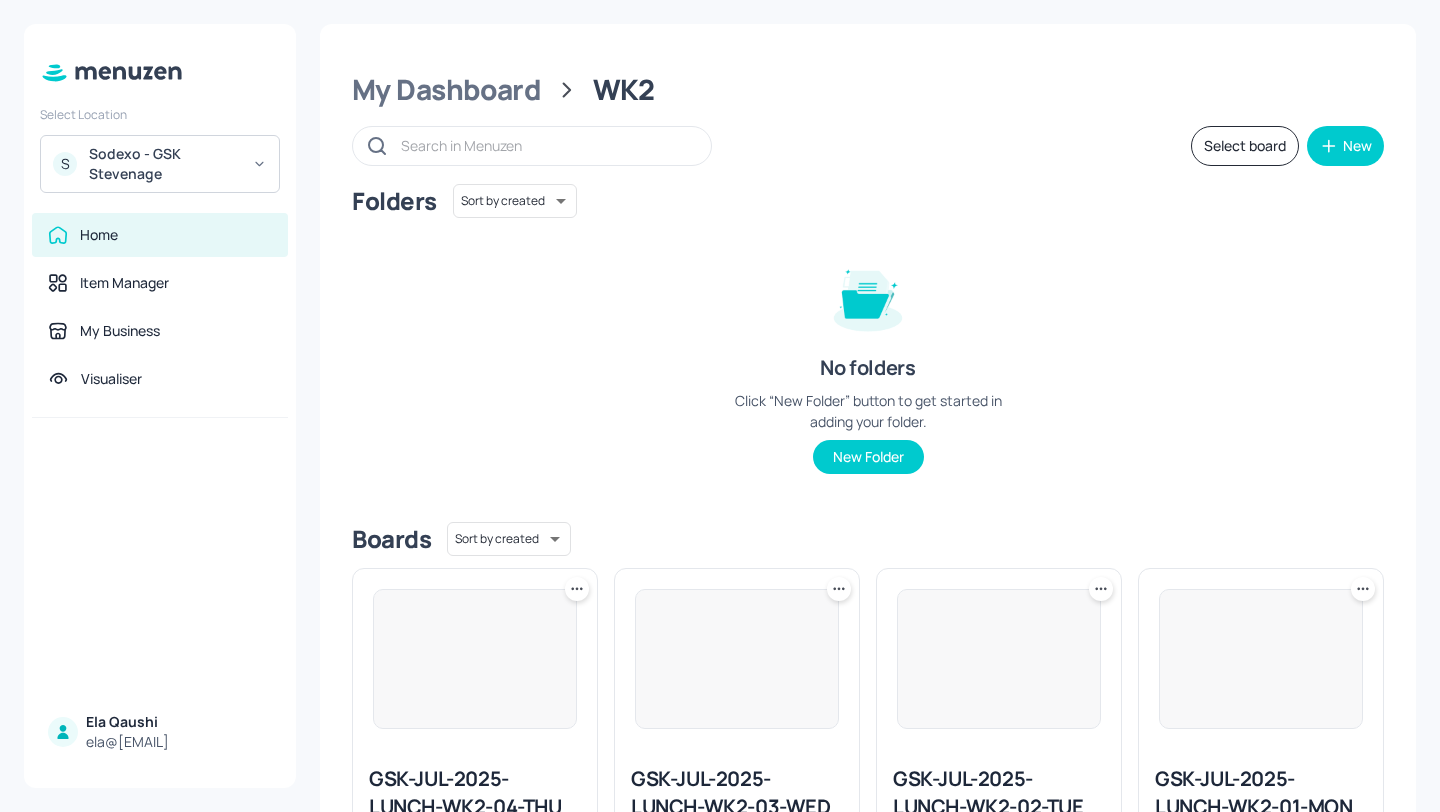 scroll, scrollTop: 151, scrollLeft: 0, axis: vertical 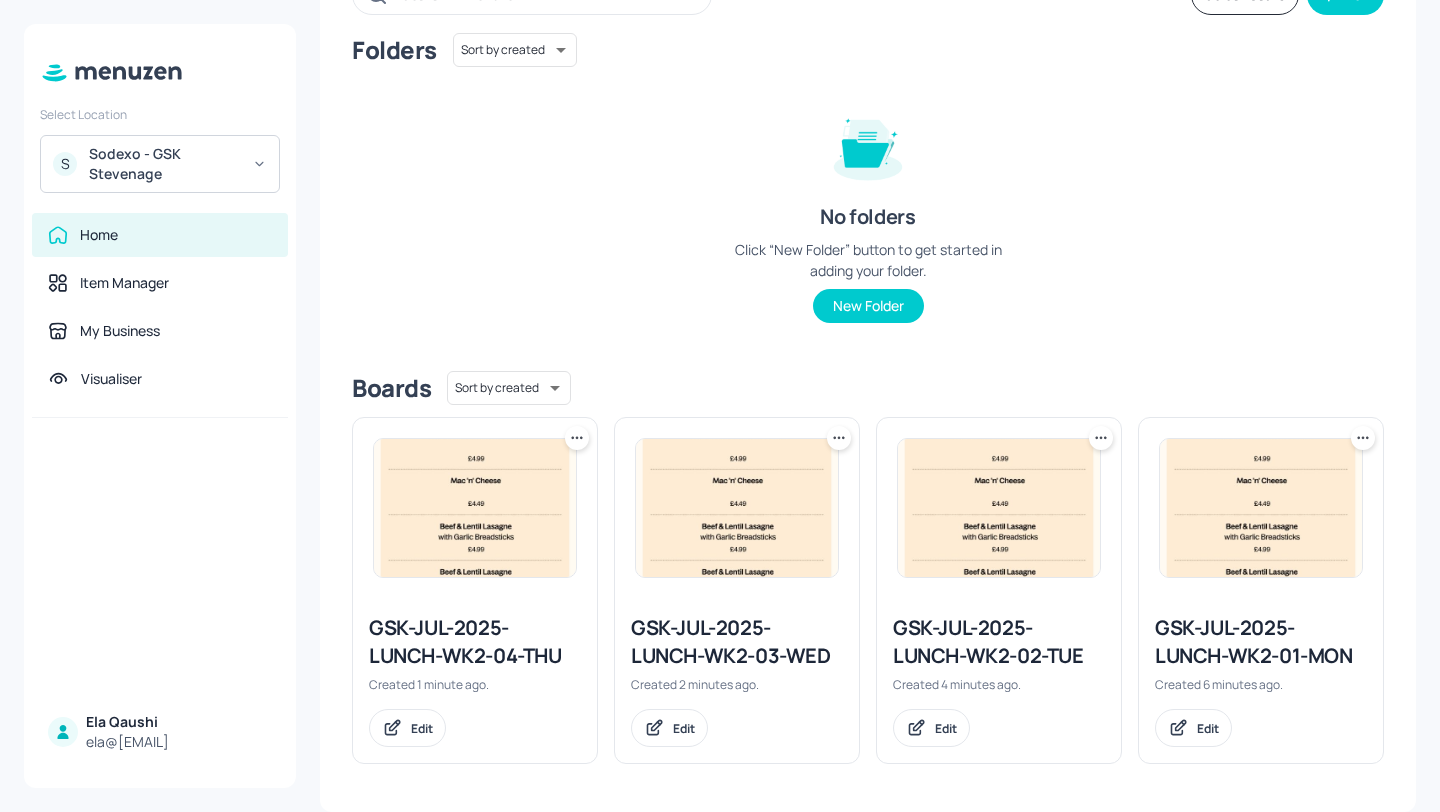 click 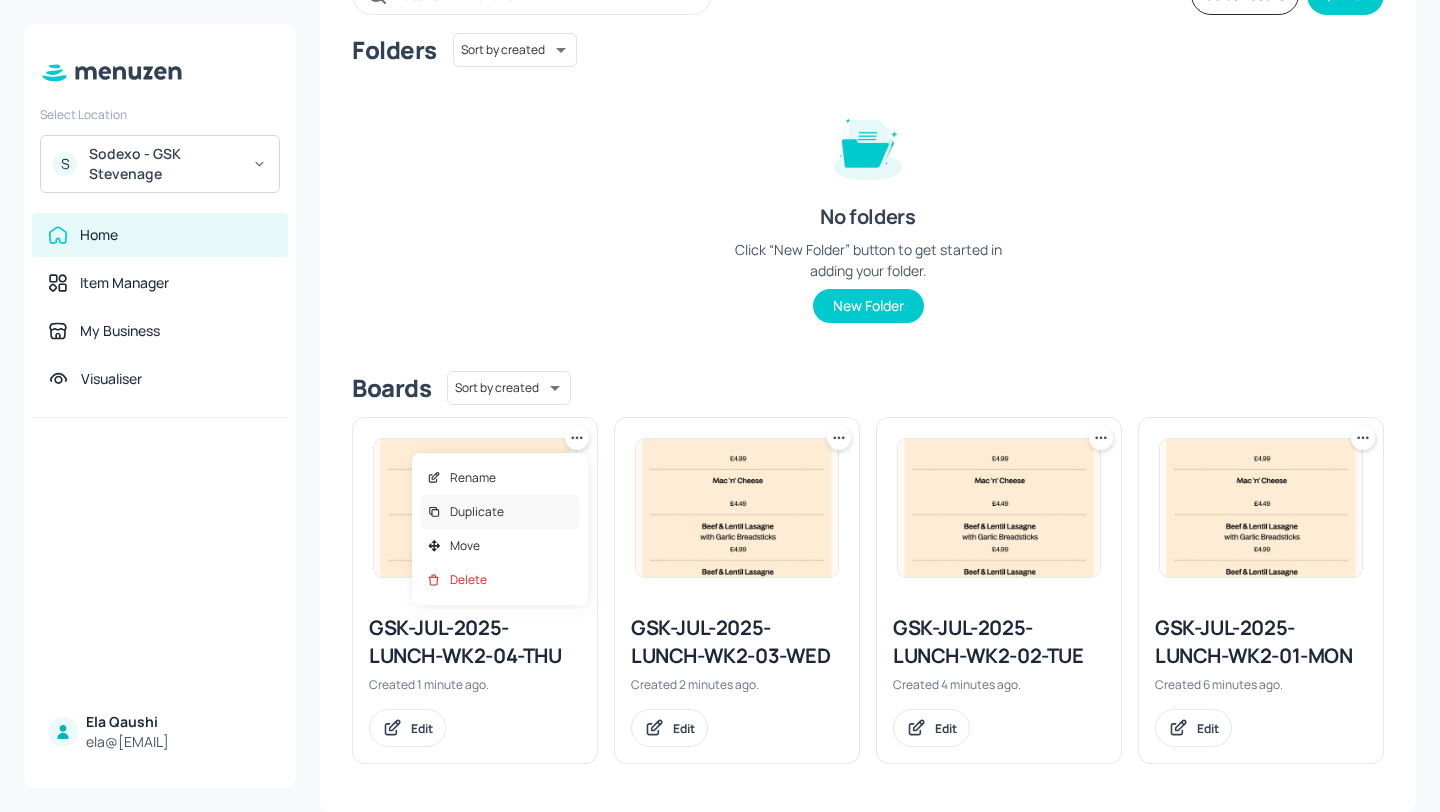 click on "Duplicate" at bounding box center [500, 512] 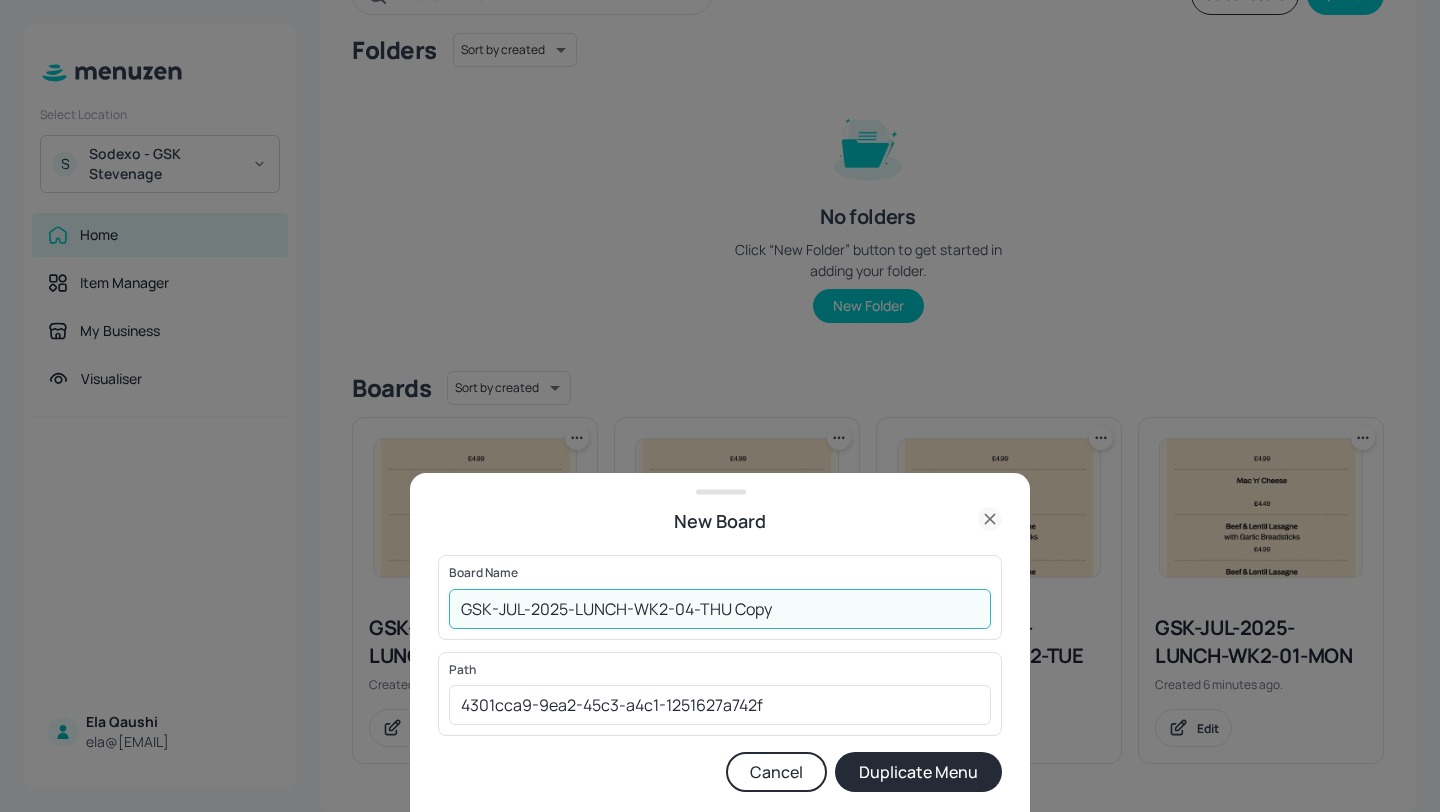 drag, startPoint x: 802, startPoint y: 620, endPoint x: 684, endPoint y: 611, distance: 118.34272 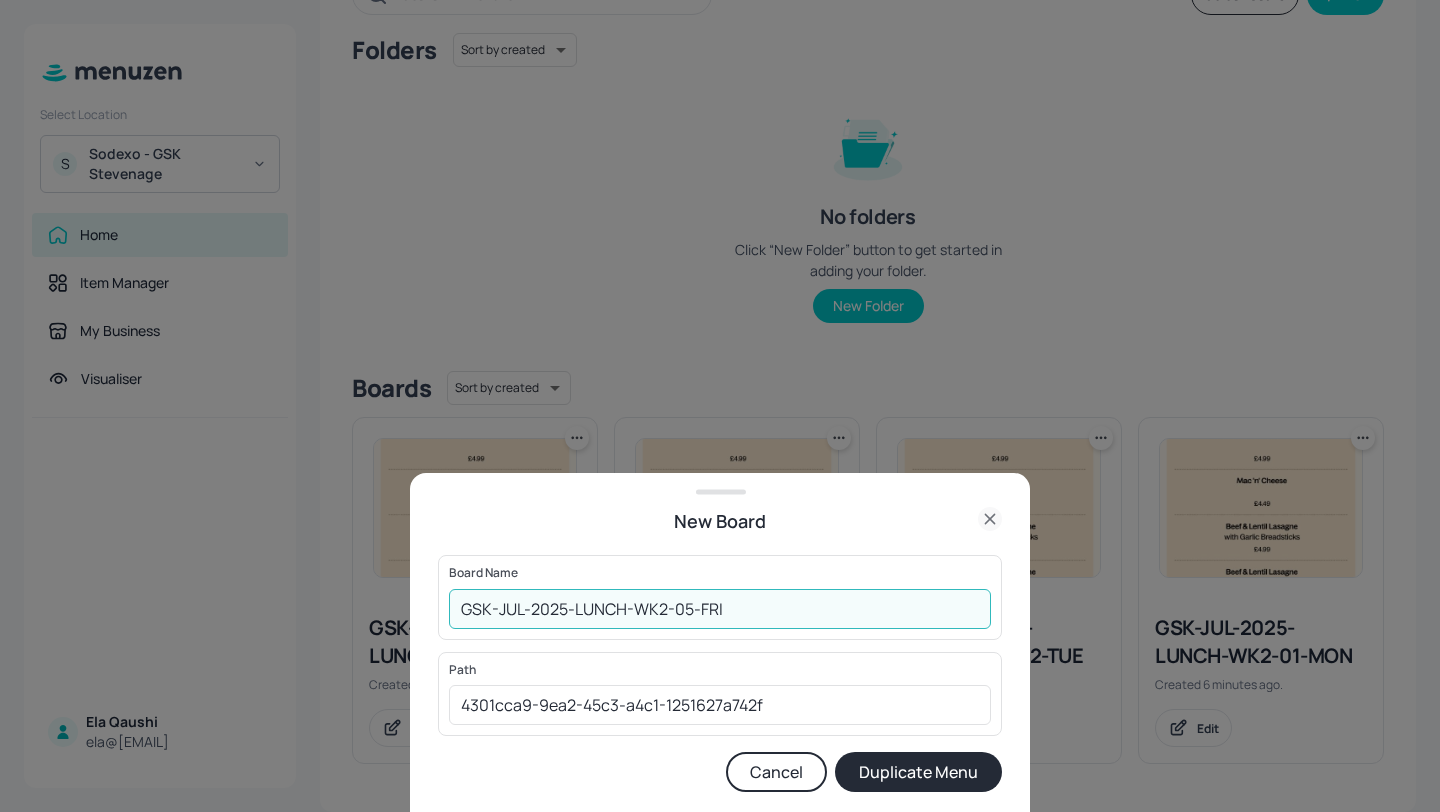 type on "GSK-[MONTH]-[YEAR]-LUNCH-WK2-05-FRI" 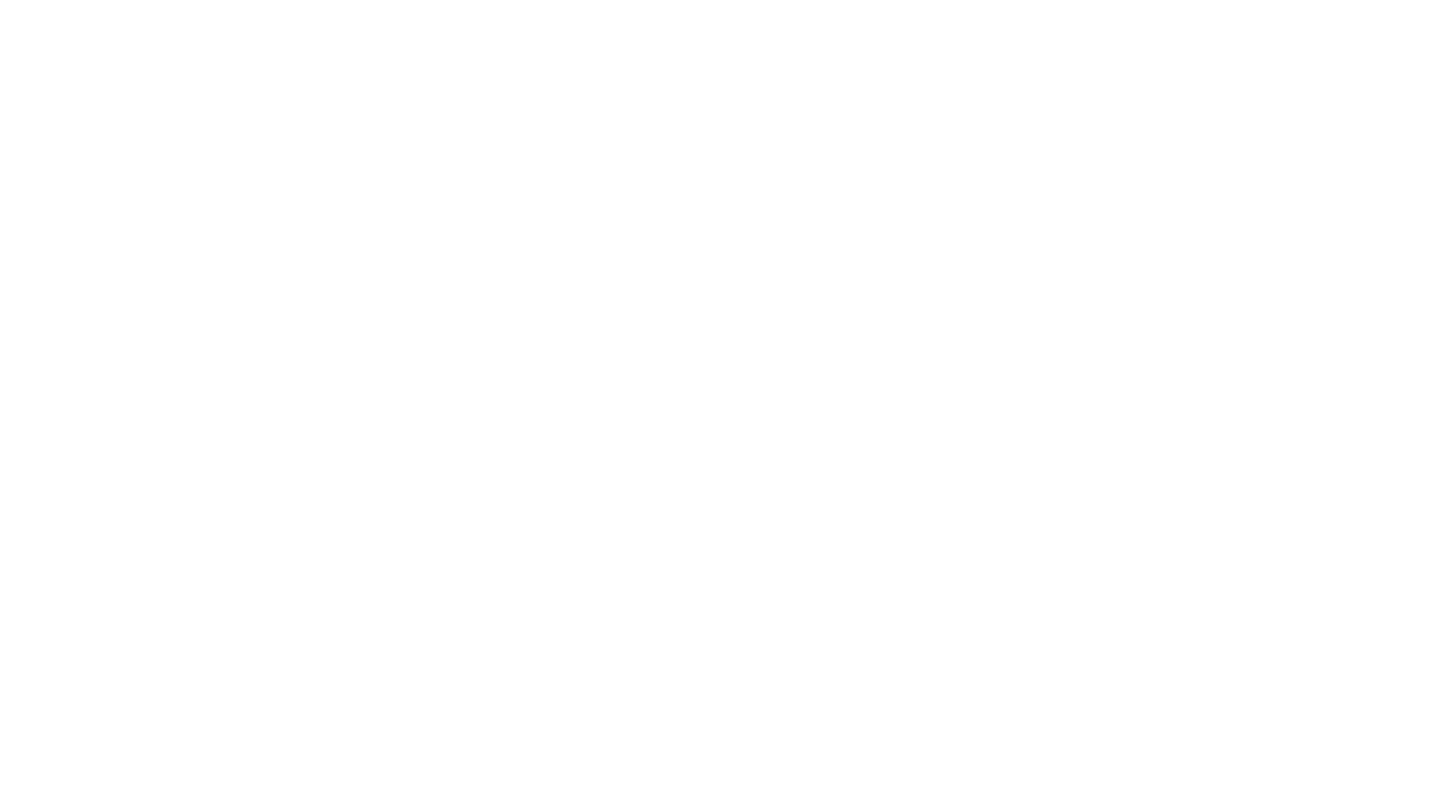 scroll, scrollTop: 0, scrollLeft: 0, axis: both 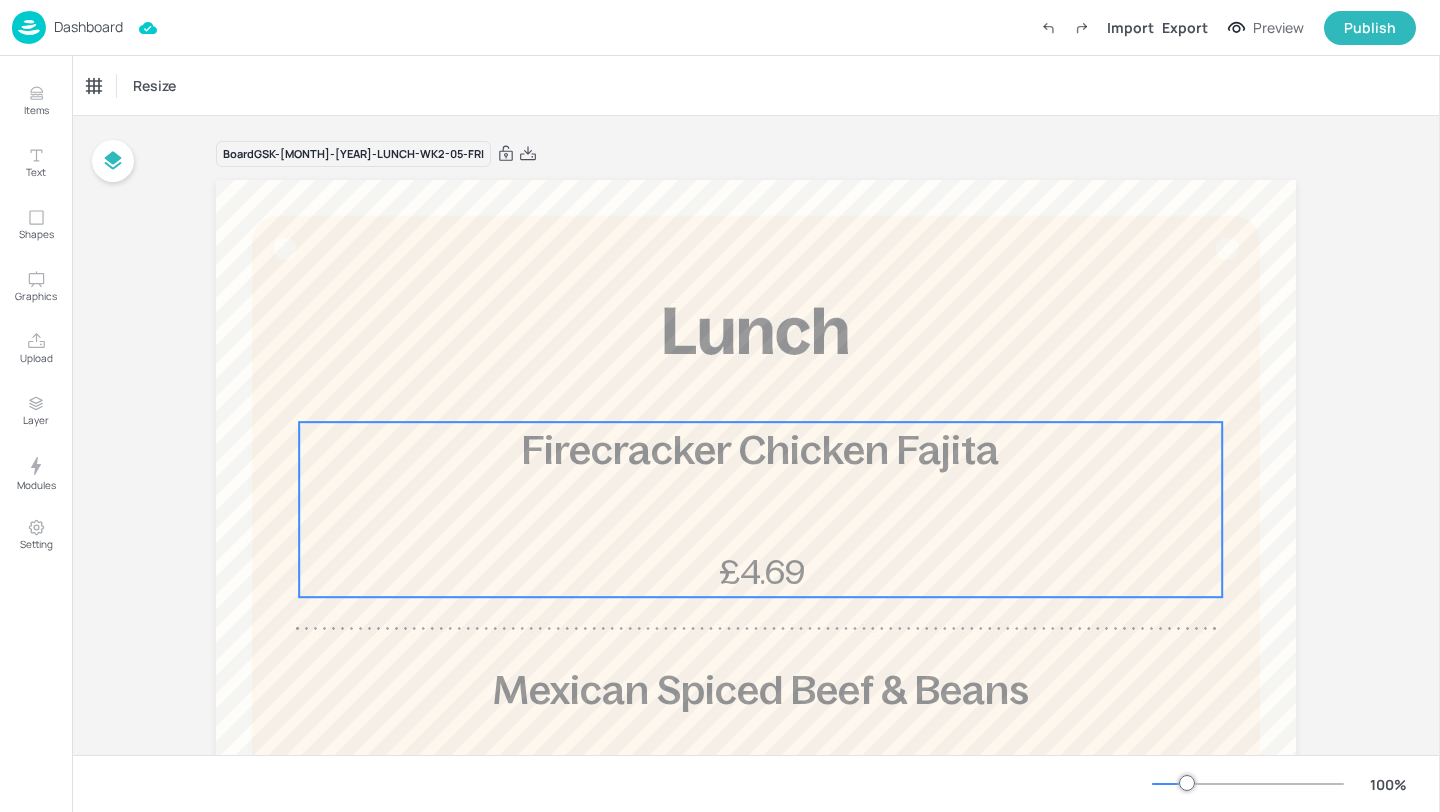 click on "Firecracker Chicken Fajita" at bounding box center (760, 450) 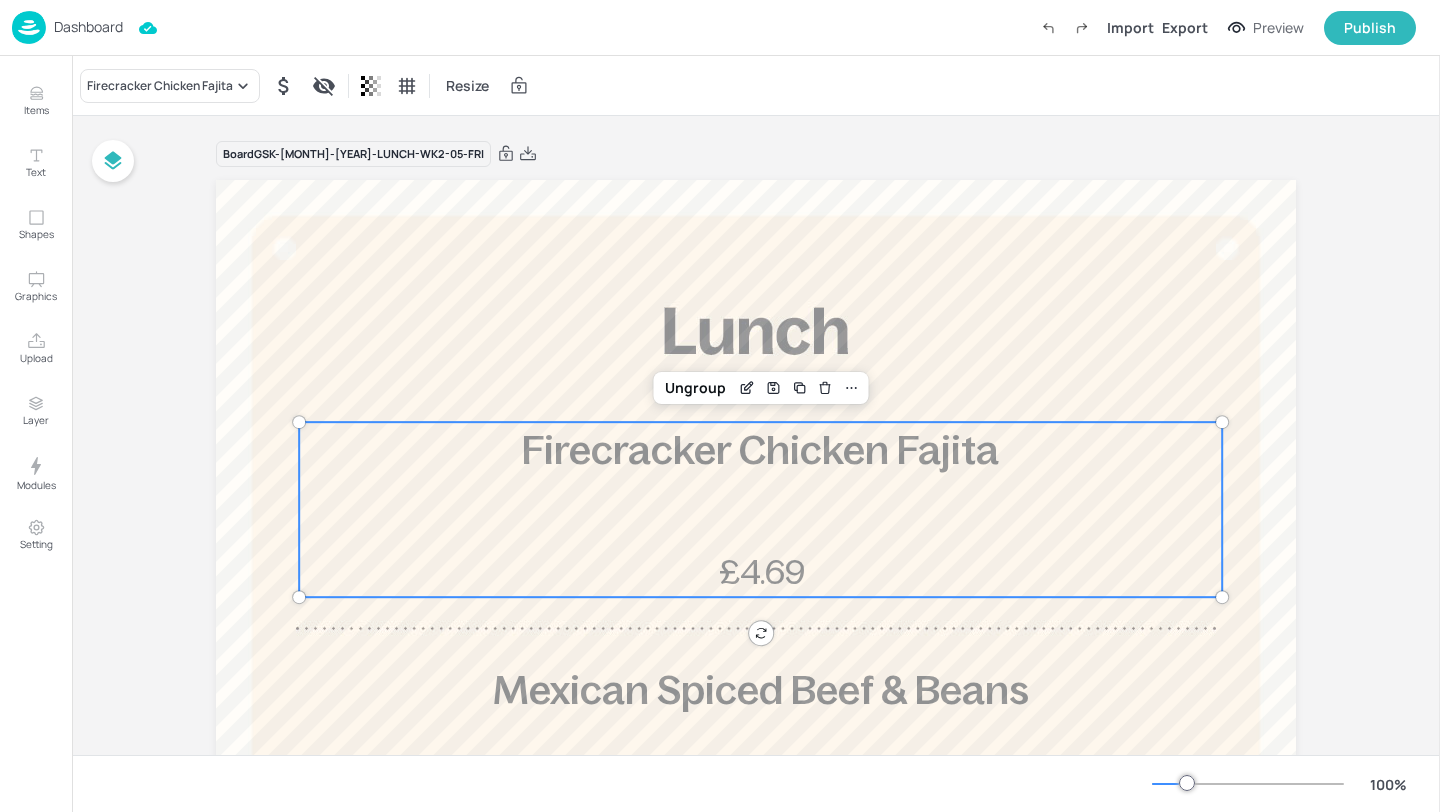 click on "Firecracker Chicken Fajita Resize" at bounding box center (756, 85) 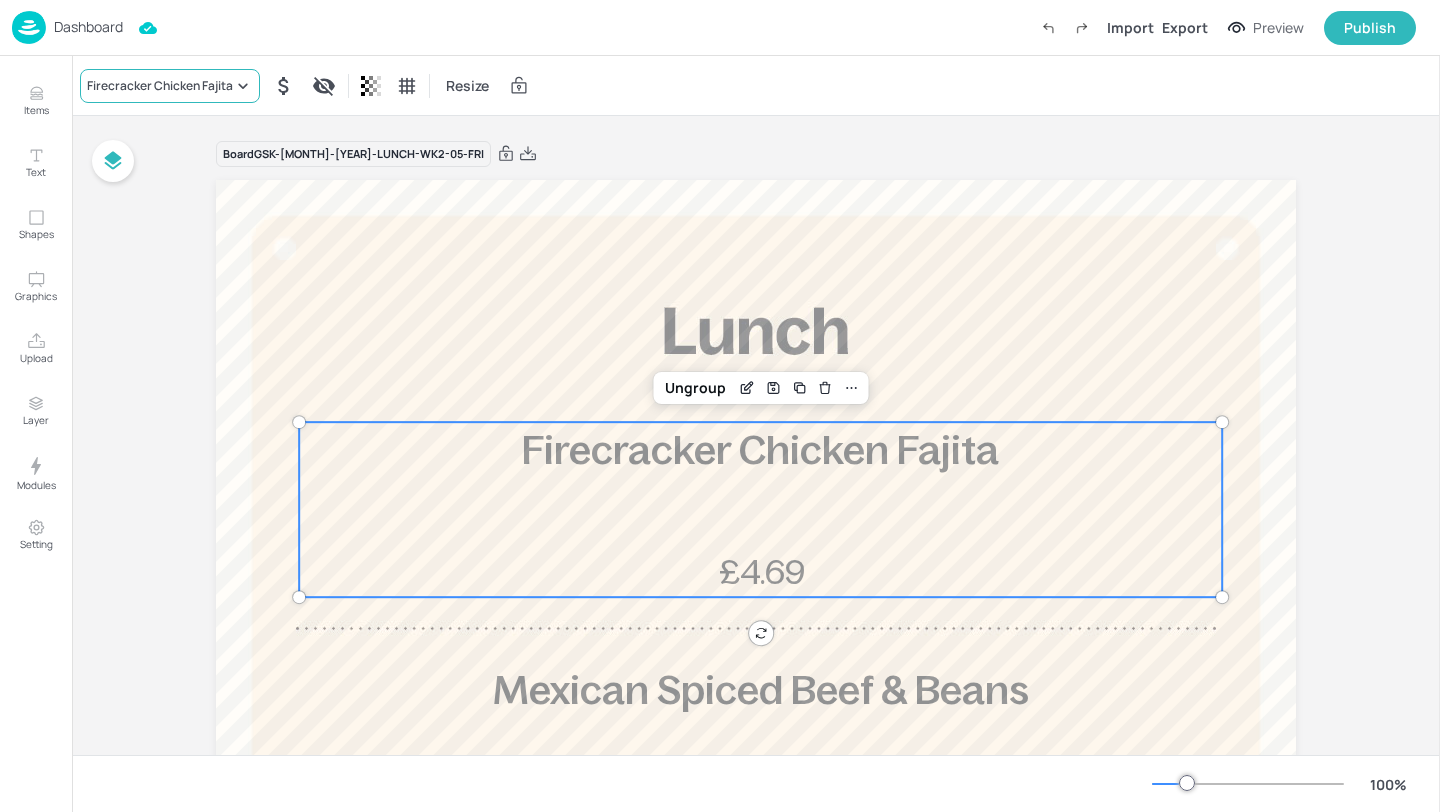 click on "Firecracker Chicken Fajita" at bounding box center (160, 86) 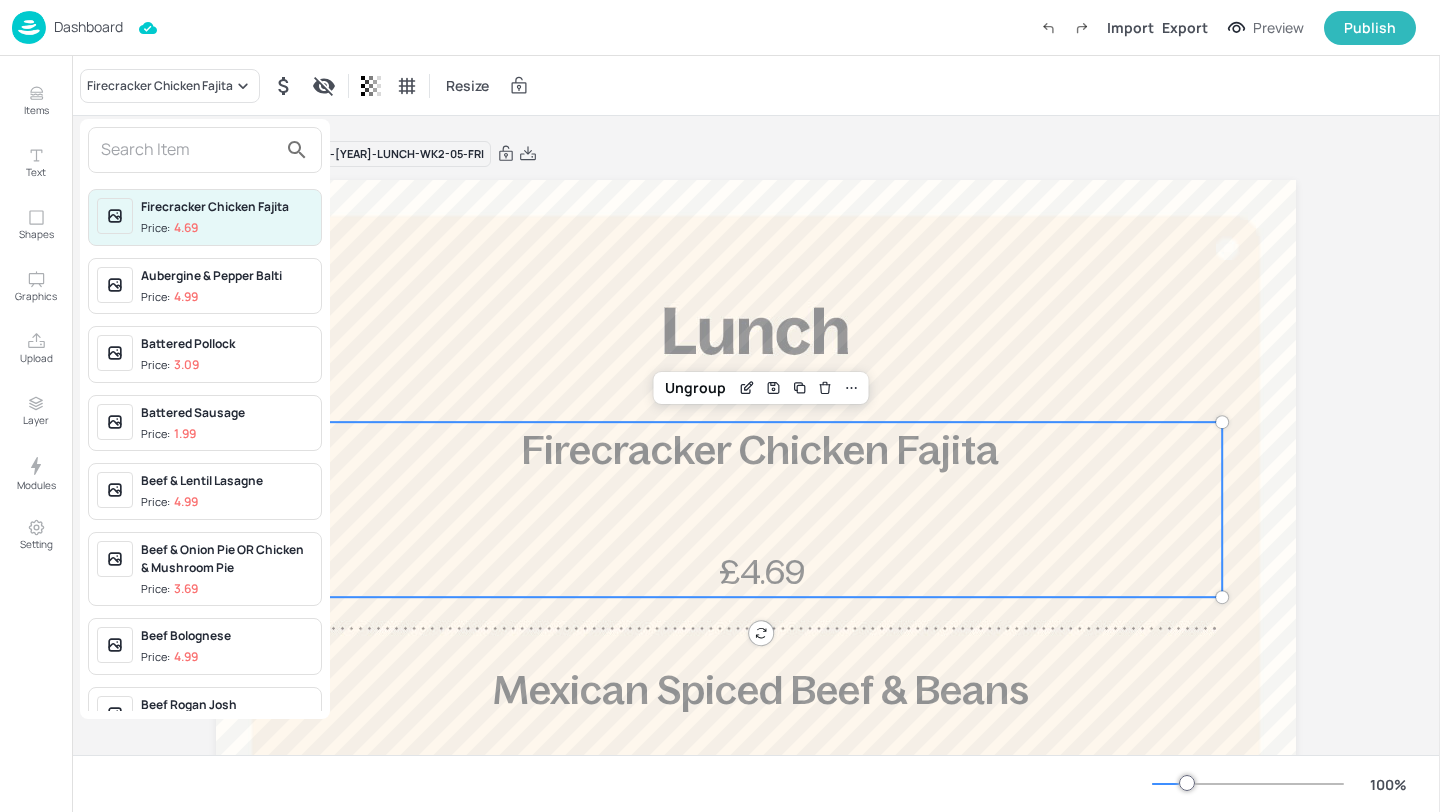 click at bounding box center [205, 150] 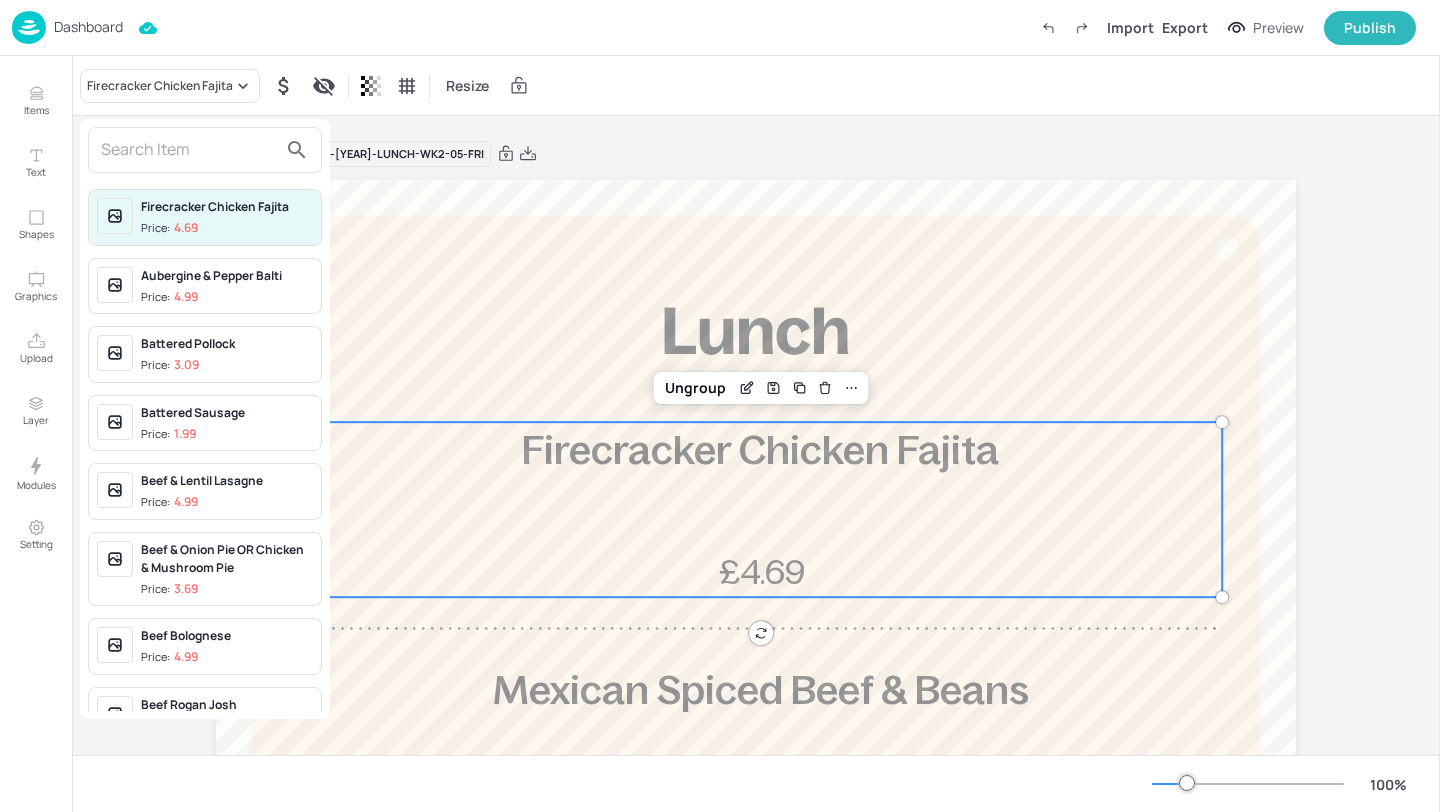 click at bounding box center [189, 150] 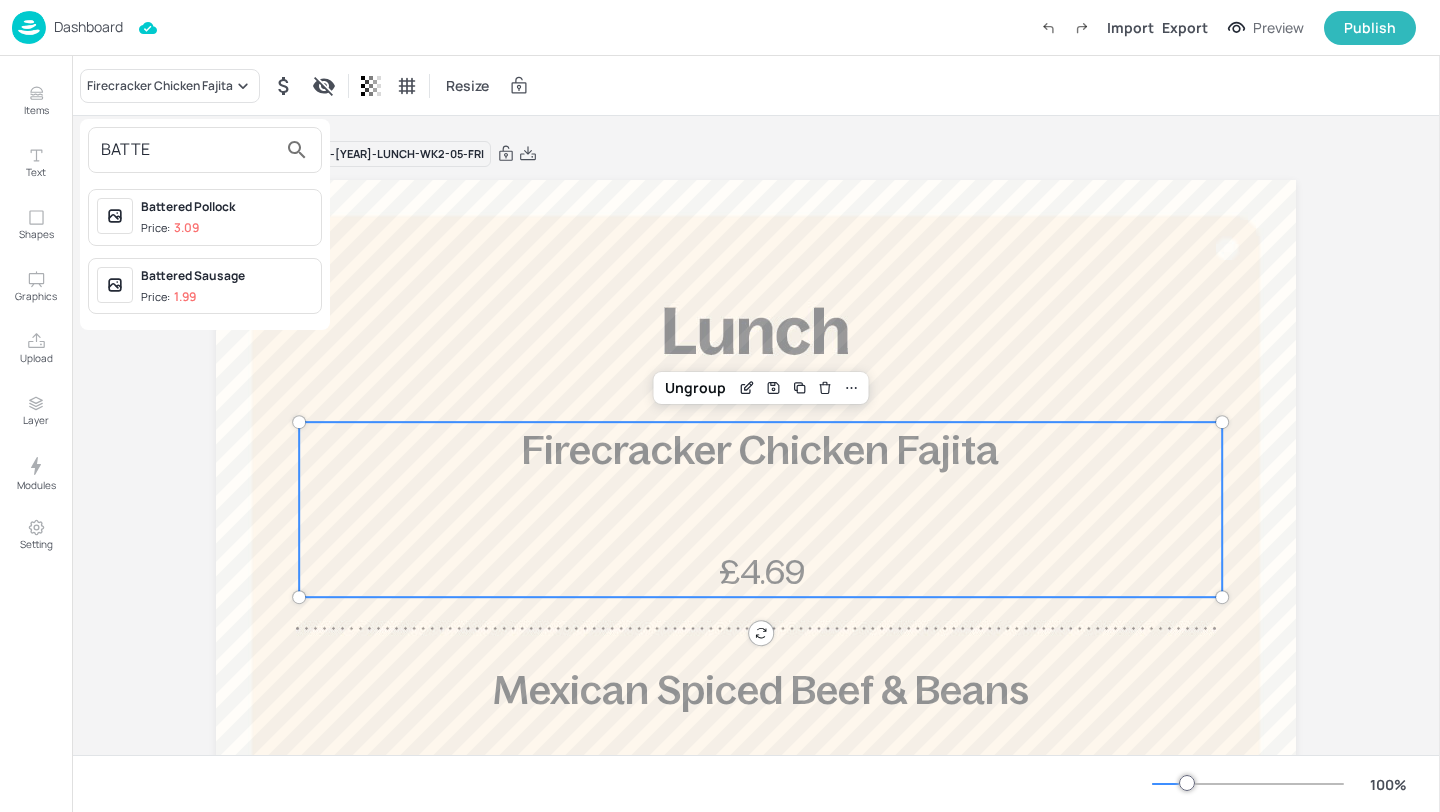 type on "BATTE" 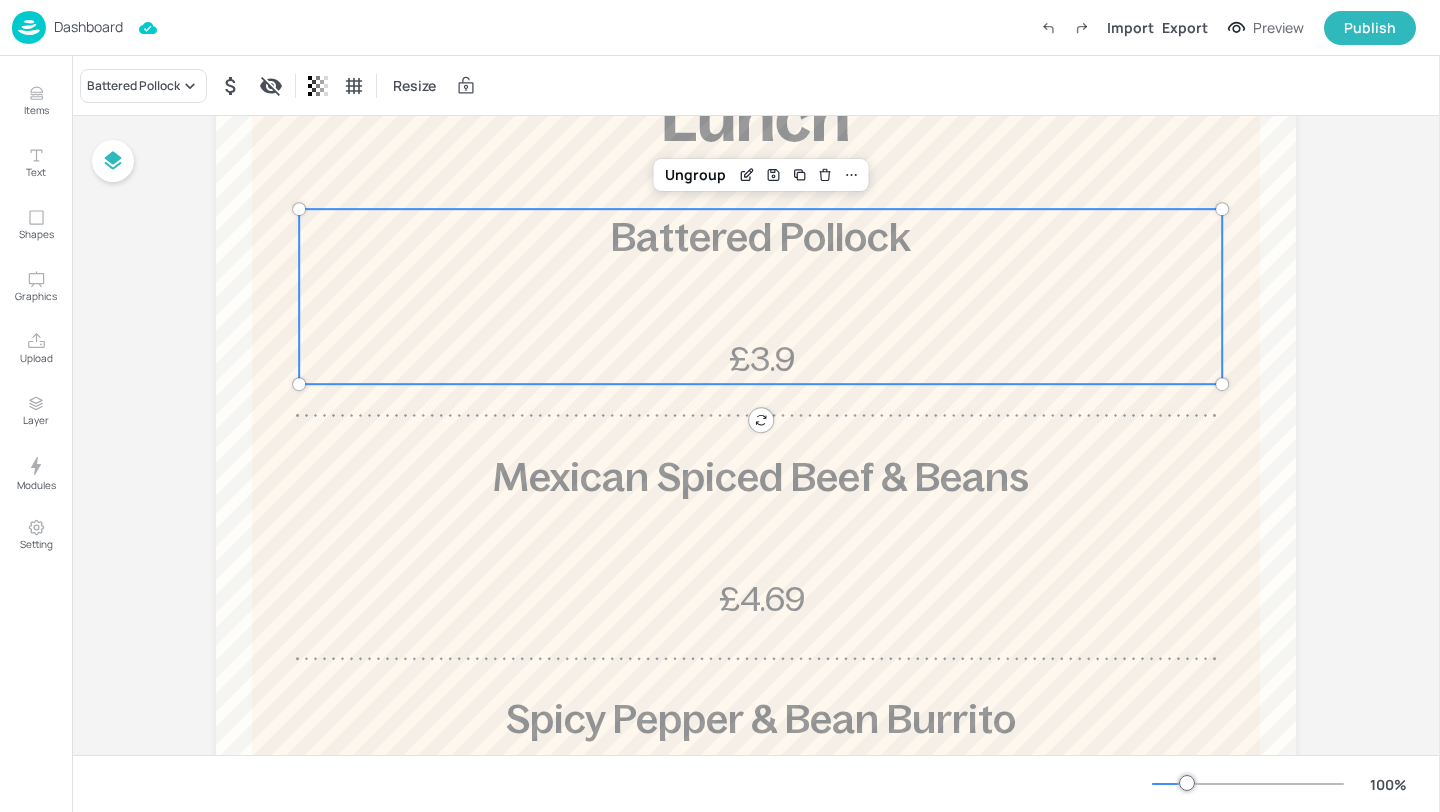 scroll, scrollTop: 250, scrollLeft: 0, axis: vertical 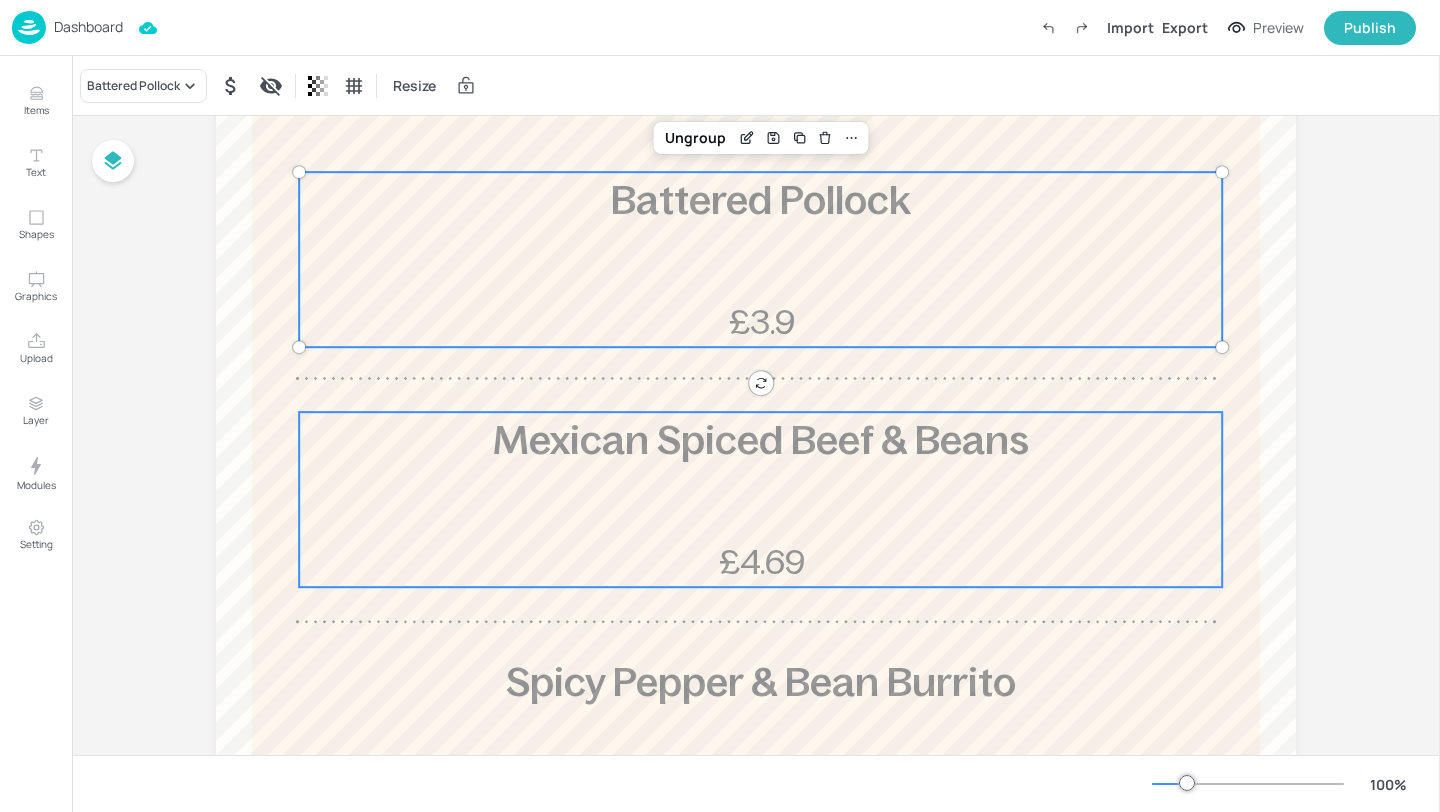 click on "Mexican Spiced Beef & Beans £4.69" at bounding box center [760, 499] 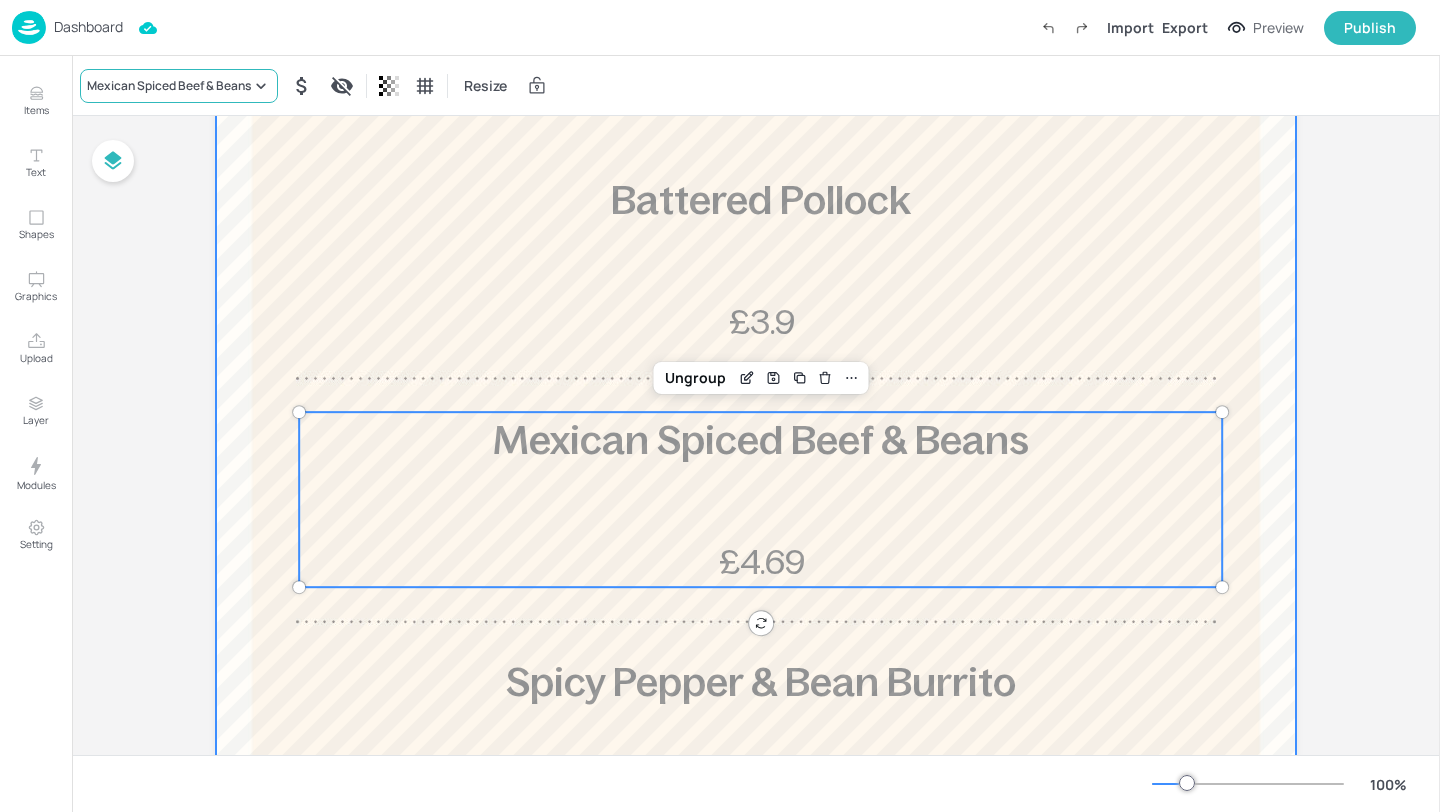 click on "Mexican Spiced Beef & Beans" at bounding box center [169, 86] 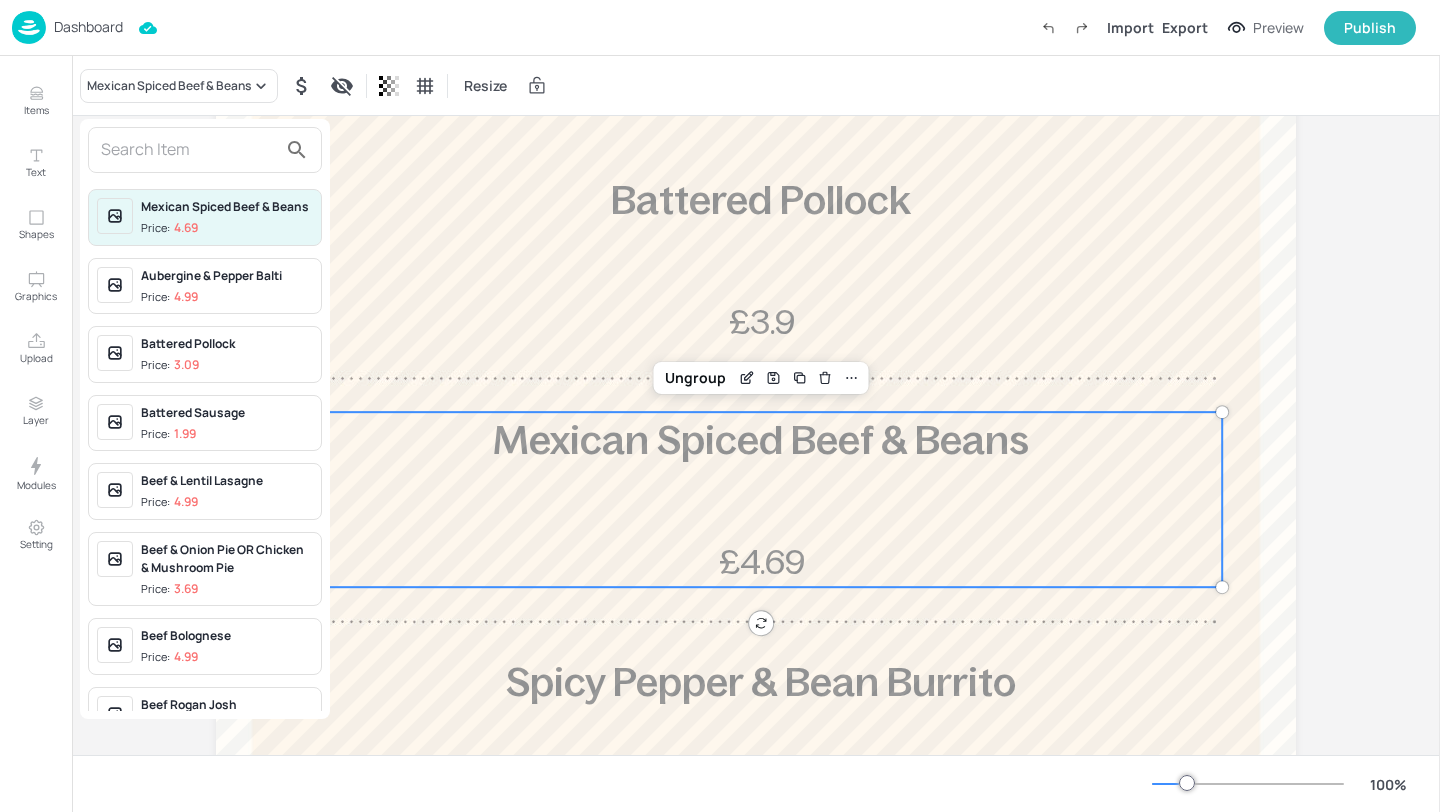 click at bounding box center (189, 150) 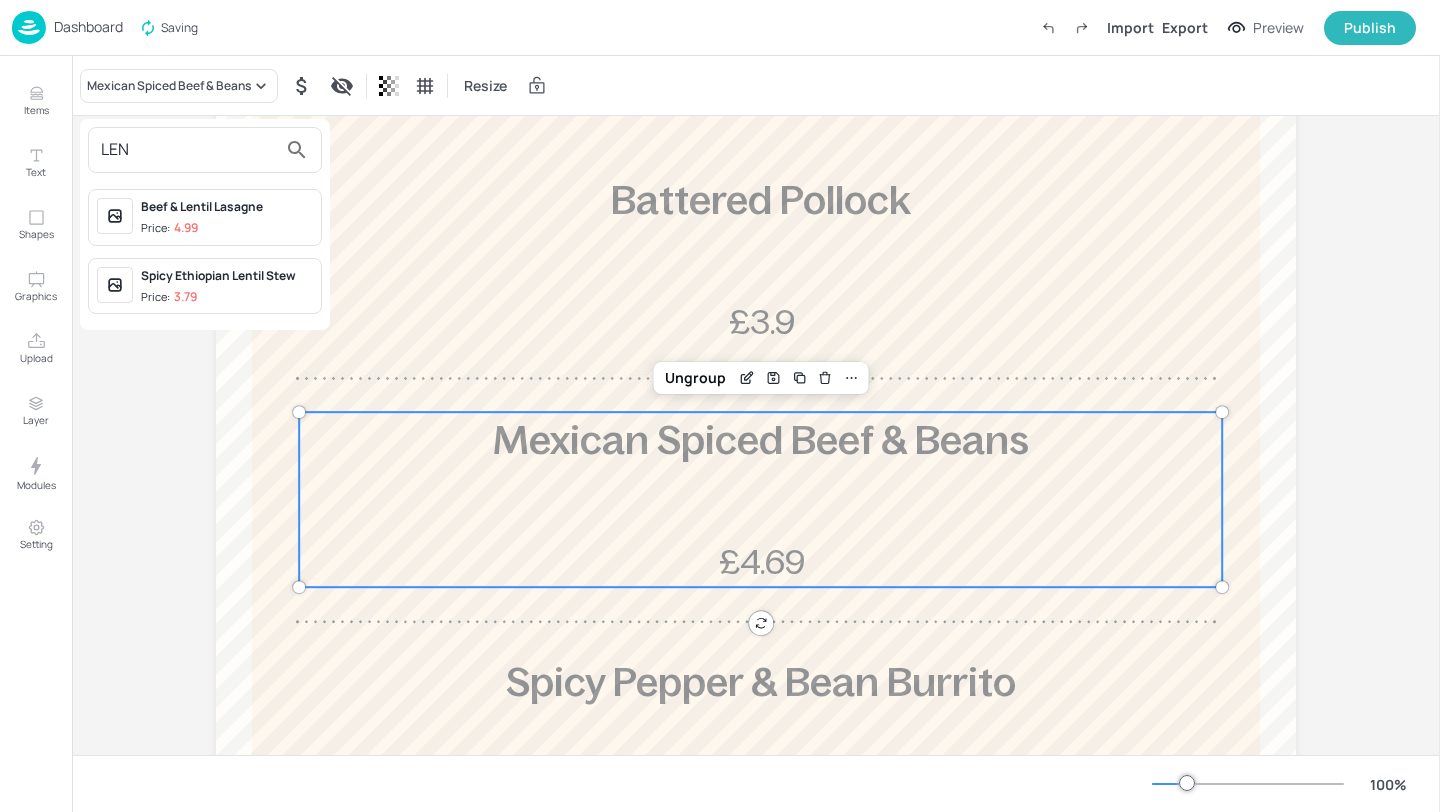 type on "LEN" 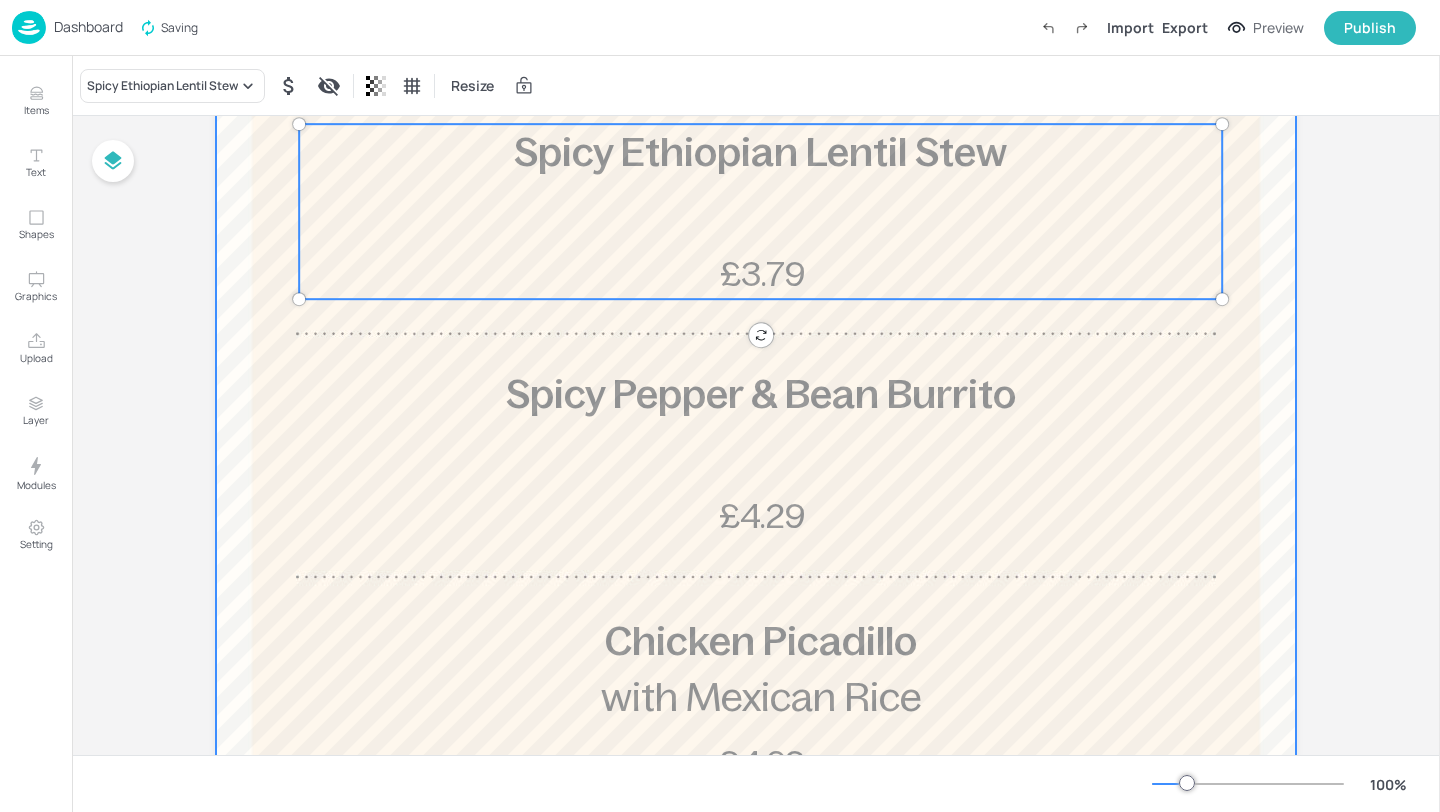 scroll, scrollTop: 625, scrollLeft: 0, axis: vertical 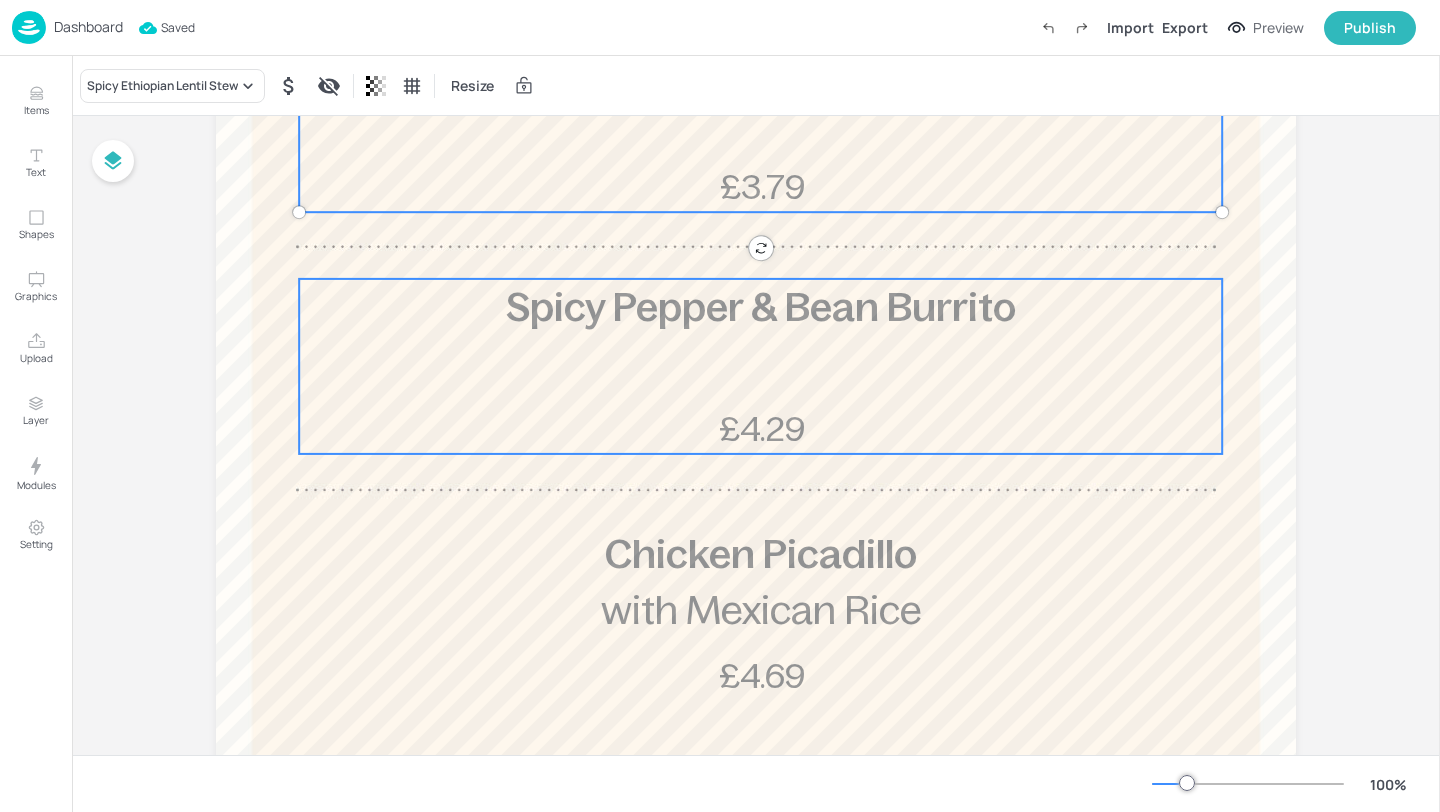 click on "Spicy Pepper & Bean Burrito £4.29" at bounding box center [760, 366] 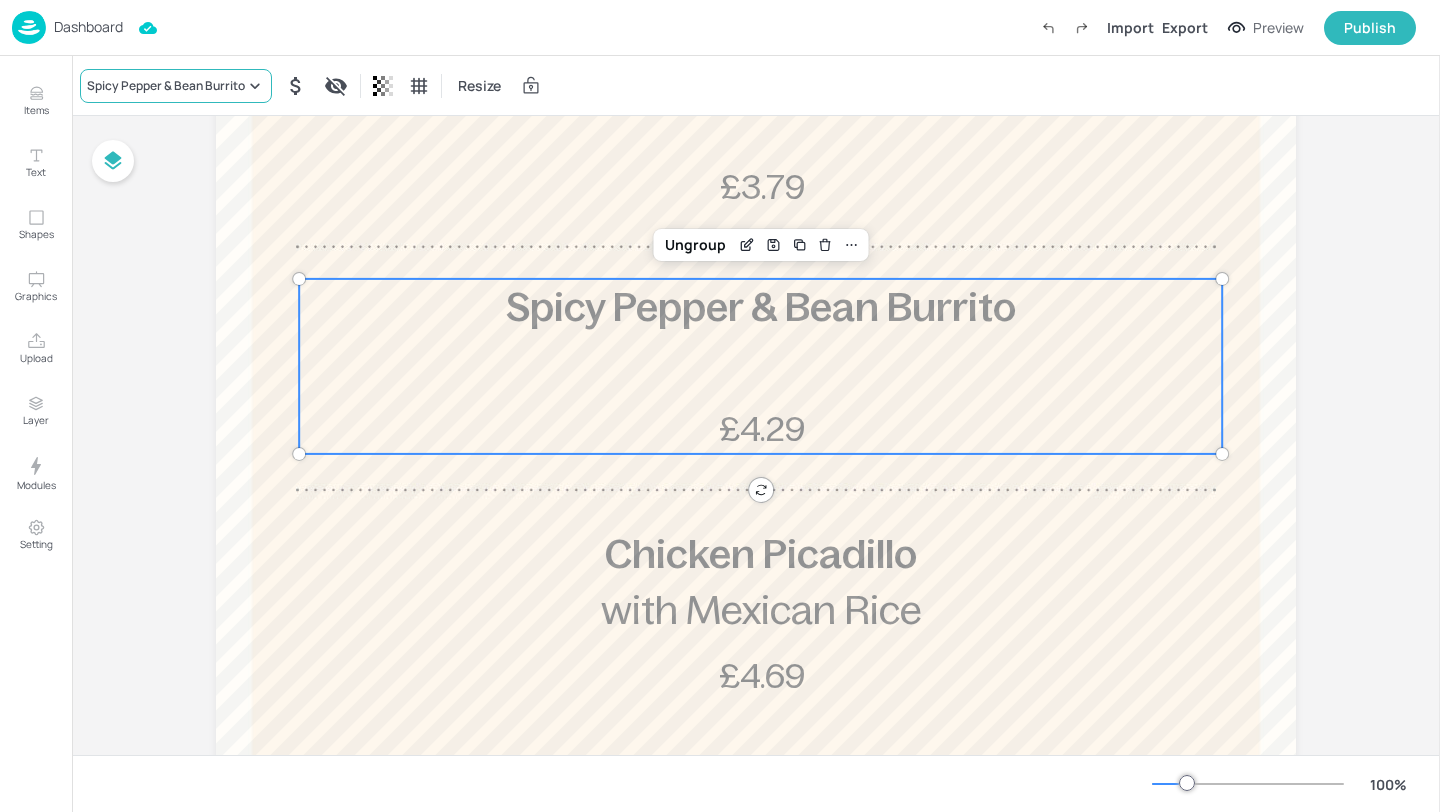 click on "Spicy Pepper & Bean Burrito" at bounding box center [166, 86] 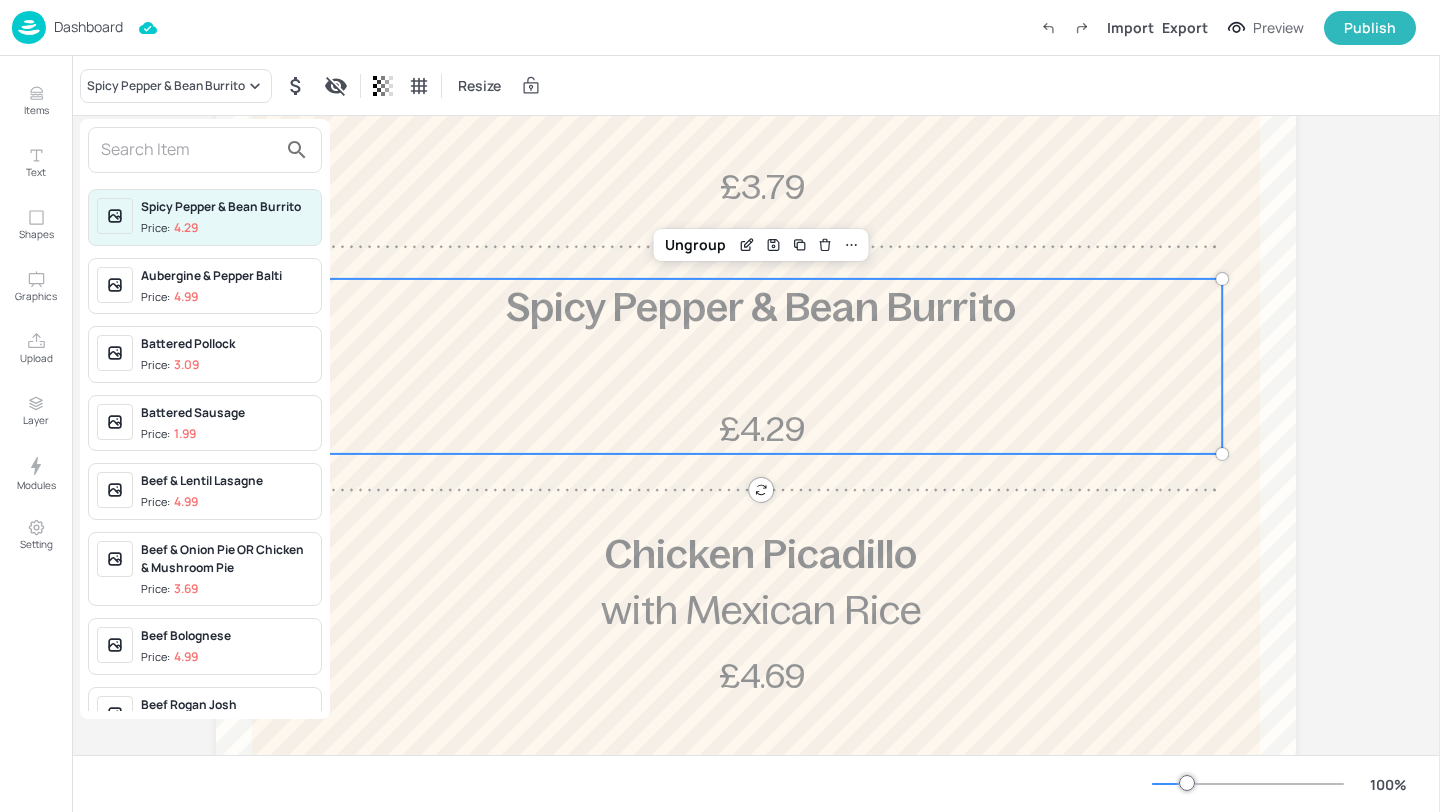 click at bounding box center (189, 150) 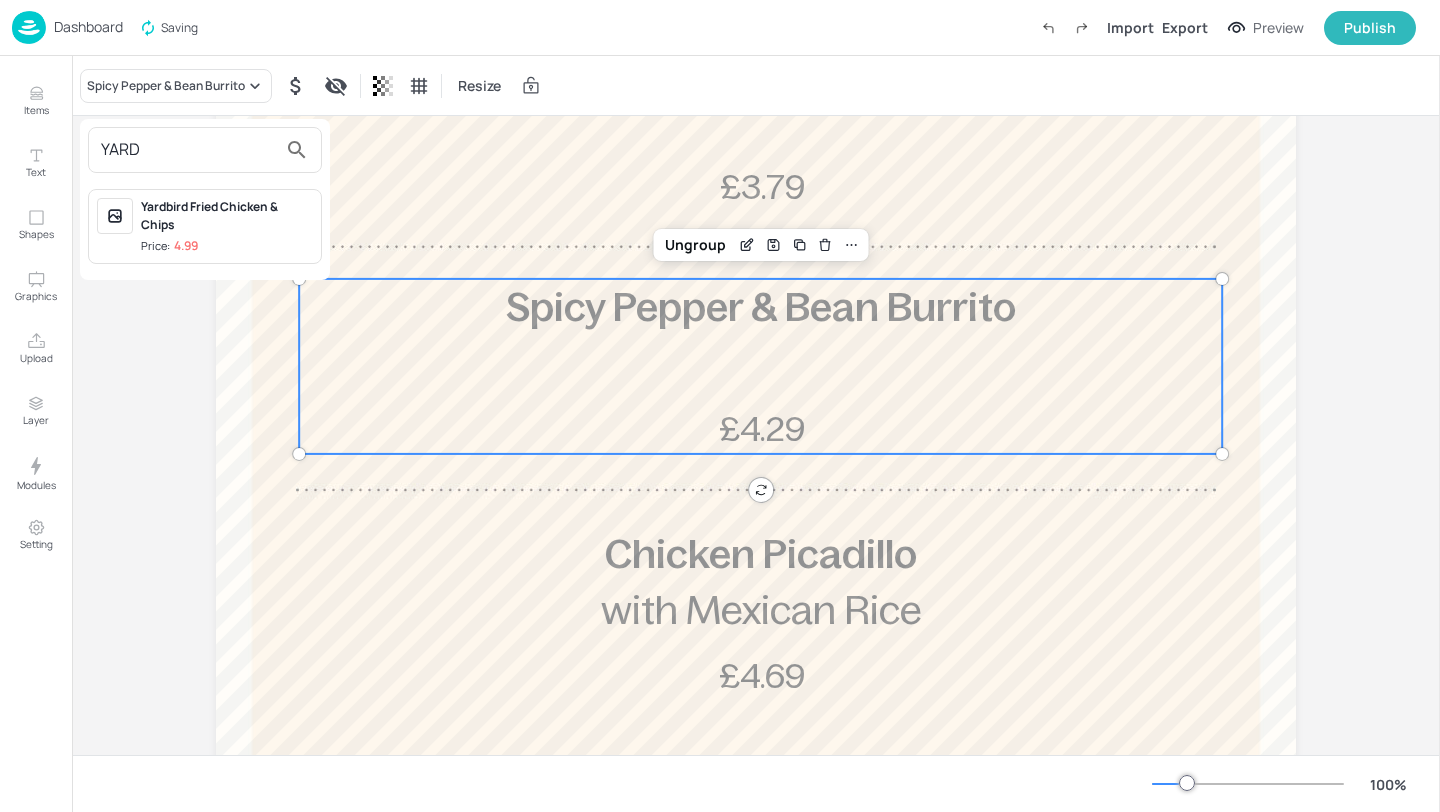 type on "YARD" 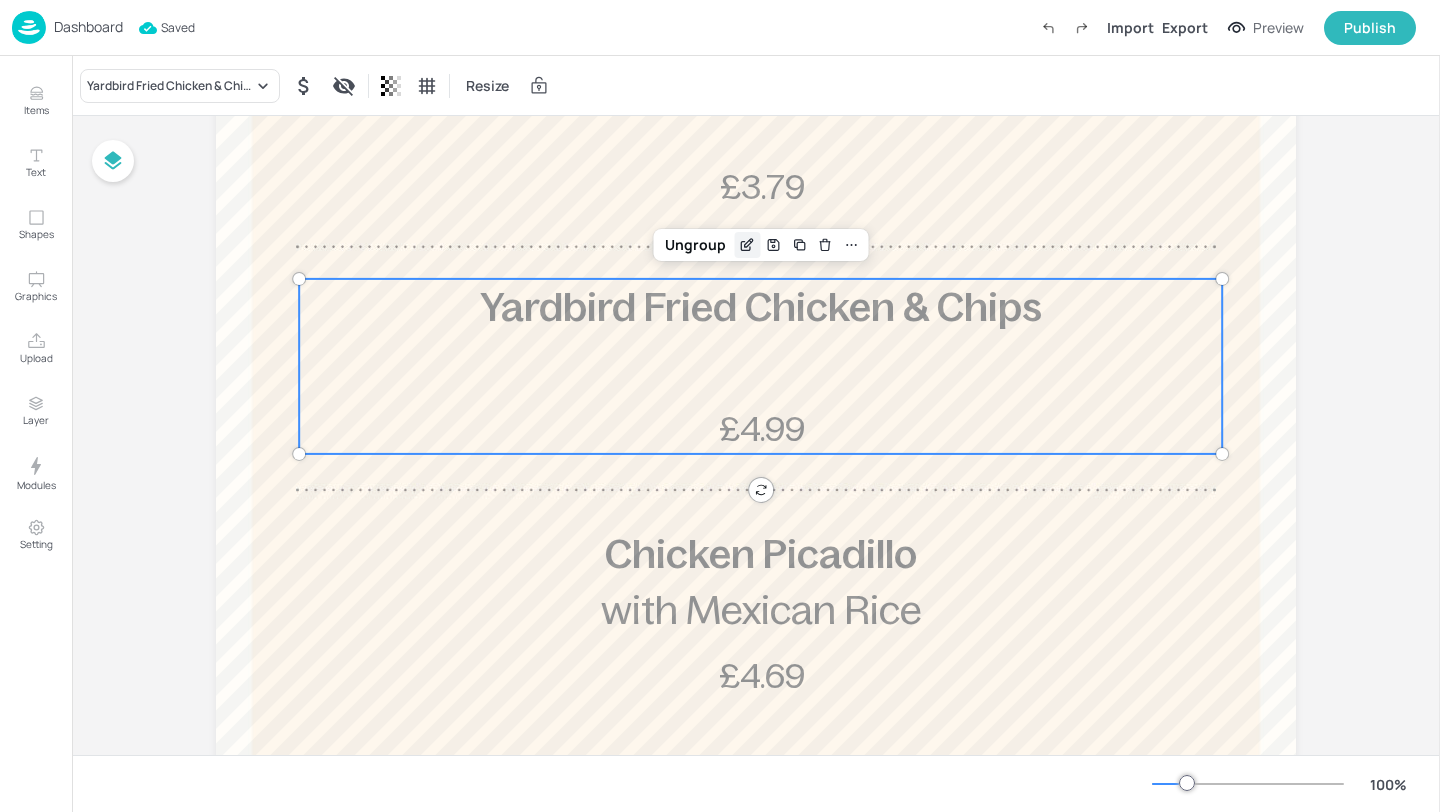 click 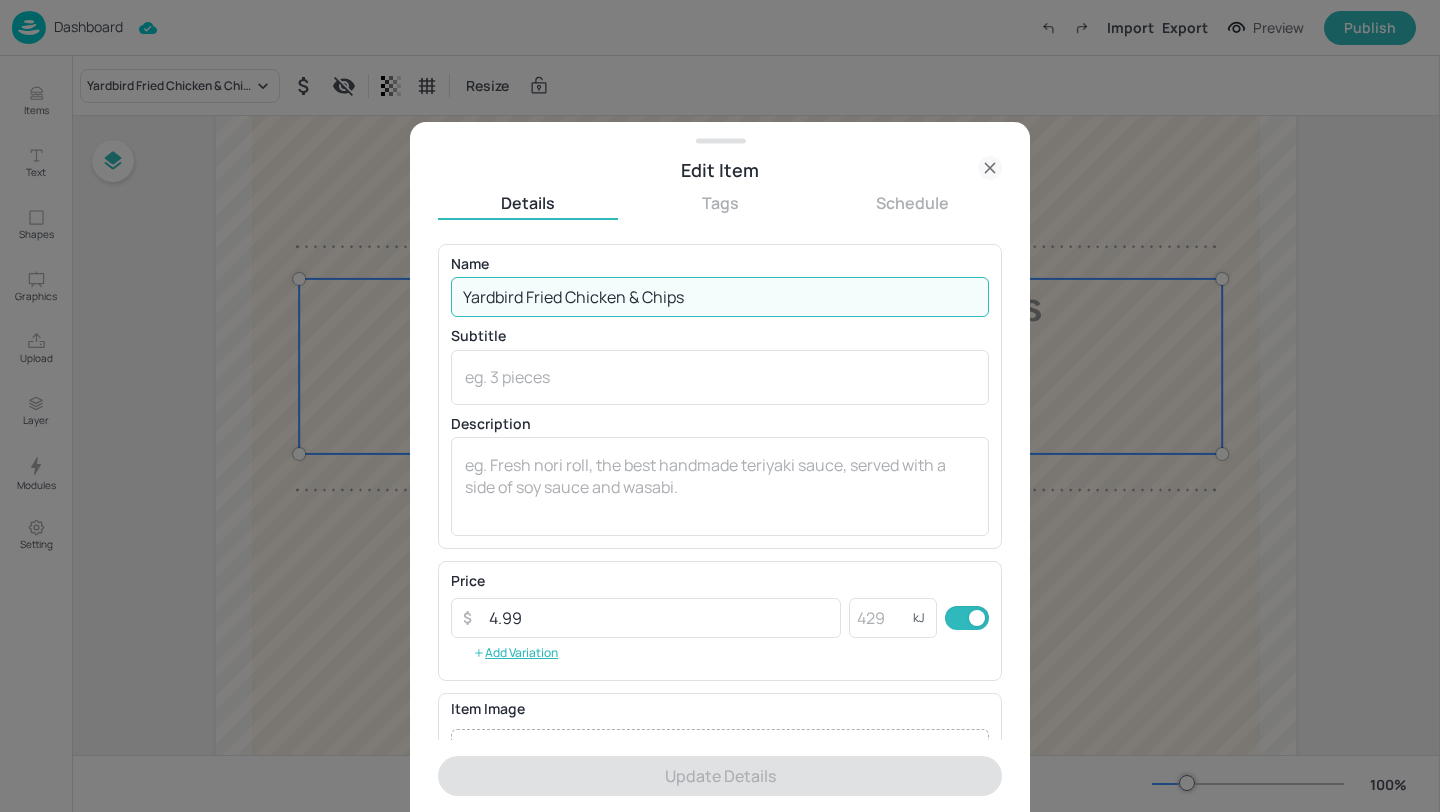 drag, startPoint x: 731, startPoint y: 304, endPoint x: 527, endPoint y: 299, distance: 204.06126 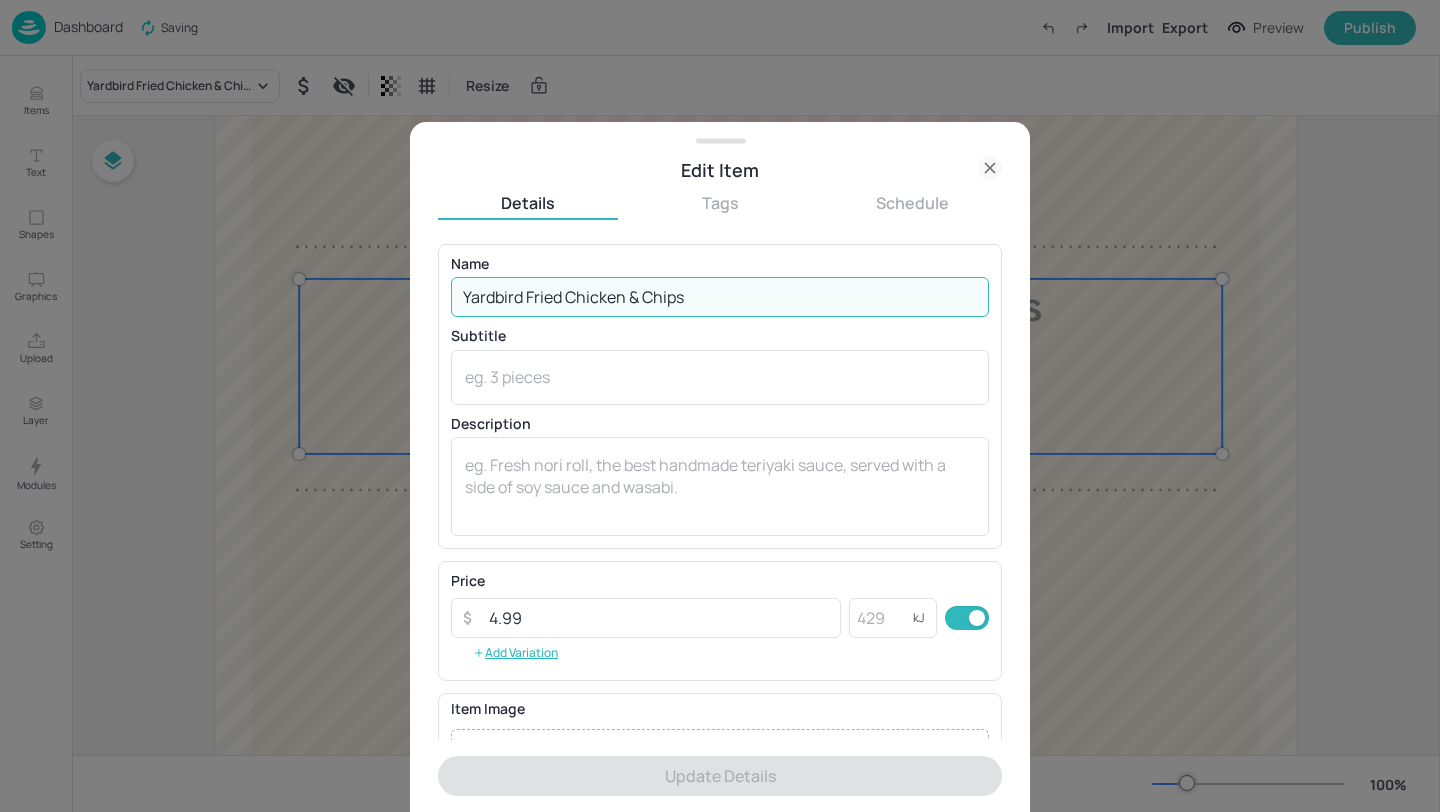 click on "Yardbird Fried Chicken & Chips" at bounding box center [720, 297] 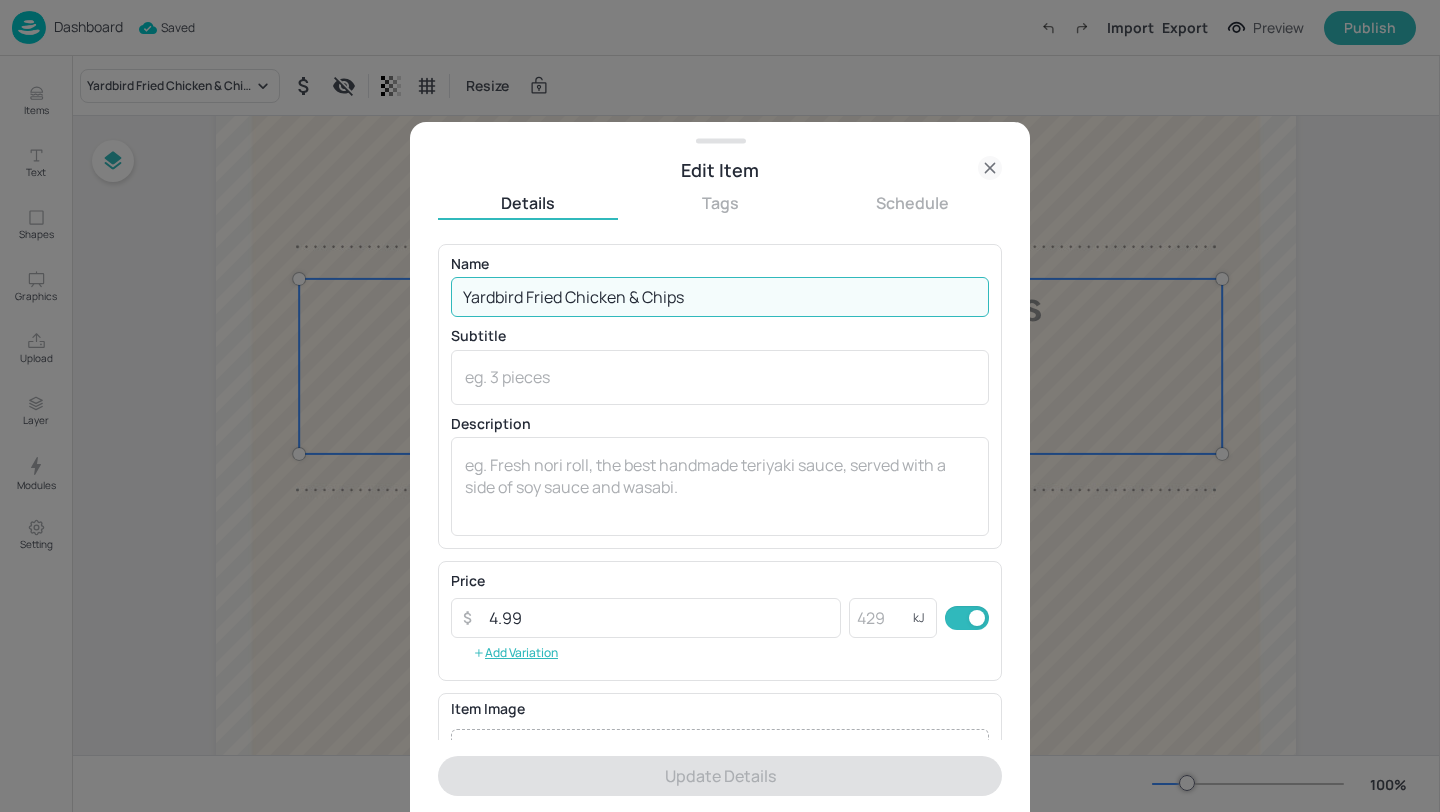 drag, startPoint x: 694, startPoint y: 286, endPoint x: 624, endPoint y: 285, distance: 70.00714 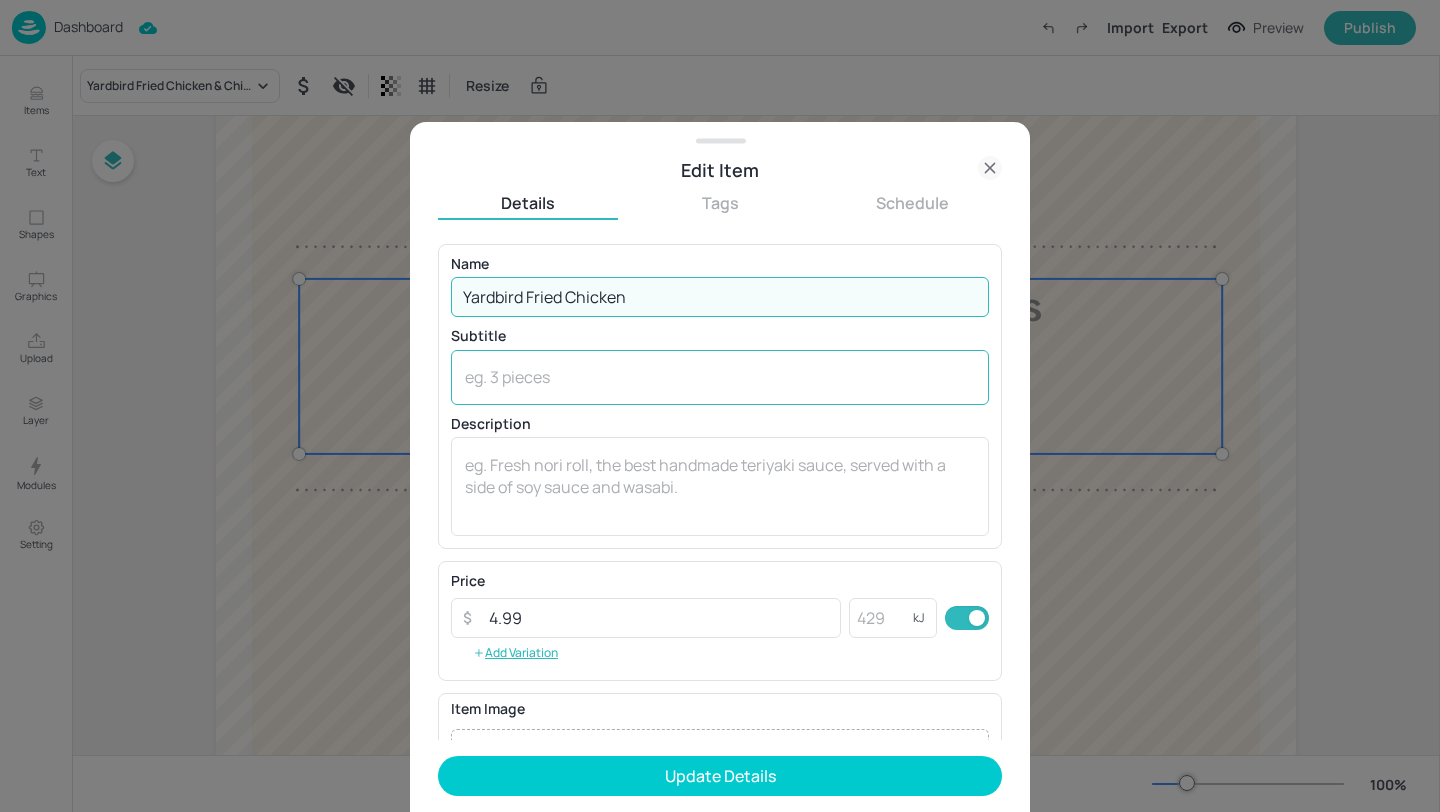 type on "Yardbird Fried Chicken" 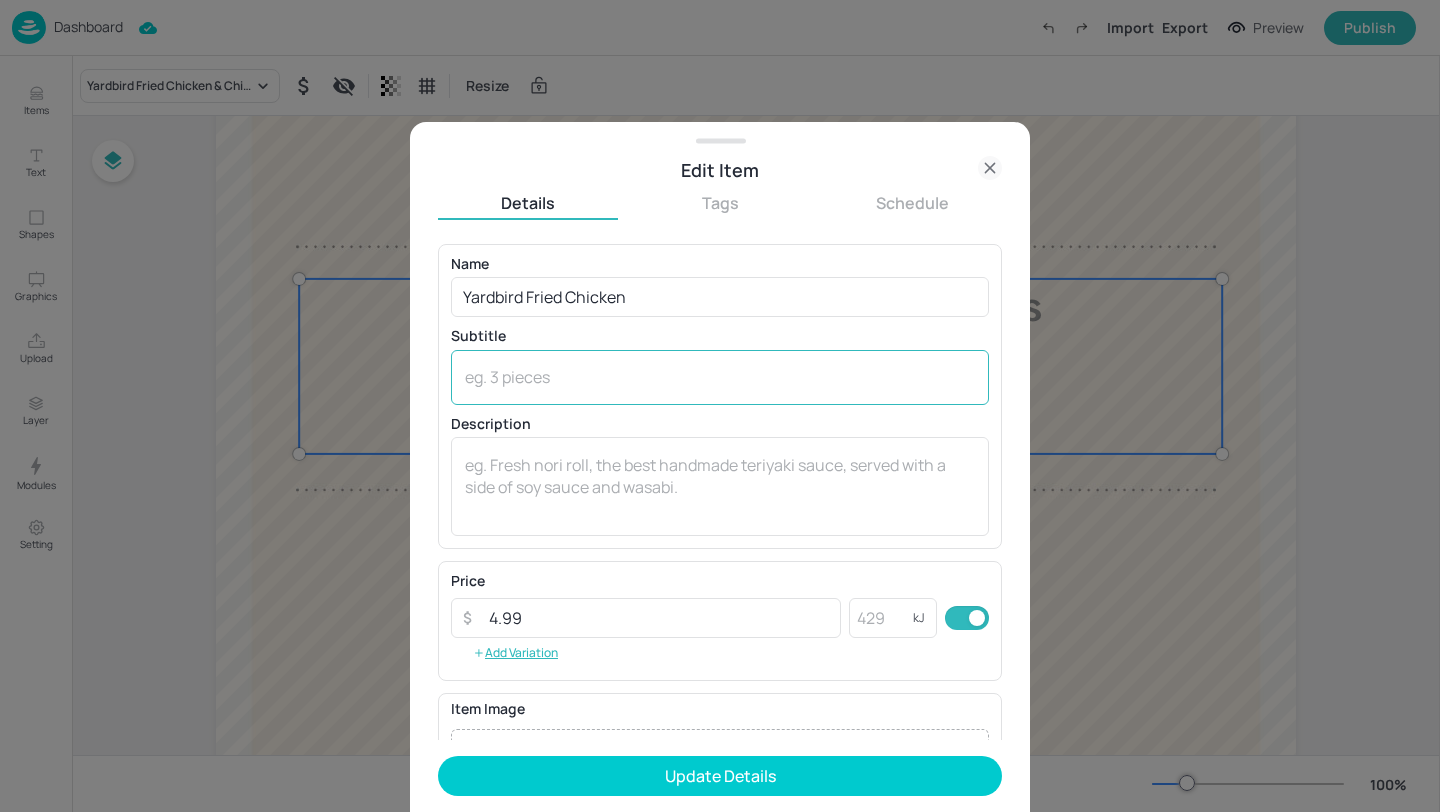 click on "x ​" at bounding box center (720, 377) 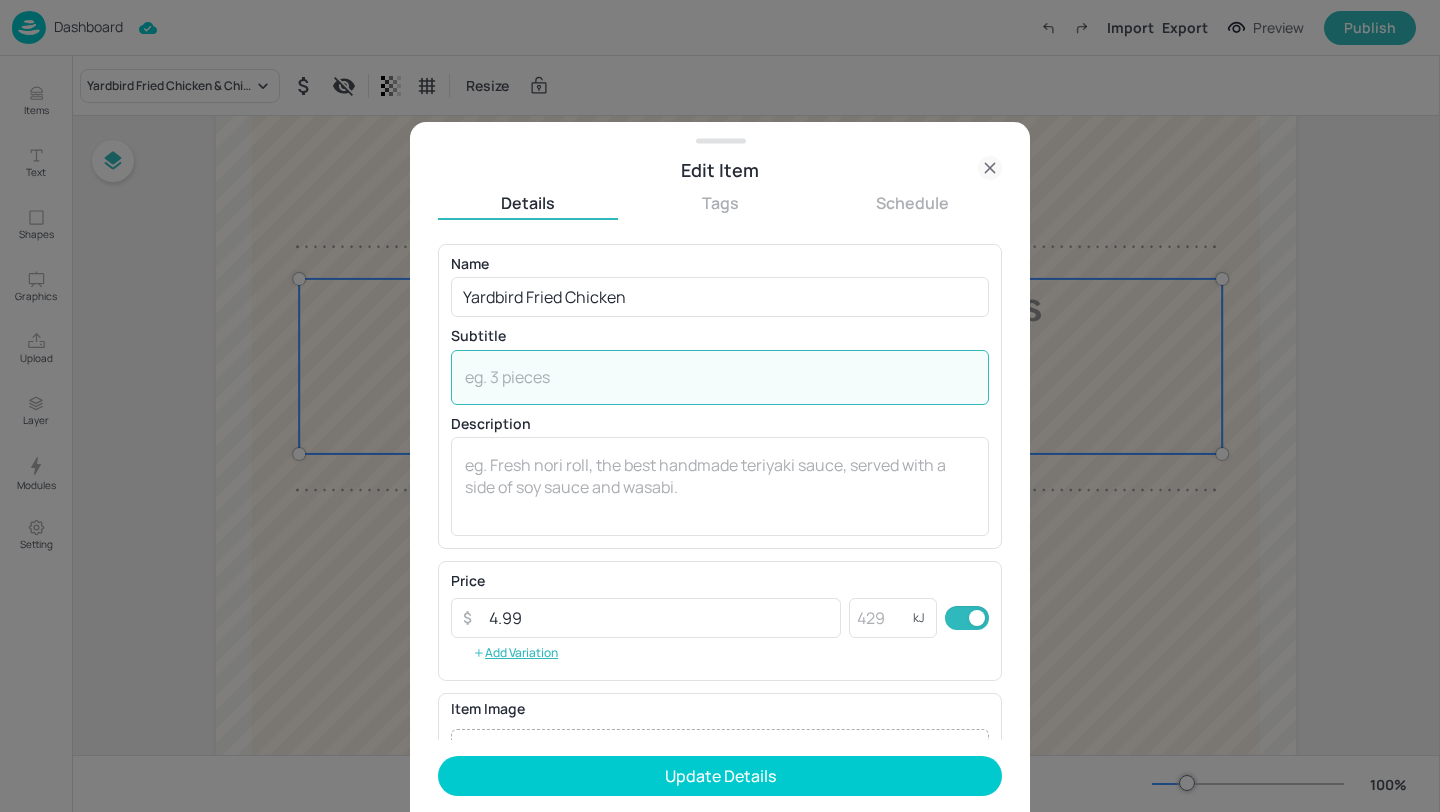 paste on "& Chips" 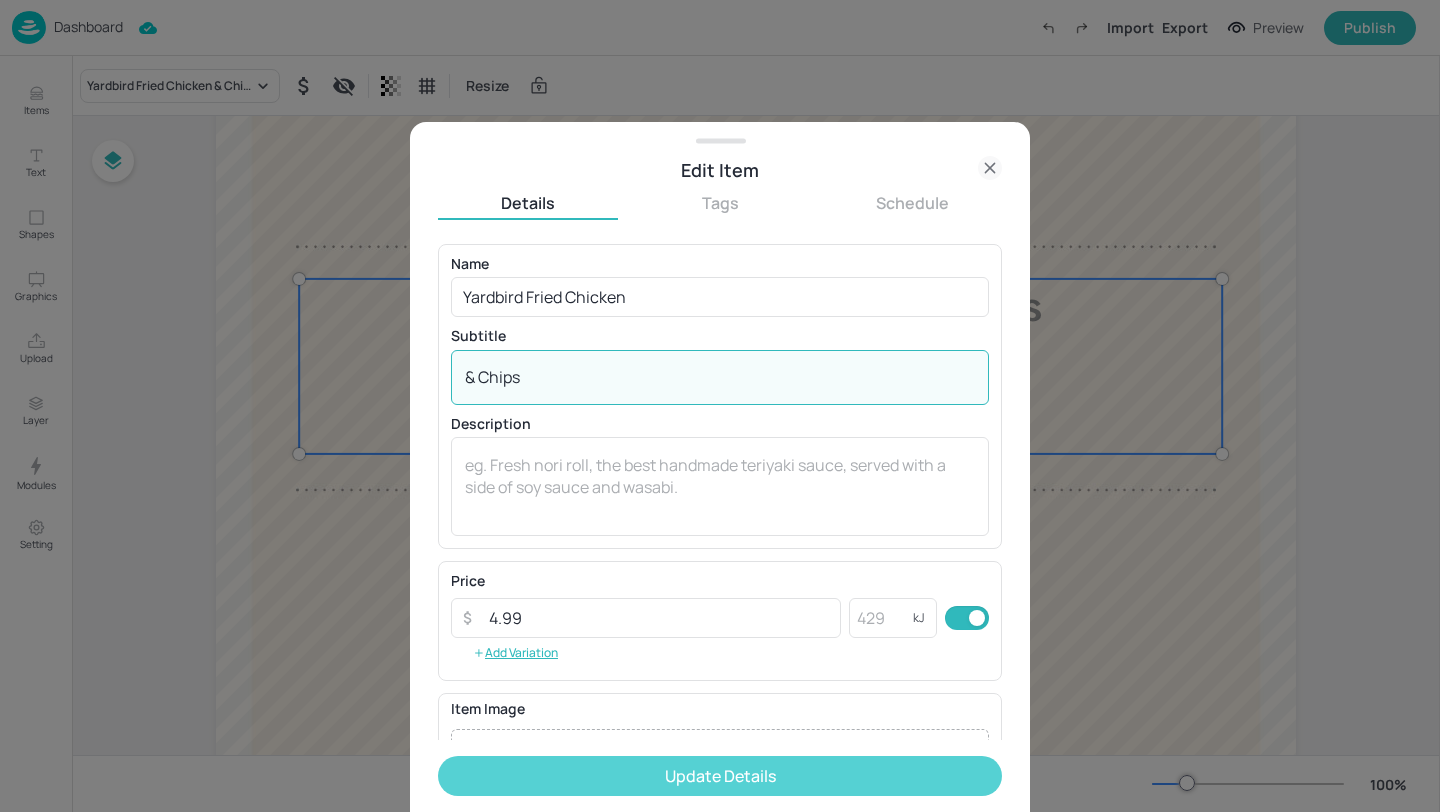type on "& Chips" 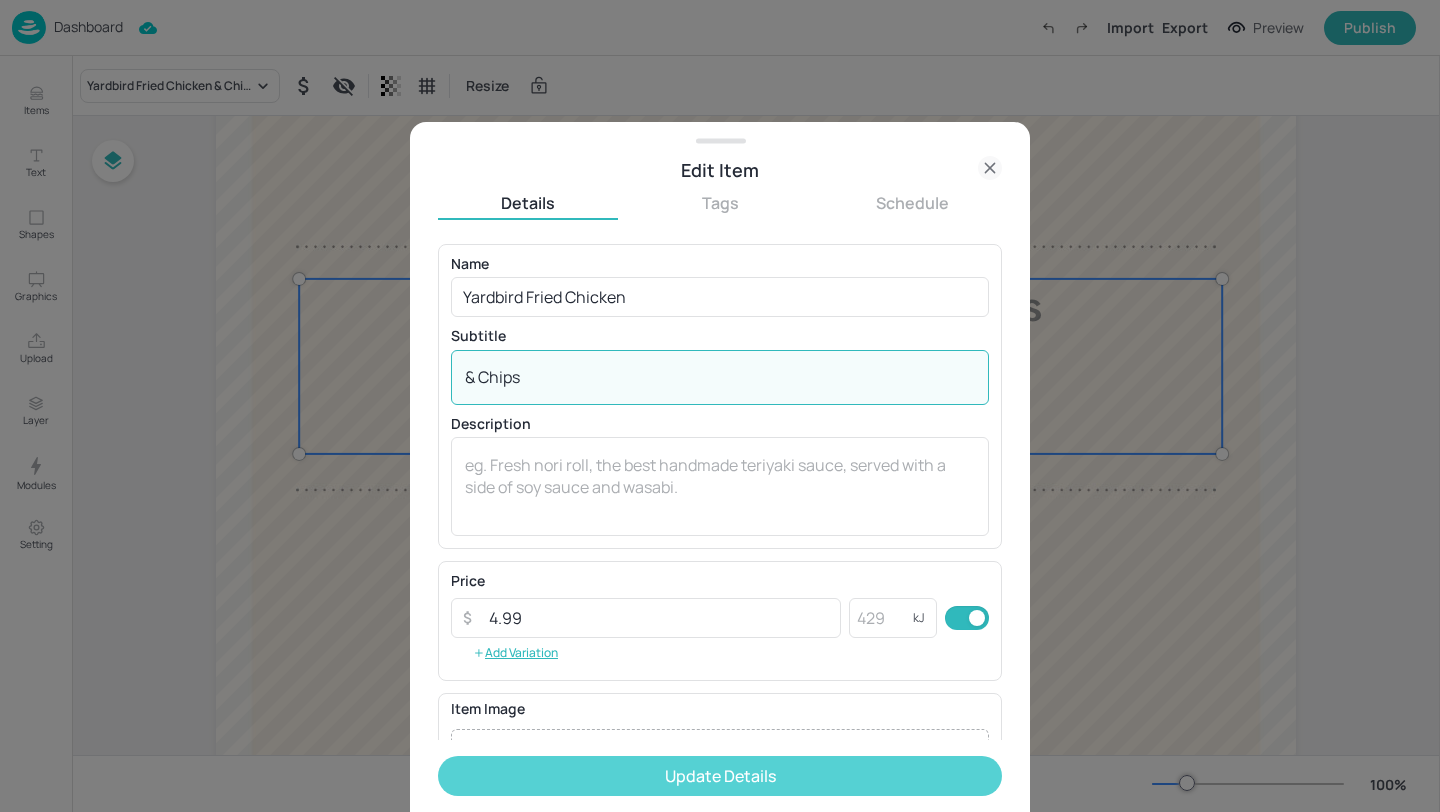 click on "Update Details" at bounding box center (720, 776) 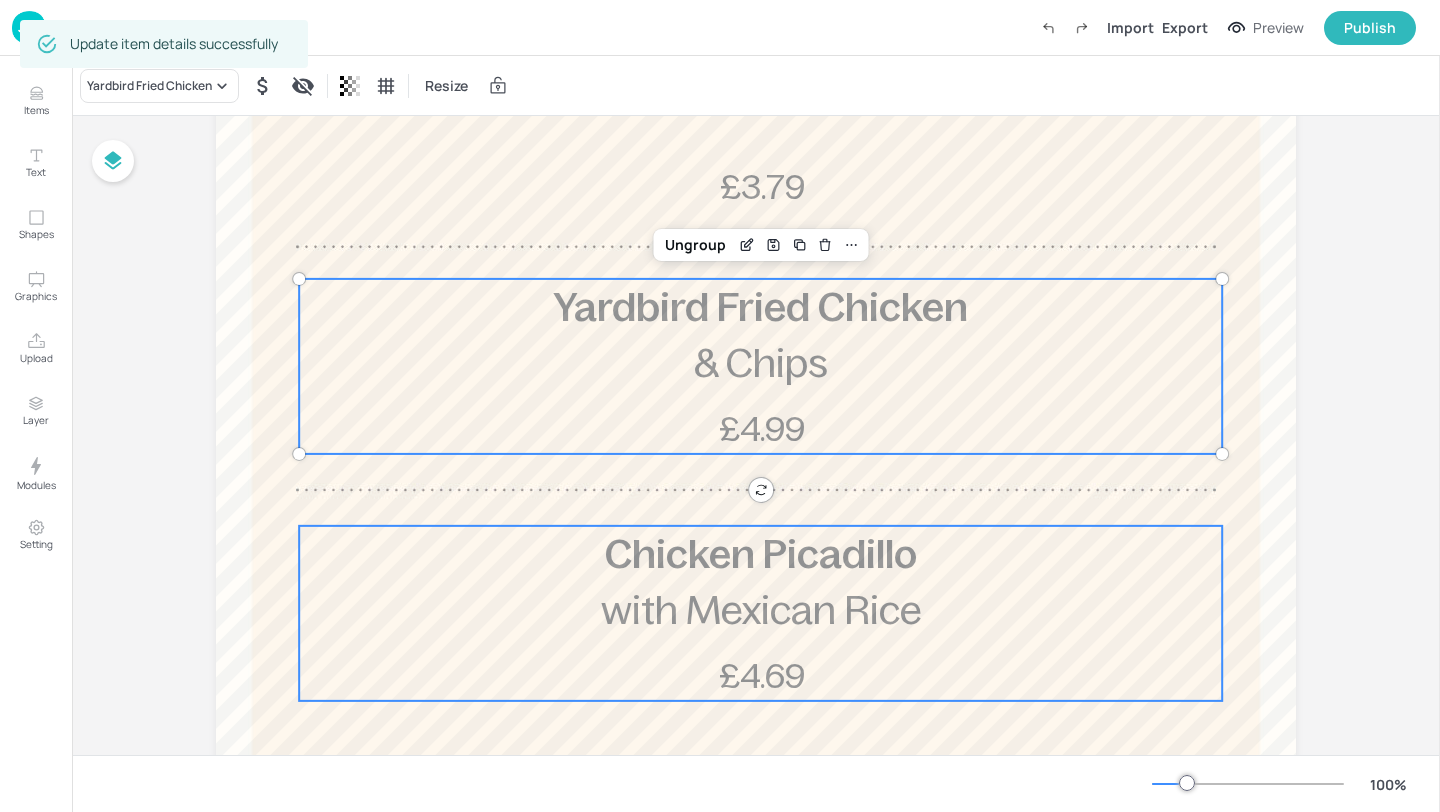 click on "with Mexican Rice" at bounding box center (761, 610) 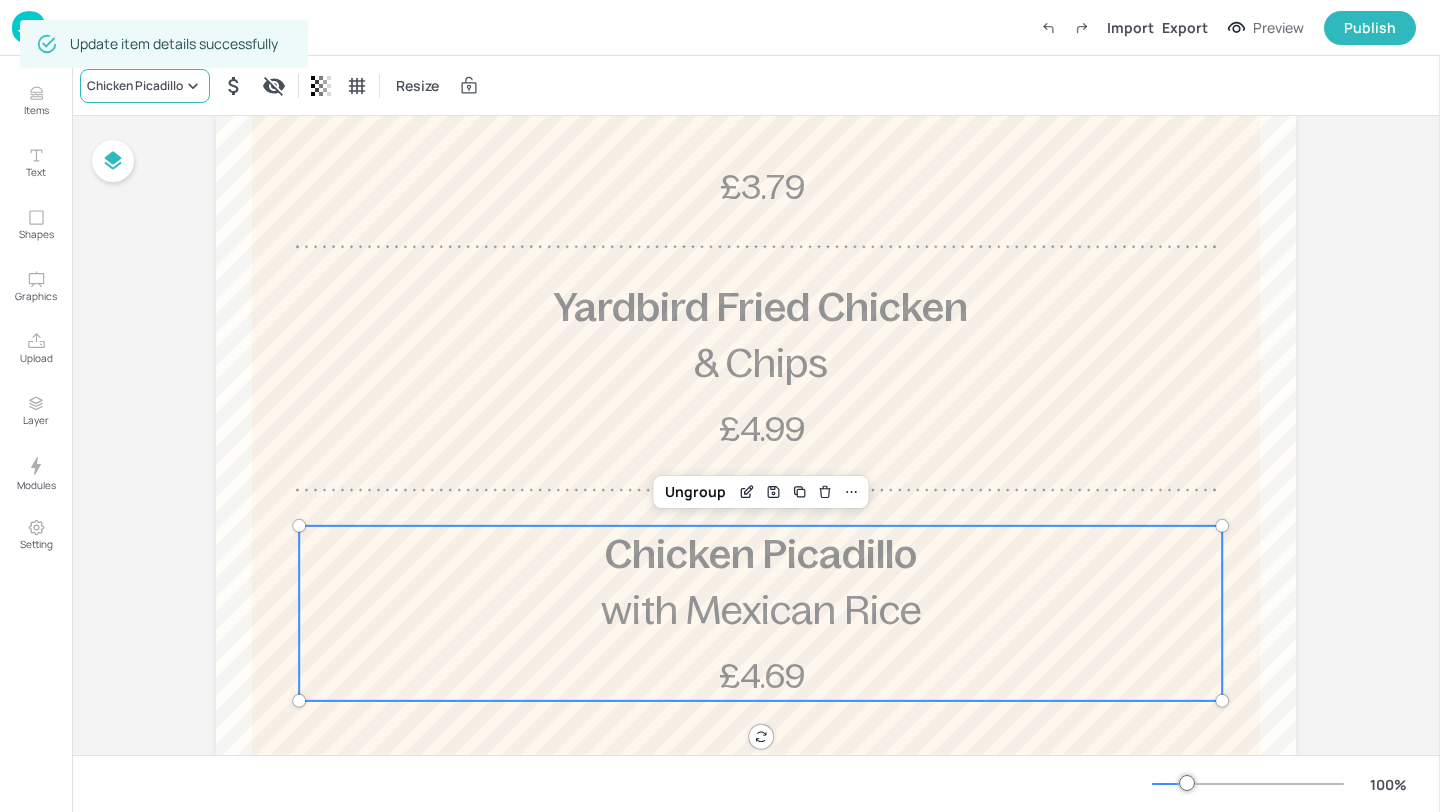 click on "Chicken Picadillo" at bounding box center [135, 86] 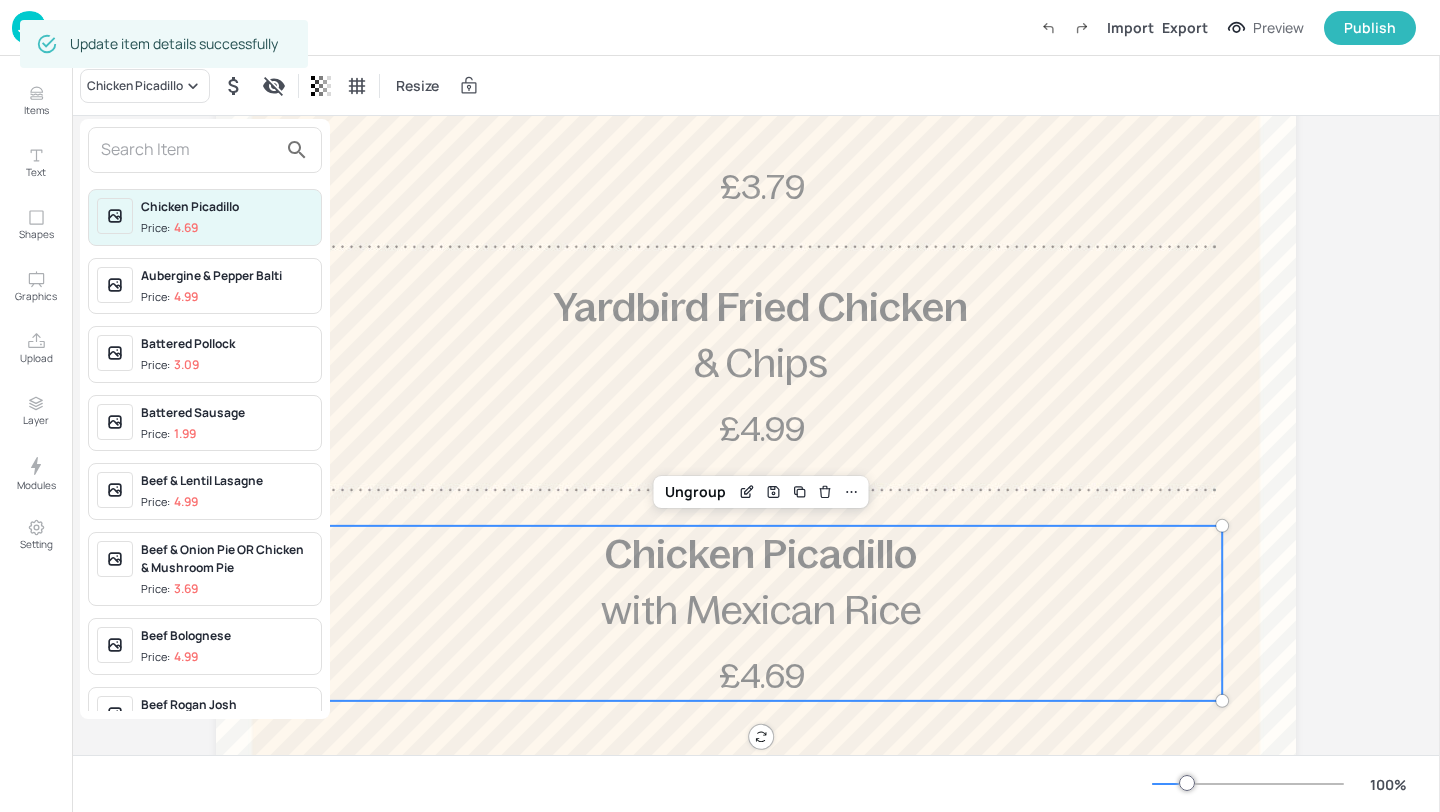 click at bounding box center [189, 150] 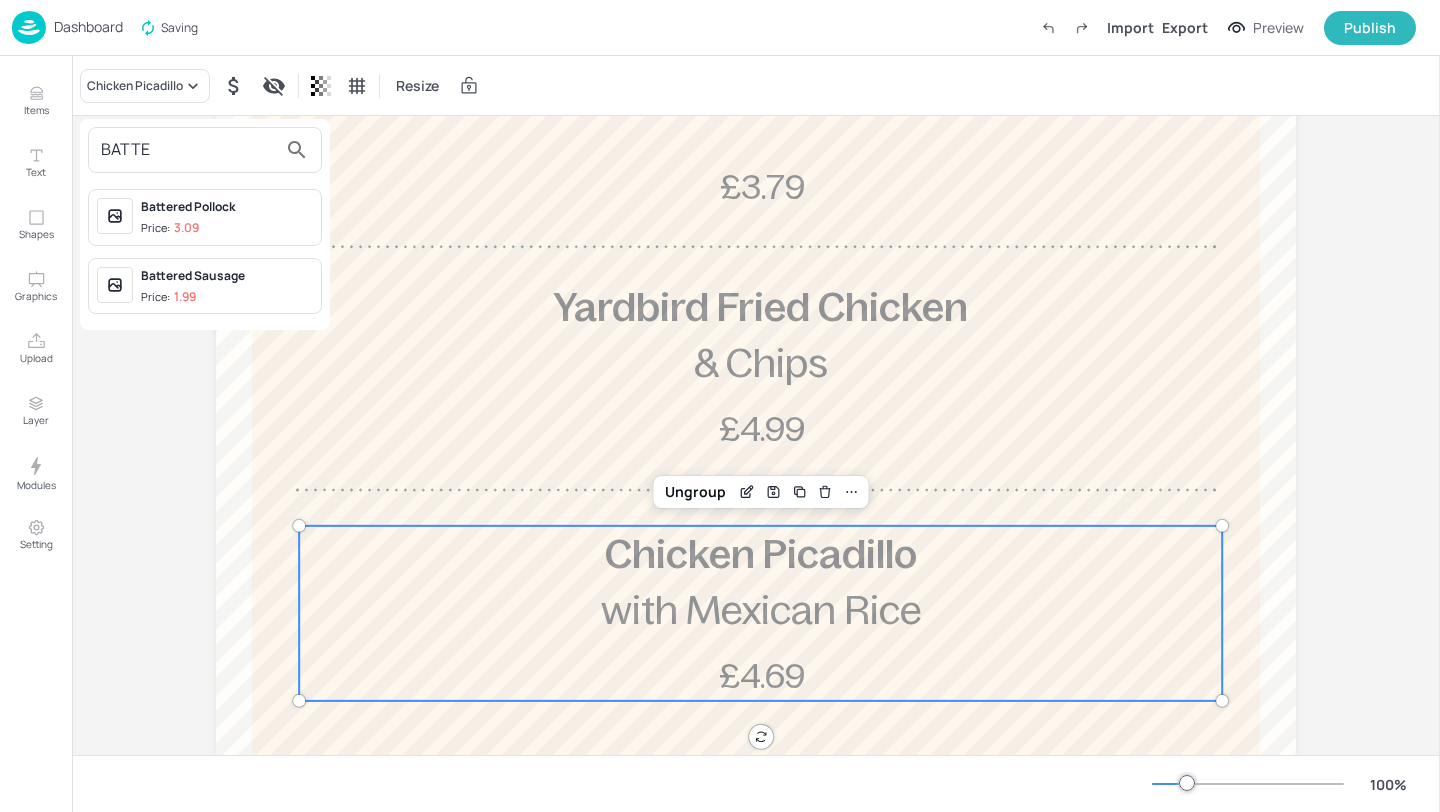 type on "BATTE" 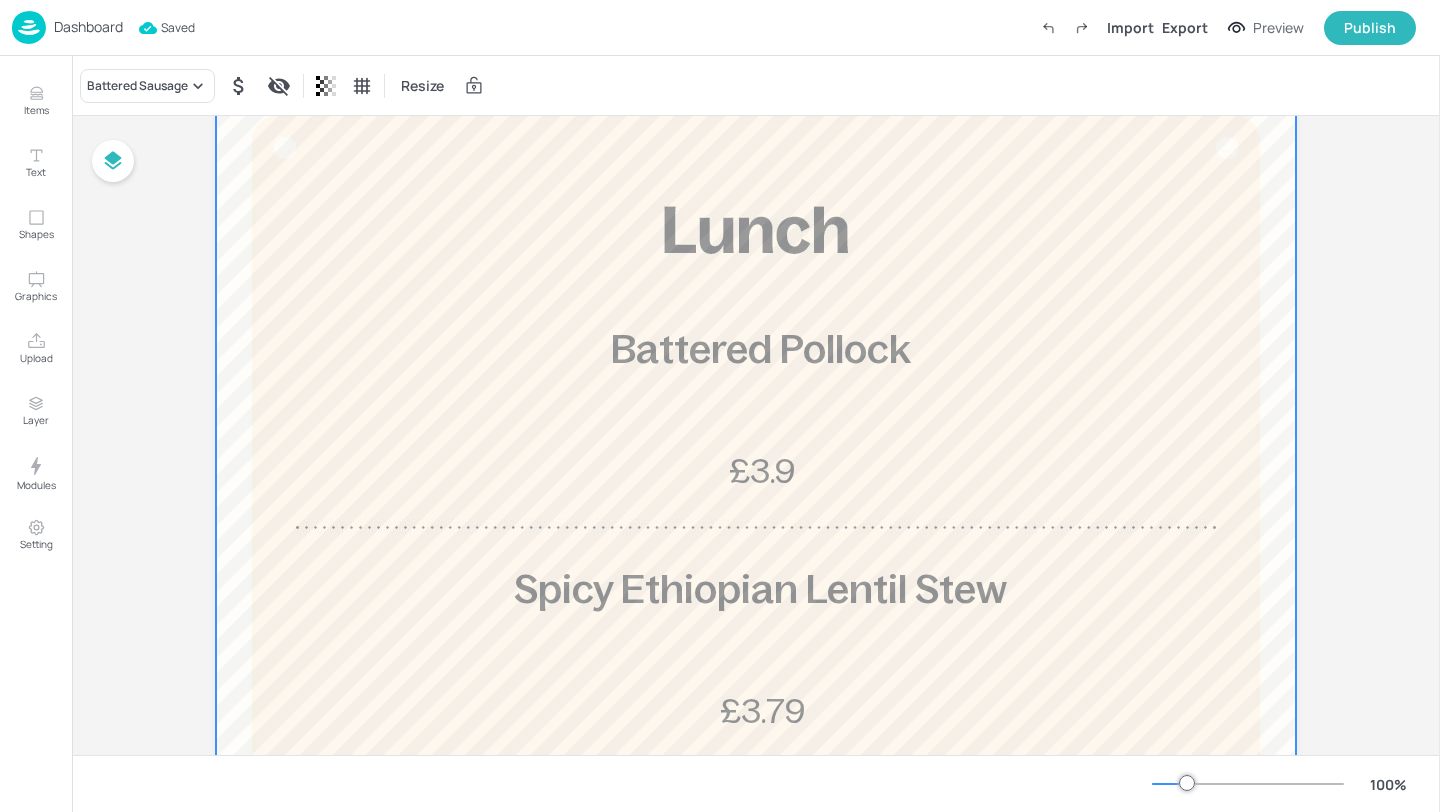 scroll, scrollTop: 0, scrollLeft: 0, axis: both 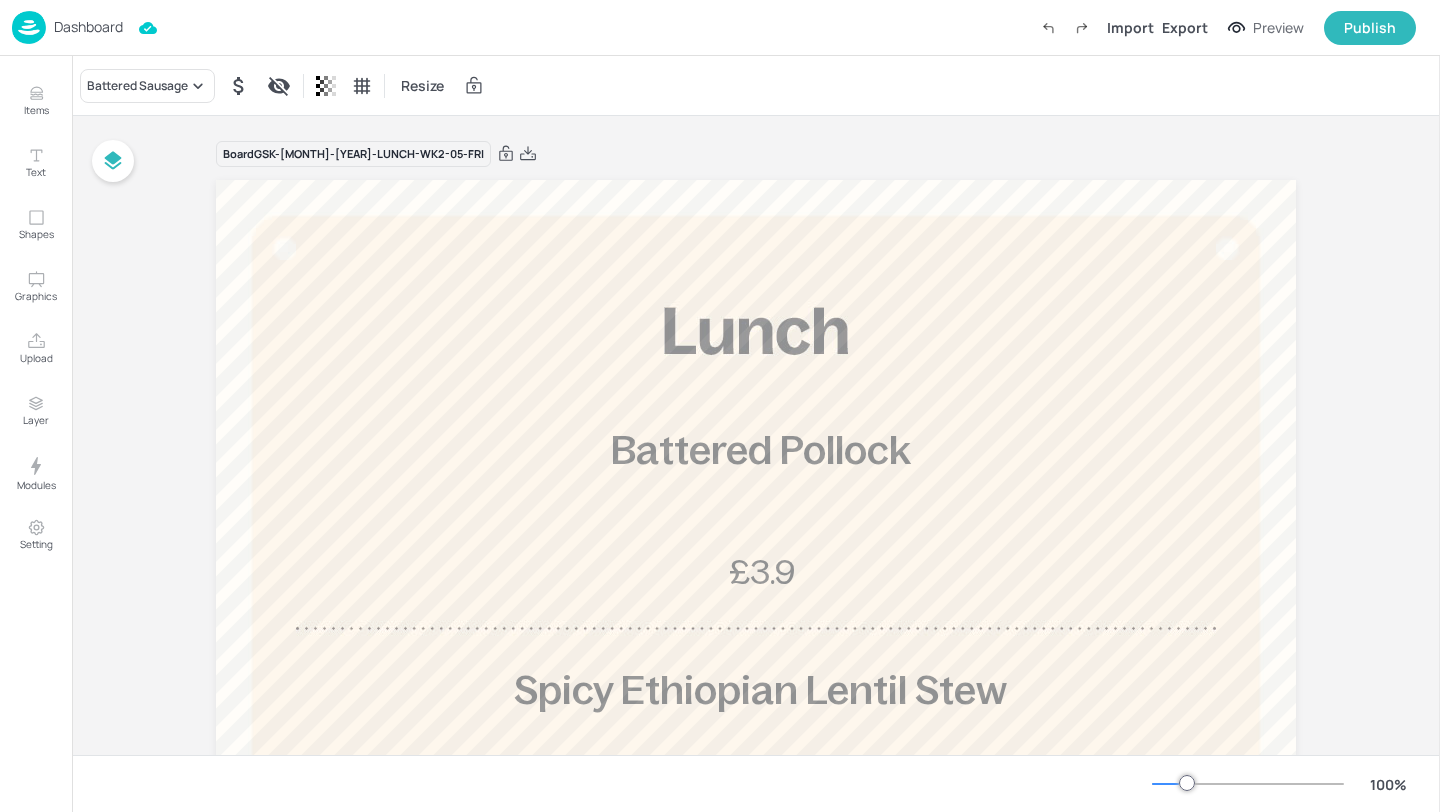 click on "Dashboard" at bounding box center [88, 27] 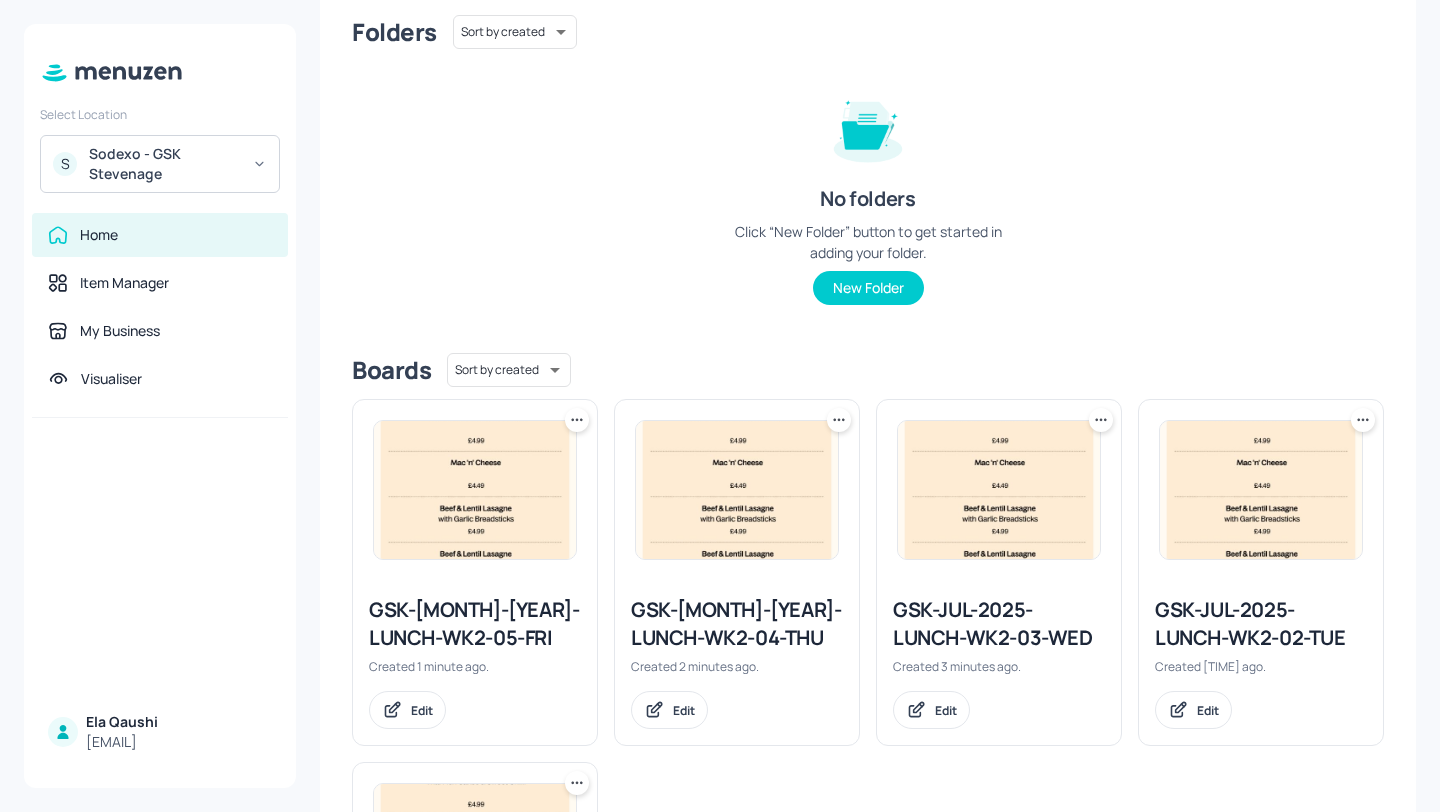 scroll, scrollTop: 293, scrollLeft: 0, axis: vertical 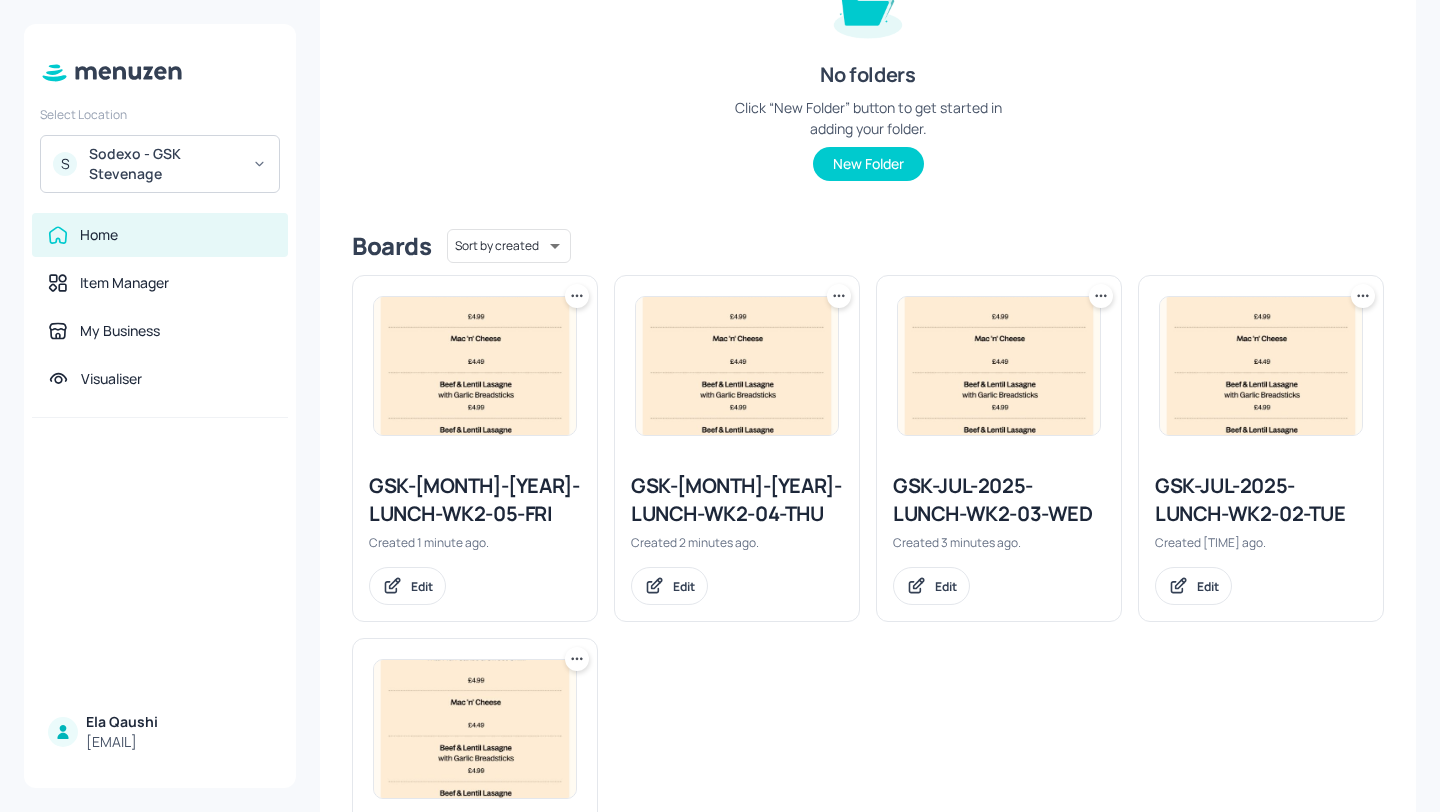 click 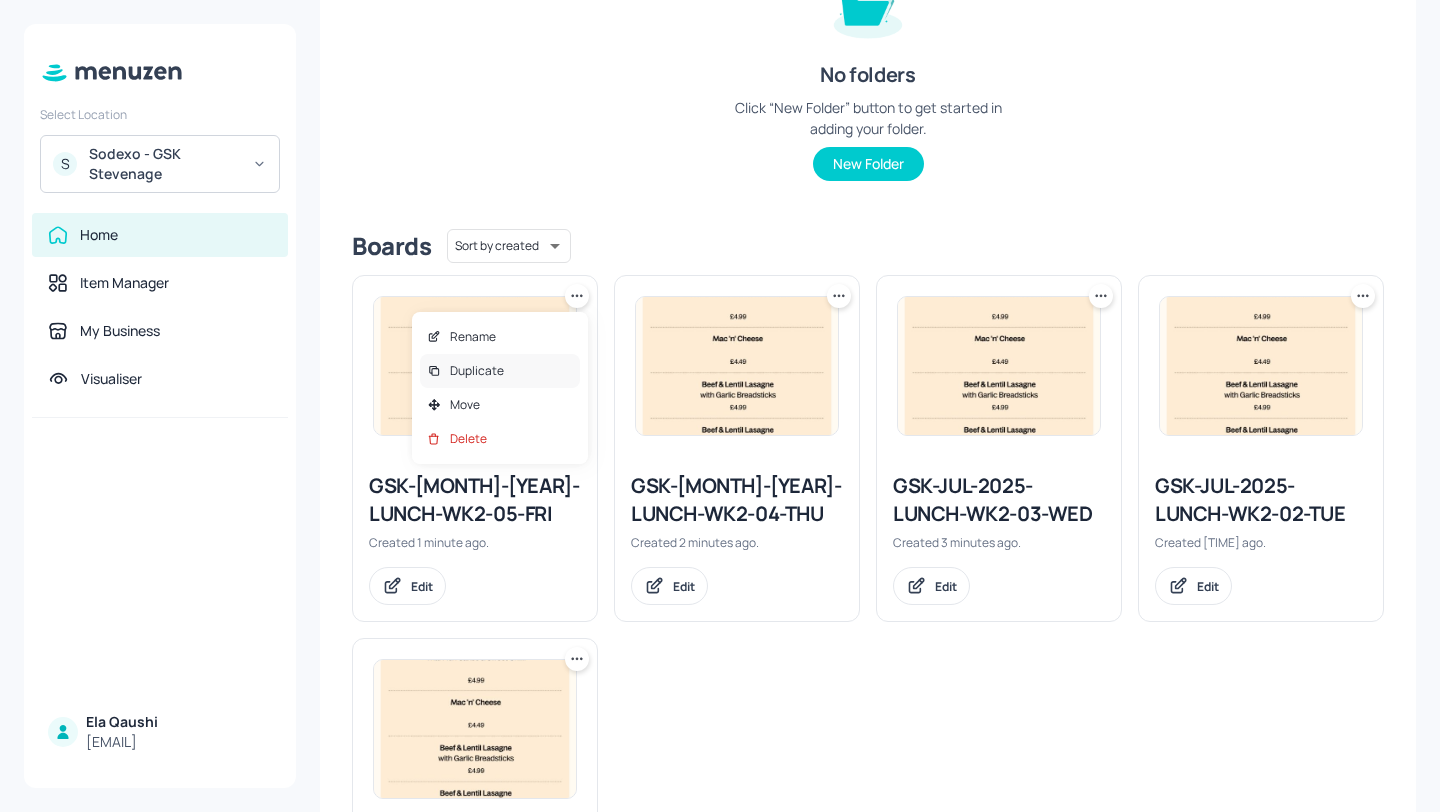 click on "Duplicate" at bounding box center (500, 371) 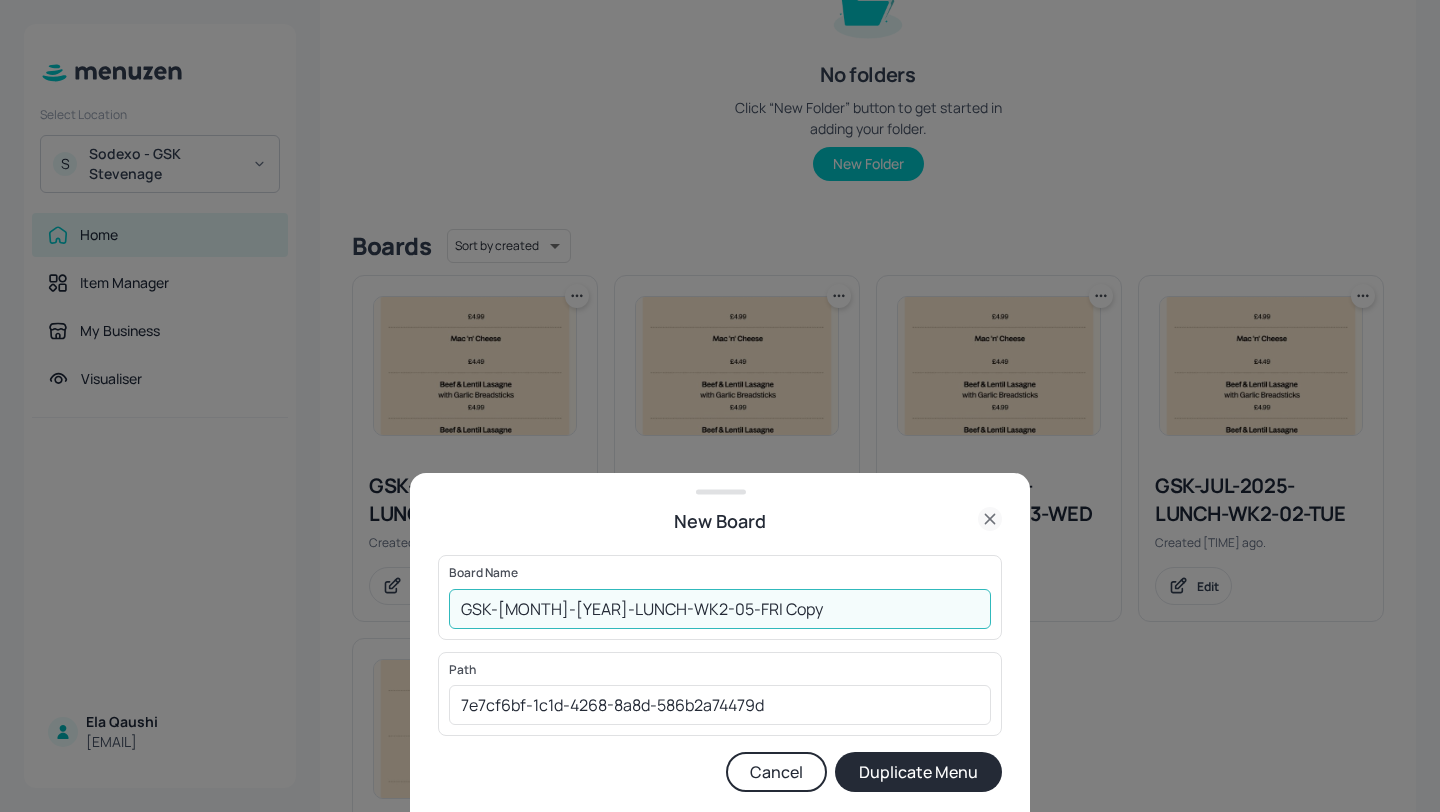 drag, startPoint x: 772, startPoint y: 612, endPoint x: 689, endPoint y: 604, distance: 83.38465 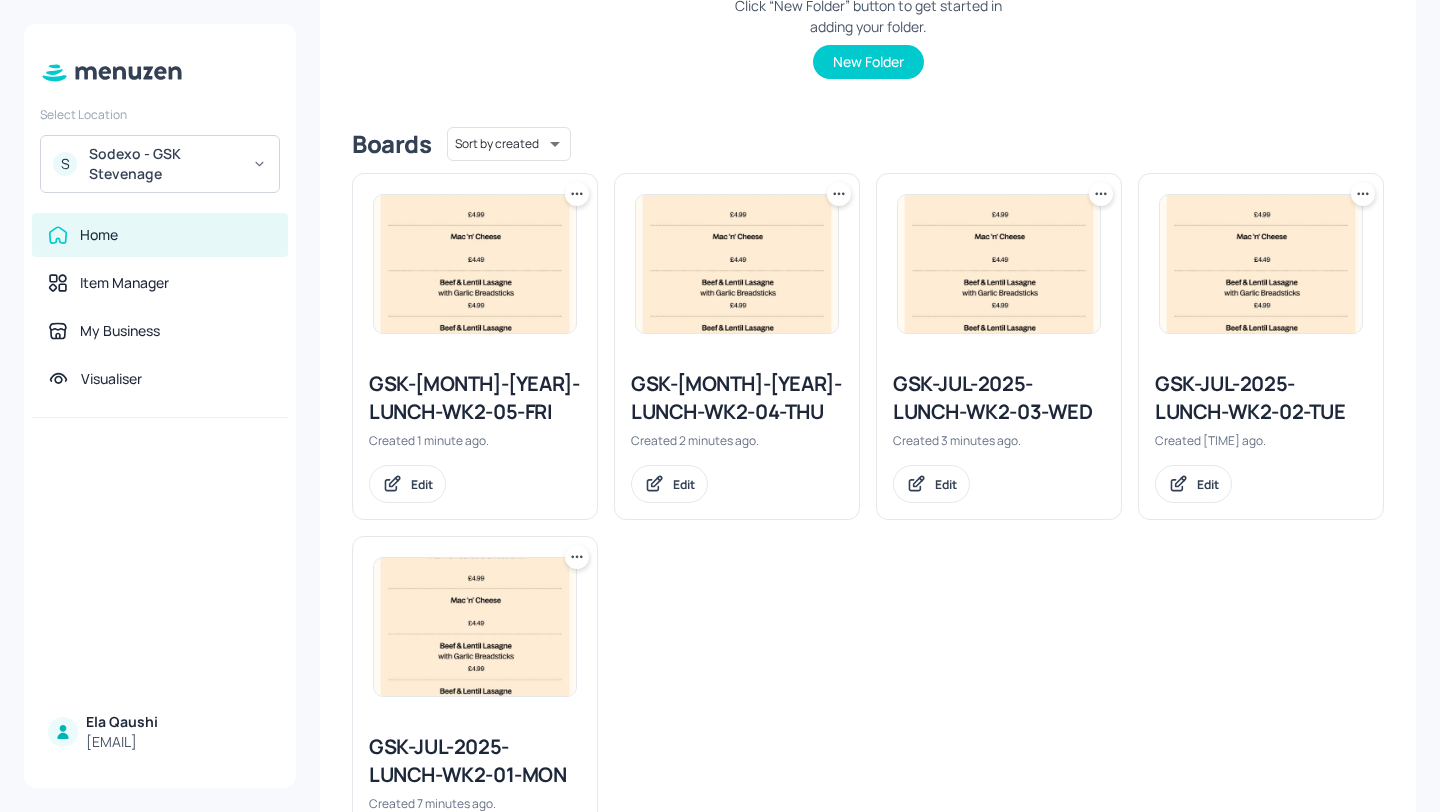 scroll, scrollTop: 514, scrollLeft: 0, axis: vertical 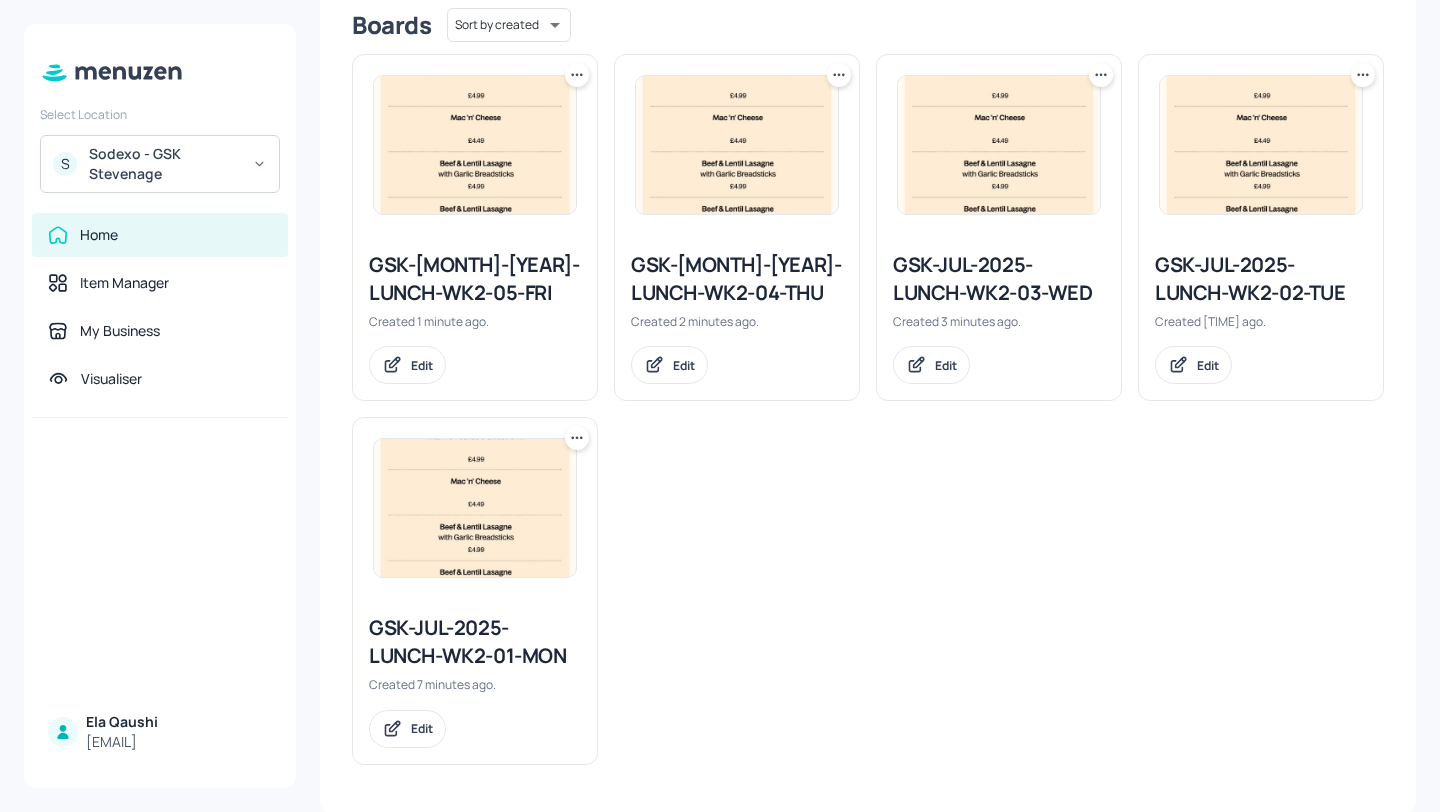 click 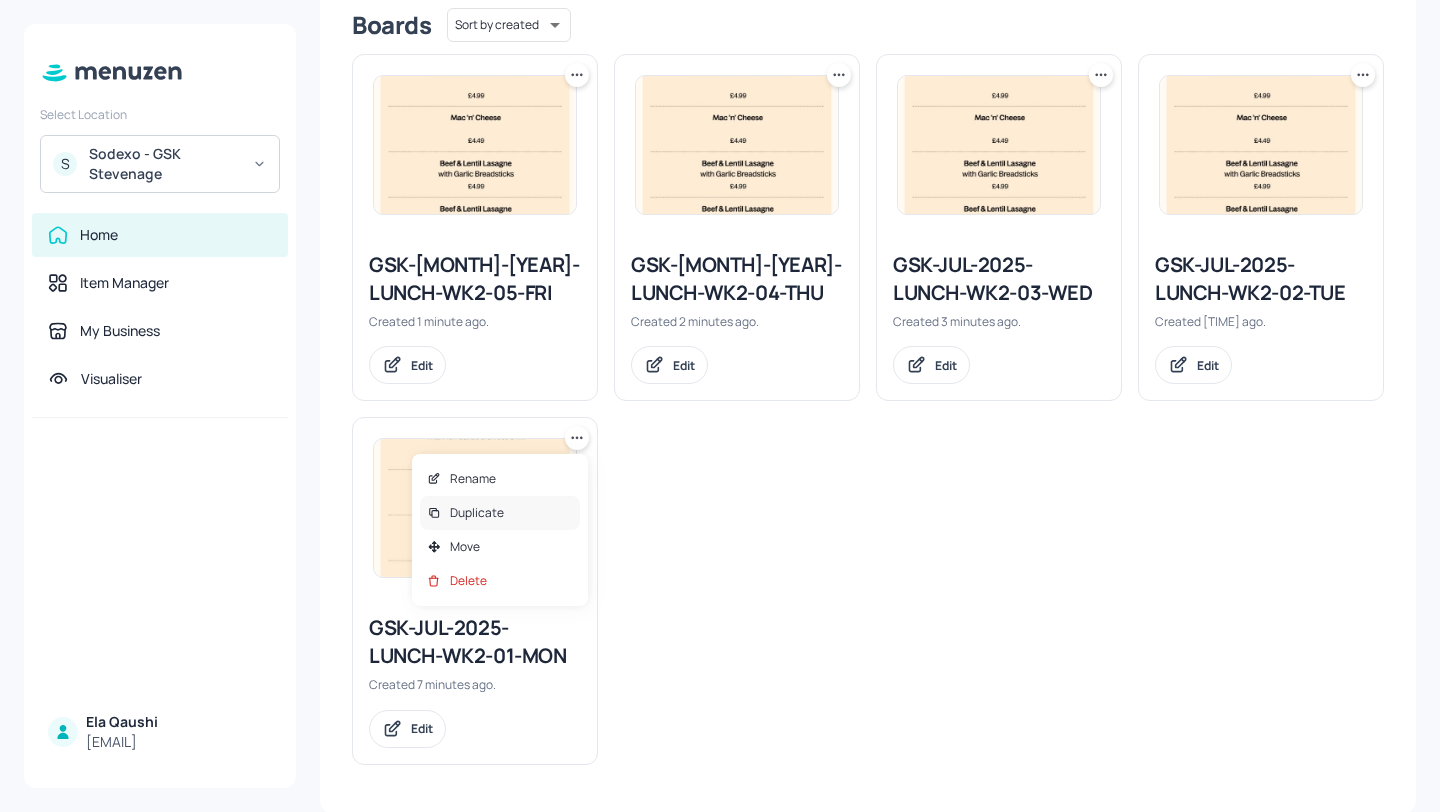 click on "Duplicate" at bounding box center (500, 513) 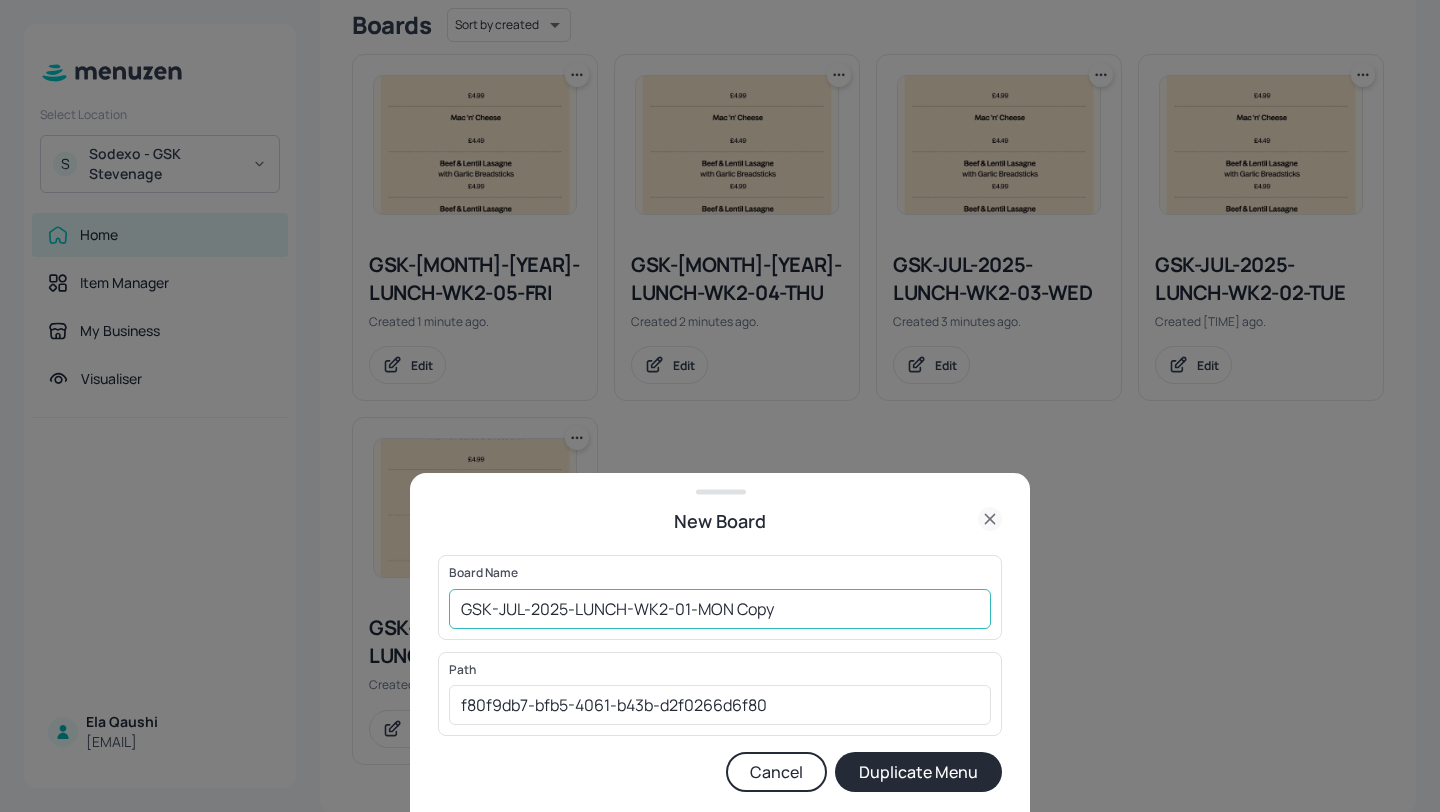 click on "GSK-JUL-2025-LUNCH-WK2-01-MON Copy" at bounding box center (720, 609) 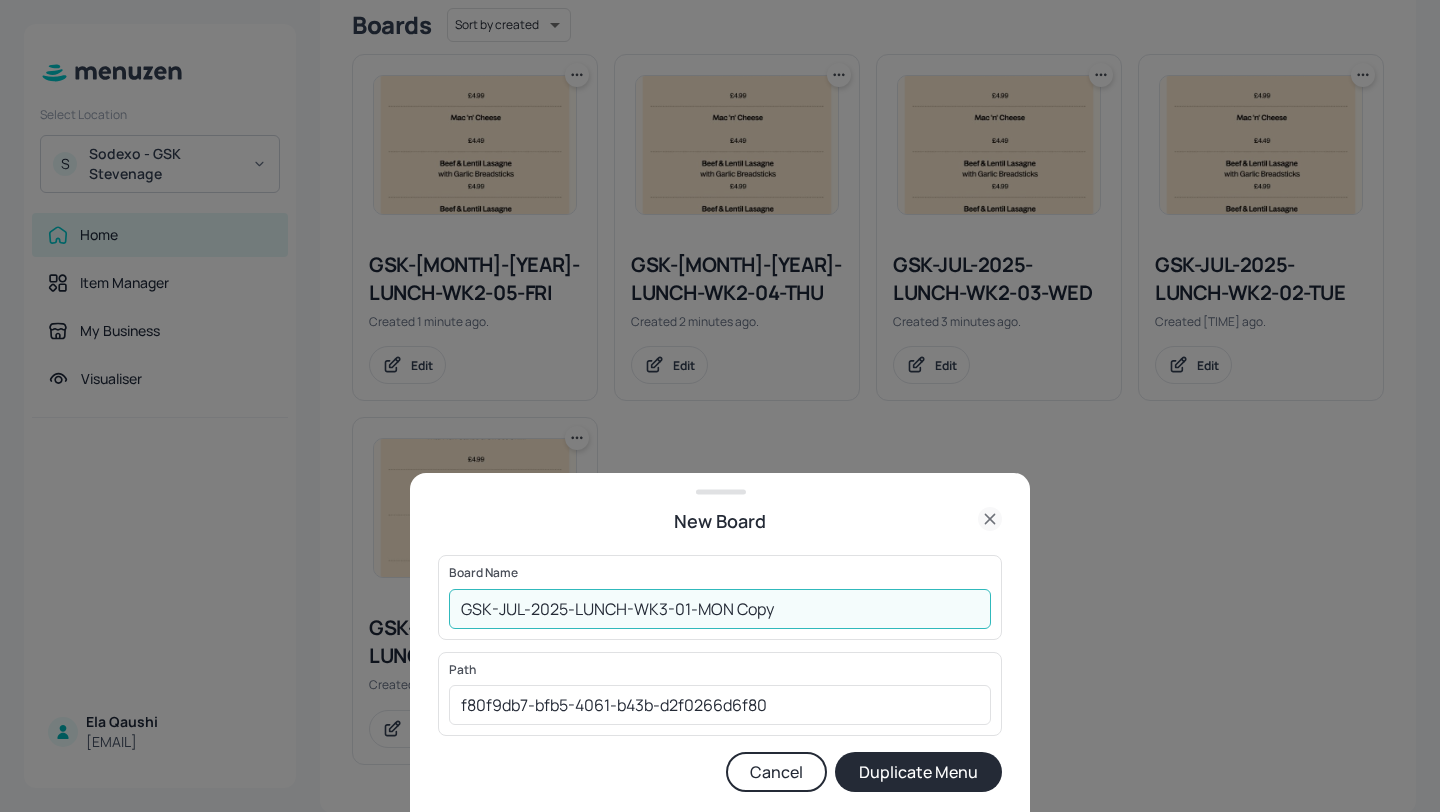 drag, startPoint x: 795, startPoint y: 625, endPoint x: 739, endPoint y: 613, distance: 57.271286 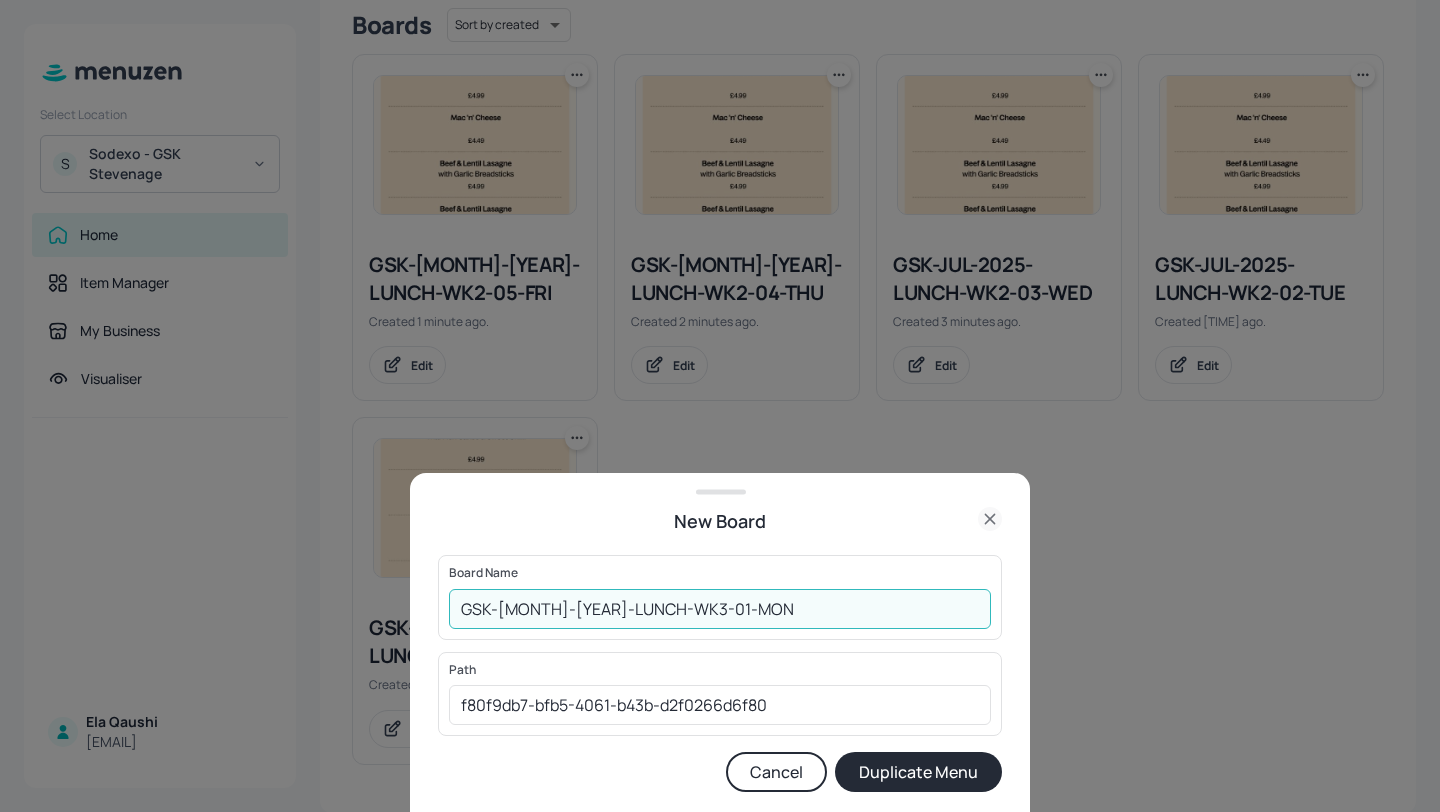 type on "GSK-JUL-2025-LUNCH-WK3-01-MON" 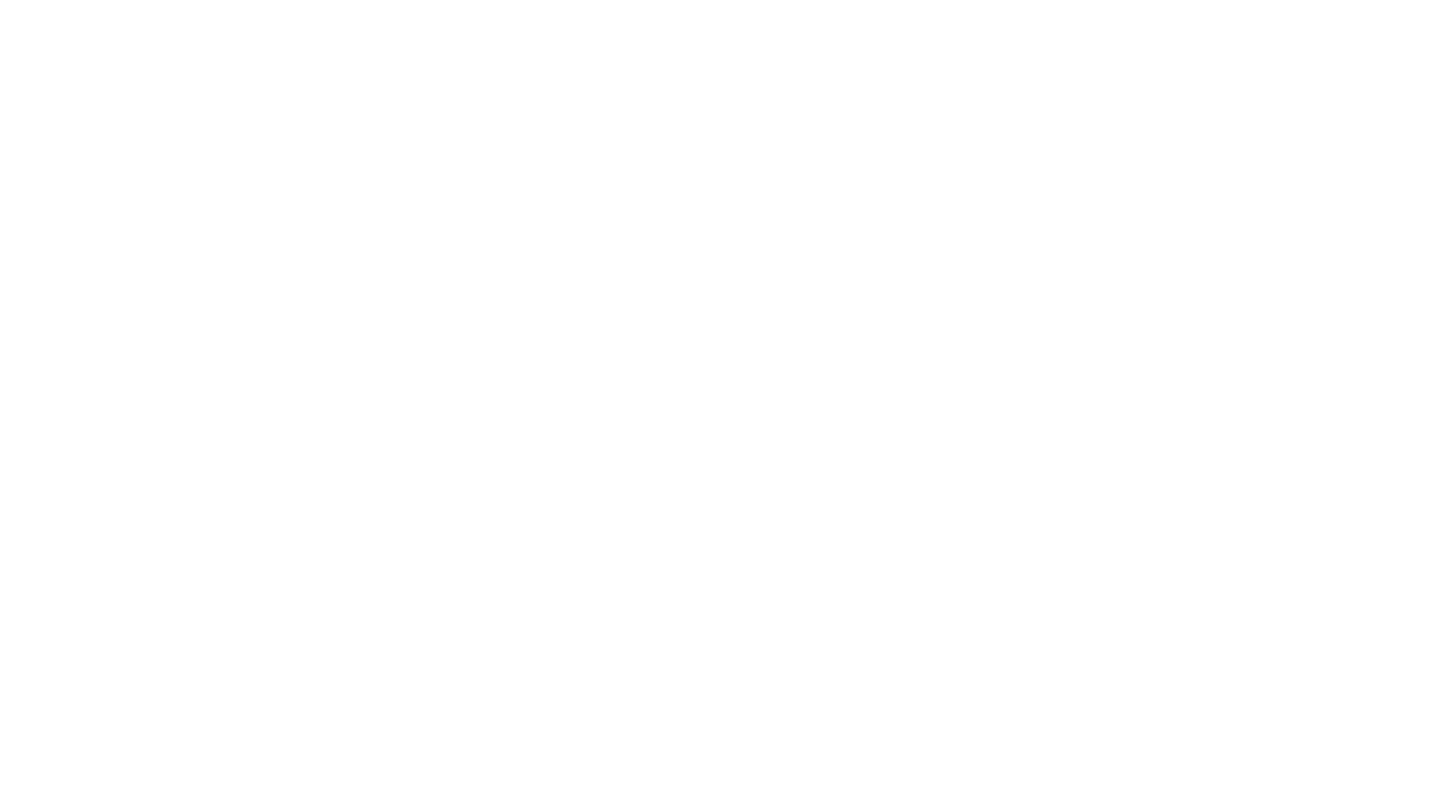 scroll, scrollTop: 0, scrollLeft: 0, axis: both 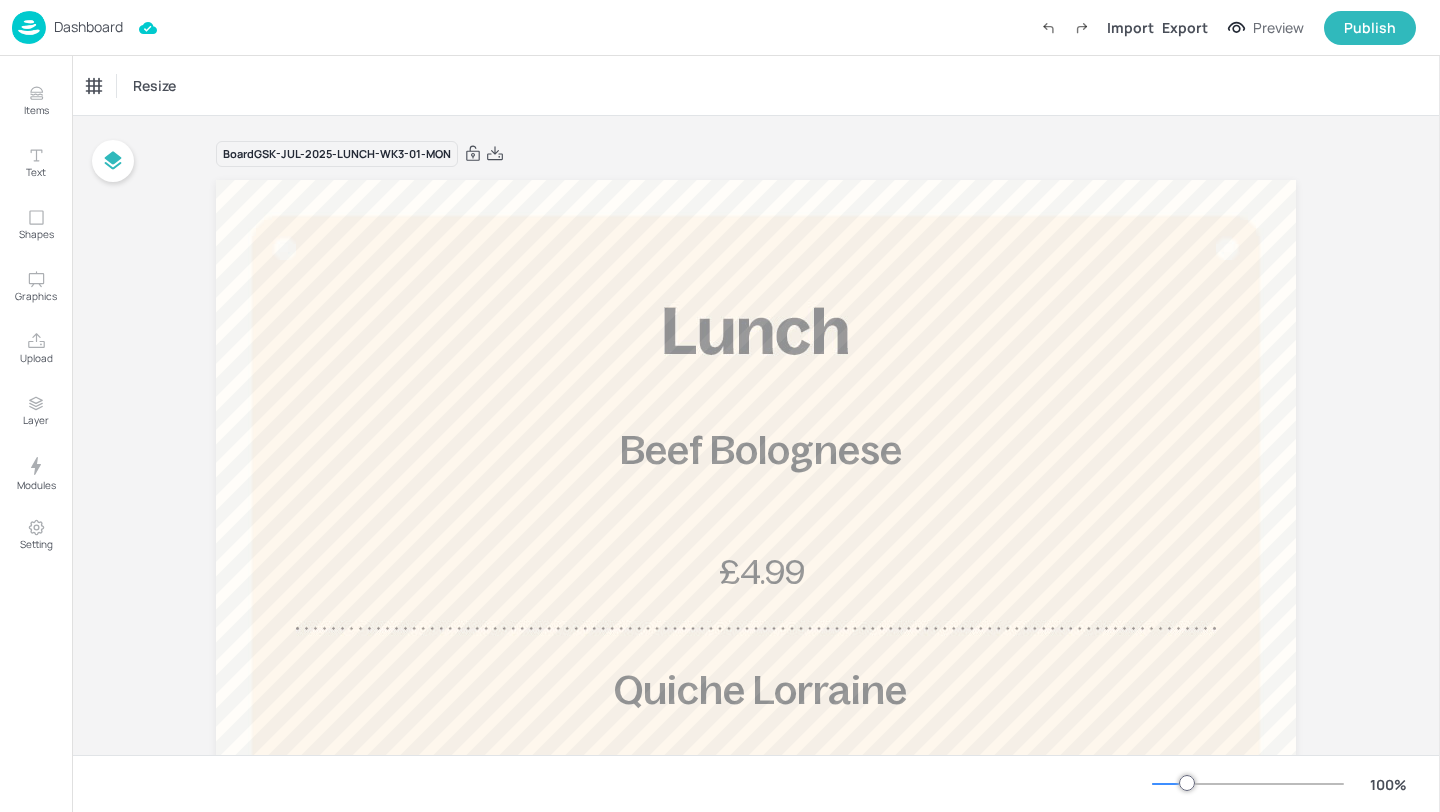 click on "Dashboard" at bounding box center (88, 27) 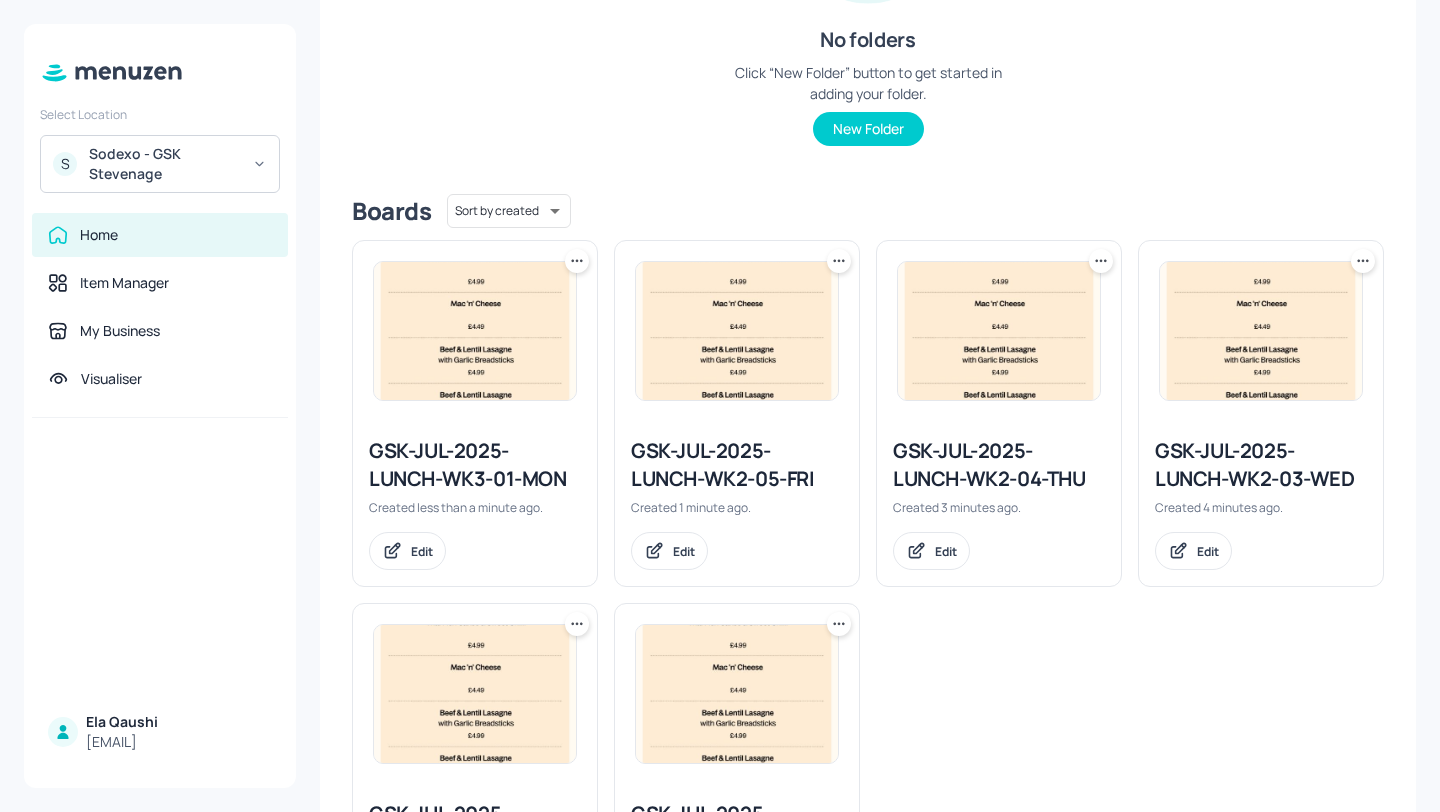 scroll, scrollTop: 370, scrollLeft: 0, axis: vertical 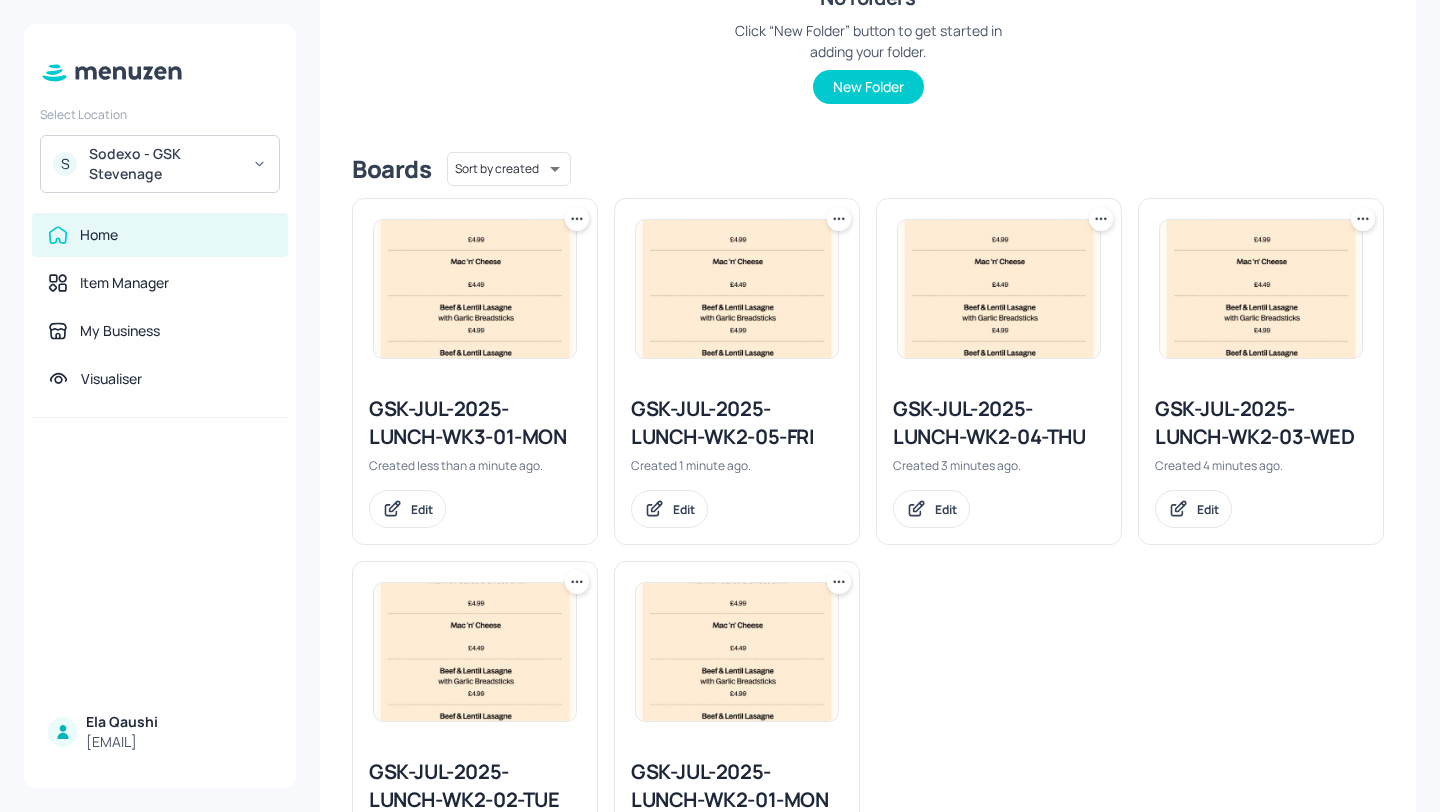 click 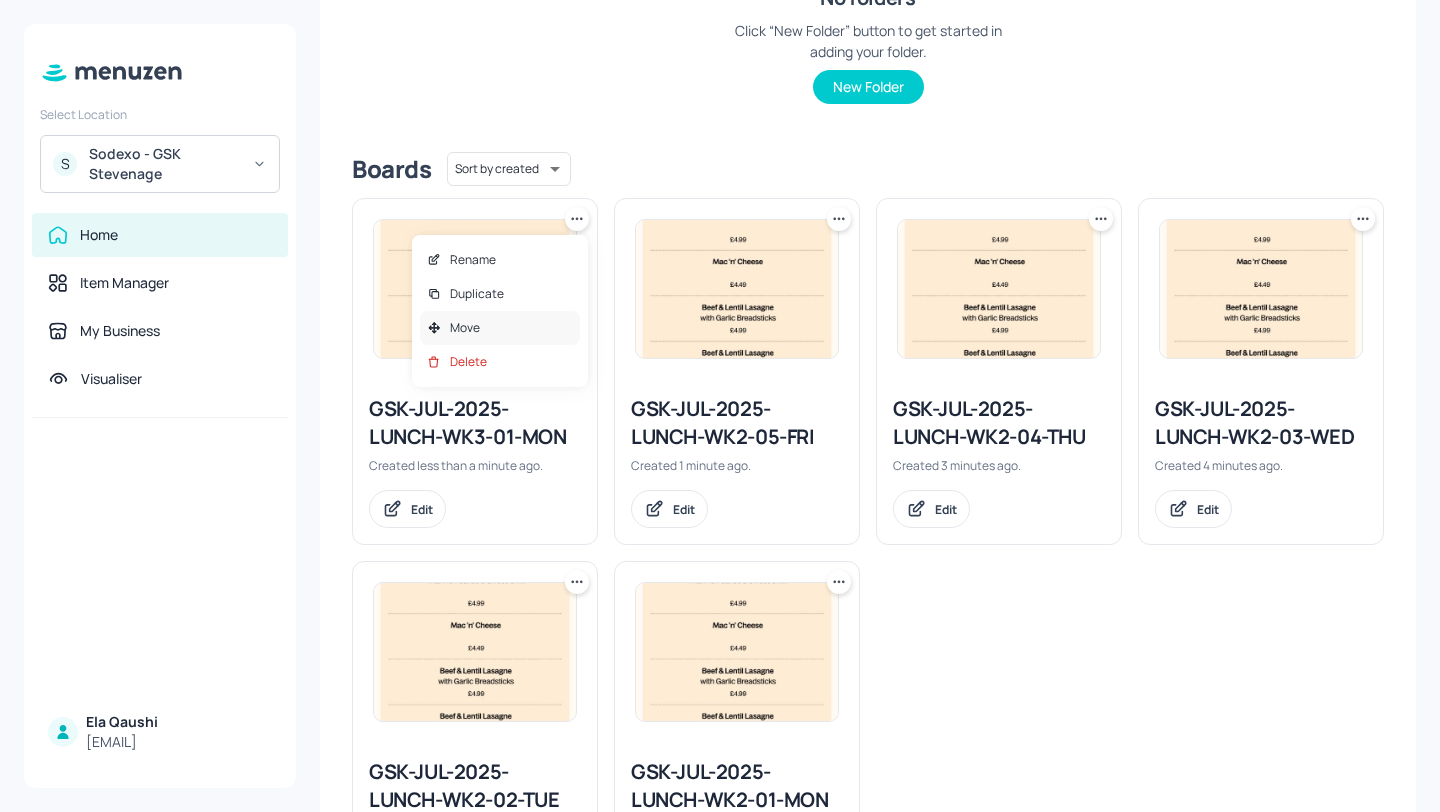 click on "Move" at bounding box center (500, 328) 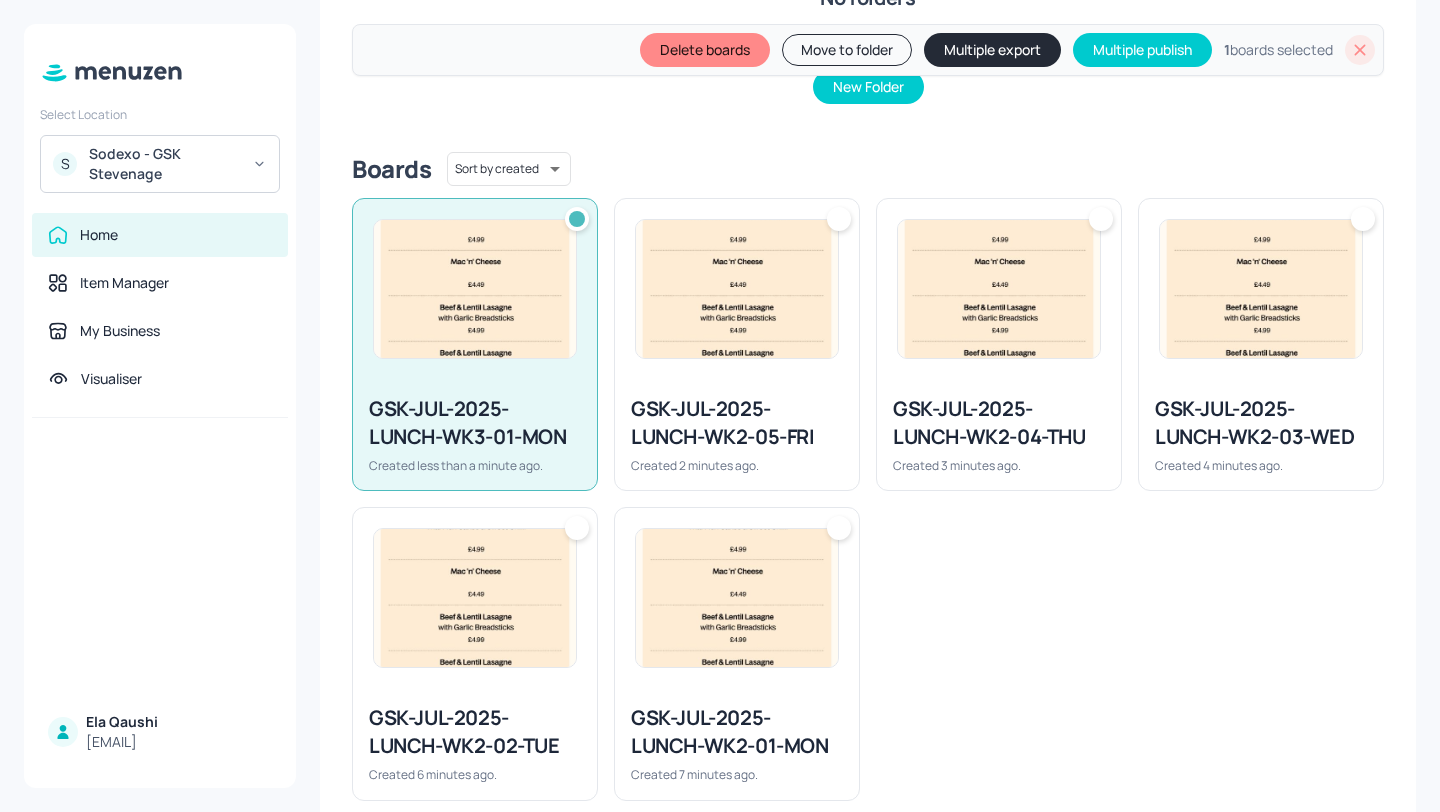 click on "Move to folder" at bounding box center [847, 50] 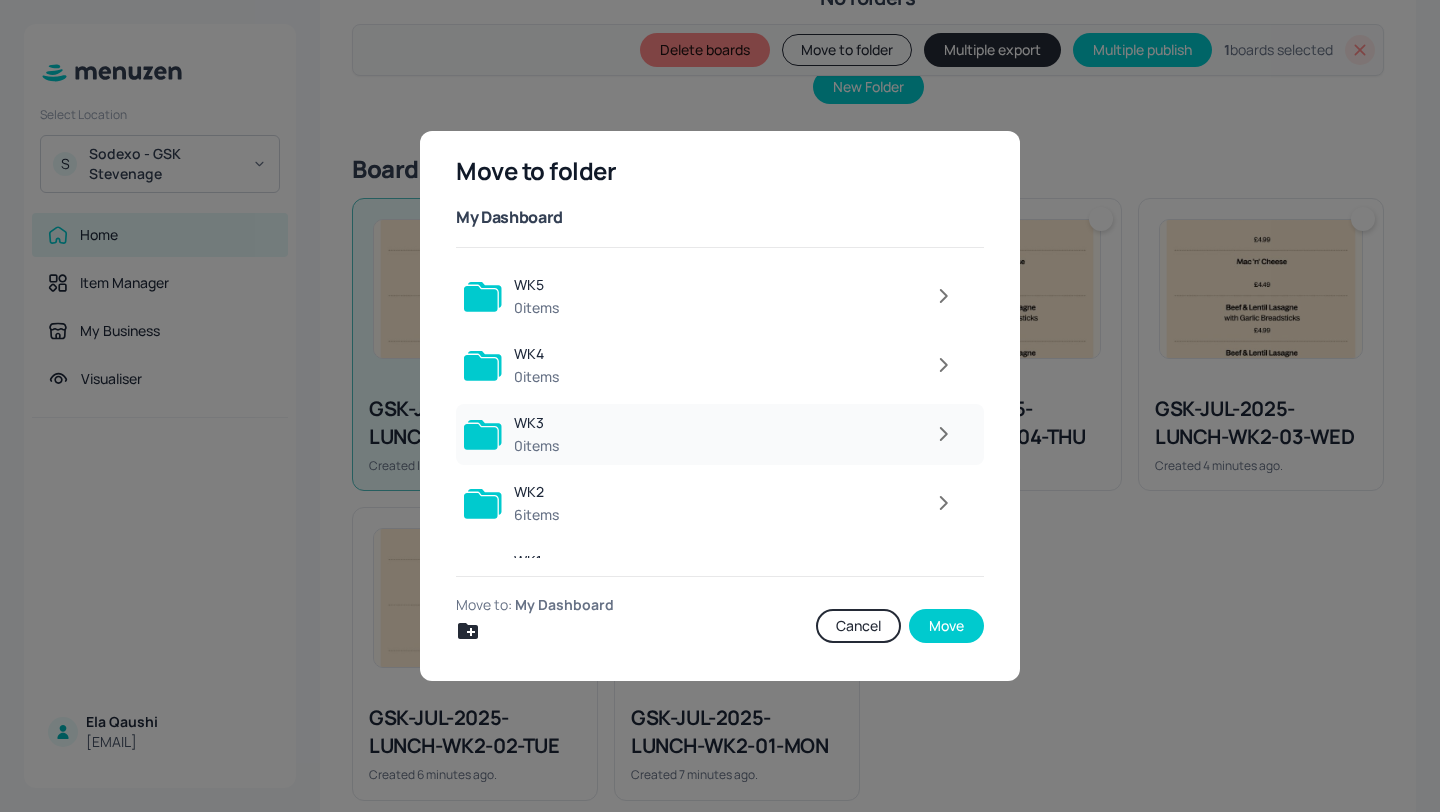click at bounding box center (768, 434) 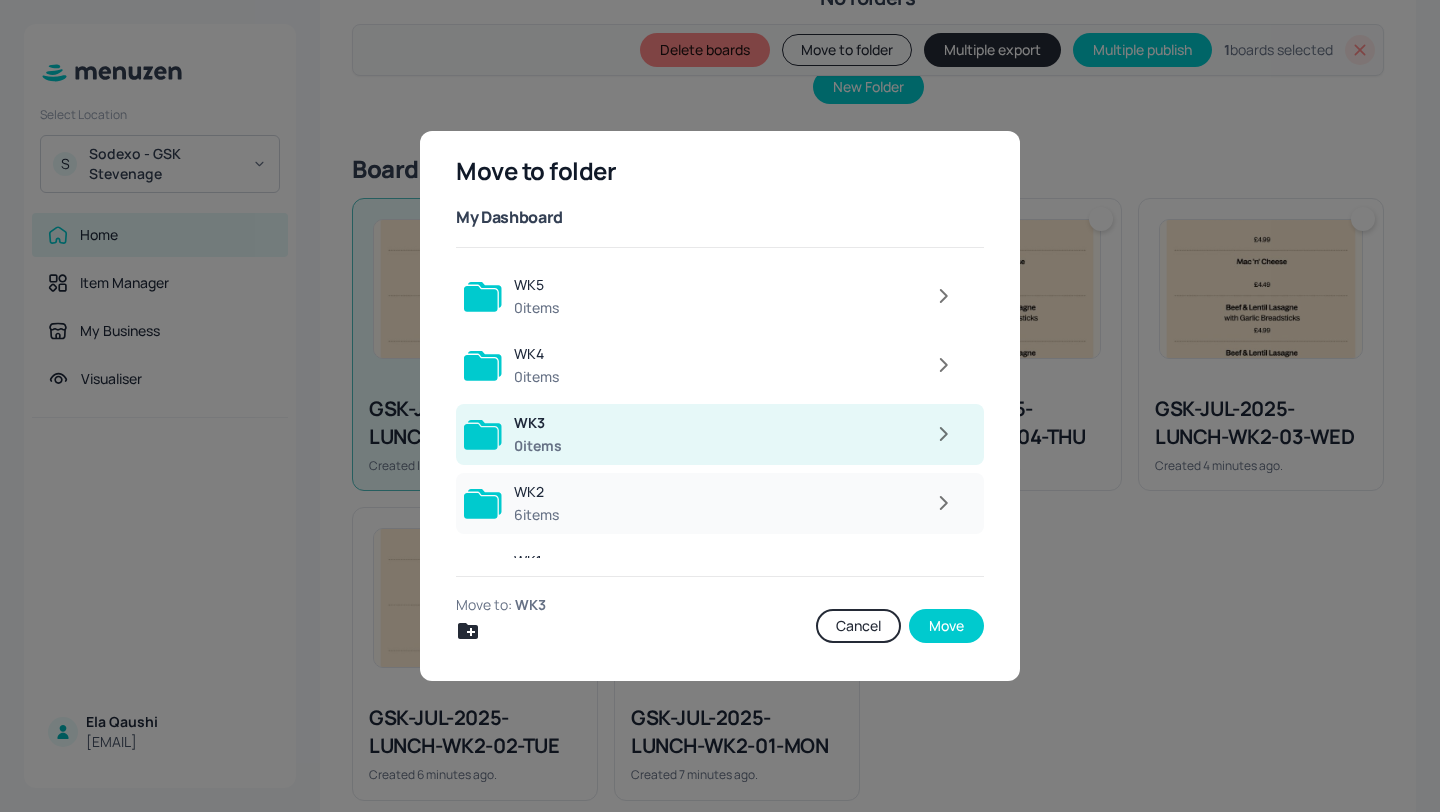 scroll, scrollTop: 45, scrollLeft: 0, axis: vertical 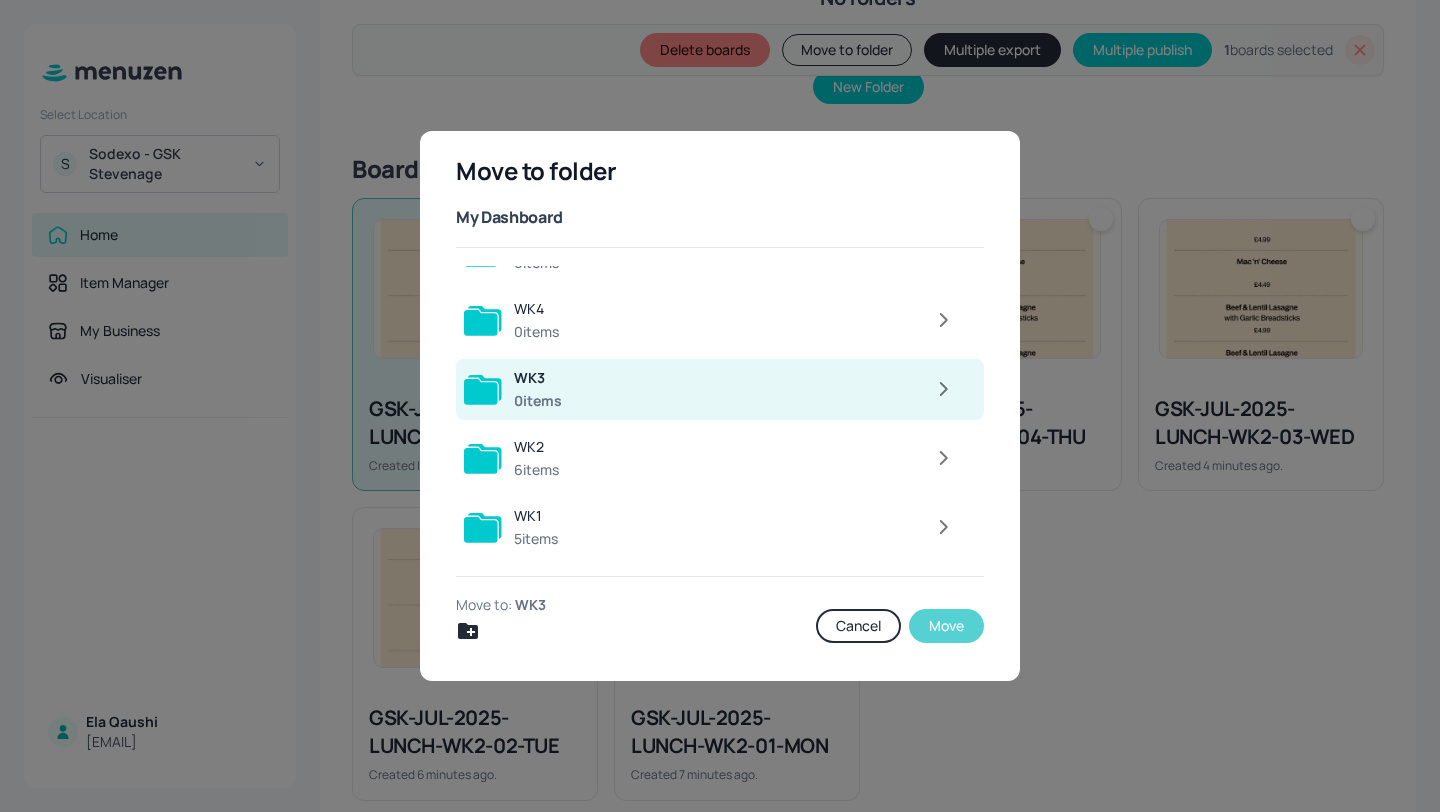 click on "Move" at bounding box center (946, 626) 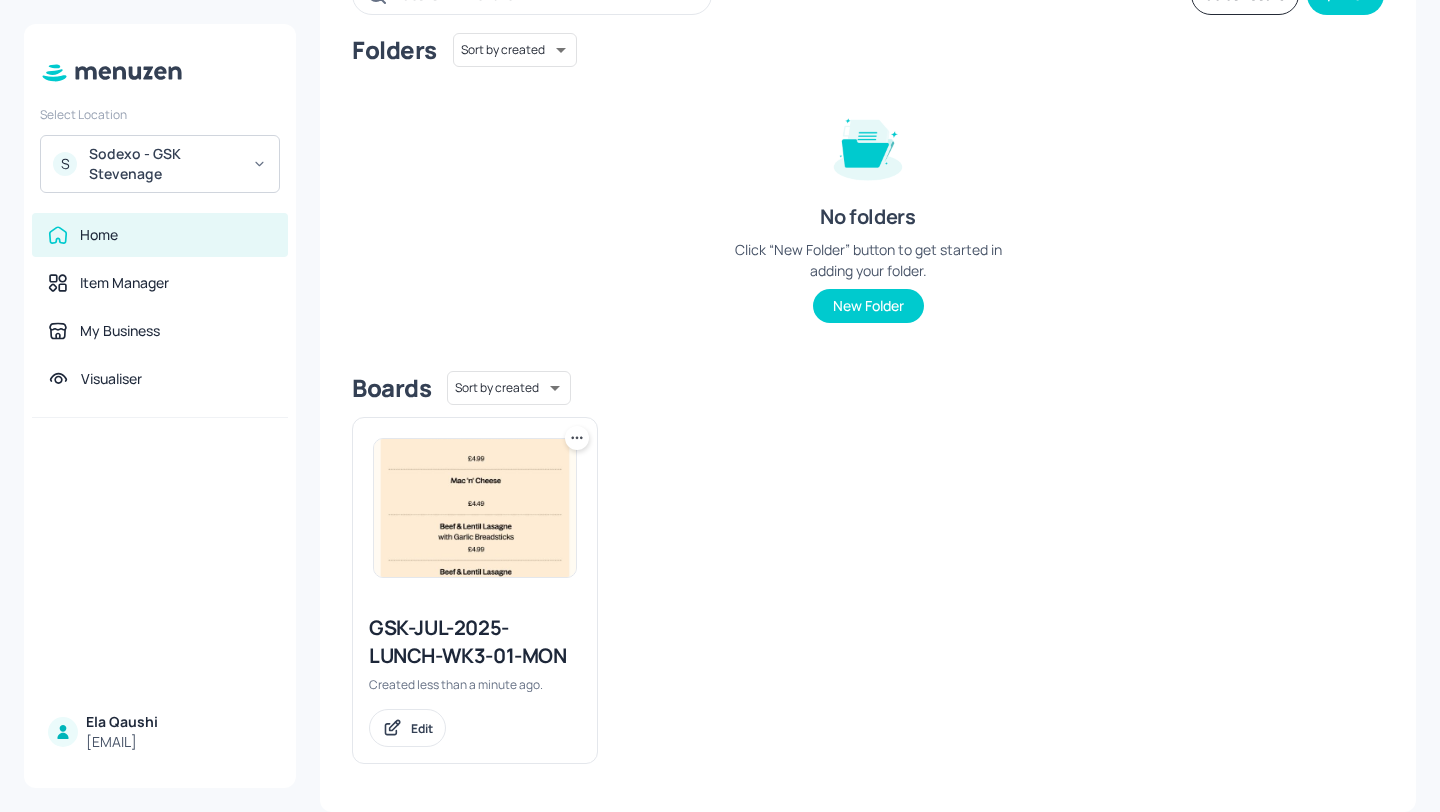 scroll, scrollTop: 151, scrollLeft: 0, axis: vertical 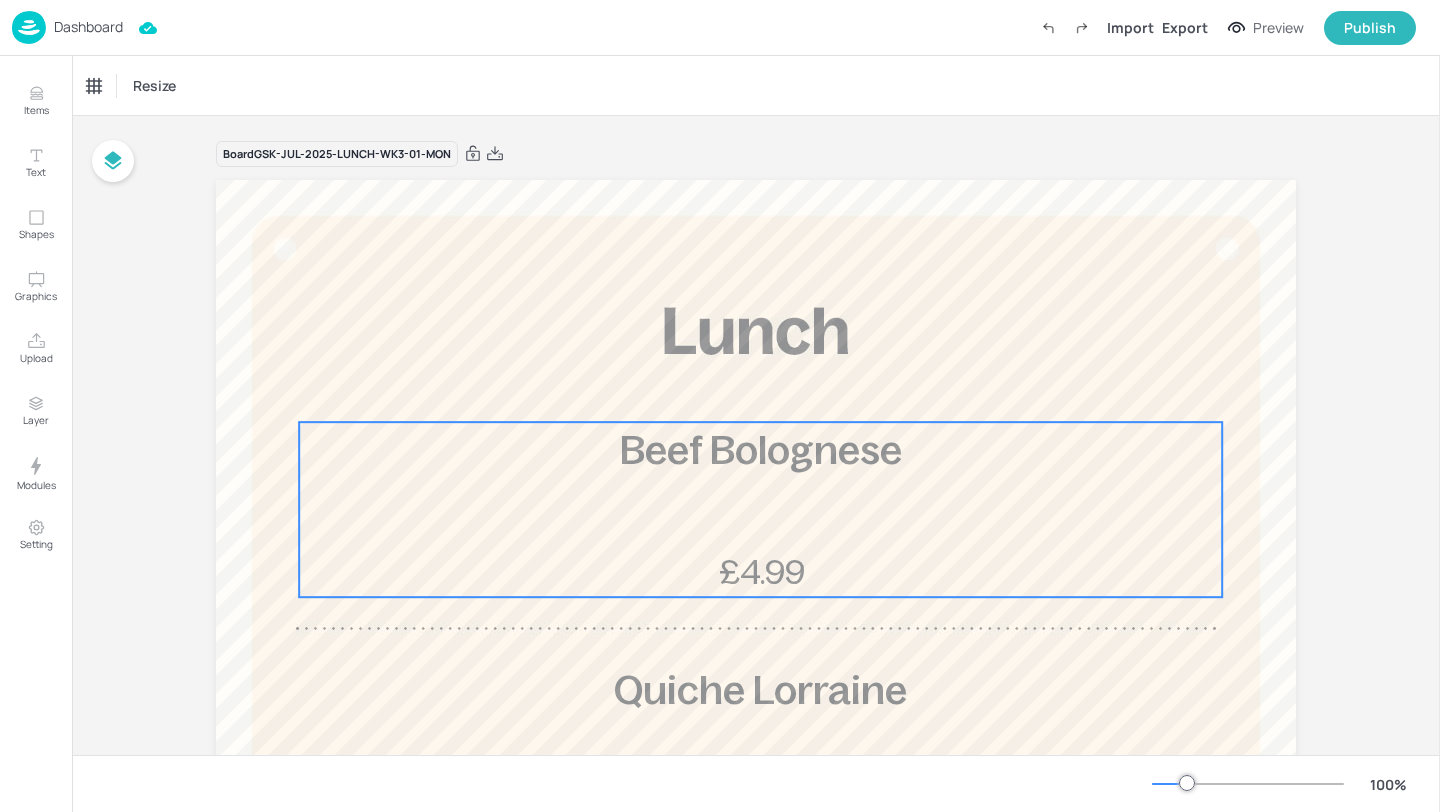 click on "Beef Bolognese £4.99" at bounding box center (760, 509) 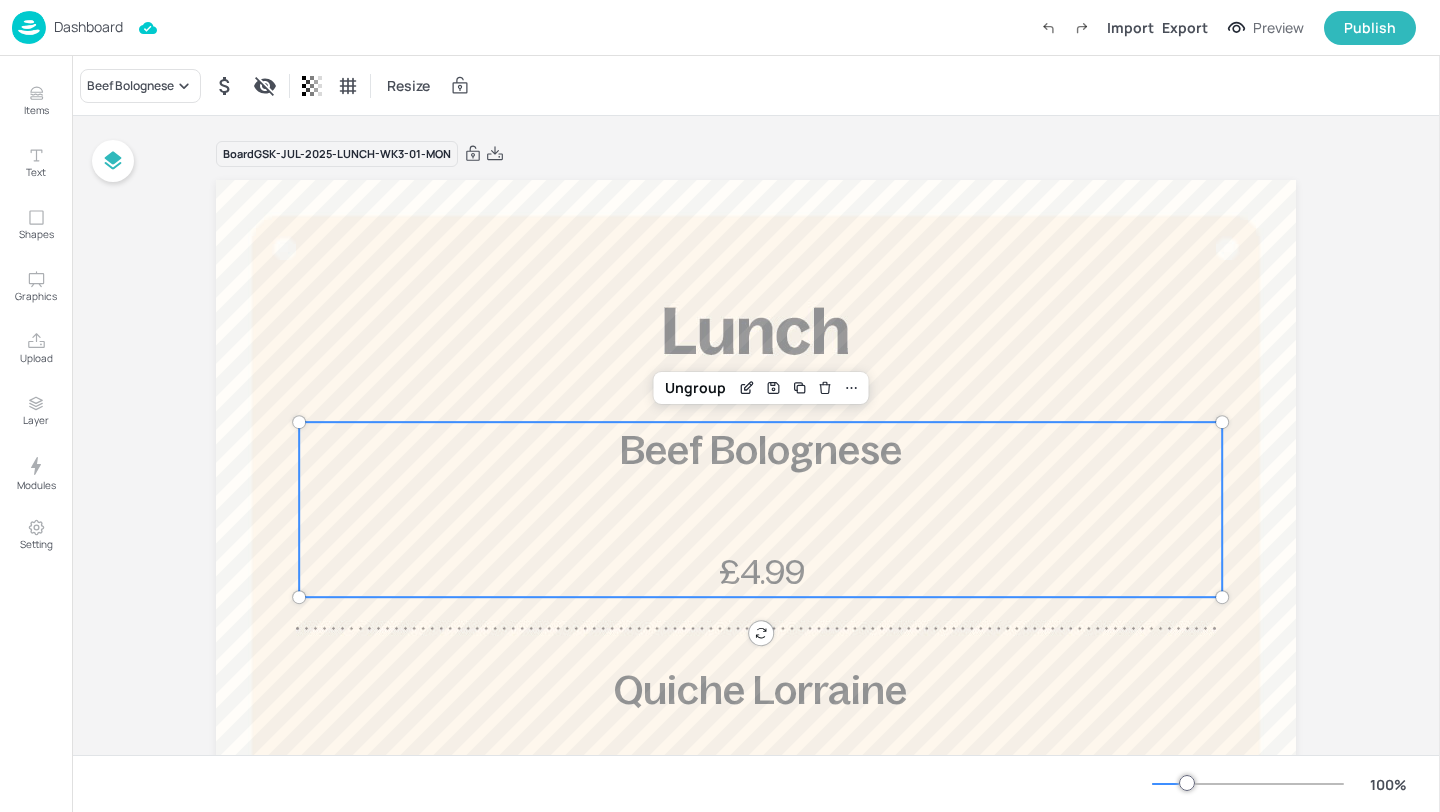 click on "Beef Bolognese Resize" at bounding box center (756, 85) 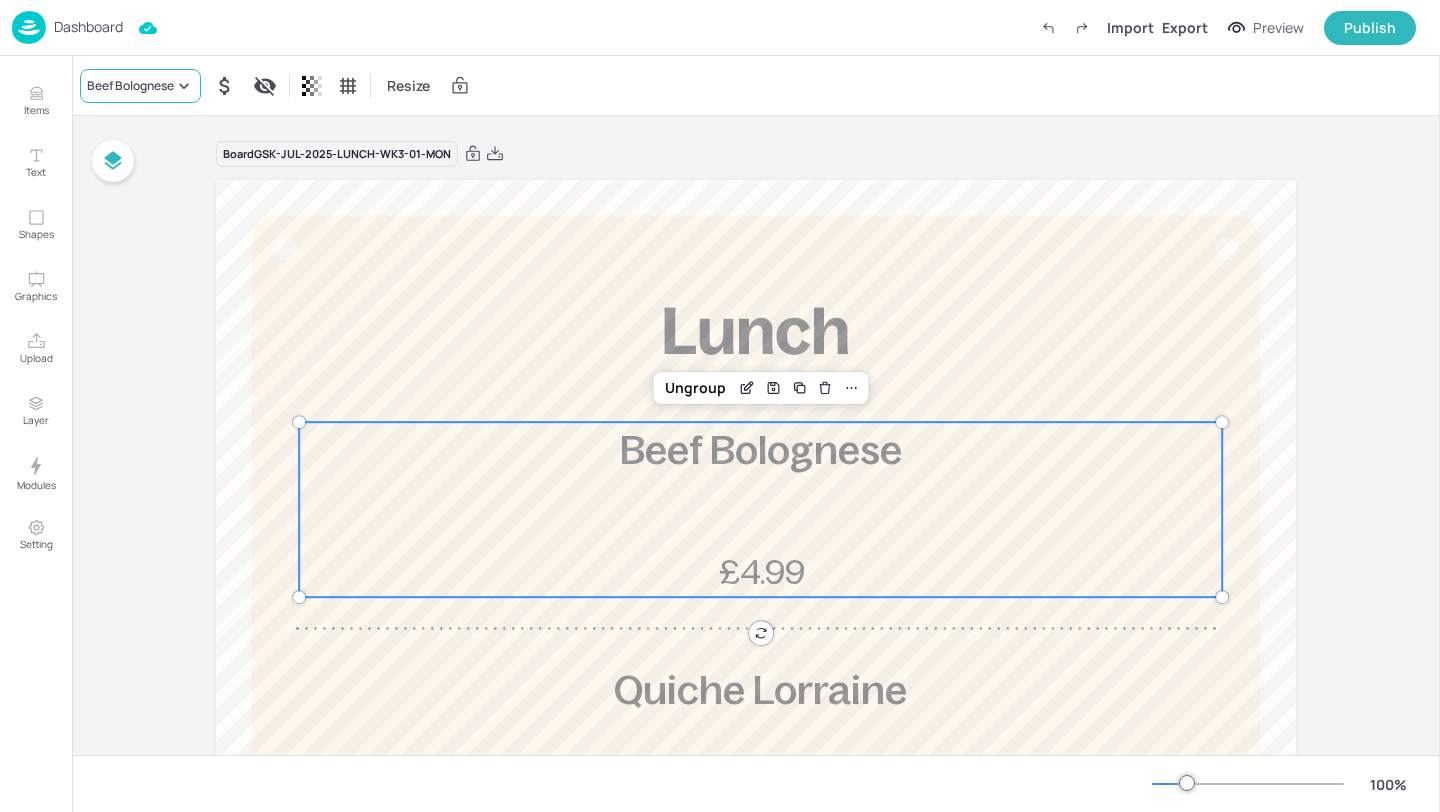 click on "Beef Bolognese" at bounding box center (130, 86) 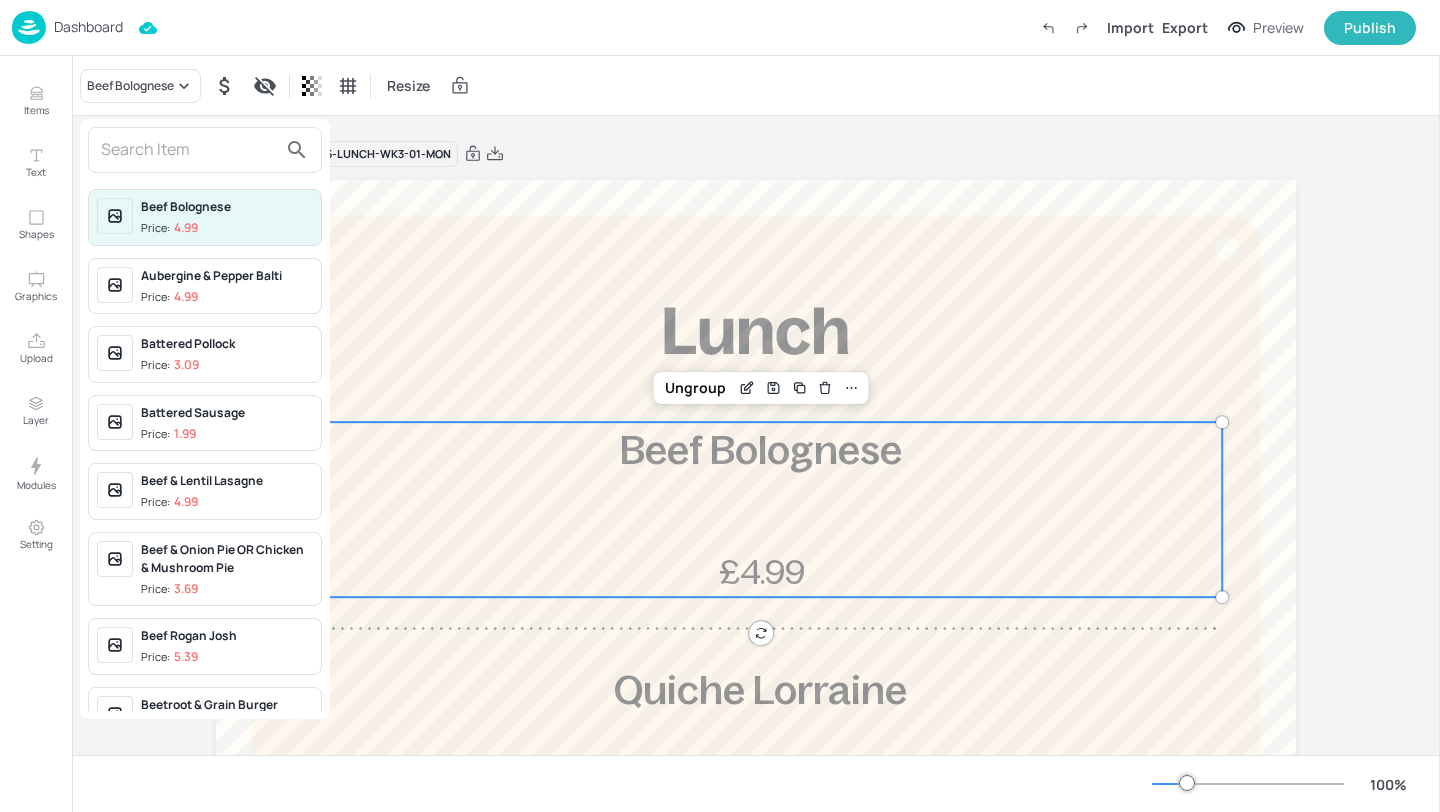click at bounding box center (205, 150) 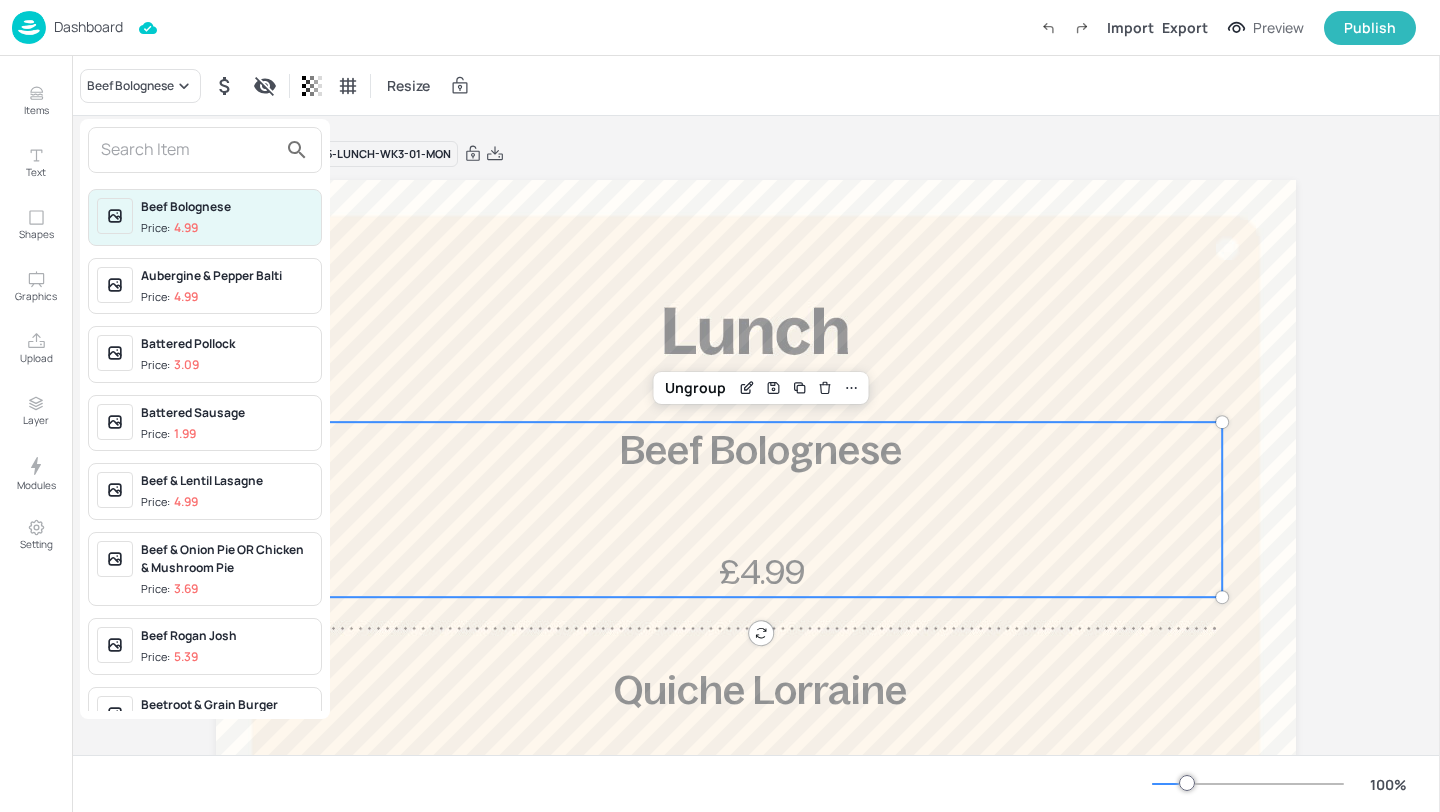click at bounding box center [189, 150] 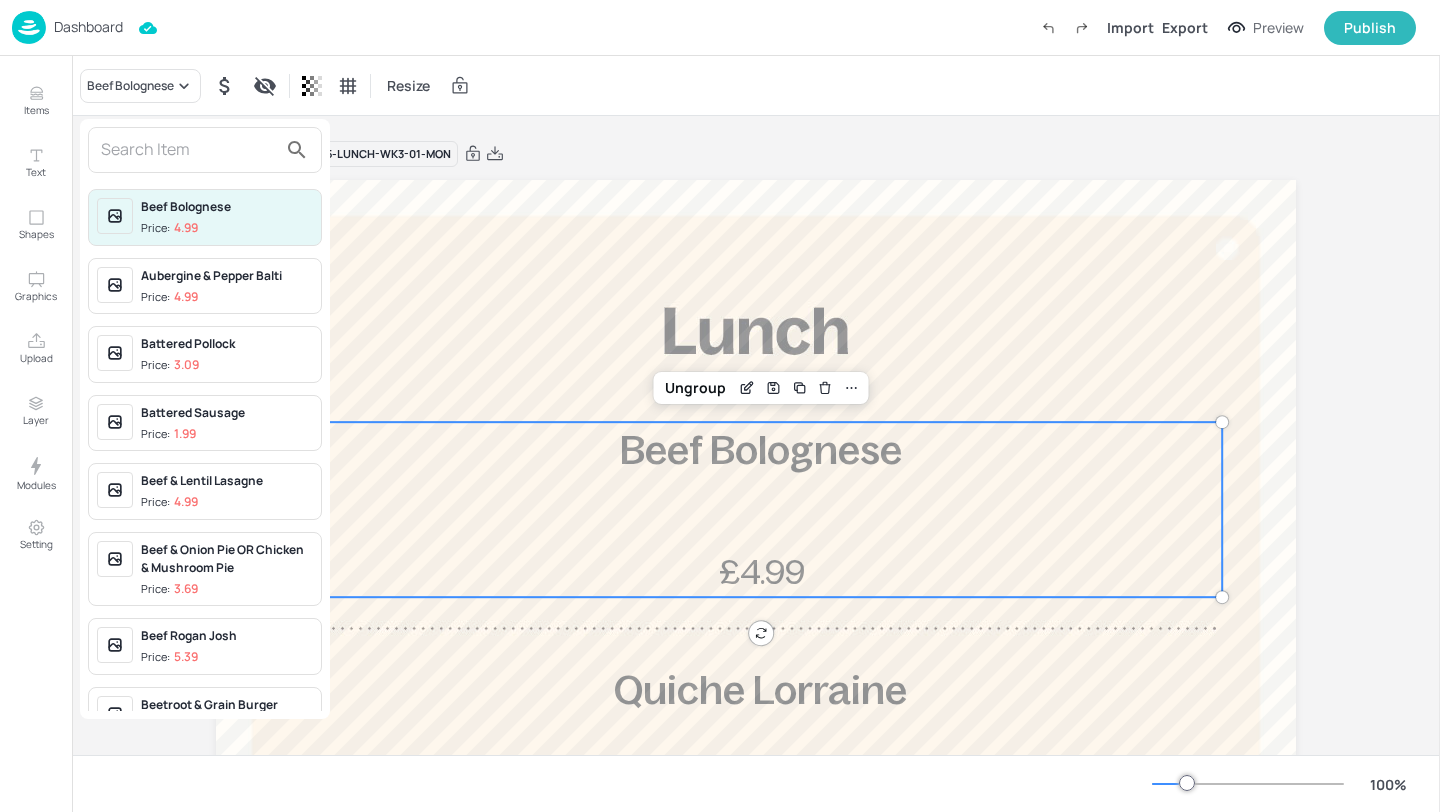 type on "C" 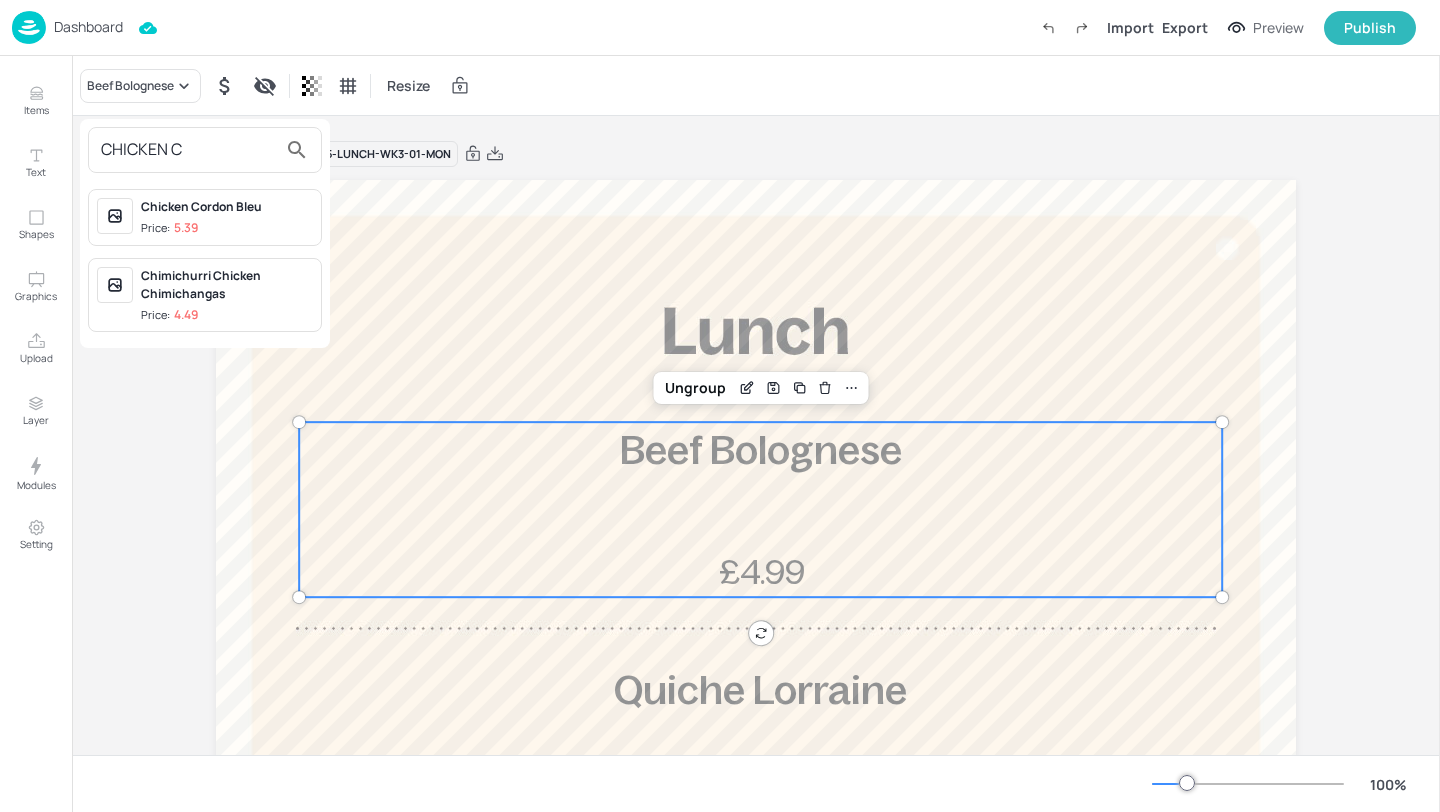 type on "CHICKEN C" 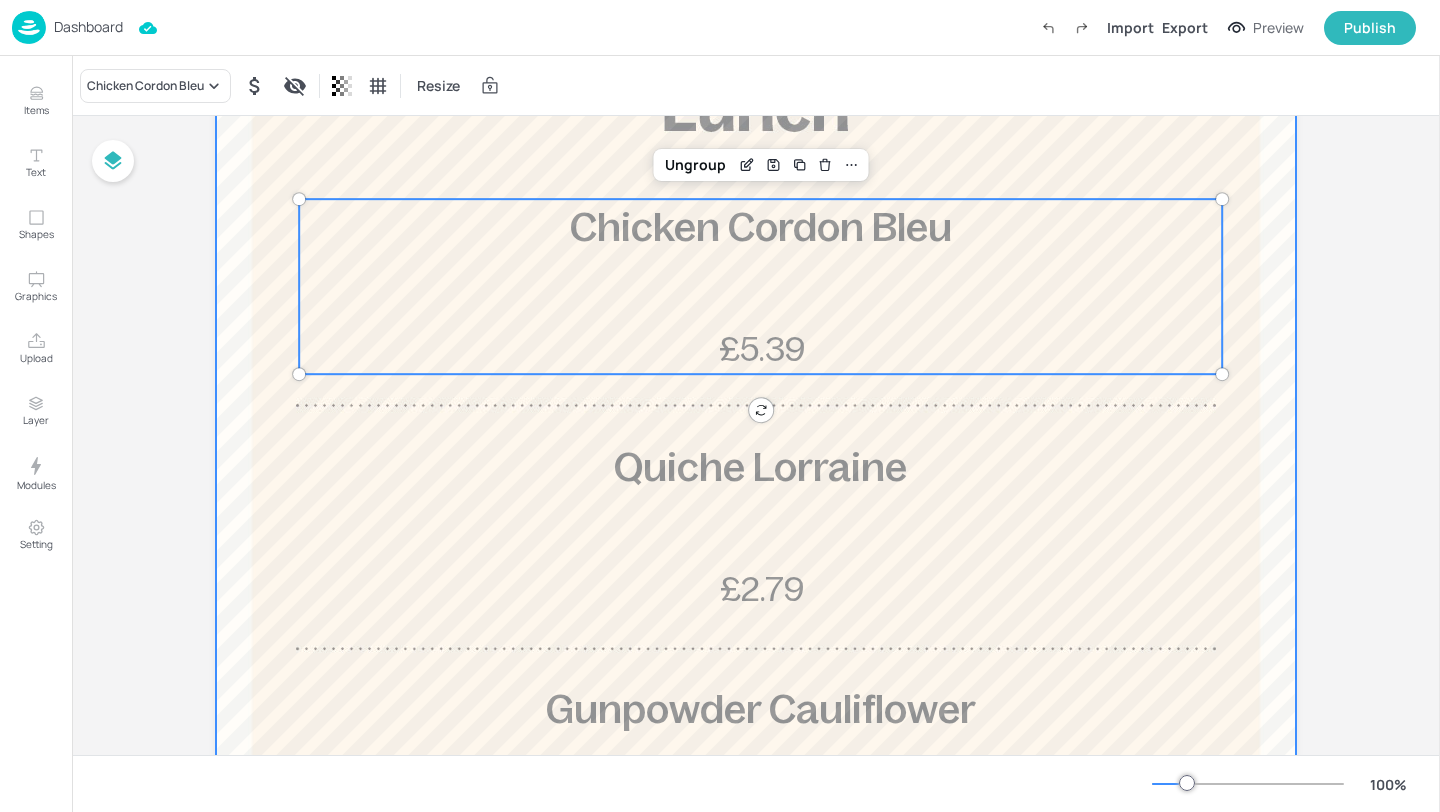 scroll, scrollTop: 449, scrollLeft: 0, axis: vertical 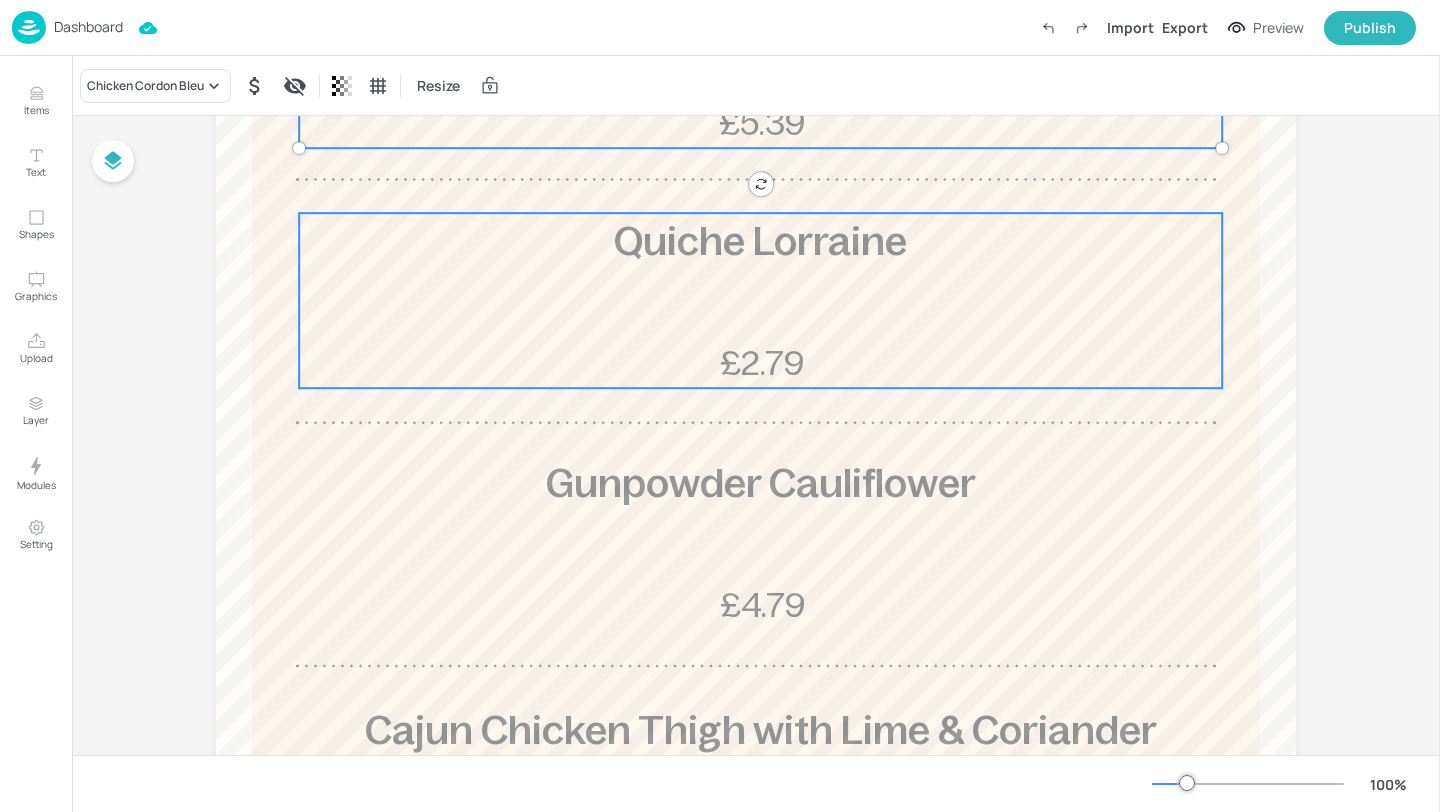 click on "Quiche Lorraine £2.79" at bounding box center [760, 300] 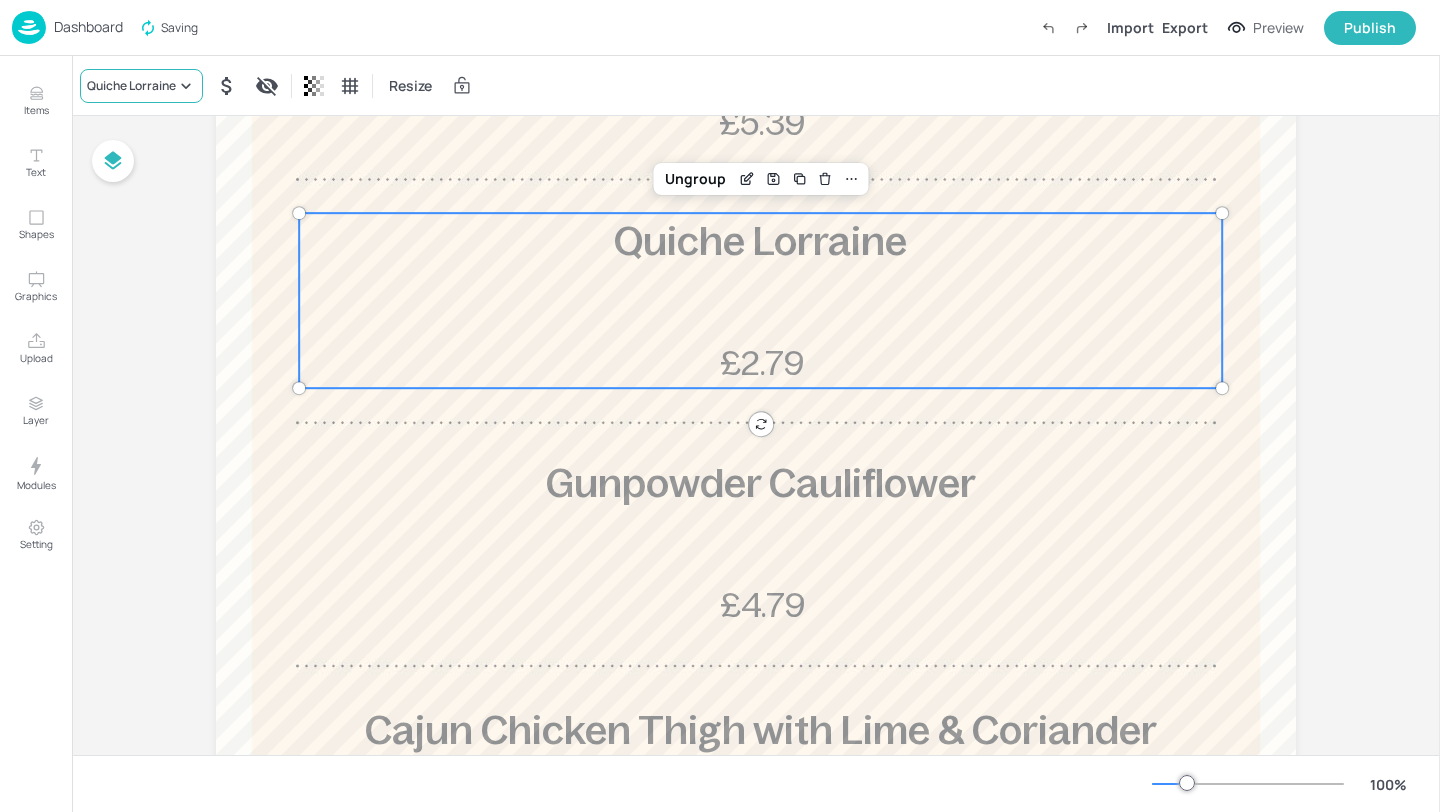 click on "Quiche Lorraine" at bounding box center (141, 86) 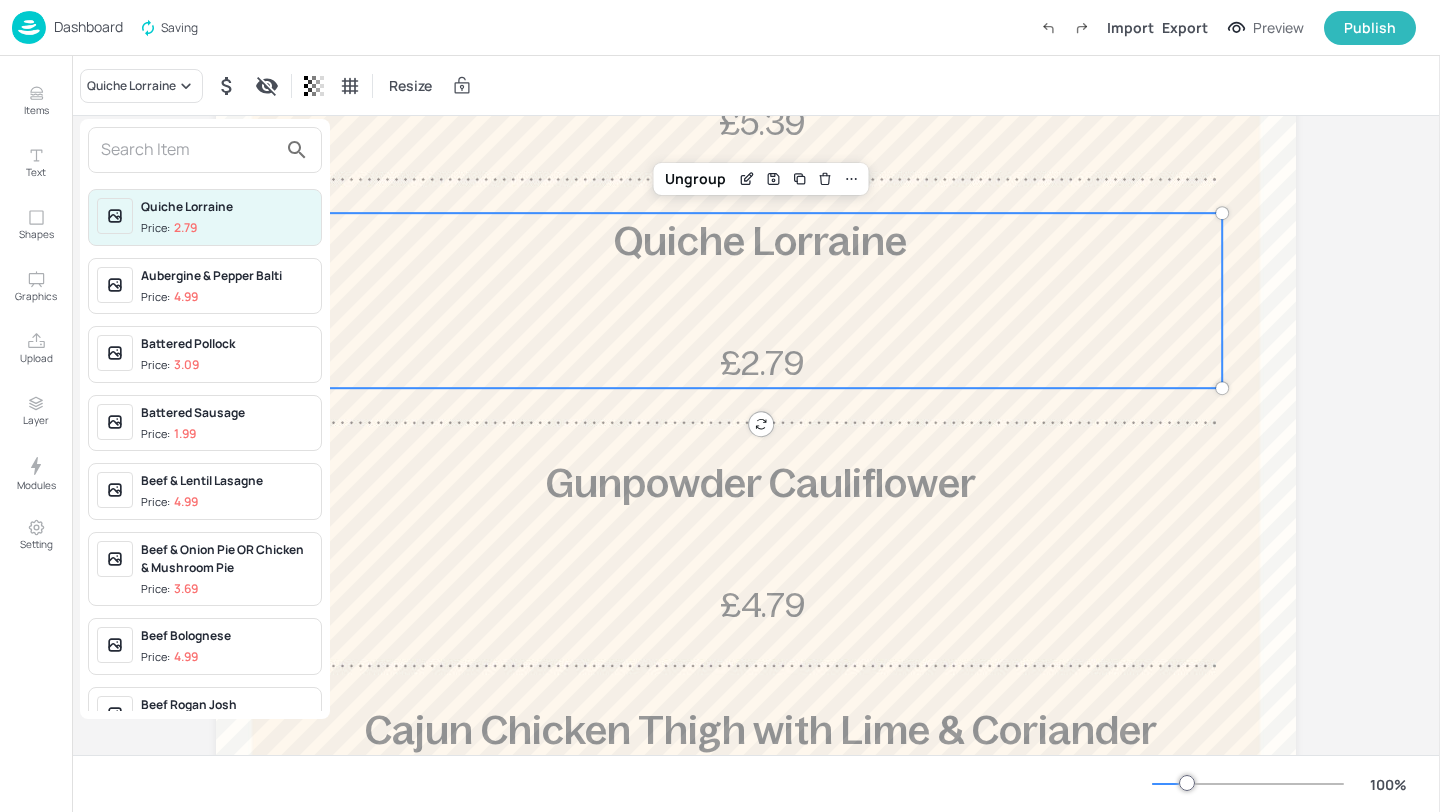 click at bounding box center [189, 150] 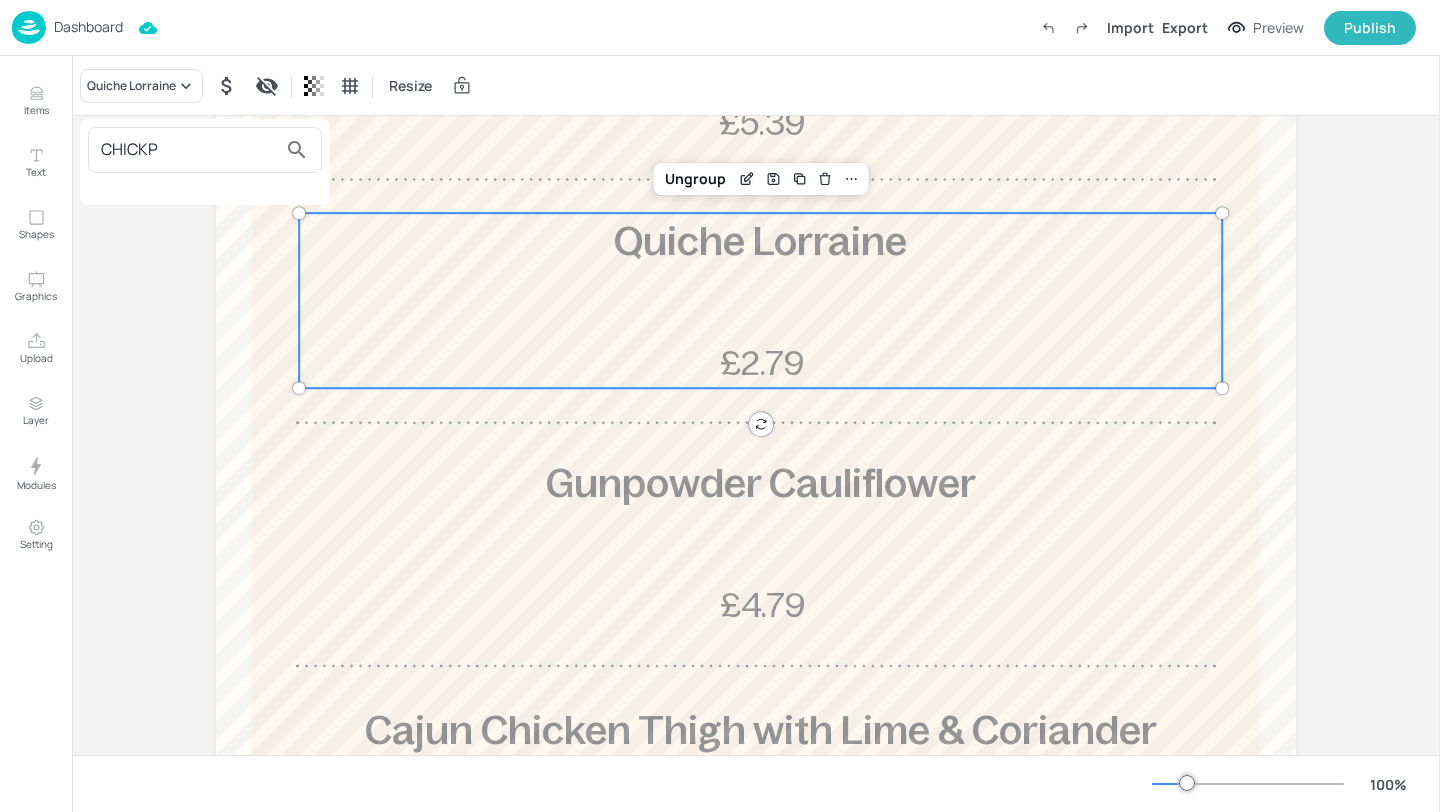 type on "CHICKP" 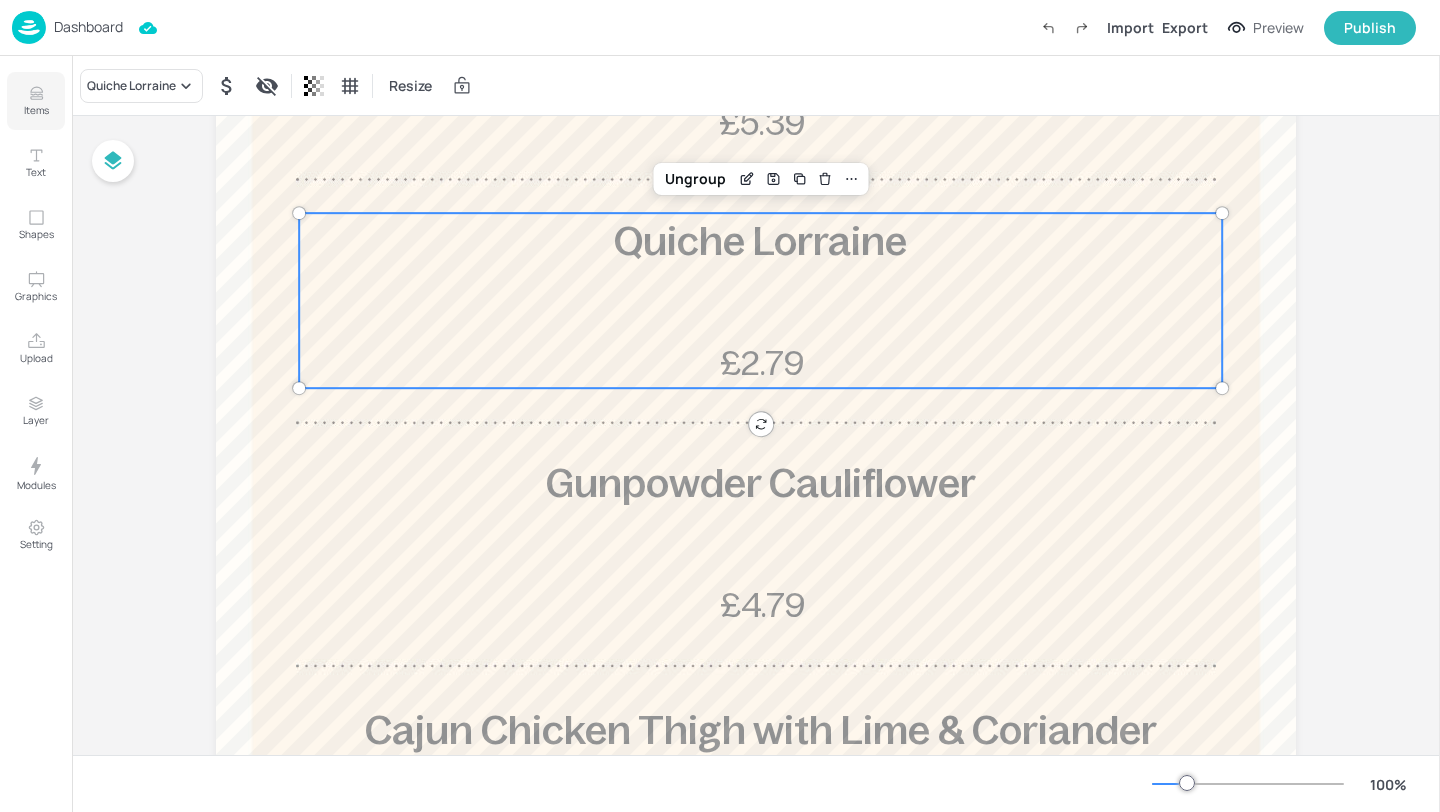 click 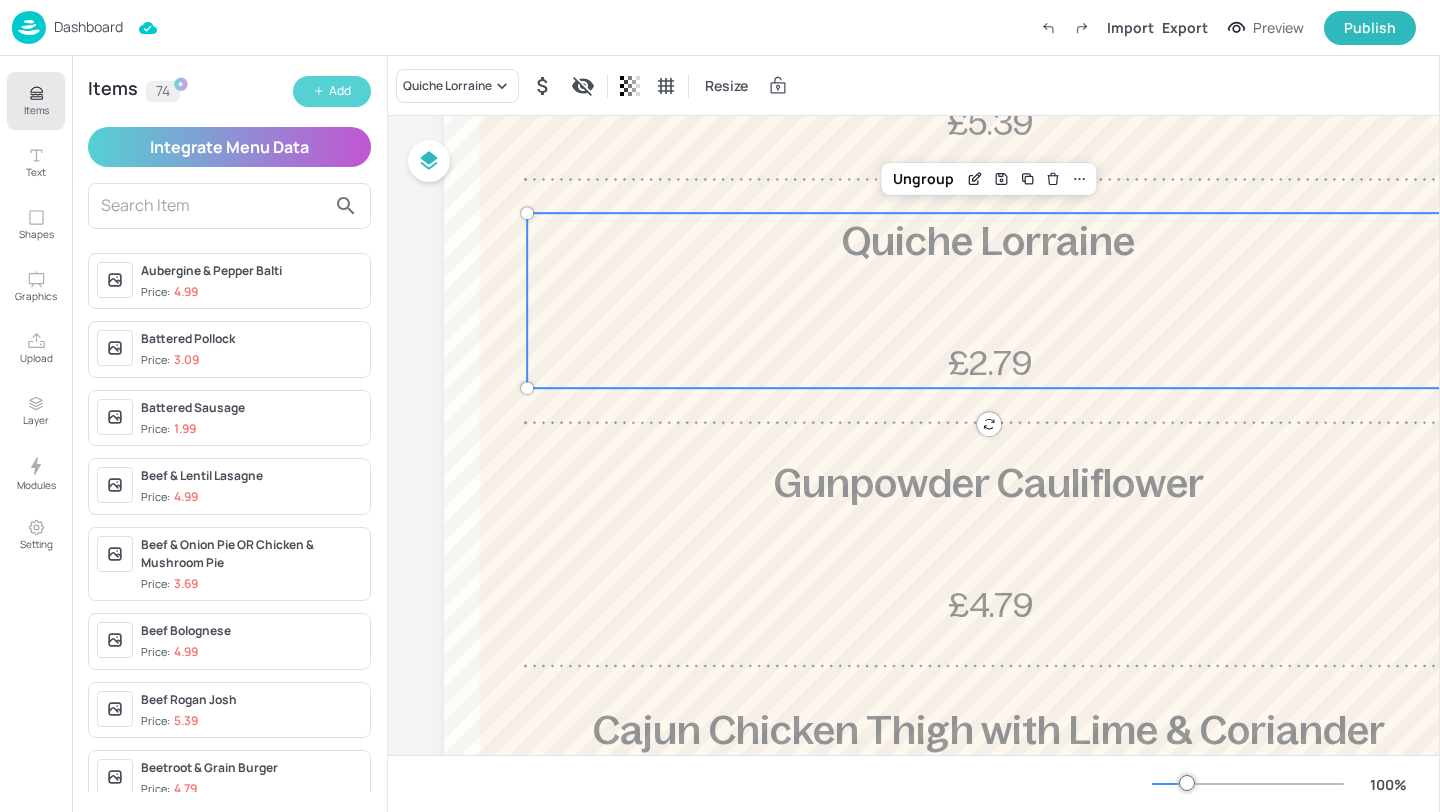 click on "Add" at bounding box center (340, 91) 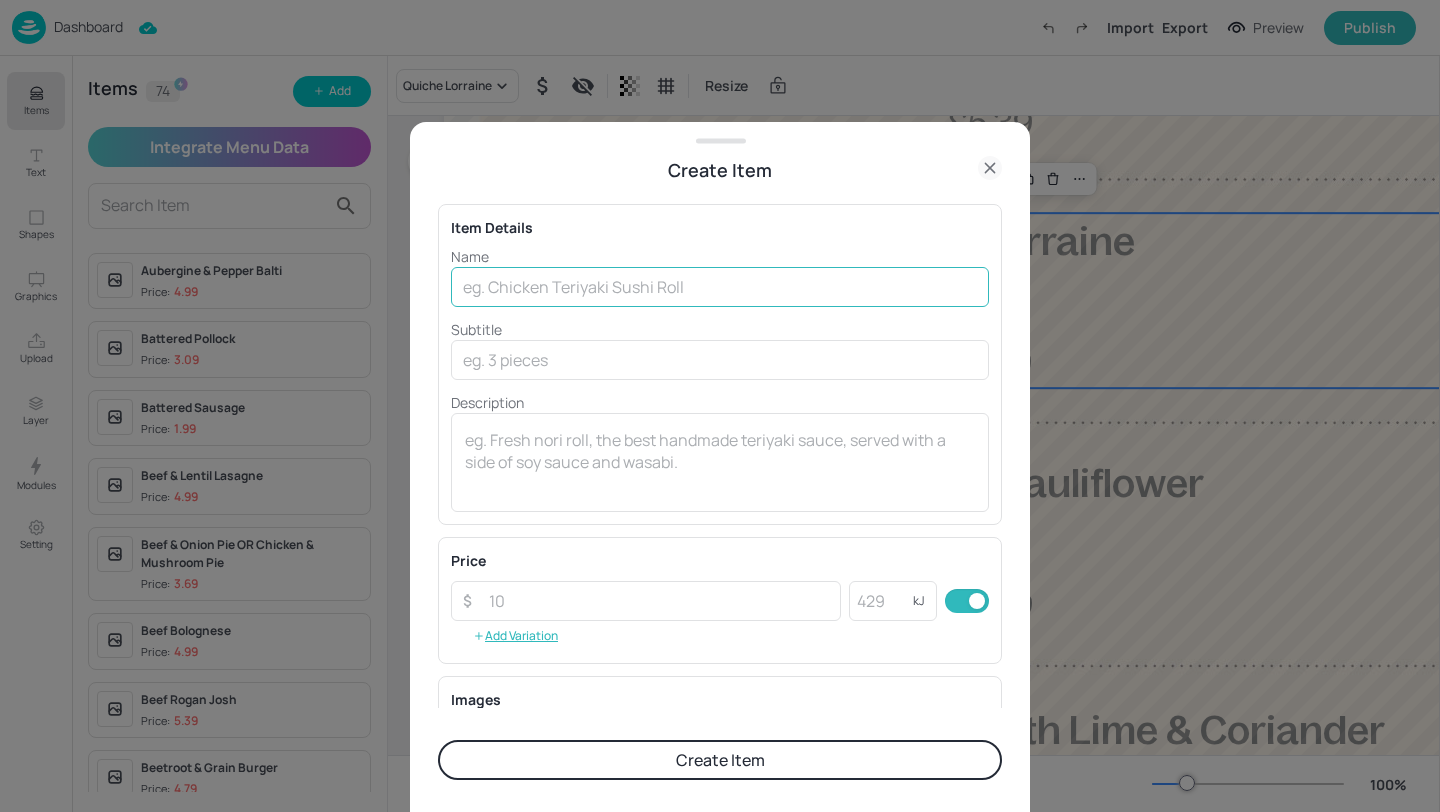 click at bounding box center (720, 287) 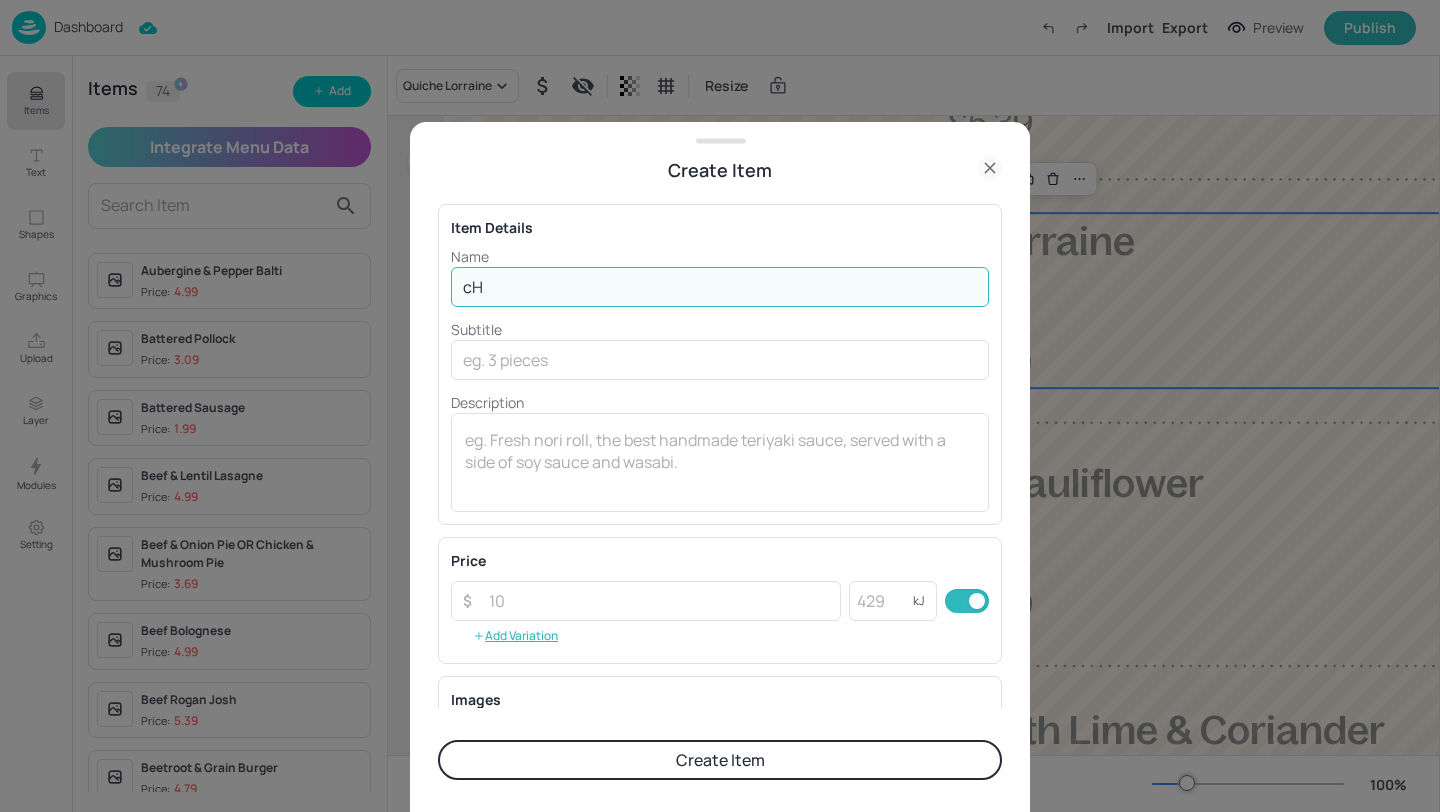 type on "c" 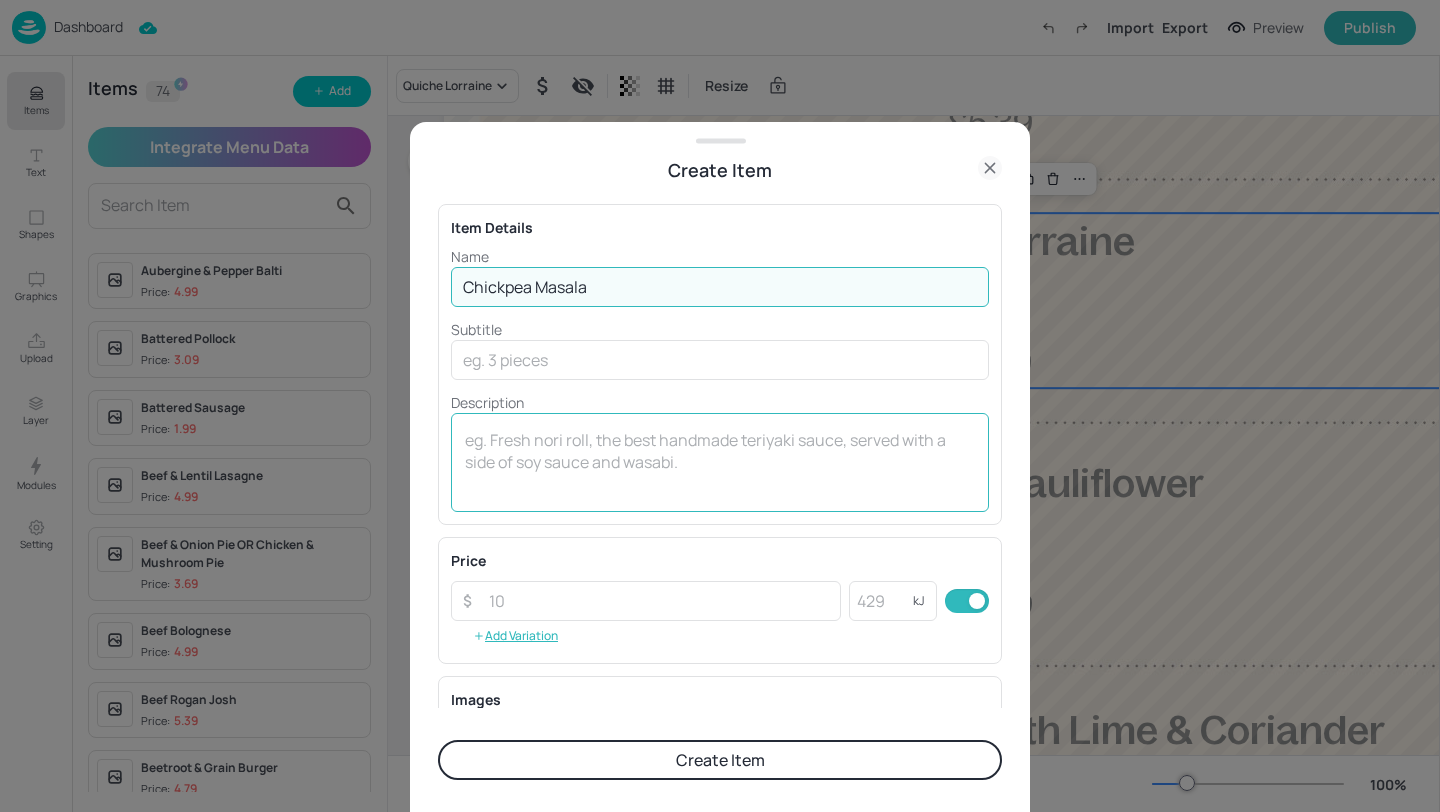 type on "Chickpea Masala" 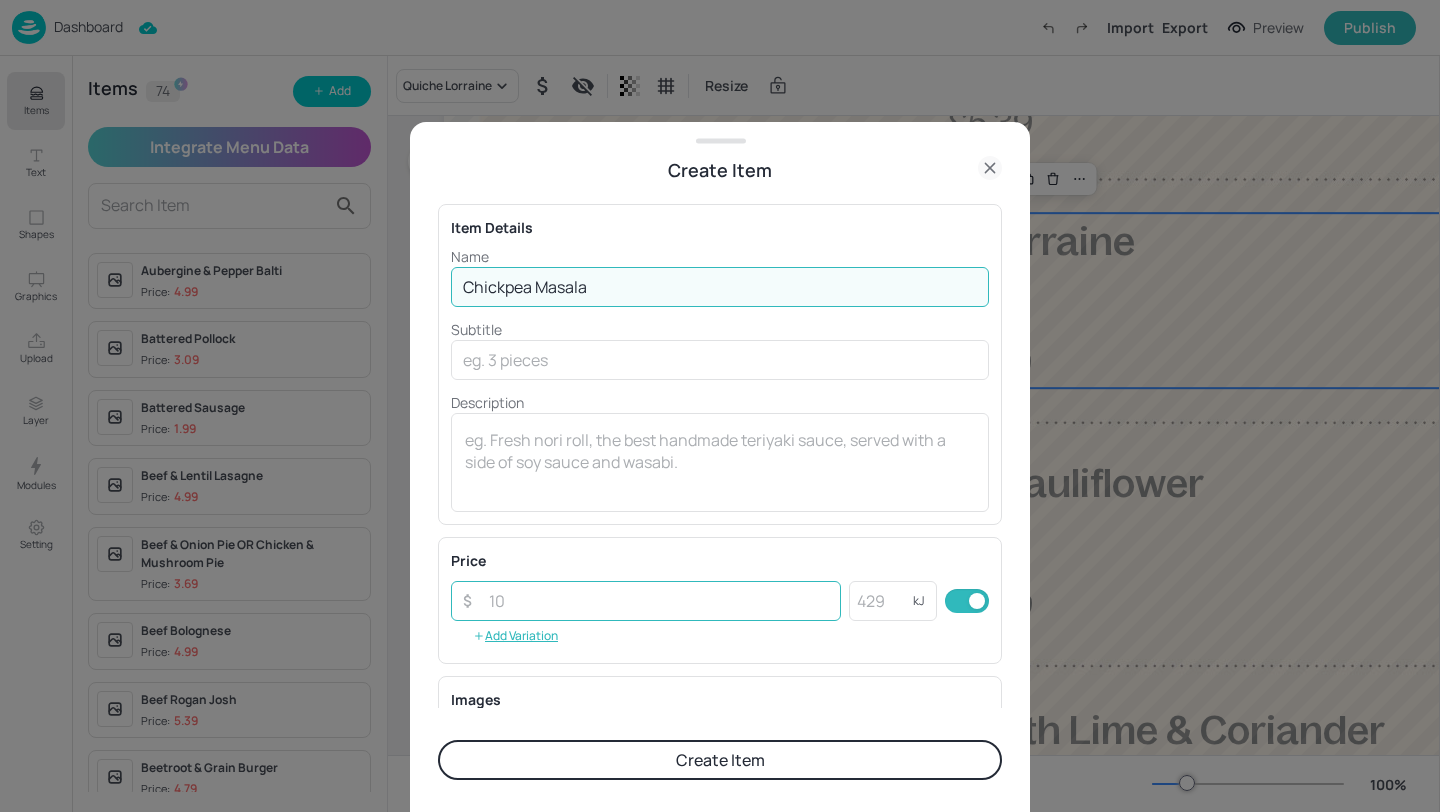 click at bounding box center [659, 601] 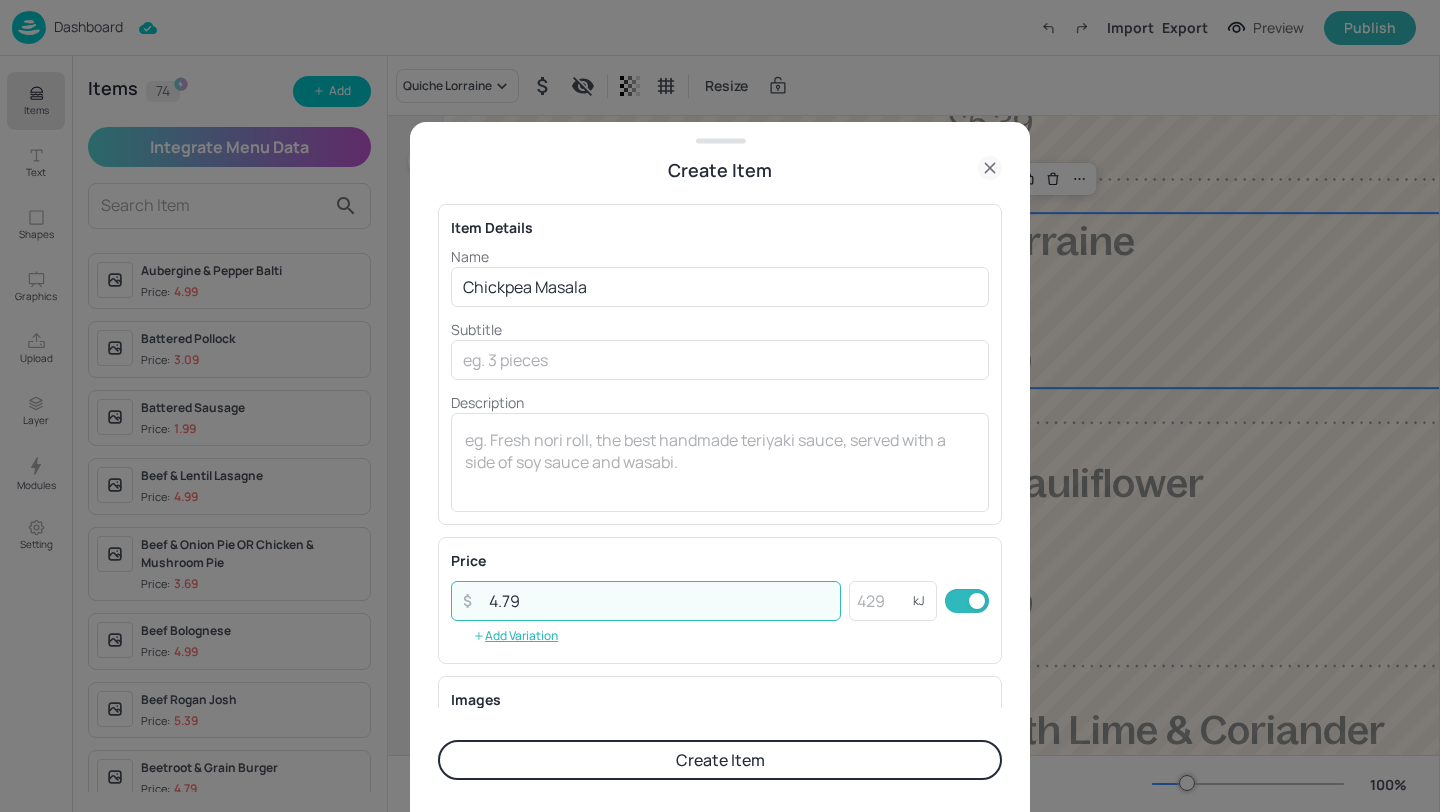 type on "4.79" 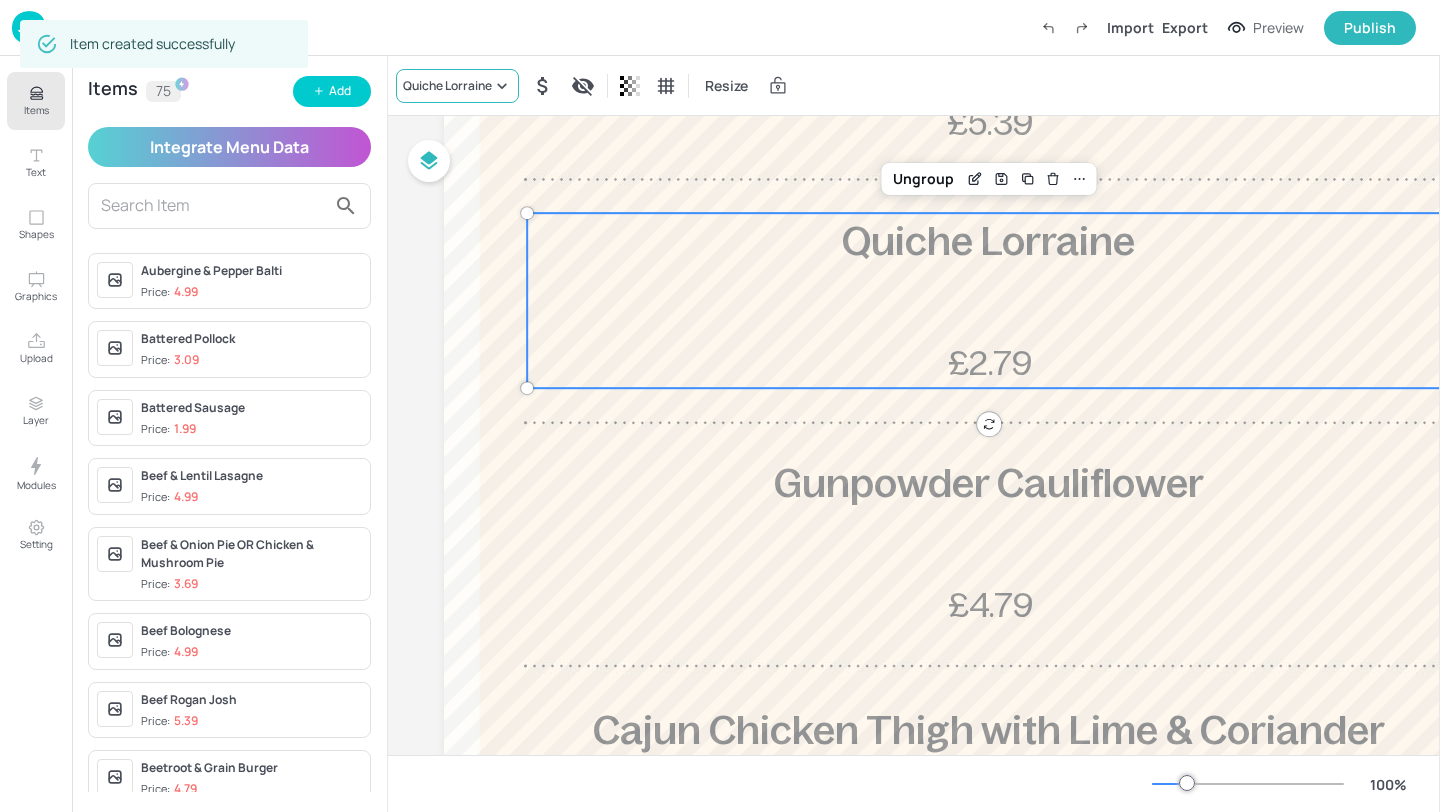 click on "Quiche Lorraine" at bounding box center [447, 86] 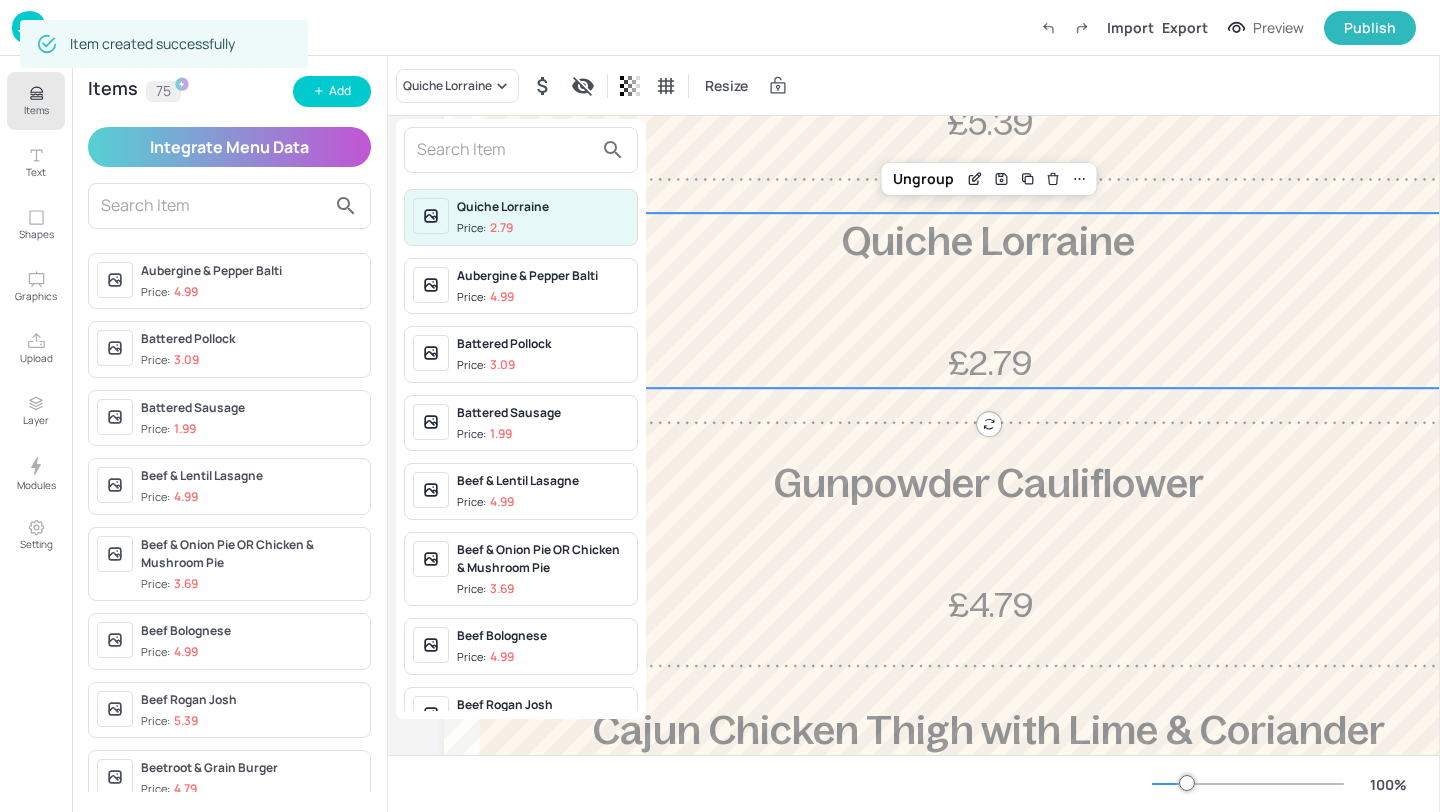click at bounding box center (505, 150) 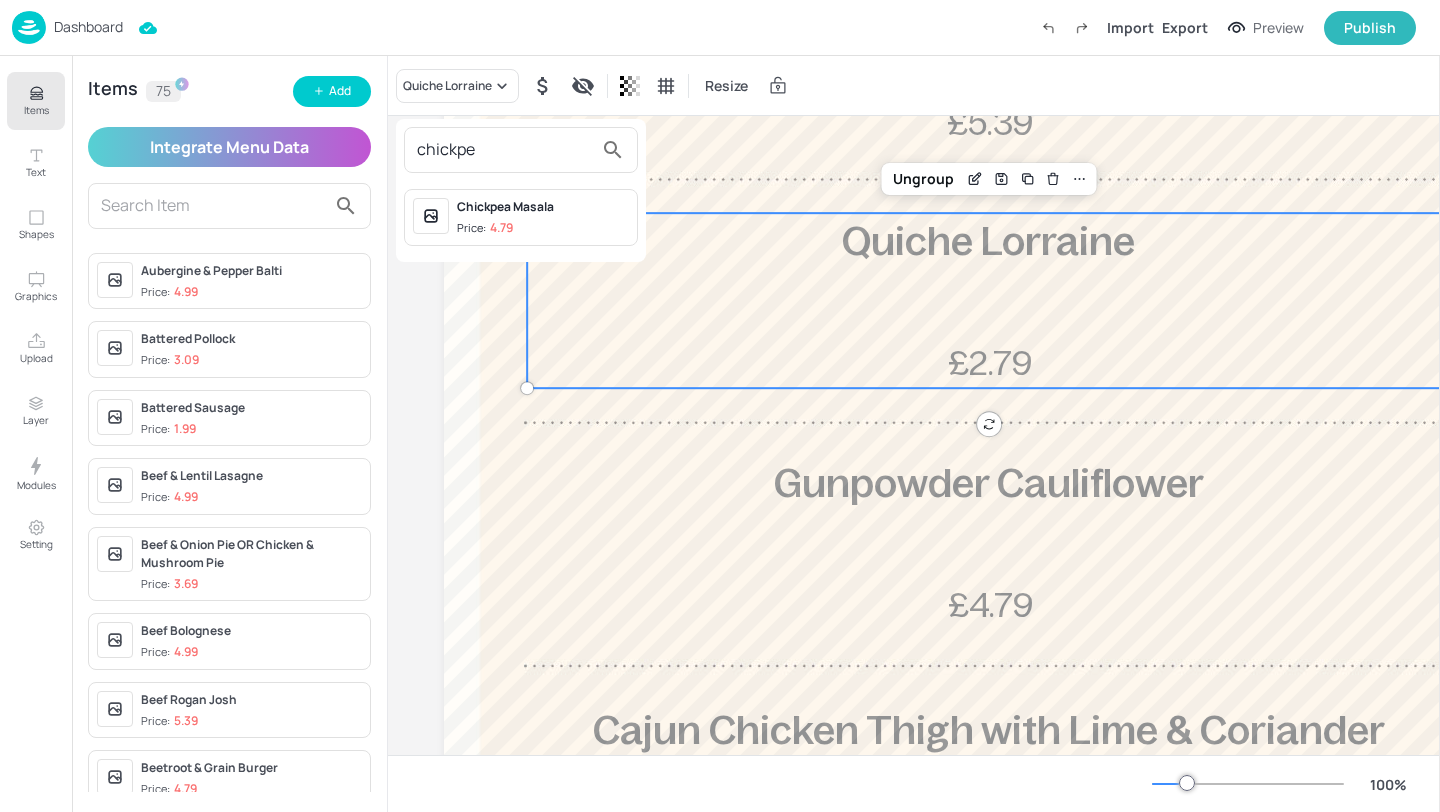 type on "chickpe" 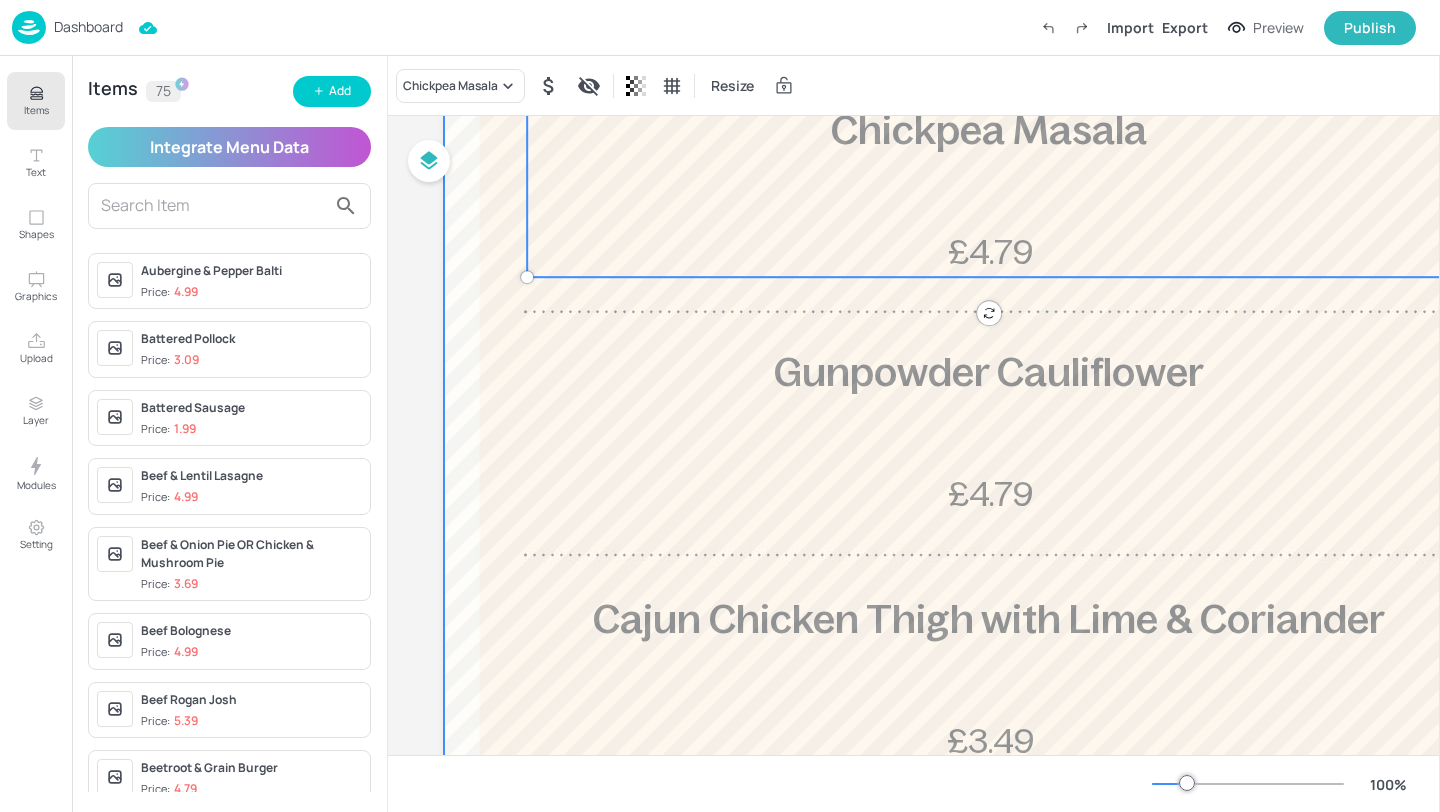 scroll, scrollTop: 635, scrollLeft: 0, axis: vertical 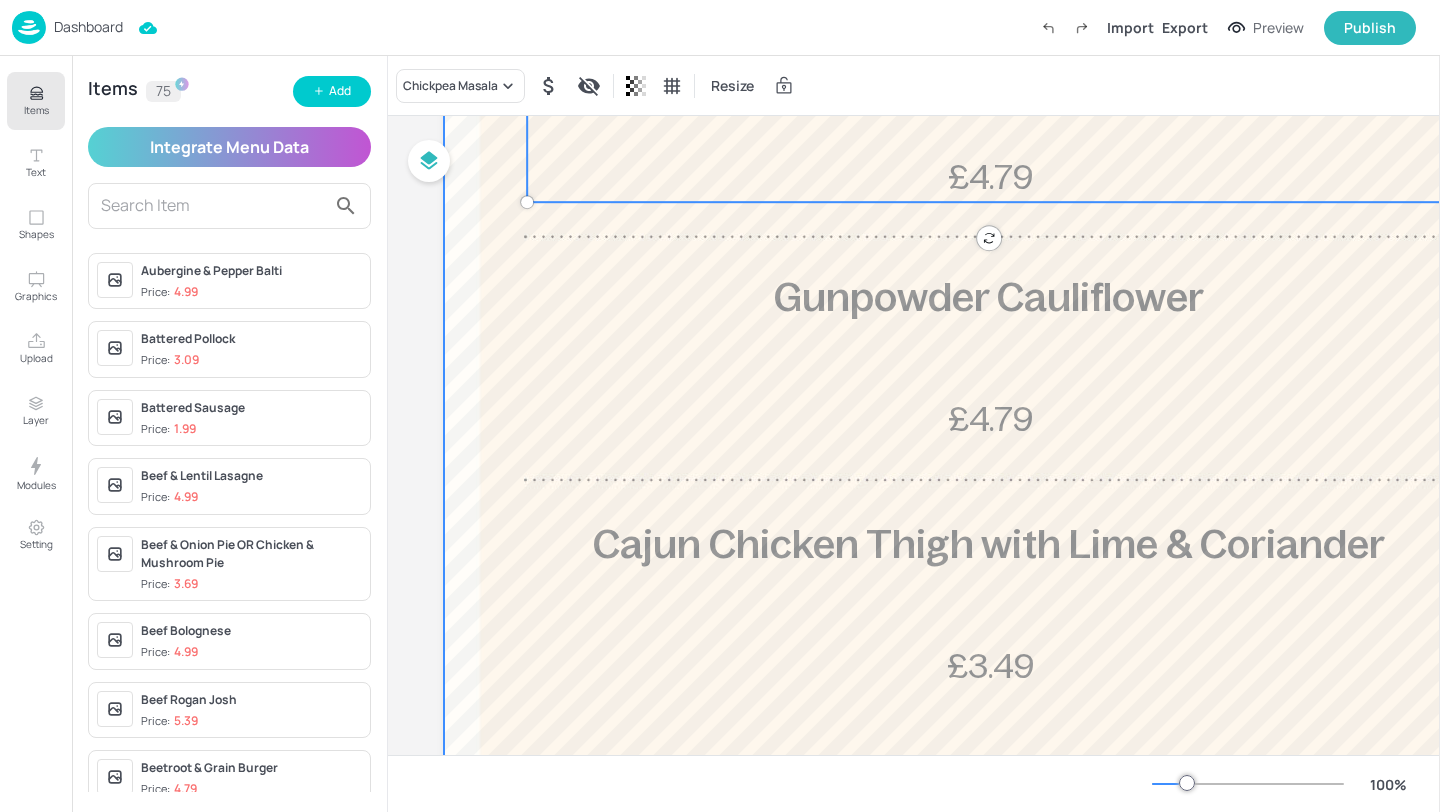 click at bounding box center [984, 201] 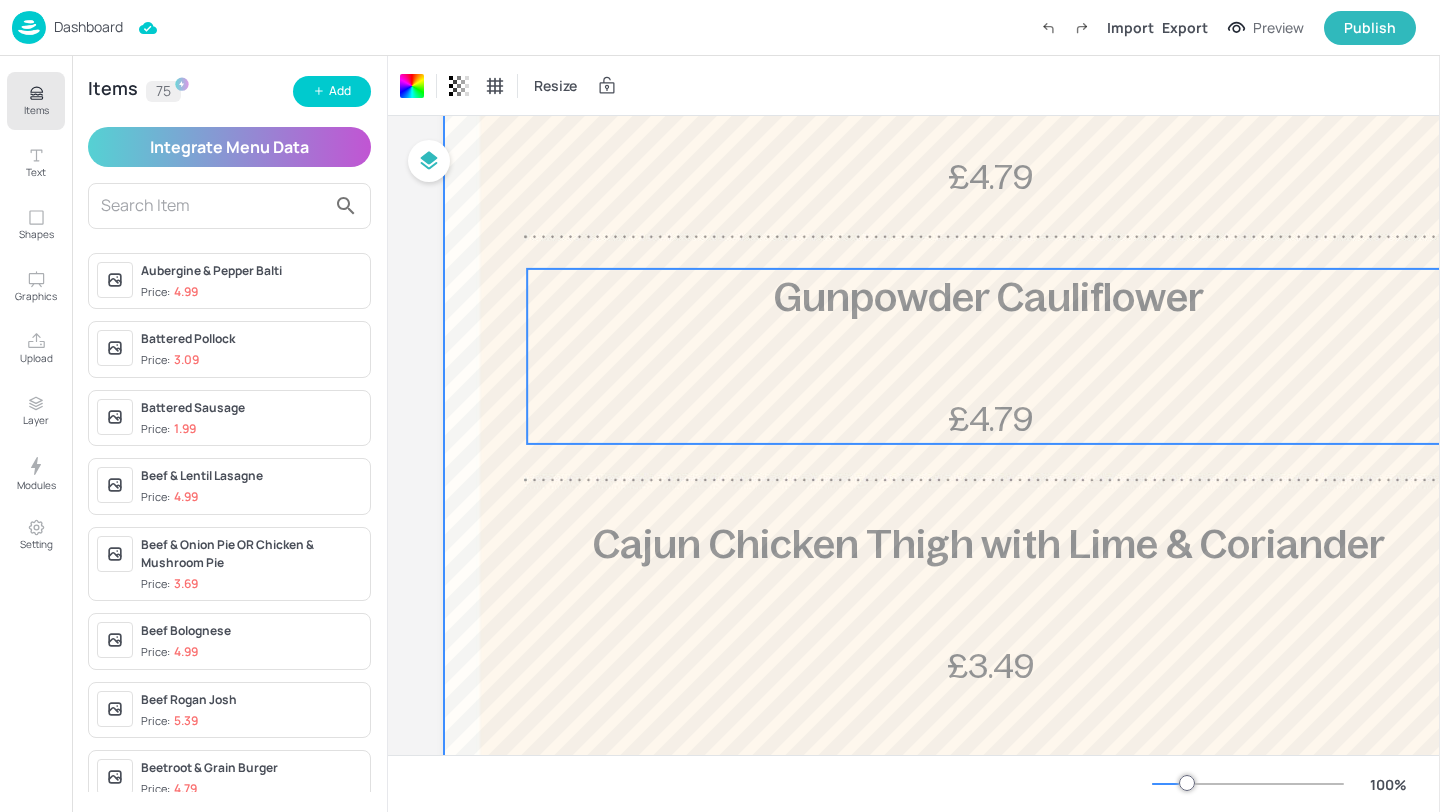 click on "Gunpowder Cauliflower £4.79" at bounding box center (988, 356) 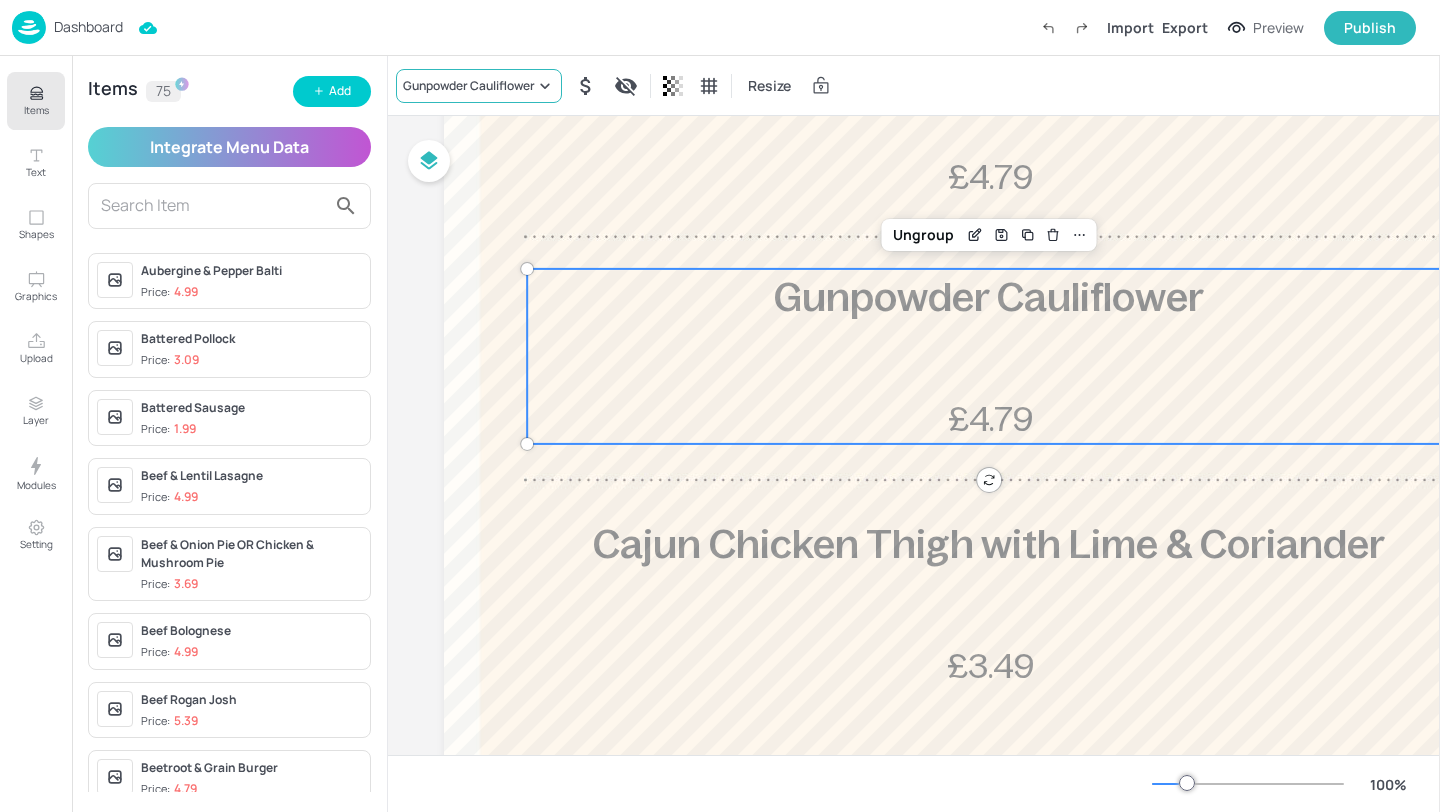 click on "Gunpowder Cauliflower" at bounding box center (479, 86) 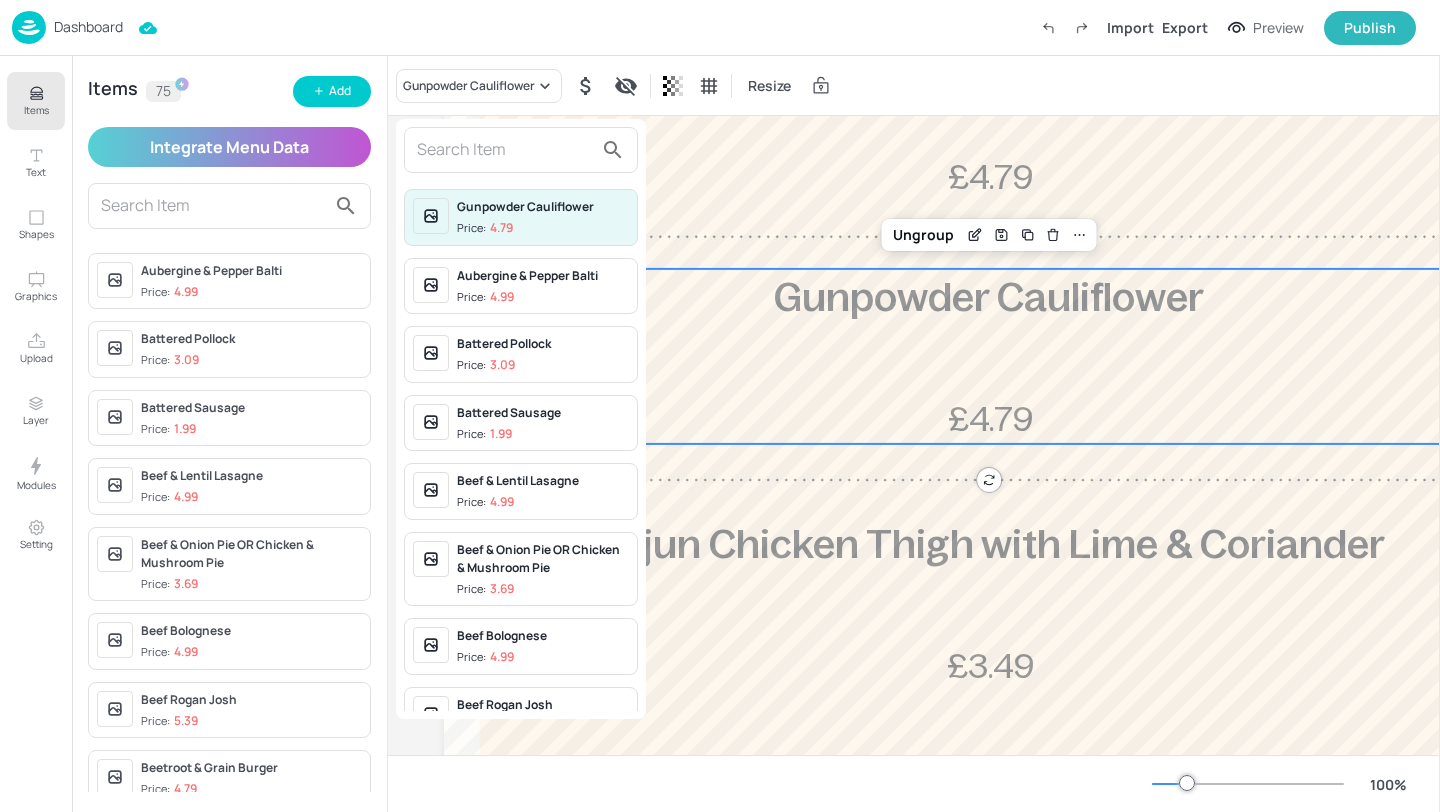 click at bounding box center (505, 150) 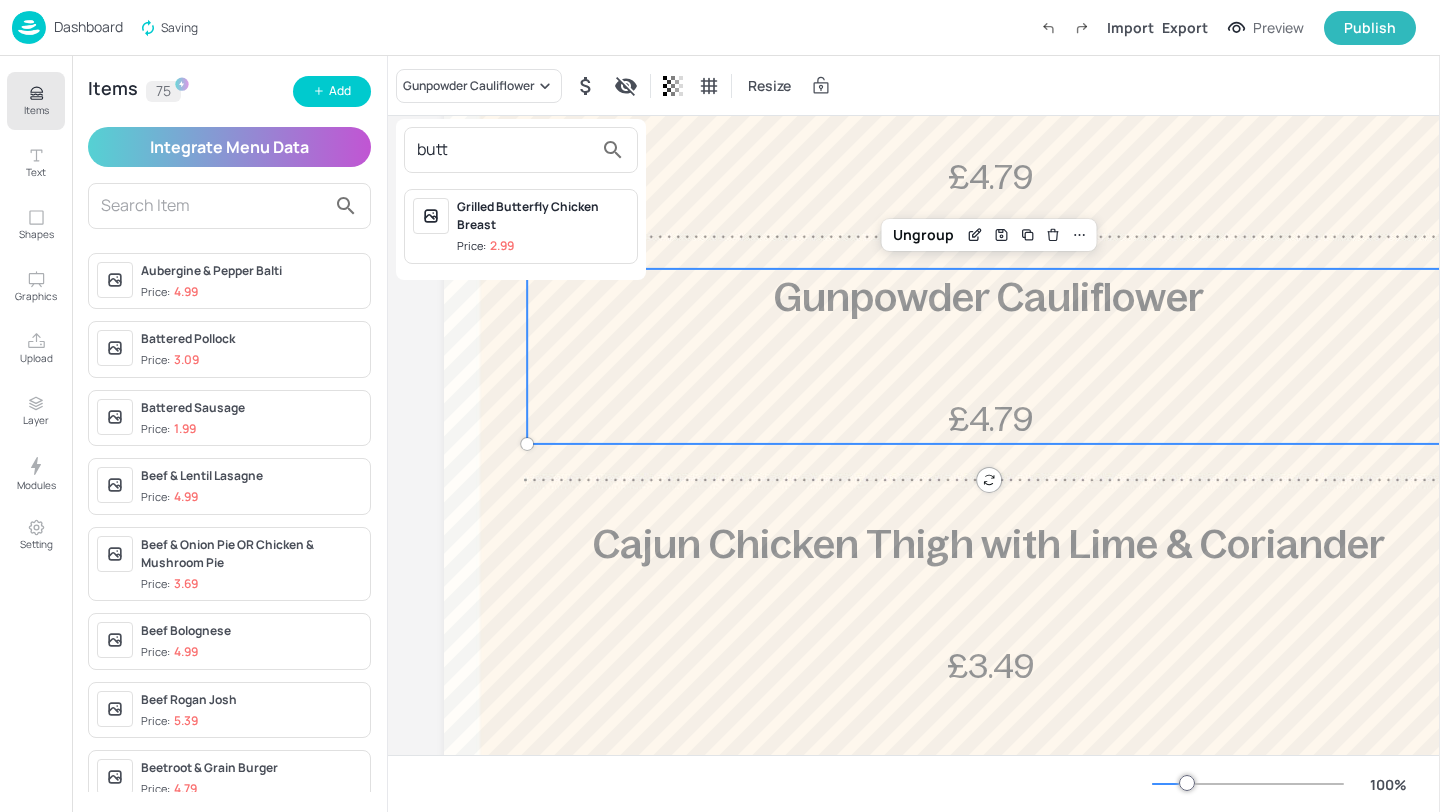 type on "butt" 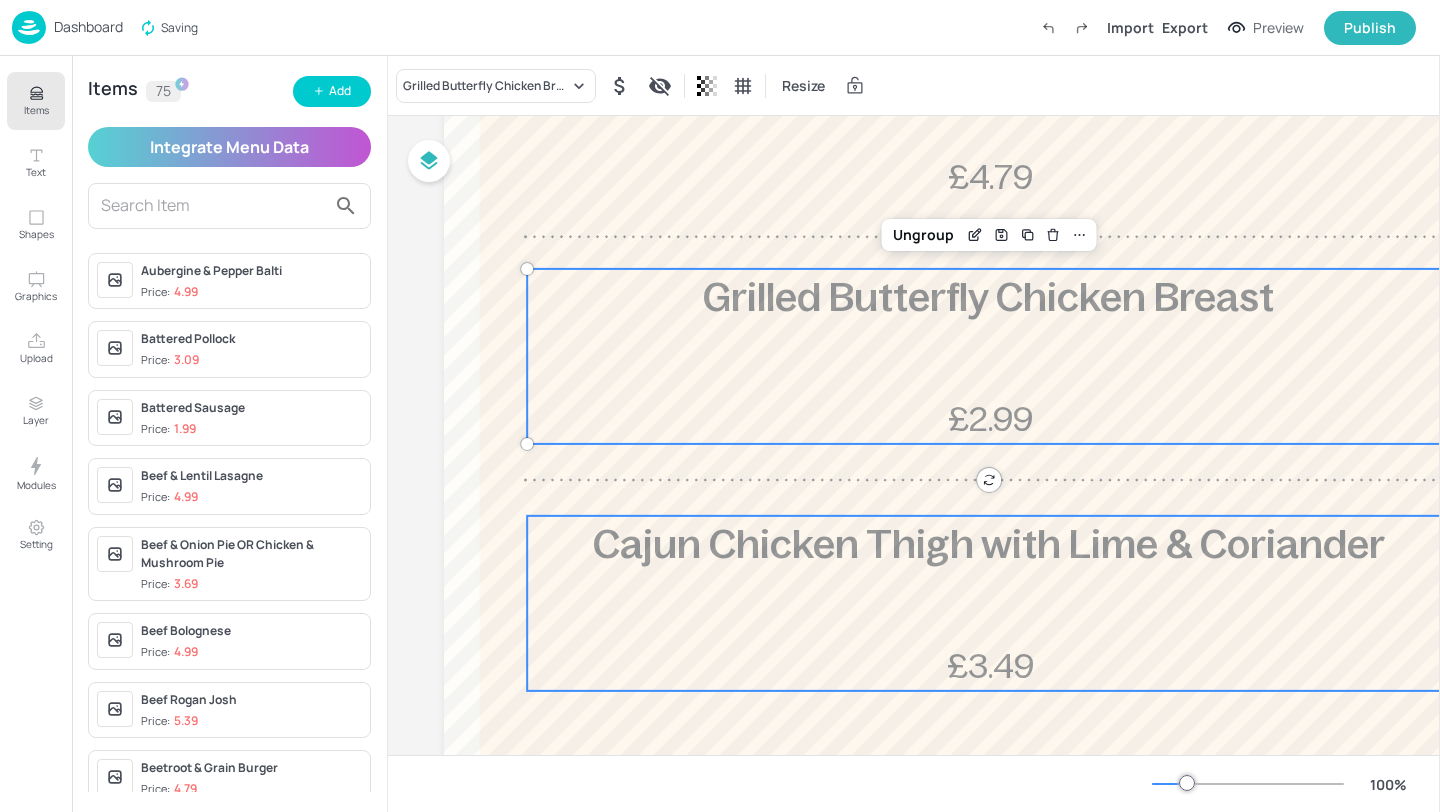 scroll, scrollTop: 793, scrollLeft: 0, axis: vertical 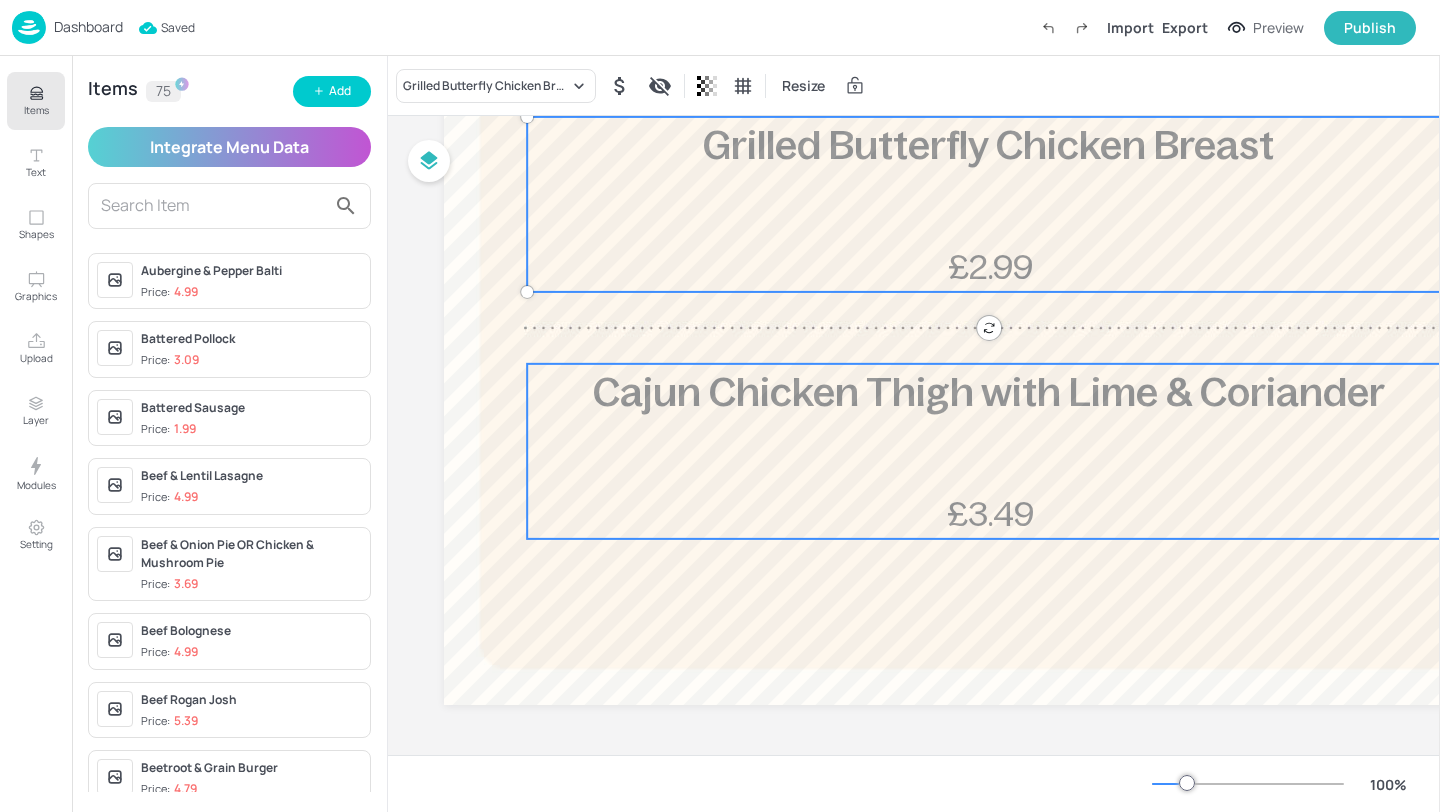 click on "Cajun Chicken Thigh with Lime & Coriander  £3.49" at bounding box center [988, 451] 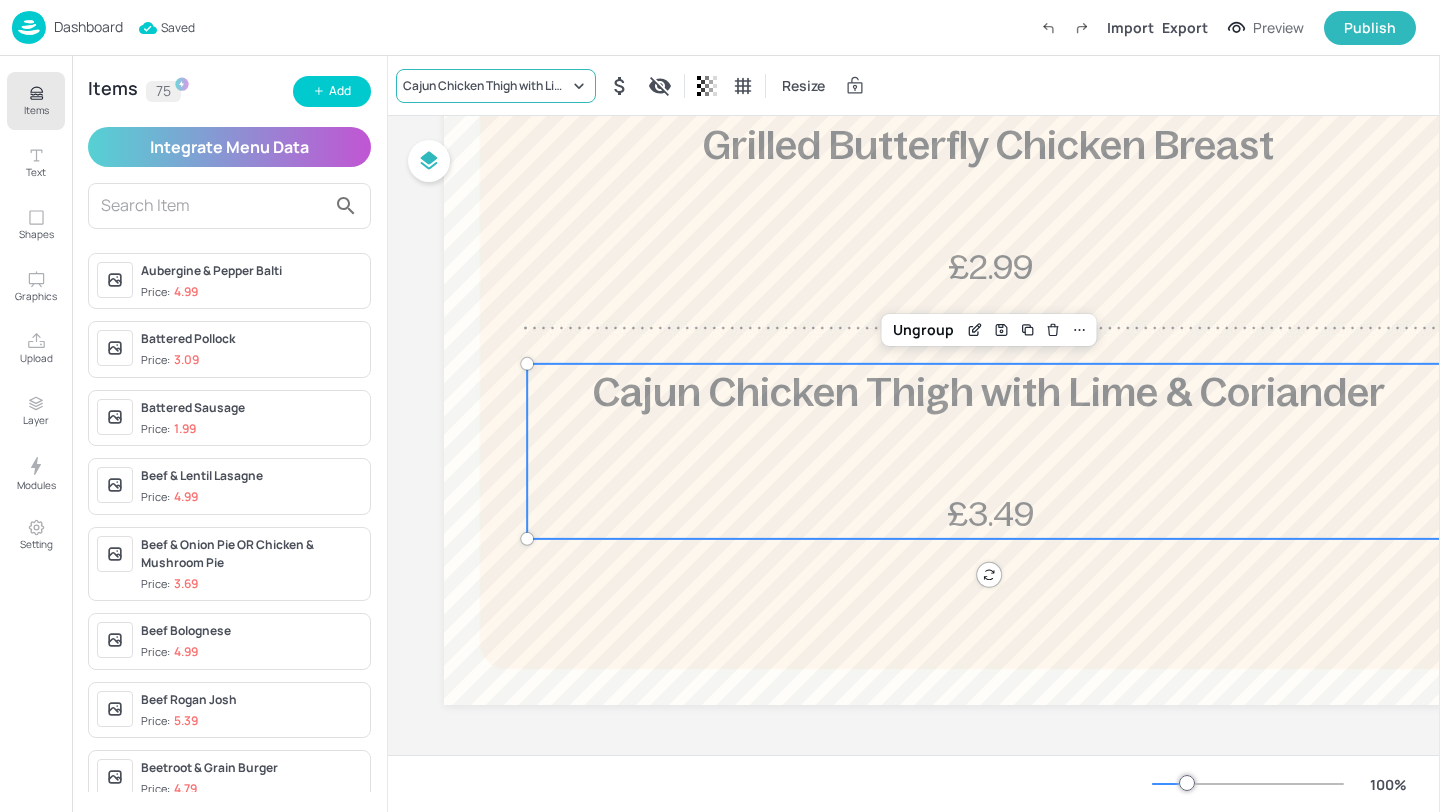 click on "Cajun Chicken Thigh with Lime & Coriander" at bounding box center [486, 86] 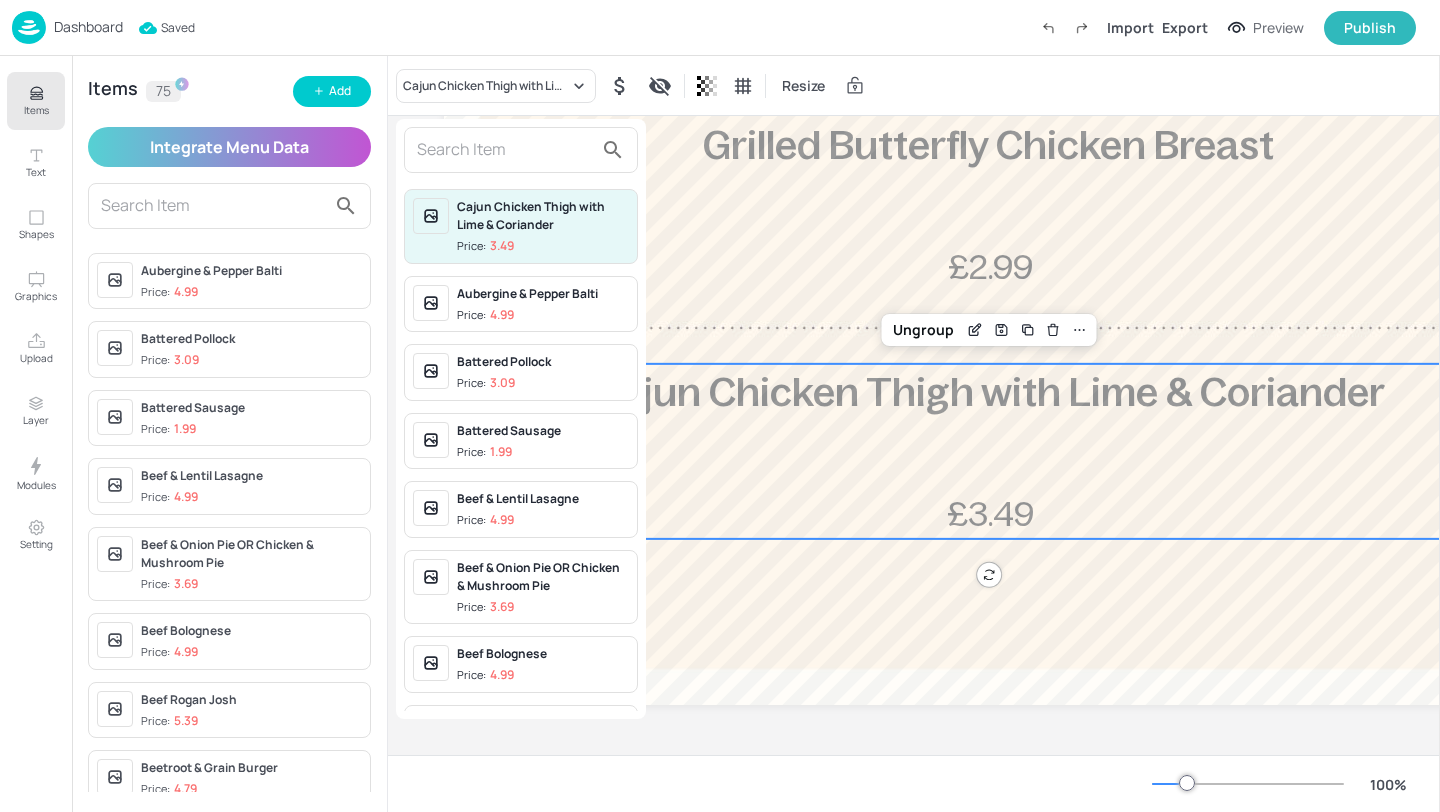click at bounding box center (505, 150) 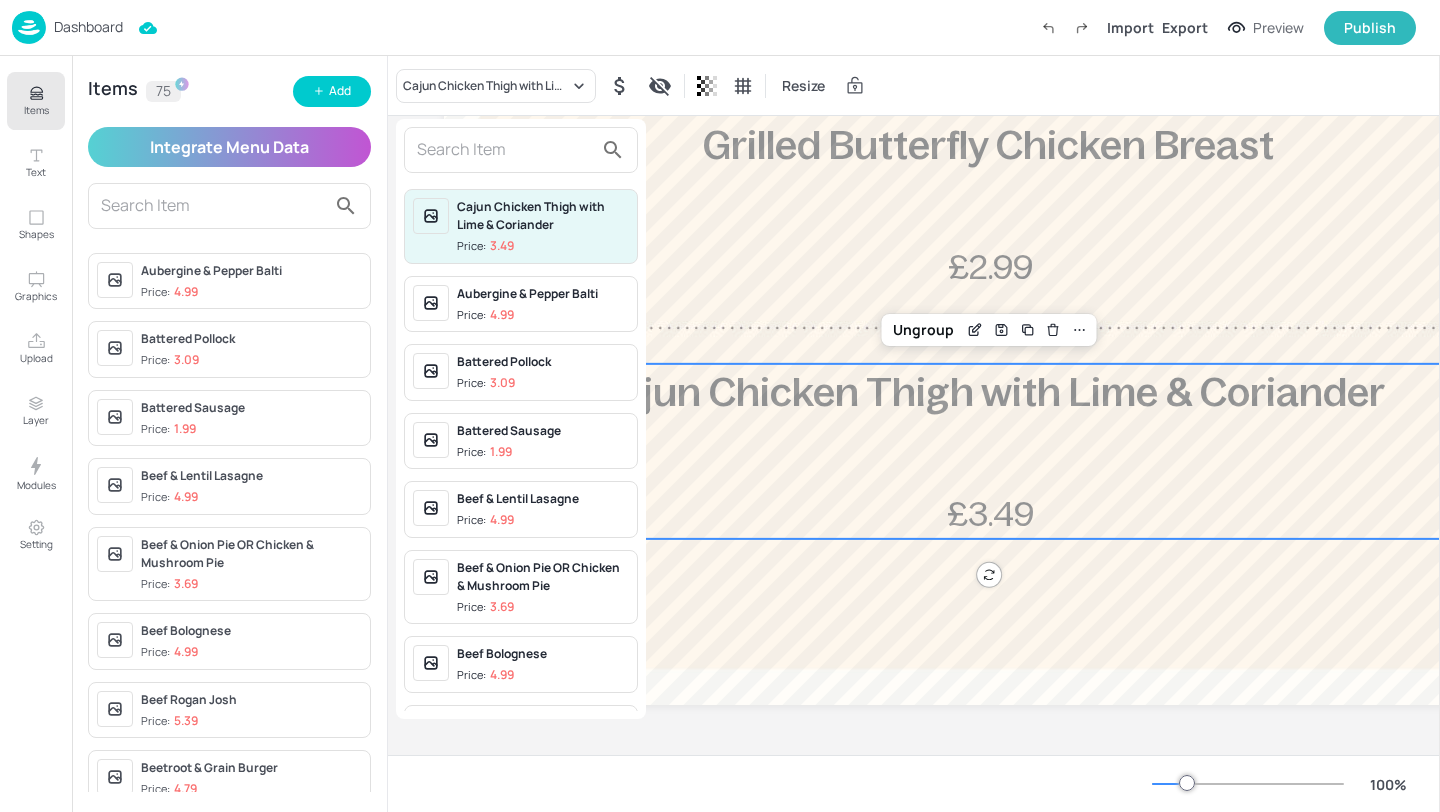 type on "g" 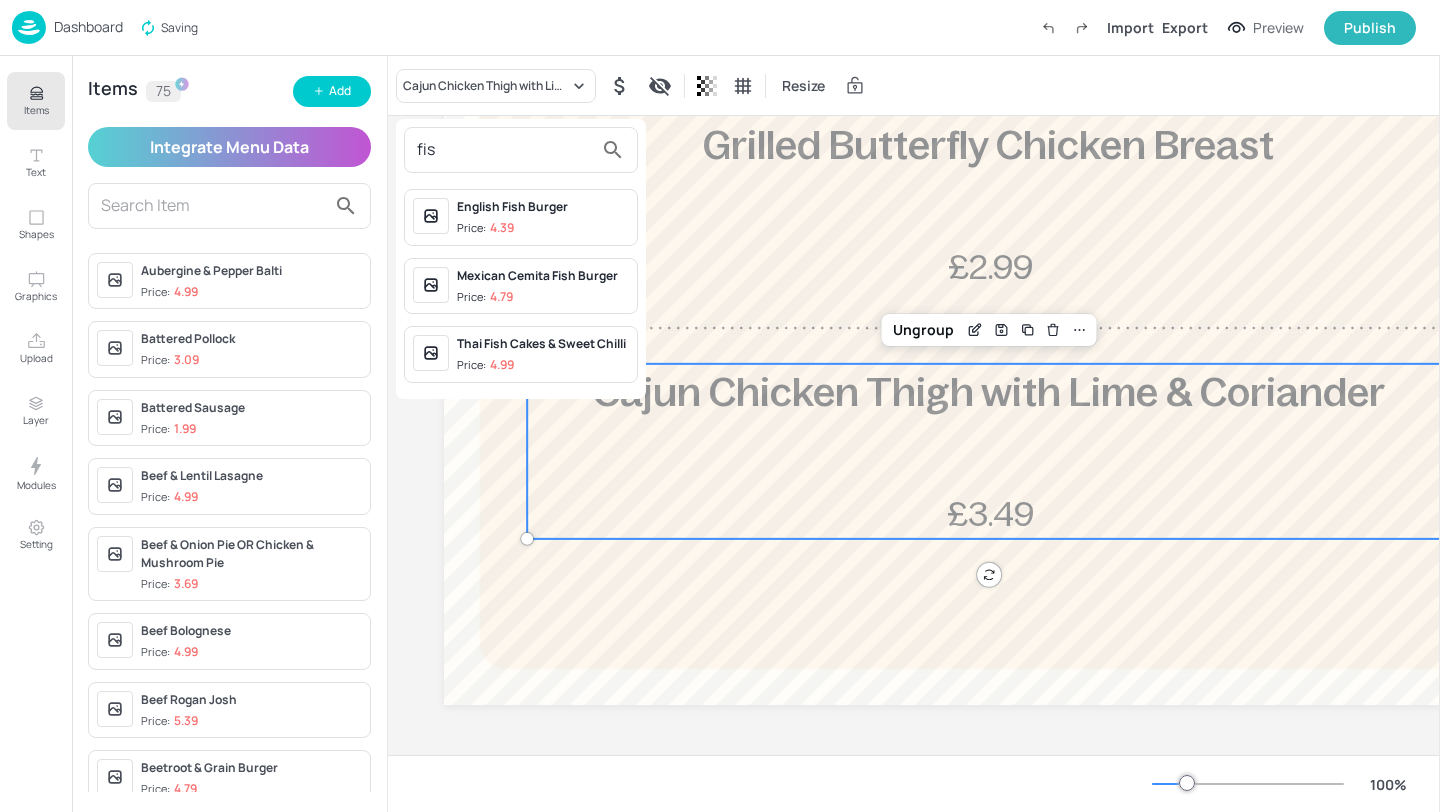 type on "fis" 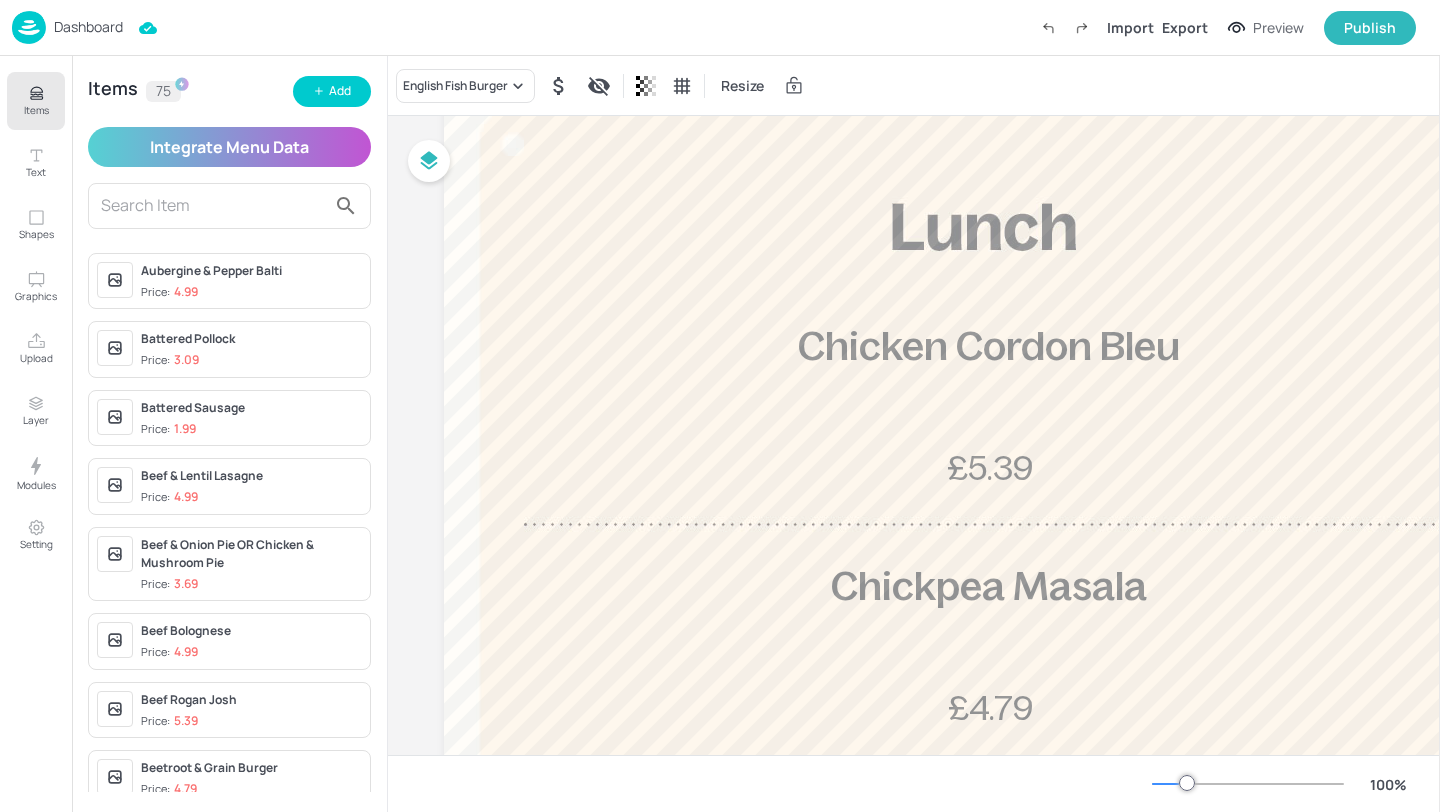 scroll, scrollTop: 50, scrollLeft: 0, axis: vertical 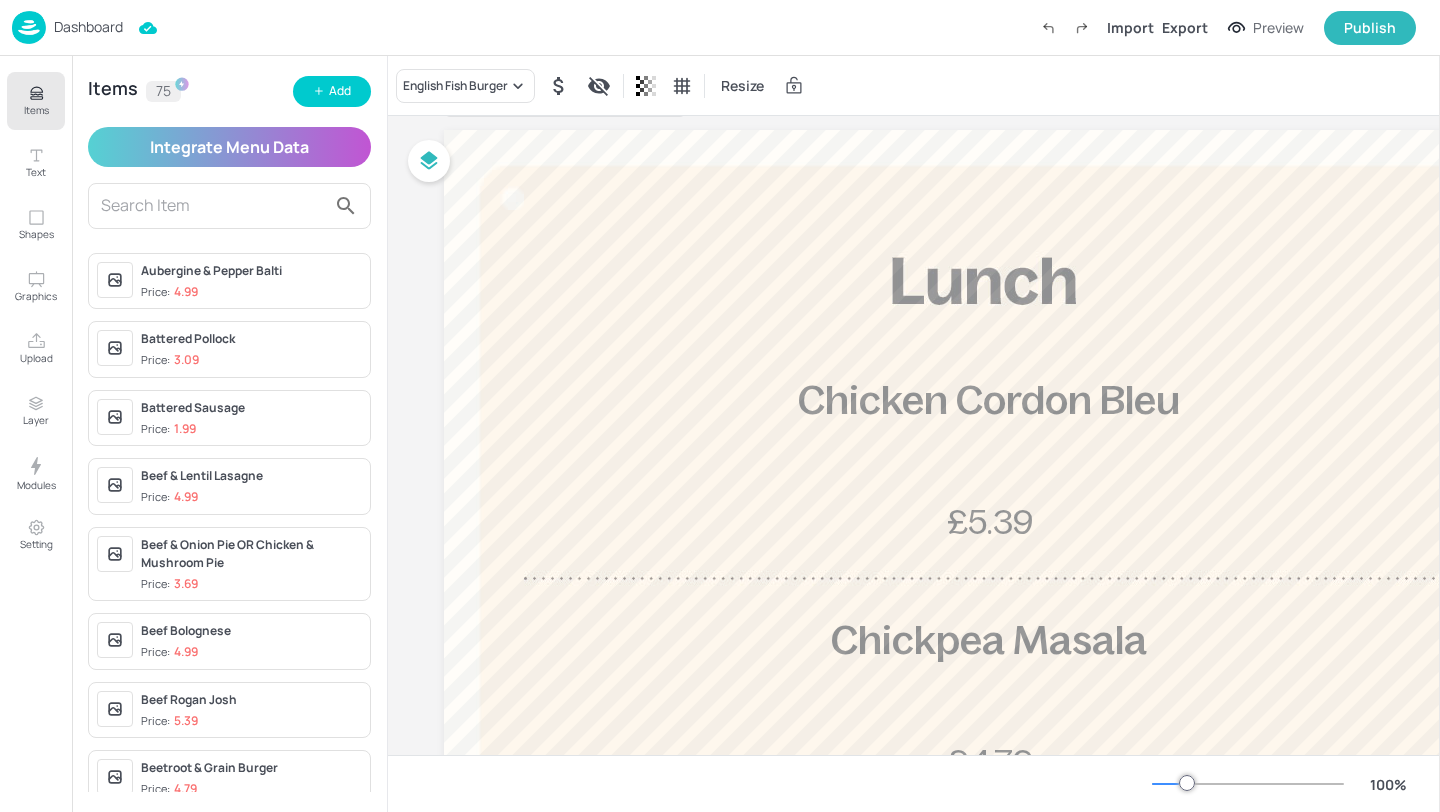 click on "Items" at bounding box center [36, 101] 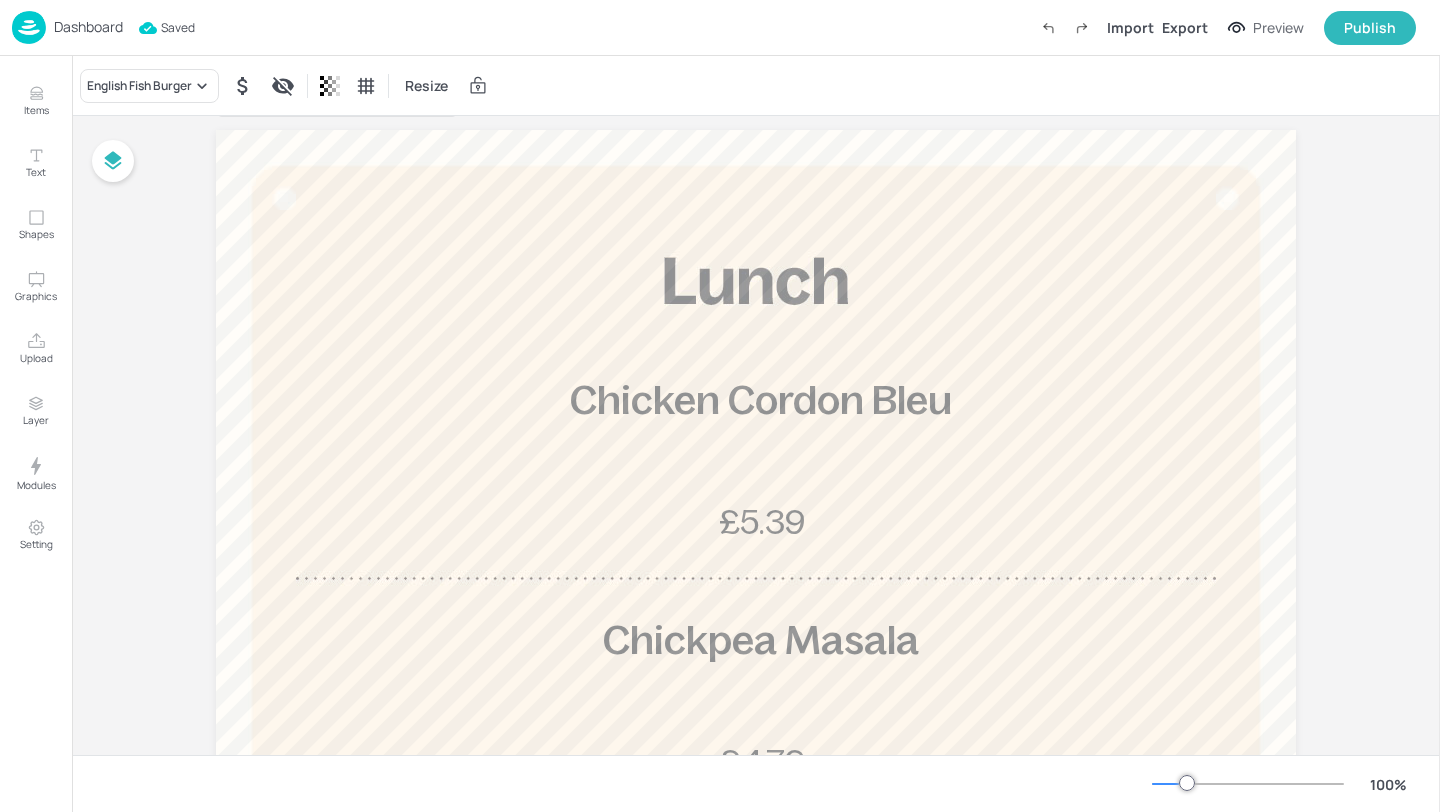 click on "Dashboard" at bounding box center (88, 27) 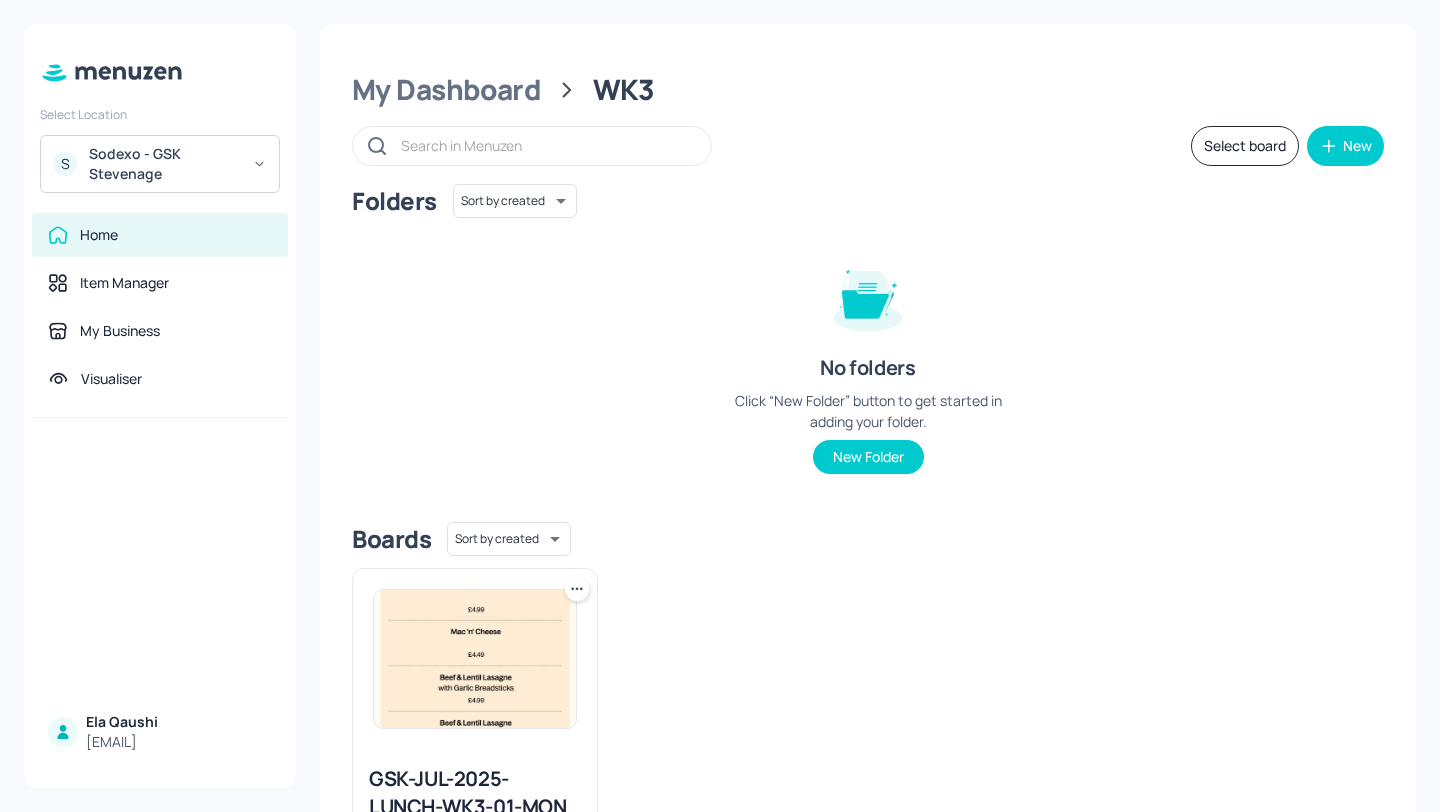 click 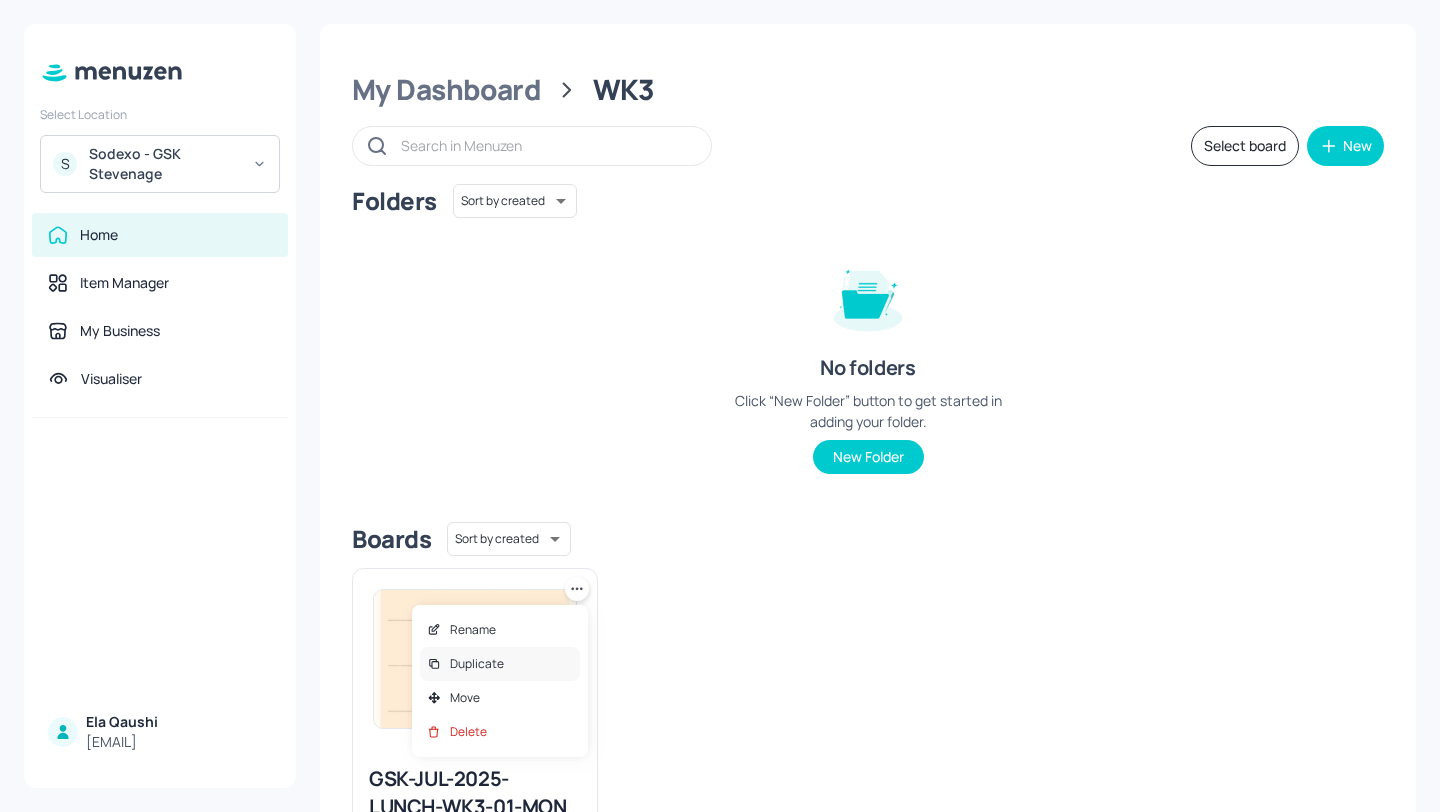 click on "Duplicate" at bounding box center (500, 664) 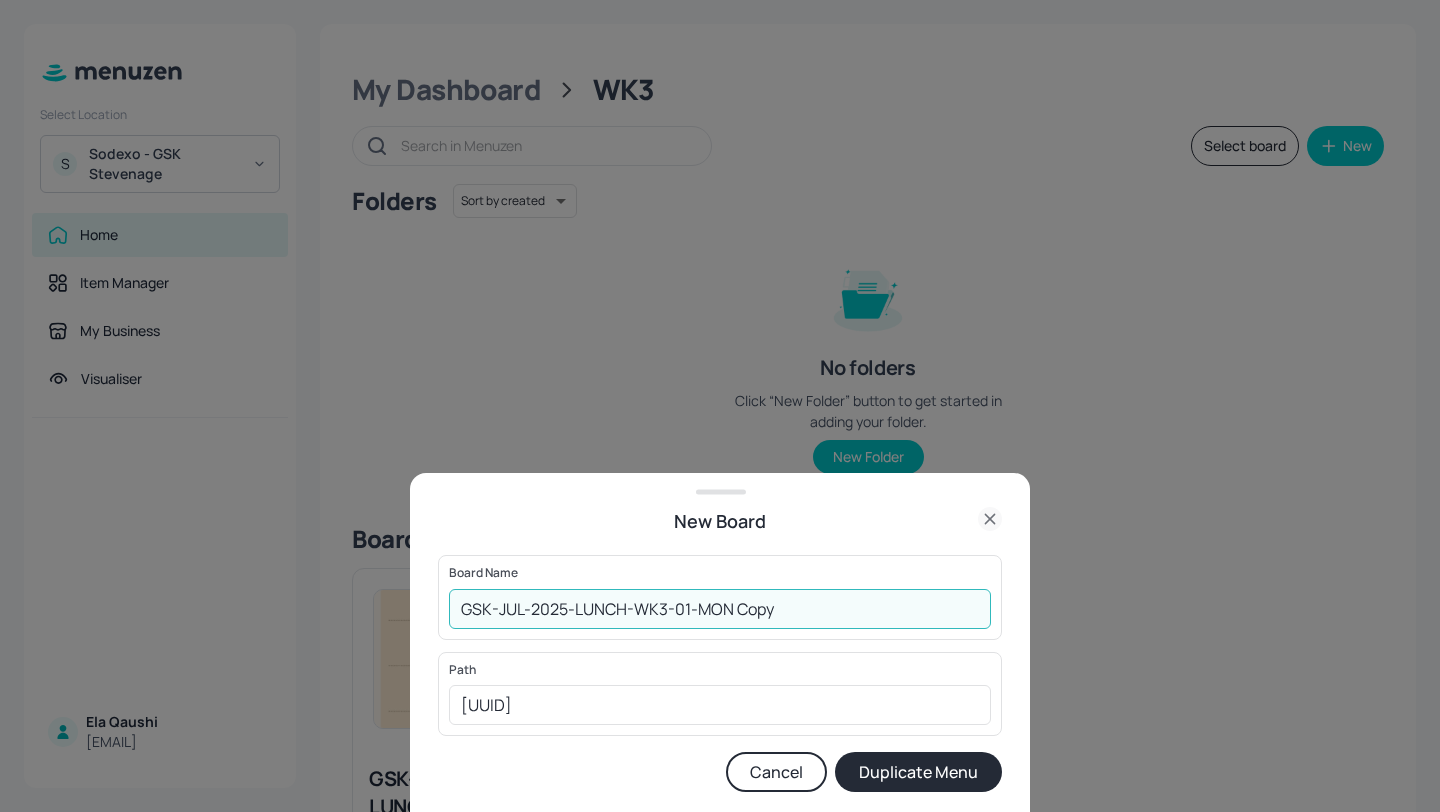 drag, startPoint x: 848, startPoint y: 622, endPoint x: 682, endPoint y: 607, distance: 166.67633 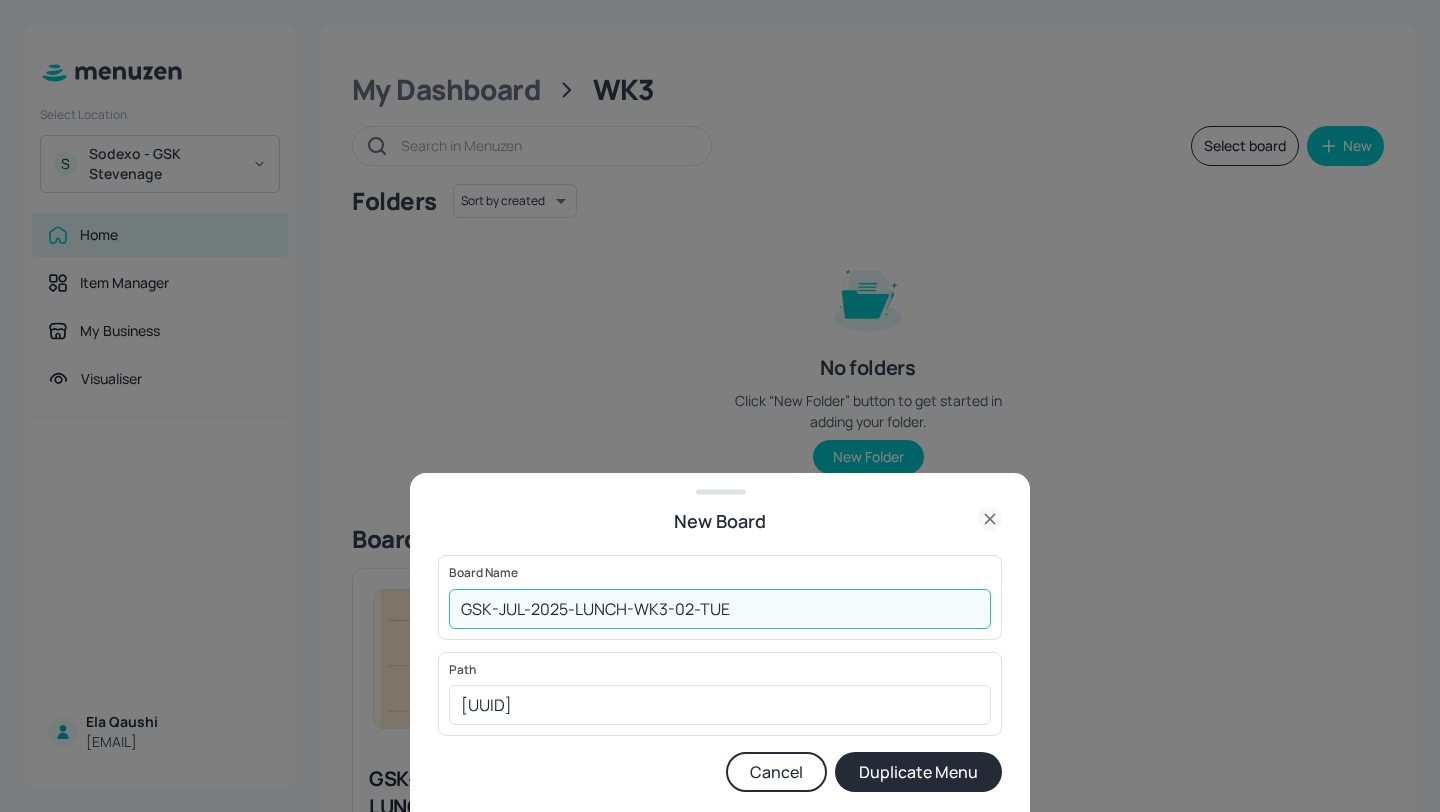 type on "GSK-JUL-2025-LUNCH-WK3-02-TUE" 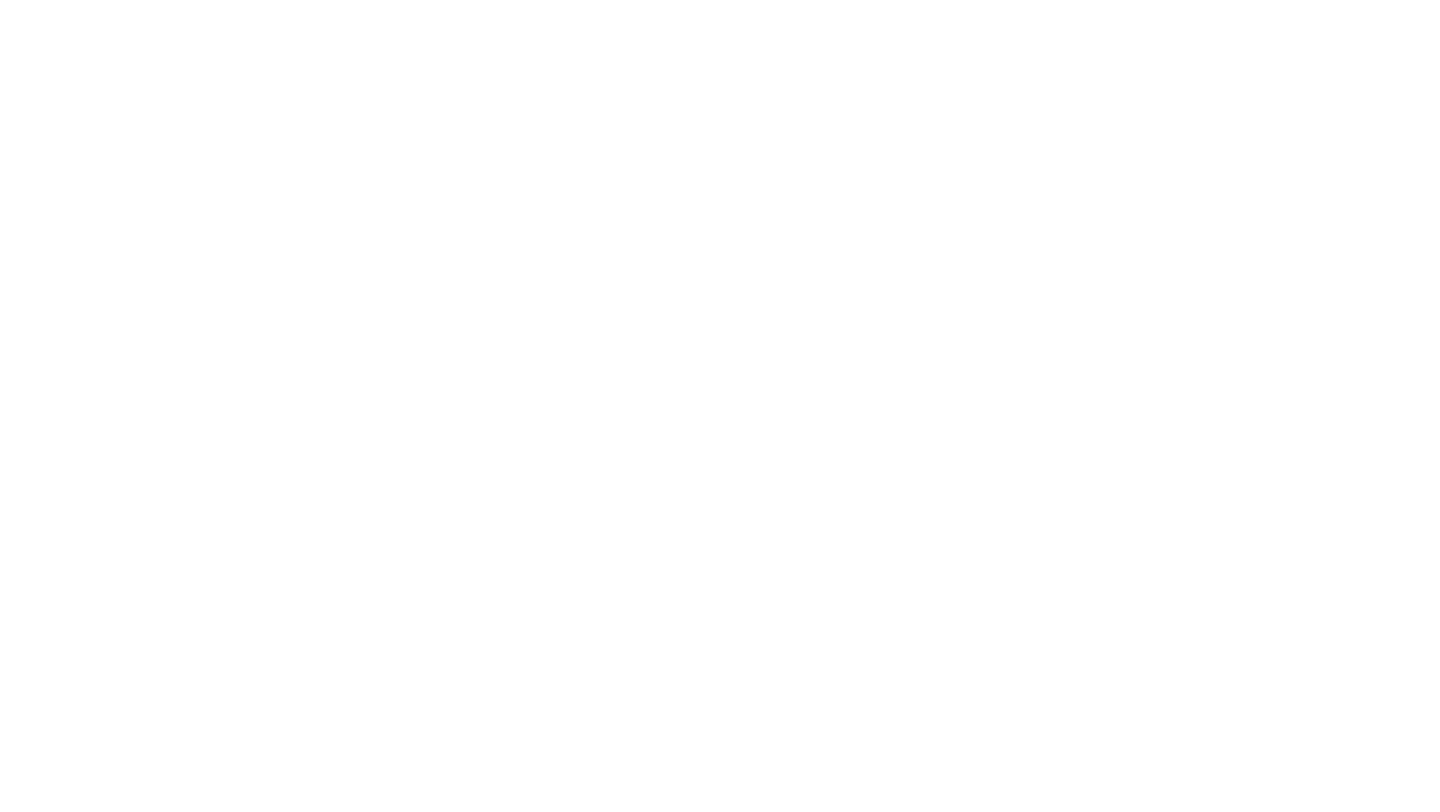 scroll, scrollTop: 0, scrollLeft: 0, axis: both 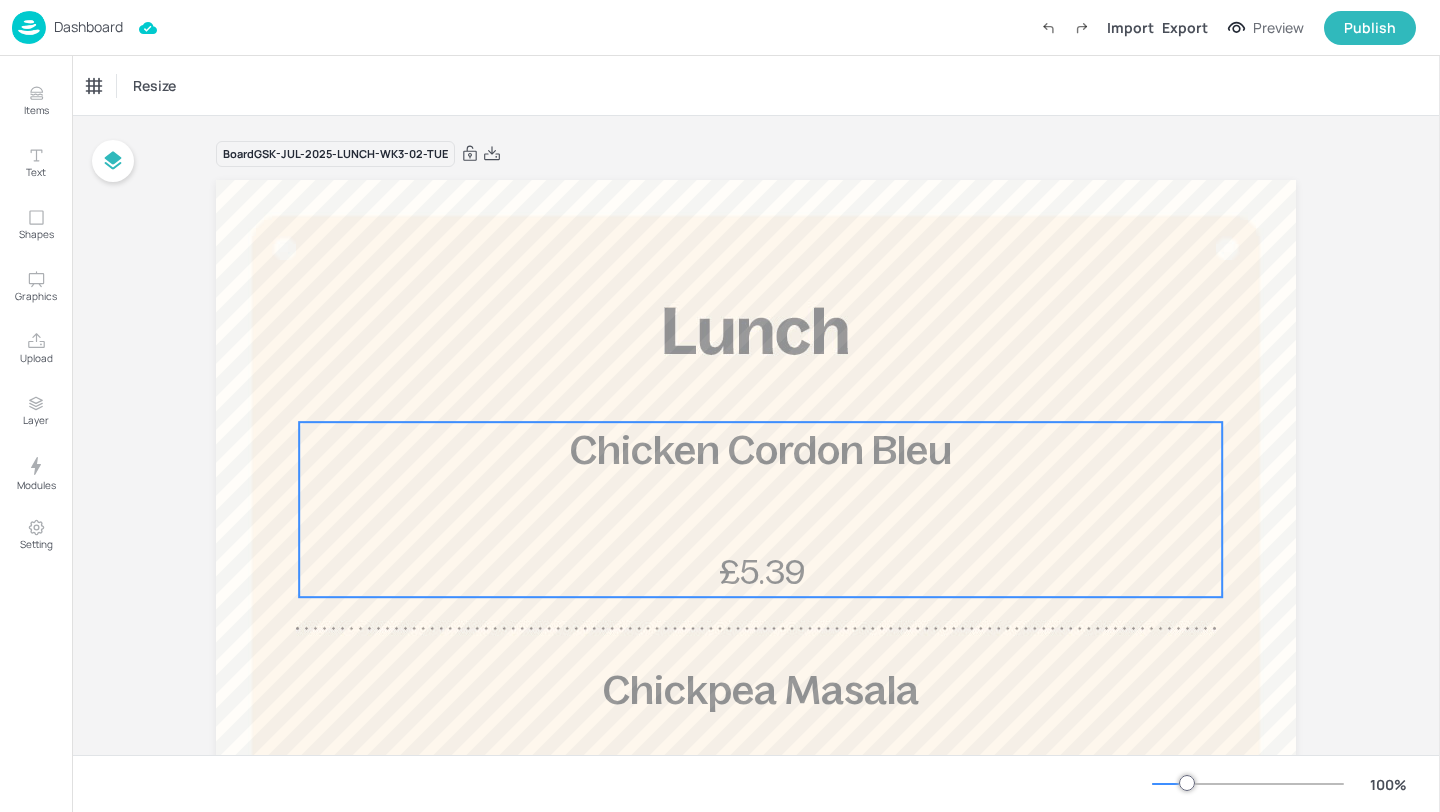 click on "Chicken Cordon Bleu" at bounding box center (761, 450) 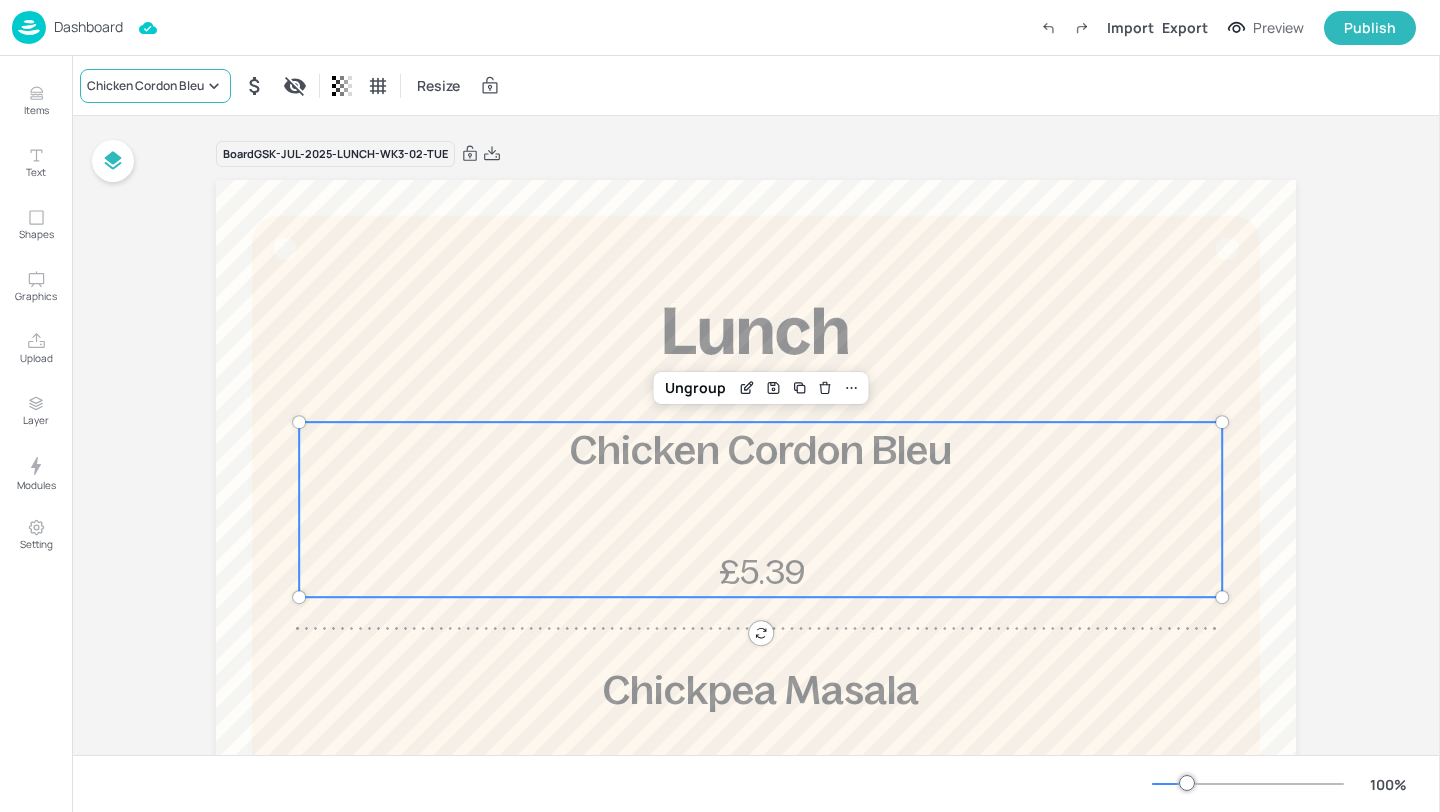 click on "Chicken Cordon Bleu" at bounding box center [145, 86] 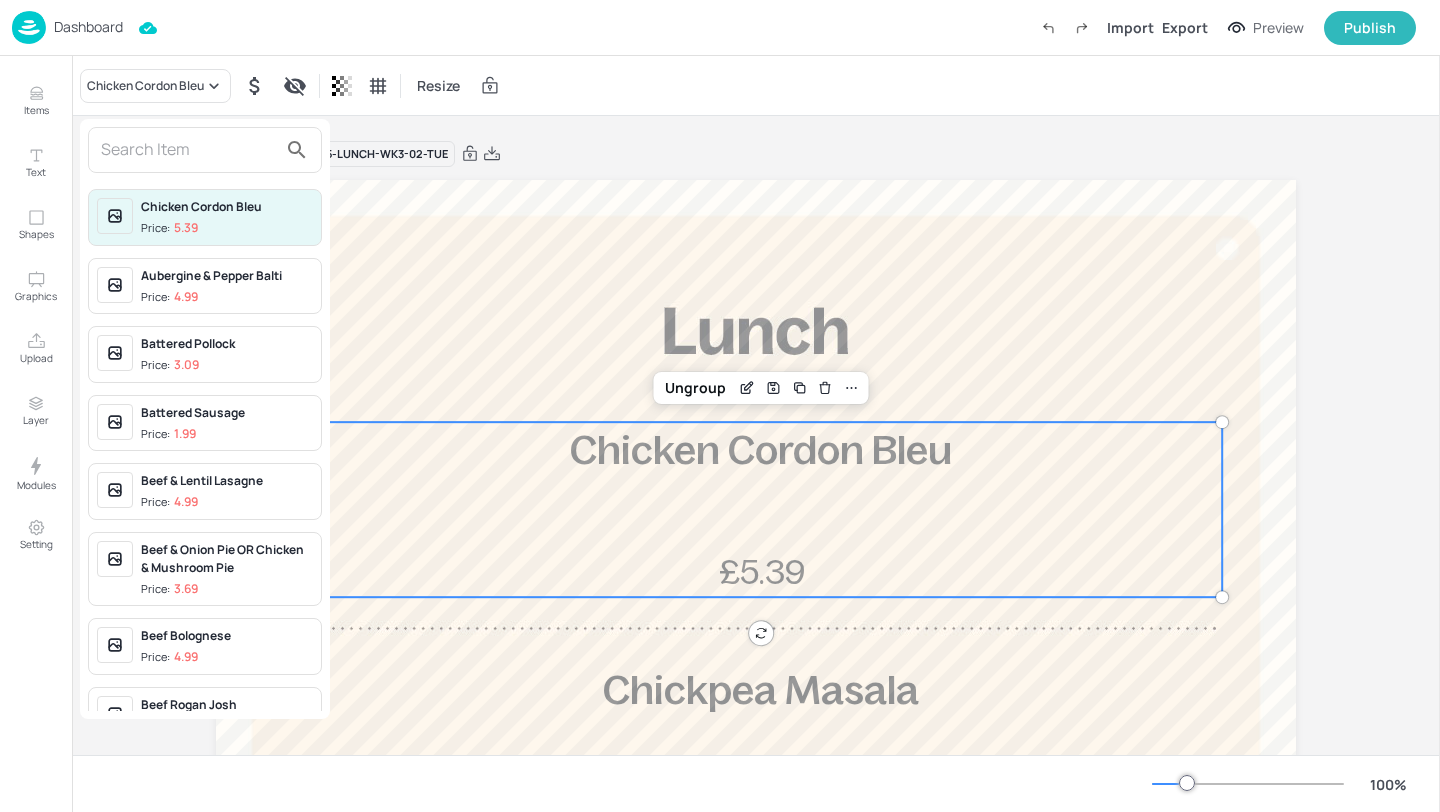 click at bounding box center [189, 150] 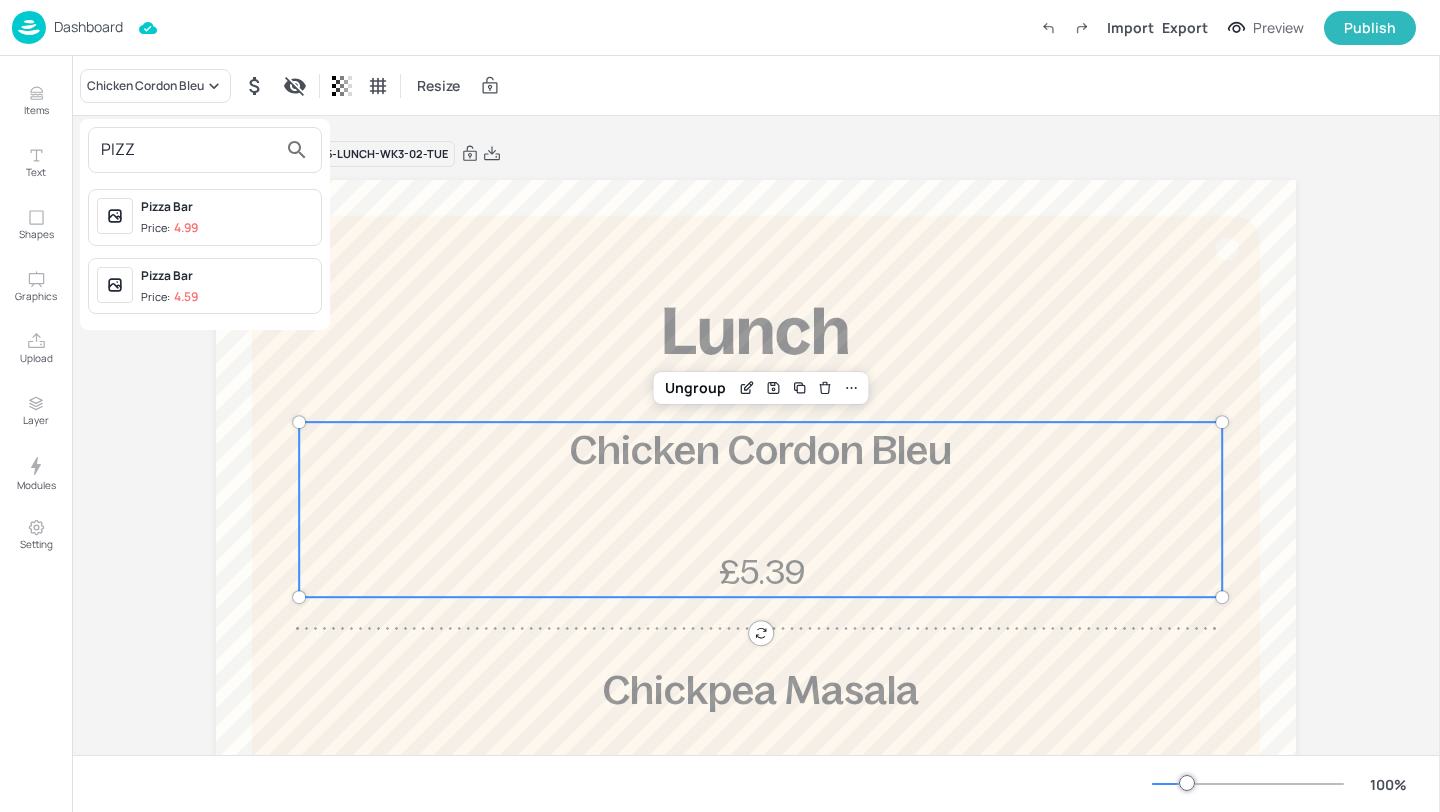 type on "PIZZ" 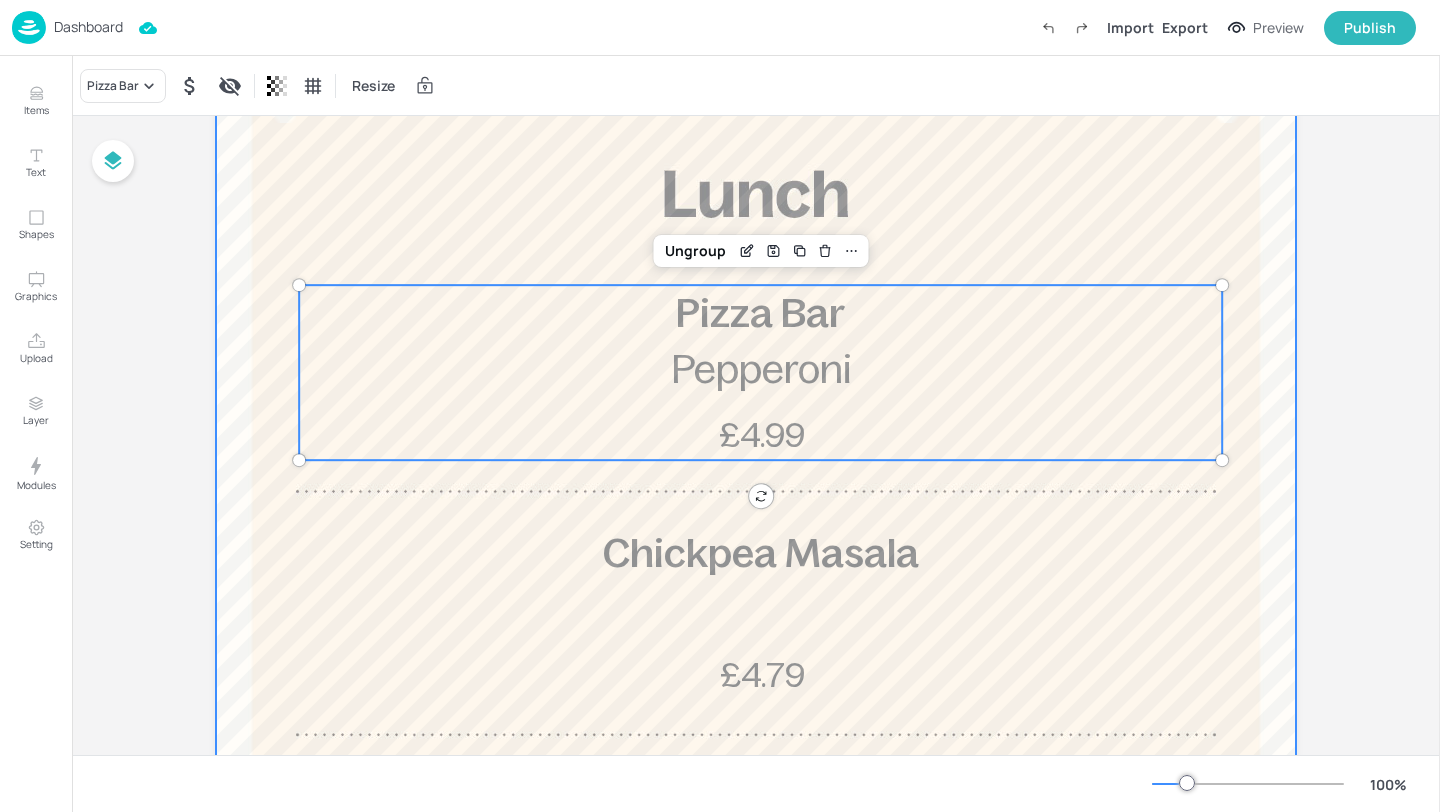 scroll, scrollTop: 281, scrollLeft: 0, axis: vertical 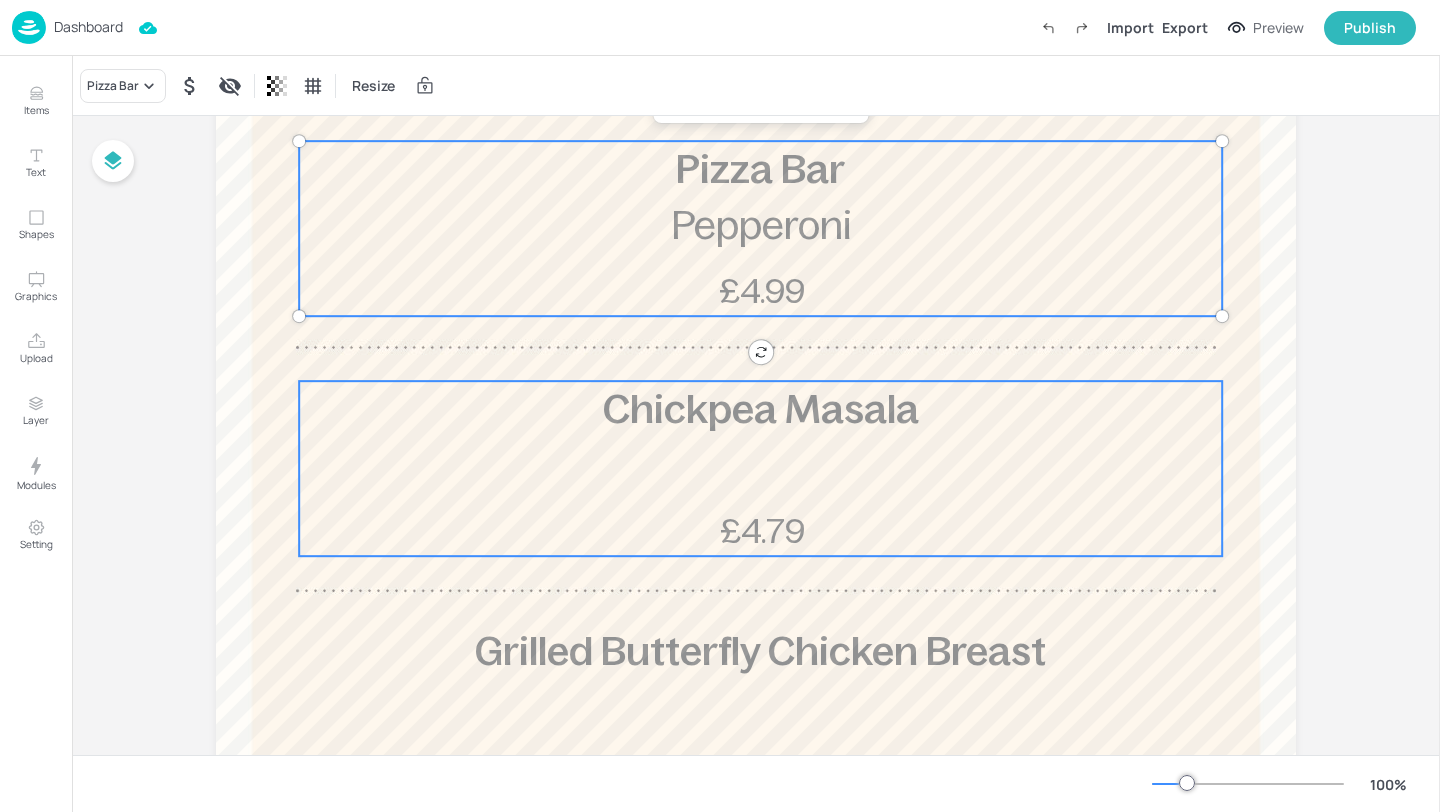 click on "Chickpea Masala £4.79" at bounding box center [760, 468] 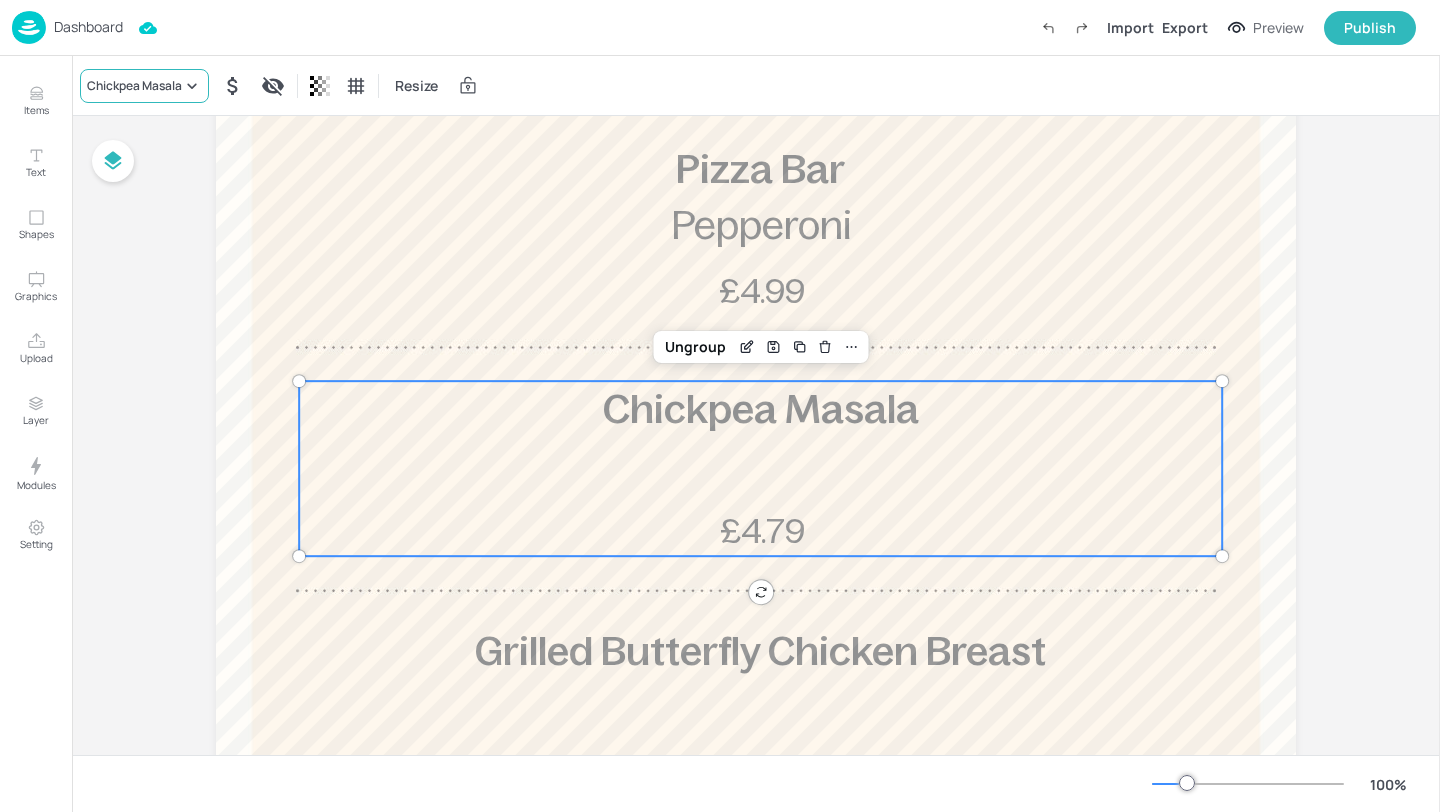 click on "Chickpea Masala" at bounding box center (144, 86) 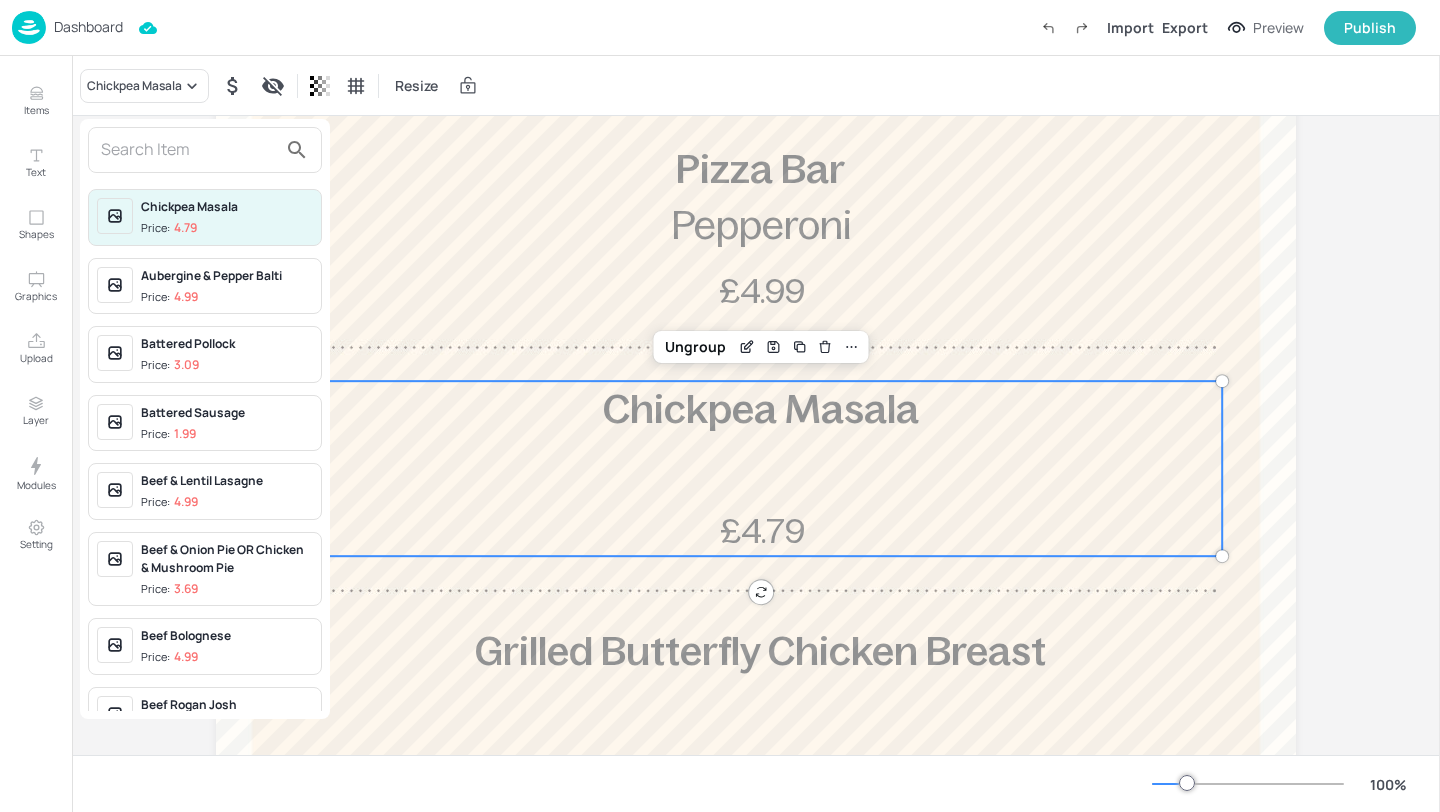 click at bounding box center (189, 150) 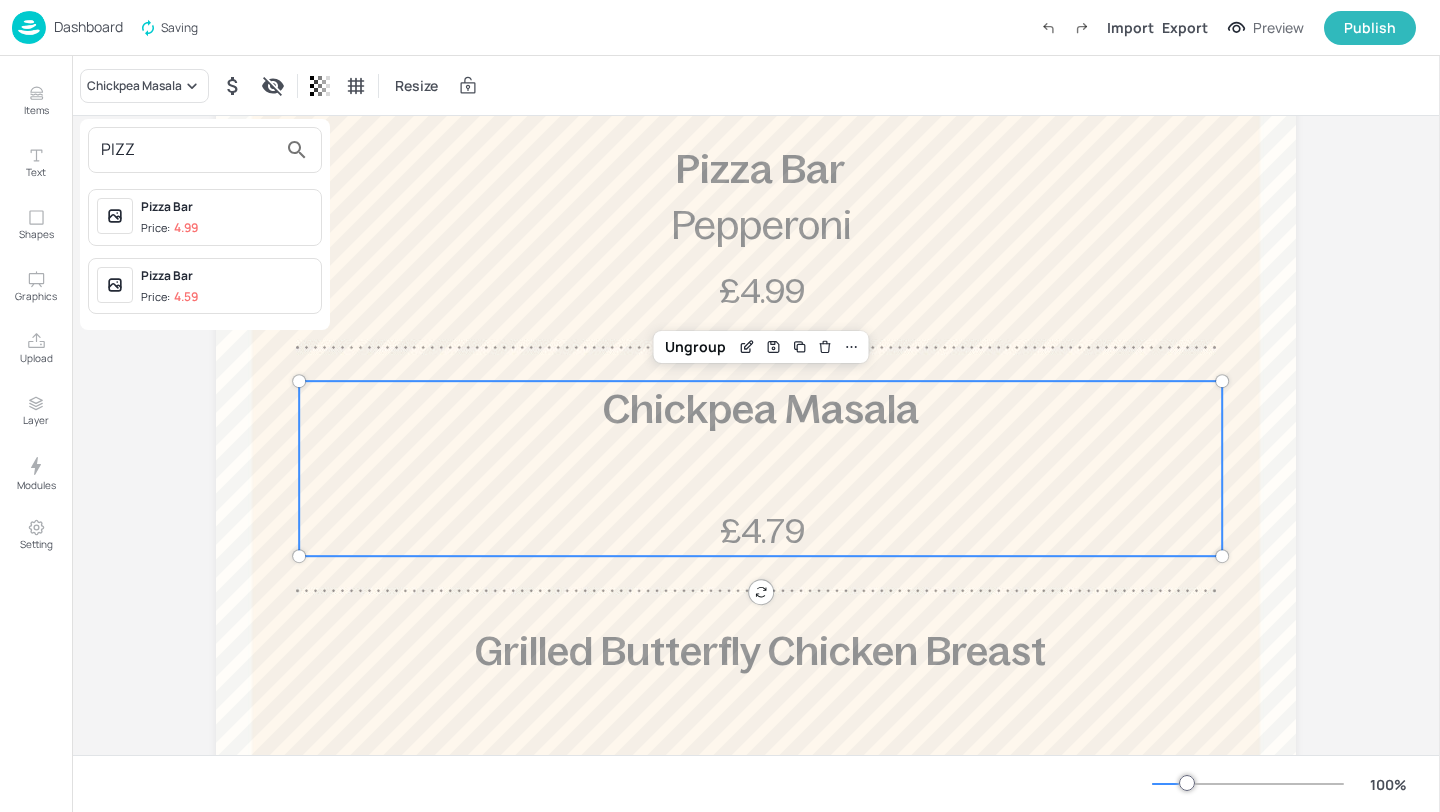 type on "PIZZ" 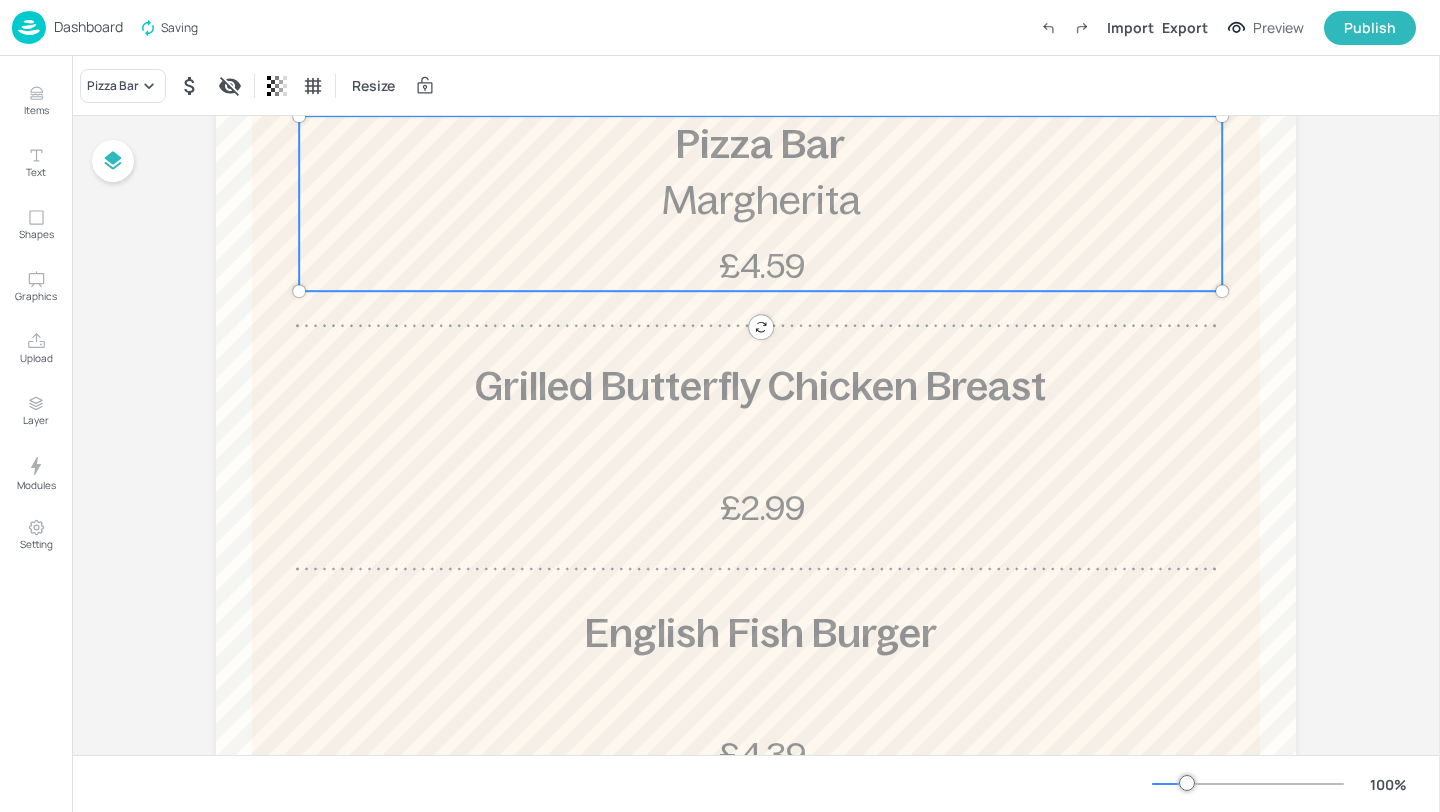 scroll, scrollTop: 592, scrollLeft: 0, axis: vertical 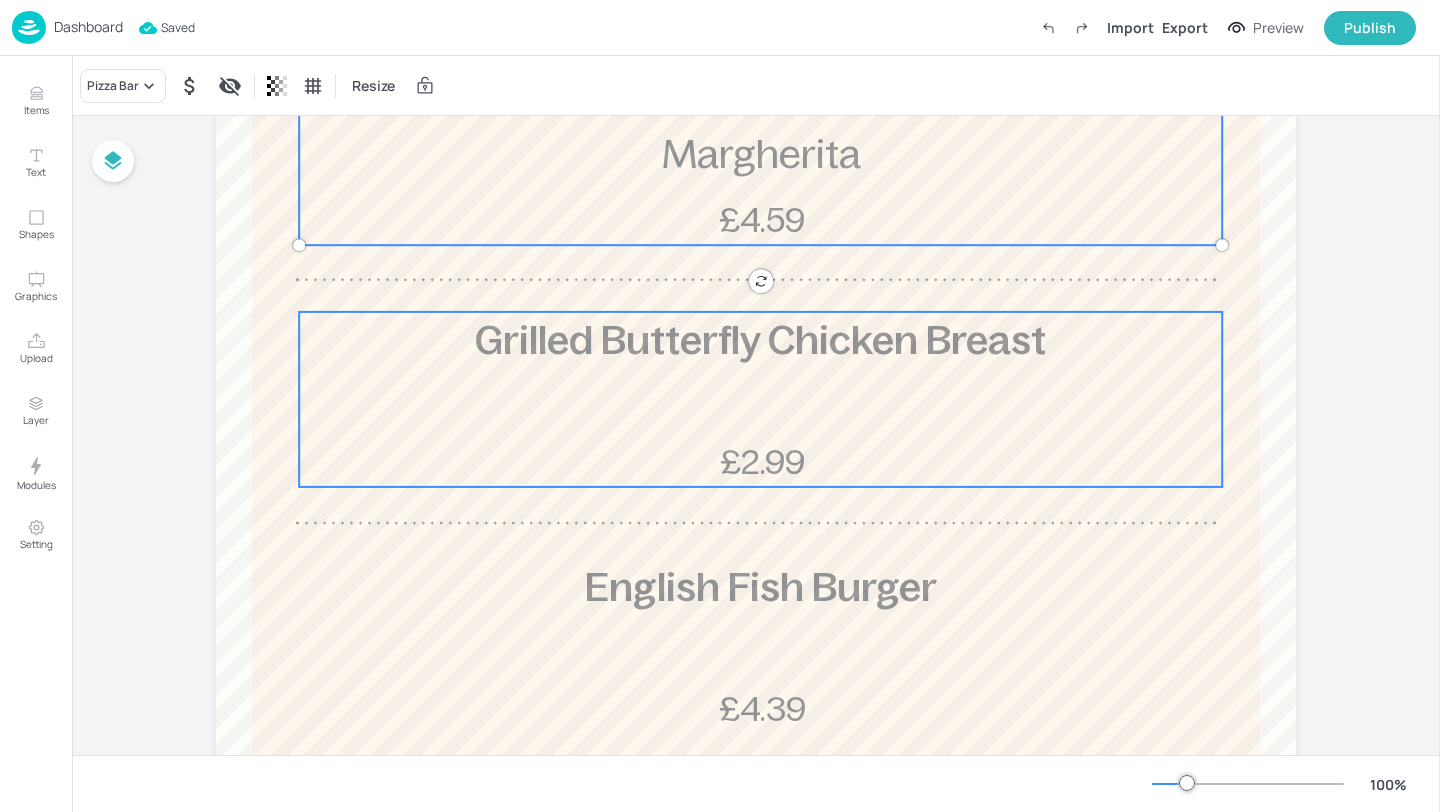 click on "Grilled Butterfly Chicken Breast £2.99" at bounding box center (760, 399) 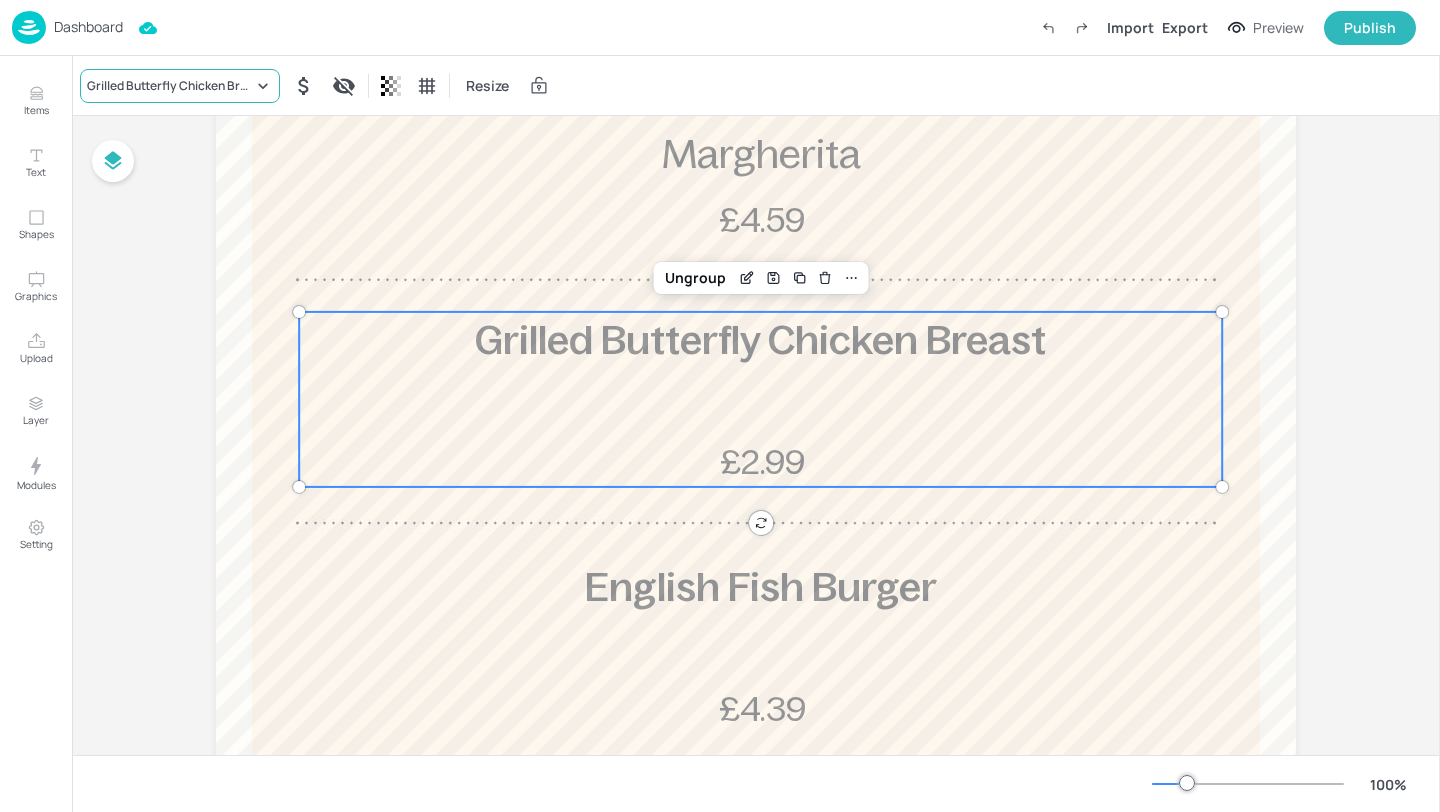 click on "Grilled Butterfly Chicken Breast" at bounding box center (170, 86) 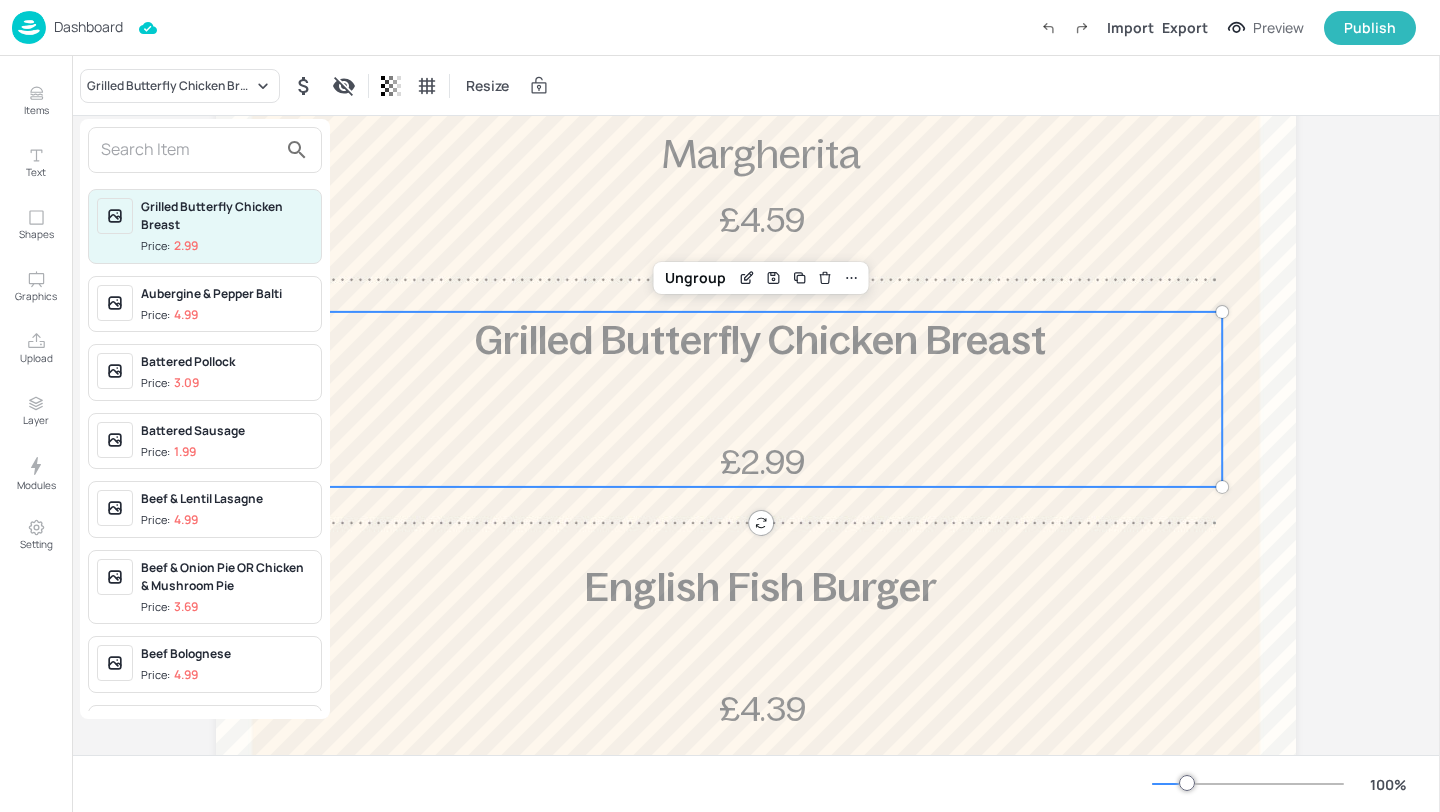 click at bounding box center (189, 150) 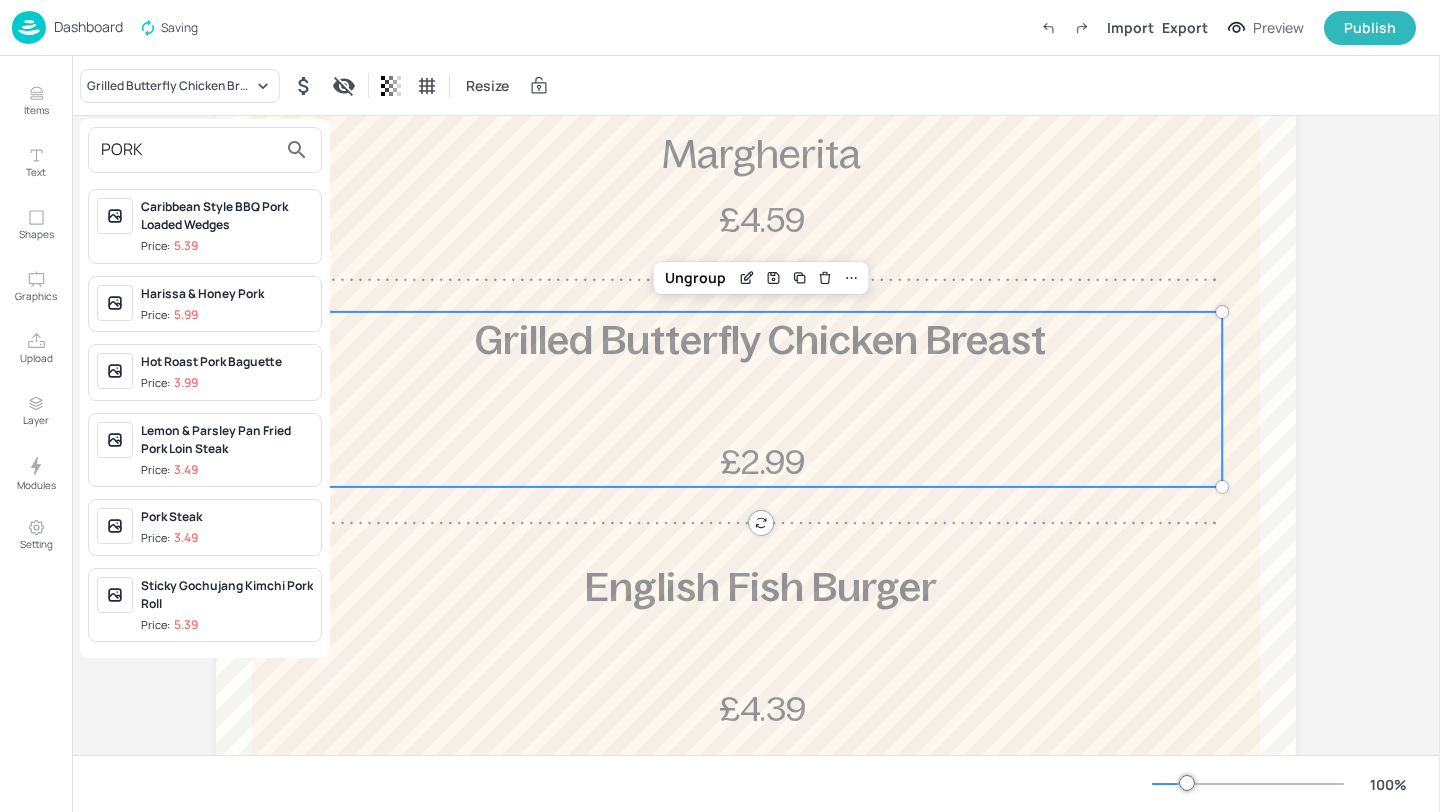 type on "PORK" 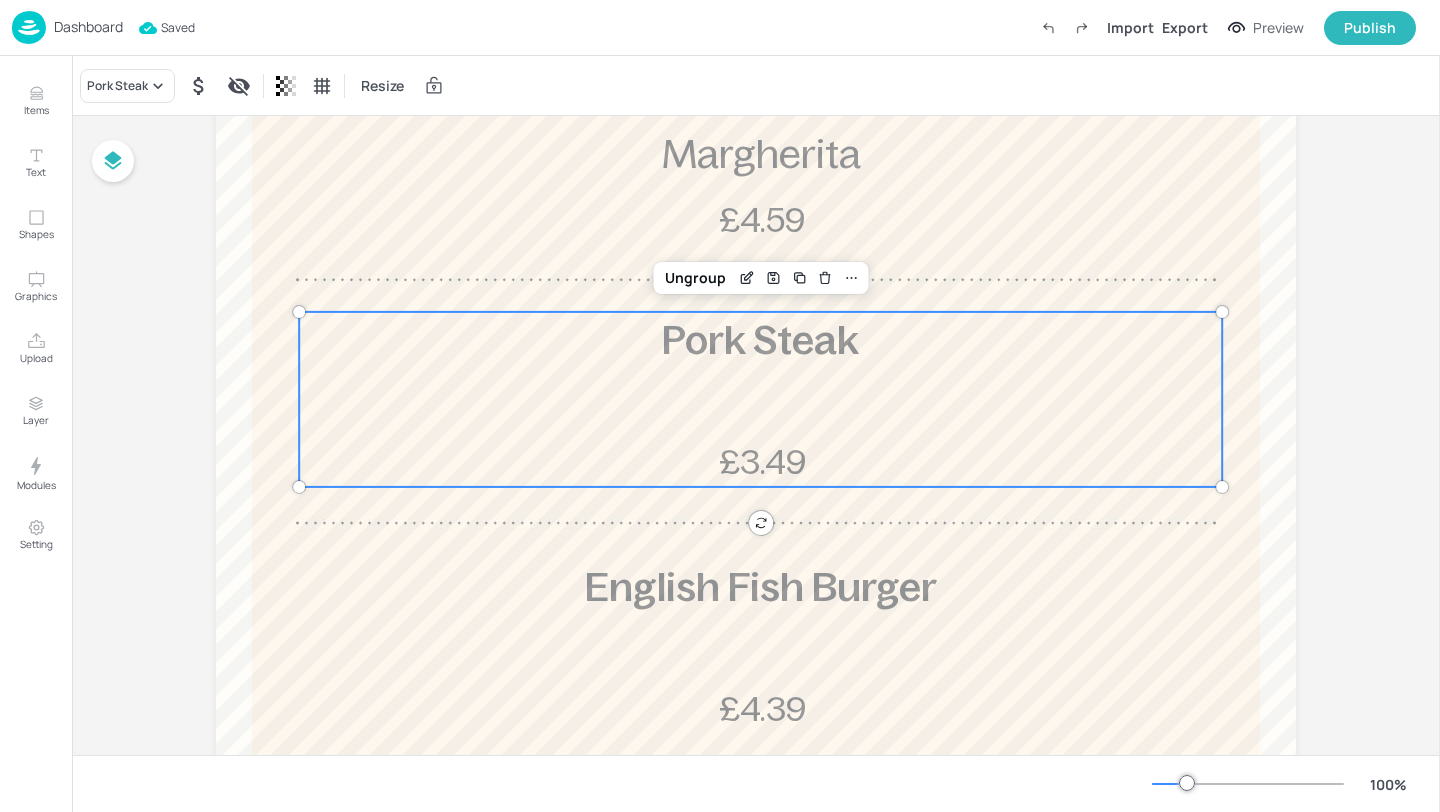 scroll, scrollTop: 787, scrollLeft: 0, axis: vertical 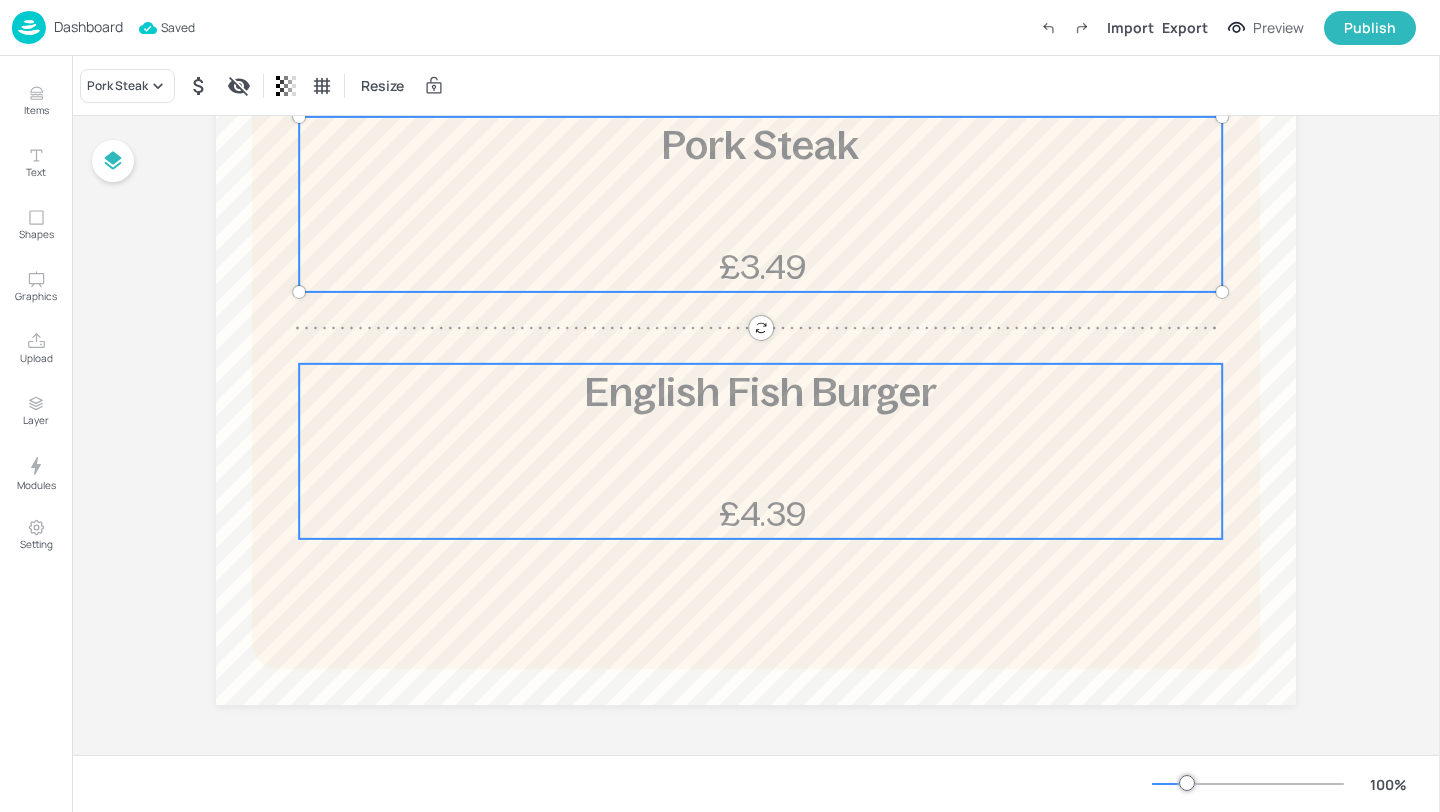 click on "English Fish Burger" at bounding box center [761, 392] 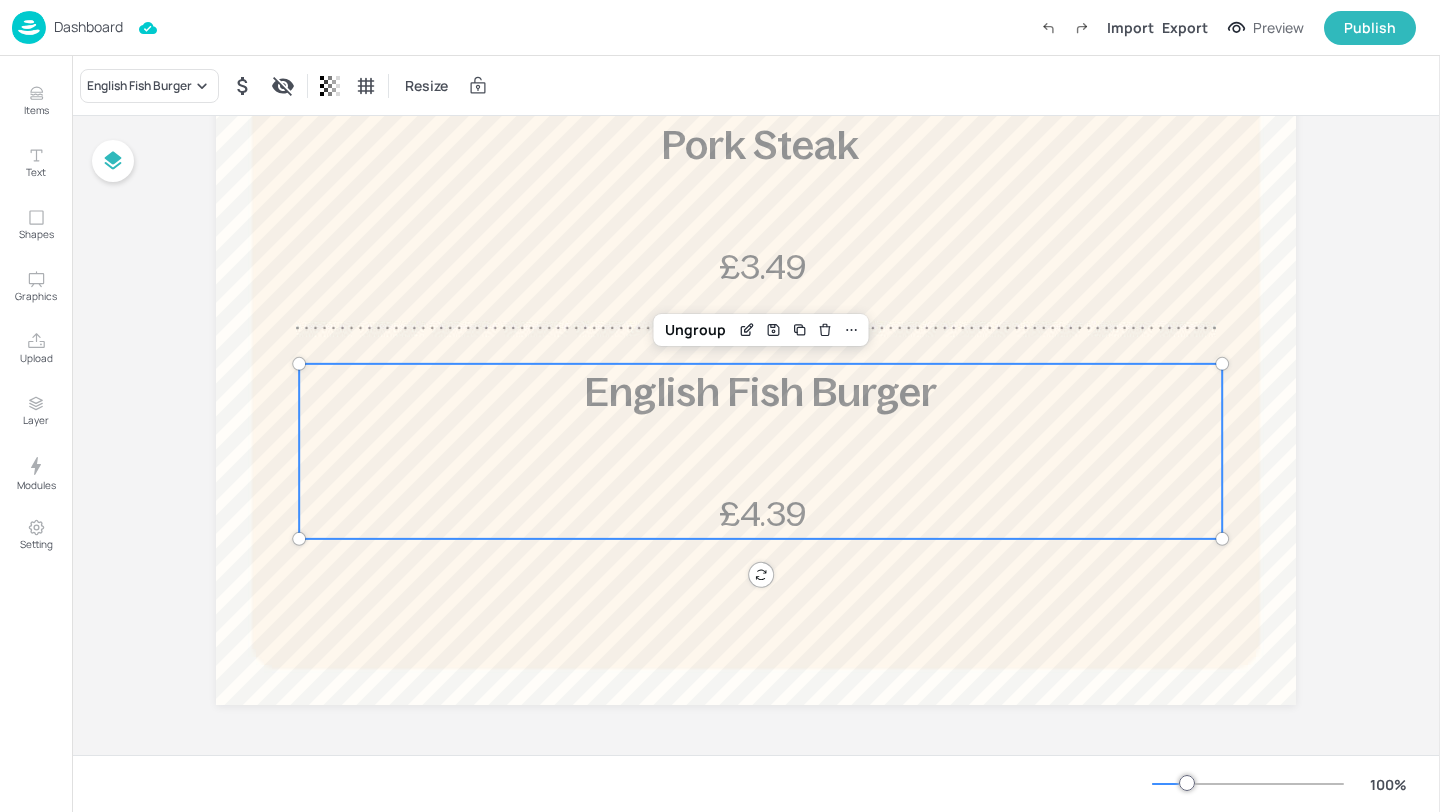 click on "English Fish Burger Resize" at bounding box center (756, 85) 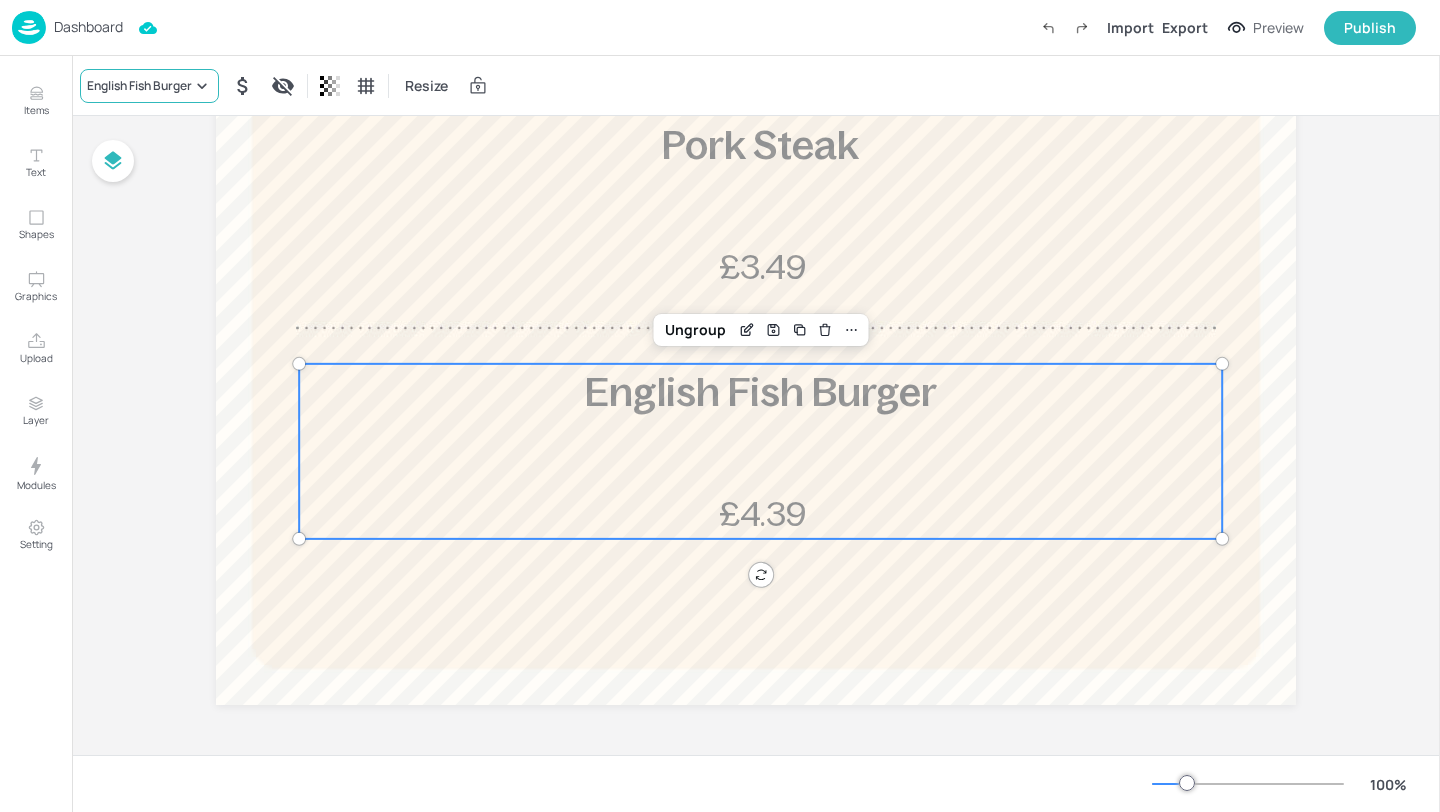 click on "English Fish Burger" at bounding box center (139, 86) 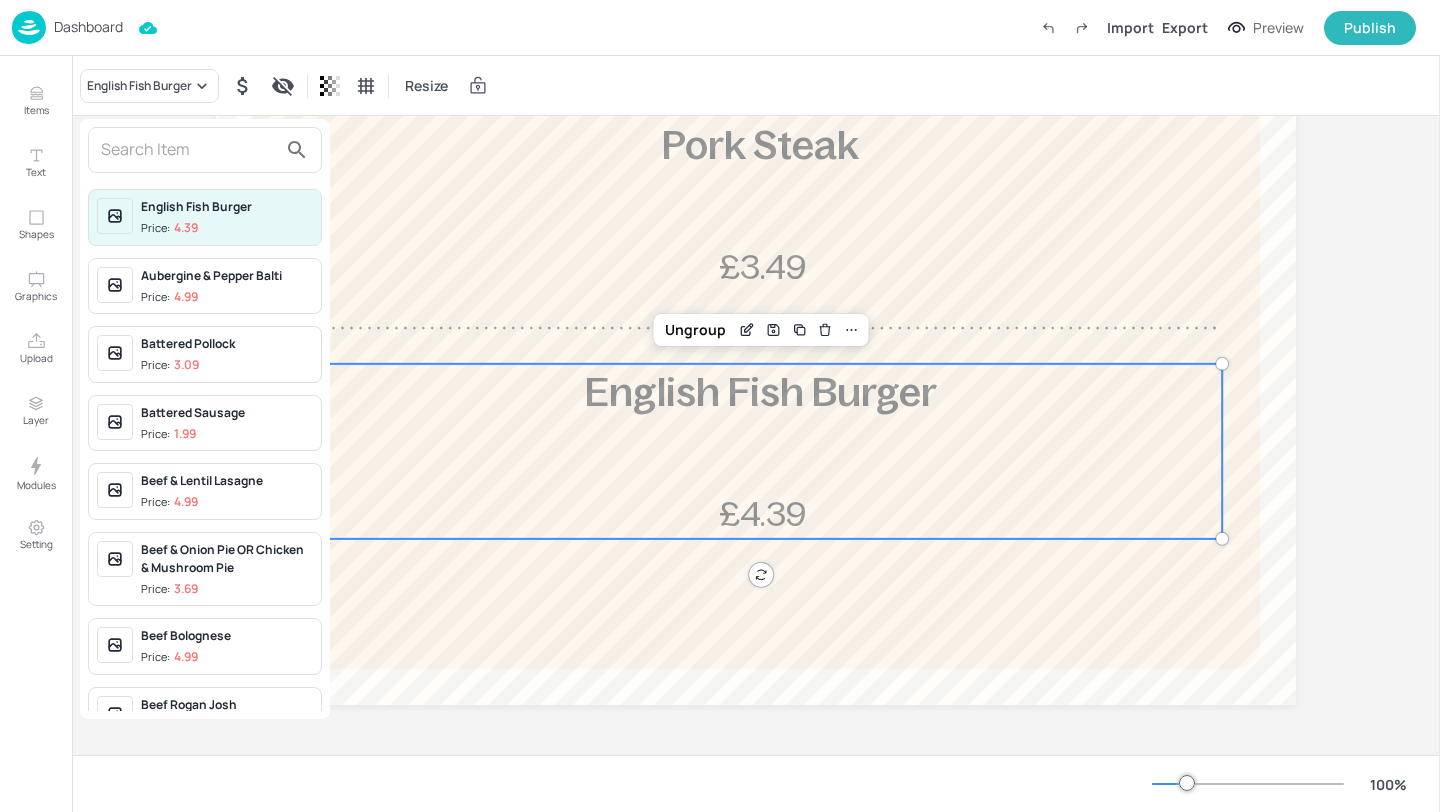 click at bounding box center [189, 150] 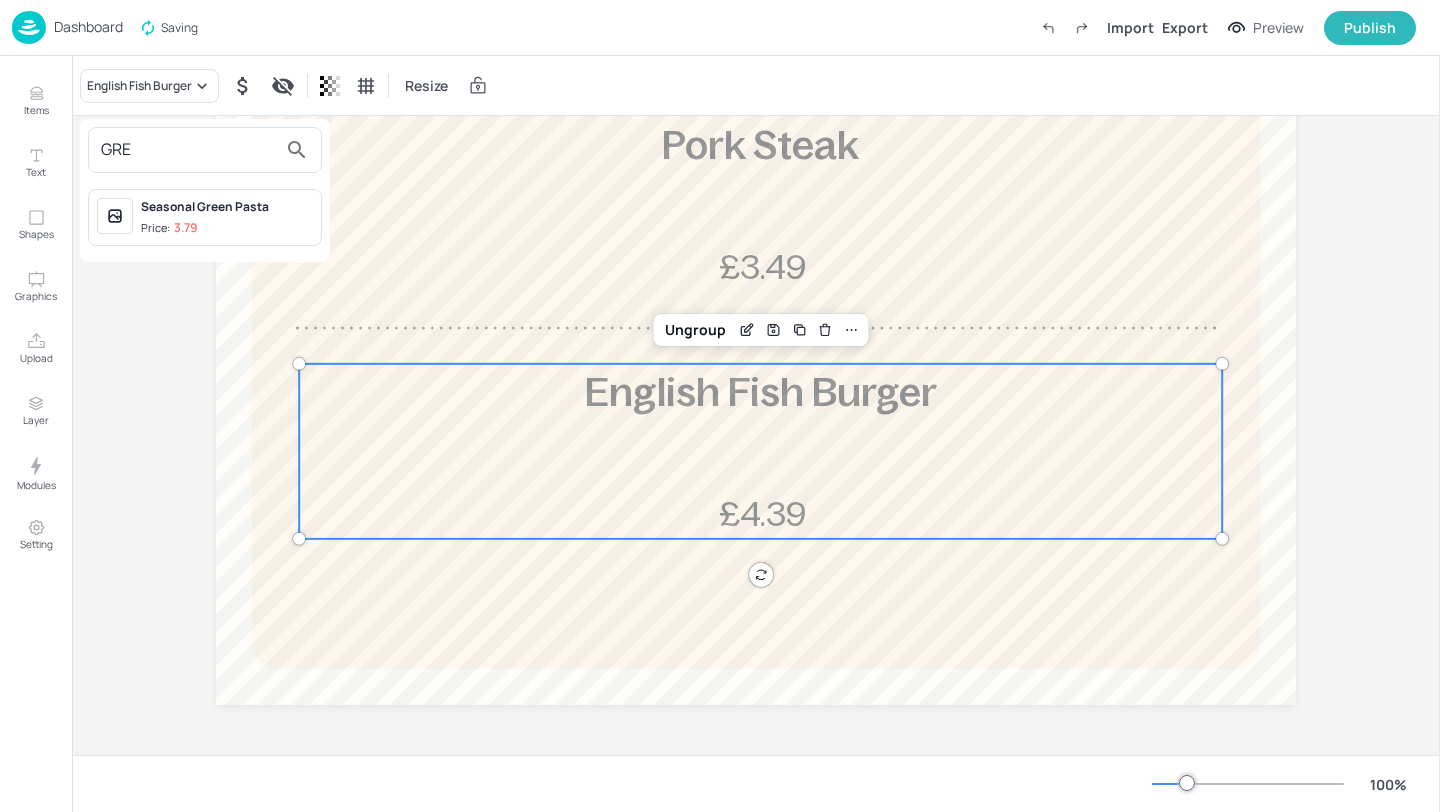 type on "GRE" 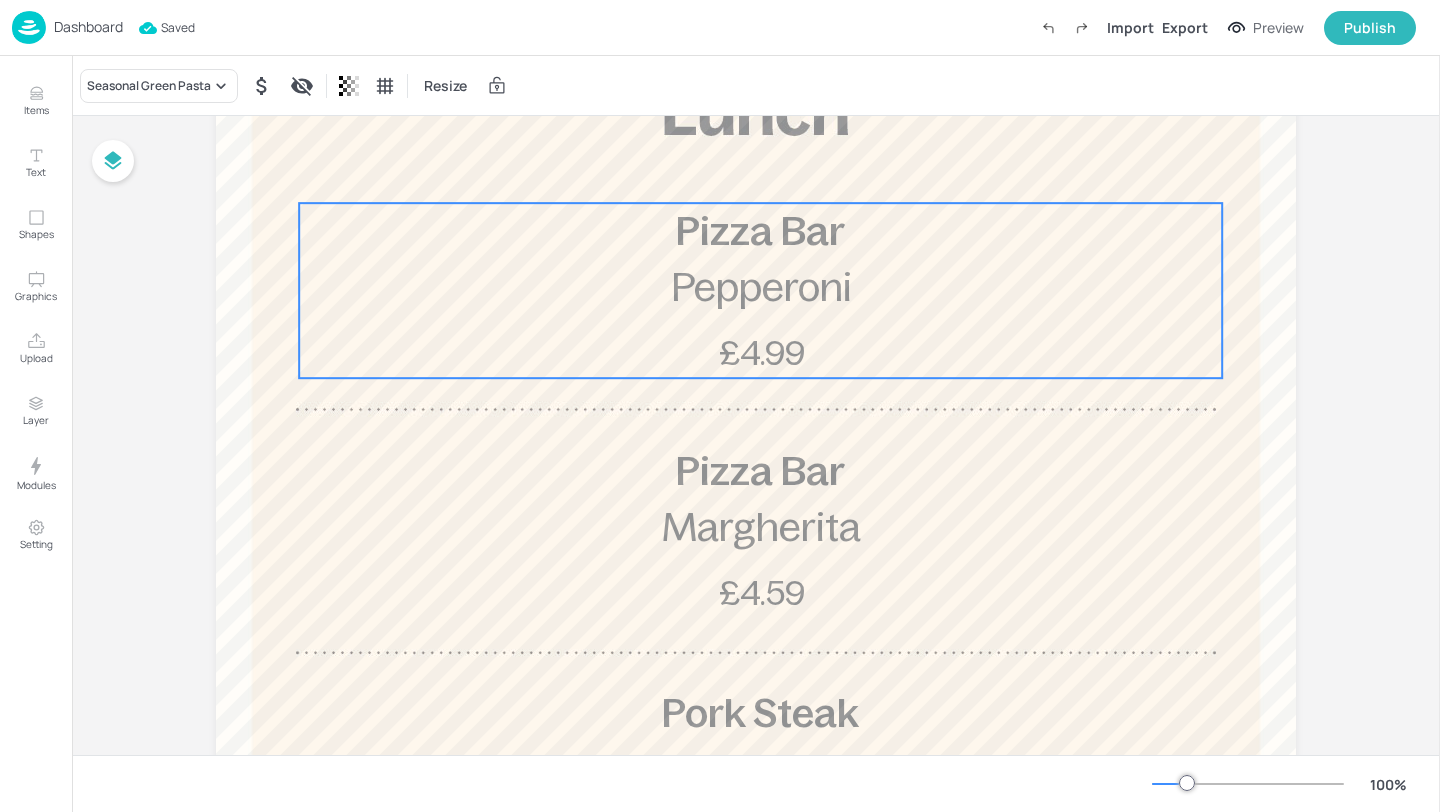 scroll, scrollTop: 0, scrollLeft: 0, axis: both 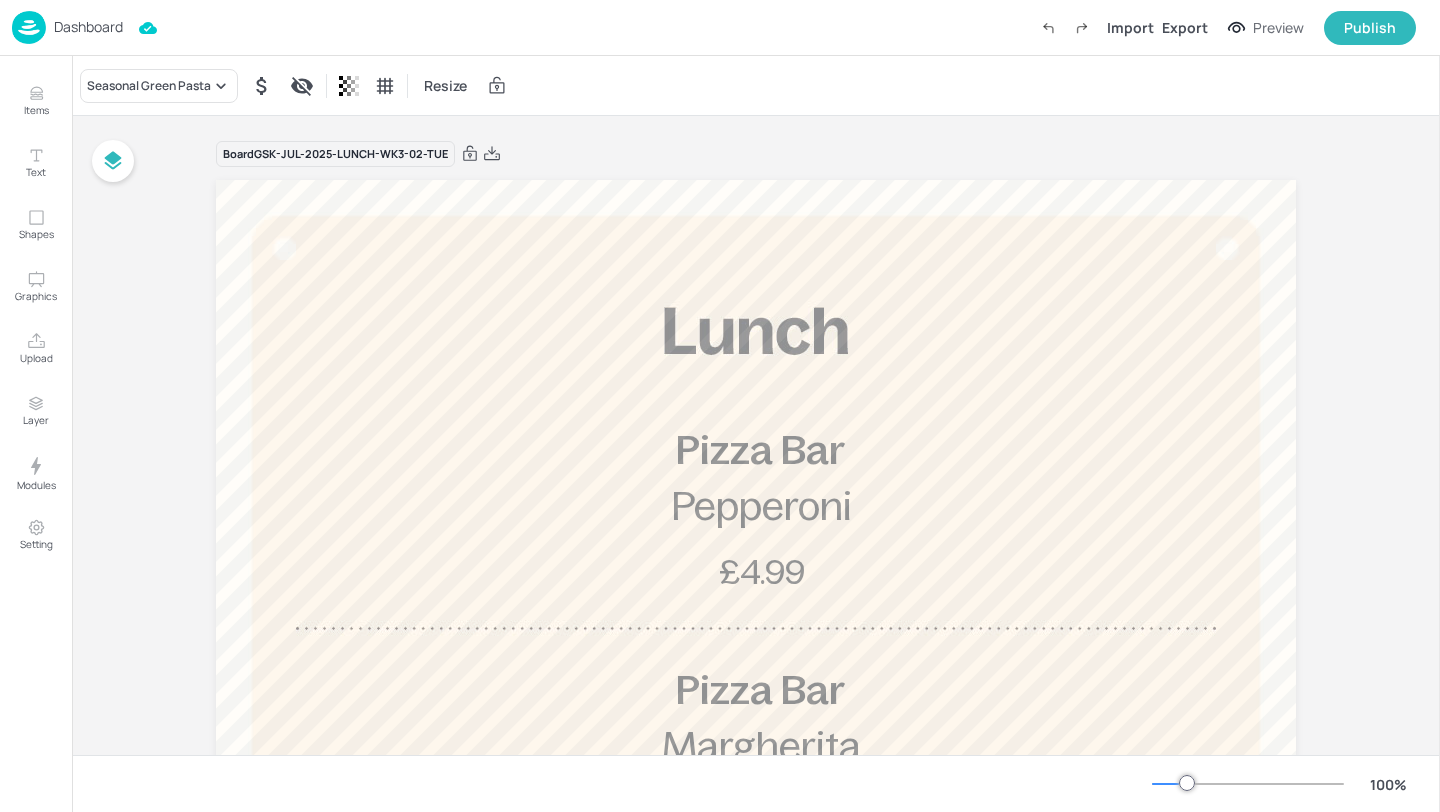 click on "Dashboard" at bounding box center [88, 27] 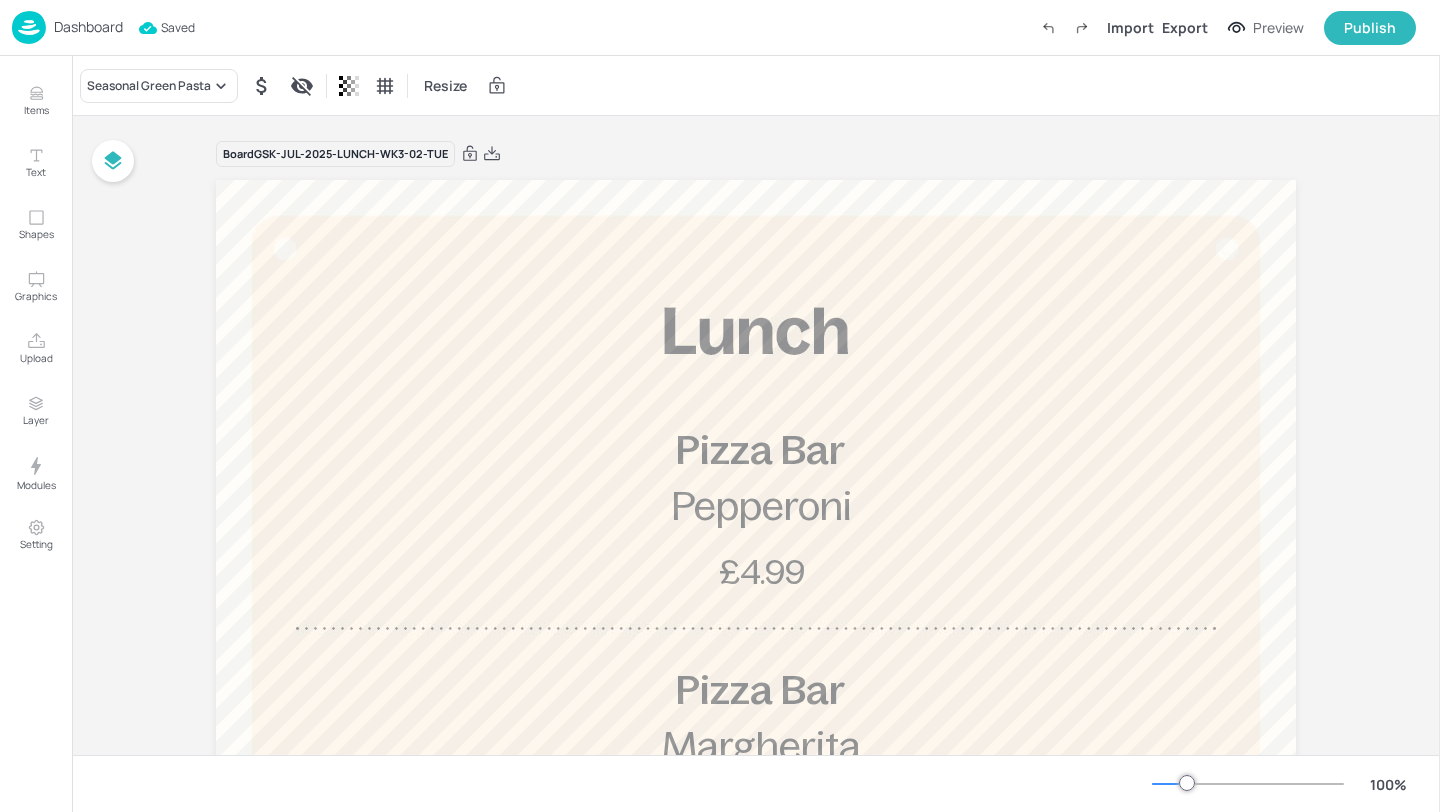 click on "Dashboard" at bounding box center [88, 27] 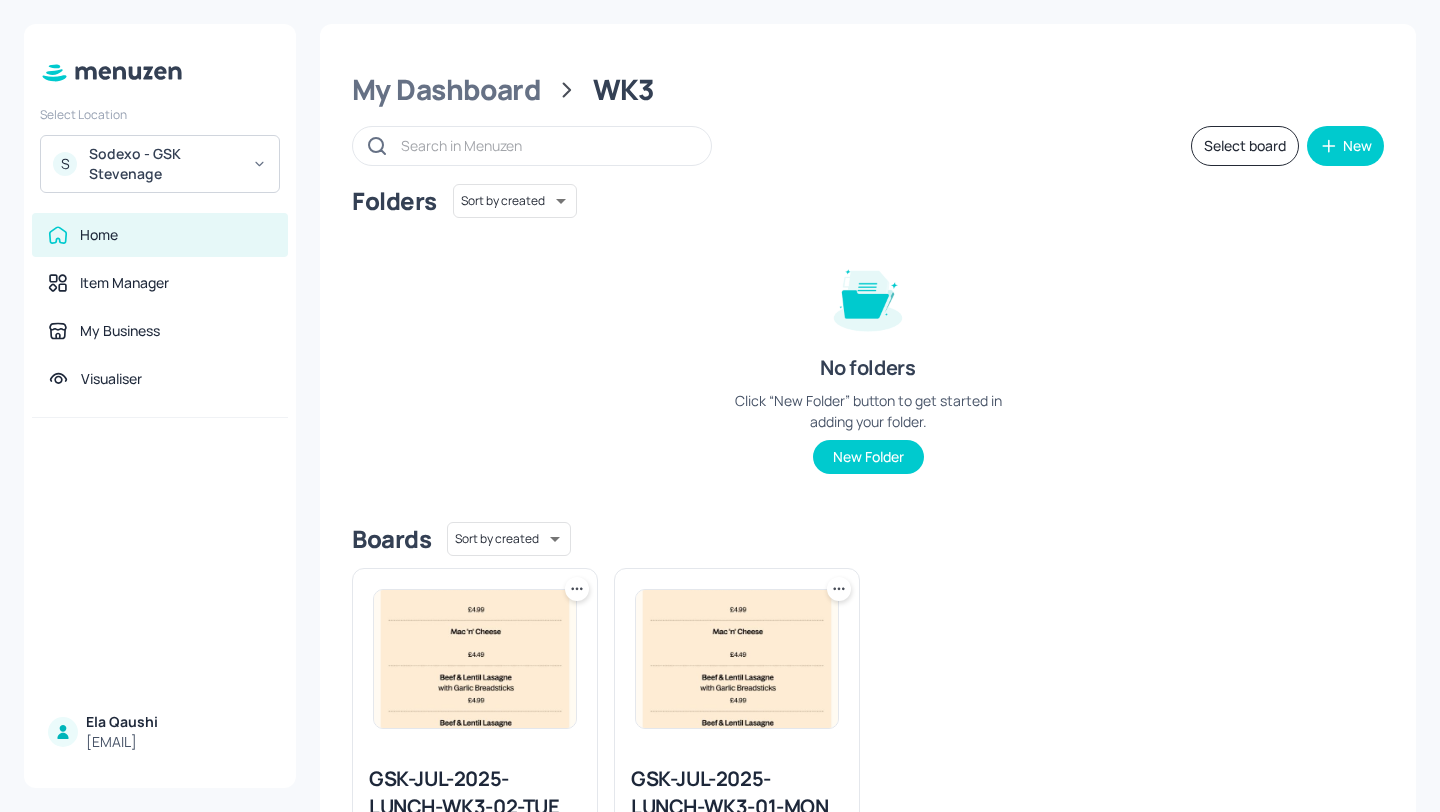 scroll, scrollTop: 151, scrollLeft: 0, axis: vertical 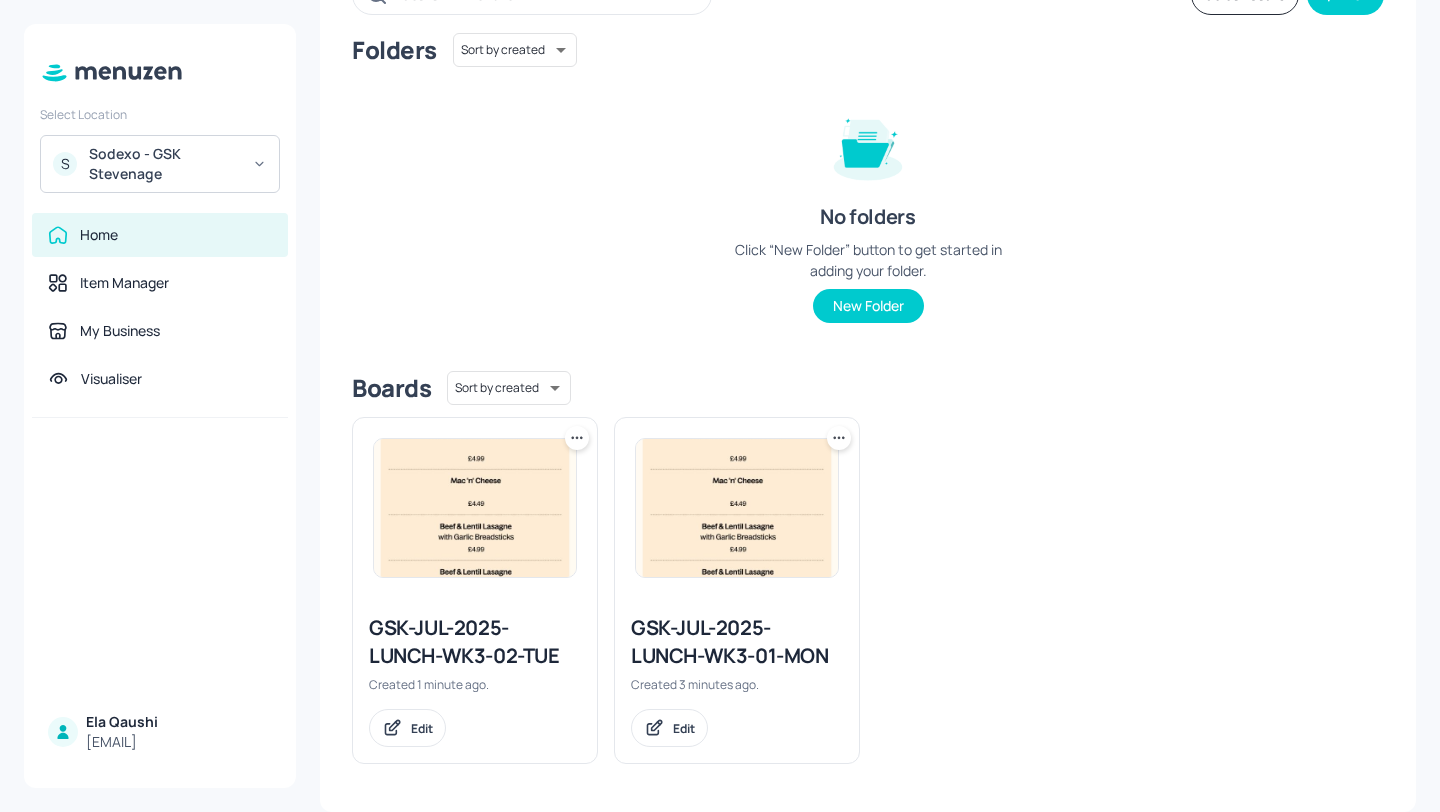 click at bounding box center [475, 508] 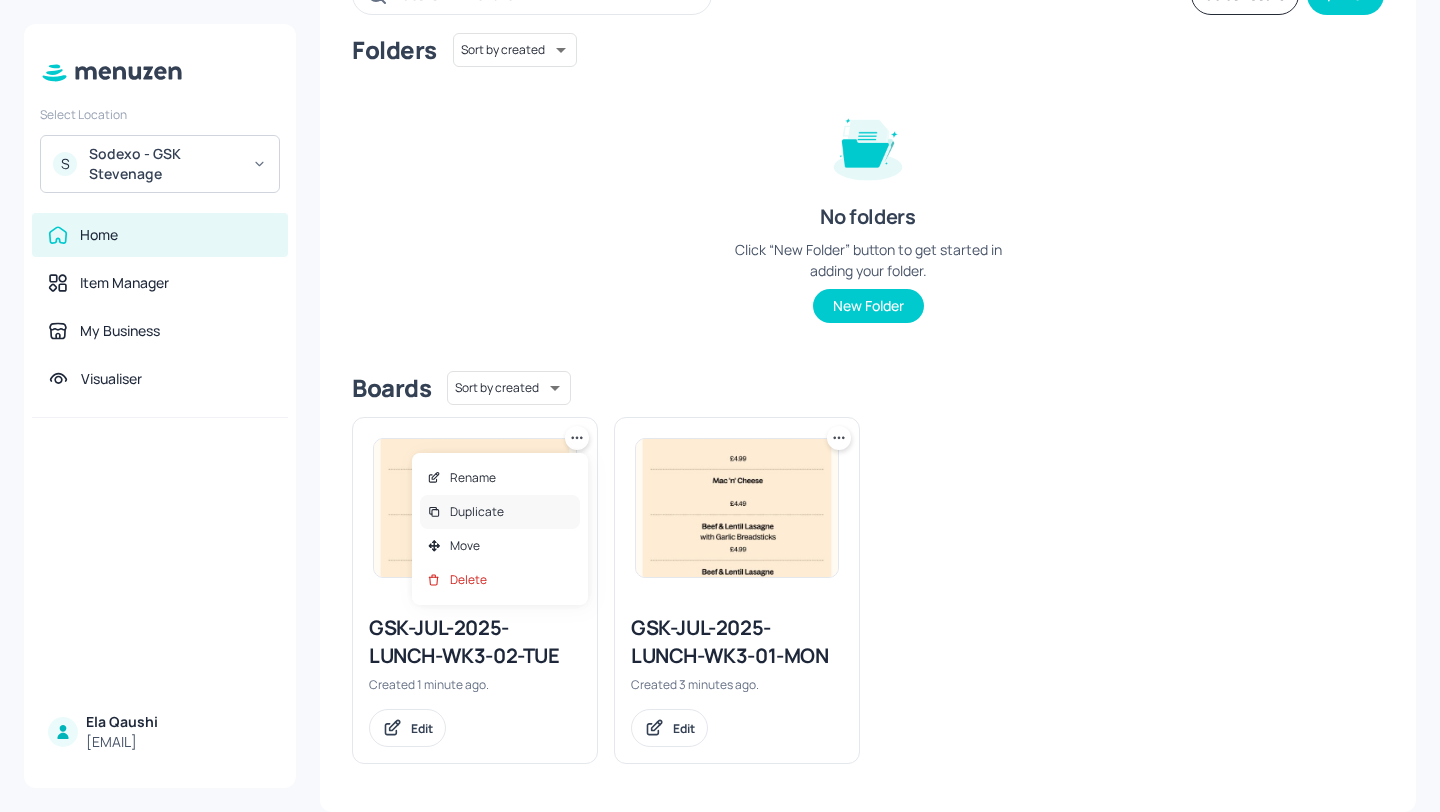 click on "Duplicate" at bounding box center (500, 512) 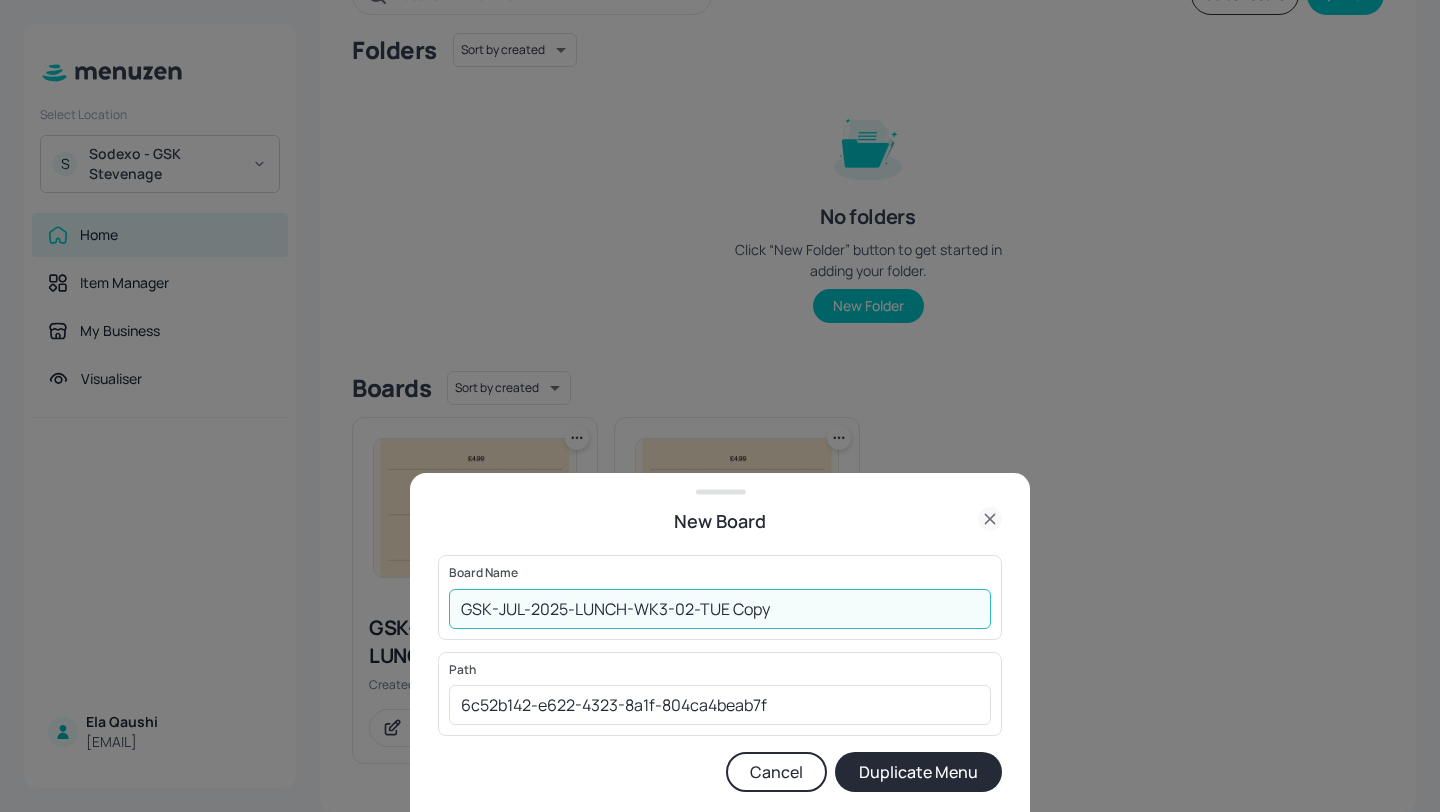 drag, startPoint x: 808, startPoint y: 597, endPoint x: 684, endPoint y: 596, distance: 124.004036 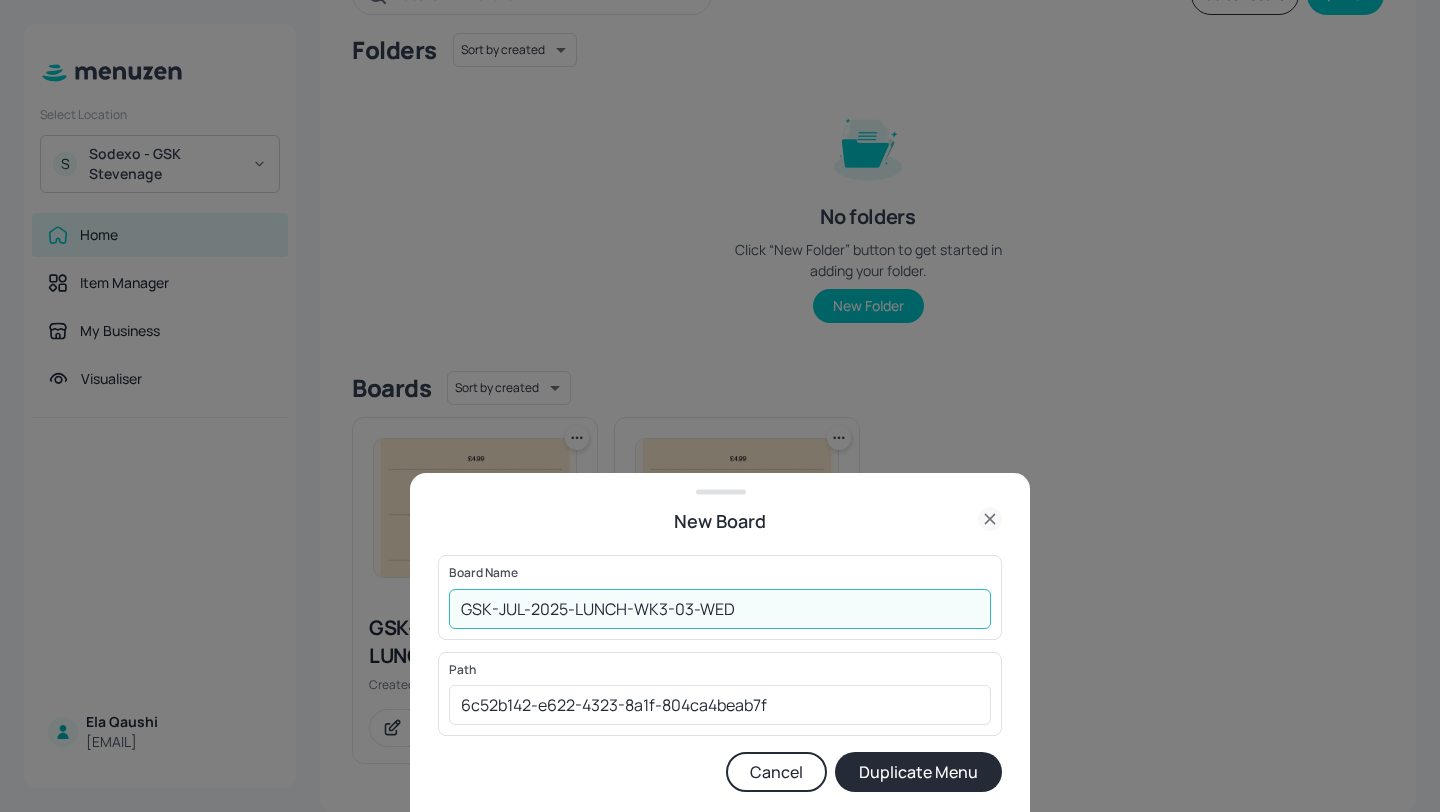 type on "GSK-JUL-2025-LUNCH-WK3-03-WED" 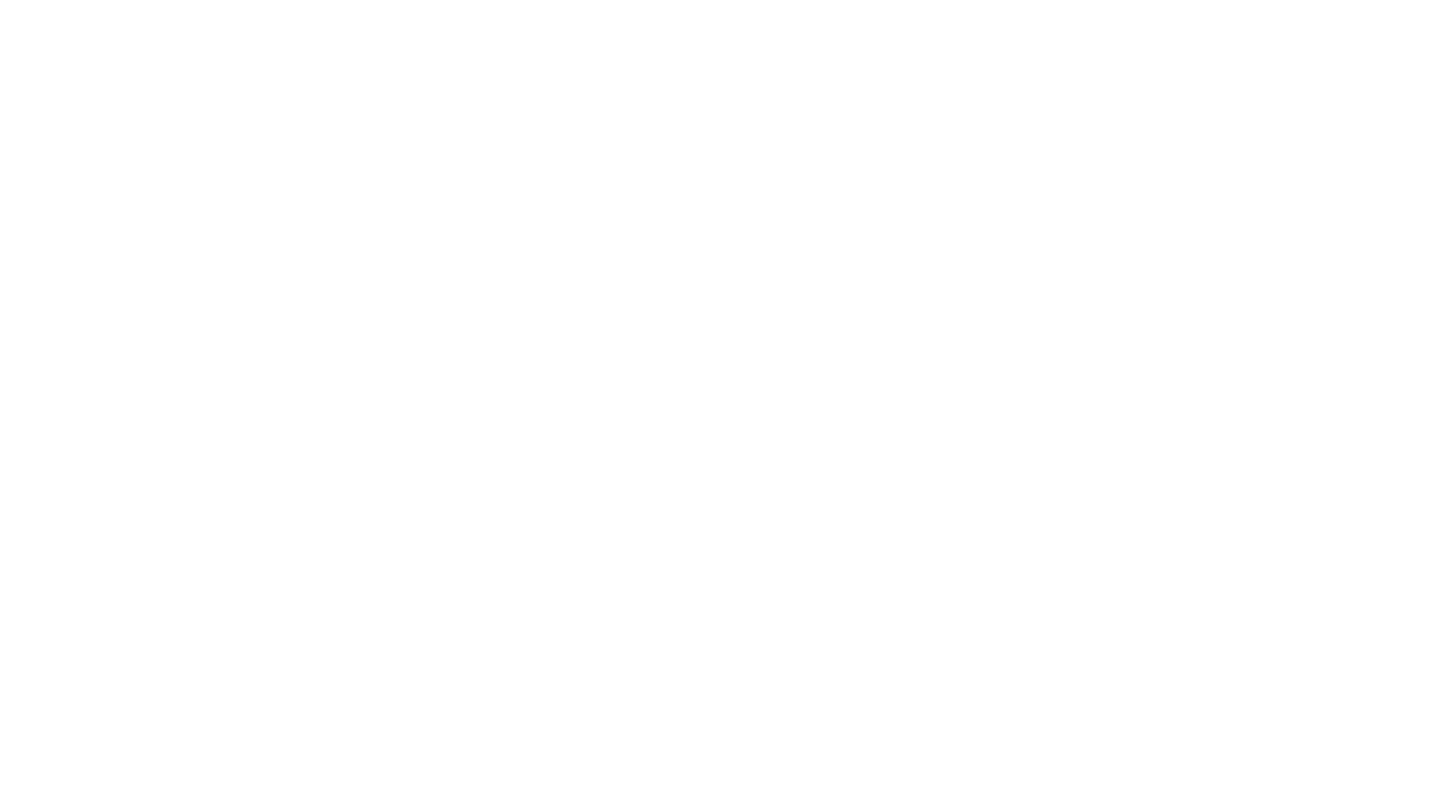 scroll, scrollTop: 0, scrollLeft: 0, axis: both 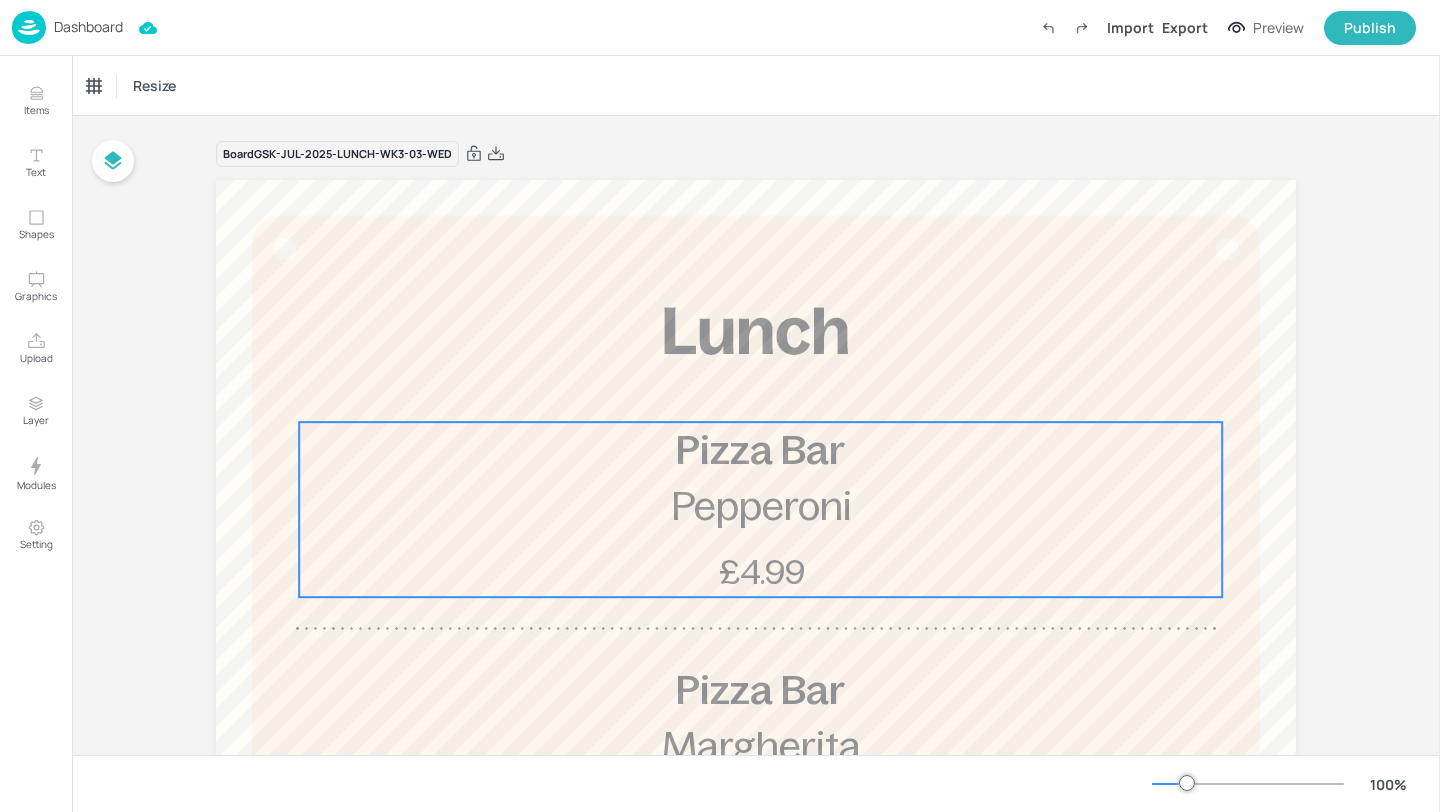 click on "Pepperoni" at bounding box center (761, 506) 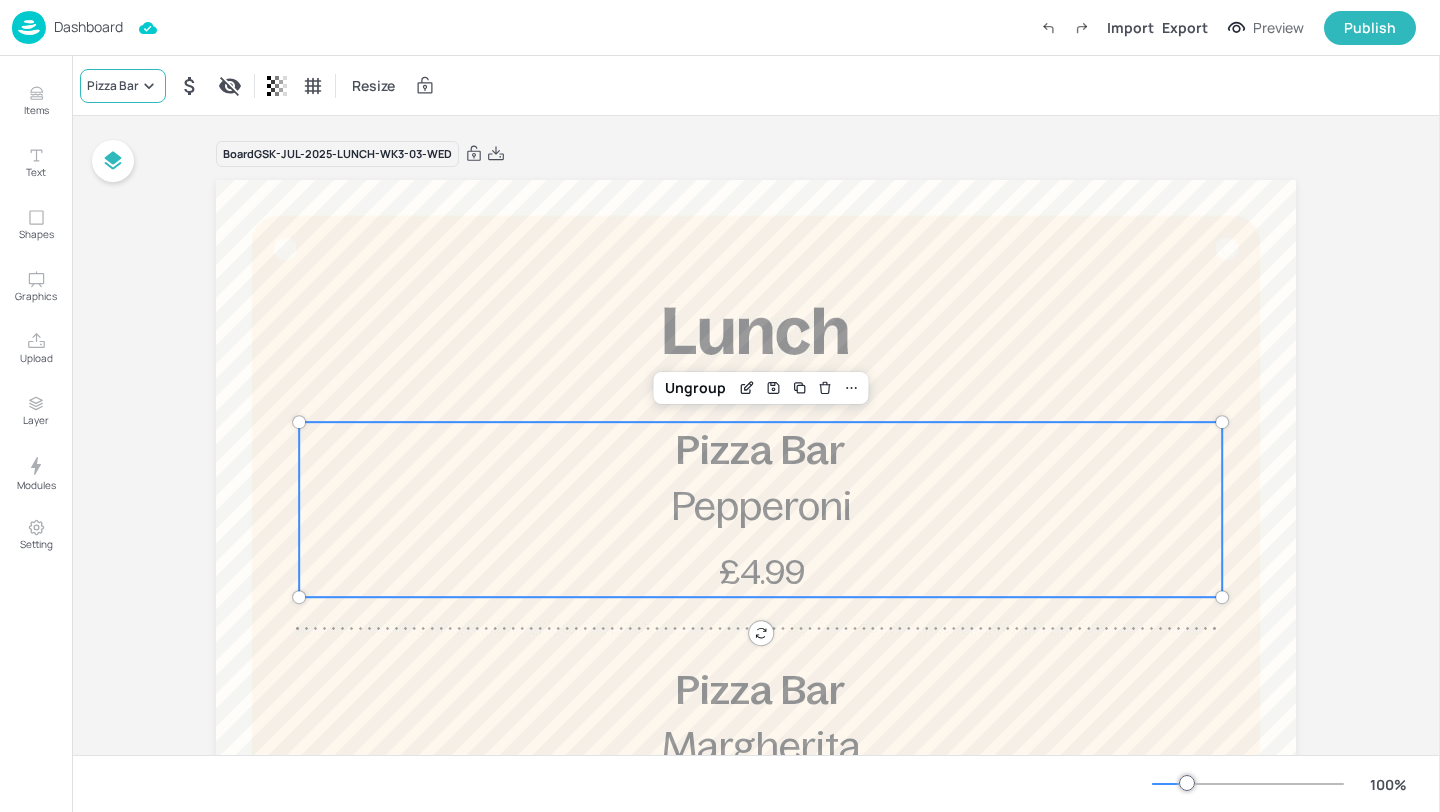 click 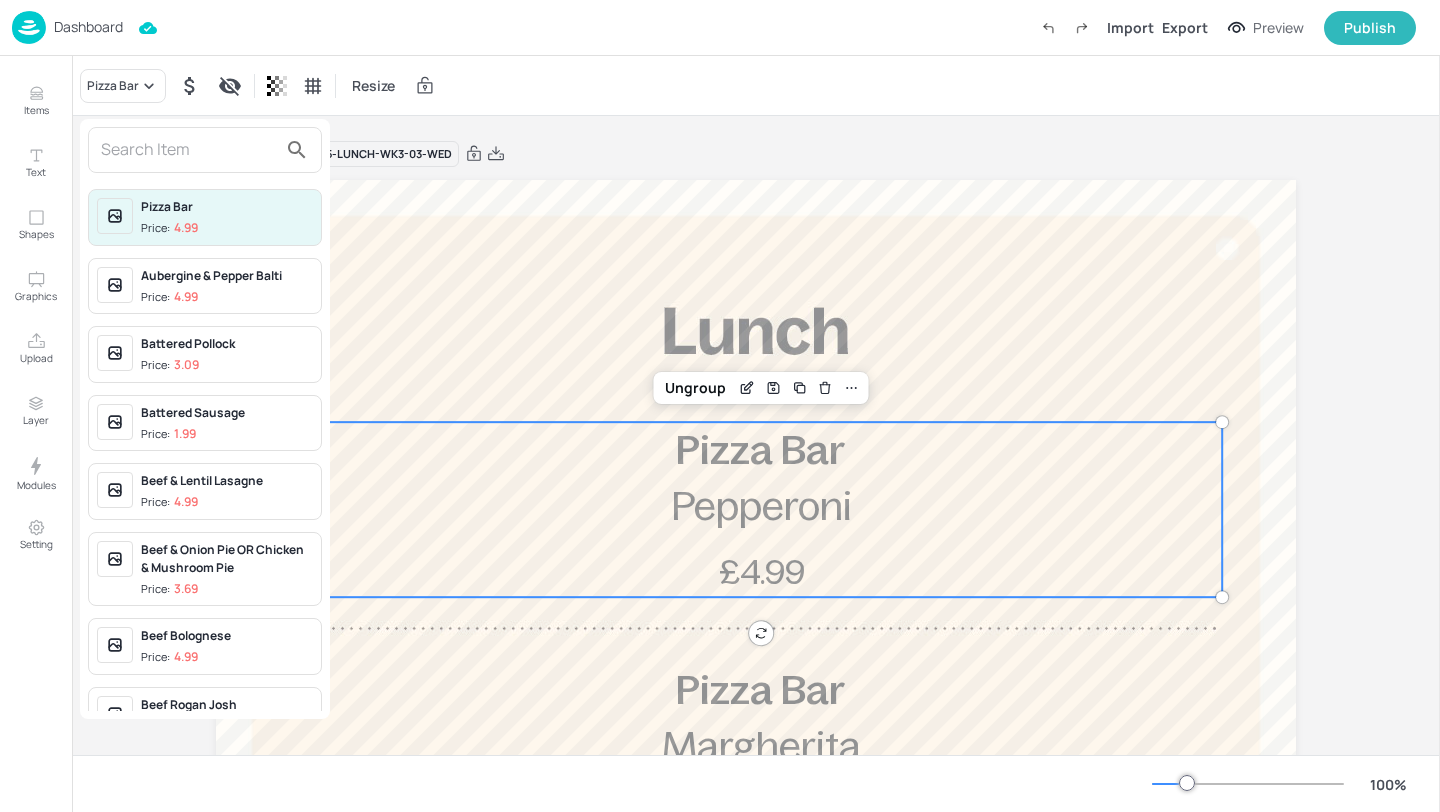 click at bounding box center [189, 150] 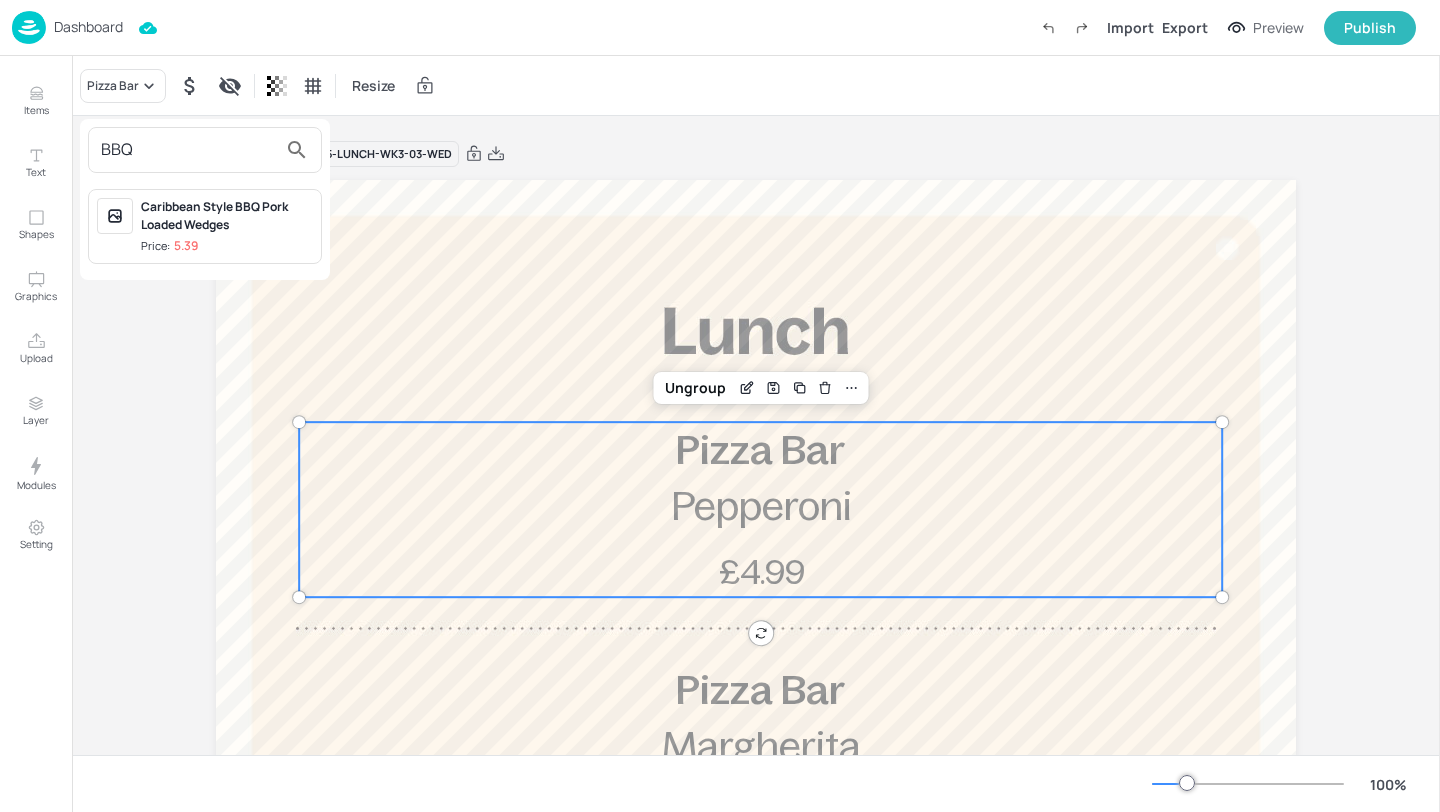 type on "BBQ" 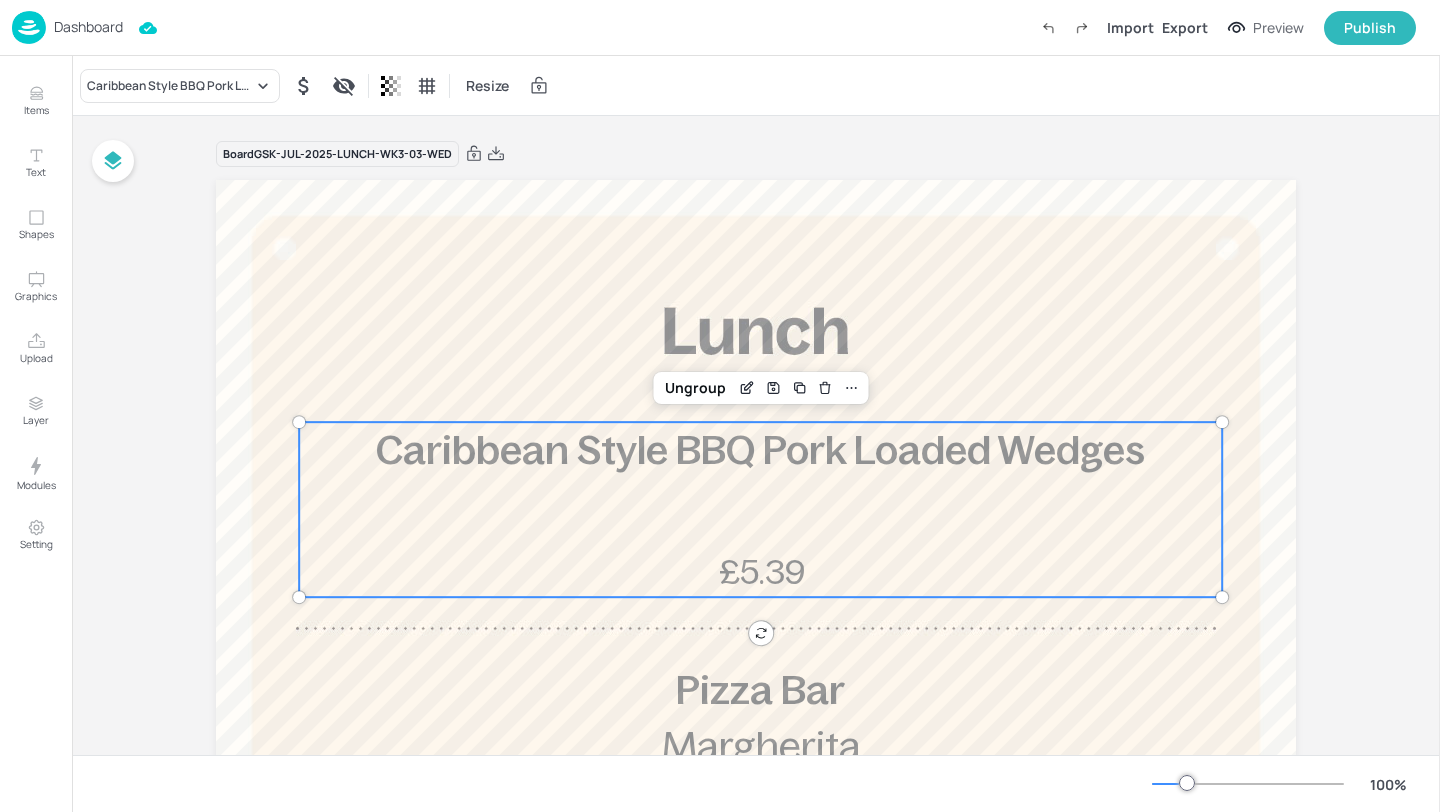 scroll, scrollTop: 365, scrollLeft: 0, axis: vertical 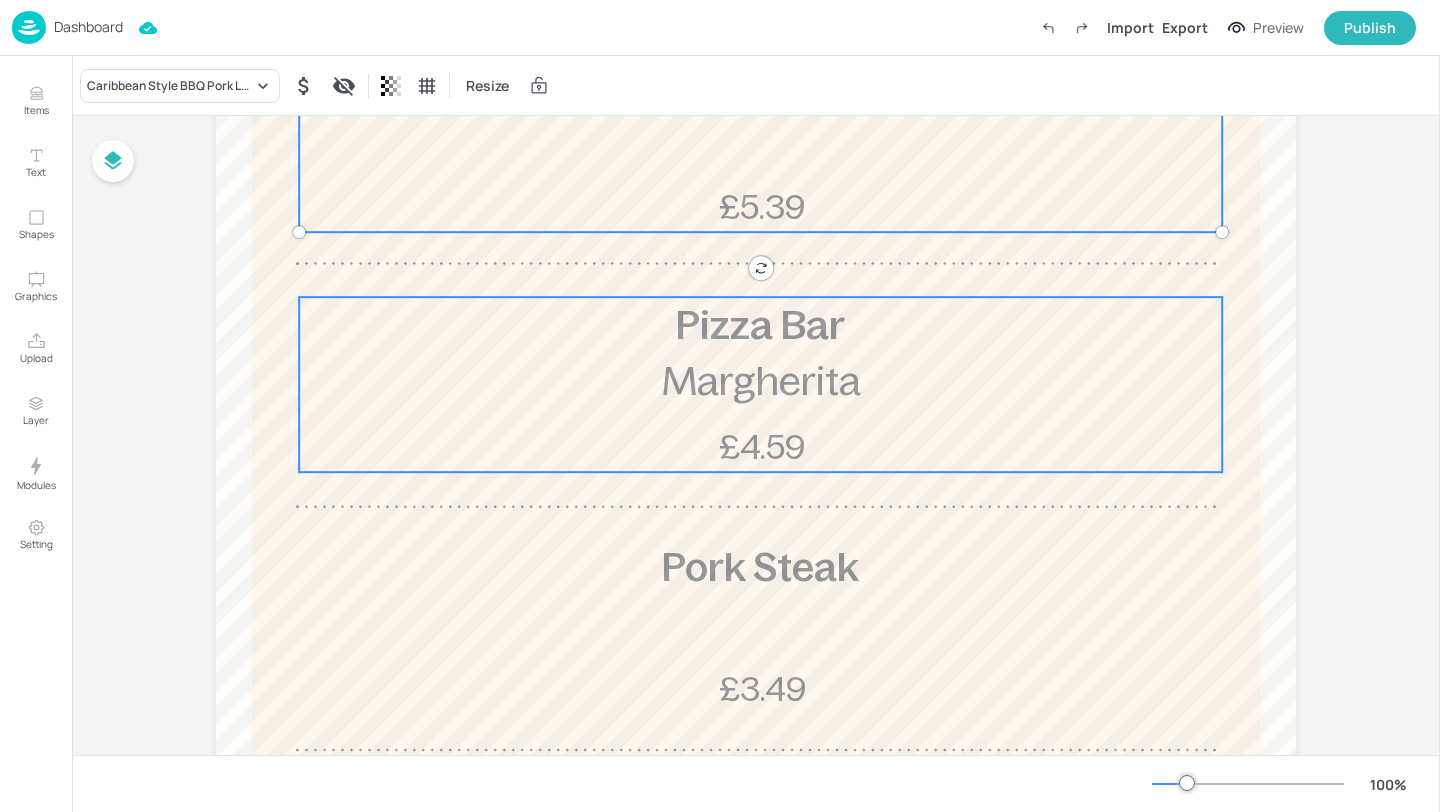 click on "Pizza Bar £4.59 Margherita" at bounding box center [760, 384] 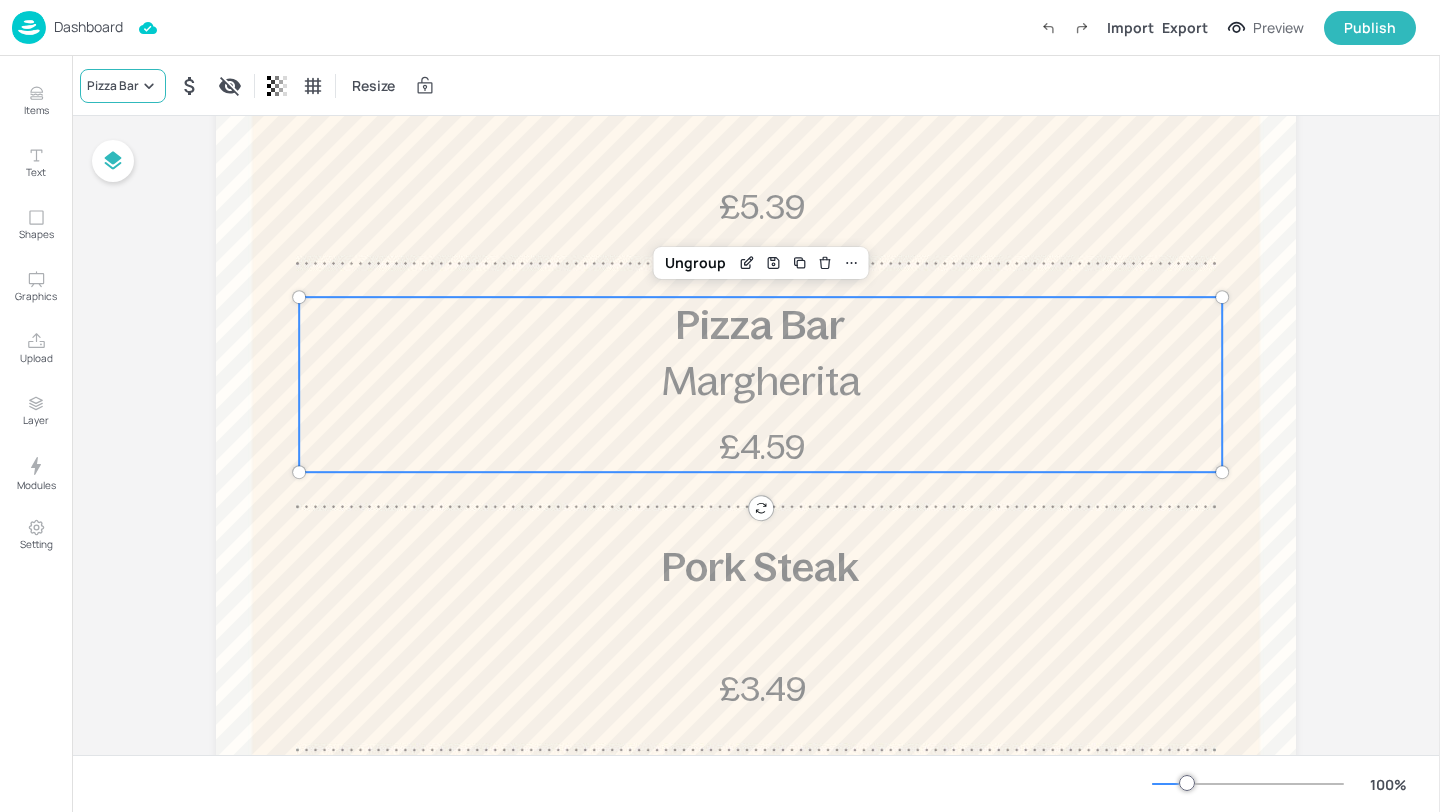 click on "Pizza Bar" at bounding box center [113, 86] 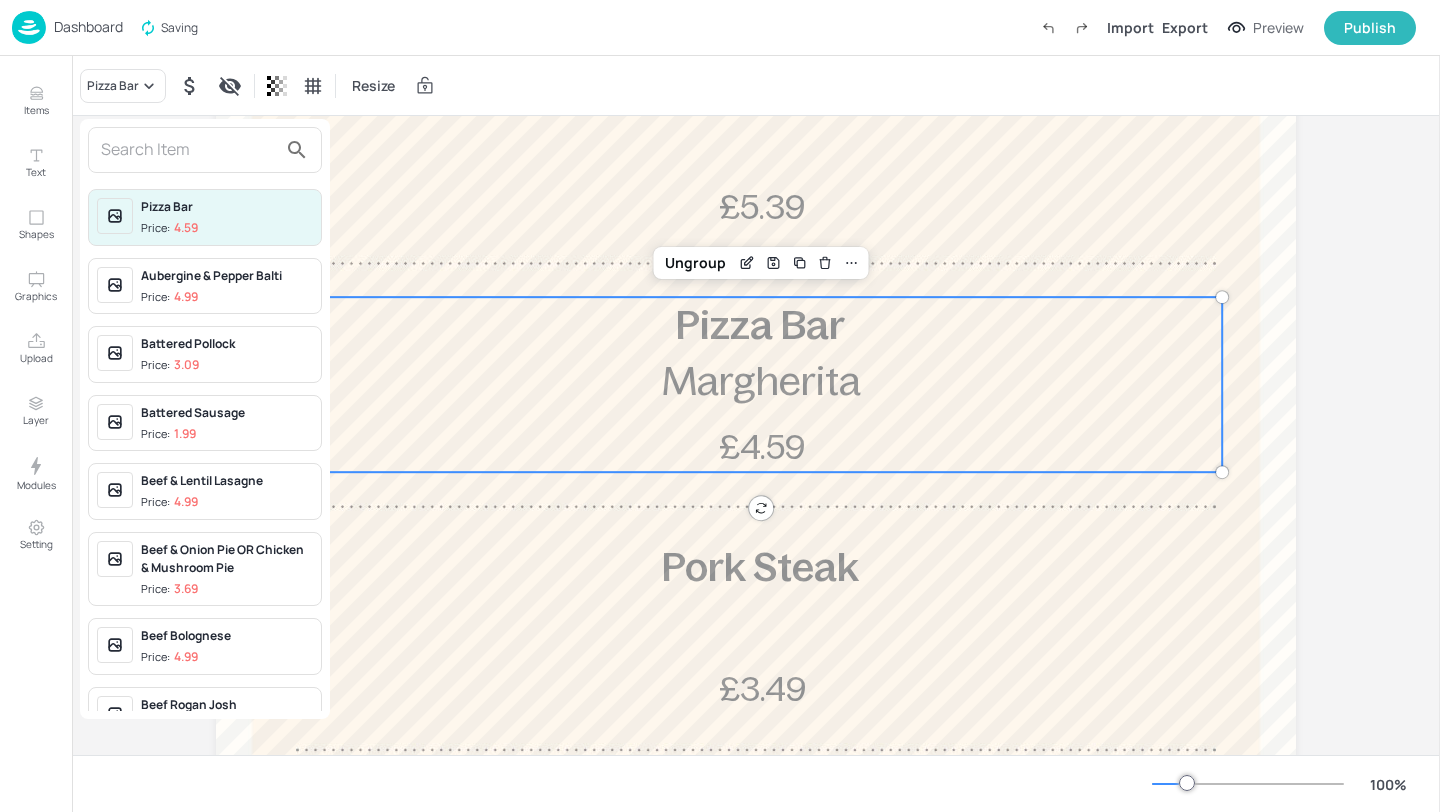 click at bounding box center [189, 150] 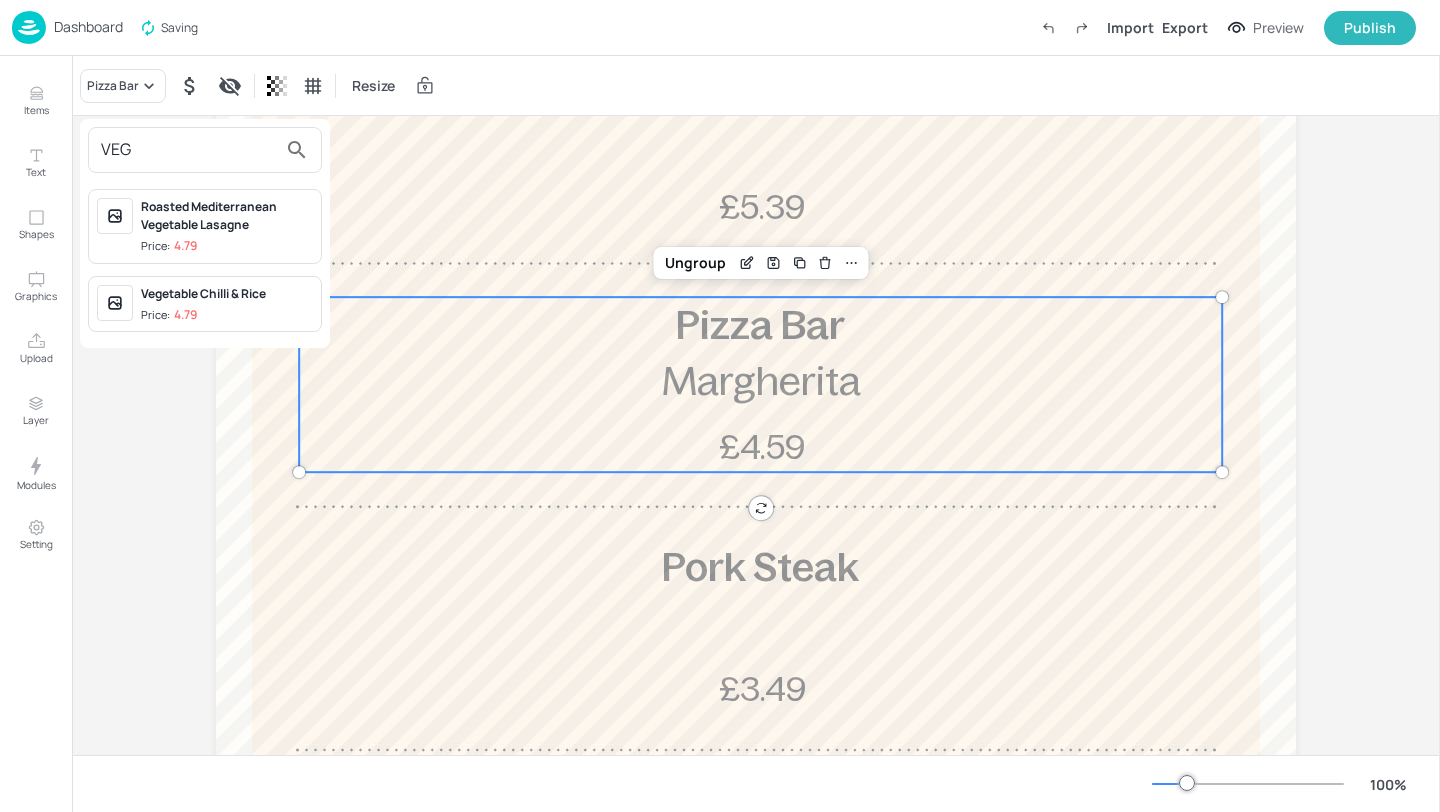 type on "VEG" 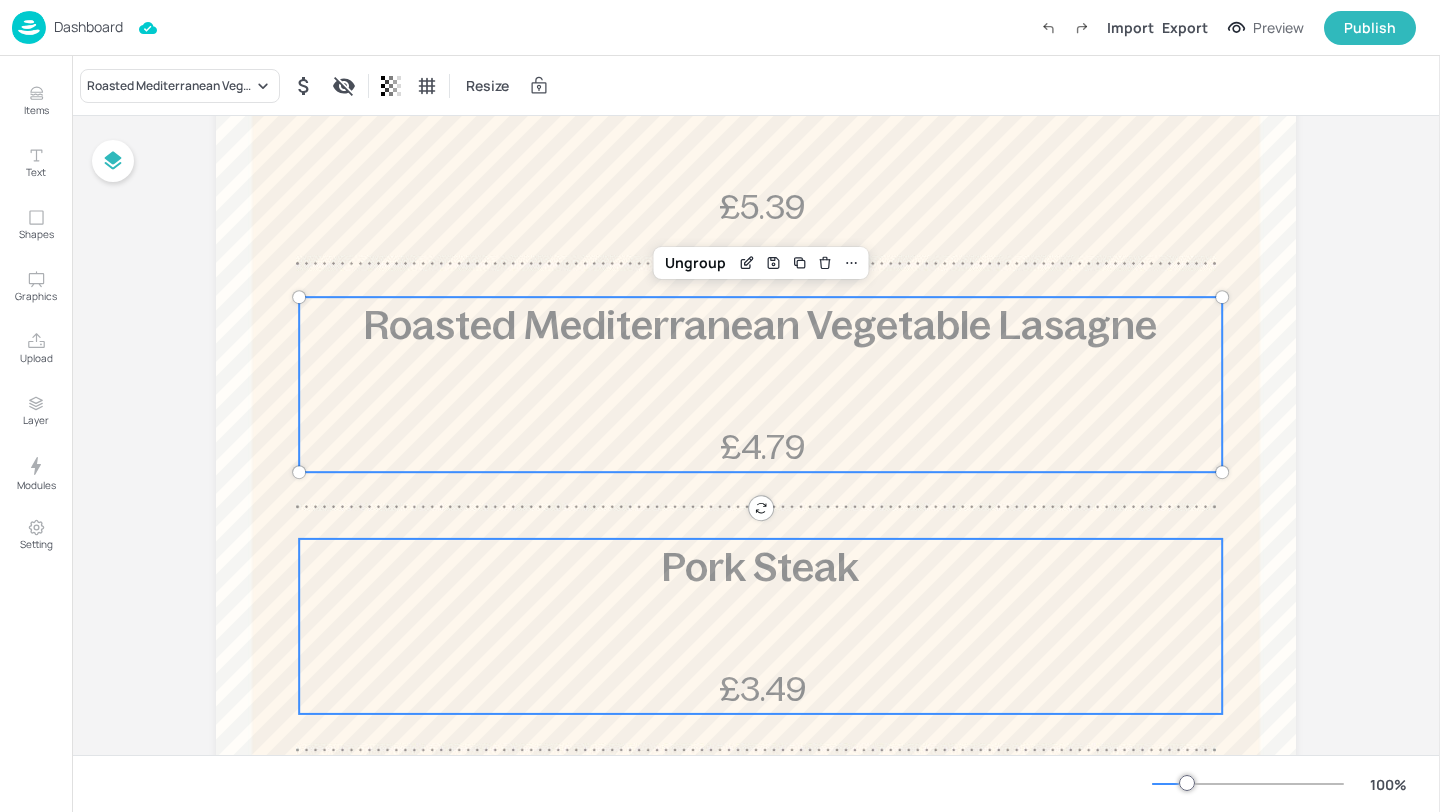 click on "Pork Steak" at bounding box center (760, 567) 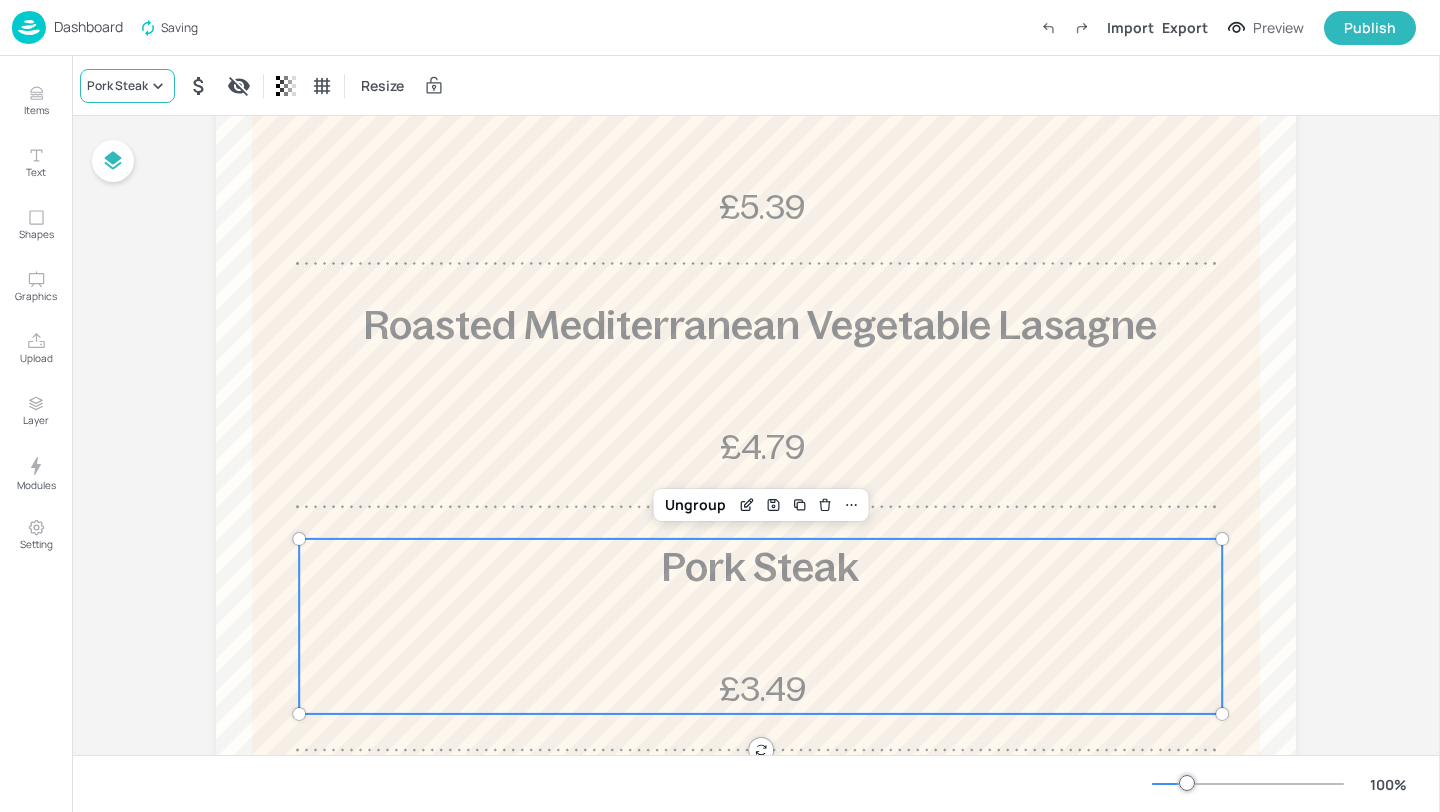 click on "Pork Steak" at bounding box center [117, 86] 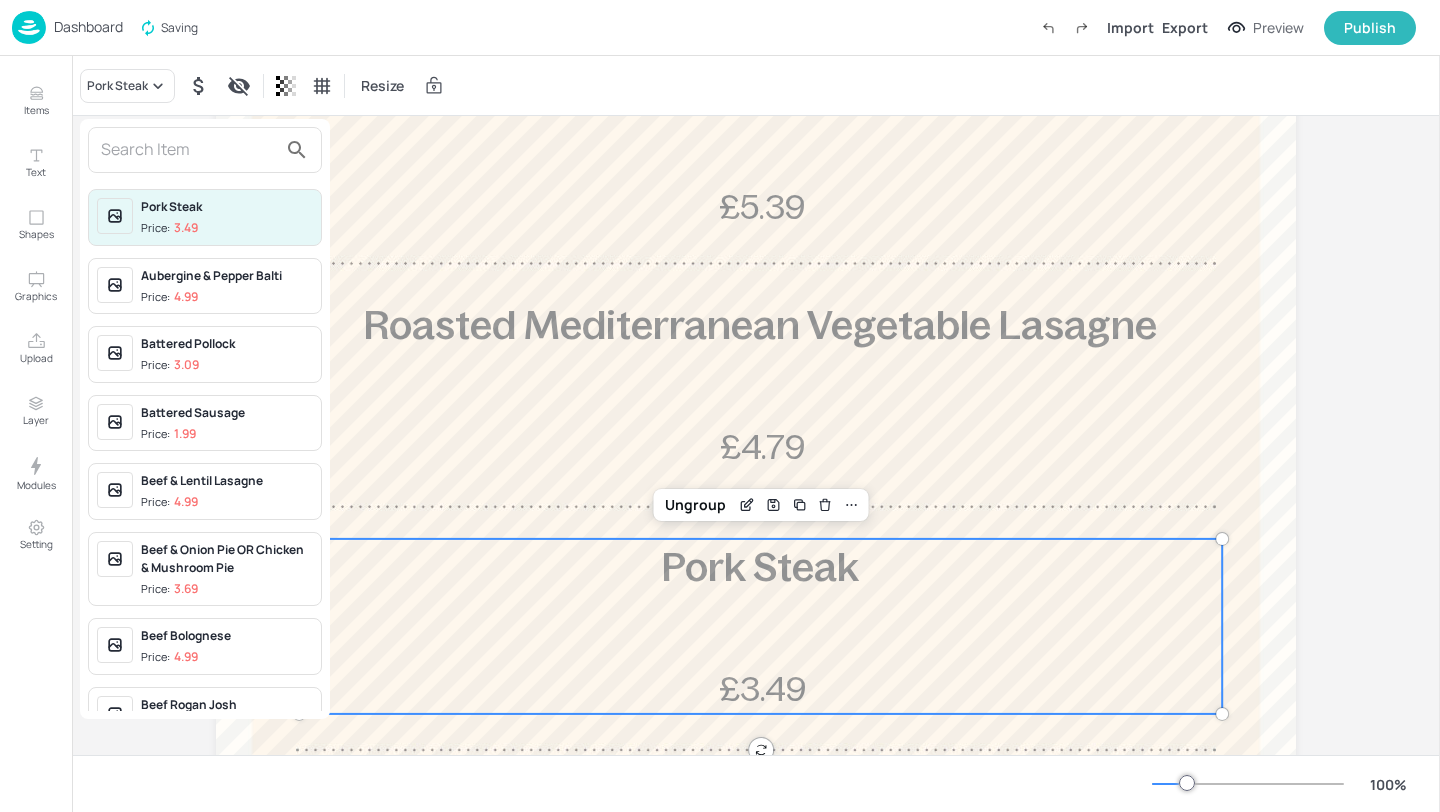 click at bounding box center (189, 150) 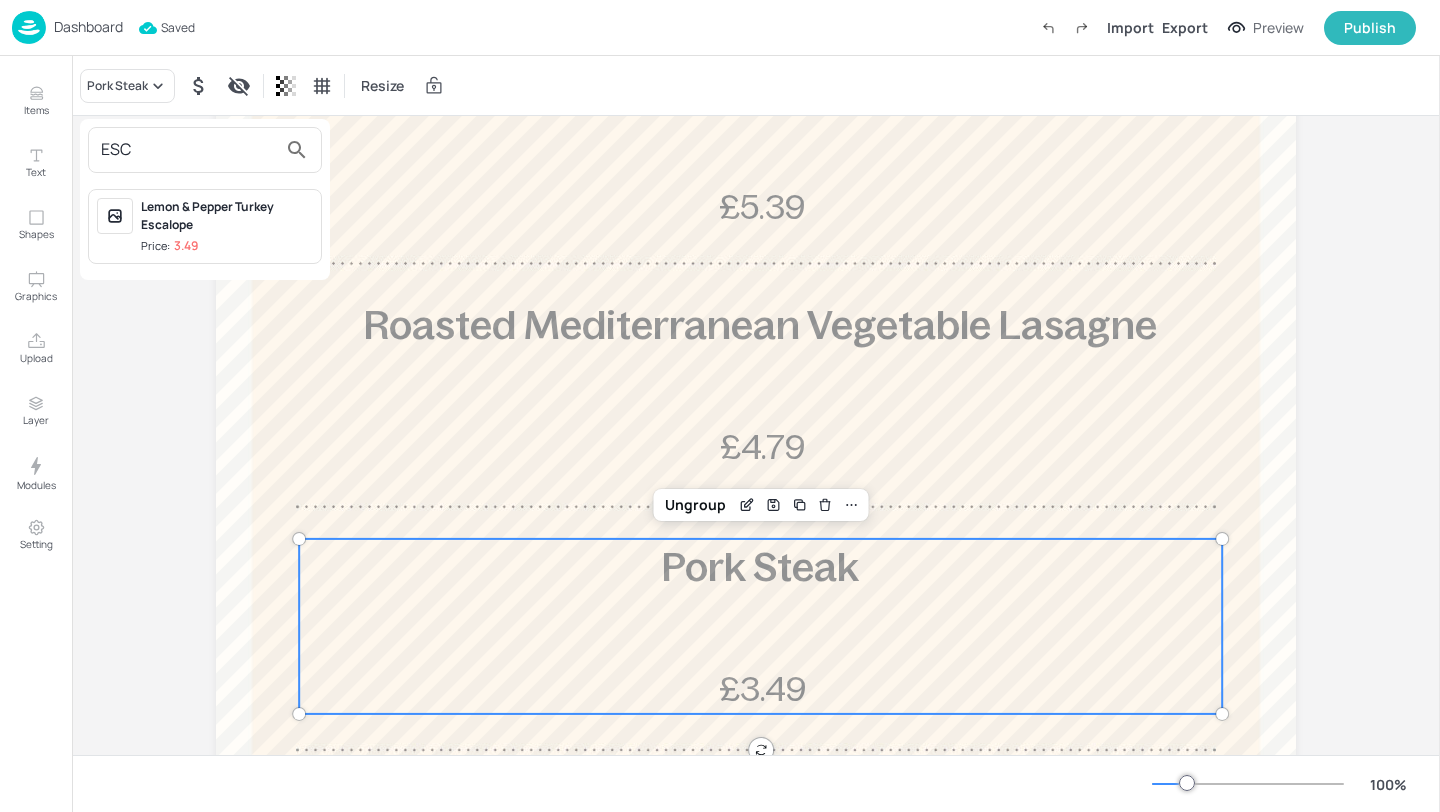 type on "ESC" 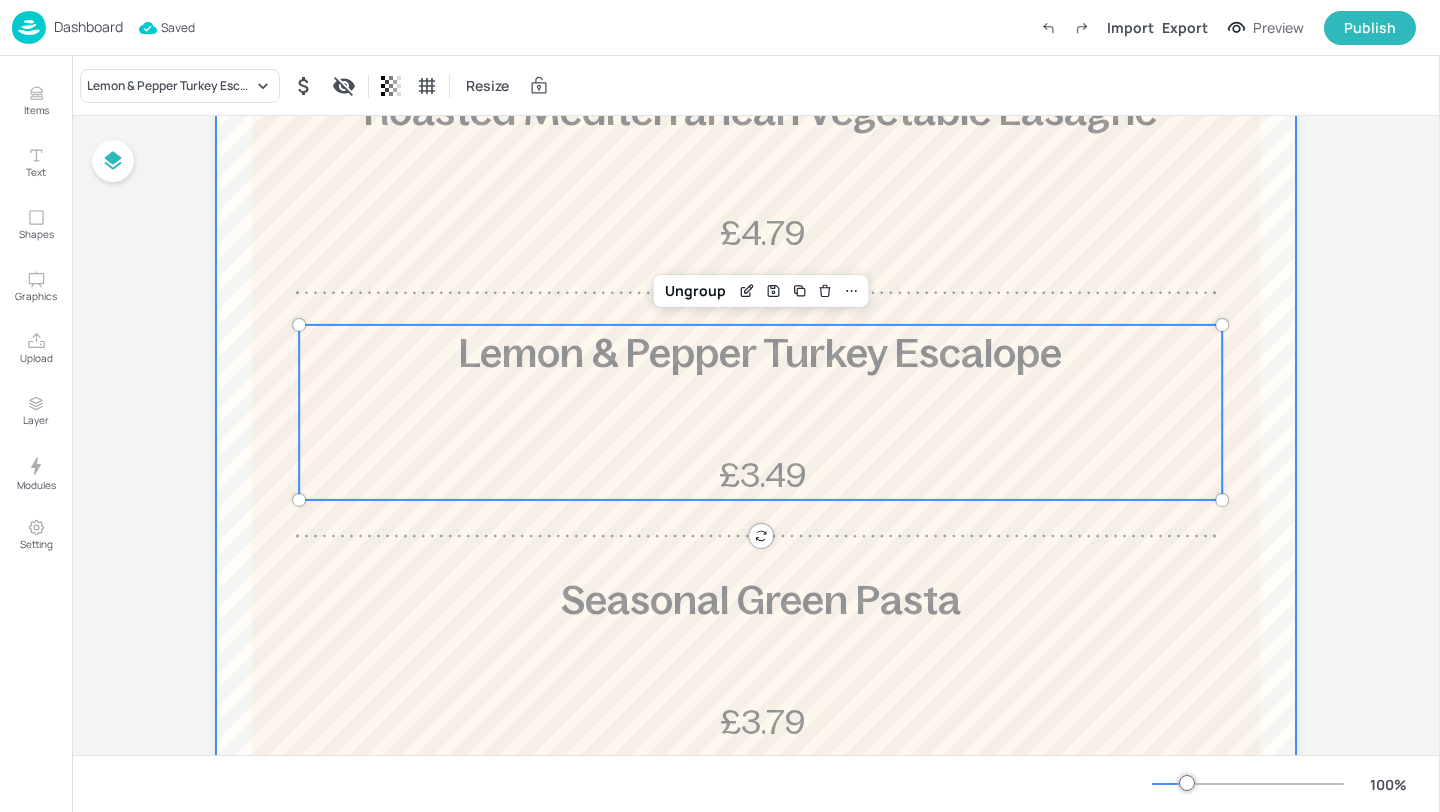 scroll, scrollTop: 787, scrollLeft: 0, axis: vertical 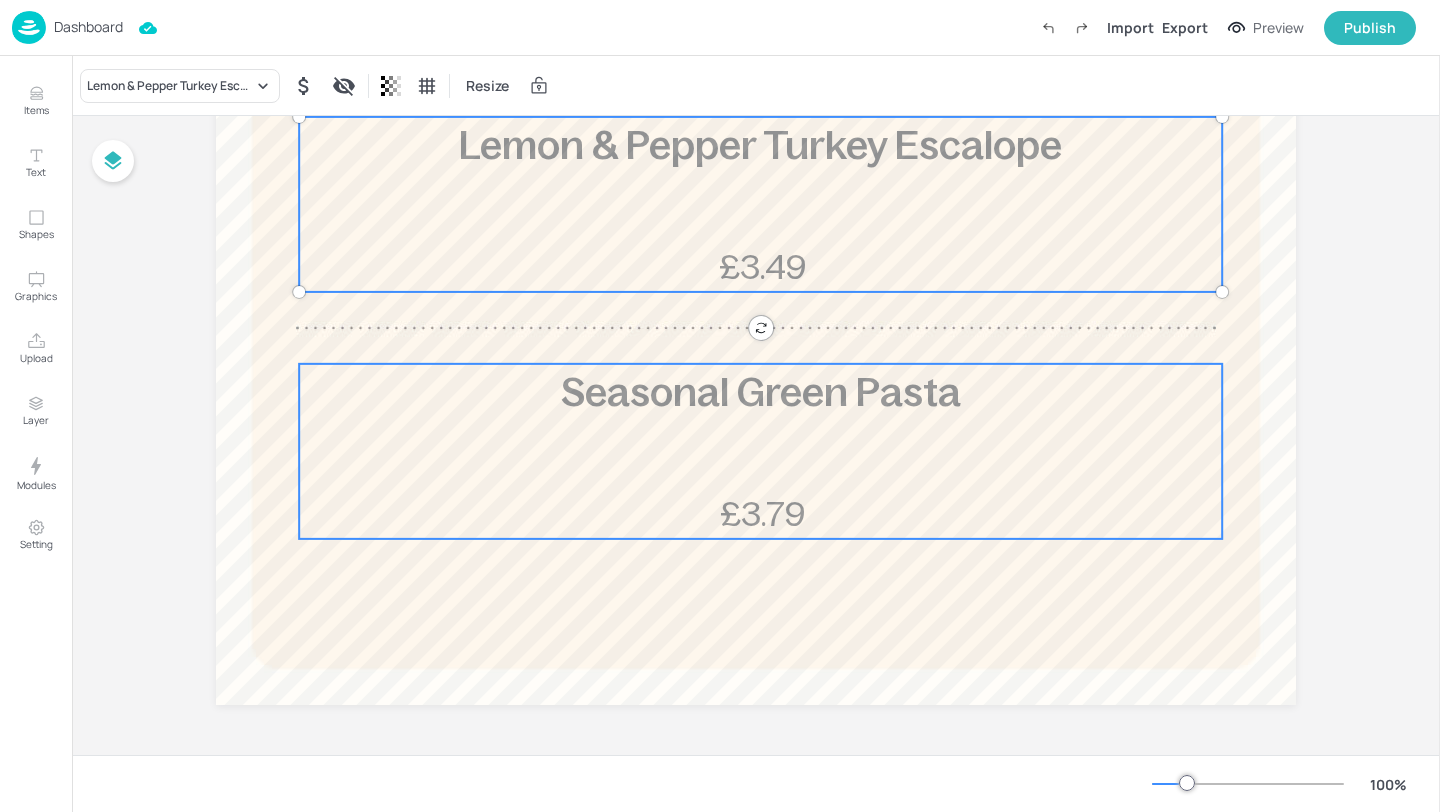 click on "Seasonal Green Pasta £3.79" at bounding box center [760, 451] 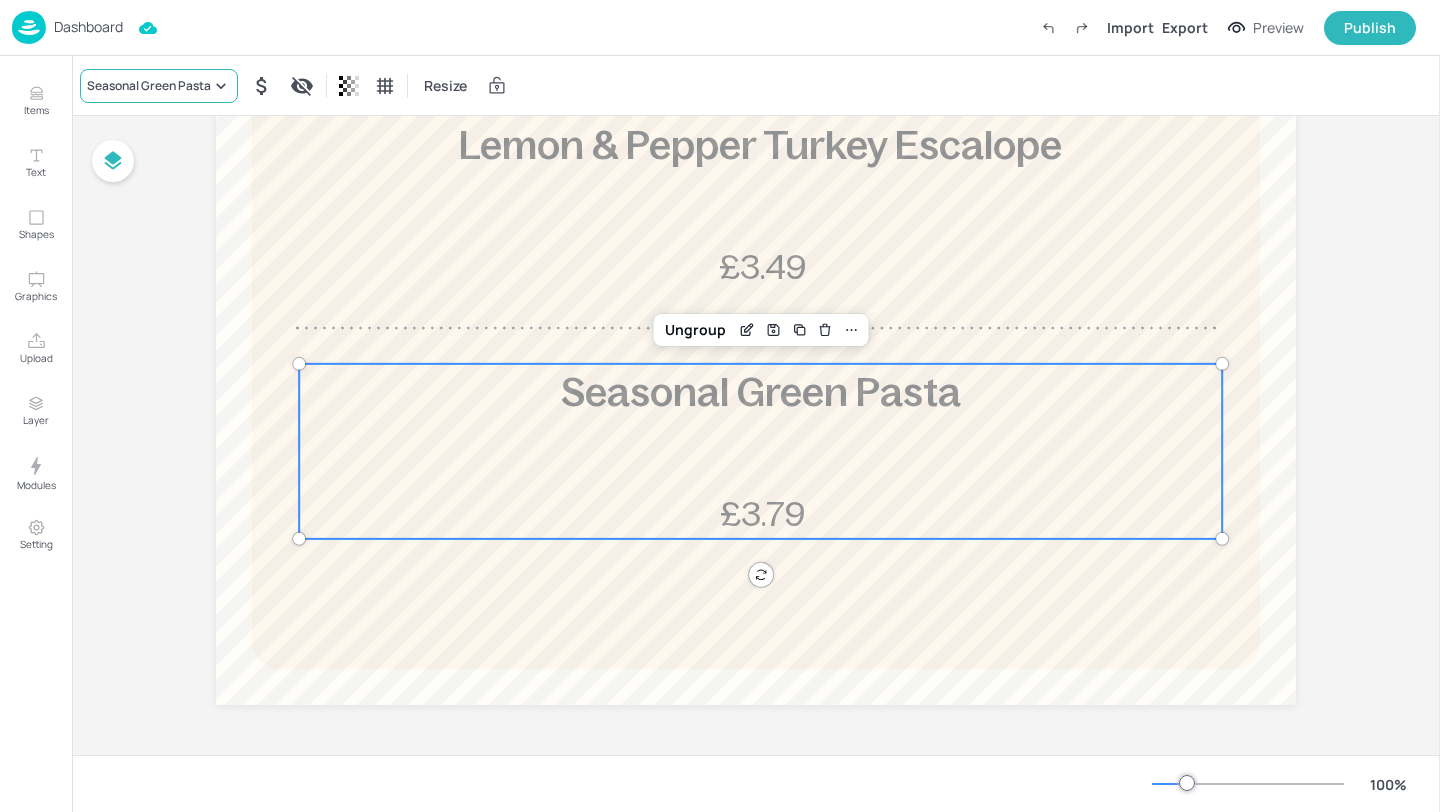 click on "Seasonal Green Pasta" at bounding box center (159, 86) 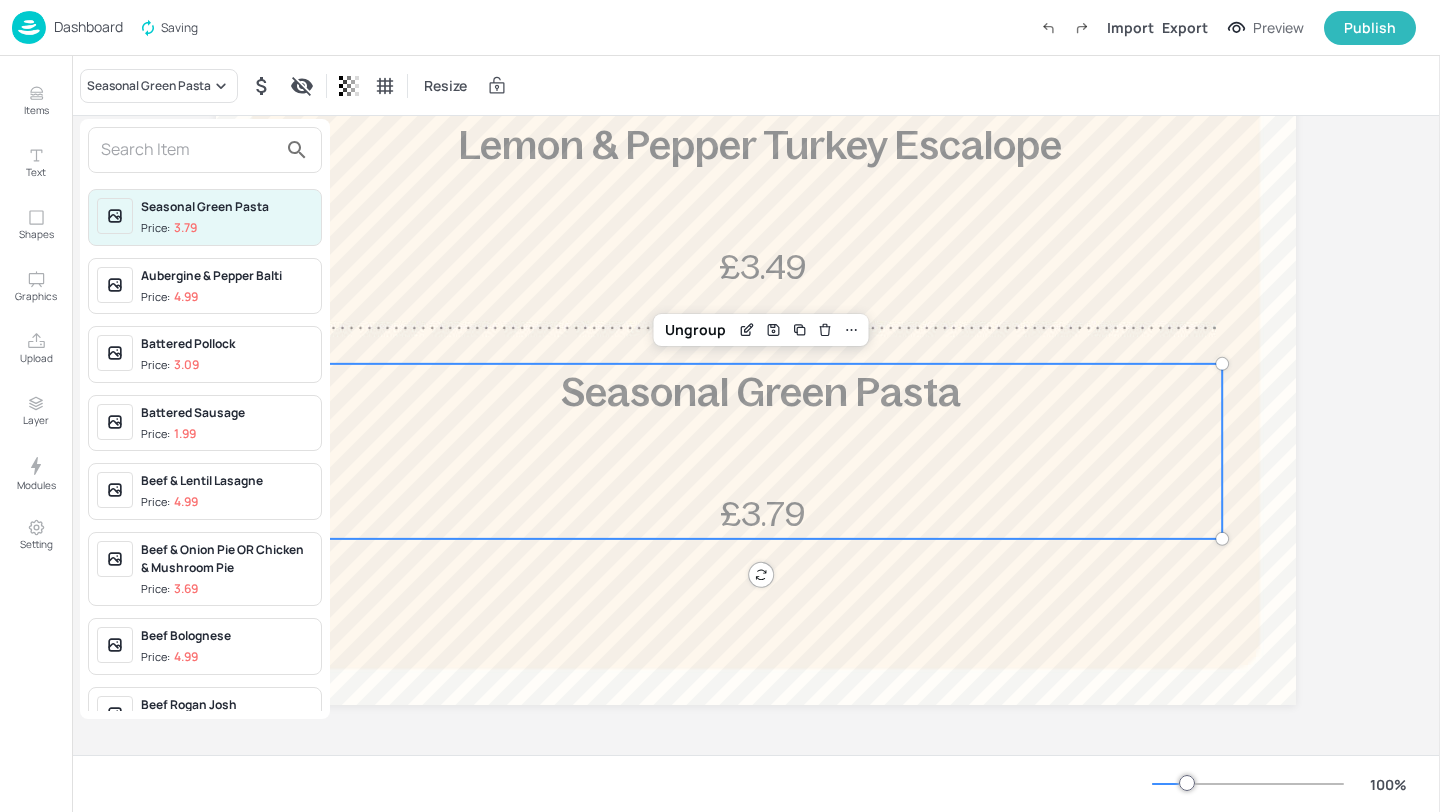 click at bounding box center (189, 150) 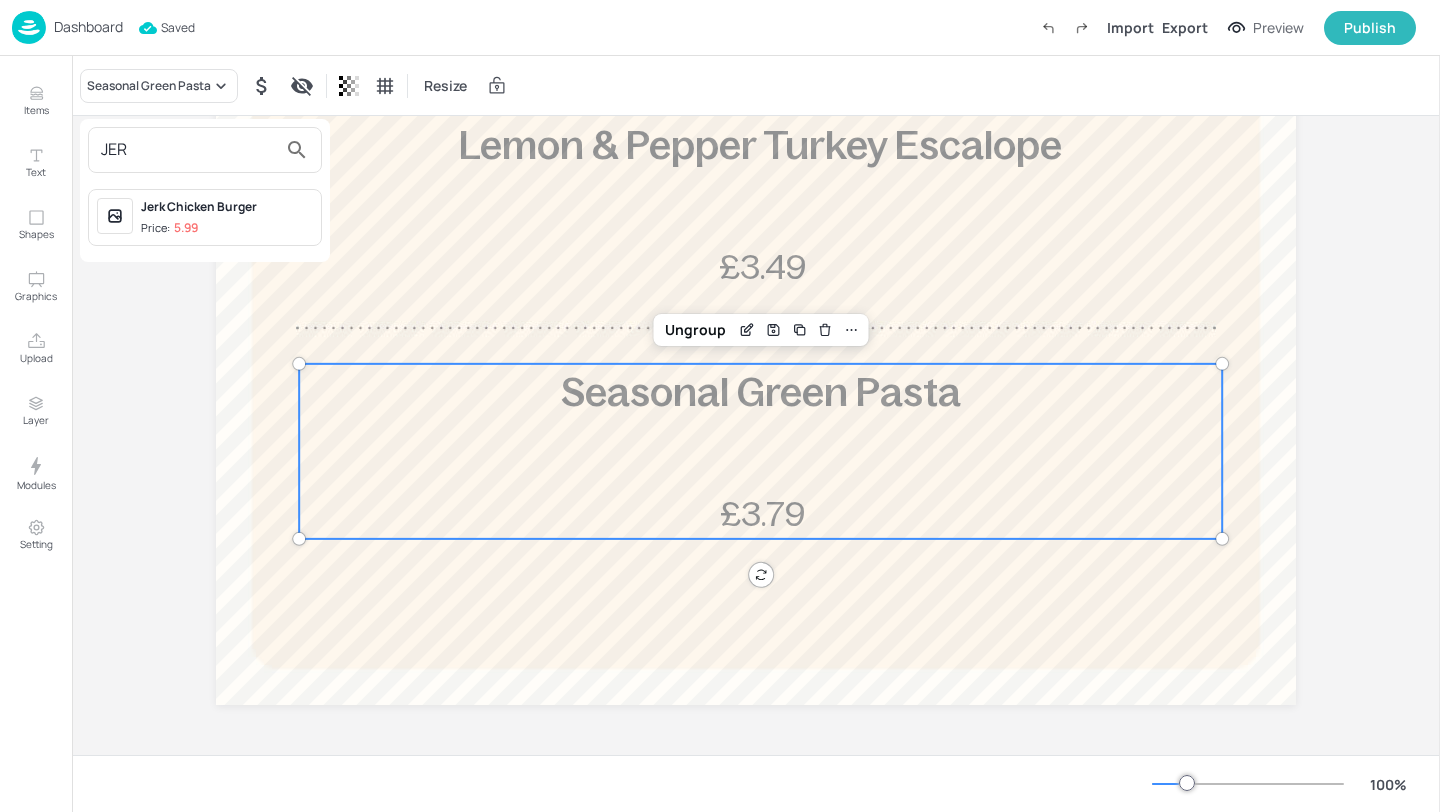 type on "JER" 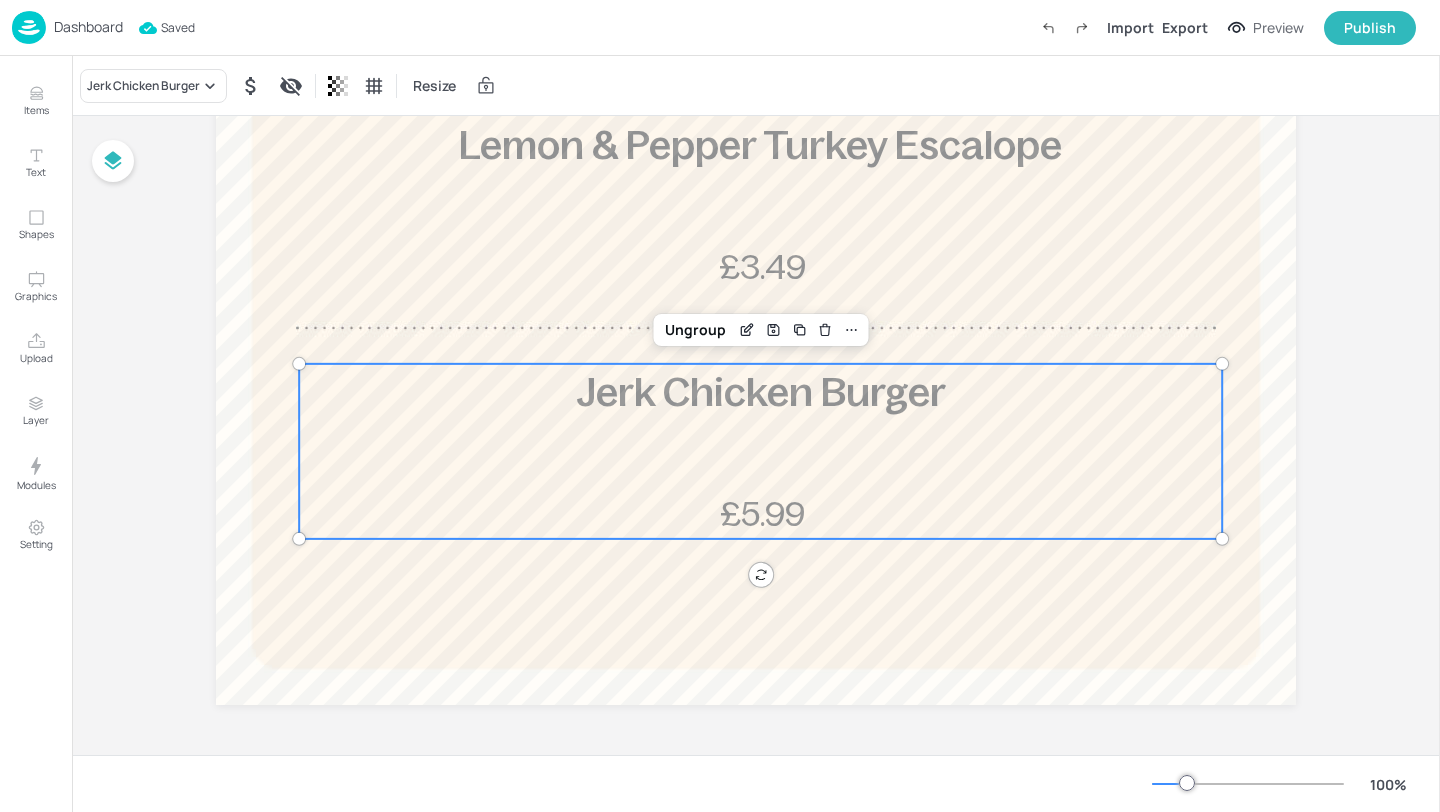 click on "Board  GSK-JUL-2025-LUNCH-WK3-03-WED   Roasted Mediterranean Vegetable Lasagne £4.79 Caribbean Style BBQ Pork Loaded Wedges £5.39 Lemon & Pepper Turkey Escalope £3.49 Jerk Chicken Burger £5.99 Ungroup" at bounding box center (756, 42) 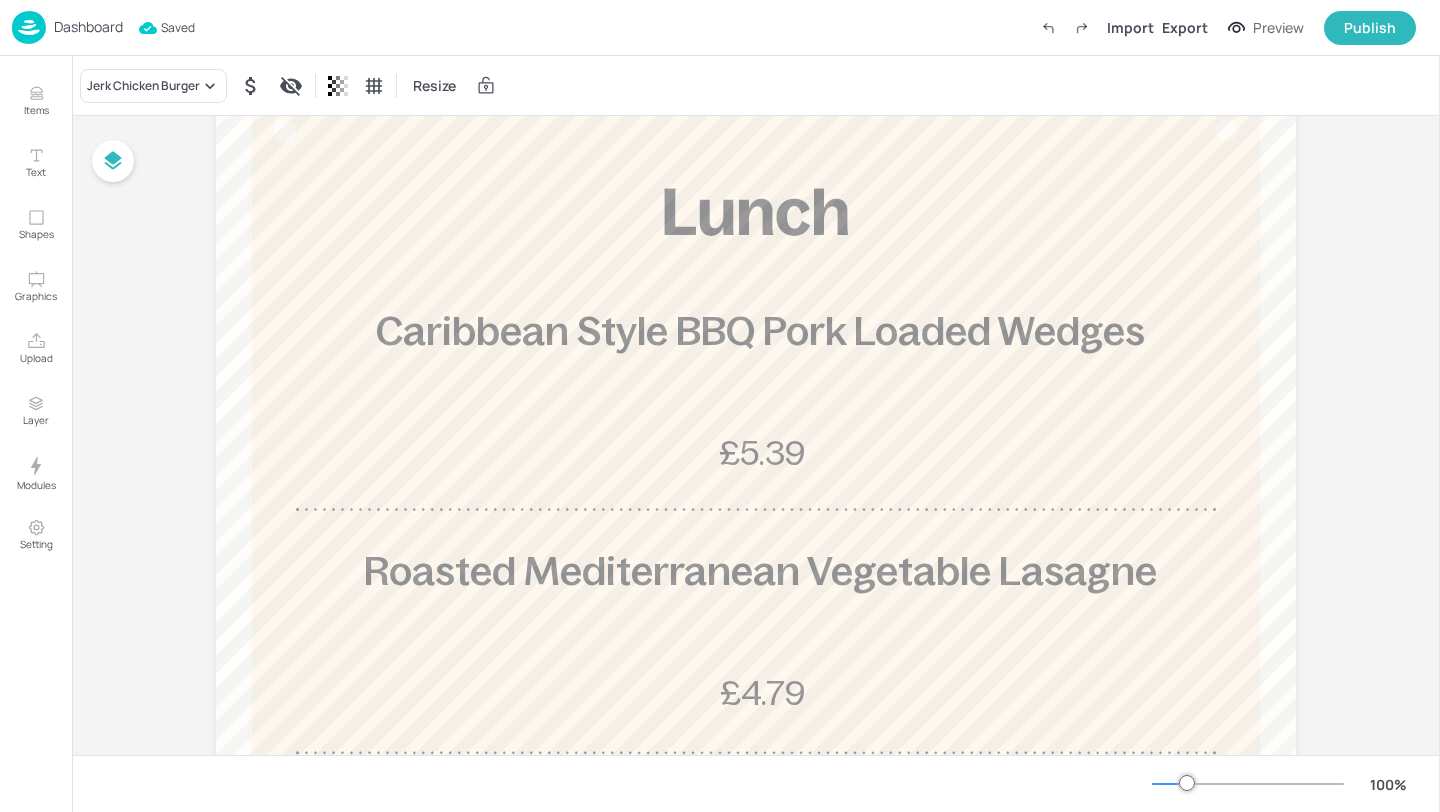 scroll, scrollTop: 0, scrollLeft: 0, axis: both 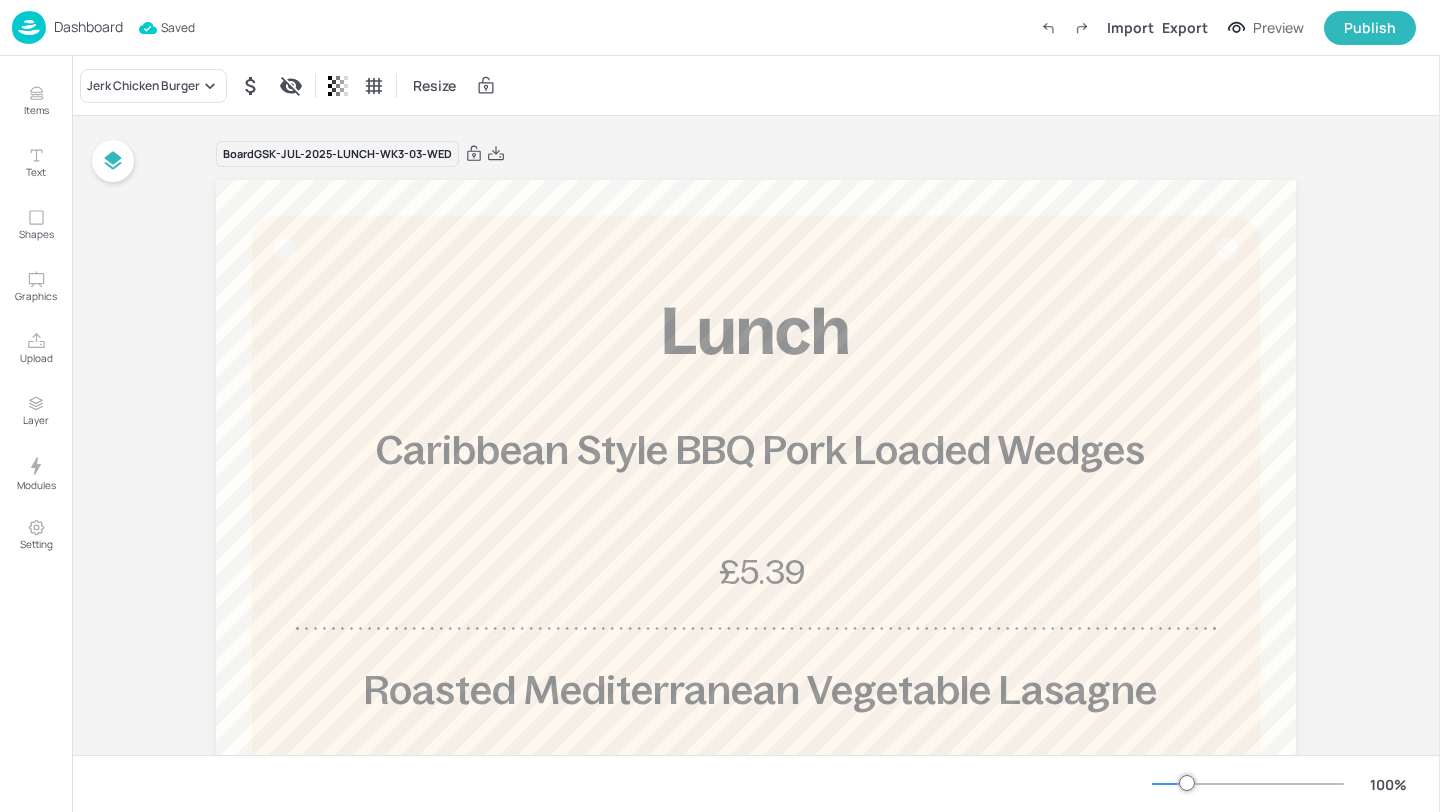 click on "Dashboard" at bounding box center (67, 27) 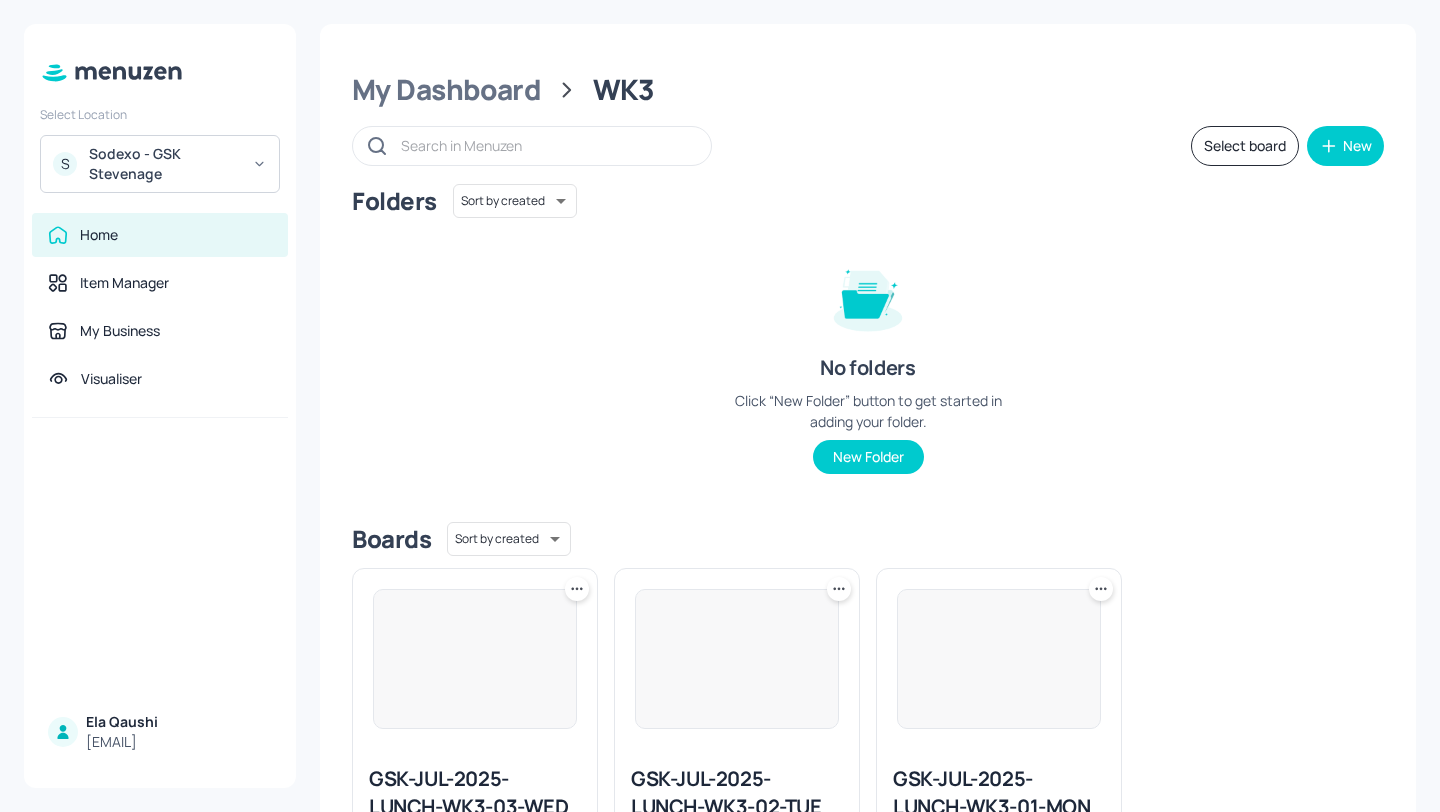 scroll, scrollTop: 151, scrollLeft: 0, axis: vertical 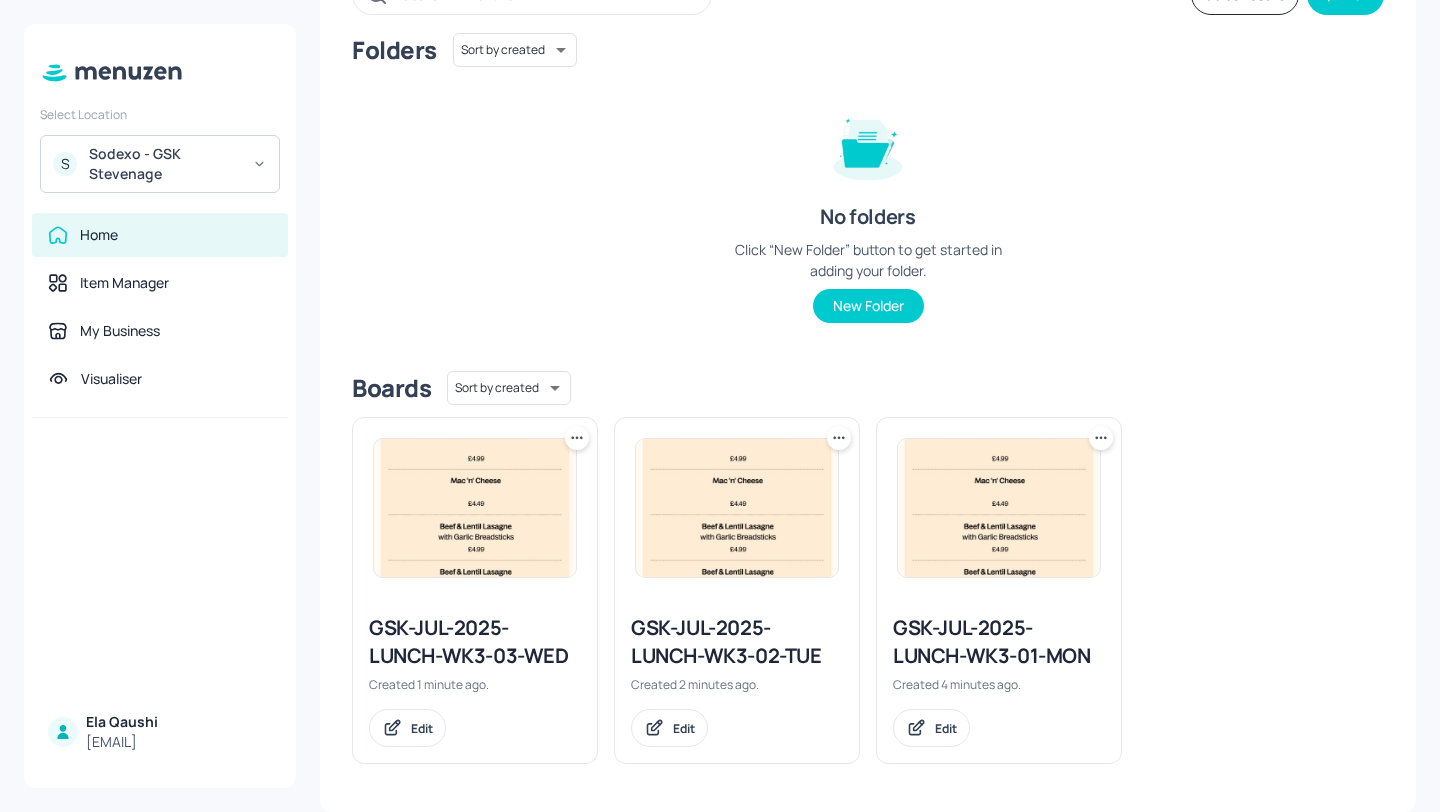 click 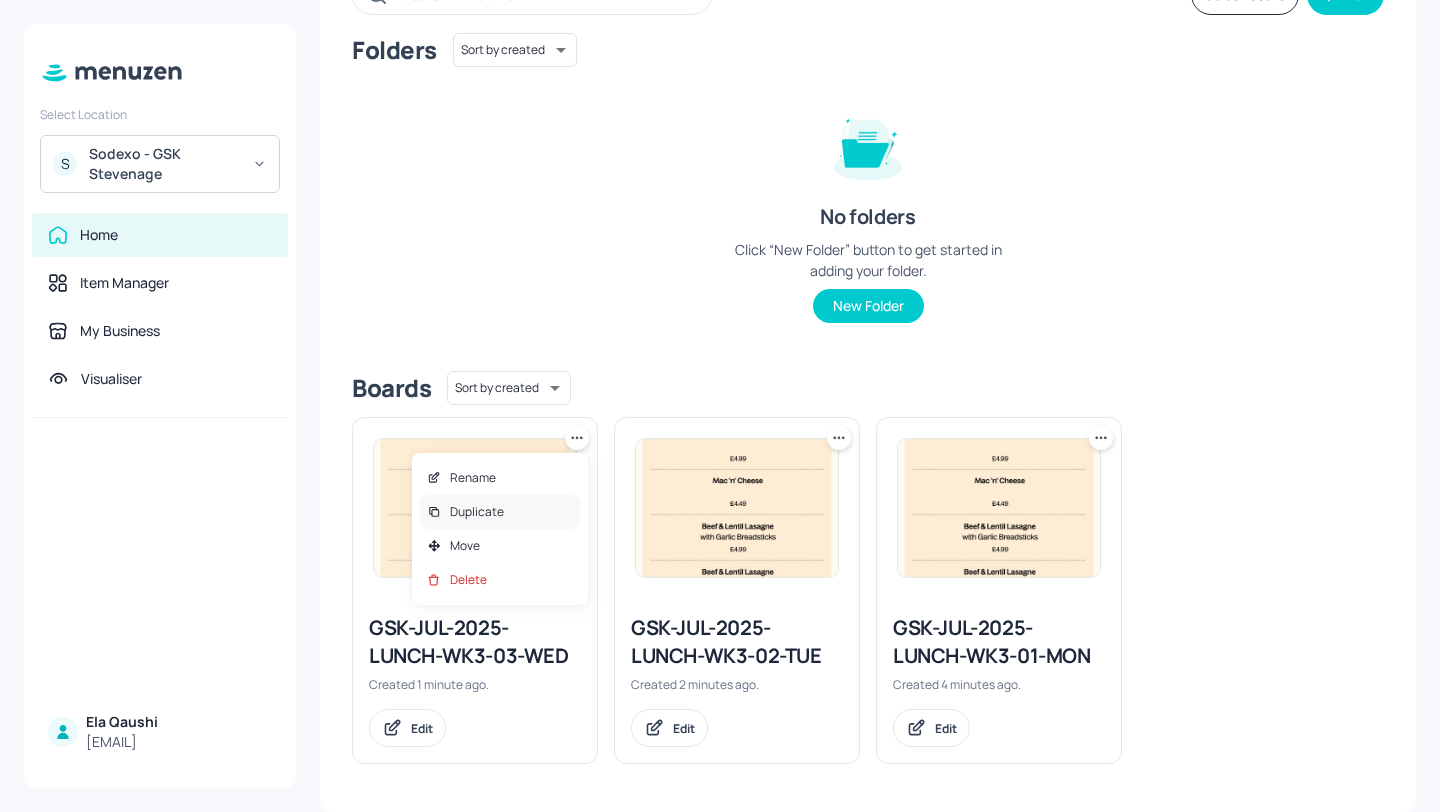 click on "Duplicate" at bounding box center (500, 512) 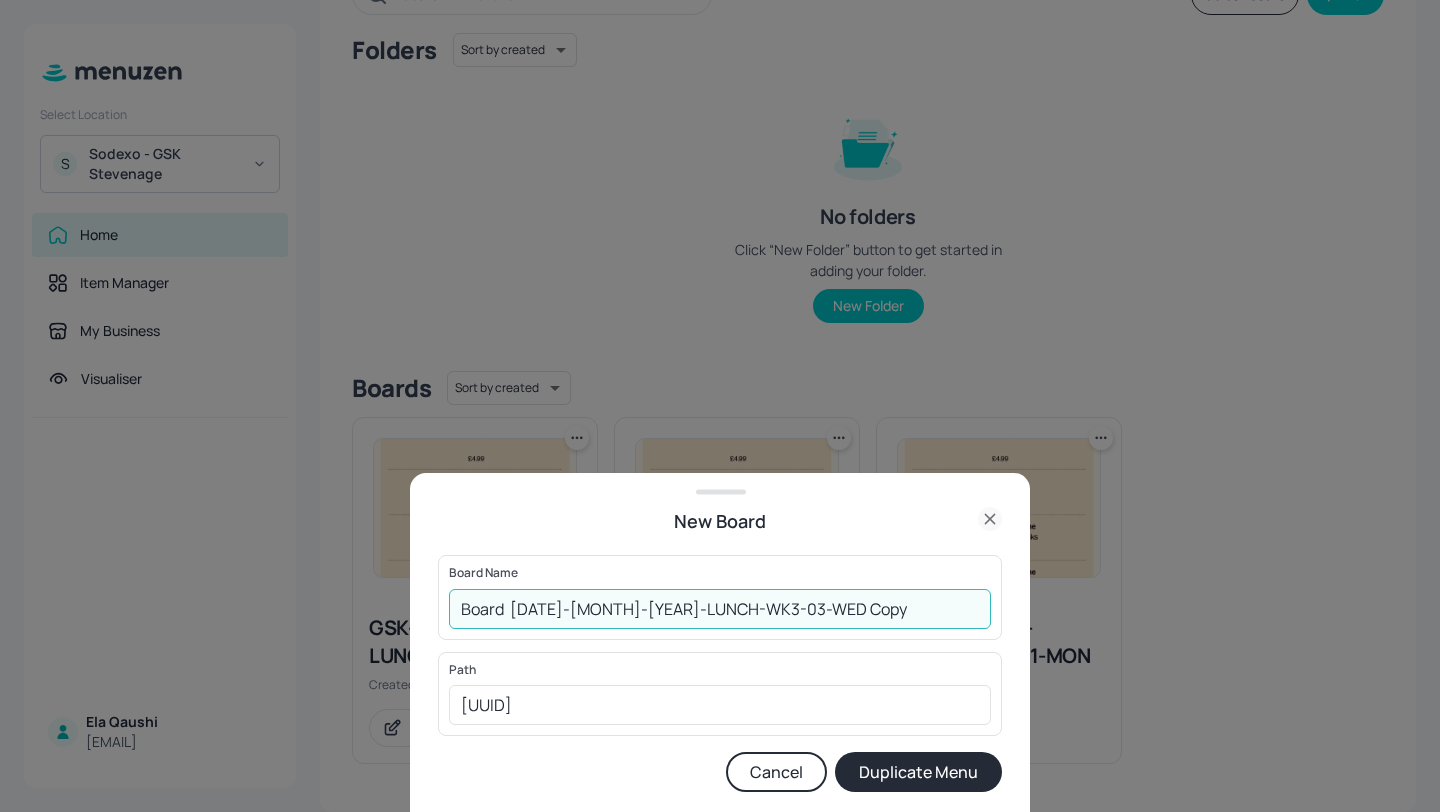 drag, startPoint x: 859, startPoint y: 610, endPoint x: 684, endPoint y: 605, distance: 175.07141 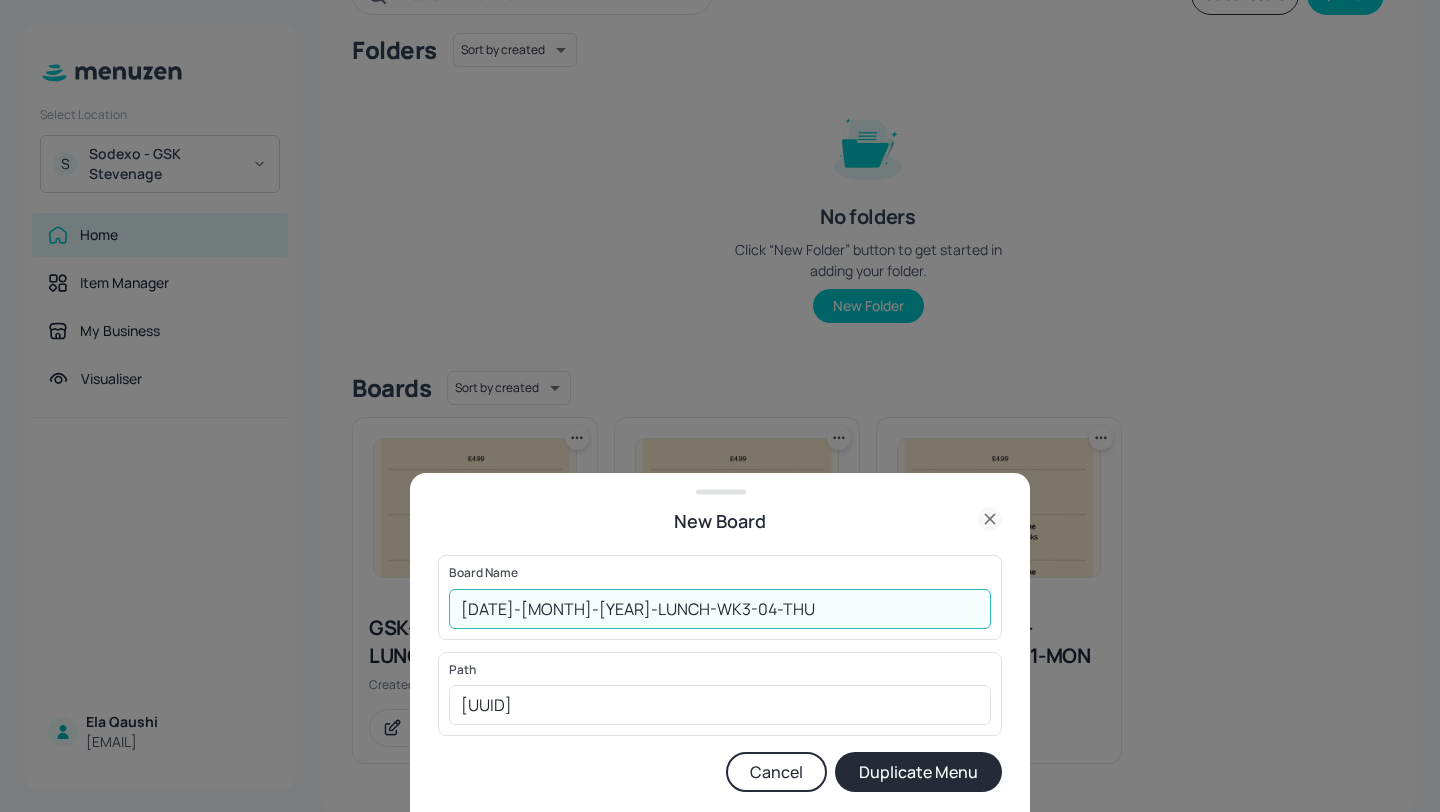type on "GSK-JUL-2025-LUNCH-WK3-04-THU" 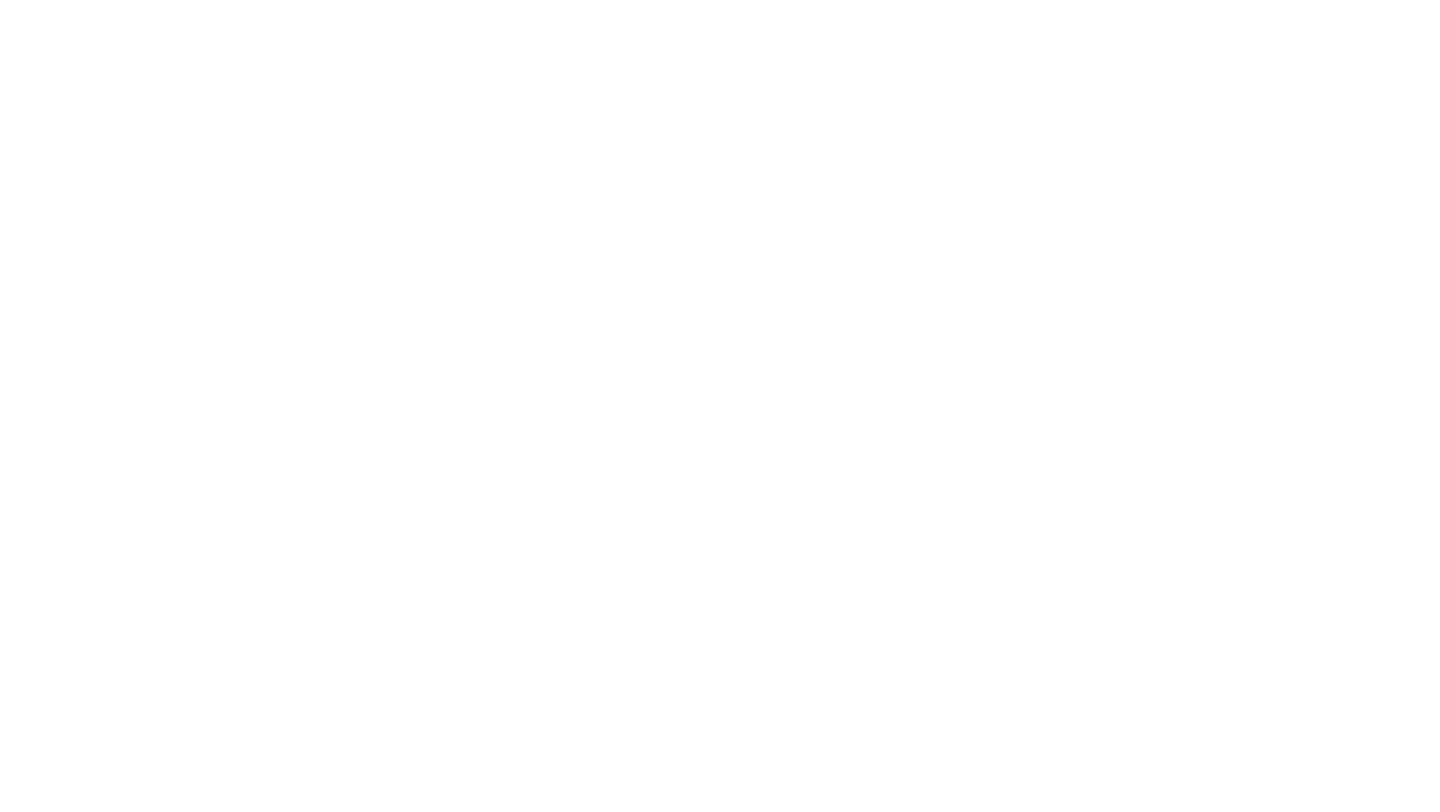 scroll, scrollTop: 0, scrollLeft: 0, axis: both 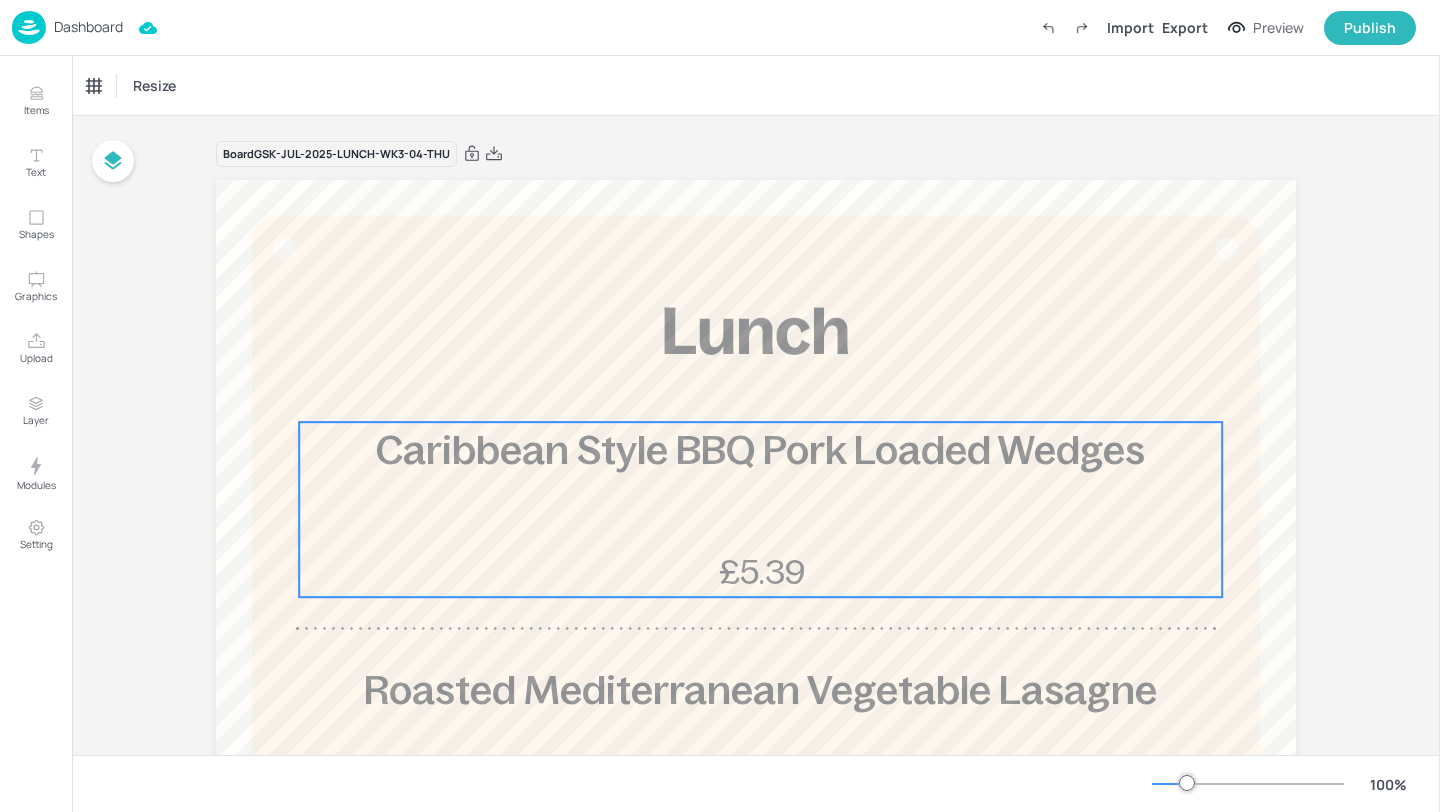 click on "Caribbean Style BBQ Pork Loaded Wedges" at bounding box center [760, 450] 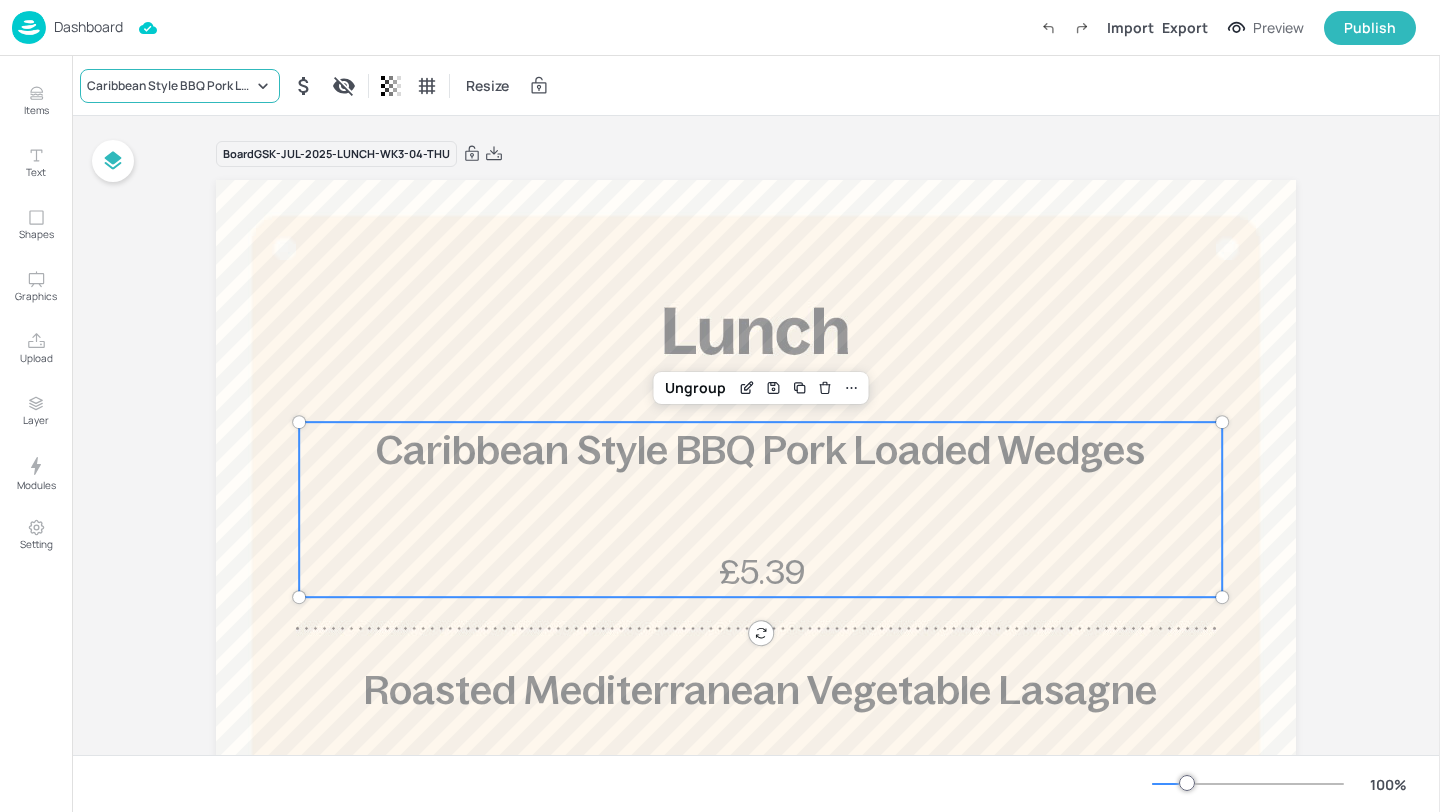 click on "Caribbean Style BBQ Pork Loaded Wedges" at bounding box center (170, 86) 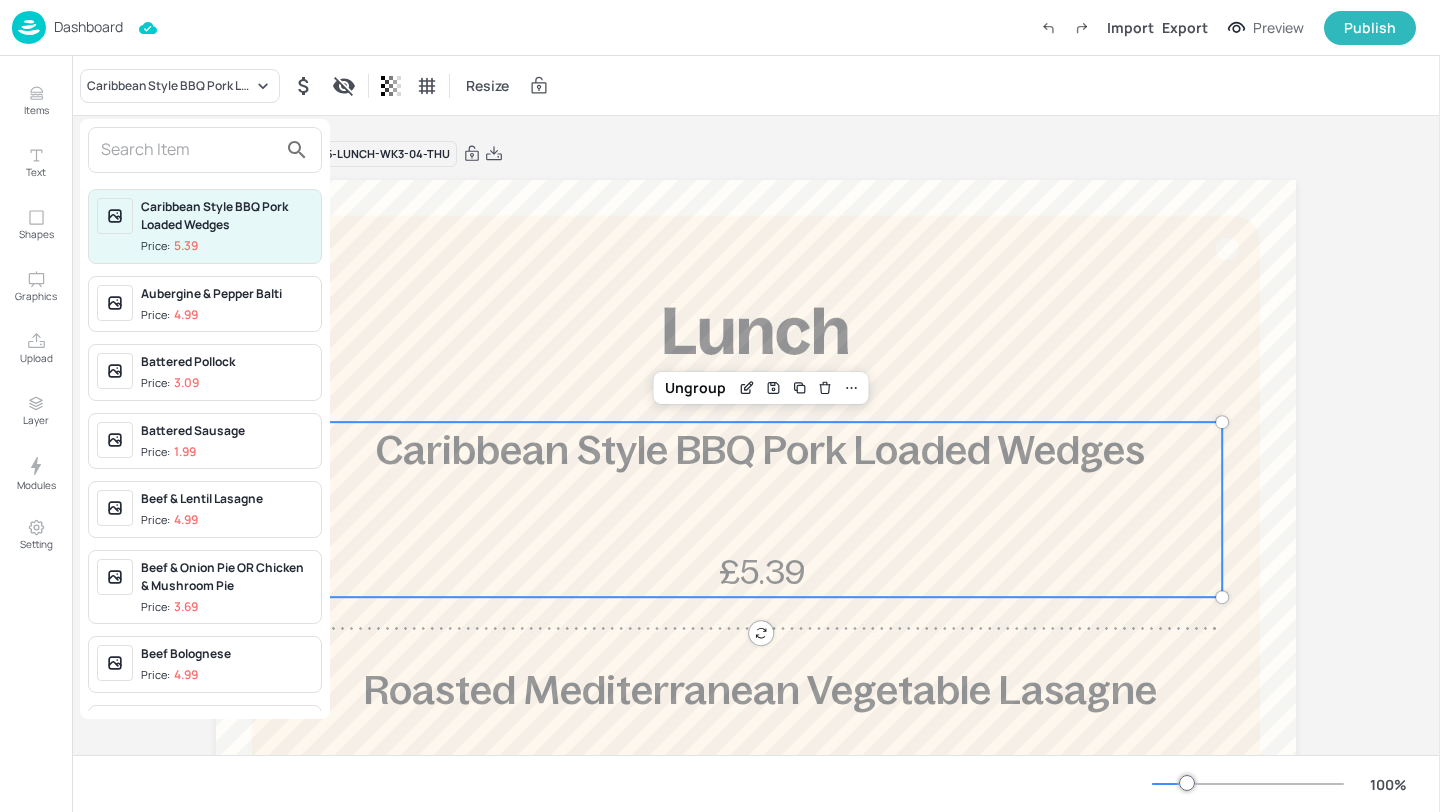 click at bounding box center (205, 150) 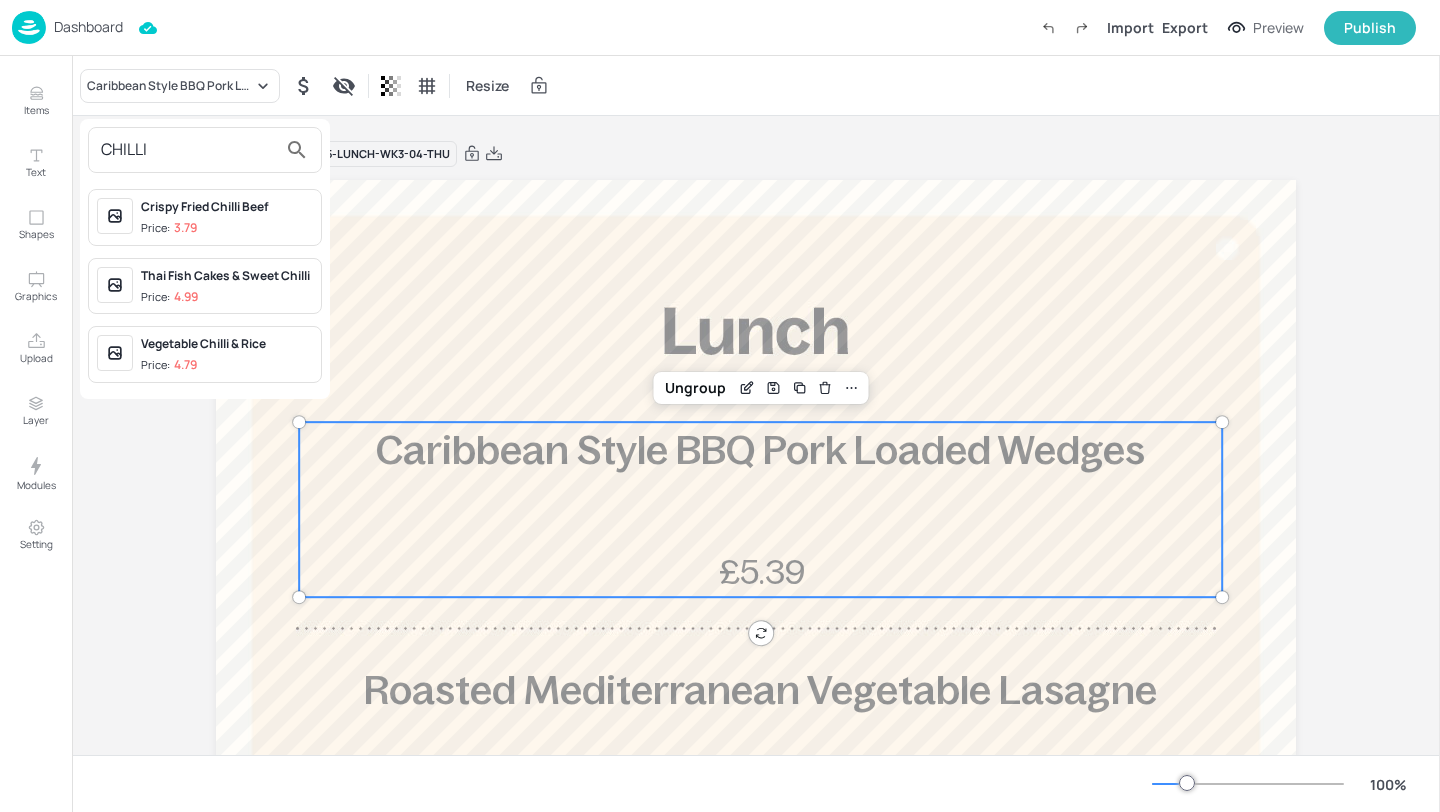 type on "CHILLI" 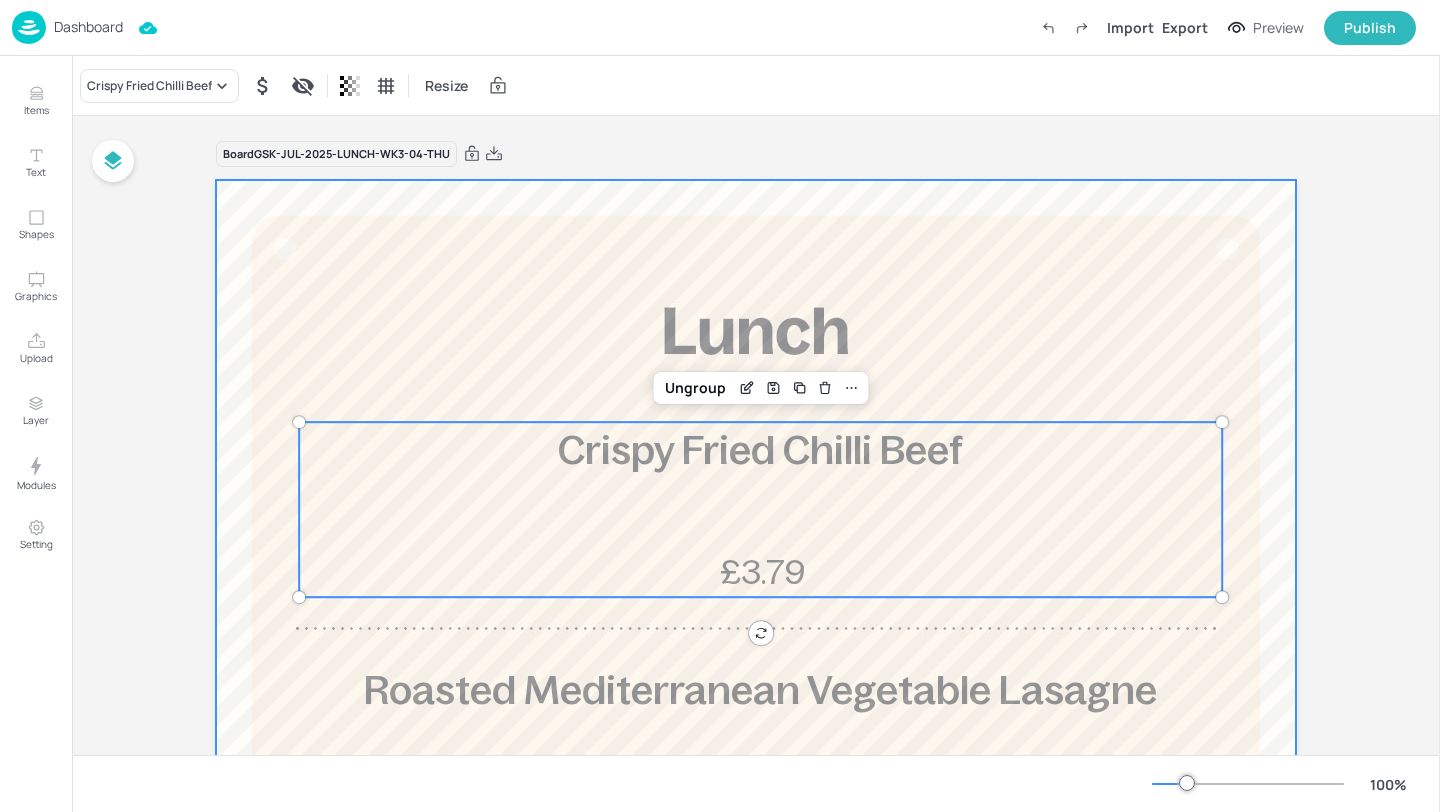 scroll, scrollTop: 442, scrollLeft: 0, axis: vertical 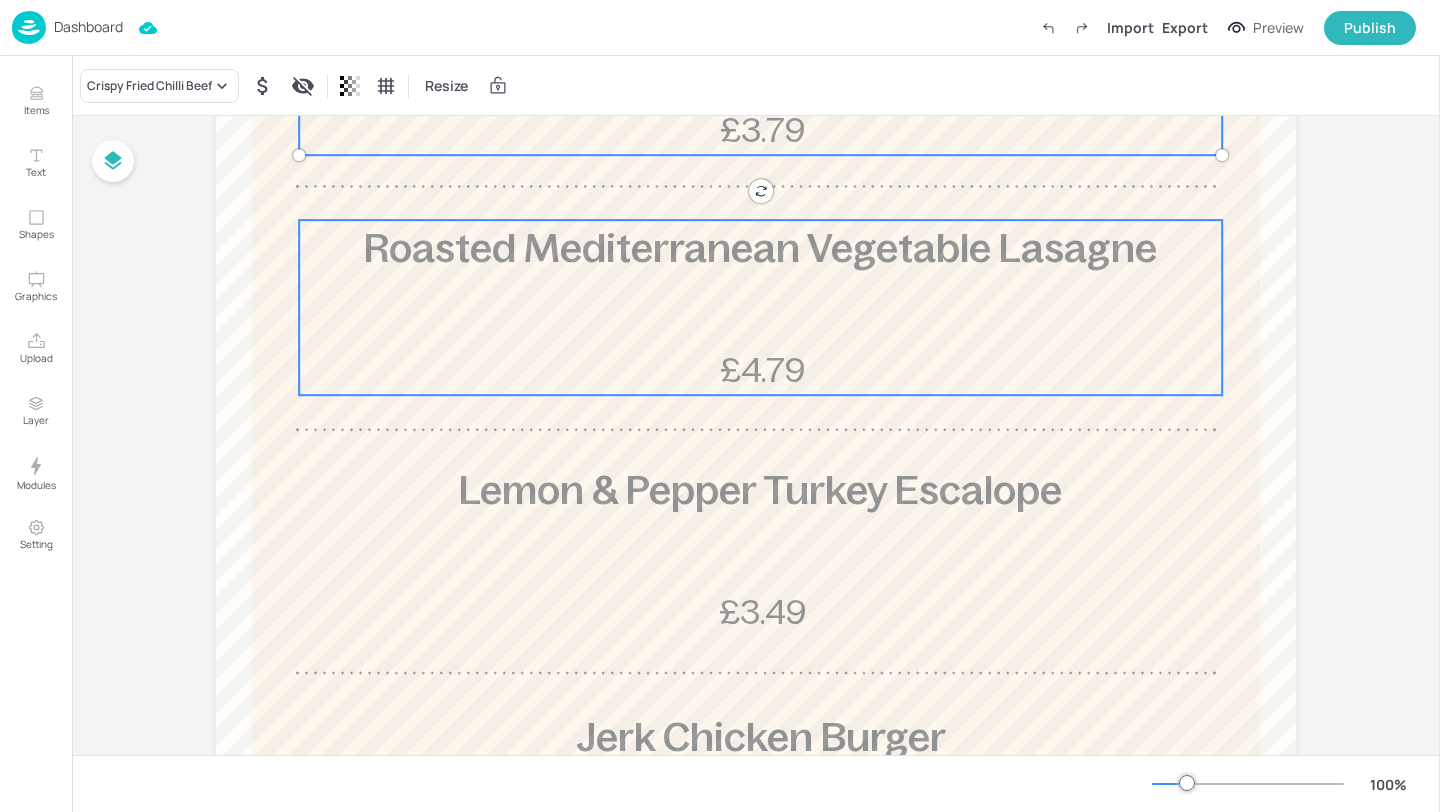 click on "Roasted Mediterranean Vegetable Lasagne £4.79" at bounding box center (760, 307) 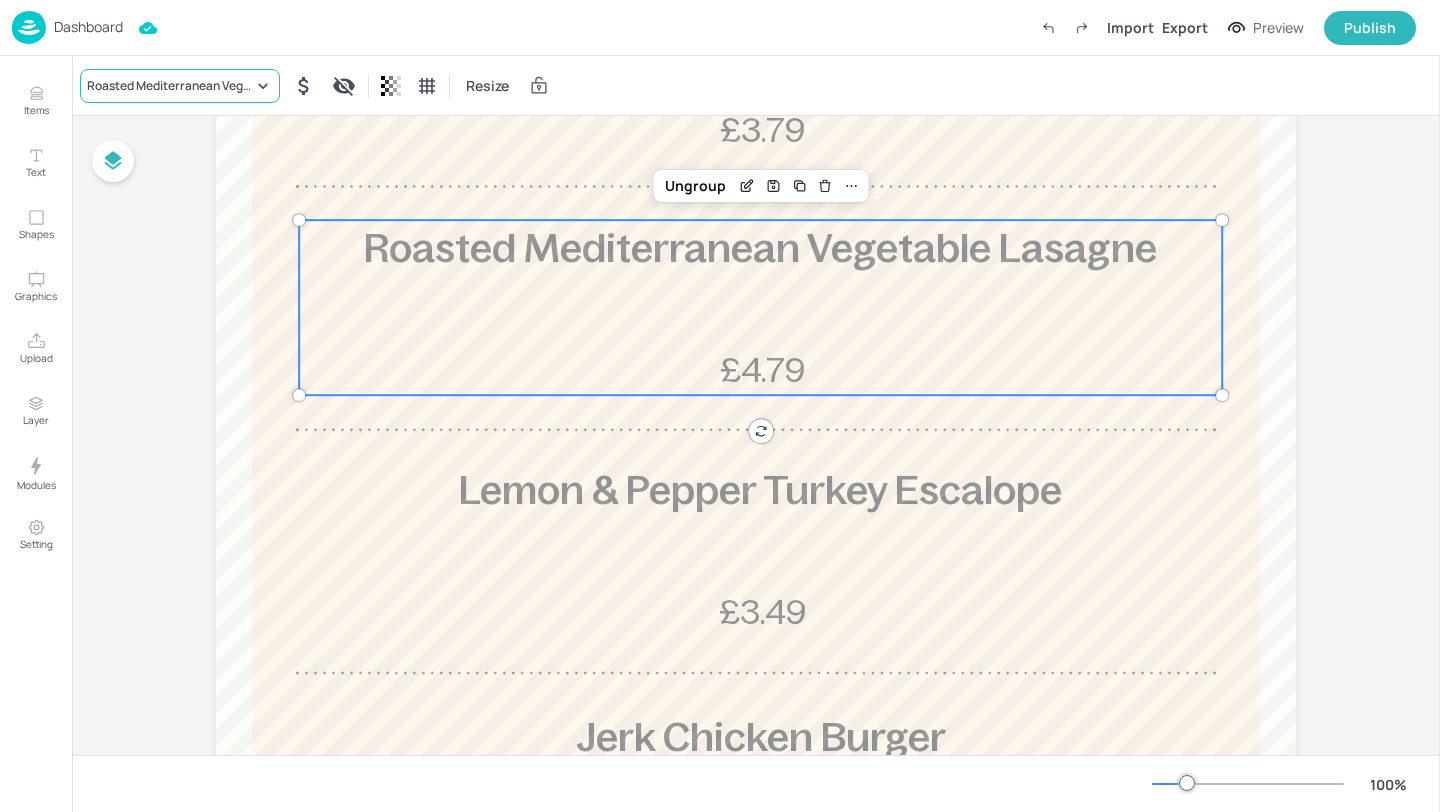 click on "Roasted Mediterranean Vegetable Lasagne" at bounding box center [170, 86] 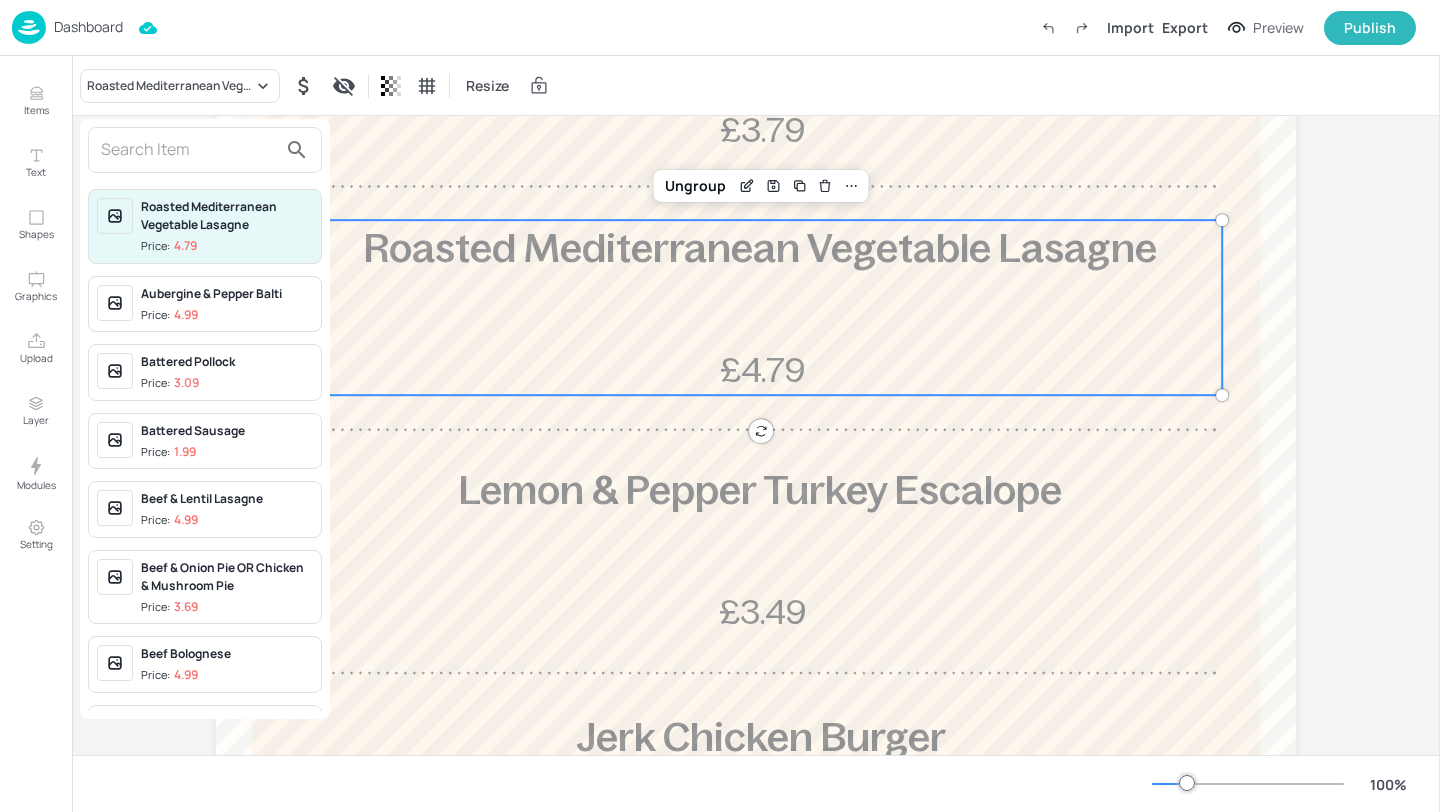 click at bounding box center [189, 150] 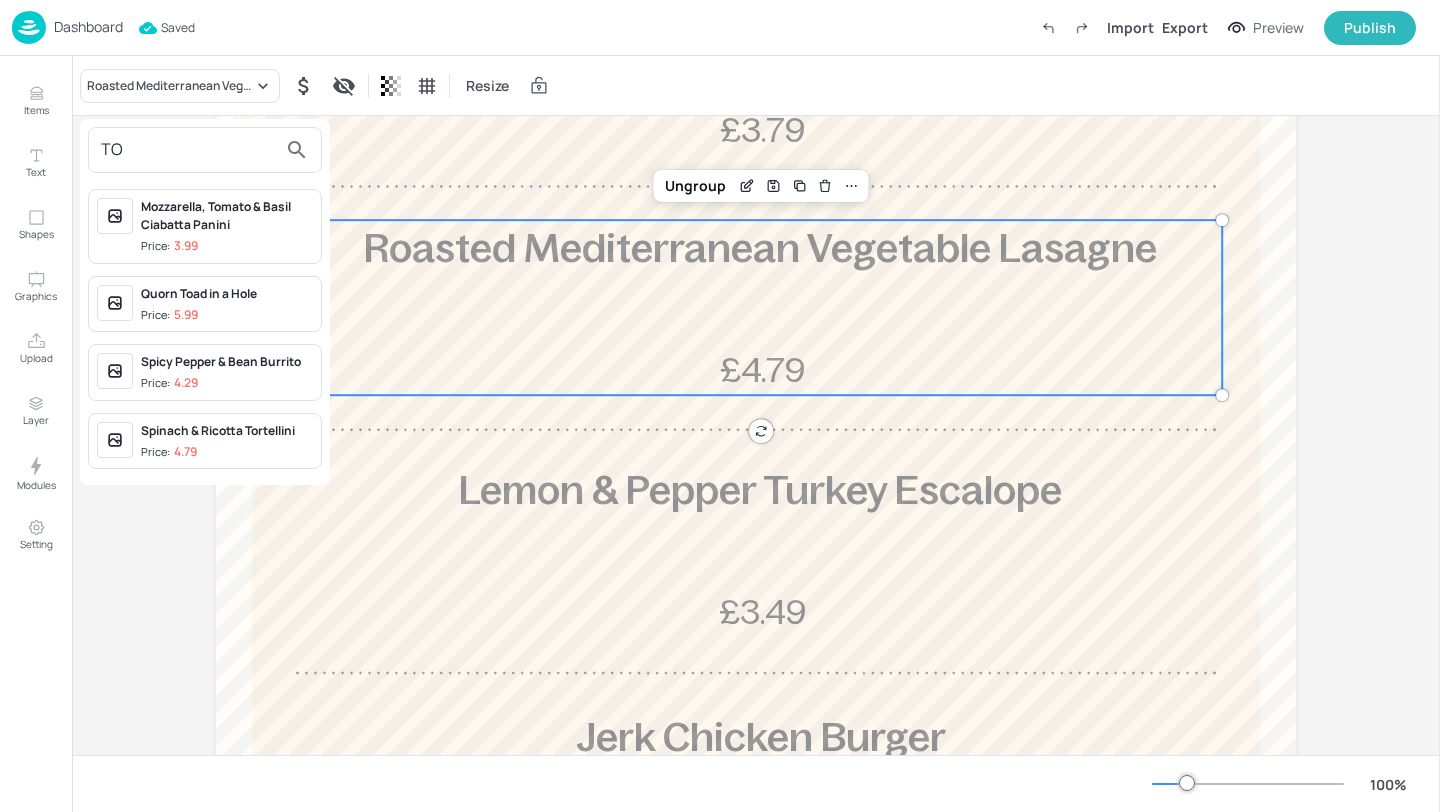 type on "T" 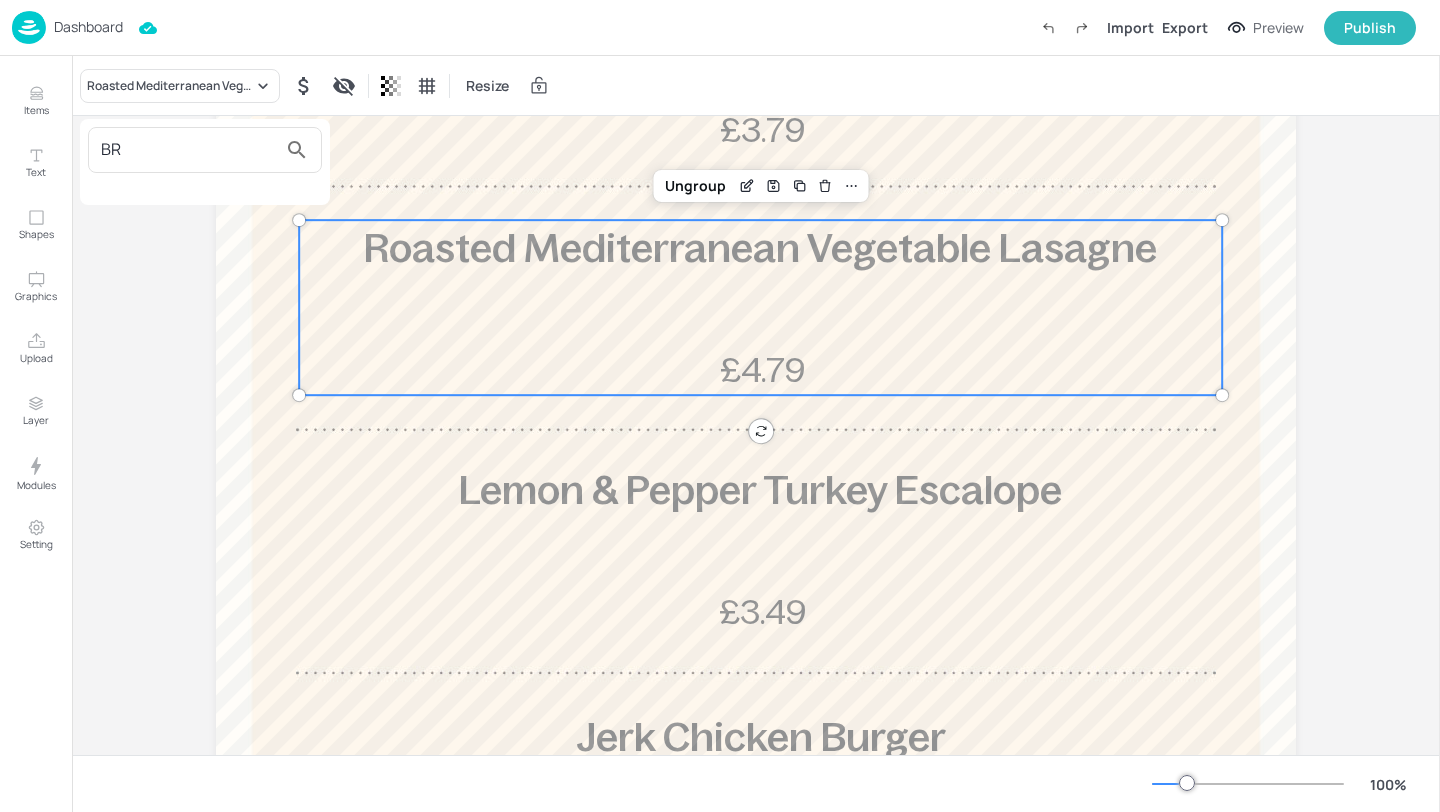 type on "B" 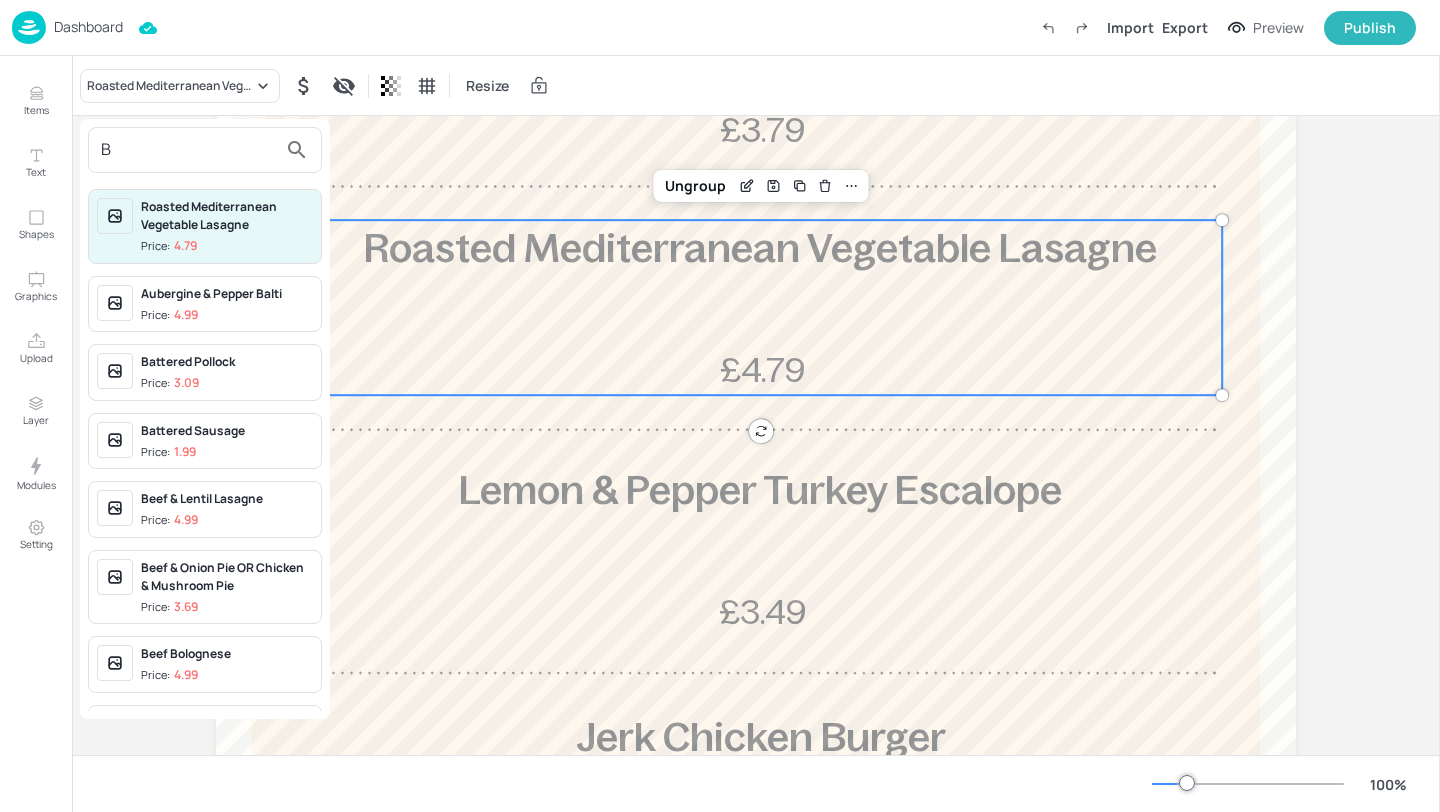 type 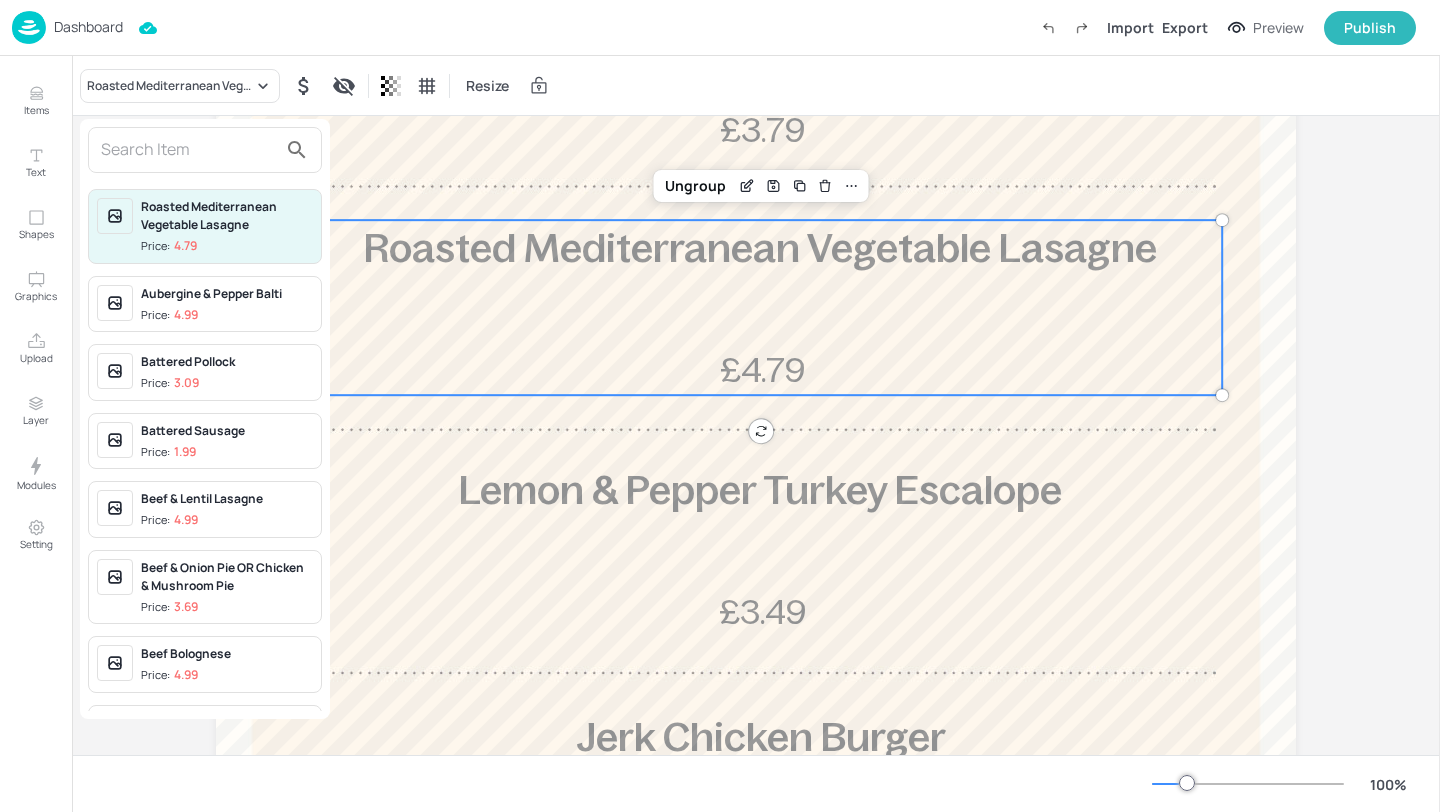 click at bounding box center [720, 406] 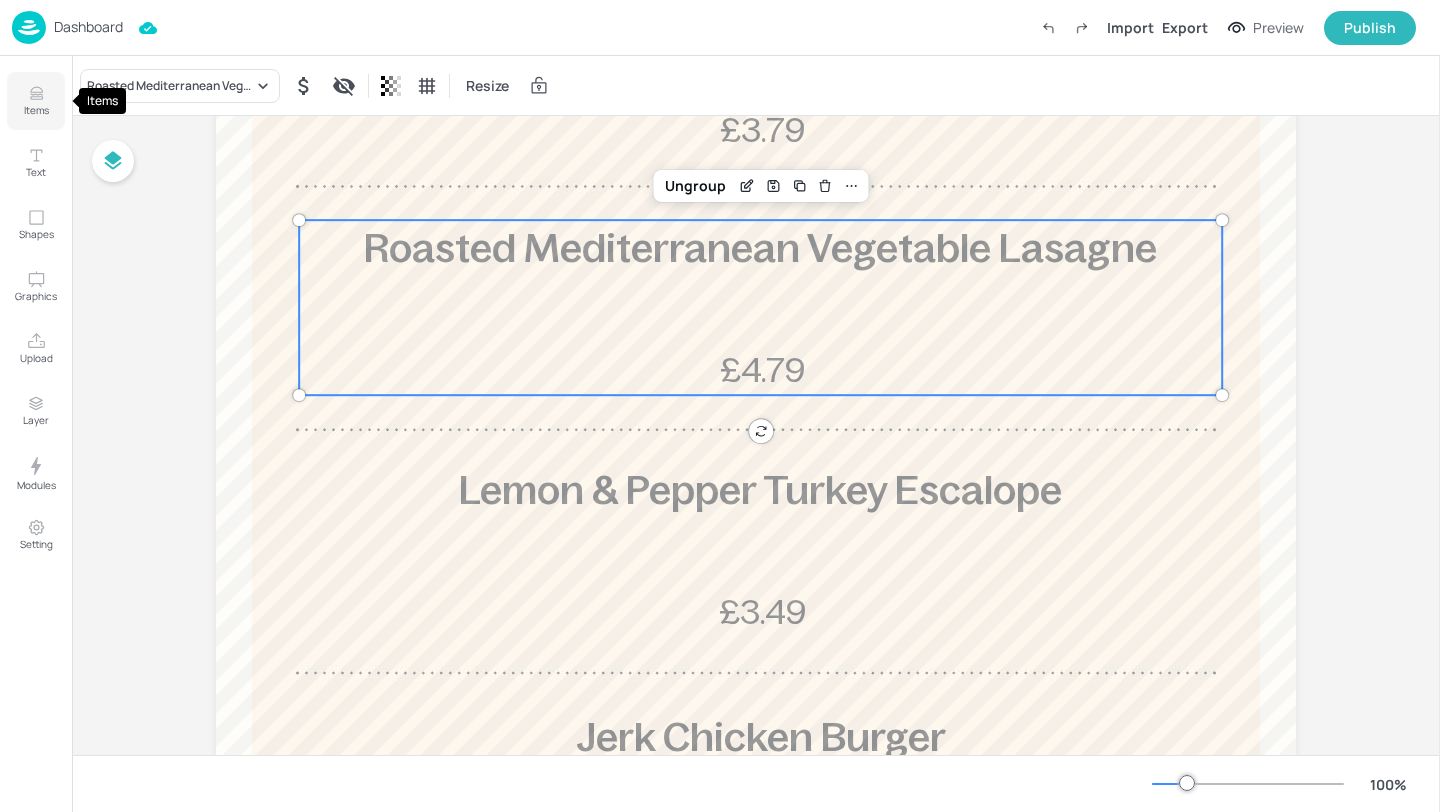 click 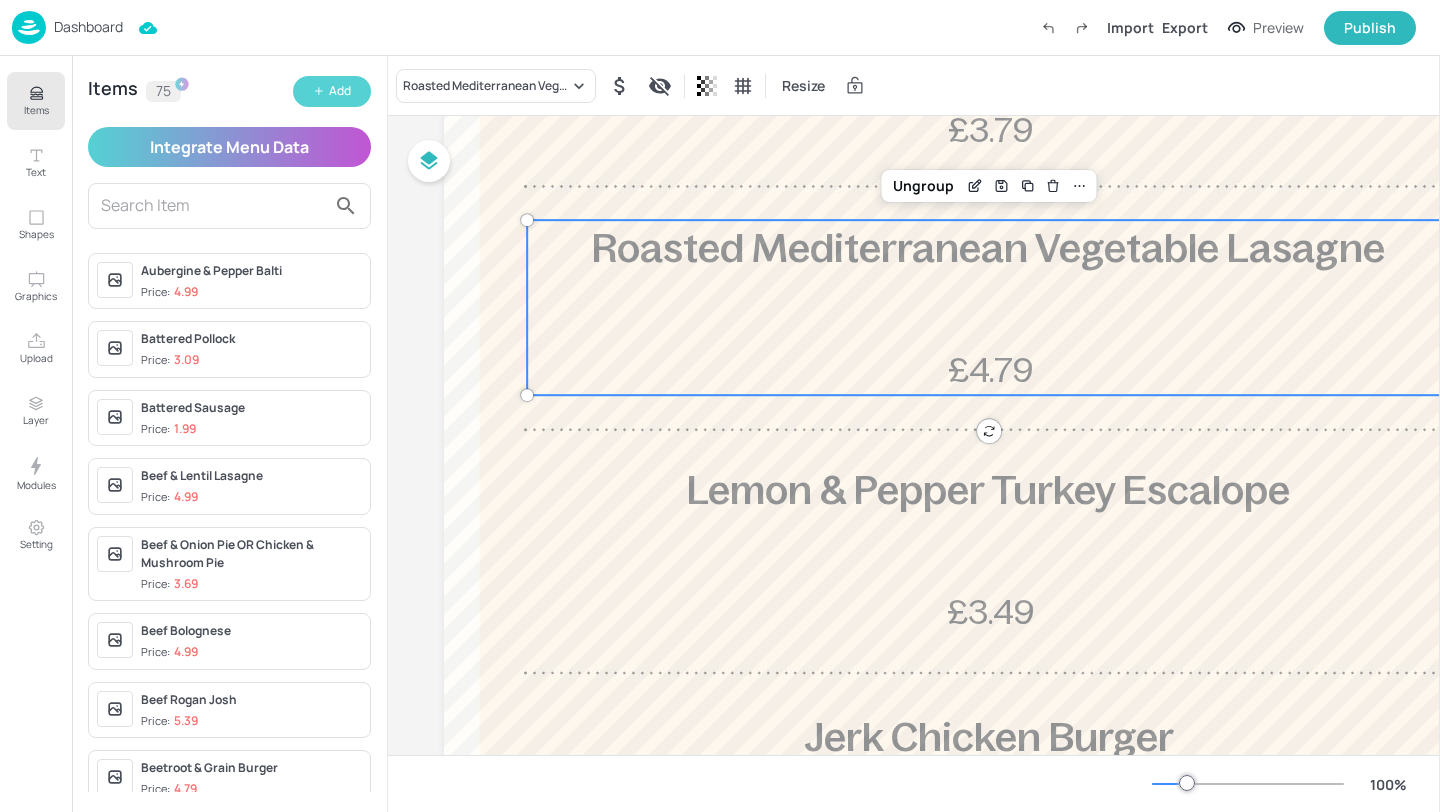 click on "Add" at bounding box center (332, 91) 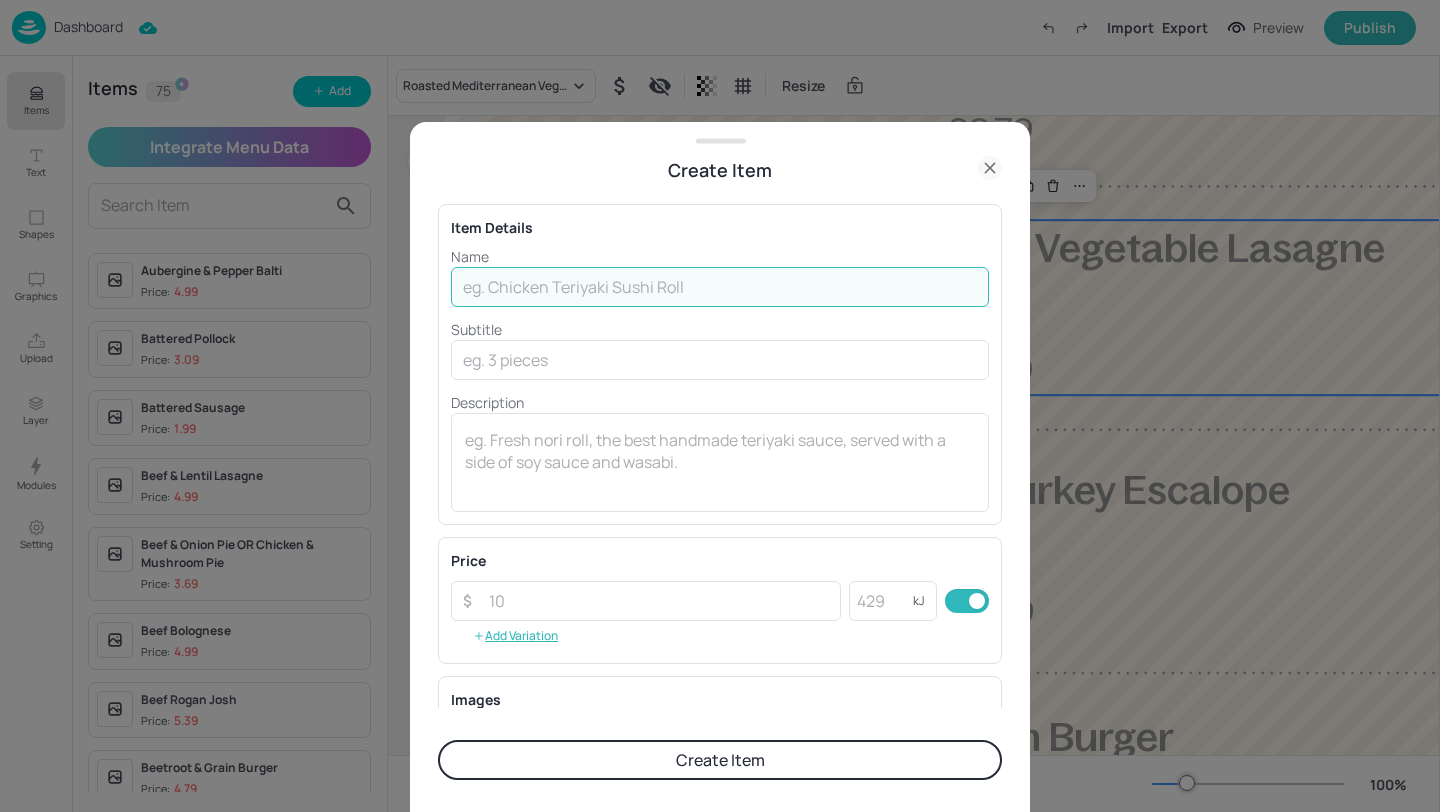 click at bounding box center (720, 287) 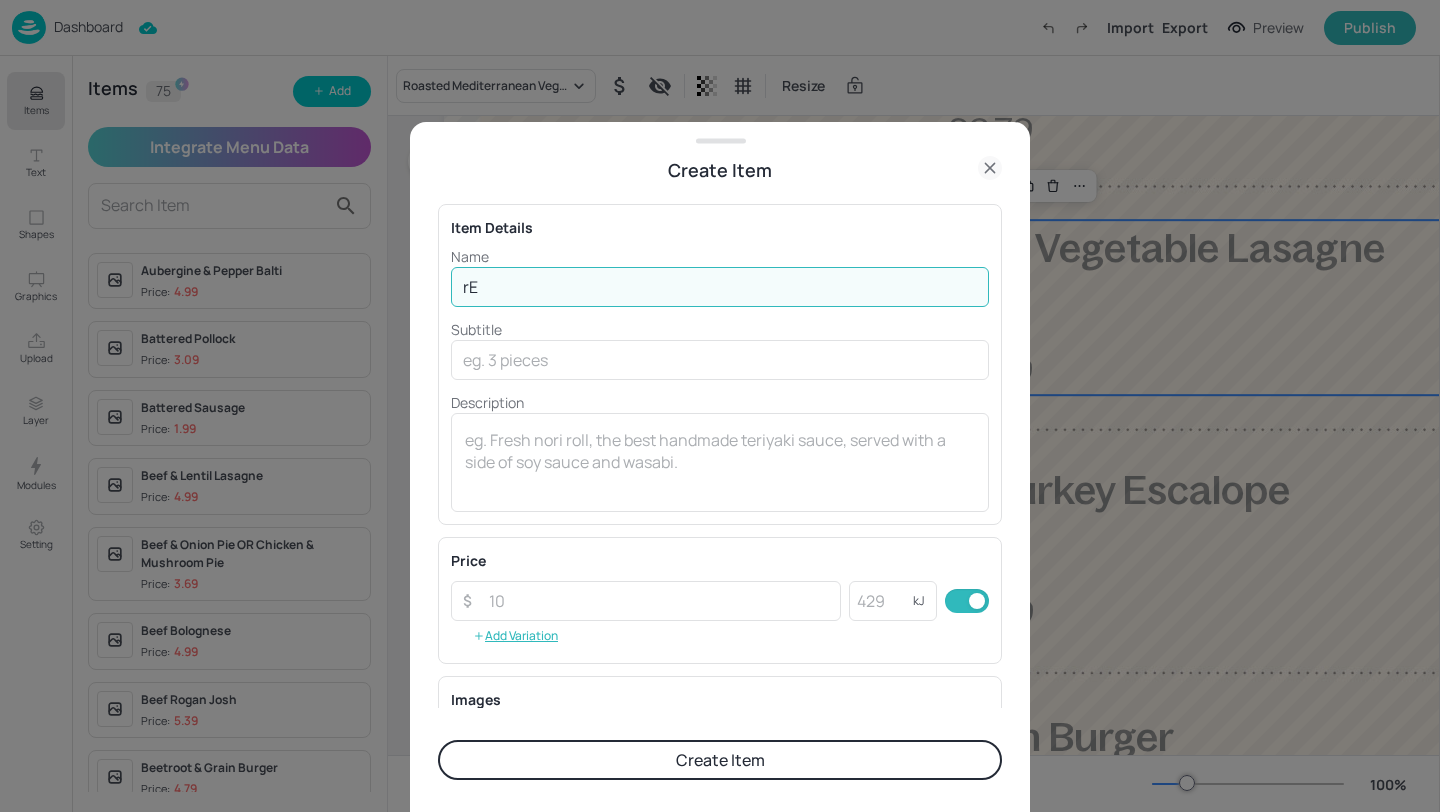 type on "r" 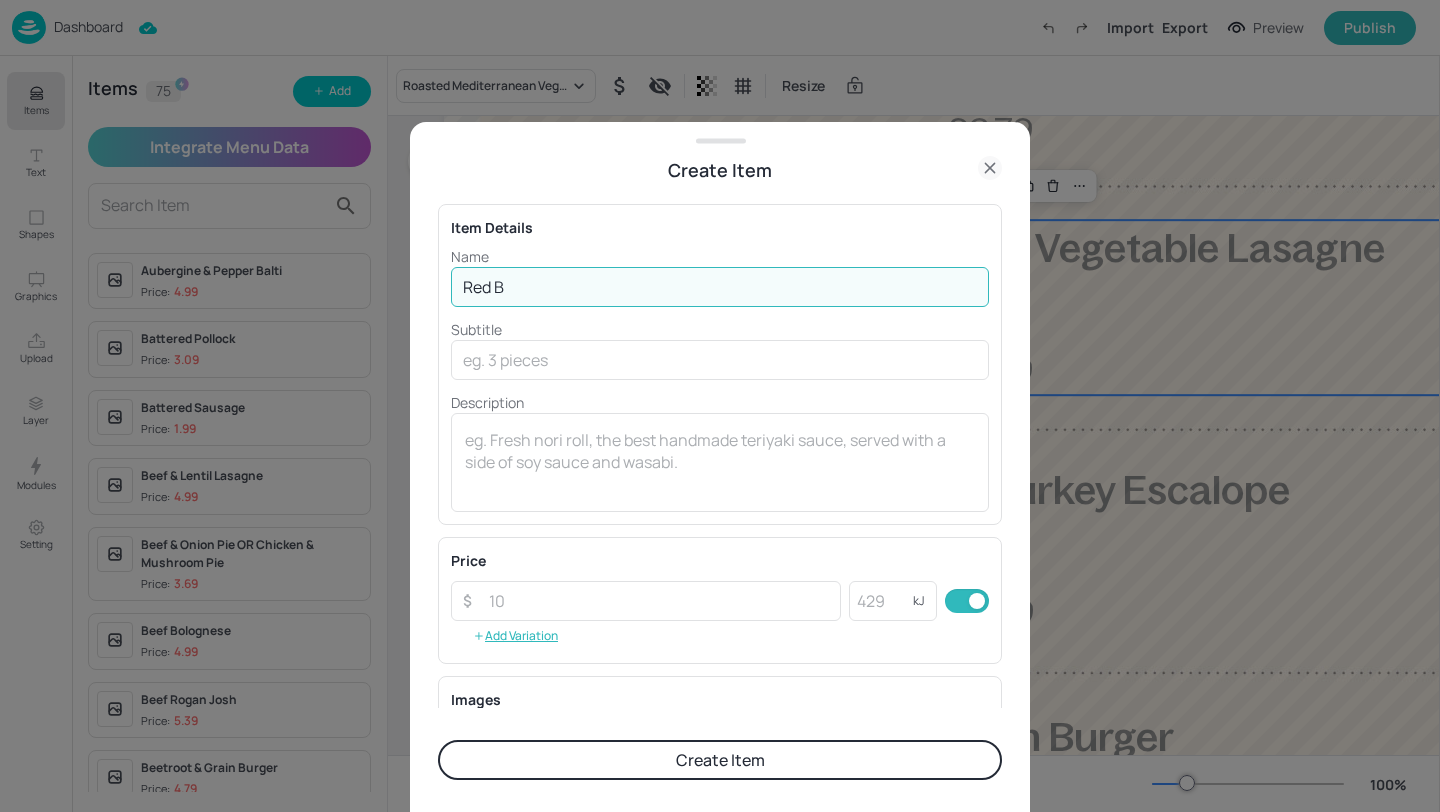 type on "Red Braised Tofu" 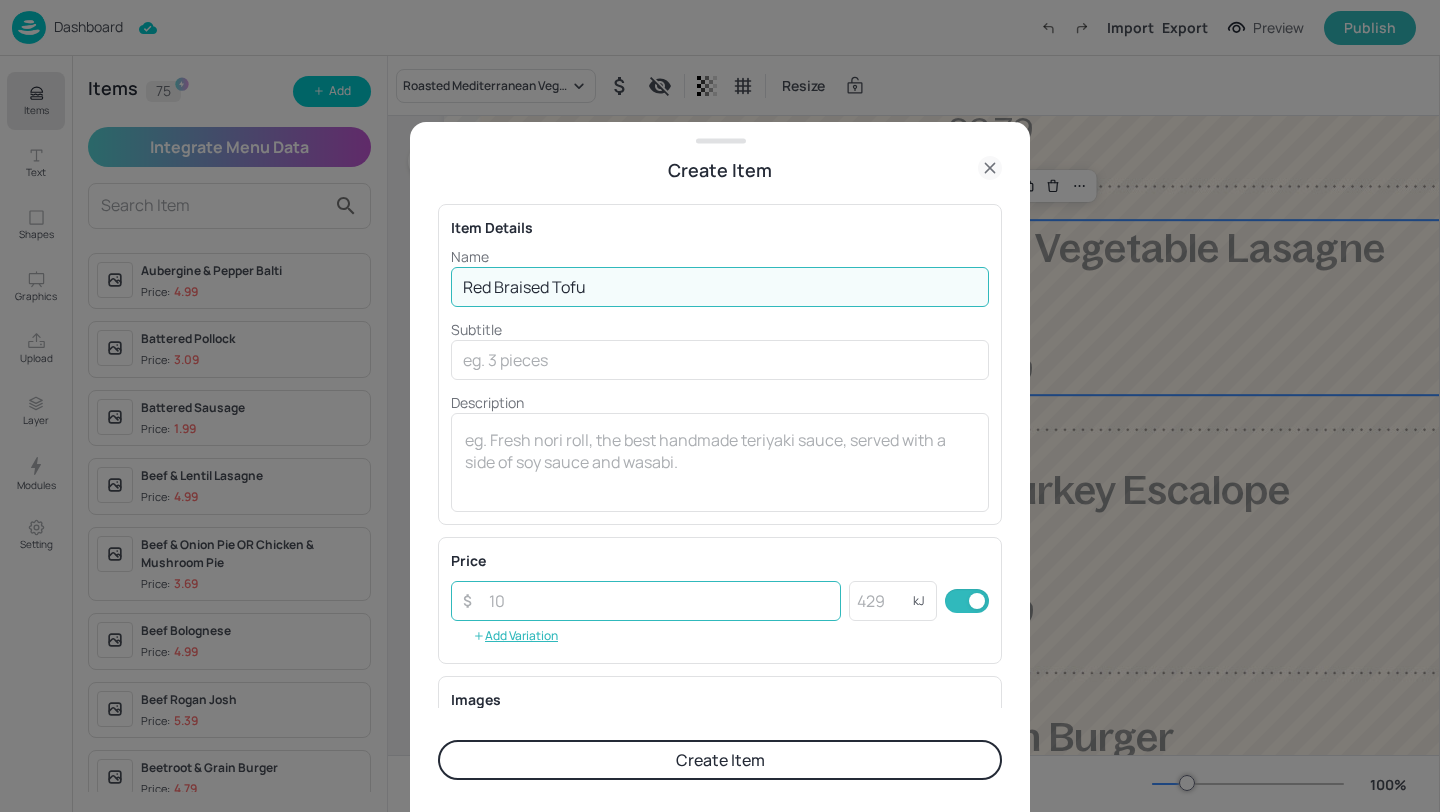 click at bounding box center [659, 601] 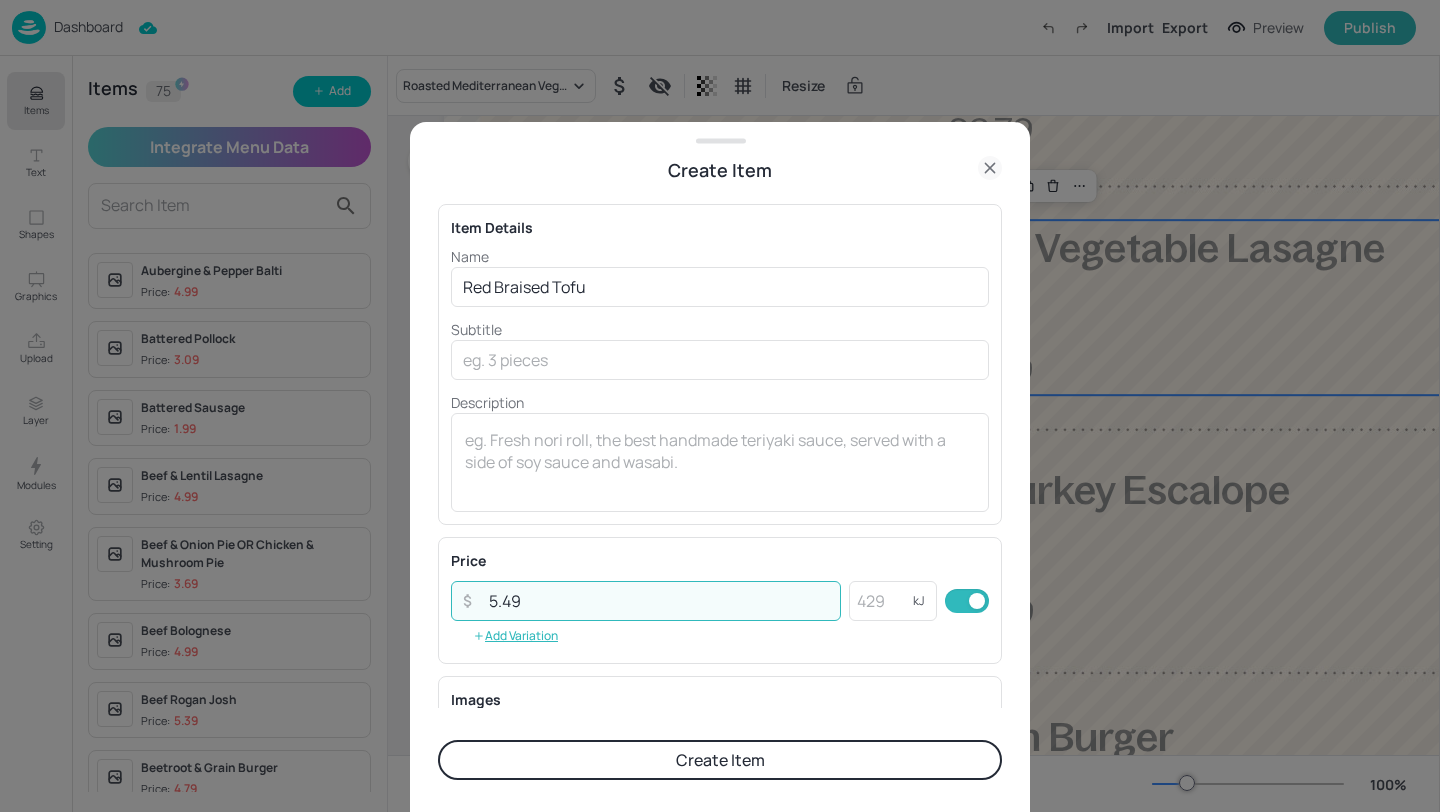 type on "5.49" 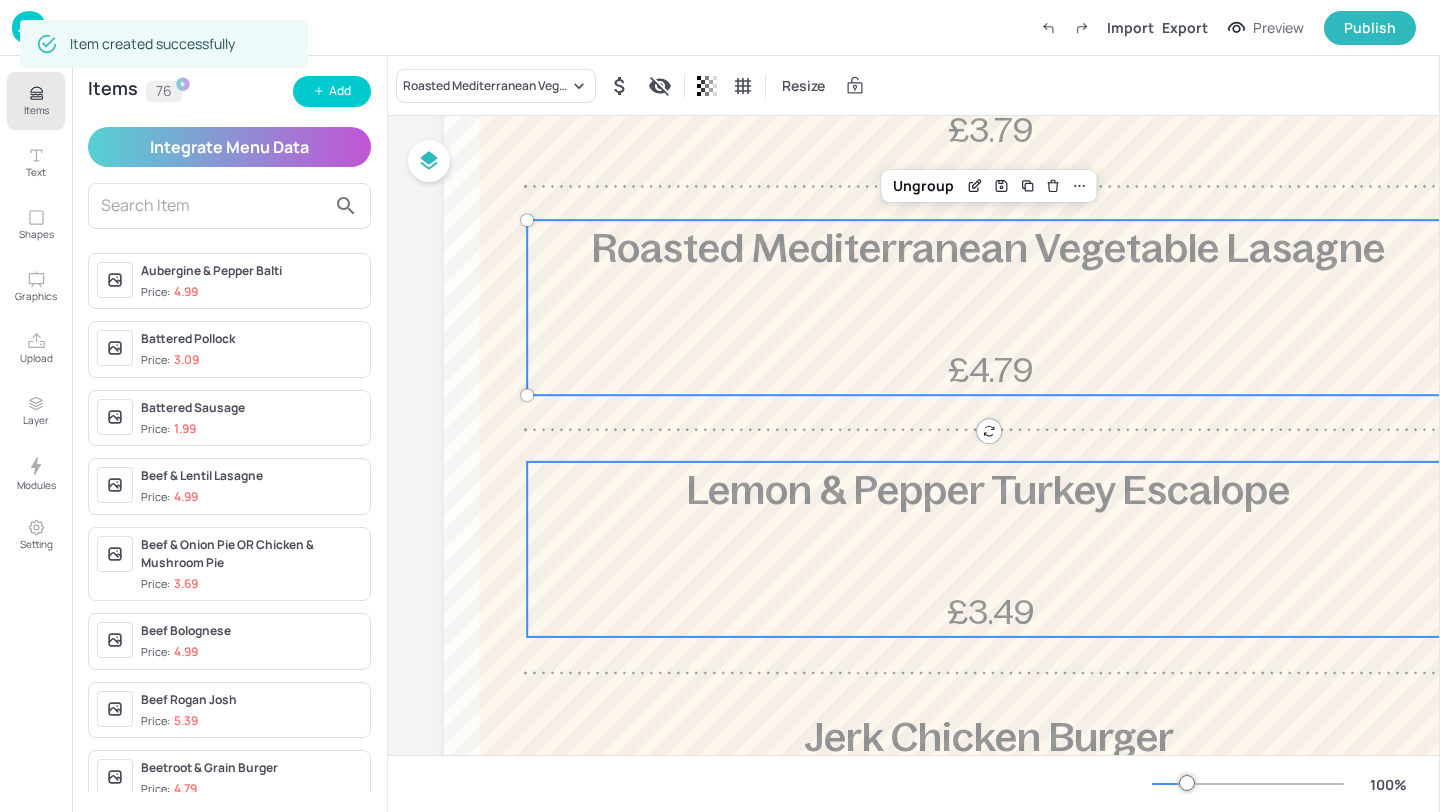 click on "Lemon & Pepper Turkey Escalope £3.49" at bounding box center [988, 549] 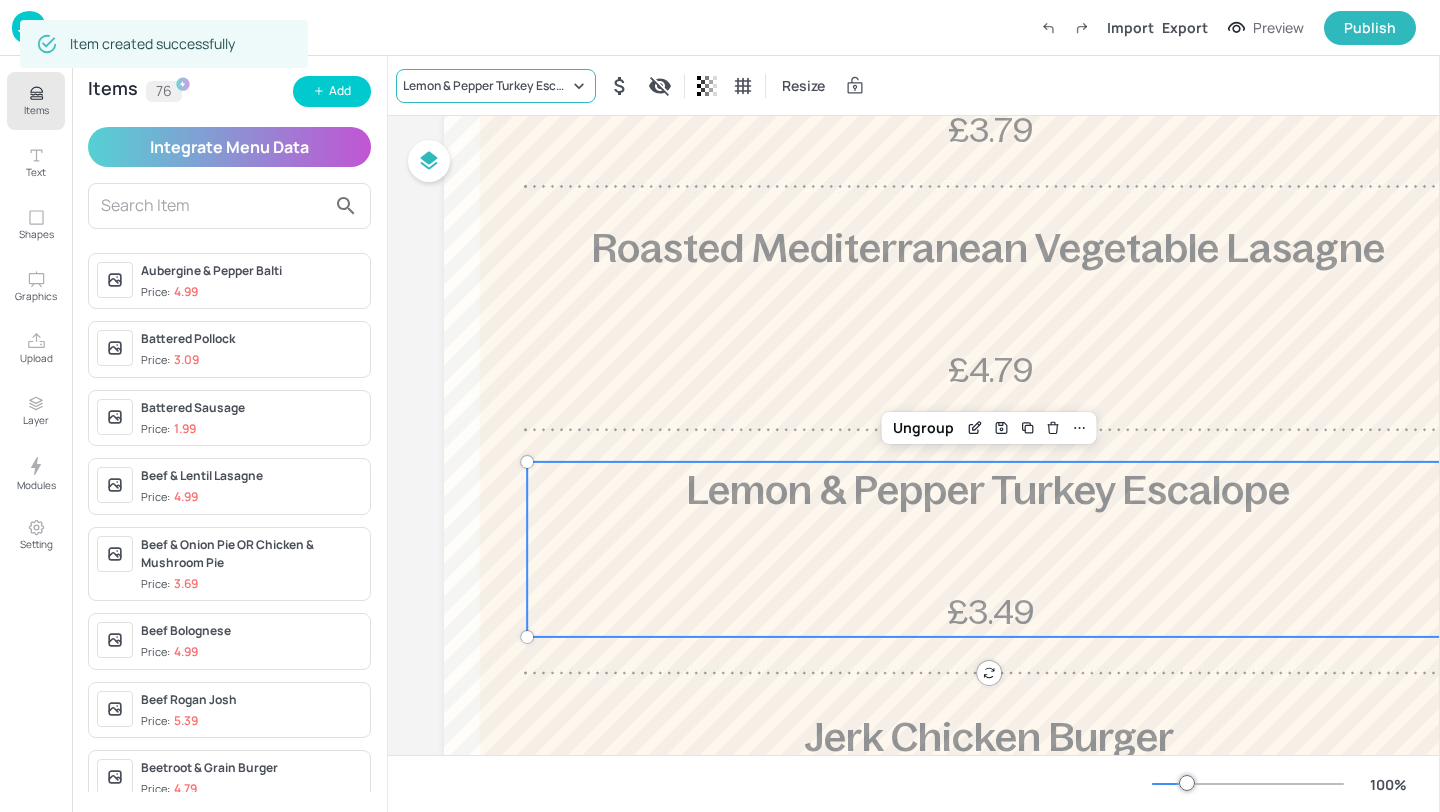 click on "Lemon & Pepper Turkey Escalope" at bounding box center (486, 86) 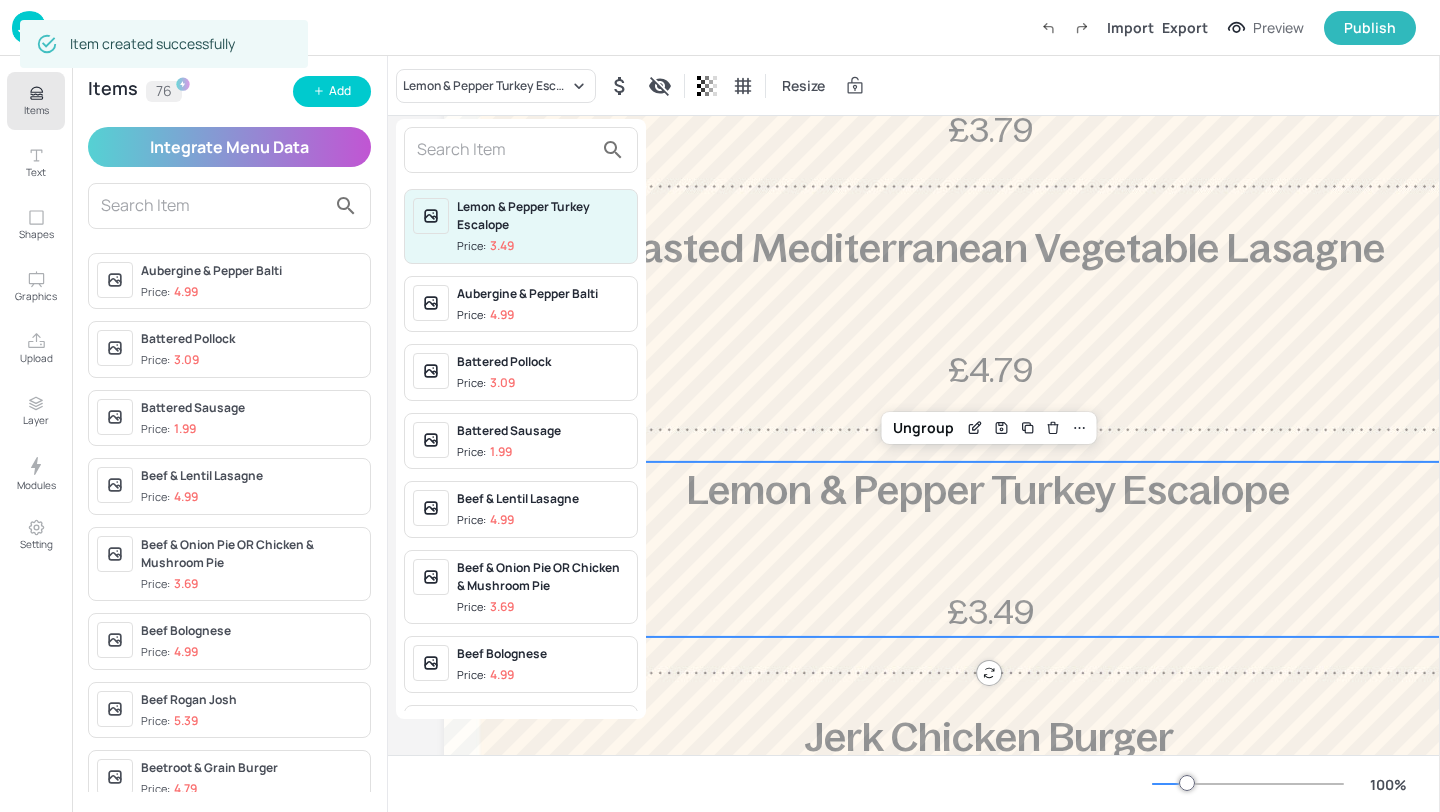 click at bounding box center [505, 150] 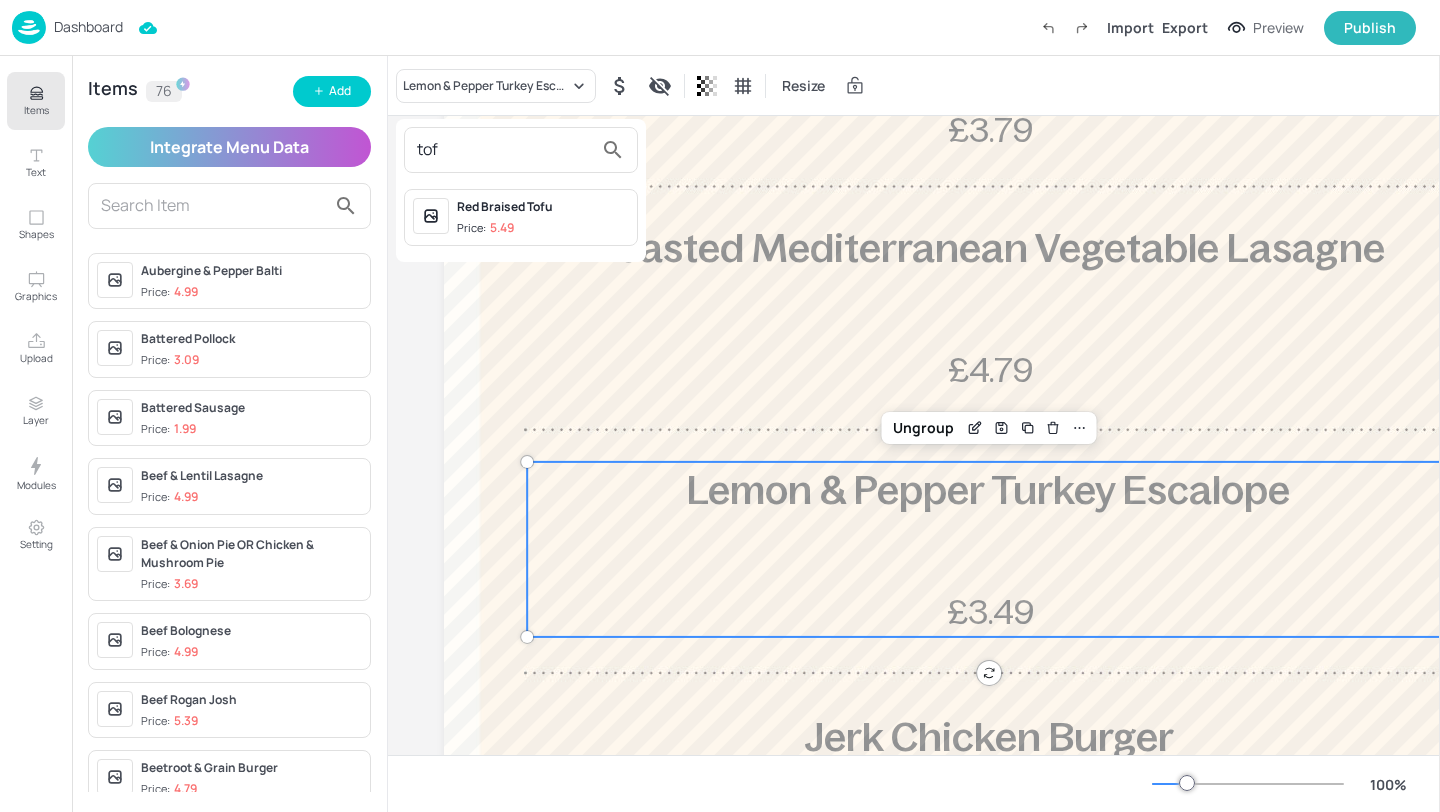 type on "tof" 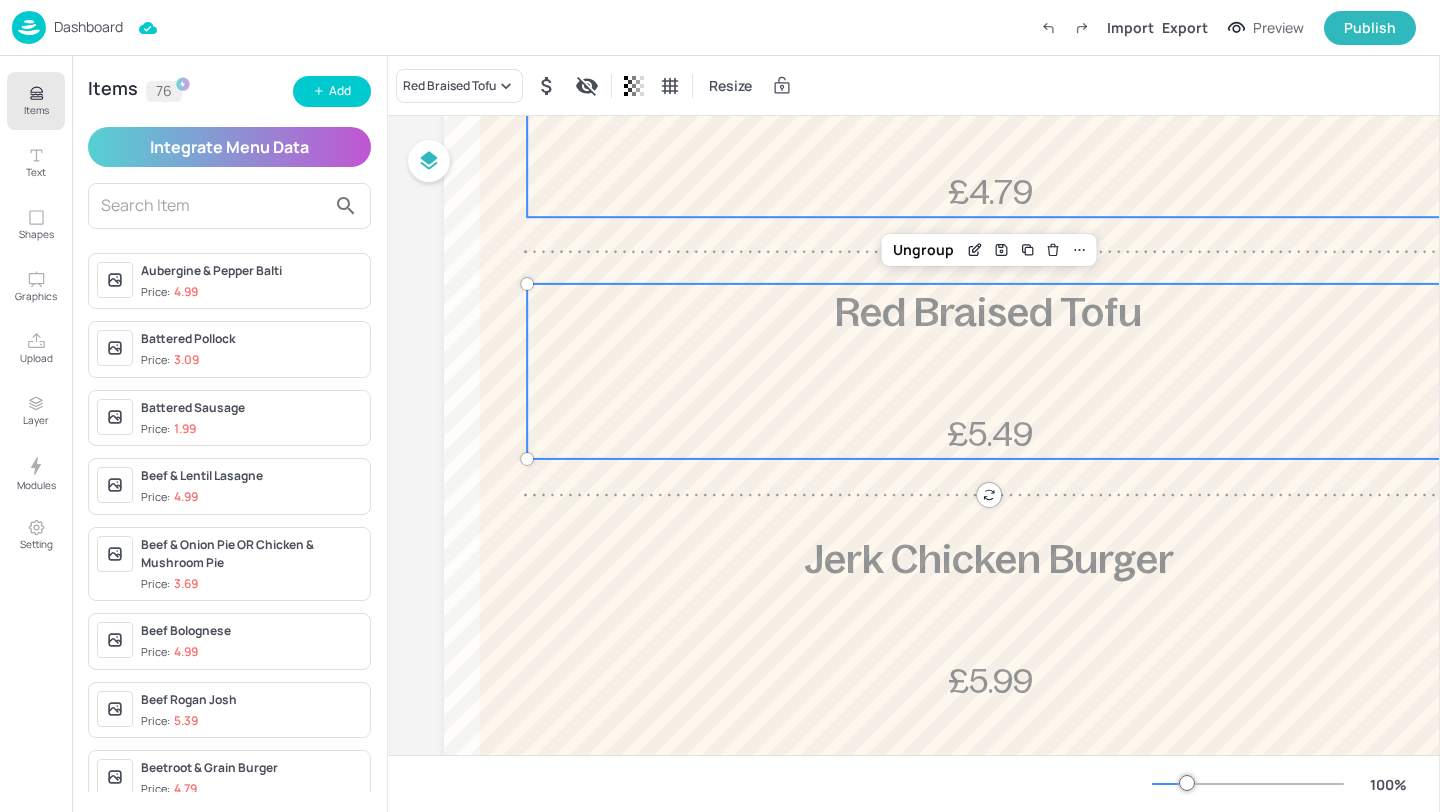 scroll, scrollTop: 789, scrollLeft: 0, axis: vertical 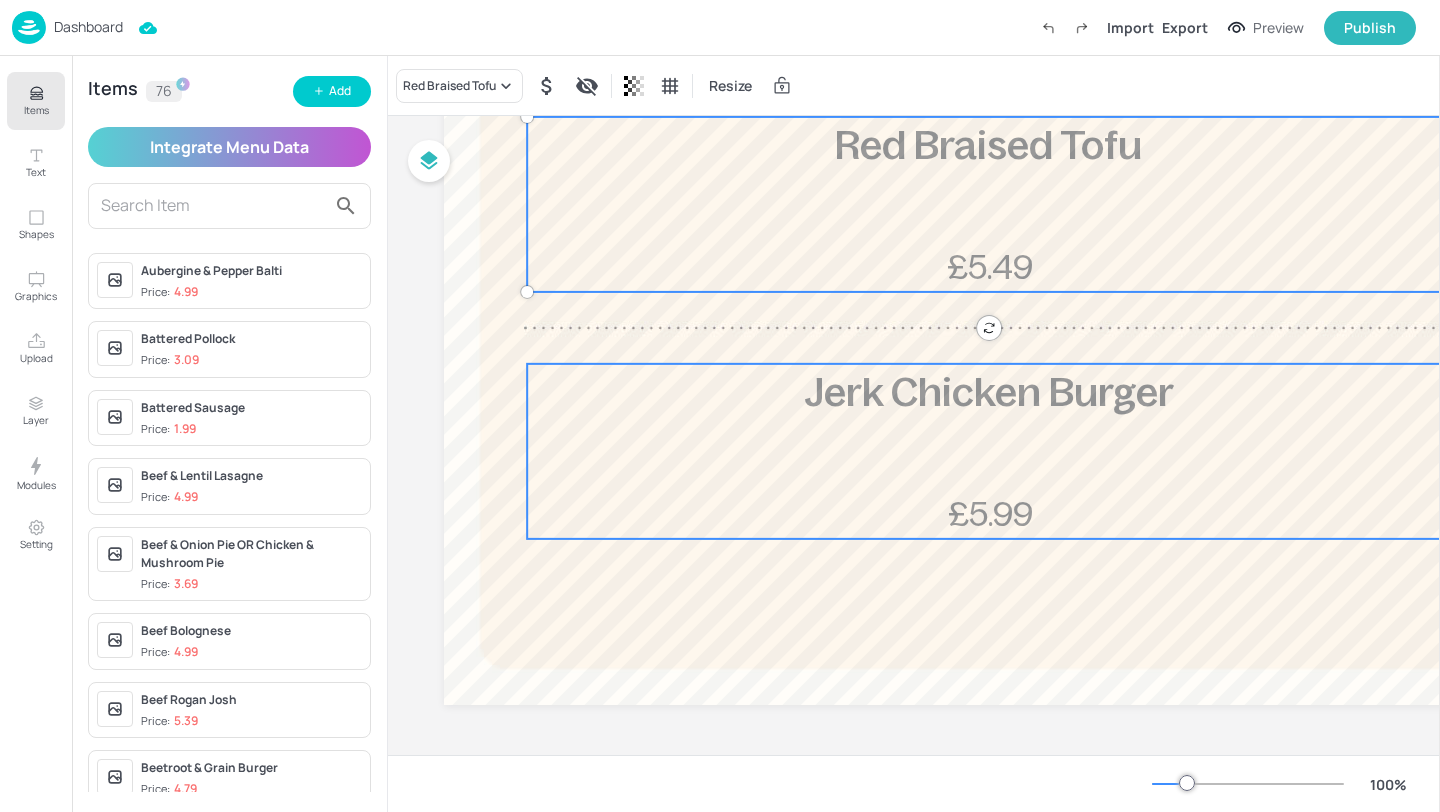 click on "Jerk Chicken Burger £5.99" at bounding box center (988, 451) 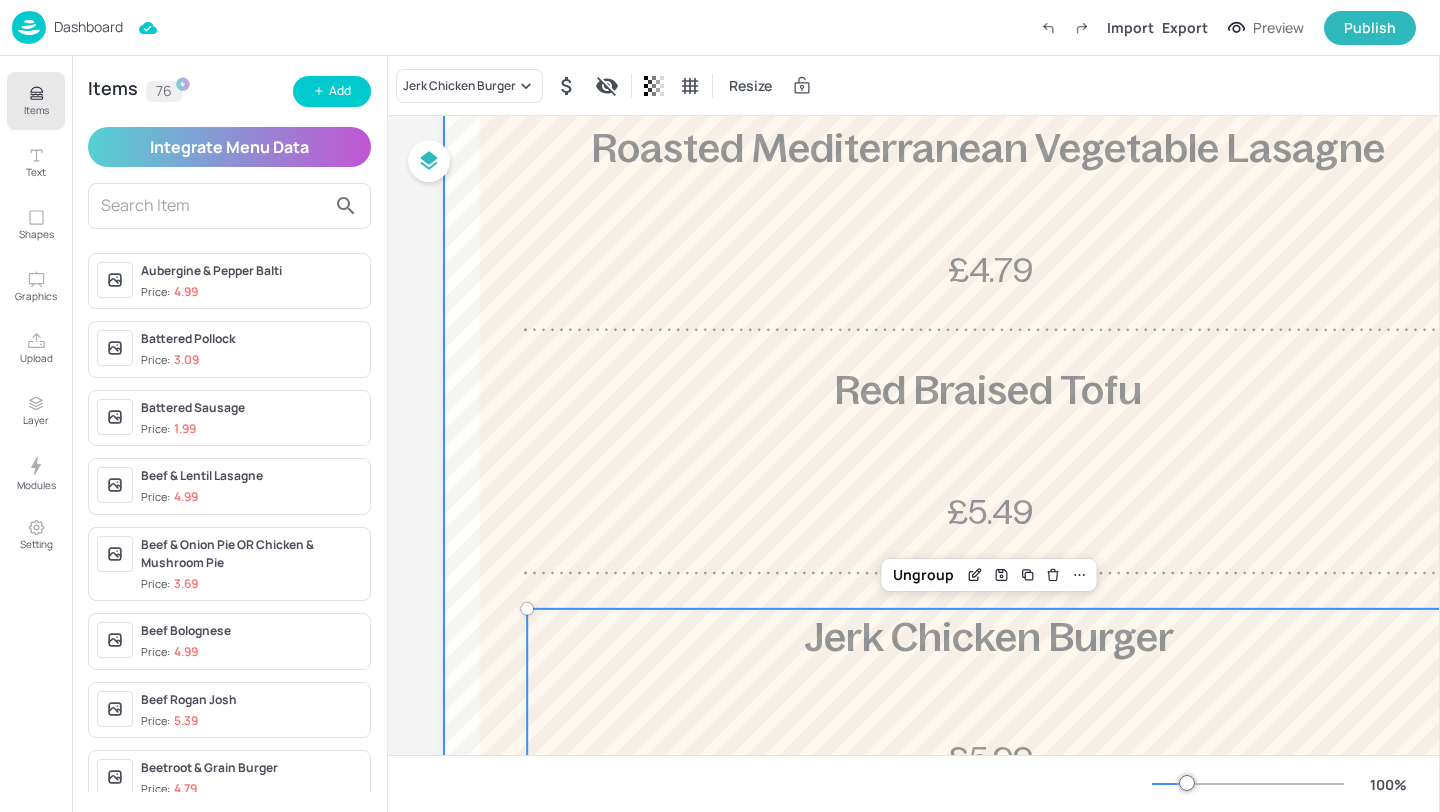 scroll, scrollTop: 383, scrollLeft: 0, axis: vertical 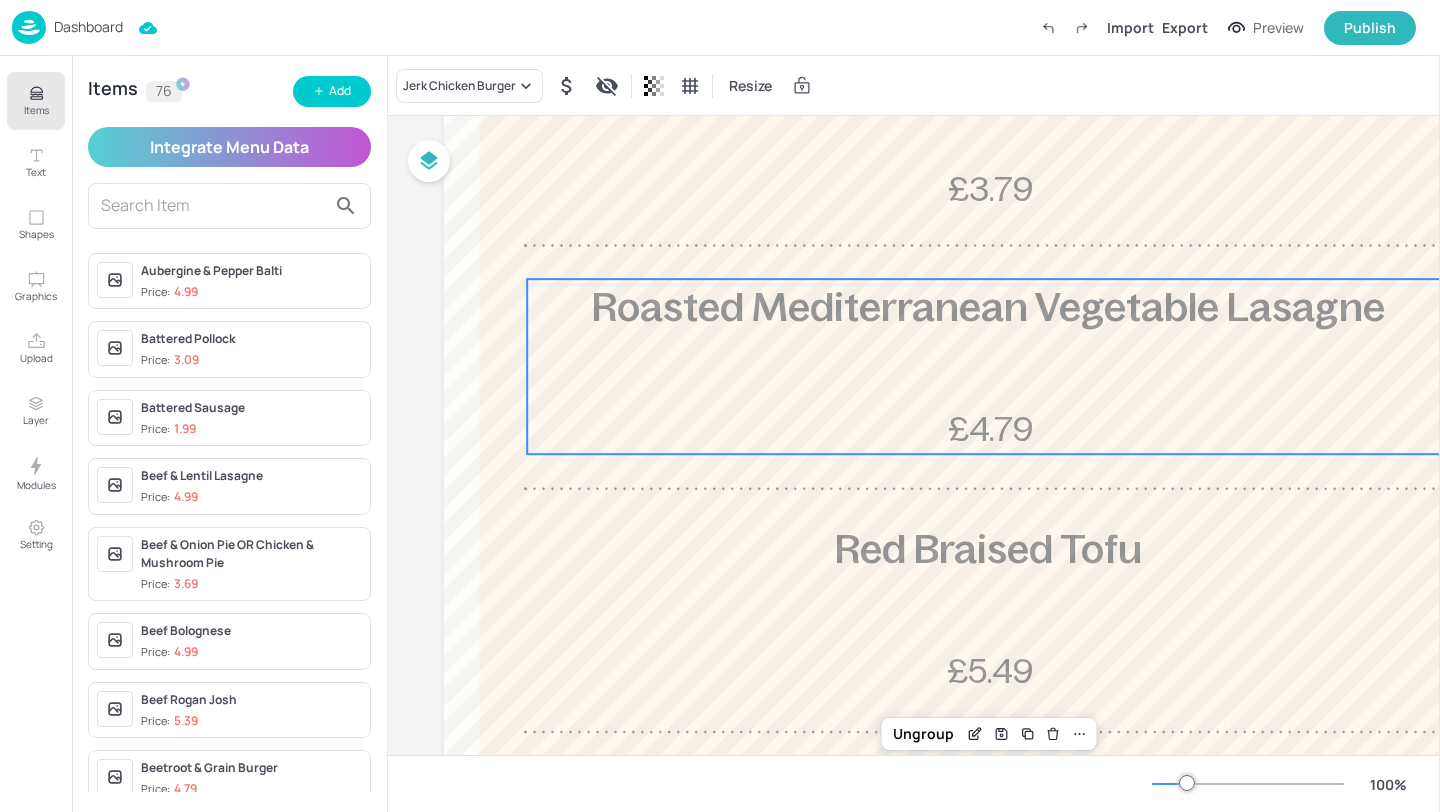click on "Roasted Mediterranean Vegetable Lasagne £4.79" at bounding box center [988, 366] 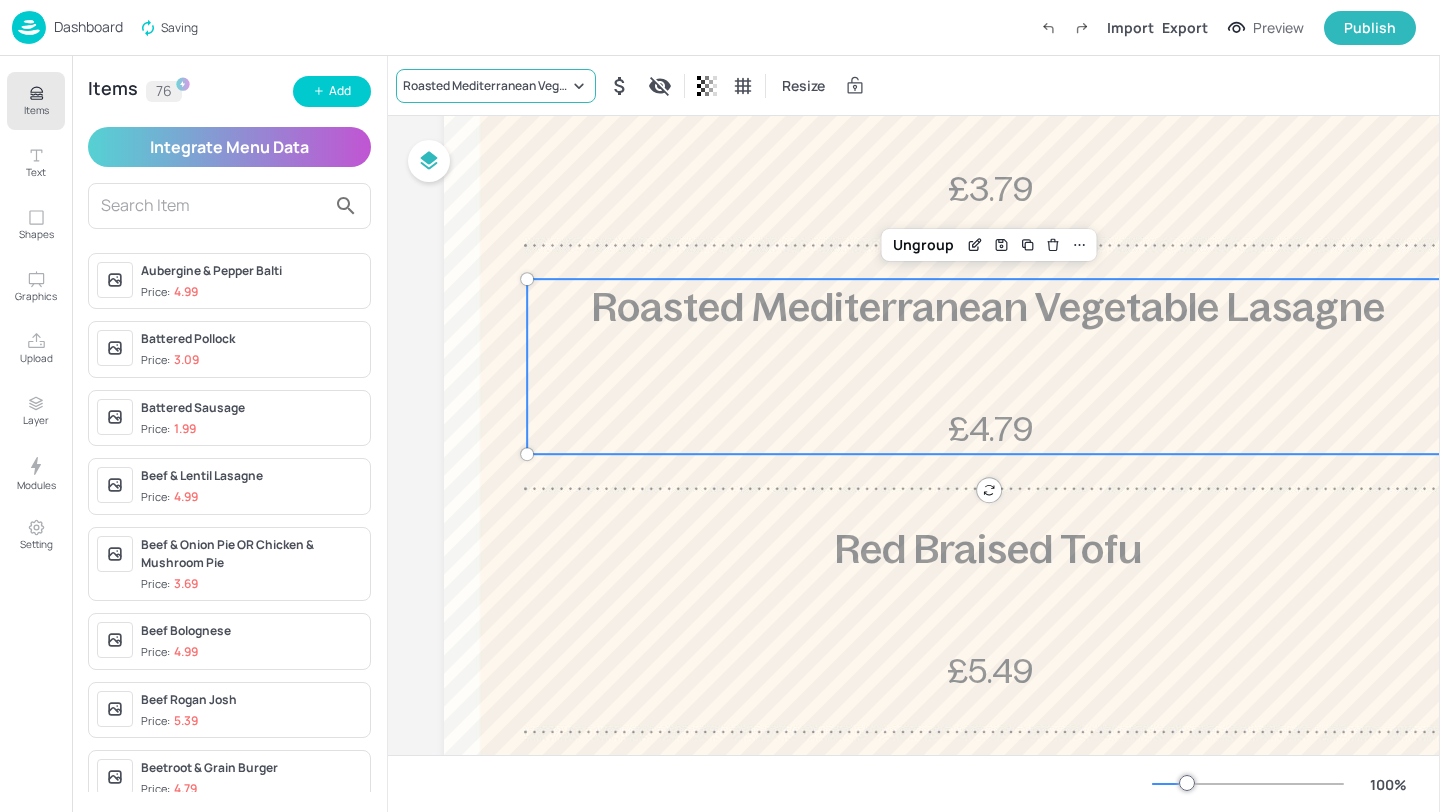 click on "Roasted Mediterranean Vegetable Lasagne" at bounding box center (486, 86) 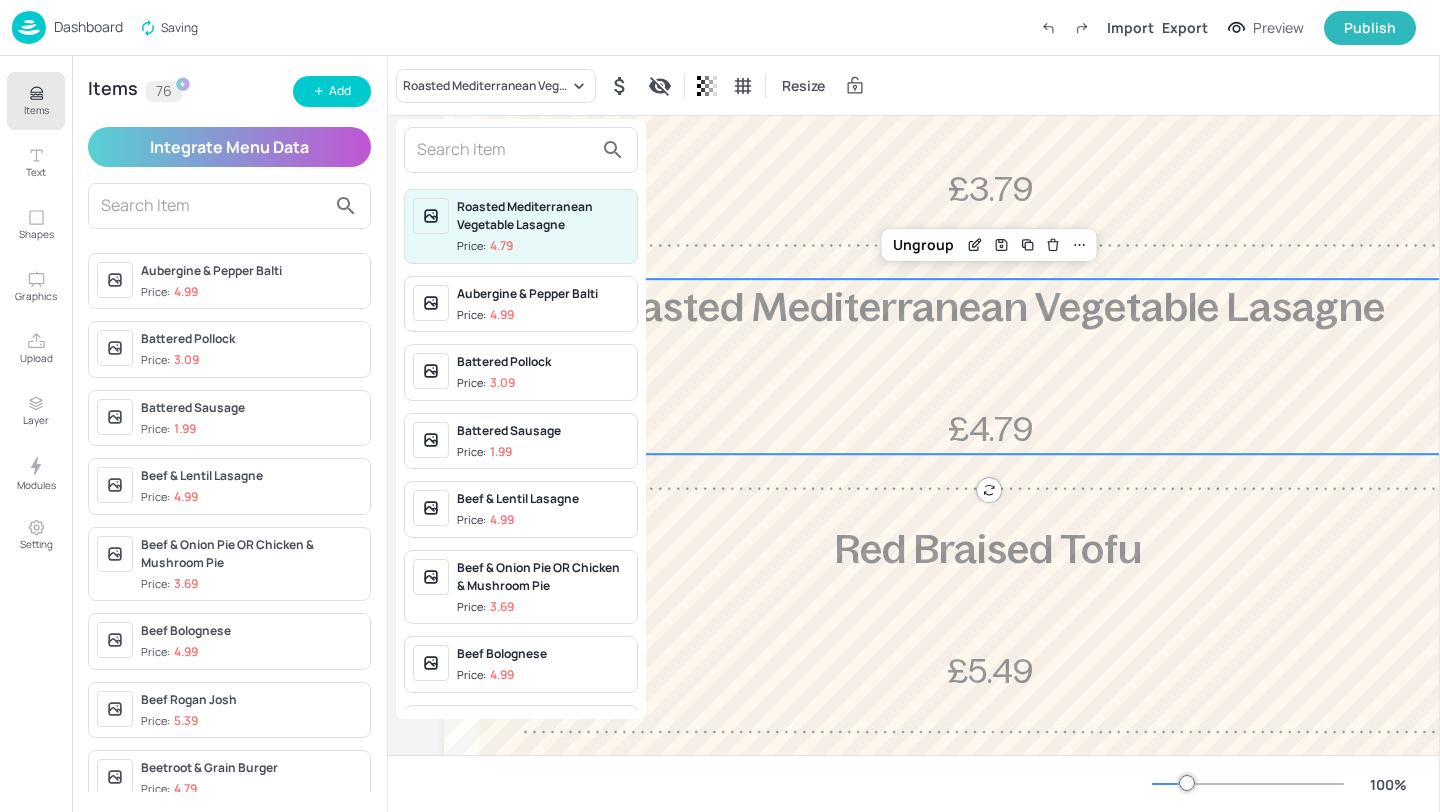 click at bounding box center (505, 150) 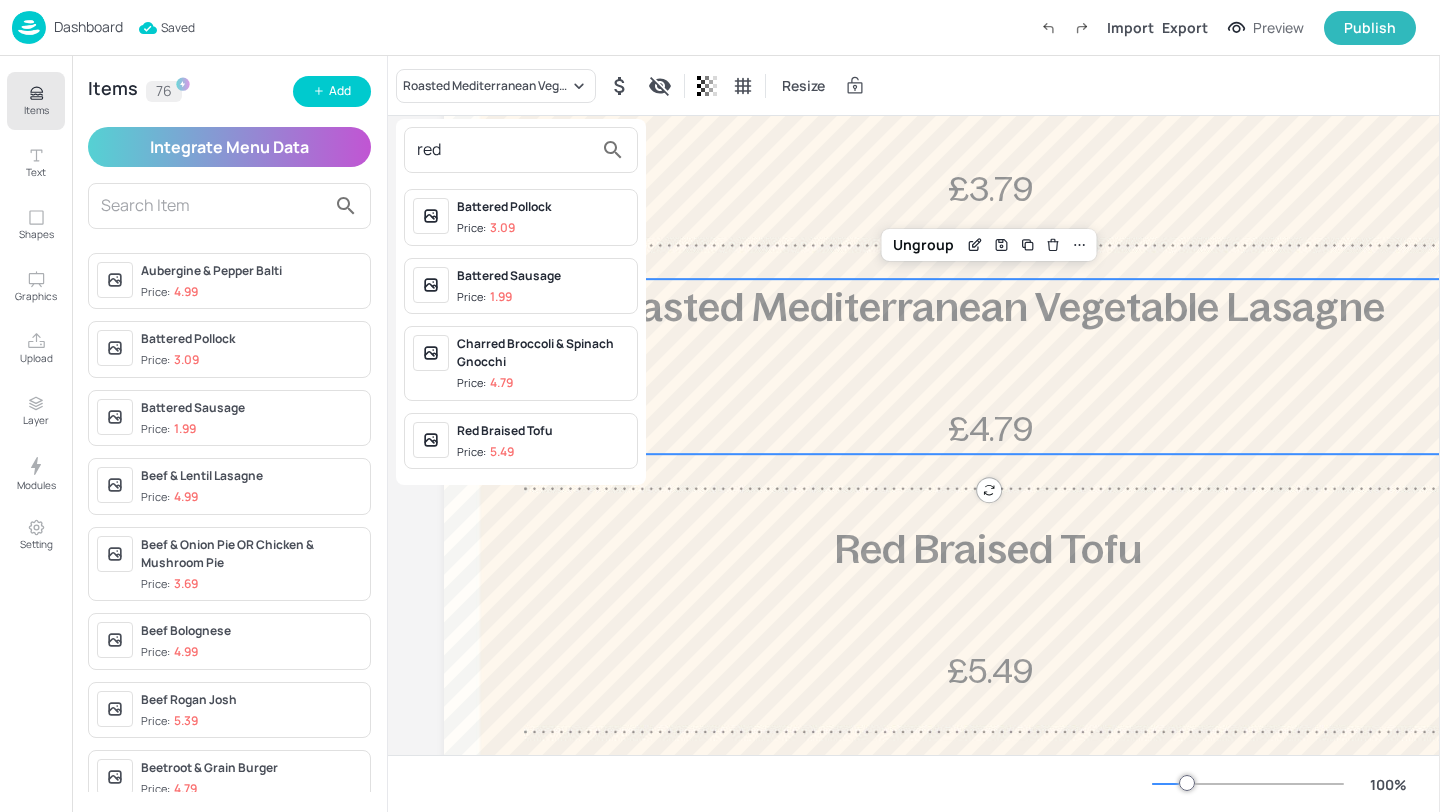 type on "red" 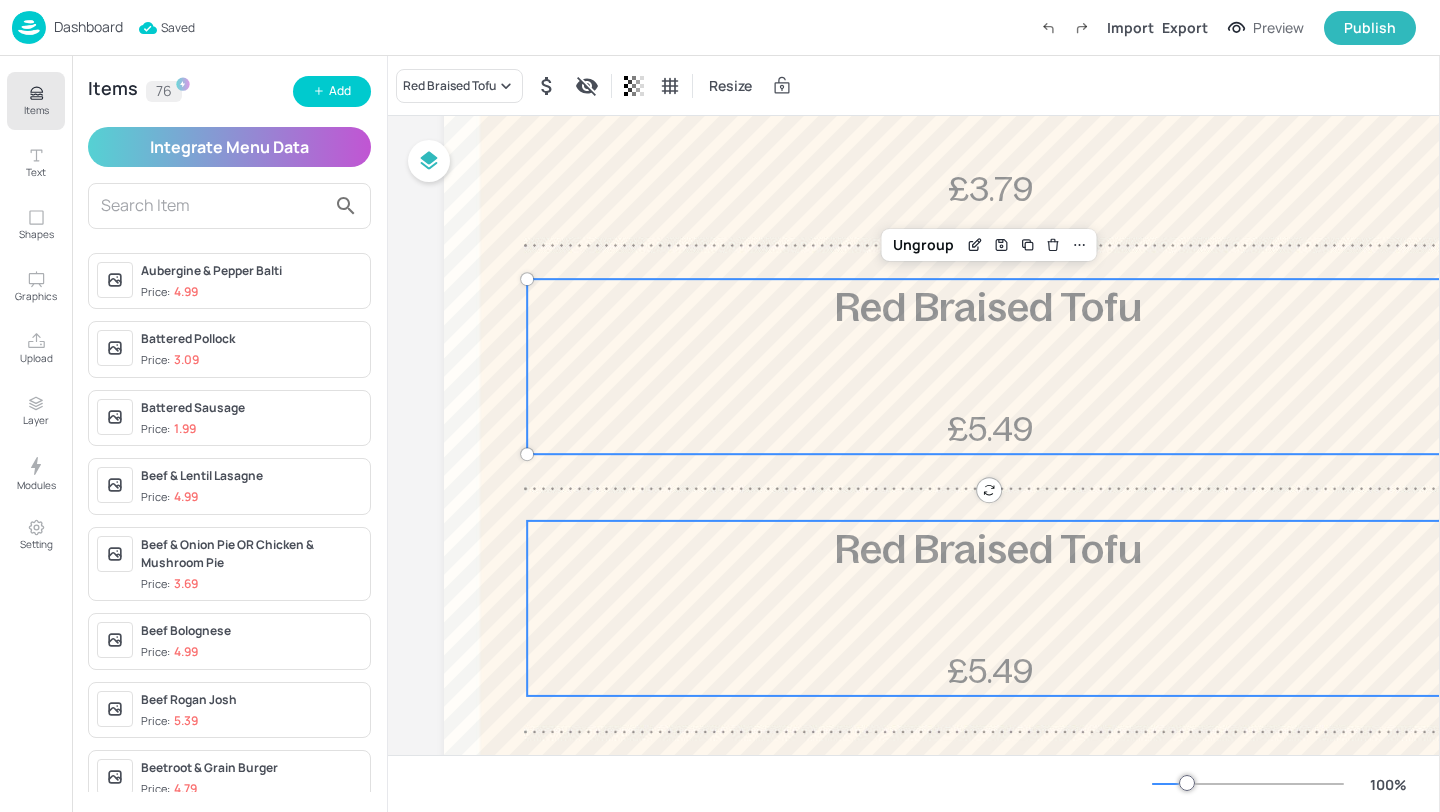 click on "Red Braised Tofu" at bounding box center [988, 549] 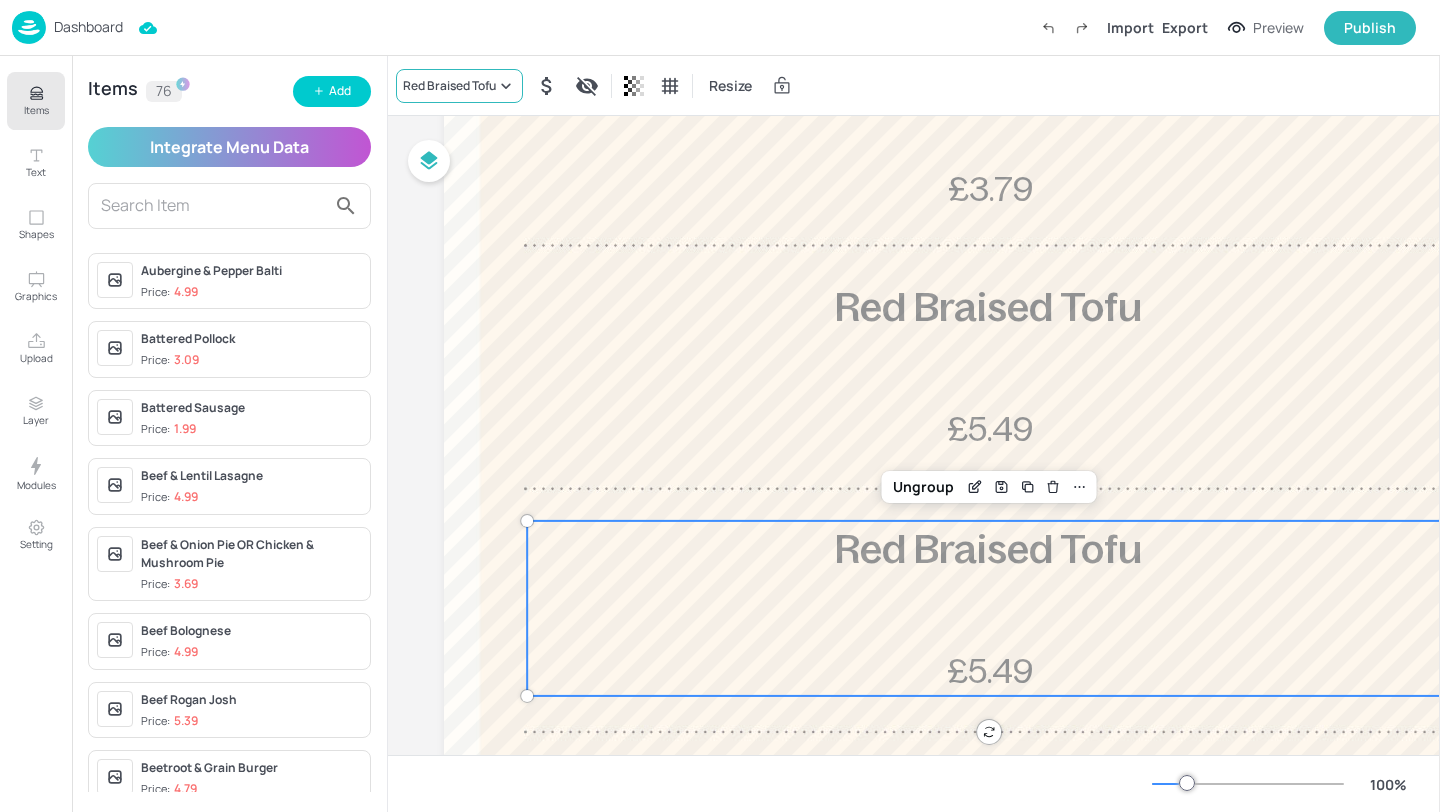 click on "Red Braised Tofu" at bounding box center [449, 86] 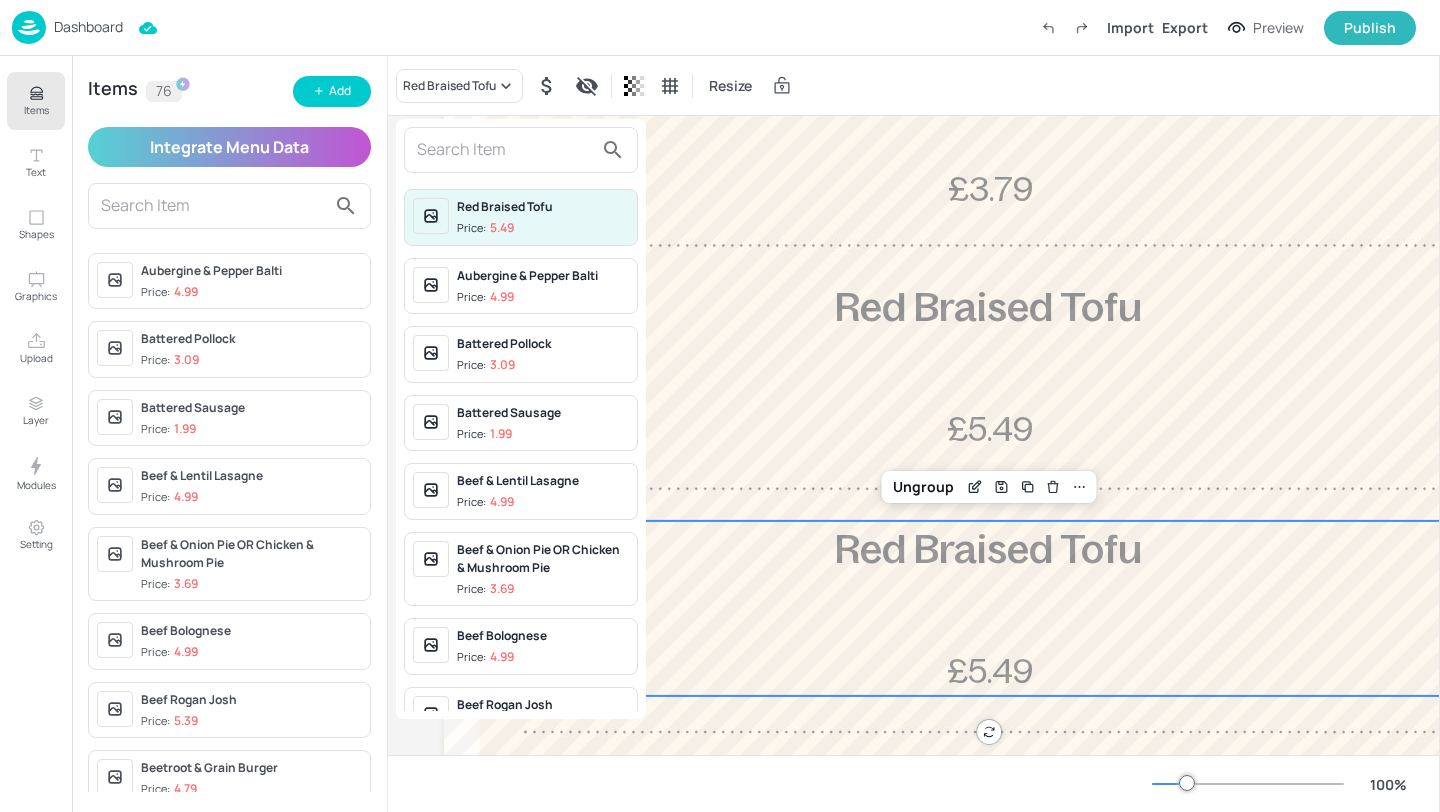 click at bounding box center (505, 150) 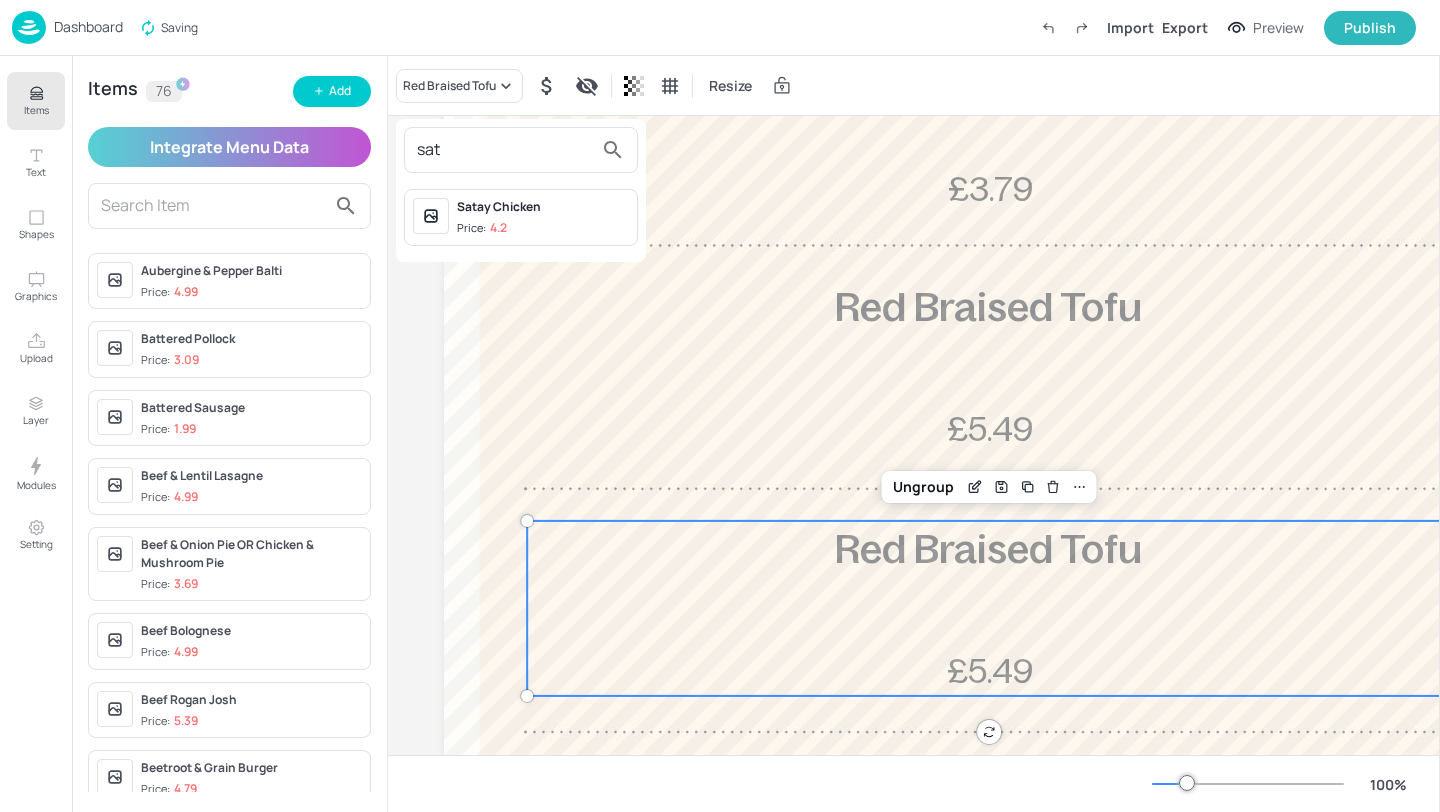 type on "sat" 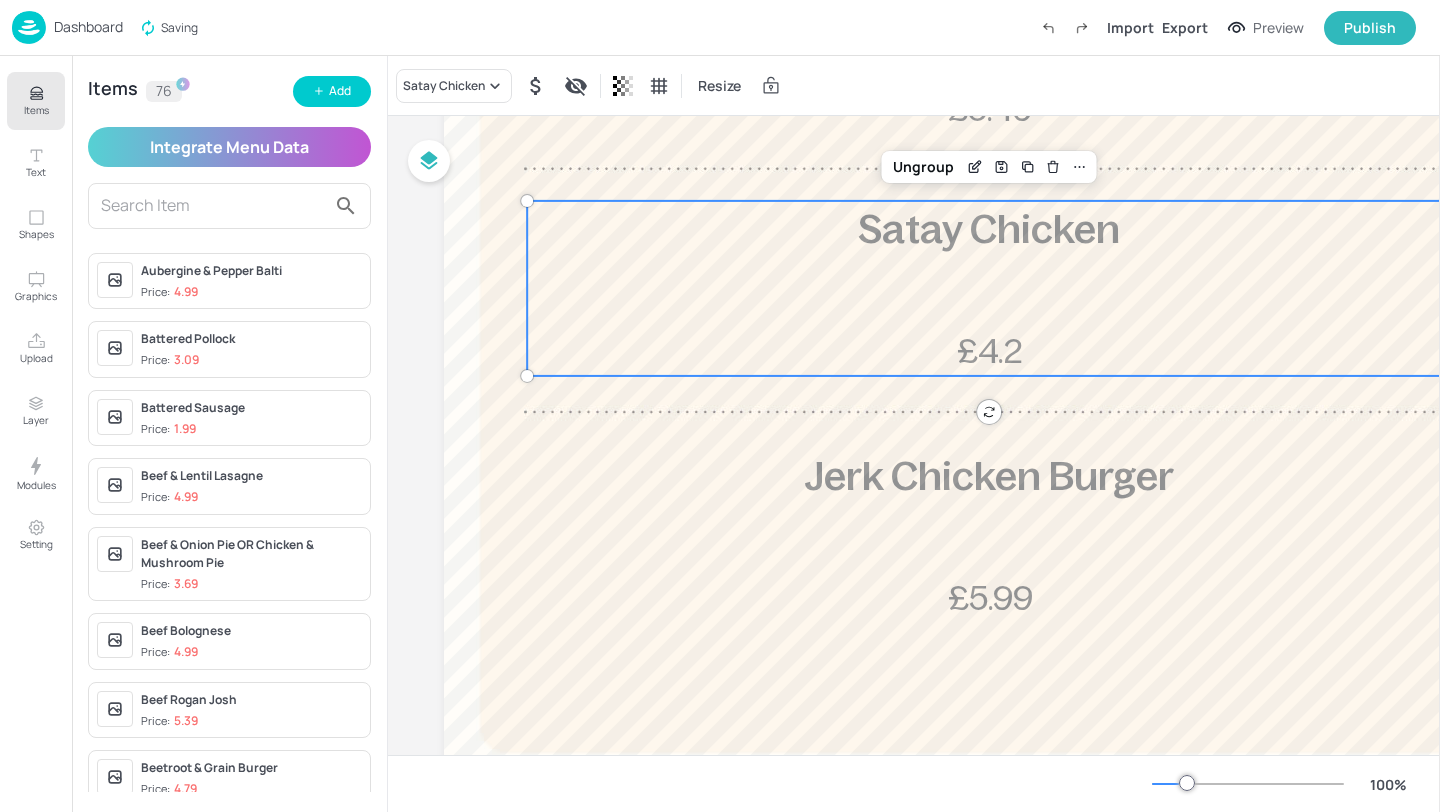 scroll, scrollTop: 704, scrollLeft: 0, axis: vertical 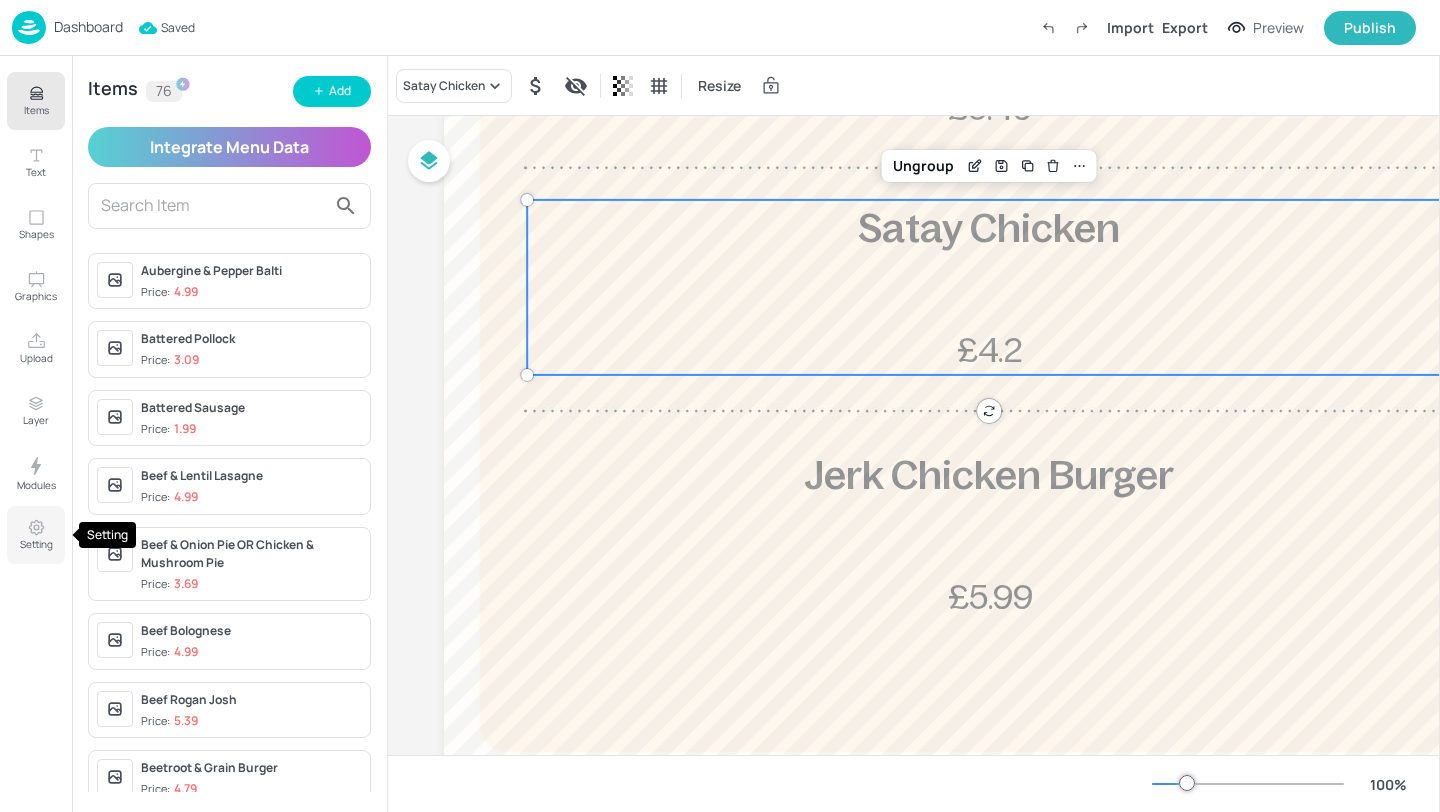 click 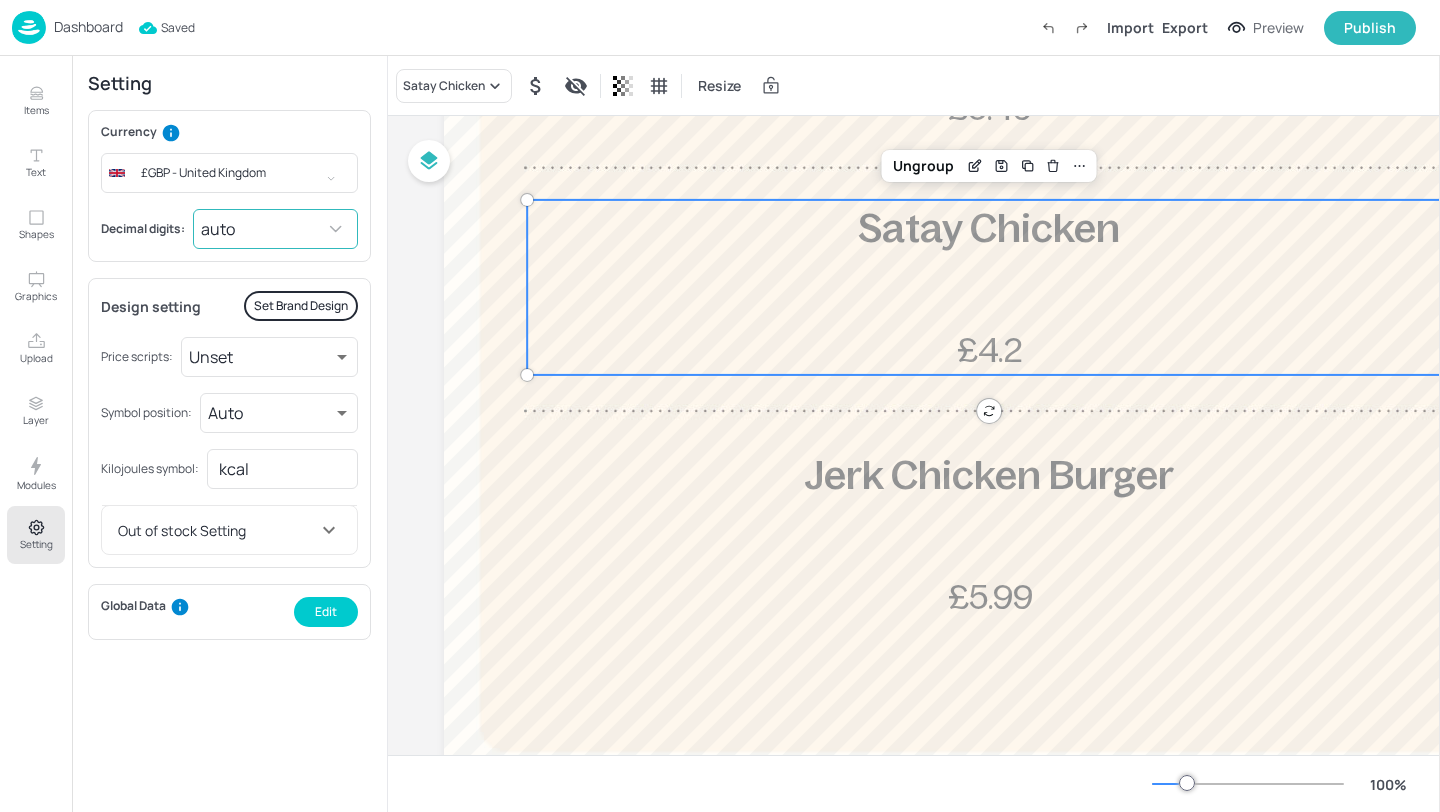 click on "Dashboard Saved Import Export Preview Publish Items Text Shapes Graphics Upload Layer Modules Setting Items 76 Add Integrate Menu Data Aubergine & Pepper Balti Price: 4.99 Battered Pollock Price: 3.09 Battered Sausage Price: 1.99 Beef & Lentil Lasagne Price: 4.99 Beef & Onion Pie OR Chicken & Mushroom Pie Price: 3.69 Beef Bolognese Price: 4.99 Beef Rogan Josh Price: 5.39 Beetroot & Grain Burger Price: 4.79 Breaded Chicken Parmigana Price: 5.39 Brie & Bacon Panini Price: 3.99 Cajun Chicken Thigh with Lime & Coriander  Price: 3.49 Caribbean Hawkers Street Food Price: Caribbean Hawkers Street Food Price: Caribbean Style BBQ Pork Loaded Wedges Price: 5.39 Charred Broccoli & Spinach Gnocchi Price: 4.79 Chicken Cordon Bleu Price: 5.39 Chicken Katsu Curry Price: 4.79 Chicken Picadillo Price: 4.69 Chicken Tikka Masala Price: 5.39 Chickpea Masala Price: 4.79 Chimichurri Chicken Chimichangas Price: 4.49 Crispy Fried Chilli Beef Price: 3.79 Cumberland Sausage Ring Price: 3.49 Price: Price: 4.39" at bounding box center [720, 406] 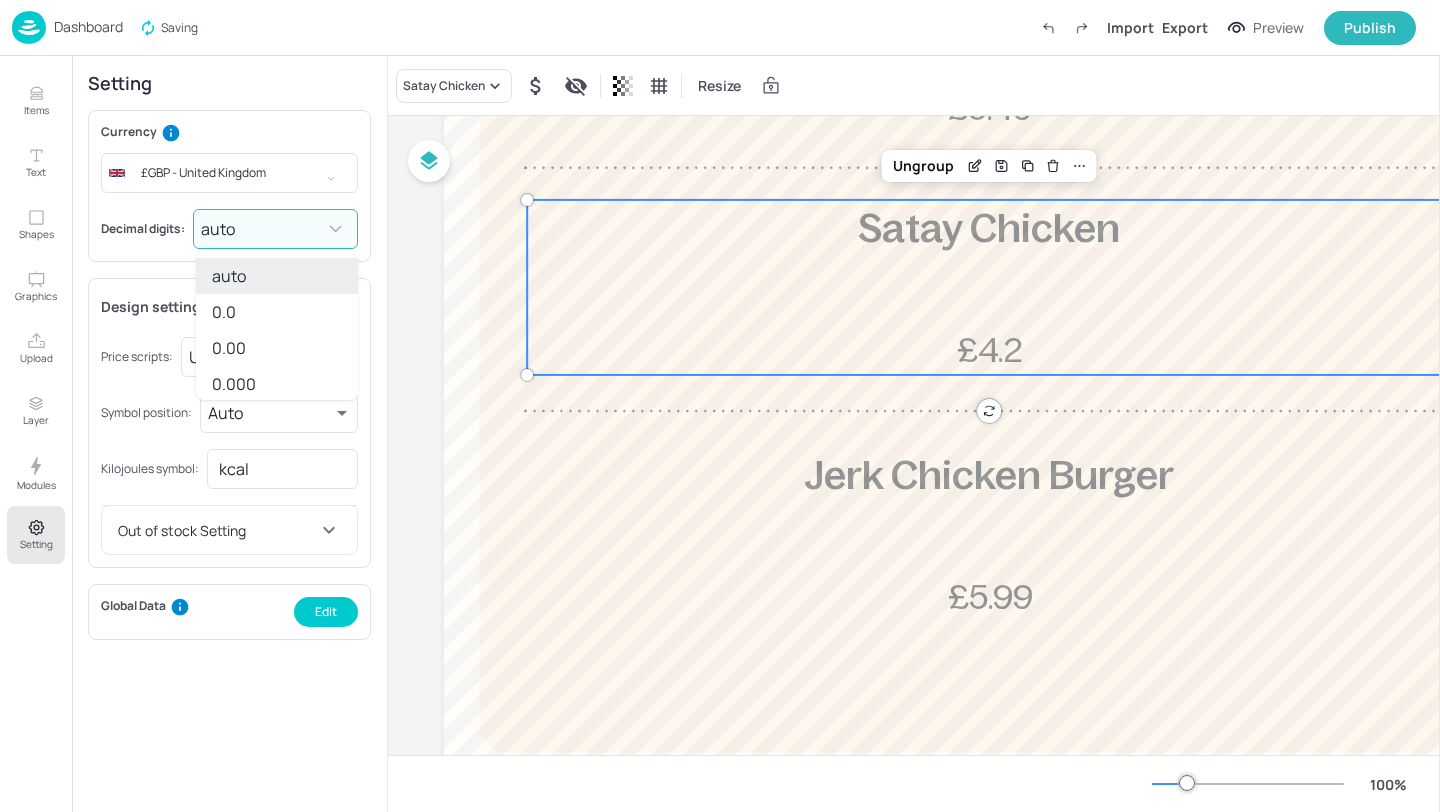 click on "0.00" at bounding box center (277, 348) 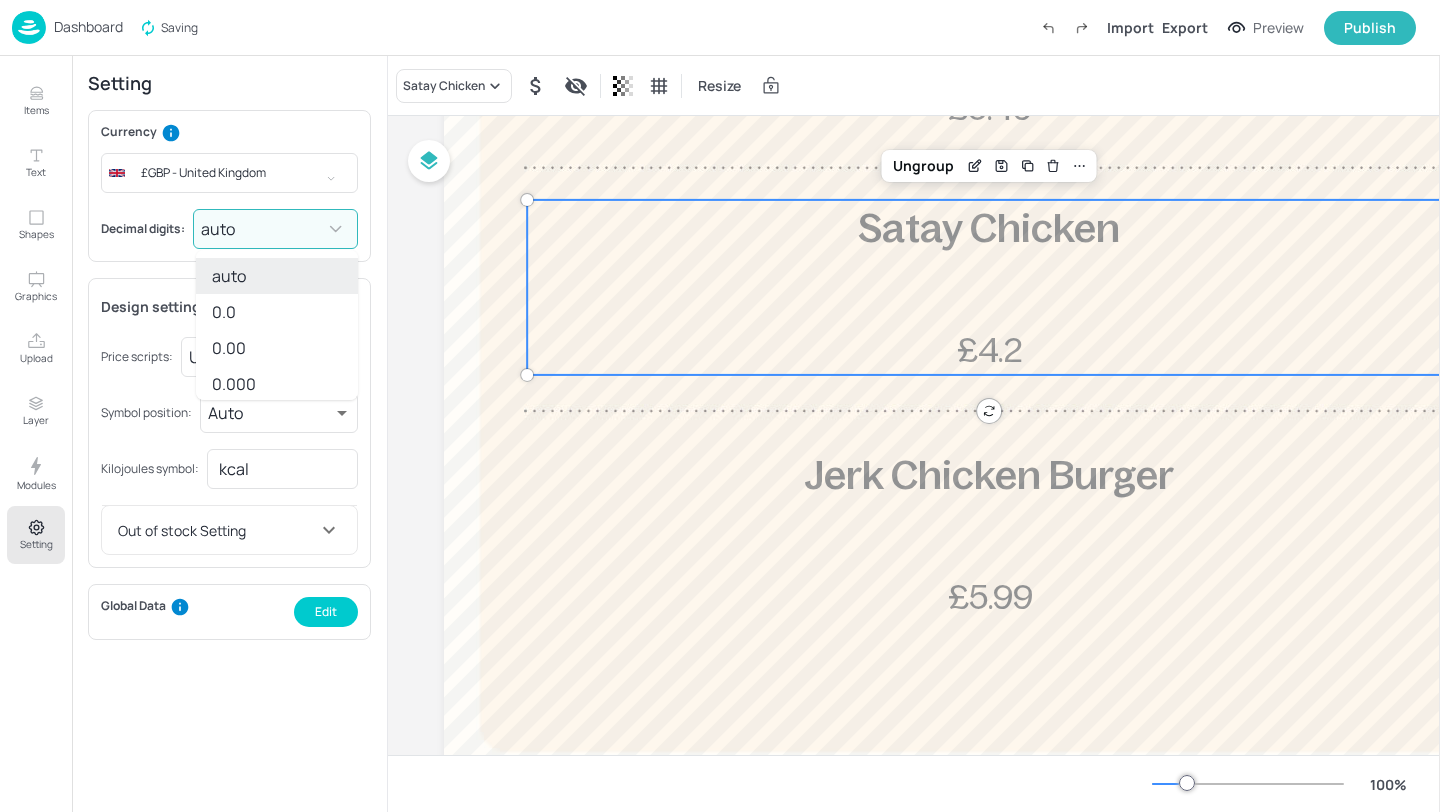 type on "2" 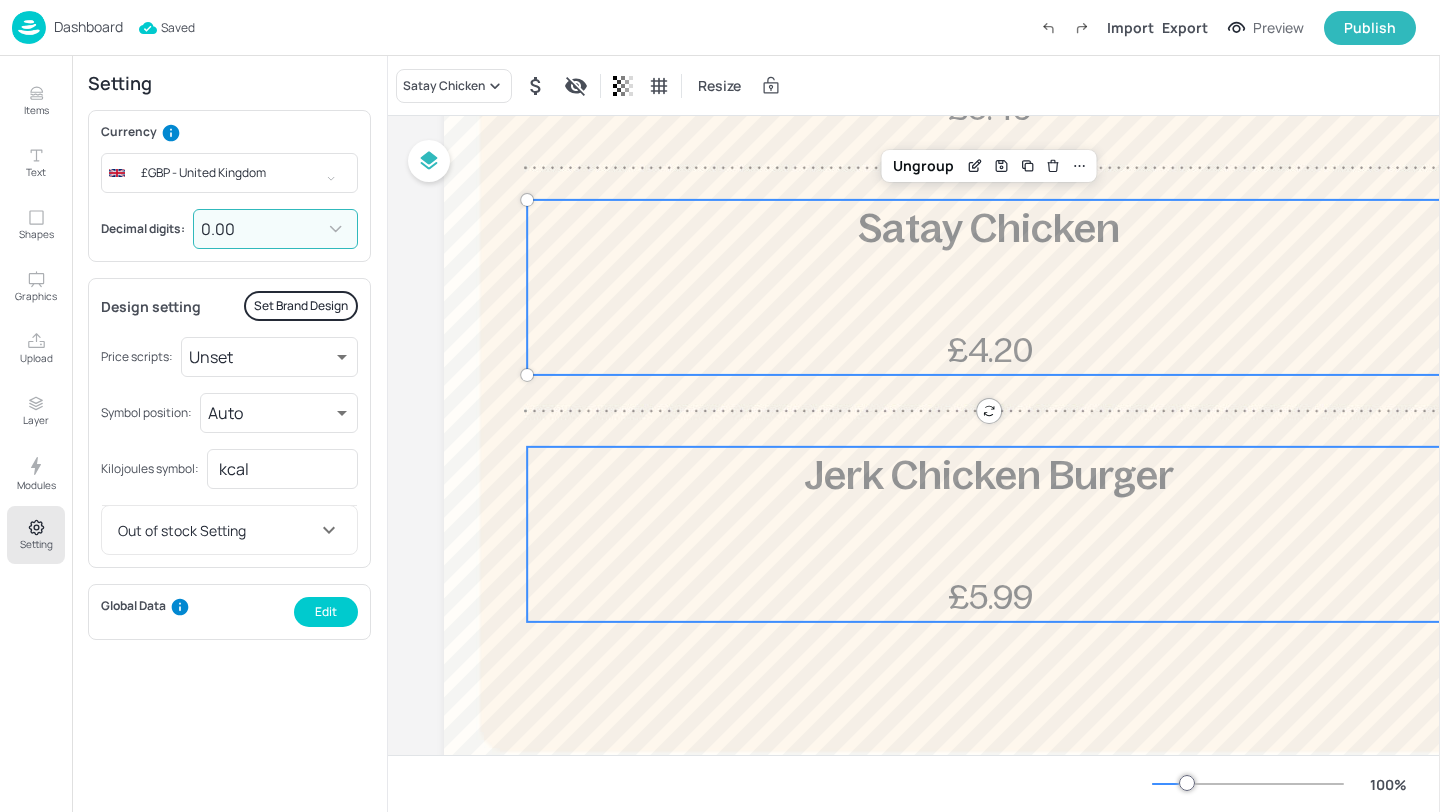 click on "Jerk Chicken Burger £5.99" at bounding box center [988, 534] 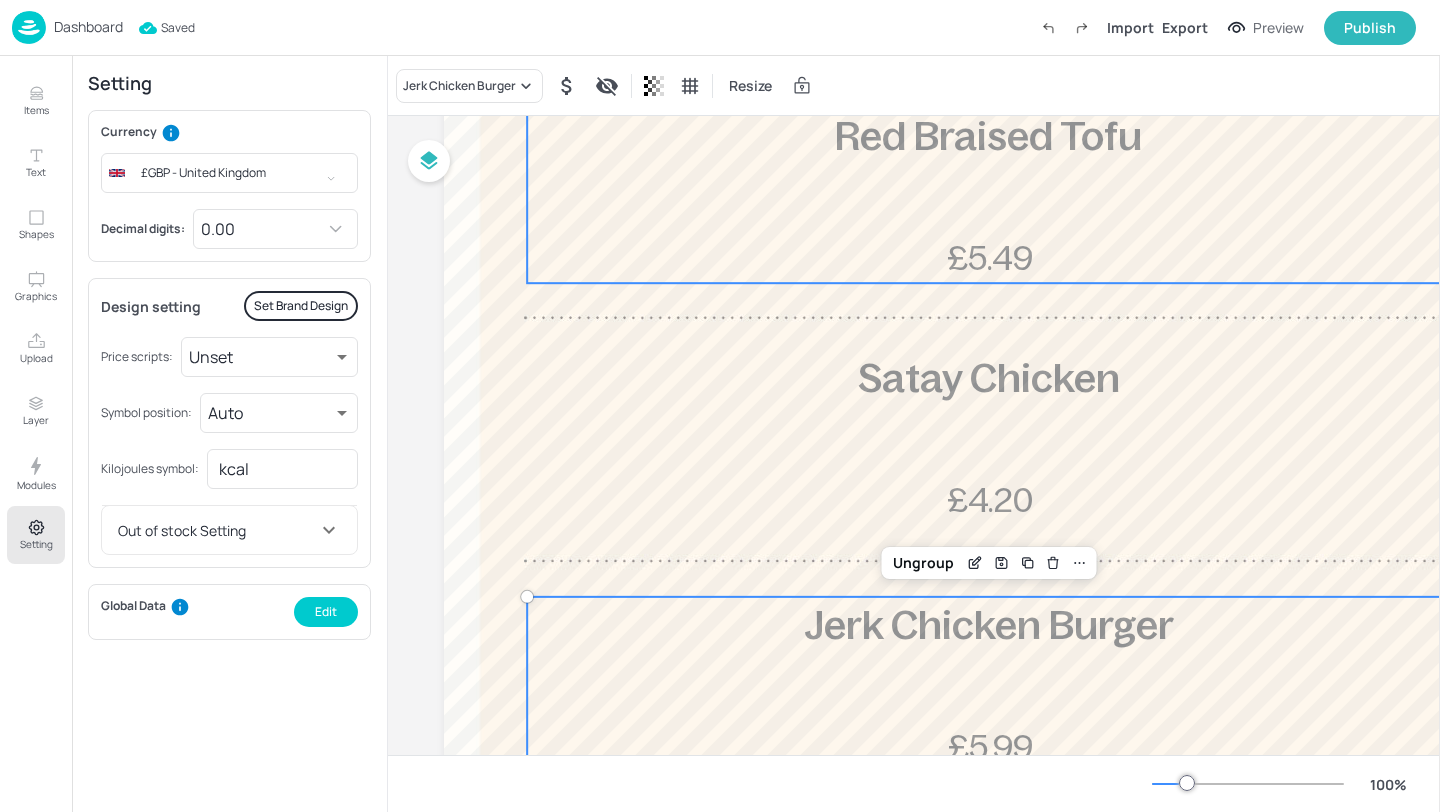 scroll, scrollTop: 793, scrollLeft: 0, axis: vertical 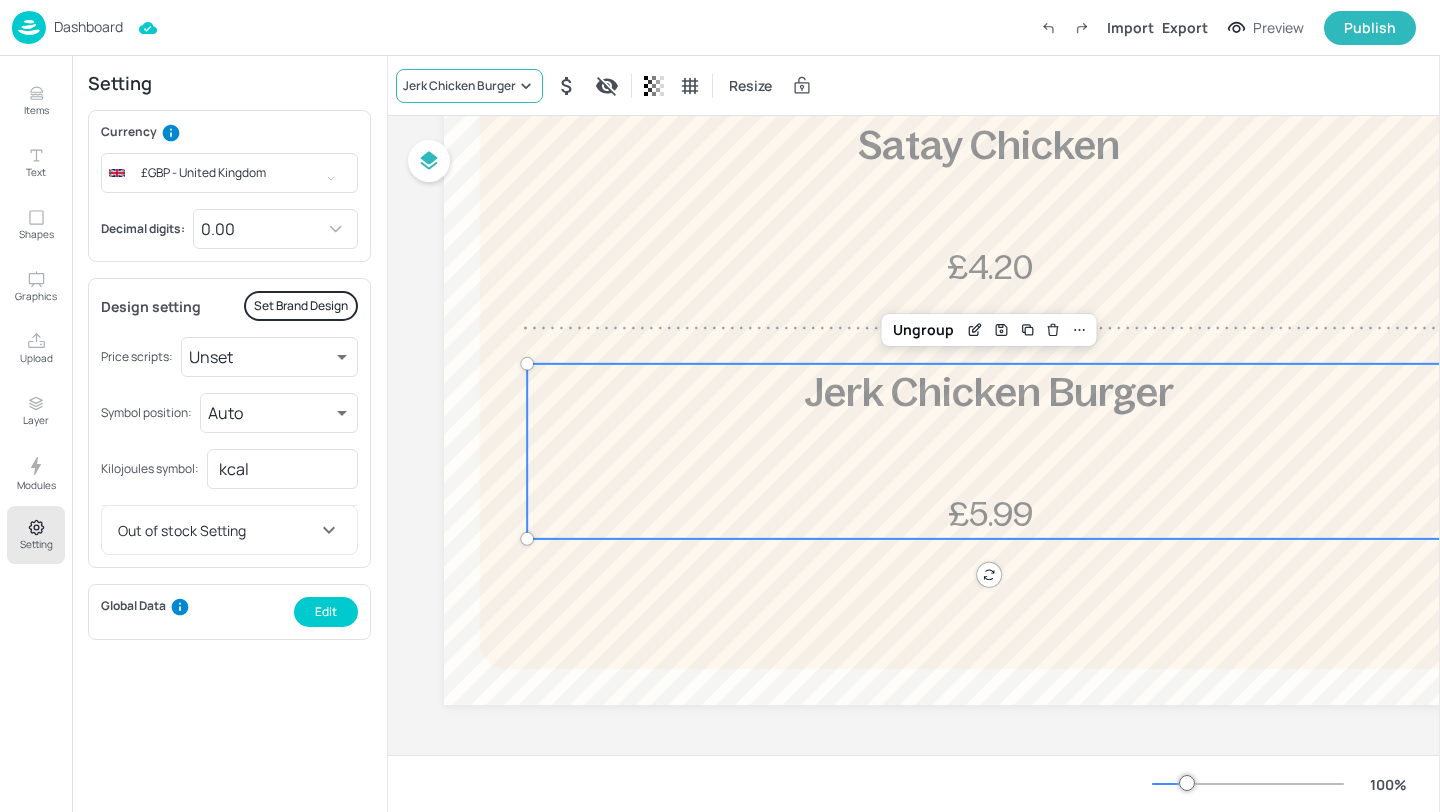 click on "Jerk Chicken Burger" at bounding box center (459, 86) 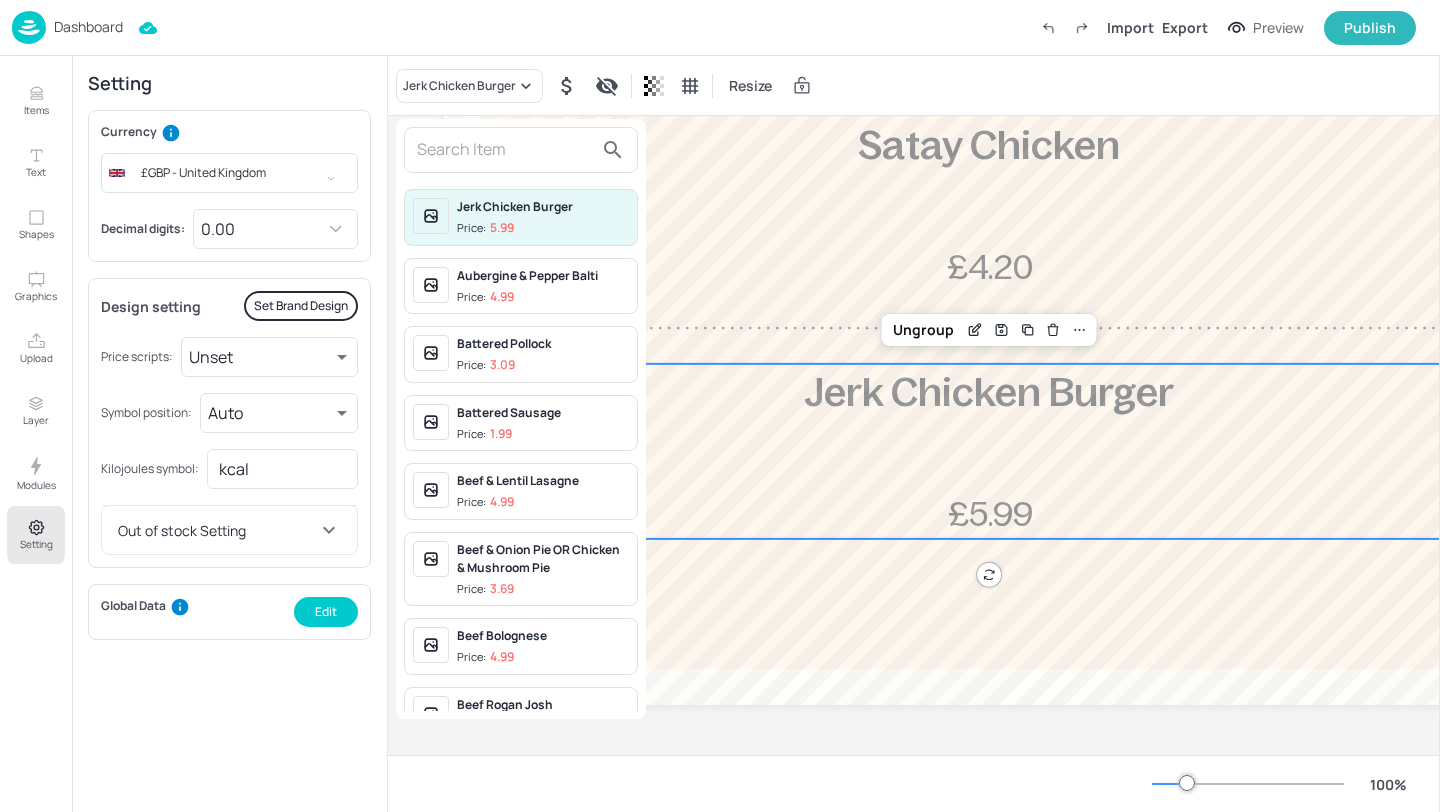 click at bounding box center [505, 150] 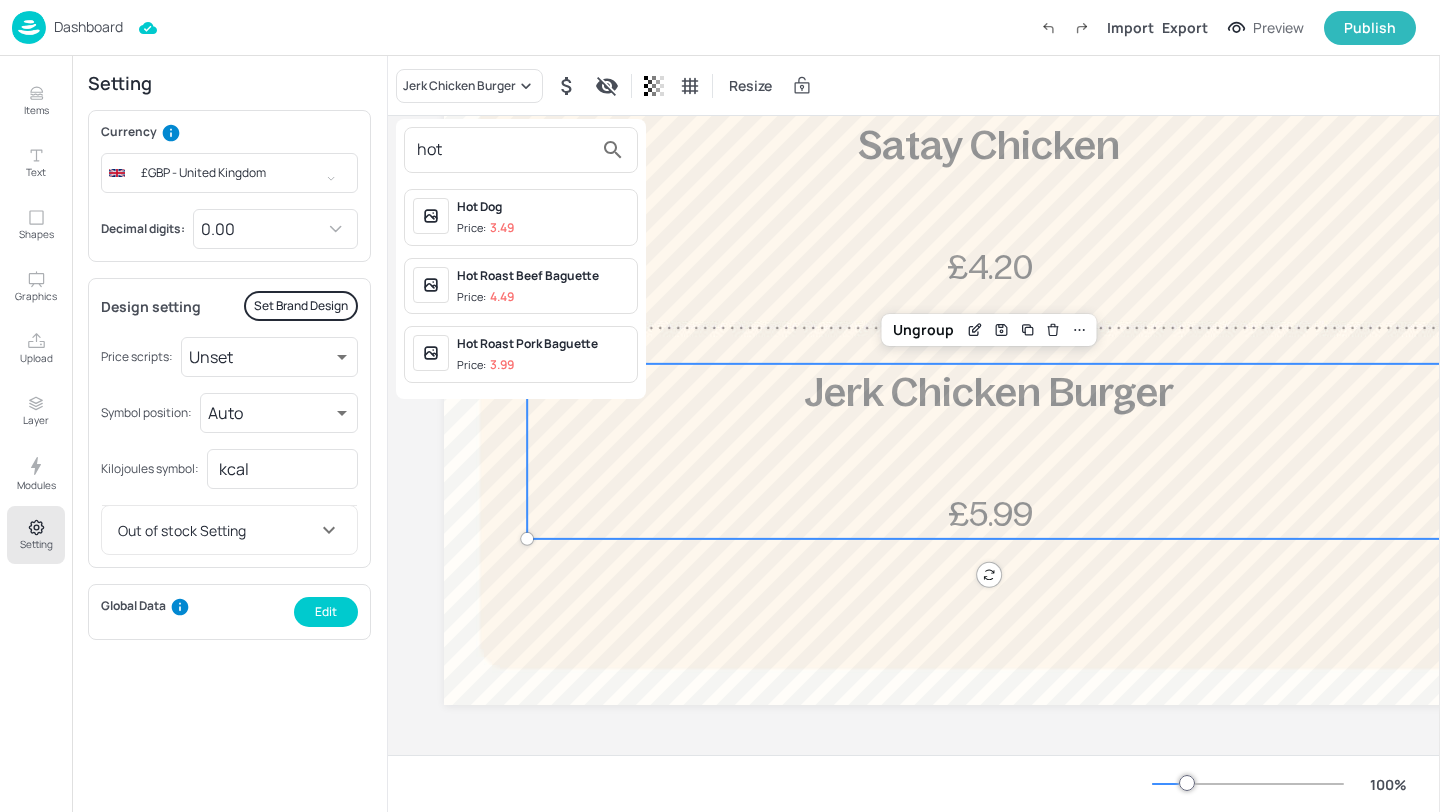 type on "hot" 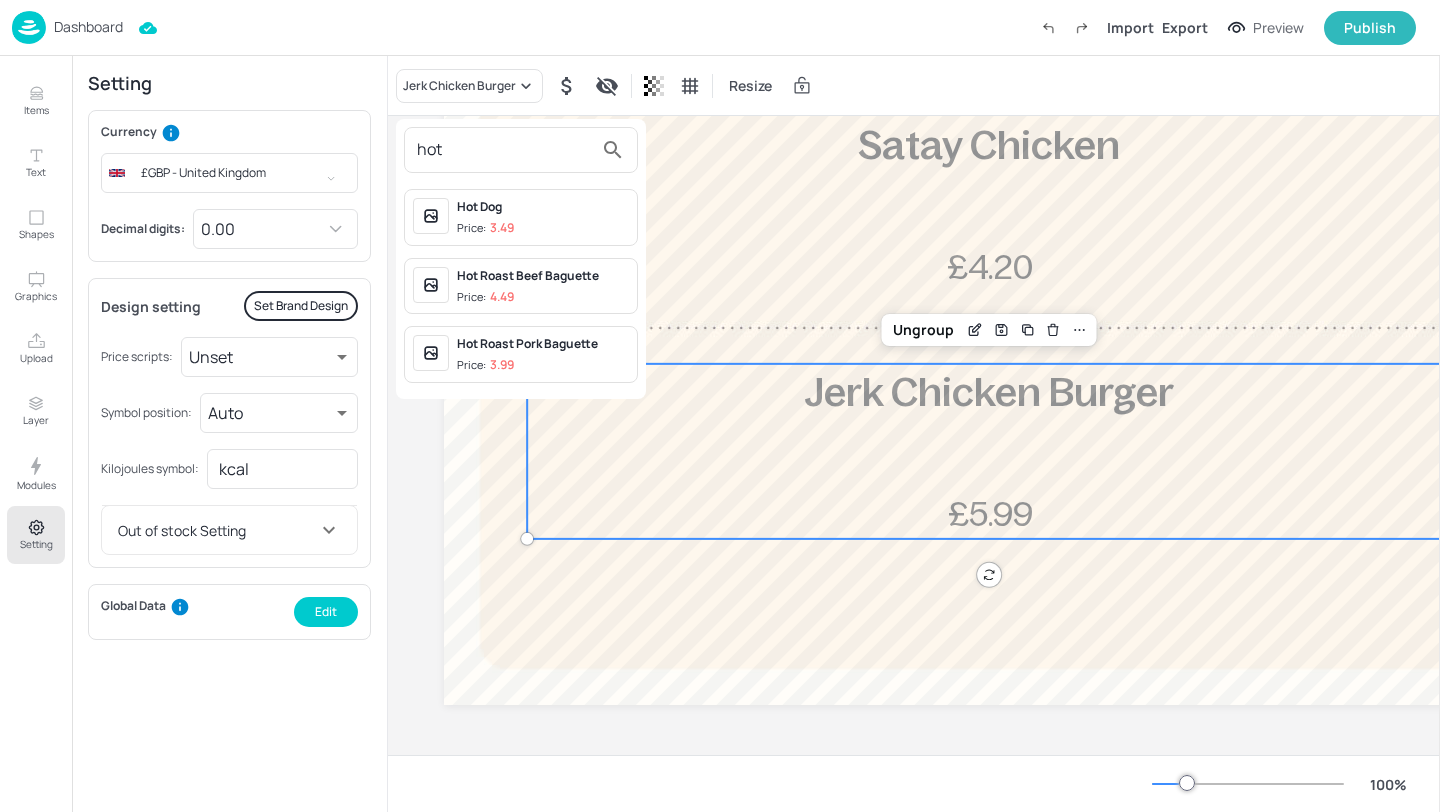 click on "Price: 3.49" at bounding box center (543, 228) 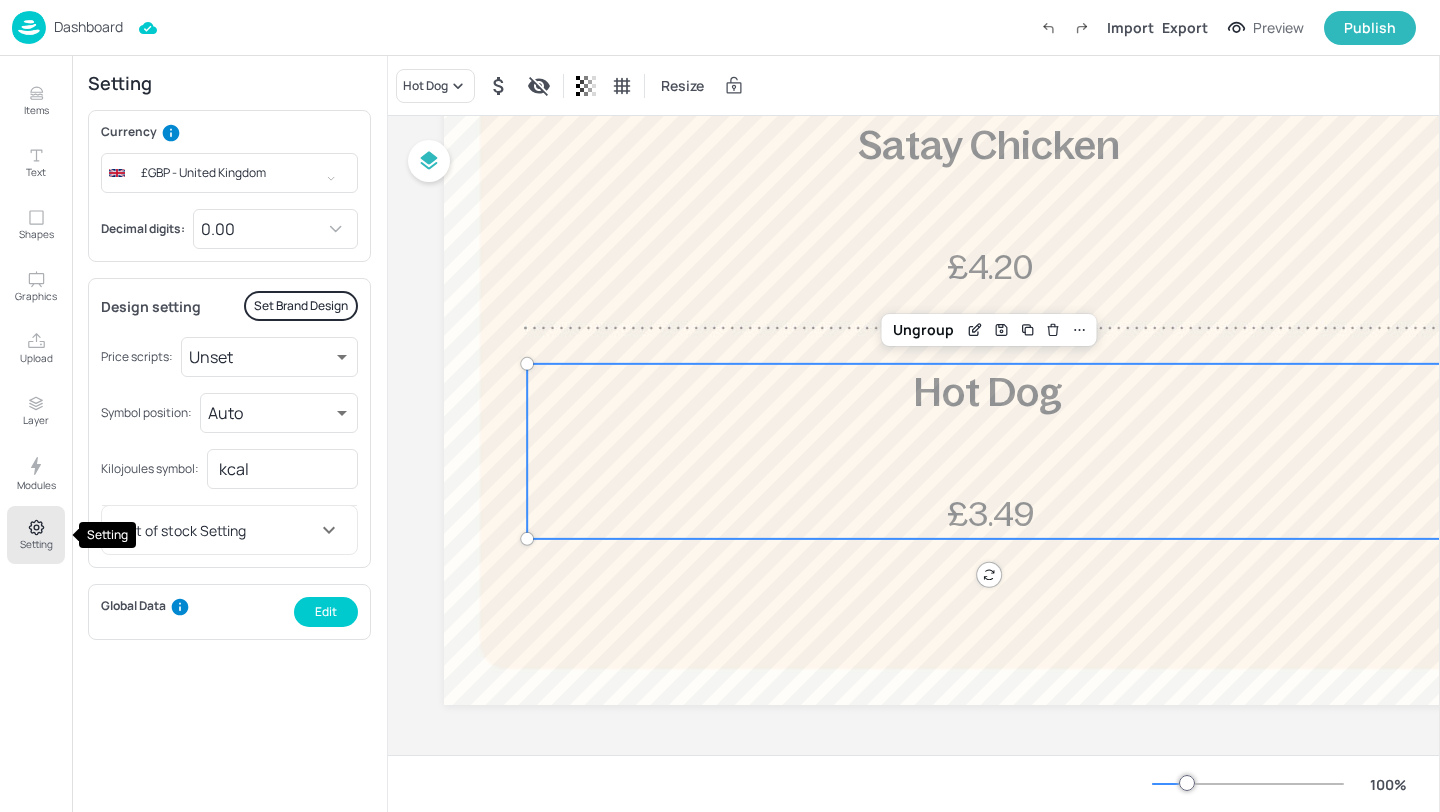 click 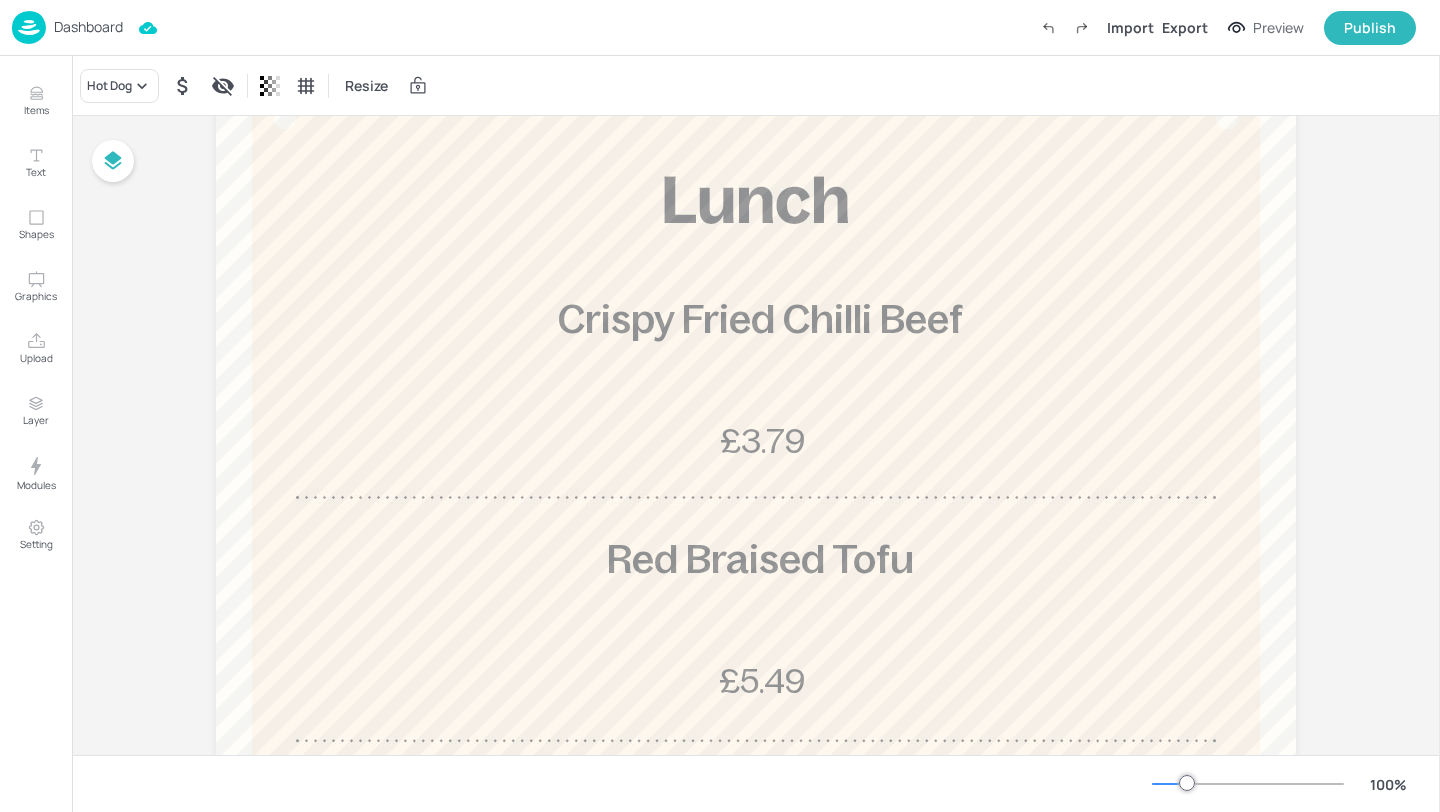 scroll, scrollTop: 0, scrollLeft: 0, axis: both 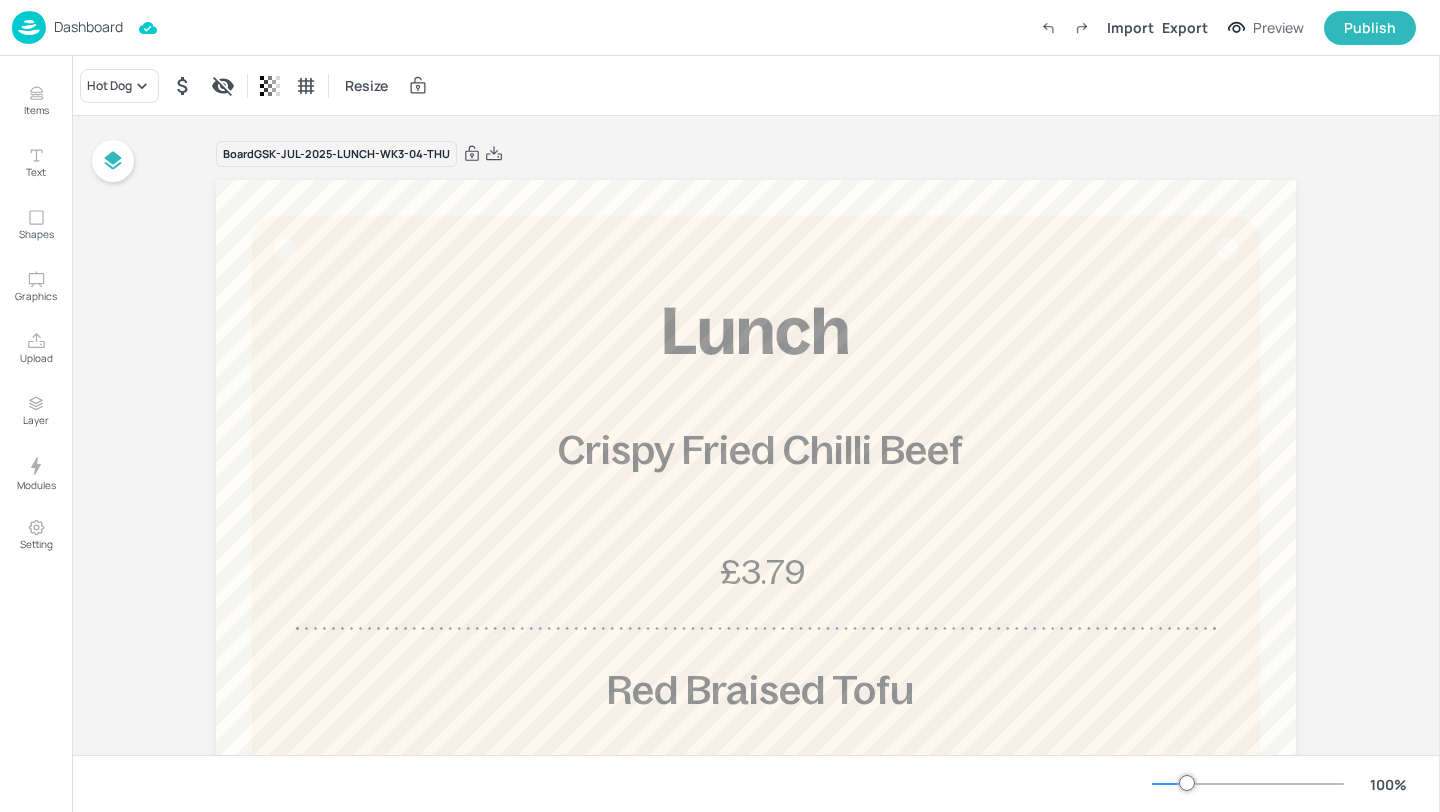 click on "Dashboard" at bounding box center (88, 27) 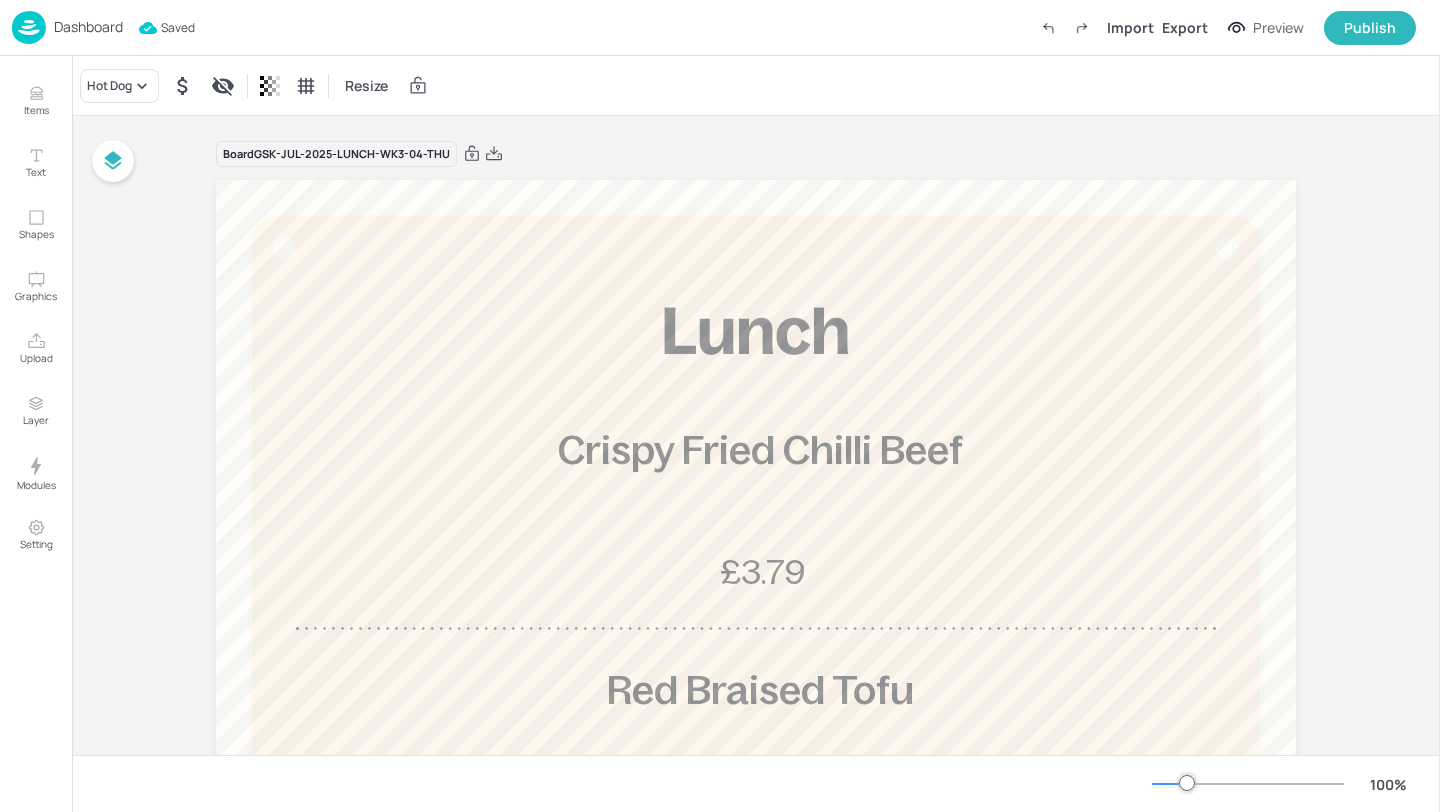click on "Dashboard" at bounding box center (88, 27) 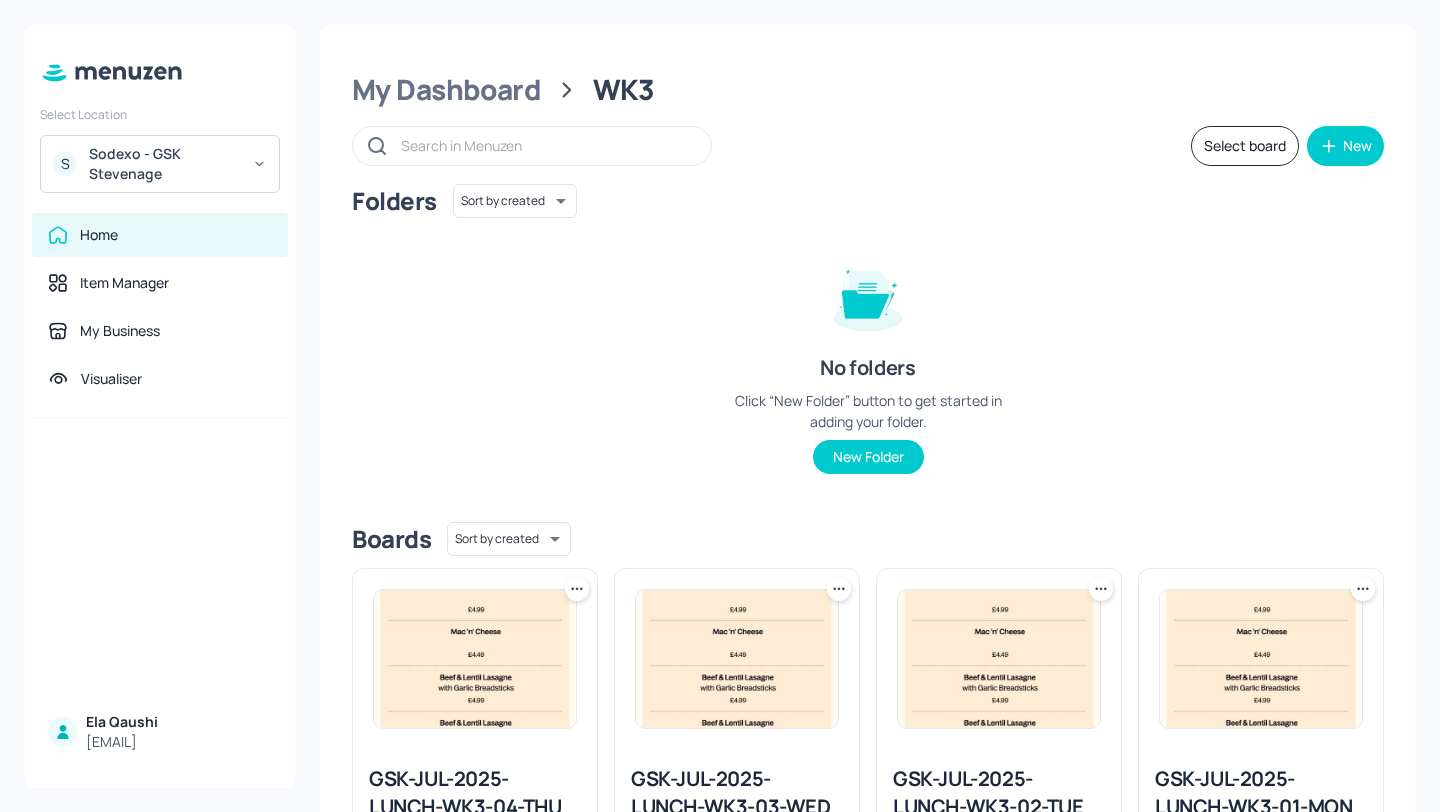 click 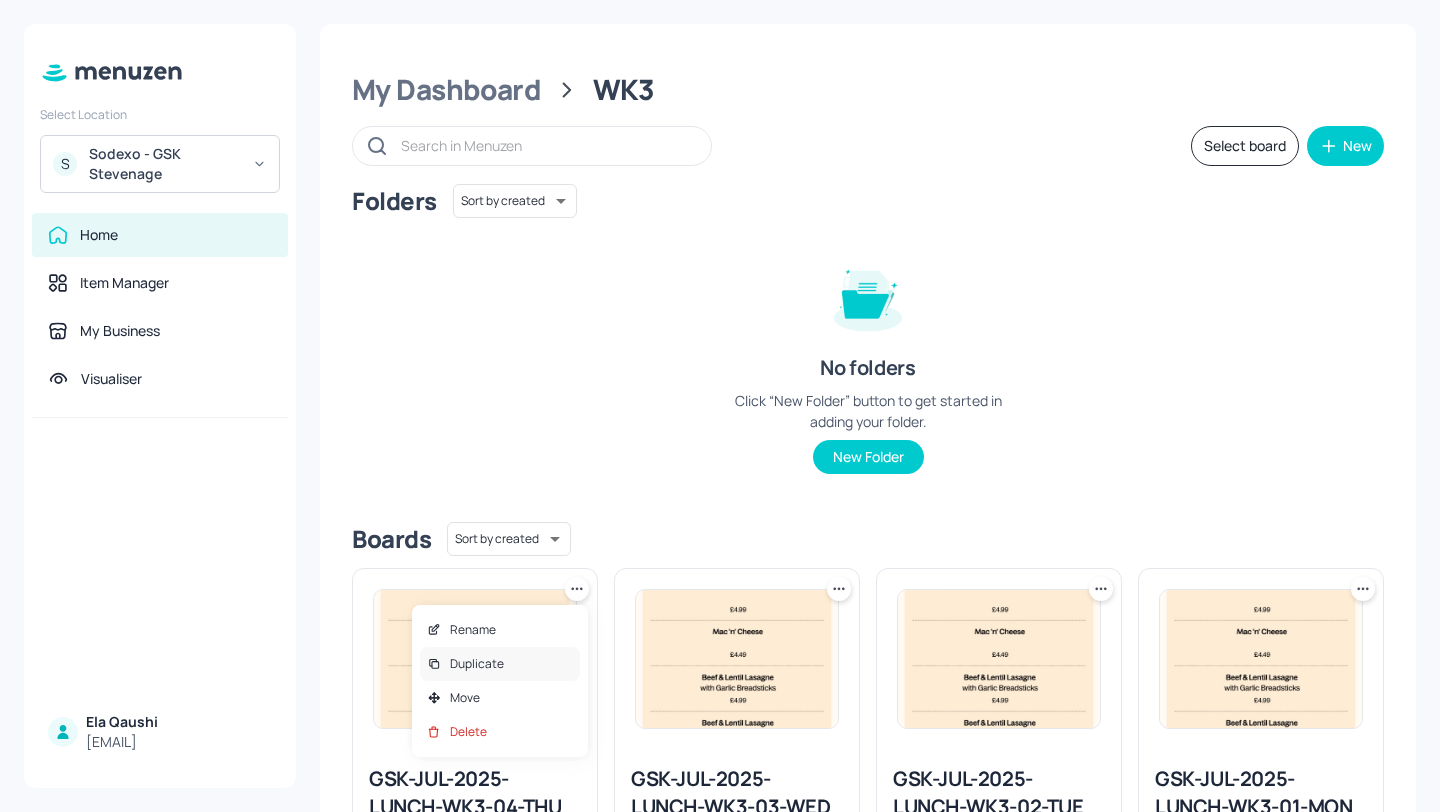 click on "Duplicate" at bounding box center (500, 664) 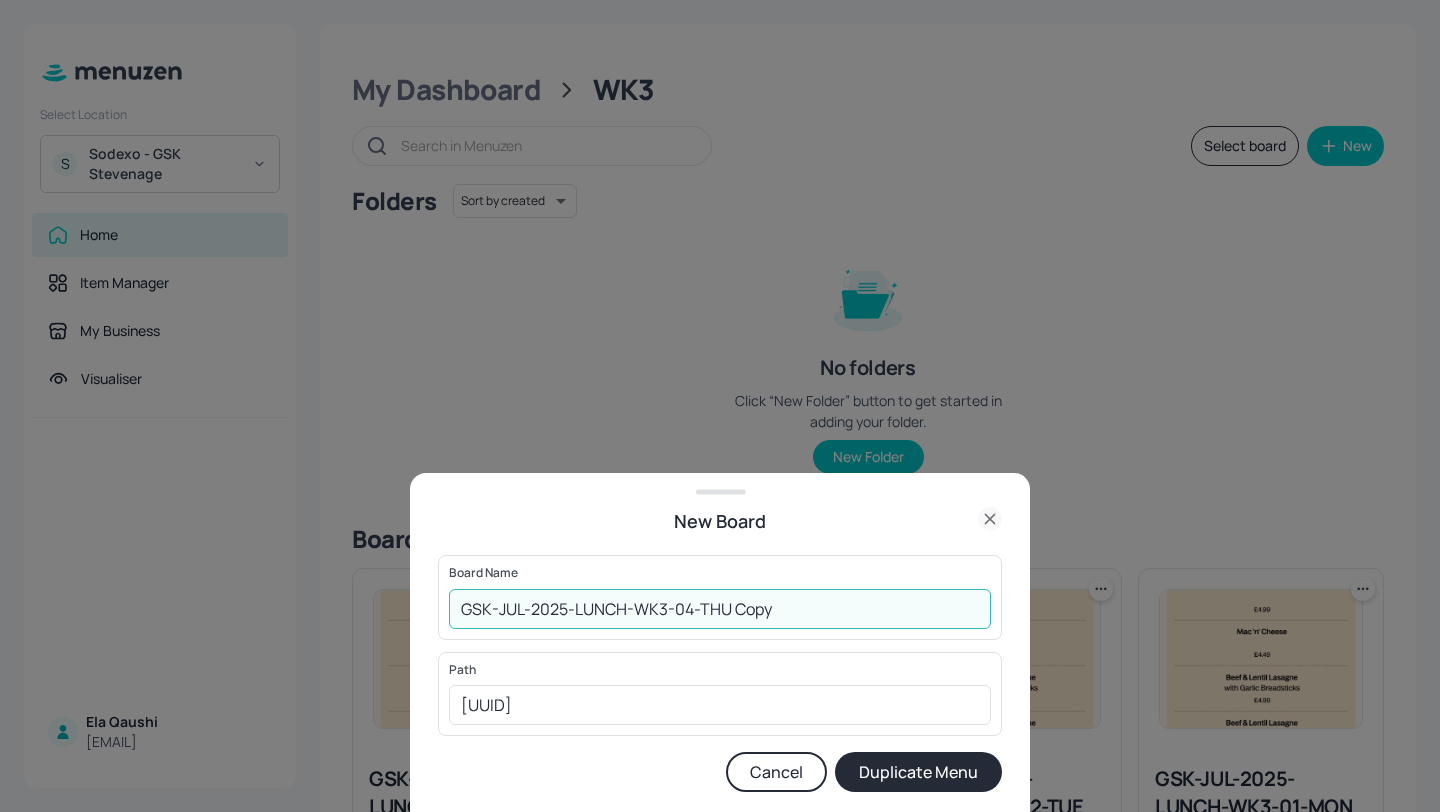 drag, startPoint x: 797, startPoint y: 618, endPoint x: 684, endPoint y: 610, distance: 113.28283 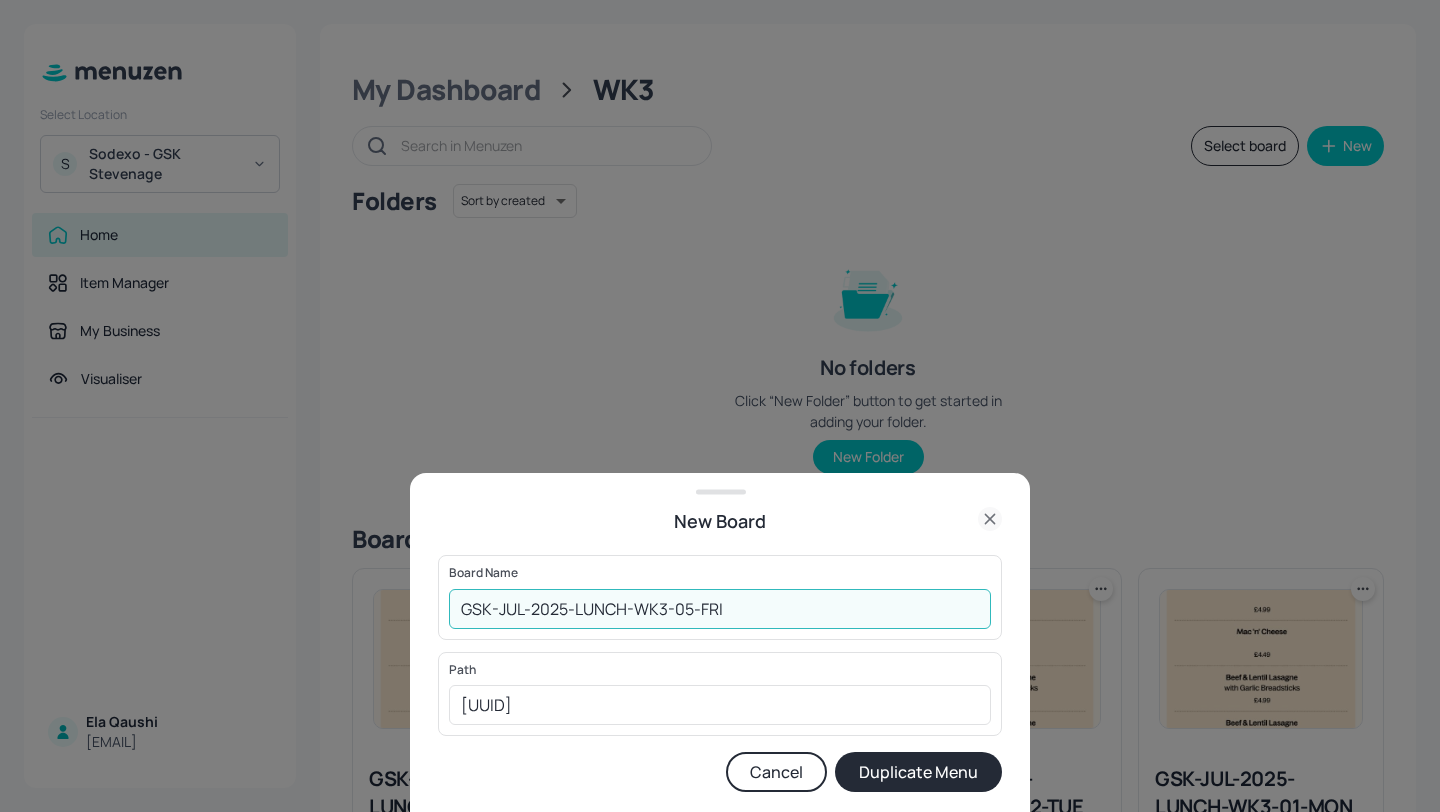 type on "GSK-JUL-2025-LUNCH-WK3-05-FRI" 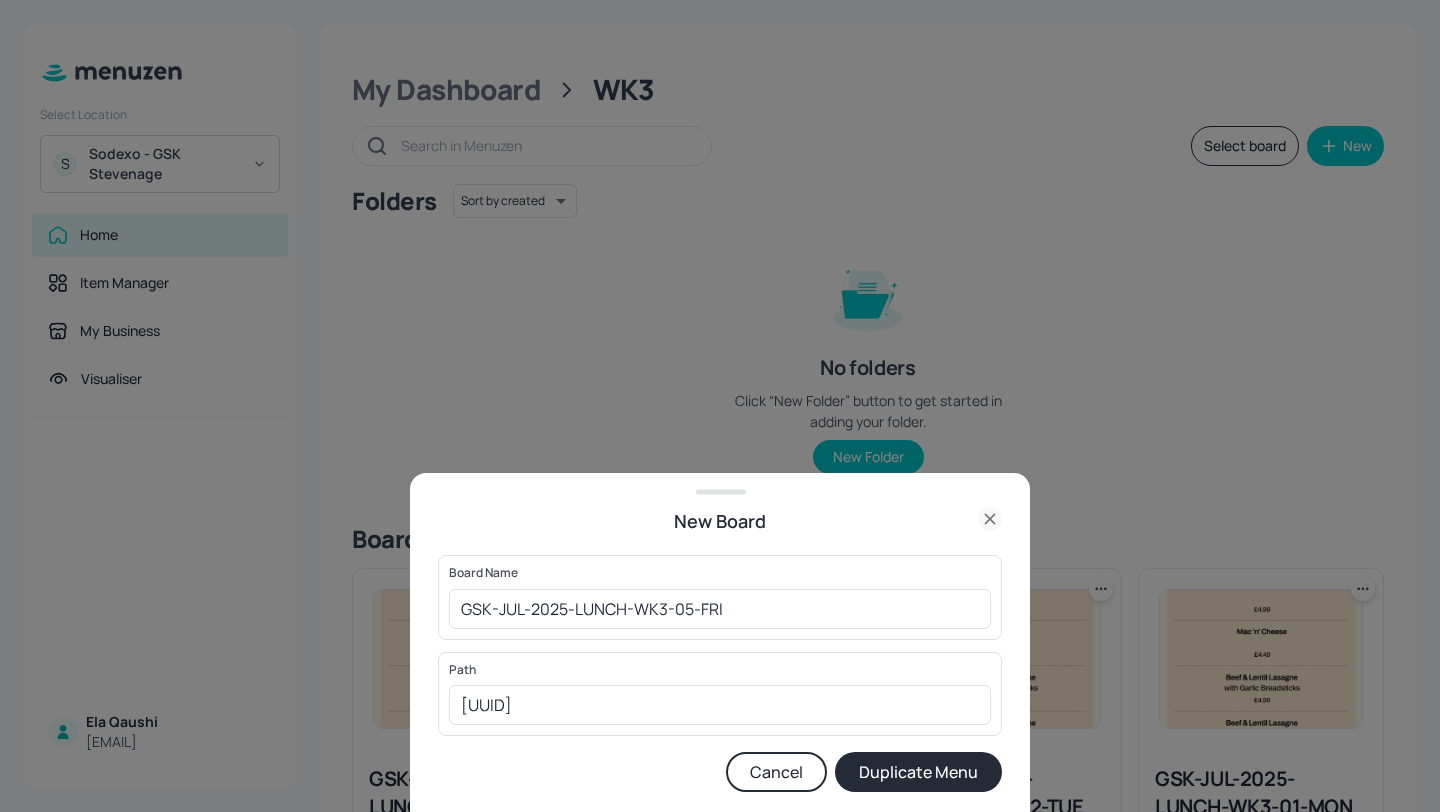 click on "Duplicate Menu" at bounding box center [918, 772] 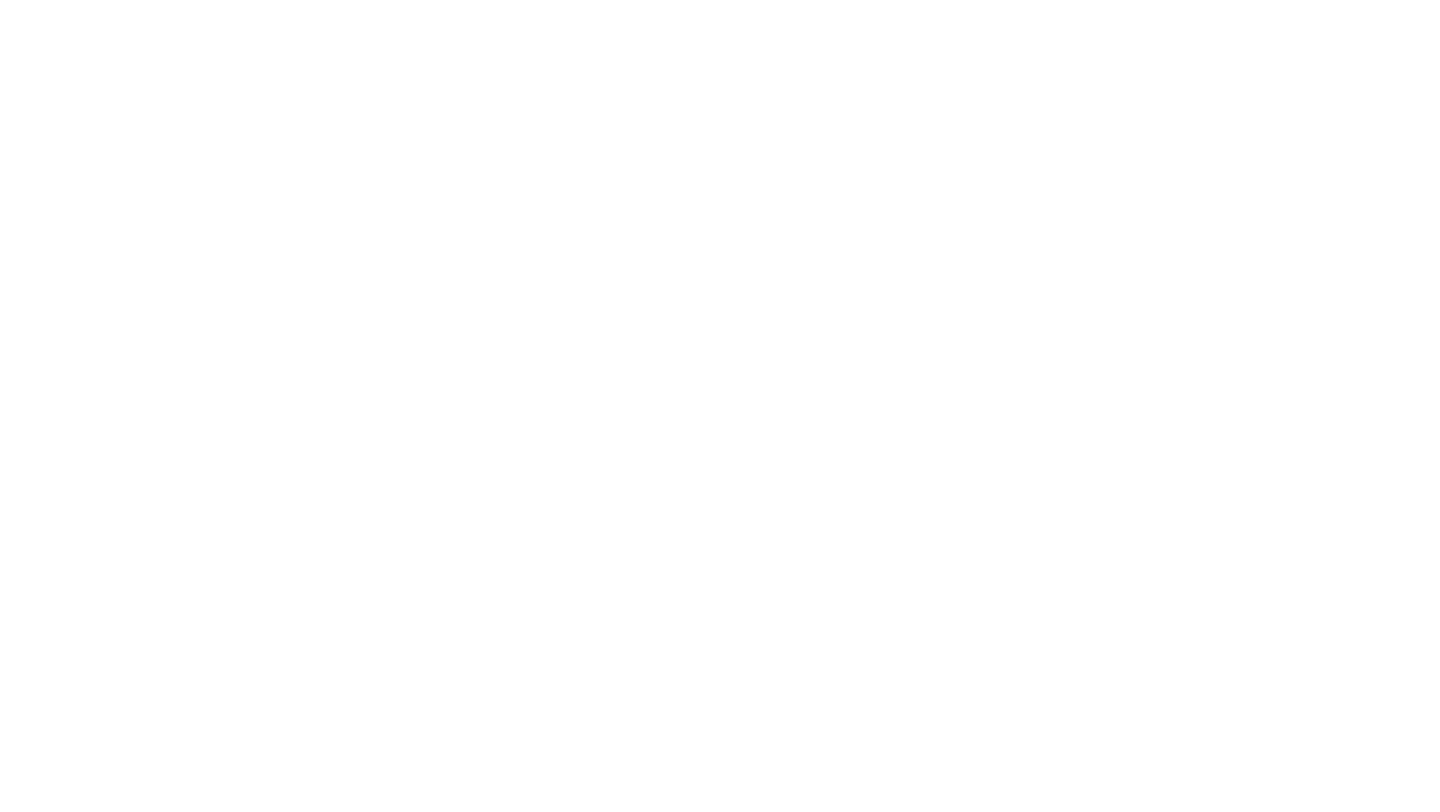 scroll, scrollTop: 0, scrollLeft: 0, axis: both 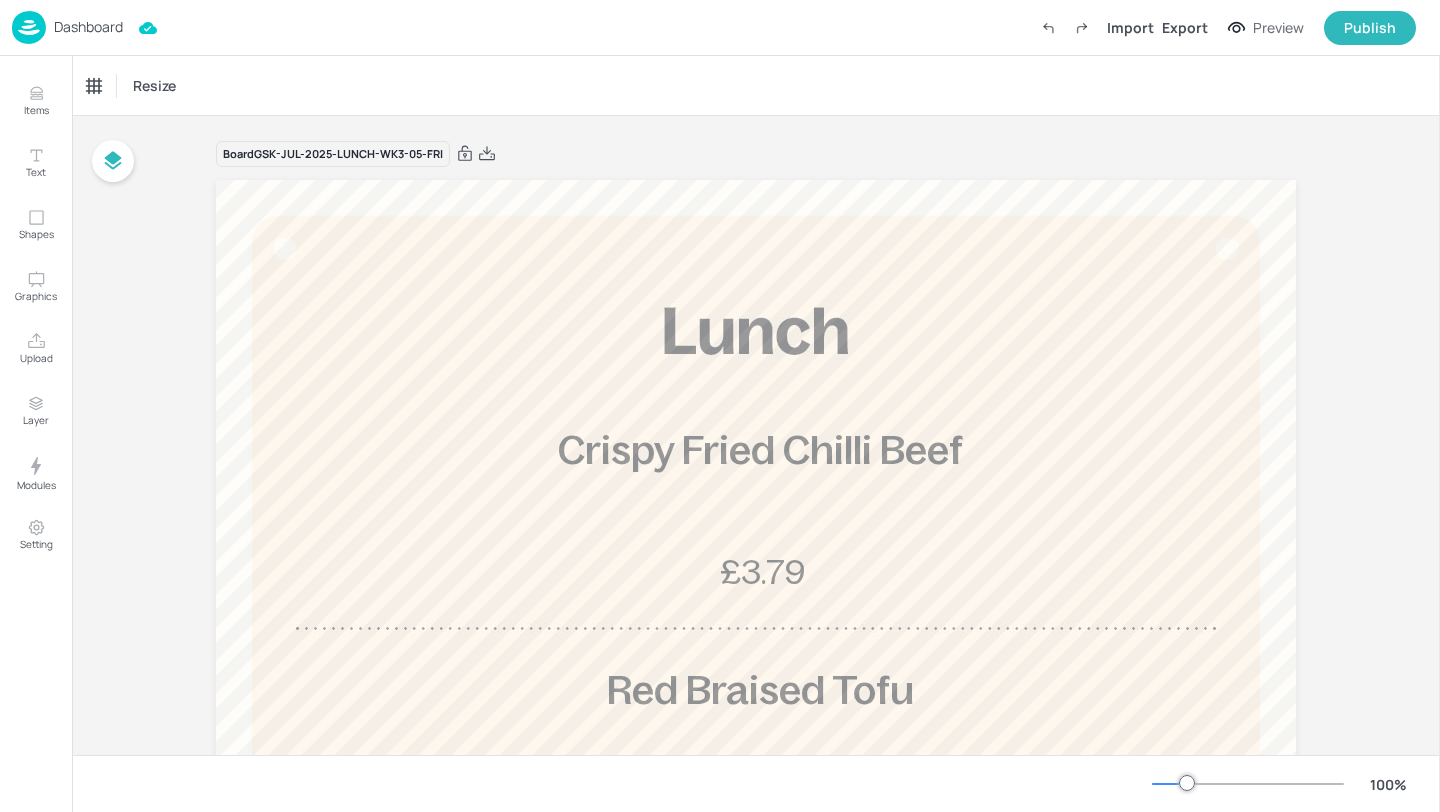 click on "Crispy Fried Chilli Beef" at bounding box center (760, 450) 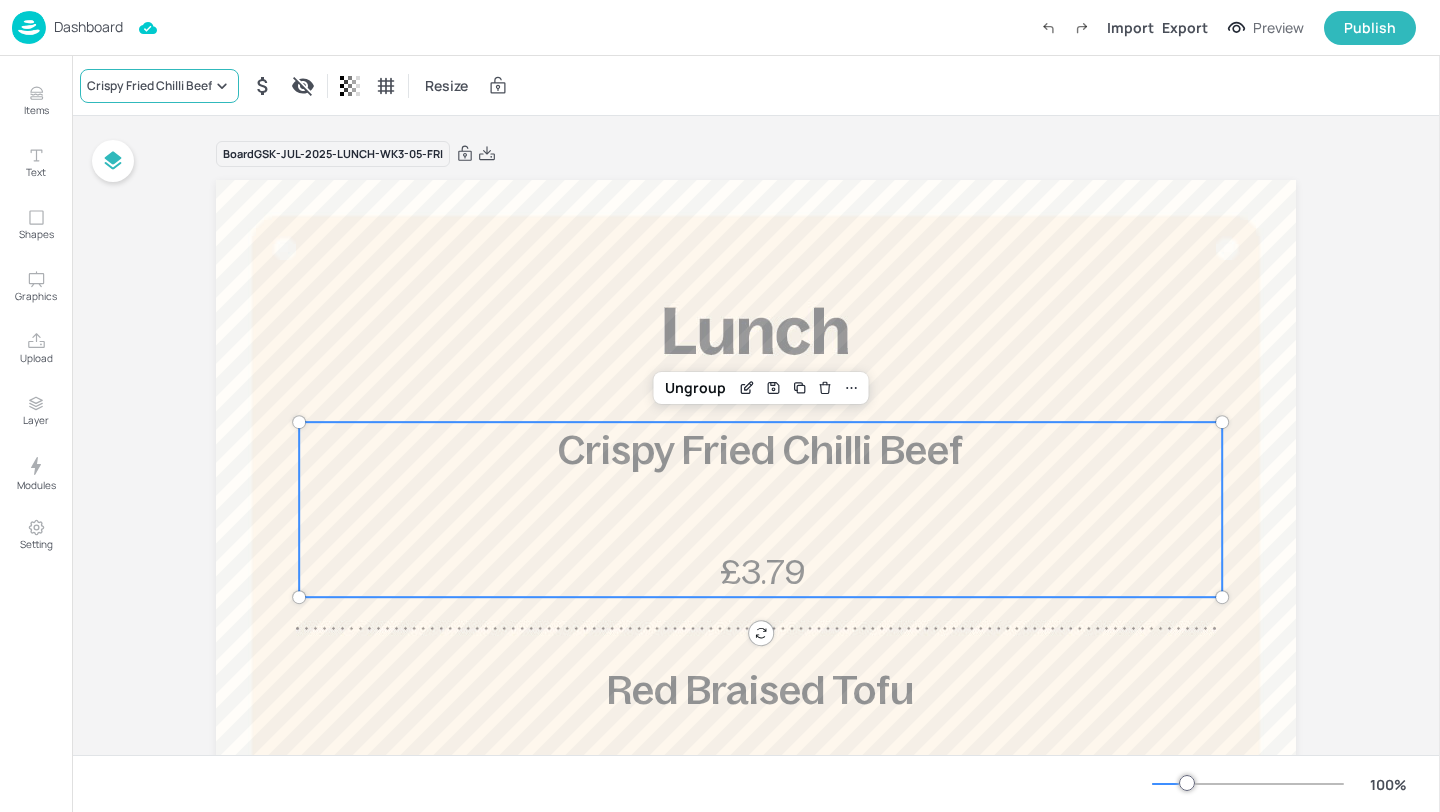 click on "Crispy Fried Chilli Beef" at bounding box center (149, 86) 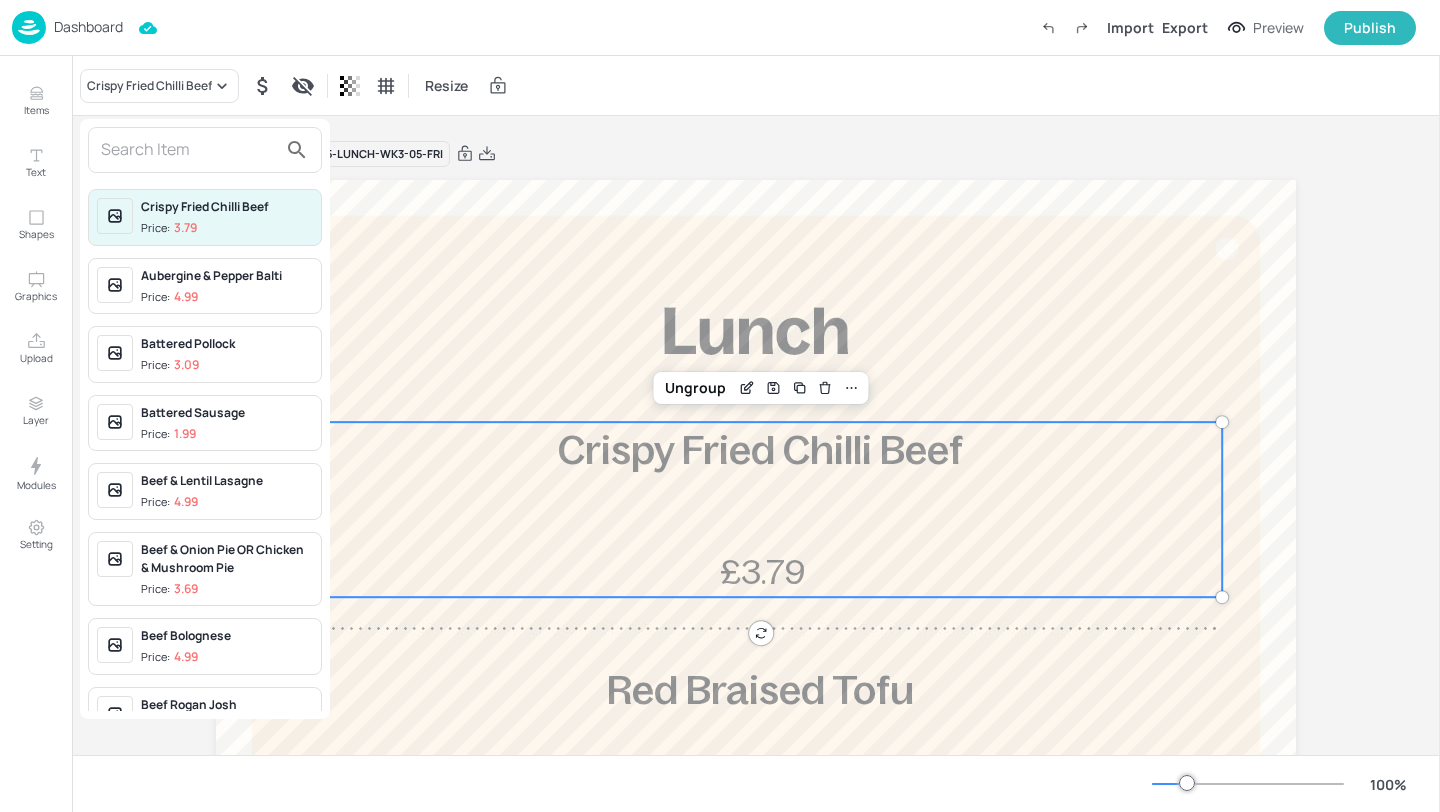 click at bounding box center (189, 150) 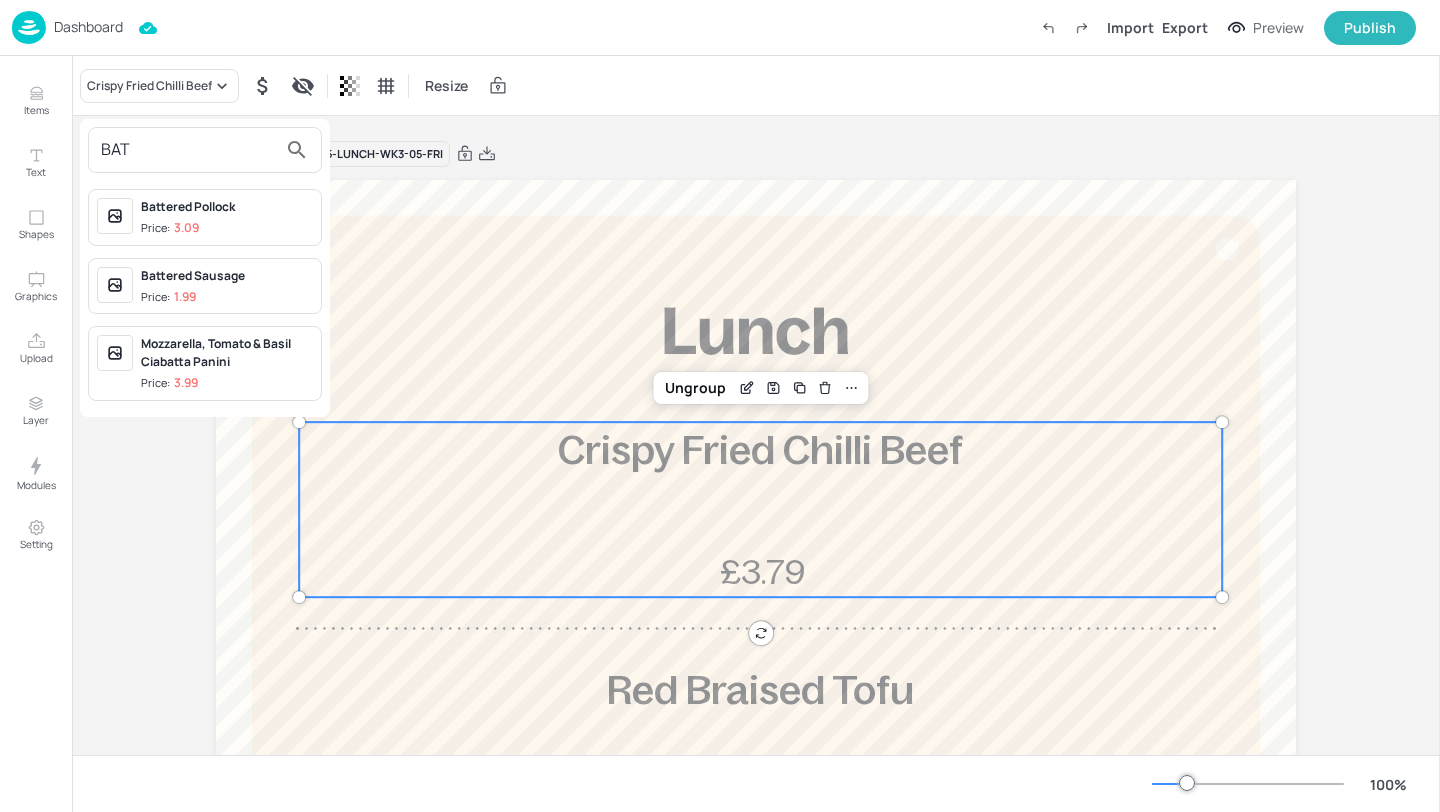 type on "BAT" 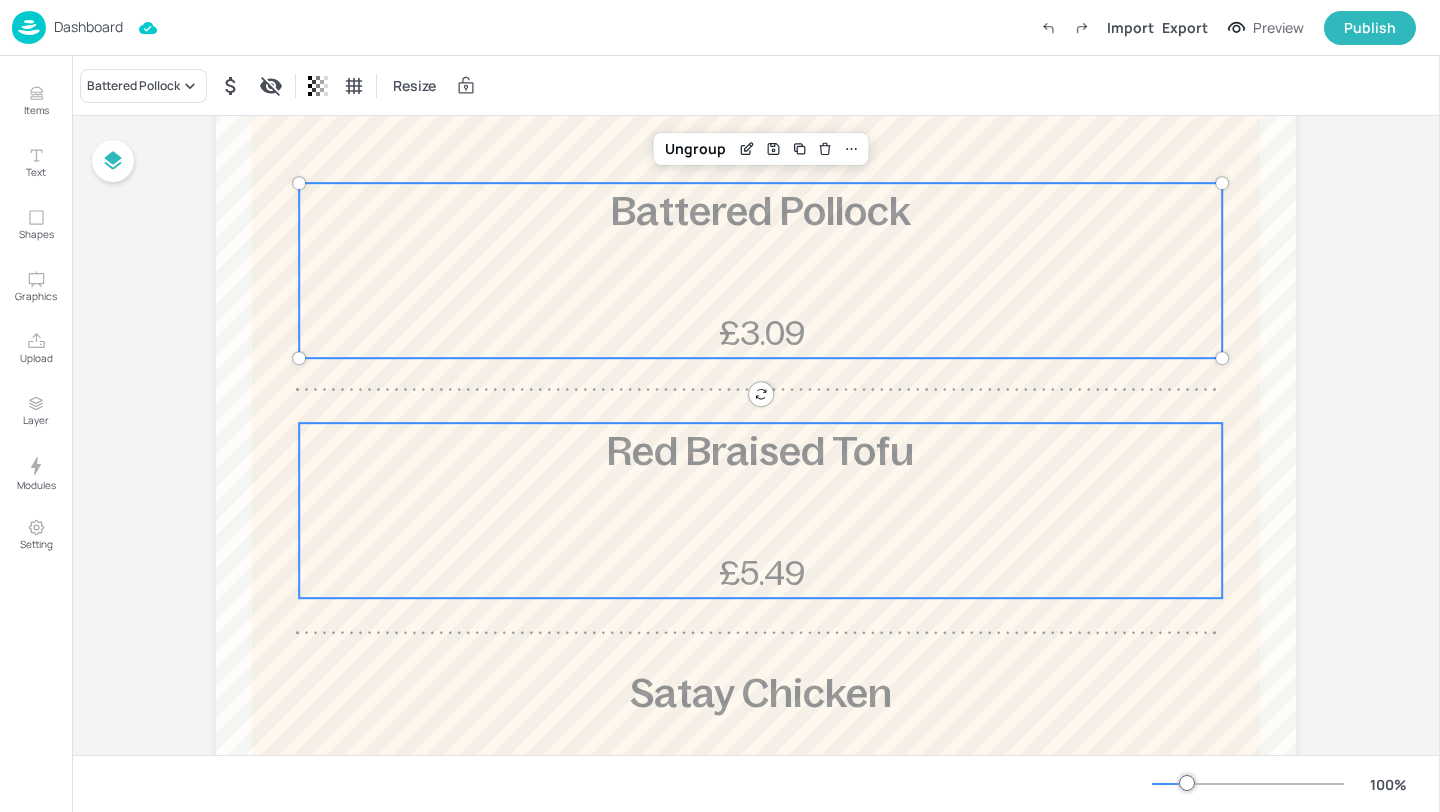 scroll, scrollTop: 328, scrollLeft: 0, axis: vertical 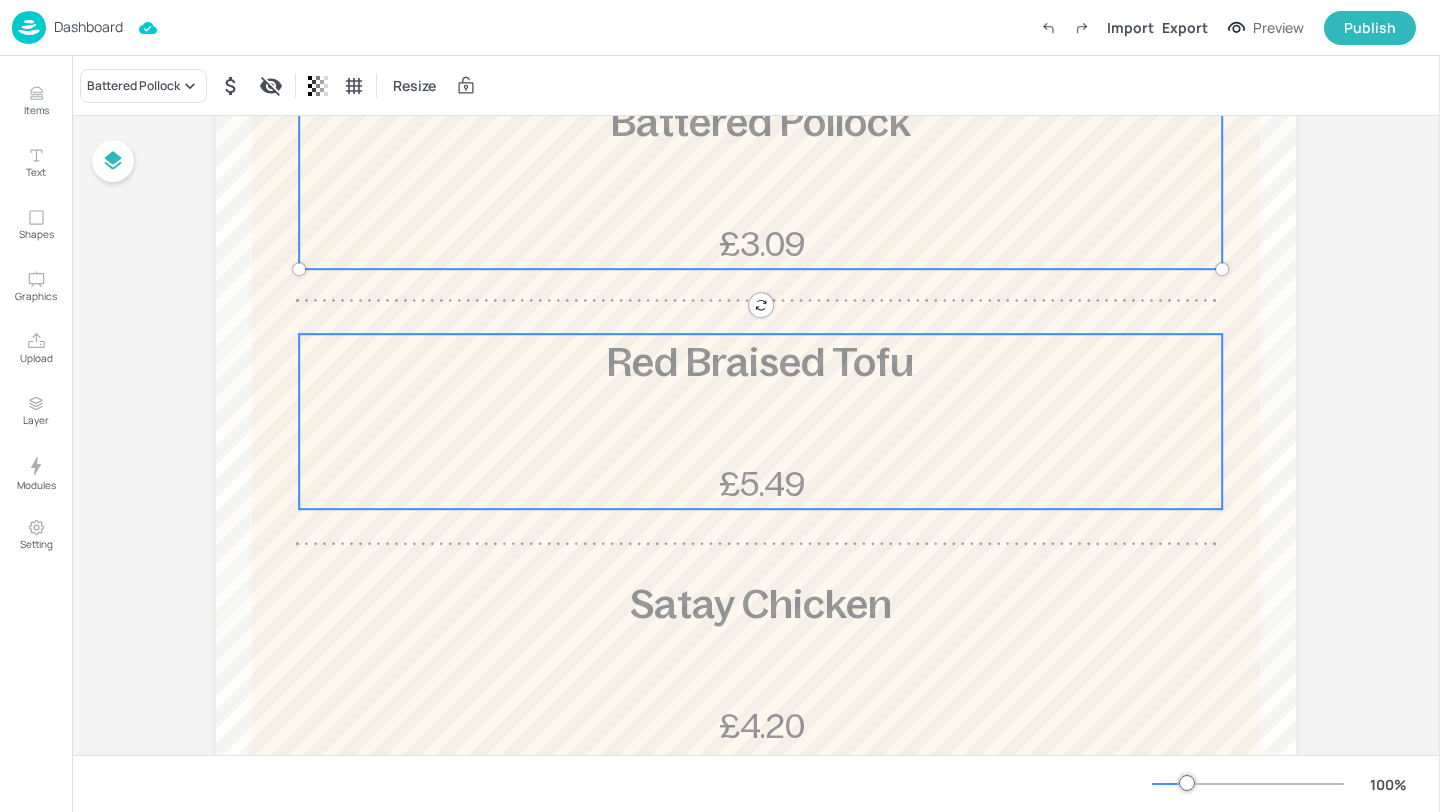 click on "Red Braised Tofu £5.49" at bounding box center (760, 421) 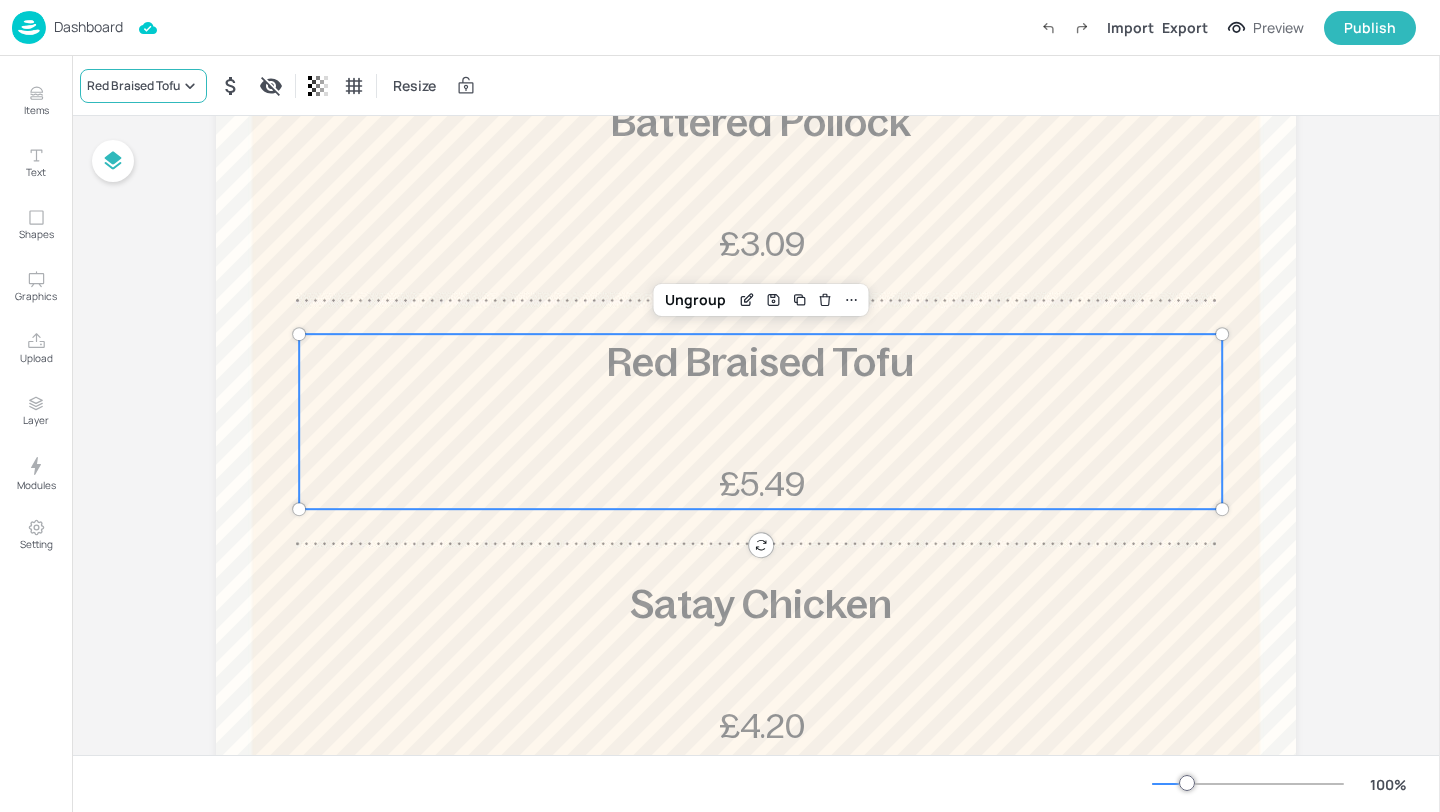 click 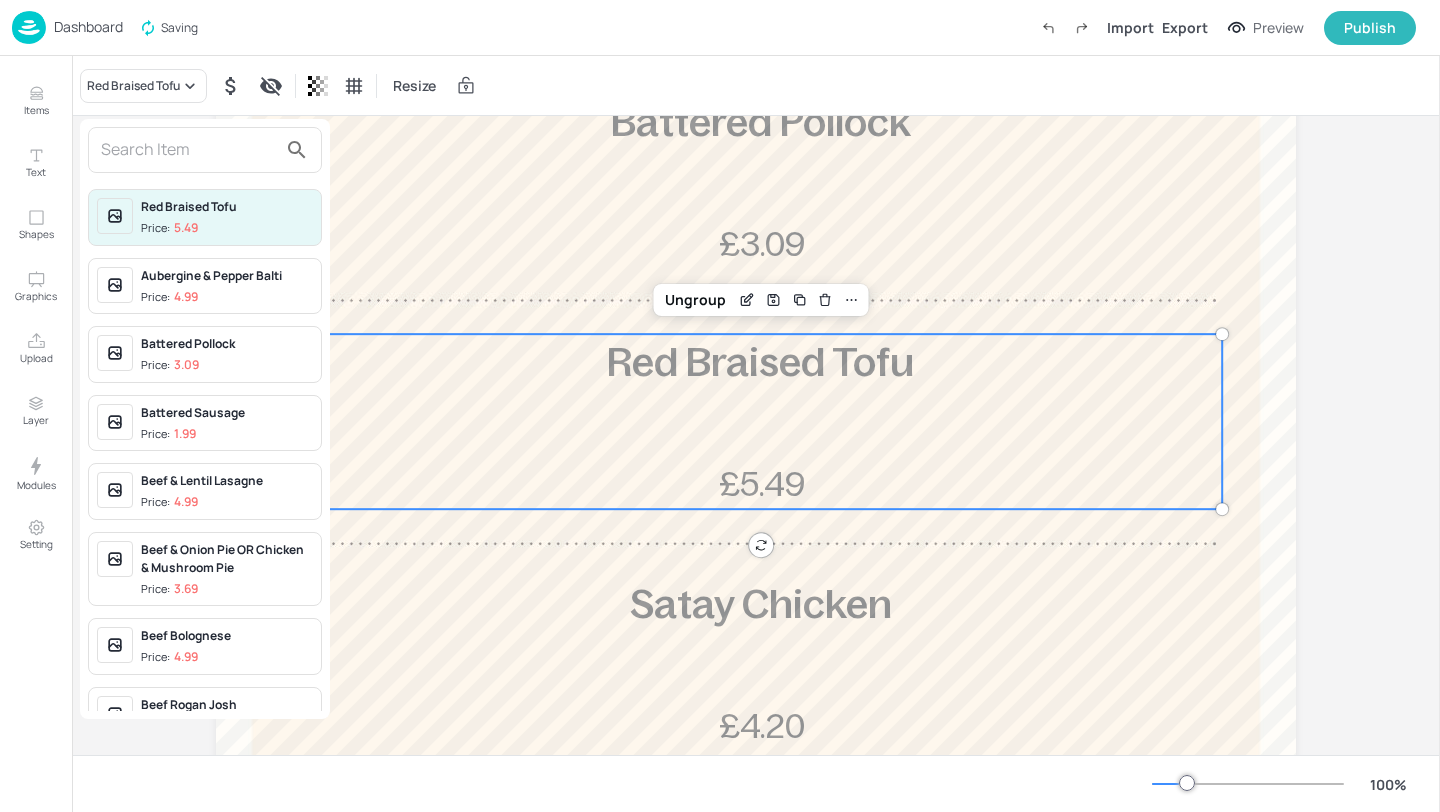 click at bounding box center (189, 150) 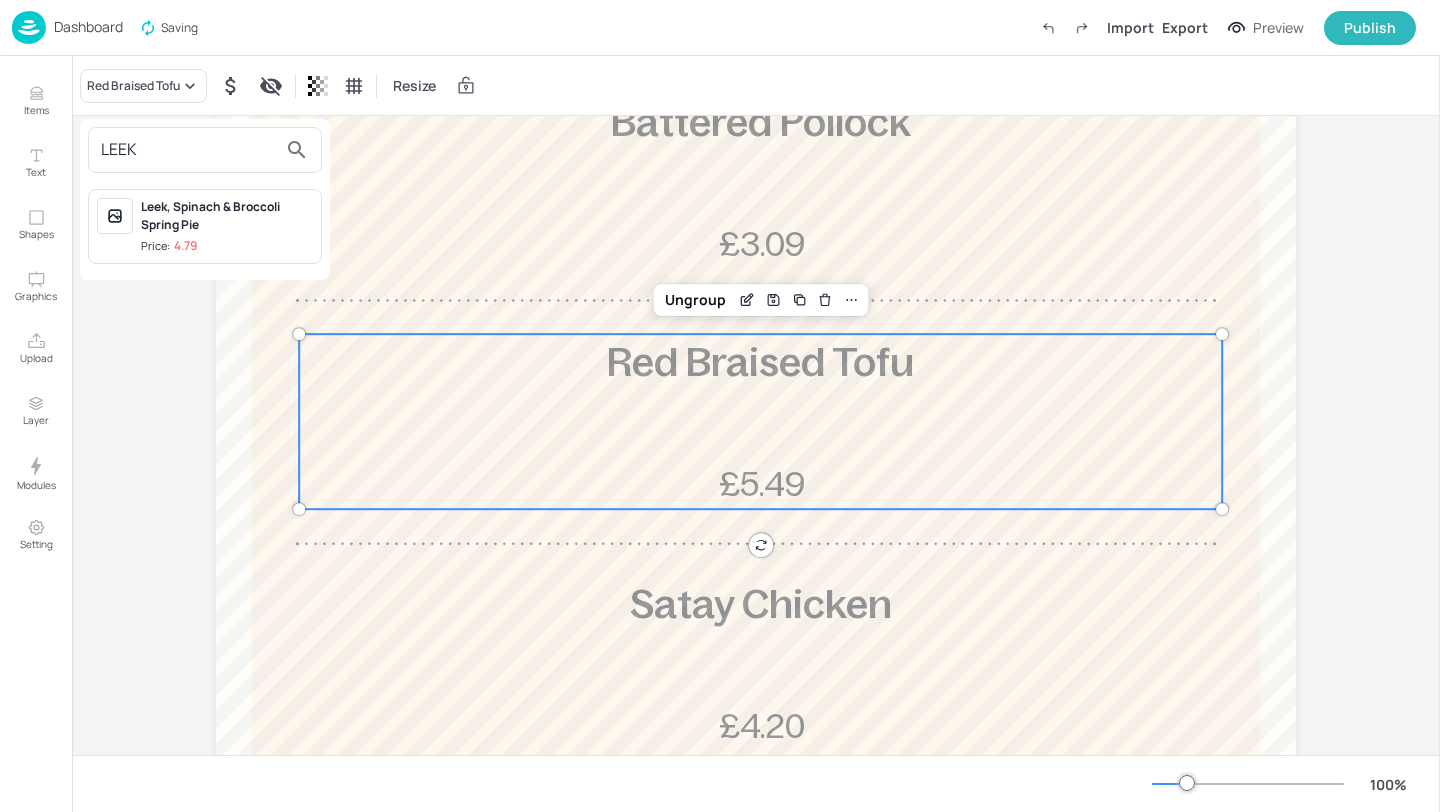 type on "LEEK" 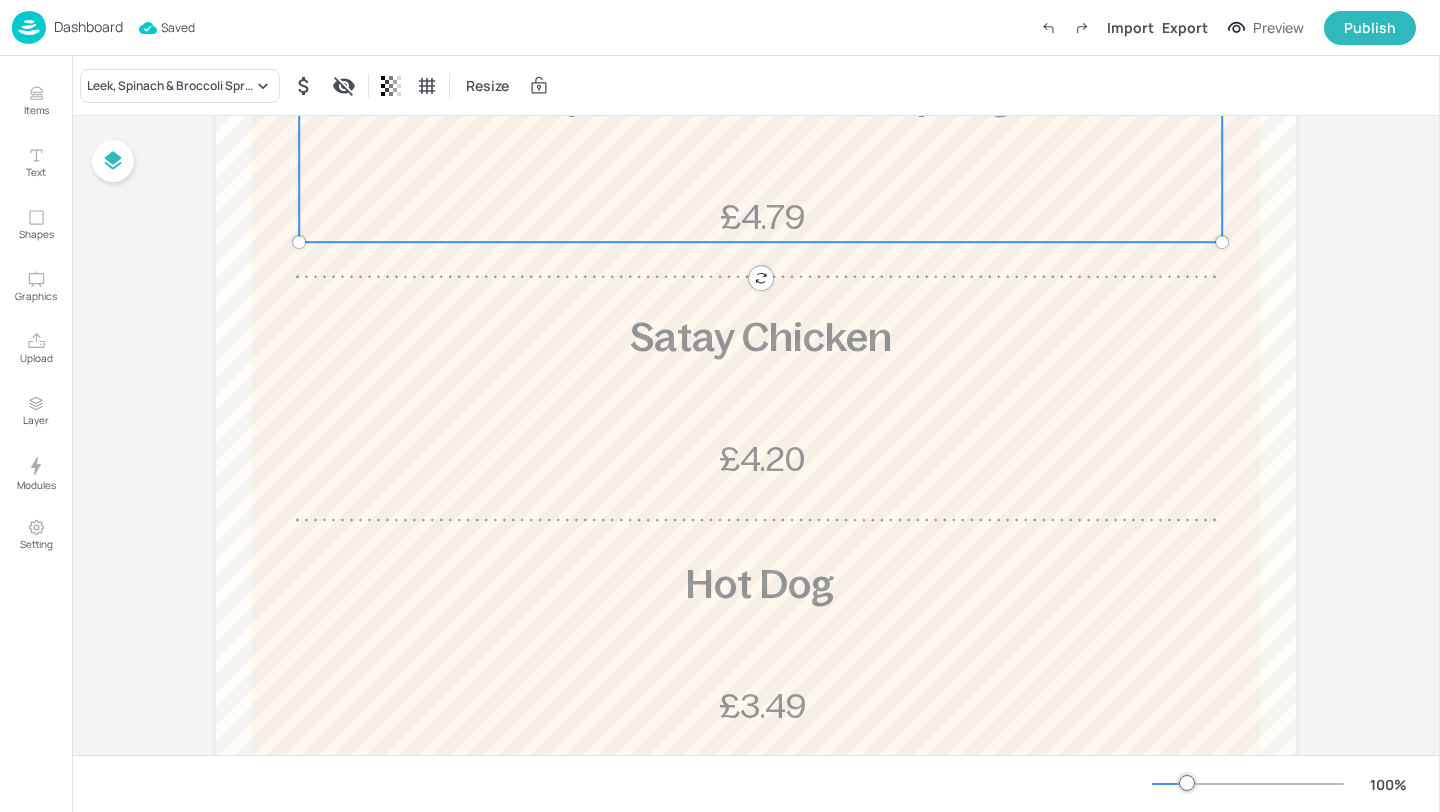 scroll, scrollTop: 677, scrollLeft: 0, axis: vertical 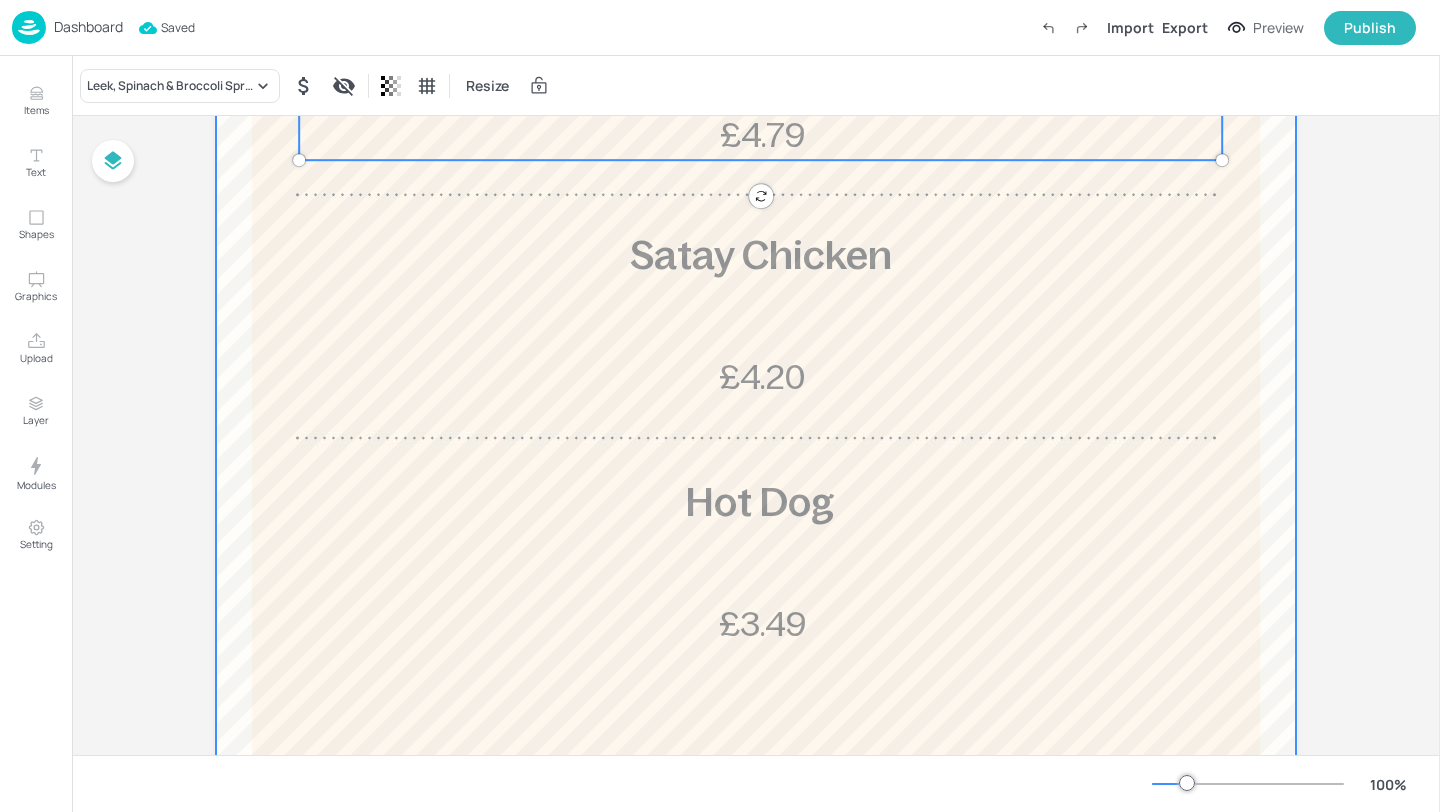 click at bounding box center (756, 159) 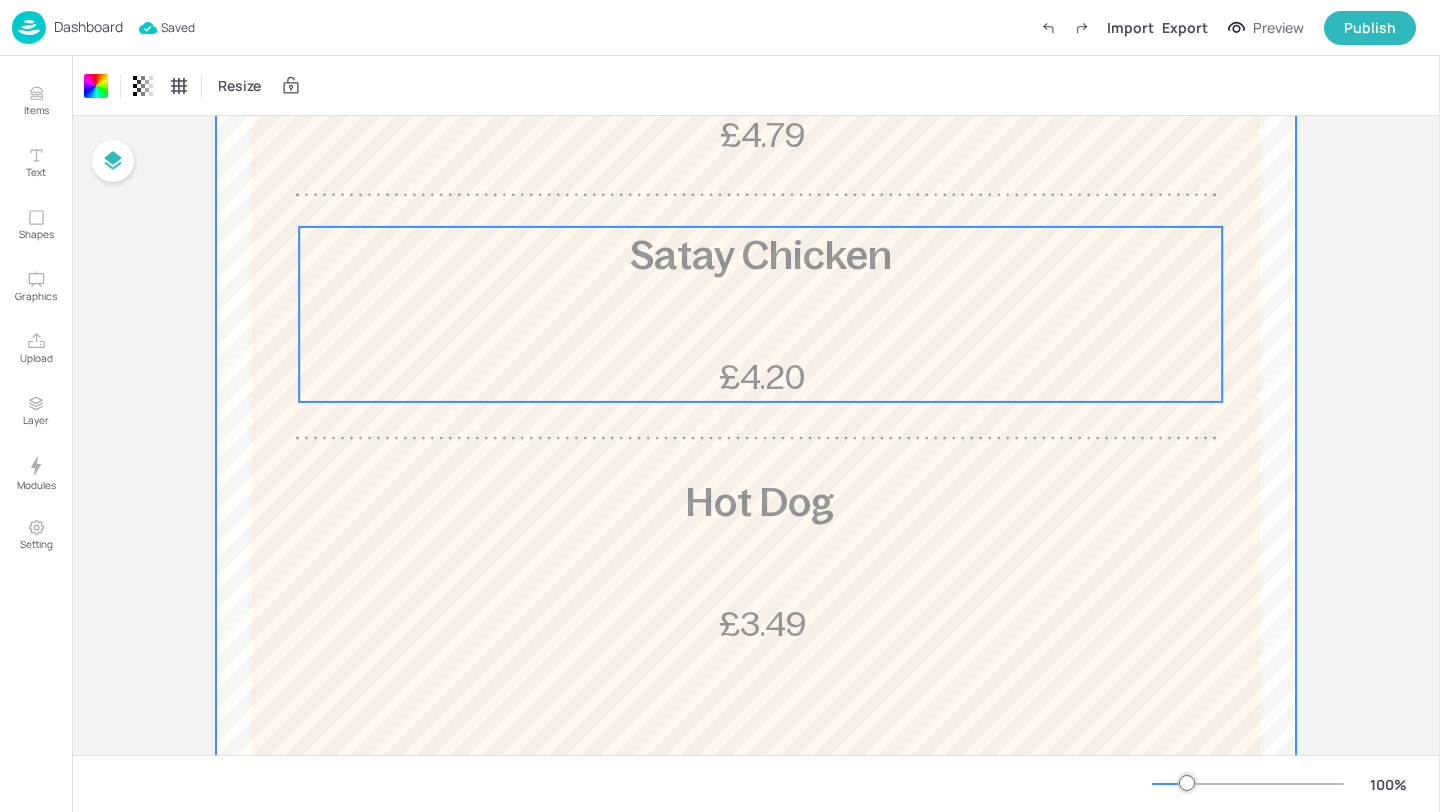 click on "Satay Chicken £4.20" at bounding box center (760, 314) 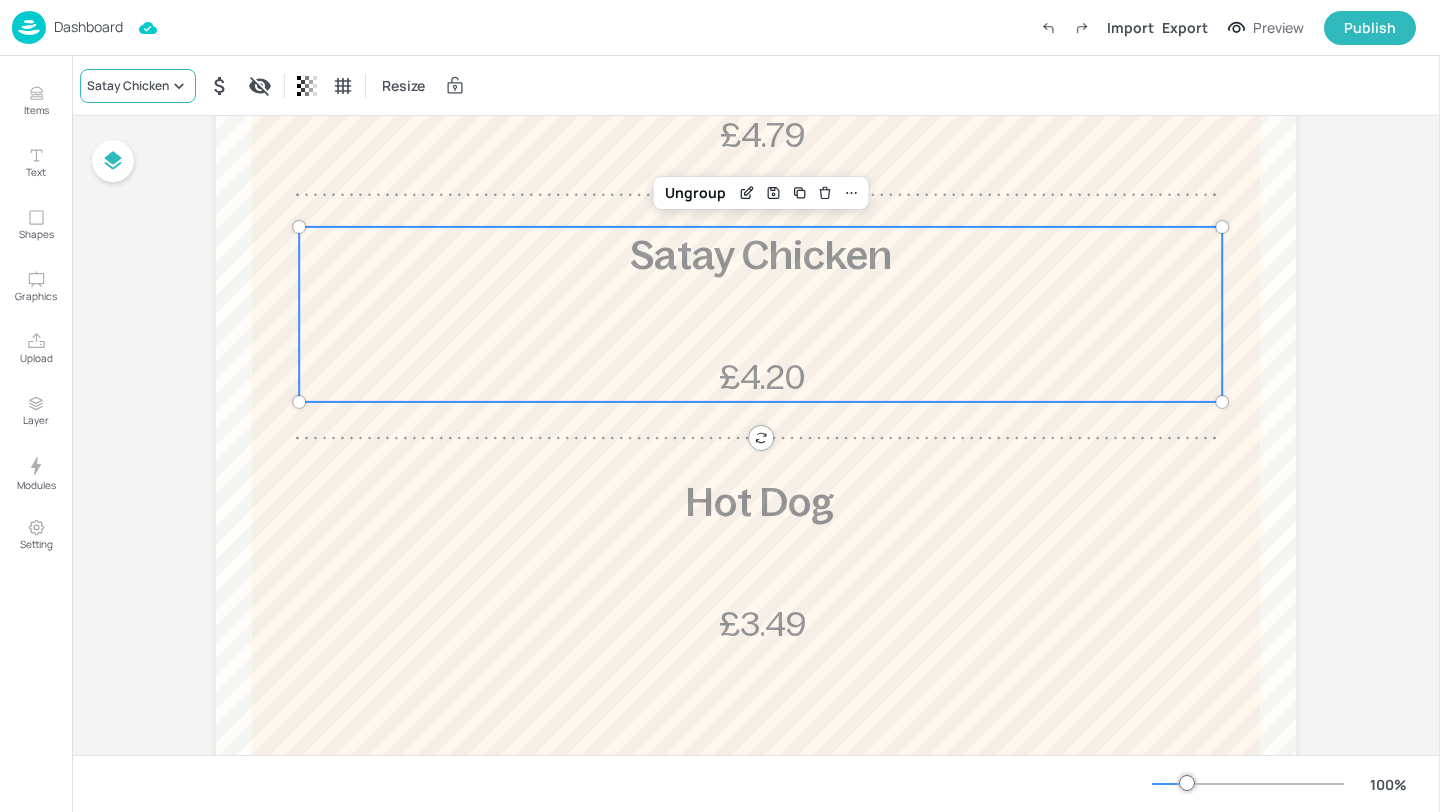 click on "Satay Chicken" at bounding box center (138, 86) 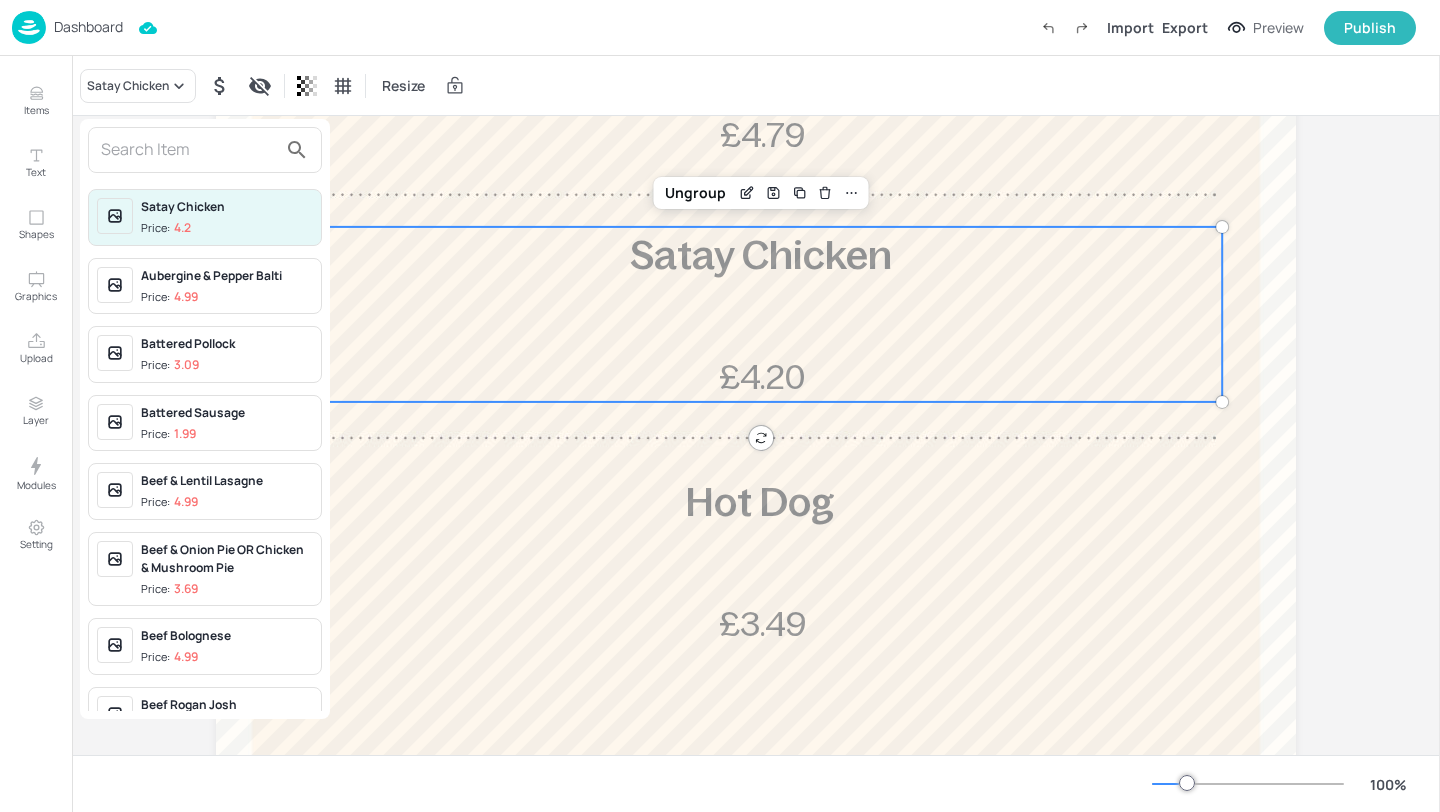 click at bounding box center [189, 150] 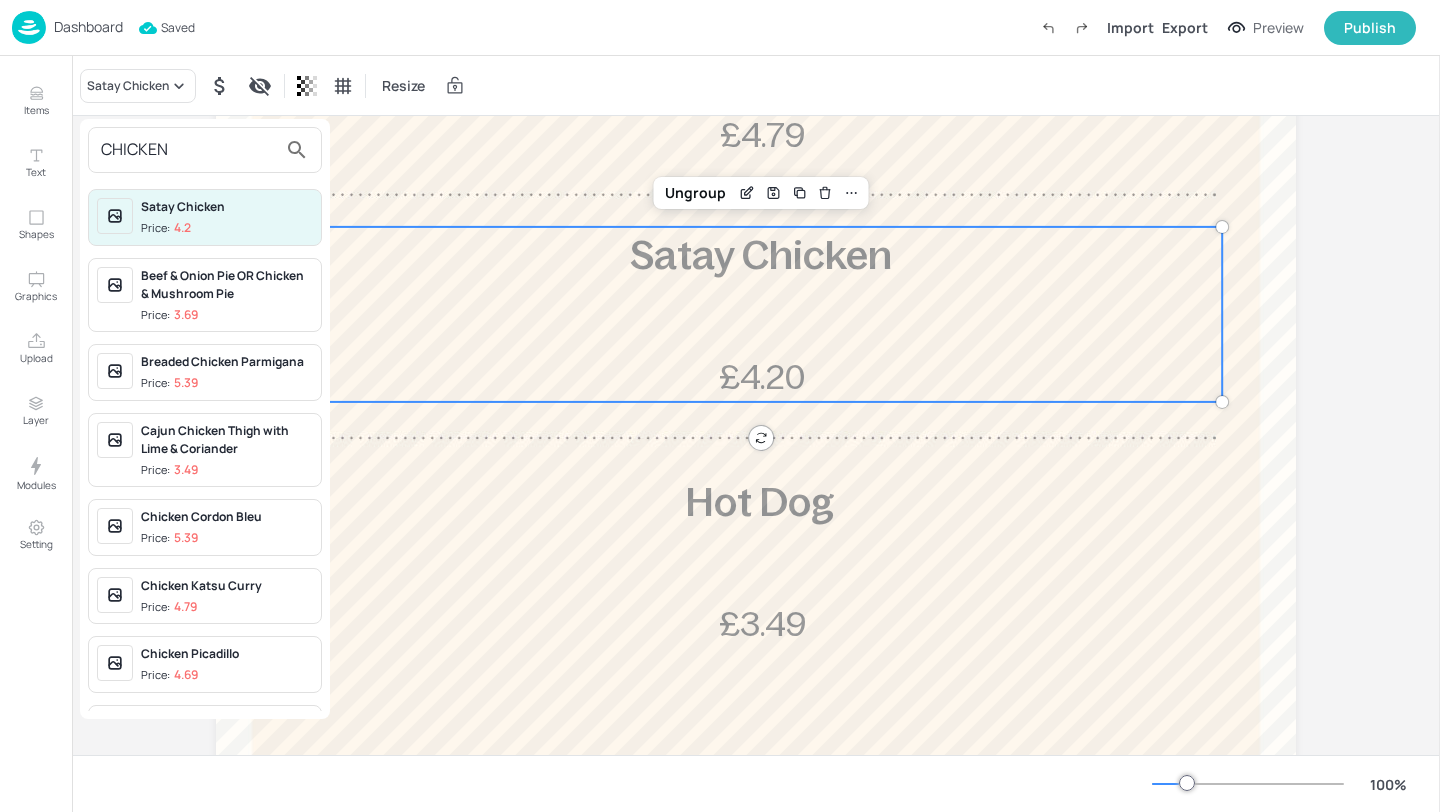 type on "CHICKEN" 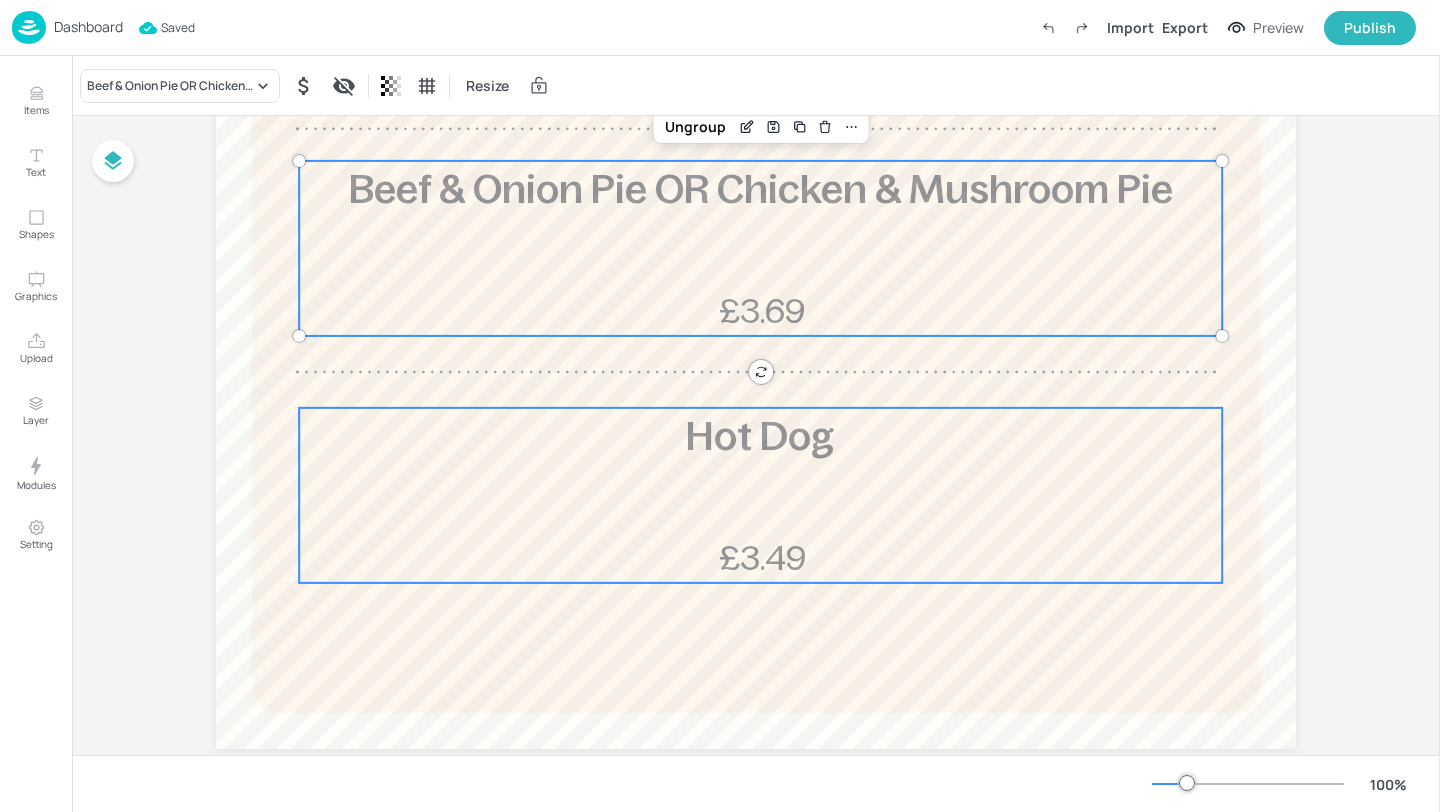 scroll, scrollTop: 787, scrollLeft: 0, axis: vertical 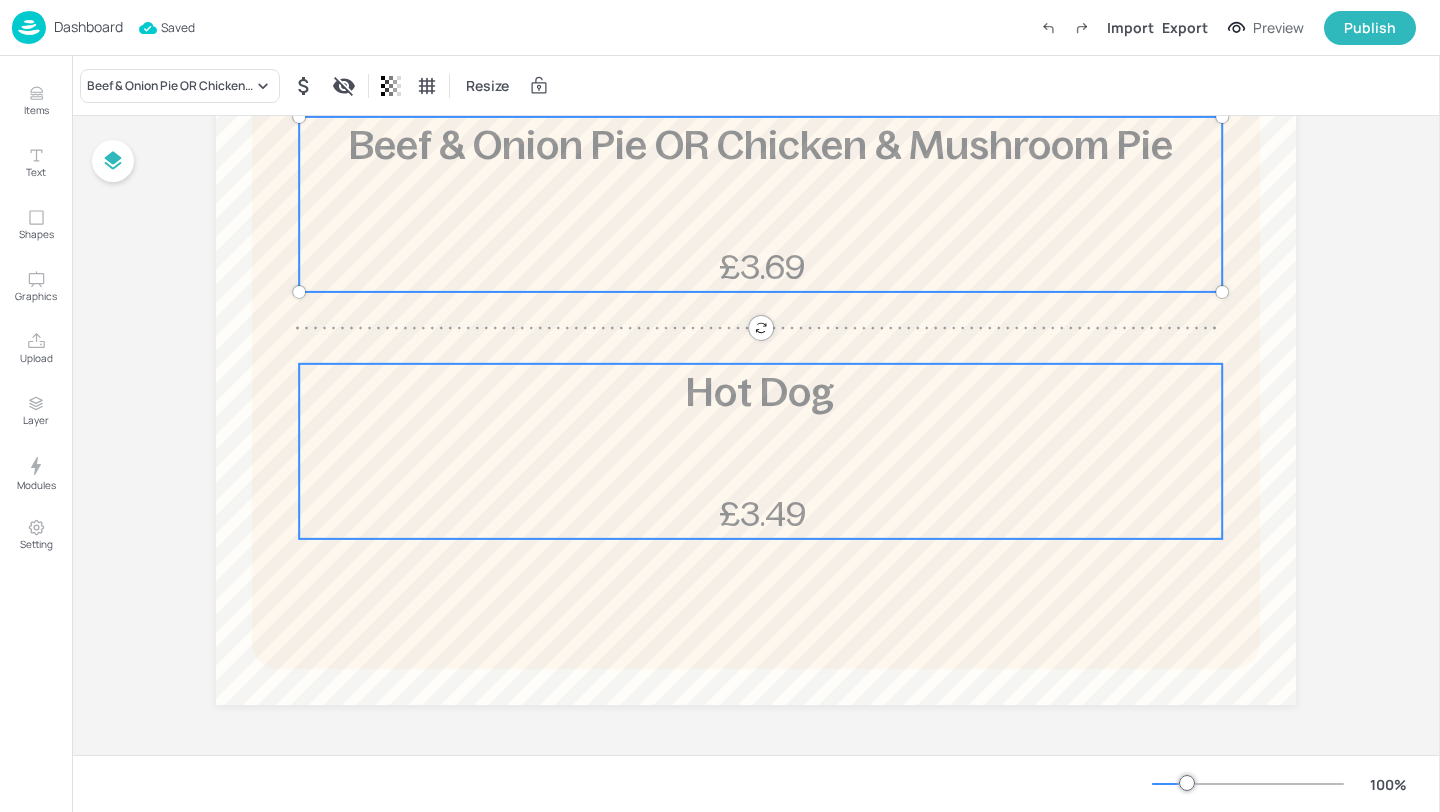 click on "Hot Dog £3.49" at bounding box center [760, 451] 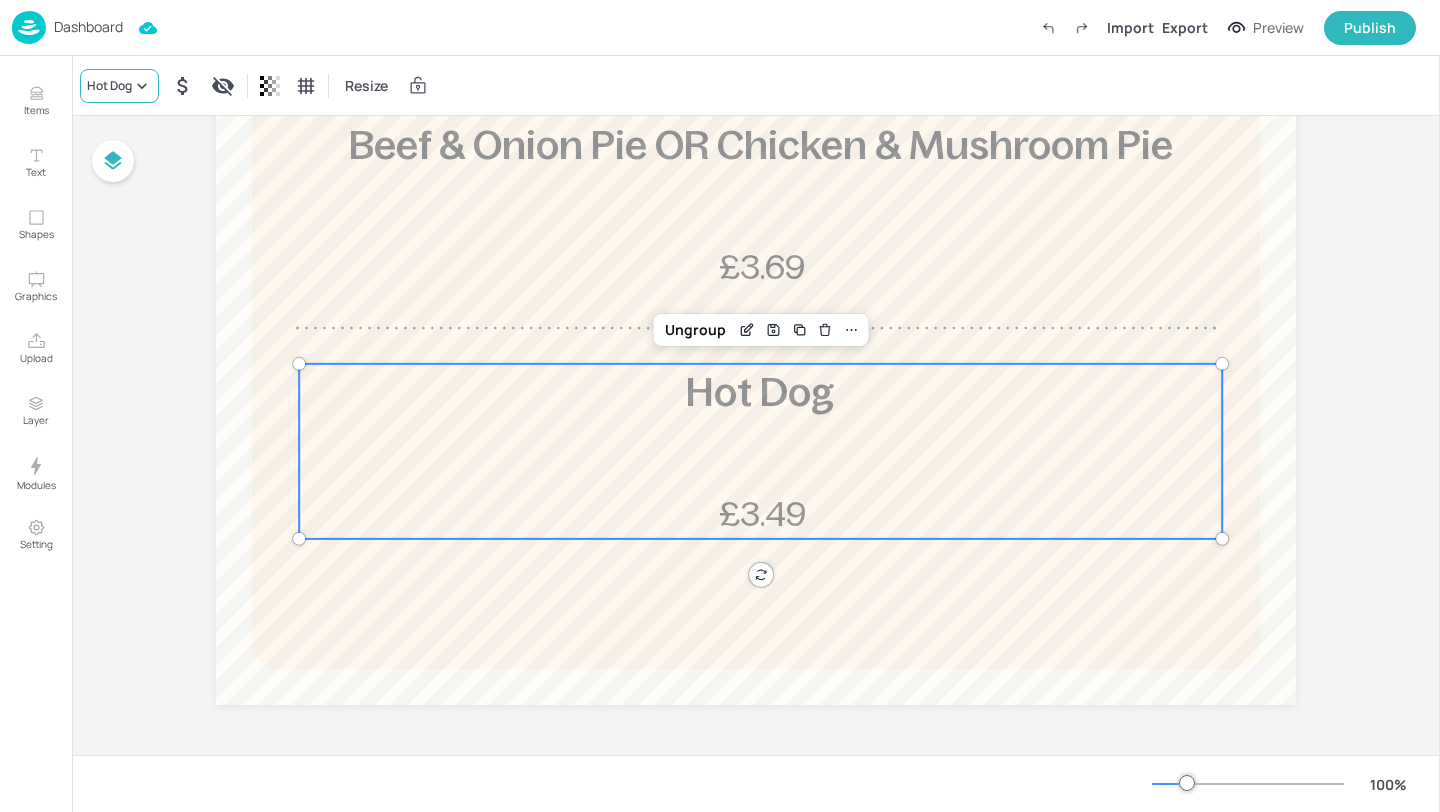 click on "Hot Dog" at bounding box center (119, 86) 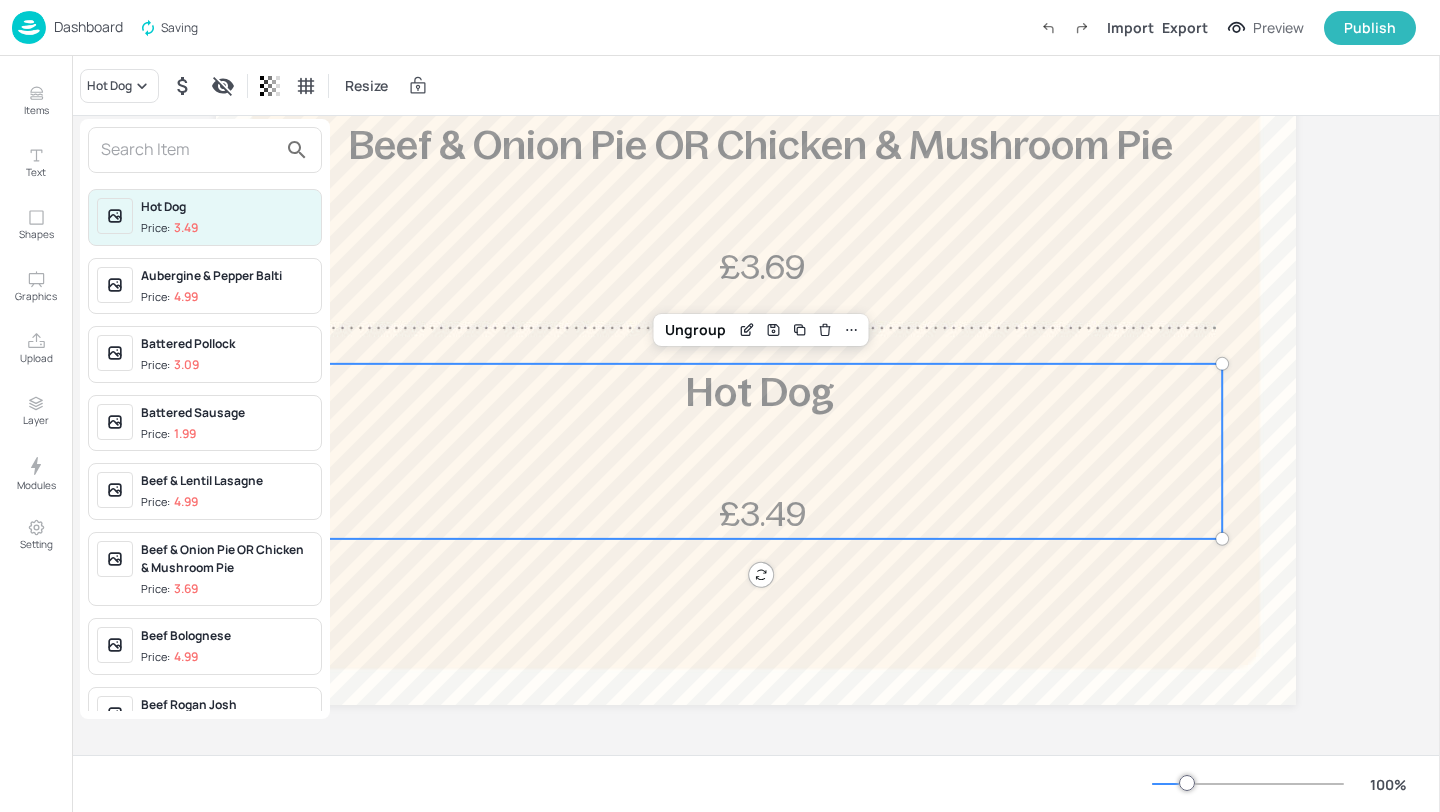 click at bounding box center [189, 150] 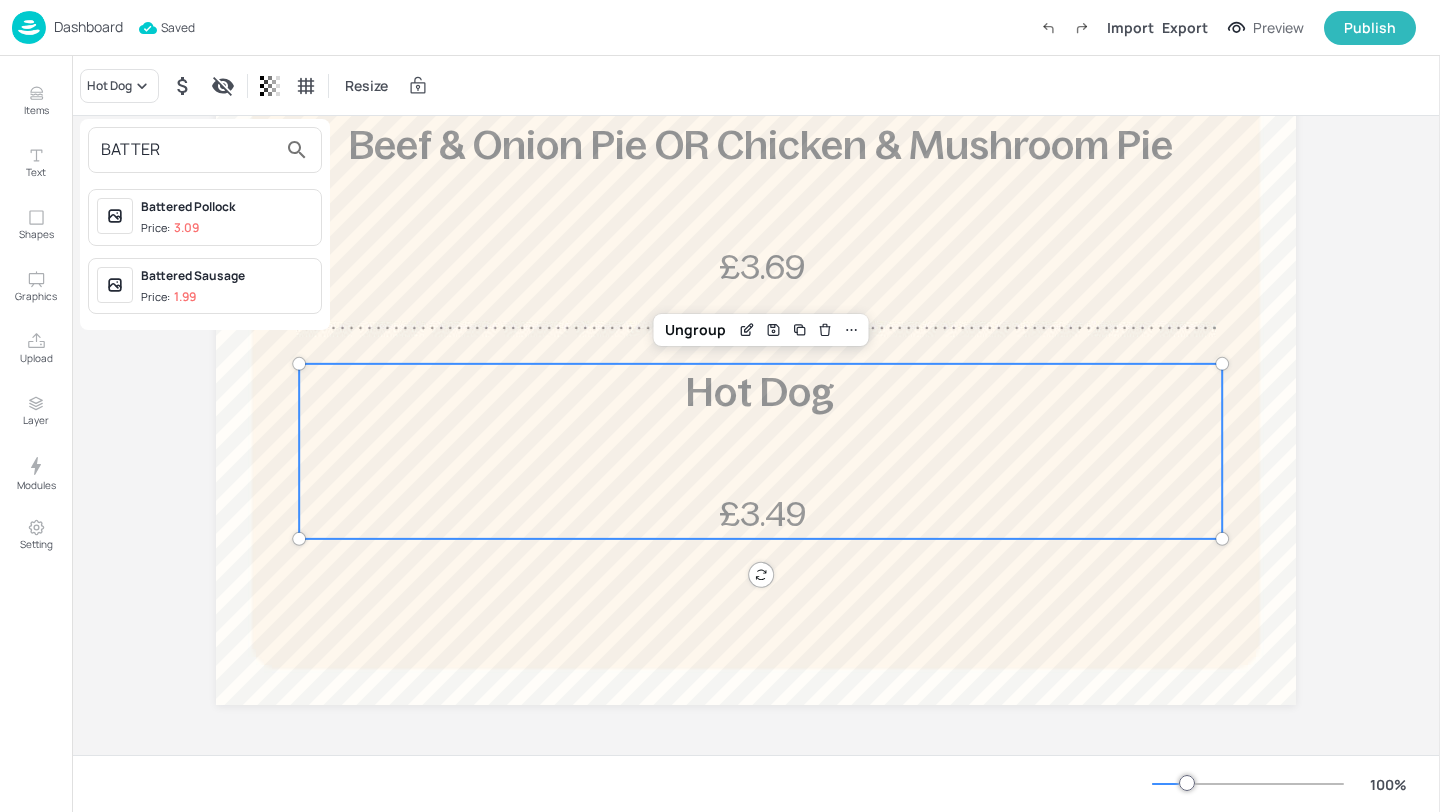 type on "BATTER" 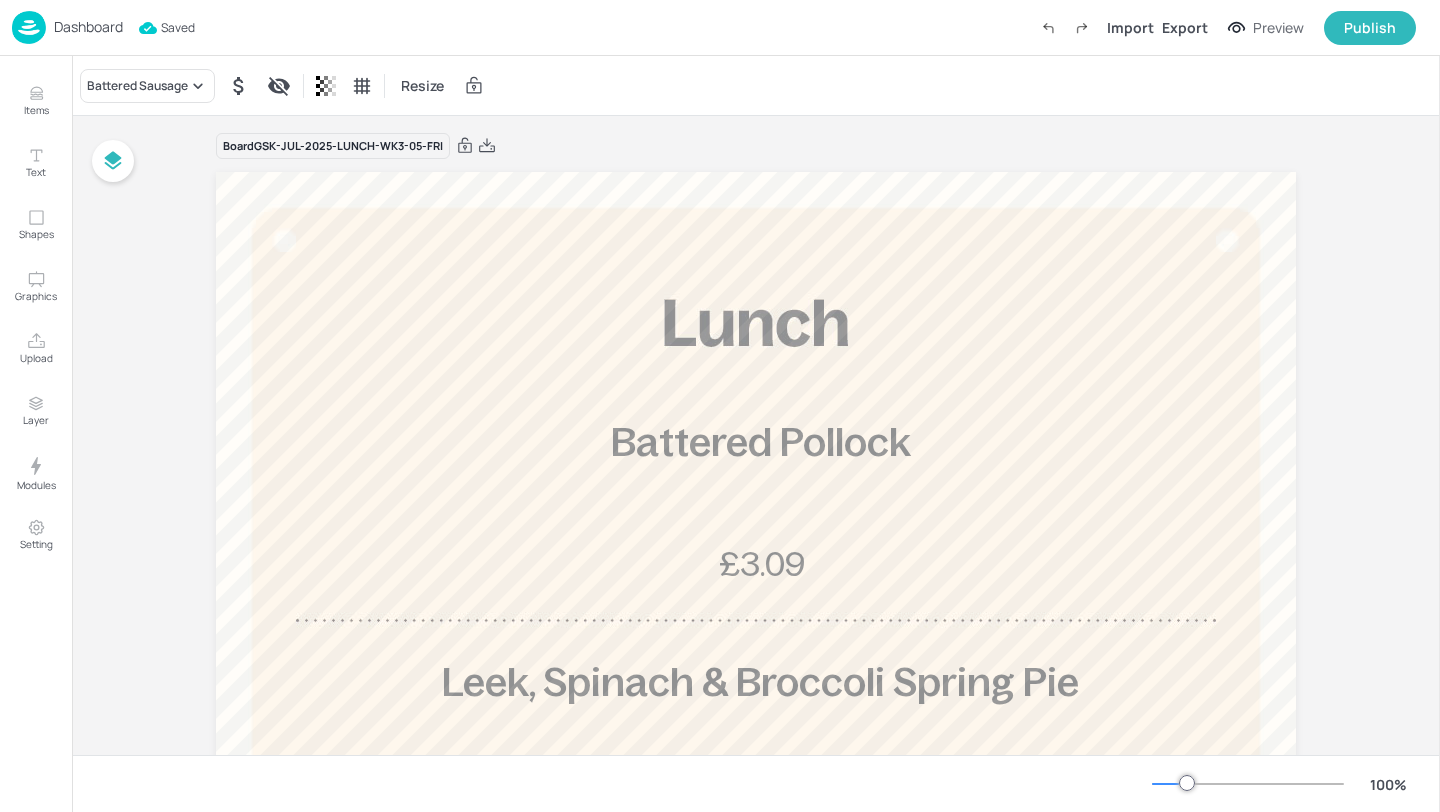 scroll, scrollTop: 0, scrollLeft: 0, axis: both 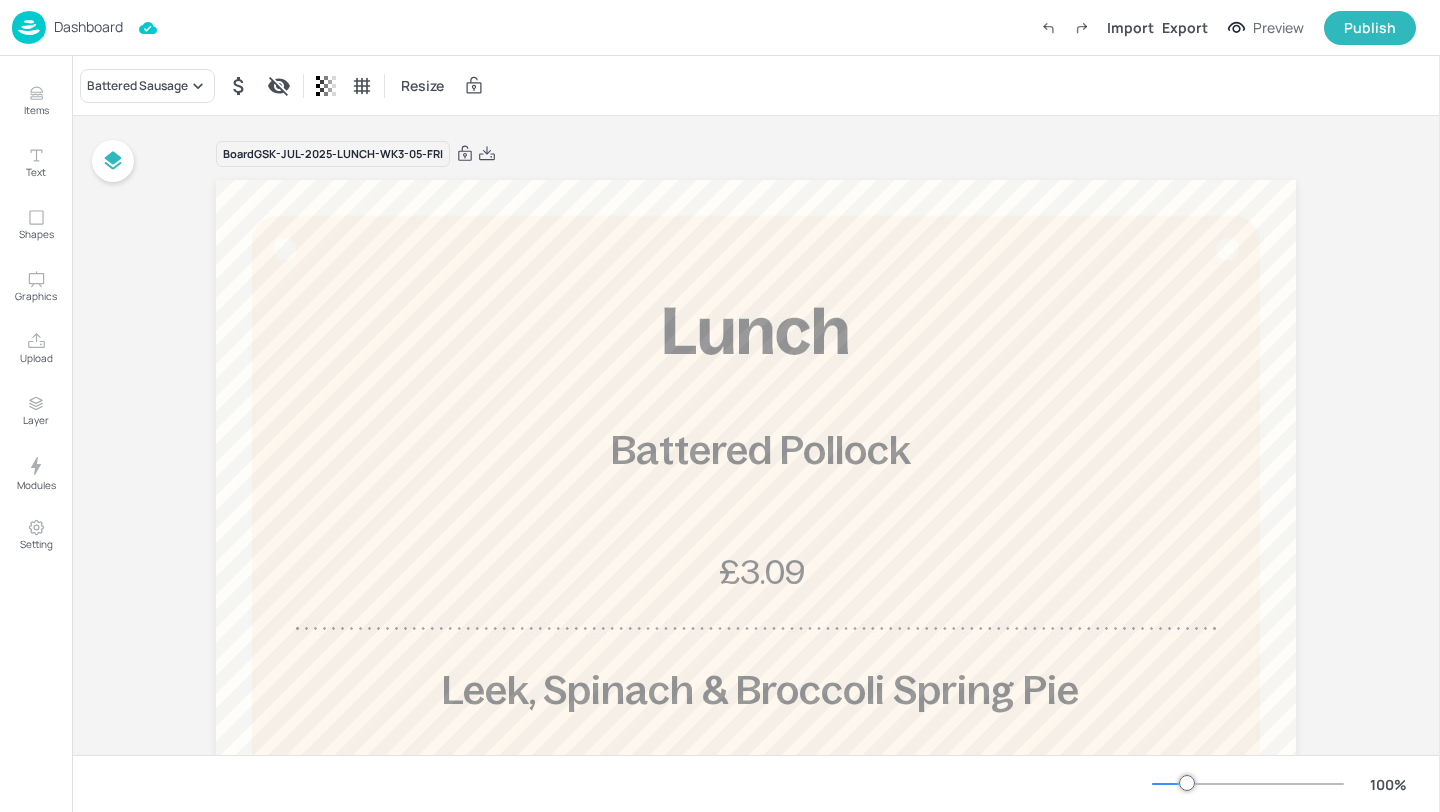 click on "Dashboard" at bounding box center (88, 27) 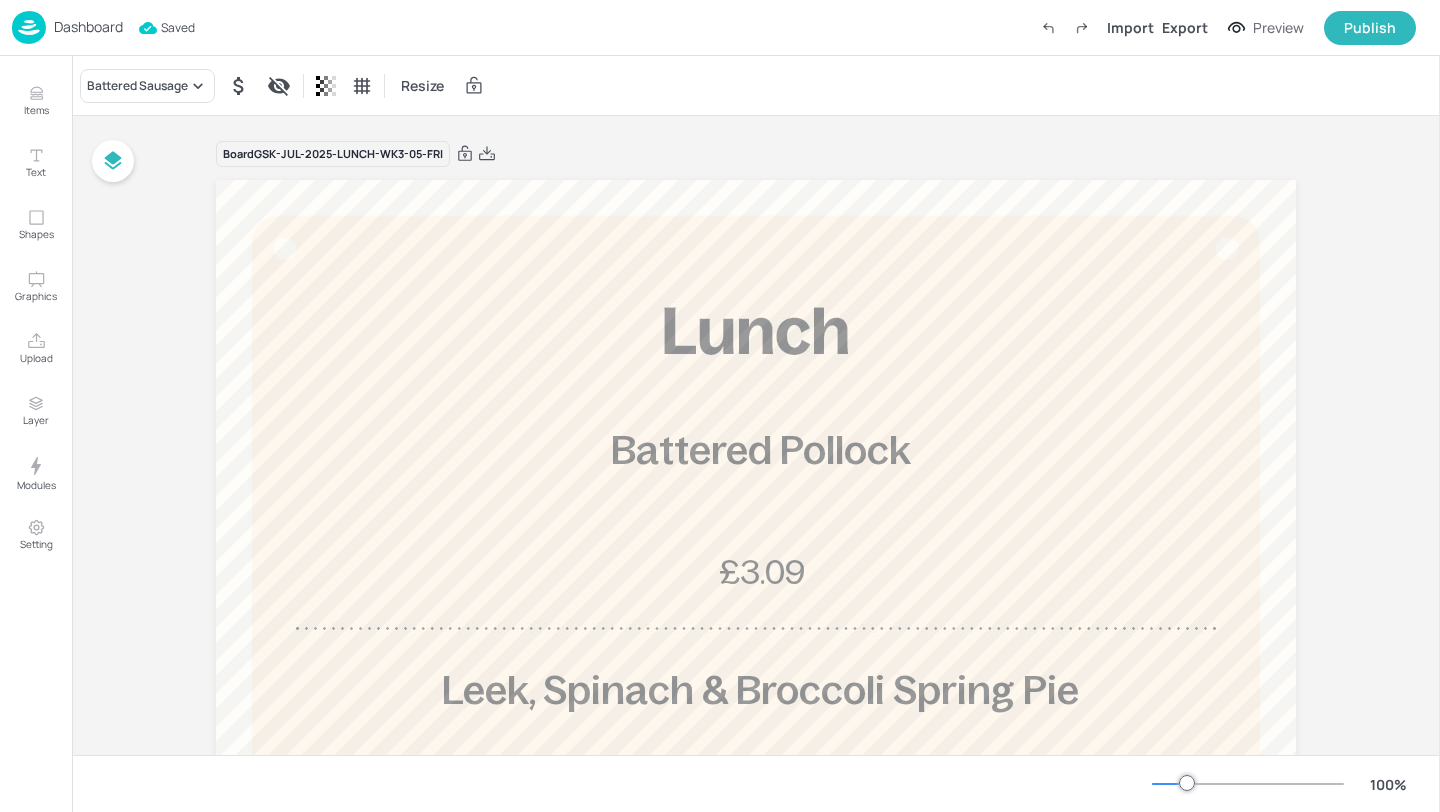 click on "Dashboard" at bounding box center [88, 27] 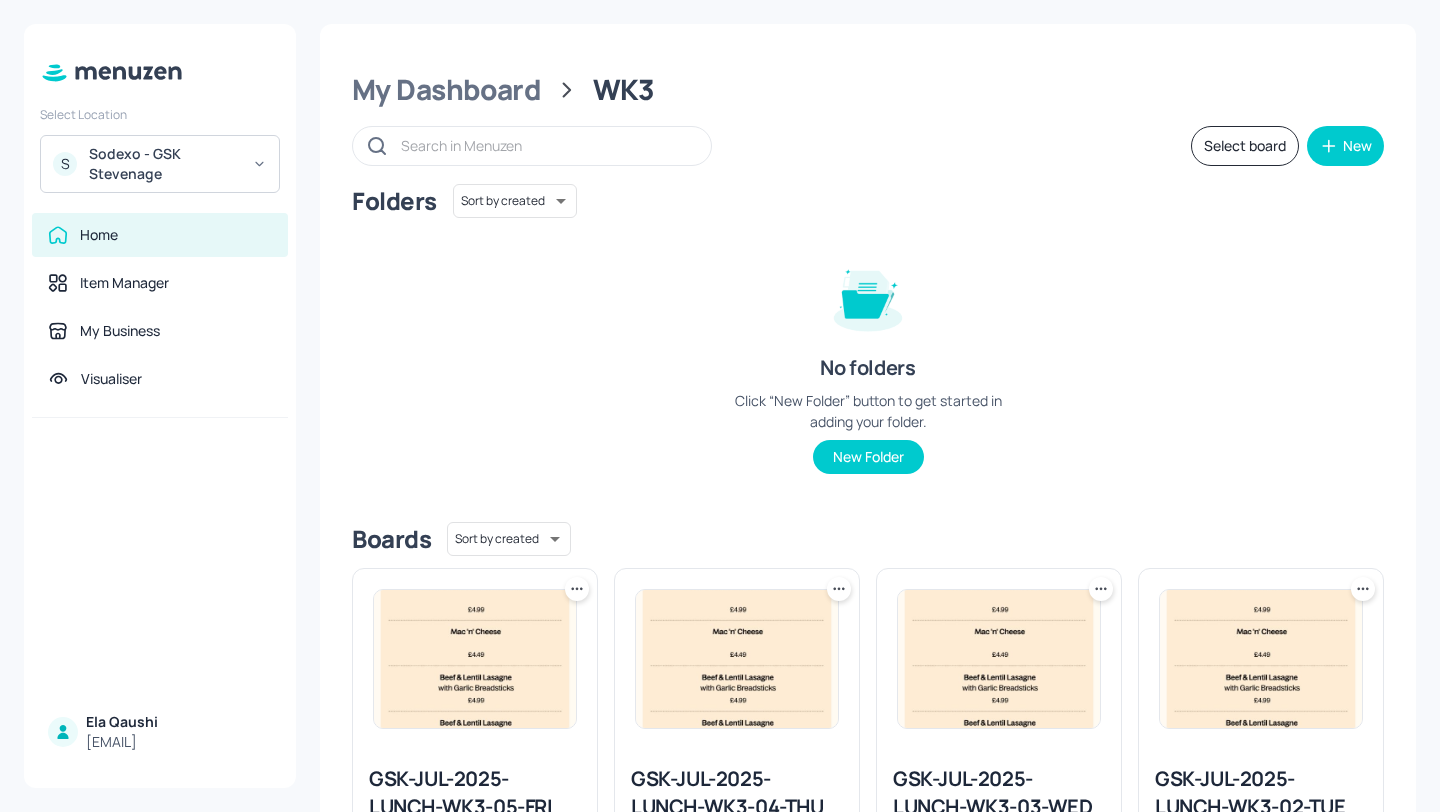 scroll, scrollTop: 514, scrollLeft: 0, axis: vertical 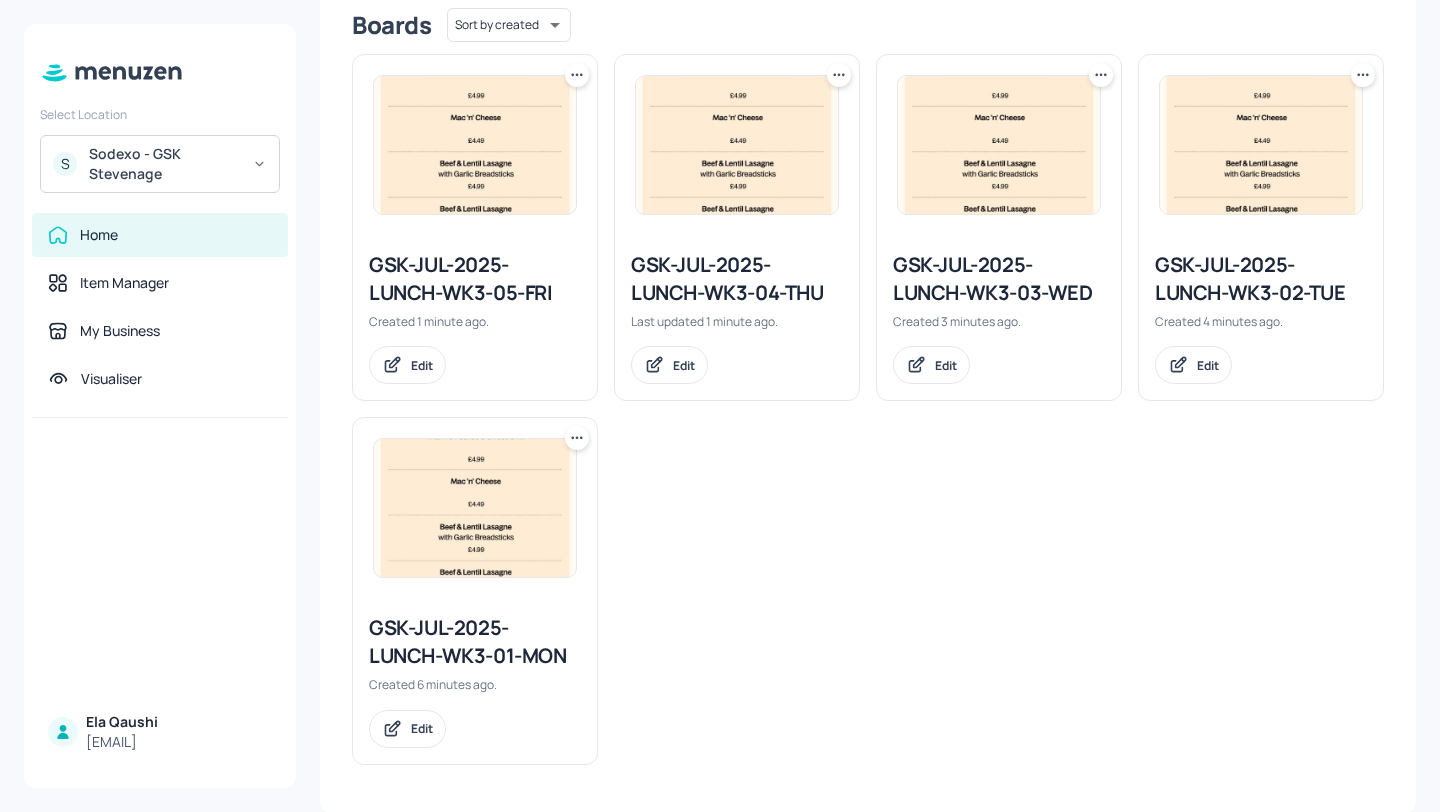 click 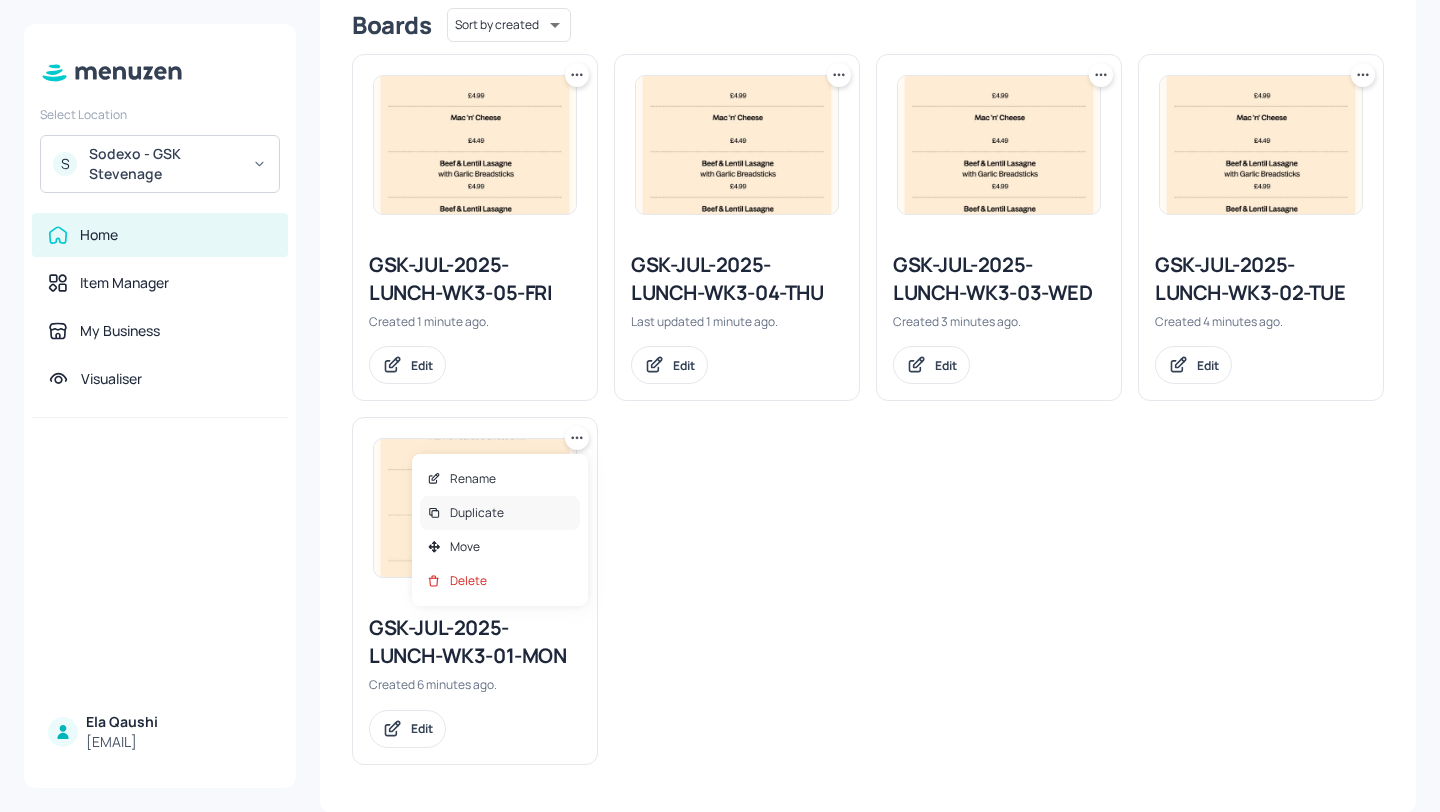 click on "Duplicate" at bounding box center (500, 513) 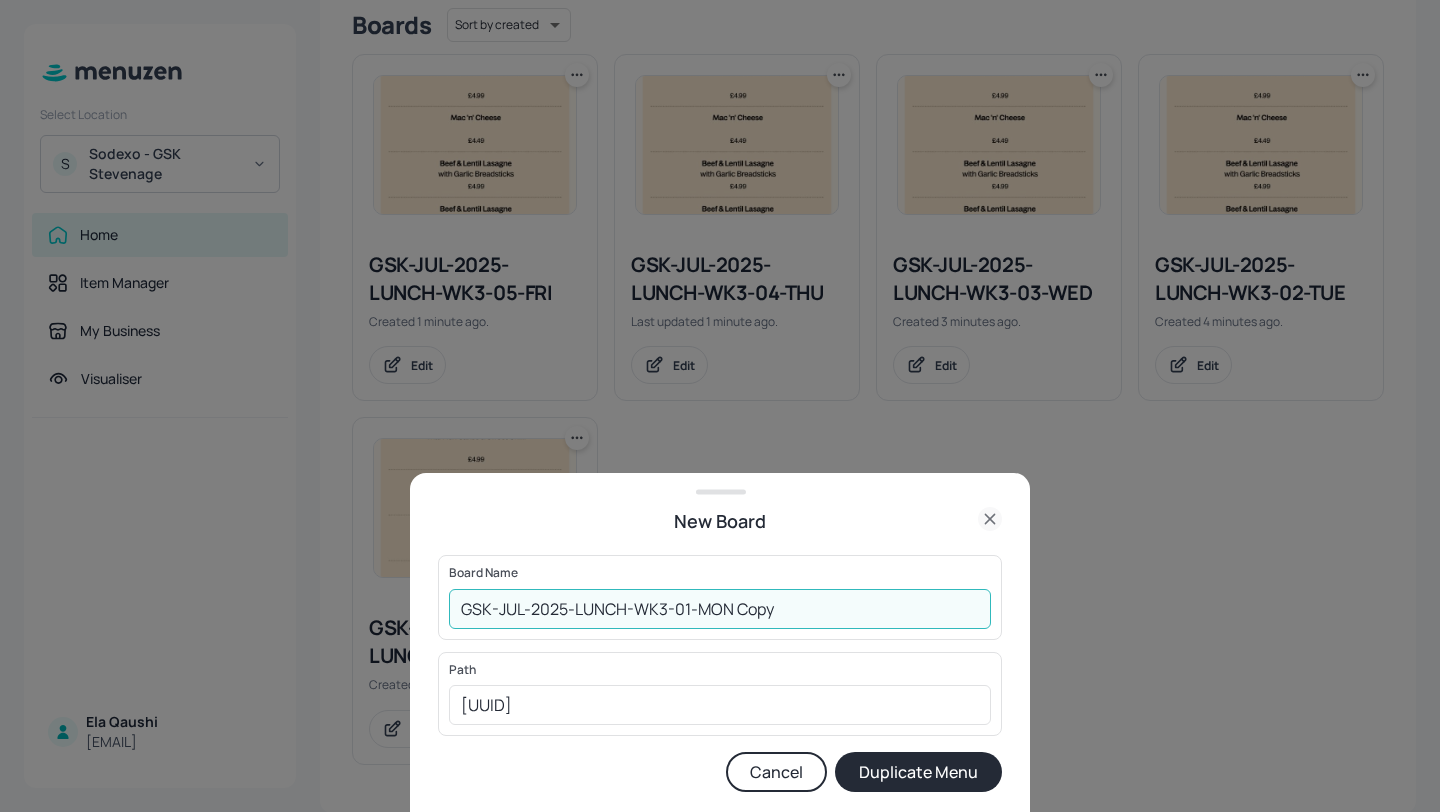 drag, startPoint x: 798, startPoint y: 605, endPoint x: 734, endPoint y: 598, distance: 64.381676 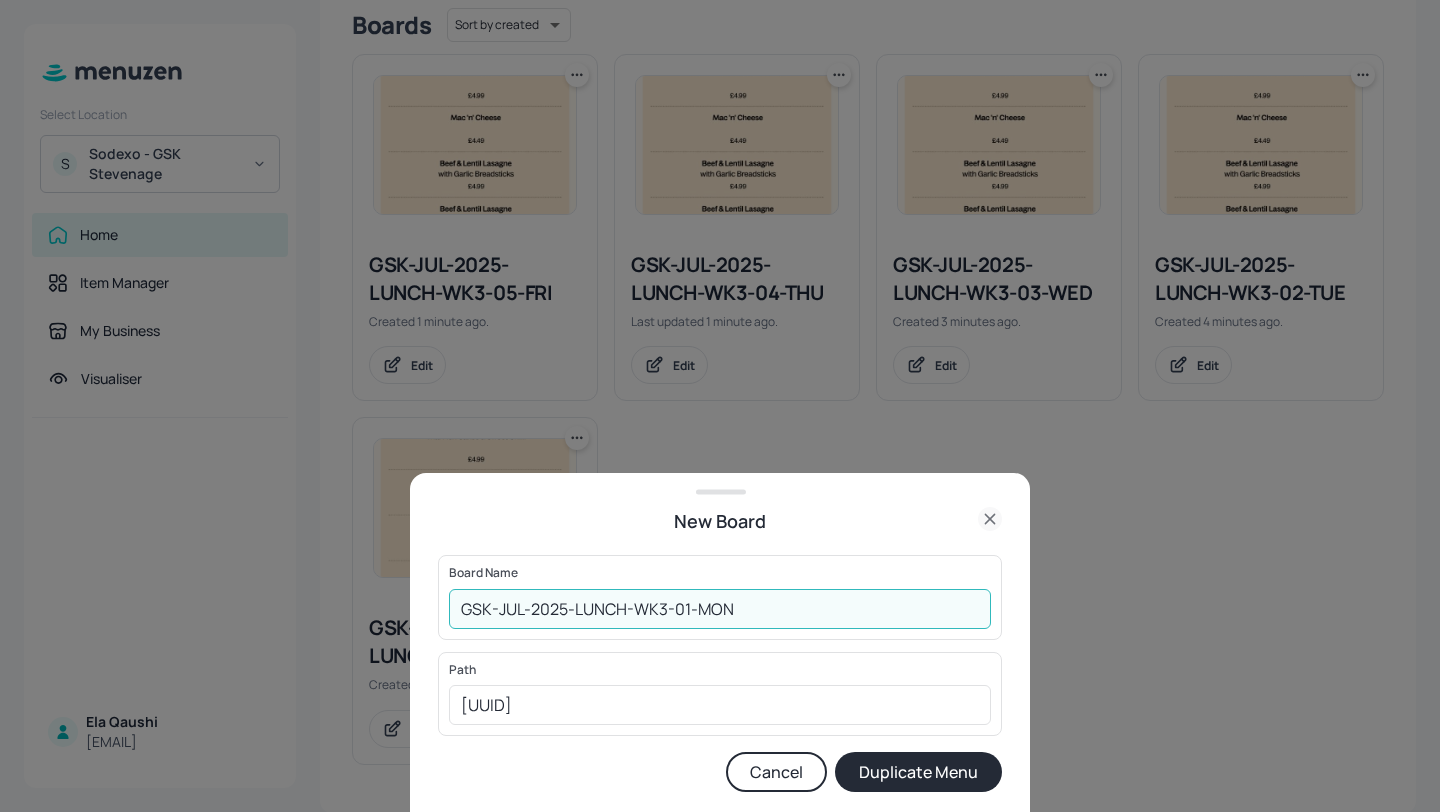 click on "GSK-JUL-2025-LUNCH-WK3-01-MON" at bounding box center [720, 609] 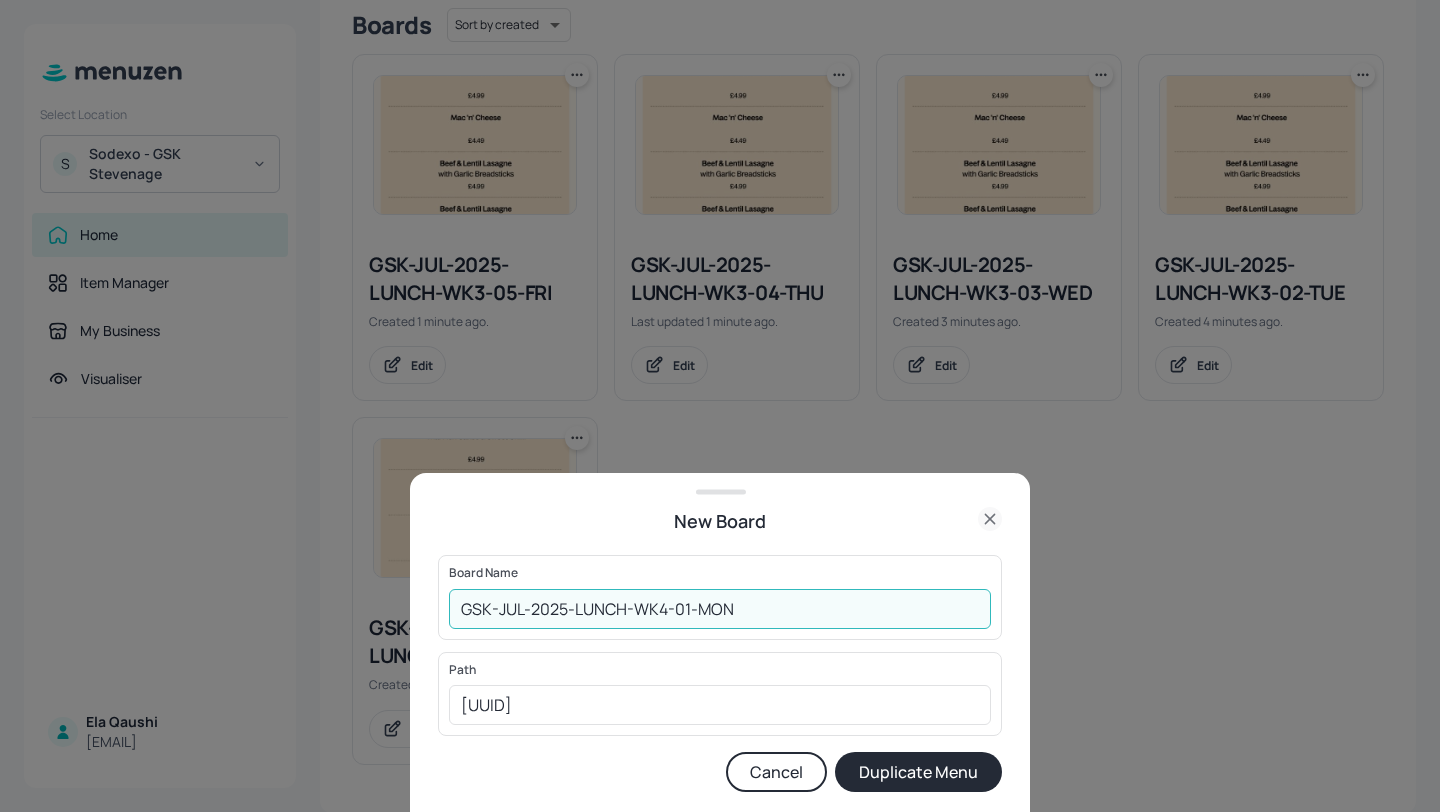 type on "GSK-JUL-2025-LUNCH-WK4-01-MON" 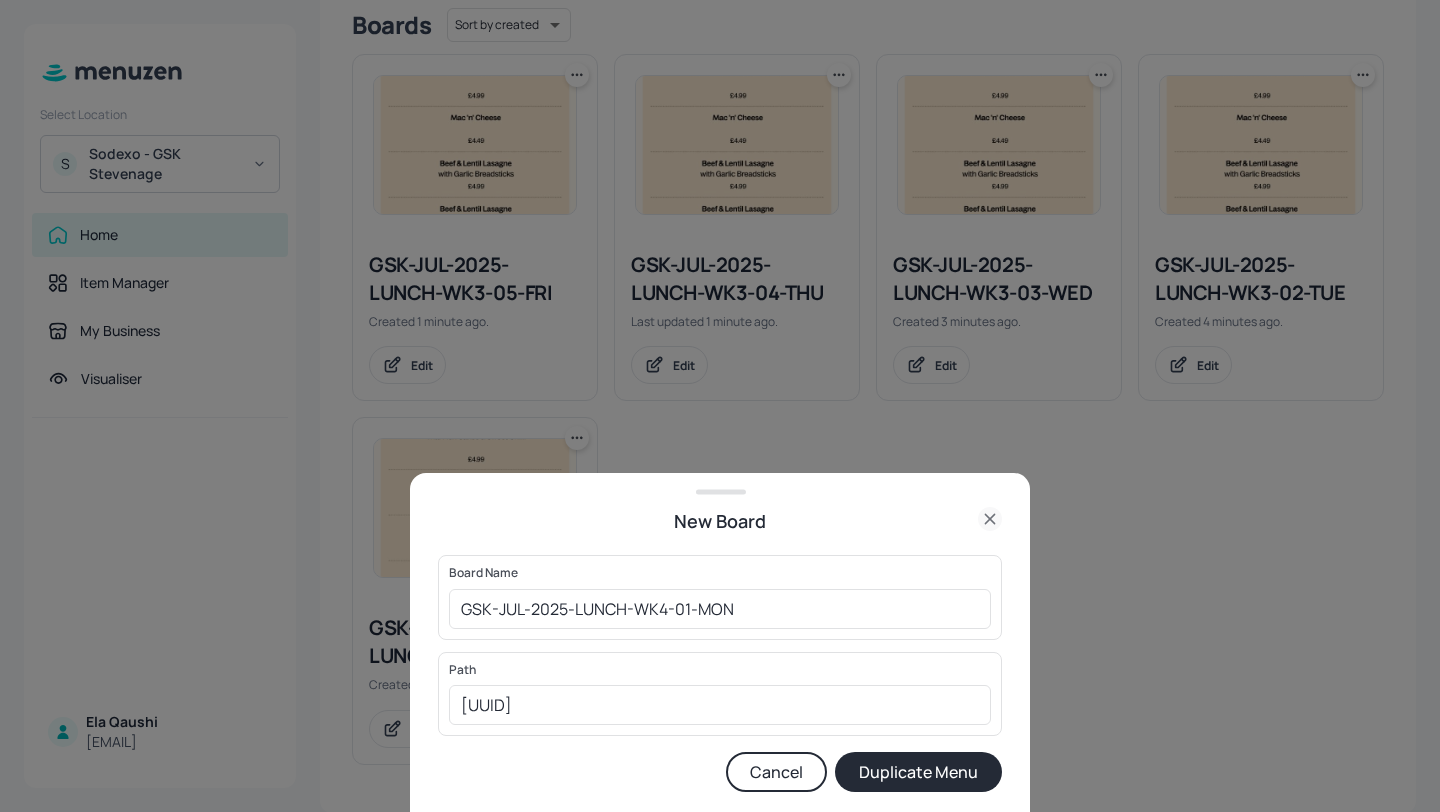 click on "Duplicate Menu" at bounding box center (918, 772) 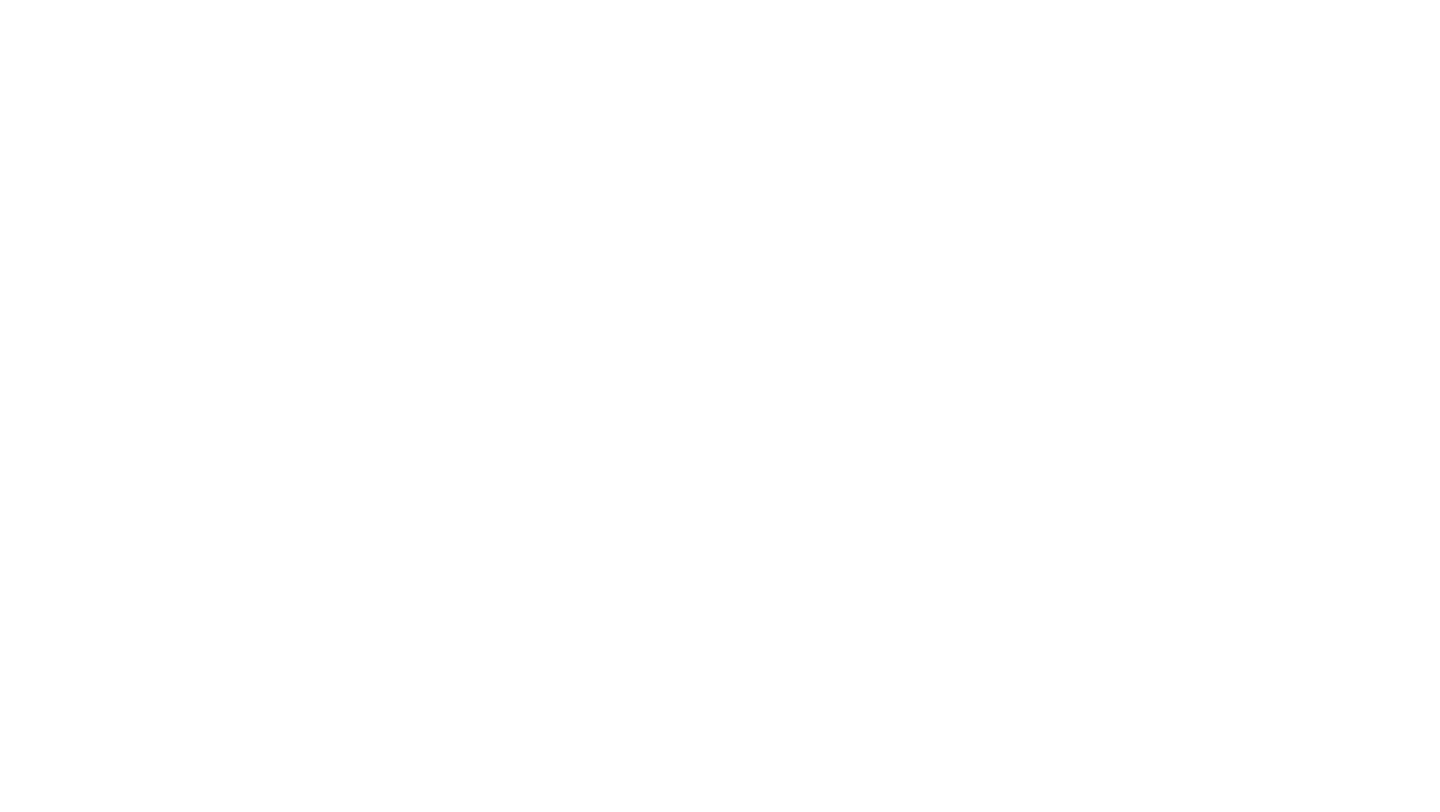 scroll, scrollTop: 0, scrollLeft: 0, axis: both 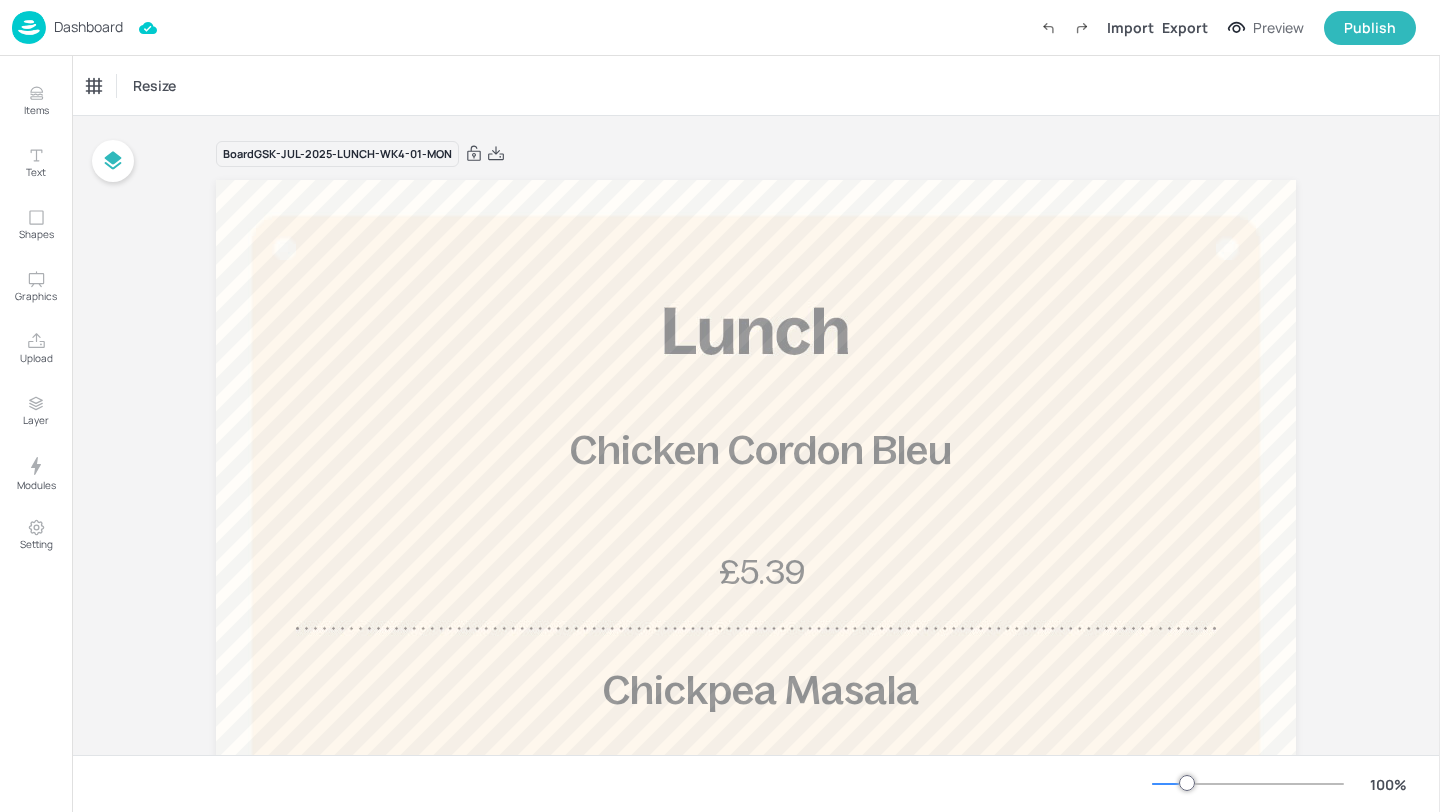 click on "Dashboard" at bounding box center (88, 27) 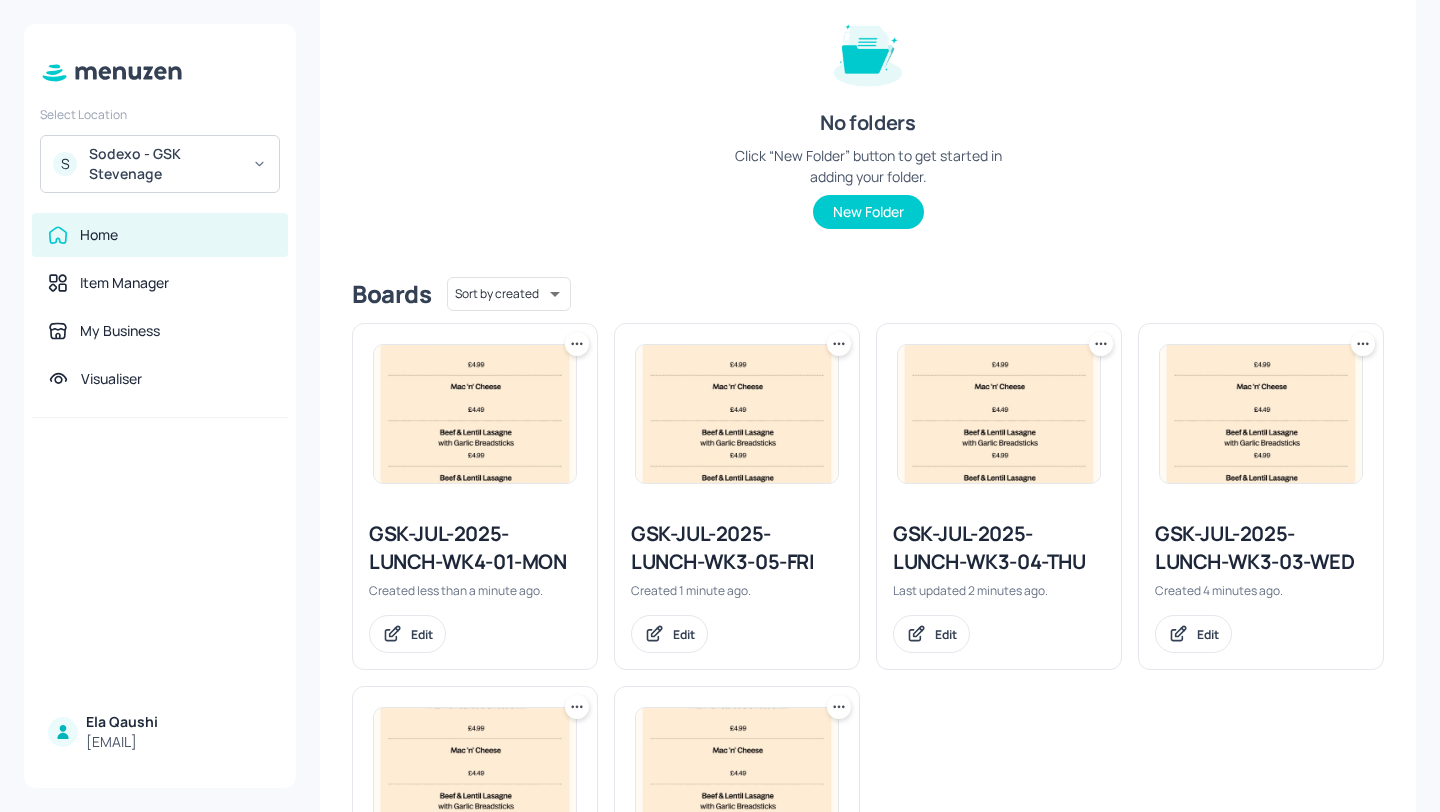scroll, scrollTop: 314, scrollLeft: 0, axis: vertical 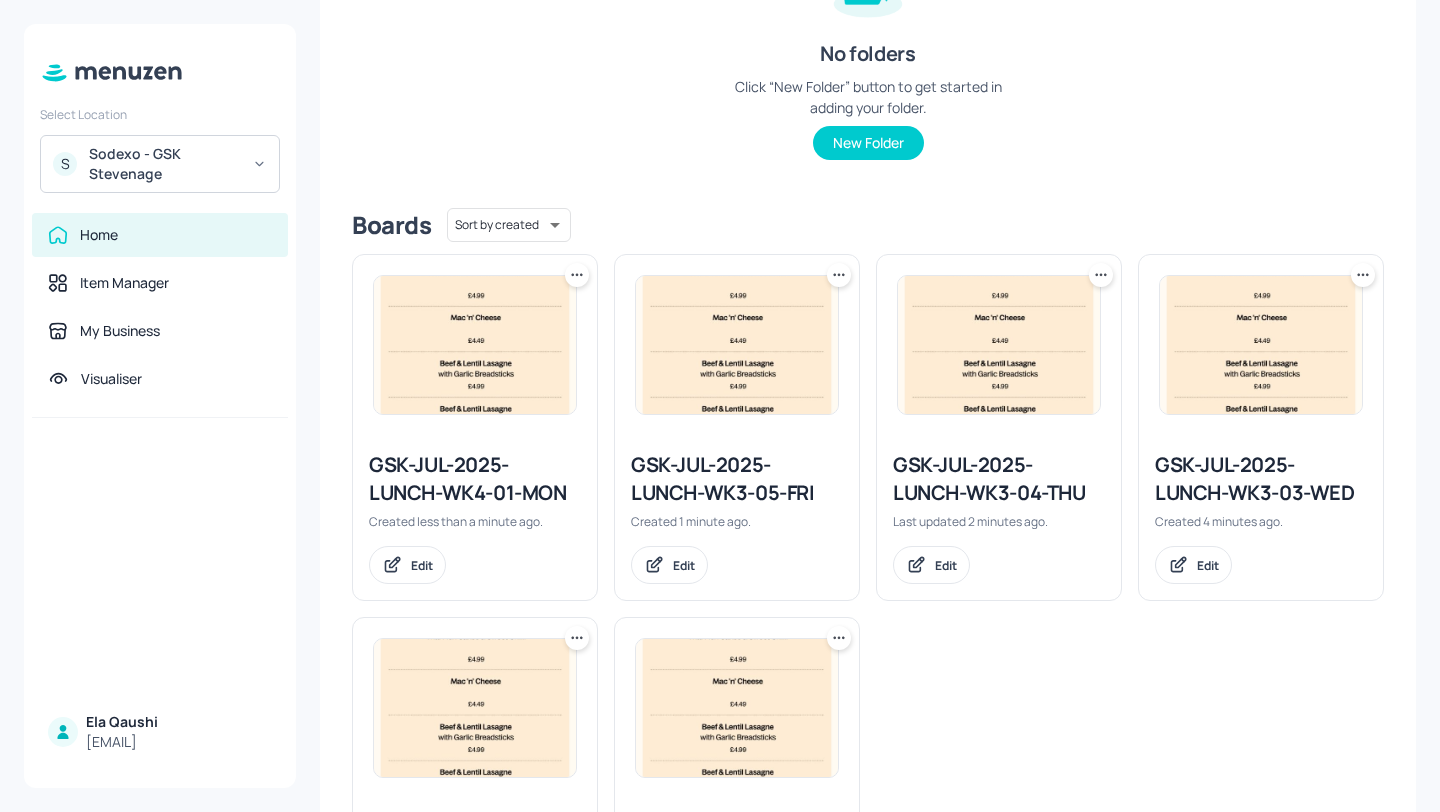 click 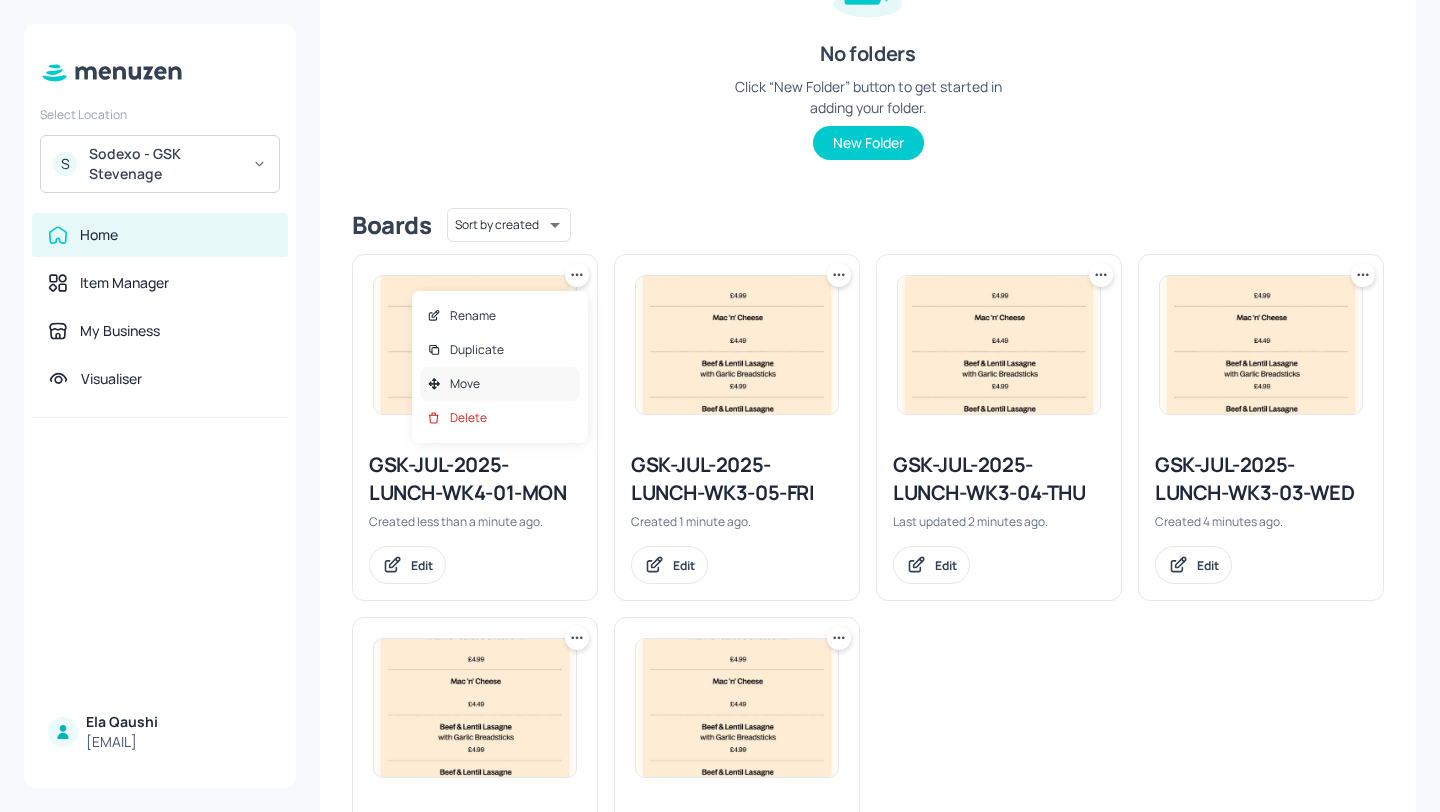 click on "Move" at bounding box center (500, 384) 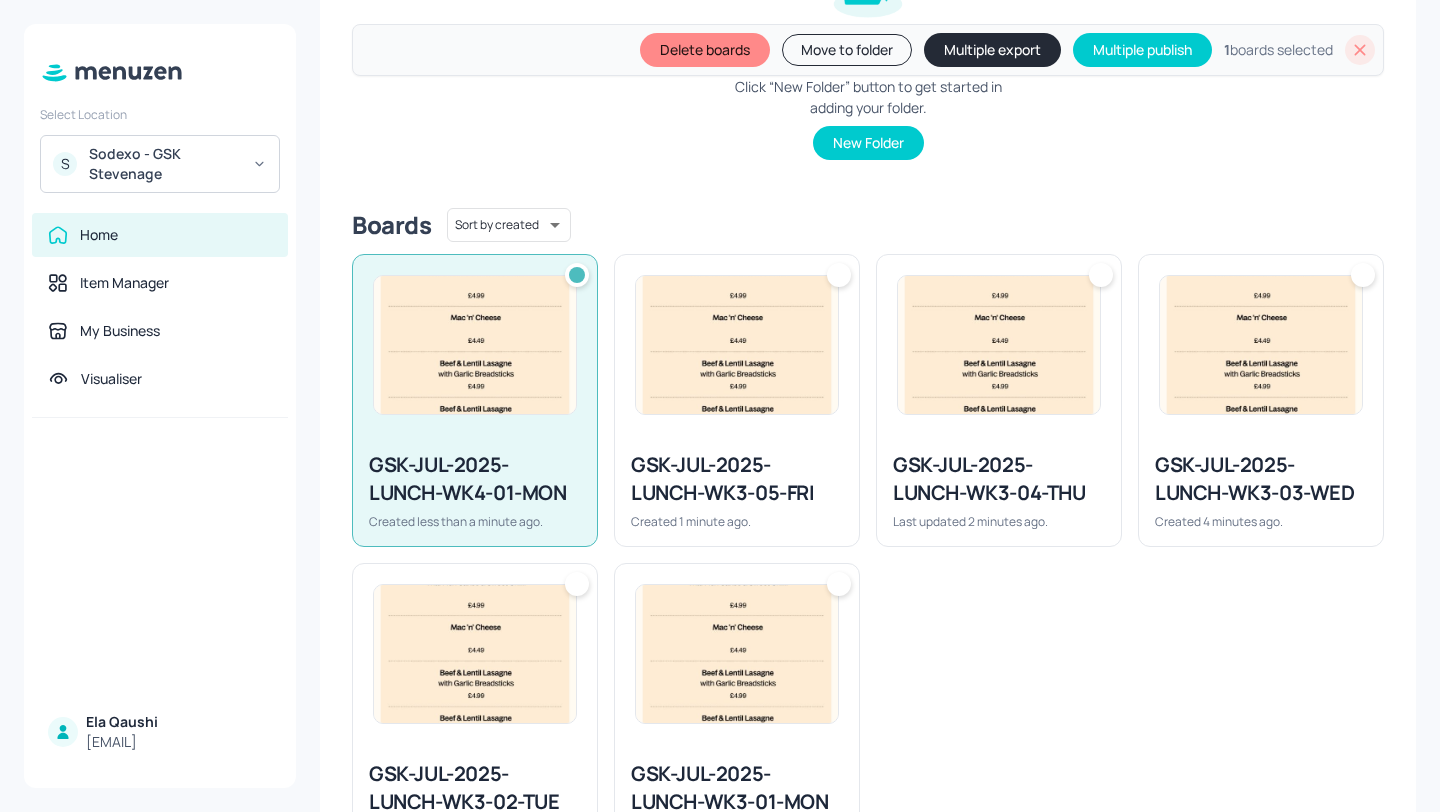 click on "Move to folder" at bounding box center (847, 50) 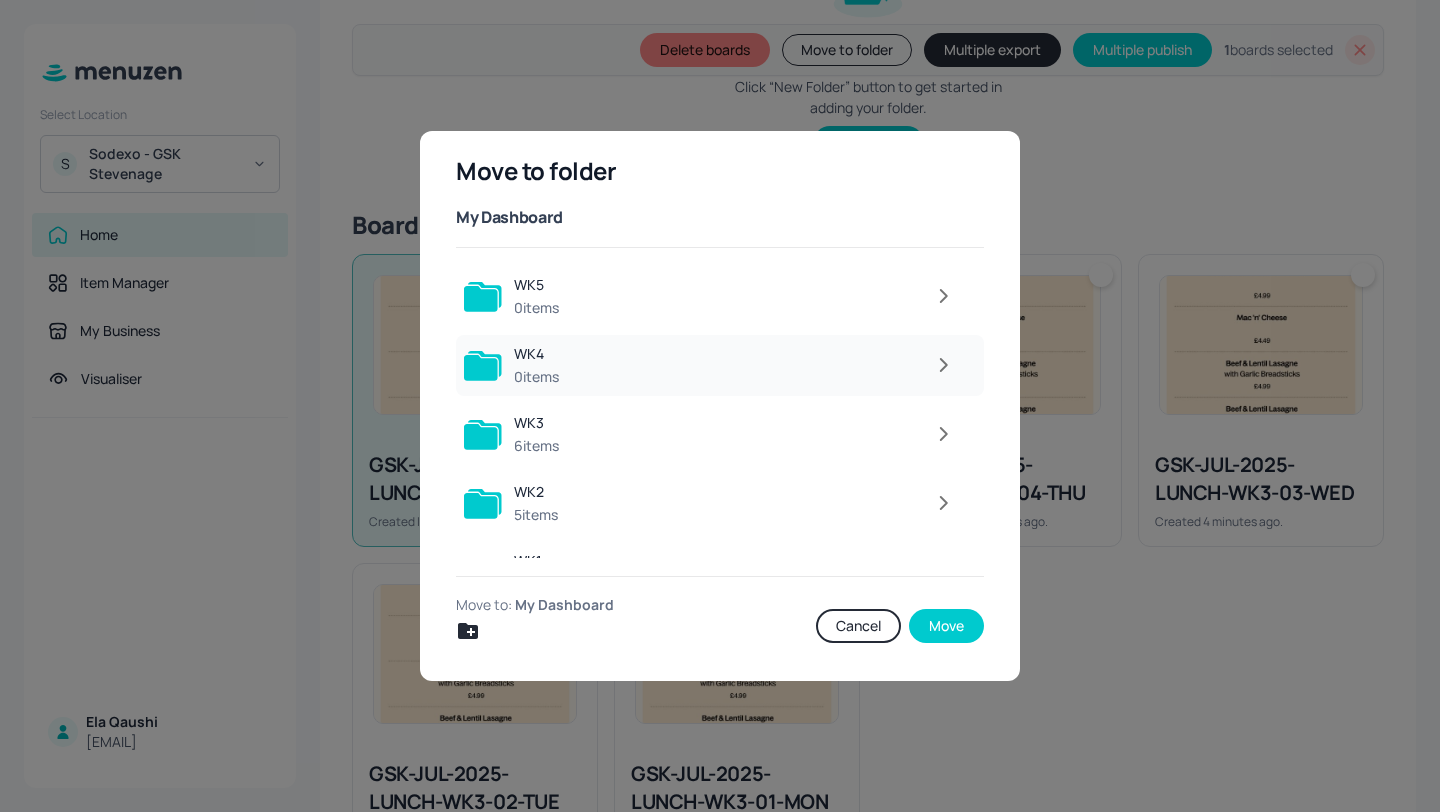 click at bounding box center [768, 365] 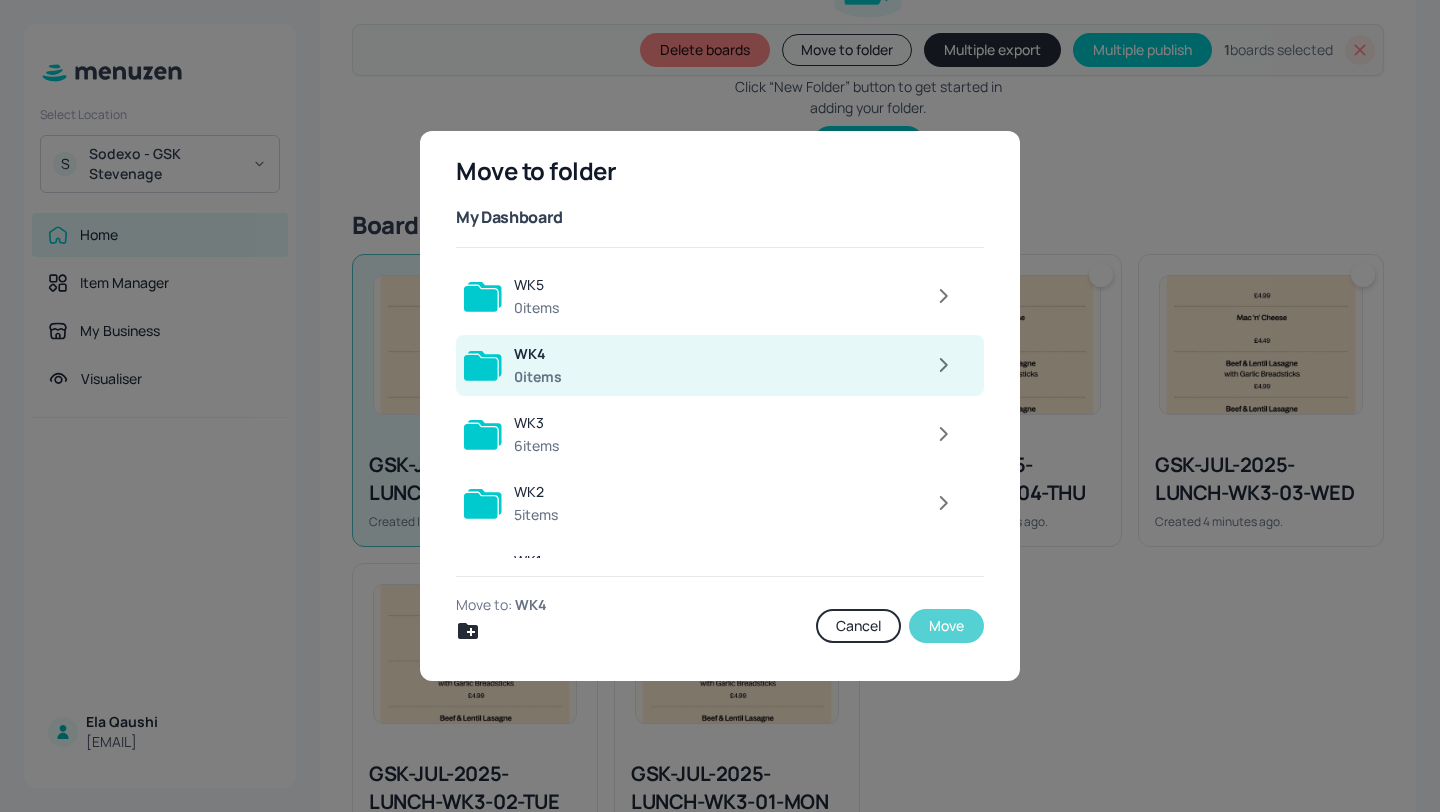 click on "Move" at bounding box center (946, 626) 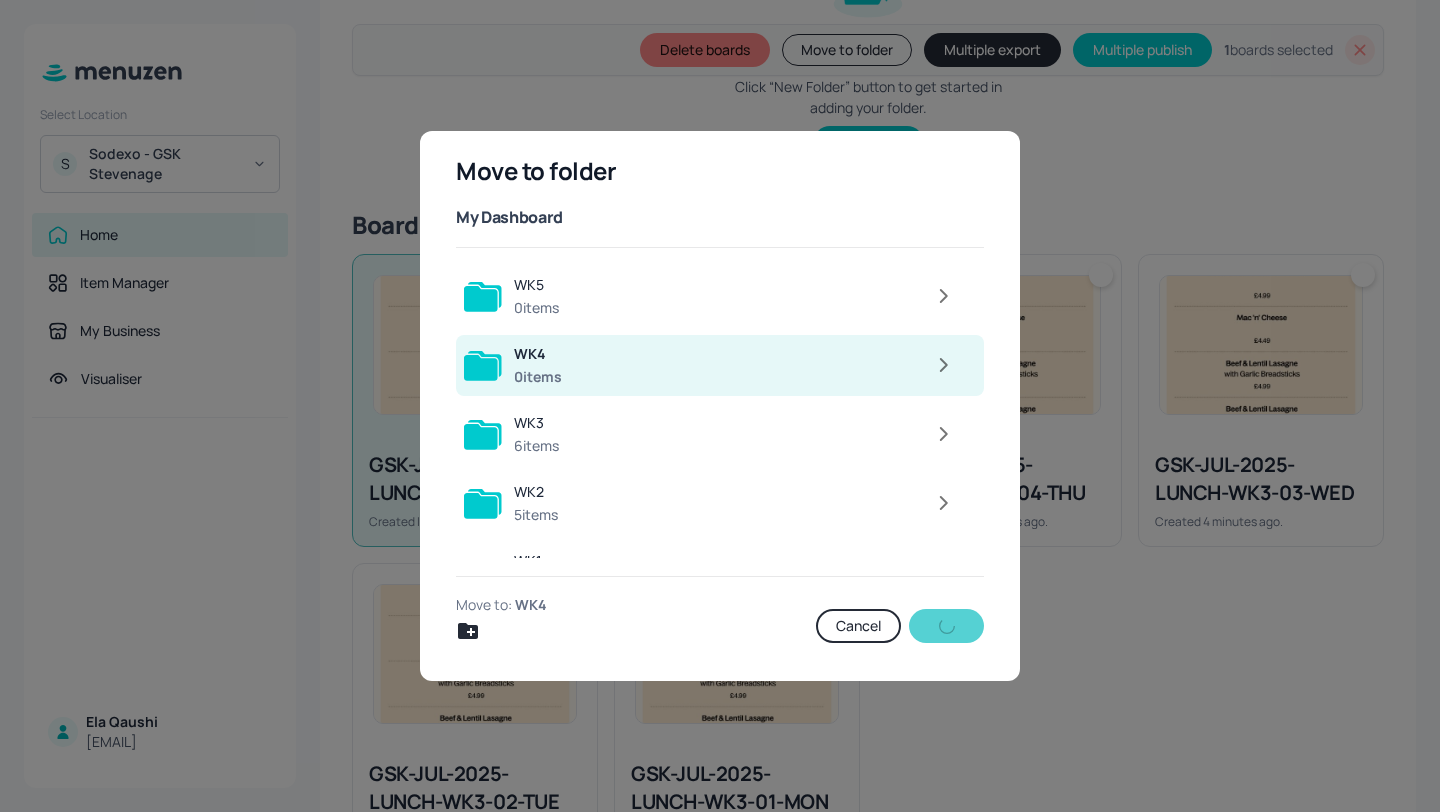 scroll, scrollTop: 151, scrollLeft: 0, axis: vertical 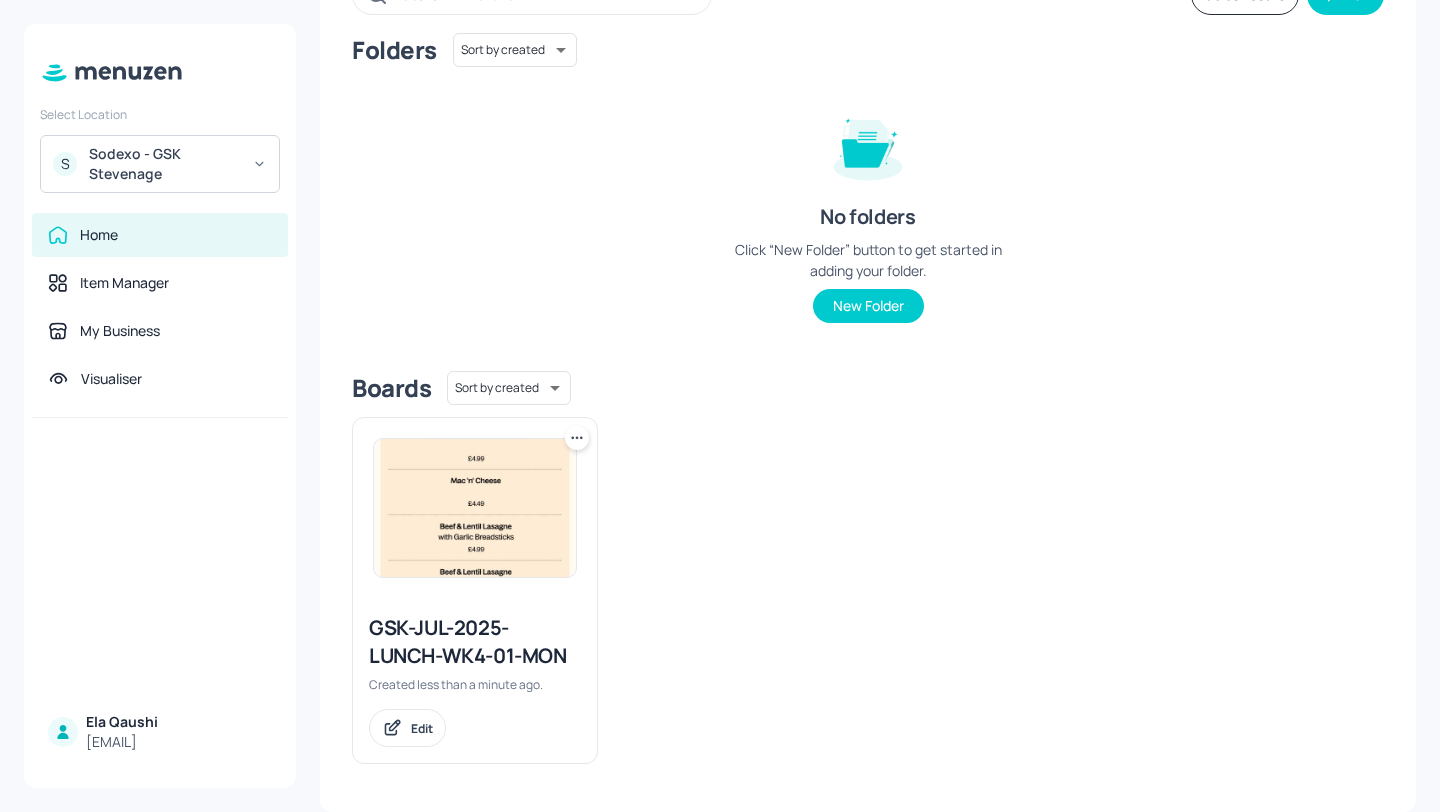 click on "GSK-JUL-2025-LUNCH-WK4-01-MON" at bounding box center [475, 642] 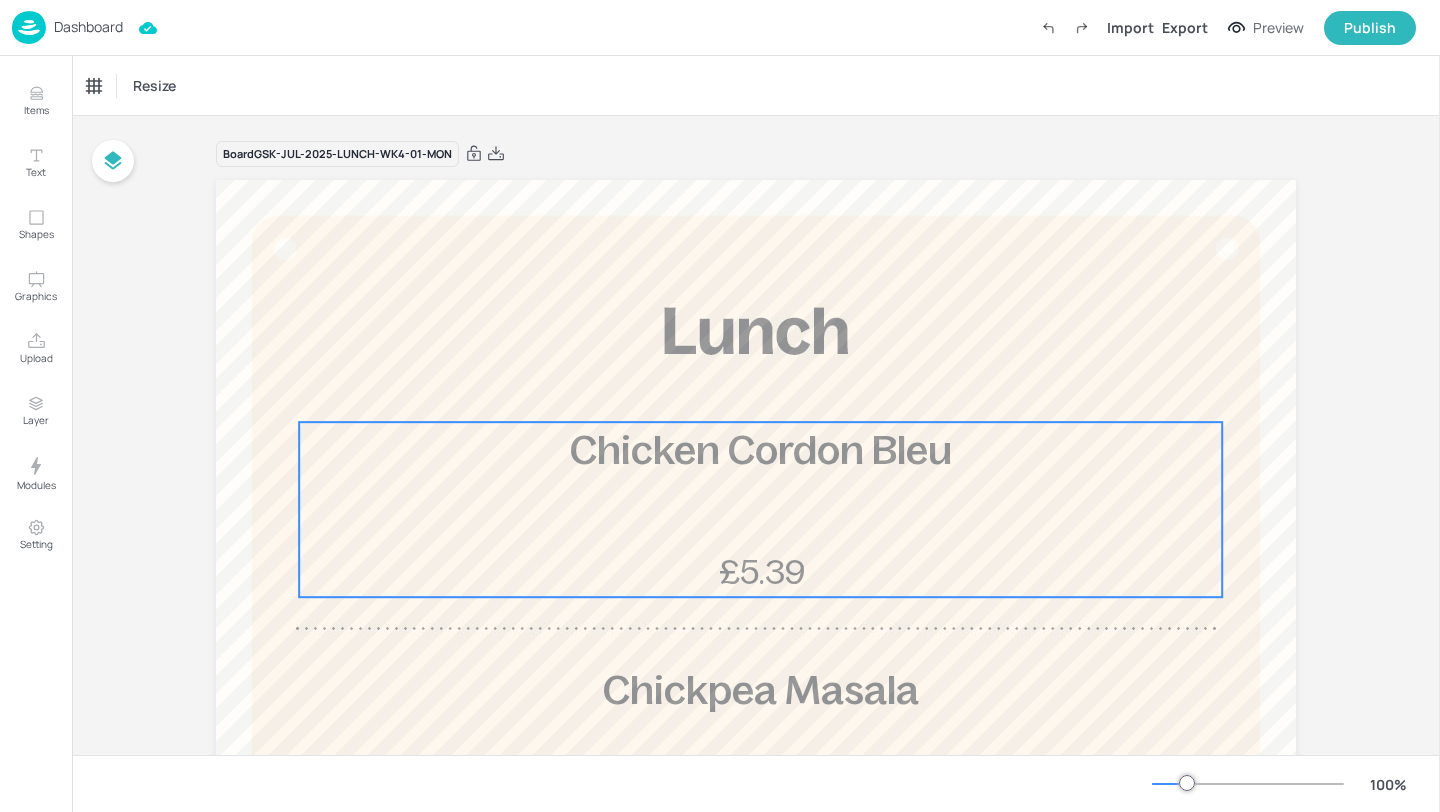 click on "Chicken Cordon Bleu" at bounding box center (760, 450) 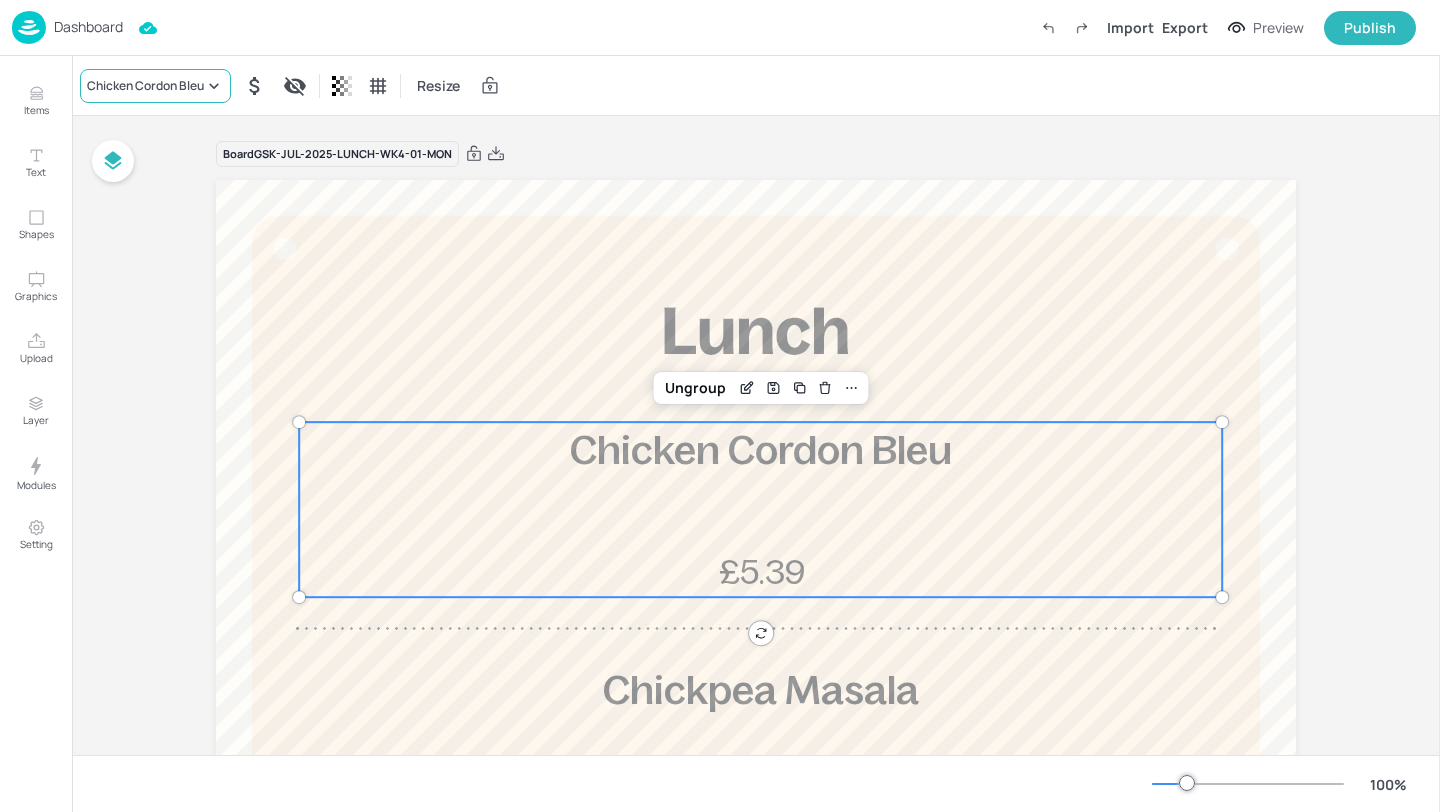 click on "Chicken Cordon Bleu" at bounding box center (145, 86) 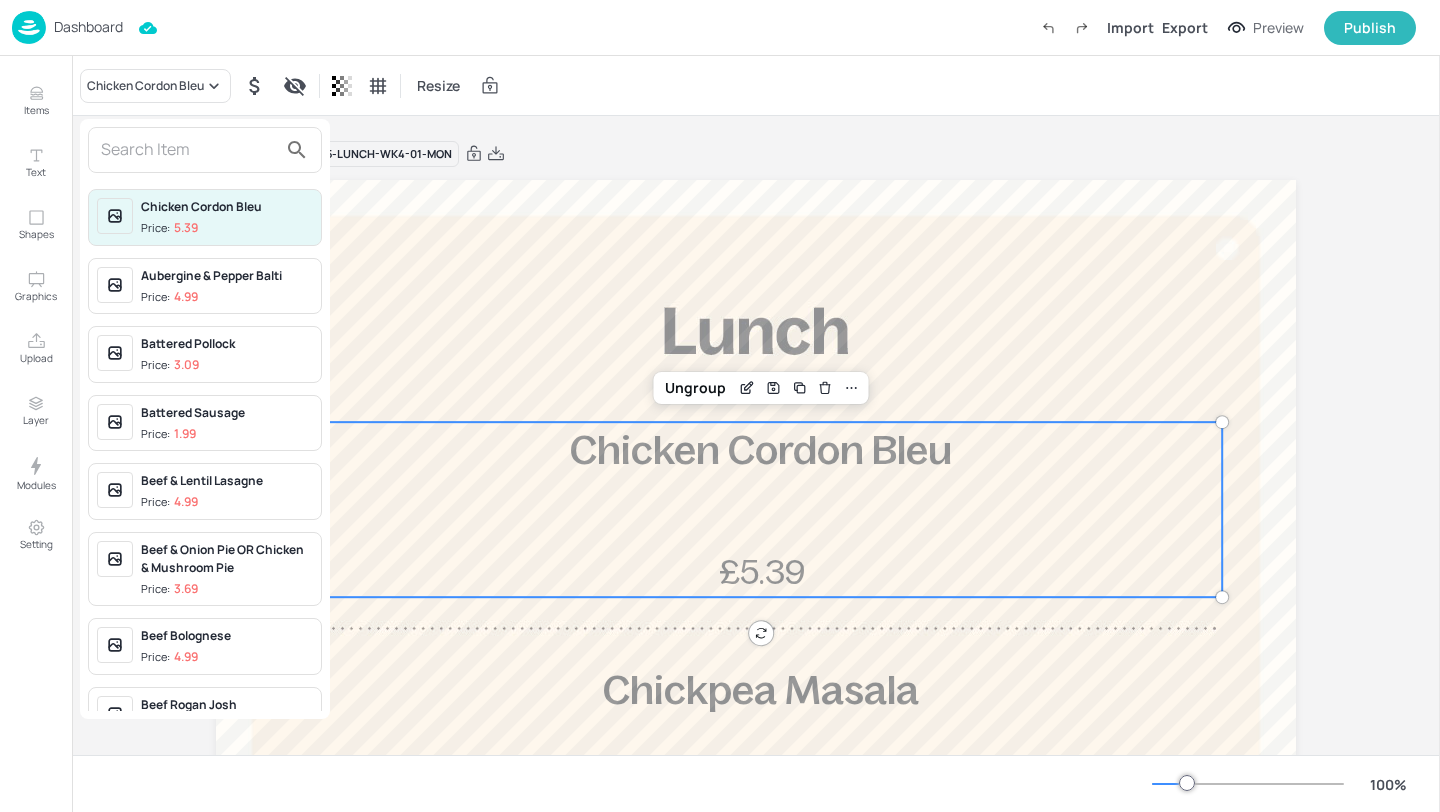 click at bounding box center (189, 150) 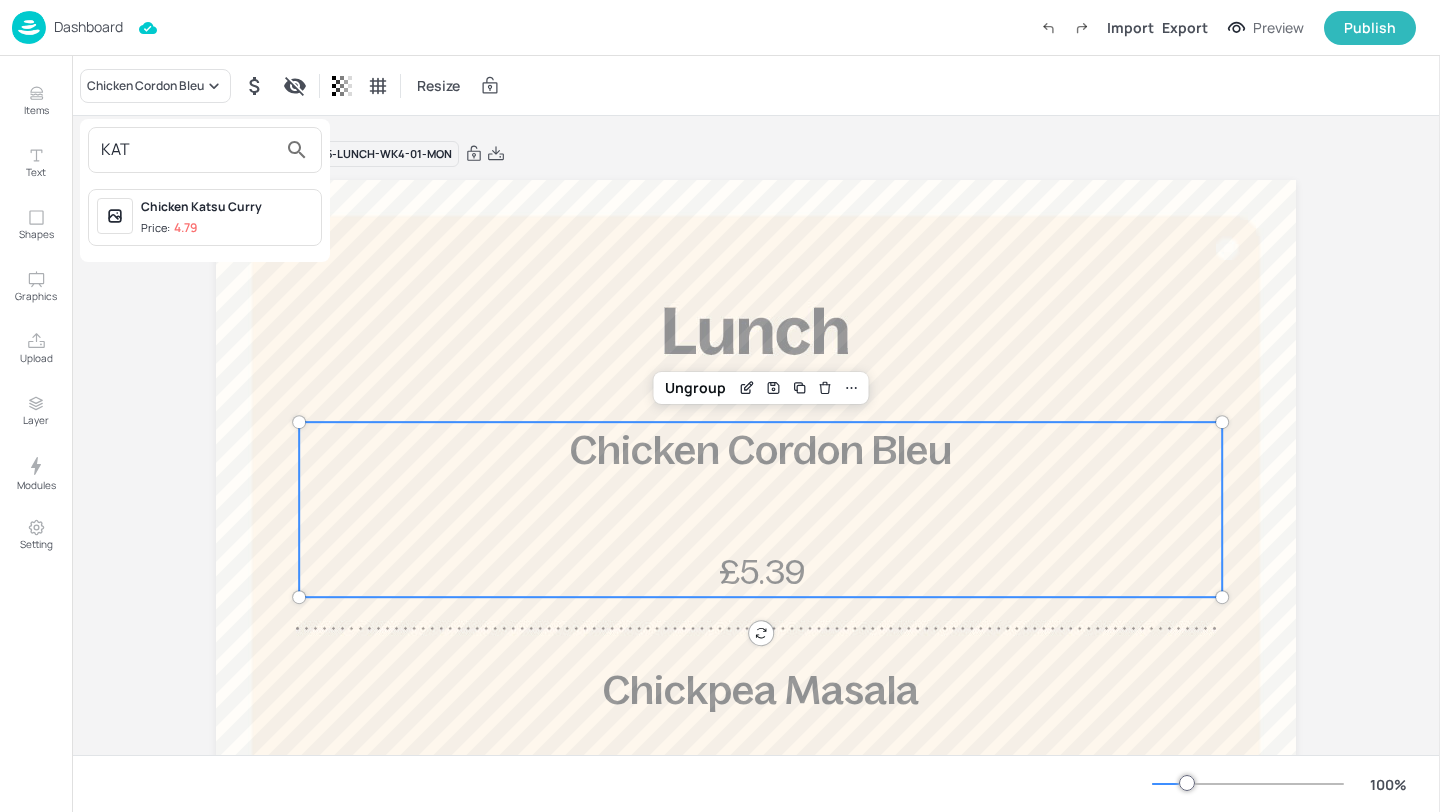 type on "KAT" 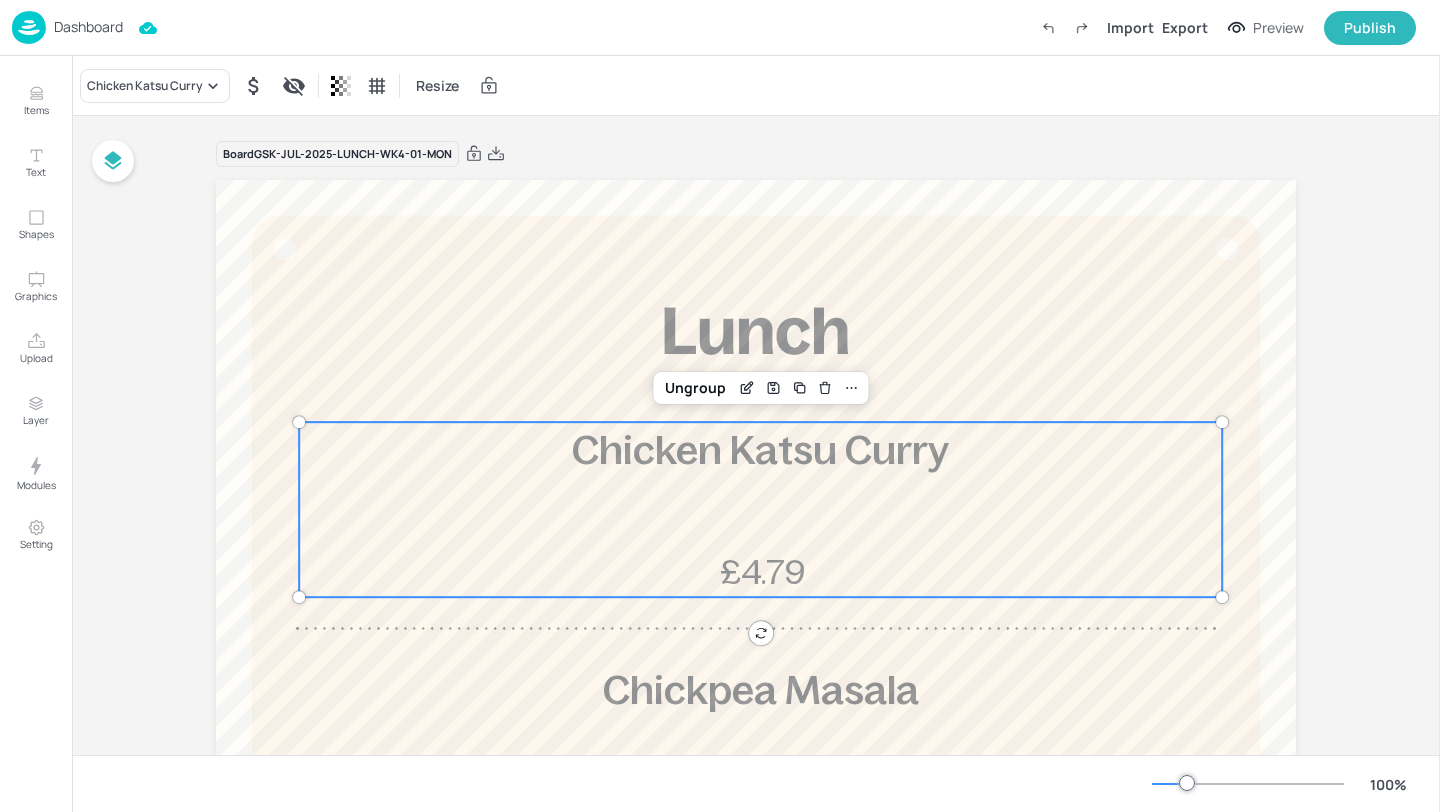 scroll, scrollTop: 408, scrollLeft: 0, axis: vertical 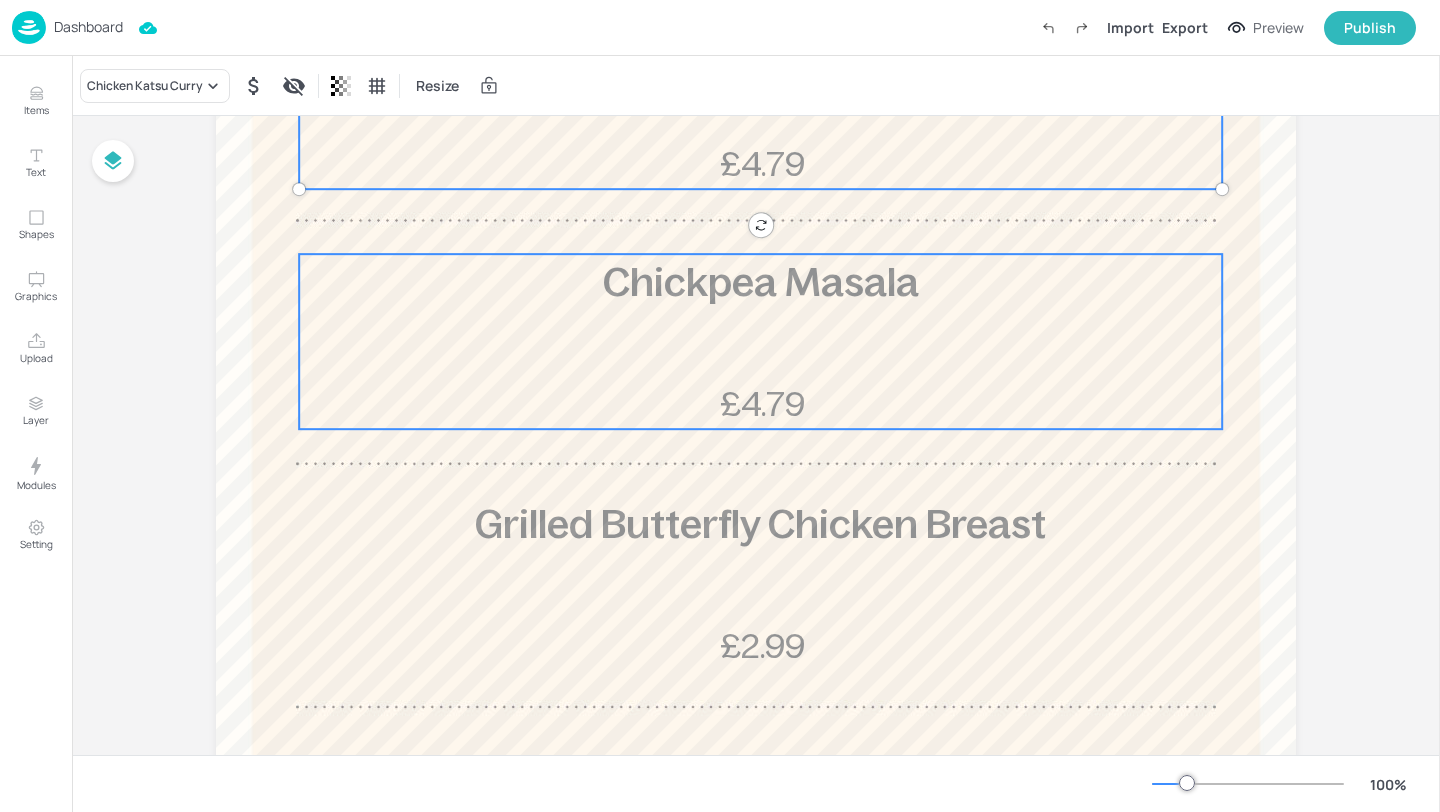 click on "Chickpea Masala £4.79" at bounding box center (760, 341) 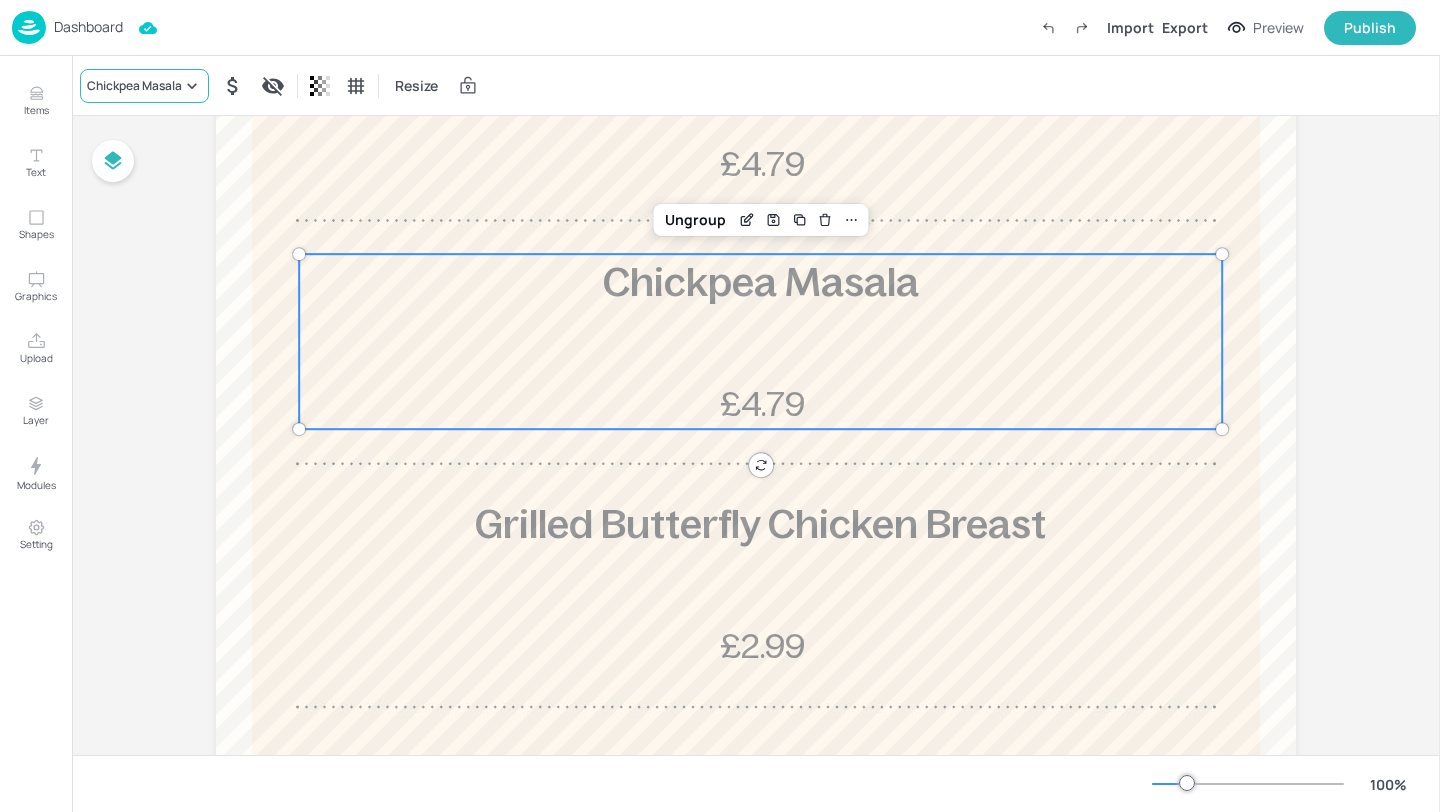 click on "Chickpea Masala" at bounding box center (144, 86) 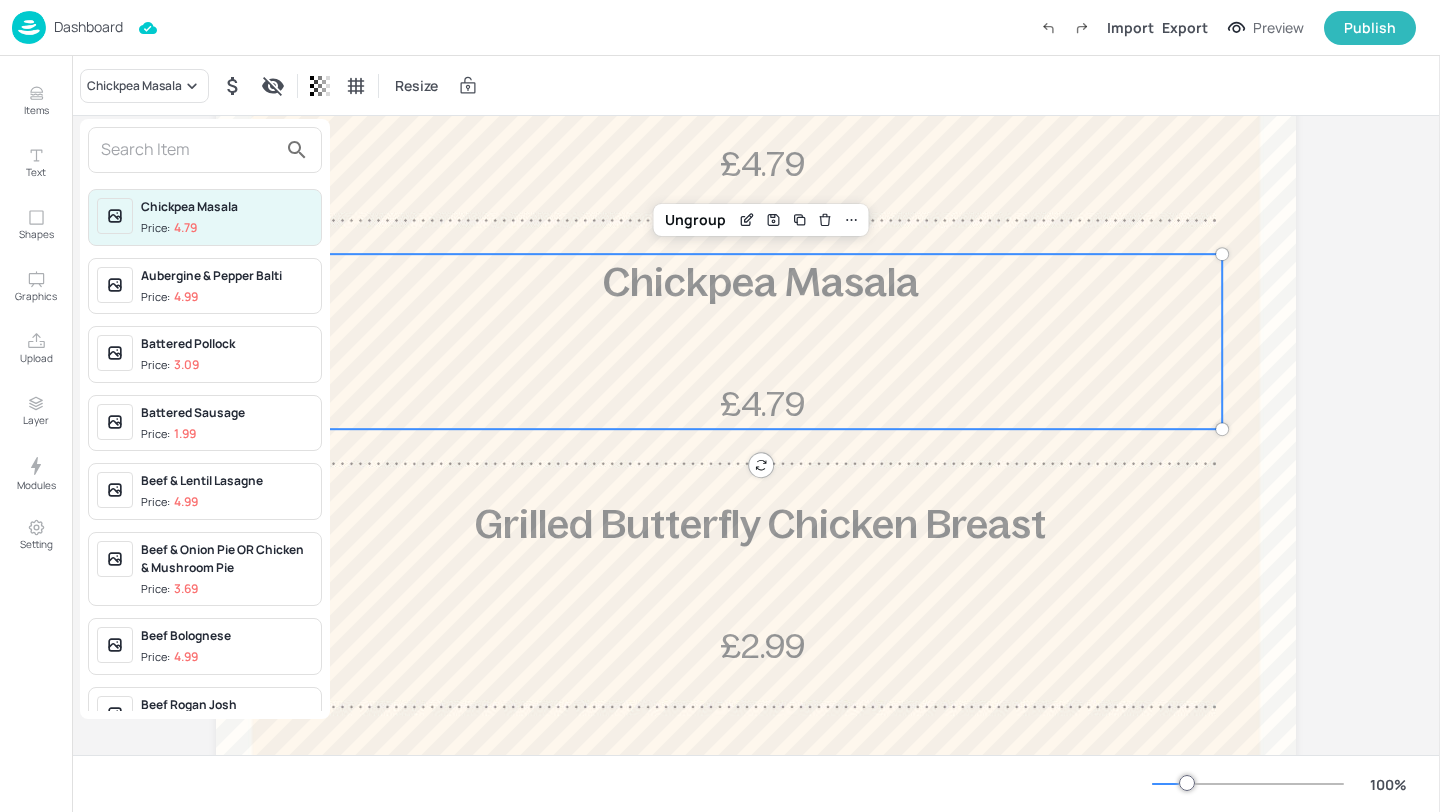 click at bounding box center (189, 150) 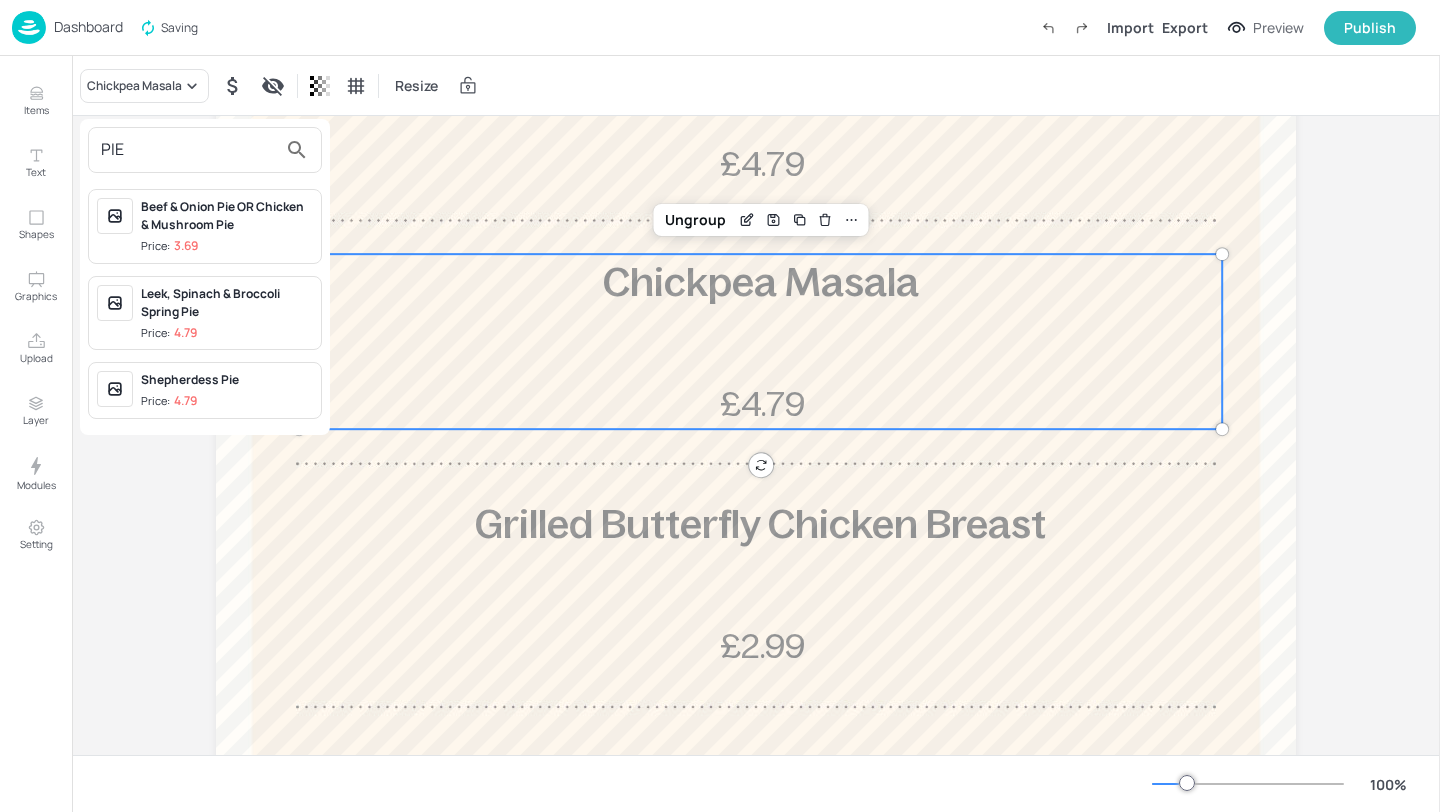 type on "PIE" 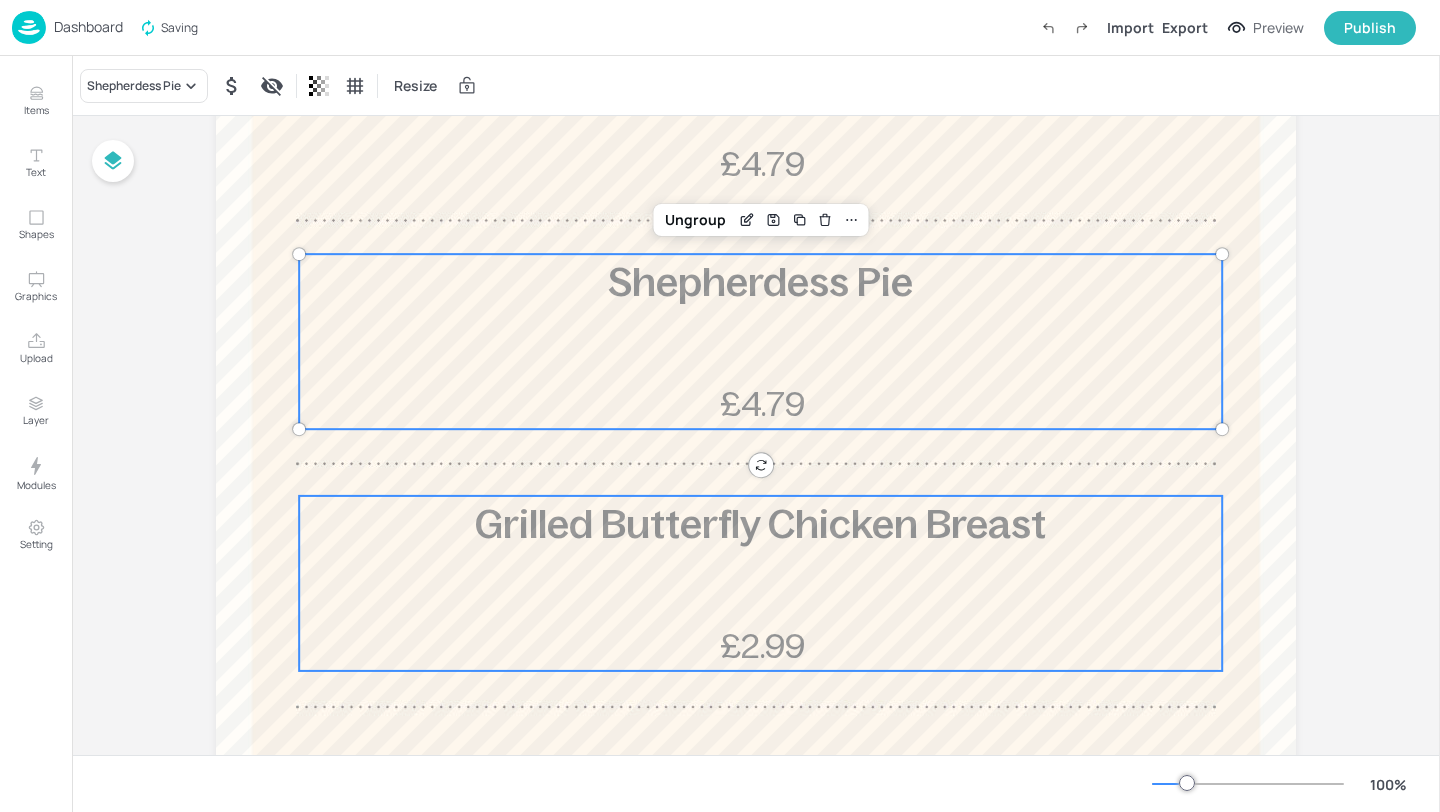 click on "Grilled Butterfly Chicken Breast" at bounding box center (760, 524) 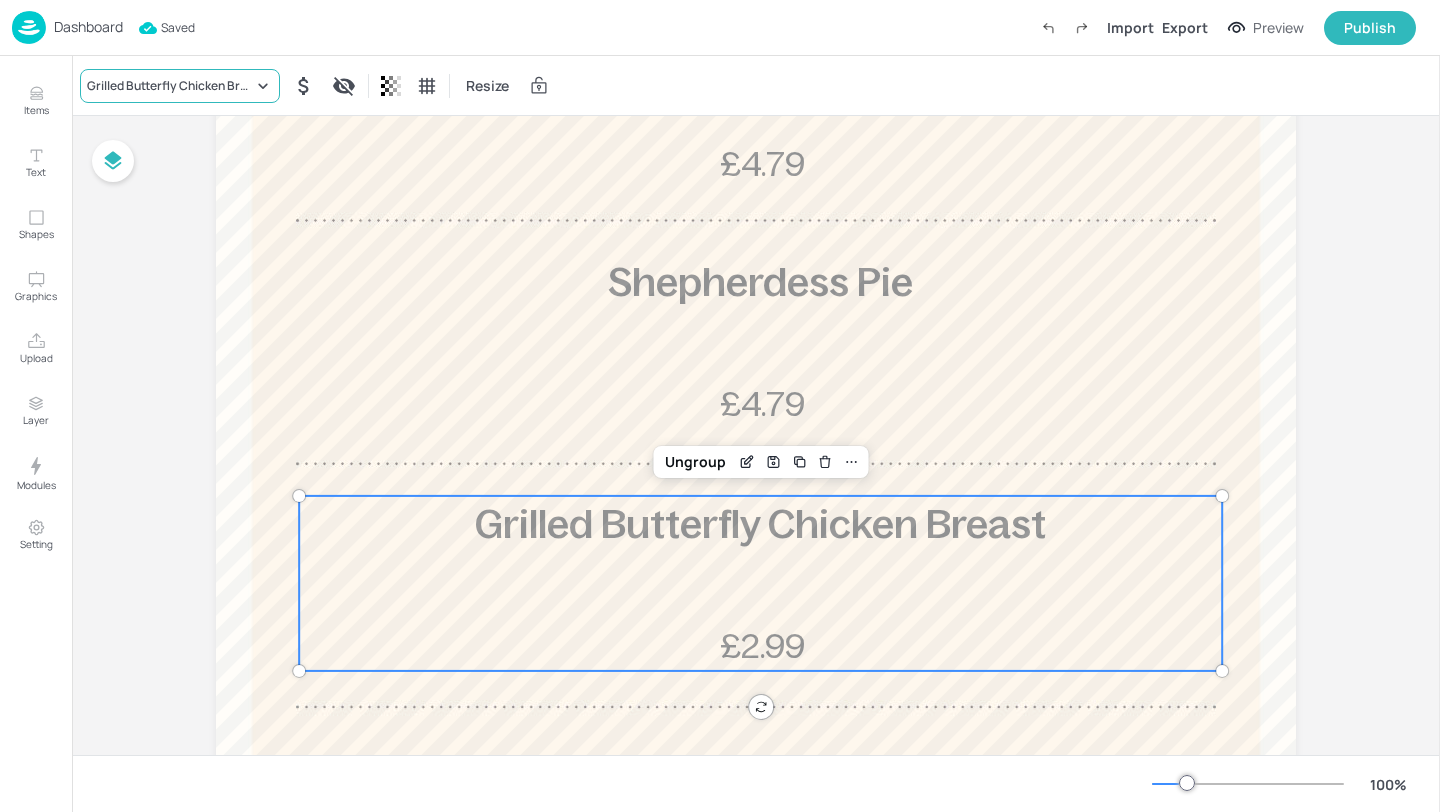 click on "Grilled Butterfly Chicken Breast" at bounding box center [170, 86] 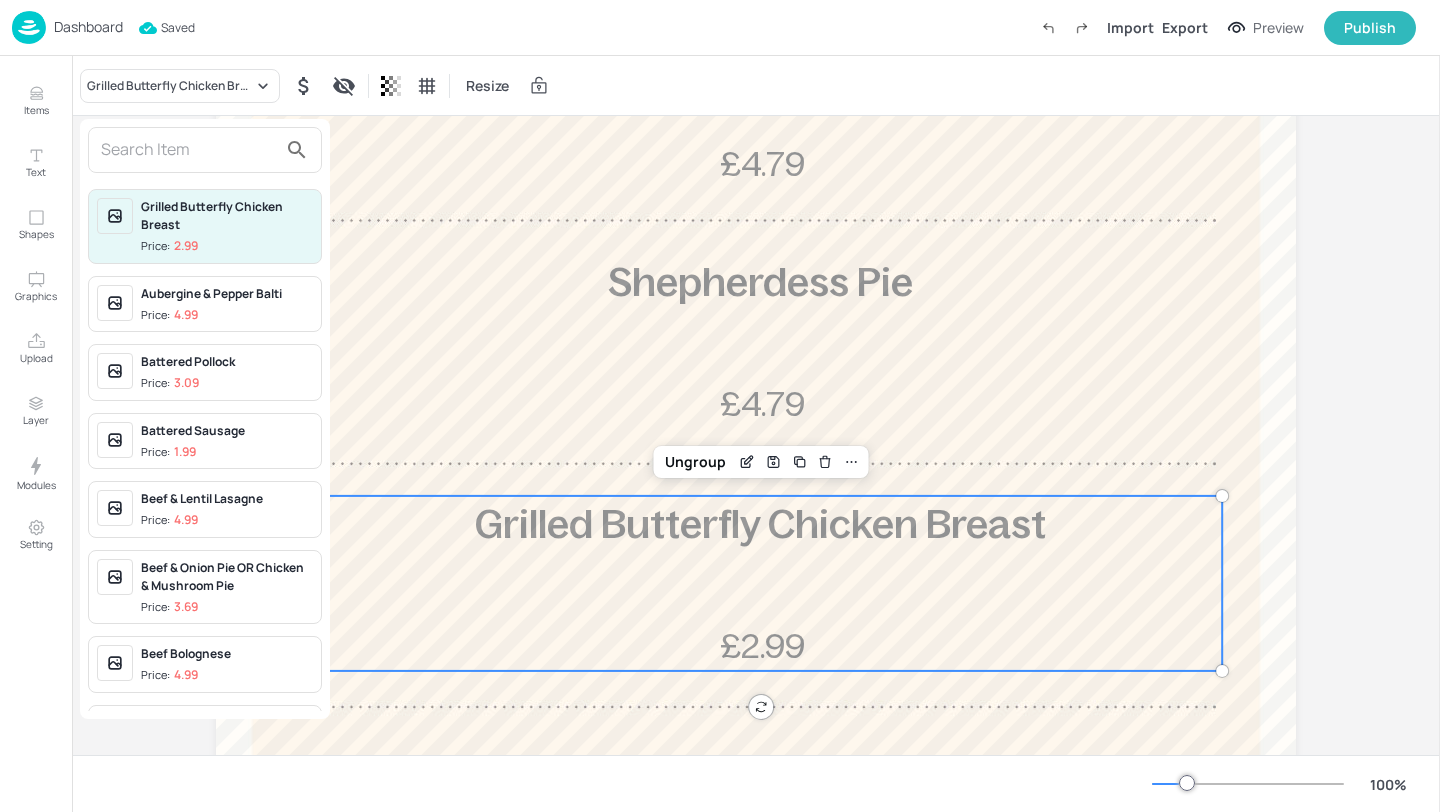 click at bounding box center (189, 150) 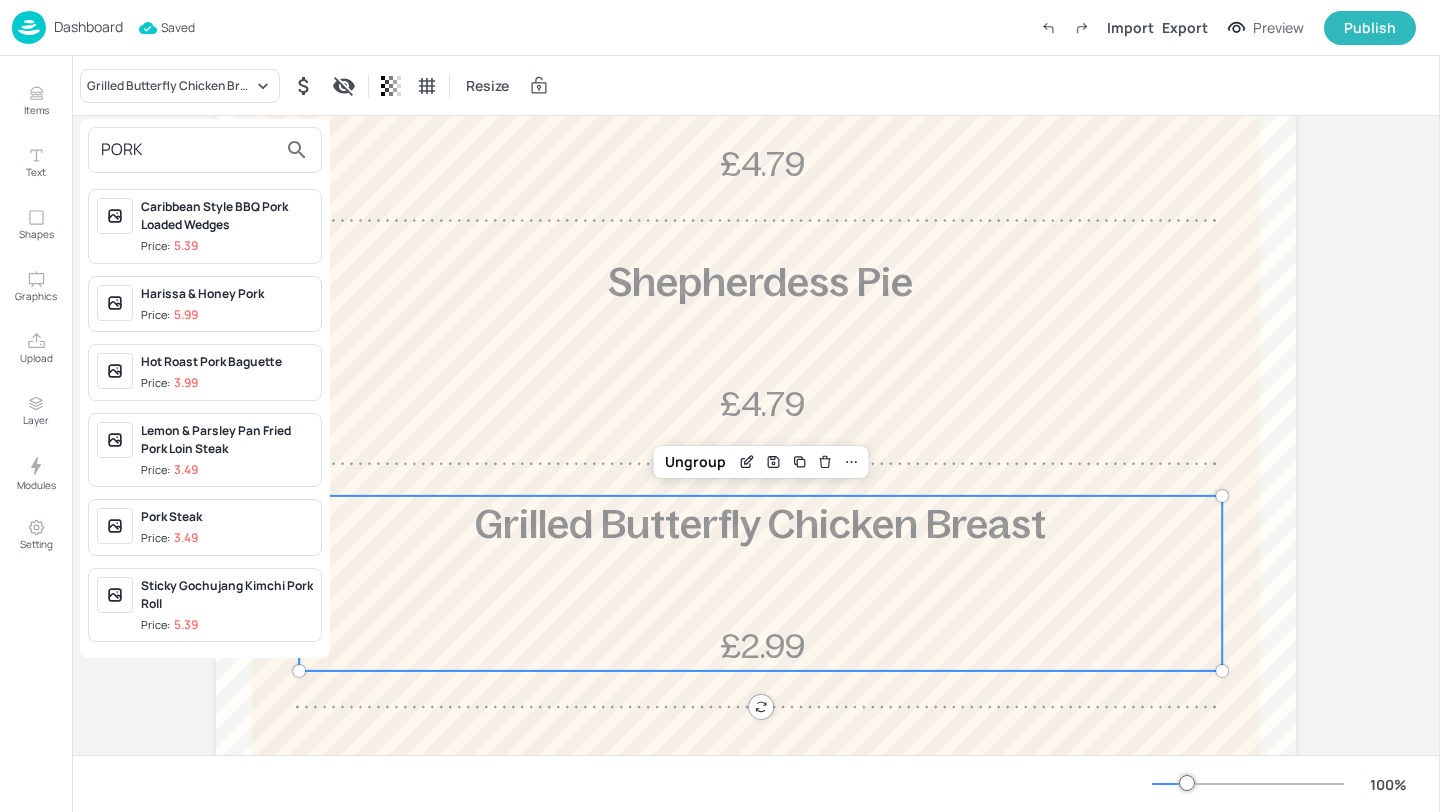 type on "PORK" 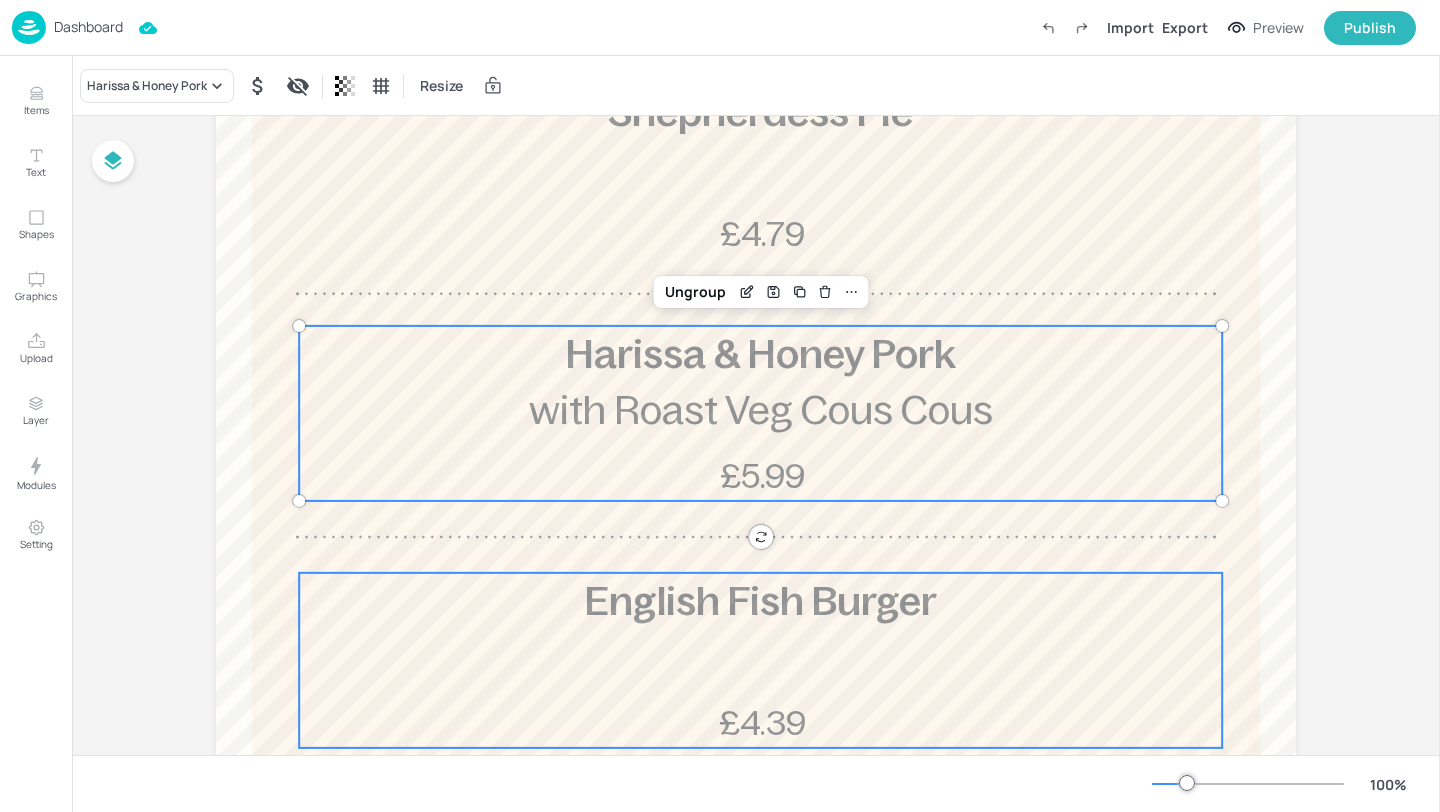 scroll, scrollTop: 787, scrollLeft: 0, axis: vertical 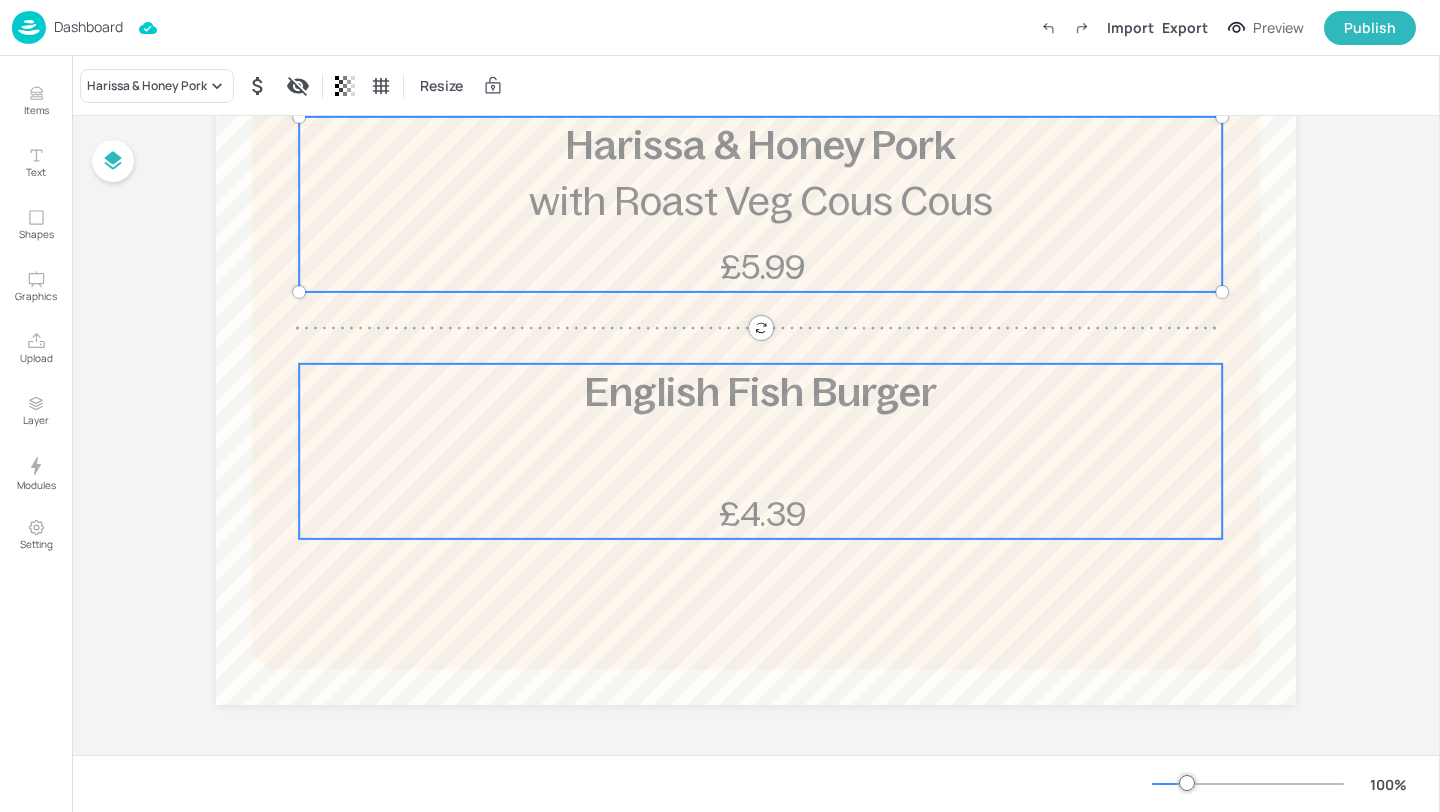 click on "English Fish Burger £4.39" at bounding box center (760, 451) 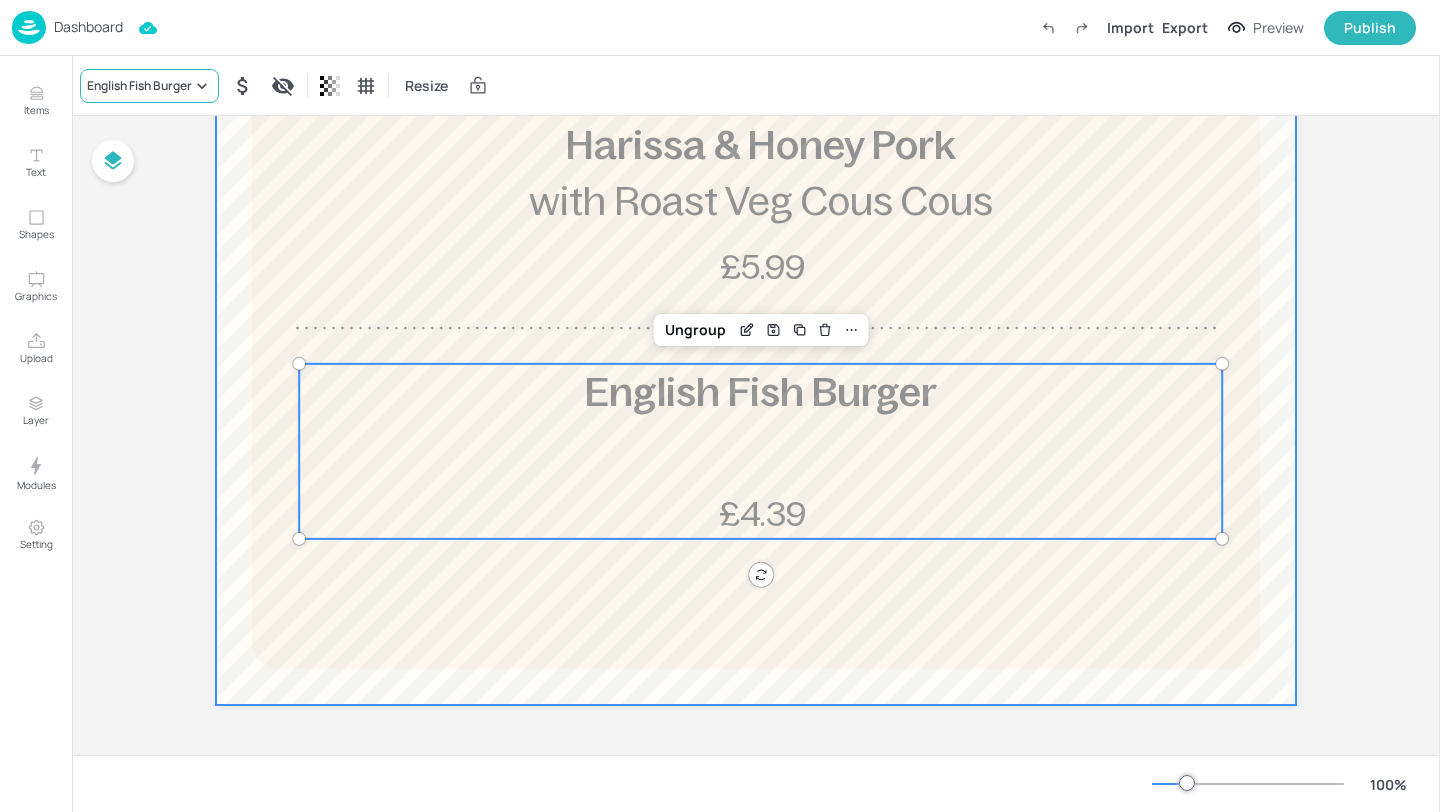 click 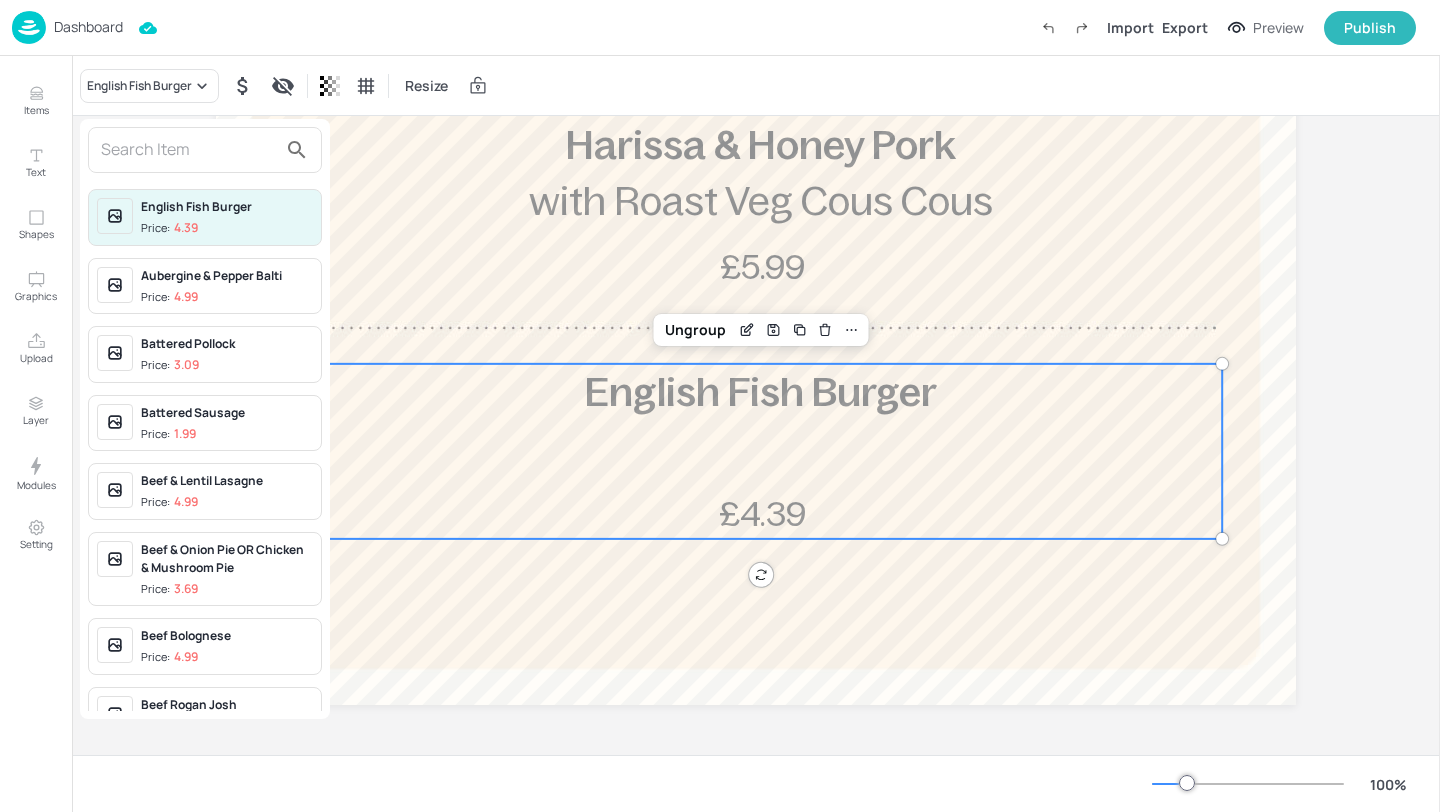 click at bounding box center [189, 150] 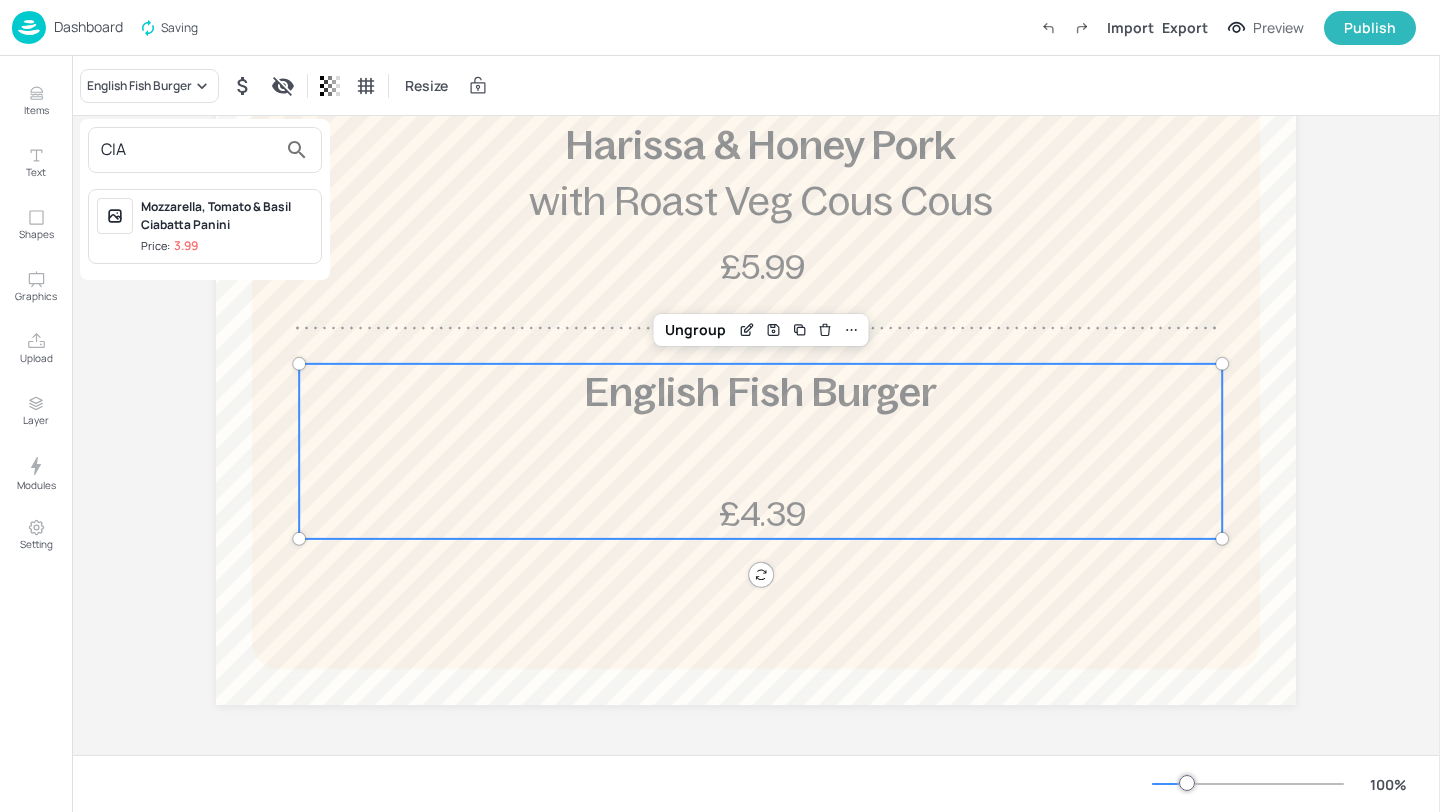 type on "CIA" 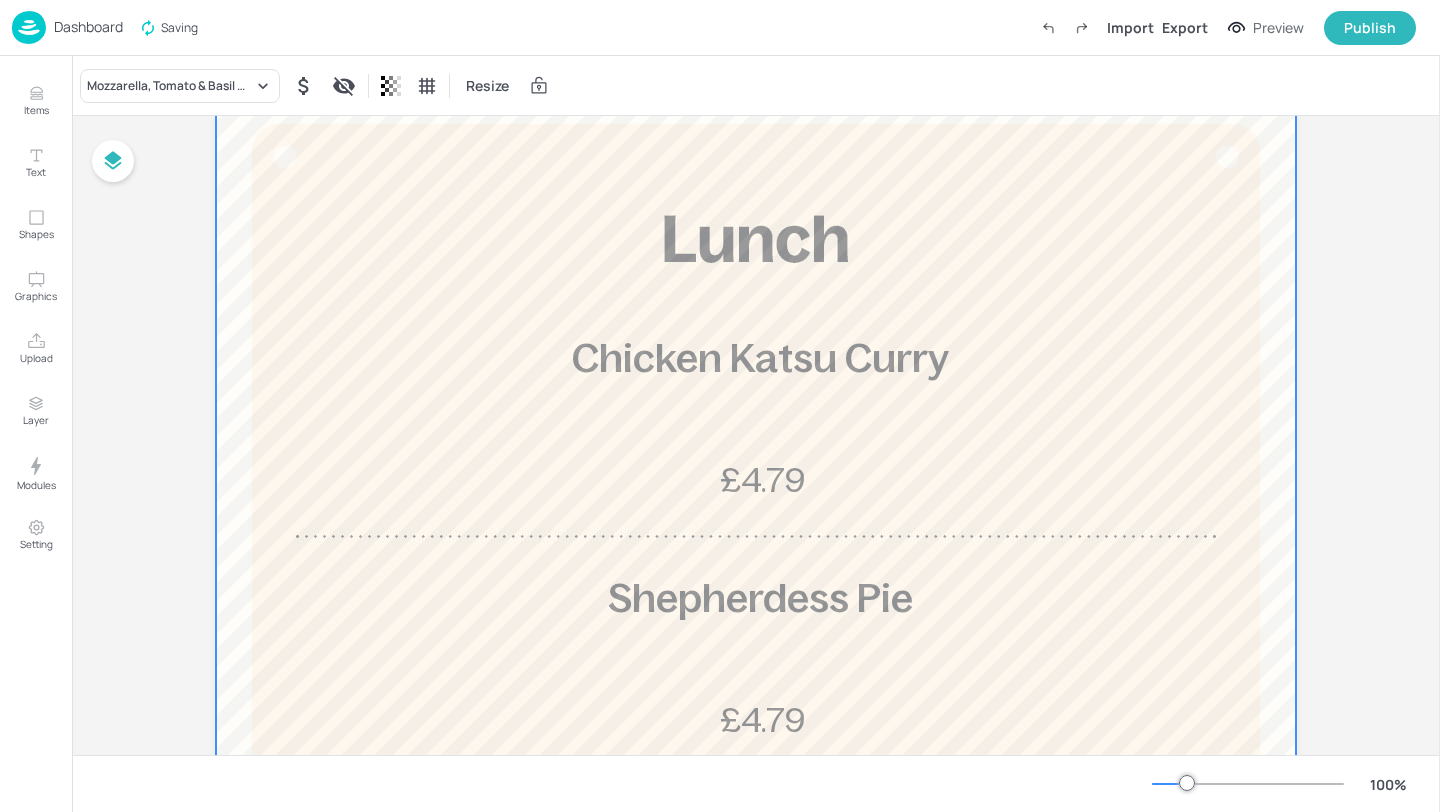 scroll, scrollTop: 0, scrollLeft: 0, axis: both 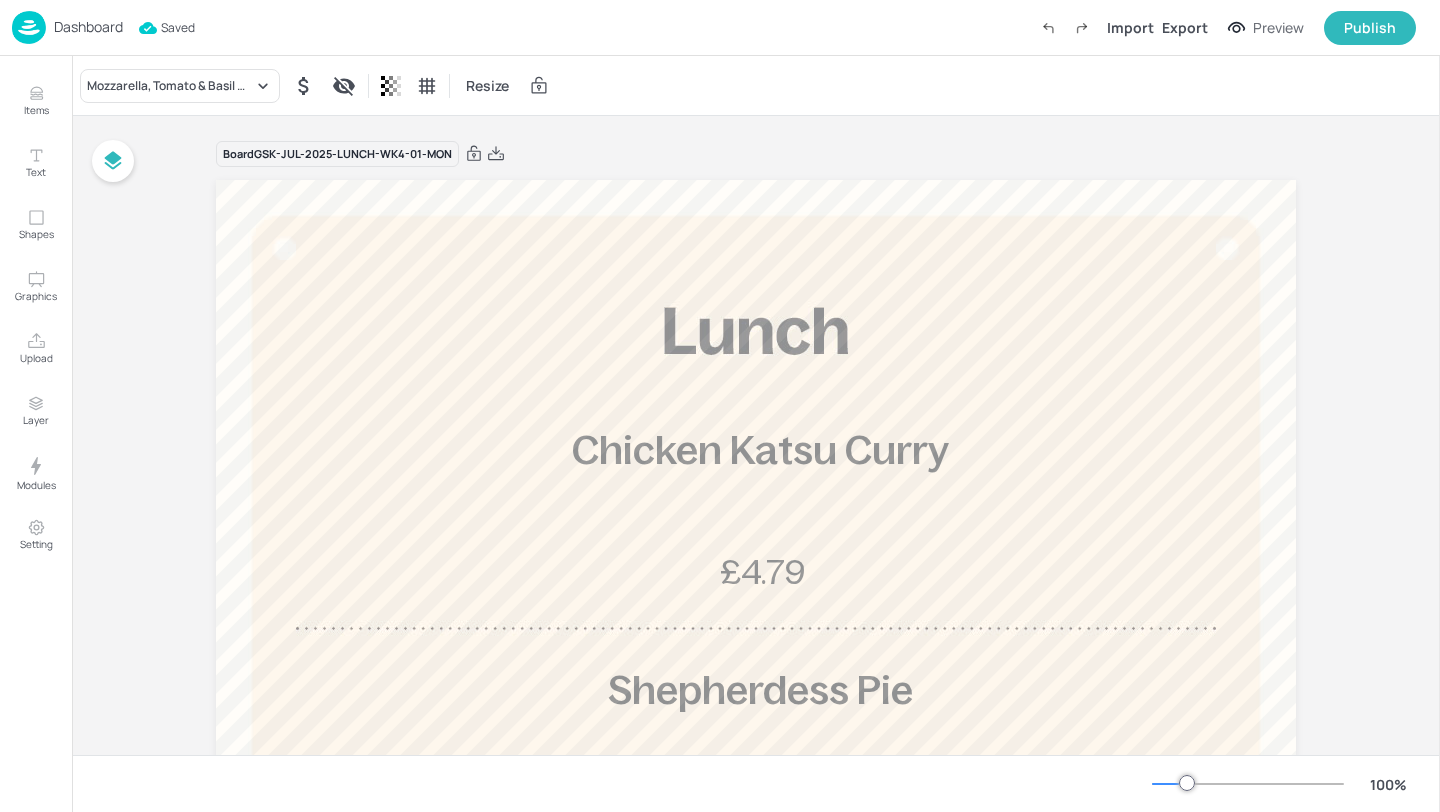 click on "Dashboard" at bounding box center [88, 27] 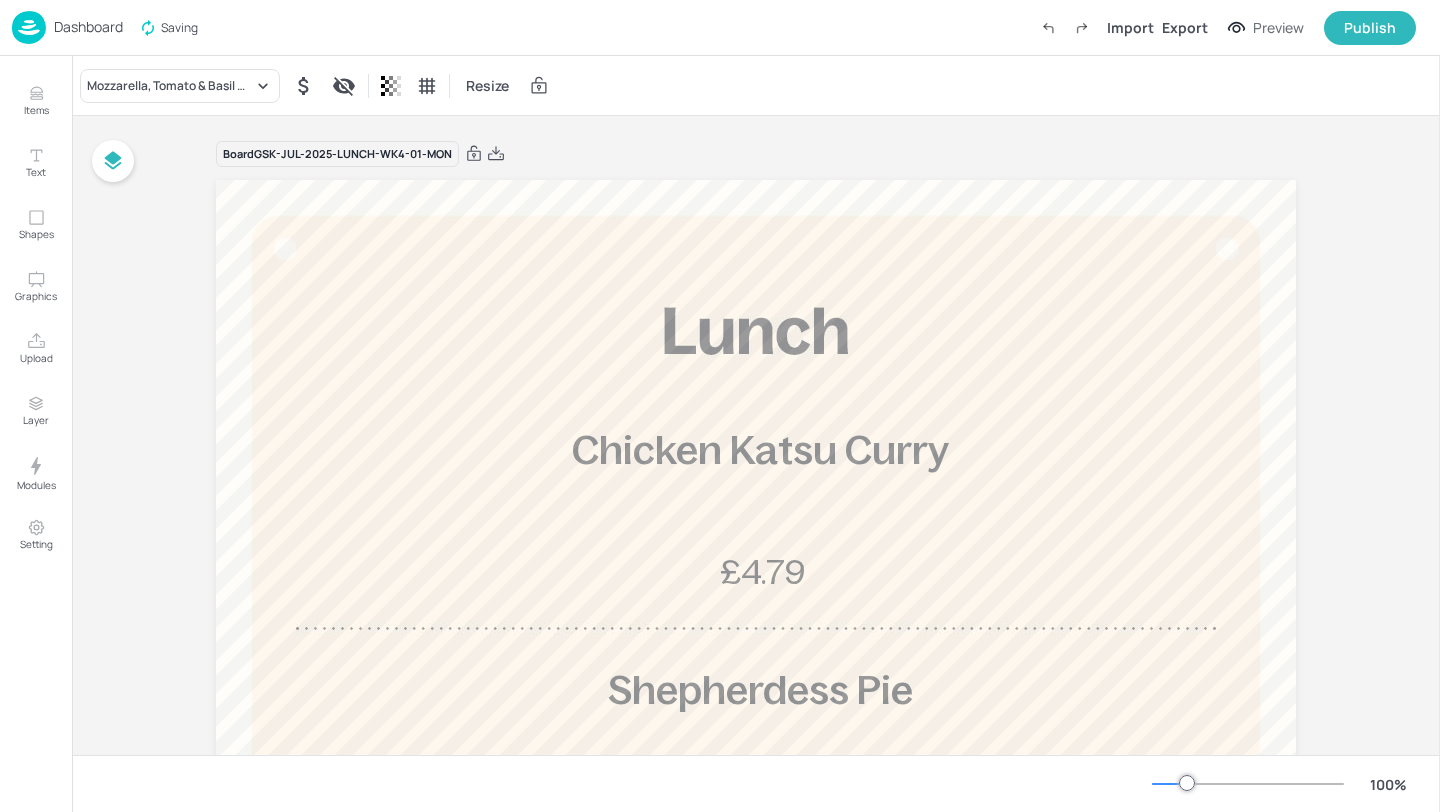 click on "Dashboard" at bounding box center (88, 27) 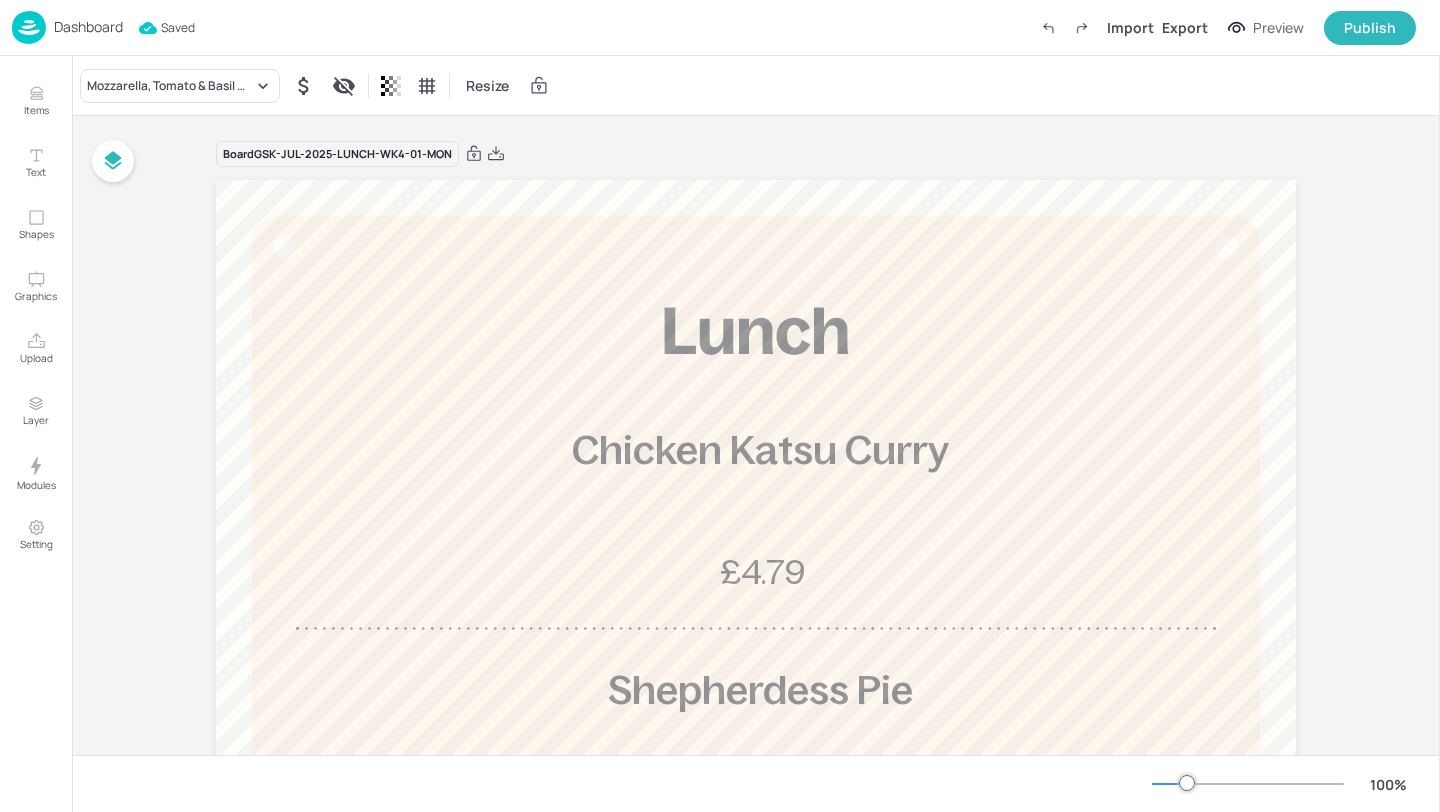 click on "Dashboard" at bounding box center (88, 27) 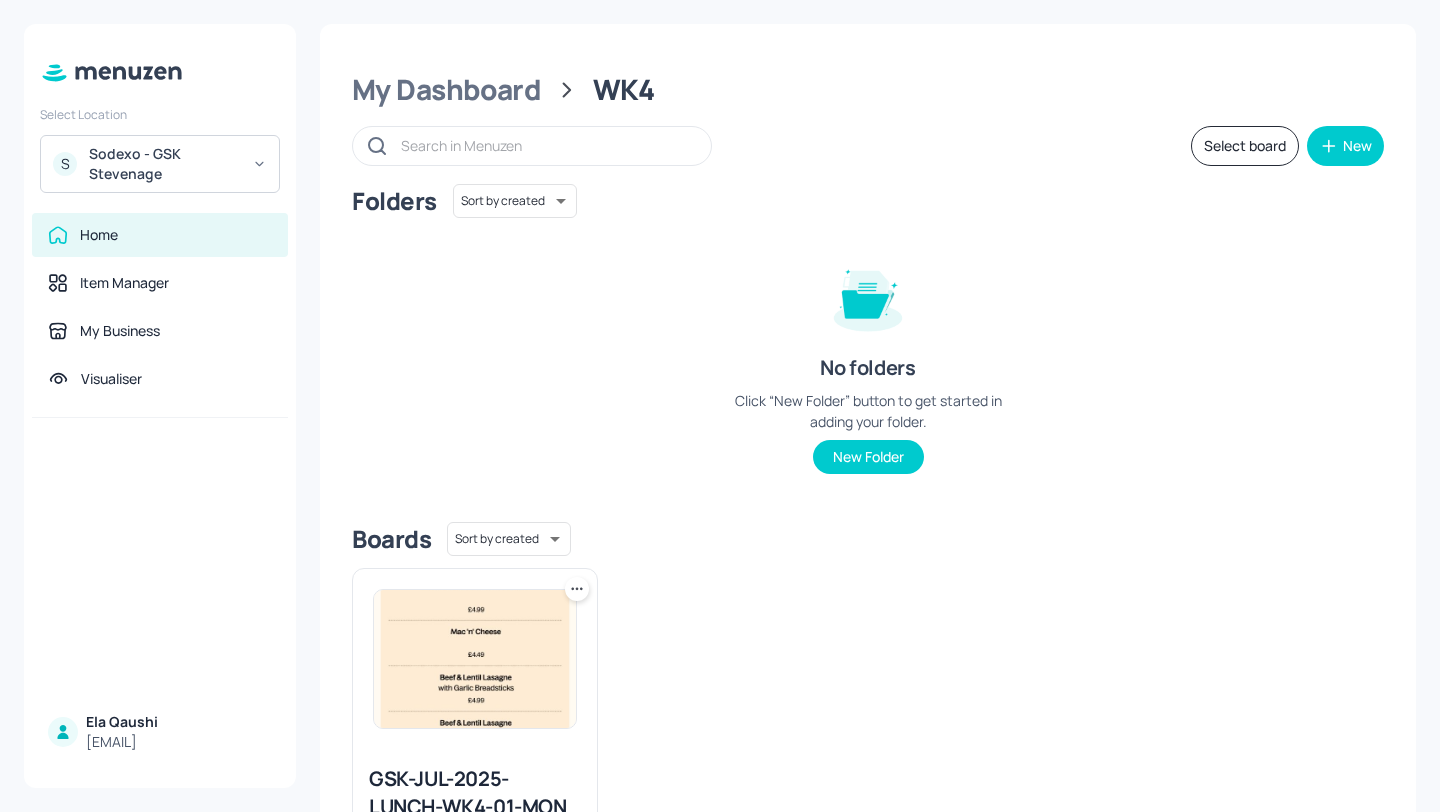 scroll, scrollTop: 151, scrollLeft: 0, axis: vertical 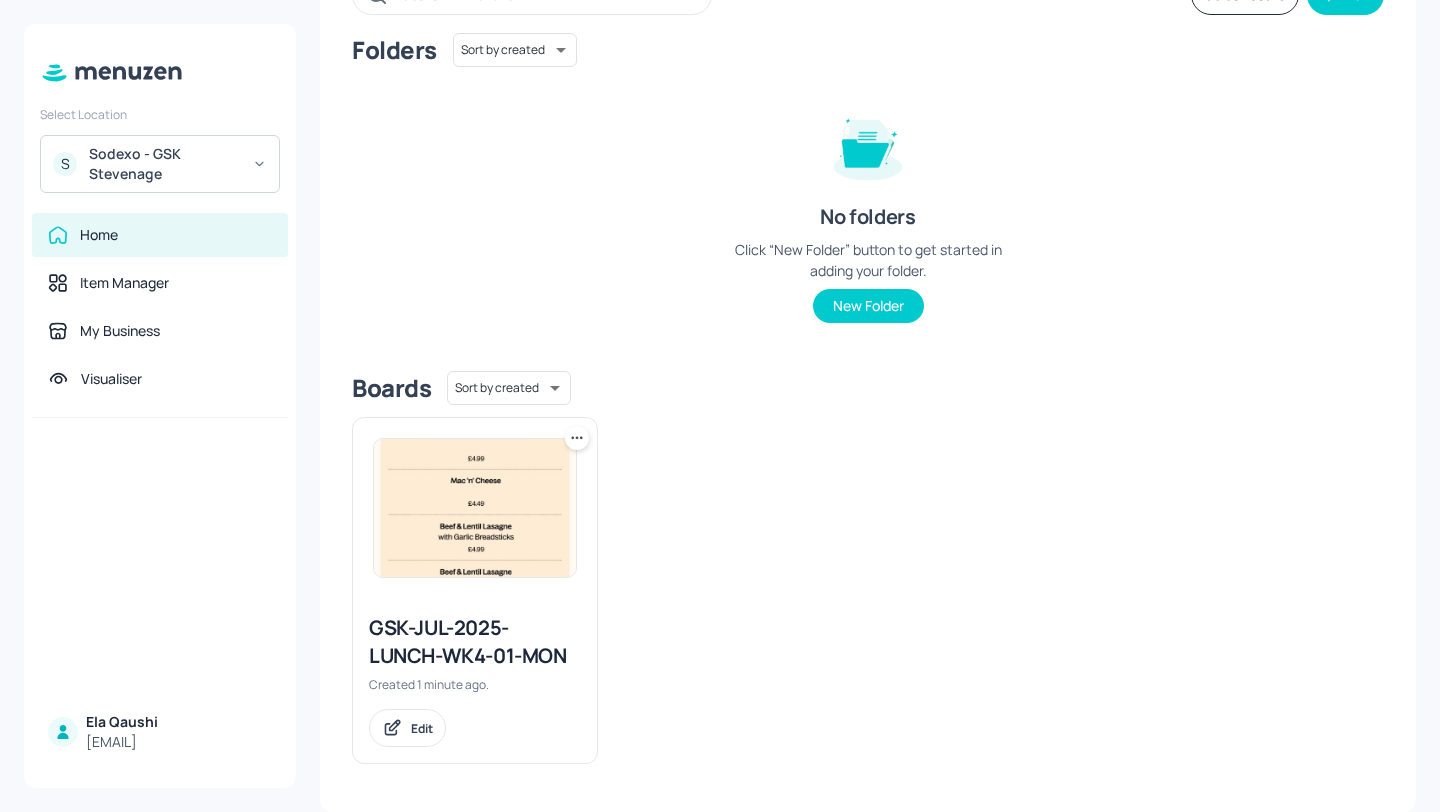 click 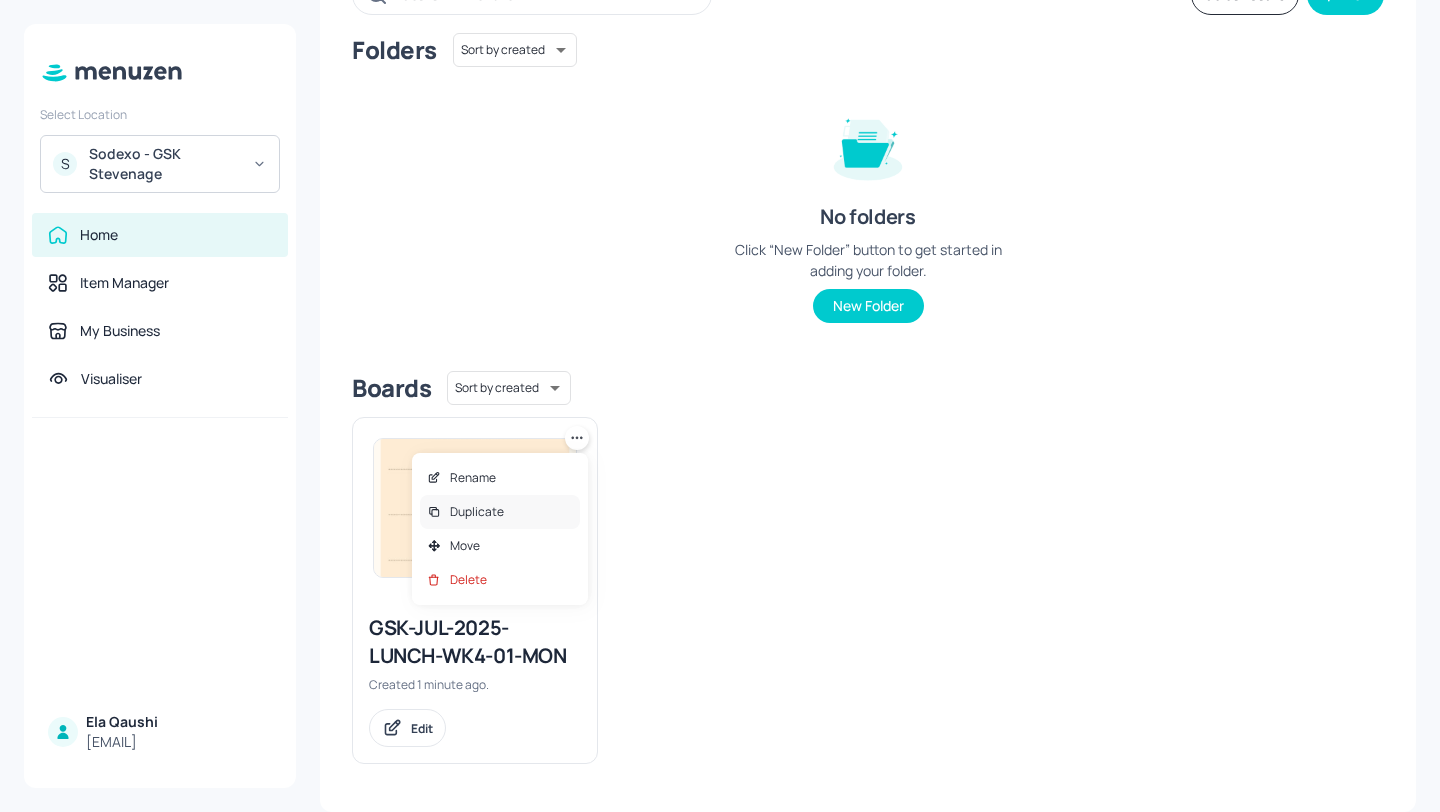 click on "Duplicate" at bounding box center [500, 512] 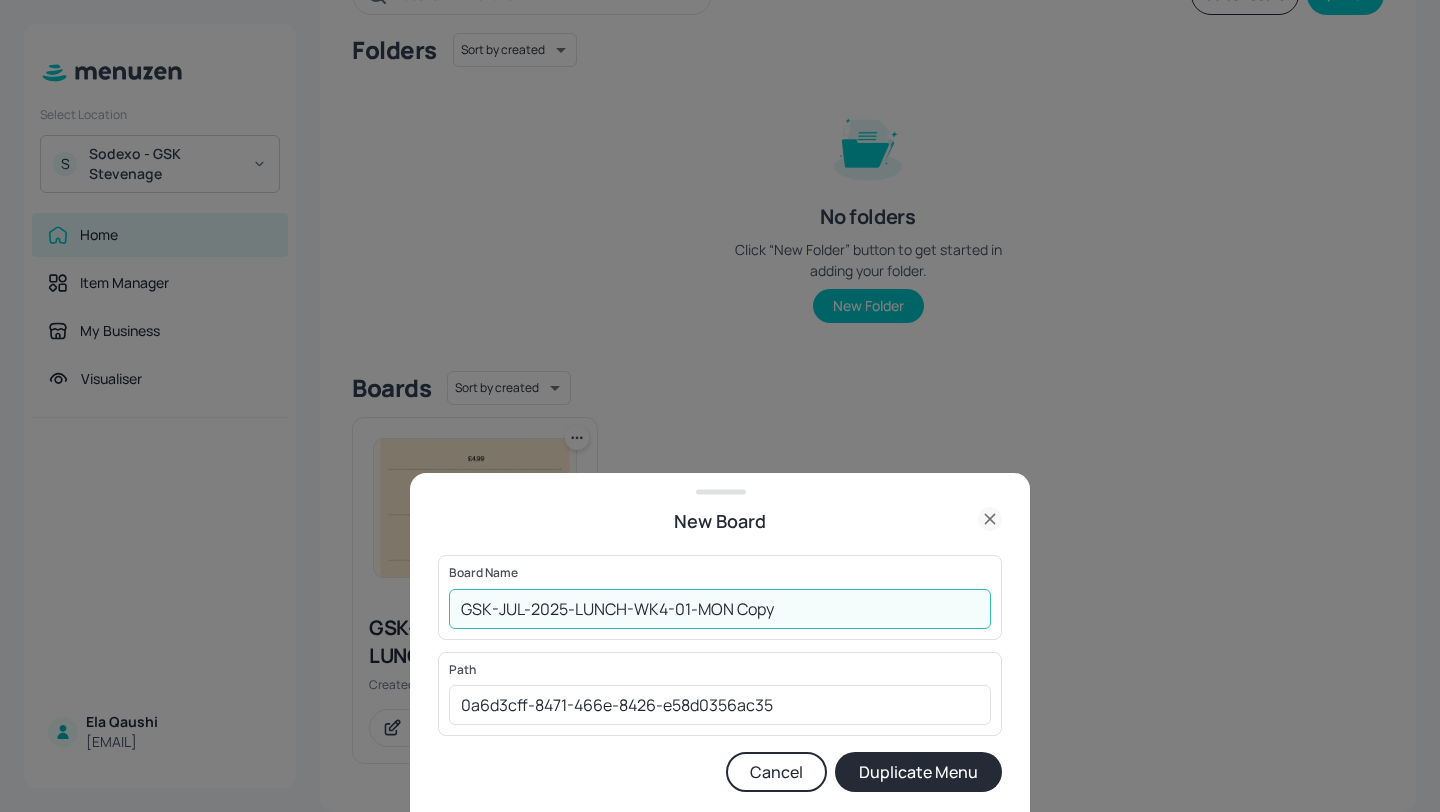 drag, startPoint x: 789, startPoint y: 609, endPoint x: 685, endPoint y: 606, distance: 104.04326 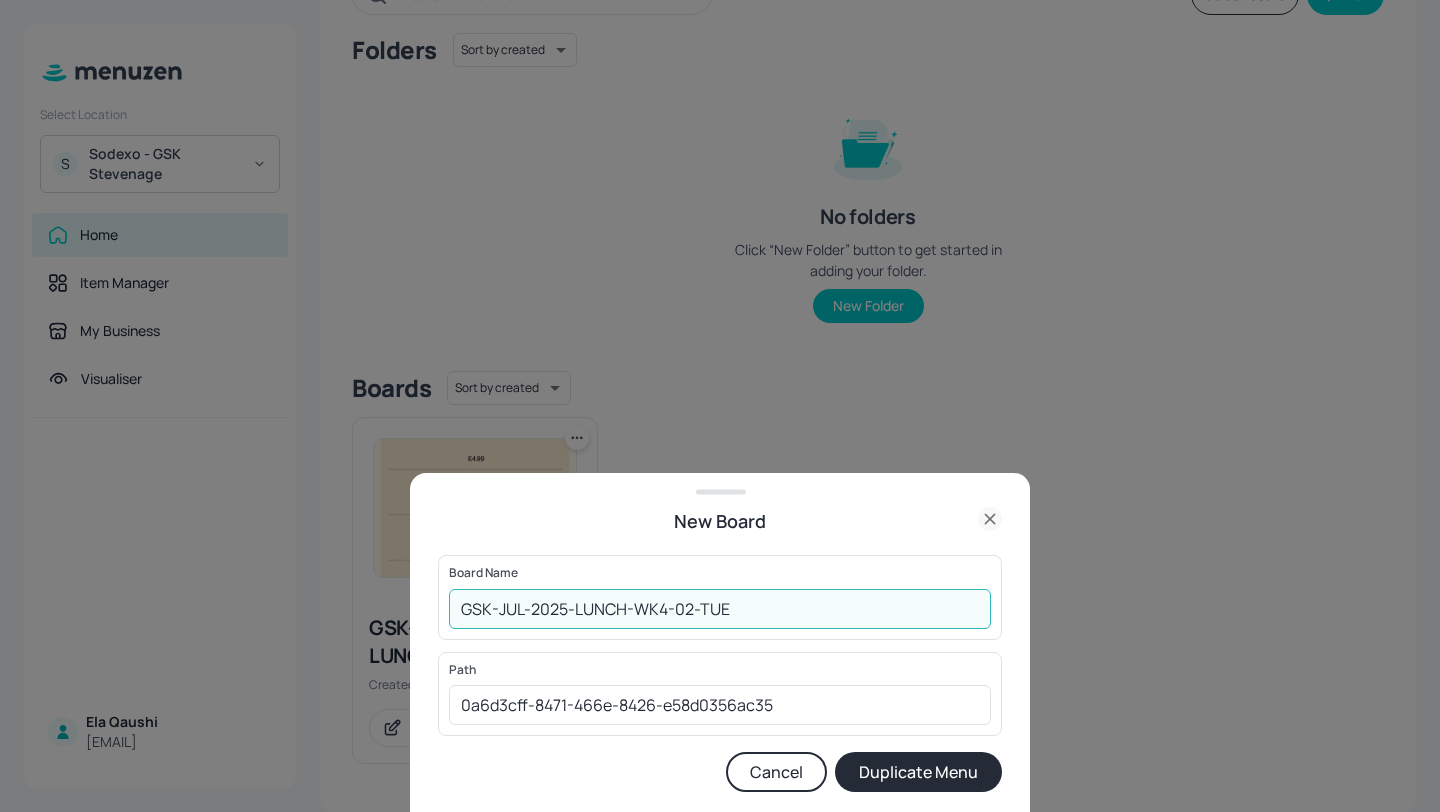 type on "GSK-JUL-2025-LUNCH-WK4-02-TUE" 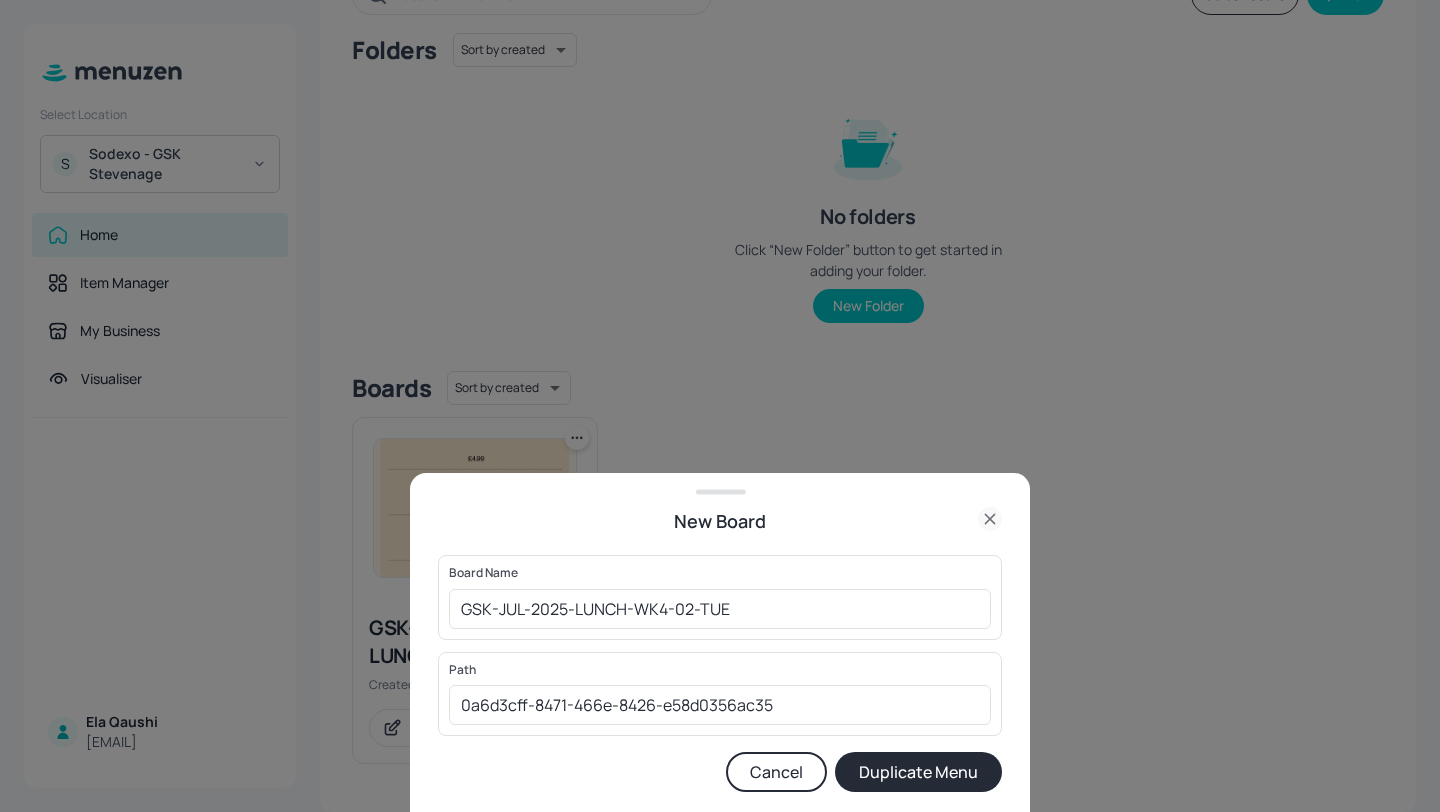 click on "Duplicate Menu" at bounding box center [918, 772] 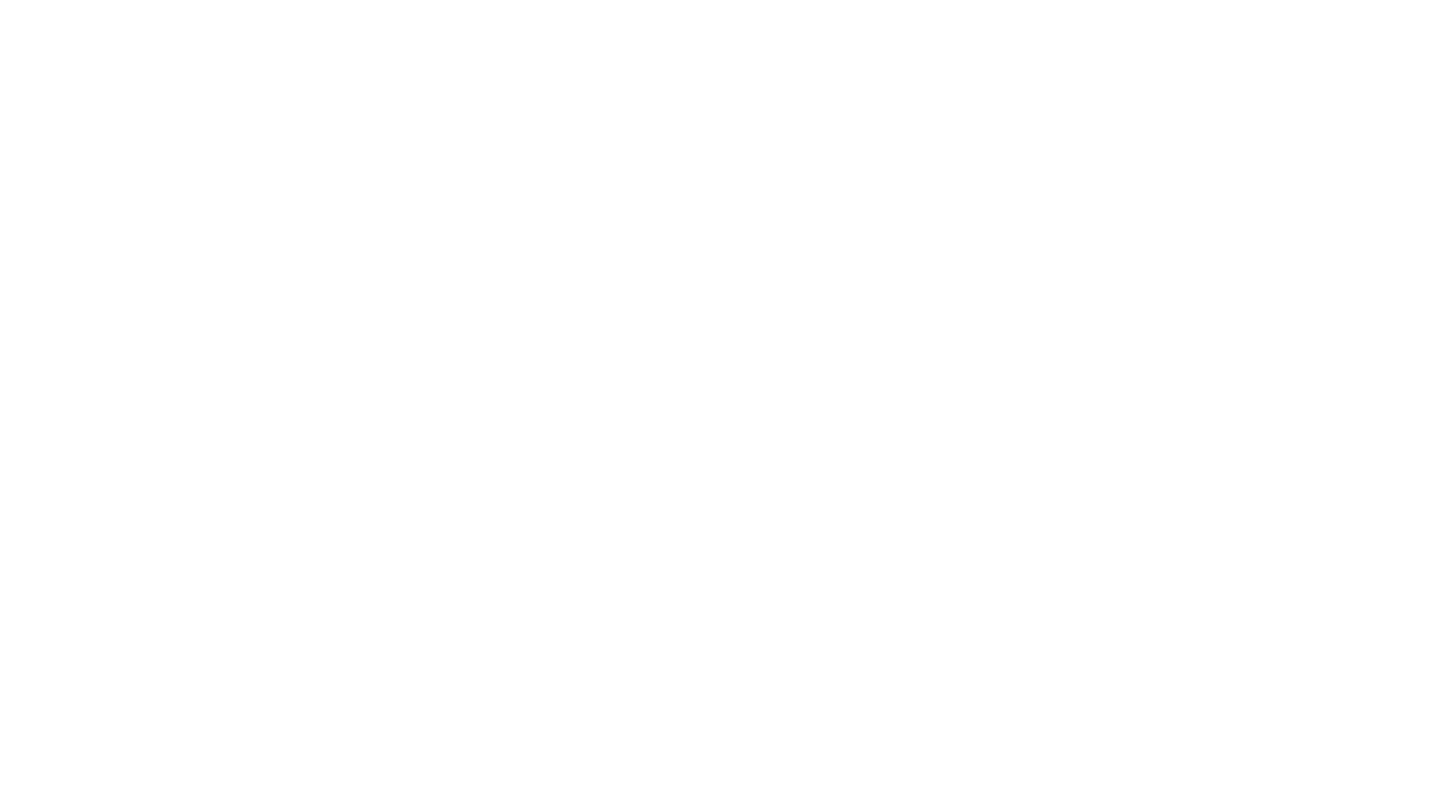 scroll, scrollTop: 0, scrollLeft: 0, axis: both 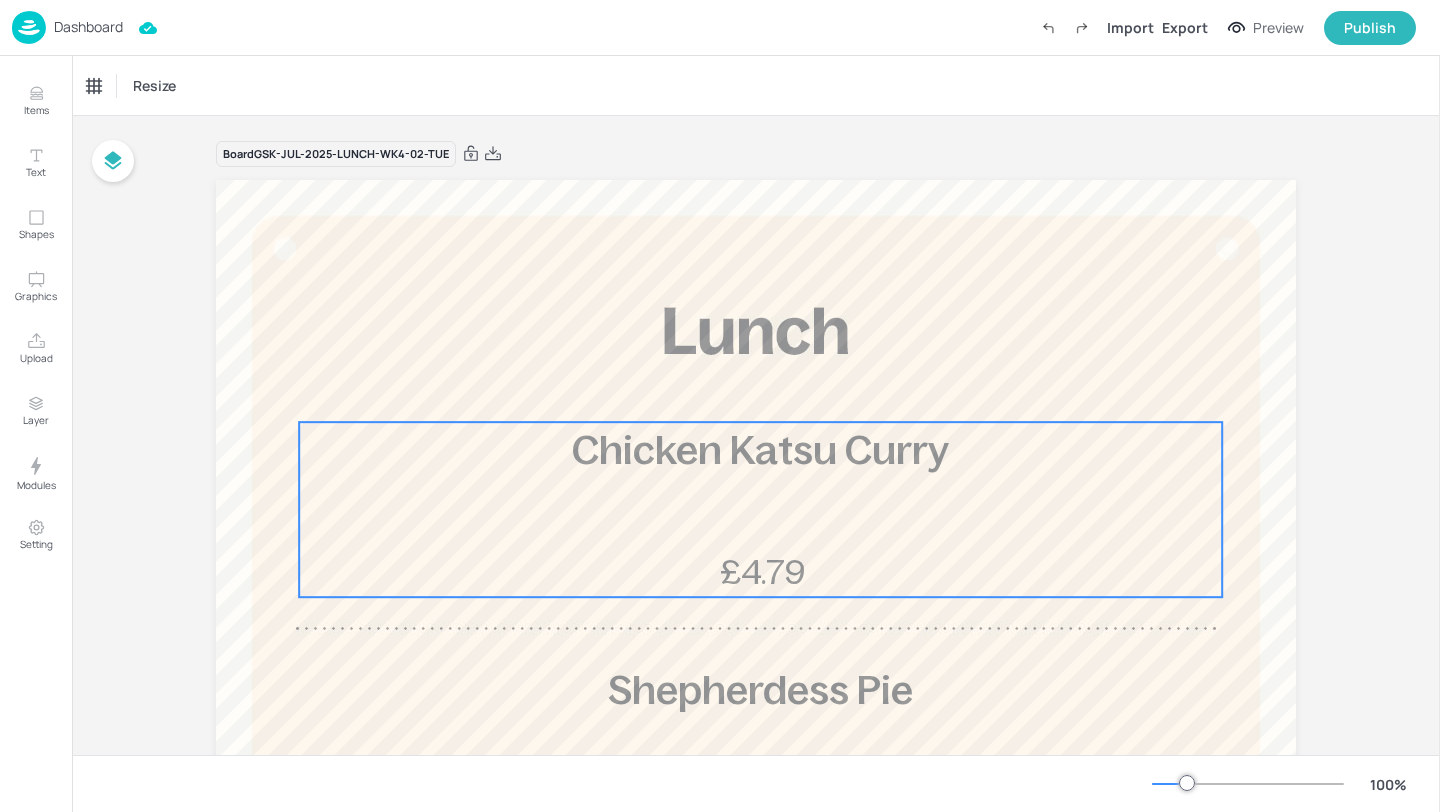 click on "Chicken Katsu Curry" at bounding box center (760, 450) 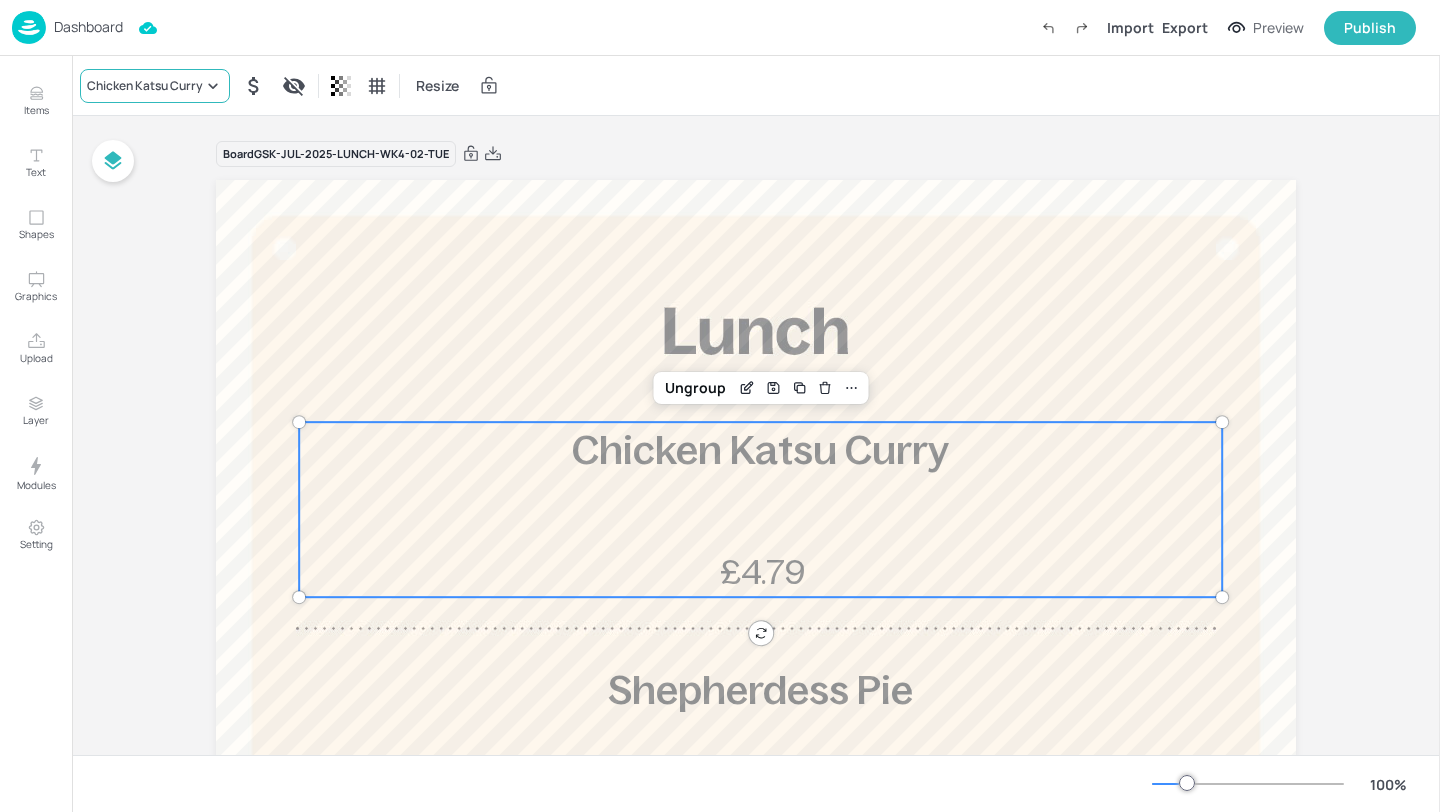 click 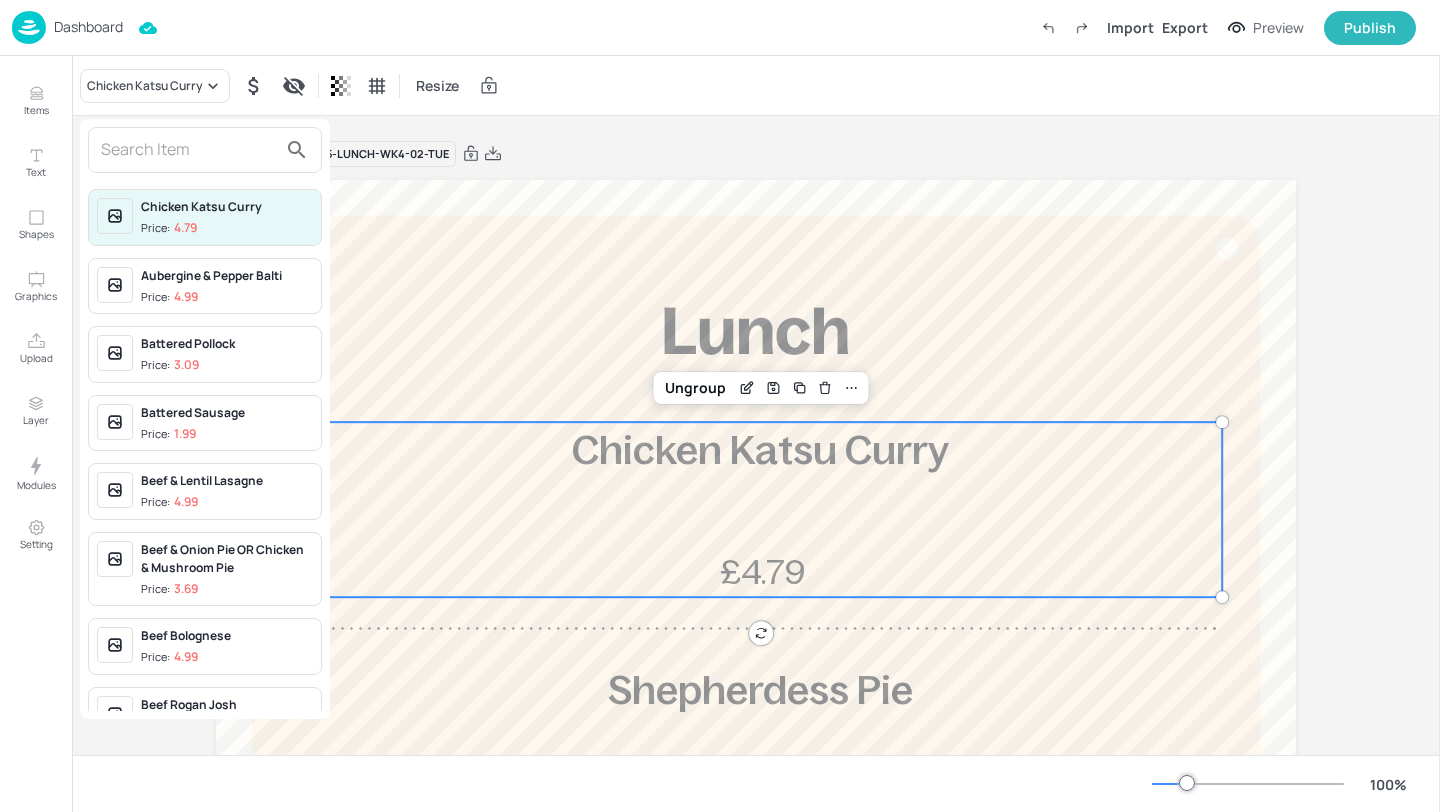 click at bounding box center (189, 150) 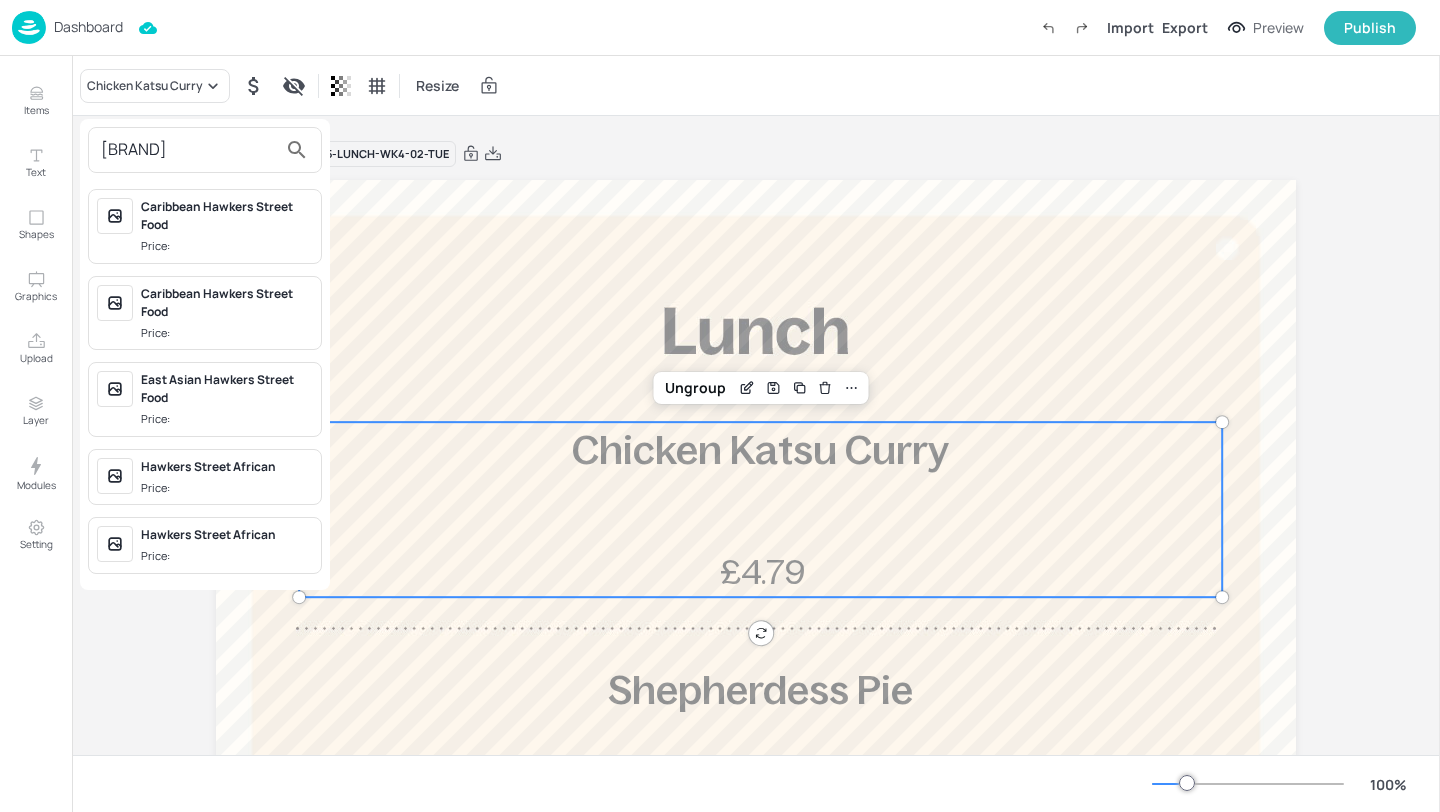 type on "[BRAND]" 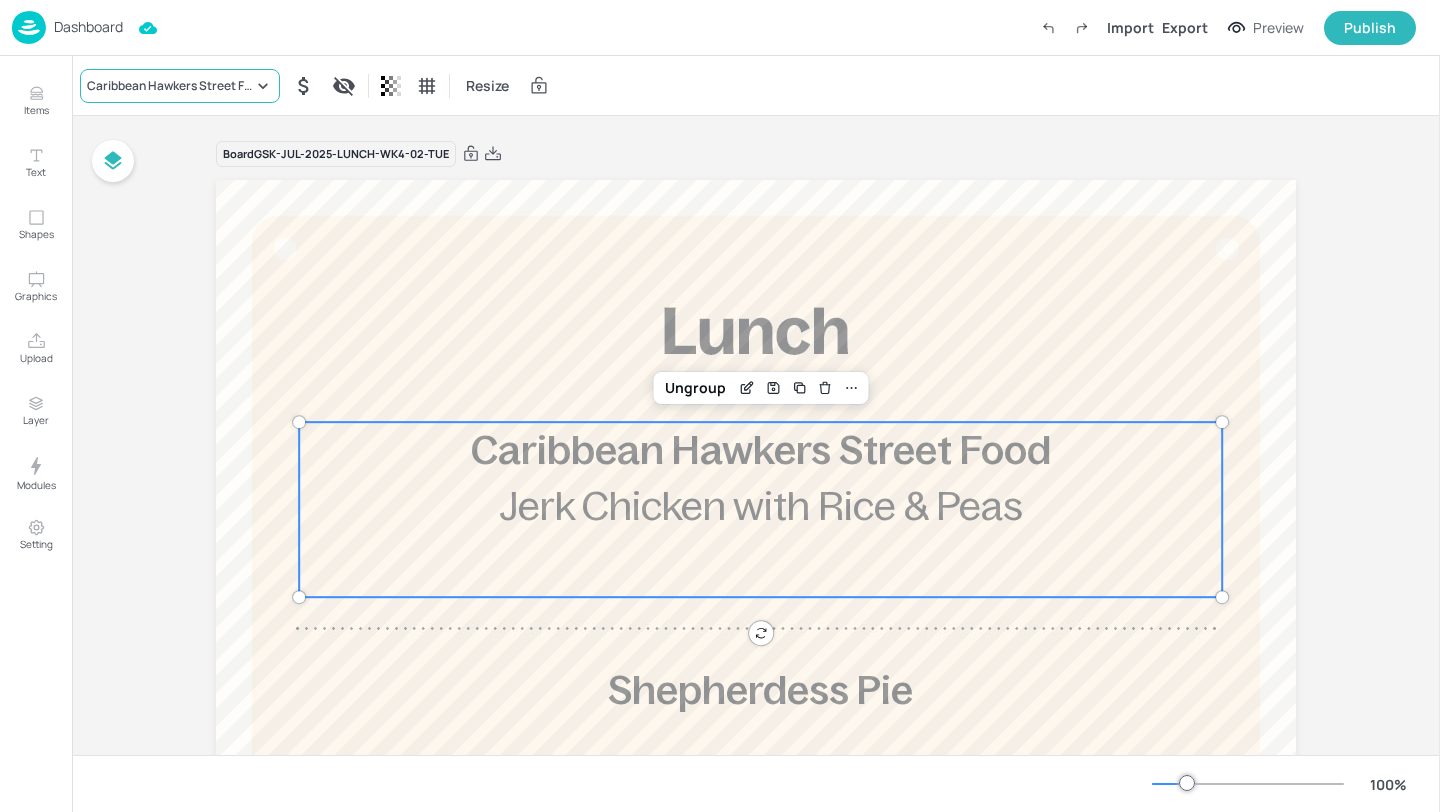 click on "Caribbean Hawkers Street Food" at bounding box center [170, 86] 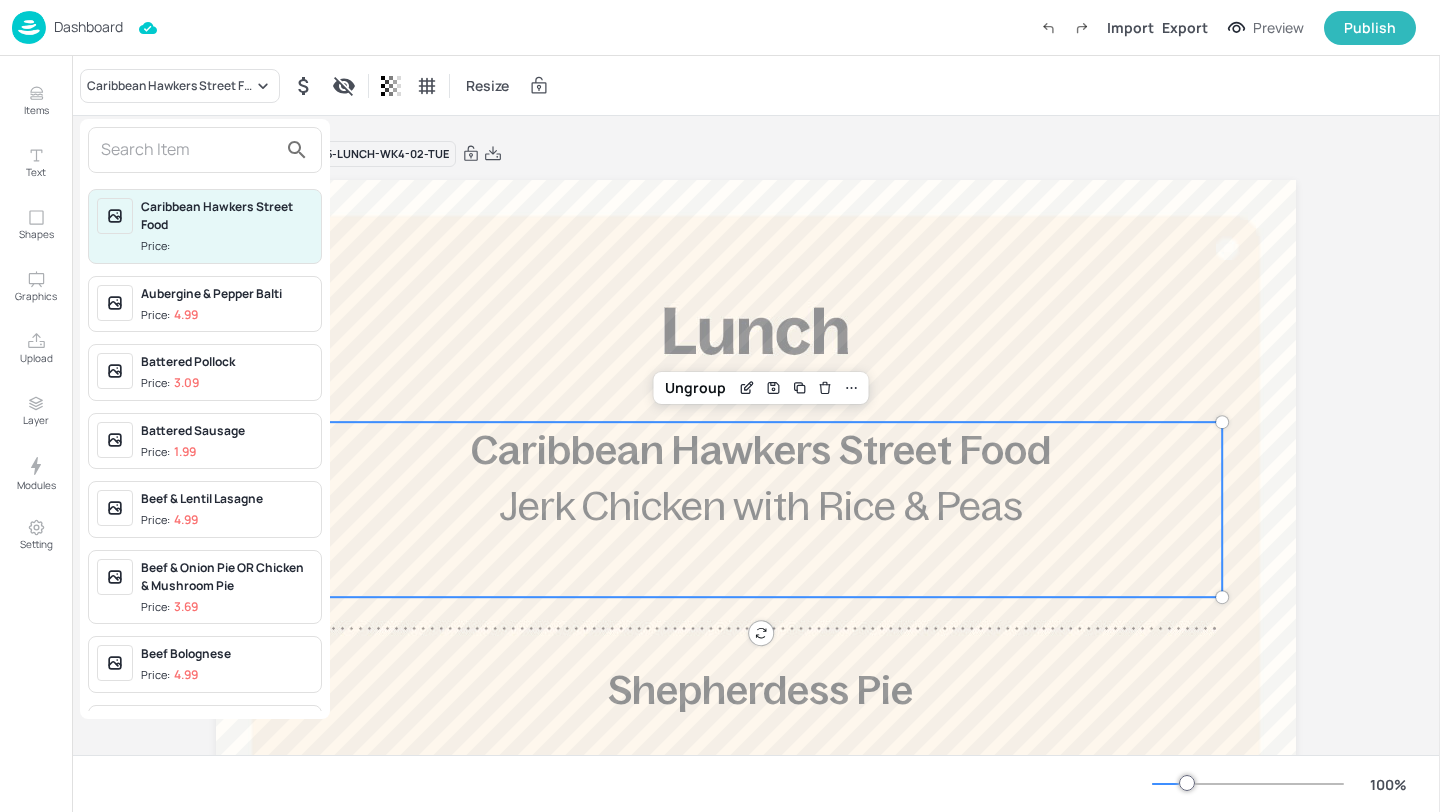 click at bounding box center (189, 150) 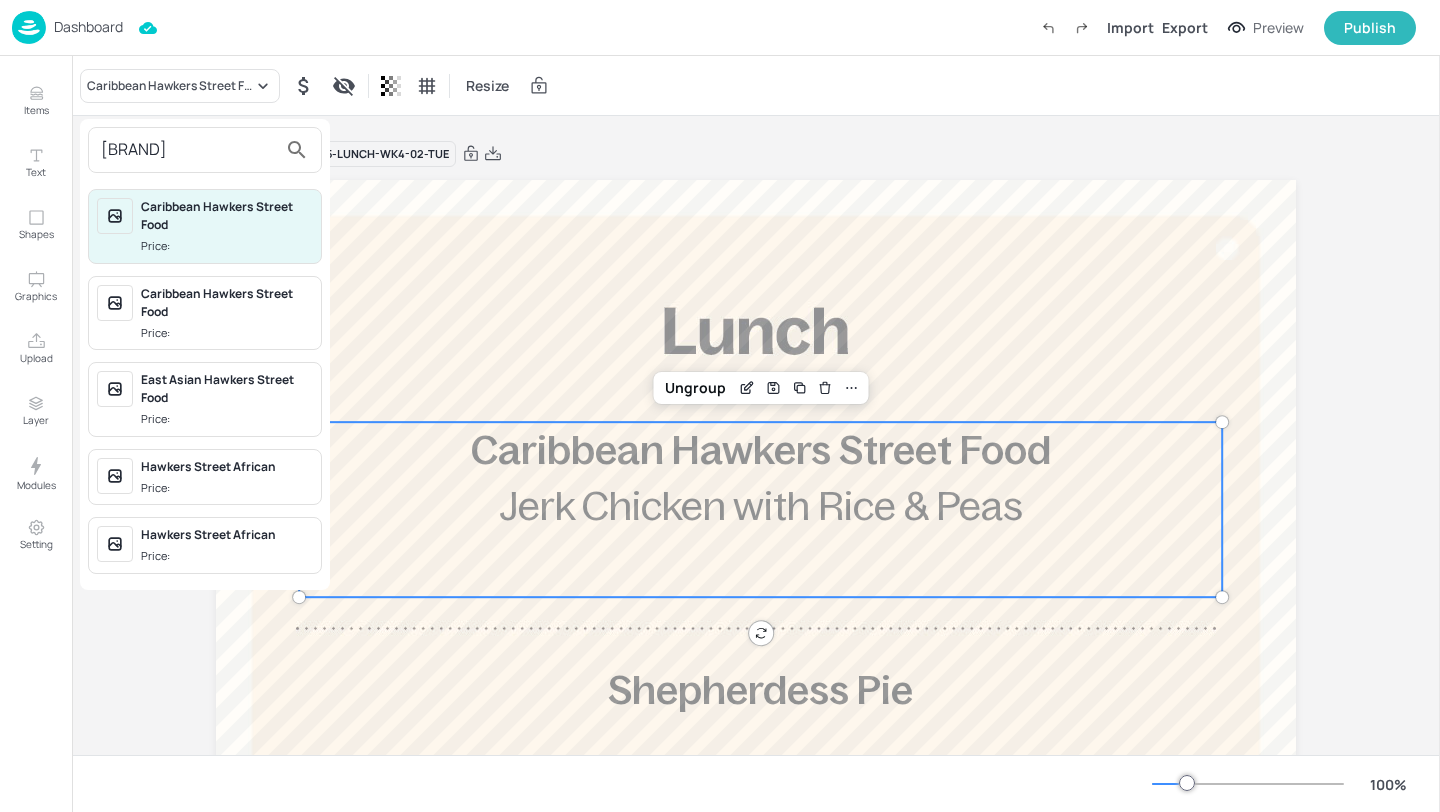 type on "[BRAND]" 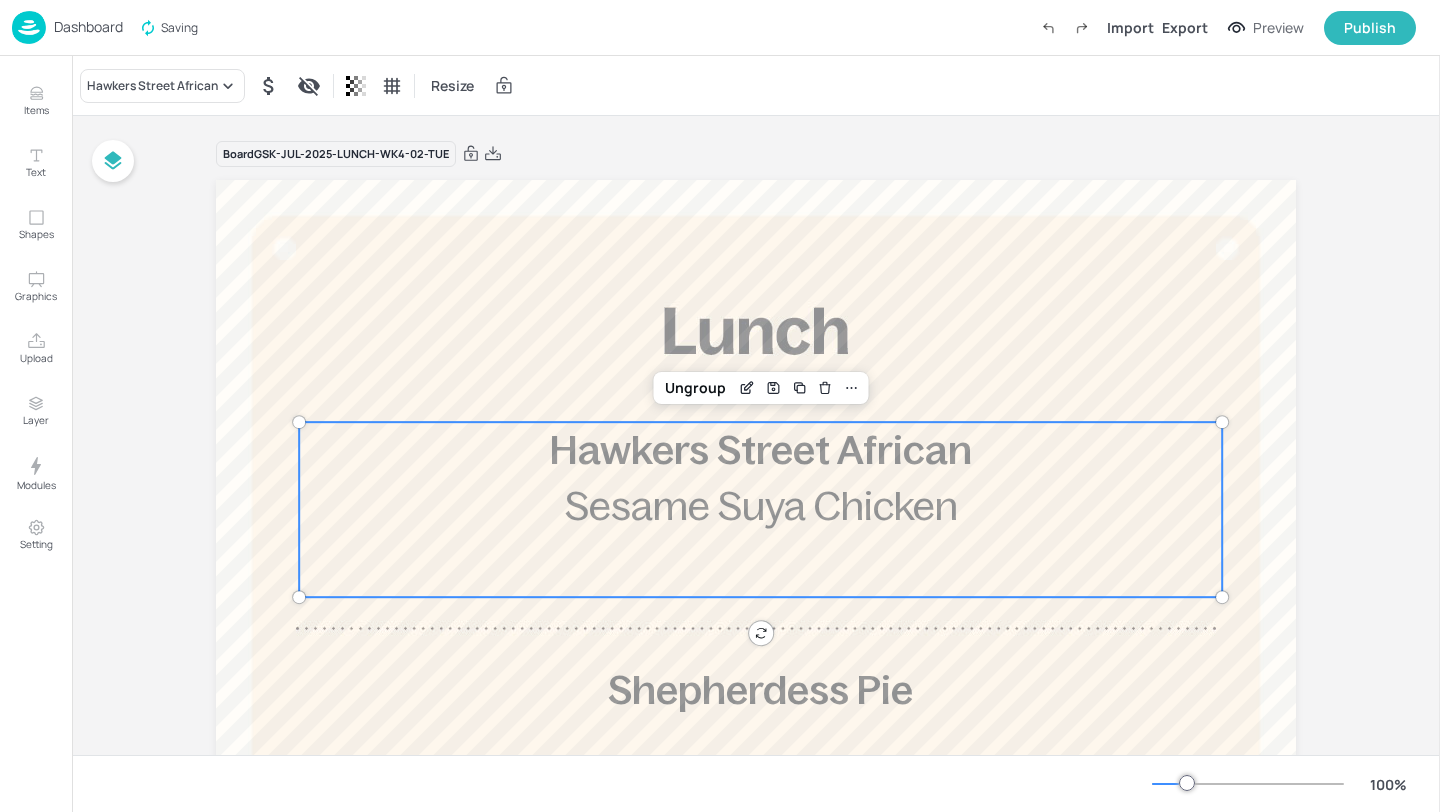 scroll, scrollTop: 341, scrollLeft: 0, axis: vertical 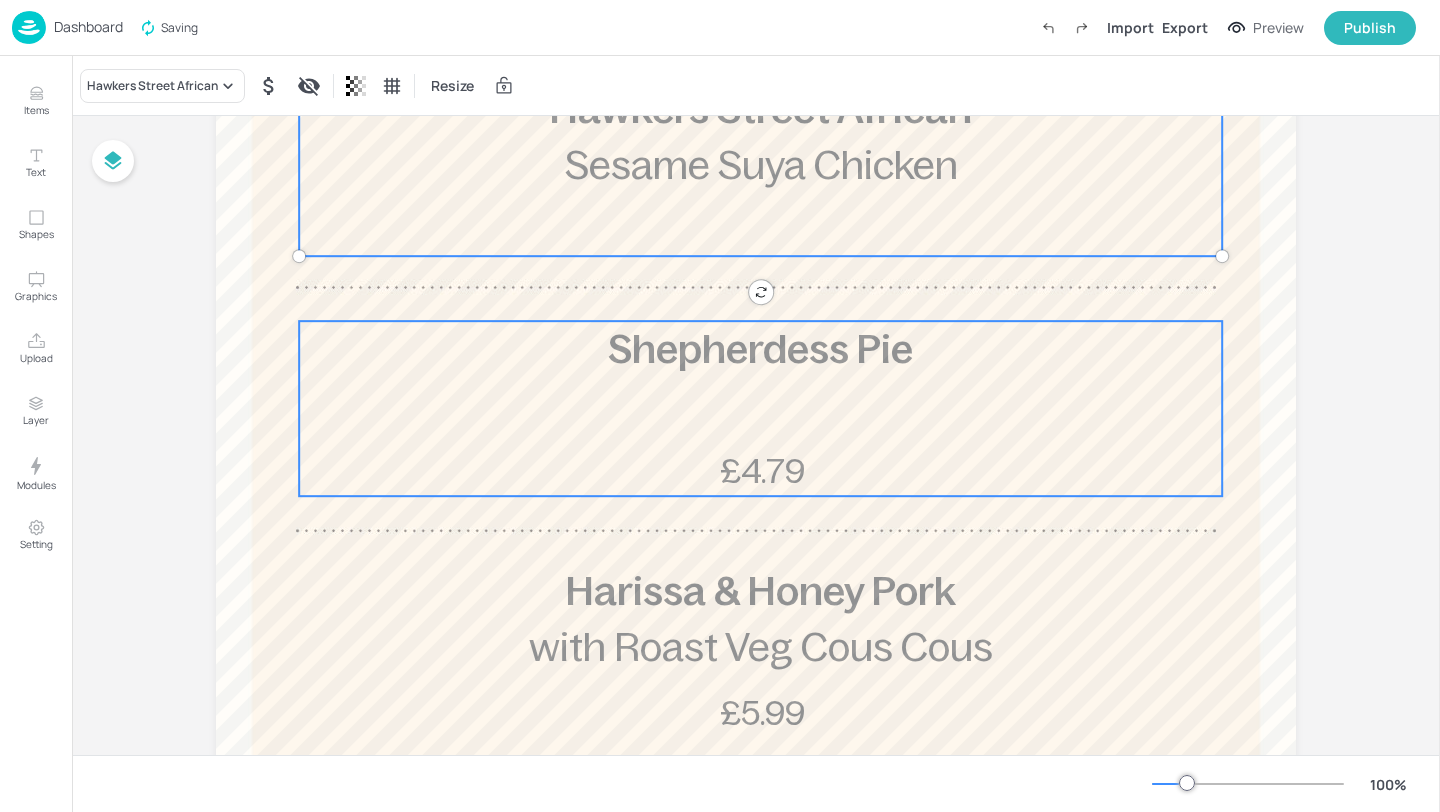 click on "Shepherdess Pie £4.79" at bounding box center (760, 408) 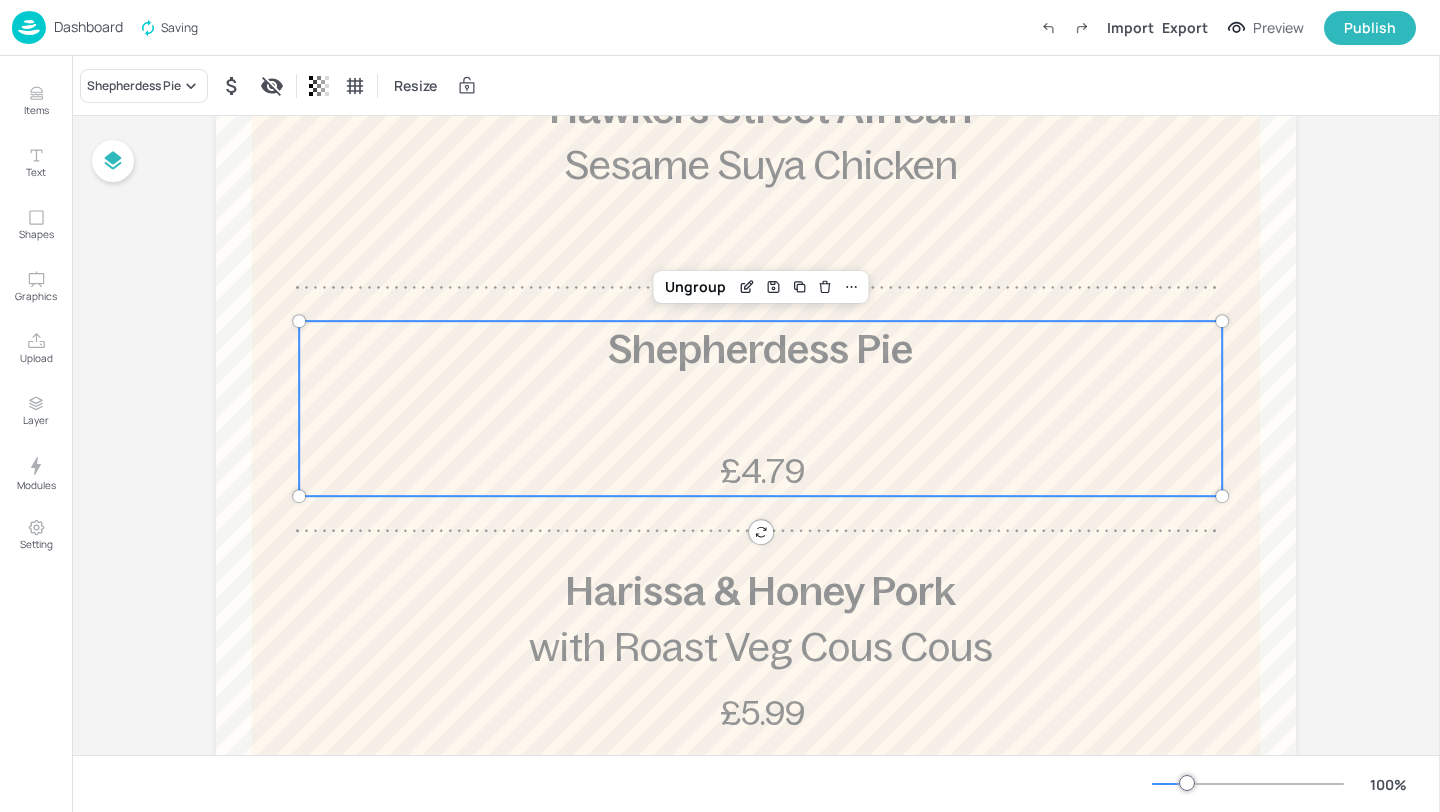 click on "Shepherdess Pie Resize" at bounding box center (756, 85) 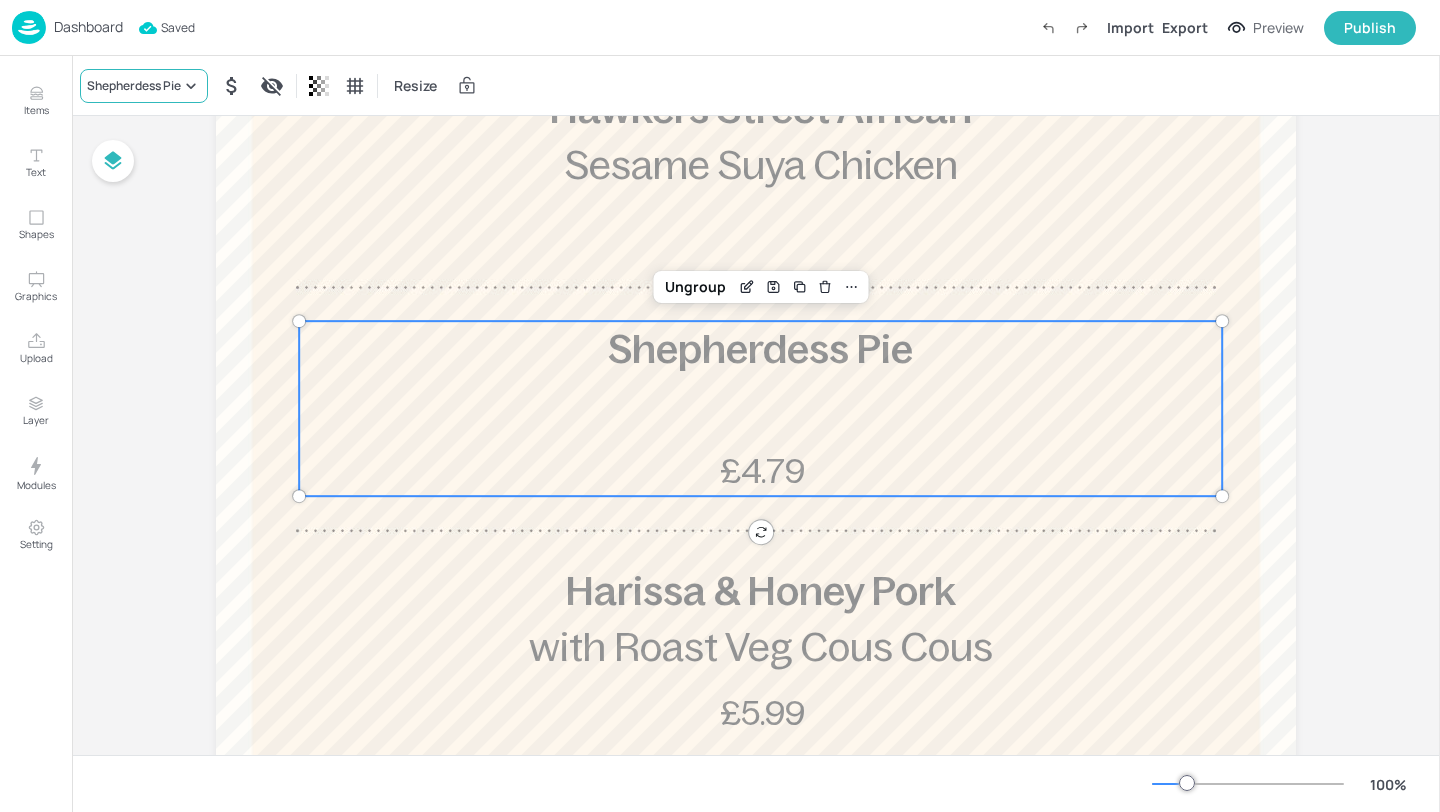 click on "Shepherdess Pie" at bounding box center [134, 86] 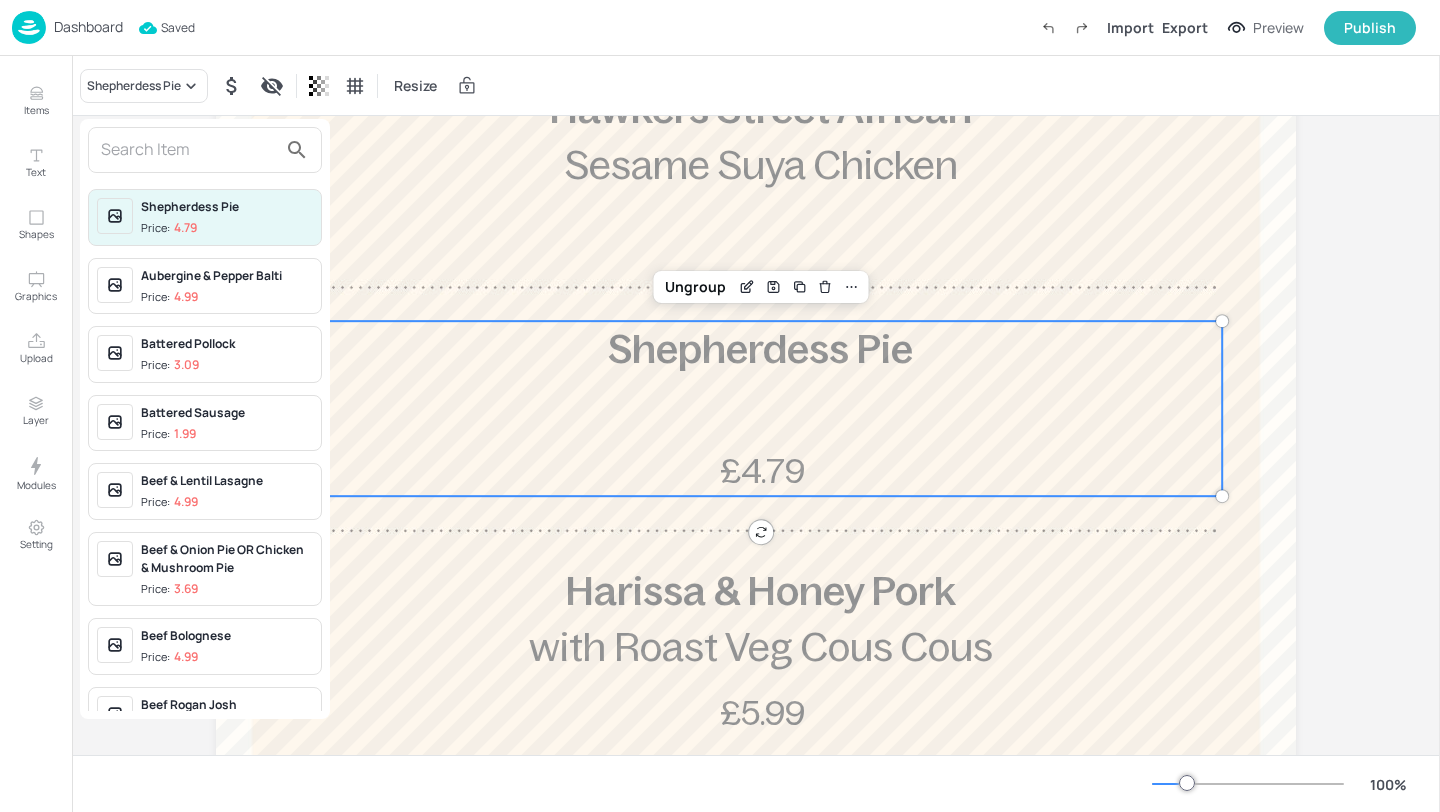 click at bounding box center (189, 150) 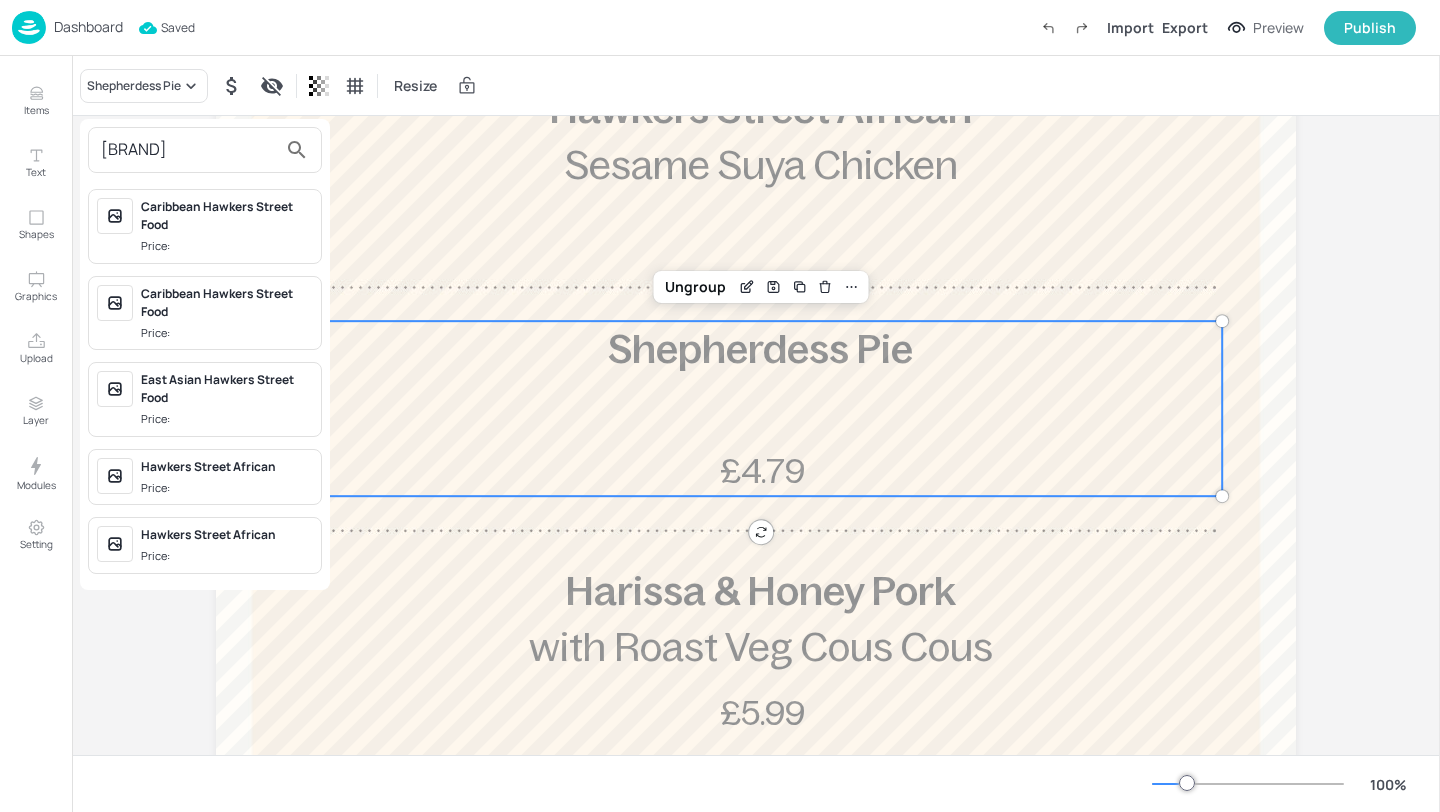 type on "[BRAND]" 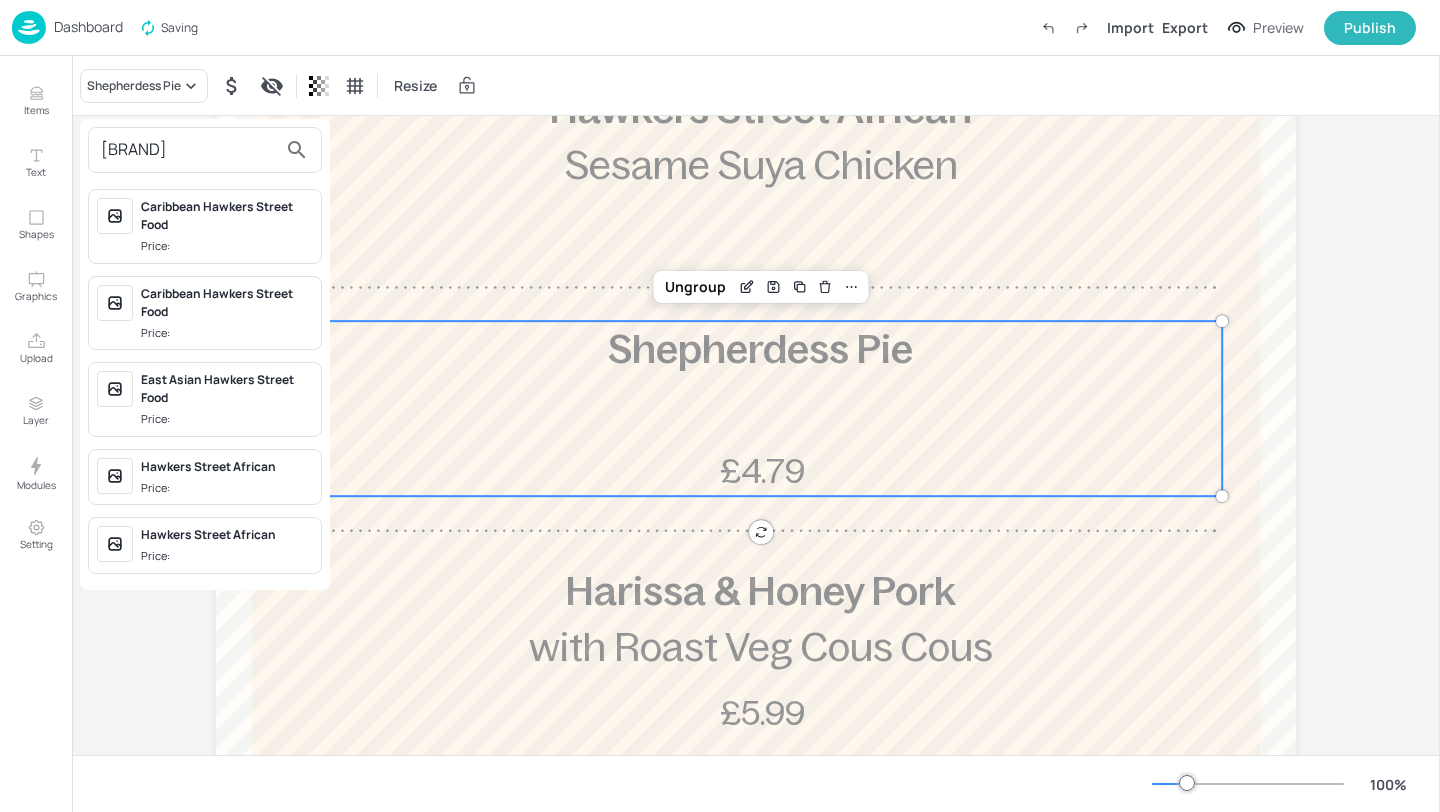 click on "Price:" at bounding box center (227, 556) 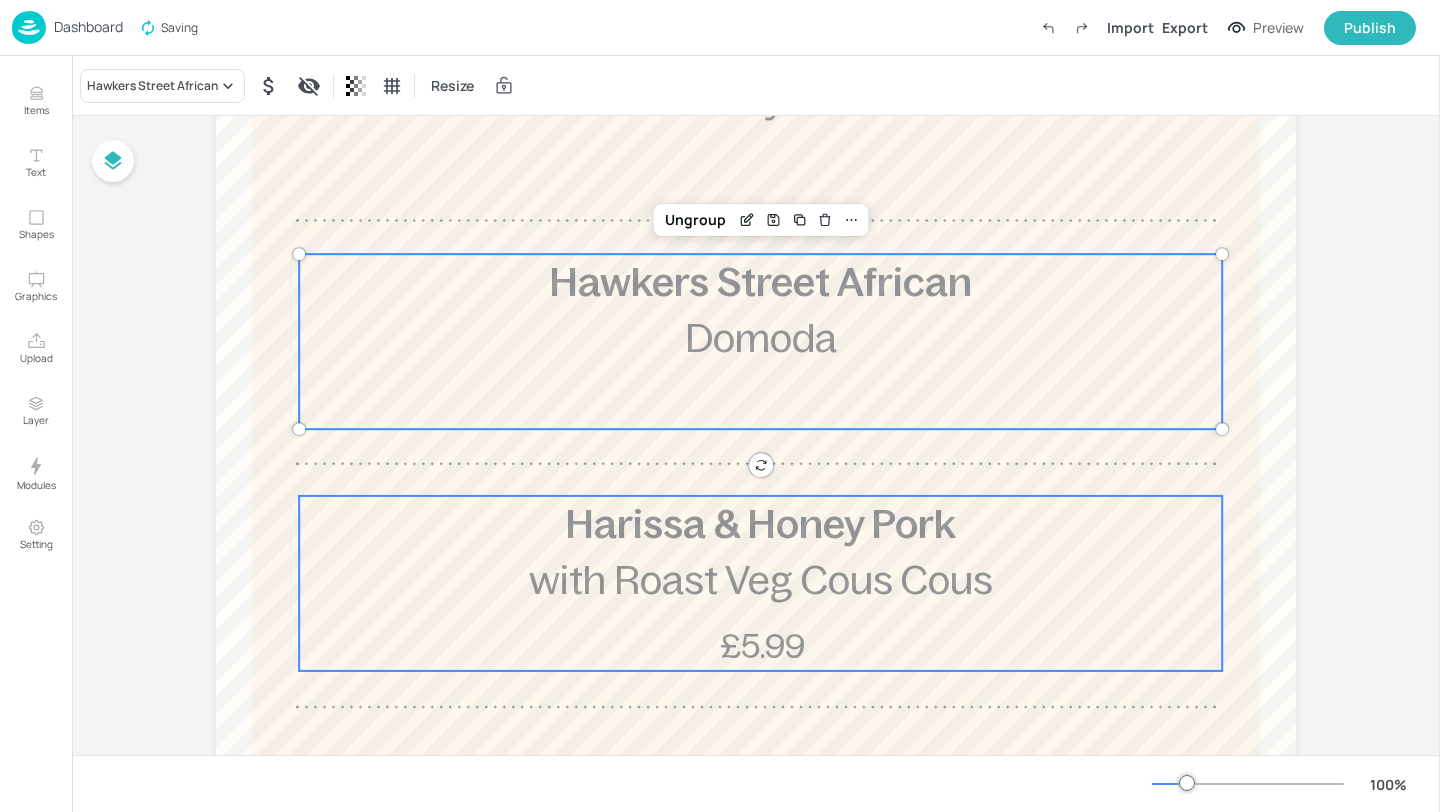 scroll, scrollTop: 525, scrollLeft: 0, axis: vertical 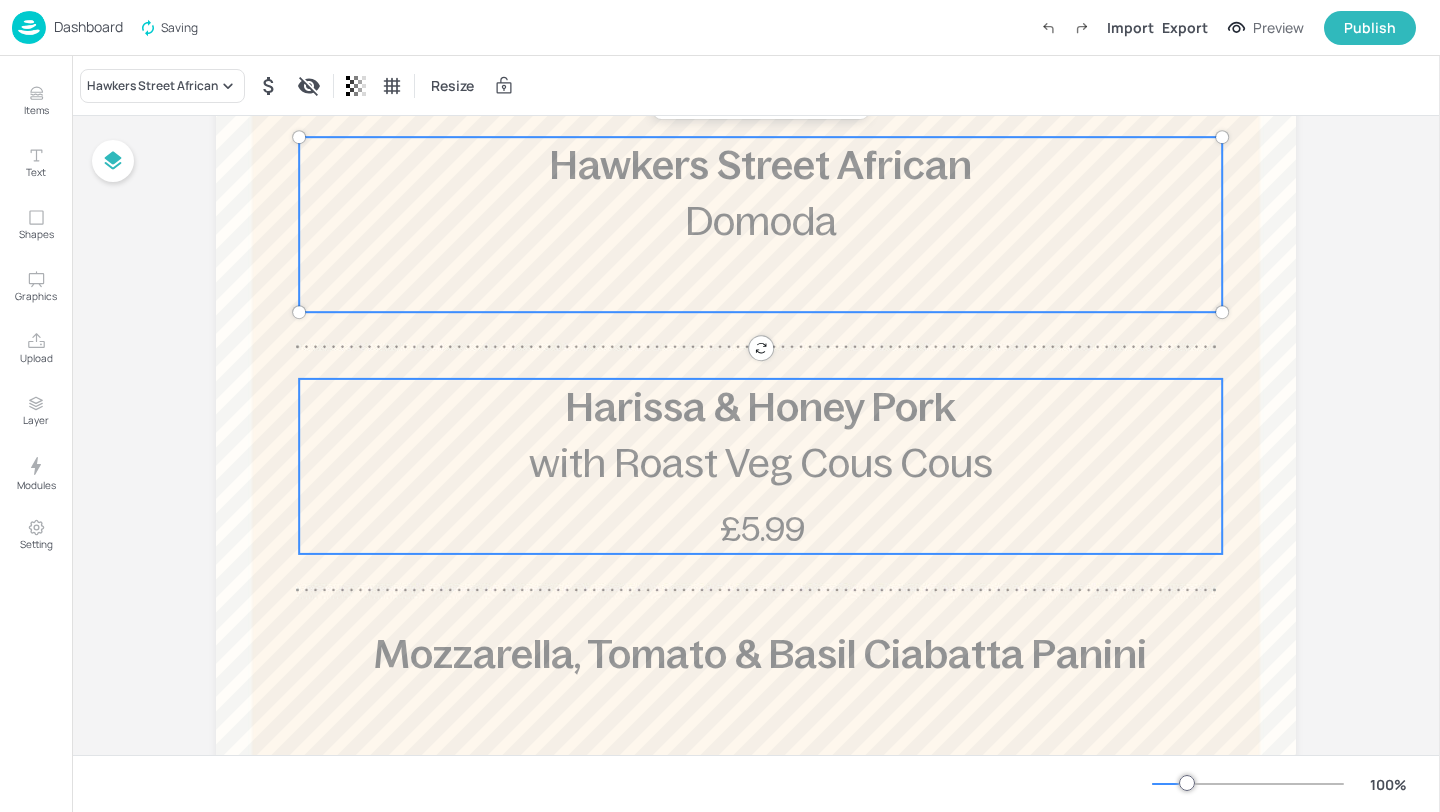 click on "with Roast Veg Cous Cous" at bounding box center (761, 463) 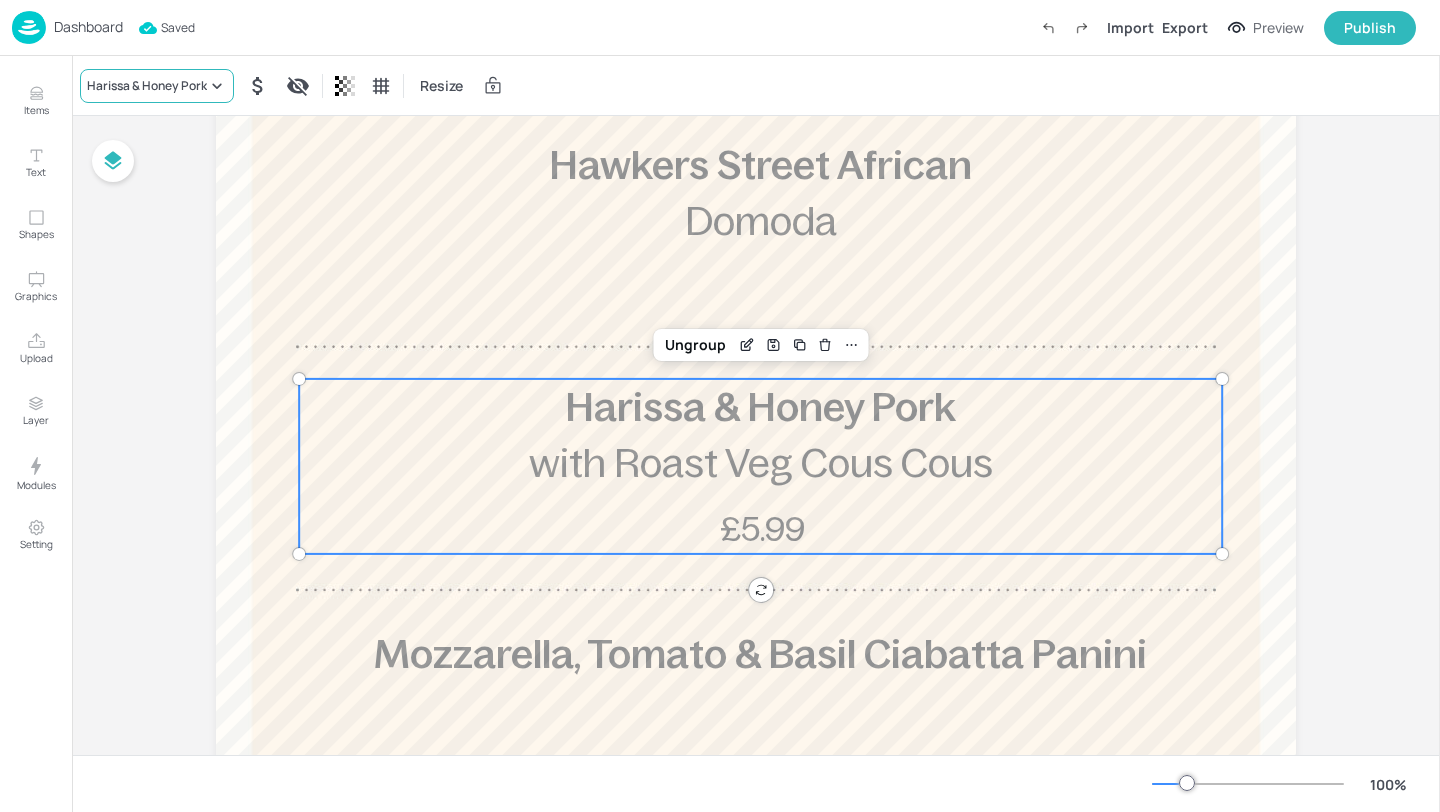 click on "Harissa & Honey Pork" at bounding box center [147, 86] 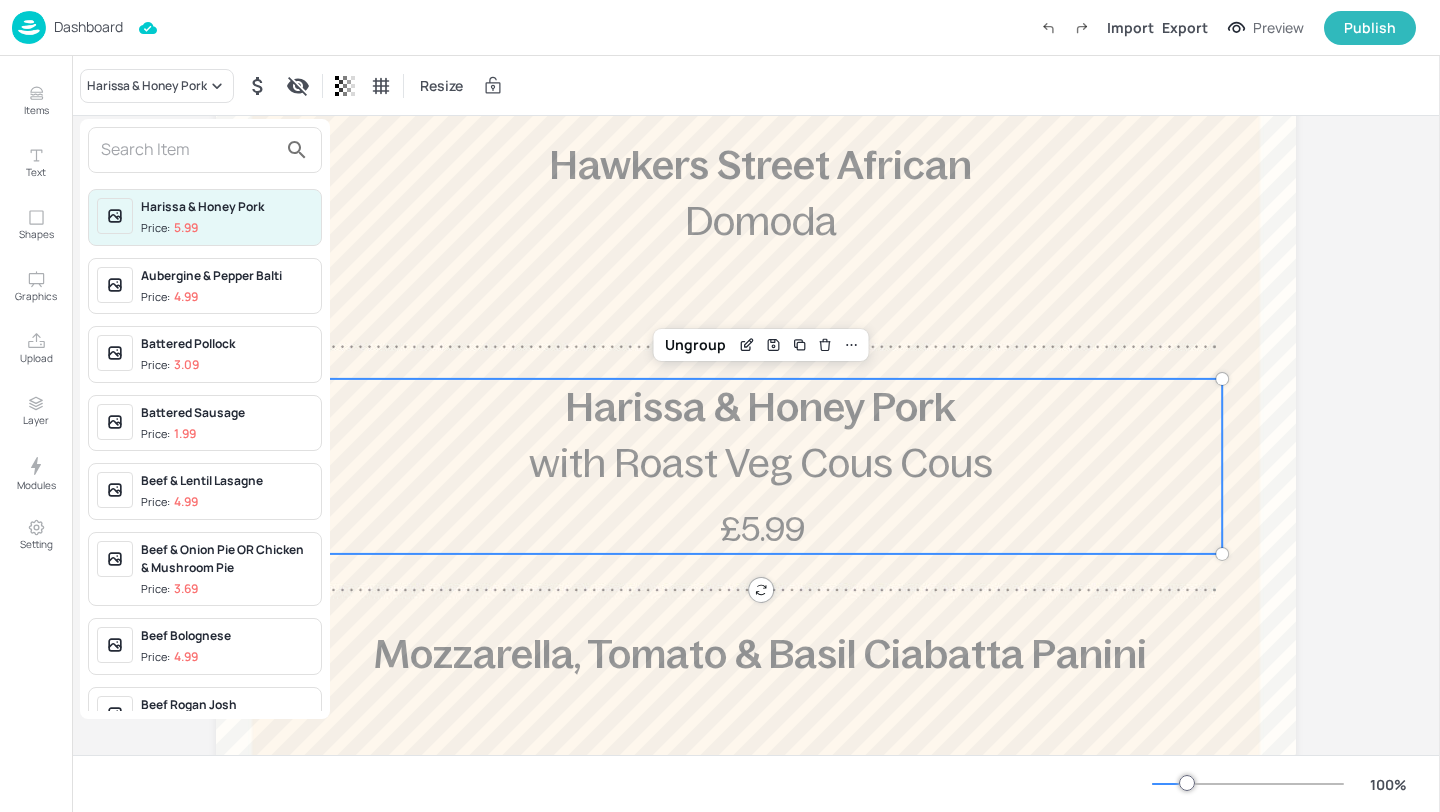 click at bounding box center (189, 150) 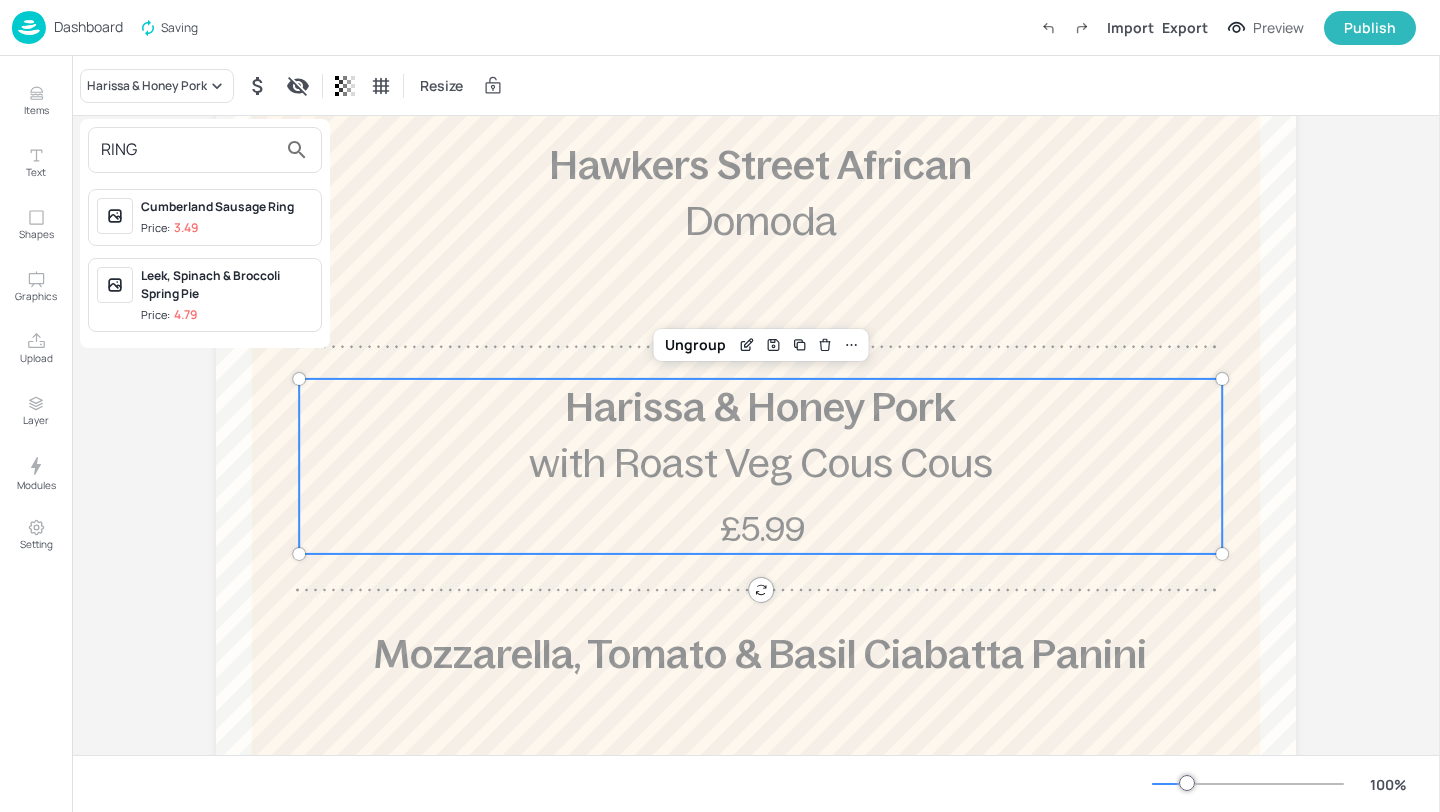 type on "RING" 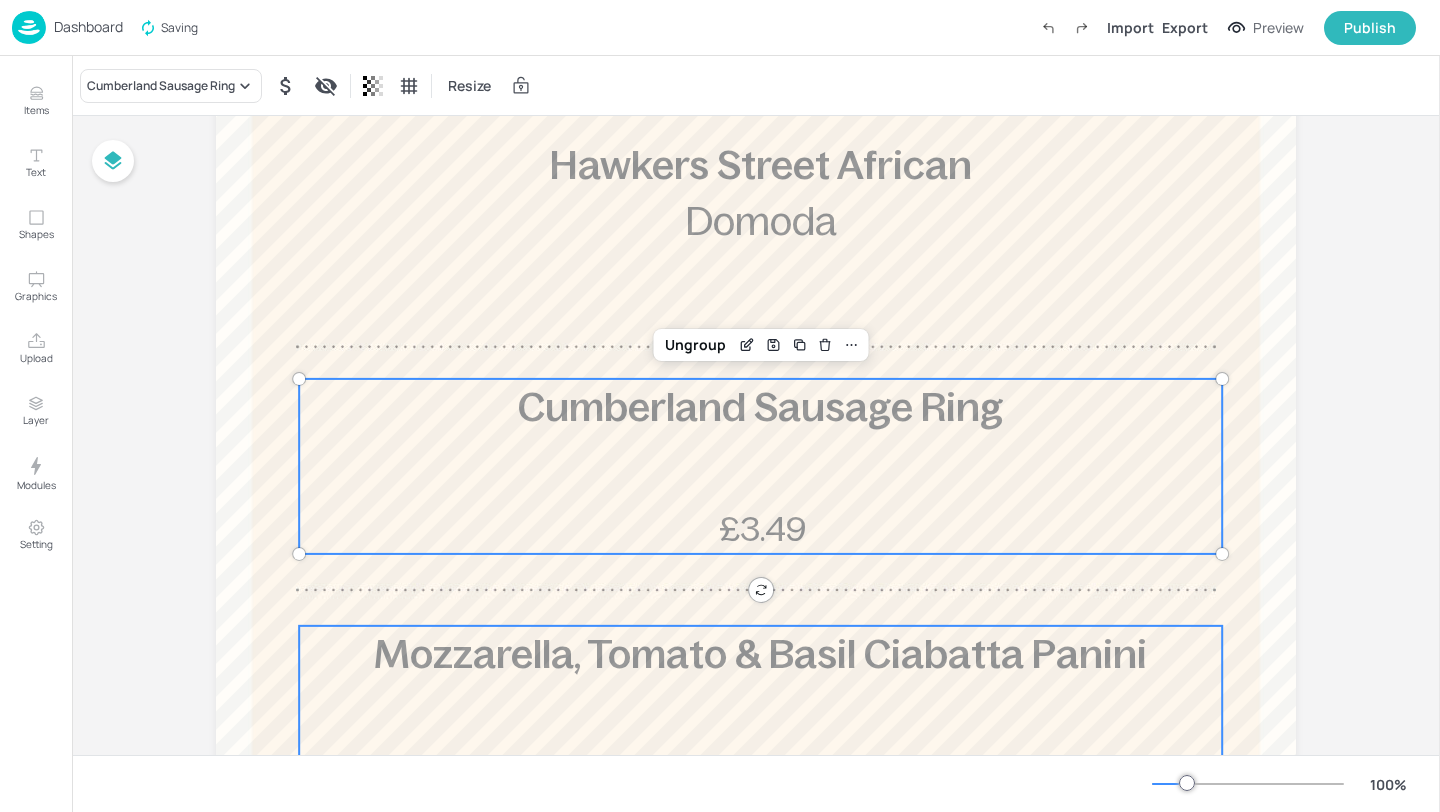 click on "Mozzarella, Tomato & Basil Ciabatta Panini" at bounding box center (760, 654) 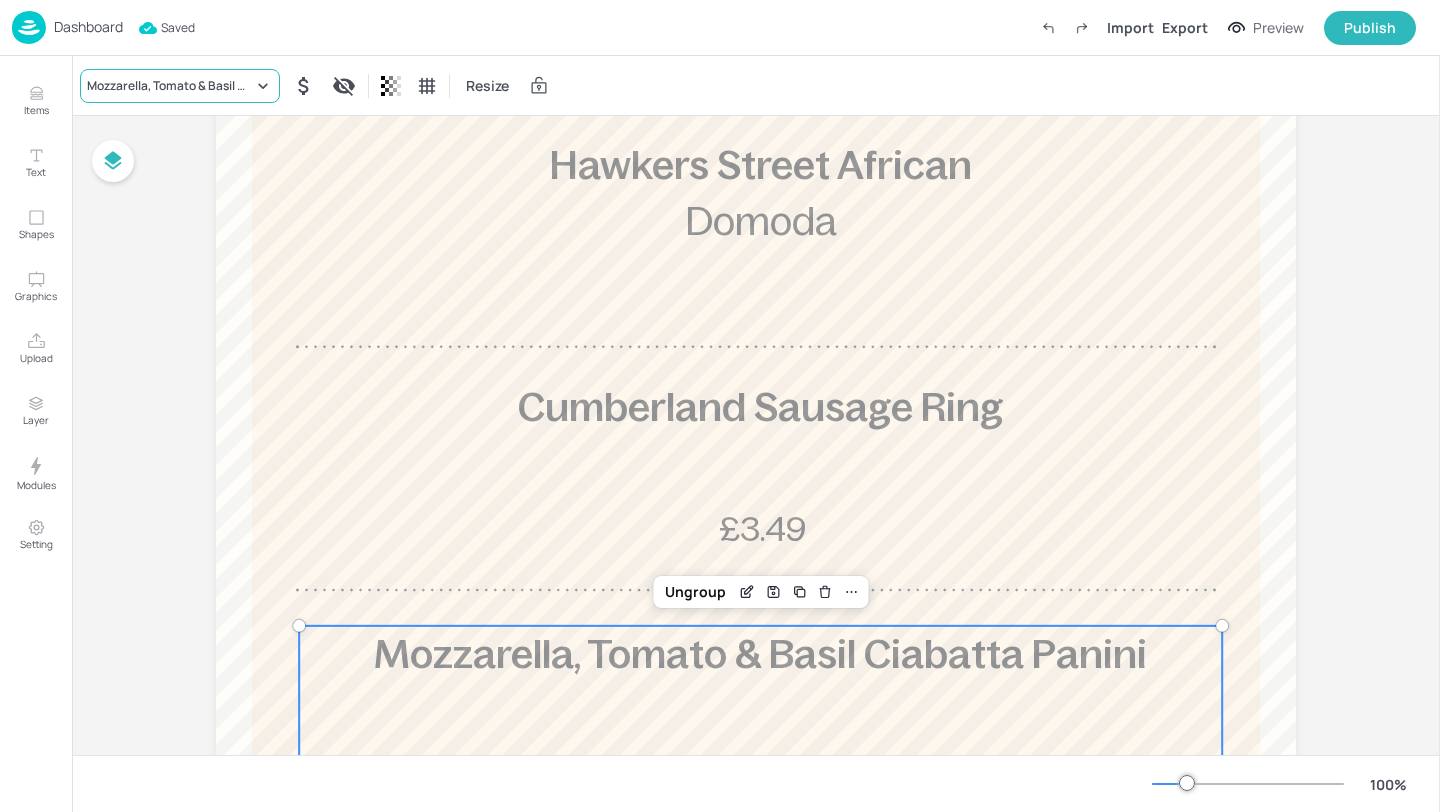click on "Mozzarella, Tomato & Basil Ciabatta Panini" at bounding box center (170, 86) 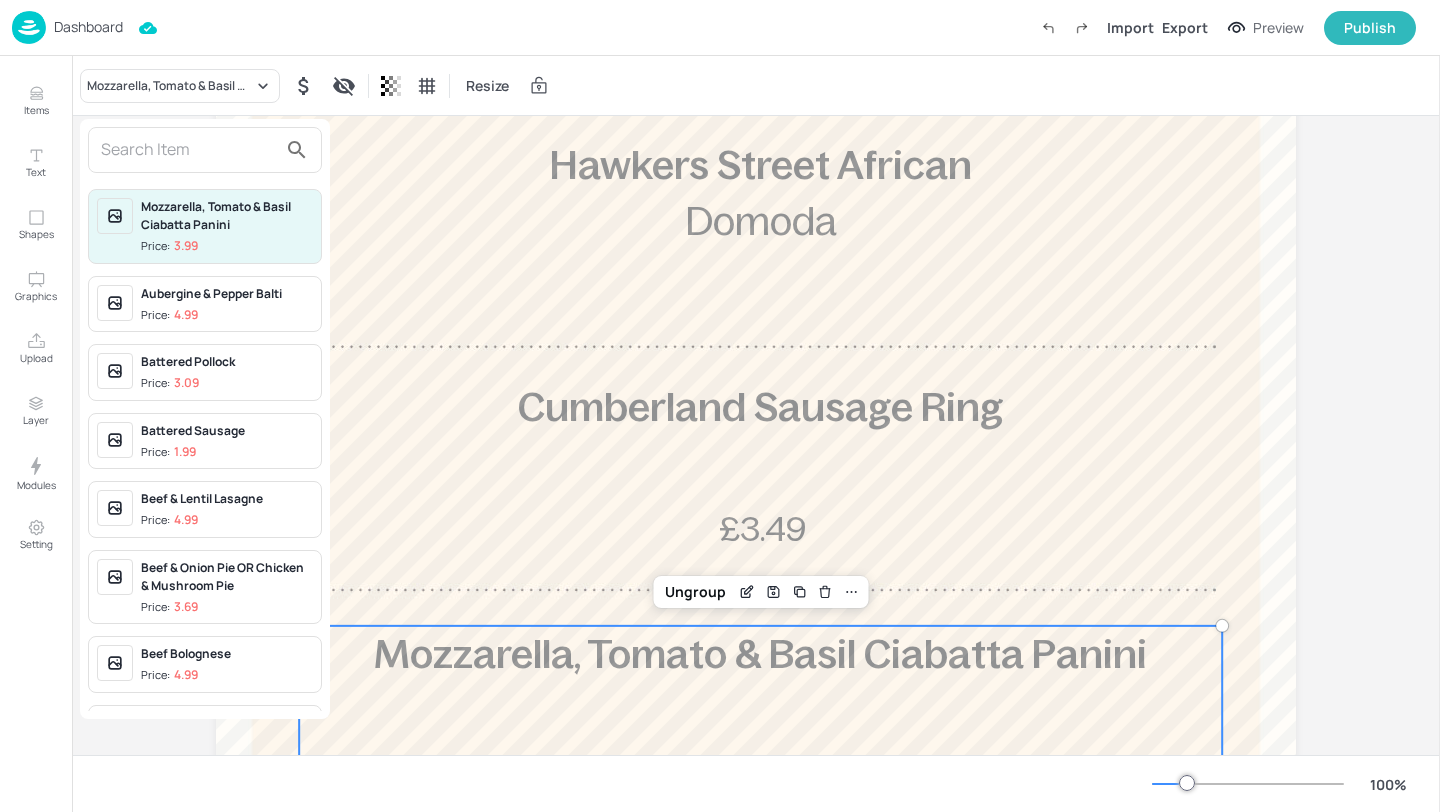 click at bounding box center (189, 150) 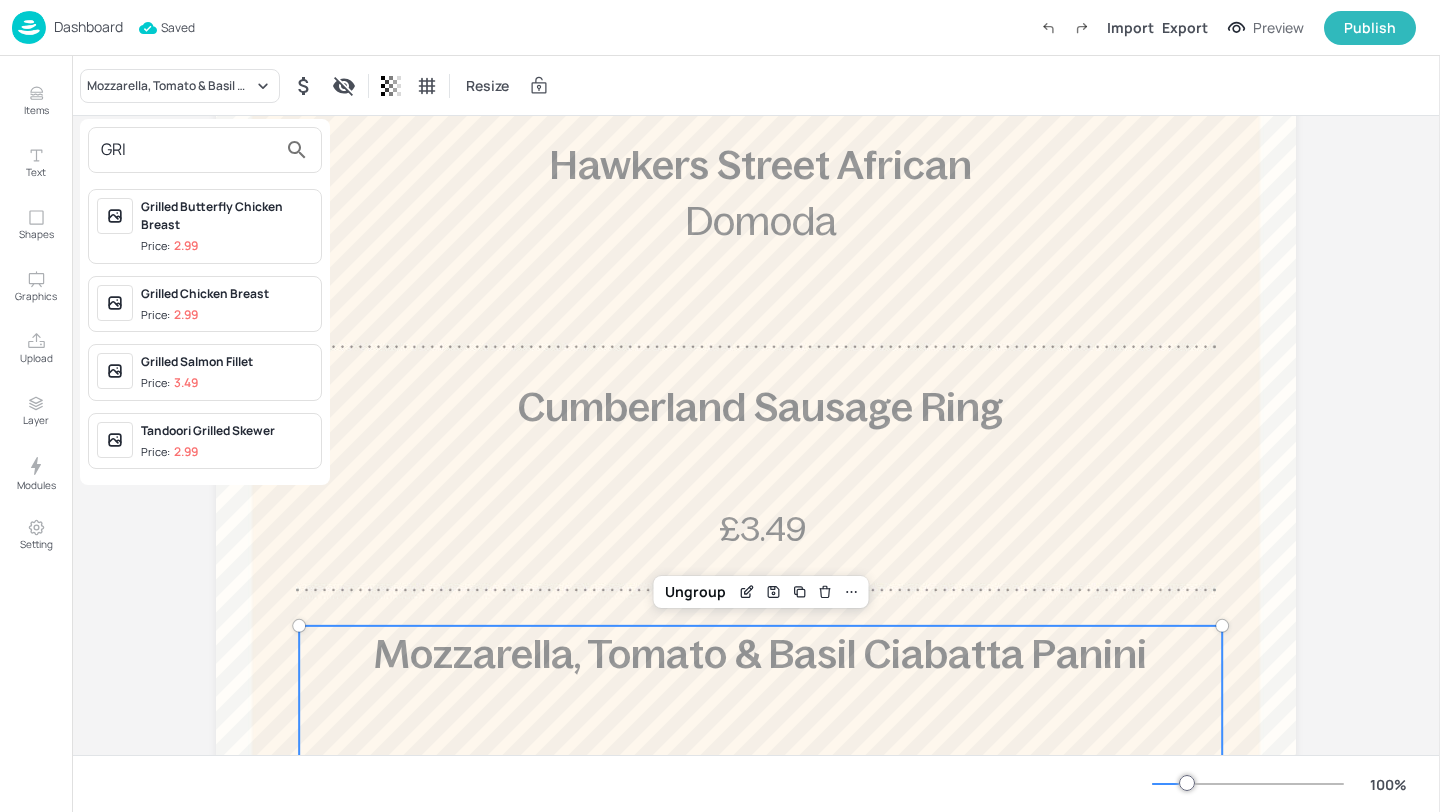 type on "GRI" 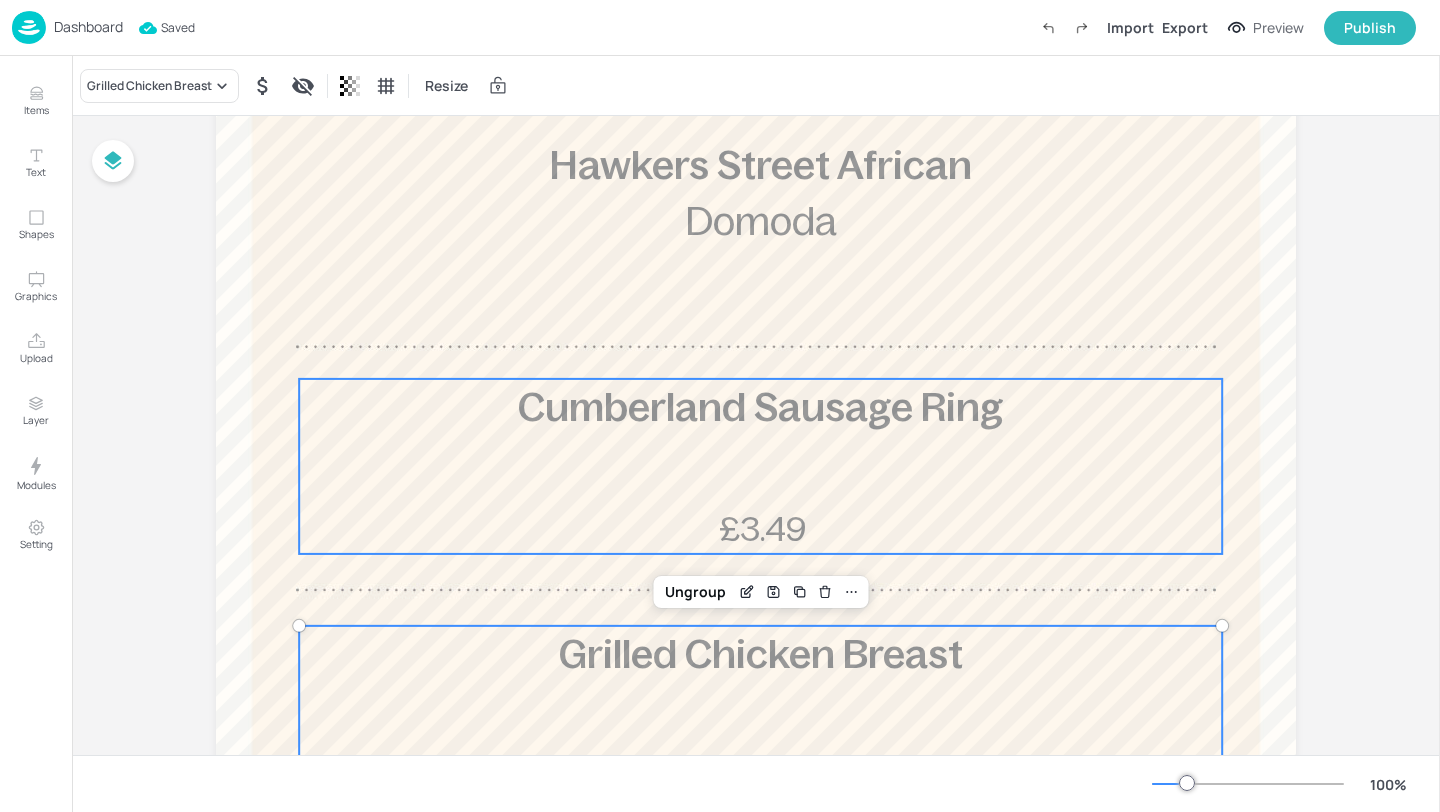scroll, scrollTop: 787, scrollLeft: 0, axis: vertical 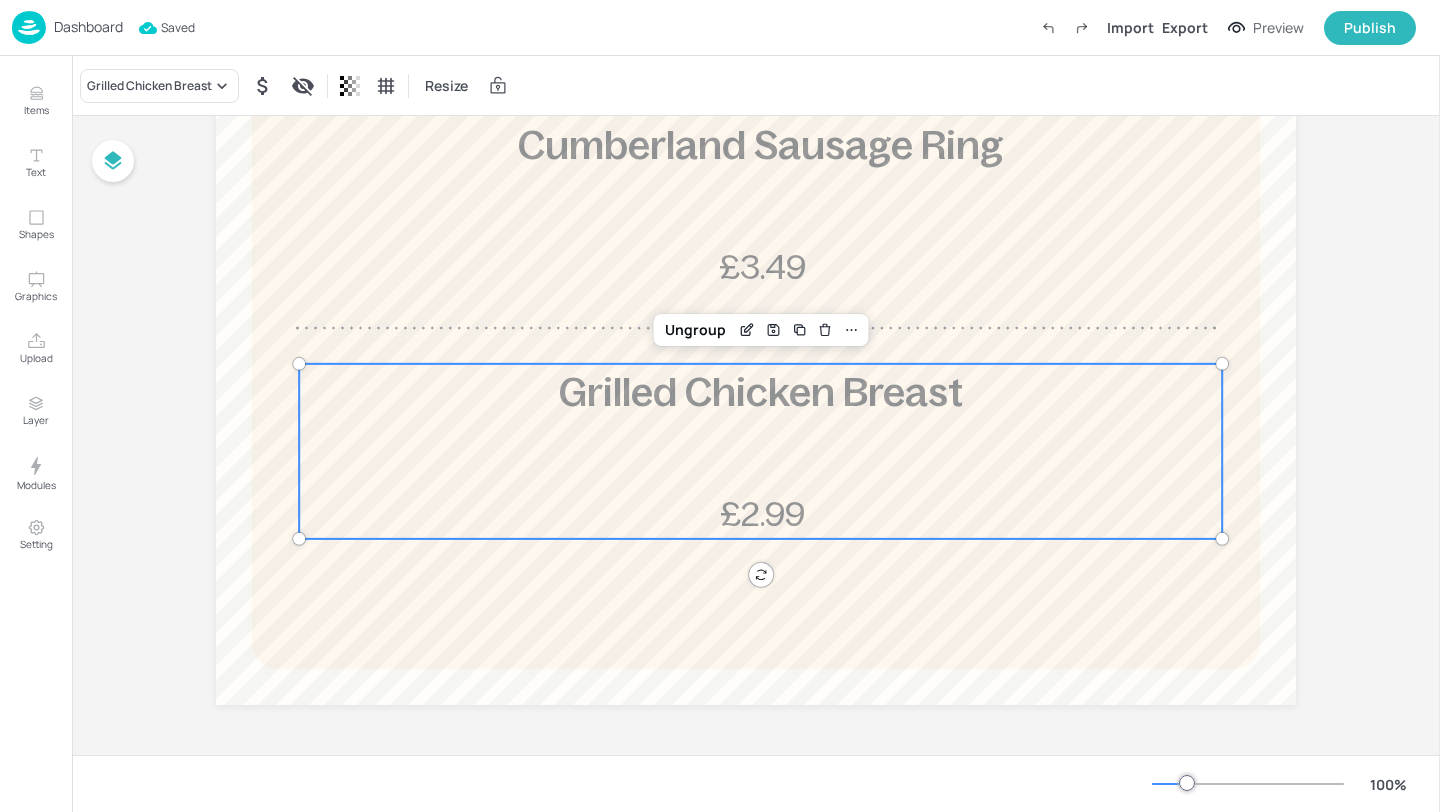 click on "Dashboard" at bounding box center (88, 27) 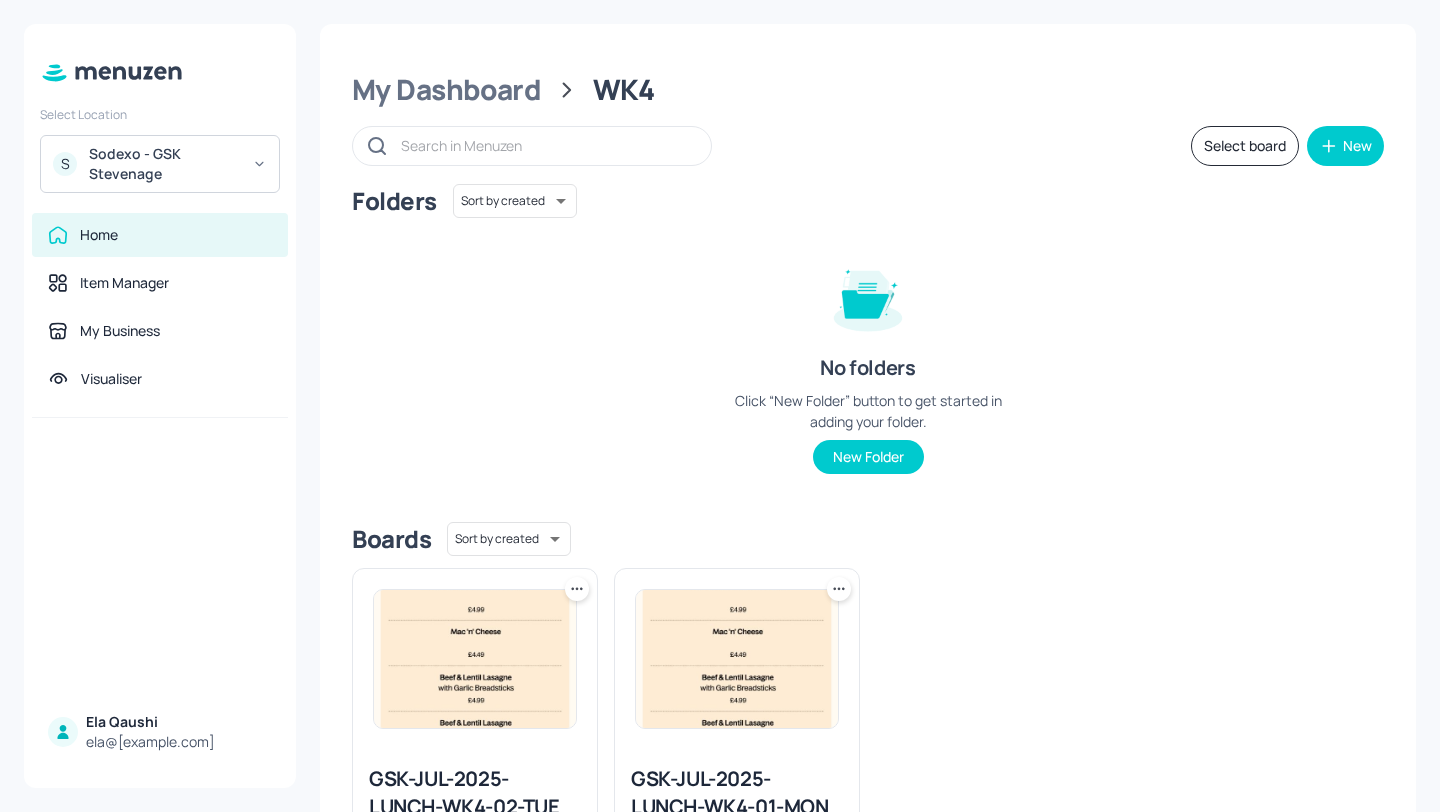 click at bounding box center (577, 589) 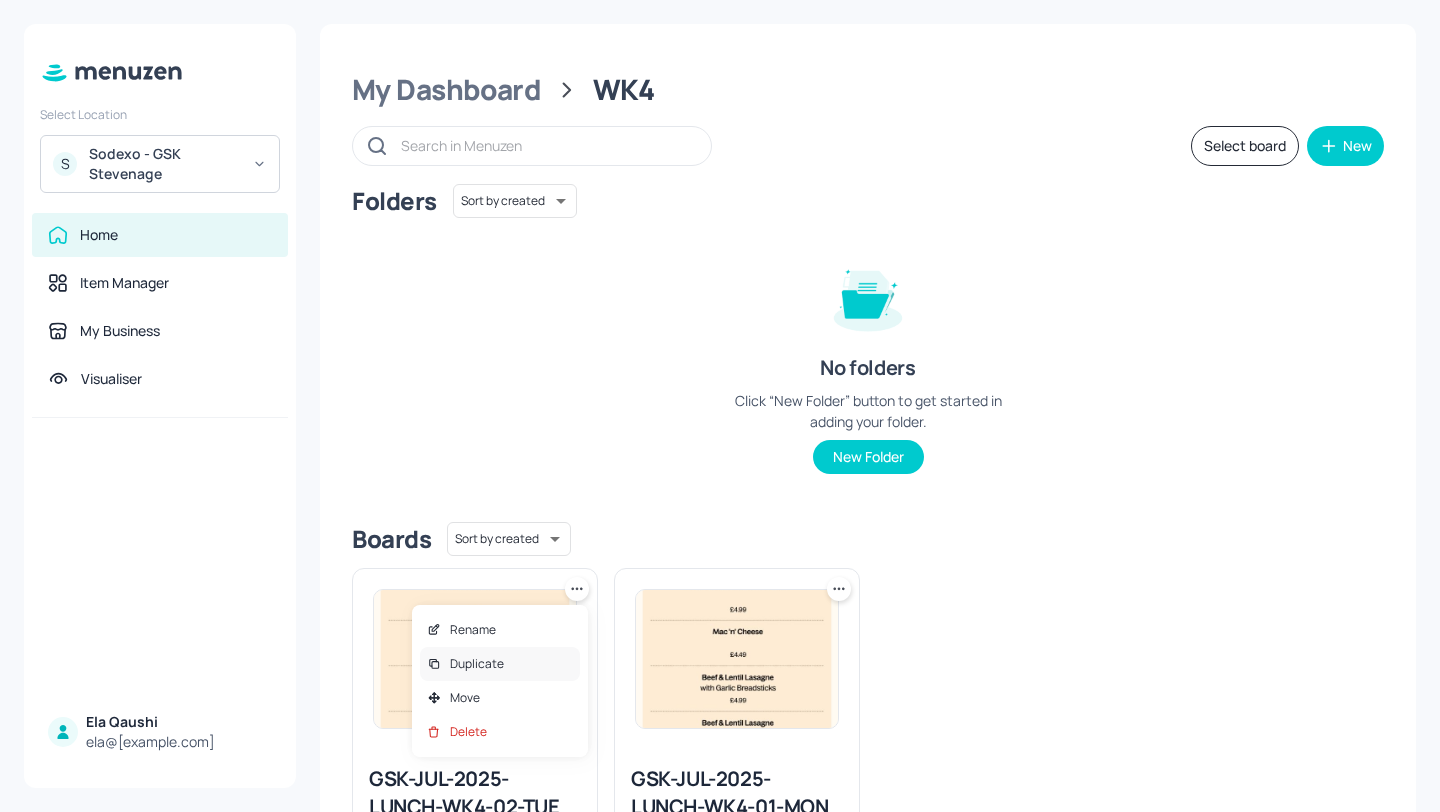 click on "Duplicate" at bounding box center (500, 664) 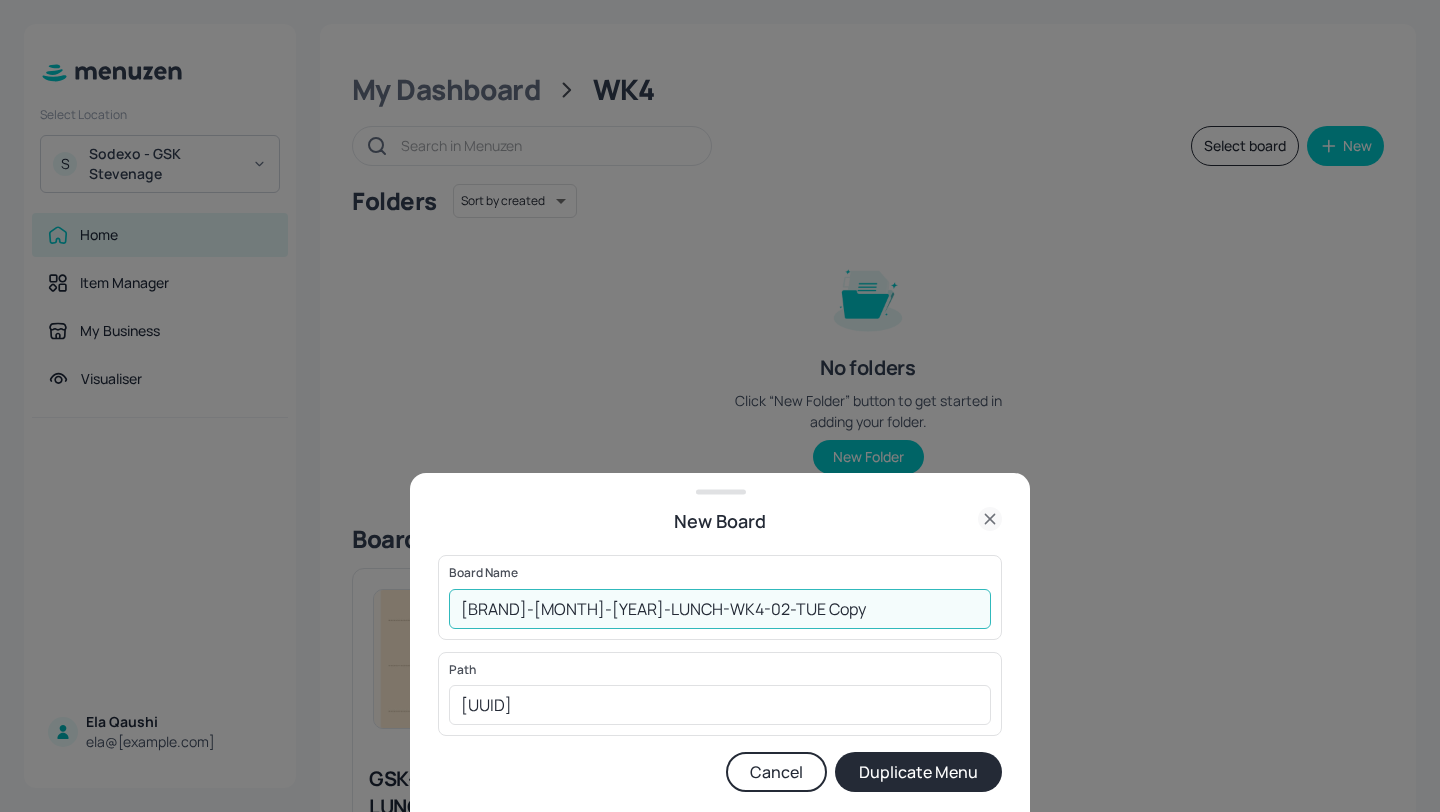 drag, startPoint x: 859, startPoint y: 603, endPoint x: 687, endPoint y: 600, distance: 172.02615 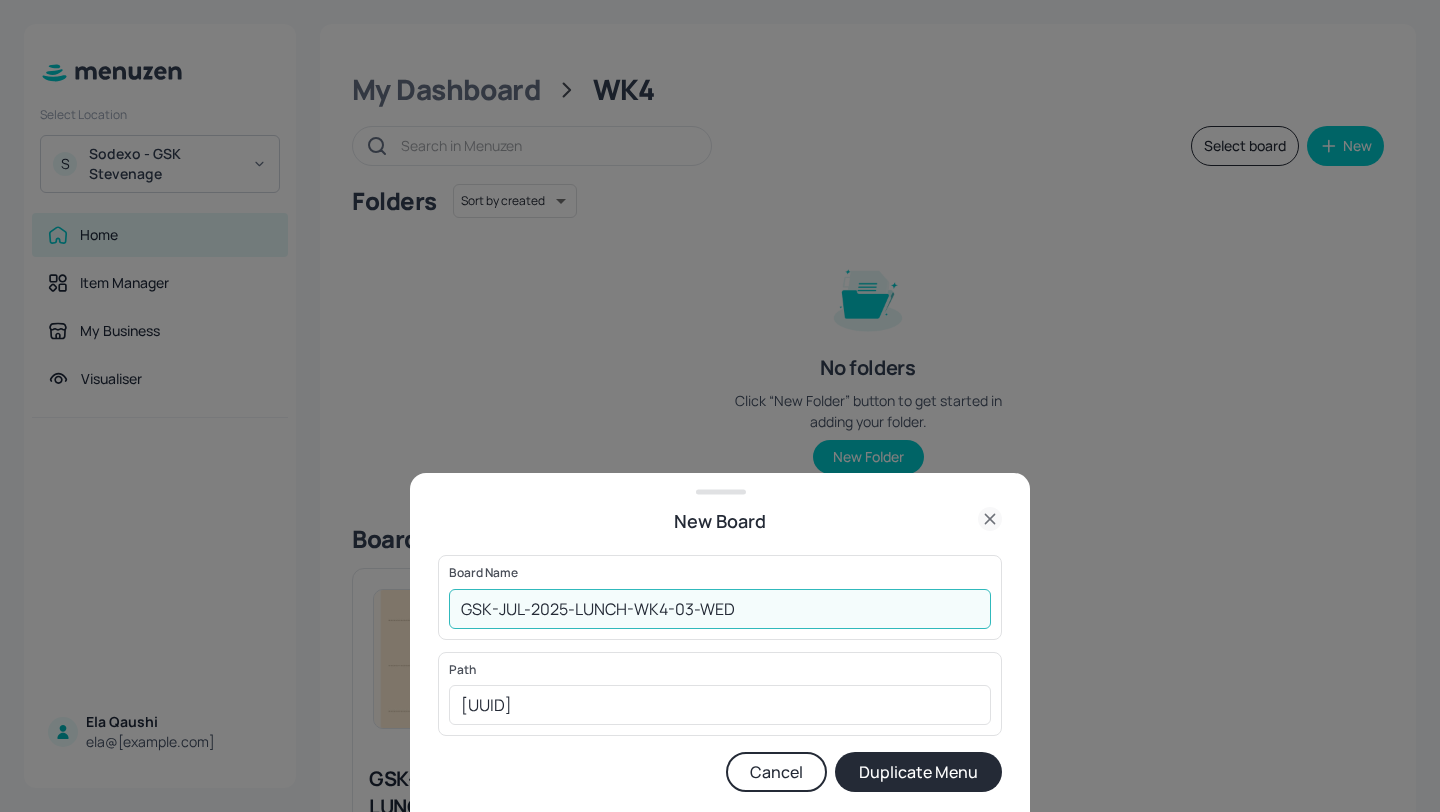 type on "GSK-JUL-2025-LUNCH-WK4-03-WED" 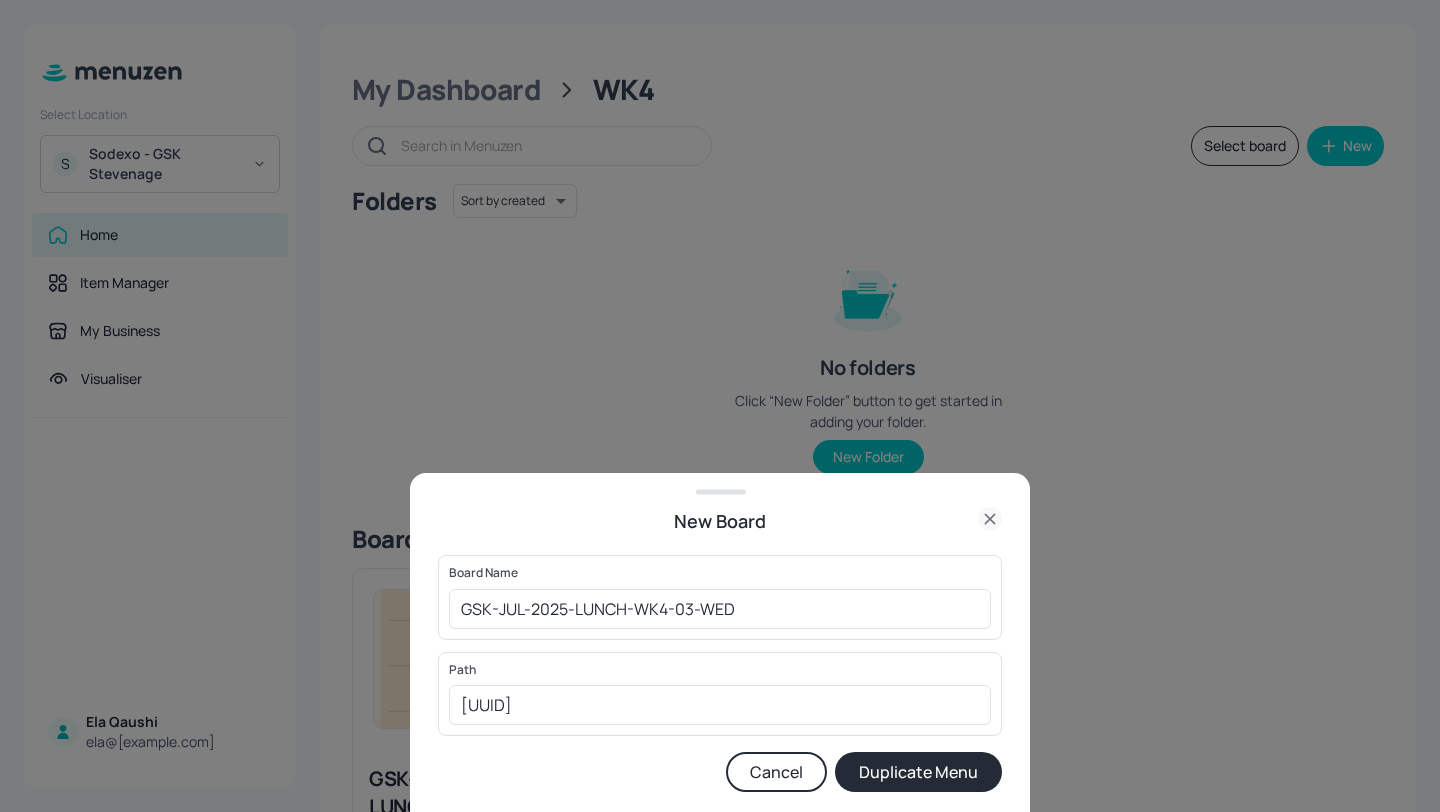 click on "Duplicate Menu" at bounding box center (918, 772) 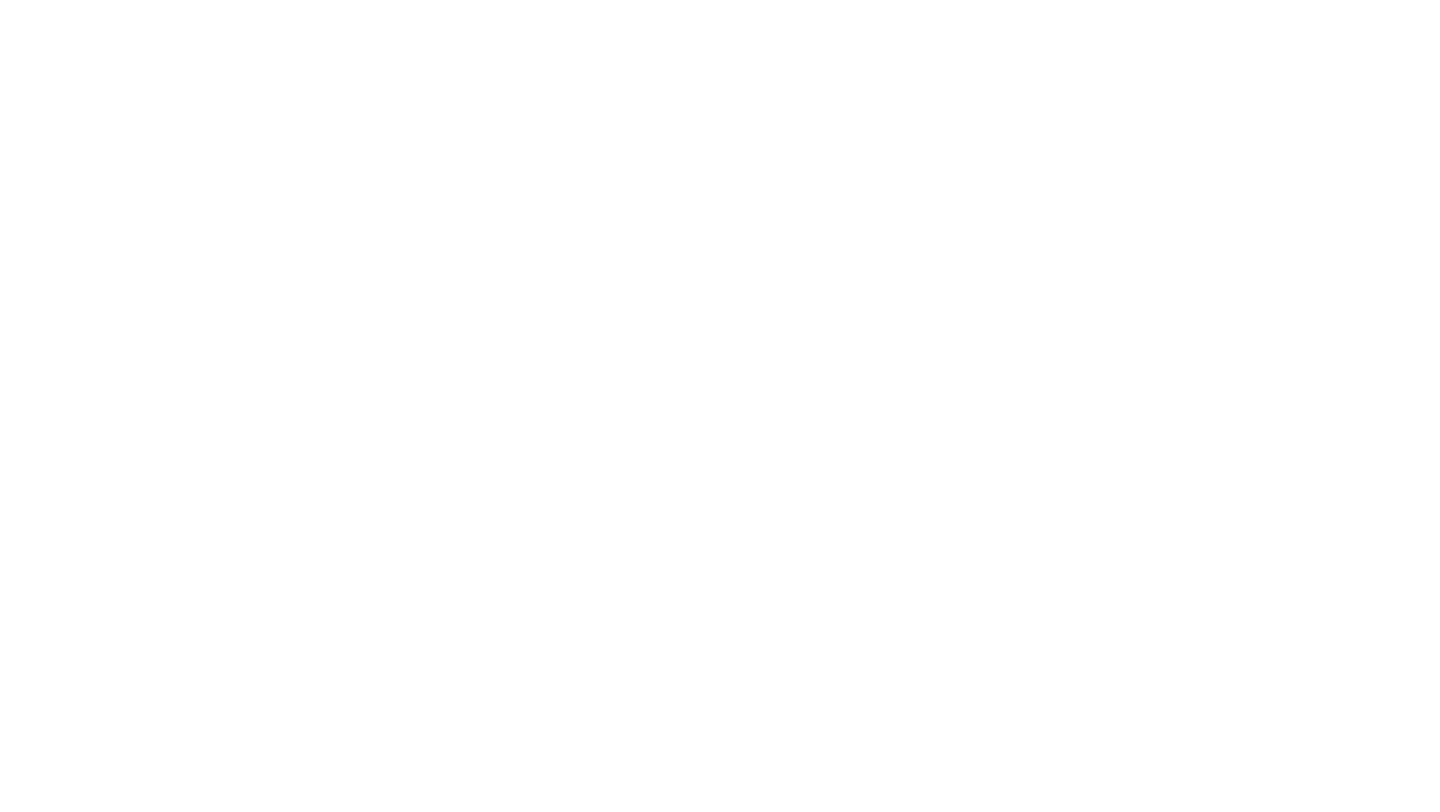 scroll, scrollTop: 0, scrollLeft: 0, axis: both 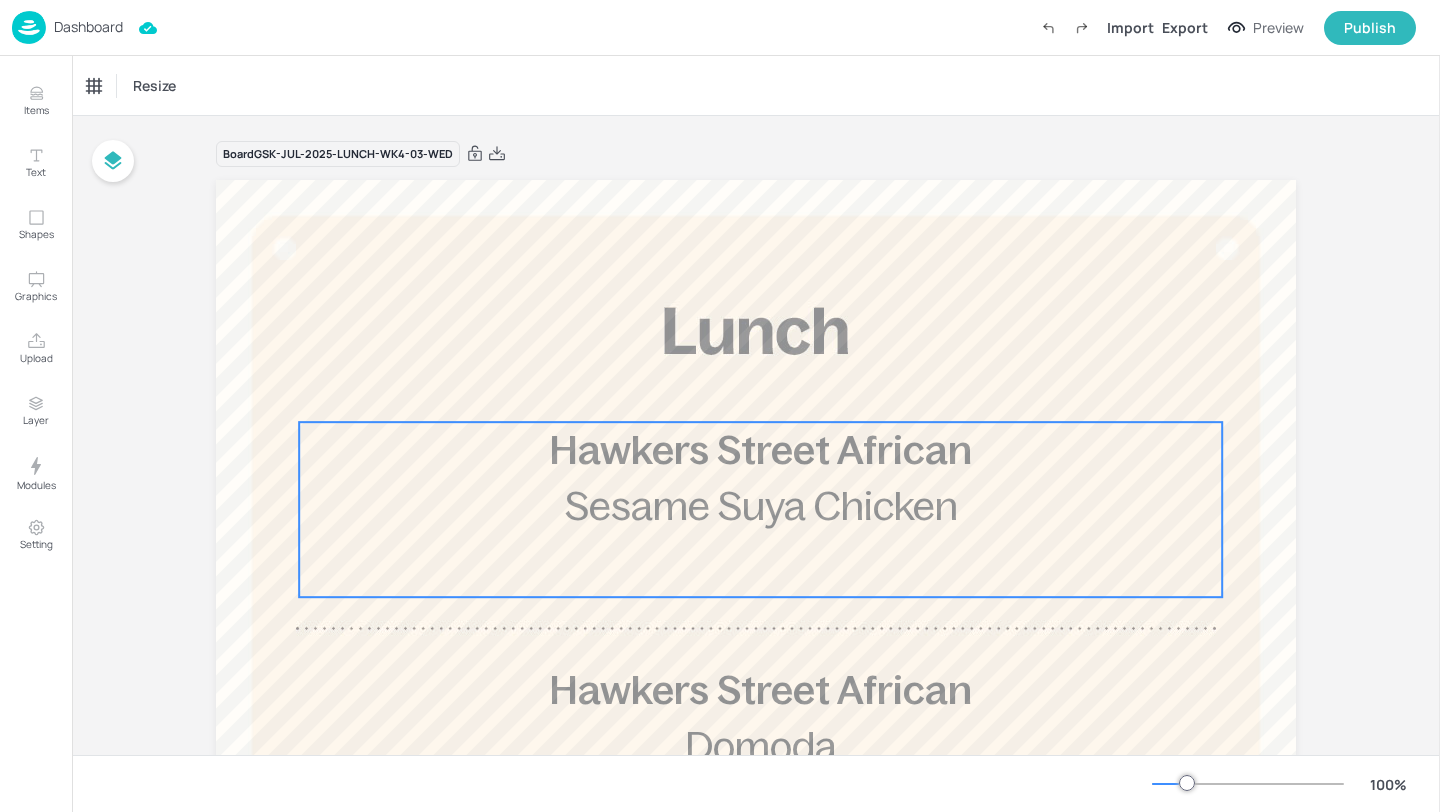 click on "Hawkers Street African Sesame Suya Chicken" at bounding box center (760, 509) 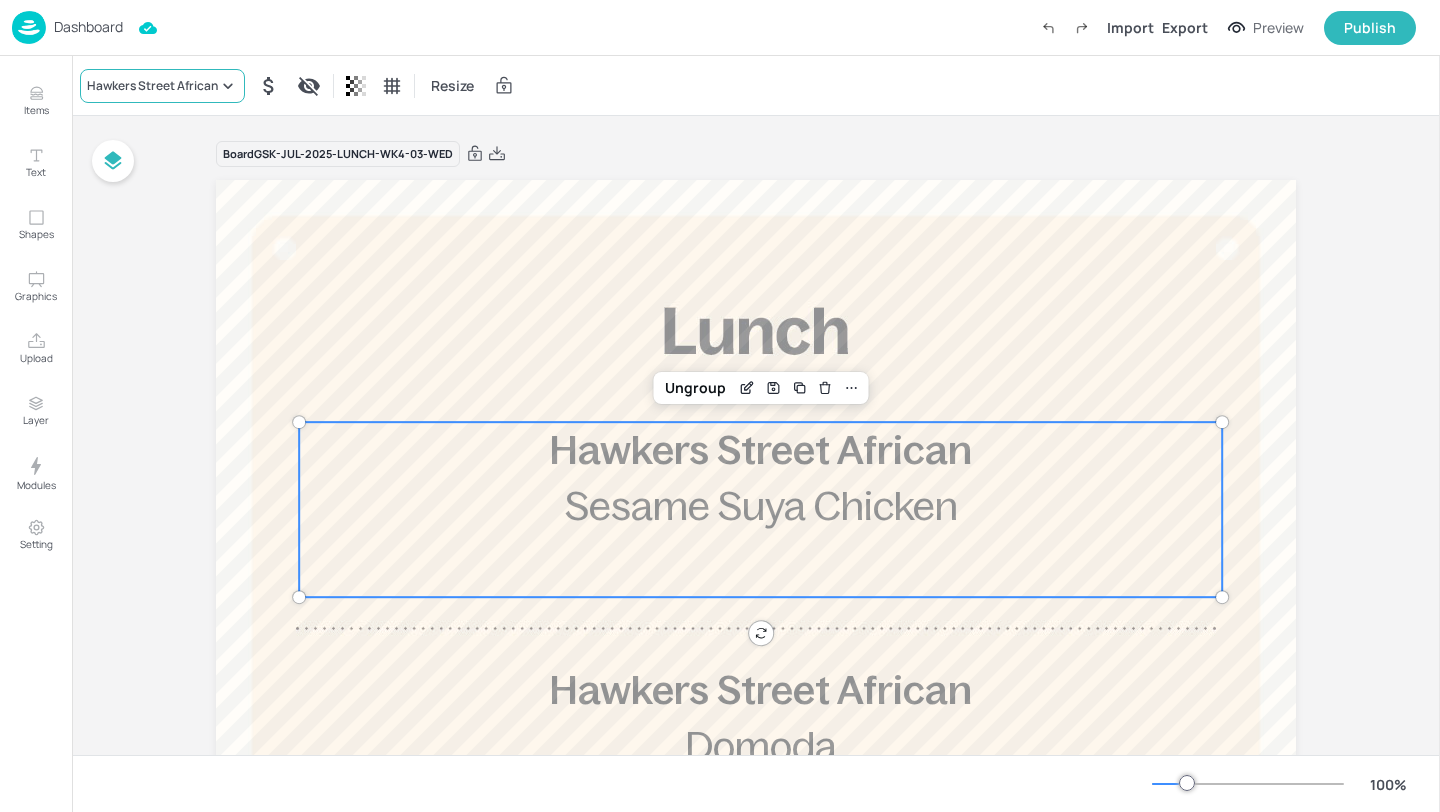 click 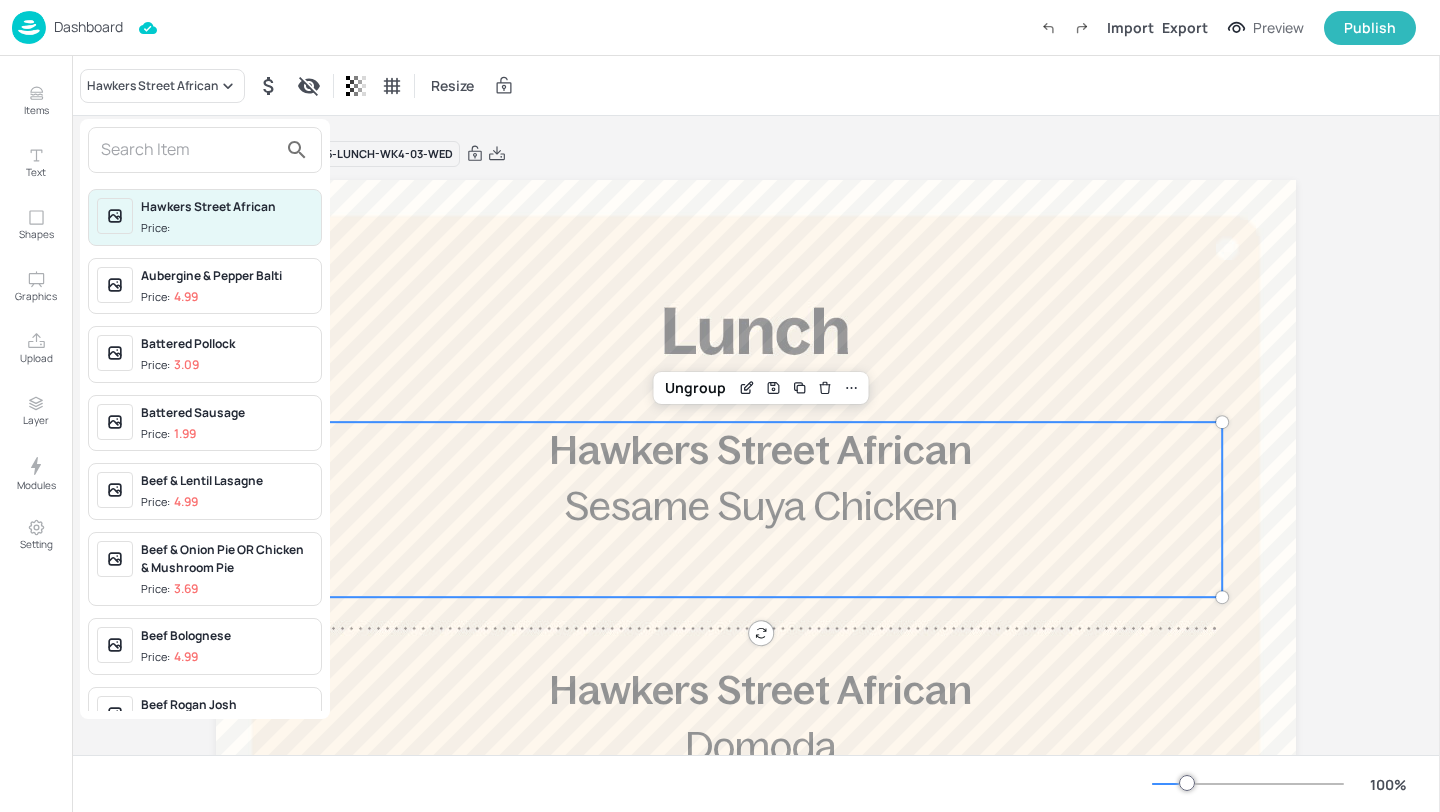 click at bounding box center [205, 150] 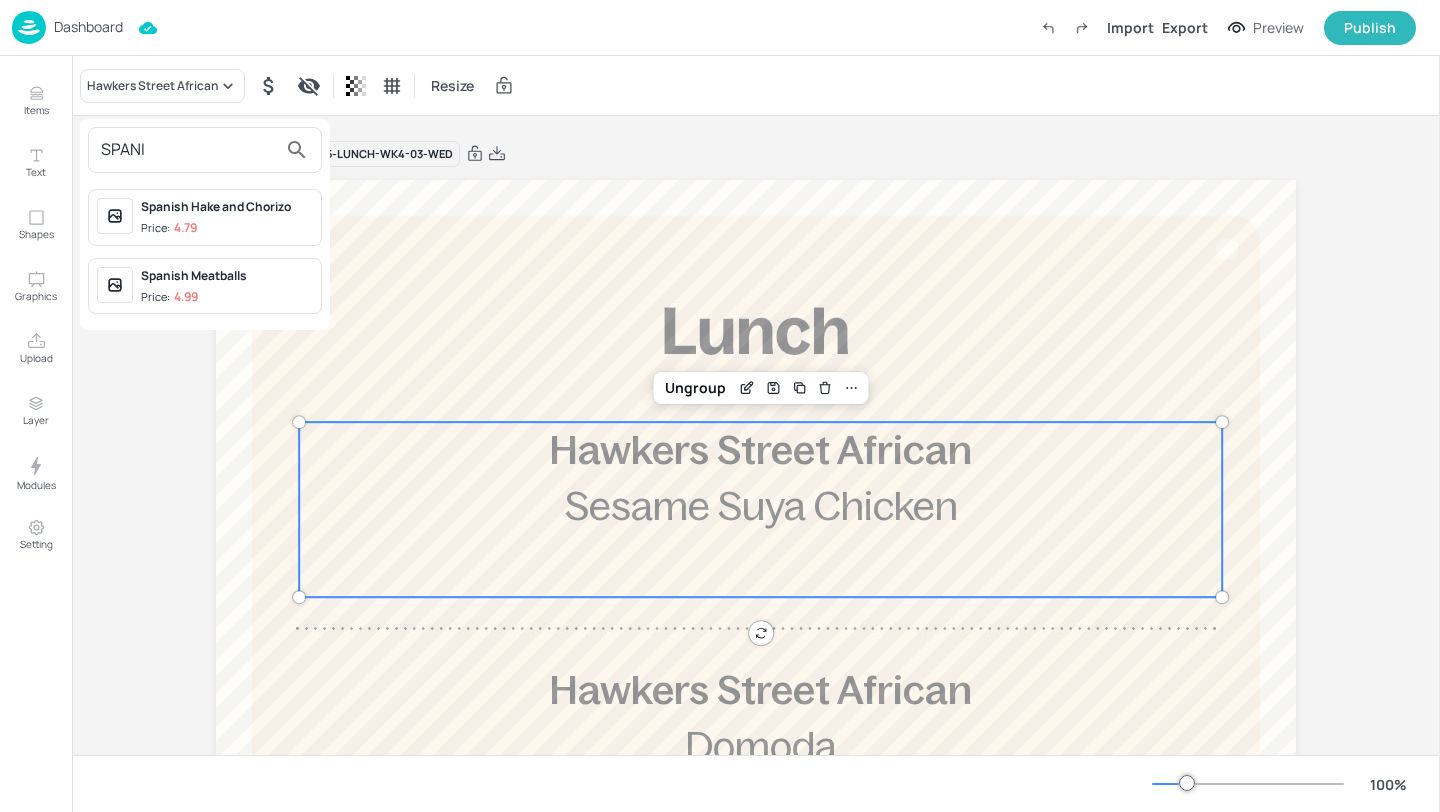 type on "SPANI" 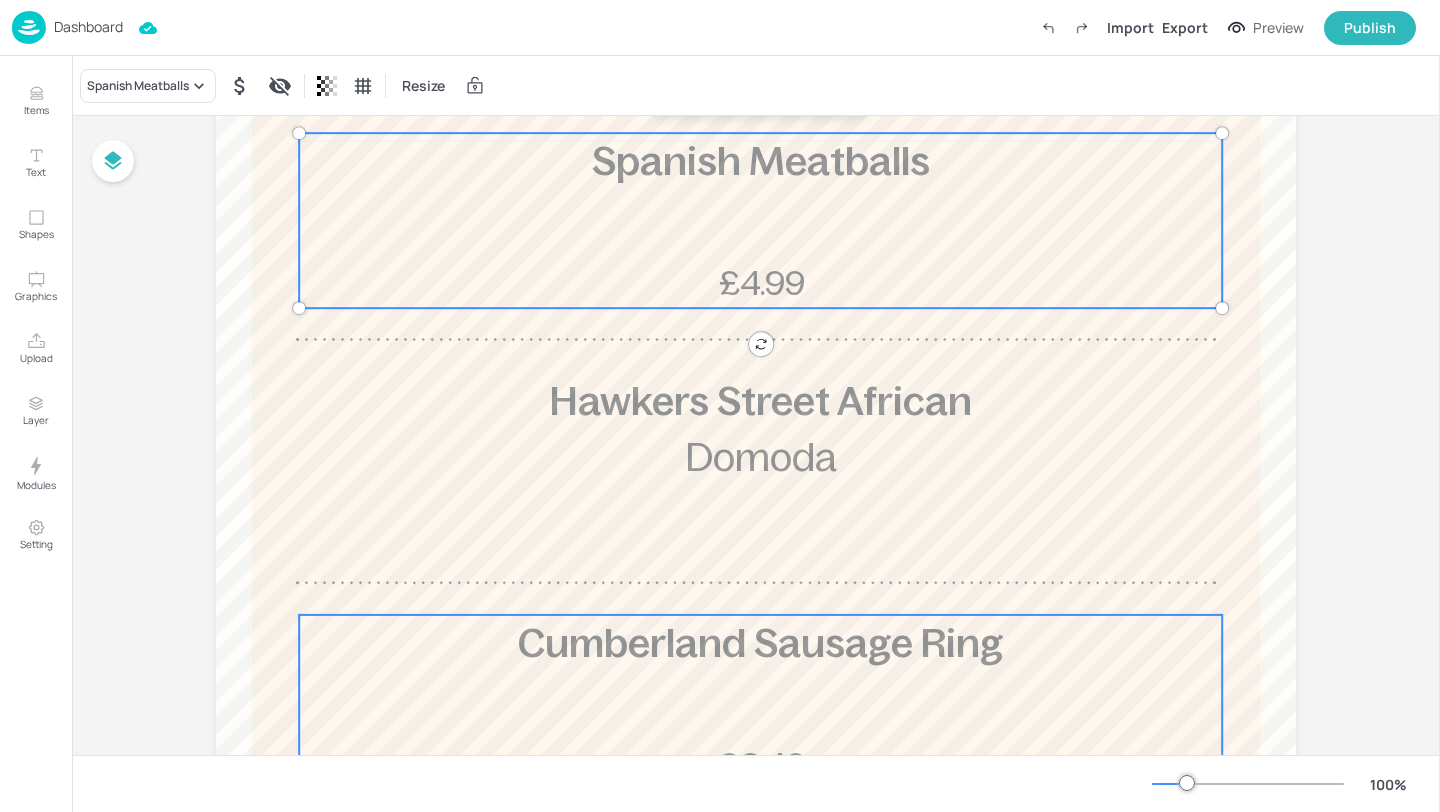 scroll, scrollTop: 374, scrollLeft: 0, axis: vertical 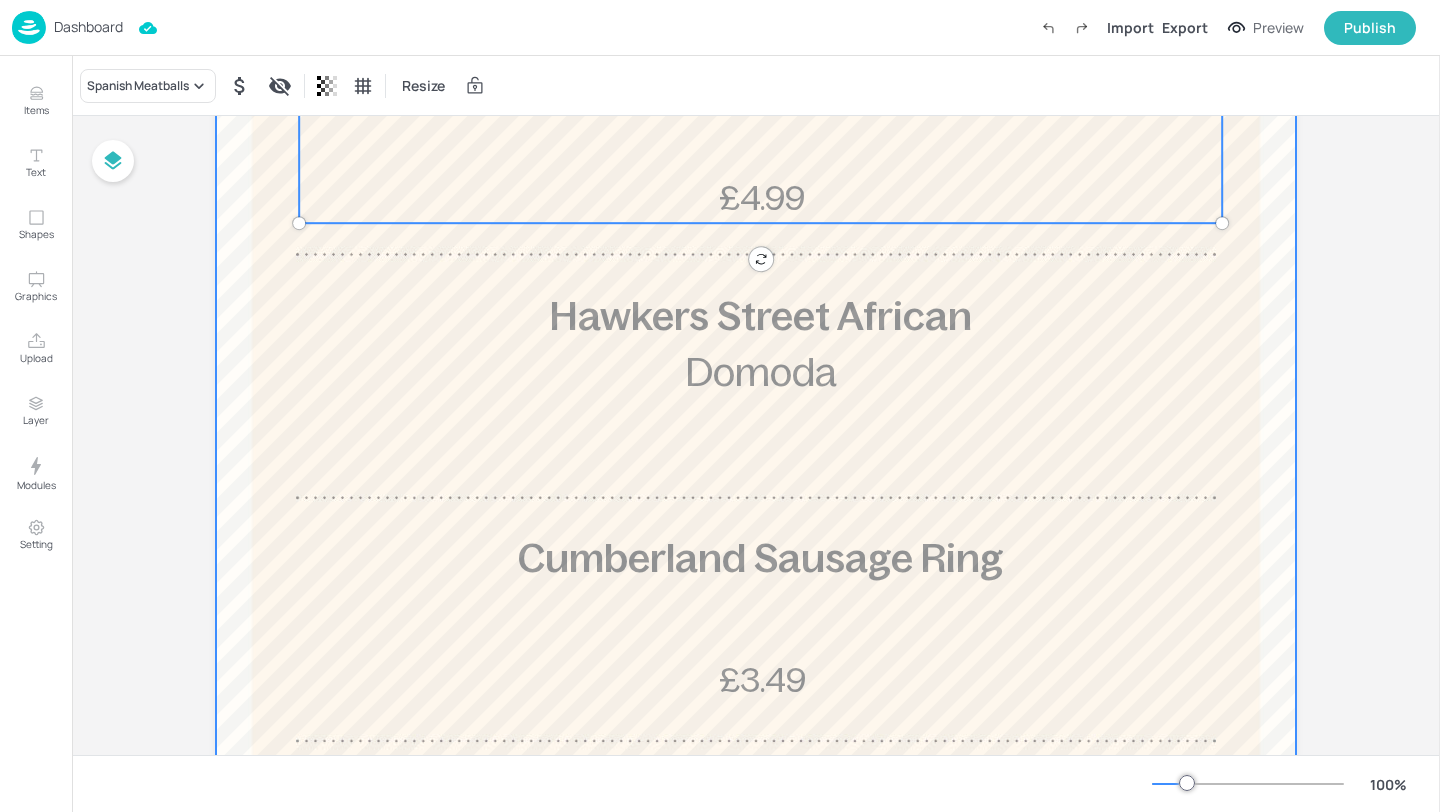 click at bounding box center [756, 462] 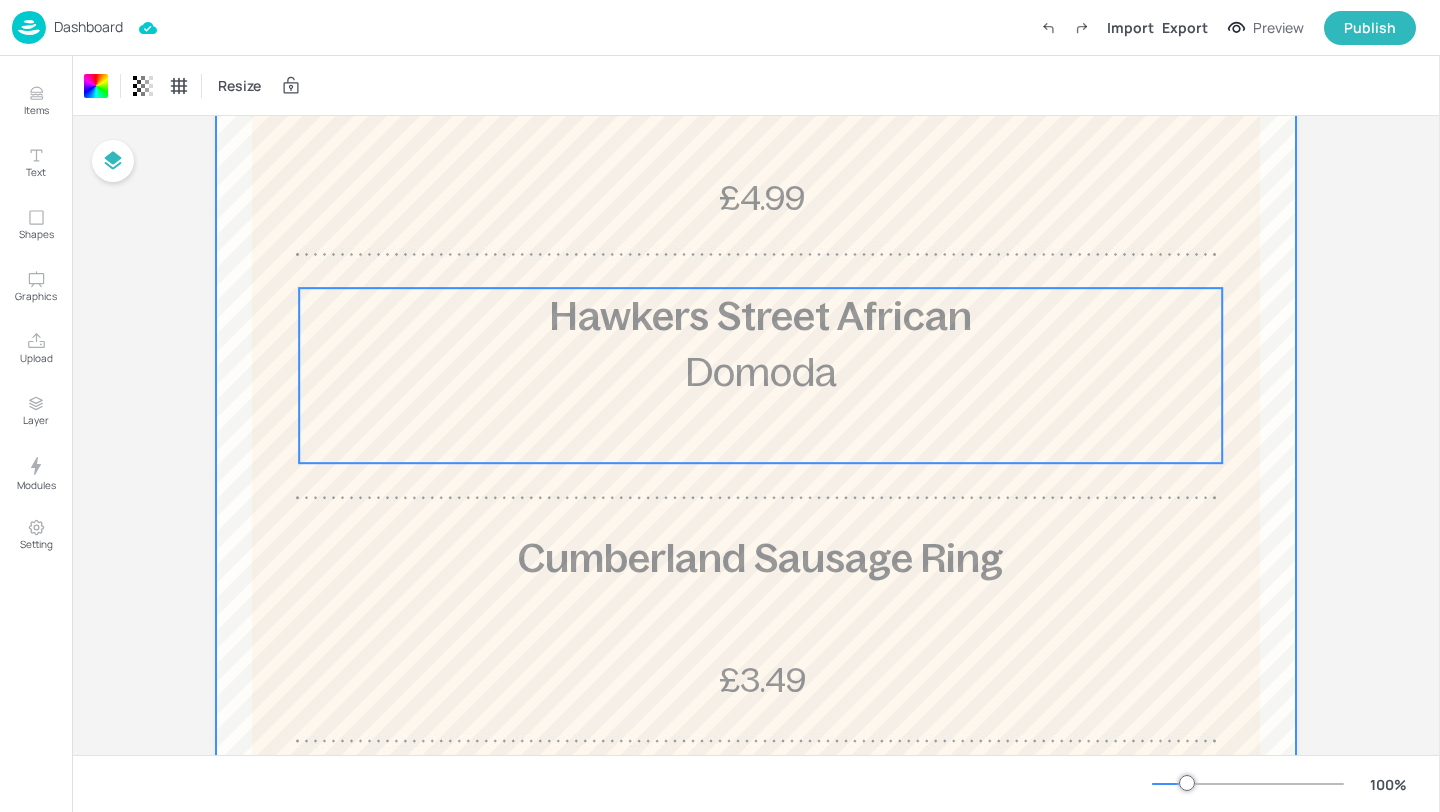 click on "Hawkers Street African Domoda" at bounding box center [760, 375] 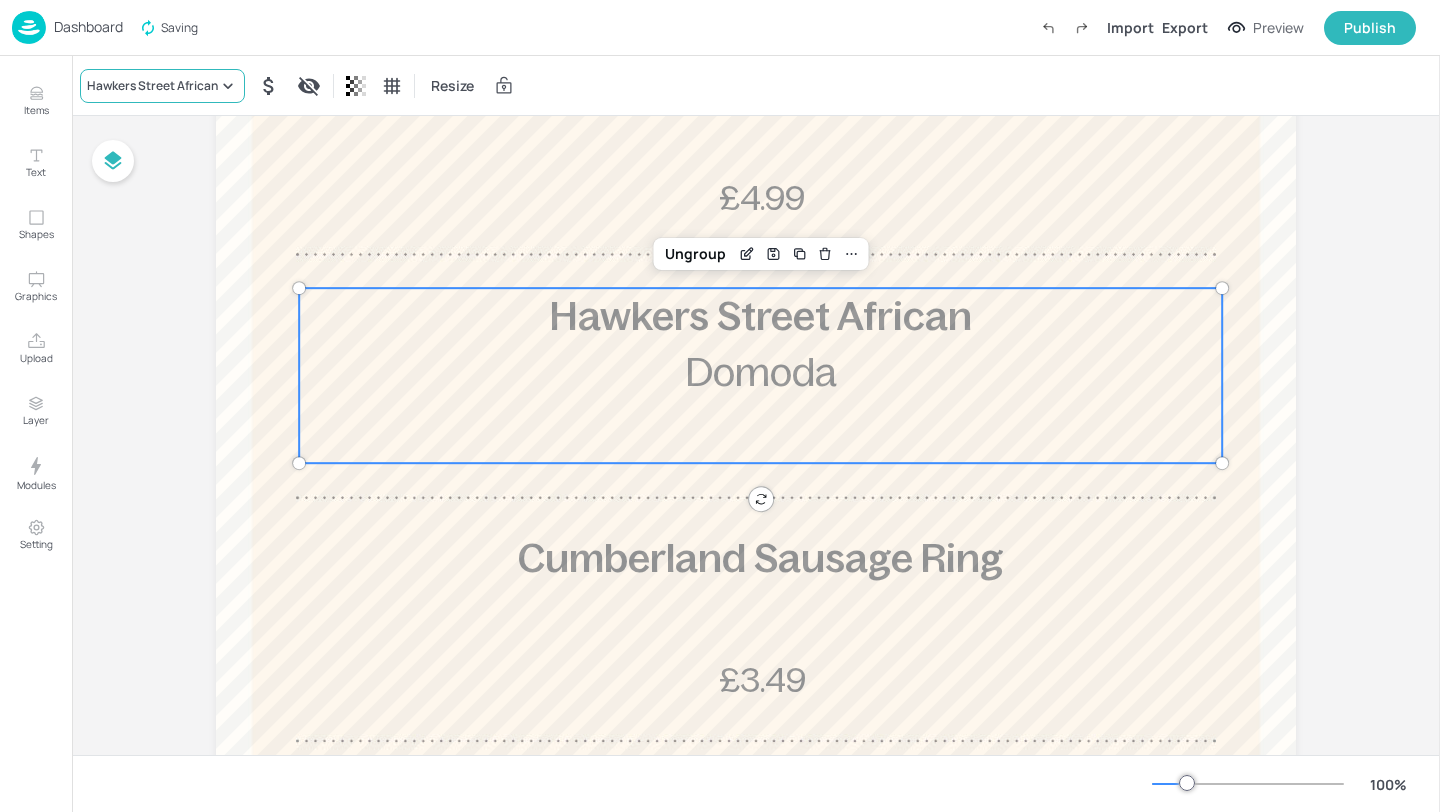click on "Hawkers Street African" at bounding box center [152, 86] 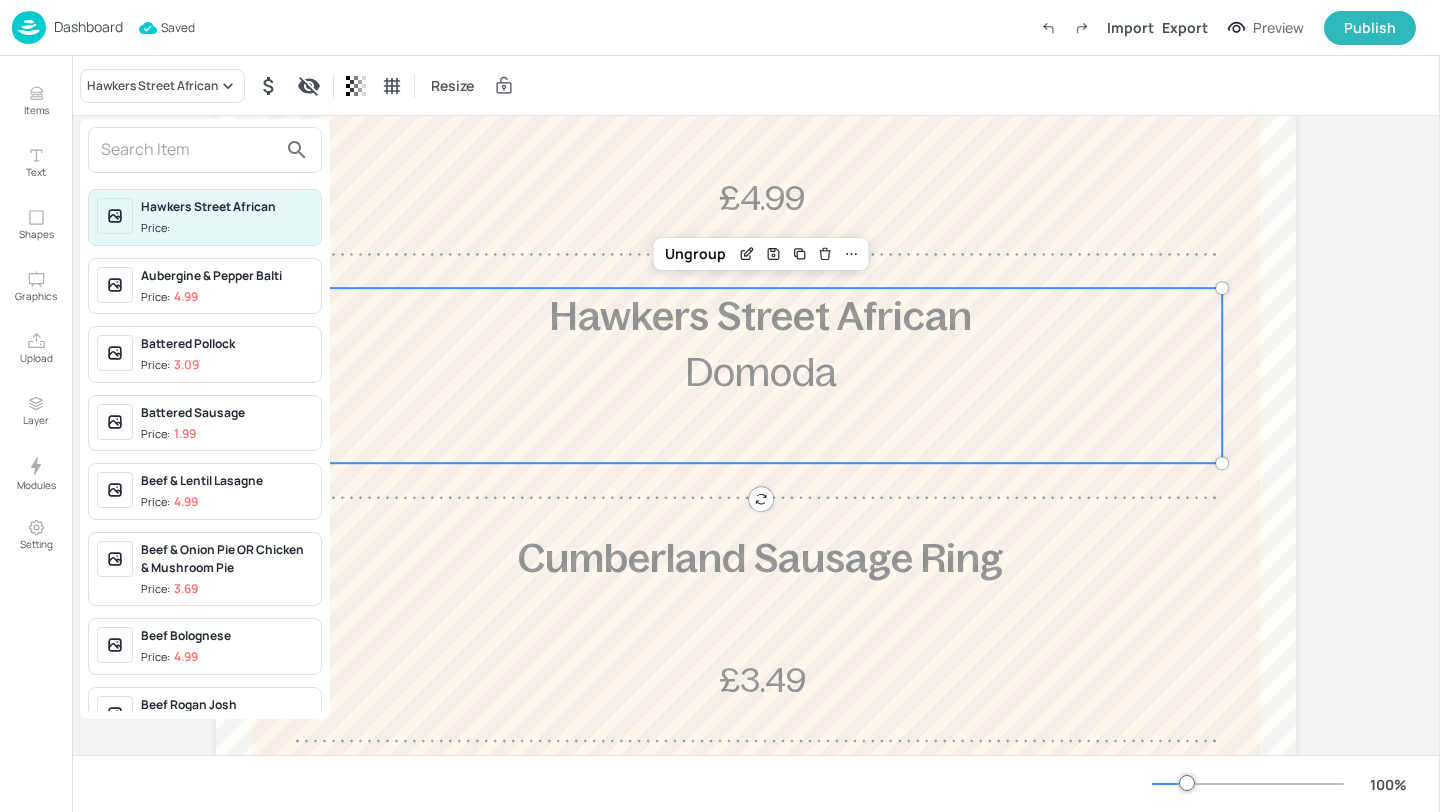 click at bounding box center [189, 150] 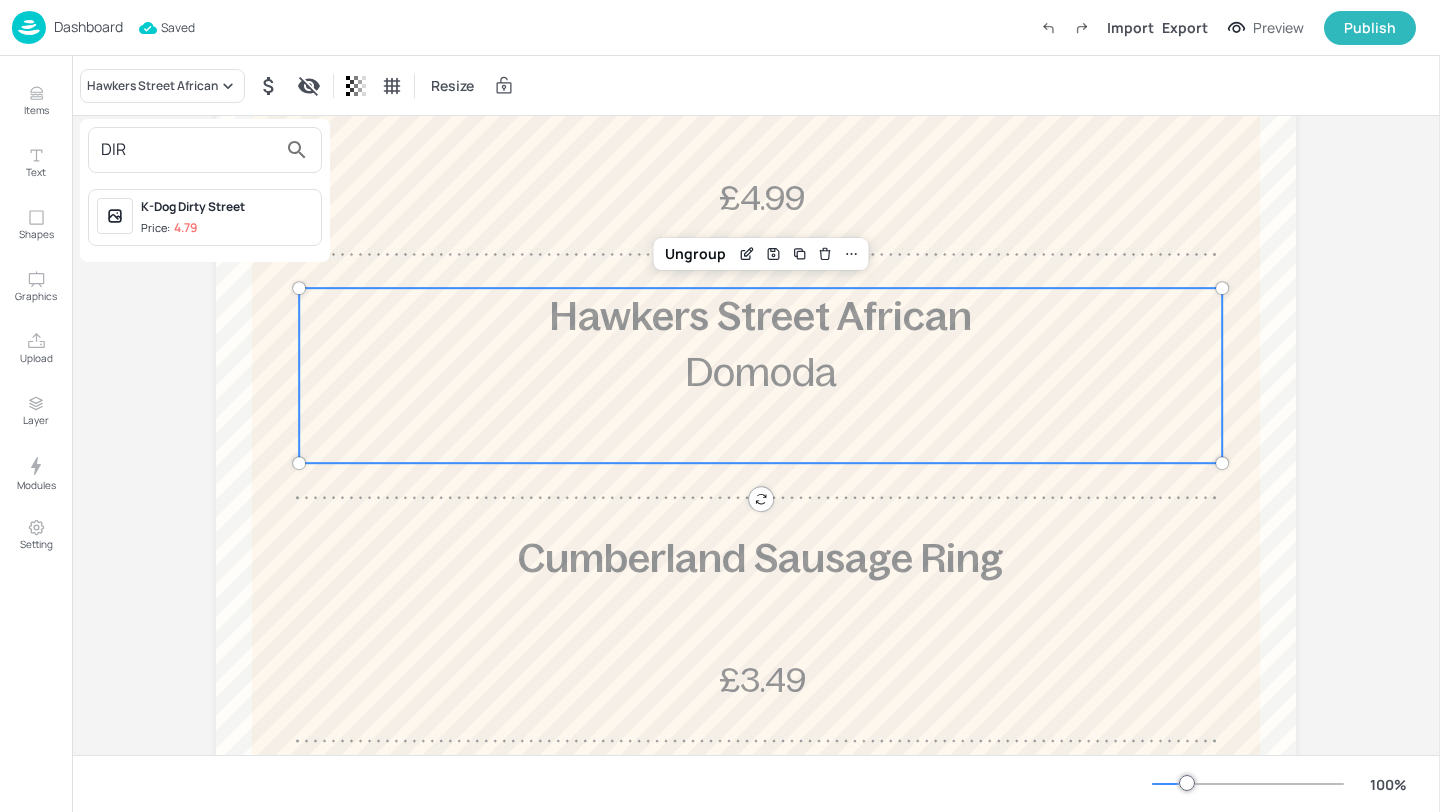 type on "DIR" 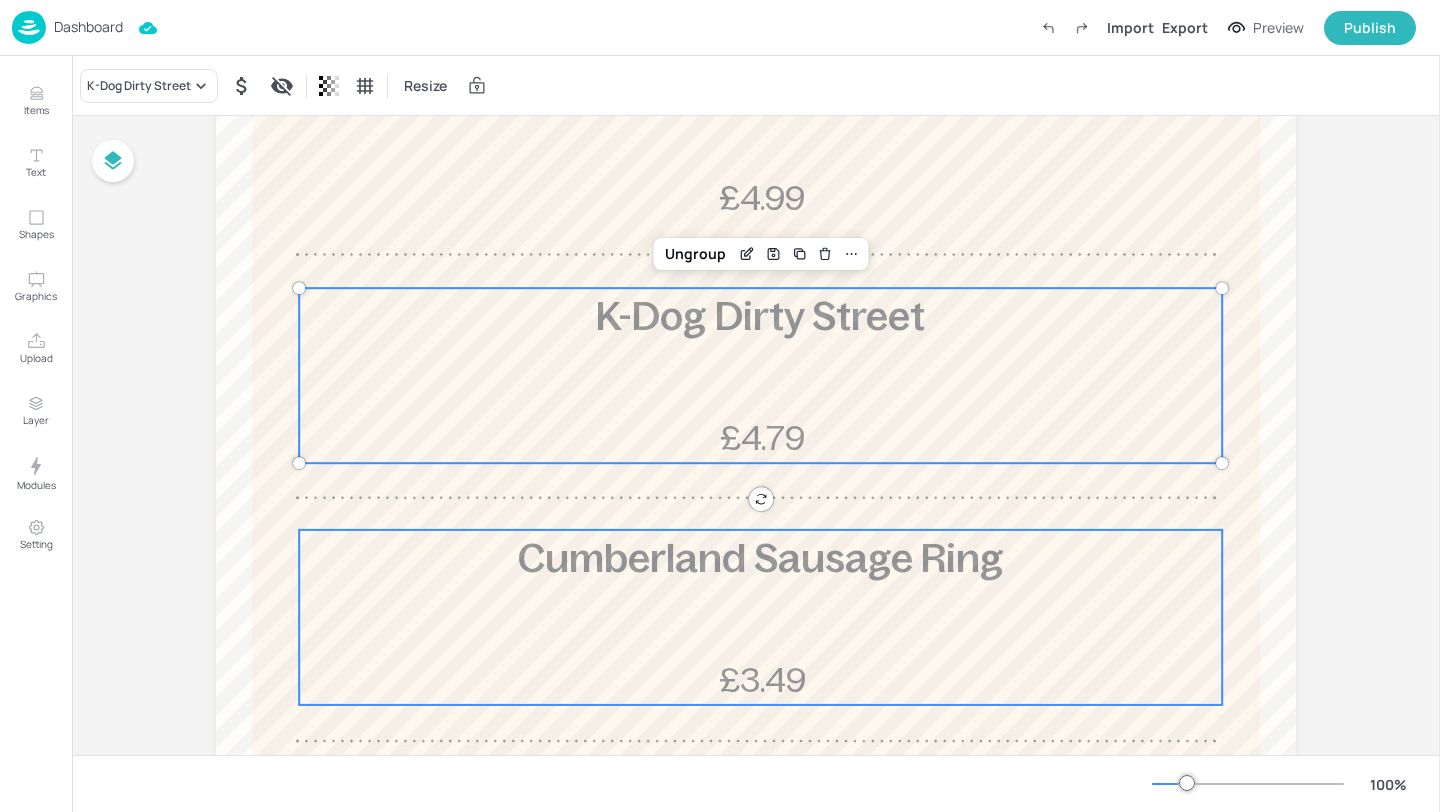 click on "Cumberland Sausage Ring £3.49" at bounding box center [760, 617] 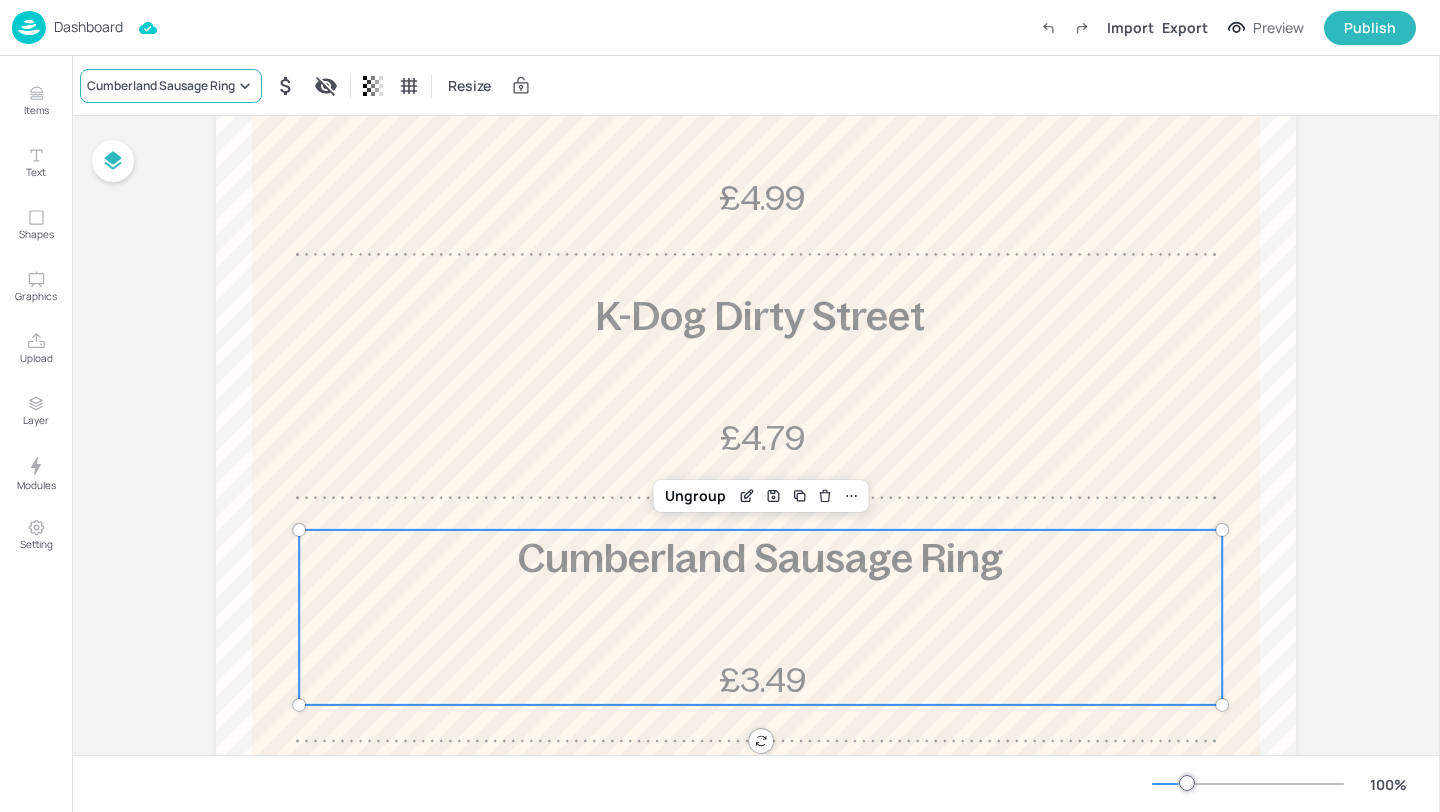 click on "Cumberland Sausage Ring" at bounding box center [171, 86] 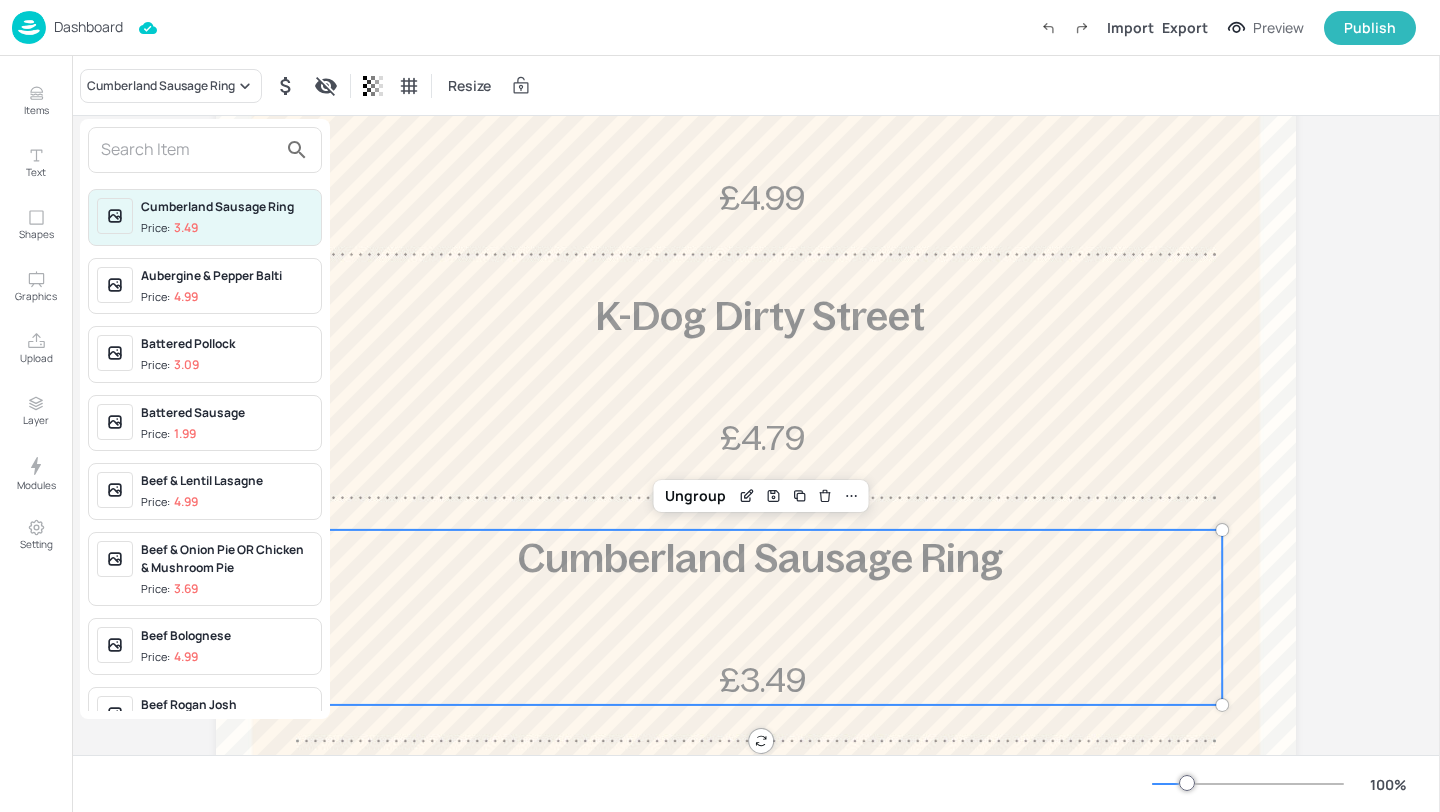 click at bounding box center (189, 150) 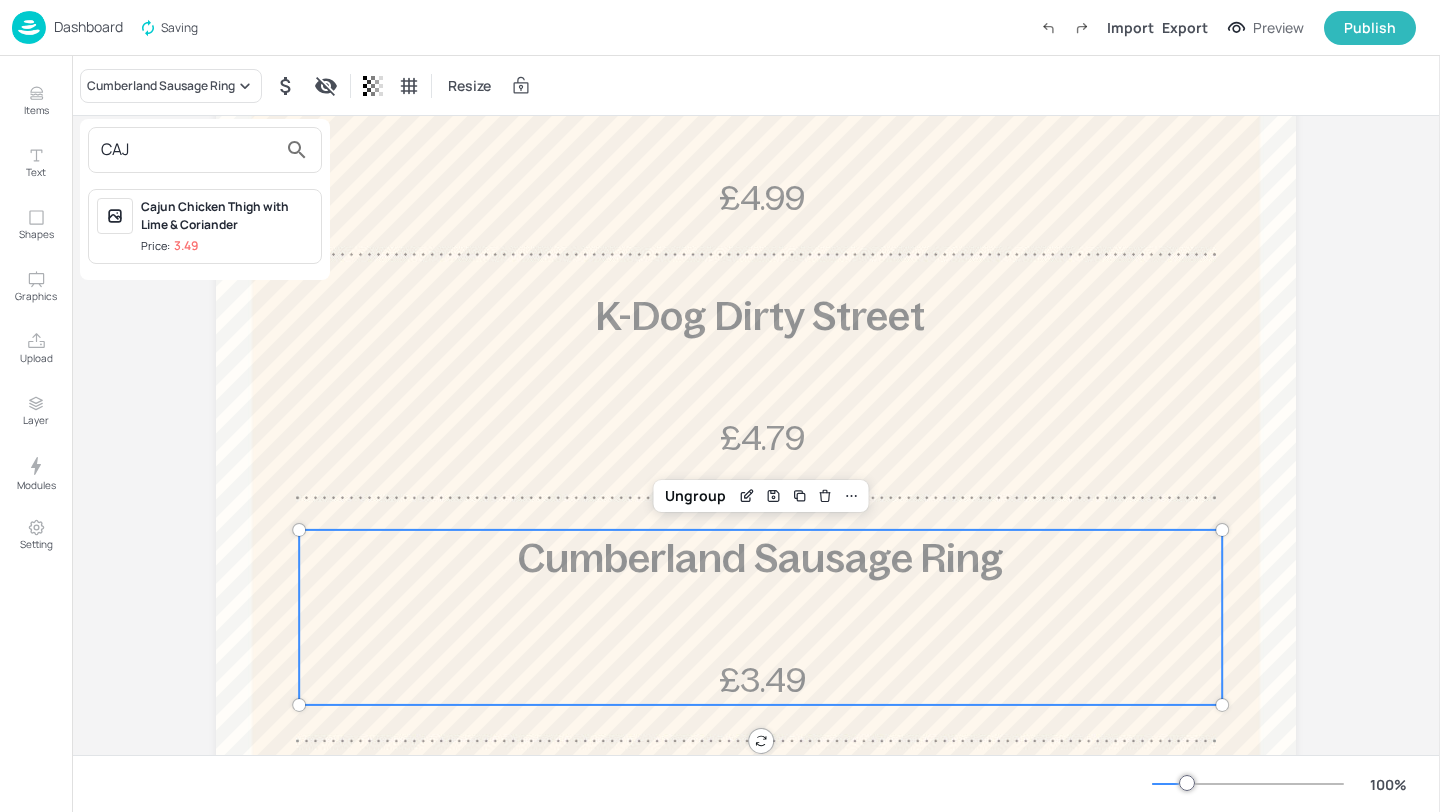 type on "CAJ" 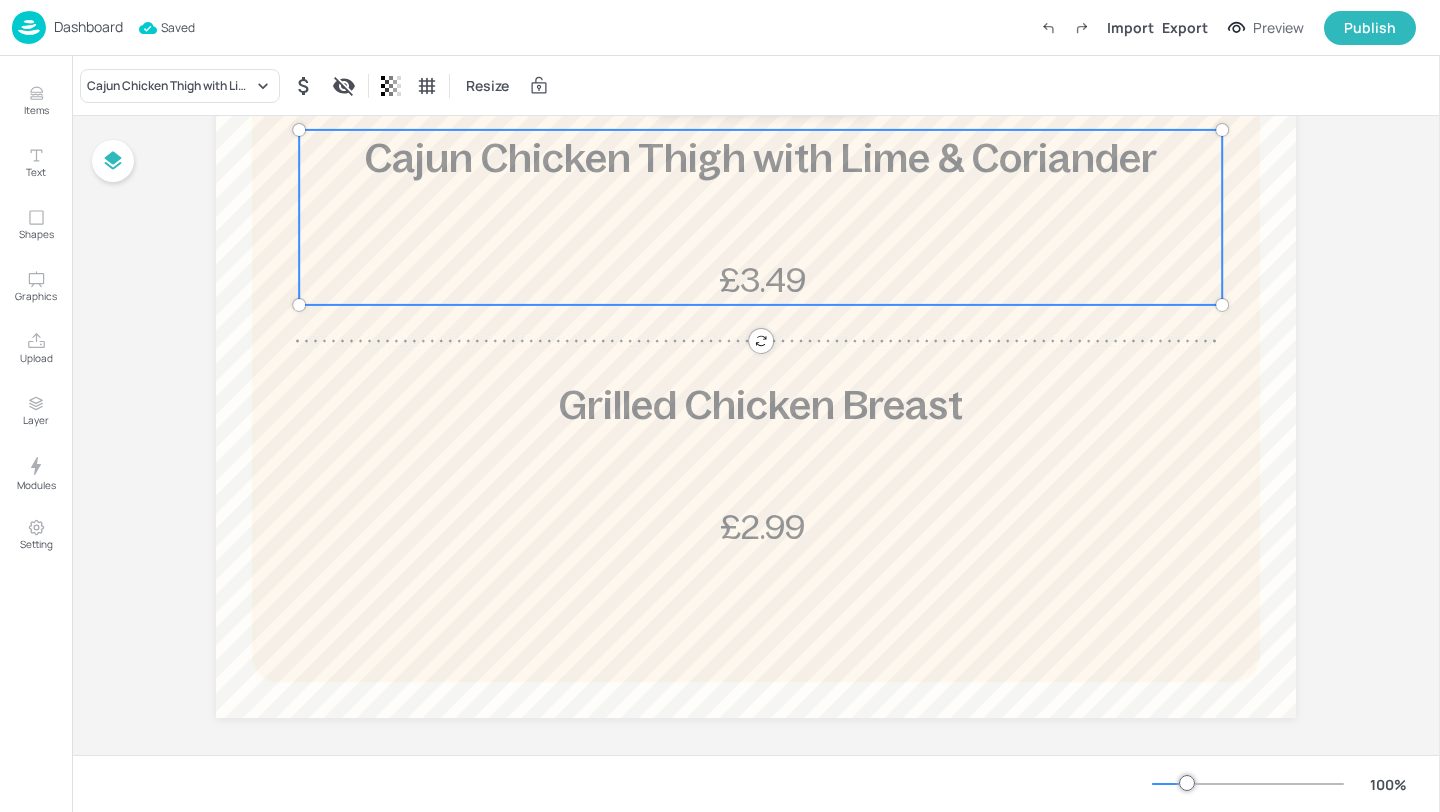 scroll, scrollTop: 773, scrollLeft: 0, axis: vertical 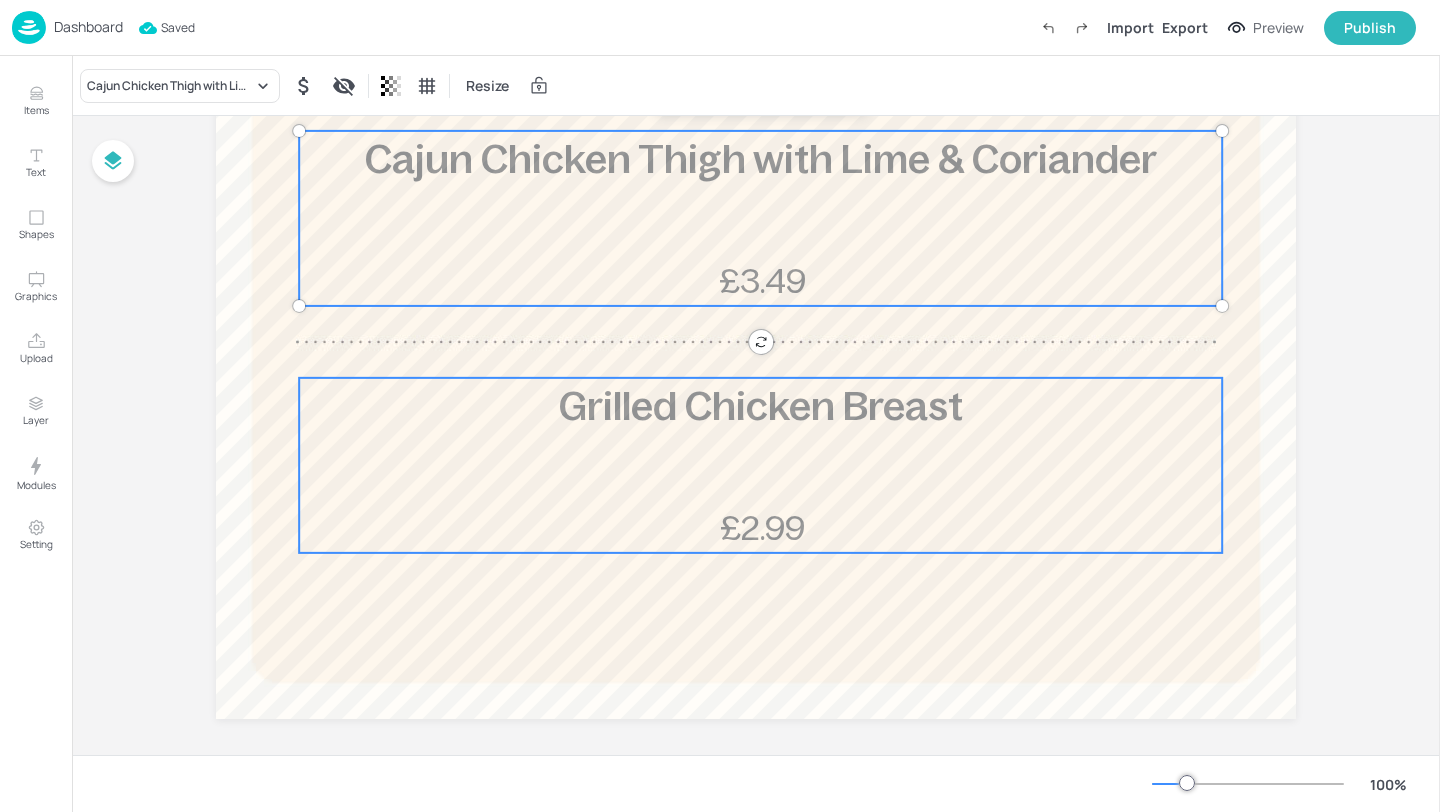click on "Grilled Chicken Breast £2.99" at bounding box center (760, 465) 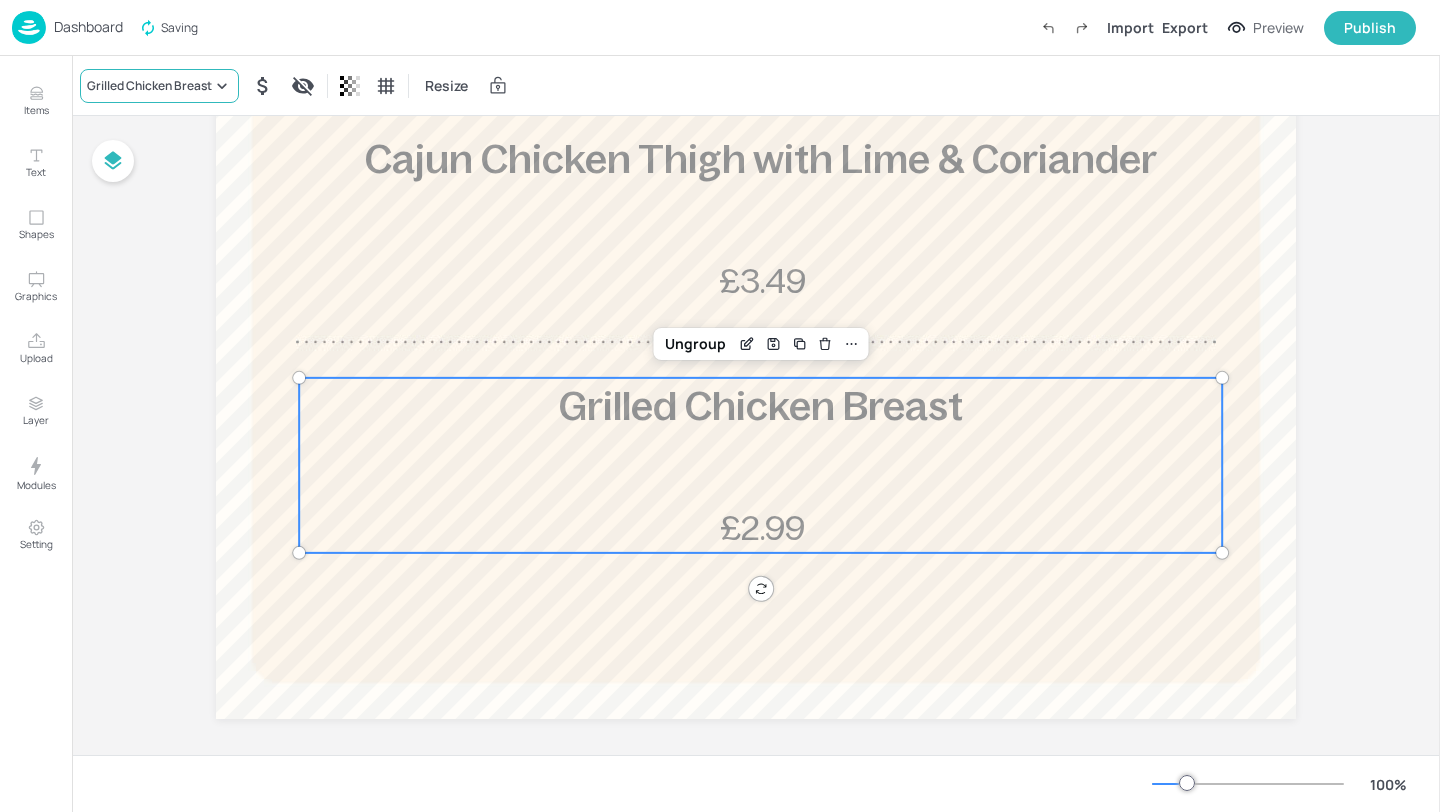 click on "Grilled Chicken Breast" at bounding box center [159, 86] 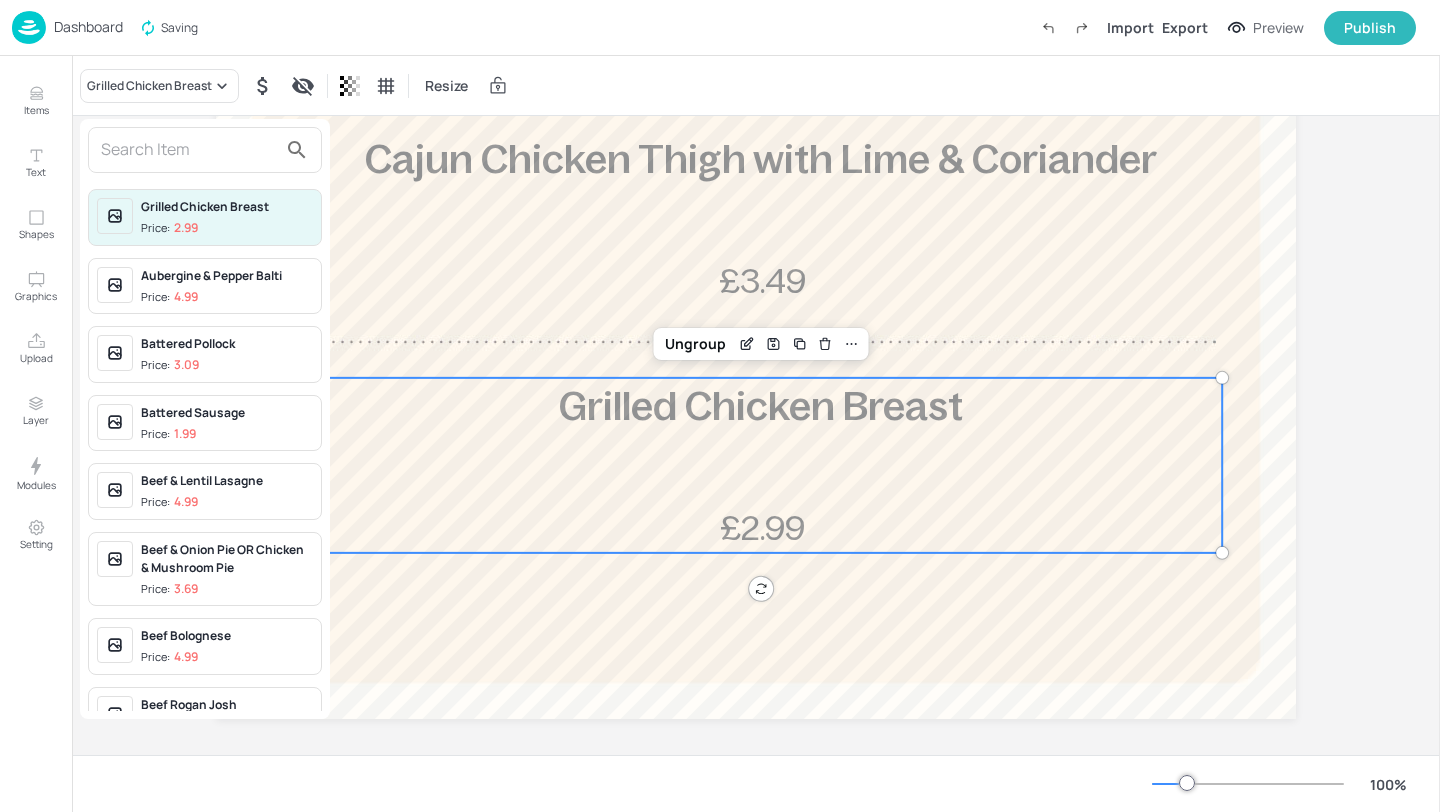 click at bounding box center (189, 150) 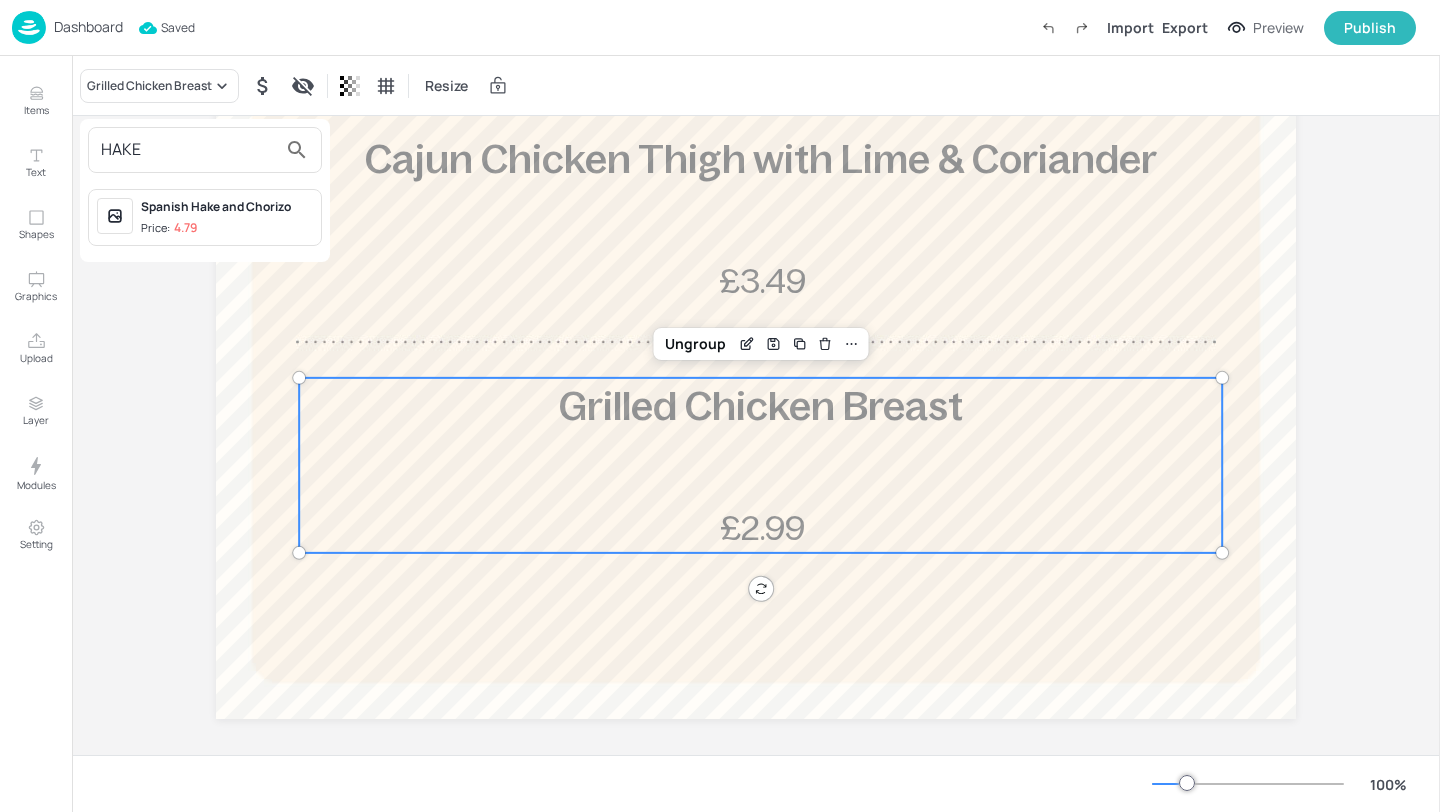 type on "HAKE" 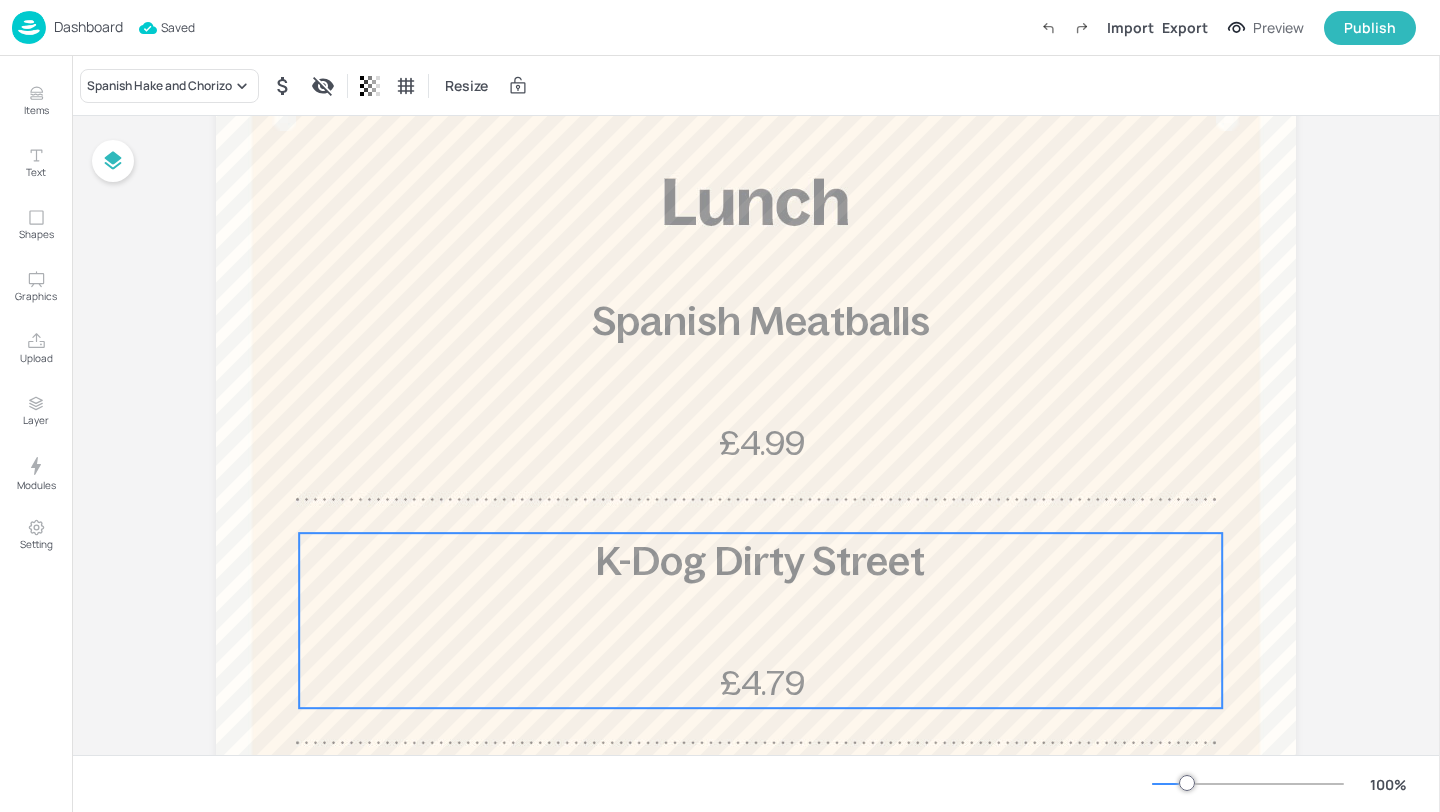scroll, scrollTop: 0, scrollLeft: 0, axis: both 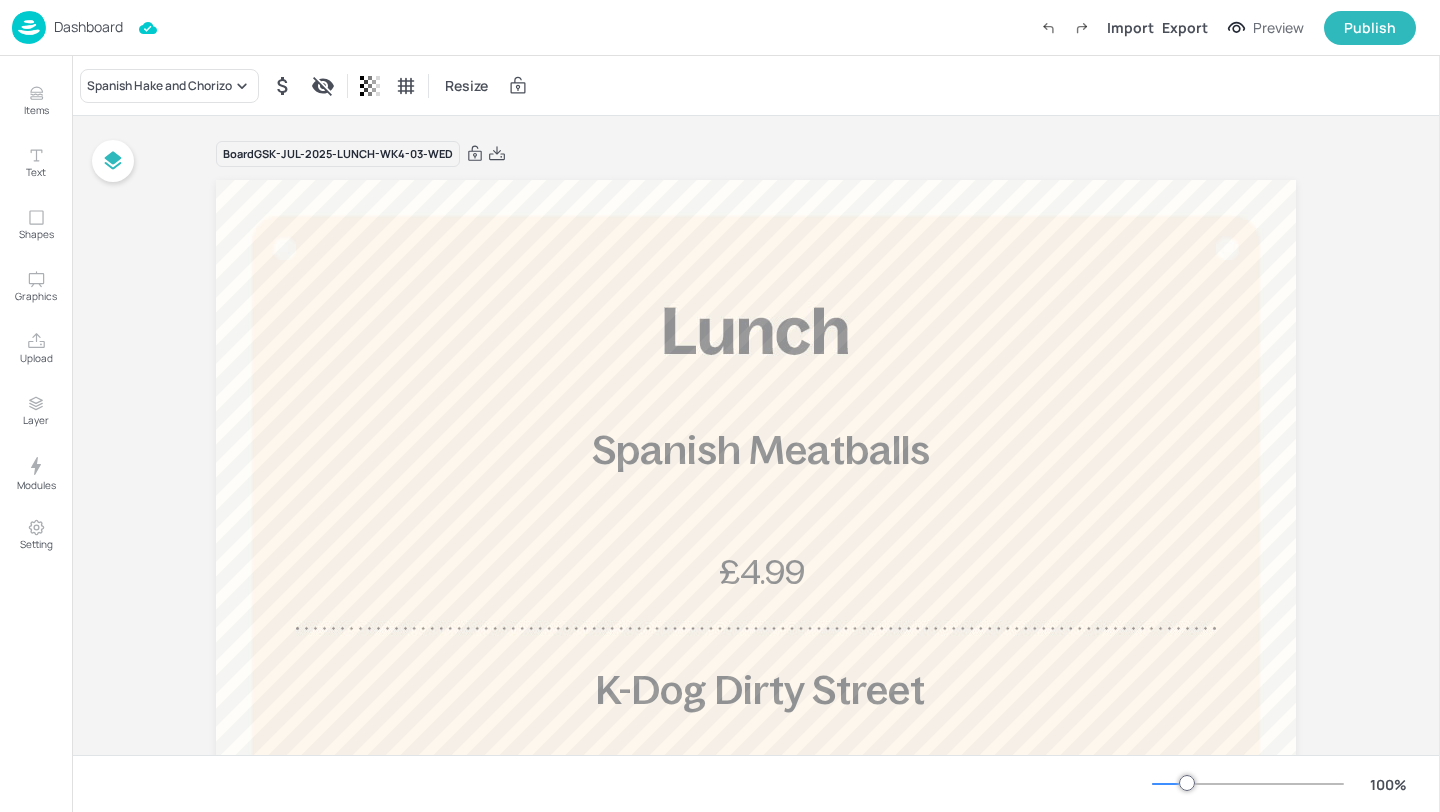 click on "Dashboard" at bounding box center [67, 27] 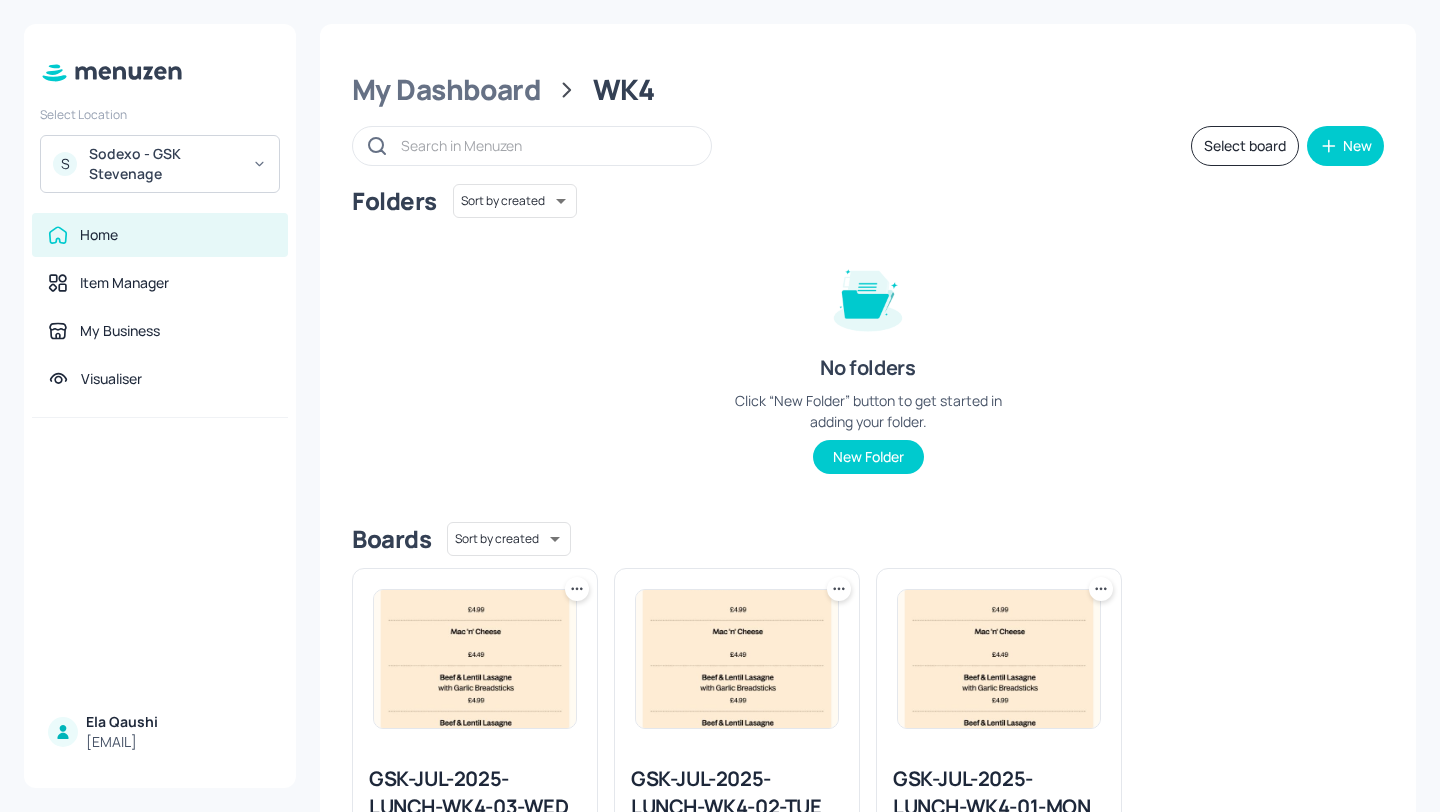 scroll, scrollTop: 151, scrollLeft: 0, axis: vertical 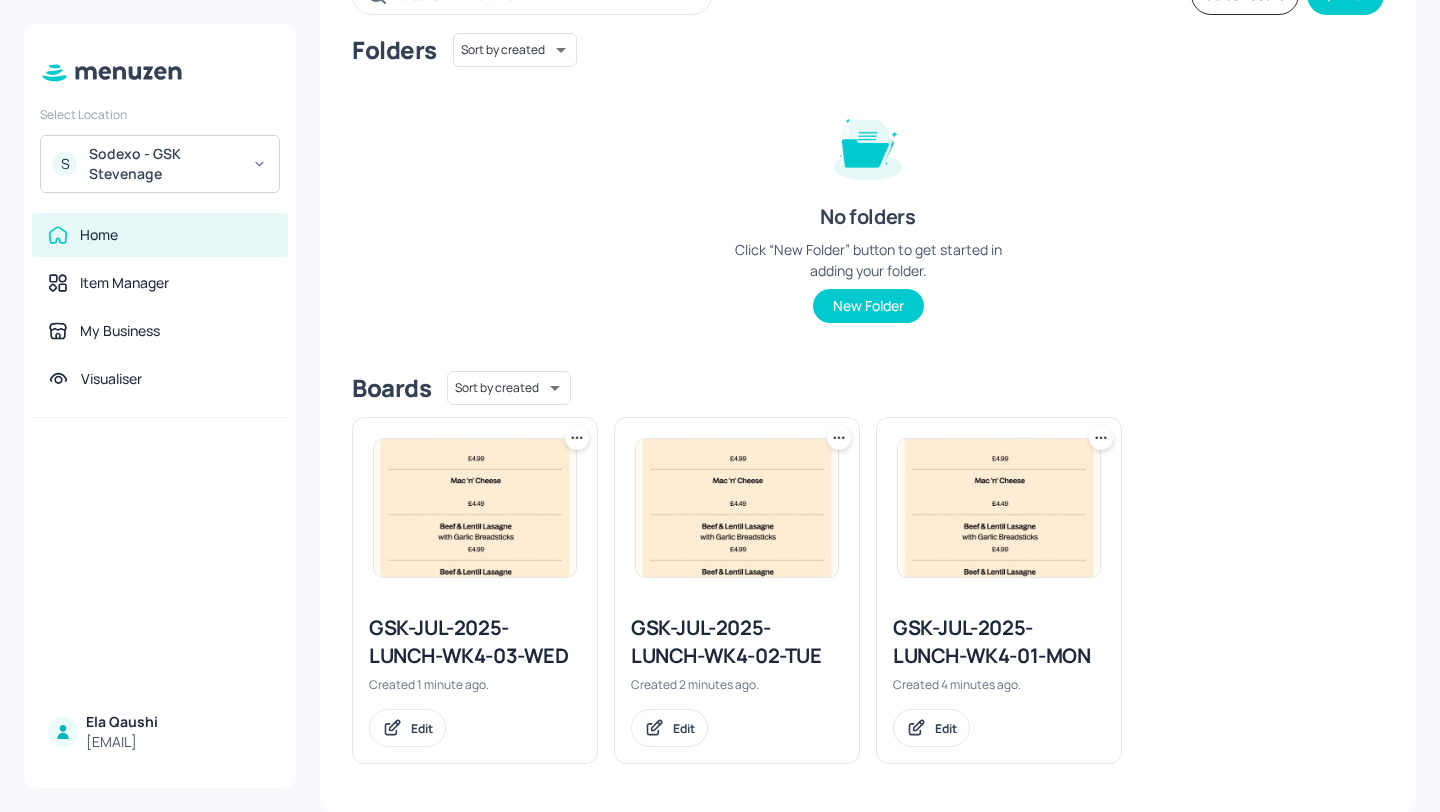 click at bounding box center [577, 438] 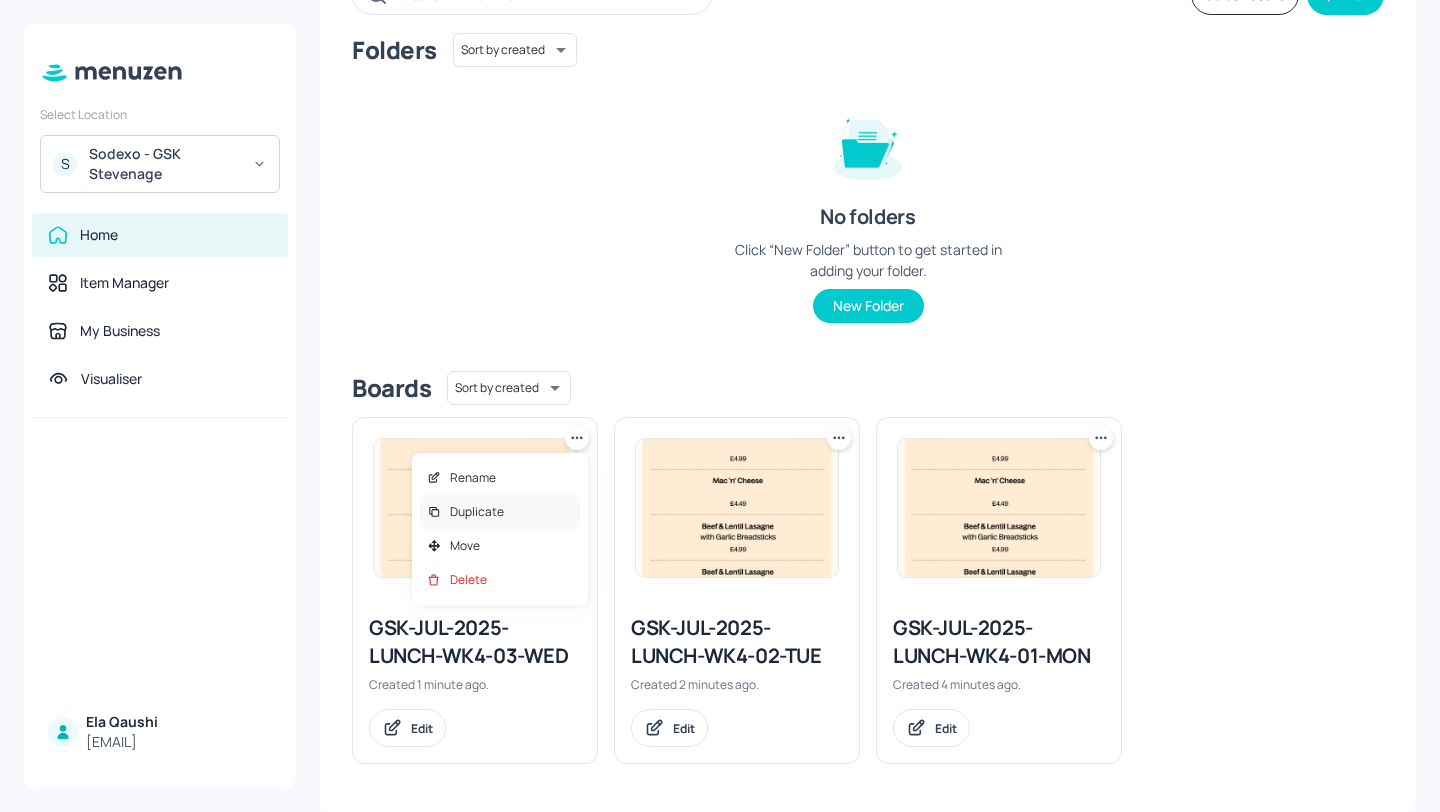 click on "Duplicate" at bounding box center (500, 512) 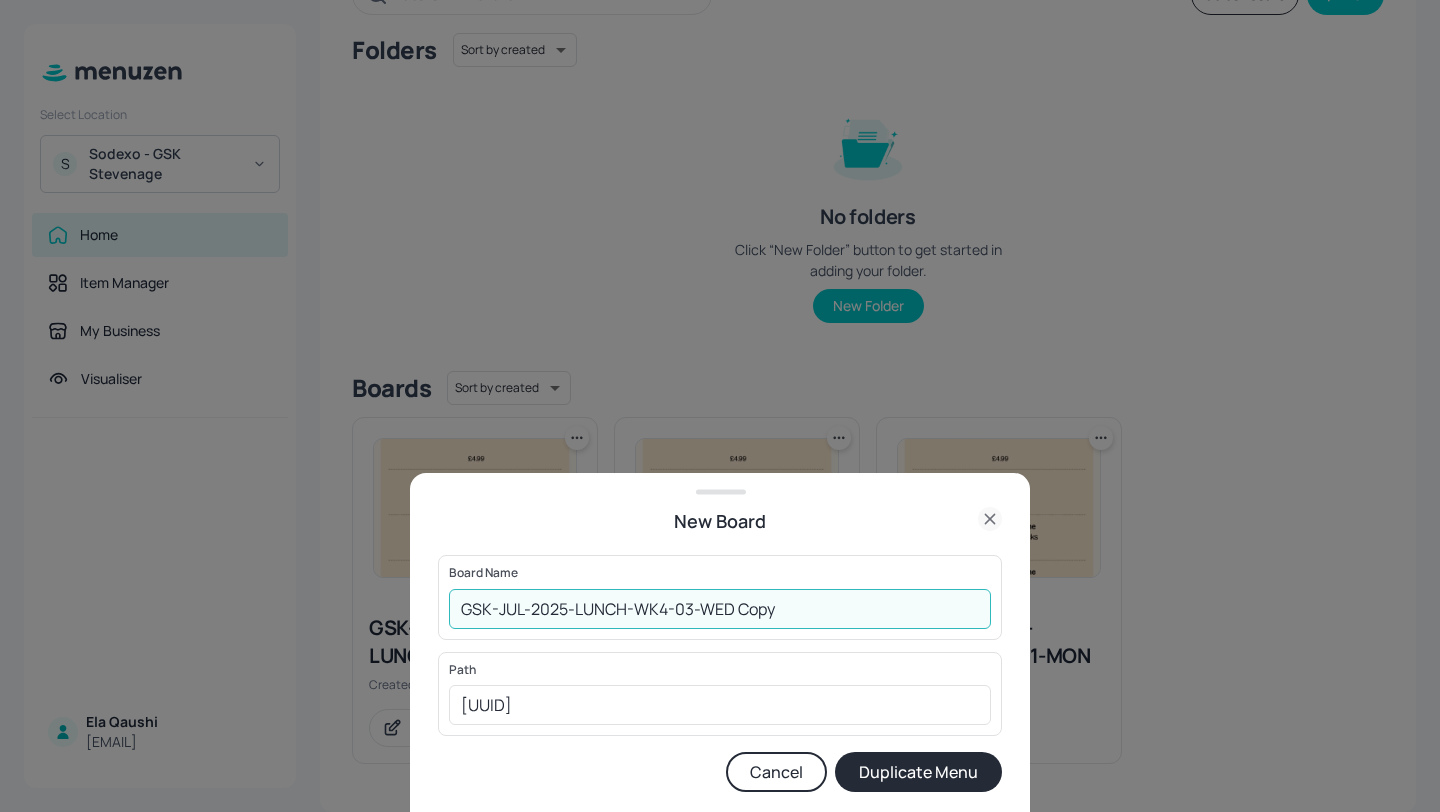 drag, startPoint x: 816, startPoint y: 607, endPoint x: 685, endPoint y: 609, distance: 131.01526 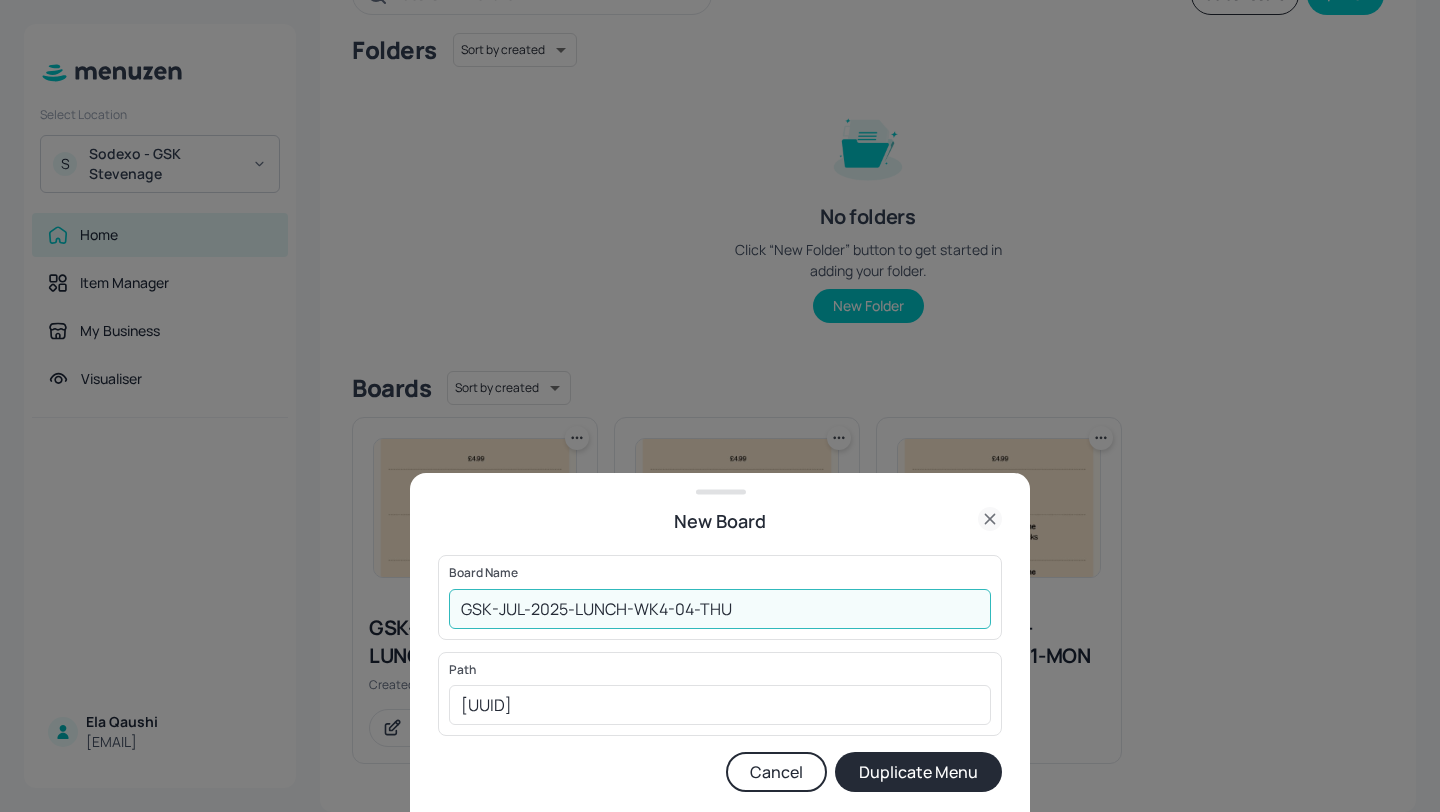type on "GSK-JUL-2025-LUNCH-WK4-04-THU" 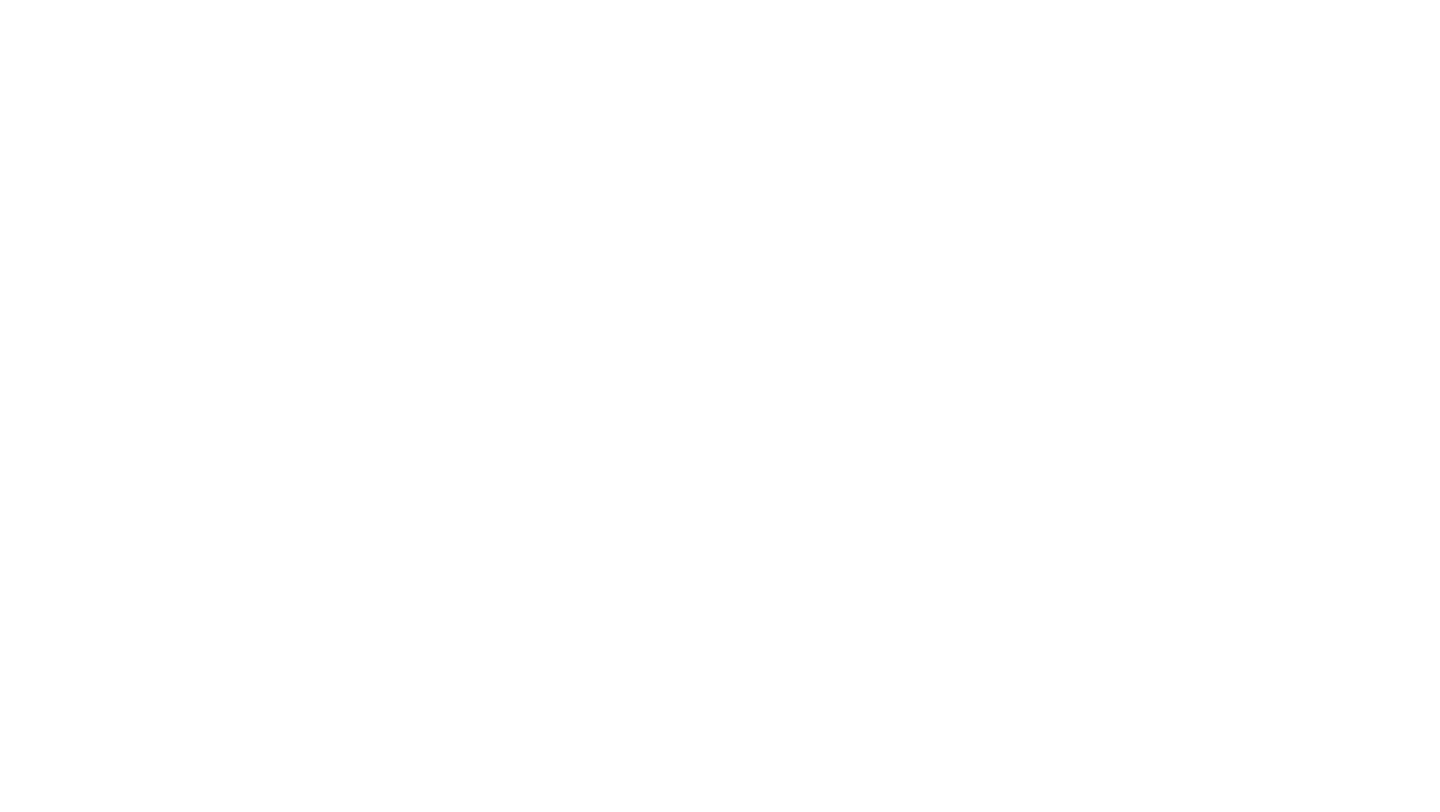scroll, scrollTop: 0, scrollLeft: 0, axis: both 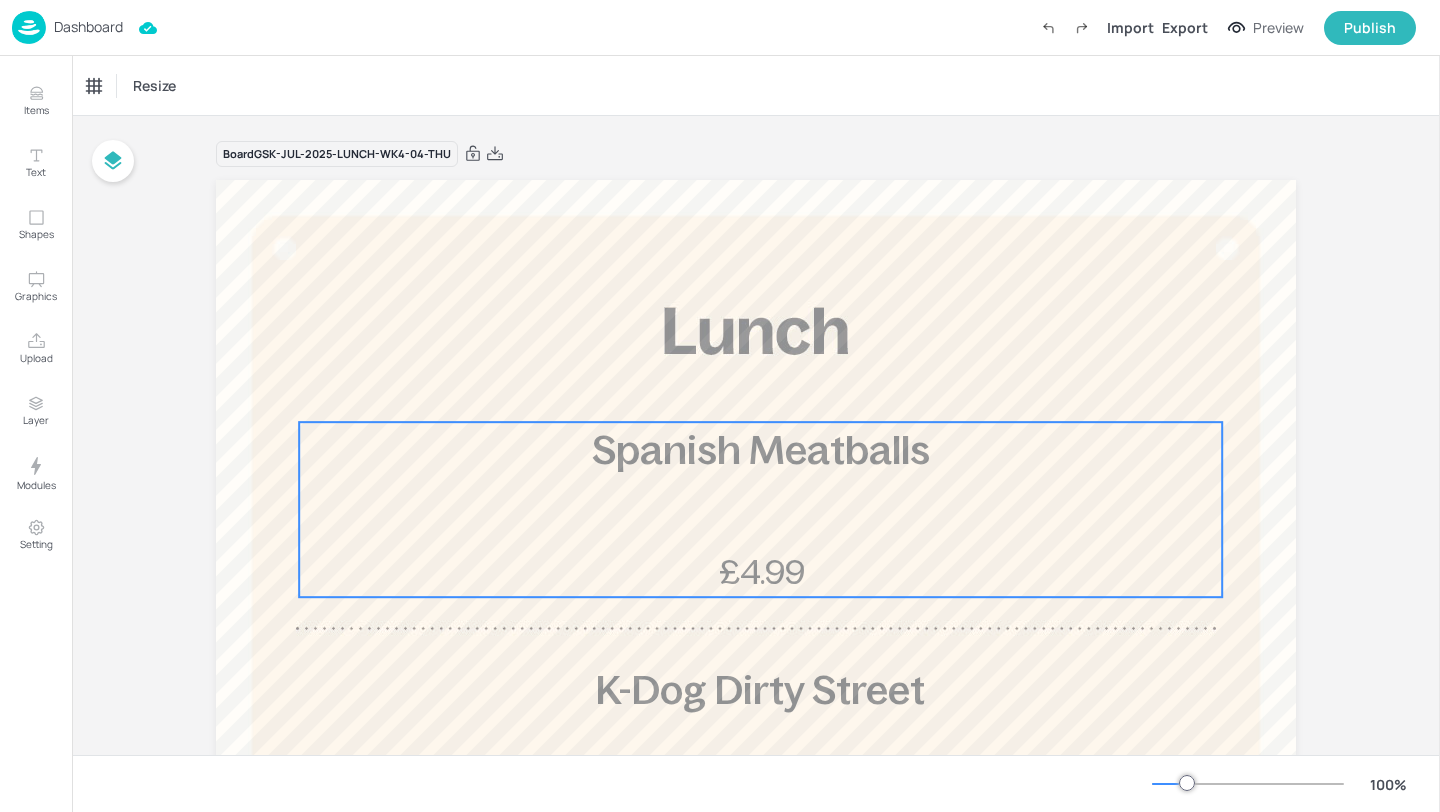 click on "Spanish Meatballs" at bounding box center (761, 450) 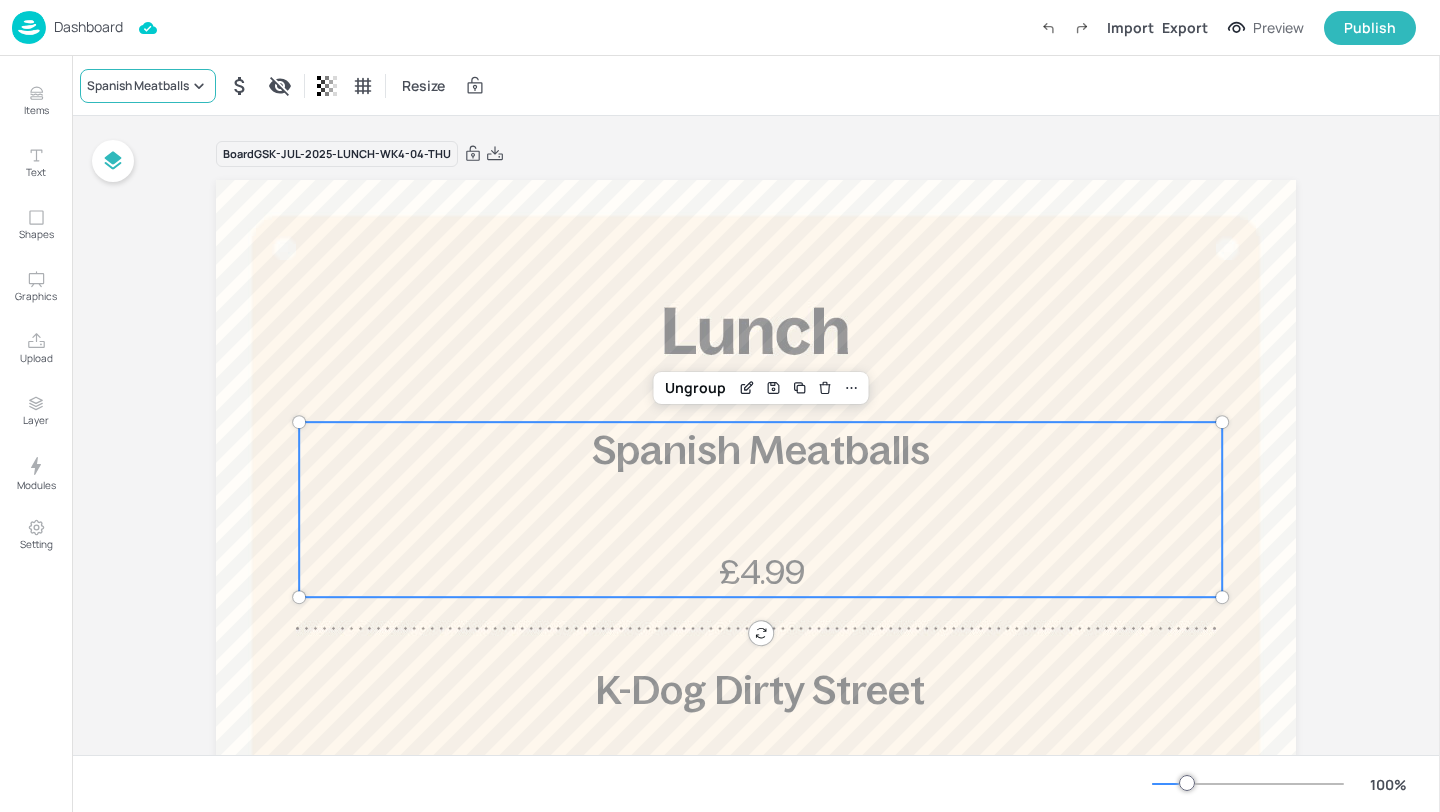 click on "Spanish Meatballs" at bounding box center (138, 86) 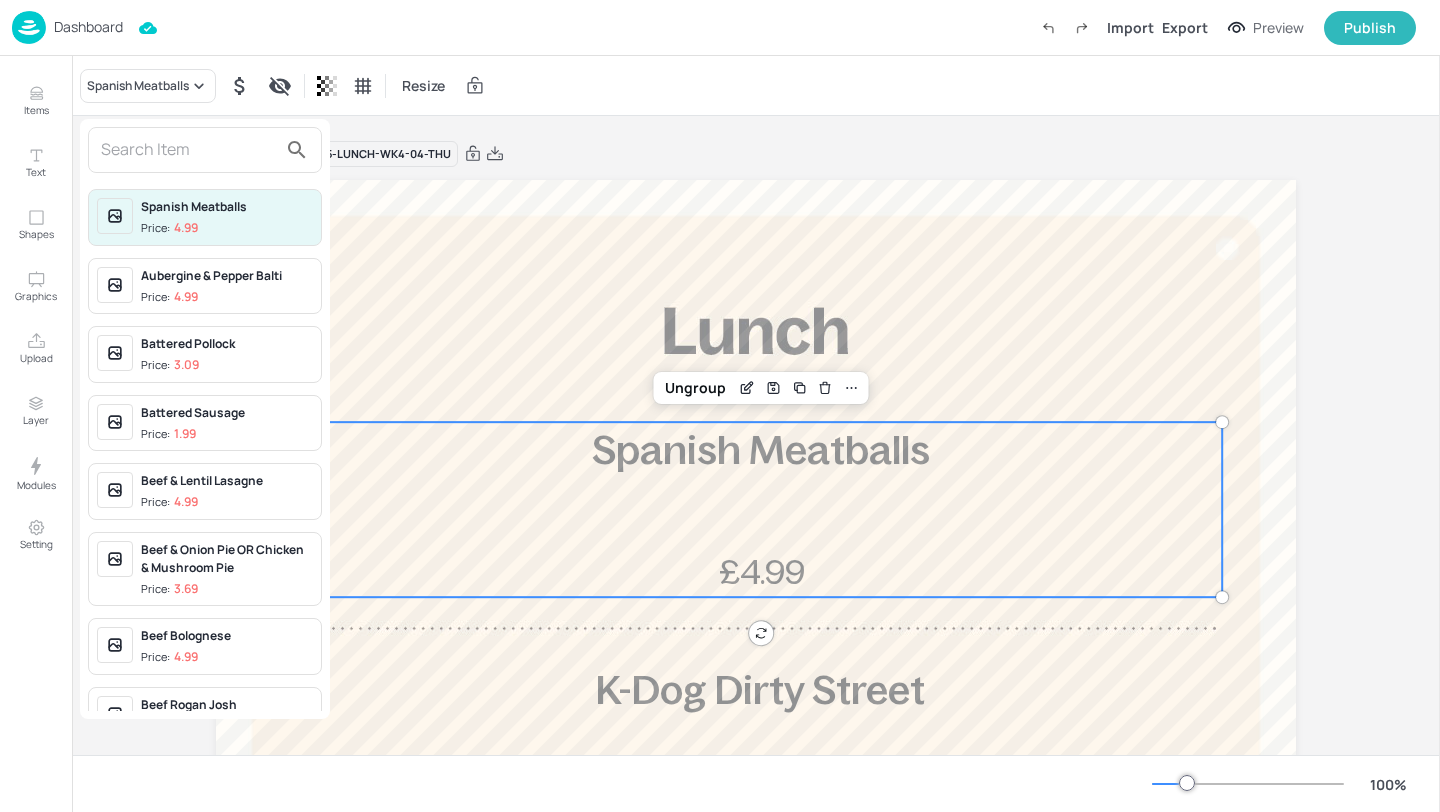 click at bounding box center [189, 150] 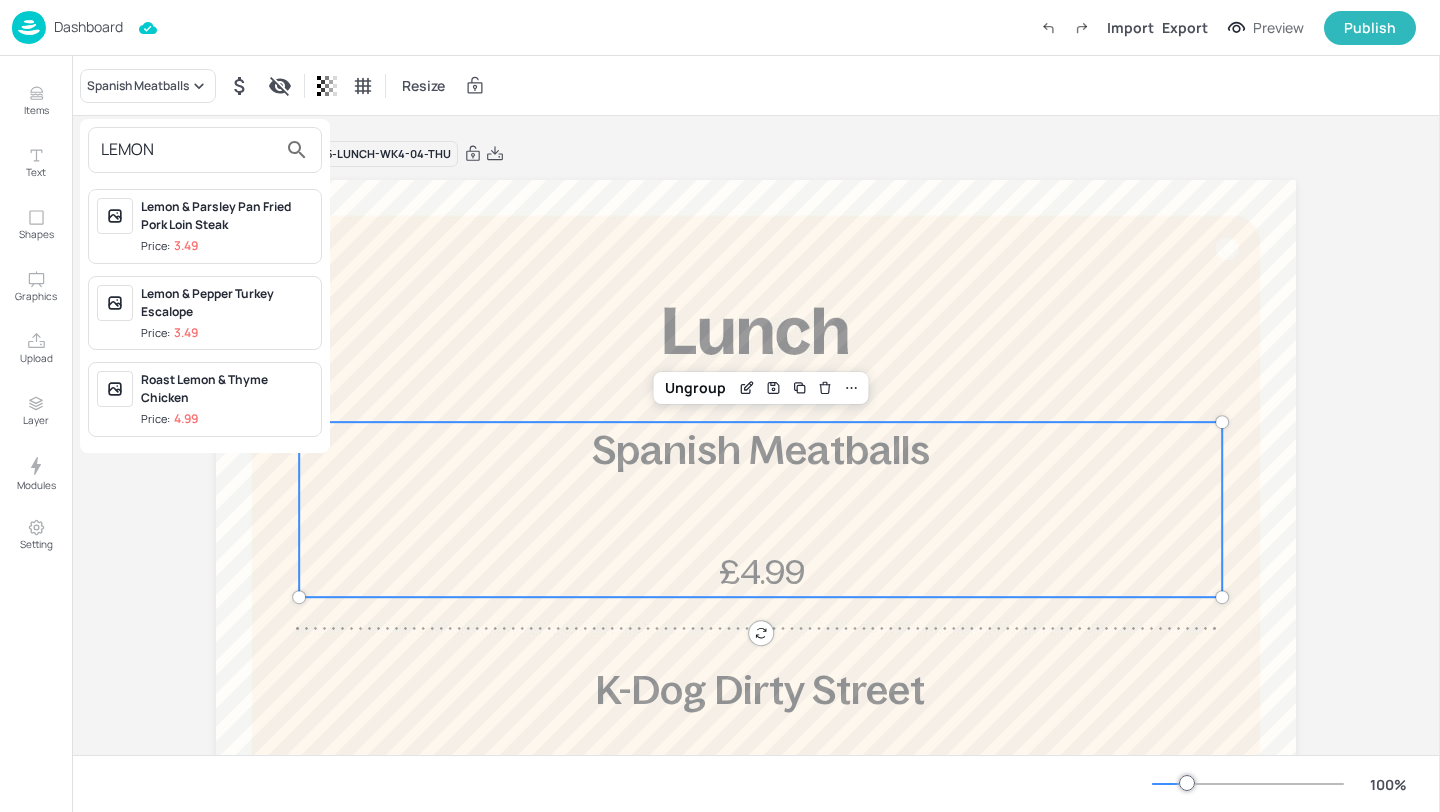 type on "LEMON" 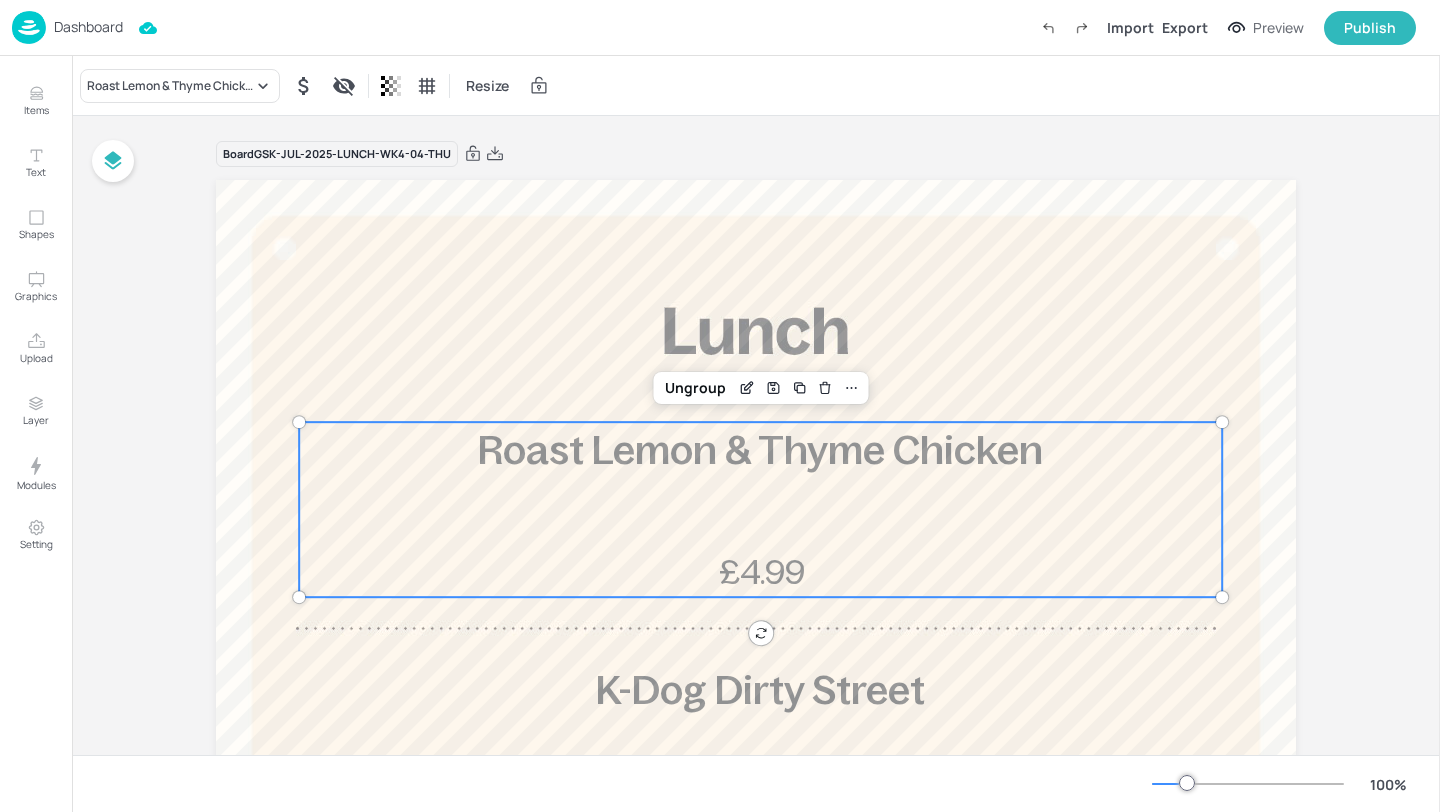 scroll, scrollTop: 320, scrollLeft: 0, axis: vertical 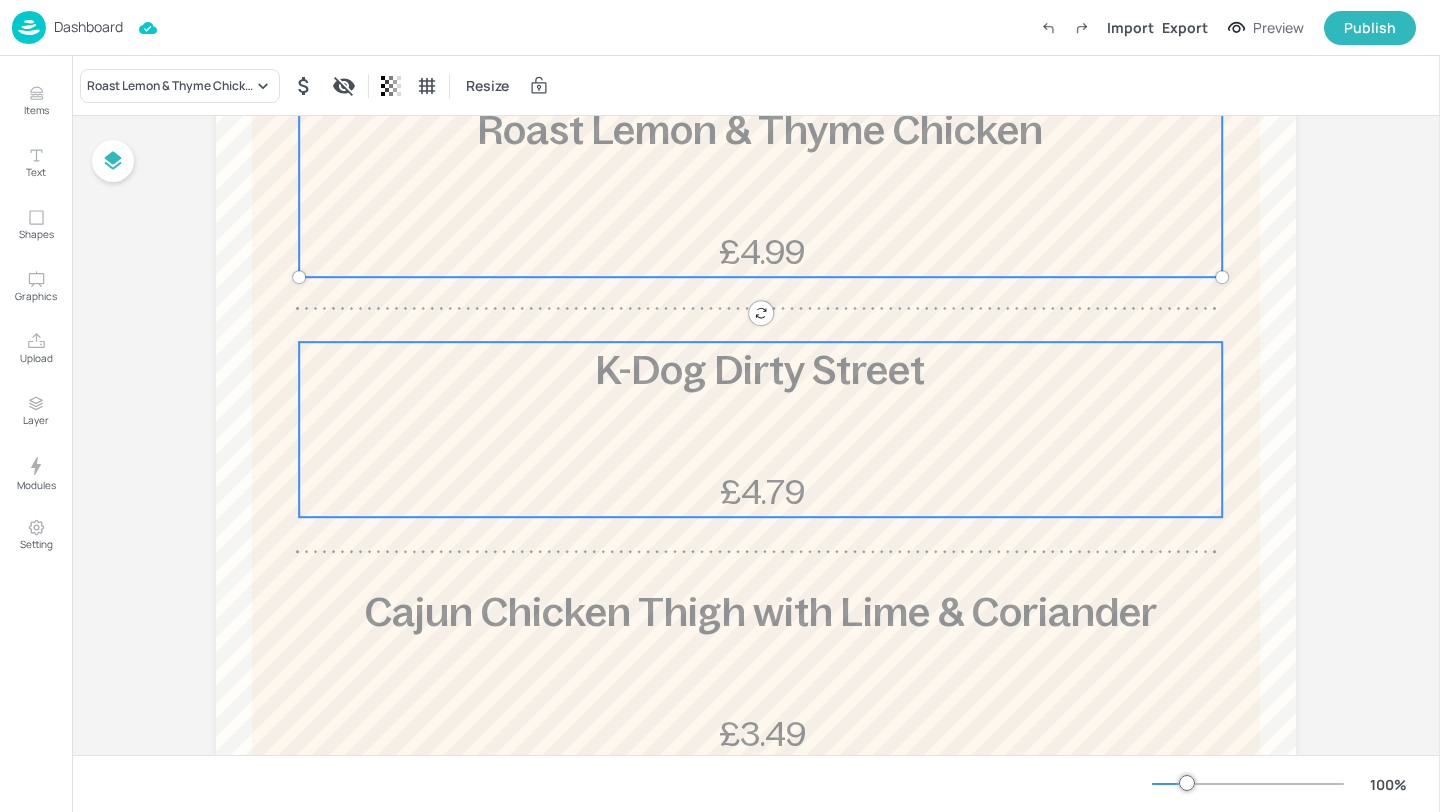 click on "K-Dog Dirty Street £4.79" at bounding box center [760, 429] 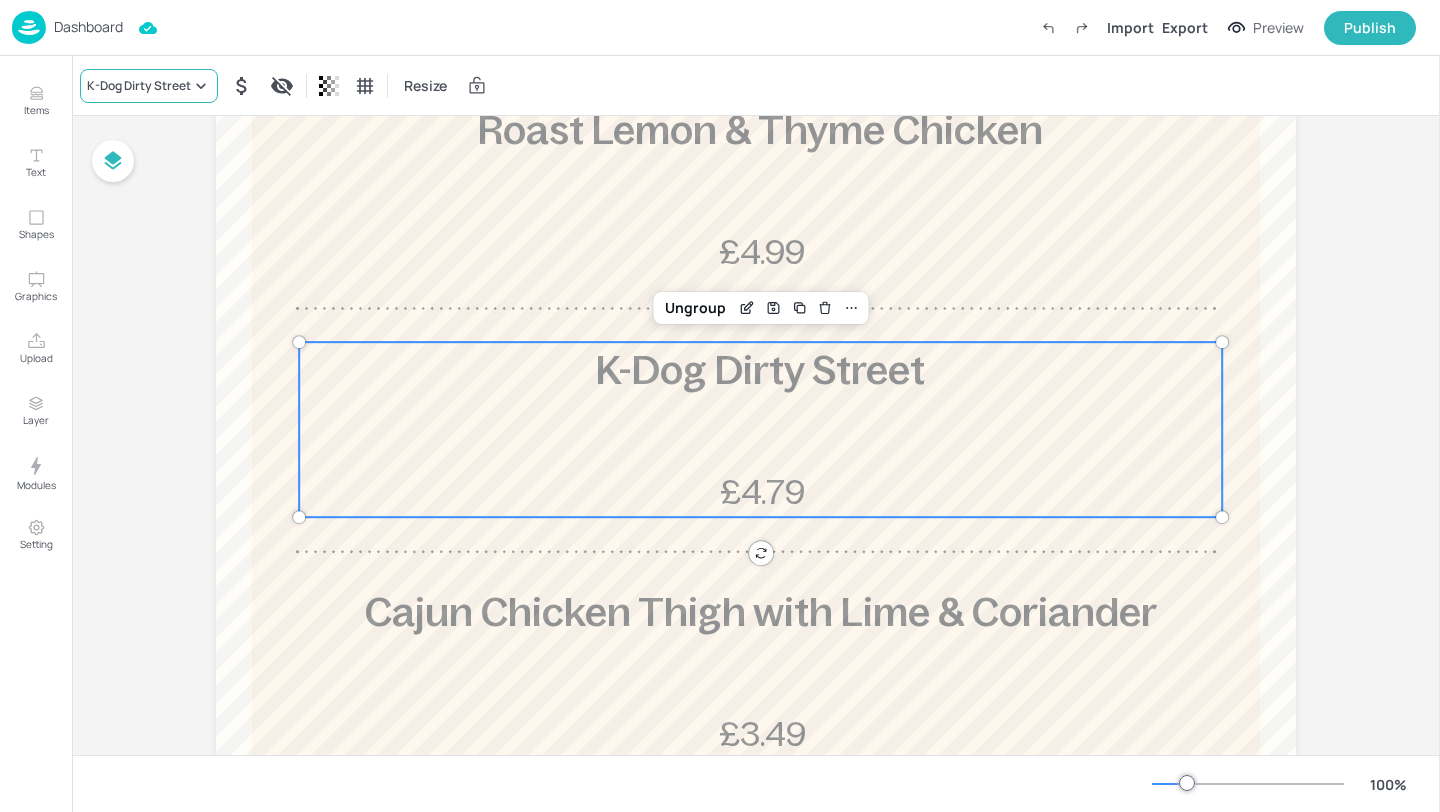 click on "K-Dog Dirty Street" at bounding box center (139, 86) 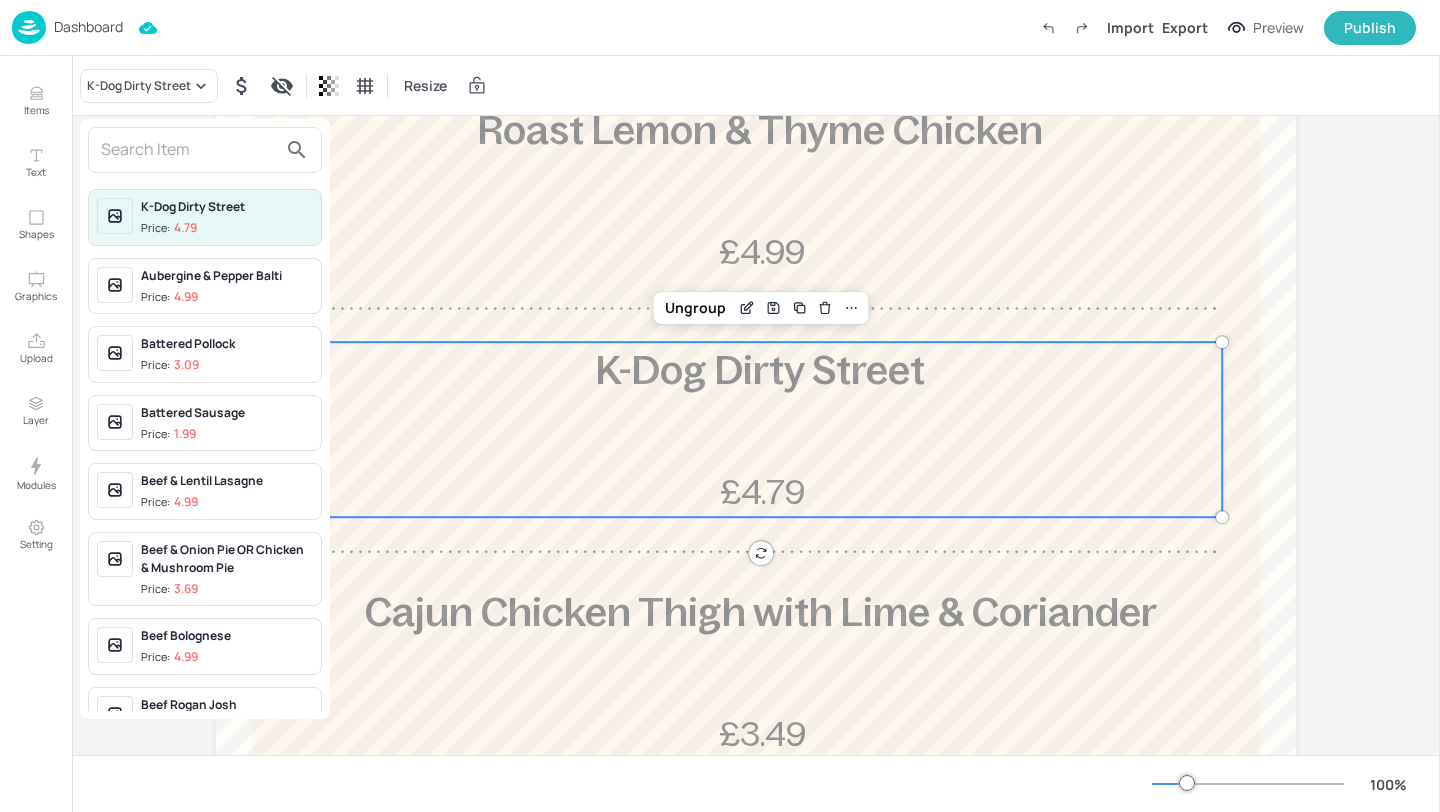 click at bounding box center (189, 150) 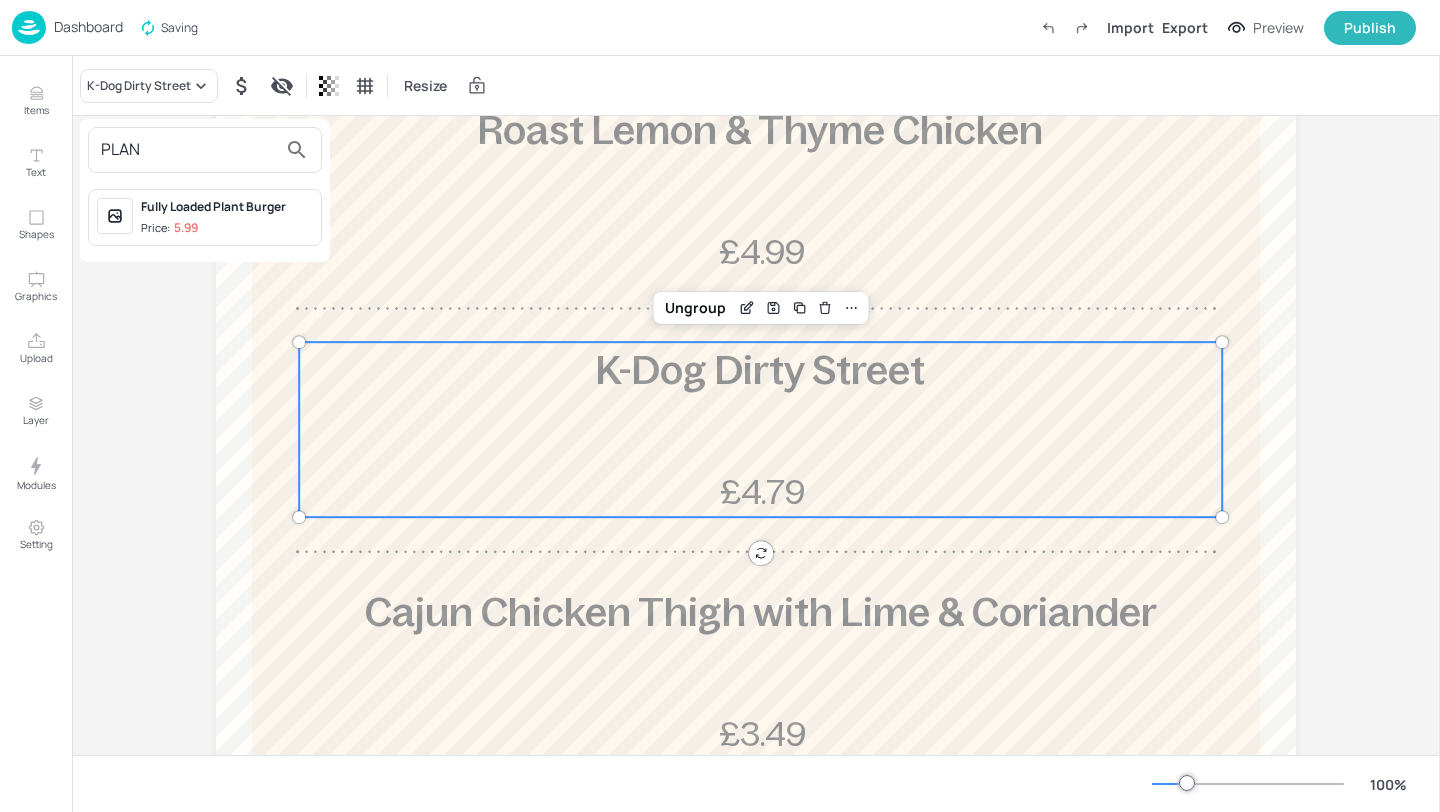 type on "PLAN" 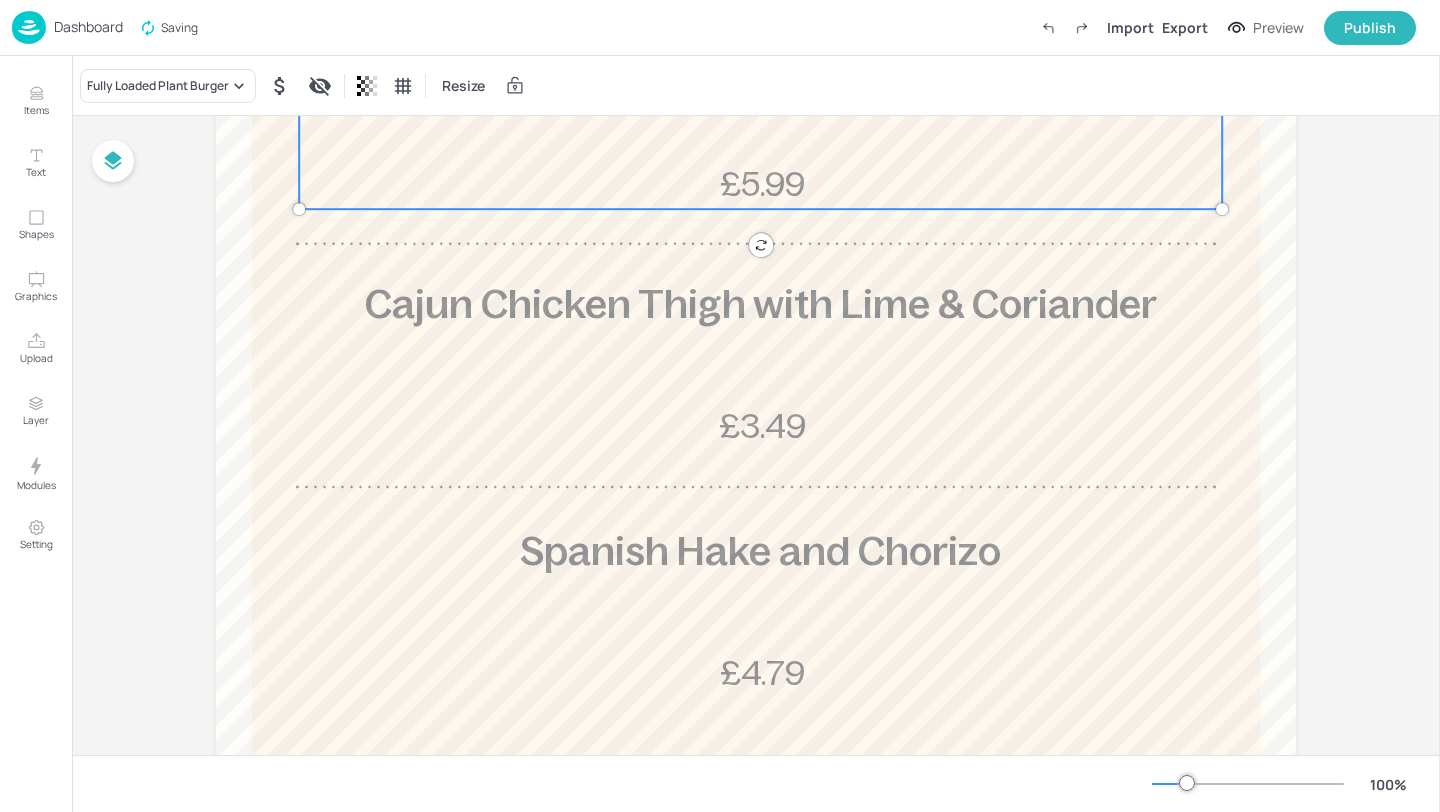 scroll, scrollTop: 787, scrollLeft: 0, axis: vertical 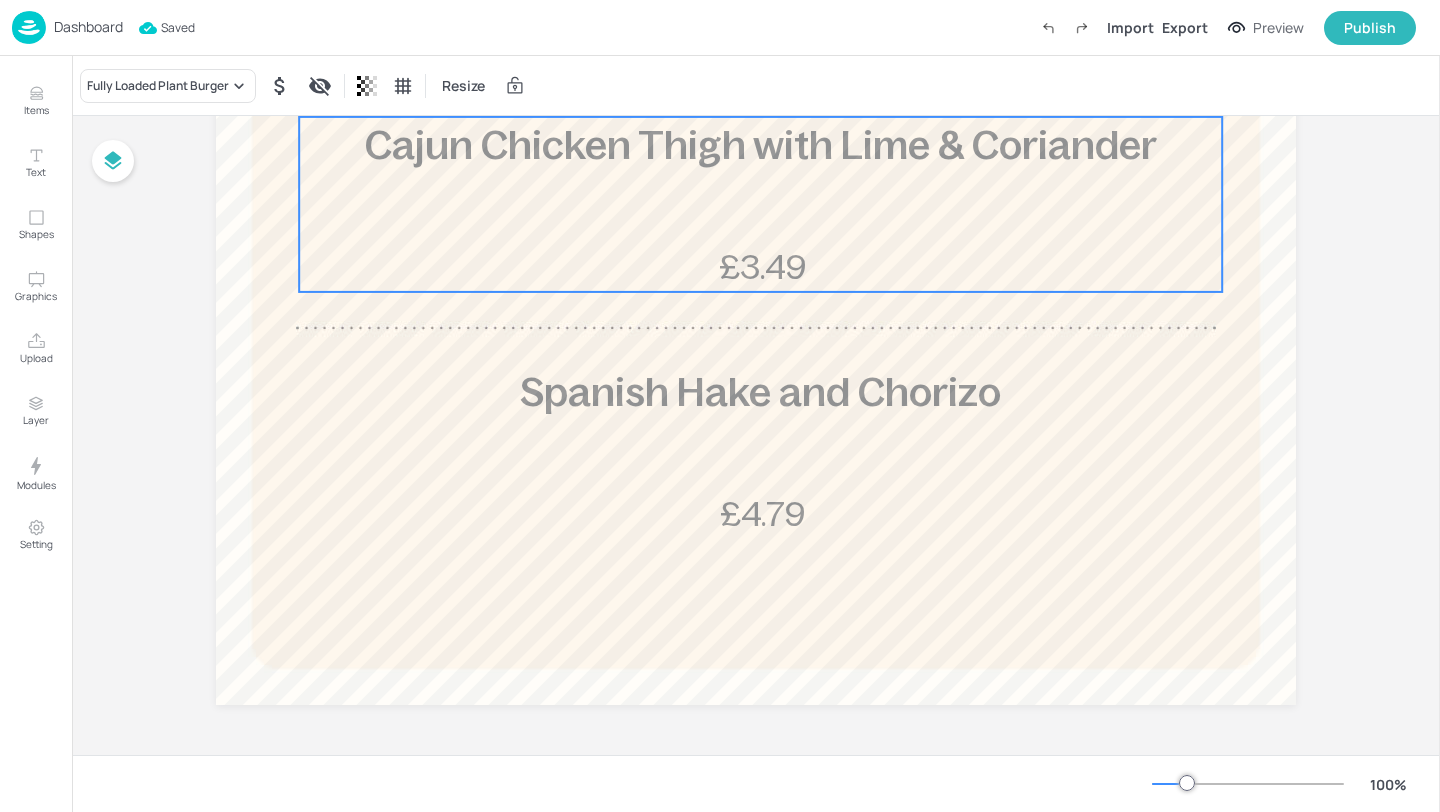 click on "Cajun Chicken Thigh with Lime & Coriander  £3.49" at bounding box center [760, 204] 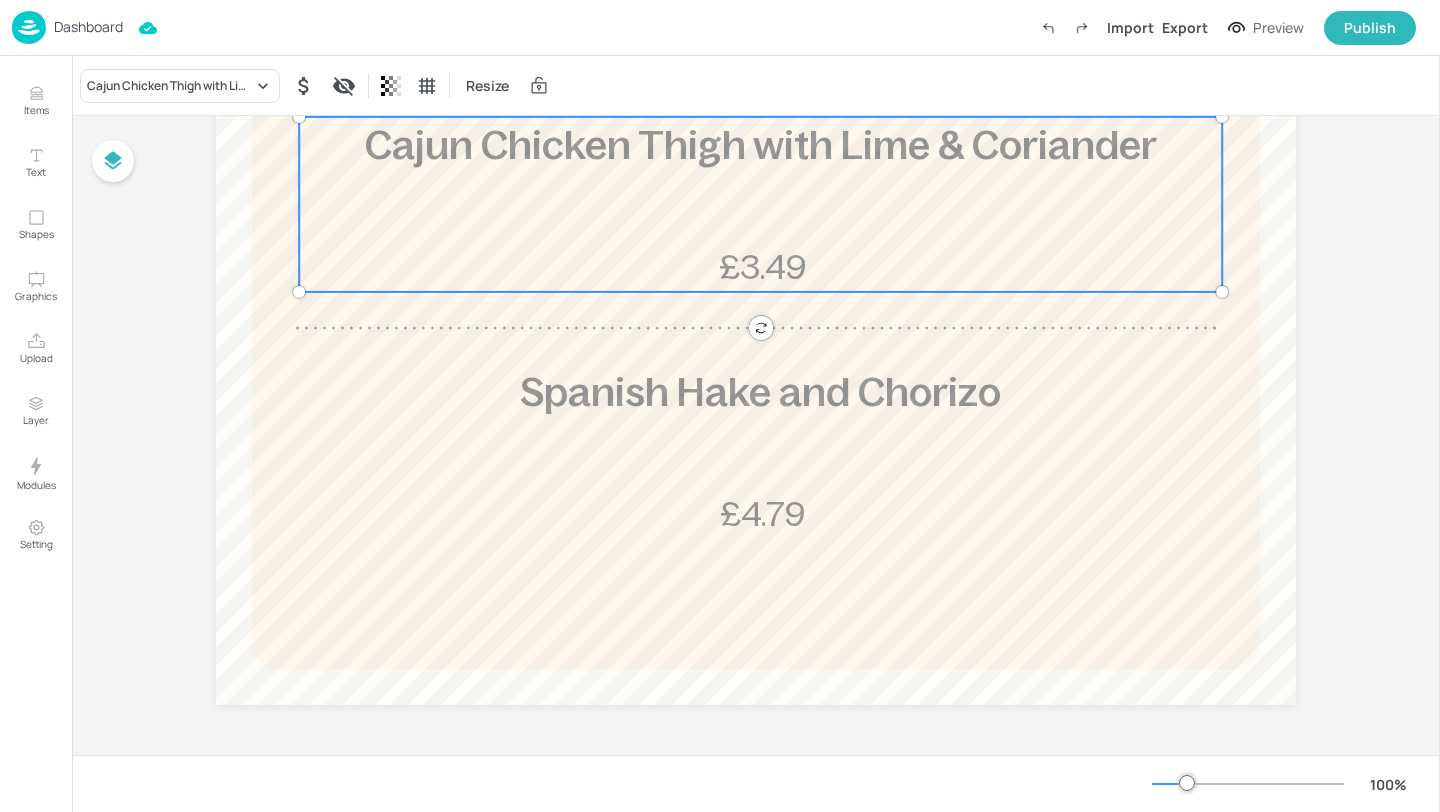 click on "Cajun Chicken Thigh with Lime & Coriander Resize" at bounding box center (756, 85) 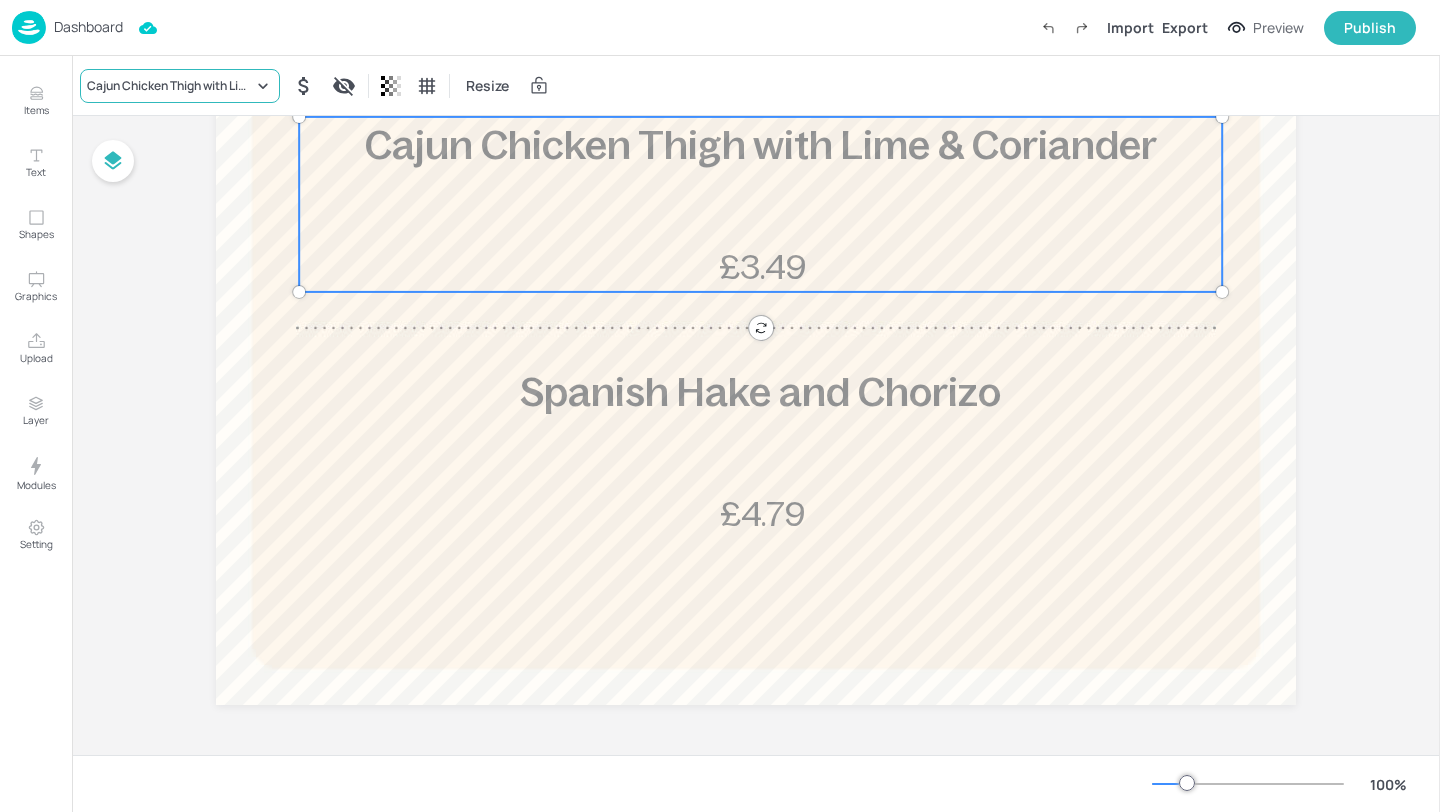 click on "Cajun Chicken Thigh with Lime & Coriander" at bounding box center [170, 86] 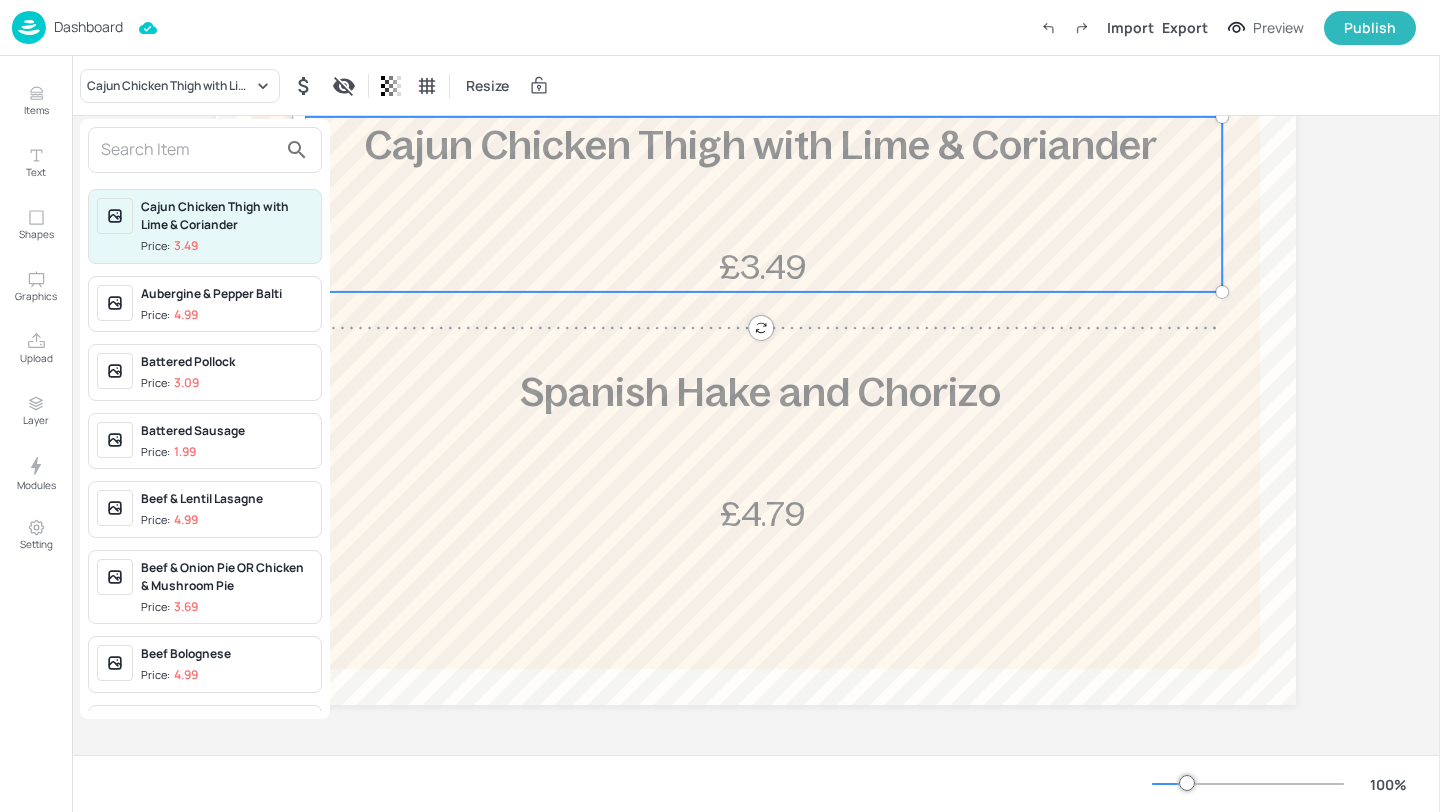 click at bounding box center [189, 150] 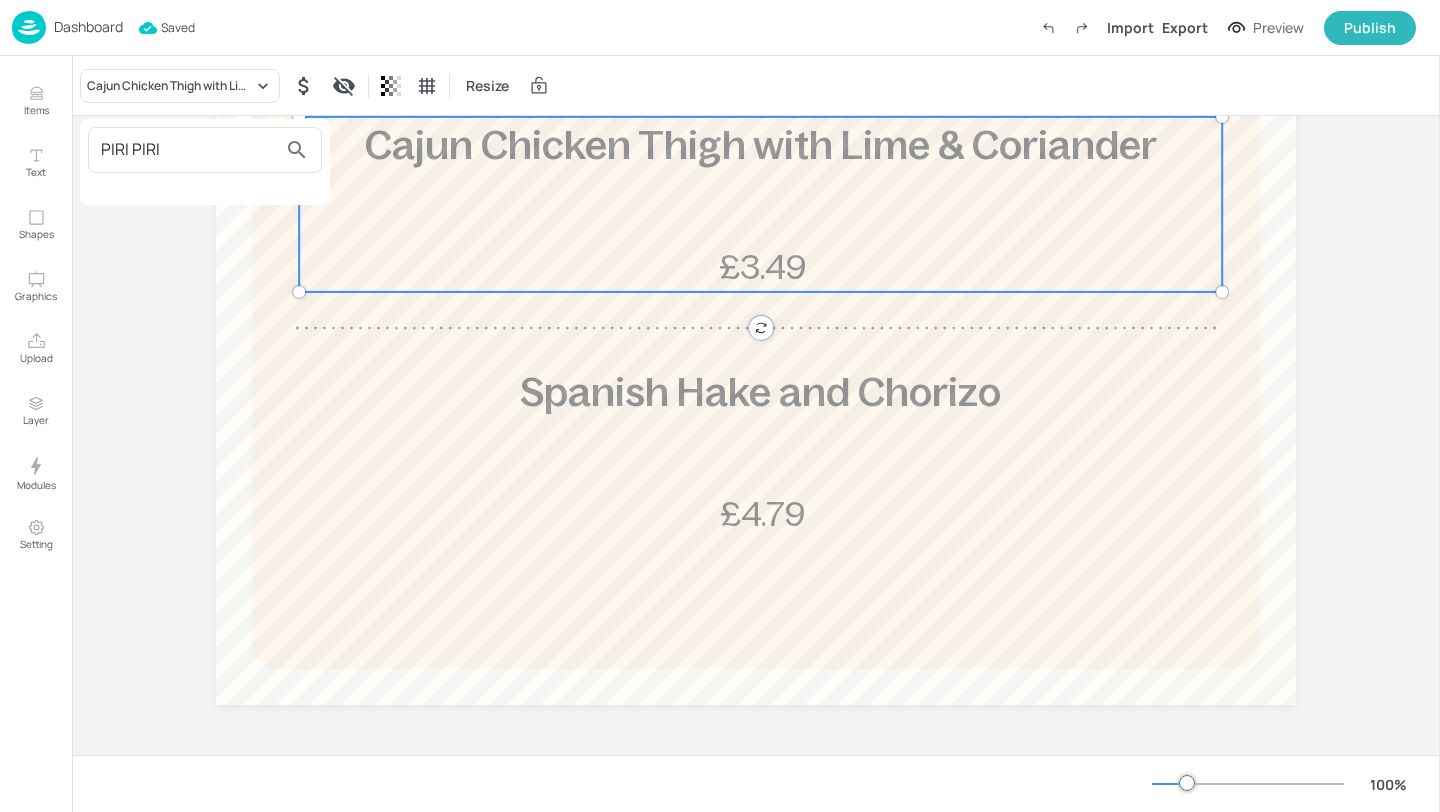 type on "PIRI PIRI" 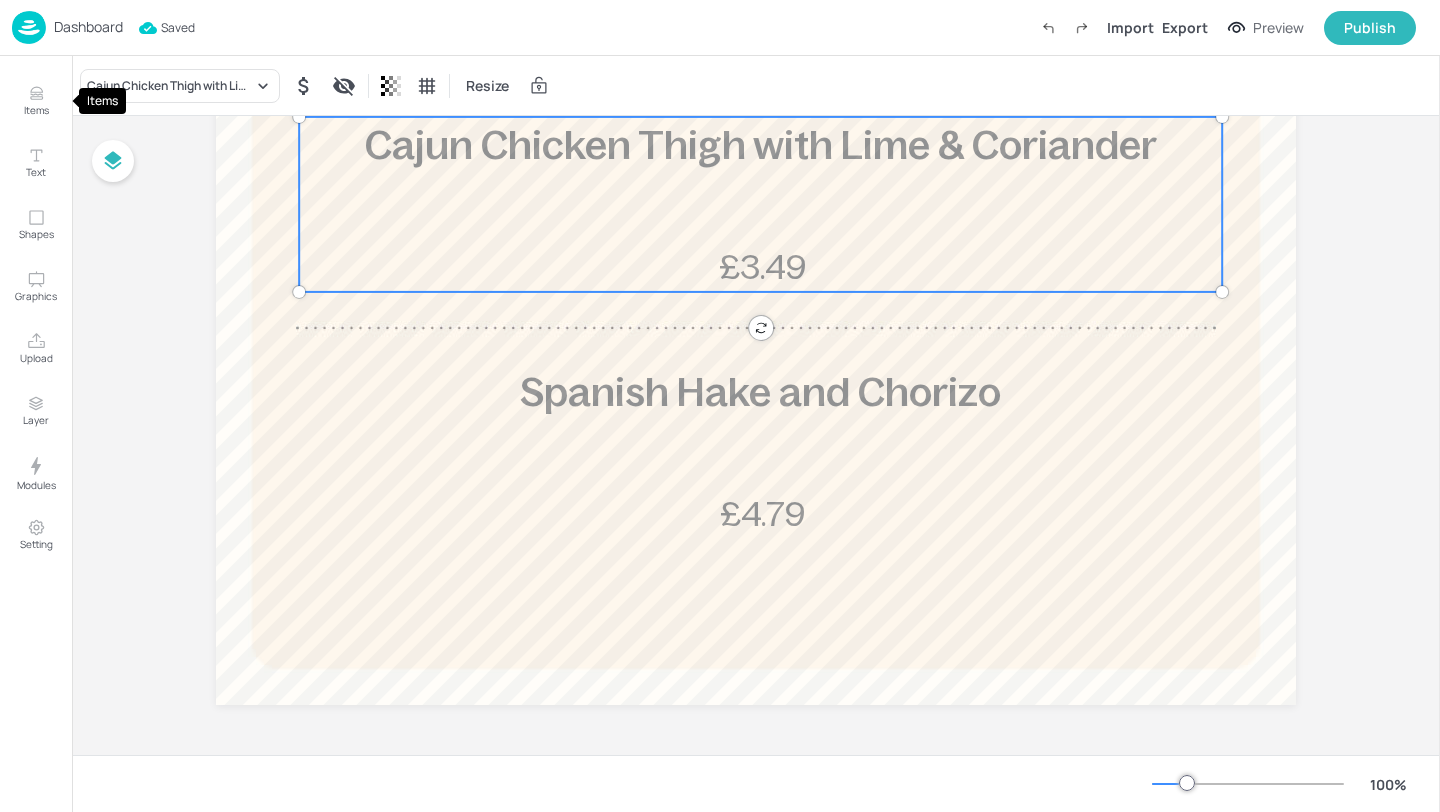 click 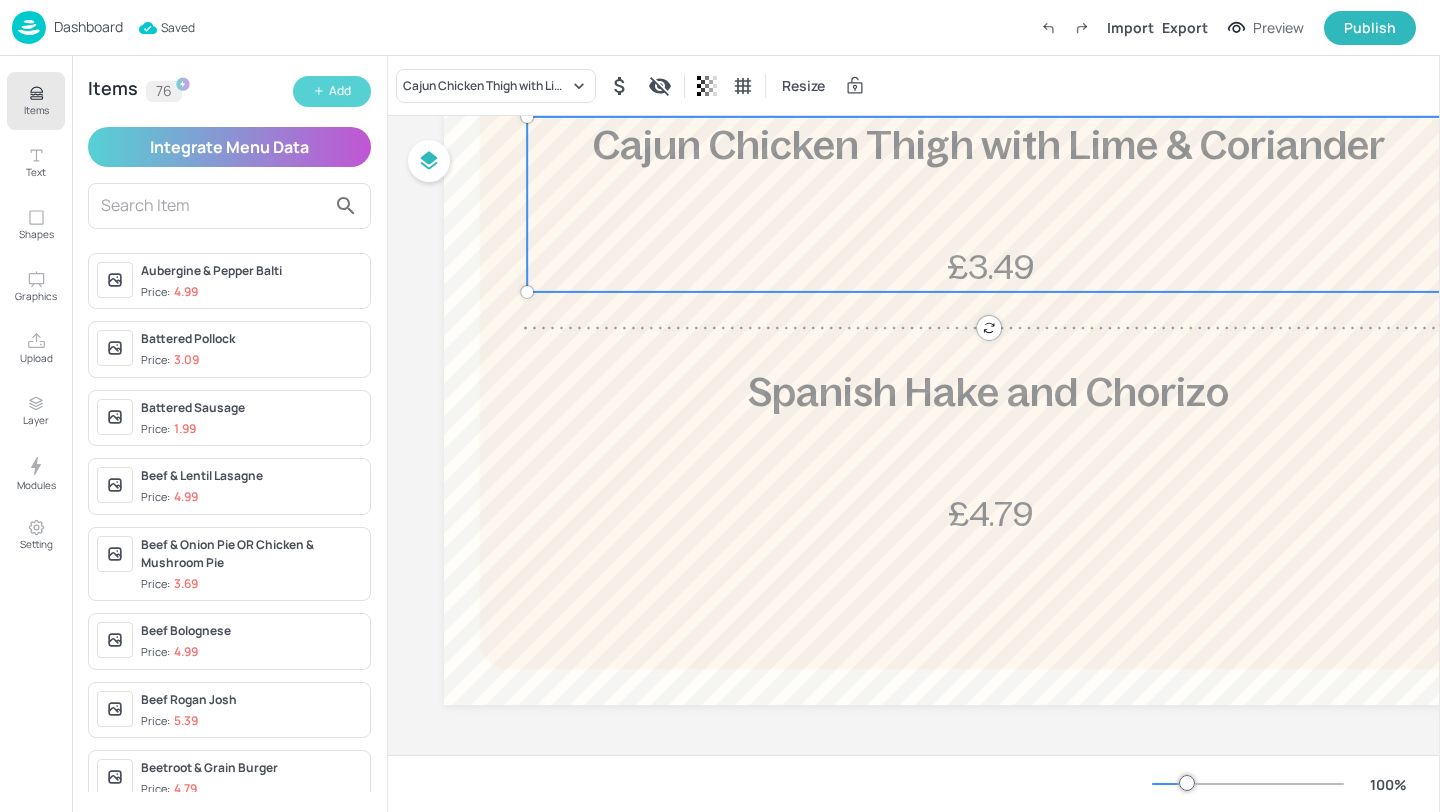 click on "Add" at bounding box center [340, 91] 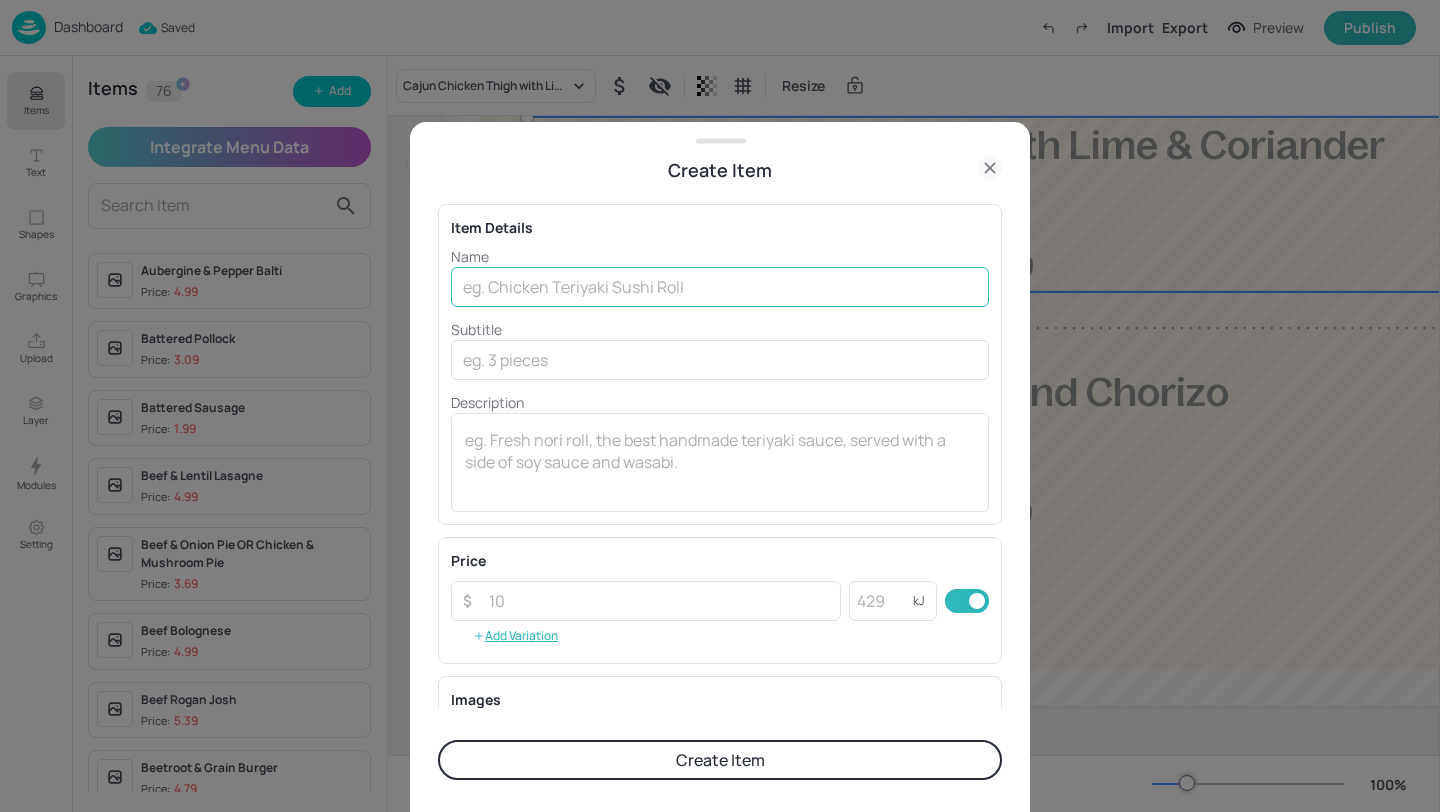 click at bounding box center (720, 287) 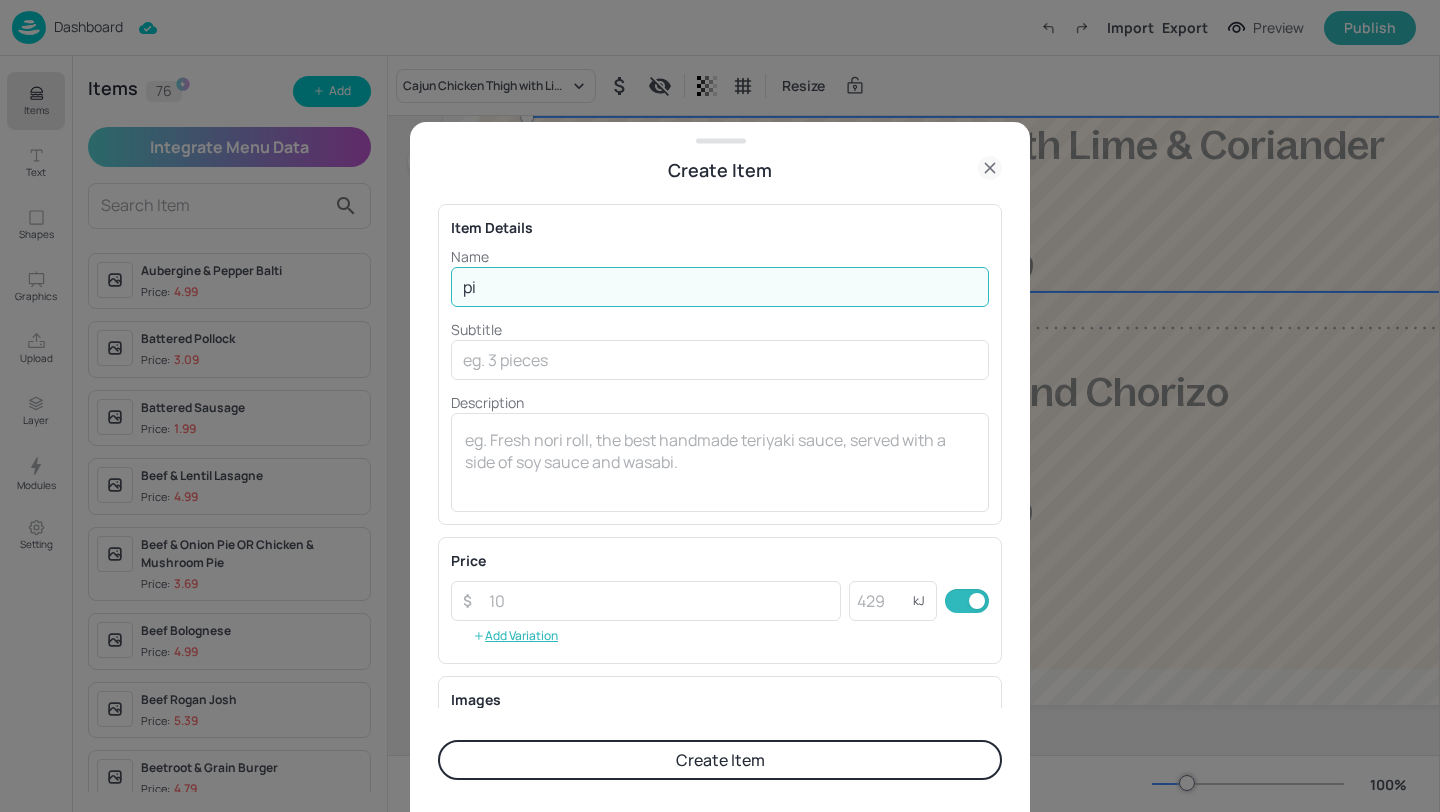 type on "p" 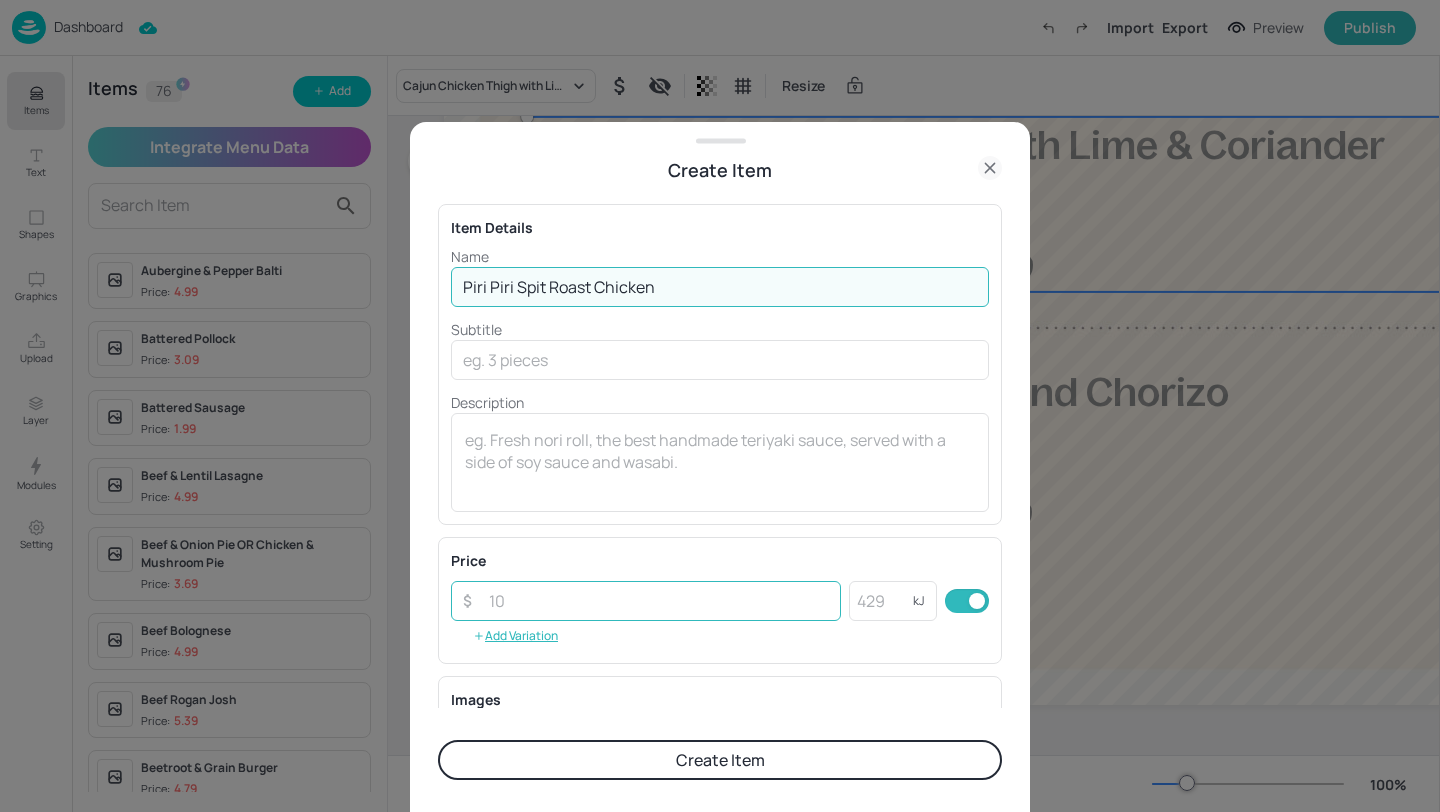 type on "Piri Piri Spit Roast Chicken" 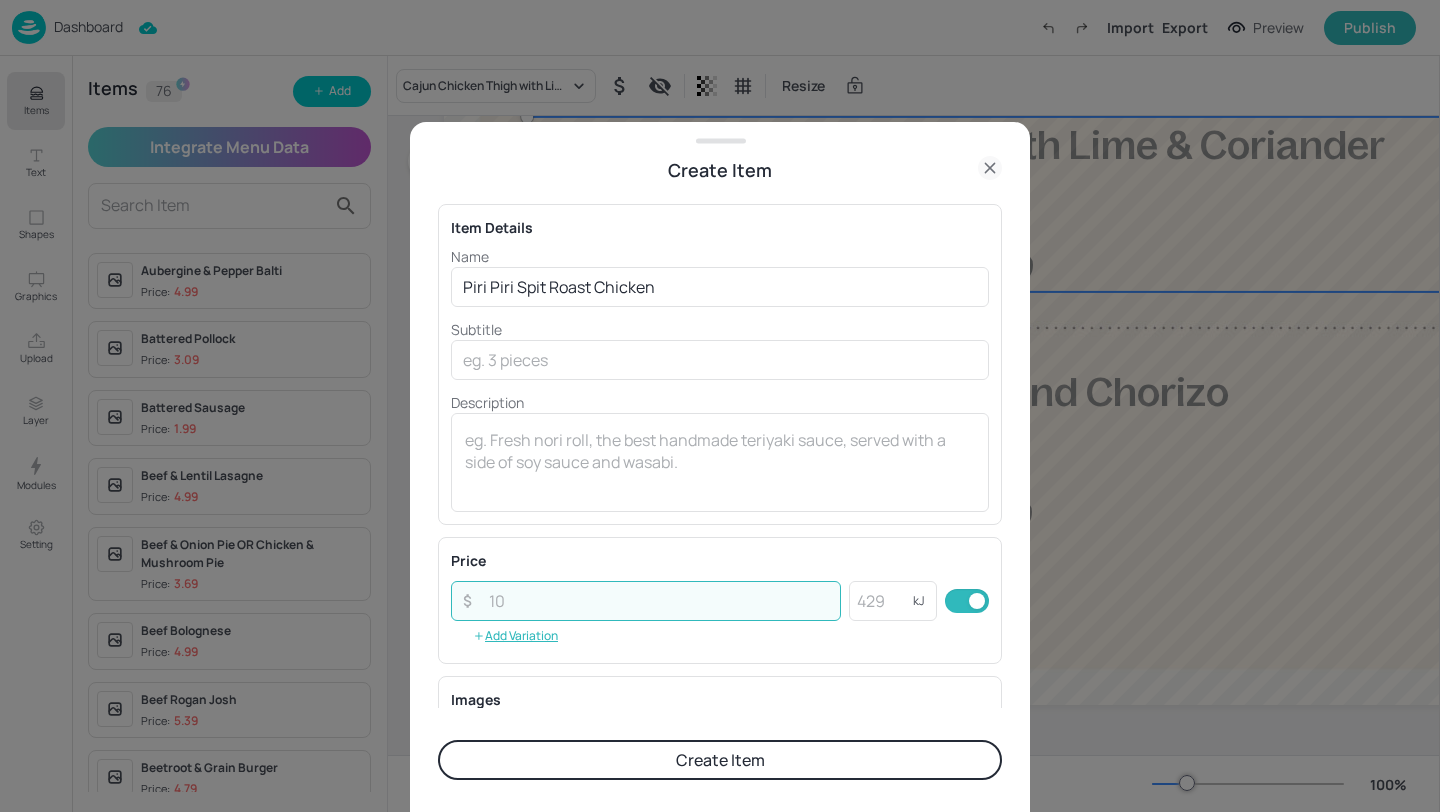 click at bounding box center (659, 601) 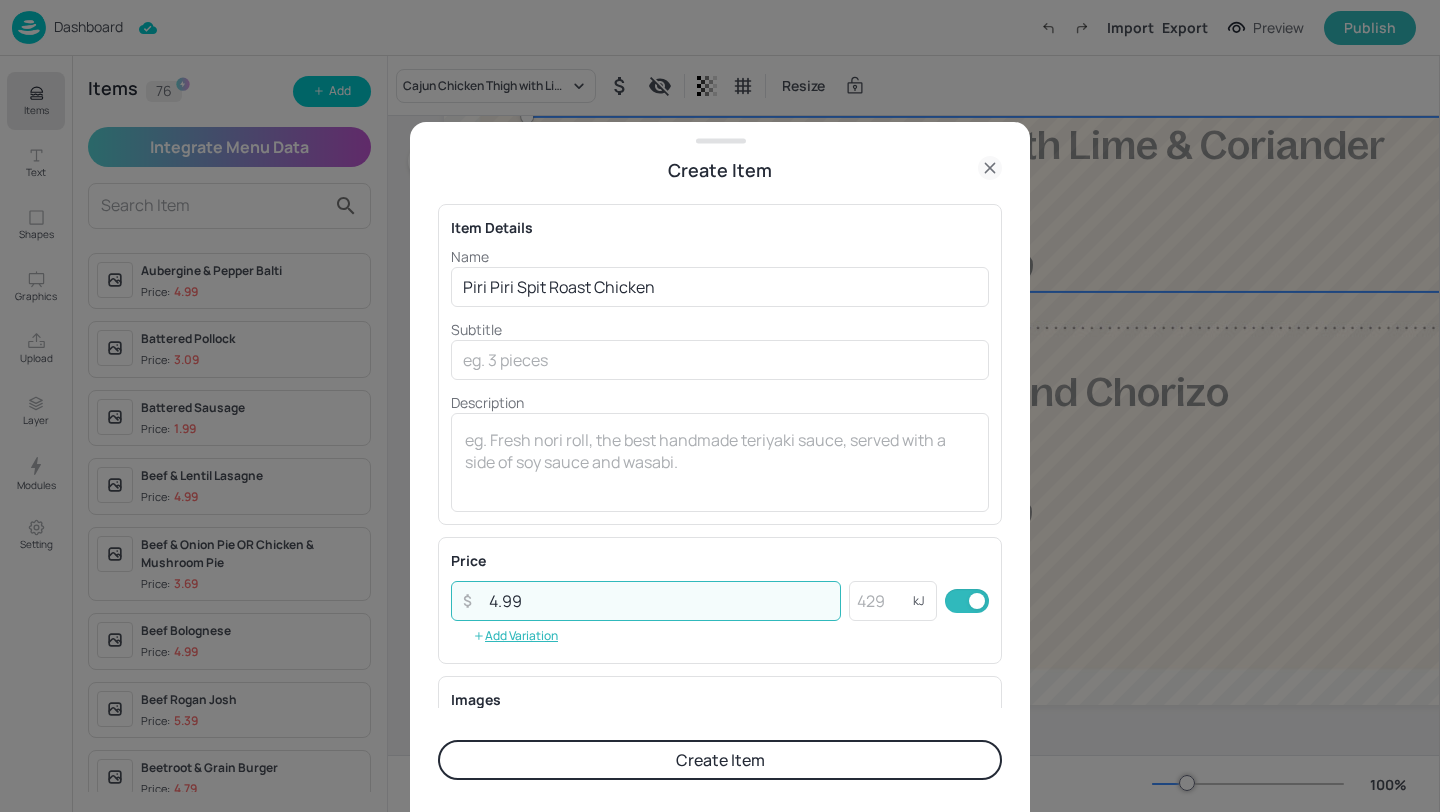 type on "4.99" 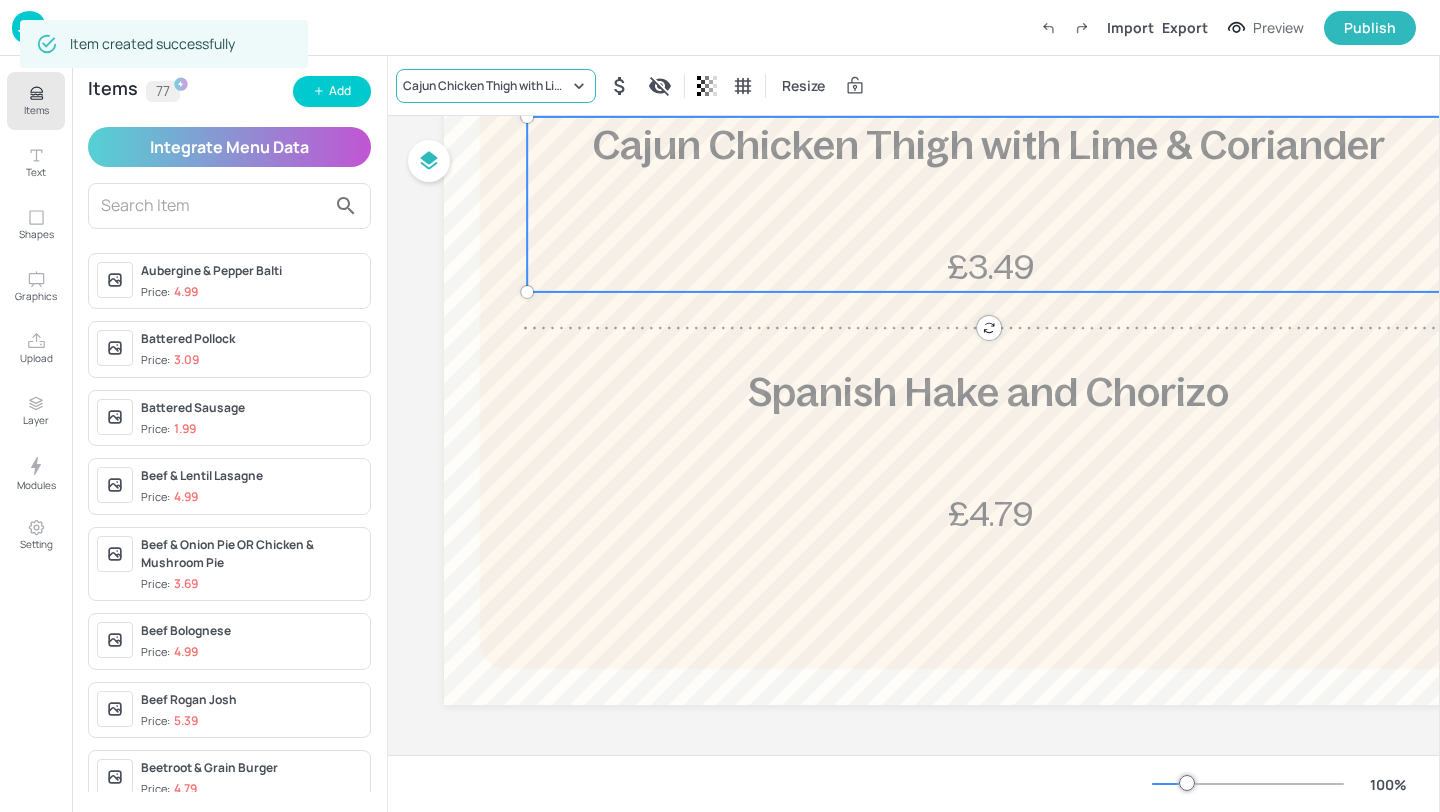 click on "Cajun Chicken Thigh with Lime & Coriander" at bounding box center [486, 86] 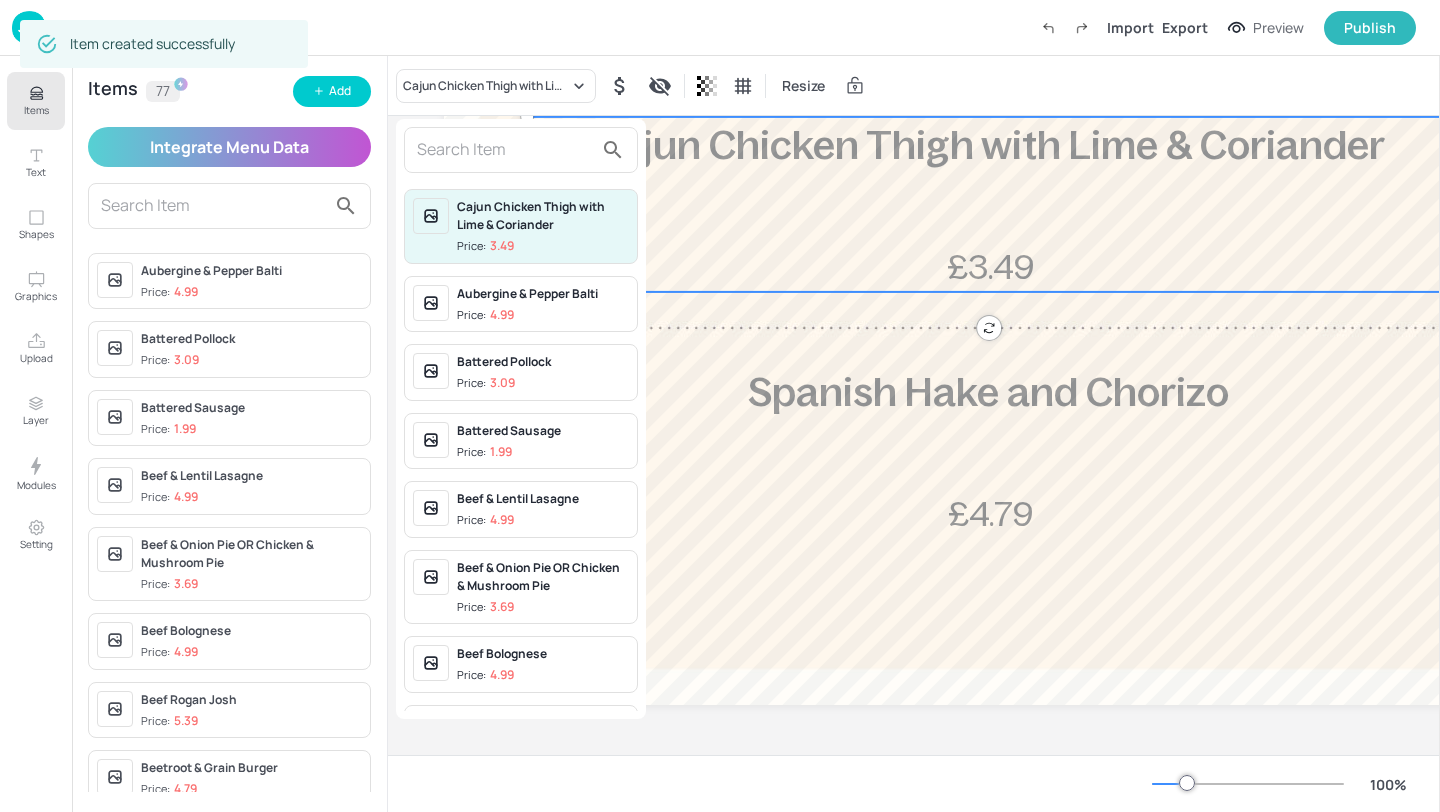 click at bounding box center (505, 150) 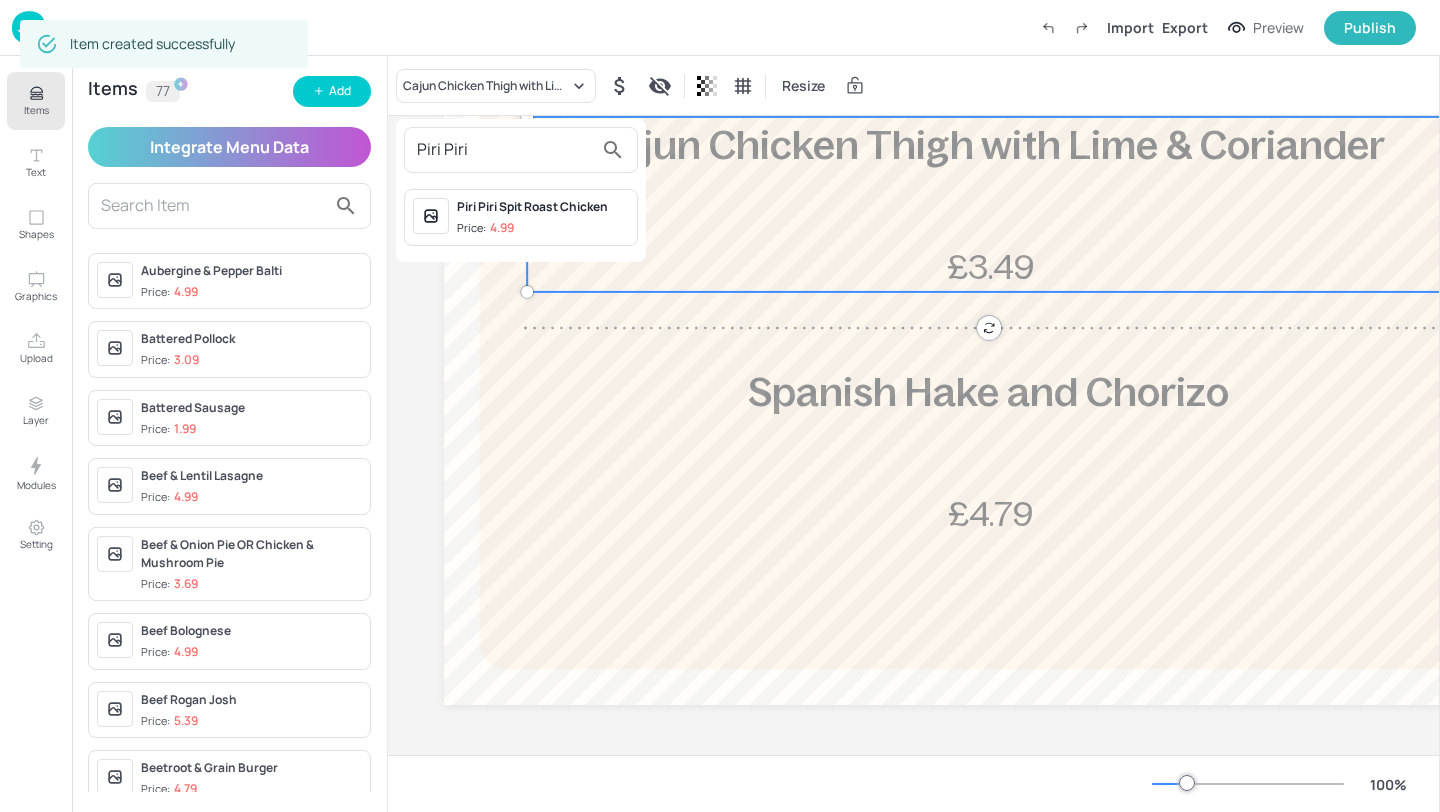 type on "Piri Piri" 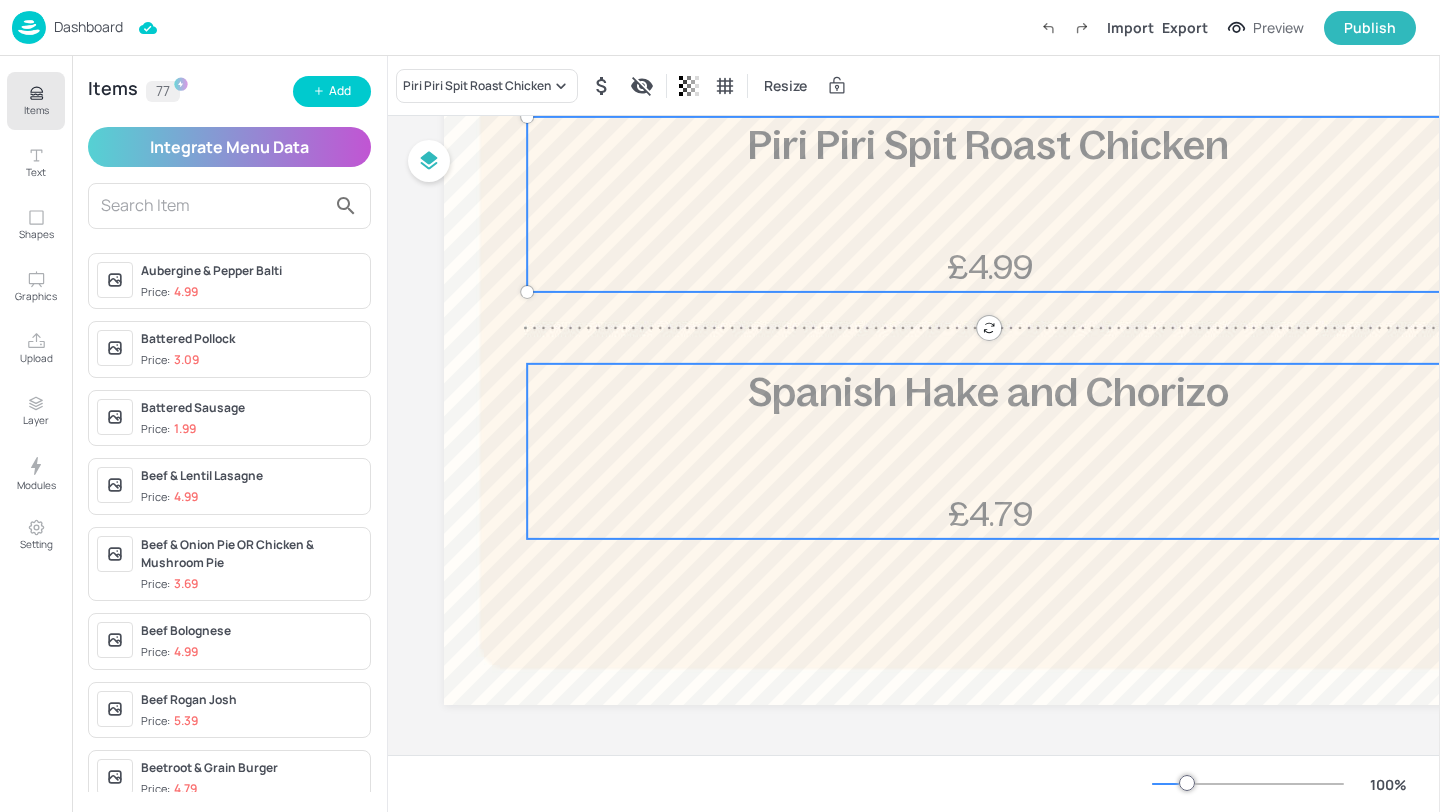click on "Spanish Hake and Chorizo" at bounding box center (988, 392) 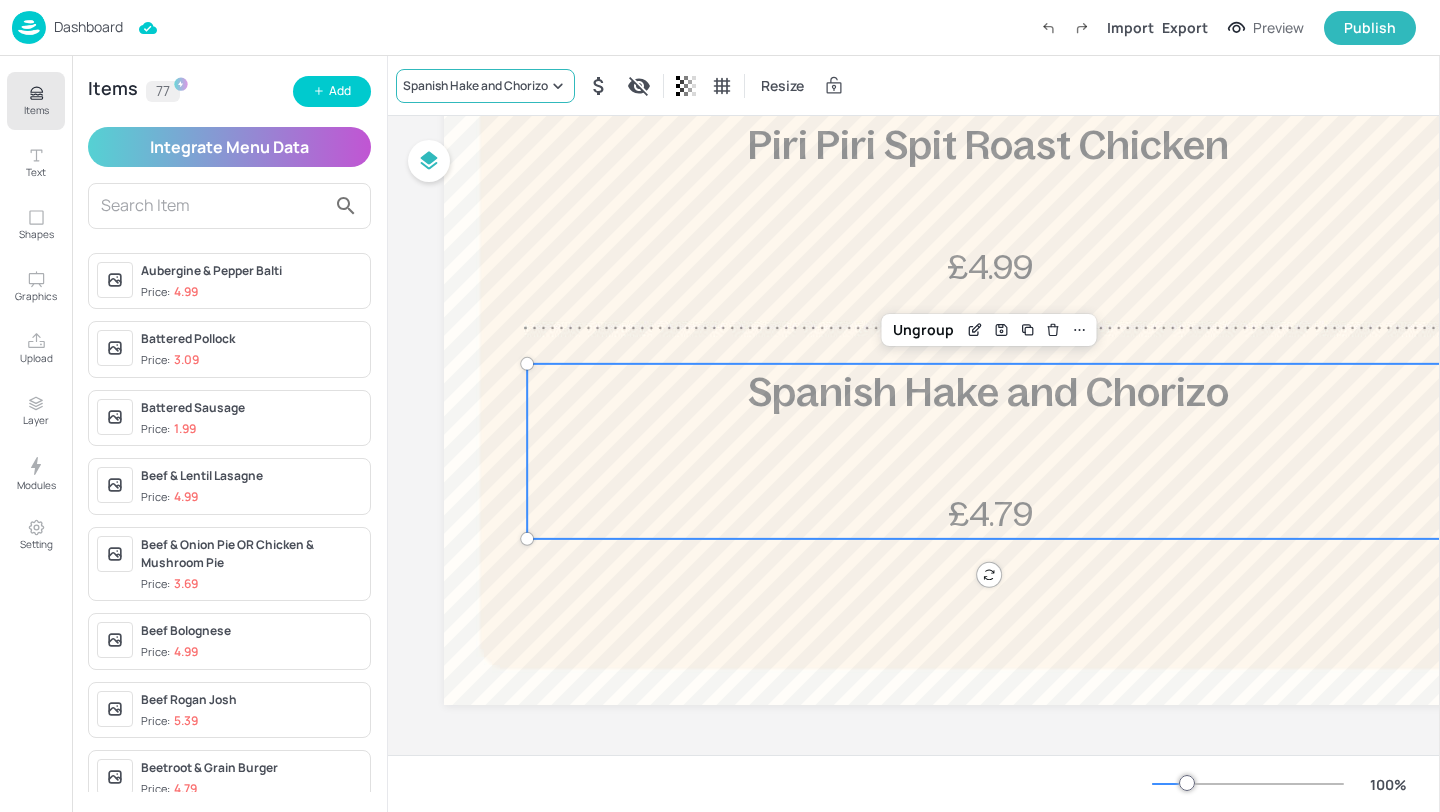 click on "Spanish Hake and Chorizo" at bounding box center (475, 86) 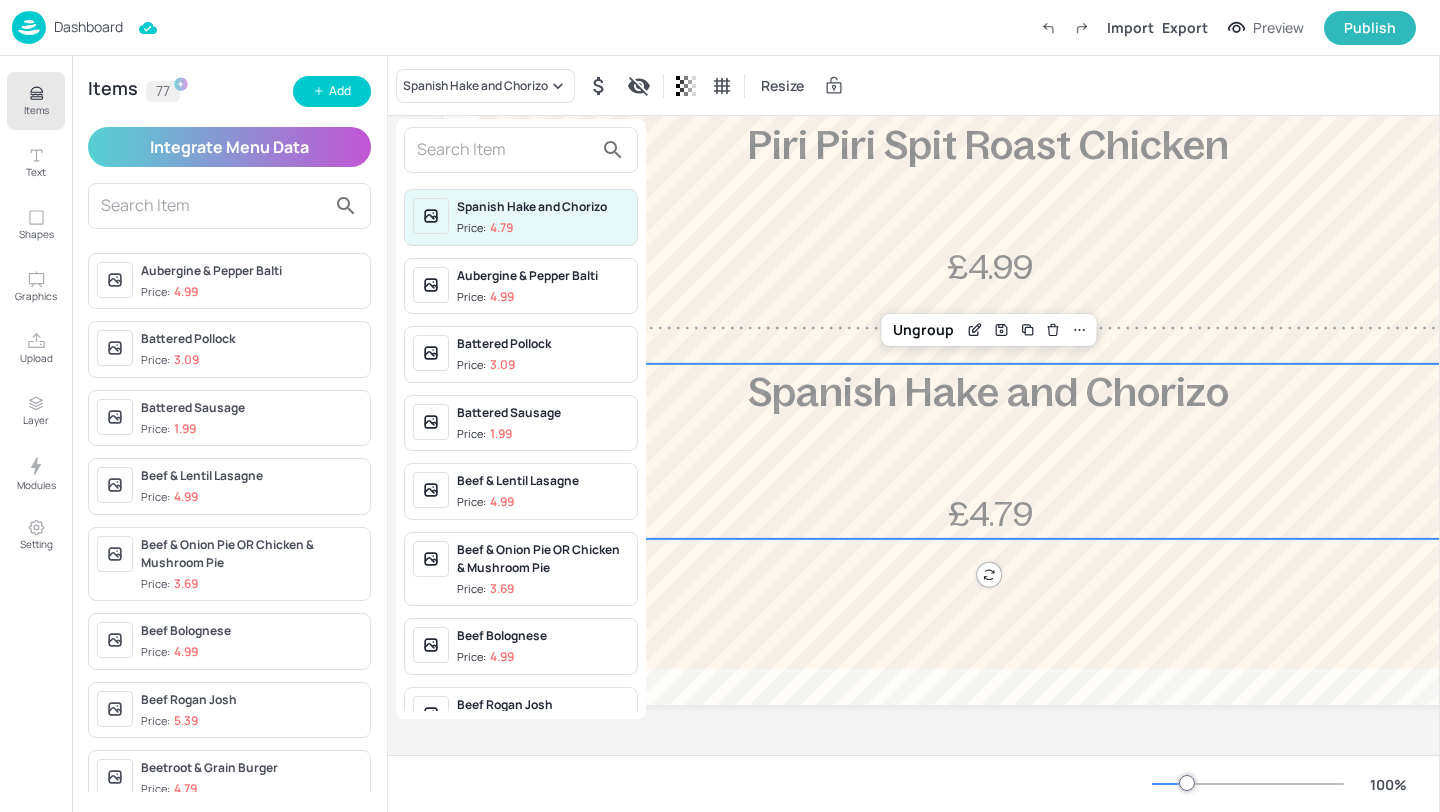 click at bounding box center (505, 150) 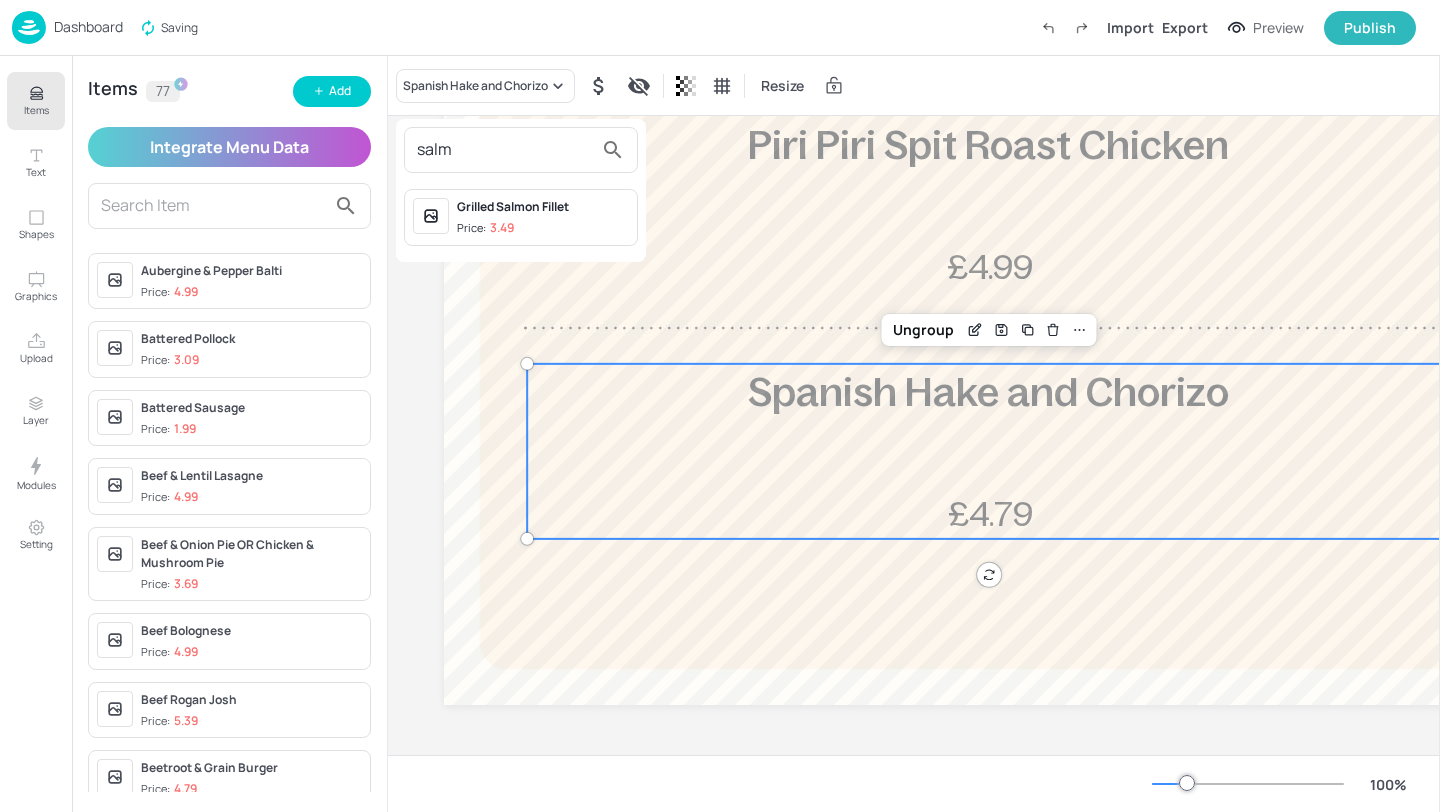 type on "salm" 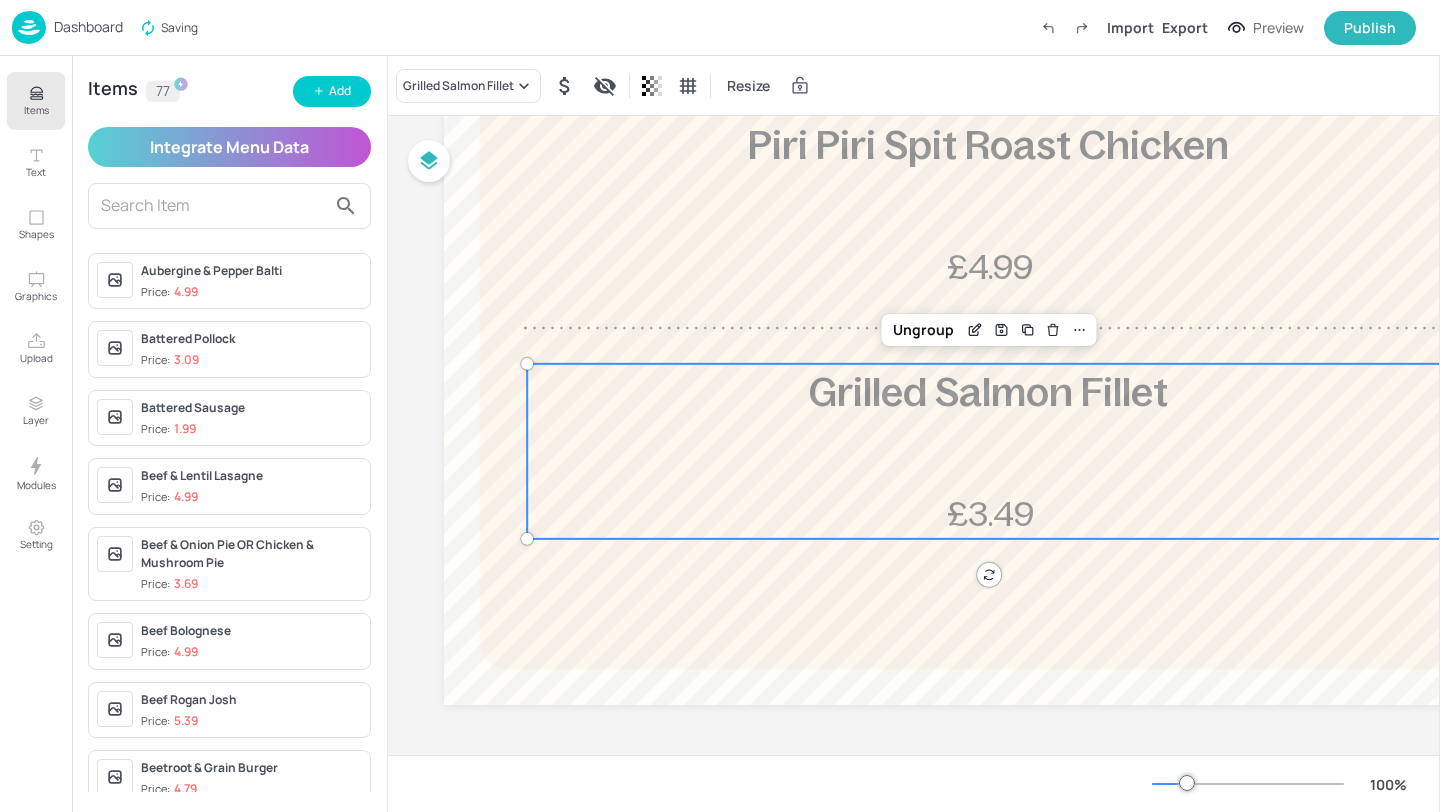 click 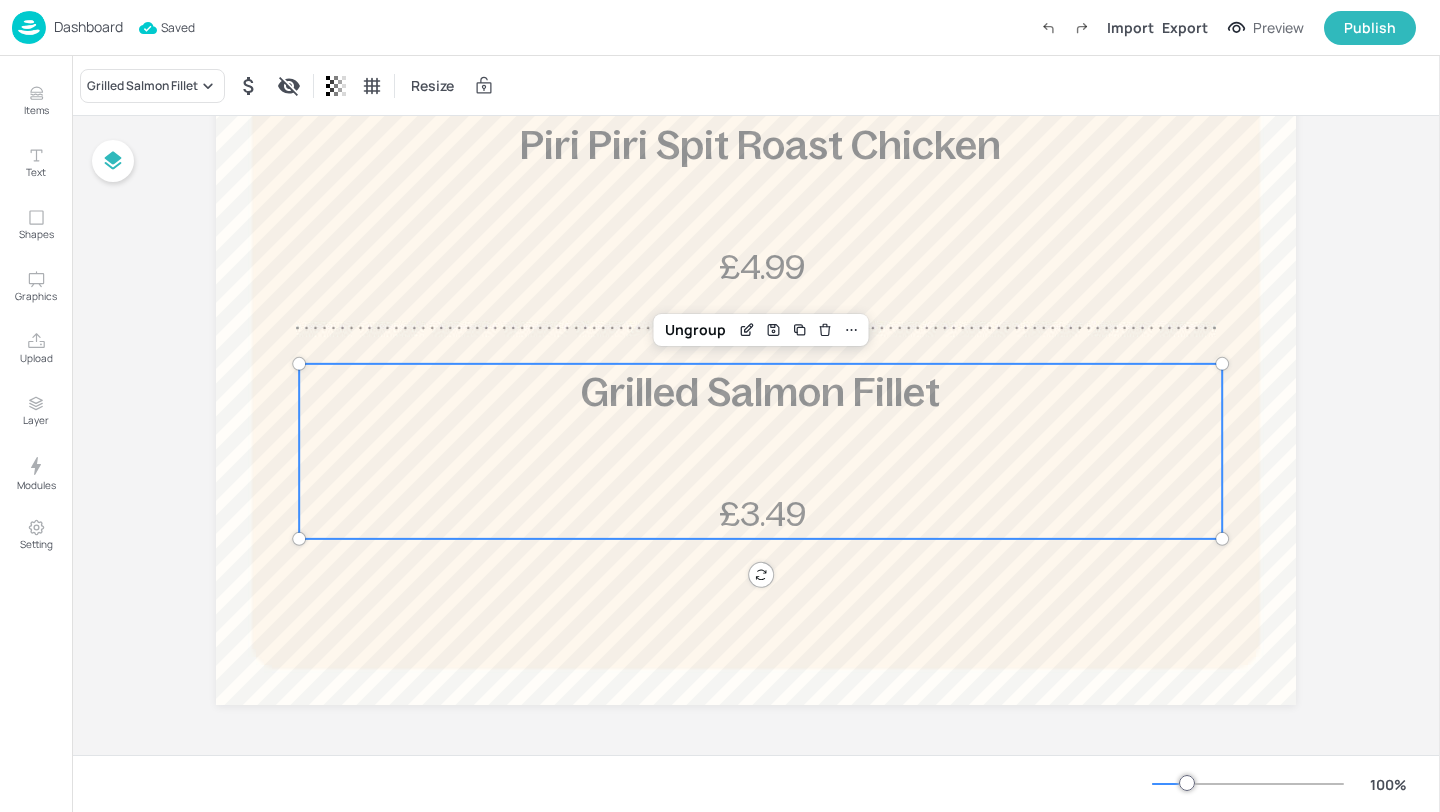click on "Dashboard" at bounding box center (67, 27) 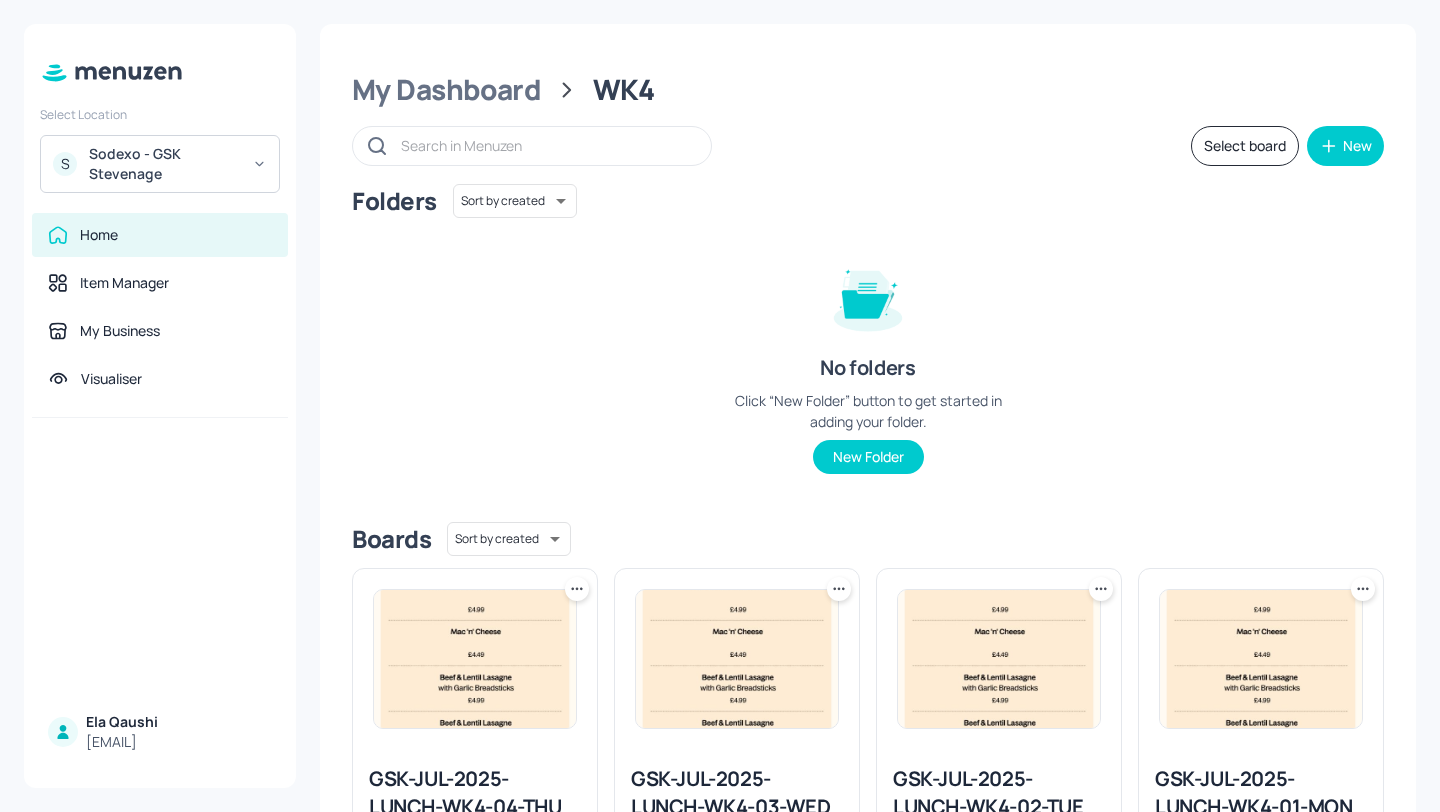 scroll, scrollTop: 151, scrollLeft: 0, axis: vertical 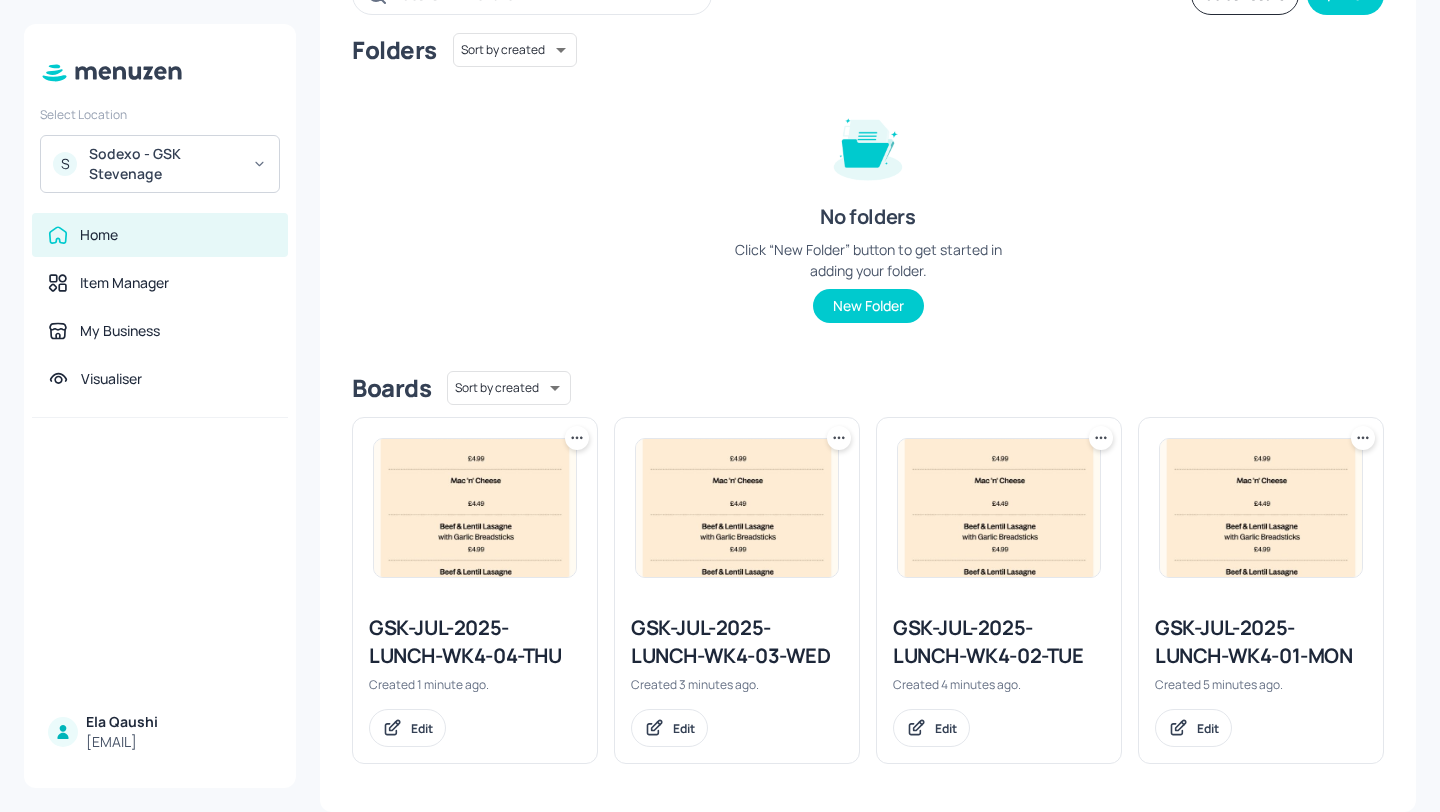 click 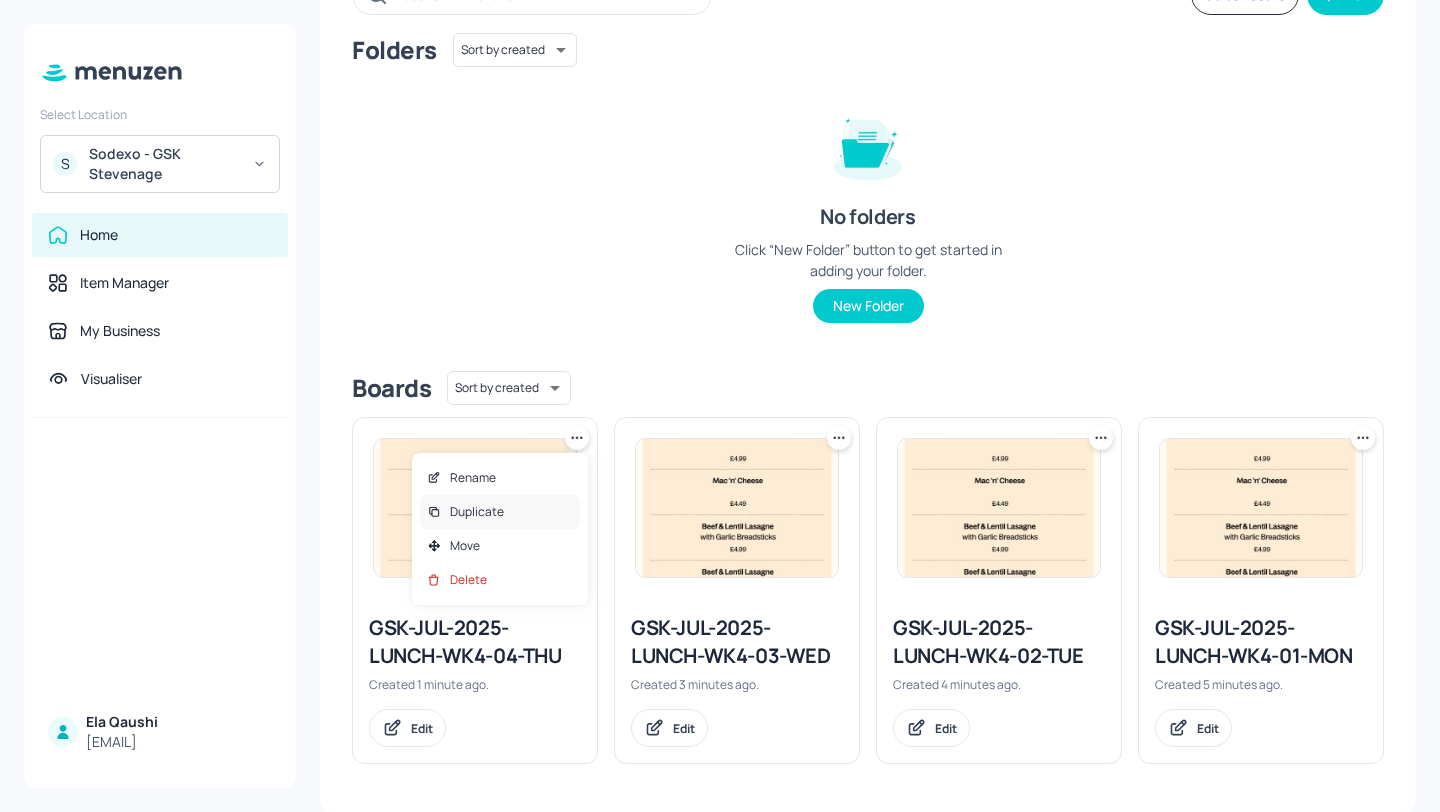 click on "Duplicate" at bounding box center [500, 512] 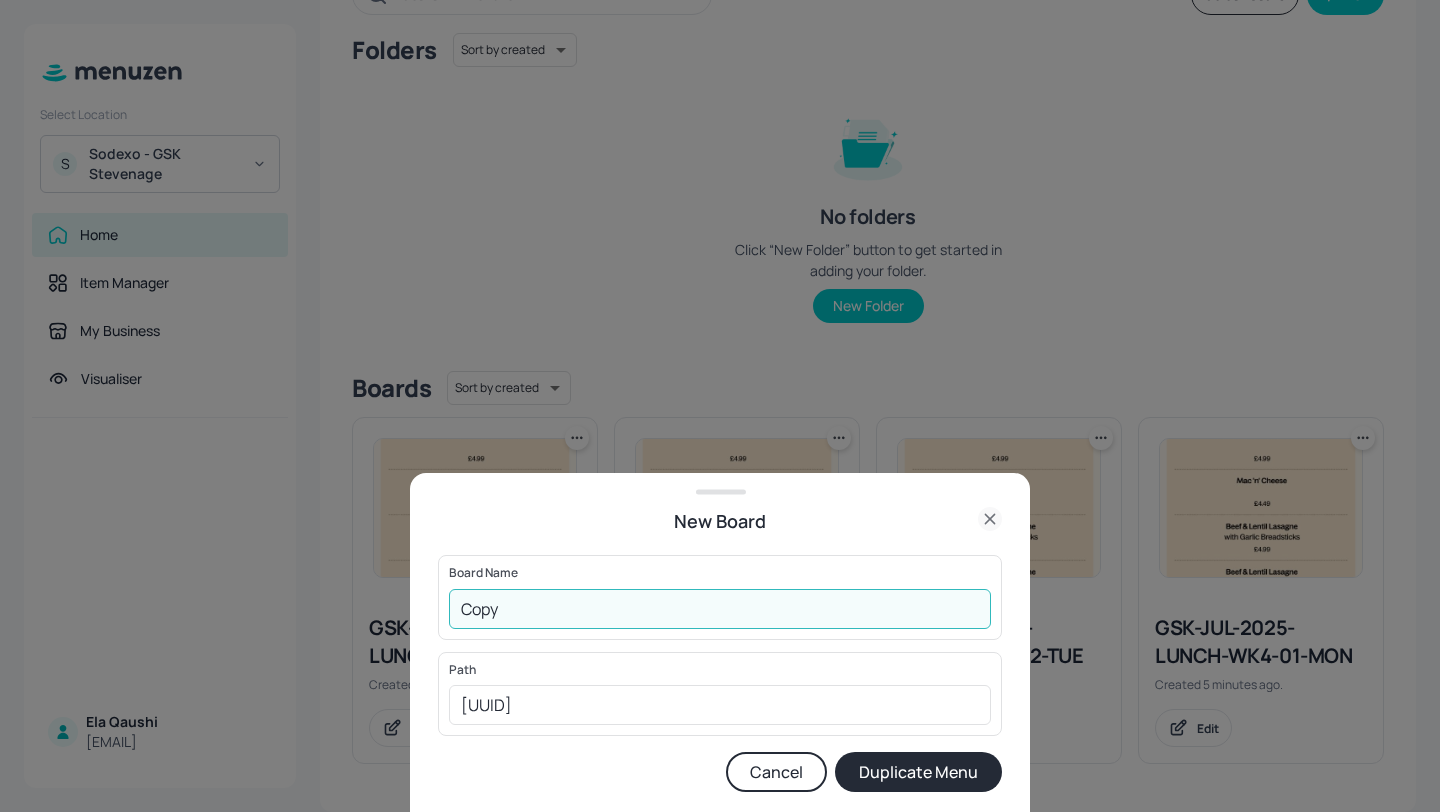 drag, startPoint x: 795, startPoint y: 603, endPoint x: 687, endPoint y: 603, distance: 108 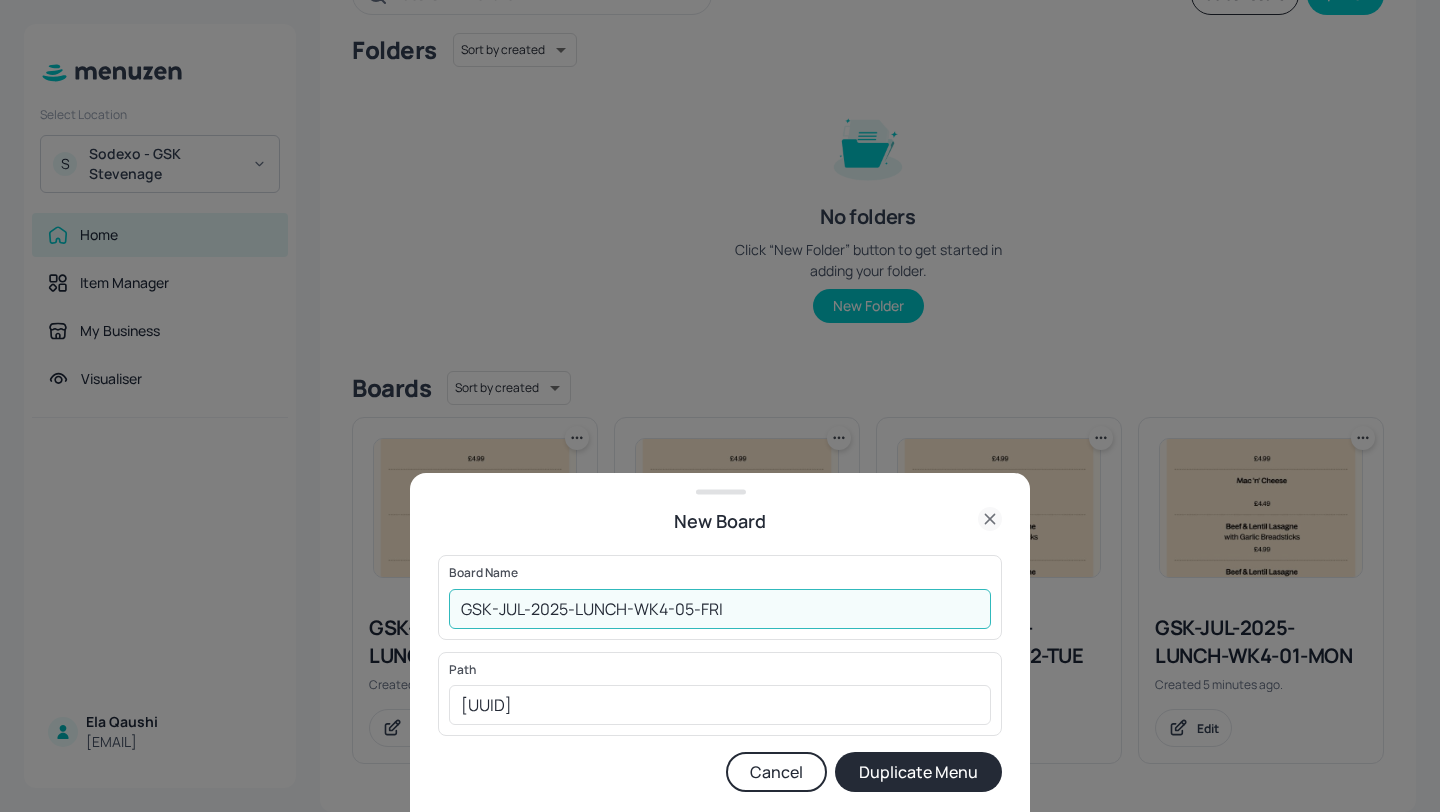 type on "GSK-JUL-2025-LUNCH-WK4-05-FRI" 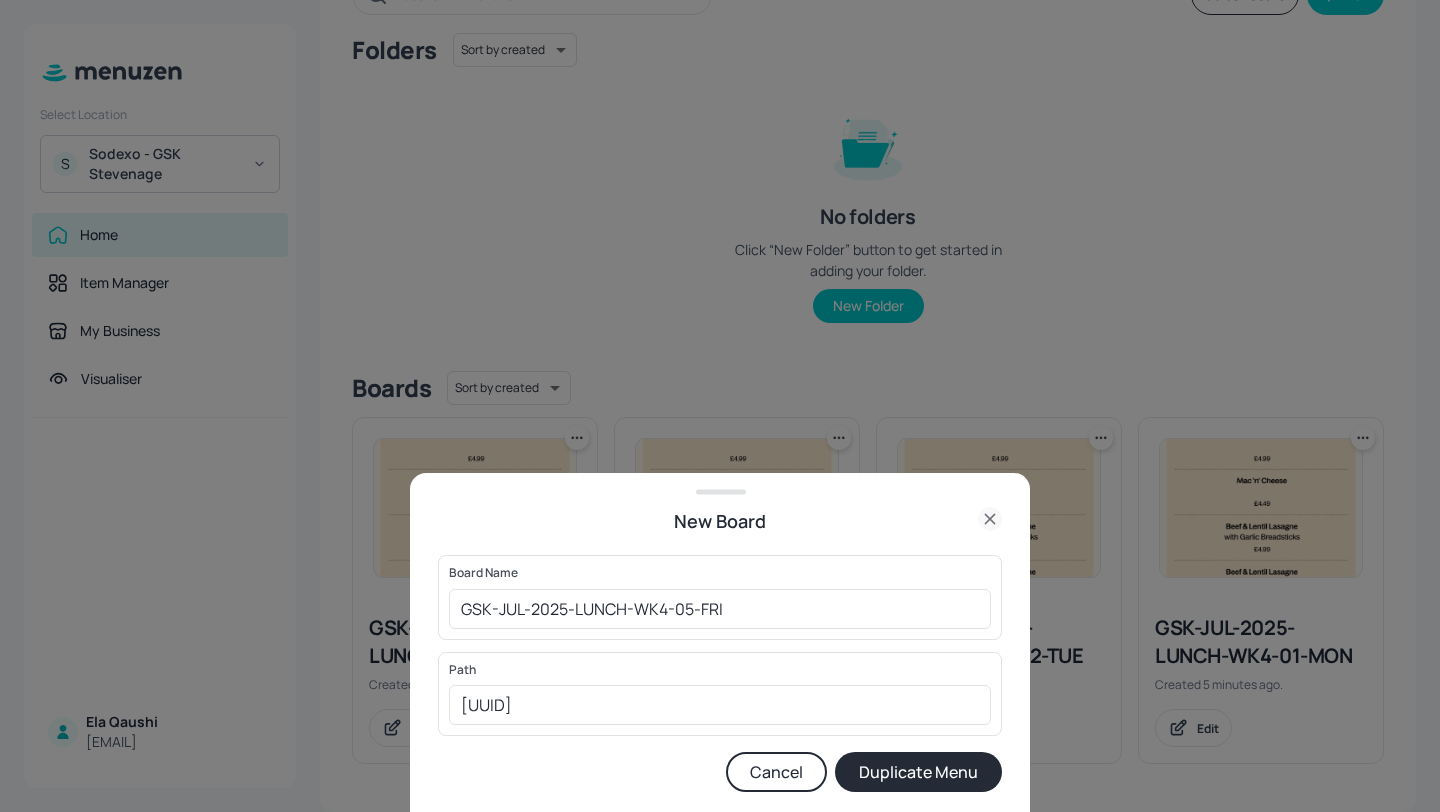 click on "Duplicate Menu" at bounding box center [918, 772] 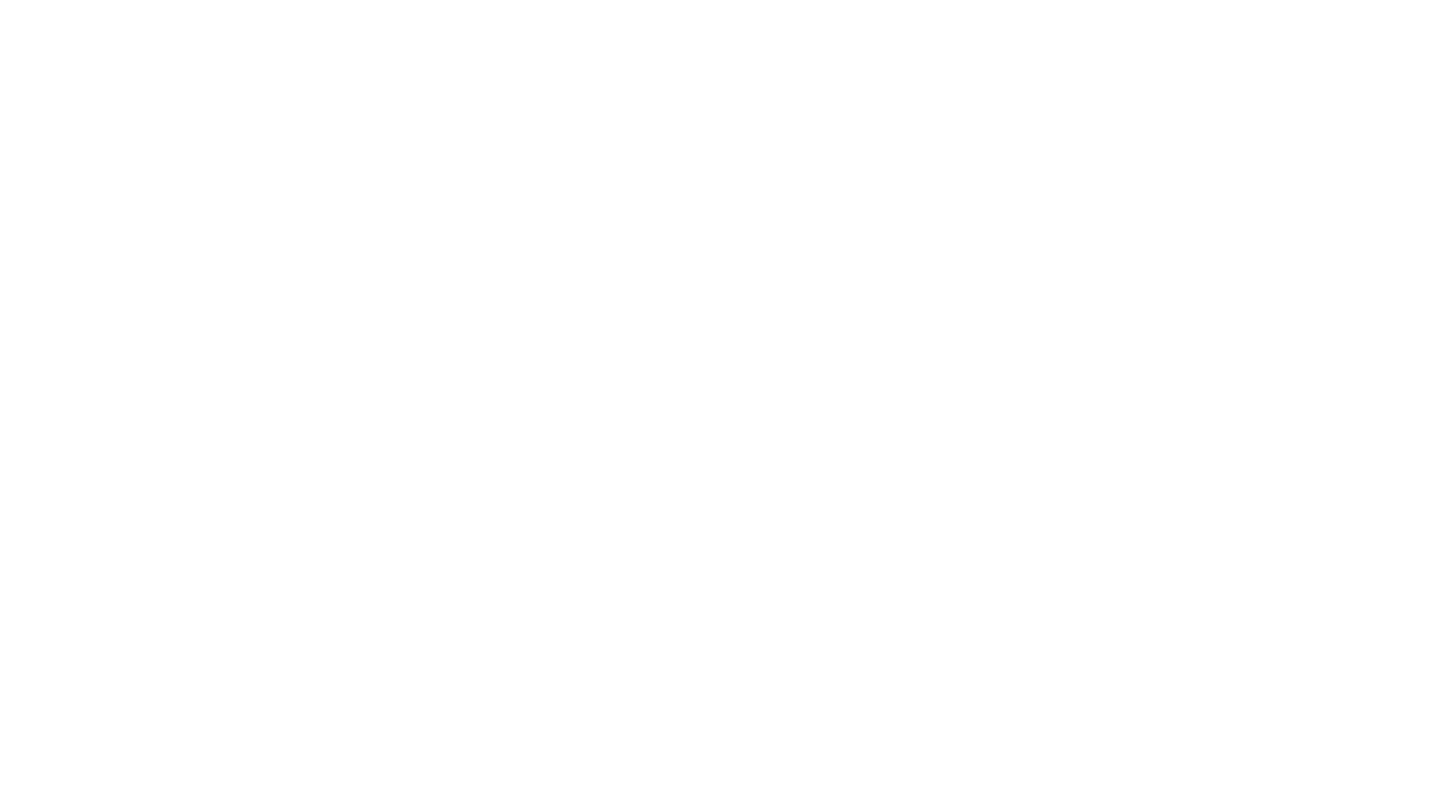scroll, scrollTop: 0, scrollLeft: 0, axis: both 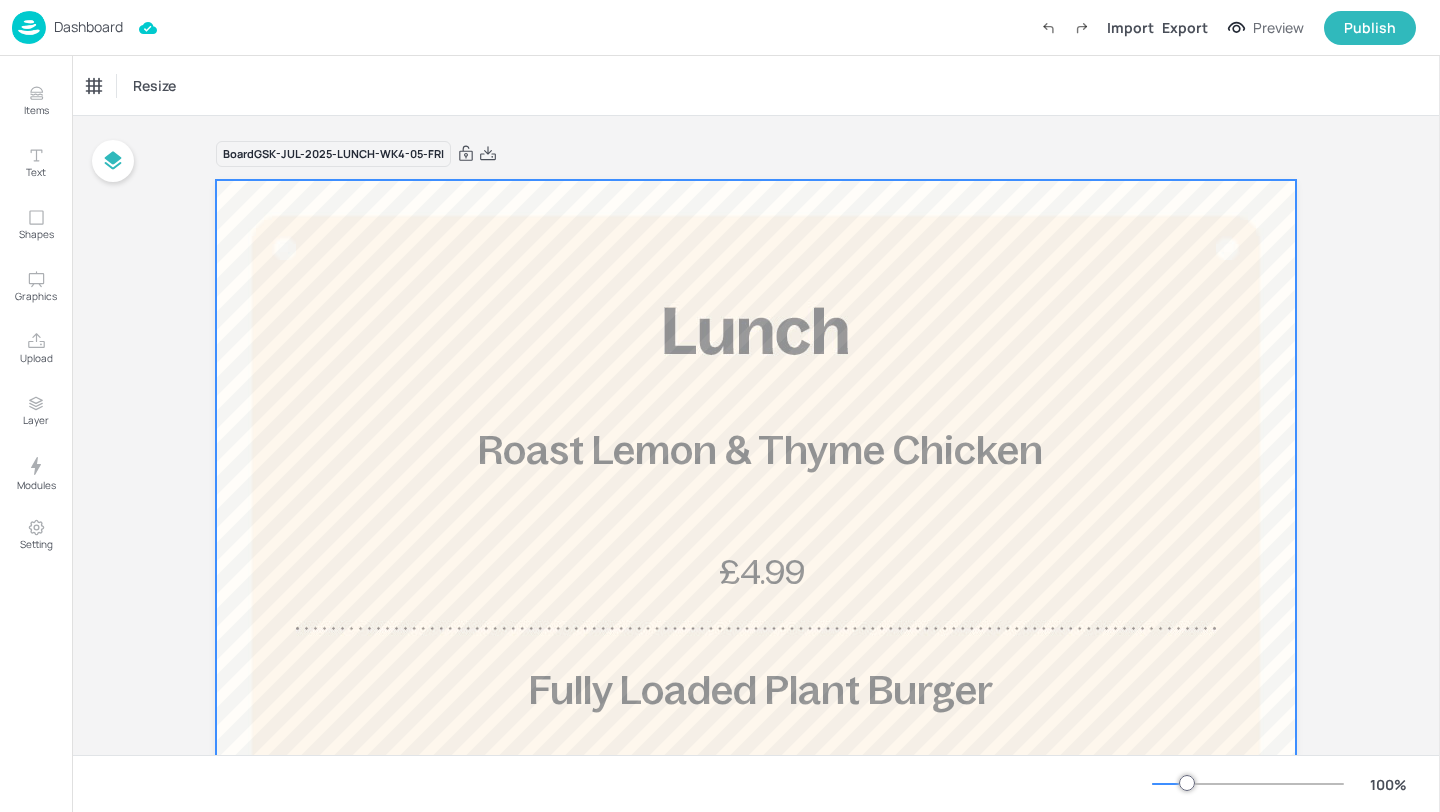 click on "Roast Lemon & Thyme Chicken" at bounding box center (760, 450) 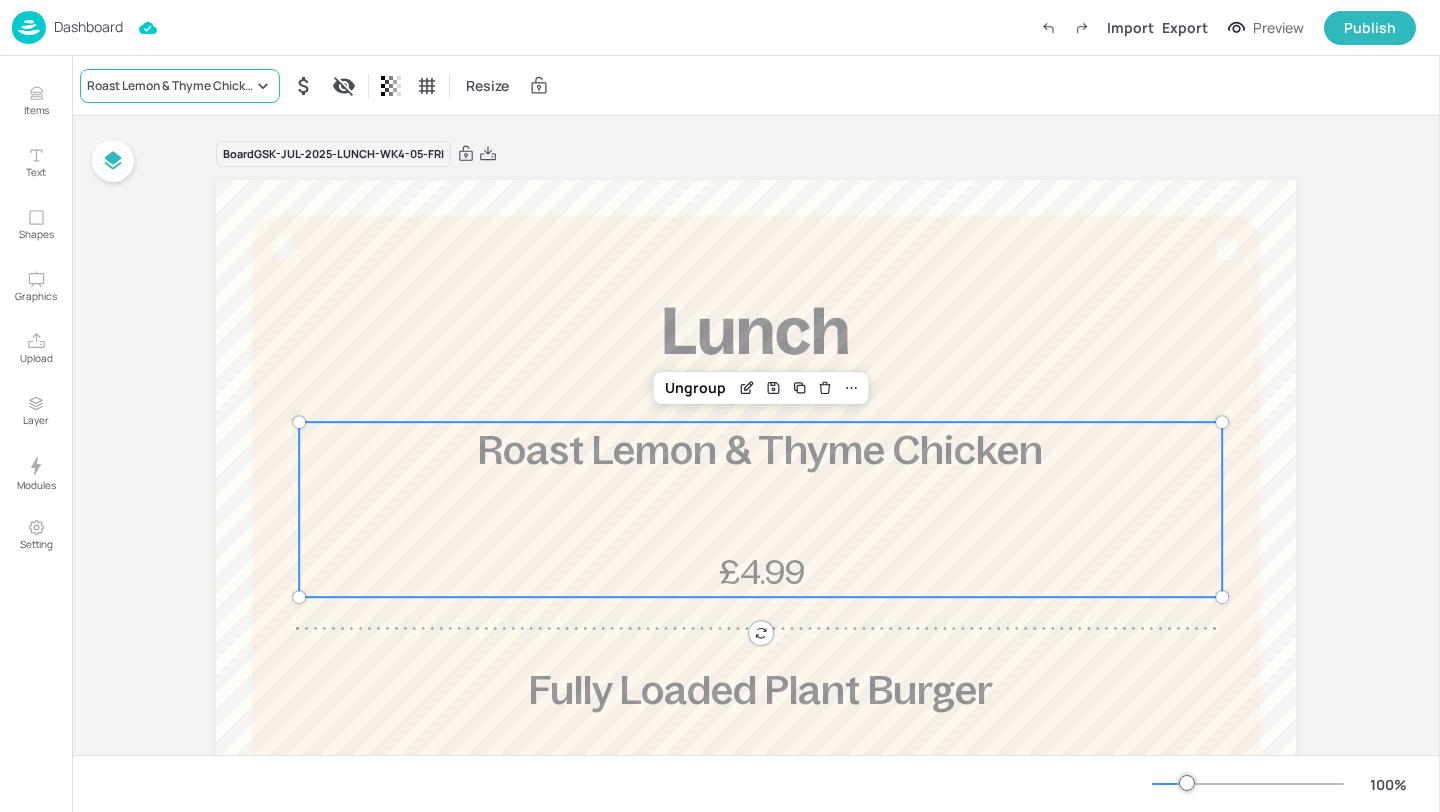 click on "Roast Lemon & Thyme Chicken" at bounding box center (170, 86) 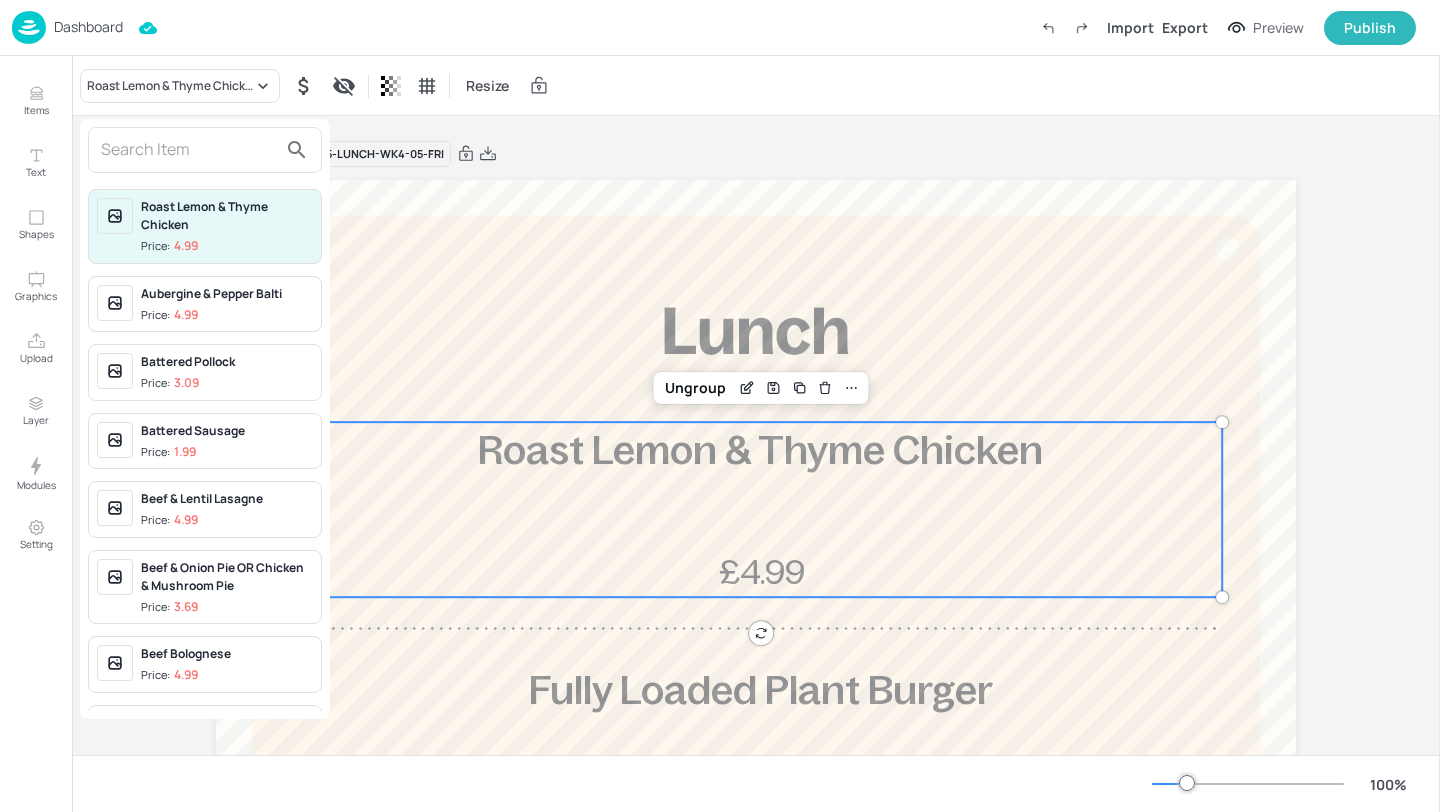 click at bounding box center (189, 150) 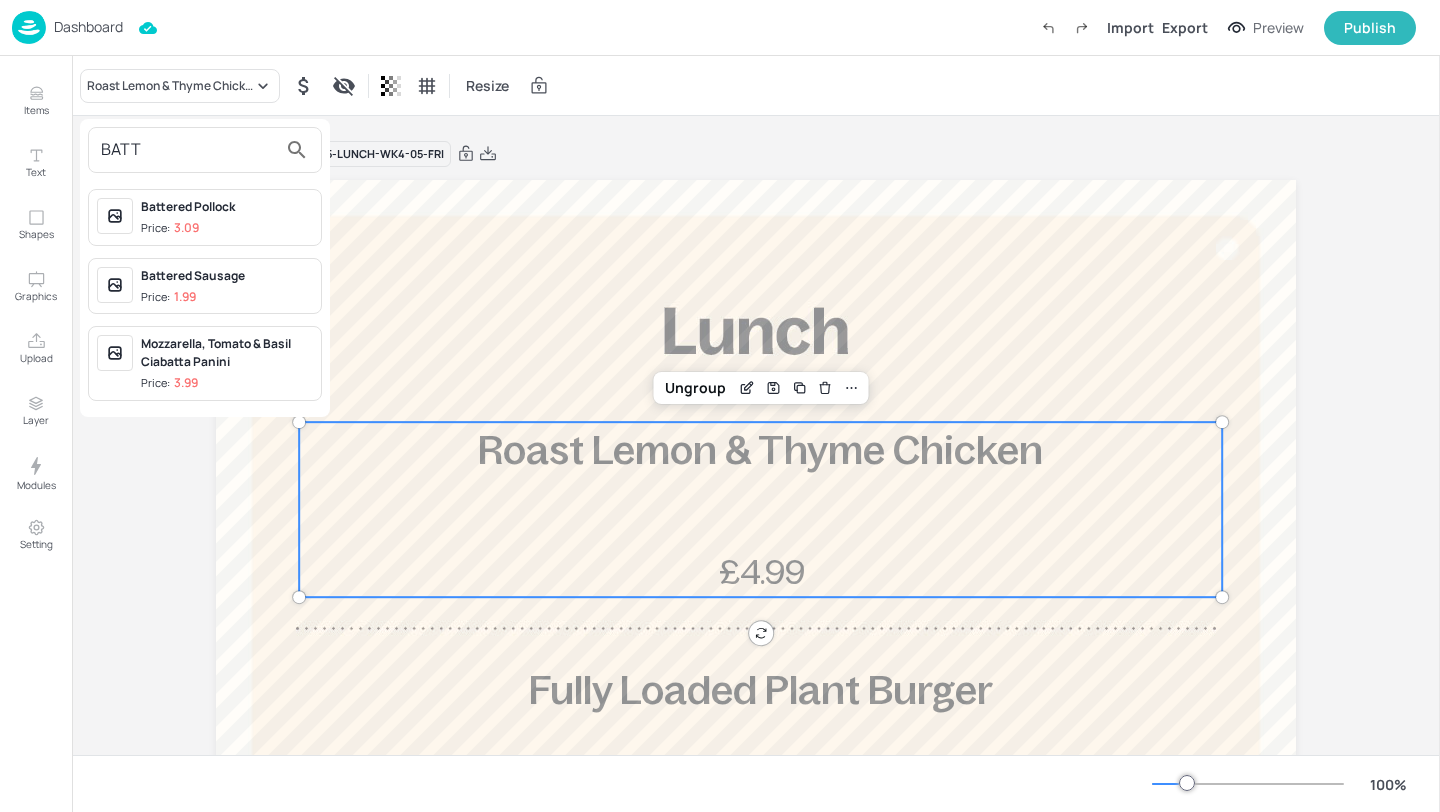 type on "BATT" 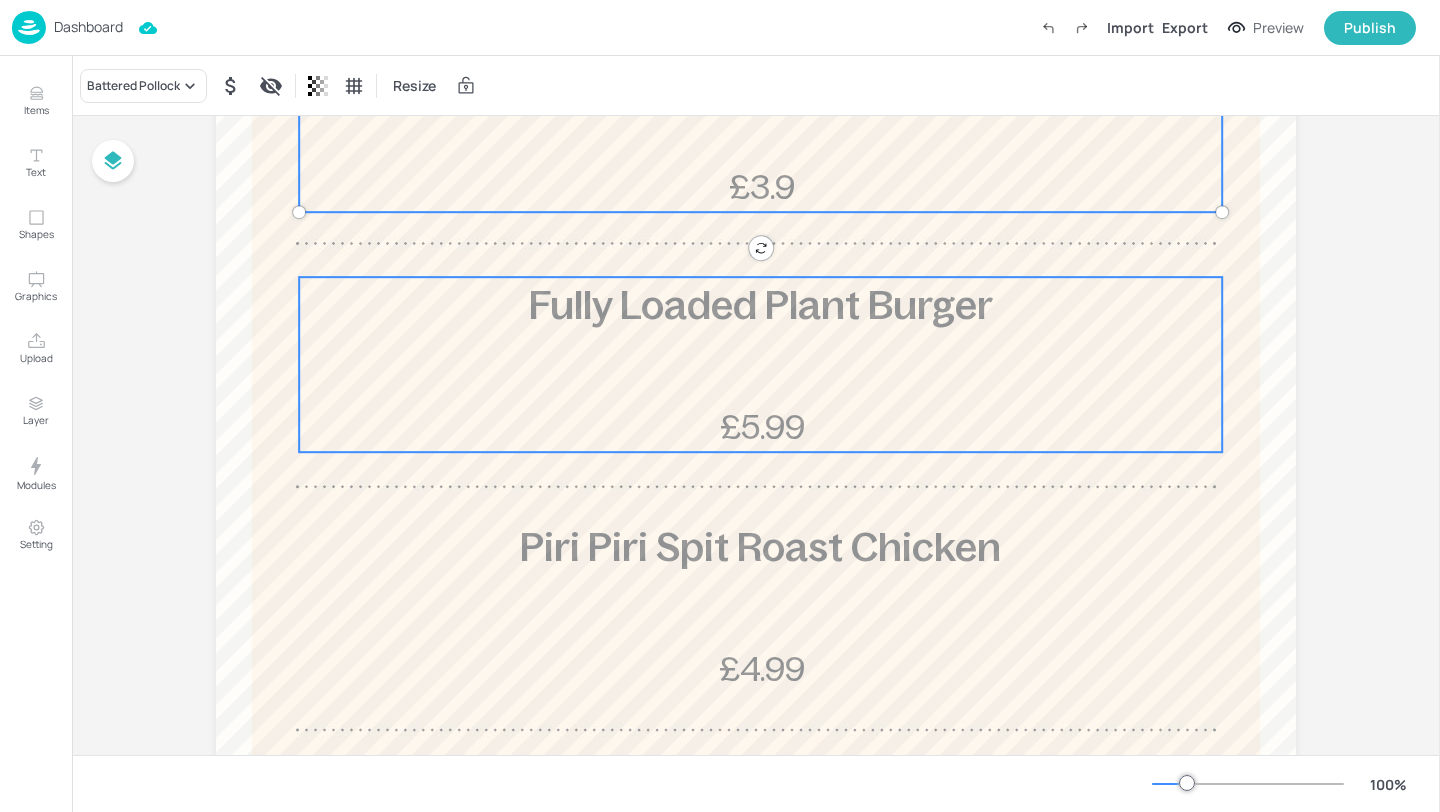 scroll, scrollTop: 296, scrollLeft: 0, axis: vertical 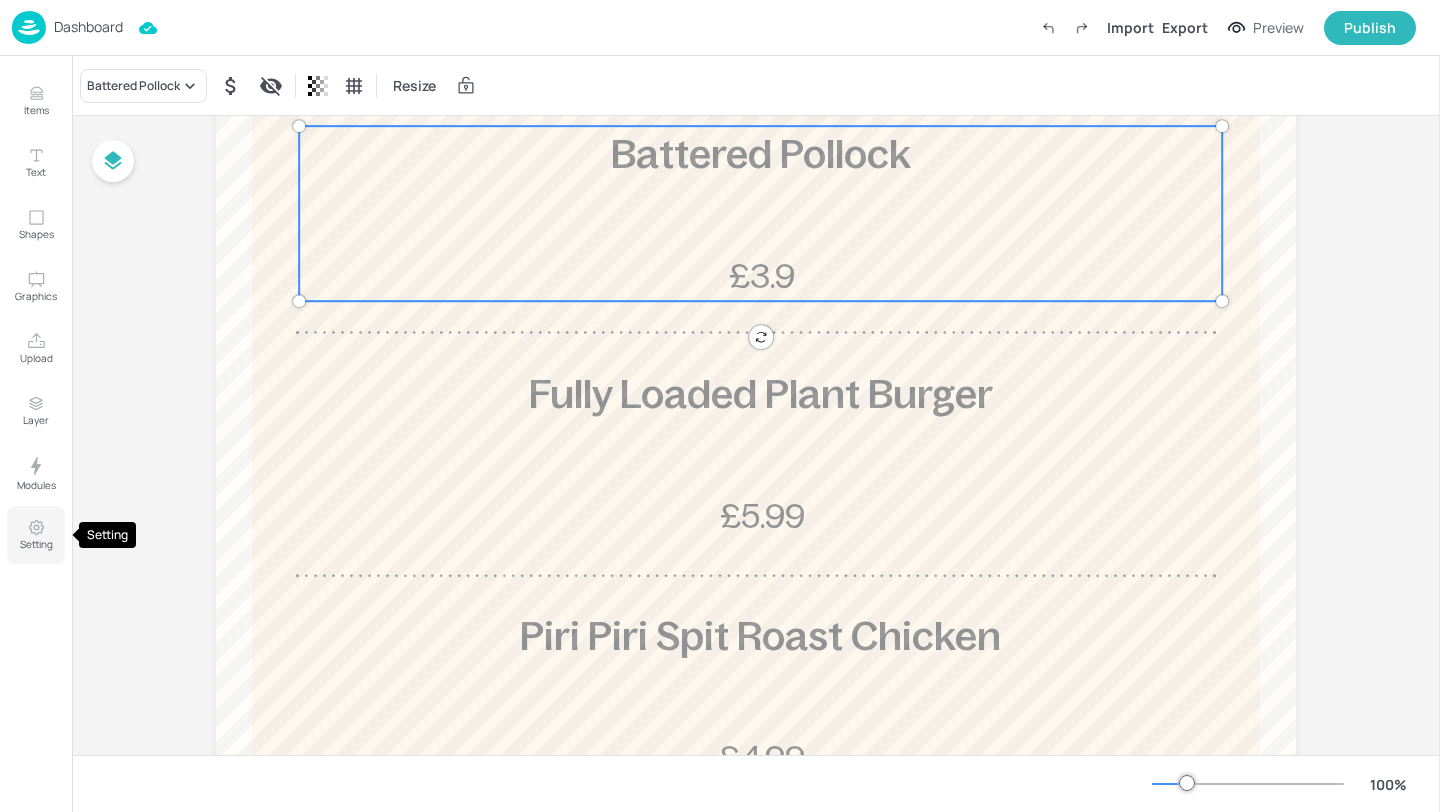 click 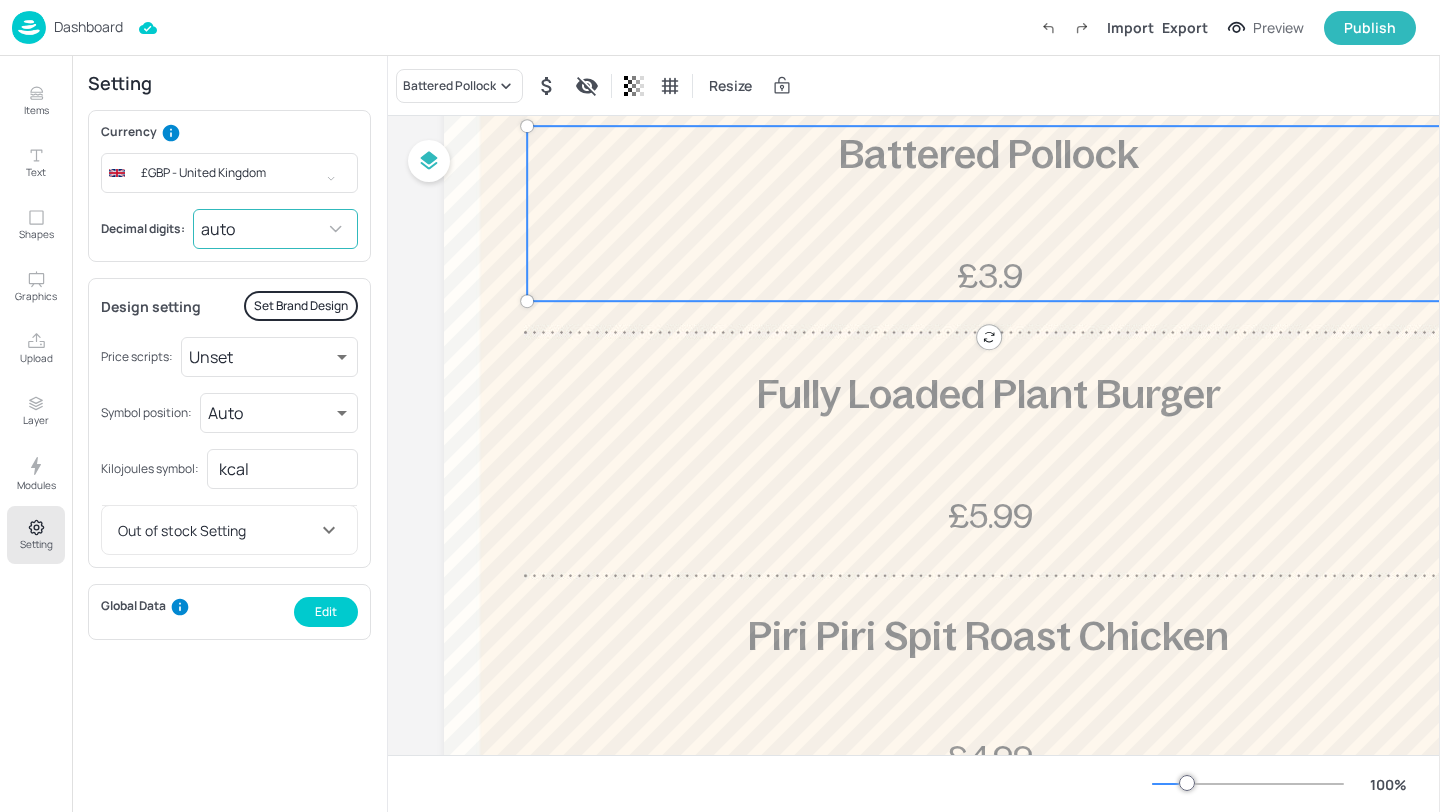 click 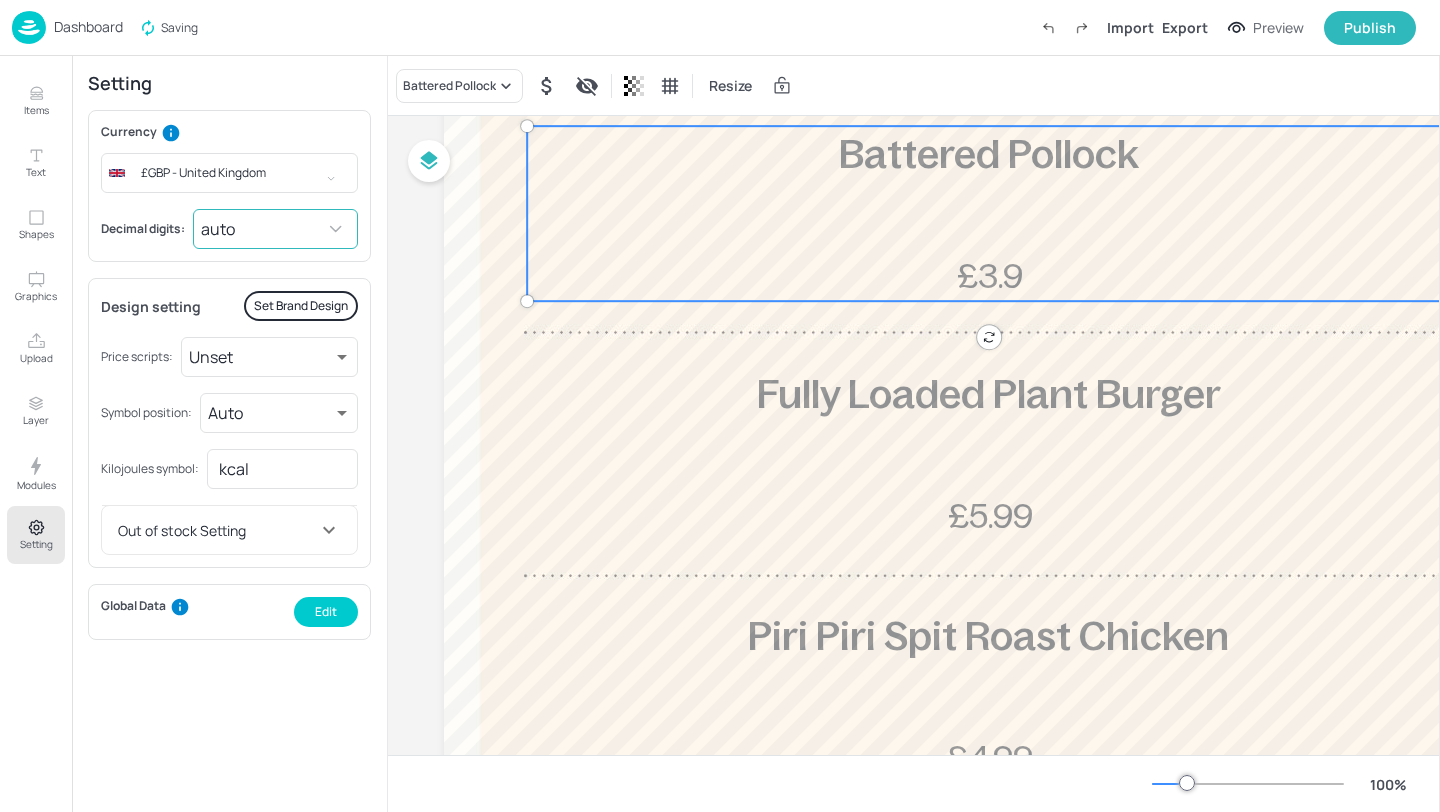 click 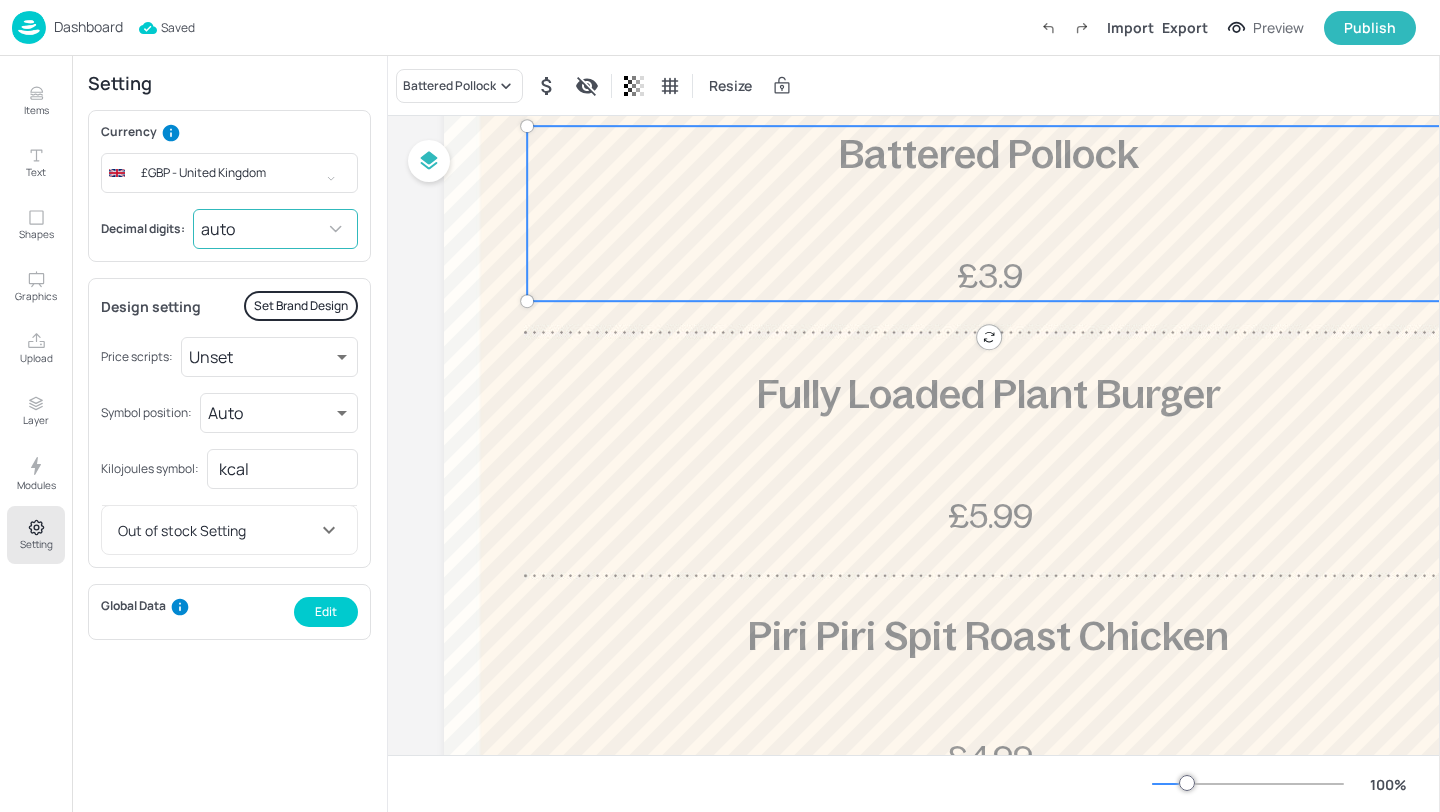click 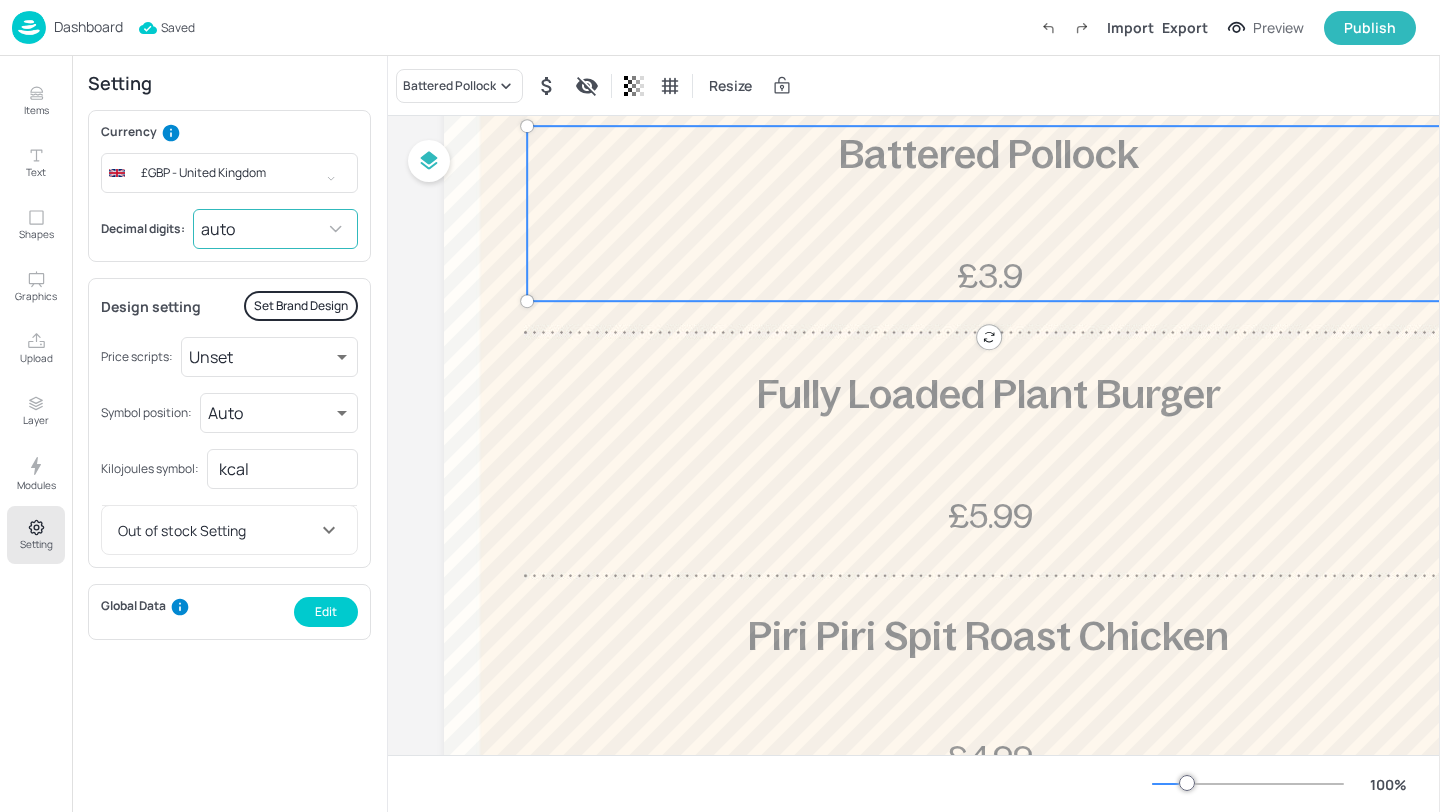 click on "Dashboard Saved Import Export Preview Publish Items Text Shapes Graphics Upload Layer Modules Setting Items 77 Add Integrate Menu Data Aubergine & Pepper Balti Price: 4.99 Battered Pollock Price: 3.09 Battered Sausage Price: 1.99 Beef & Lentil Lasagne Price: 4.99 Beef & Onion Pie OR Chicken & Mushroom Pie Price: 3.69 Beef Bolognese Price: 4.99 Beef Rogan Josh Price: 5.39 Beetroot & Grain Burger Price: 4.79 Breaded Chicken Parmigana Price: 5.39 Brie & Bacon Panini Price: 3.99 Cajun Chicken Thigh with Lime & Coriander Price: 3.49 Caribbean Hawkers Street Food Price: Caribbean Hawkers Street Food Price: Caribbean Style BBQ Pork Loaded Wedges Price: 5.39 Charred Broccoli & Spinach Gnocchi Price: 4.79 Chicken Cordon Bleu Price: 5.39 Chicken Katsu Curry Price: 4.79 Chicken Picadillo Price: 4.69 Chicken Tikka Masala Price: 5.39 Chickpea Masala Price: 4.79 Chimichangas Price: 4.49 Crispy Fried Chilli Beef Price: 3.79 Cumberland Sausage Ring Price: 3.49 Price: Price: 4.39" at bounding box center (720, 406) 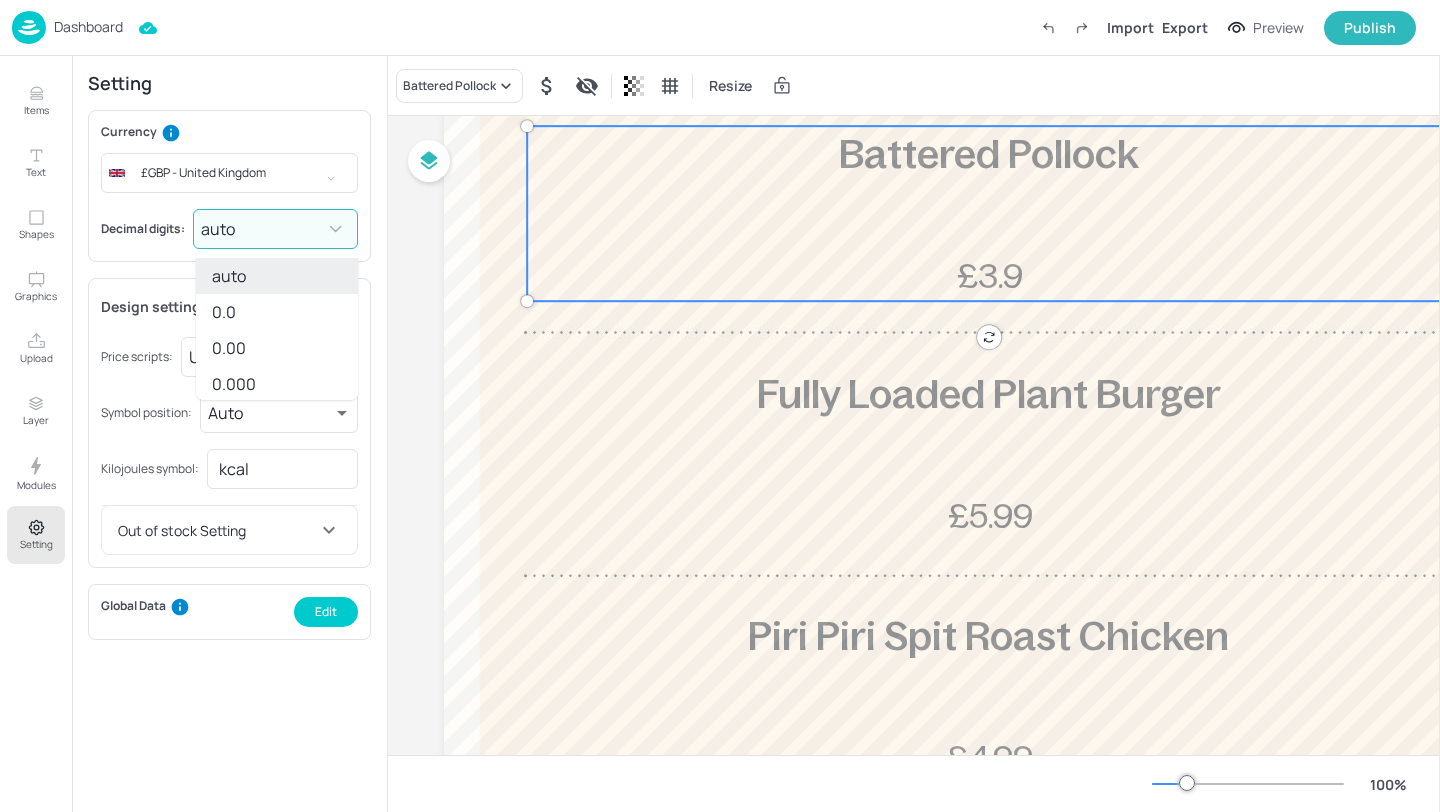 click on "0.00" at bounding box center (277, 348) 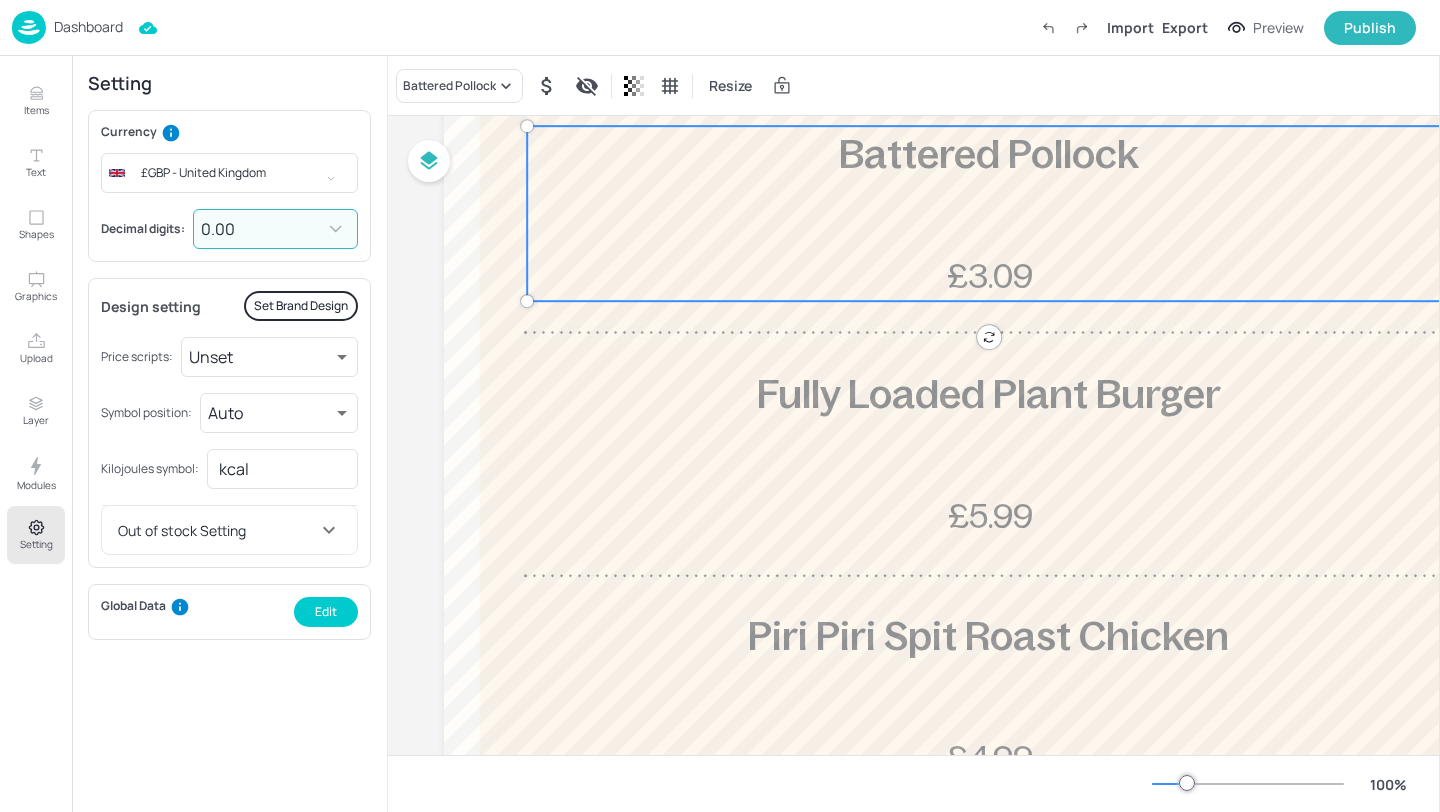 click 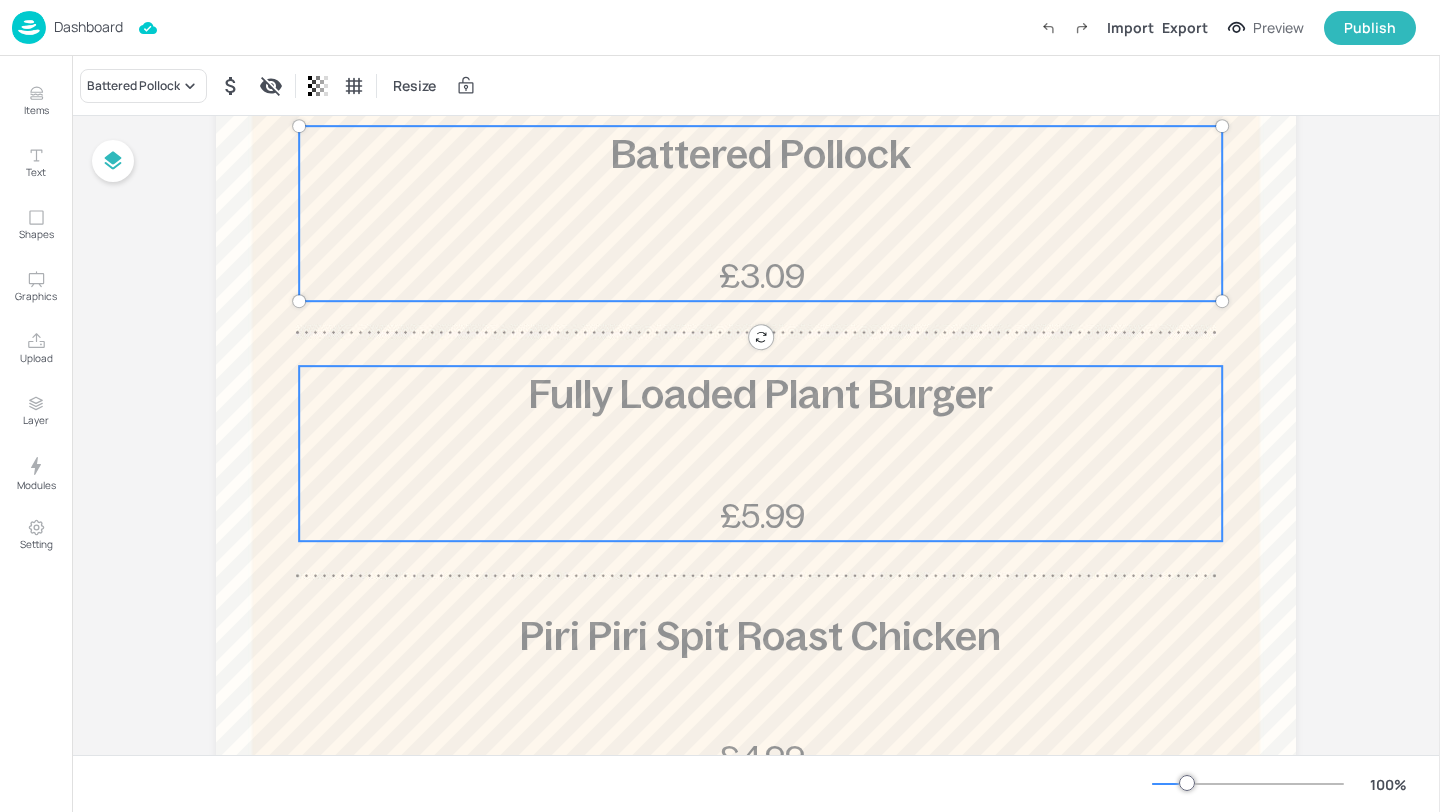 click on "Fully Loaded Plant Burger" at bounding box center [761, 394] 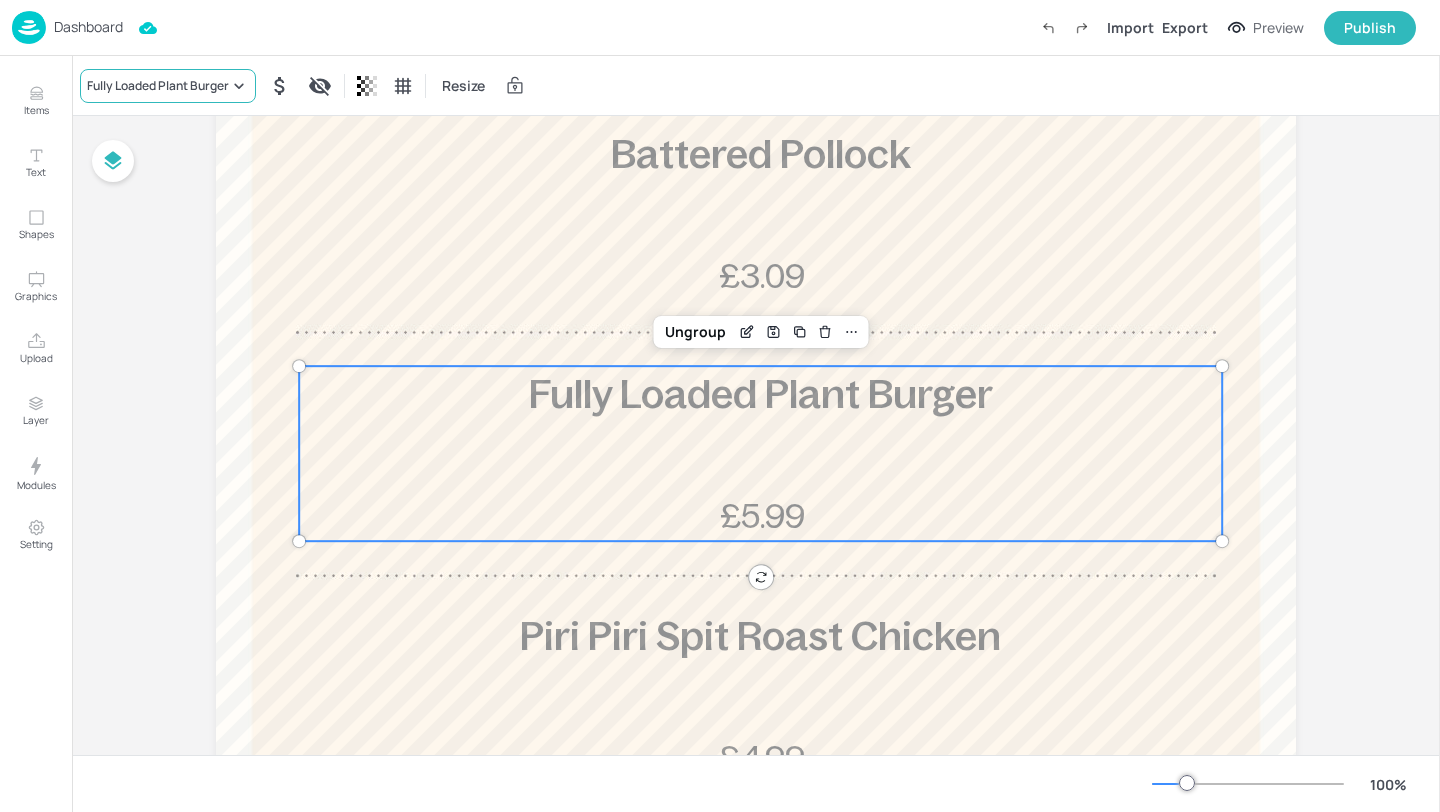 click on "Fully Loaded Plant Burger" at bounding box center (158, 86) 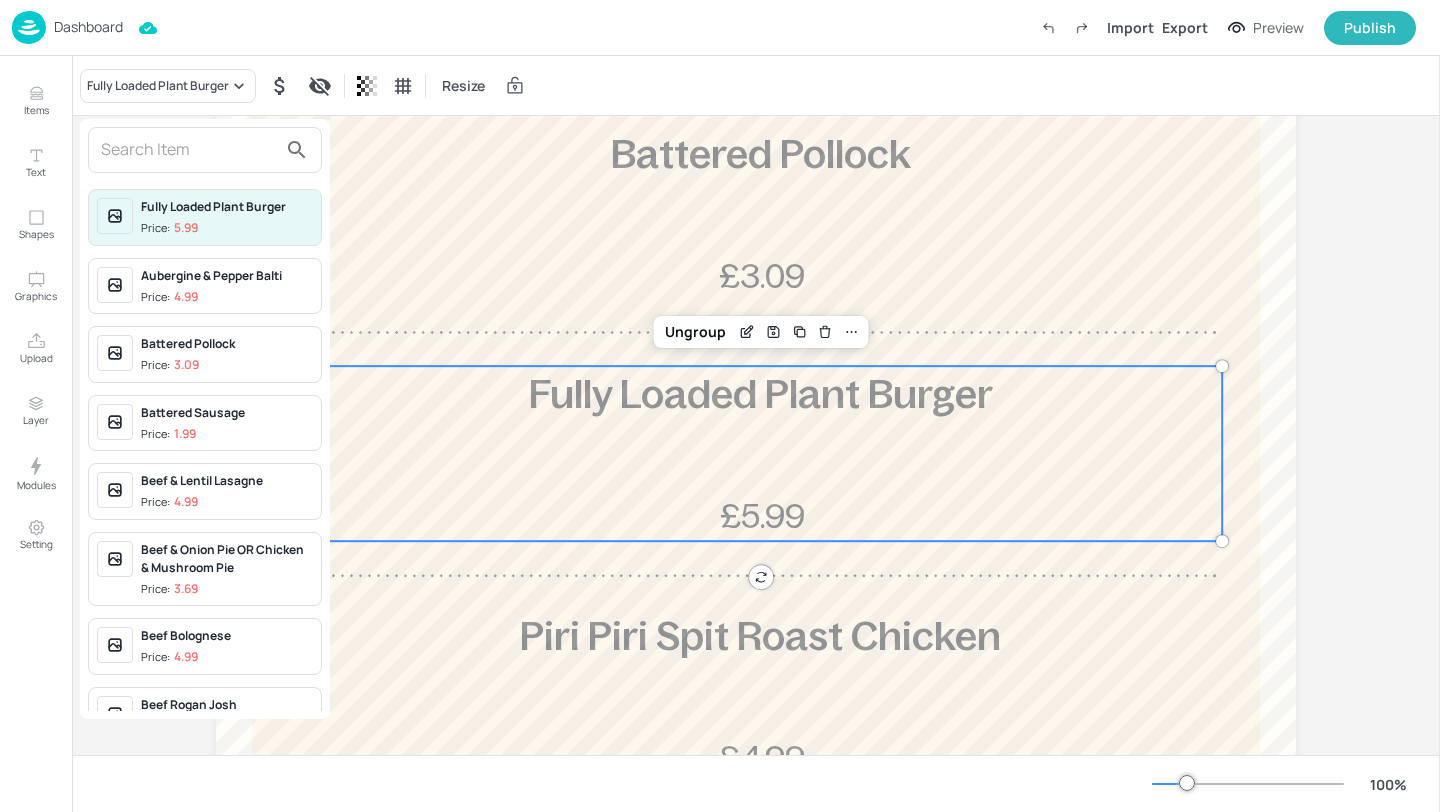 click at bounding box center [189, 150] 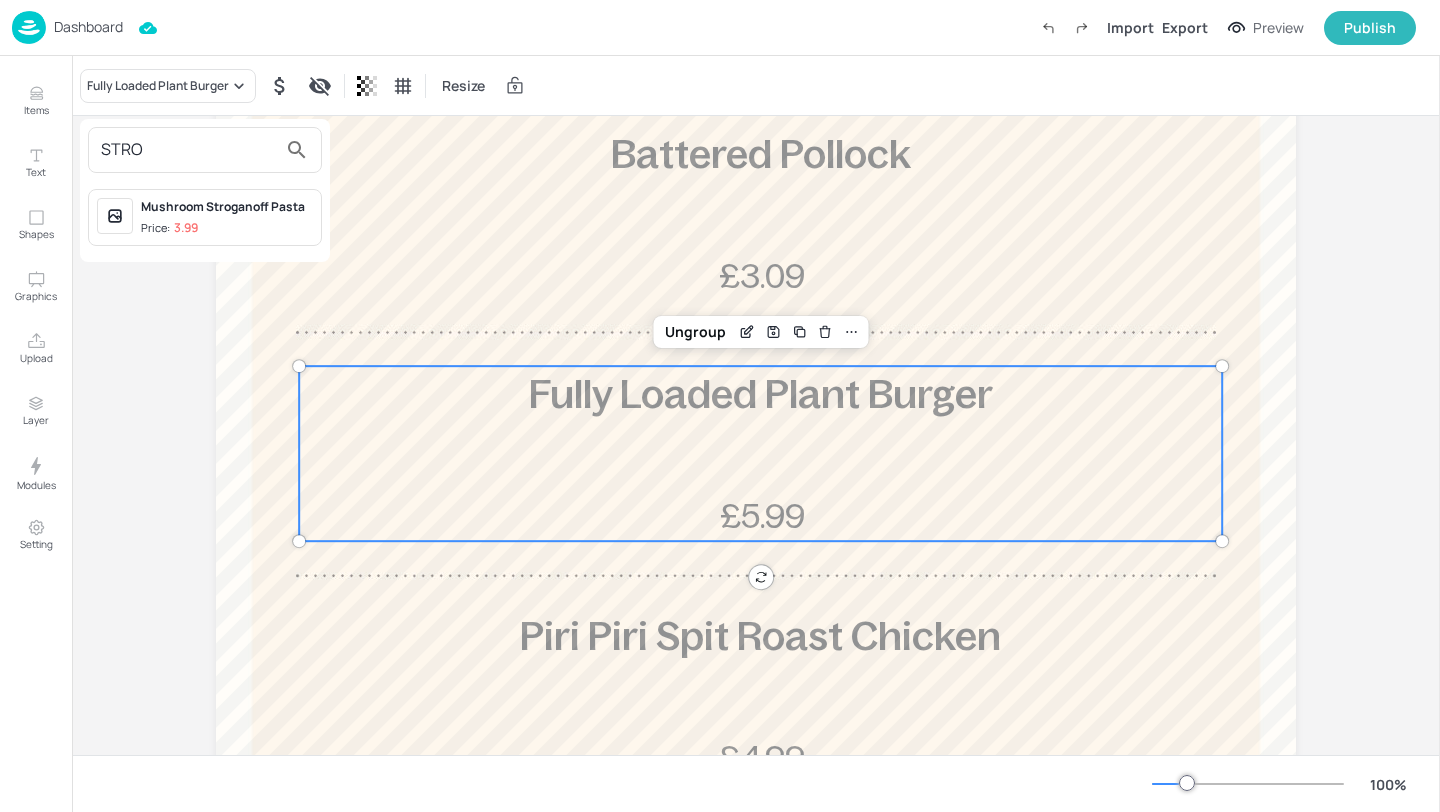type on "STRO" 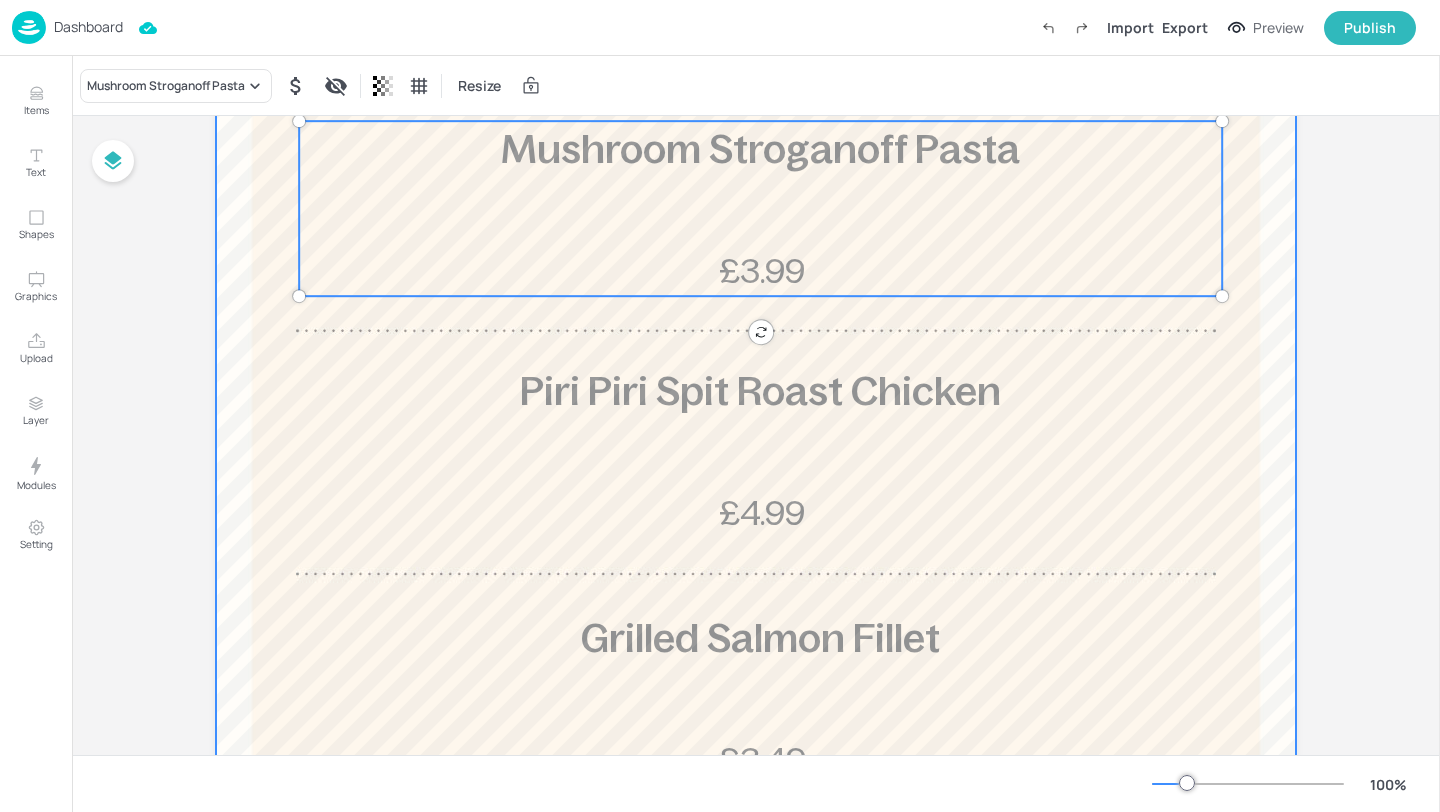 scroll, scrollTop: 787, scrollLeft: 0, axis: vertical 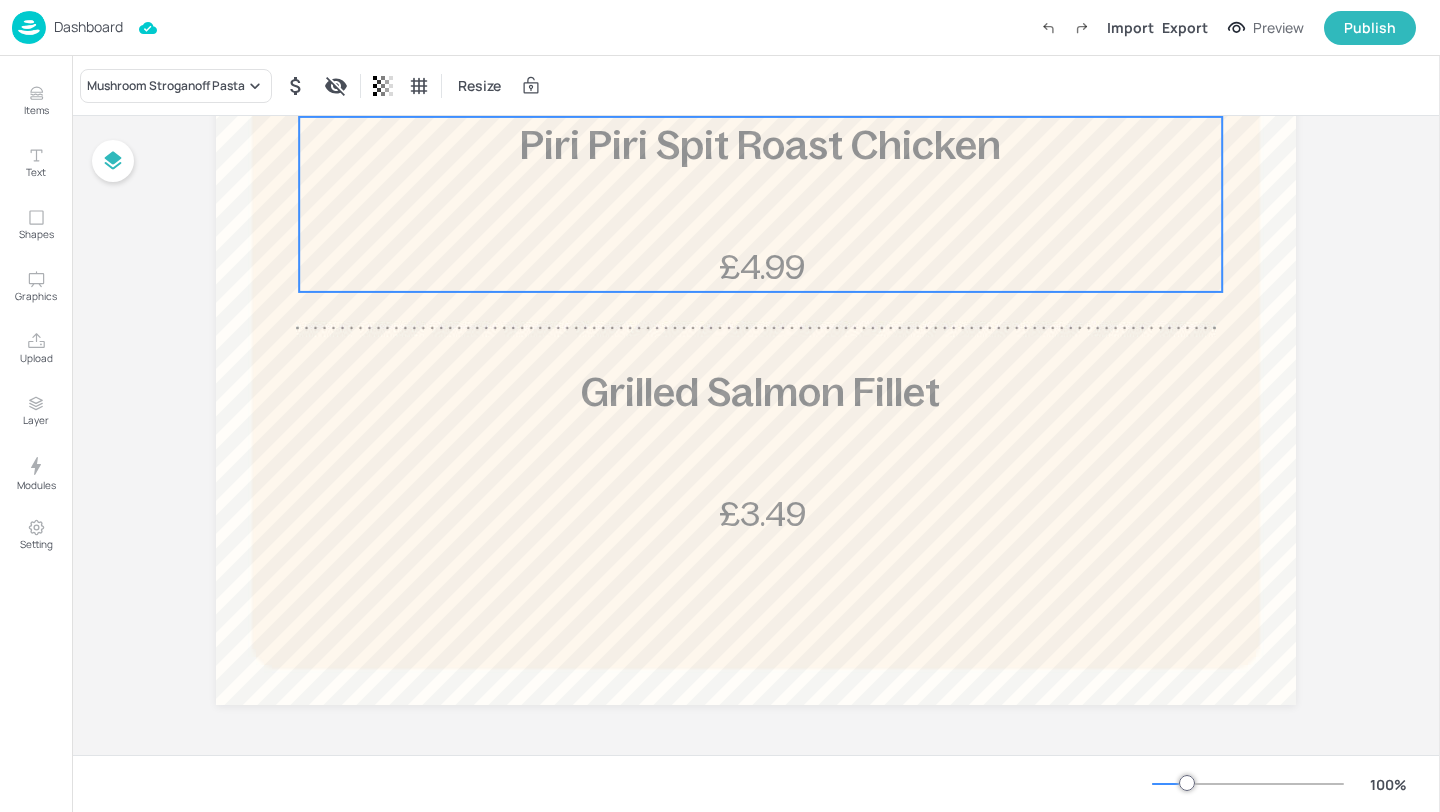 click on "Piri Piri Spit Roast Chicken £4.99" at bounding box center (760, 204) 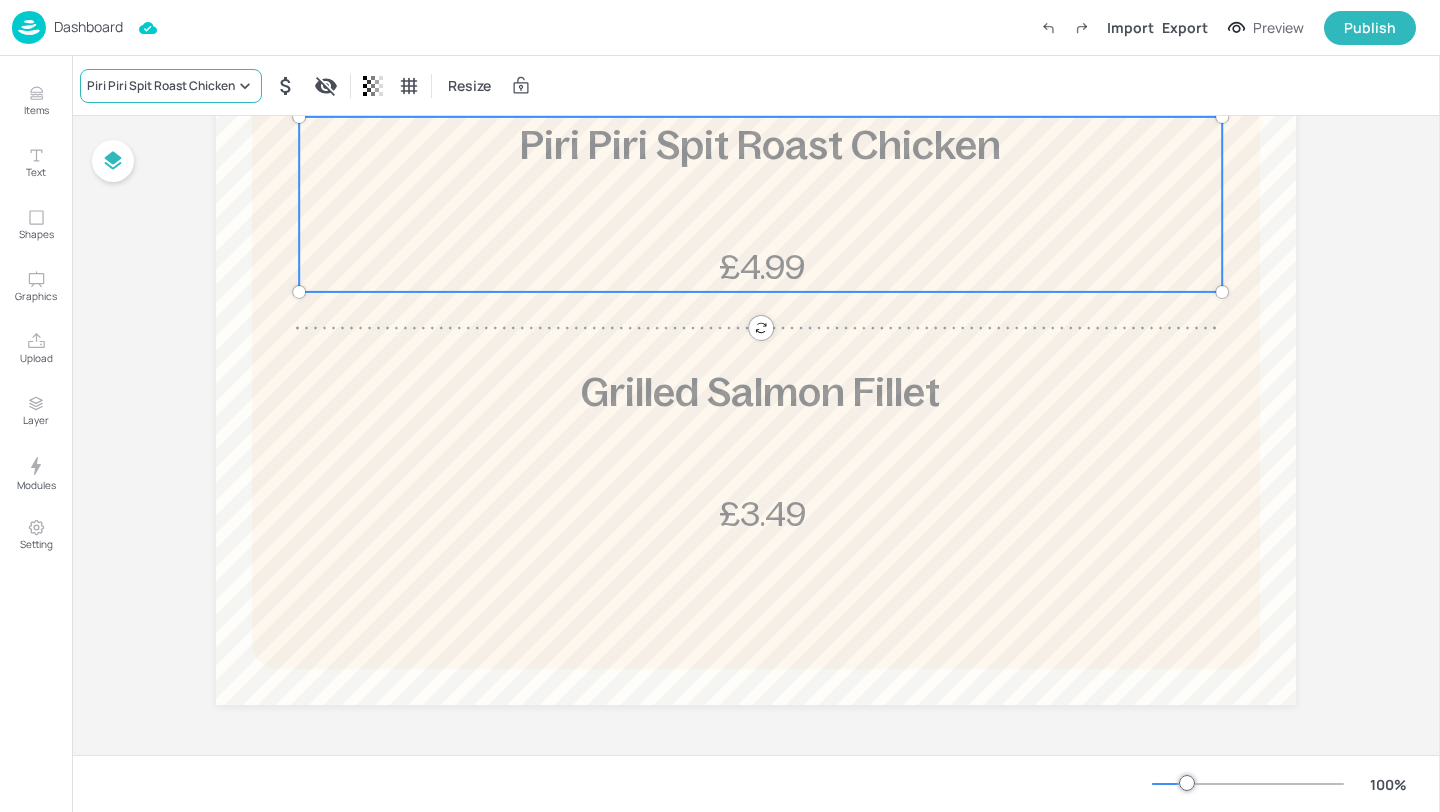 click on "Piri Piri Spit Roast Chicken" at bounding box center [161, 86] 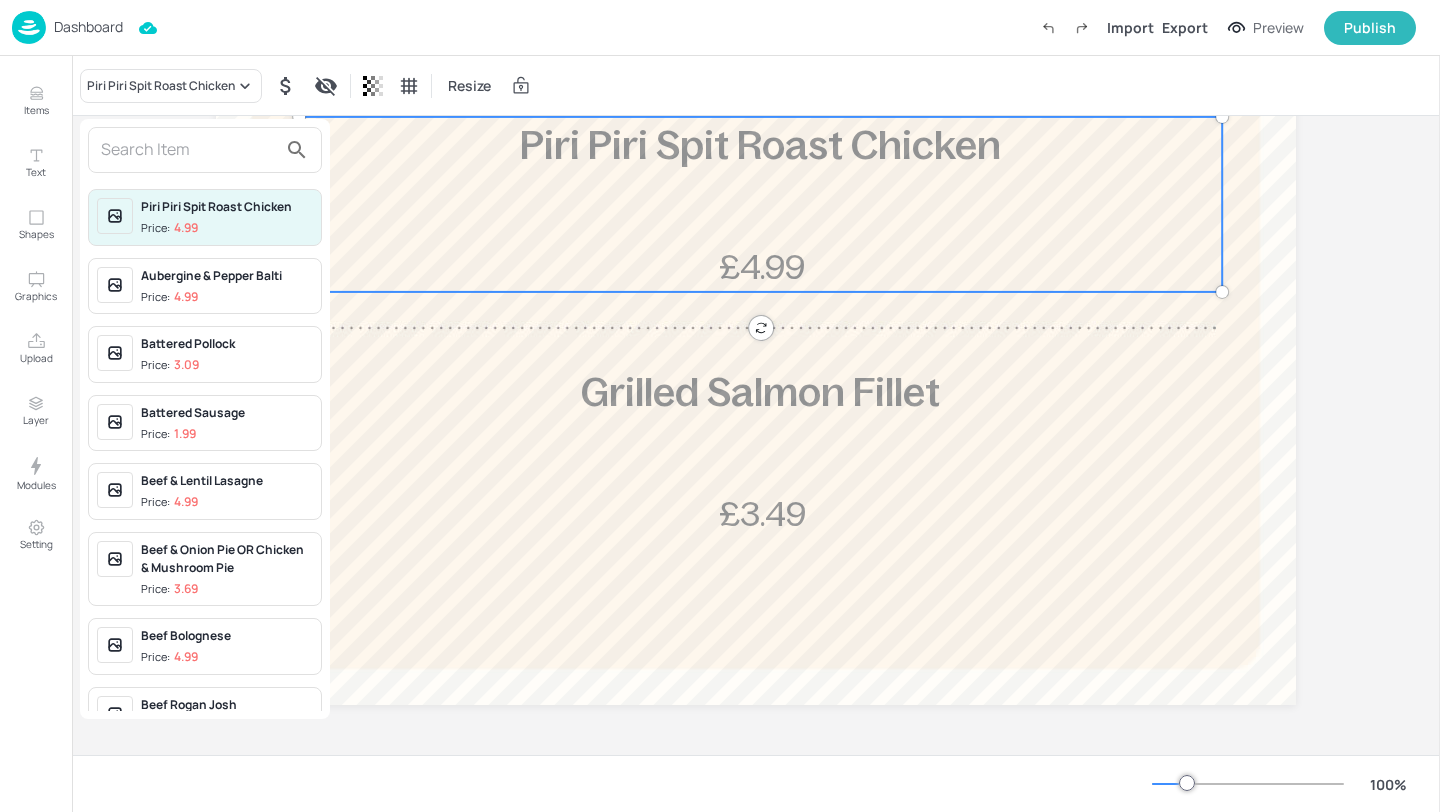 click at bounding box center (189, 150) 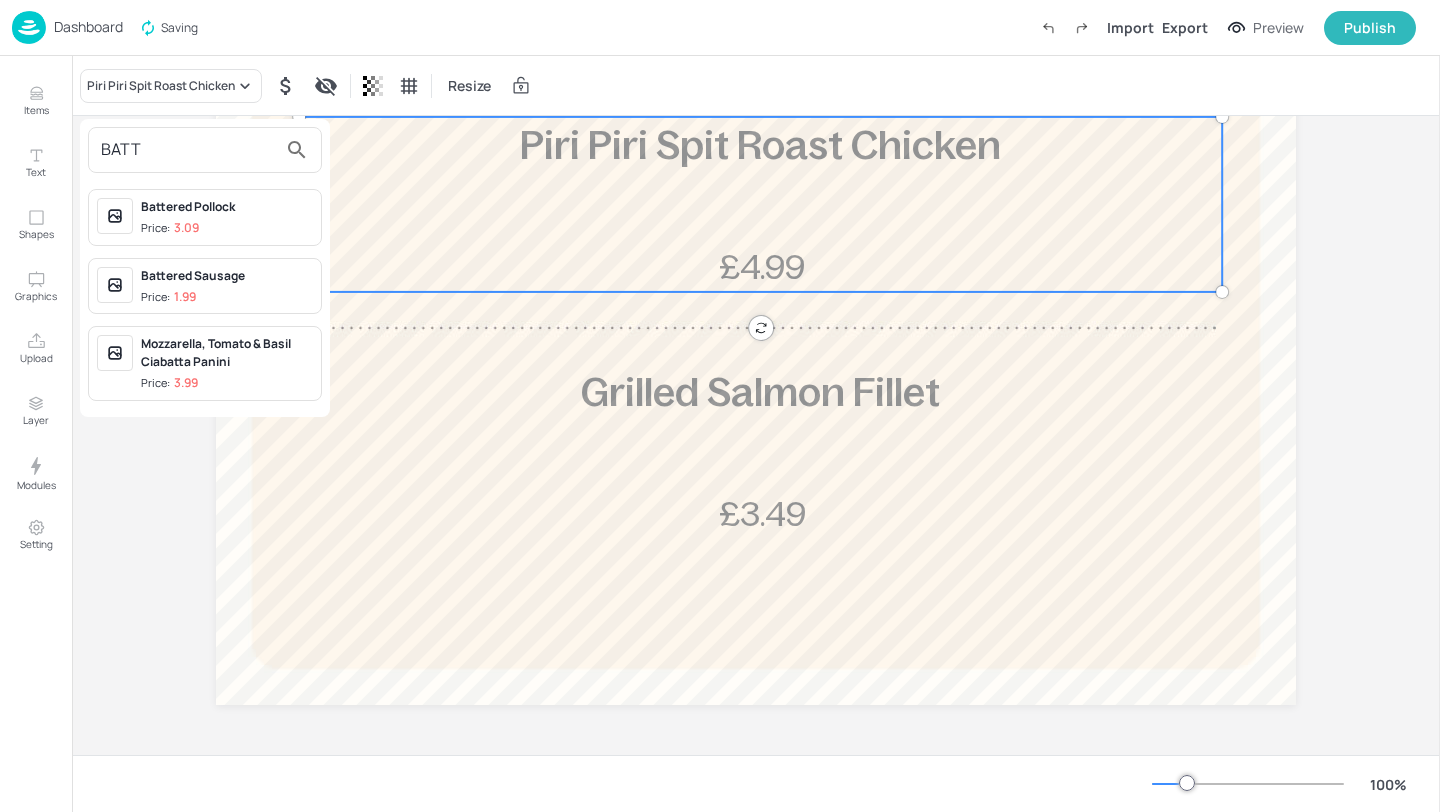 type on "BATT" 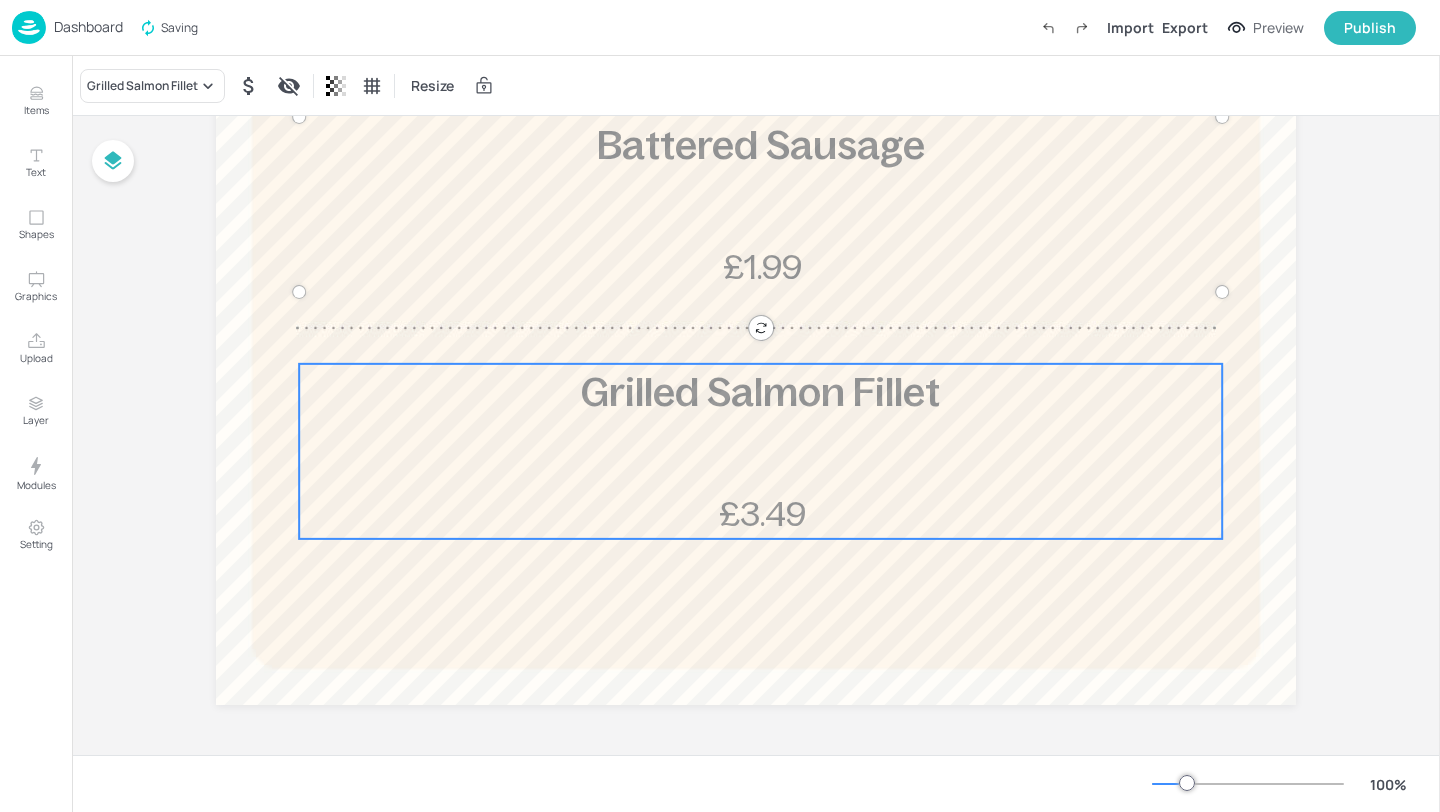 click on "Grilled Salmon Fillet £3.49" at bounding box center (760, 451) 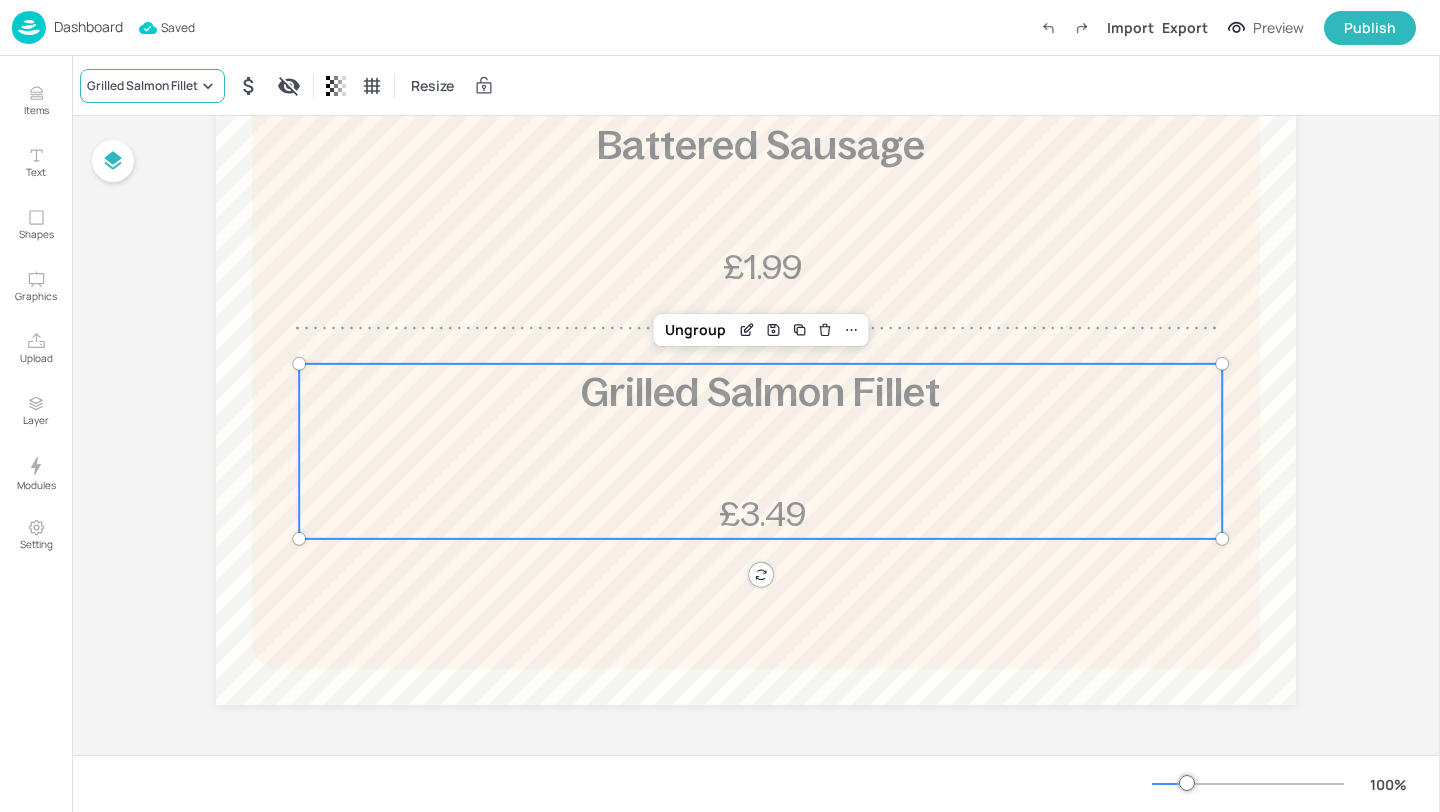 click on "Grilled Salmon Fillet" at bounding box center (142, 86) 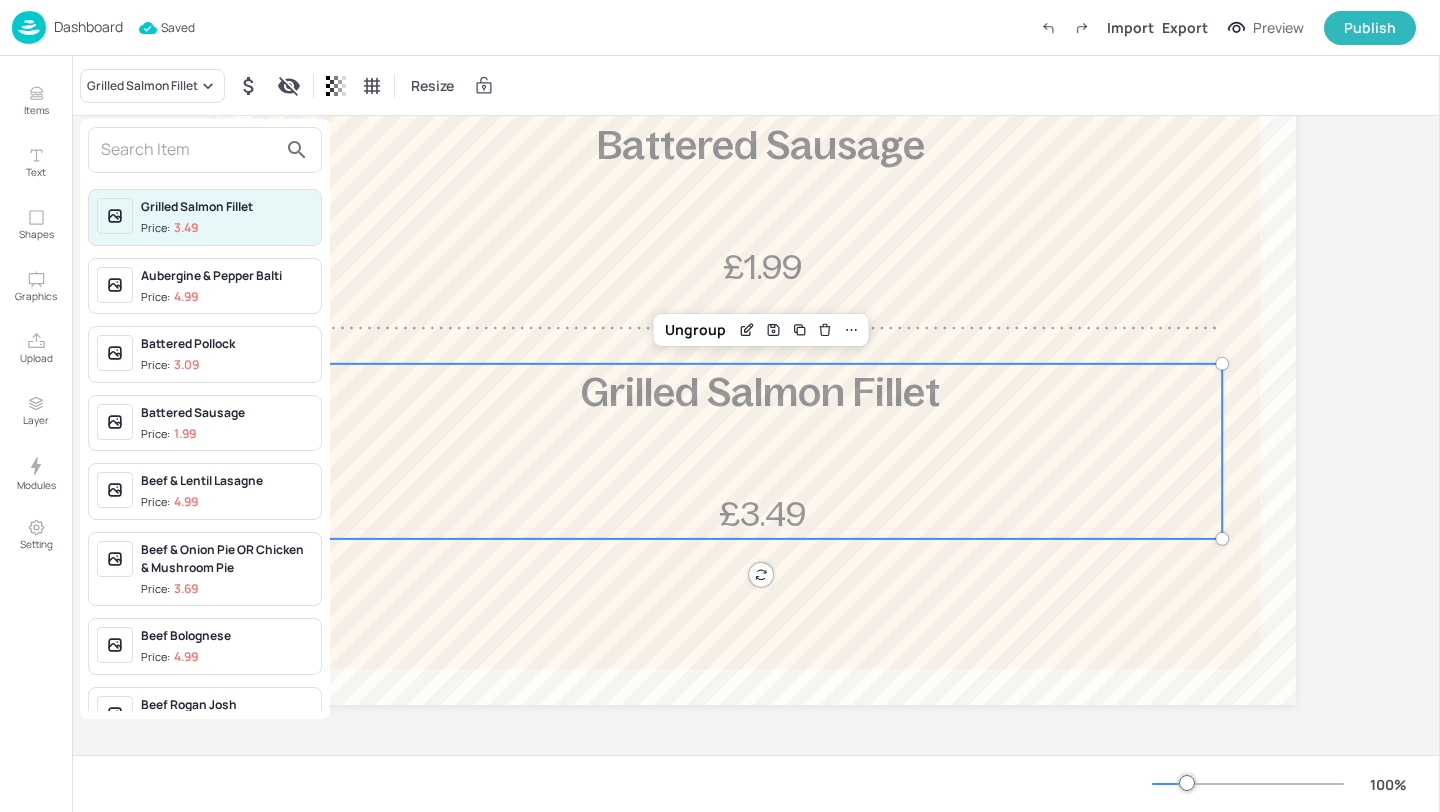 click at bounding box center [189, 150] 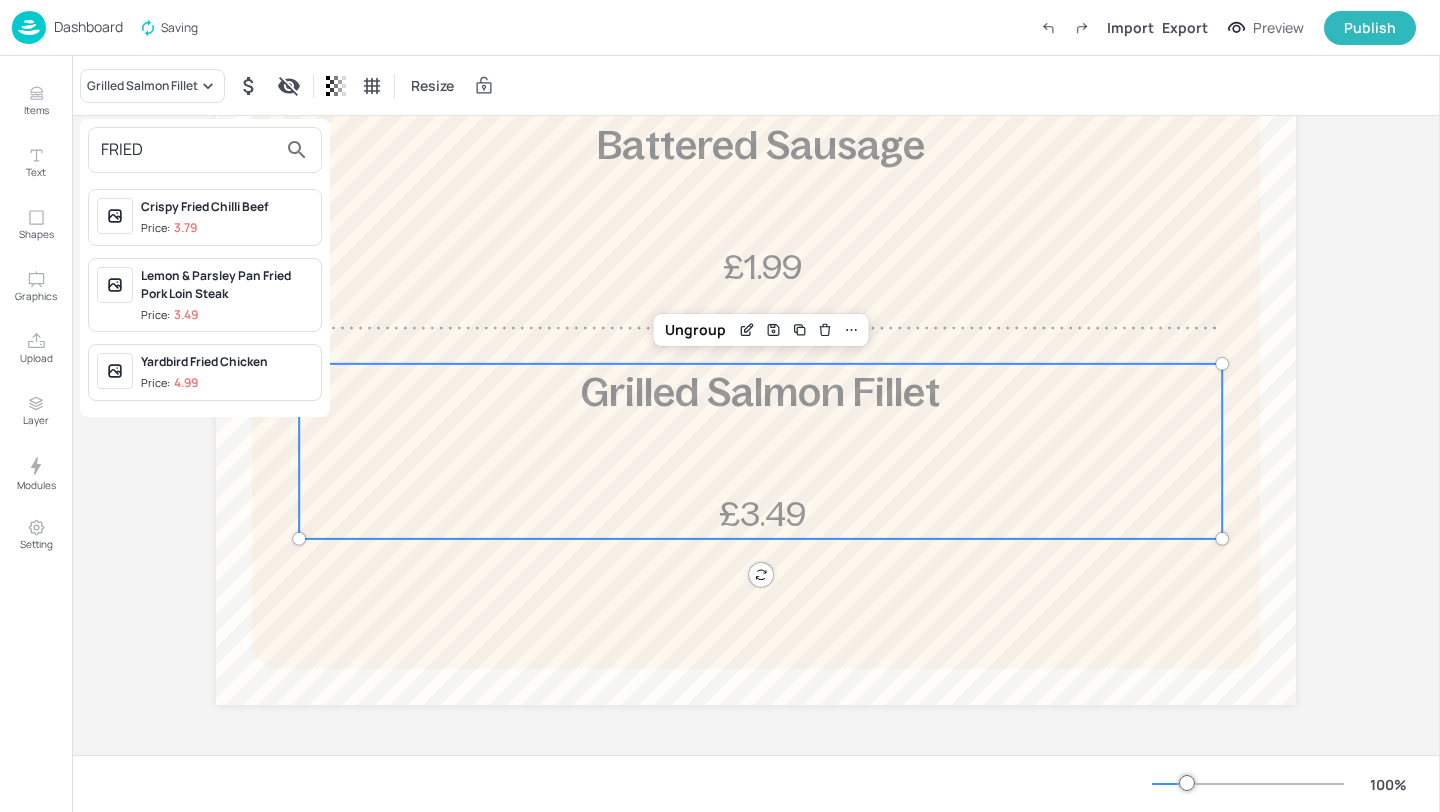 type on "FRIED" 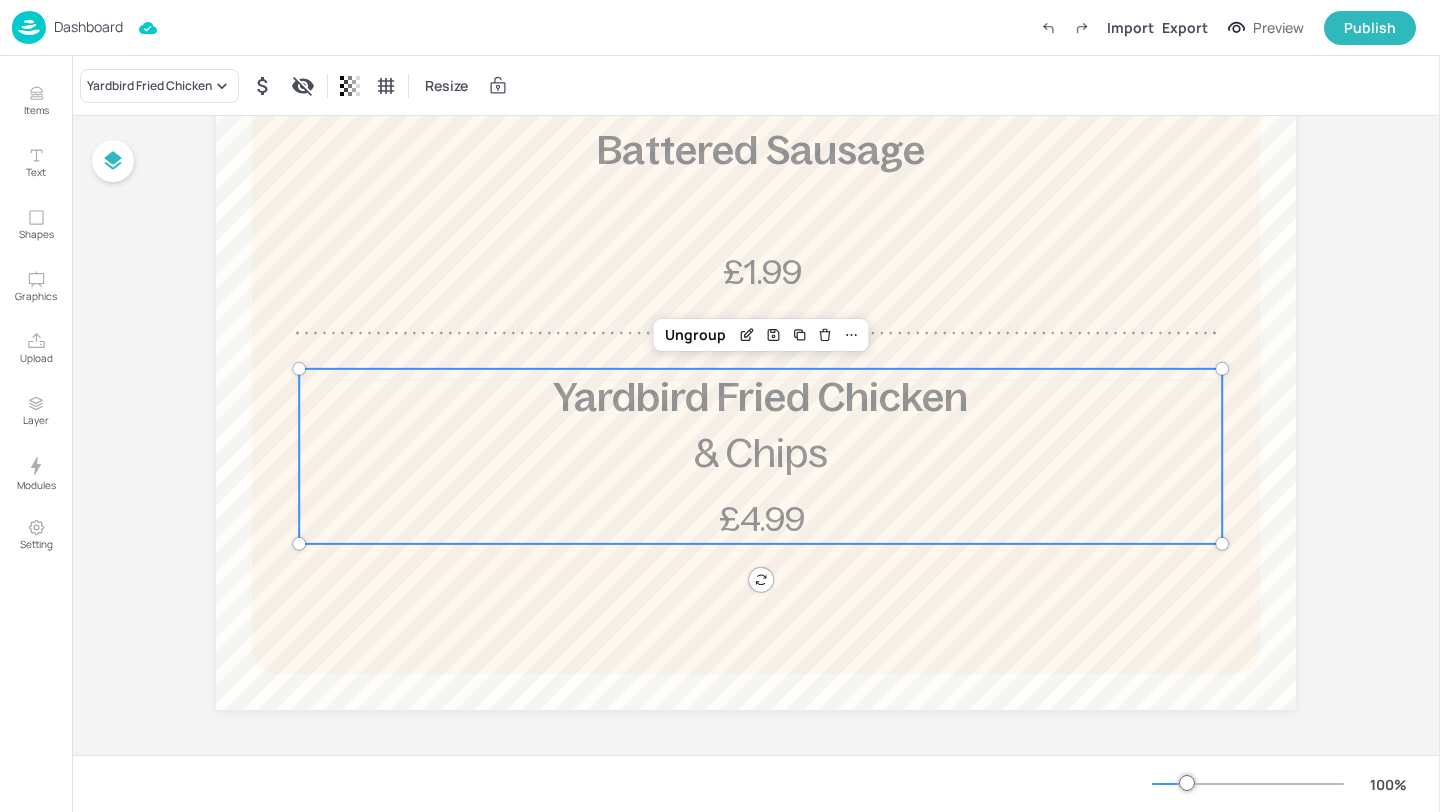 scroll, scrollTop: 787, scrollLeft: 0, axis: vertical 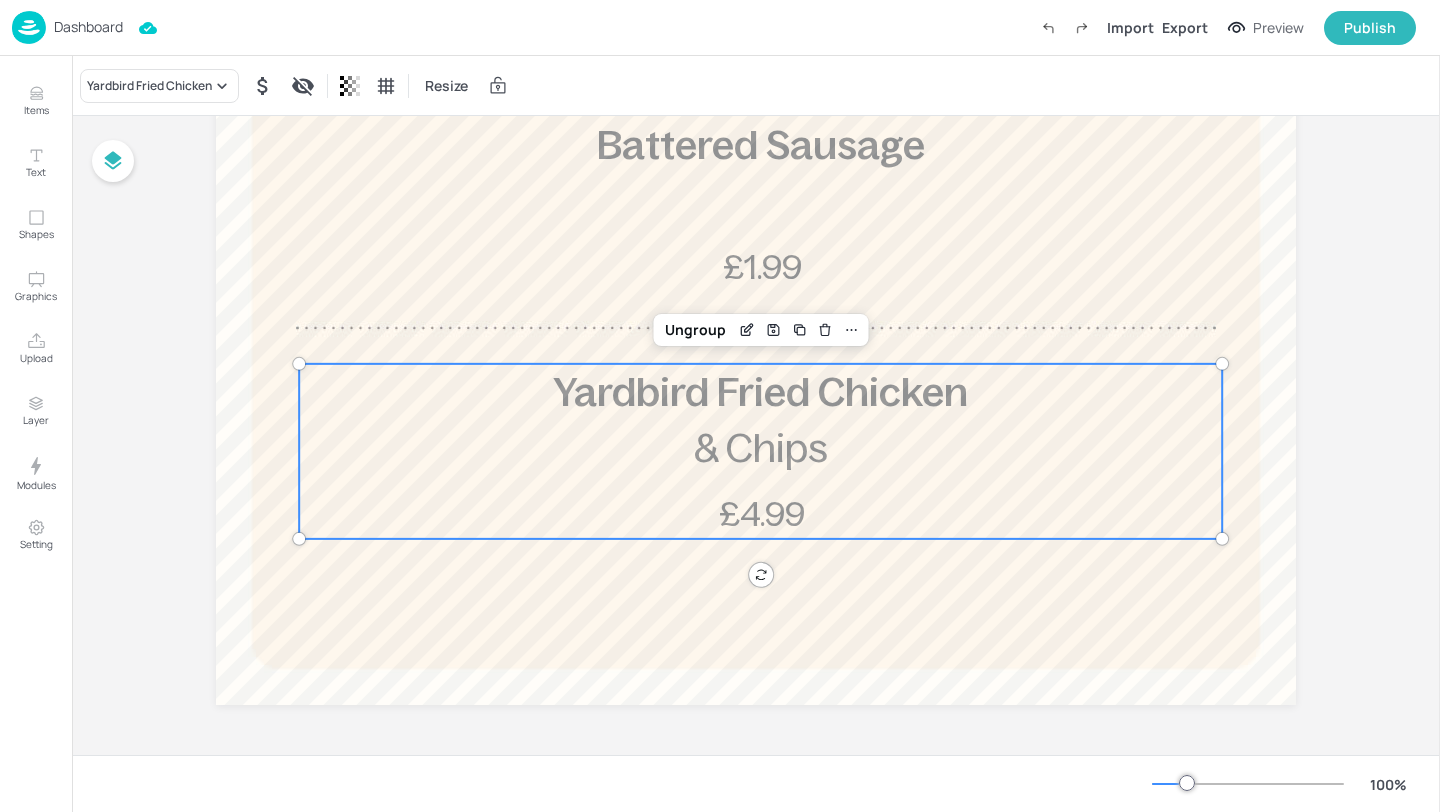 click on "Dashboard" at bounding box center [88, 27] 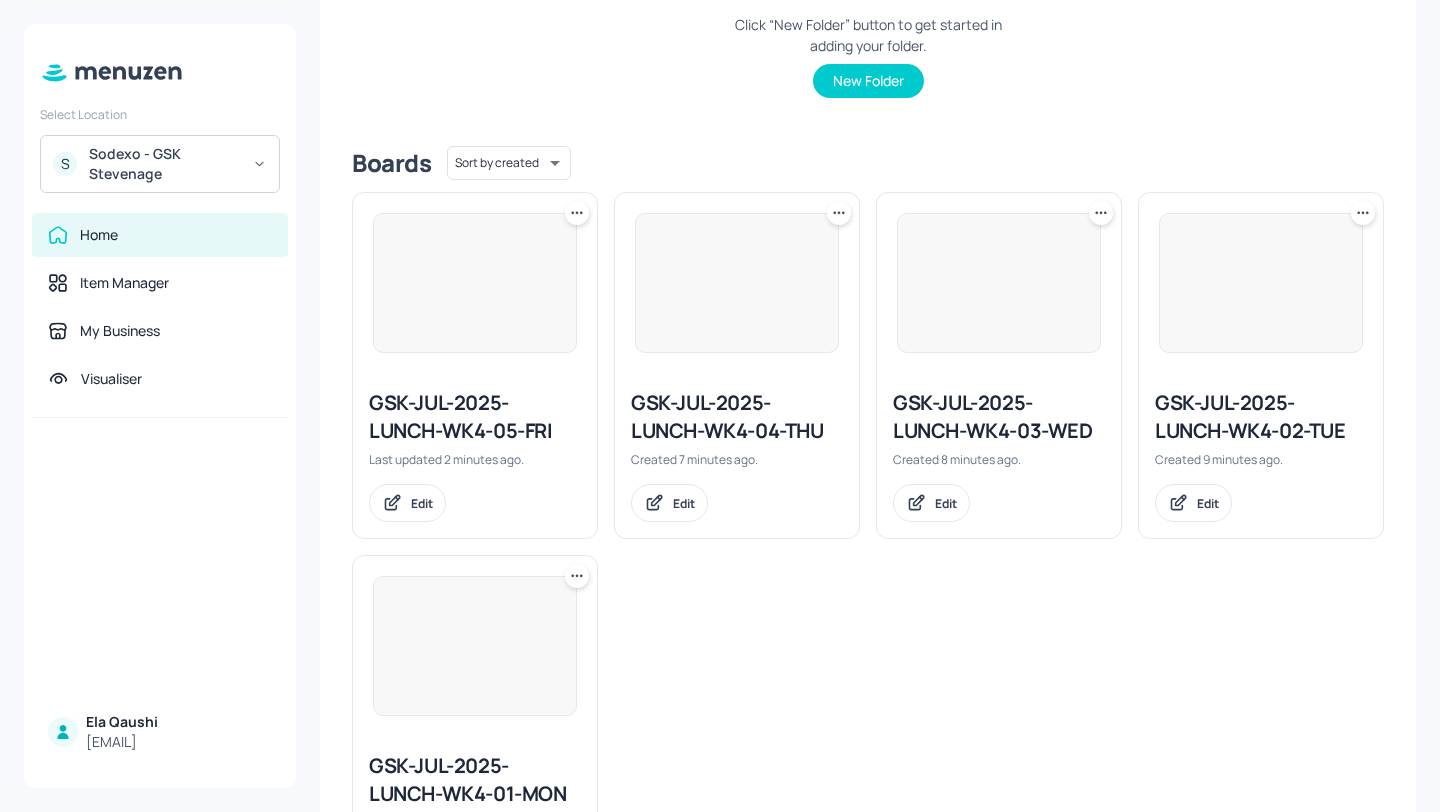 scroll, scrollTop: 514, scrollLeft: 0, axis: vertical 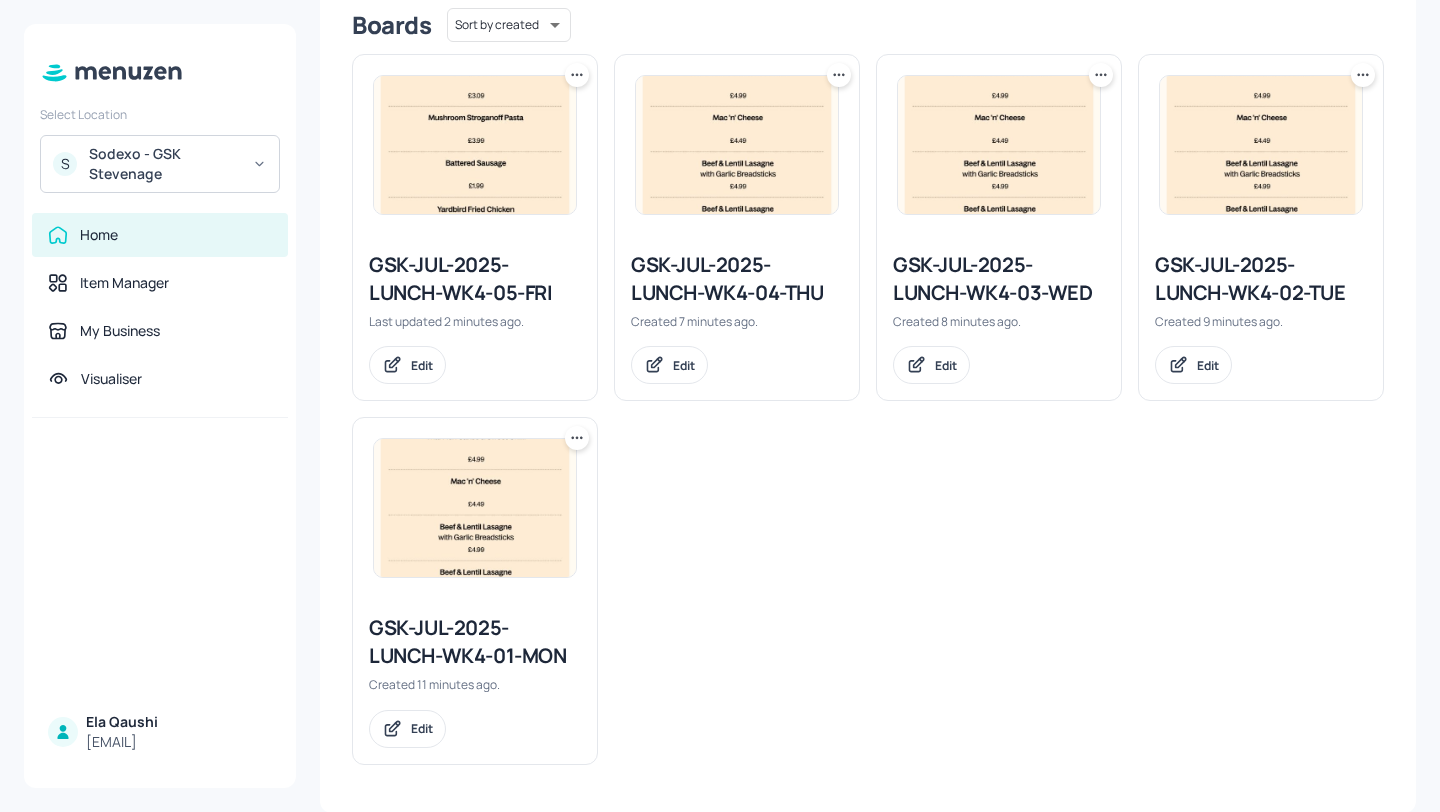 click 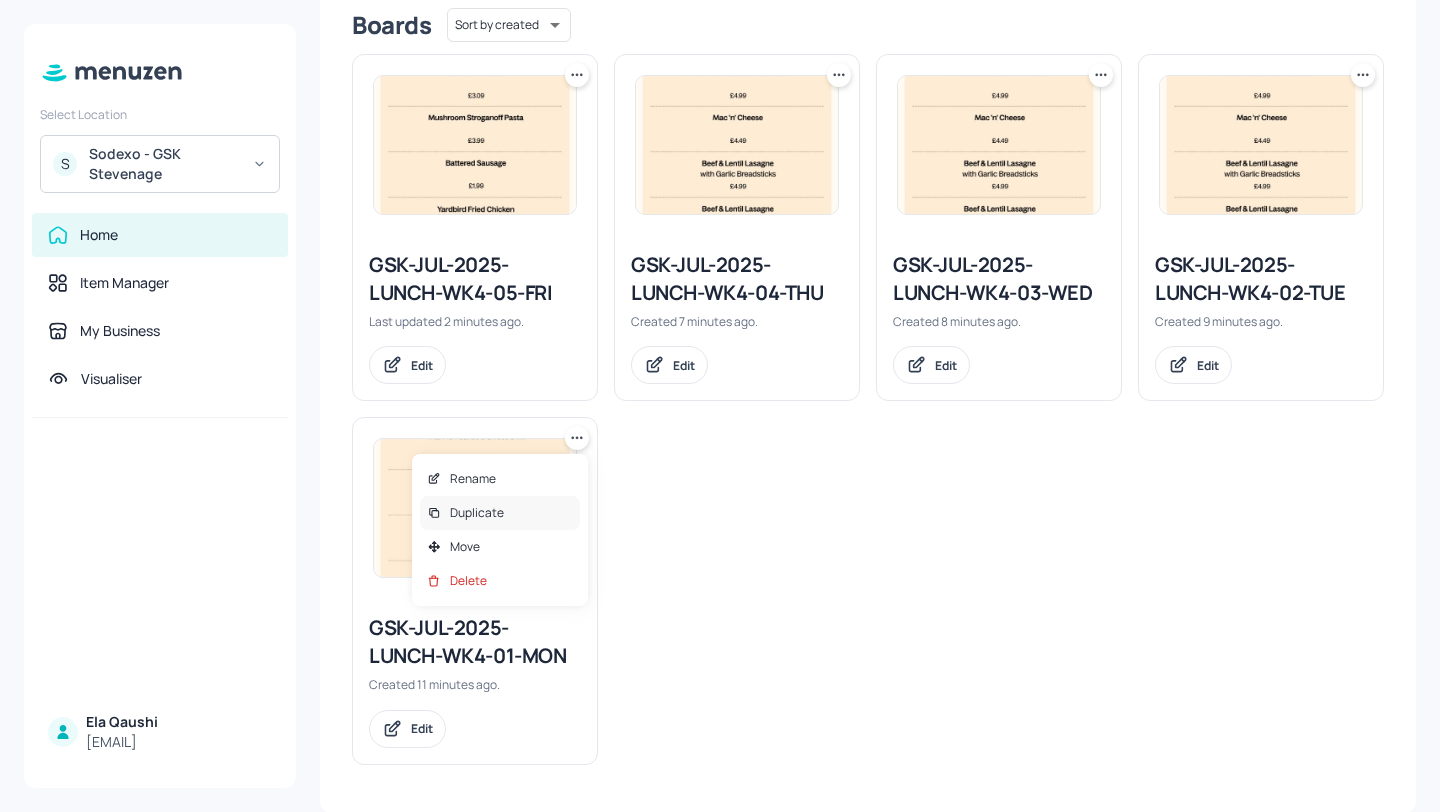 click on "Duplicate" at bounding box center [500, 513] 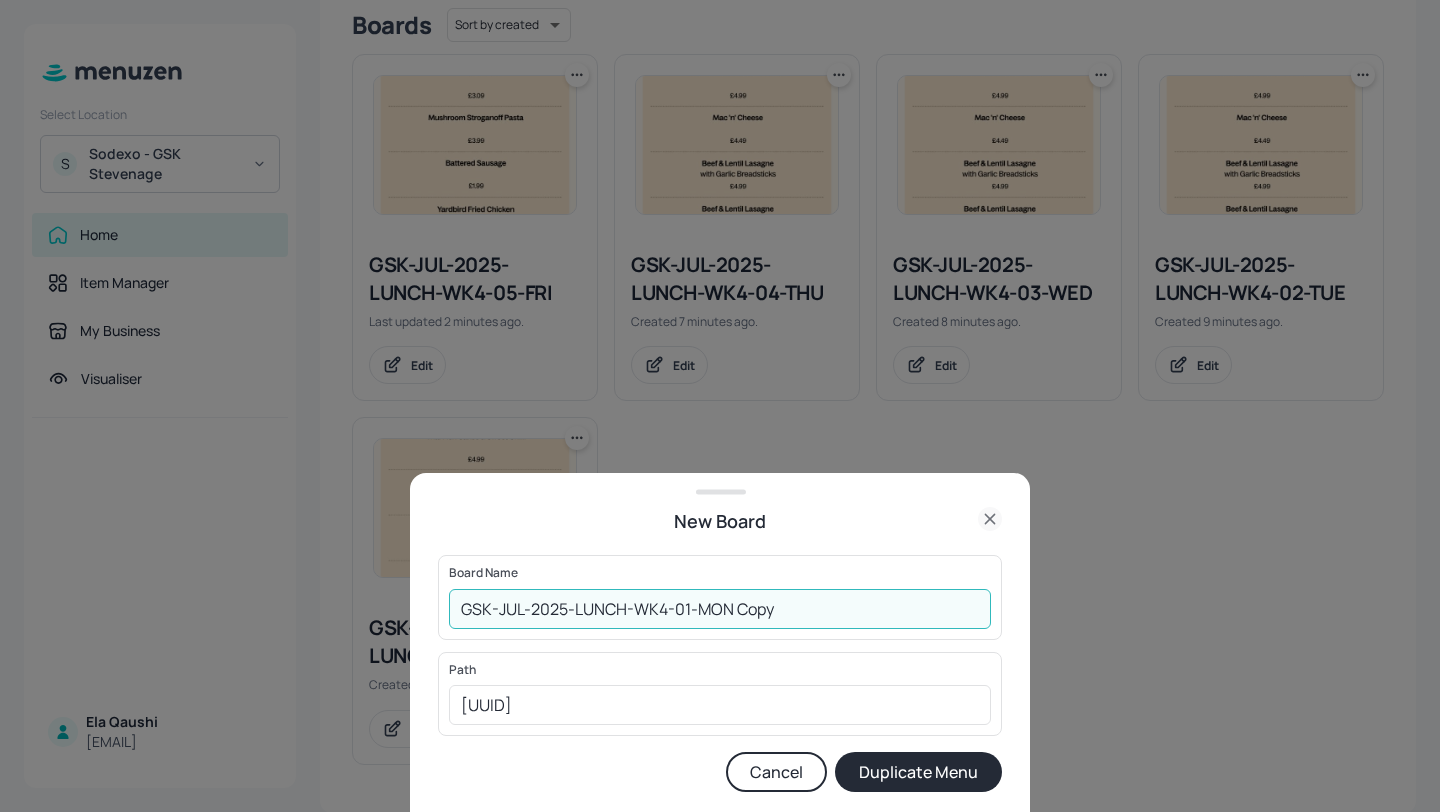 drag, startPoint x: 789, startPoint y: 608, endPoint x: 738, endPoint y: 607, distance: 51.009804 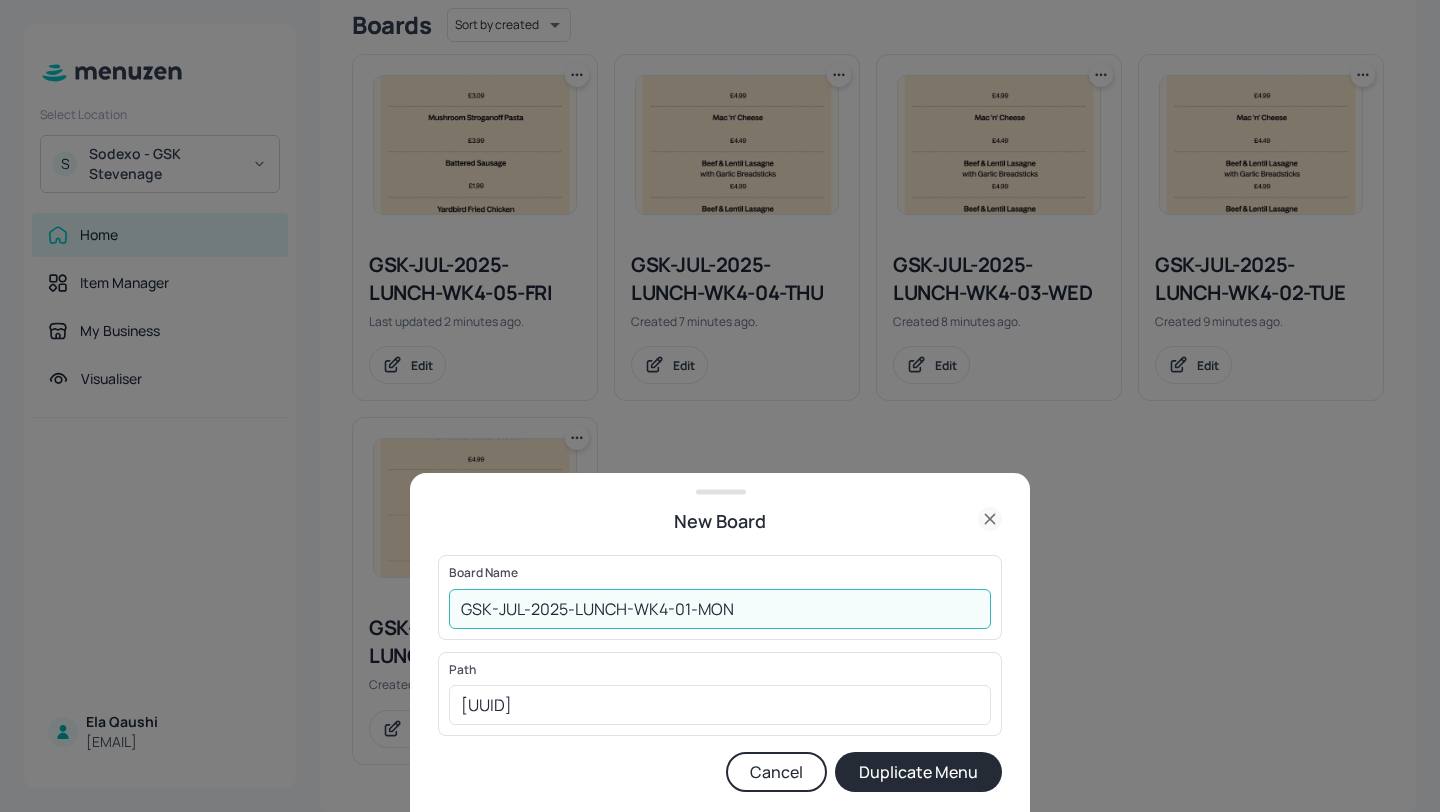 click on "GSK-JUL-2025-LUNCH-WK4-01-MON" at bounding box center (720, 609) 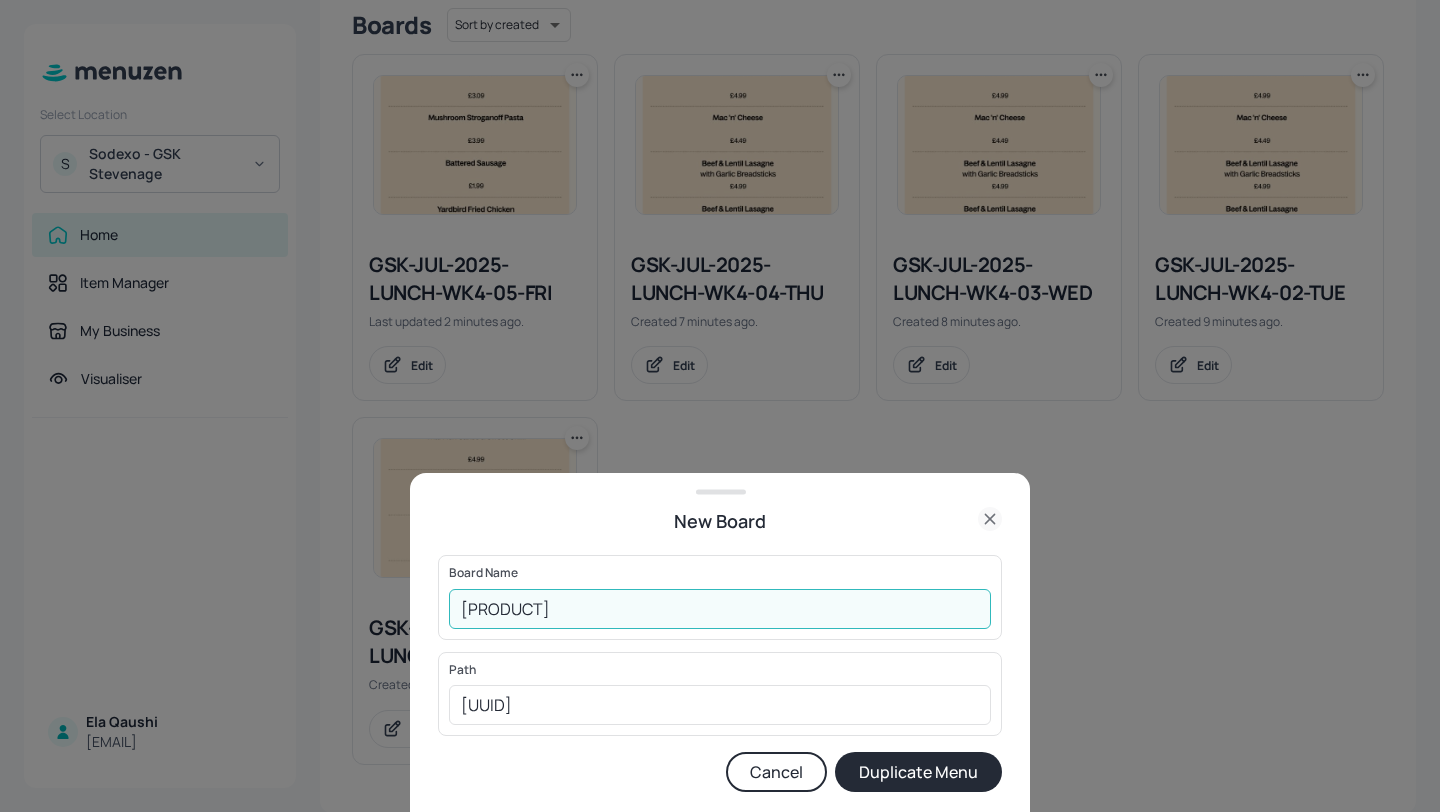 type on "[PRODUCT]" 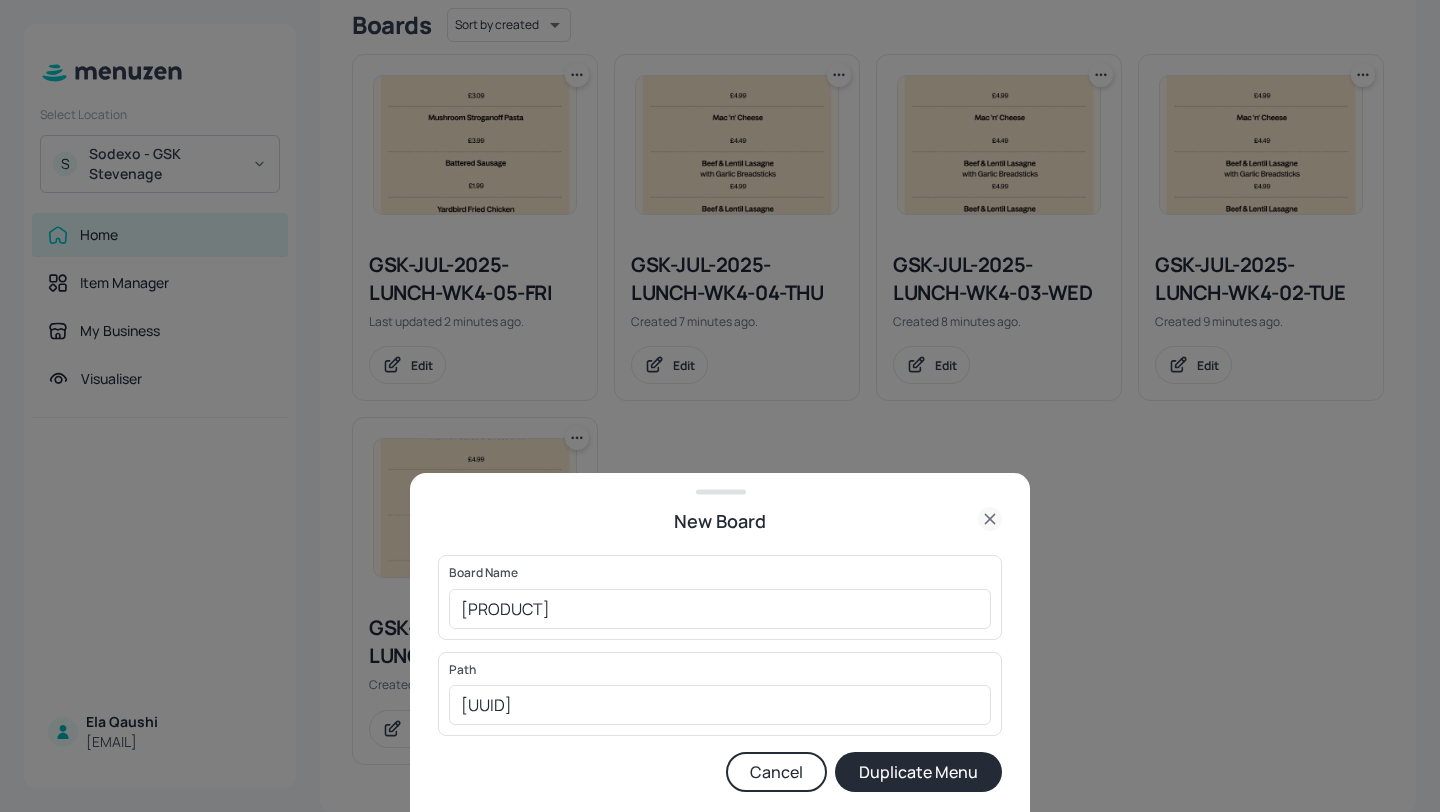 click on "Duplicate Menu" at bounding box center [918, 772] 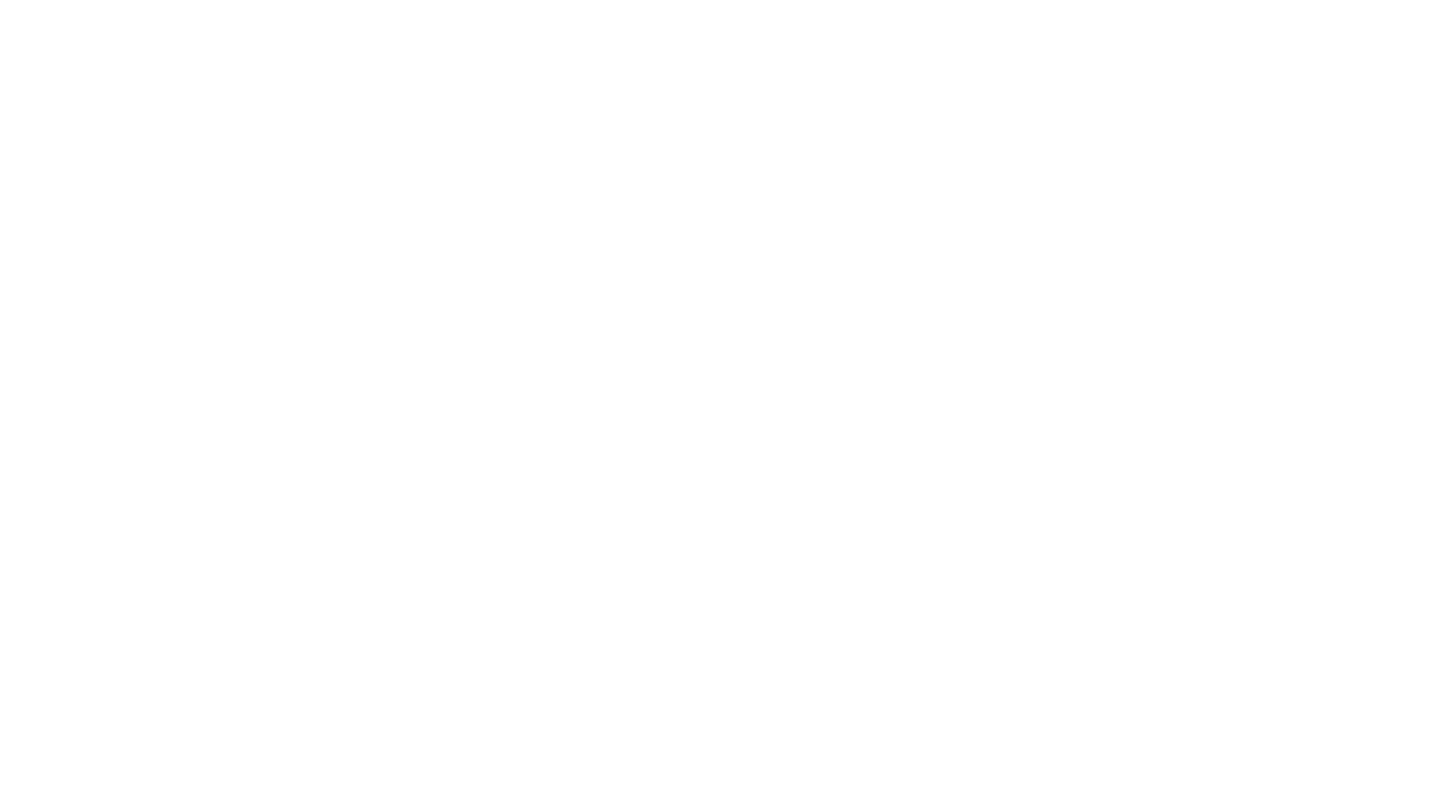 scroll, scrollTop: 0, scrollLeft: 0, axis: both 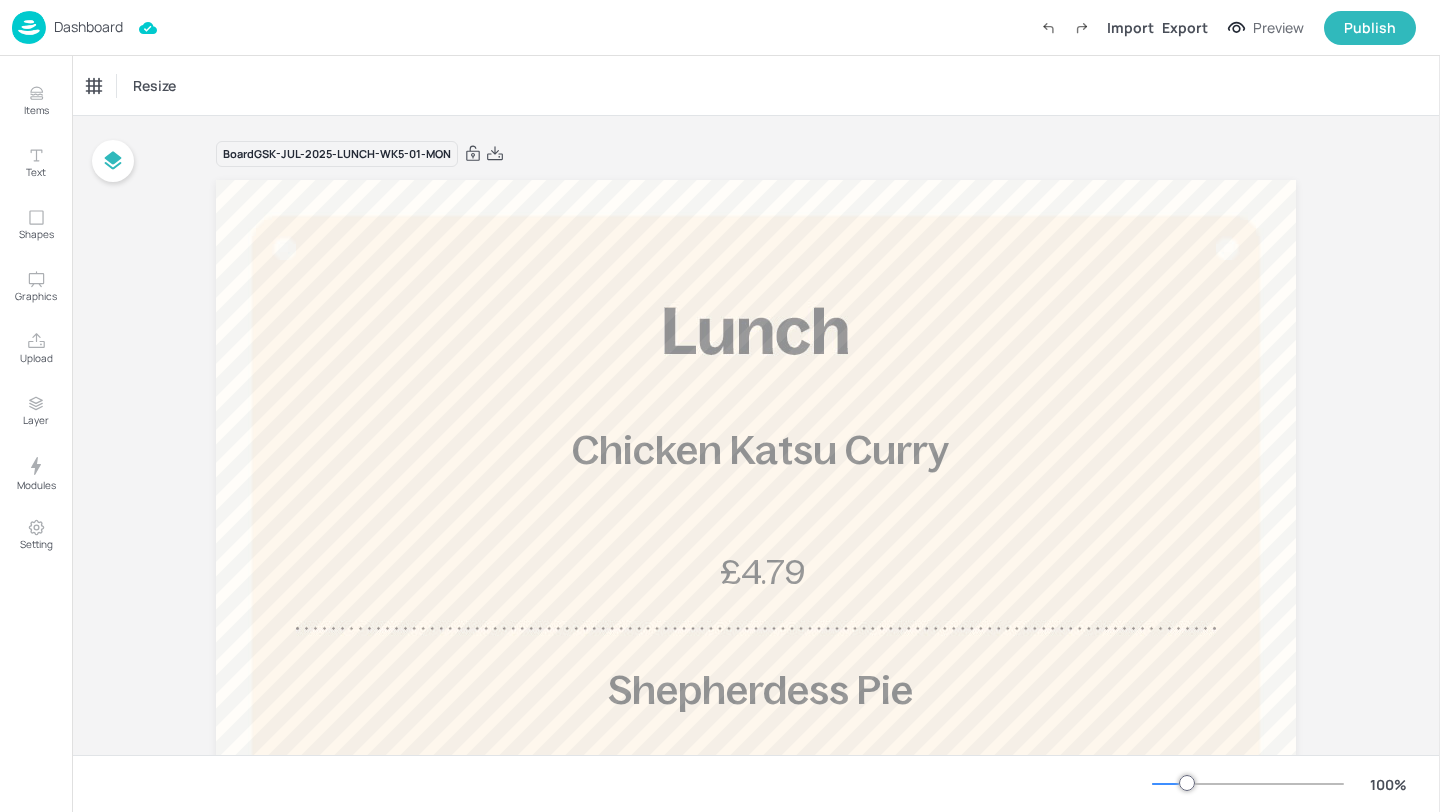 click on "Dashboard" at bounding box center (88, 27) 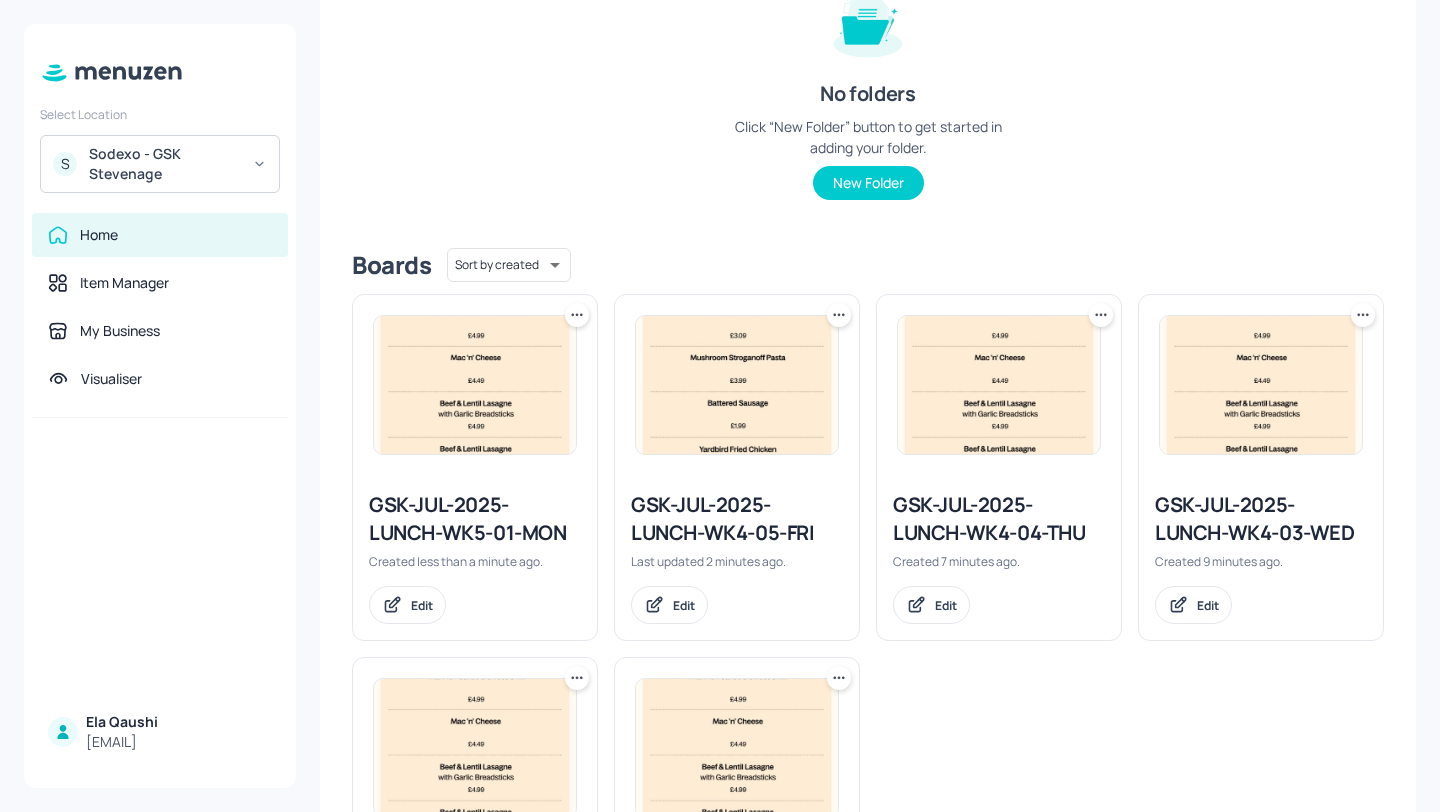 scroll, scrollTop: 298, scrollLeft: 0, axis: vertical 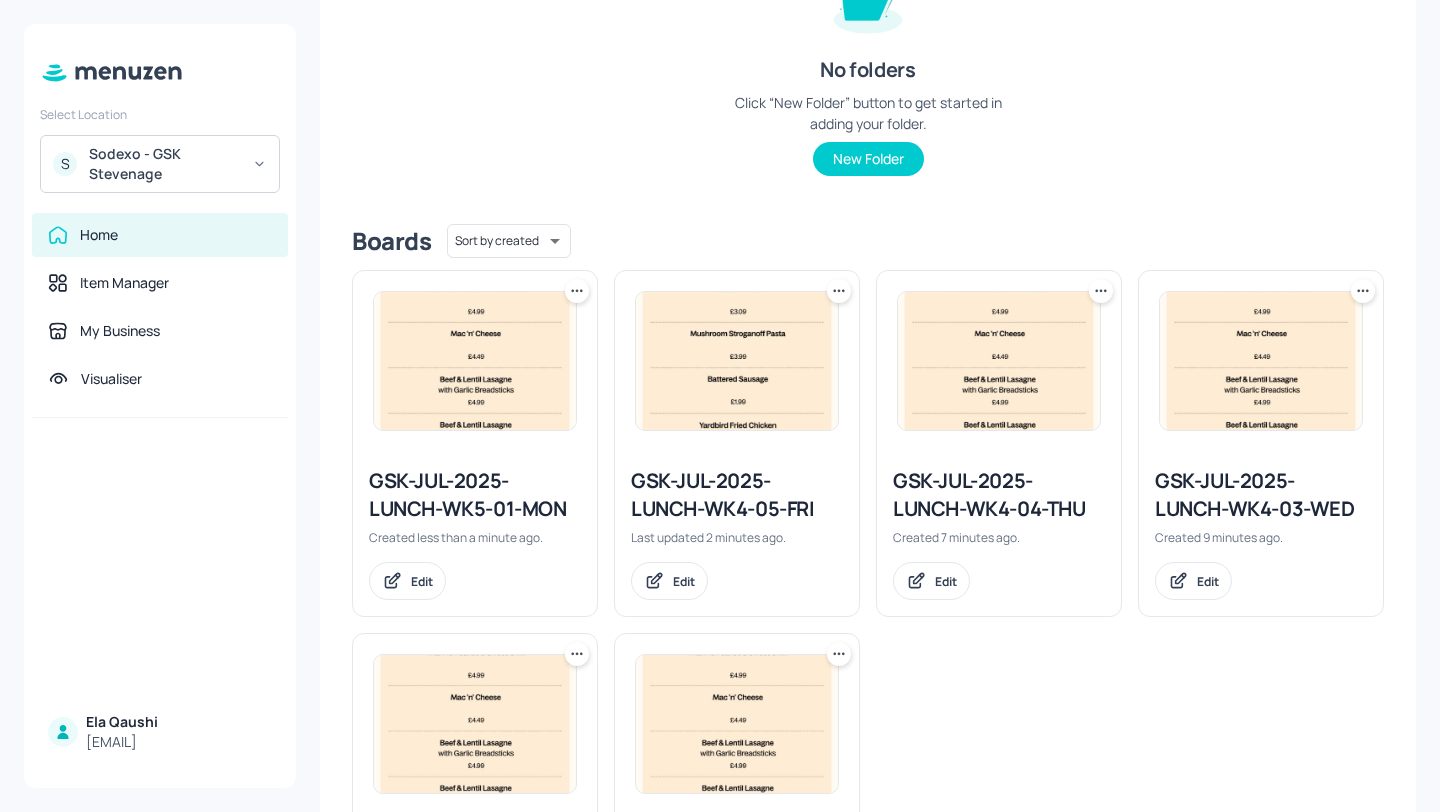 click 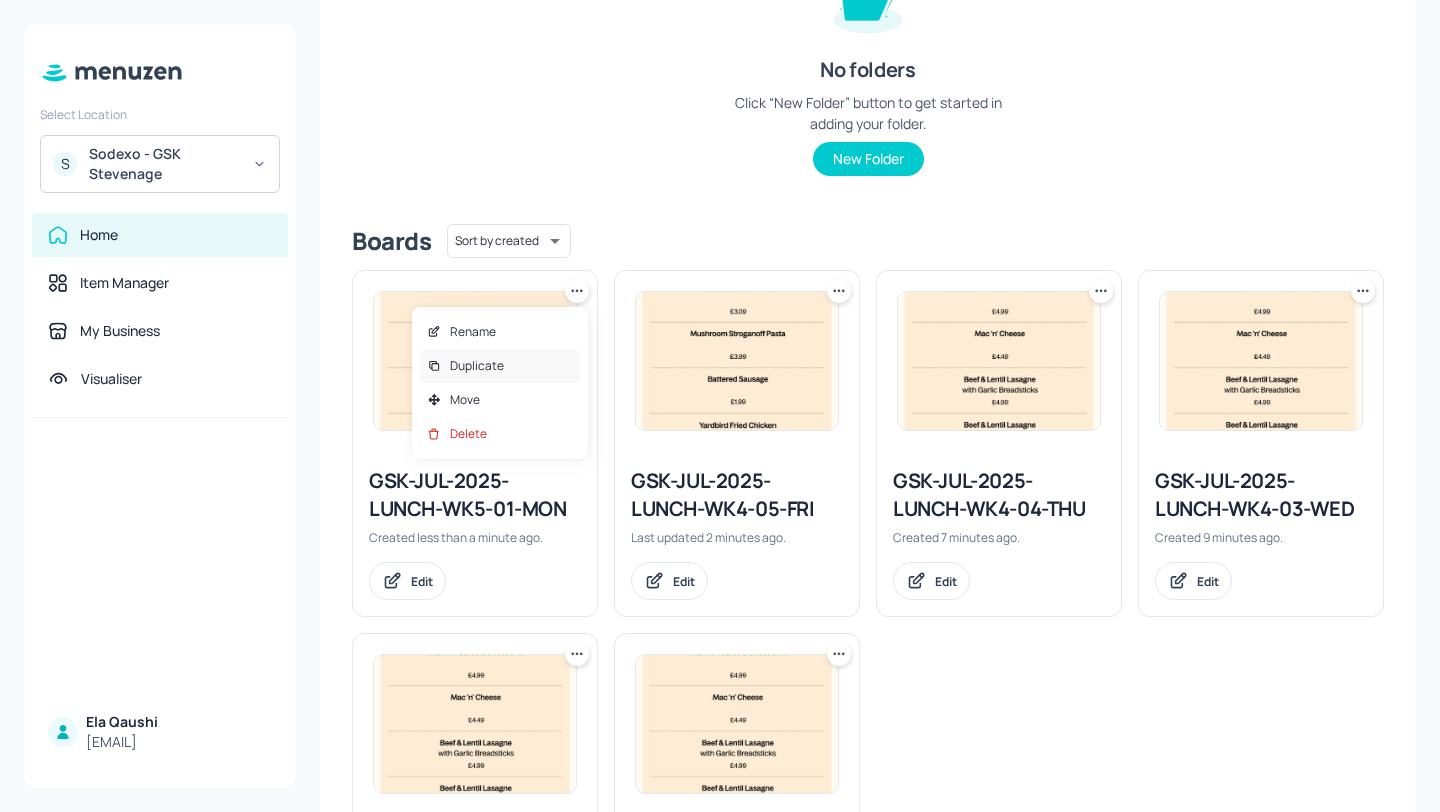 click on "Duplicate" at bounding box center (500, 366) 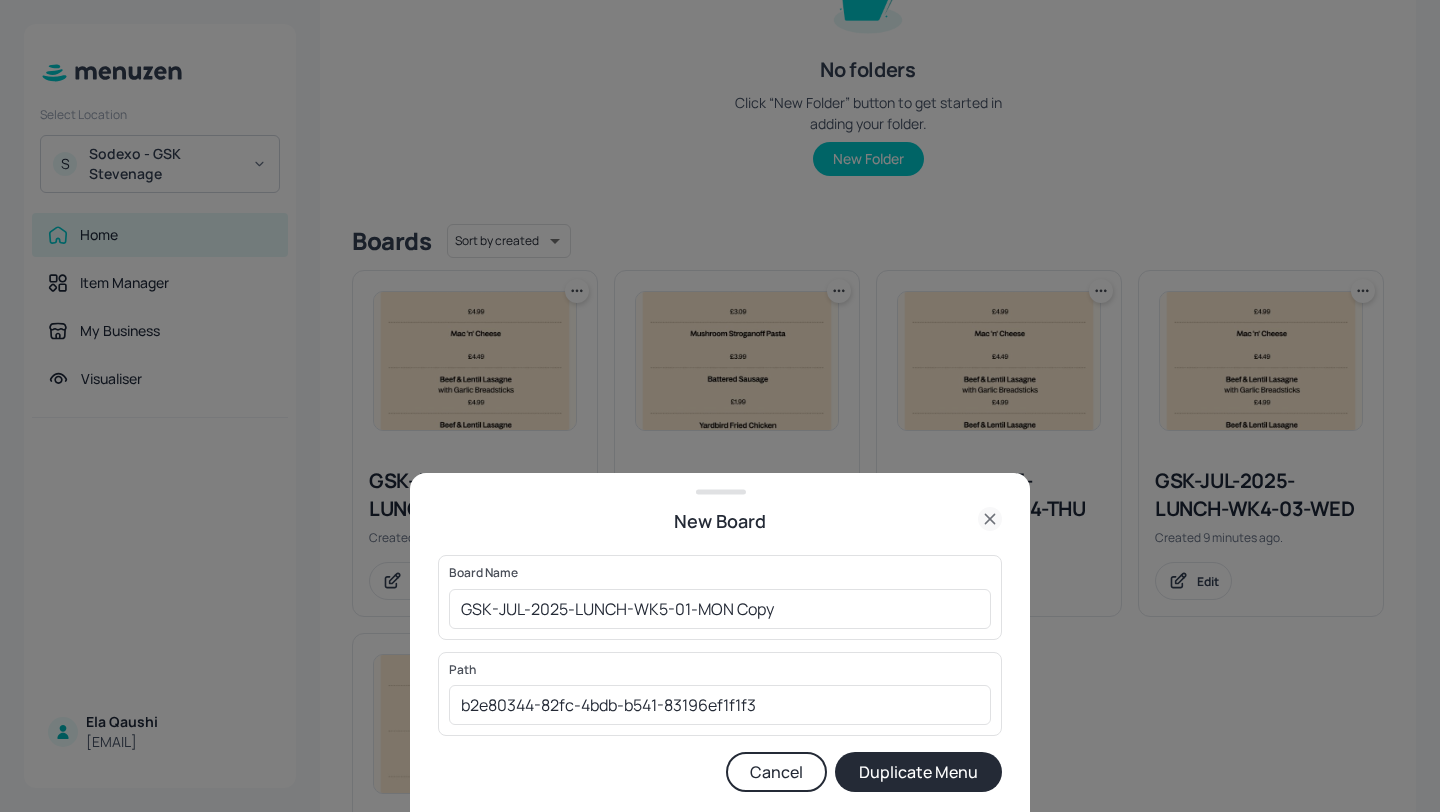 click 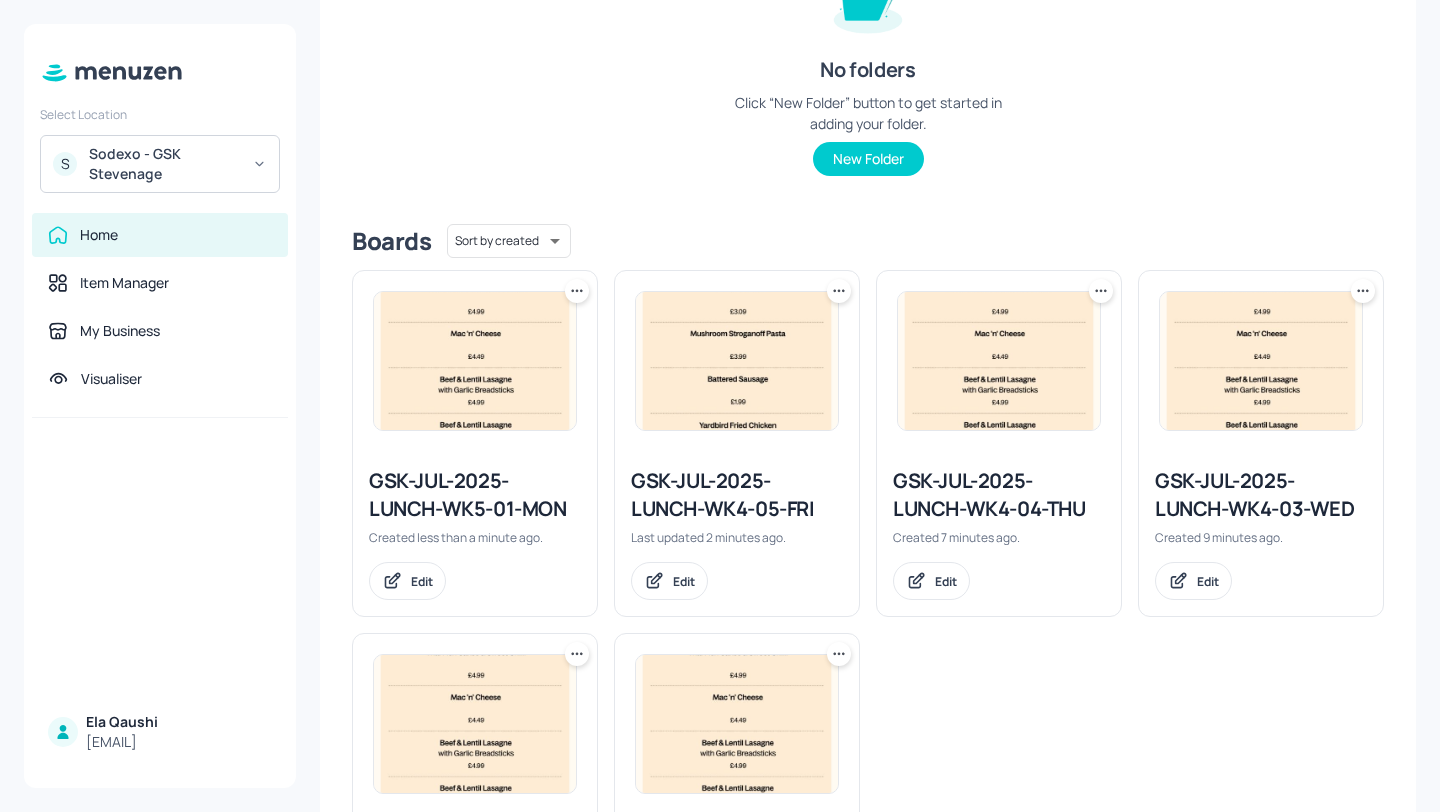 click 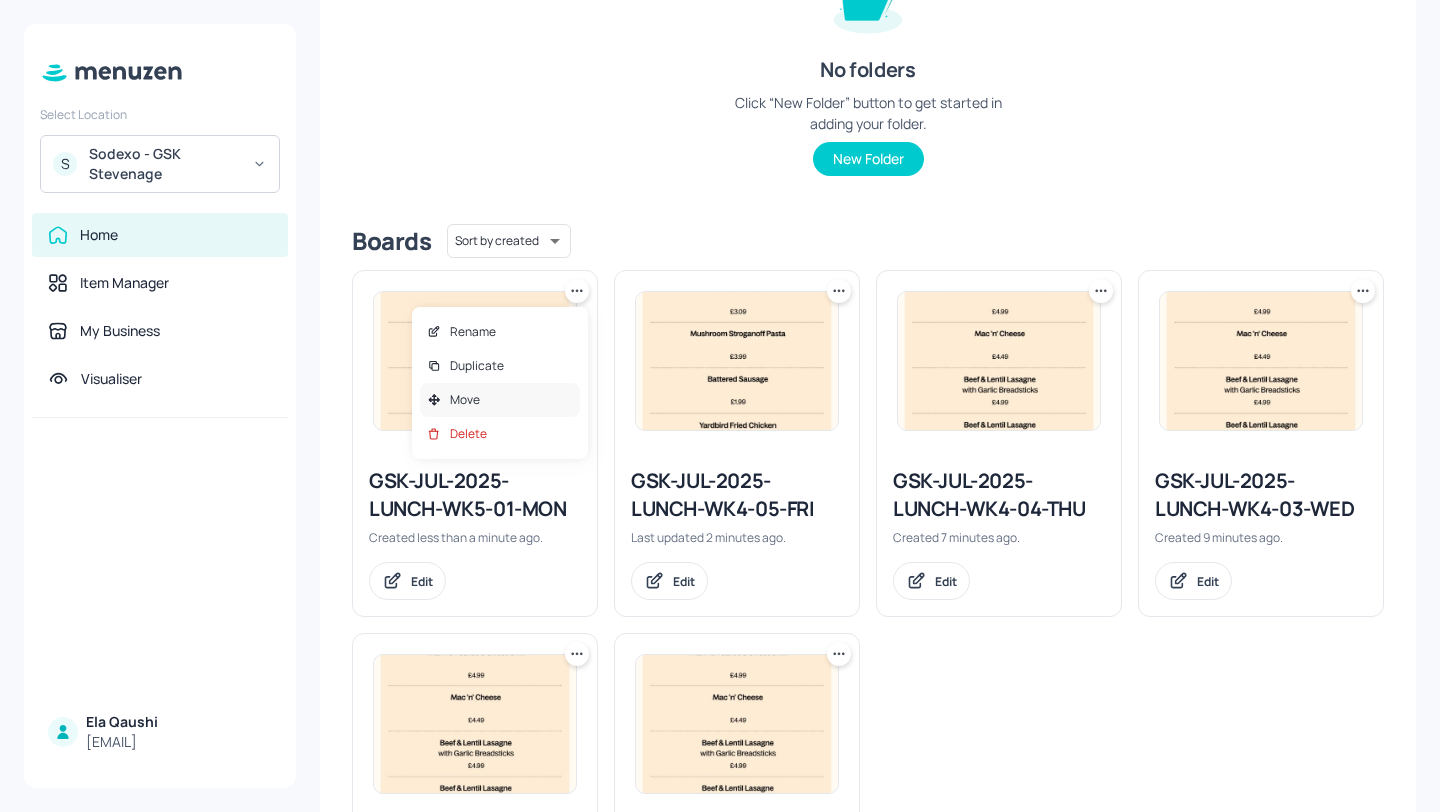 click on "Move" at bounding box center (500, 400) 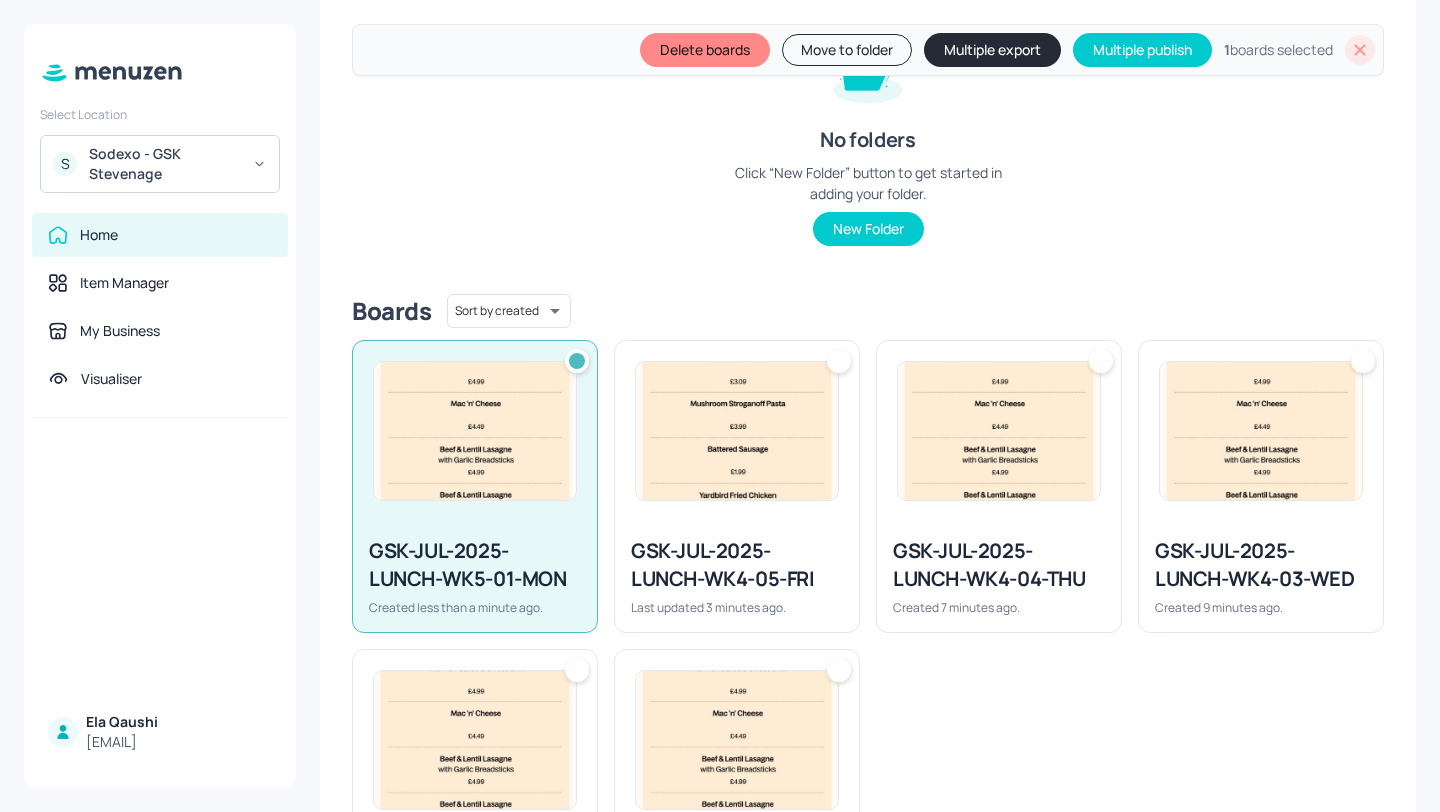 scroll, scrollTop: 368, scrollLeft: 0, axis: vertical 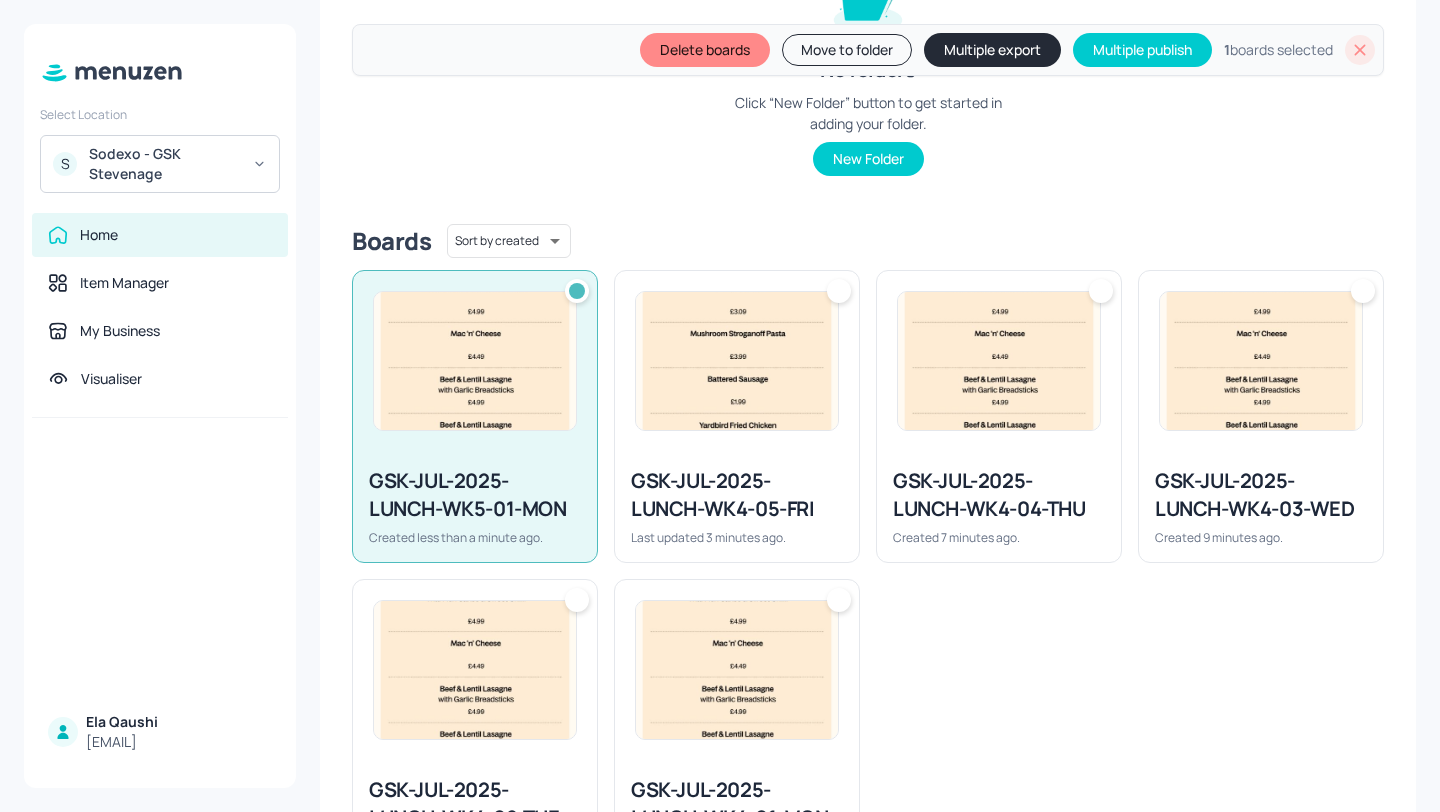 click on "Move to folder" at bounding box center [847, 50] 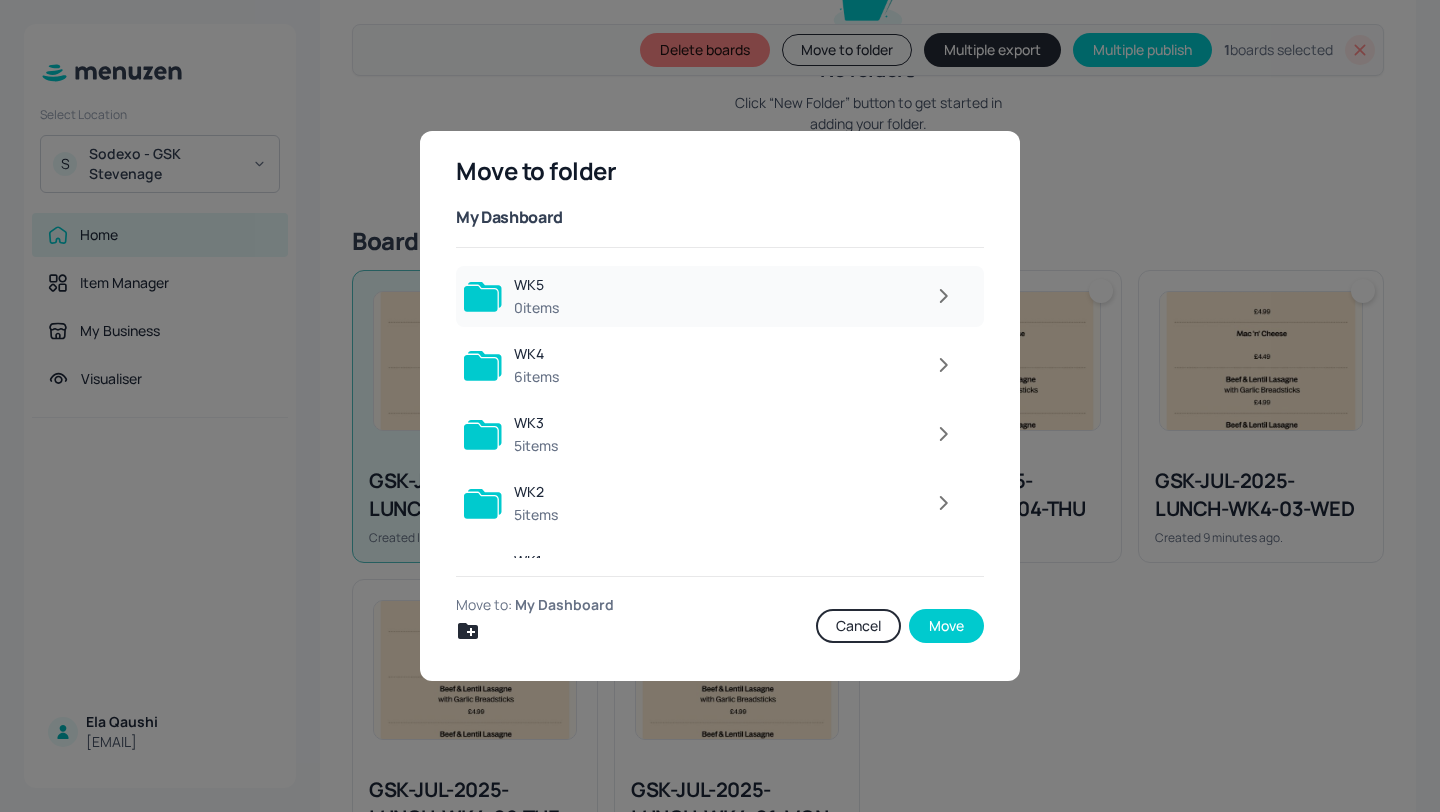 click at bounding box center (768, 296) 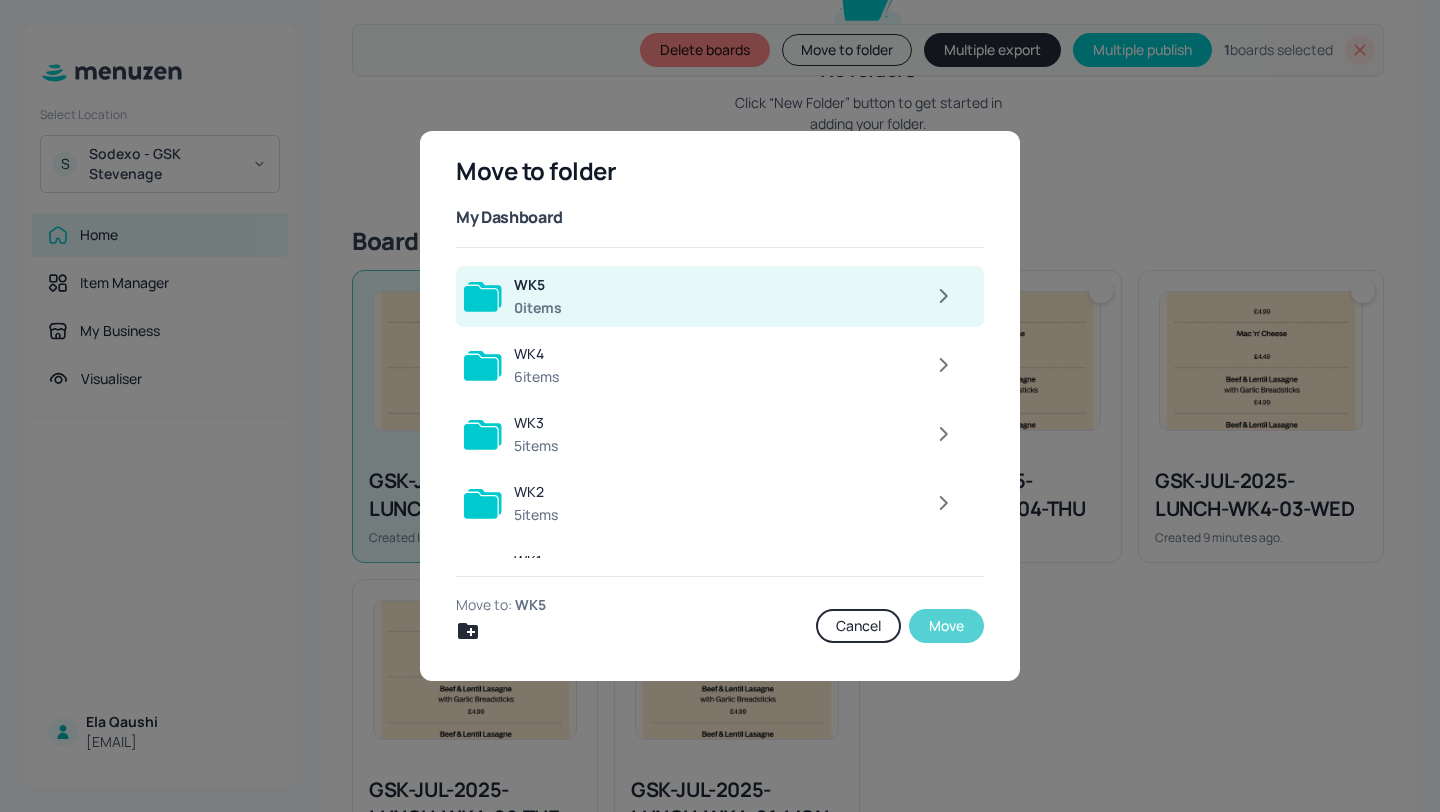 click on "Move" at bounding box center [946, 626] 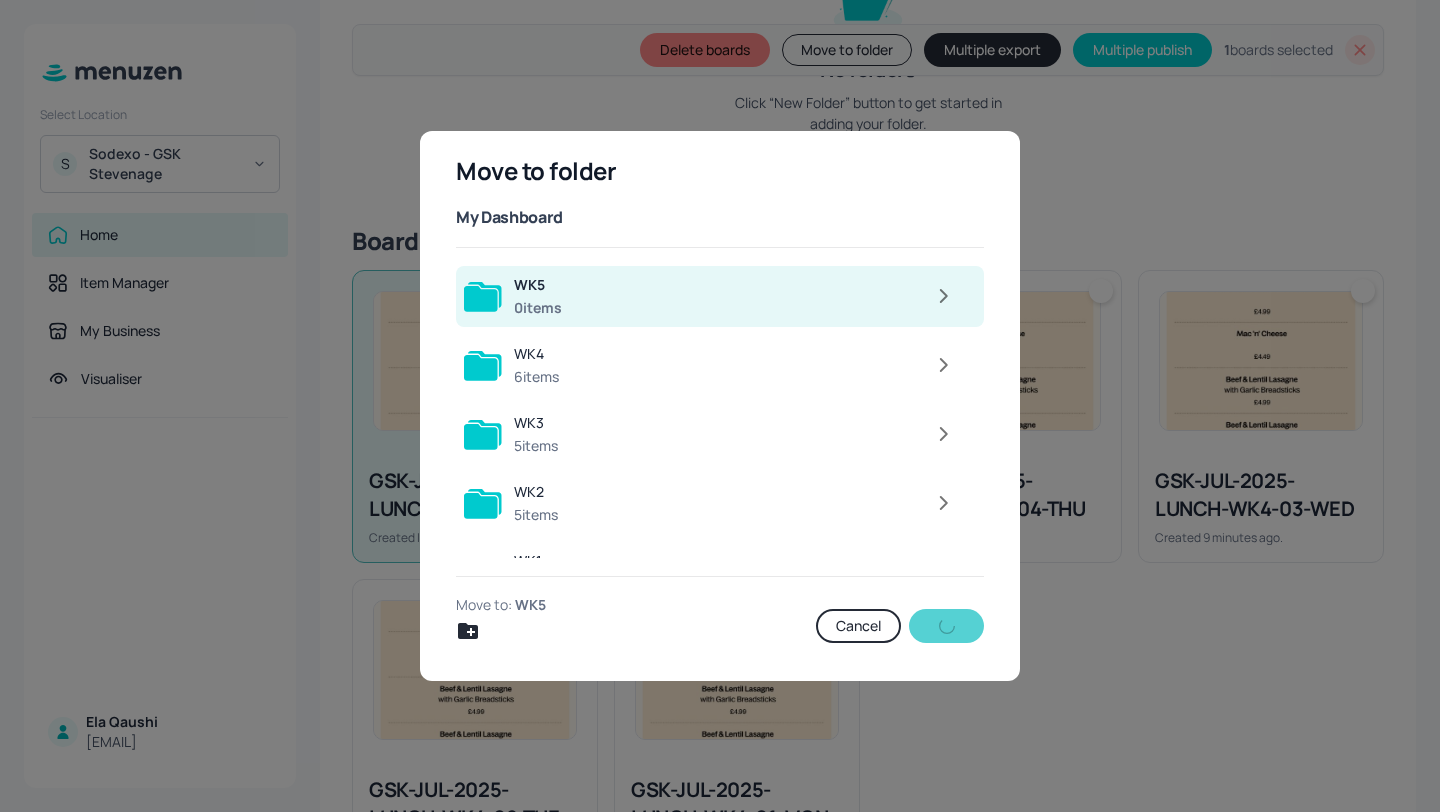 scroll, scrollTop: 151, scrollLeft: 0, axis: vertical 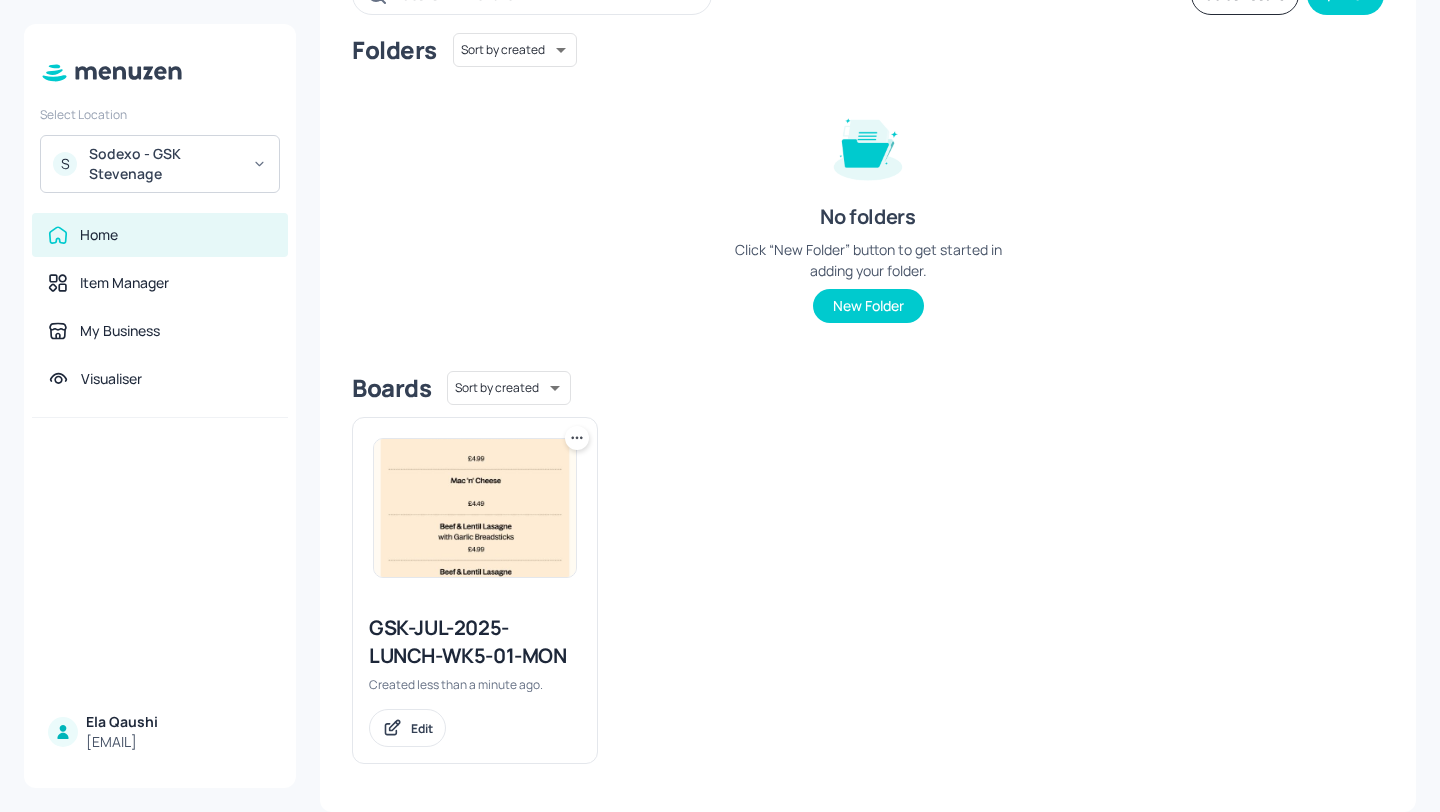 click at bounding box center (475, 508) 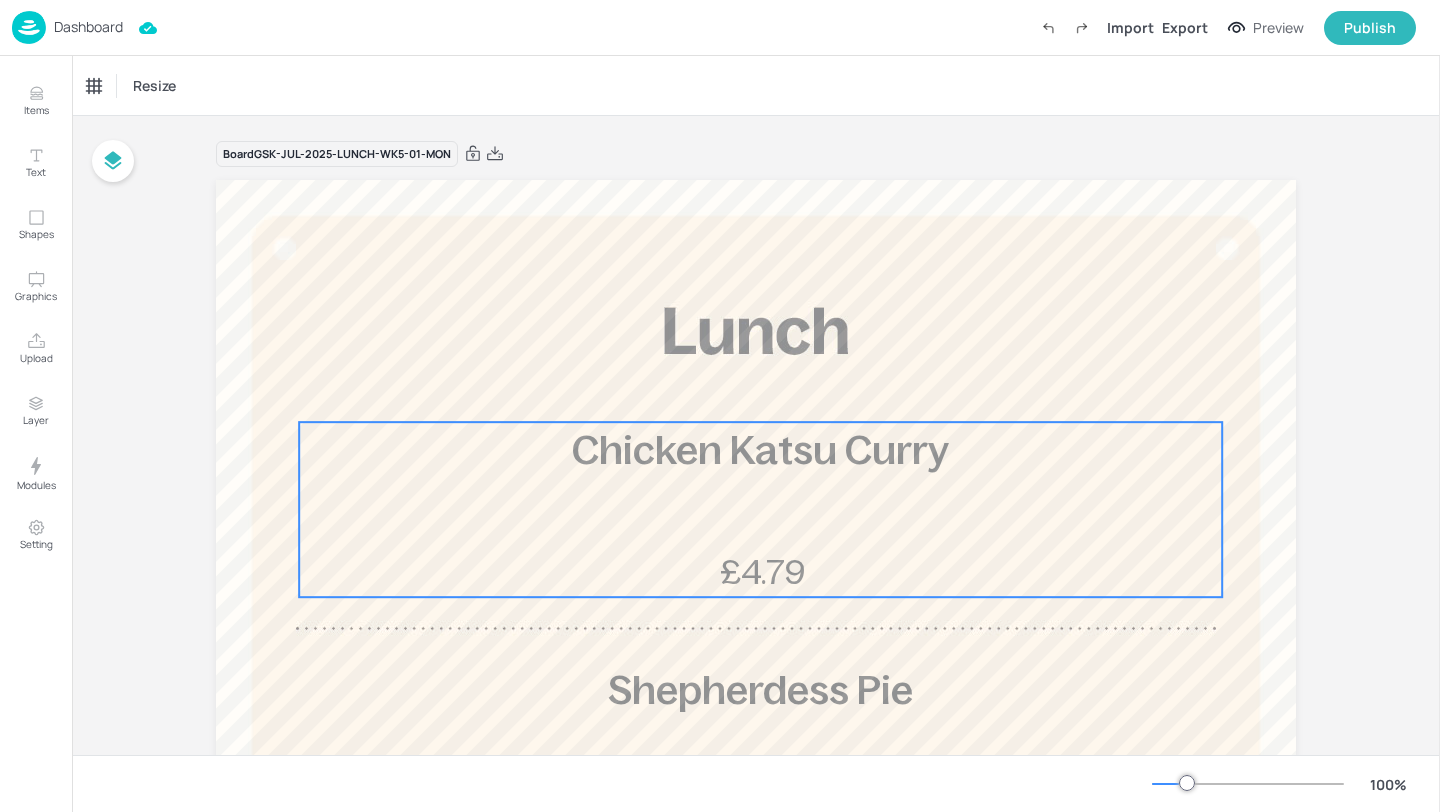 click on "Chicken Katsu Curry" at bounding box center [760, 450] 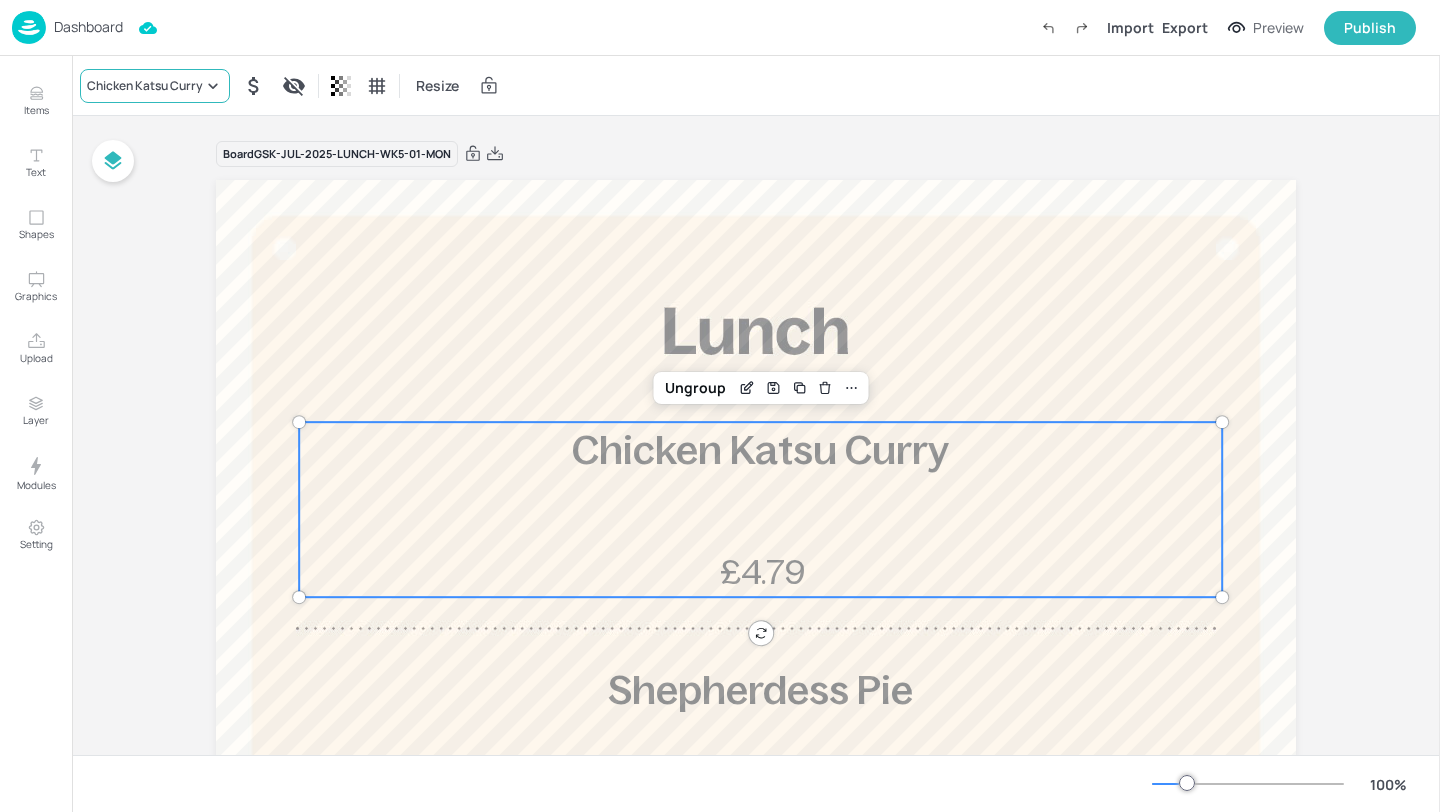 click on "Chicken Katsu Curry" at bounding box center (155, 86) 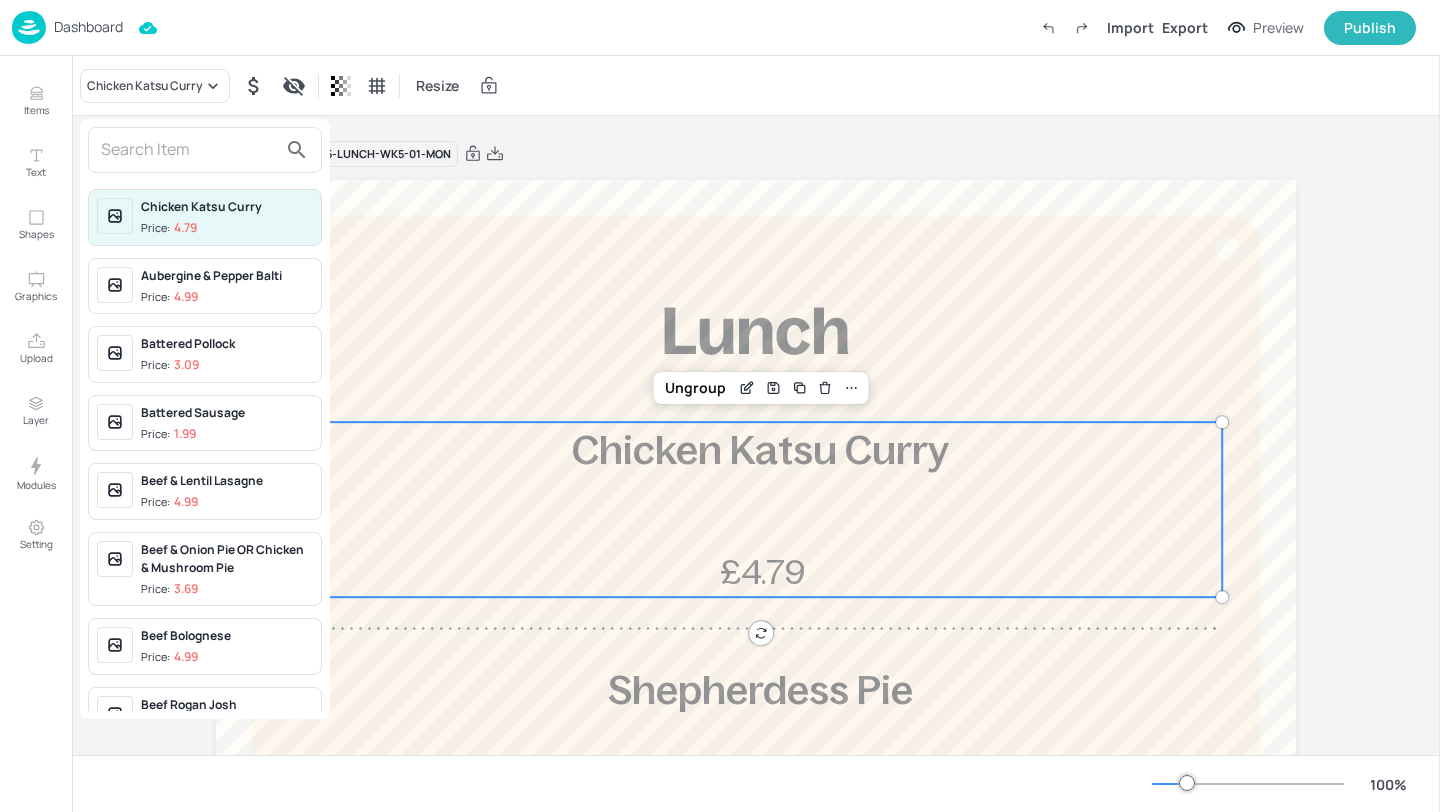 click at bounding box center (189, 150) 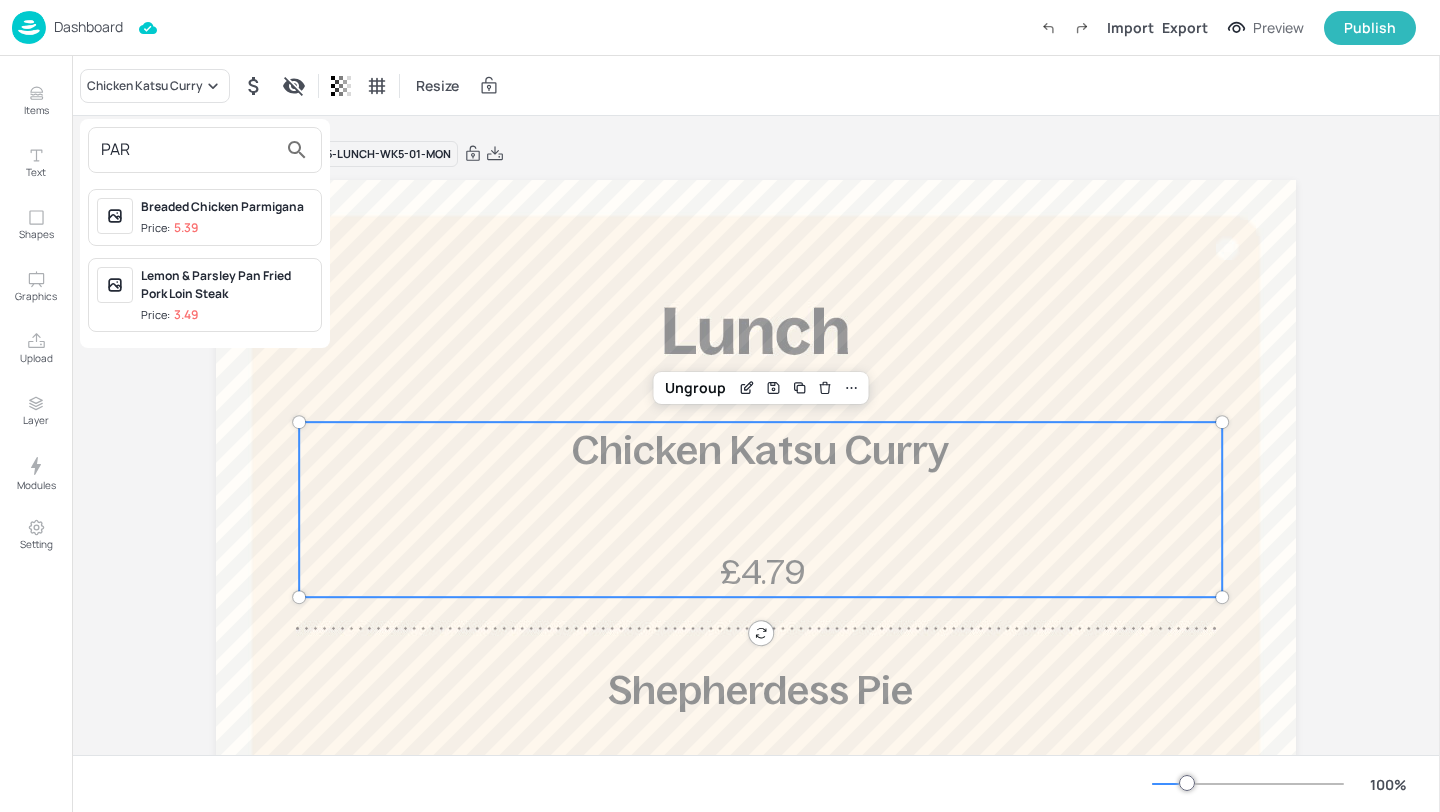 type on "PAR" 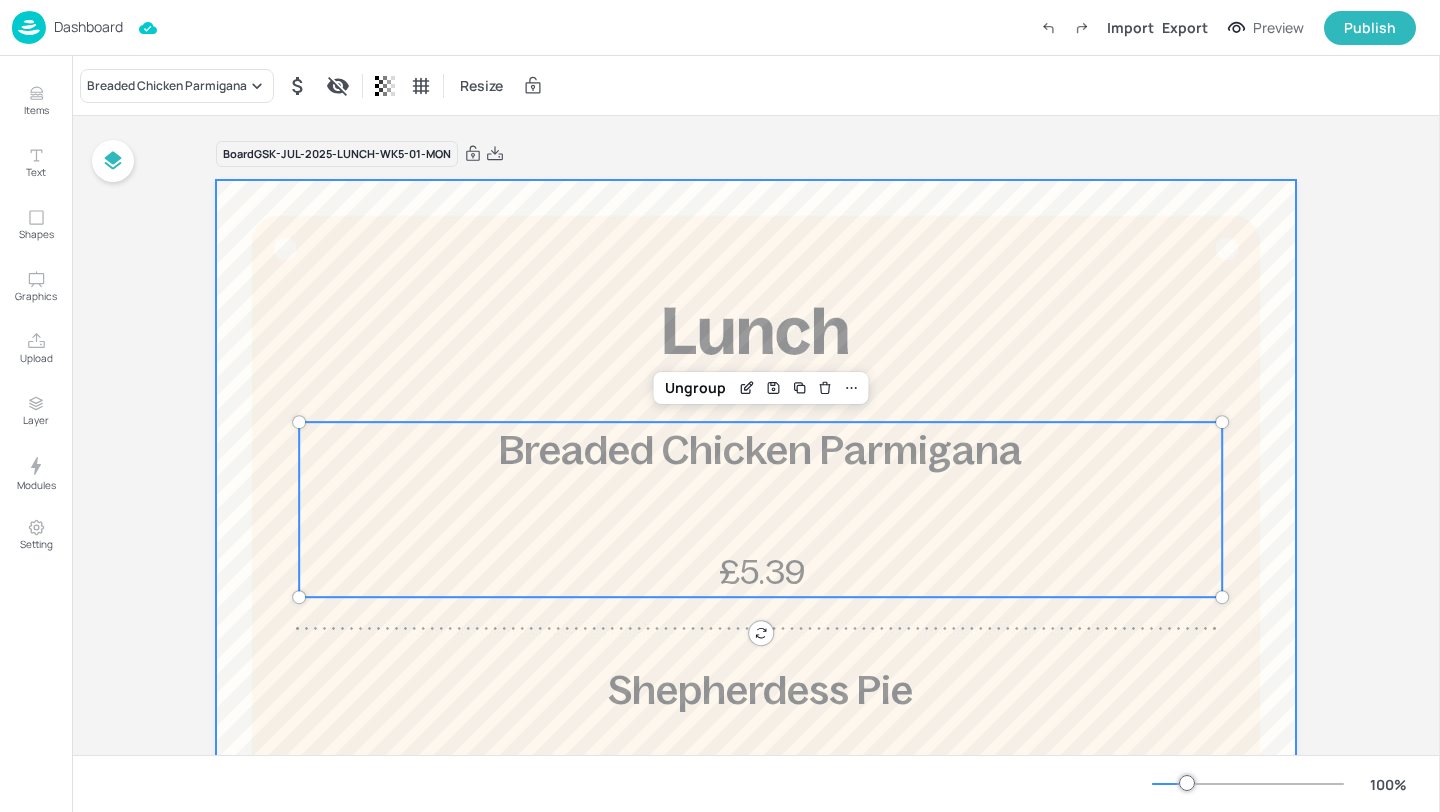 scroll, scrollTop: 325, scrollLeft: 0, axis: vertical 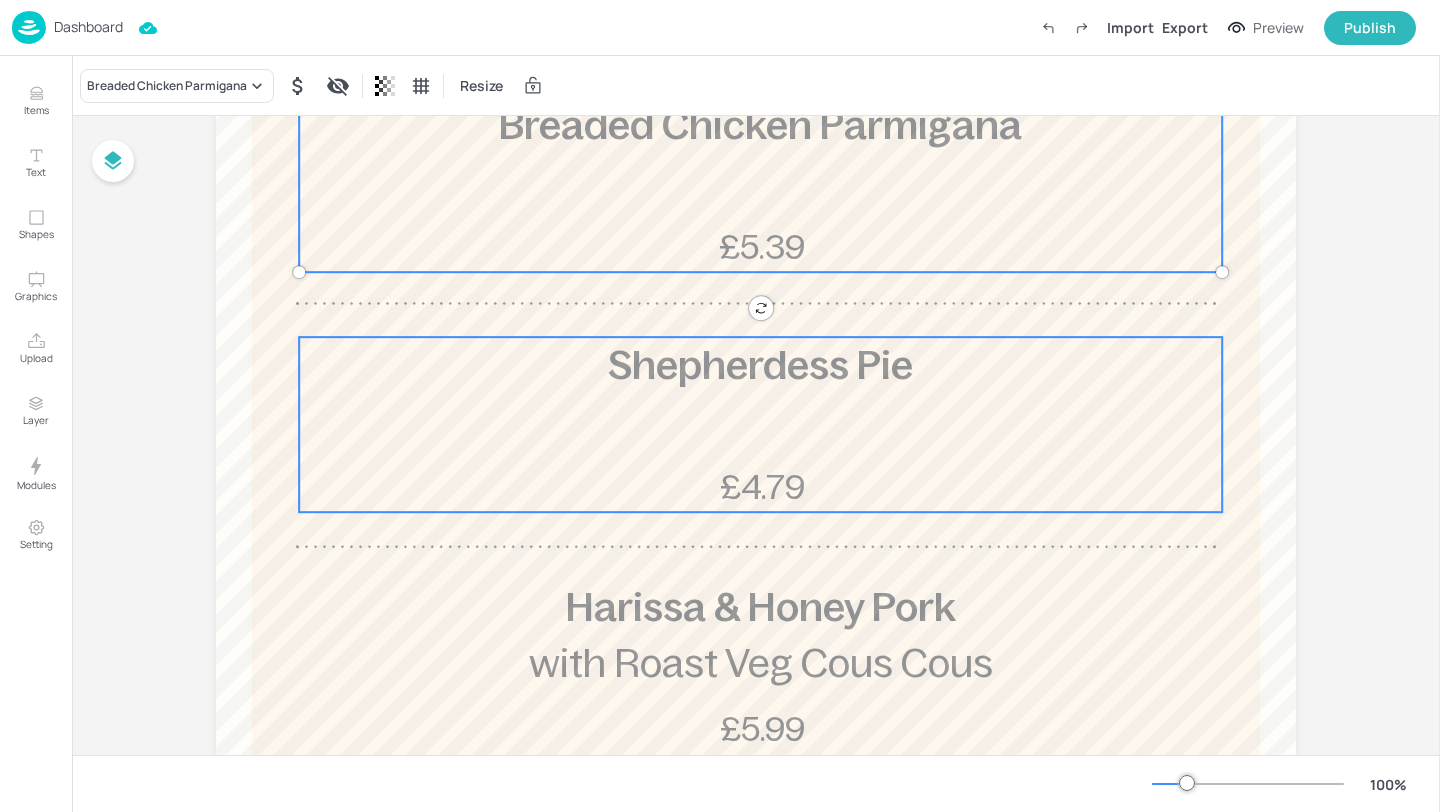 click on "Shepherdess Pie £4.79" at bounding box center (760, 424) 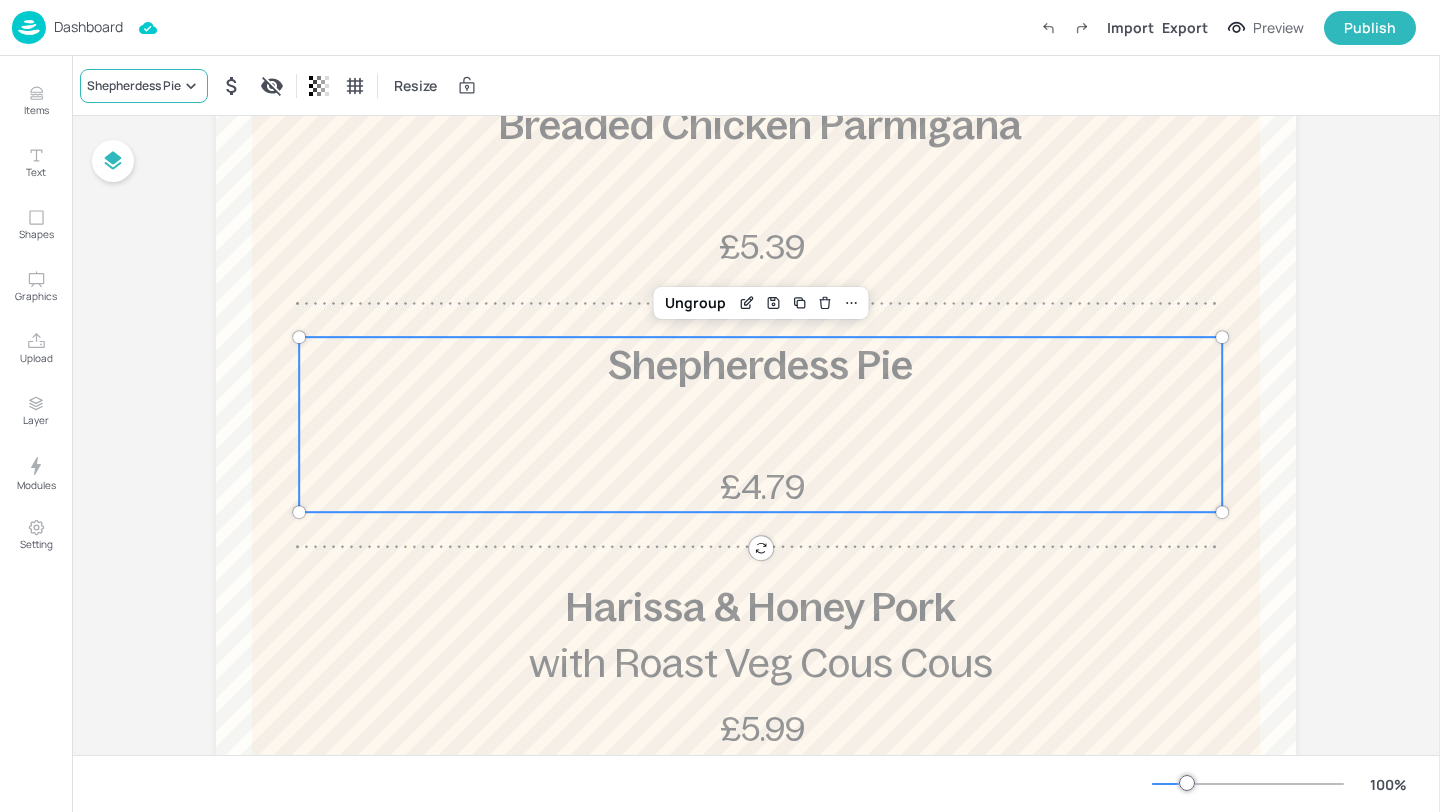 click on "Shepherdess Pie" at bounding box center [134, 86] 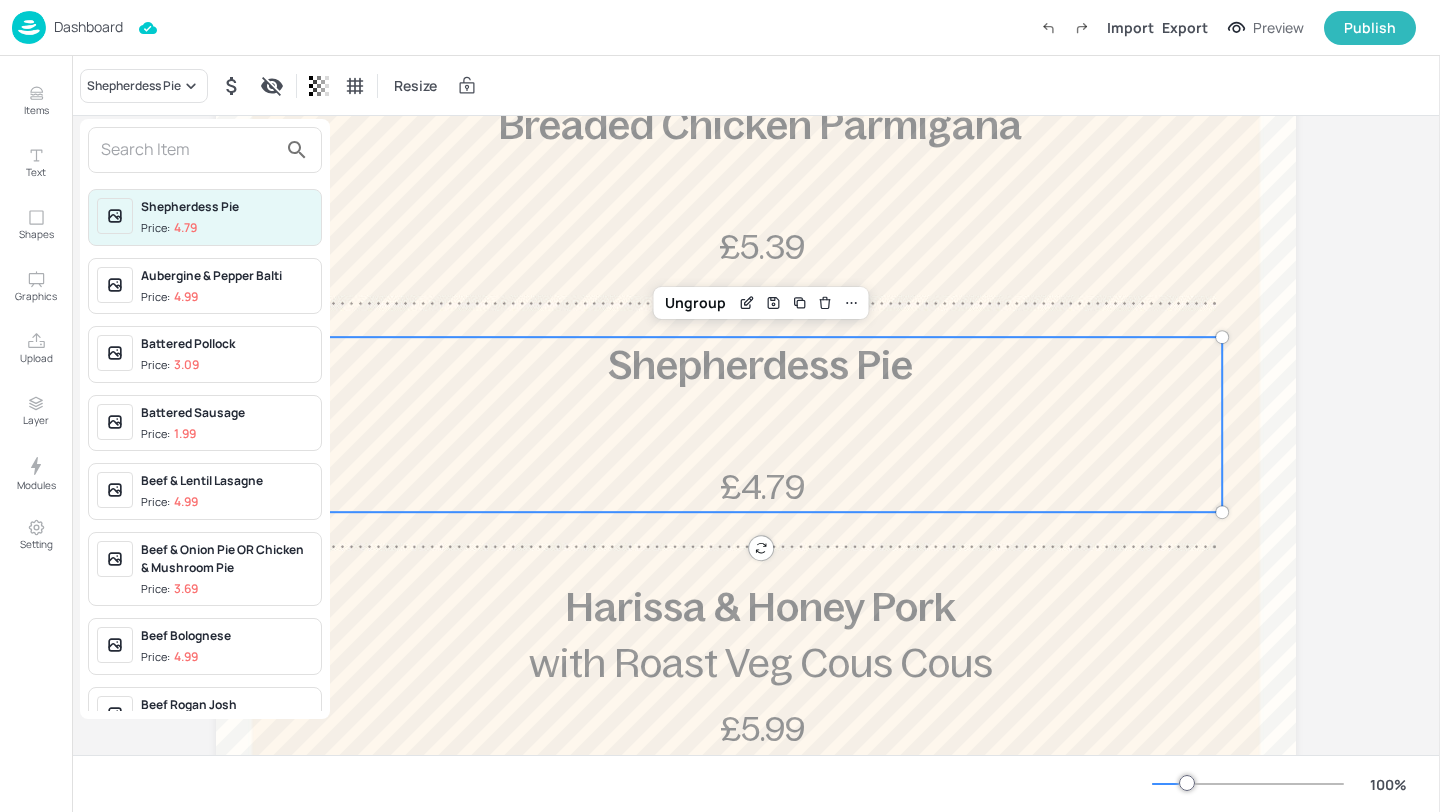 click at bounding box center (205, 150) 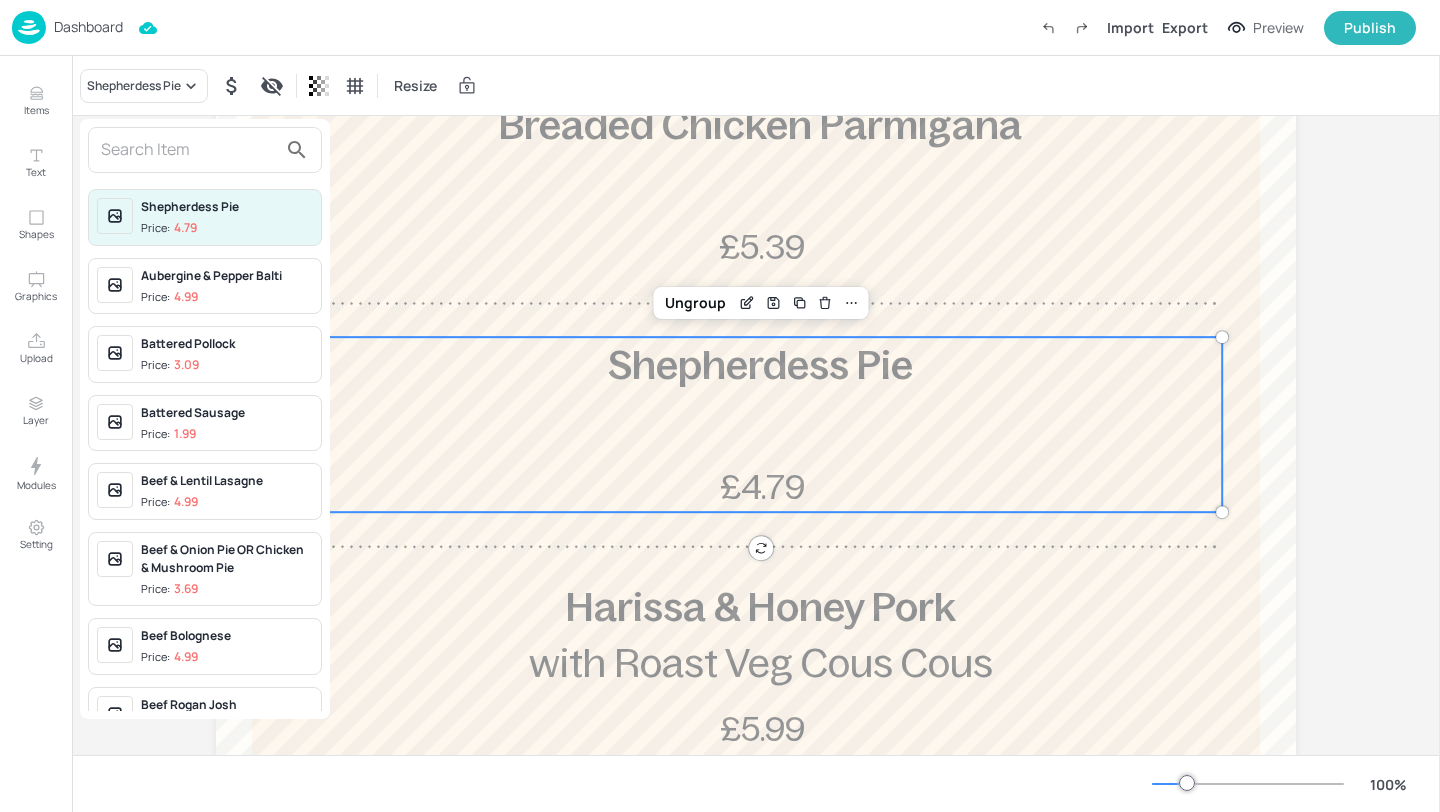click at bounding box center (189, 150) 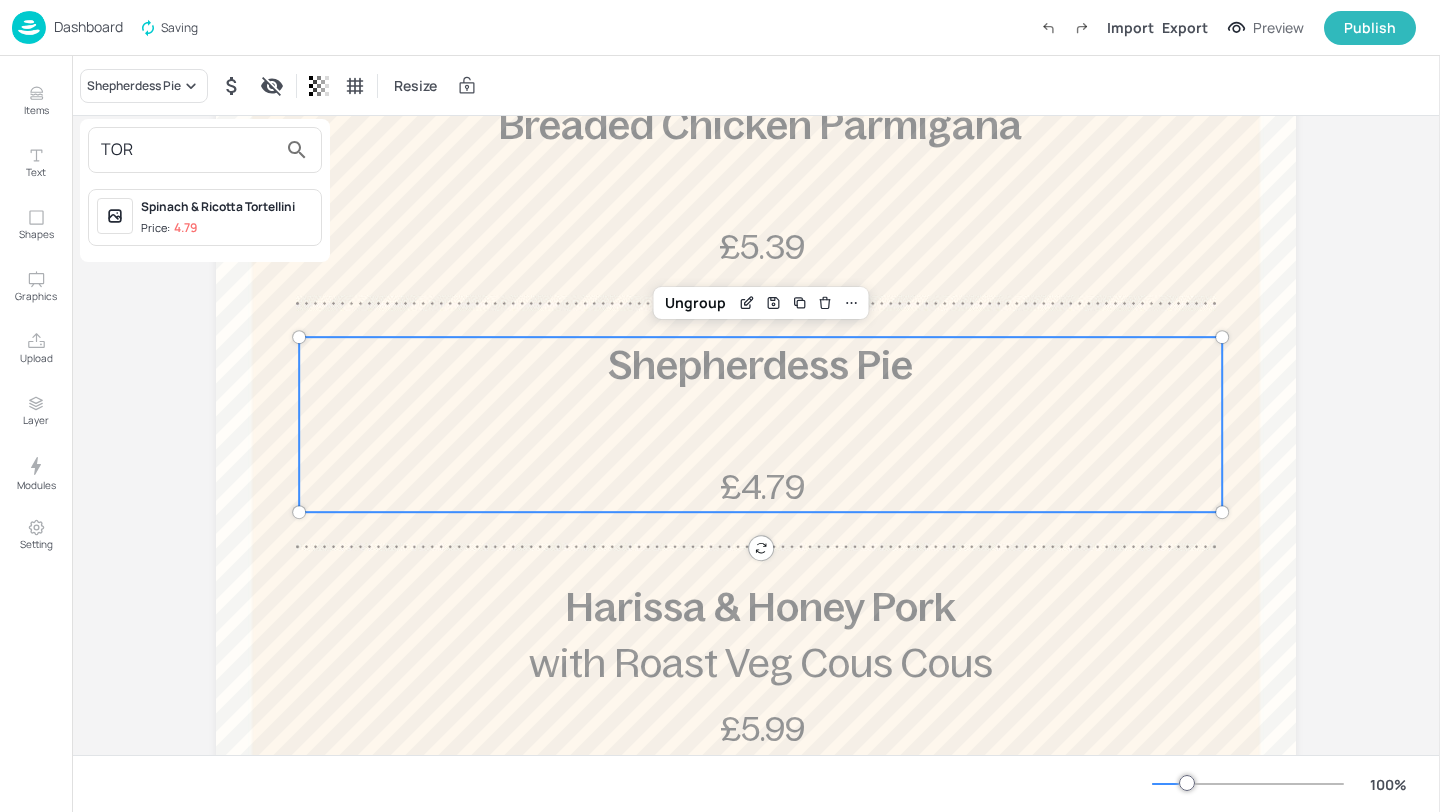 type on "TOR" 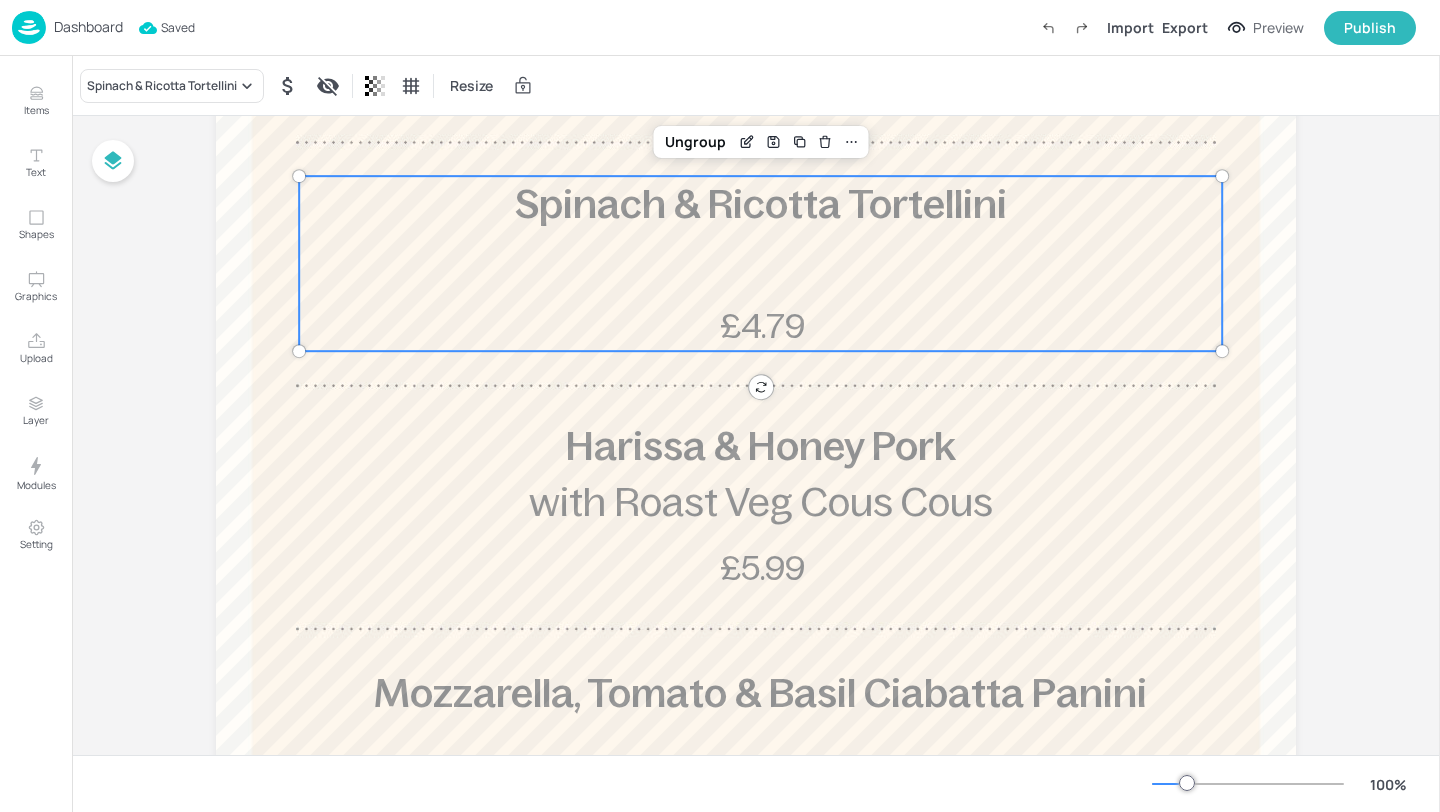 scroll, scrollTop: 787, scrollLeft: 0, axis: vertical 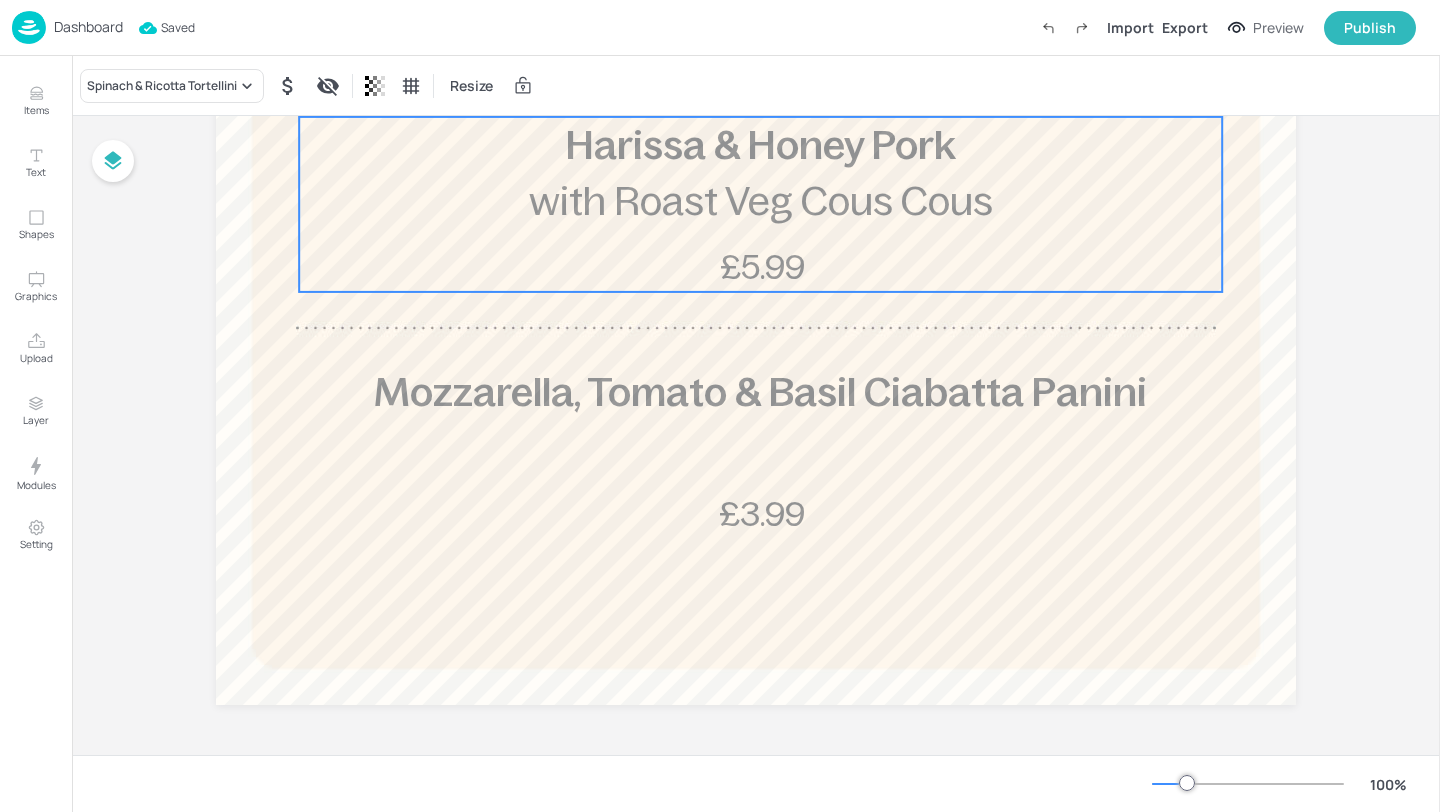 click on "Harissa & Honey Pork  £5.99 with Roast Veg Cous Cous" at bounding box center [760, 204] 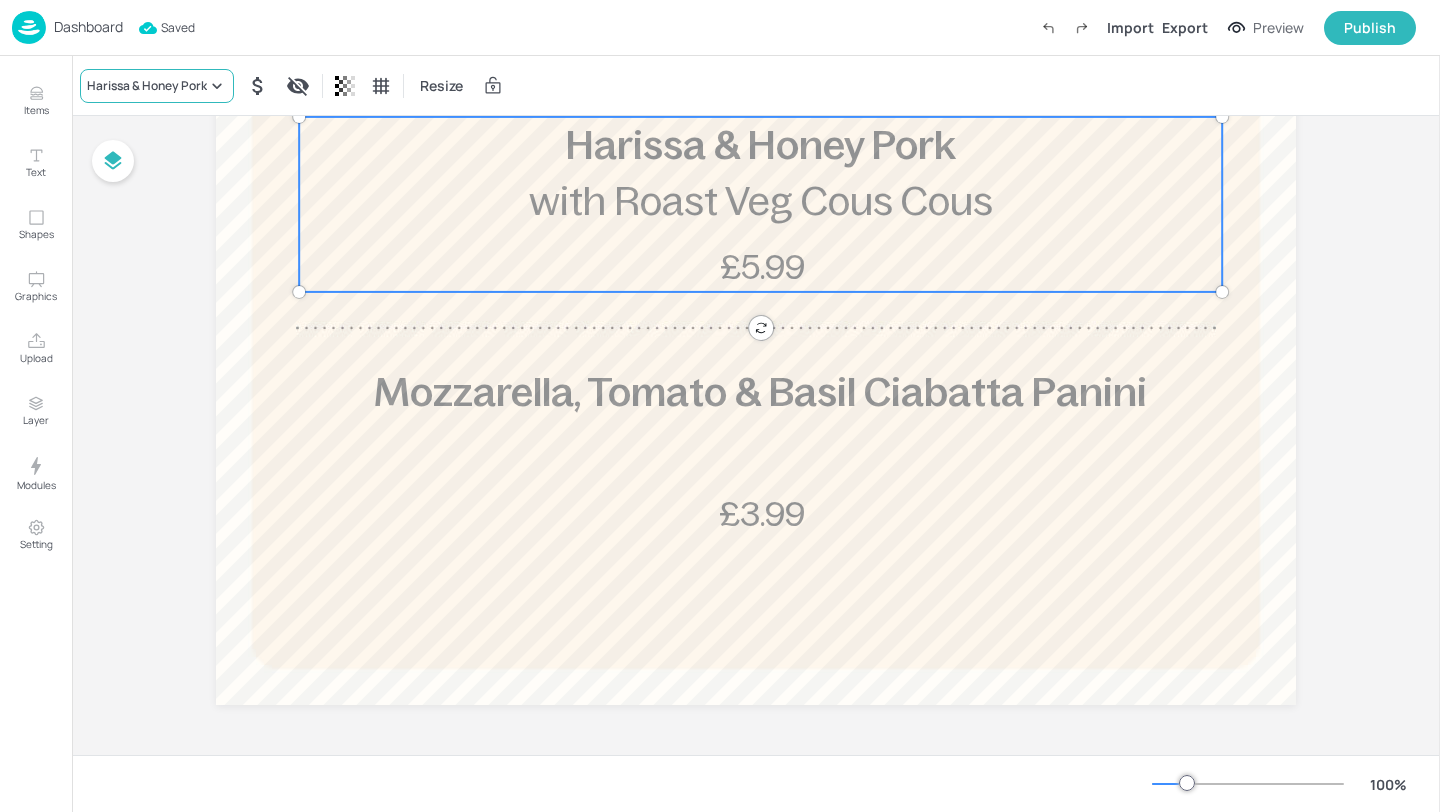 click on "Harissa & Honey Pork" at bounding box center [147, 86] 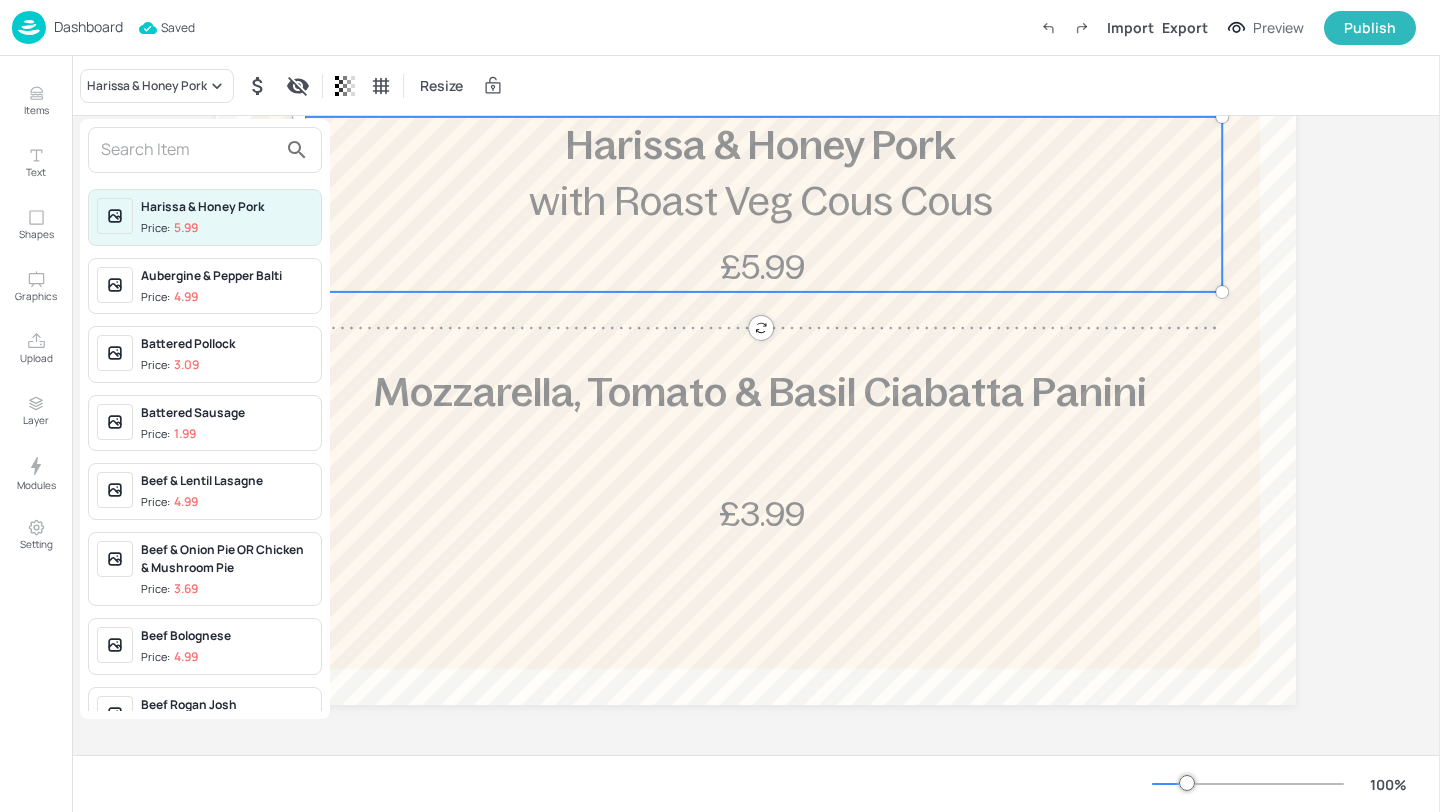 click at bounding box center (189, 150) 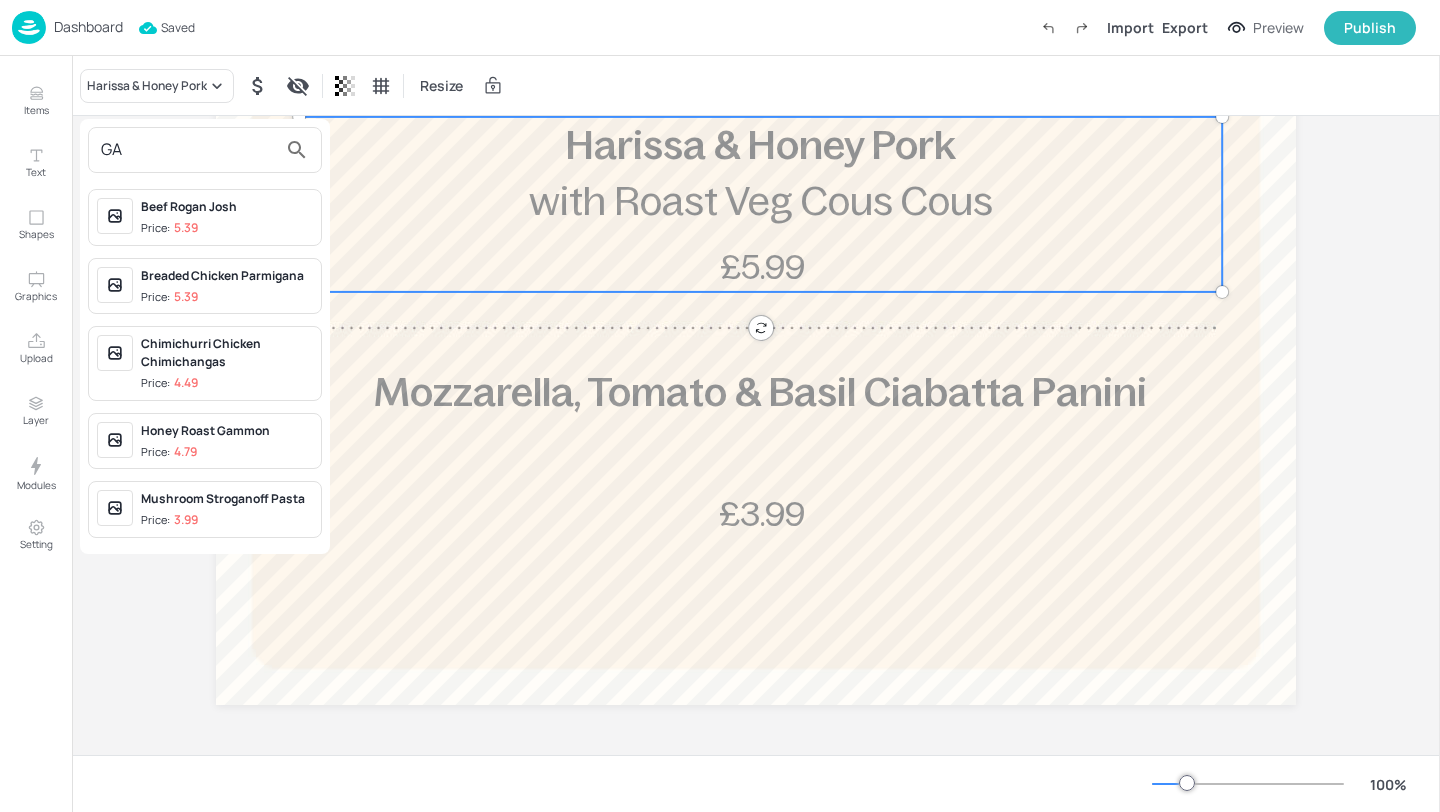 type on "GA" 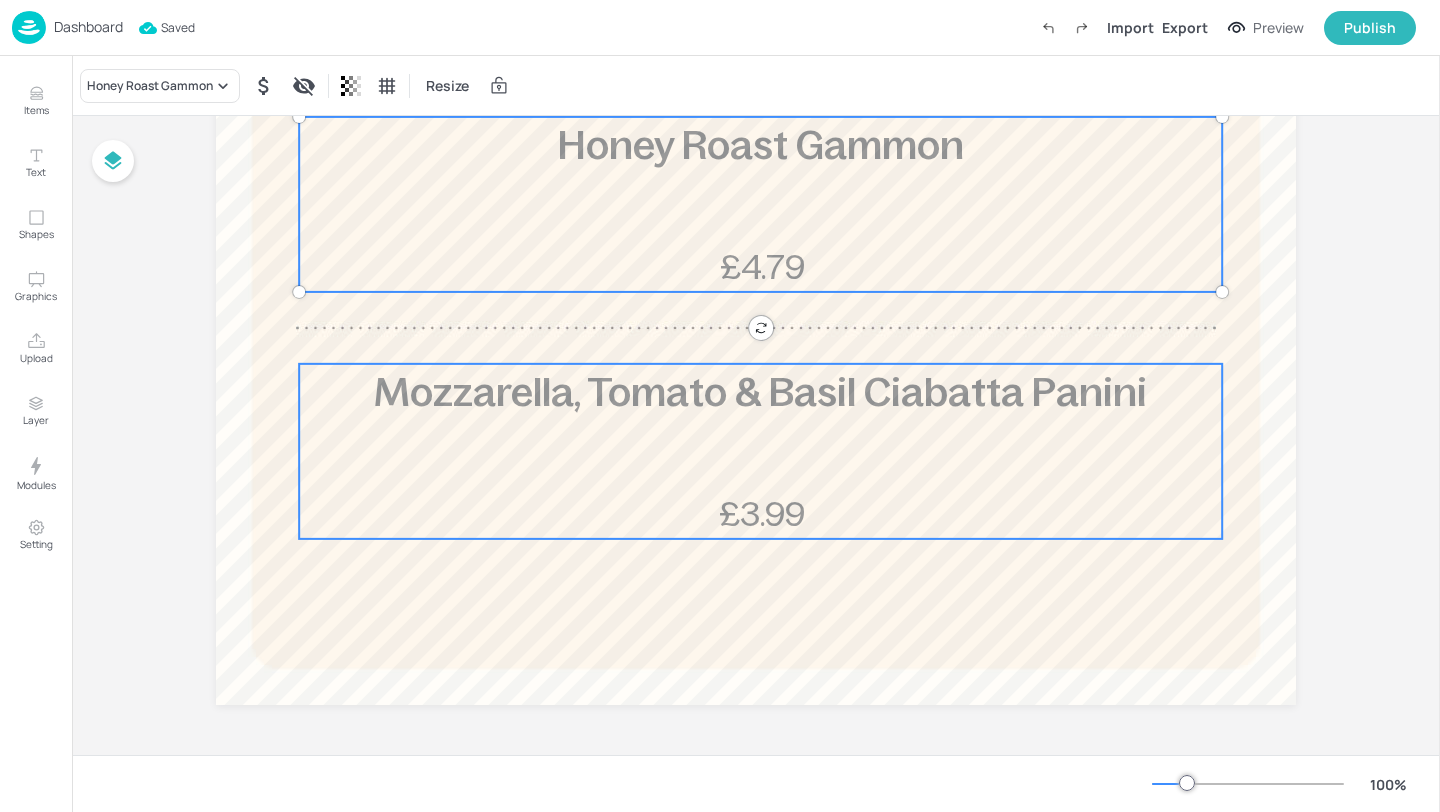 click on "Mozzarella, Tomato & Basil Ciabatta Panini £3.99" at bounding box center [760, 451] 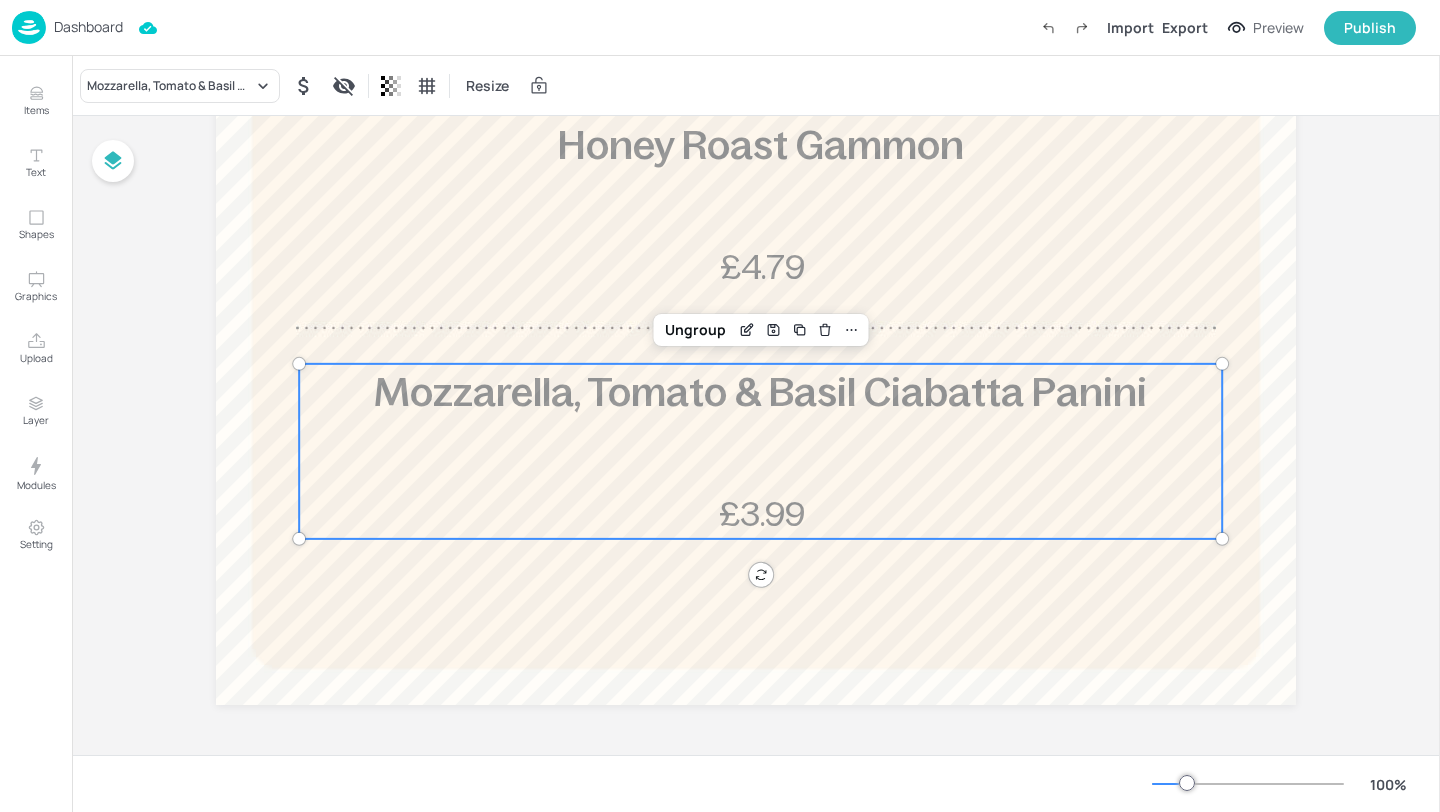 click on "Mozzarella, Tomato & Basil Ciabatta Panini Resize" at bounding box center [756, 85] 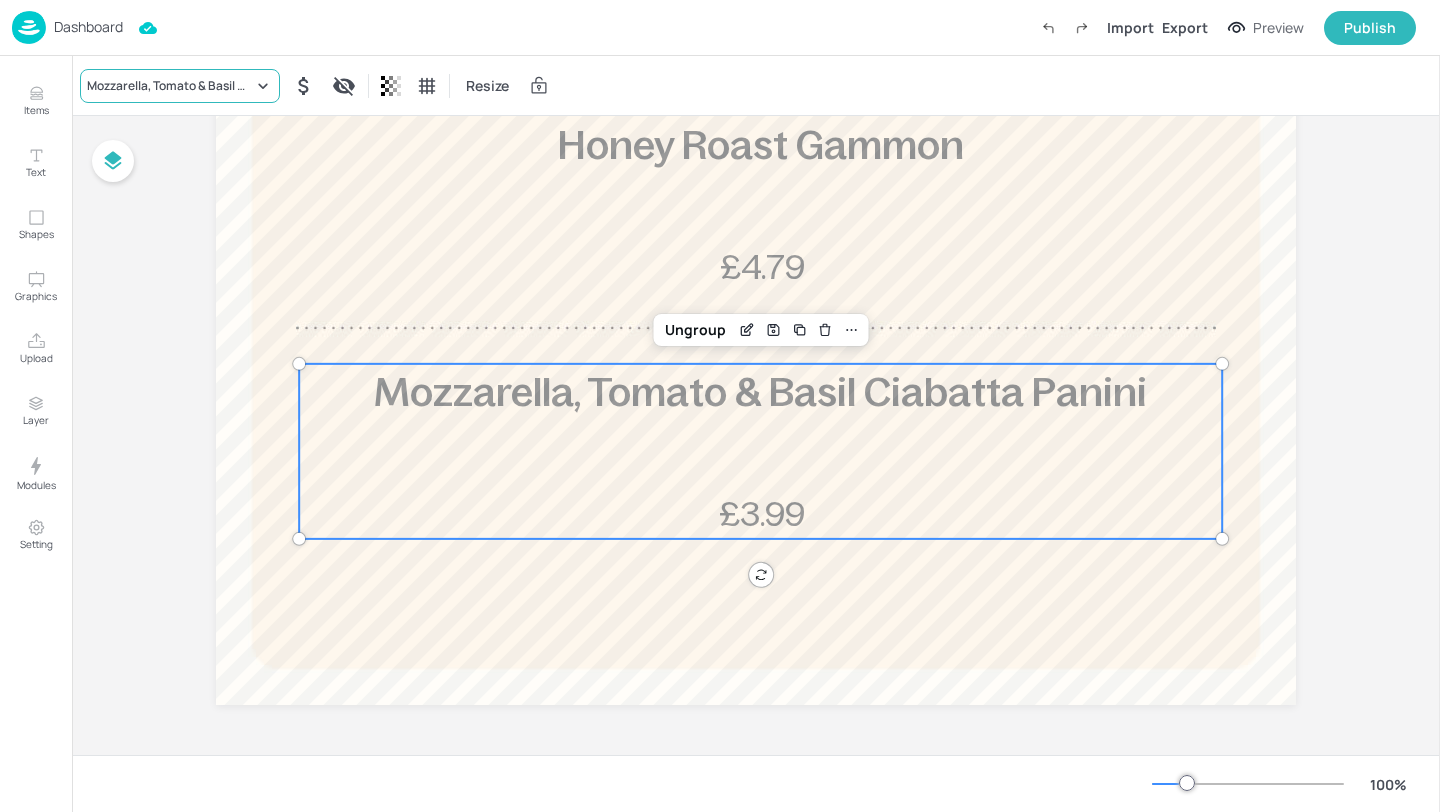 click on "Mozzarella, Tomato & Basil Ciabatta Panini" at bounding box center [170, 86] 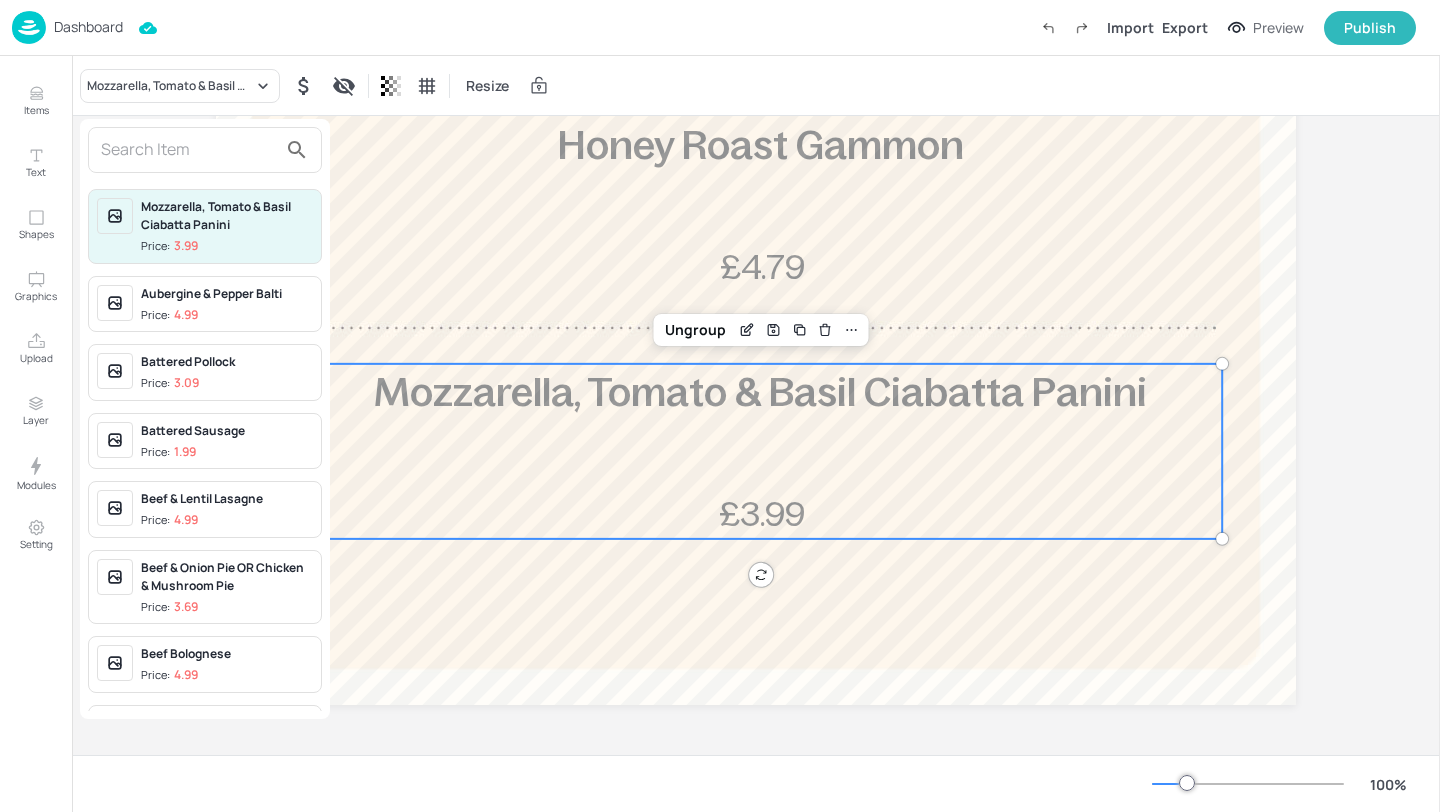 click at bounding box center [189, 150] 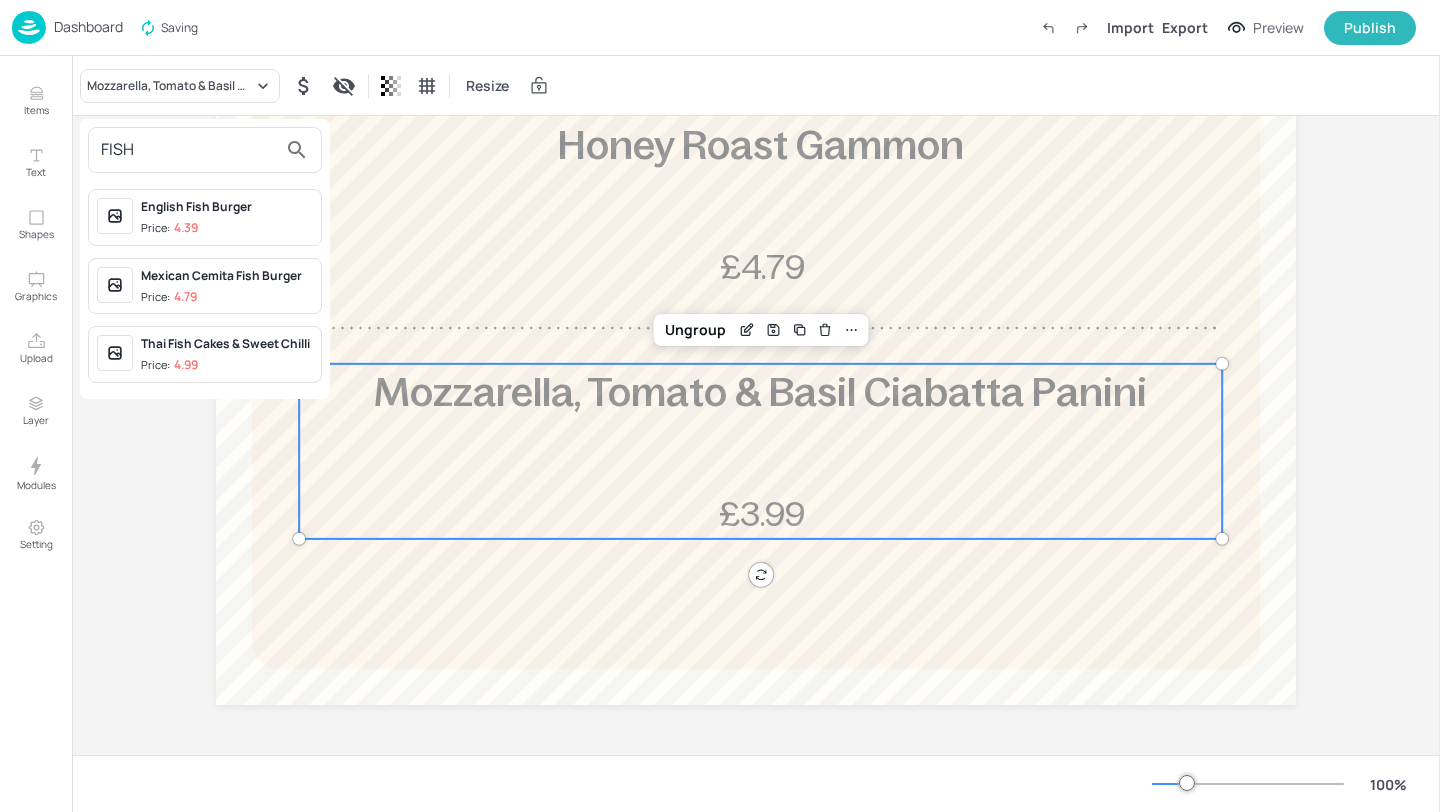 type on "FISH" 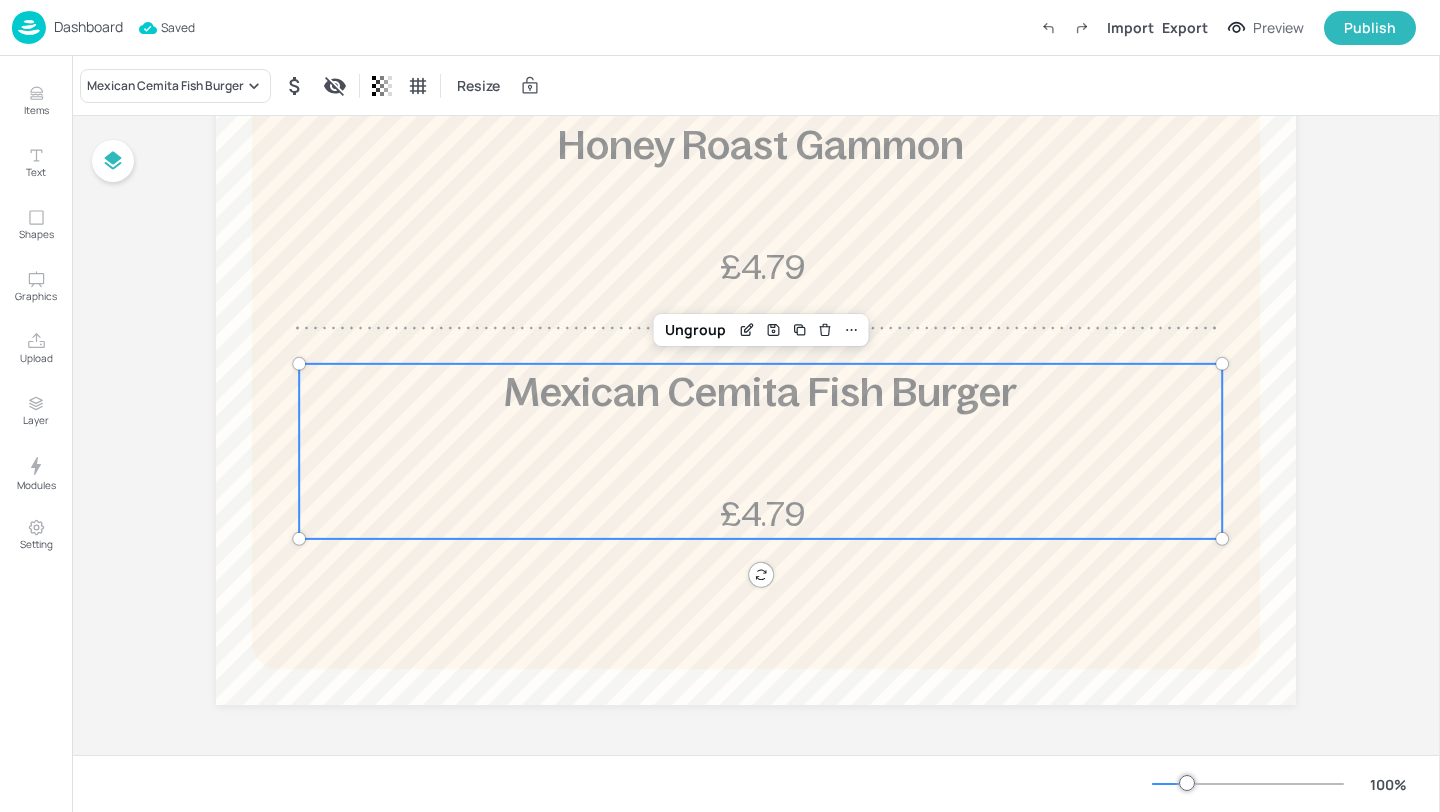 click on "Dashboard" at bounding box center (88, 27) 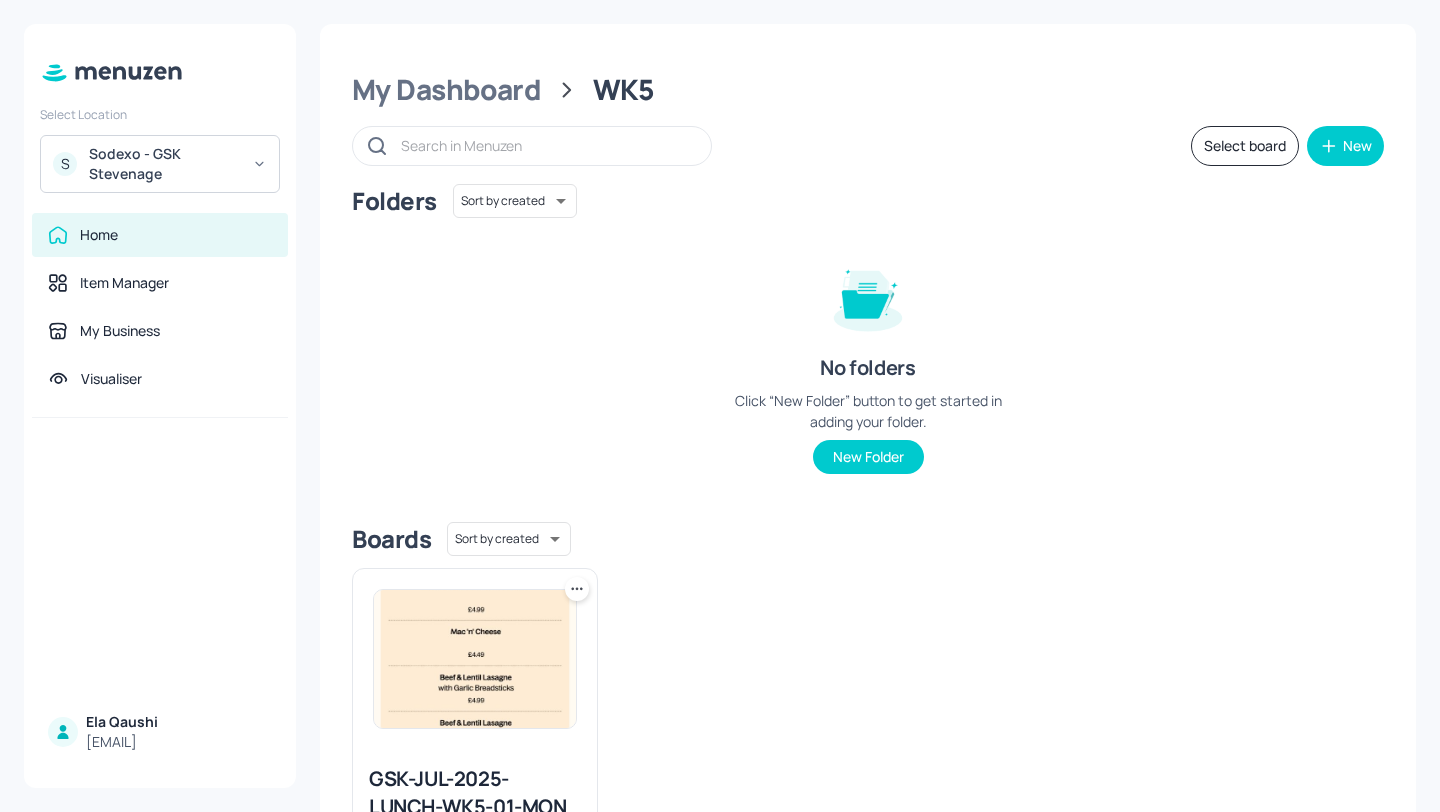scroll, scrollTop: 151, scrollLeft: 0, axis: vertical 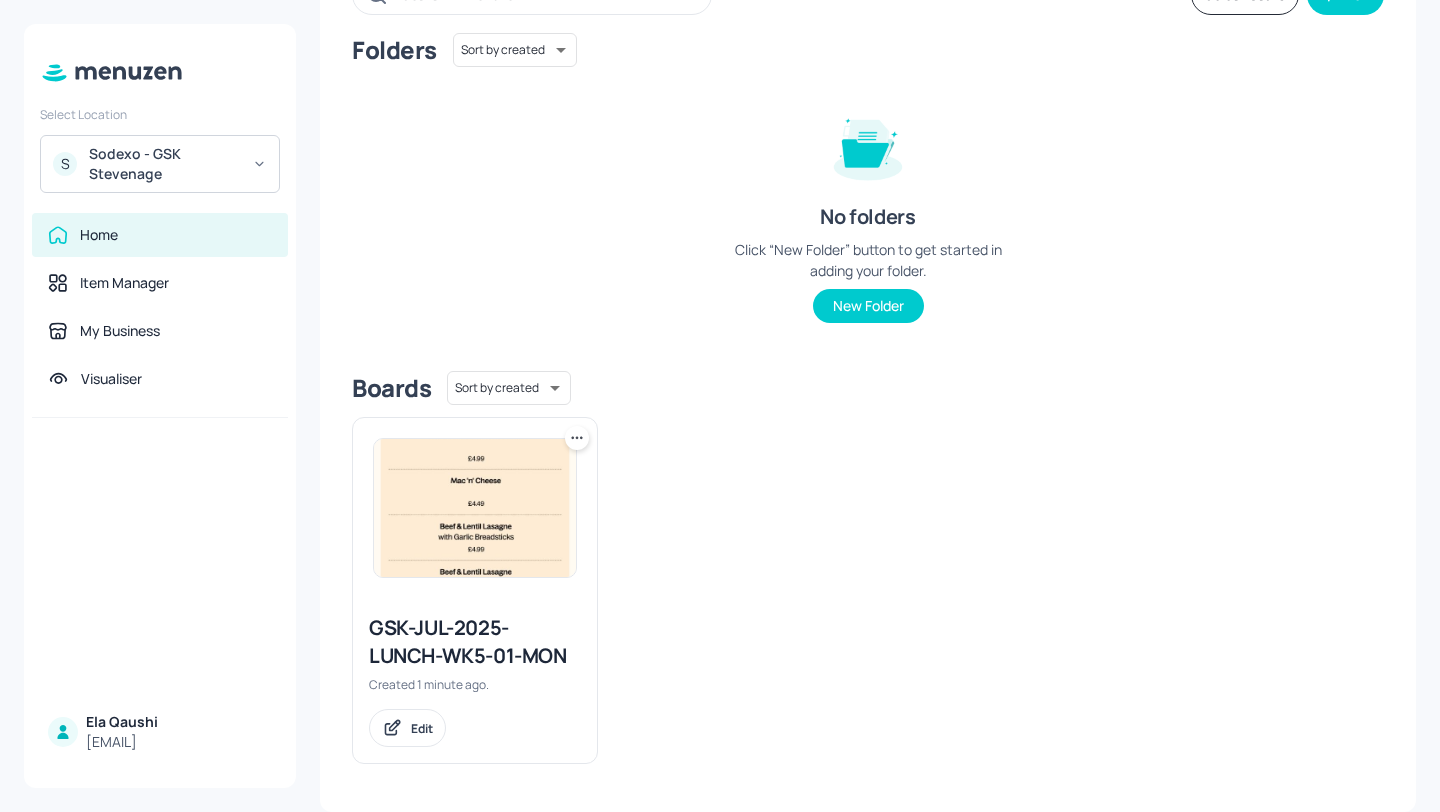 click 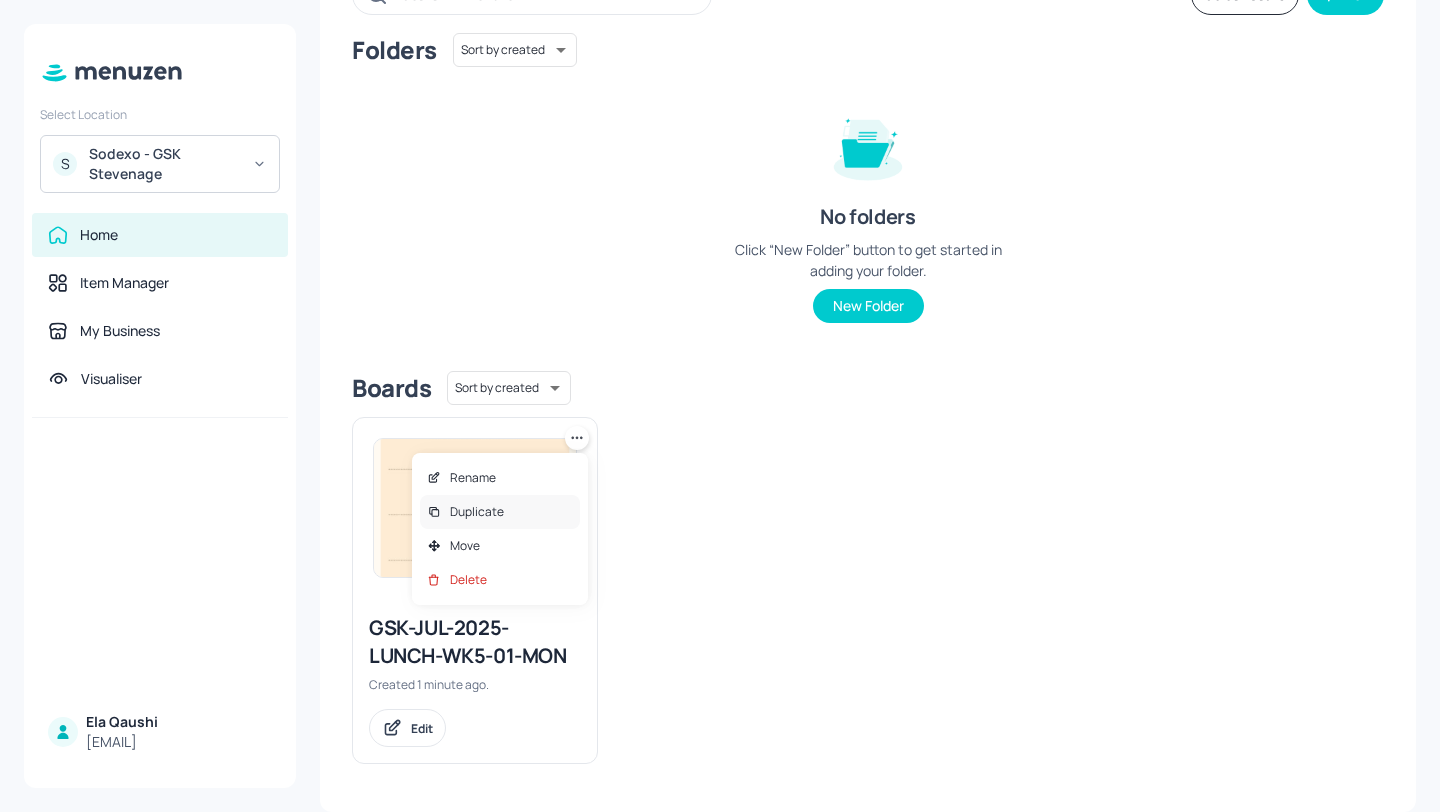 click on "Duplicate" at bounding box center (500, 512) 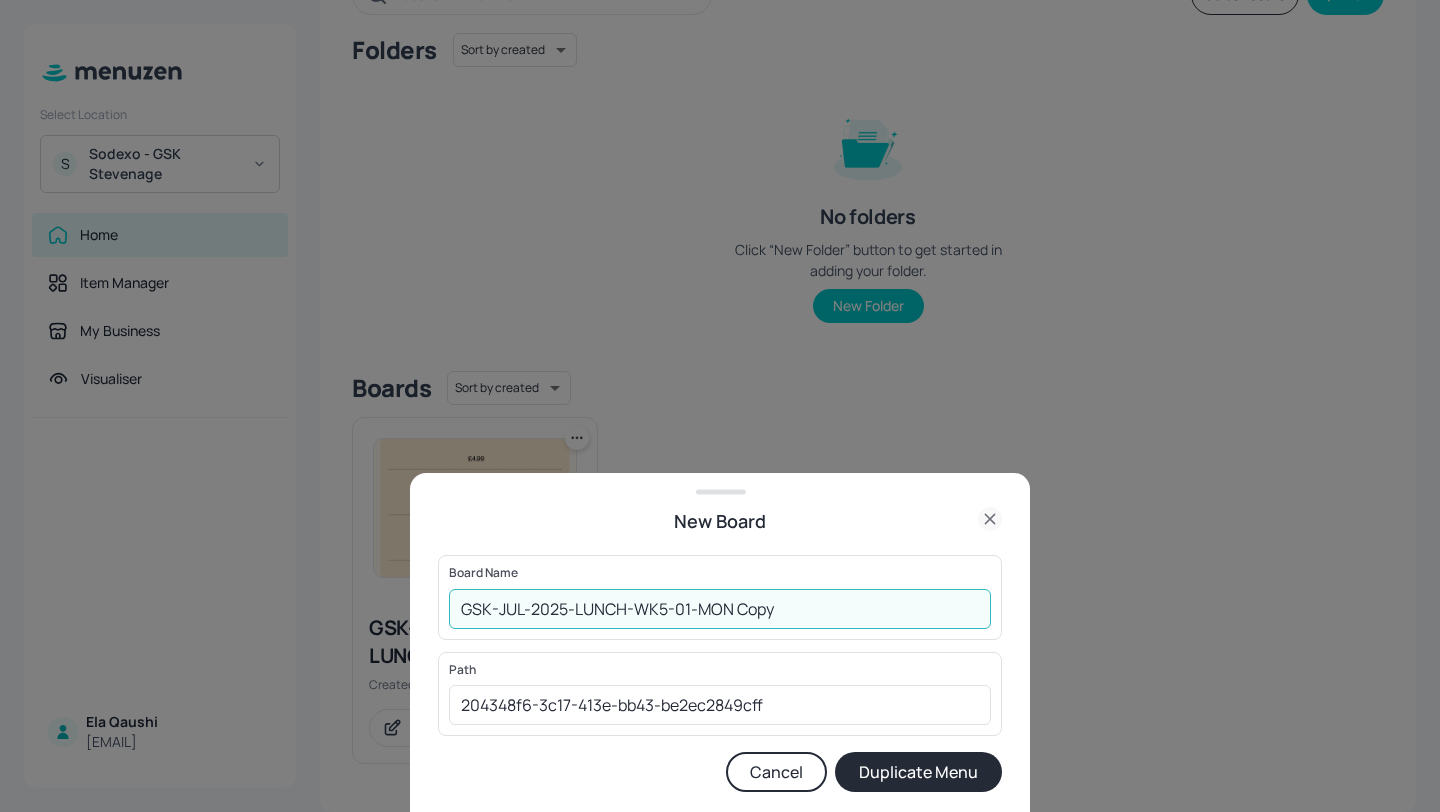 drag, startPoint x: 816, startPoint y: 613, endPoint x: 685, endPoint y: 609, distance: 131.06105 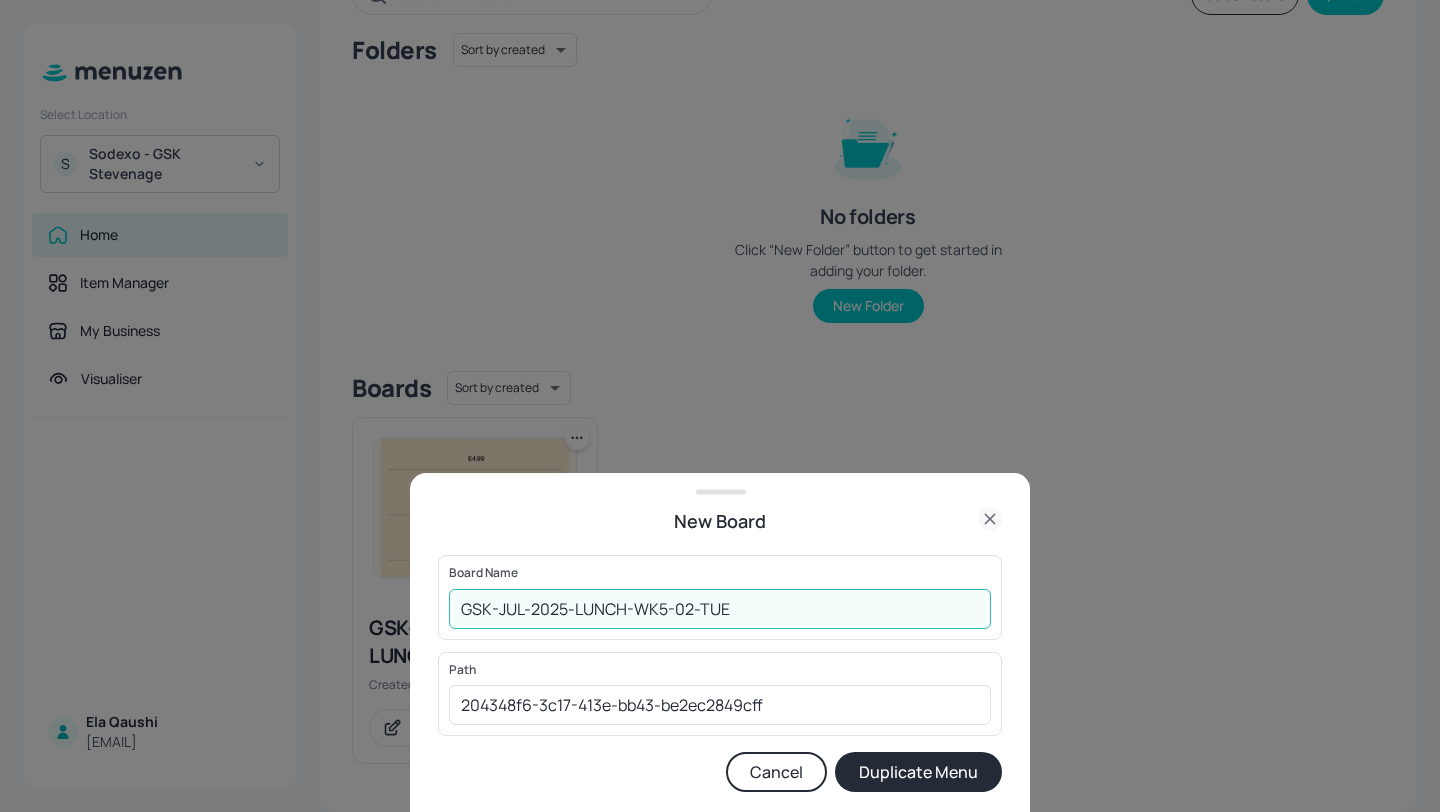 type on "GSK-JUL-2025-LUNCH-WK5-02-TUE" 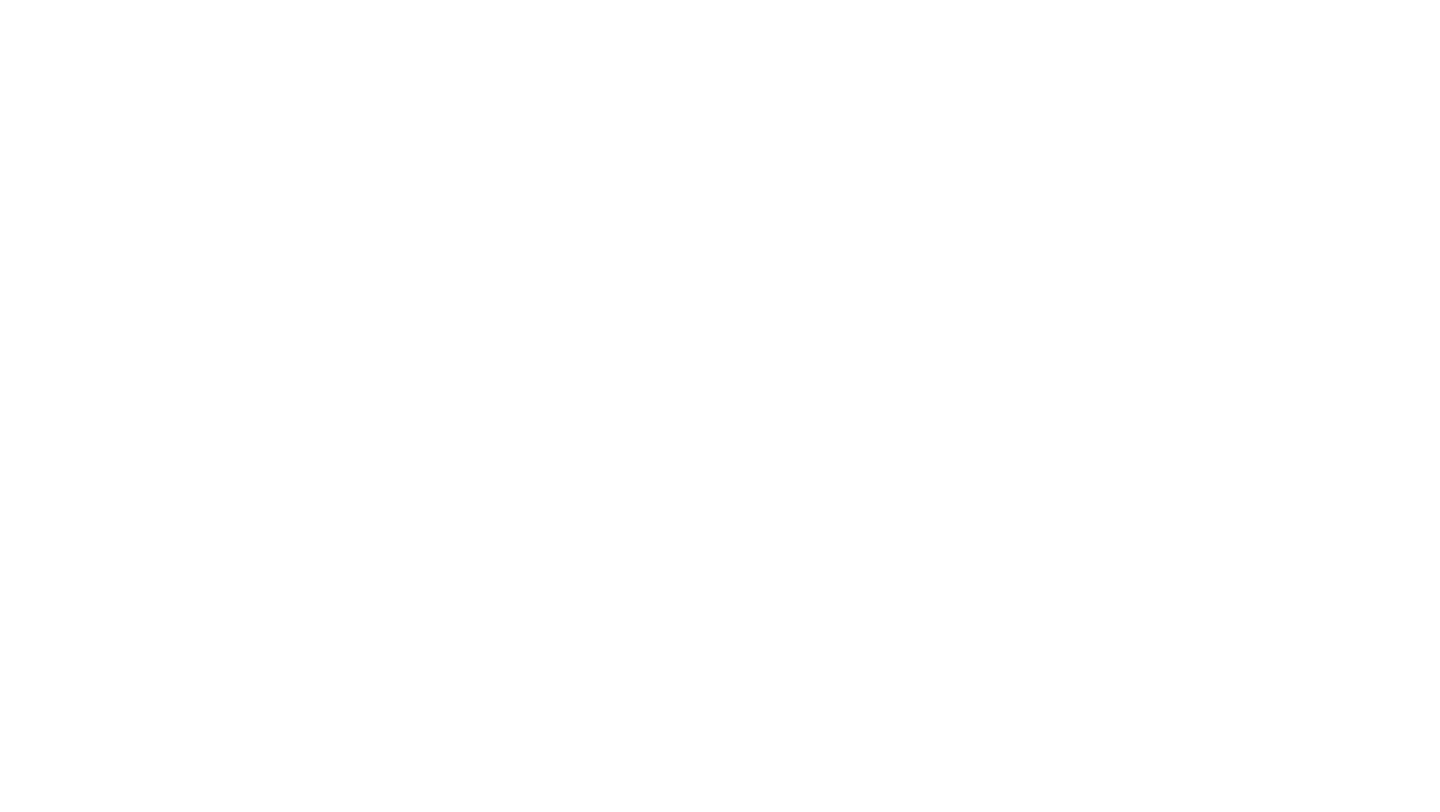 scroll, scrollTop: 0, scrollLeft: 0, axis: both 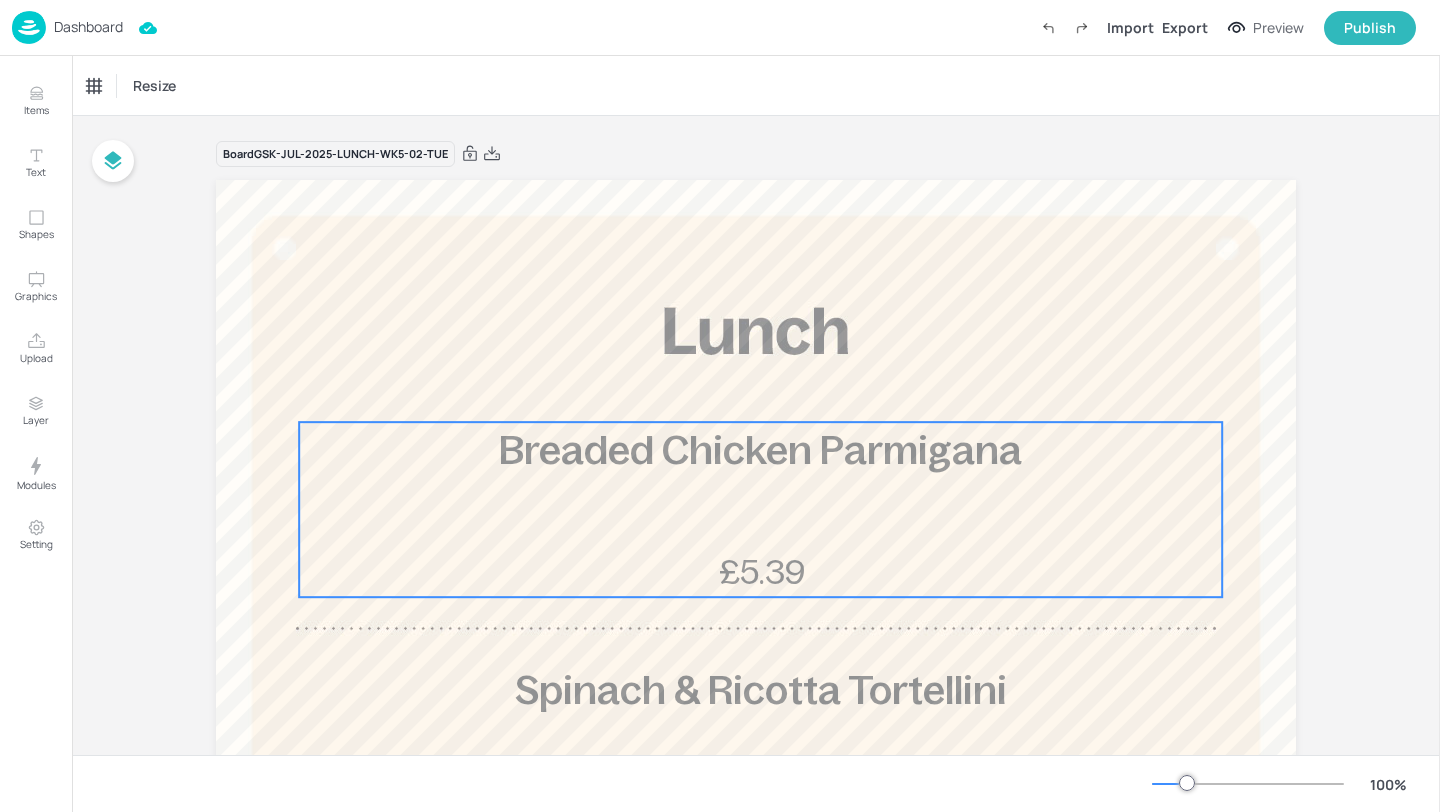 click on "Breaded Chicken Parmigana" at bounding box center [760, 450] 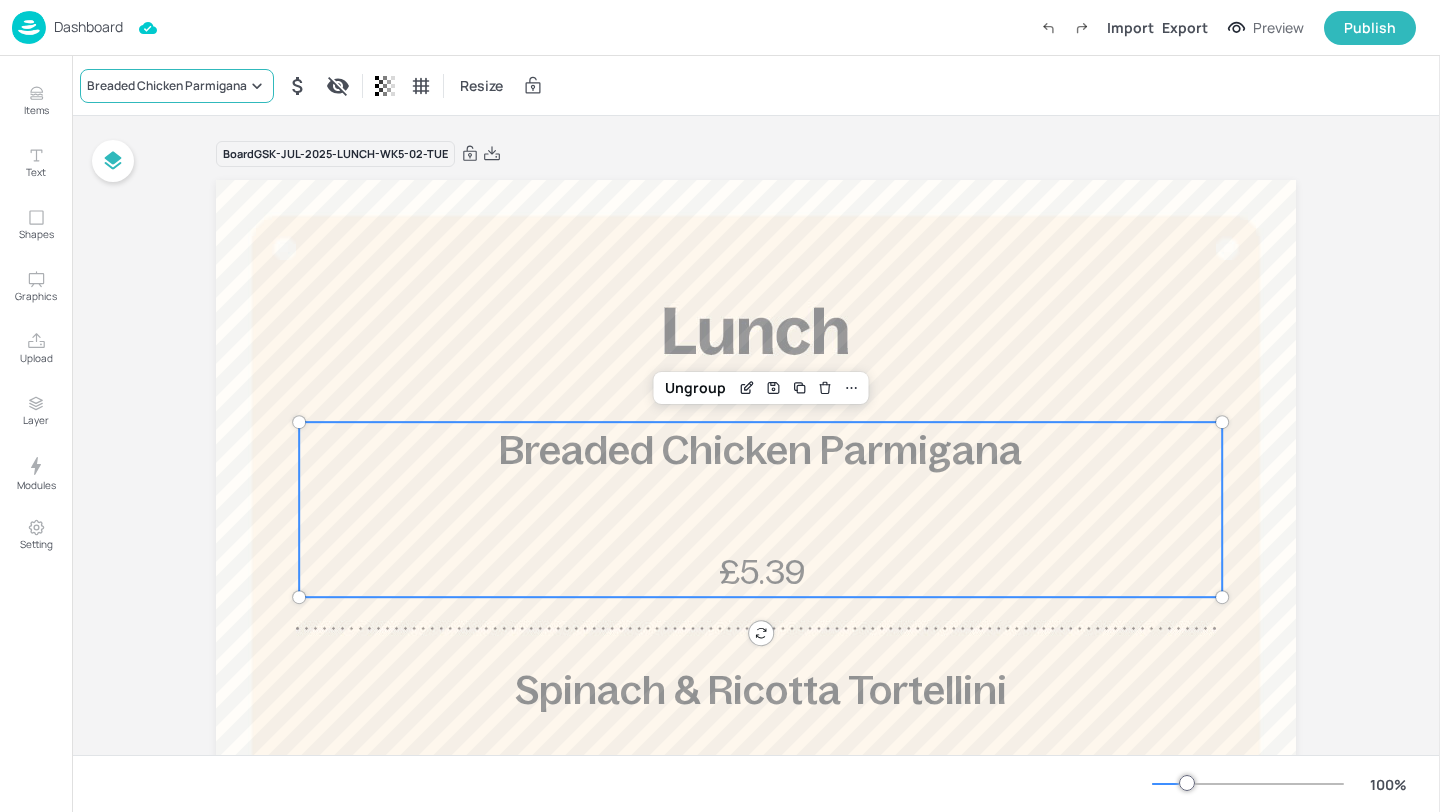 click on "Breaded Chicken Parmigana" at bounding box center (167, 86) 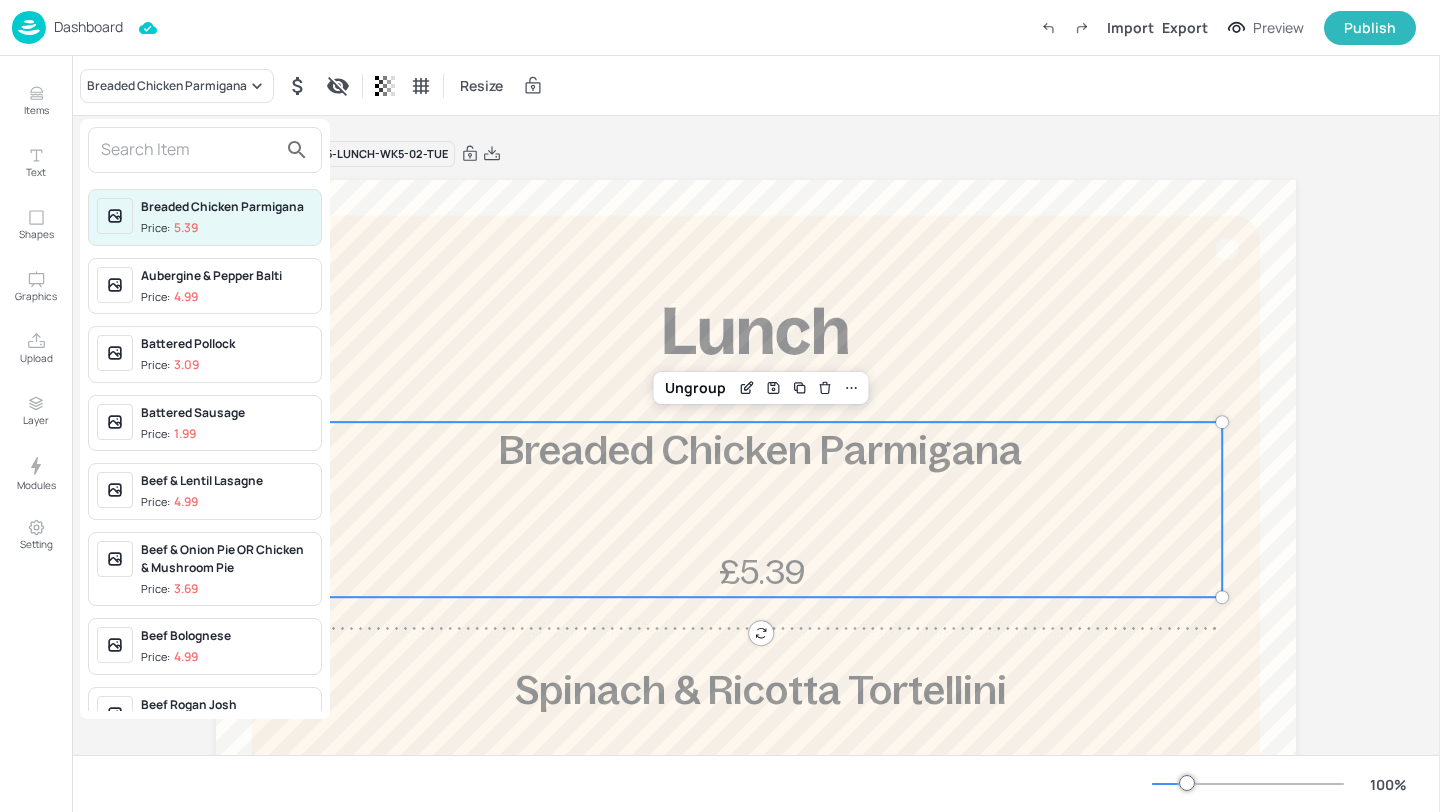 click at bounding box center (189, 150) 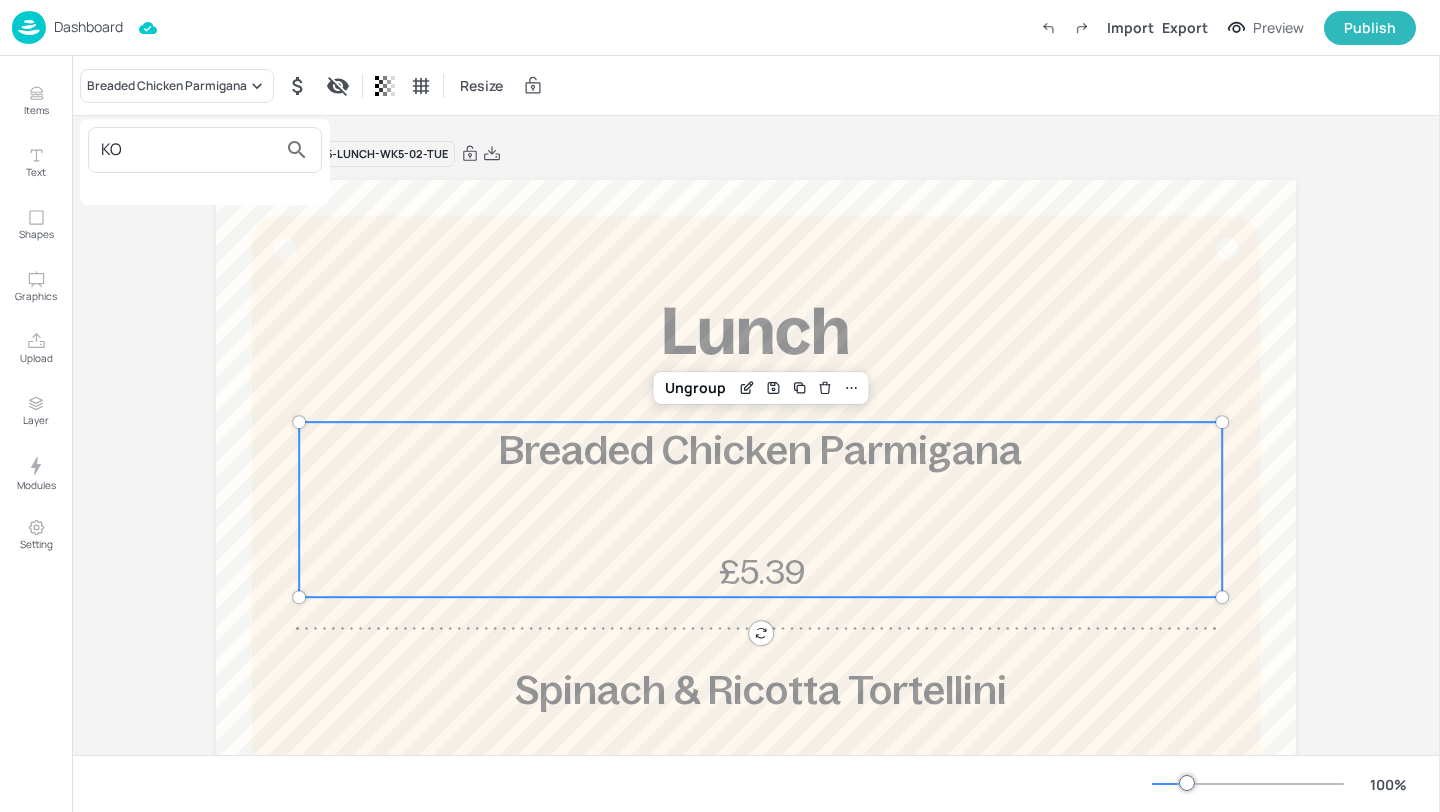 type on "KO" 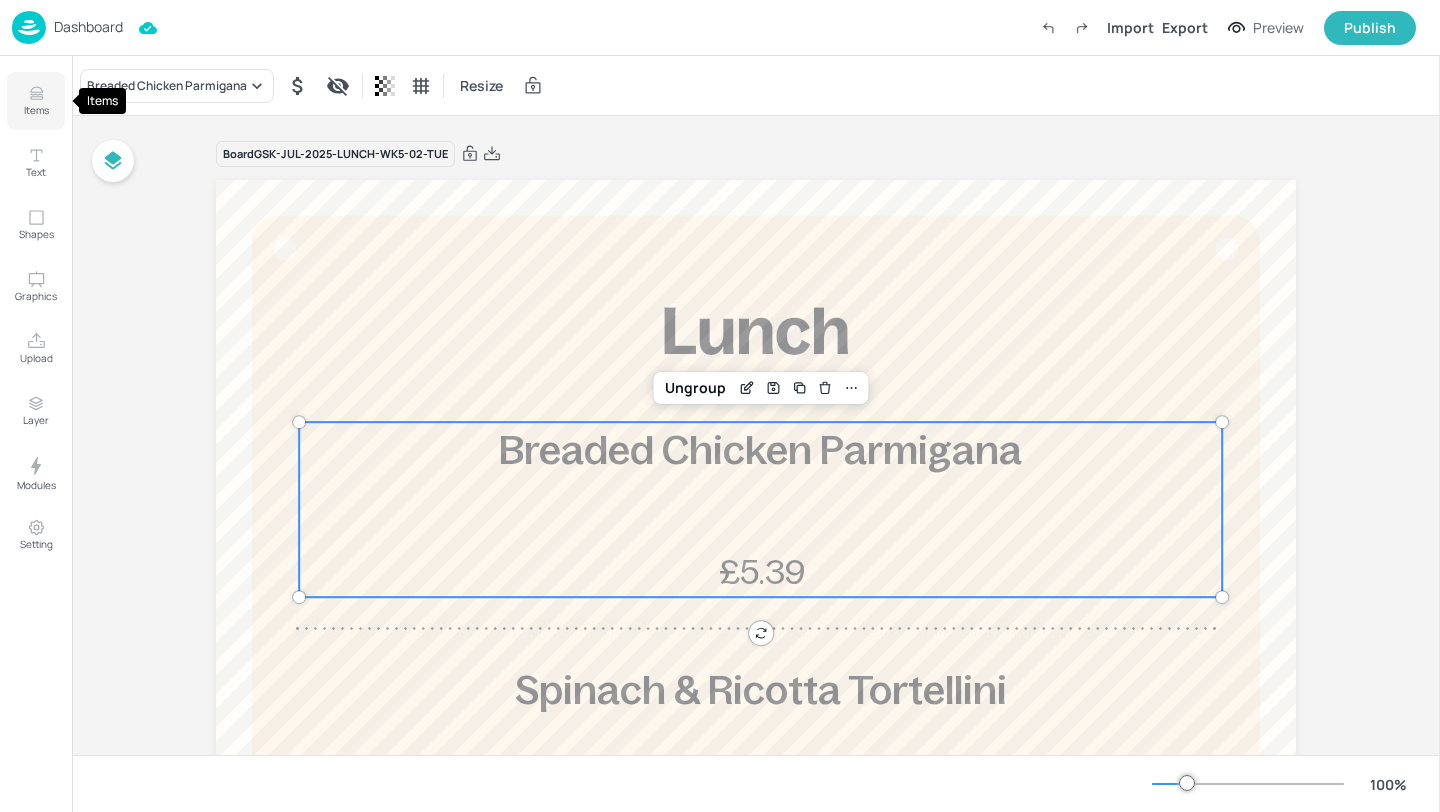 click on "Items" at bounding box center (36, 110) 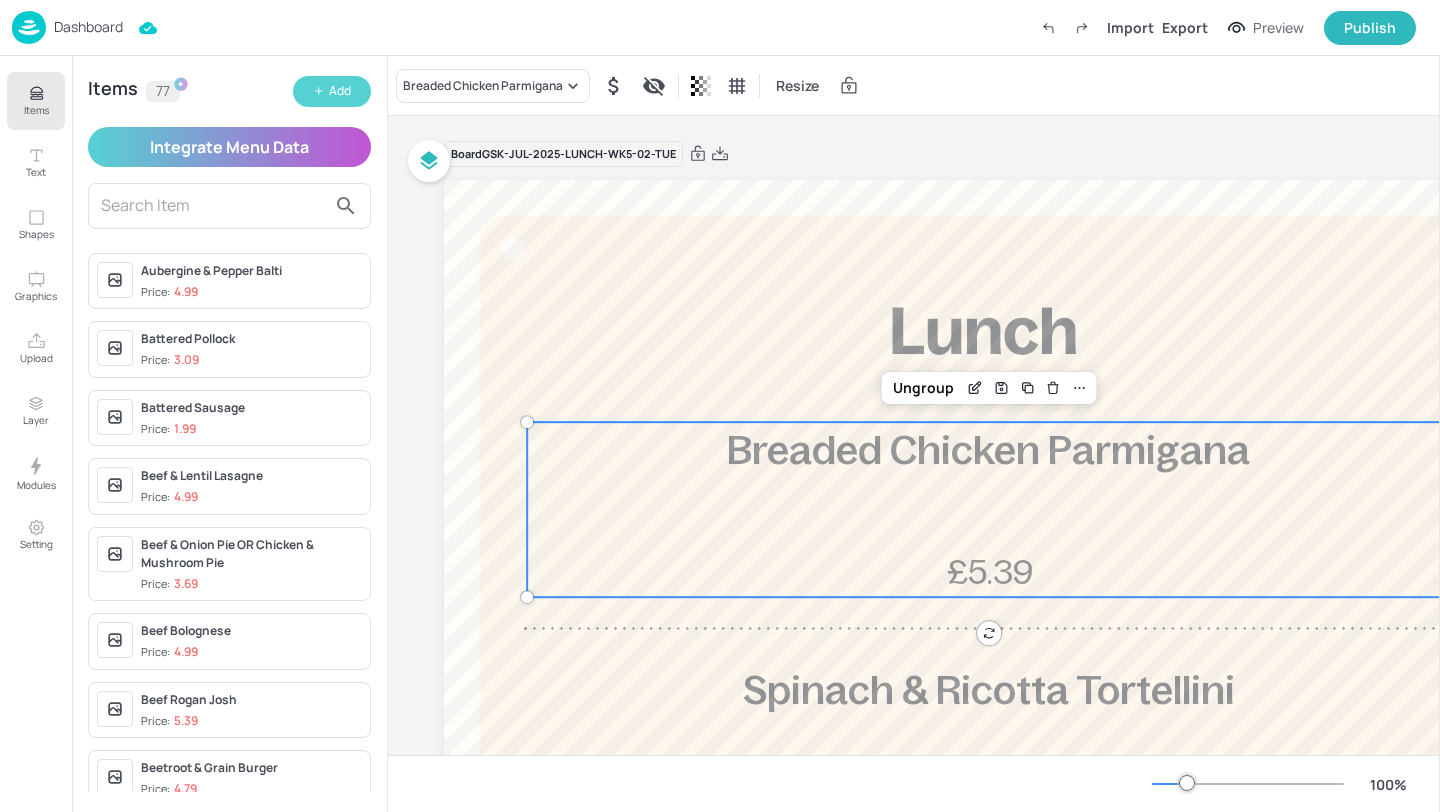 click on "Add" at bounding box center (340, 91) 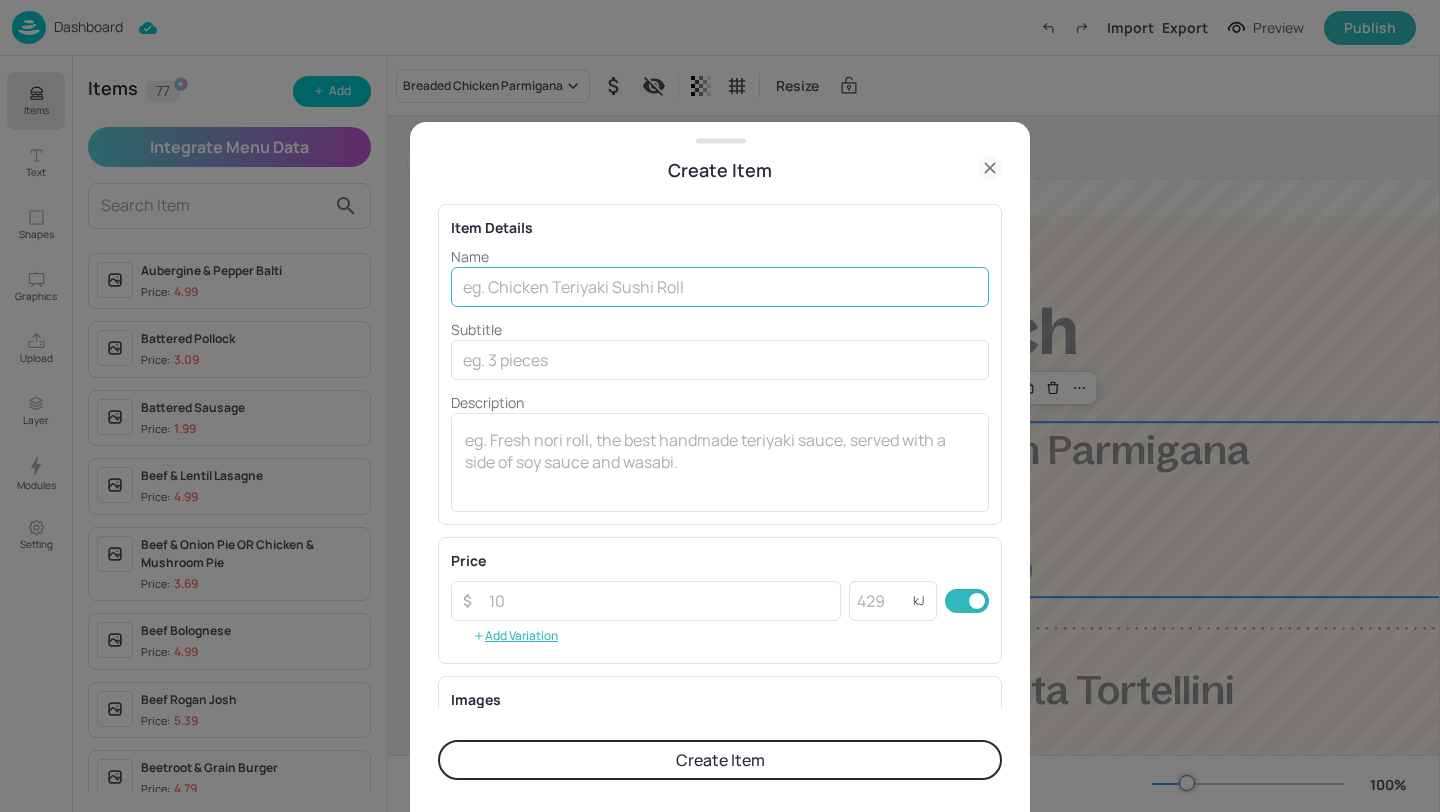 click at bounding box center [720, 287] 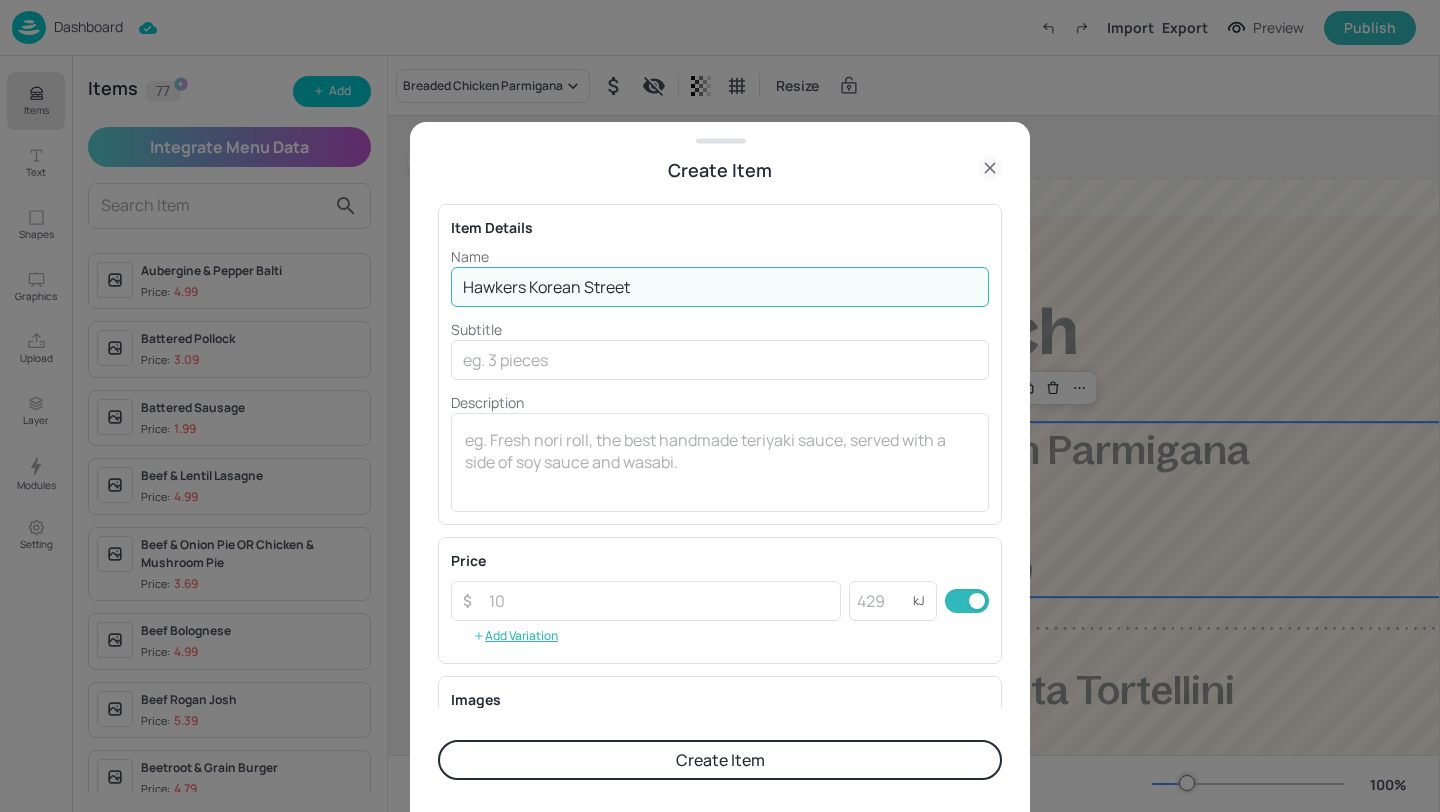 type on "Hawkers Korean Street" 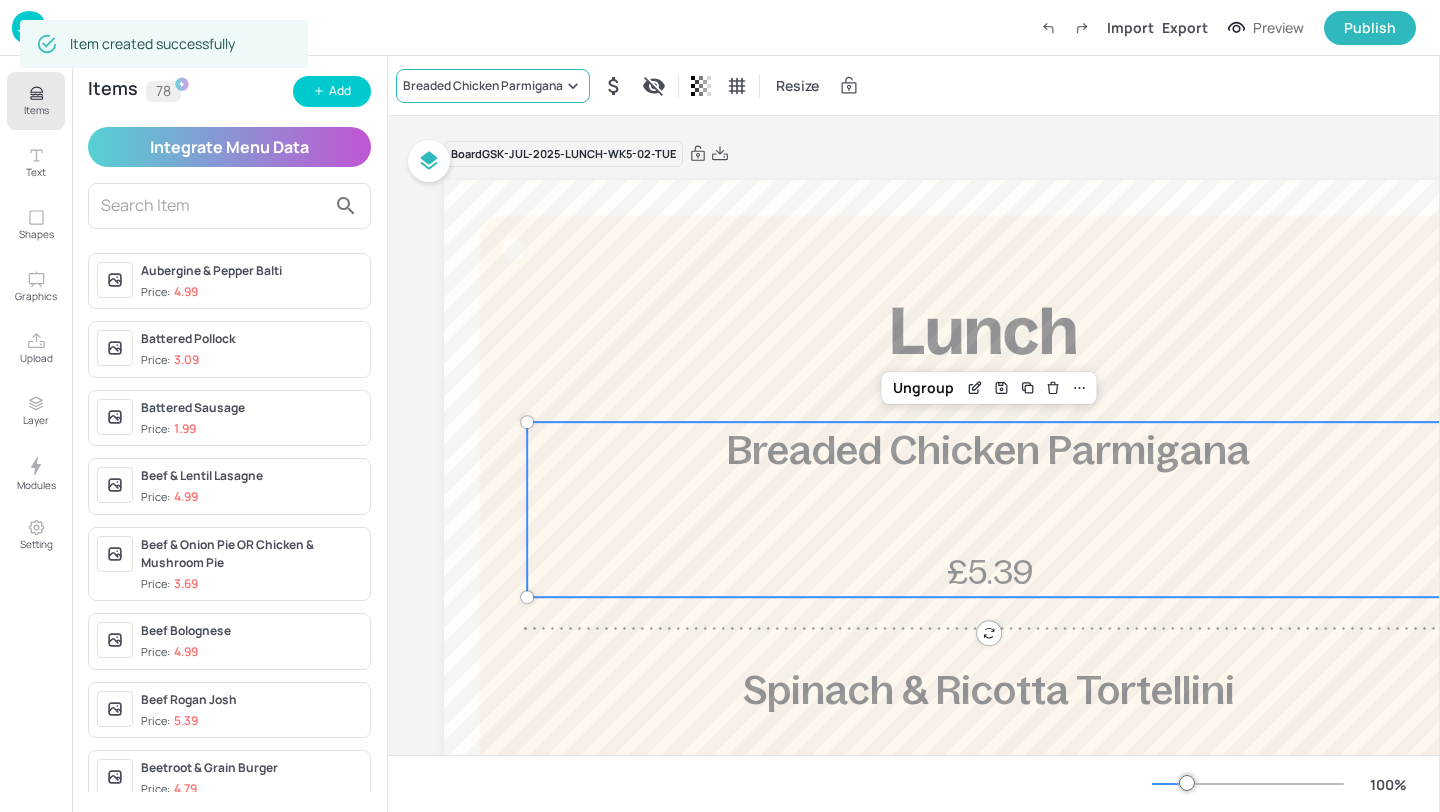 click on "Breaded Chicken Parmigana" at bounding box center (483, 86) 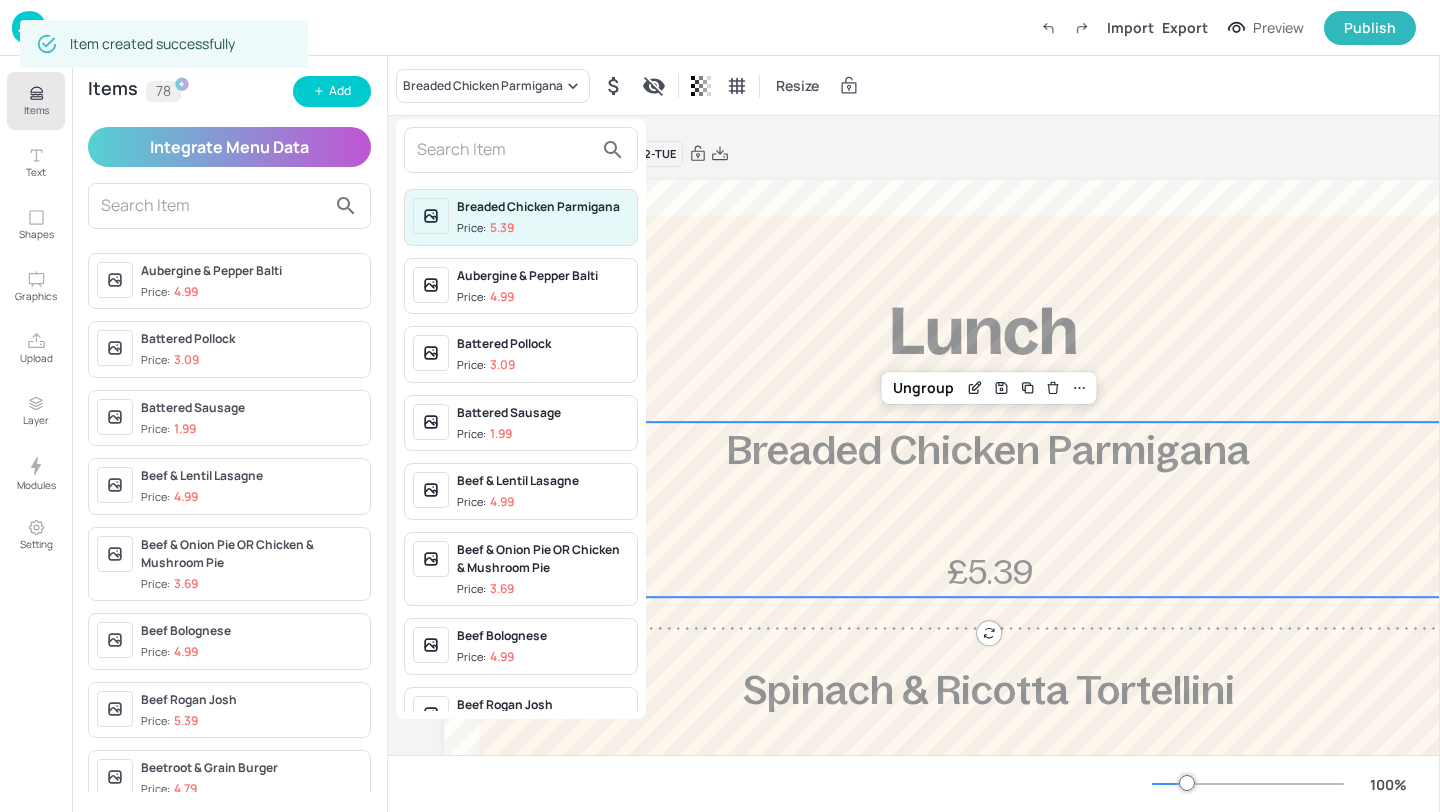 click at bounding box center [505, 150] 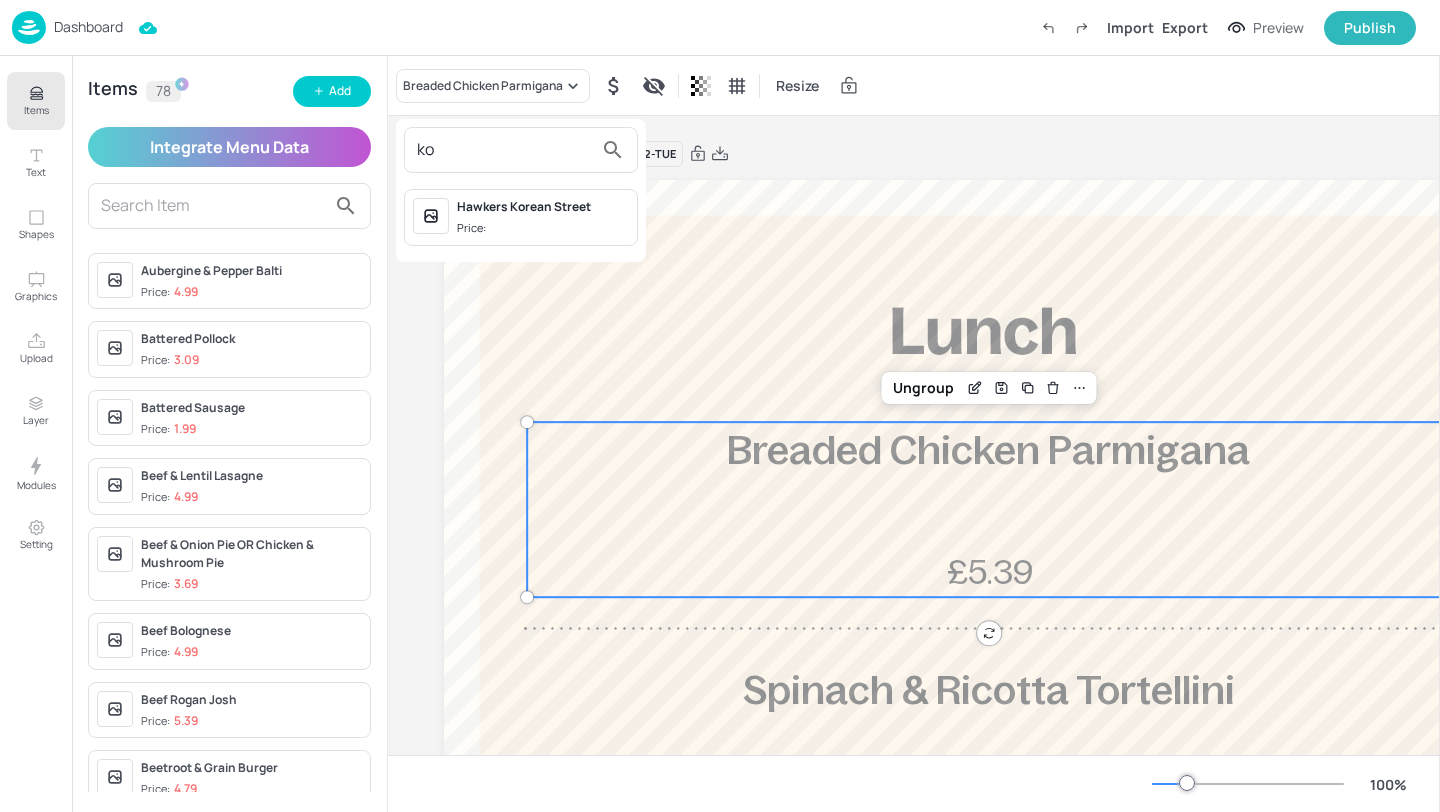 type on "ko" 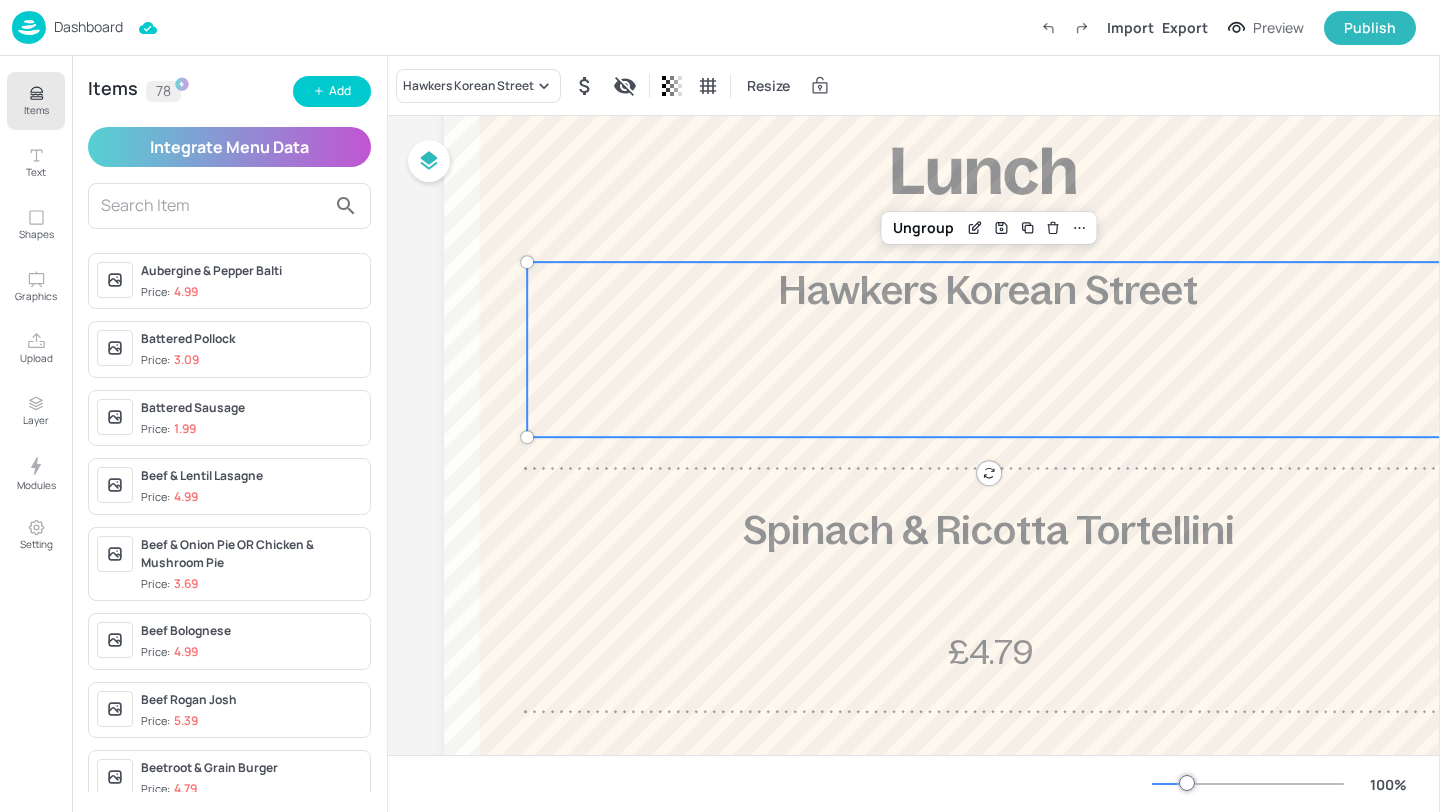 scroll, scrollTop: 454, scrollLeft: 0, axis: vertical 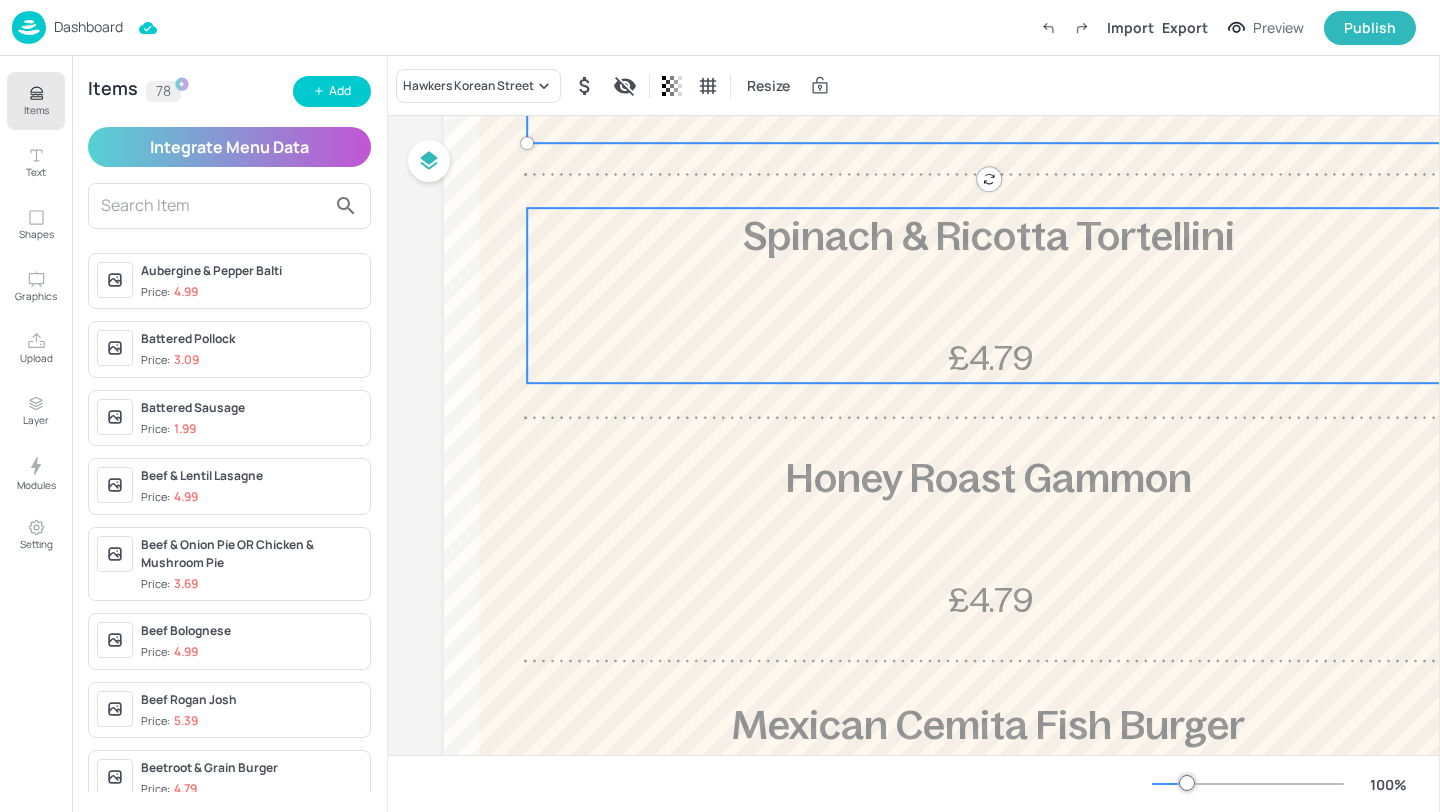 click on "Spinach & Ricotta Tortellini £4.79" at bounding box center [988, 295] 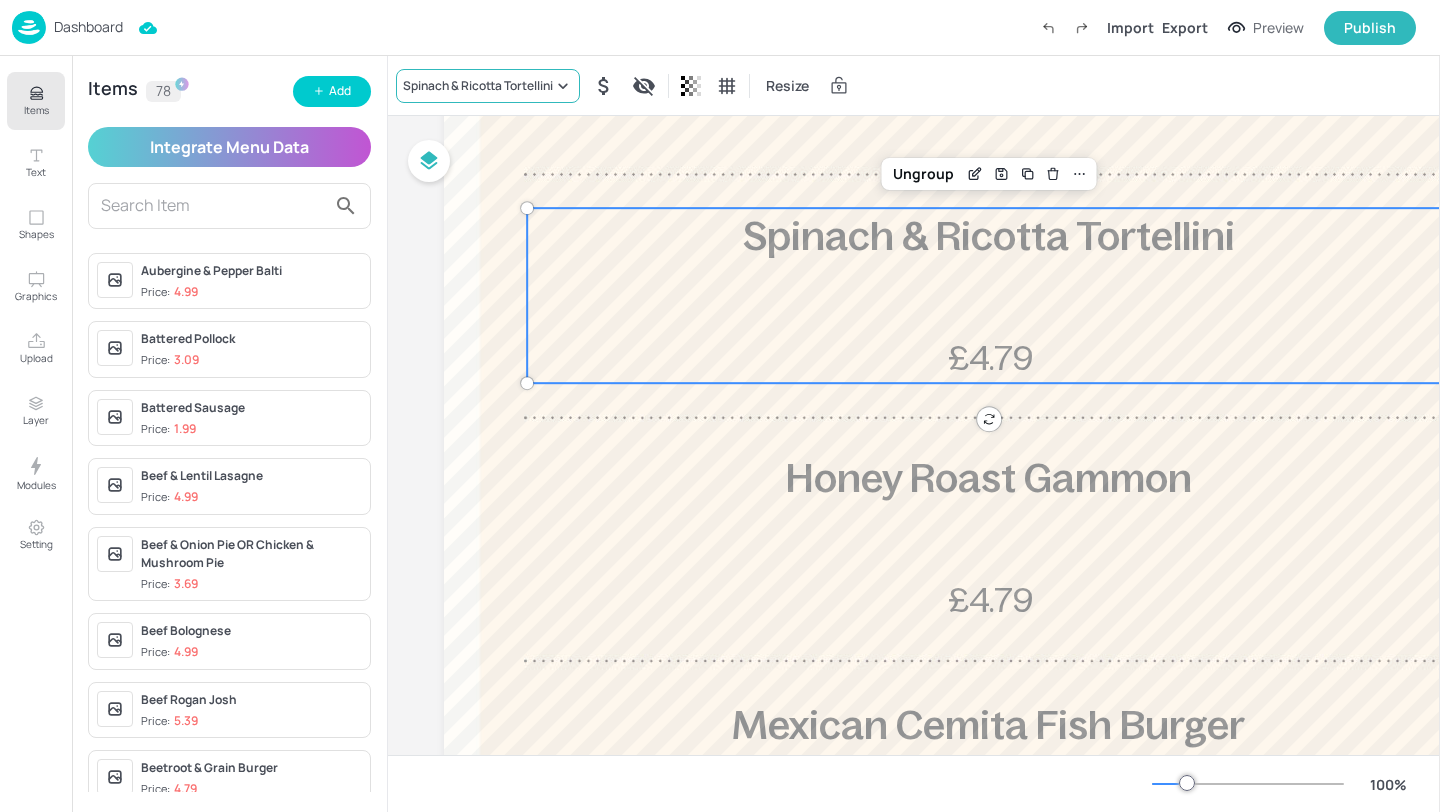 click on "Spinach & Ricotta Tortellini" at bounding box center [488, 86] 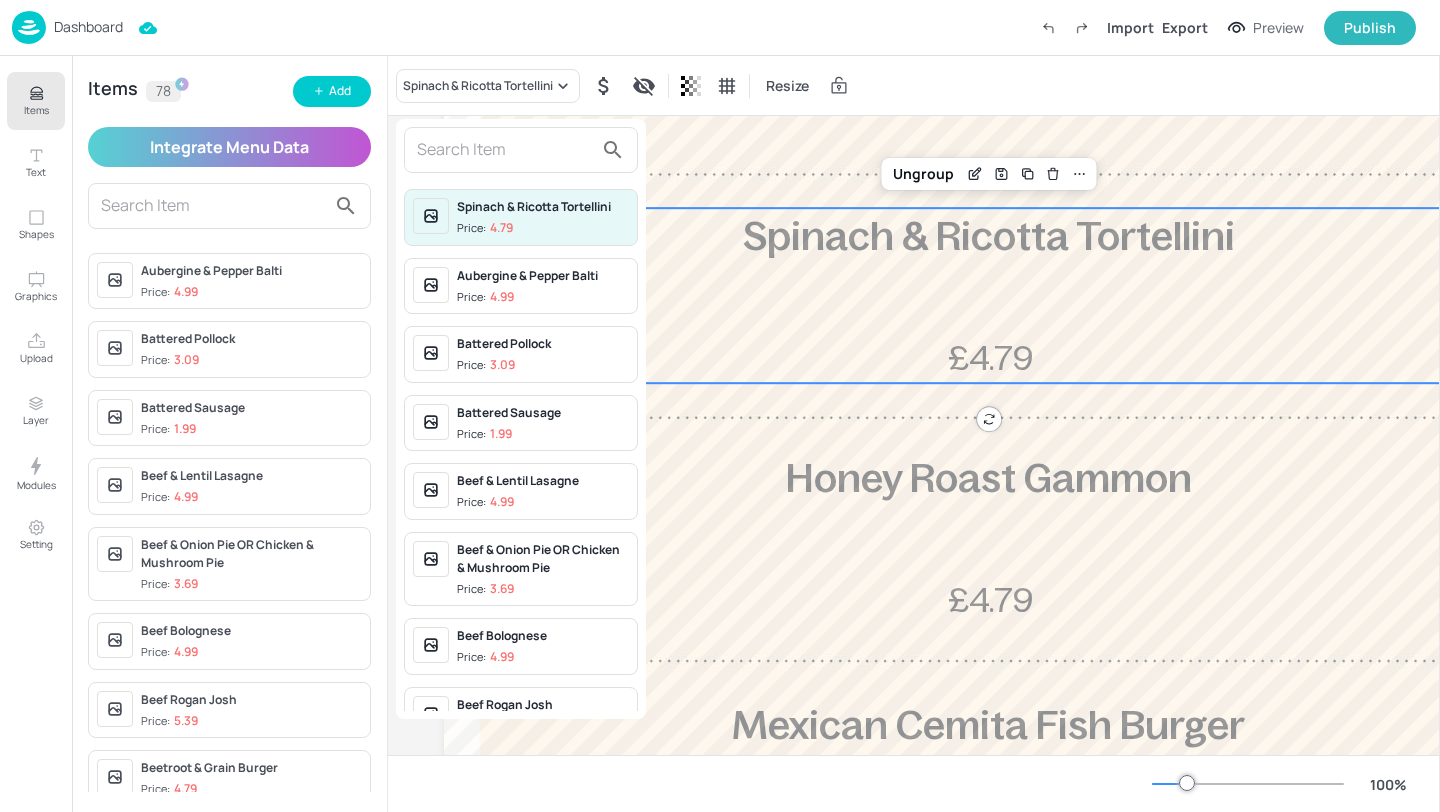 click at bounding box center [505, 150] 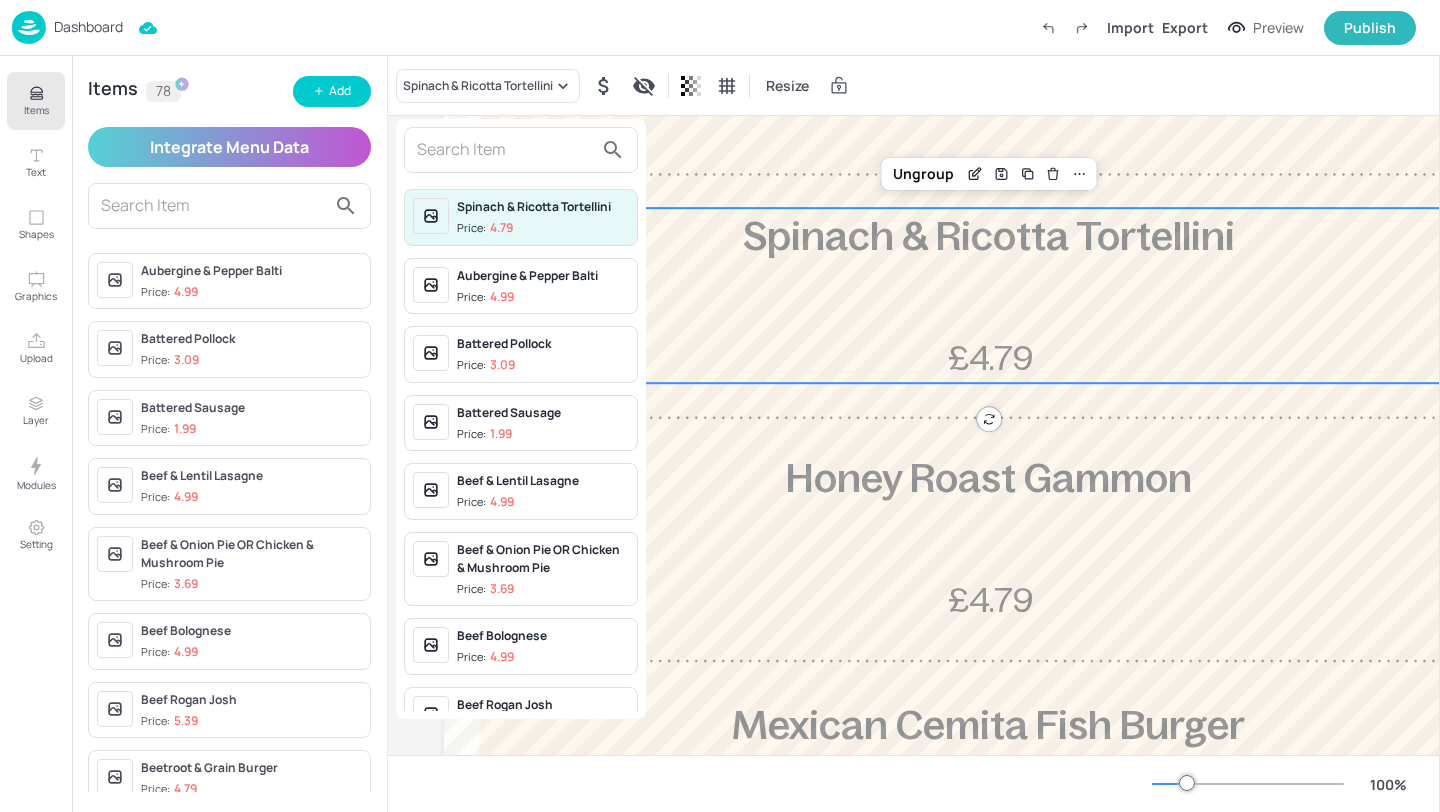 type on "j" 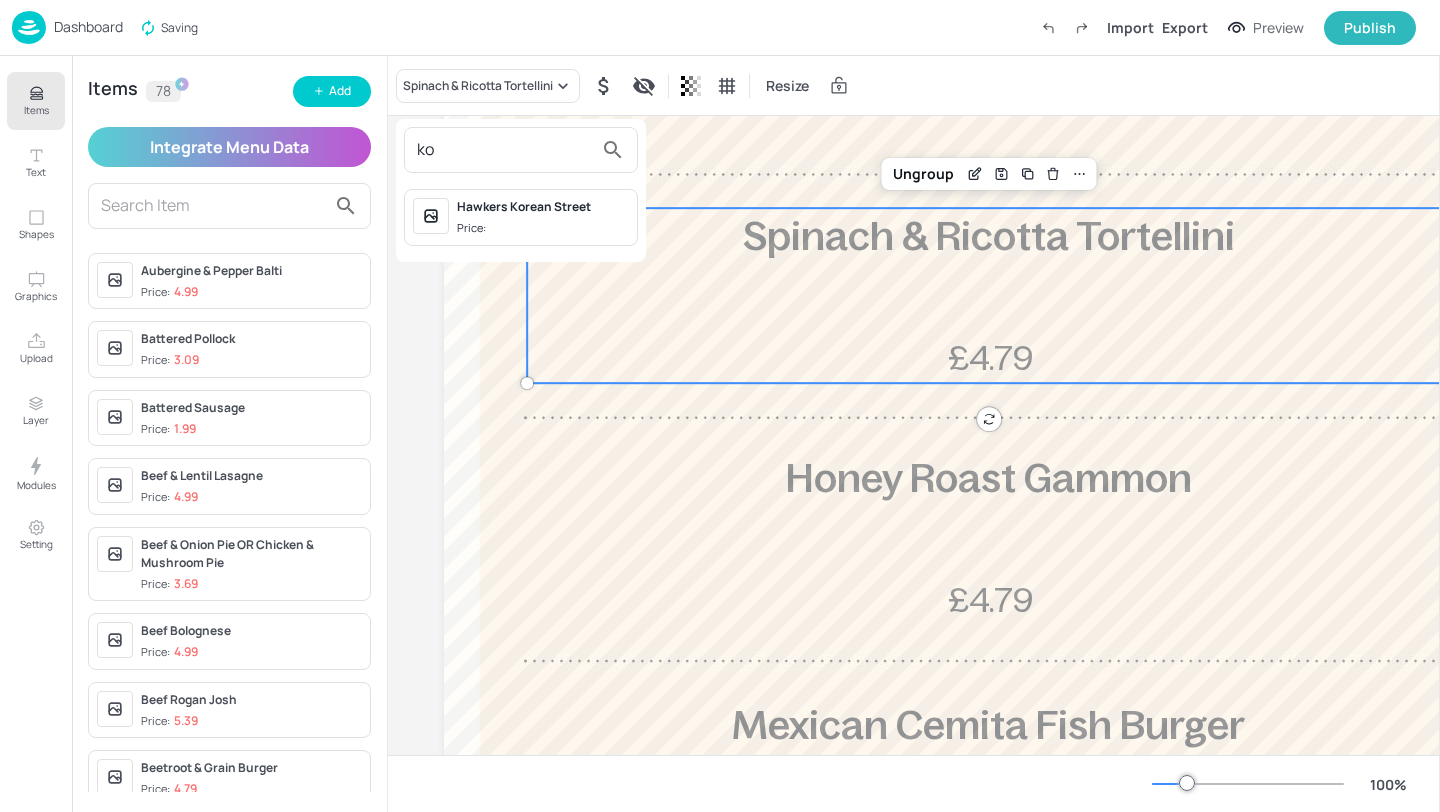 type on "ko" 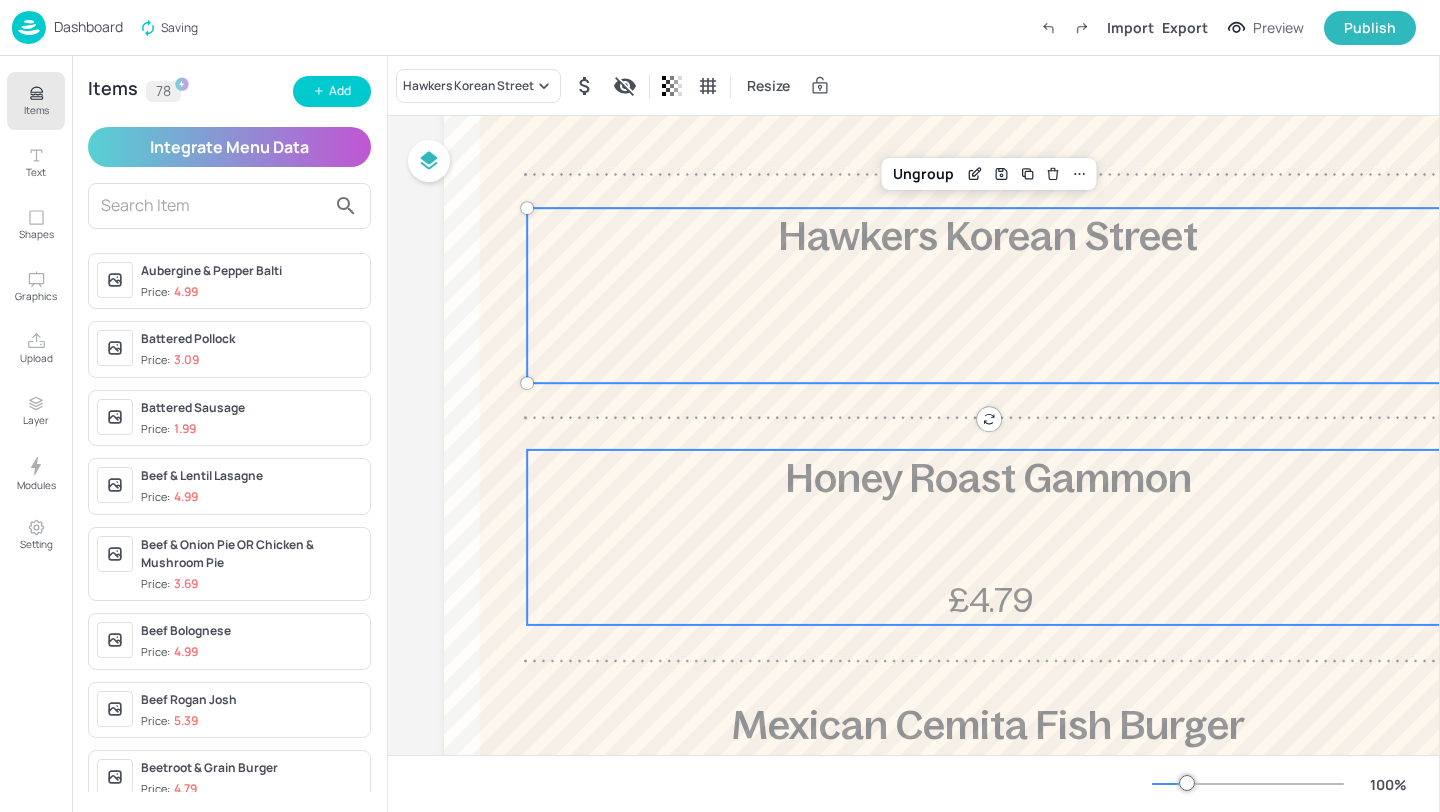 scroll, scrollTop: 690, scrollLeft: 0, axis: vertical 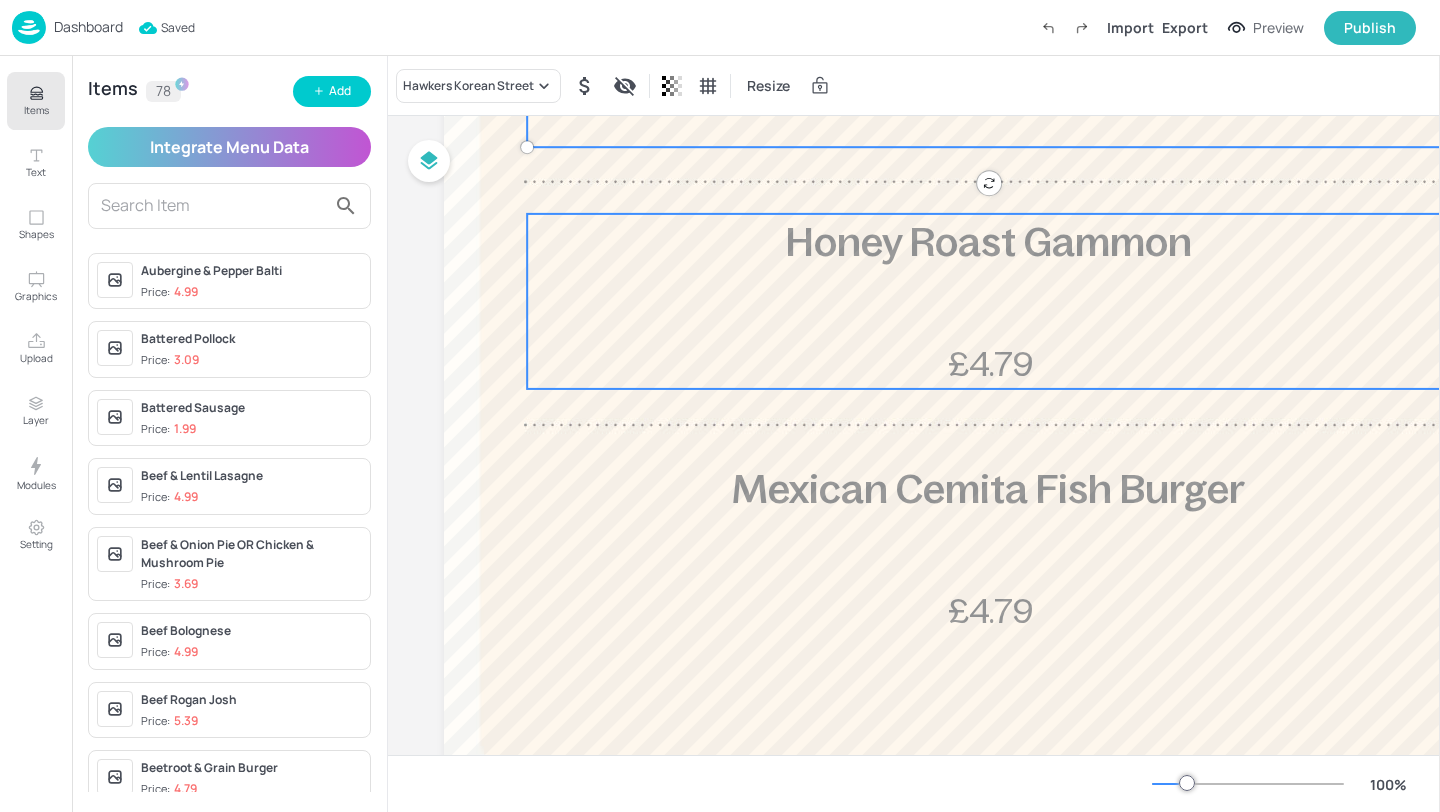 click on "Honey Roast Gammon £4.79" at bounding box center [988, 301] 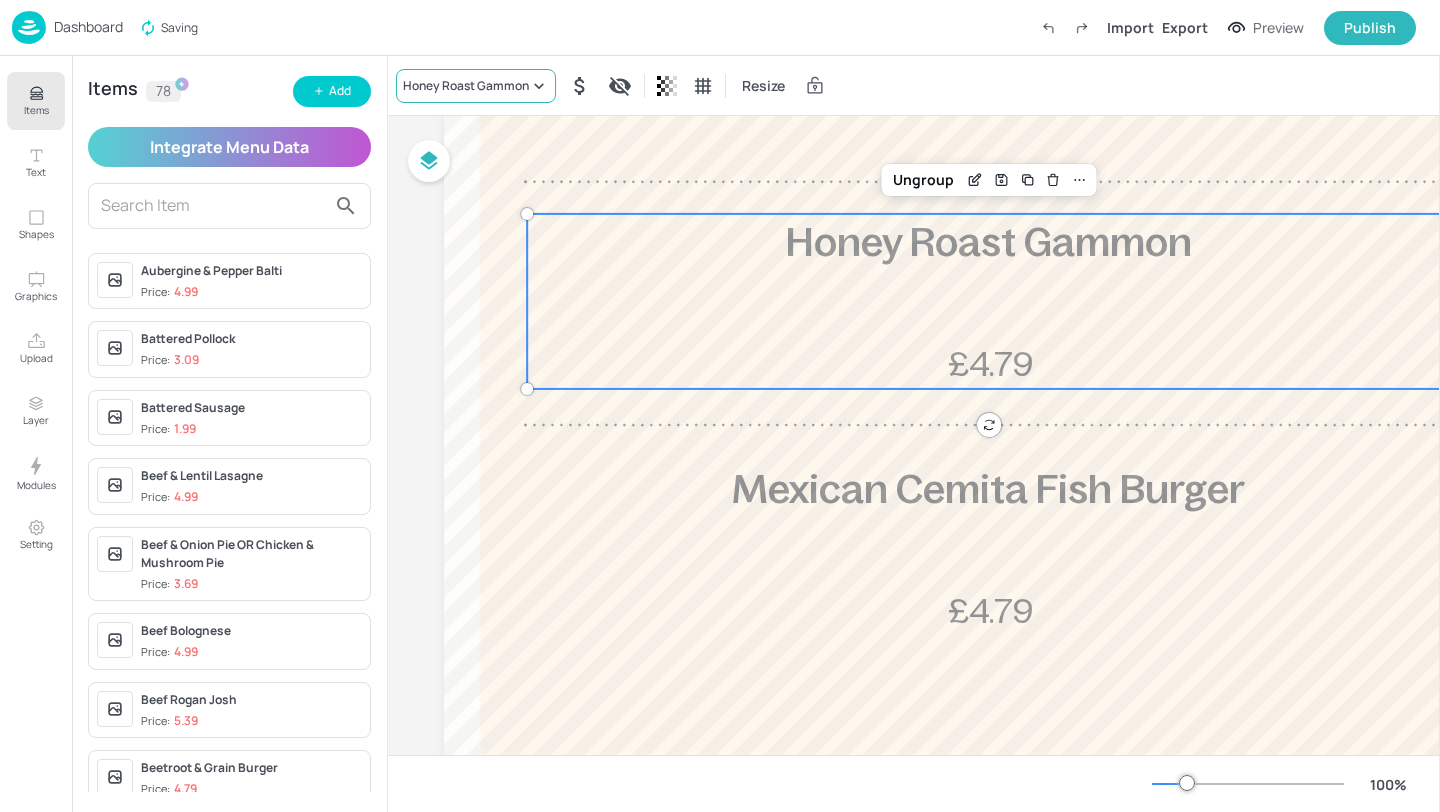 click on "Honey Roast Gammon" at bounding box center (476, 86) 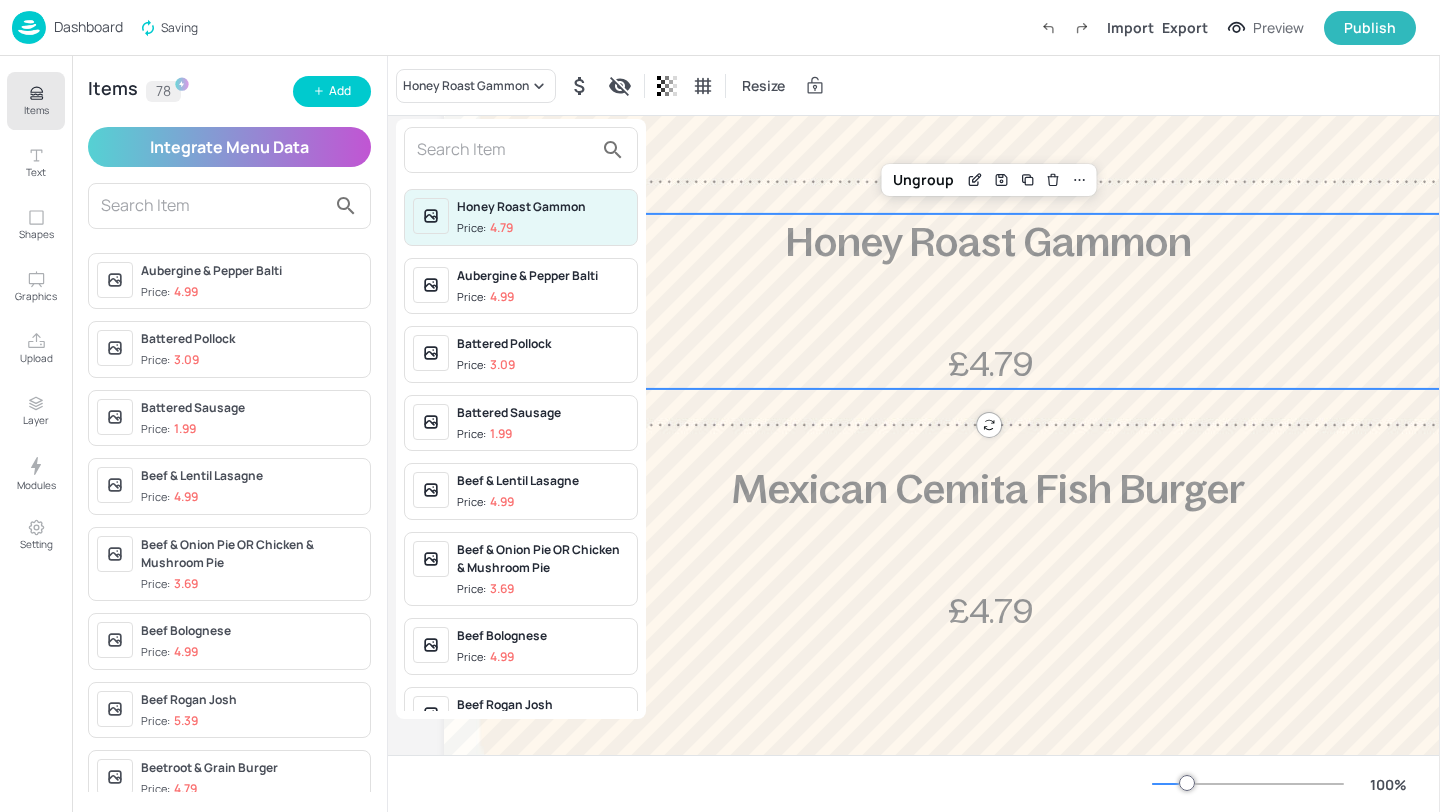 click at bounding box center (505, 150) 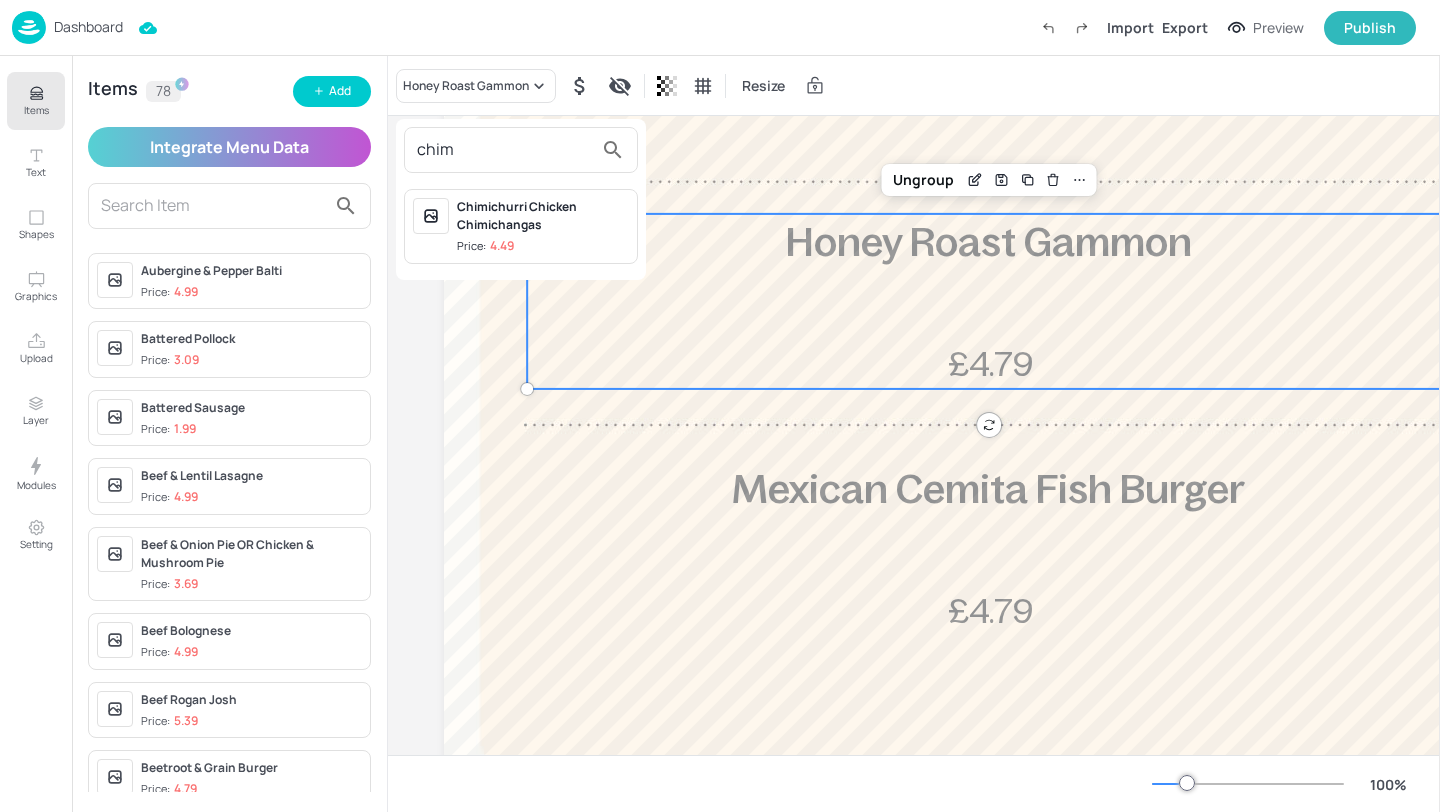type on "chim" 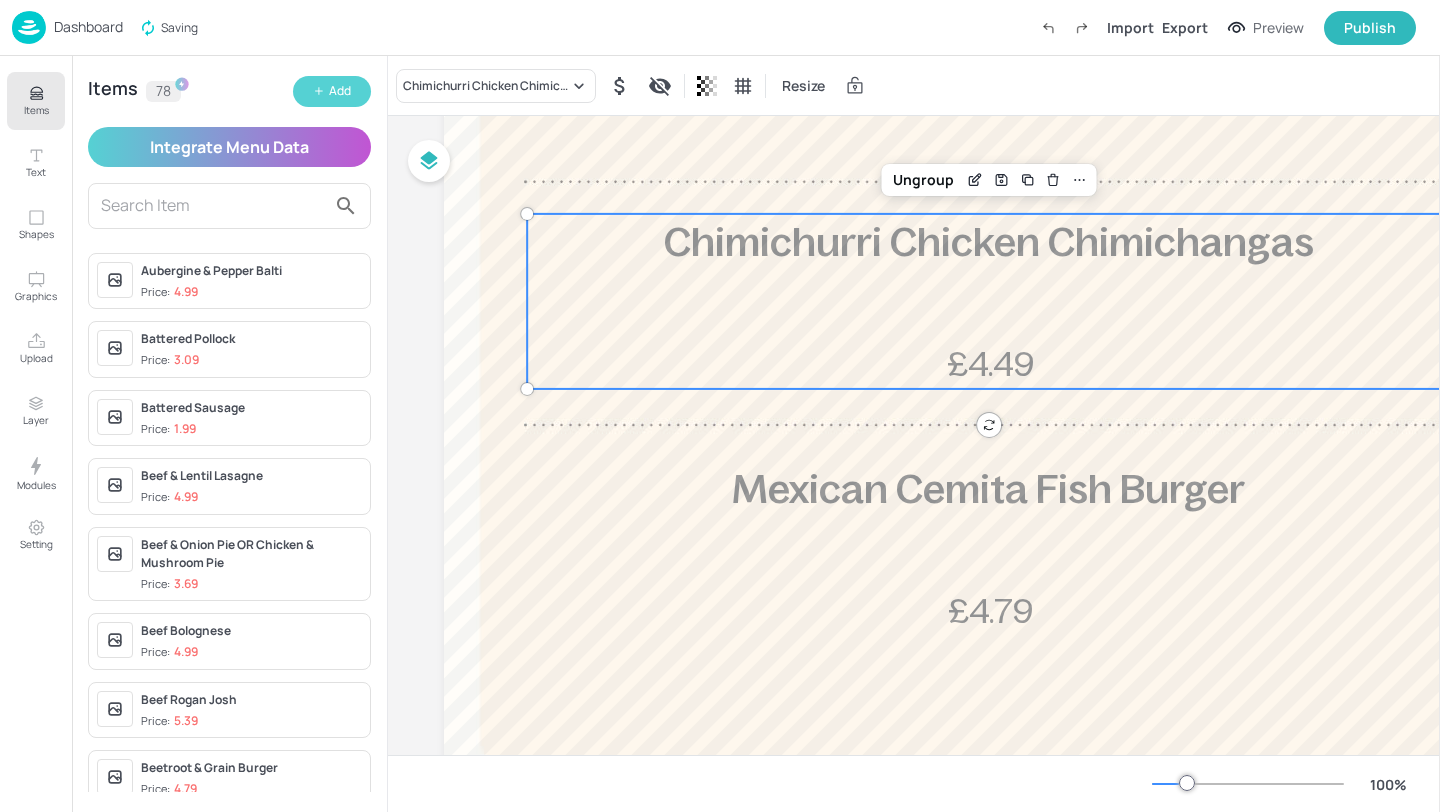 click on "Add" at bounding box center (340, 91) 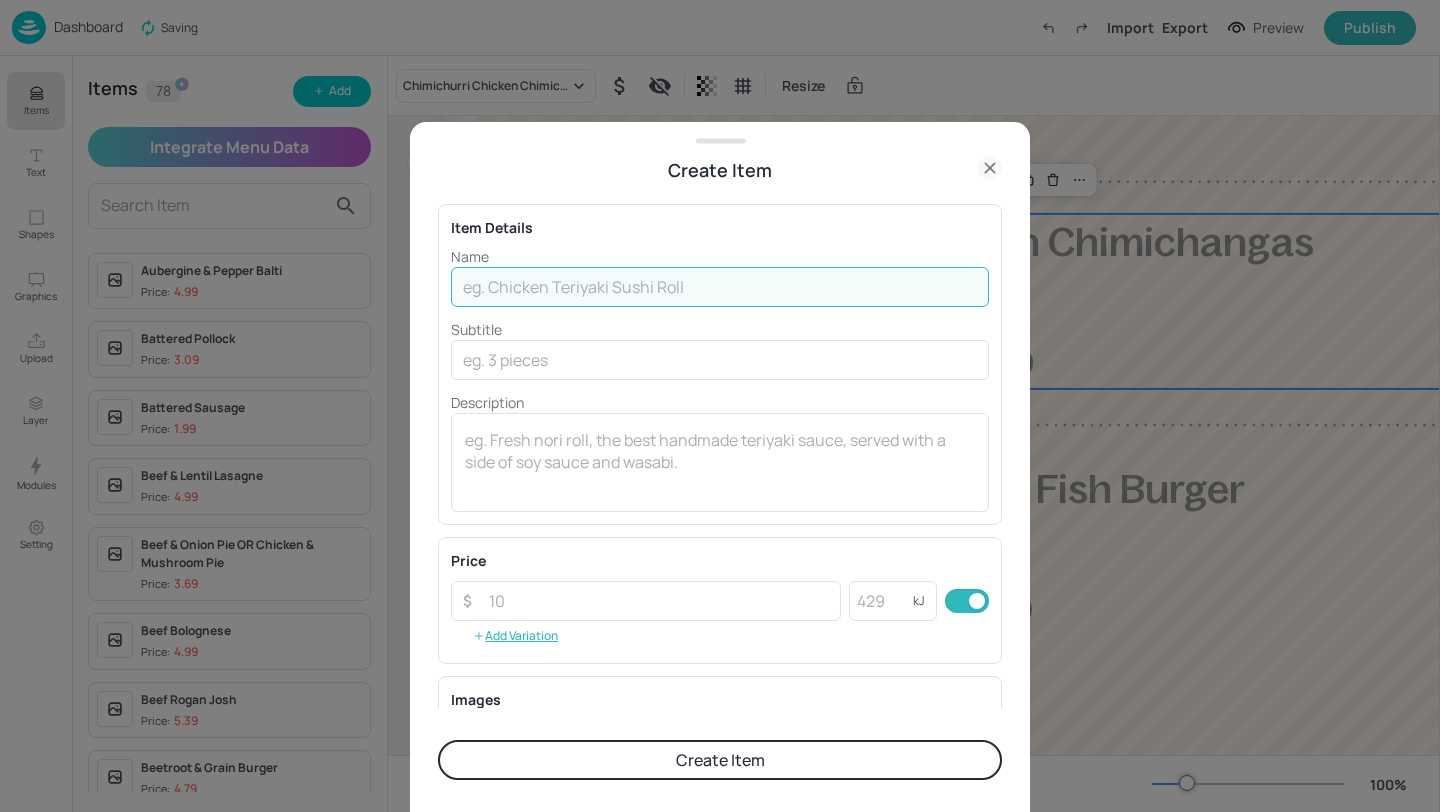 click at bounding box center [720, 287] 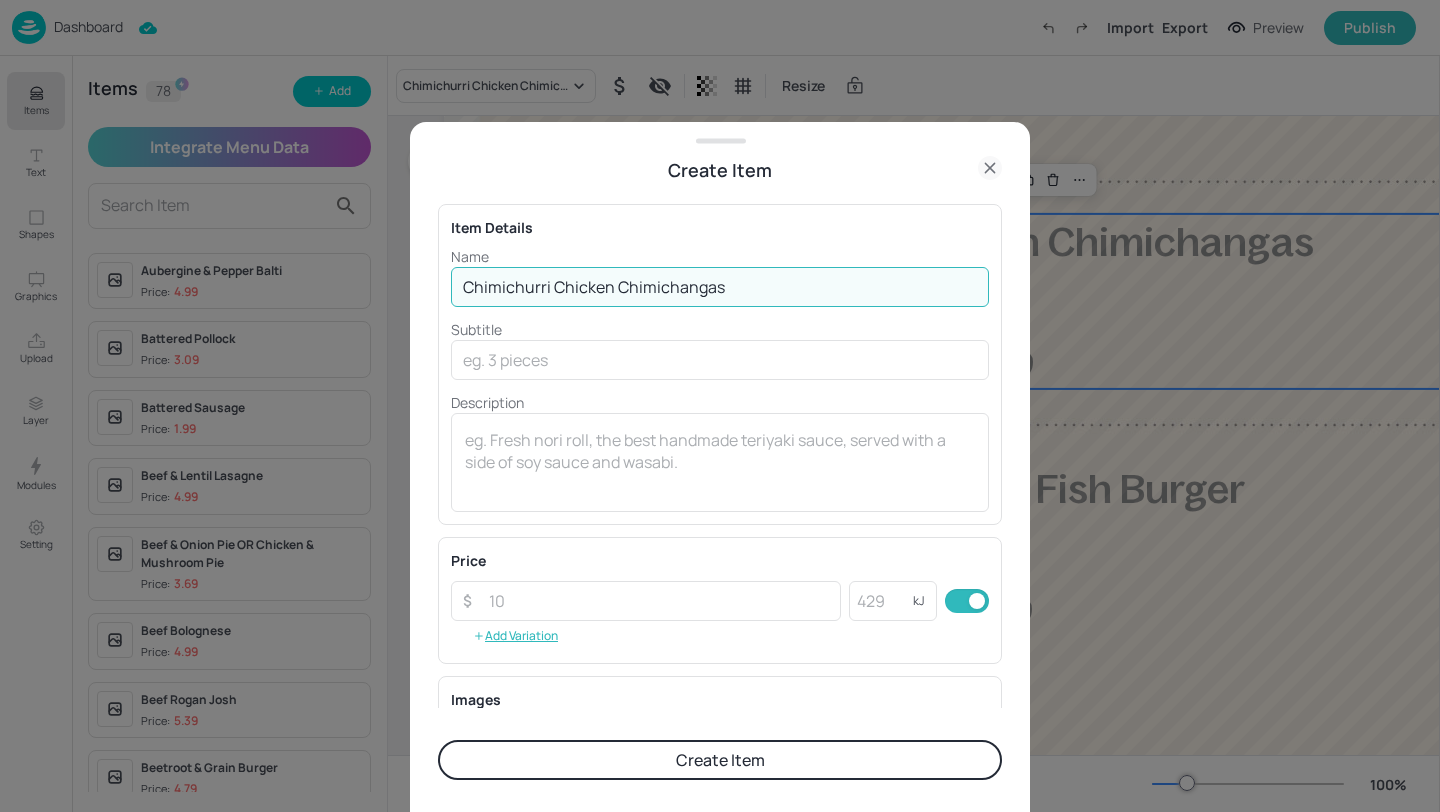drag, startPoint x: 739, startPoint y: 280, endPoint x: 614, endPoint y: 281, distance: 125.004 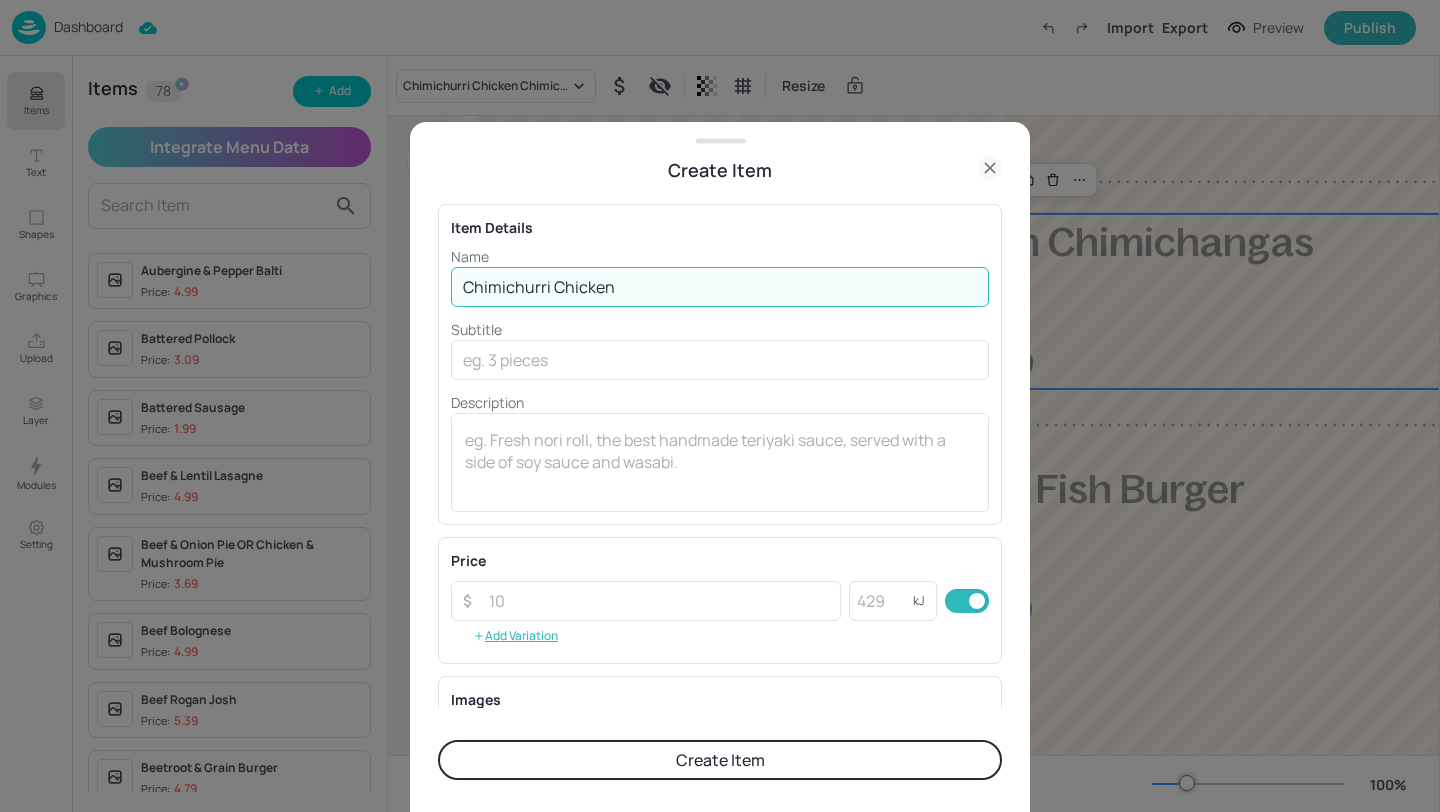 type on "Chimichurri Chicken" 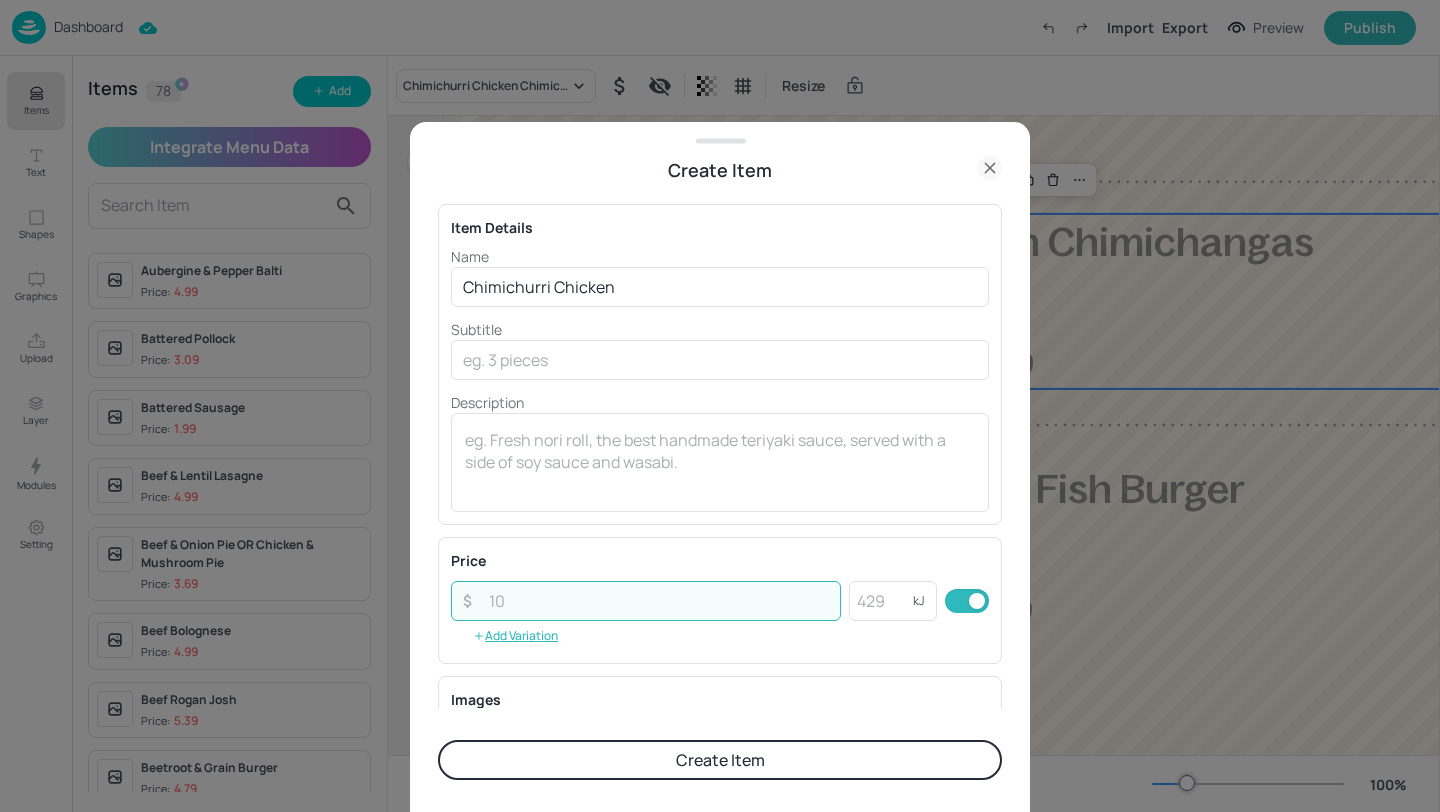 click at bounding box center (659, 601) 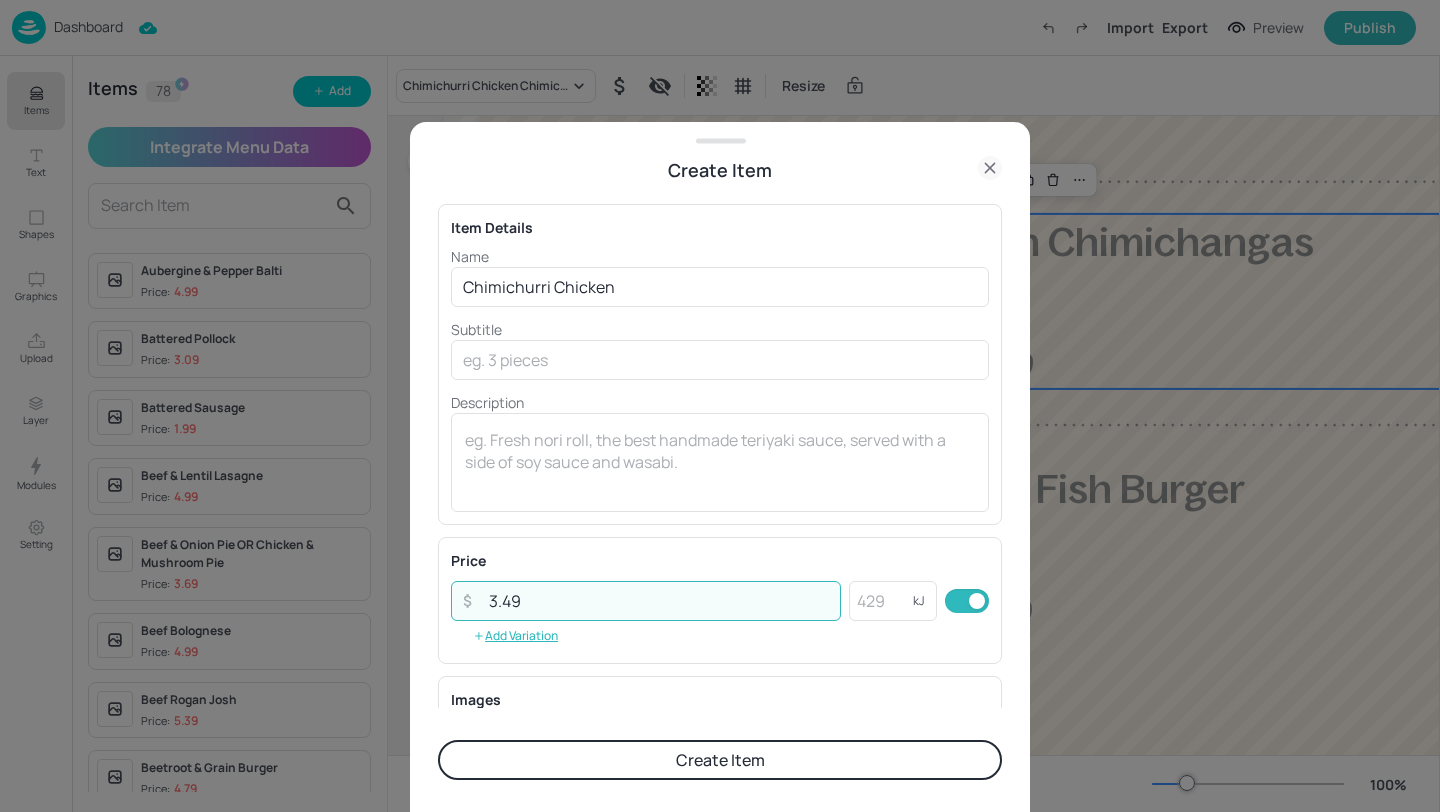 type on "3.49" 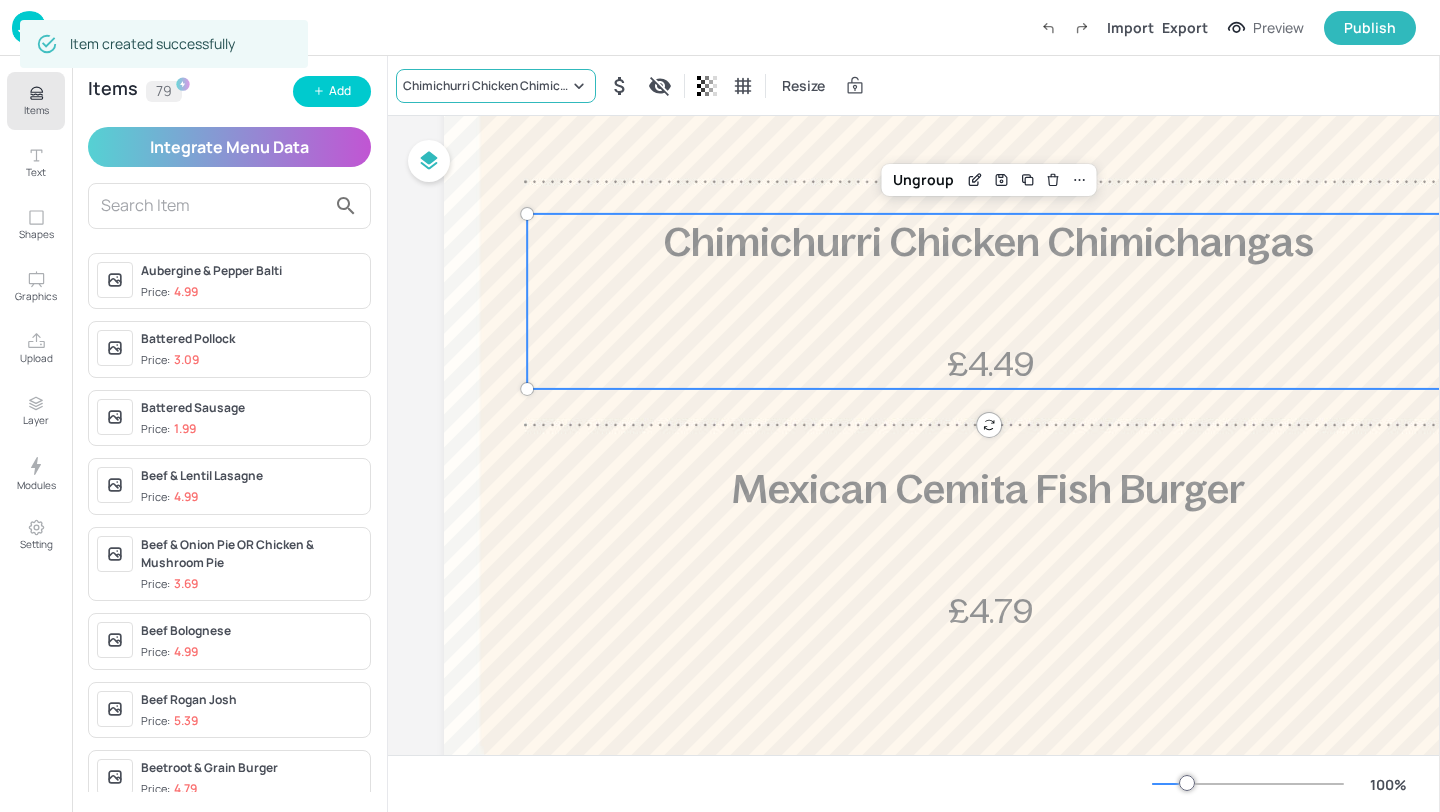 click on "Chimichurri Chicken Chimichangas" at bounding box center (496, 86) 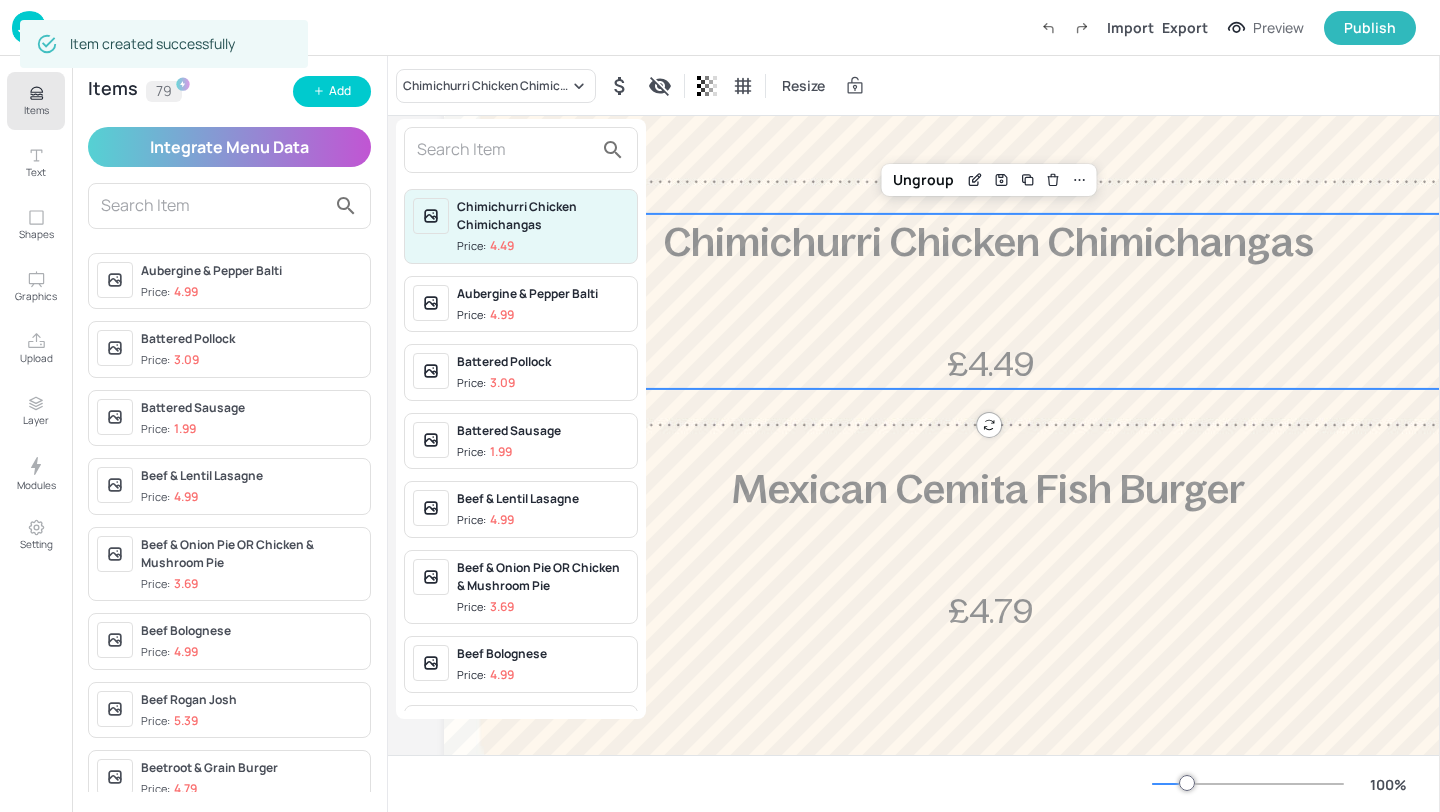 click at bounding box center (505, 150) 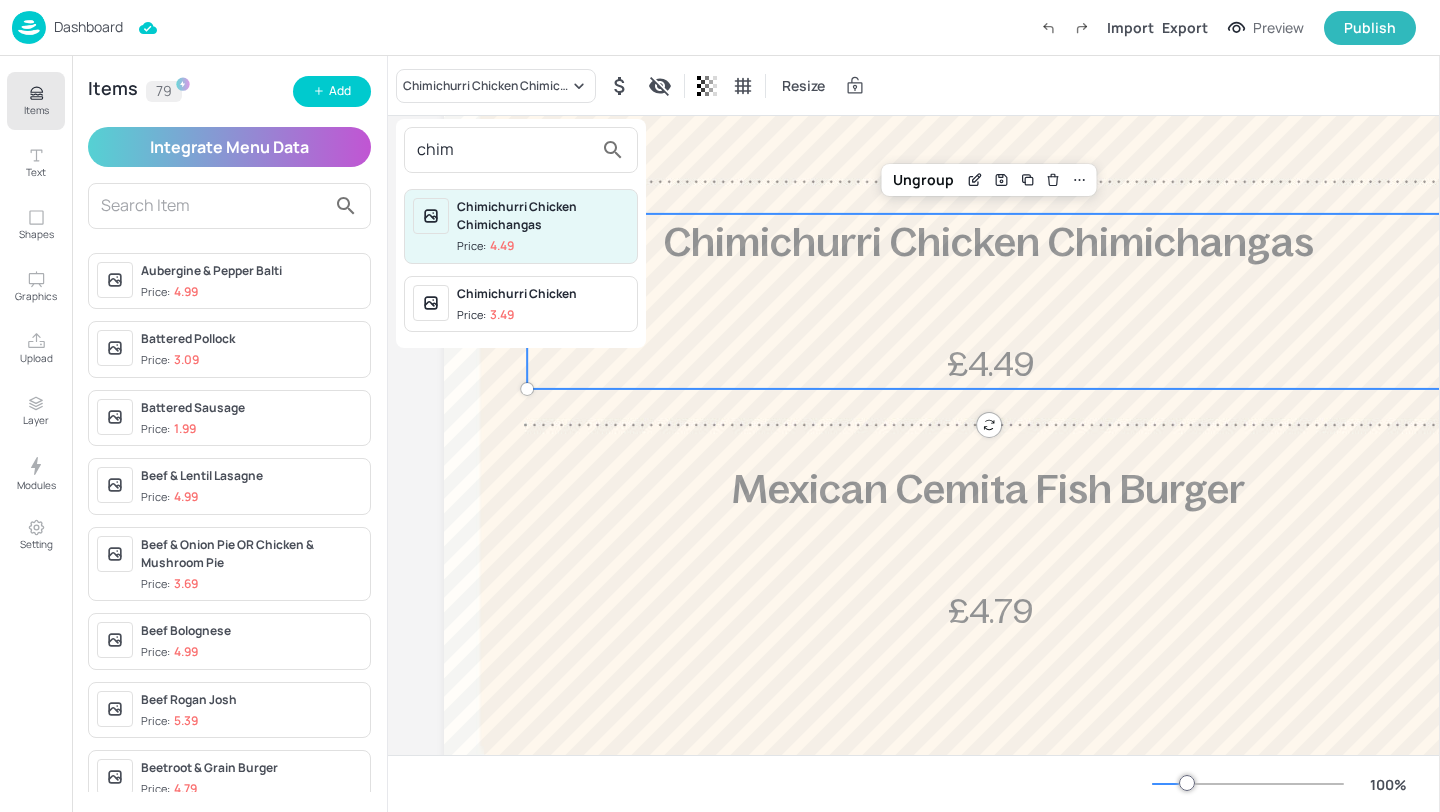 type on "chim" 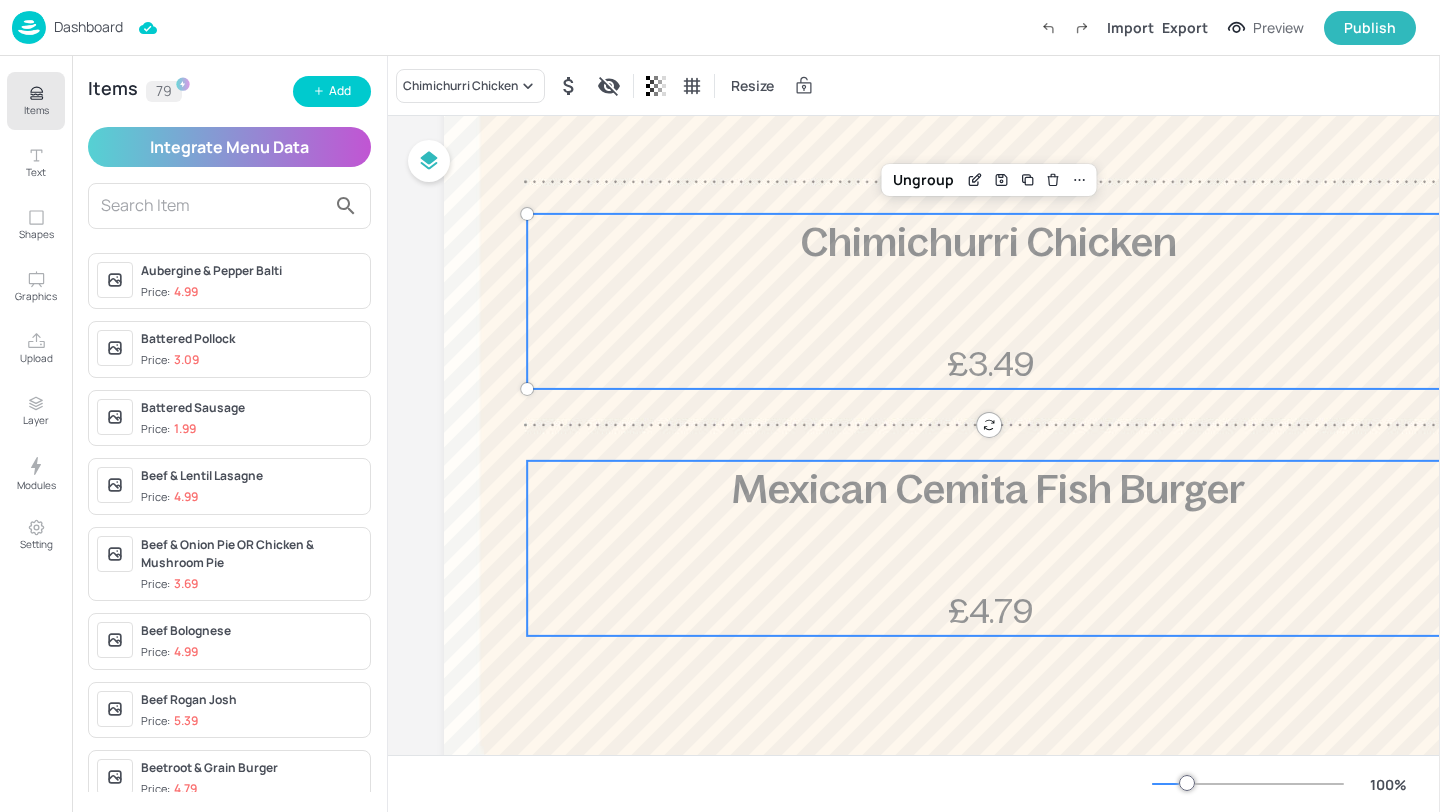 click on "Mexican Cemita Fish Burger" at bounding box center (988, 489) 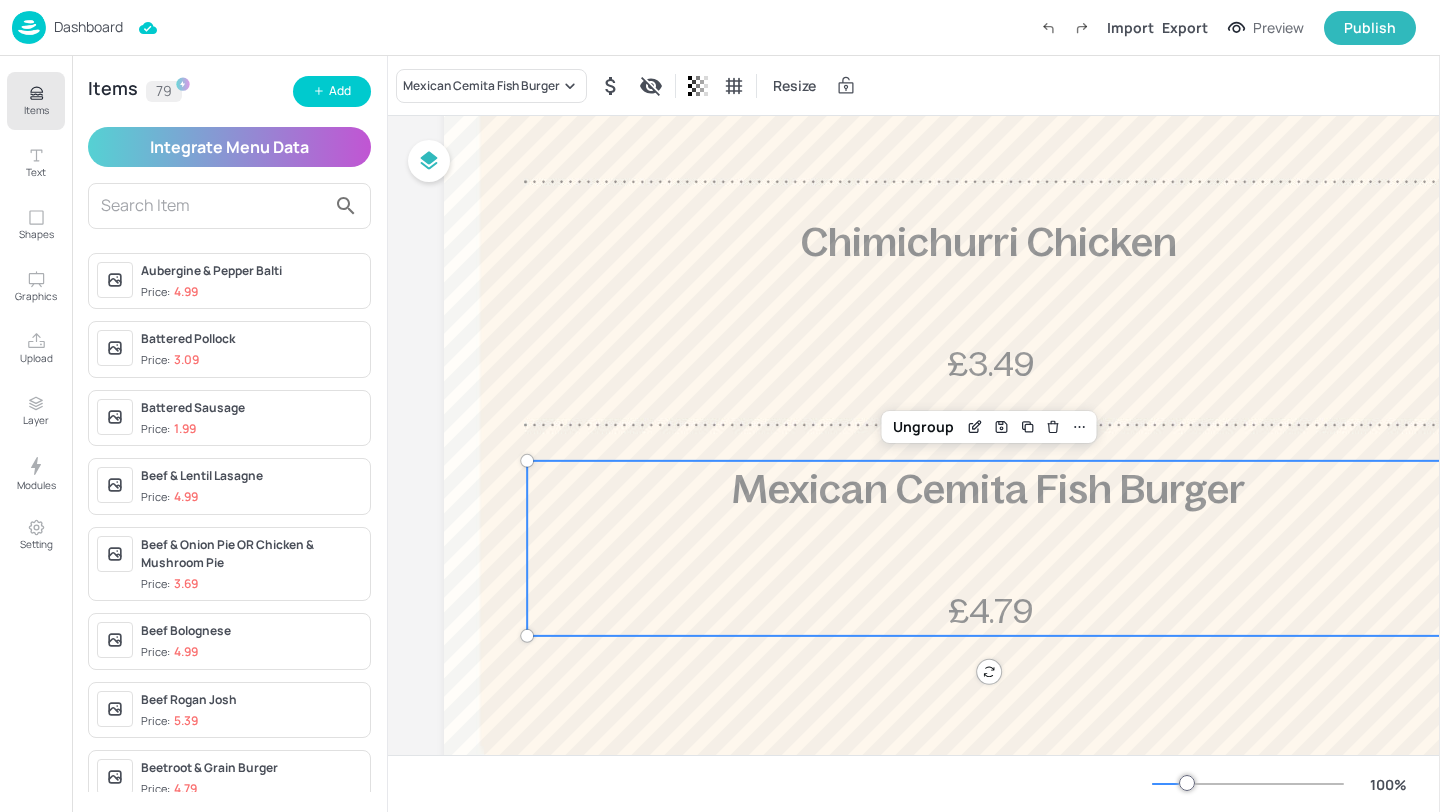 click on "Mexican Cemita Fish Burger Resize" at bounding box center (914, 85) 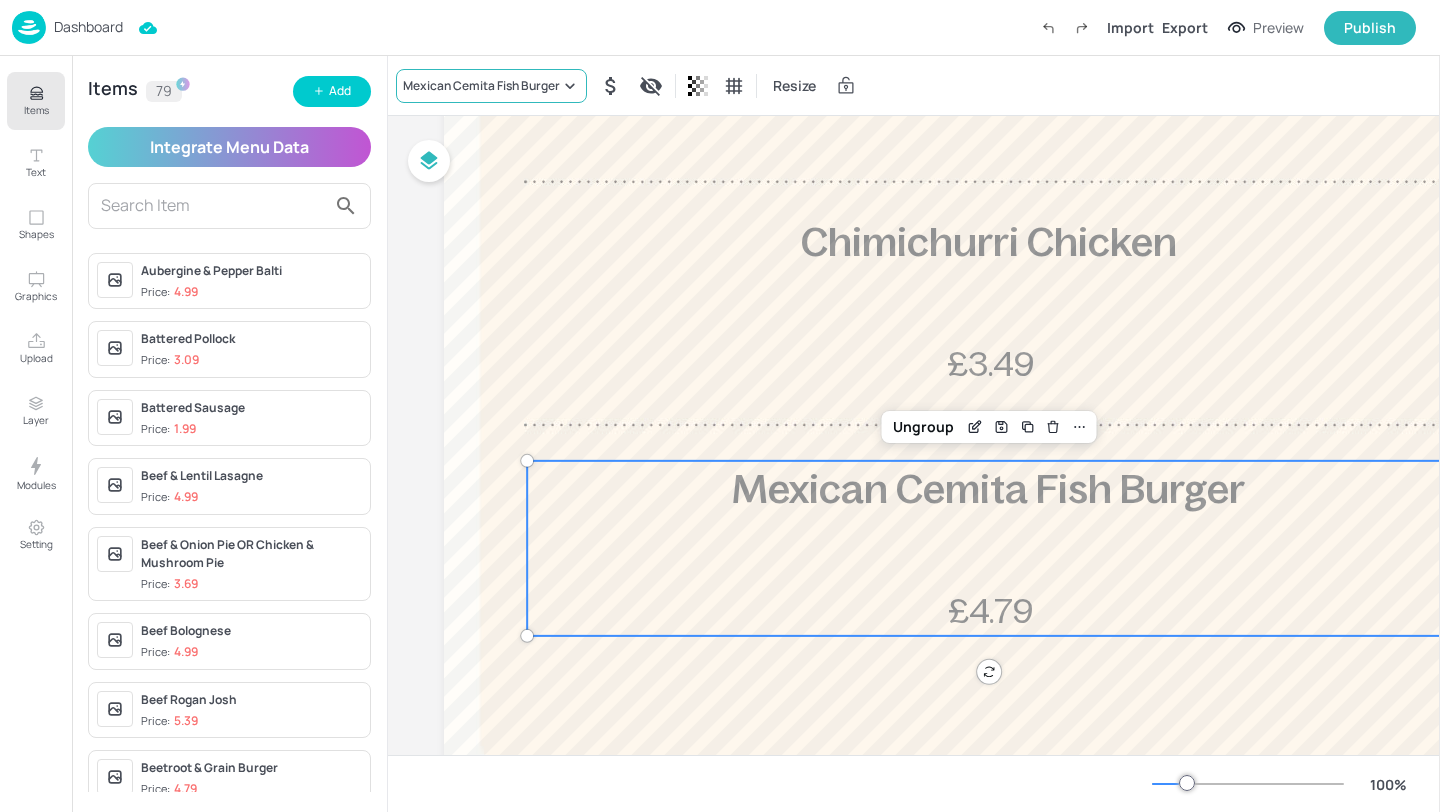 click on "Mexican Cemita Fish Burger" at bounding box center [481, 86] 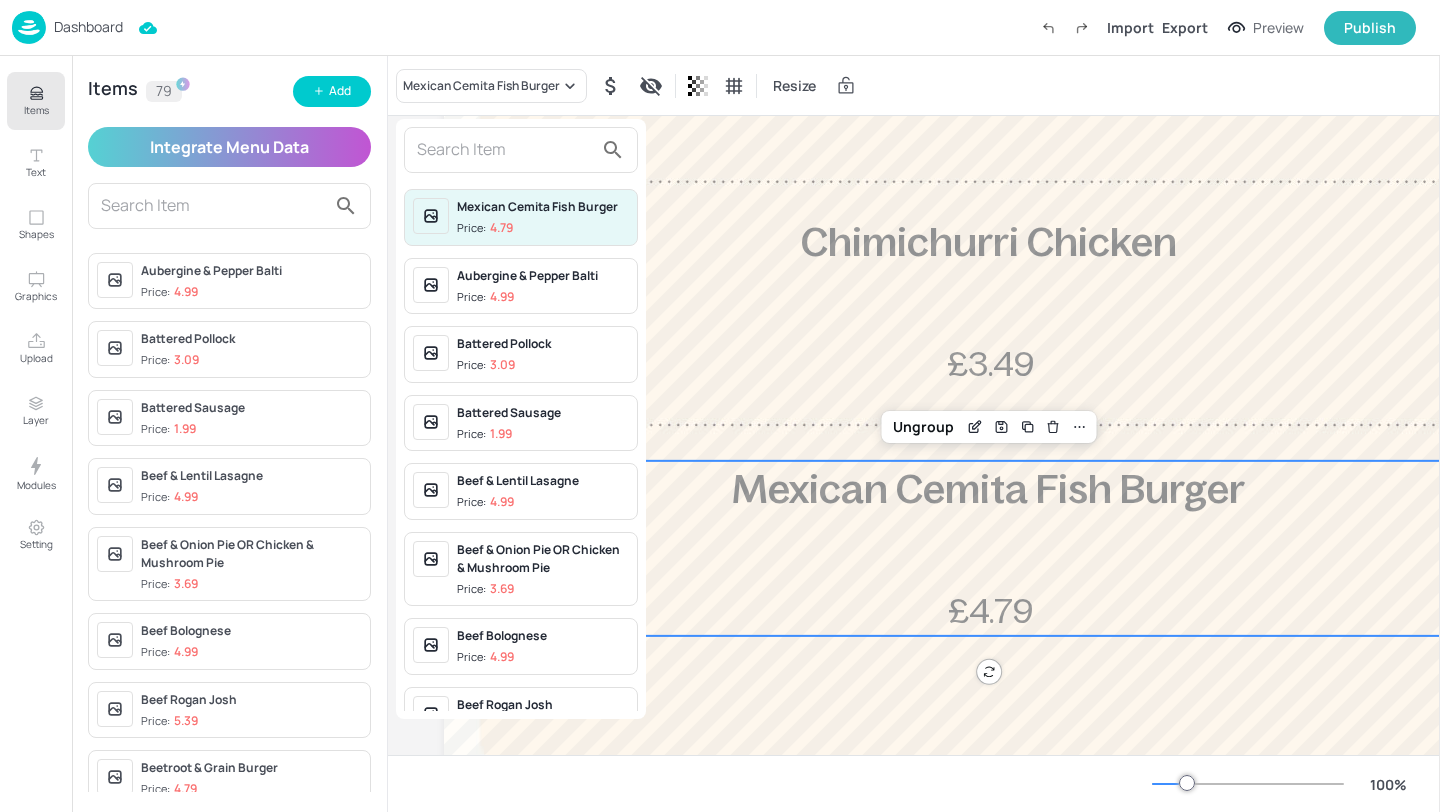 click at bounding box center (505, 150) 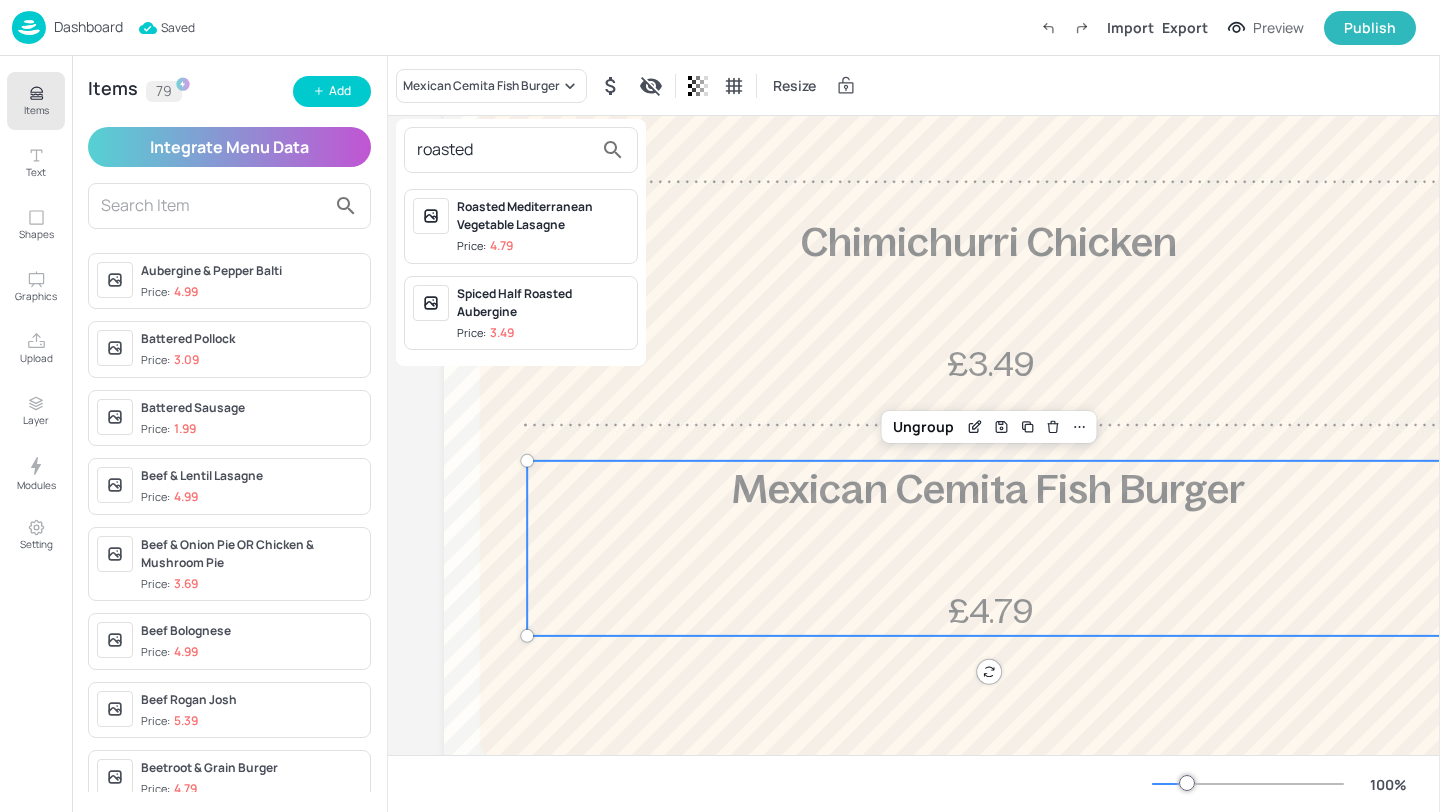type on "roasted" 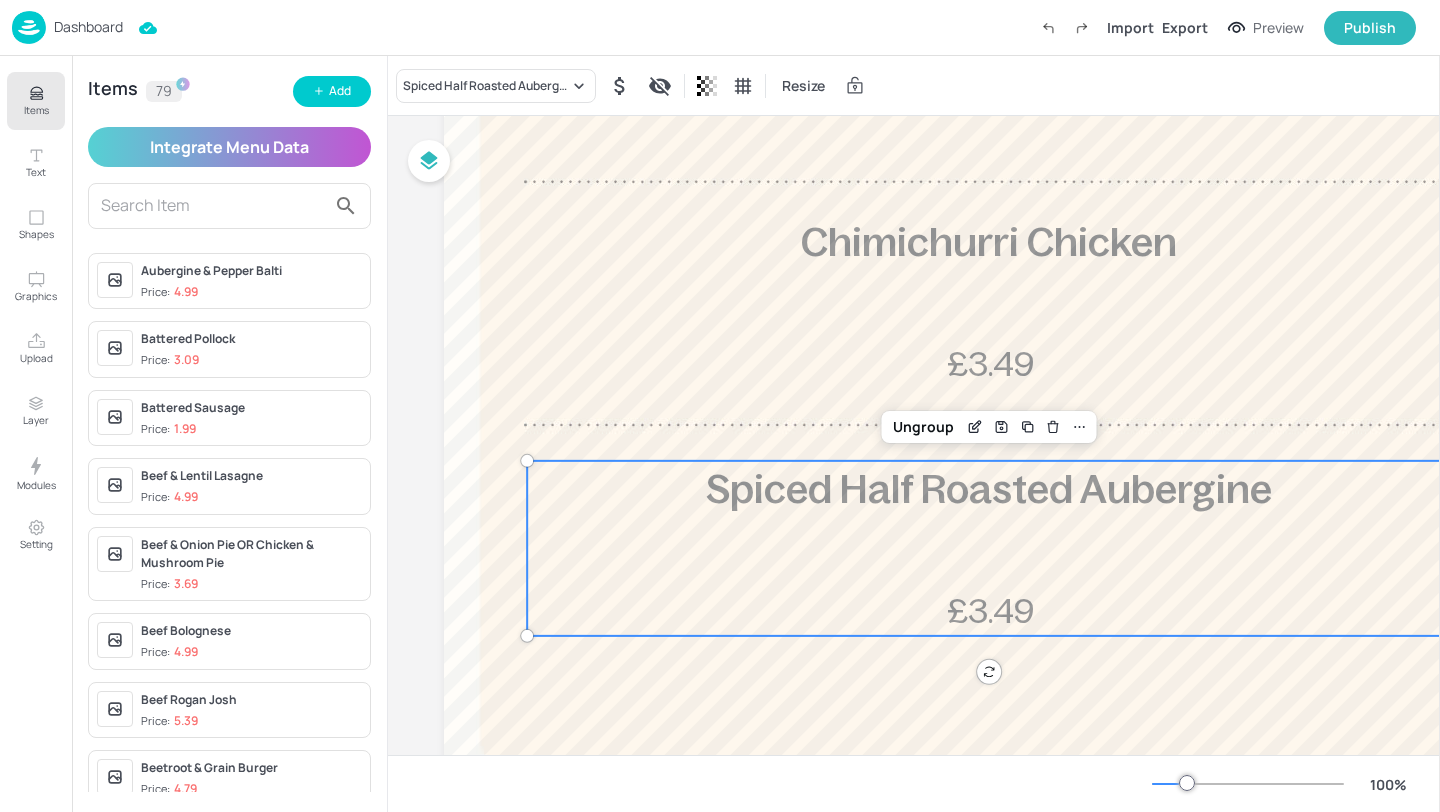 click on "Dashboard" at bounding box center [67, 27] 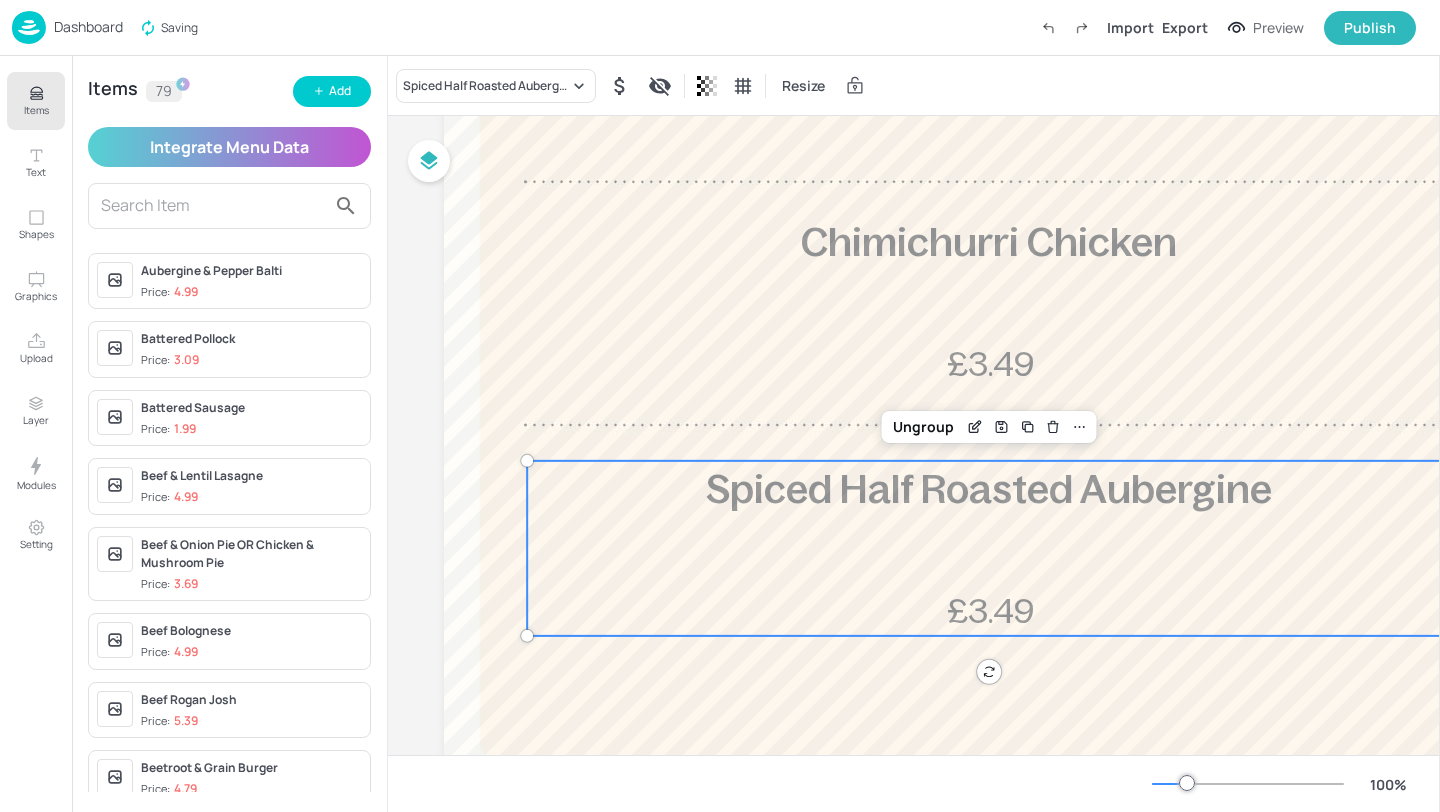 click on "Dashboard" at bounding box center [88, 27] 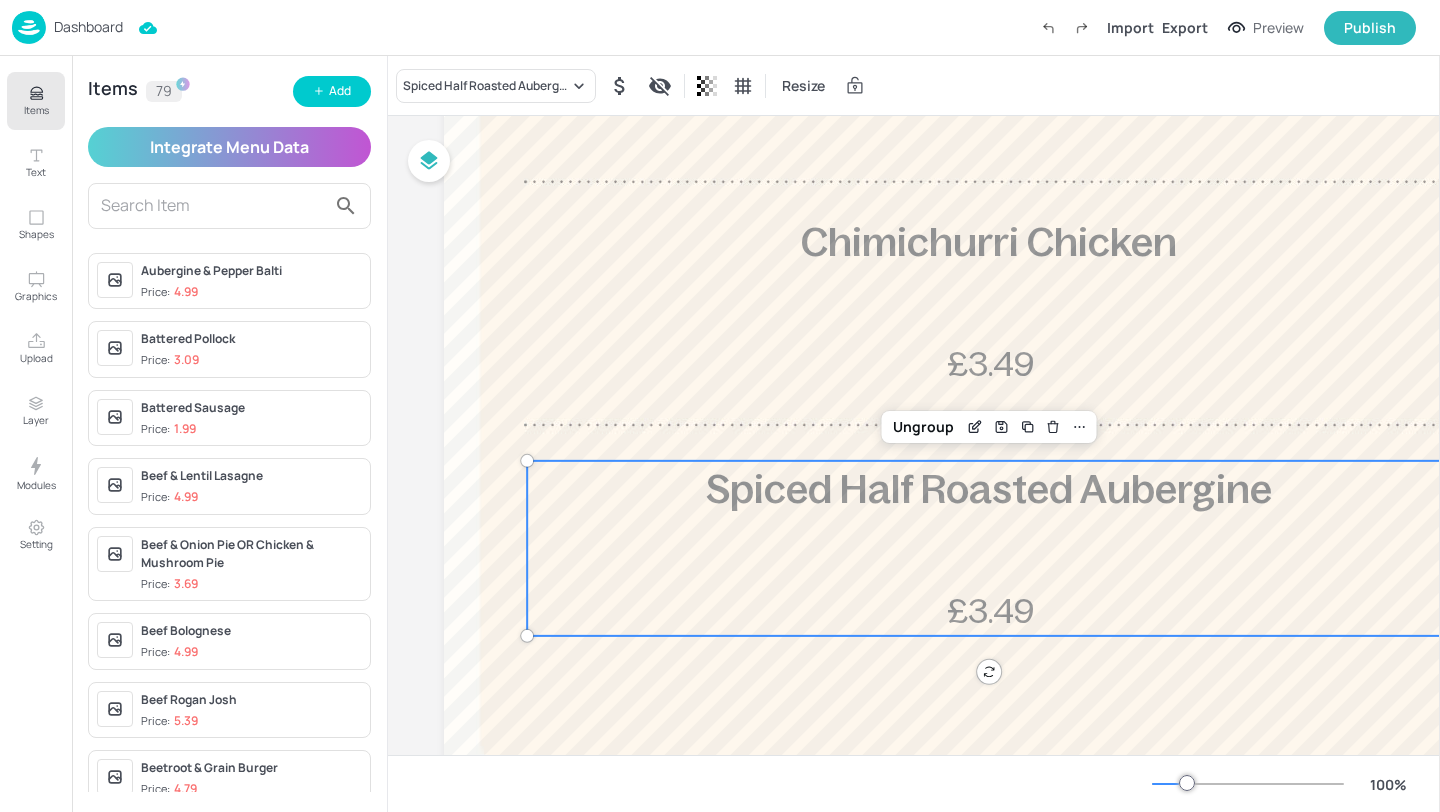 click 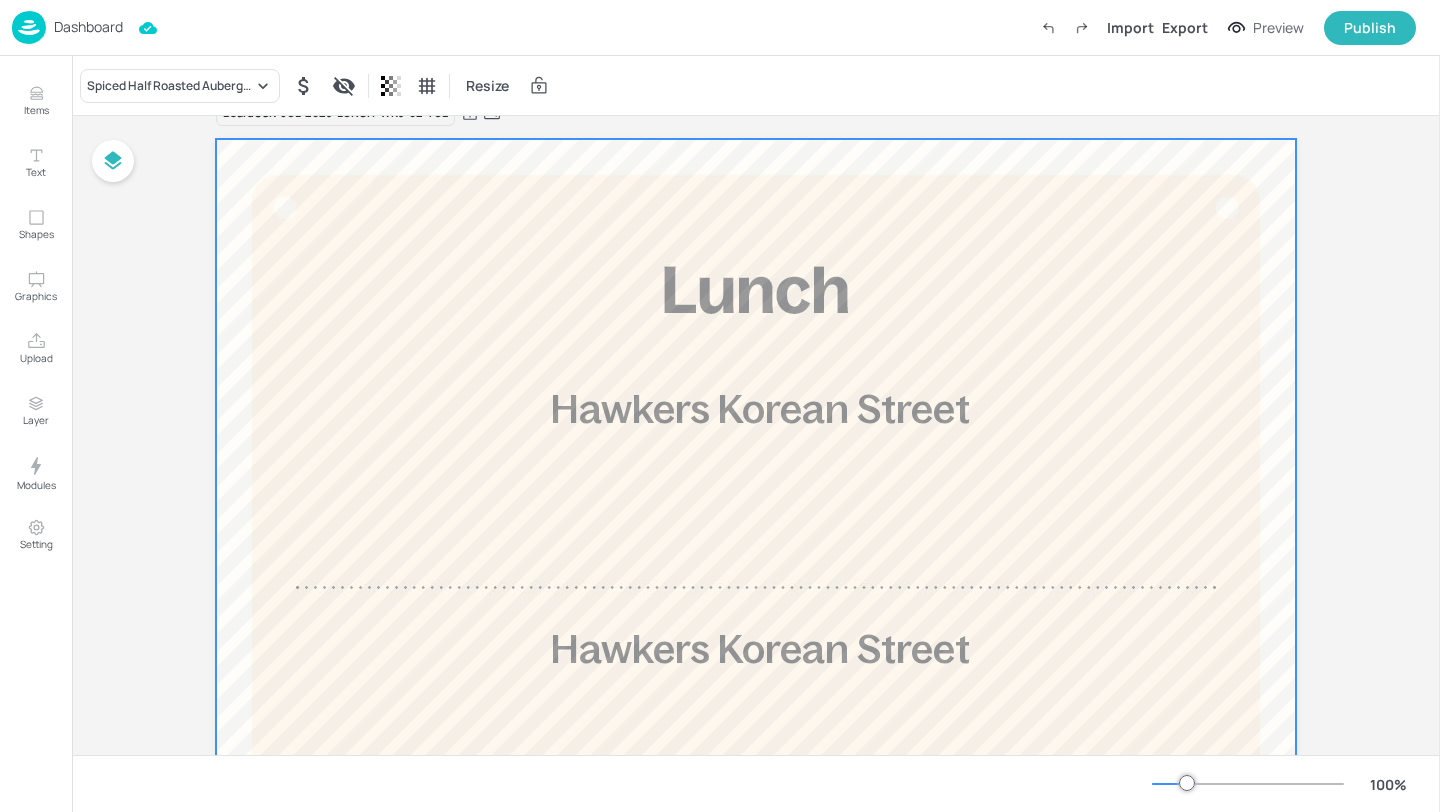 scroll, scrollTop: 52, scrollLeft: 0, axis: vertical 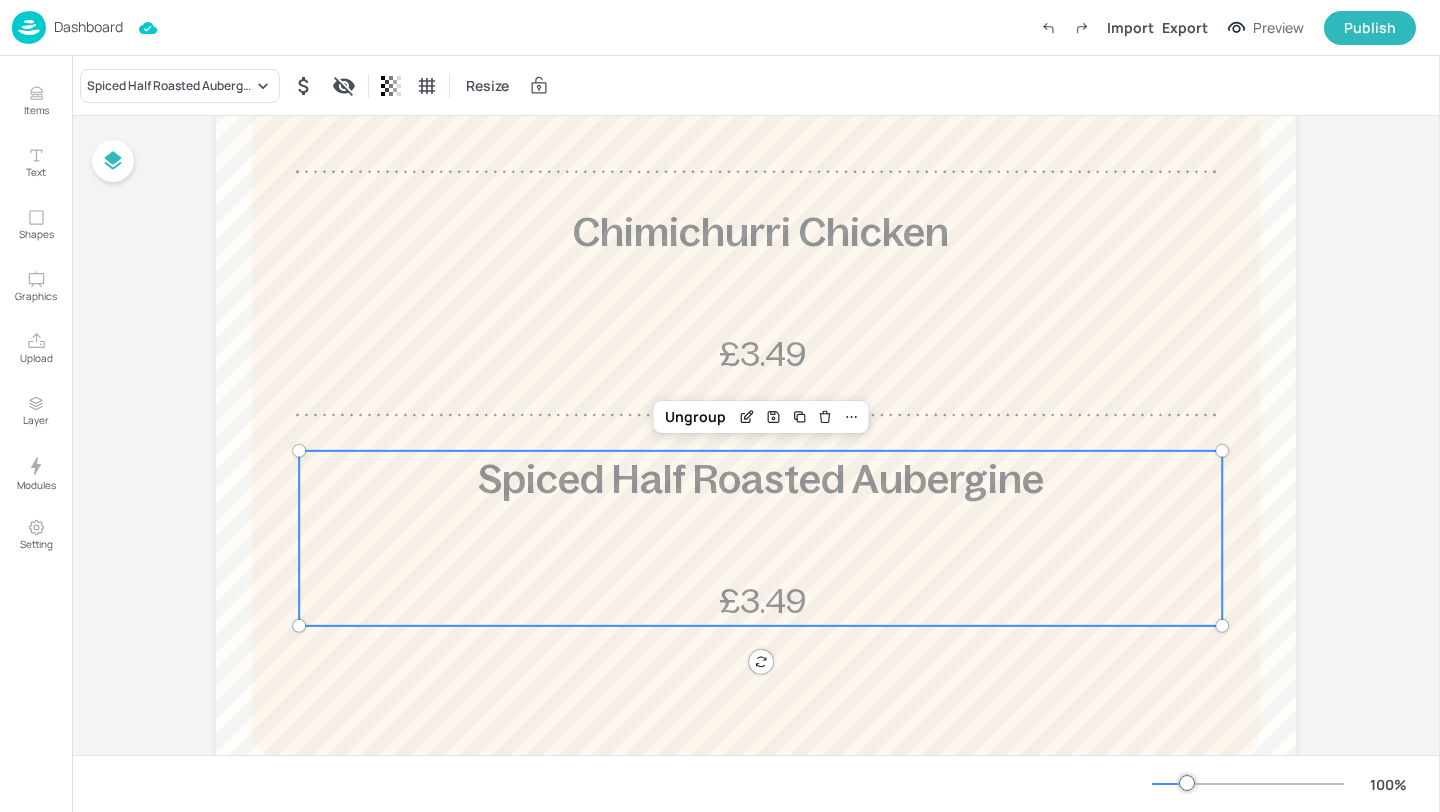 click on "Dashboard" at bounding box center [88, 27] 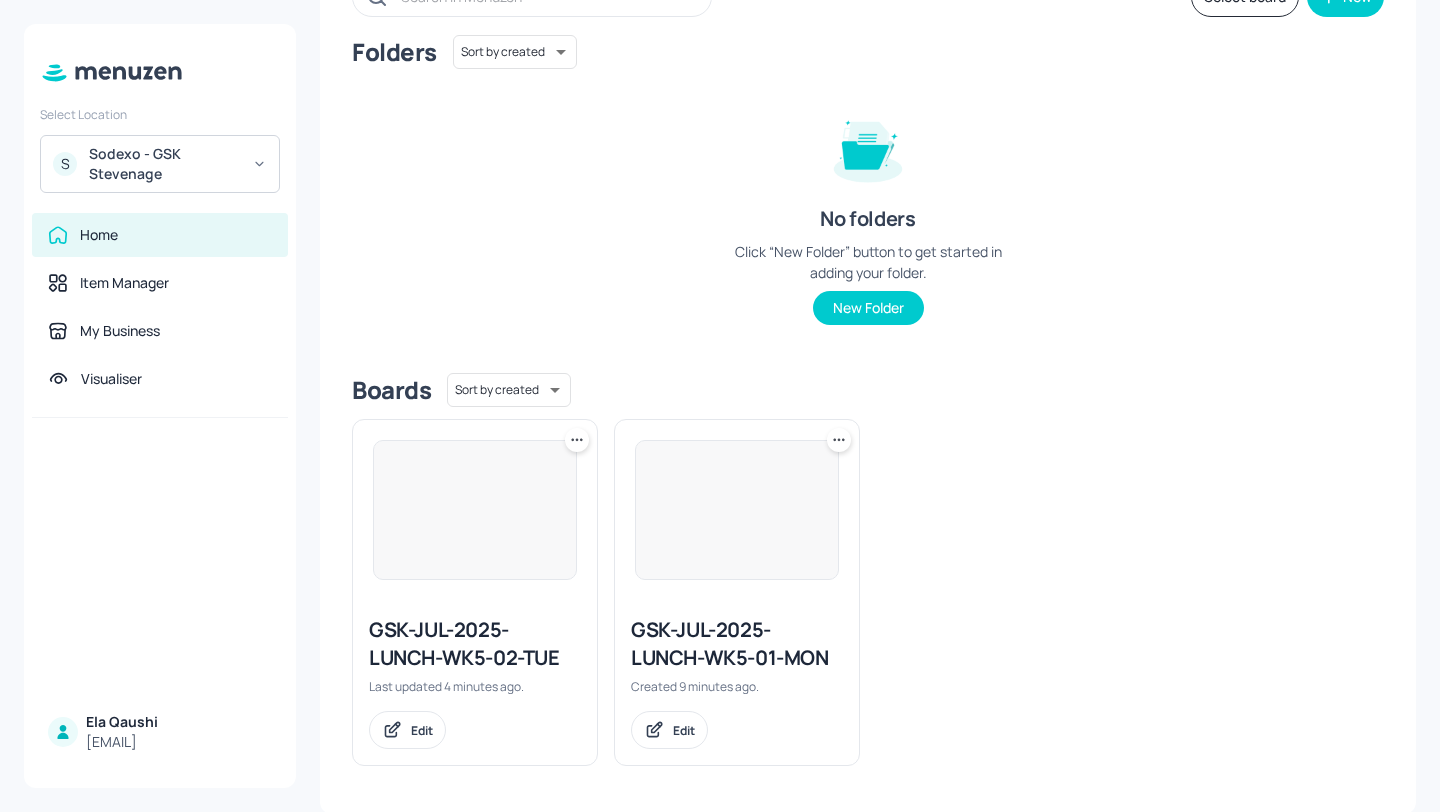 scroll, scrollTop: 151, scrollLeft: 0, axis: vertical 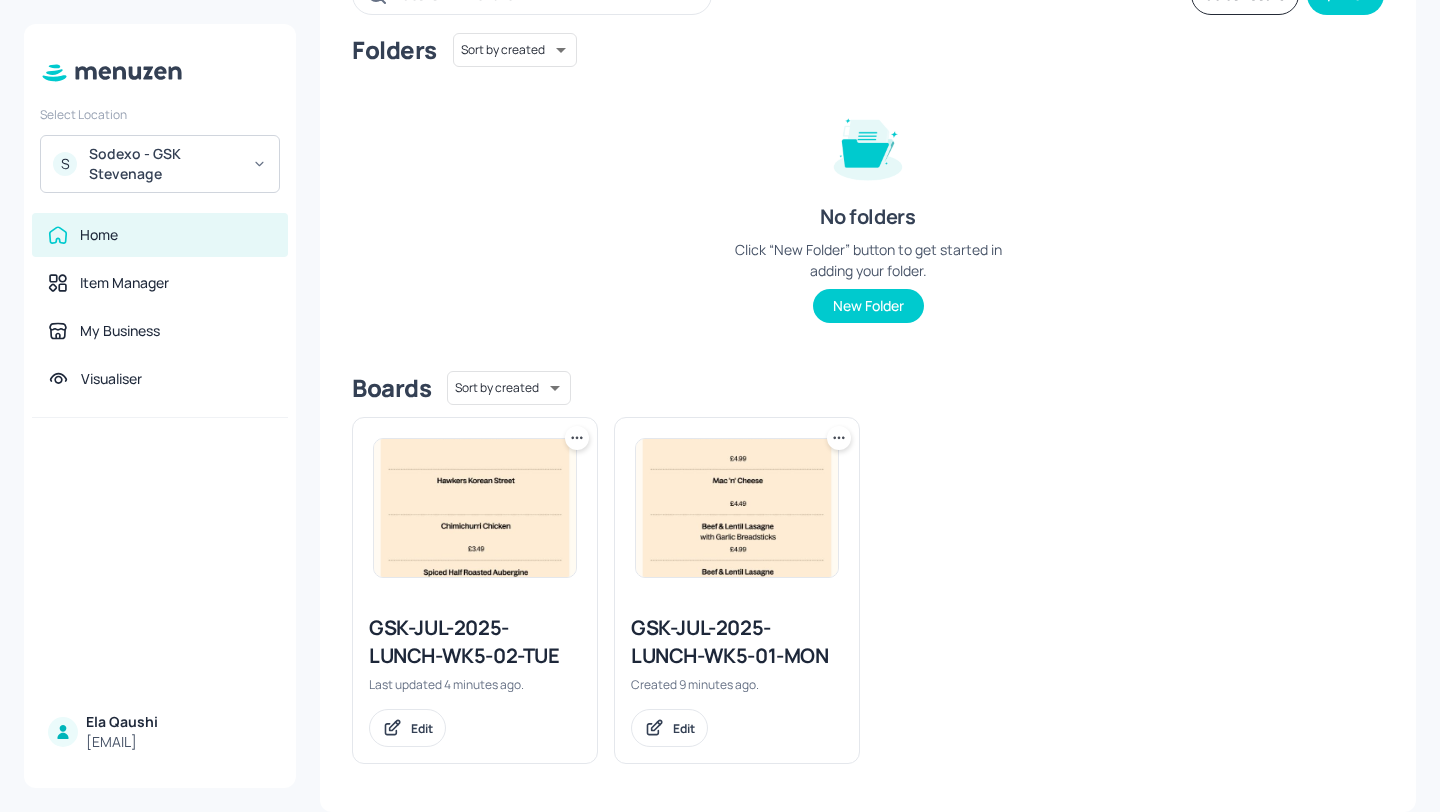 click at bounding box center (475, 508) 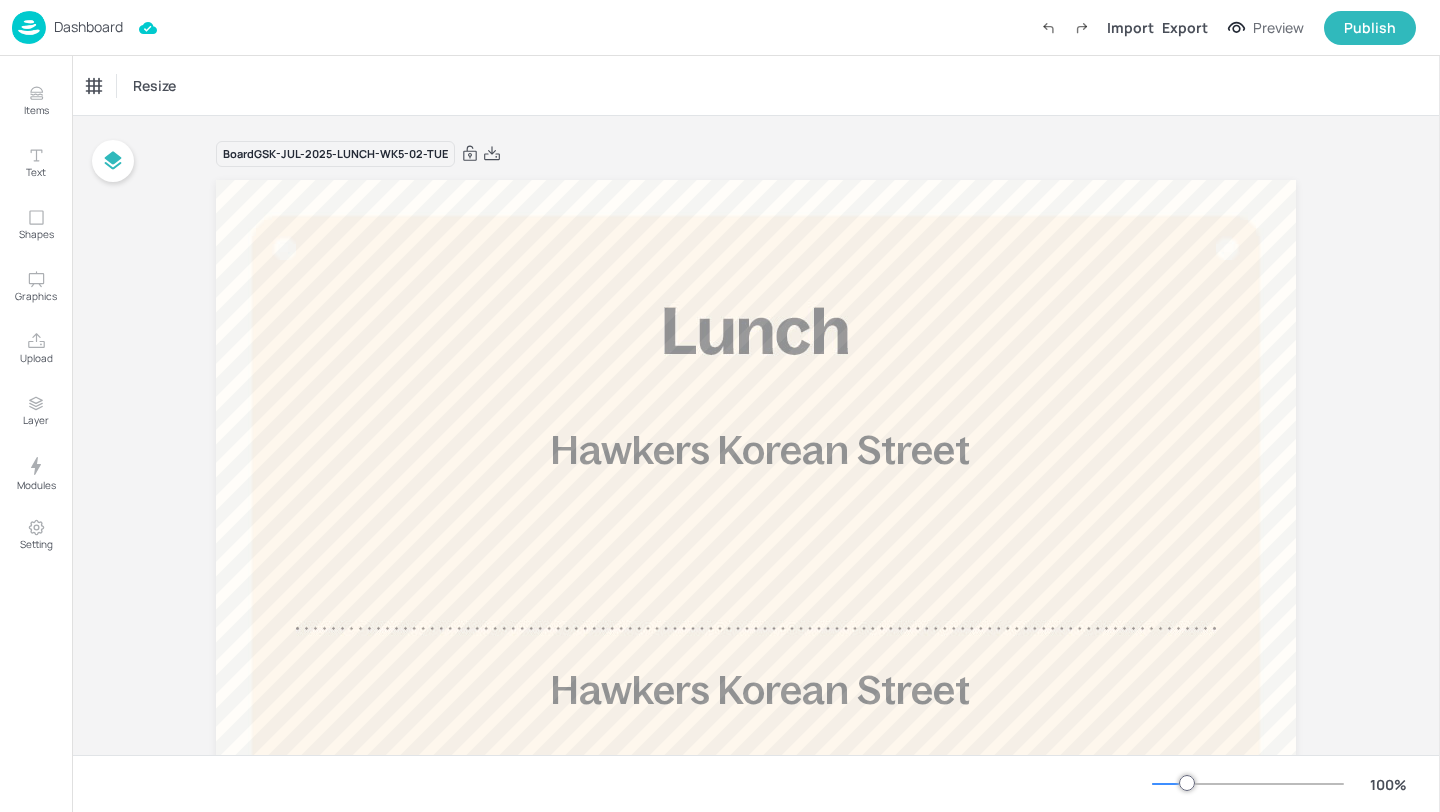 click on "Dashboard" at bounding box center (88, 27) 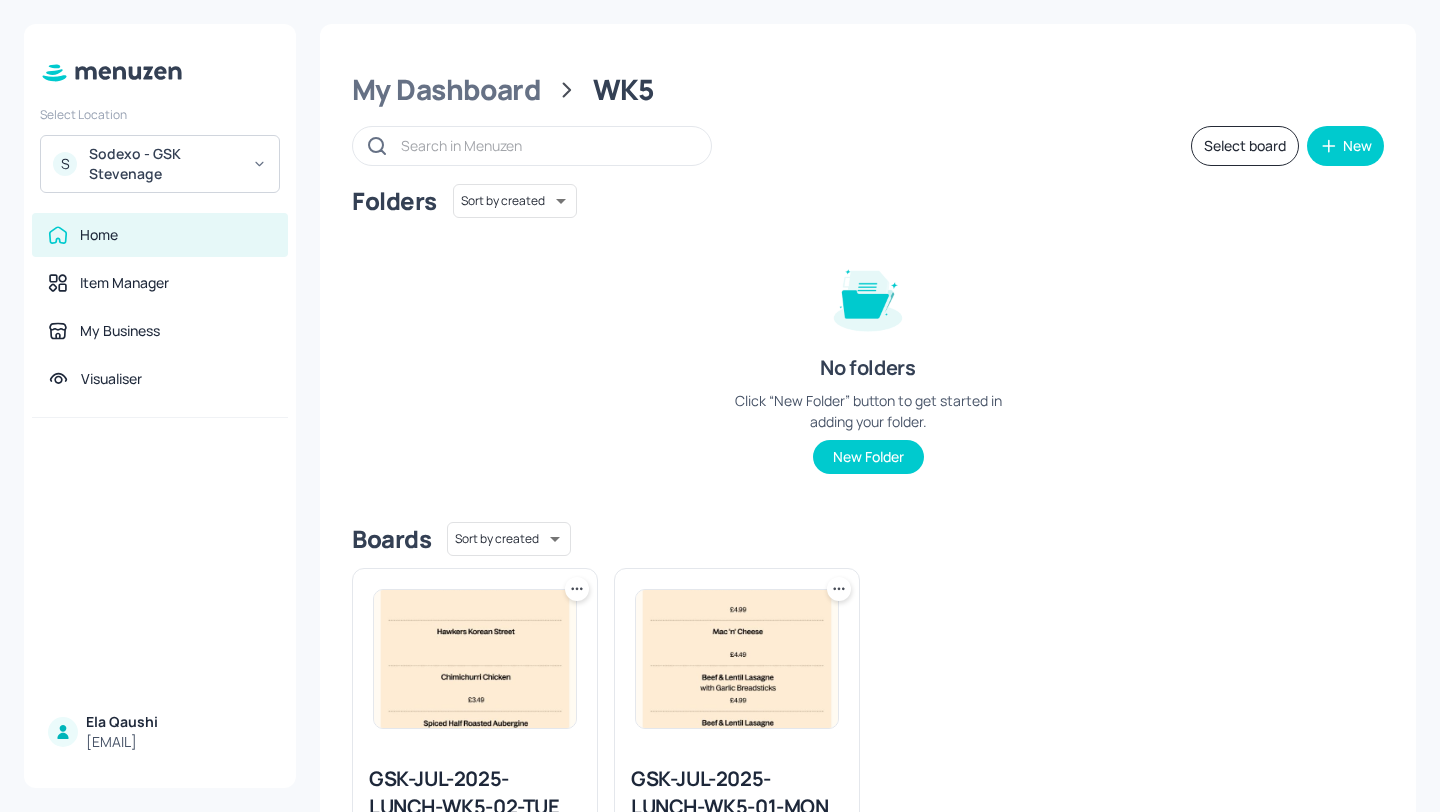 click 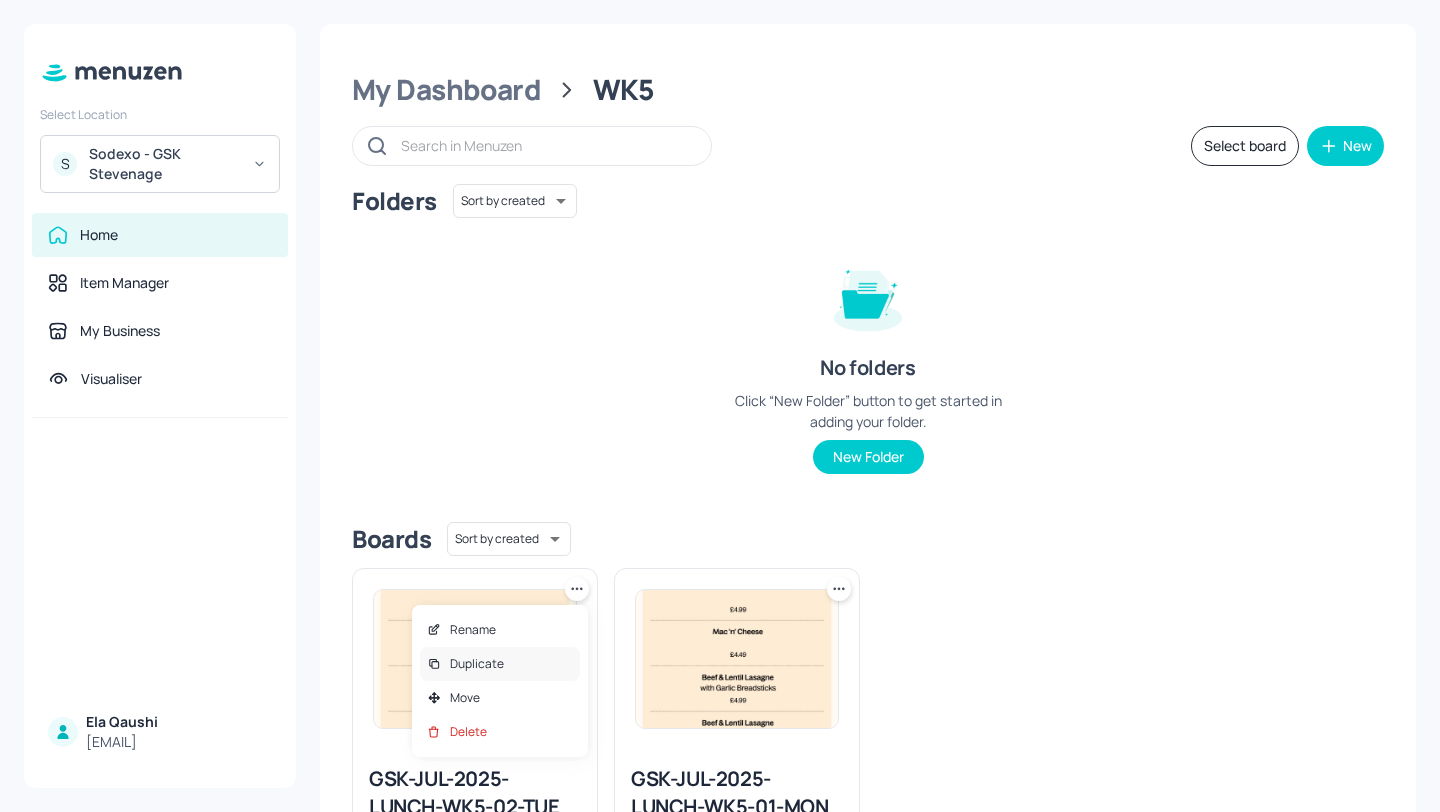 click on "Duplicate" at bounding box center [500, 664] 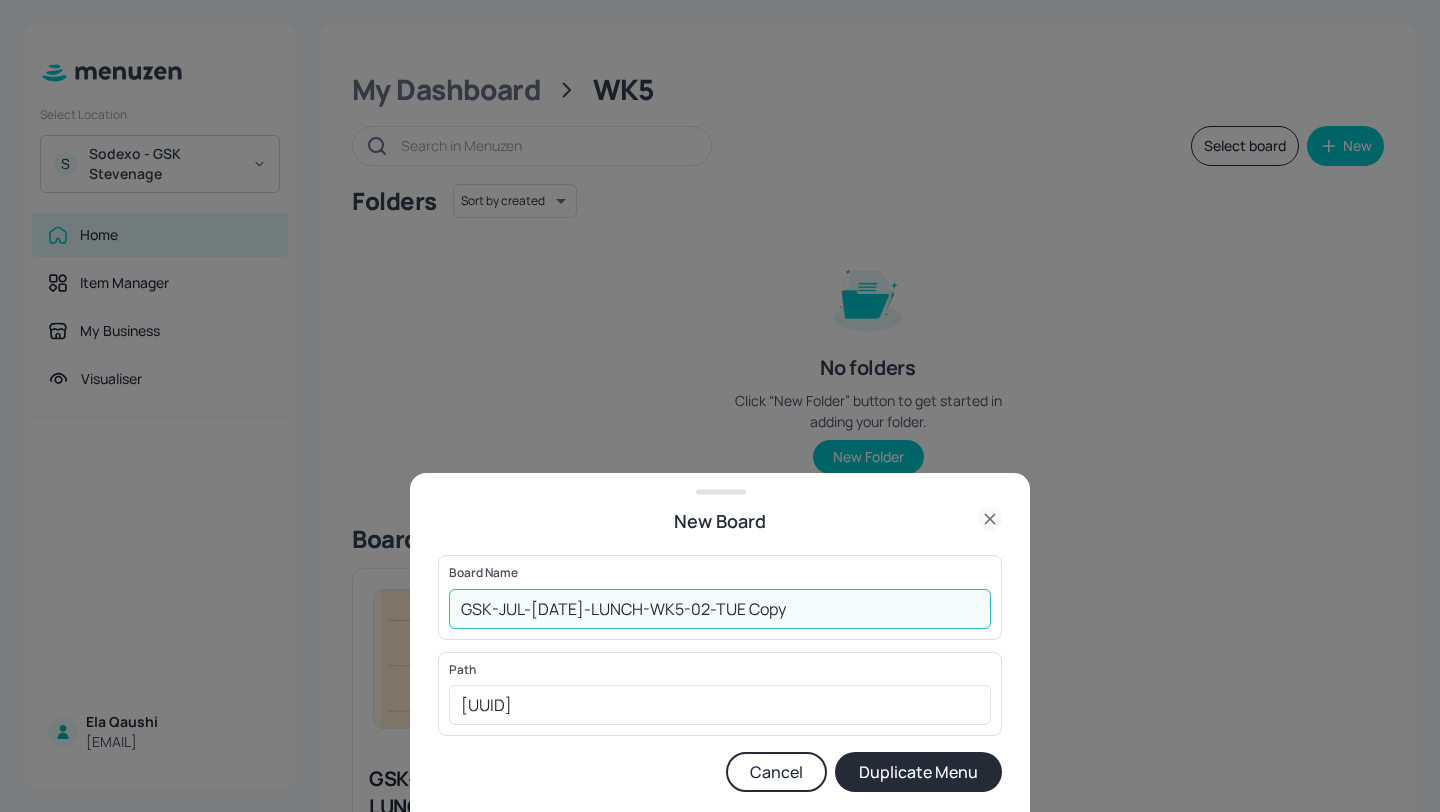 drag, startPoint x: 787, startPoint y: 620, endPoint x: 688, endPoint y: 608, distance: 99.724625 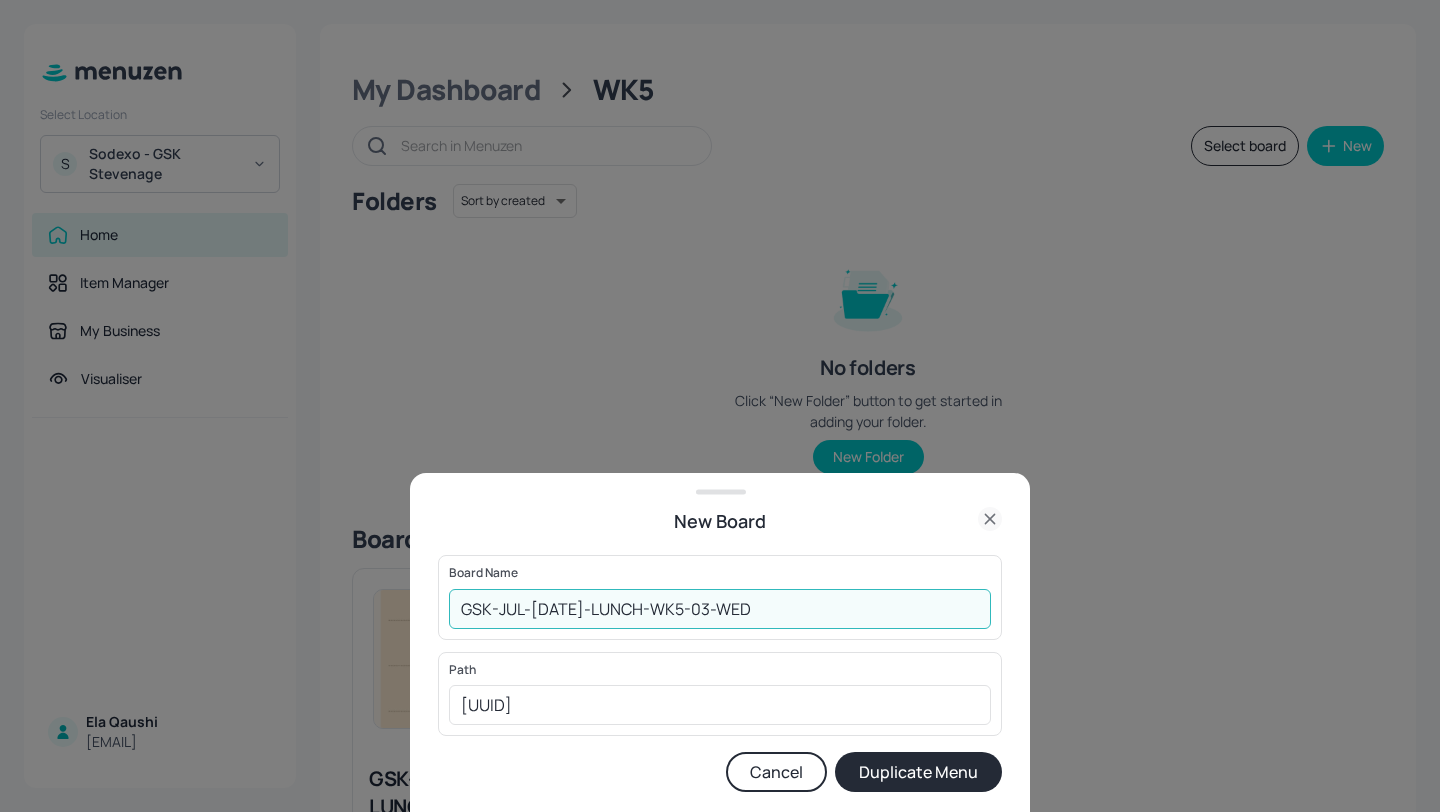 type on "GSK-JUL-2025-LUNCH-WK5-03-WED" 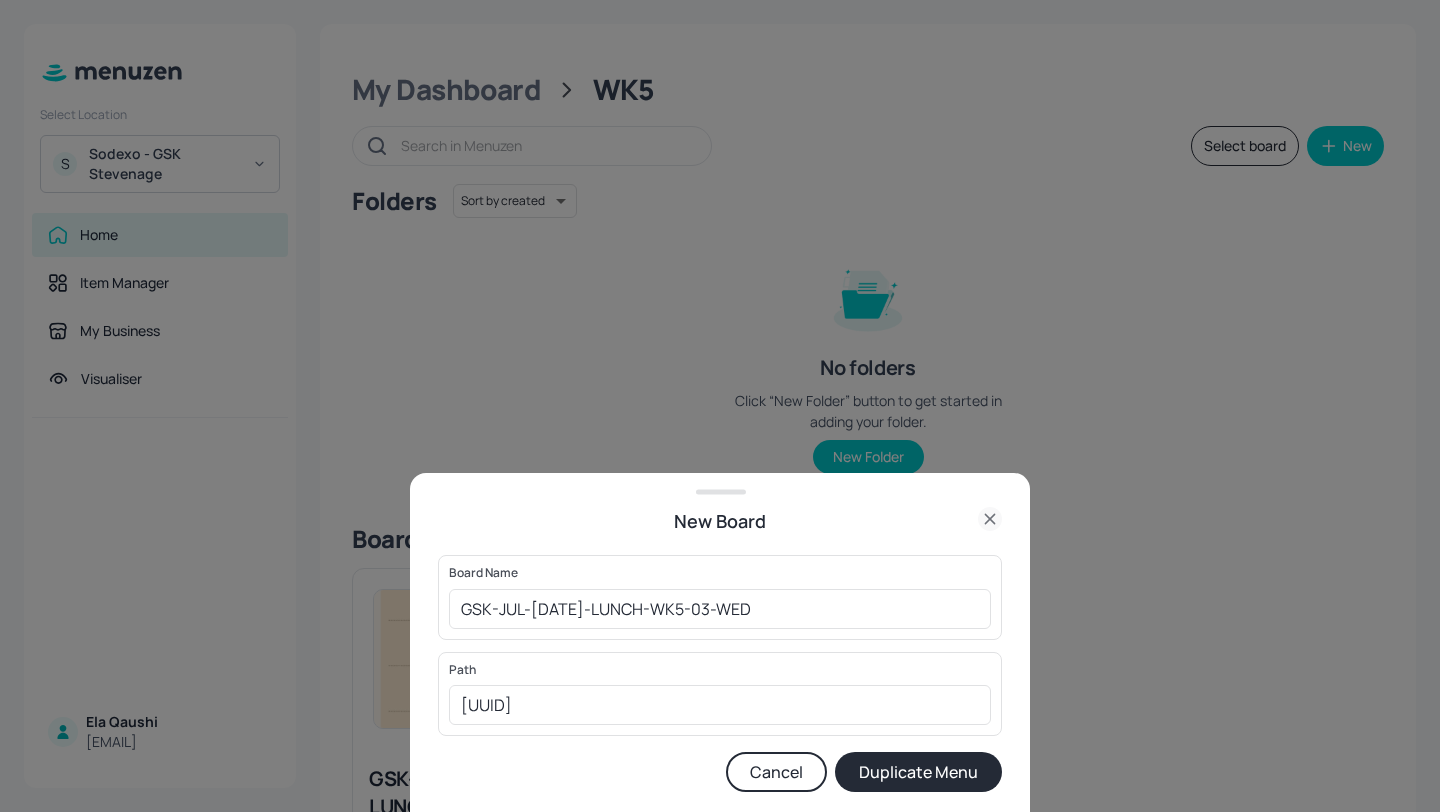 click on "Duplicate Menu" at bounding box center [918, 772] 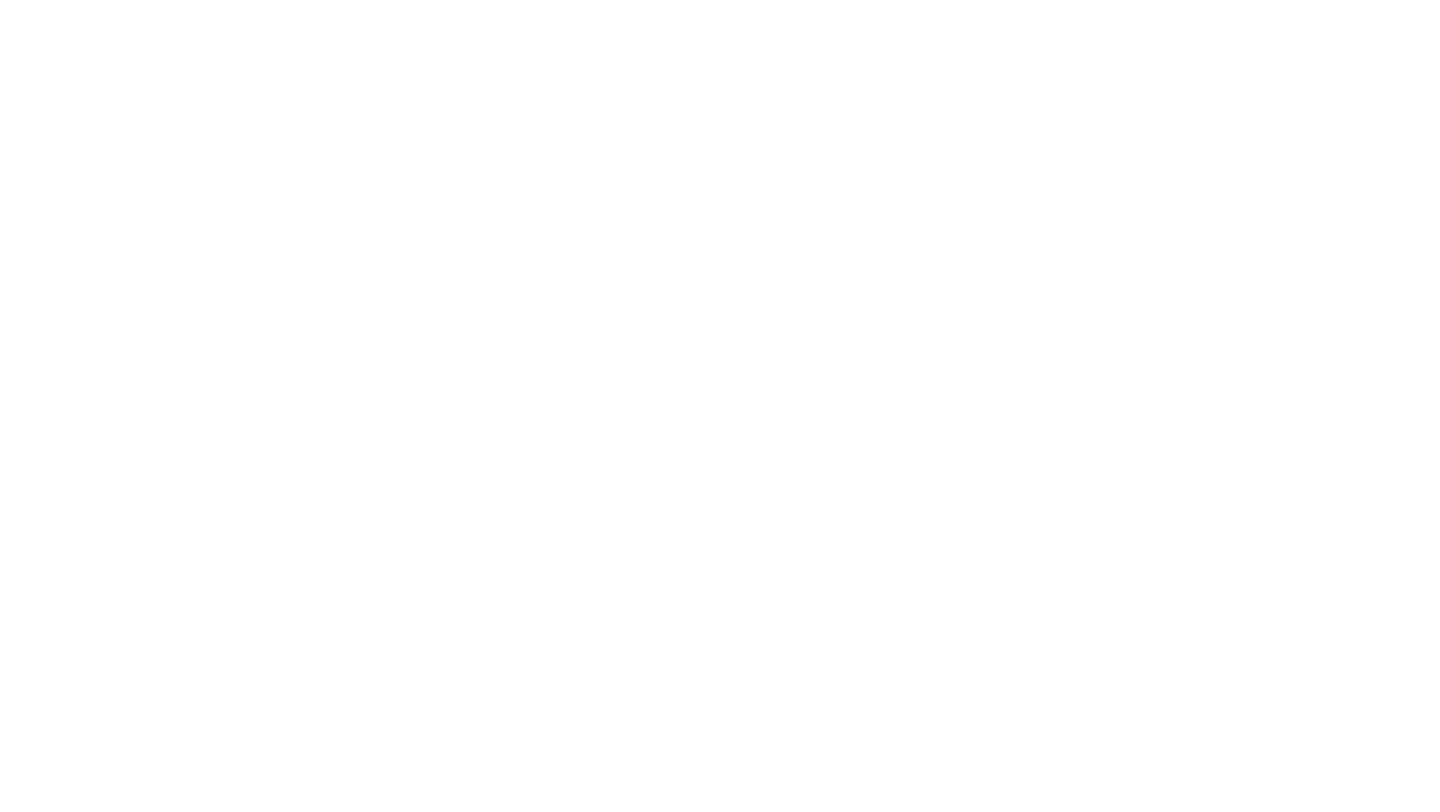 scroll, scrollTop: 0, scrollLeft: 0, axis: both 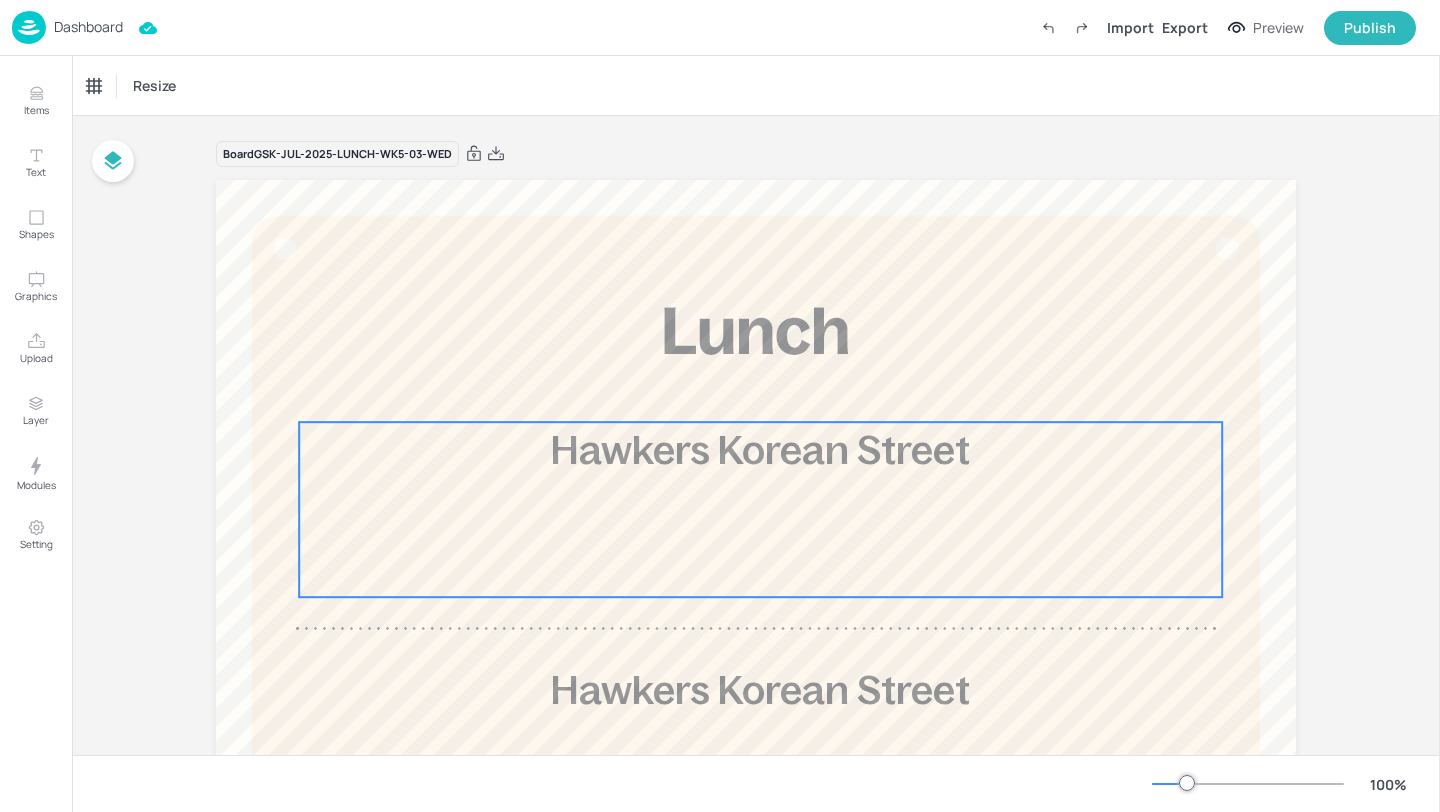 click on "Hawkers Korean Street" at bounding box center (760, 450) 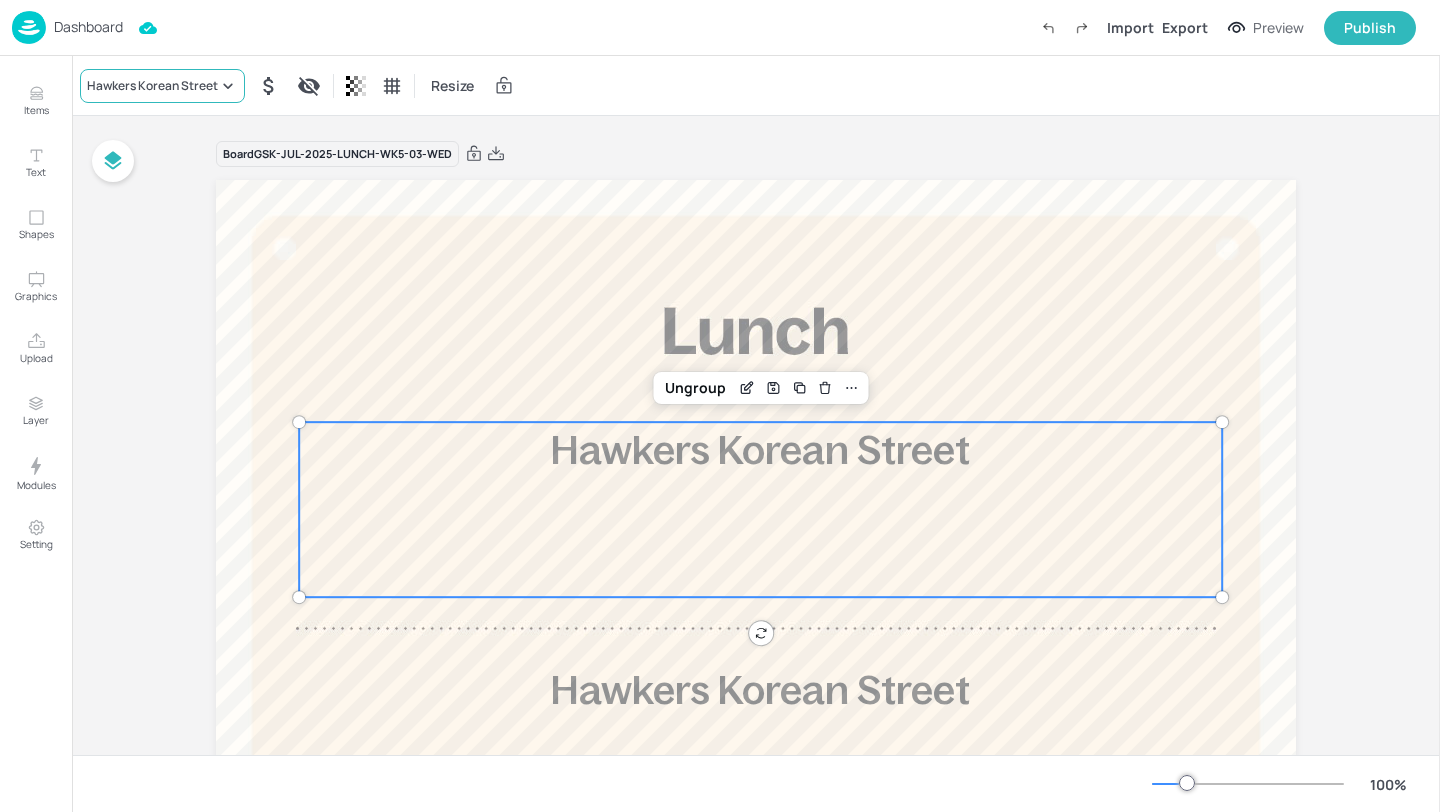 click 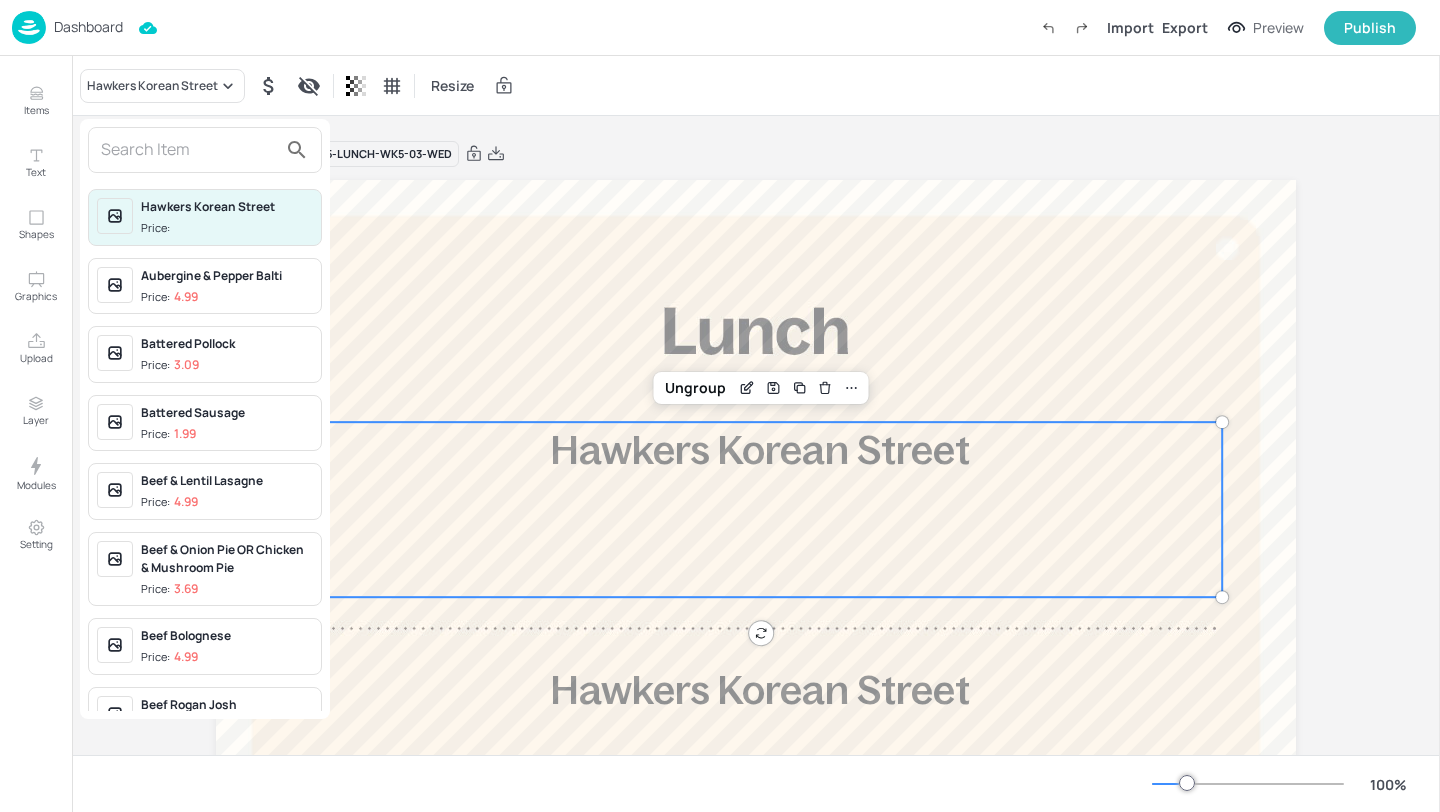 click at bounding box center (189, 150) 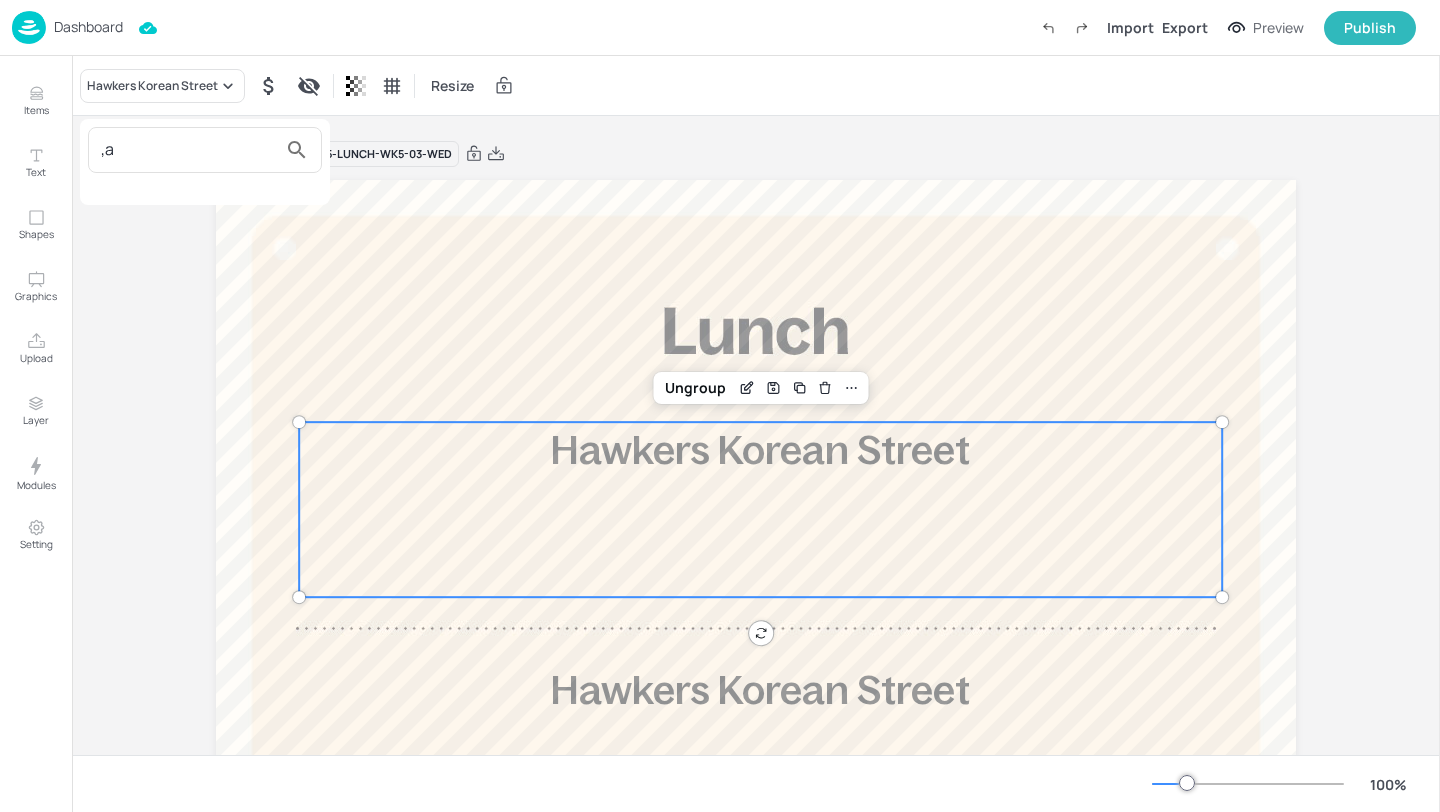 type on "," 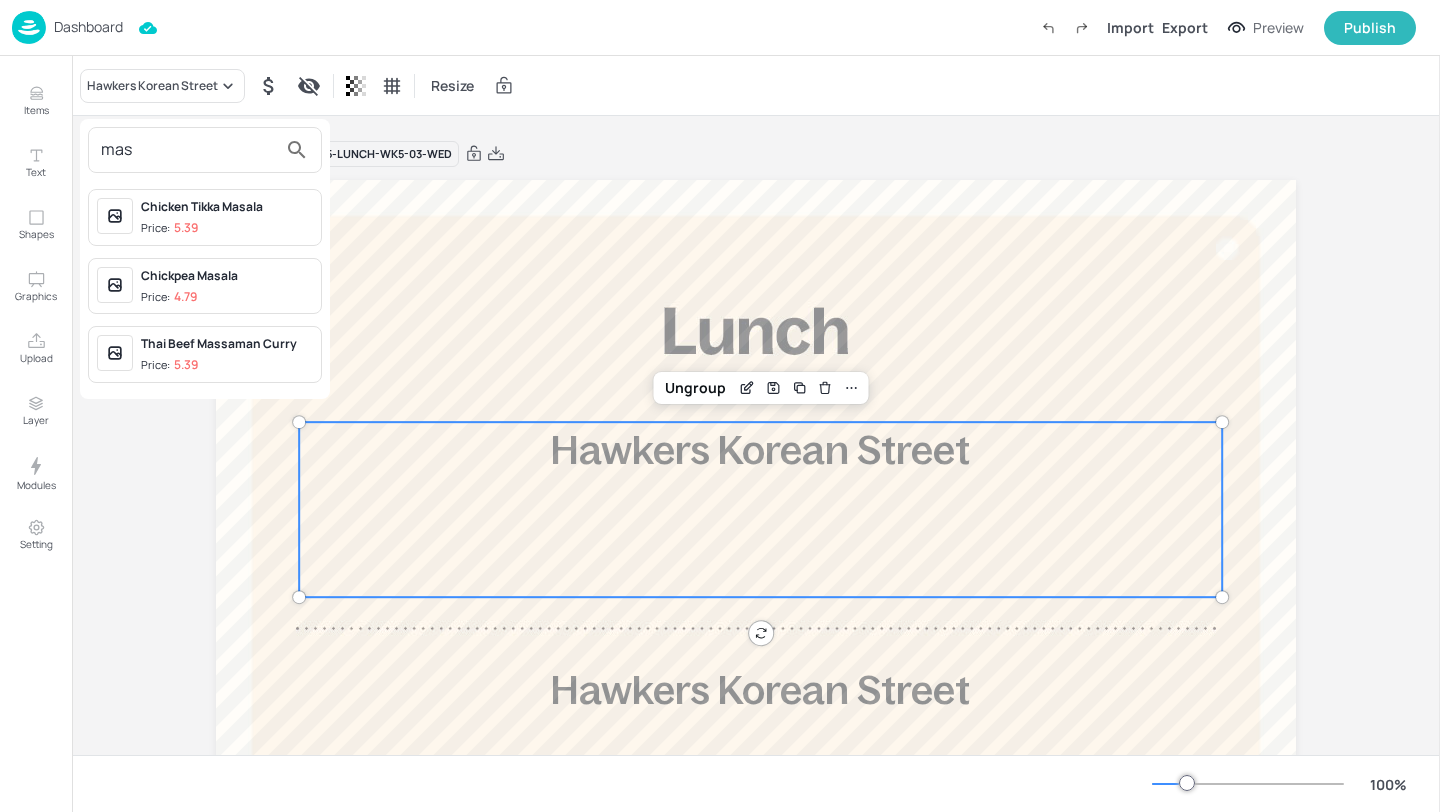 type on "mas" 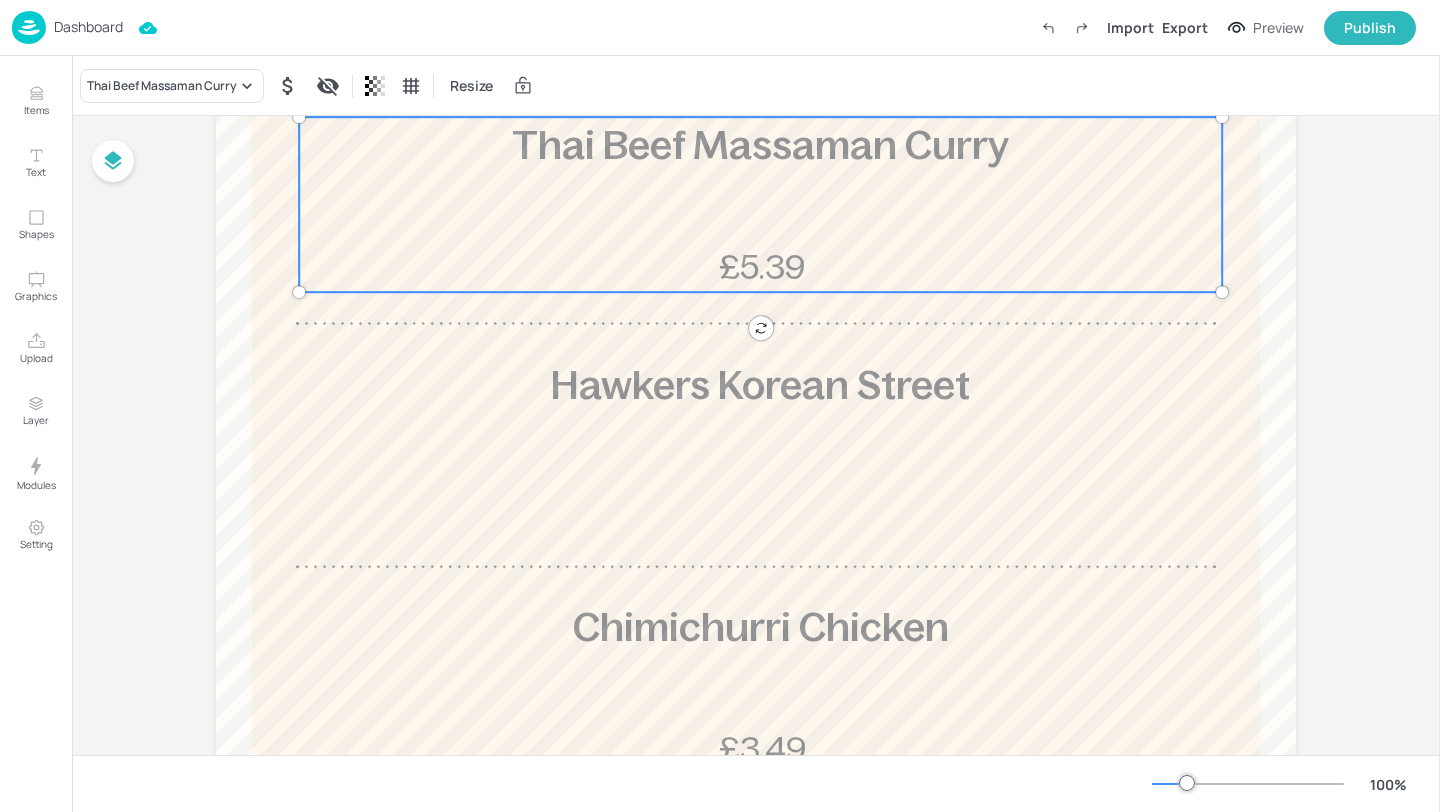 scroll, scrollTop: 367, scrollLeft: 0, axis: vertical 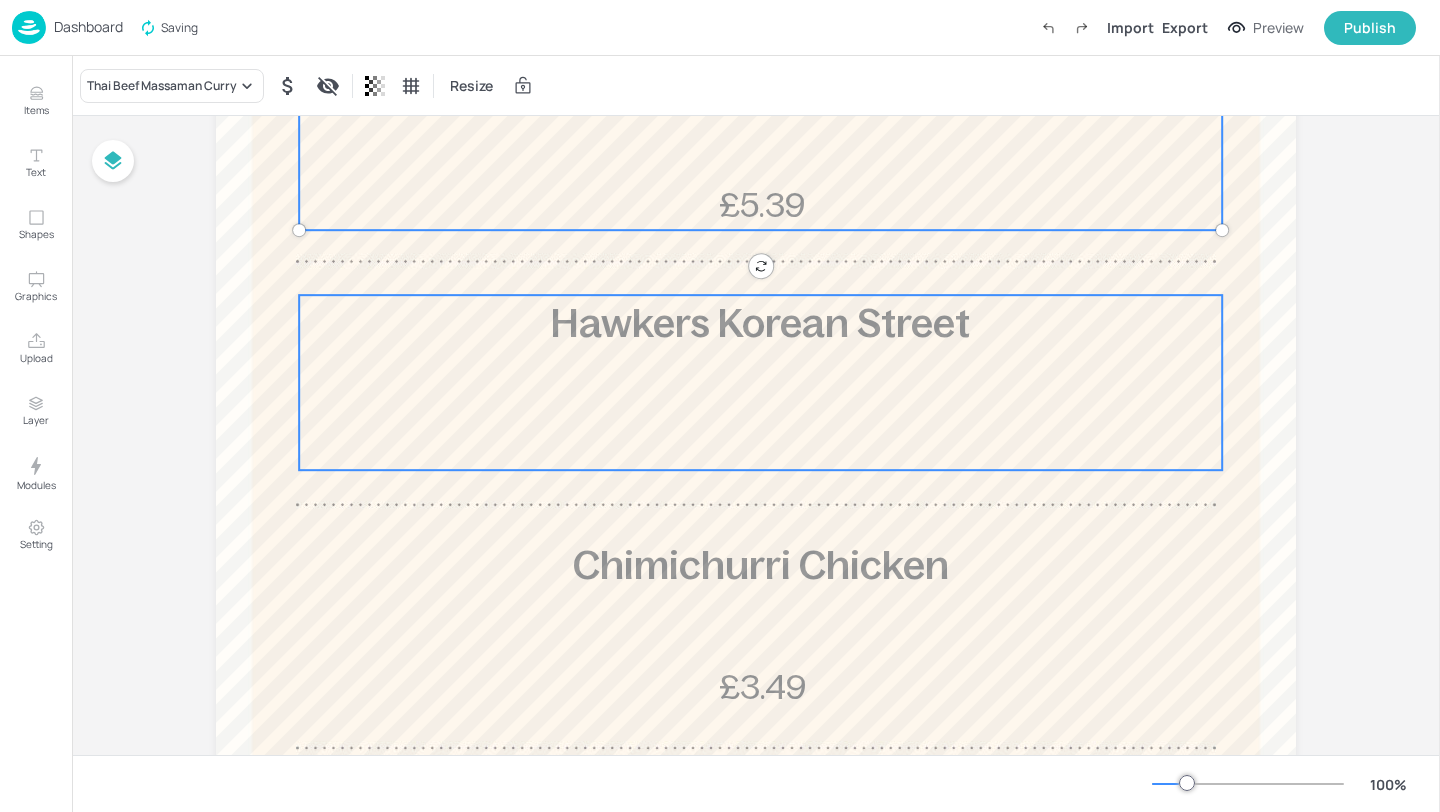 click on "Hawkers Korean Street" at bounding box center [760, 382] 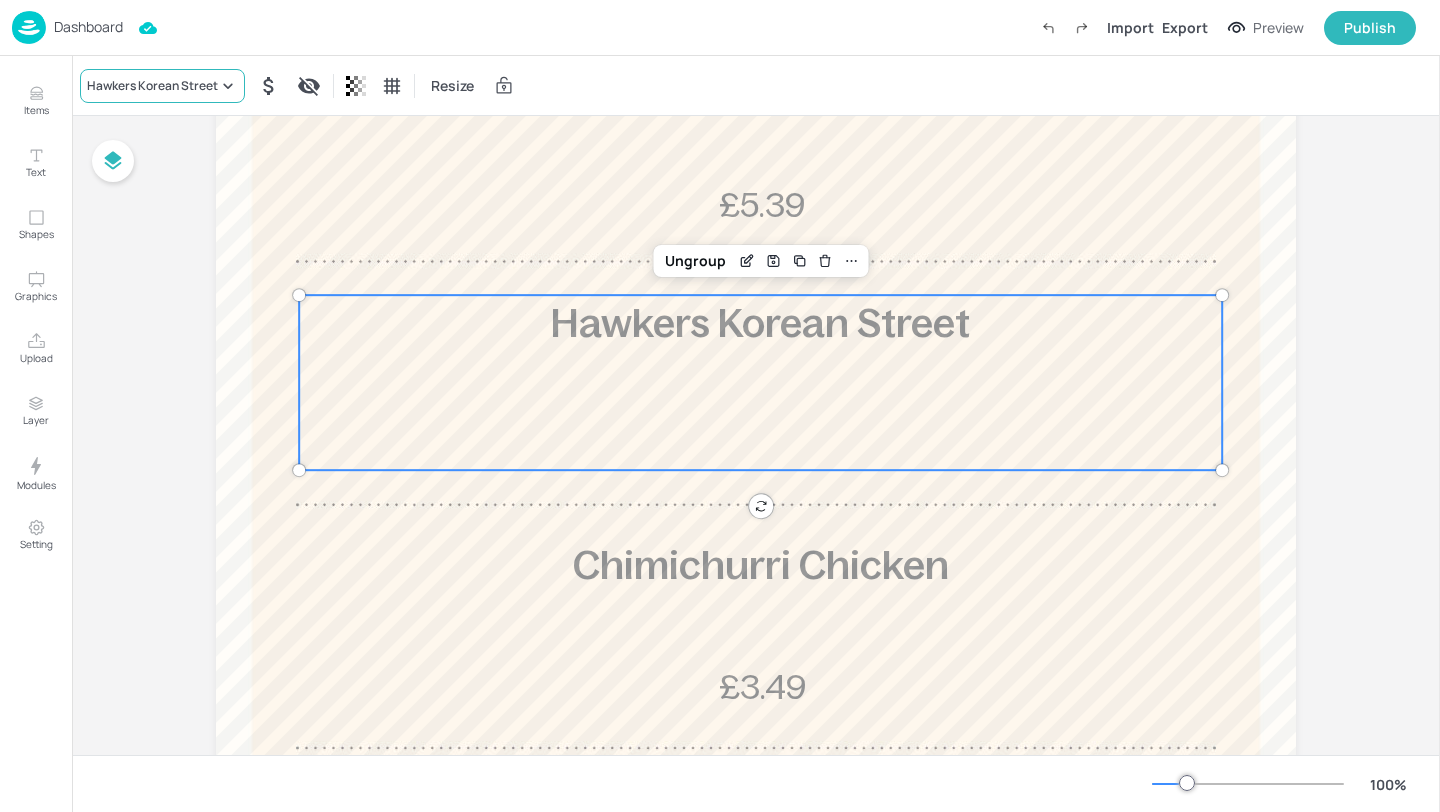 click on "Hawkers Korean Street" at bounding box center [162, 86] 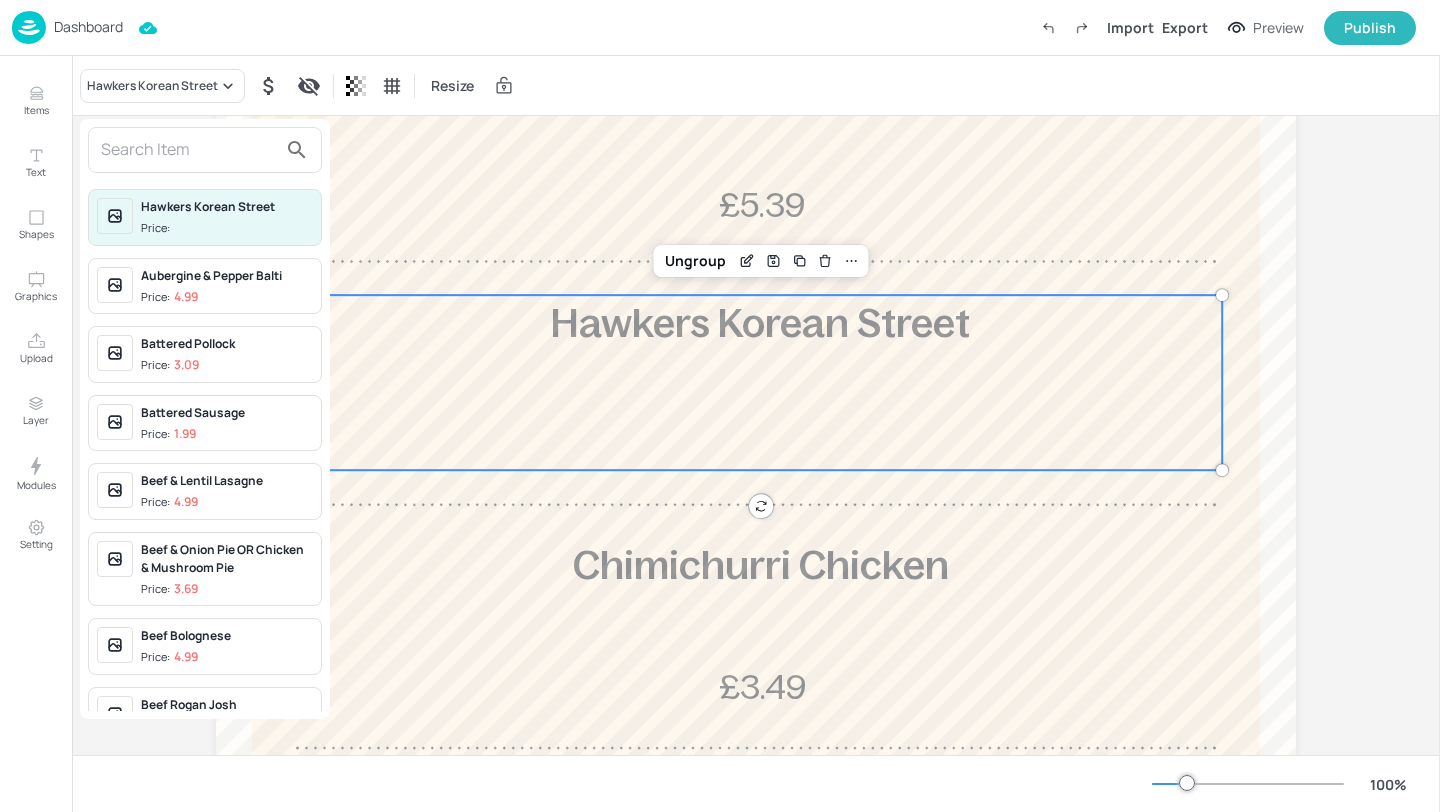 click at bounding box center [189, 150] 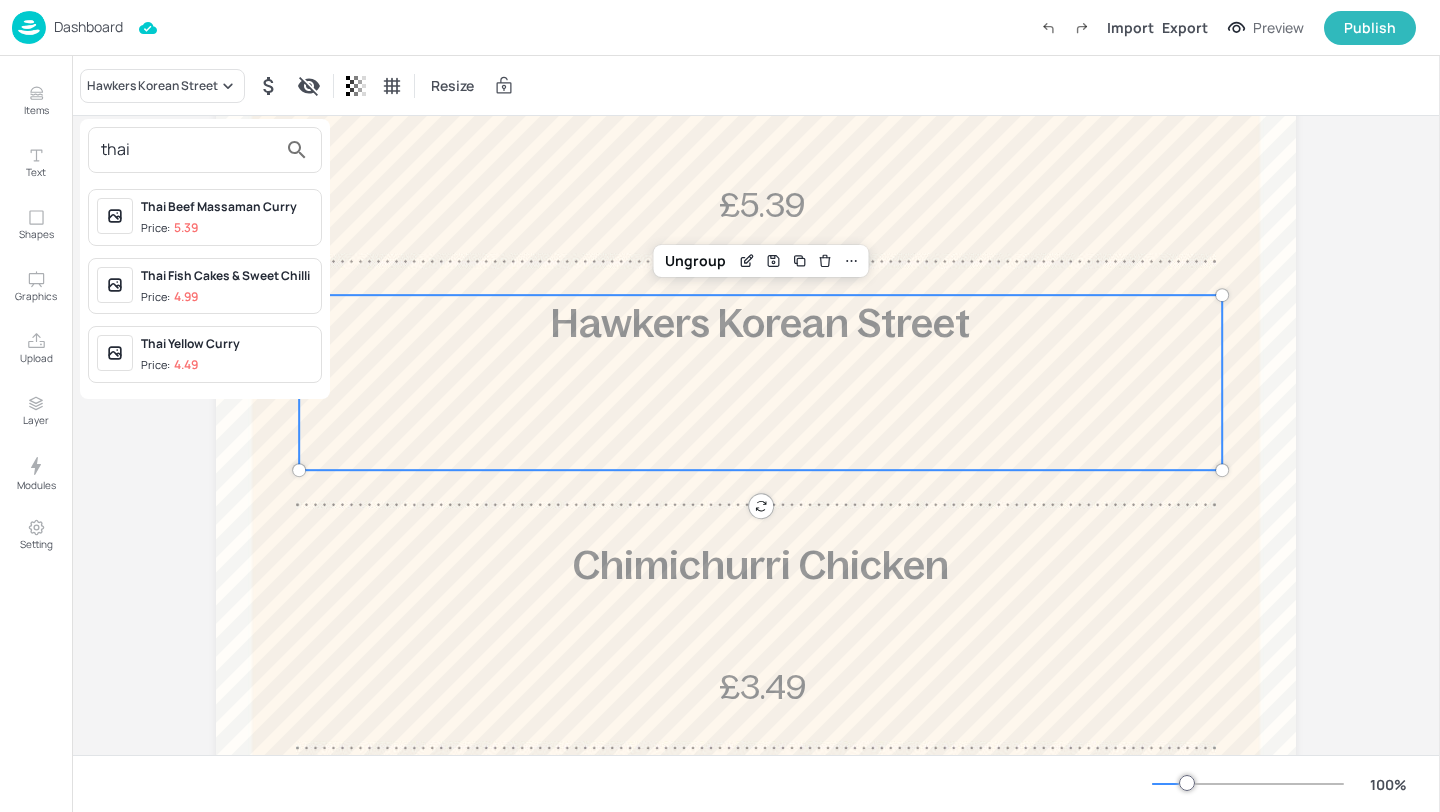 type on "thai" 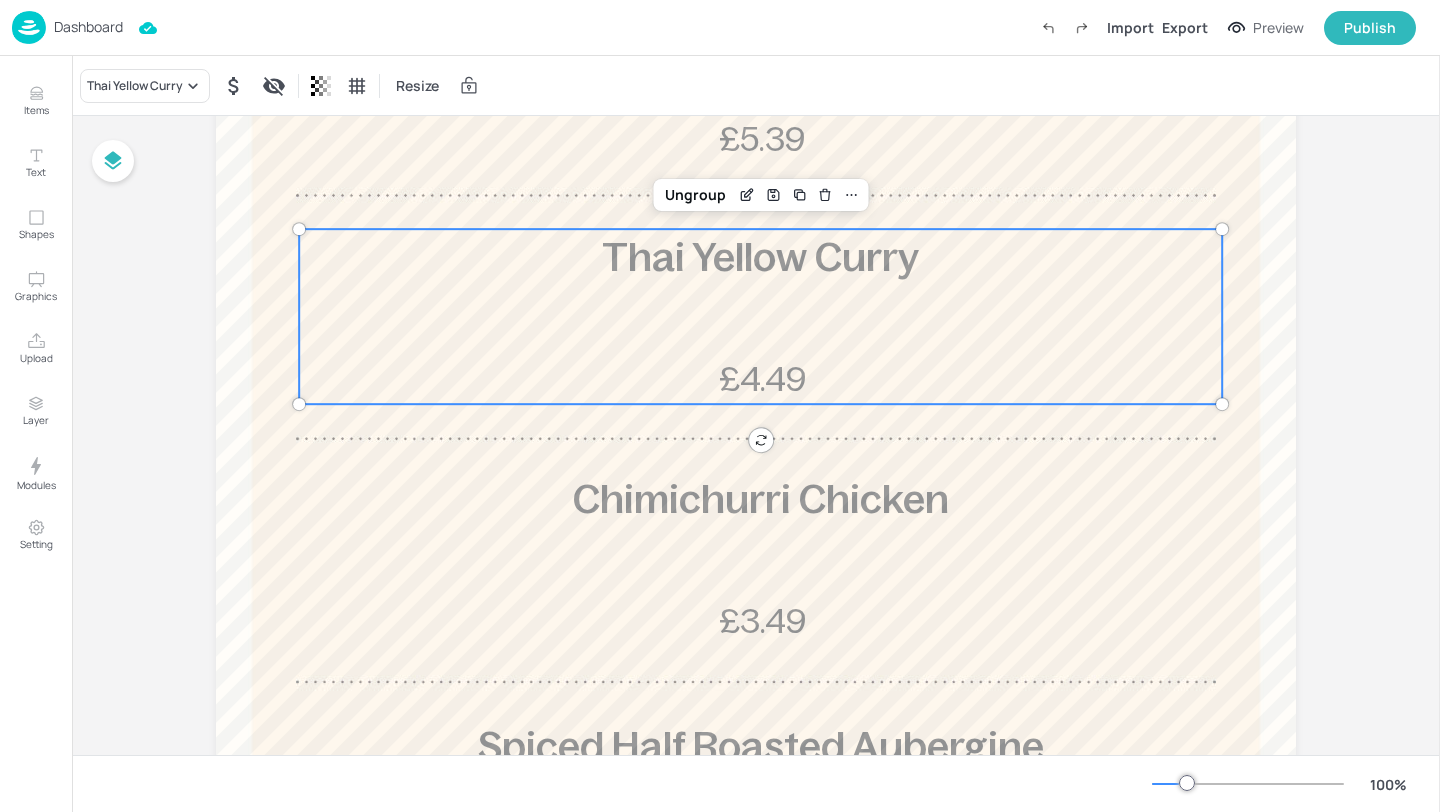 scroll, scrollTop: 436, scrollLeft: 0, axis: vertical 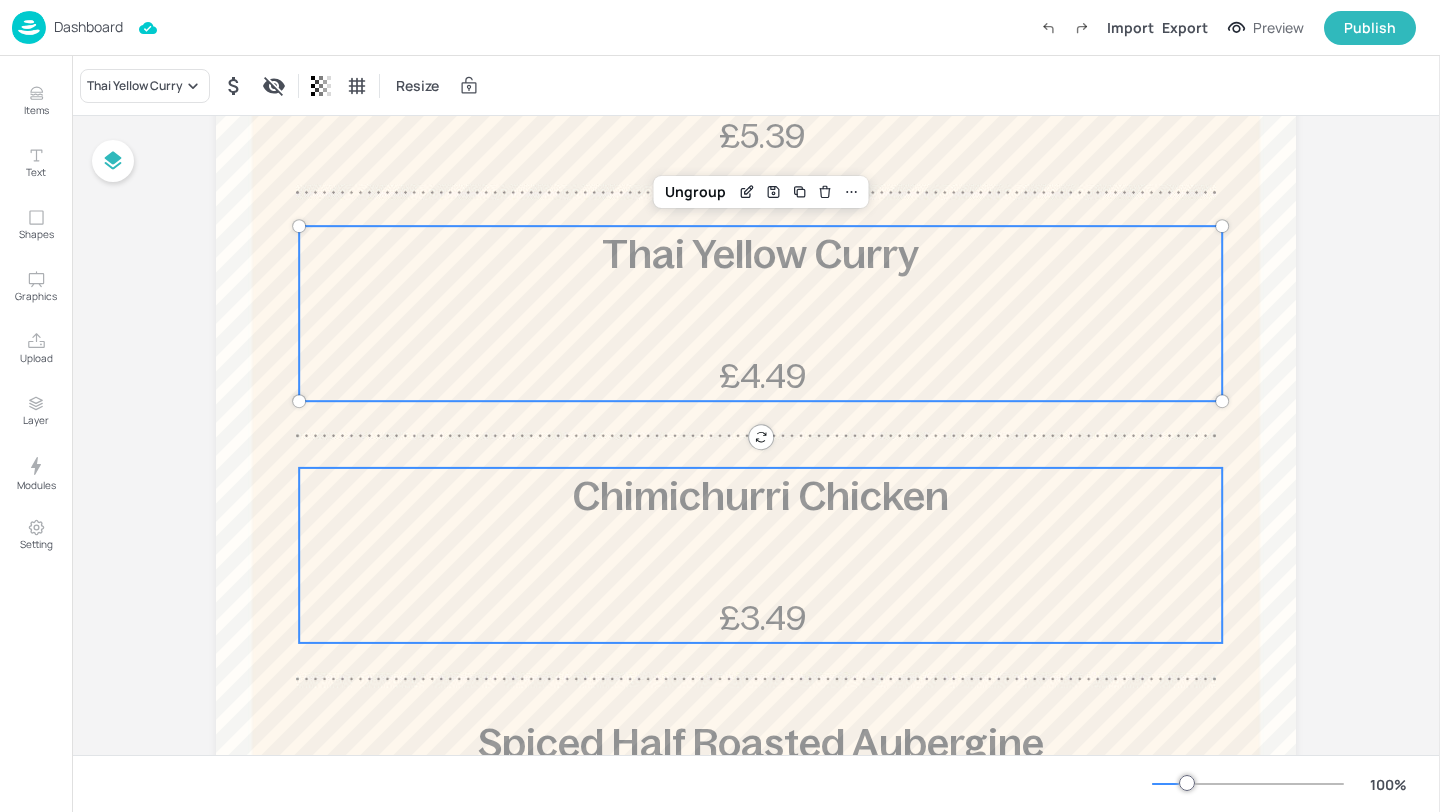 click on "Chimichurri Chicken £3.49" at bounding box center (760, 555) 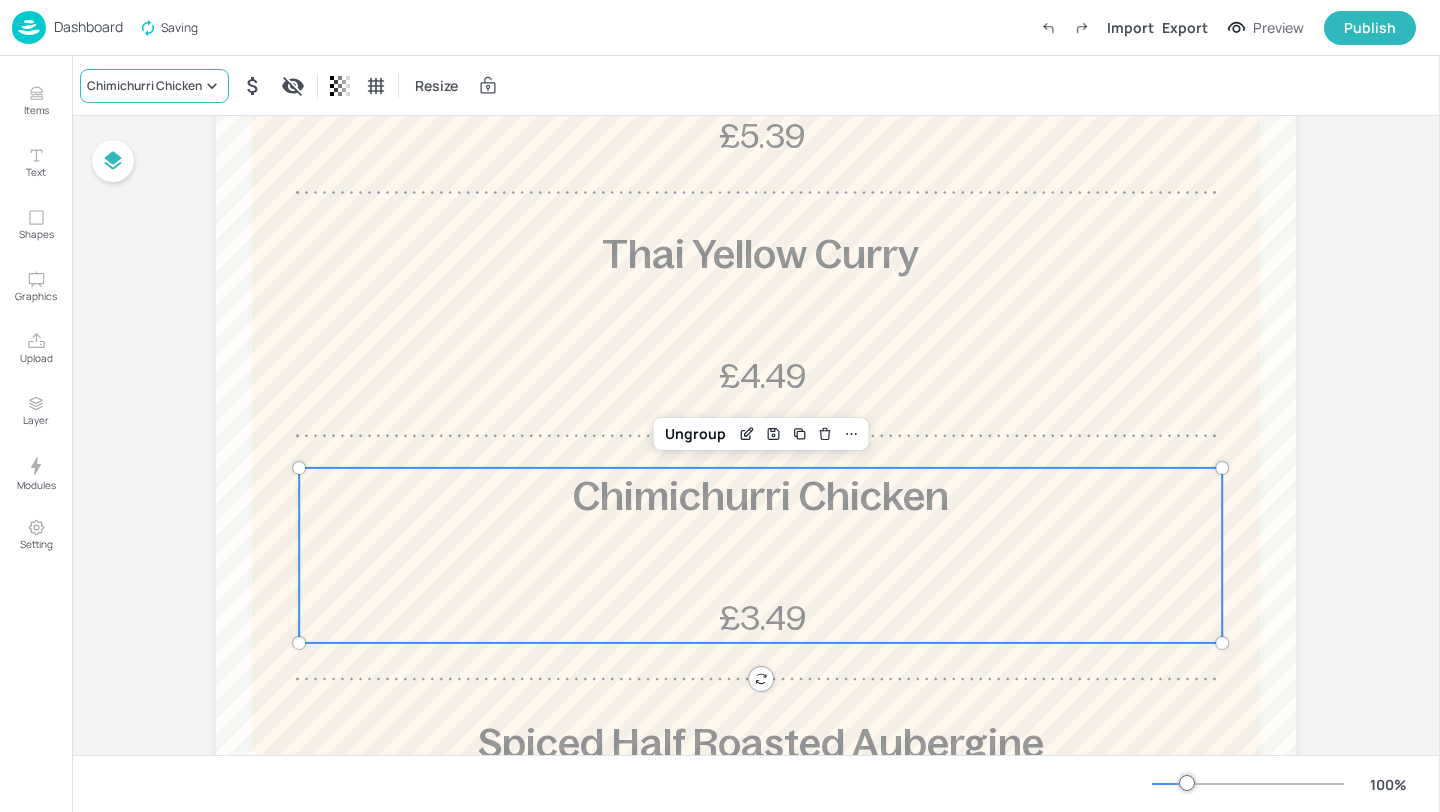 click on "Chimichurri Chicken" at bounding box center [144, 86] 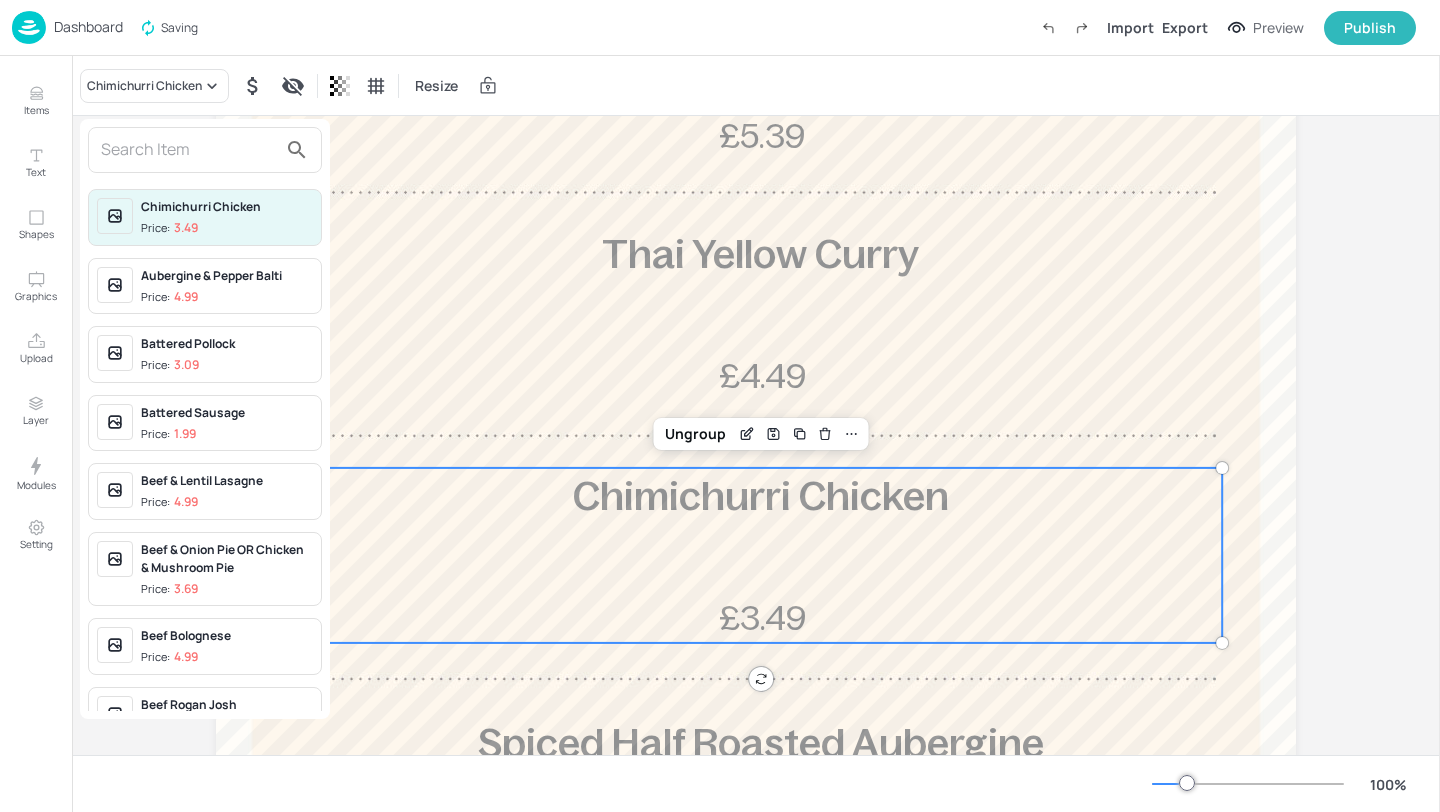 click at bounding box center [189, 150] 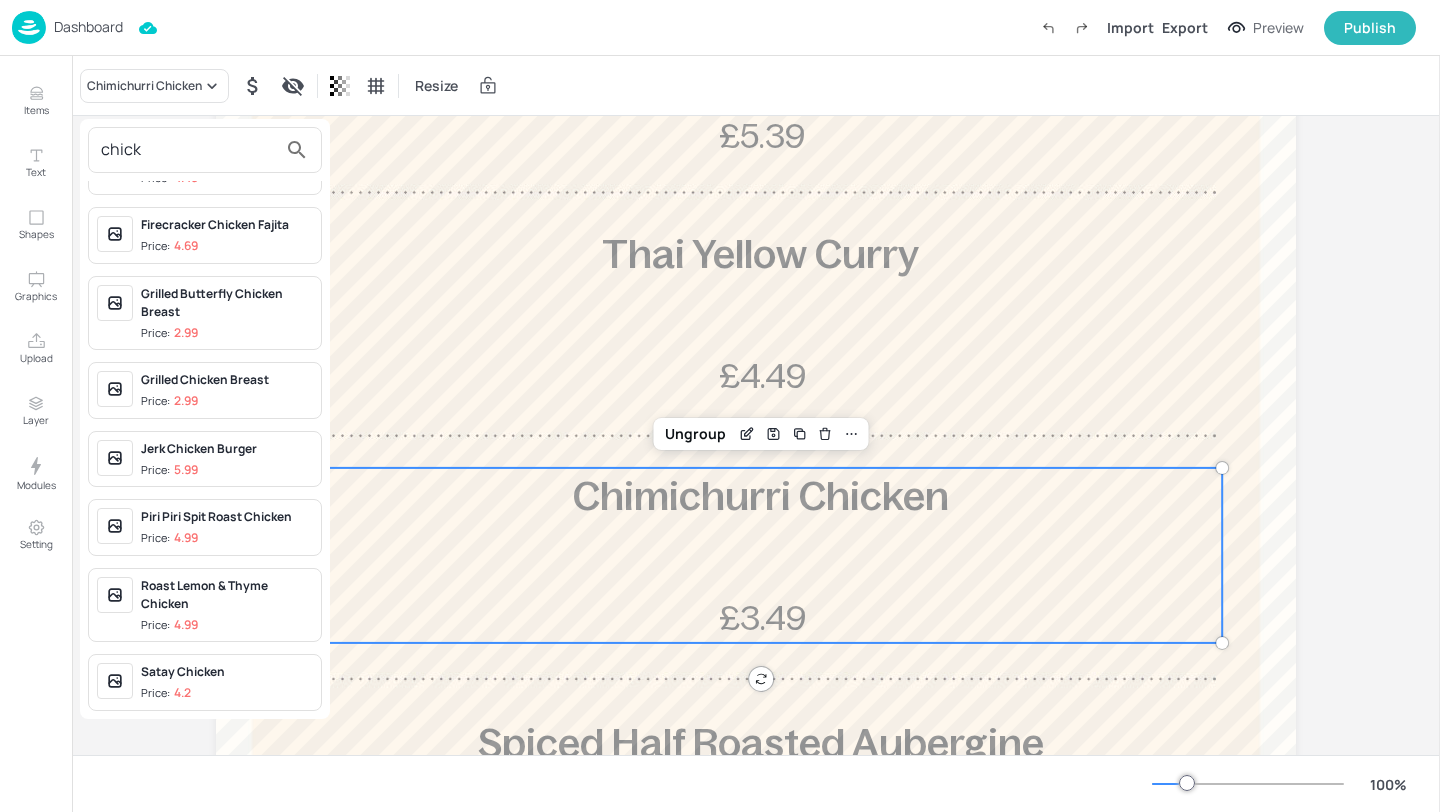 scroll, scrollTop: 798, scrollLeft: 0, axis: vertical 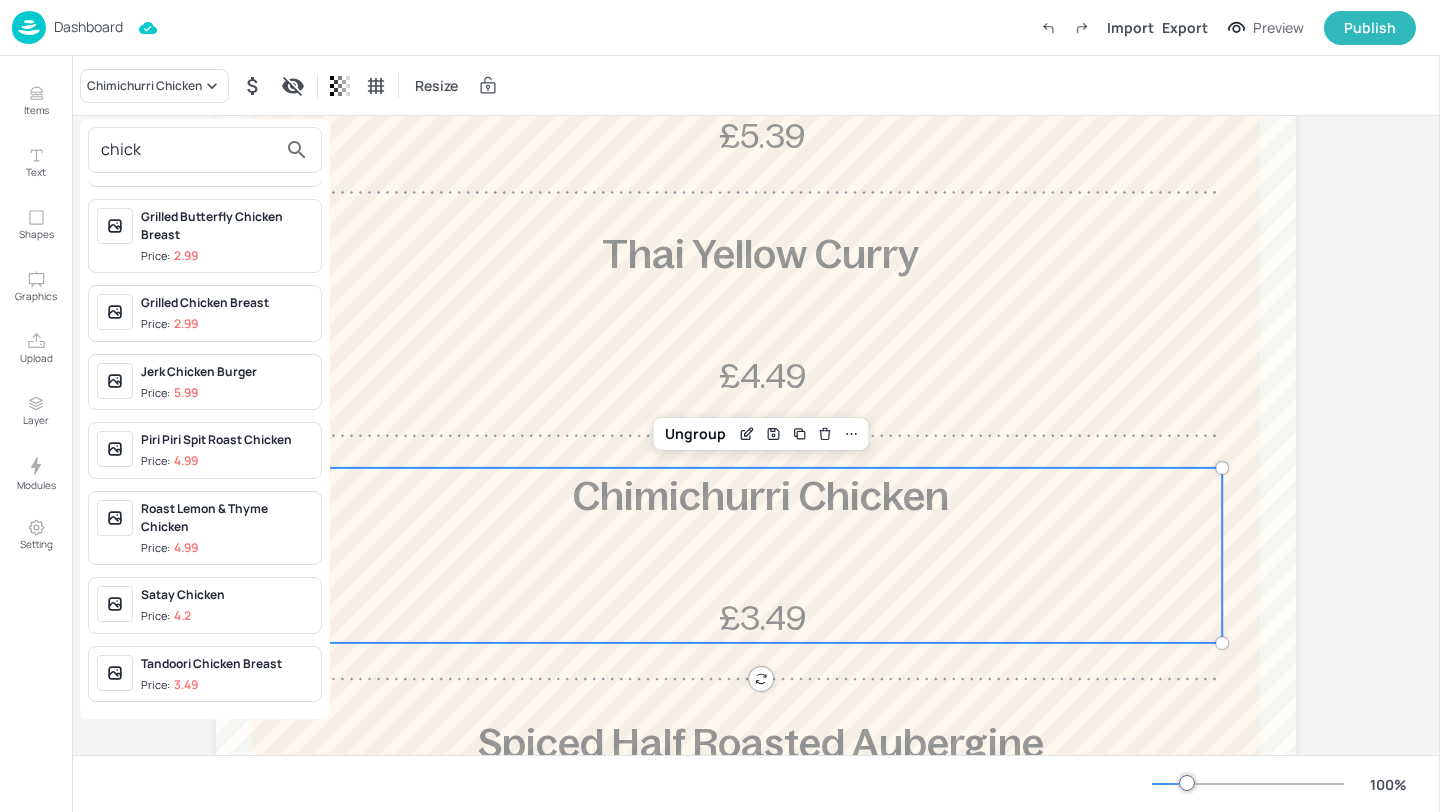 type on "chick" 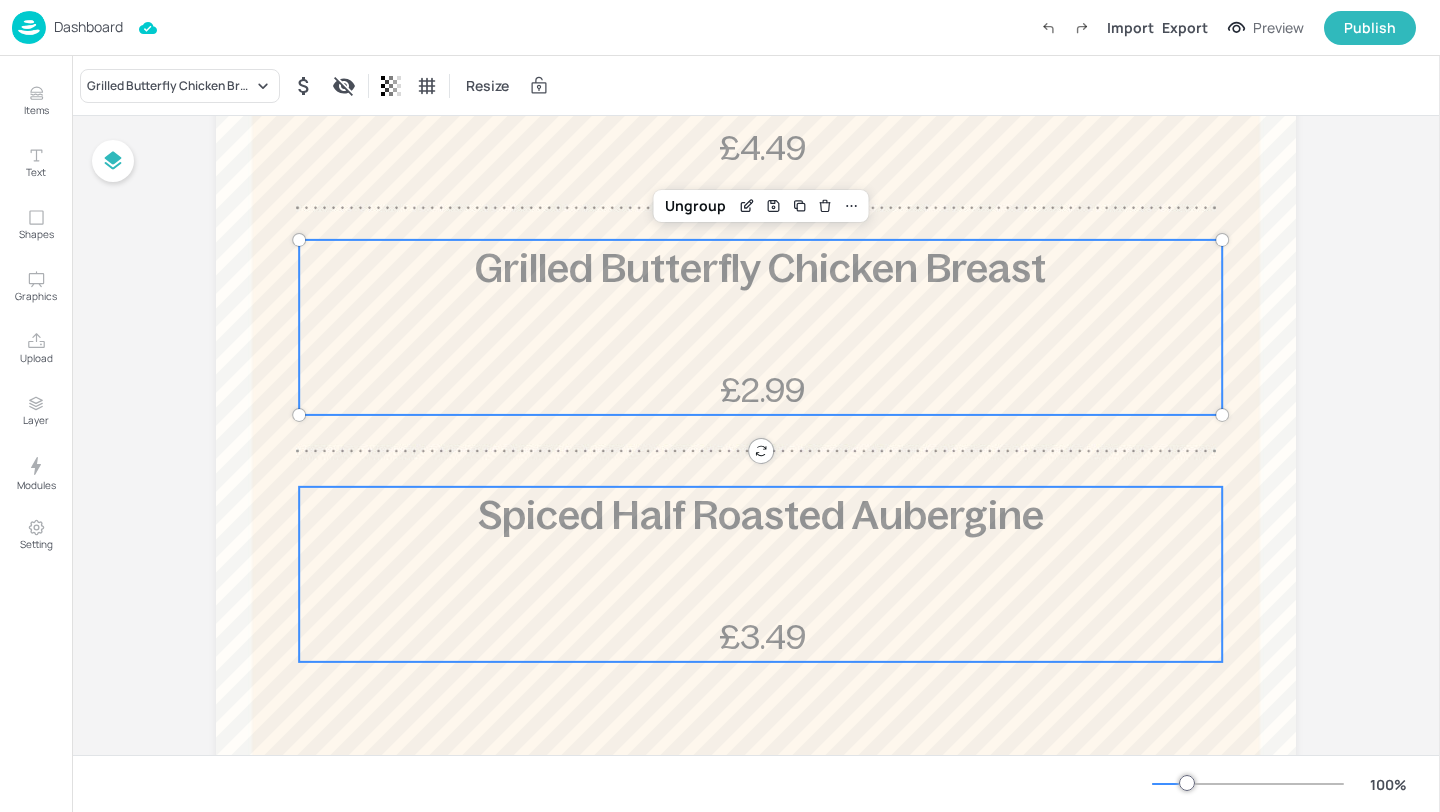 scroll, scrollTop: 693, scrollLeft: 0, axis: vertical 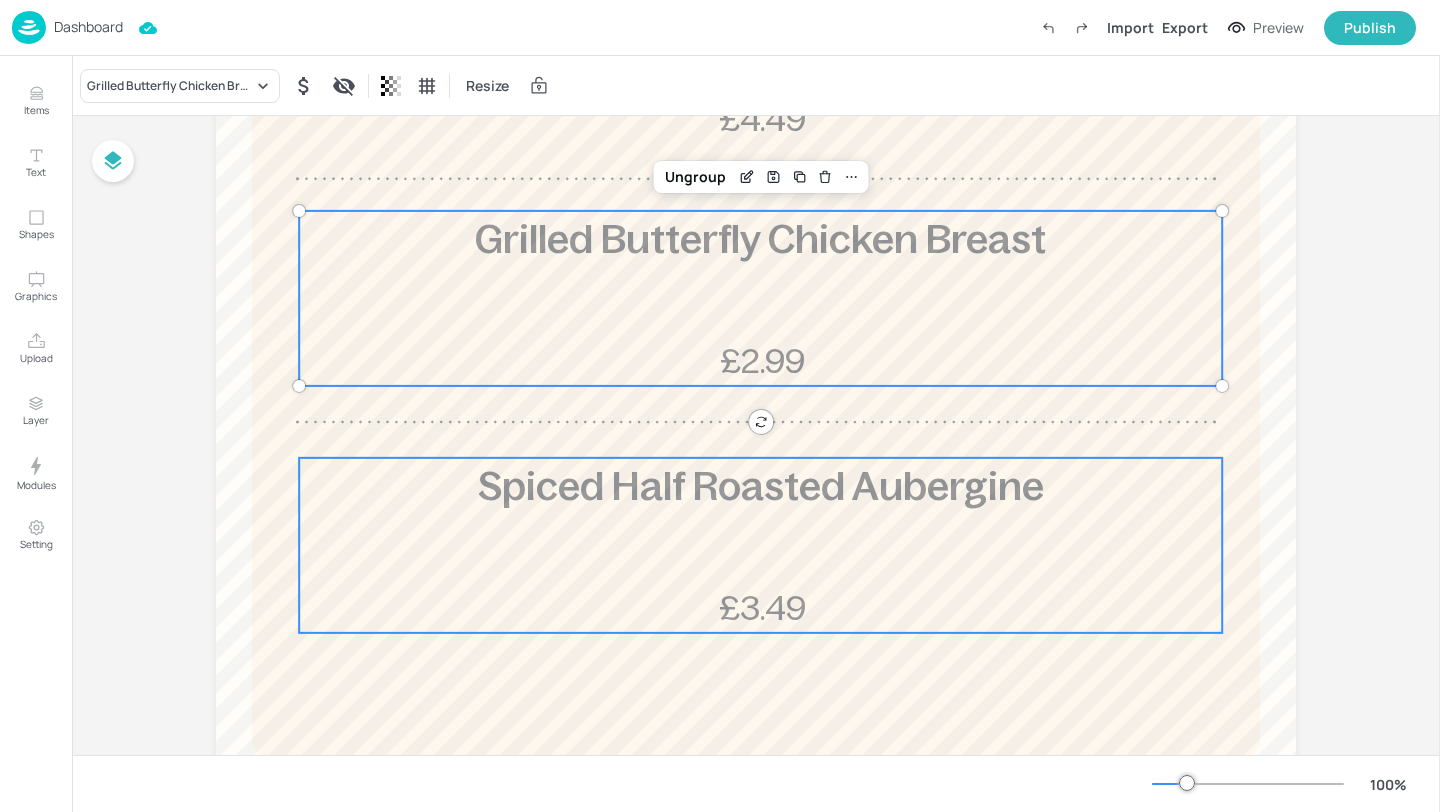 click on "Spiced Half Roasted Aubergine £3.49" at bounding box center (760, 545) 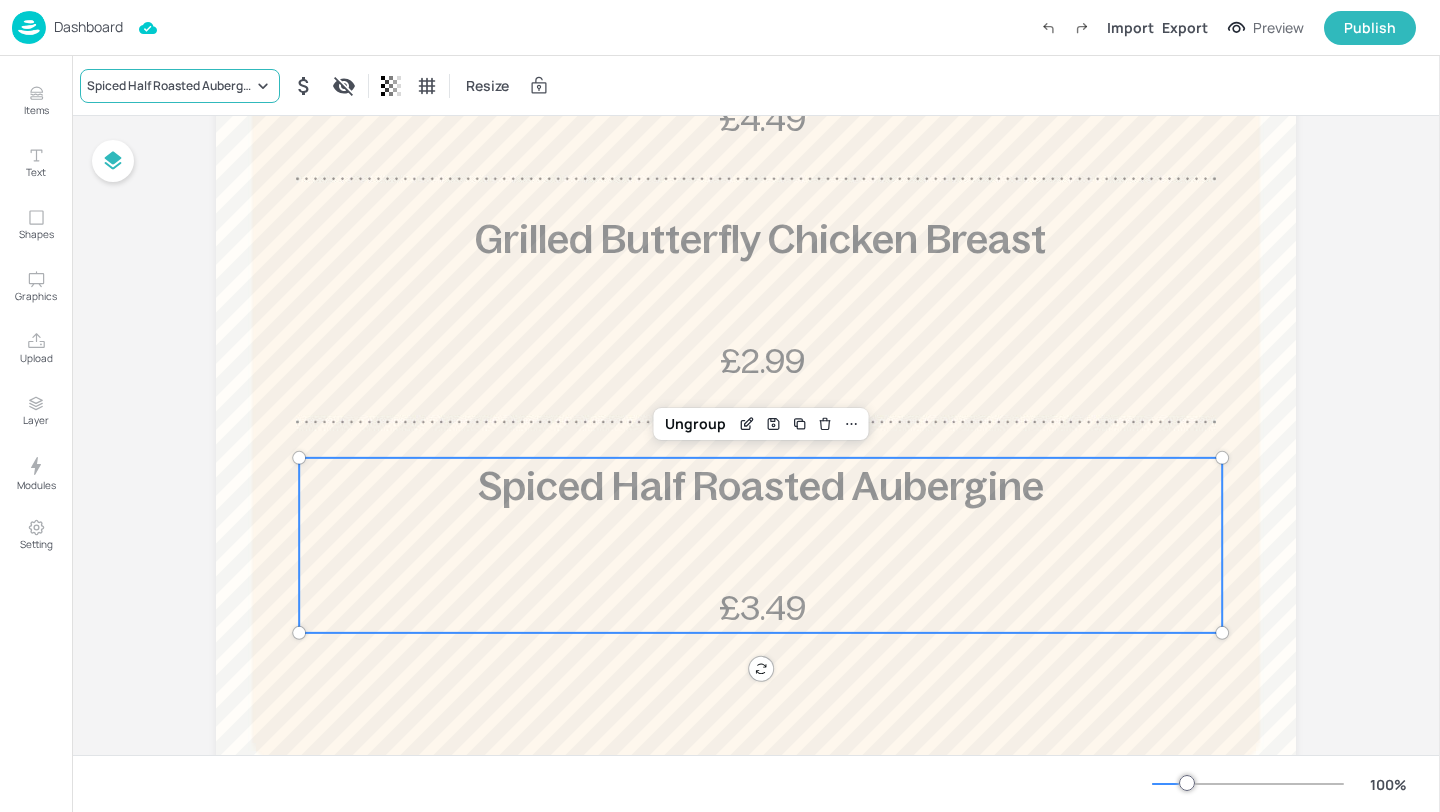 click on "Spiced Half Roasted Aubergine" at bounding box center (170, 86) 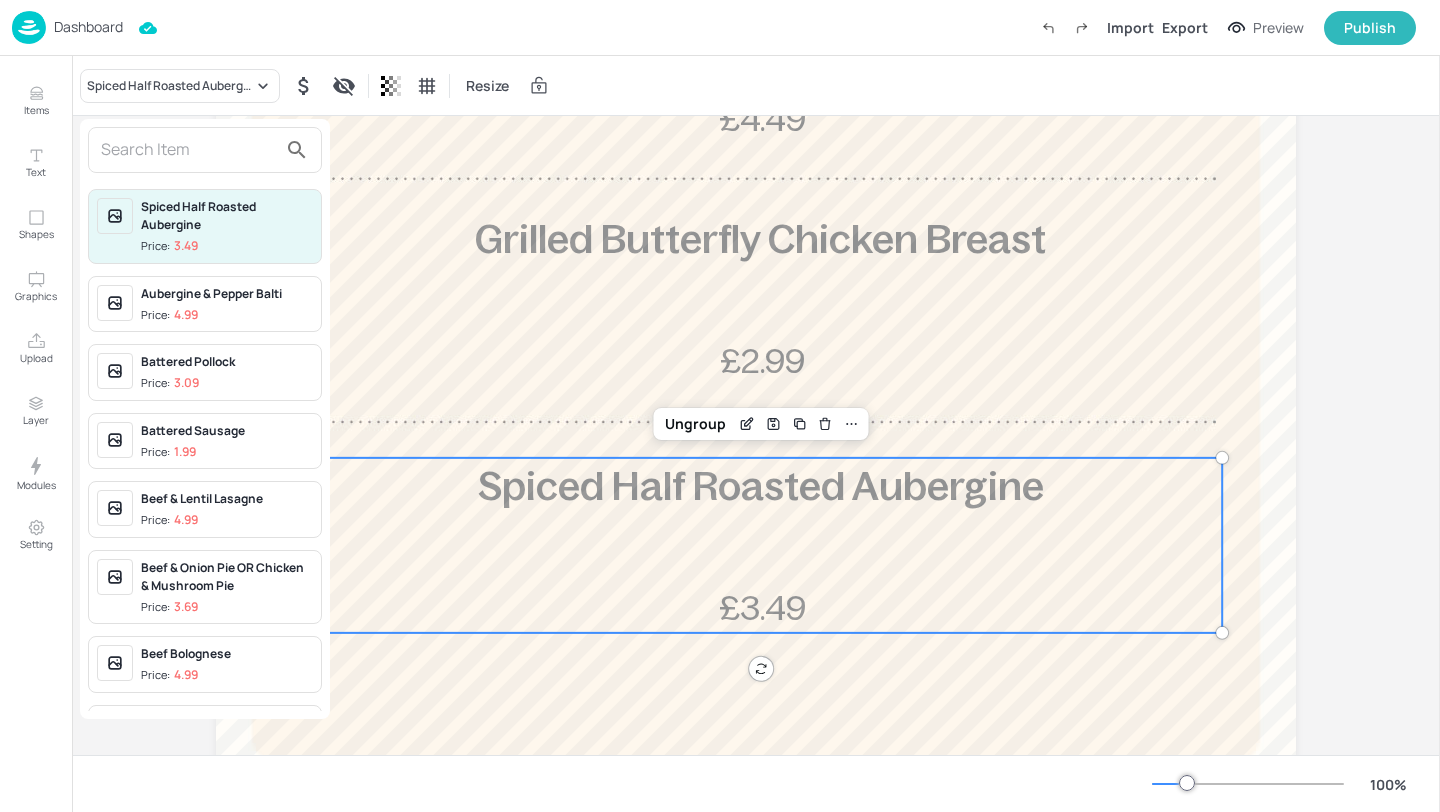 click at bounding box center (189, 150) 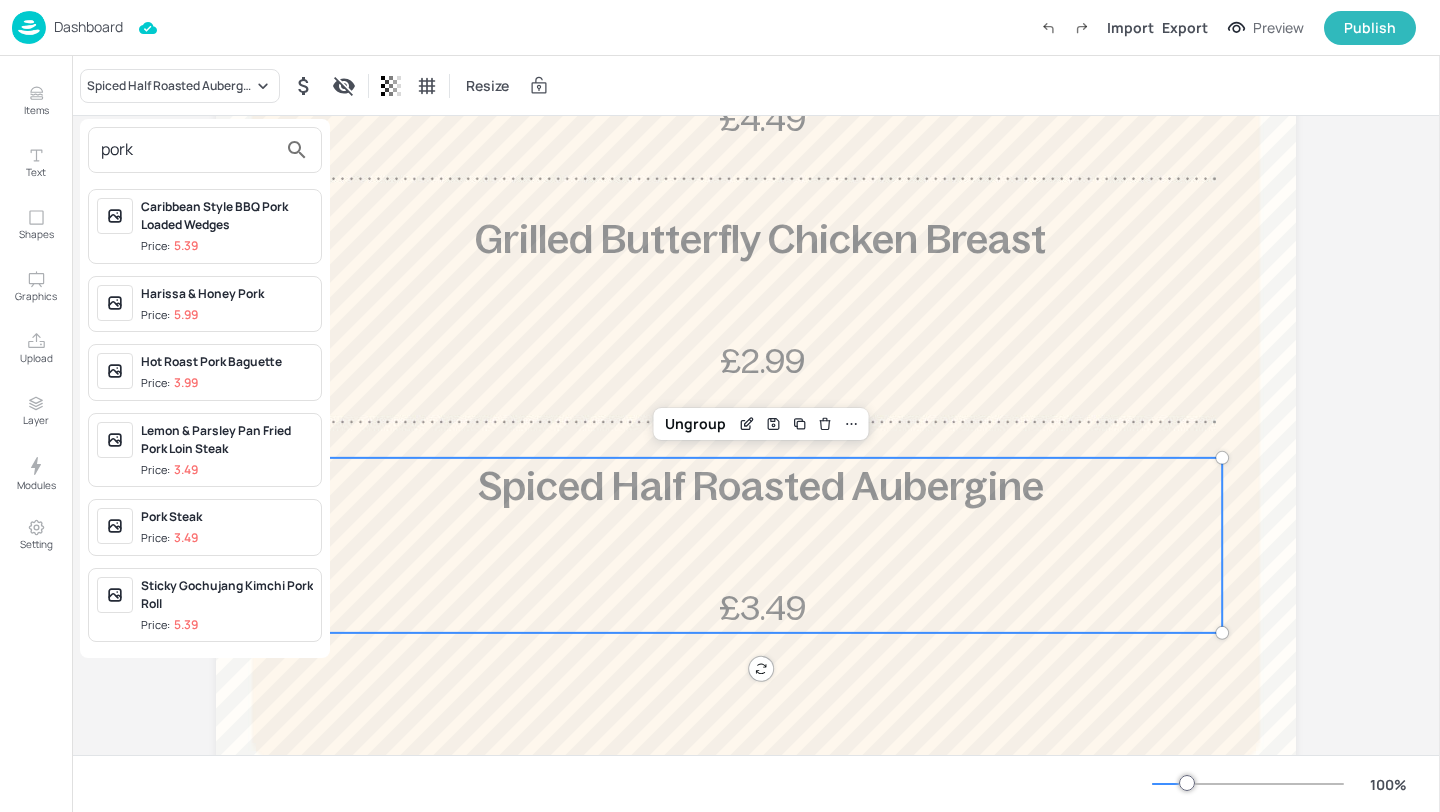 type on "pork" 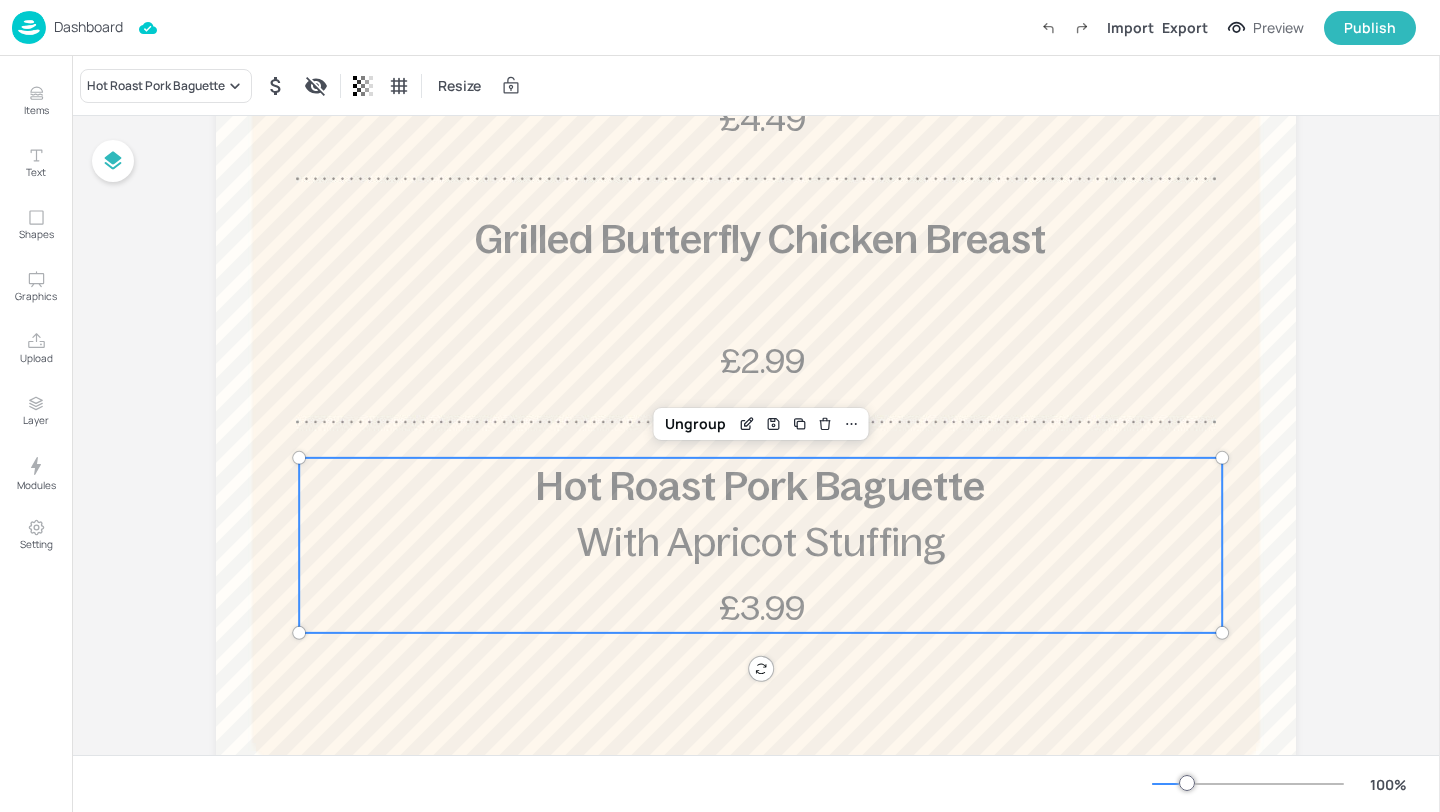 click on "Dashboard" at bounding box center (88, 27) 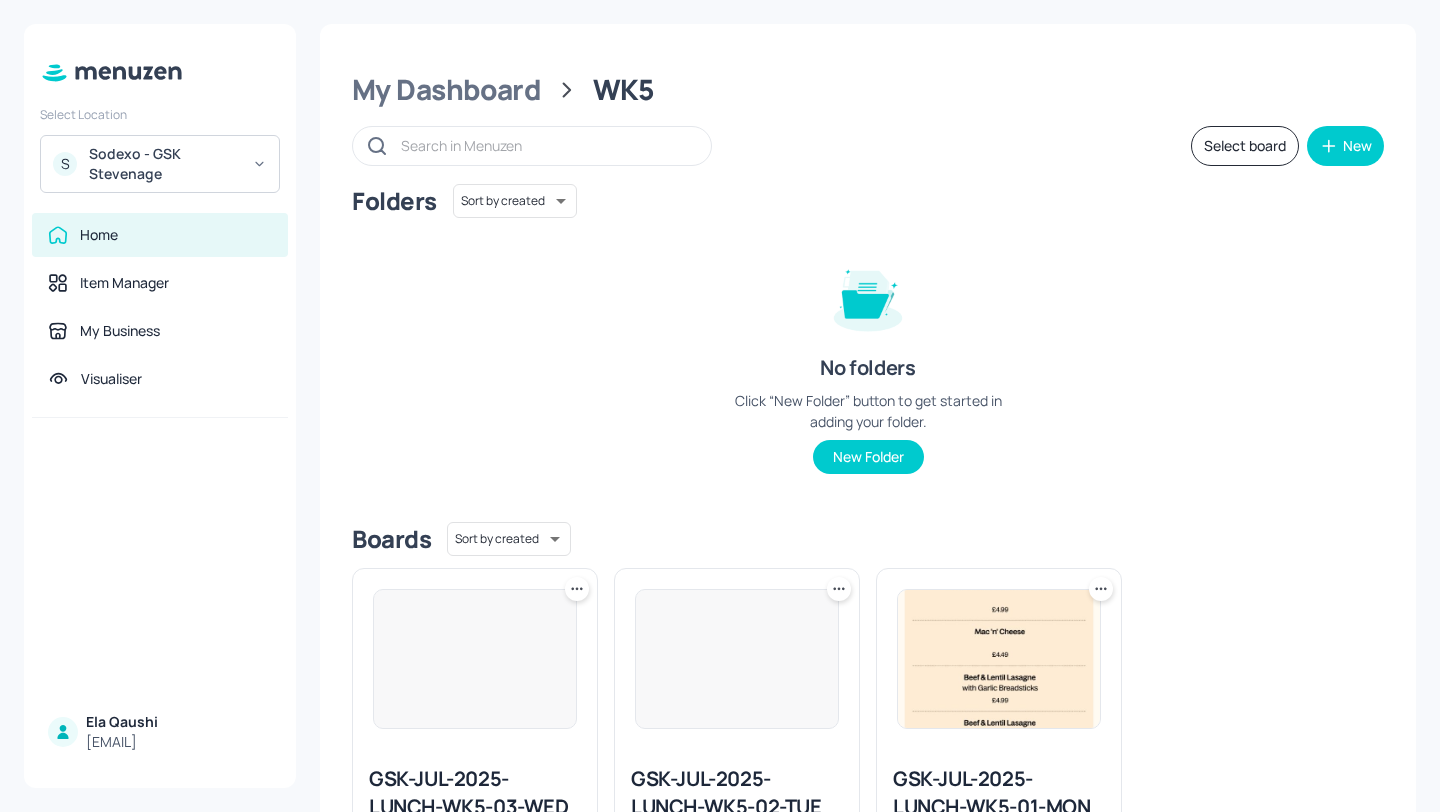 scroll, scrollTop: 151, scrollLeft: 0, axis: vertical 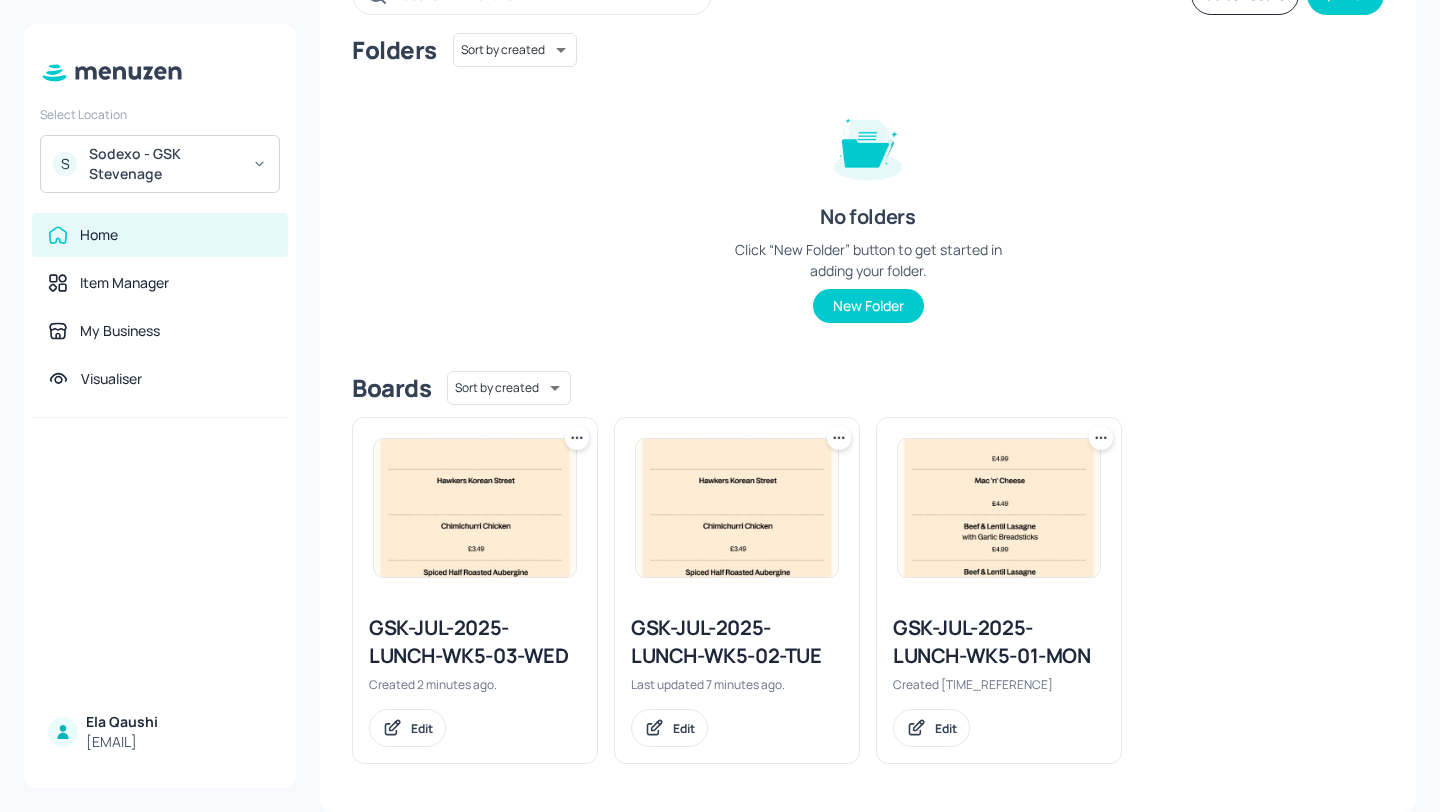 click 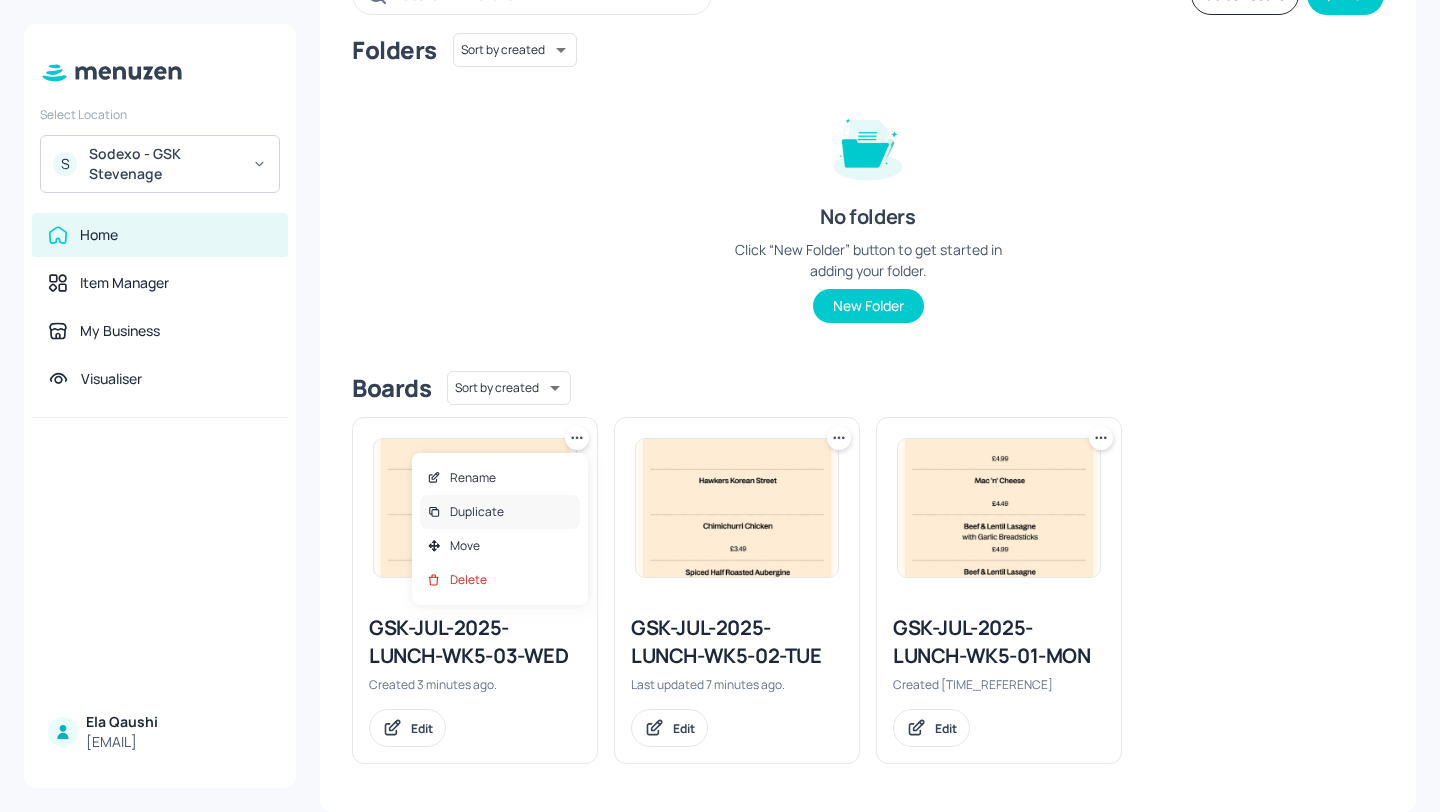 click on "Duplicate" at bounding box center (500, 512) 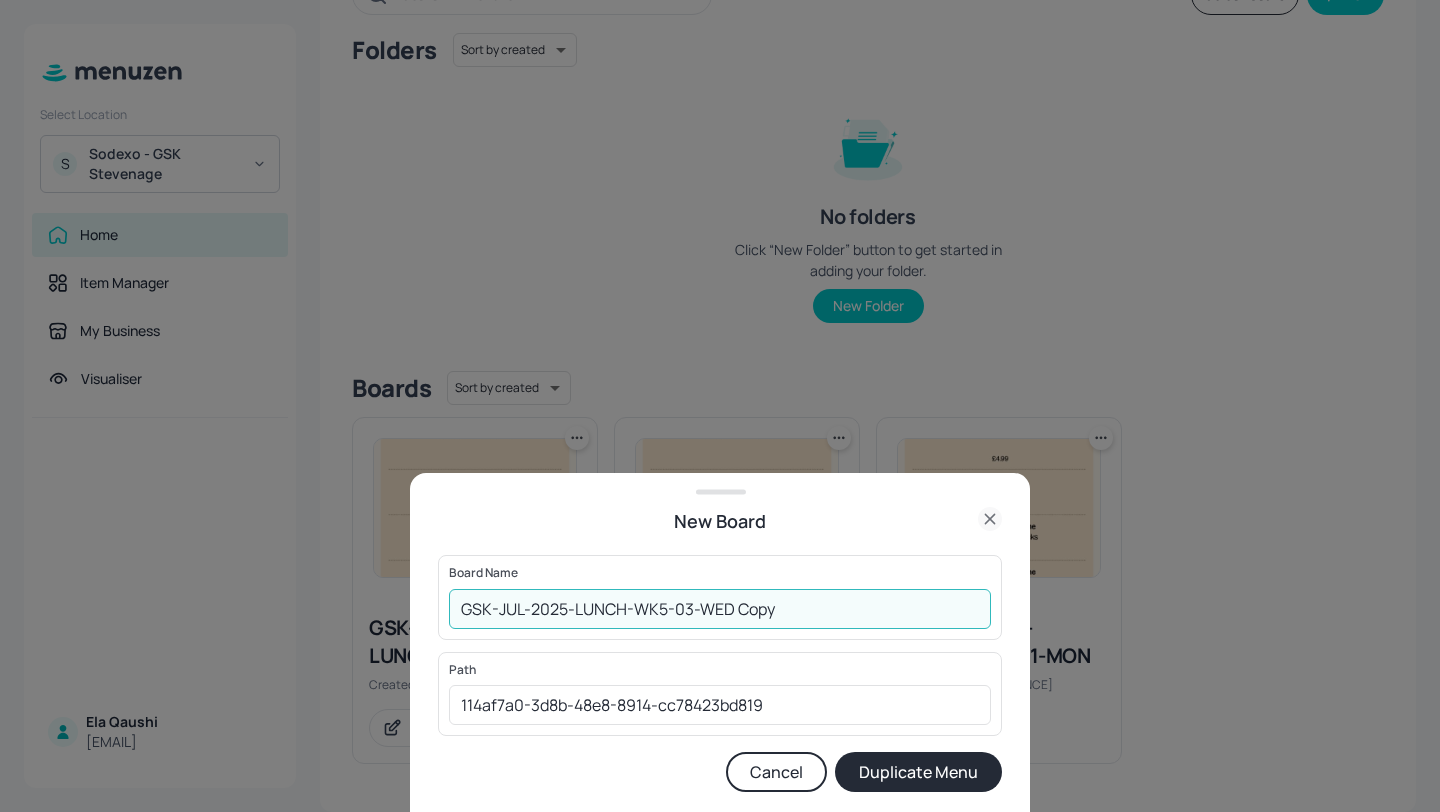 drag, startPoint x: 812, startPoint y: 619, endPoint x: 684, endPoint y: 593, distance: 130.61394 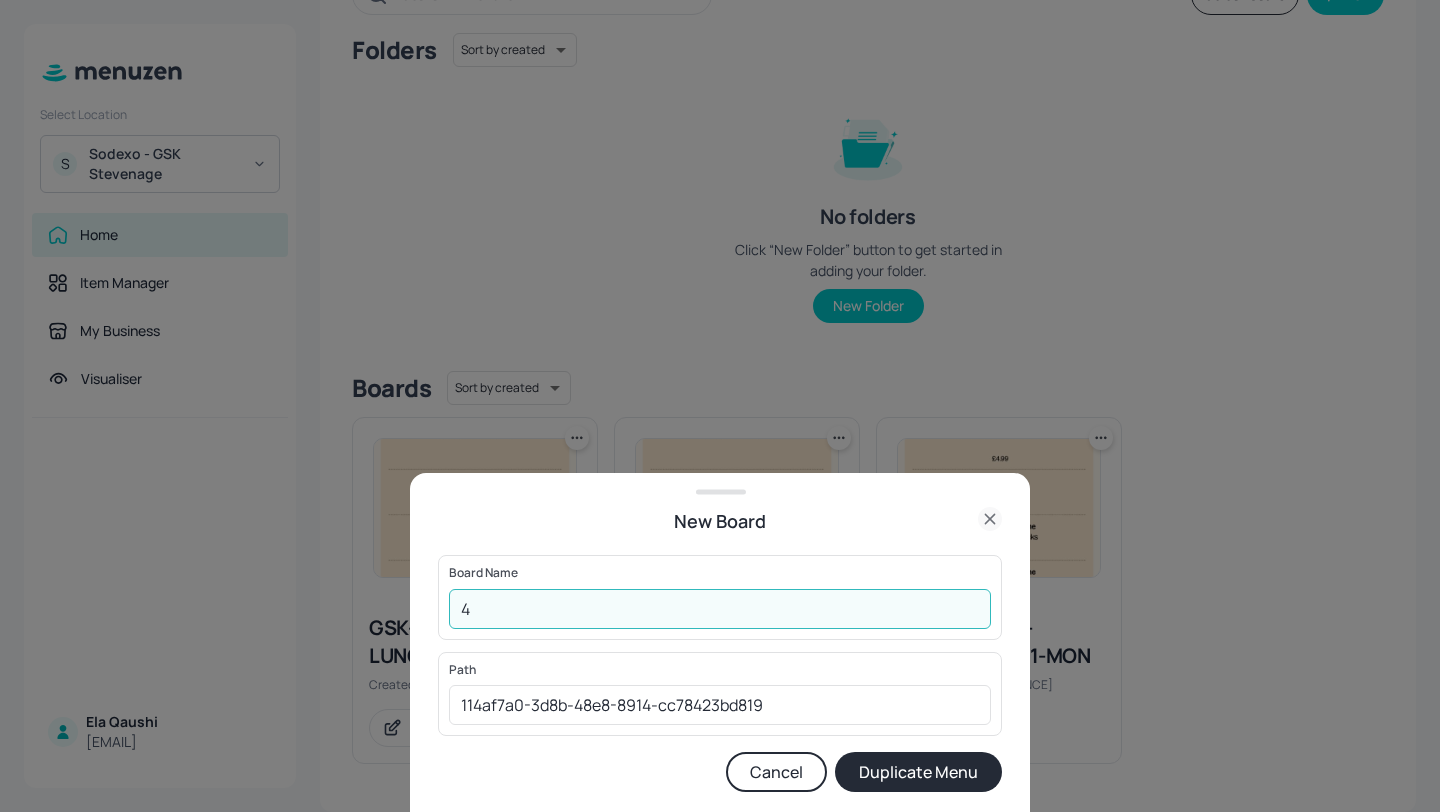 type on "4" 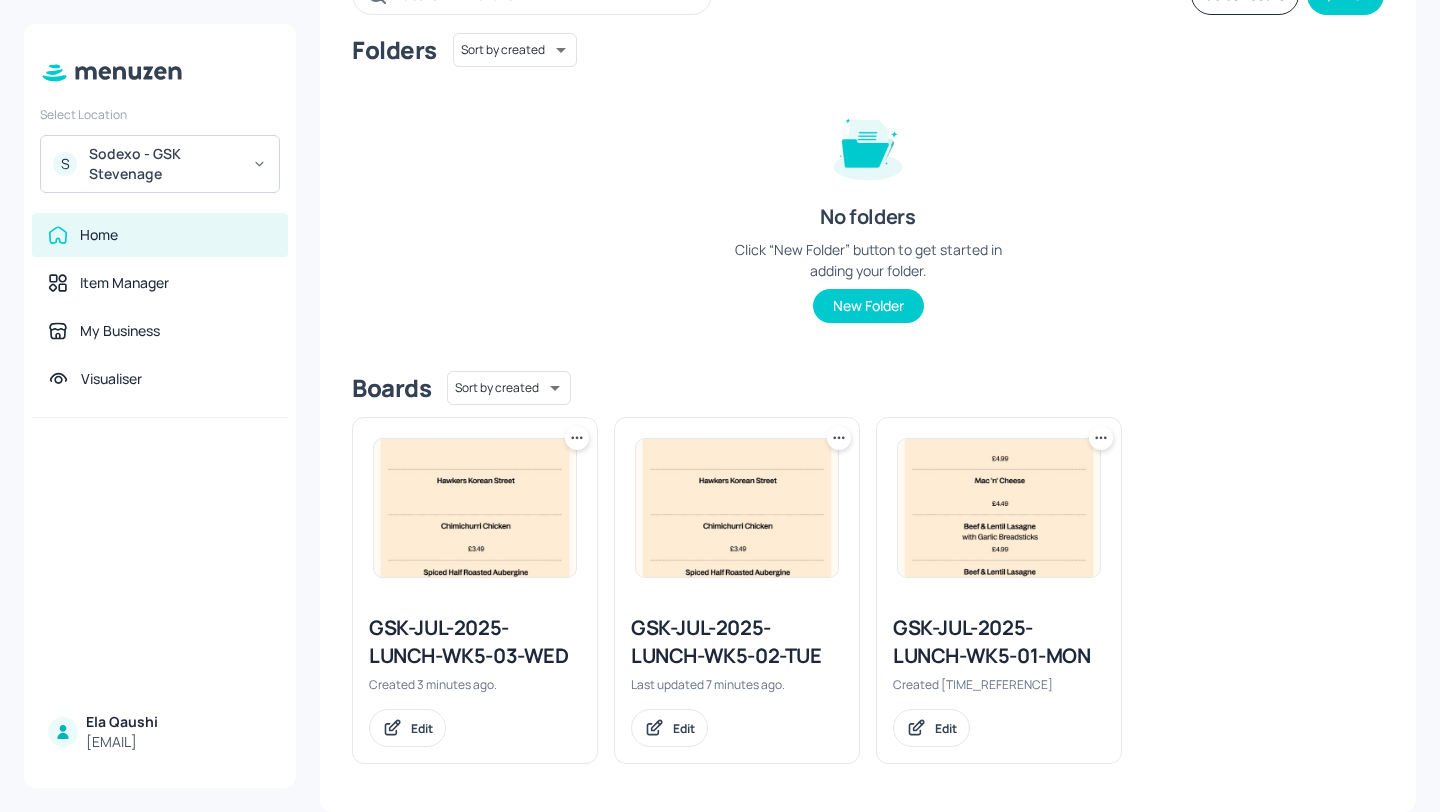 click at bounding box center (577, 438) 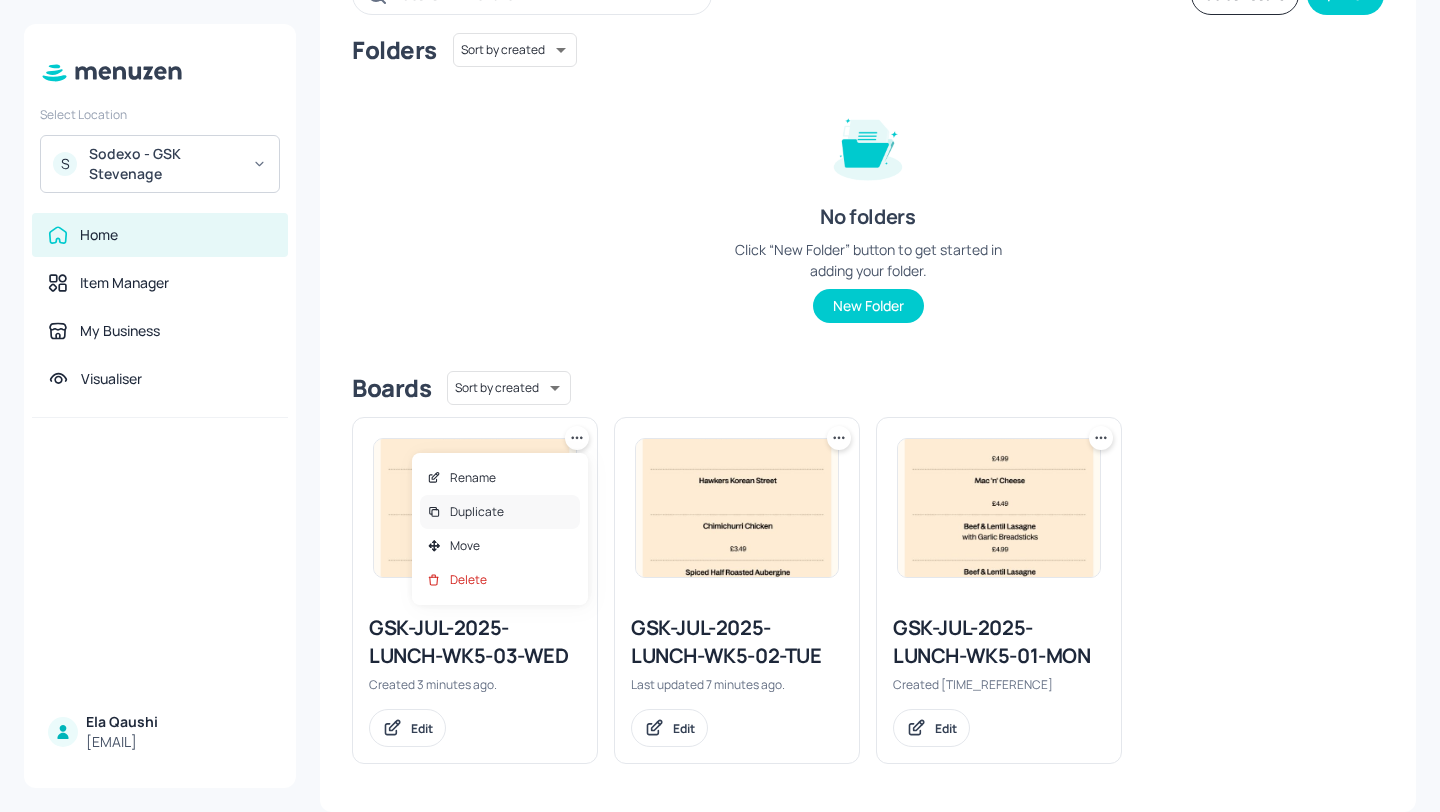 click on "Duplicate" at bounding box center (500, 512) 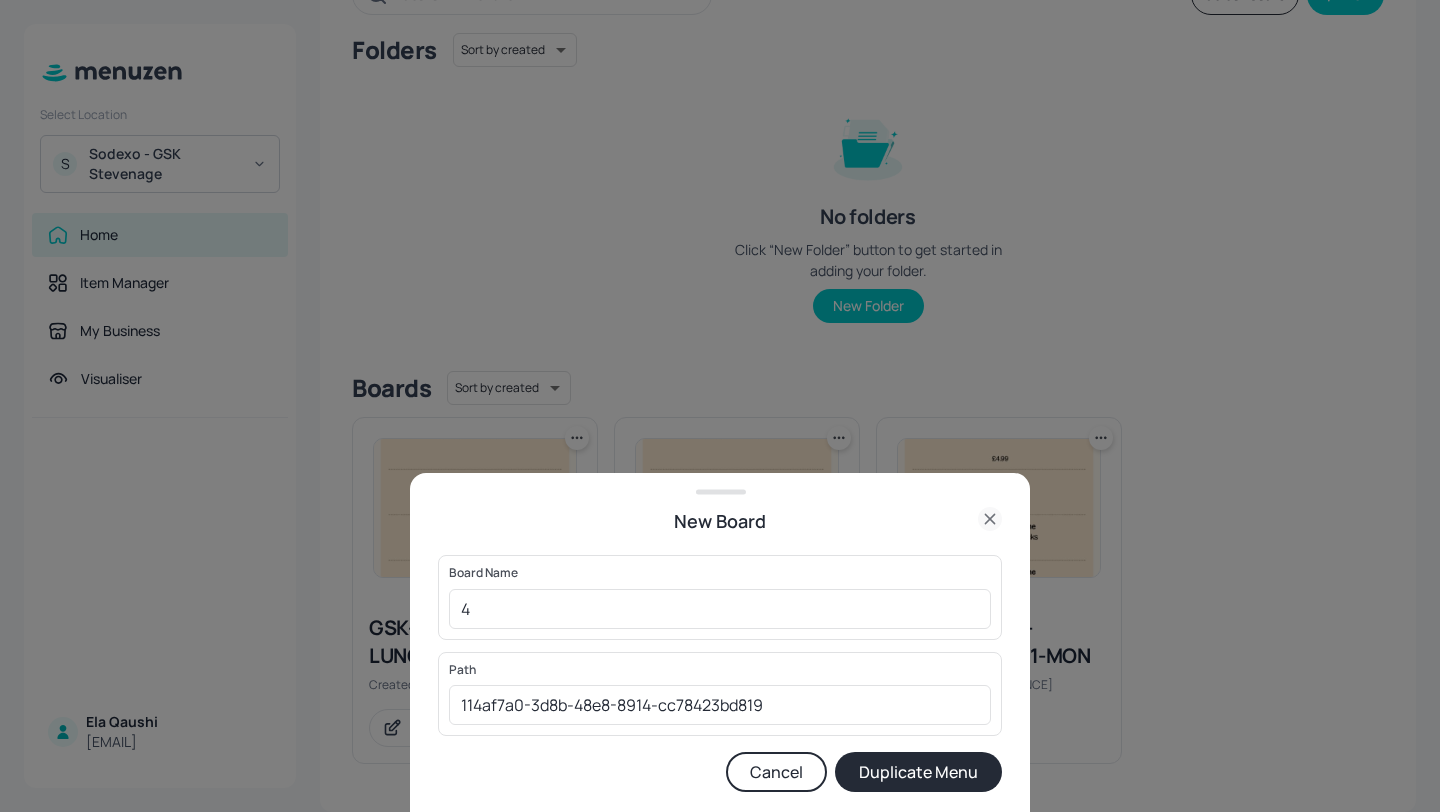 click 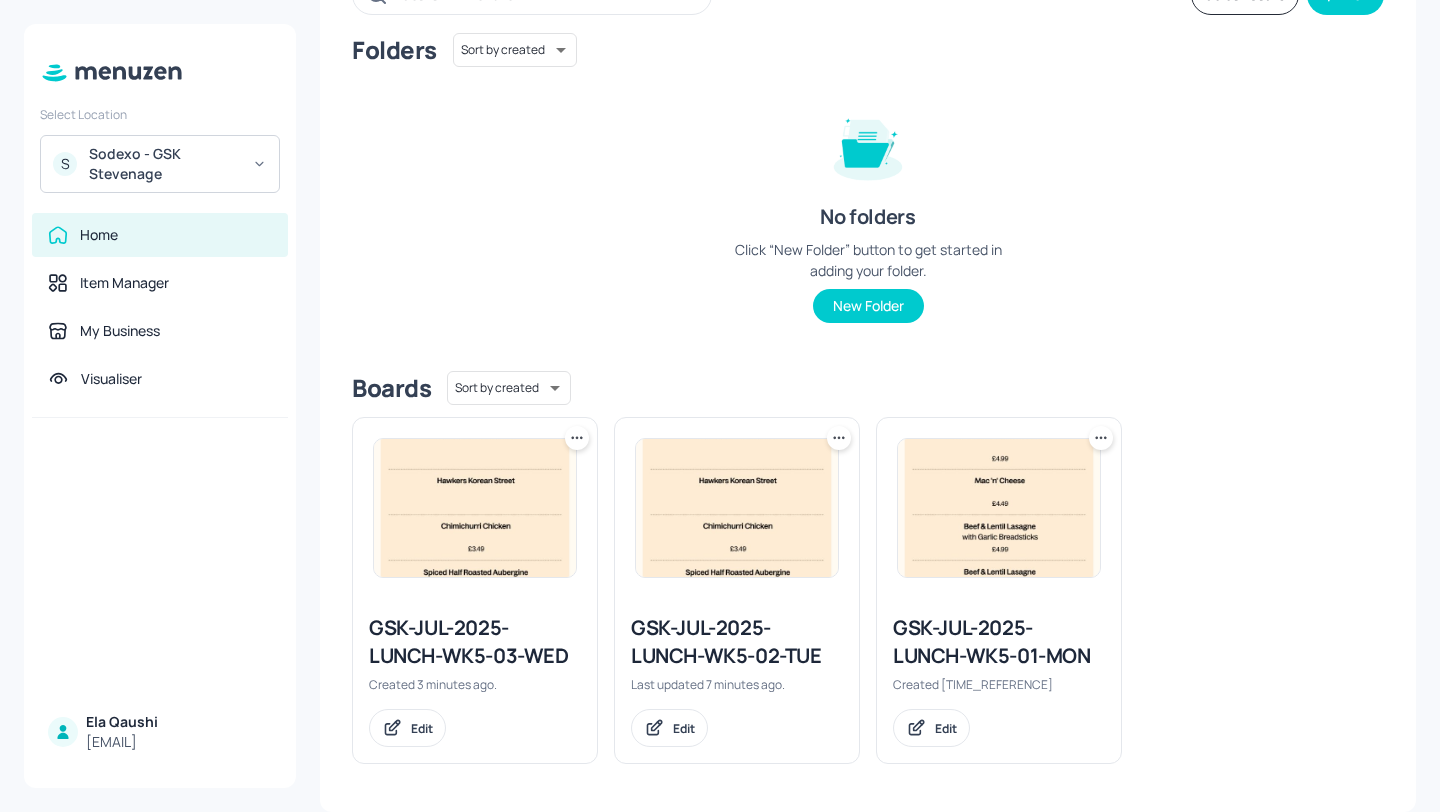 click 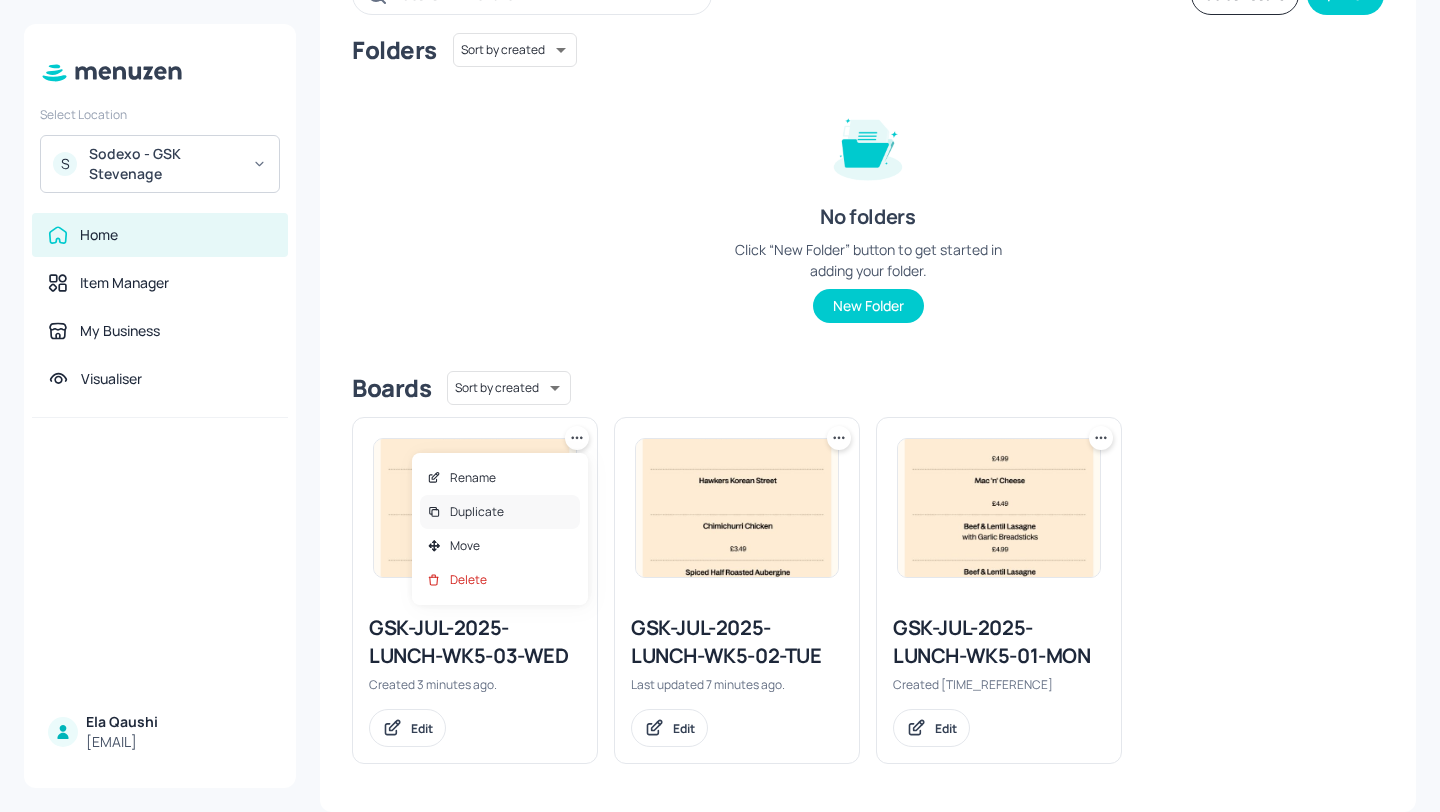 click on "Duplicate" at bounding box center [500, 512] 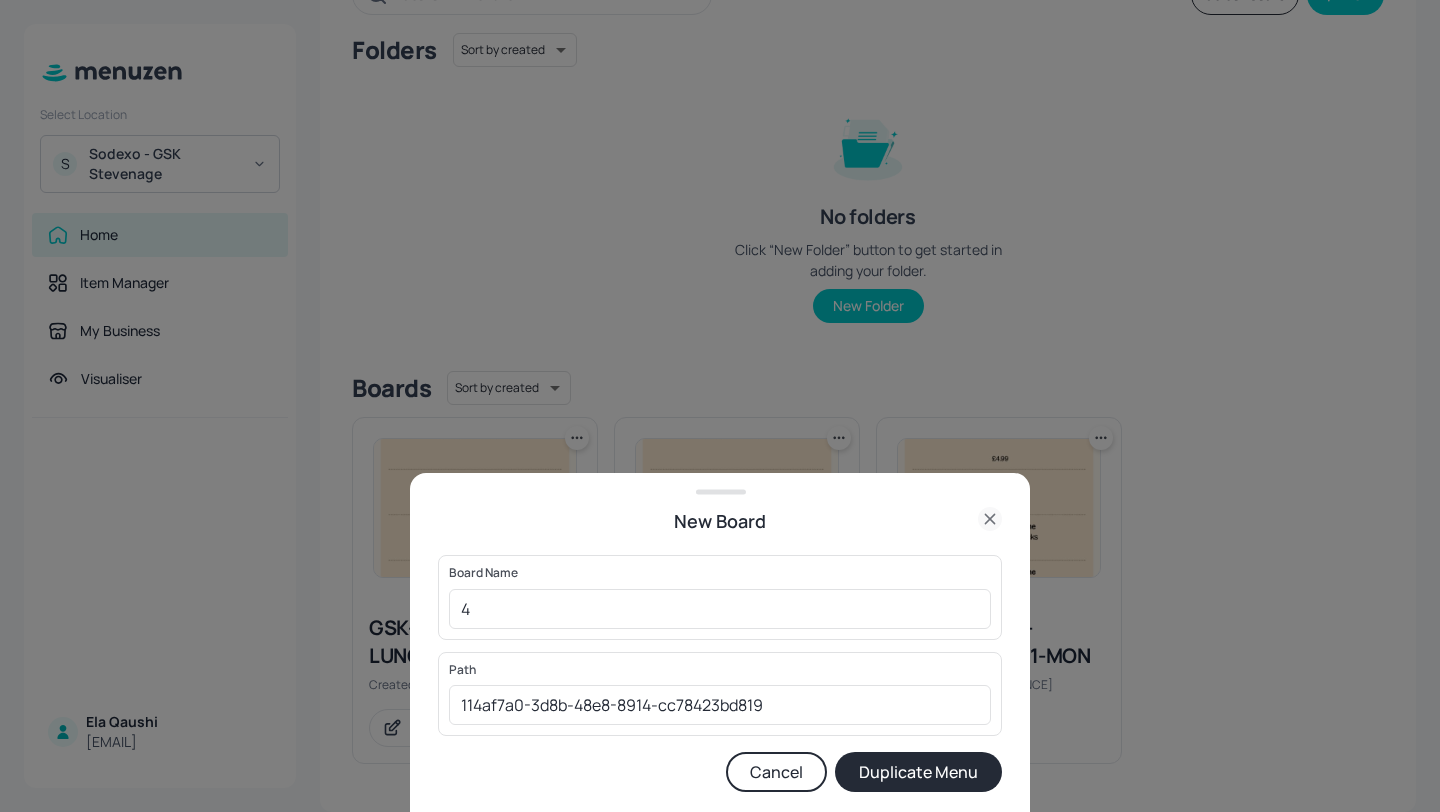 click at bounding box center [720, 406] 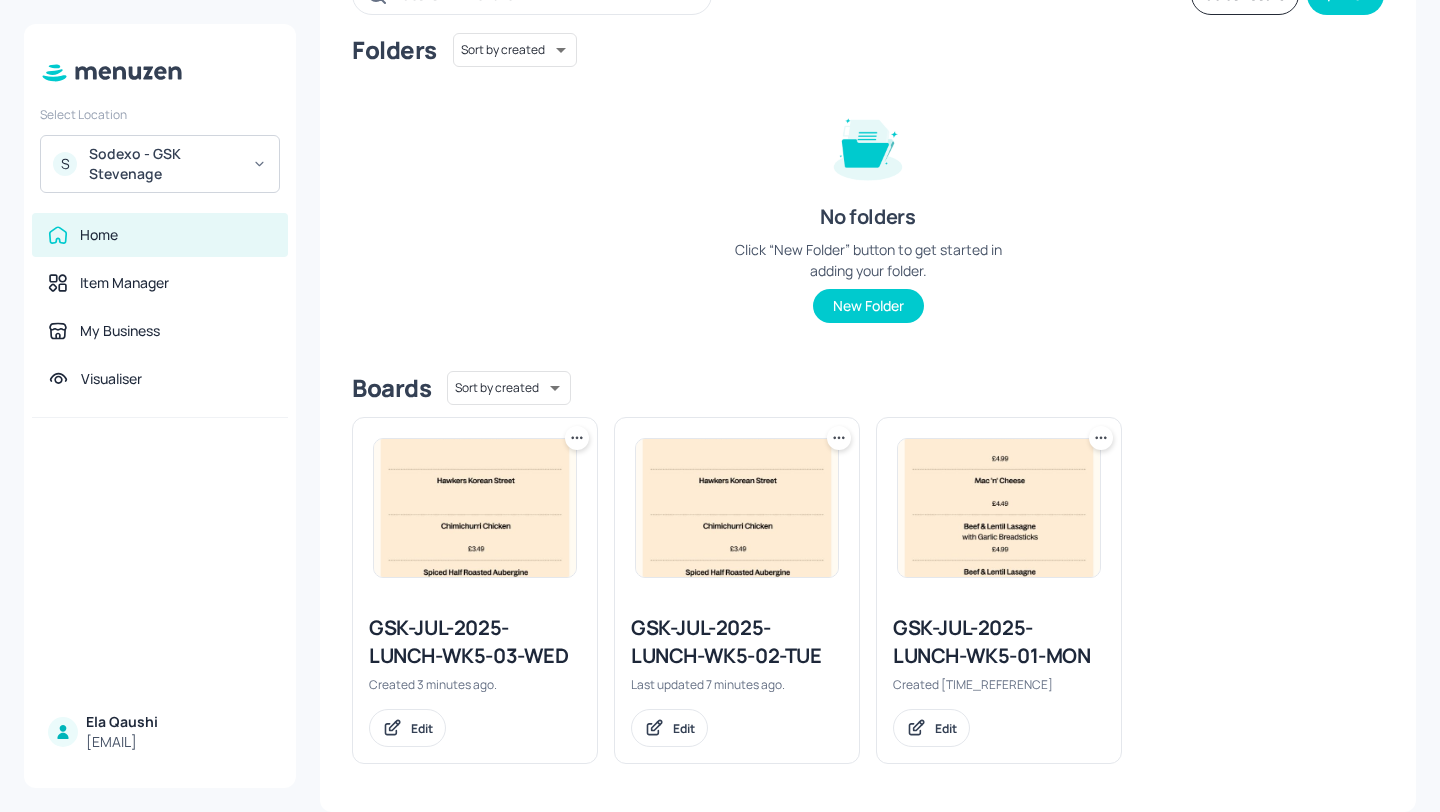 click 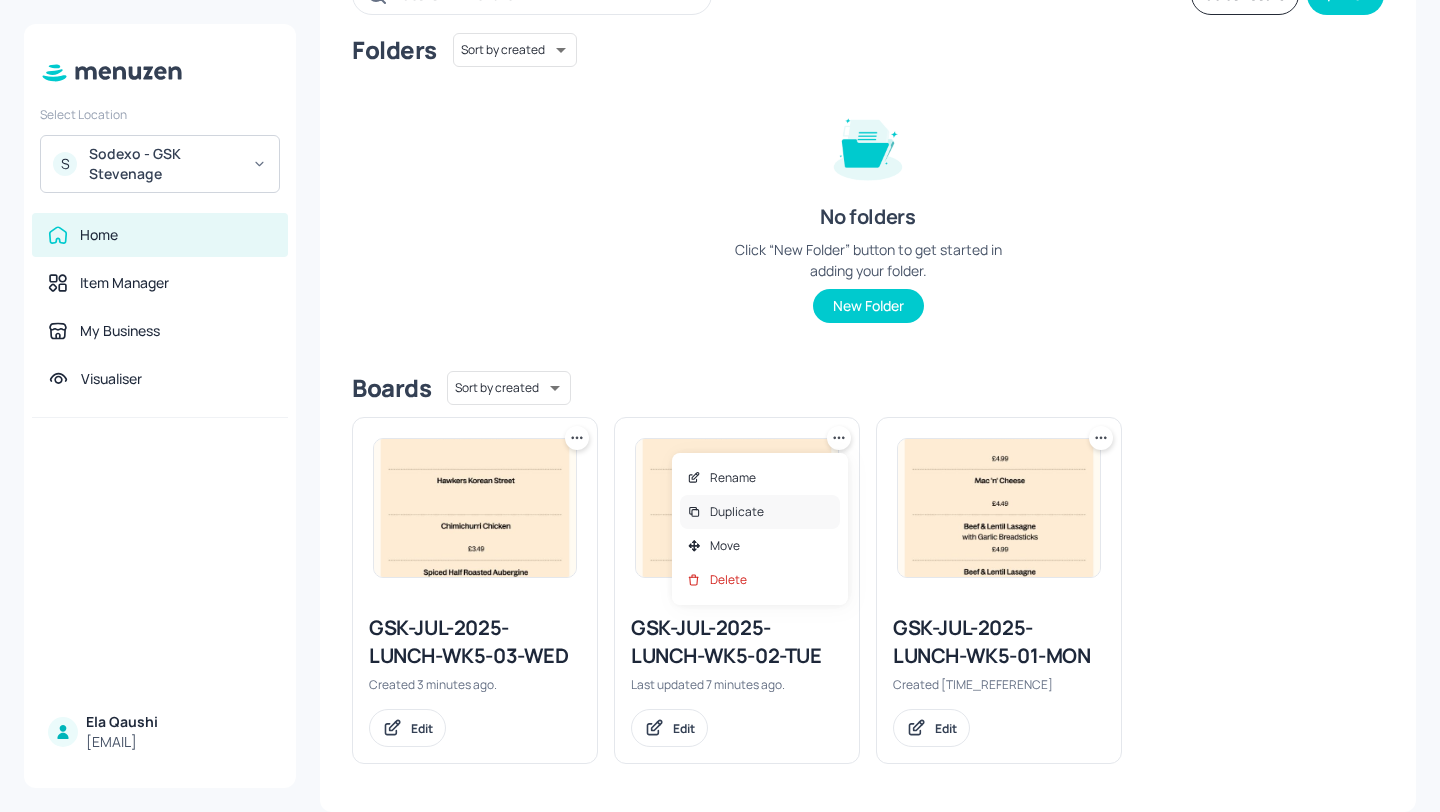 click on "Duplicate" at bounding box center [760, 512] 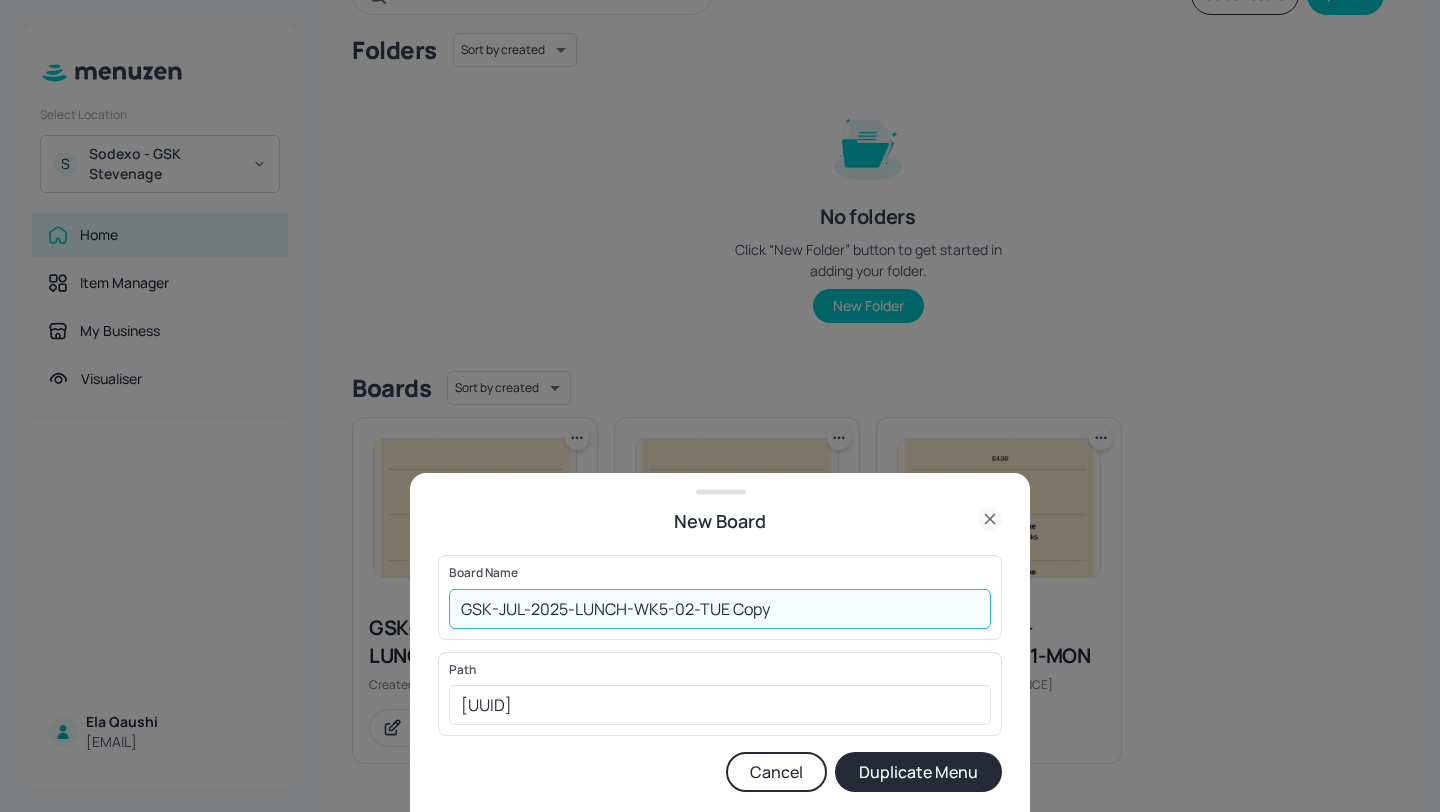 drag, startPoint x: 795, startPoint y: 620, endPoint x: 686, endPoint y: 606, distance: 109.89541 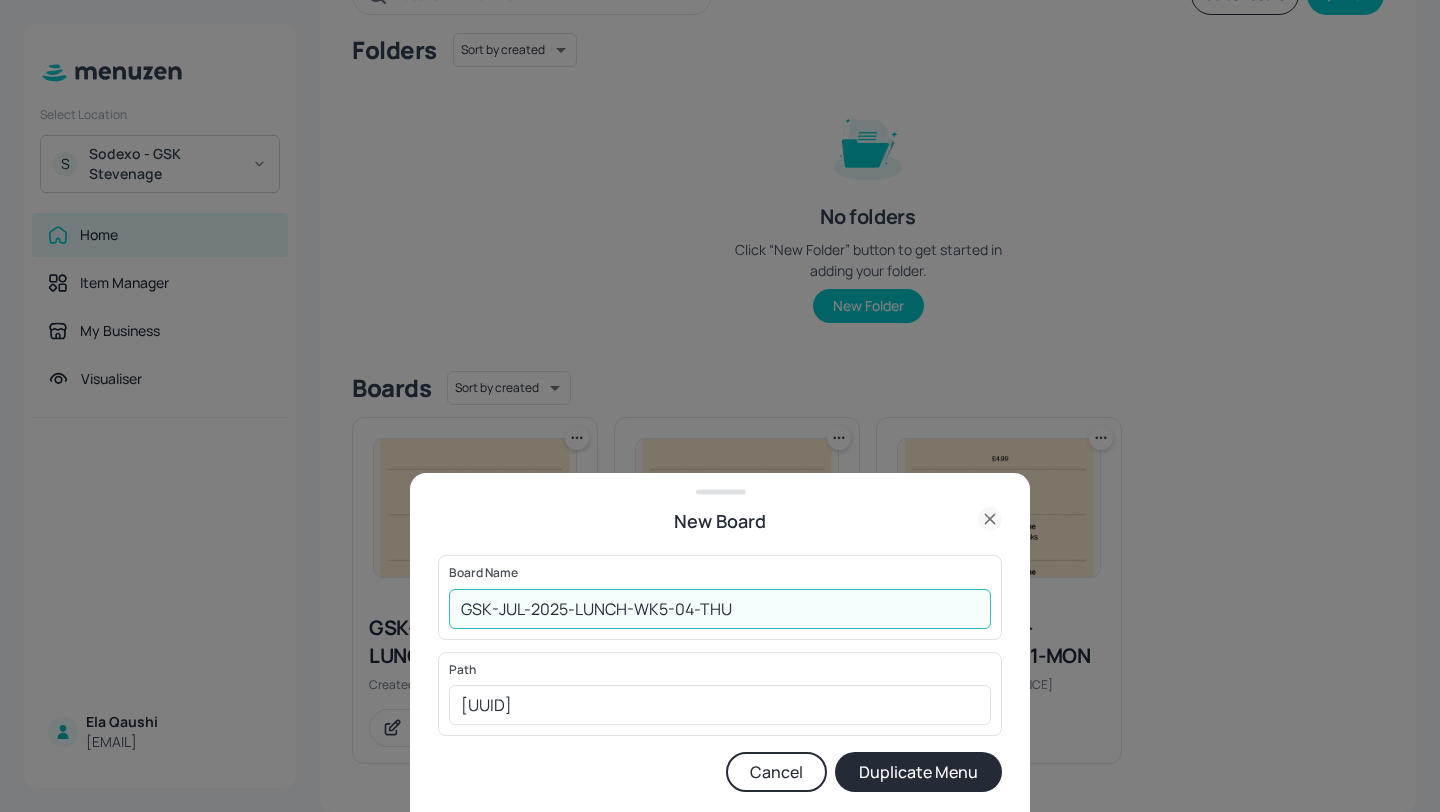 drag, startPoint x: 749, startPoint y: 610, endPoint x: 455, endPoint y: 616, distance: 294.06122 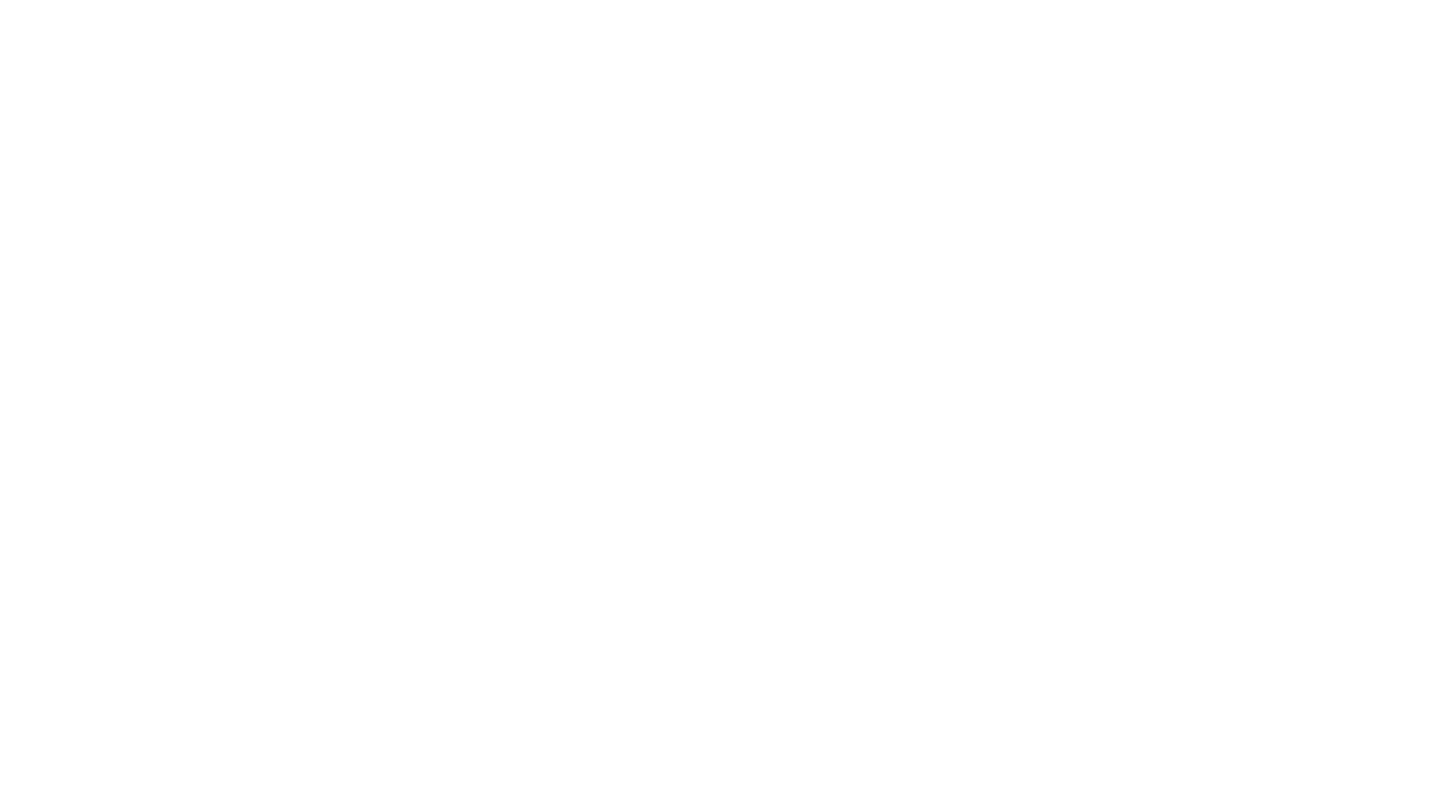 scroll, scrollTop: 0, scrollLeft: 0, axis: both 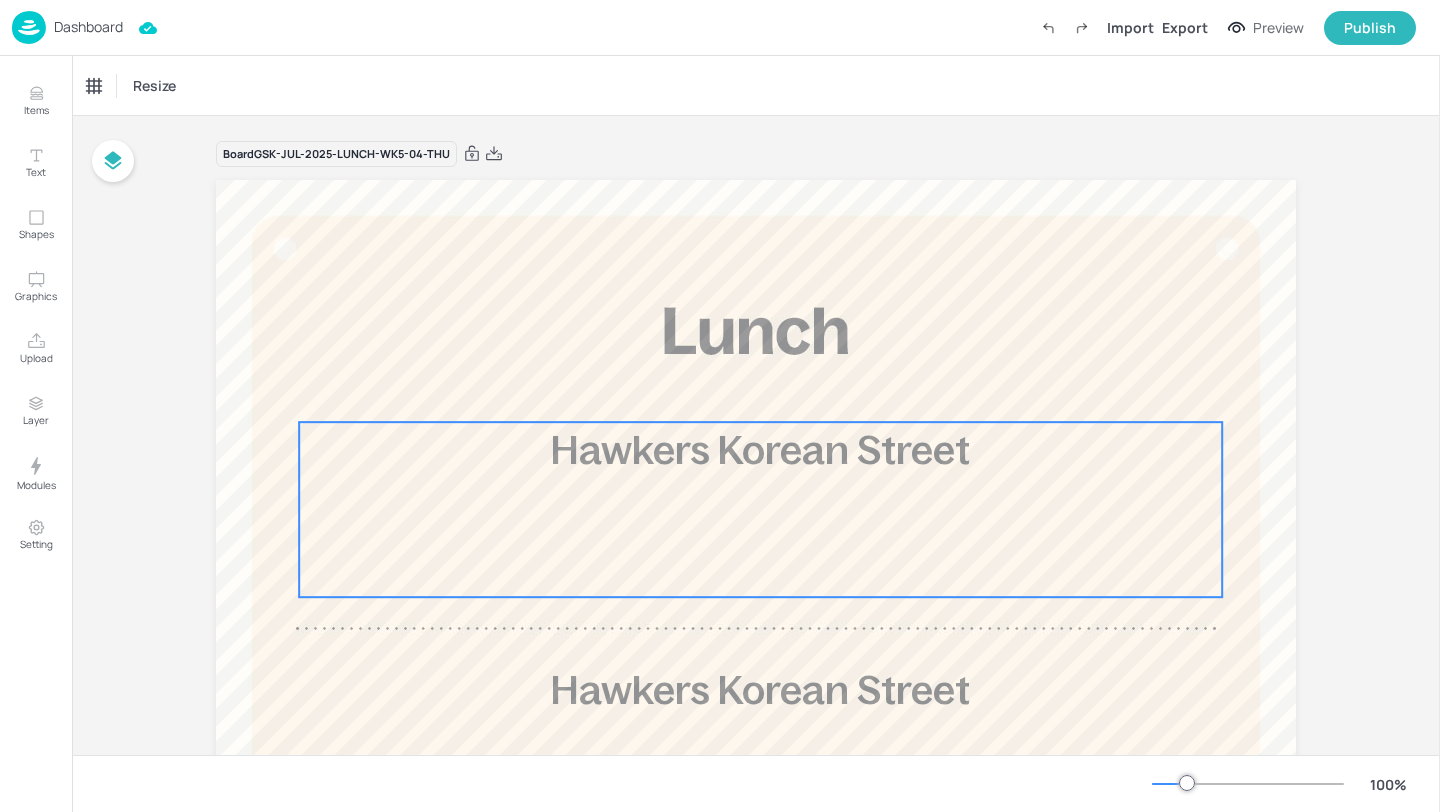 click on "Hawkers Korean Street" at bounding box center (760, 509) 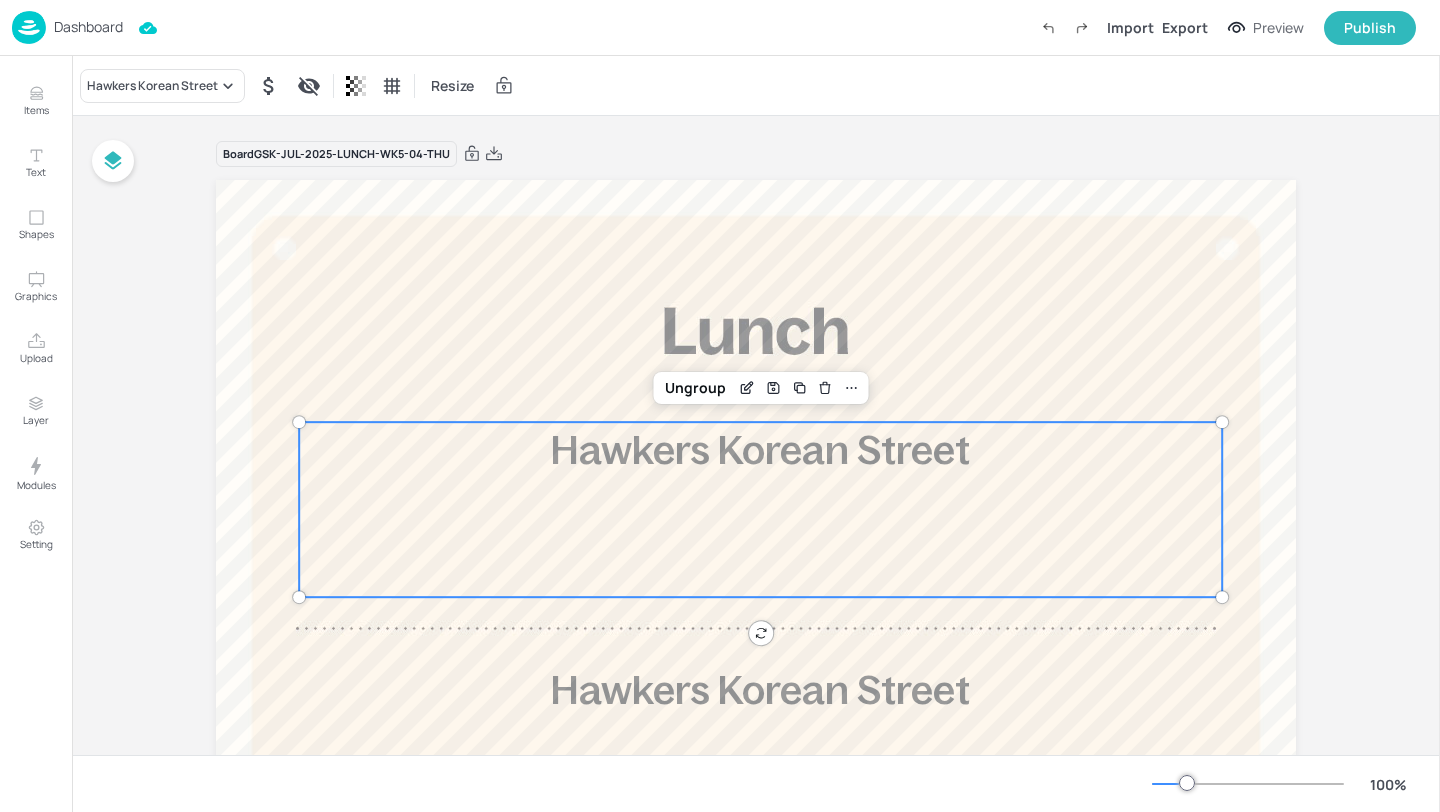 click on "Hawkers Korean Street Resize" at bounding box center (756, 85) 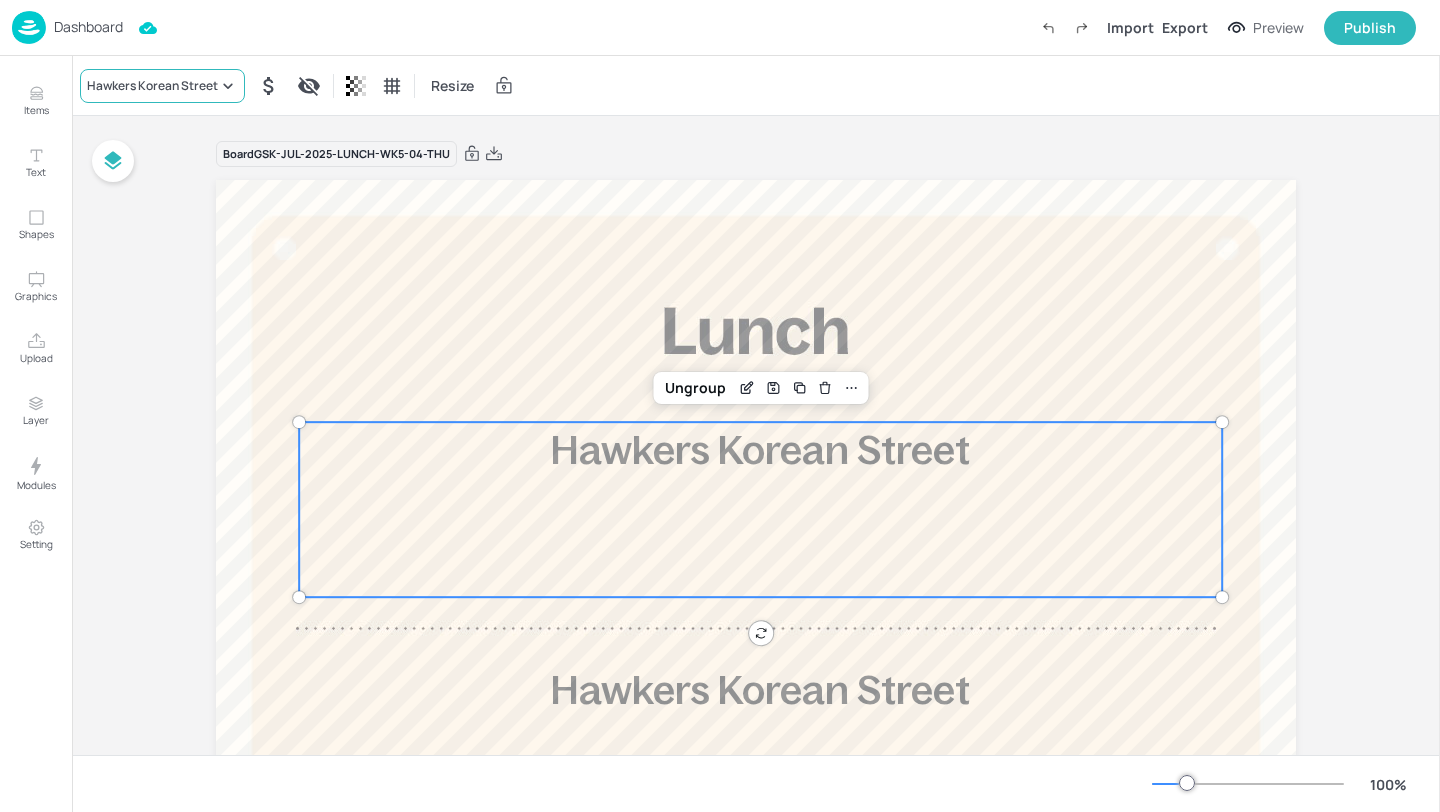 click on "Hawkers Korean Street" at bounding box center [152, 86] 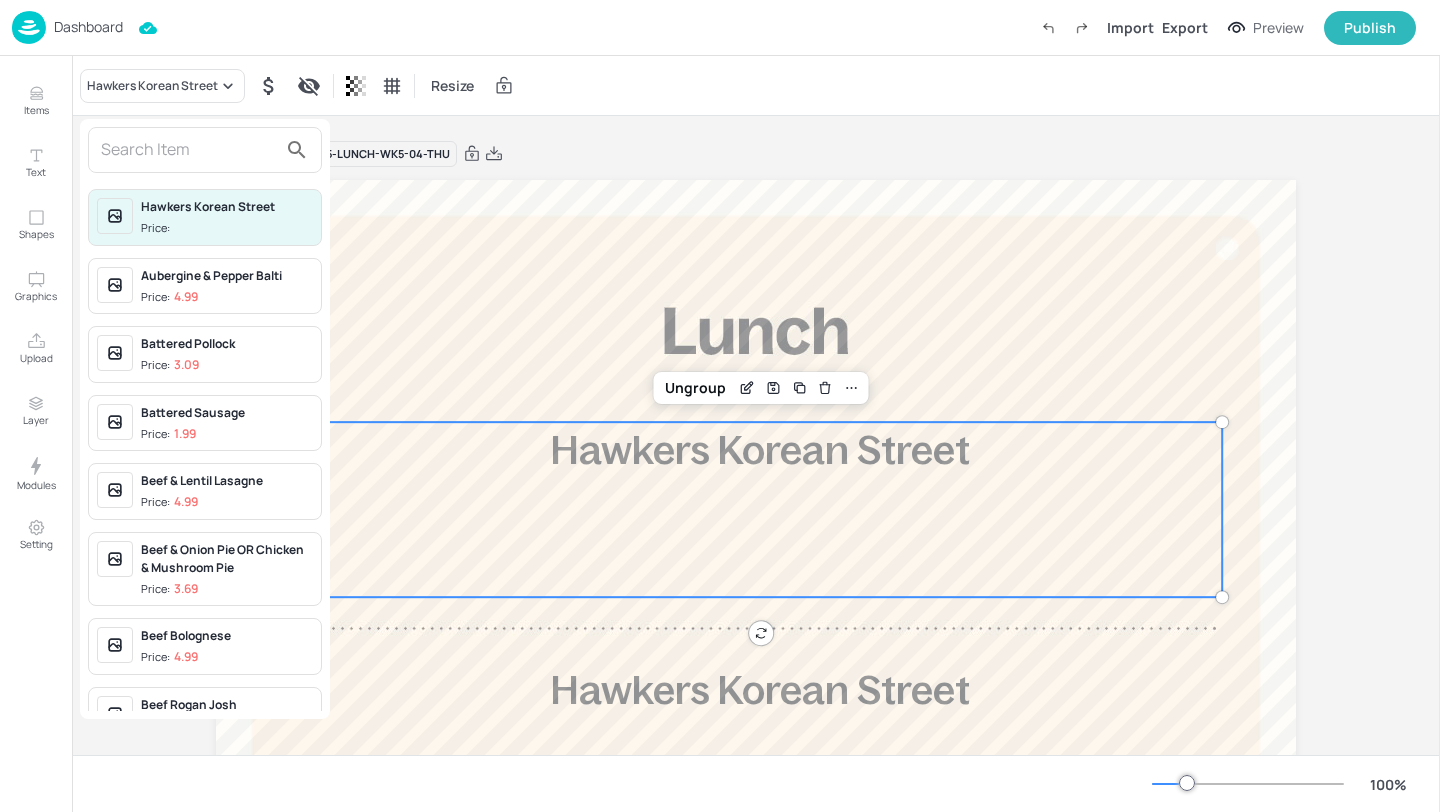 click at bounding box center (189, 150) 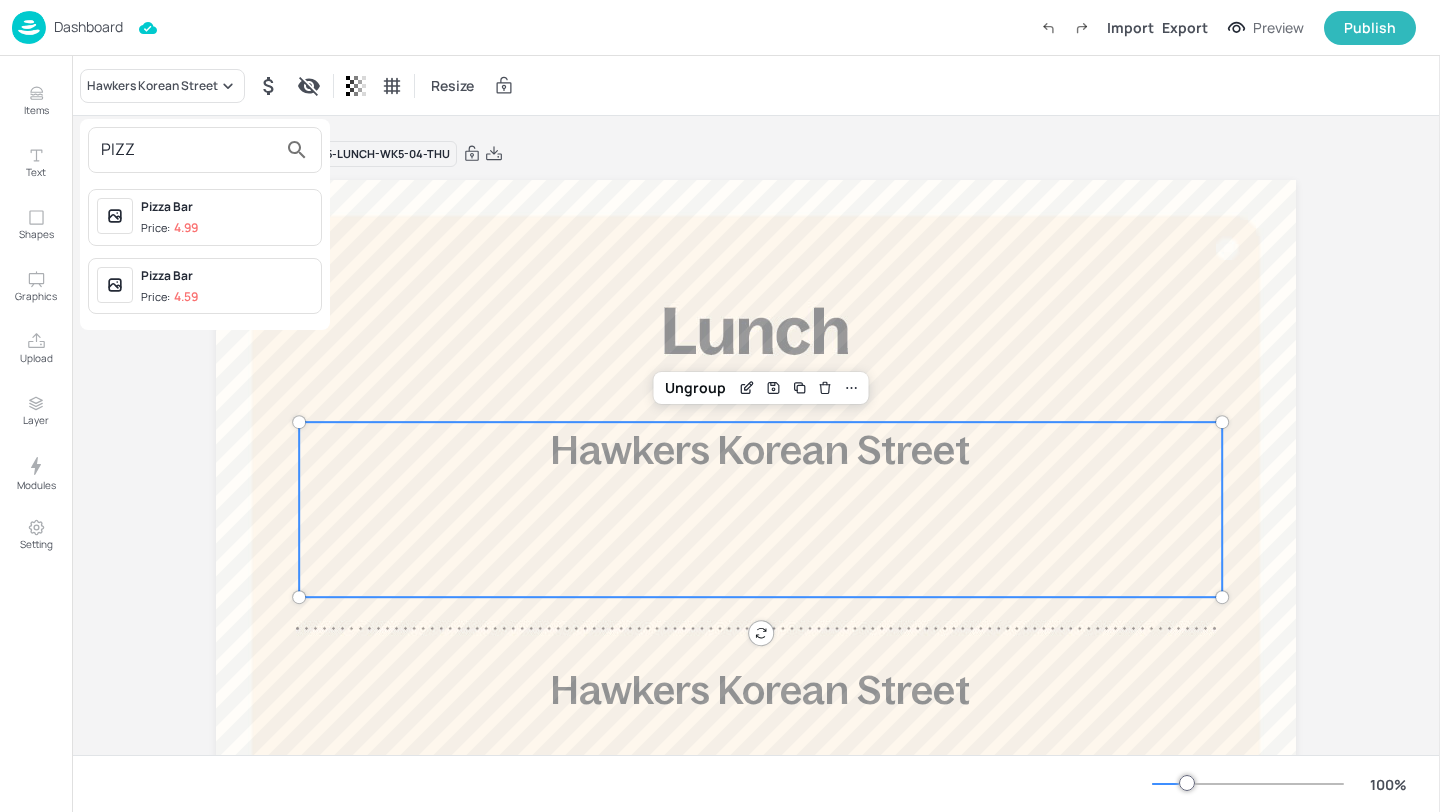type on "PIZZ" 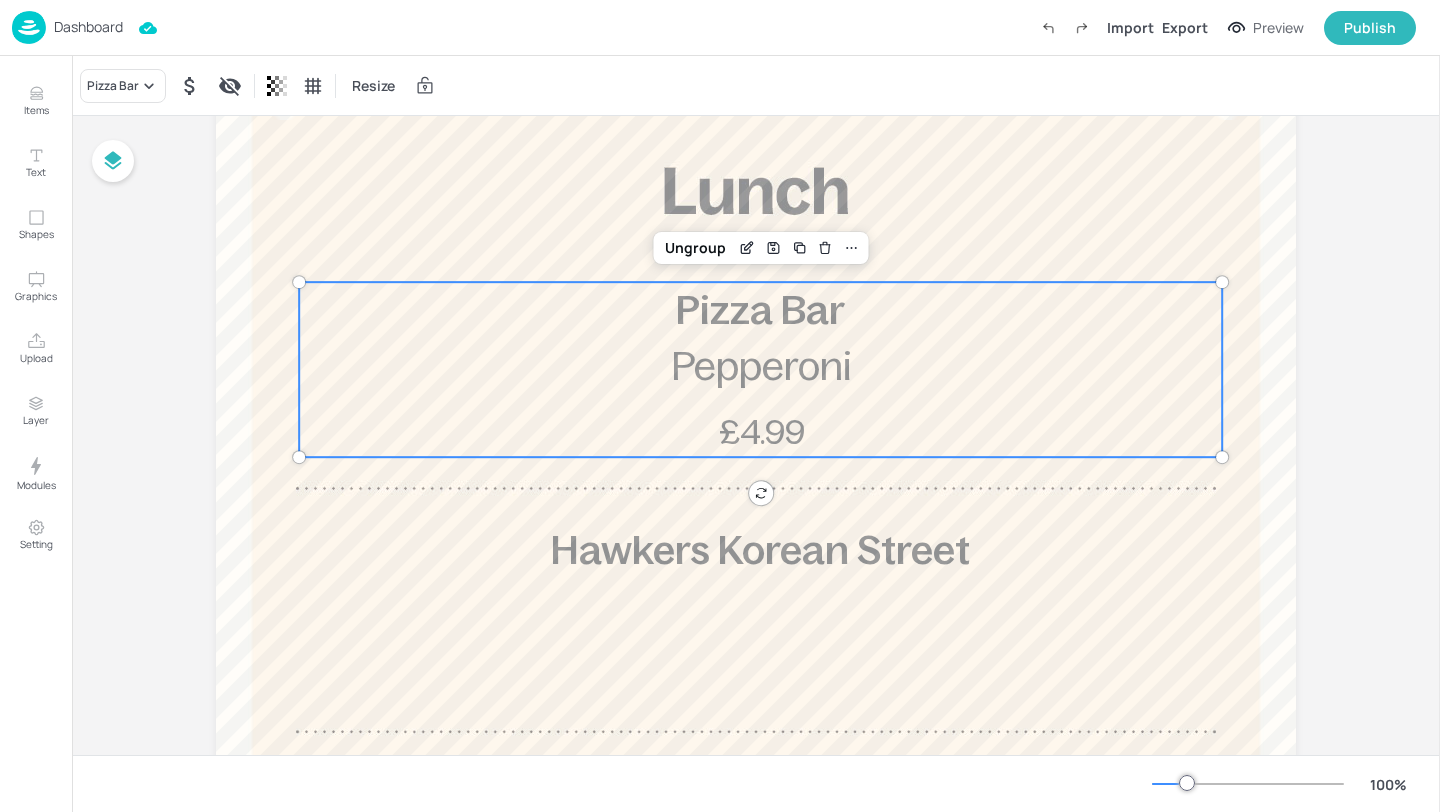 scroll, scrollTop: 361, scrollLeft: 0, axis: vertical 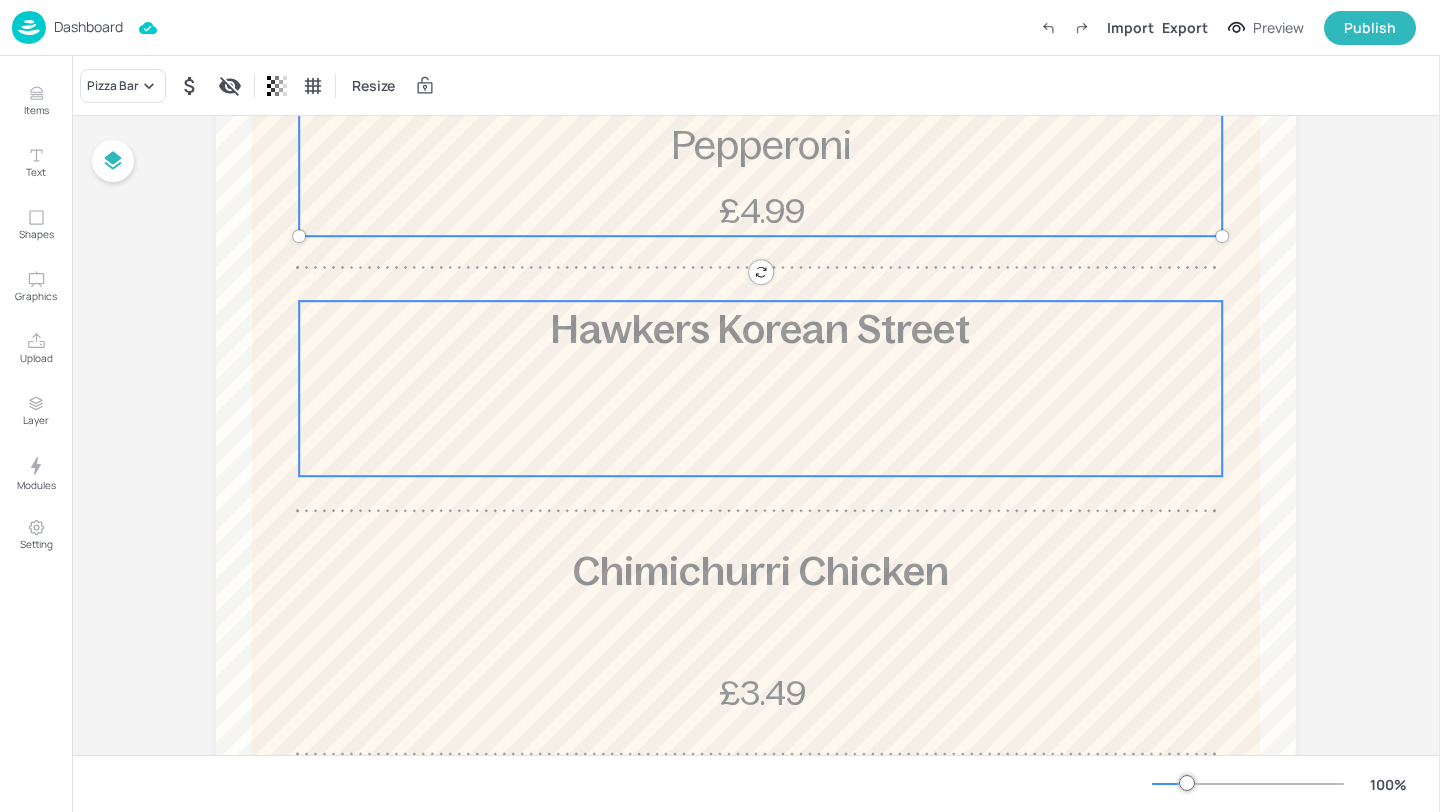 click on "Hawkers Korean Street" at bounding box center [760, 388] 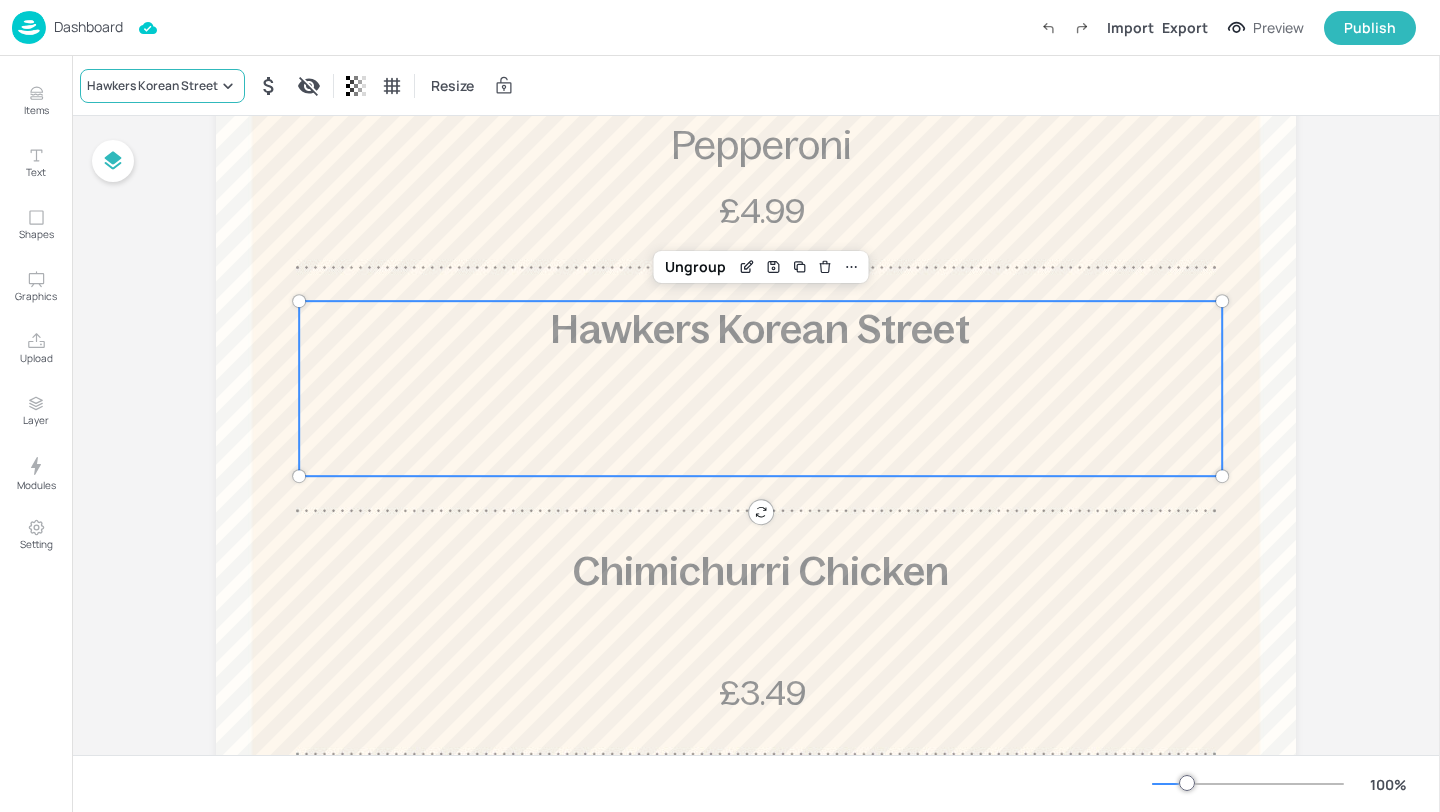click on "Hawkers Korean Street" at bounding box center [152, 86] 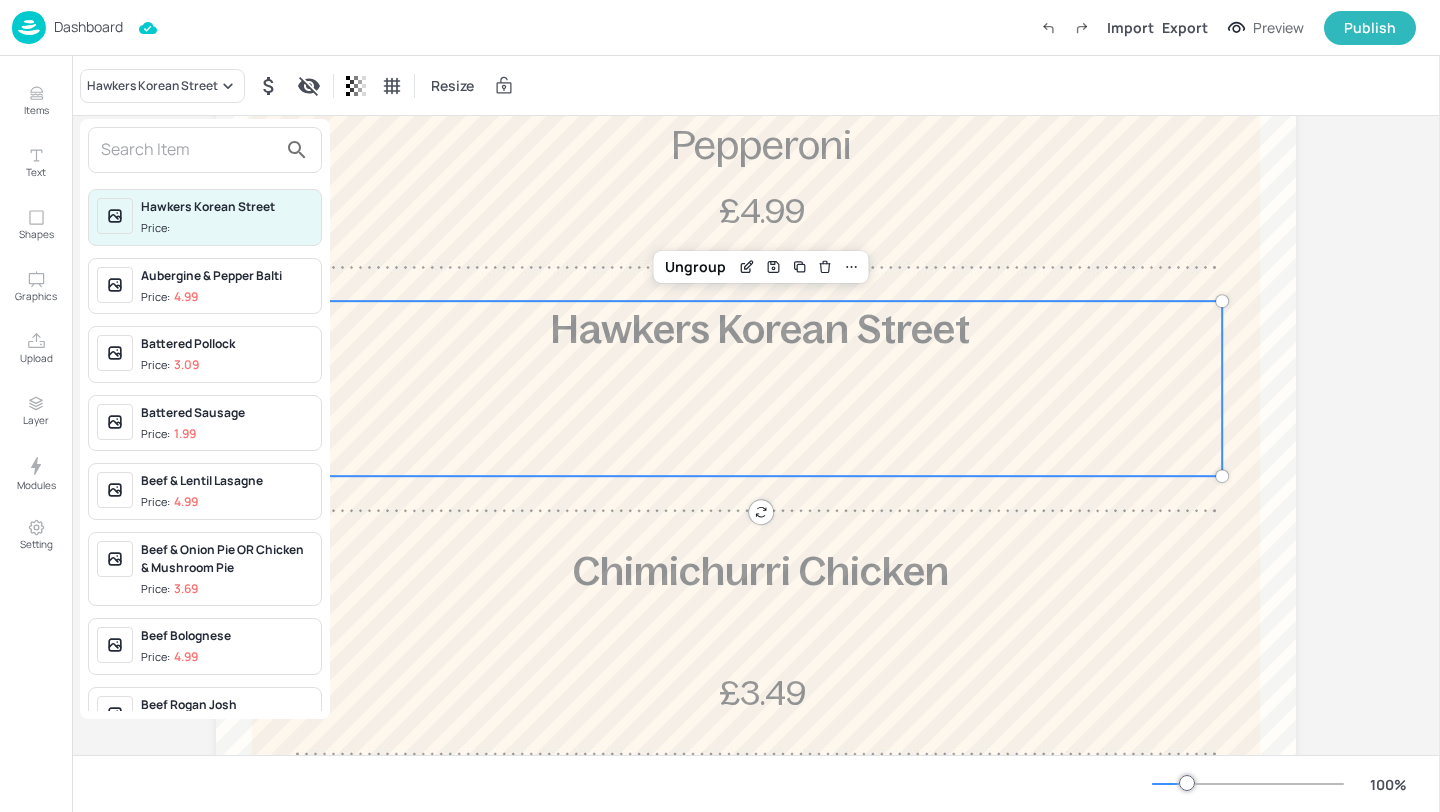 click at bounding box center (189, 150) 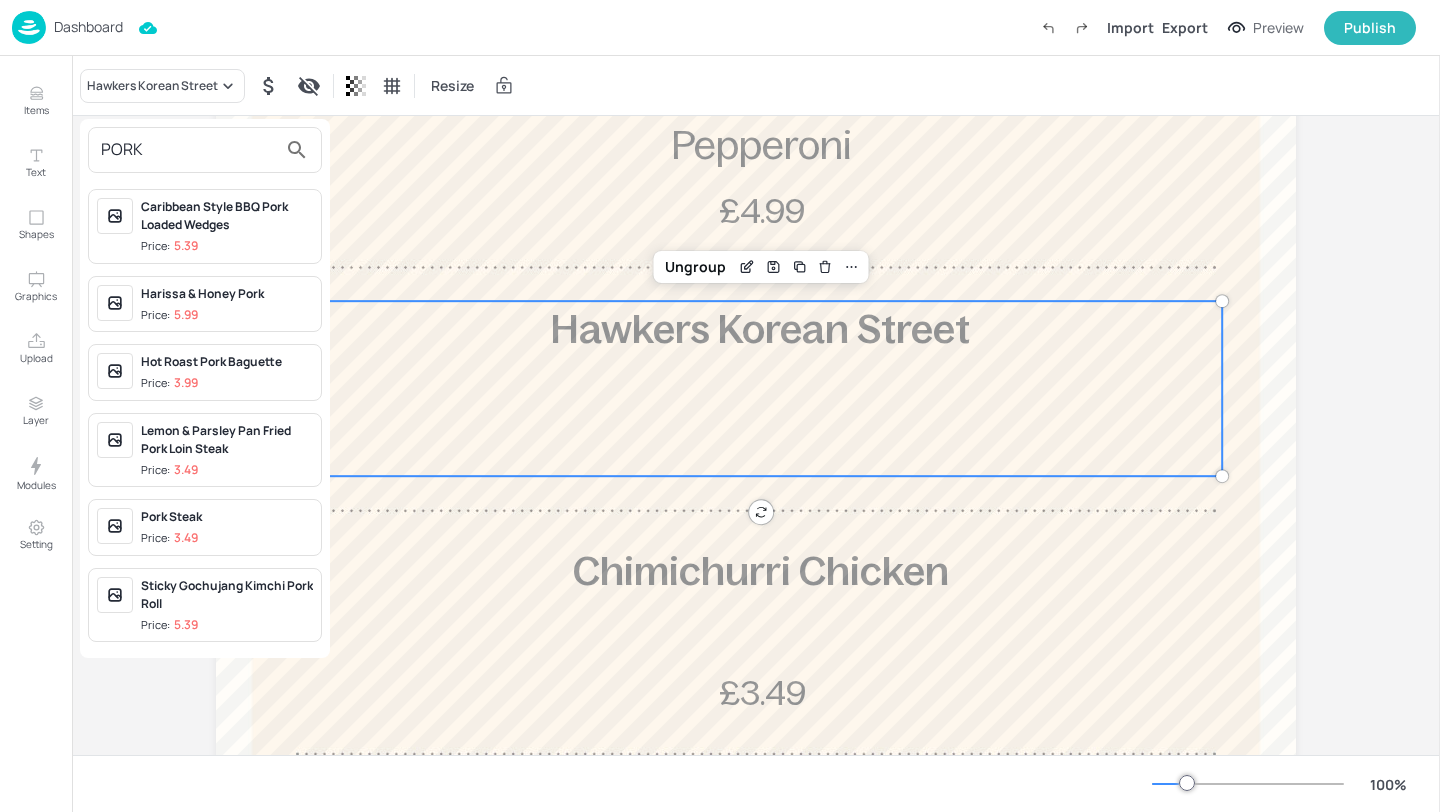 drag, startPoint x: 159, startPoint y: 139, endPoint x: 112, endPoint y: 140, distance: 47.010635 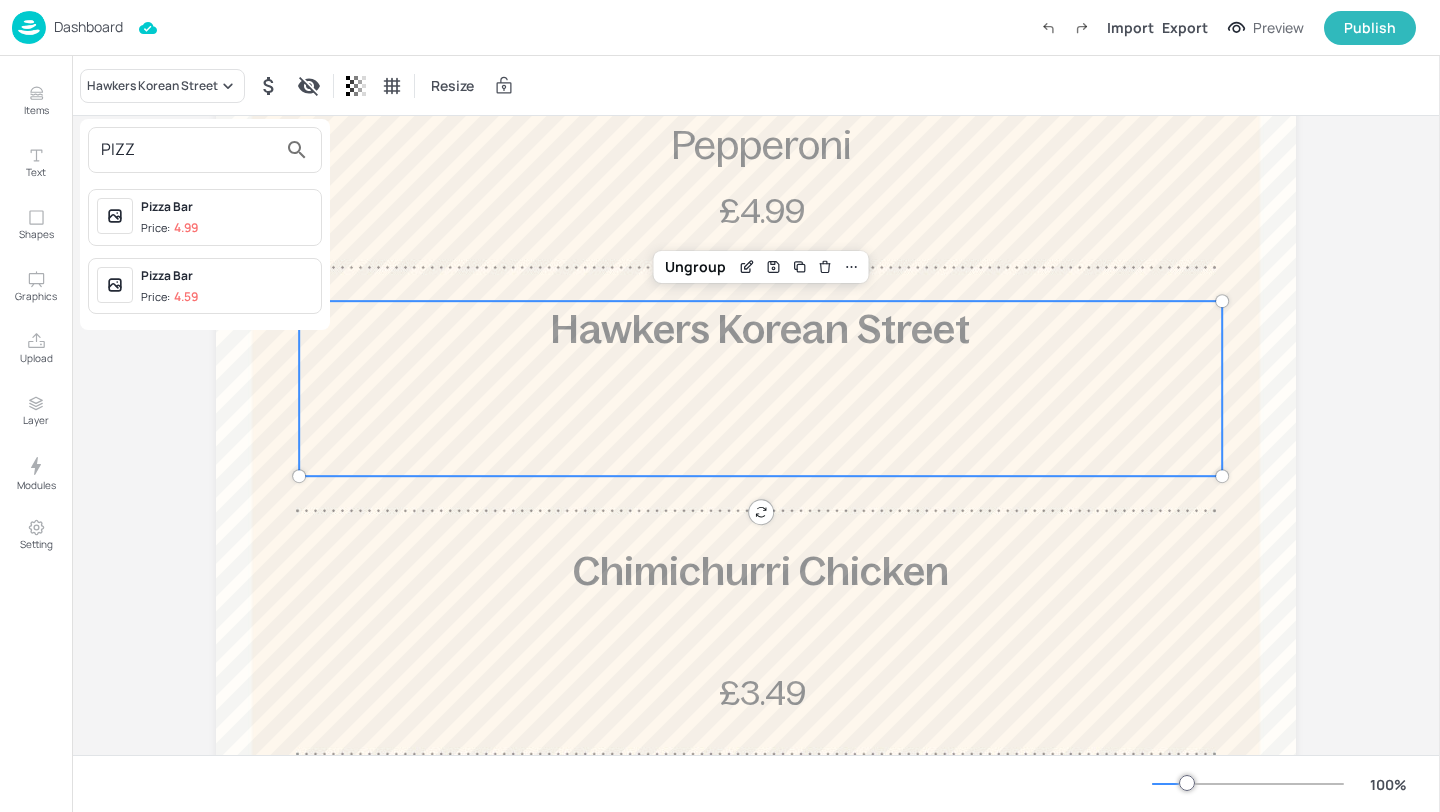 type on "PIZZ" 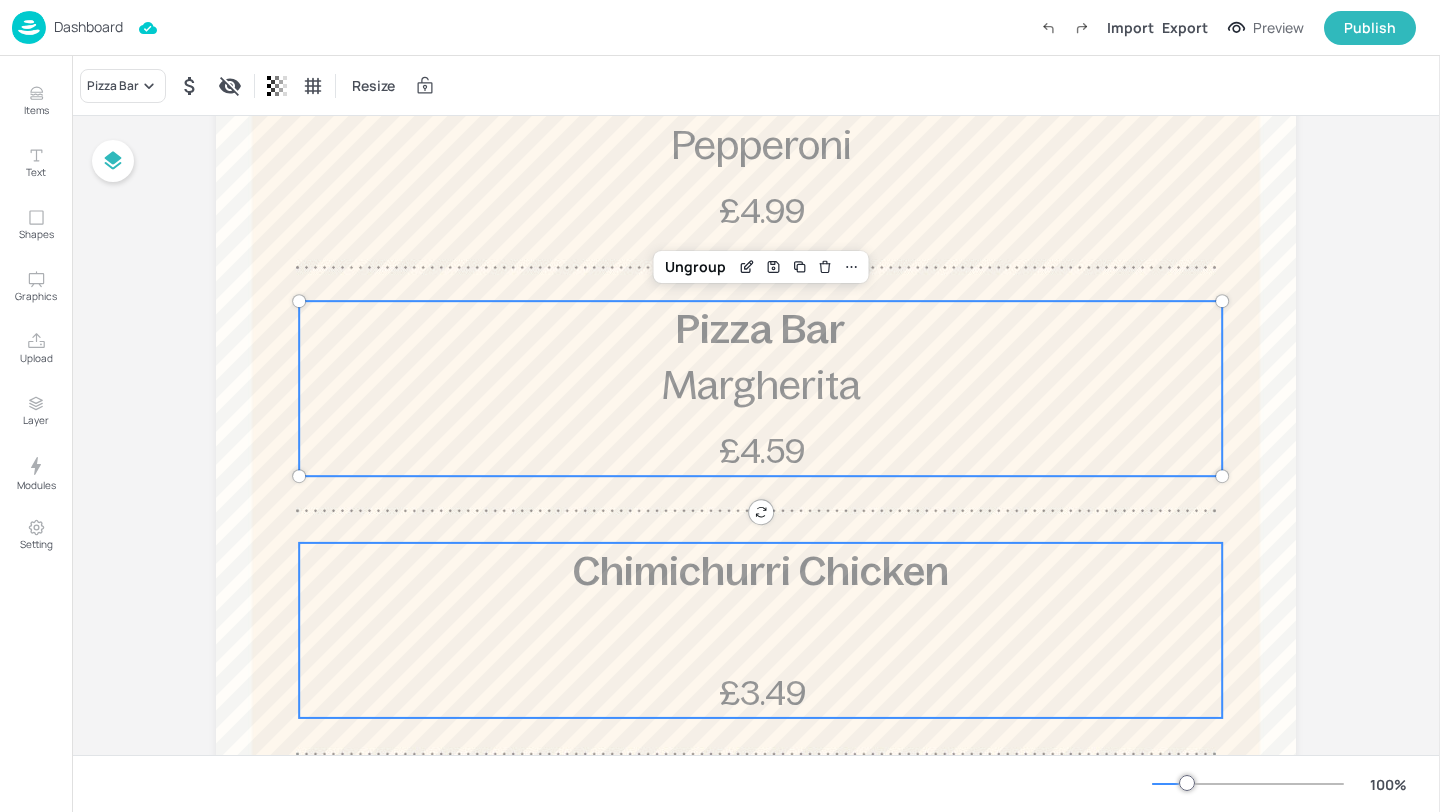 click on "Chimichurri Chicken £3.49" at bounding box center [760, 630] 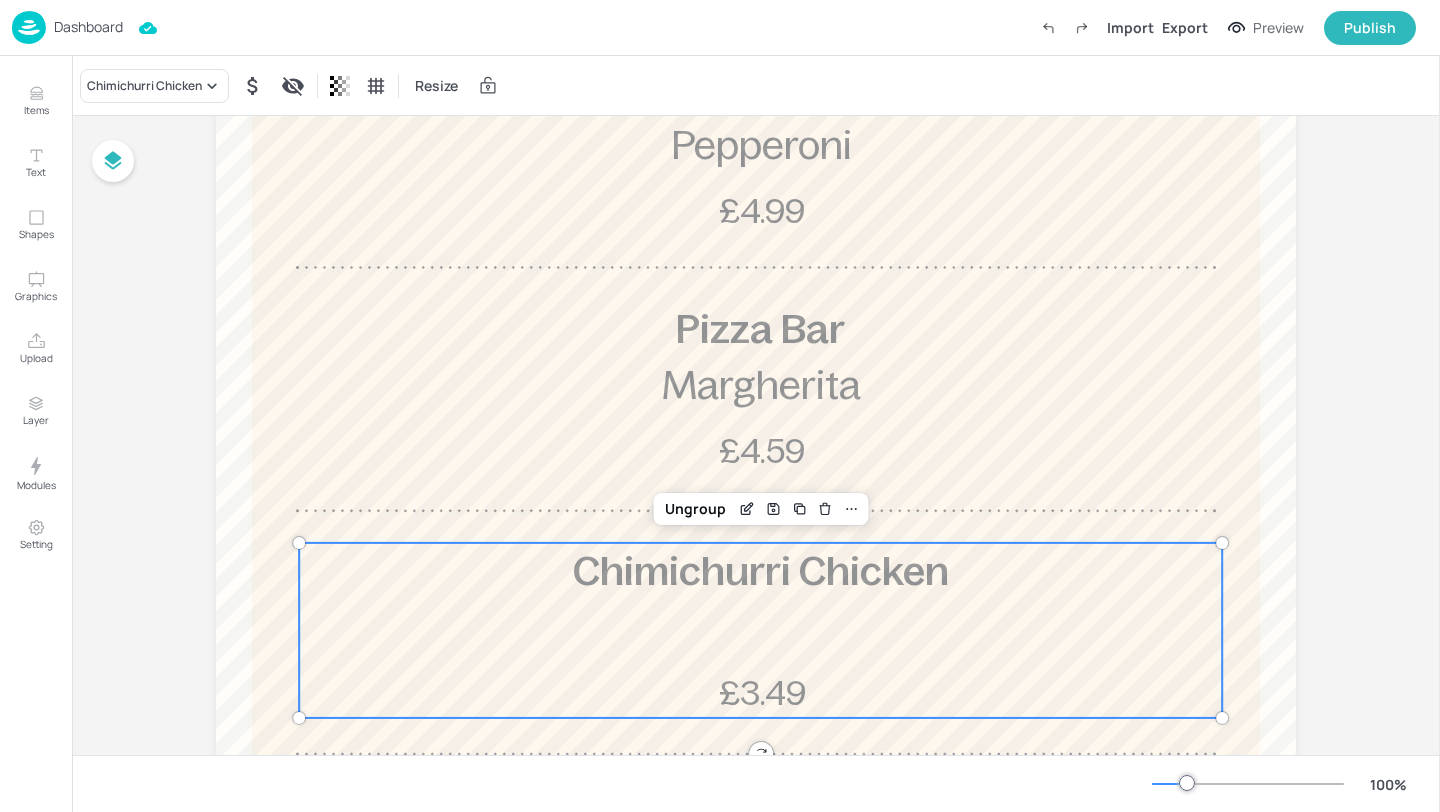 click on "Chimichurri Chicken Resize" at bounding box center [756, 85] 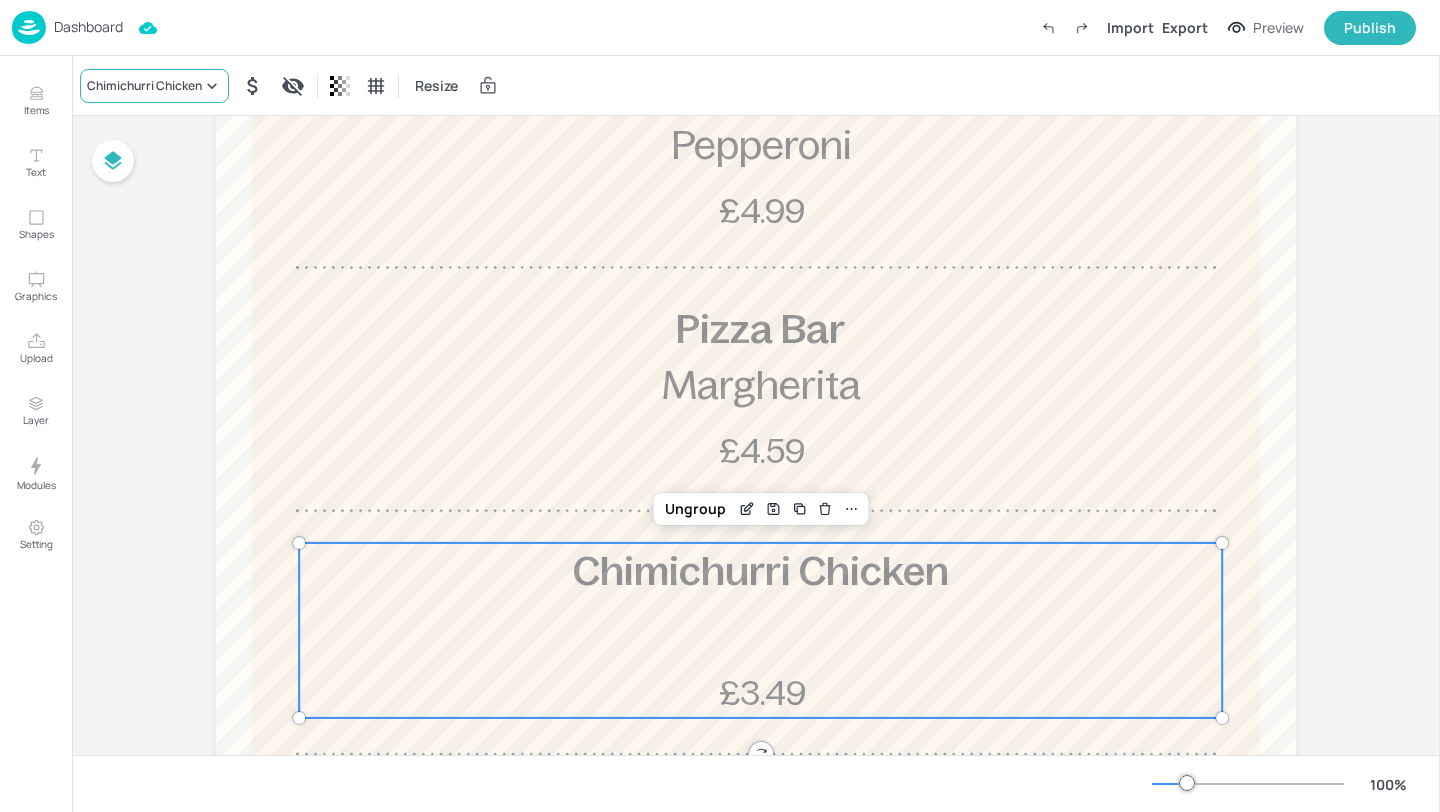 click on "Chimichurri Chicken" at bounding box center [144, 86] 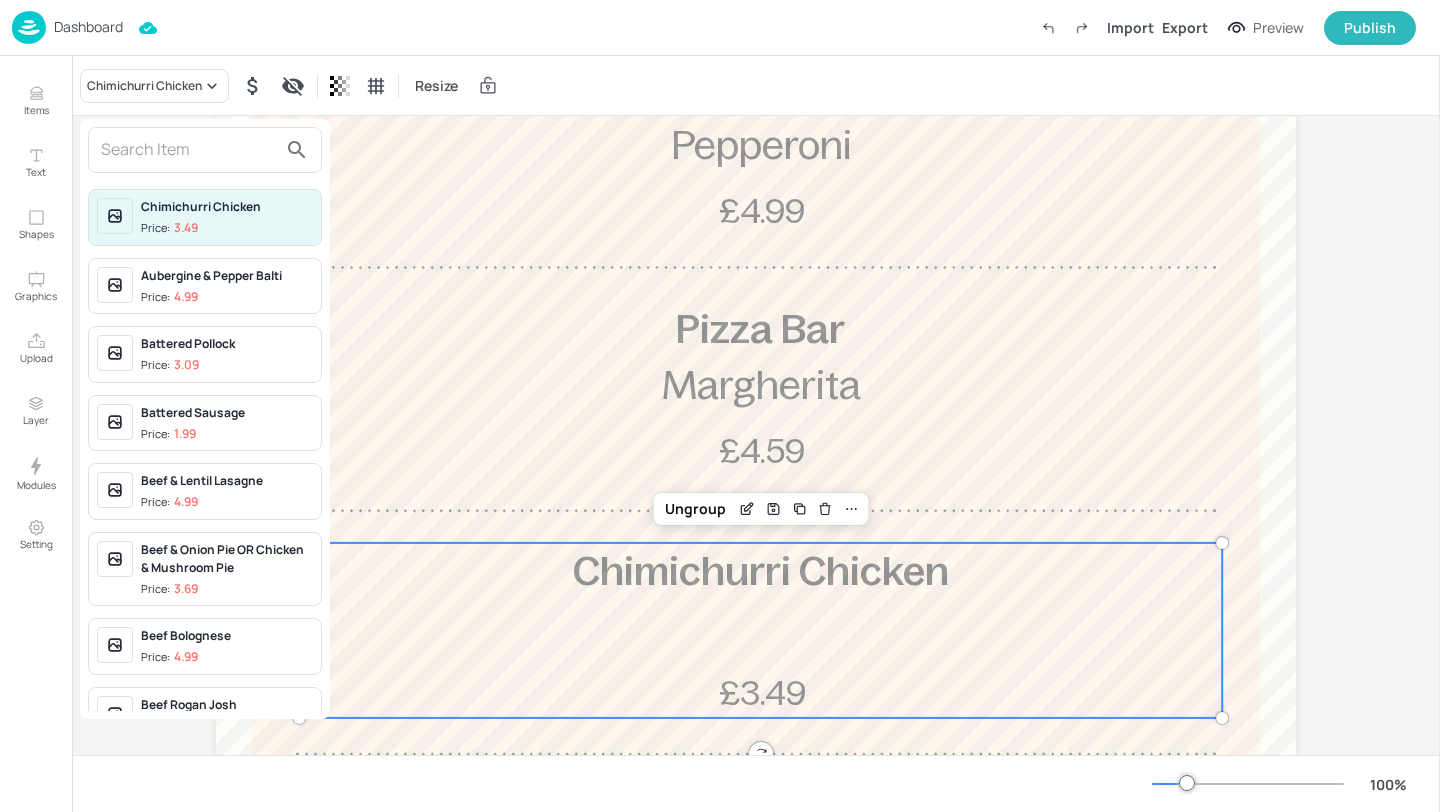 click at bounding box center [189, 150] 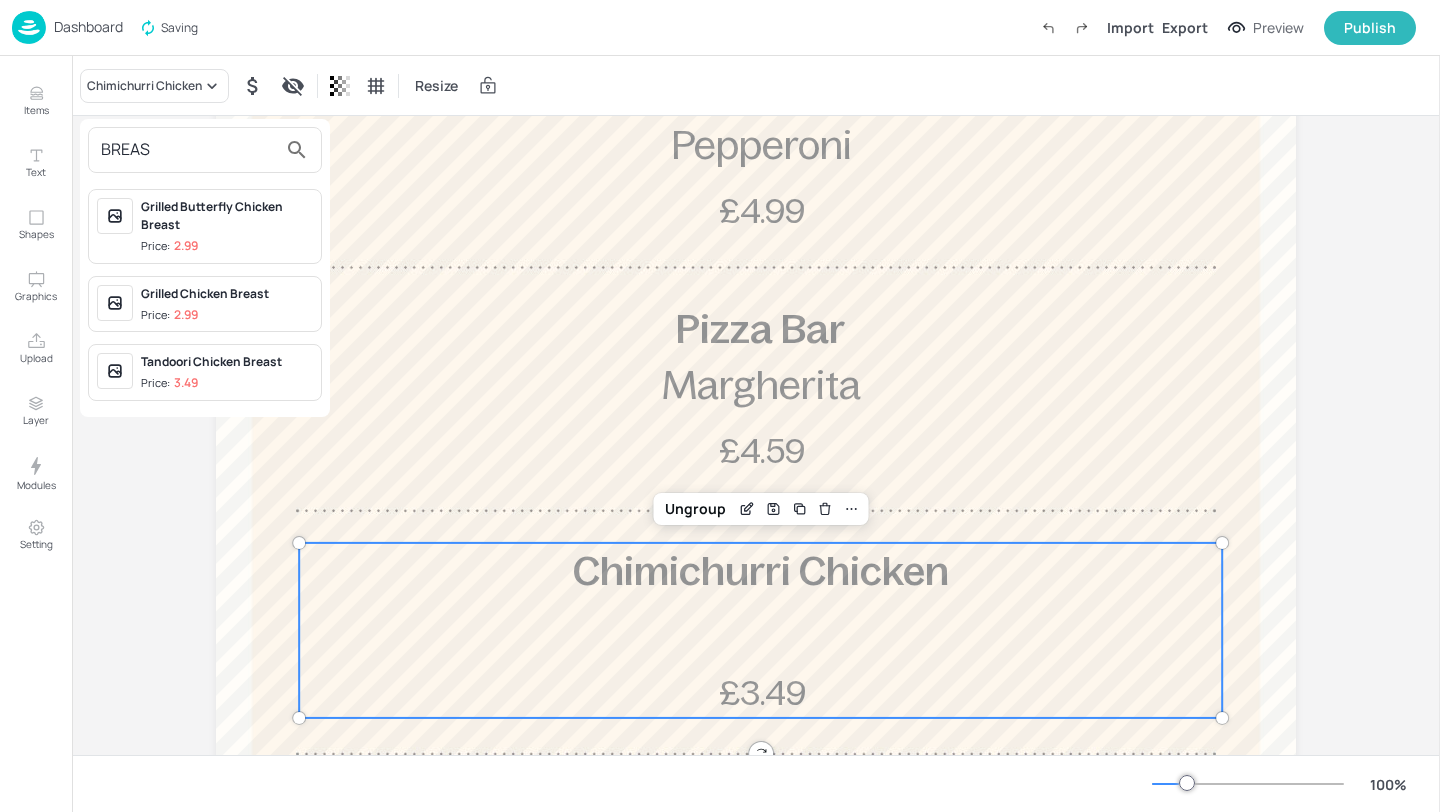 type on "BREAS" 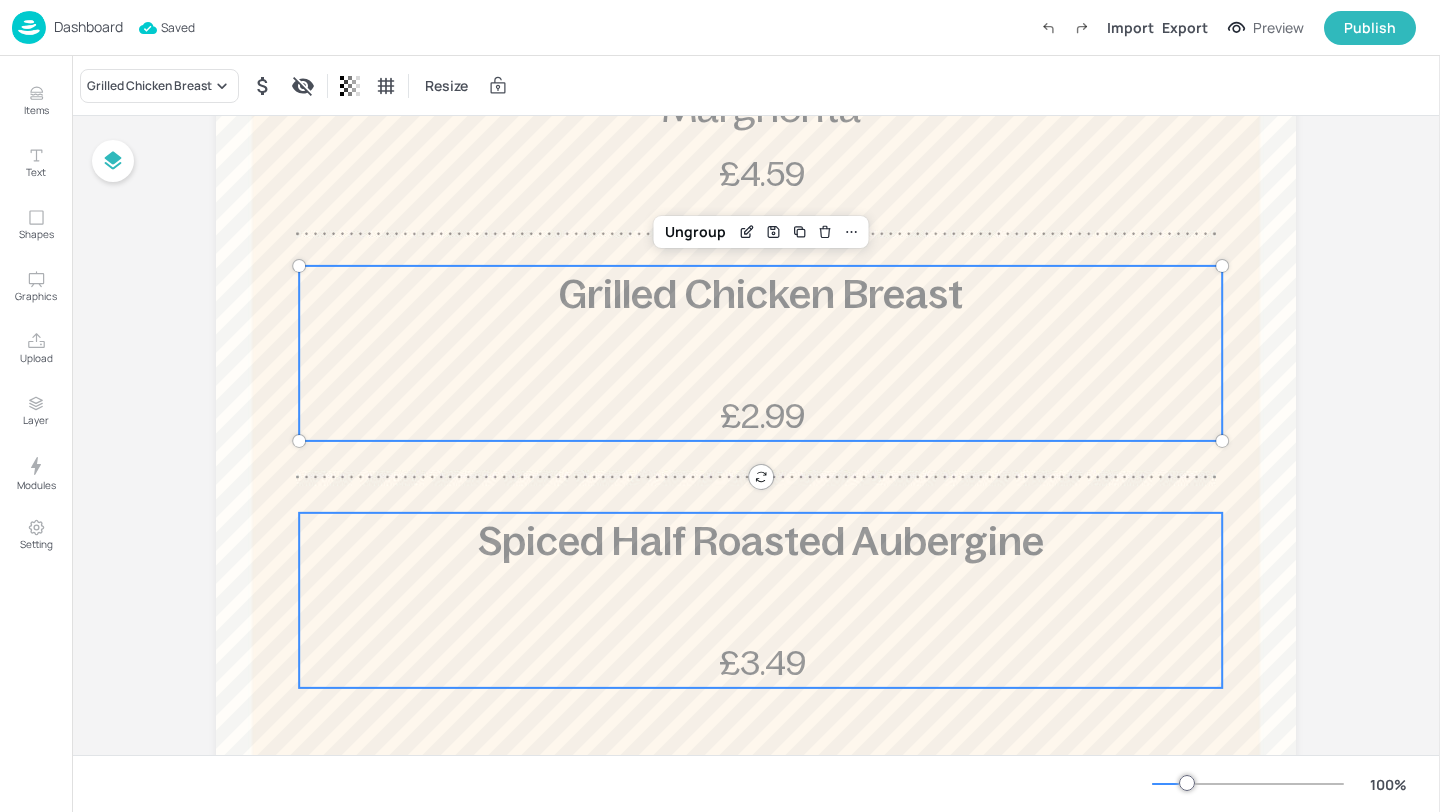 scroll, scrollTop: 787, scrollLeft: 0, axis: vertical 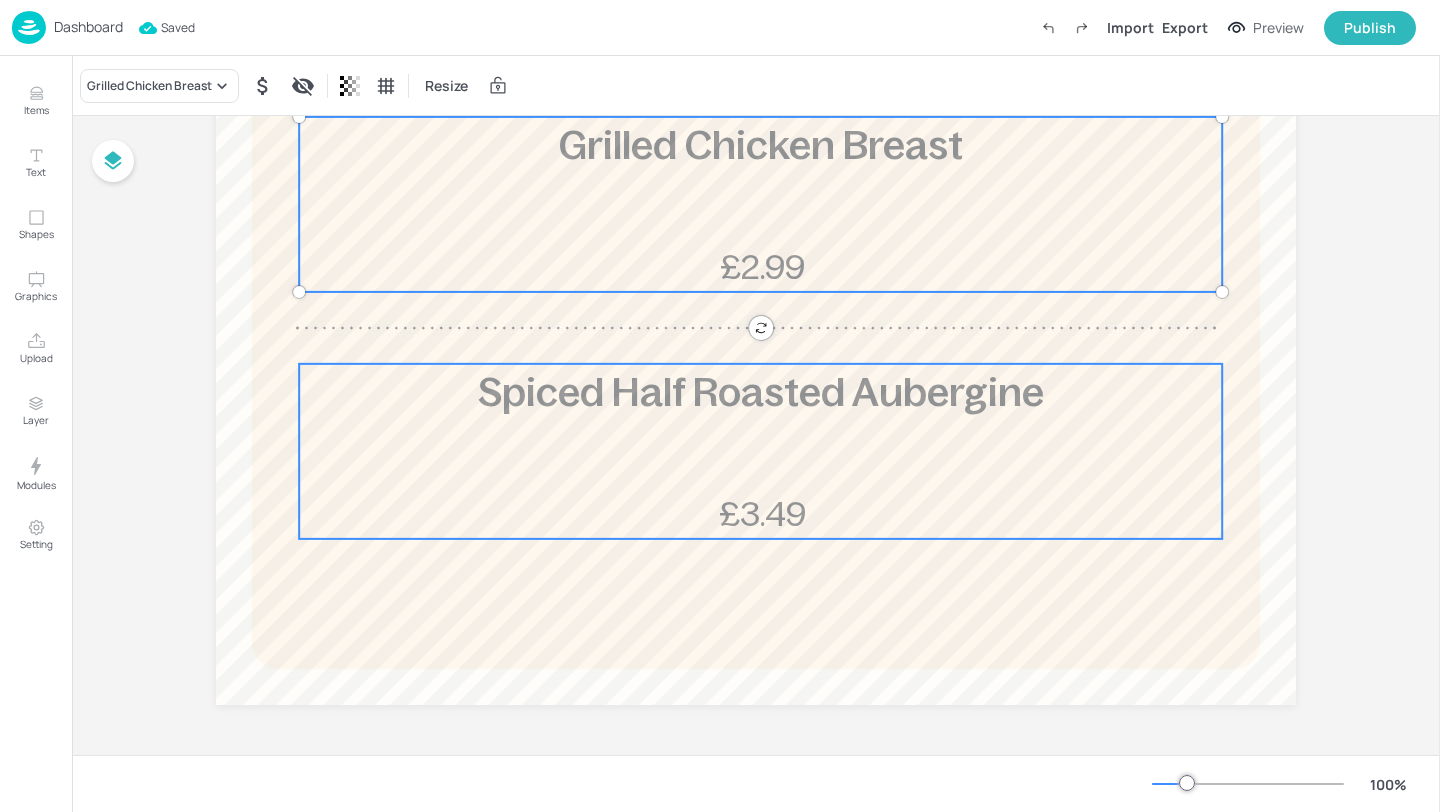 click on "Spiced Half Roasted Aubergine" at bounding box center [761, 392] 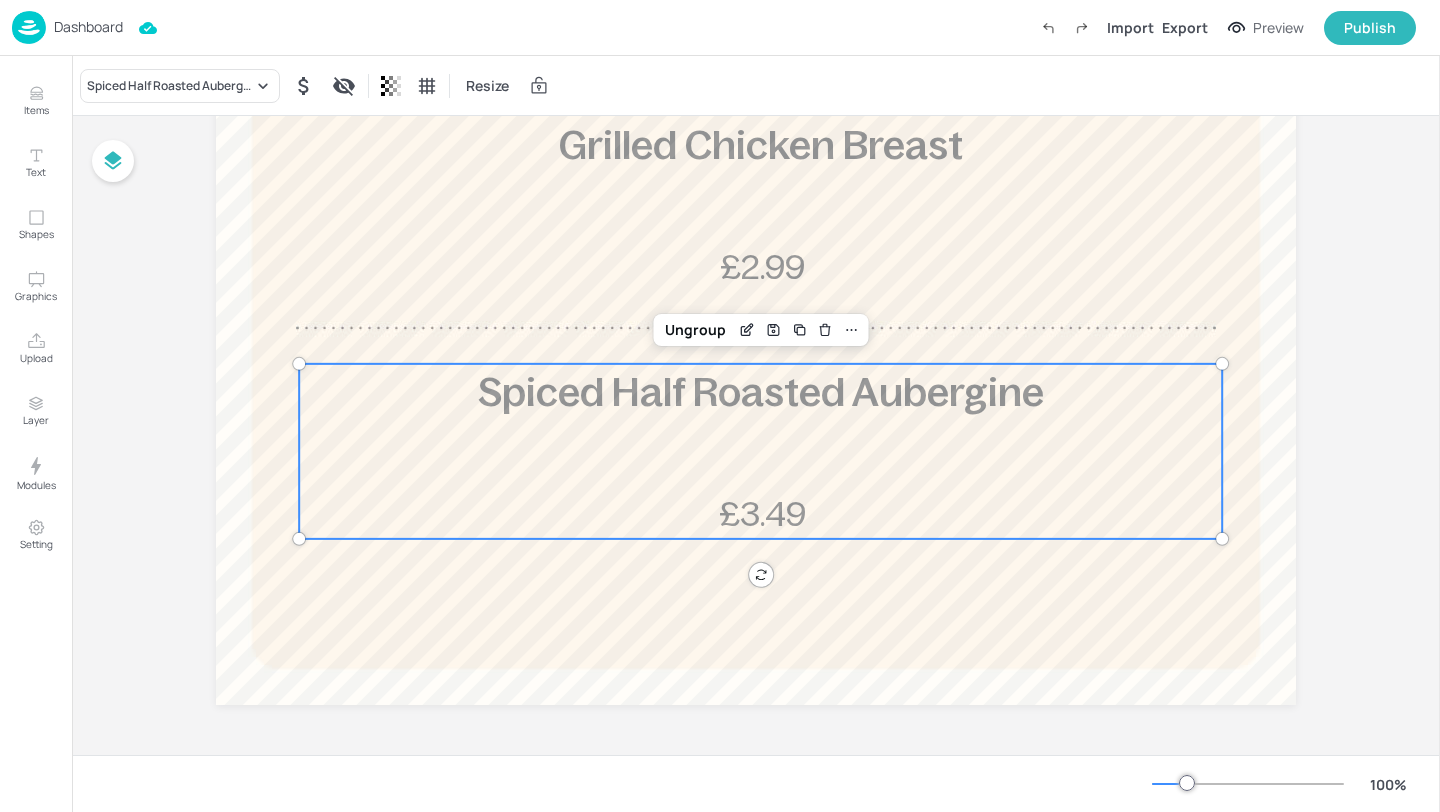 click on "Spiced Half Roasted Aubergine Resize" at bounding box center (756, 85) 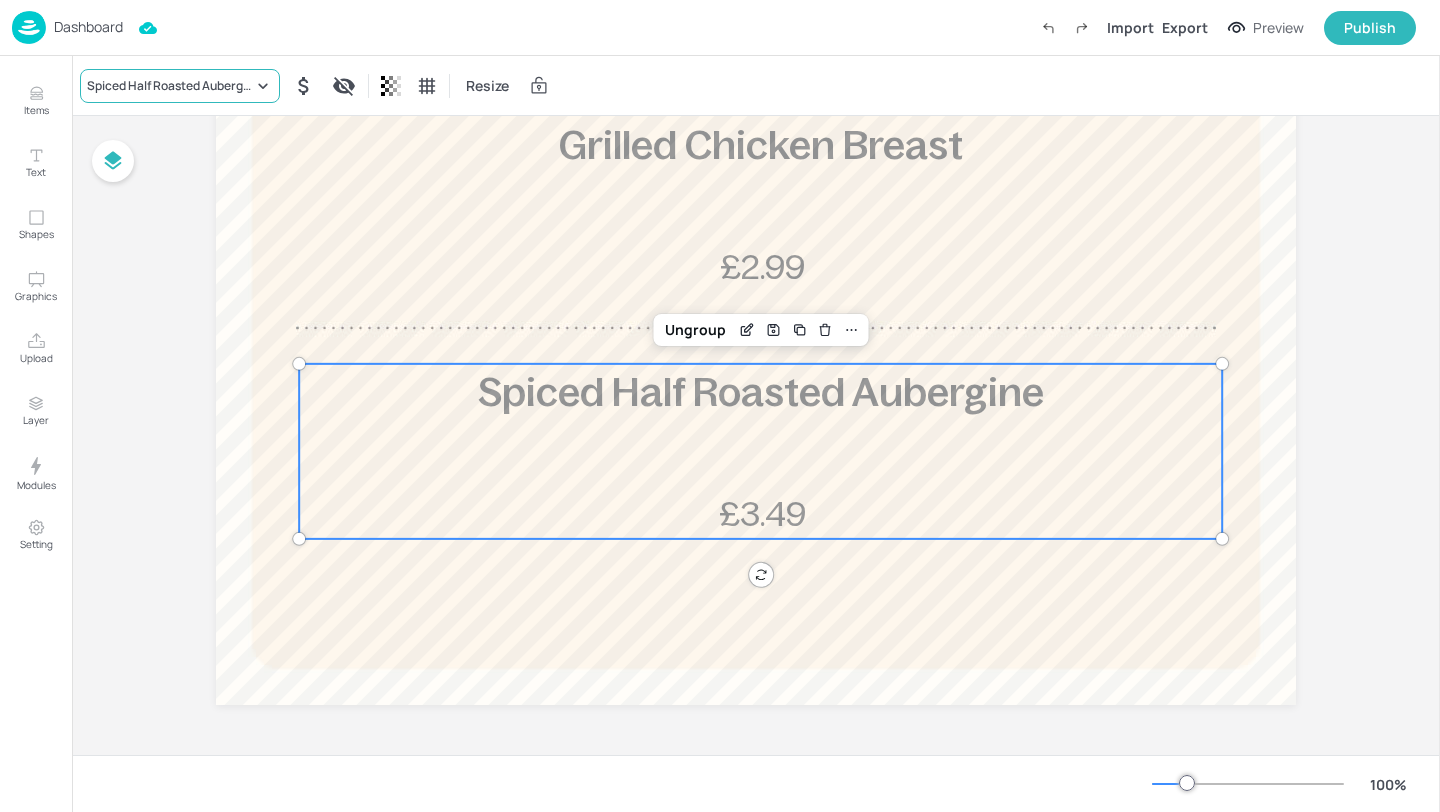 click on "Spiced Half Roasted Aubergine" at bounding box center [180, 86] 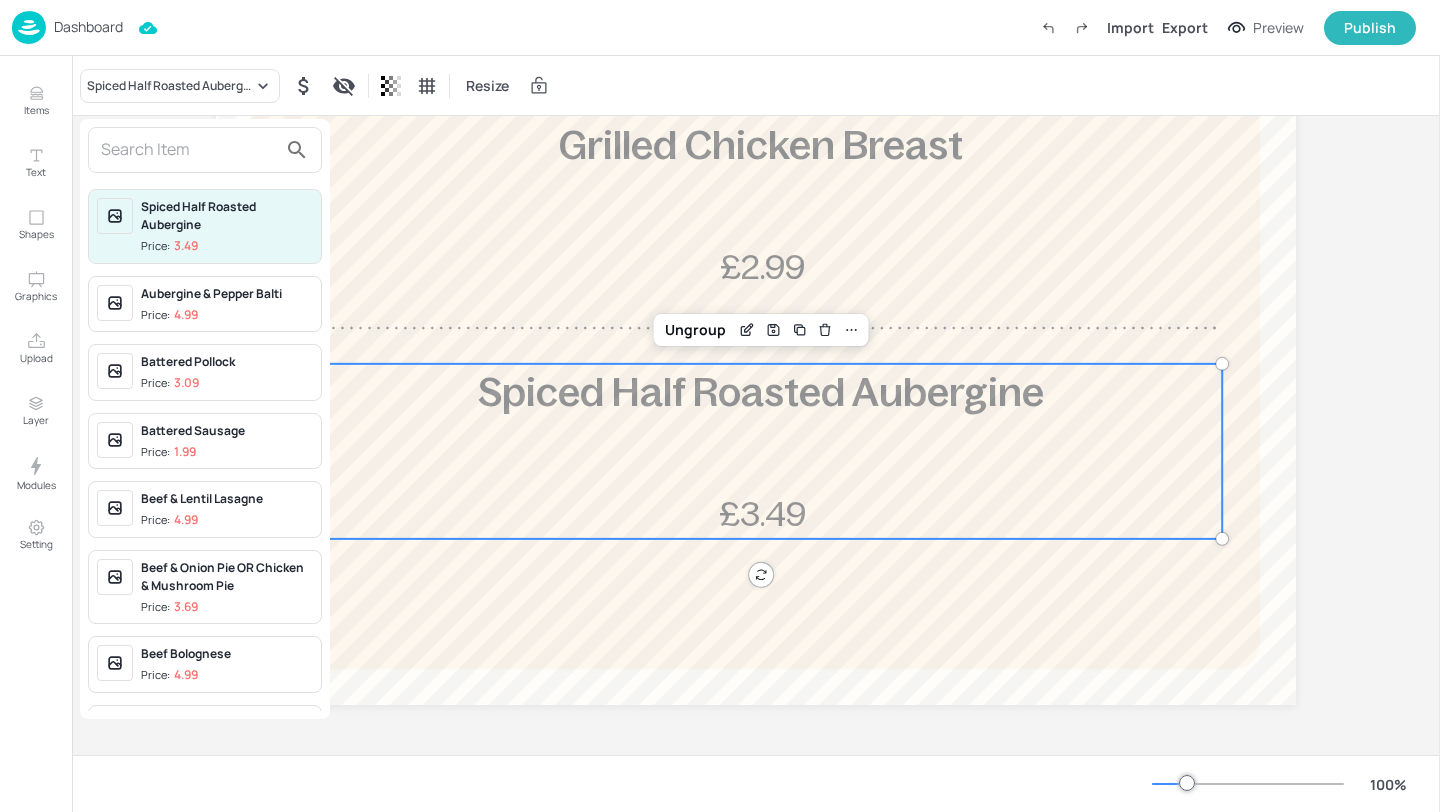 click at bounding box center (189, 150) 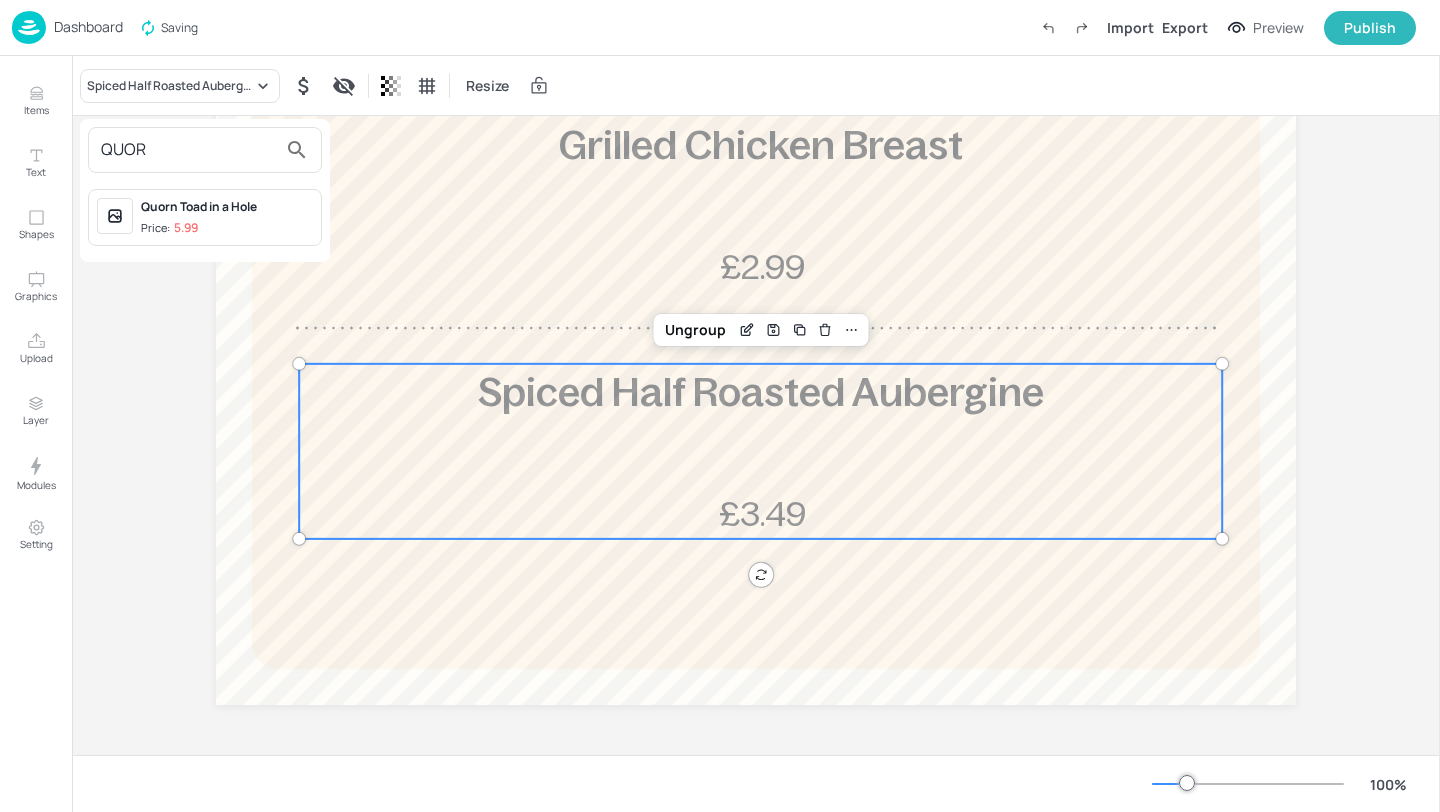 type on "QUOR" 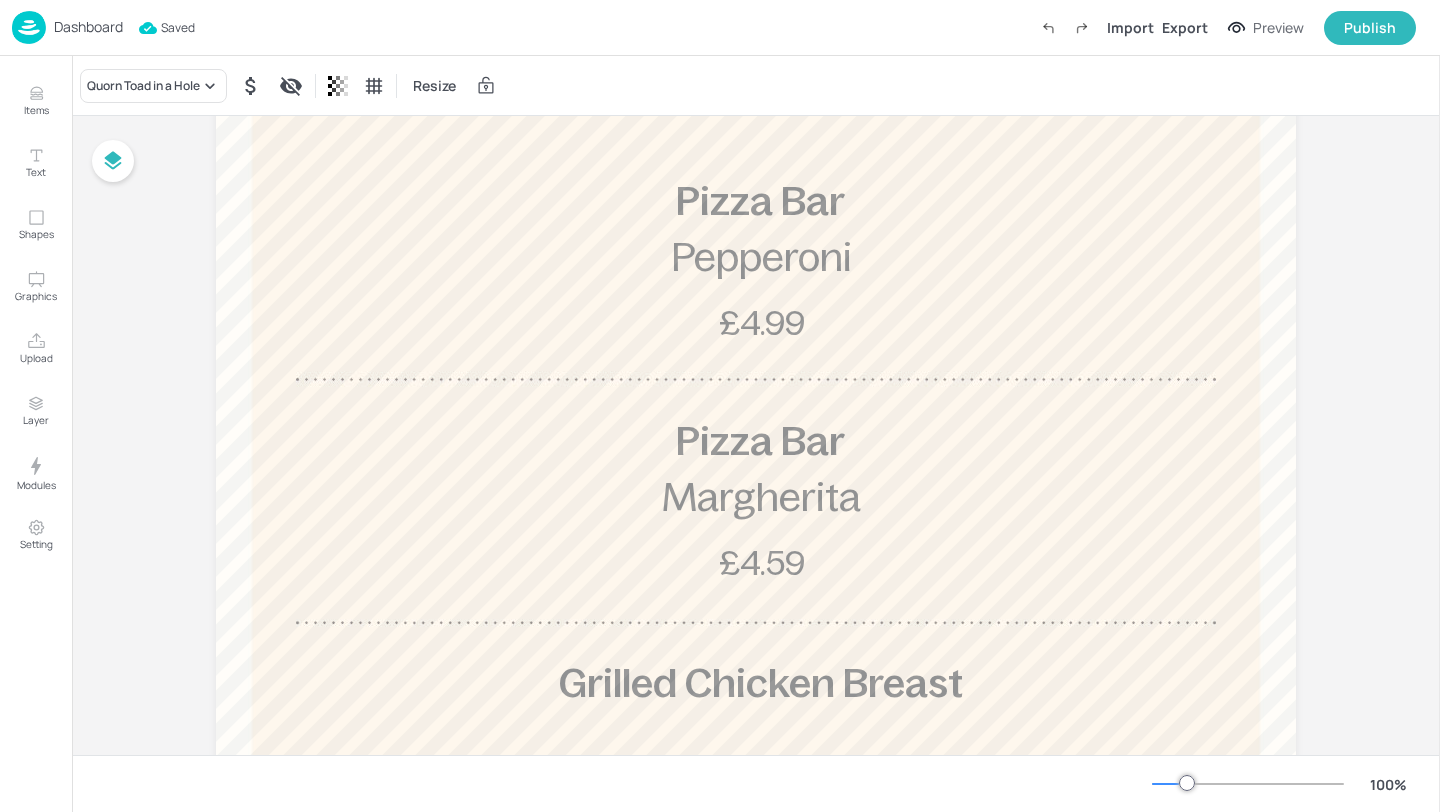scroll, scrollTop: 204, scrollLeft: 0, axis: vertical 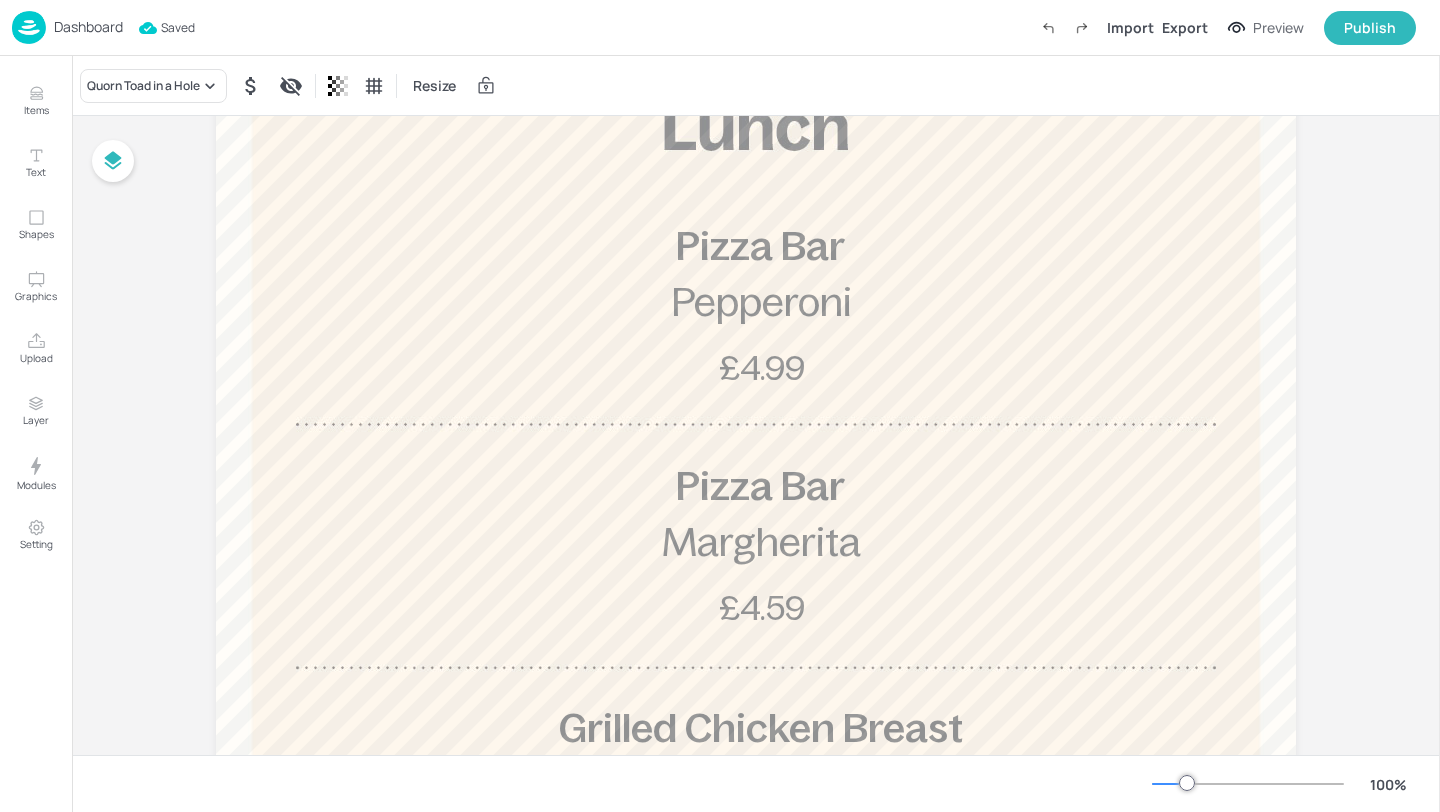 click on "Dashboard" at bounding box center (88, 27) 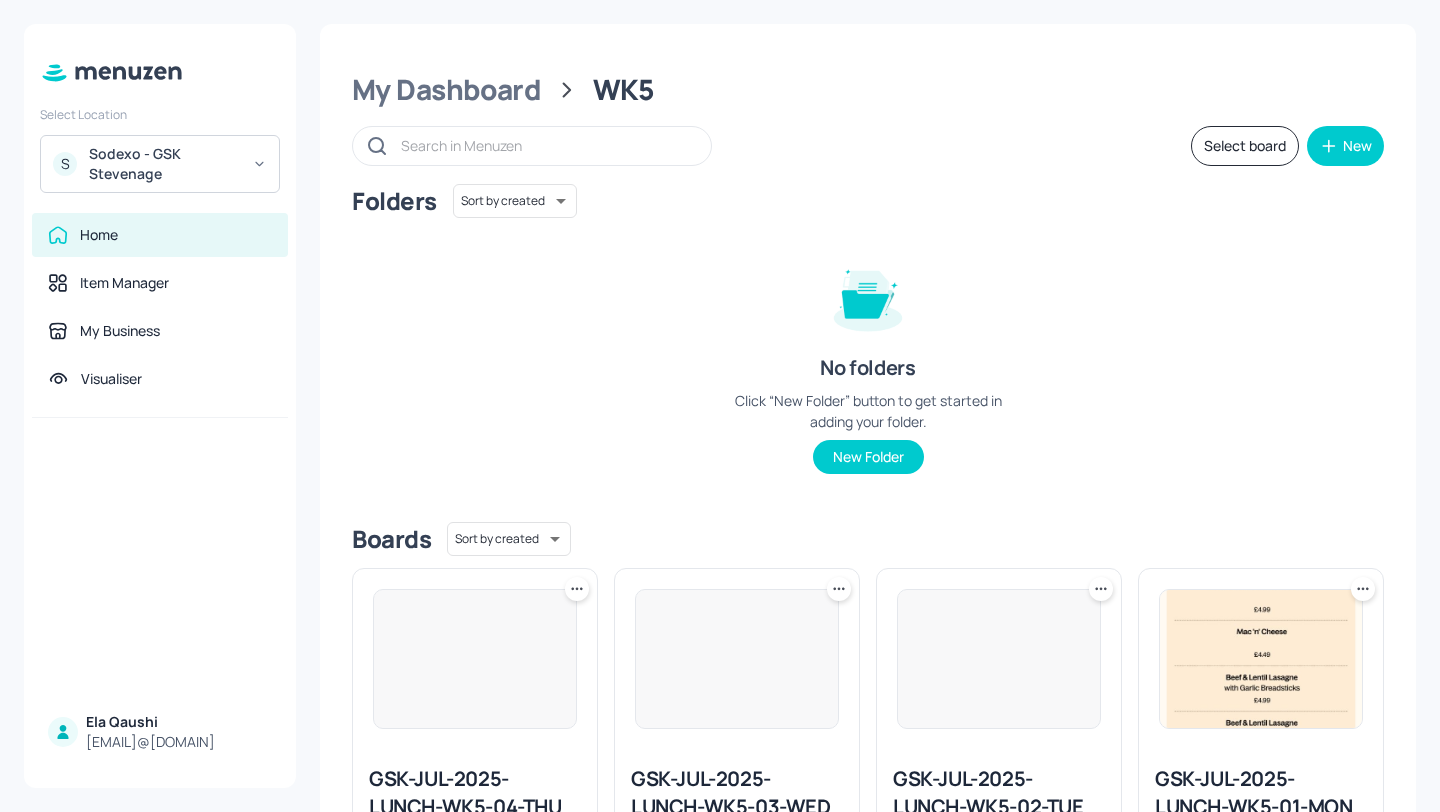 scroll, scrollTop: 151, scrollLeft: 0, axis: vertical 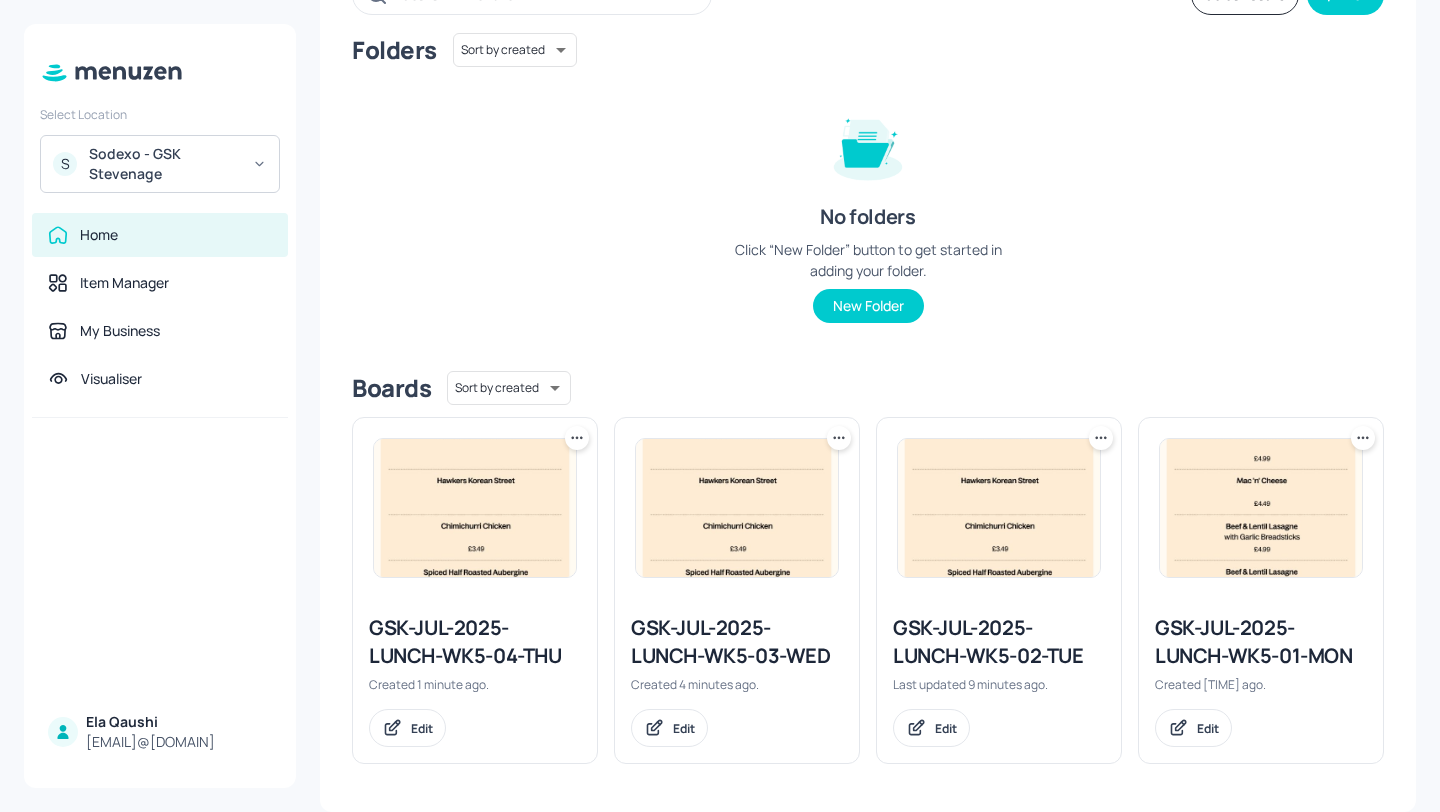 click 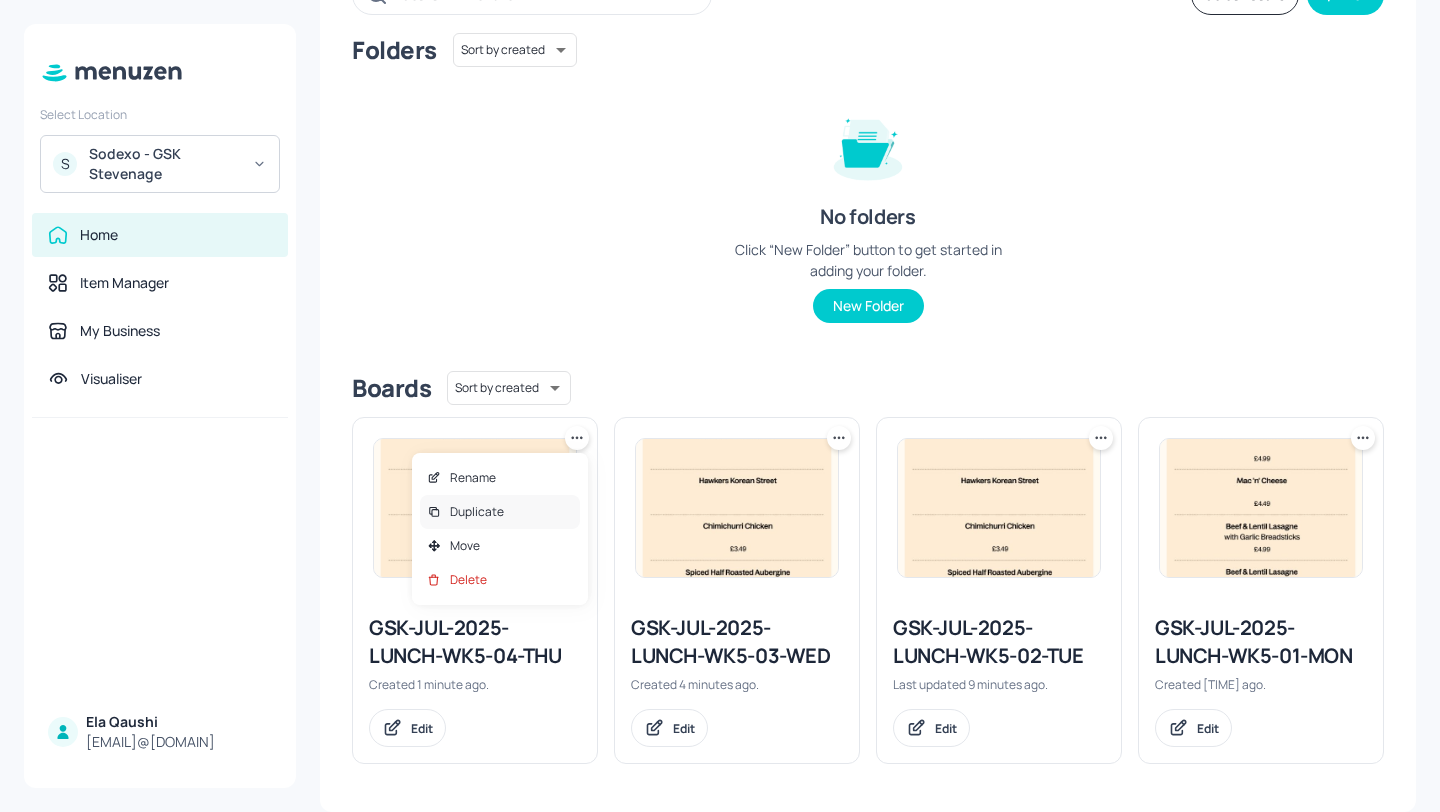 click on "Duplicate" at bounding box center [500, 512] 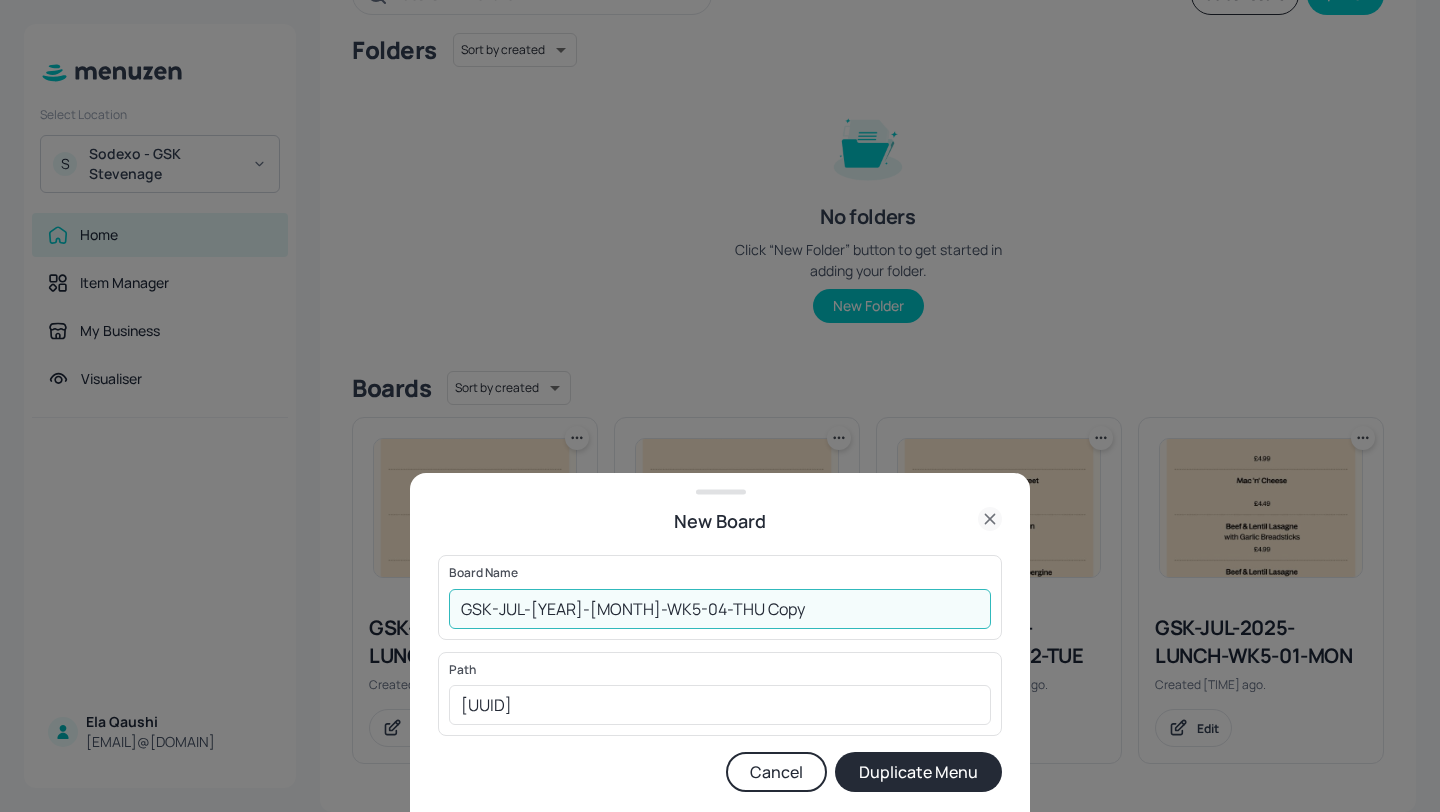 drag, startPoint x: 799, startPoint y: 612, endPoint x: 688, endPoint y: 612, distance: 111 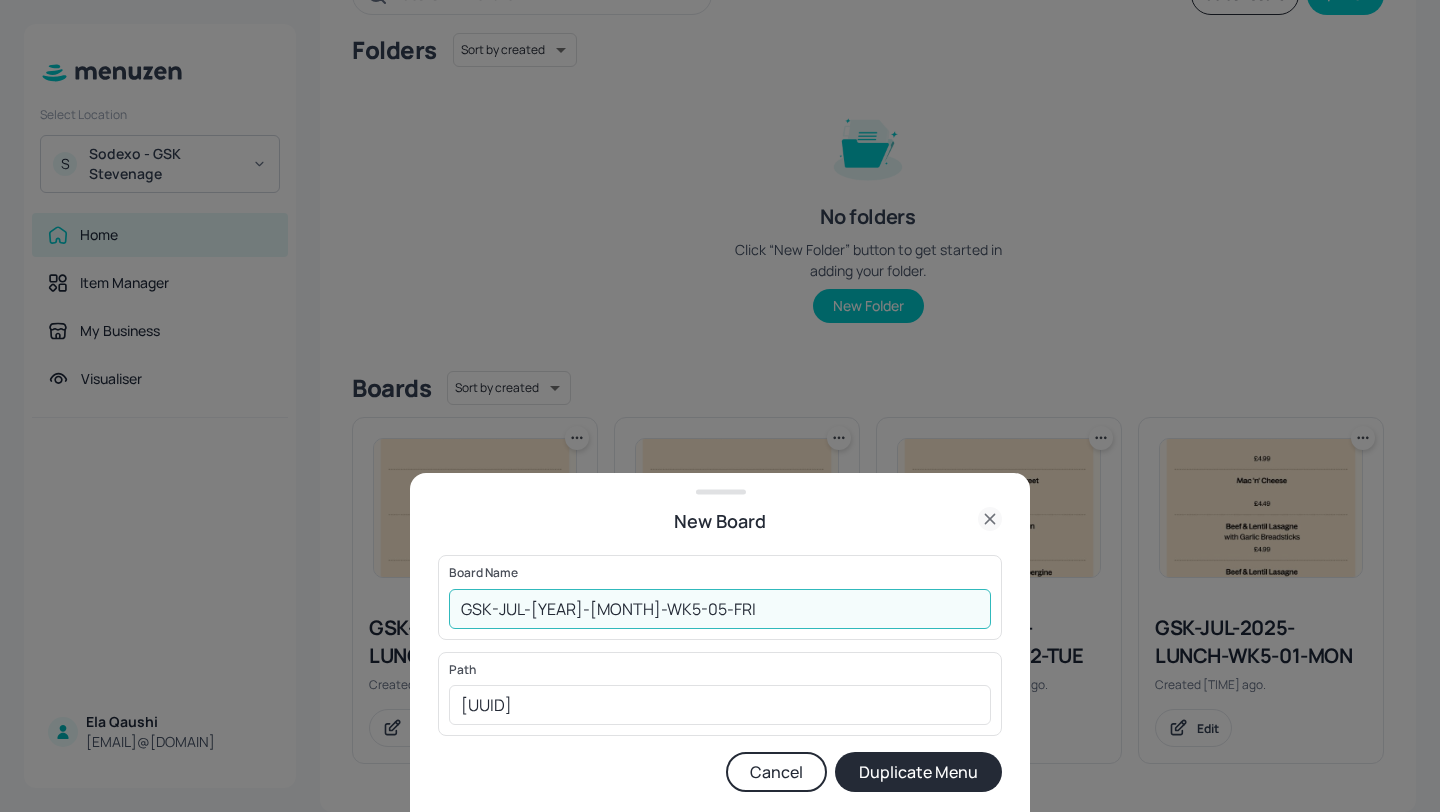 type on "GSK-JUL-2025-LUNCH-WK5-05-FRI" 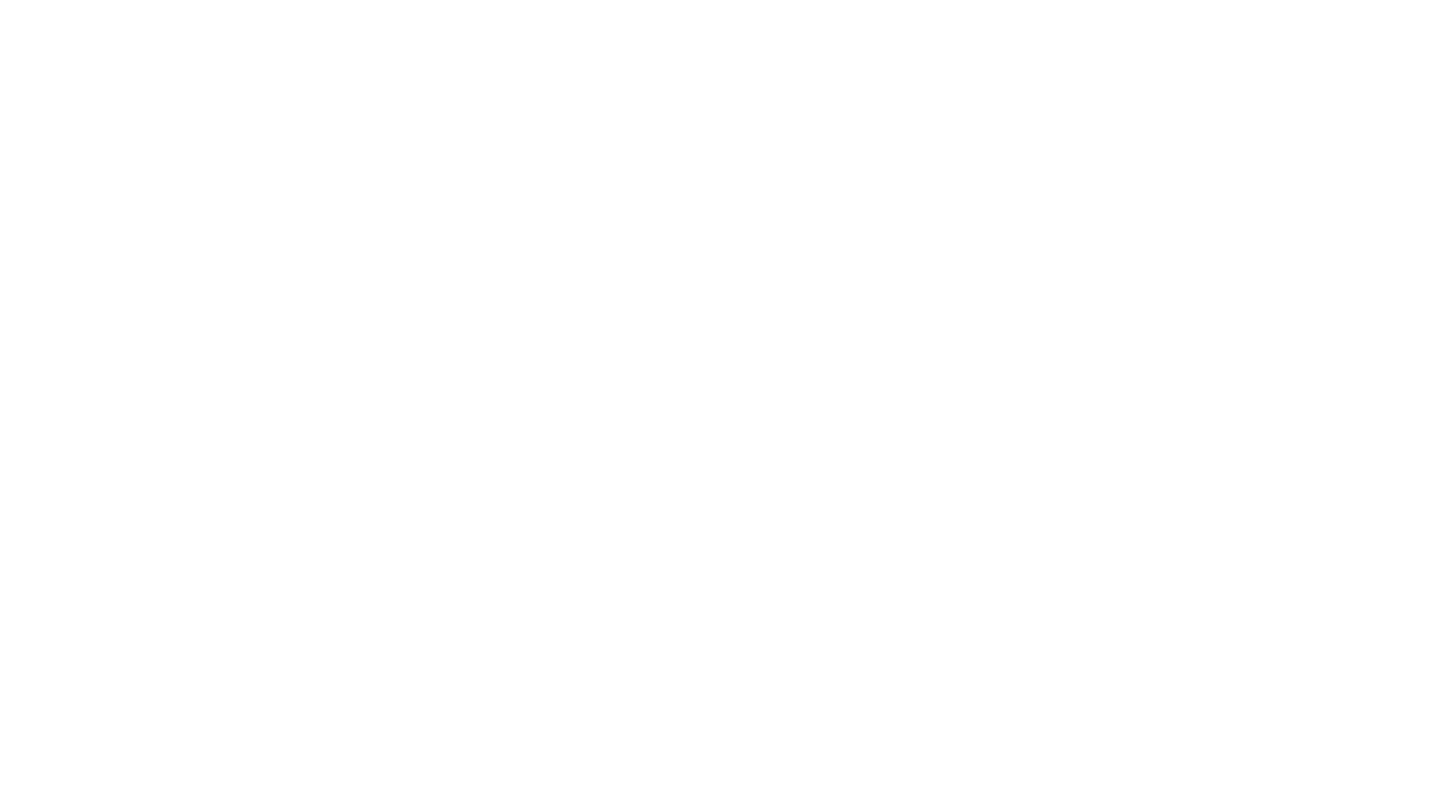 scroll, scrollTop: 0, scrollLeft: 0, axis: both 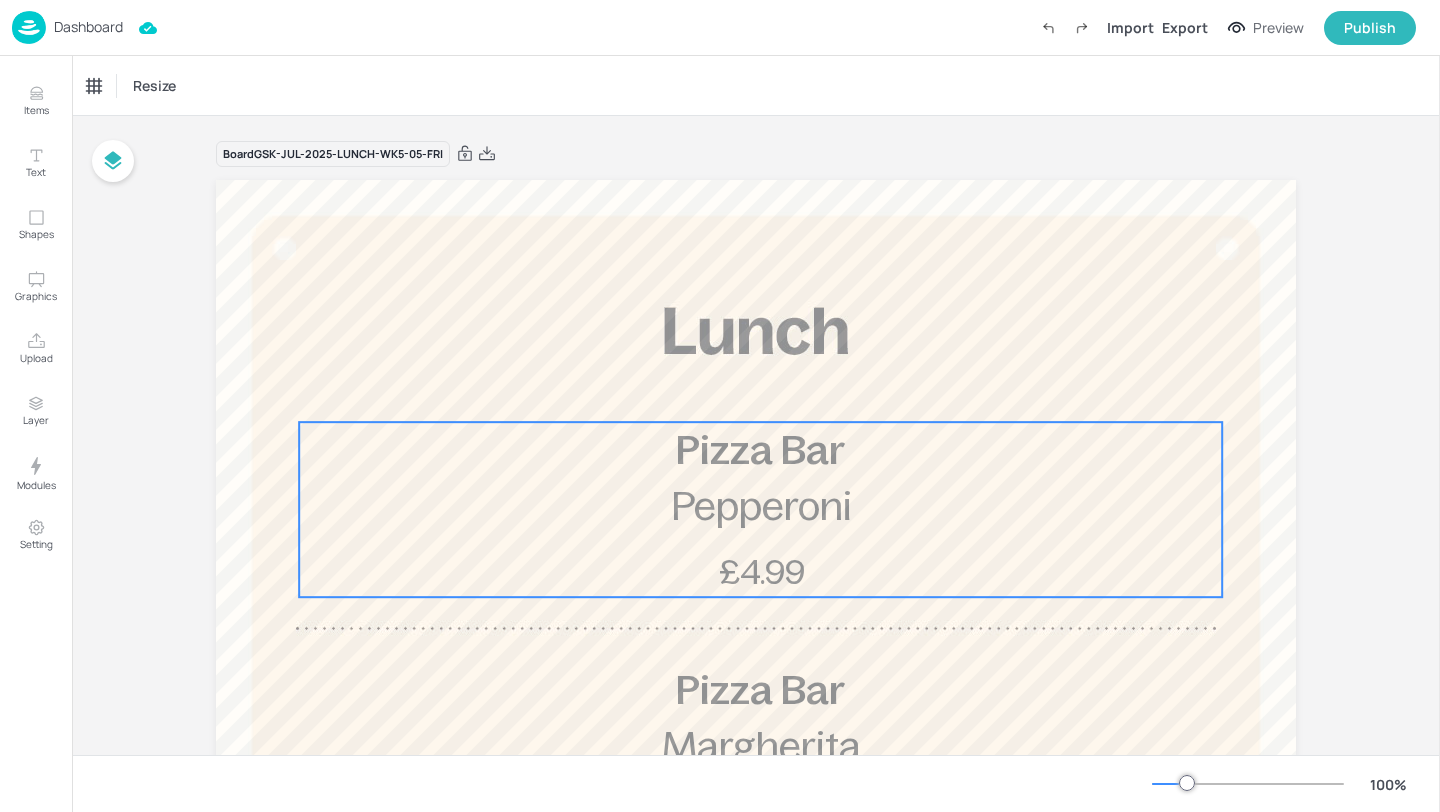 click on "Pepperoni" at bounding box center [761, 506] 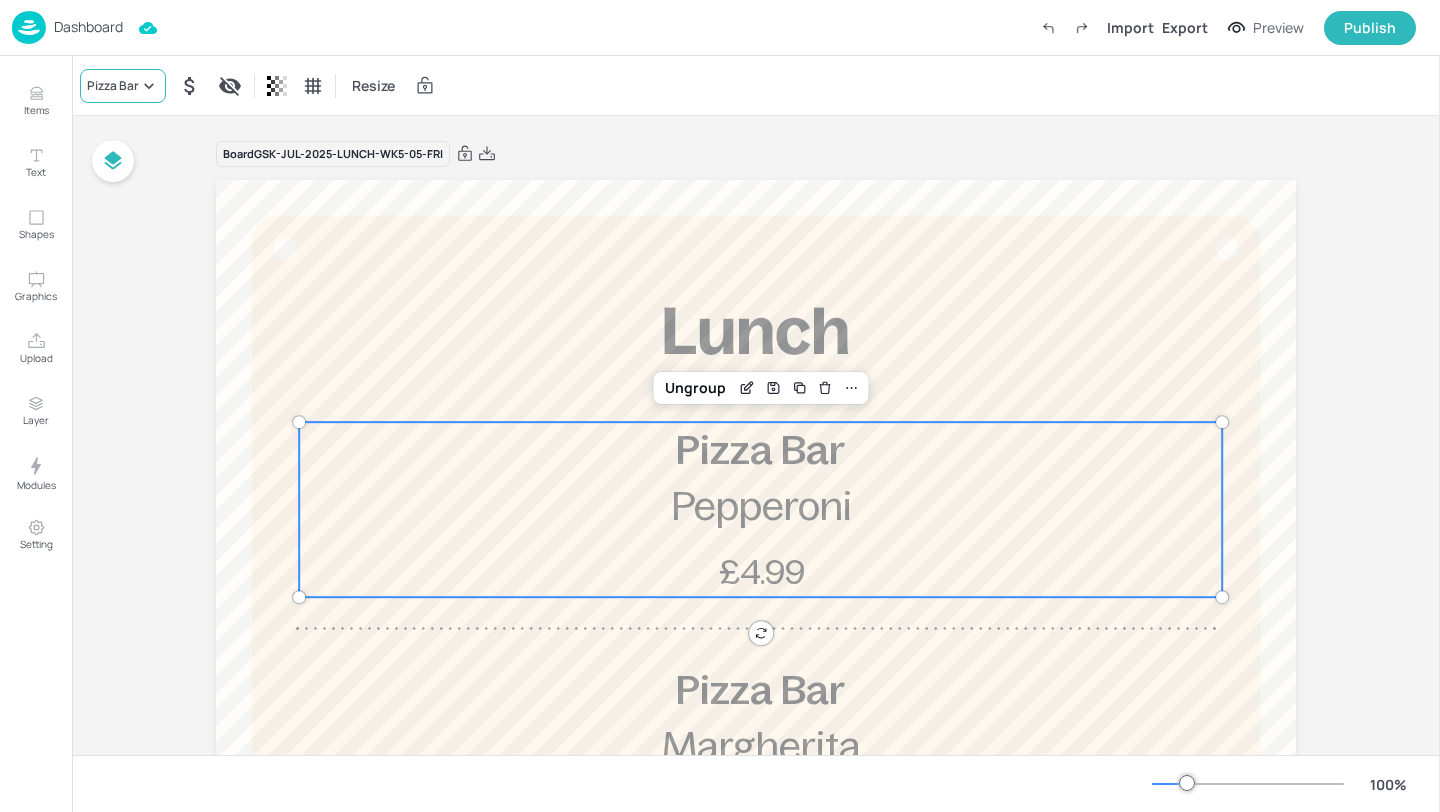 click on "Pizza Bar" at bounding box center [113, 86] 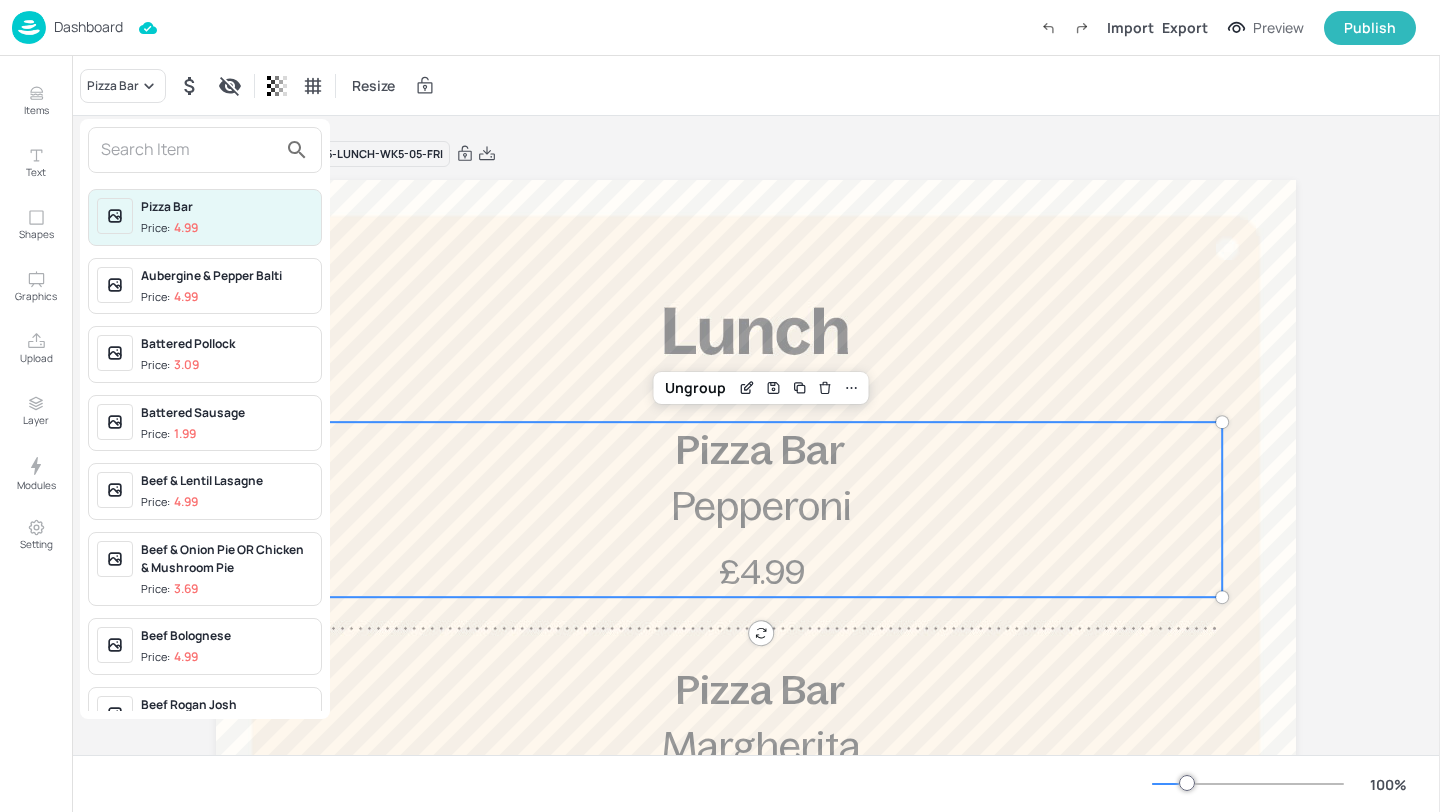 click at bounding box center [189, 150] 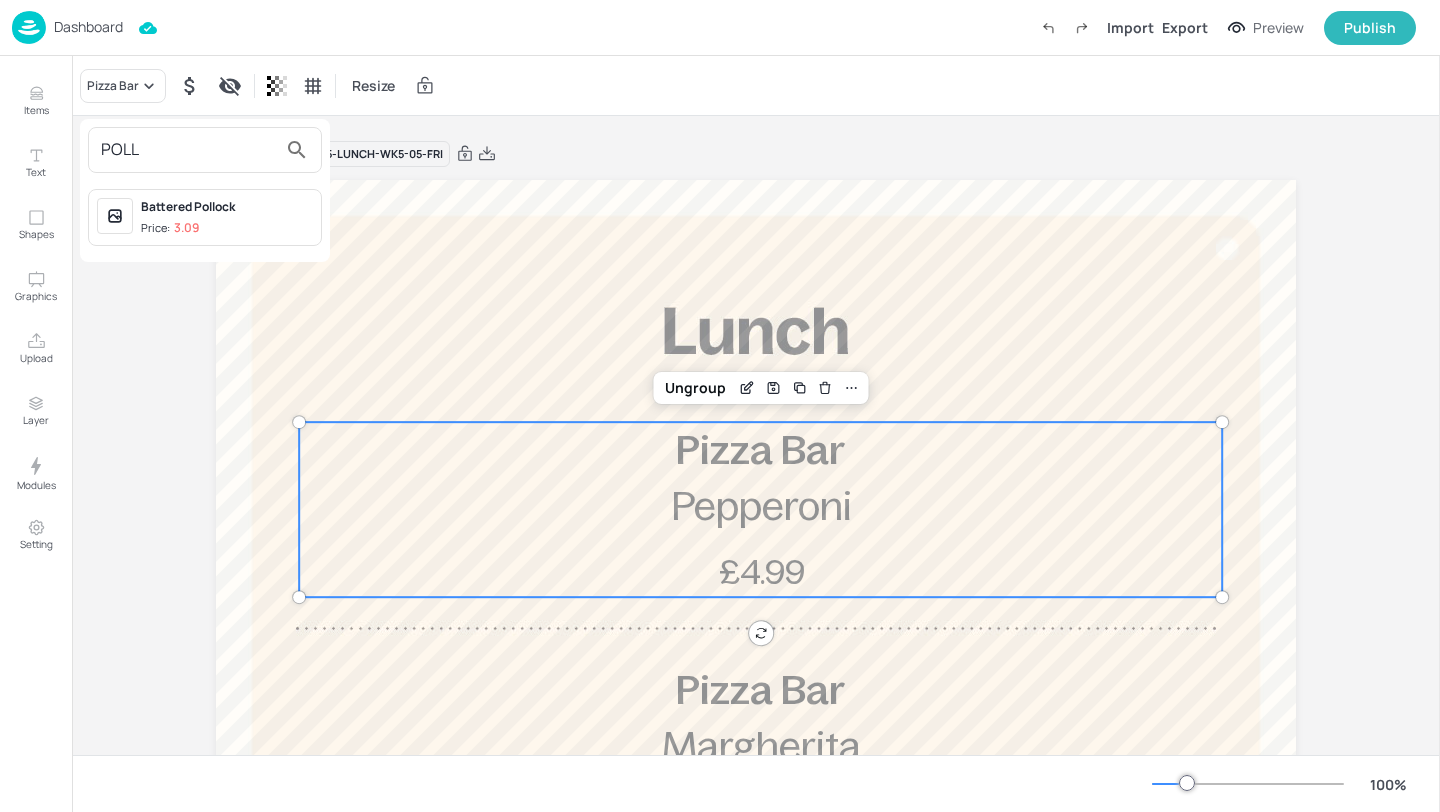 type on "POLL" 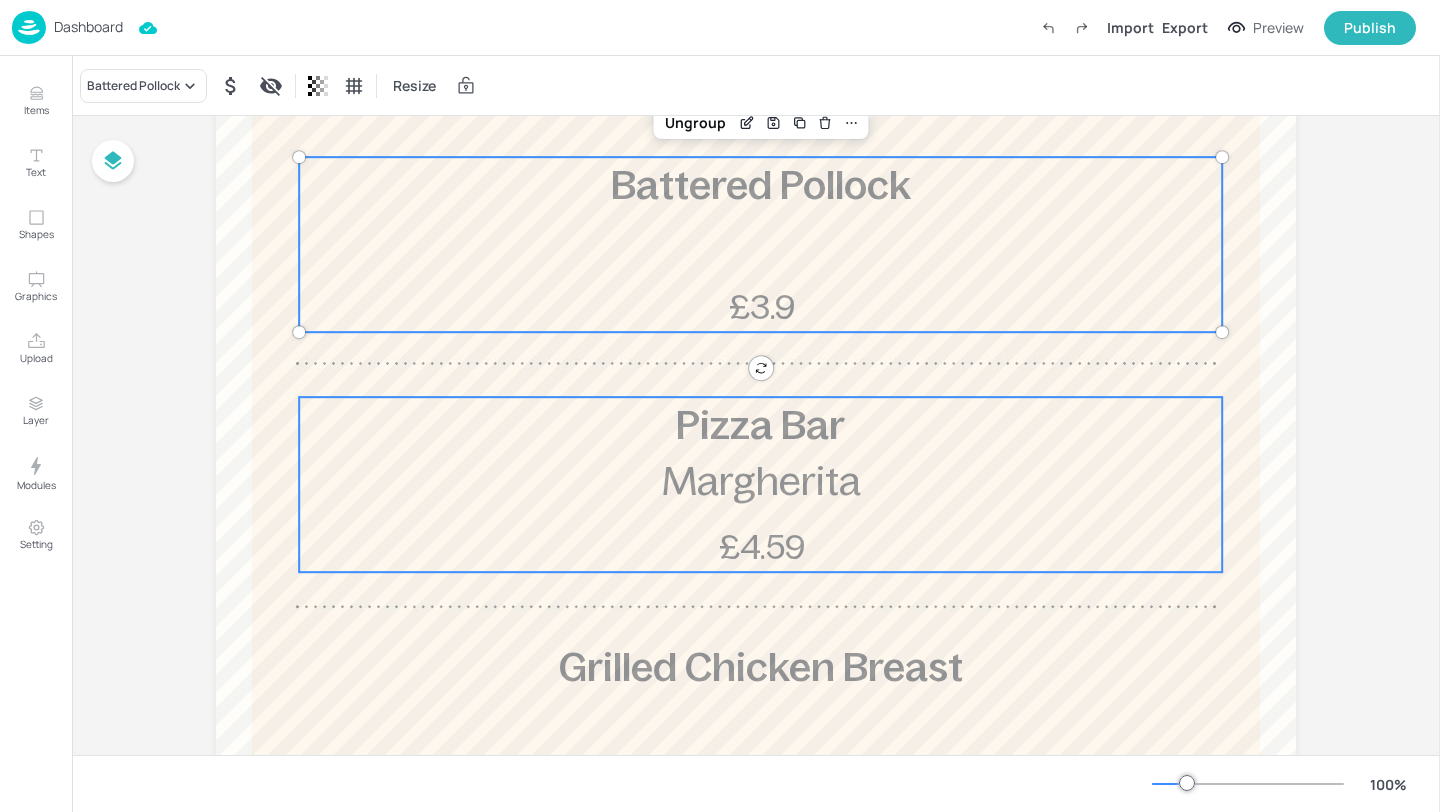 scroll, scrollTop: 266, scrollLeft: 0, axis: vertical 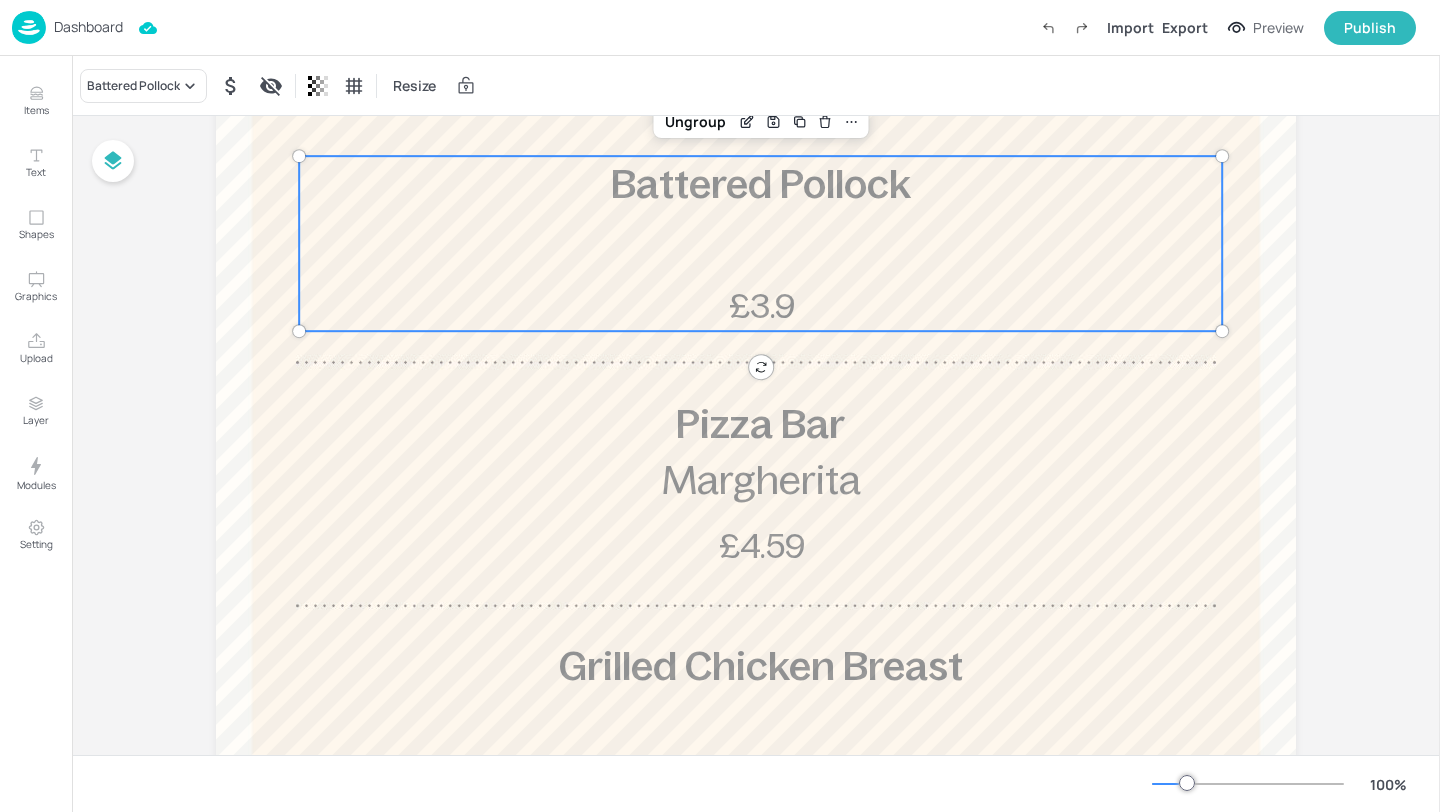 click on "Dashboard" at bounding box center (88, 27) 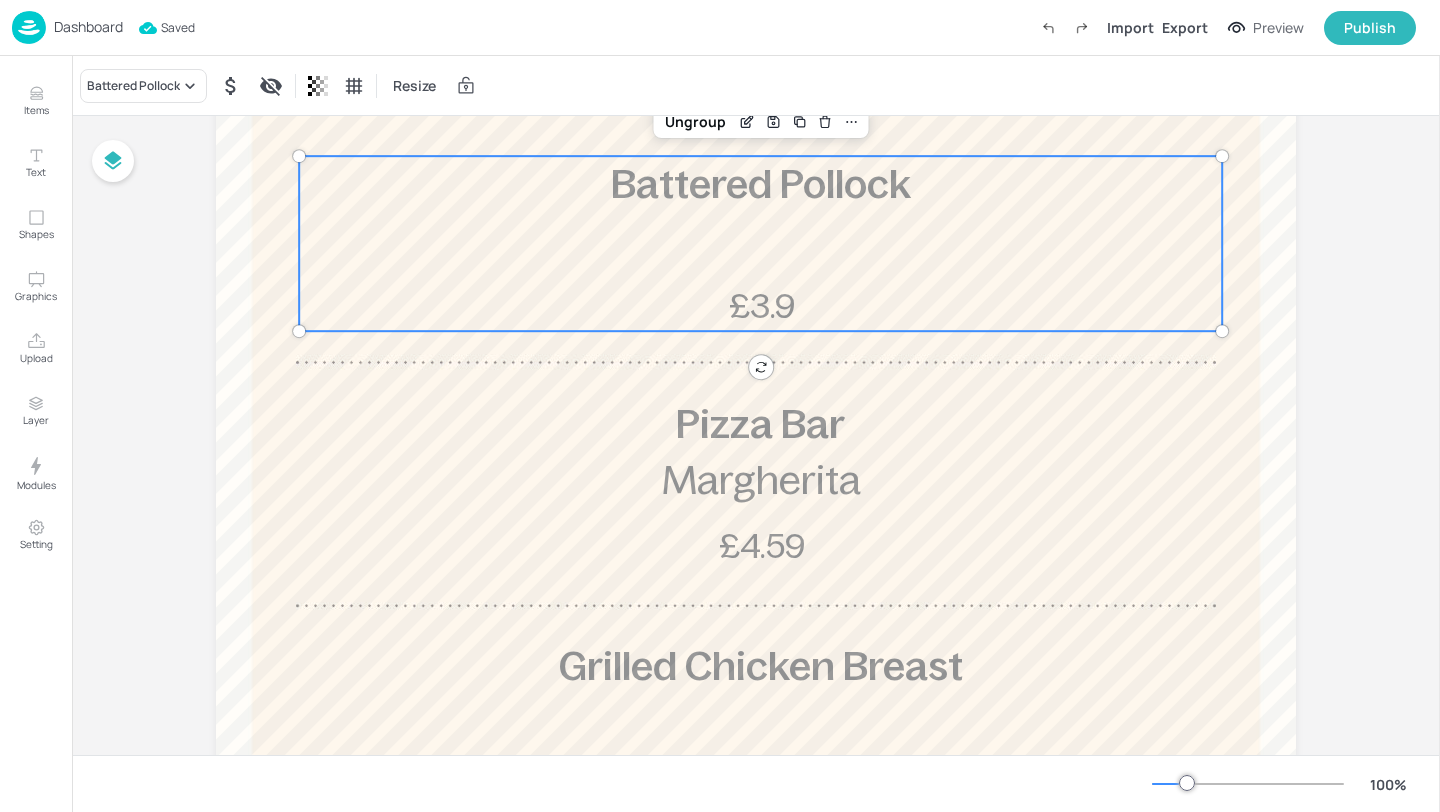 click on "Dashboard" at bounding box center [88, 27] 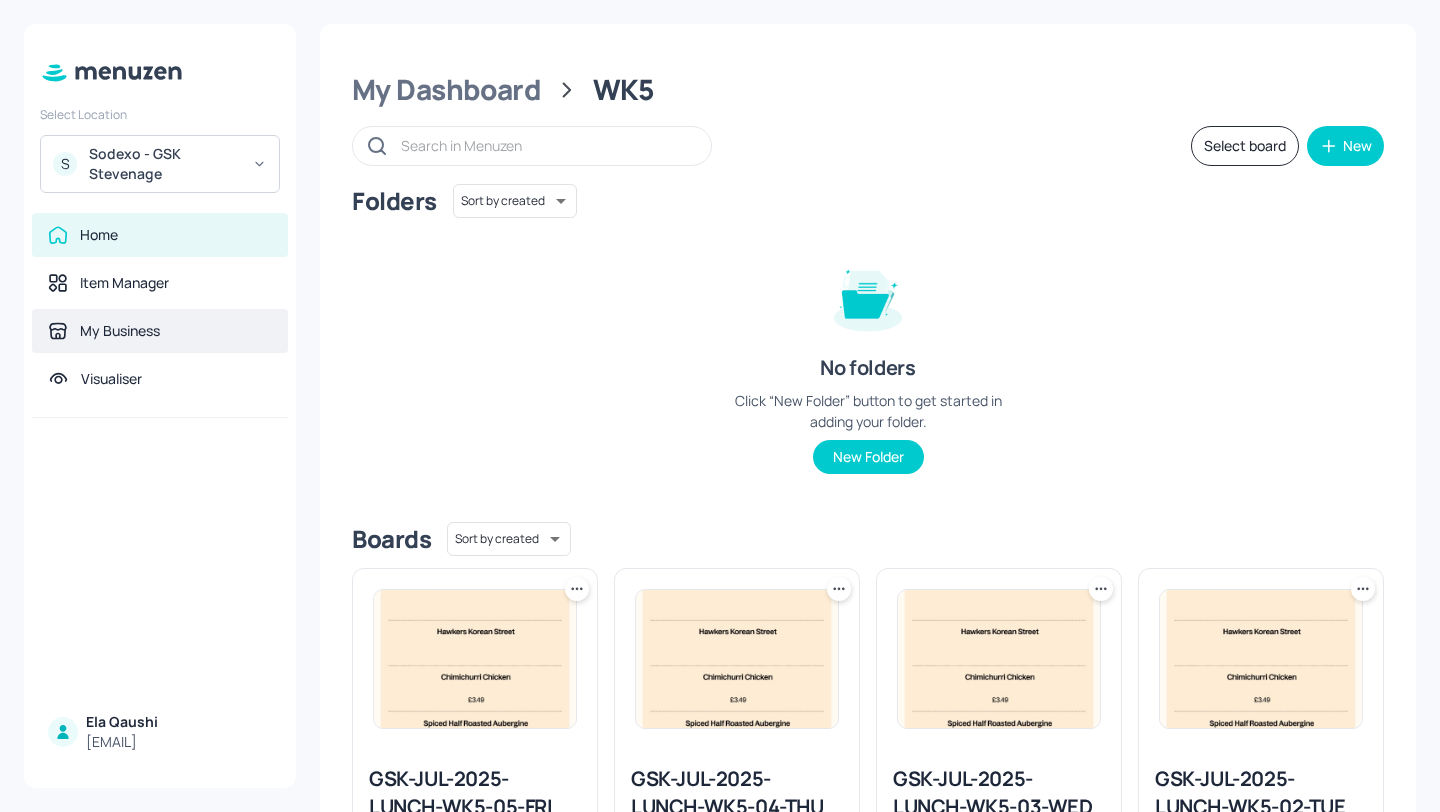 click on "My Business" at bounding box center [160, 331] 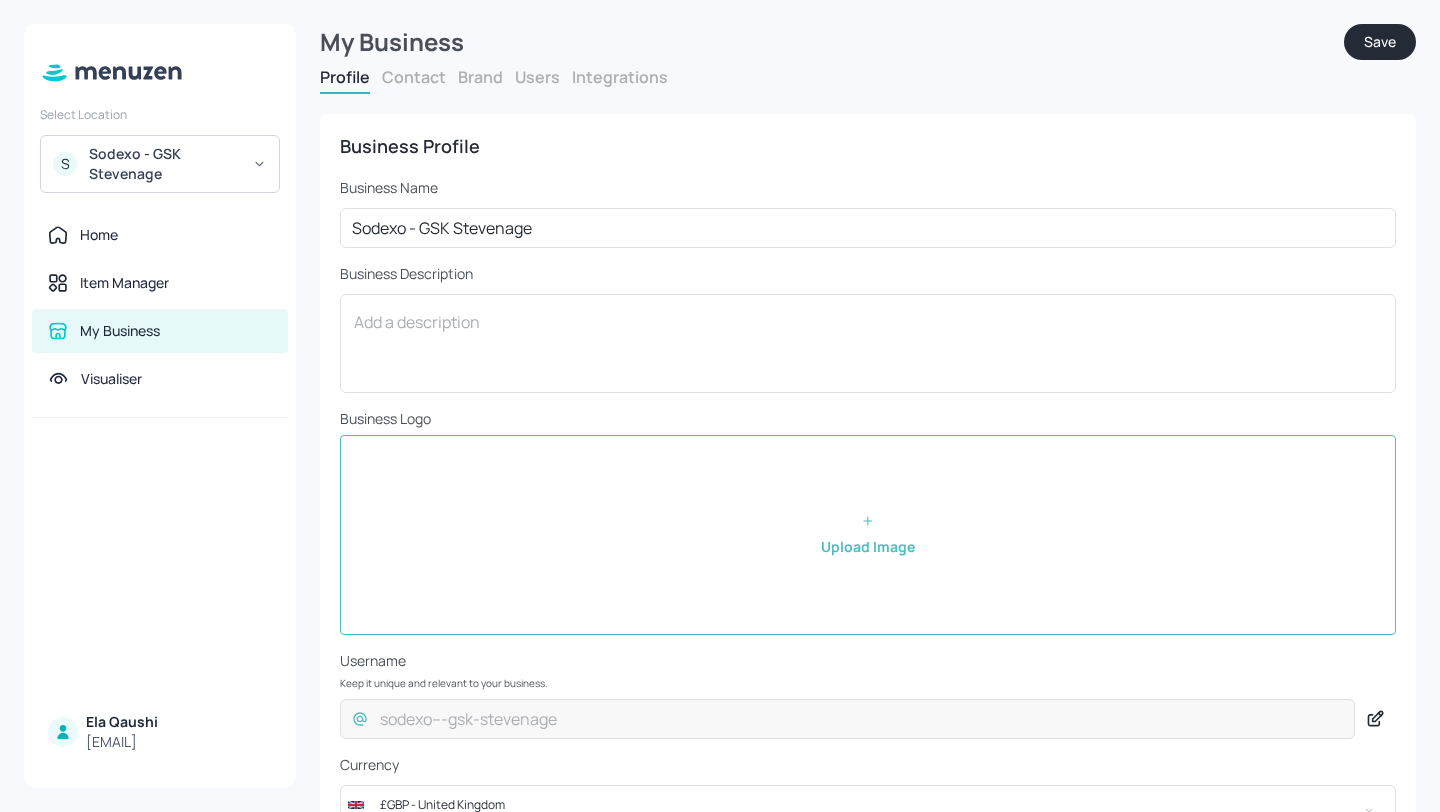 click on "Brand" at bounding box center (480, 77) 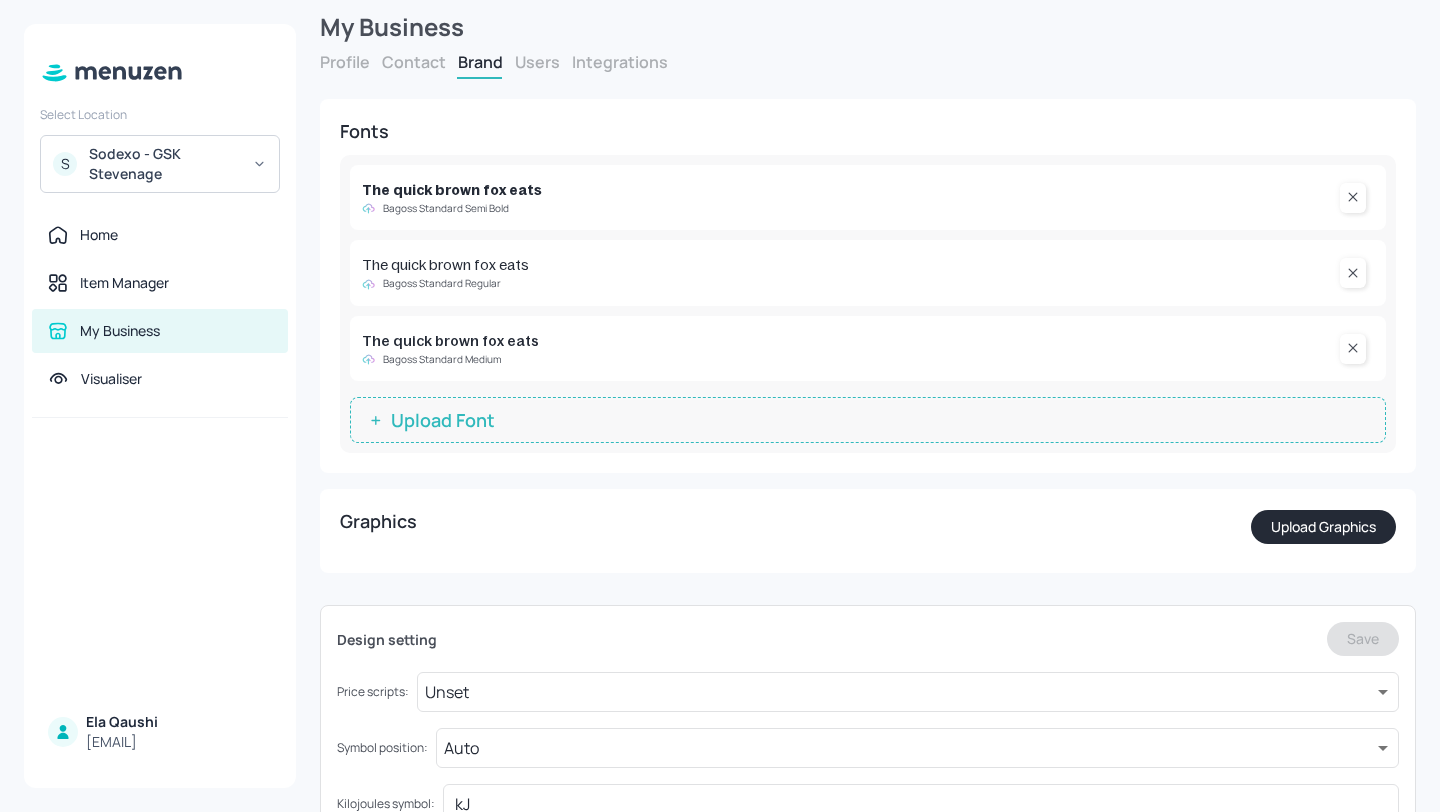 scroll, scrollTop: 0, scrollLeft: 0, axis: both 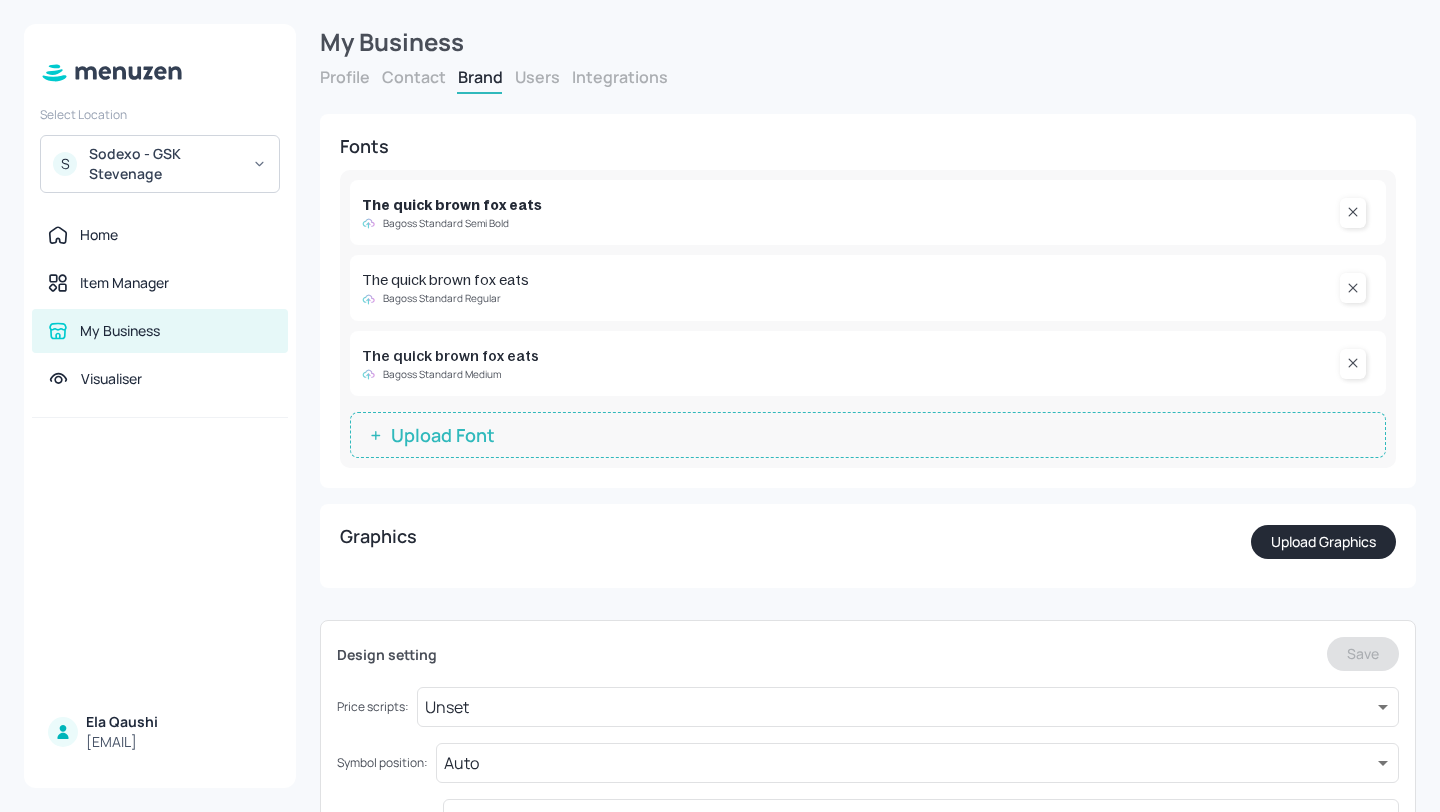 click on "Contact" at bounding box center [414, 77] 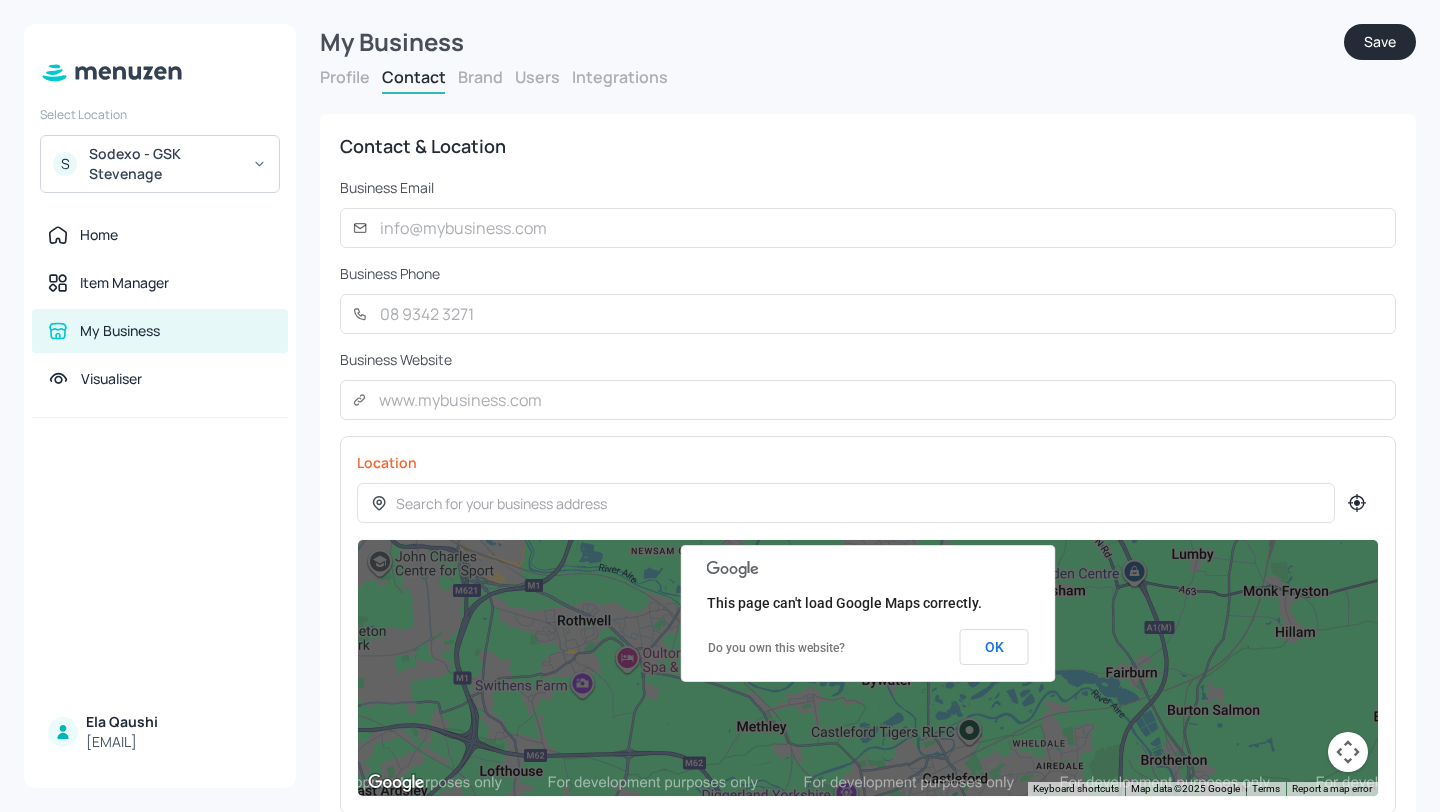 click on "Users" at bounding box center [537, 77] 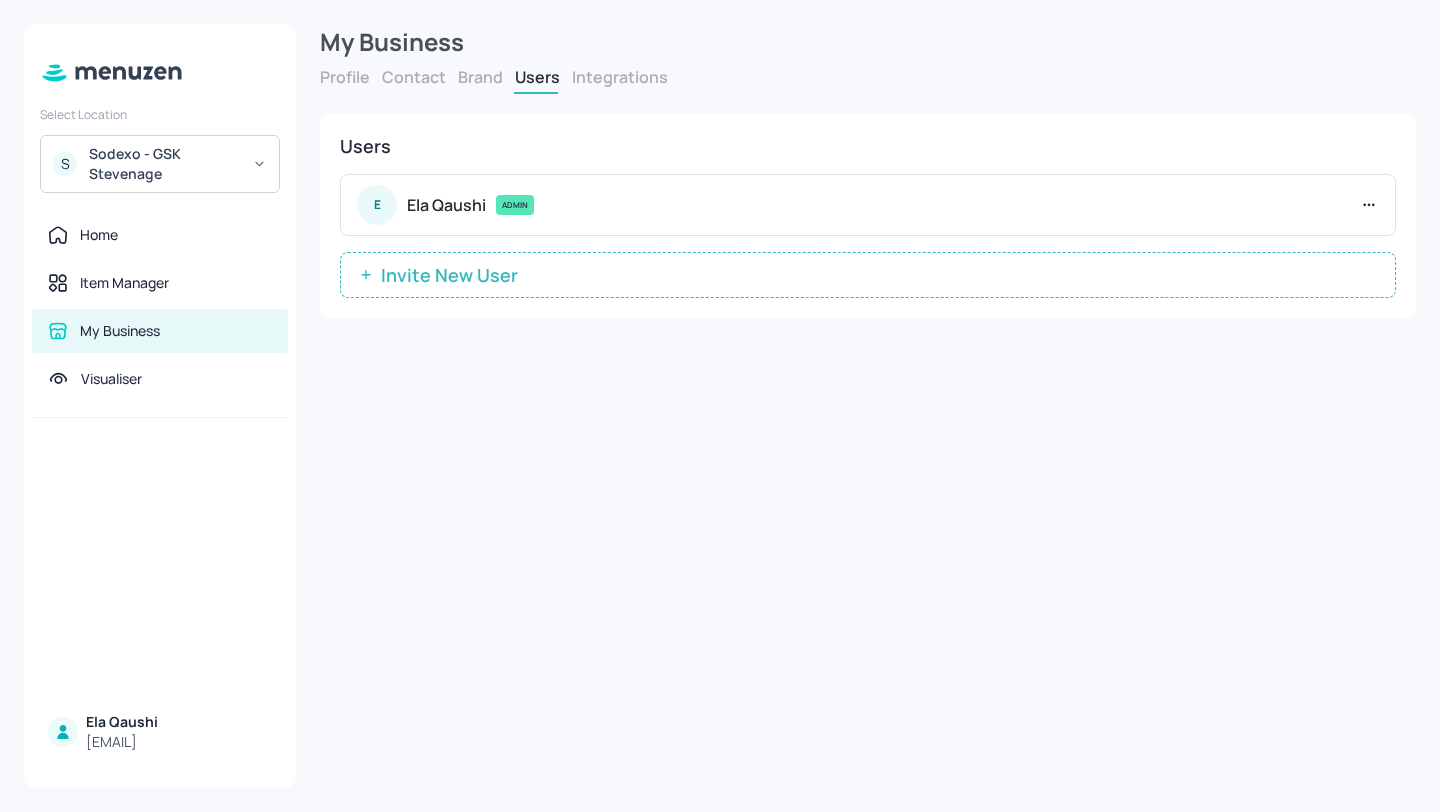 click on "Integrations" at bounding box center (620, 77) 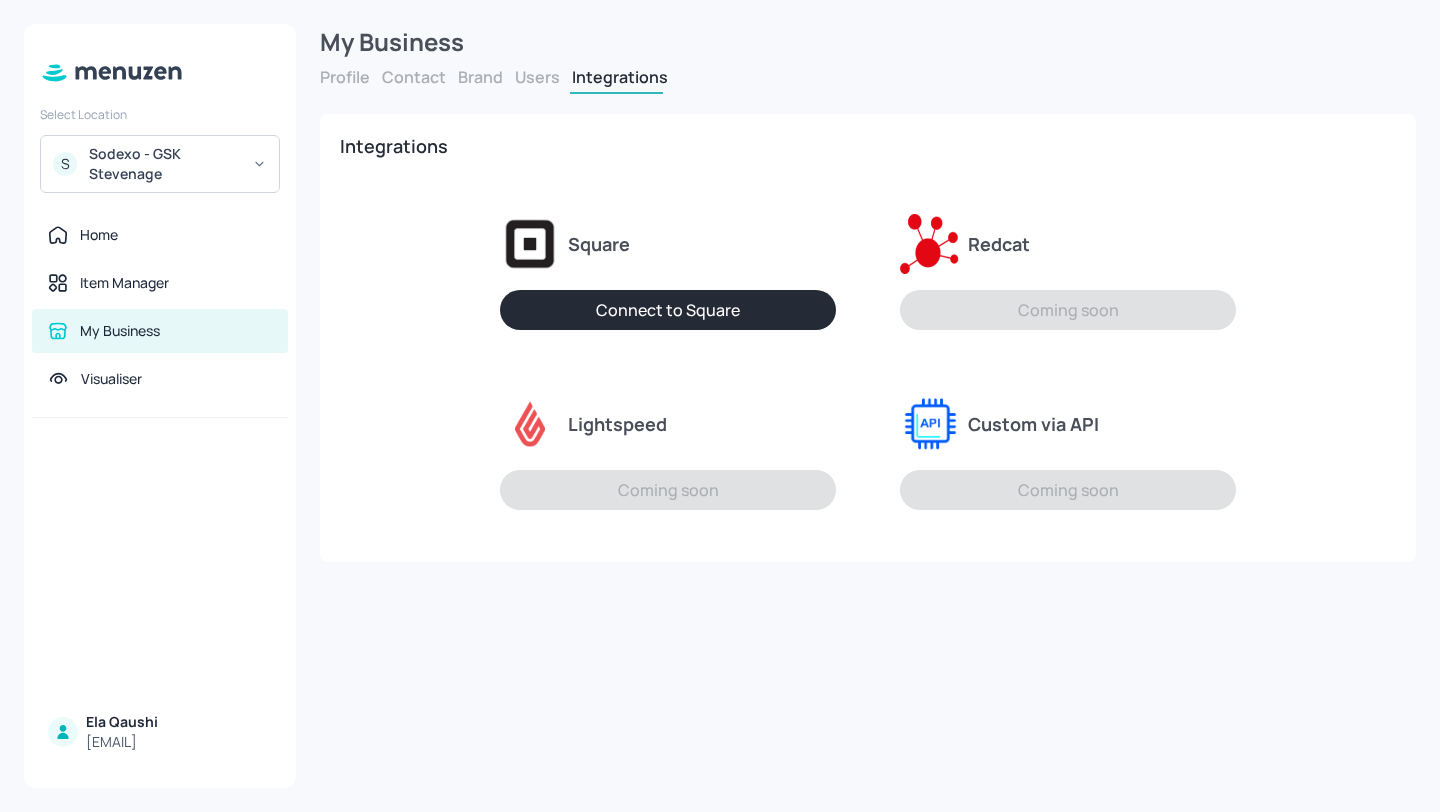 click on "Profile" at bounding box center [345, 77] 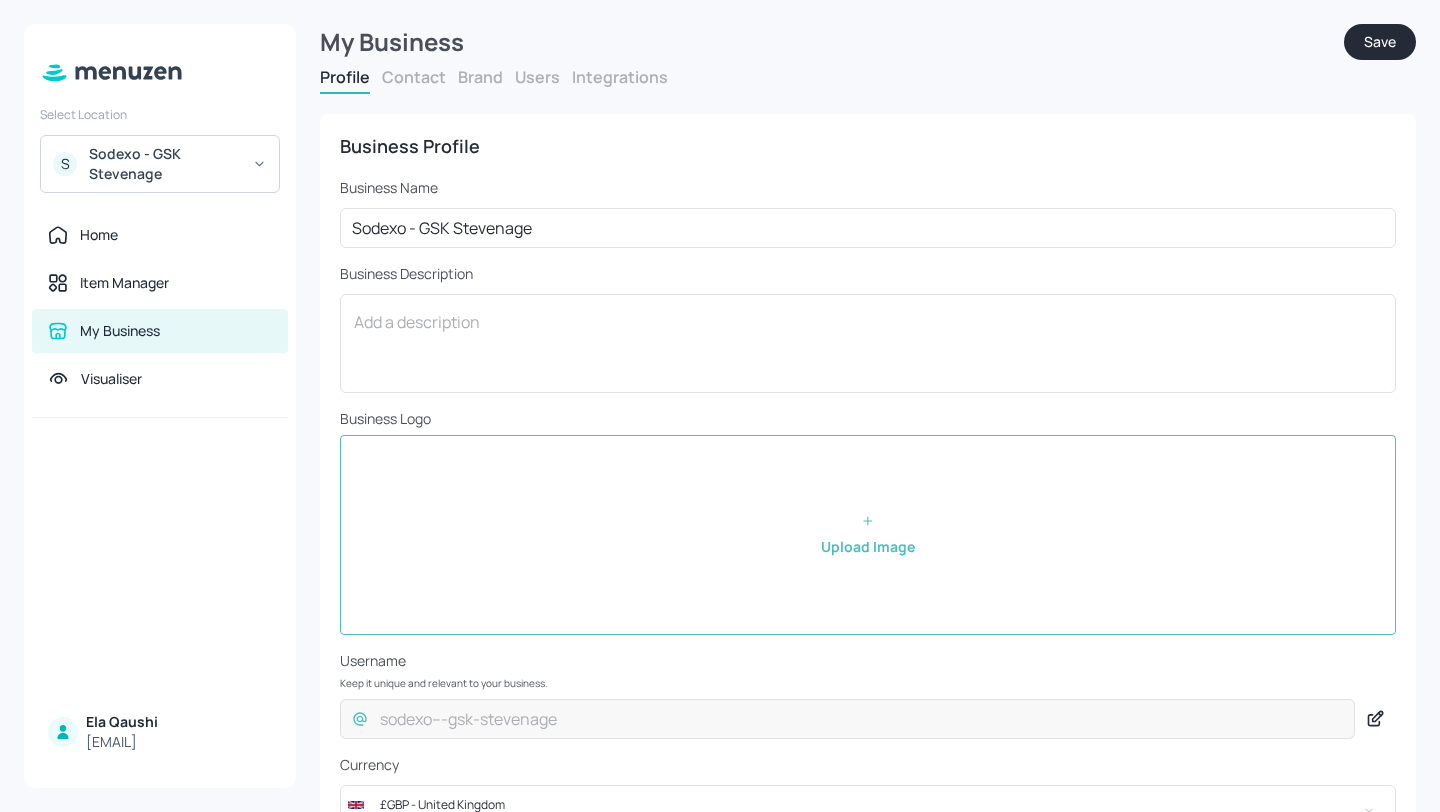click on "Brand" at bounding box center [480, 77] 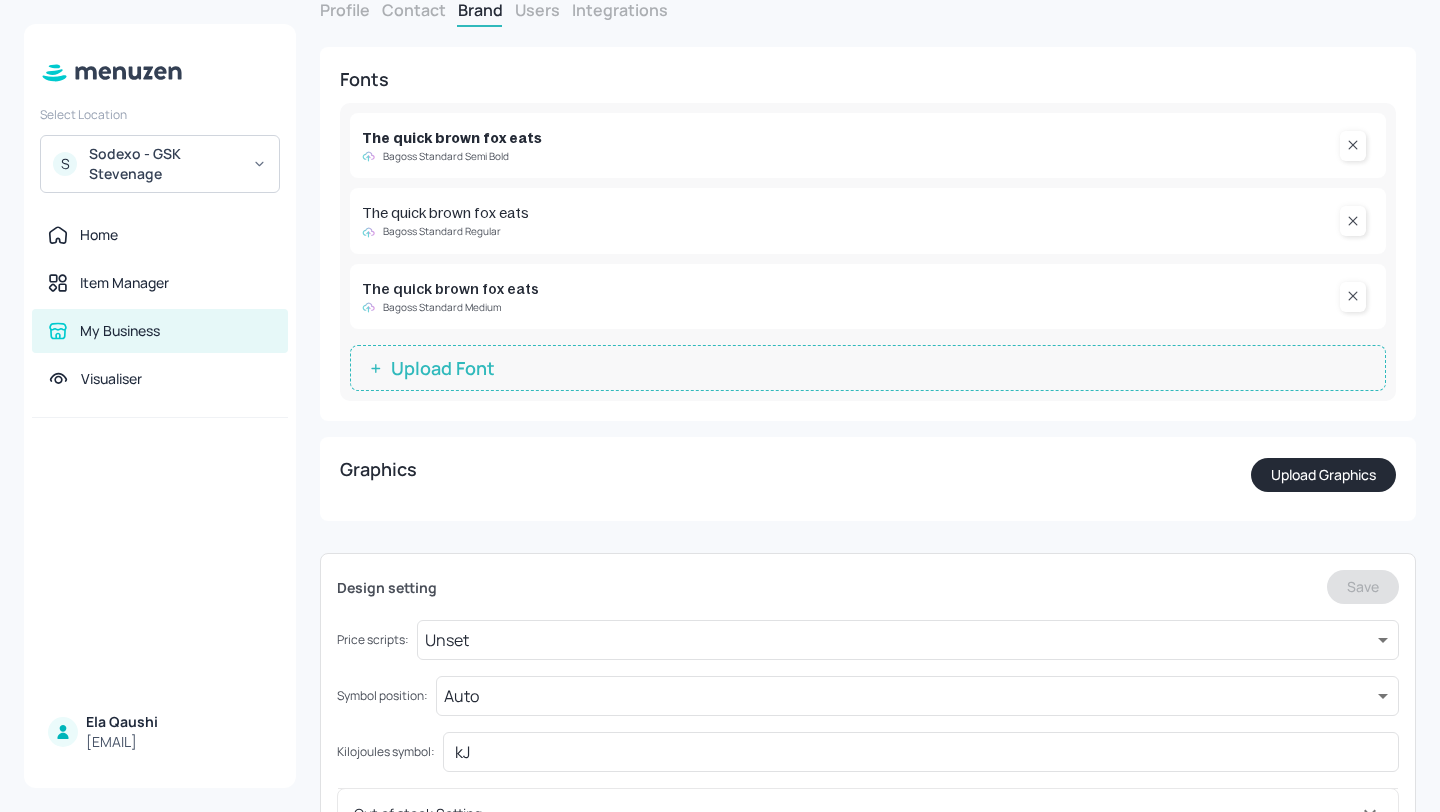 scroll, scrollTop: 134, scrollLeft: 0, axis: vertical 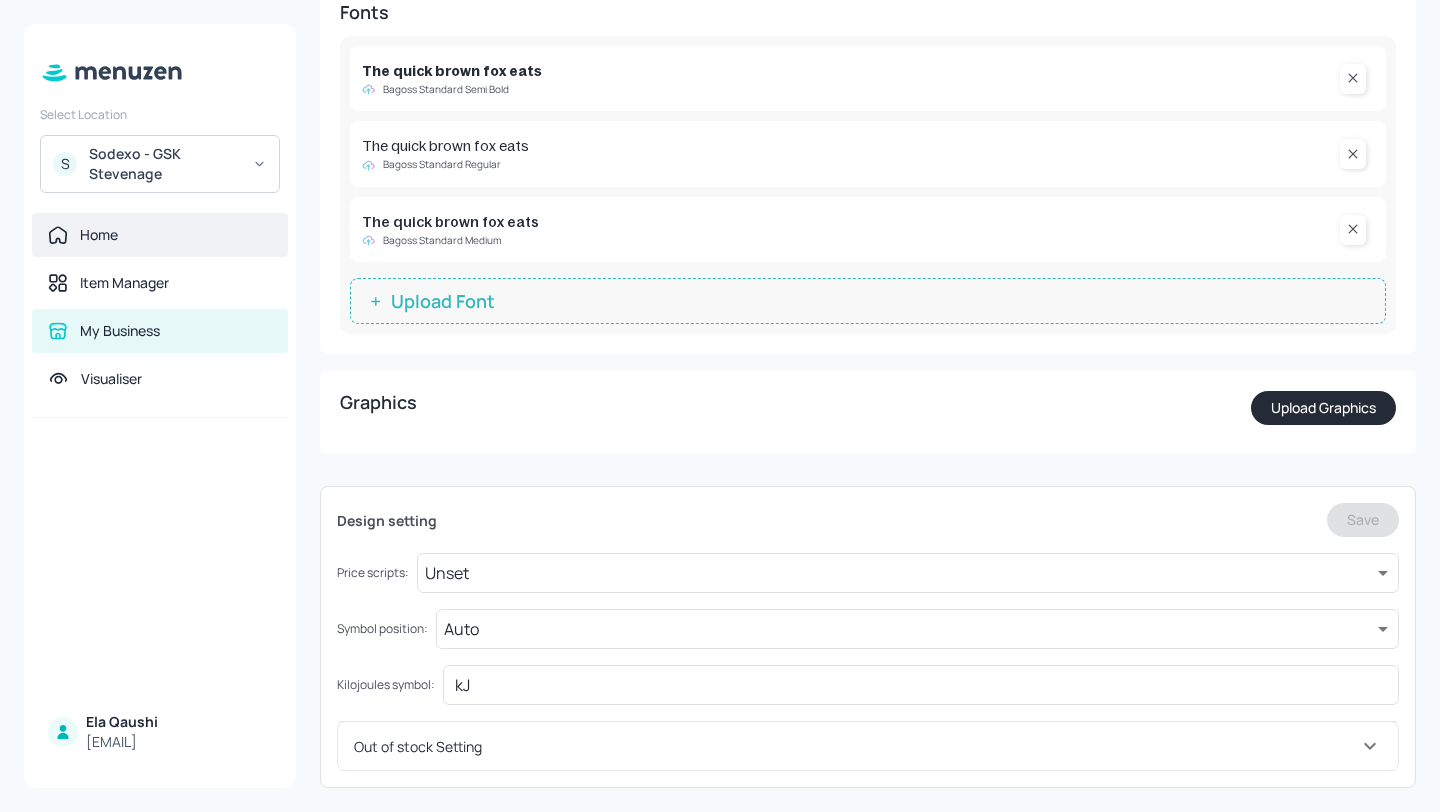 click on "Home" at bounding box center (160, 235) 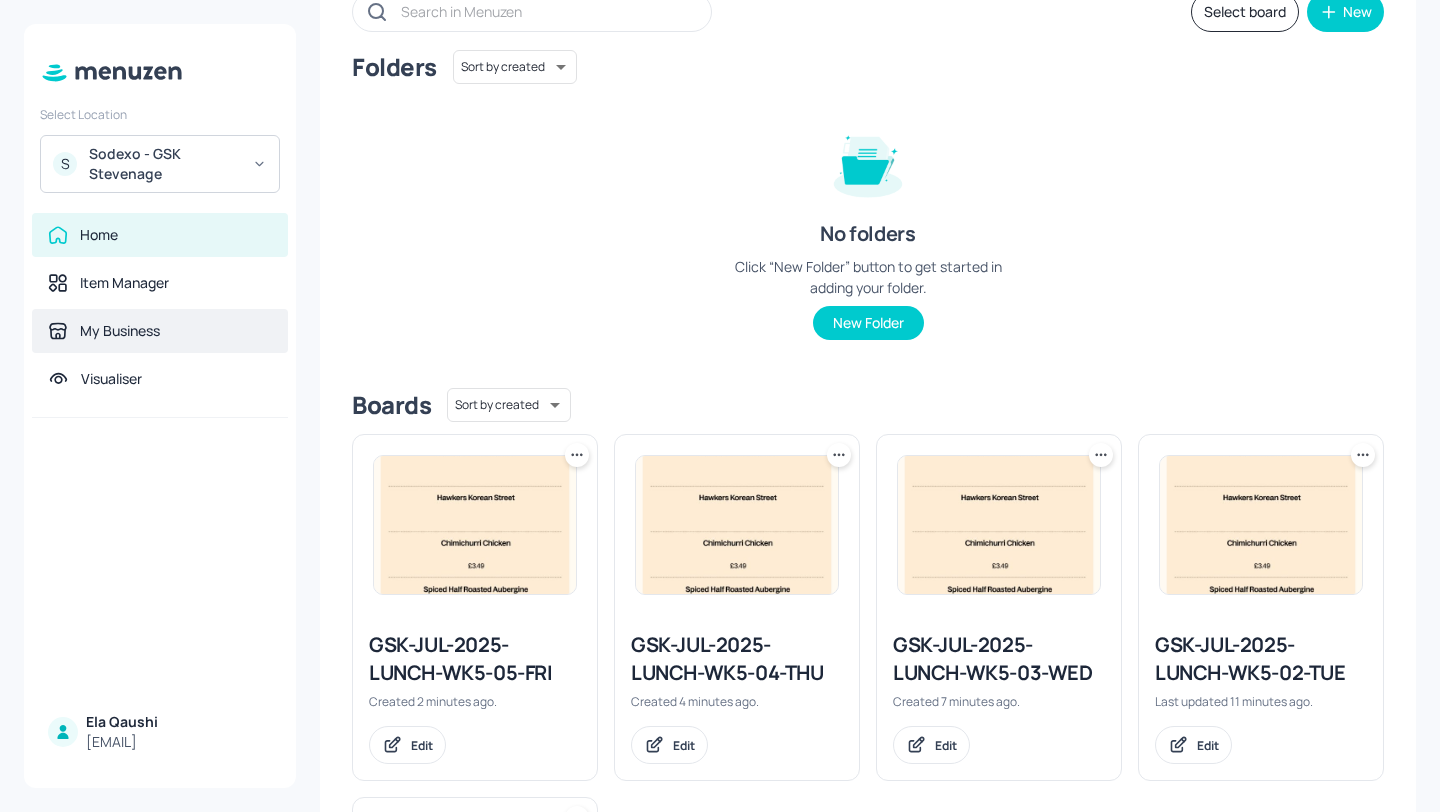 click on "My Business" at bounding box center [160, 331] 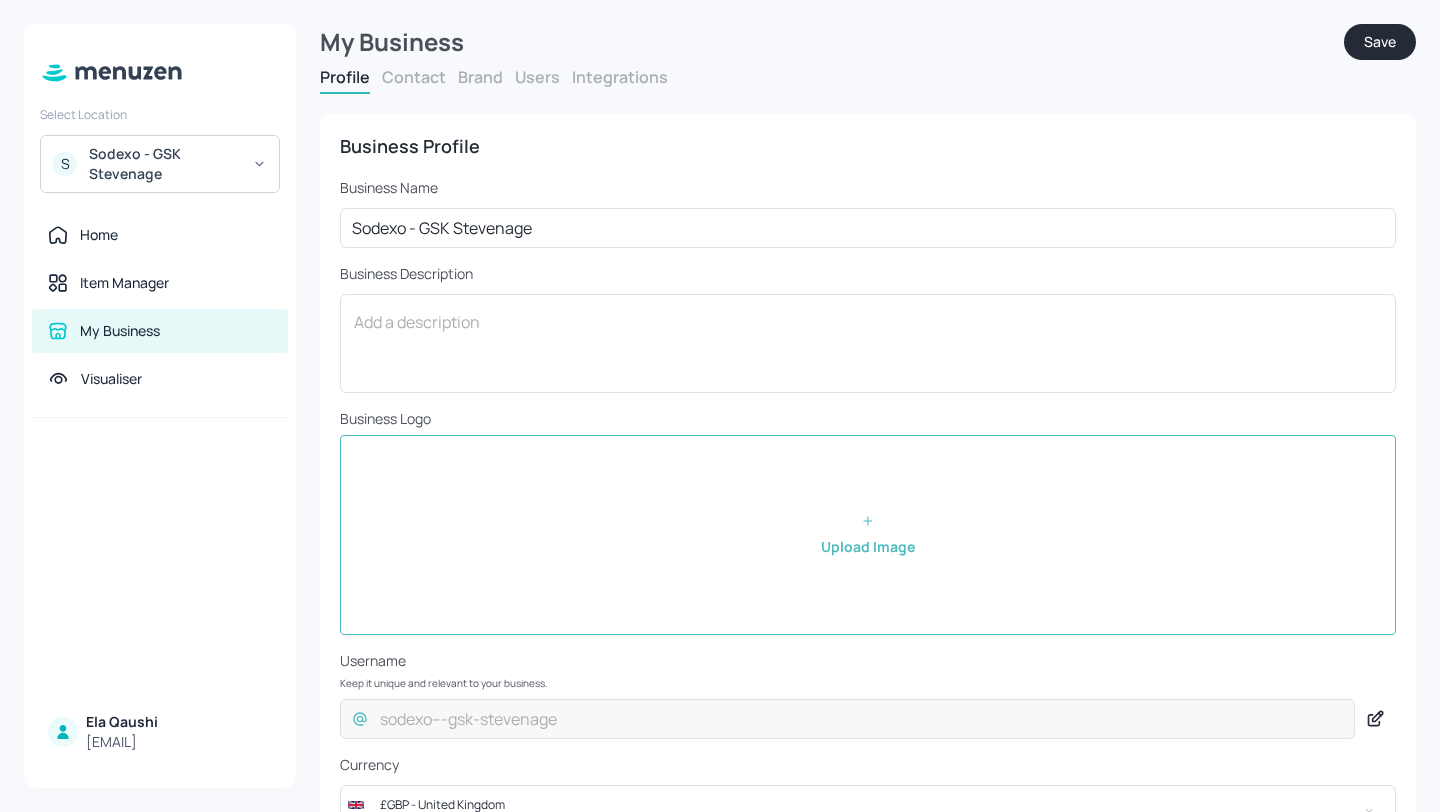 scroll, scrollTop: 57, scrollLeft: 0, axis: vertical 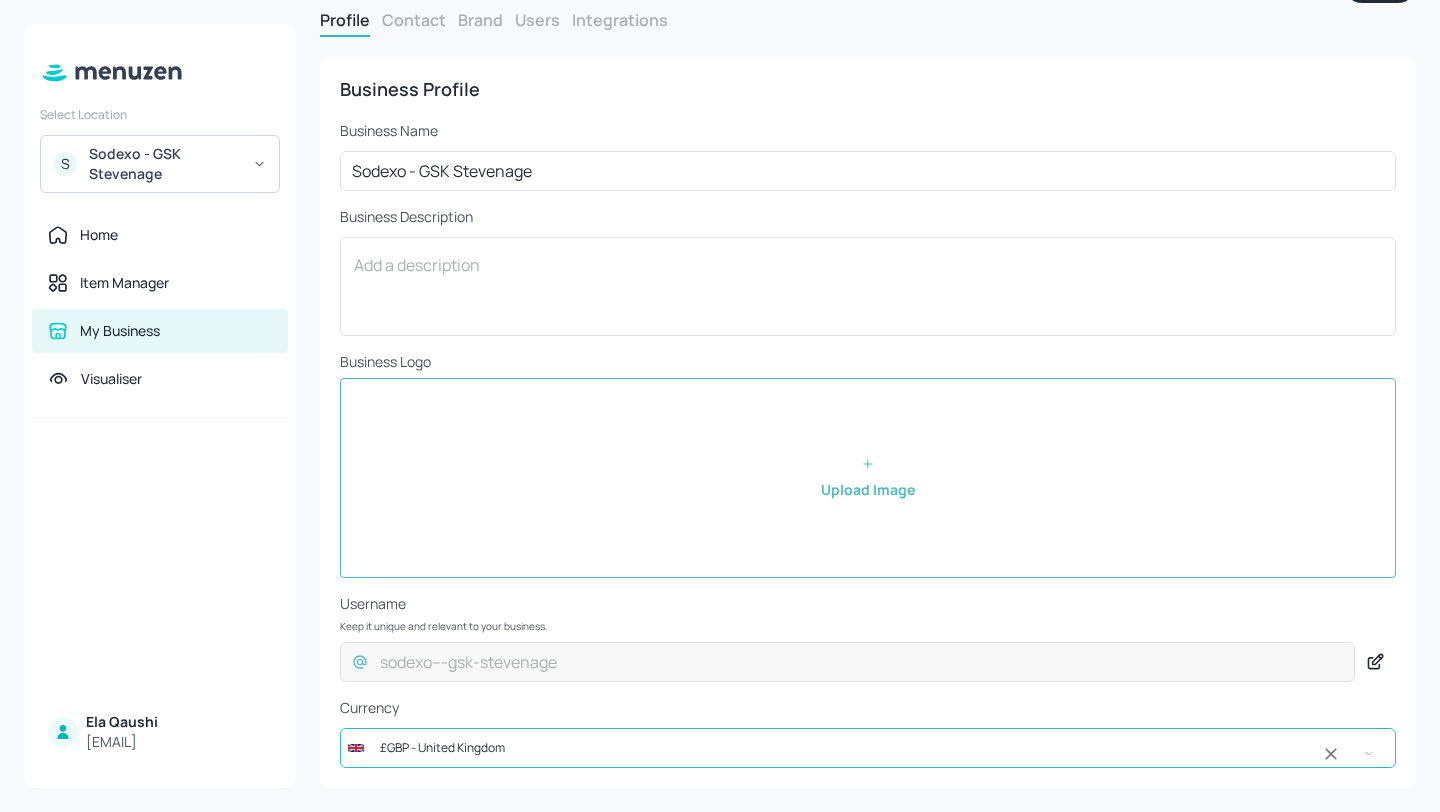 click on "£GBP - United Kingdom" at bounding box center (849, 748) 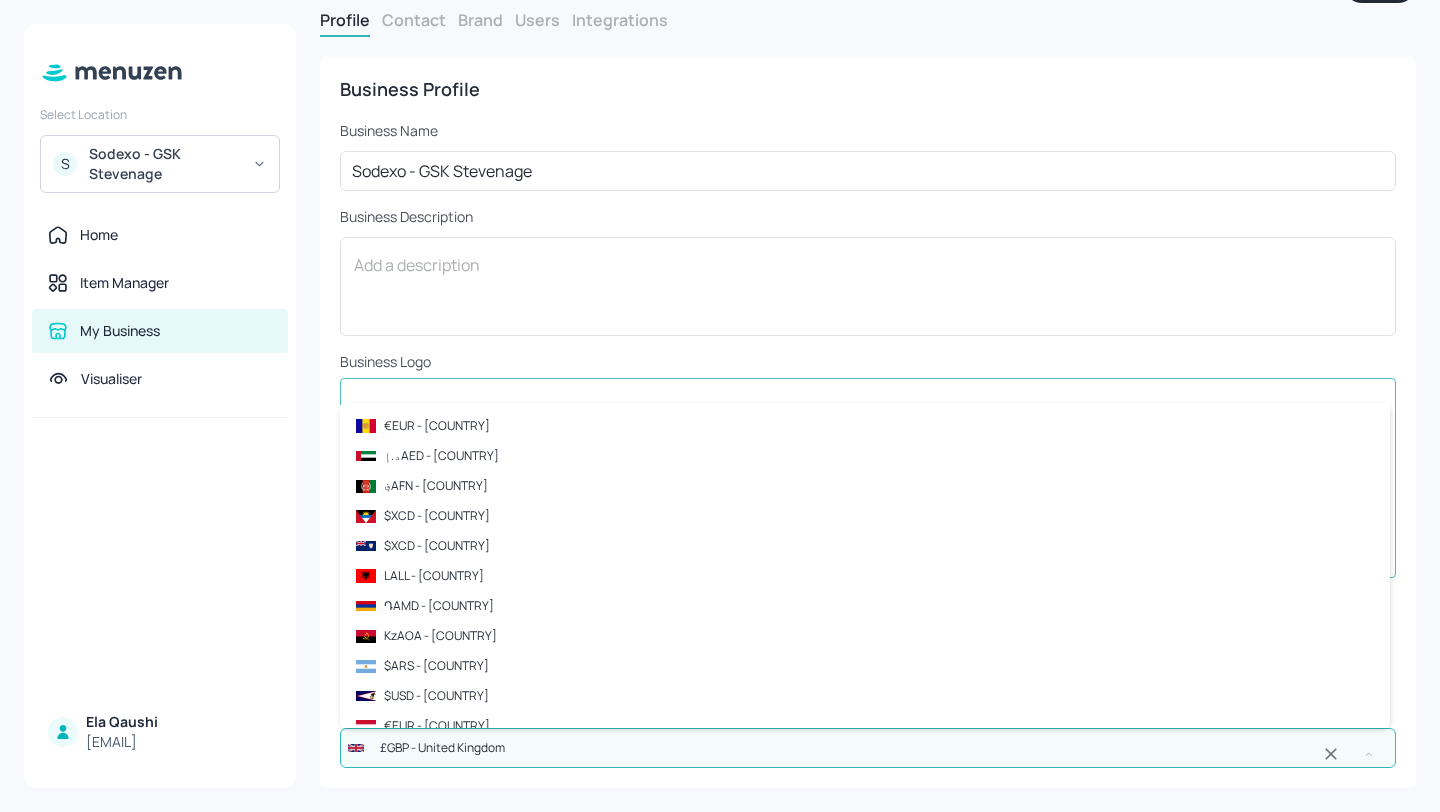 scroll, scrollTop: 1965, scrollLeft: 0, axis: vertical 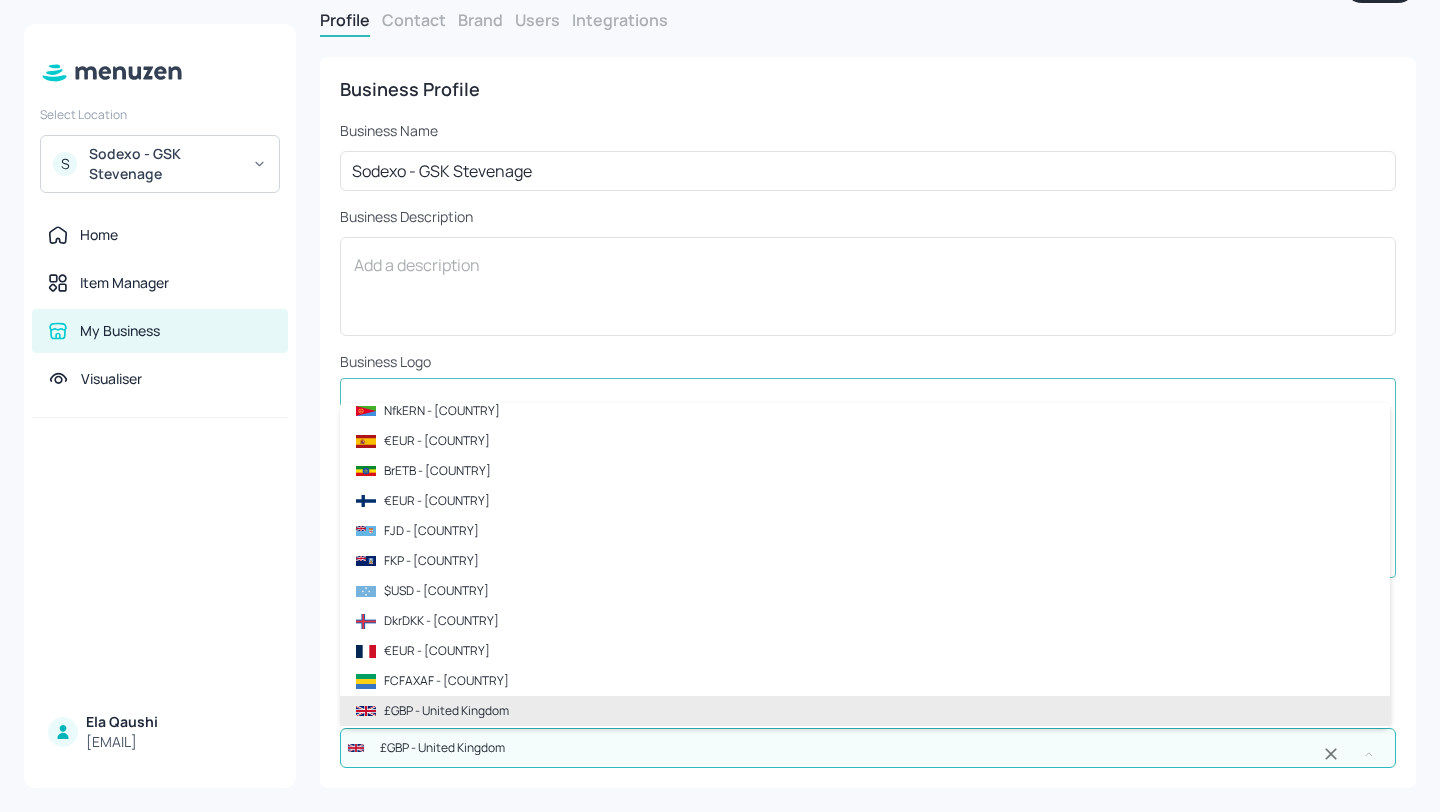 click on "£GBP - United Kingdom" at bounding box center (865, 711) 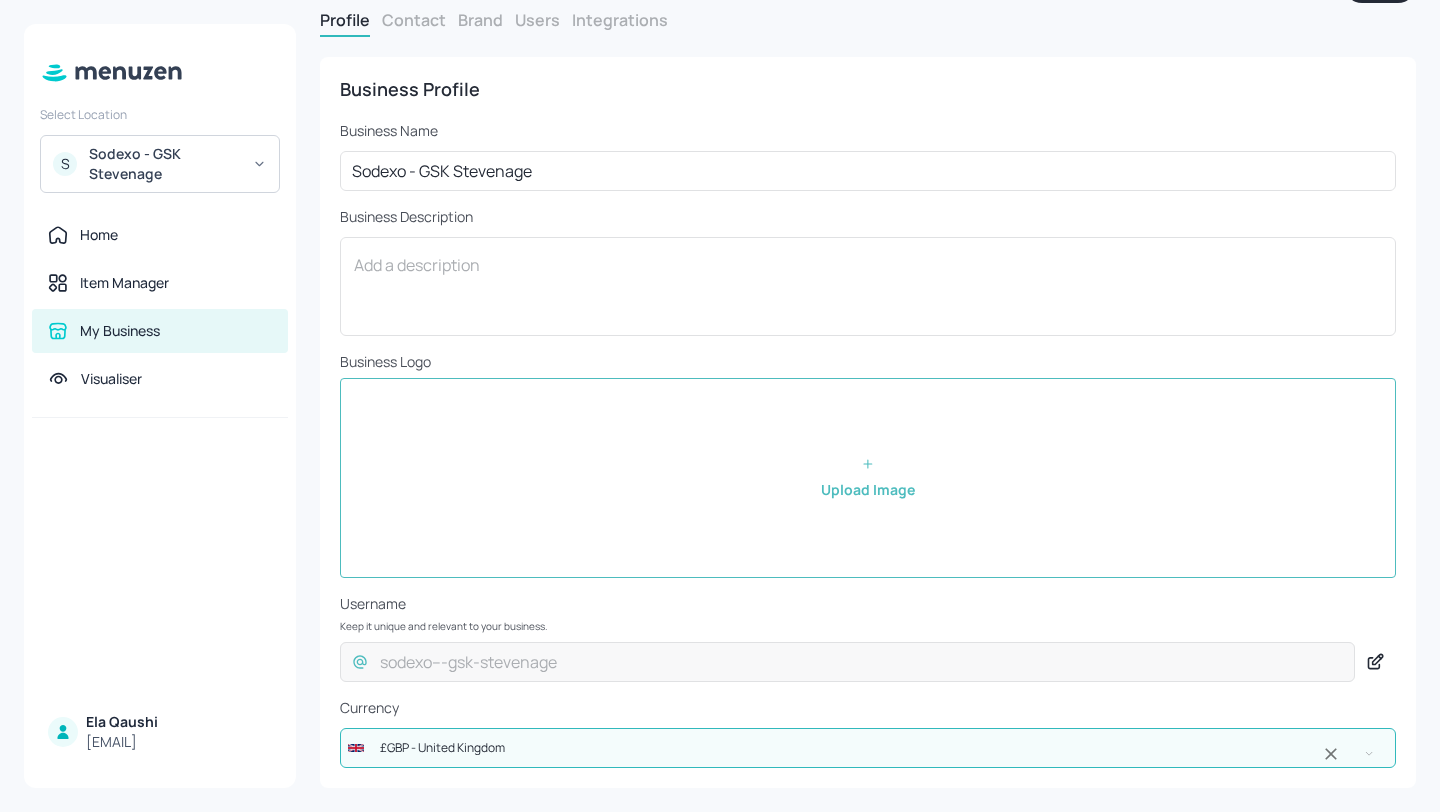 click on "Currency" at bounding box center [868, 708] 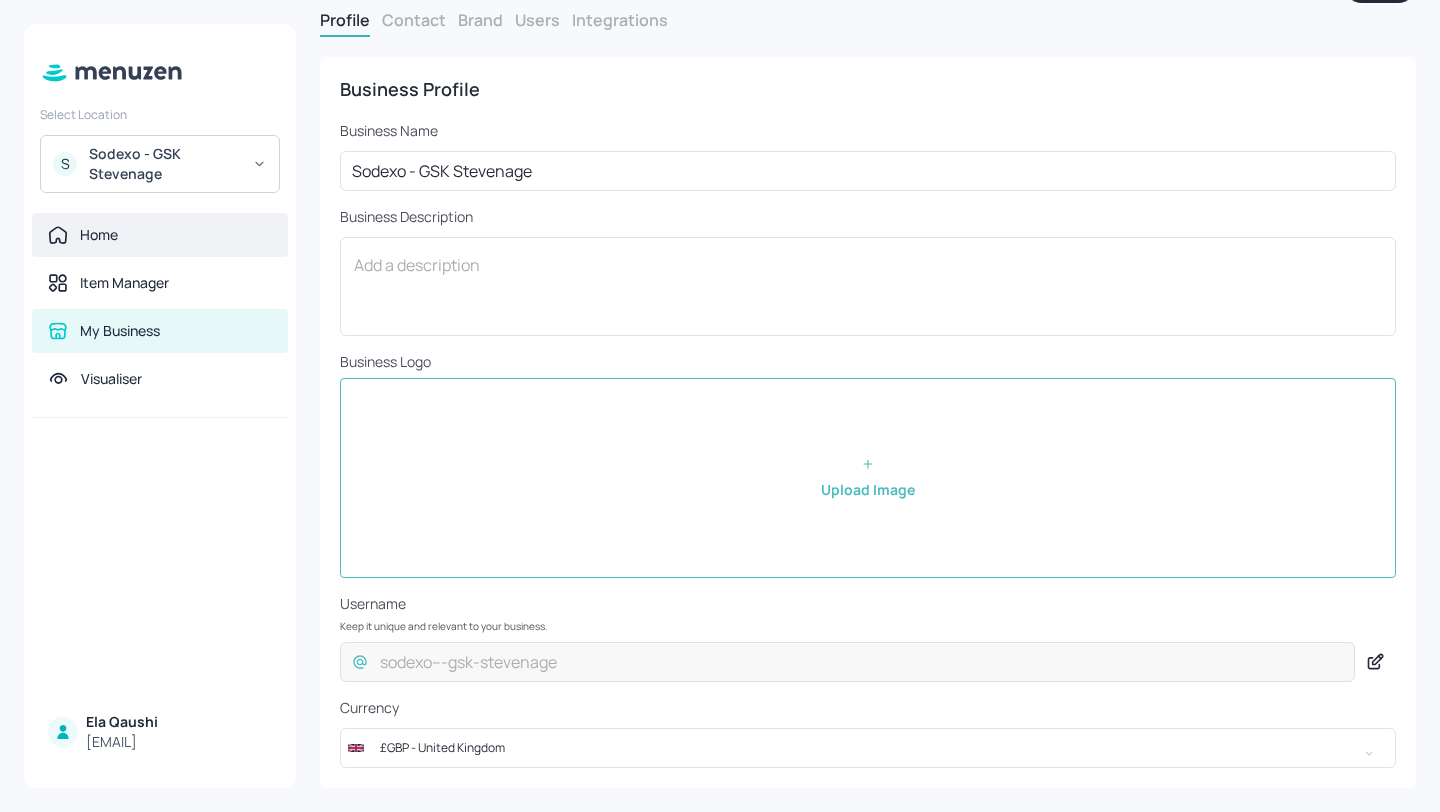 click on "Home" at bounding box center (160, 235) 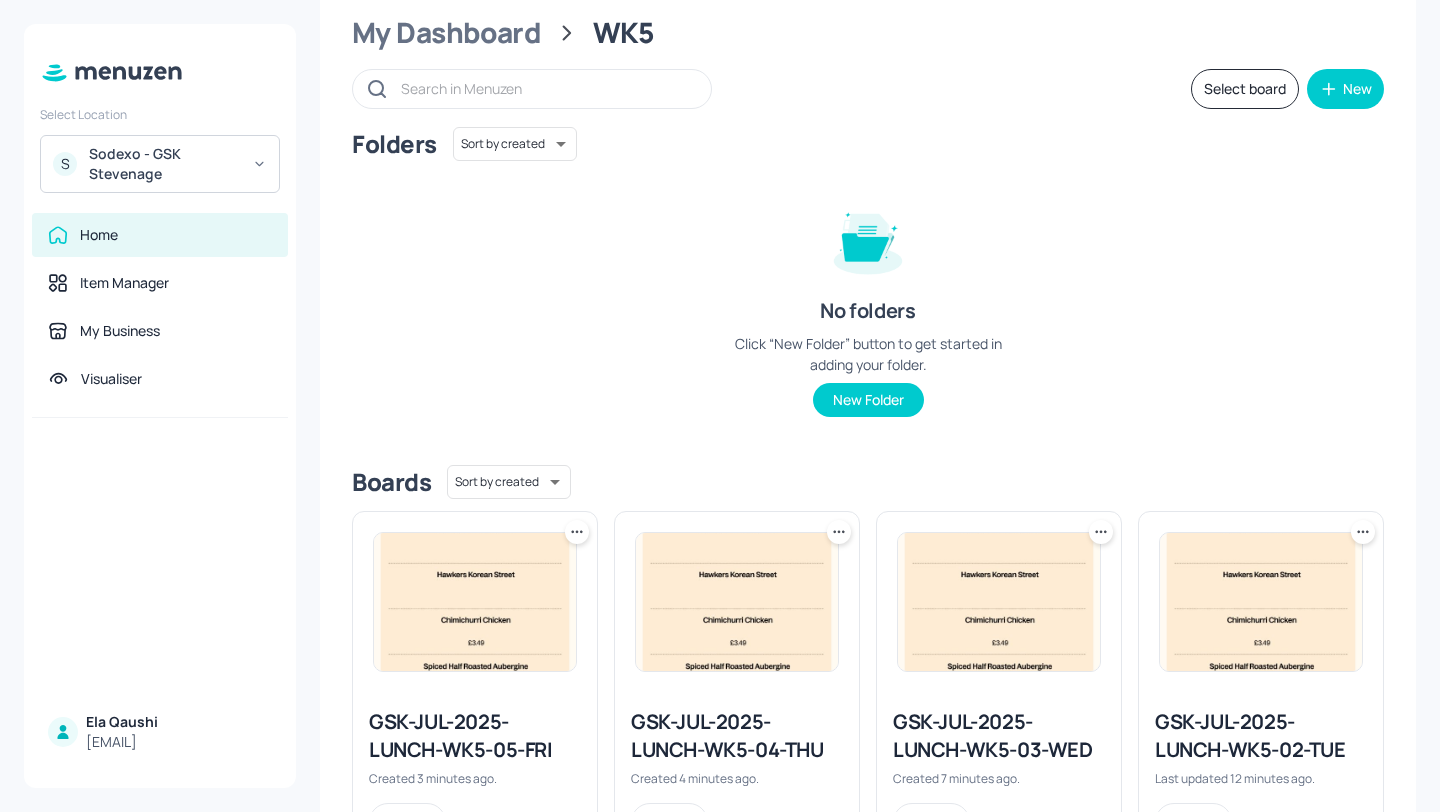 scroll, scrollTop: 303, scrollLeft: 0, axis: vertical 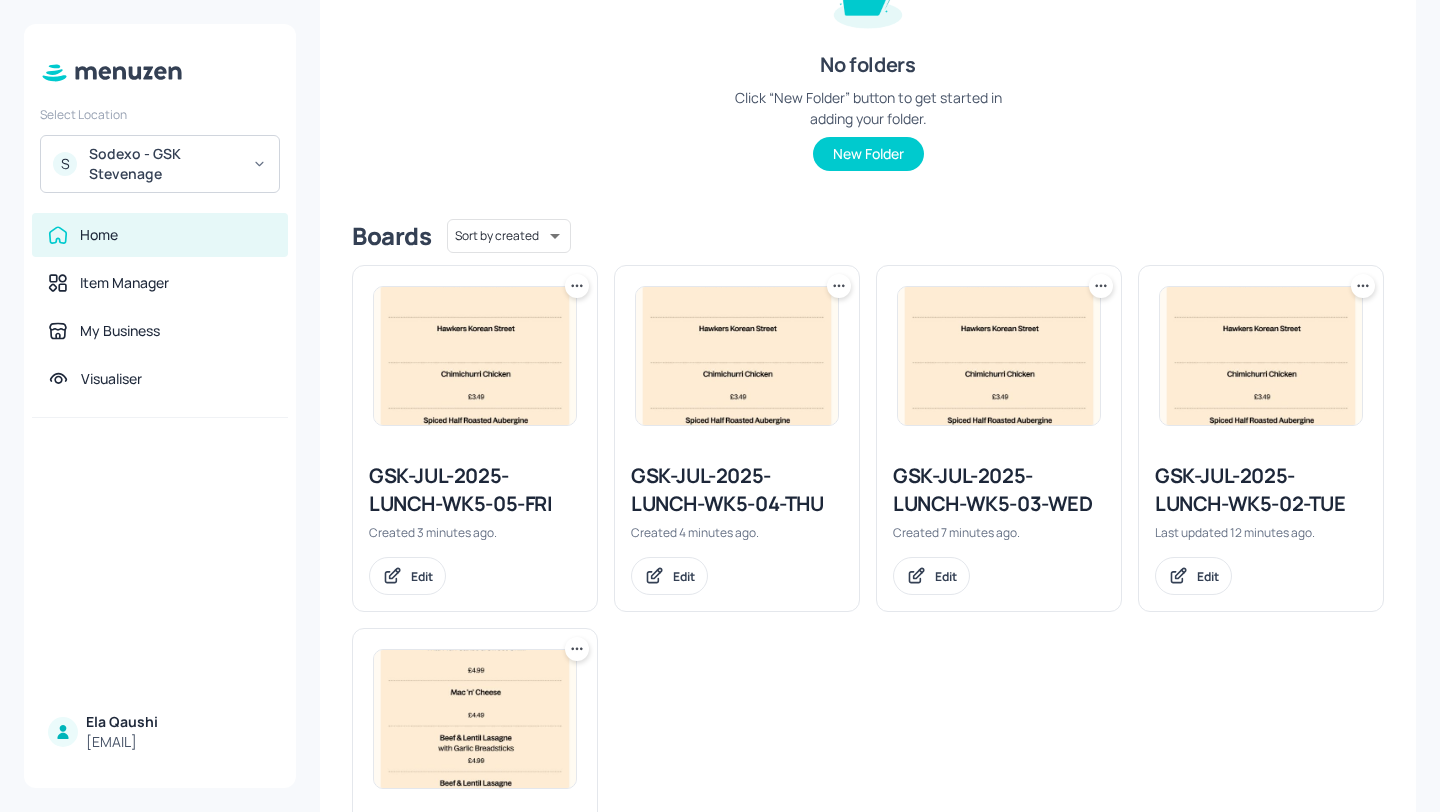click on "GSK-JUL-2025-LUNCH-WK5-05-FRI" at bounding box center (475, 490) 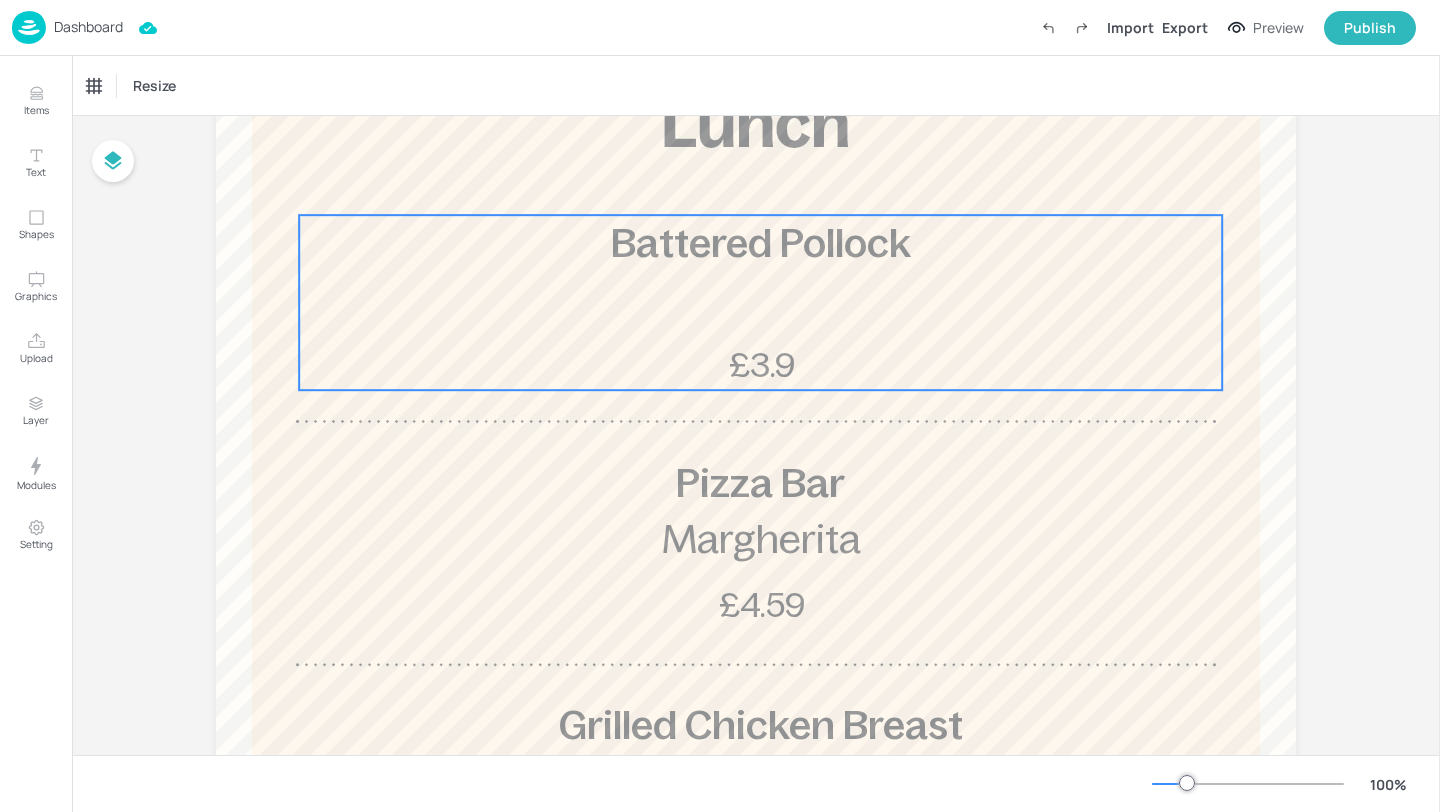 scroll, scrollTop: 225, scrollLeft: 0, axis: vertical 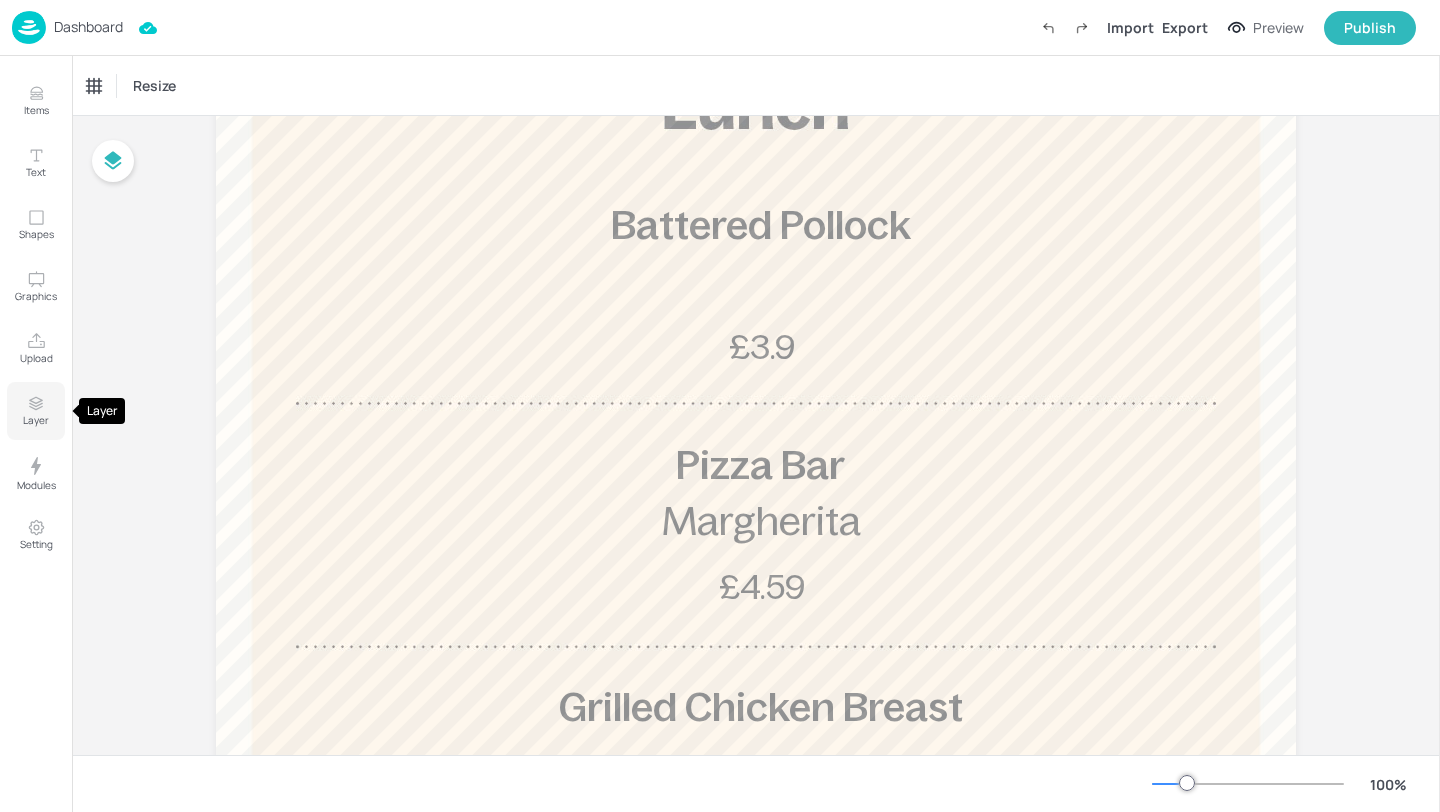 click 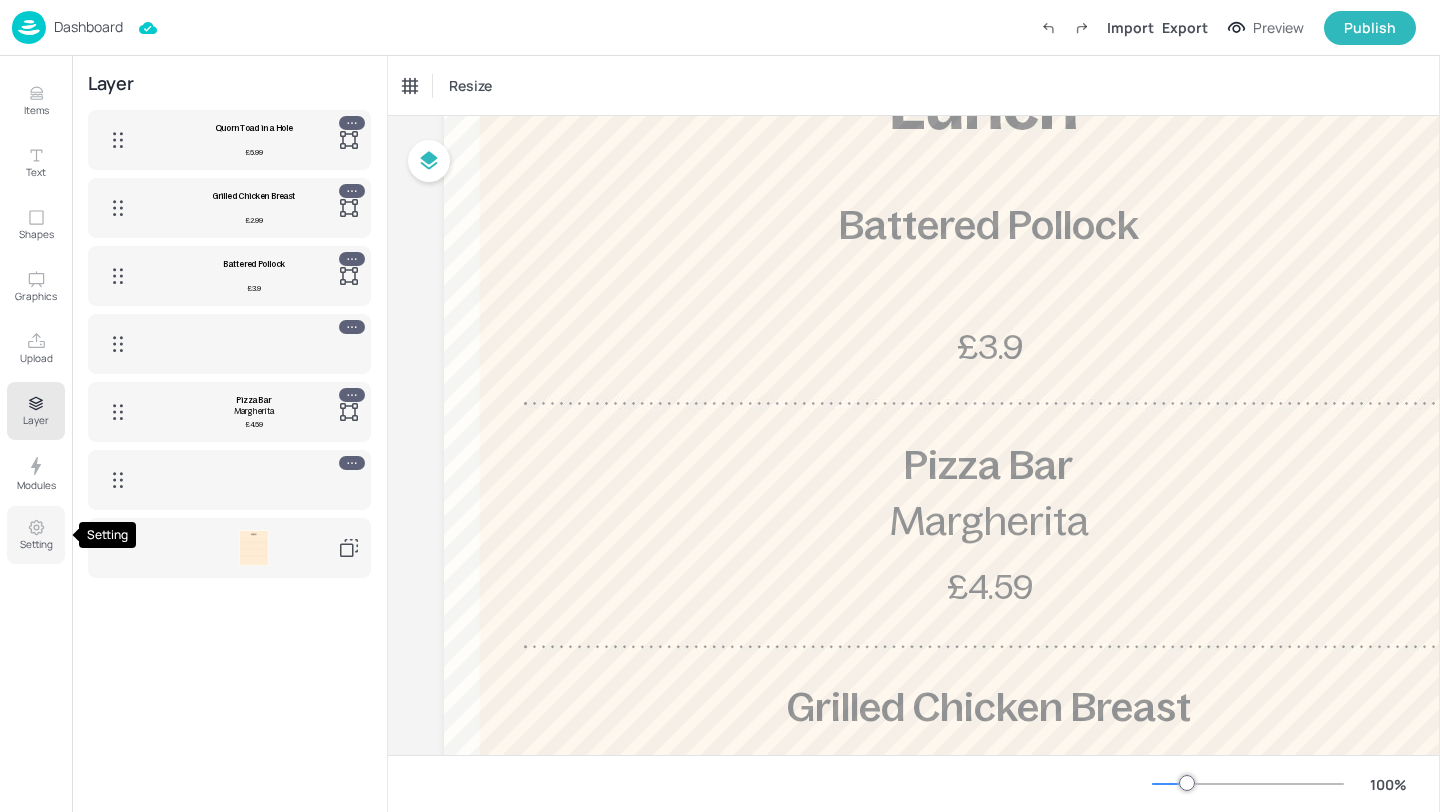 click on "Setting" at bounding box center (36, 535) 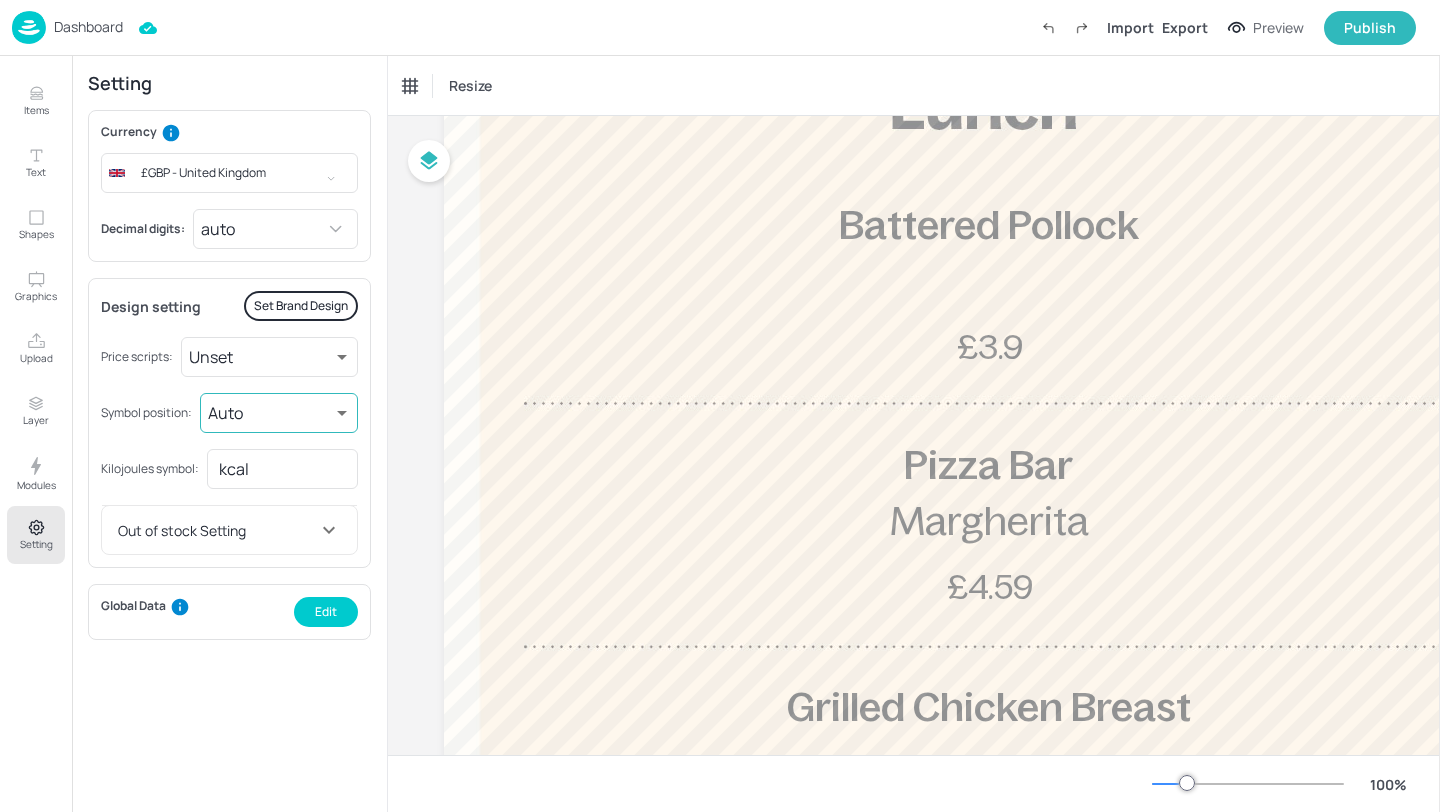 click on "Dashboard Import Export Preview Publish Items Text Shapes Graphics Upload Layer Modules Setting Items 79 Add Integrate Menu Data Aubergine & Pepper Balti Price: 4.99 Battered Pollock Price: 3.09 Battered Sausage Price: 1.99 Beef & Lentil Lasagne Price: 4.99 Beef & Onion Pie OR Chicken & Mushroom Pie Price: 3.69 Beef Bolognese Price: 4.99 Beef Rogan Josh Price: 5.39 Beetroot & Grain Burger Price: 4.79 Breaded Chicken Parmigana Price: 5.39 Brie & Bacon Panini Price: 3.99 Cajun Chicken Thigh with Lime & Coriander  Price: 3.49 Caribbean Hawkers Street Food Price: Caribbean Hawkers Street Food Price: Caribbean Style BBQ Pork Loaded Wedges Price: 5.39 Charred Broccoli & Spinach Gnocchi Price: 4.79 Chicken Cordon Bleu Price: 5.39 Chicken Katsu Curry Price: 4.79 Chicken Picadillo Price: 4.69 Chicken Tikka Masala Price: 5.39 Chickpea Masala Price: 4.79 Chimichurri Chicken Price: 3.49 Chimichurri Chicken Chimichangas Price: 4.49 Crispy Fried Chilli Beef Price: 3.79 Cumberland Sausage Ring 3.49" at bounding box center (720, 406) 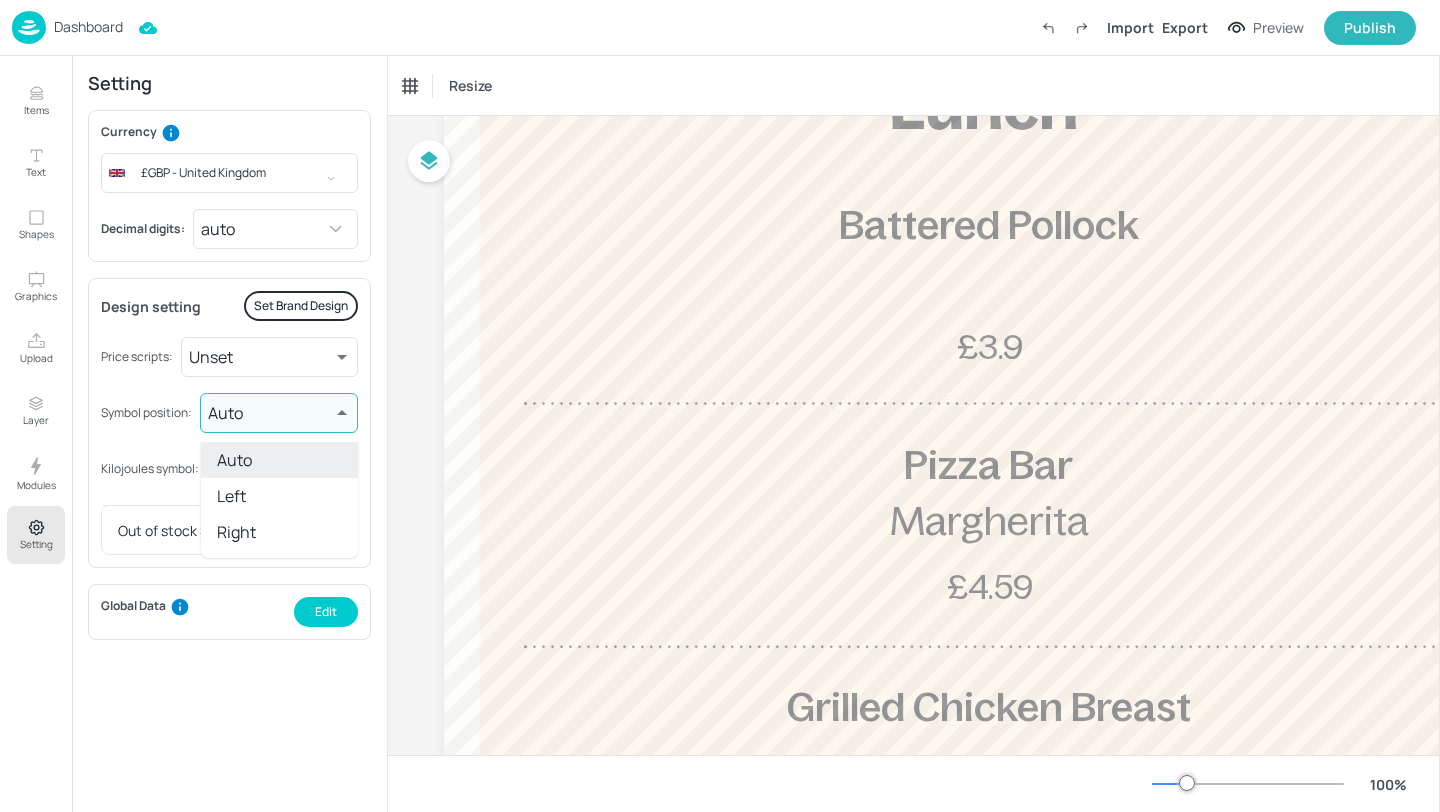 click at bounding box center [720, 406] 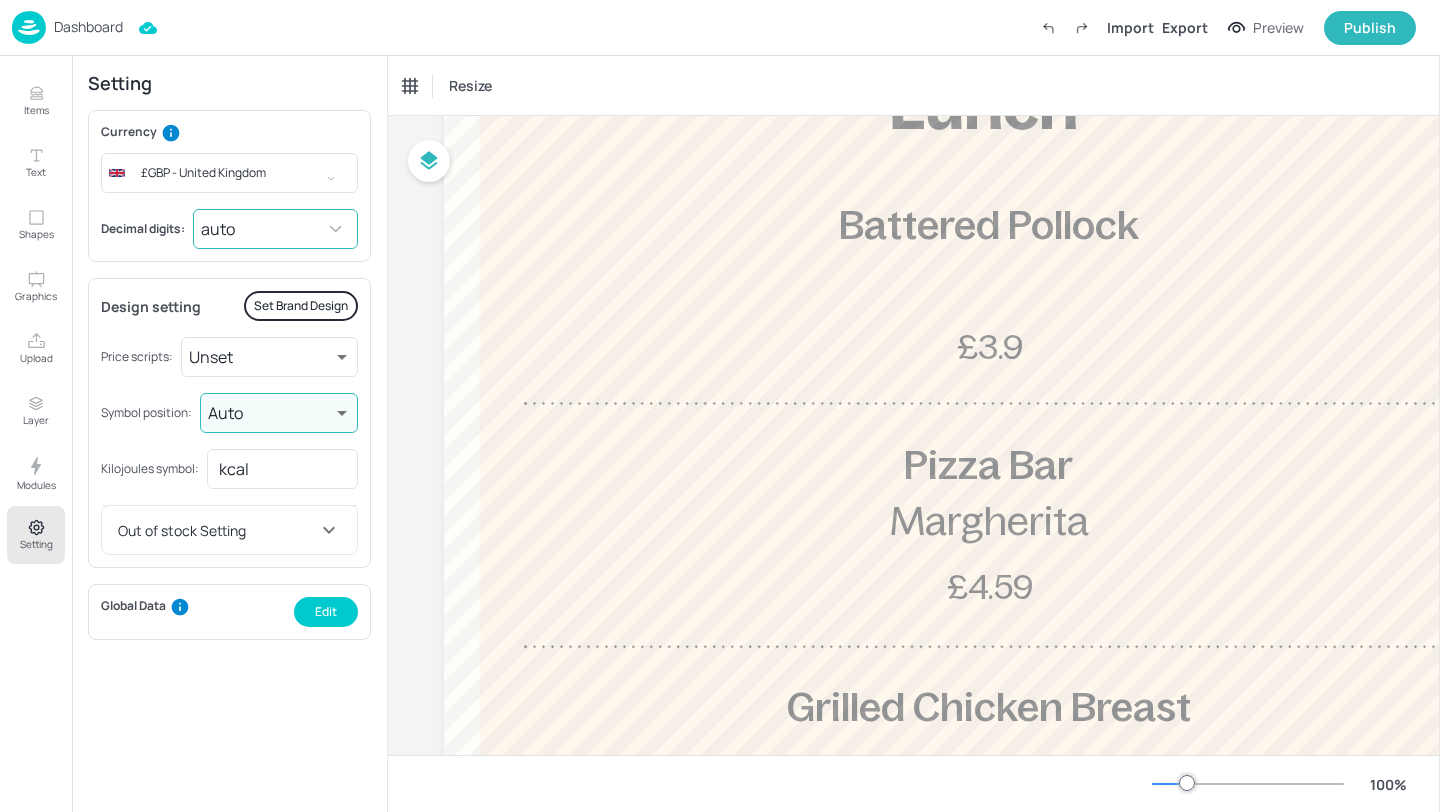 click on "Dashboard Import Export Preview Publish Items Text Shapes Graphics Upload Layer Modules Setting Items 79 Add Integrate Menu Data Aubergine & Pepper Balti Price: 4.99 Battered Pollock Price: 3.09 Battered Sausage Price: 1.99 Beef & Lentil Lasagne Price: 4.99 Beef & Onion Pie OR Chicken & Mushroom Pie Price: 3.69 Beef Bolognese Price: 4.99 Beef Rogan Josh Price: 5.39 Beetroot & Grain Burger Price: 4.79 Breaded Chicken Parmigana Price: 5.39 Brie & Bacon Panini Price: 3.99 Cajun Chicken Thigh with Lime & Coriander  Price: 3.49 Caribbean Hawkers Street Food Price: Caribbean Hawkers Street Food Price: Caribbean Style BBQ Pork Loaded Wedges Price: 5.39 Charred Broccoli & Spinach Gnocchi Price: 4.79 Chicken Cordon Bleu Price: 5.39 Chicken Katsu Curry Price: 4.79 Chicken Picadillo Price: 4.69 Chicken Tikka Masala Price: 5.39 Chickpea Masala Price: 4.79 Chimichurri Chicken Price: 3.49 Chimichurri Chicken Chimichangas Price: 4.49 Crispy Fried Chilli Beef Price: 3.79 Cumberland Sausage Ring 3.49" at bounding box center [720, 406] 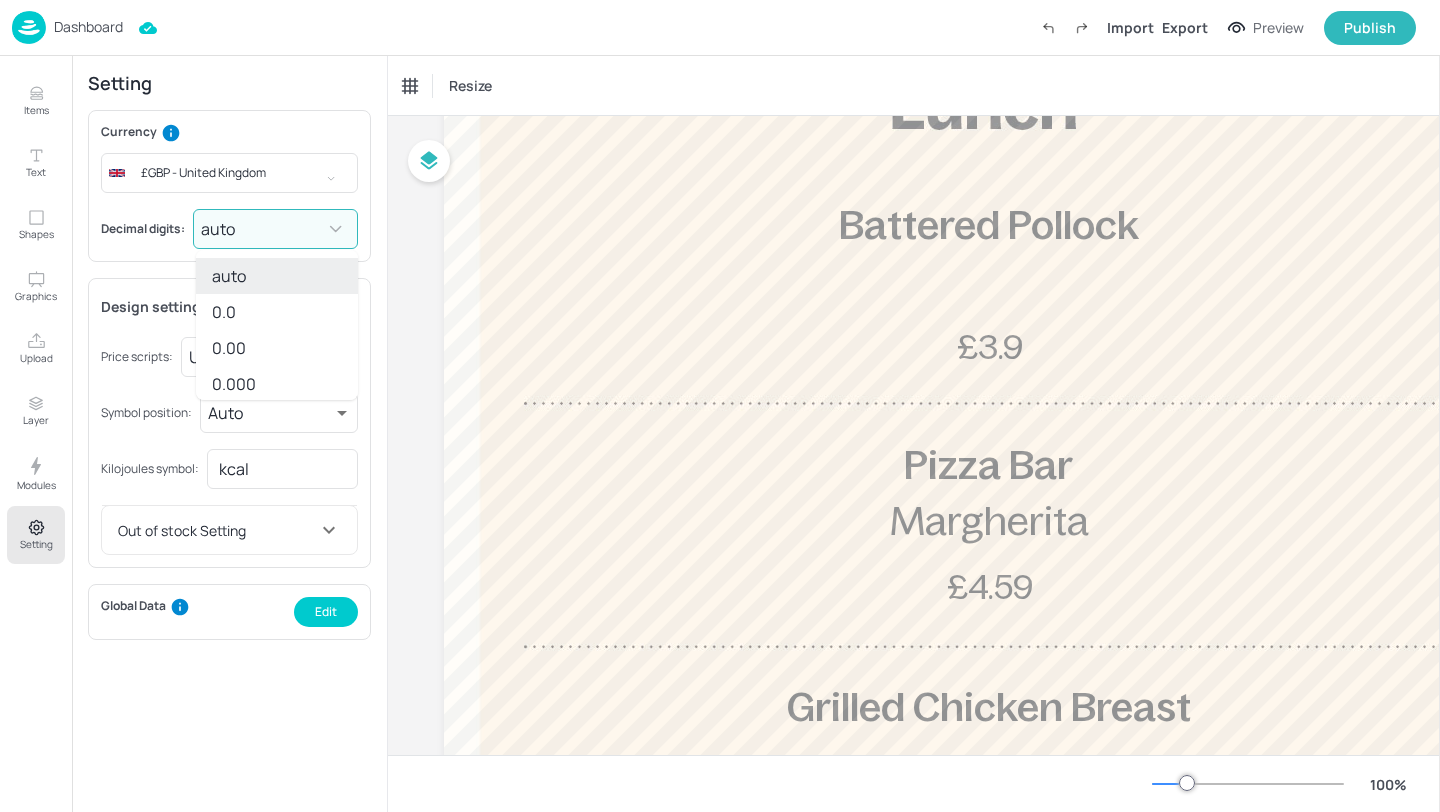 click on "0.00" at bounding box center [277, 348] 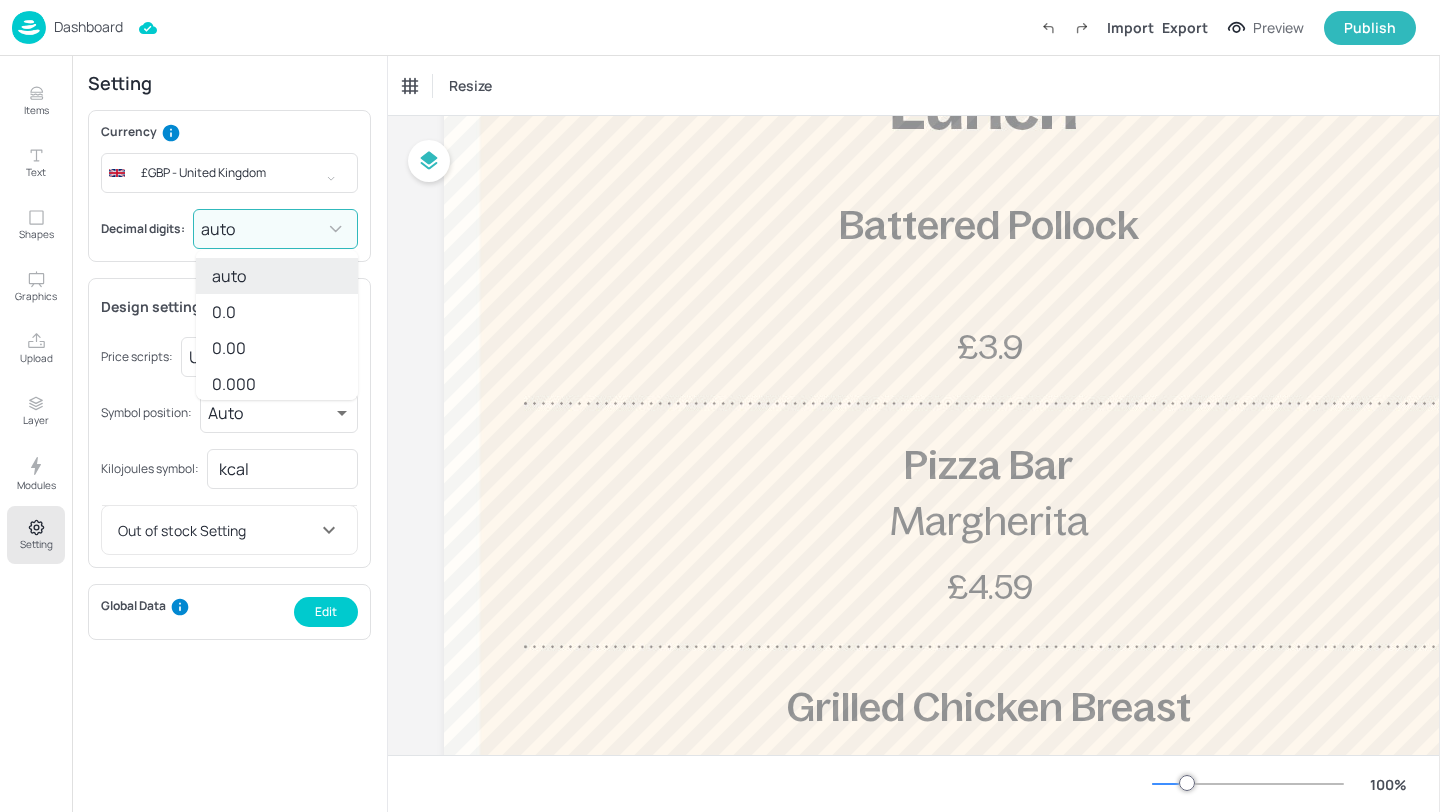 type on "2" 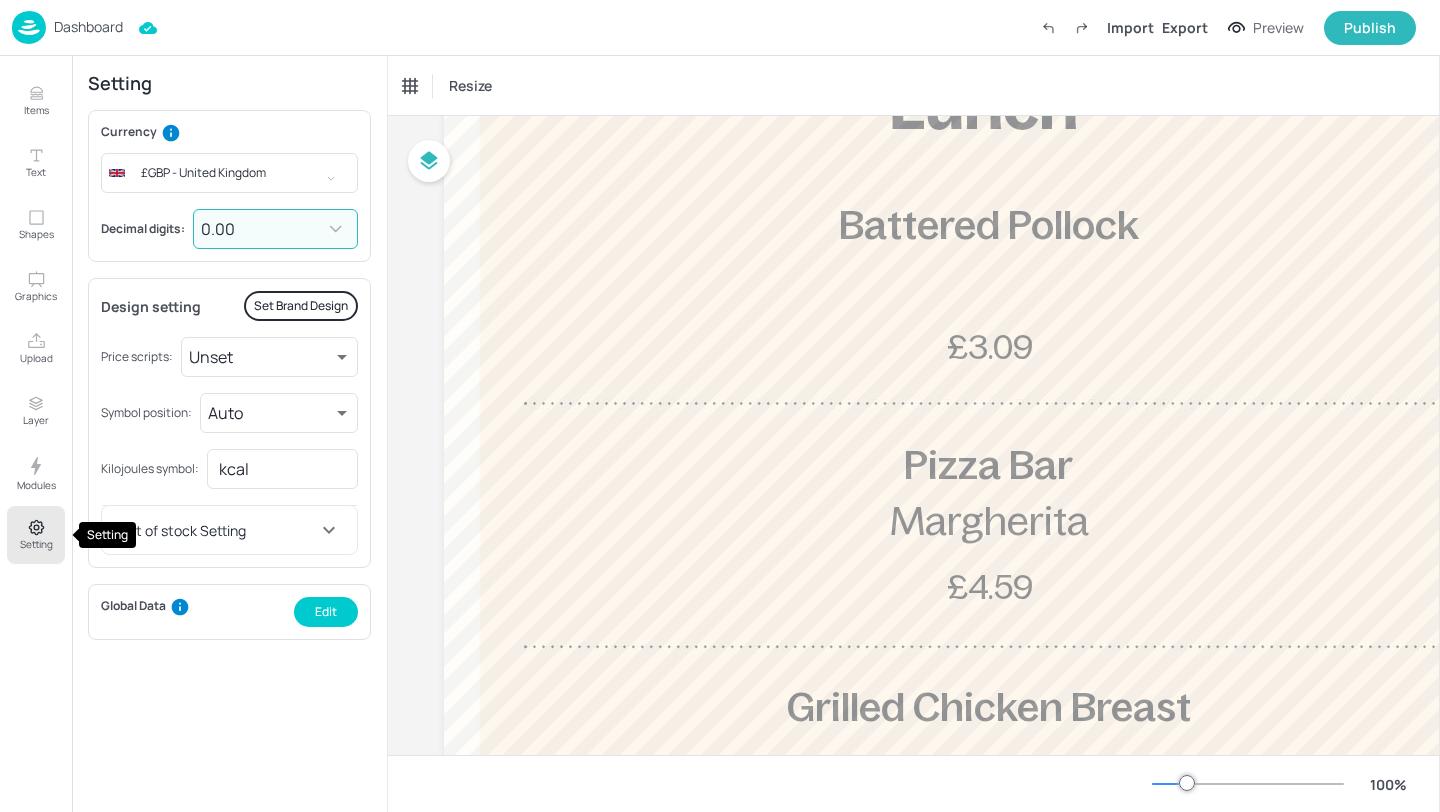 click 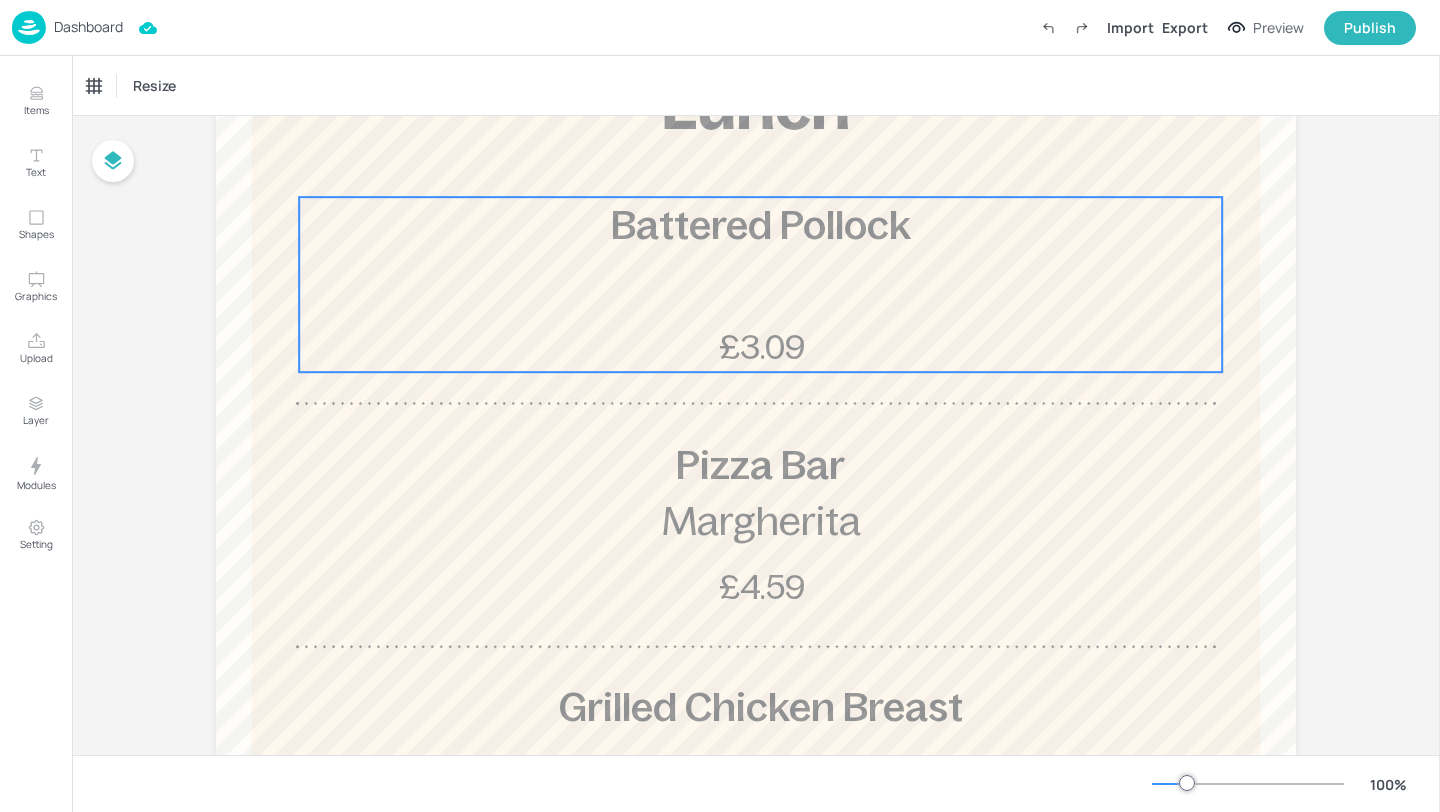 click on "Battered Pollock £3.09" at bounding box center [760, 284] 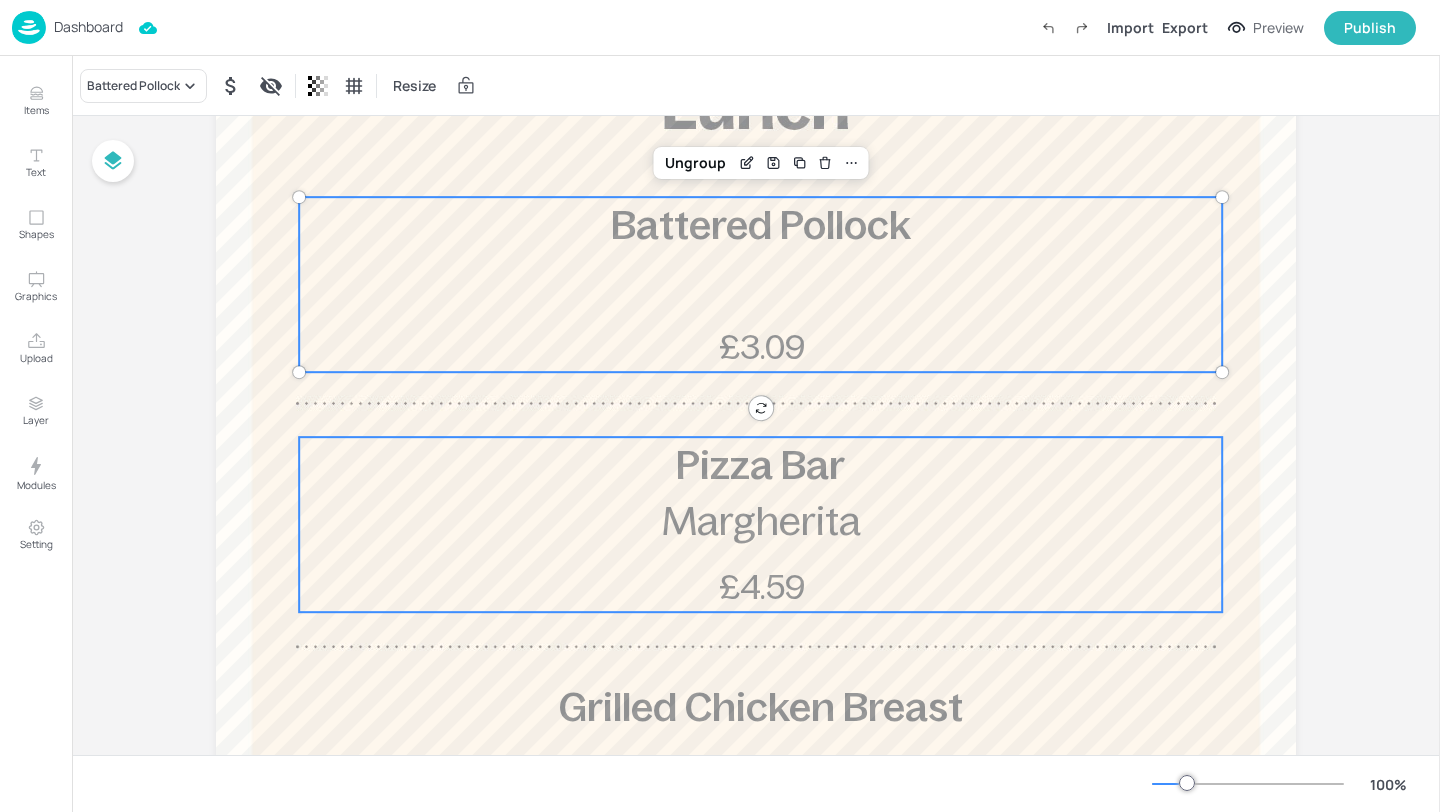 click on "Pizza Bar" at bounding box center [760, 465] 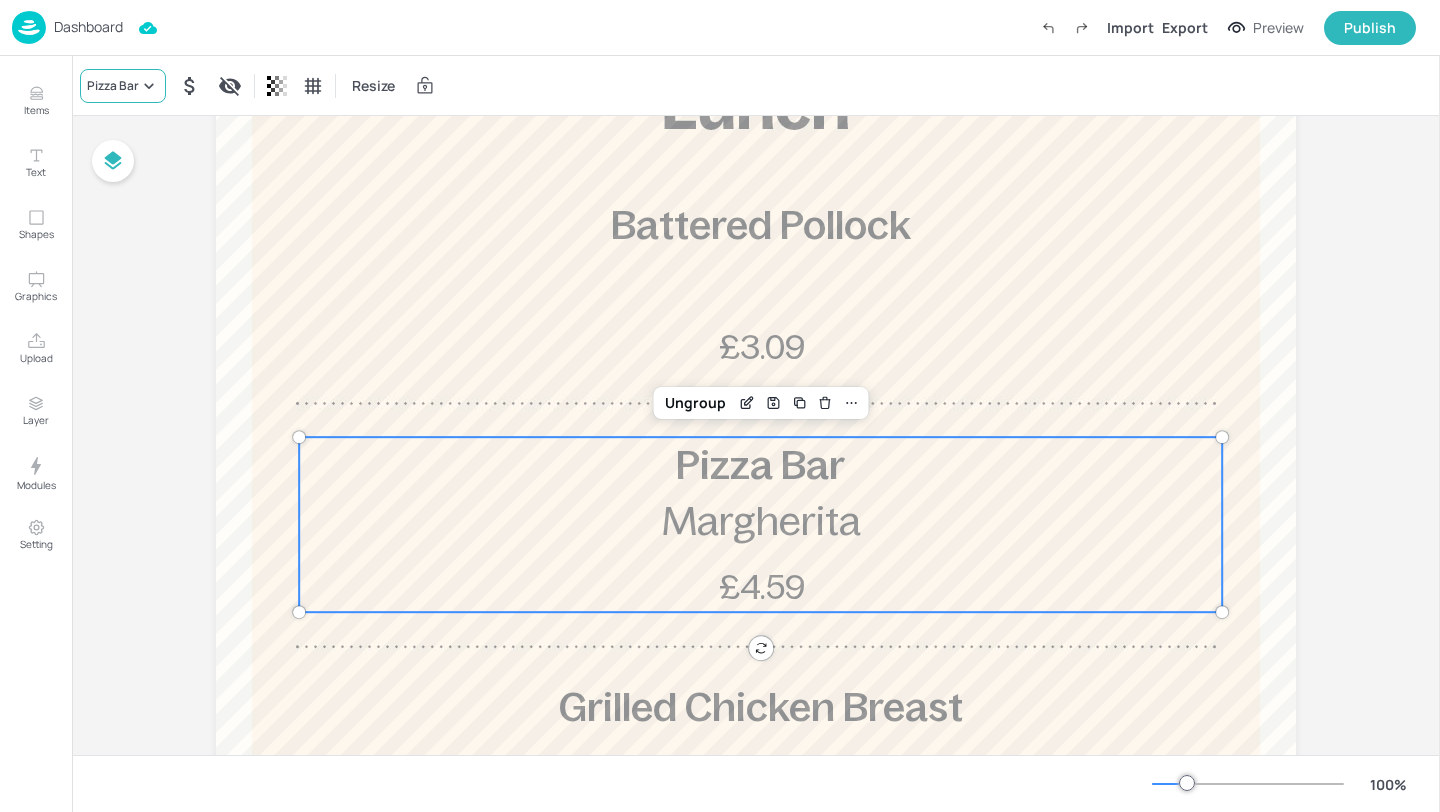 click on "Pizza Bar" at bounding box center [113, 86] 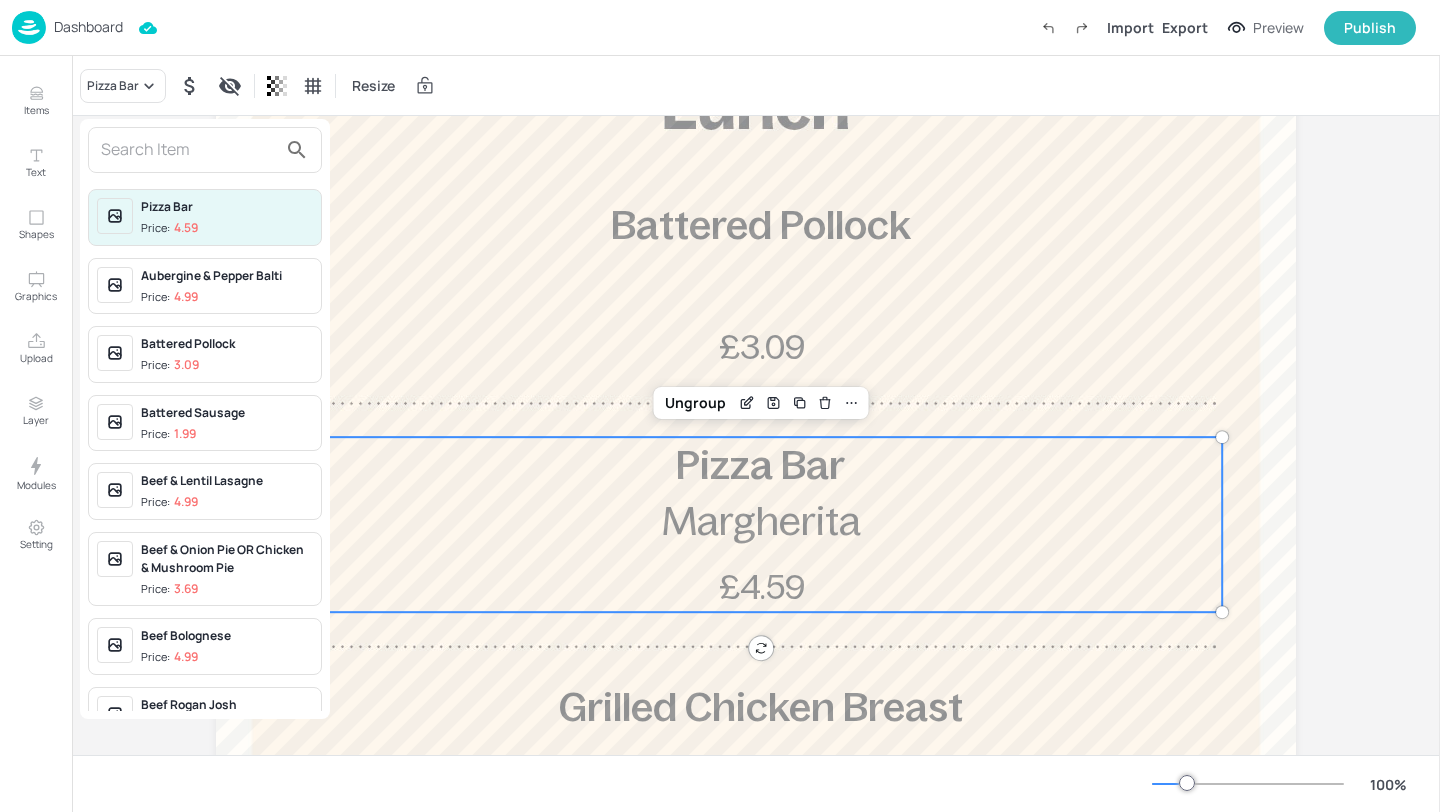 click at bounding box center [189, 150] 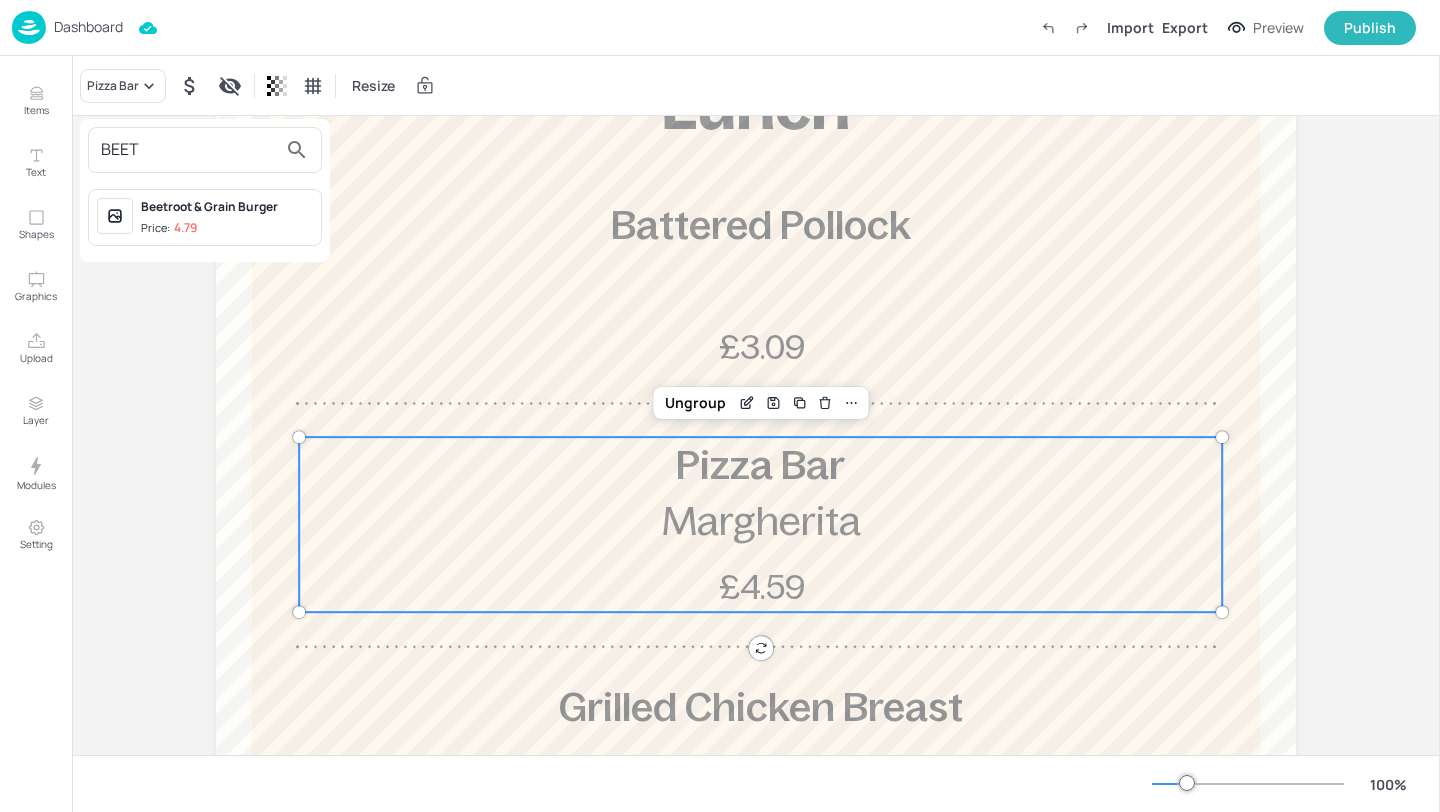 type on "BEET" 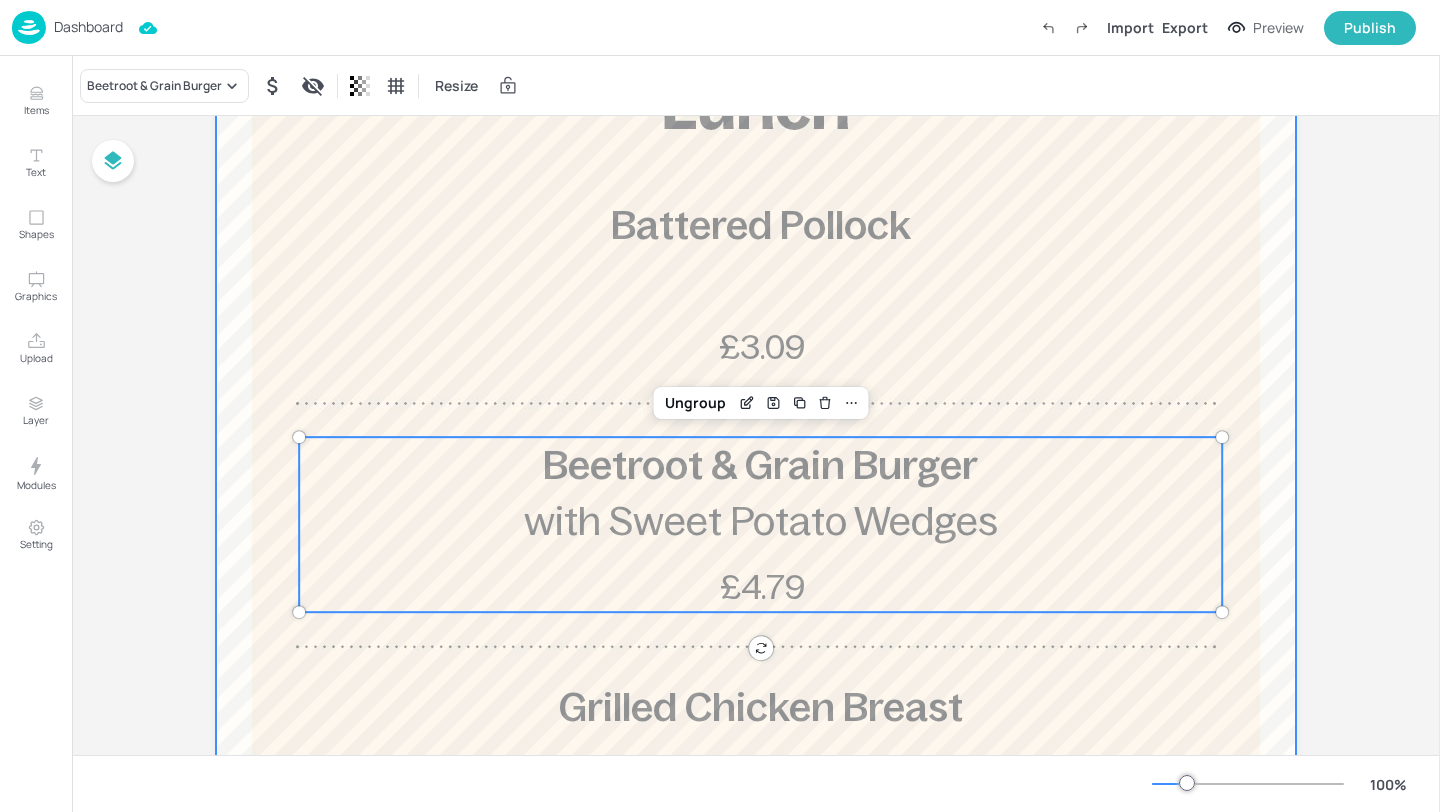 scroll, scrollTop: 666, scrollLeft: 0, axis: vertical 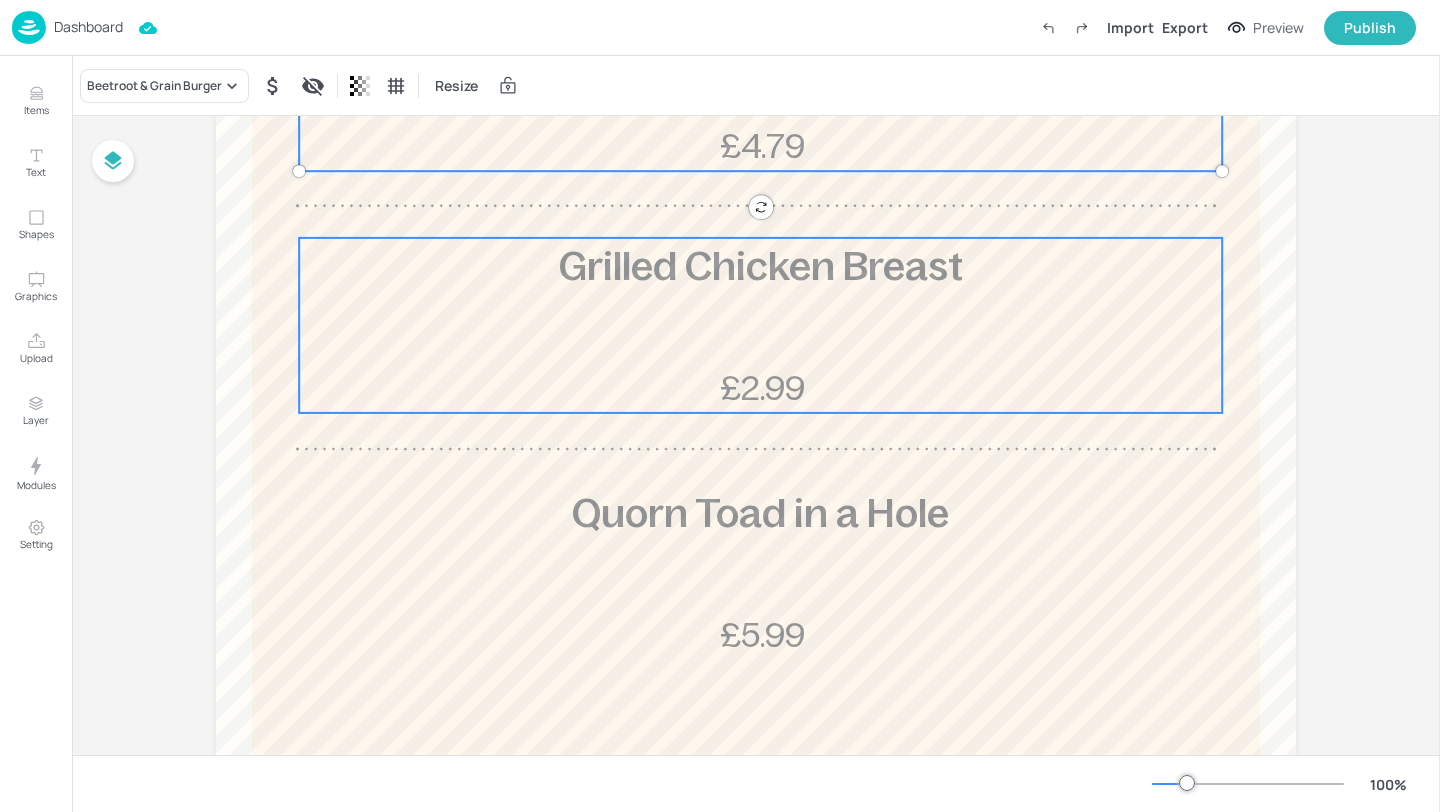 click on "Grilled Chicken Breast £2.99" at bounding box center [760, 325] 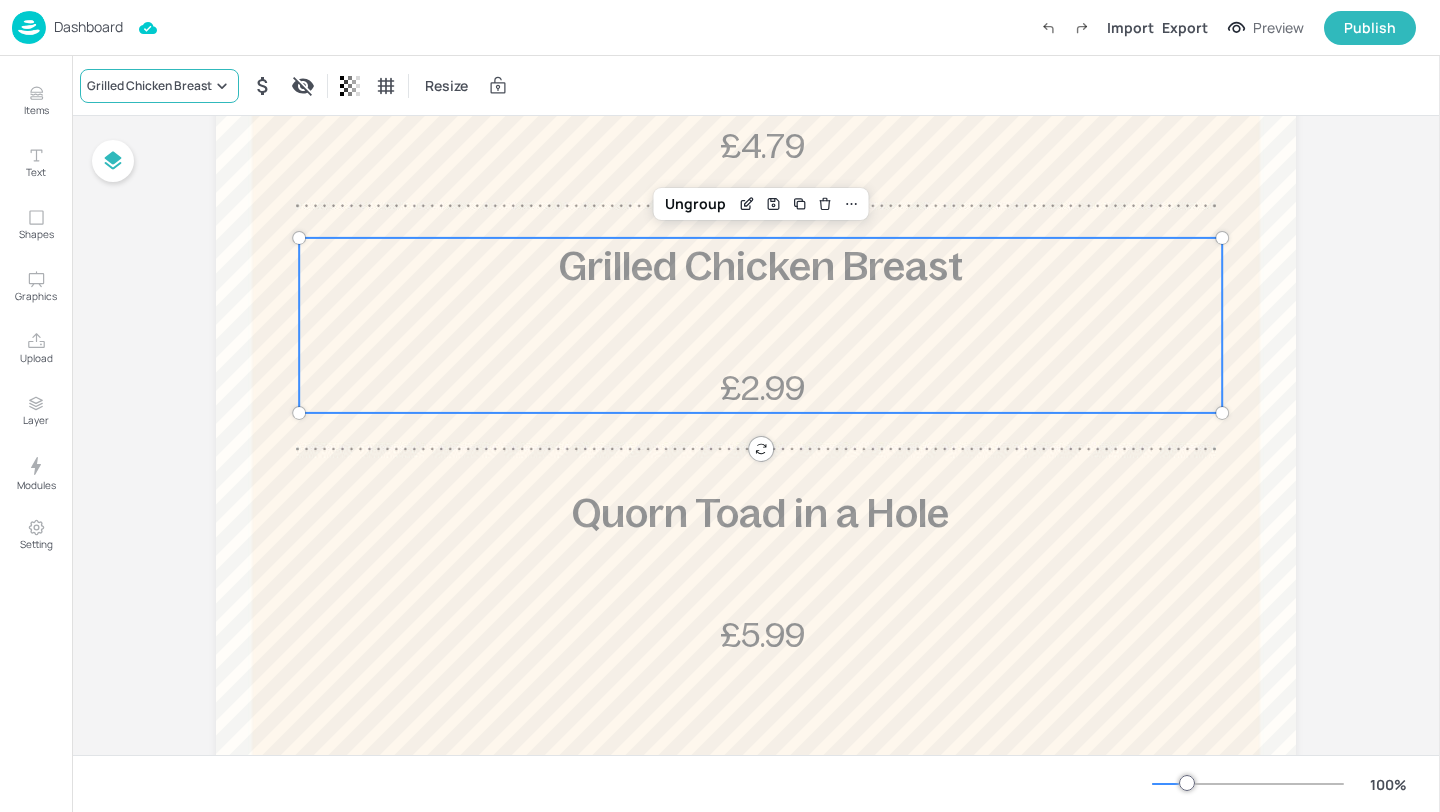 click on "Grilled Chicken Breast" at bounding box center (149, 86) 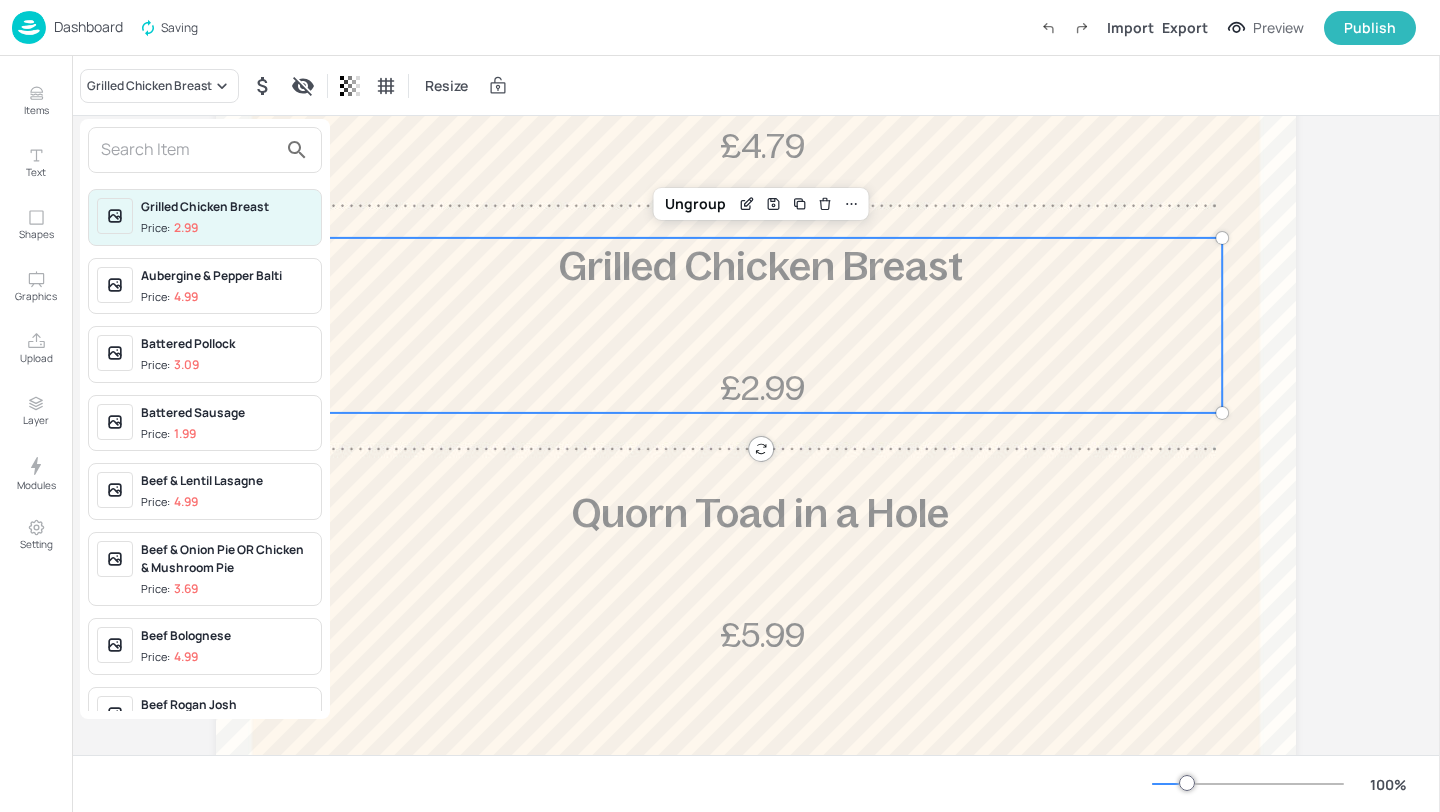 click at bounding box center (189, 150) 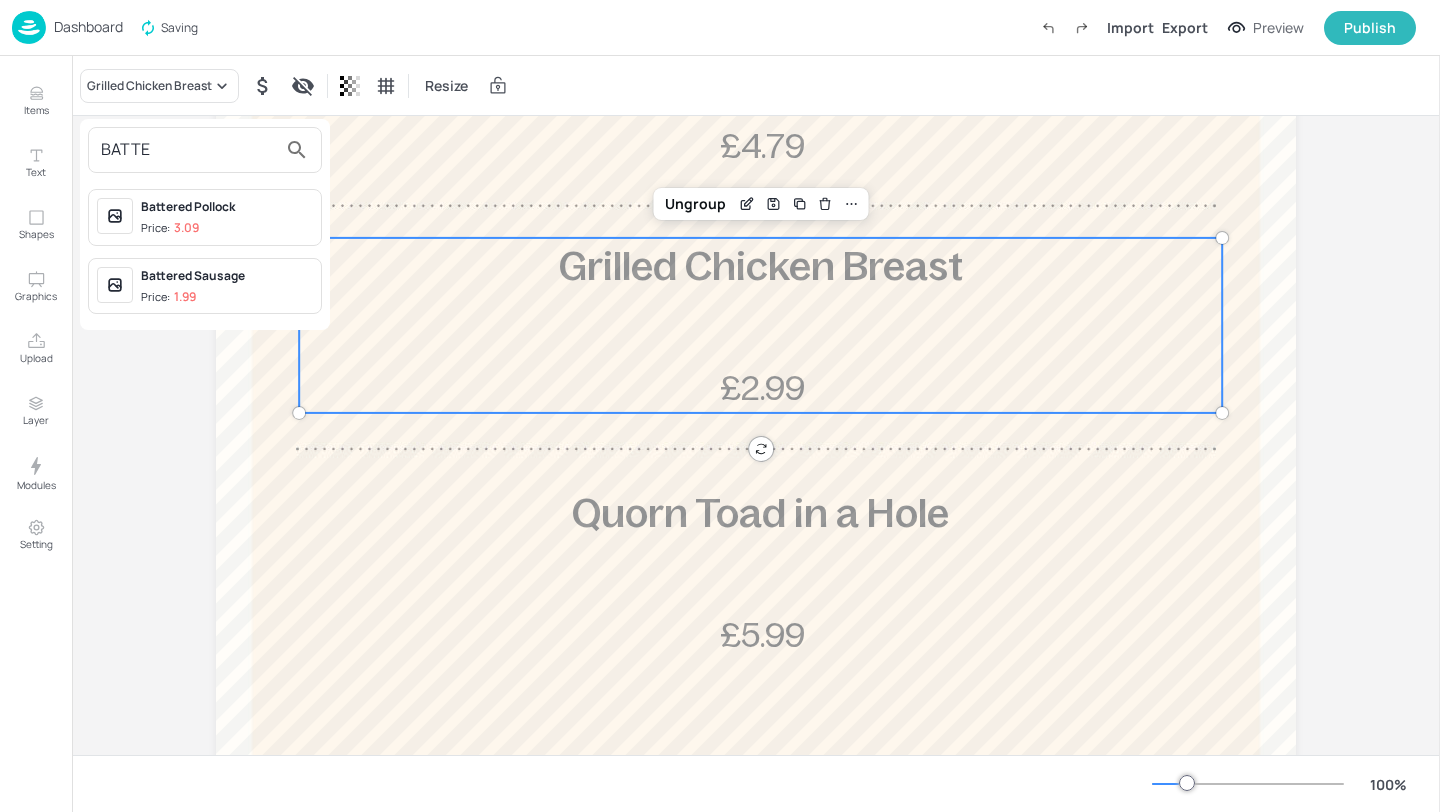 type on "BATTE" 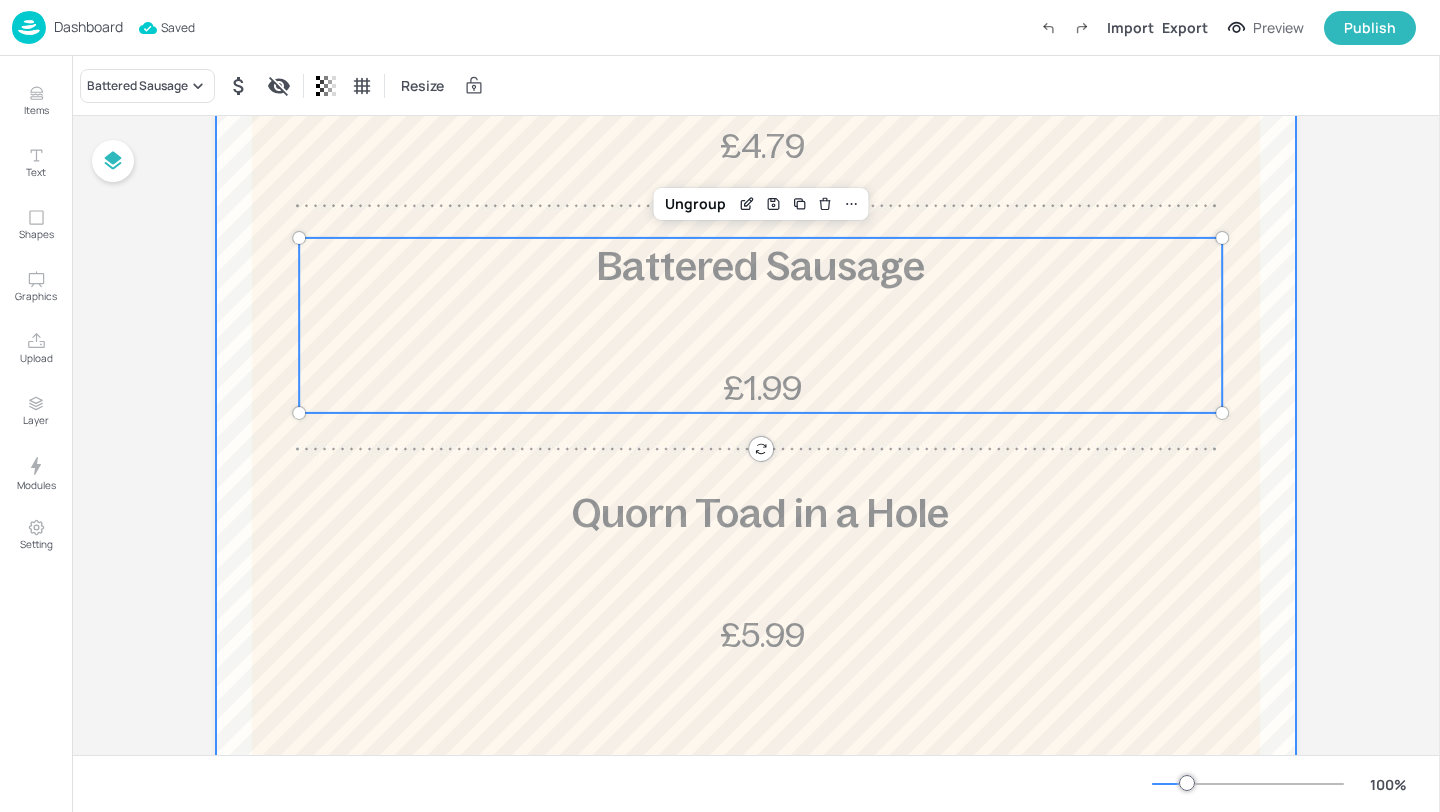 scroll, scrollTop: 787, scrollLeft: 0, axis: vertical 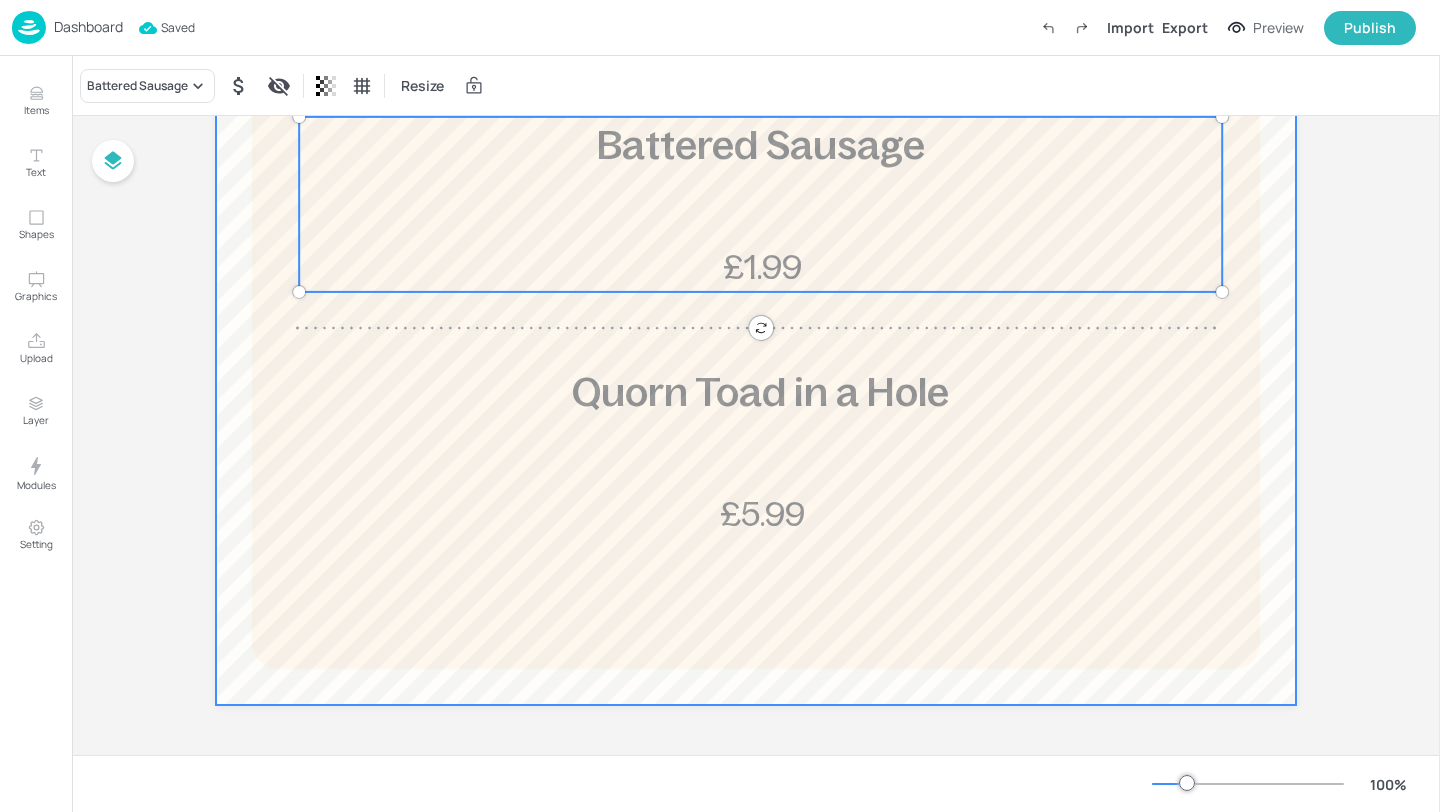 click at bounding box center (756, 49) 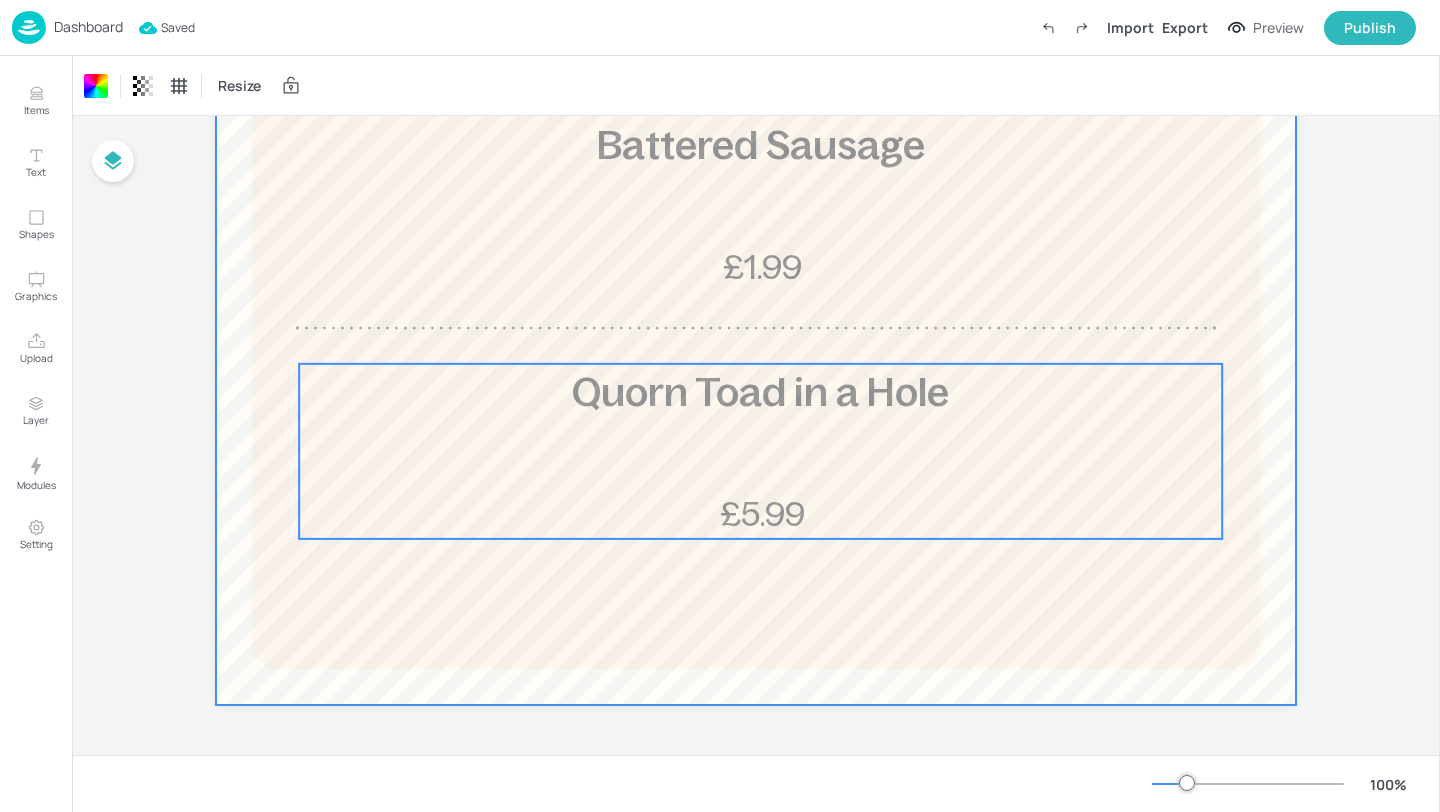click on "Quorn Toad in a Hole £5.99" at bounding box center (760, 451) 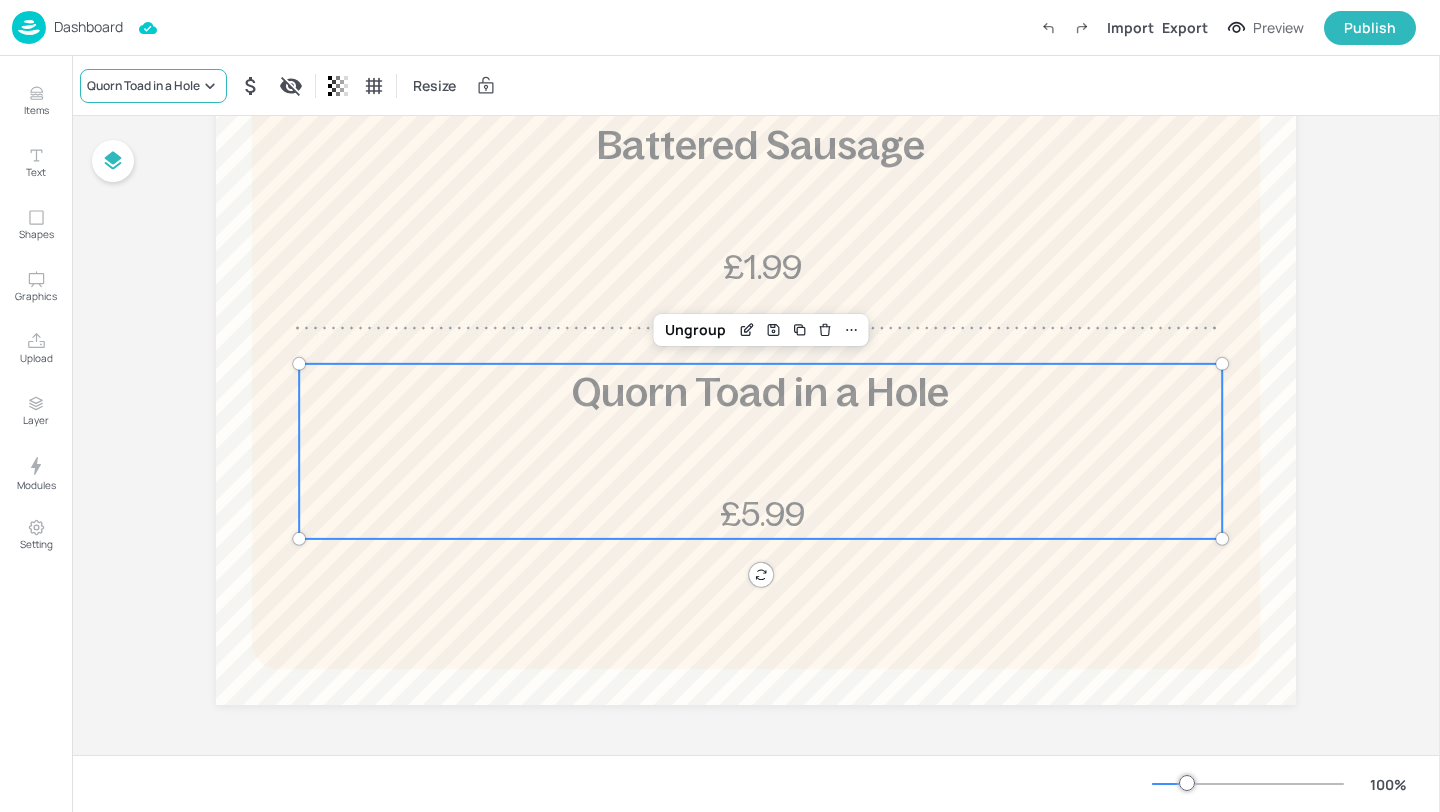 click on "Quorn Toad in a Hole" at bounding box center [143, 86] 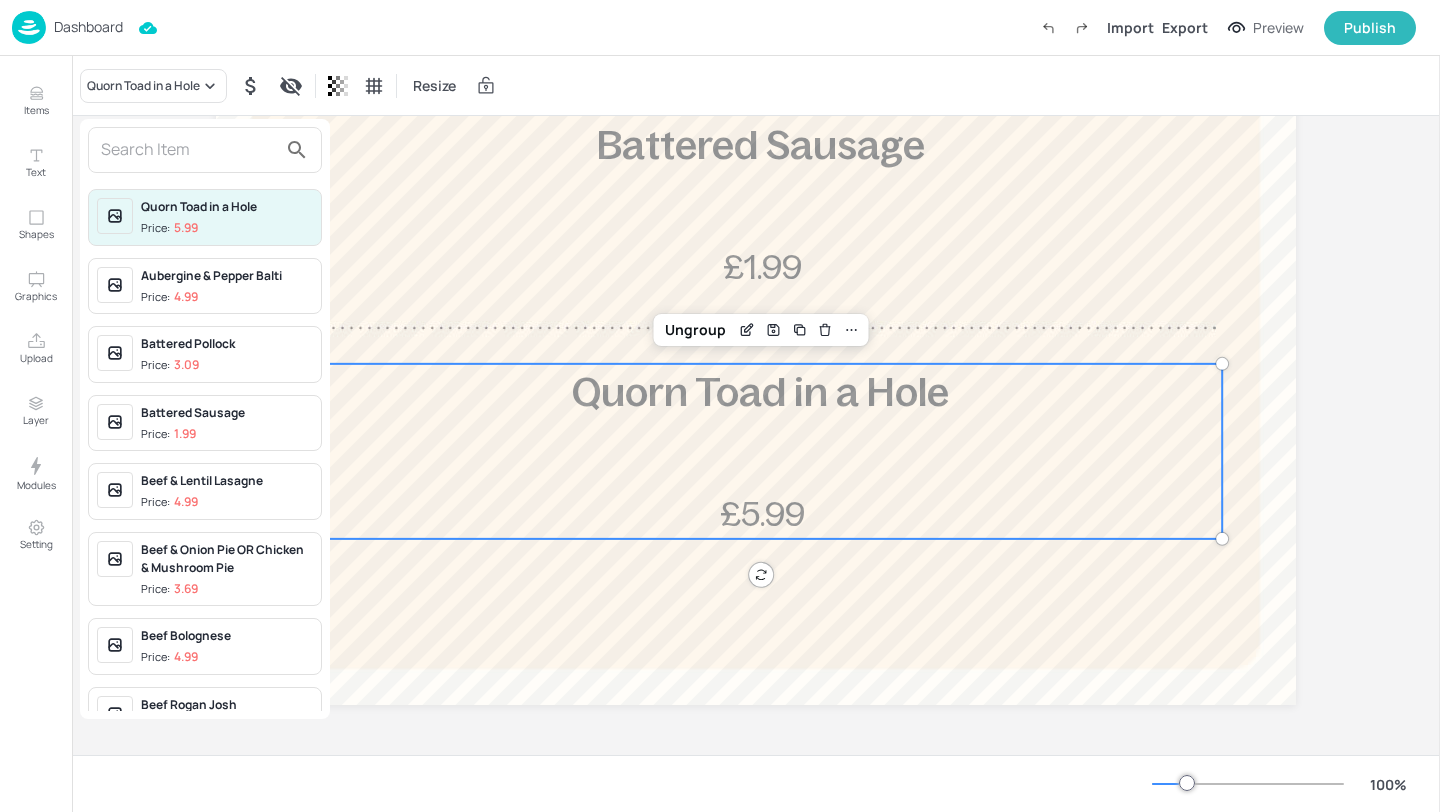 click at bounding box center [189, 150] 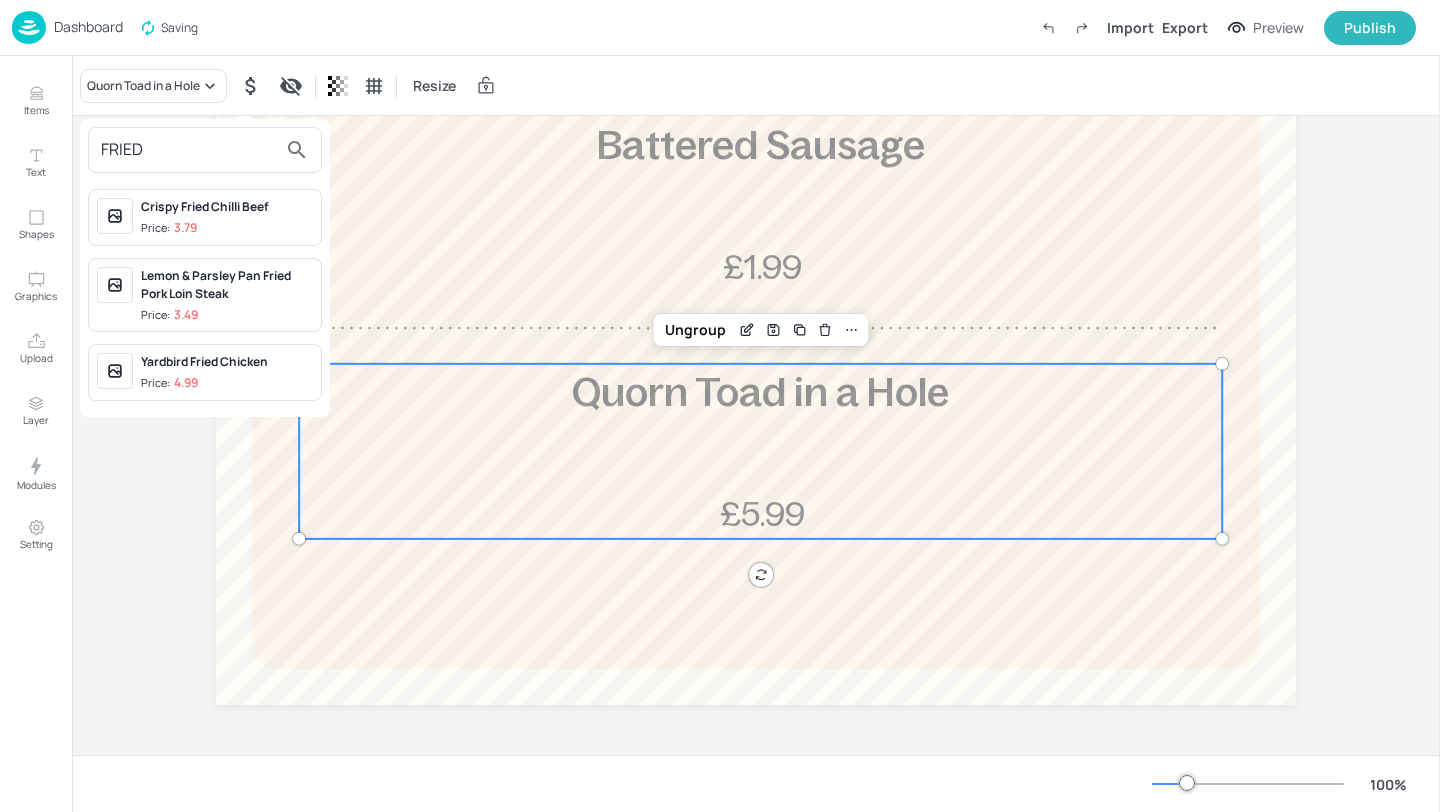 type on "FRIED" 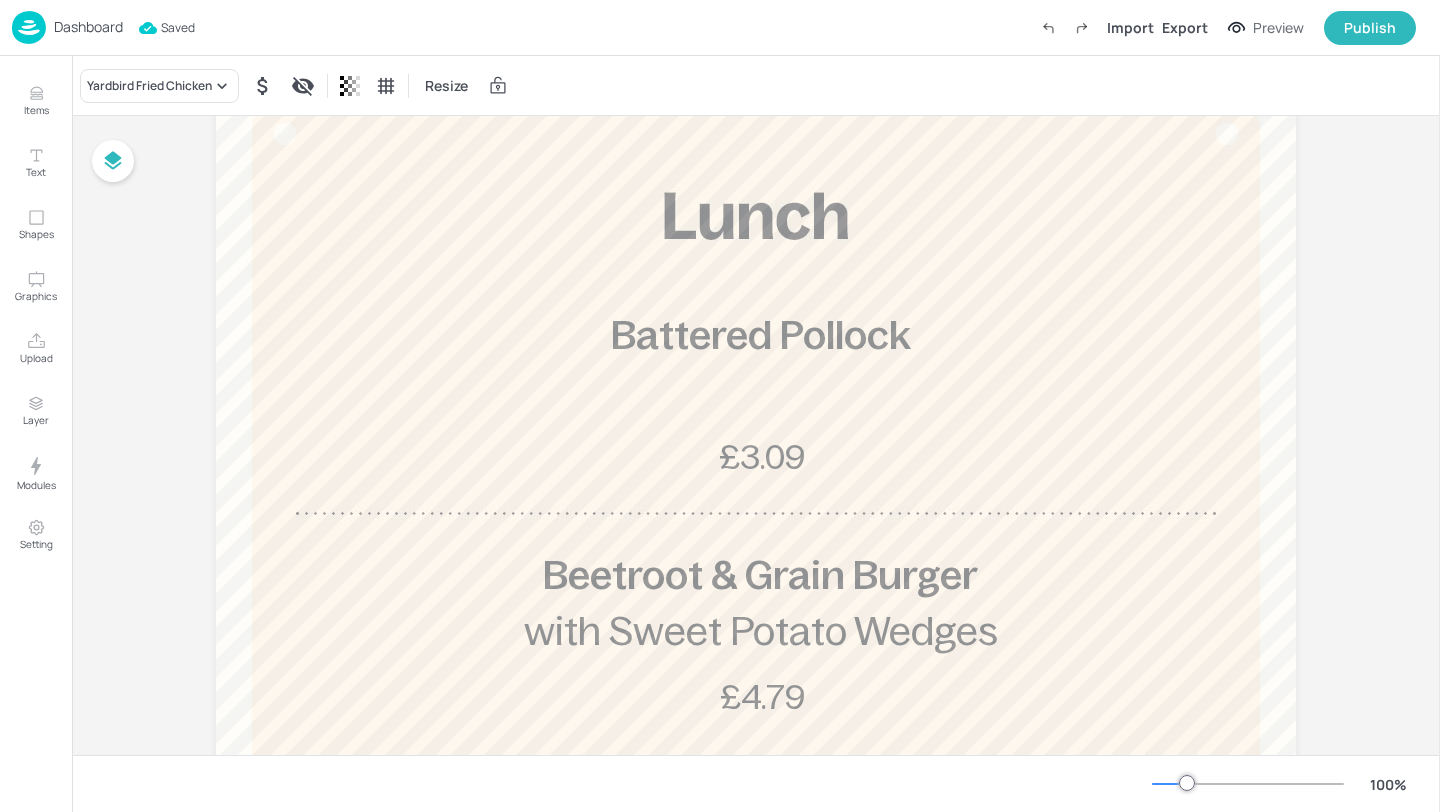 scroll, scrollTop: 0, scrollLeft: 0, axis: both 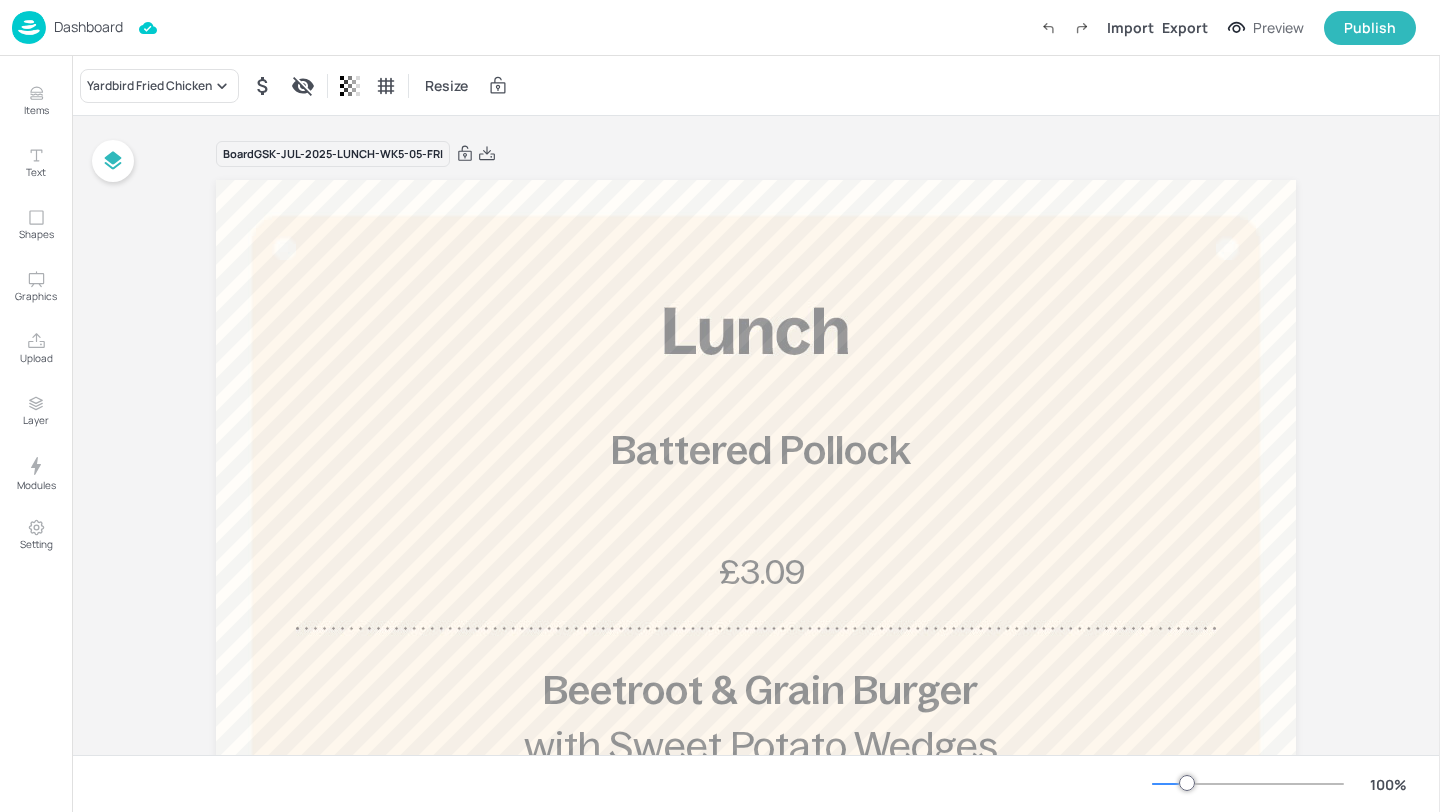 click on "Dashboard" at bounding box center [88, 27] 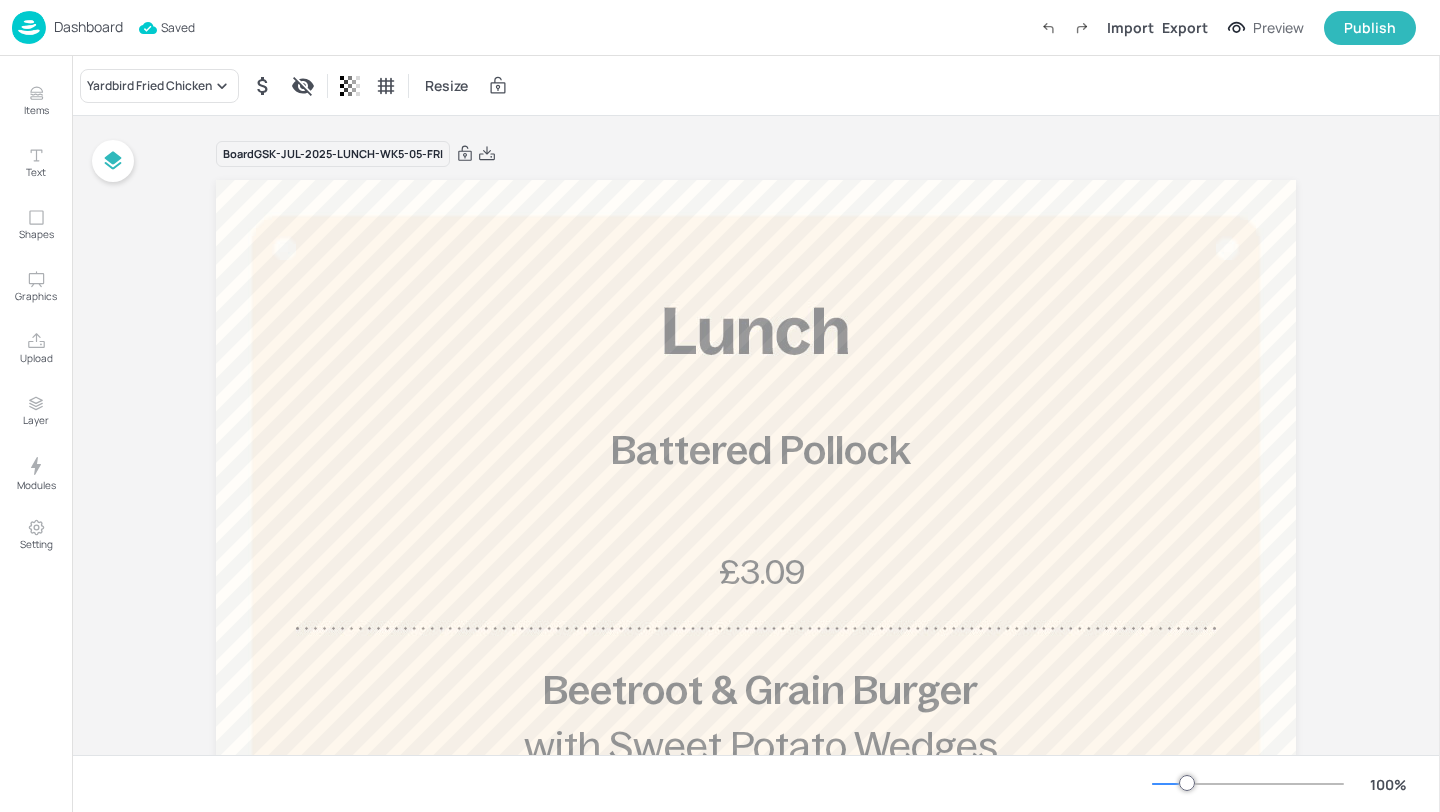 click on "Dashboard" at bounding box center [88, 27] 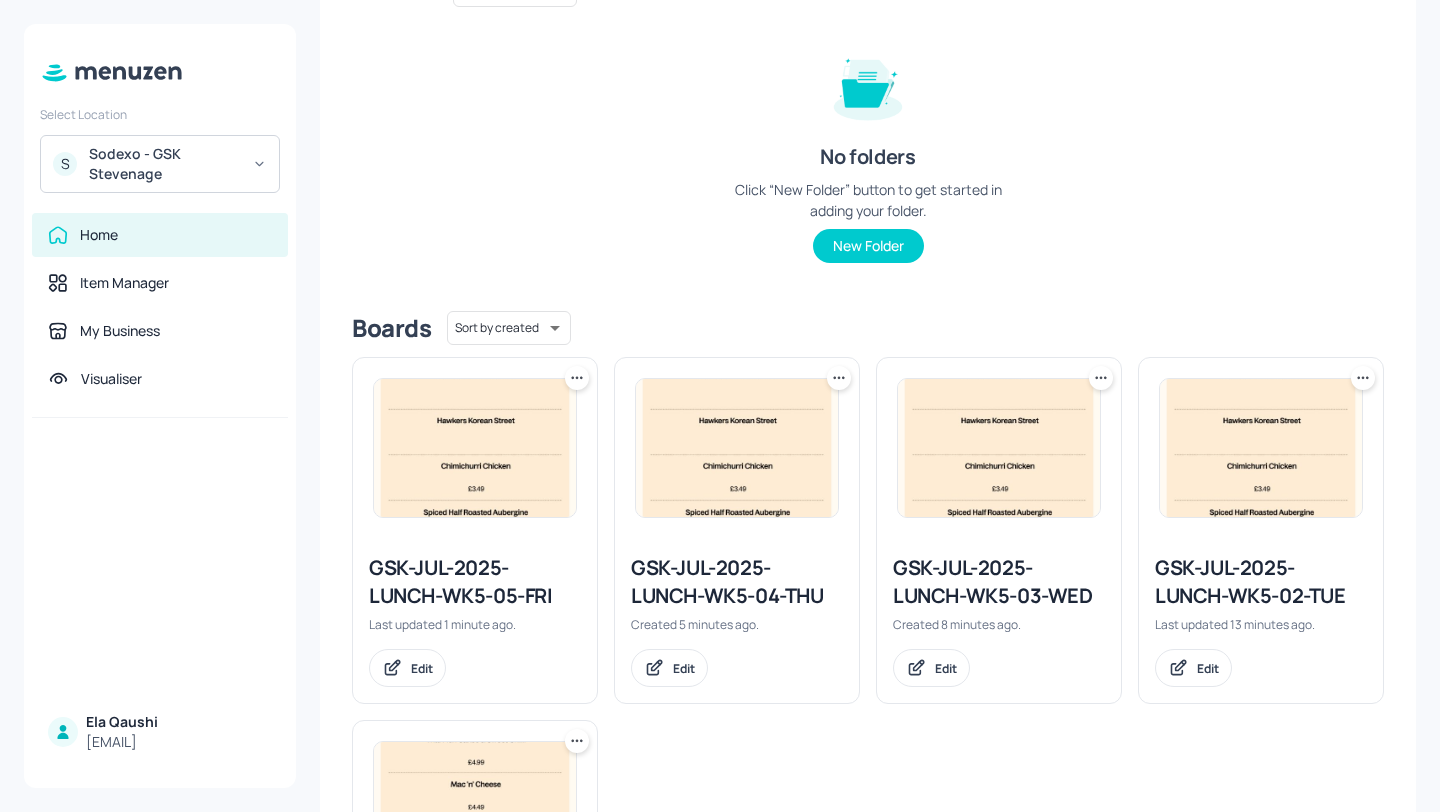 scroll, scrollTop: 0, scrollLeft: 0, axis: both 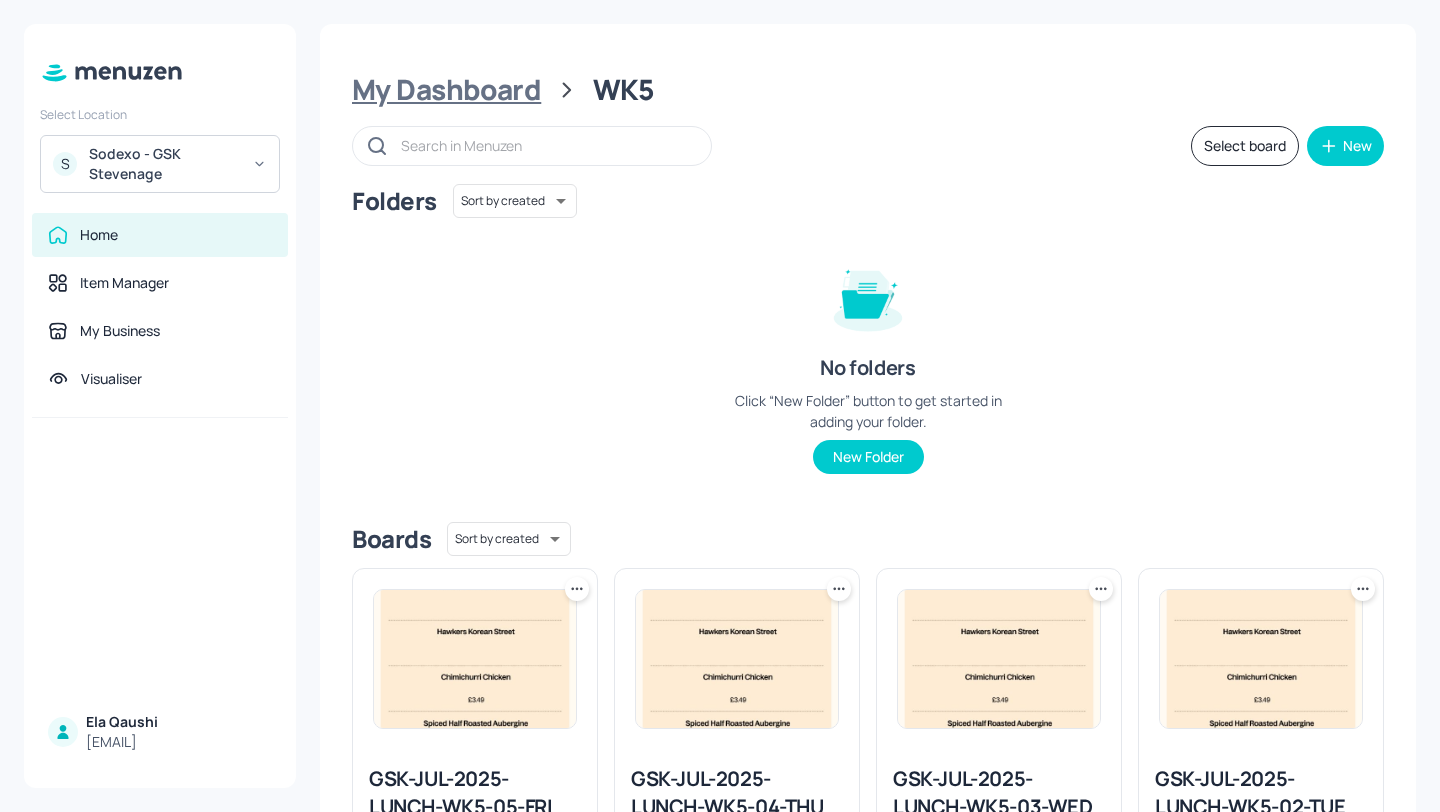 click on "My Dashboard" at bounding box center (446, 90) 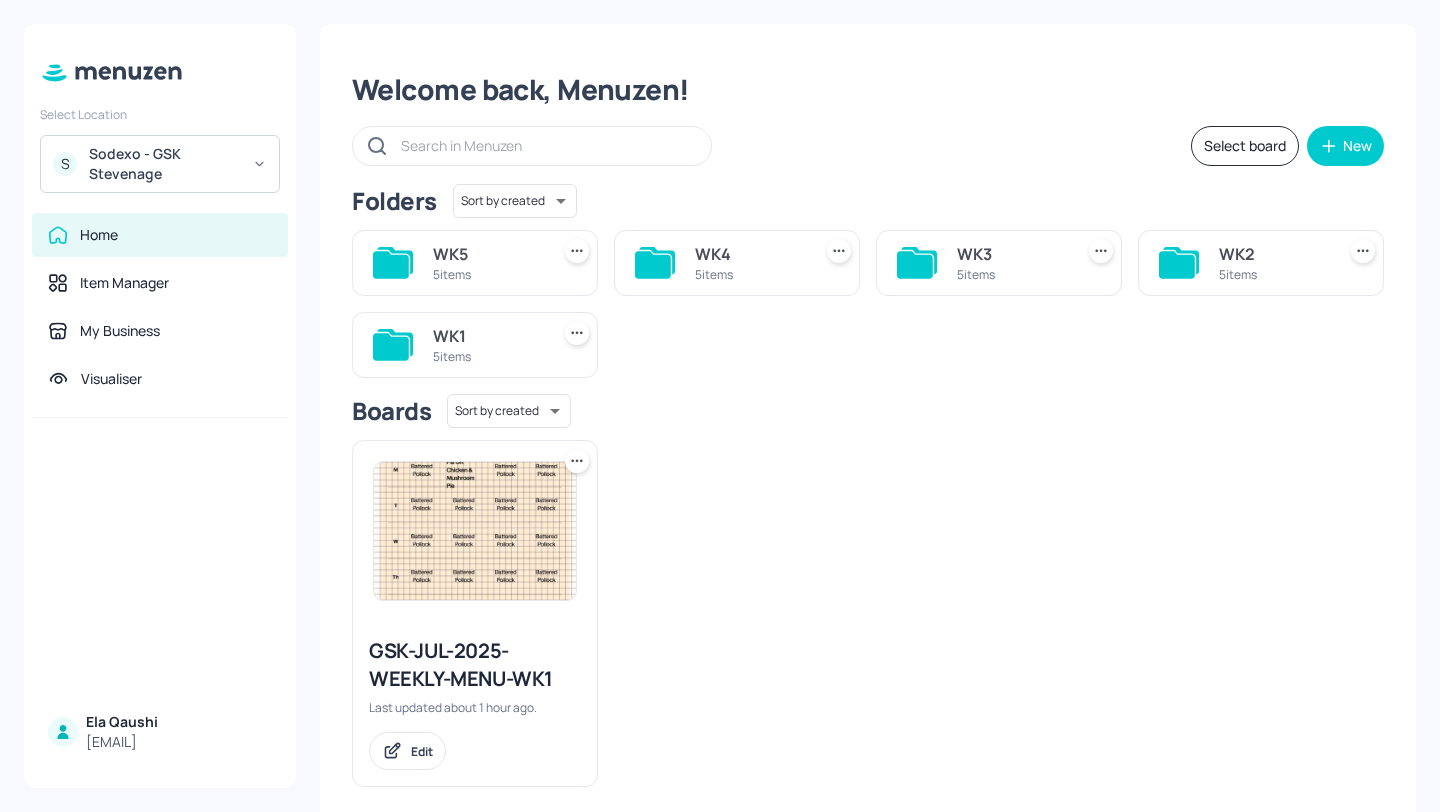click on "GSK-JUL-2025-WEEKLY-MENU-WK1" at bounding box center (475, 665) 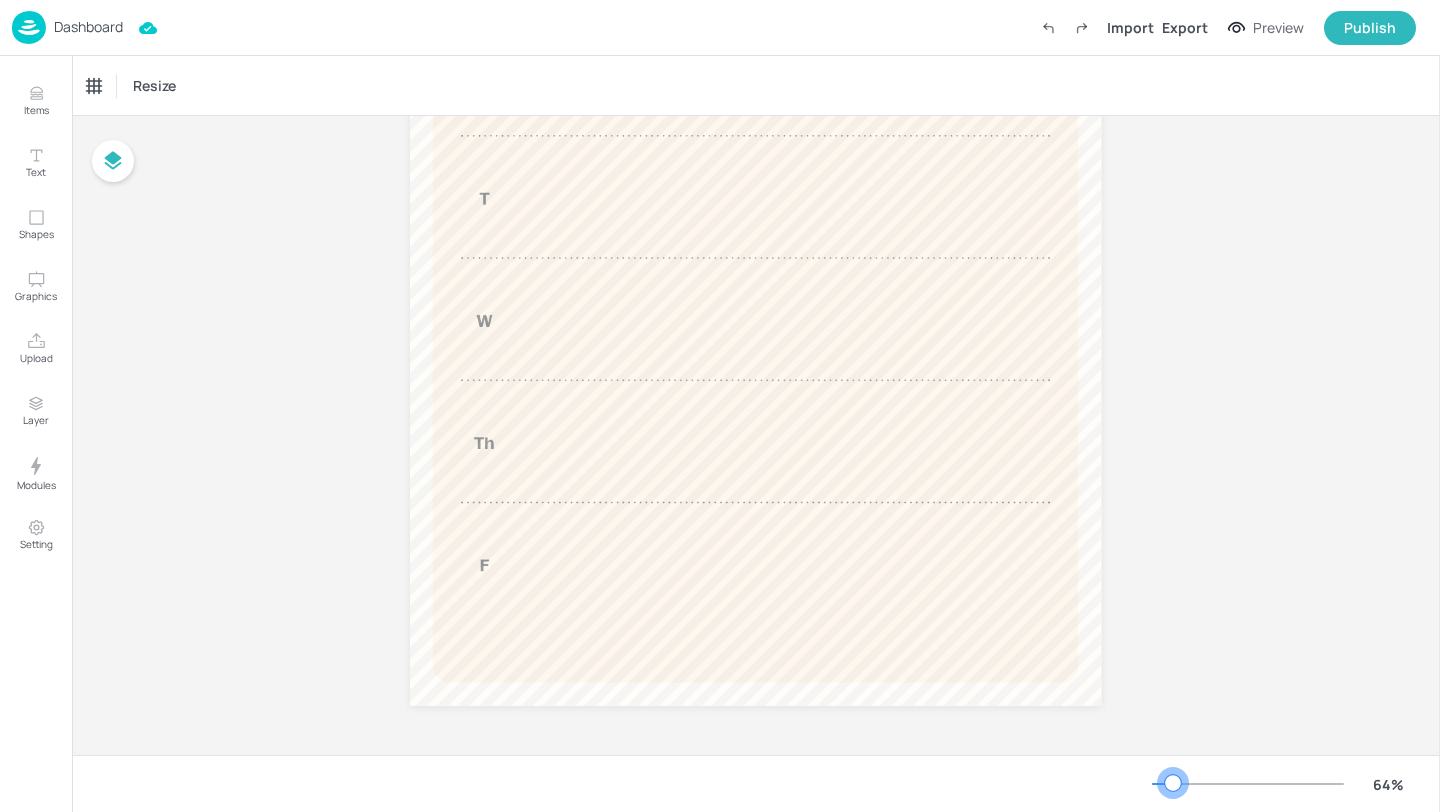 scroll, scrollTop: 0, scrollLeft: 0, axis: both 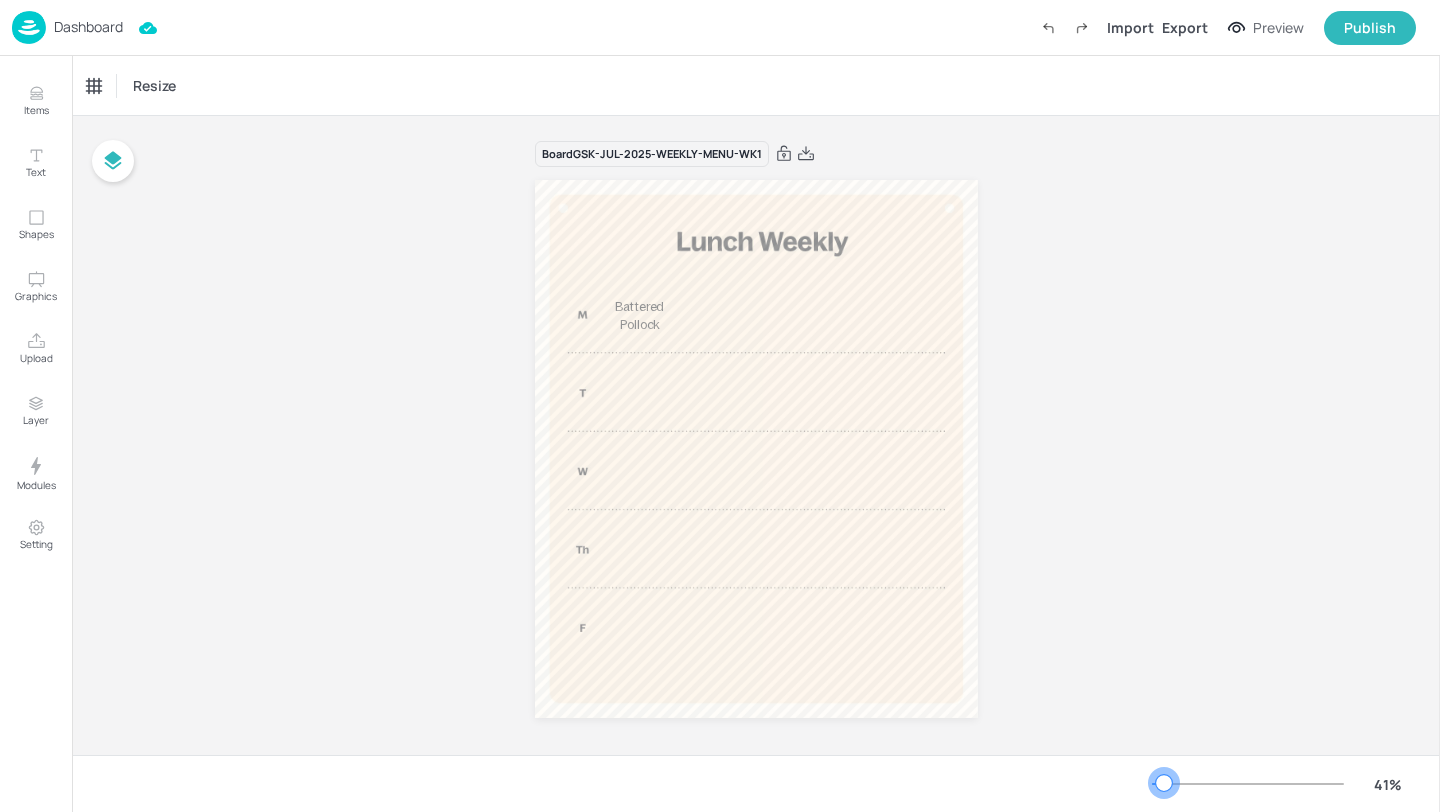 drag, startPoint x: 1187, startPoint y: 785, endPoint x: 1164, endPoint y: 785, distance: 23 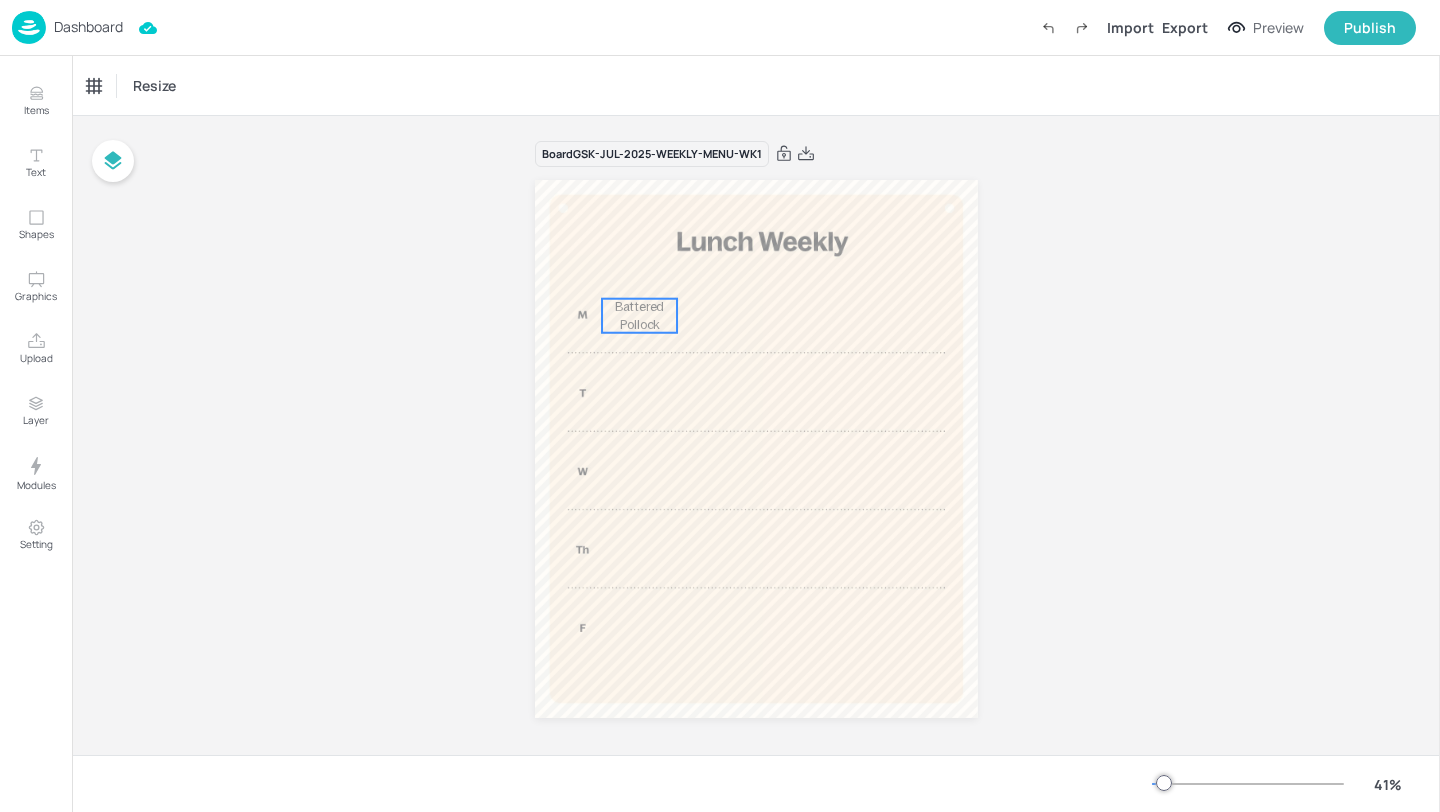 click on "Battered Pollock" at bounding box center [639, 316] 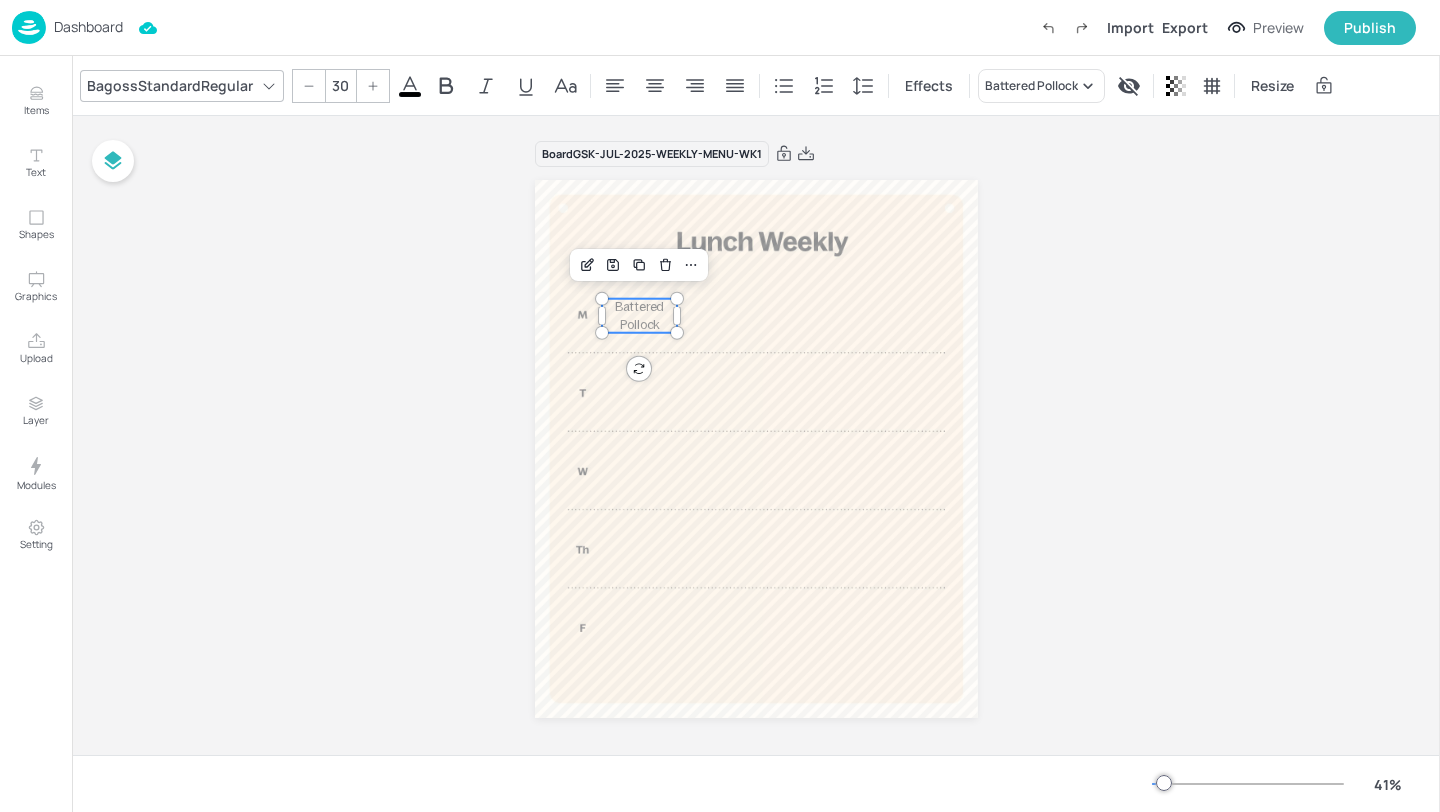 click on "Board  GSK-JUL-2025-WEEKLY-MENU-WK1   Battered Pollock" at bounding box center [756, 442] 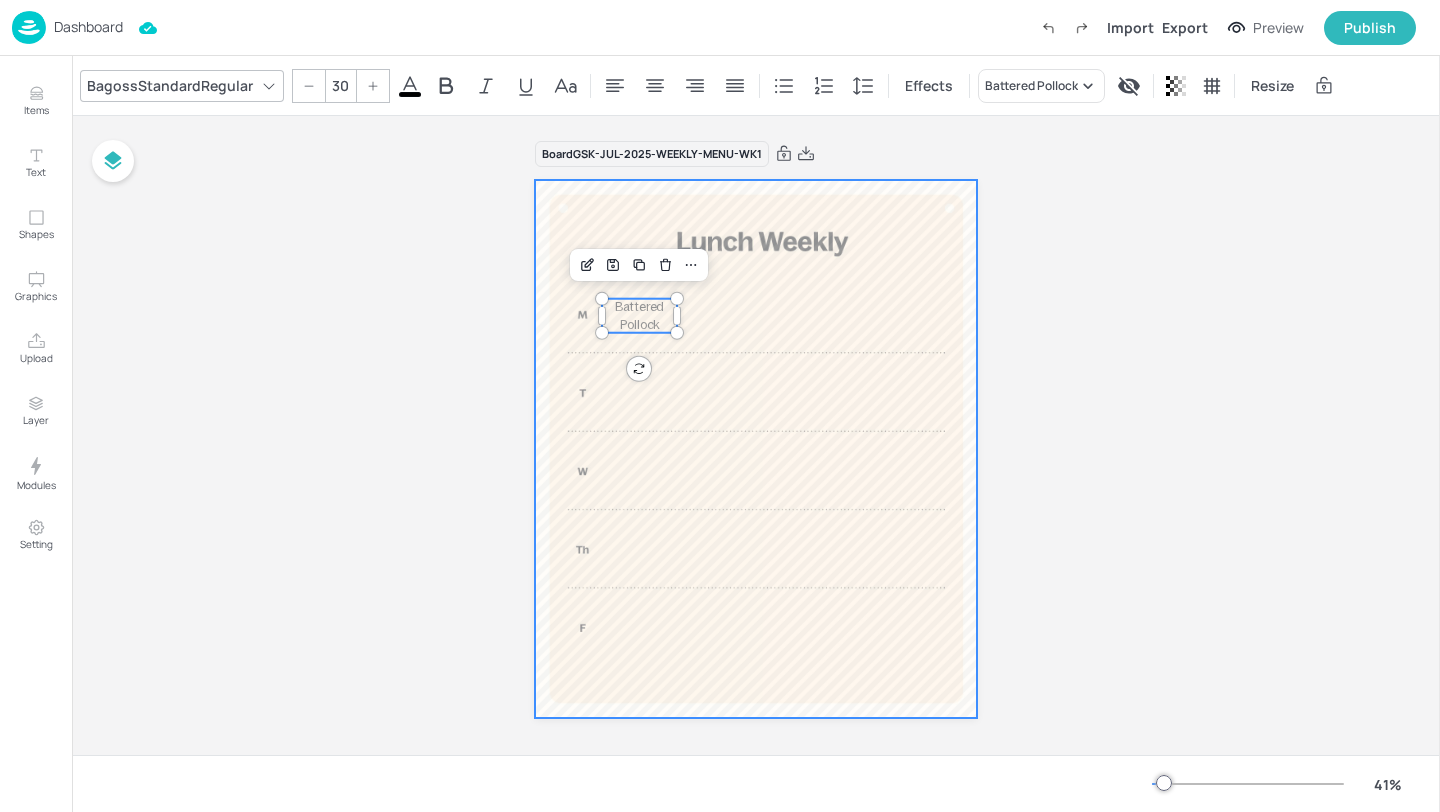 click at bounding box center (756, 449) 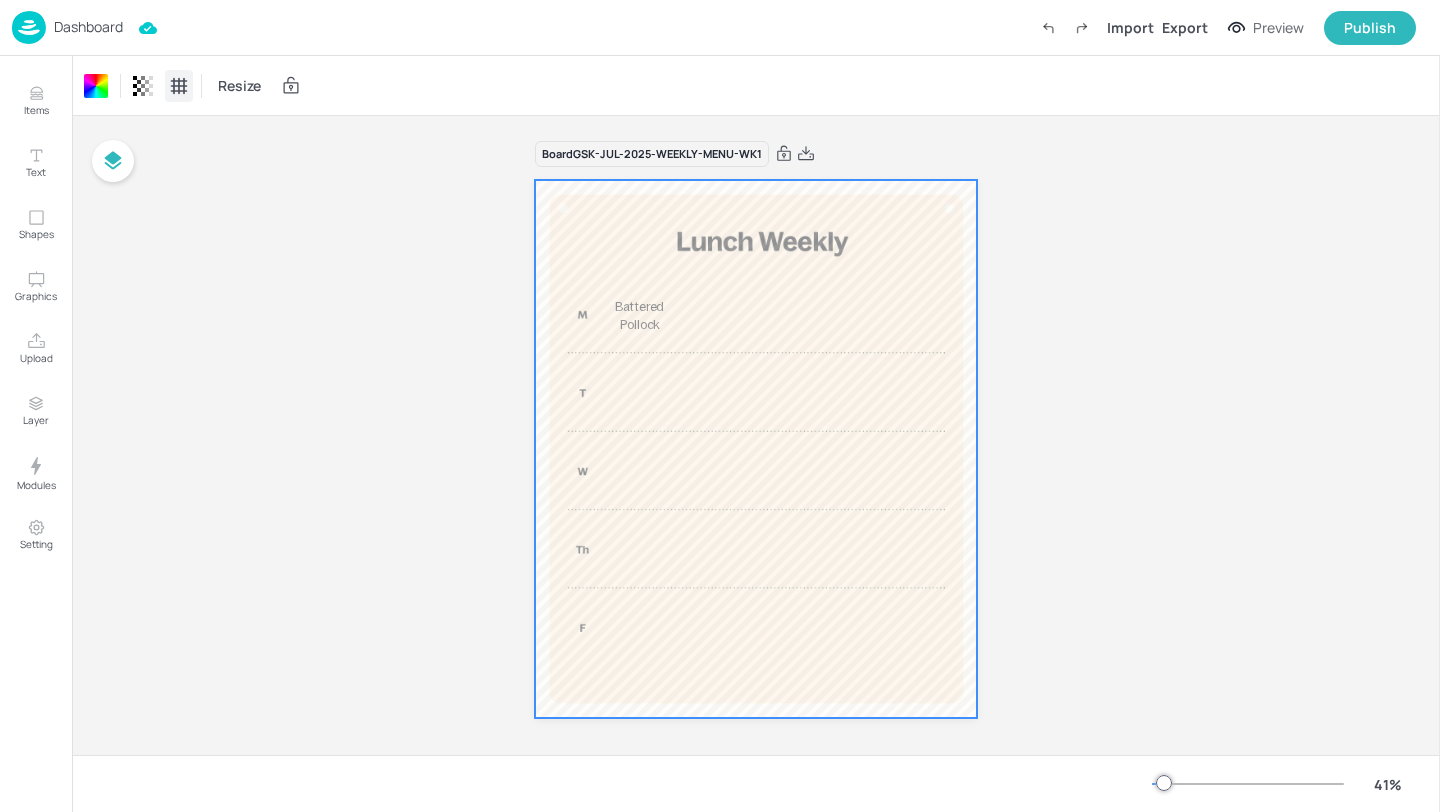 click 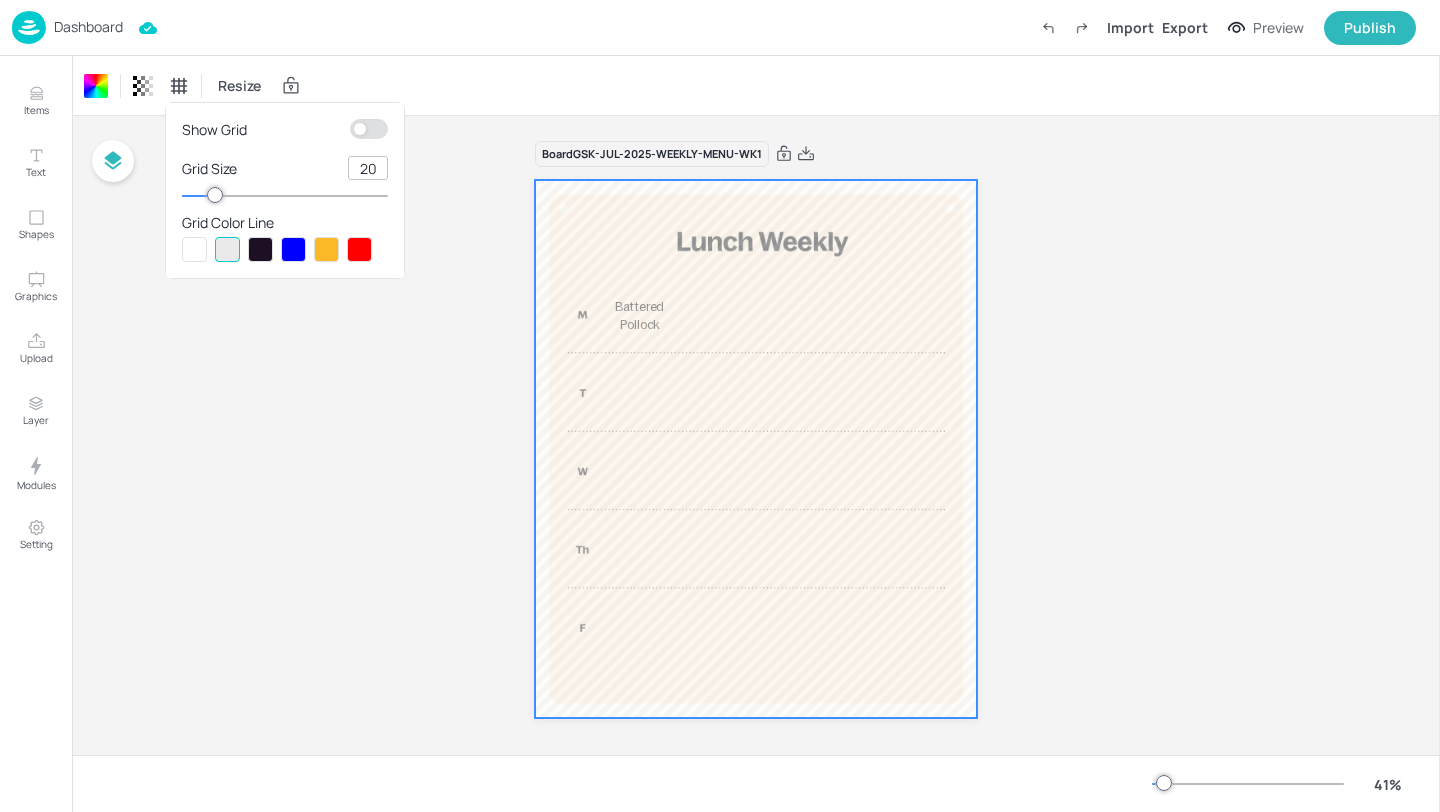 click at bounding box center [360, 129] 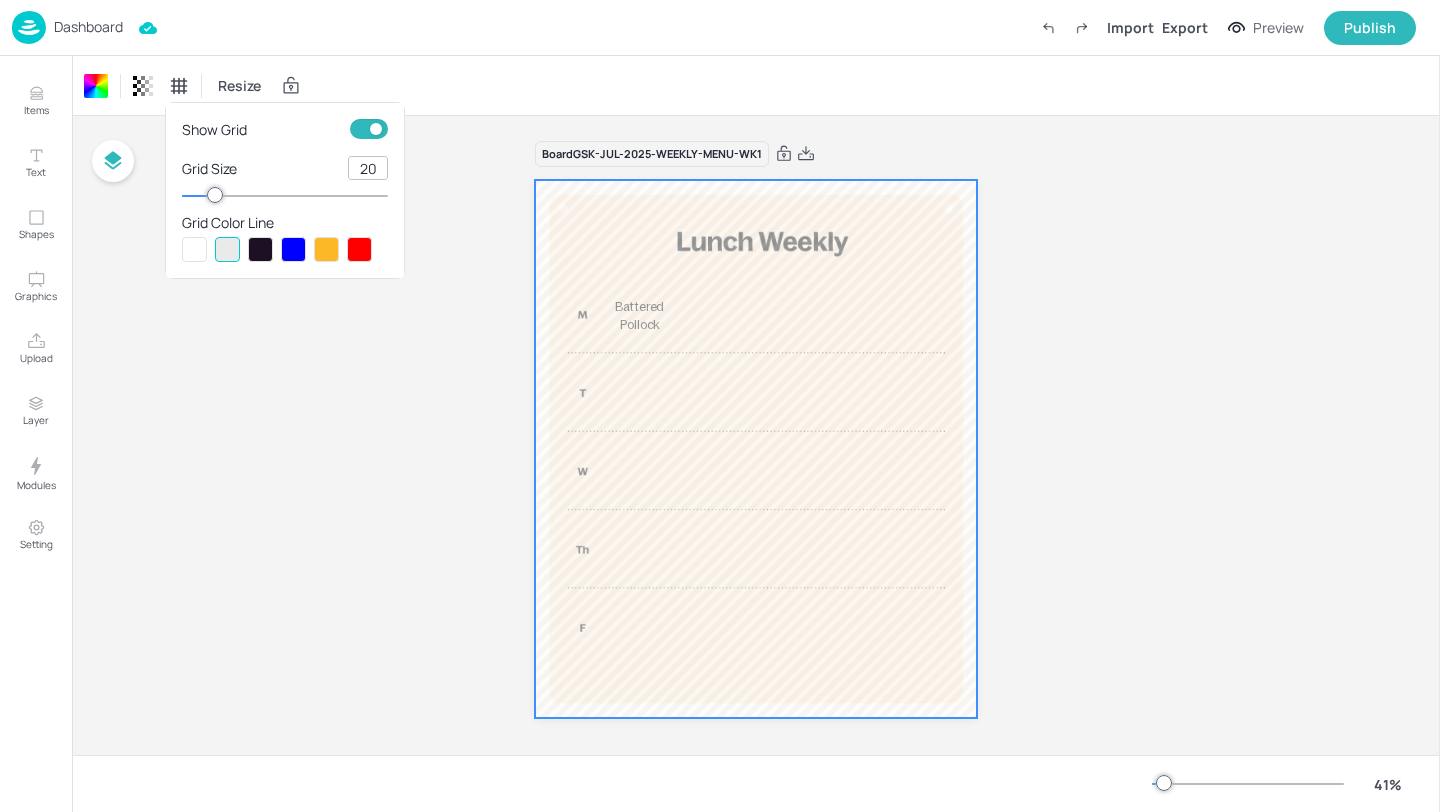 click at bounding box center (260, 249) 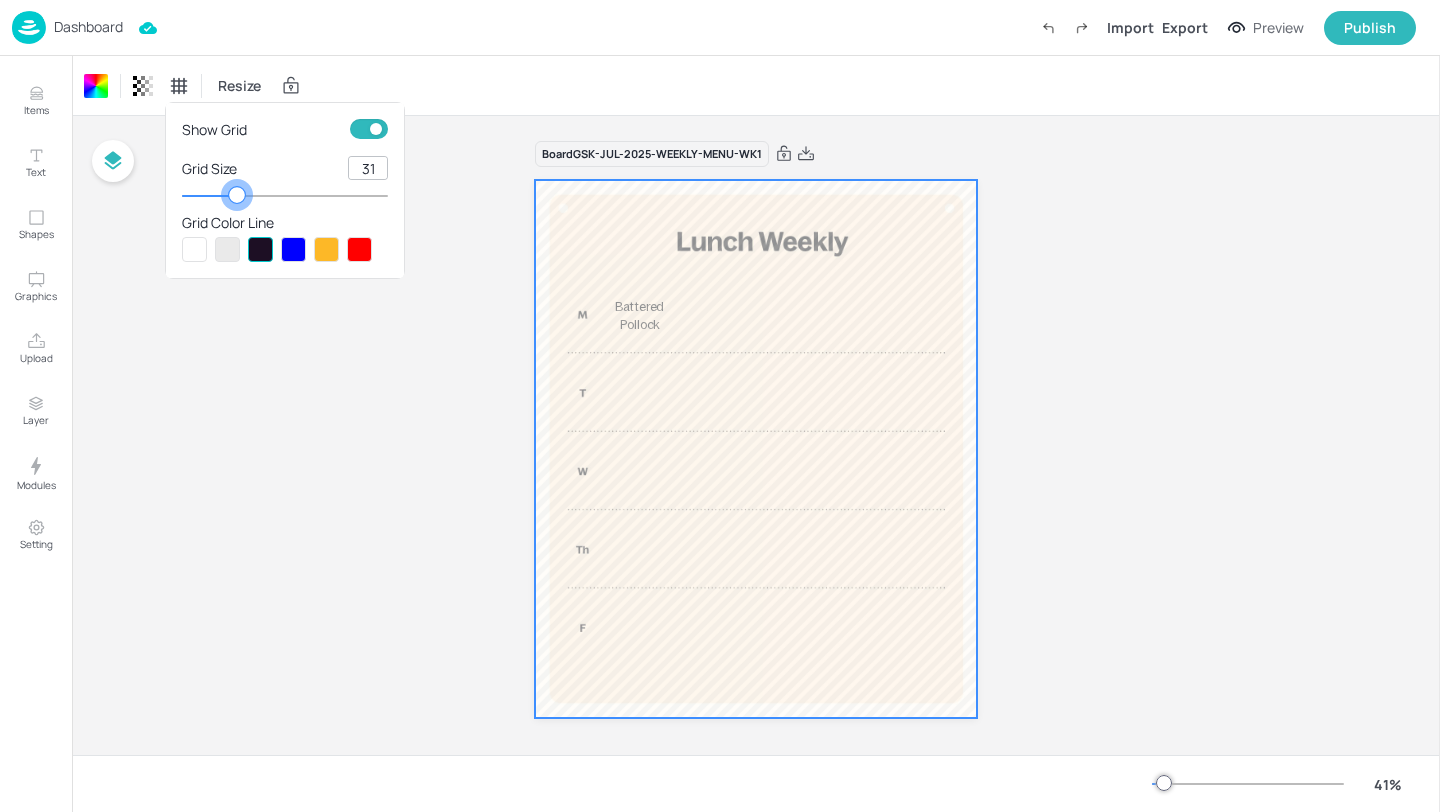 type on "32" 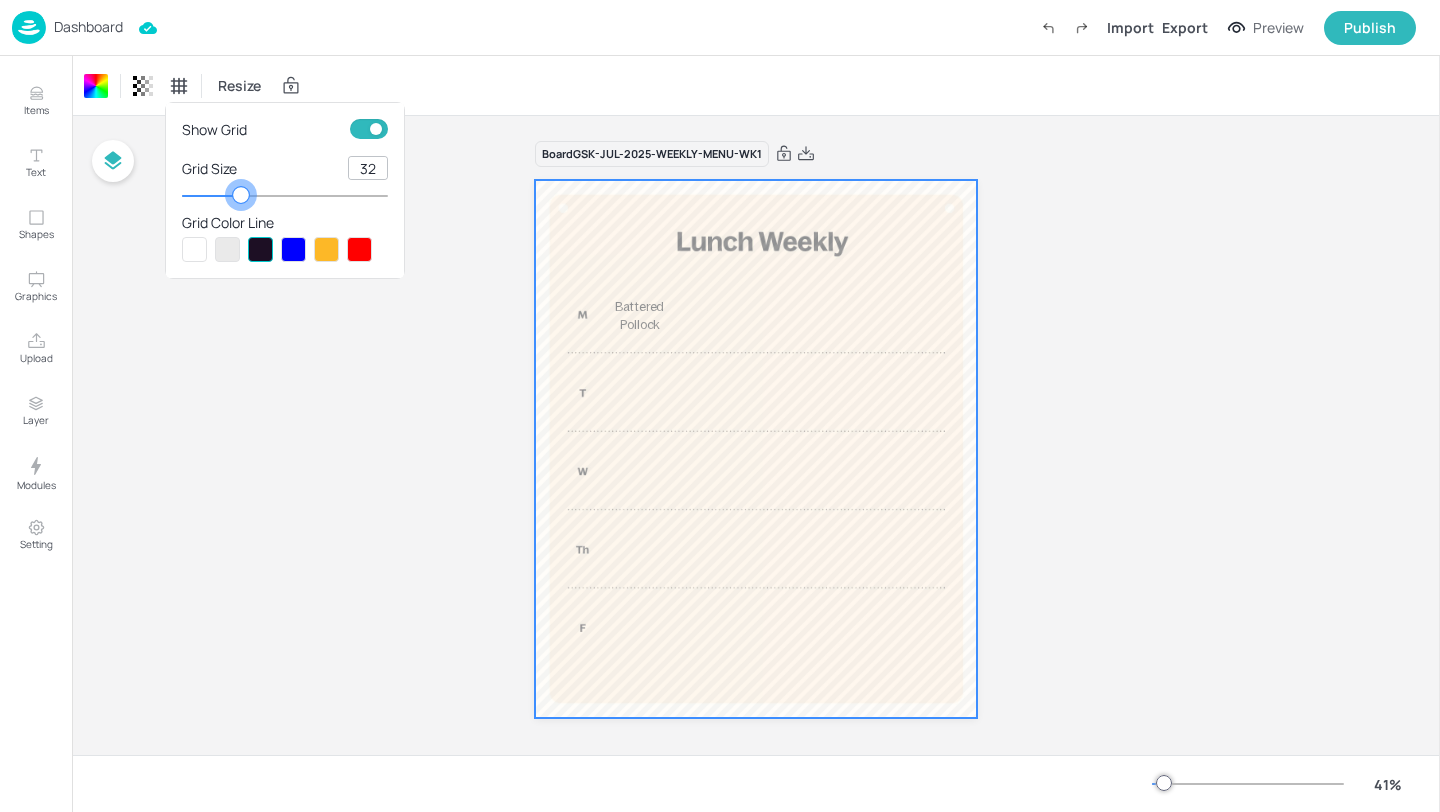 drag, startPoint x: 221, startPoint y: 192, endPoint x: 241, endPoint y: 194, distance: 20.09975 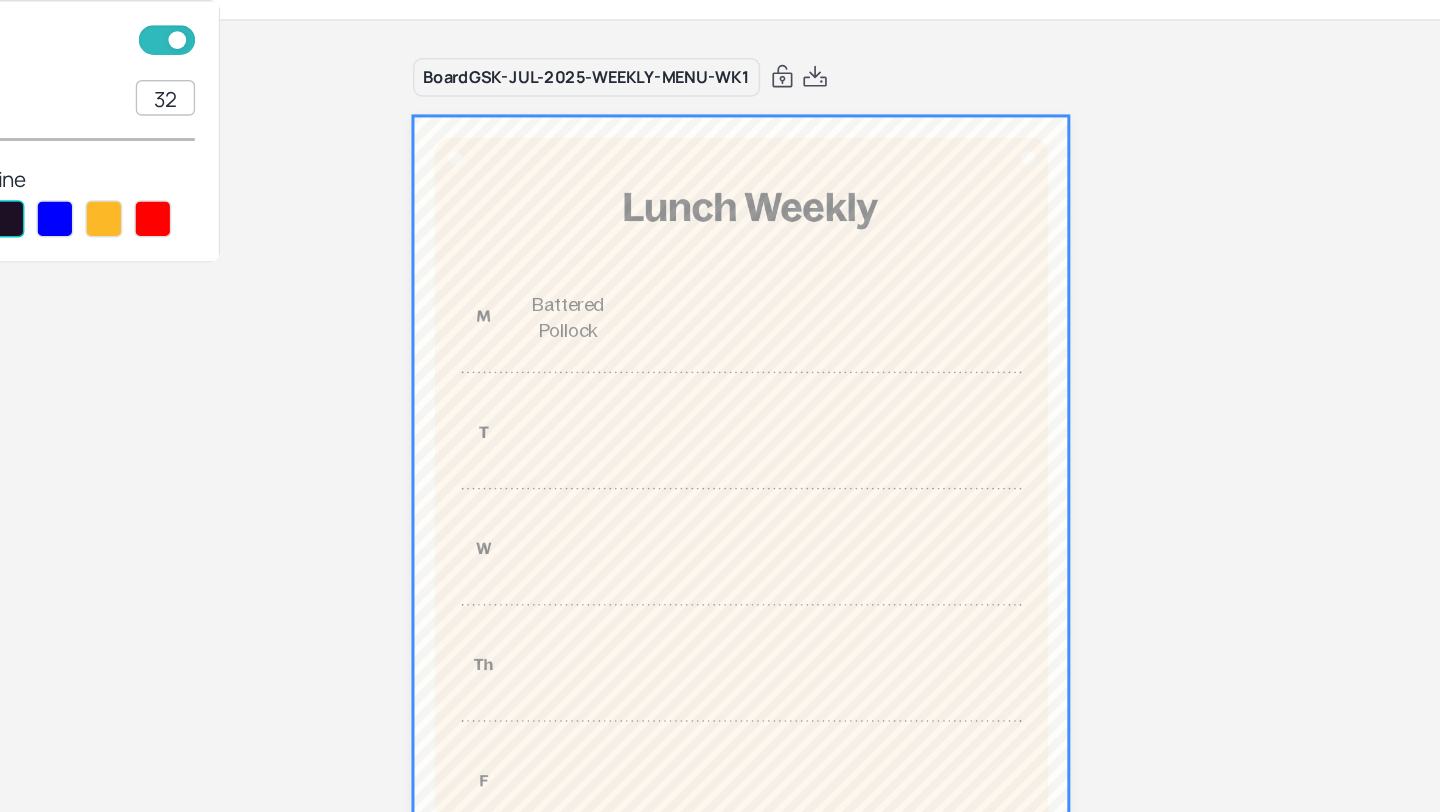 click at bounding box center (720, 406) 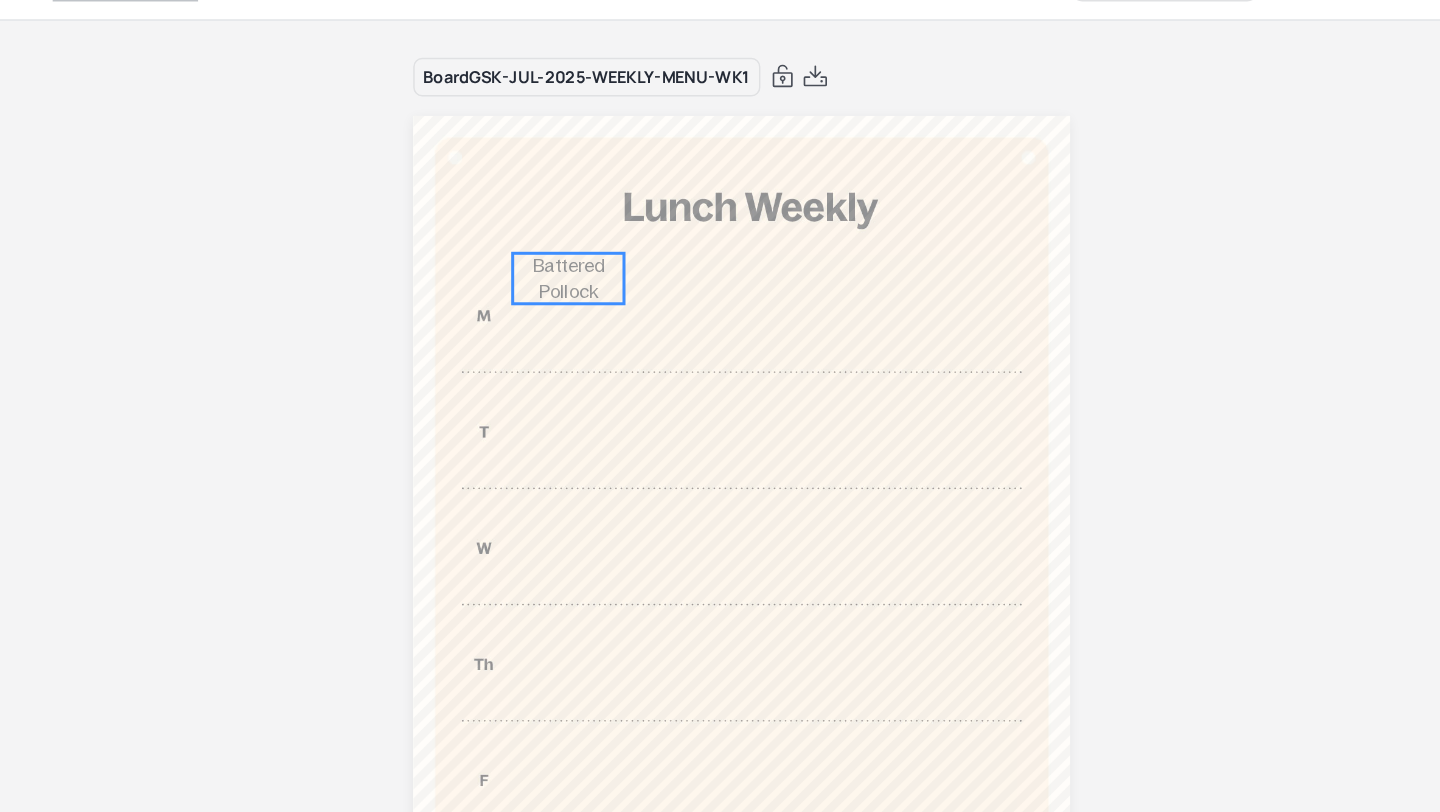 drag, startPoint x: 644, startPoint y: 331, endPoint x: 644, endPoint y: 305, distance: 26 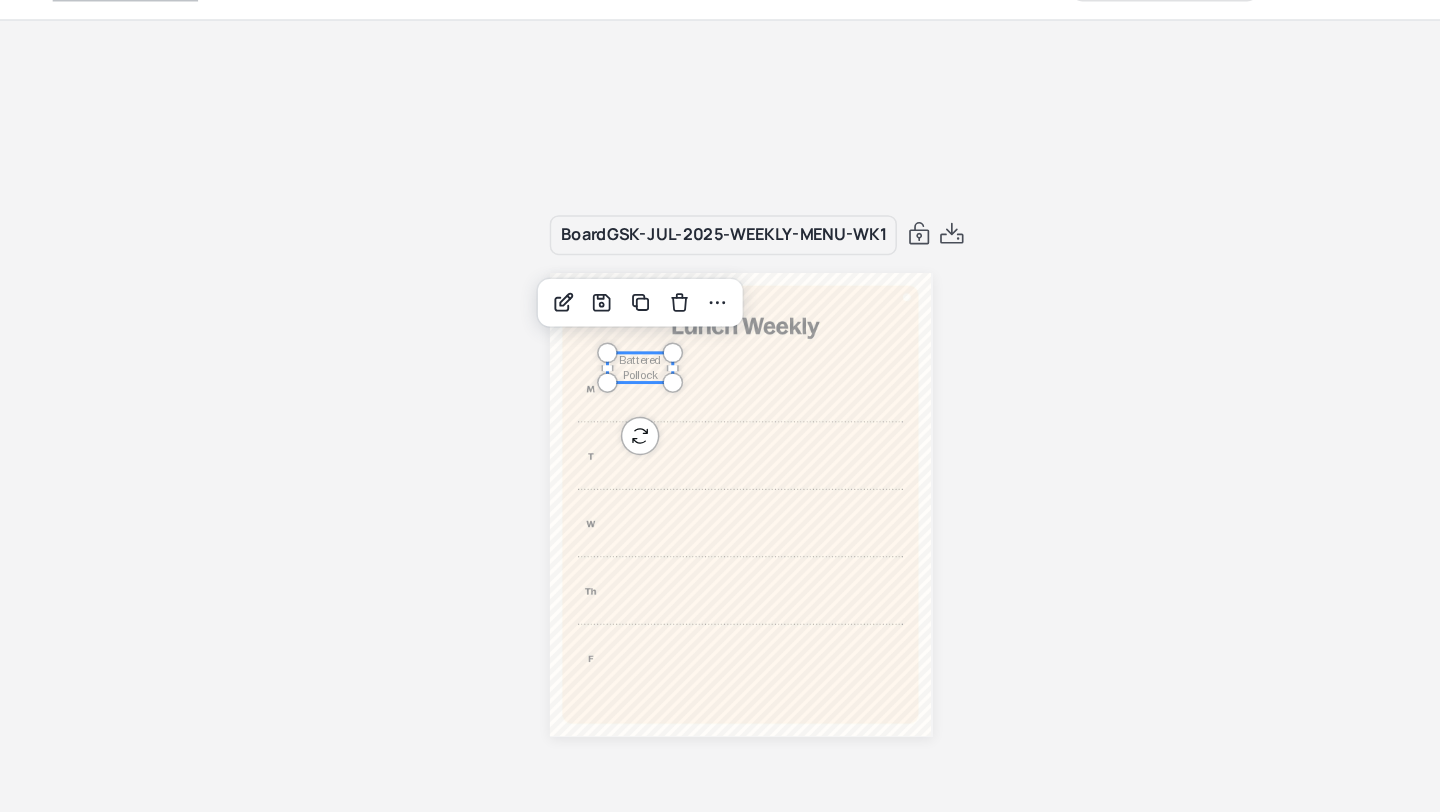 click on "BagossStandardRegular 30 Effects Battered Pollock Resize" at bounding box center (756, 85) 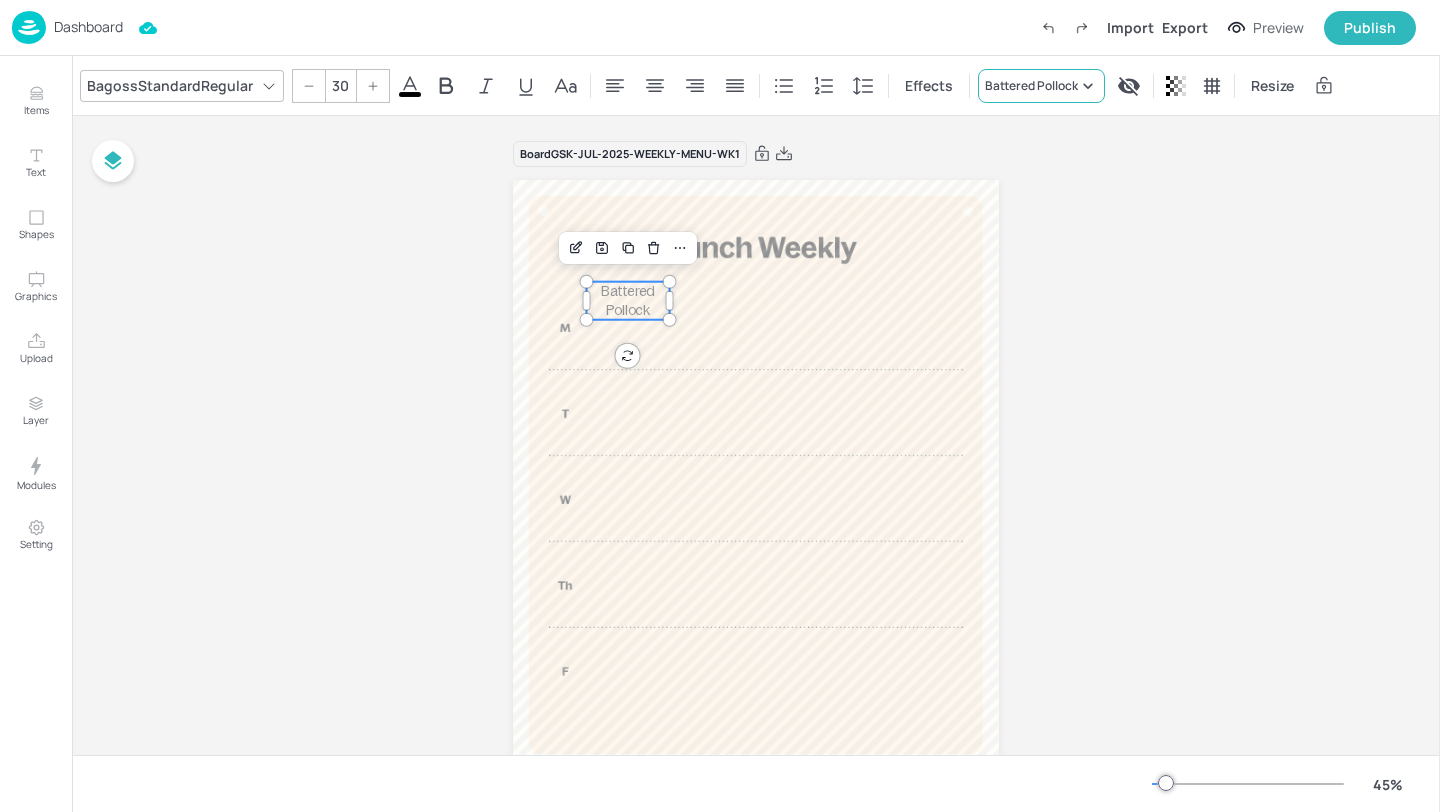 click on "Battered Pollock" at bounding box center (1041, 86) 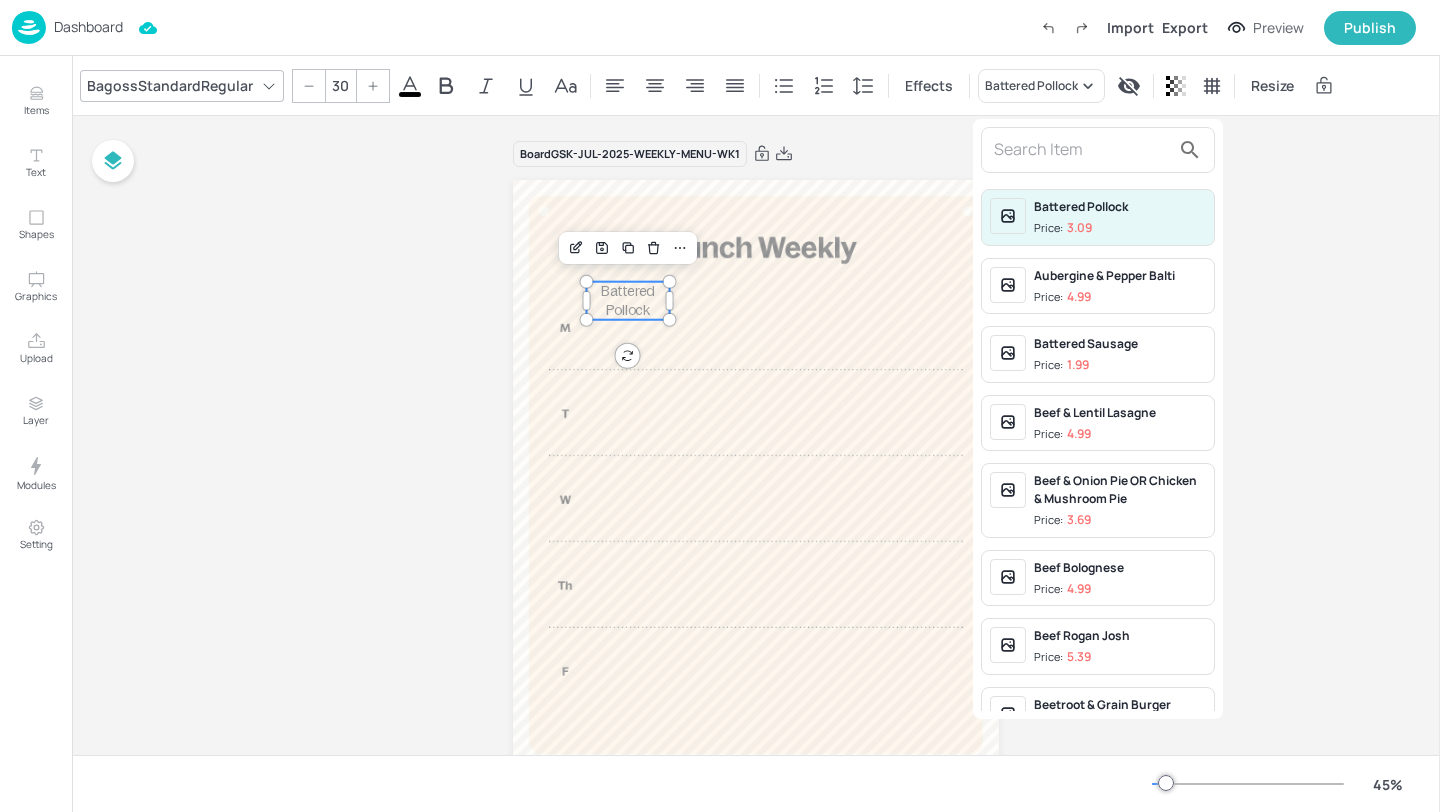 click at bounding box center (1082, 150) 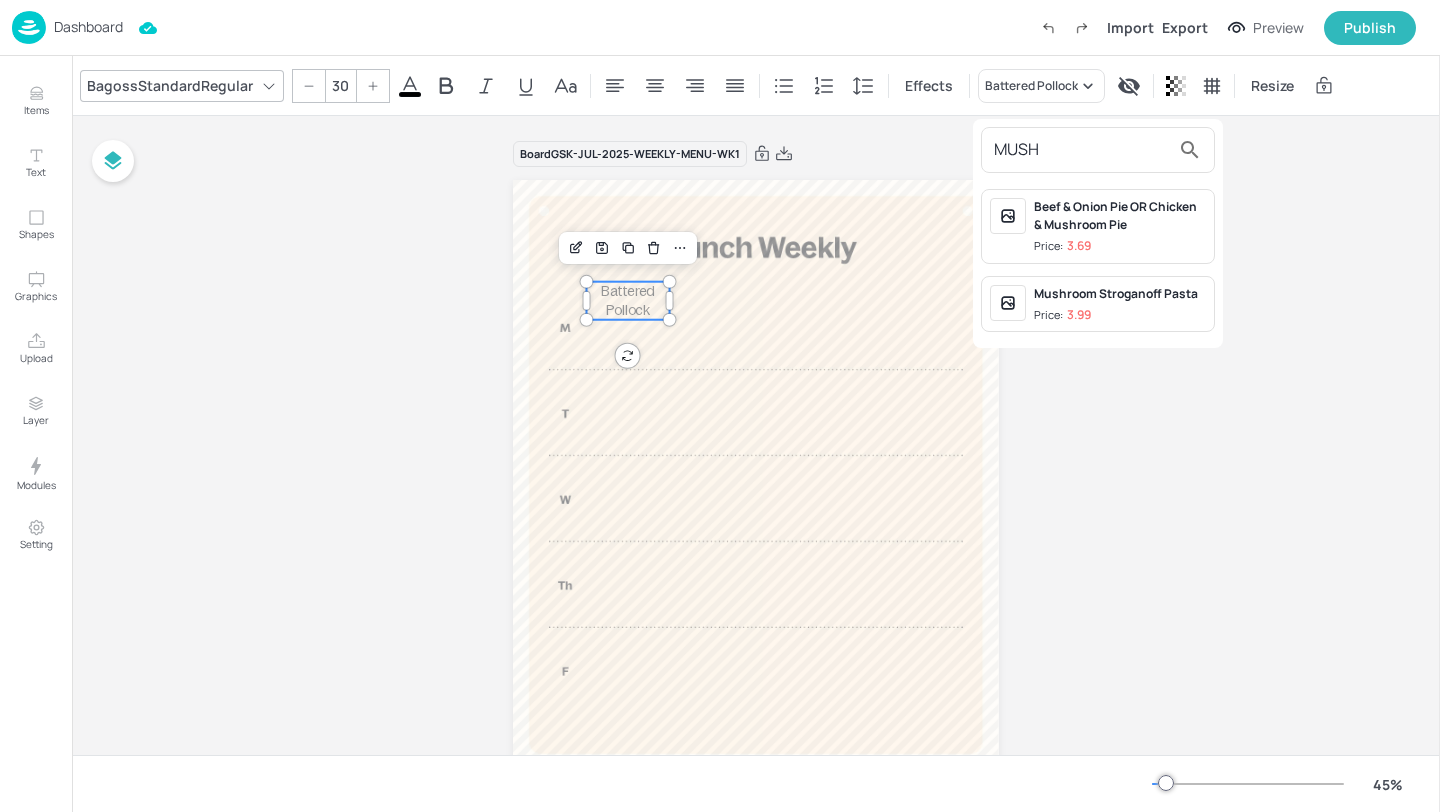 type on "MUSH" 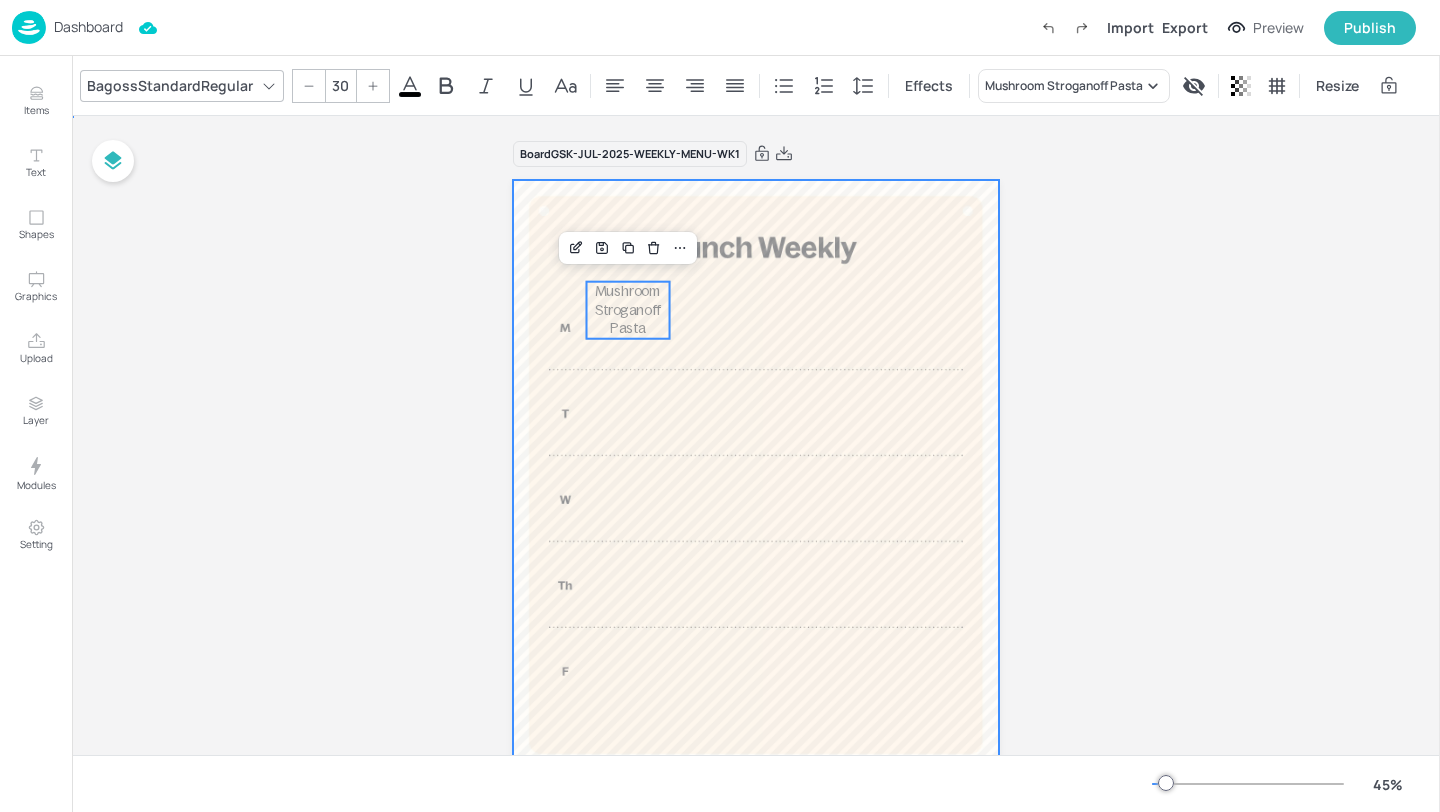 click at bounding box center [756, 475] 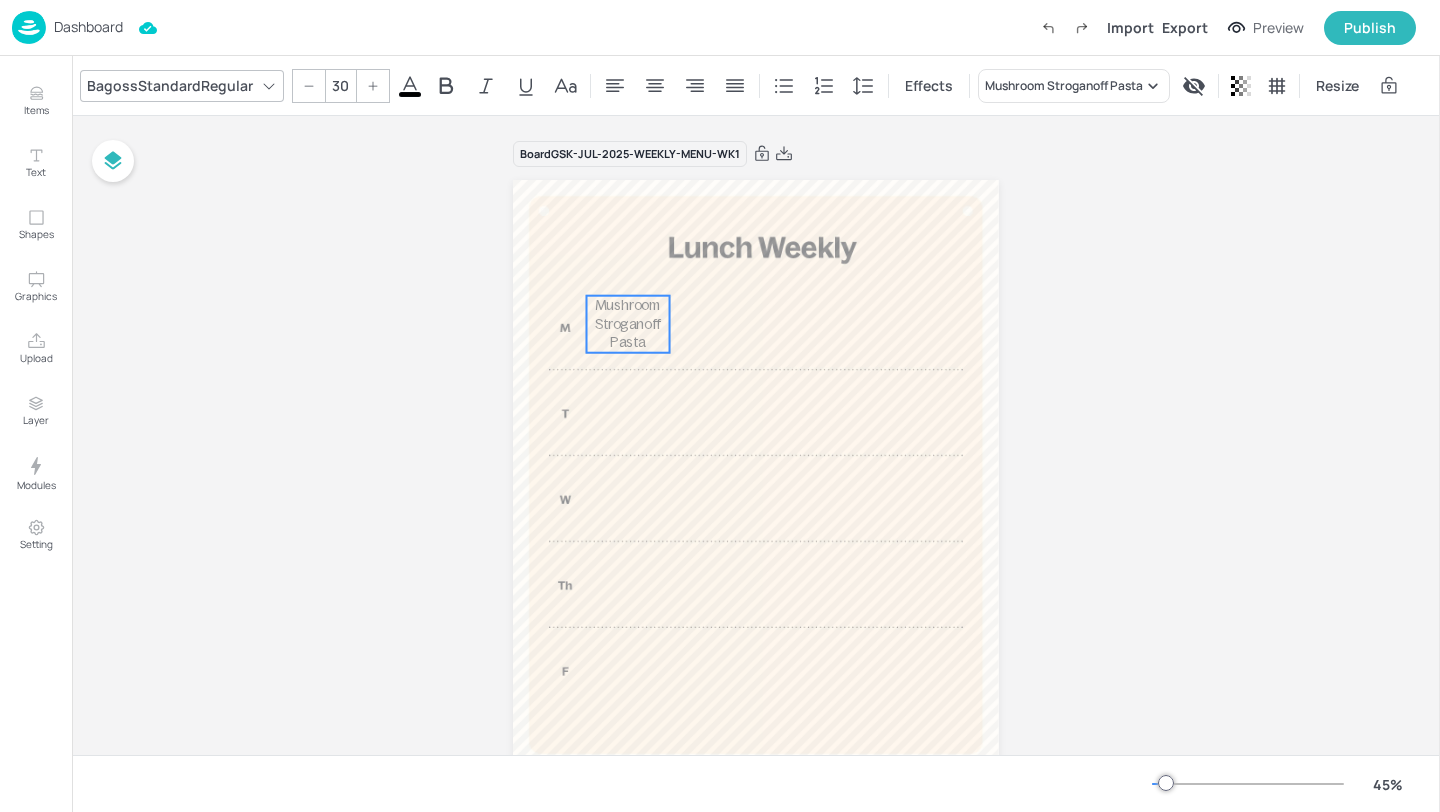 drag, startPoint x: 626, startPoint y: 316, endPoint x: 626, endPoint y: 330, distance: 14 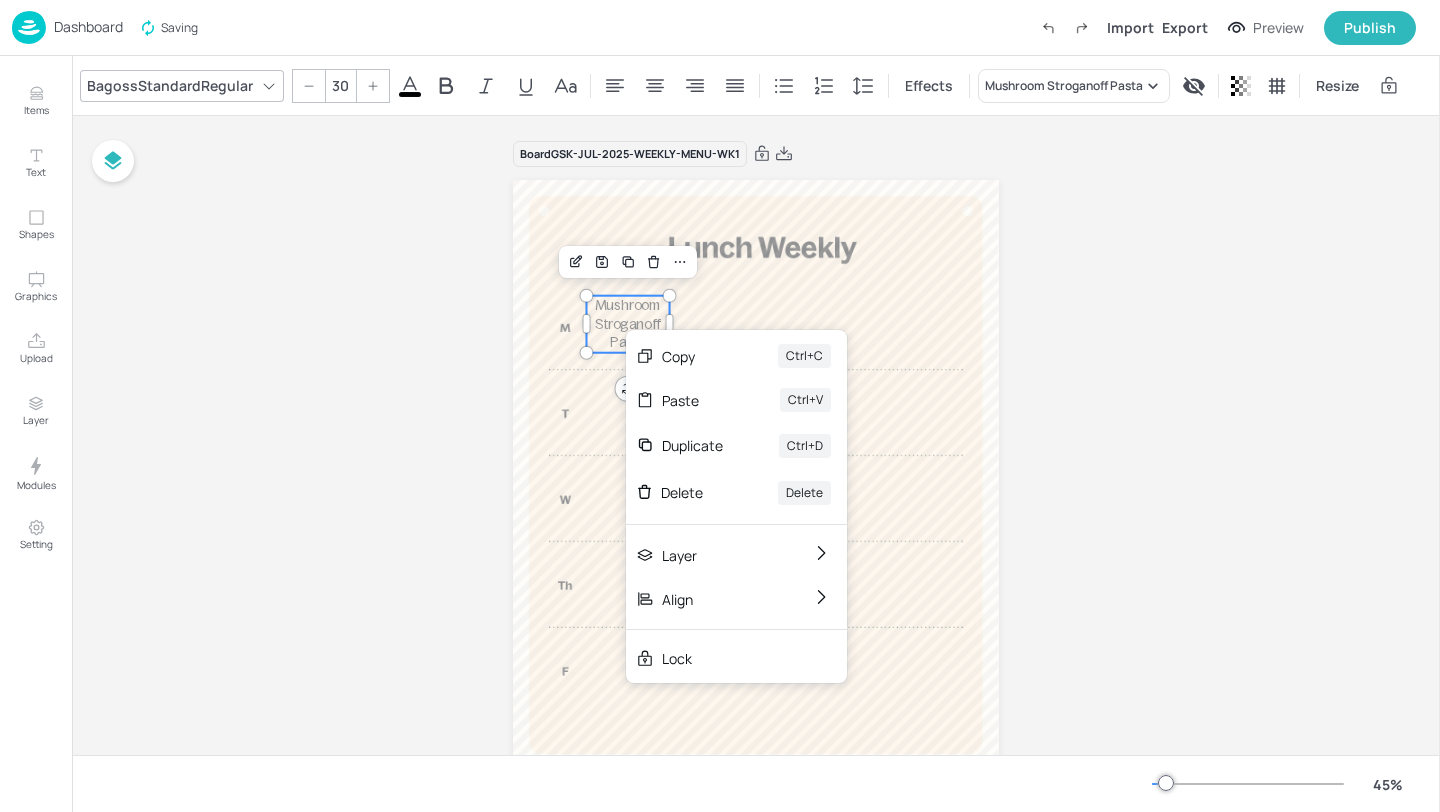 drag, startPoint x: 626, startPoint y: 330, endPoint x: 595, endPoint y: 319, distance: 32.89377 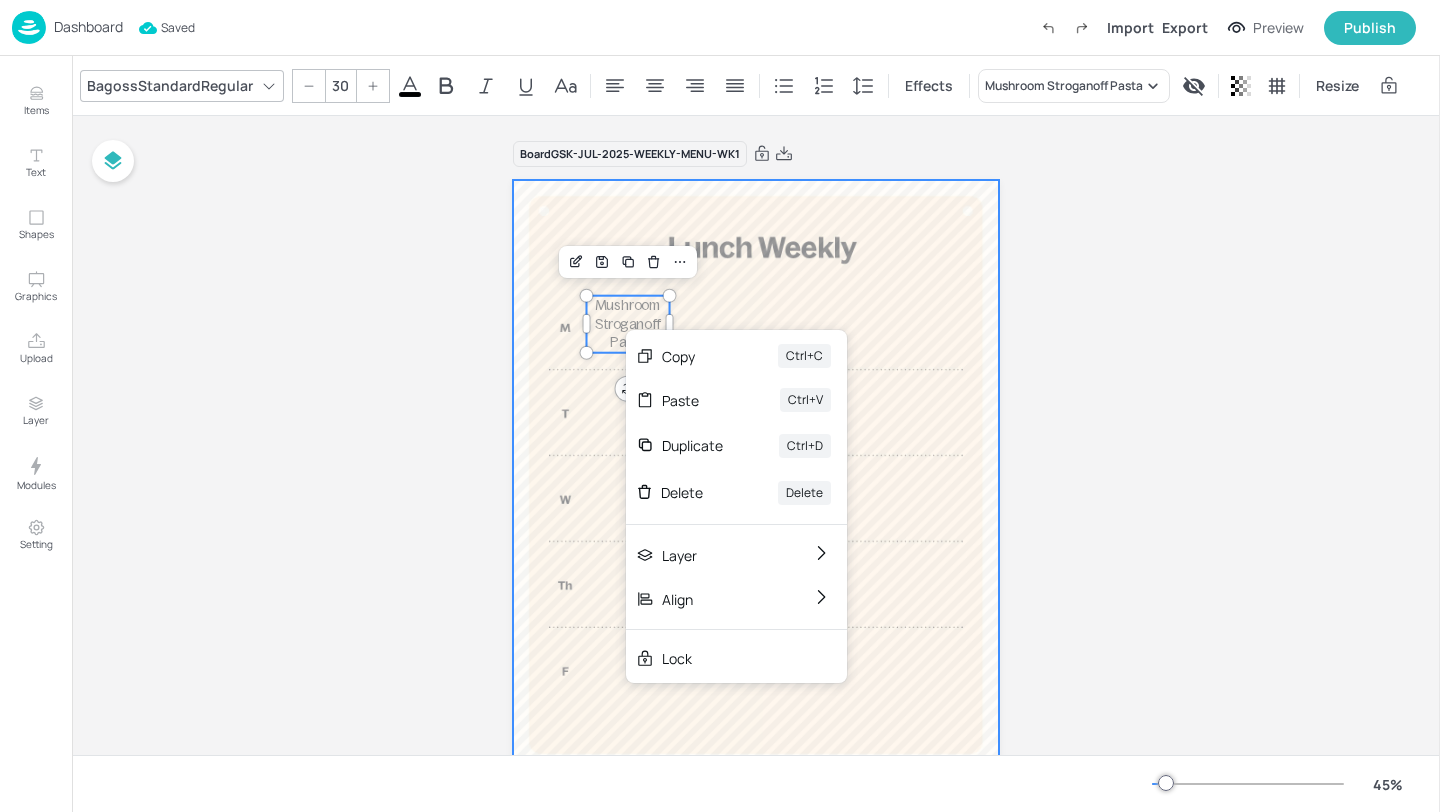 click at bounding box center [756, 475] 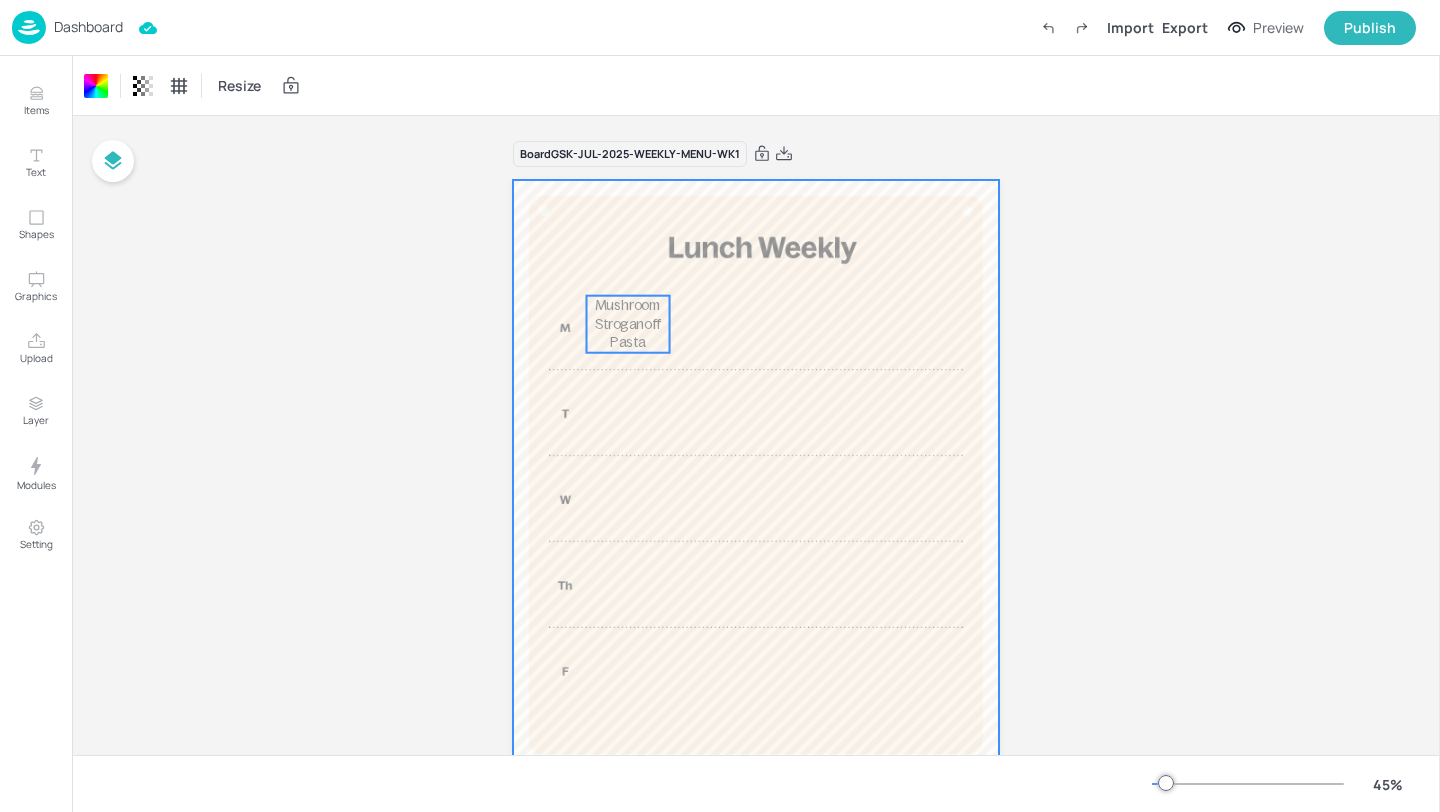click on "Mushroom Stroganoff Pasta" at bounding box center [628, 324] 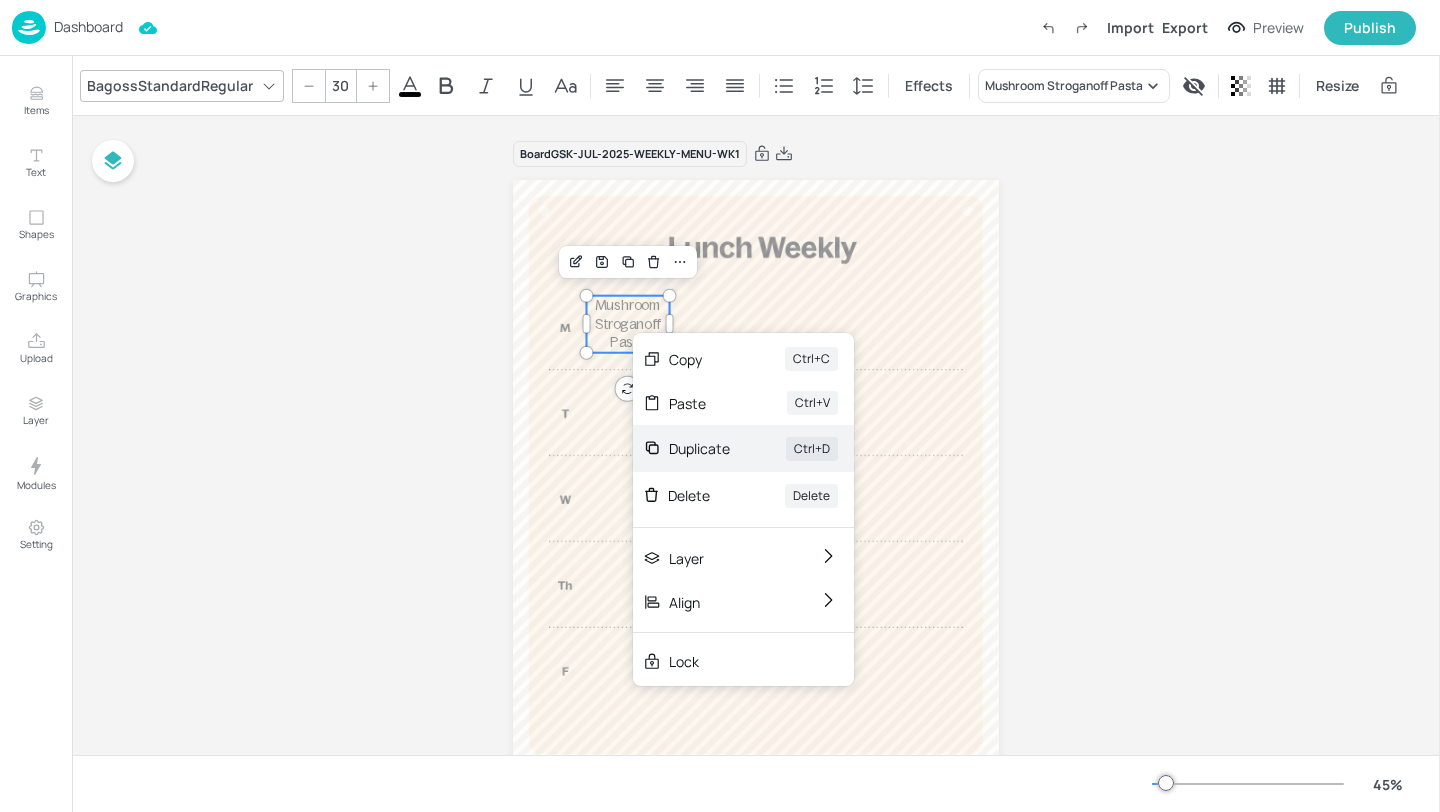 click on "Duplicate Ctrl+D" at bounding box center (743, 448) 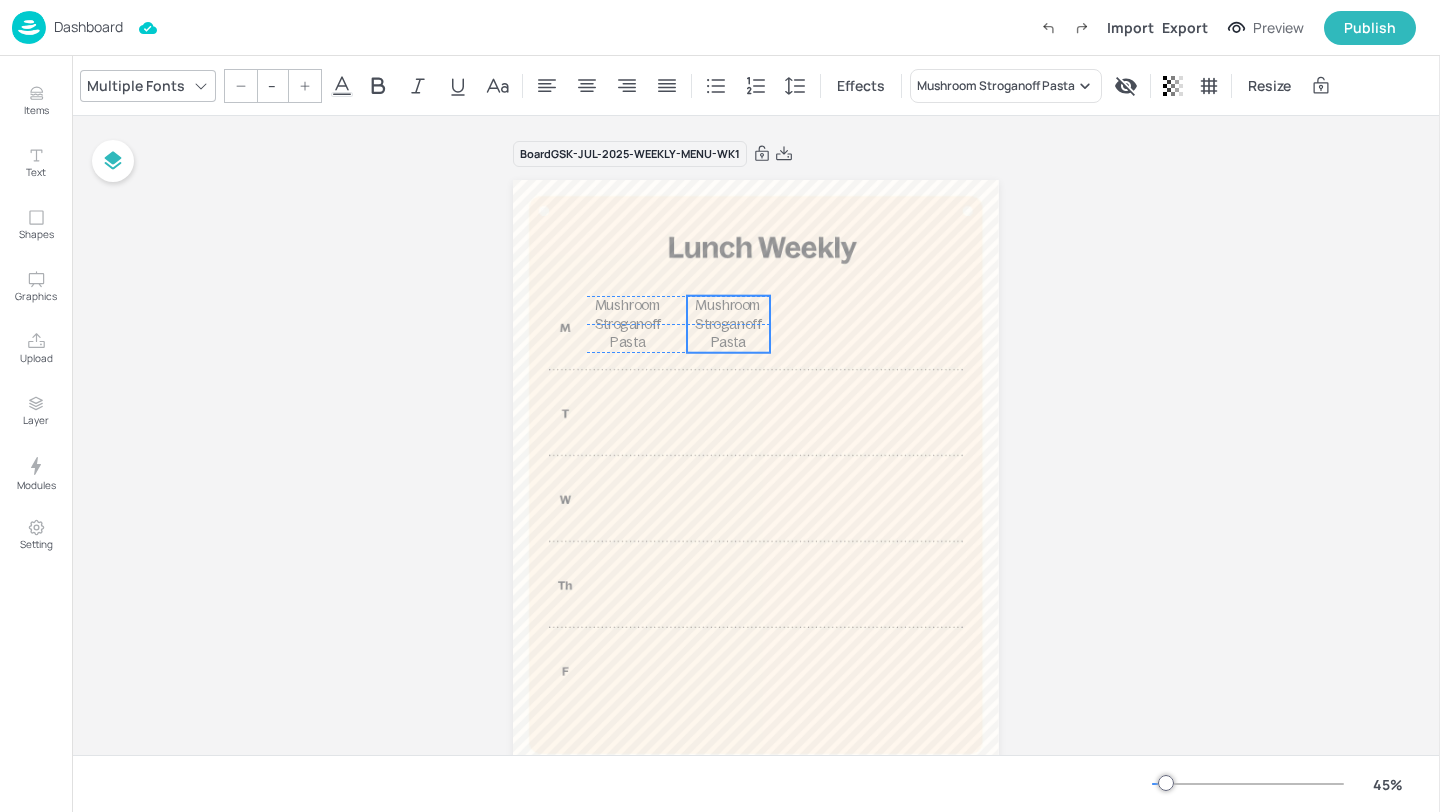 drag, startPoint x: 629, startPoint y: 350, endPoint x: 725, endPoint y: 344, distance: 96.18732 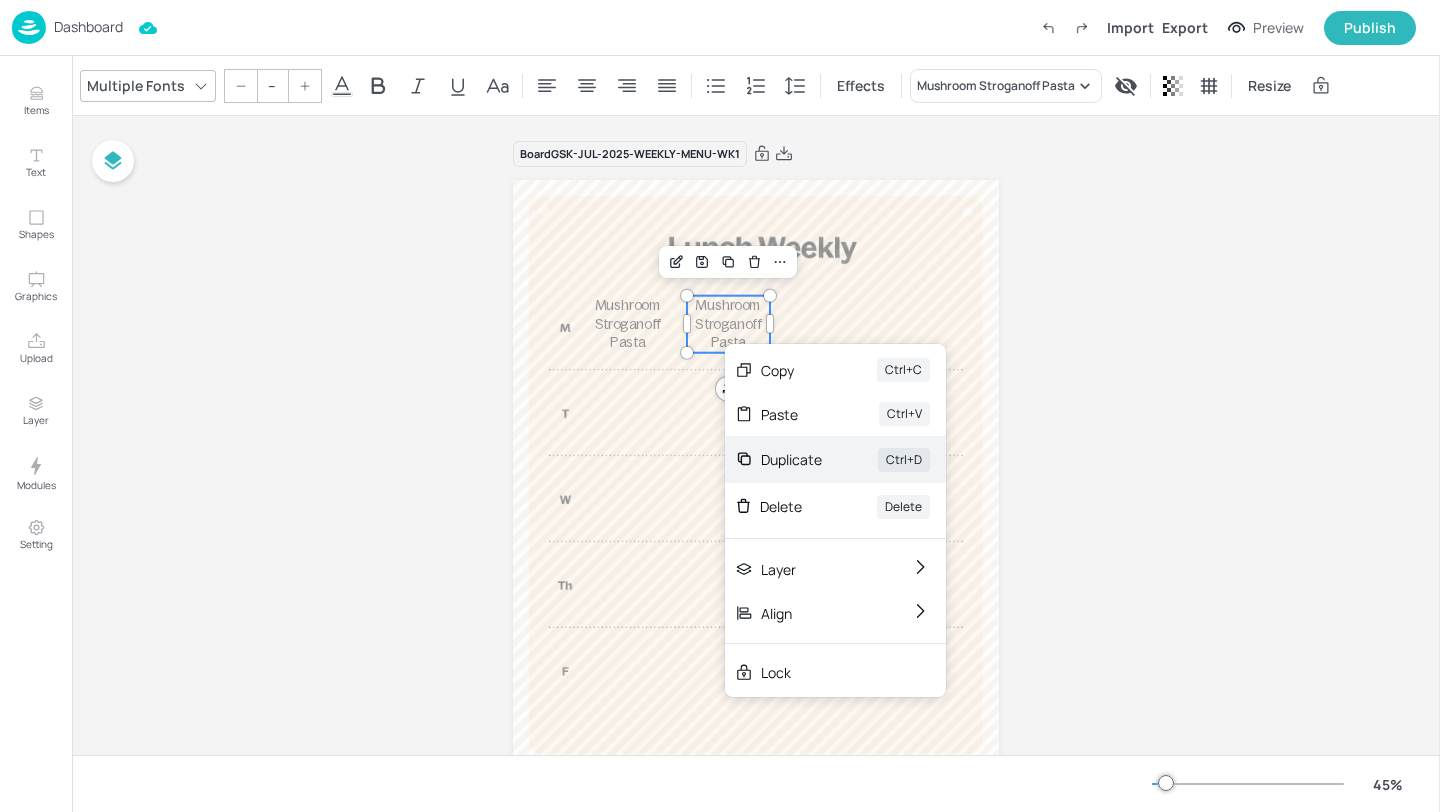 click on "Duplicate" at bounding box center (791, 459) 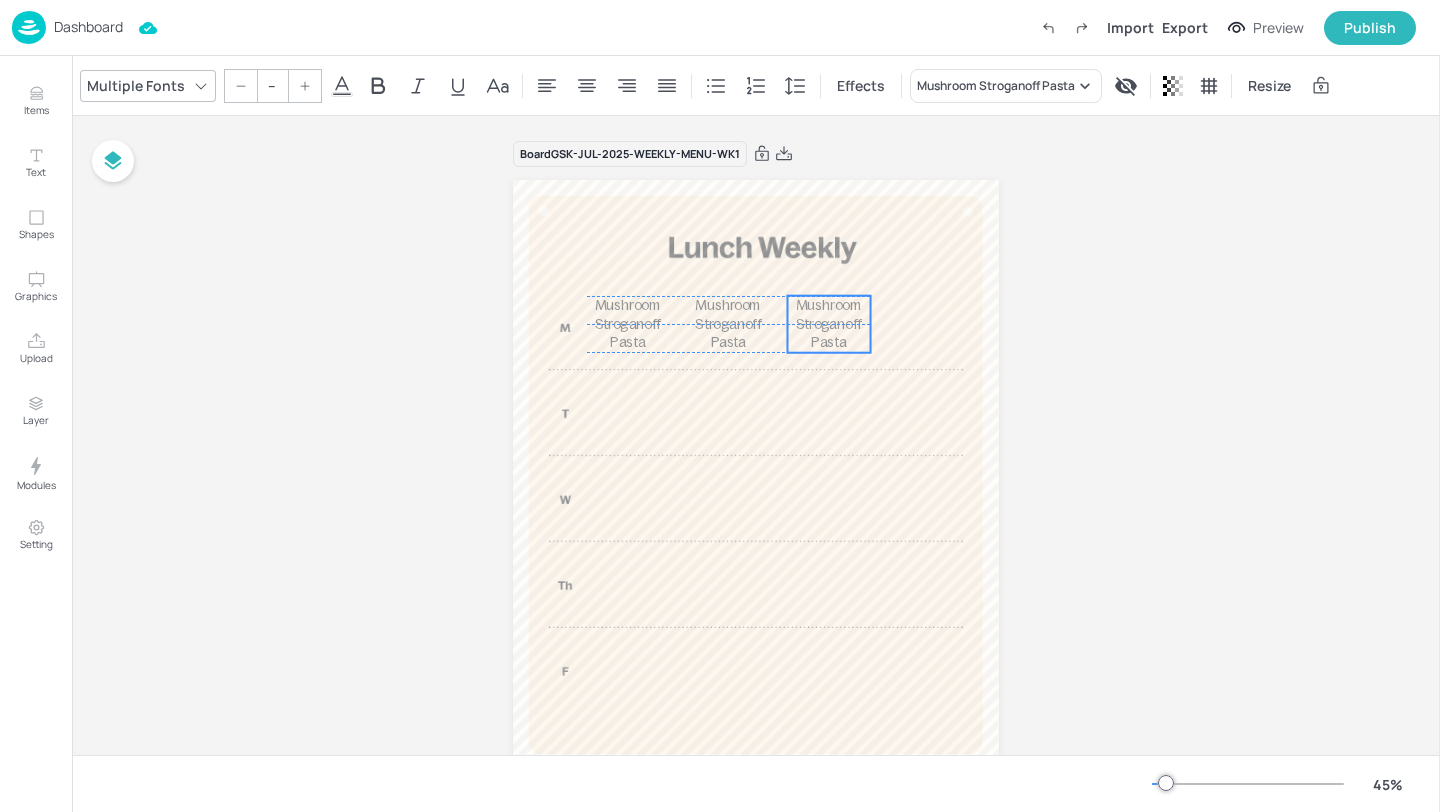 drag, startPoint x: 729, startPoint y: 348, endPoint x: 825, endPoint y: 343, distance: 96.13012 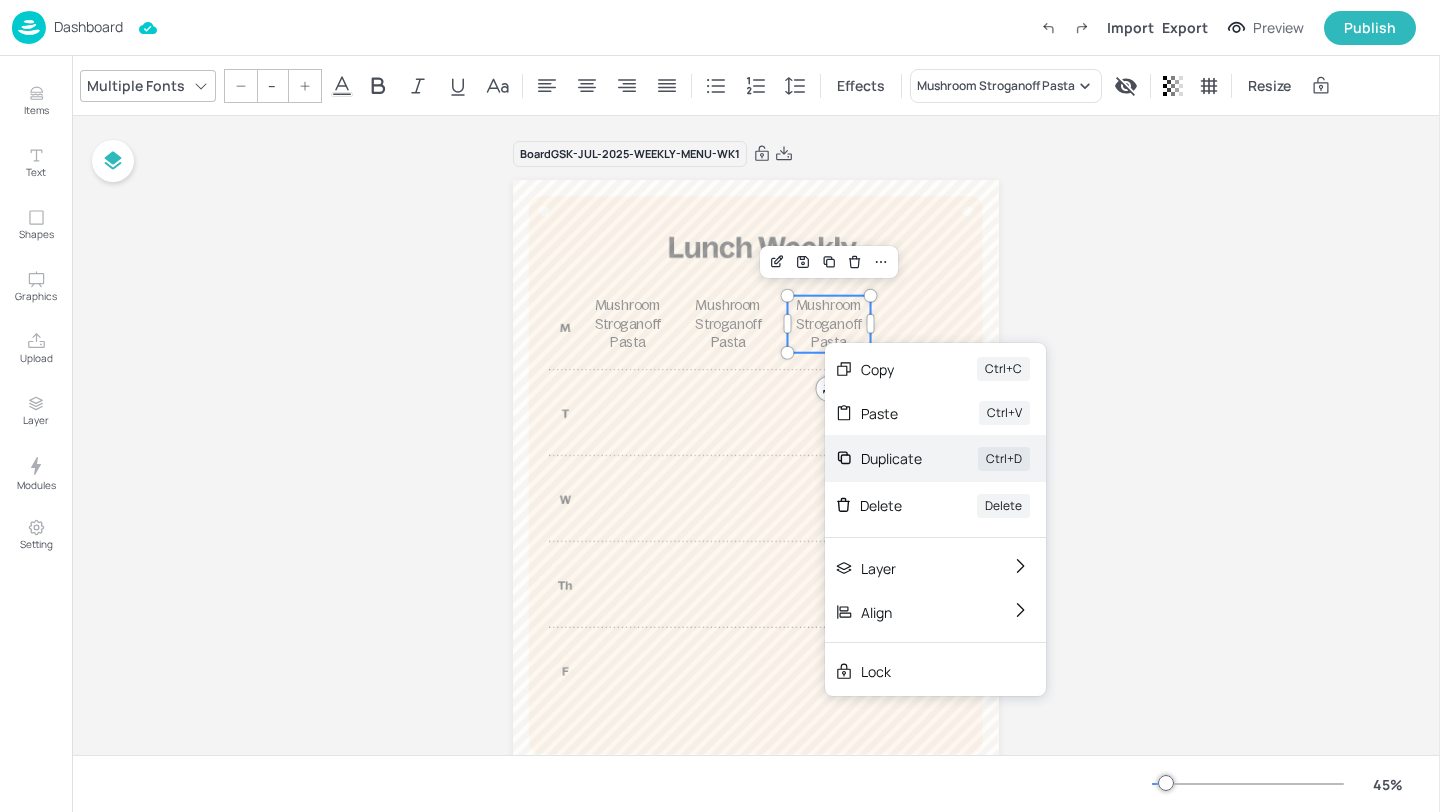 click on "Duplicate" at bounding box center (891, 458) 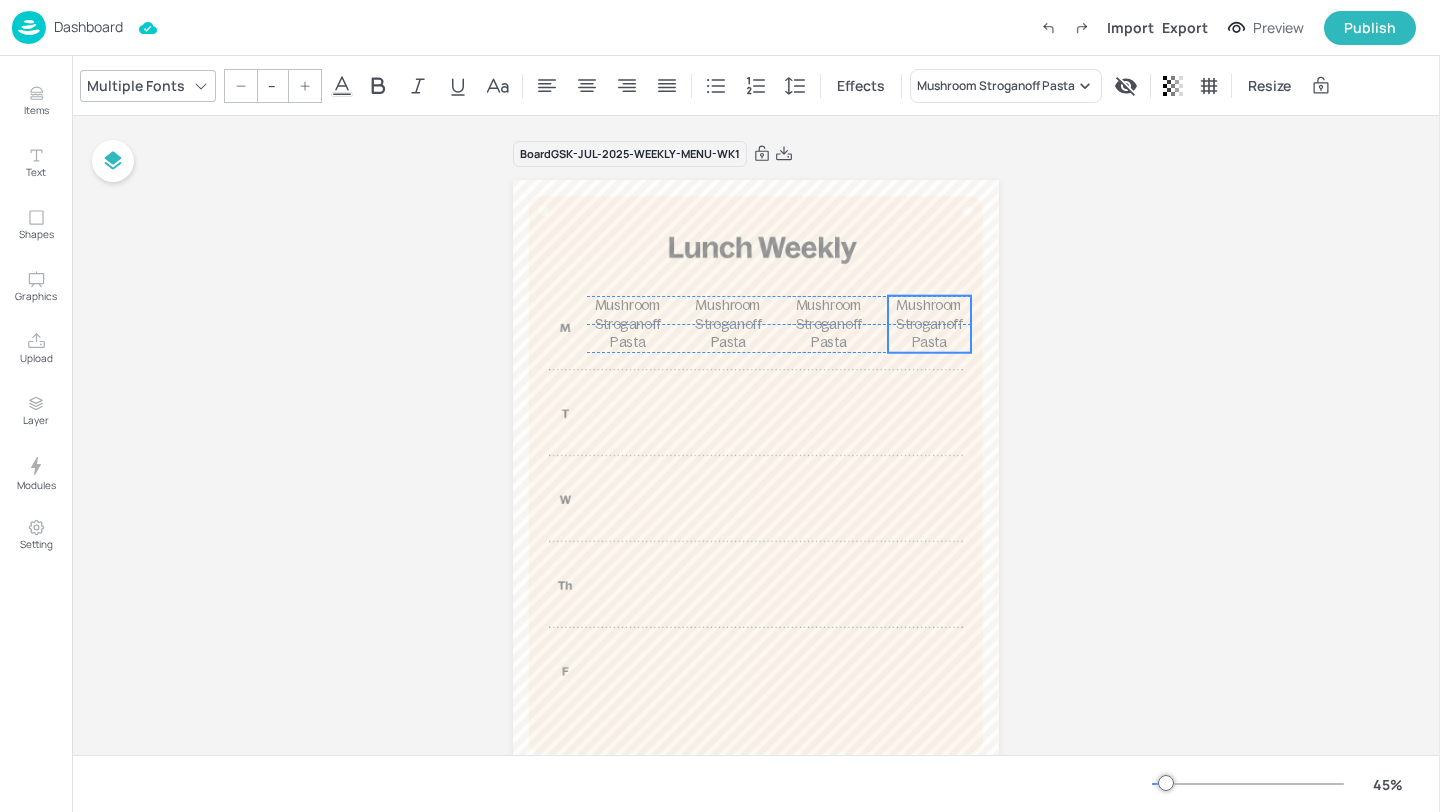 drag, startPoint x: 817, startPoint y: 326, endPoint x: 913, endPoint y: 319, distance: 96.25487 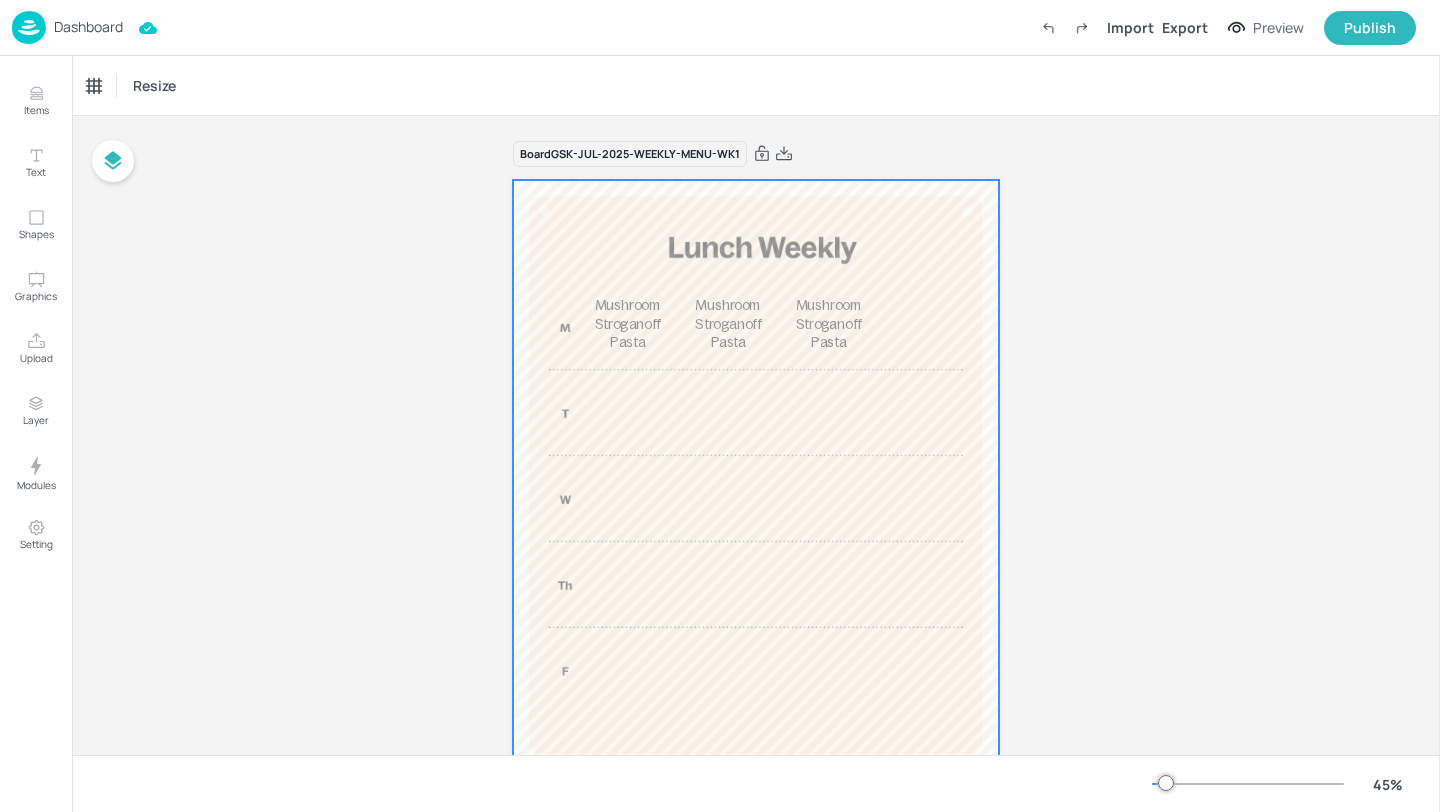 click at bounding box center (756, 475) 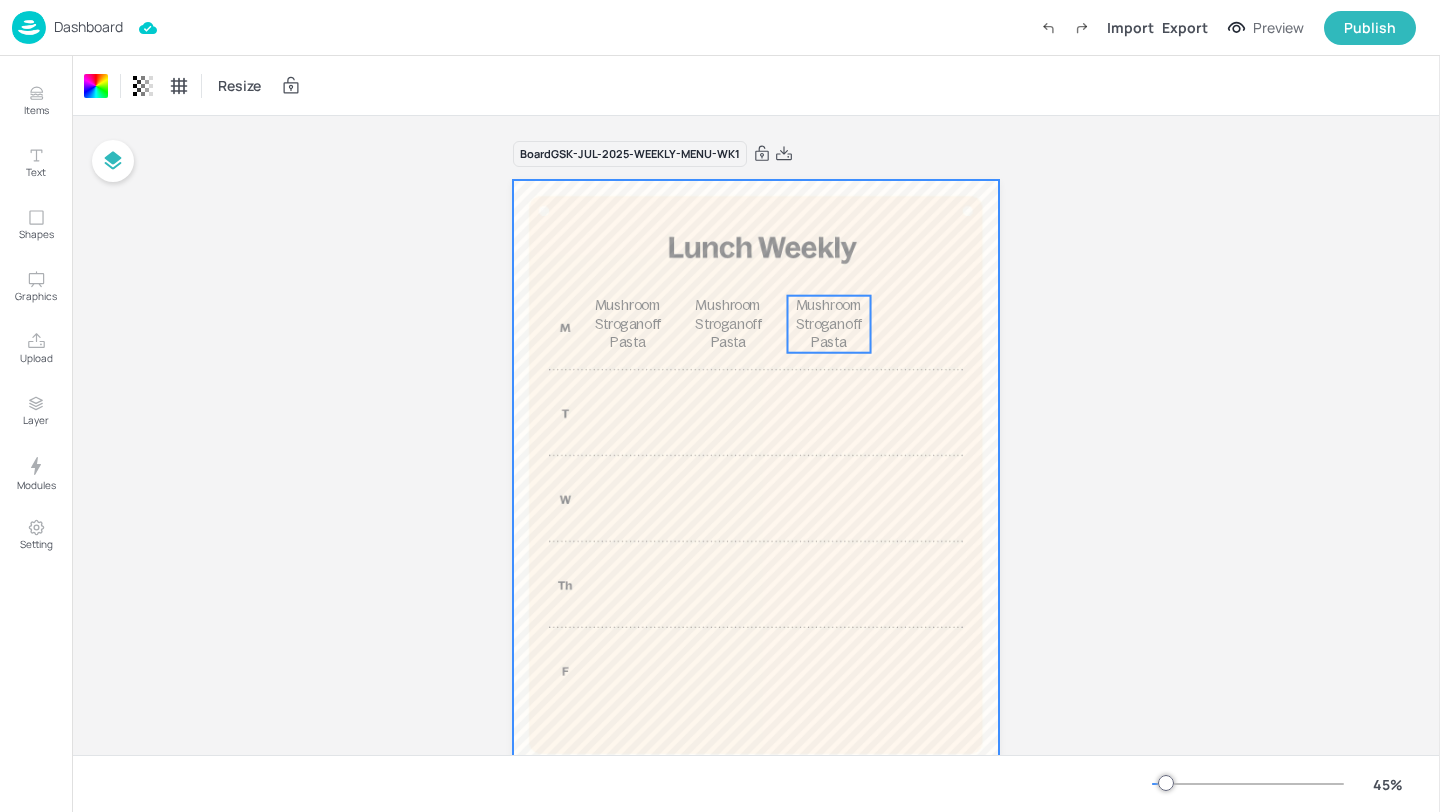 click on "Mushroom Stroganoff Pasta" at bounding box center (829, 323) 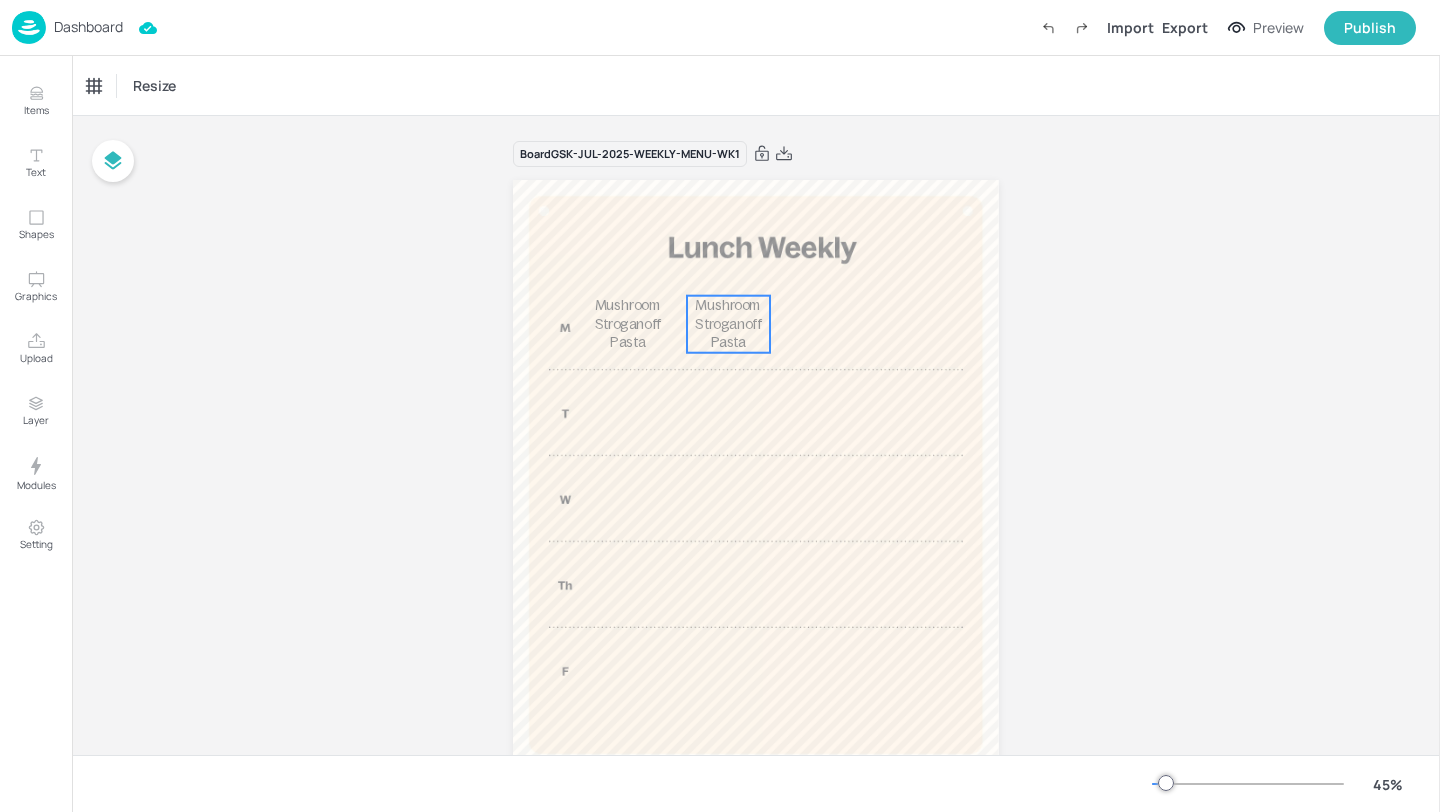 click on "Mushroom Stroganoff Pasta" at bounding box center (728, 324) 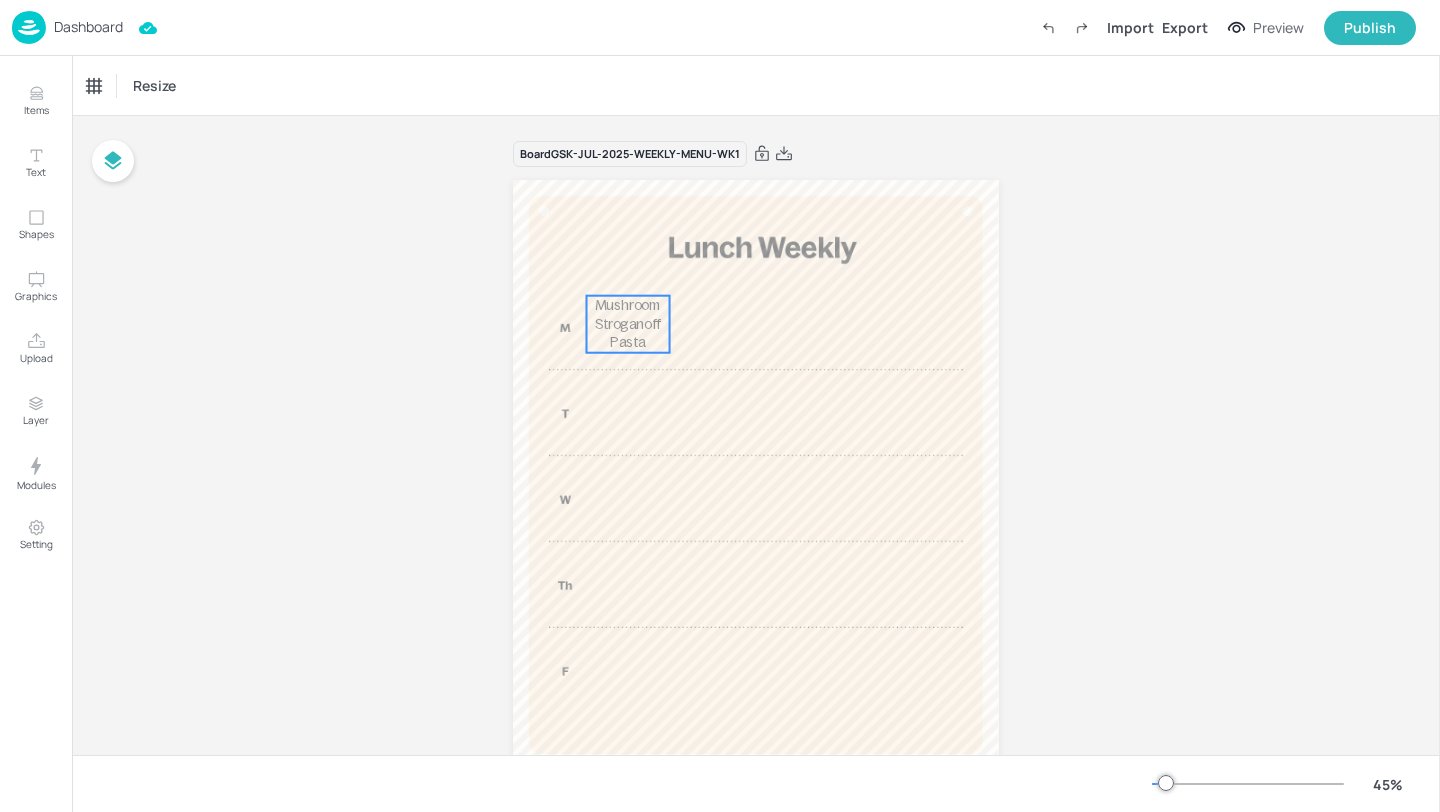 click on "Mushroom Stroganoff Pasta" at bounding box center [628, 324] 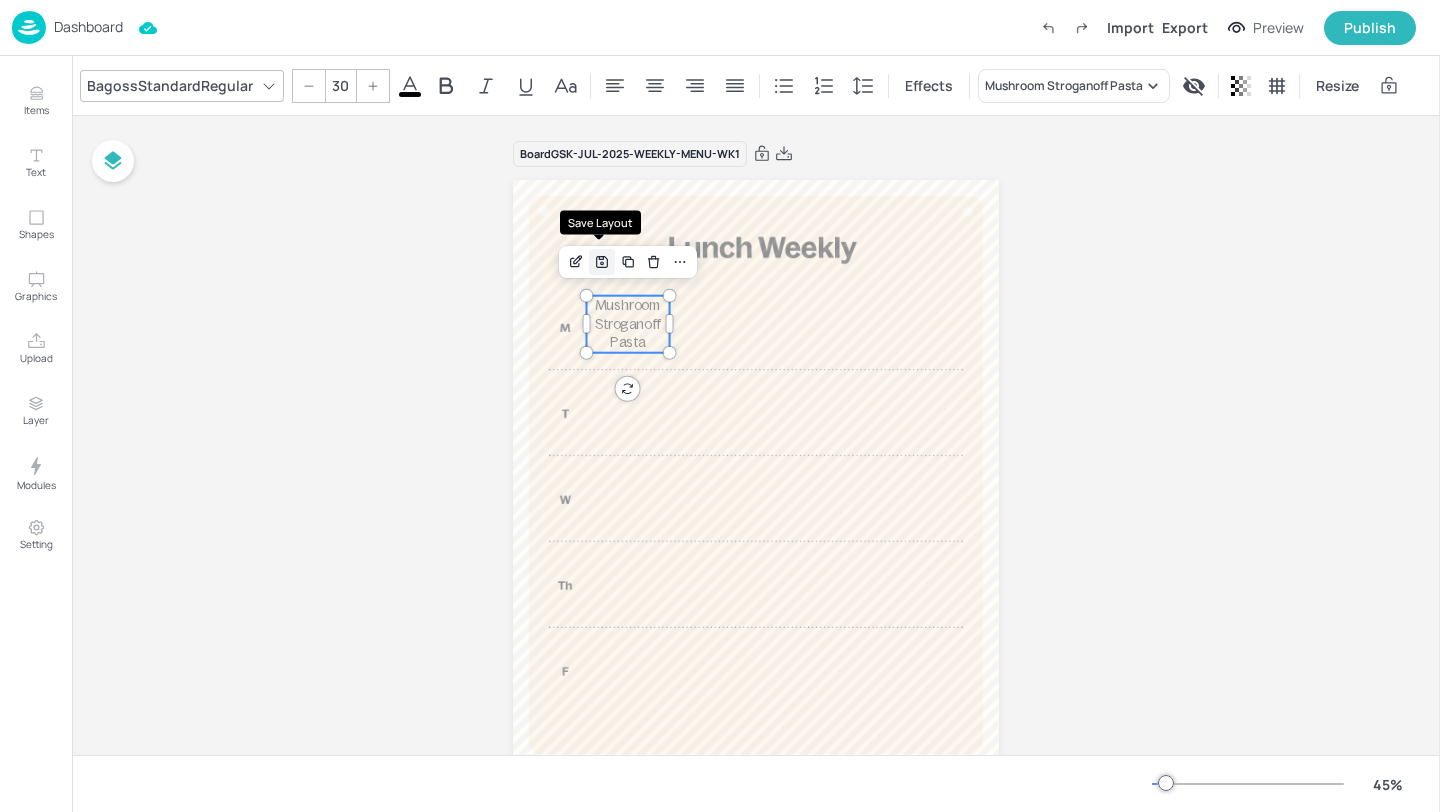 click 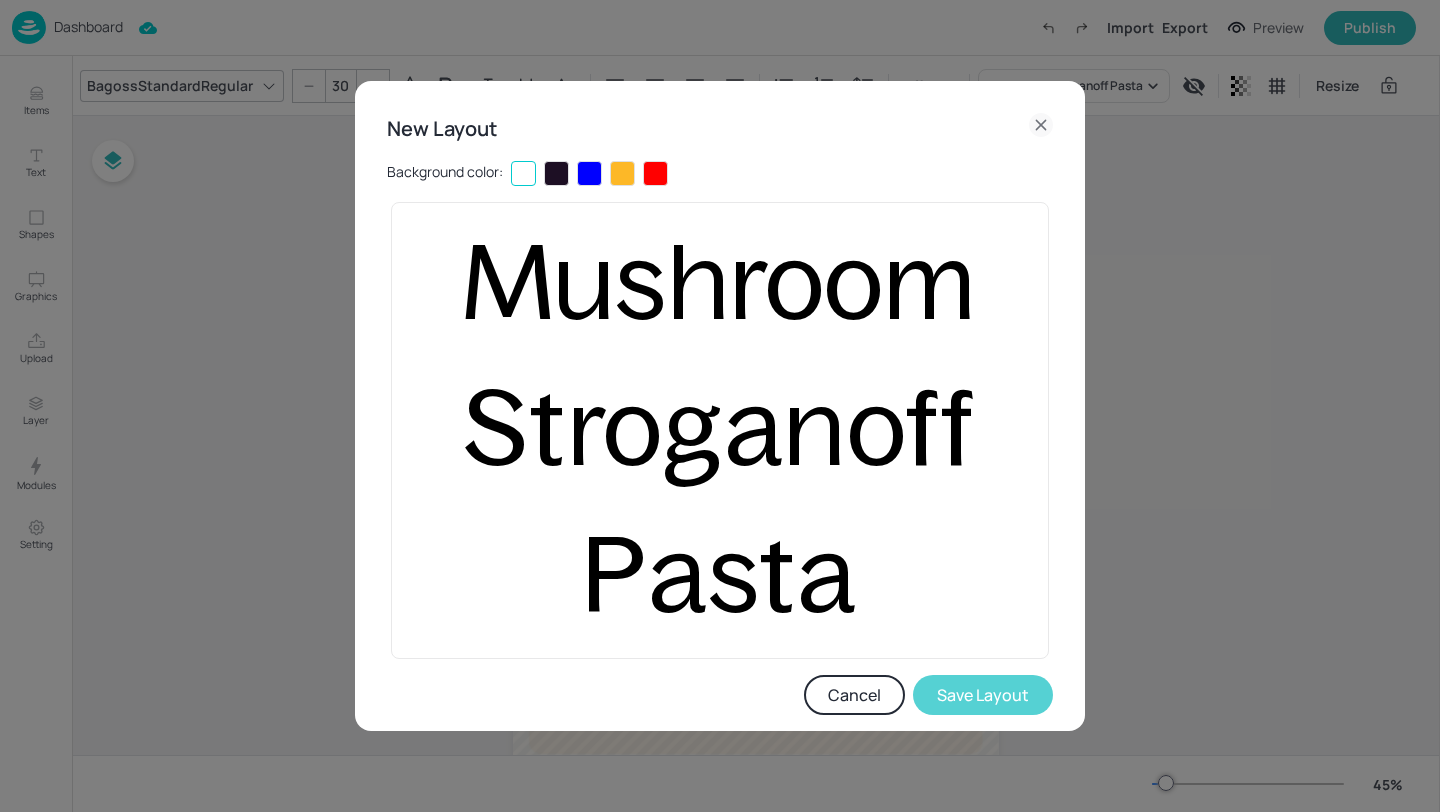 click on "Save Layout" at bounding box center [983, 695] 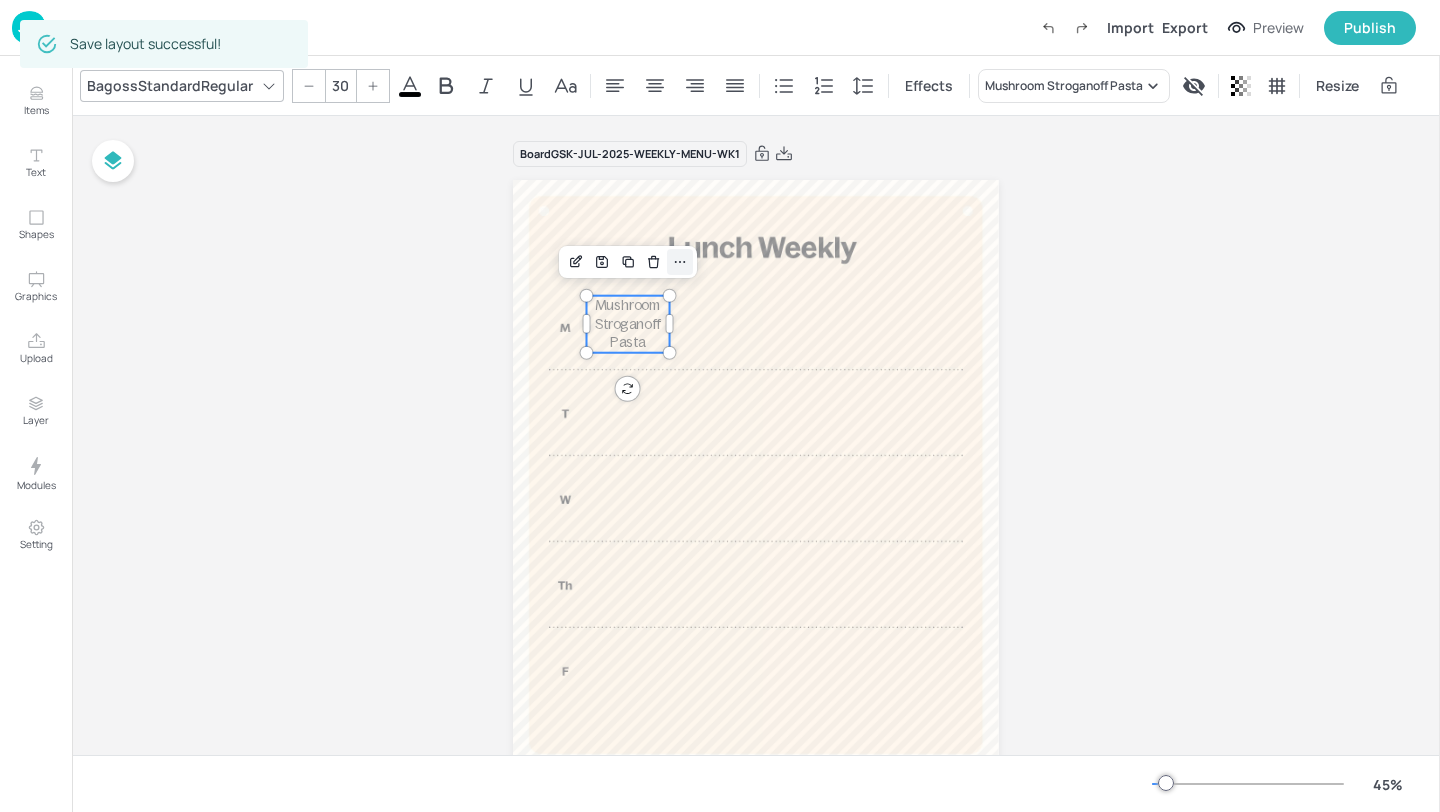 click 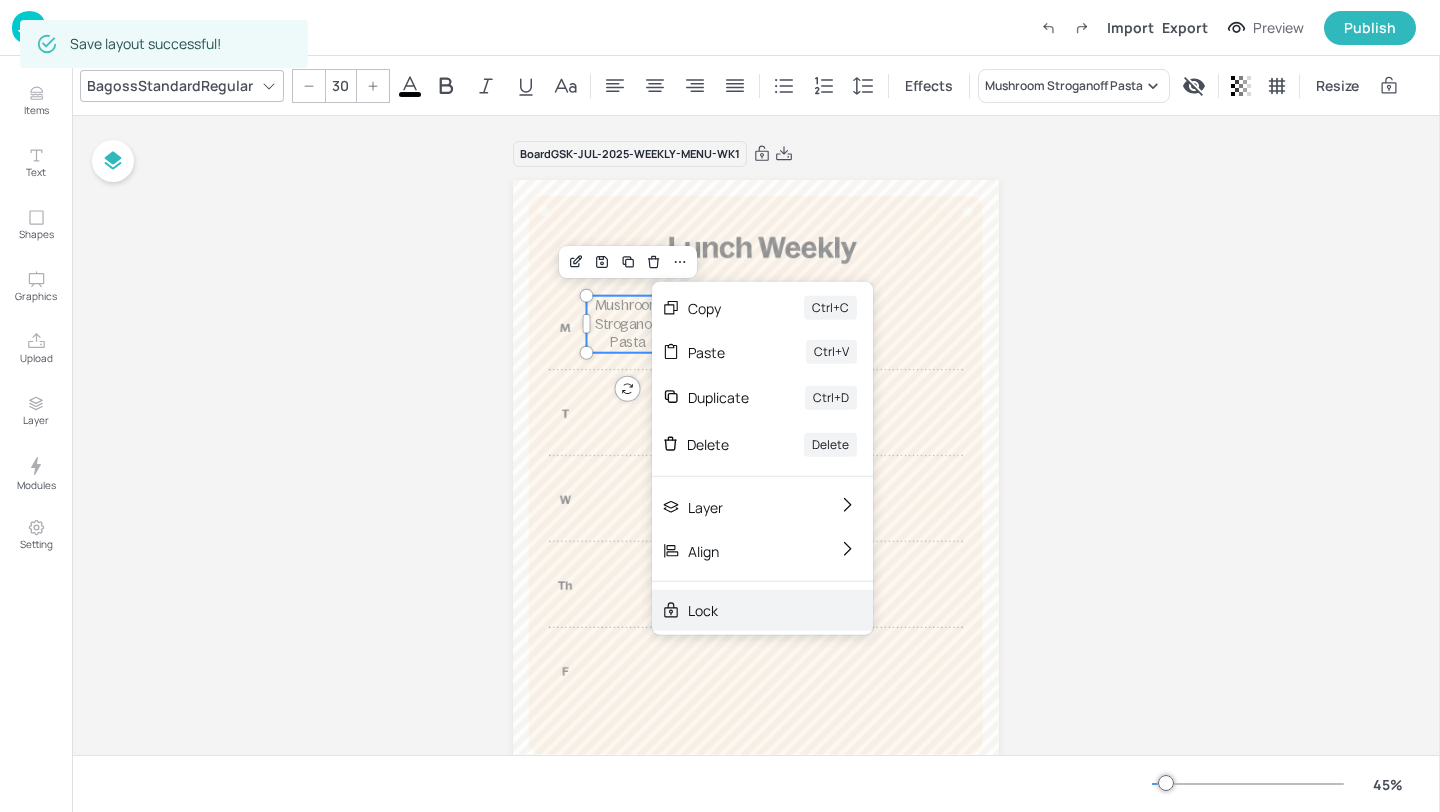 click on "Lock" at bounding box center [762, 610] 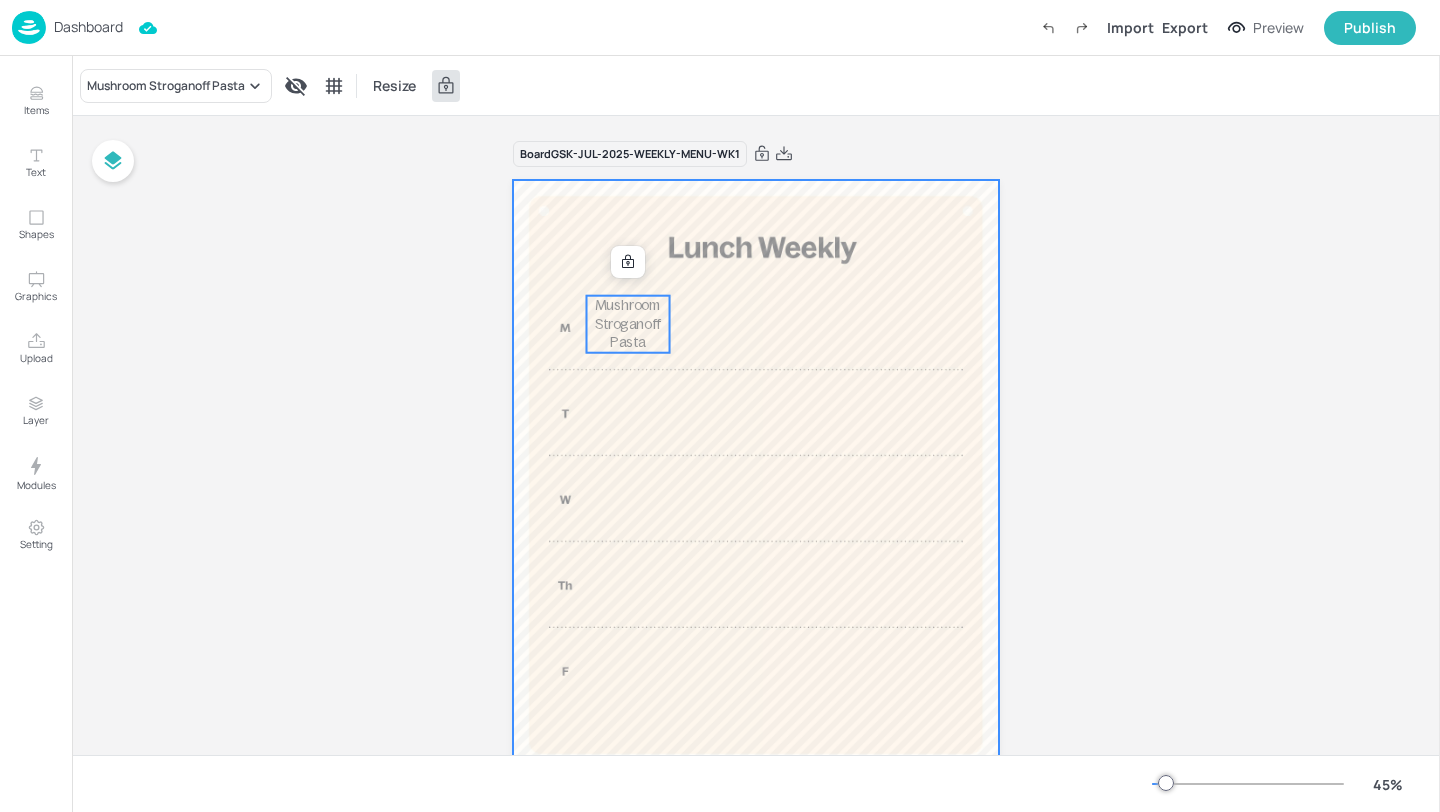 click at bounding box center [756, 475] 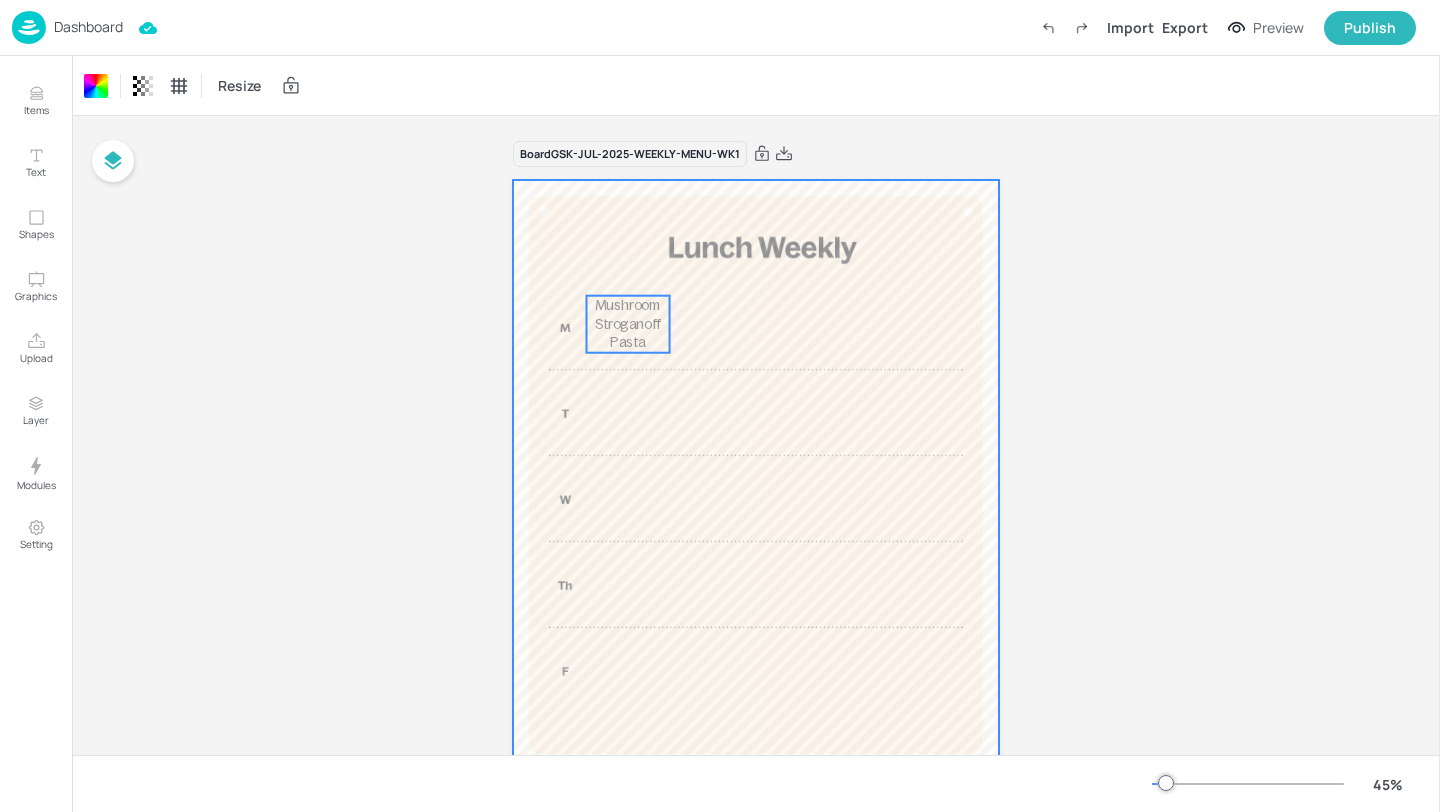 click on "Mushroom Stroganoff Pasta" at bounding box center [628, 323] 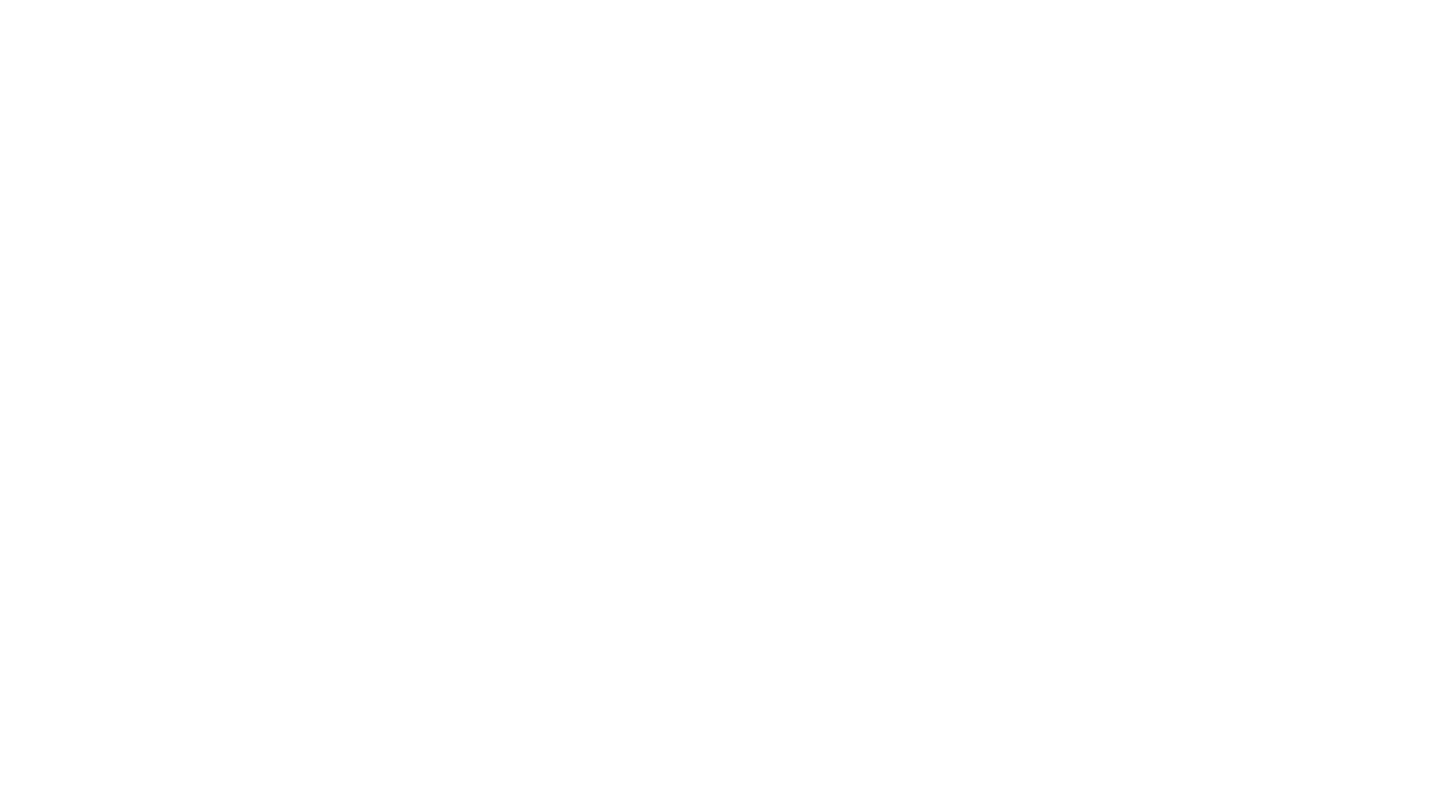 scroll, scrollTop: 0, scrollLeft: 0, axis: both 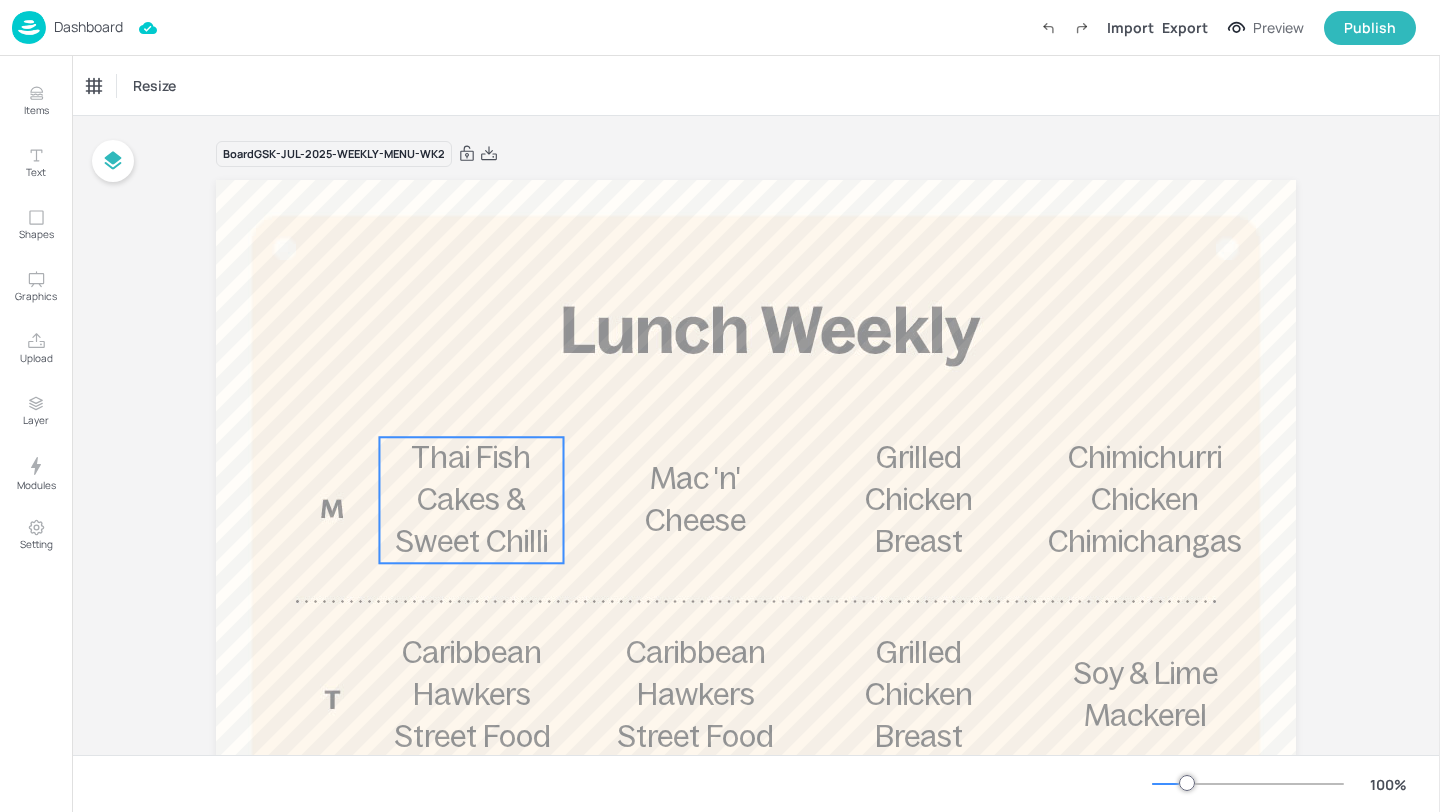 click on "Thai Fish Cakes & Sweet Chilli" at bounding box center (471, 499) 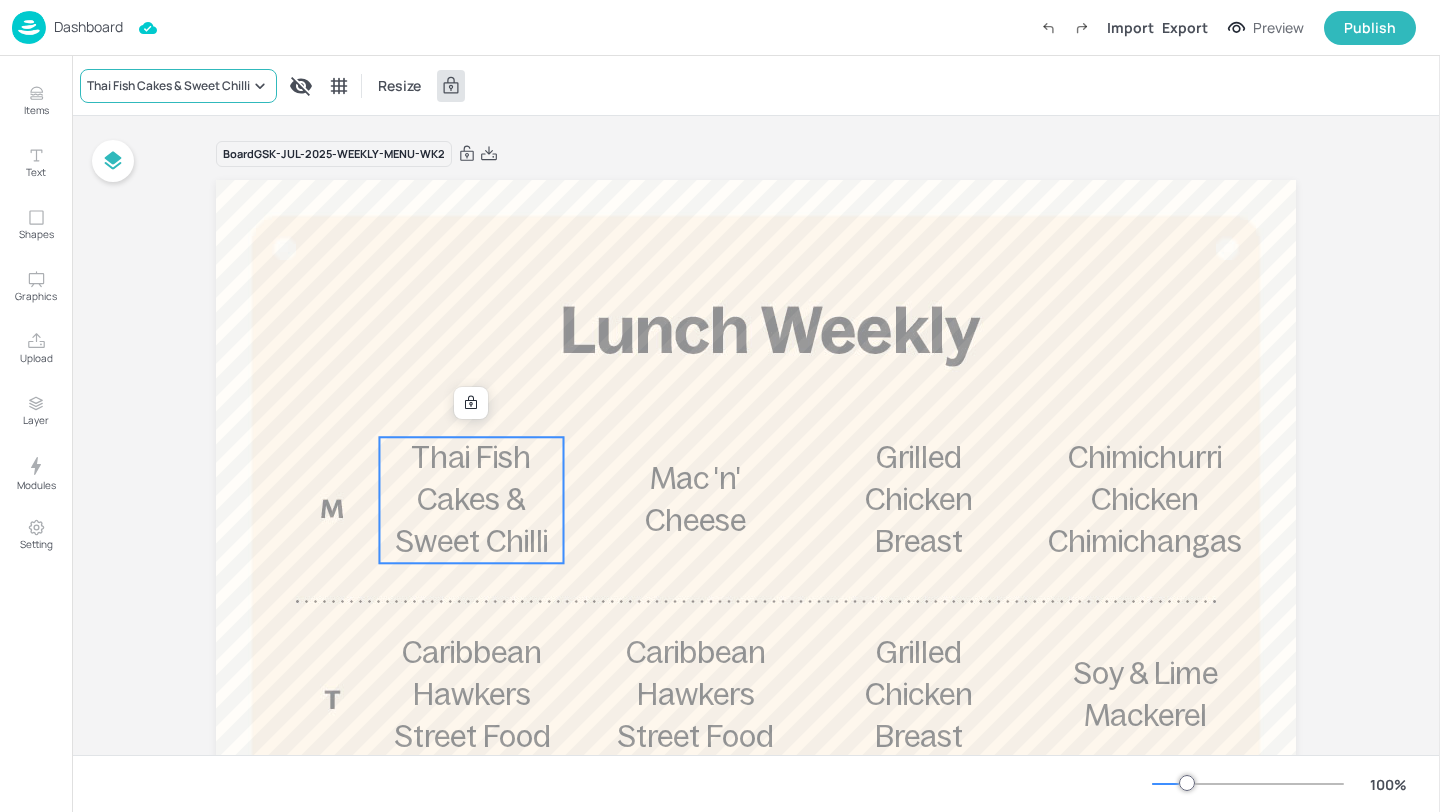 click on "Thai Fish Cakes & Sweet Chilli" at bounding box center [168, 86] 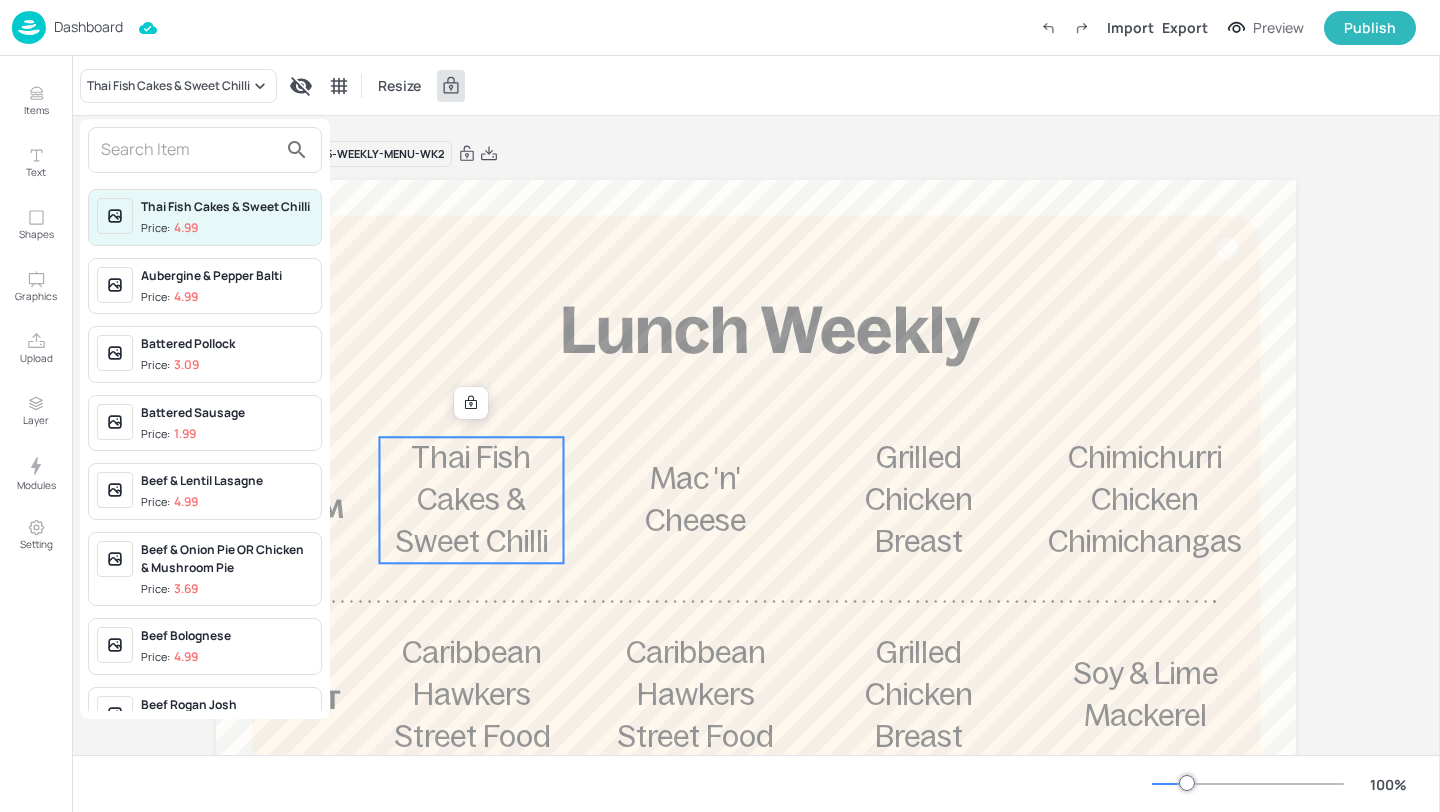 click at bounding box center (189, 150) 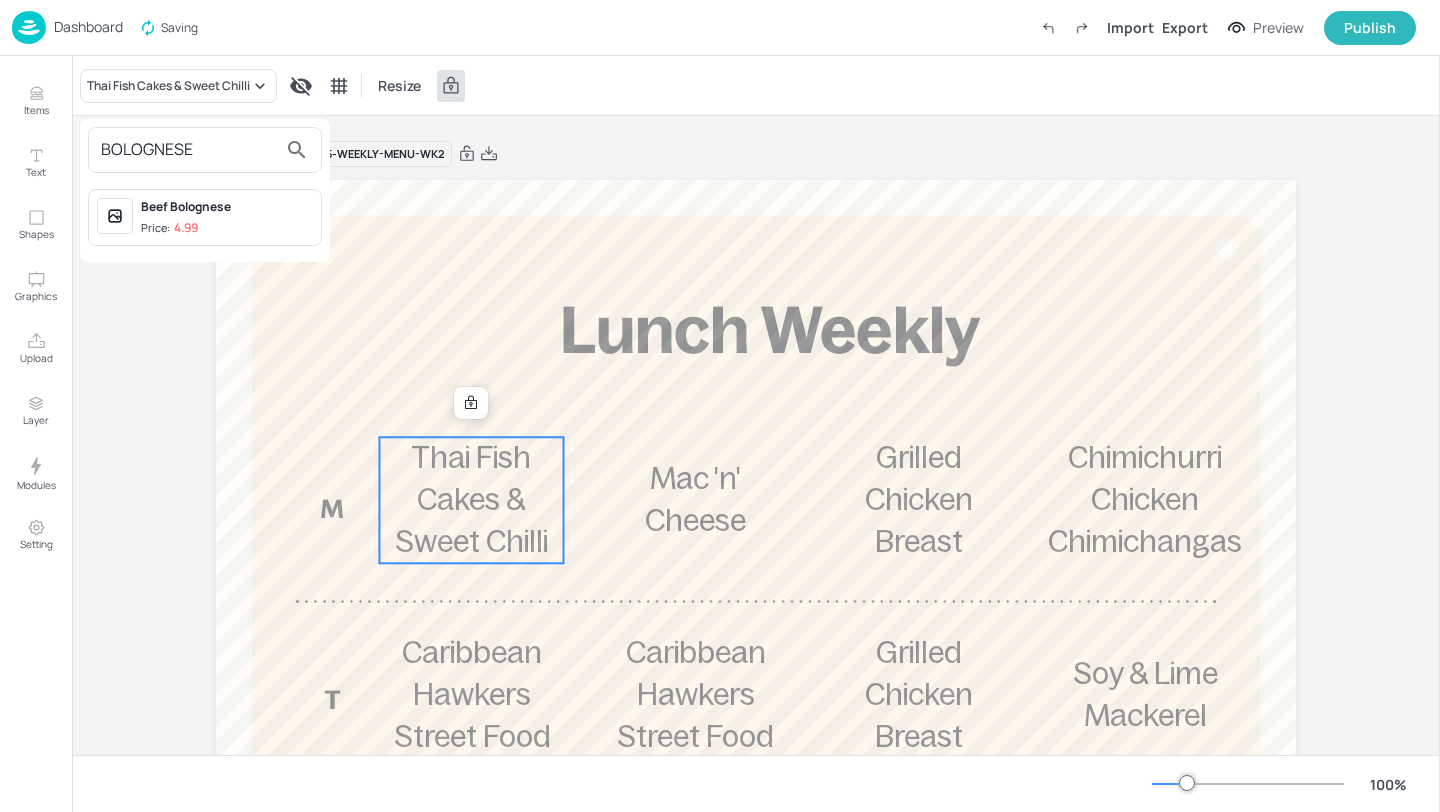 type on "BOLOGNESE" 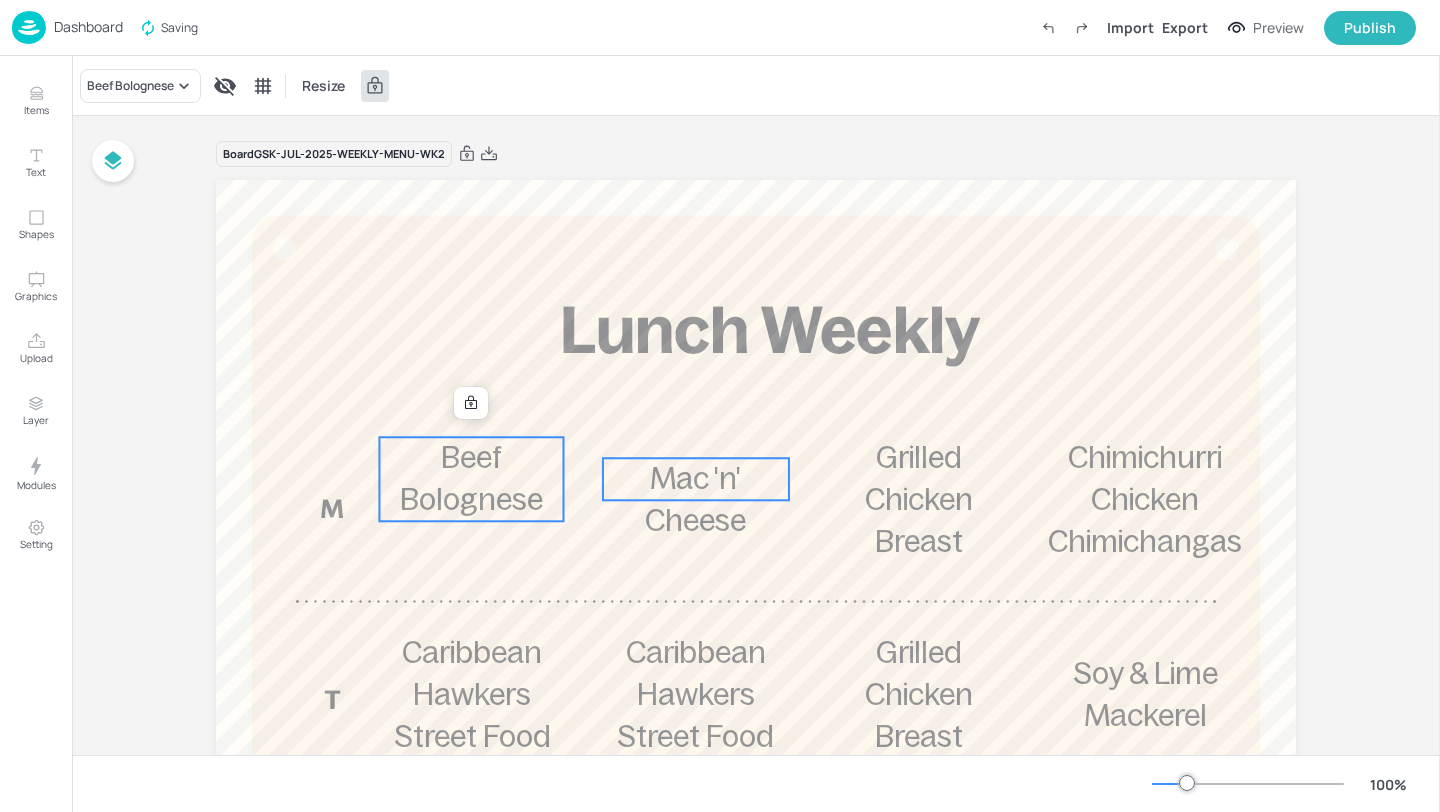 click on "Mac 'n' Cheese" at bounding box center [695, 499] 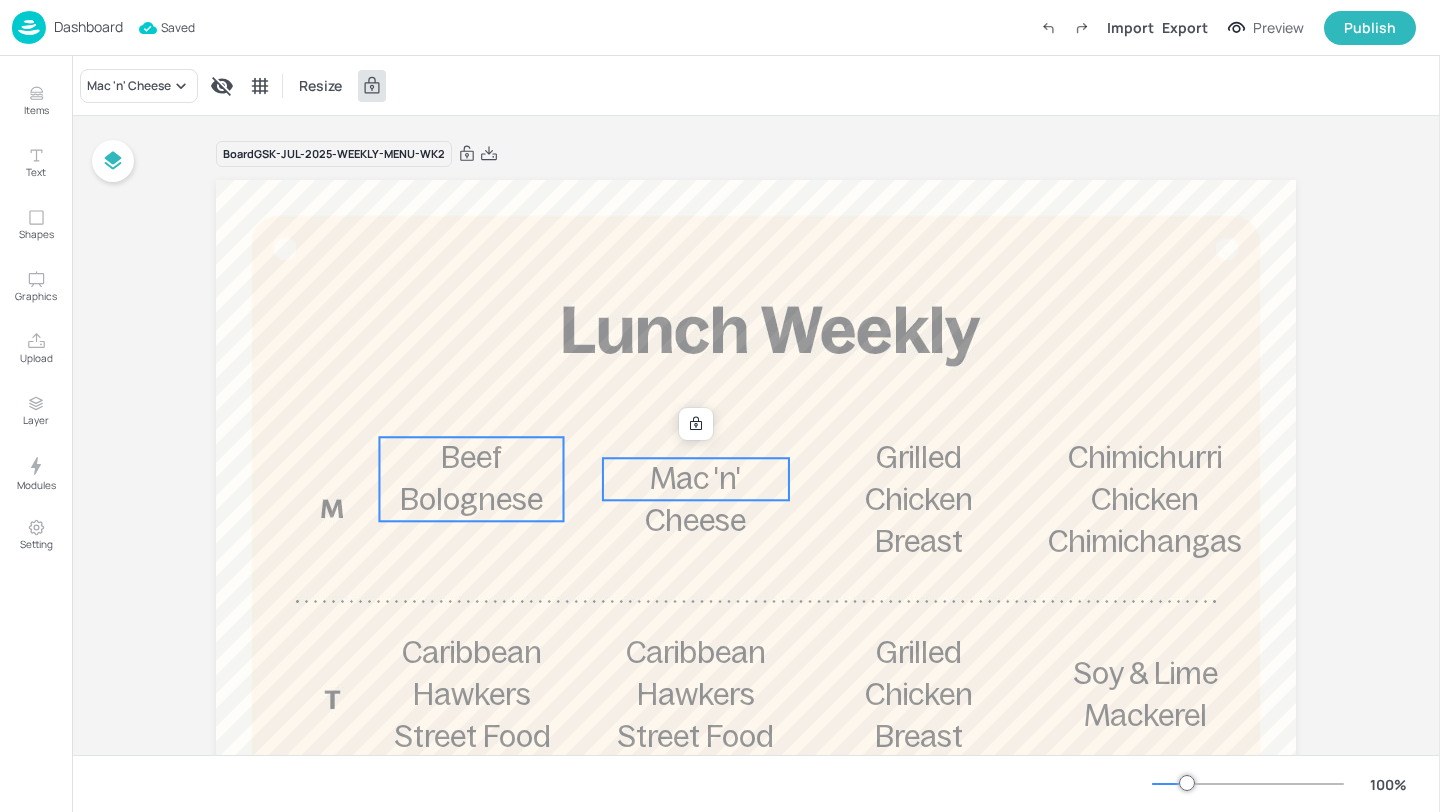 click on "Beef Bolognese" at bounding box center (471, 478) 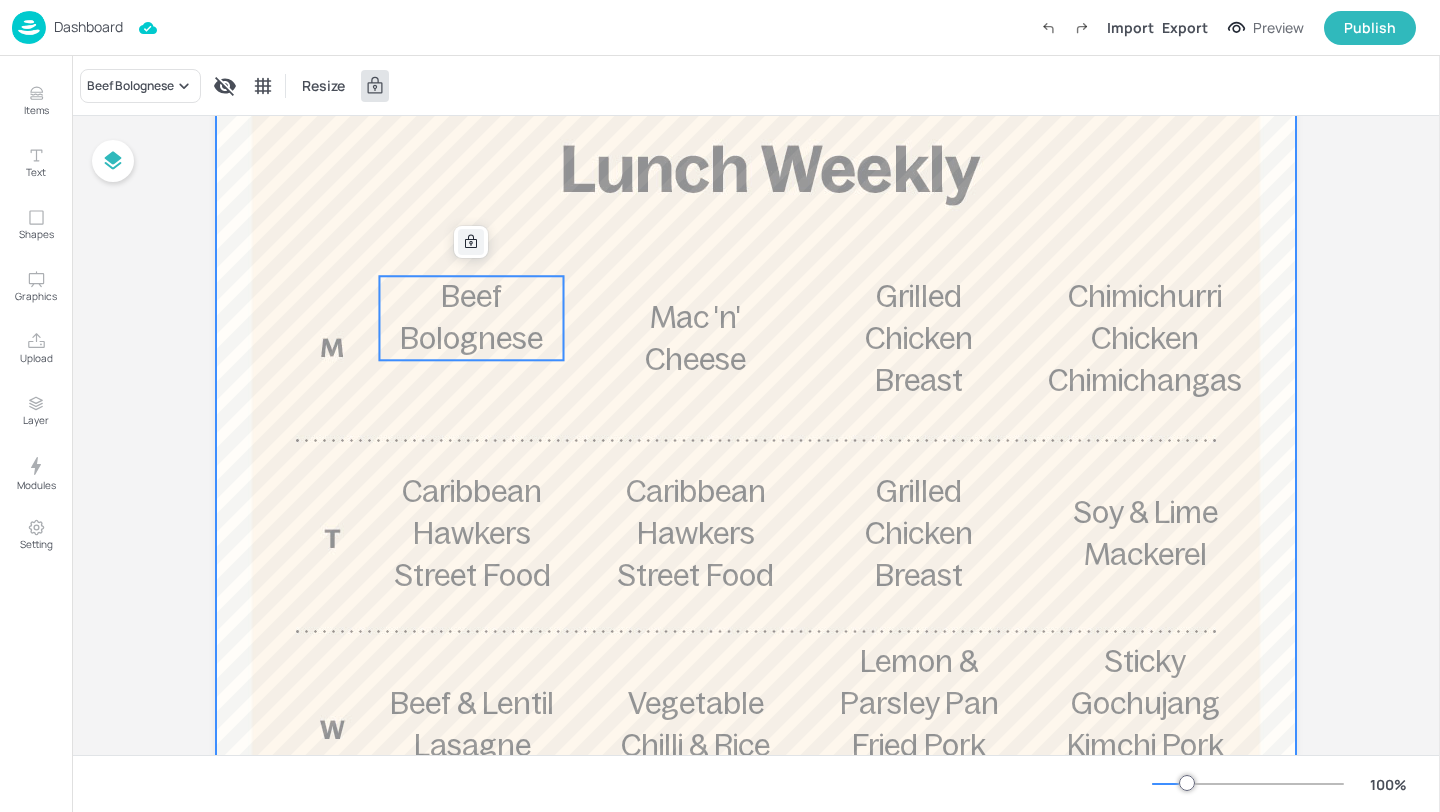 scroll, scrollTop: 174, scrollLeft: 0, axis: vertical 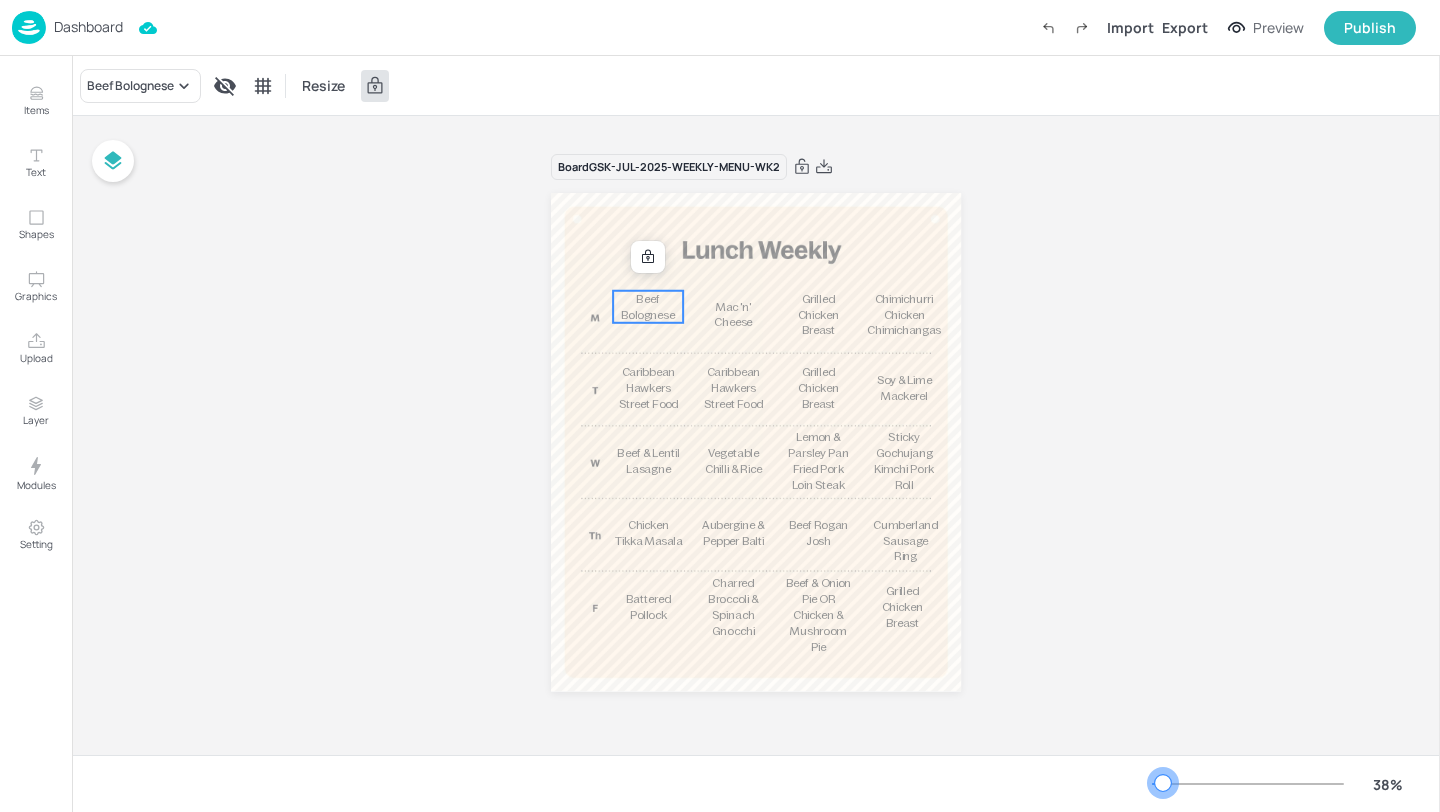 drag, startPoint x: 1191, startPoint y: 782, endPoint x: 1164, endPoint y: 784, distance: 27.073973 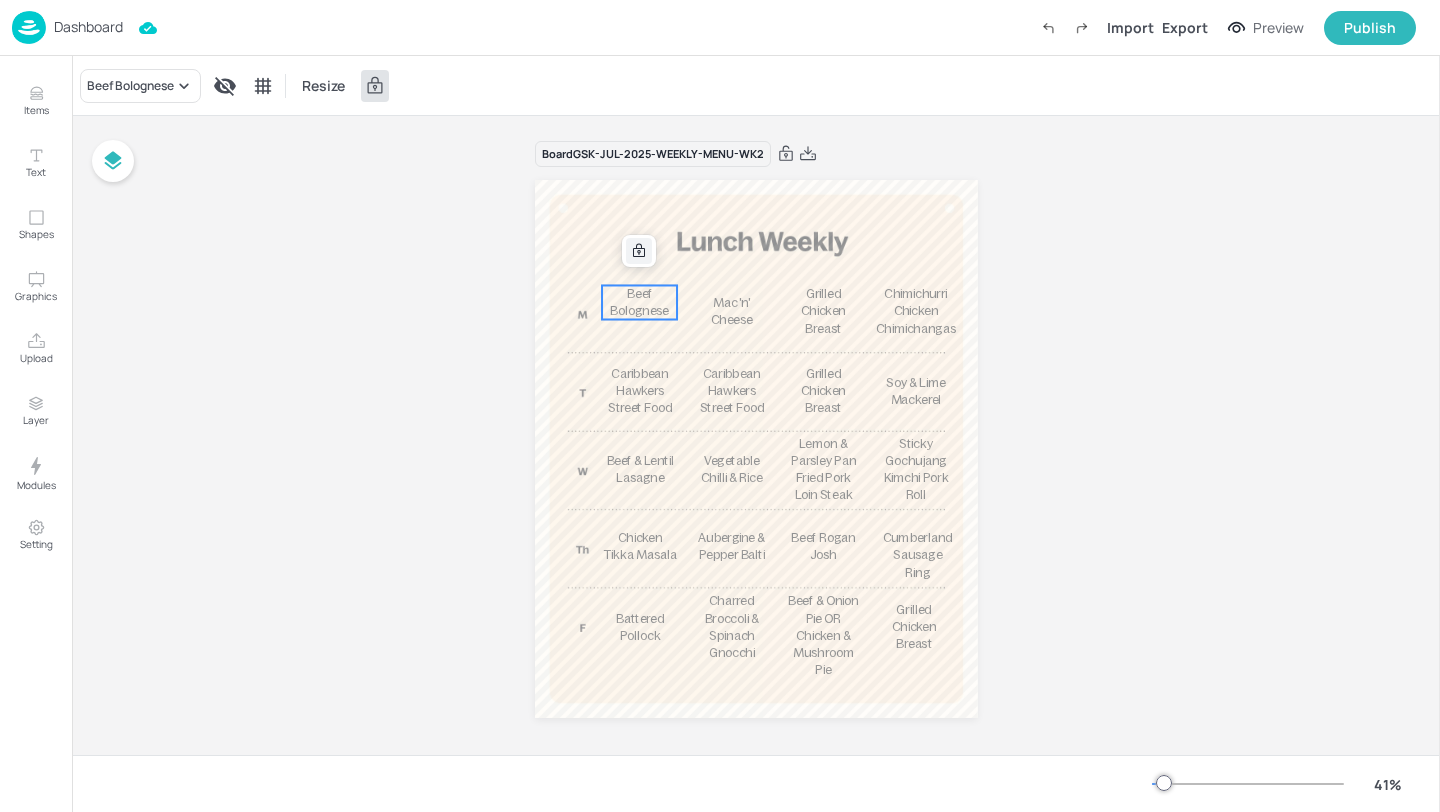 click 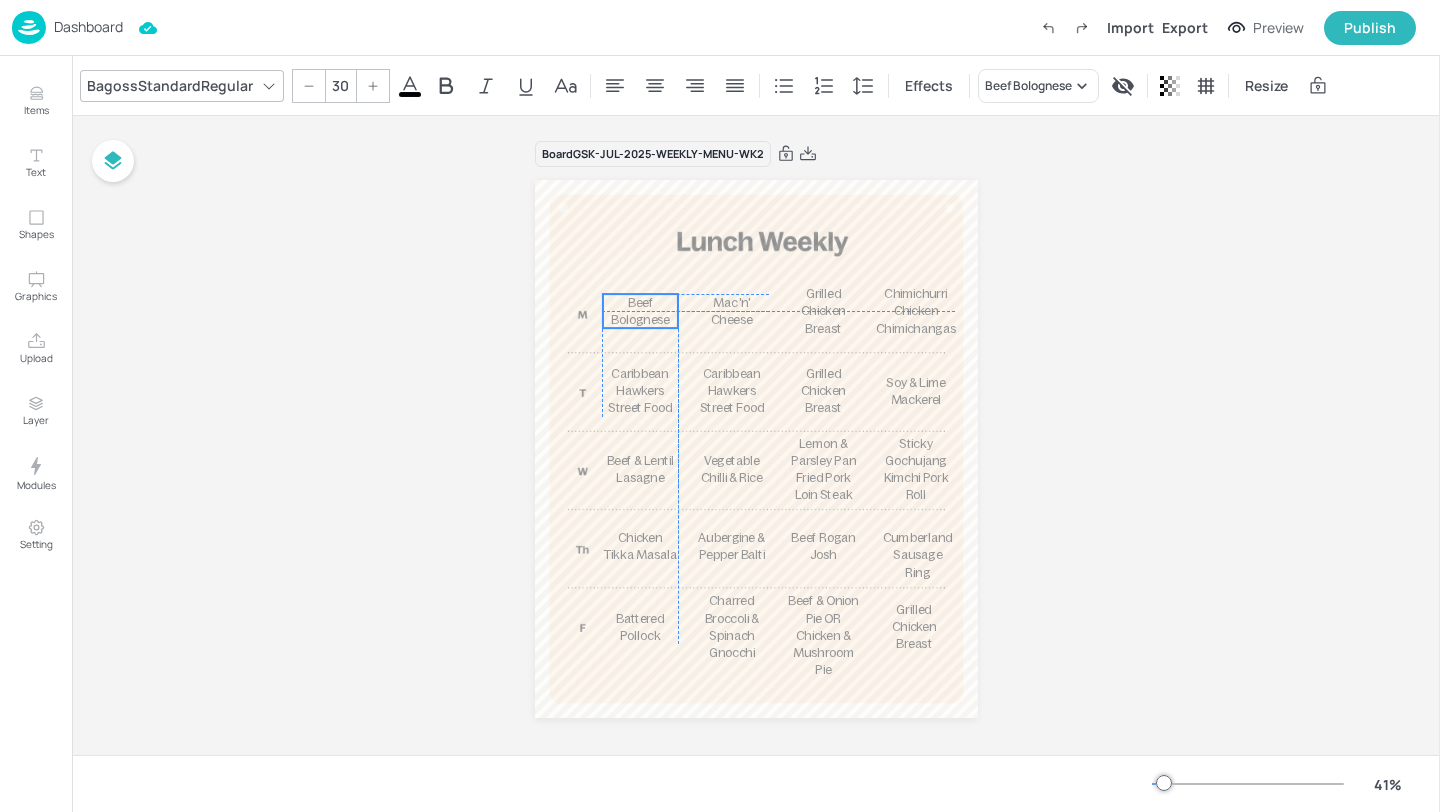 click on "Beef Bolognese" at bounding box center (640, 311) 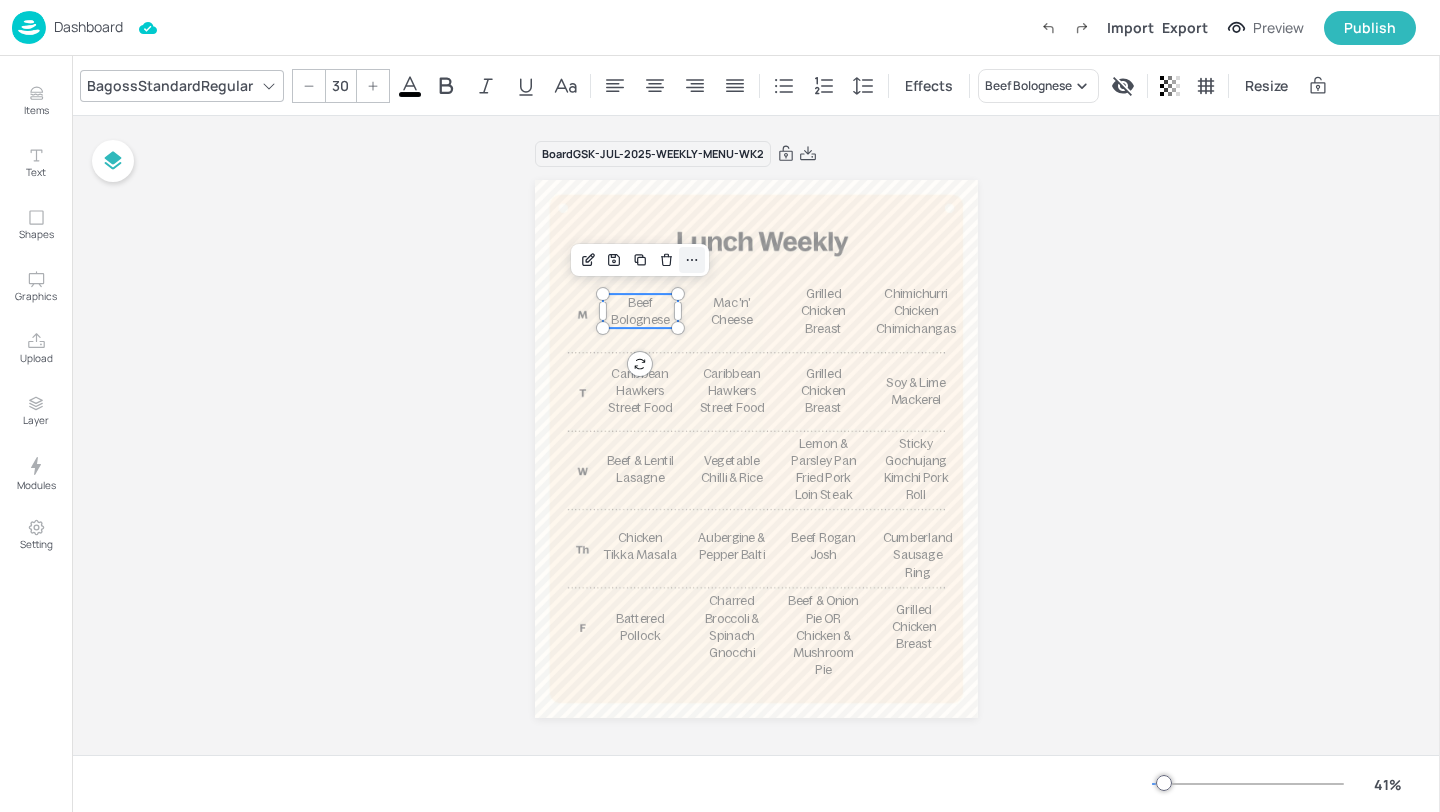 click 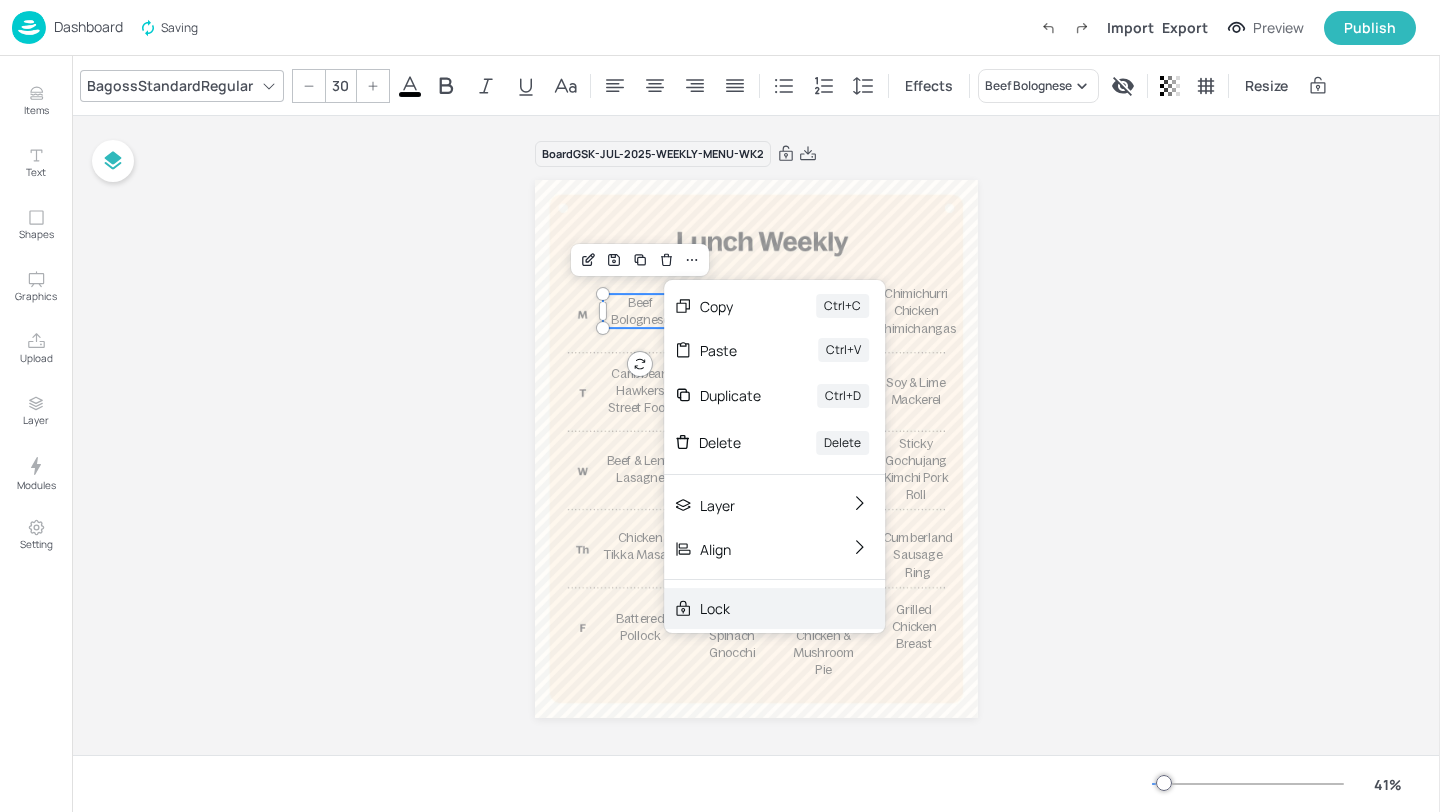 click on "Lock" at bounding box center (760, 608) 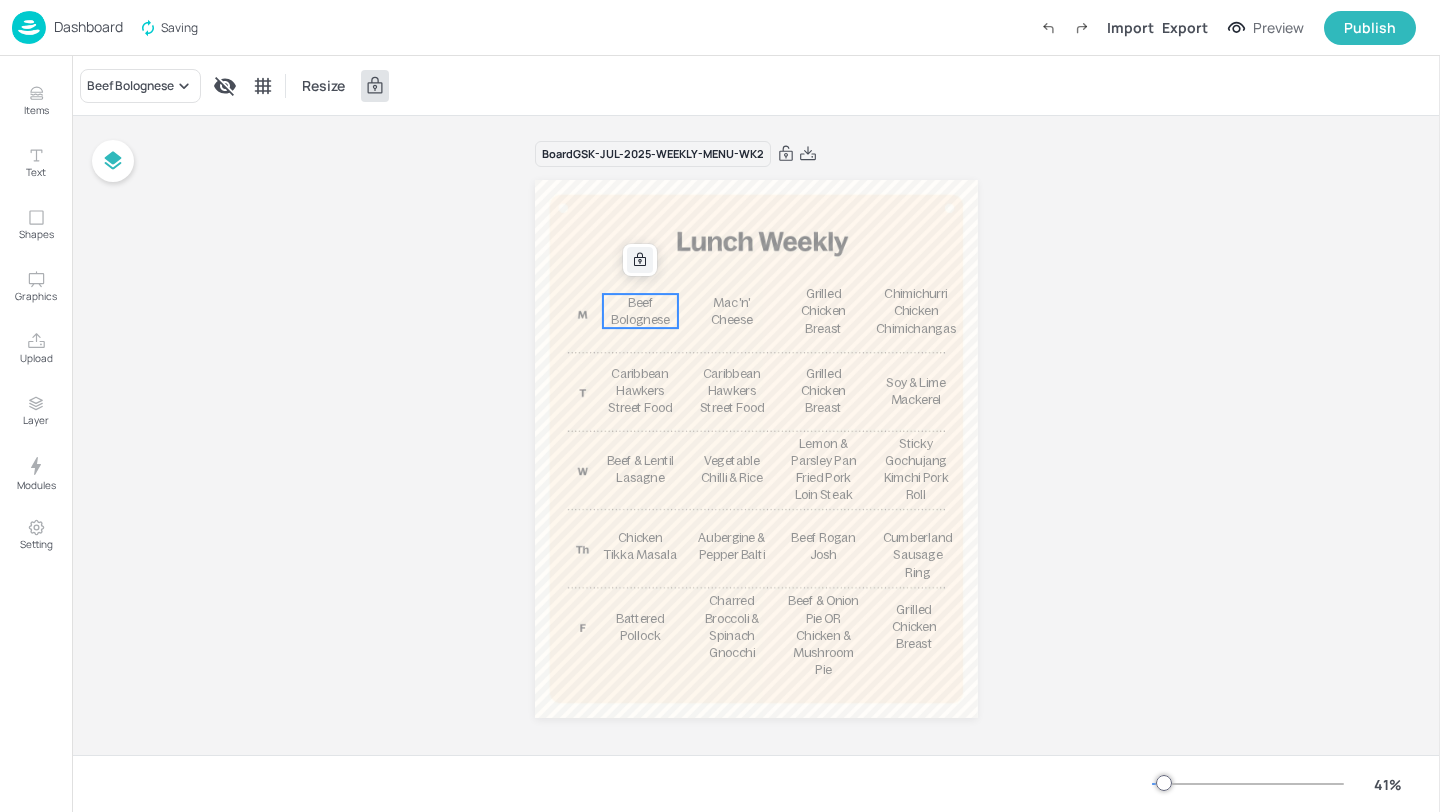 click 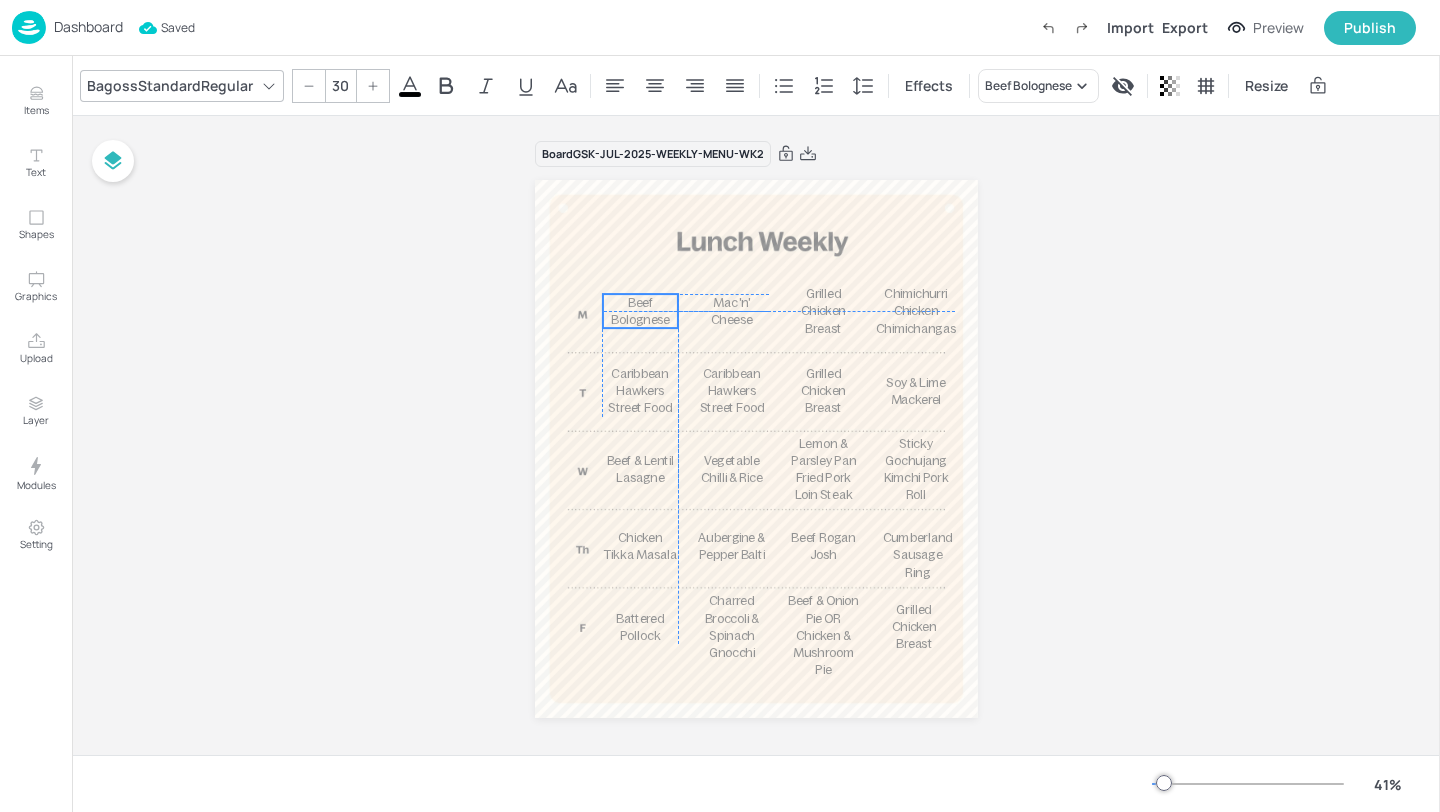 click on "Beef Bolognese" at bounding box center (640, 311) 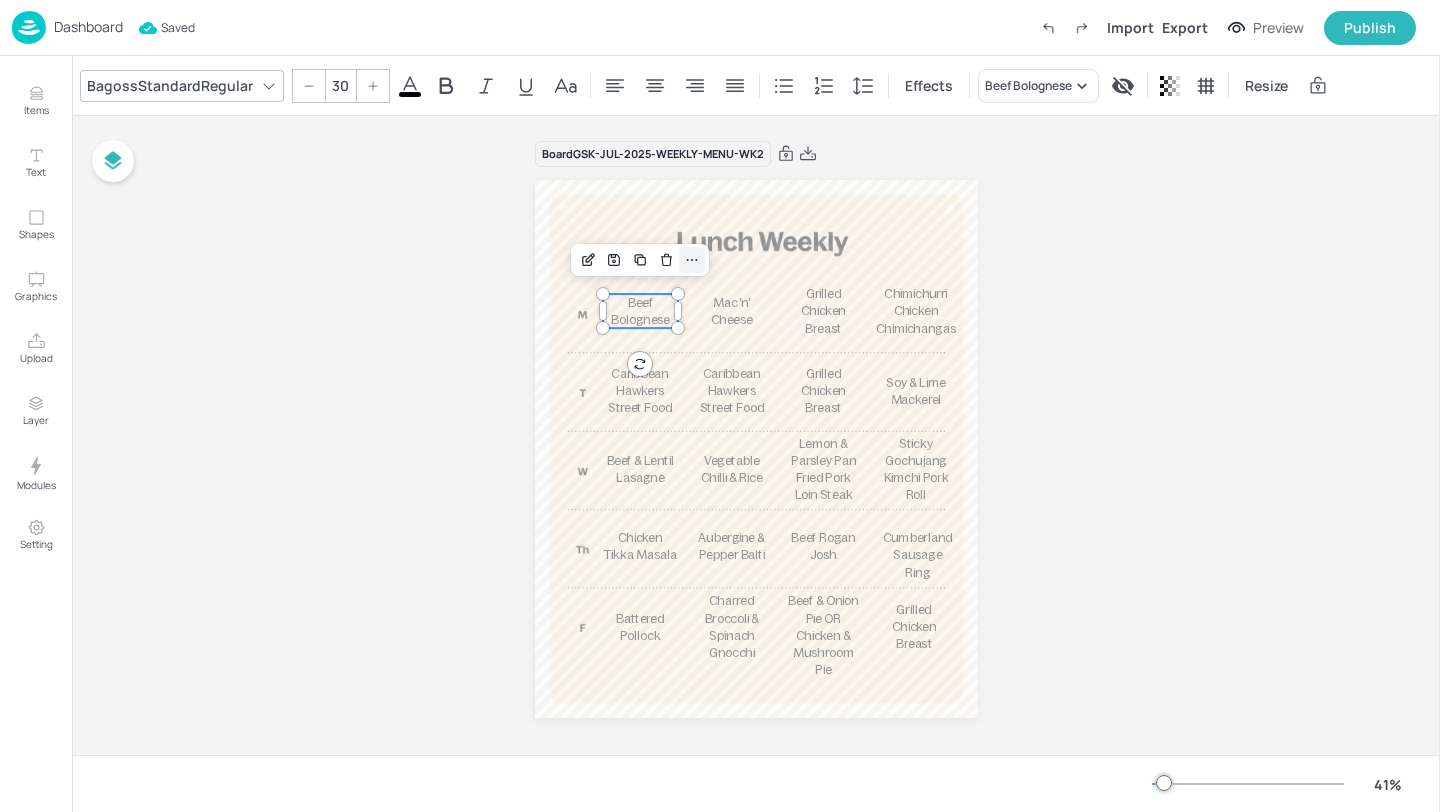 click at bounding box center (692, 260) 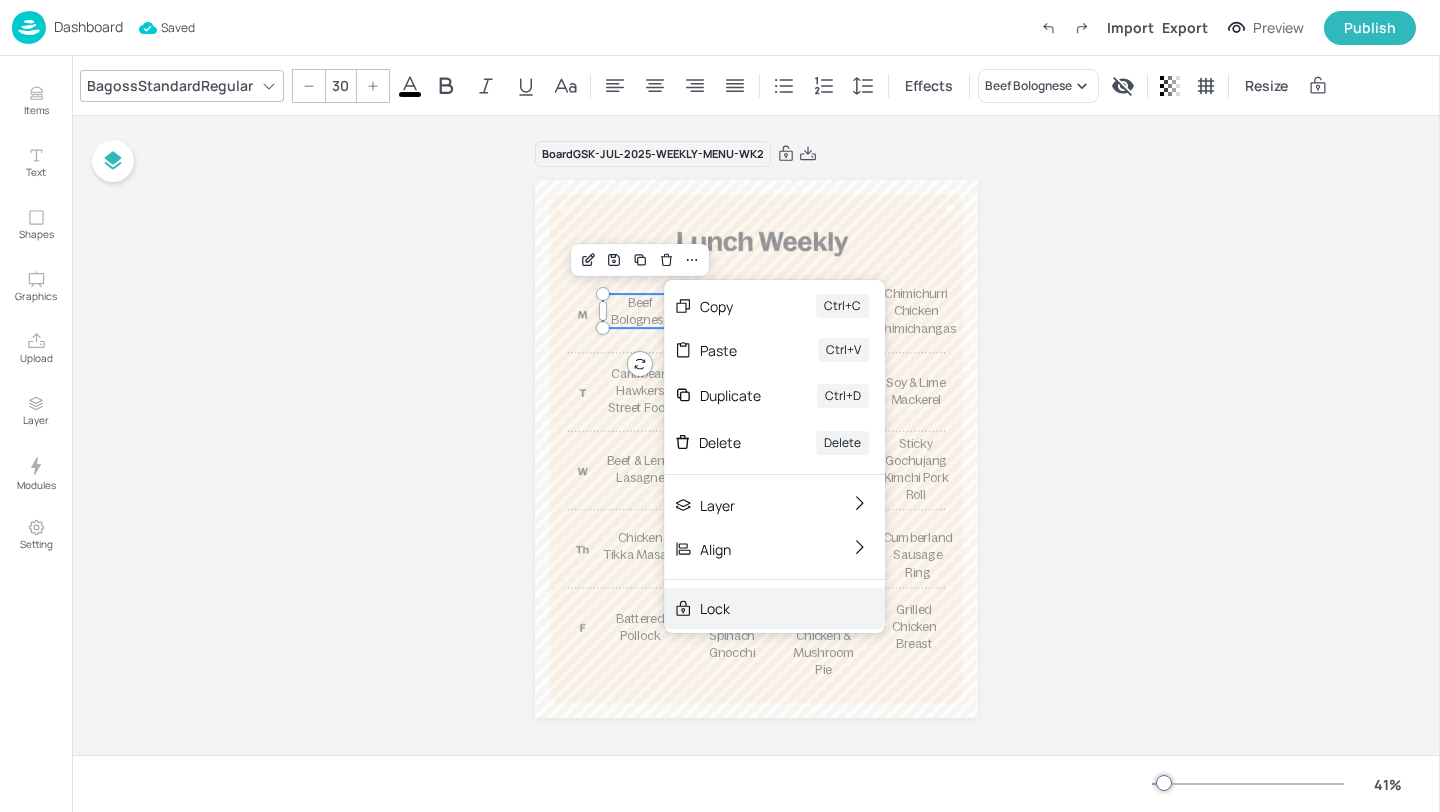 click on "Lock" at bounding box center [760, 608] 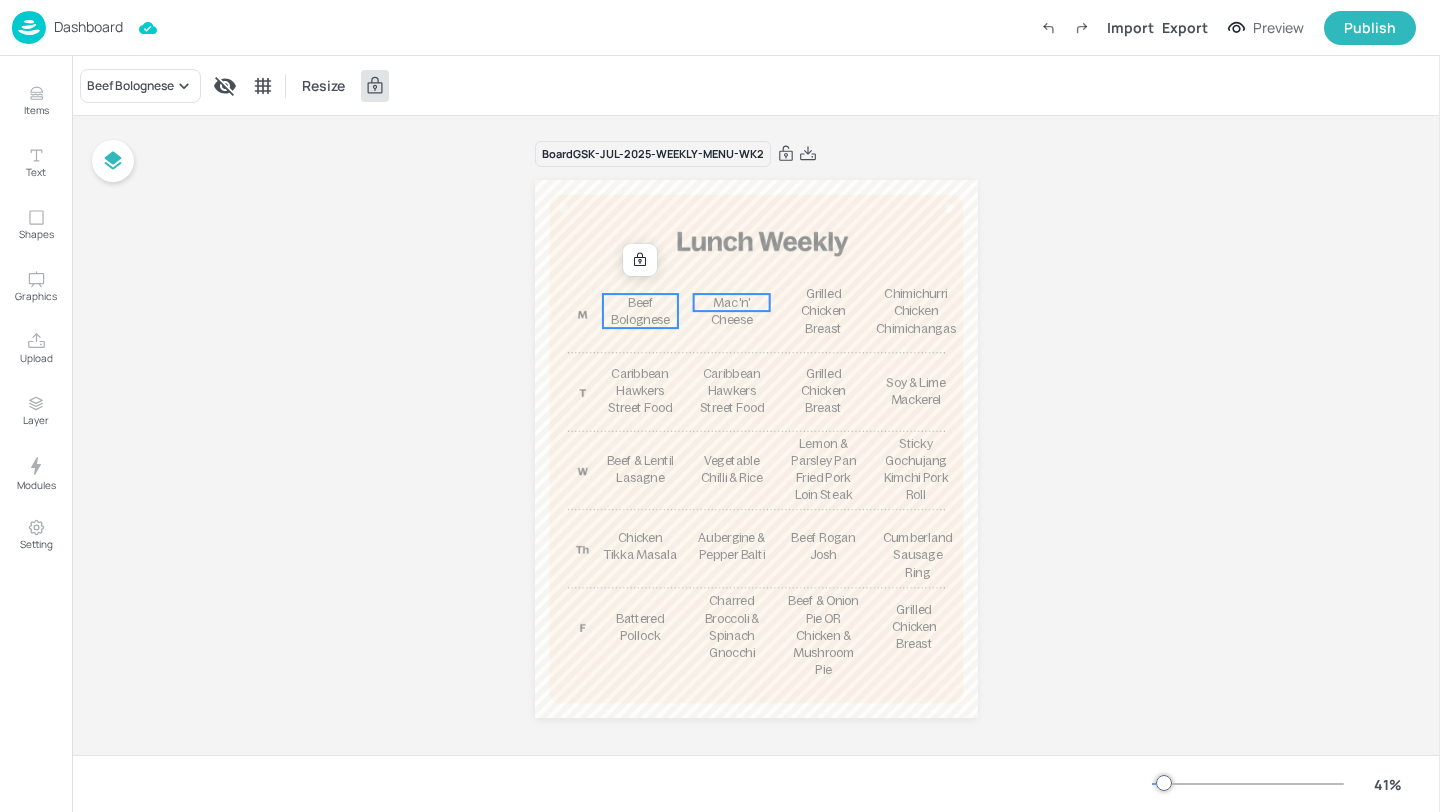 click on "Mac 'n' Cheese" at bounding box center (731, 311) 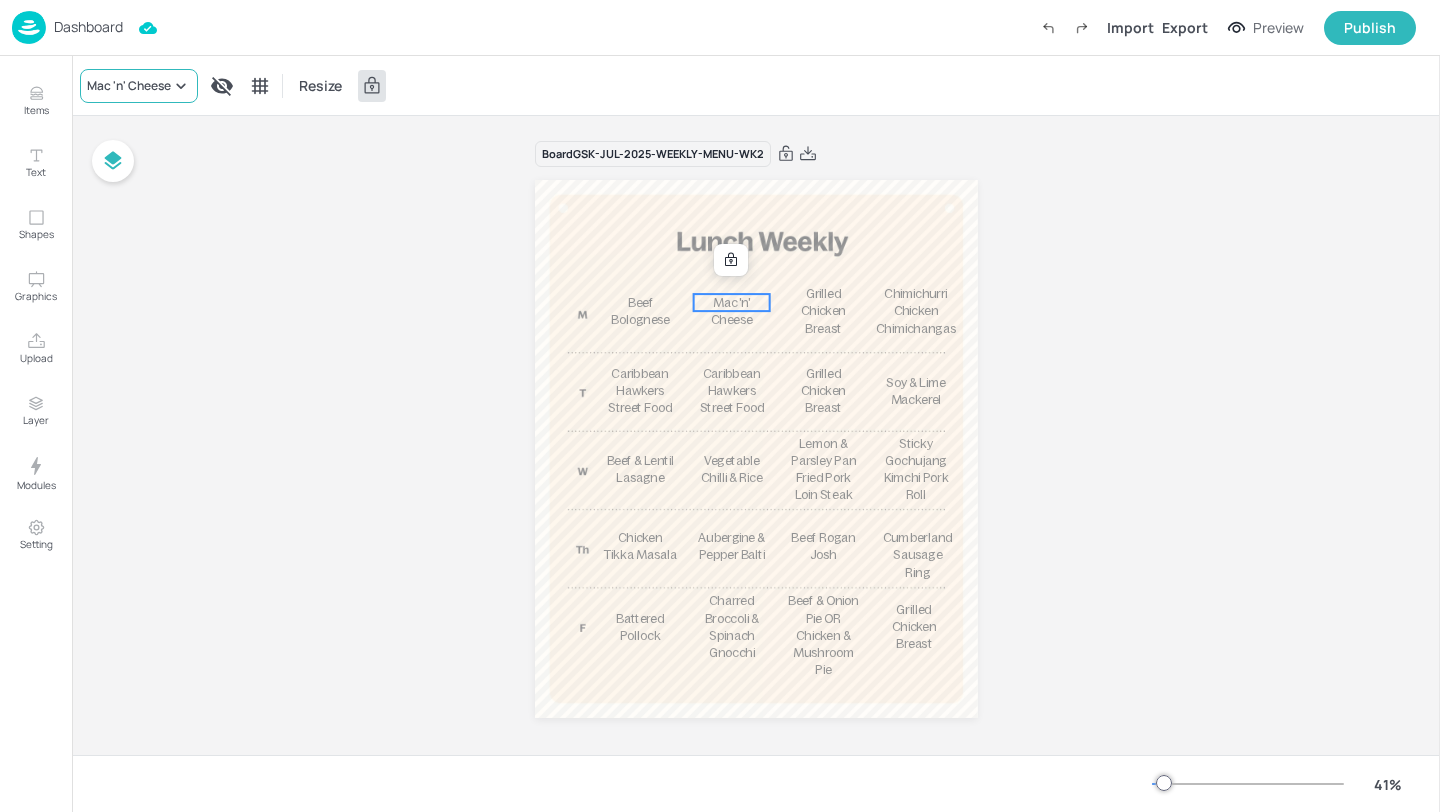click on "Mac 'n' Cheese" at bounding box center [129, 86] 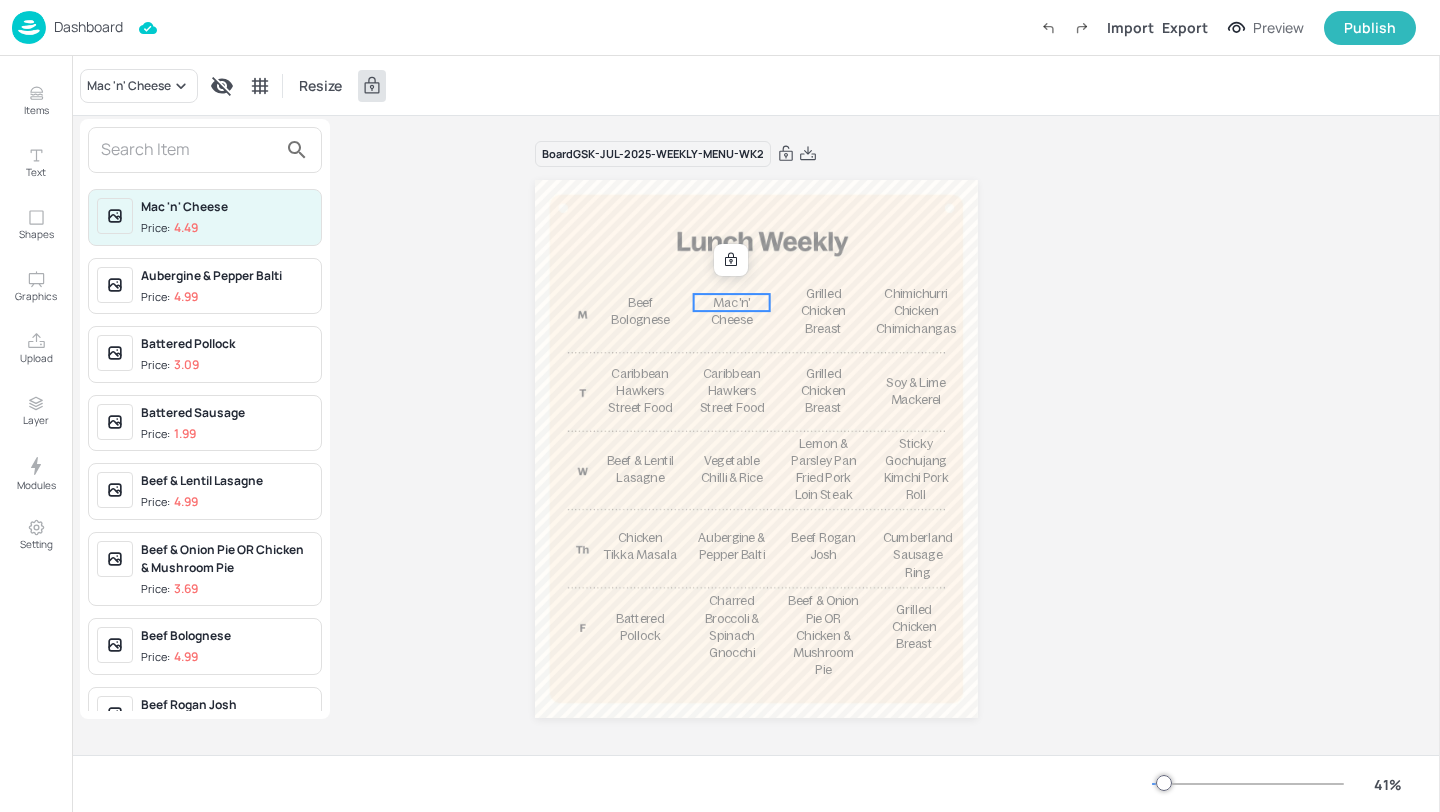 click at bounding box center (189, 150) 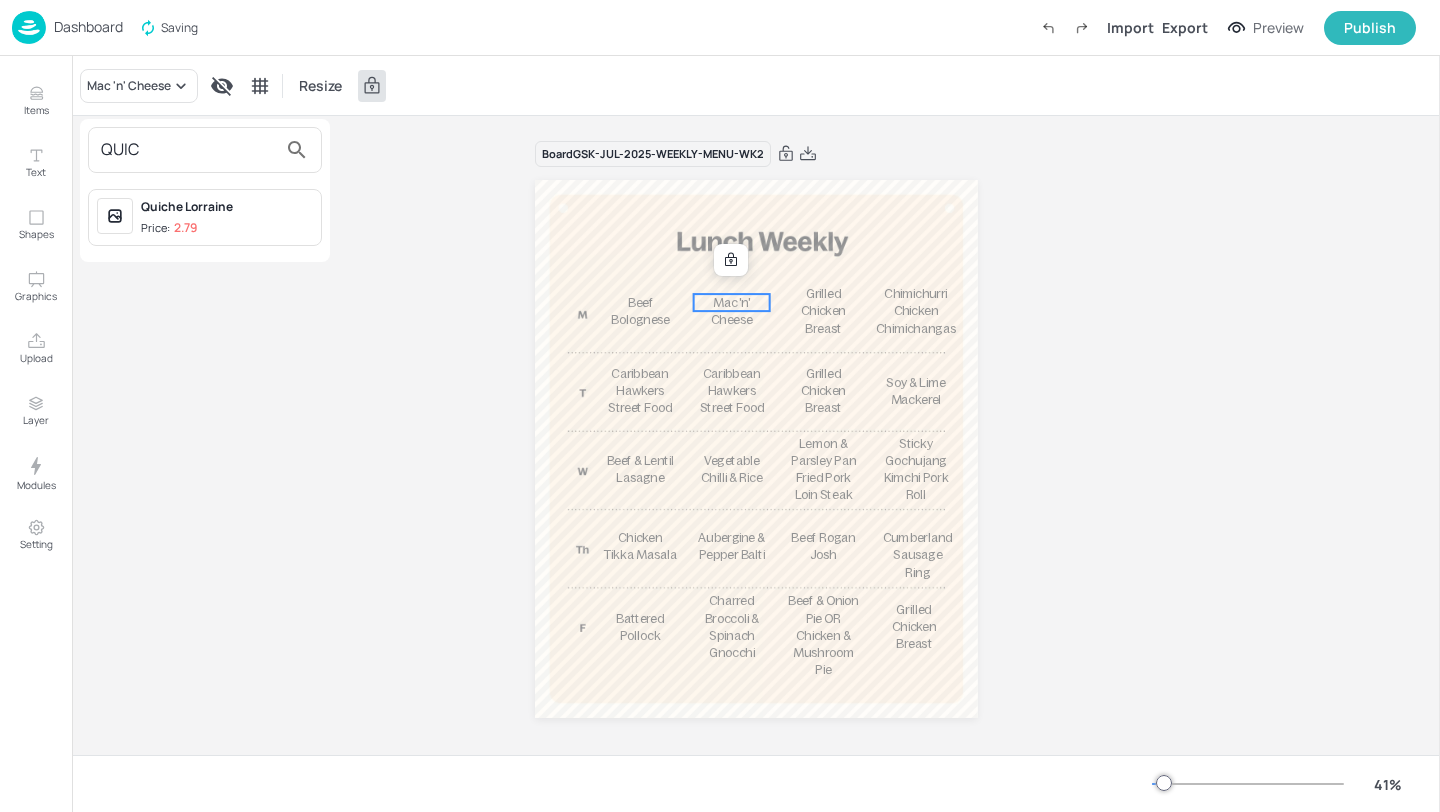 type on "QUIC" 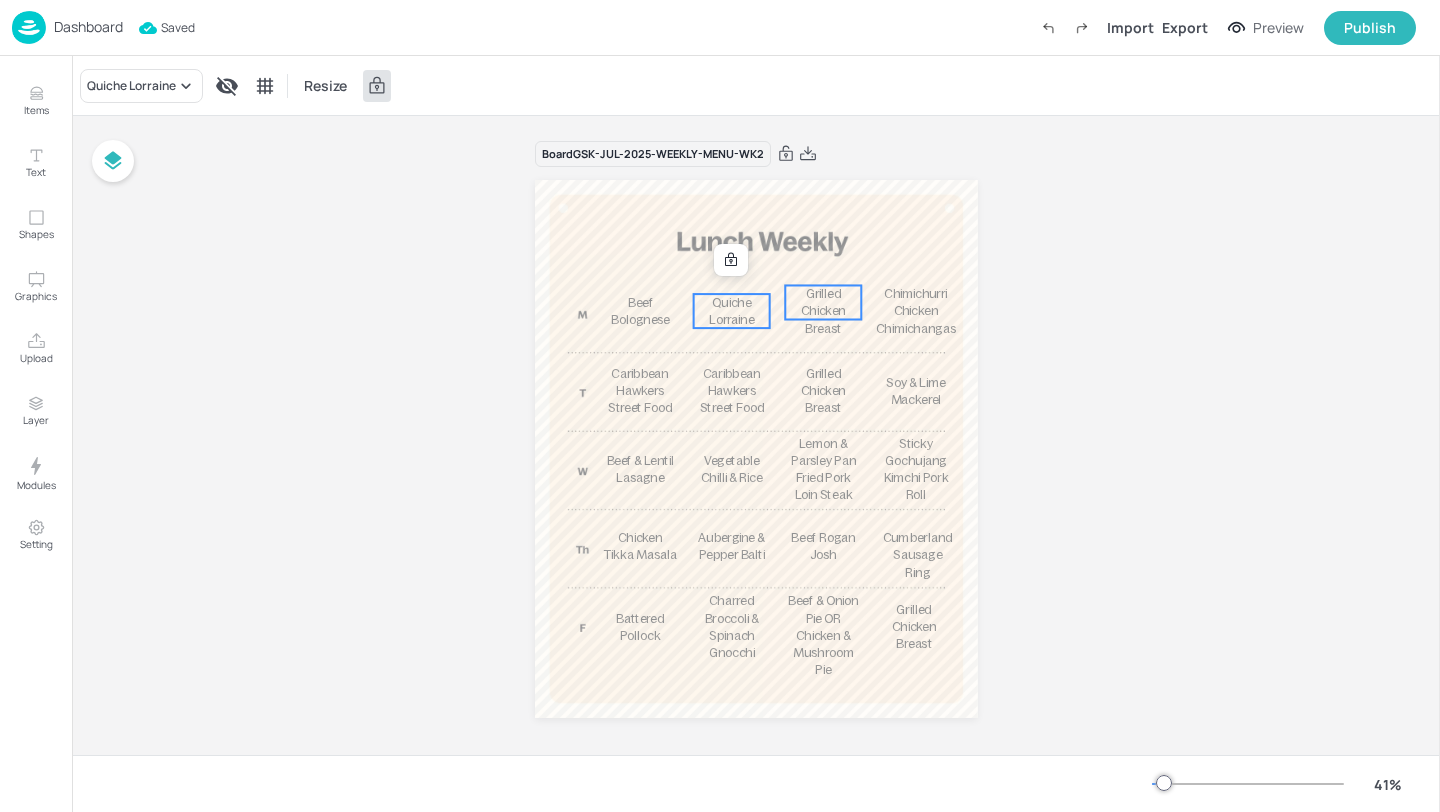 click on "Grilled Chicken Breast" at bounding box center [823, 311] 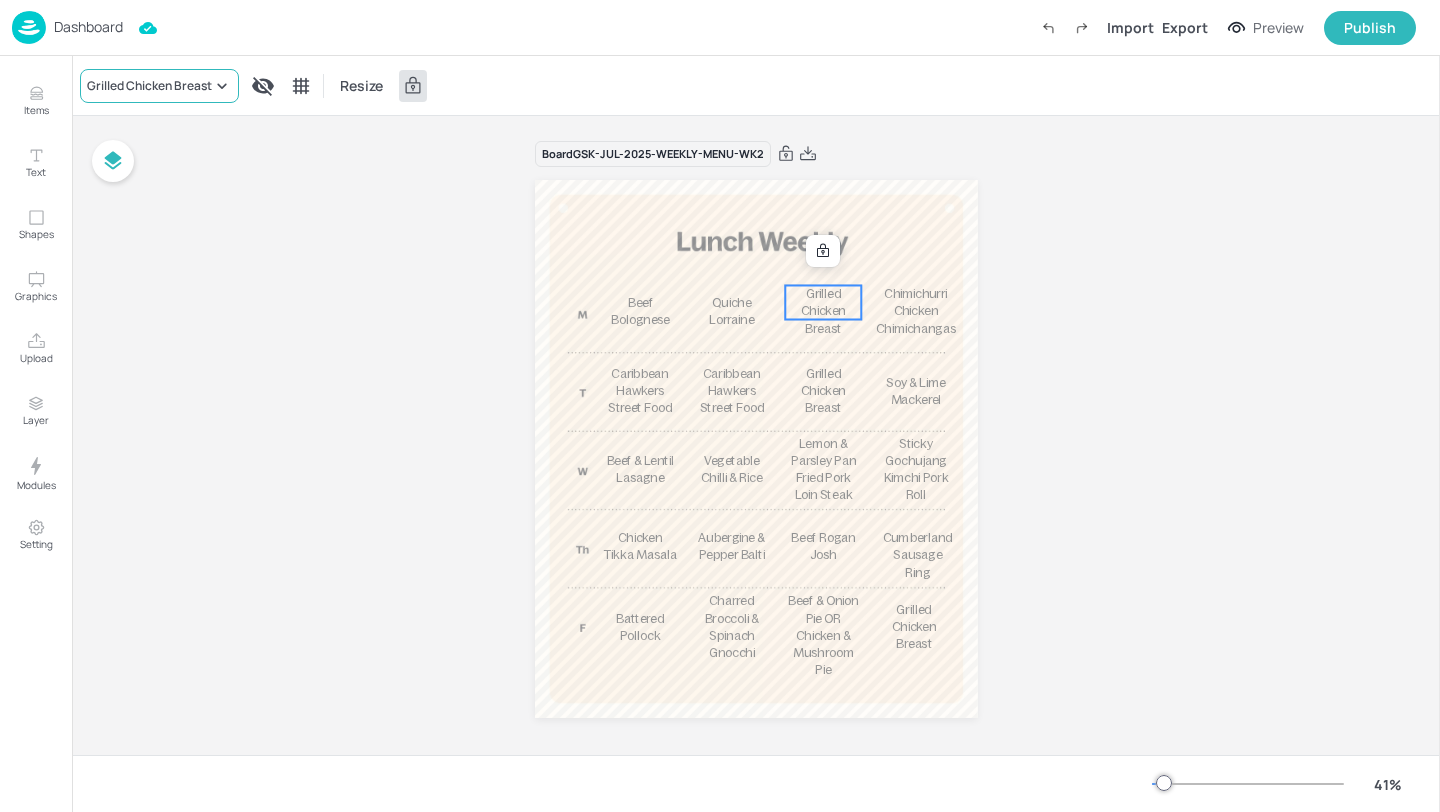 click on "Grilled Chicken Breast" at bounding box center [149, 86] 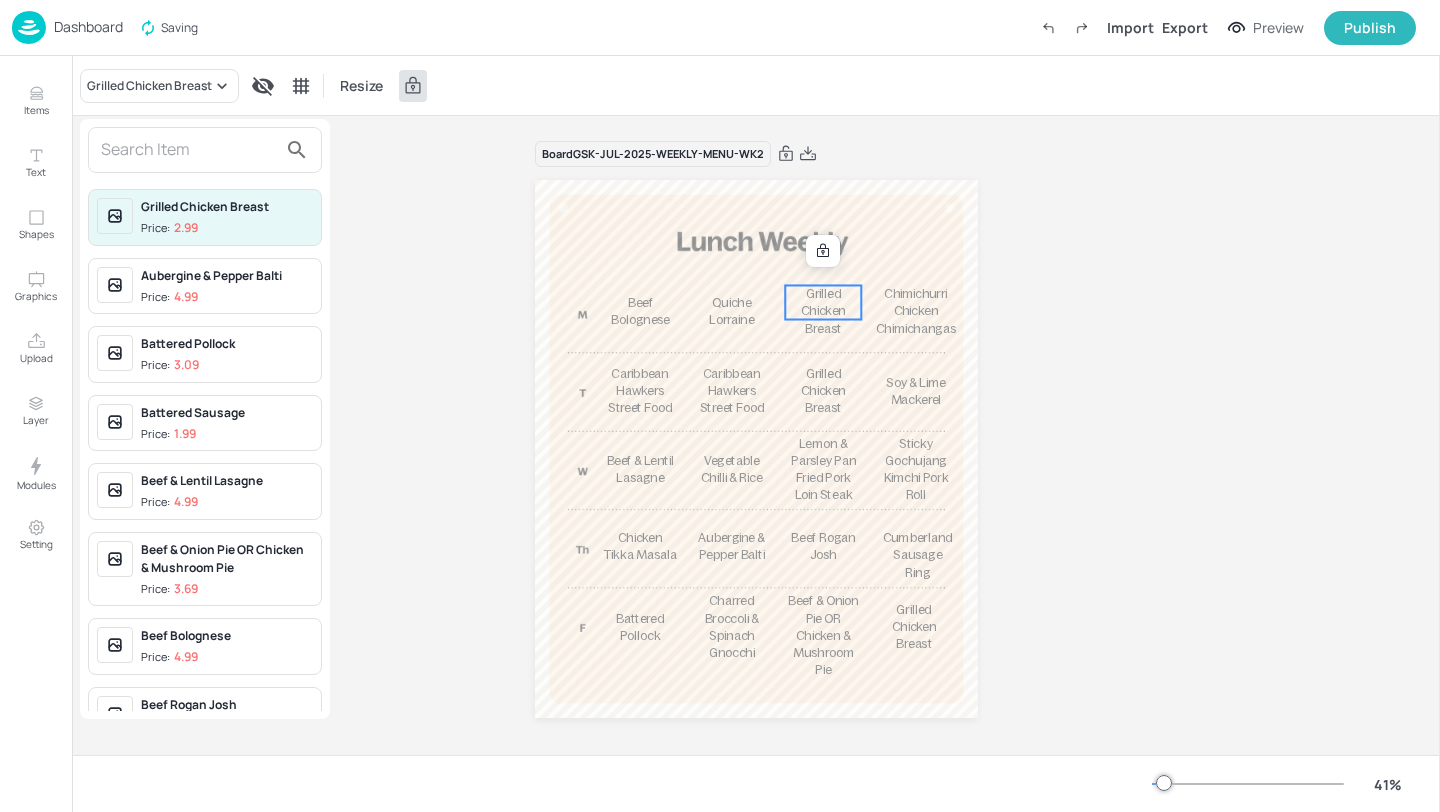 click at bounding box center [189, 150] 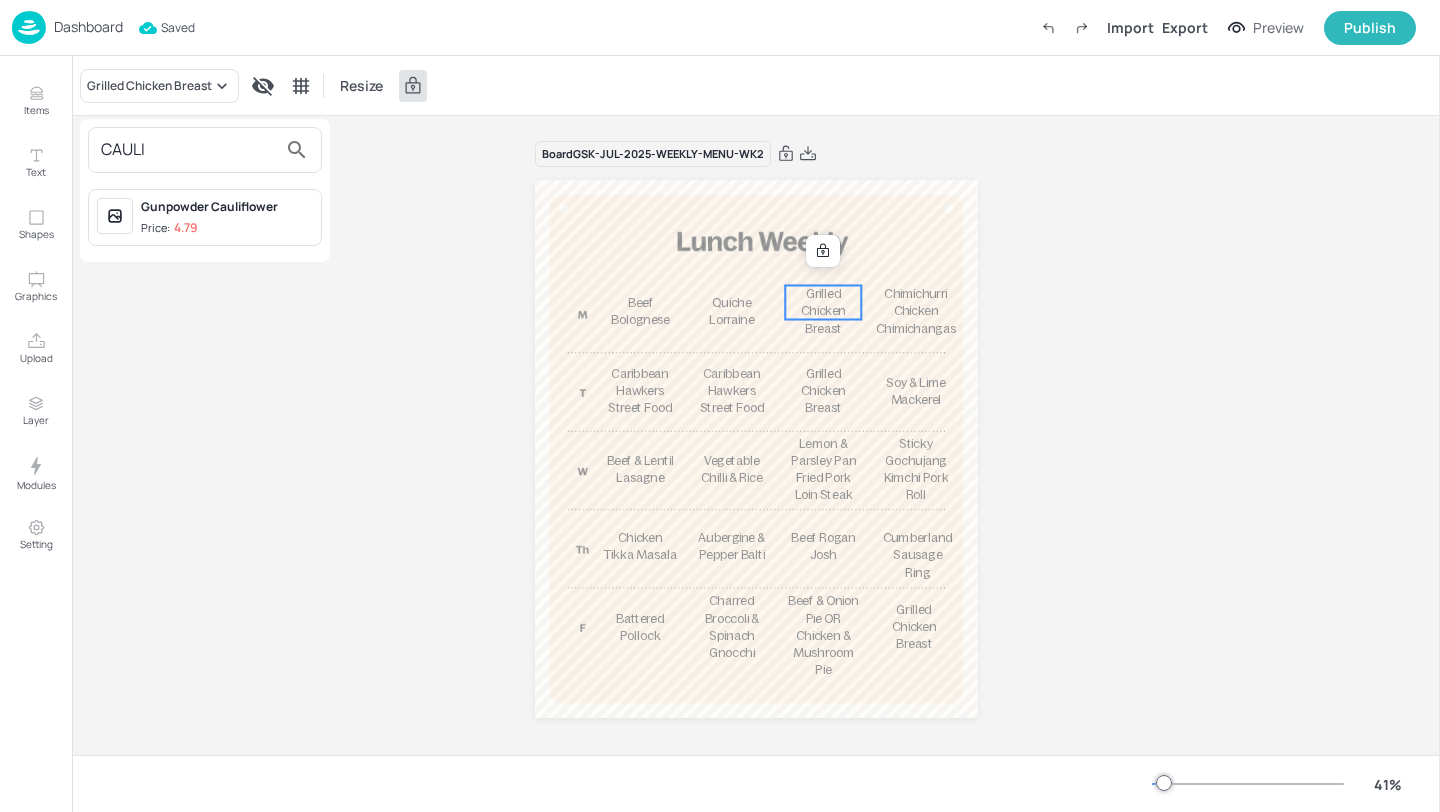 type on "CAULI" 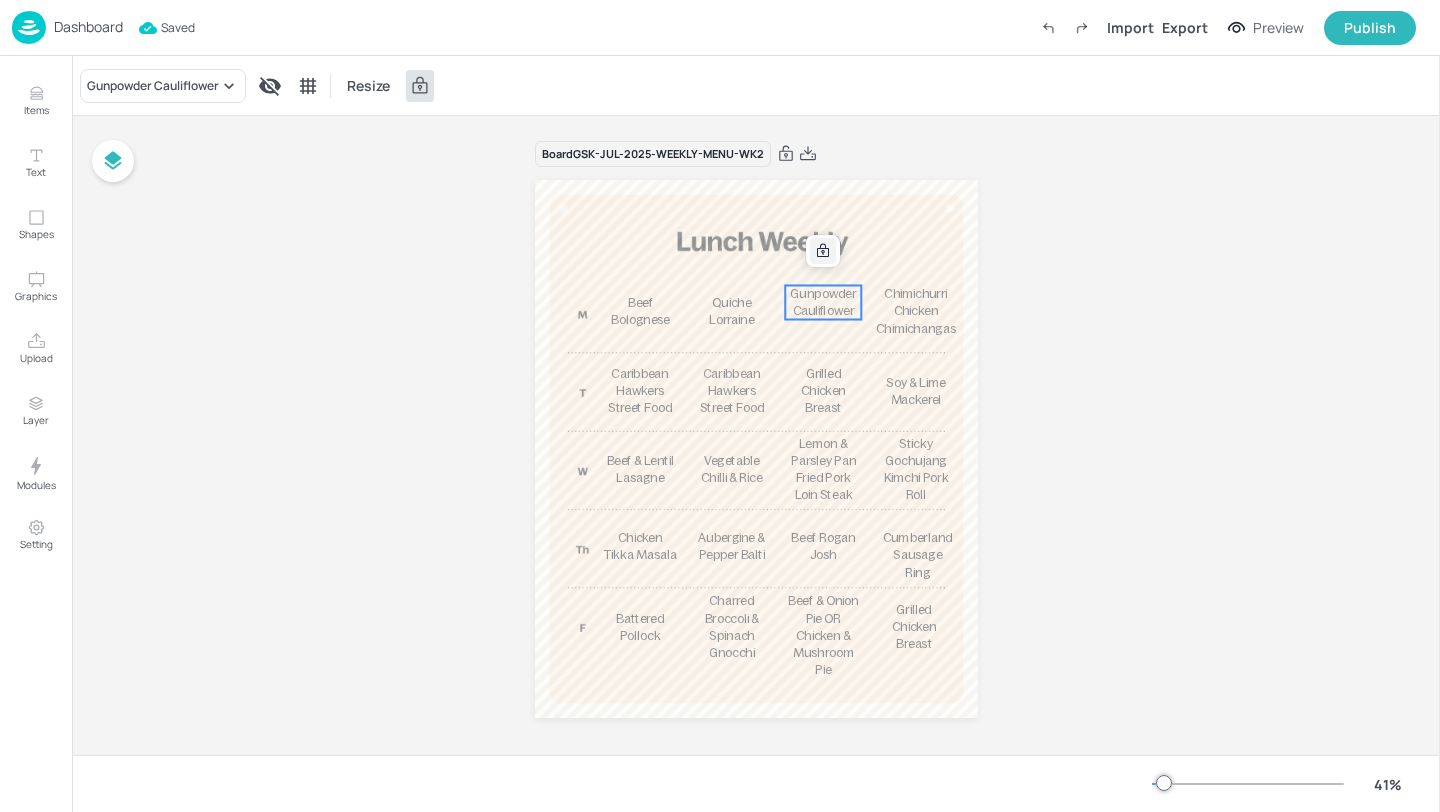 click 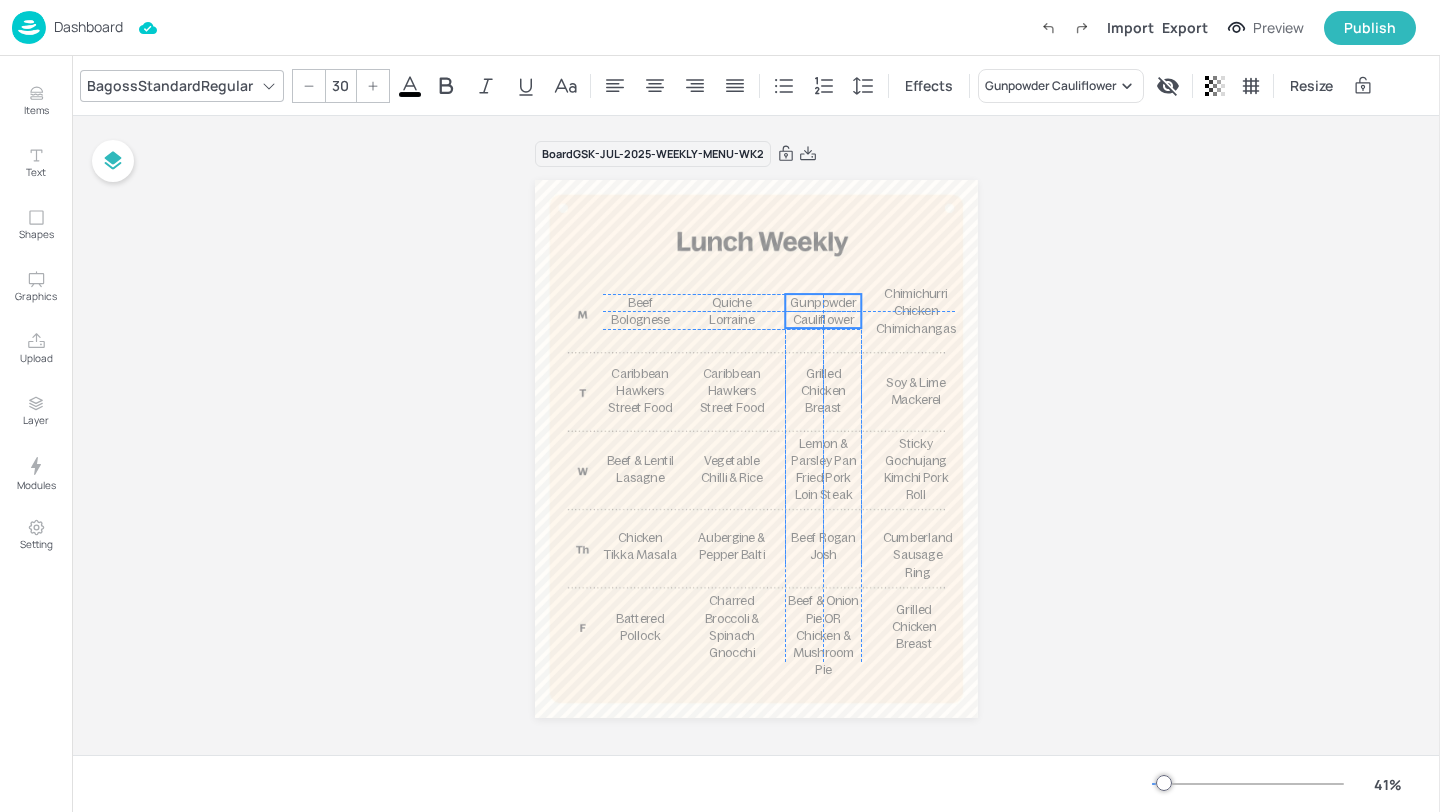 drag, startPoint x: 827, startPoint y: 294, endPoint x: 826, endPoint y: 304, distance: 10.049875 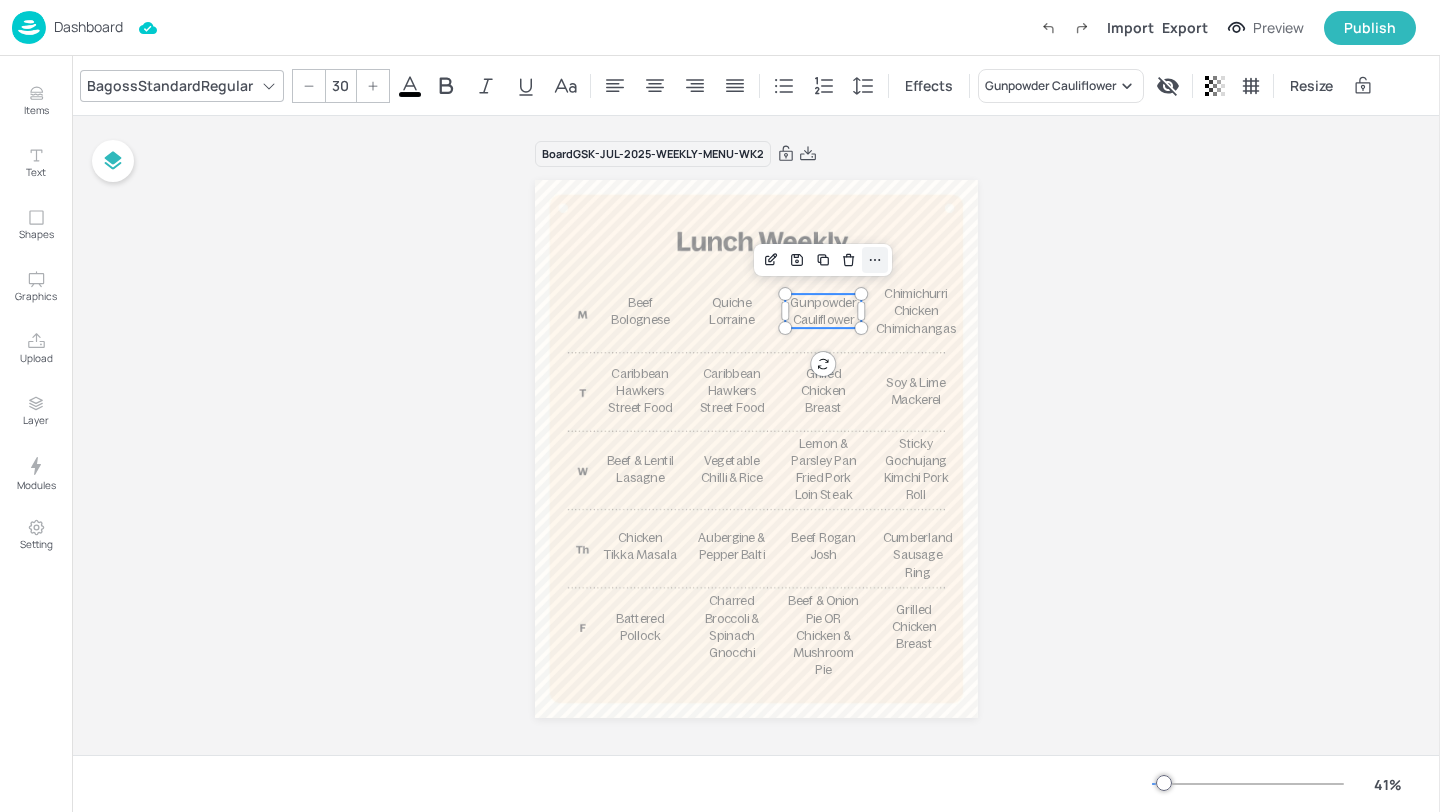 click 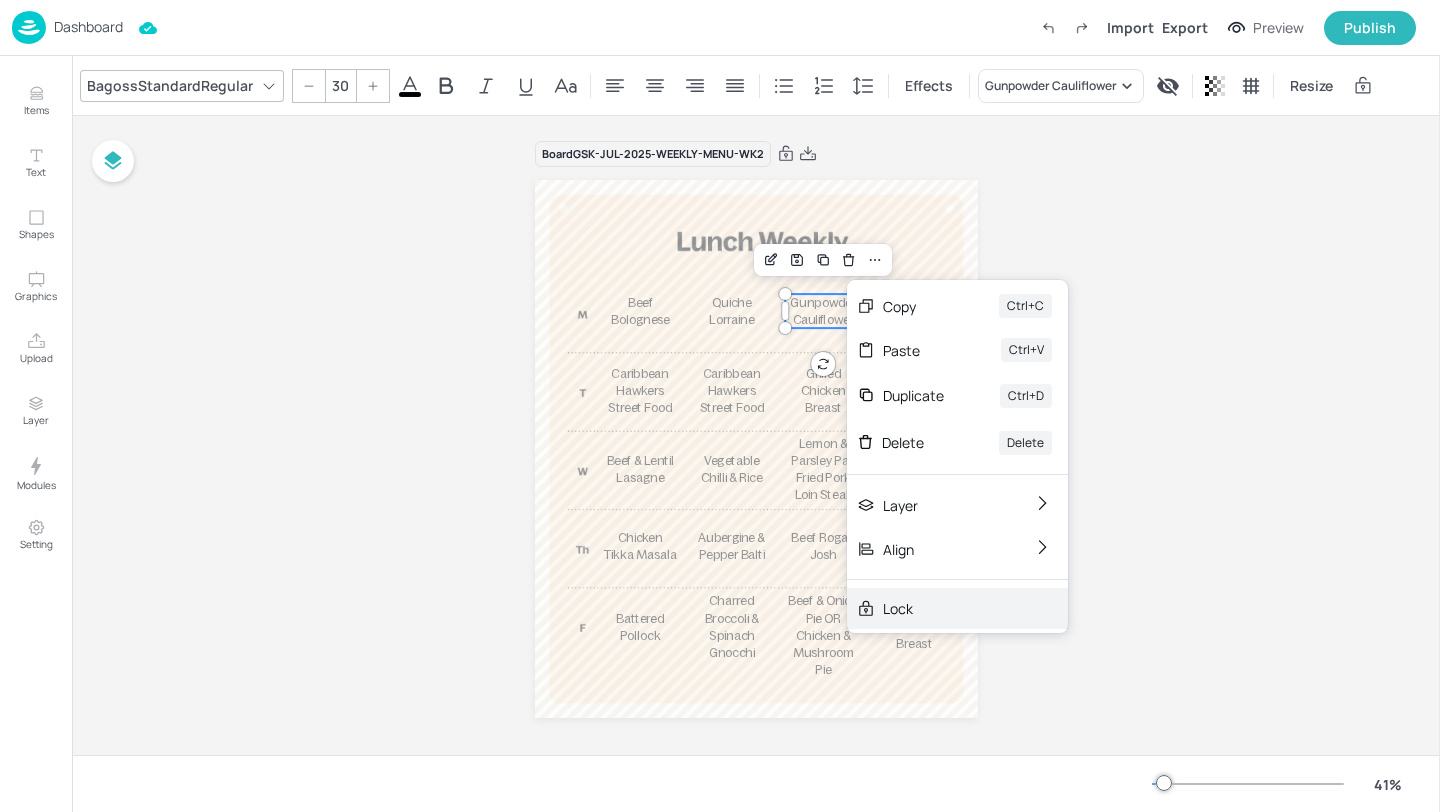 click on "Lock" at bounding box center (943, 608) 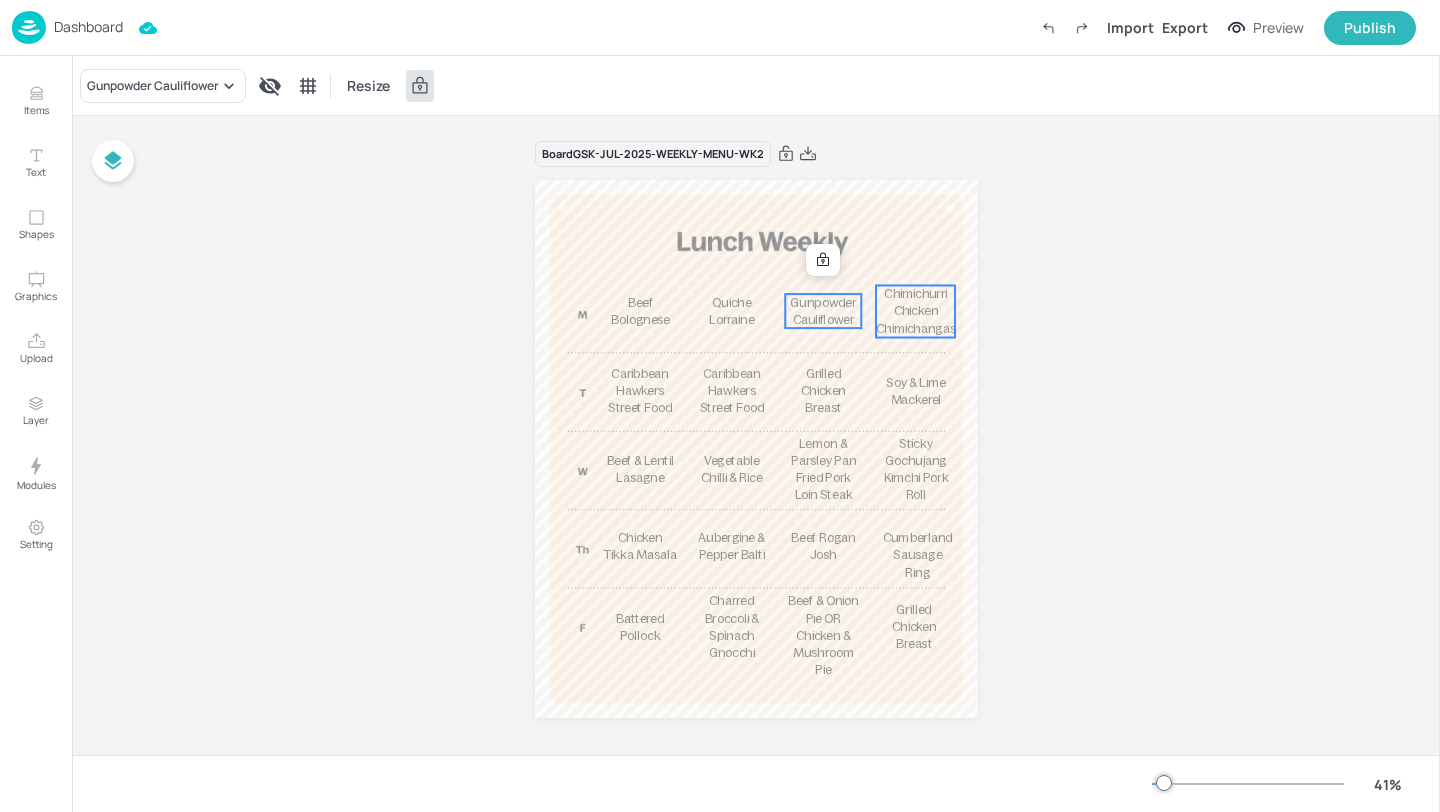 click on "Chimichurri Chicken Chimichangas" at bounding box center [916, 311] 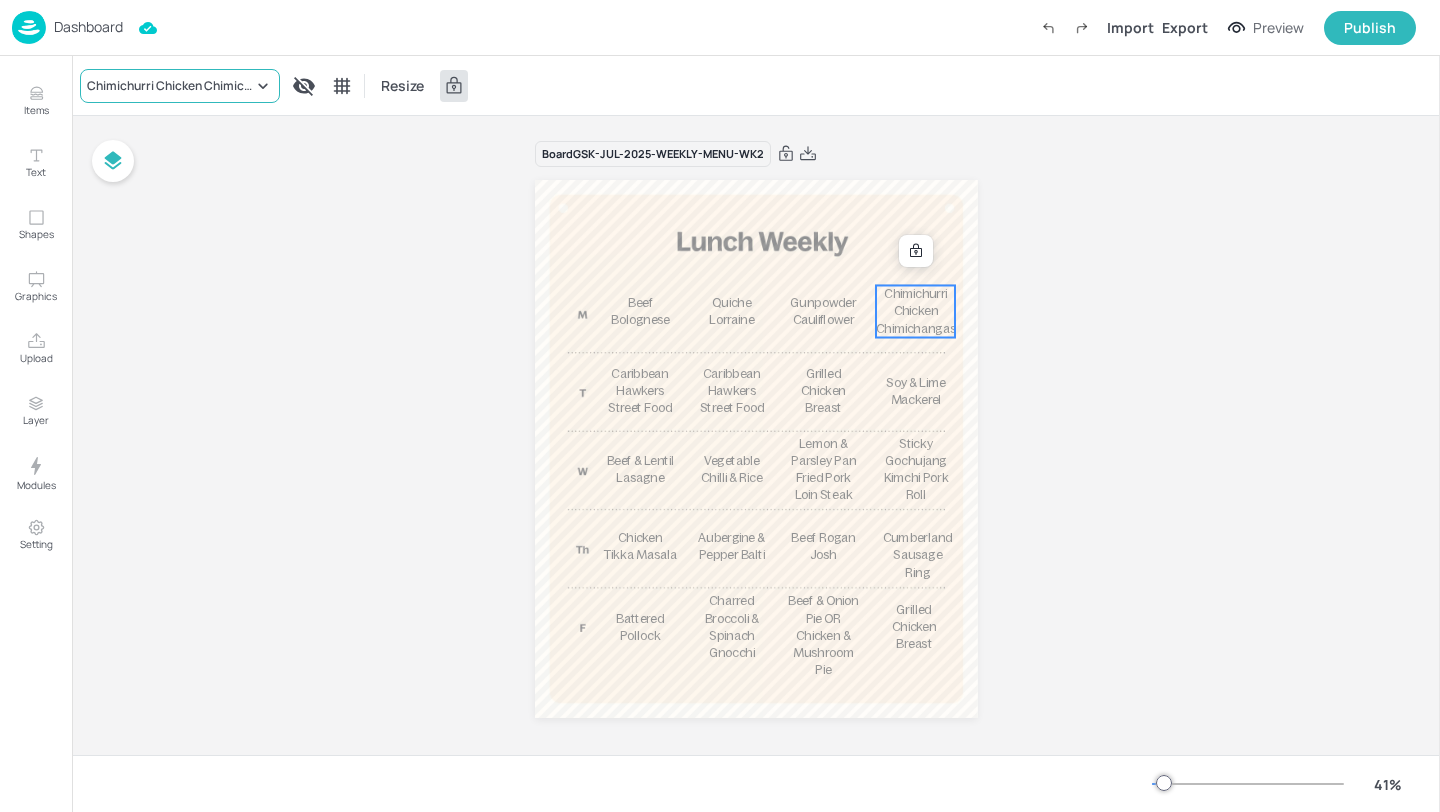 click on "Chimichurri Chicken Chimichangas" at bounding box center (170, 86) 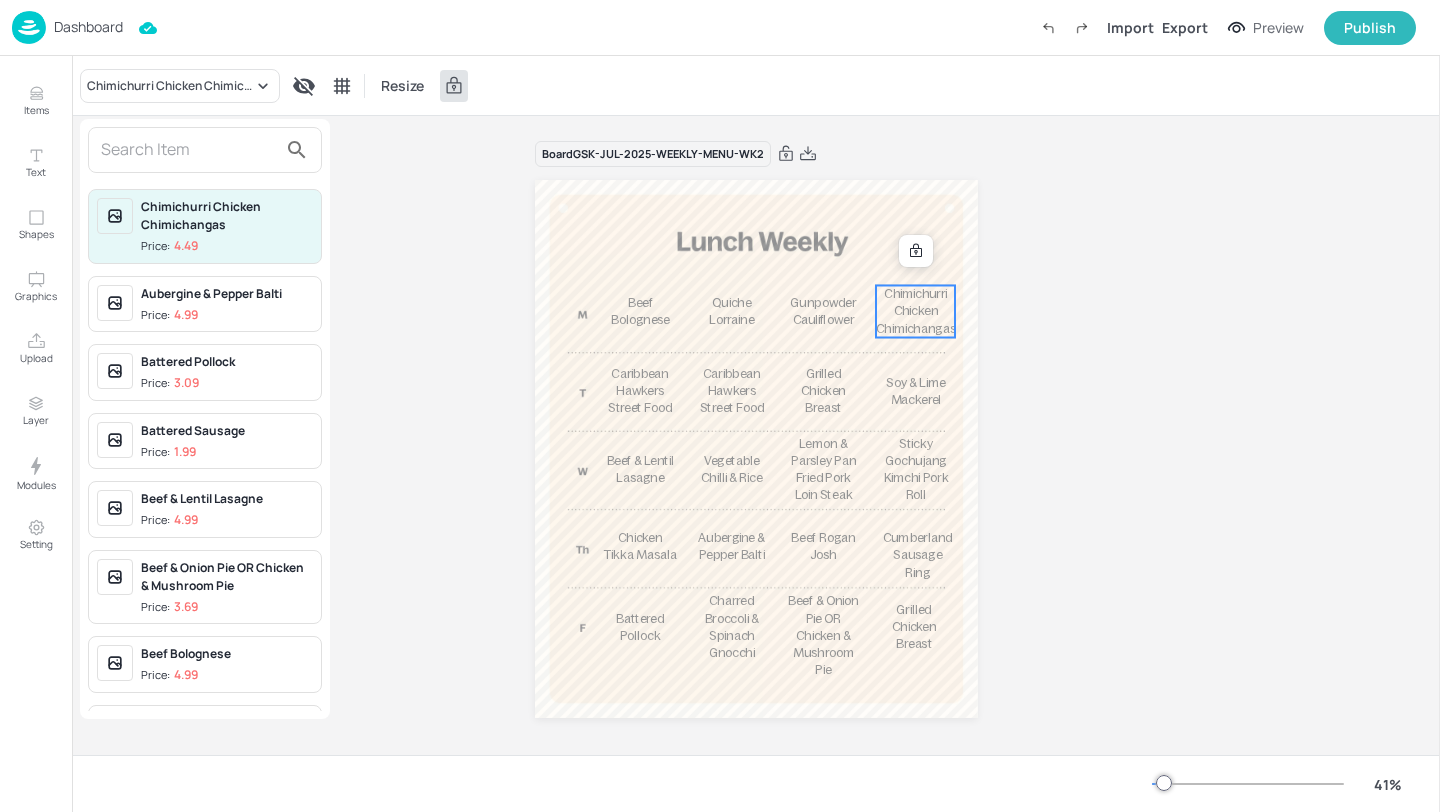 click at bounding box center [189, 150] 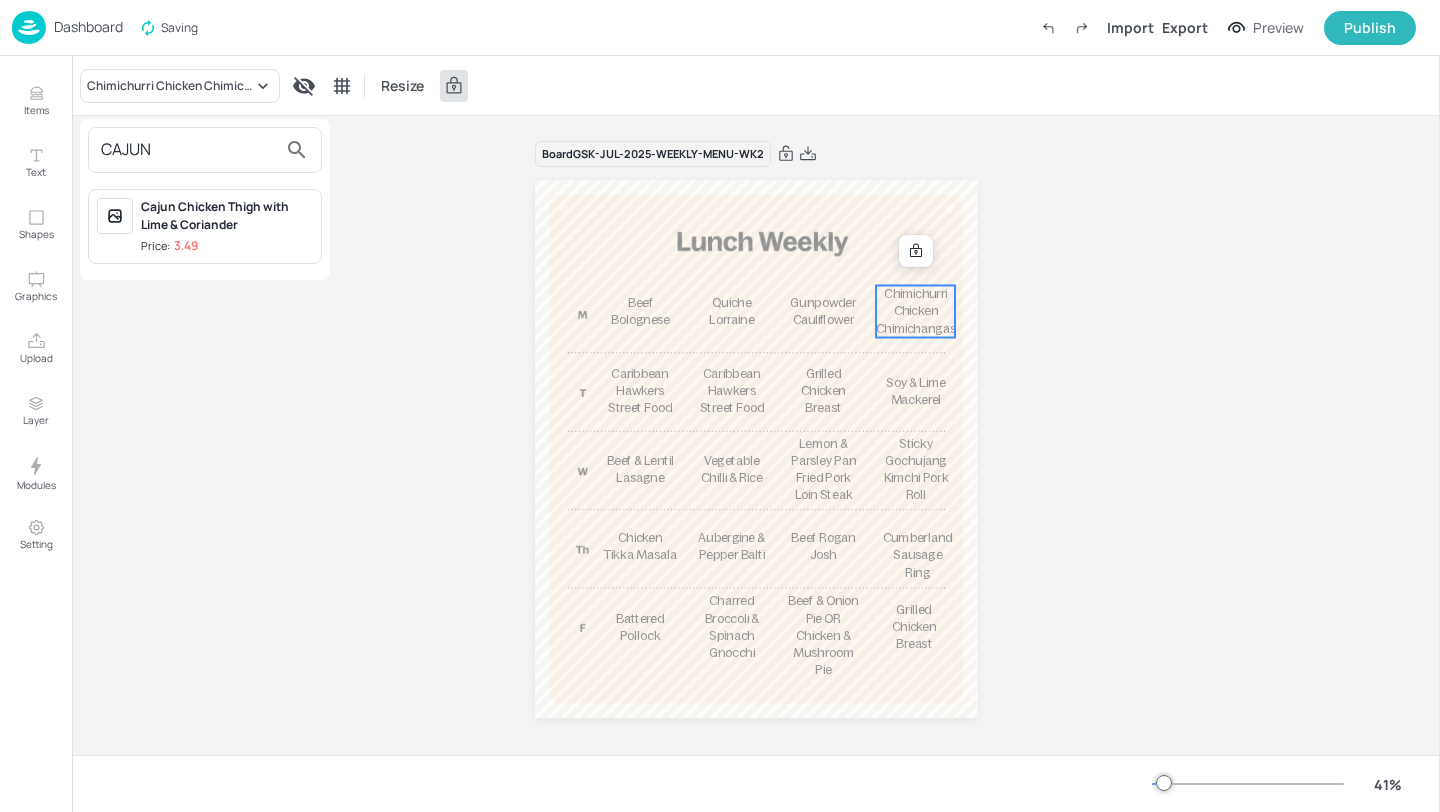 type on "CAJU" 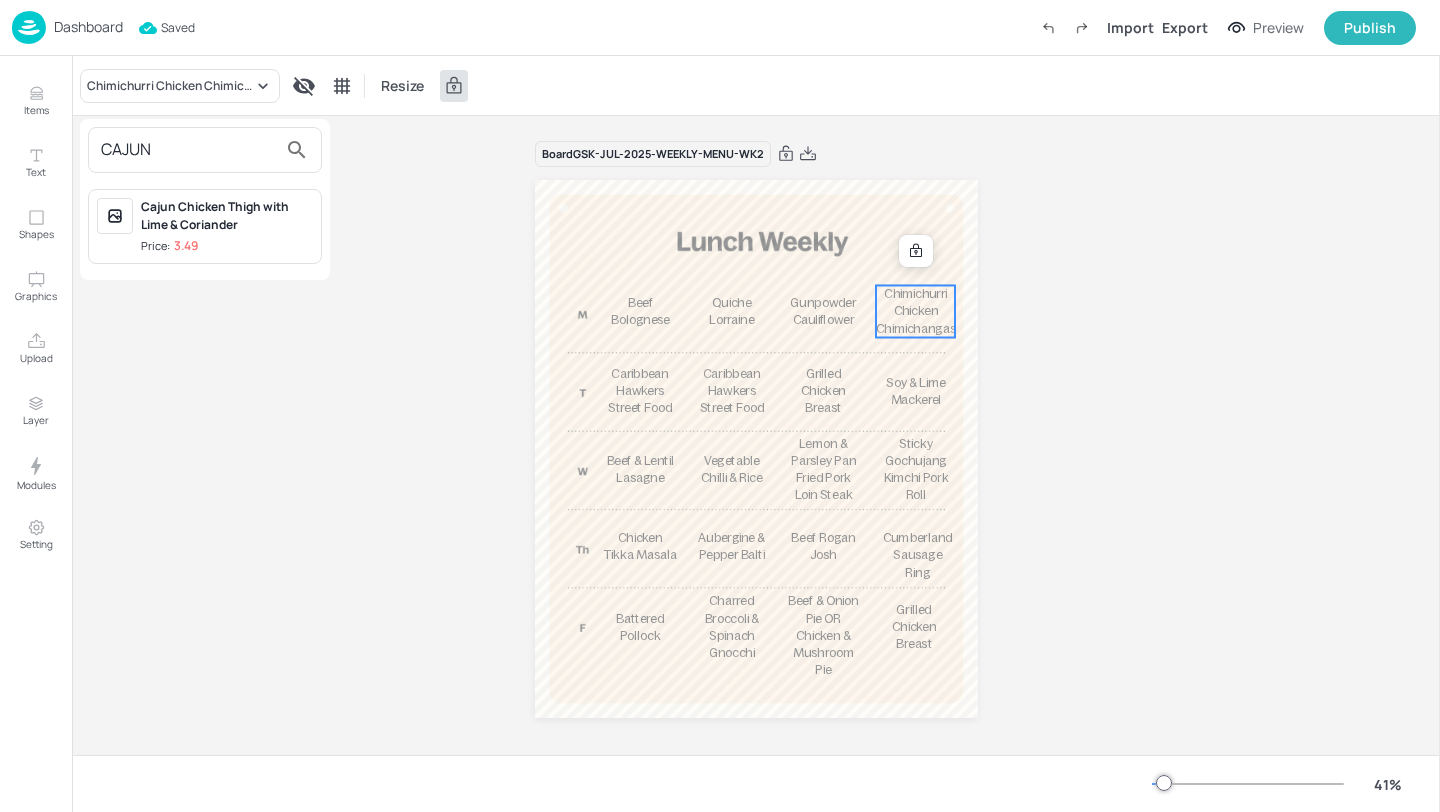 click on "Cajun Chicken Thigh with Lime & Coriander" at bounding box center [227, 216] 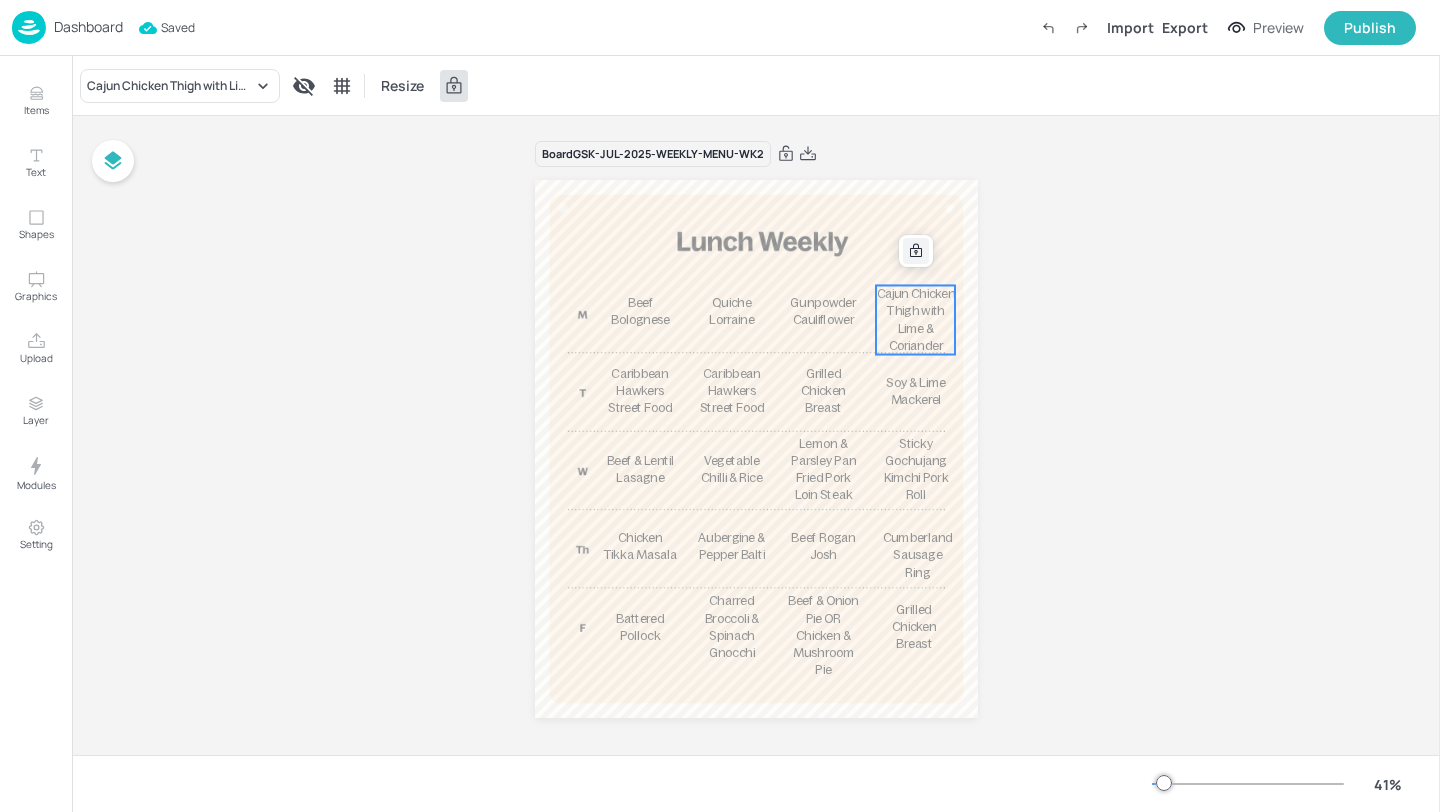 click 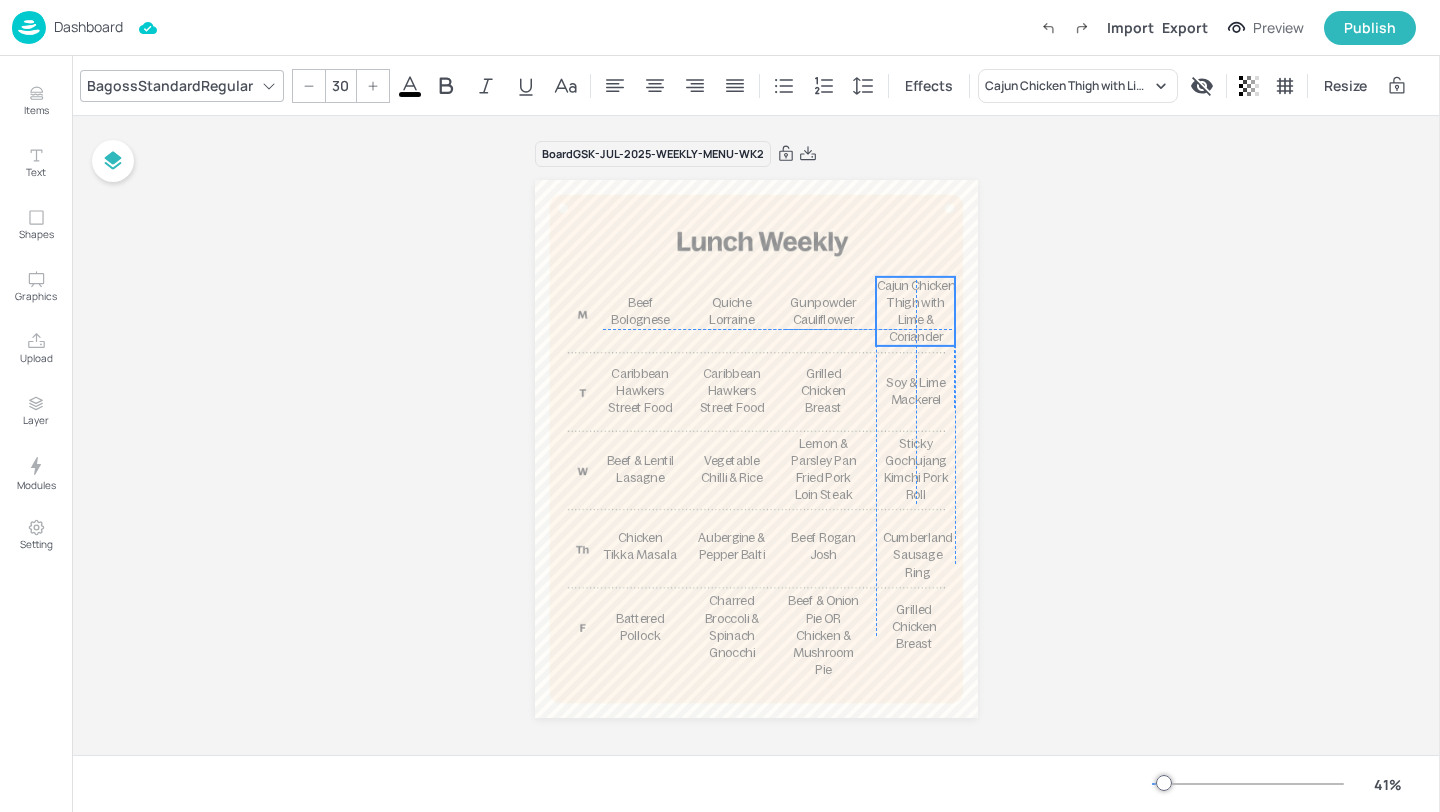 click on "Cajun Chicken Thigh with Lime & Coriander" at bounding box center [915, 311] 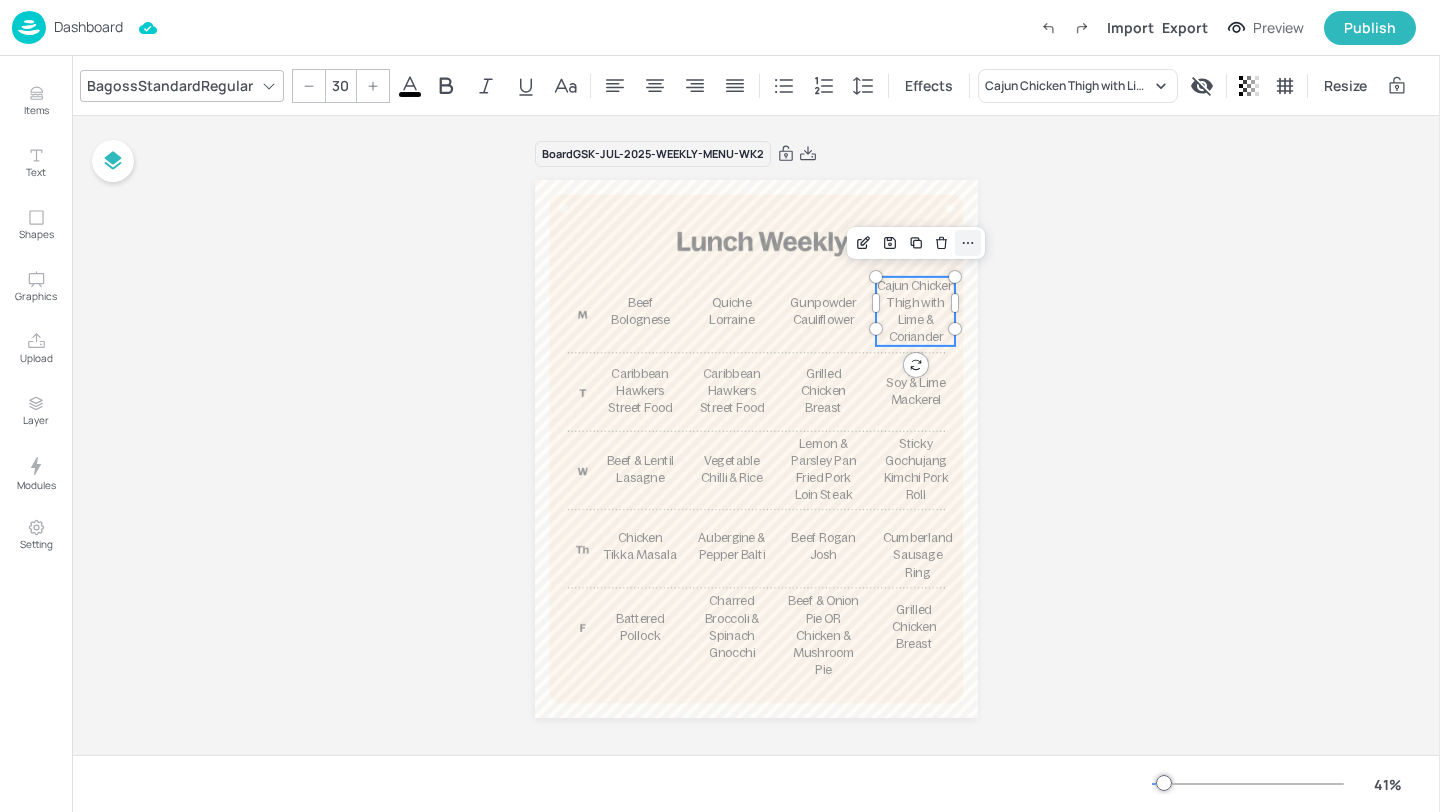 click 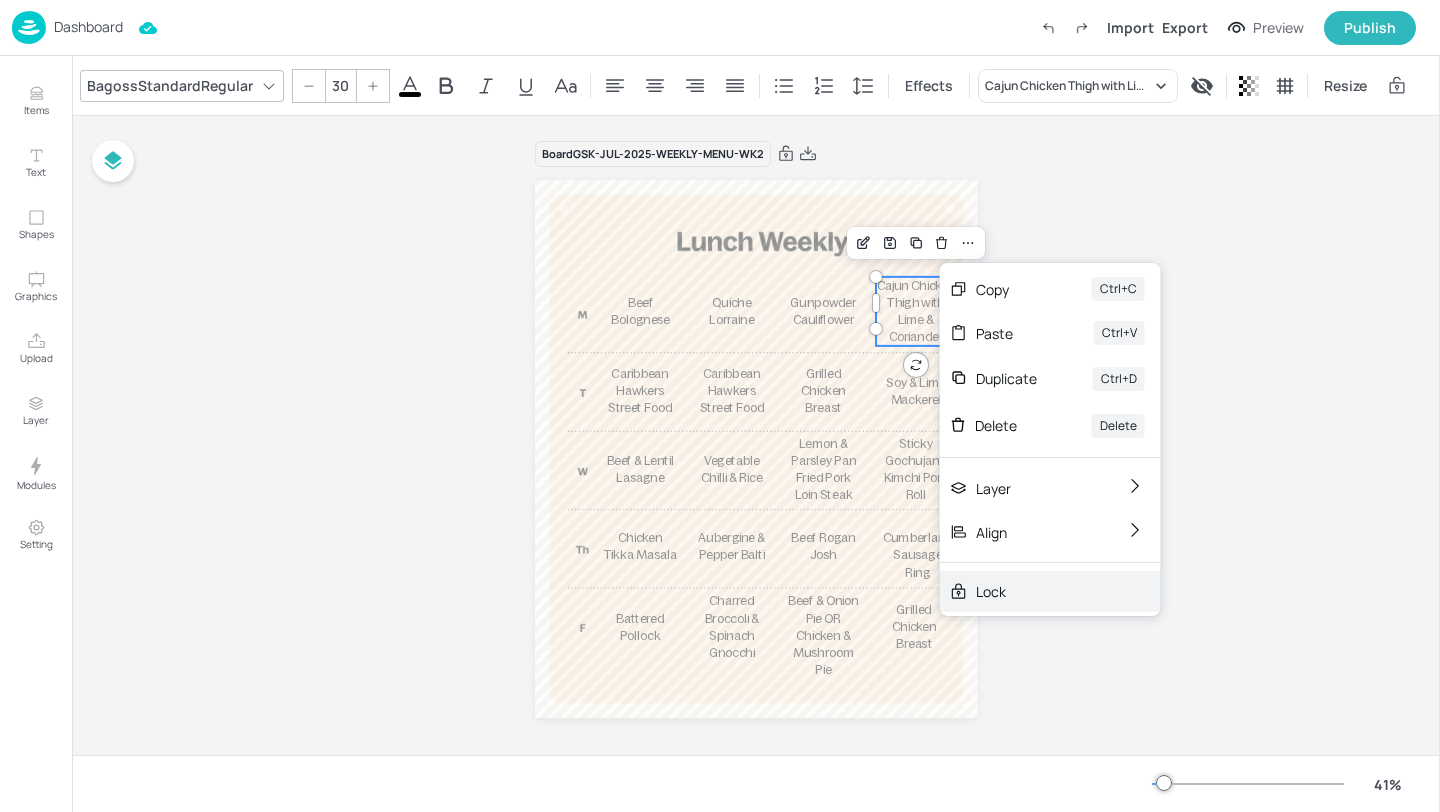 click on "Lock" at bounding box center [1036, 591] 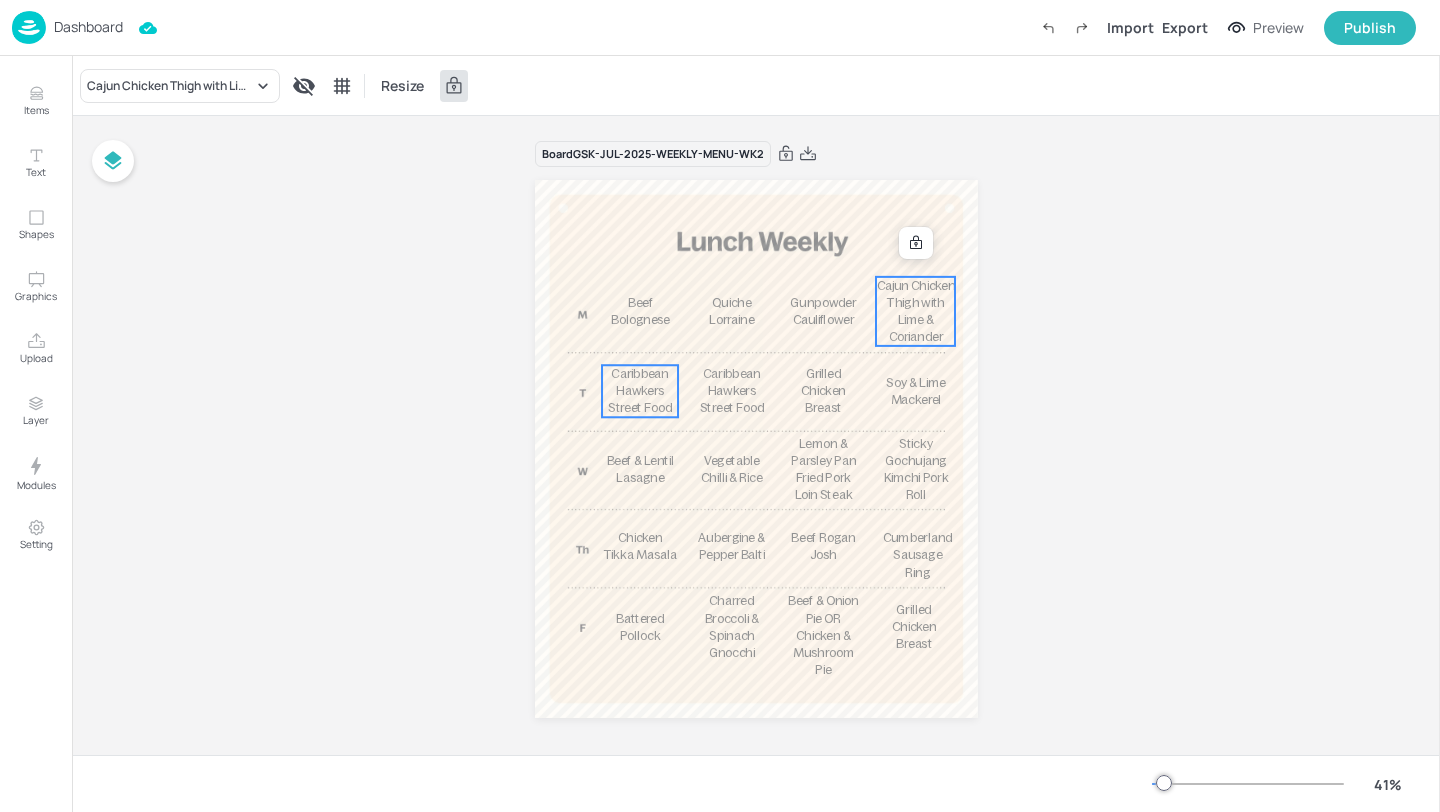 click on "Caribbean Hawkers Street Food" at bounding box center [640, 391] 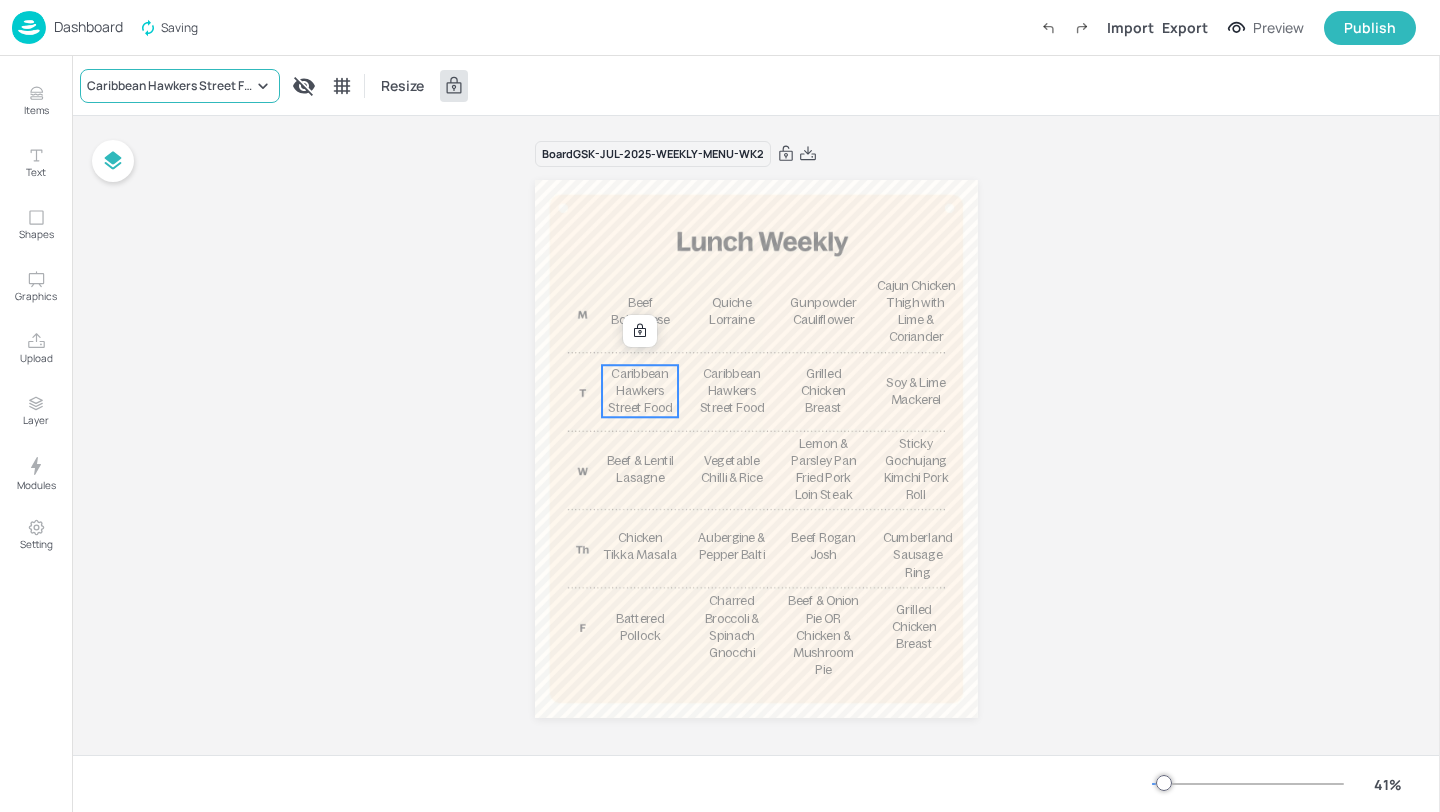 click on "Caribbean Hawkers Street Food" at bounding box center (170, 86) 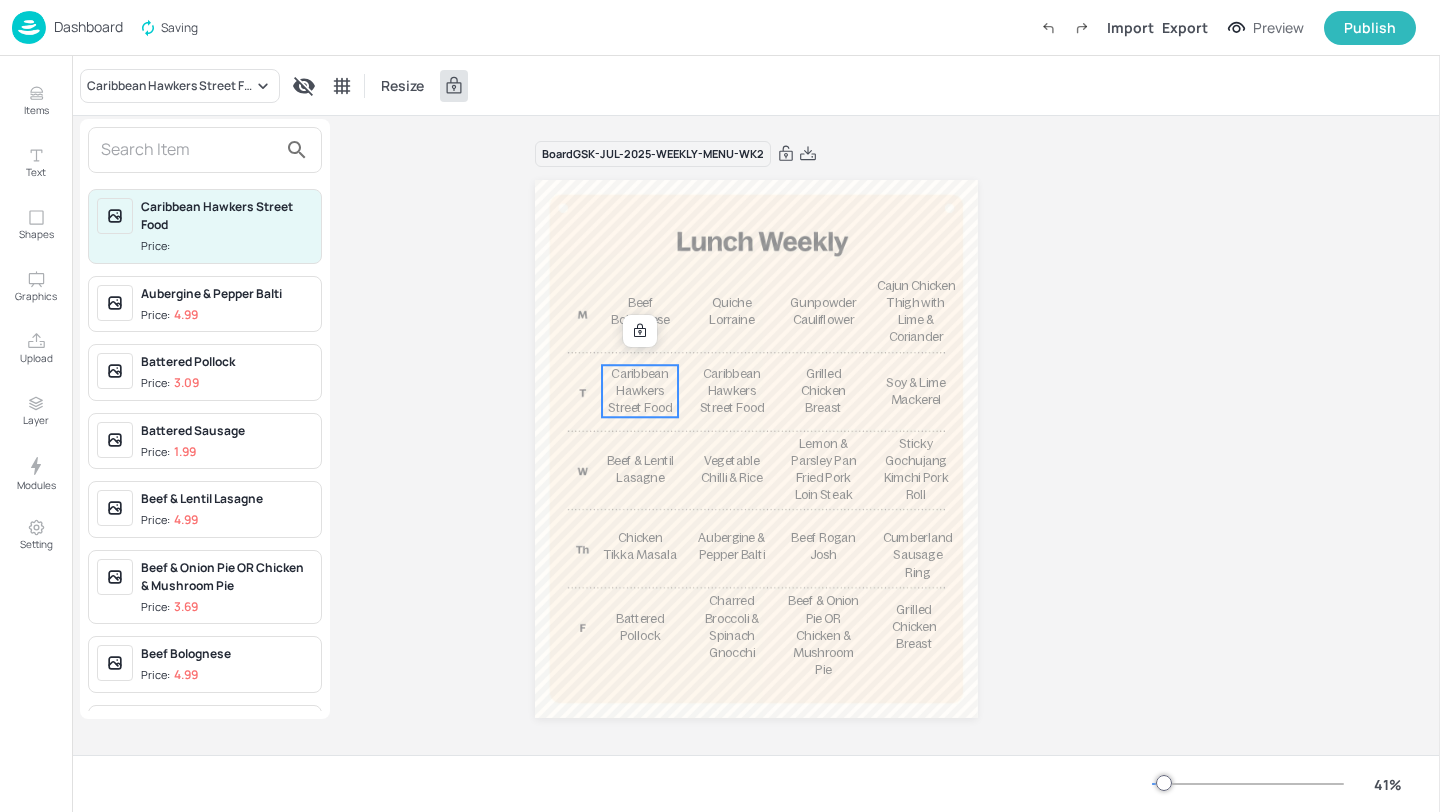 click at bounding box center [189, 150] 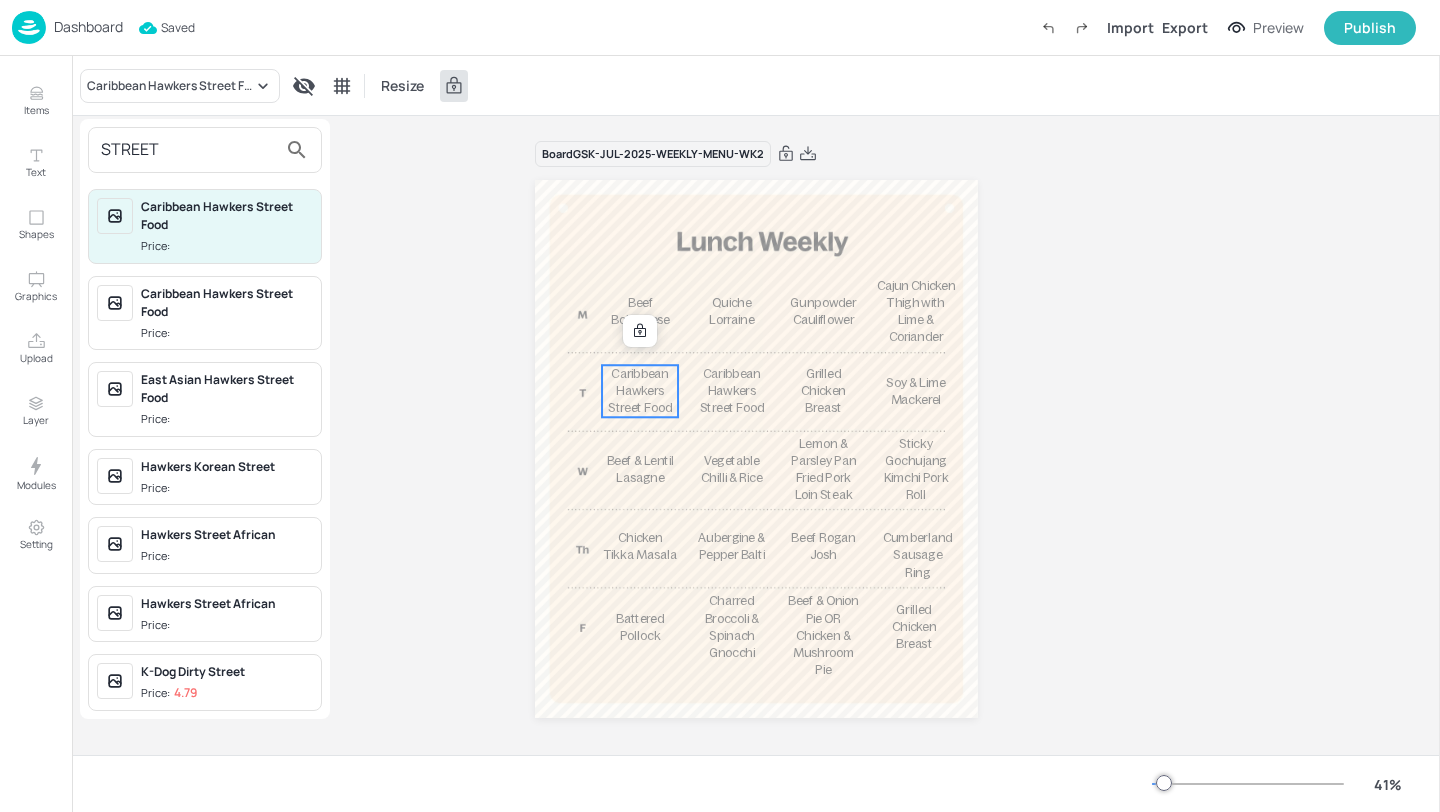 type on "STREE" 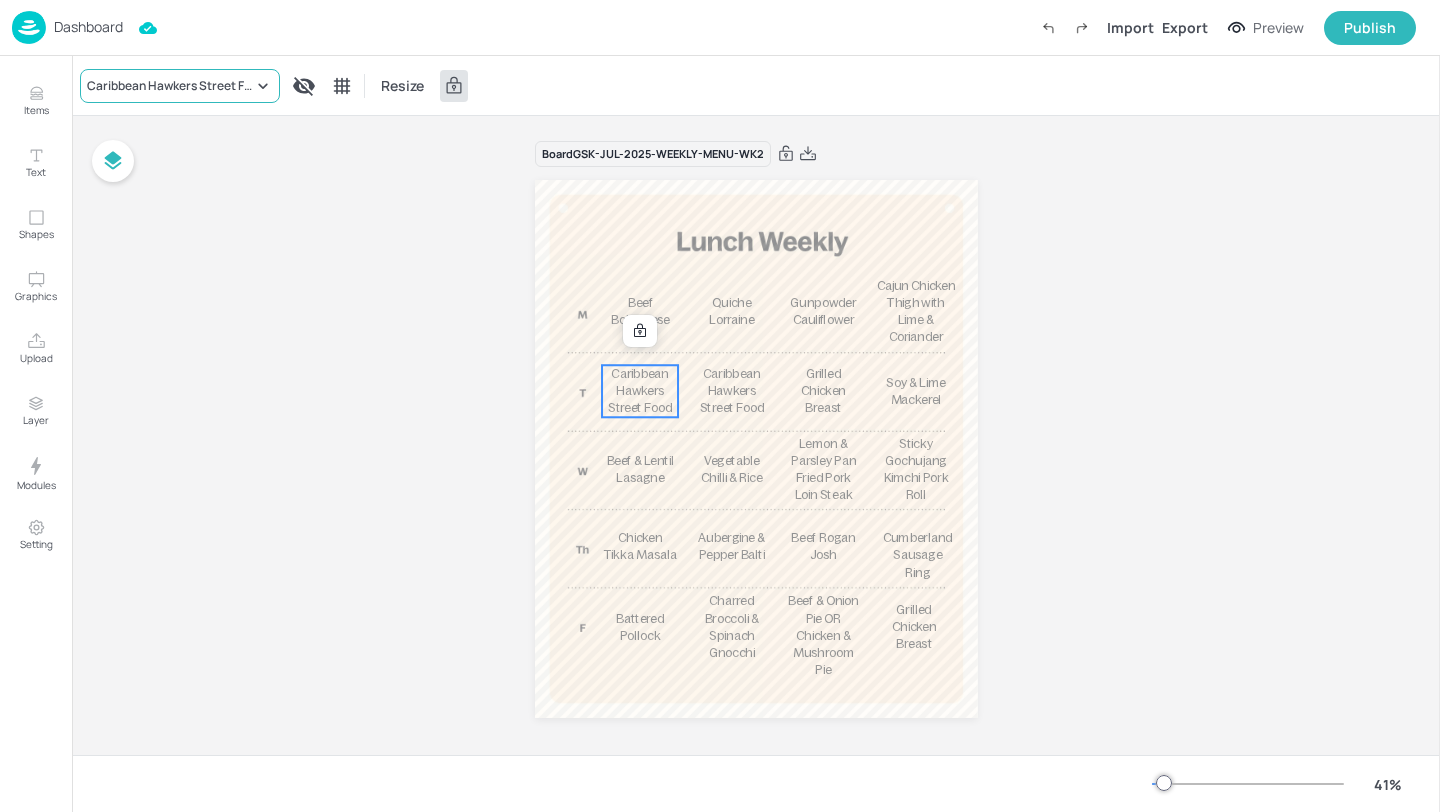 click on "Caribbean Hawkers Street Food" at bounding box center (170, 86) 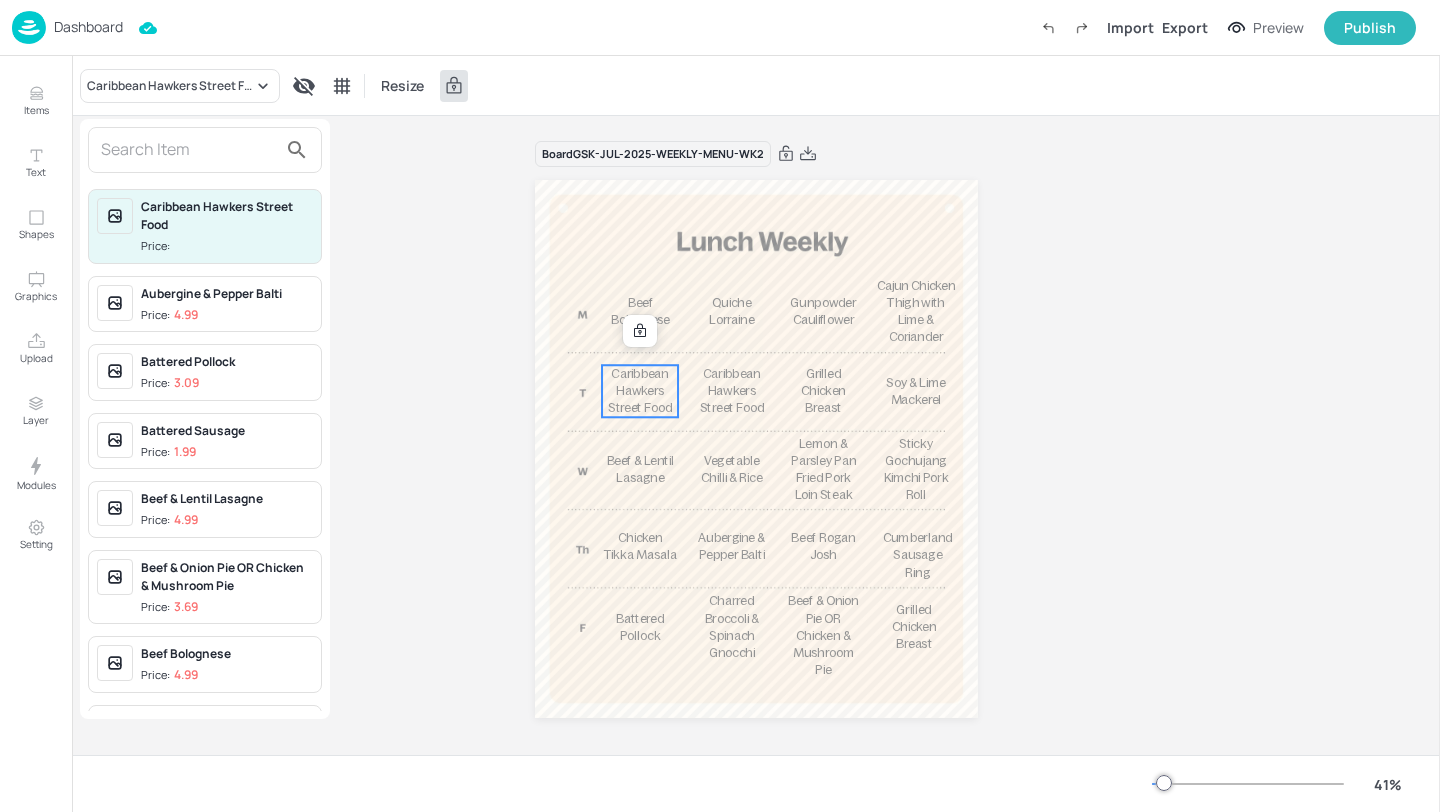 click at bounding box center (189, 150) 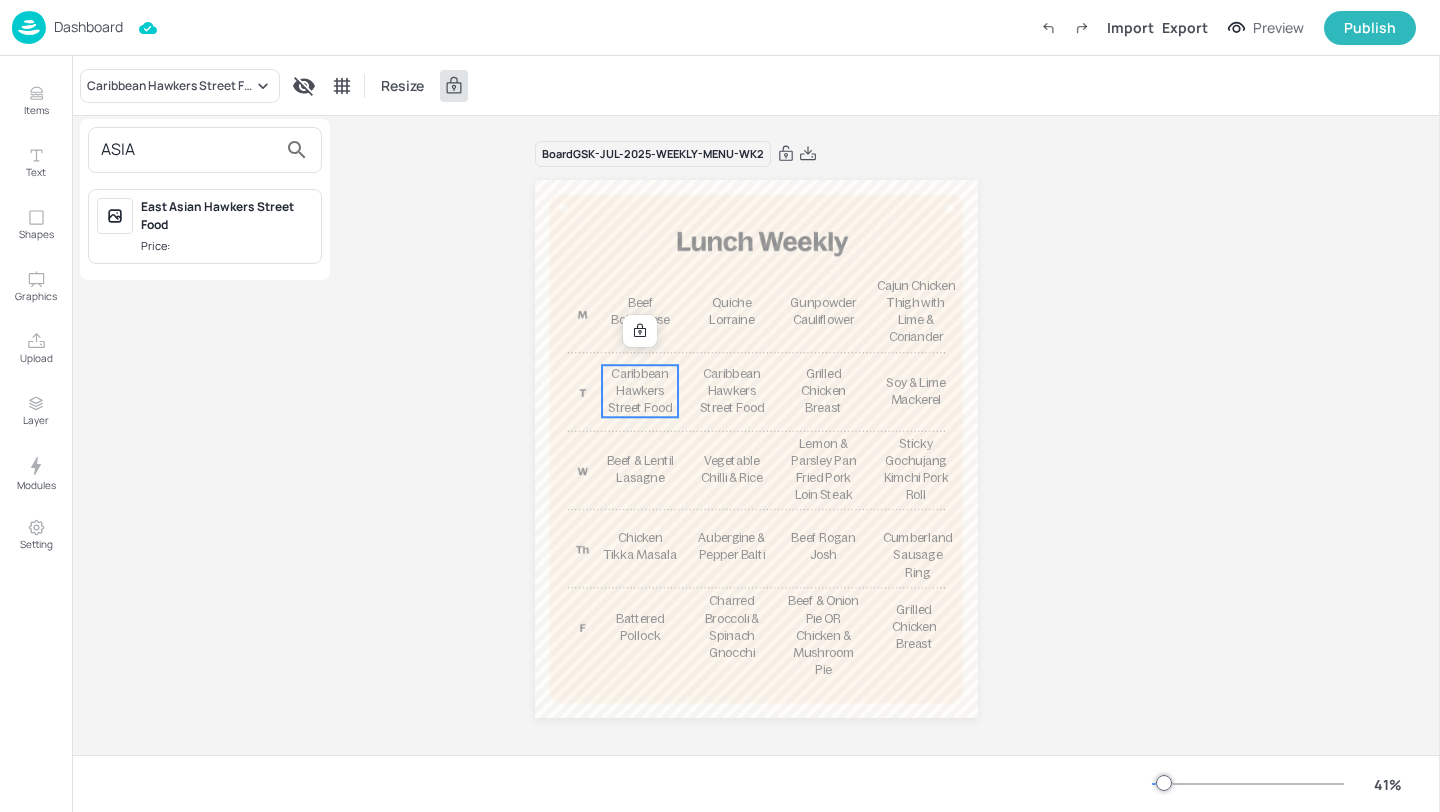 type on "ASIA" 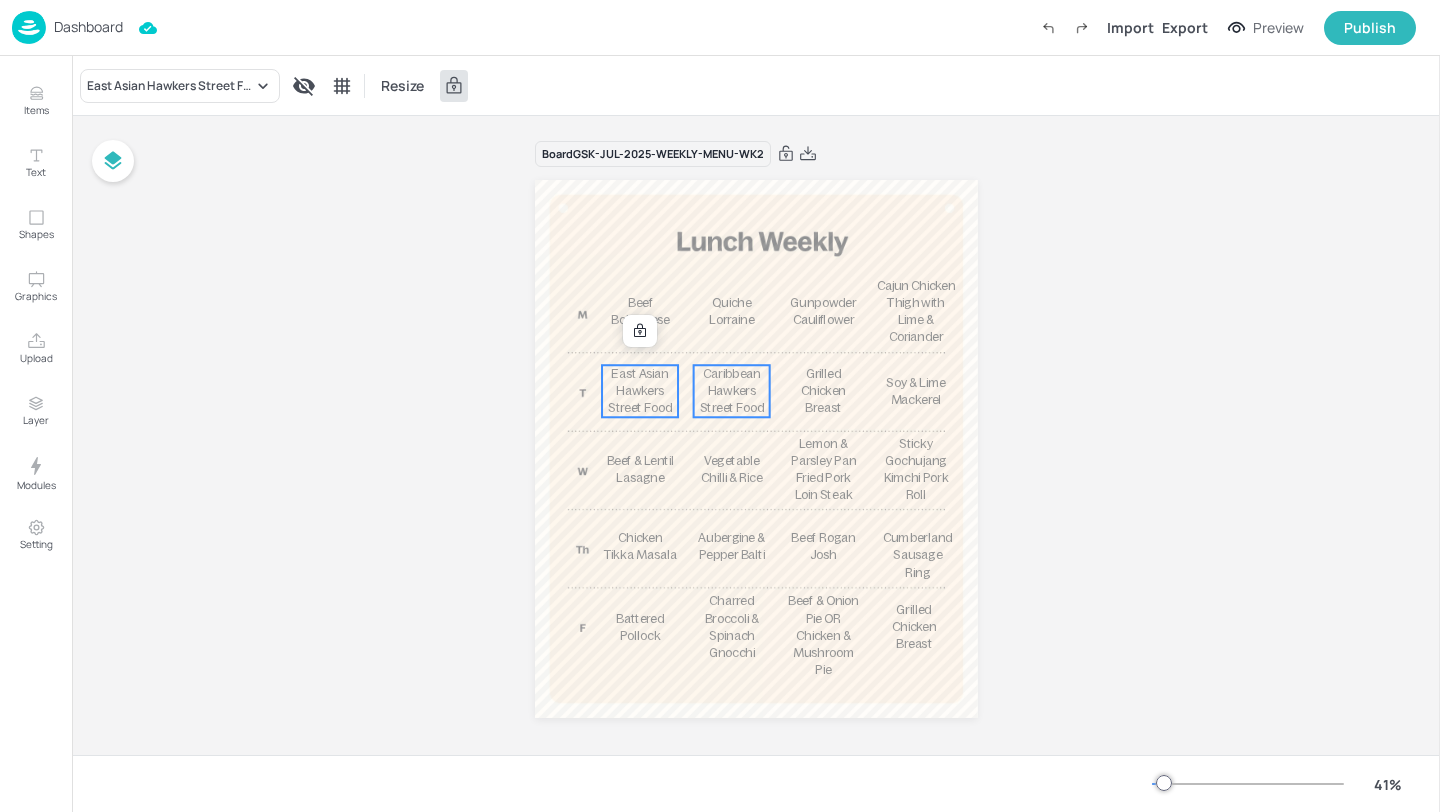 click on "Caribbean Hawkers Street Food" at bounding box center [731, 391] 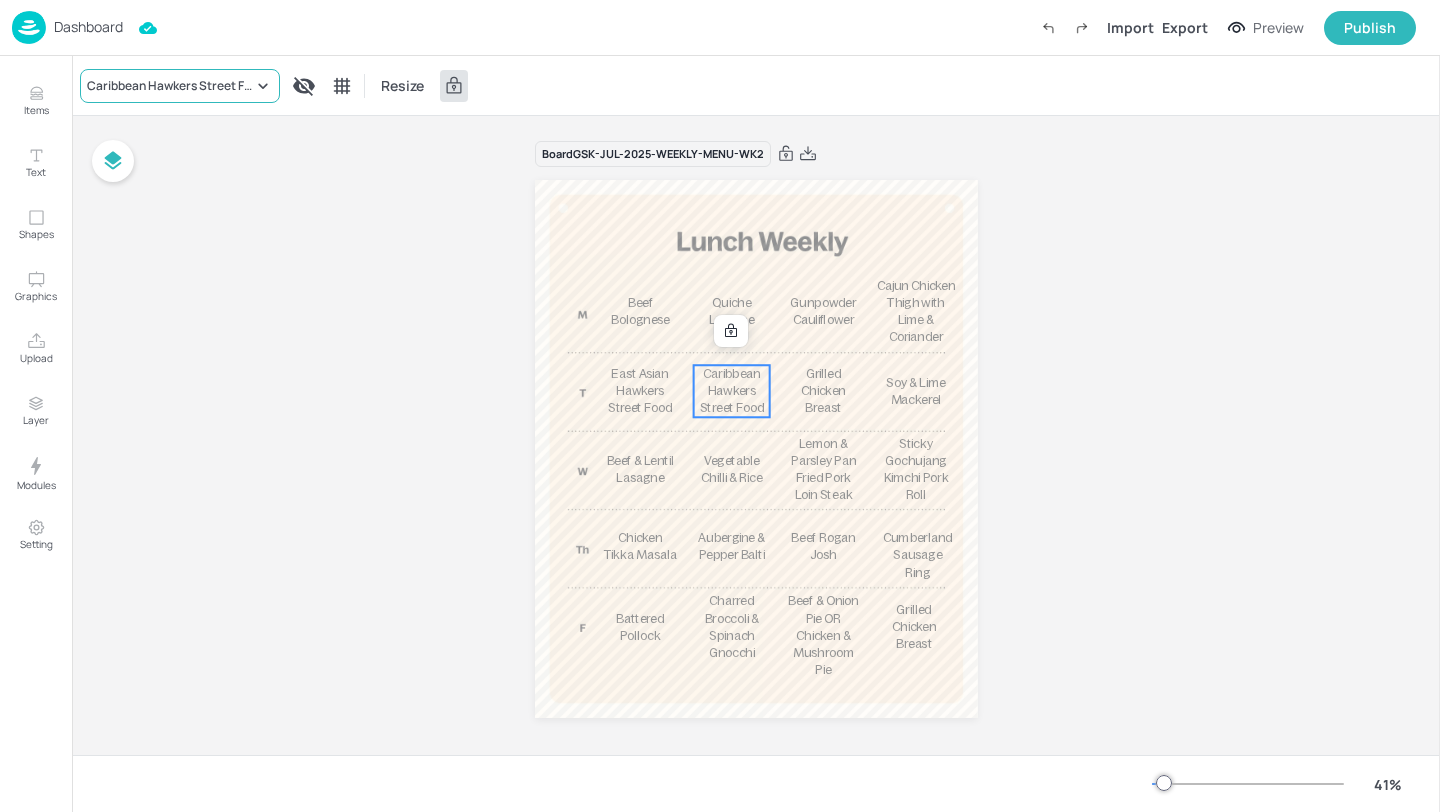 click on "Caribbean Hawkers Street Food" at bounding box center (170, 86) 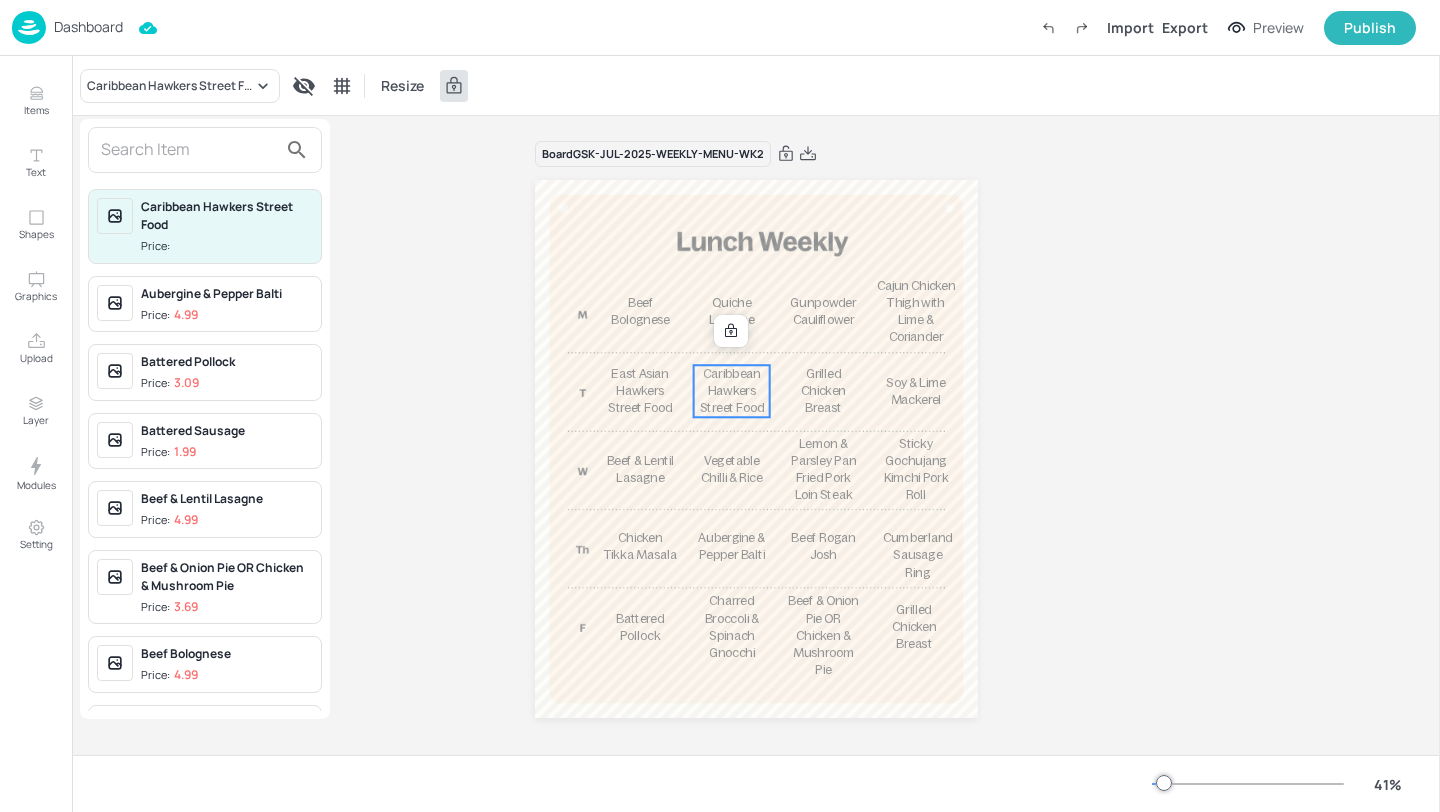 click at bounding box center (189, 150) 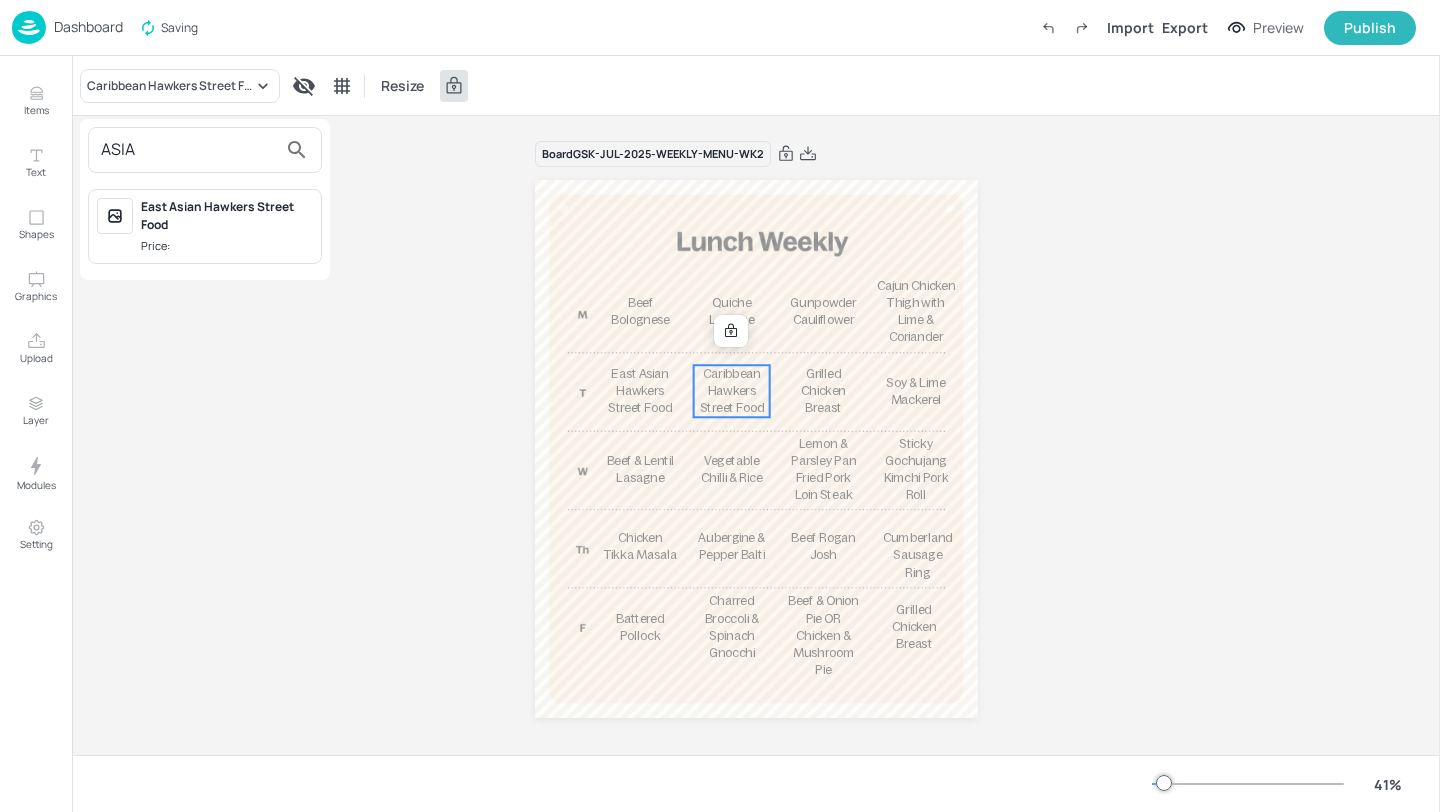 type on "ASIA" 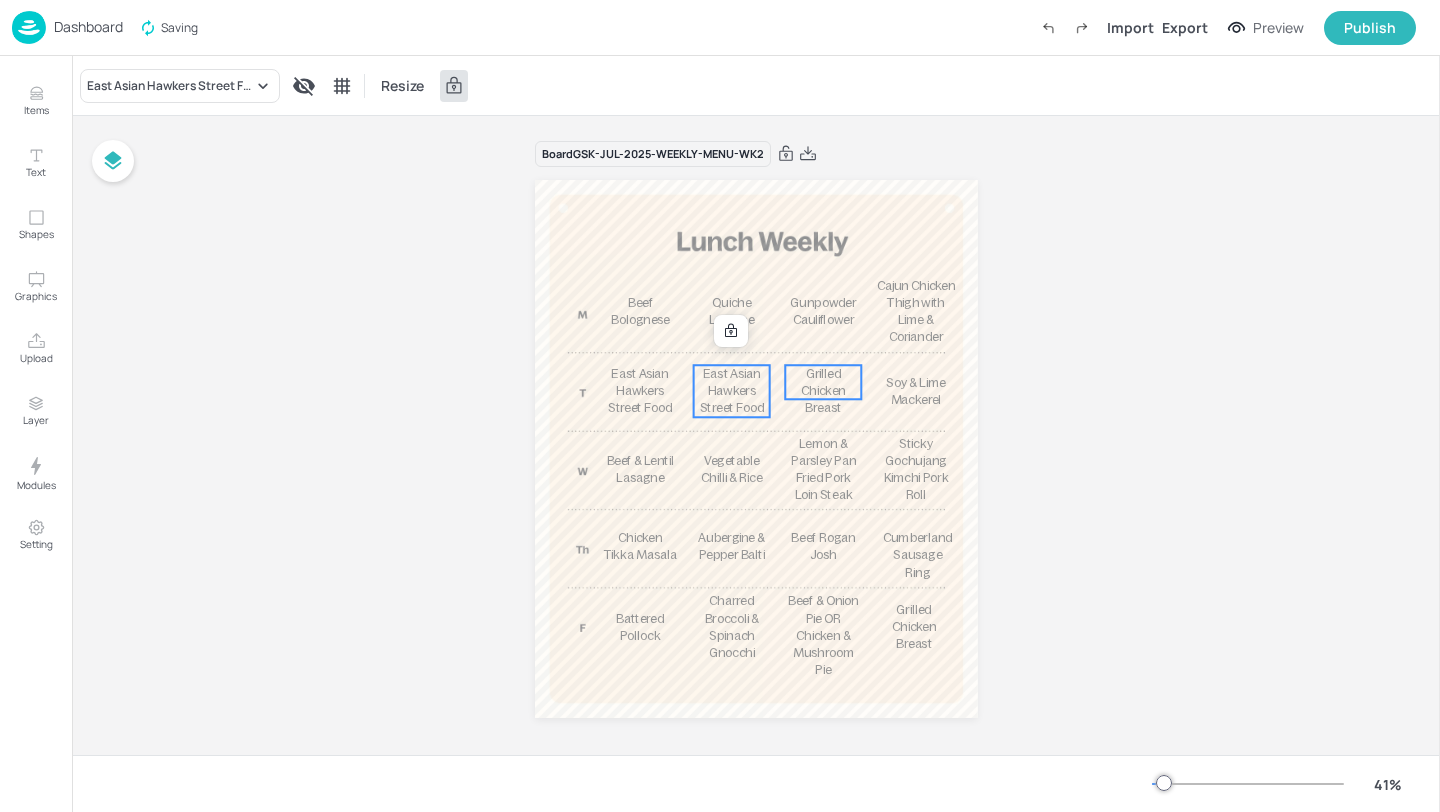 click on "Grilled Chicken Breast" at bounding box center (823, 391) 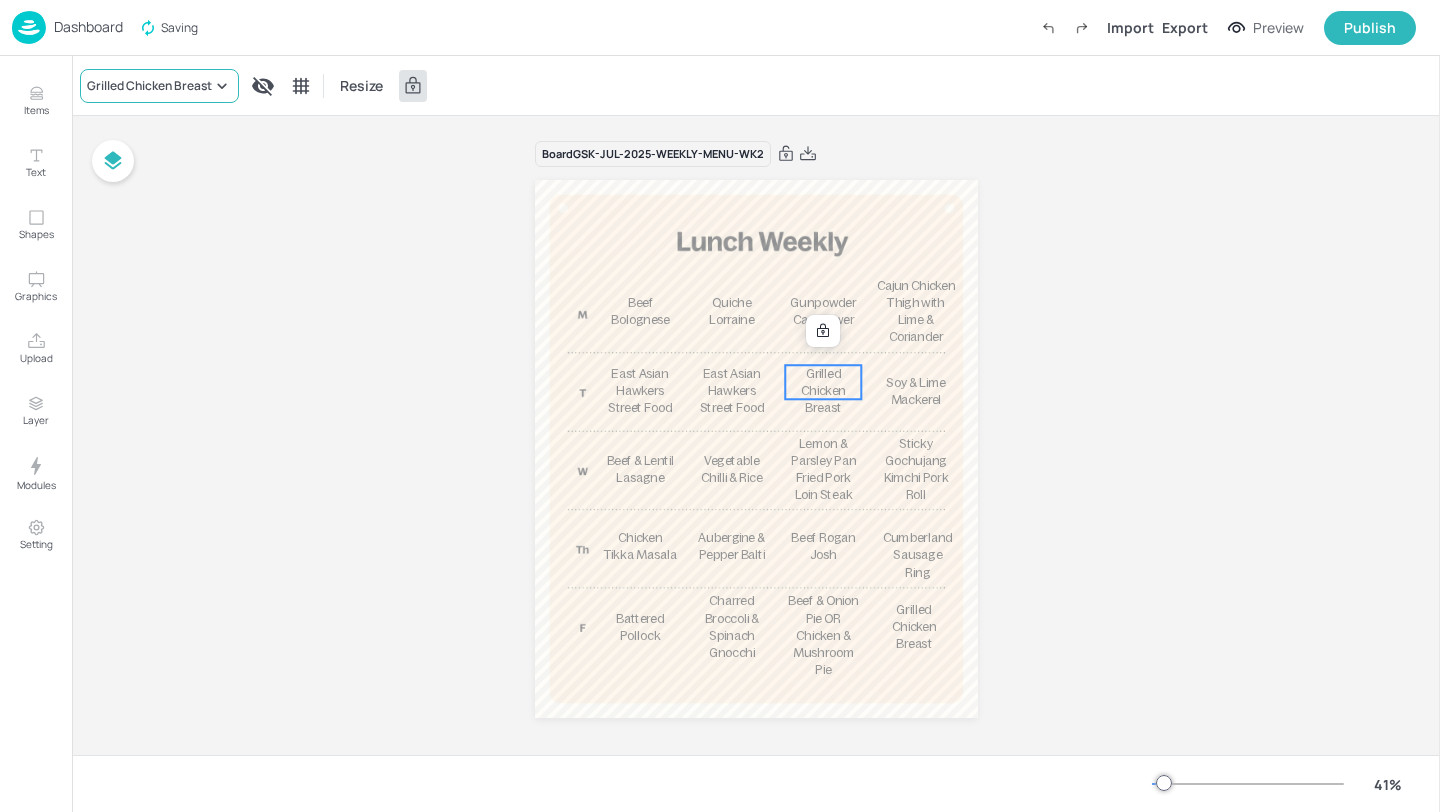 click on "Grilled Chicken Breast" at bounding box center (149, 86) 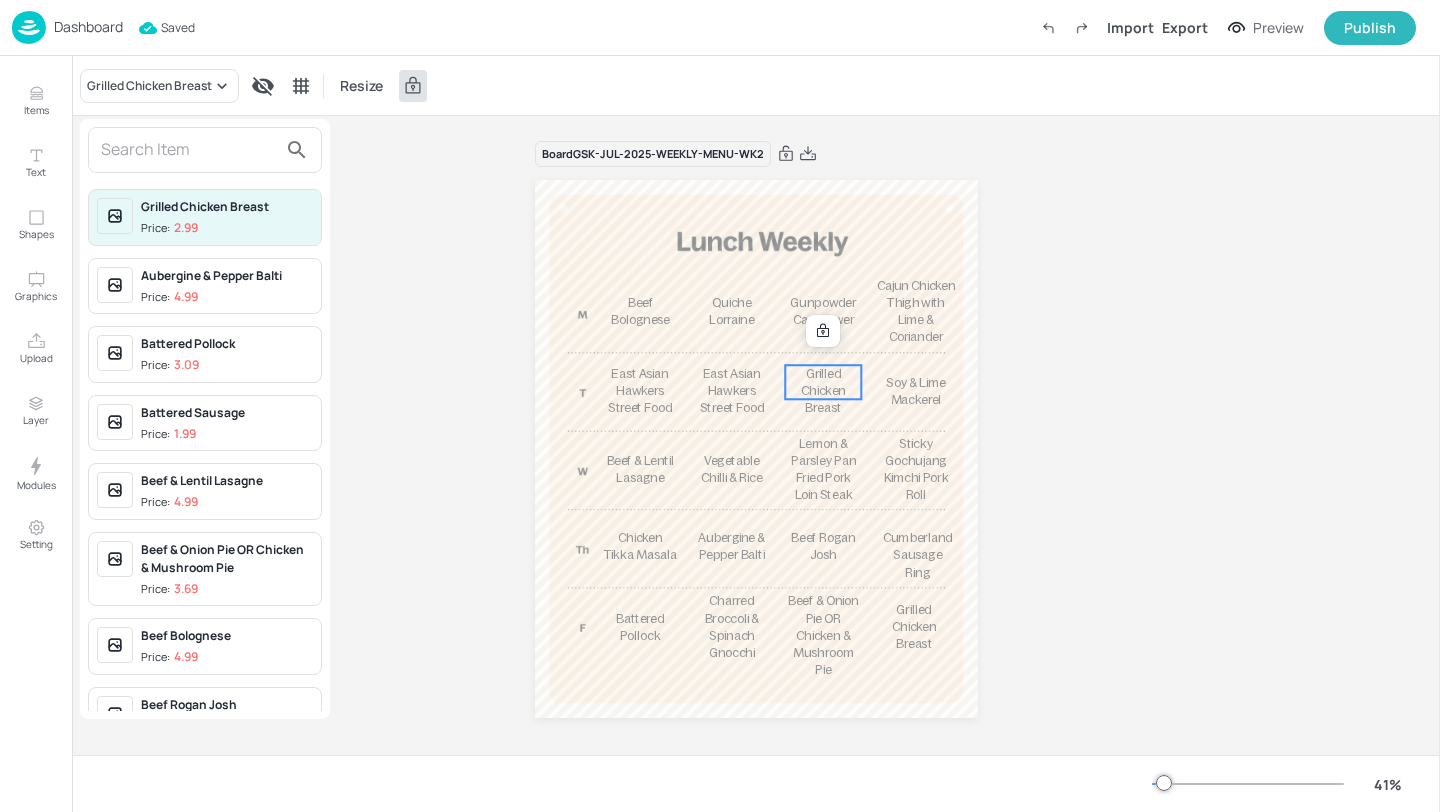 click at bounding box center (720, 406) 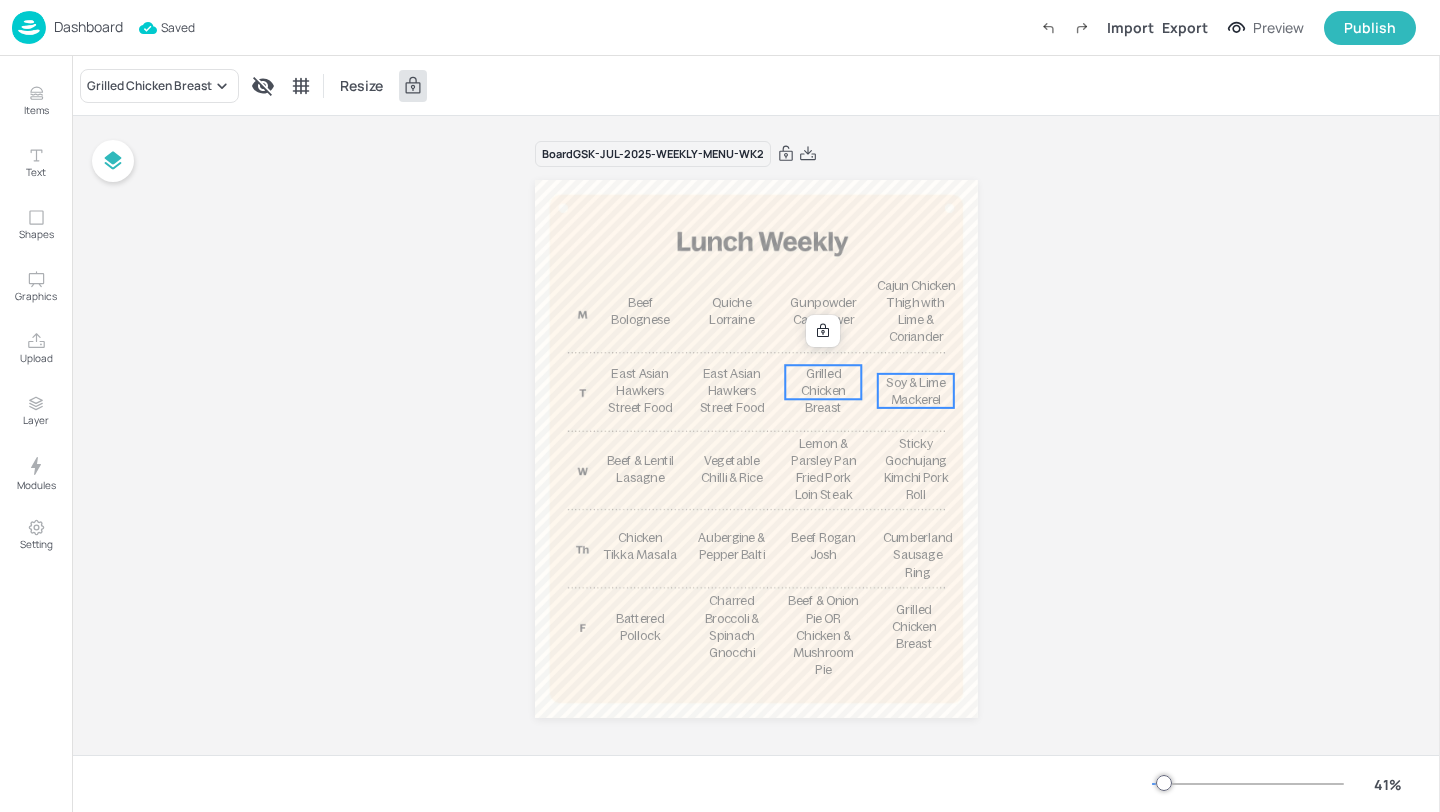 click on "Soy & Lime Mackerel" at bounding box center (915, 391) 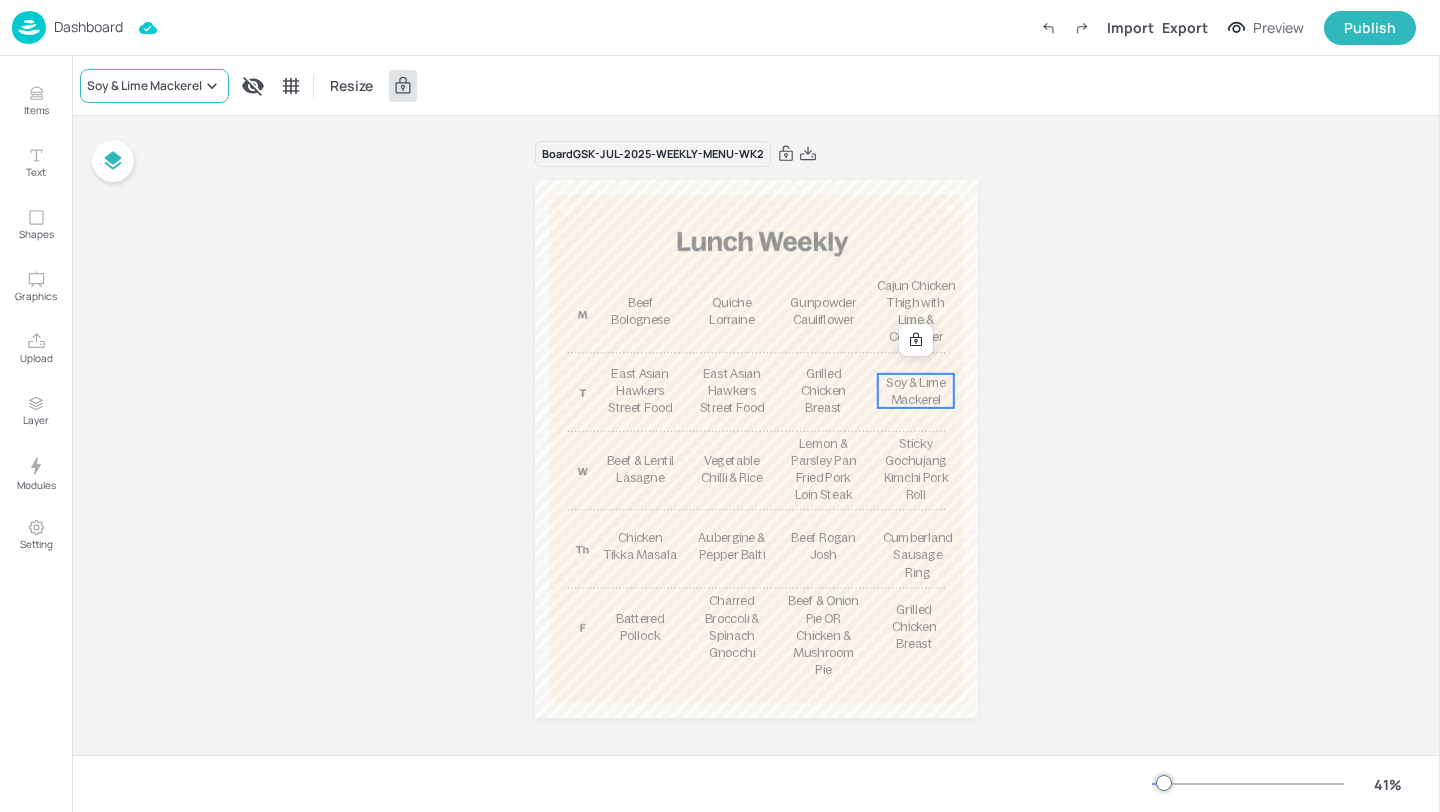 click on "Soy & Lime Mackerel" at bounding box center (144, 86) 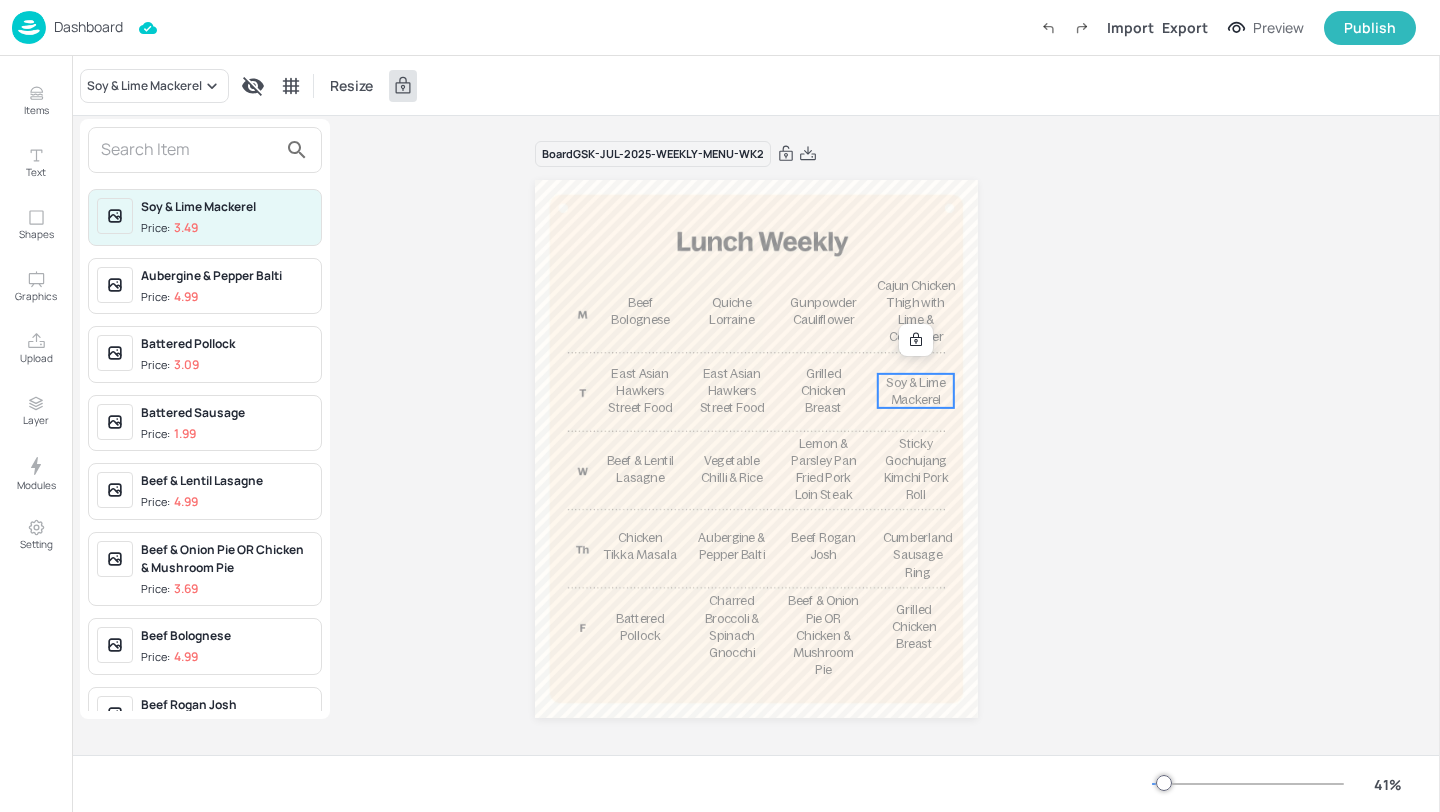 click at bounding box center (189, 150) 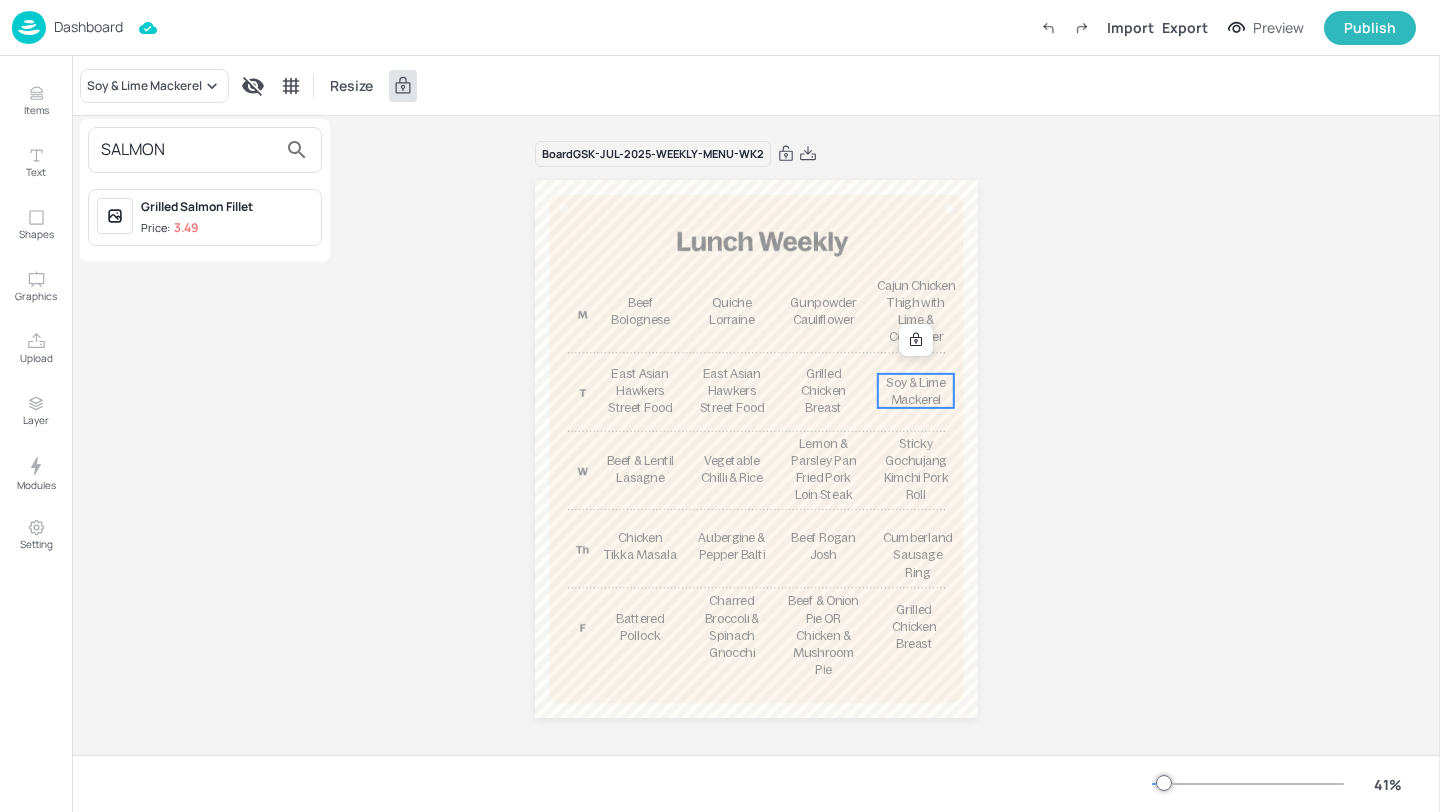 type on "SALM" 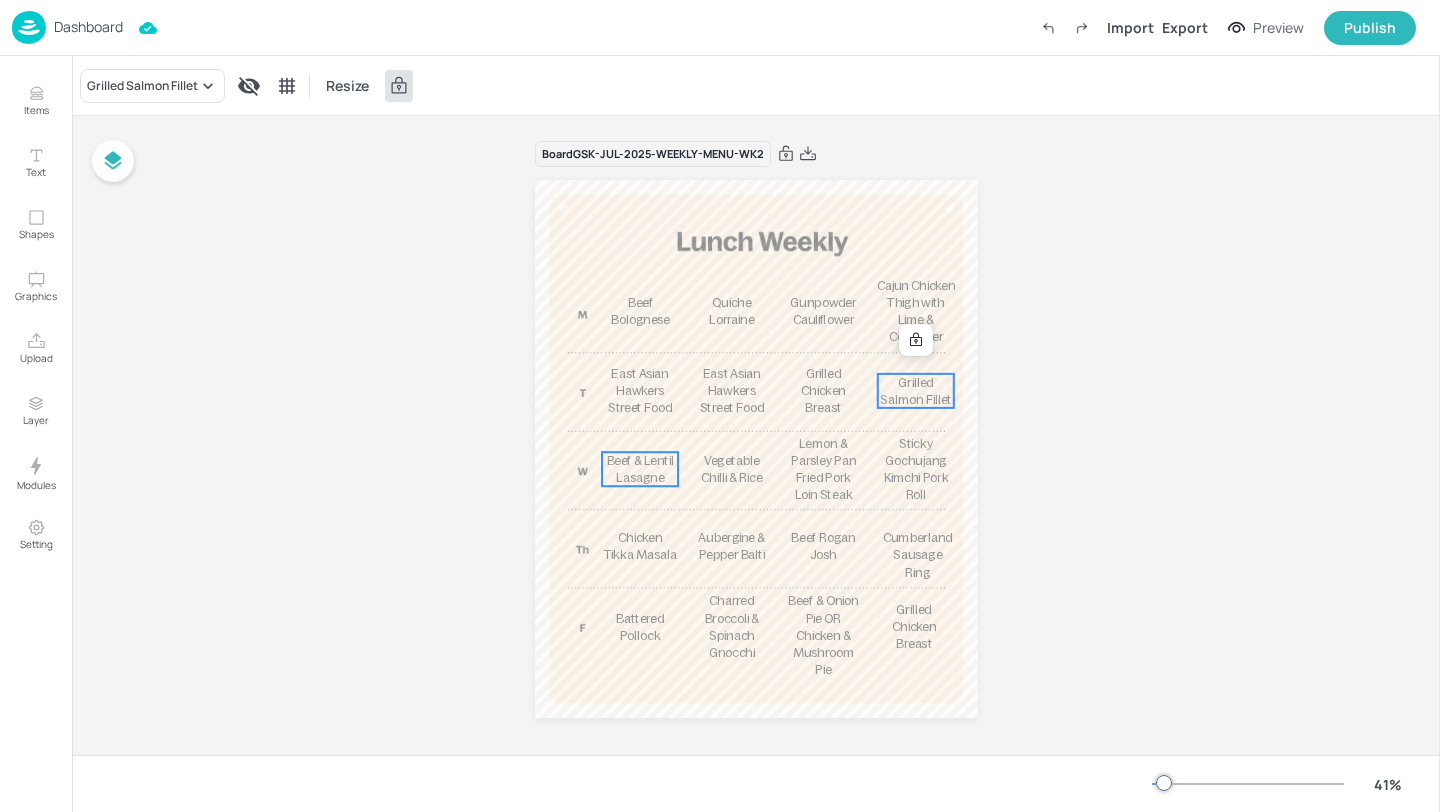 click on "Beef & Lentil Lasagne" at bounding box center (640, 469) 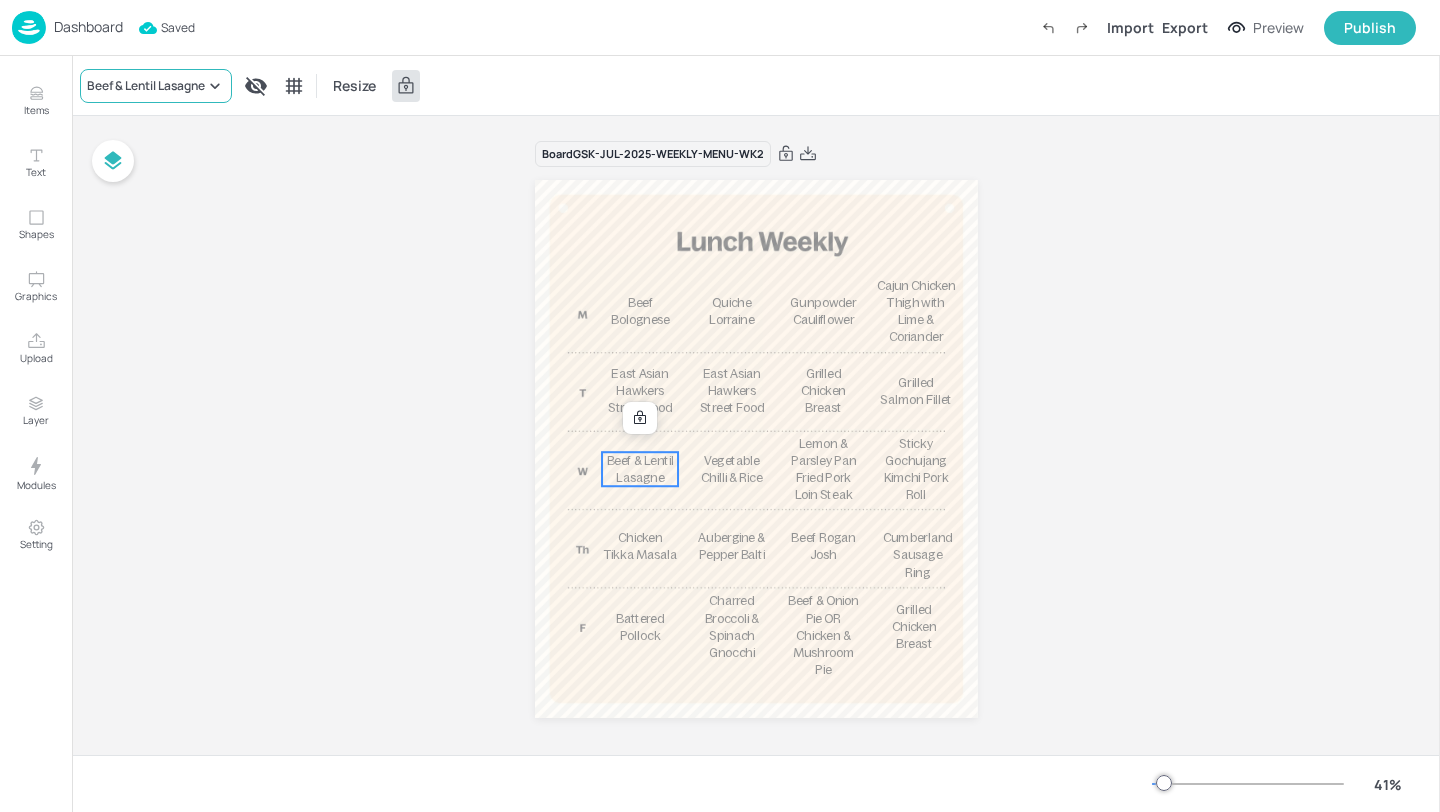 click on "Beef & Lentil Lasagne" at bounding box center (146, 86) 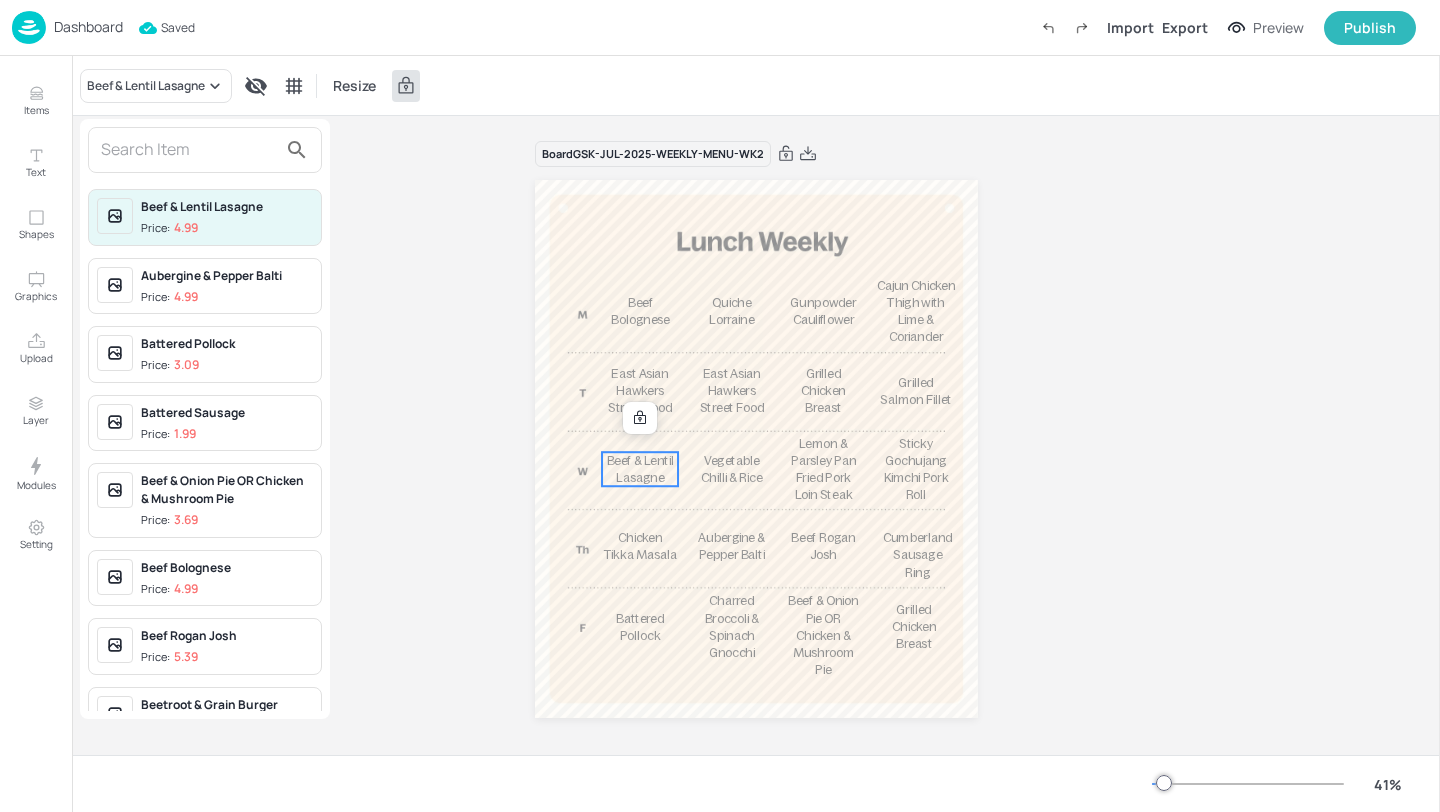 click at bounding box center [189, 150] 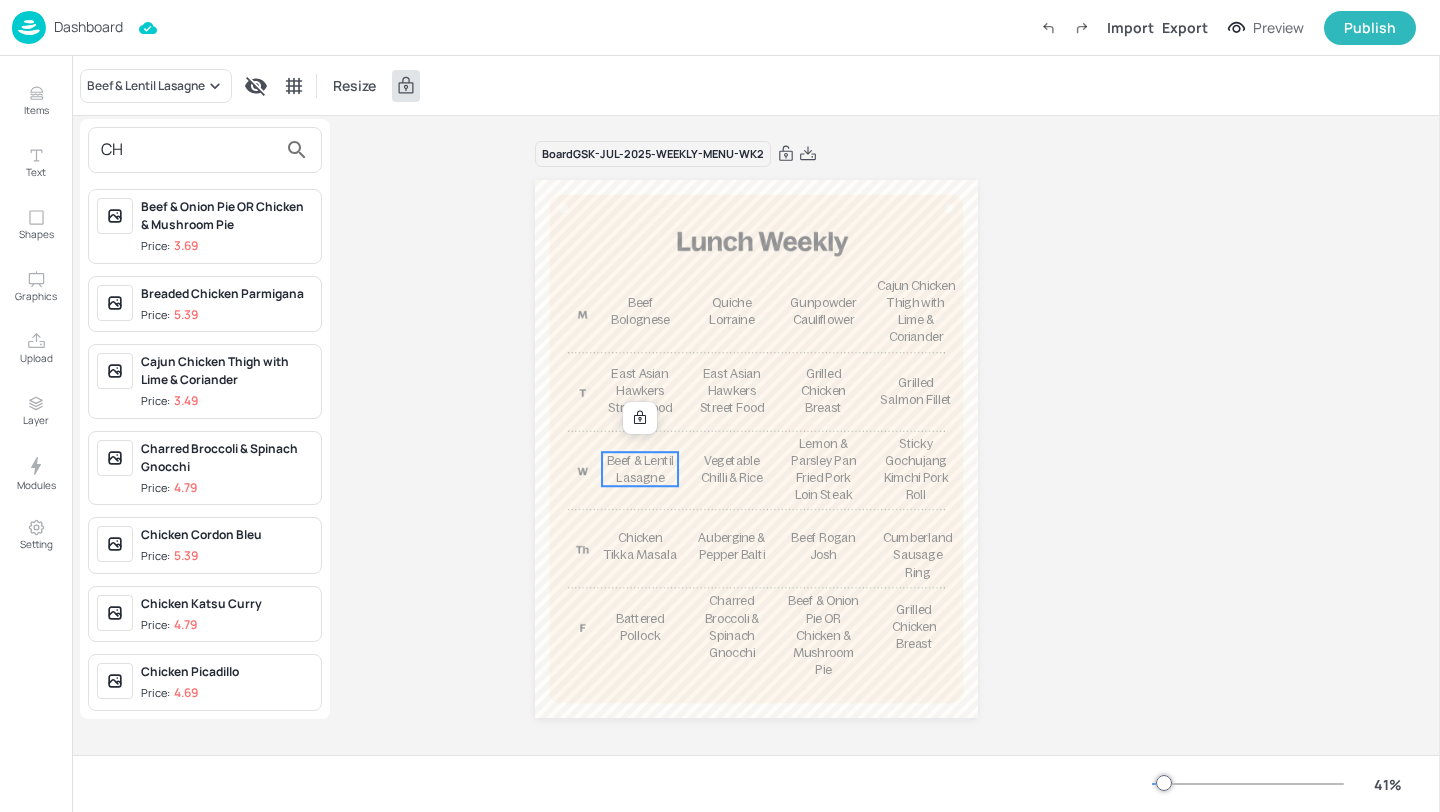 type on "C" 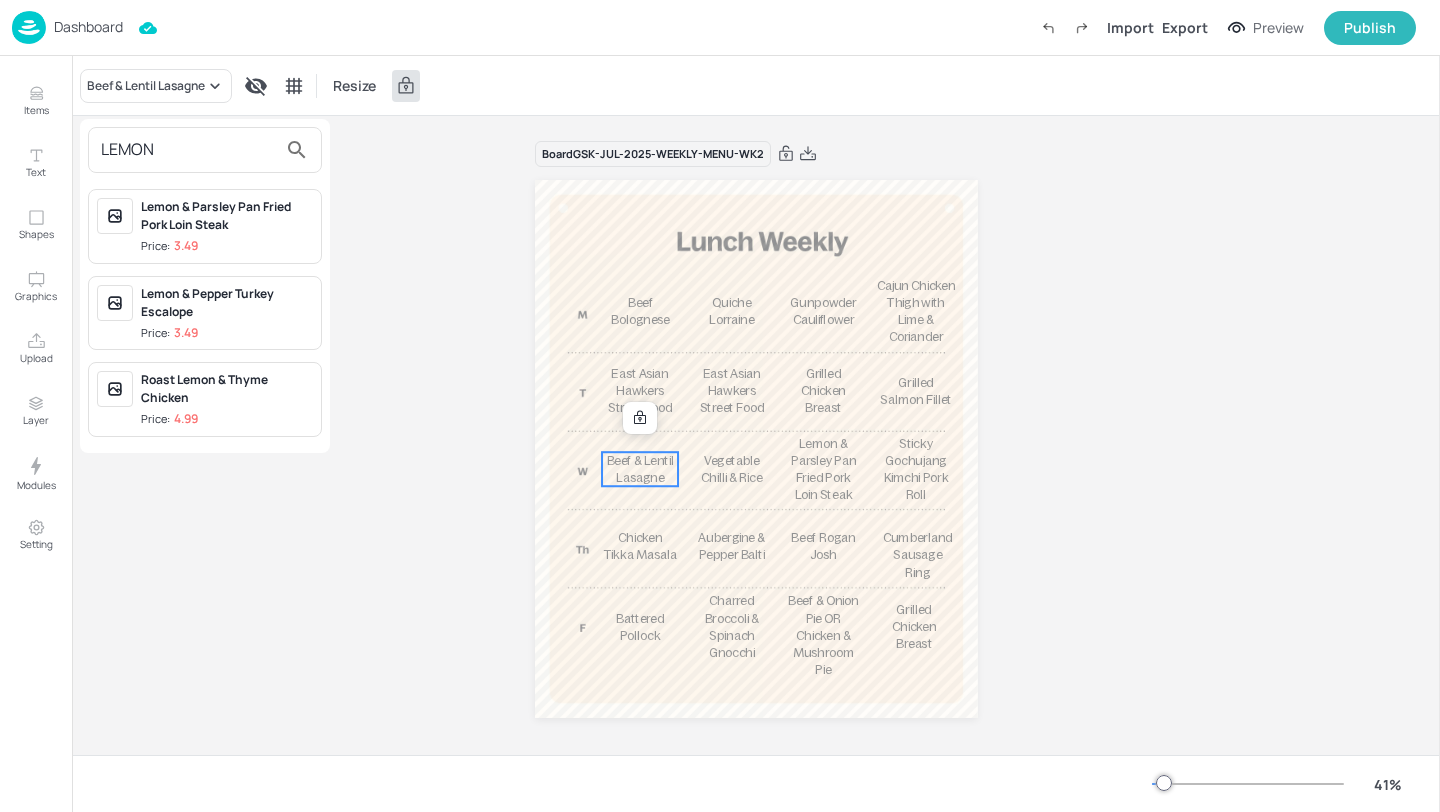 type on "LEMON" 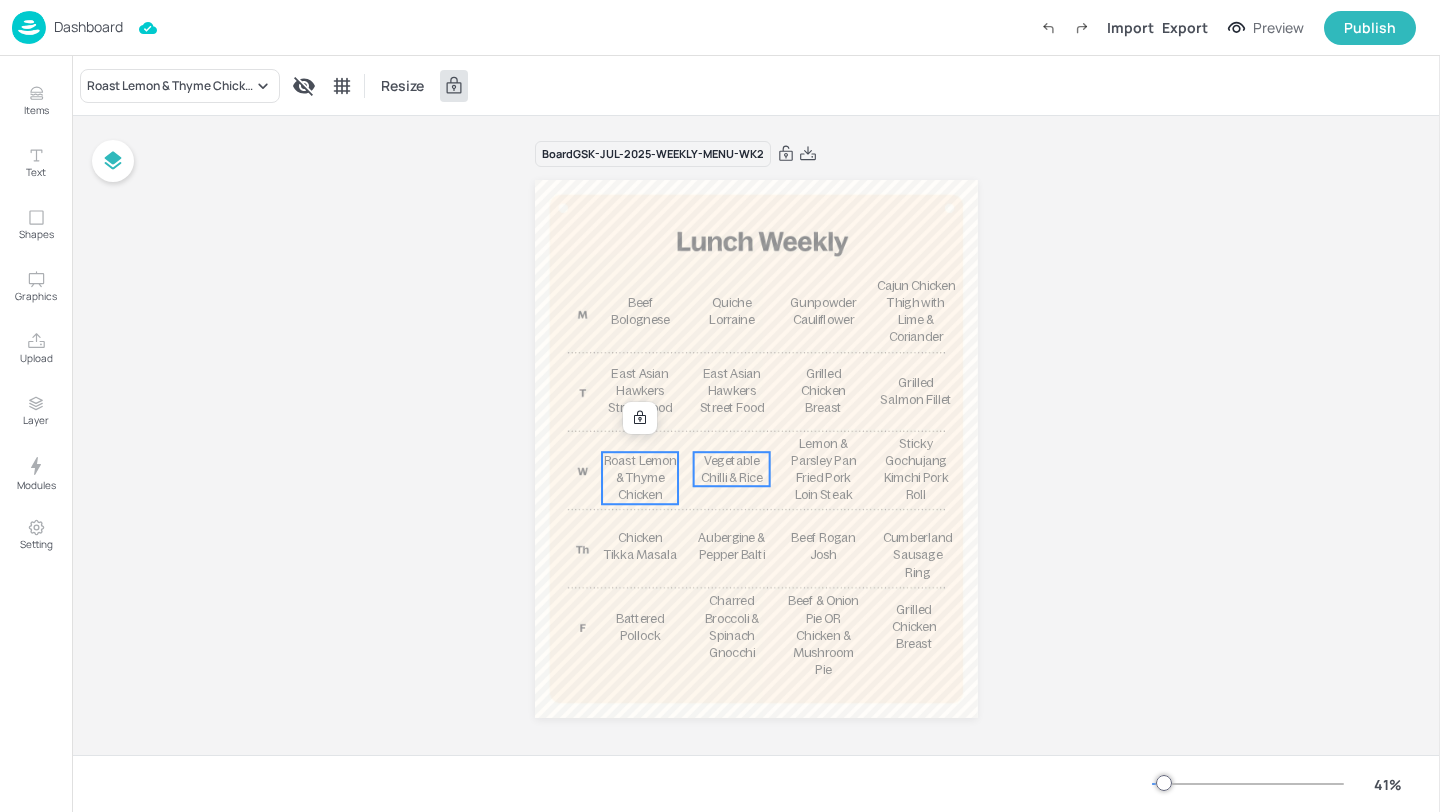 click on "Vegetable Chilli & Rice" at bounding box center [731, 469] 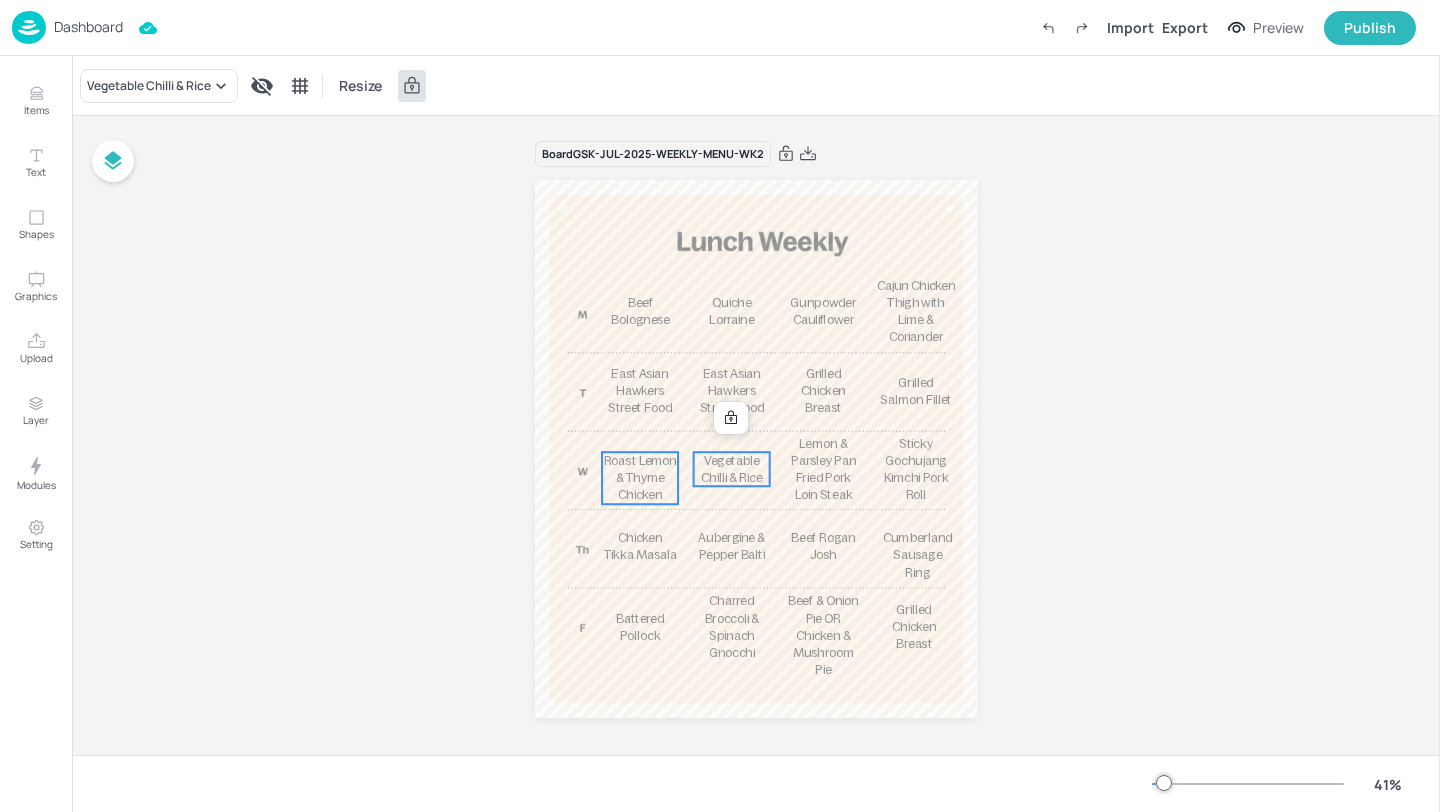 click on "Roast Lemon & Thyme Chicken" at bounding box center (639, 478) 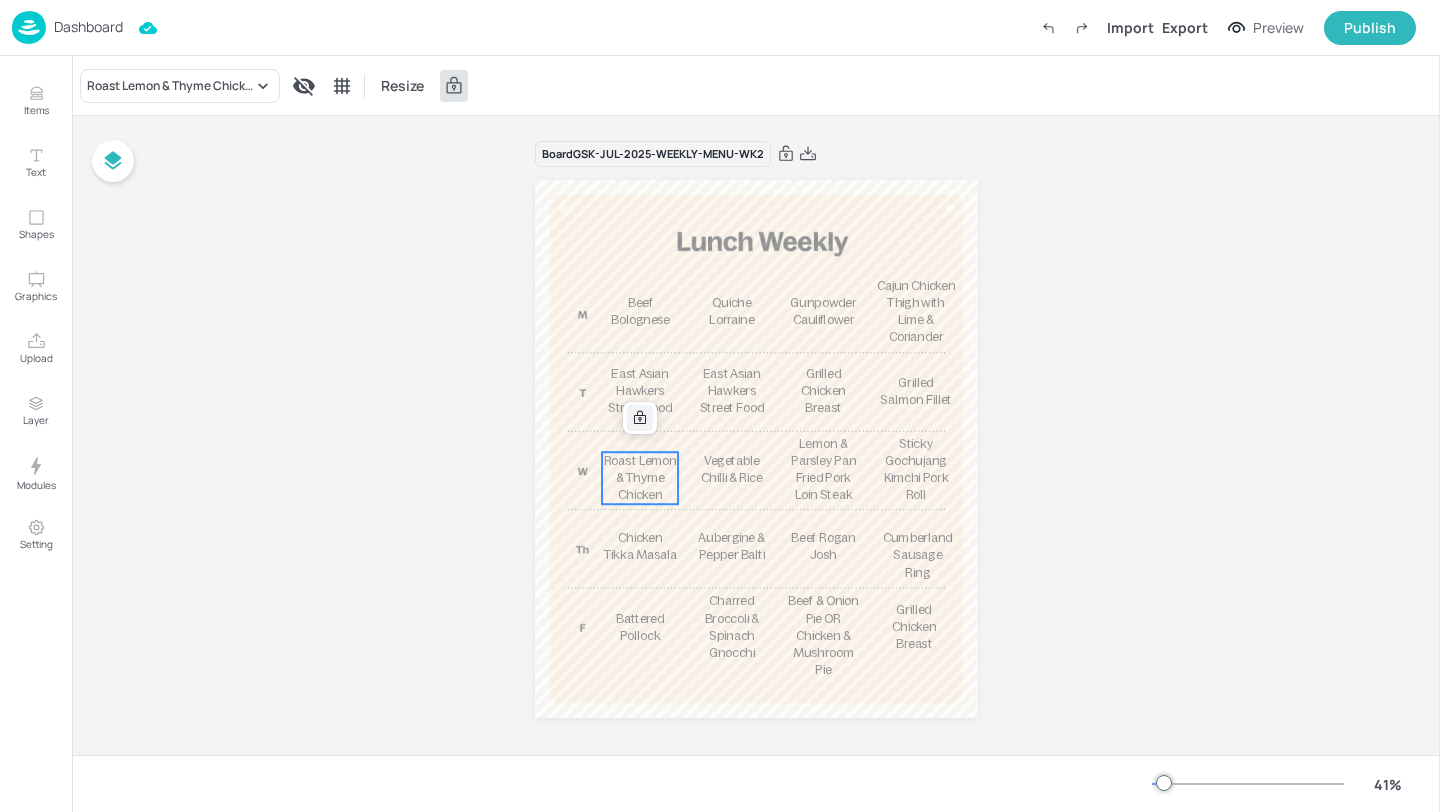 click 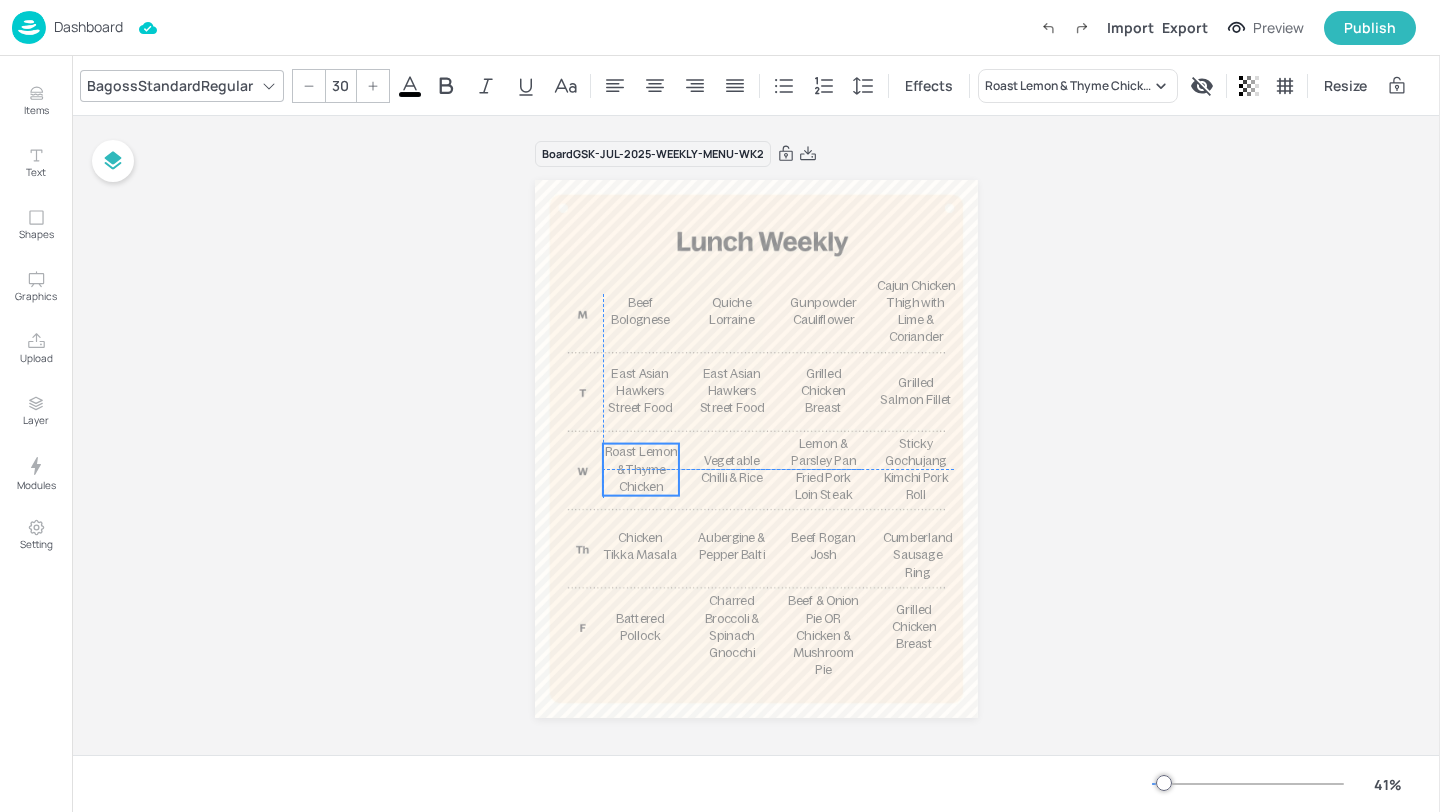 click on "Roast Lemon & Thyme Chicken" at bounding box center [640, 469] 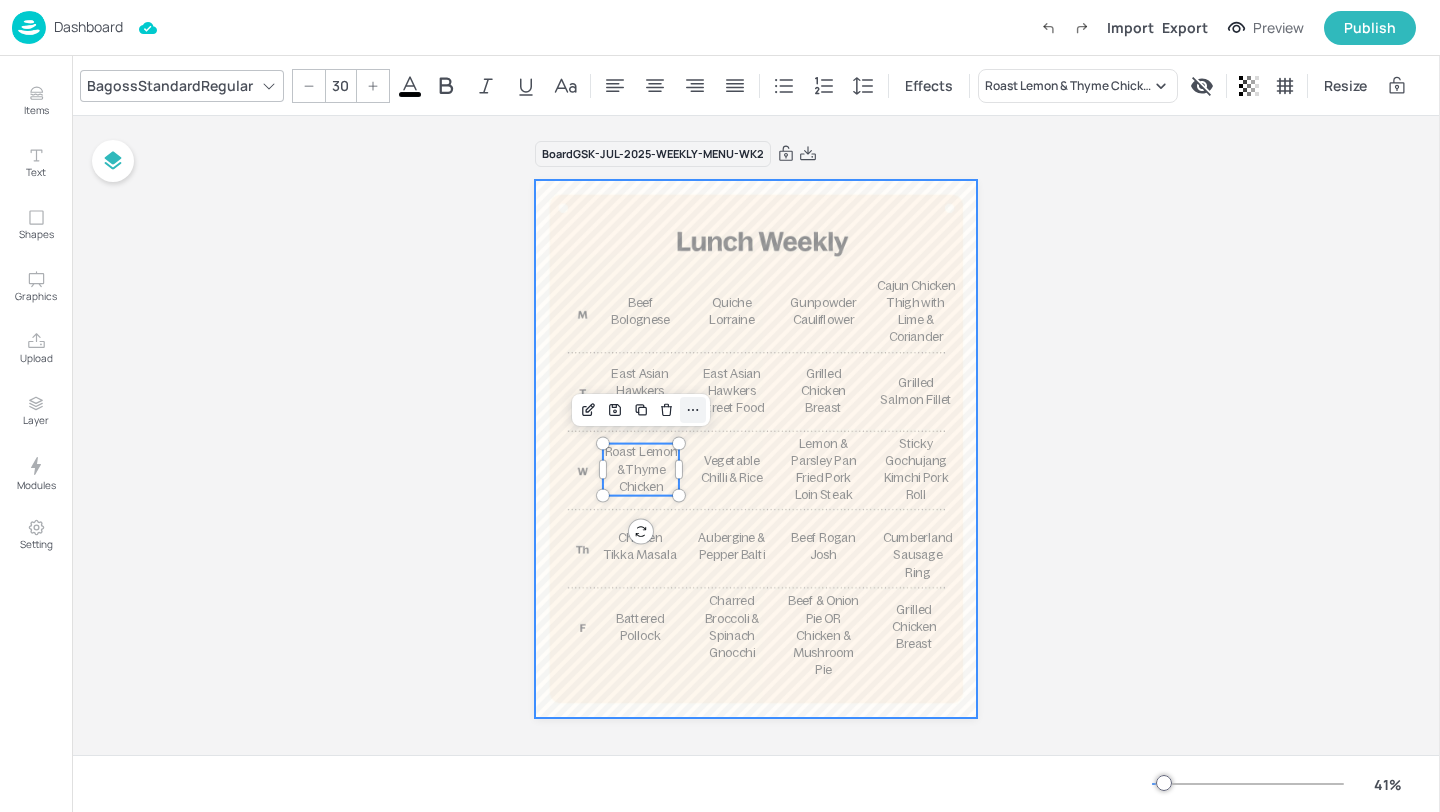 click 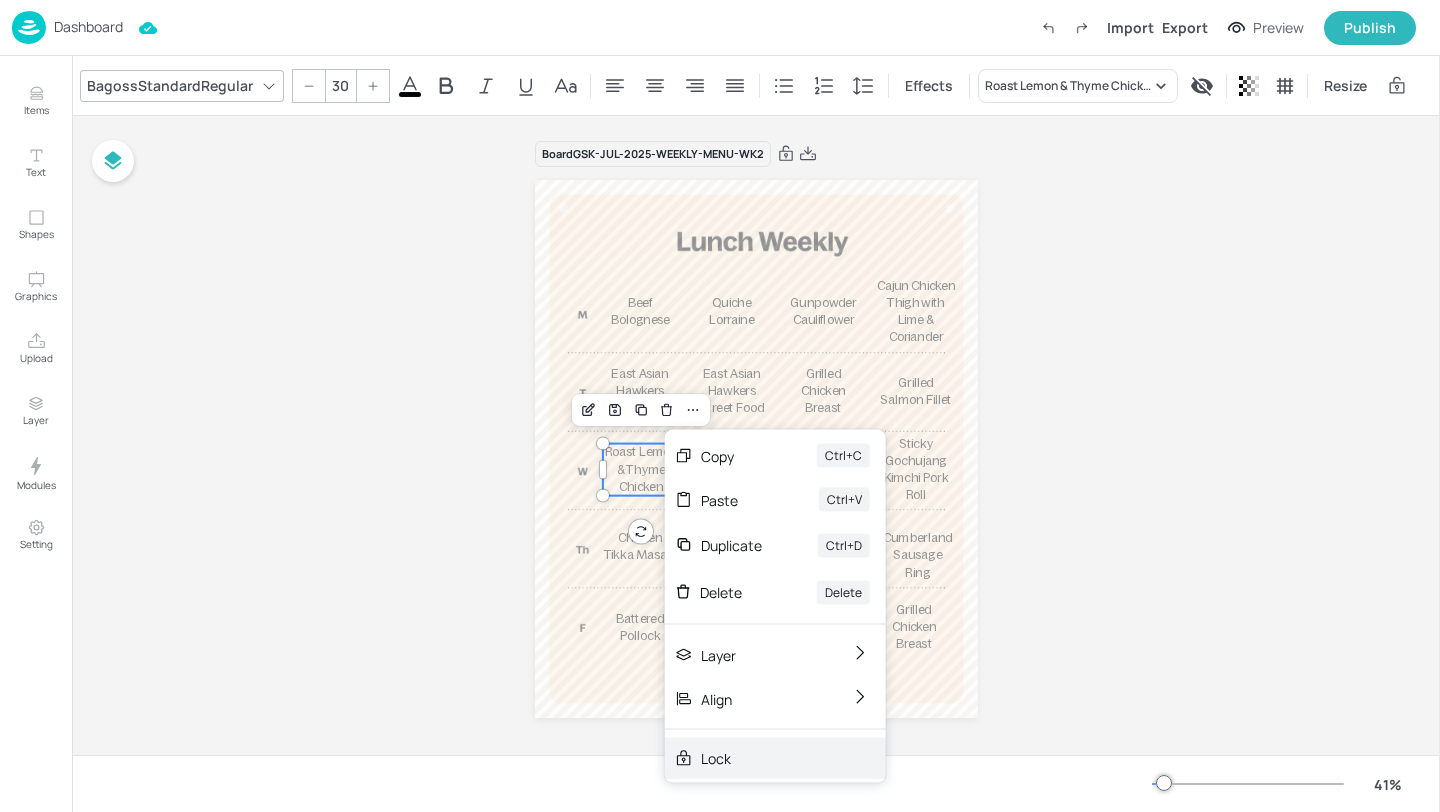 click on "Lock" at bounding box center (761, 758) 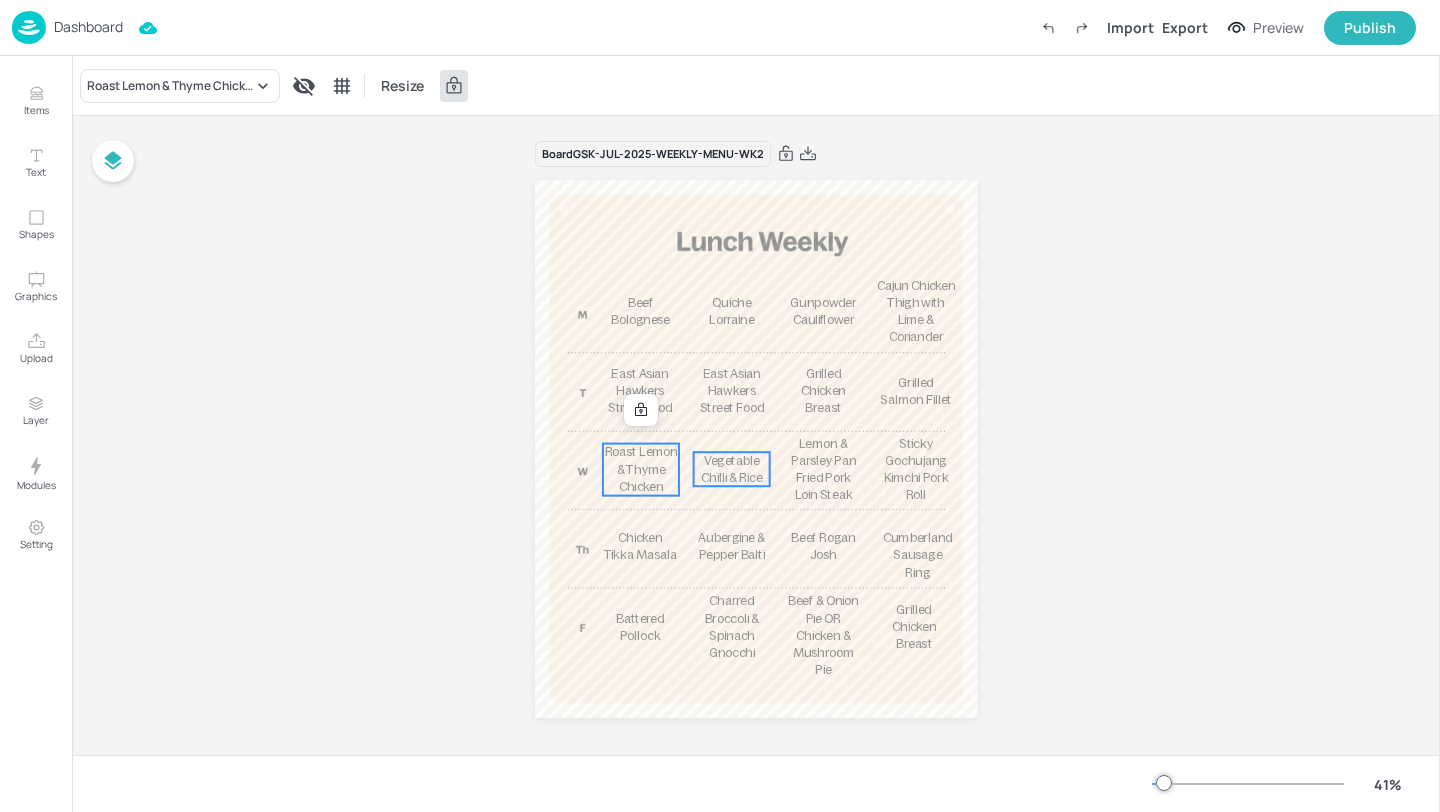 click on "Vegetable Chilli & Rice" at bounding box center (731, 469) 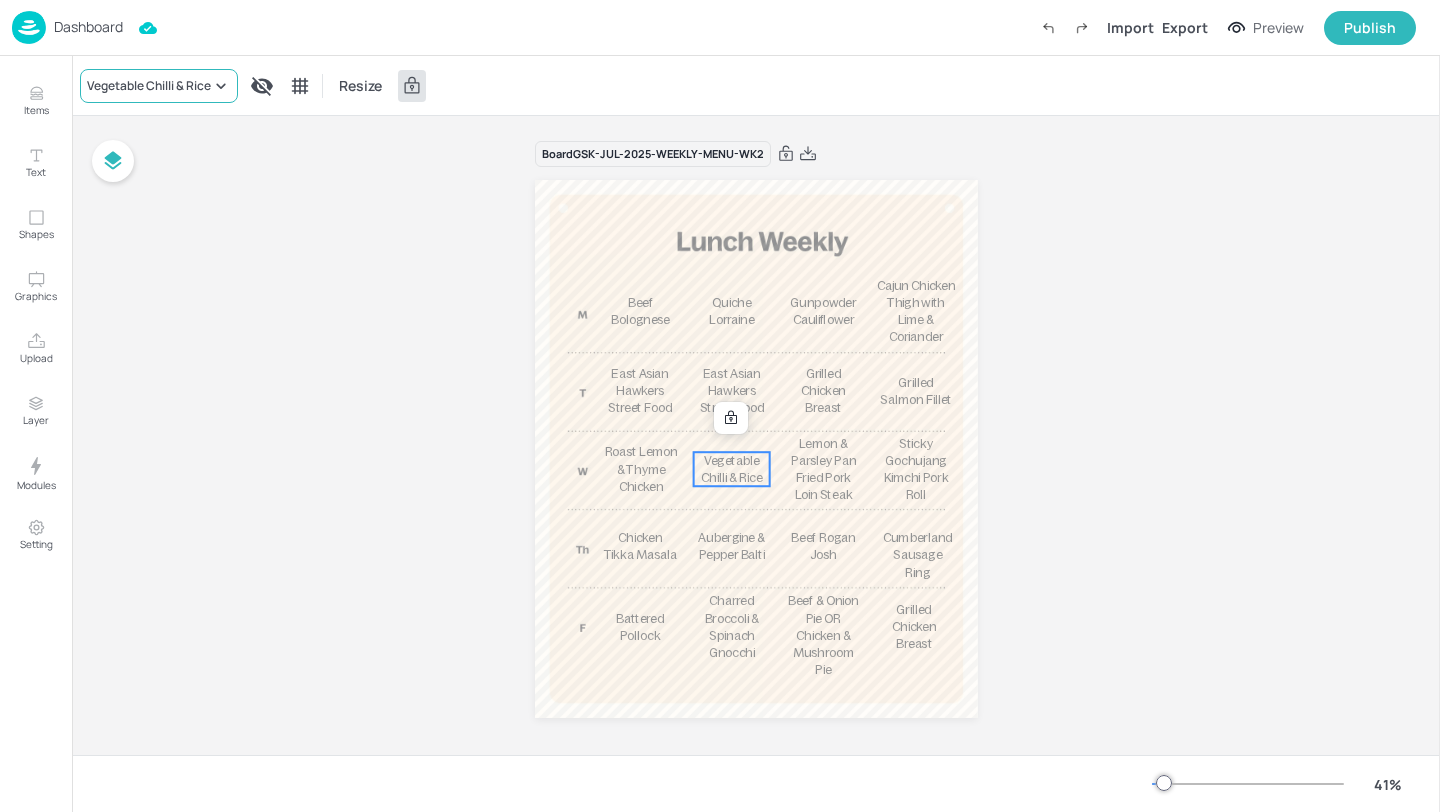 click on "Vegetable Chilli & Rice" at bounding box center (149, 86) 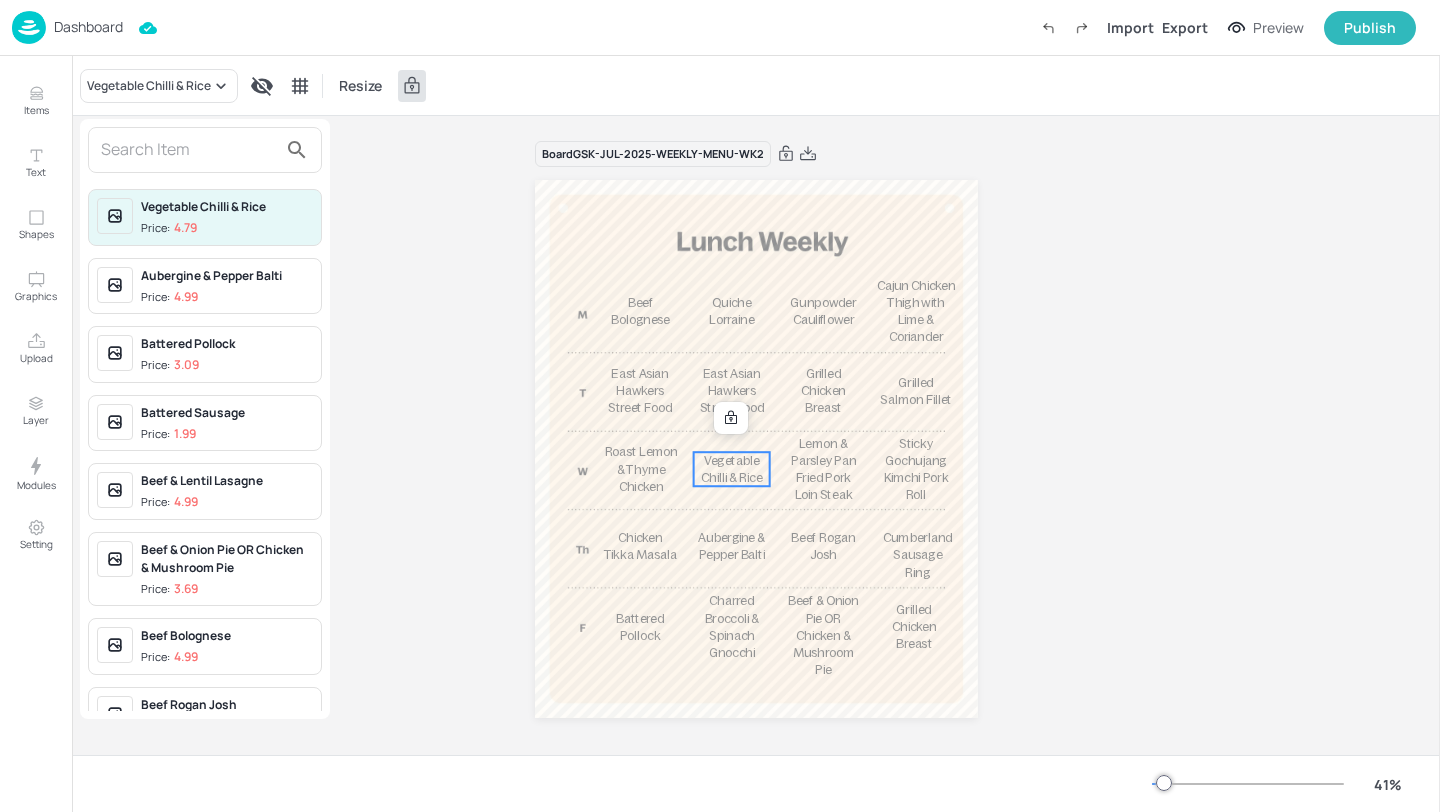 click at bounding box center [189, 150] 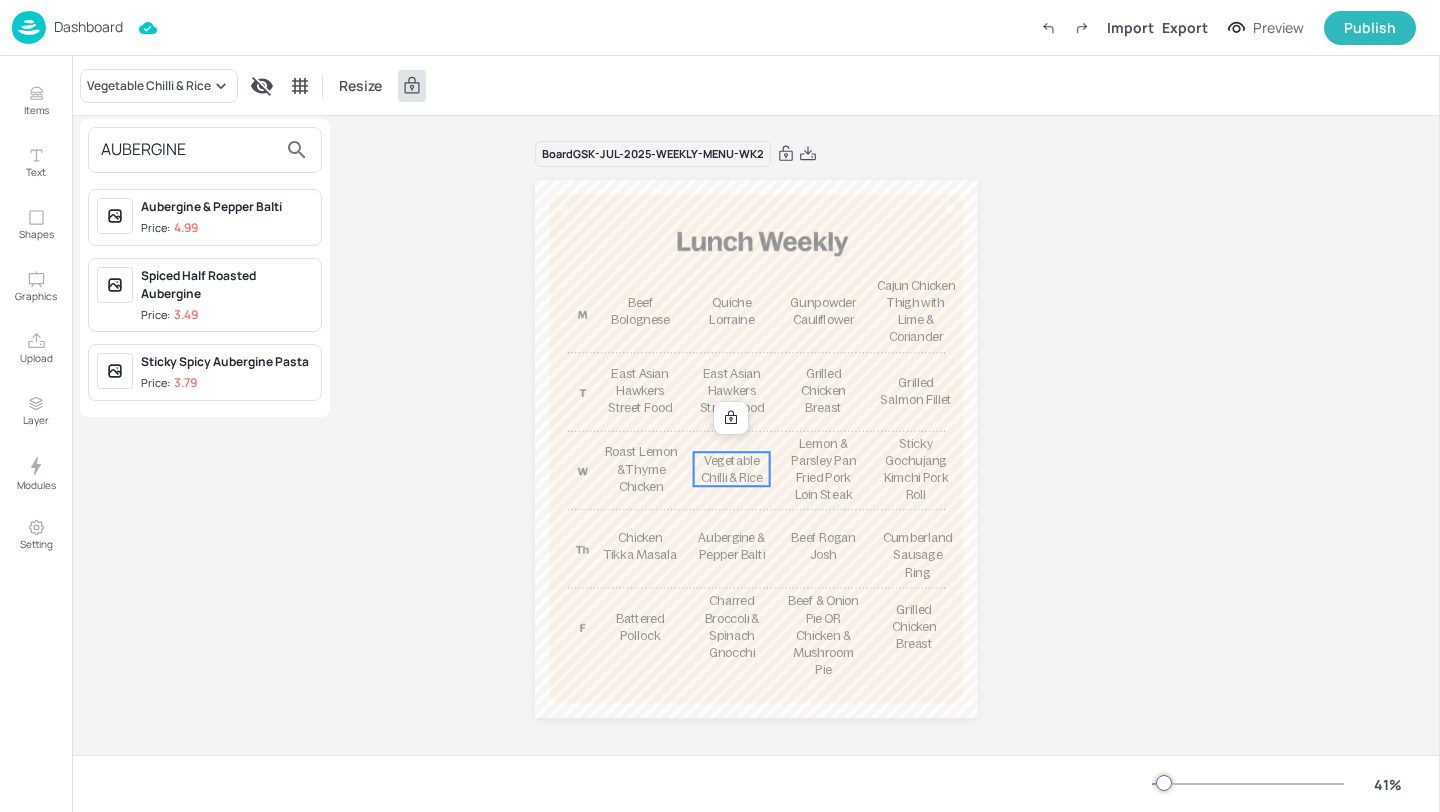 type on "AUBER" 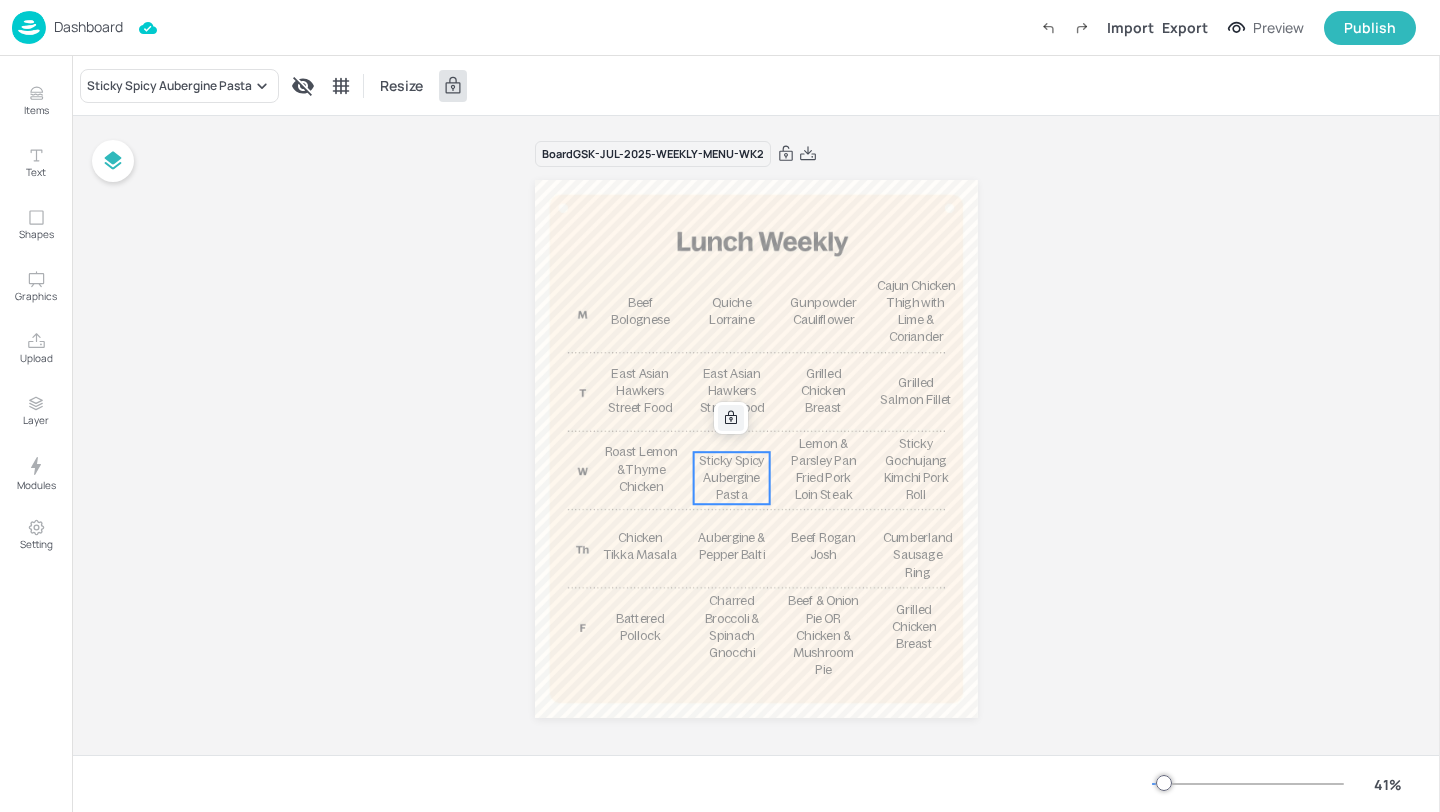 click 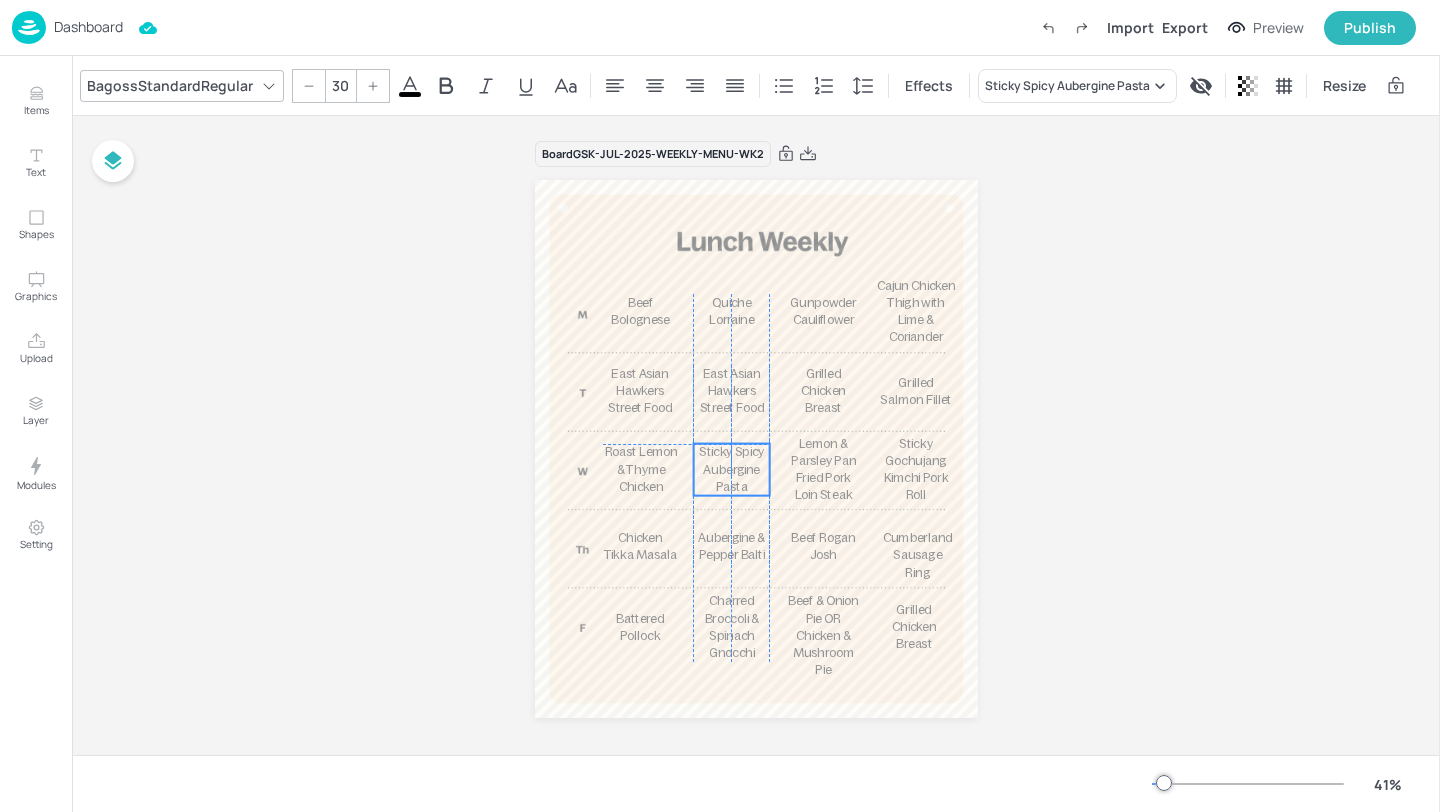 drag, startPoint x: 743, startPoint y: 472, endPoint x: 741, endPoint y: 461, distance: 11.18034 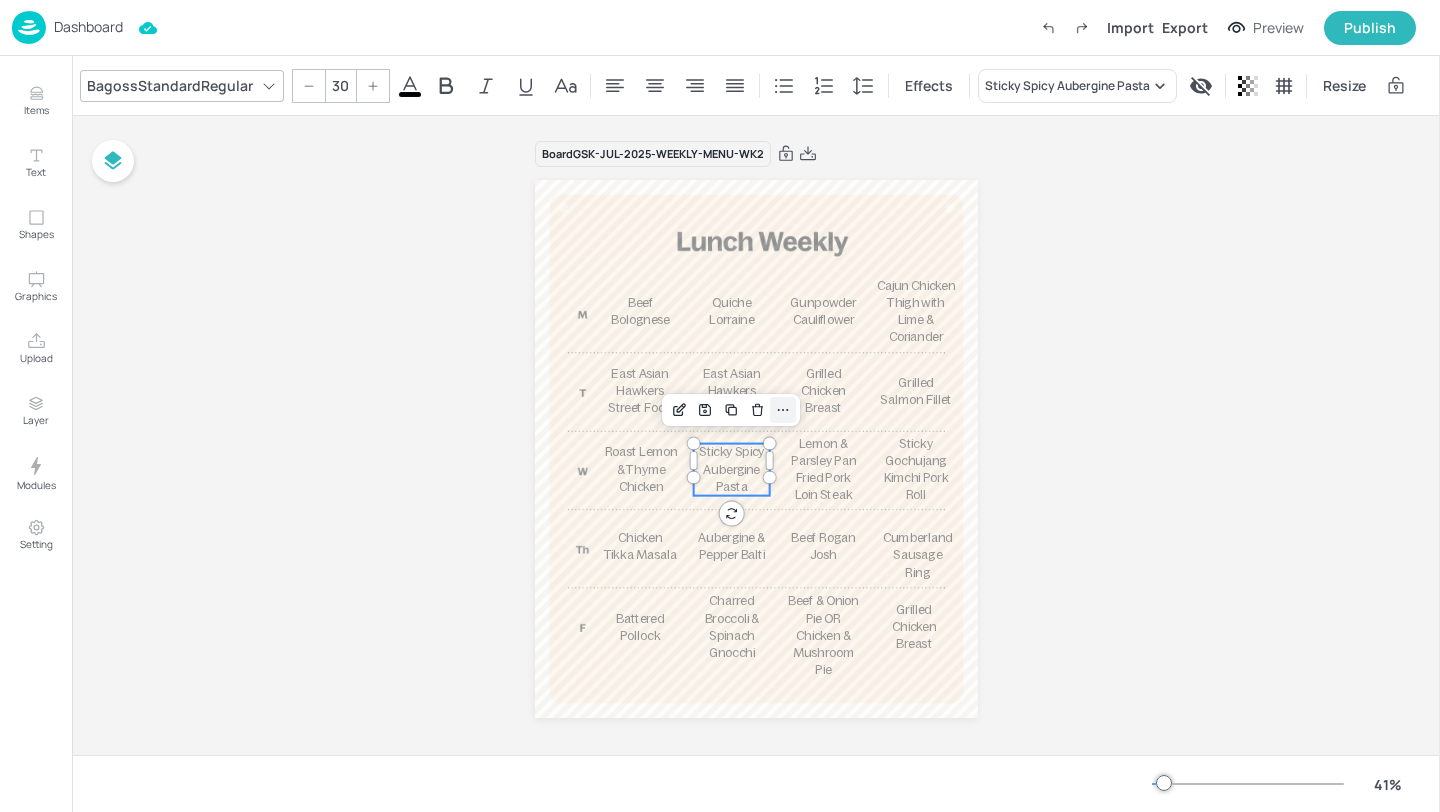 click 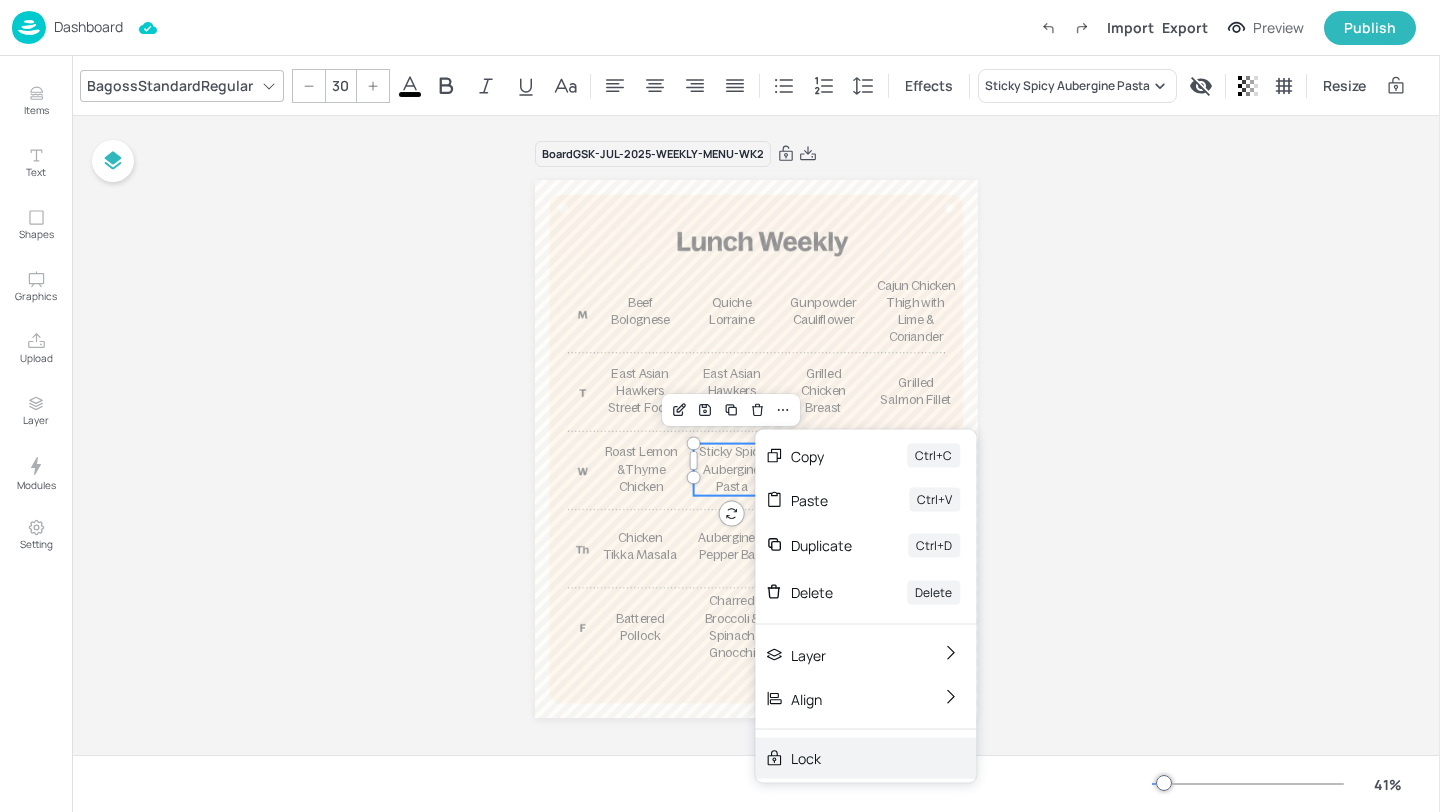 click on "Lock" at bounding box center [851, 758] 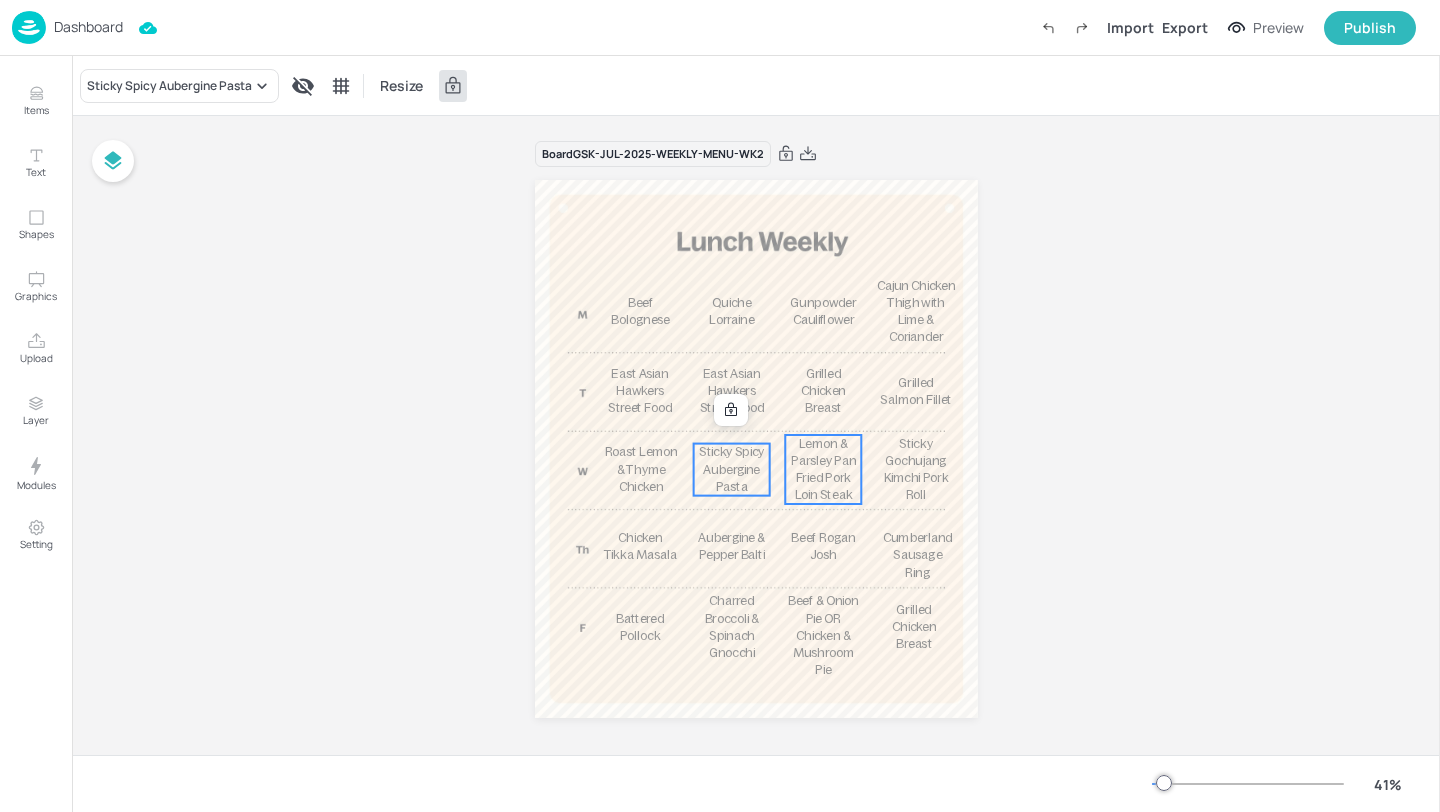 click on "Lemon & Parsley Pan Fried Pork Loin Steak" at bounding box center [822, 469] 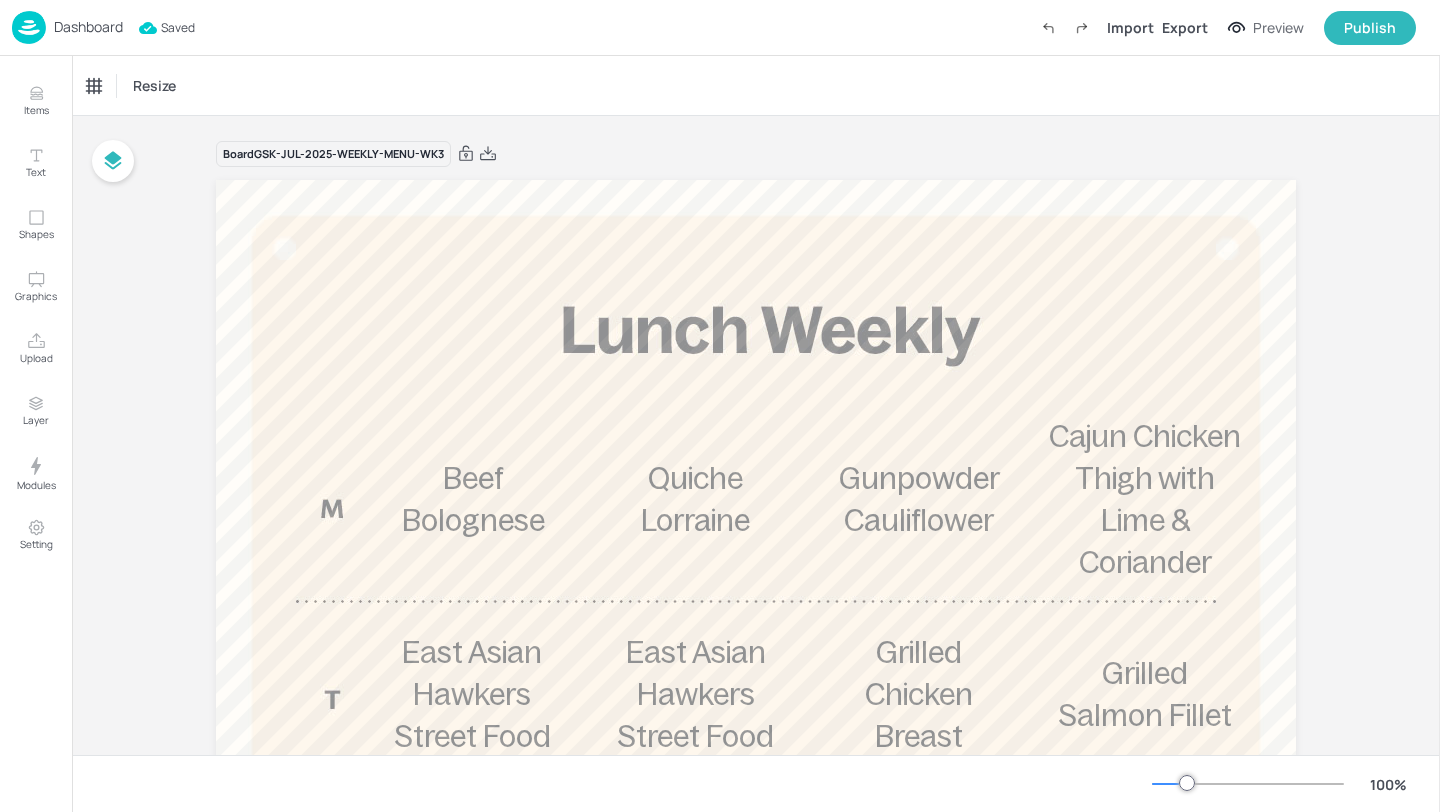scroll, scrollTop: 0, scrollLeft: 0, axis: both 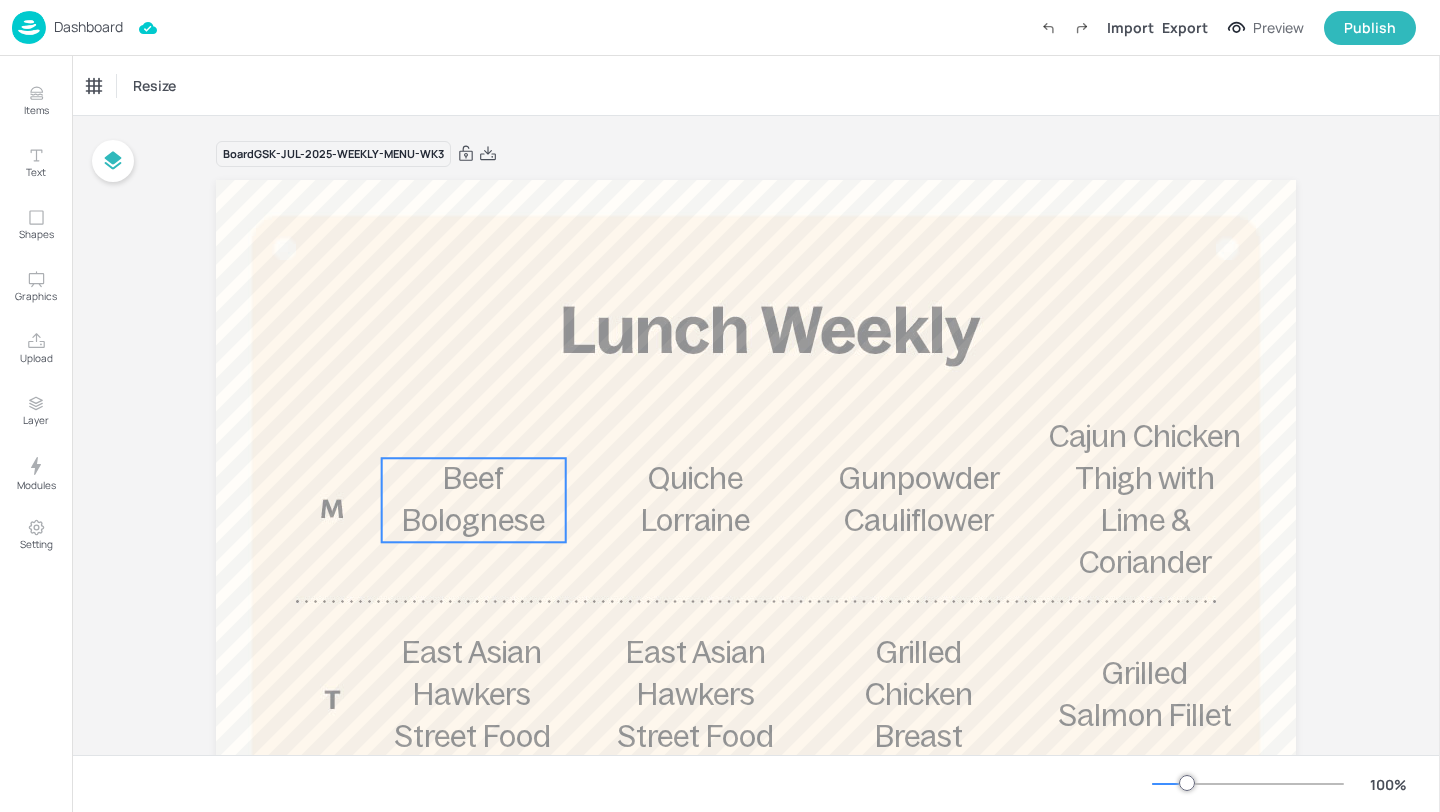 click on "Beef Bolognese" at bounding box center (474, 500) 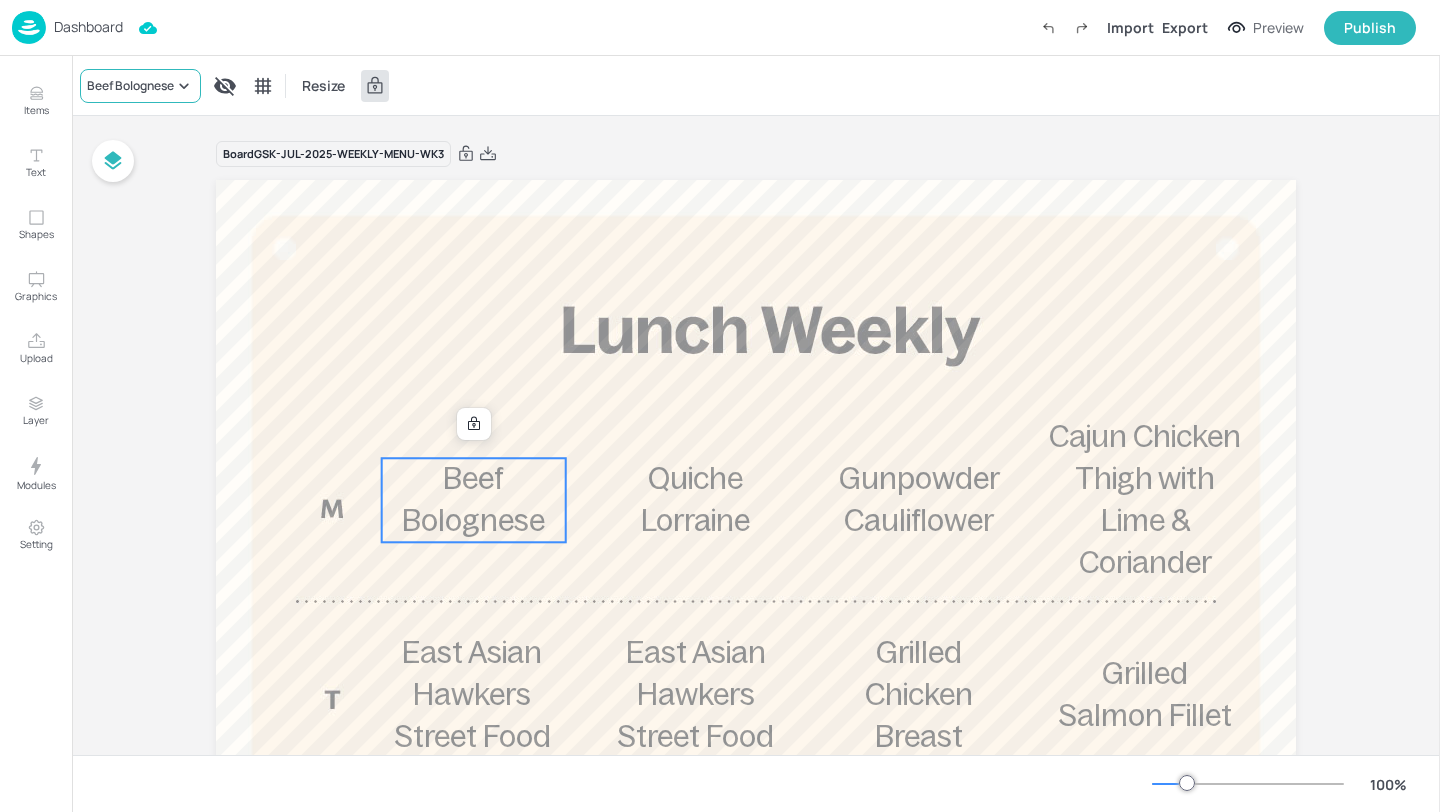 click on "Beef Bolognese" at bounding box center (130, 86) 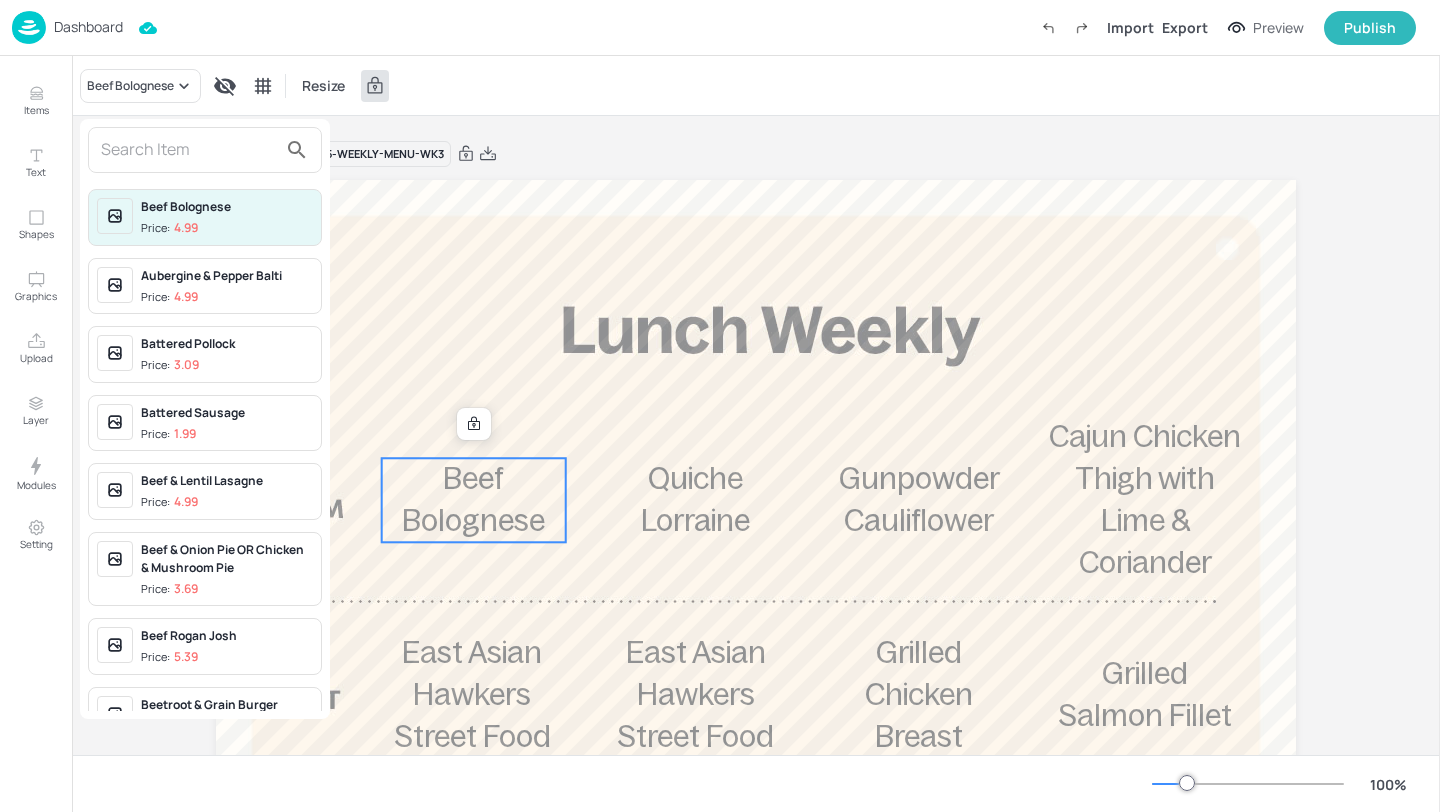 click at bounding box center [189, 150] 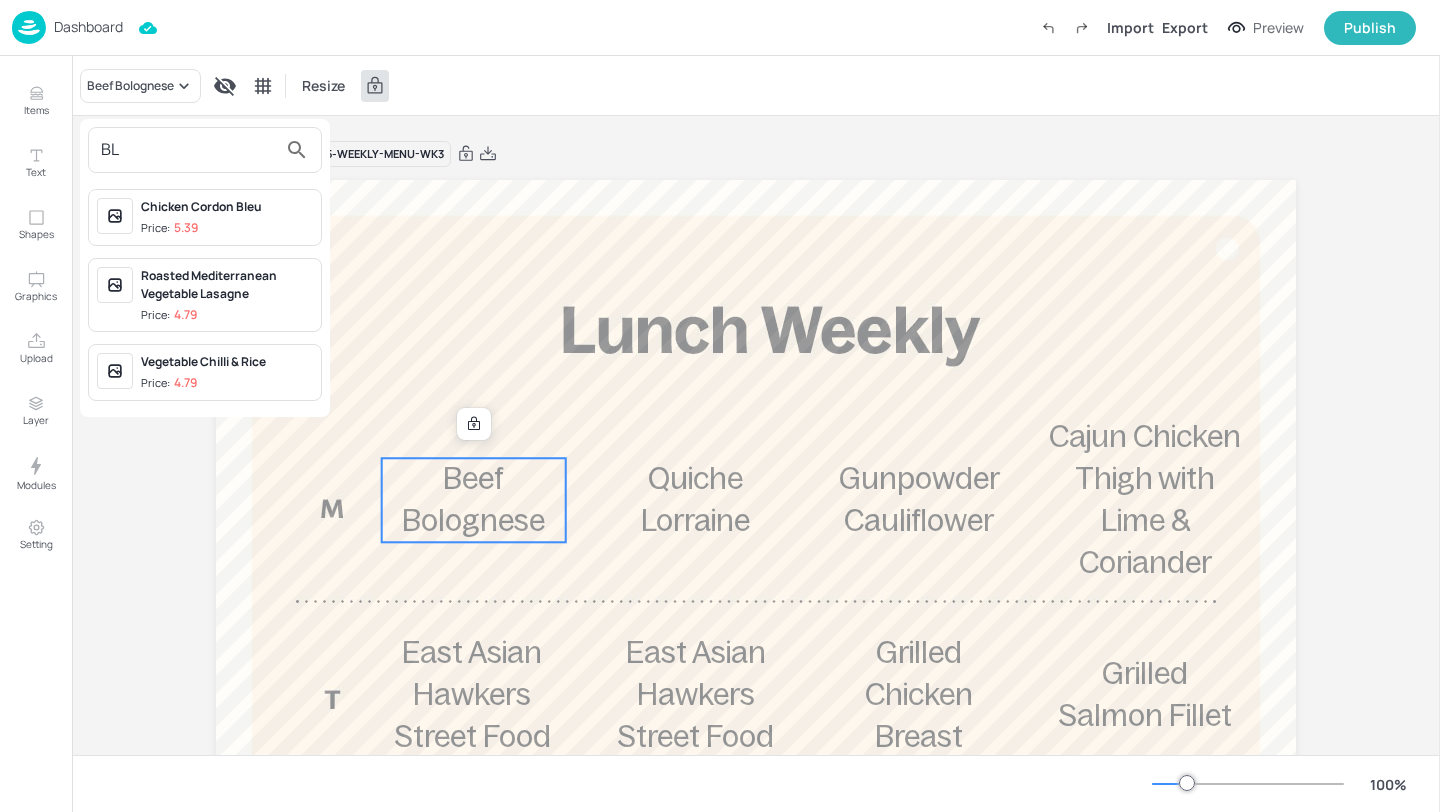 type on "BL" 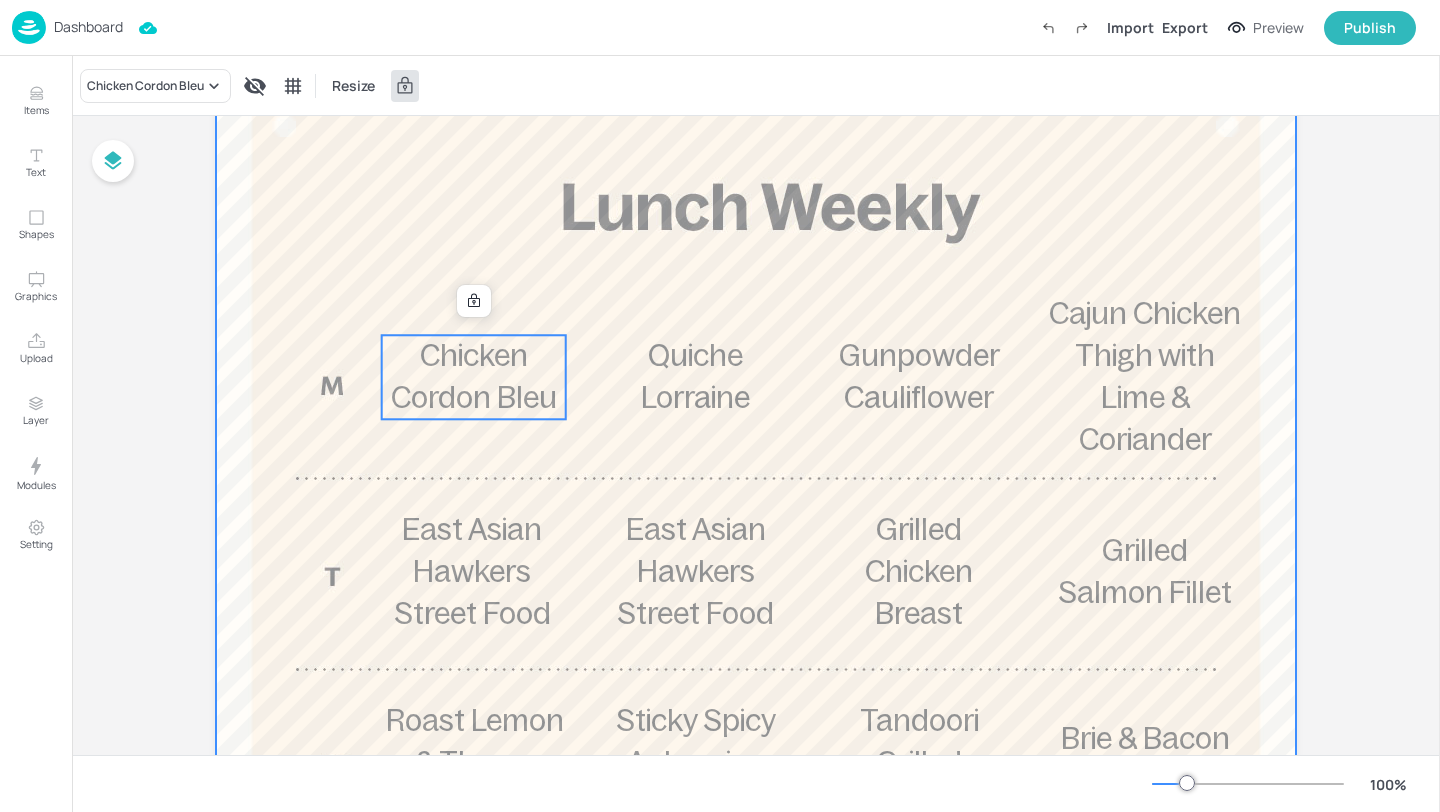 scroll, scrollTop: 158, scrollLeft: 0, axis: vertical 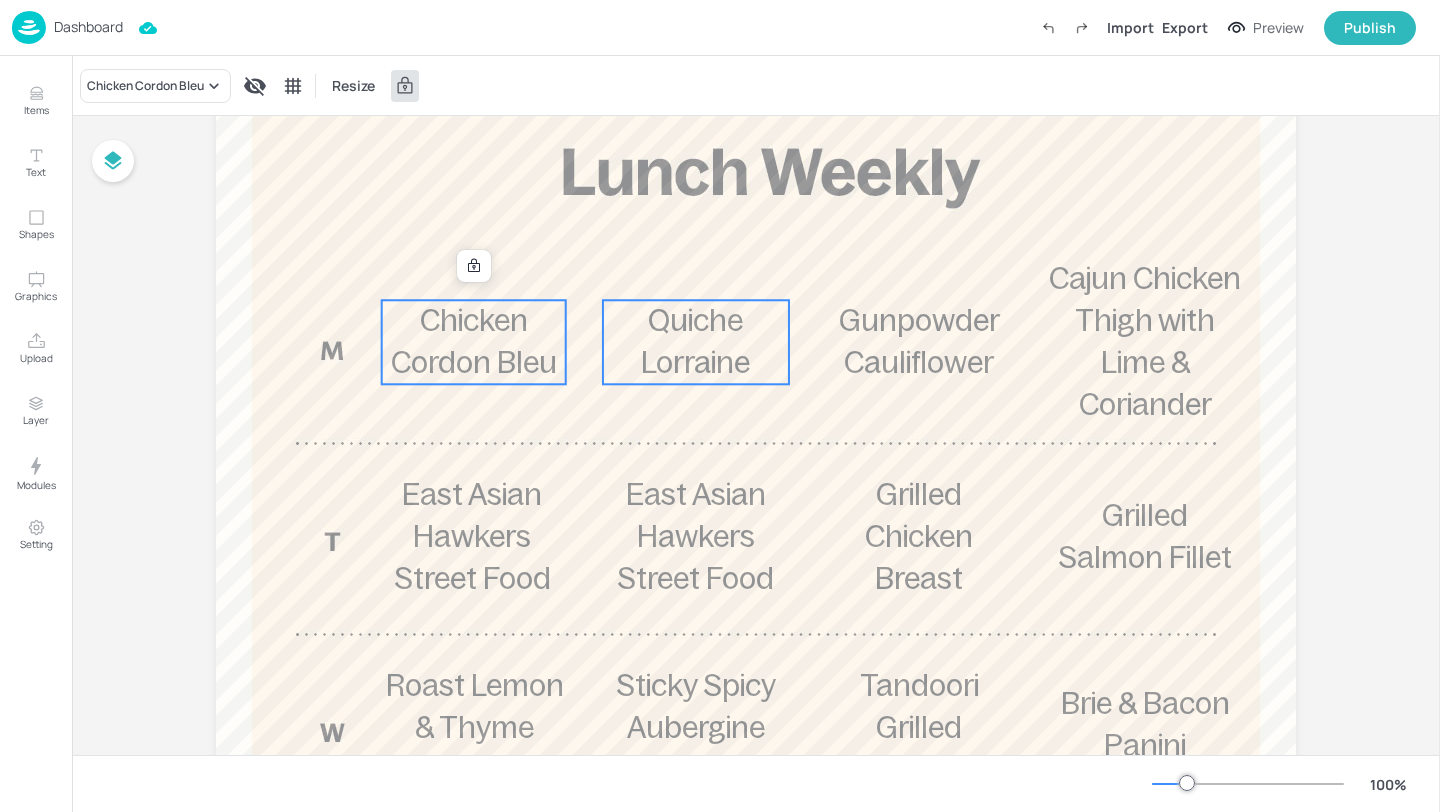 click on "Quiche Lorraine" at bounding box center (696, 342) 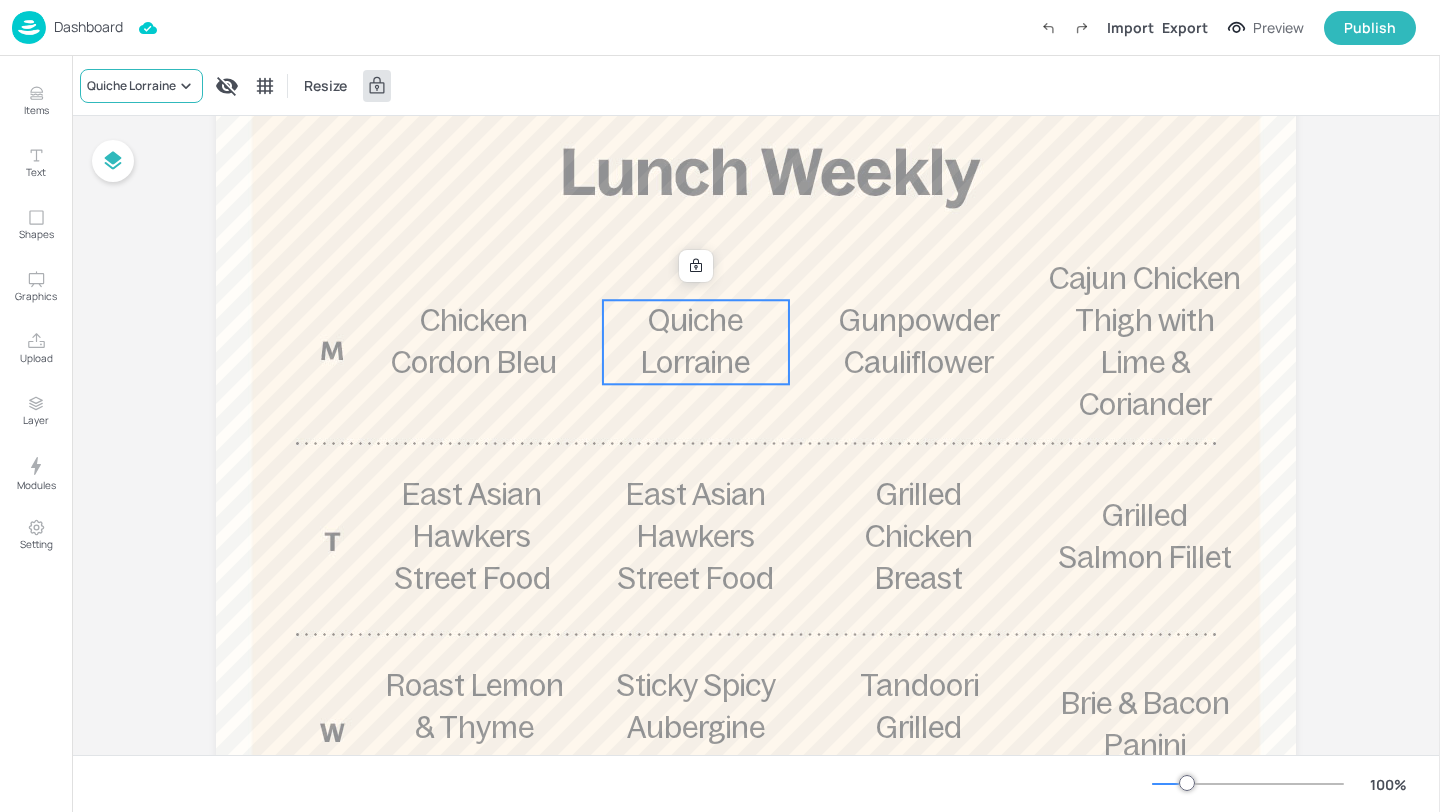 click on "Quiche Lorraine" at bounding box center (131, 86) 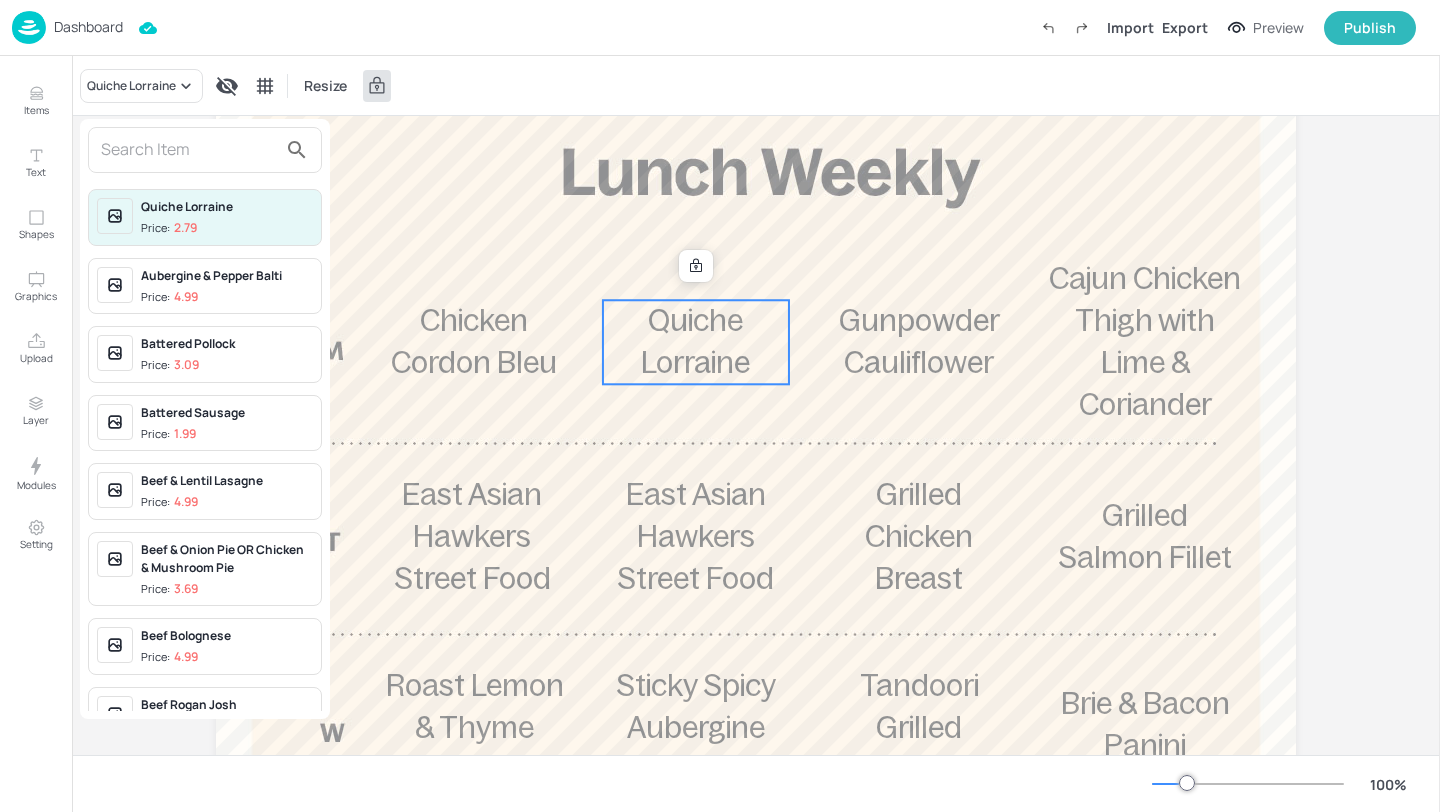 click at bounding box center (189, 150) 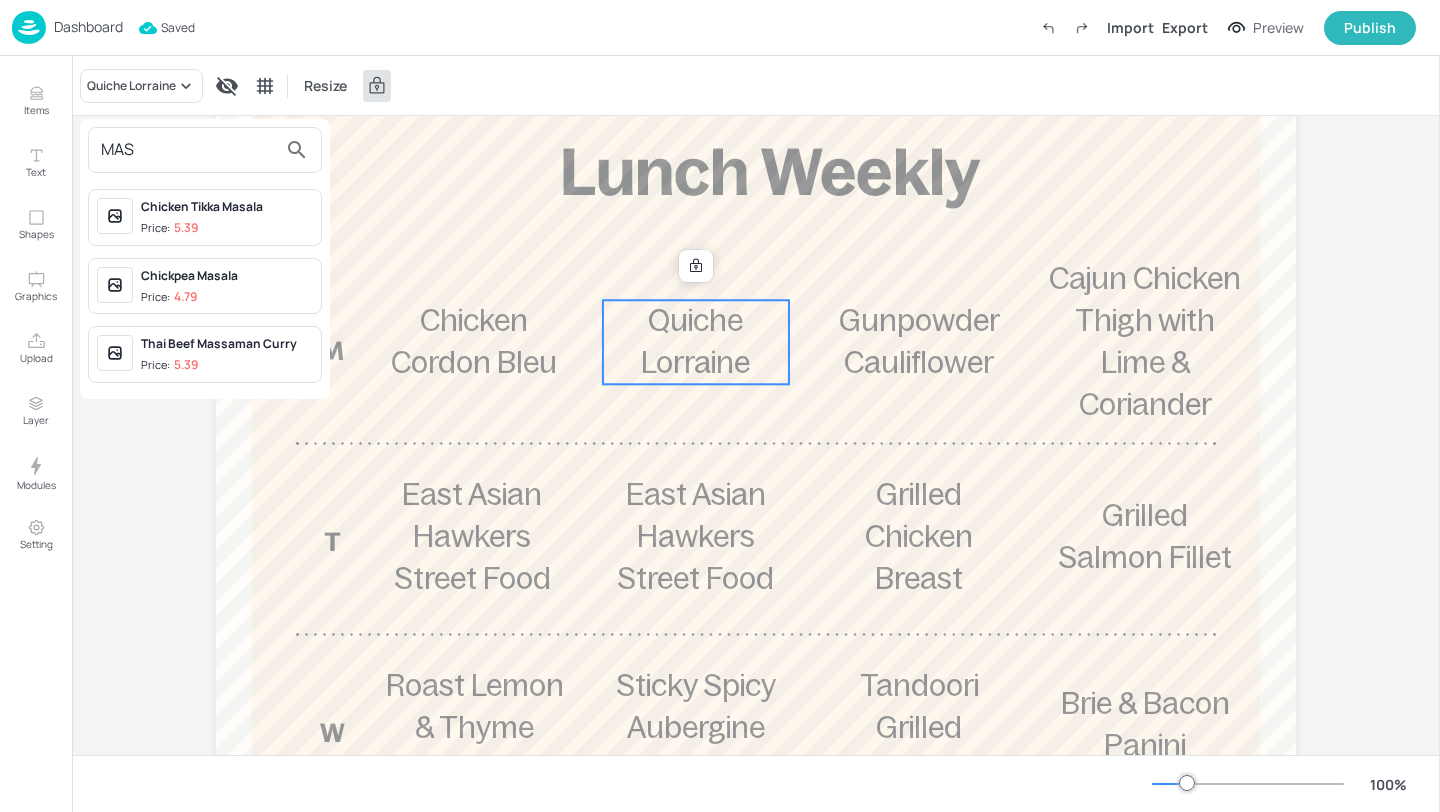 type on "MAS" 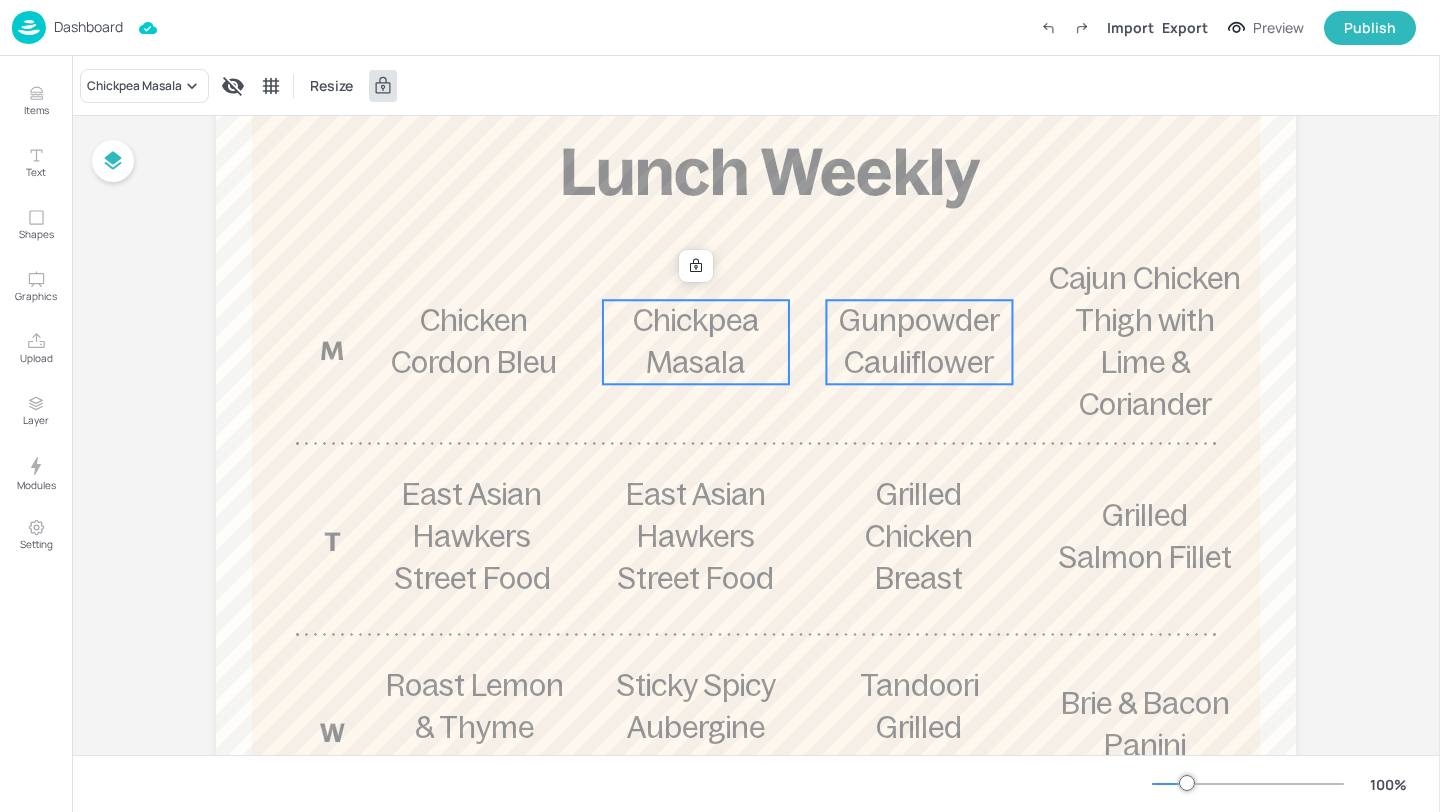 click on "Gunpowder Cauliflower" at bounding box center (919, 341) 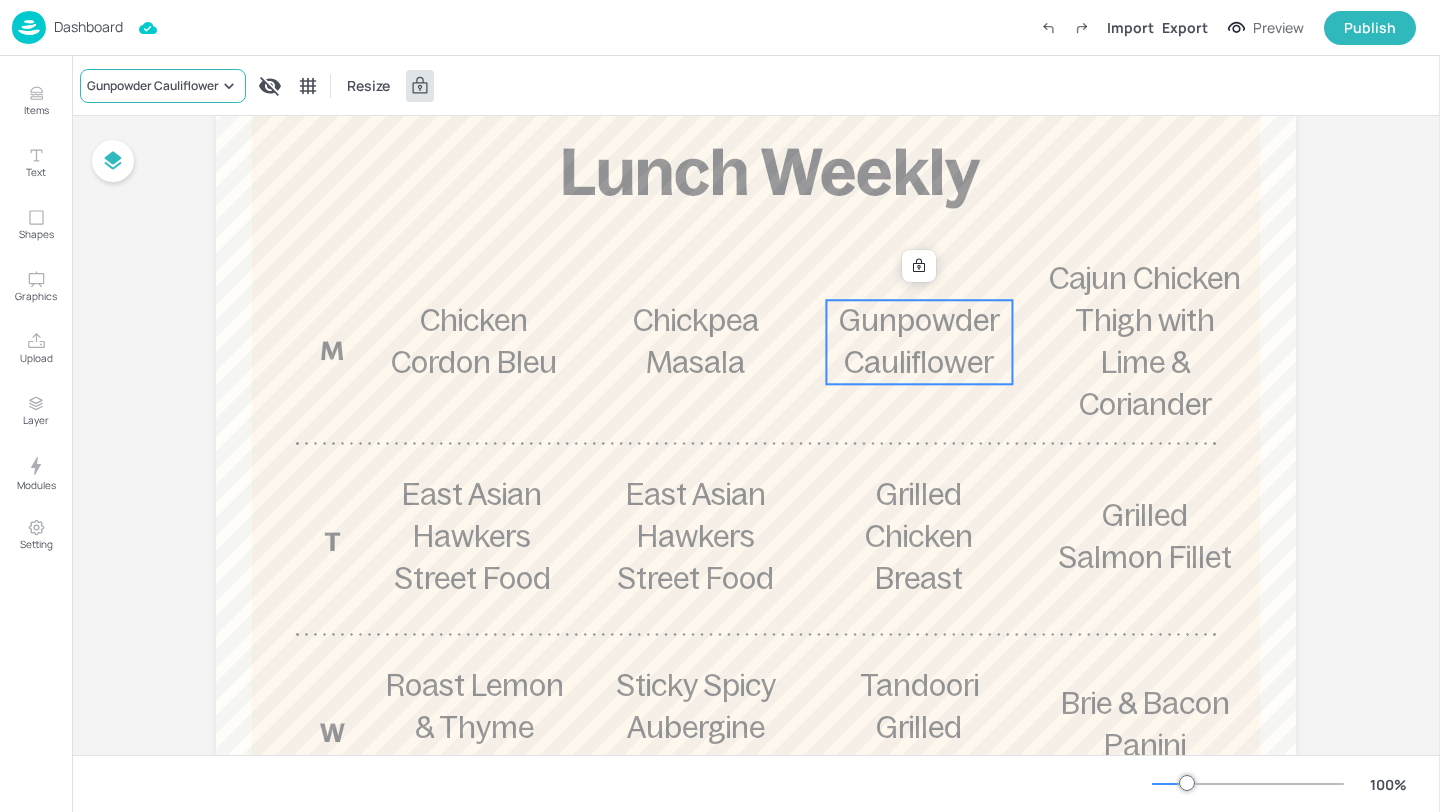 click on "Gunpowder Cauliflower" at bounding box center (163, 86) 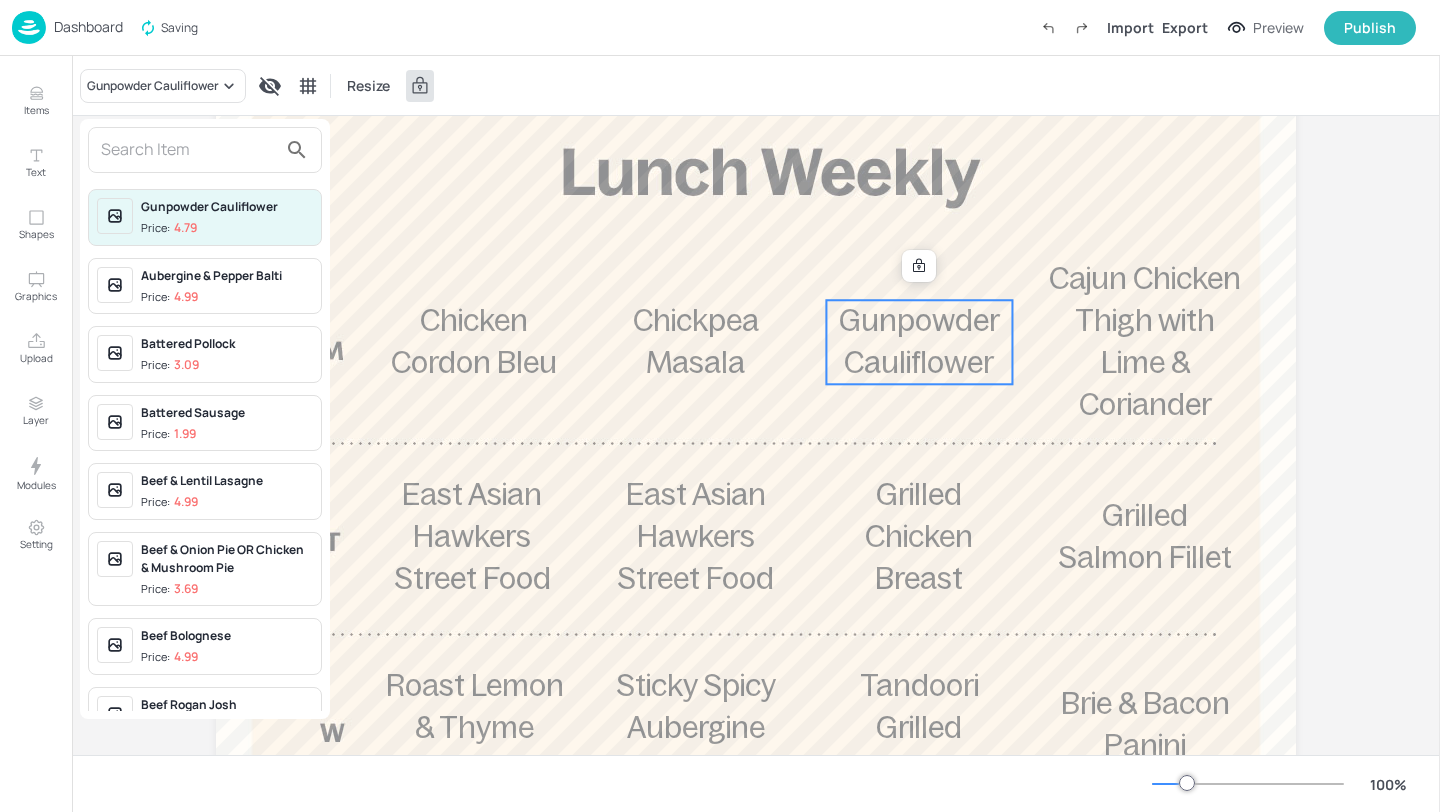 click at bounding box center (189, 150) 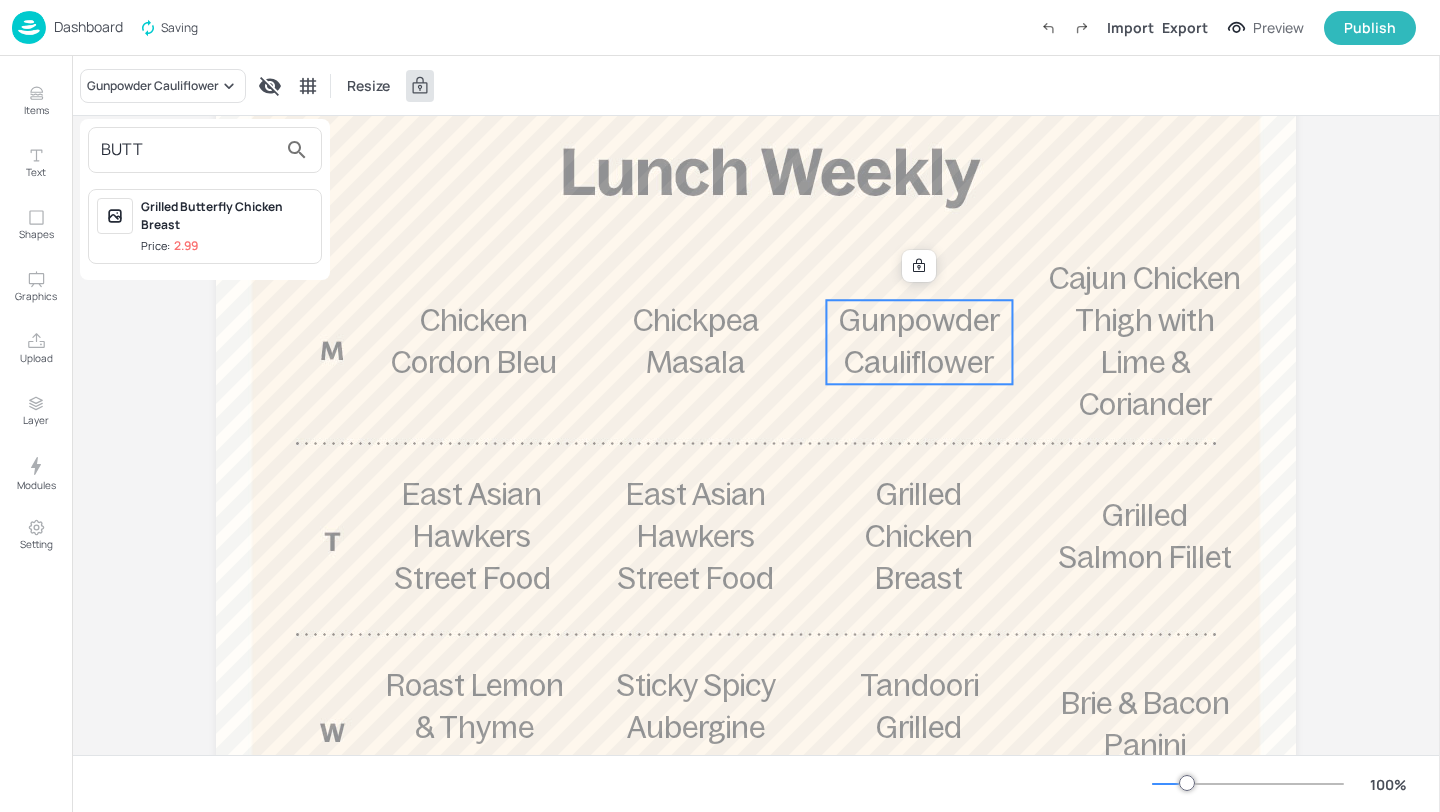 type on "BUTT" 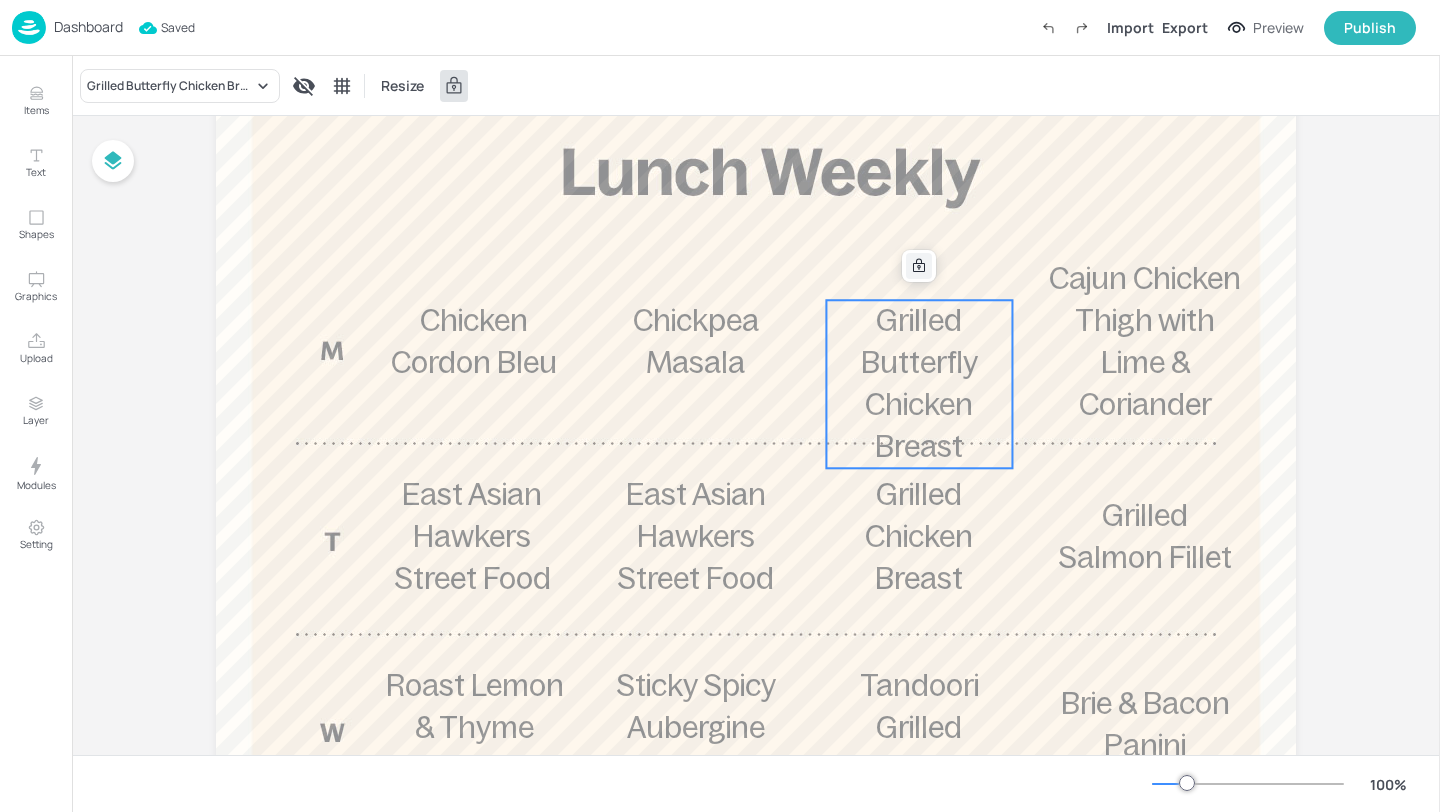 click 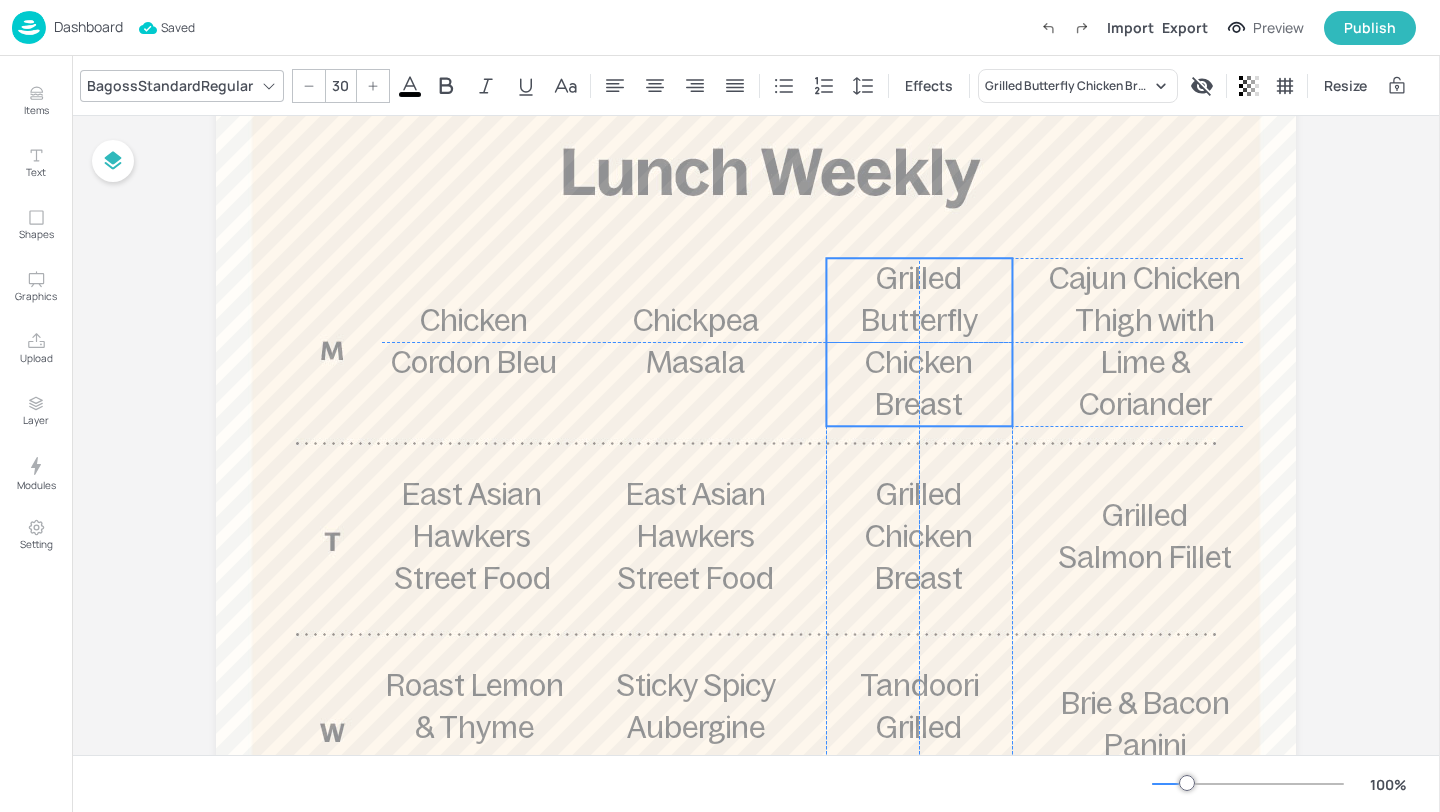 drag, startPoint x: 934, startPoint y: 393, endPoint x: 934, endPoint y: 353, distance: 40 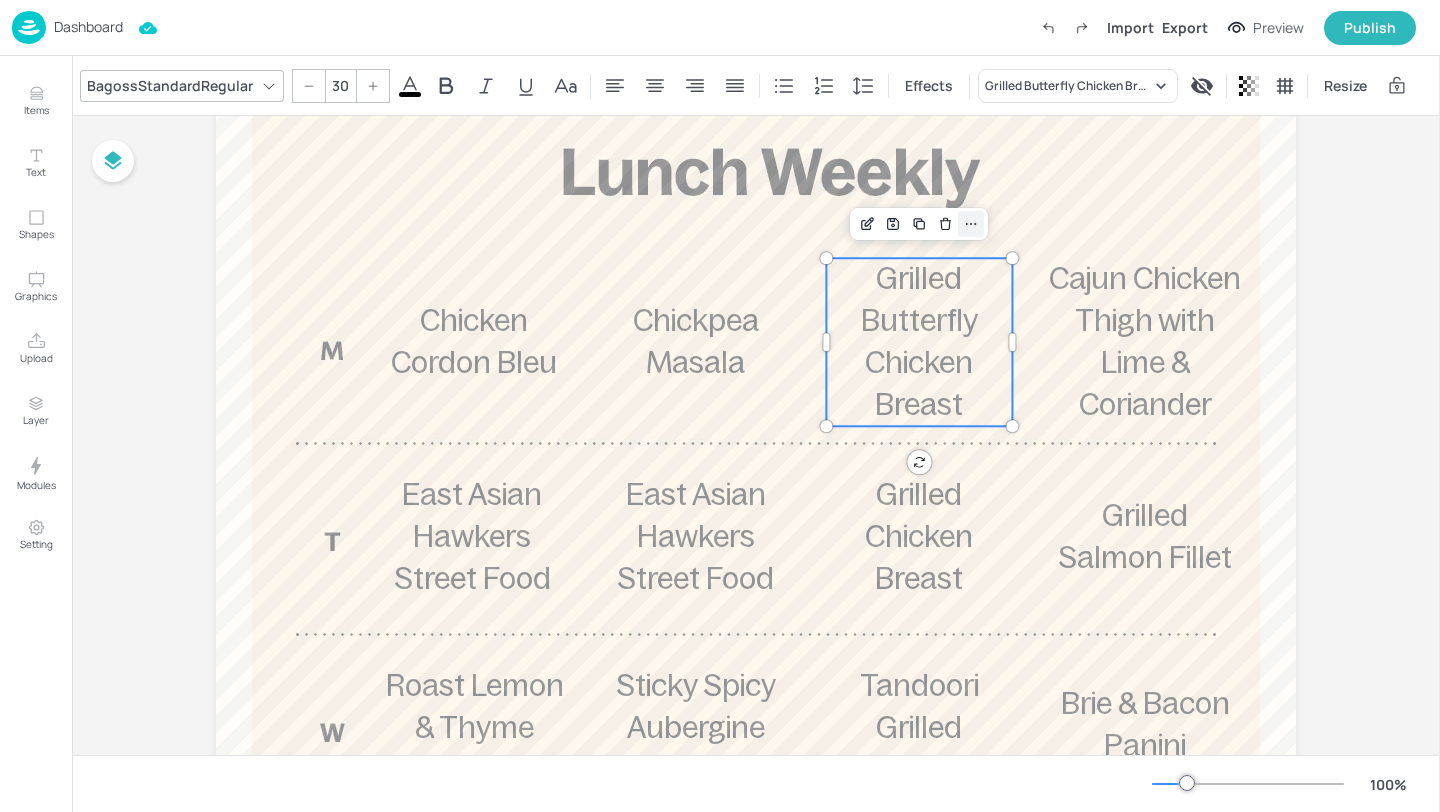 click 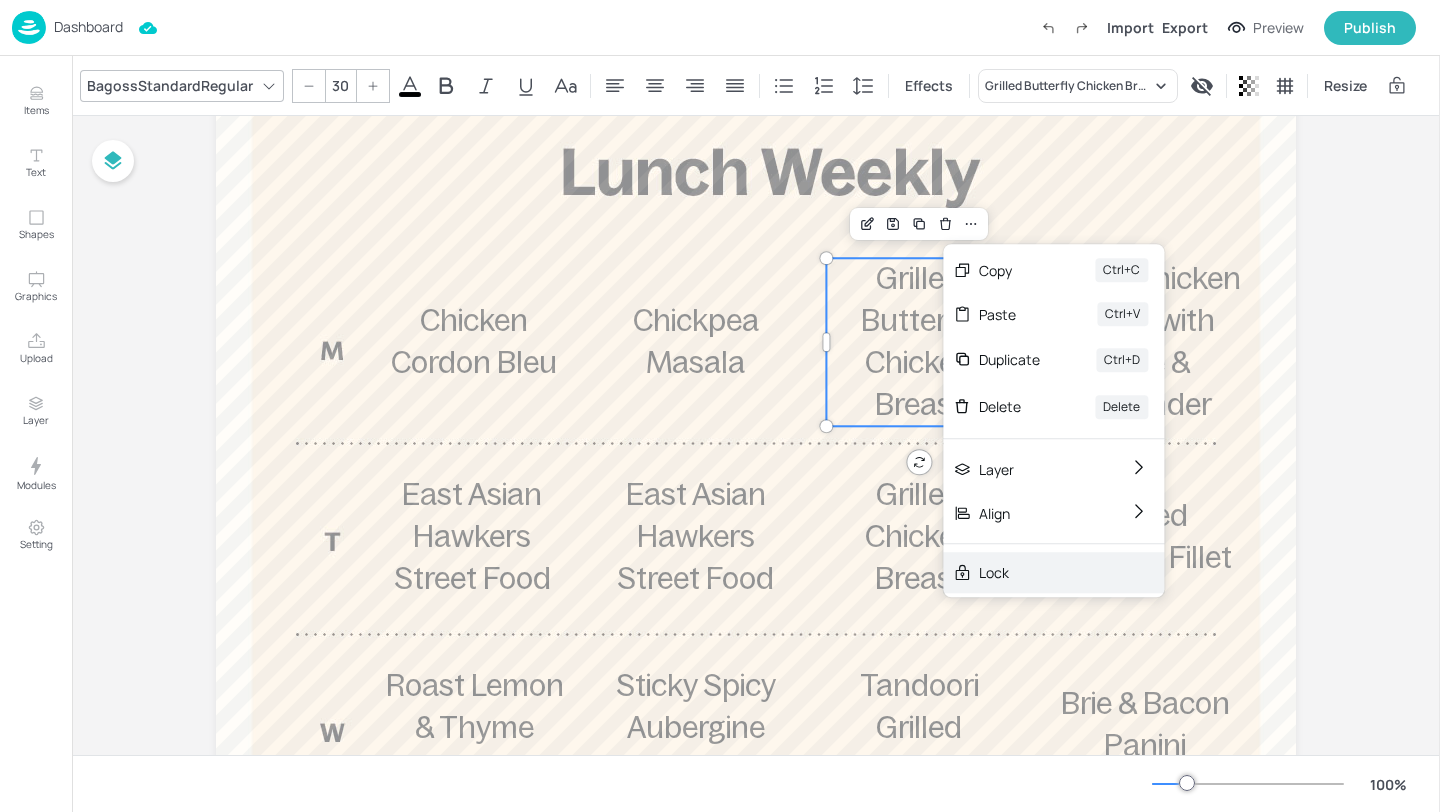 click on "Lock" at bounding box center (1039, 572) 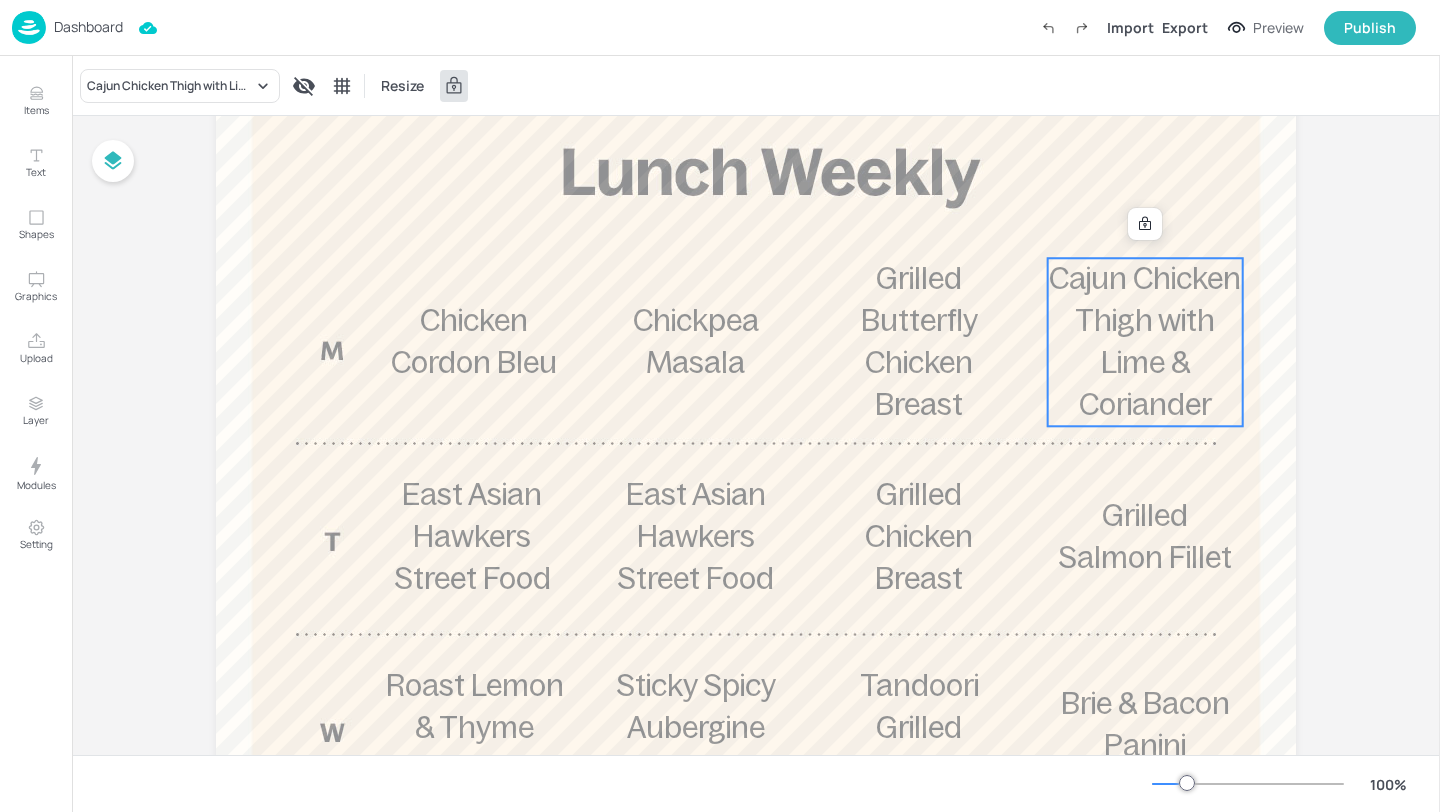 click on "Cajun Chicken Thigh with Lime & Coriander" at bounding box center [1145, 341] 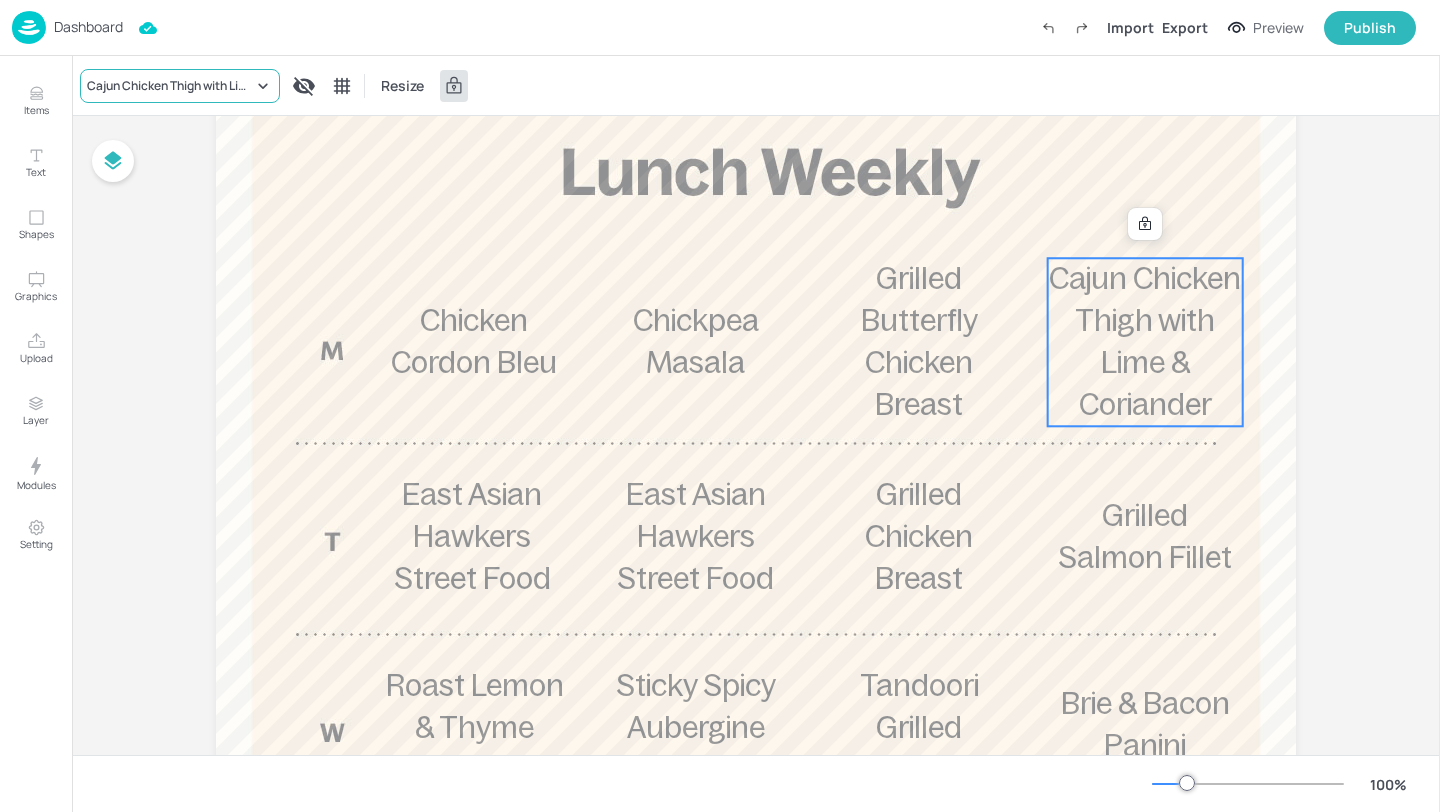 click on "Cajun Chicken Thigh with Lime & Coriander" at bounding box center (170, 86) 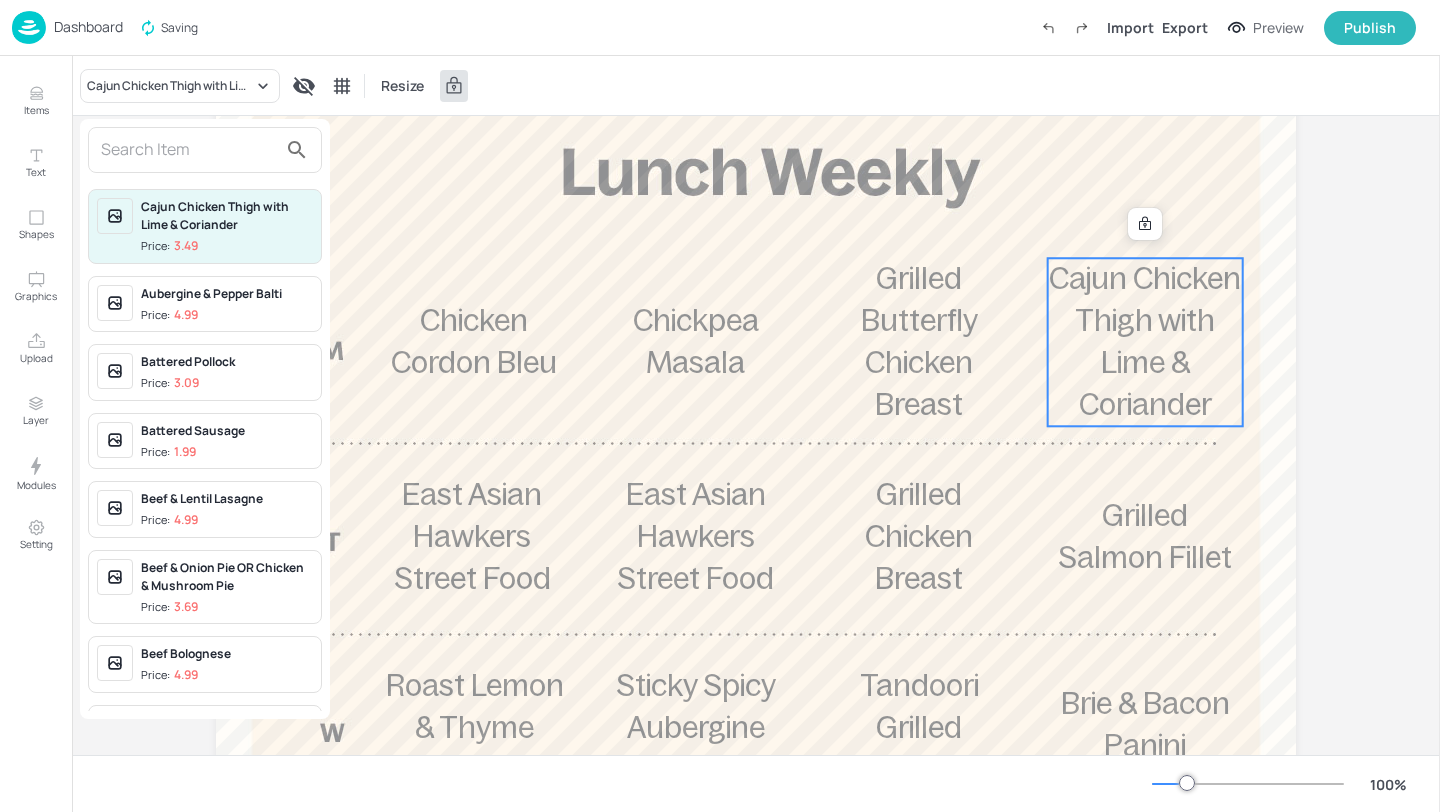 click at bounding box center (189, 150) 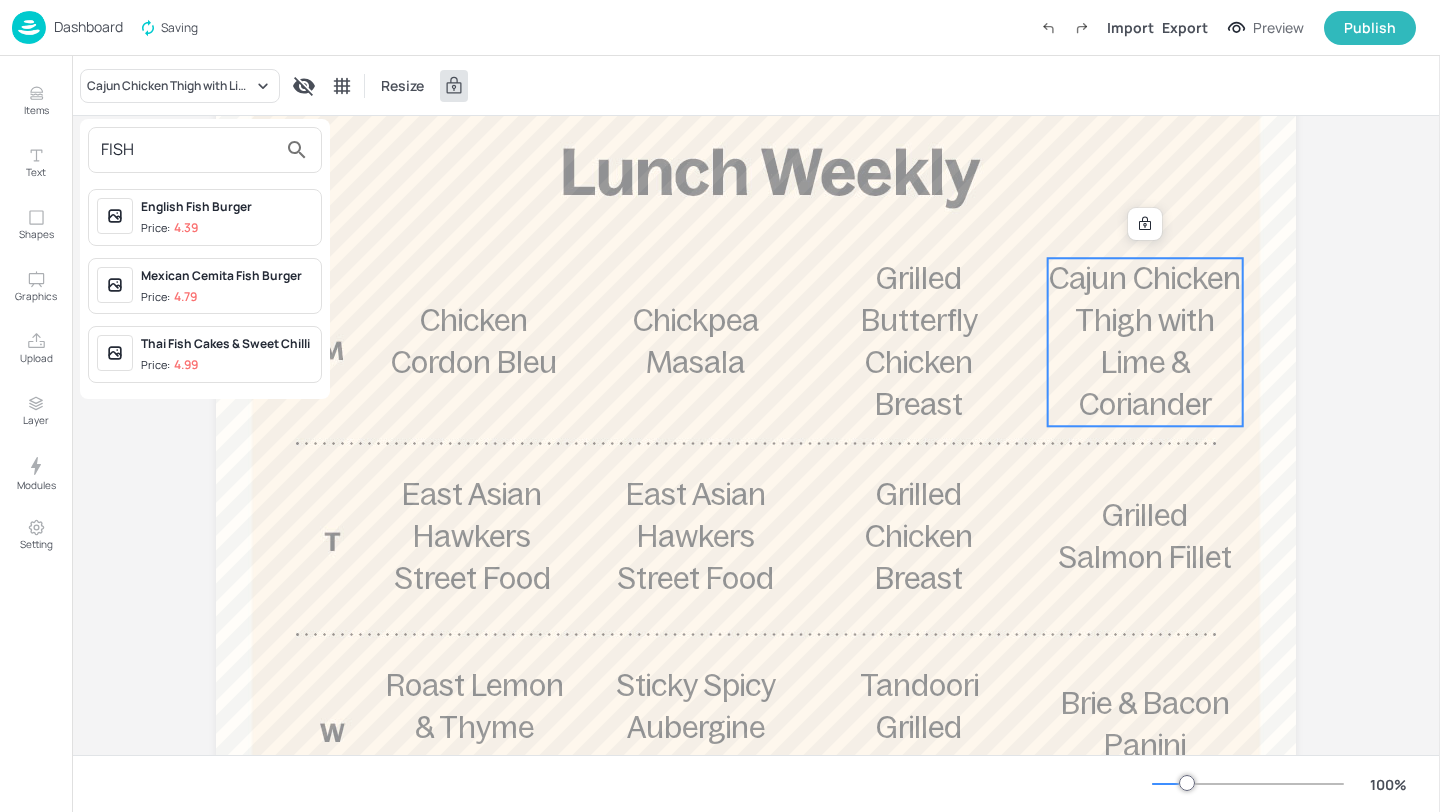 type on "FISH" 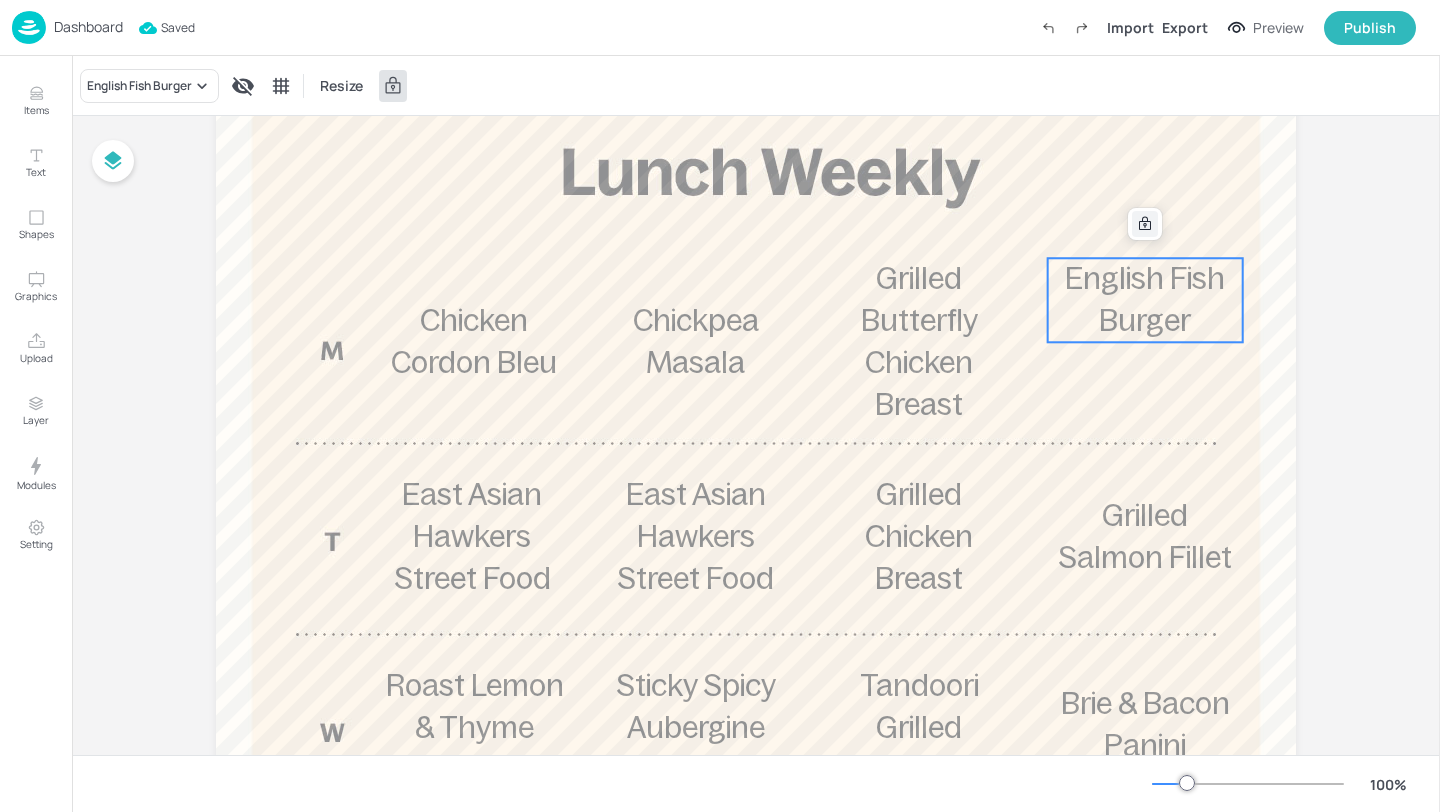 click at bounding box center (1145, 224) 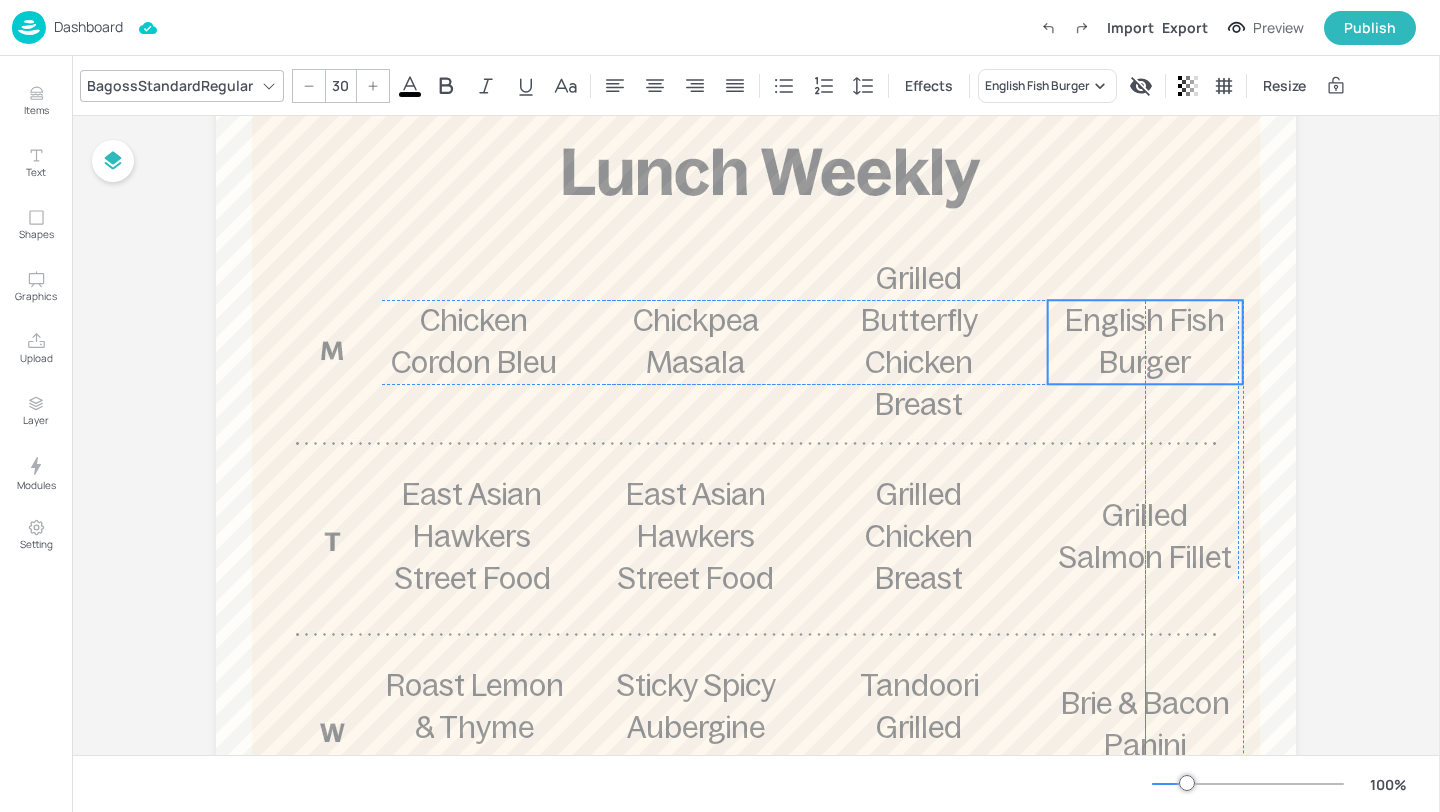 drag, startPoint x: 1151, startPoint y: 286, endPoint x: 1148, endPoint y: 329, distance: 43.104523 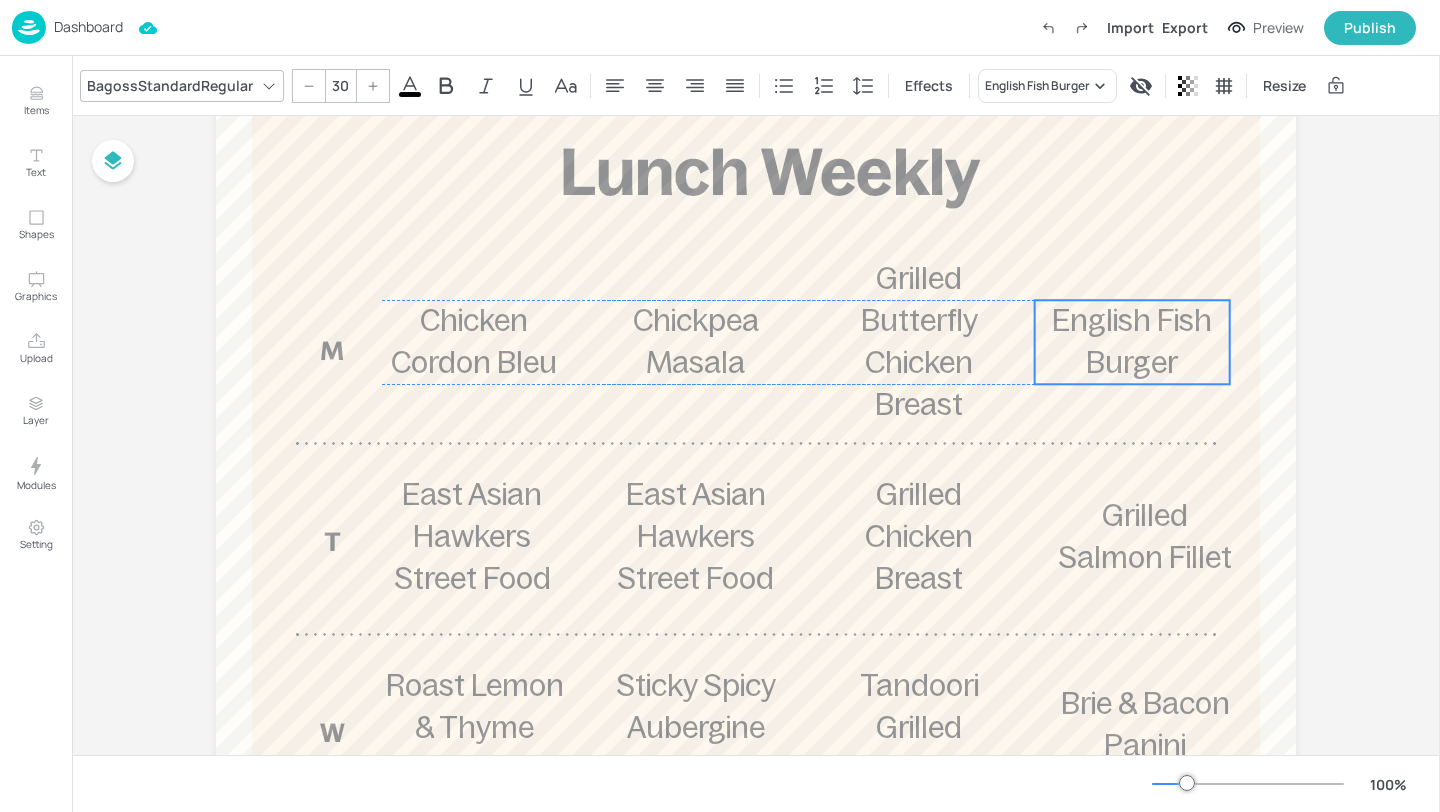 drag, startPoint x: 1151, startPoint y: 323, endPoint x: 1138, endPoint y: 322, distance: 13.038404 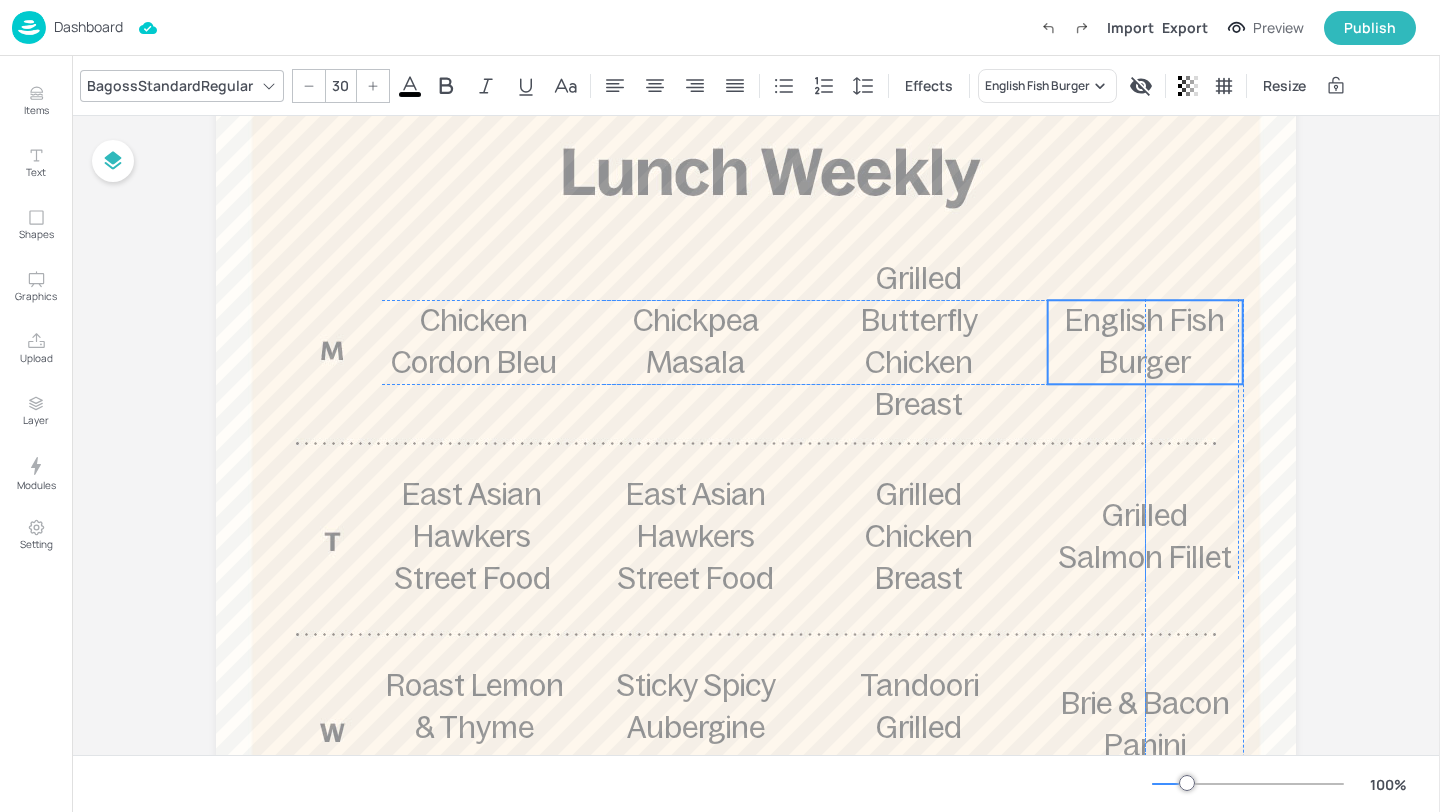 click on "English Fish Burger" at bounding box center [1145, 341] 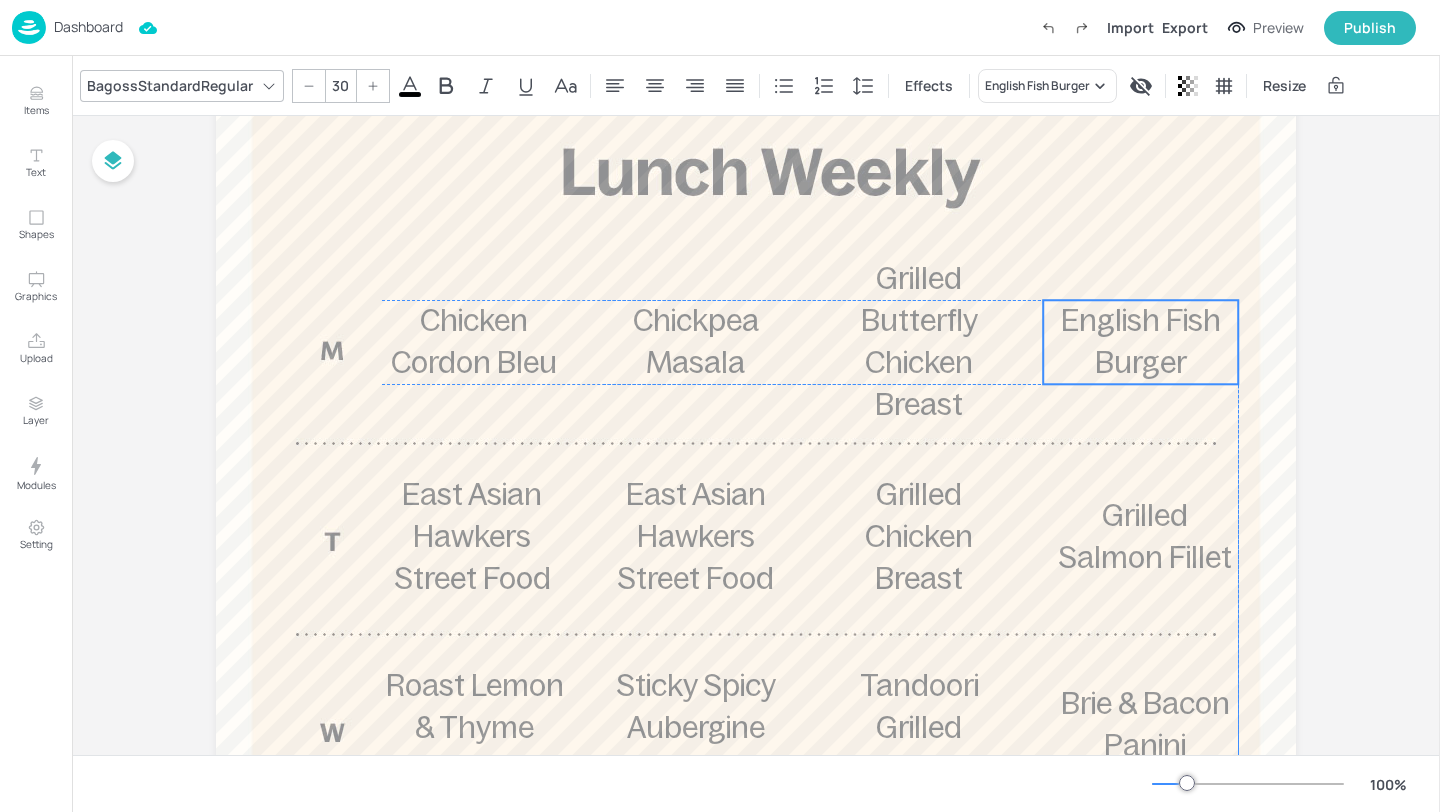 click on "English Fish Burger" at bounding box center (1140, 342) 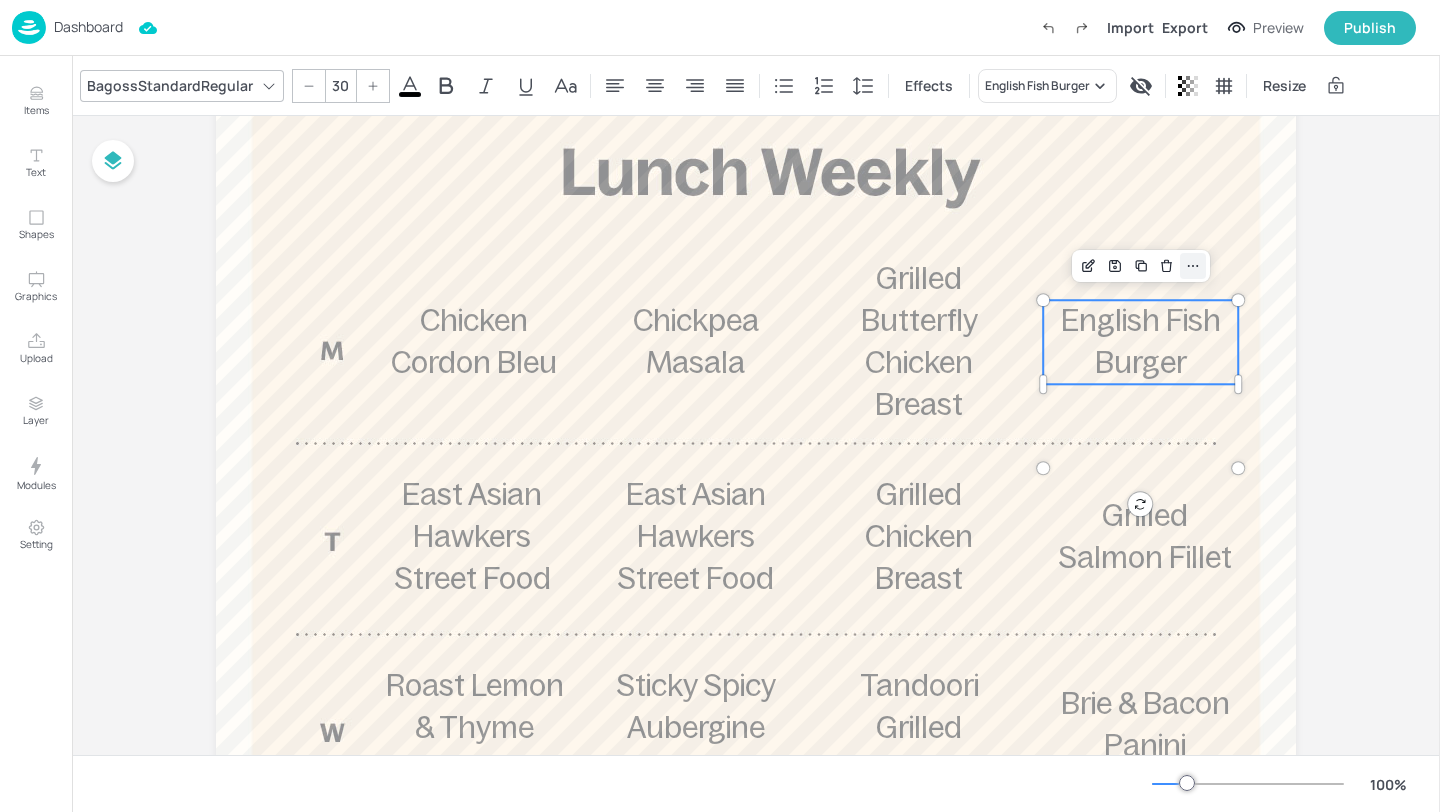 click 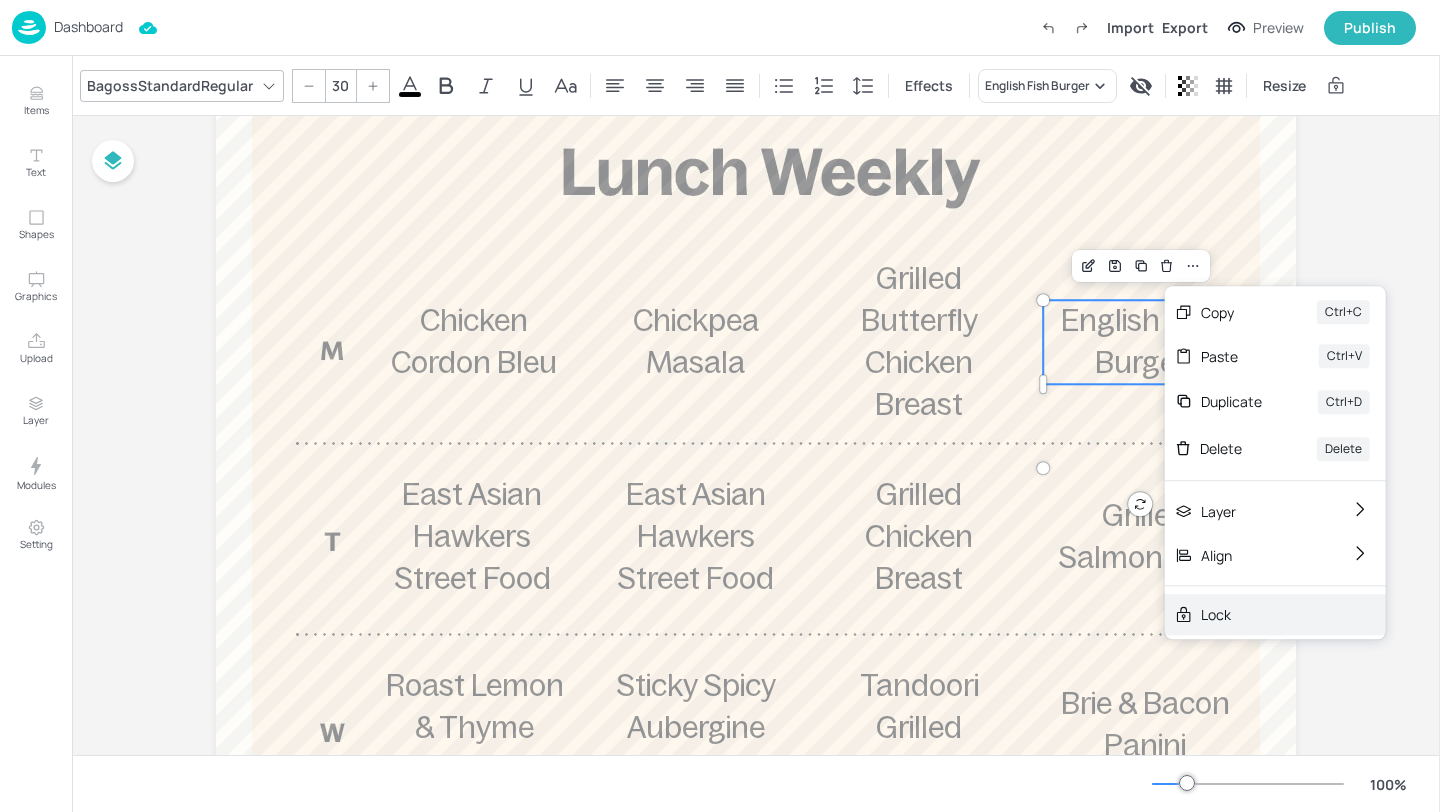 click on "Lock" at bounding box center [1261, 614] 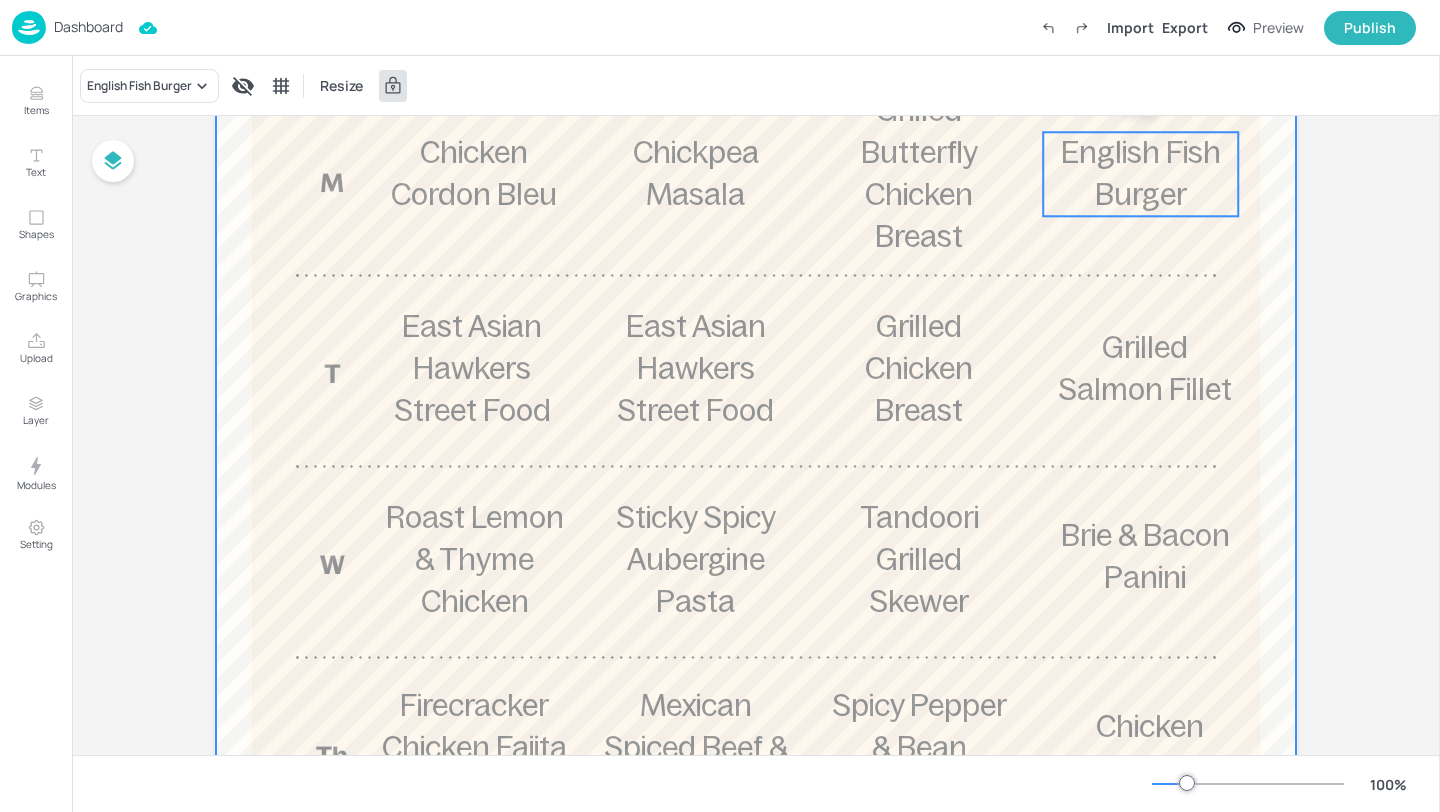 scroll, scrollTop: 340, scrollLeft: 0, axis: vertical 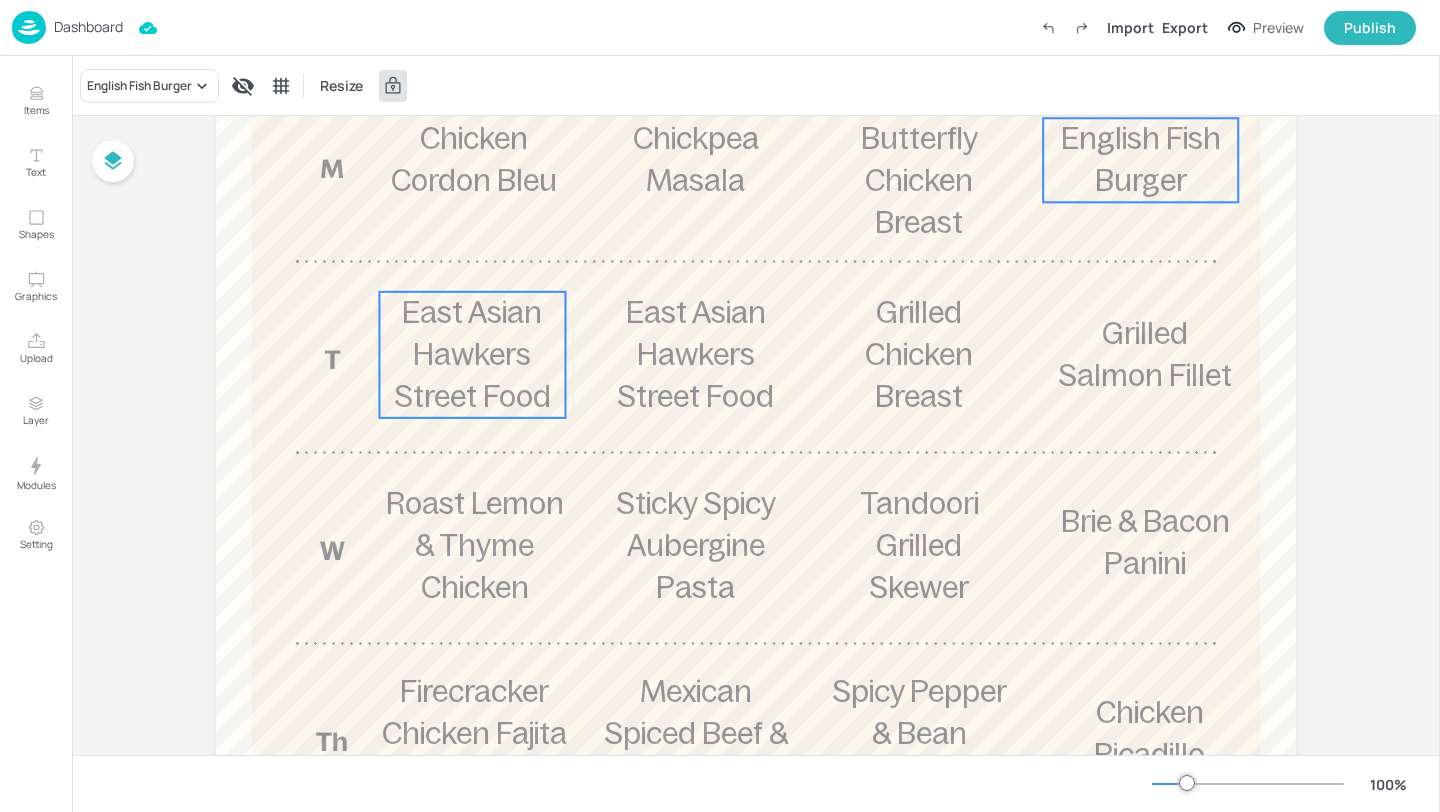click on "East Asian Hawkers Street Food" at bounding box center [472, 355] 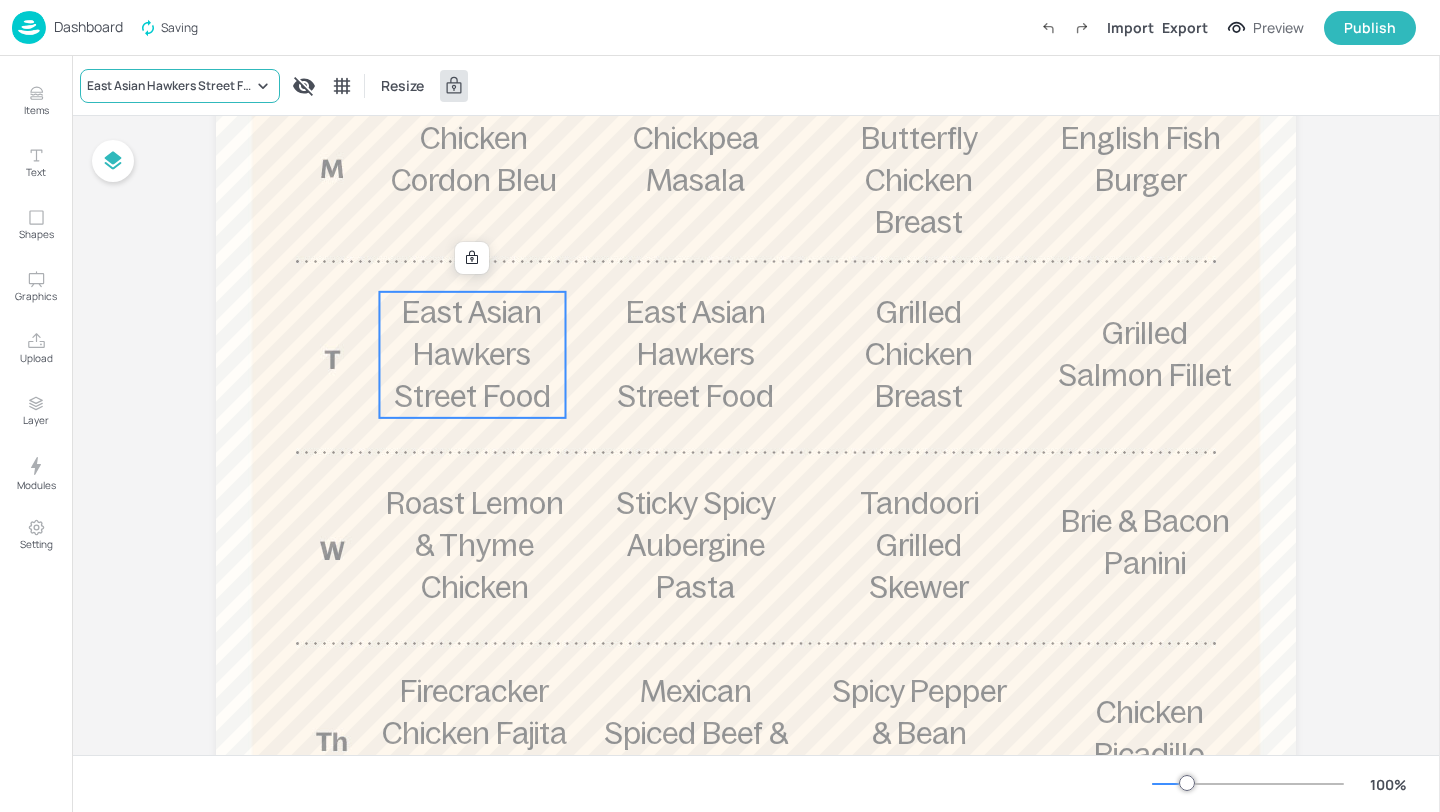 click on "East Asian Hawkers Street Food" at bounding box center (180, 86) 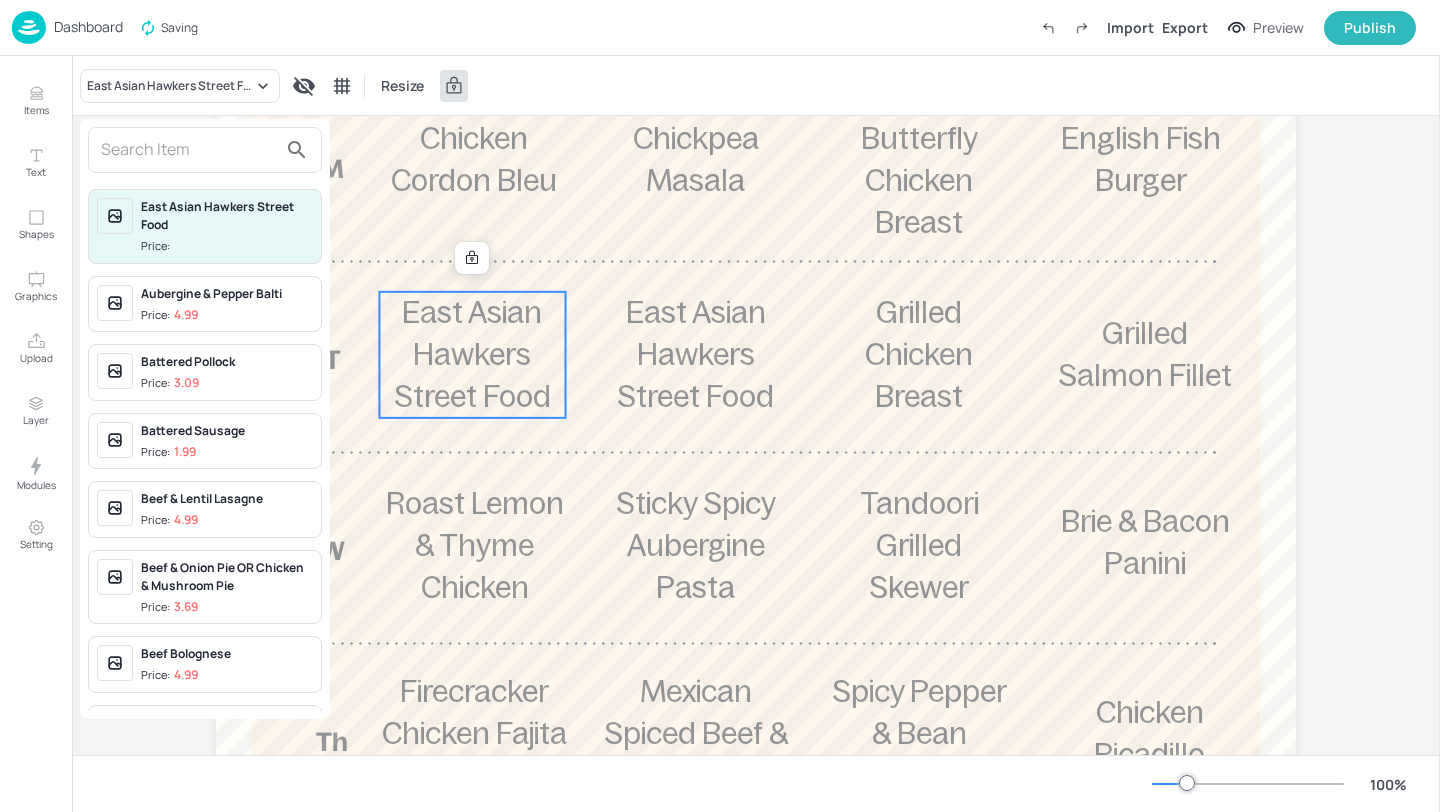 click at bounding box center (189, 150) 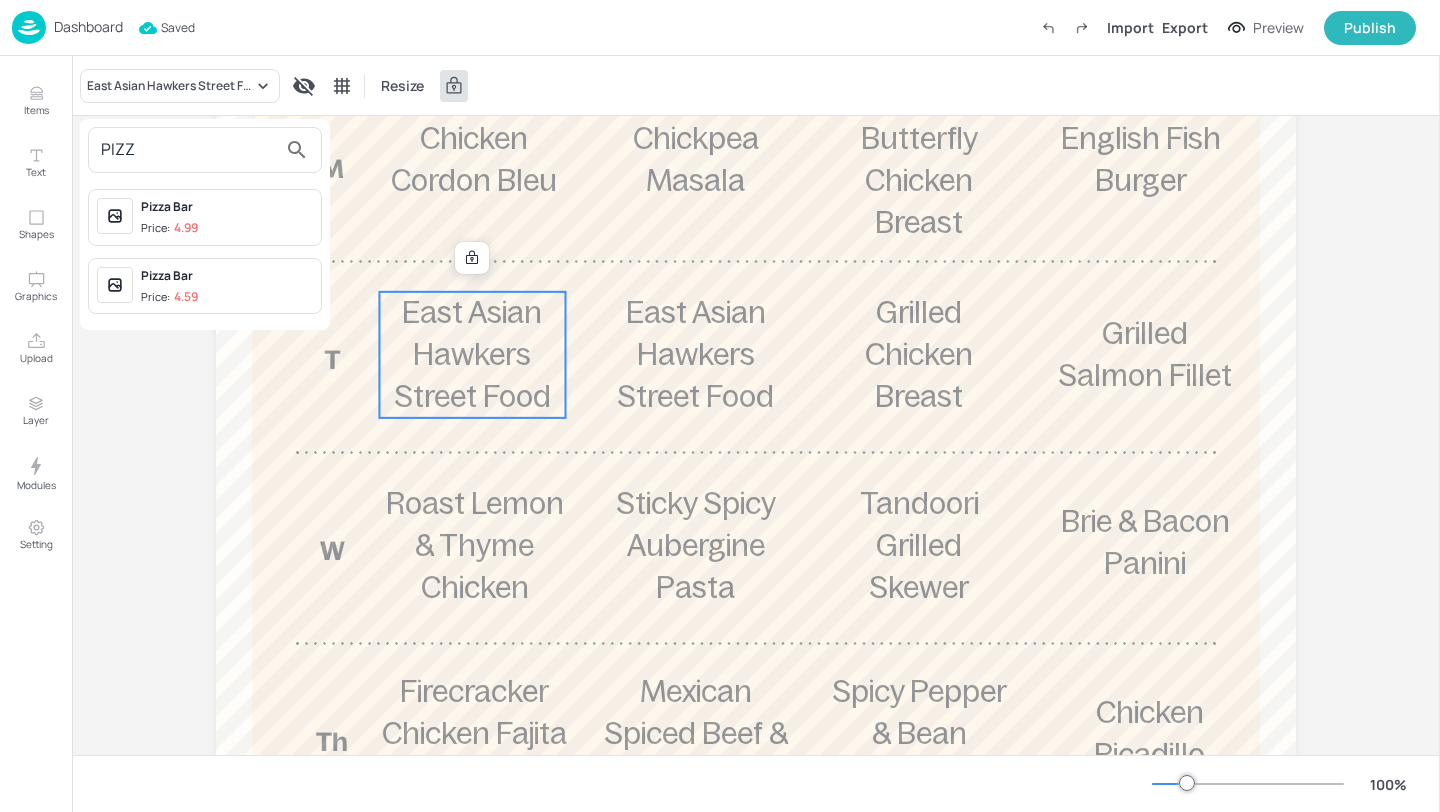 type on "PIZZ" 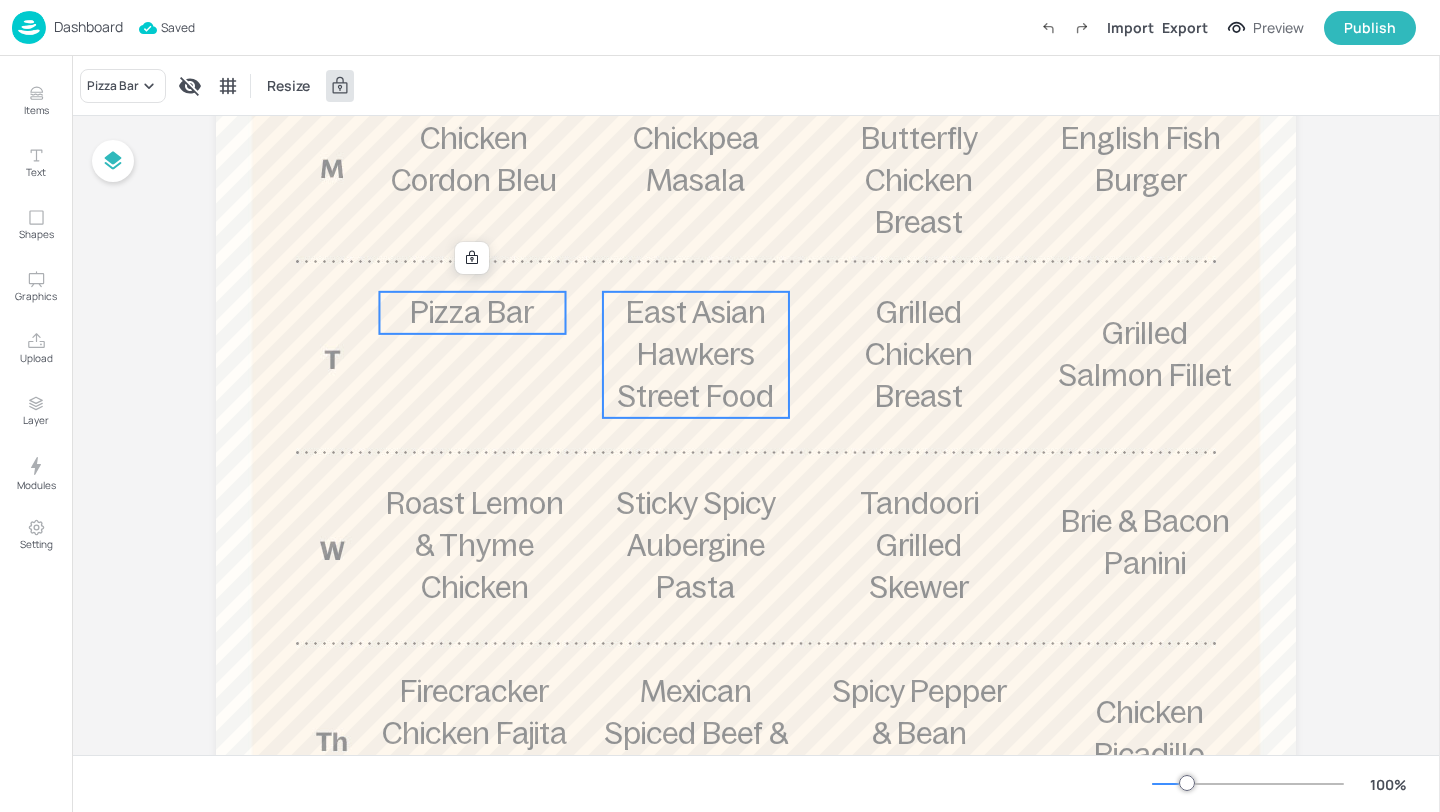 click on "East Asian Hawkers Street Food" at bounding box center (695, 354) 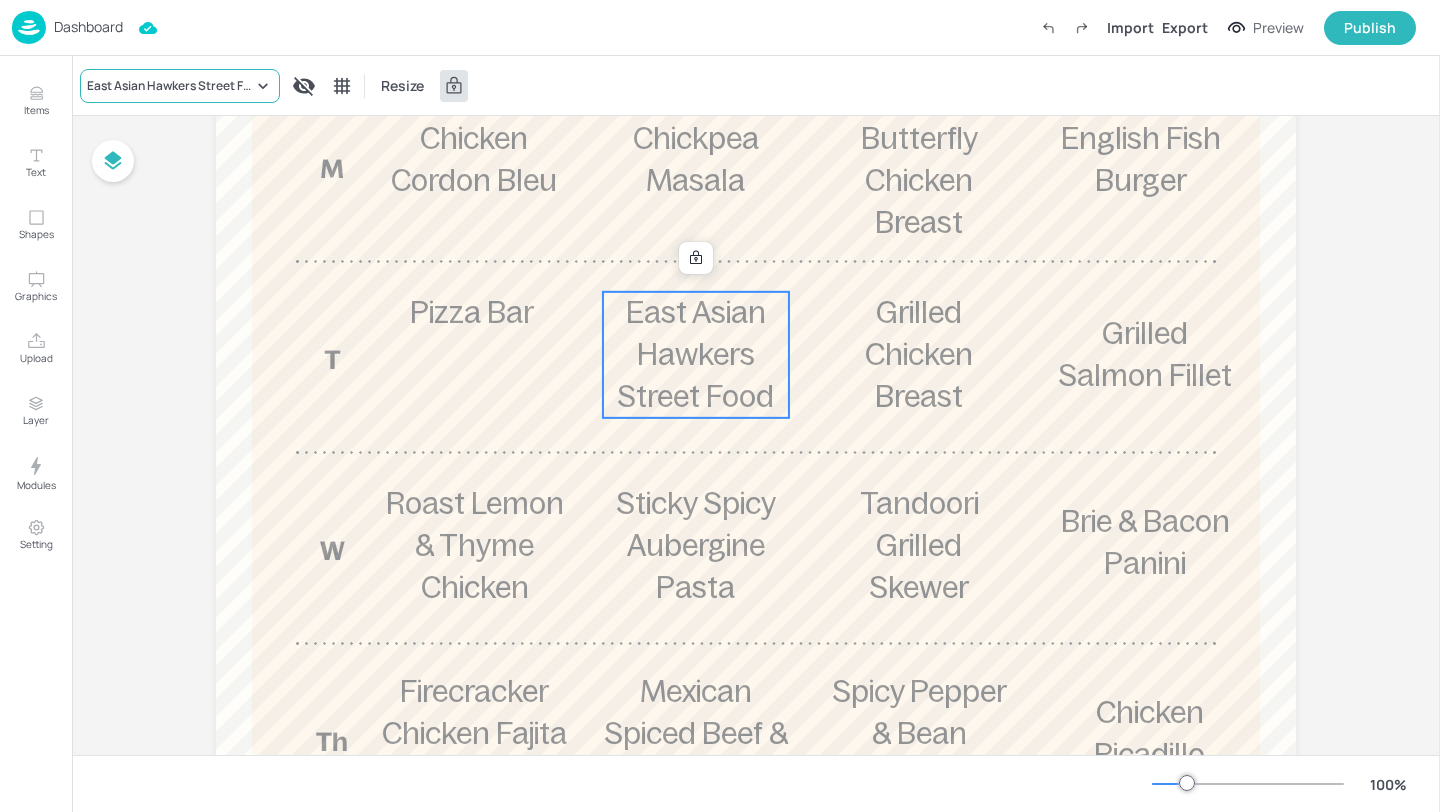 click on "East Asian Hawkers Street Food" at bounding box center [180, 86] 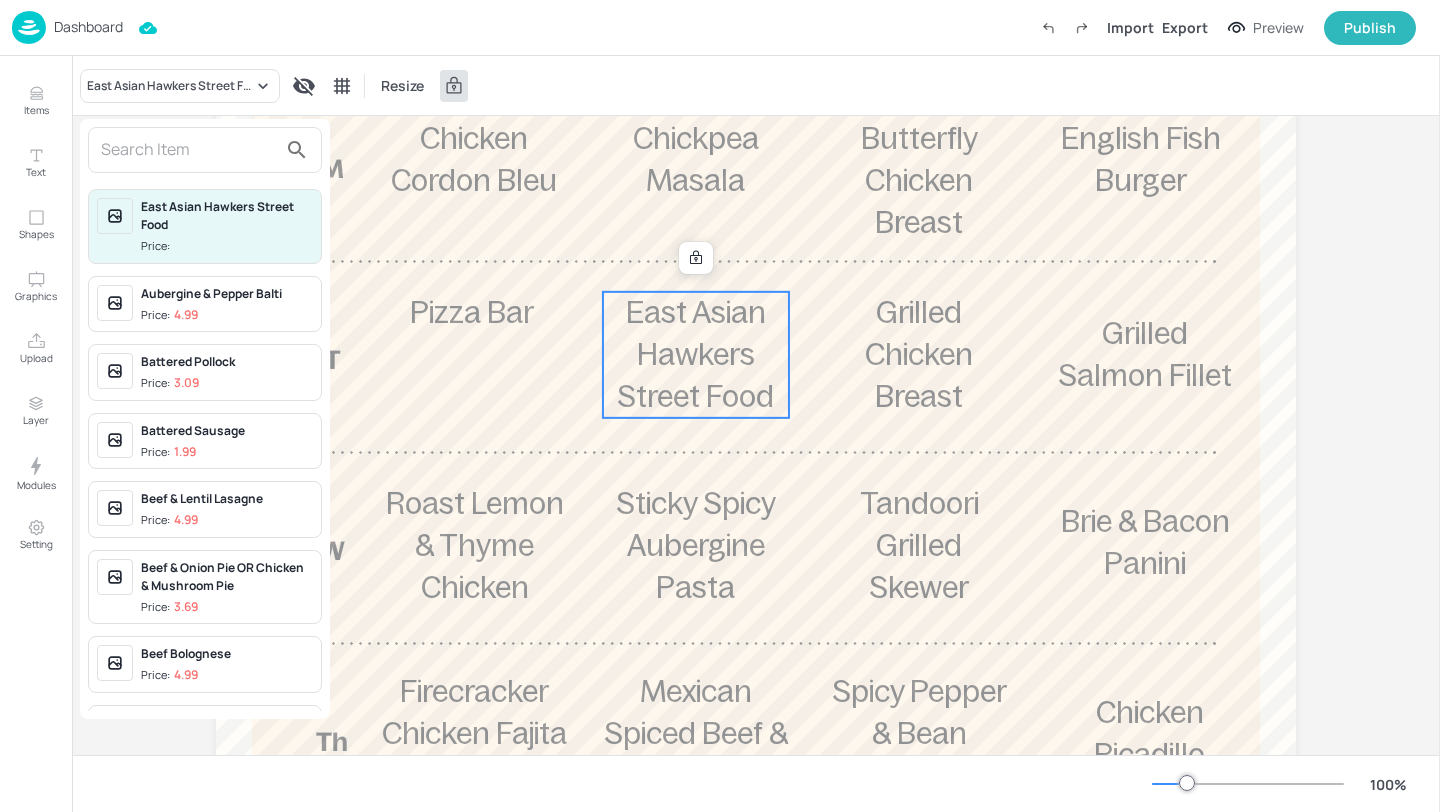 click at bounding box center (189, 150) 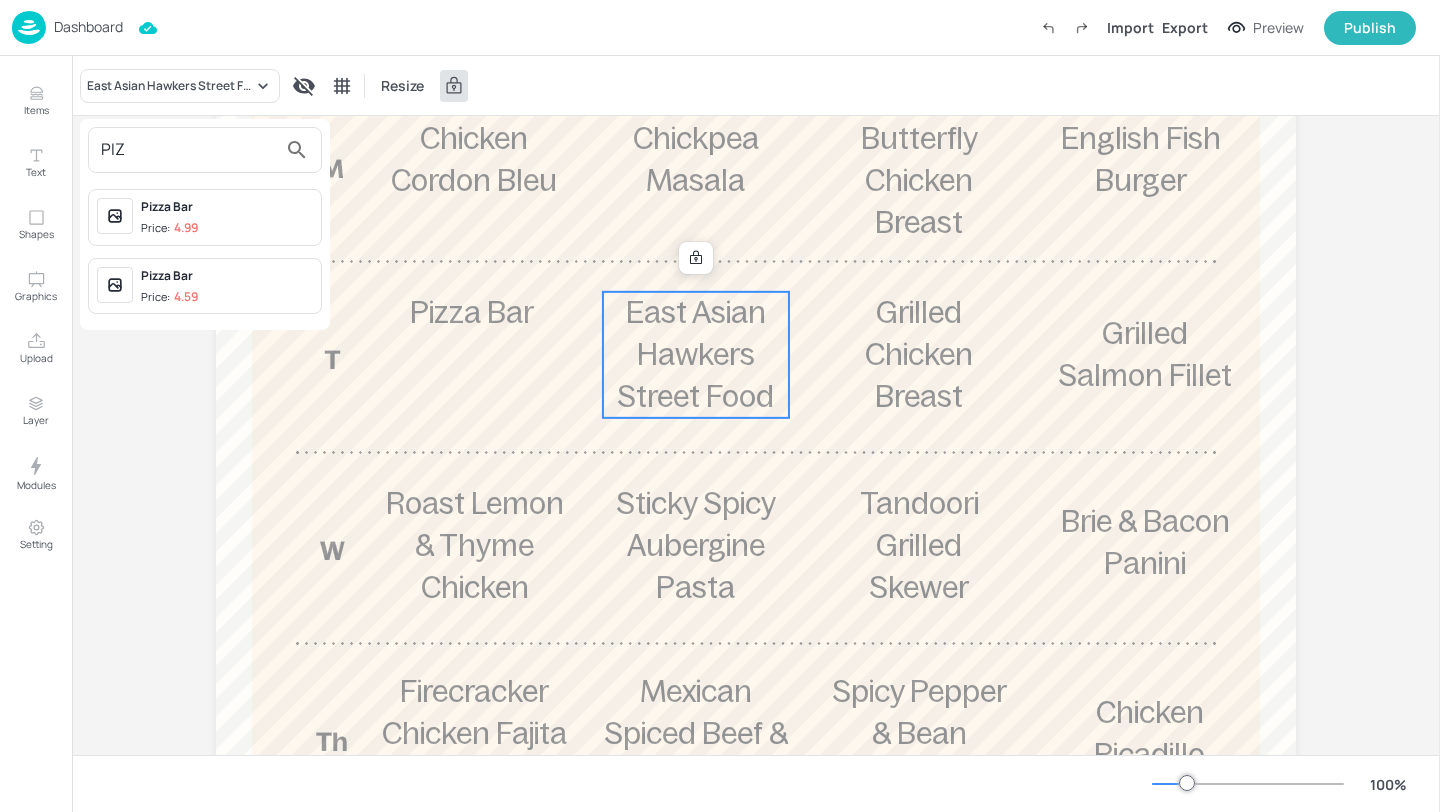 type on "PIZ" 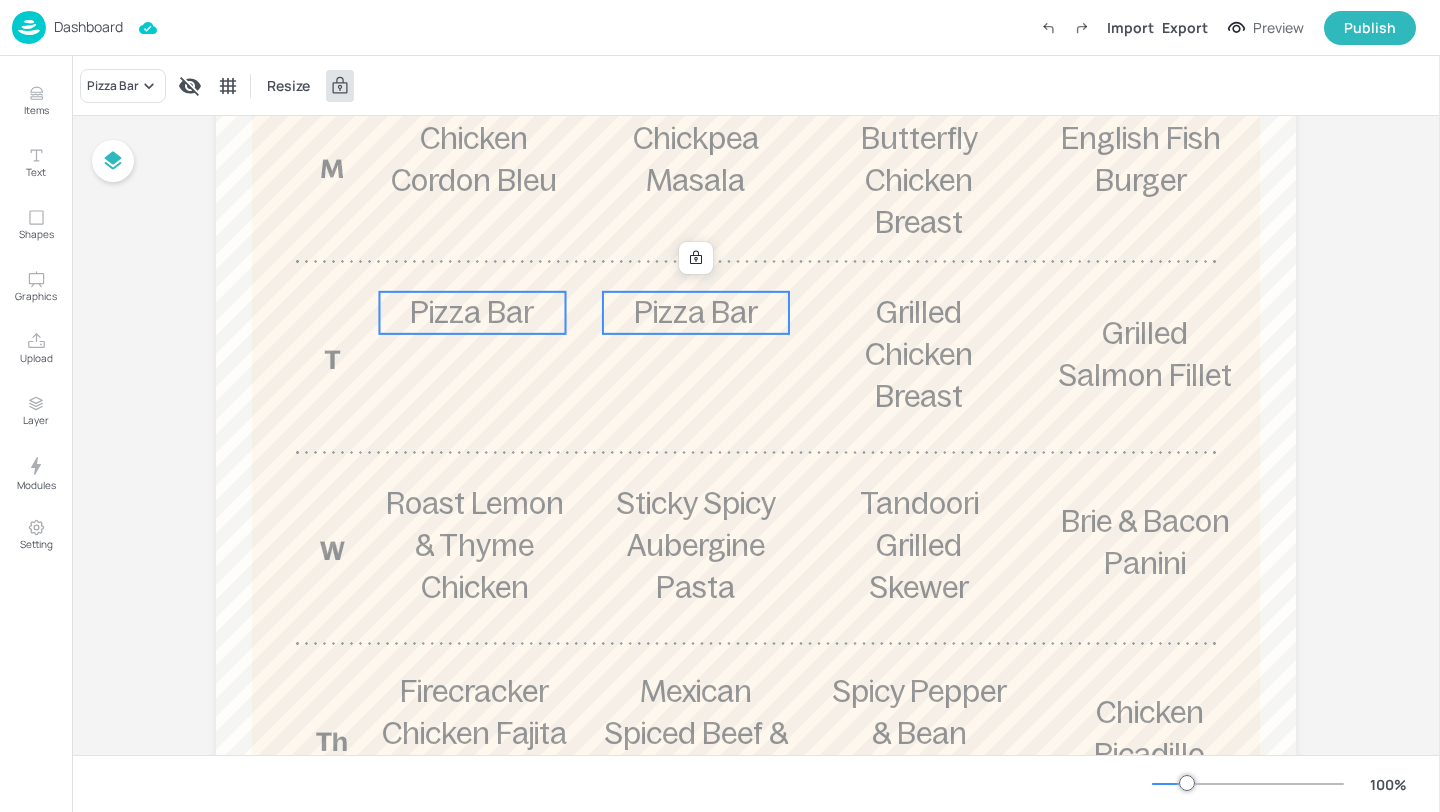 click on "Pizza Bar" at bounding box center [472, 312] 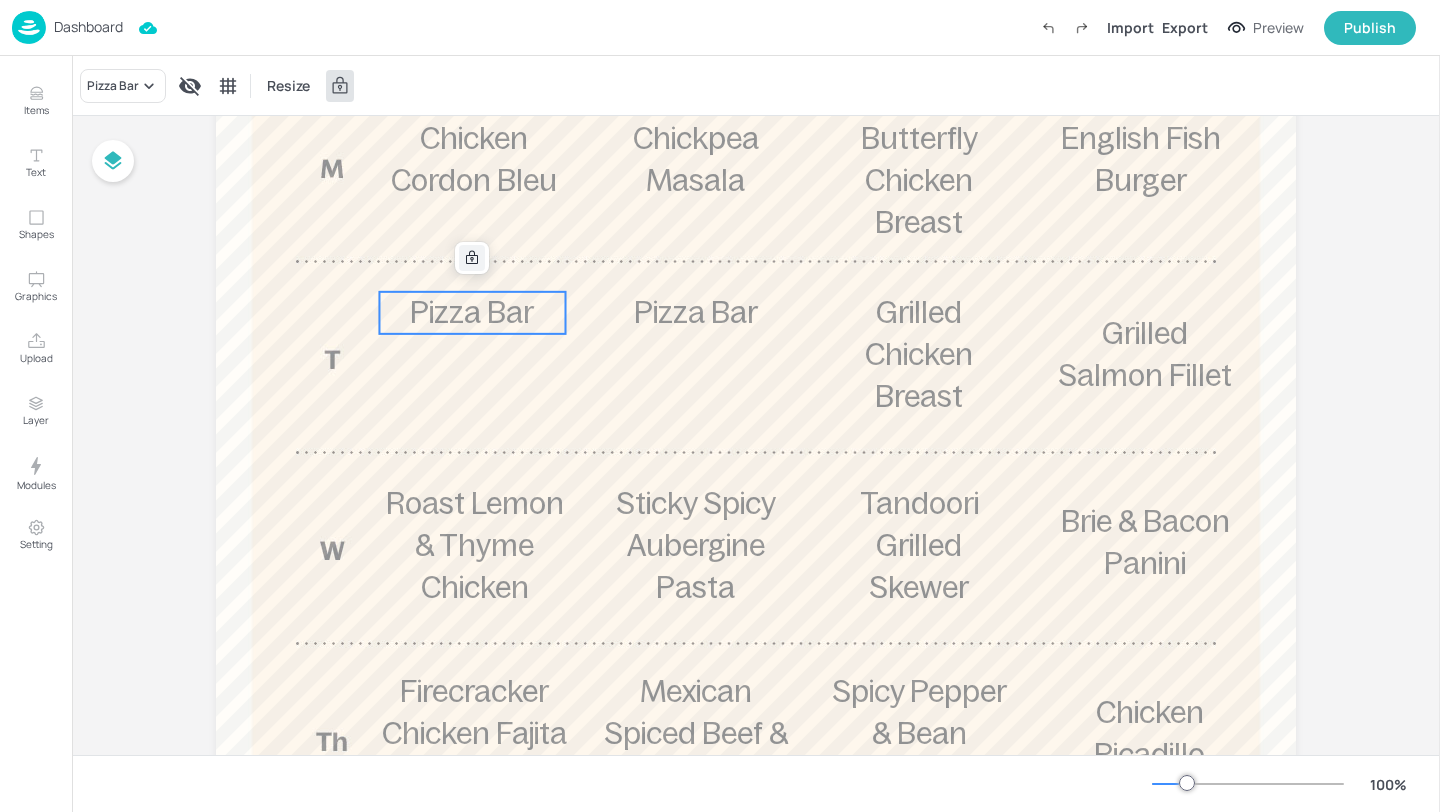 click at bounding box center (472, 258) 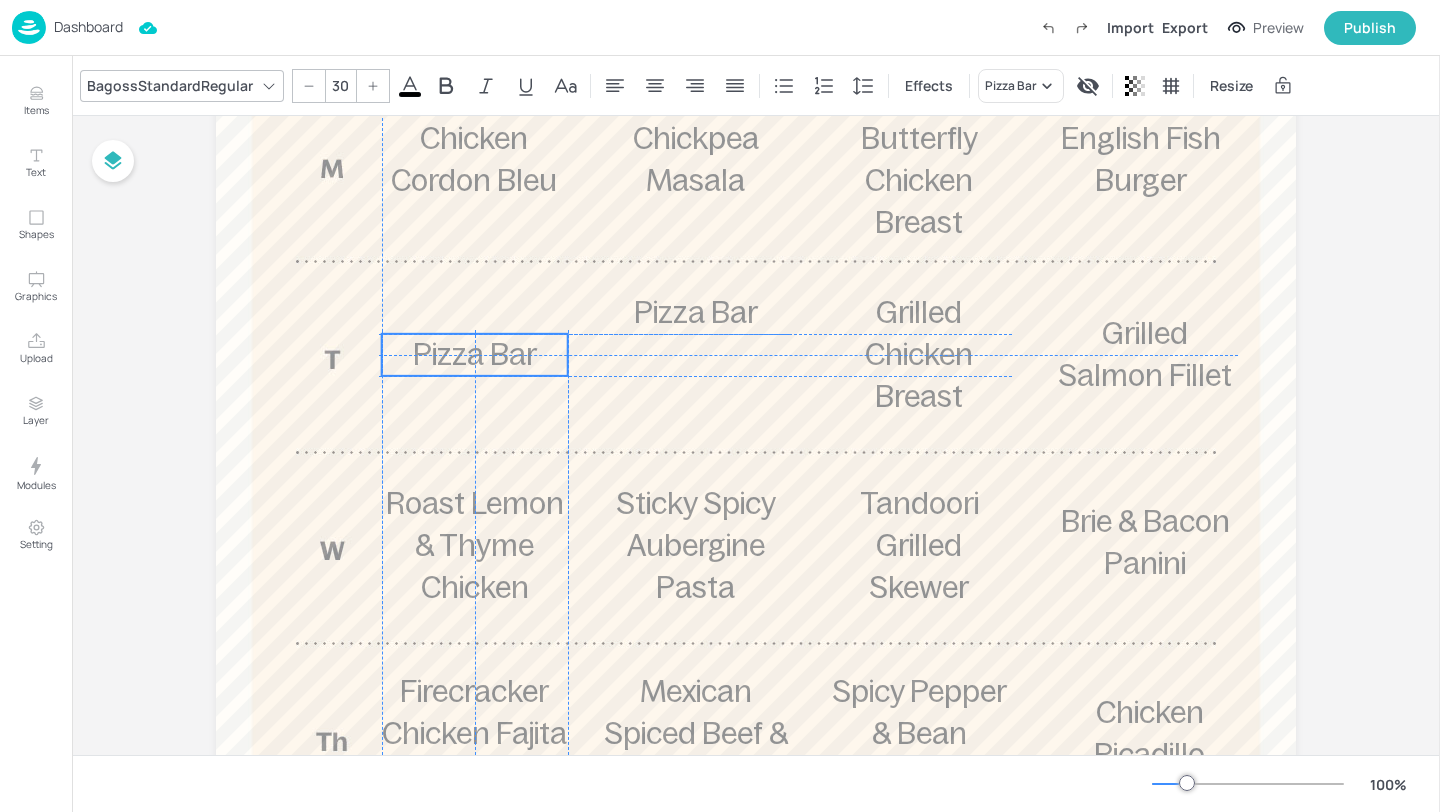 drag, startPoint x: 461, startPoint y: 319, endPoint x: 461, endPoint y: 357, distance: 38 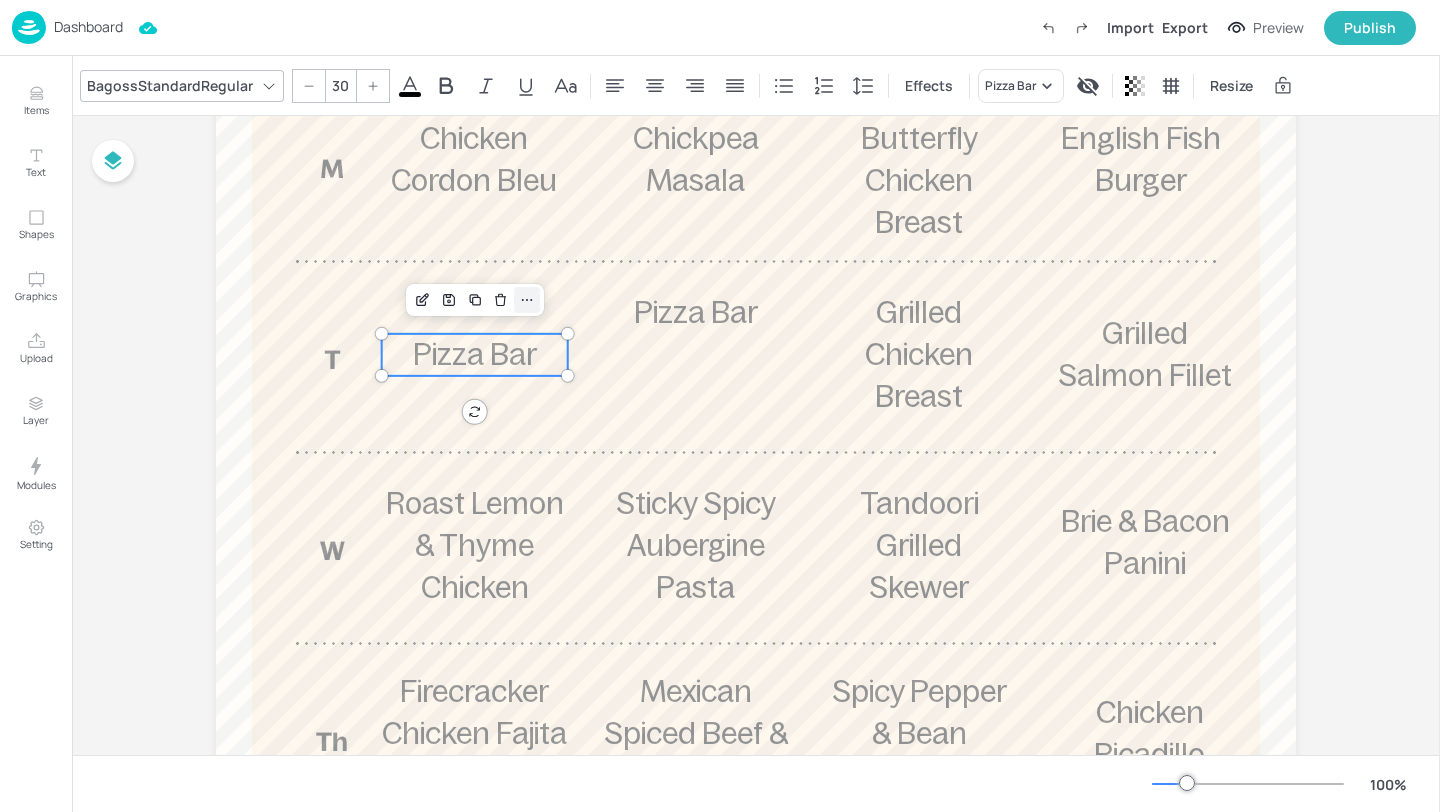click at bounding box center [527, 300] 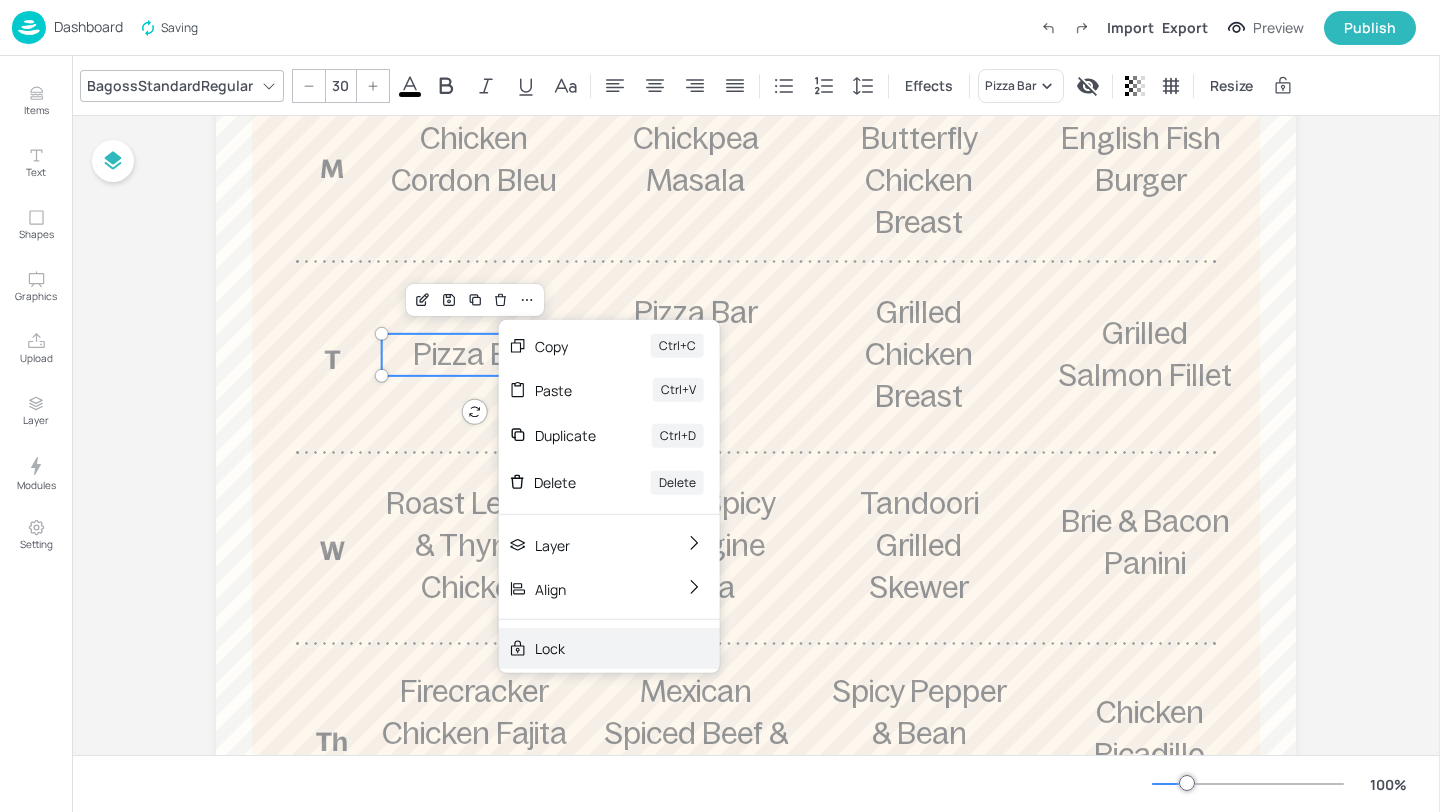 click on "Lock" at bounding box center (595, 648) 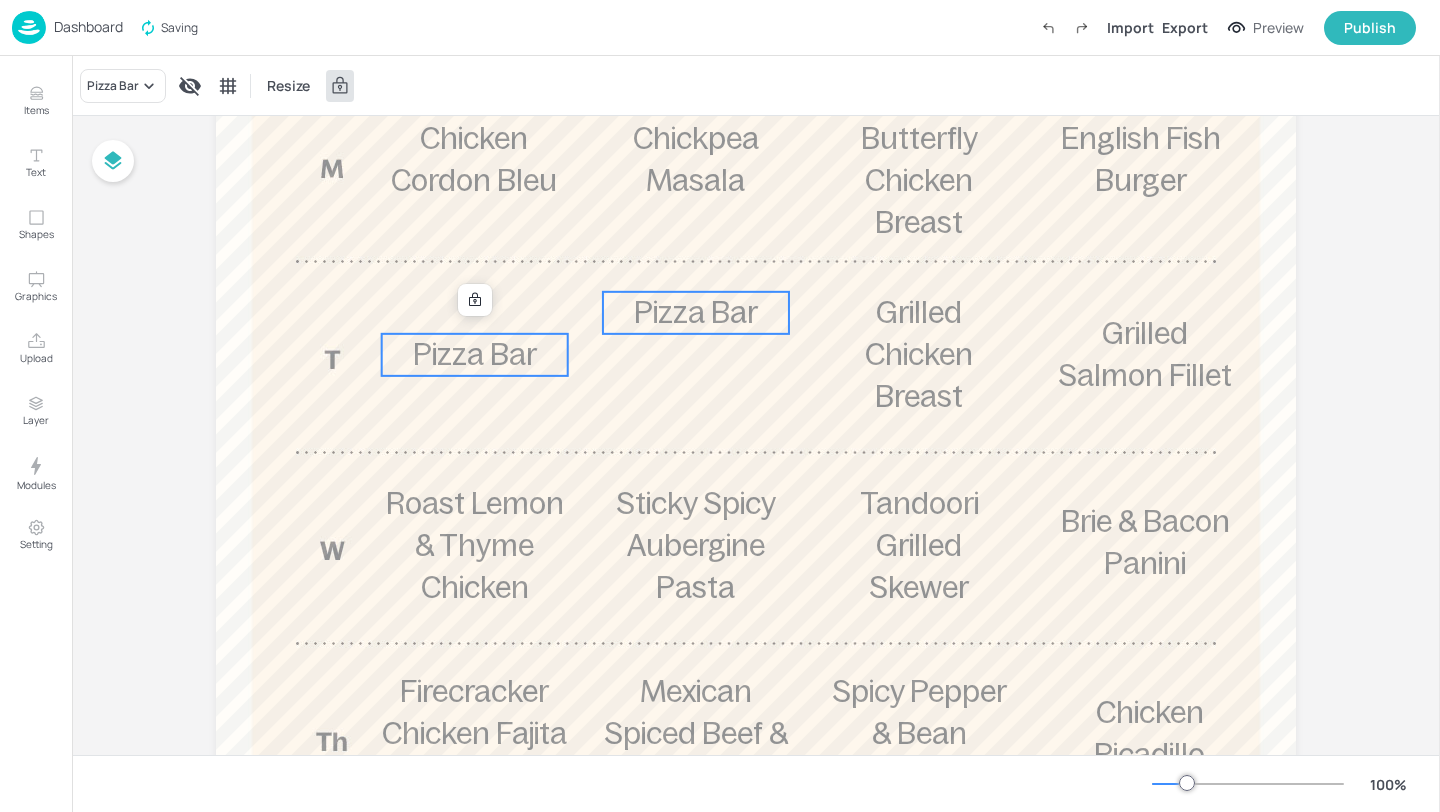 click on "Pizza Bar" at bounding box center [696, 312] 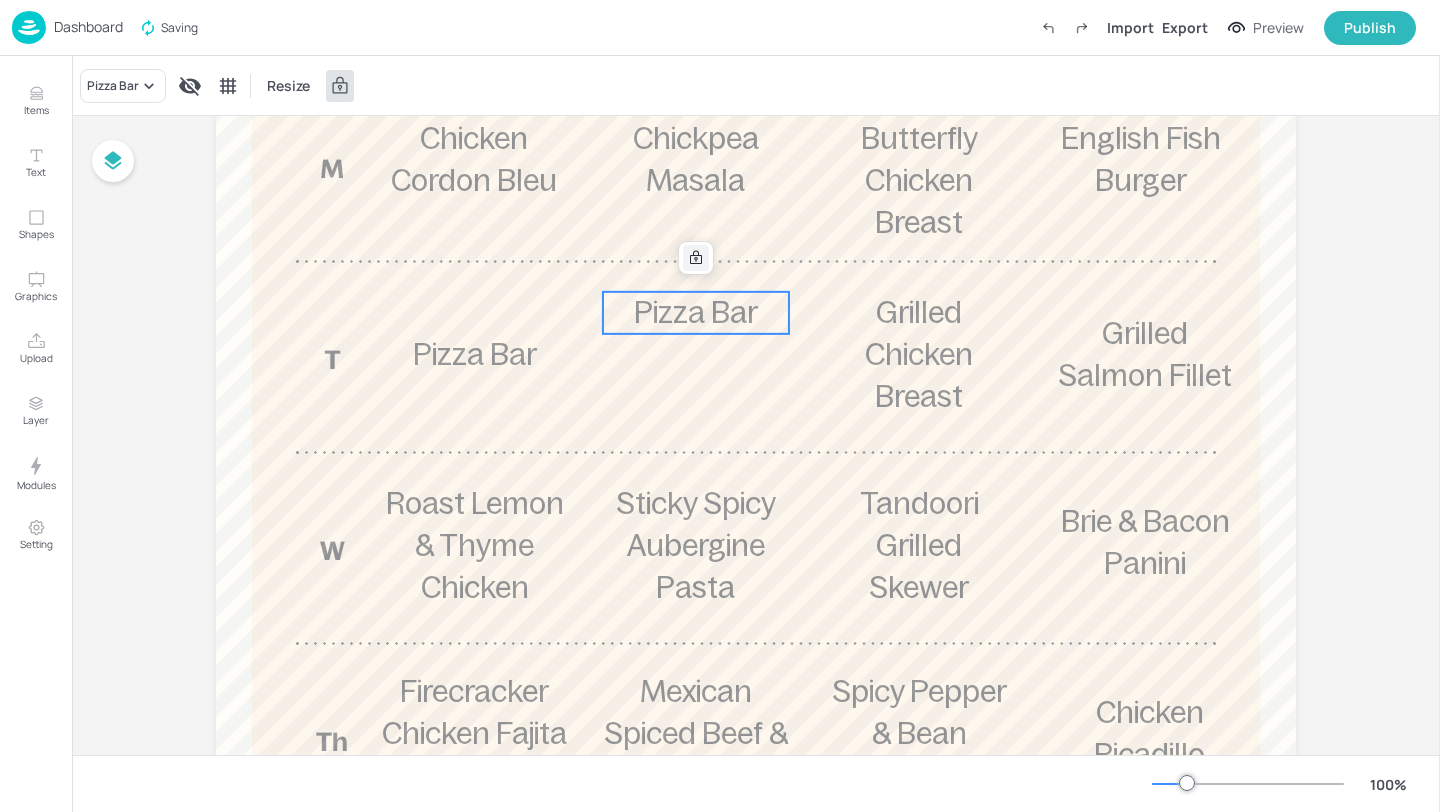 click at bounding box center [696, 258] 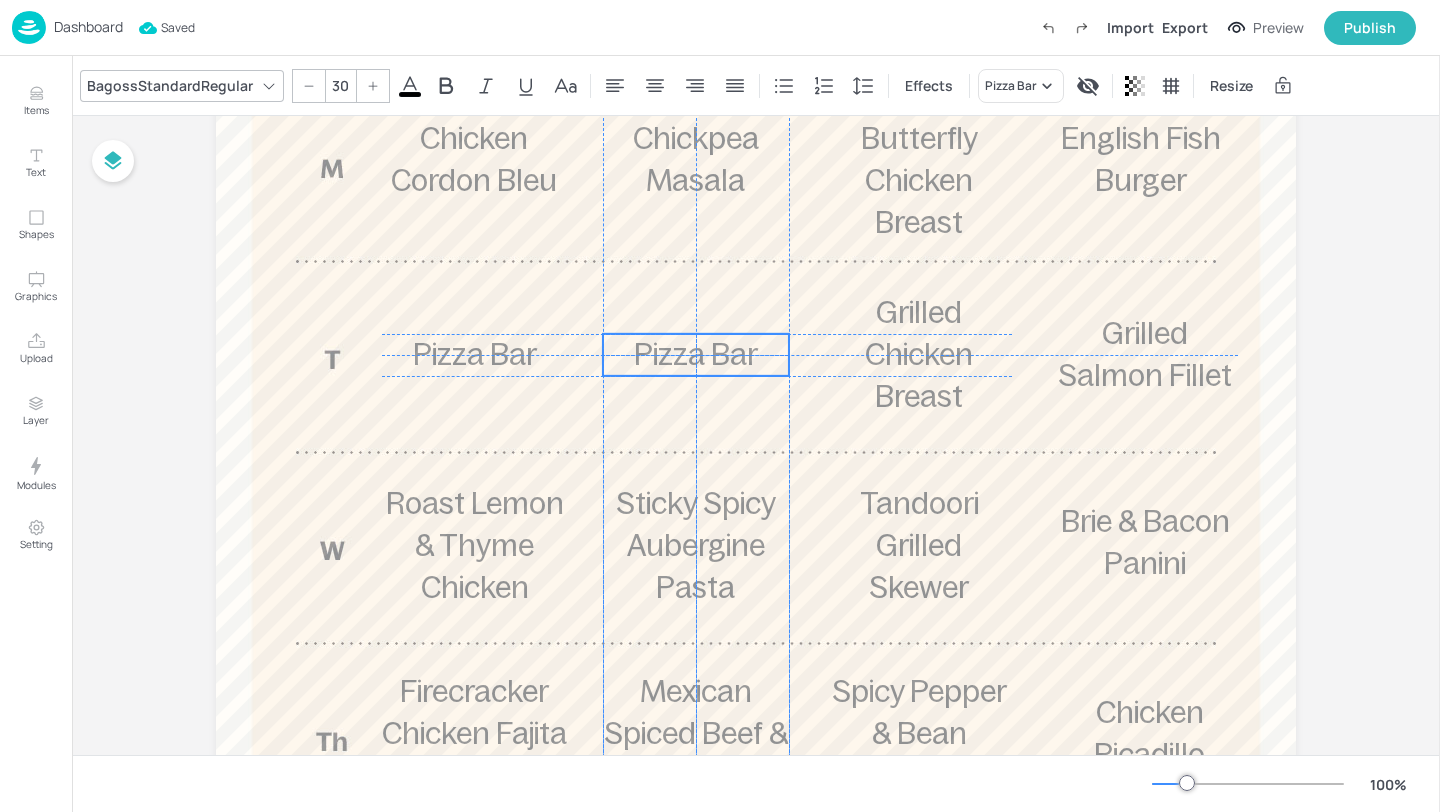 drag, startPoint x: 693, startPoint y: 312, endPoint x: 692, endPoint y: 355, distance: 43.011627 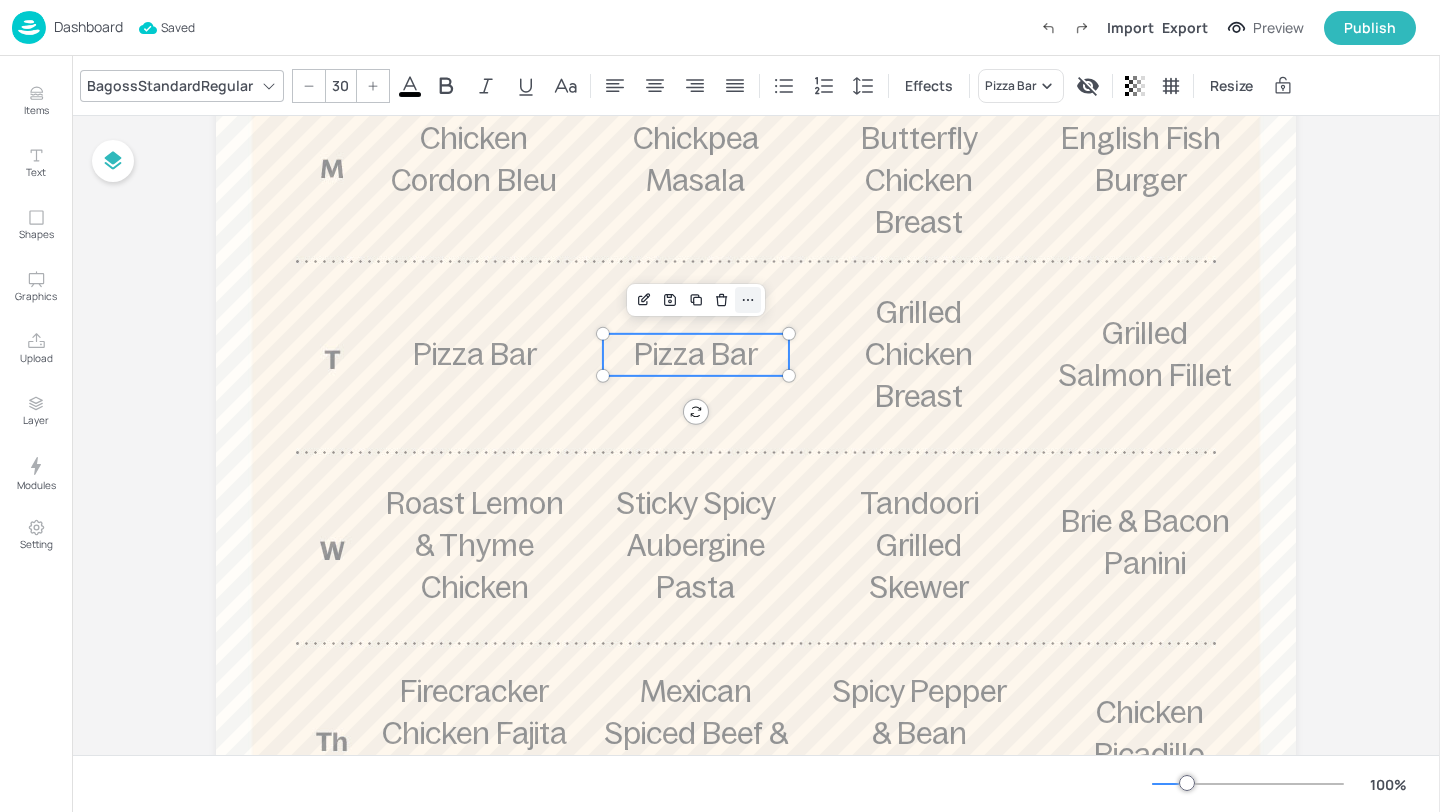 click 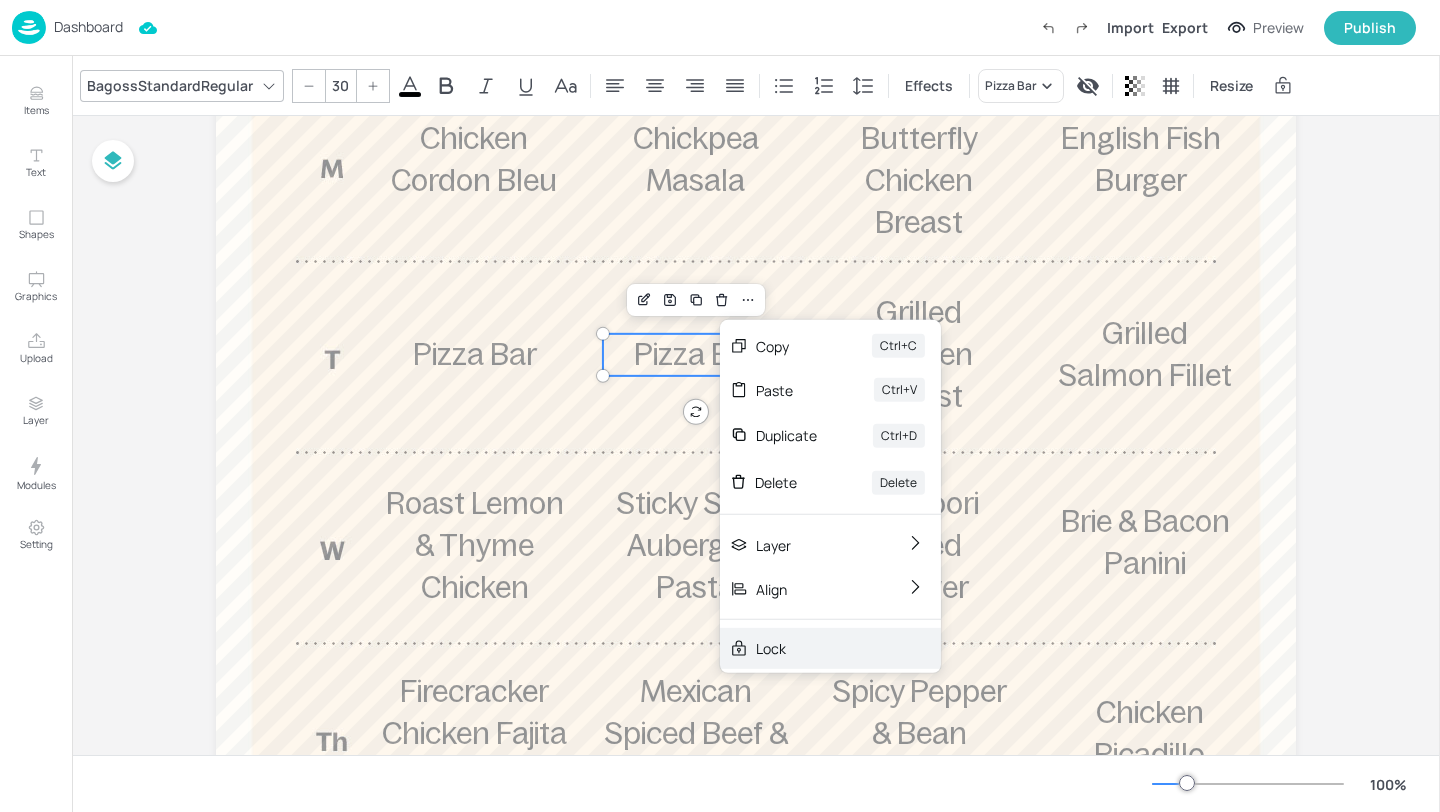 click on "Lock" at bounding box center (816, 648) 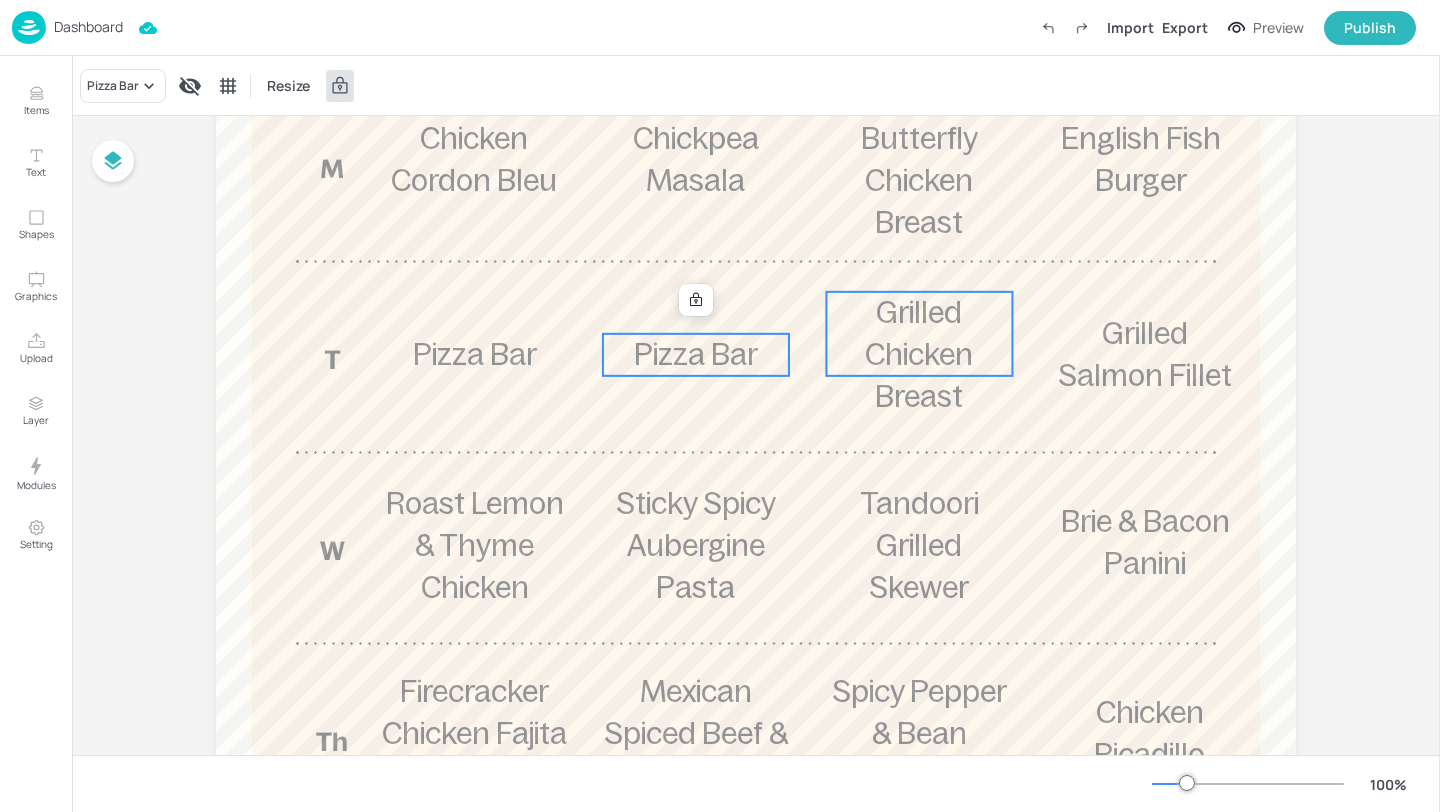 click on "Grilled Chicken Breast" at bounding box center [919, 355] 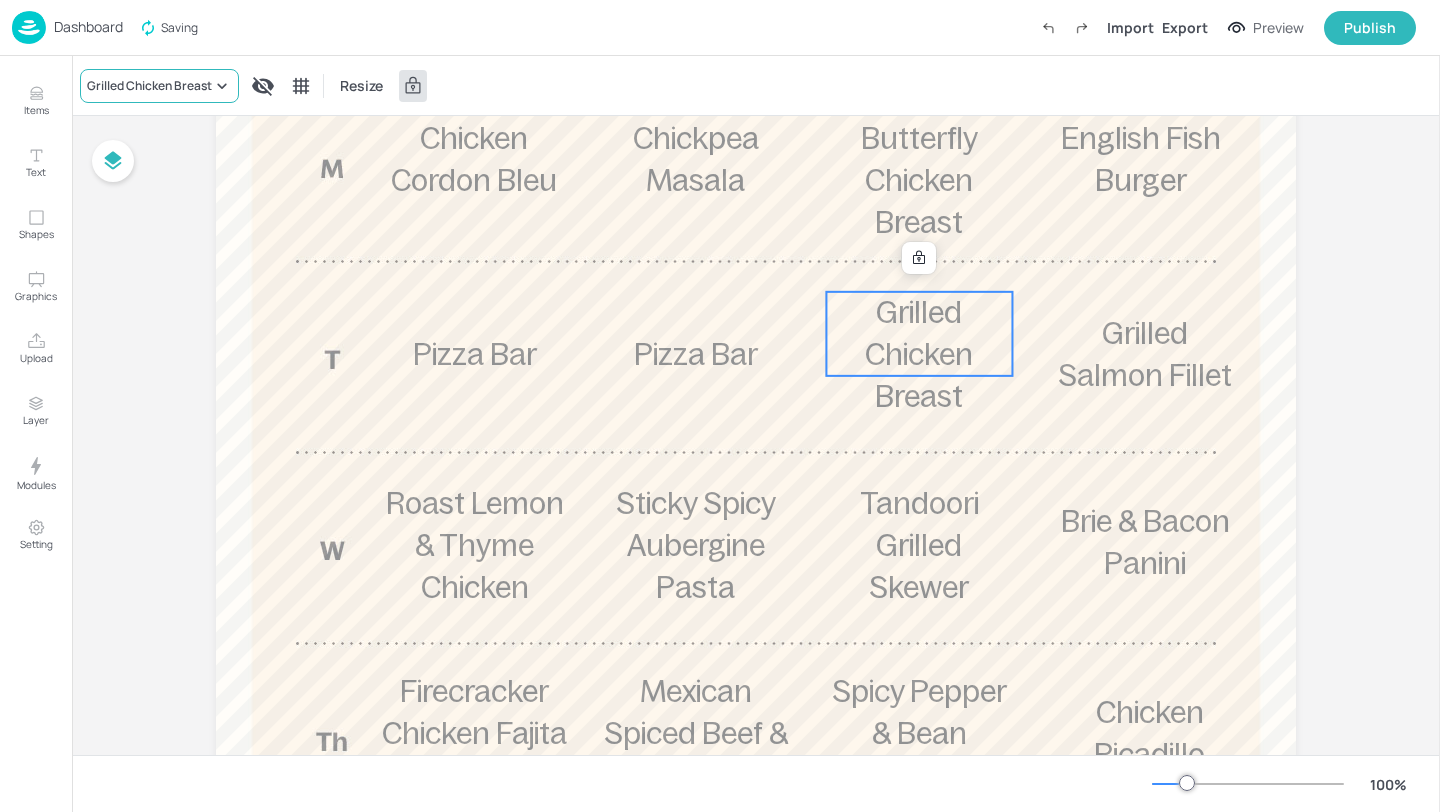click on "Grilled Chicken Breast" at bounding box center [159, 86] 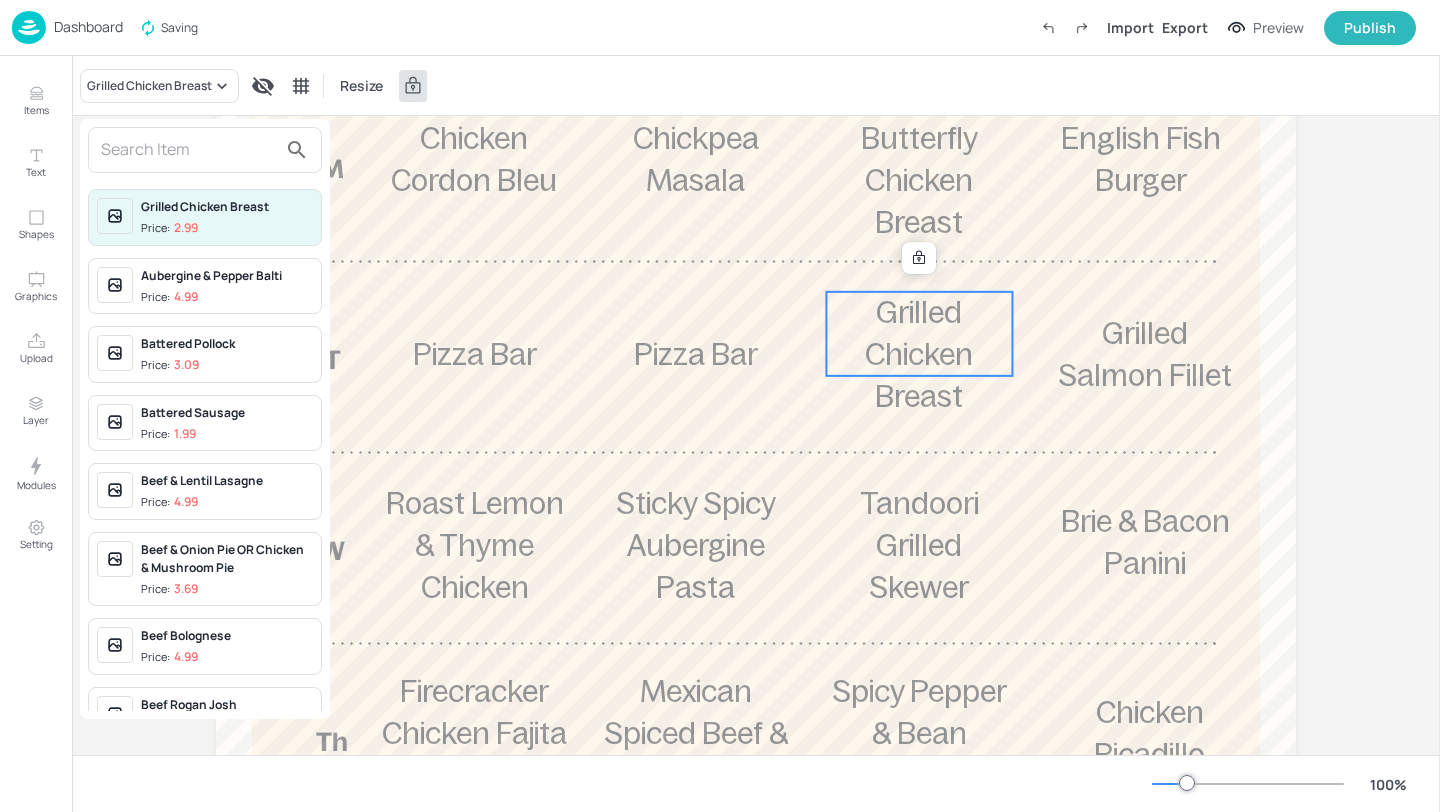 click at bounding box center (189, 150) 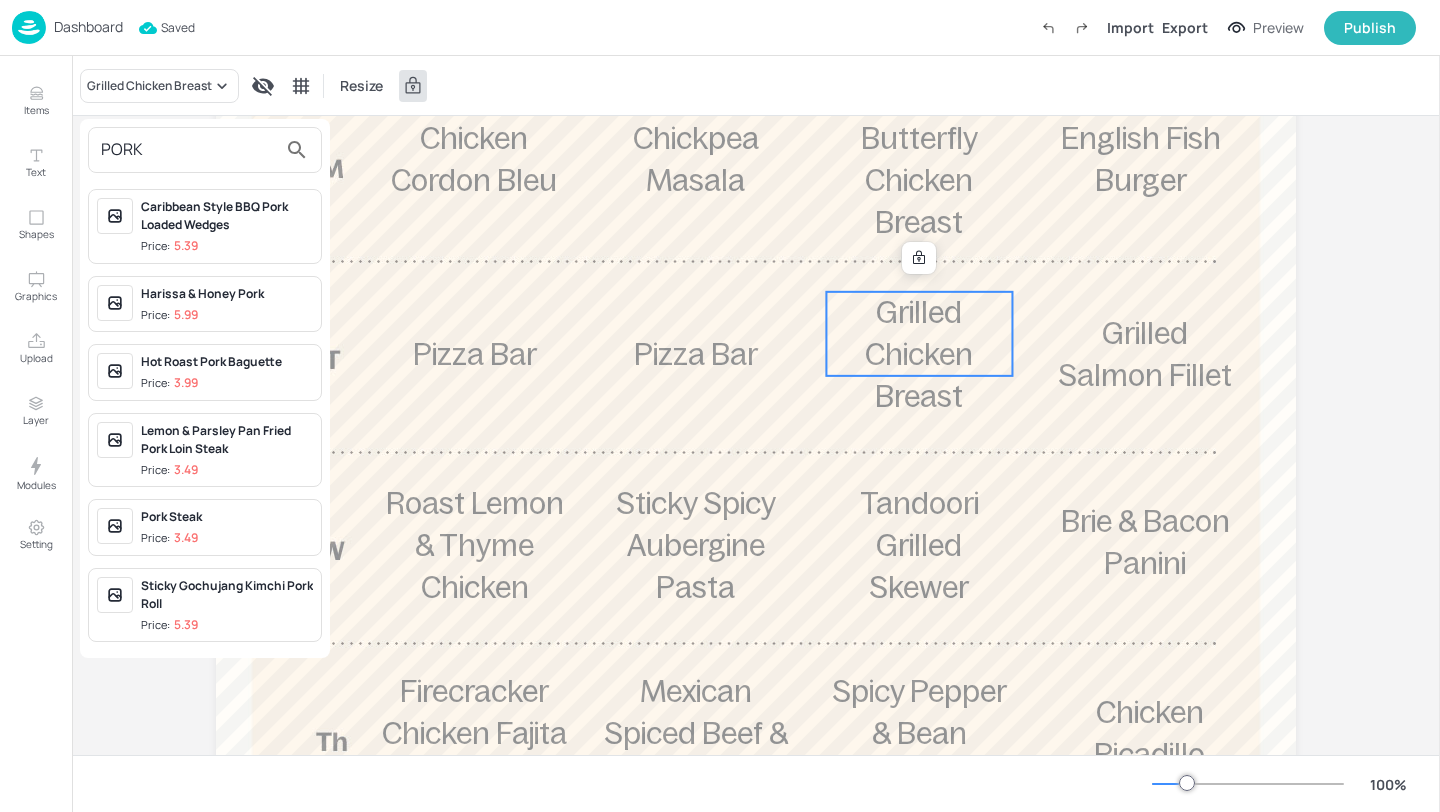 type on "PORK" 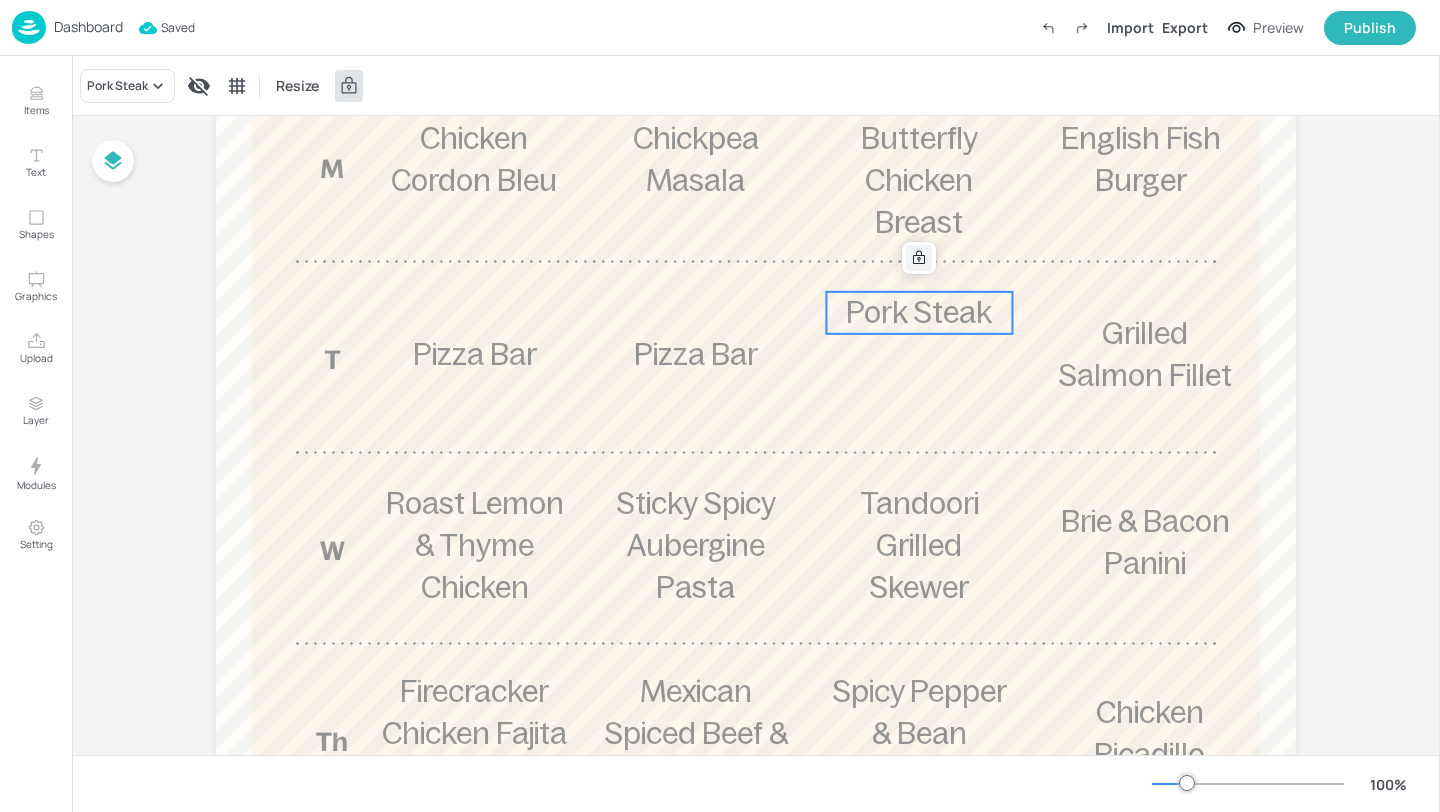 click 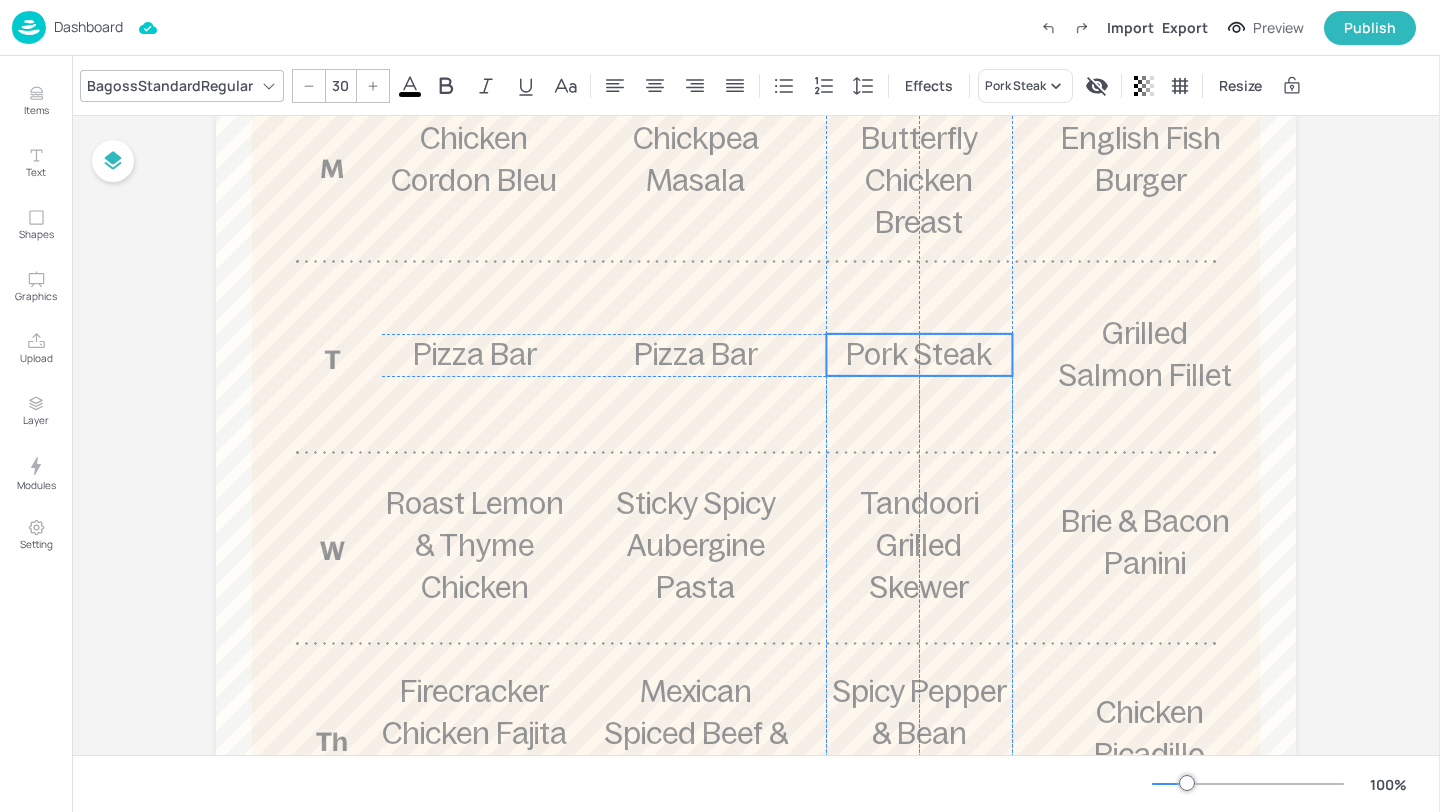 drag, startPoint x: 909, startPoint y: 311, endPoint x: 909, endPoint y: 354, distance: 43 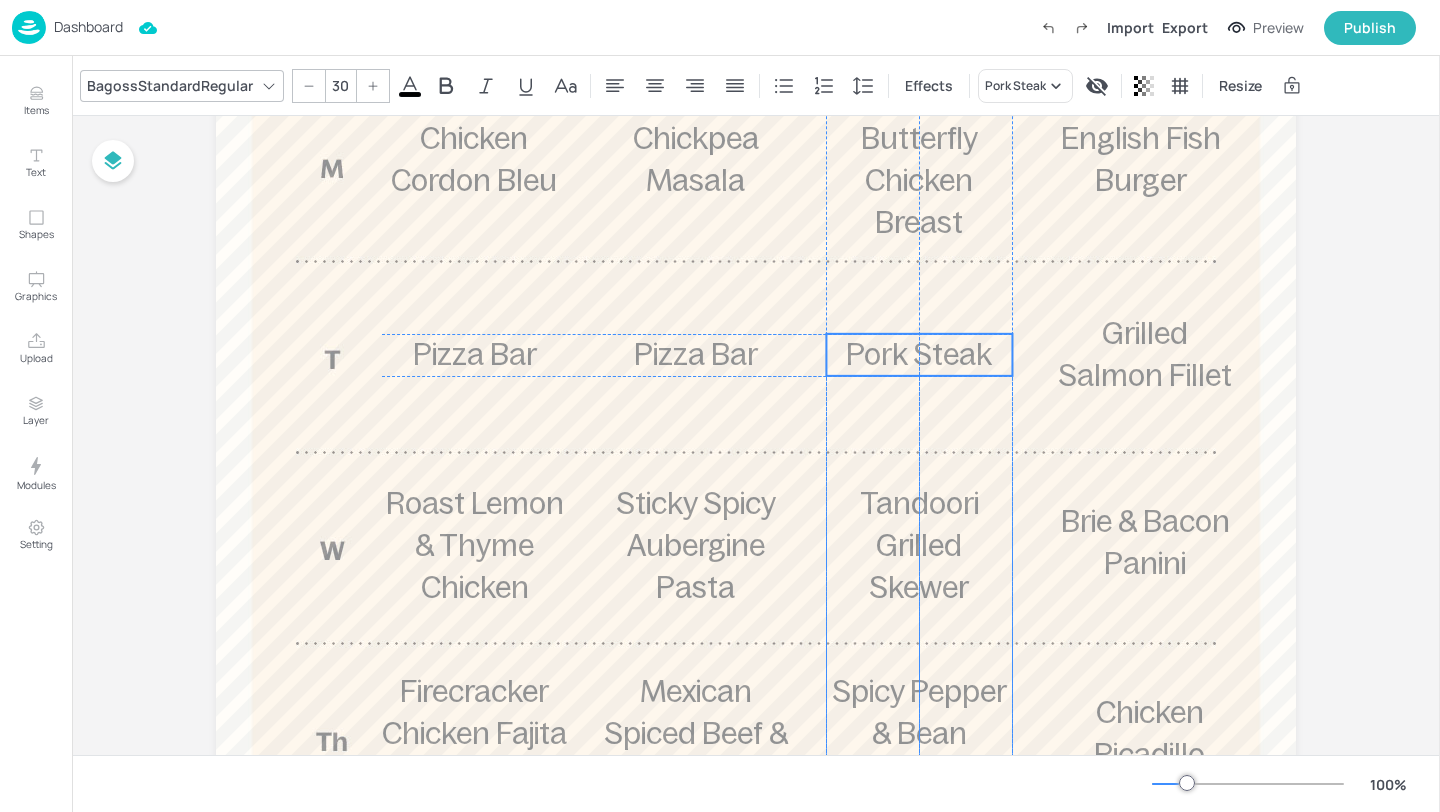 click on "Pork Steak" at bounding box center [919, 354] 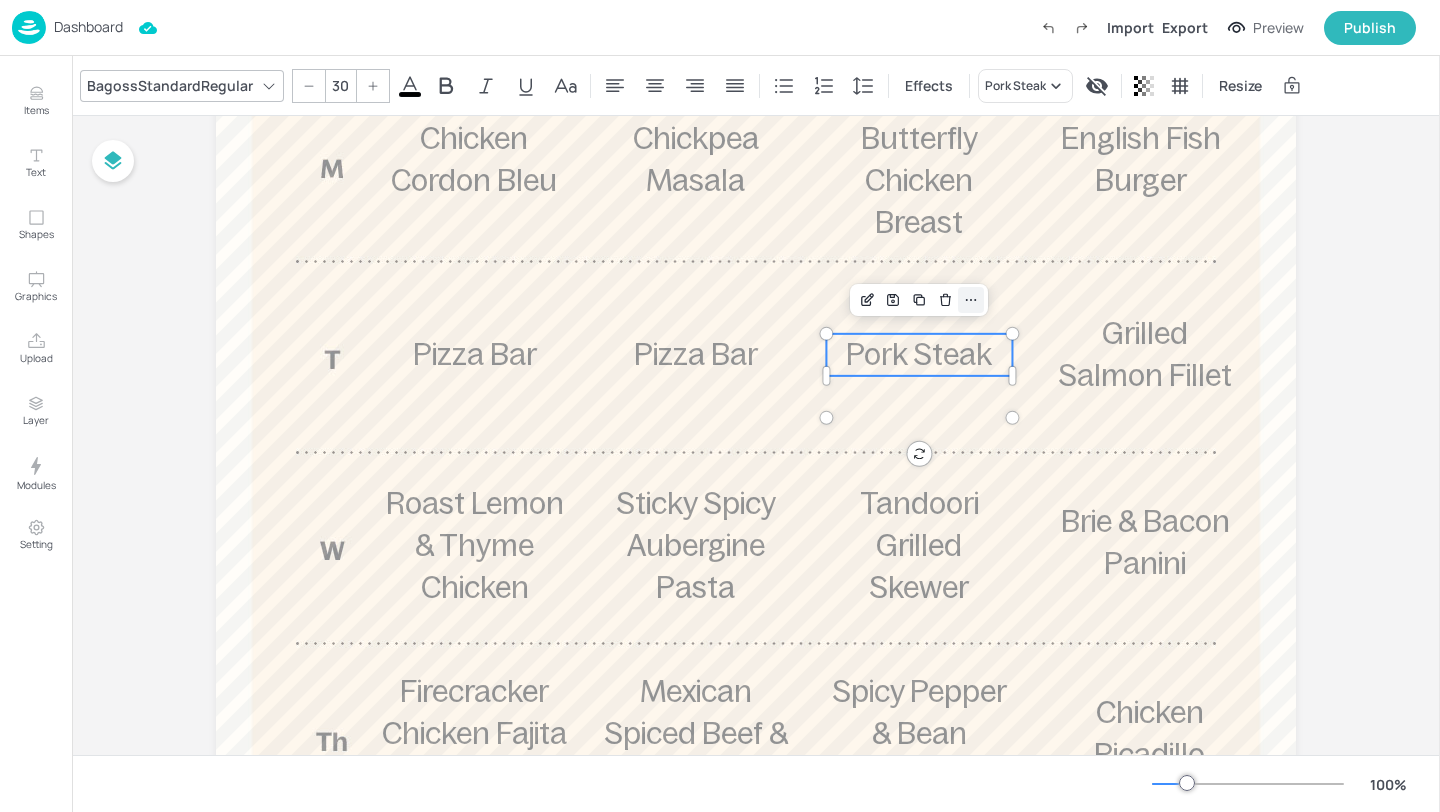 click 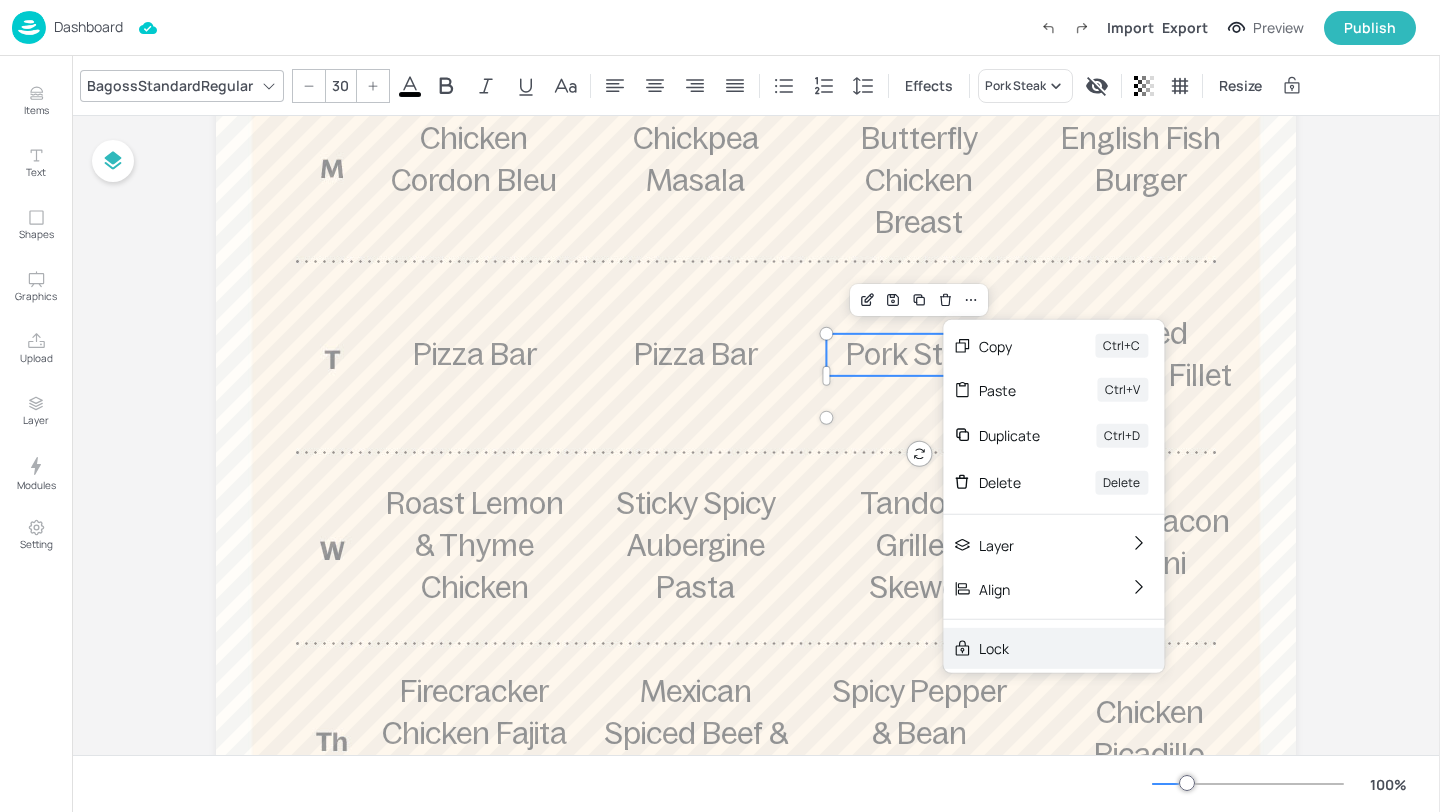 click on "Lock" at bounding box center (1039, 648) 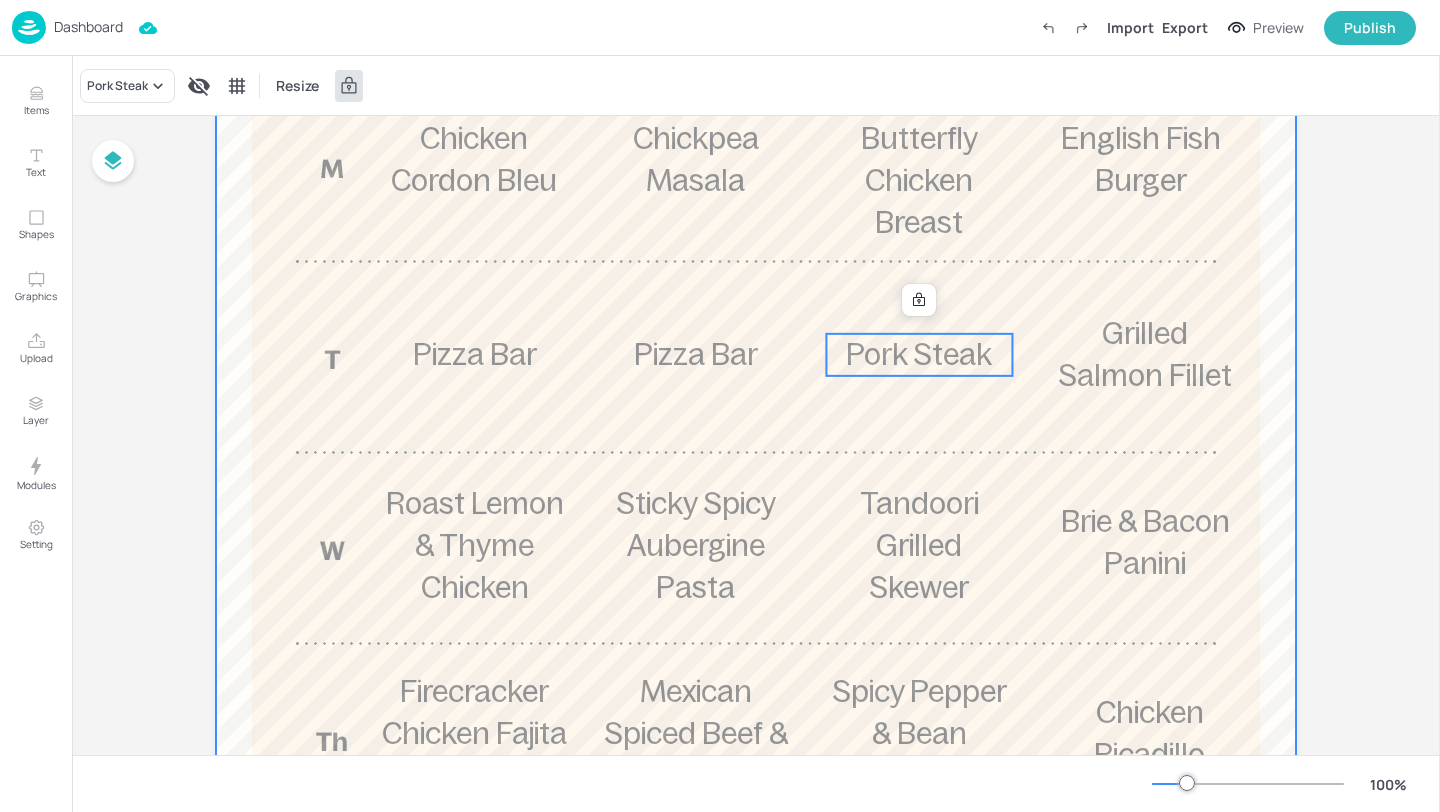 click on "Grilled Salmon Fillet" at bounding box center [1145, 355] 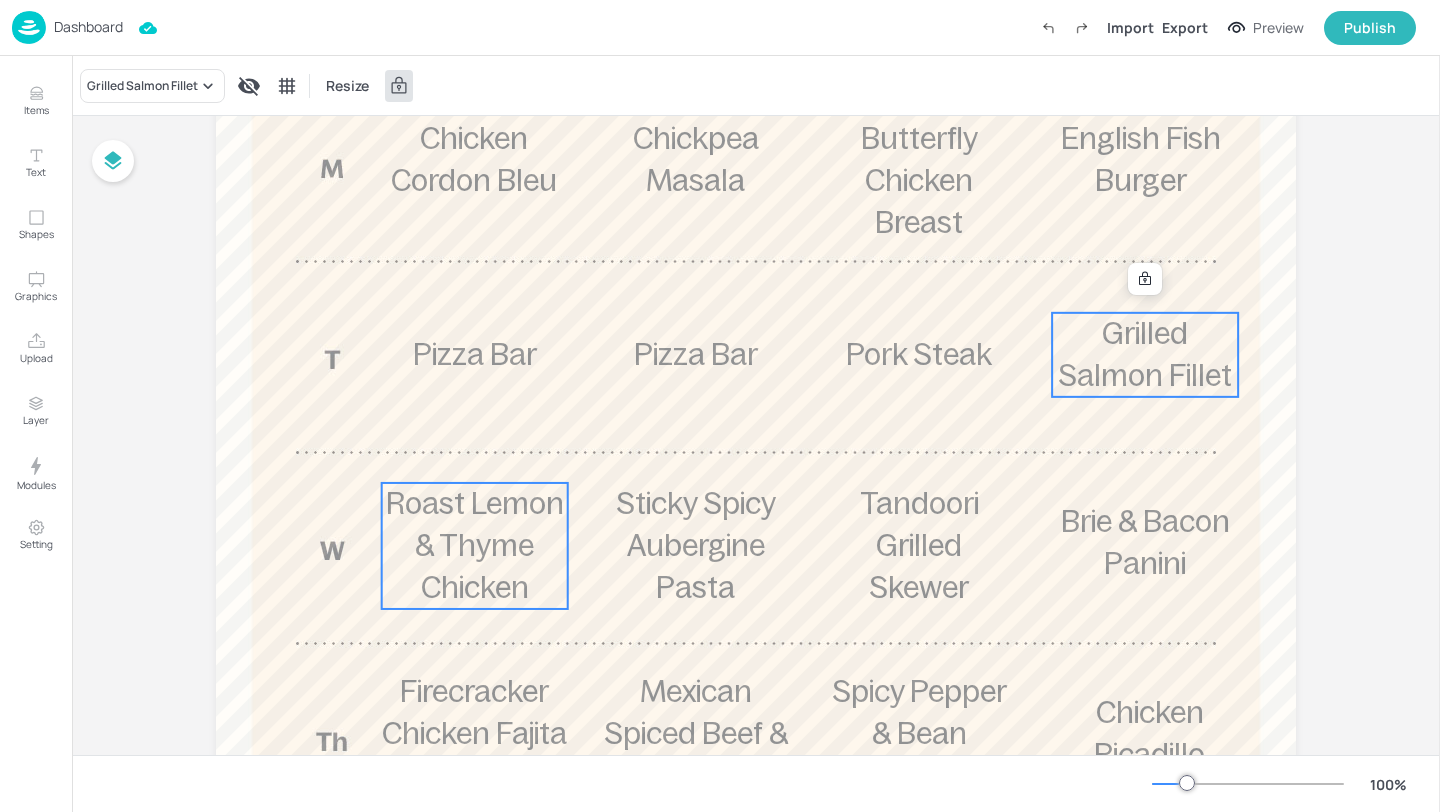 click on "Roast Lemon & Thyme Chicken" at bounding box center (475, 545) 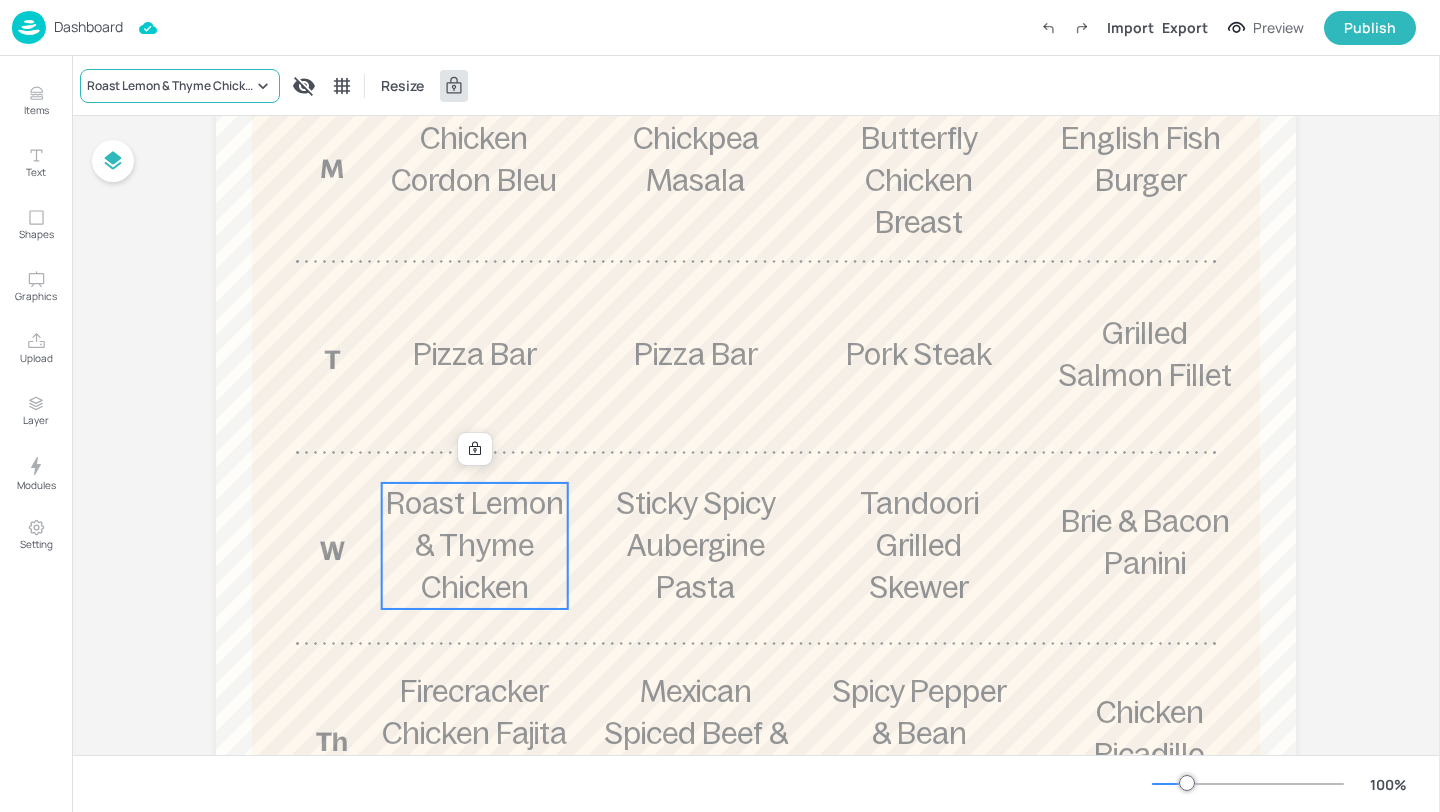 click on "Roast Lemon & Thyme Chicken" at bounding box center (170, 86) 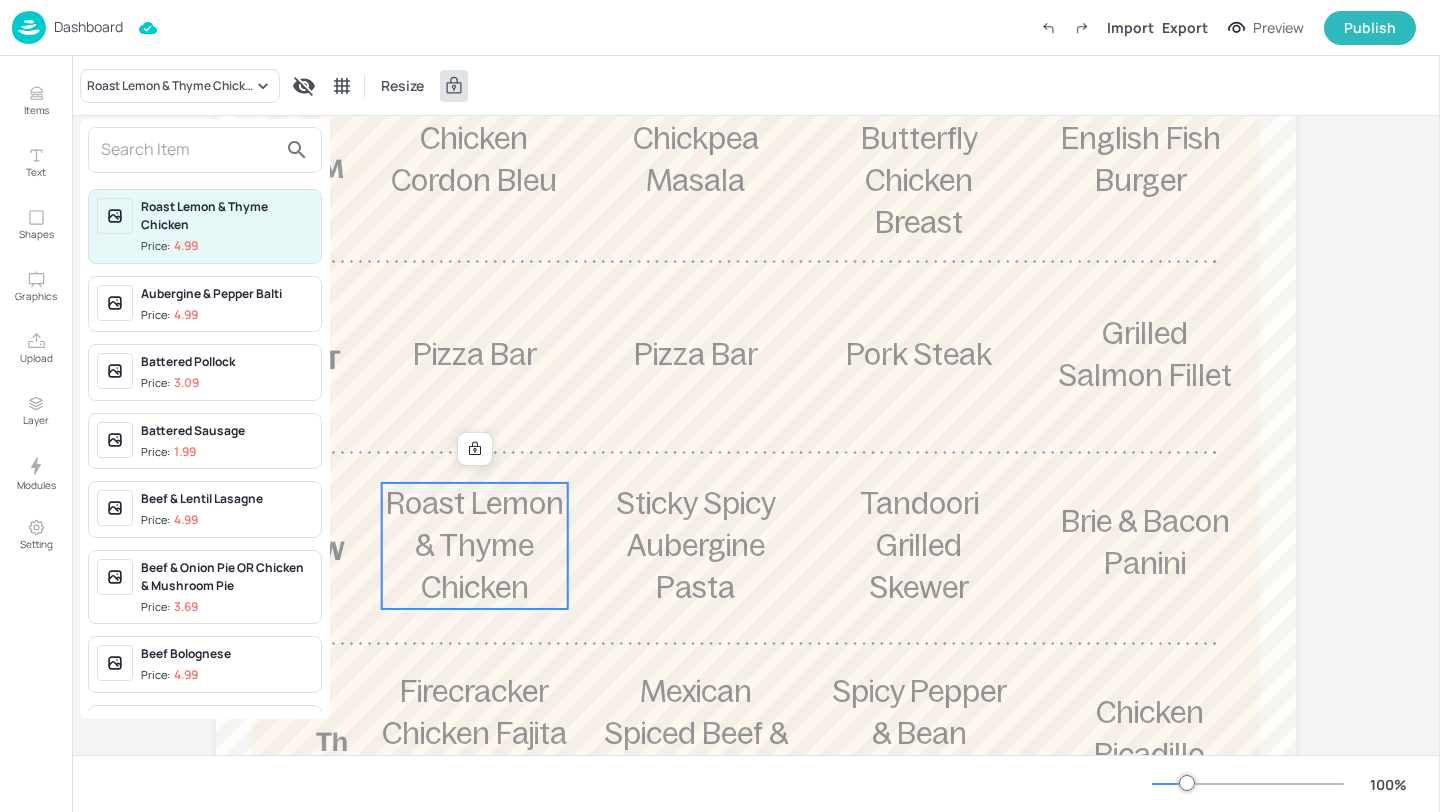 click at bounding box center [189, 150] 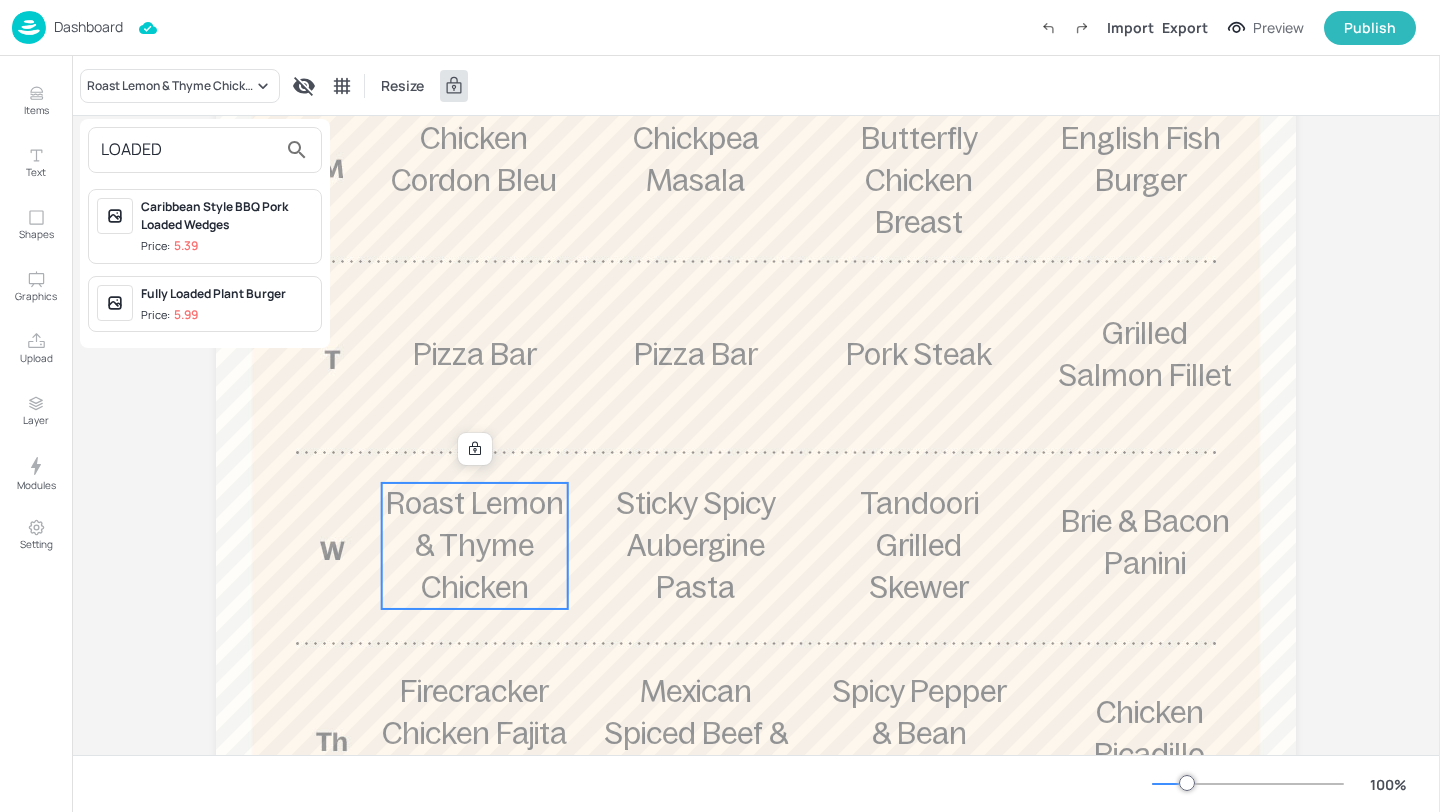 type on "LOADED" 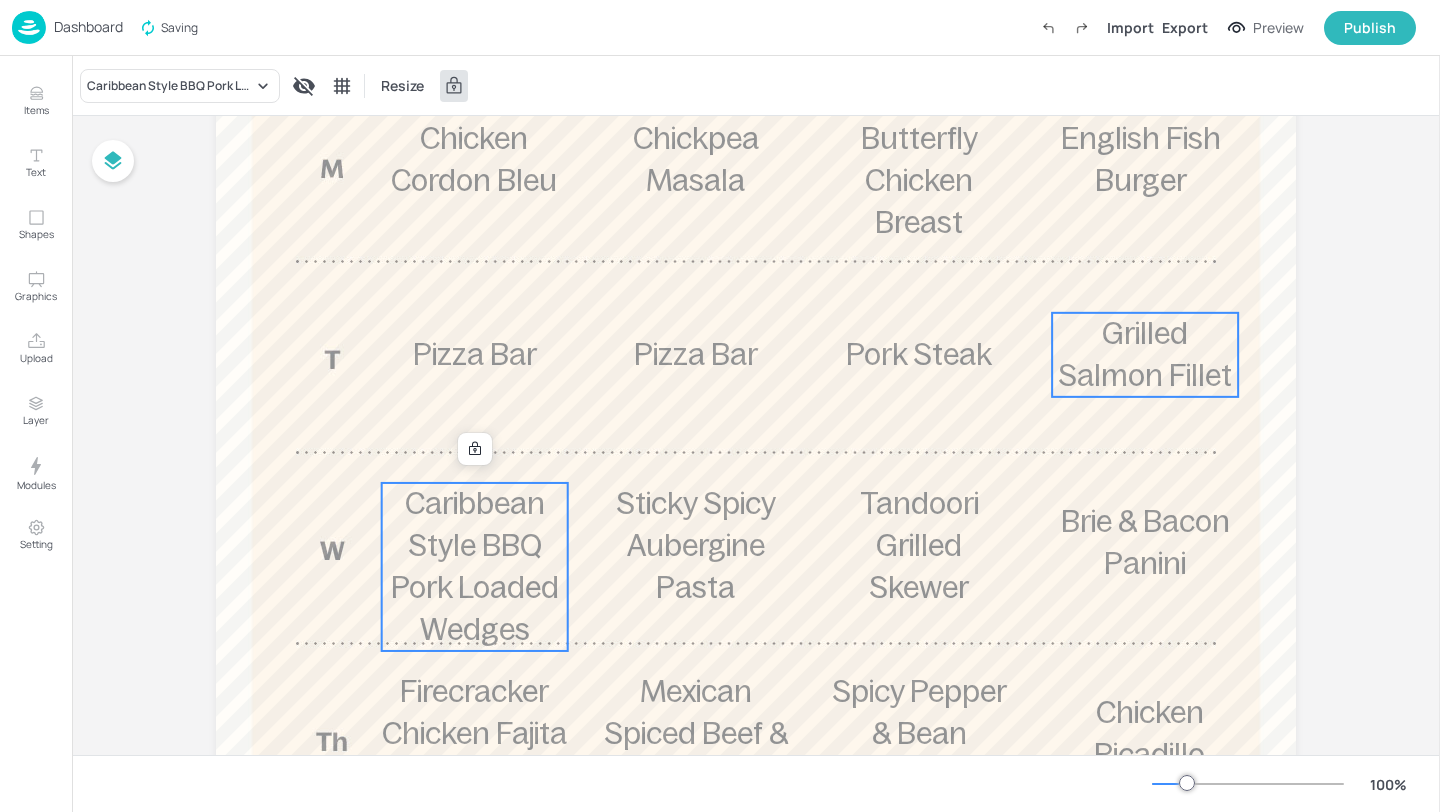 click on "Grilled Salmon Fillet" at bounding box center [1145, 354] 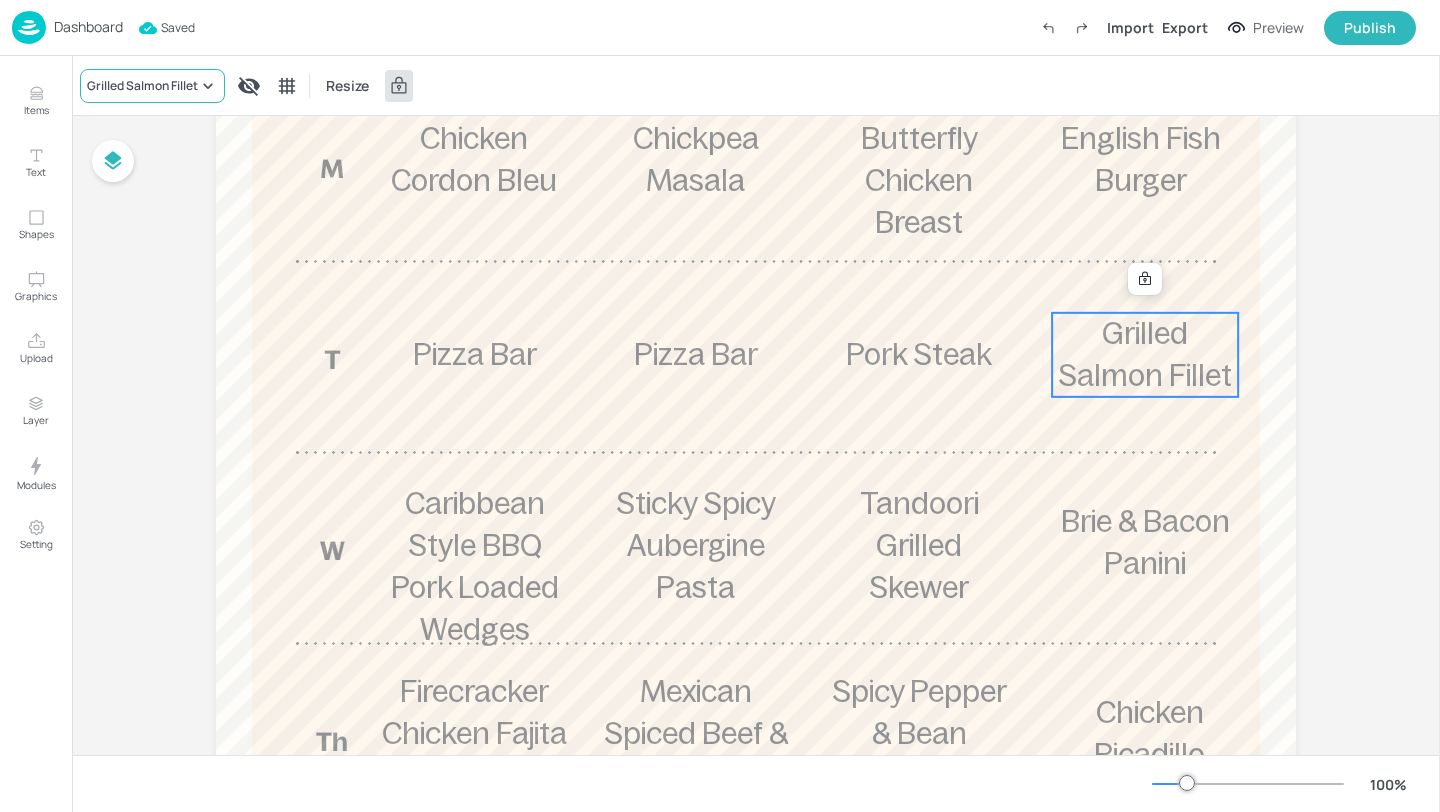 click 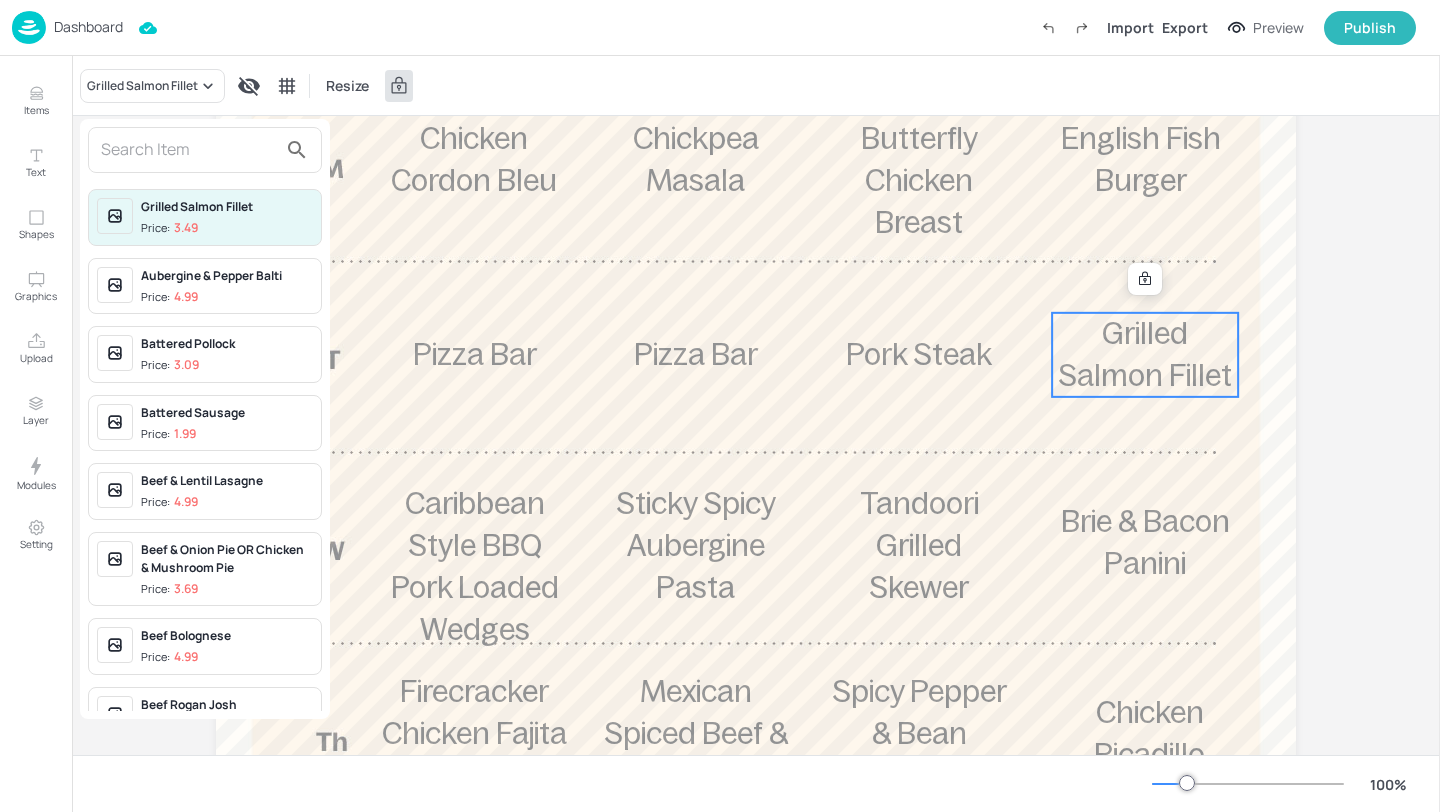 click at bounding box center (189, 150) 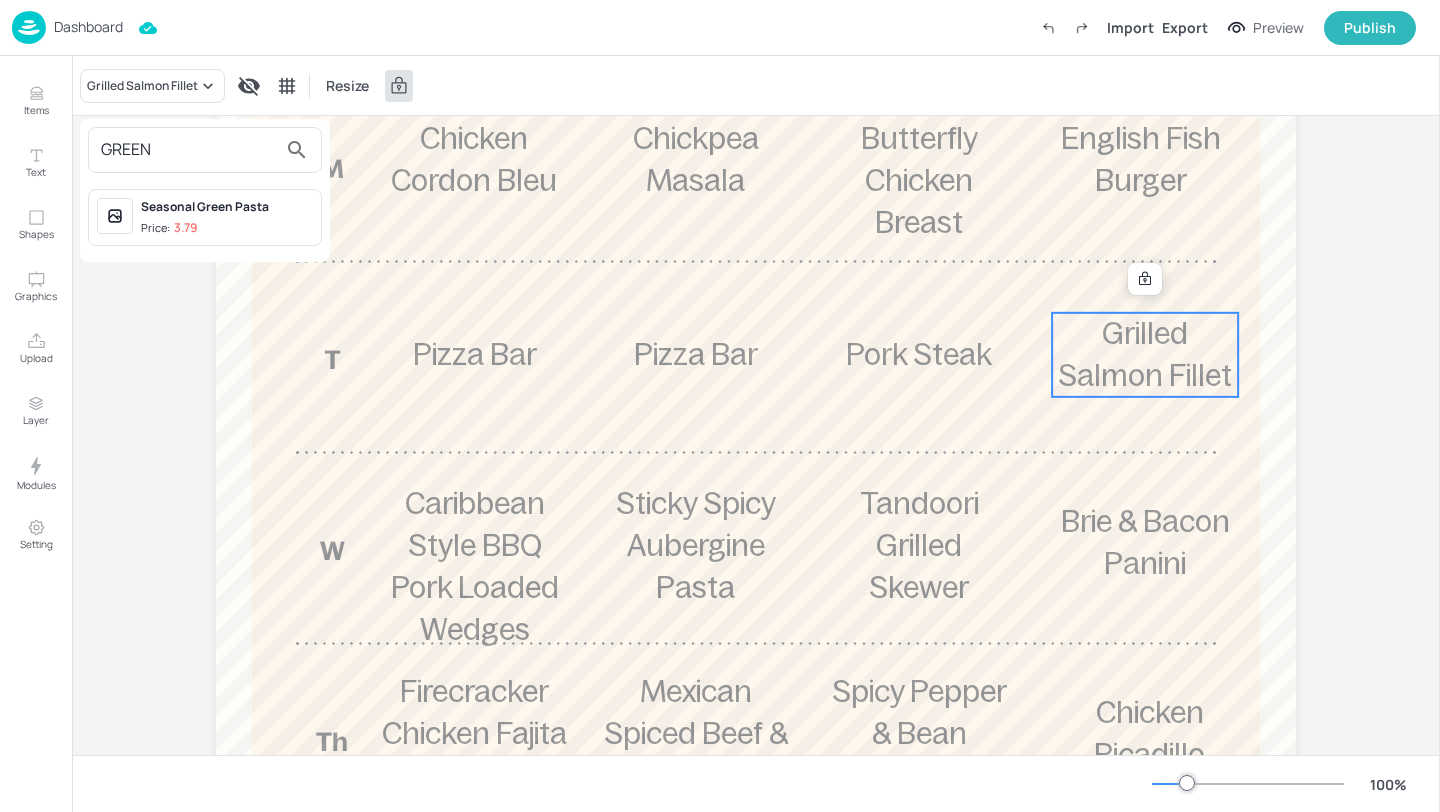 type on "GREEN" 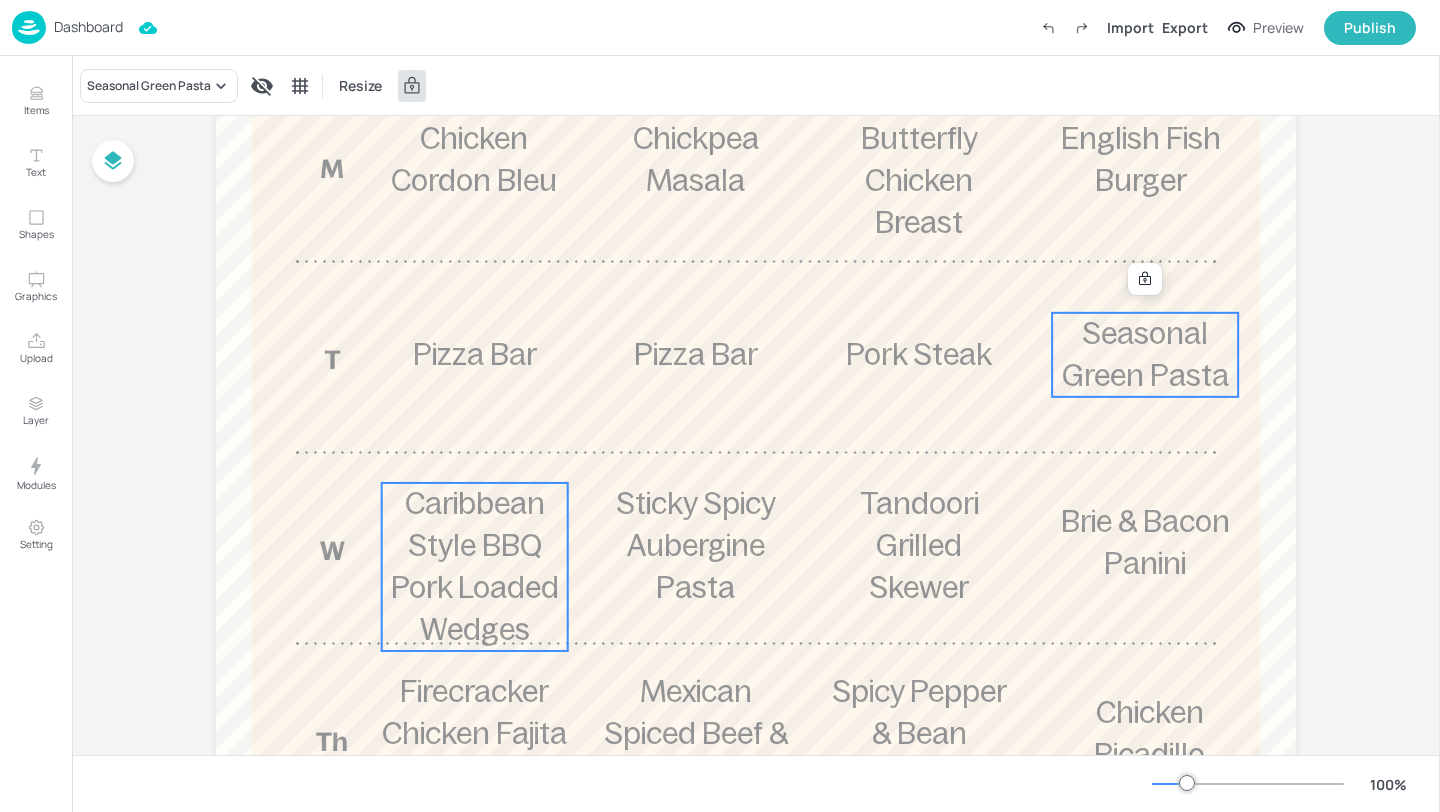 click on "Caribbean Style BBQ Pork Loaded Wedges" at bounding box center [475, 566] 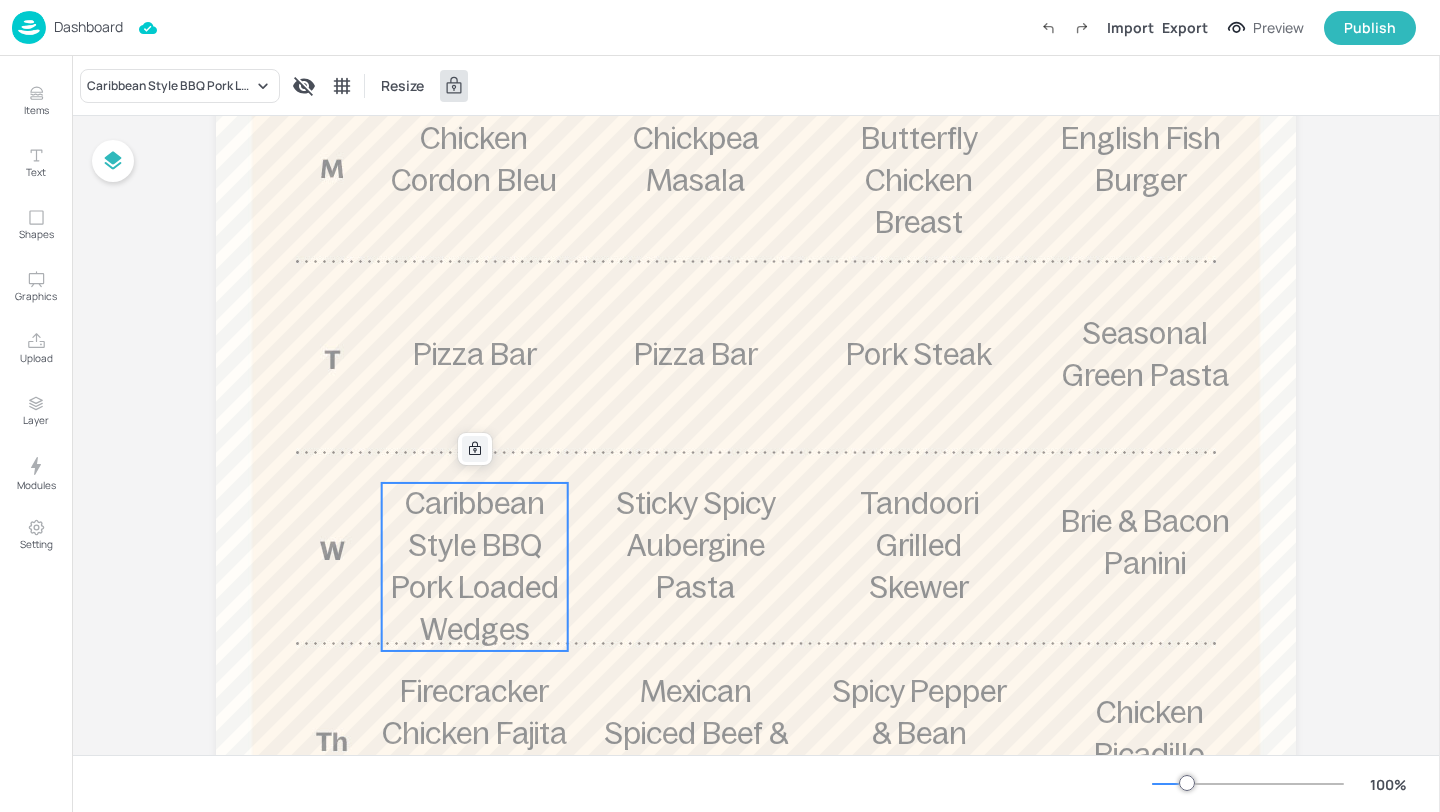 click 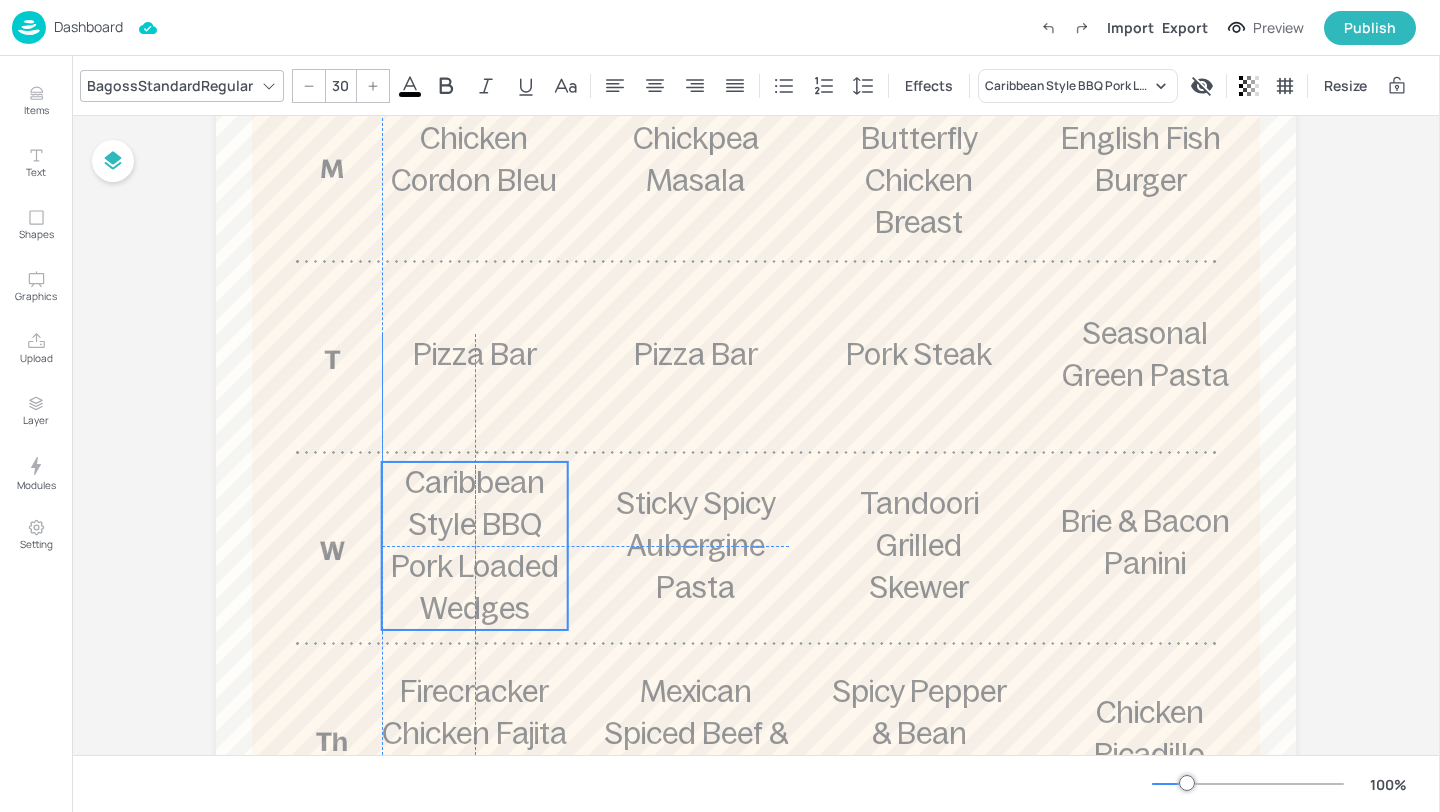 drag, startPoint x: 475, startPoint y: 557, endPoint x: 475, endPoint y: 540, distance: 17 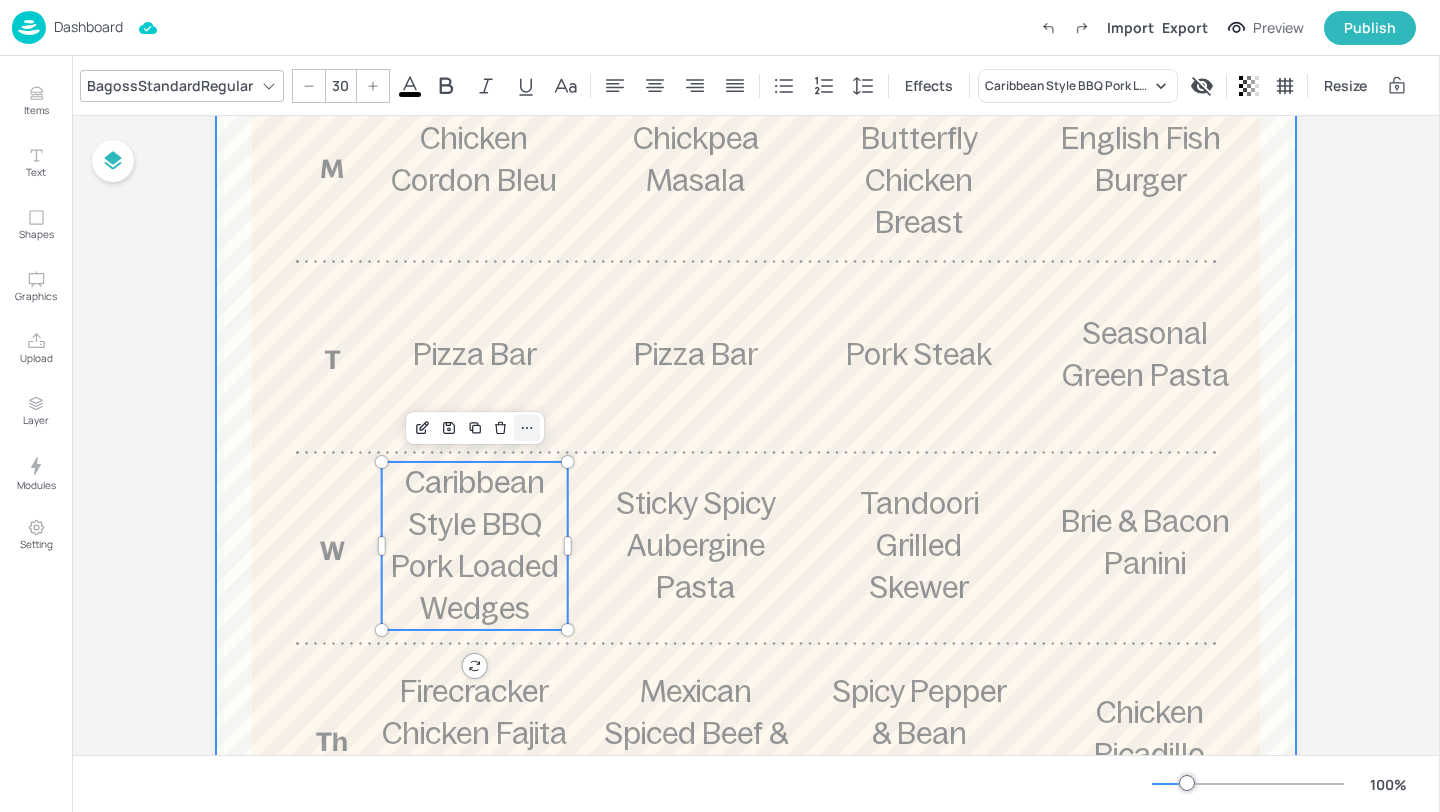 click 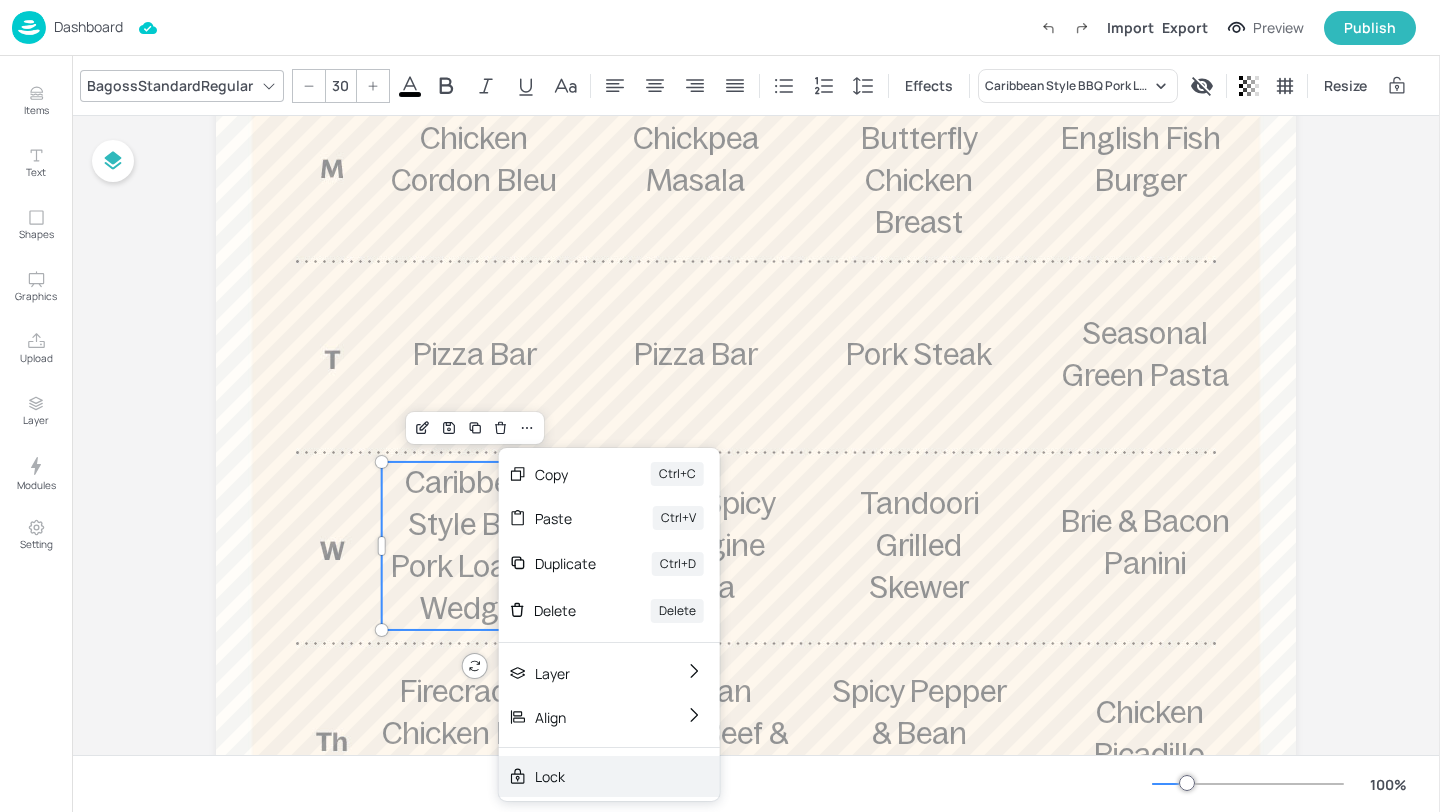 click on "Lock" at bounding box center (595, 776) 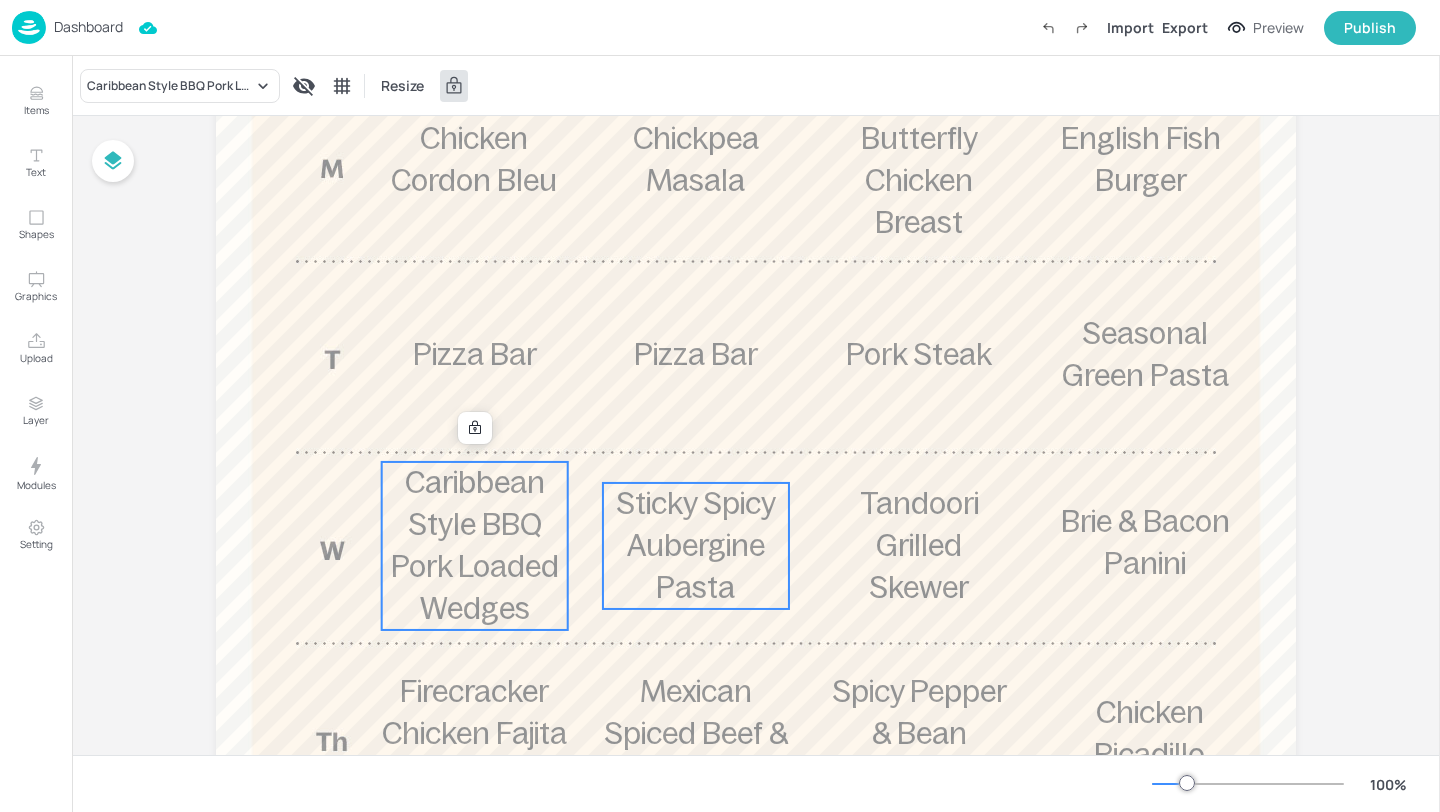 click on "Sticky Spicy Aubergine Pasta" at bounding box center (696, 545) 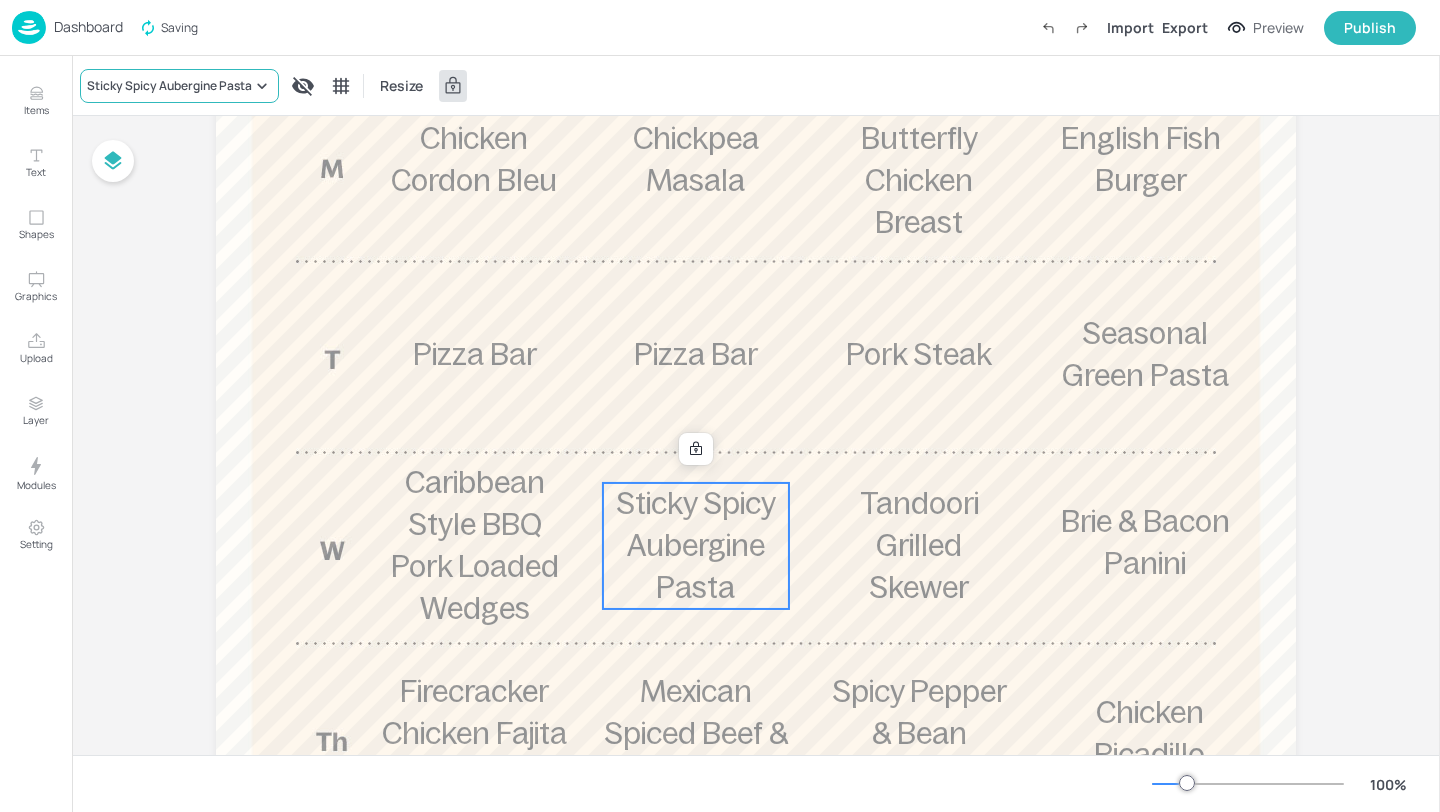 click on "Sticky Spicy Aubergine Pasta" at bounding box center (169, 86) 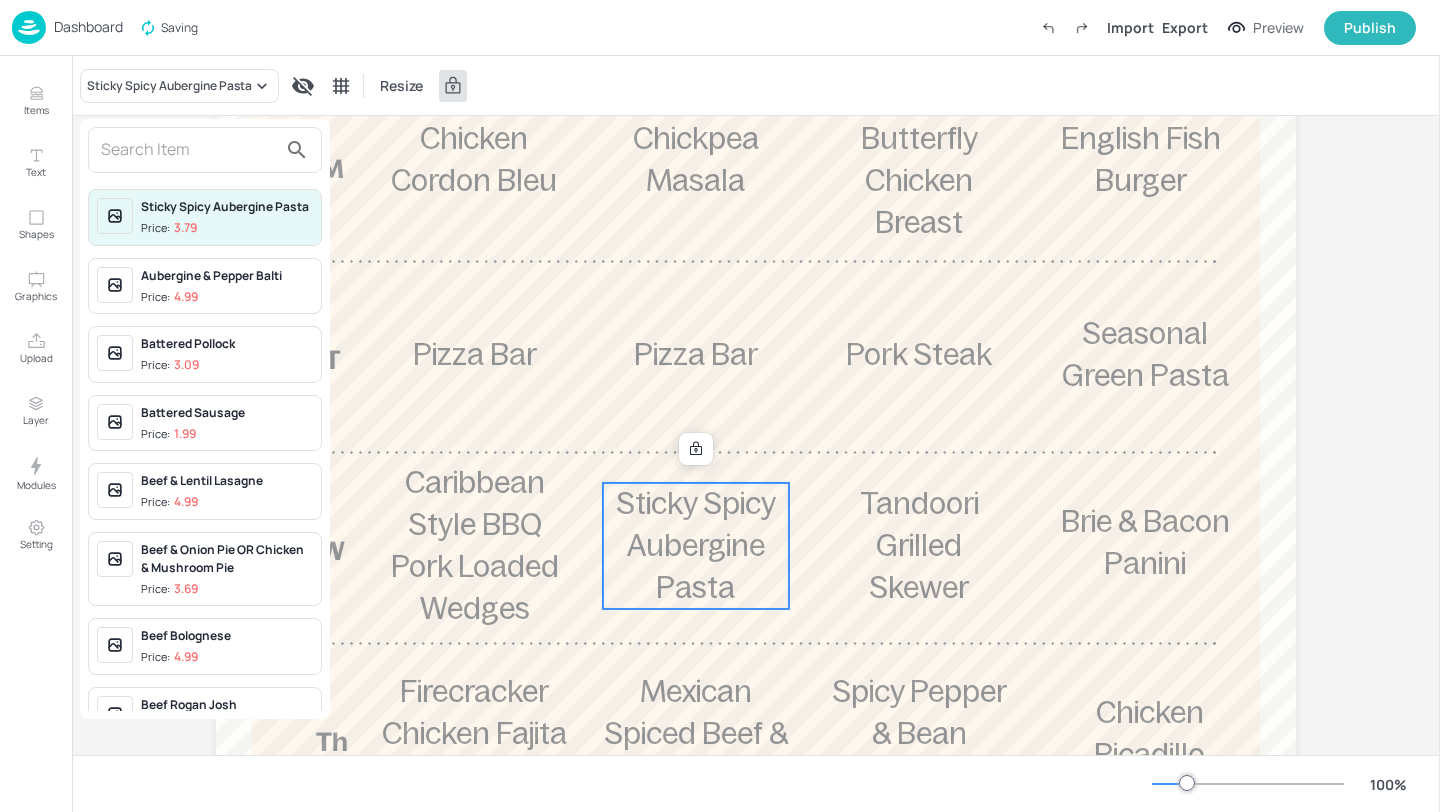 click at bounding box center [189, 150] 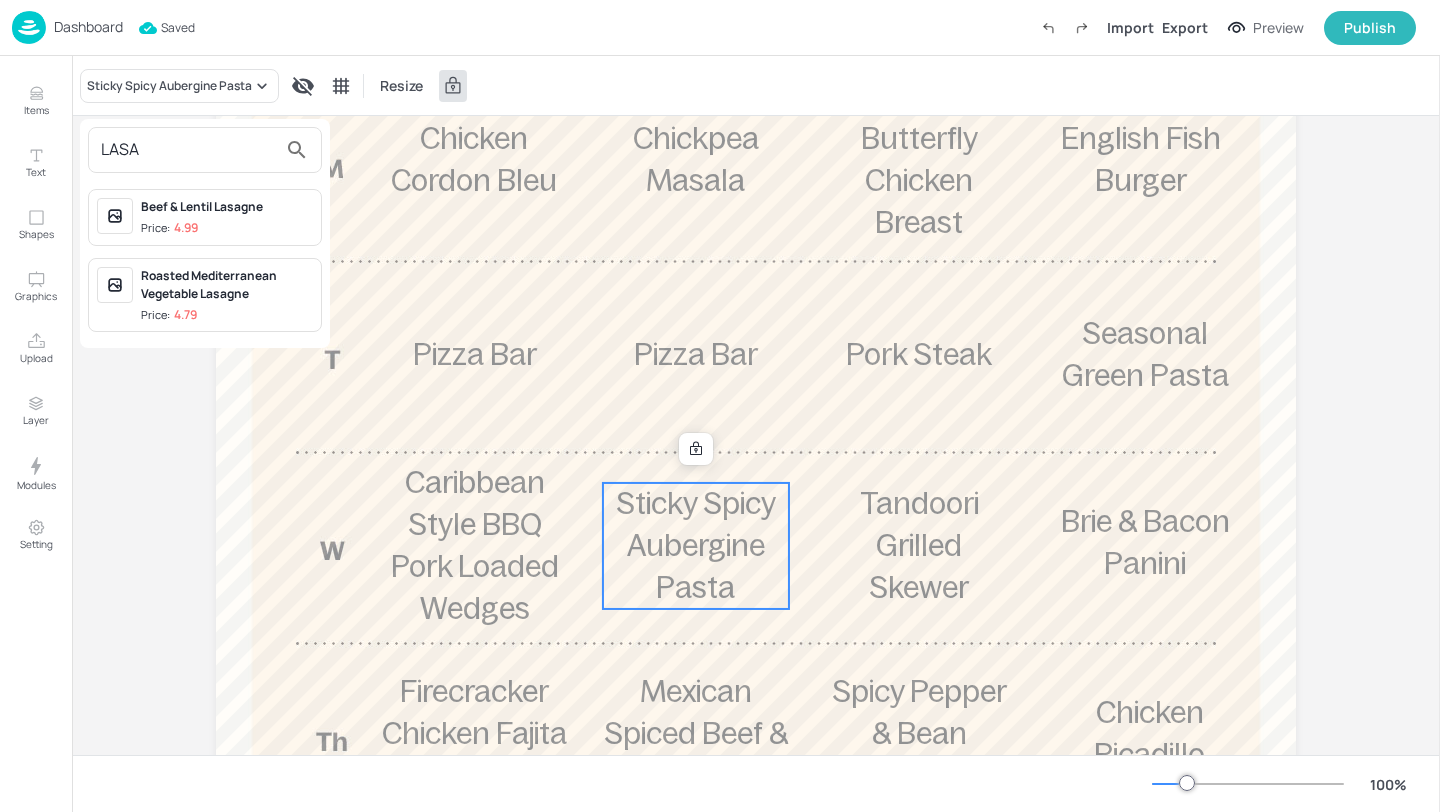 type on "LASA" 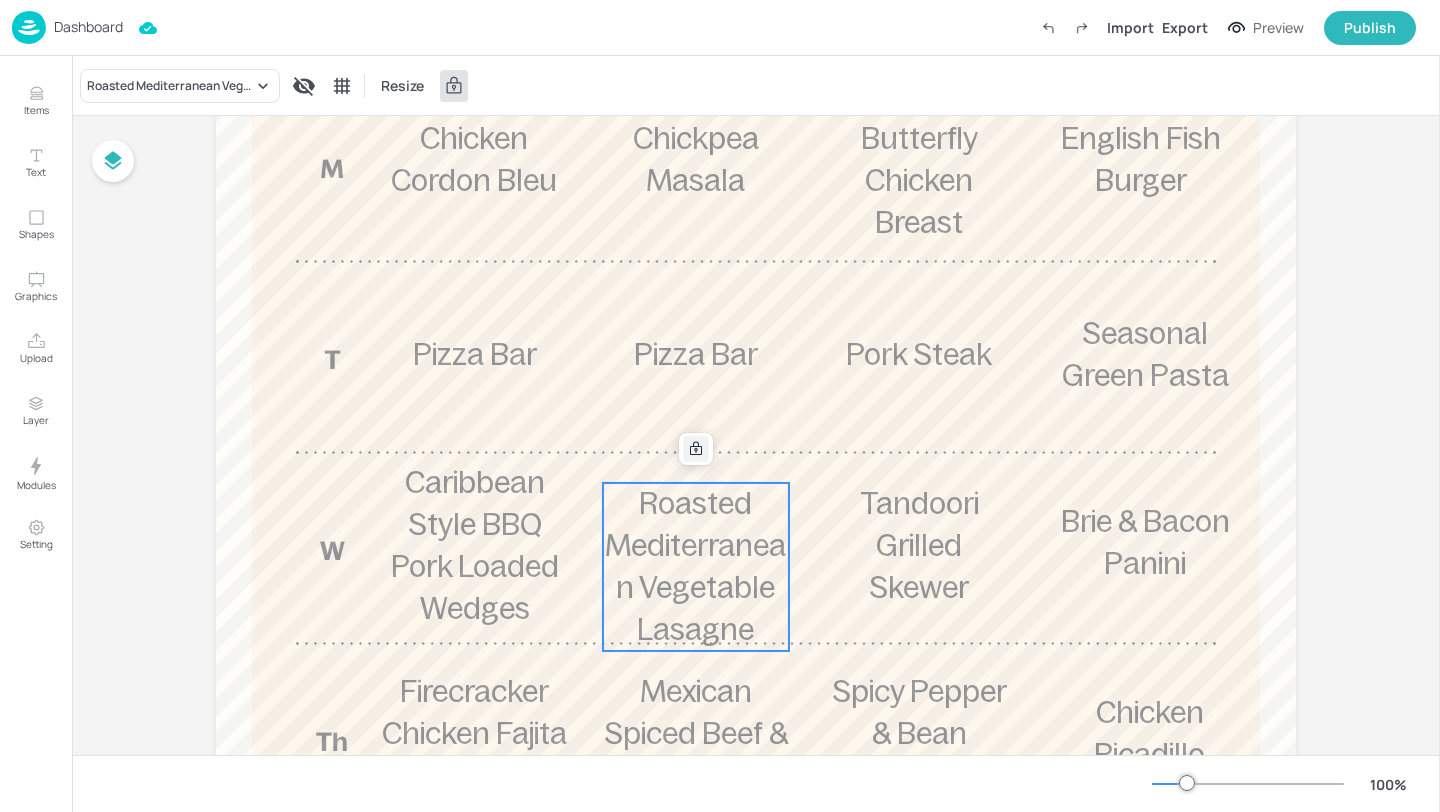 click 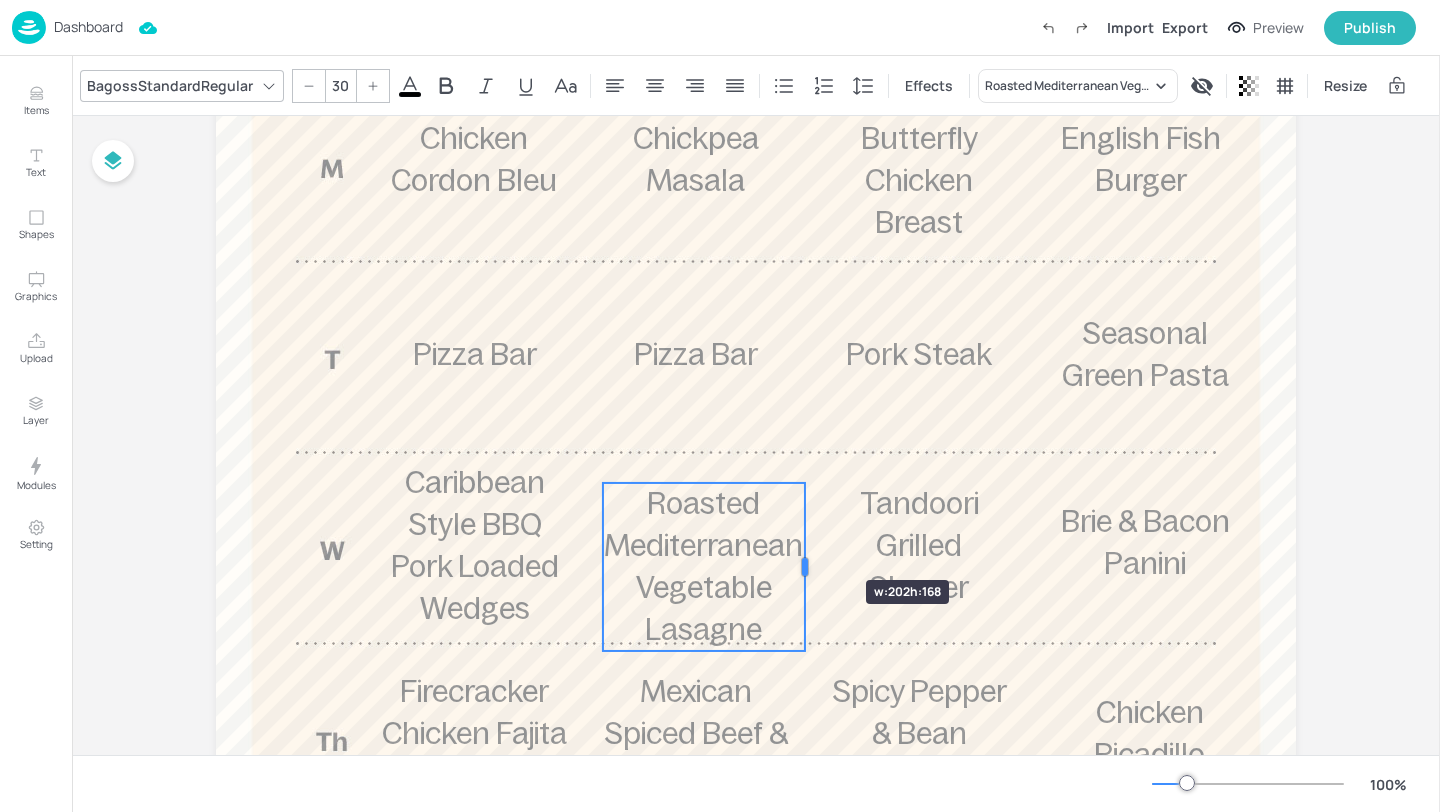 drag, startPoint x: 790, startPoint y: 545, endPoint x: 806, endPoint y: 544, distance: 16.03122 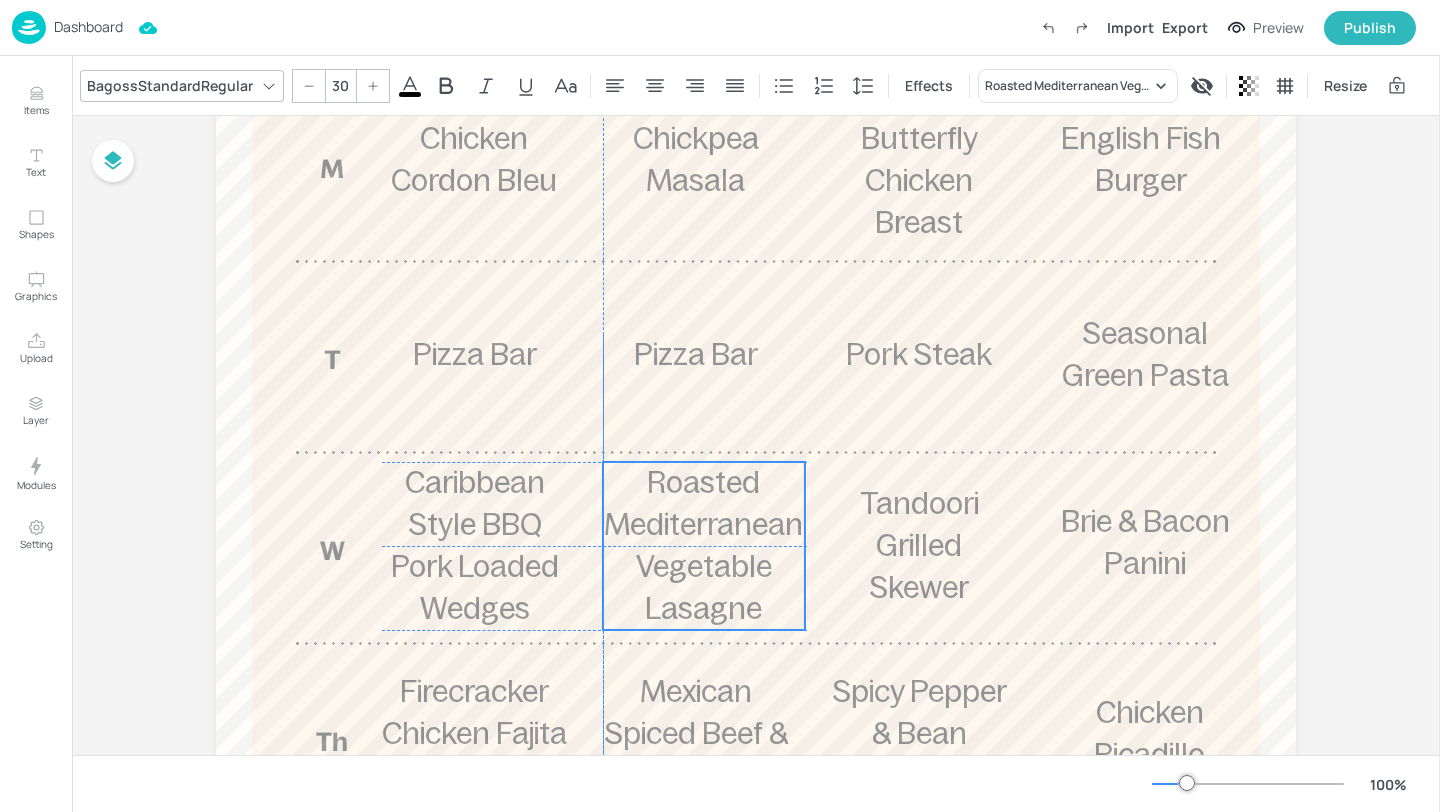 drag, startPoint x: 708, startPoint y: 588, endPoint x: 710, endPoint y: 571, distance: 17.117243 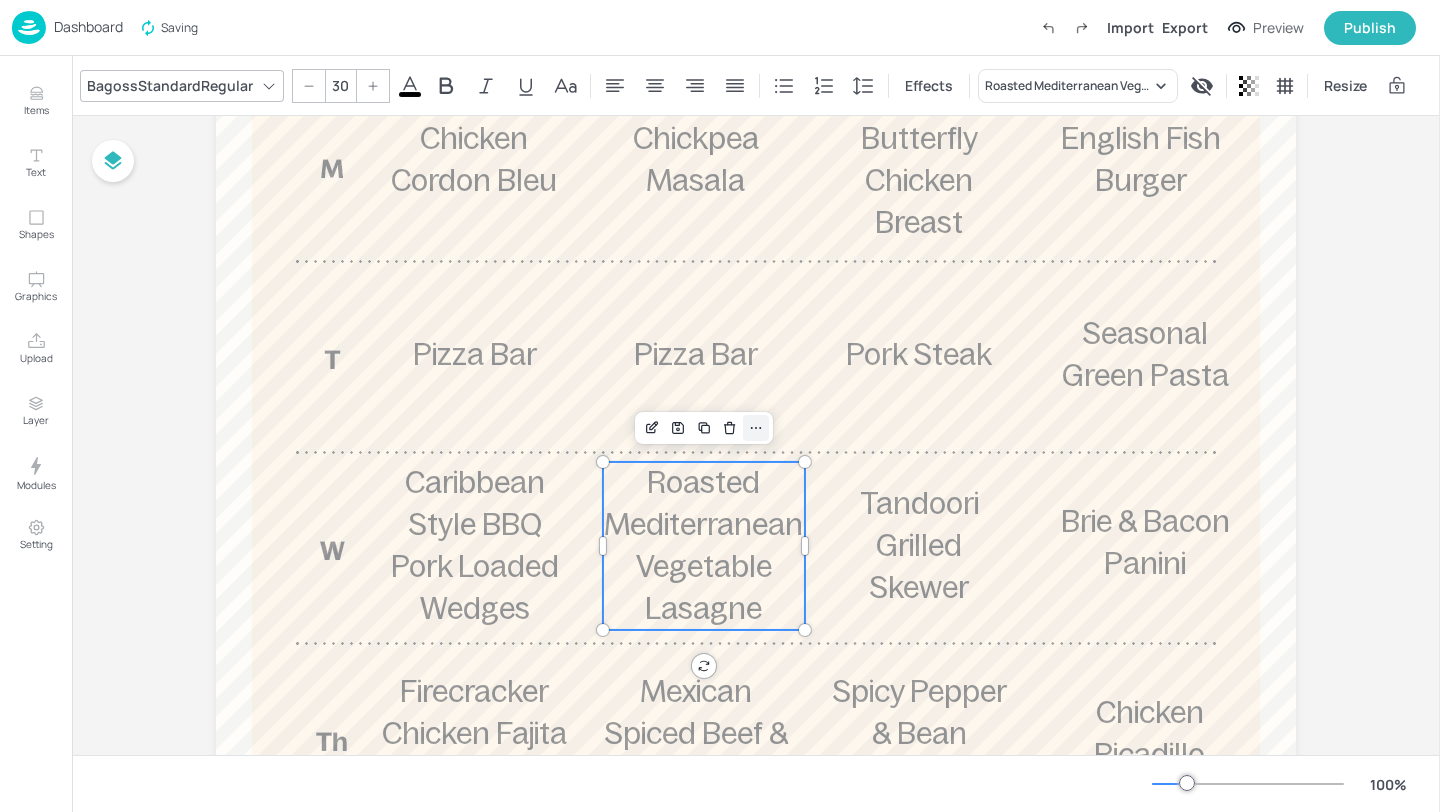 click 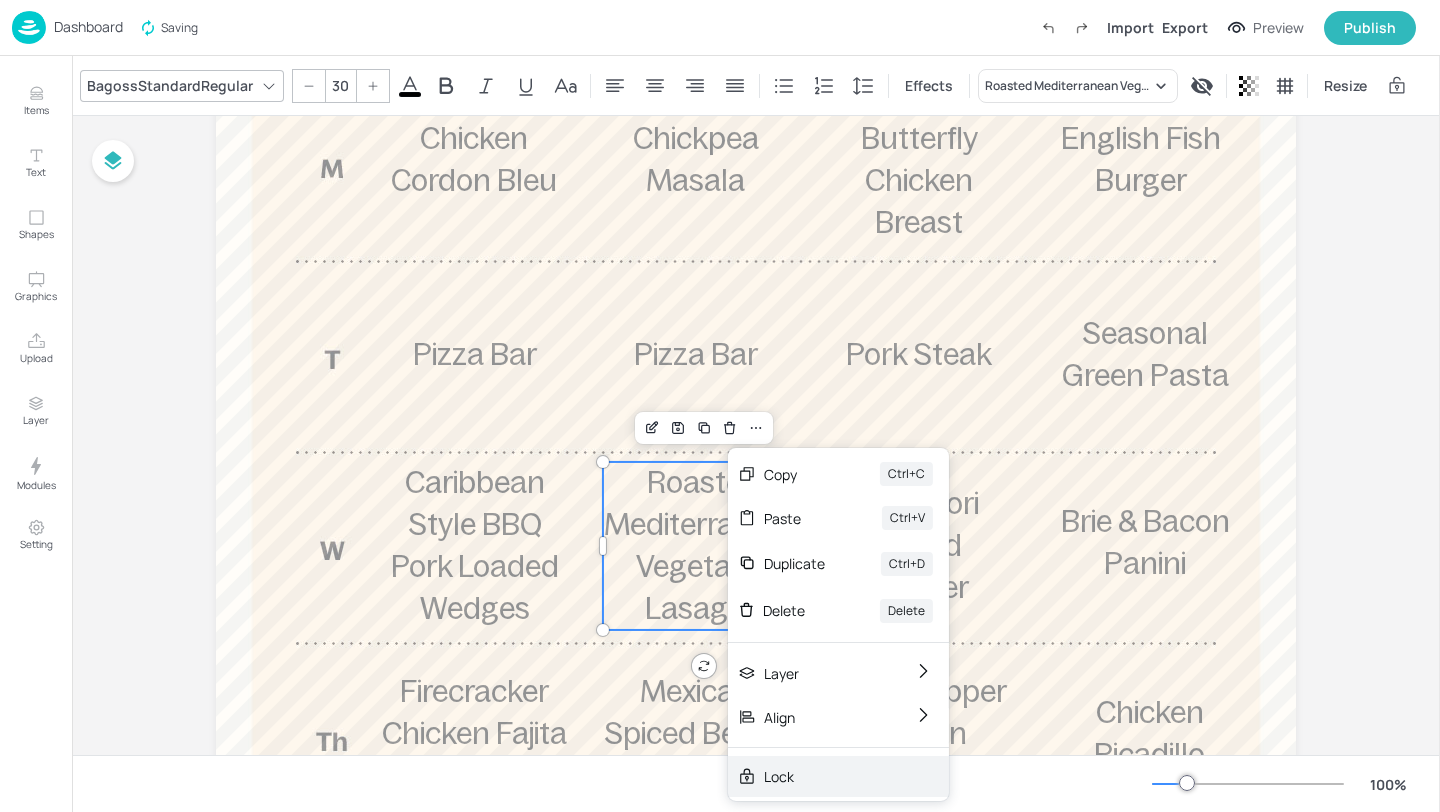 click on "Lock" at bounding box center (824, 776) 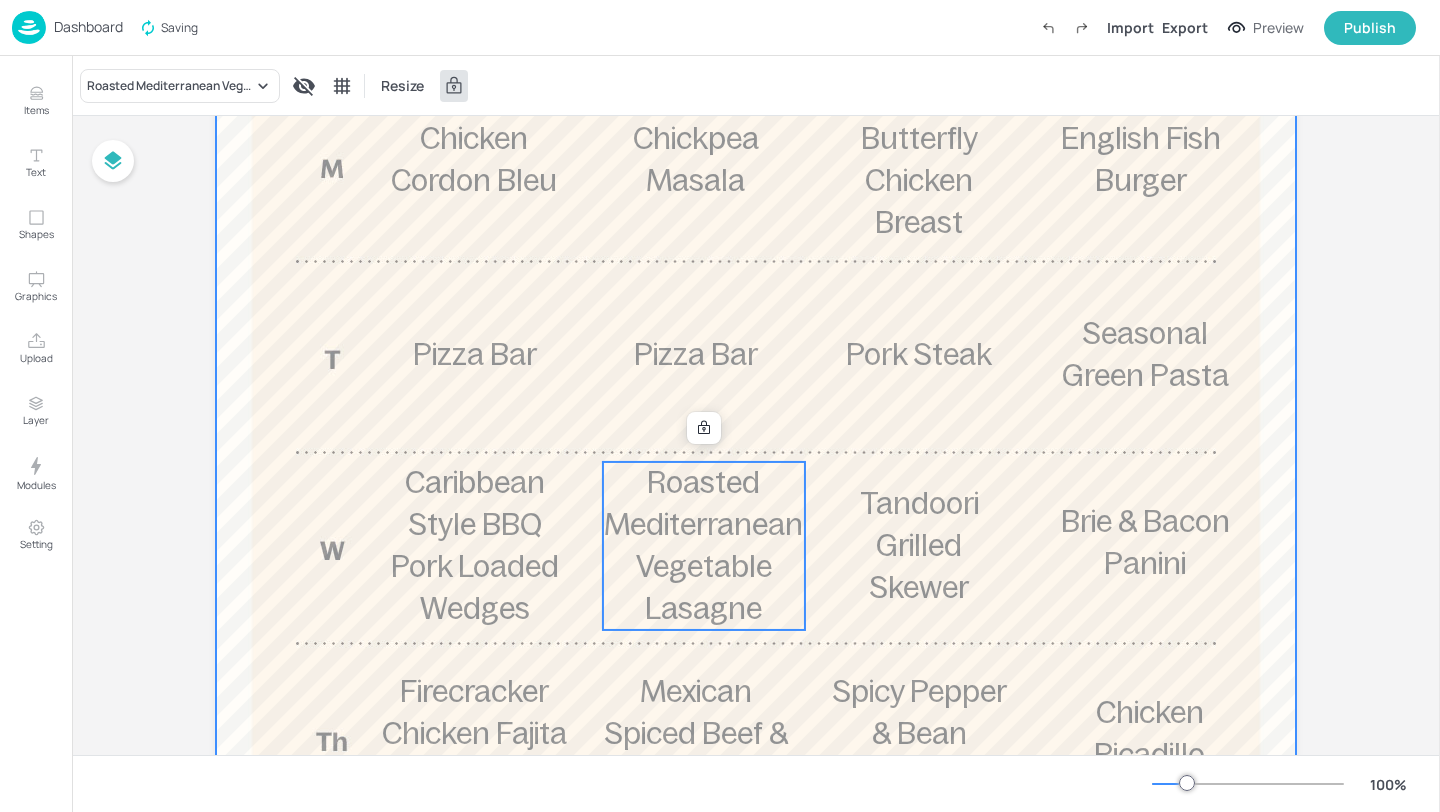 click on "Tandoori Grilled Skewer" at bounding box center [919, 545] 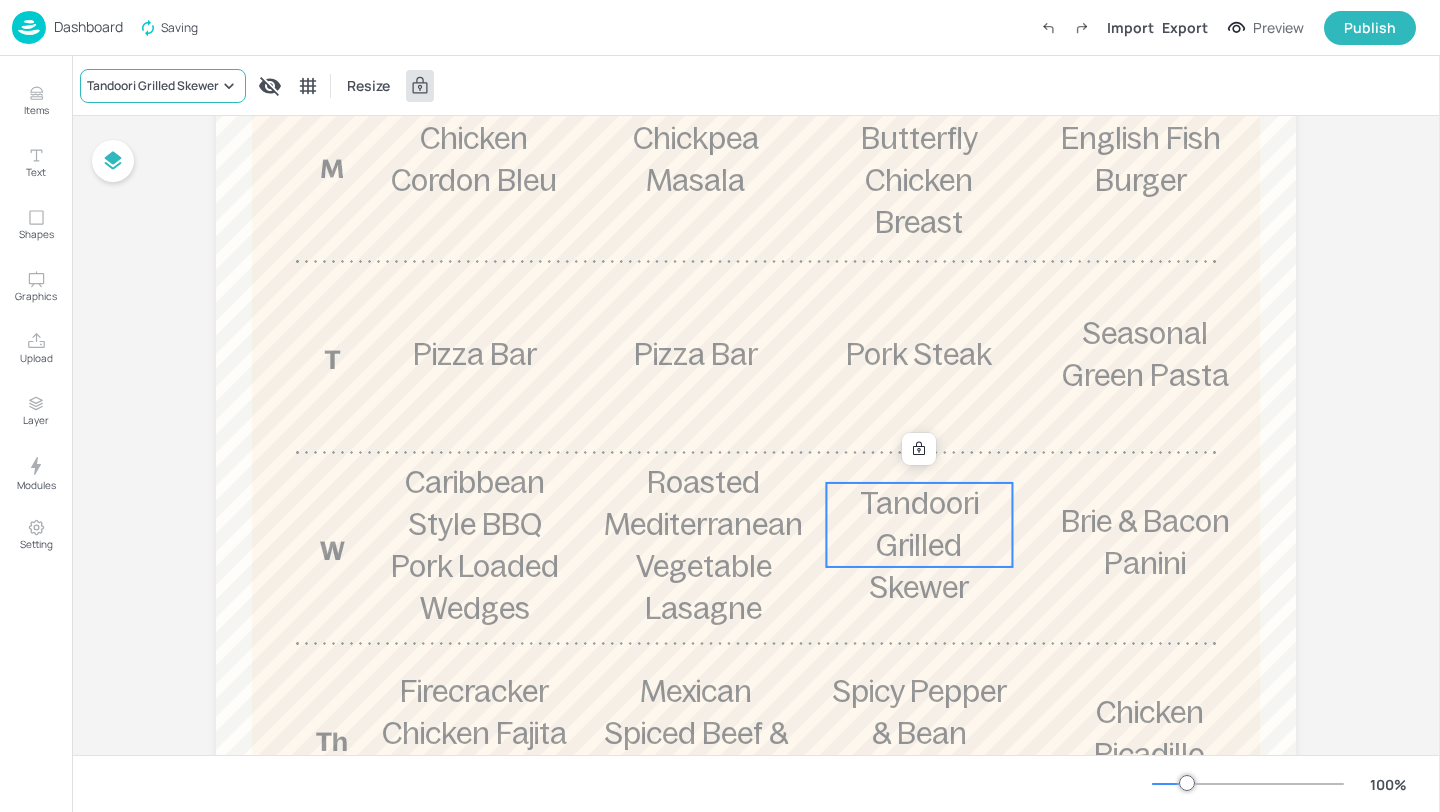 click on "Tandoori Grilled Skewer" at bounding box center (153, 86) 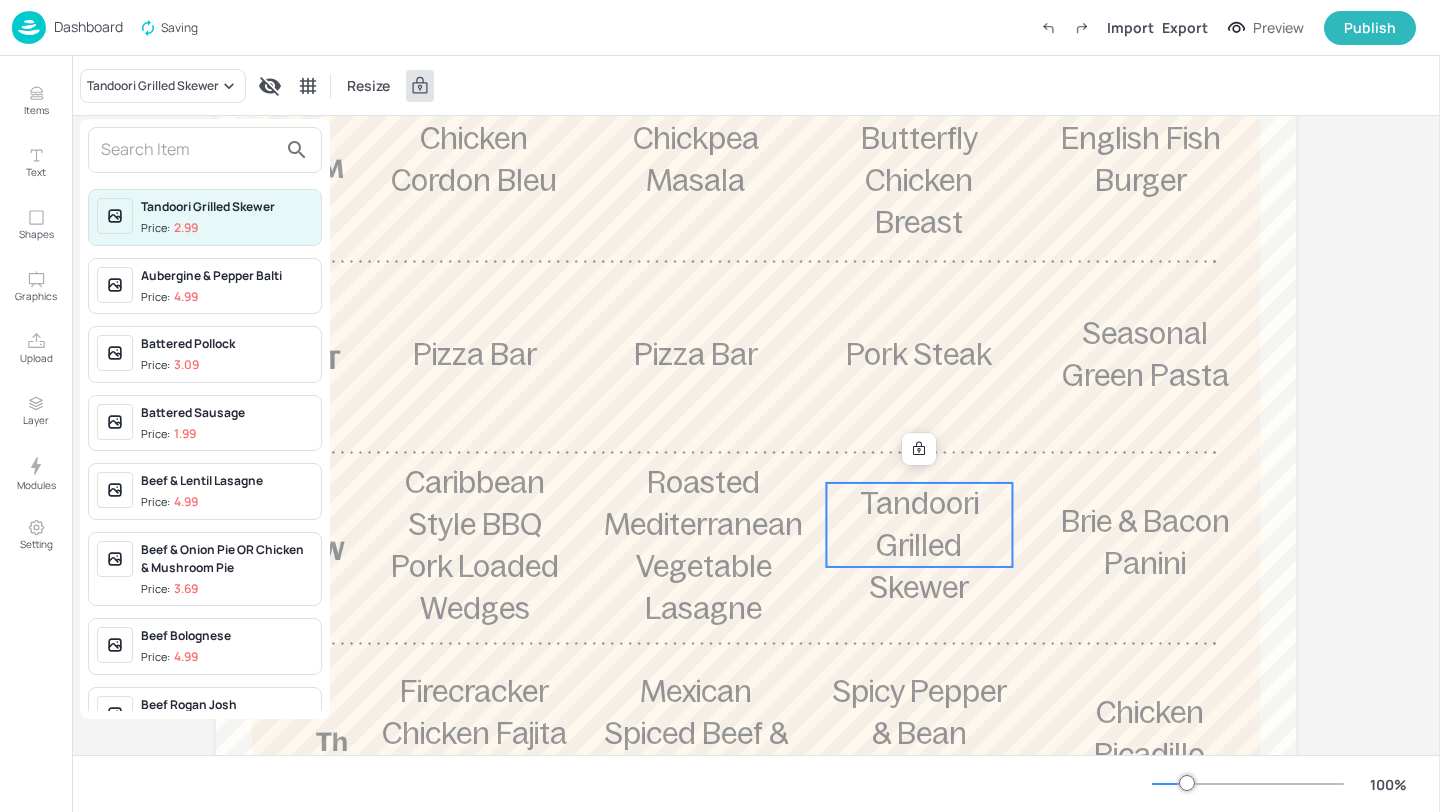 click at bounding box center (189, 150) 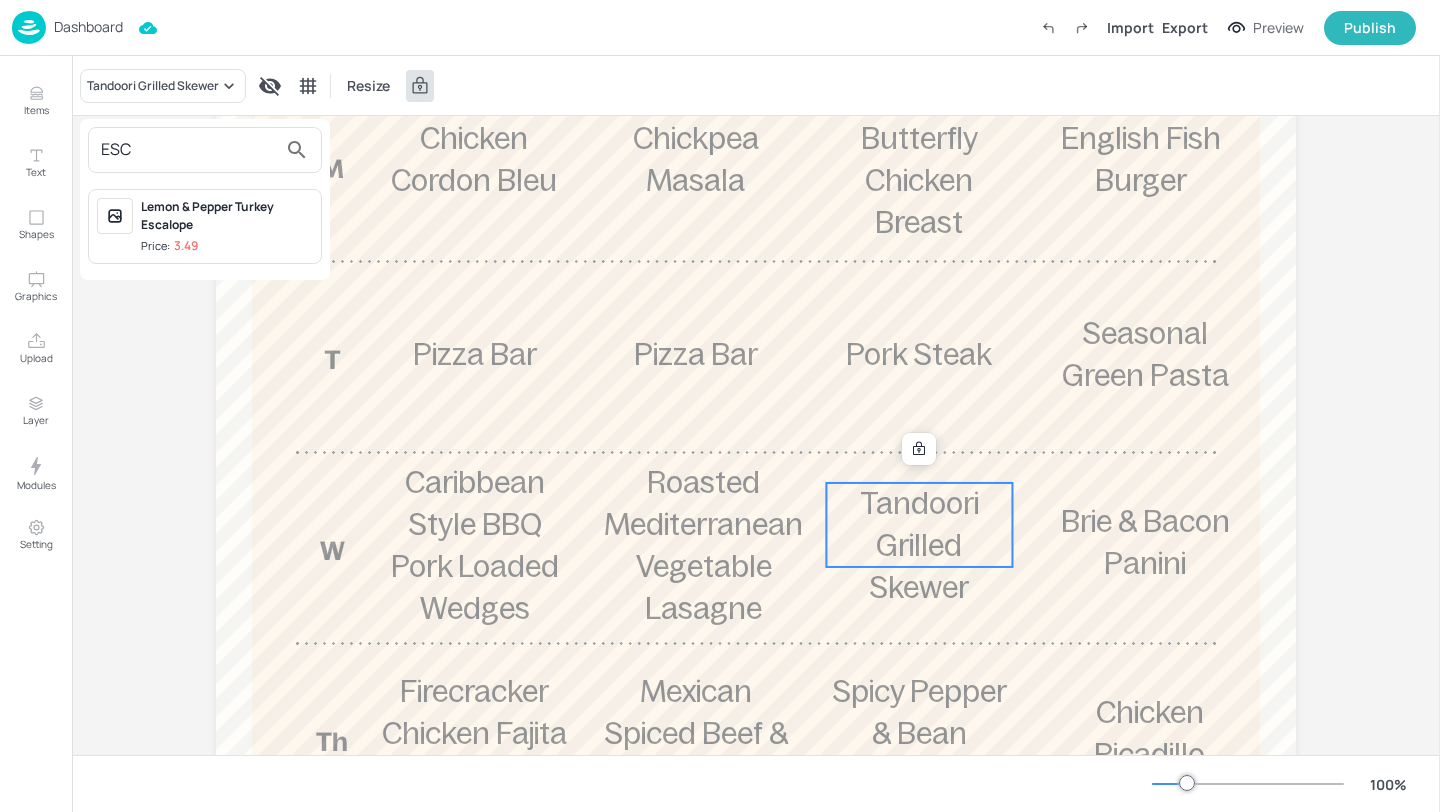 type on "ESC" 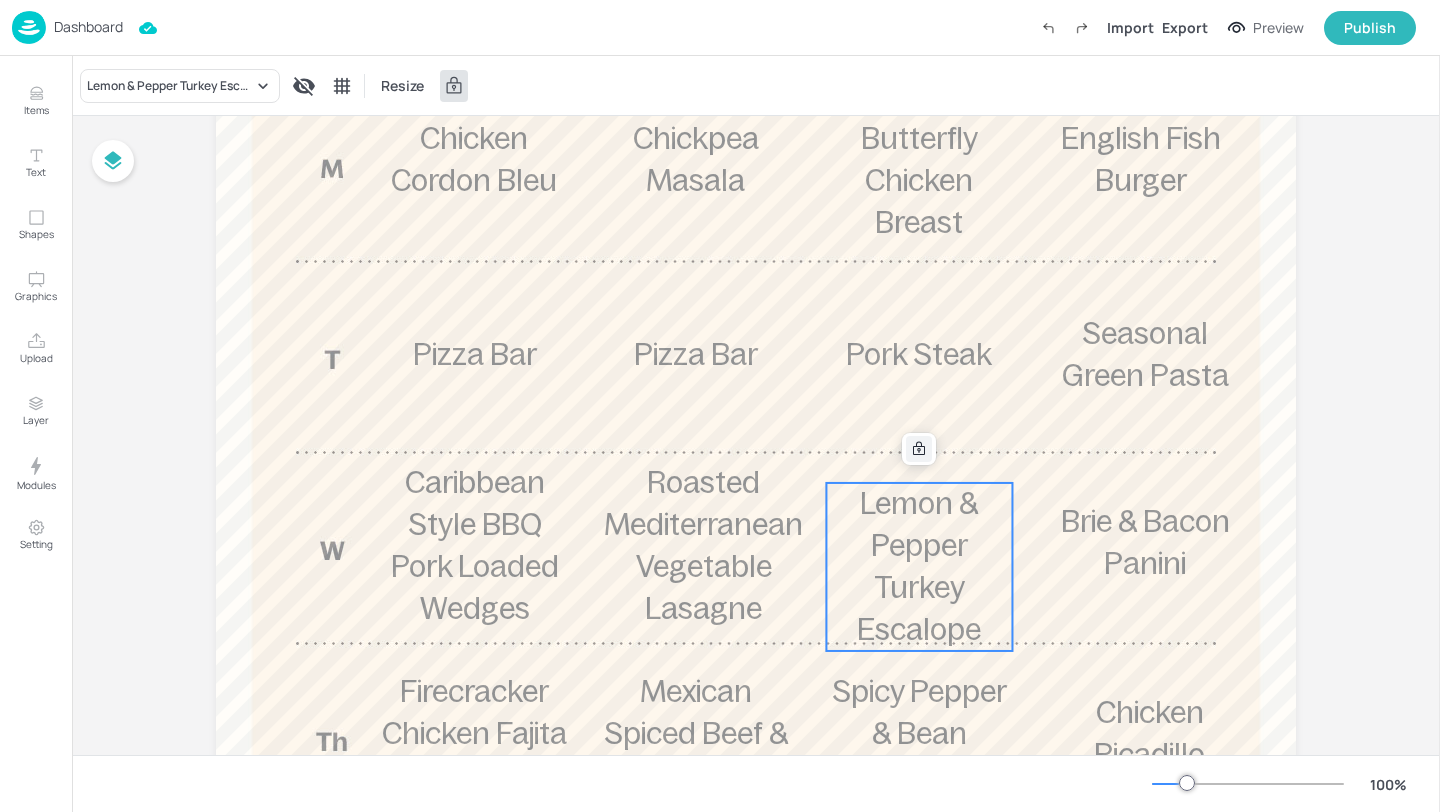 click 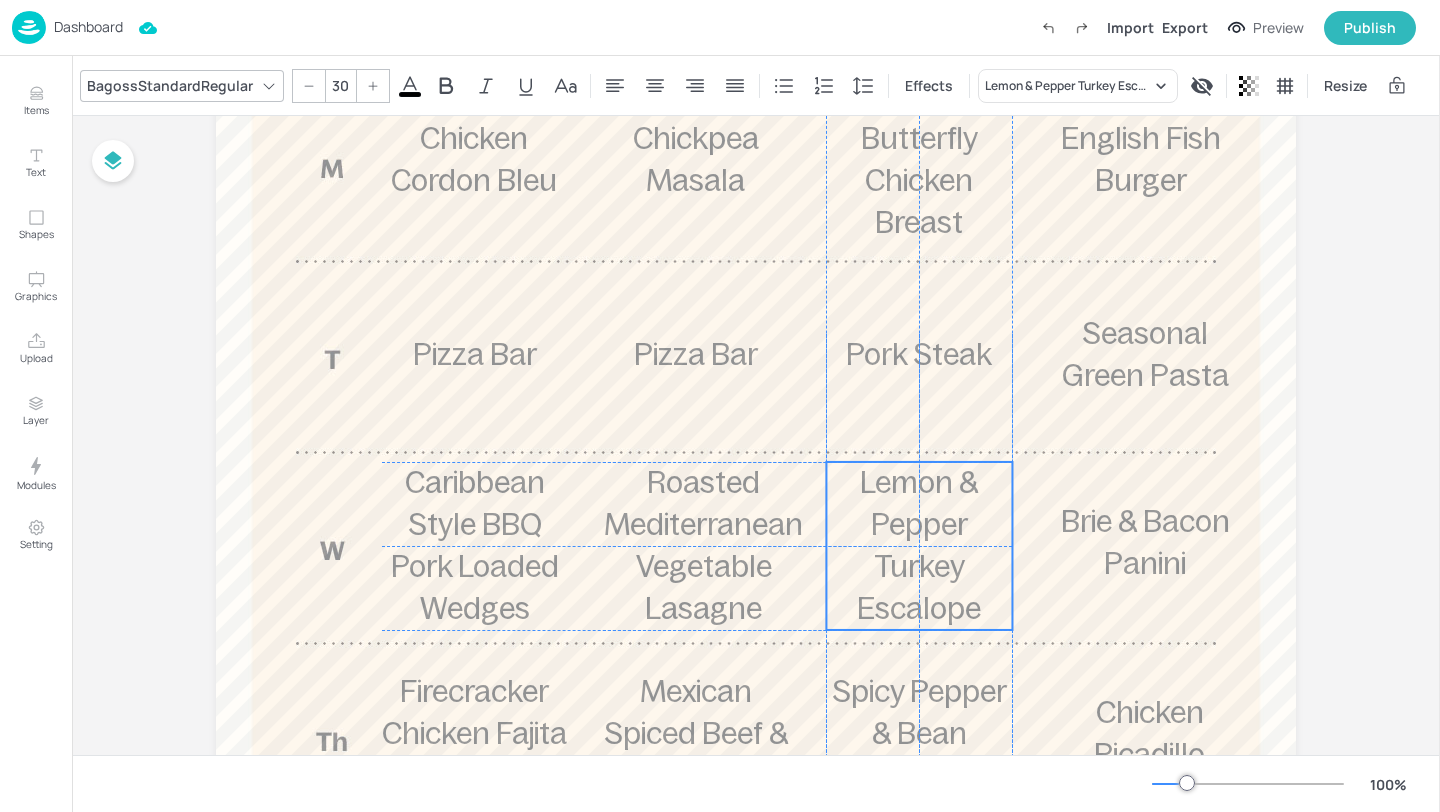 drag, startPoint x: 916, startPoint y: 582, endPoint x: 916, endPoint y: 559, distance: 23 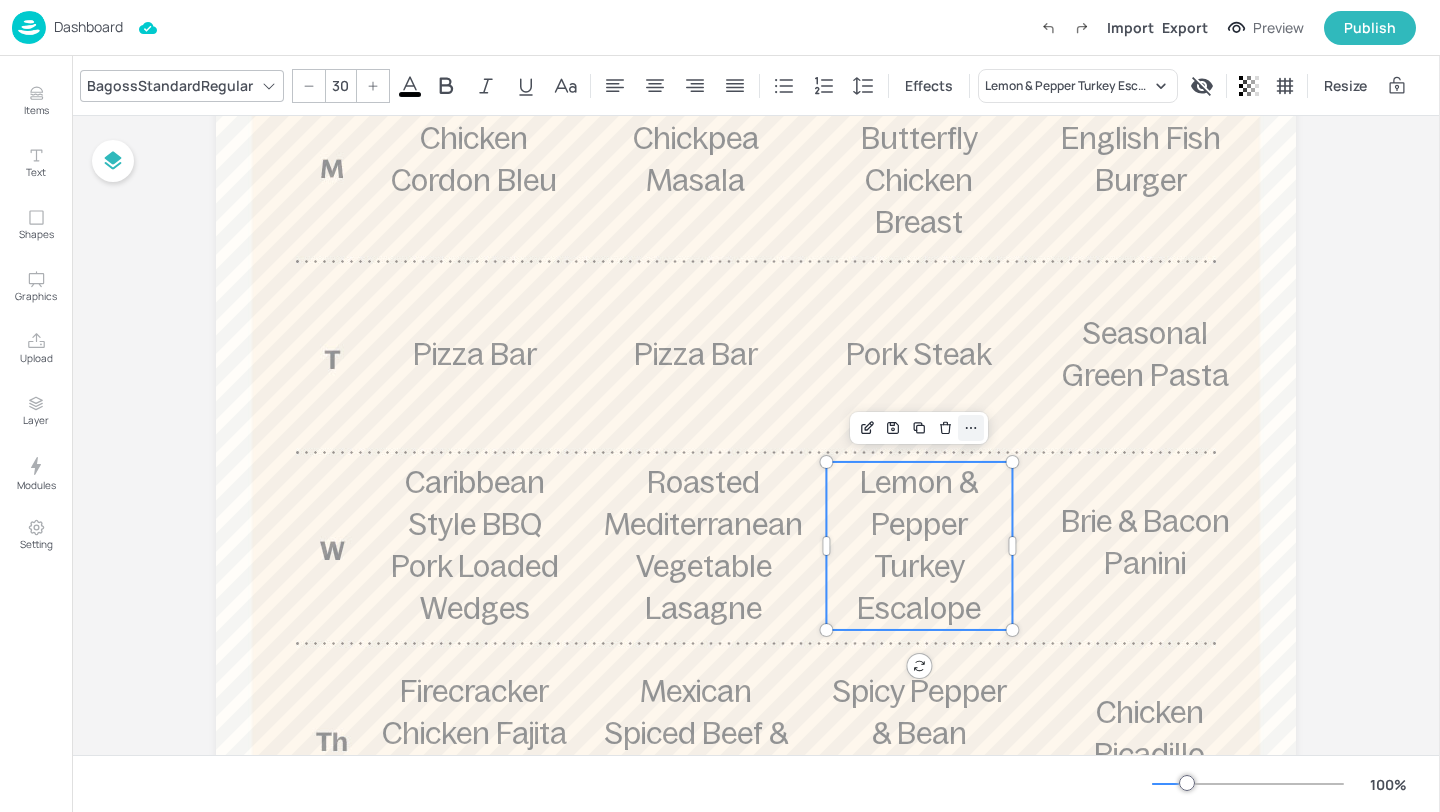 click 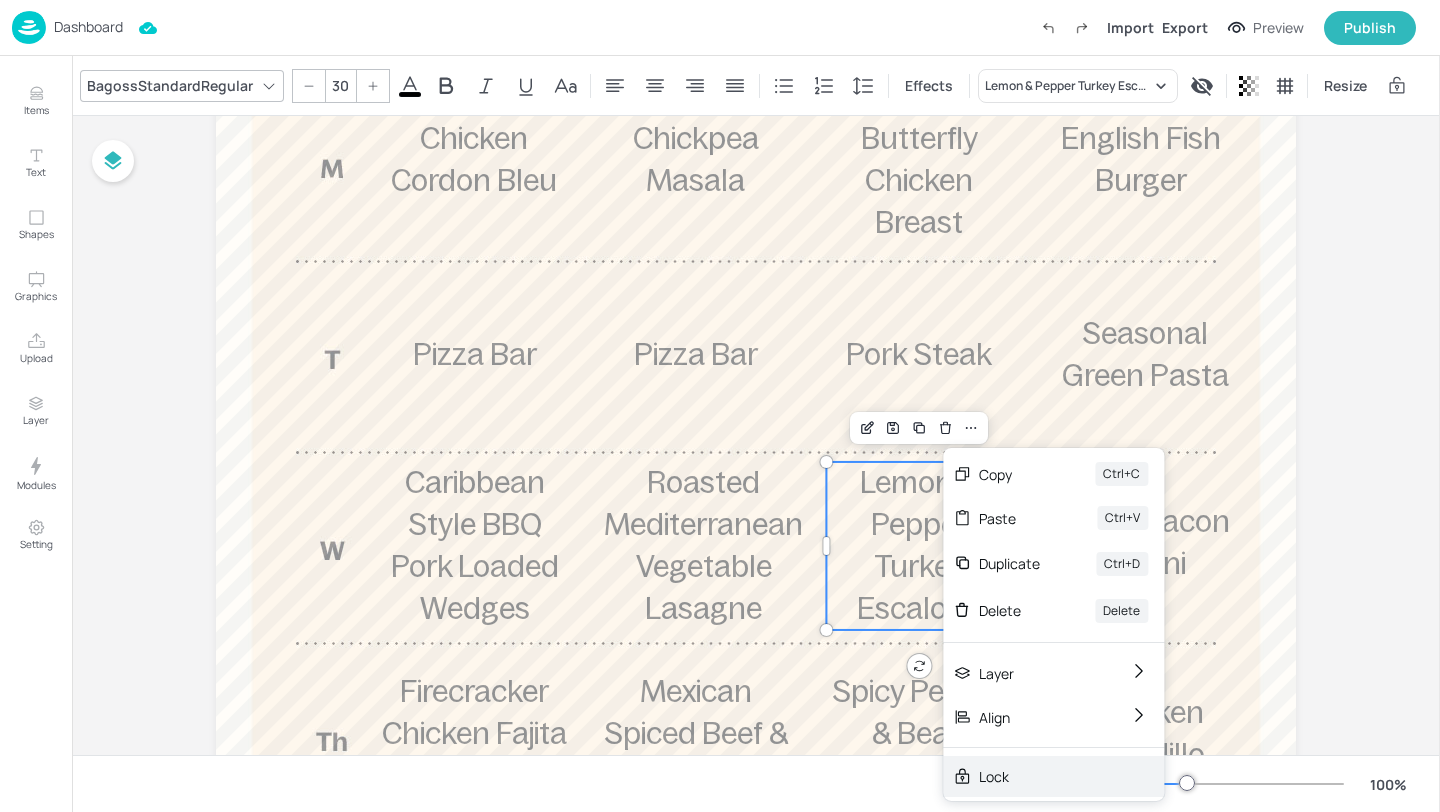 click on "Lock" at bounding box center [1039, 776] 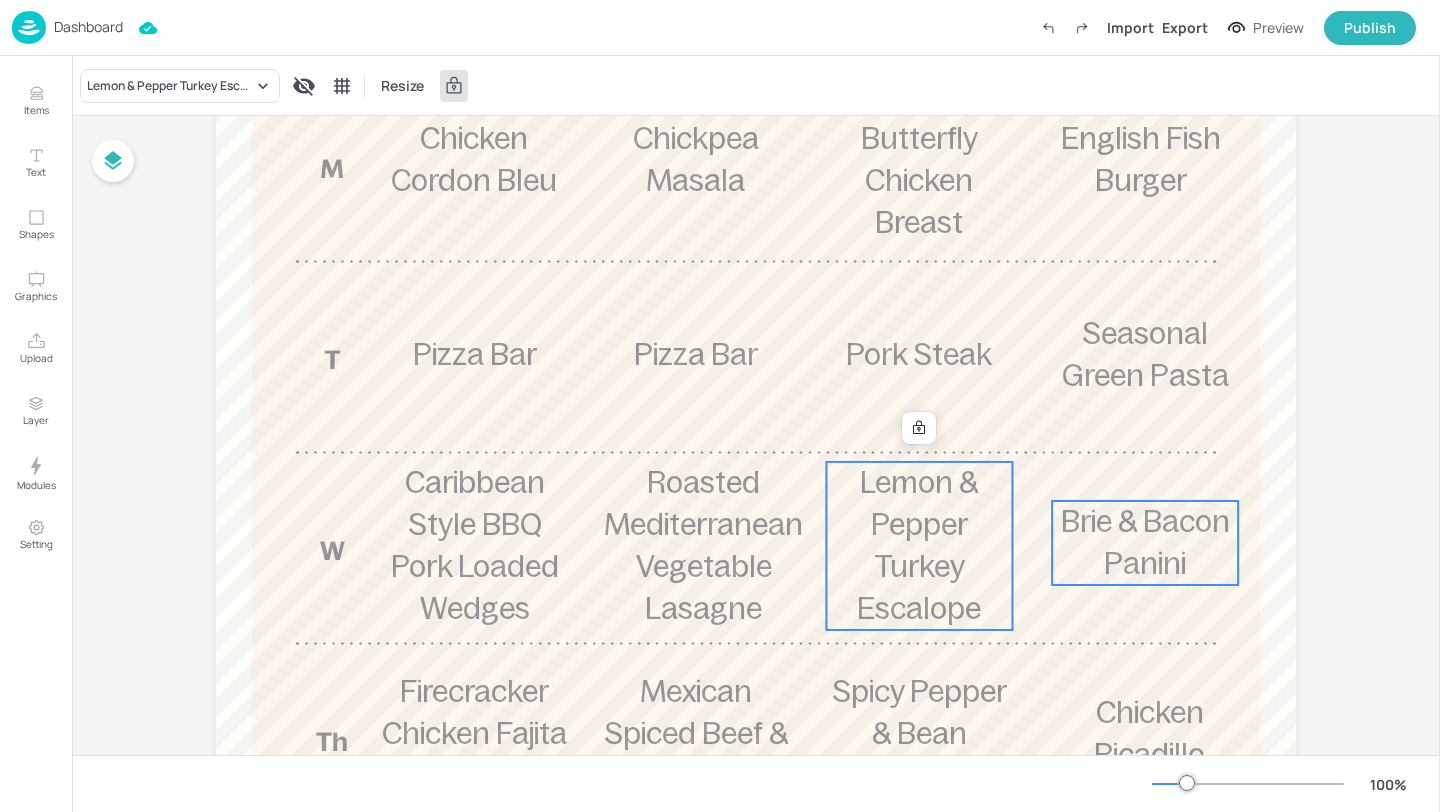 click on "Brie & Bacon Panini" at bounding box center (1145, 542) 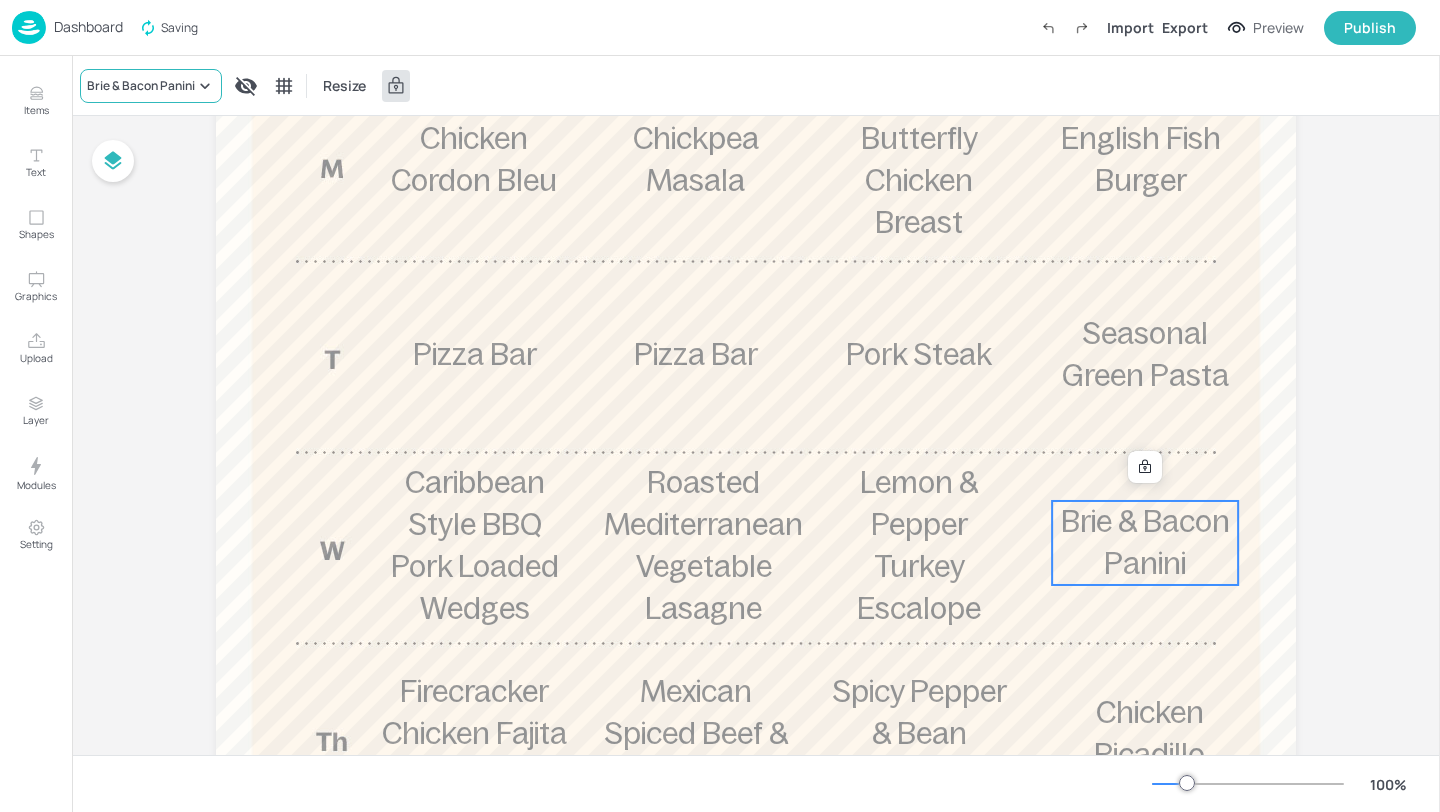 click on "Brie & Bacon Panini" at bounding box center [141, 86] 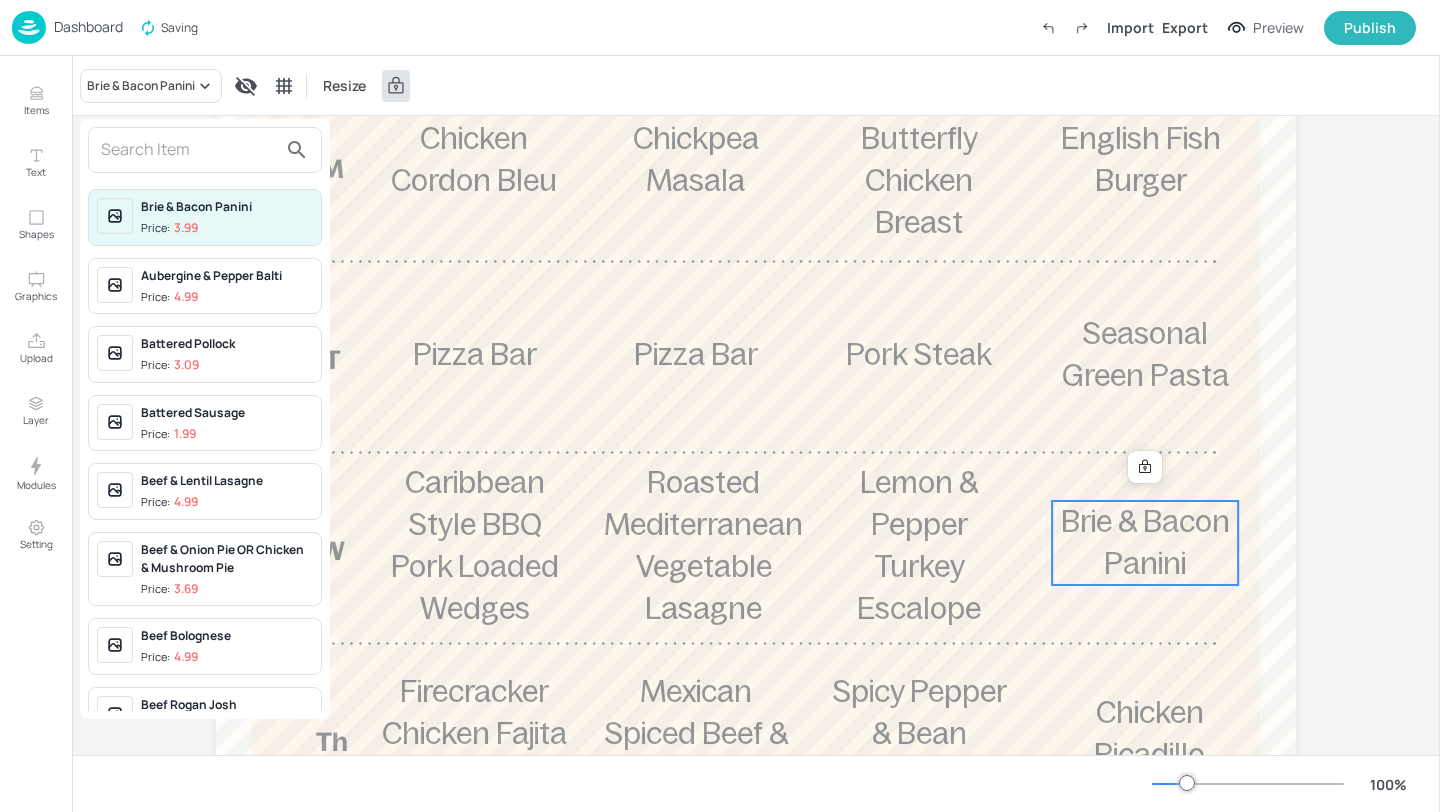 click at bounding box center [189, 150] 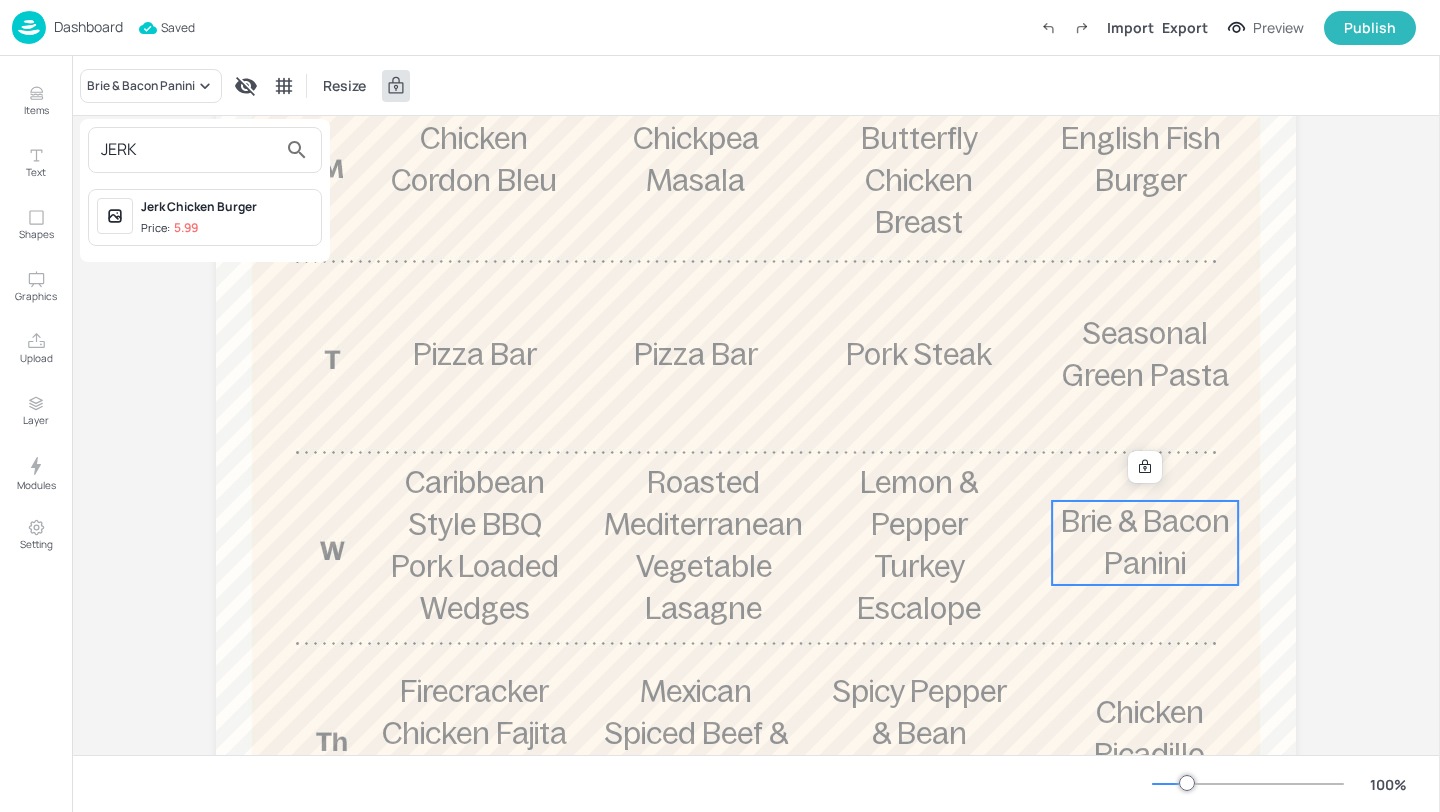 type on "JERK" 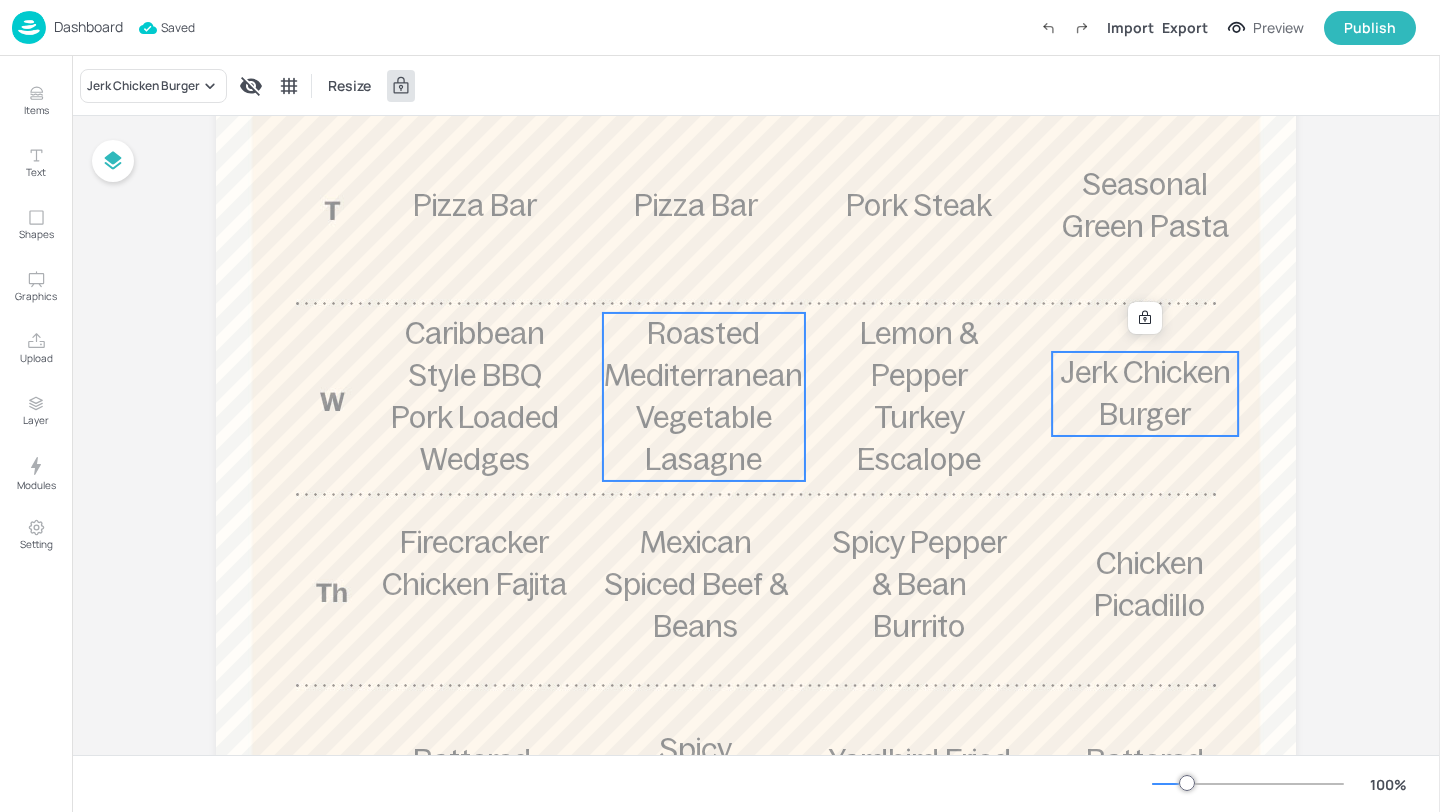 scroll, scrollTop: 756, scrollLeft: 0, axis: vertical 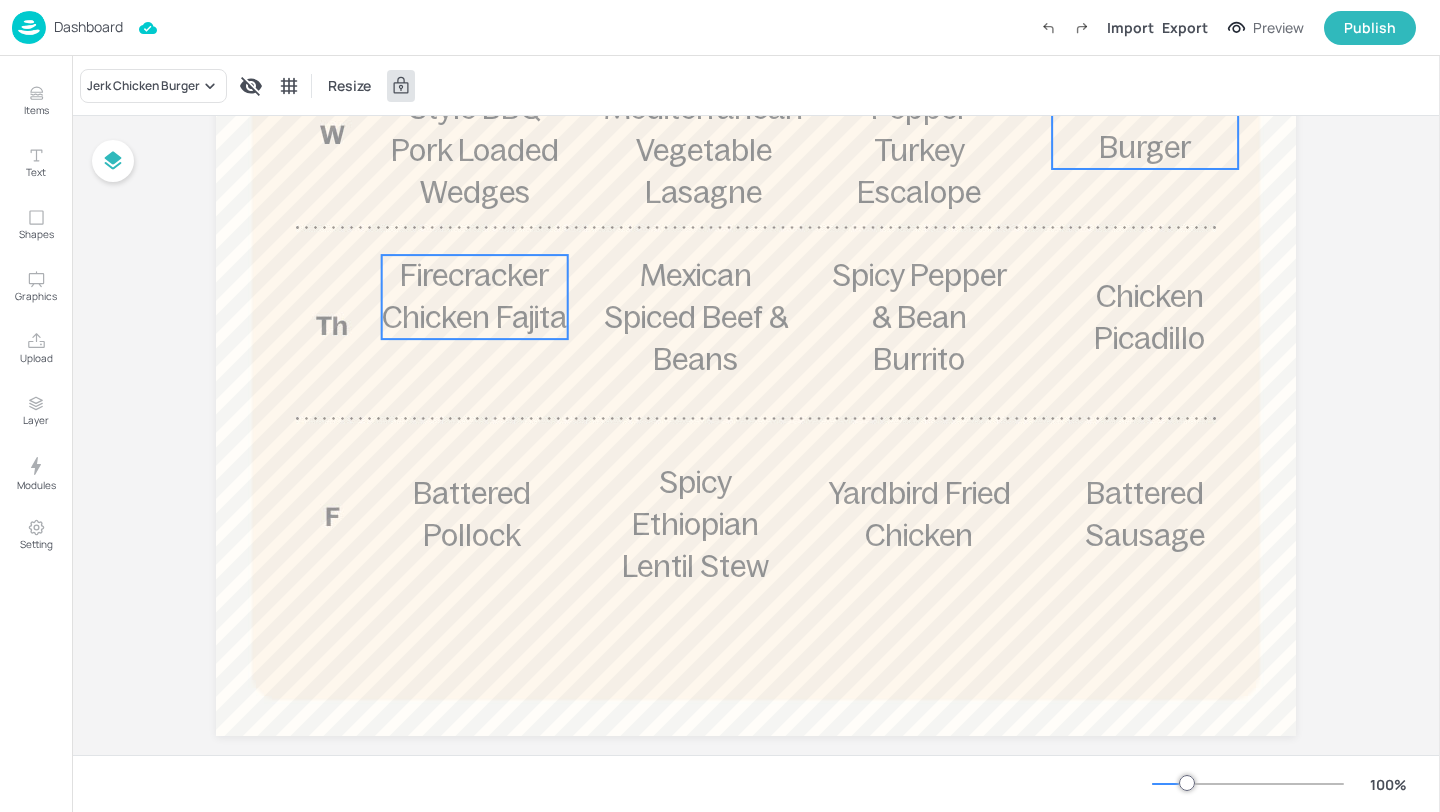 click on "Firecracker Chicken Fajita" at bounding box center [474, 296] 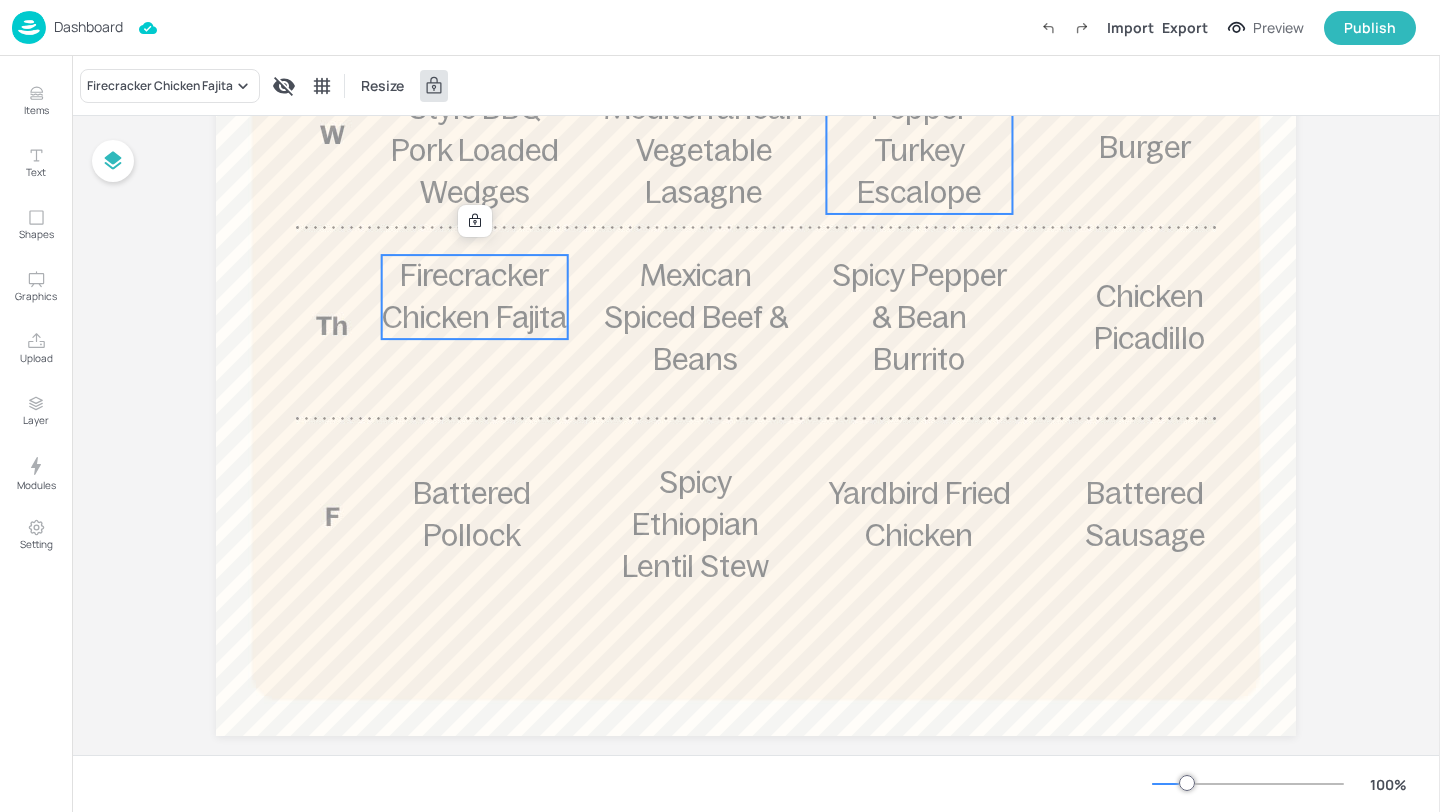 click on "Lemon & Pepper Turkey Escalope" at bounding box center [919, 129] 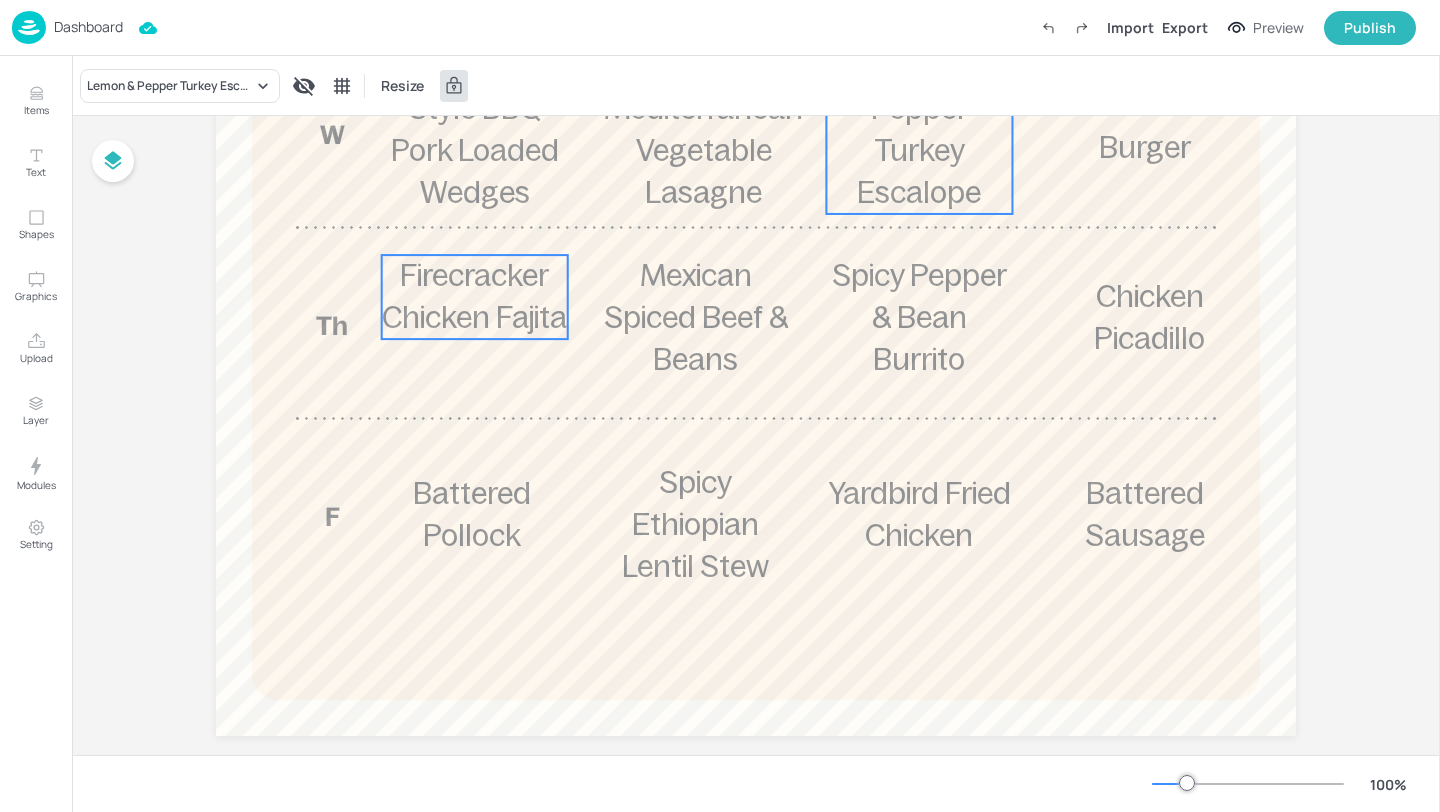 click on "Firecracker Chicken Fajita" at bounding box center (475, 297) 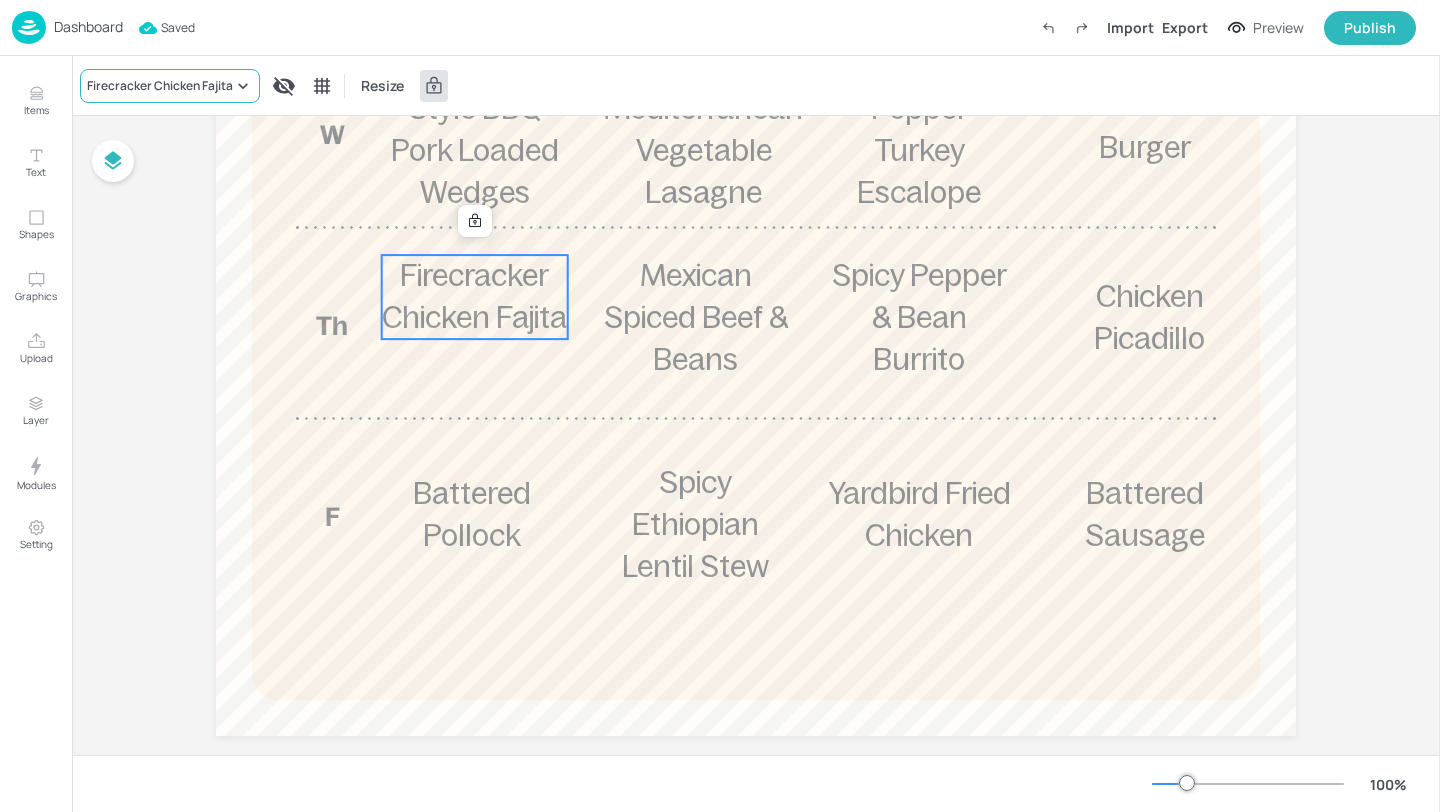 click on "Firecracker Chicken Fajita" at bounding box center [170, 86] 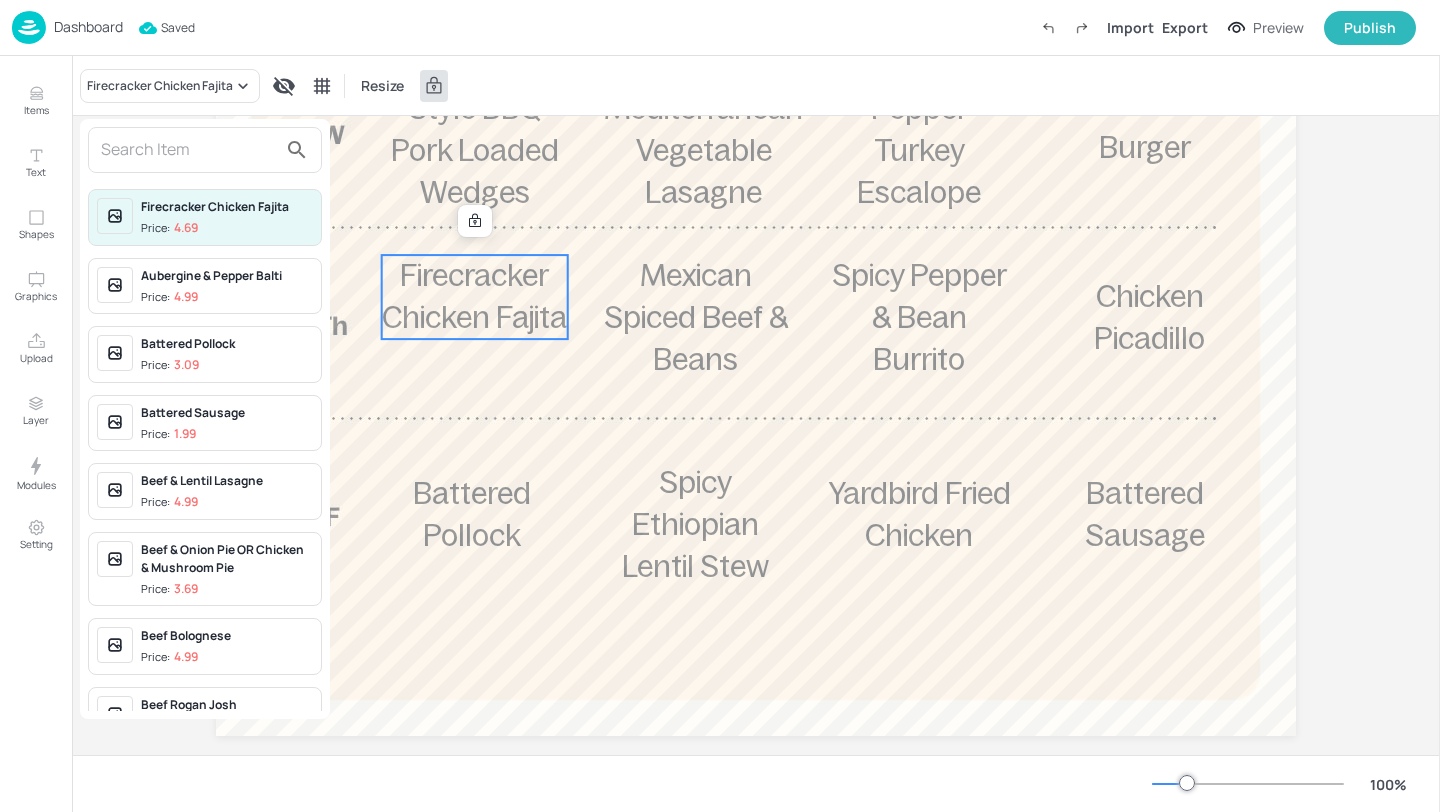 click at bounding box center (189, 150) 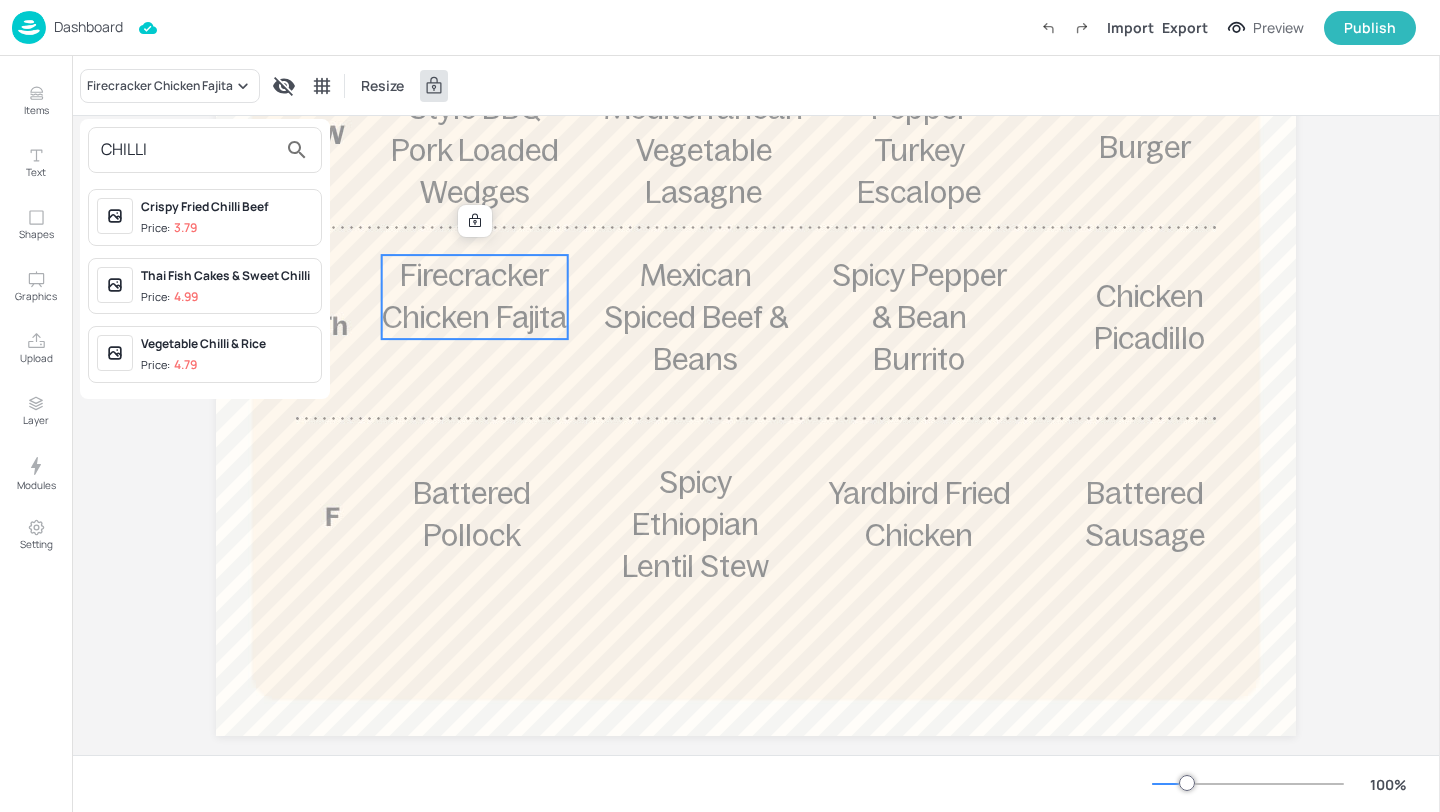 type on "CHILLI" 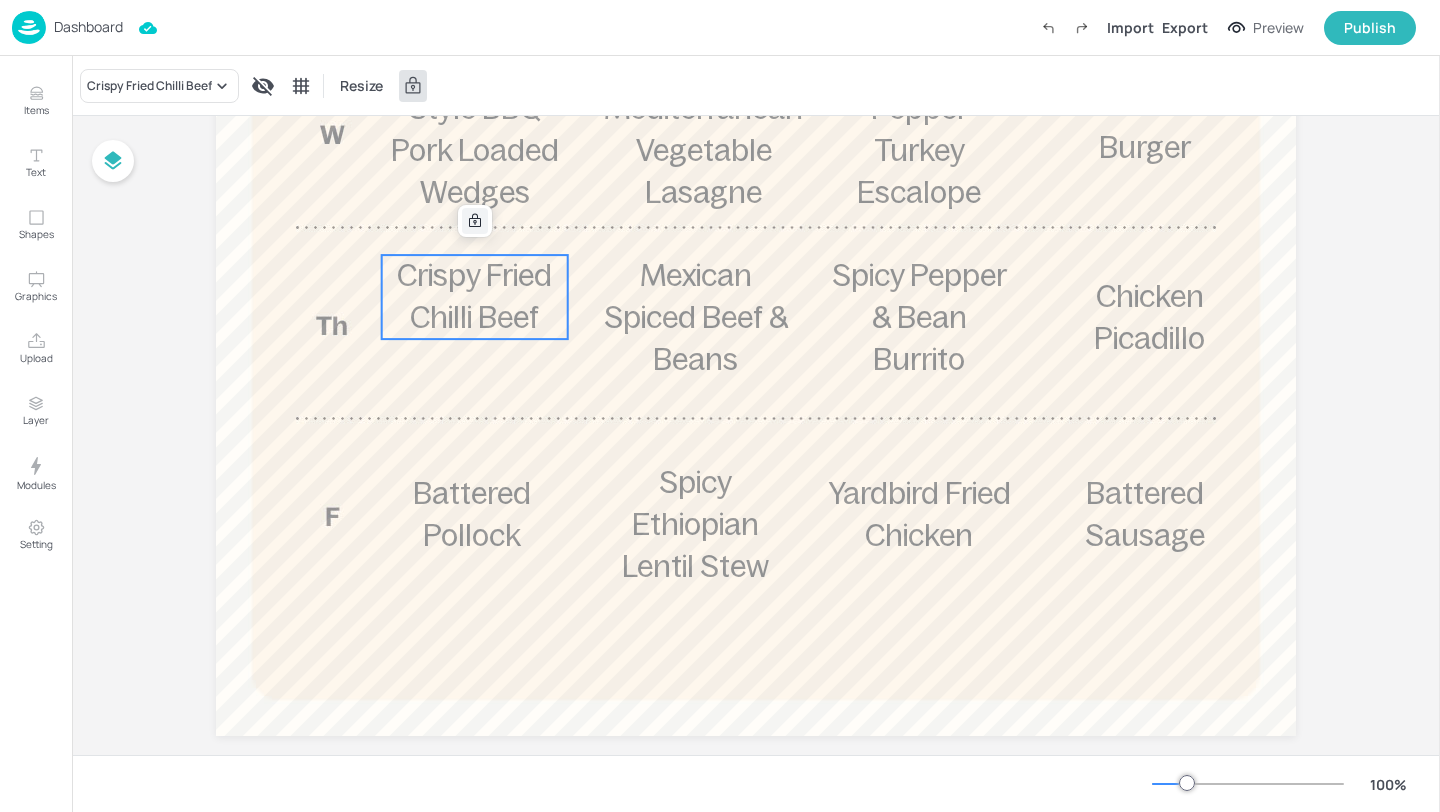 click 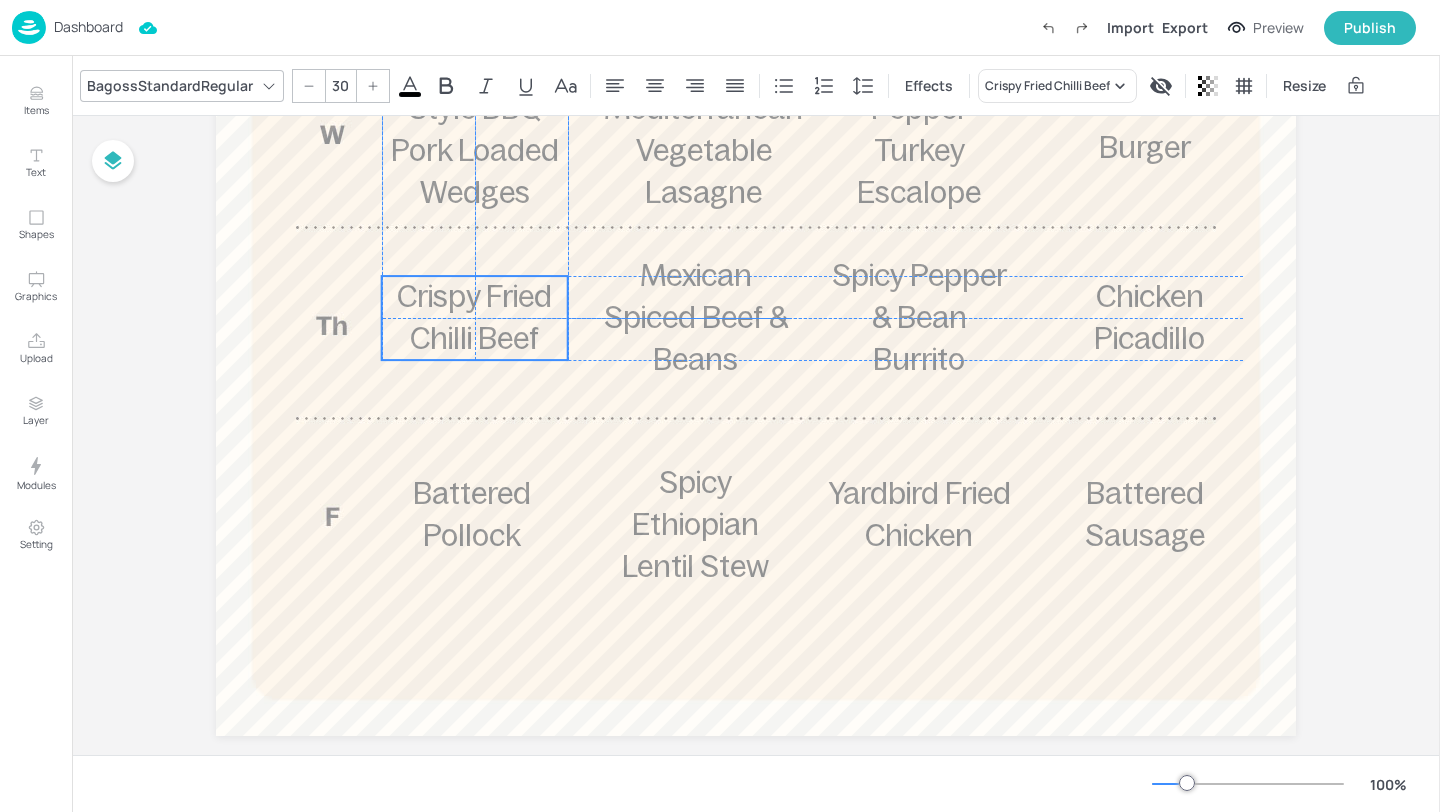 drag, startPoint x: 472, startPoint y: 292, endPoint x: 473, endPoint y: 313, distance: 21.023796 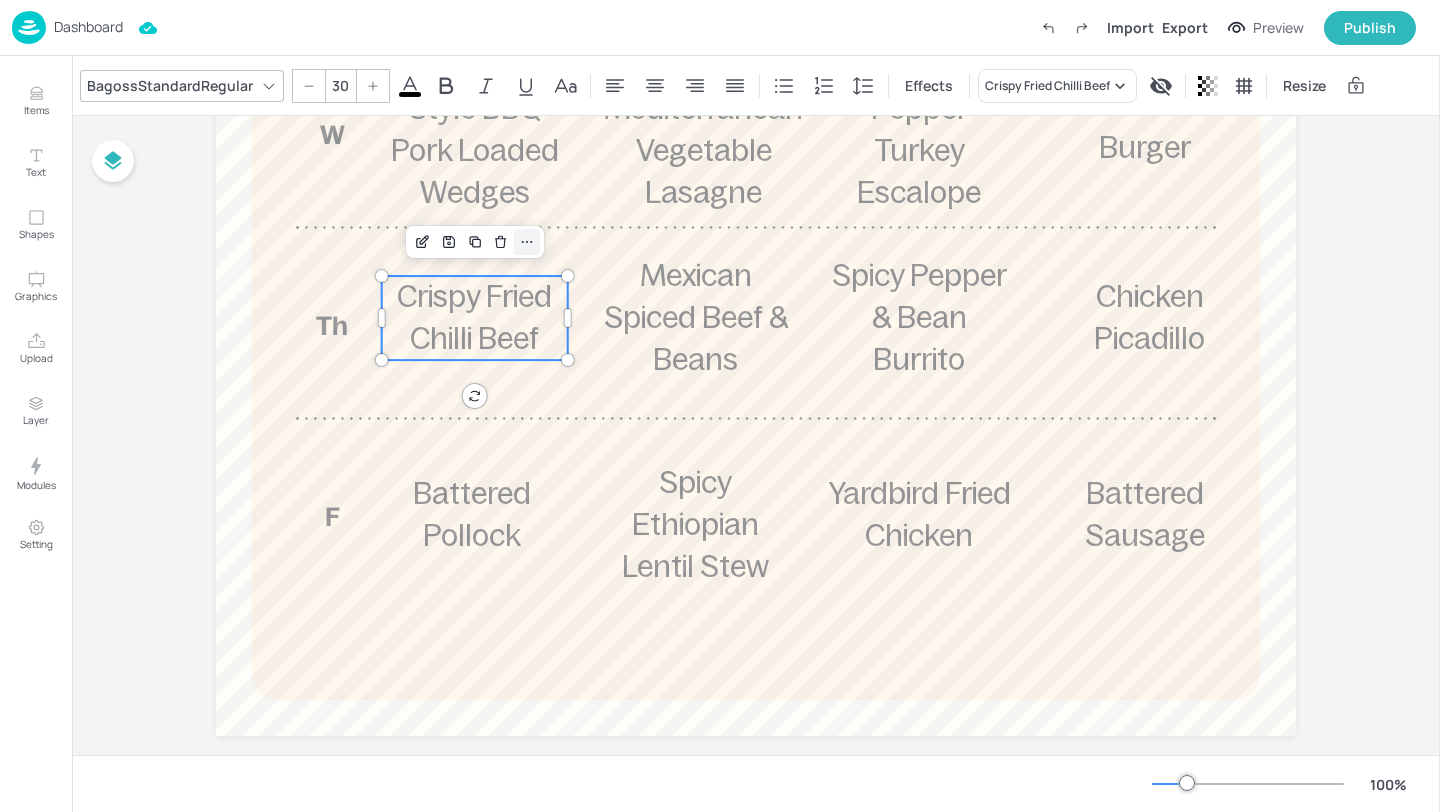 click at bounding box center (527, 242) 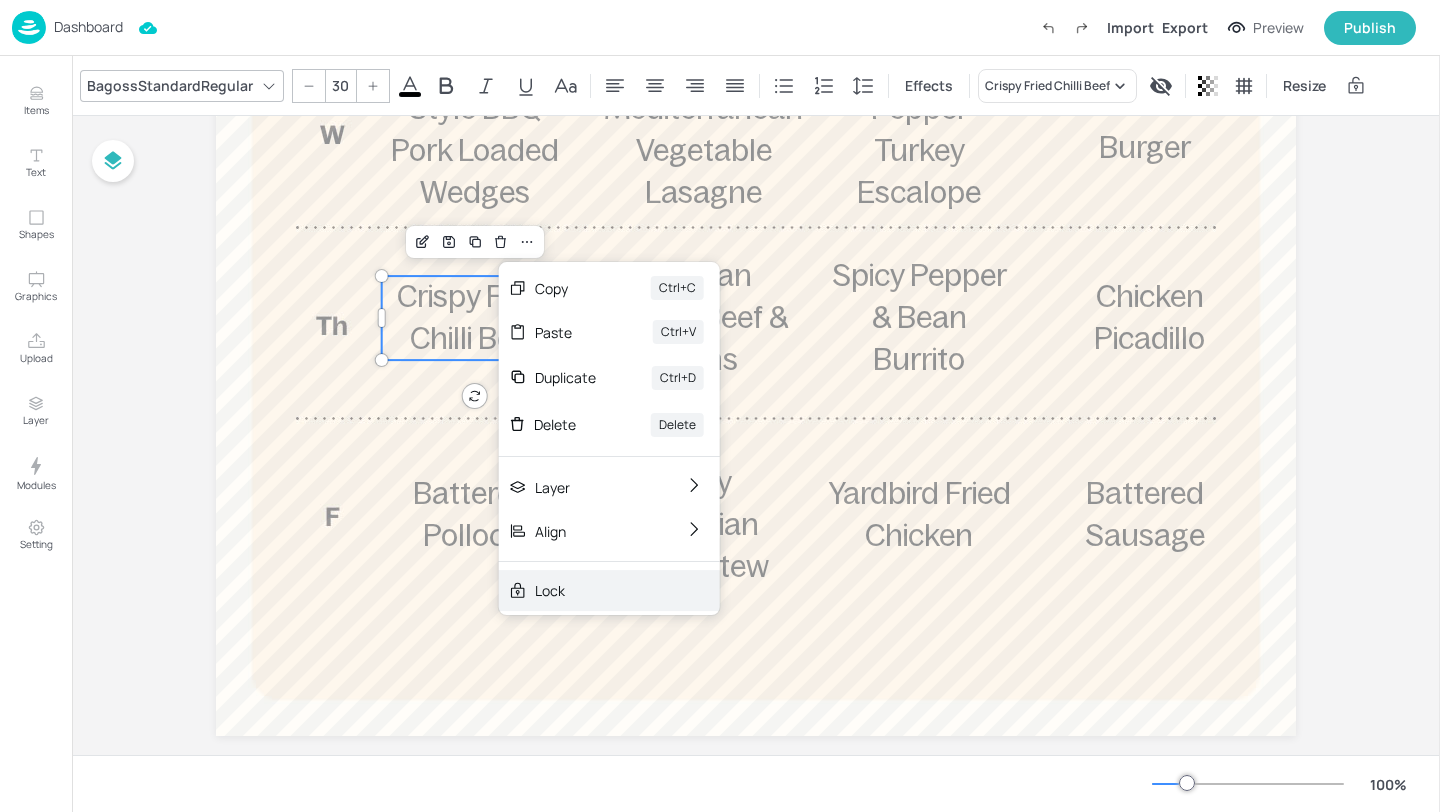 click on "Lock" at bounding box center [609, 590] 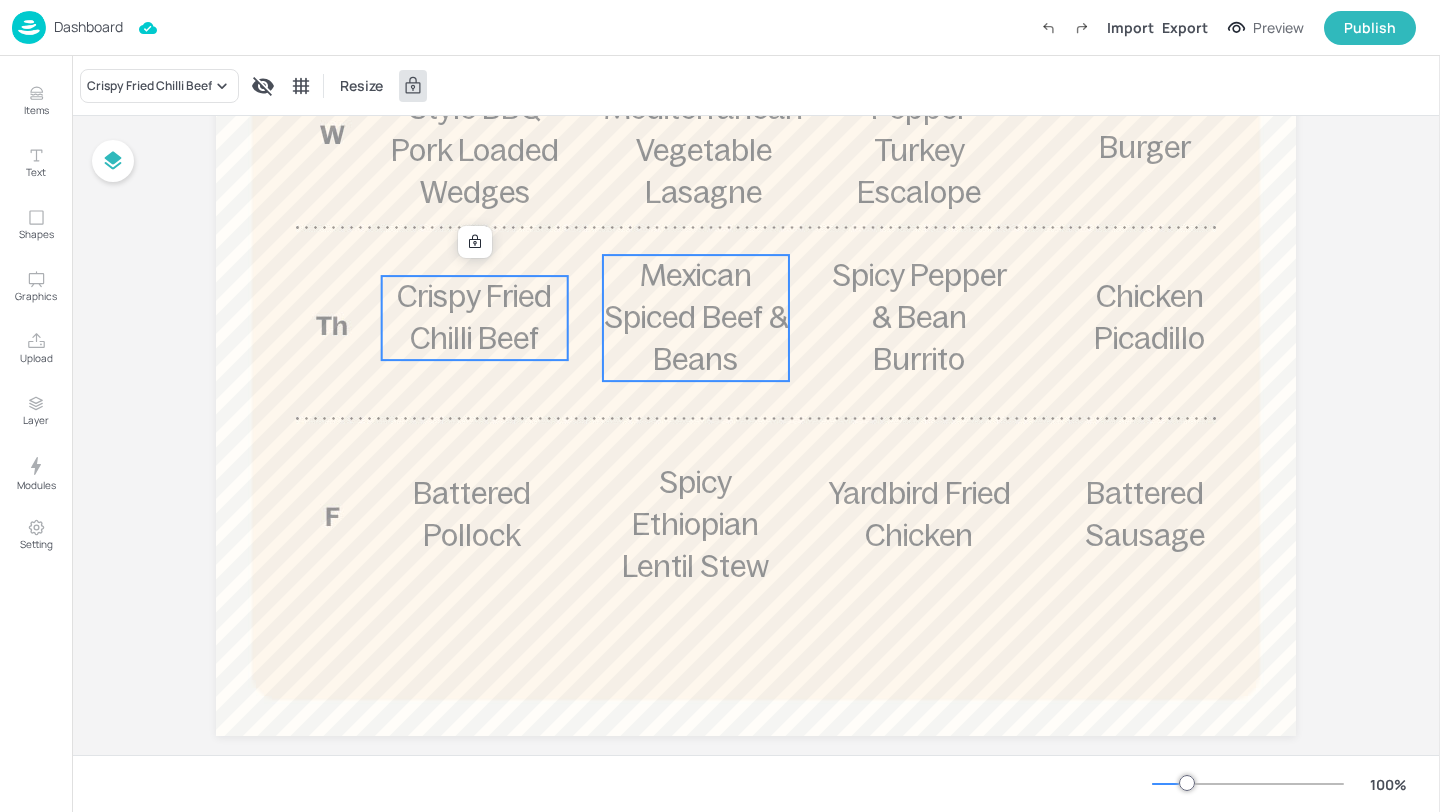 click on "Mexican Spiced Beef & Beans" at bounding box center [696, 317] 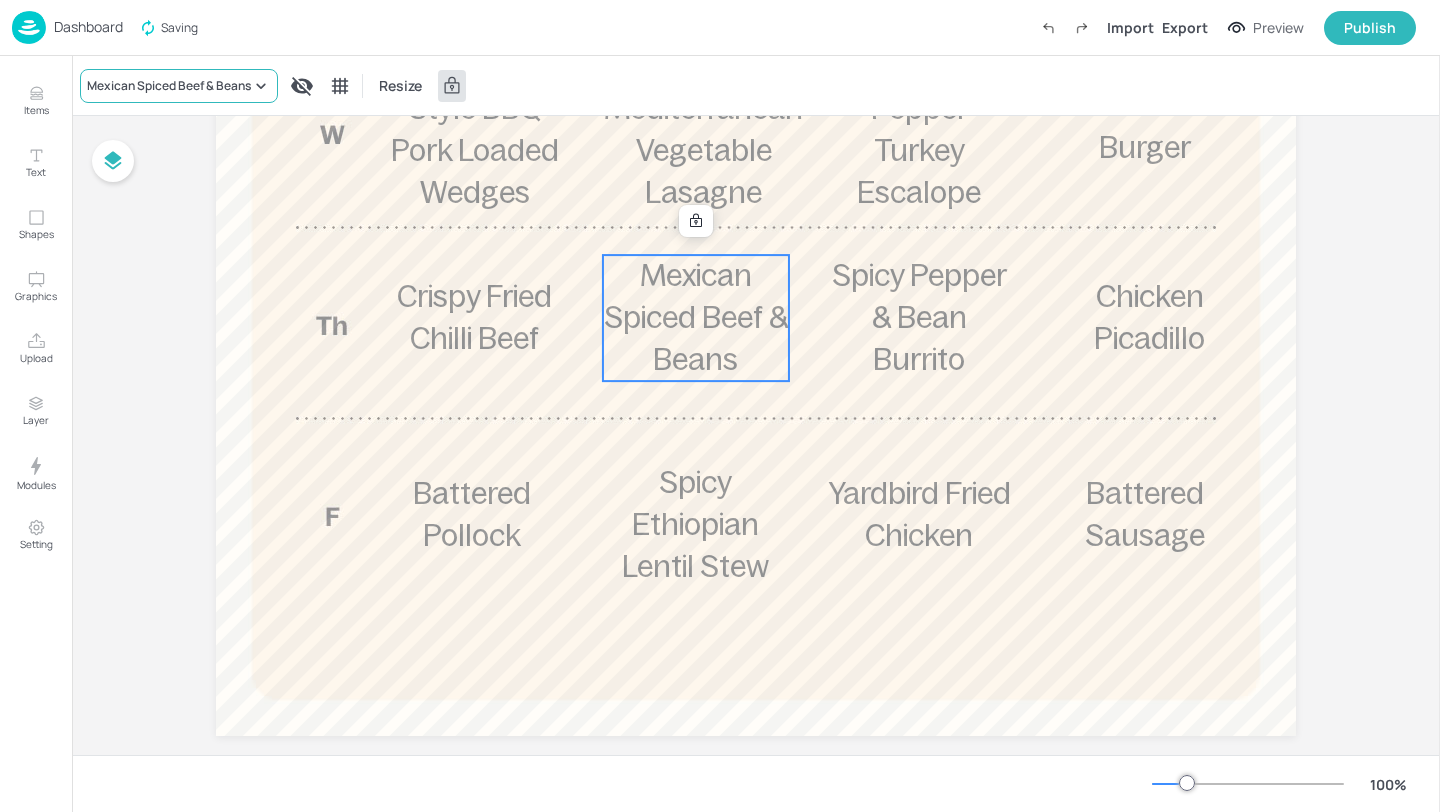 click on "Mexican Spiced Beef & Beans" at bounding box center (169, 86) 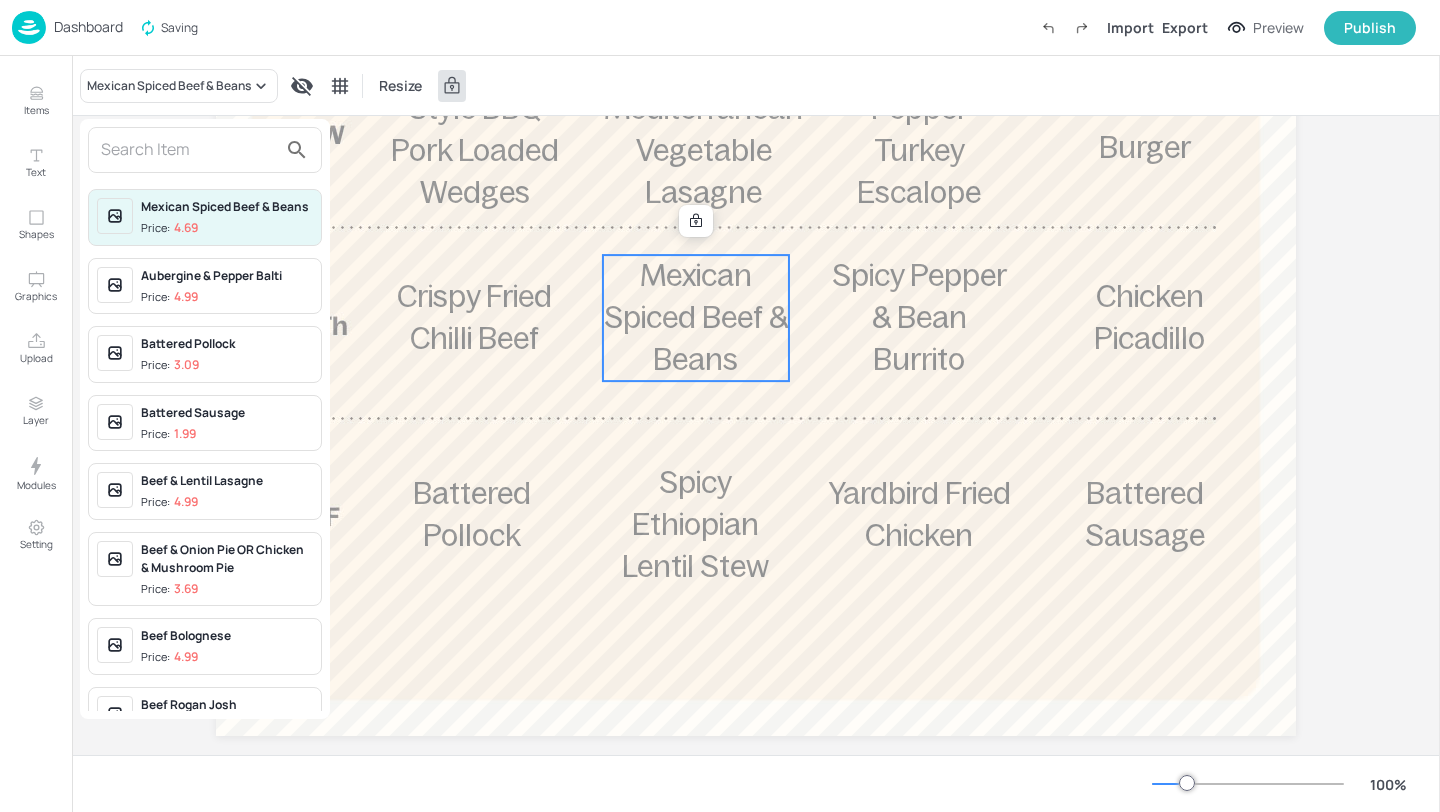 click at bounding box center [189, 150] 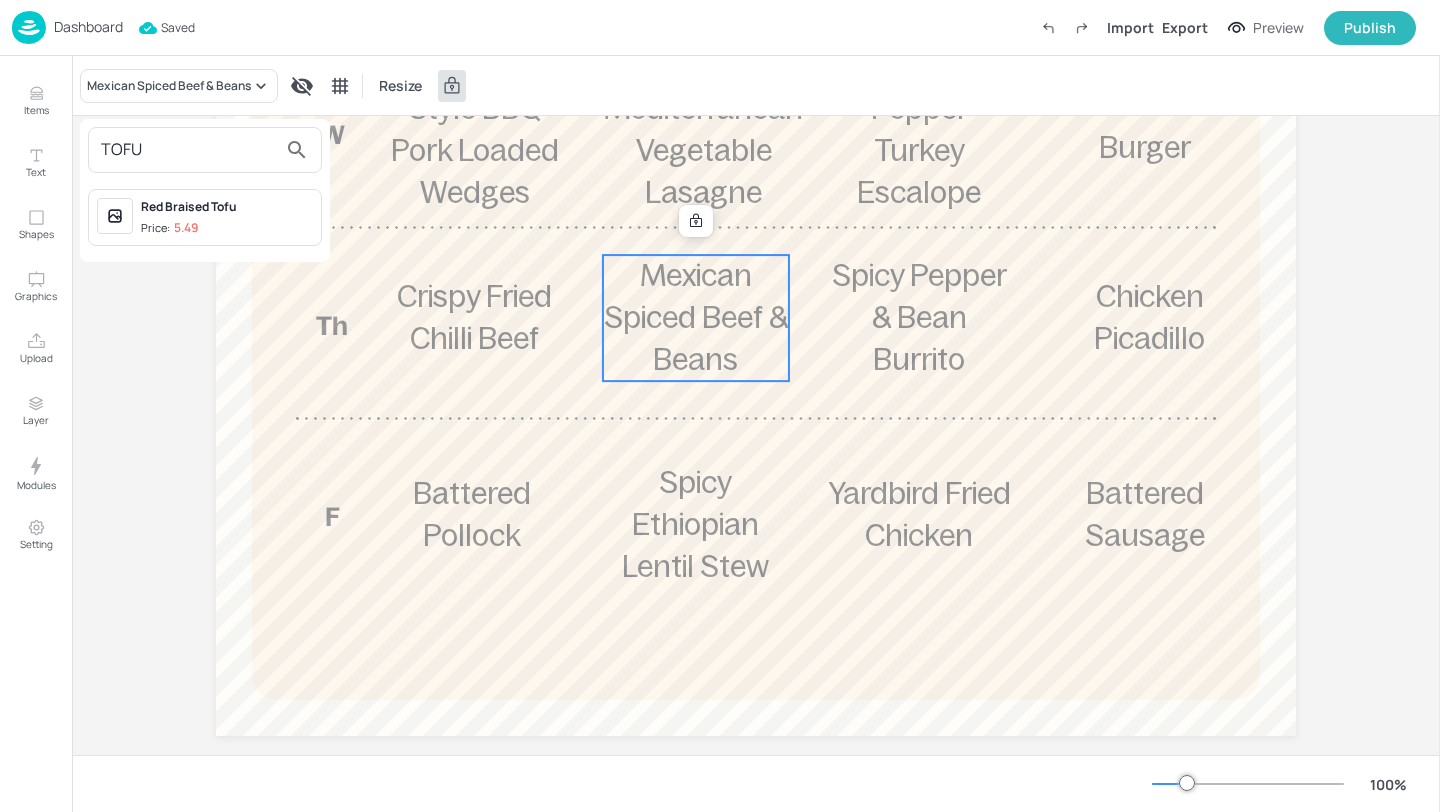 type on "TOFU" 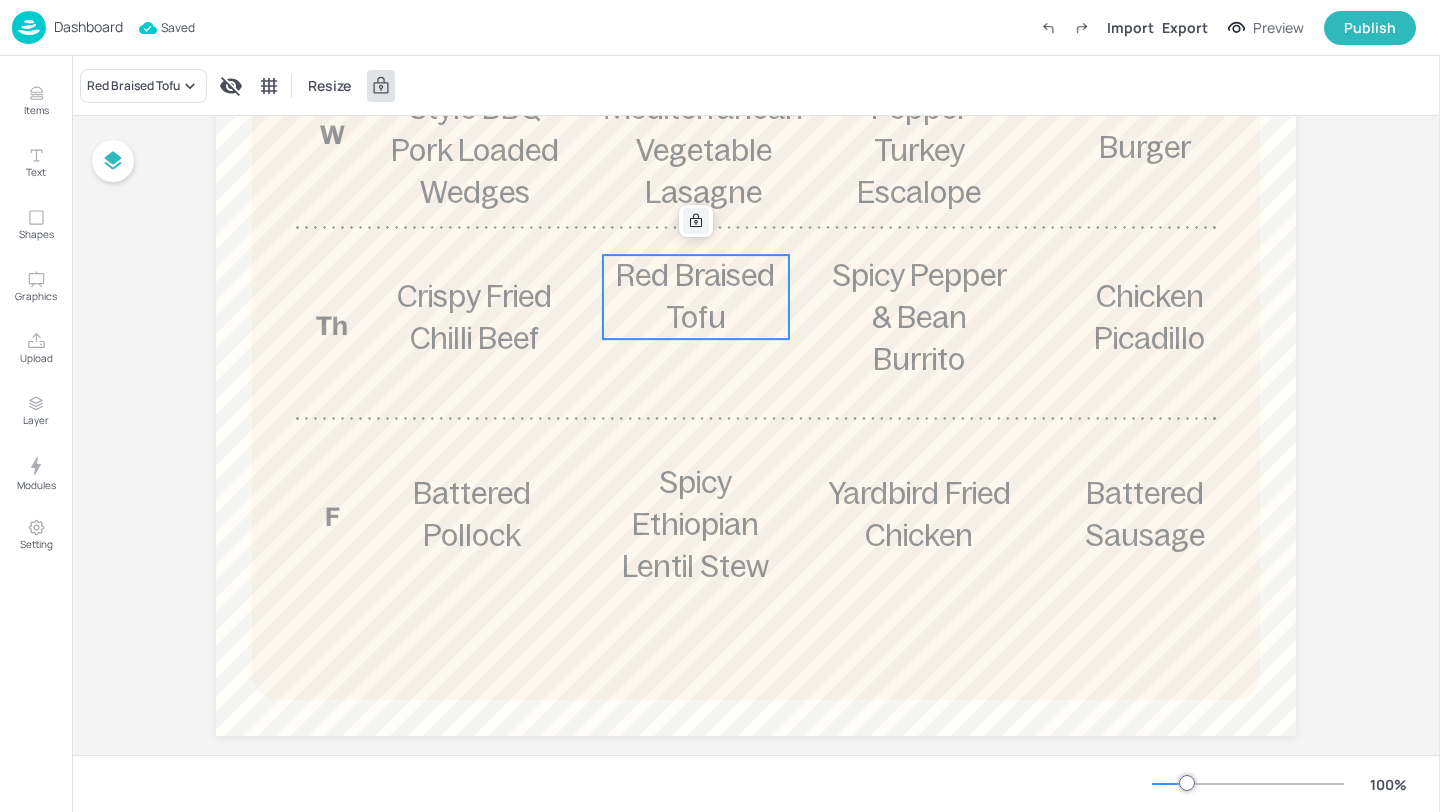click 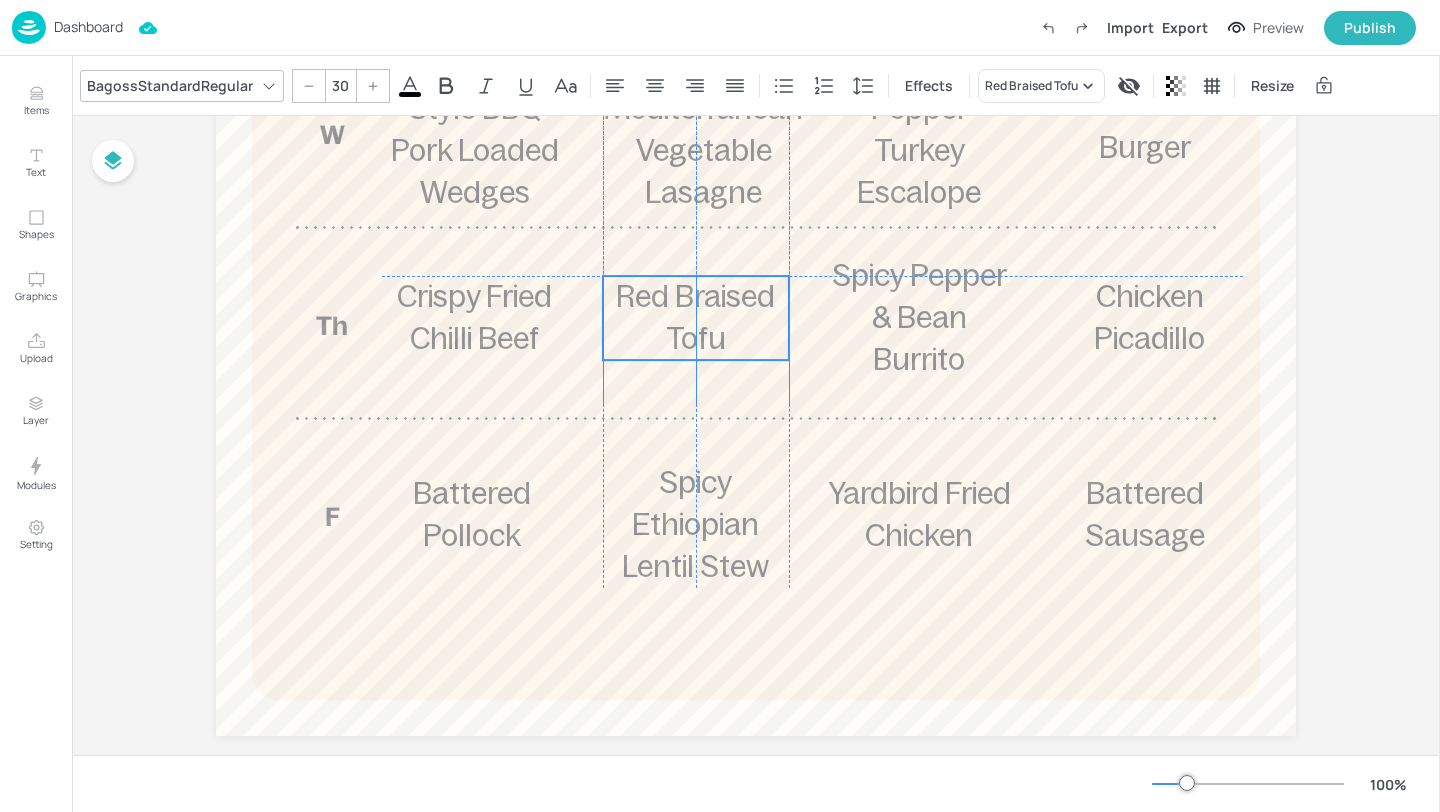 drag, startPoint x: 690, startPoint y: 286, endPoint x: 691, endPoint y: 309, distance: 23.021729 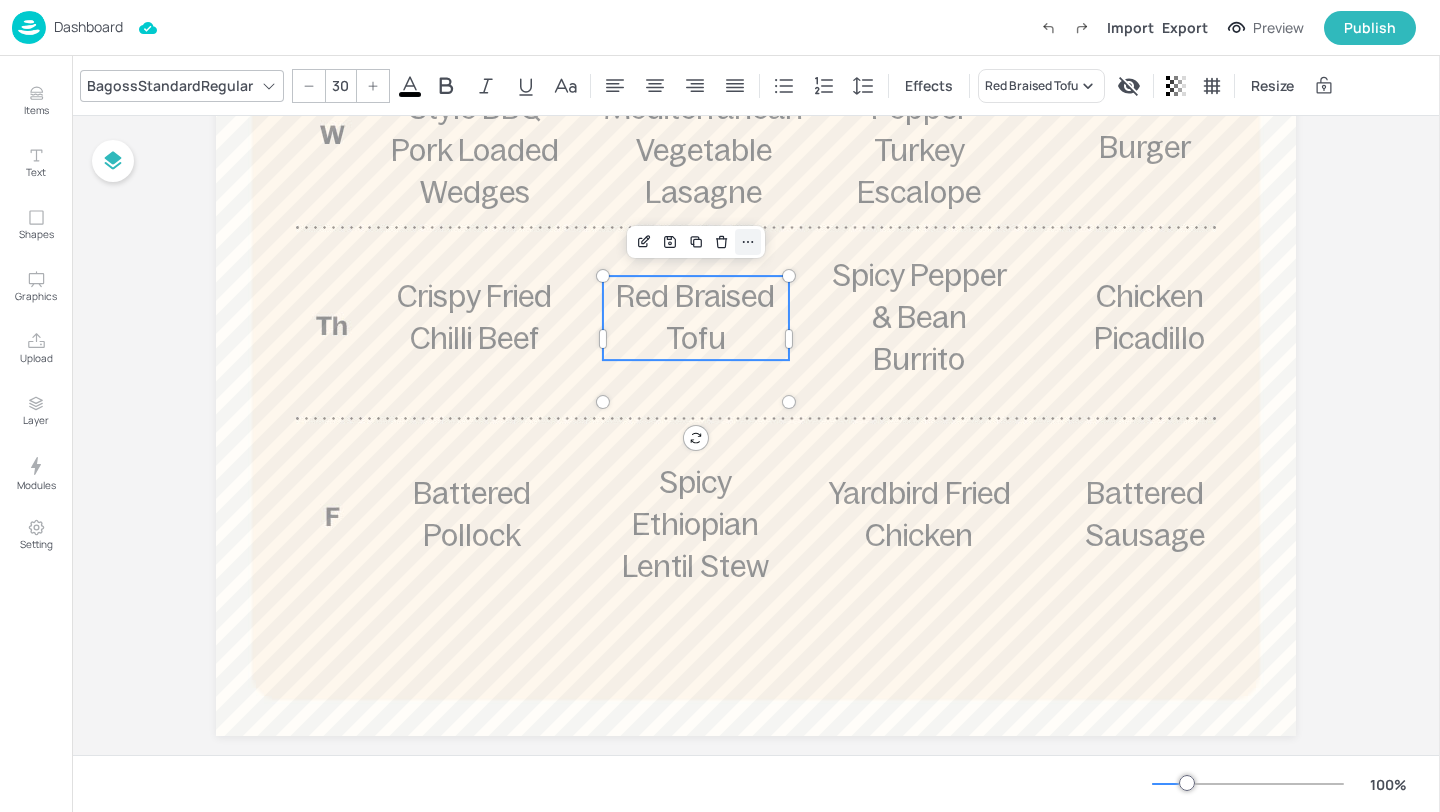 click 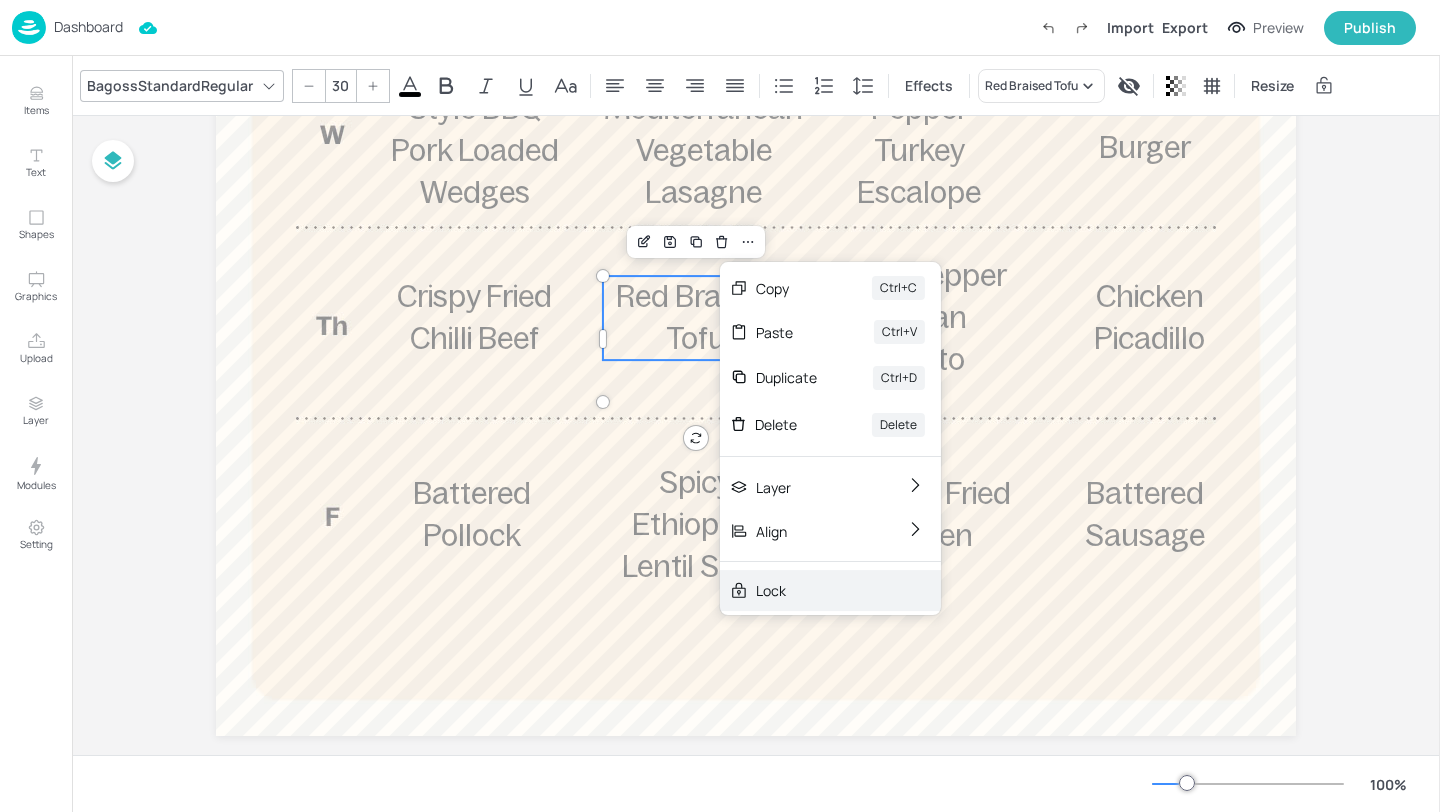 click on "Lock" at bounding box center [816, 590] 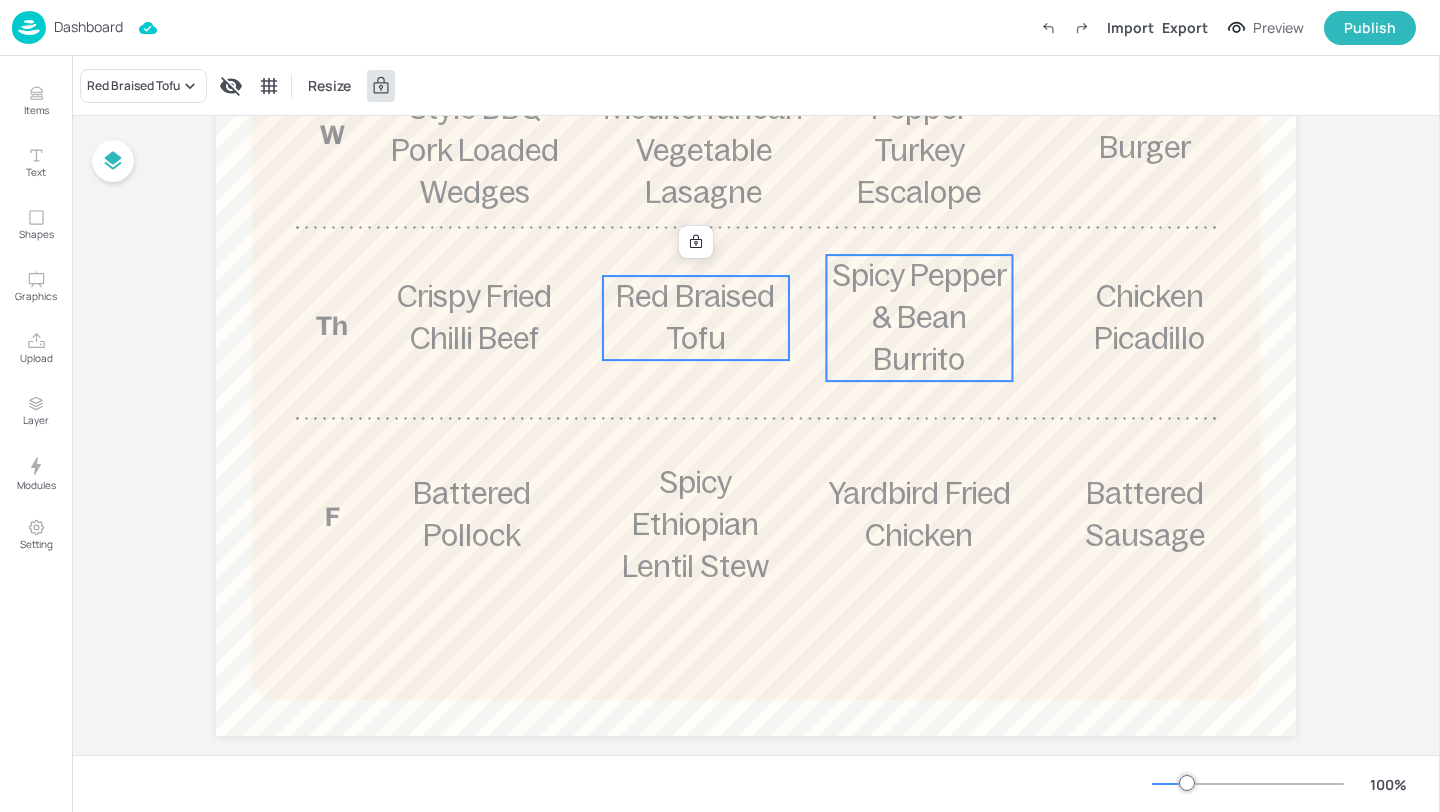 click on "Spicy Pepper & Bean Burrito" at bounding box center [919, 317] 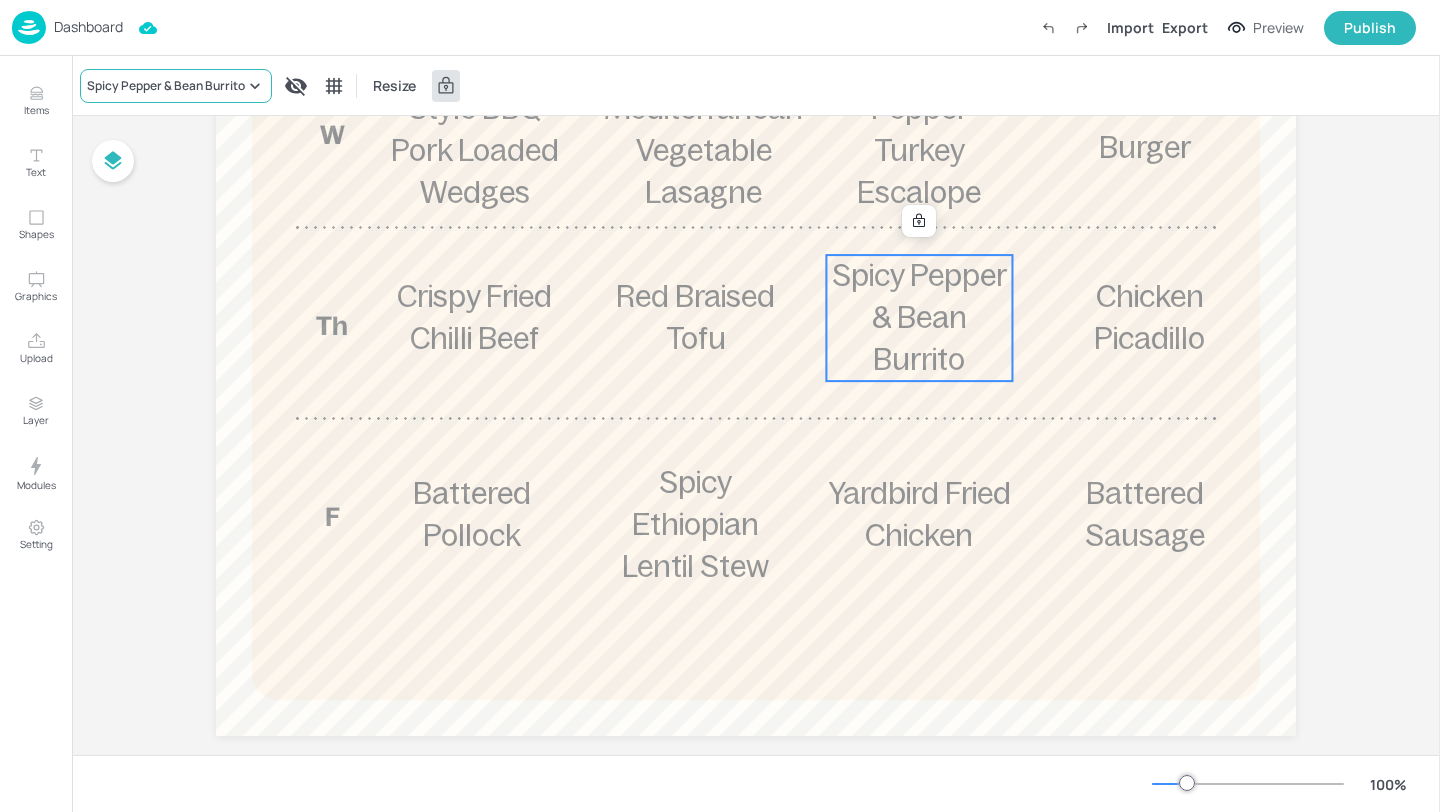 click on "Spicy Pepper & Bean Burrito" at bounding box center [166, 86] 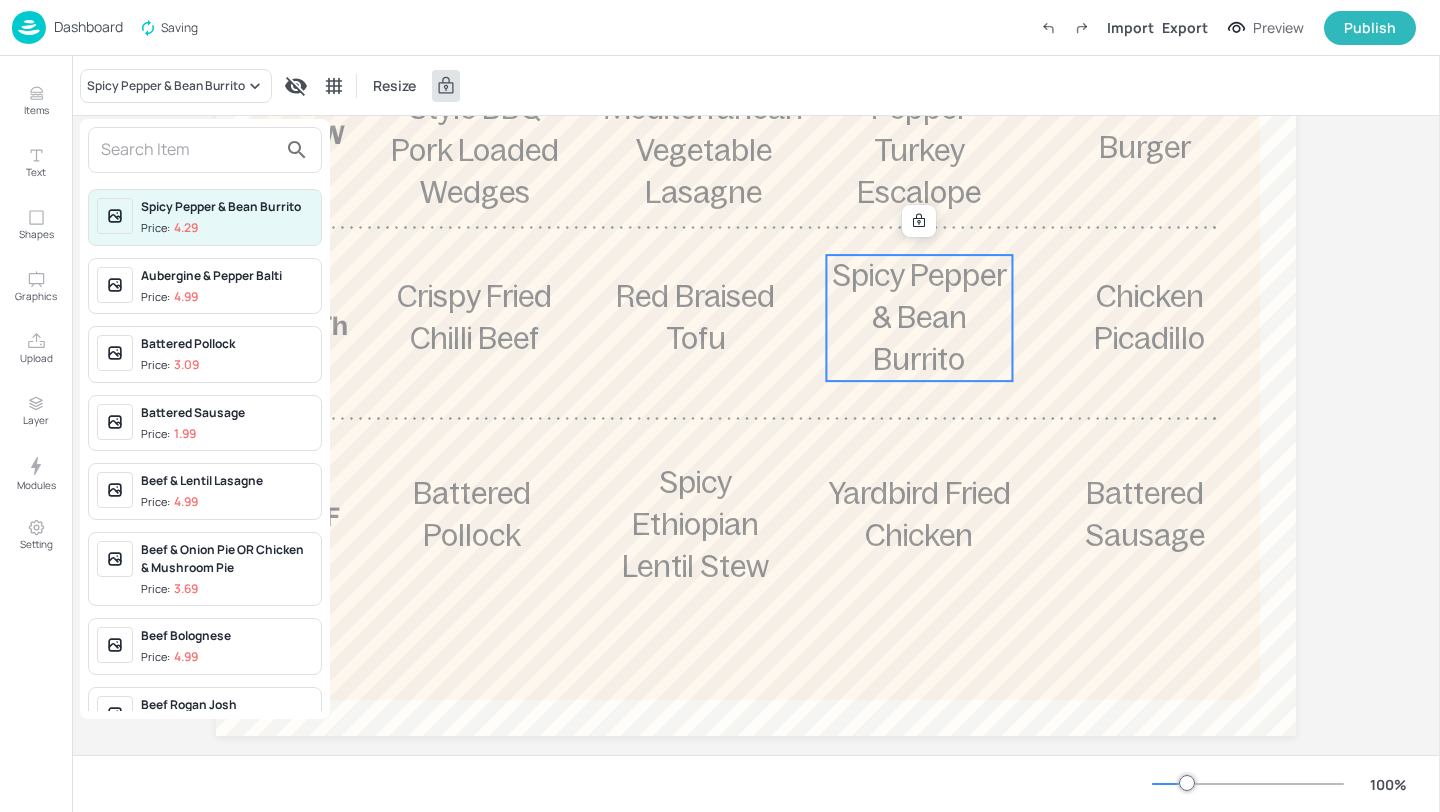 click at bounding box center [189, 150] 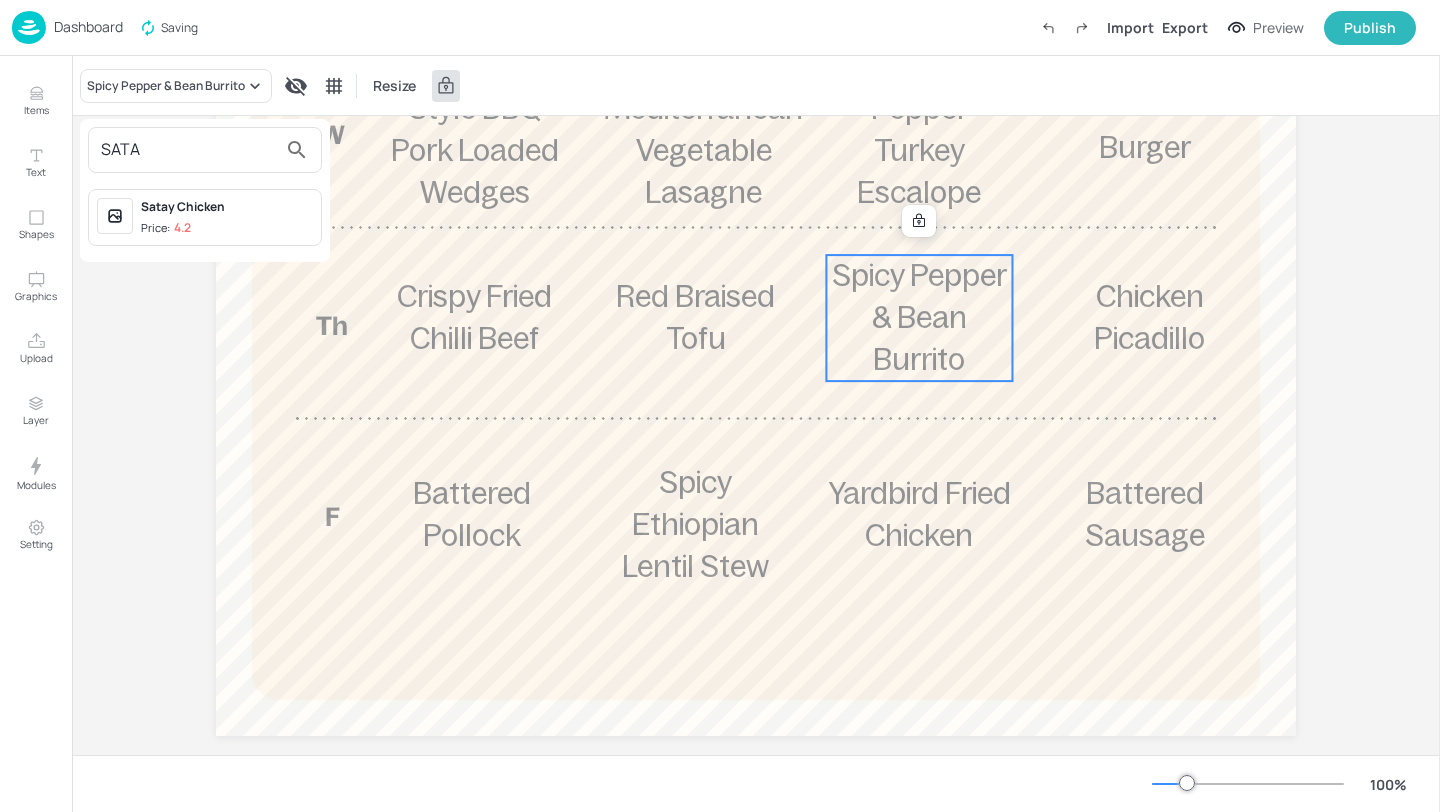 type on "SATA" 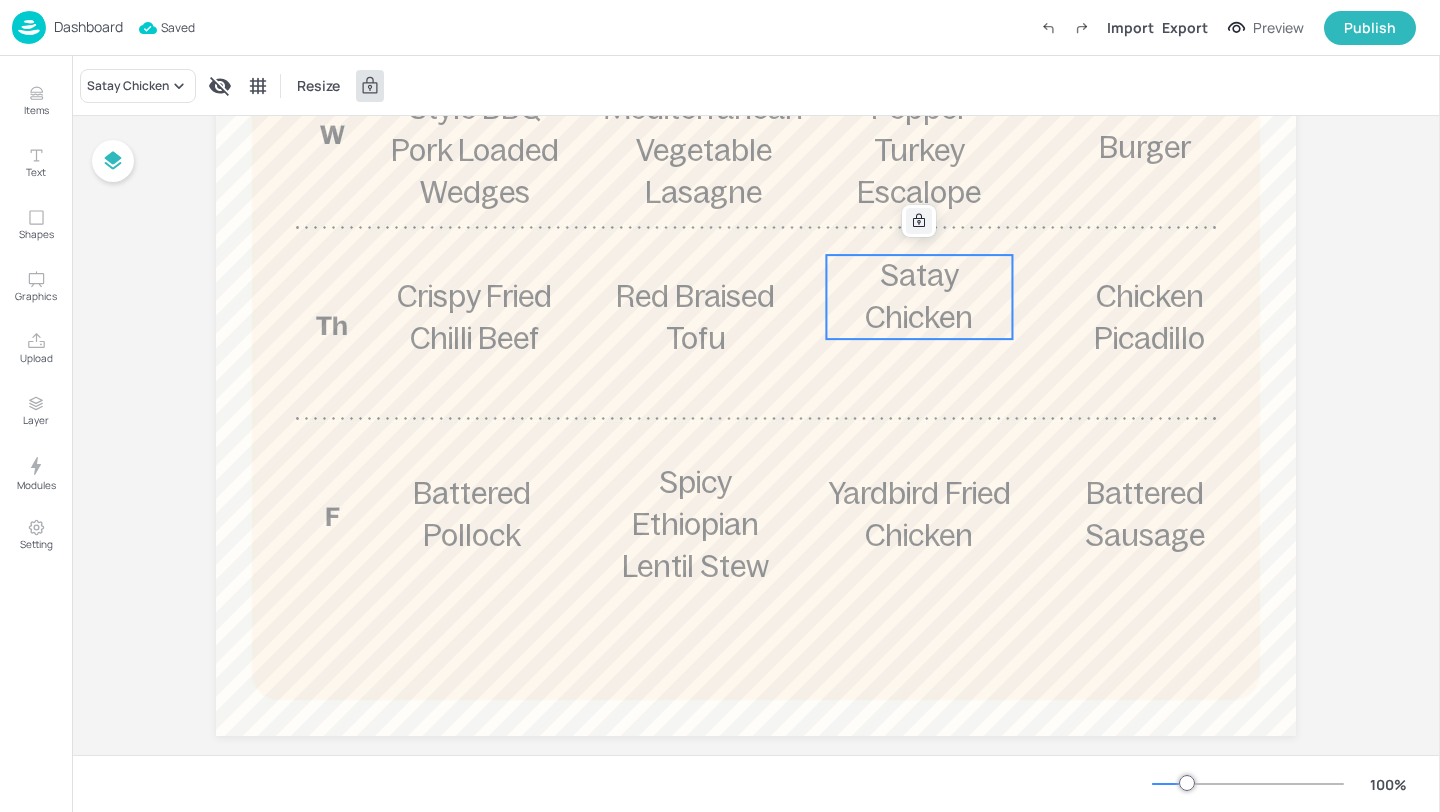 click 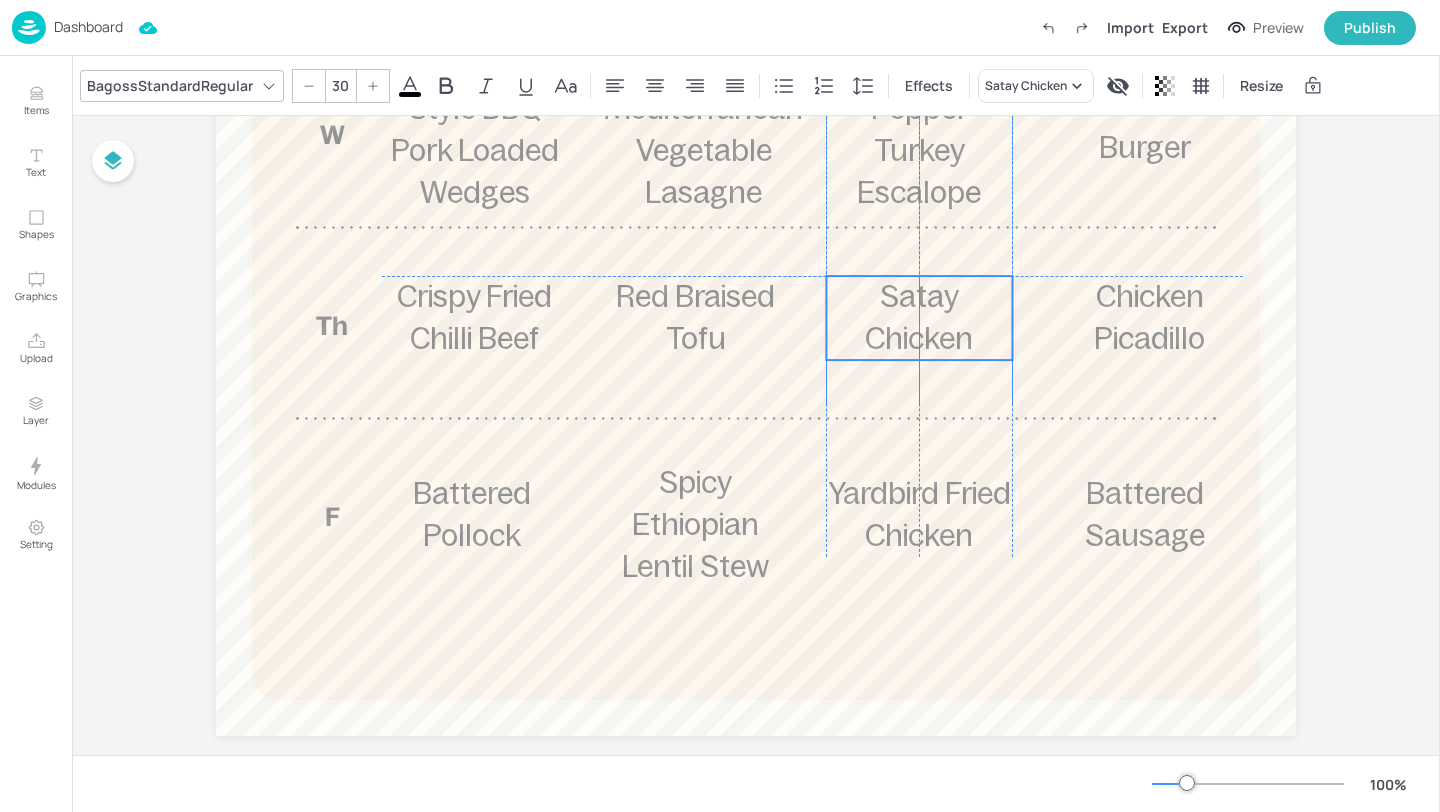 drag, startPoint x: 921, startPoint y: 286, endPoint x: 921, endPoint y: 309, distance: 23 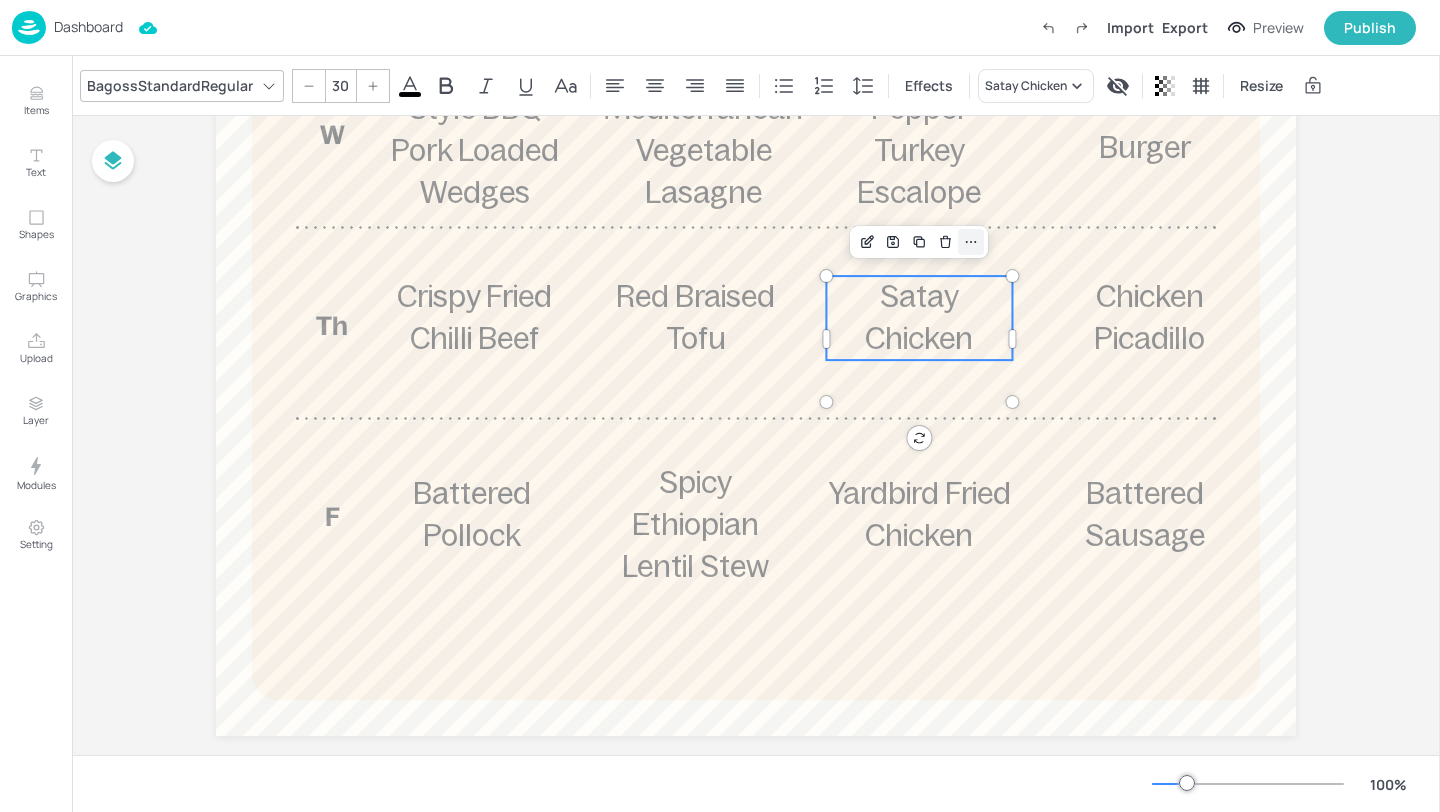 click 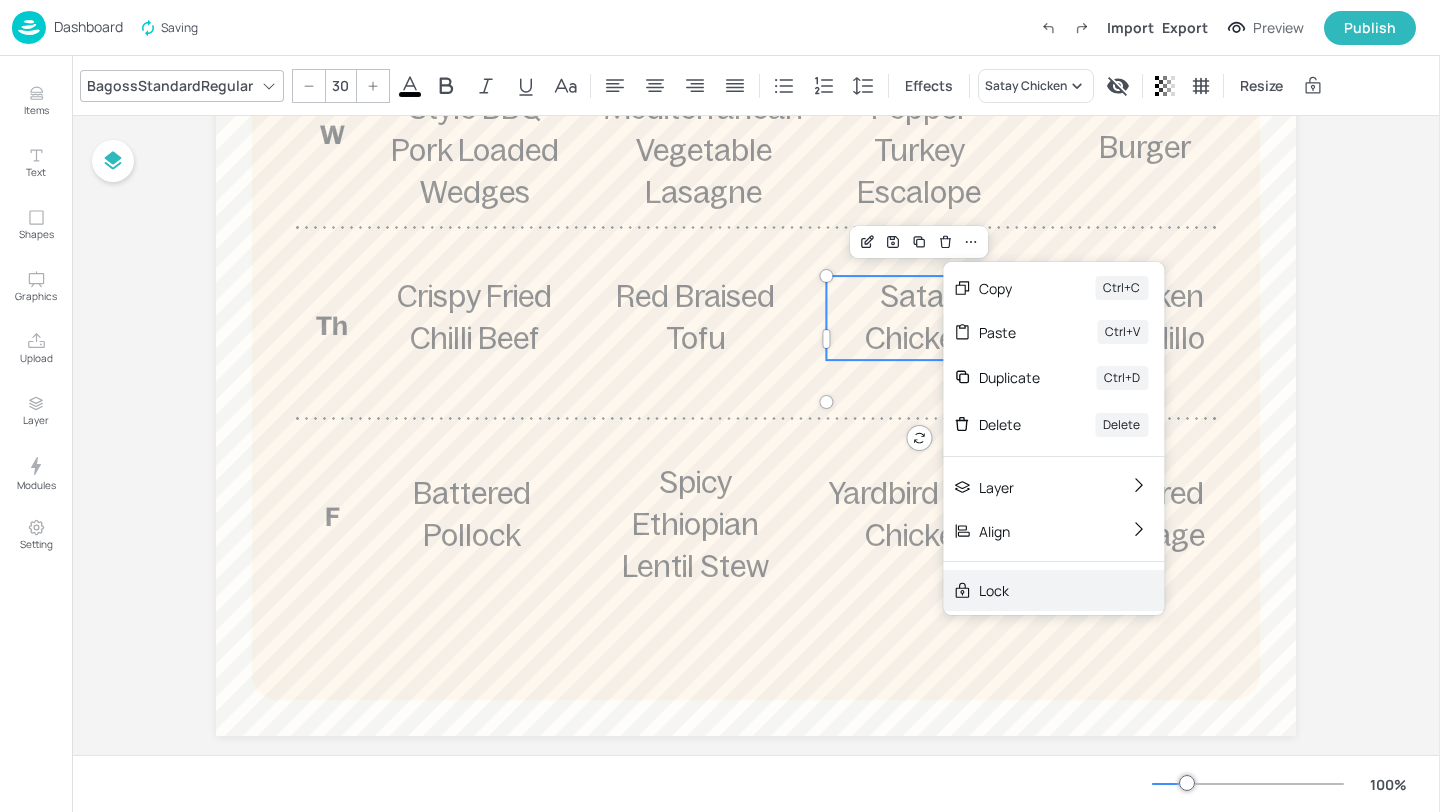 click on "Lock" at bounding box center (1053, 590) 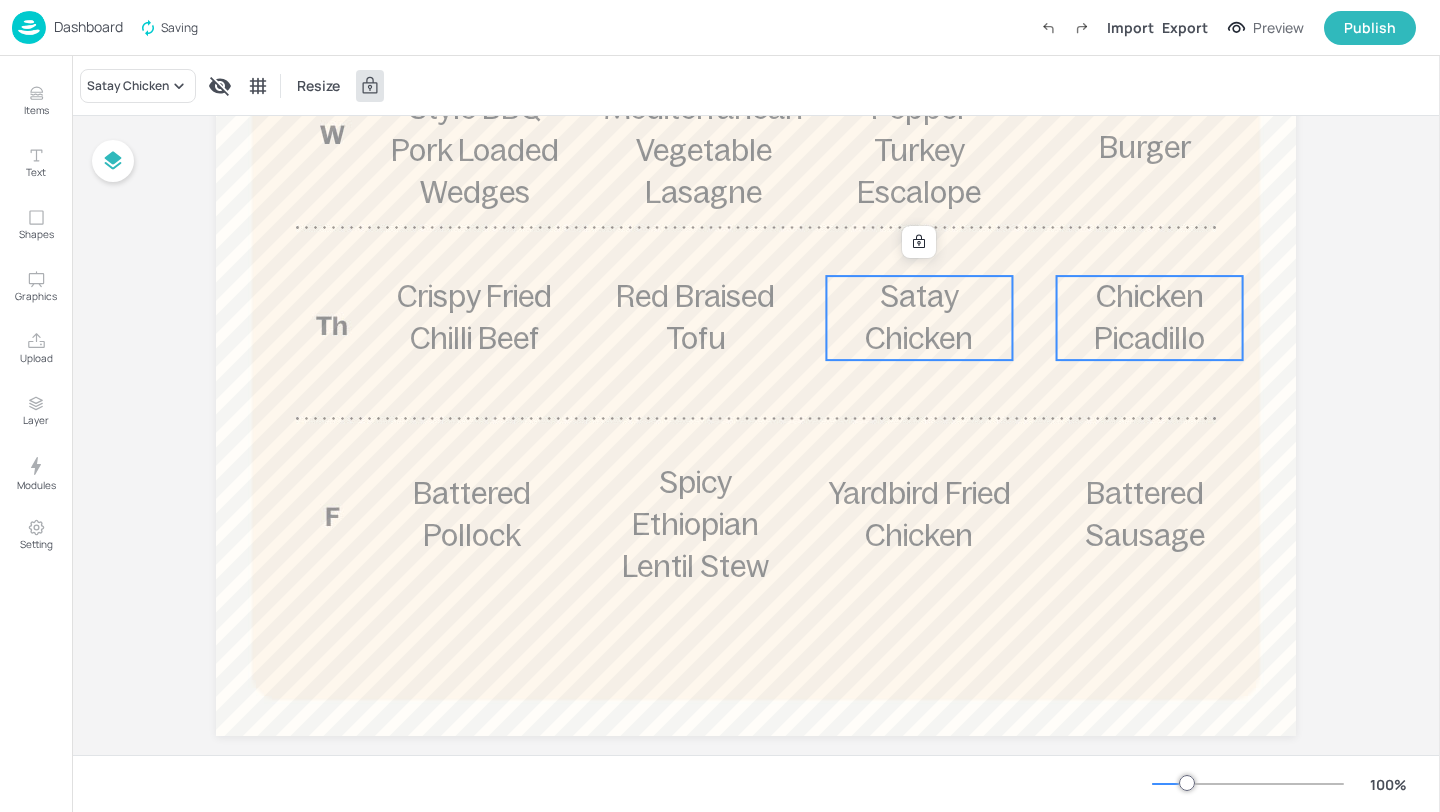 click on "Chicken Picadillo" at bounding box center [1149, 317] 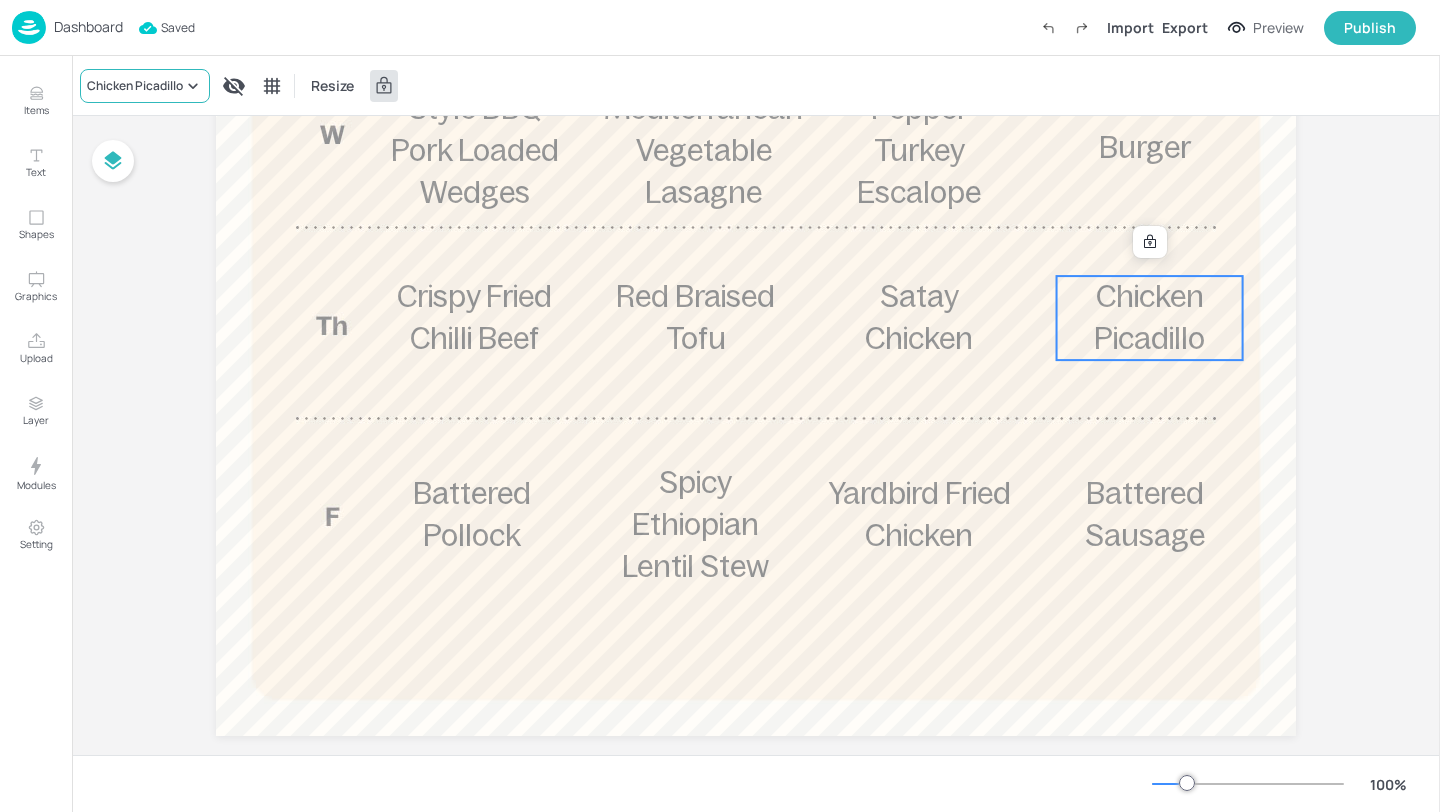 click on "Chicken Picadillo" at bounding box center [135, 86] 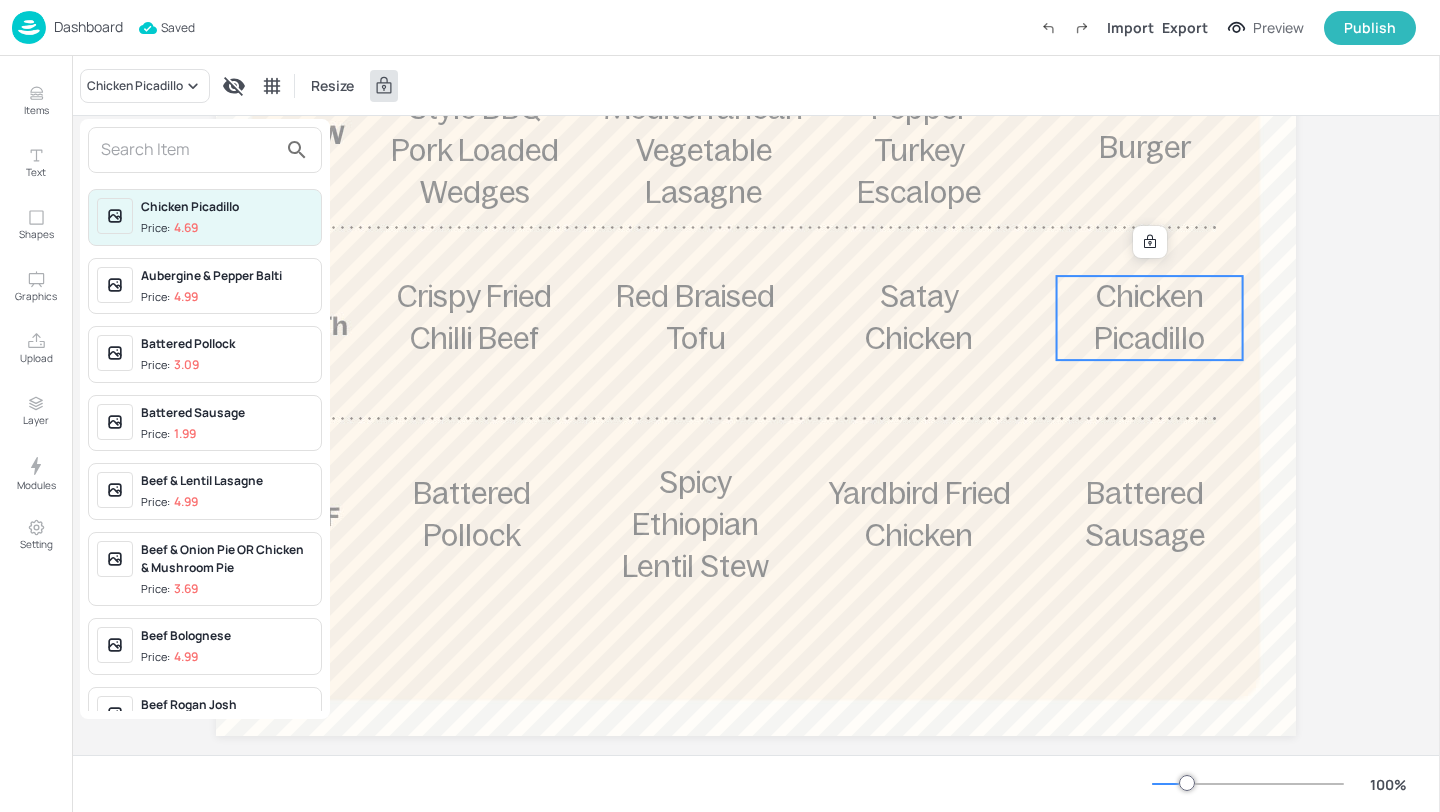 click at bounding box center [189, 150] 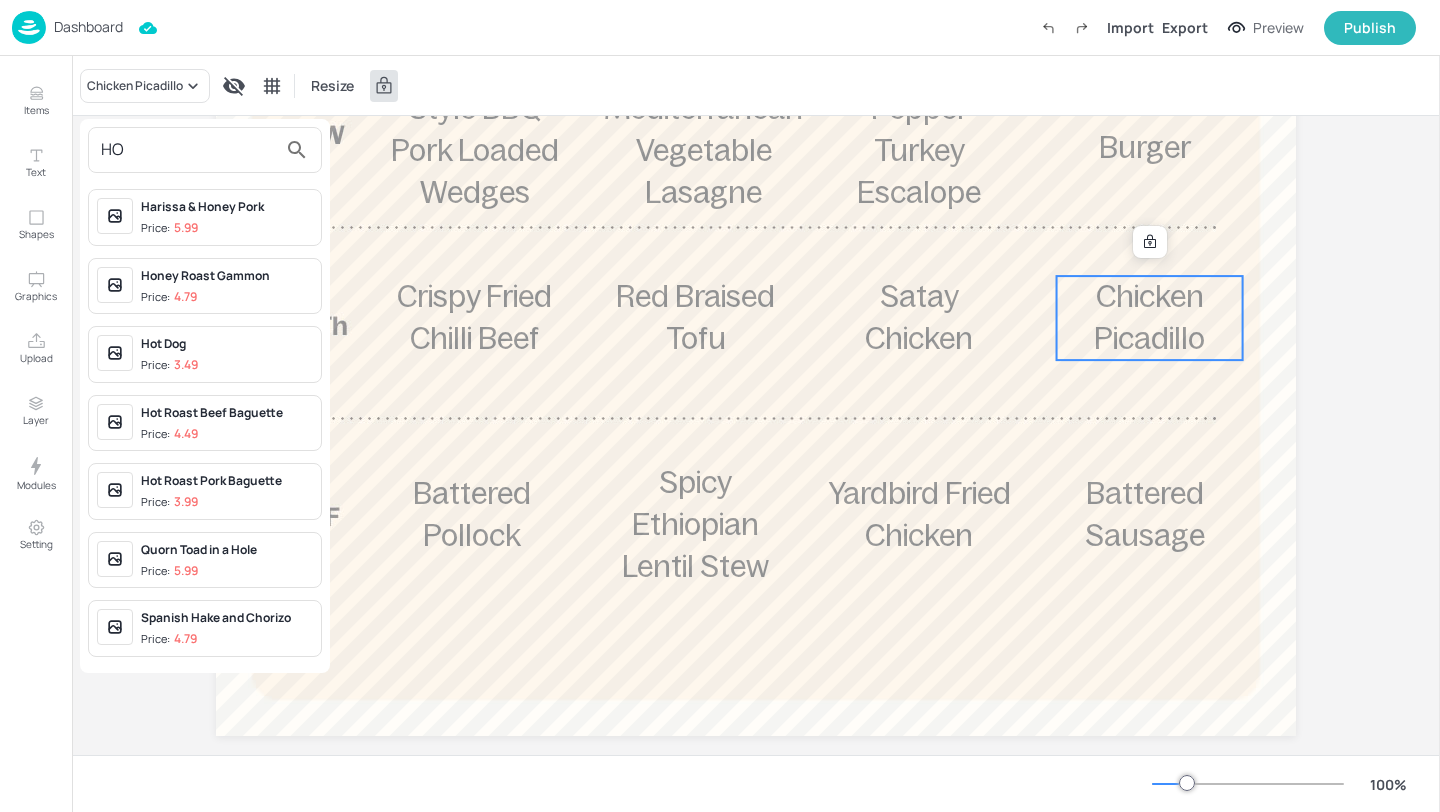 type on "HO" 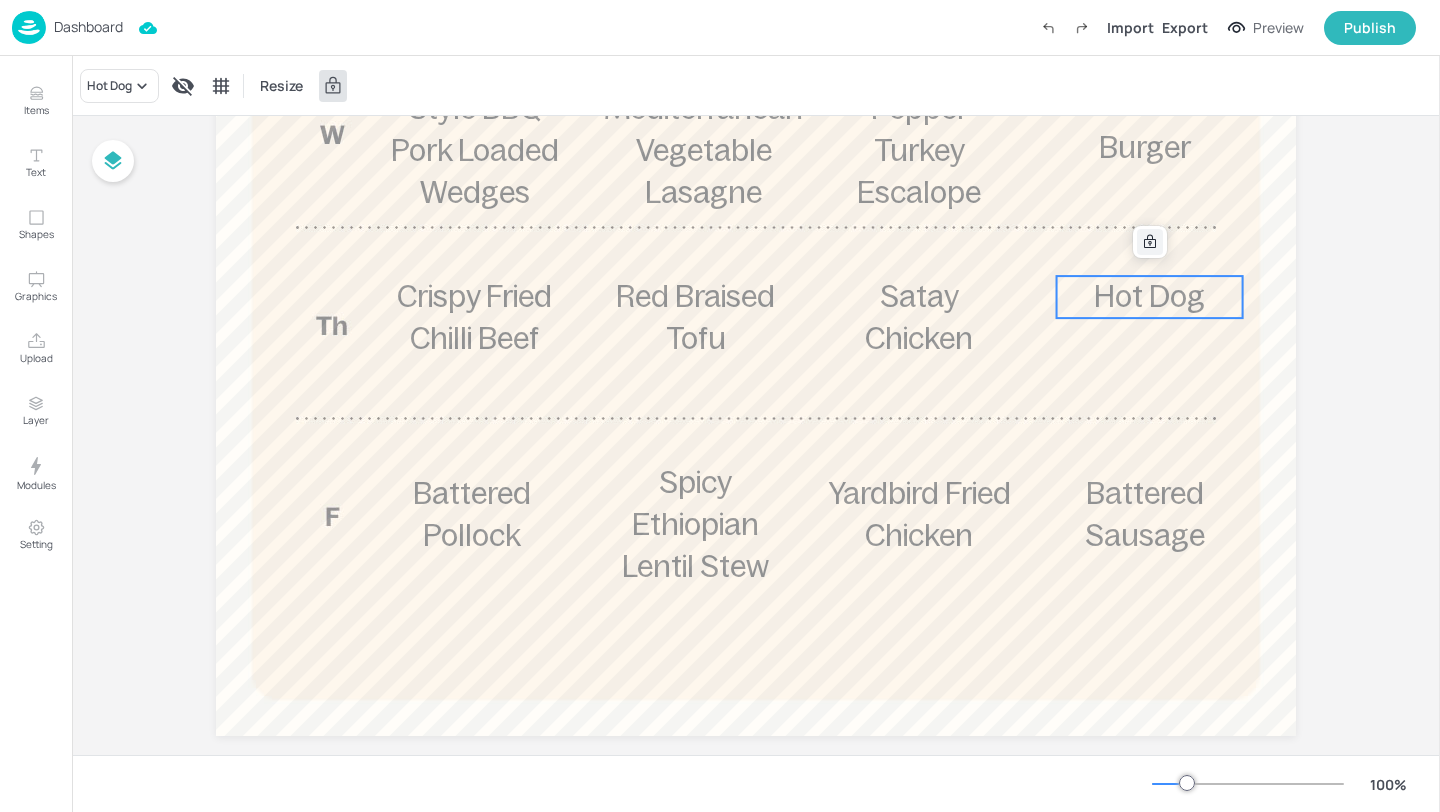 click 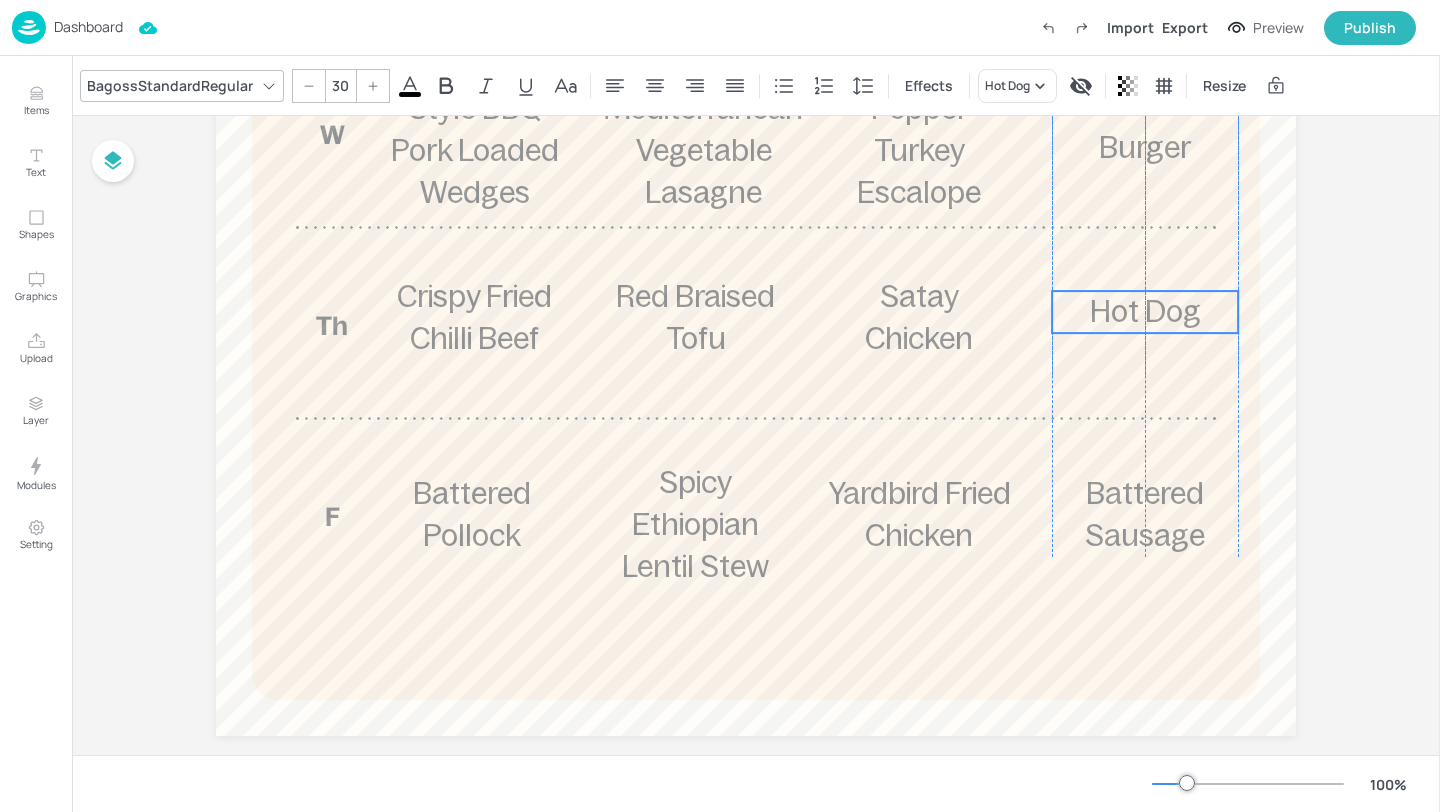 drag, startPoint x: 1133, startPoint y: 284, endPoint x: 1128, endPoint y: 299, distance: 15.811388 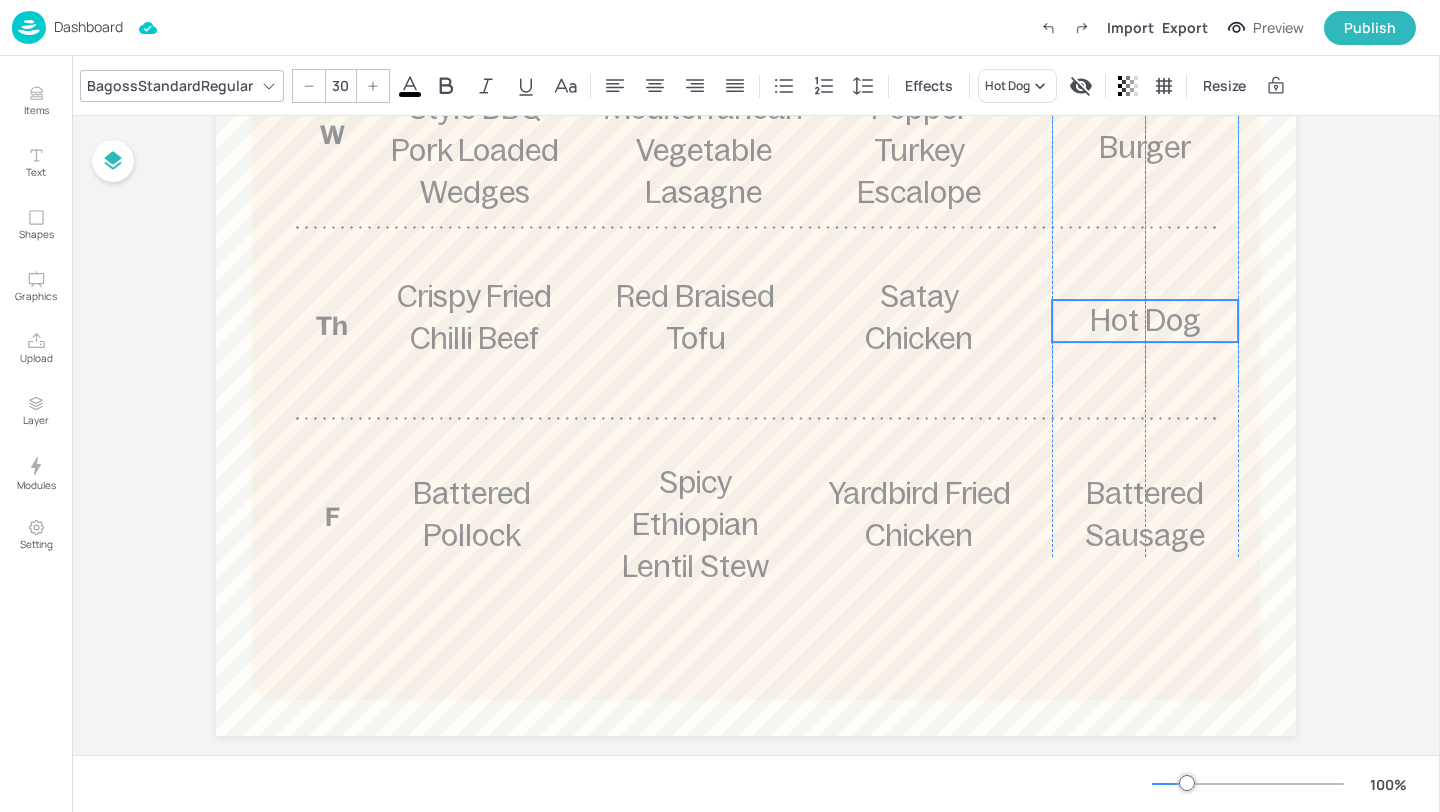 click on "Hot Dog" at bounding box center (1145, 320) 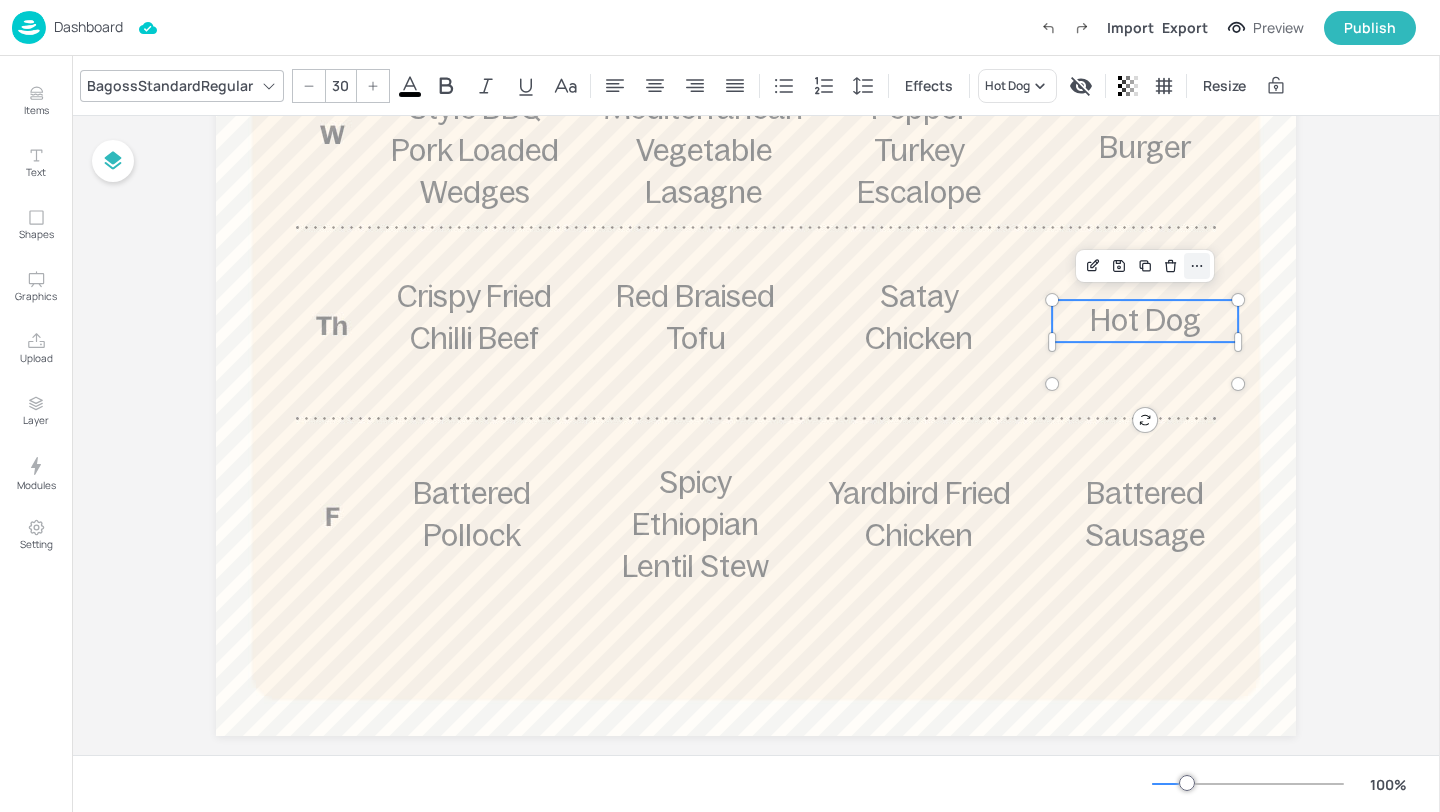 click at bounding box center [1145, 266] 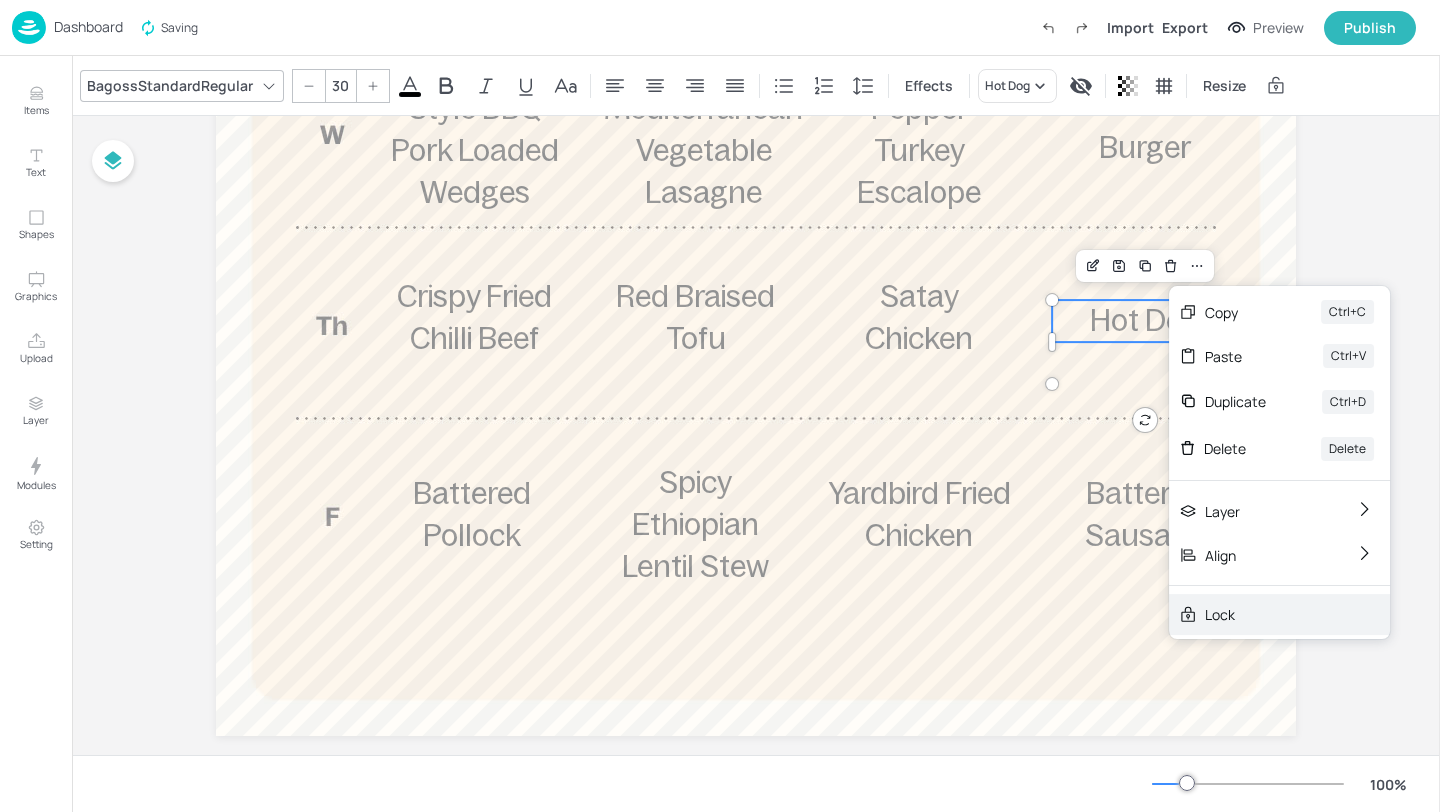 click on "Lock" at bounding box center (1279, 614) 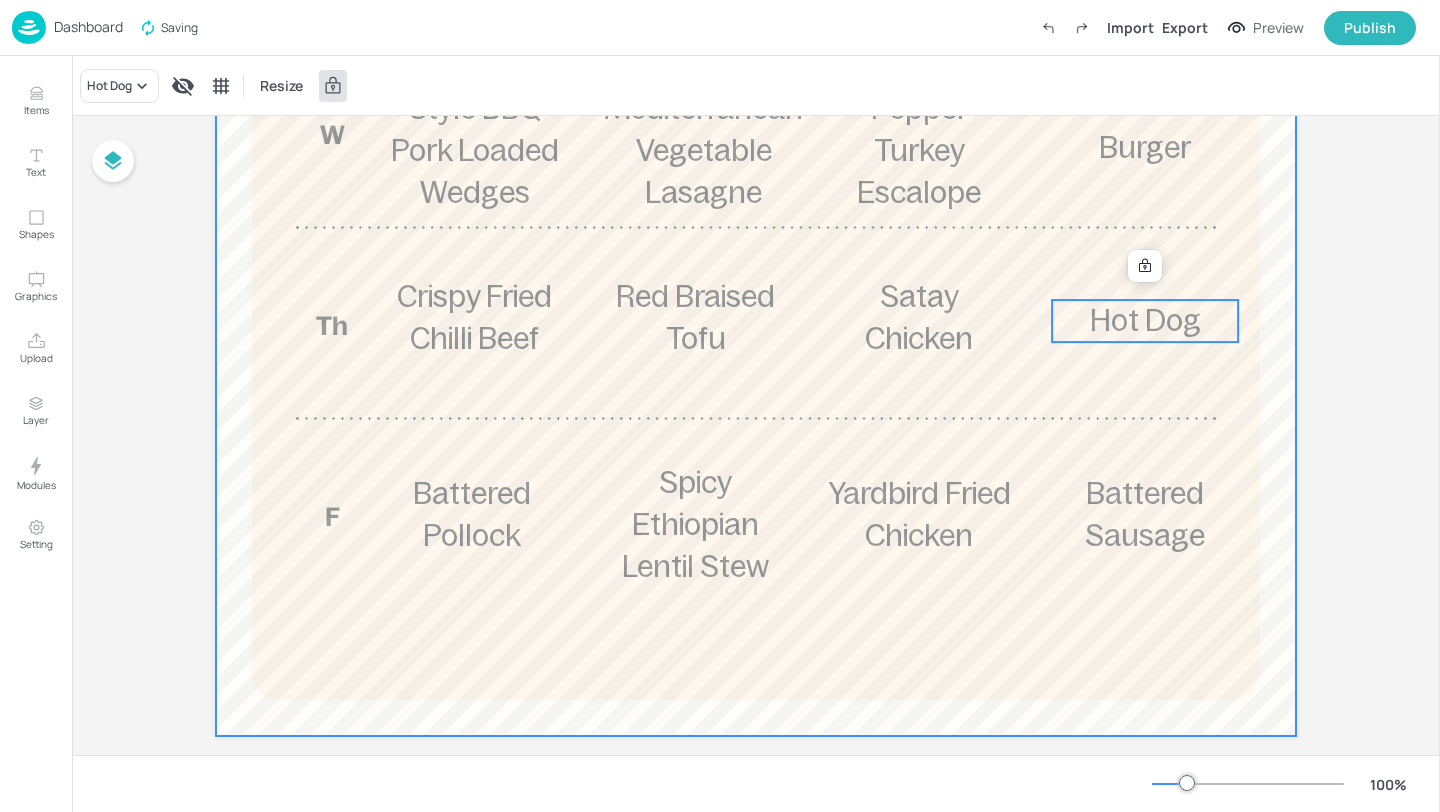 scroll, scrollTop: 787, scrollLeft: 0, axis: vertical 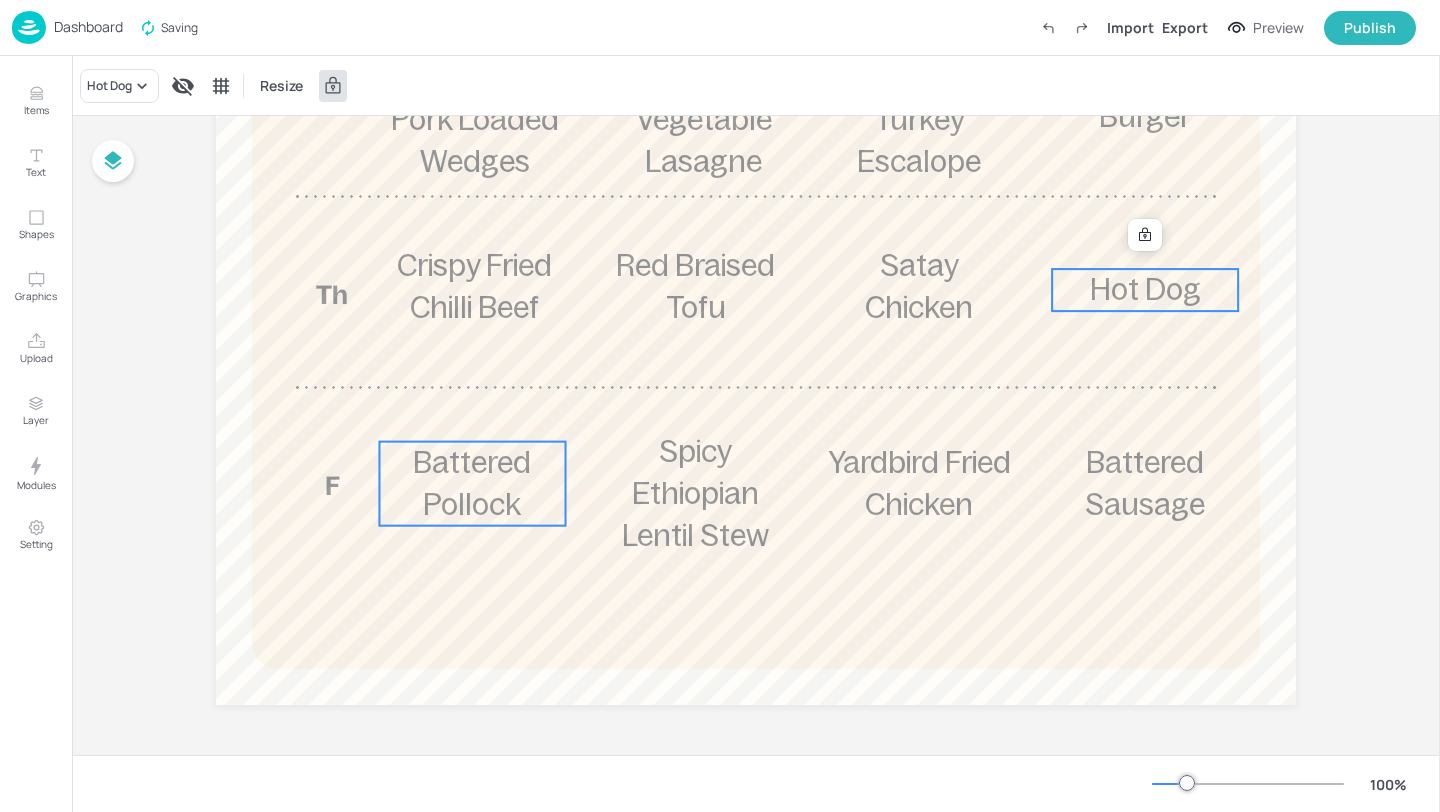 click on "Battered Pollock" at bounding box center [472, 483] 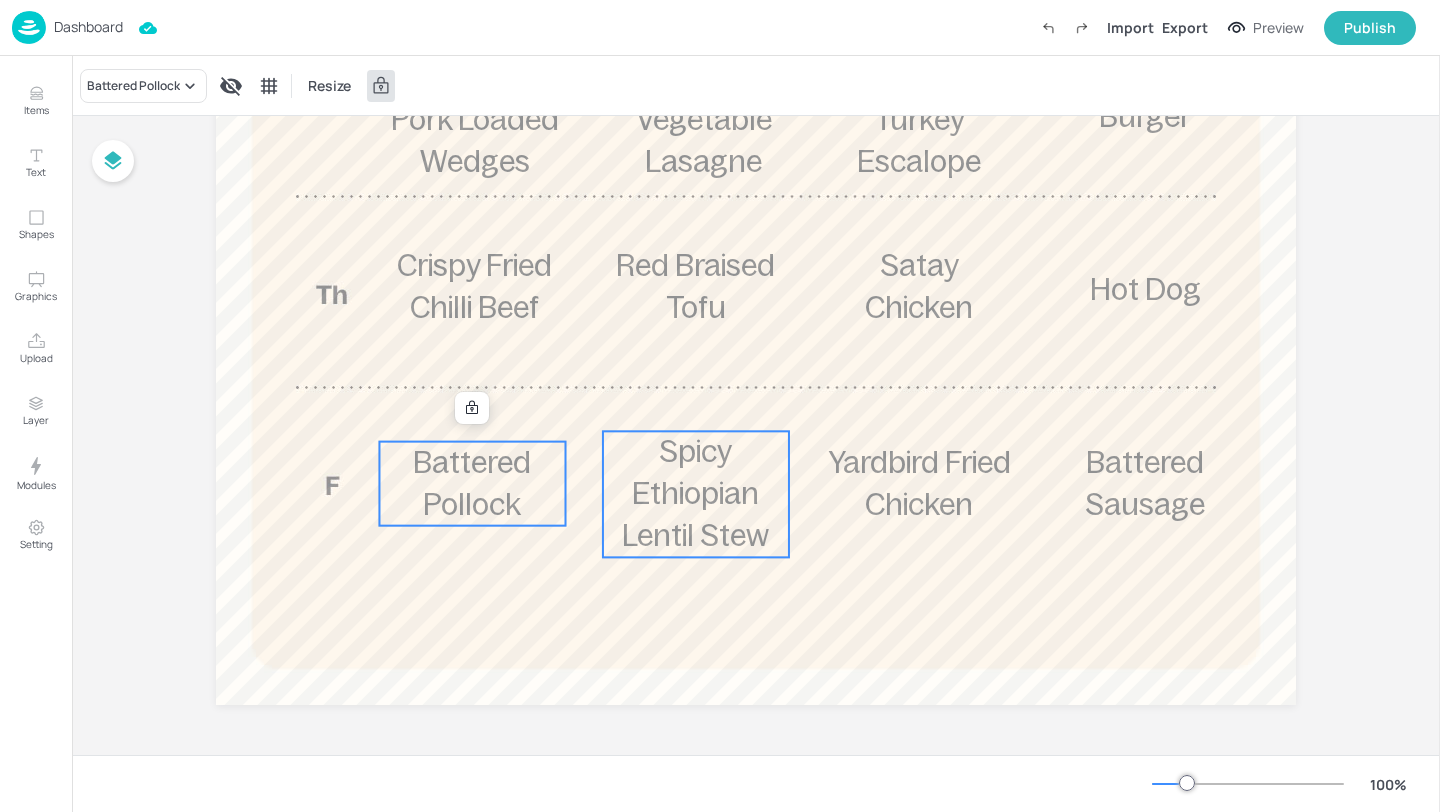 click on "Spicy Ethiopian Lentil Stew" at bounding box center [695, 493] 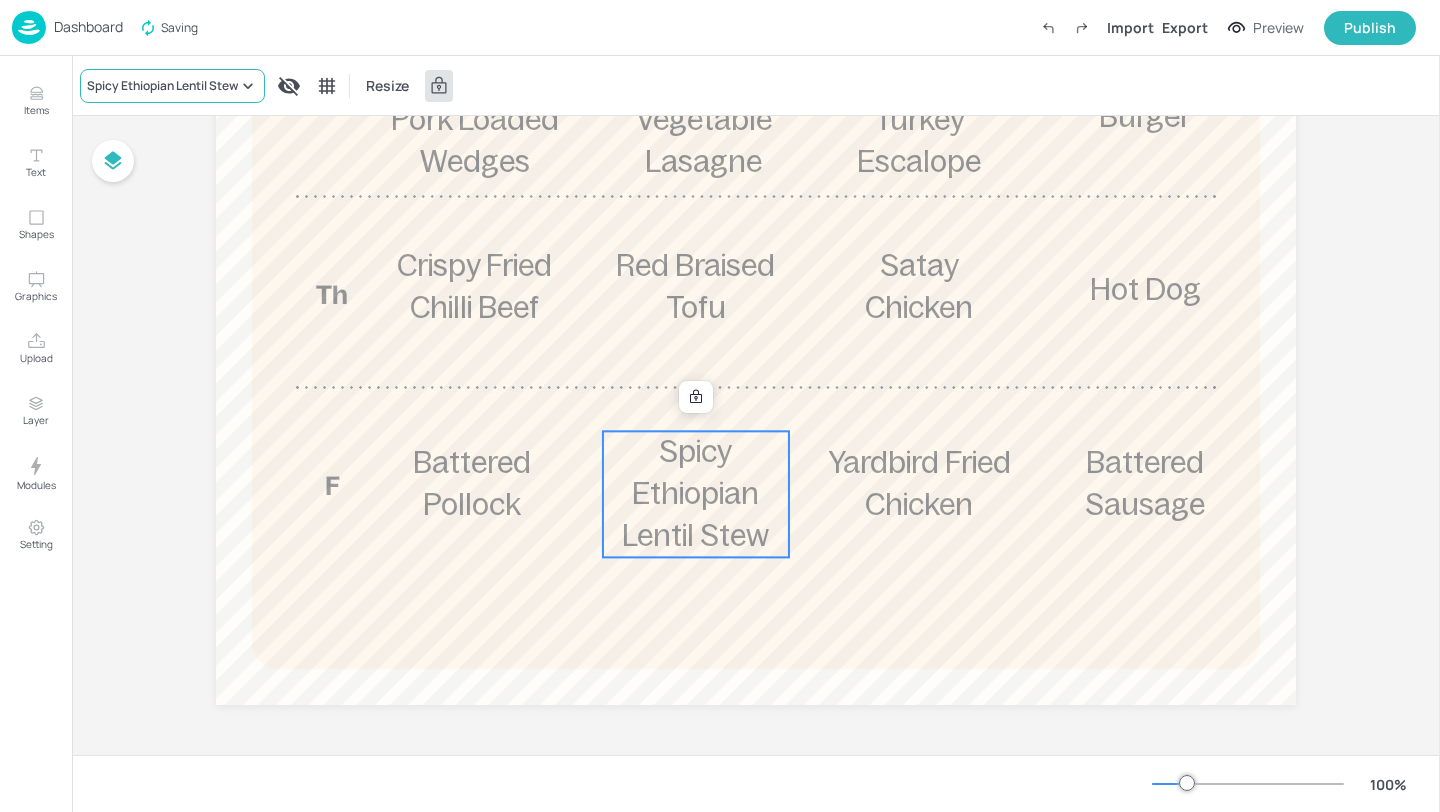 click on "Spicy Ethiopian Lentil Stew" at bounding box center (162, 86) 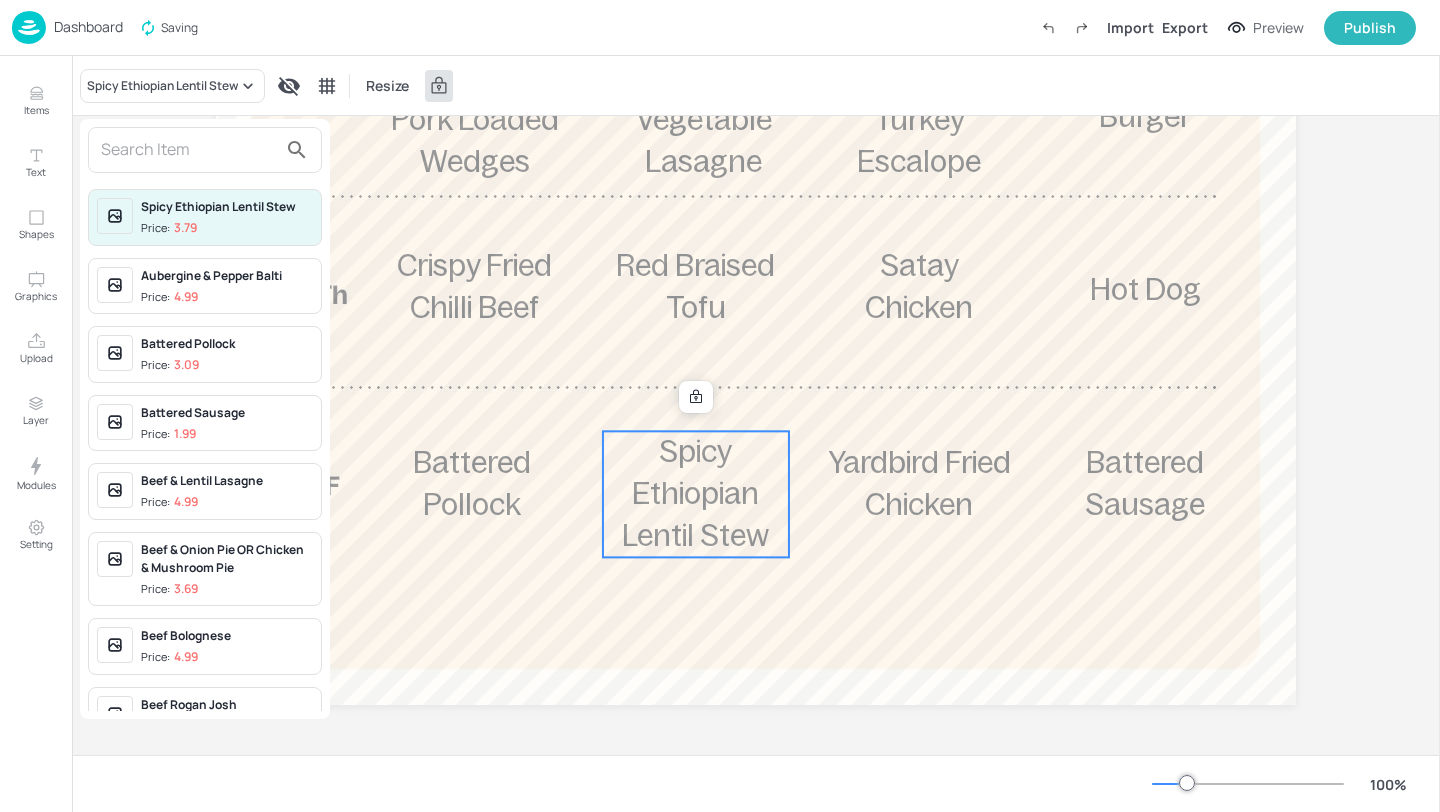 click at bounding box center [189, 150] 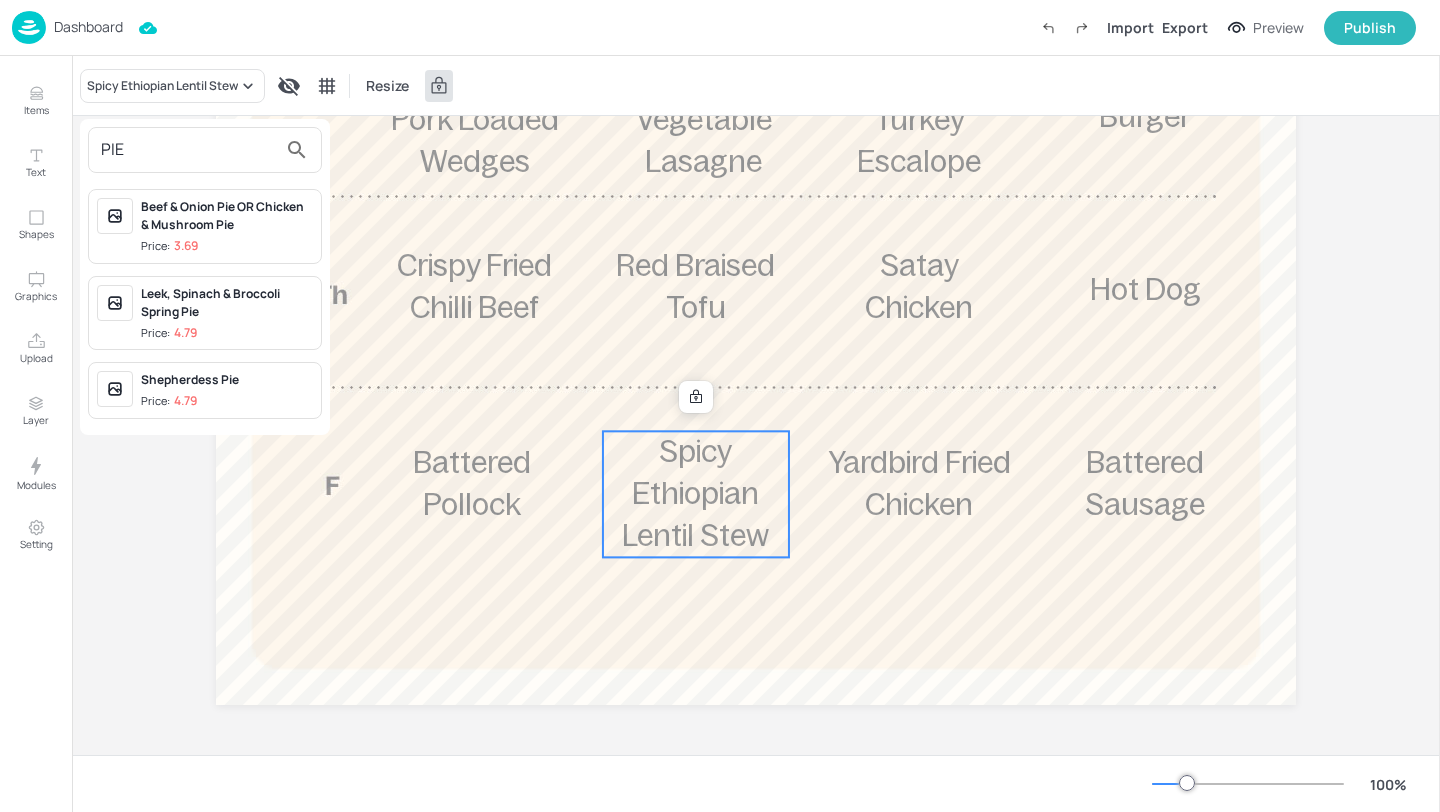 type on "PIE" 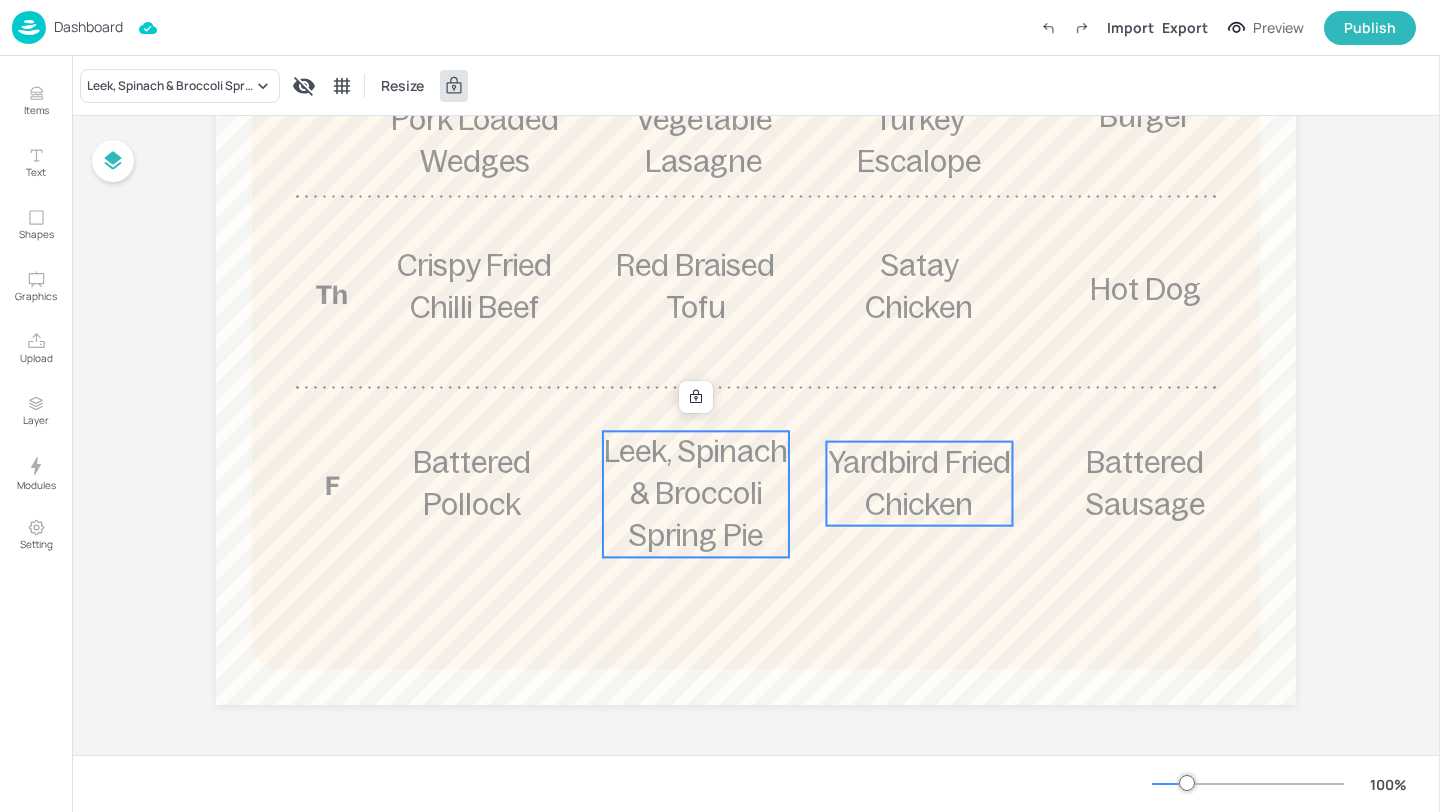 click on "Yardbird Fried Chicken" at bounding box center [919, 483] 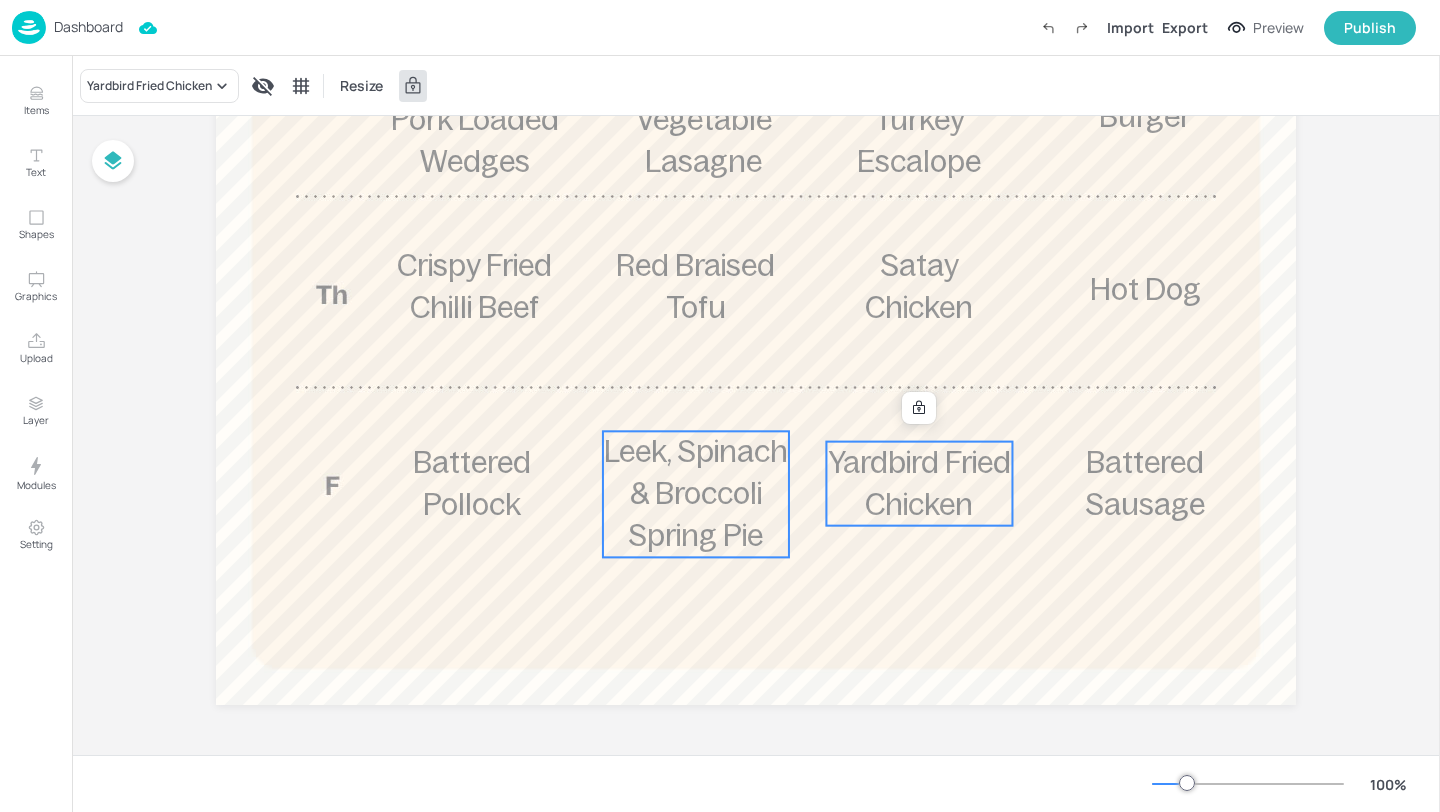 click on "Leek, Spinach & Broccoli Spring Pie" at bounding box center [696, 493] 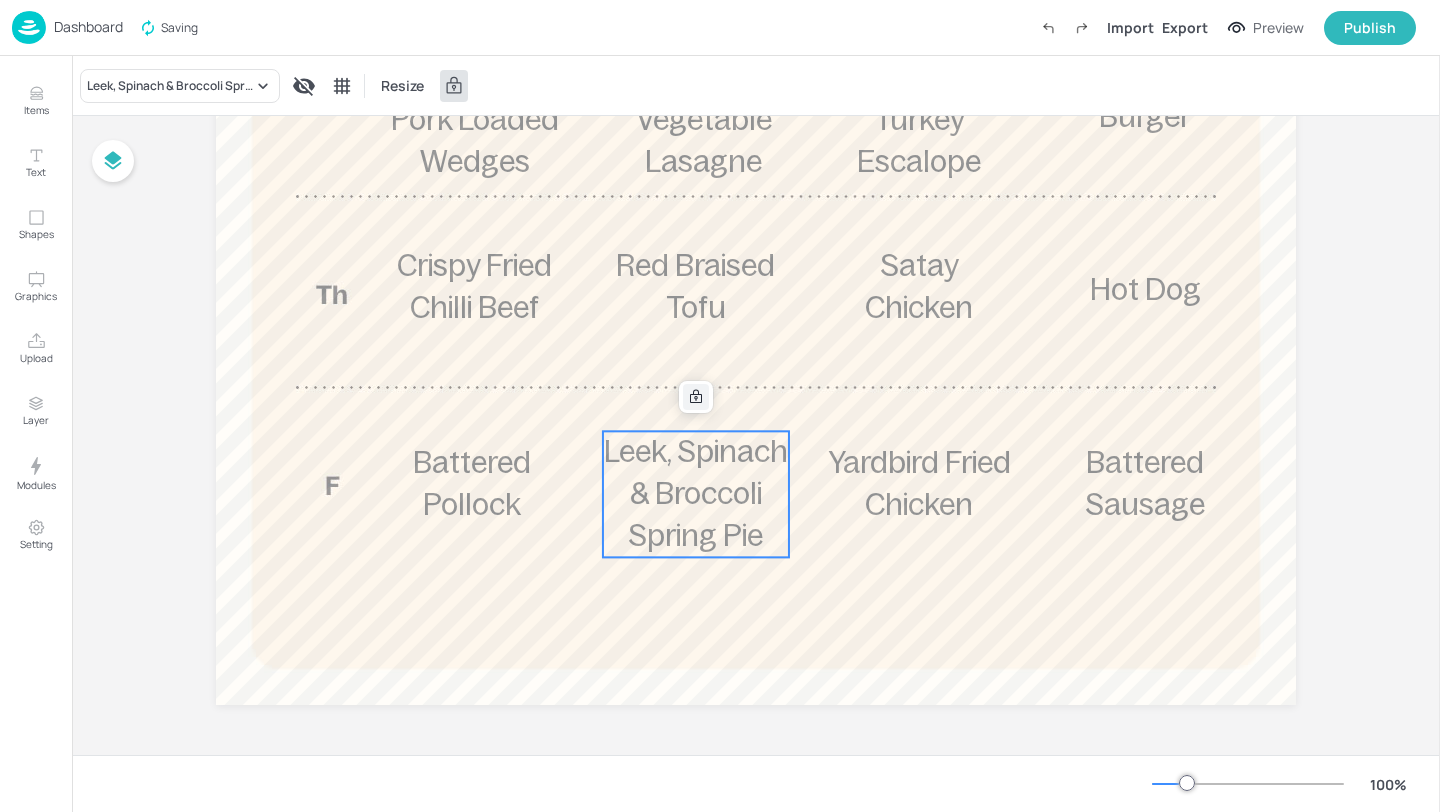 click 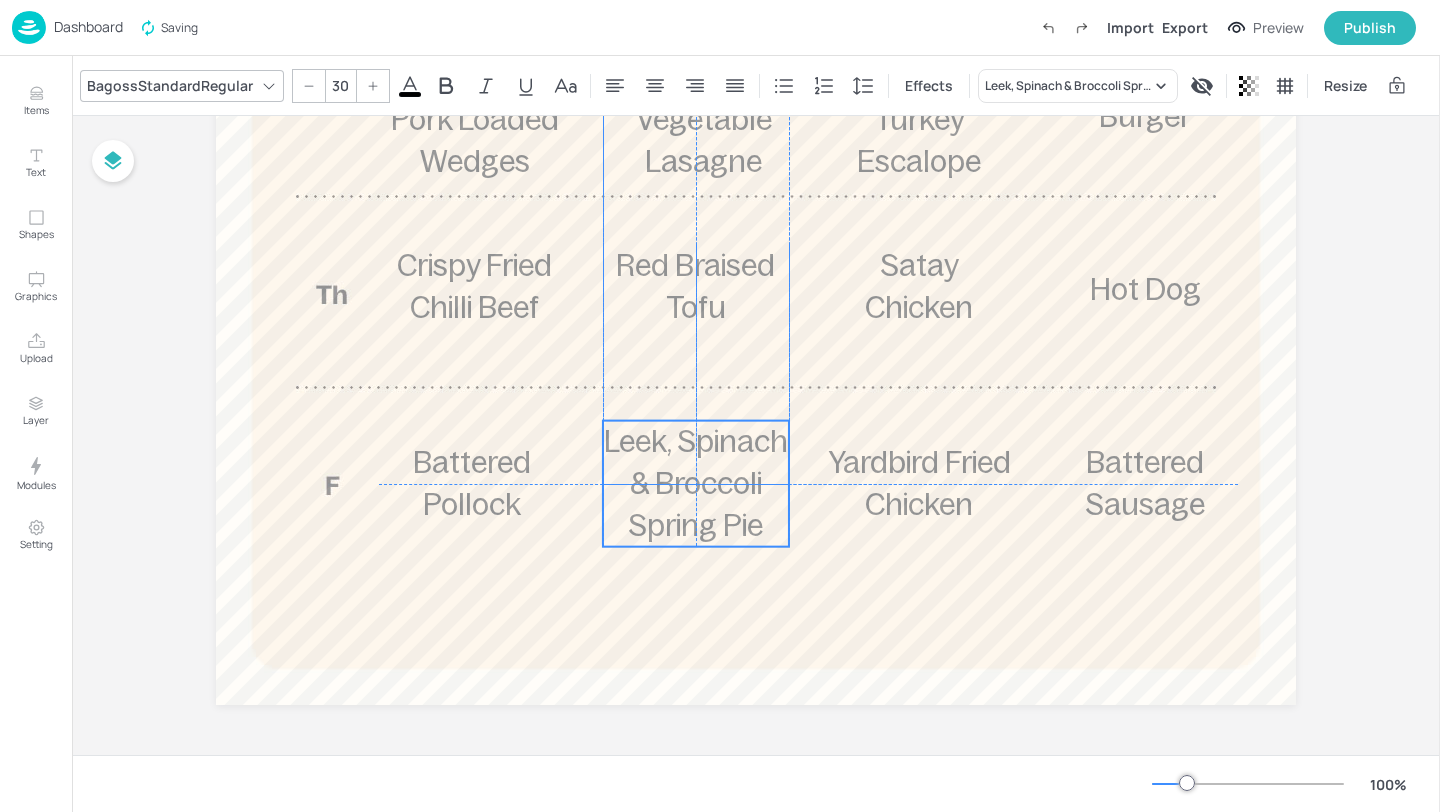 drag, startPoint x: 685, startPoint y: 490, endPoint x: 685, endPoint y: 479, distance: 11 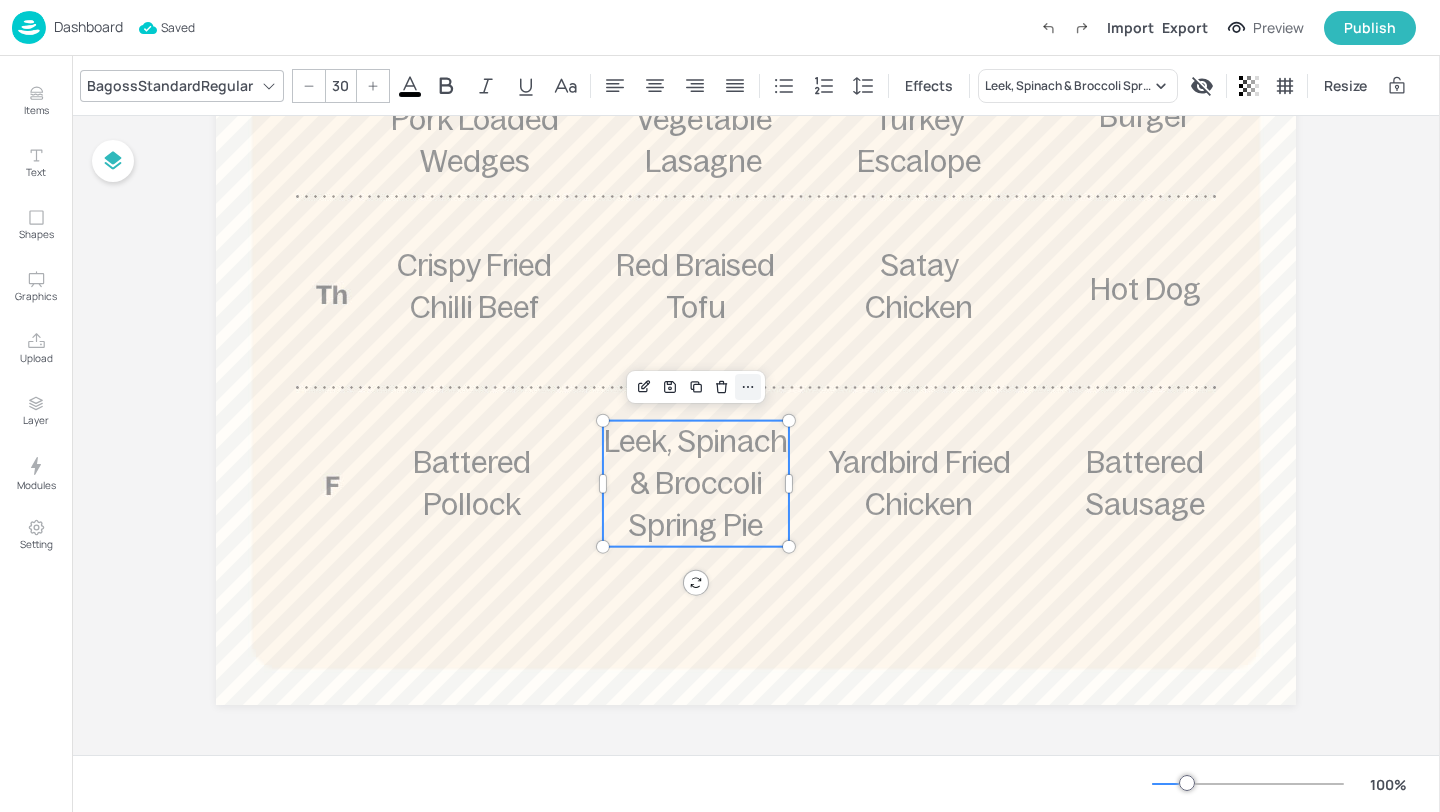 click 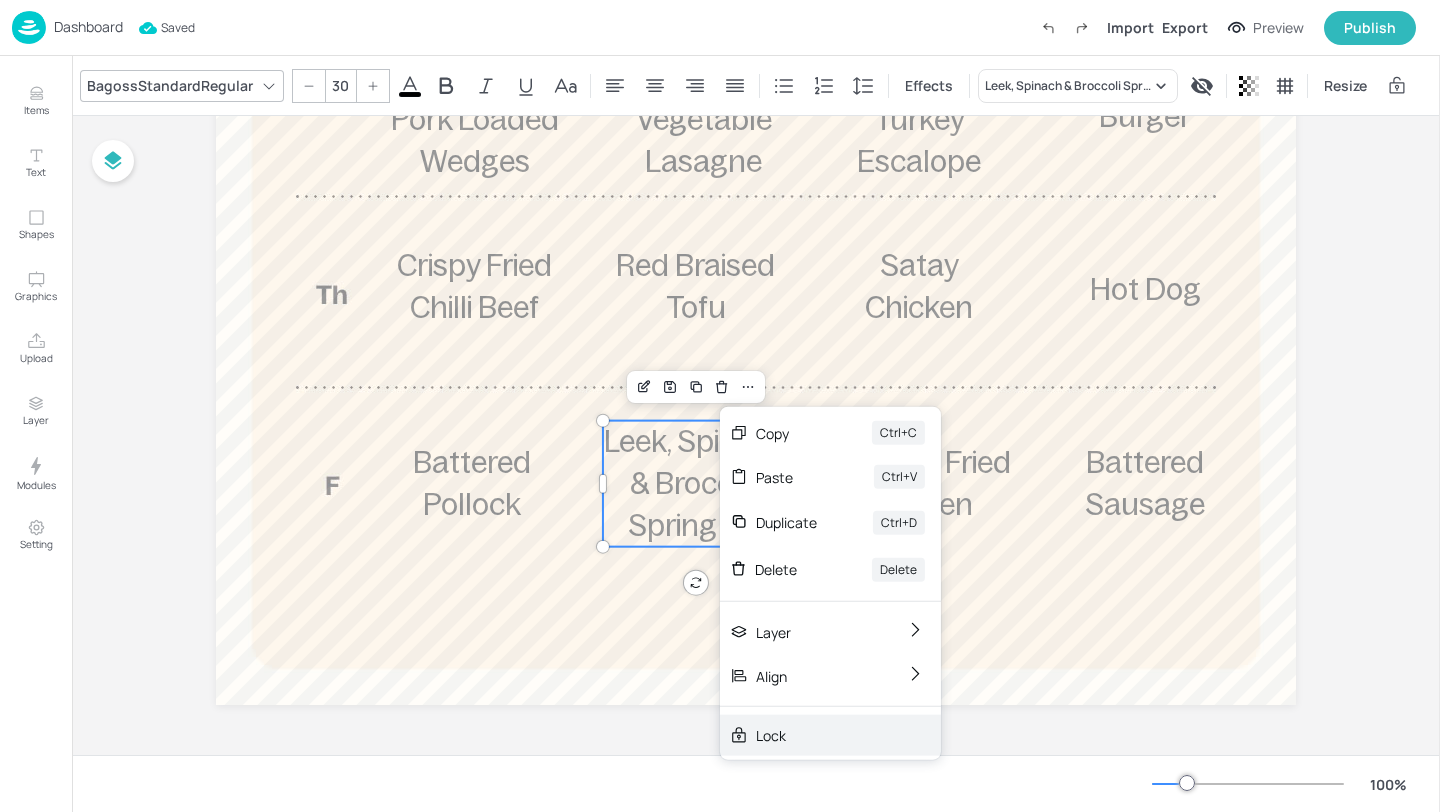 click on "Lock" at bounding box center (830, 735) 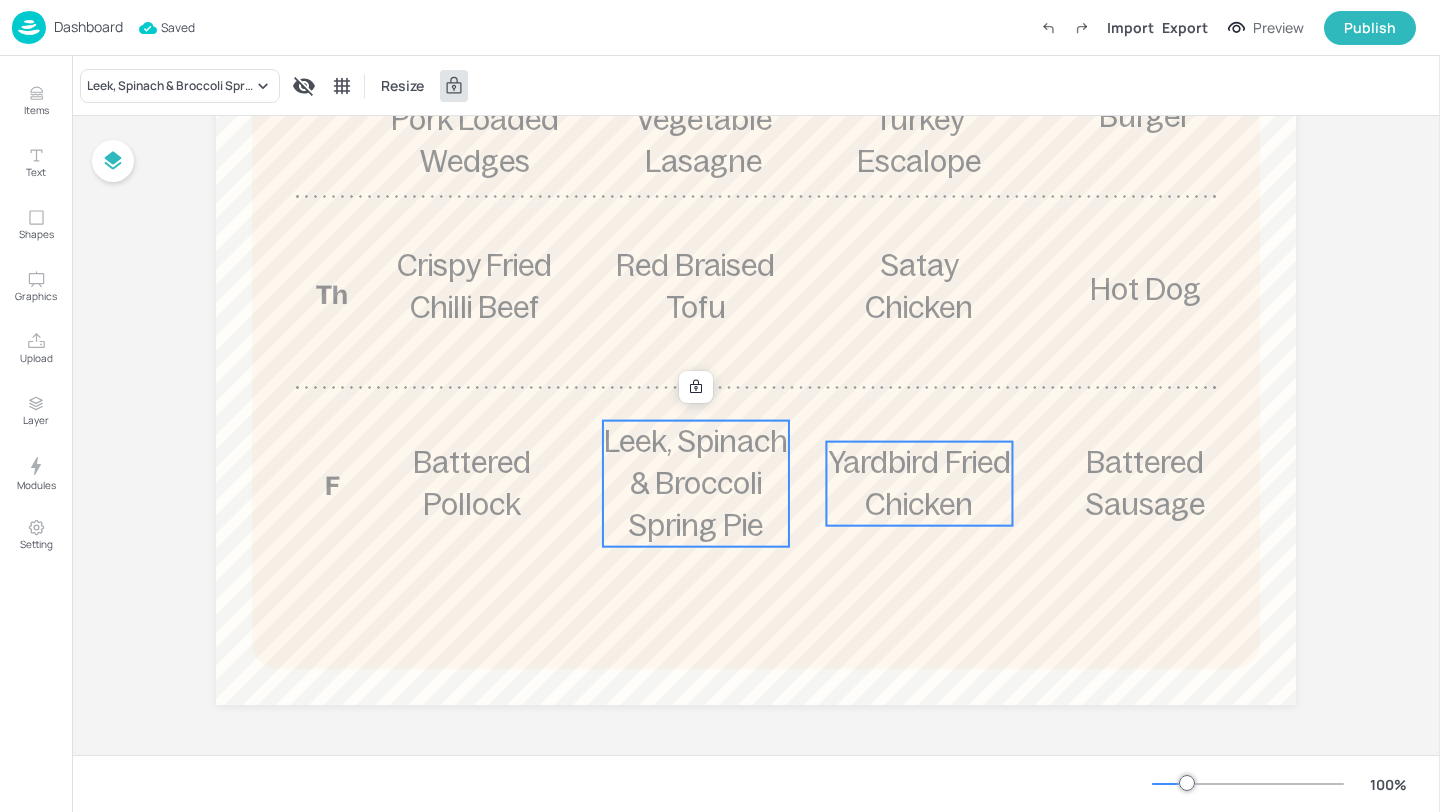 click on "Yardbird Fried Chicken" at bounding box center [919, 483] 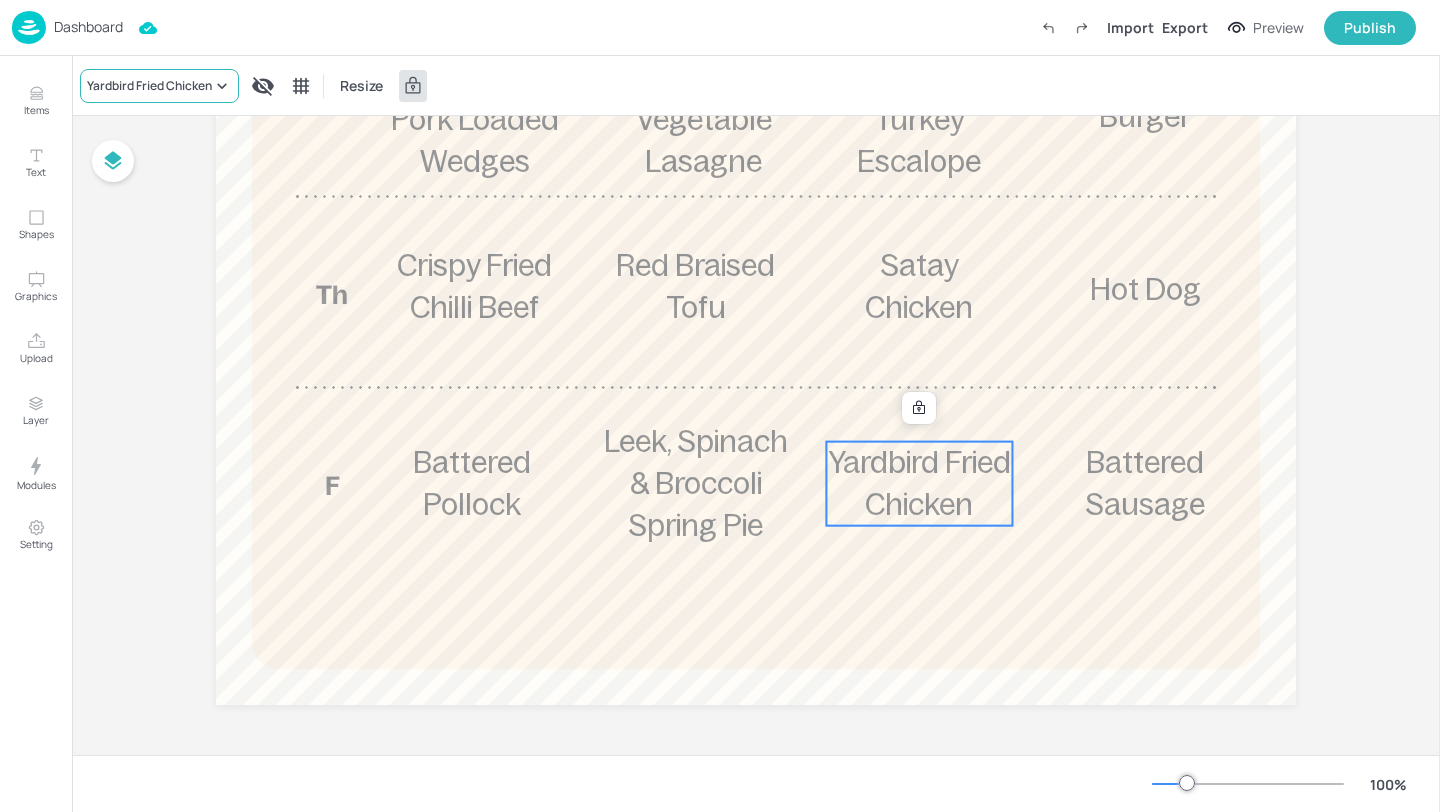 click 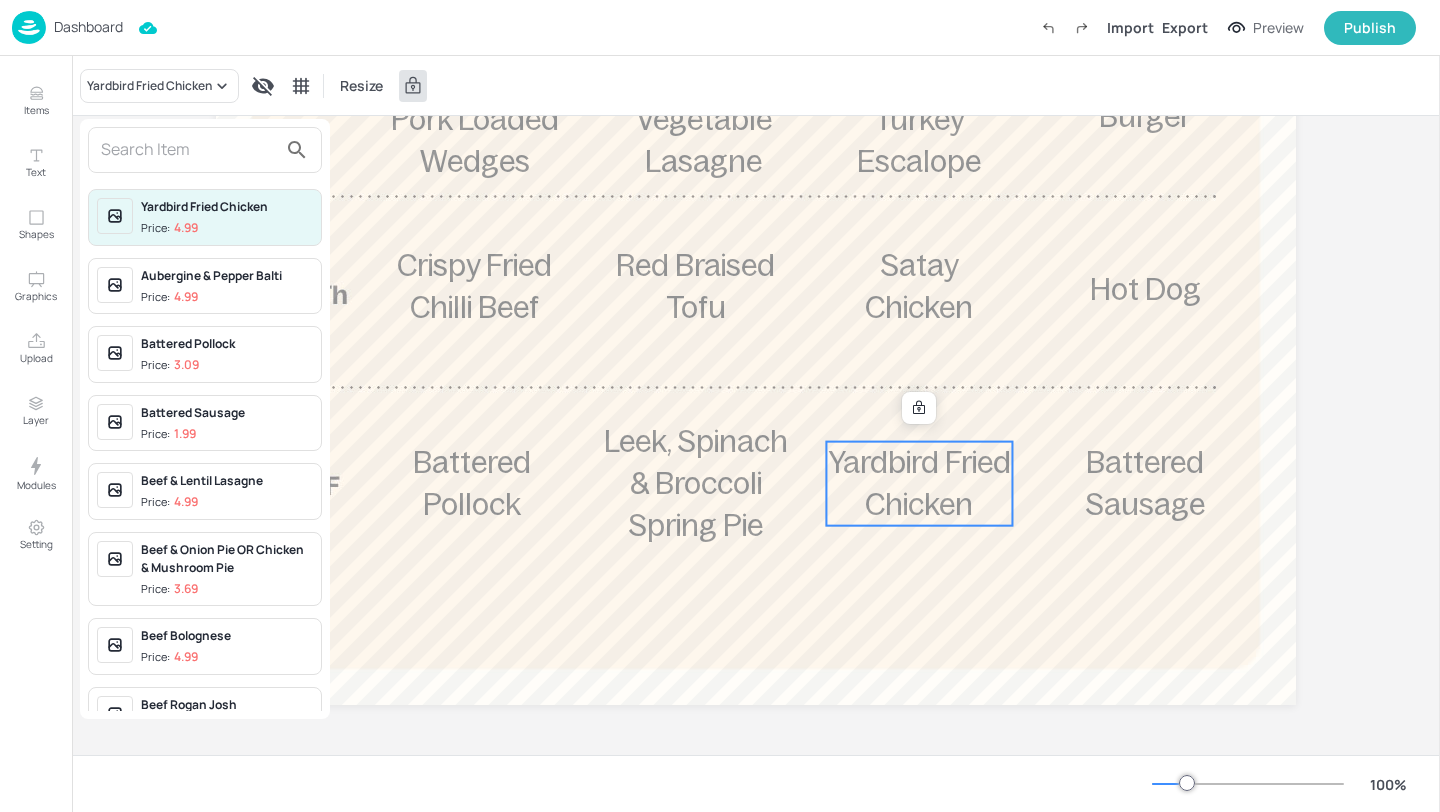 click at bounding box center (189, 150) 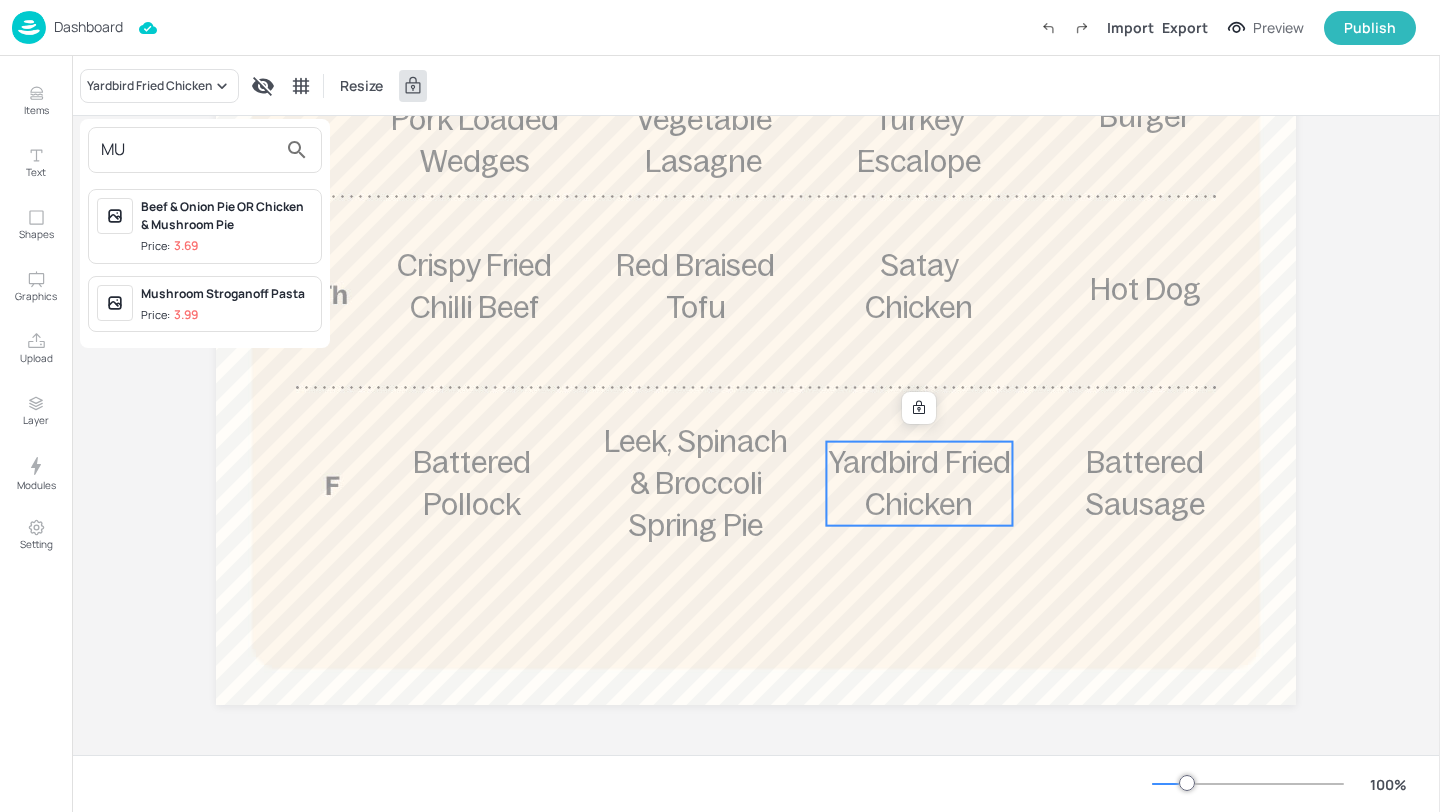 type on "MU" 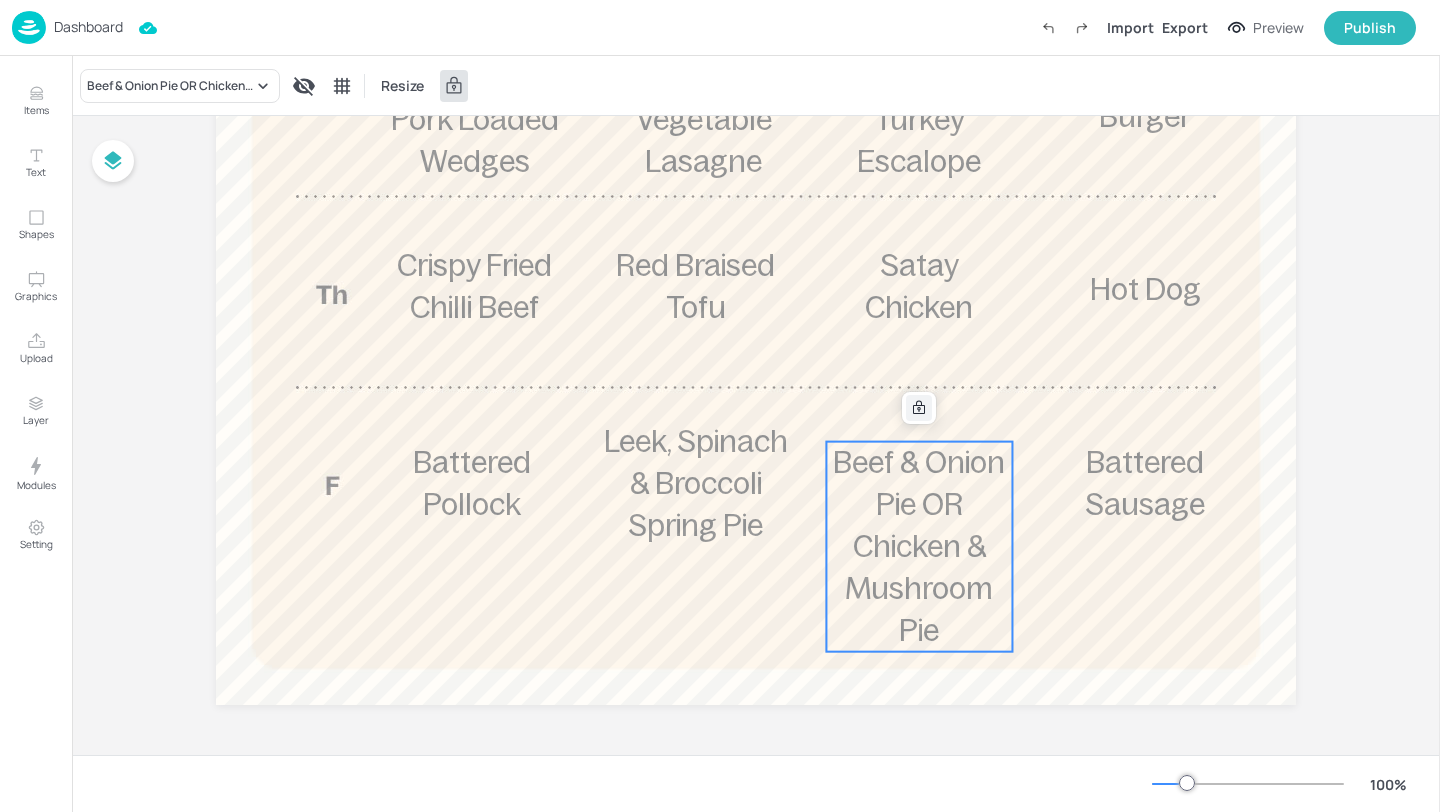 click 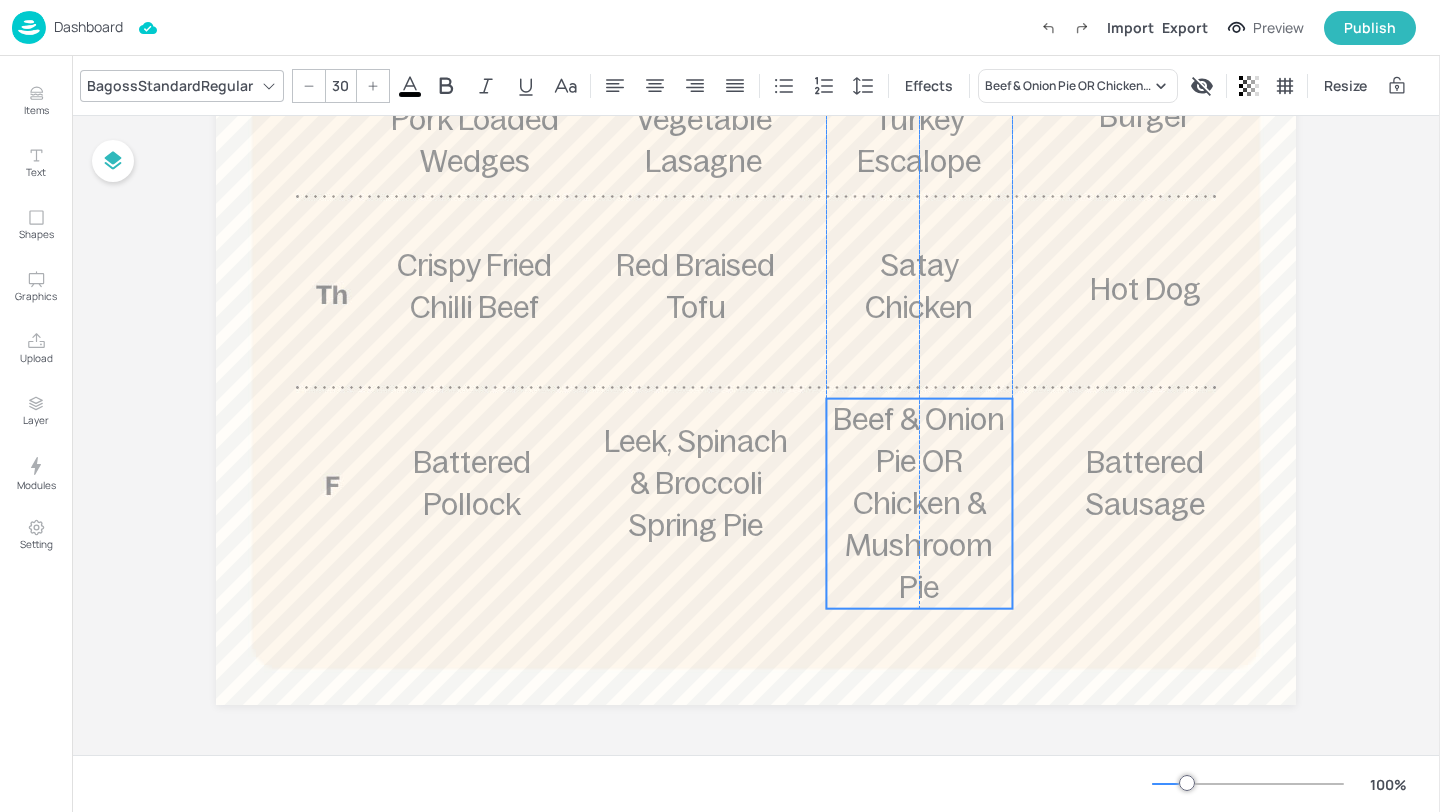 drag, startPoint x: 921, startPoint y: 526, endPoint x: 924, endPoint y: 483, distance: 43.104523 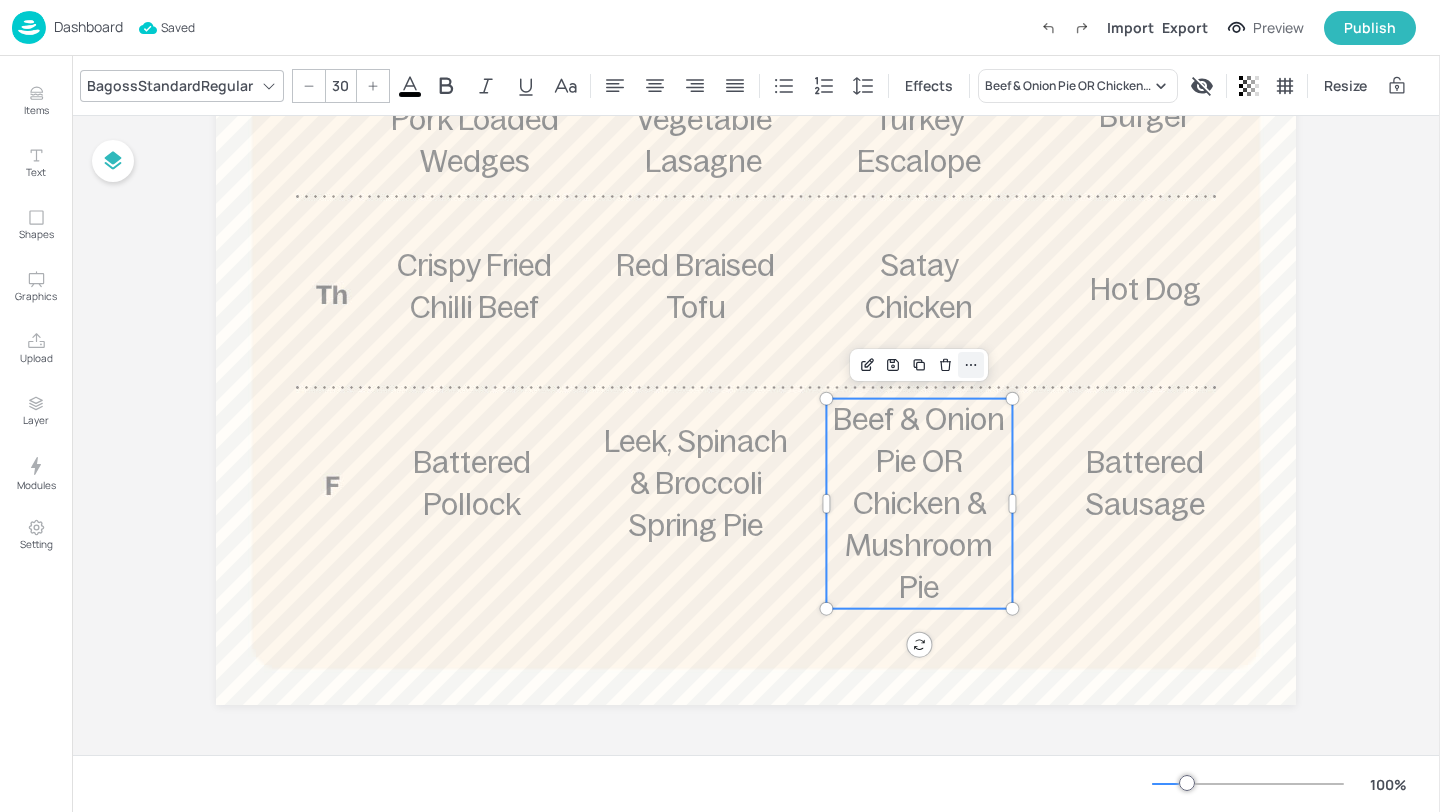 click 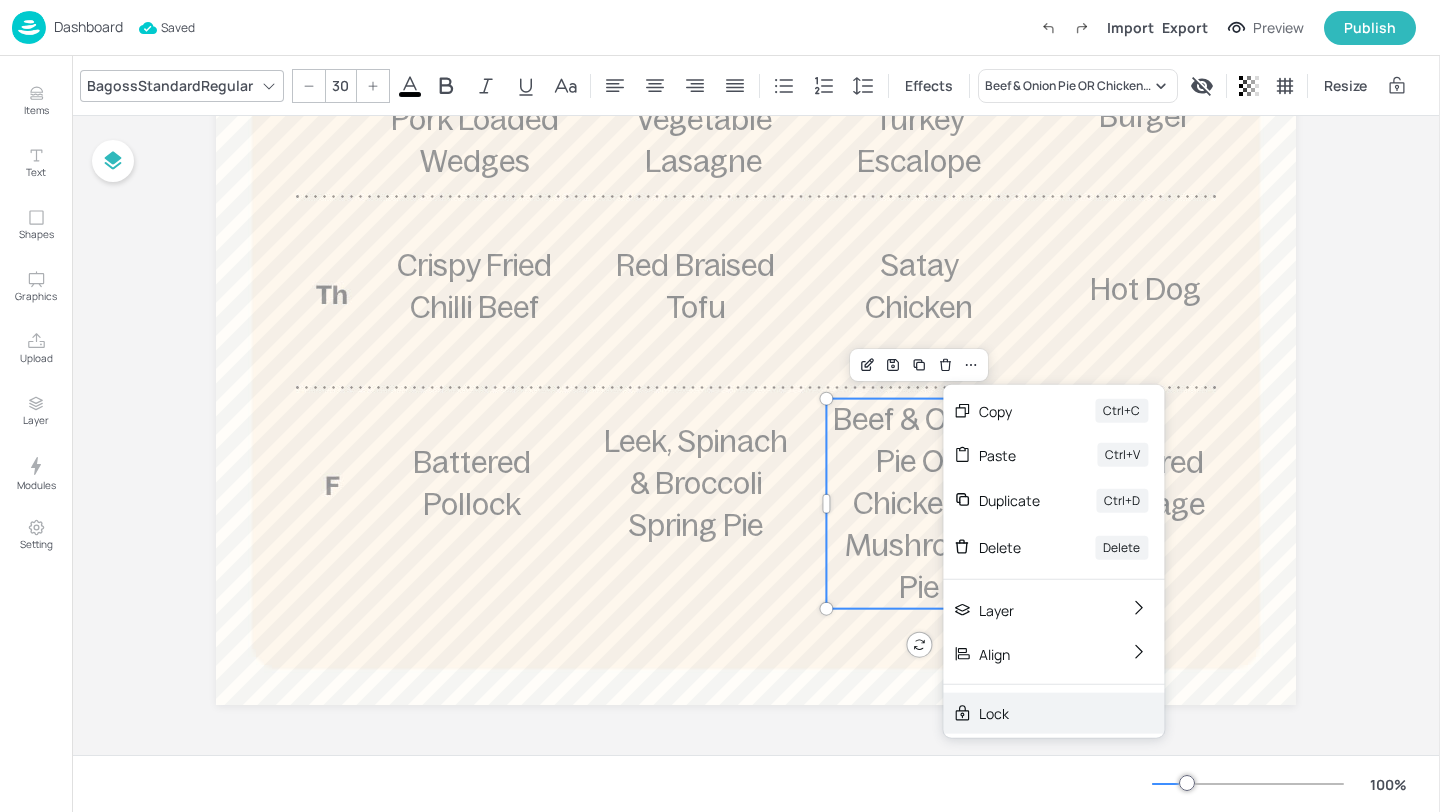 click on "Lock" at bounding box center (1053, 713) 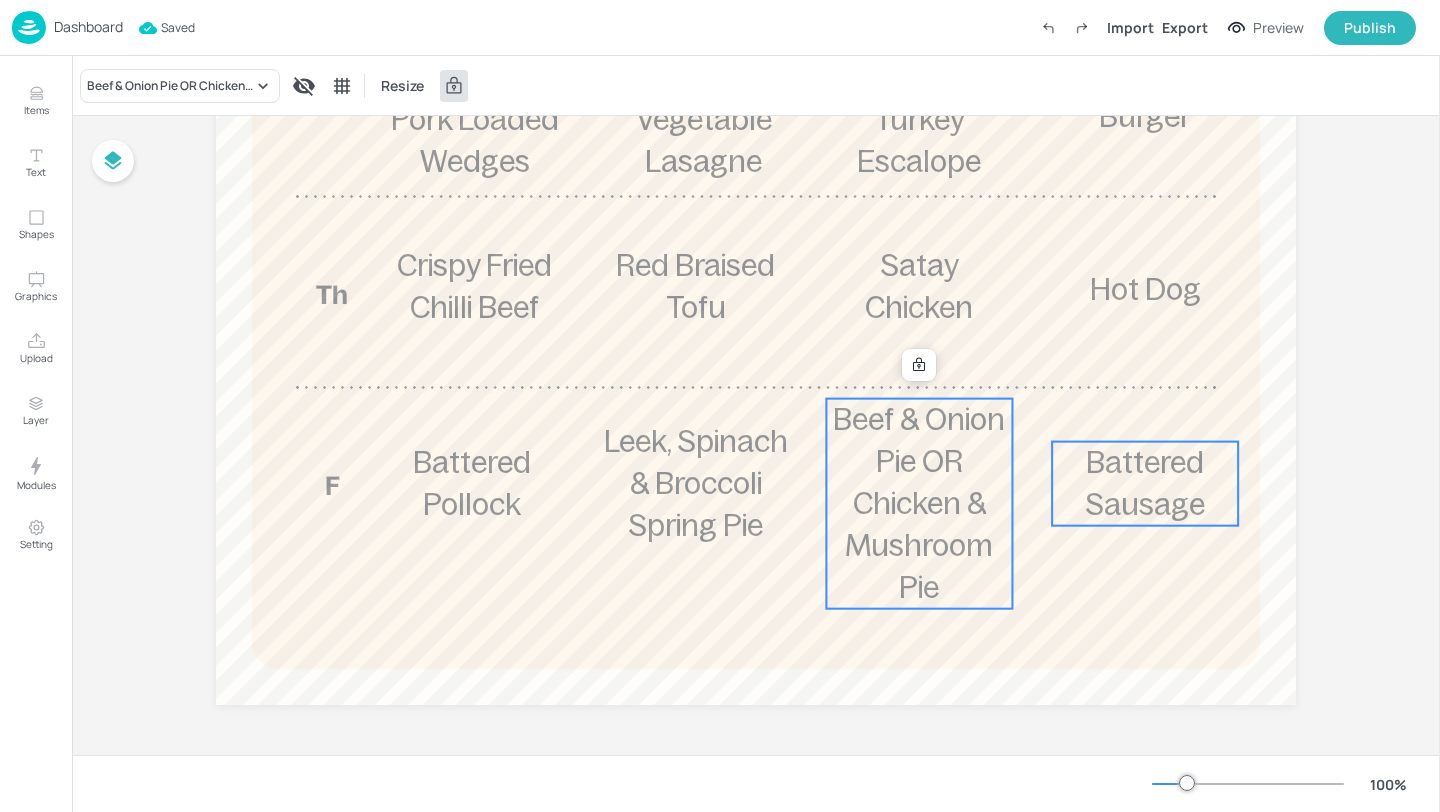 click on "Battered Sausage" at bounding box center [1145, 483] 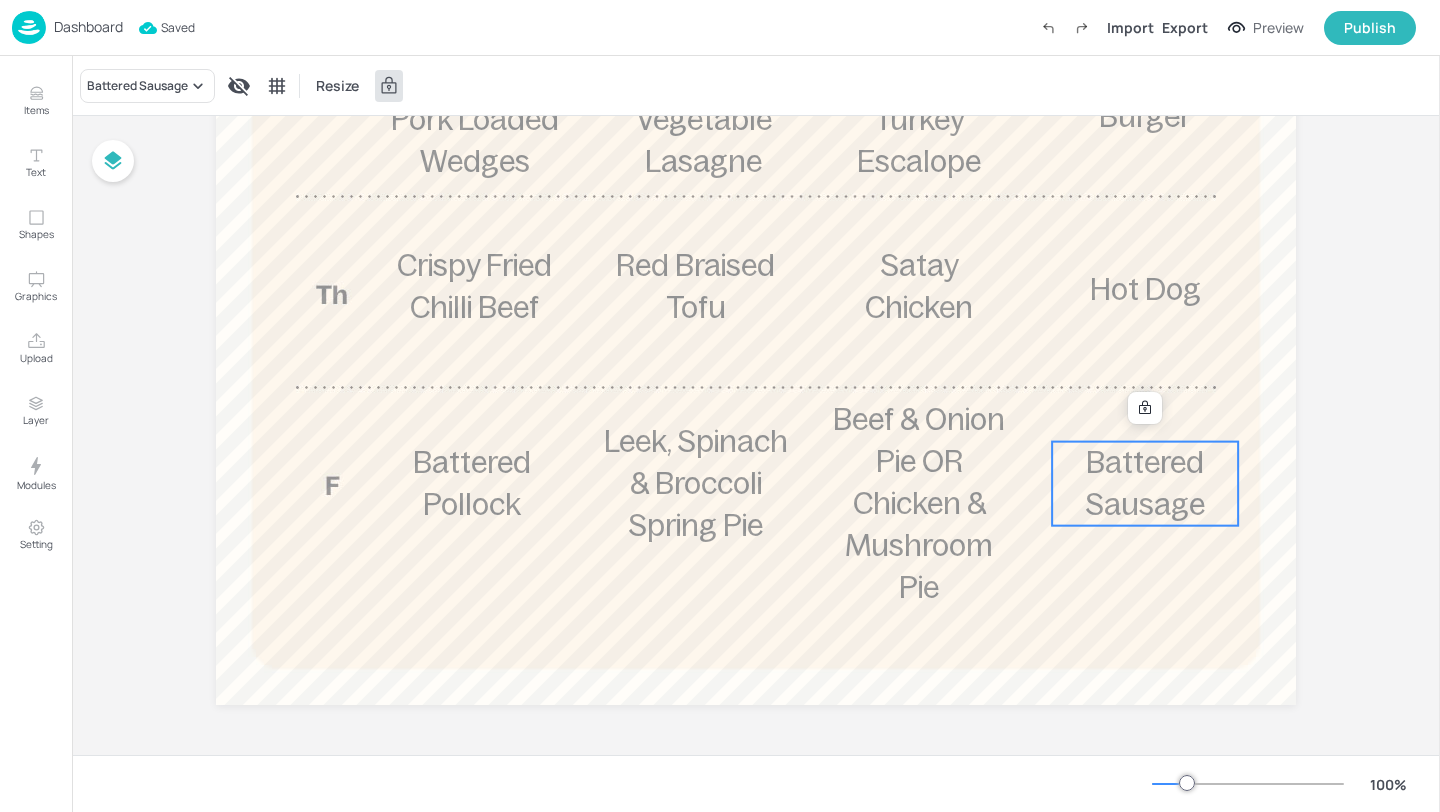 click on "Dashboard" at bounding box center [88, 27] 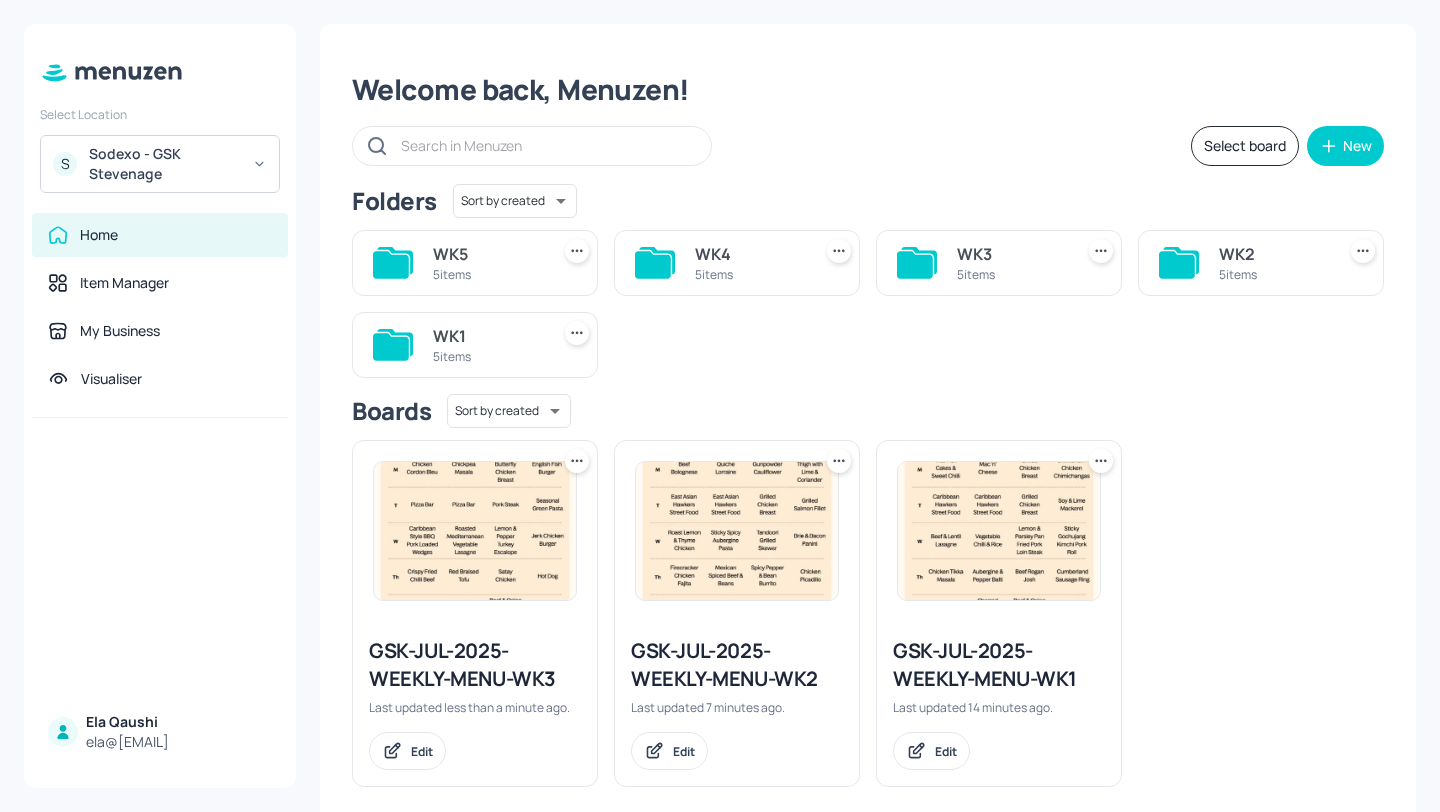 click 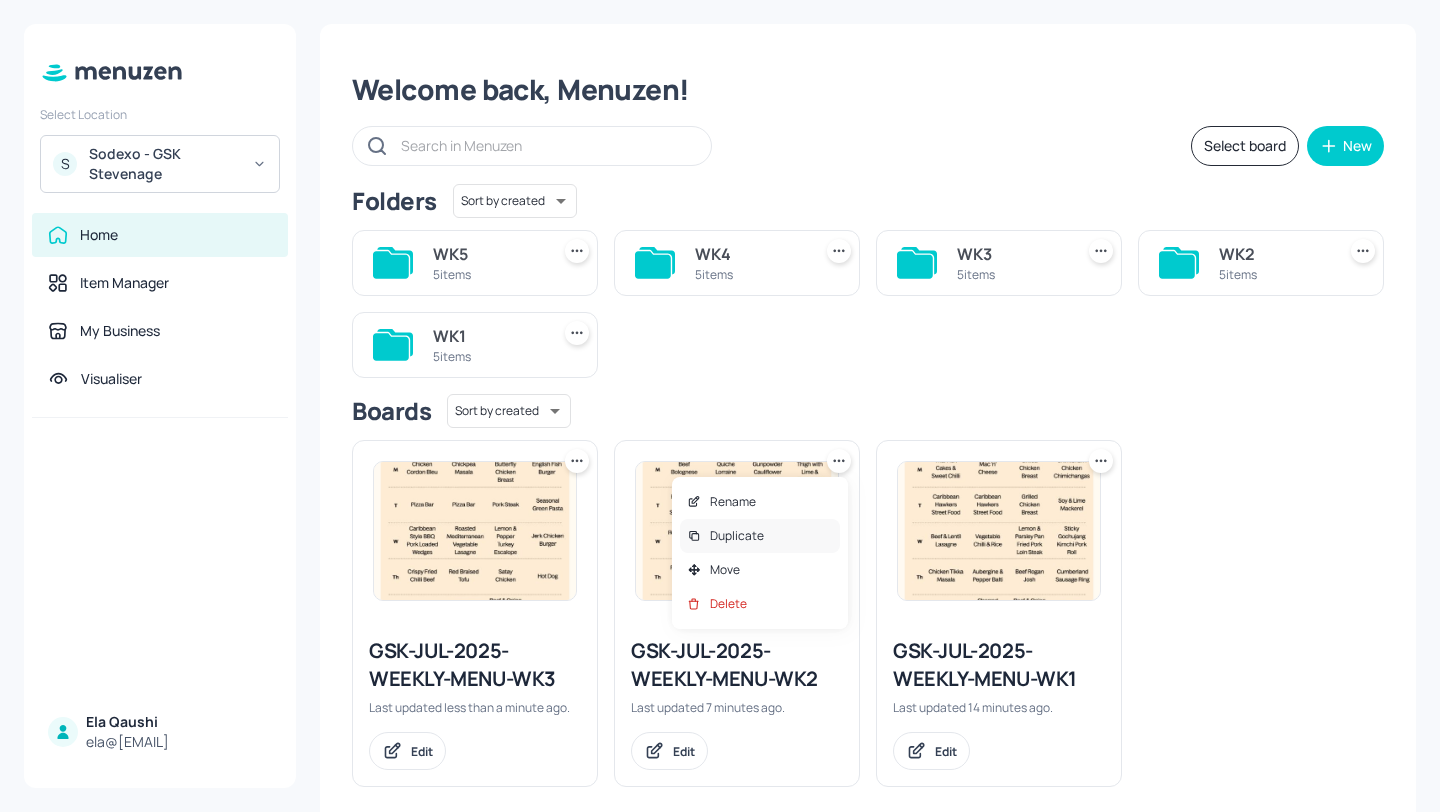 click on "Duplicate" at bounding box center (760, 536) 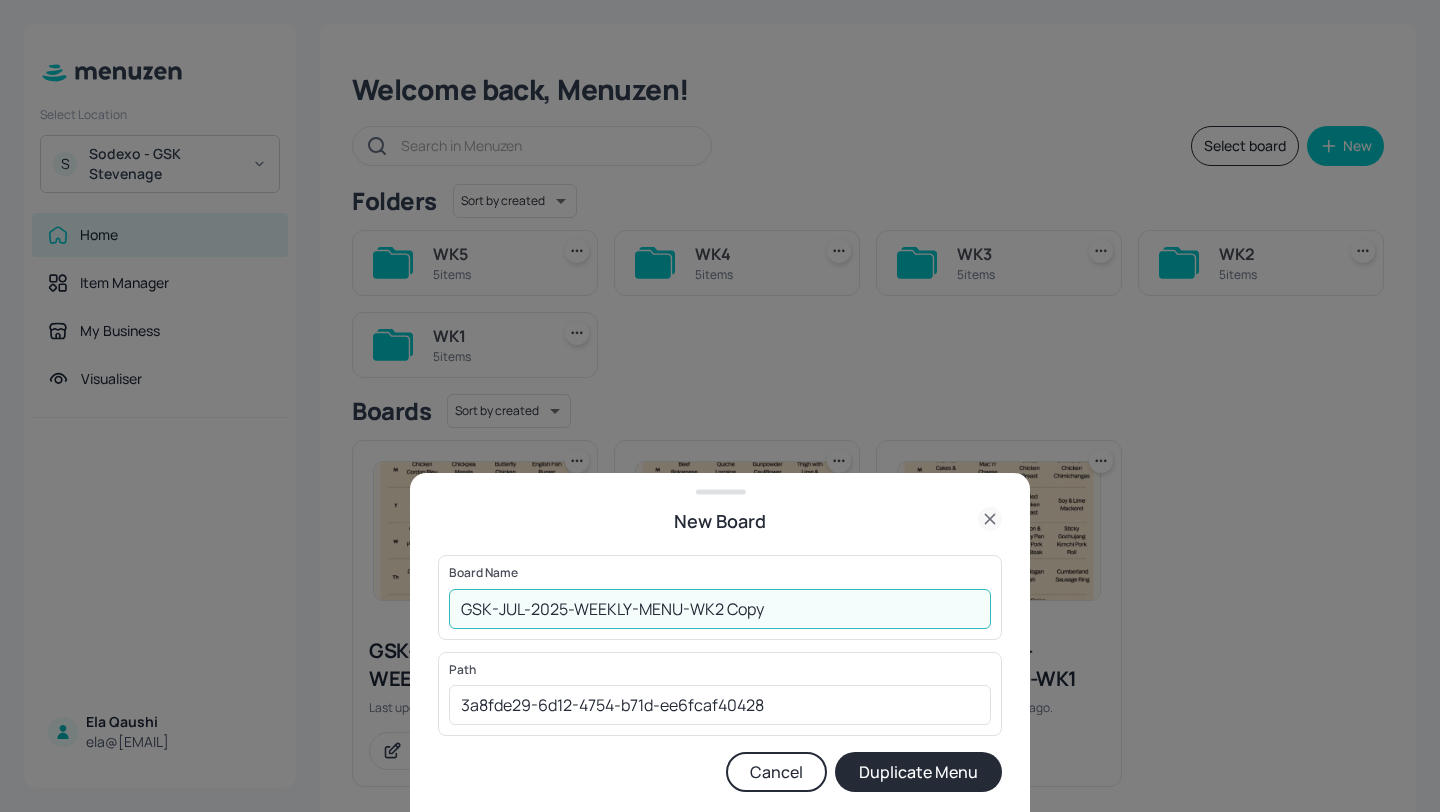 drag, startPoint x: 789, startPoint y: 611, endPoint x: 712, endPoint y: 605, distance: 77.23341 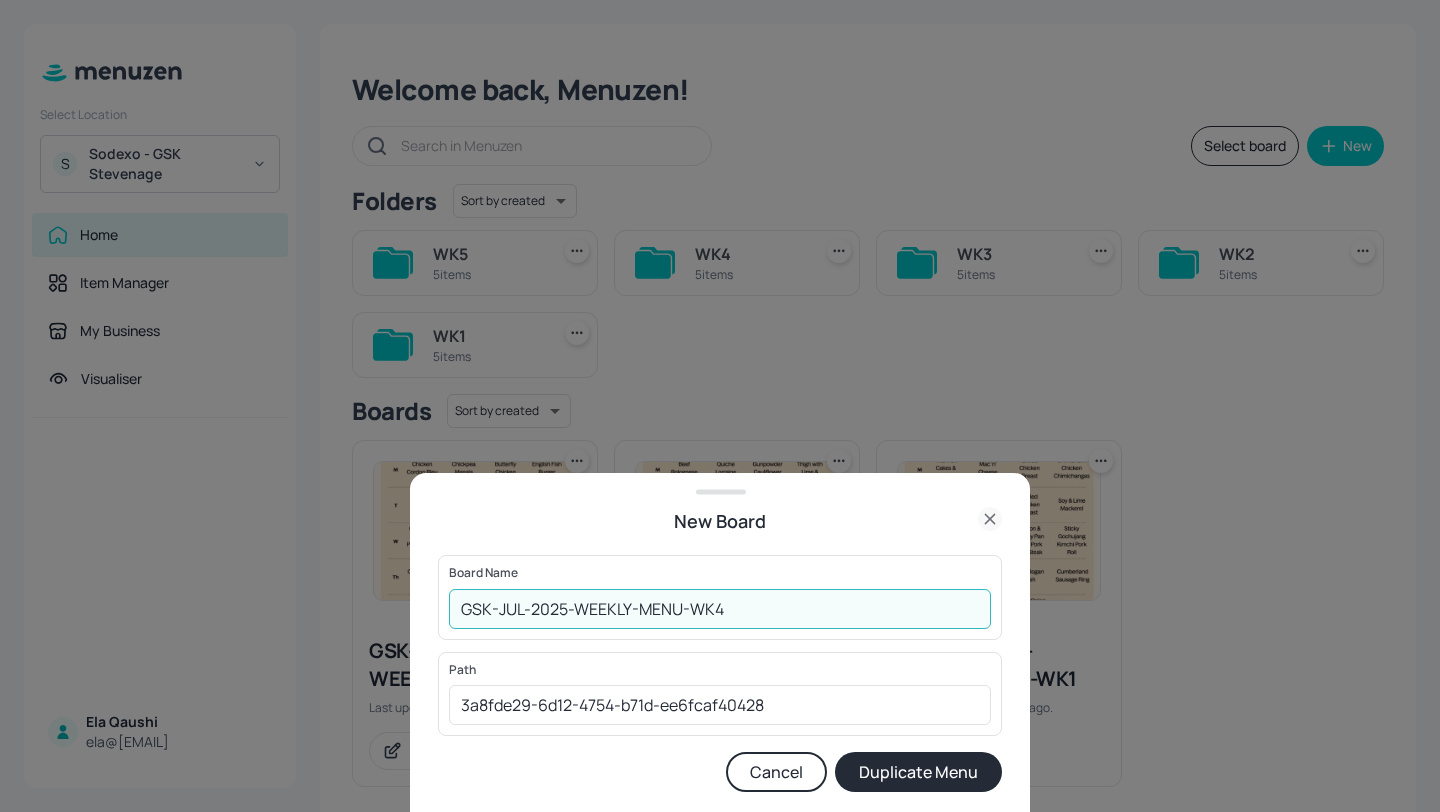 type on "GSK-JUL-2025-WEEKLY-MENU-WK4" 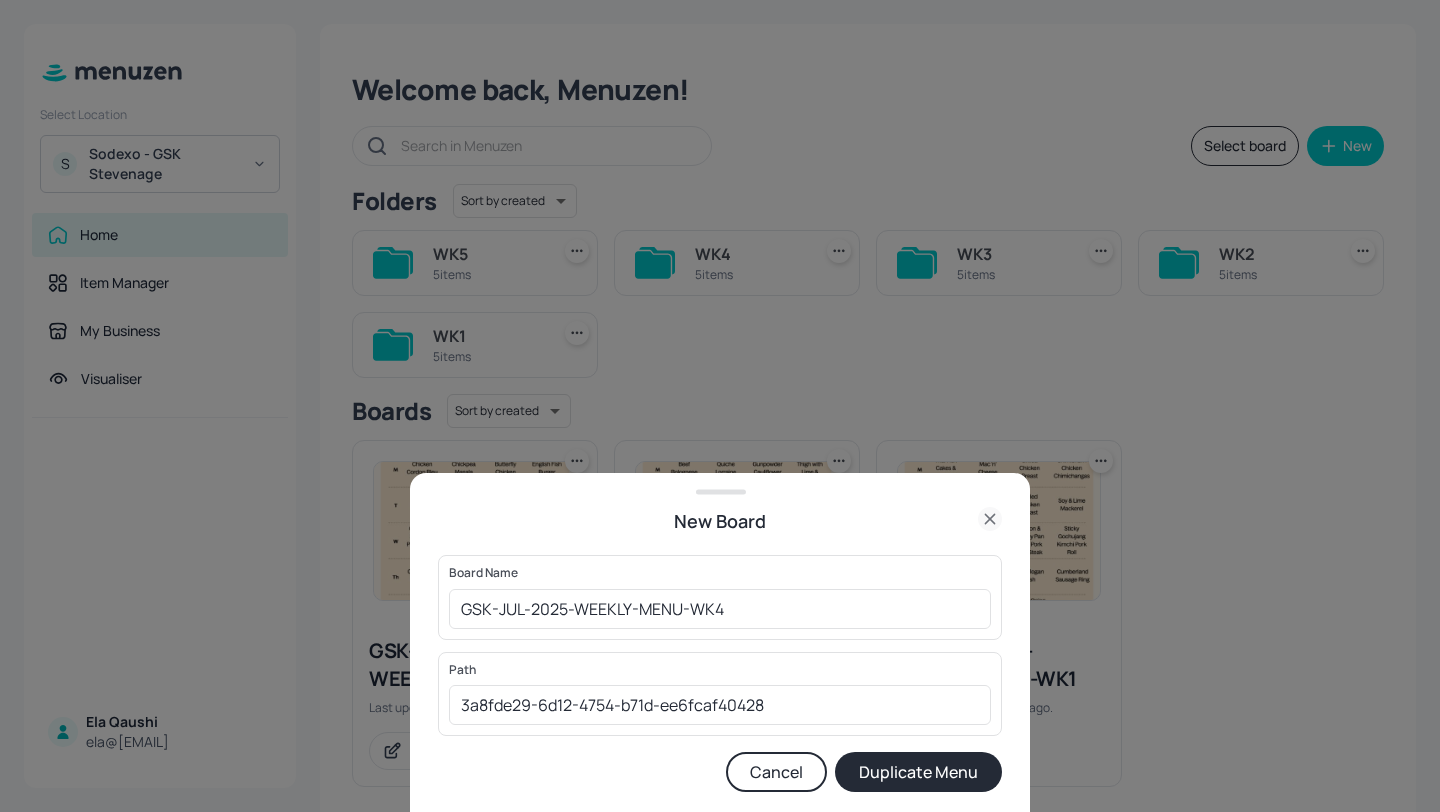 click on "Duplicate Menu" at bounding box center [918, 772] 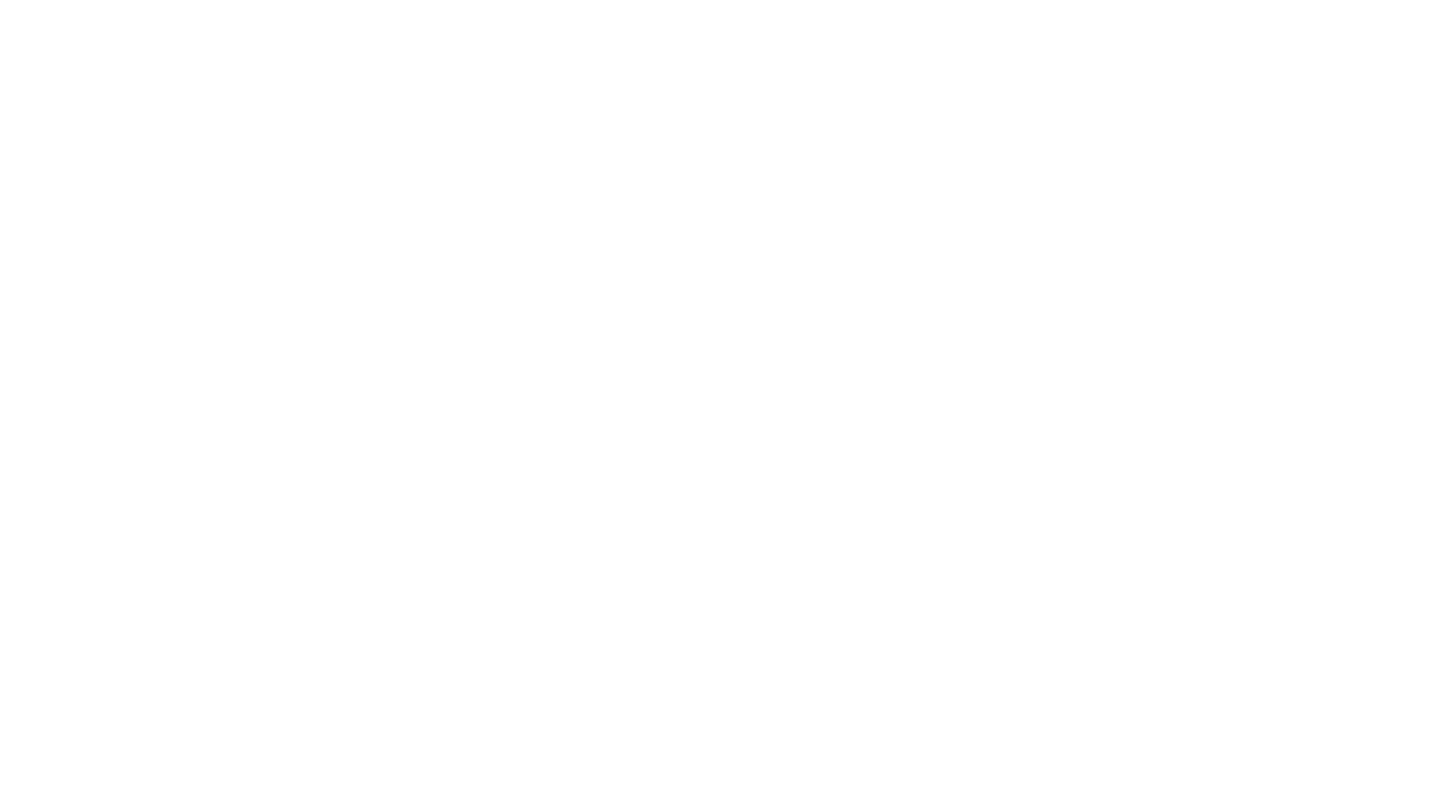 scroll, scrollTop: 0, scrollLeft: 0, axis: both 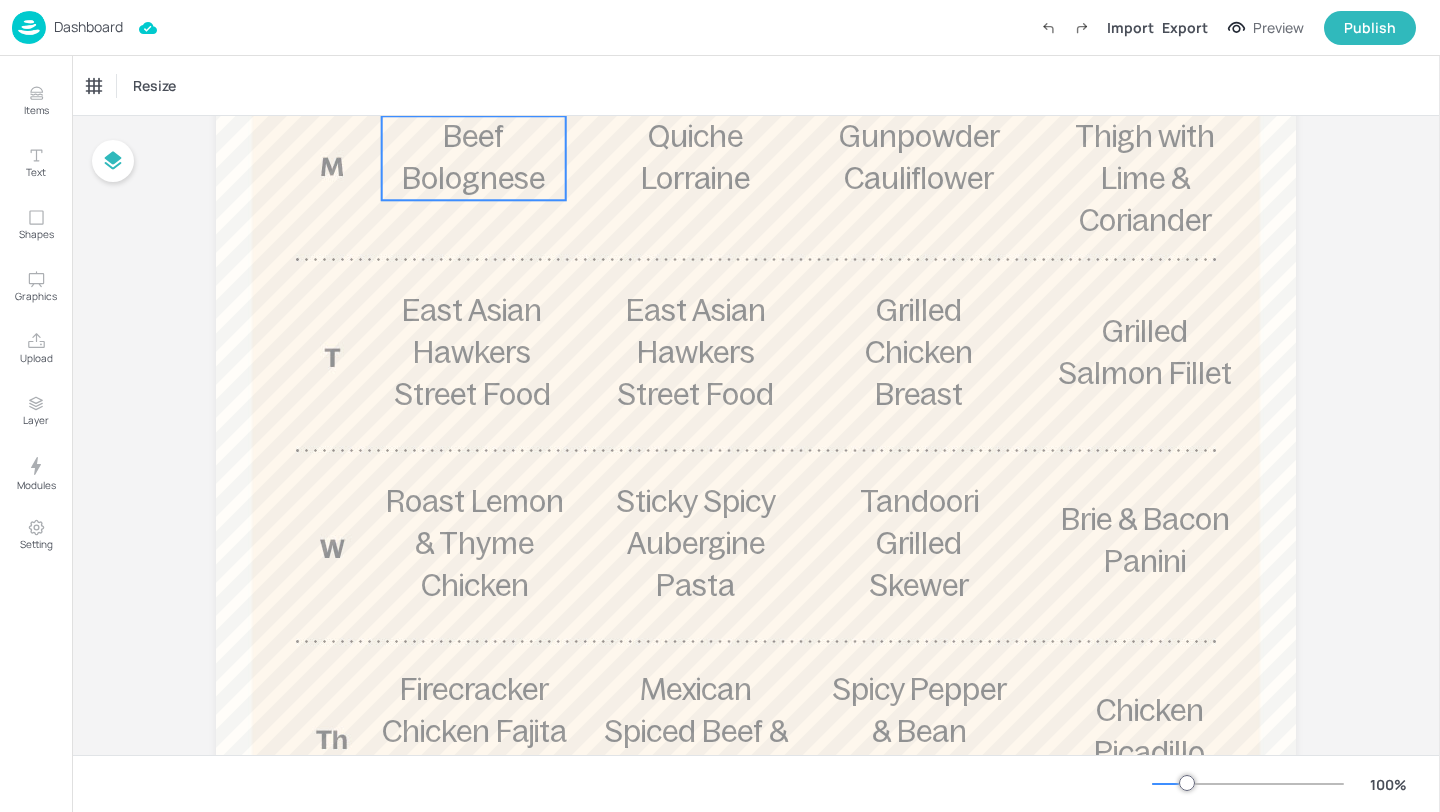 click on "Beef Bolognese" at bounding box center (474, 158) 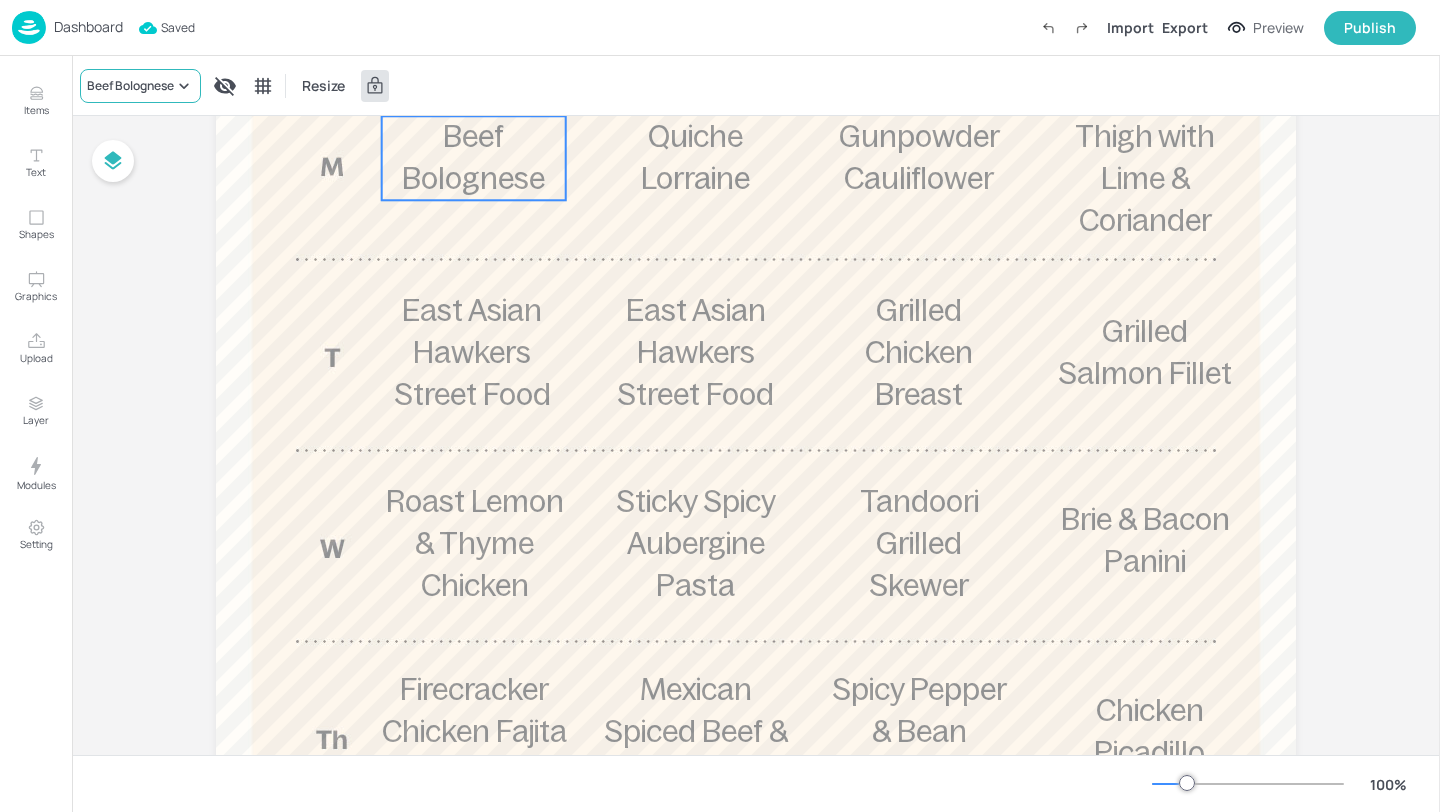 click 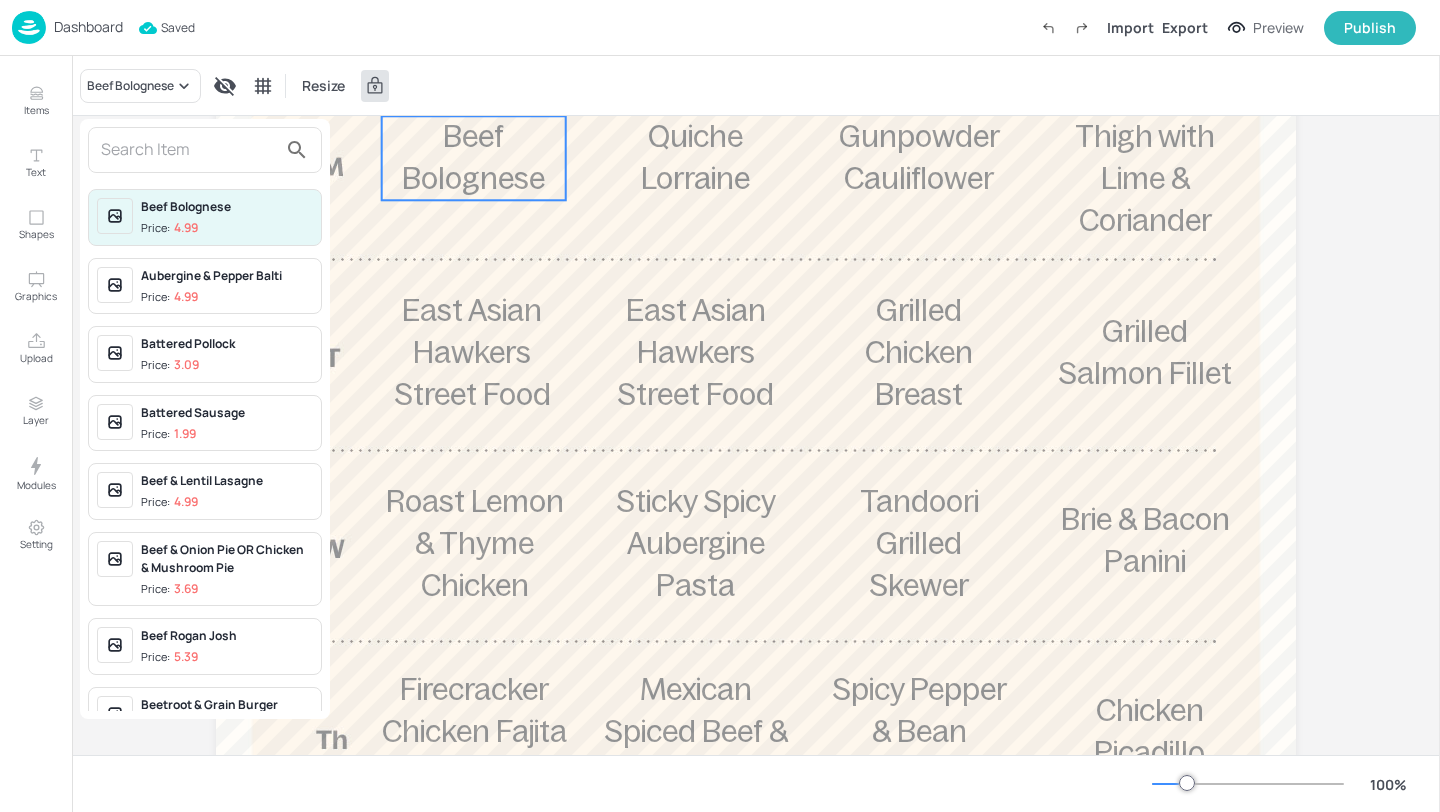 click at bounding box center [189, 150] 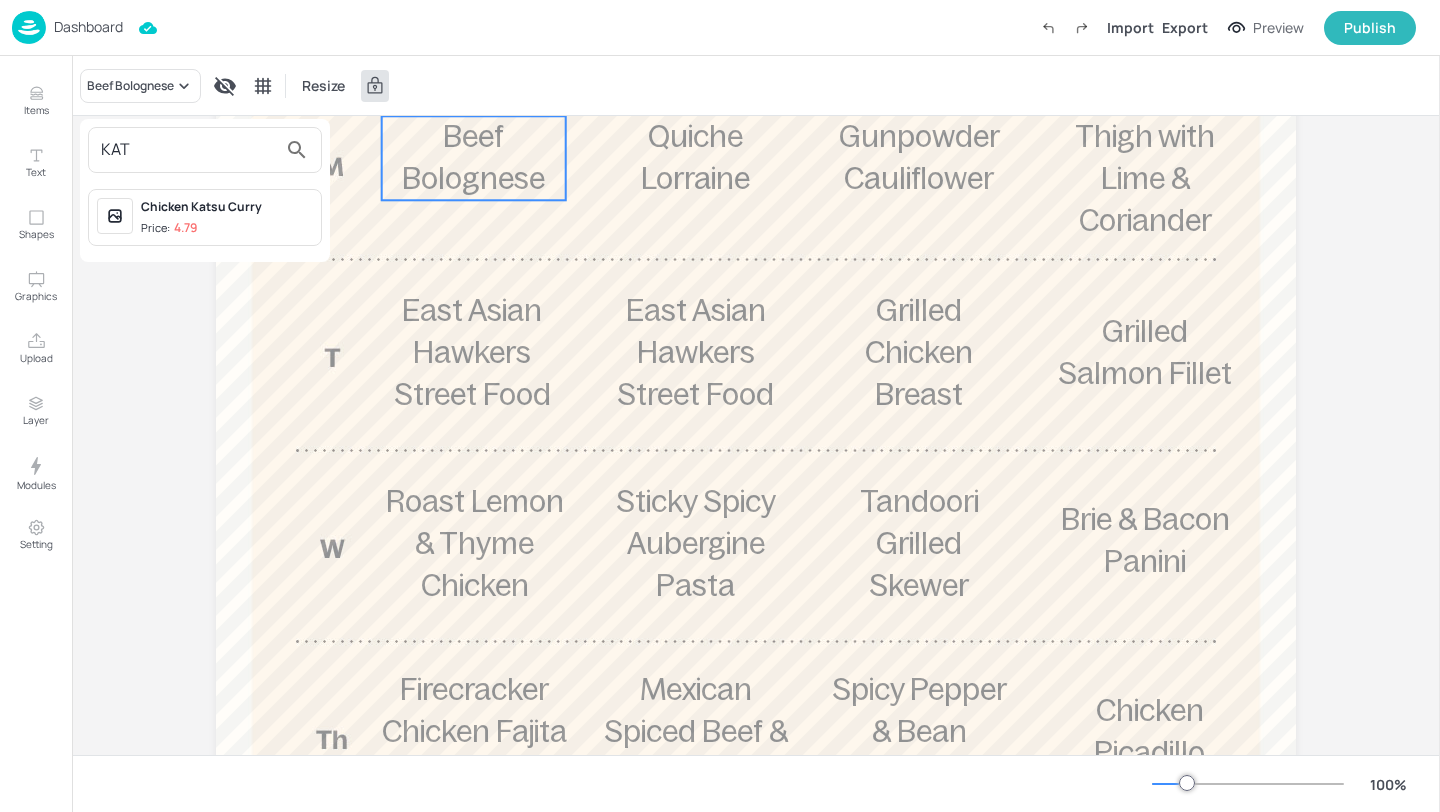 type on "KAT" 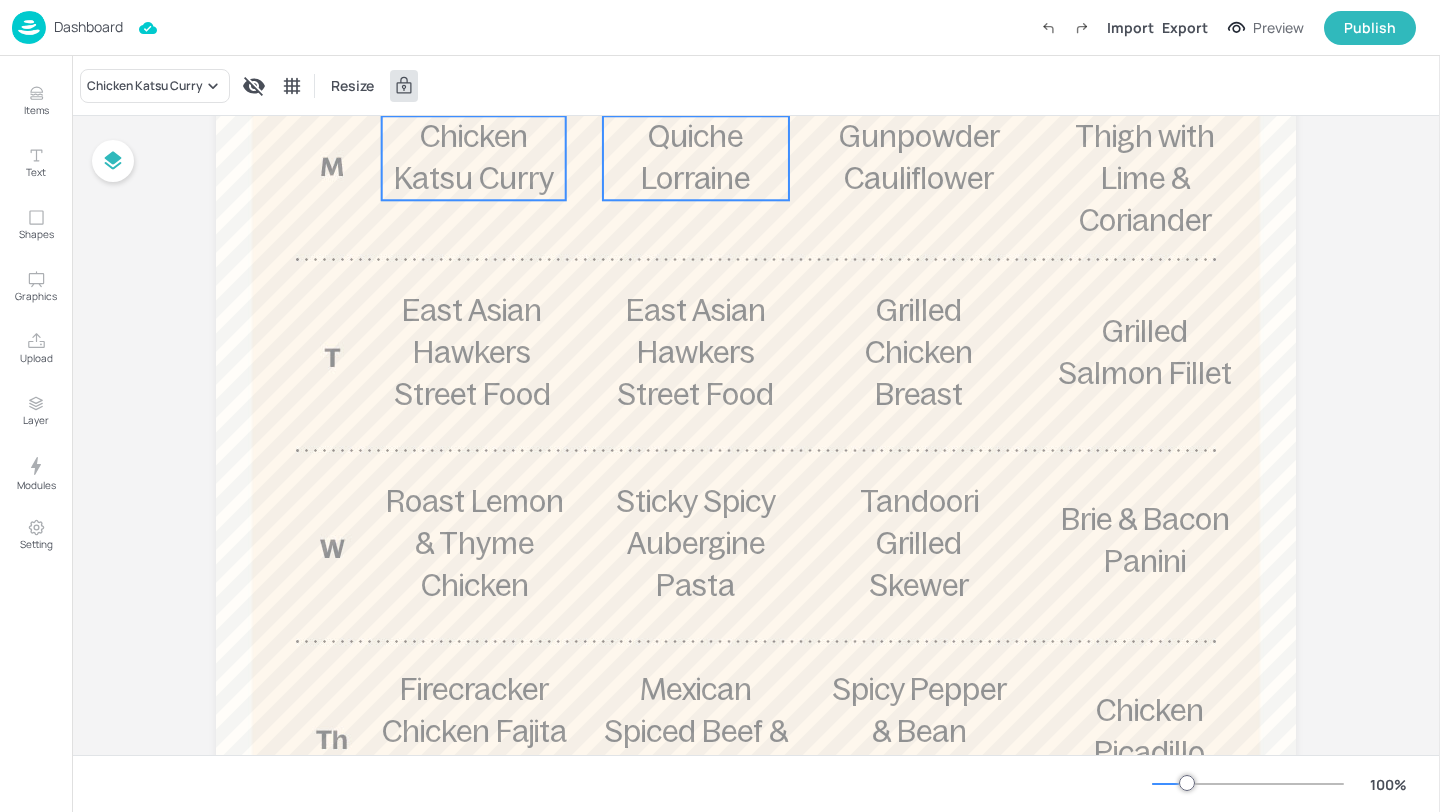 click on "Quiche Lorraine" at bounding box center (696, 158) 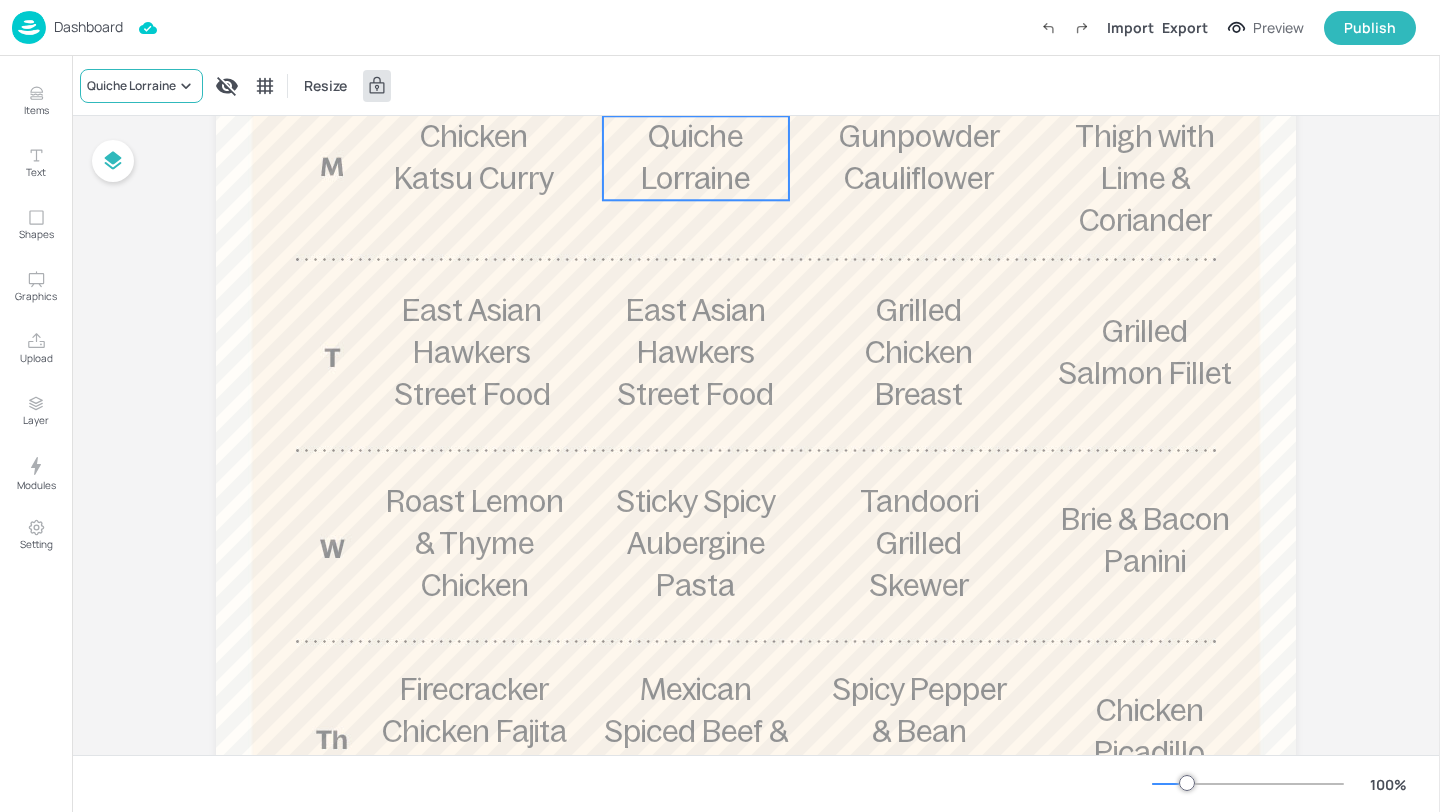 click on "Quiche Lorraine" at bounding box center (131, 86) 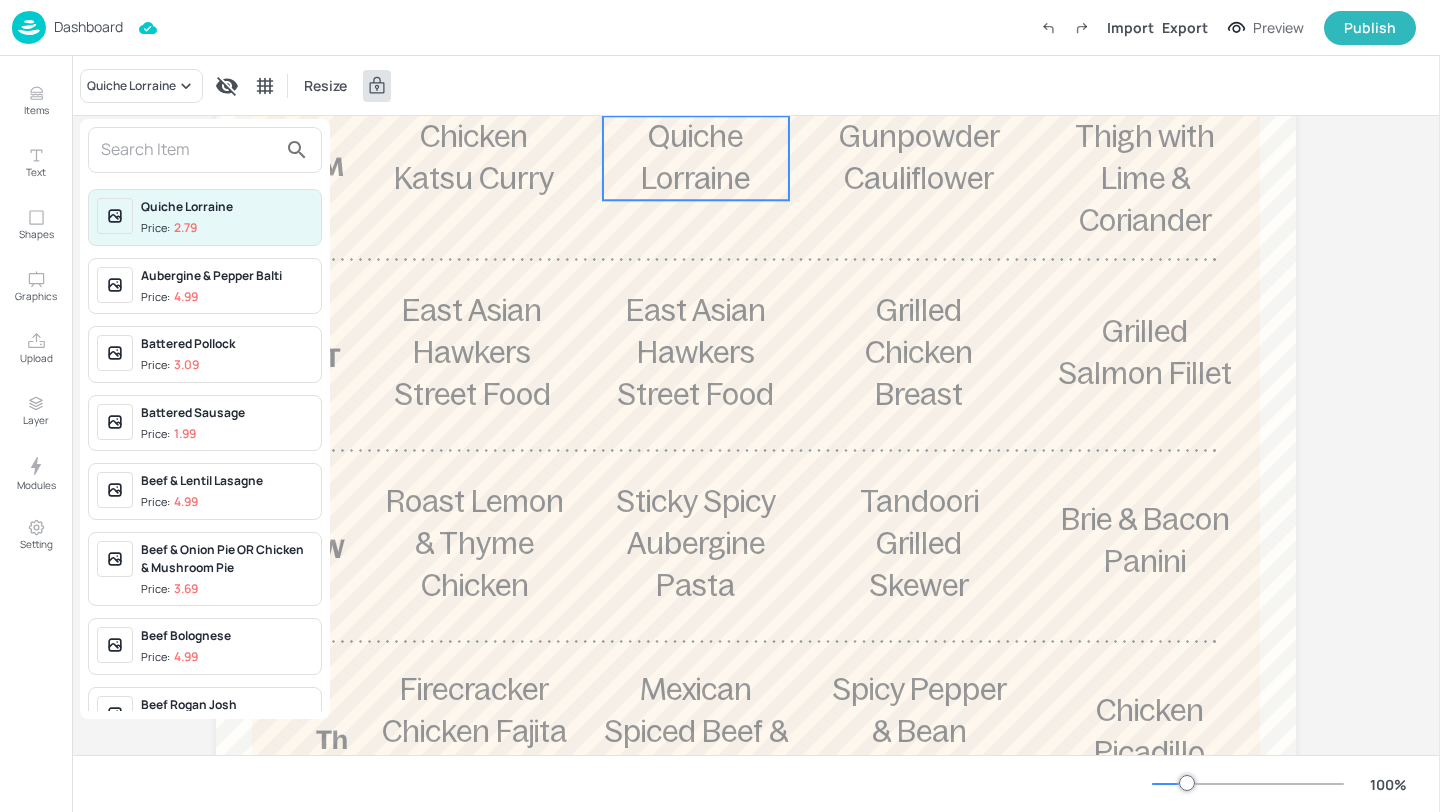 click at bounding box center (189, 150) 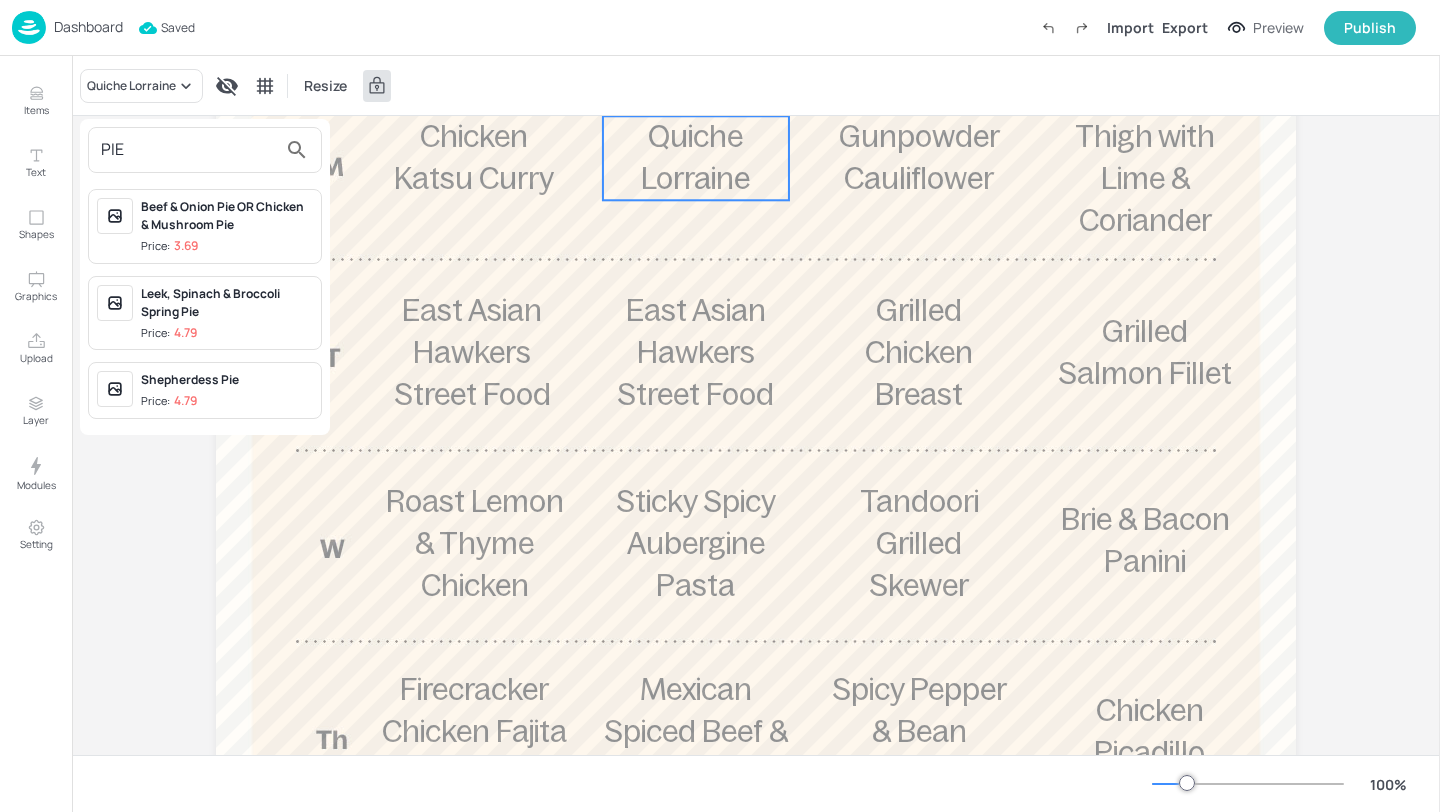 type on "PIE" 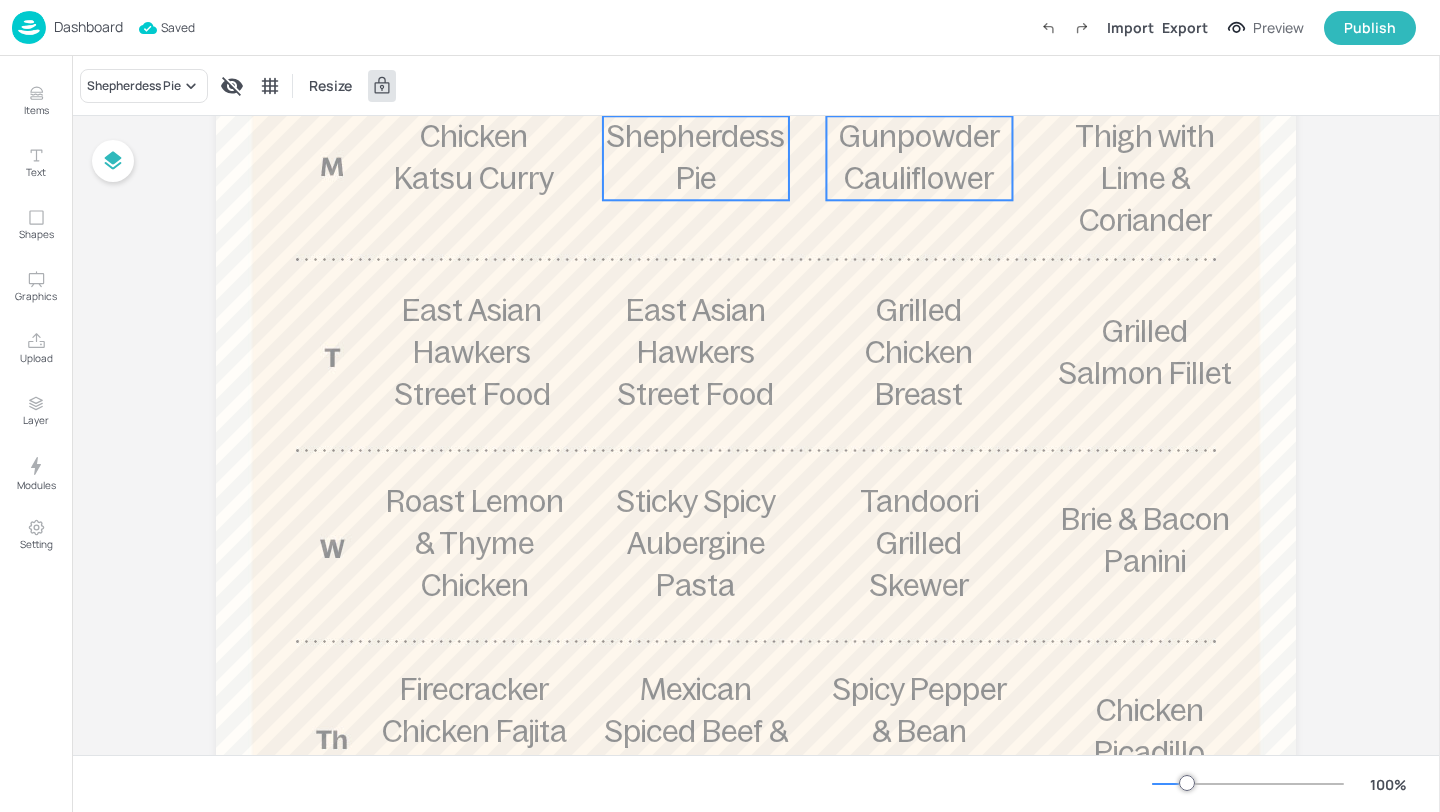 click on "Gunpowder Cauliflower" at bounding box center (919, 158) 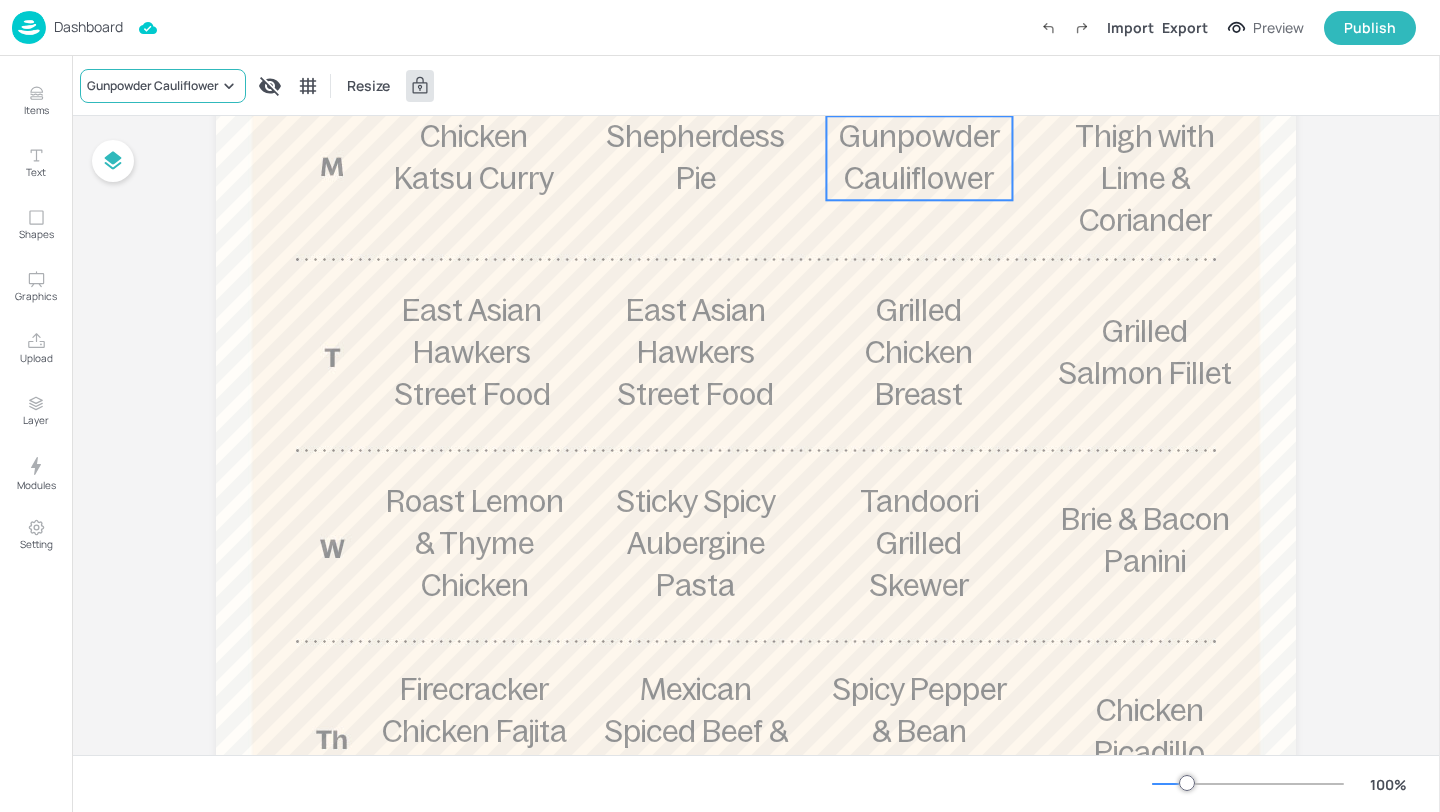 click 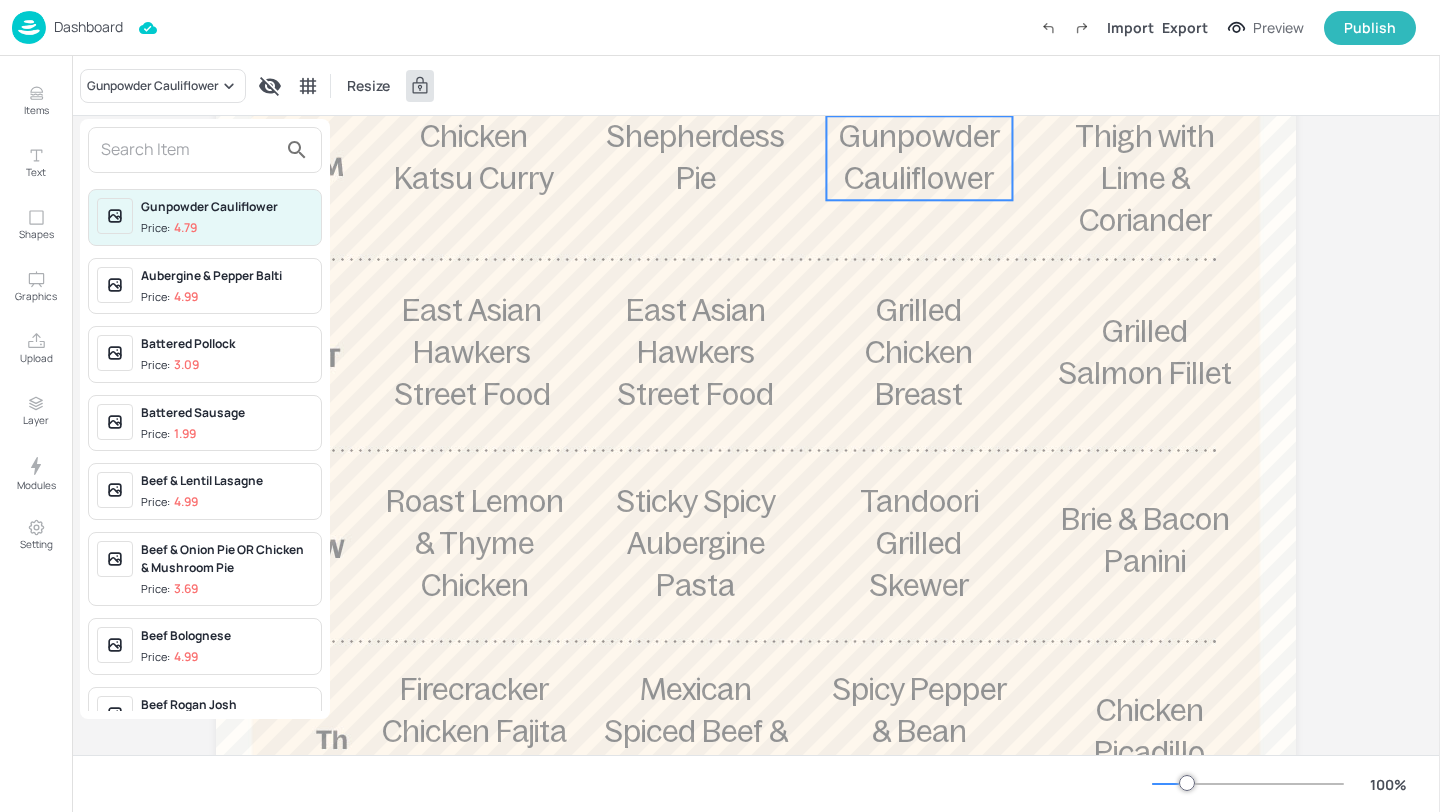 click at bounding box center (189, 150) 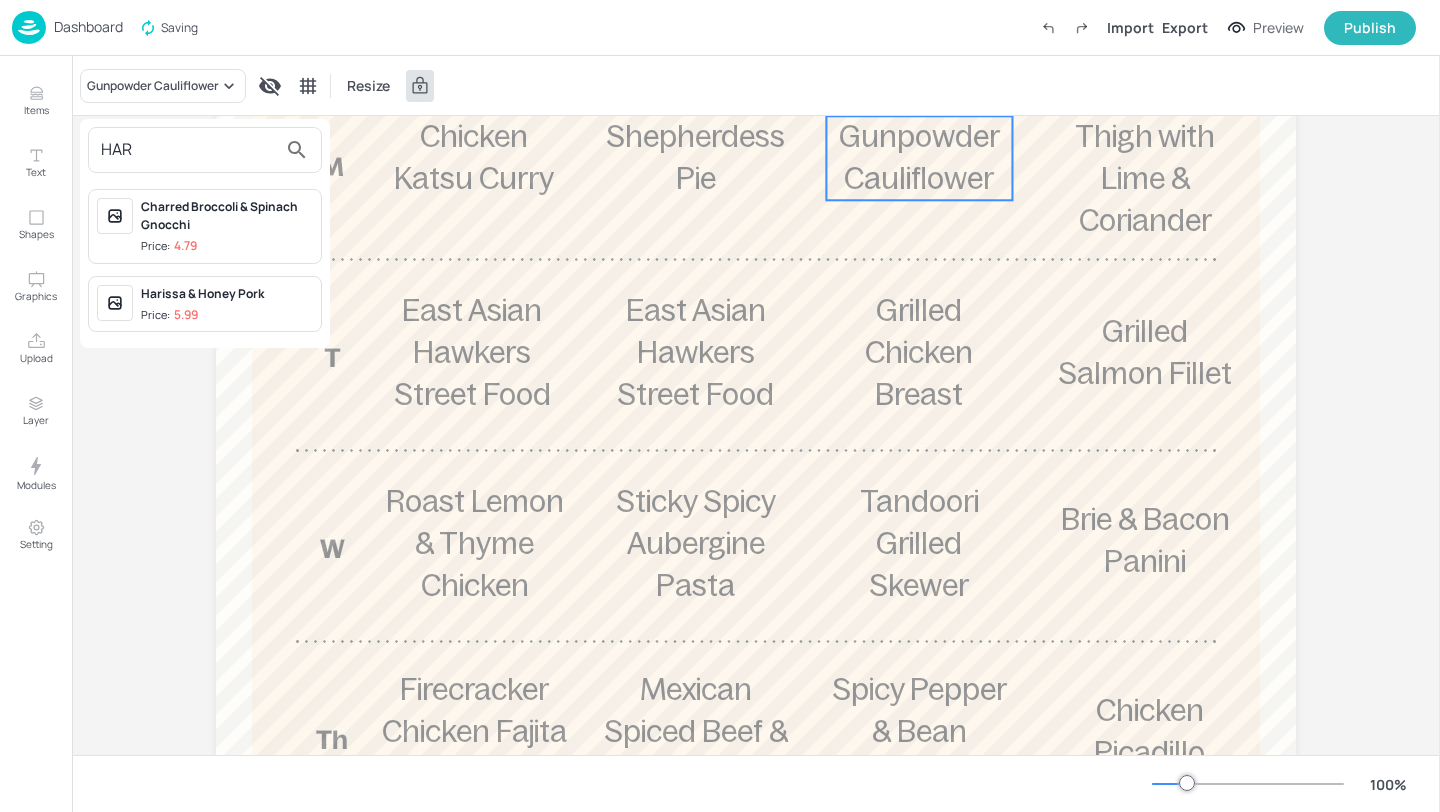 type on "HAR" 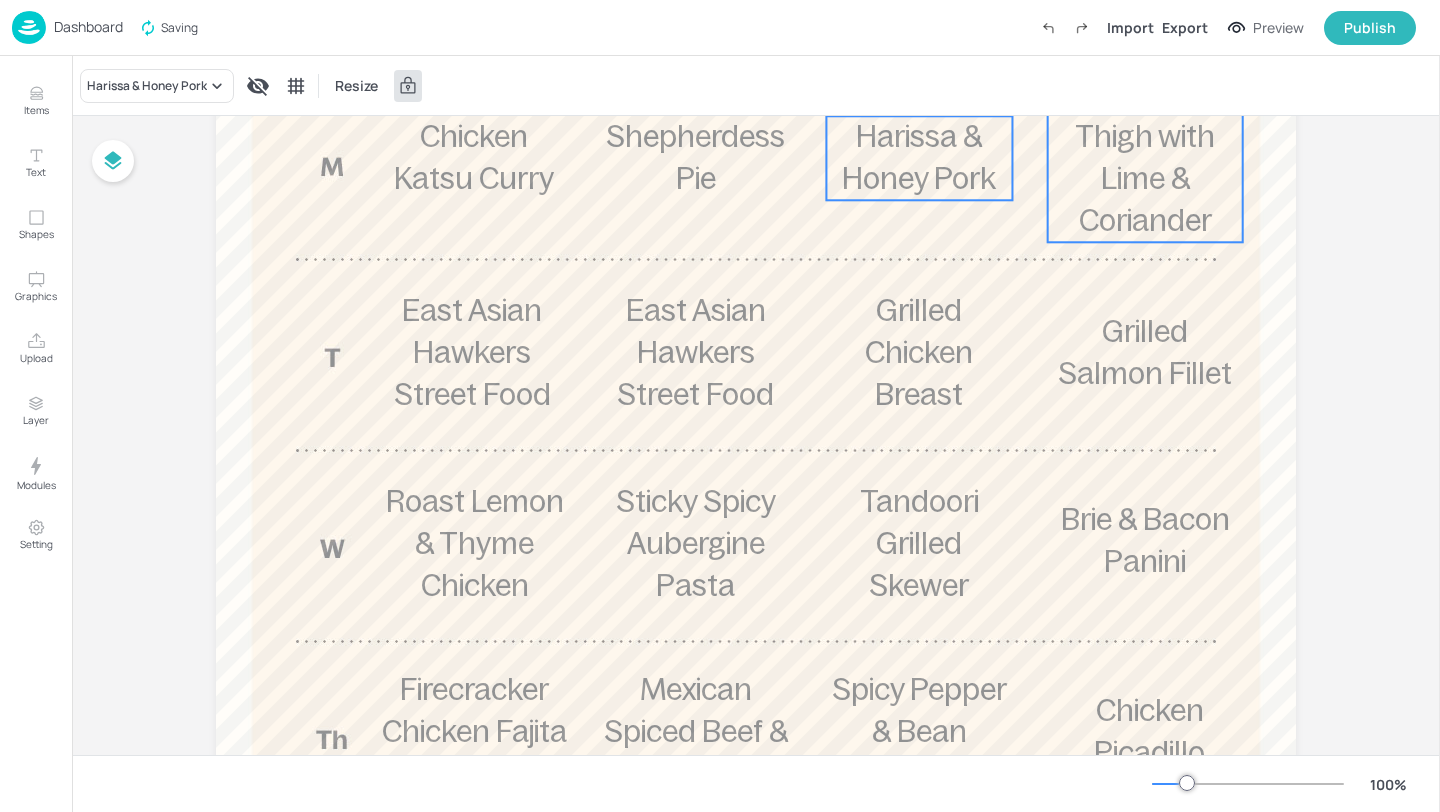 click on "Cajun Chicken Thigh with Lime & Coriander" at bounding box center (1145, 158) 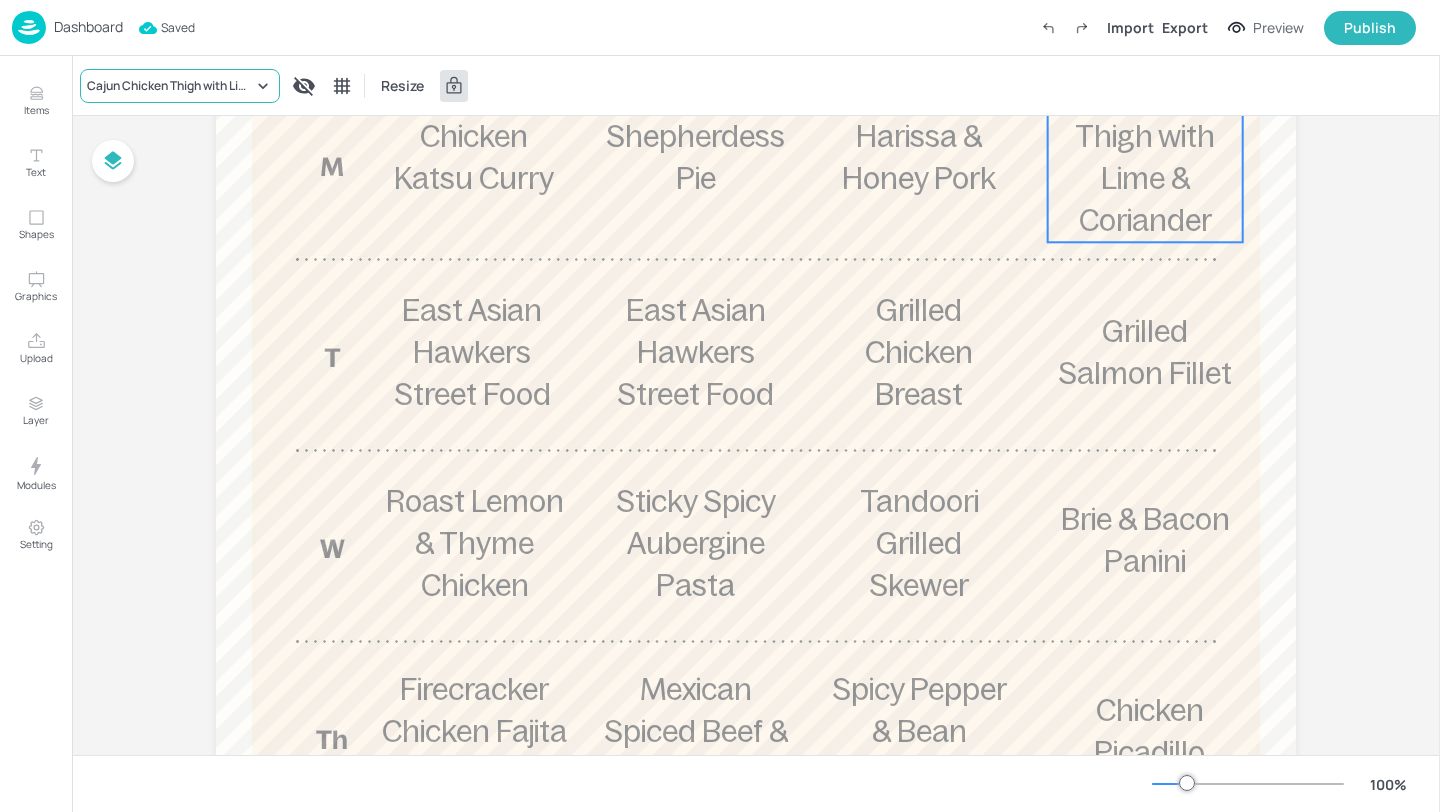 click on "Cajun Chicken Thigh with Lime & Coriander" at bounding box center [180, 86] 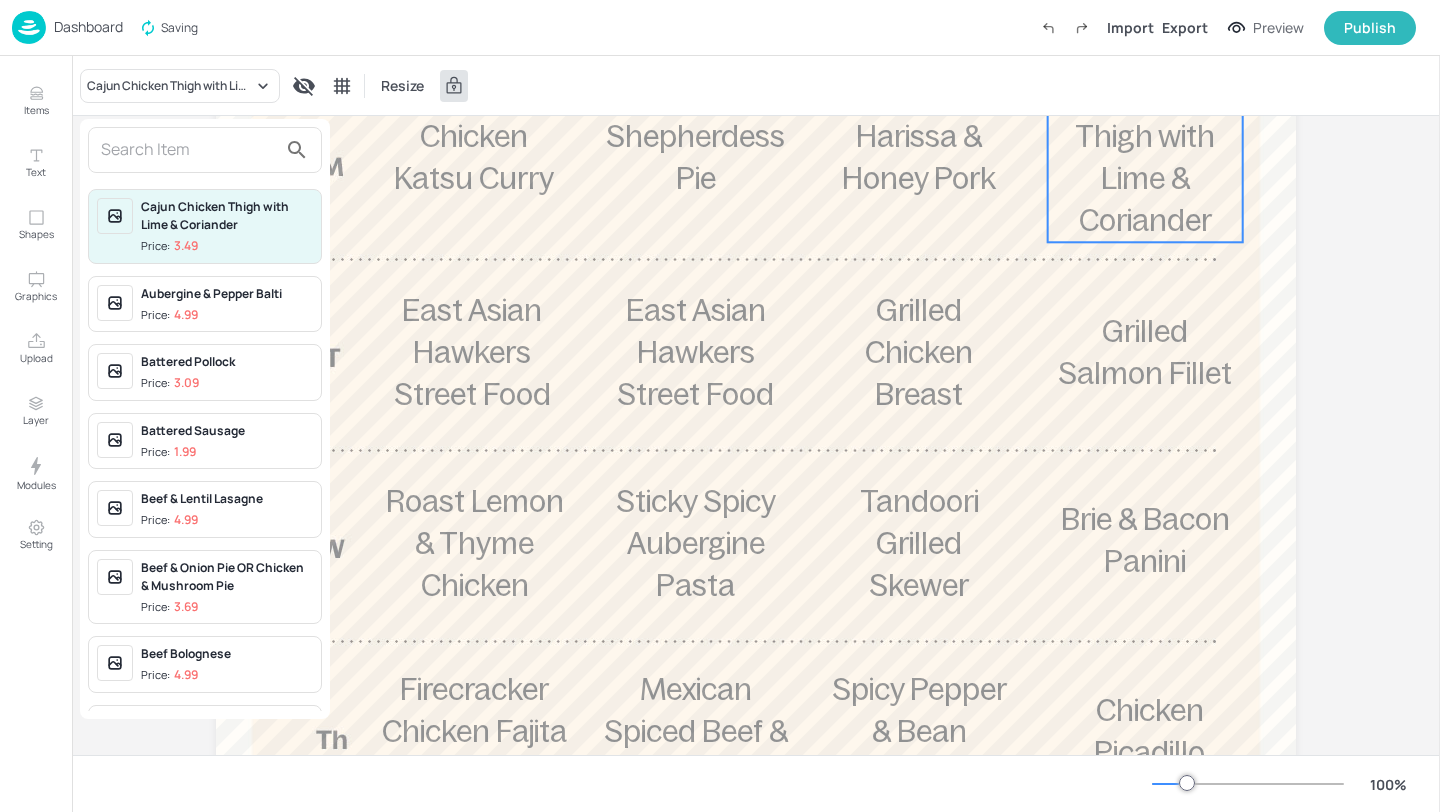 click at bounding box center (189, 150) 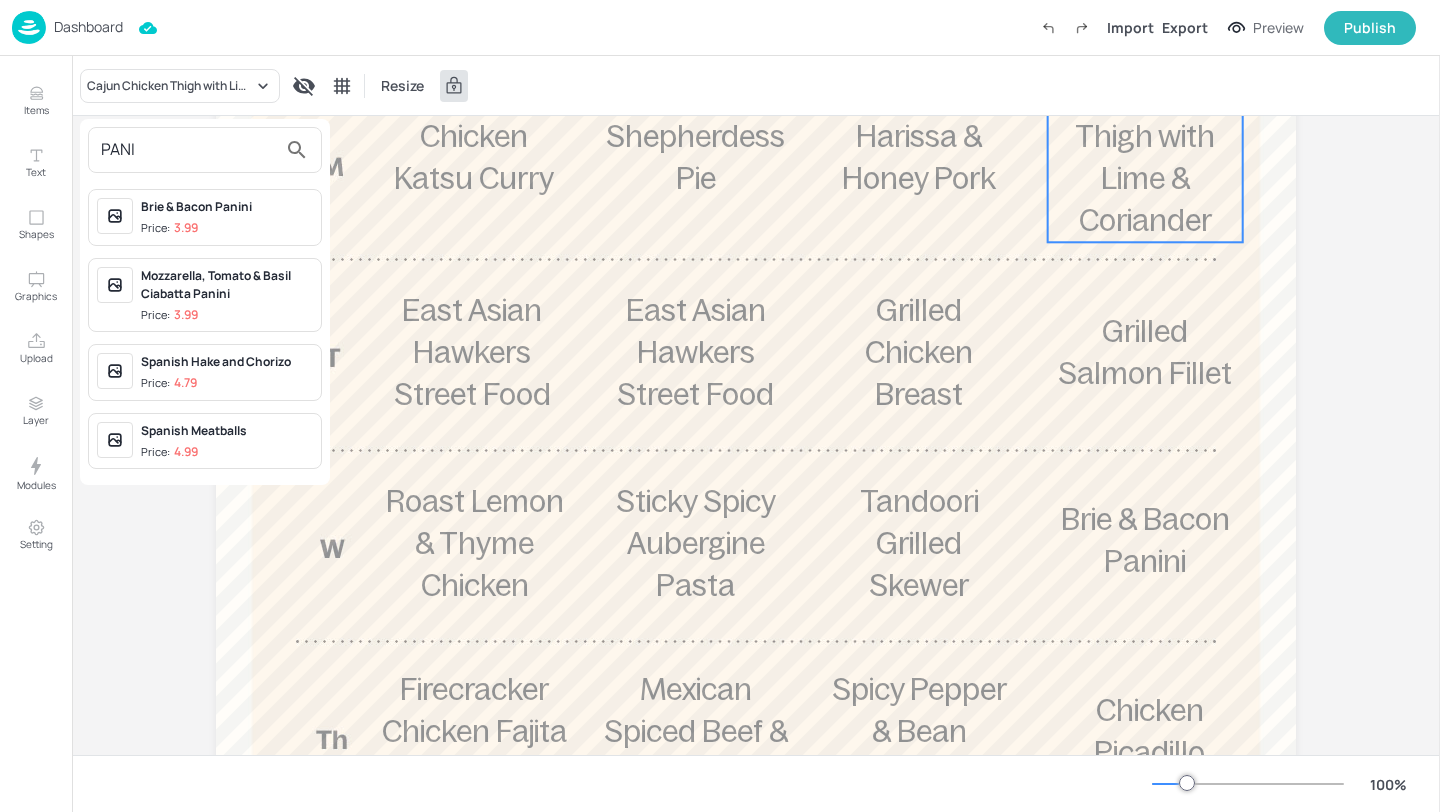 type on "PANI" 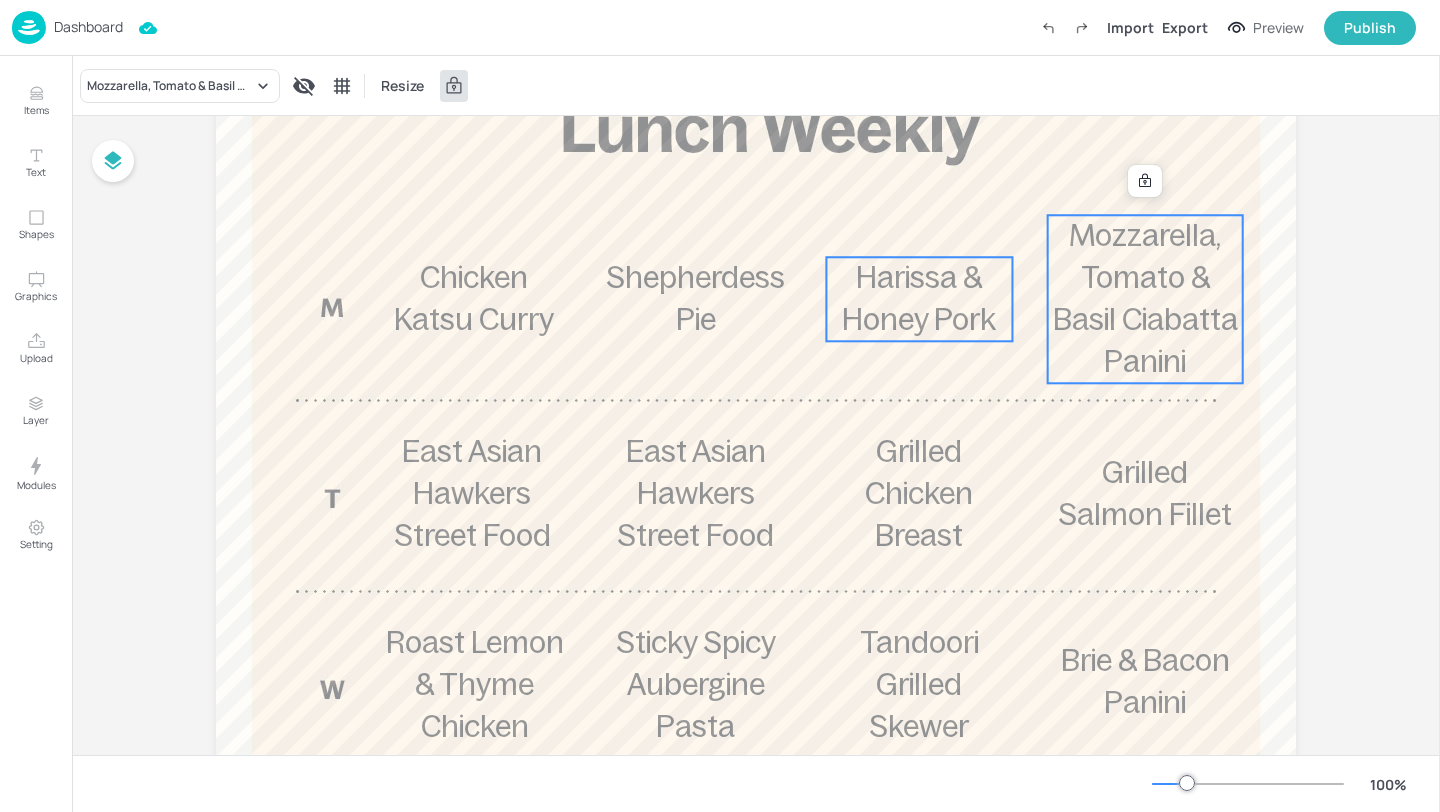 scroll, scrollTop: 198, scrollLeft: 0, axis: vertical 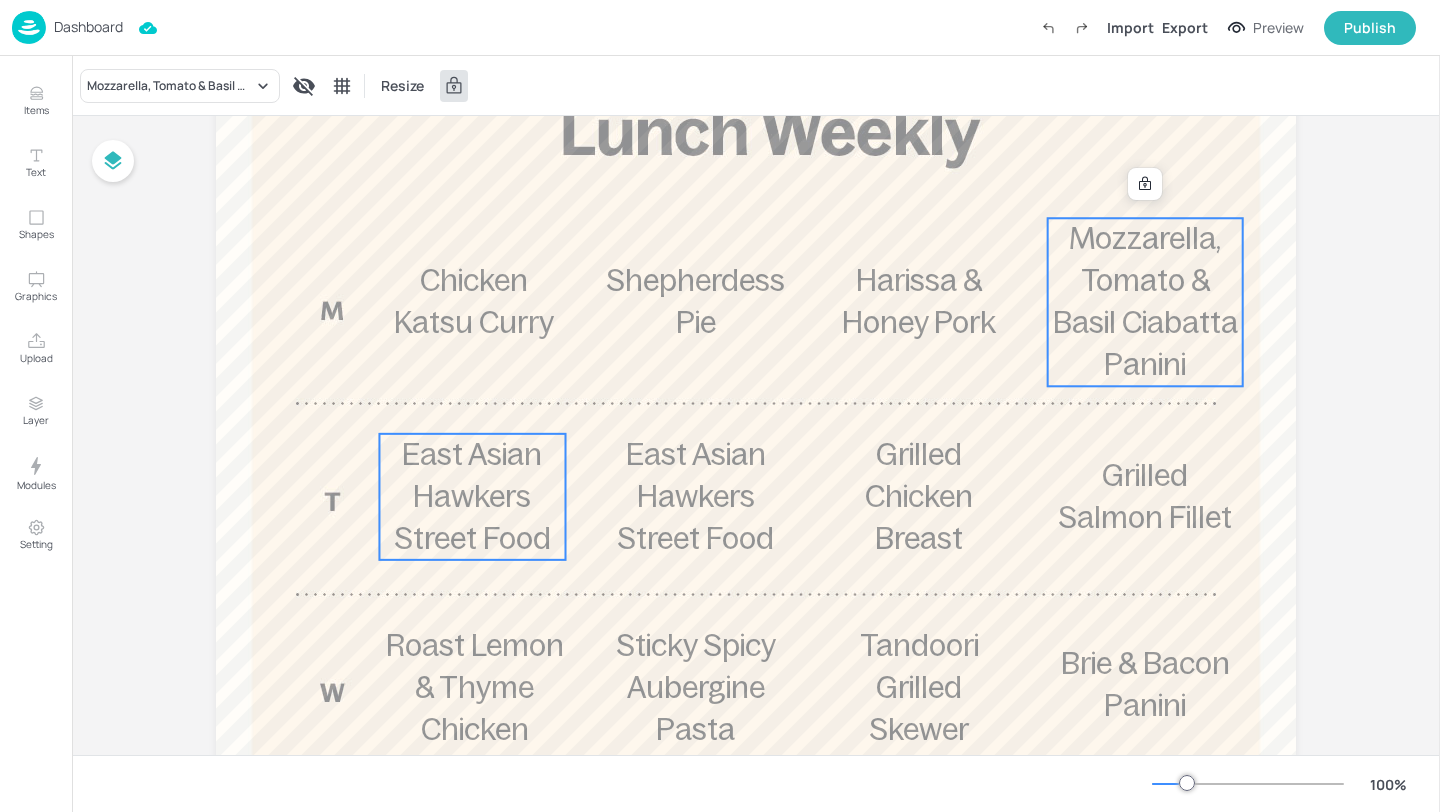 click on "East Asian Hawkers Street Food" at bounding box center [472, 497] 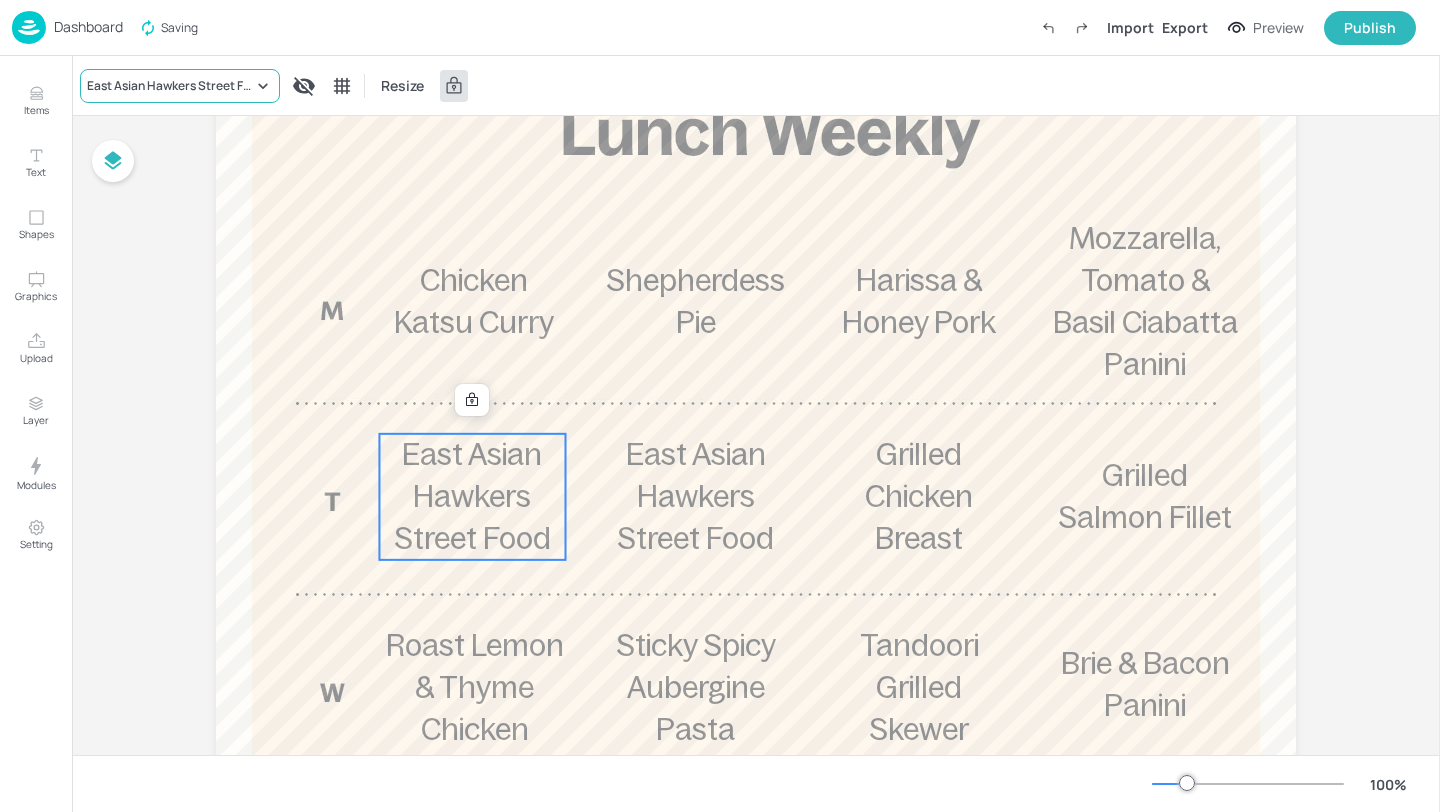 click on "East Asian Hawkers Street Food" at bounding box center (170, 86) 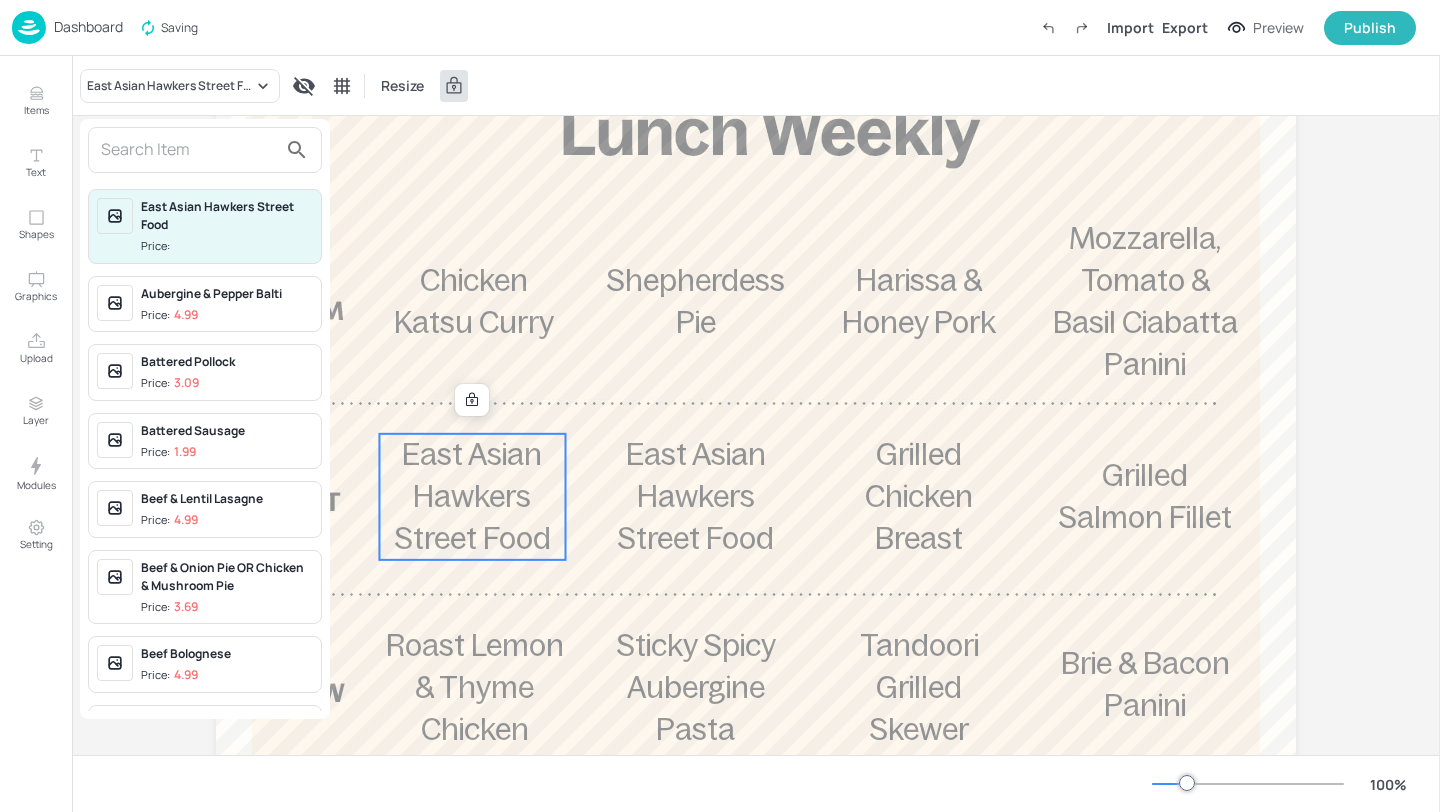click at bounding box center [189, 150] 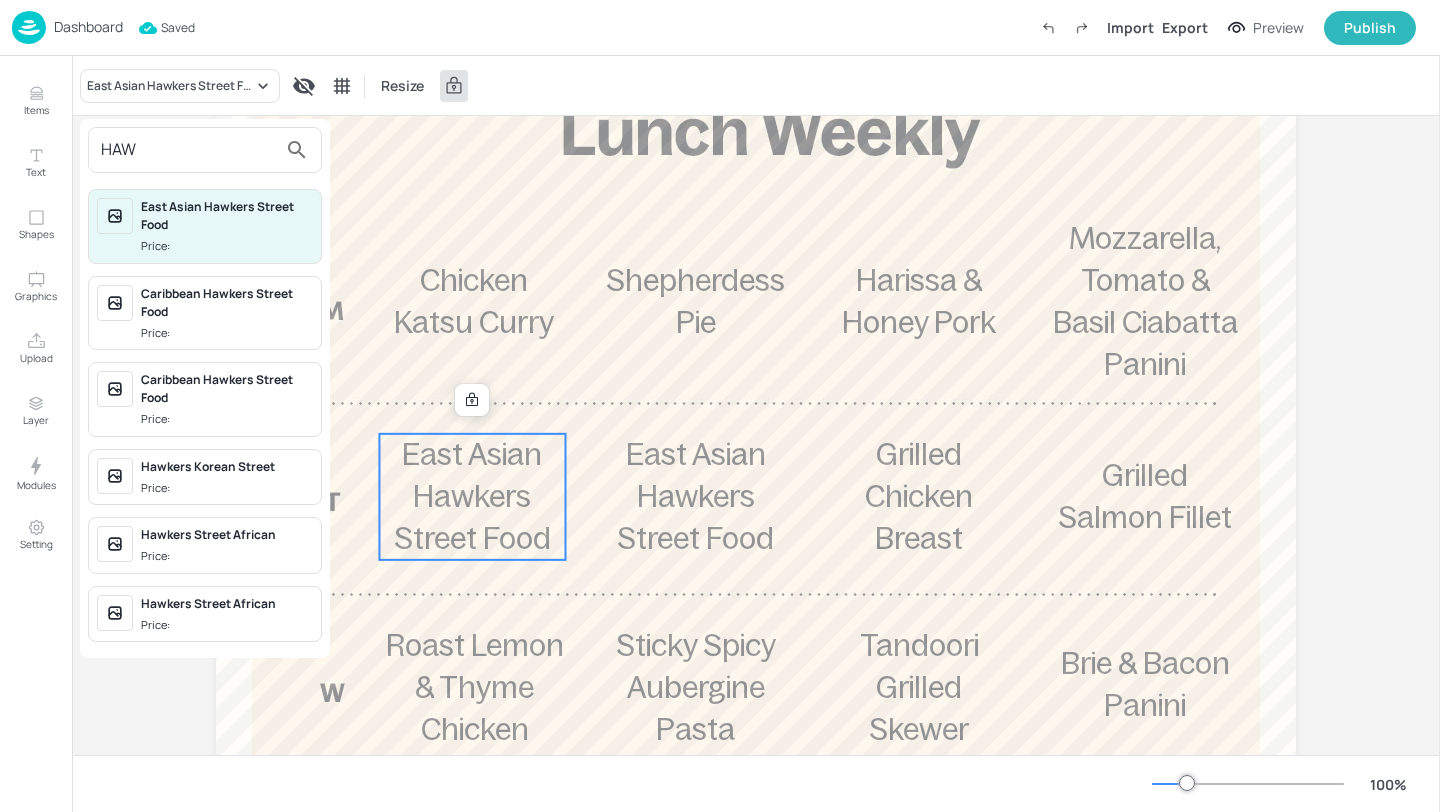 type on "HAW" 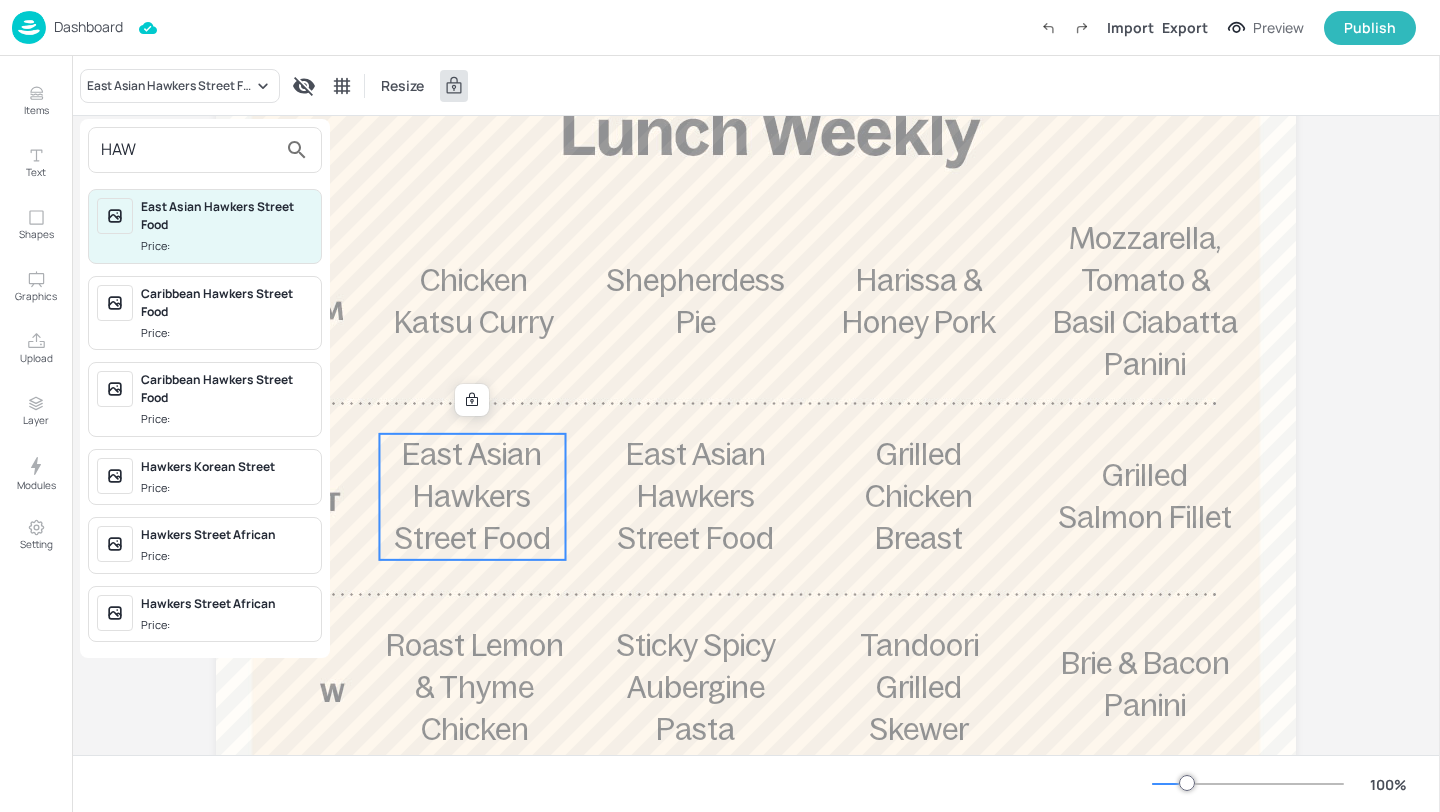 click on "Hawkers Street African" at bounding box center [227, 535] 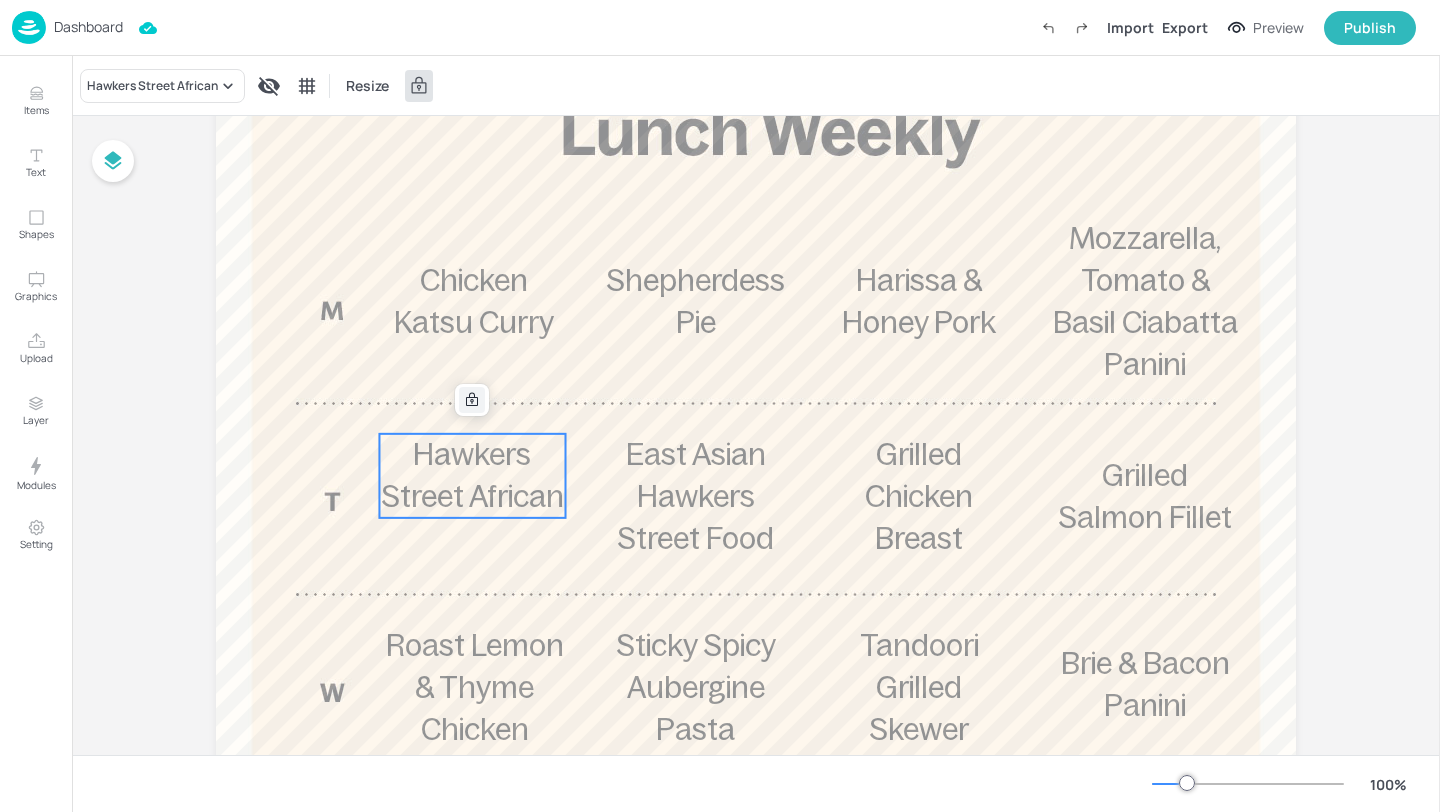 click 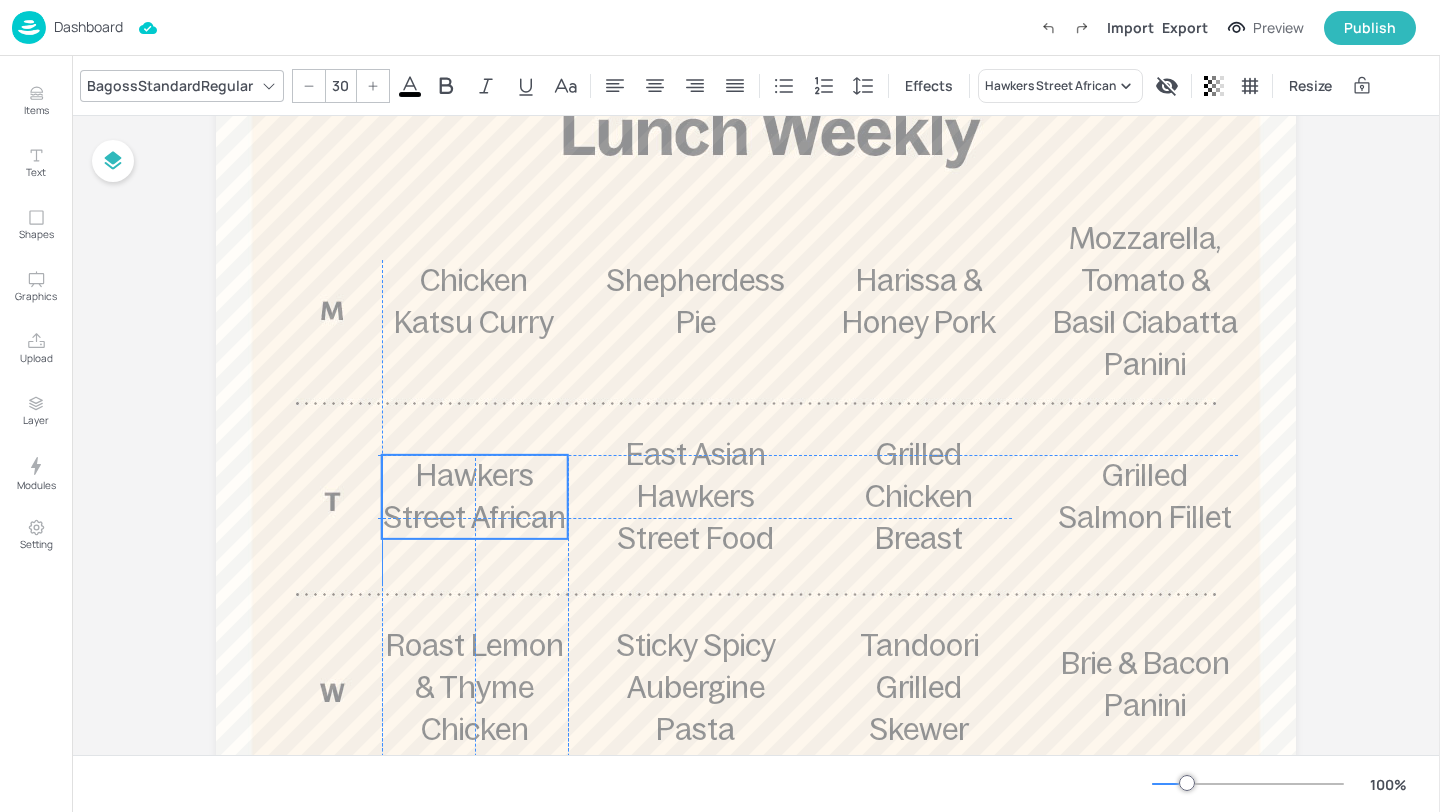 drag, startPoint x: 485, startPoint y: 480, endPoint x: 484, endPoint y: 503, distance: 23.021729 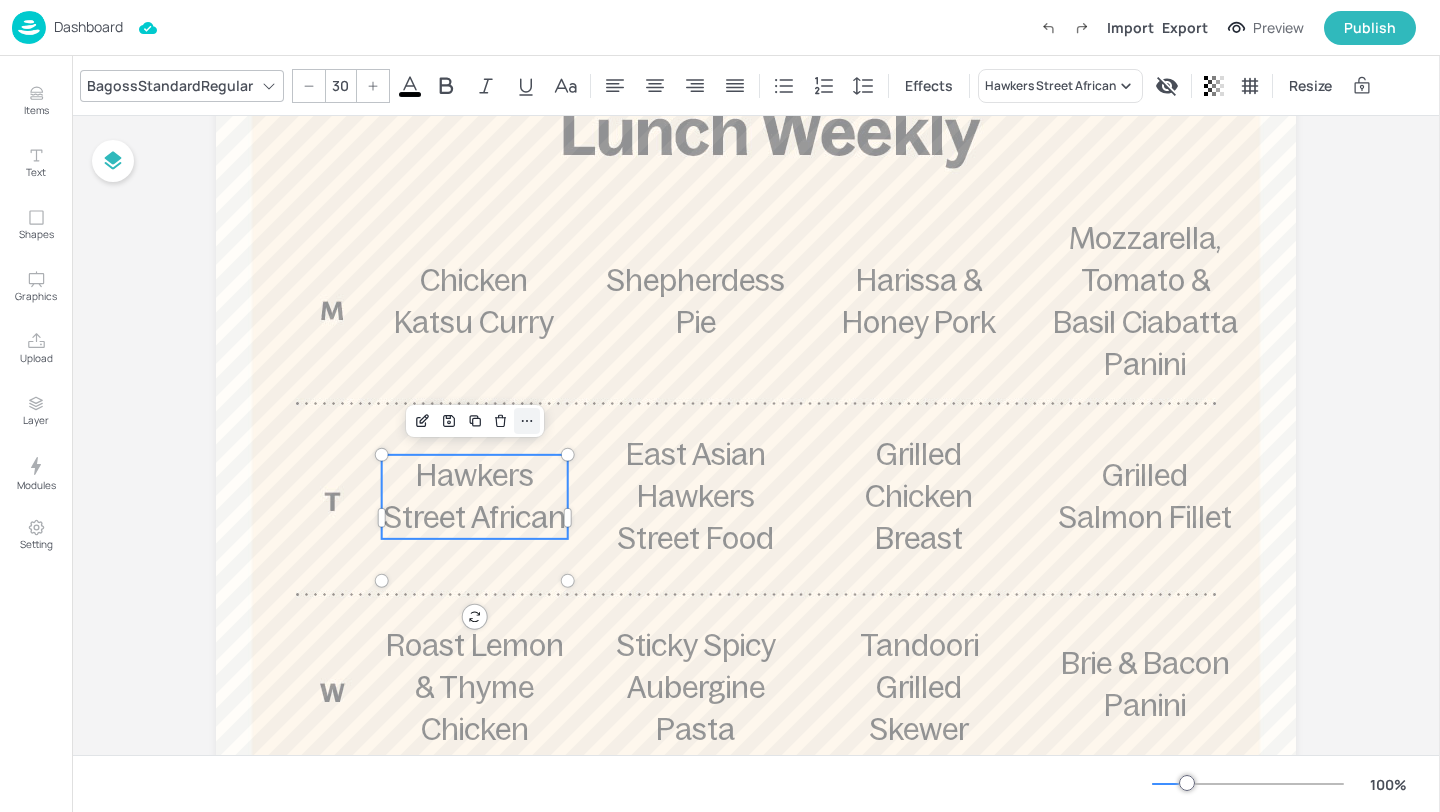click 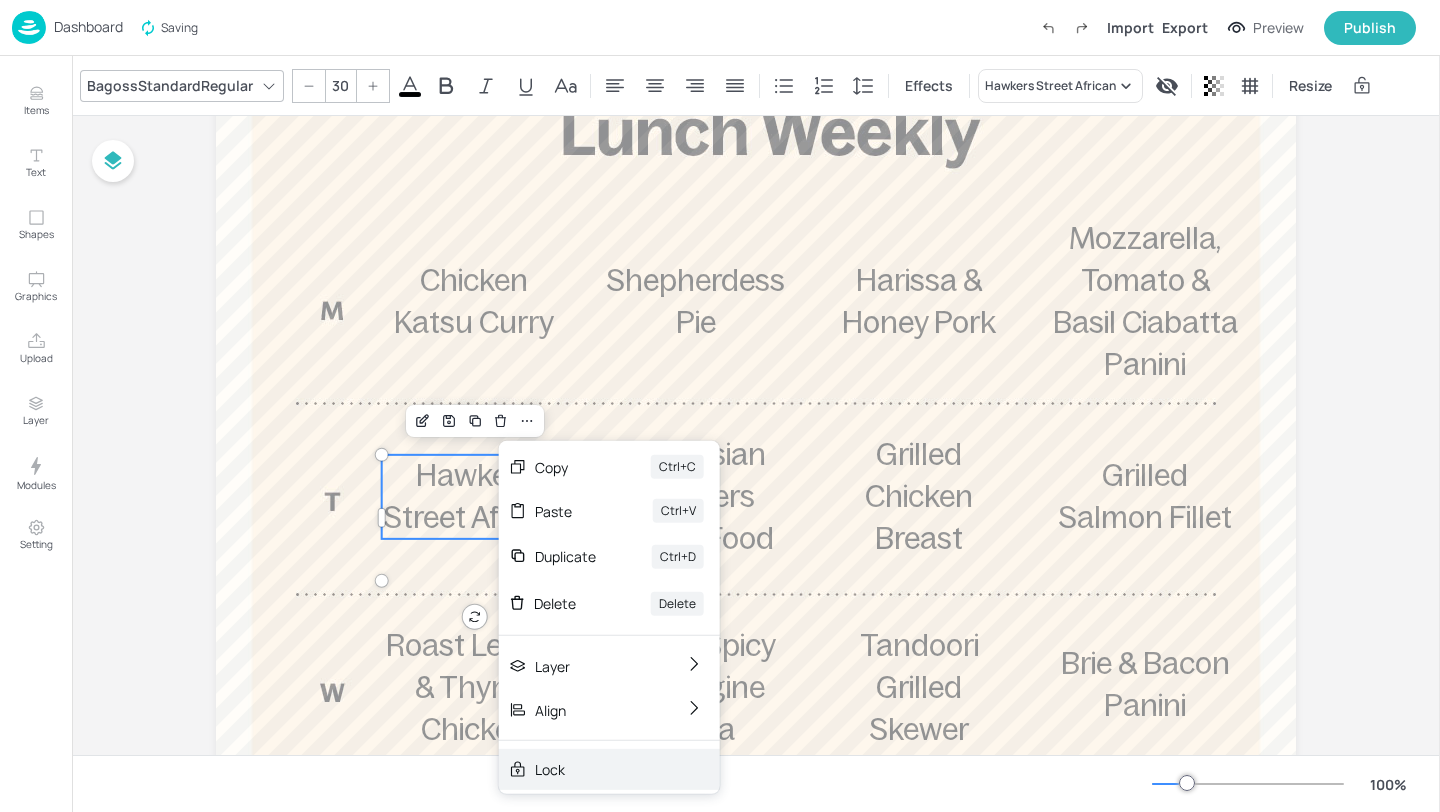 click on "Lock" at bounding box center [609, 769] 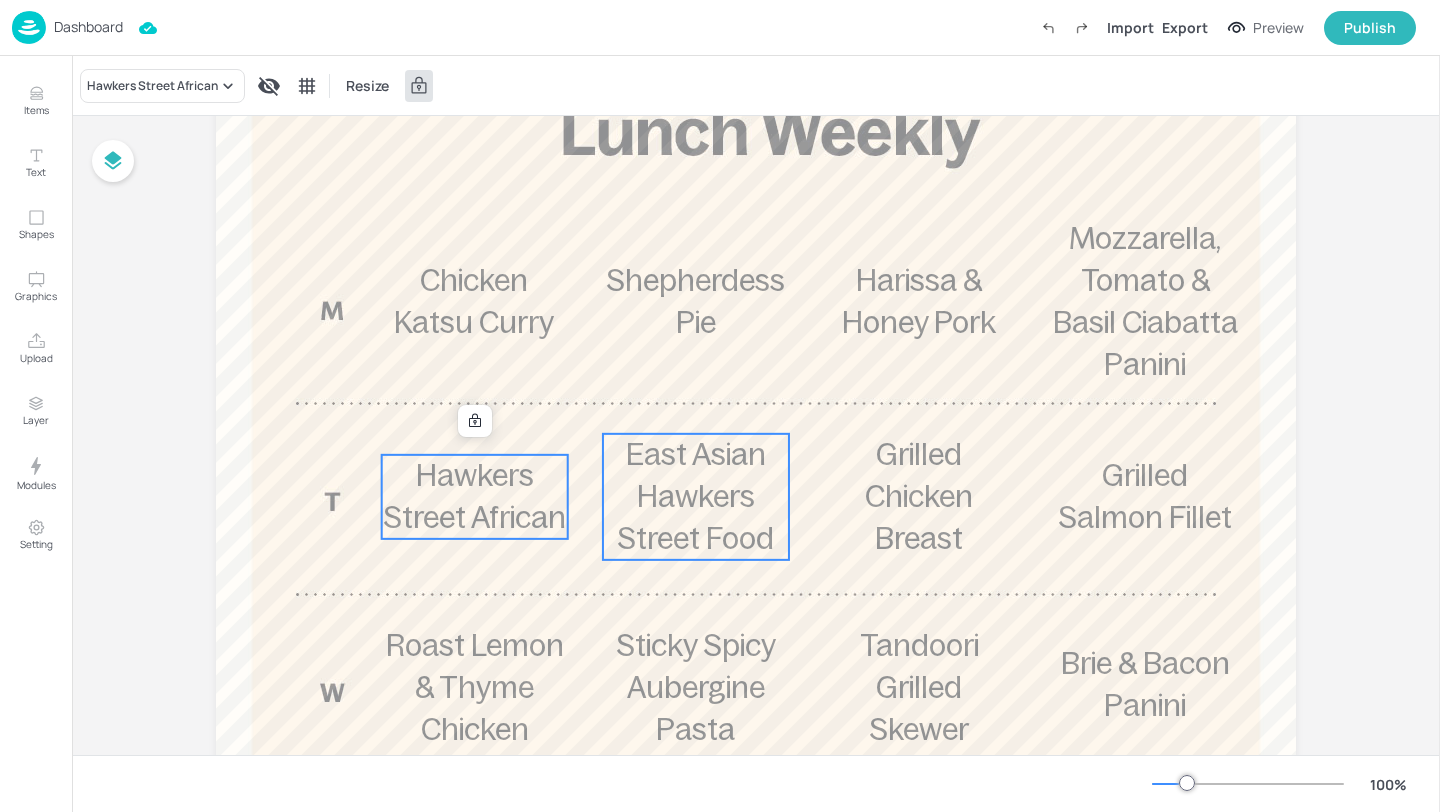 click on "East Asian Hawkers Street Food" at bounding box center [696, 497] 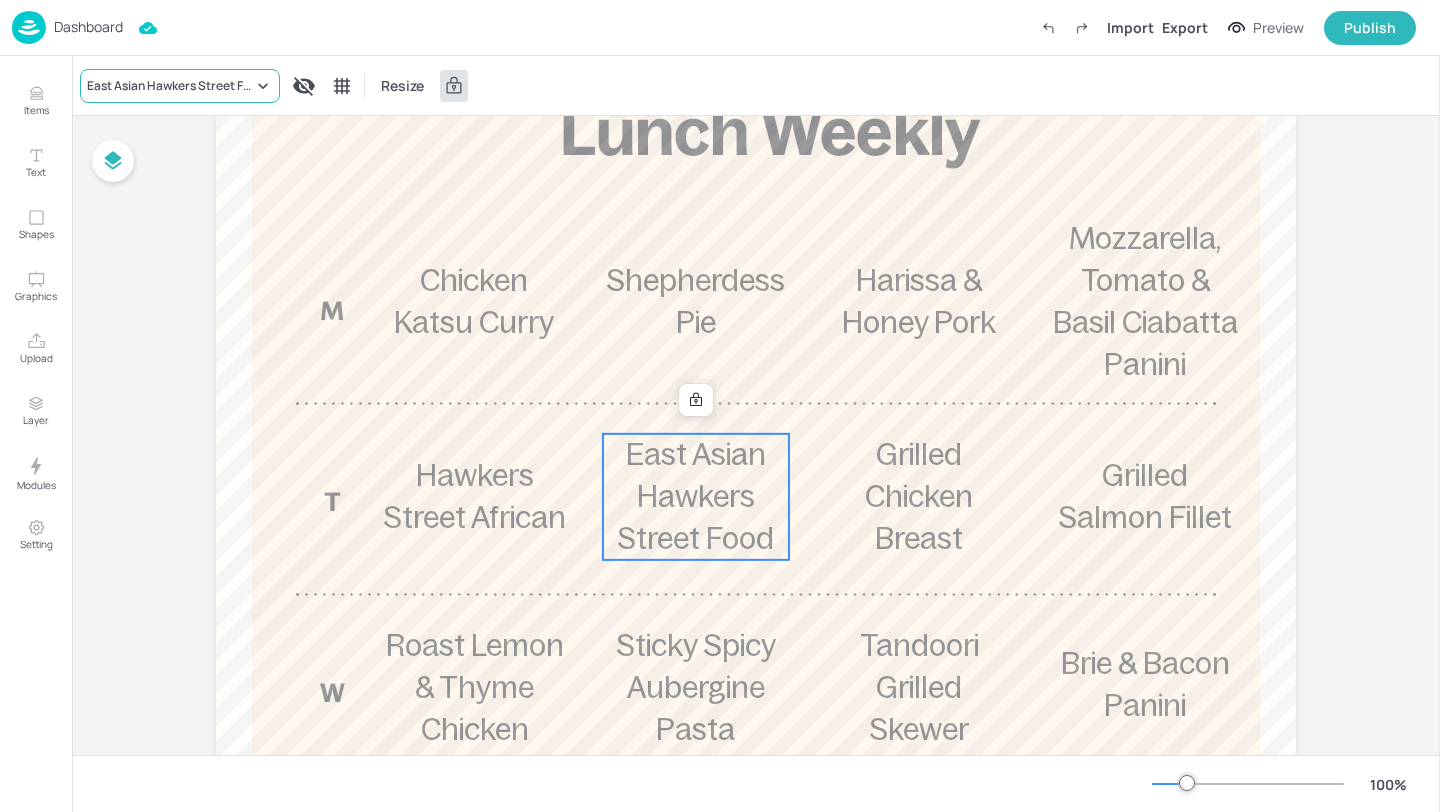 click on "East Asian Hawkers Street Food" at bounding box center [170, 86] 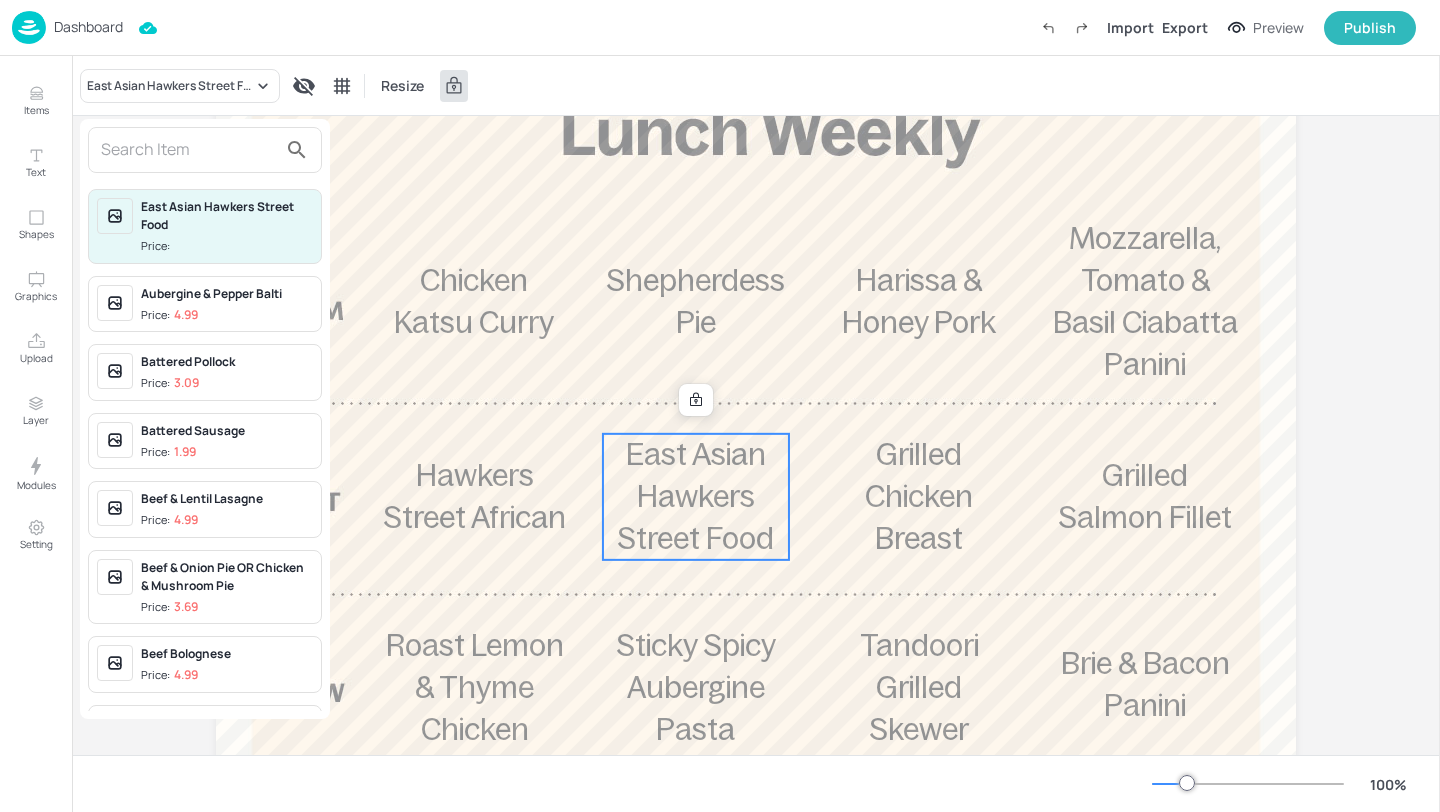 click at bounding box center [205, 150] 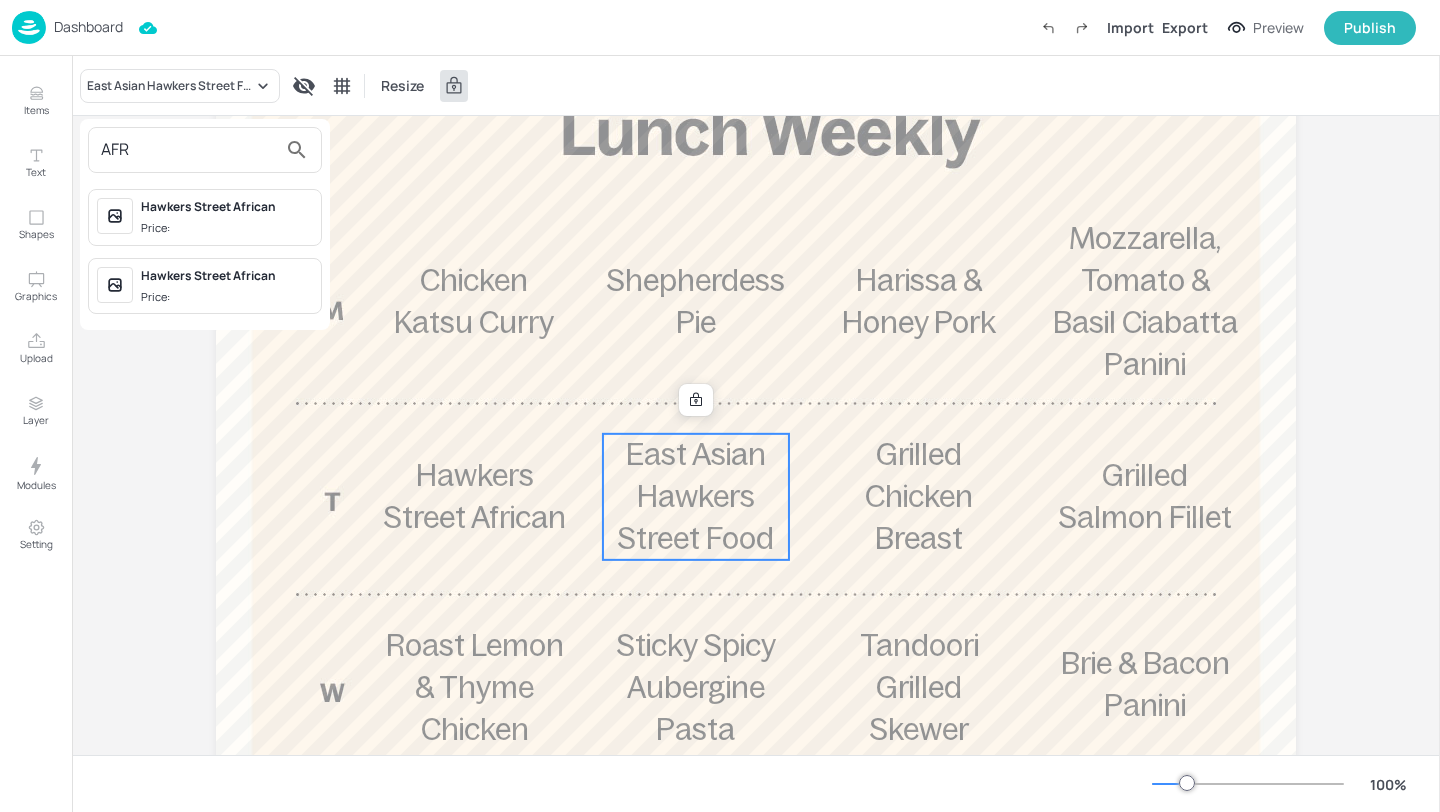 type on "AFR" 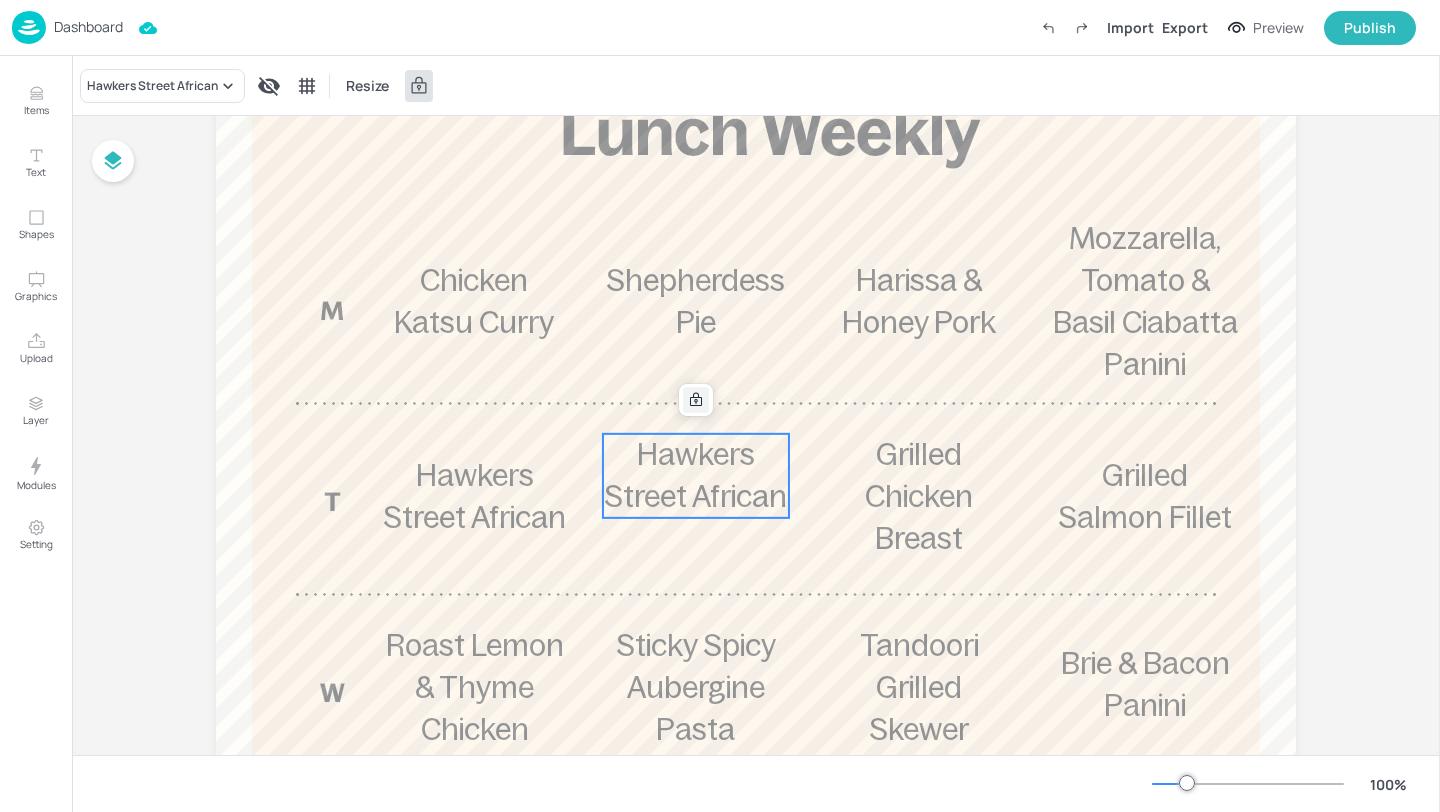click at bounding box center (696, 400) 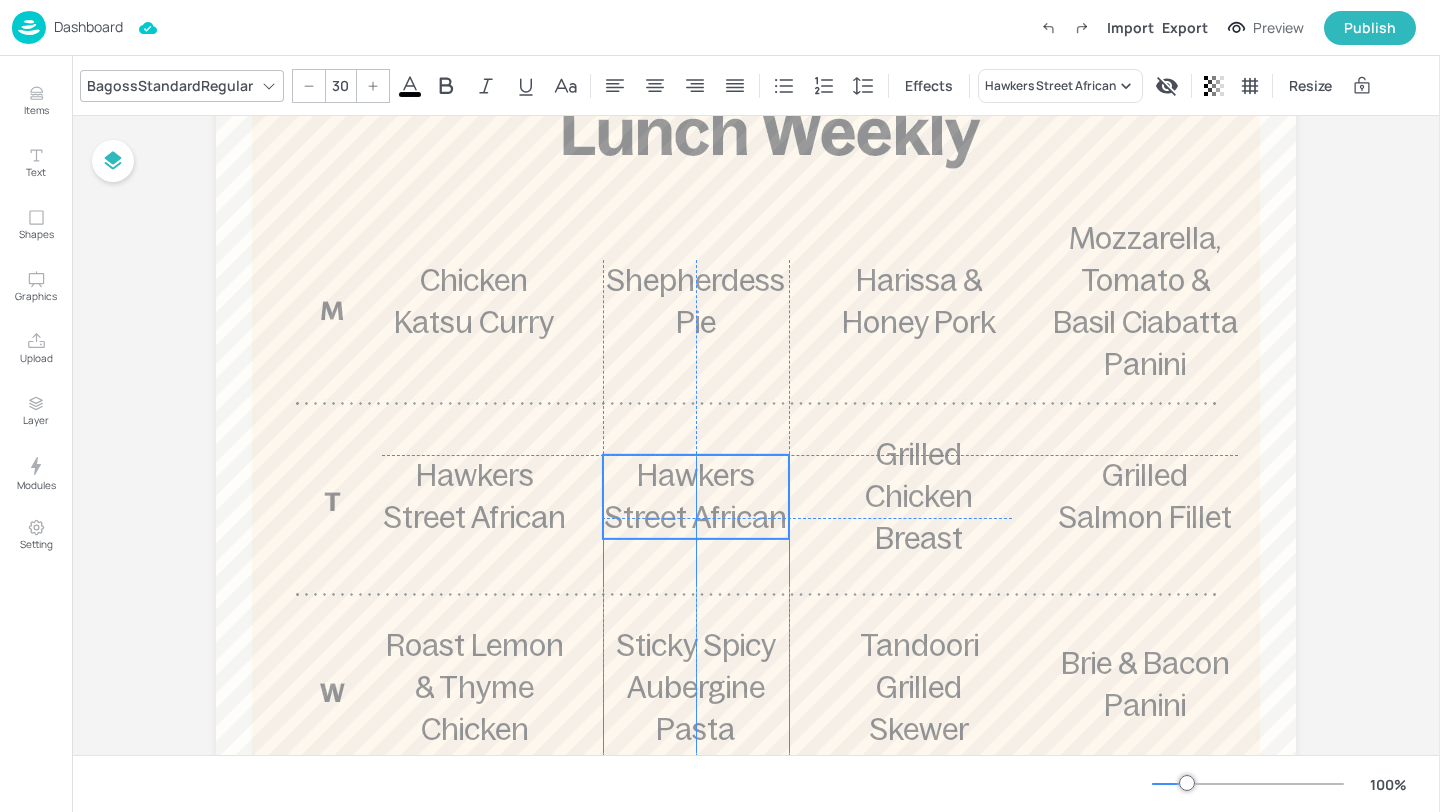 drag, startPoint x: 699, startPoint y: 464, endPoint x: 698, endPoint y: 489, distance: 25.019993 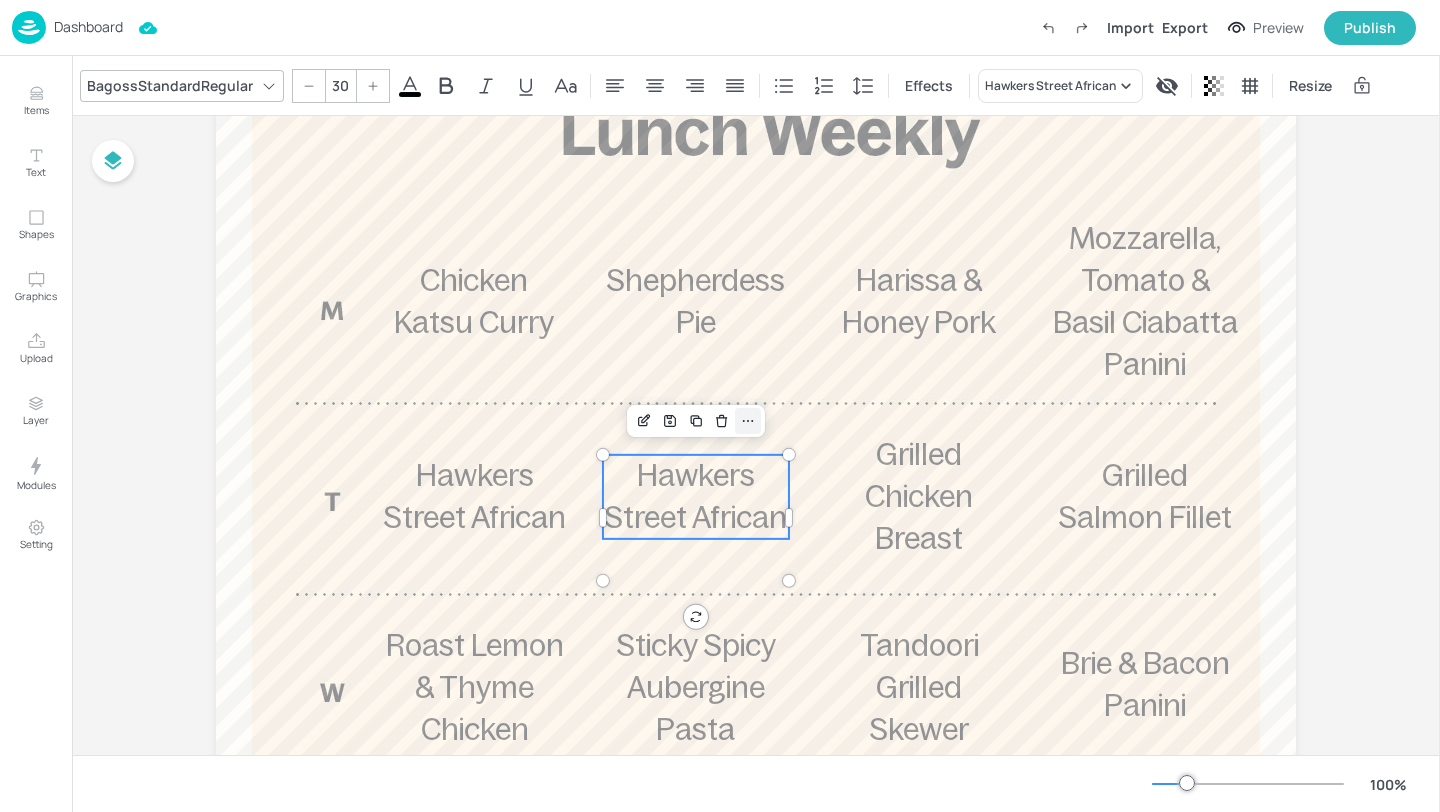 click 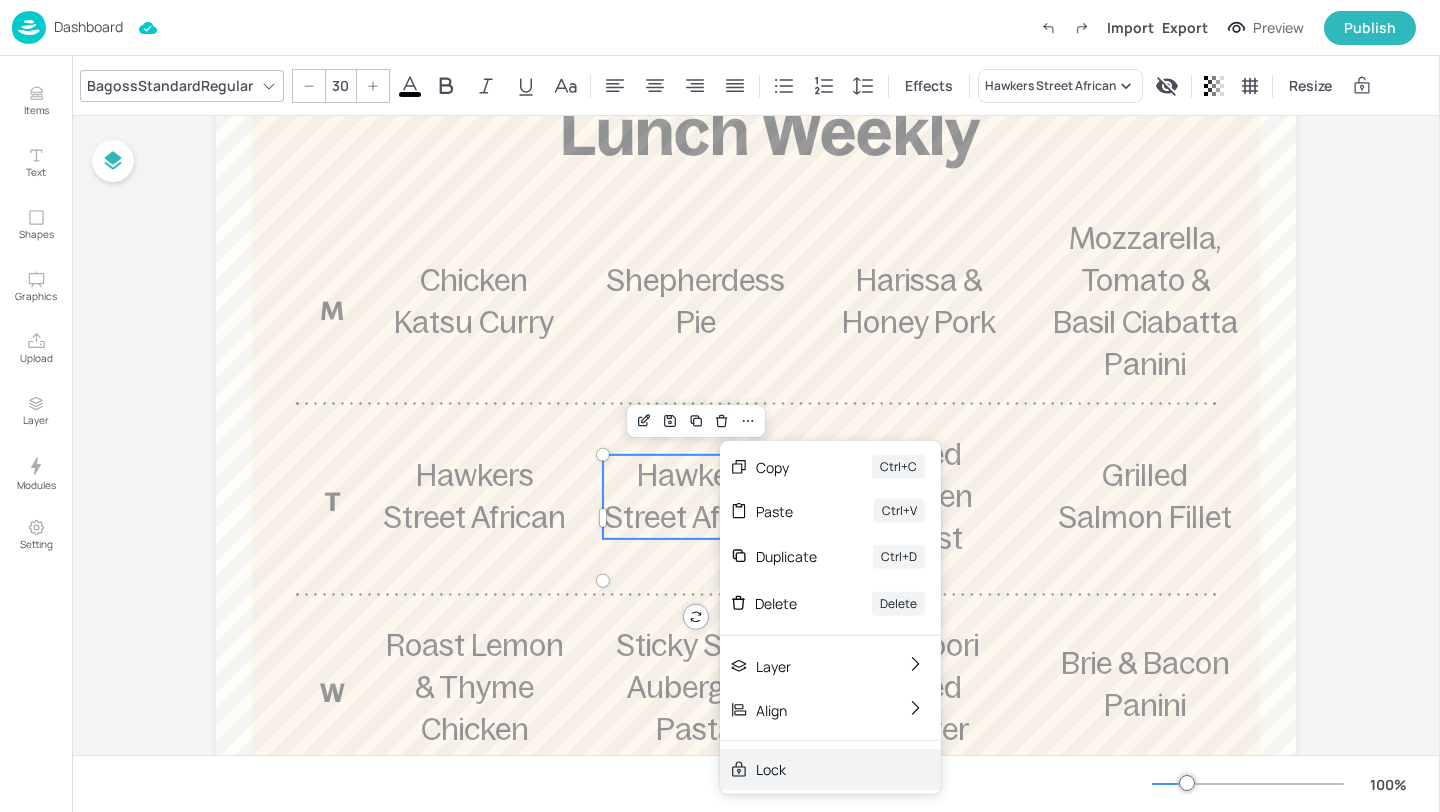 click on "Lock" at bounding box center [830, 769] 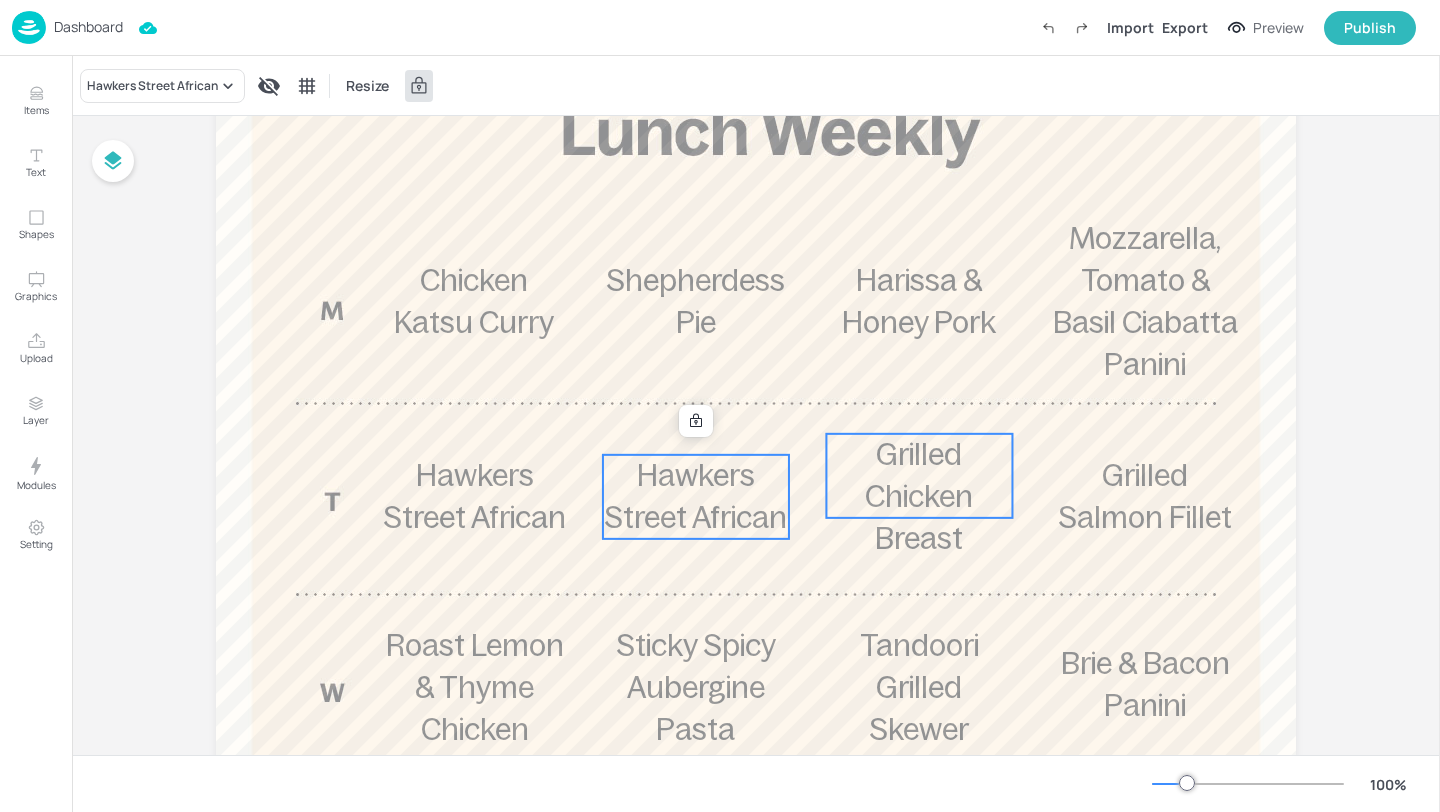 click on "Grilled Chicken Breast" at bounding box center [919, 496] 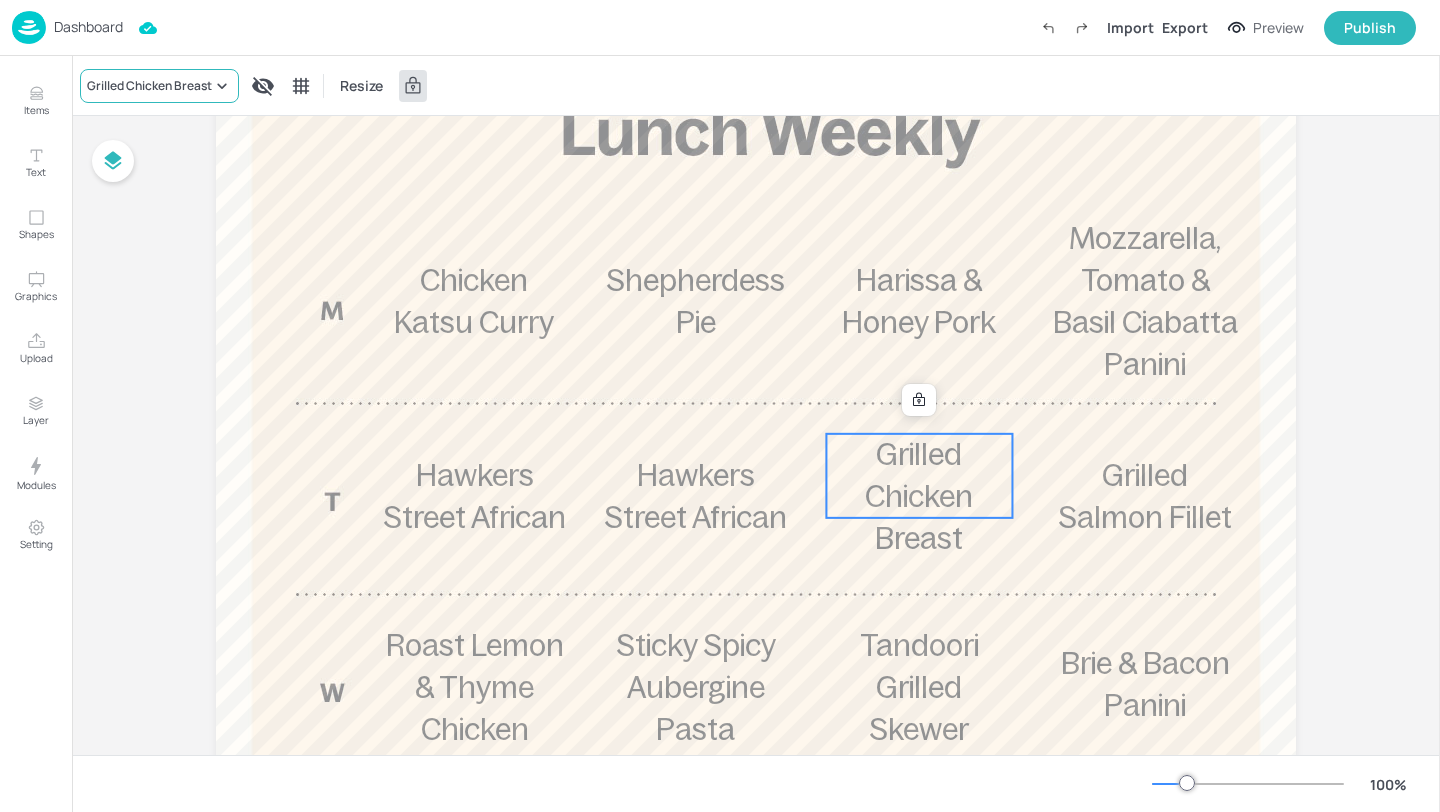 click on "Grilled Chicken Breast" at bounding box center [149, 86] 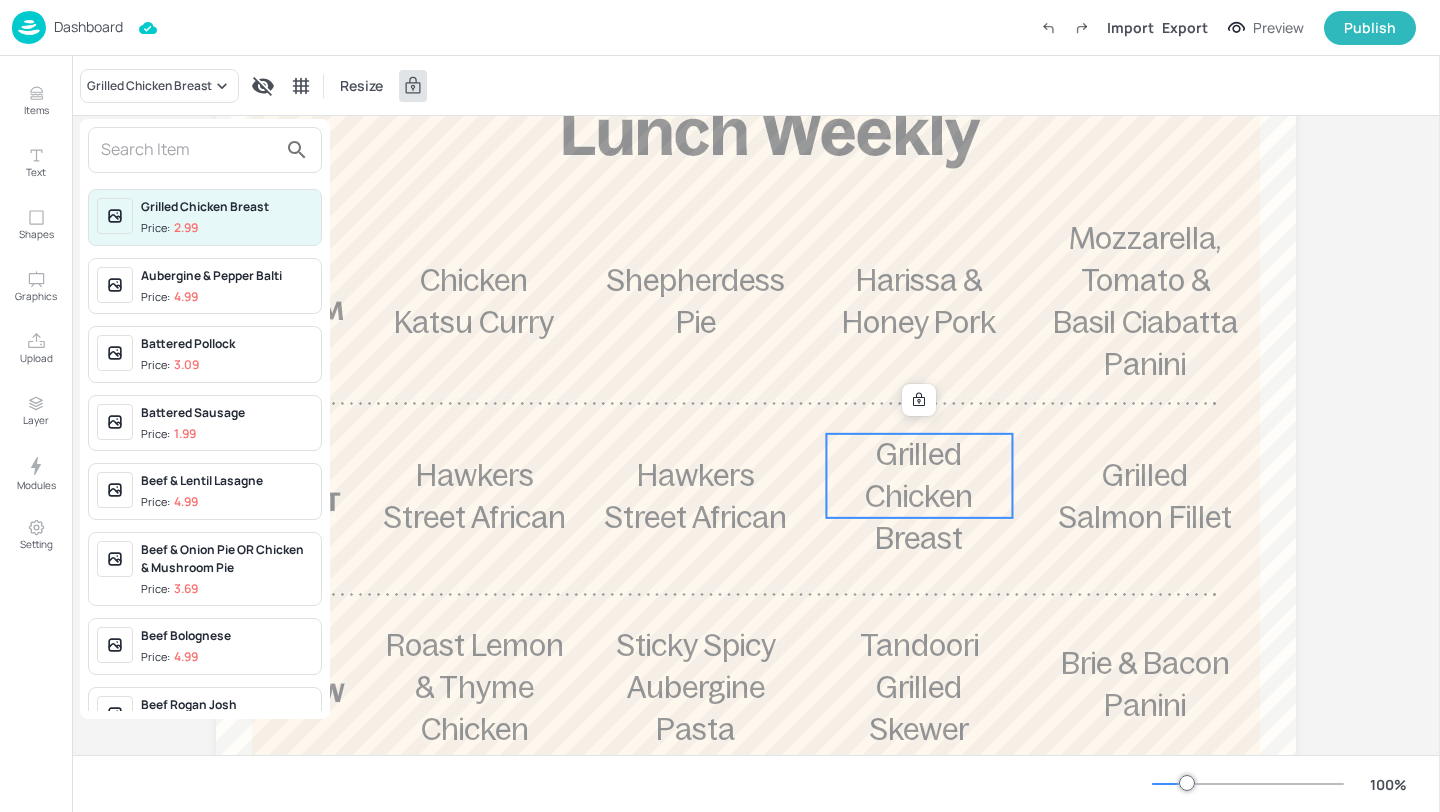 click at bounding box center (189, 150) 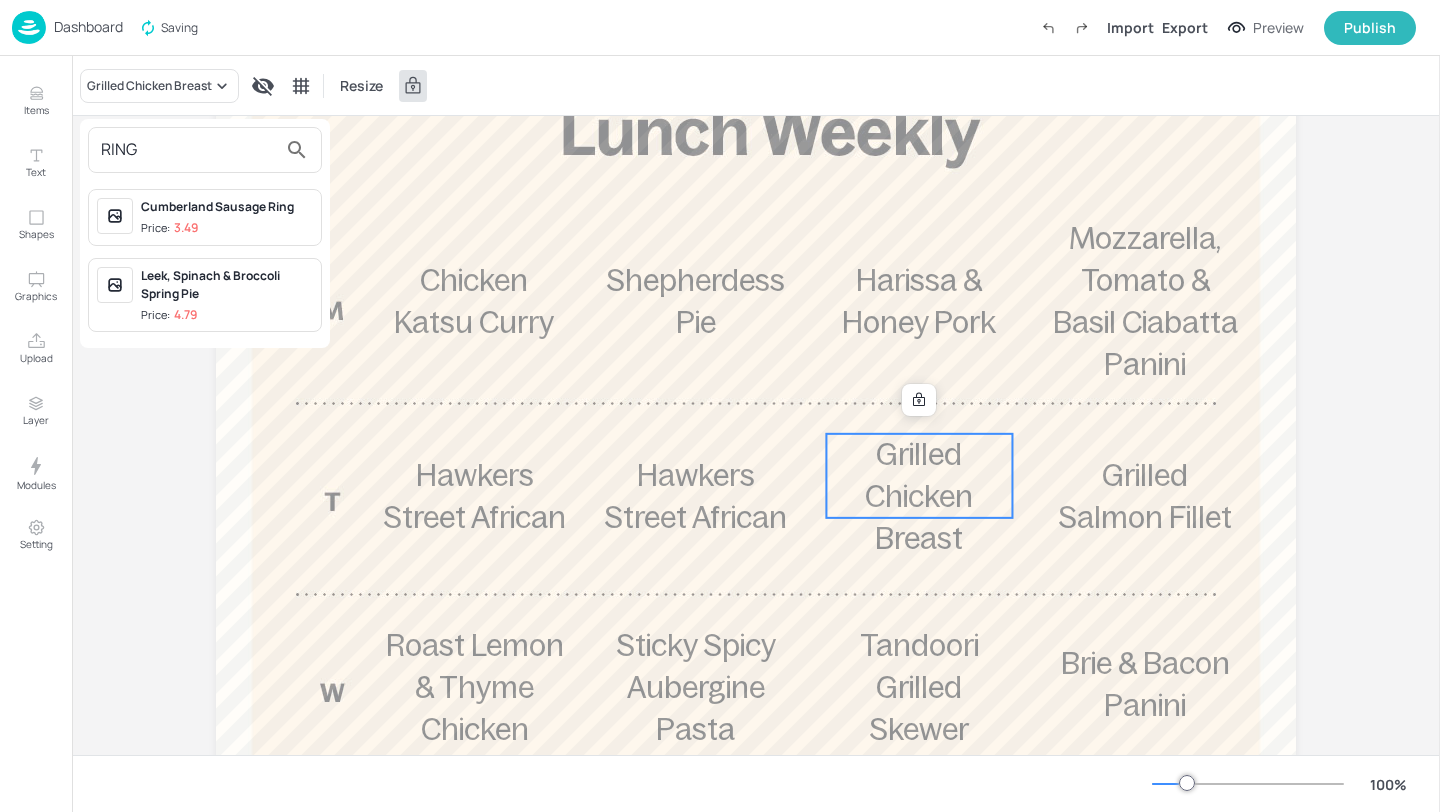 type on "RING" 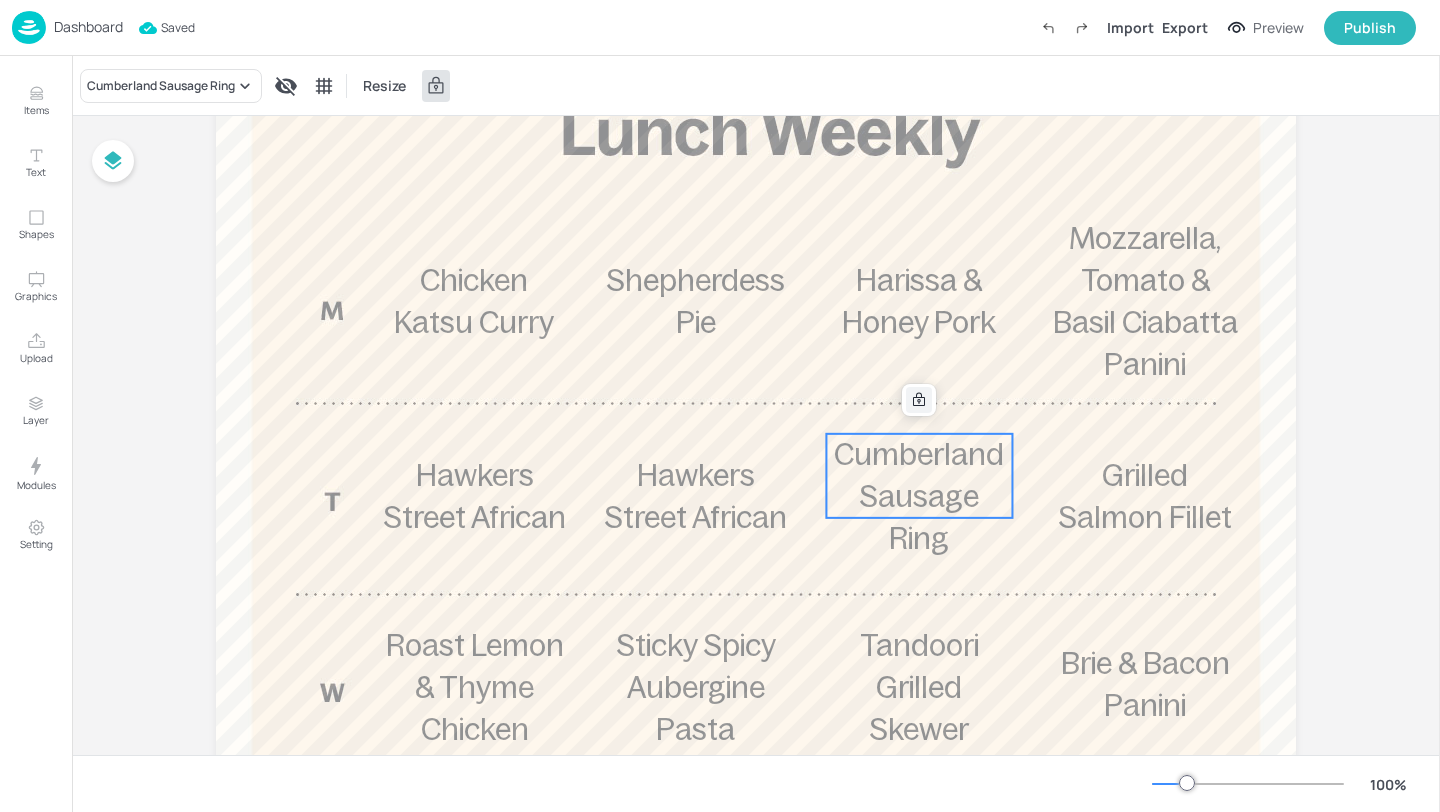 click 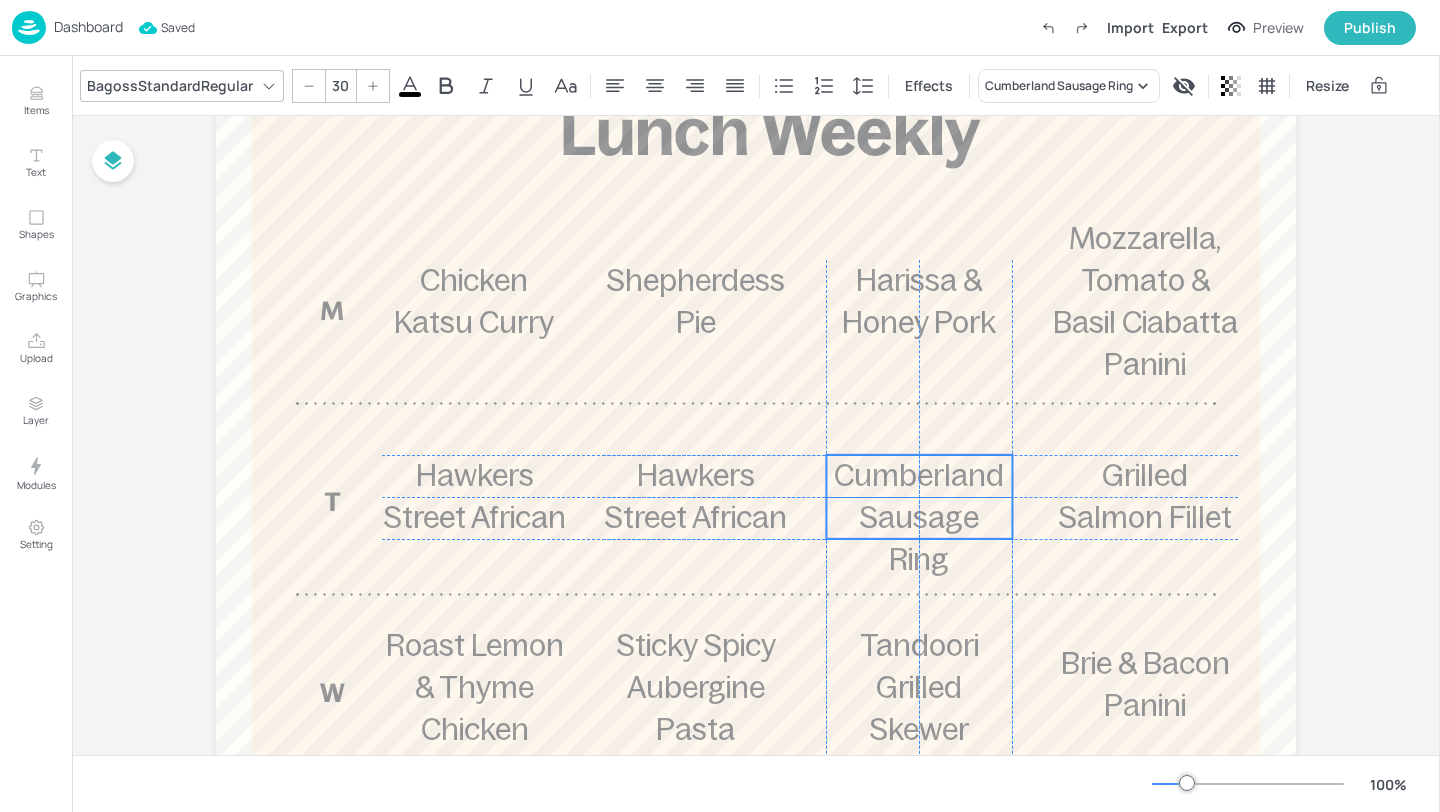 drag, startPoint x: 912, startPoint y: 486, endPoint x: 910, endPoint y: 508, distance: 22.090721 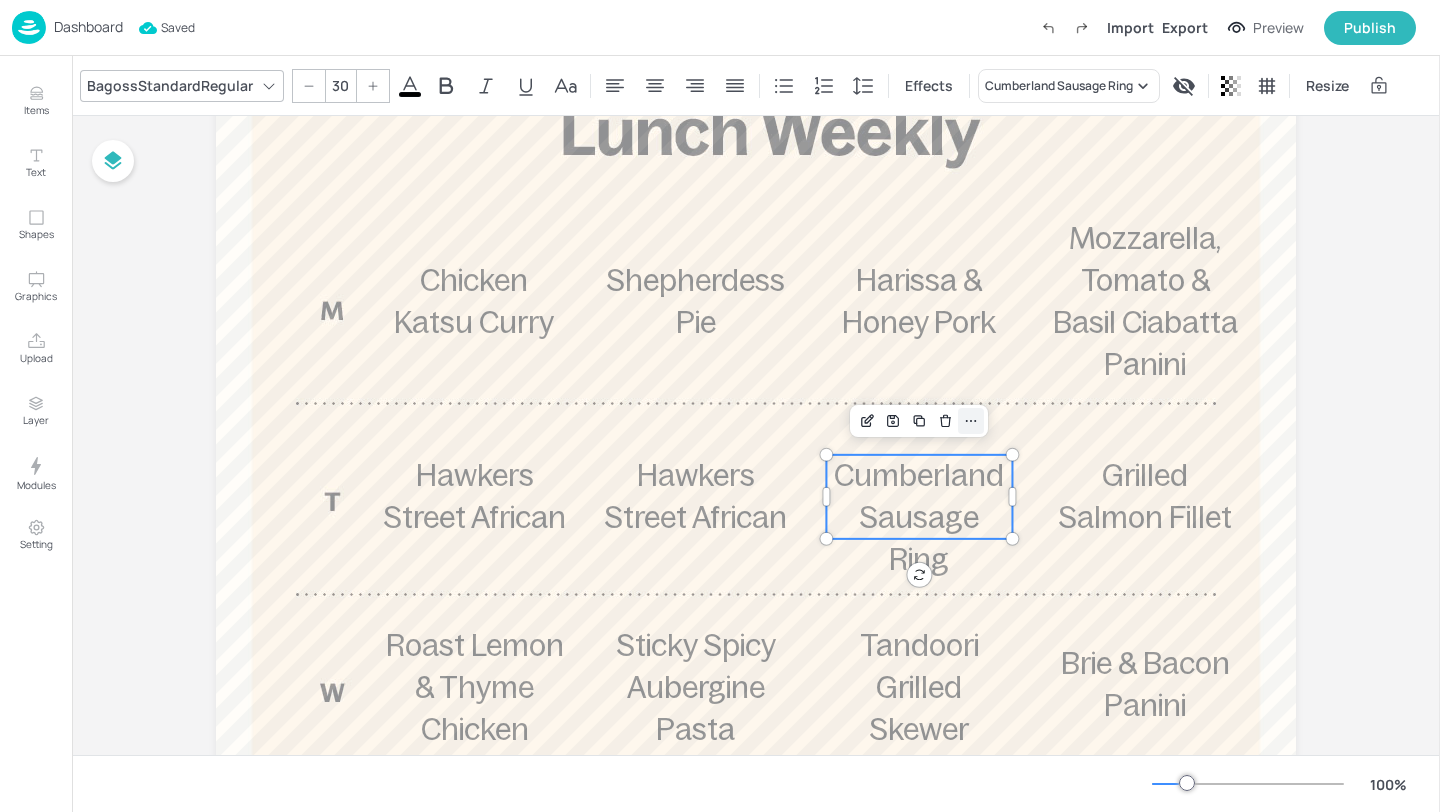 click 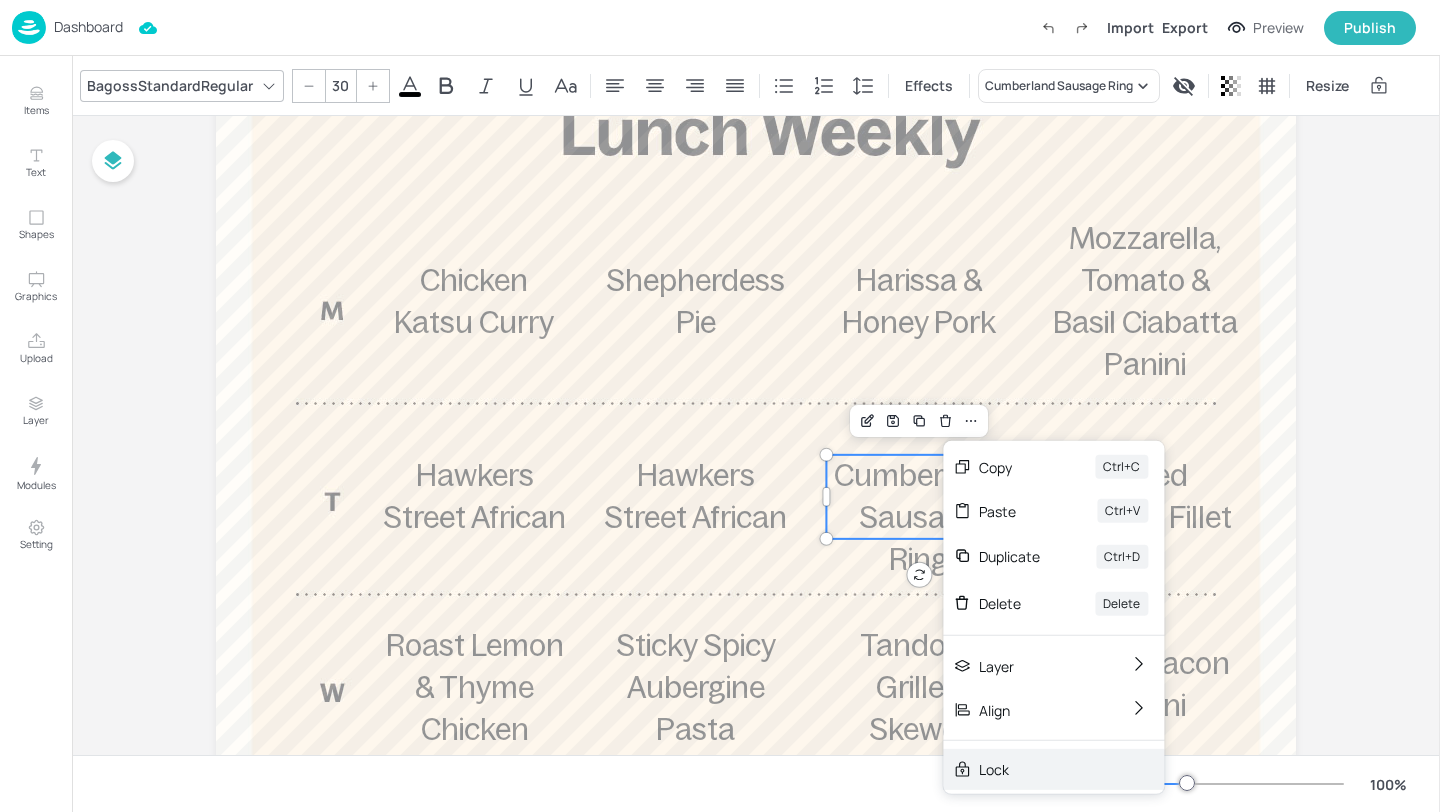click on "Lock" at bounding box center [1039, 769] 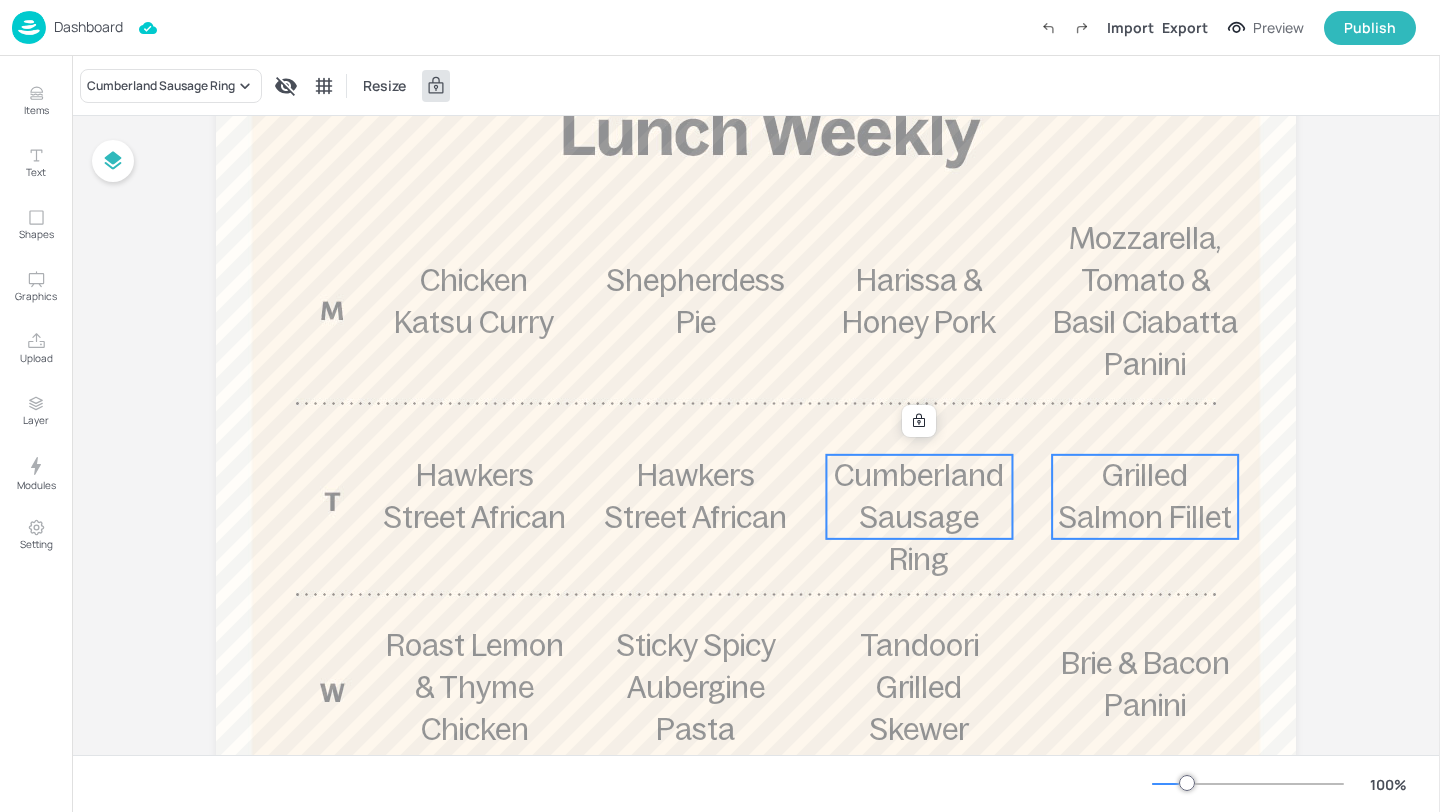 click on "Grilled Salmon Fillet" at bounding box center (1145, 496) 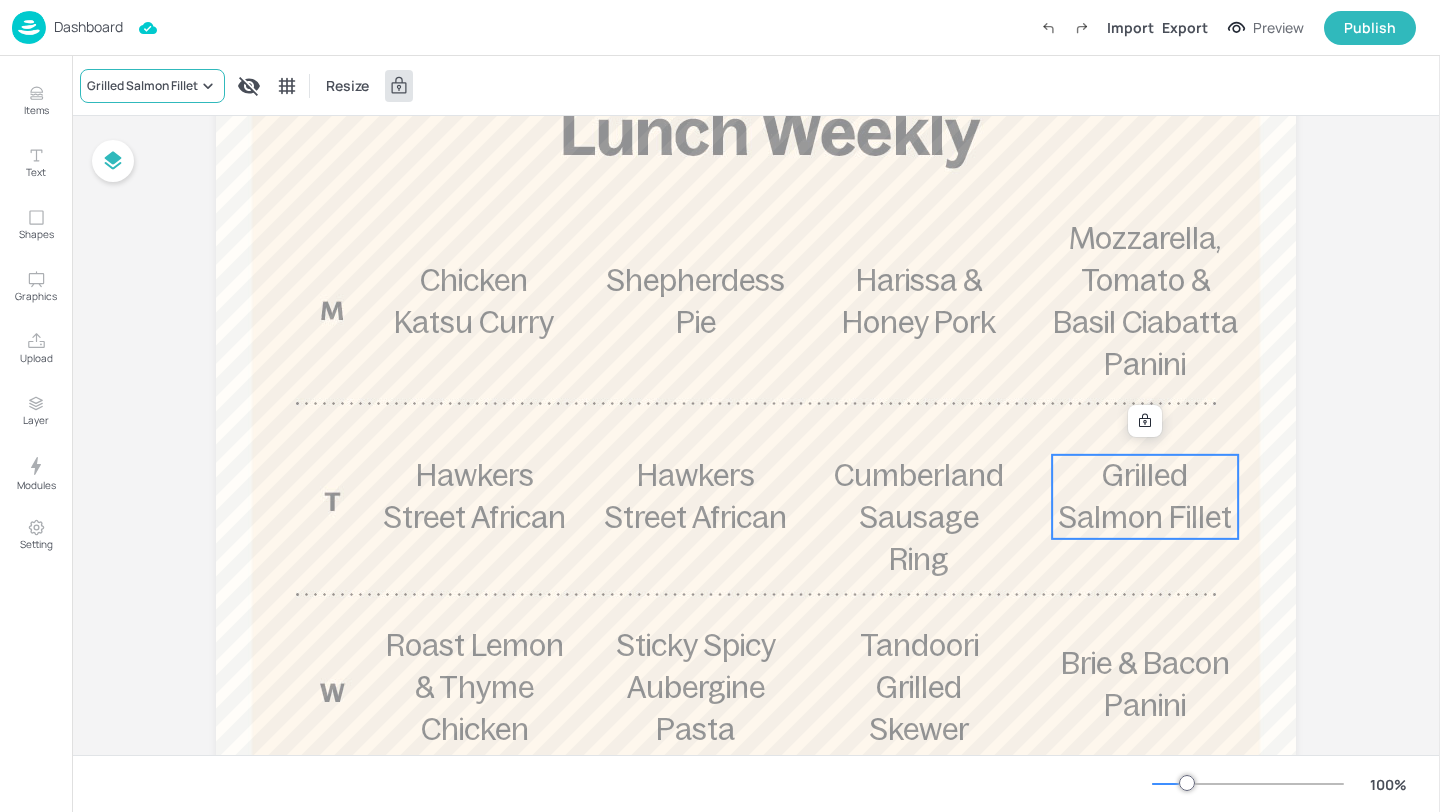 click on "Grilled Salmon Fillet" at bounding box center (142, 86) 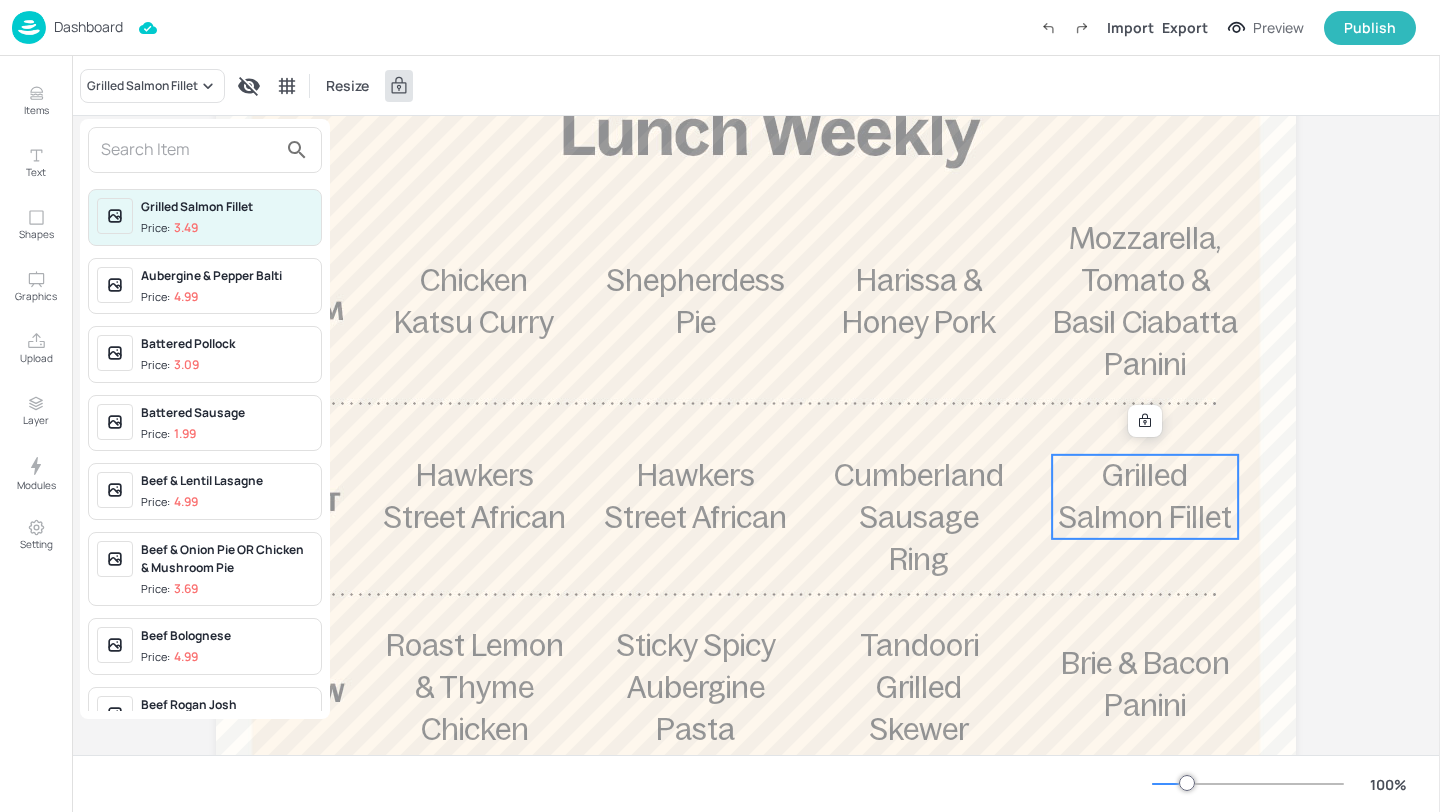 click at bounding box center [189, 150] 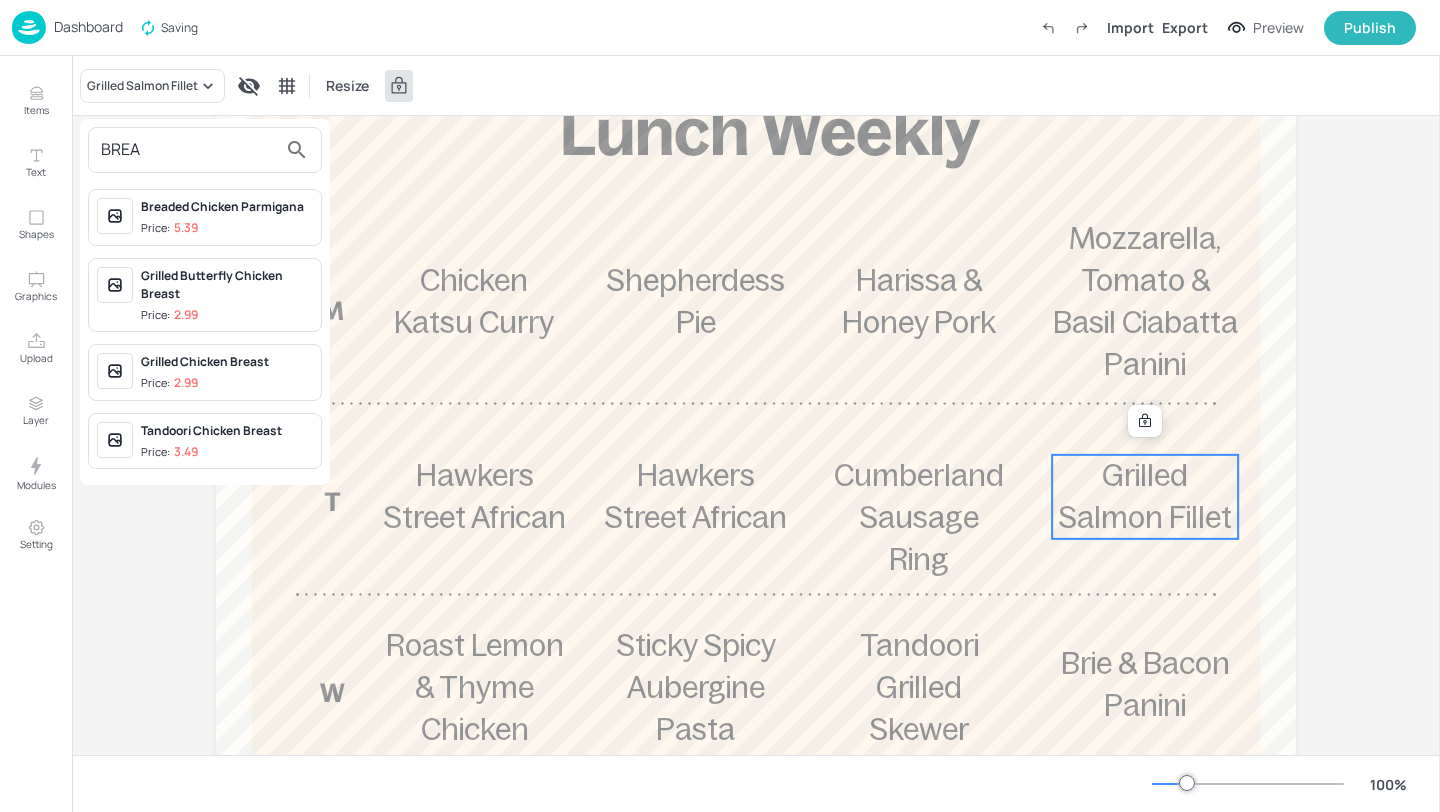type on "BREA" 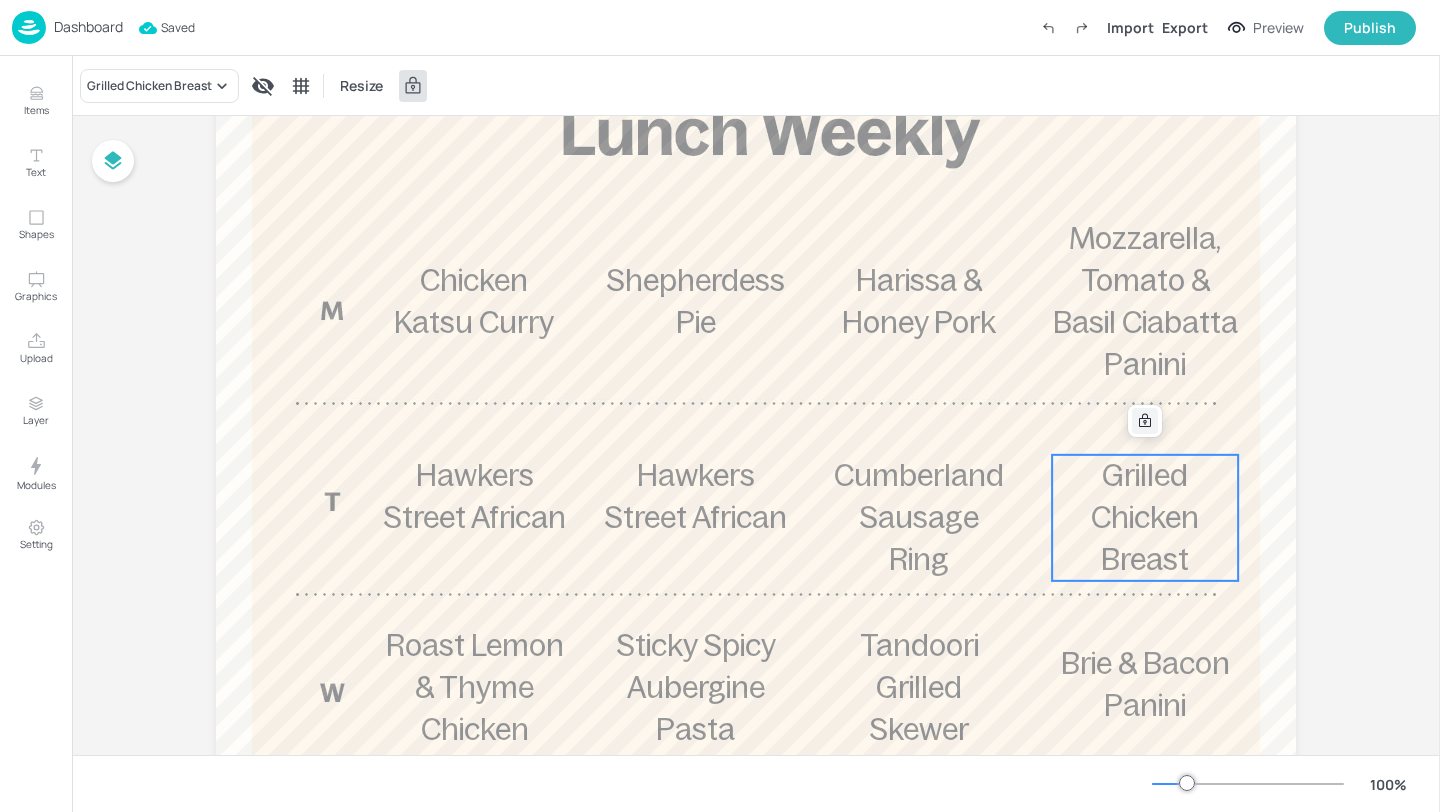 click 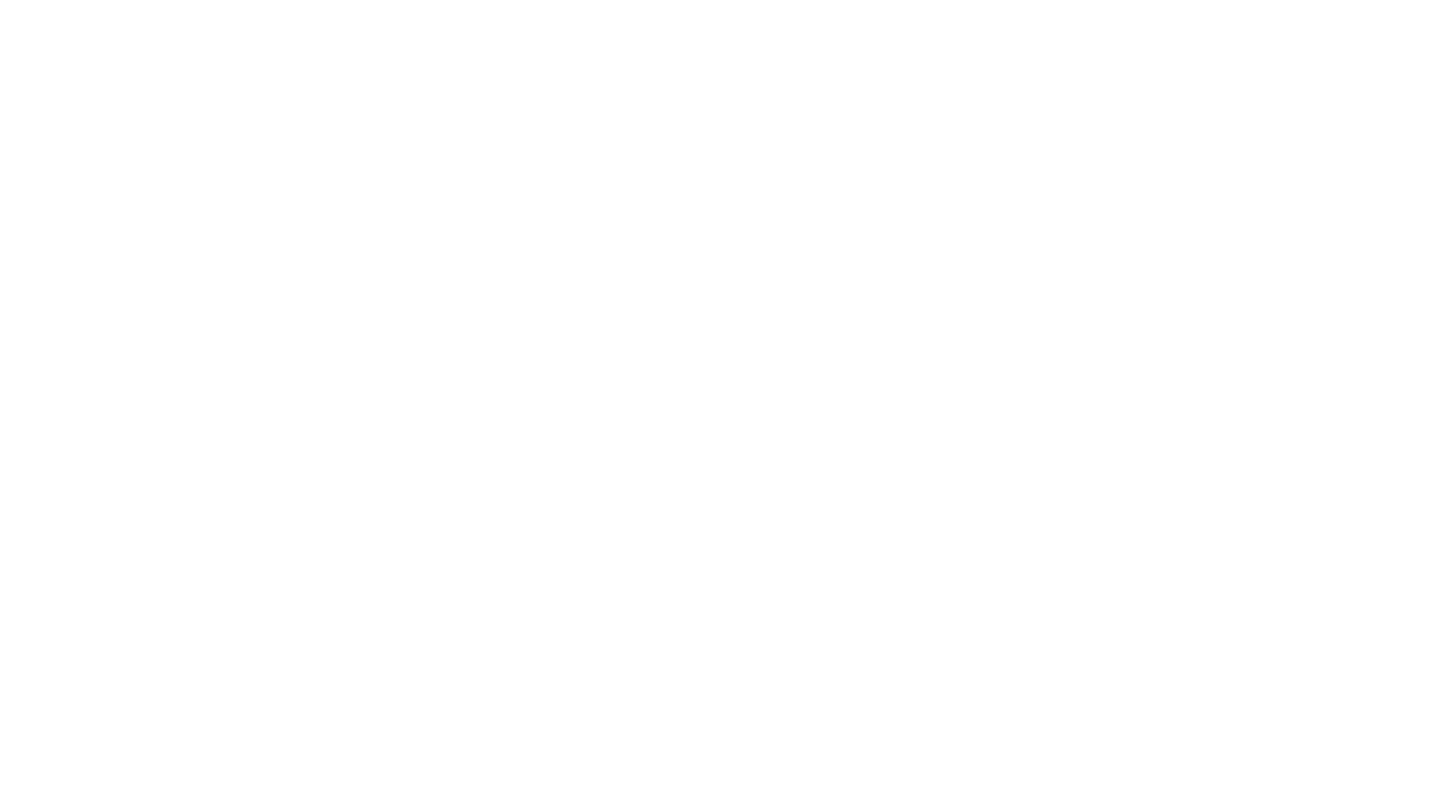 scroll, scrollTop: 0, scrollLeft: 0, axis: both 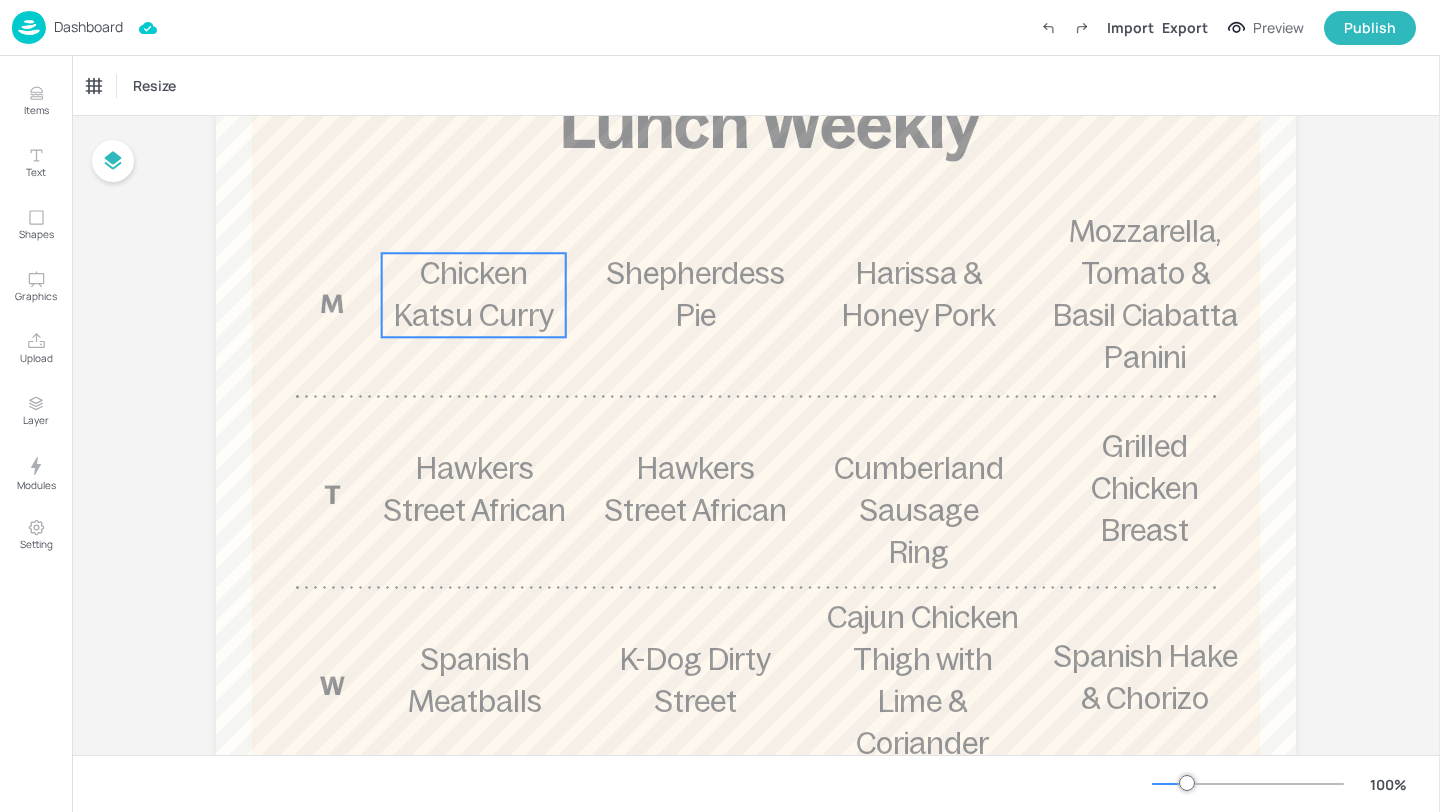 click on "Chicken Katsu Curry" at bounding box center (474, 294) 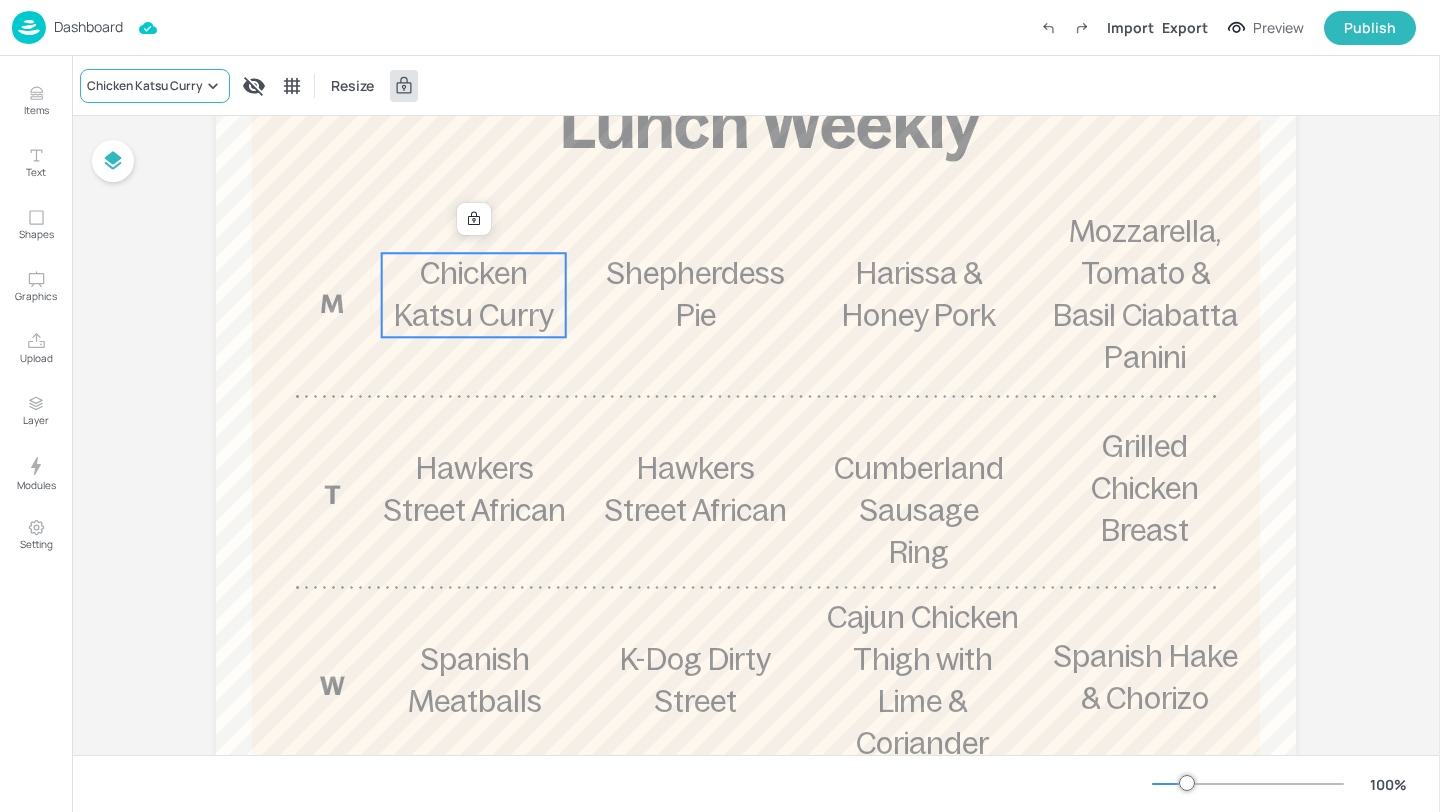 click on "Chicken Katsu Curry" at bounding box center [145, 86] 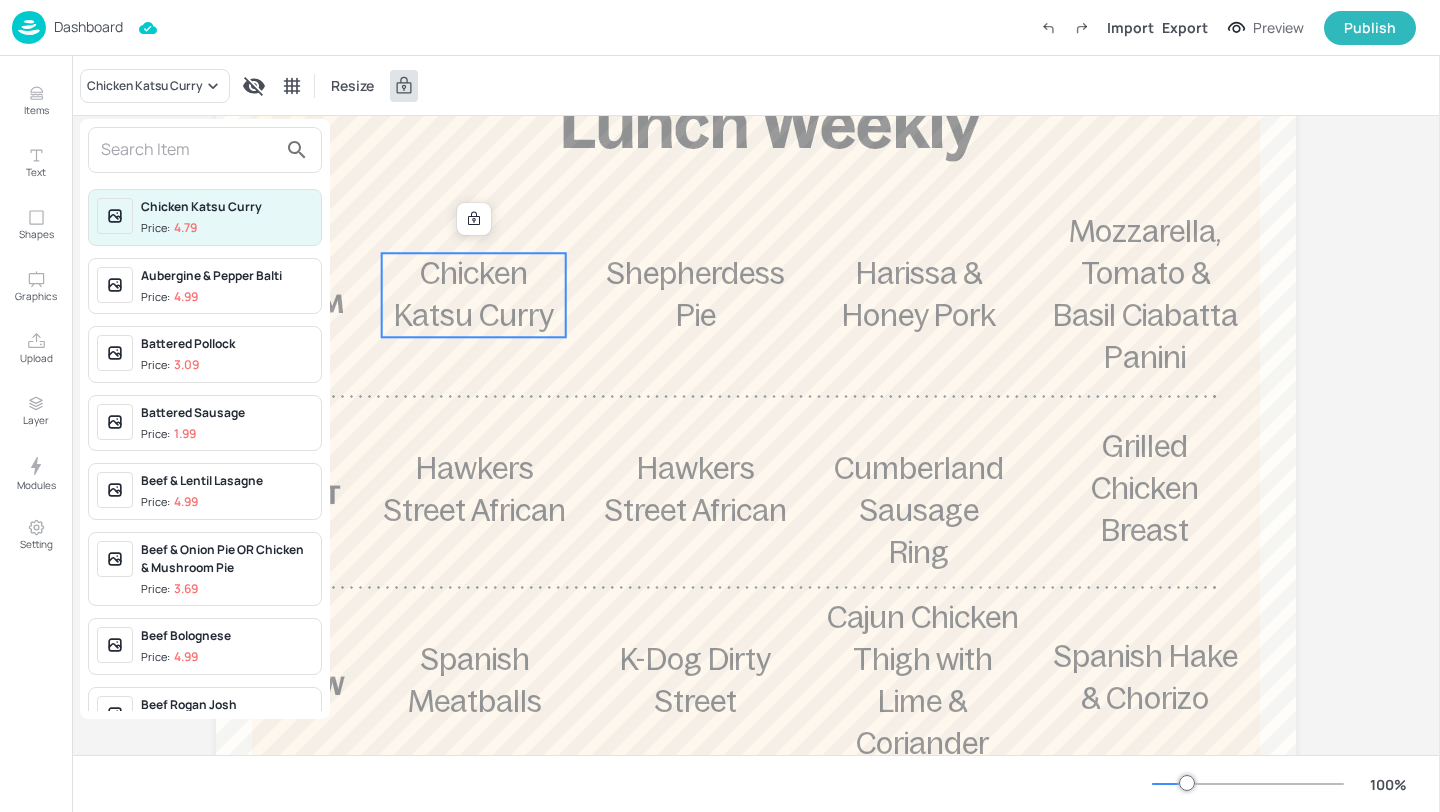 click at bounding box center (189, 150) 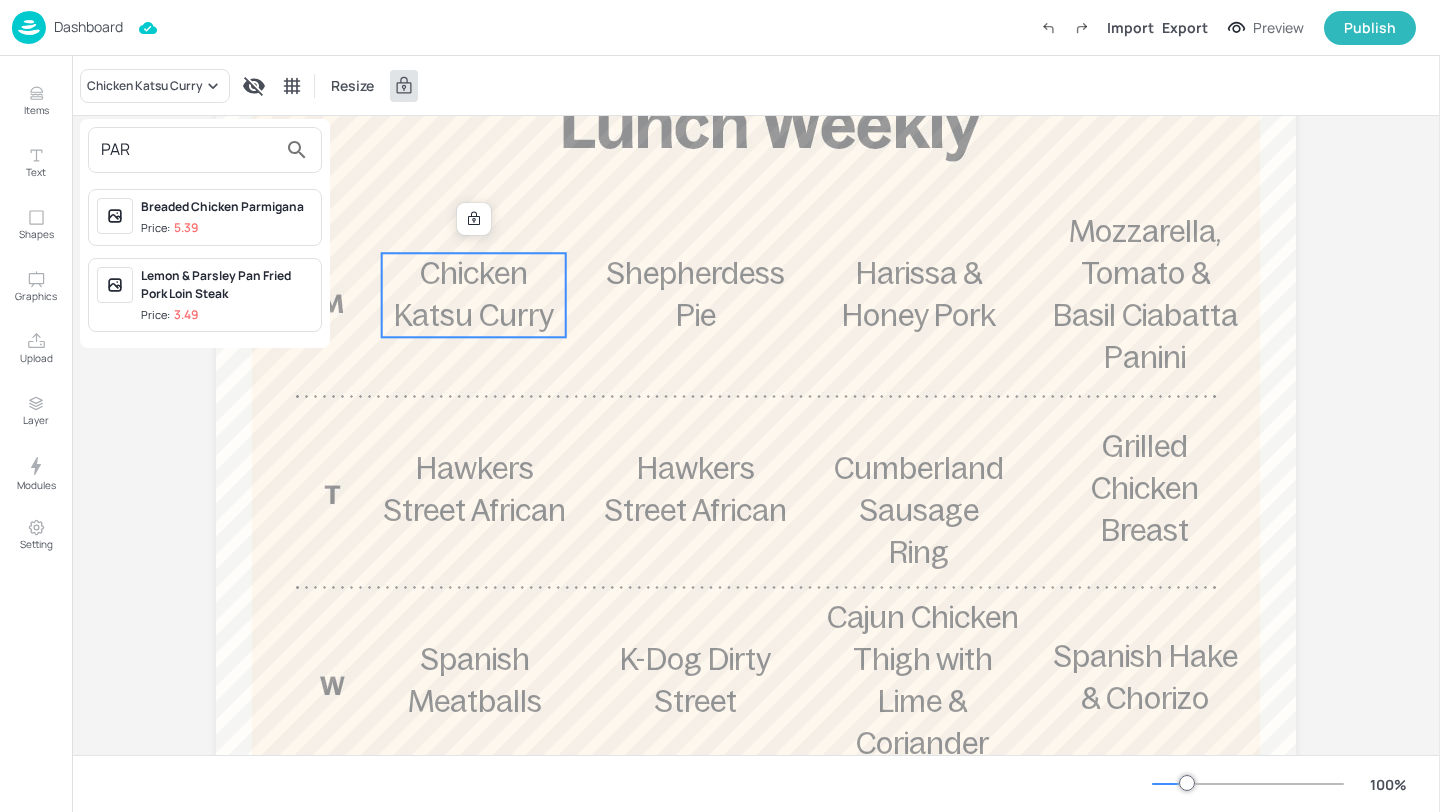 type on "PAR" 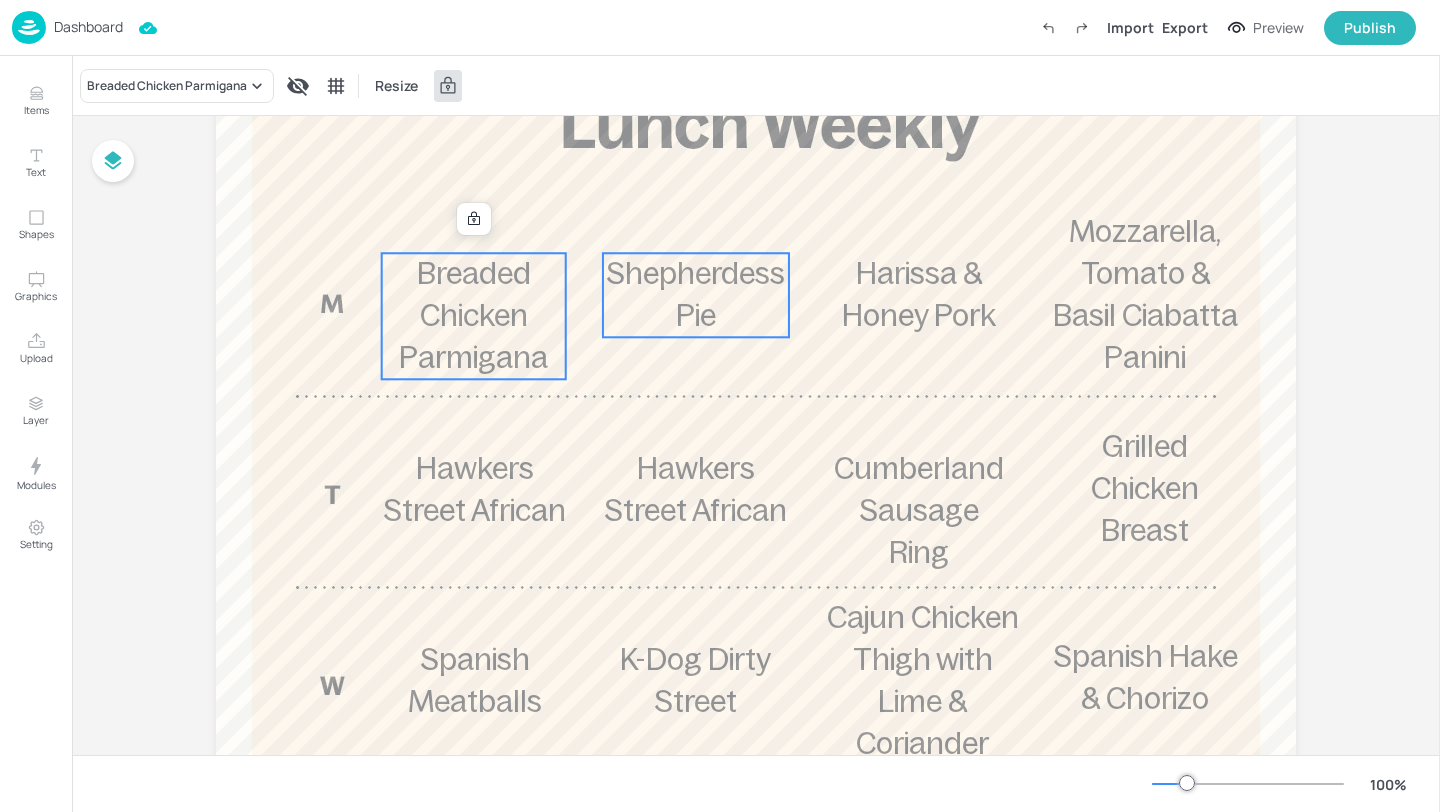 click on "Shepherdess Pie" at bounding box center (696, 295) 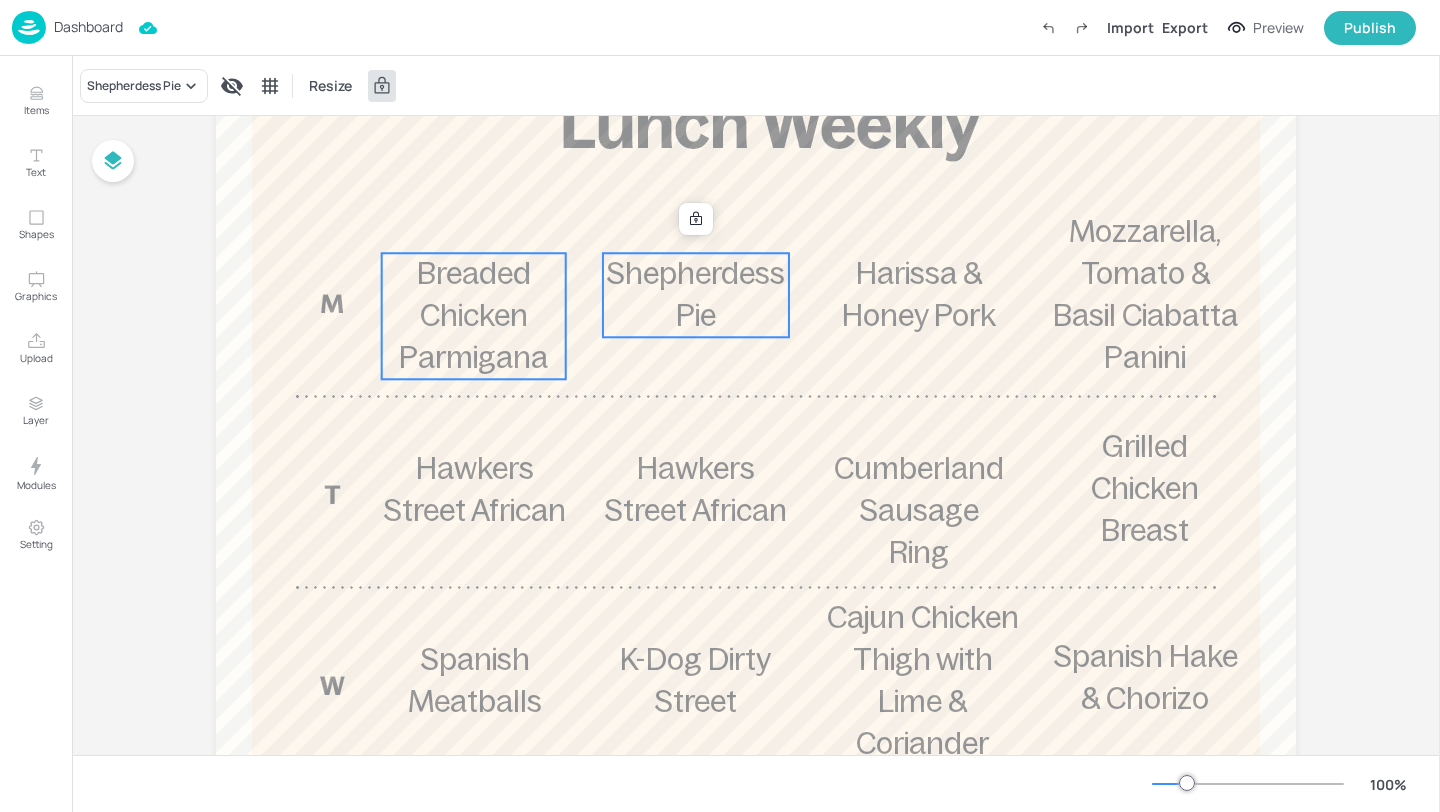 click on "Breaded Chicken Parmigana" at bounding box center (473, 315) 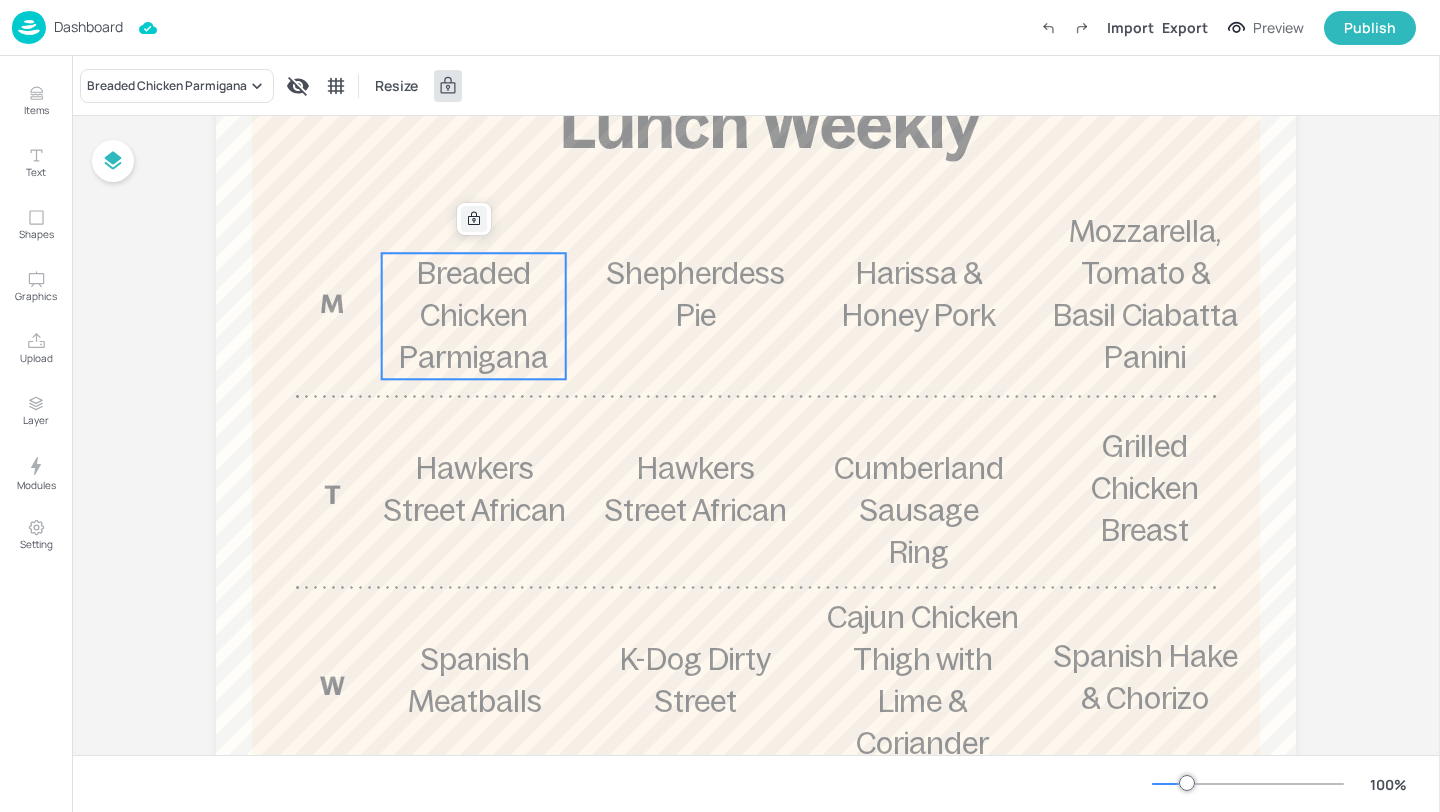 click 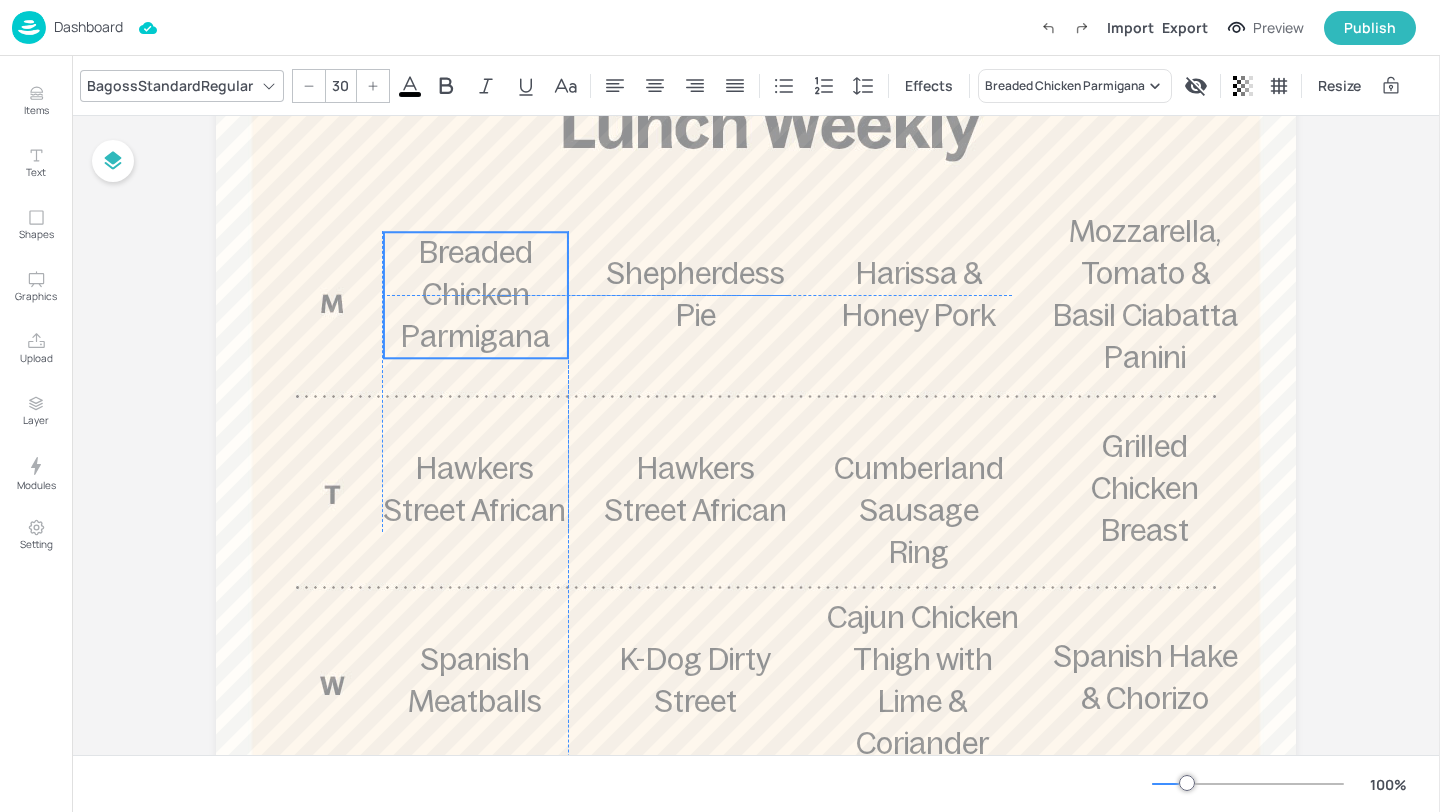 drag, startPoint x: 485, startPoint y: 341, endPoint x: 485, endPoint y: 319, distance: 22 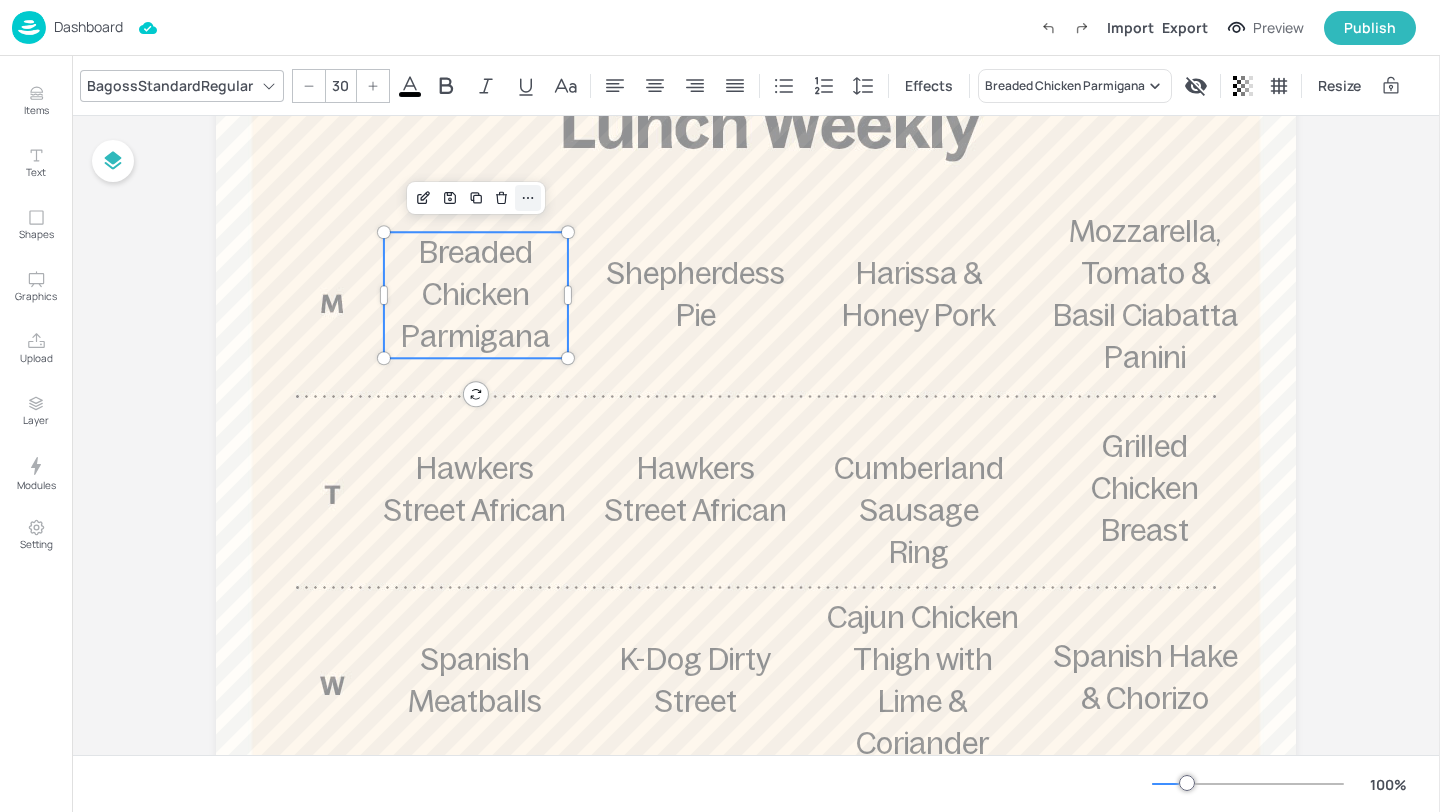 click at bounding box center (528, 198) 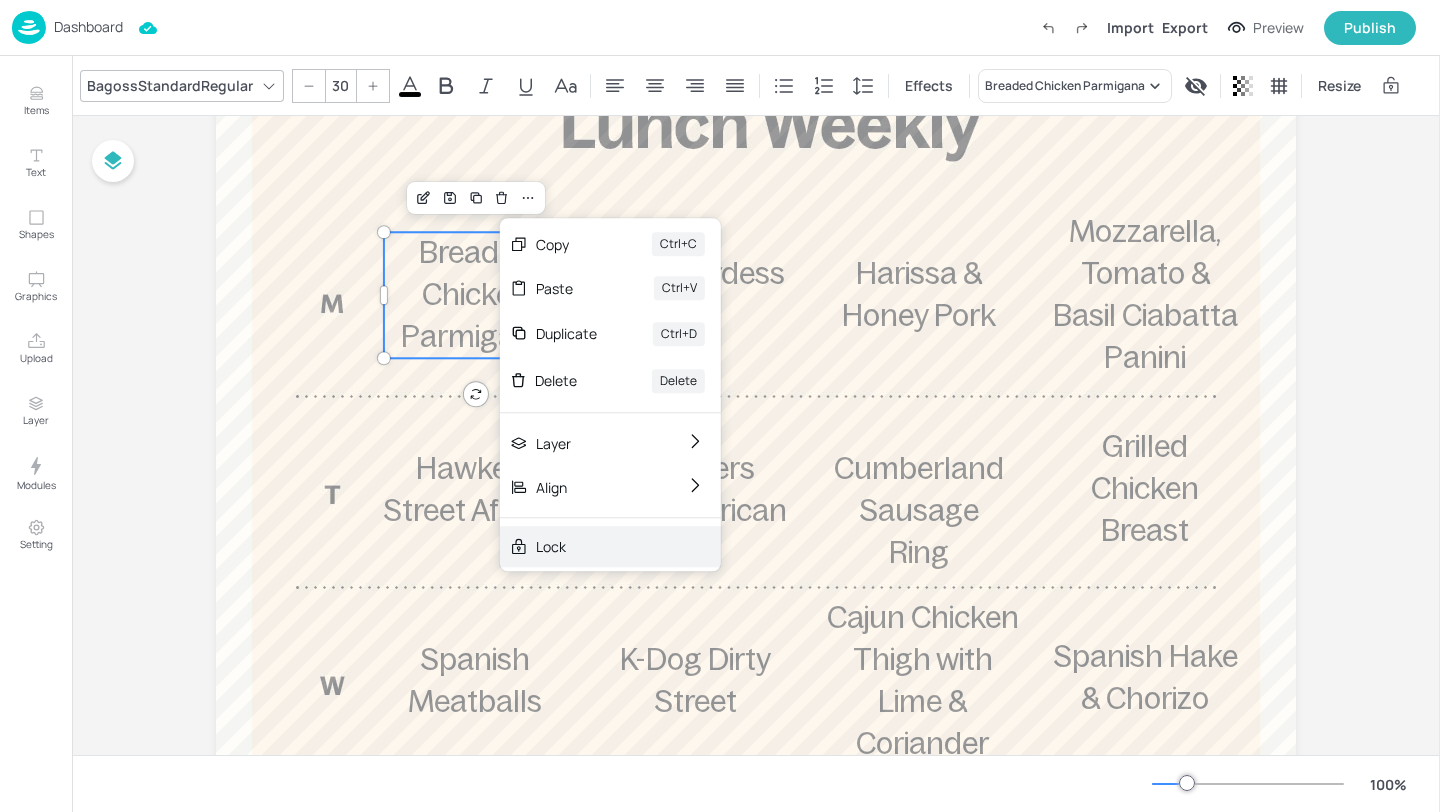 click on "Lock" at bounding box center (596, 546) 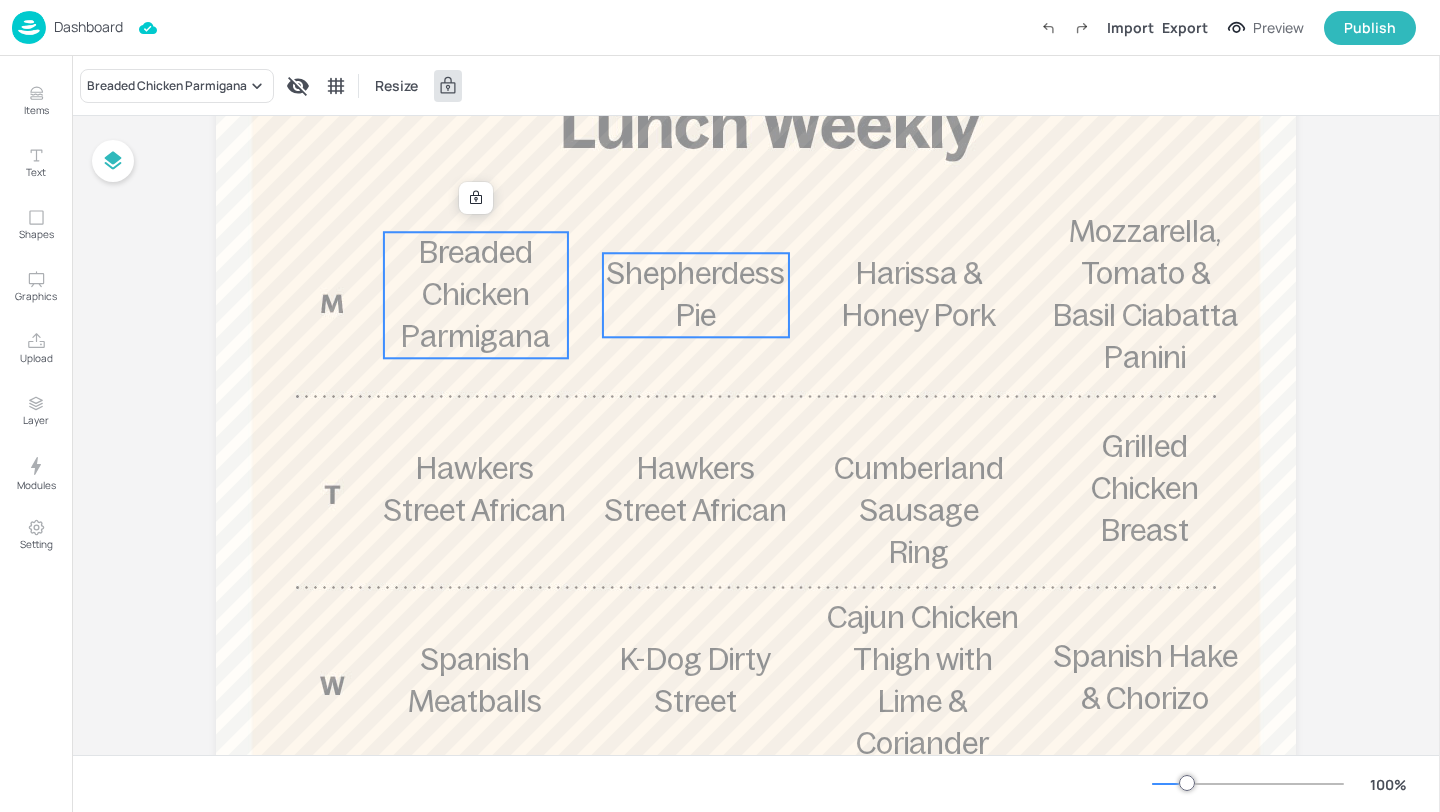 click on "Shepherdess Pie" at bounding box center [695, 294] 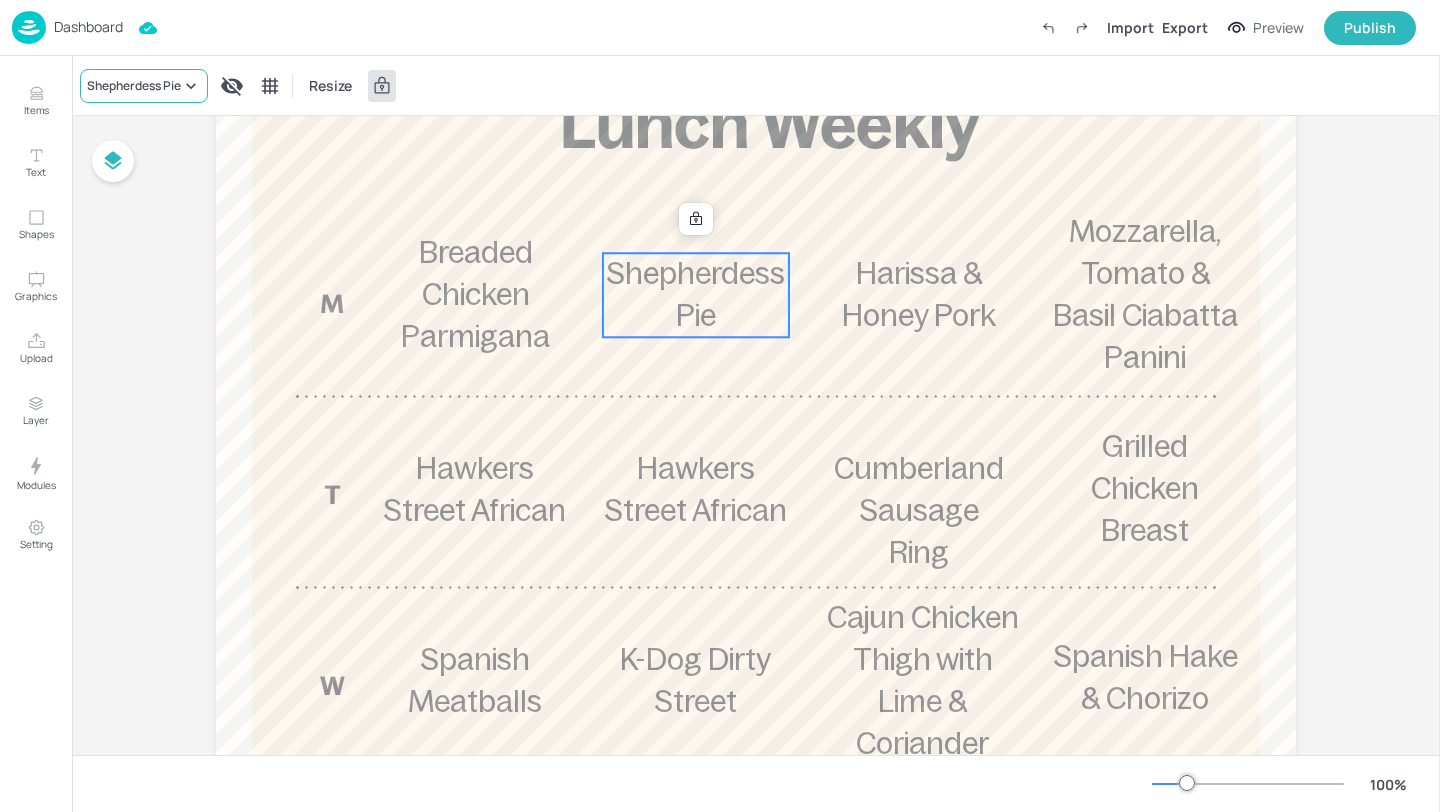 click on "Shepherdess Pie" at bounding box center [144, 86] 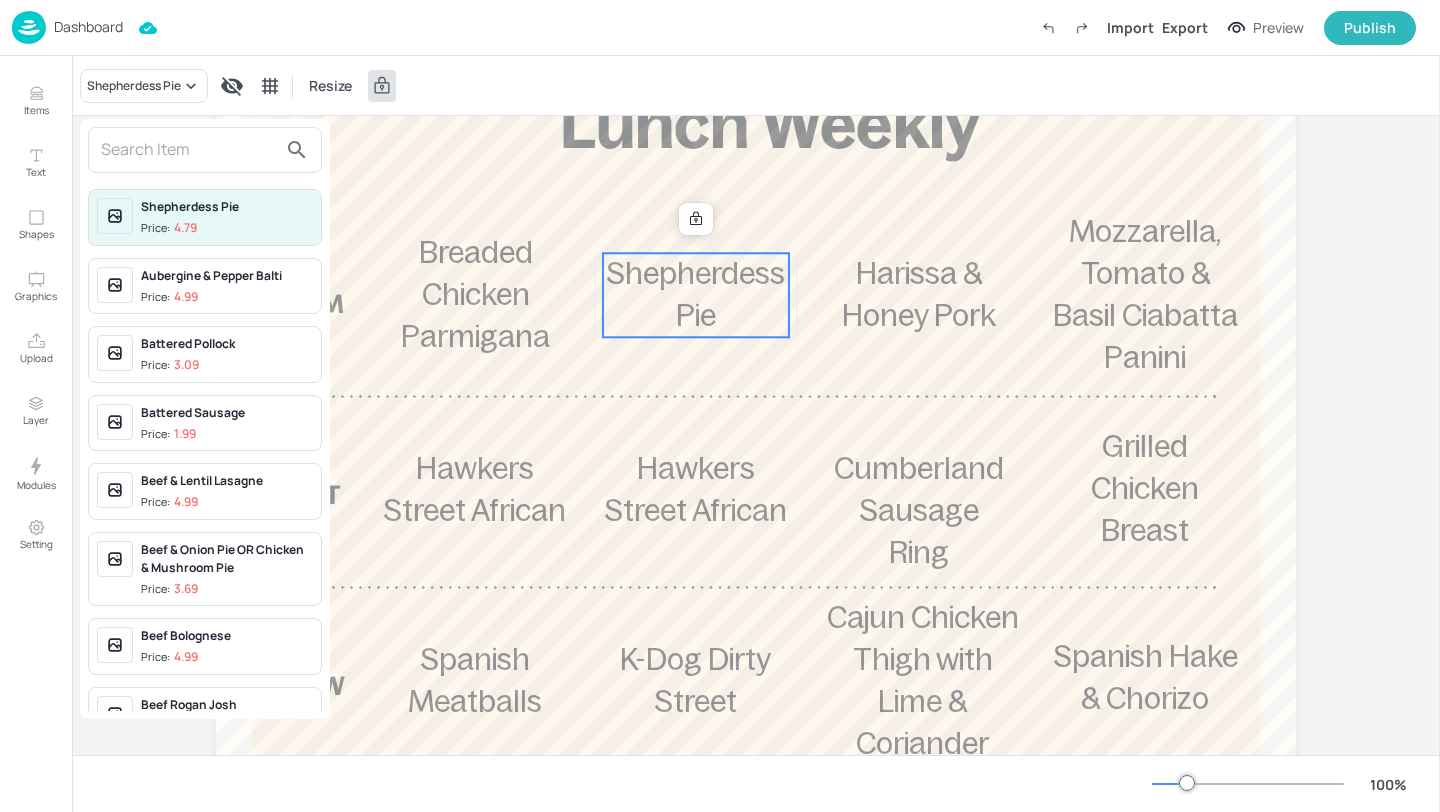 click at bounding box center [189, 150] 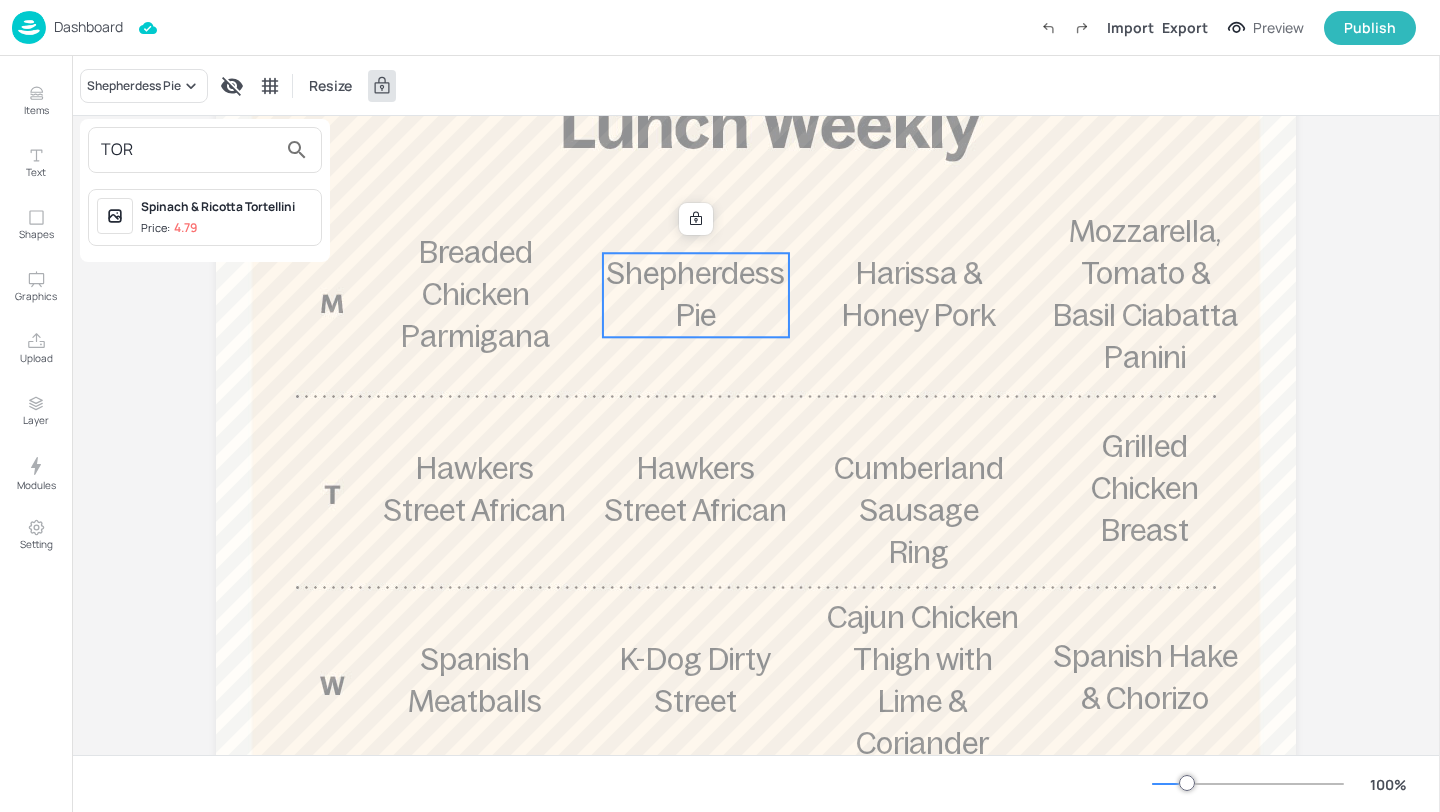 type on "TOR" 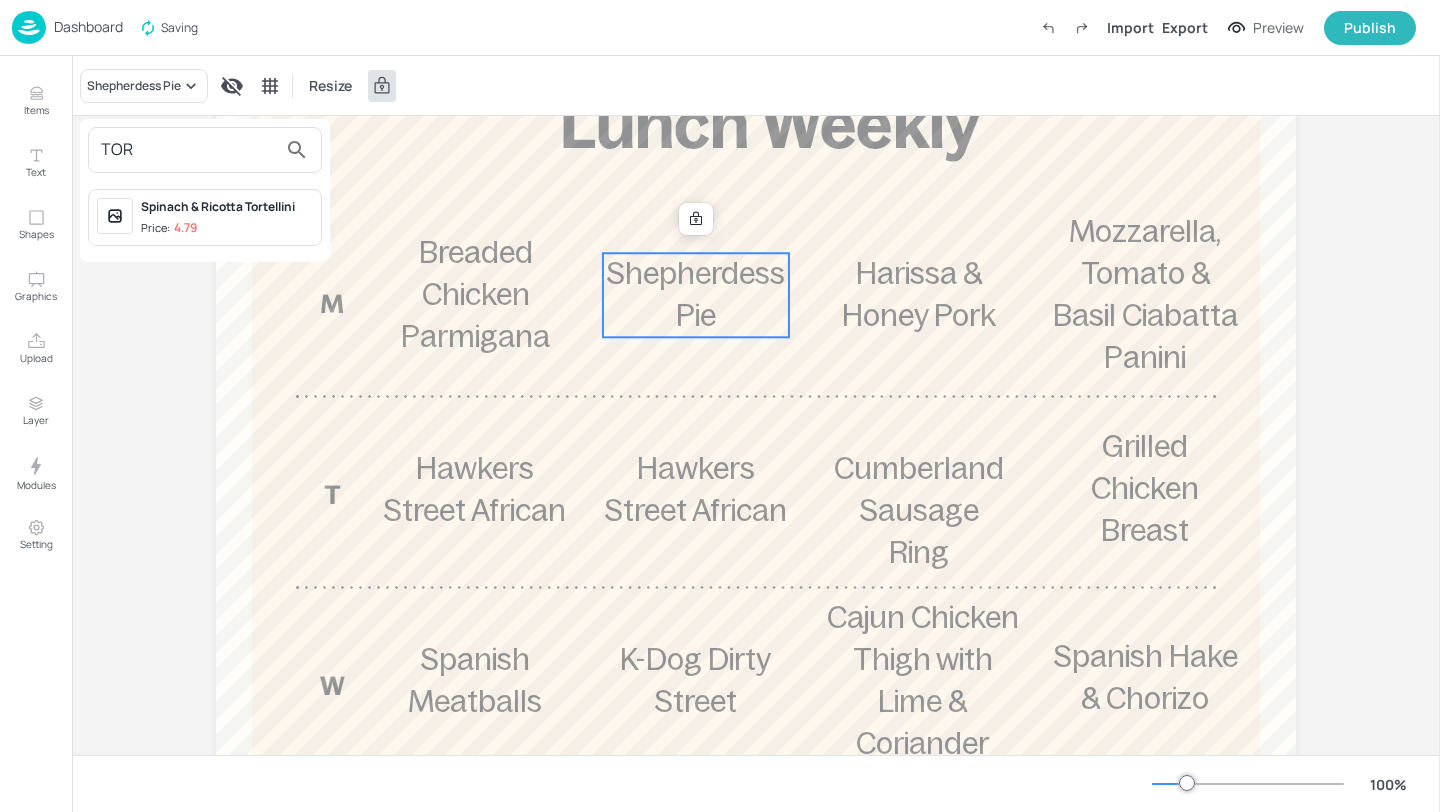 click on "Spinach & Ricotta Tortellini" at bounding box center [227, 207] 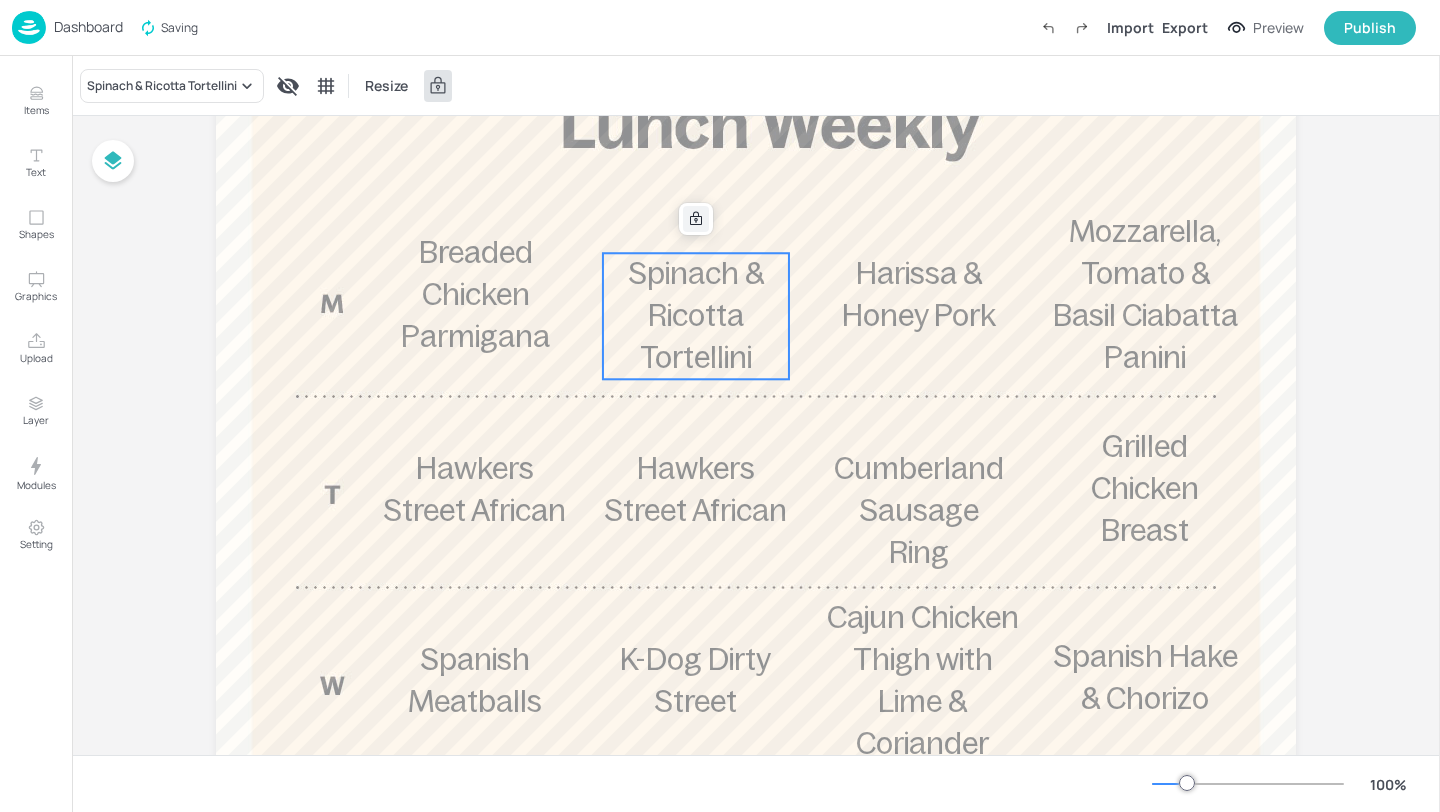 click 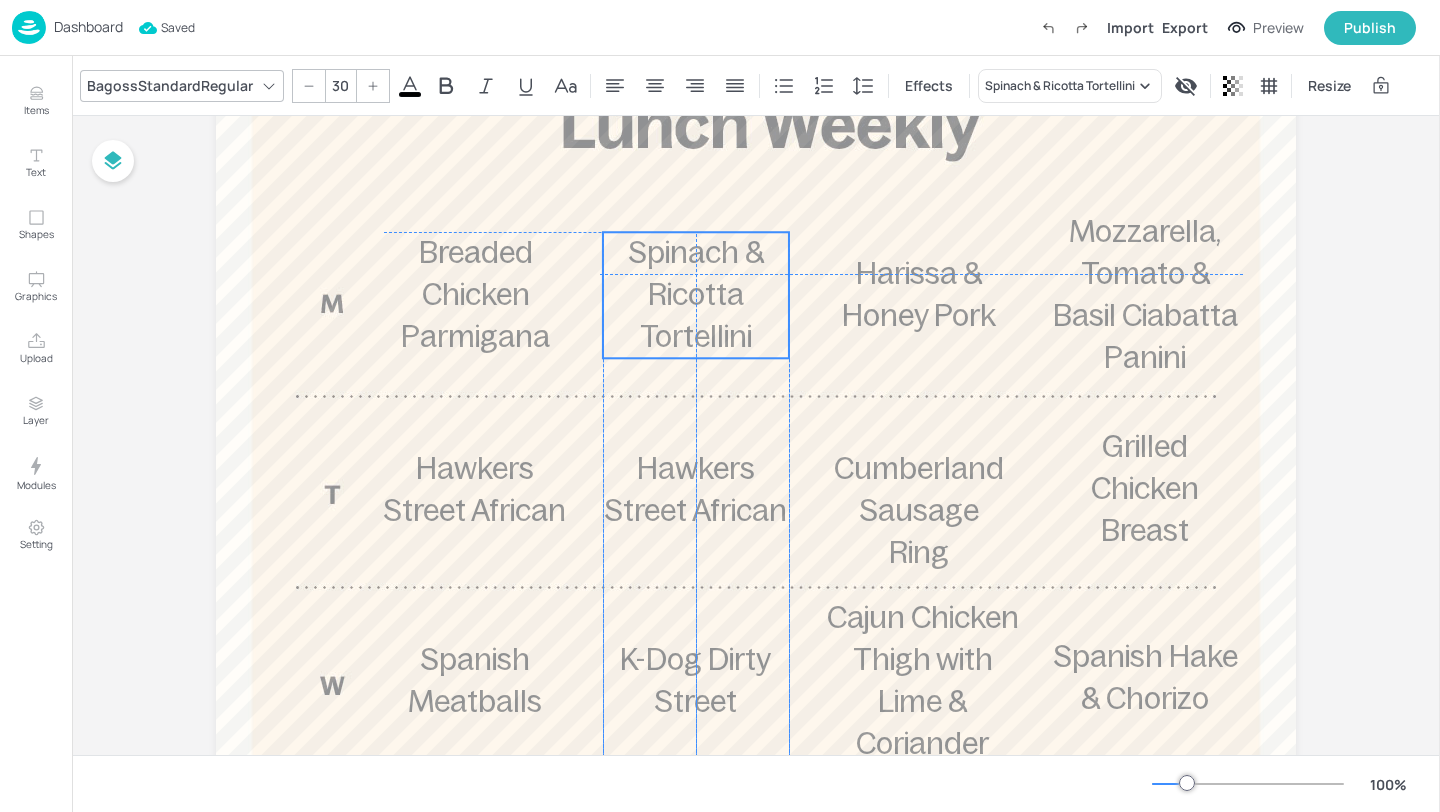 drag, startPoint x: 697, startPoint y: 313, endPoint x: 694, endPoint y: 294, distance: 19.235384 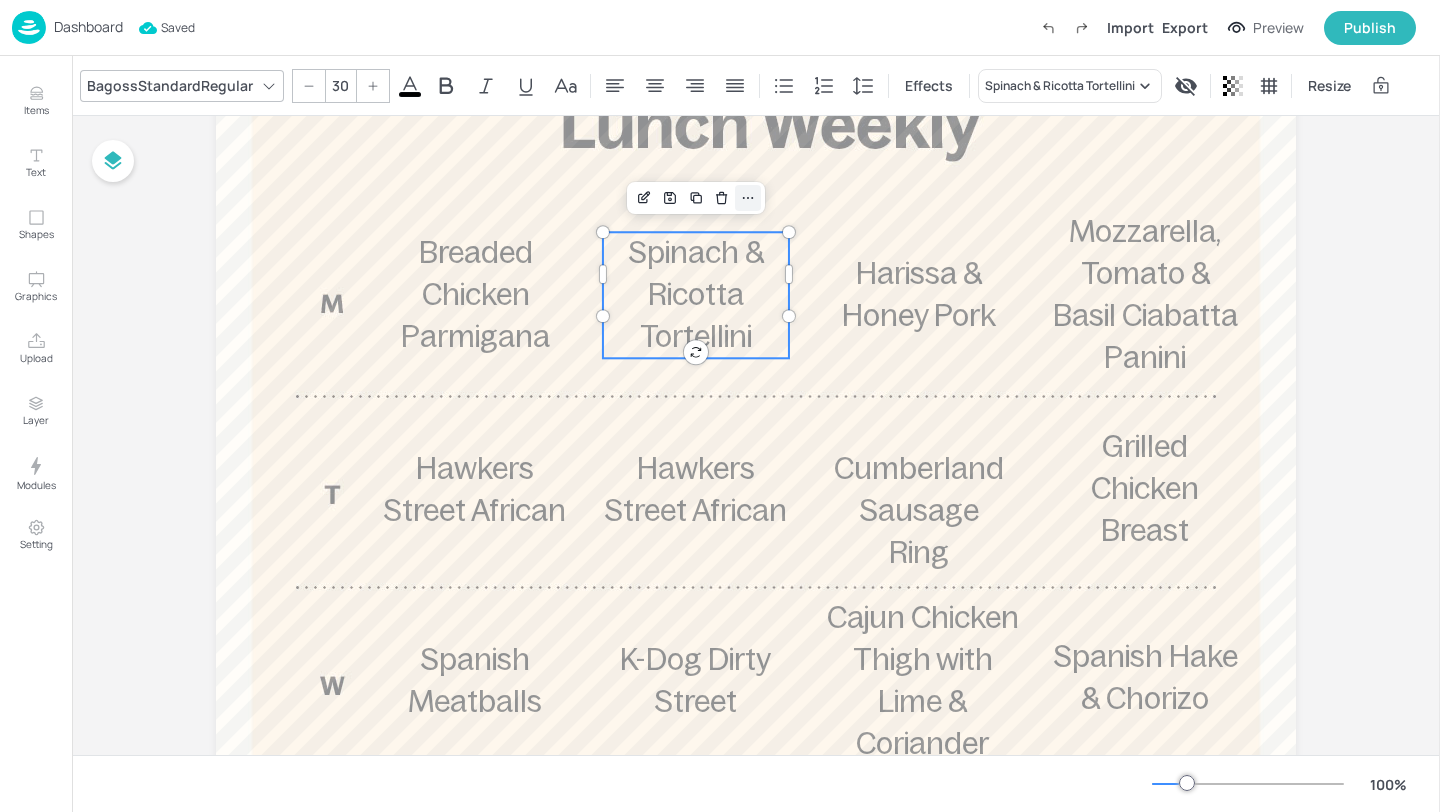 click 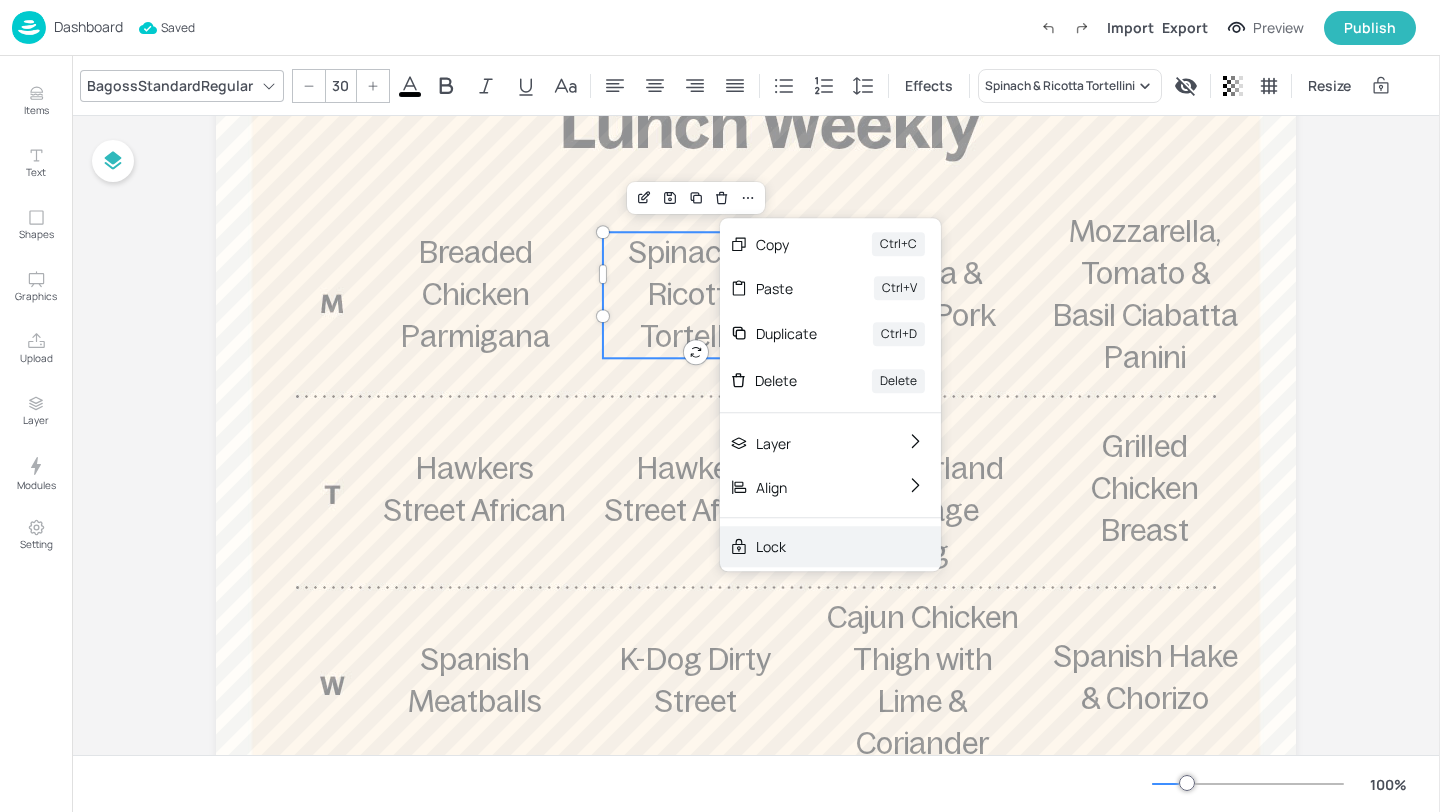 click on "Lock" at bounding box center [830, 546] 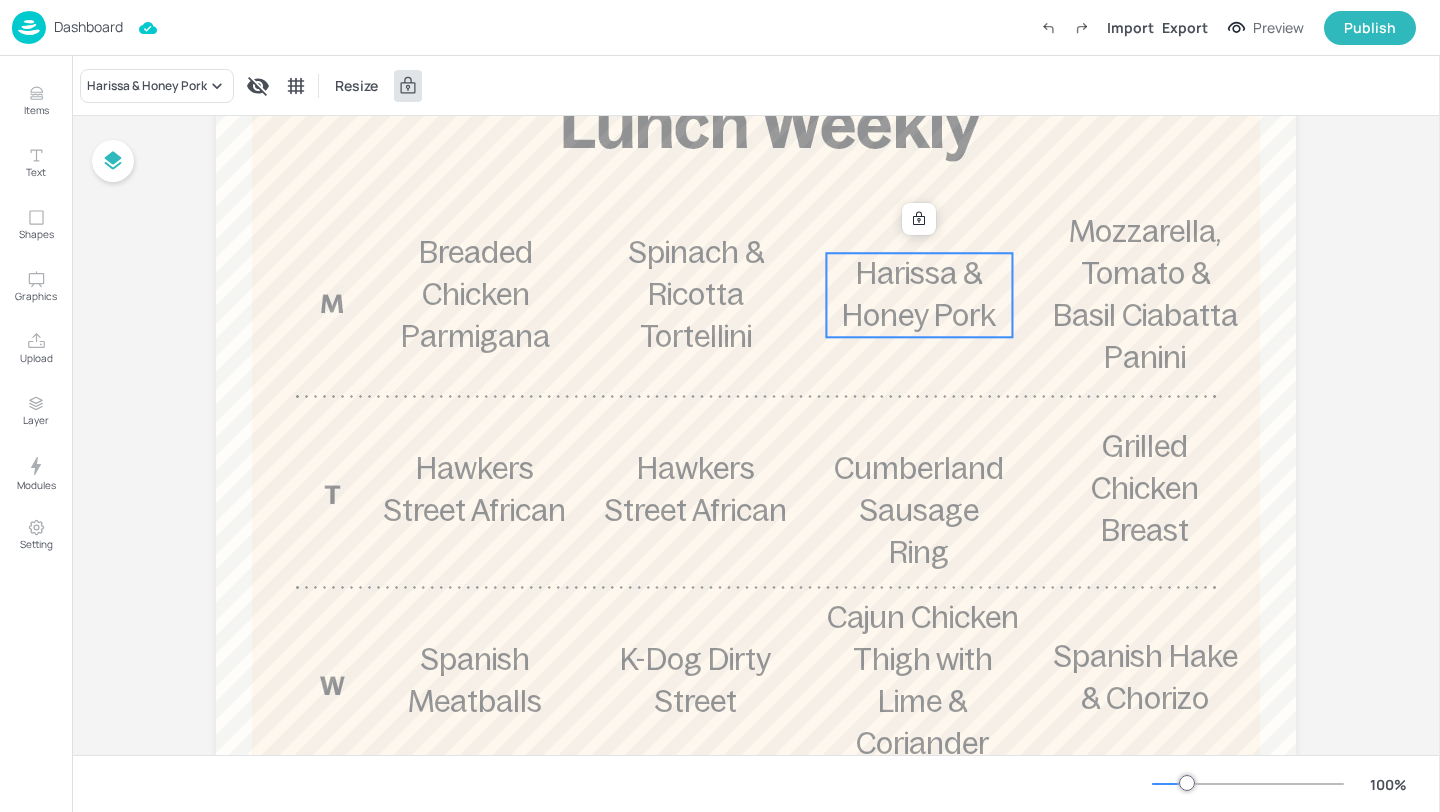 click on "Harissa & Honey Pork" at bounding box center [919, 294] 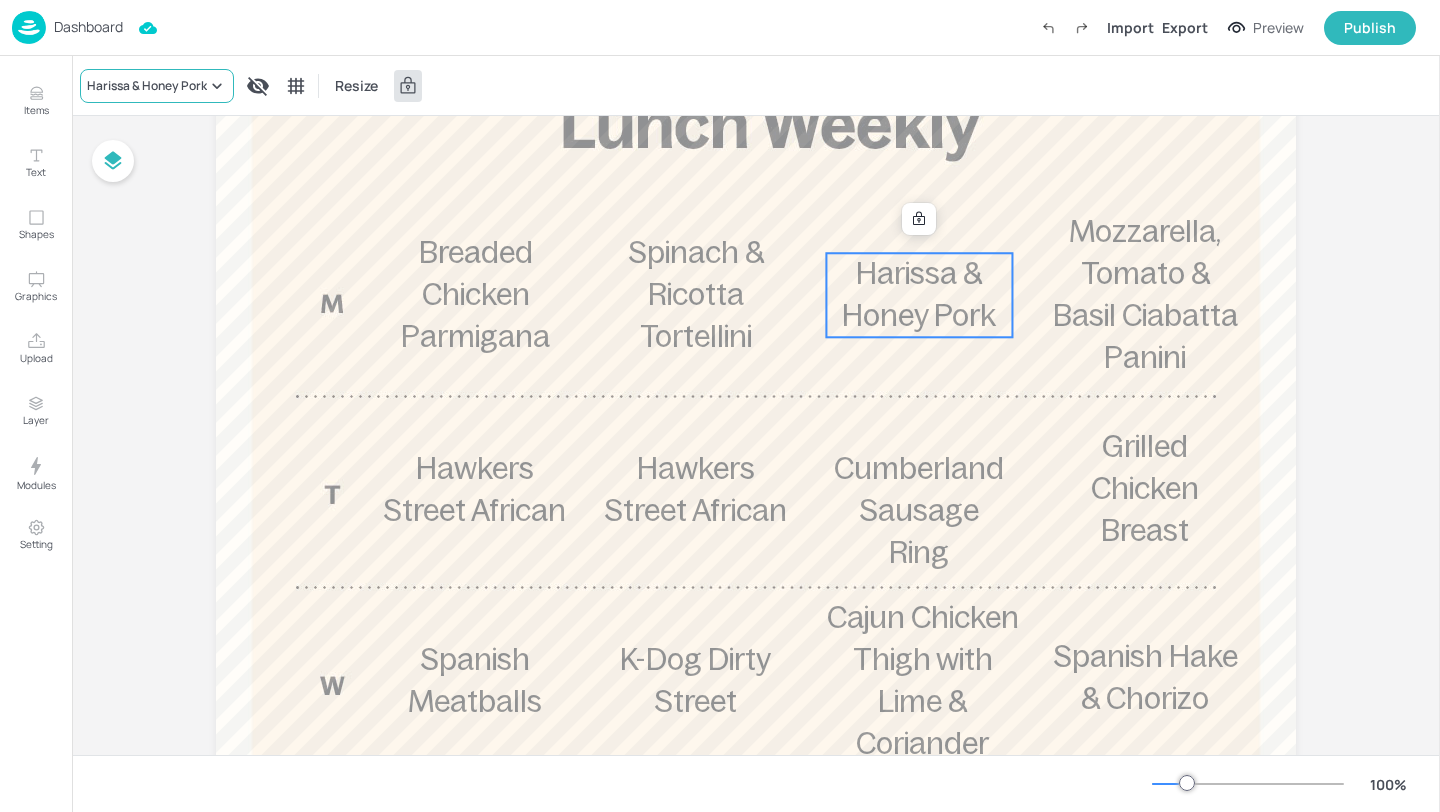 click on "Harissa & Honey Pork" at bounding box center [147, 86] 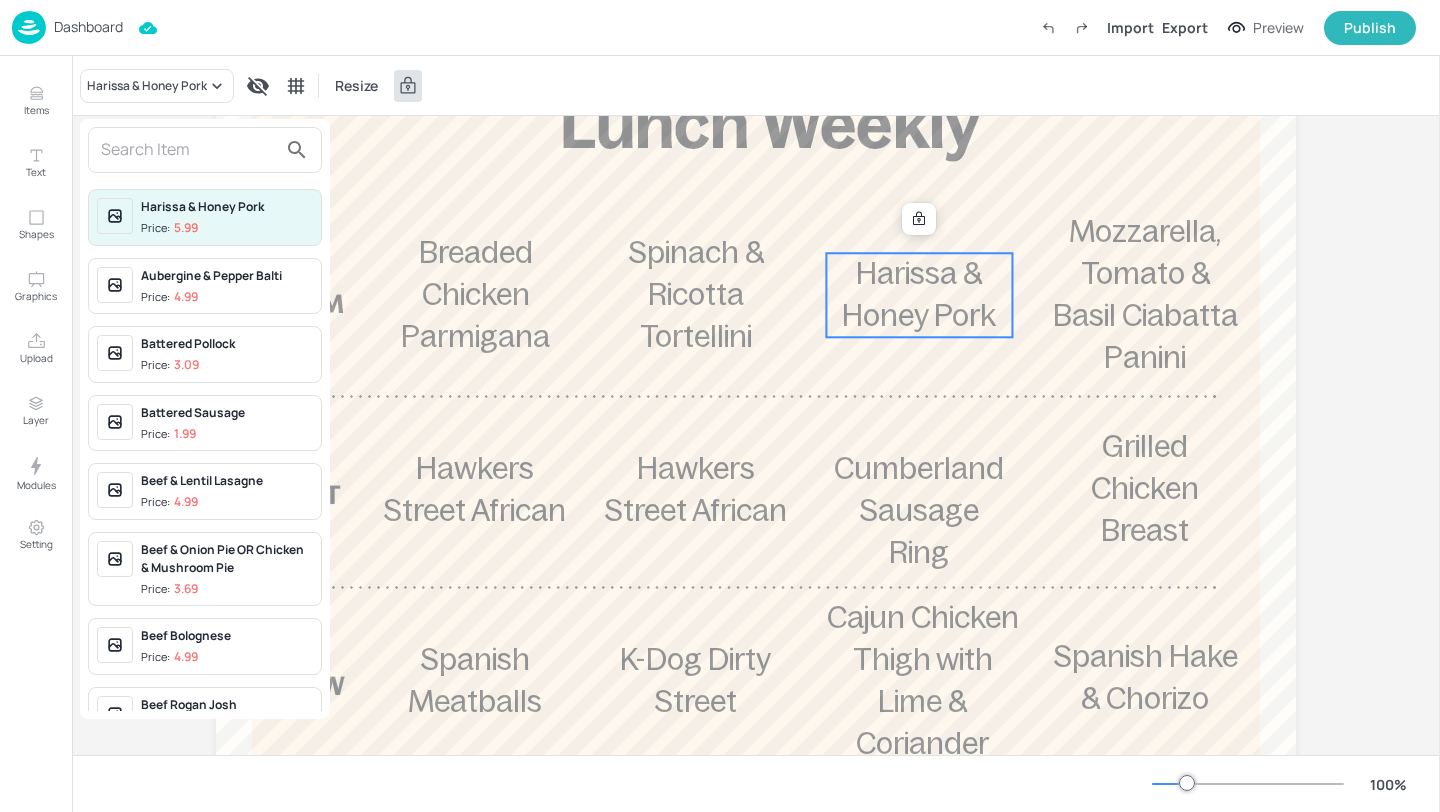 click at bounding box center [189, 150] 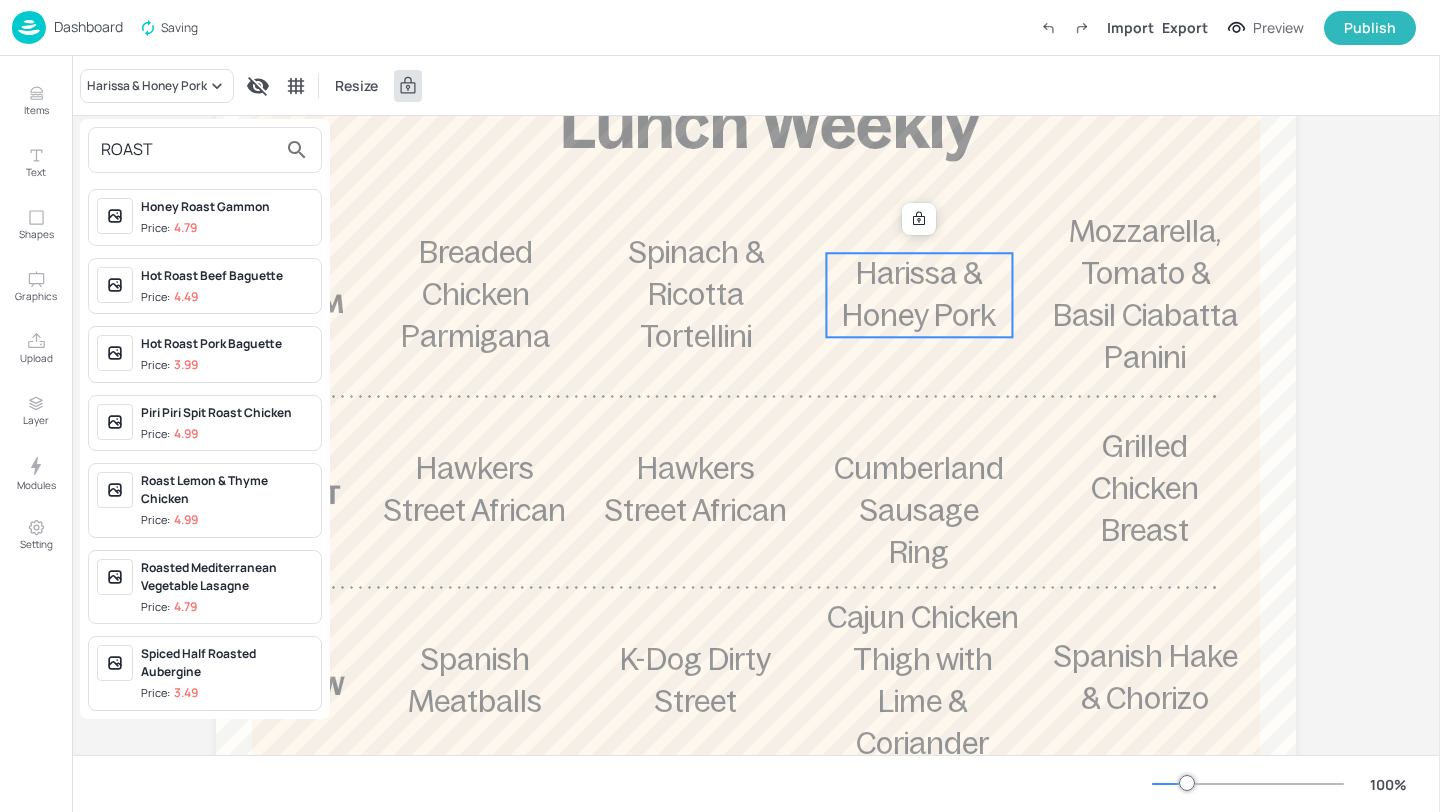 type on "ROAST" 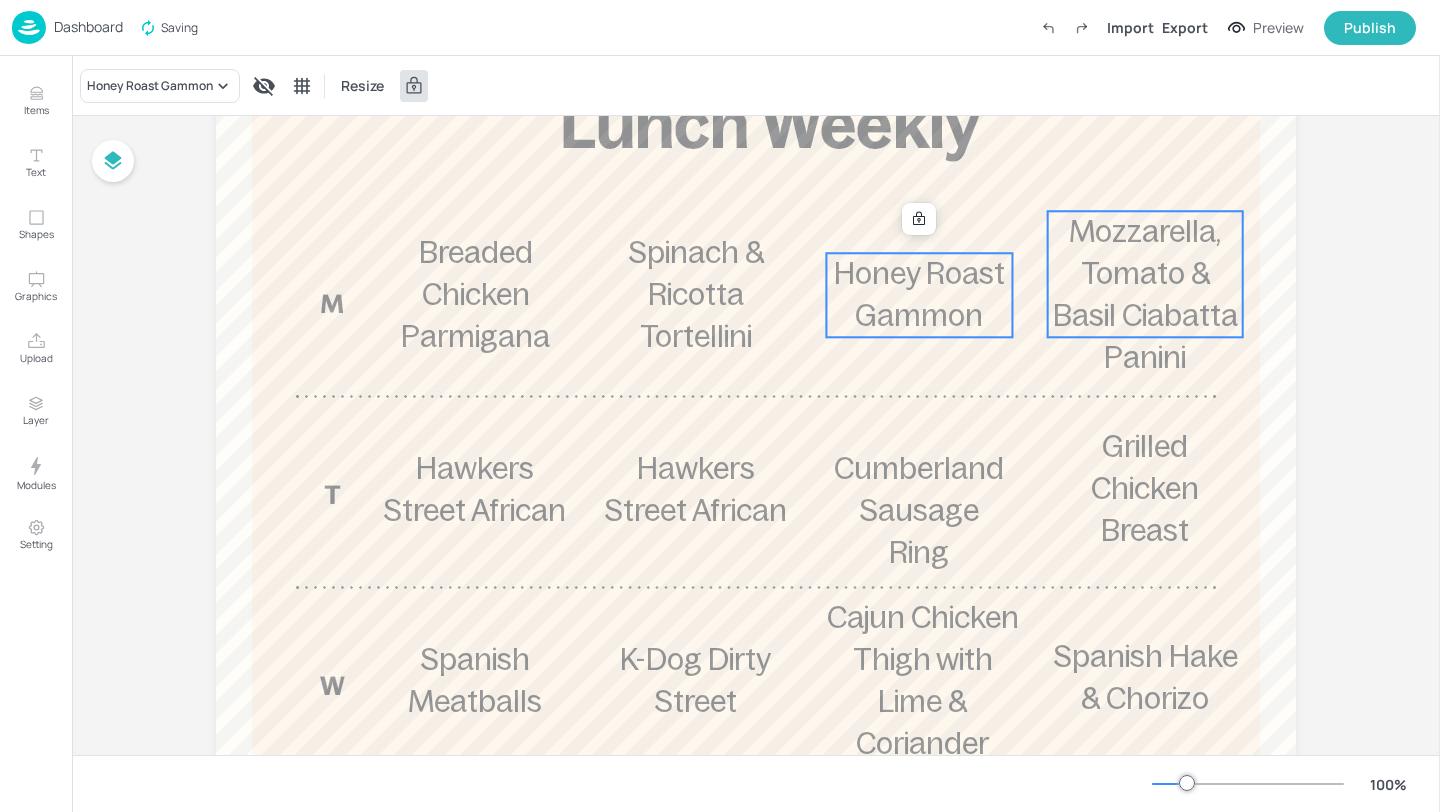 click on "Mozzarella, Tomato & Basil Ciabatta Panini" at bounding box center [1145, 294] 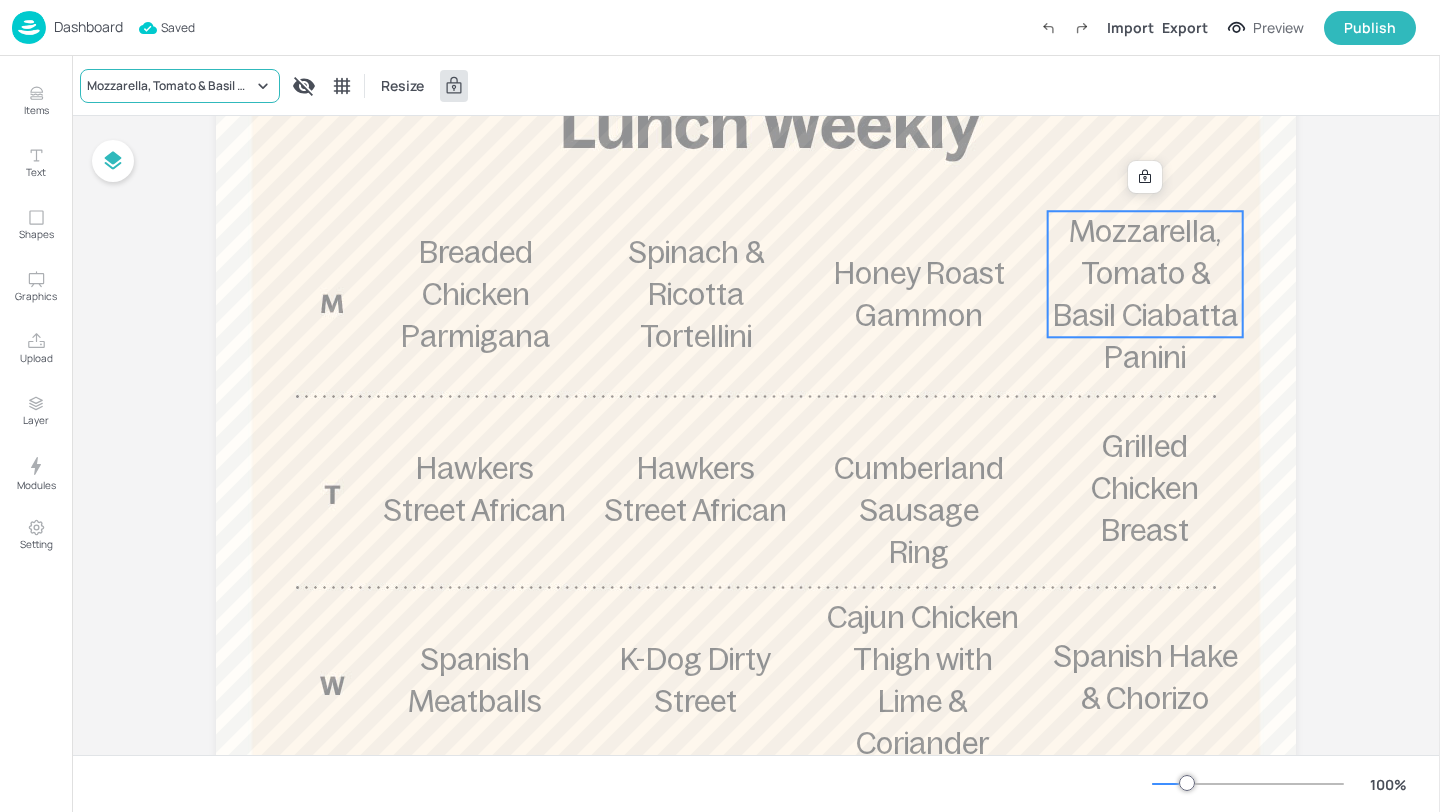 click on "Mozzarella, Tomato & Basil Ciabatta Panini" at bounding box center (180, 86) 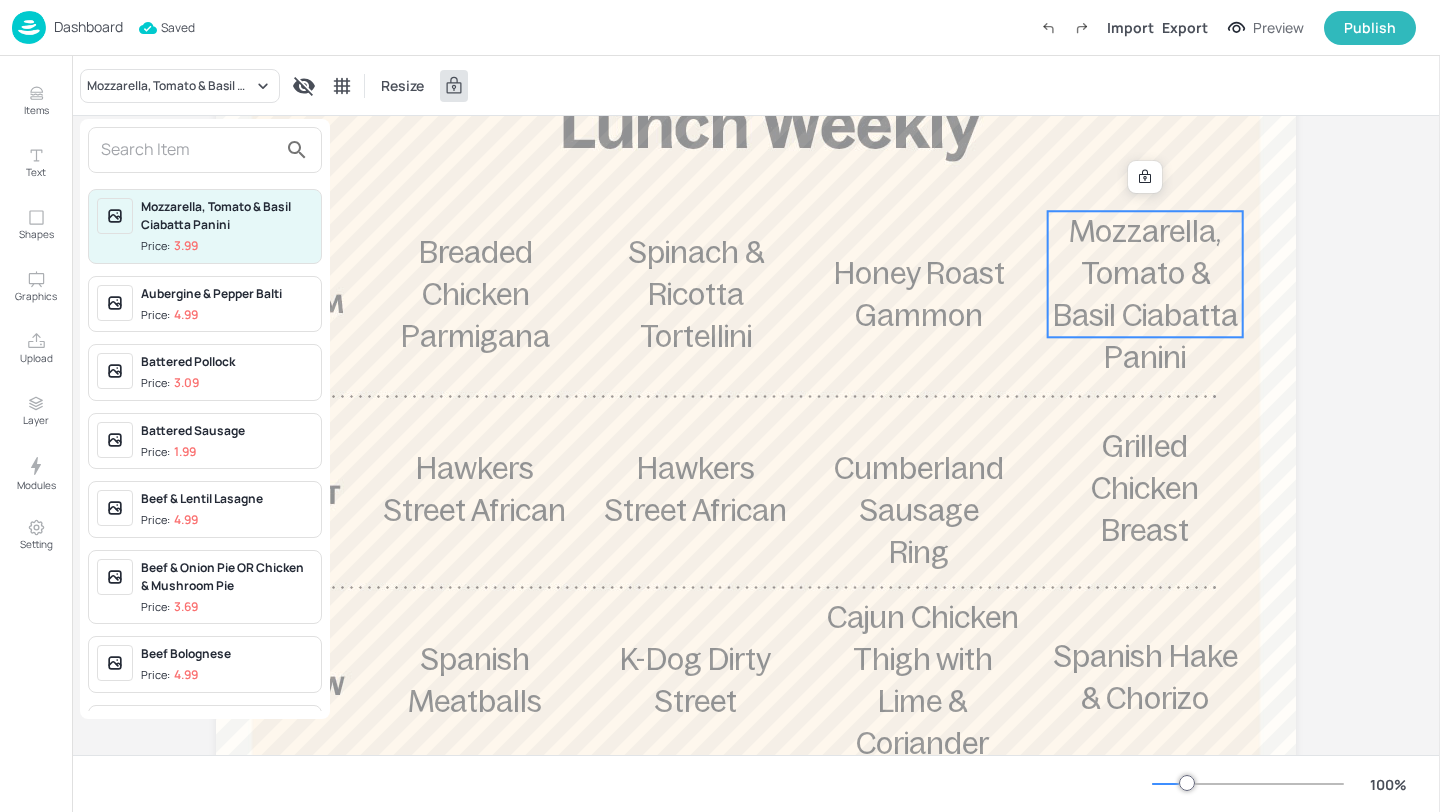 click at bounding box center [189, 150] 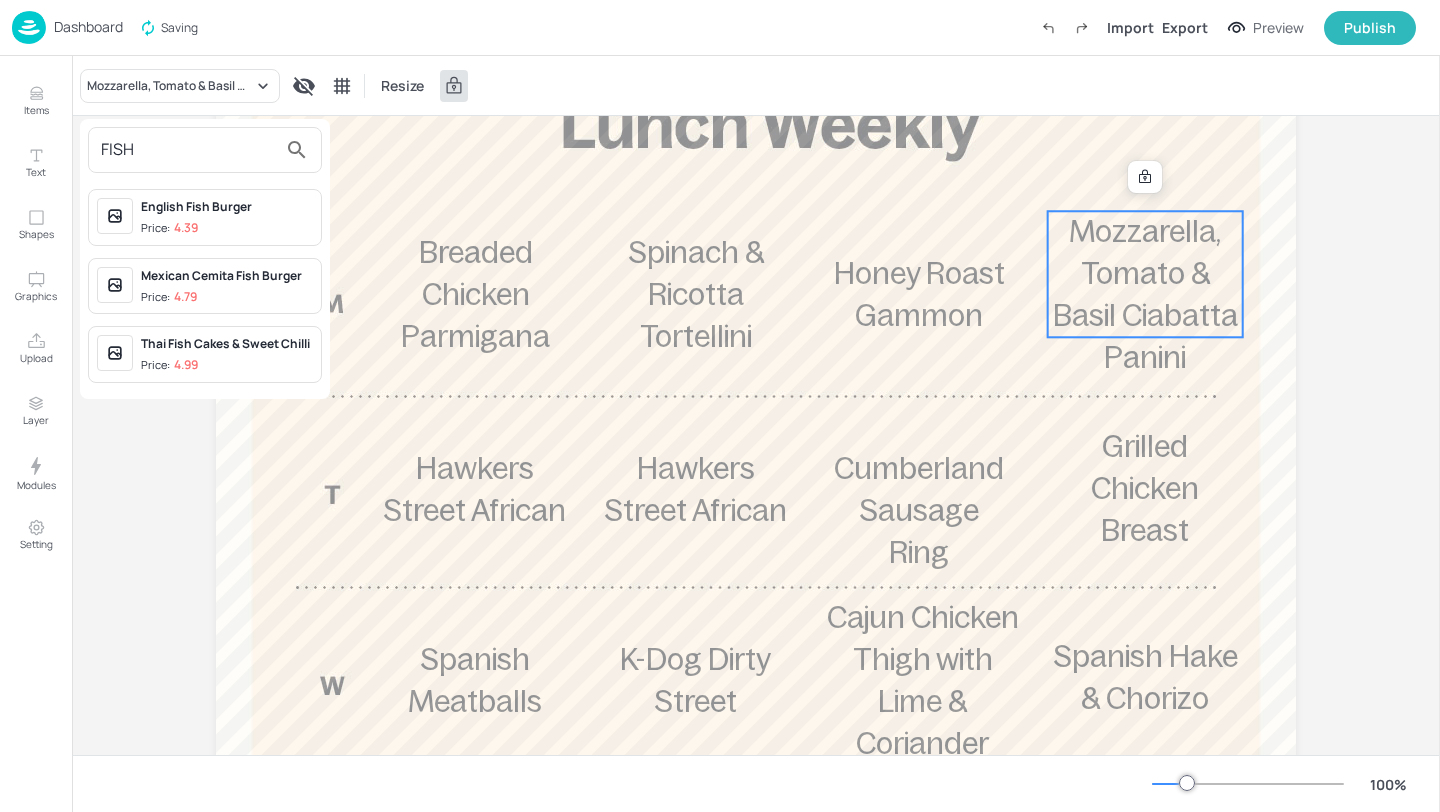 type on "FISH" 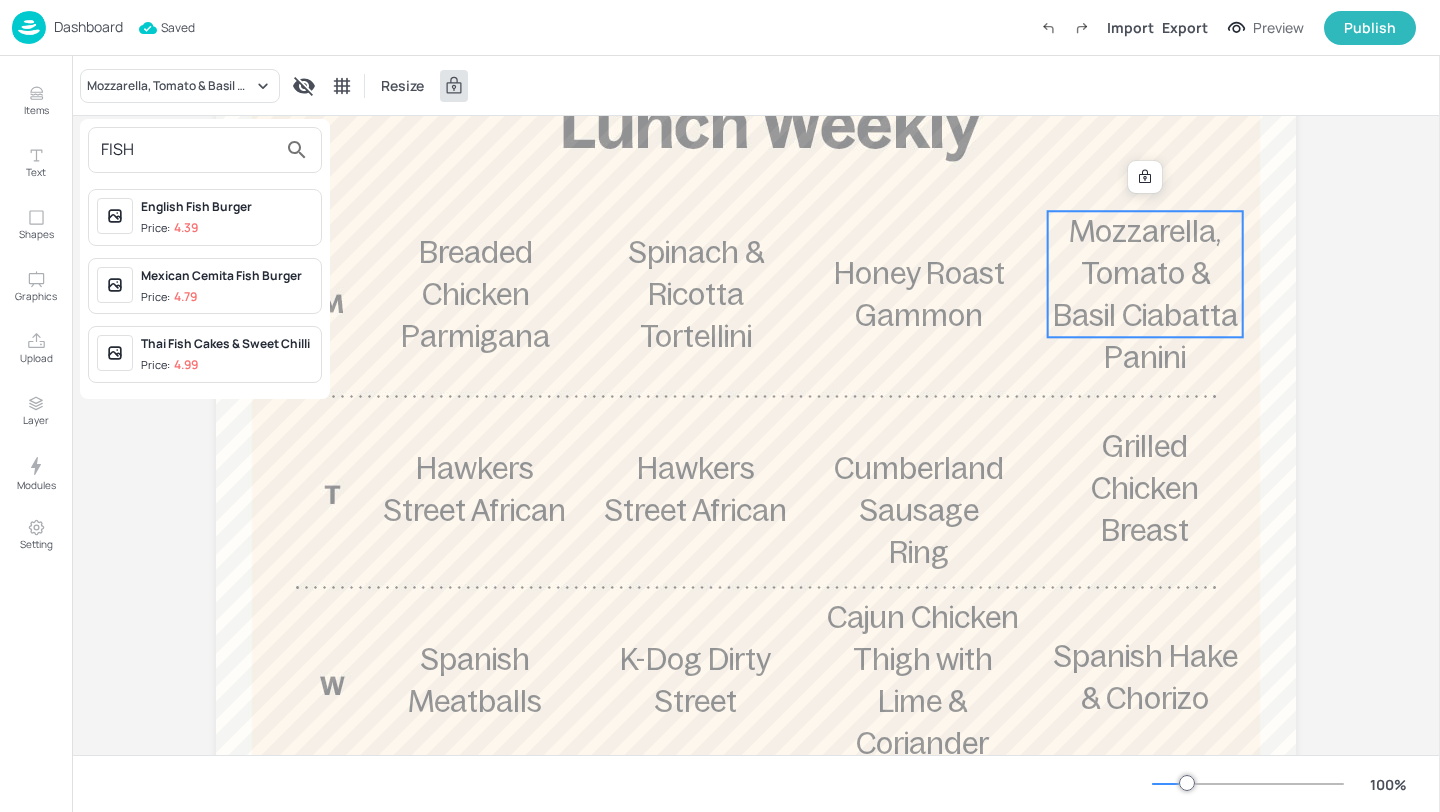 click on "Mexican Cemita Fish Burger" at bounding box center [227, 276] 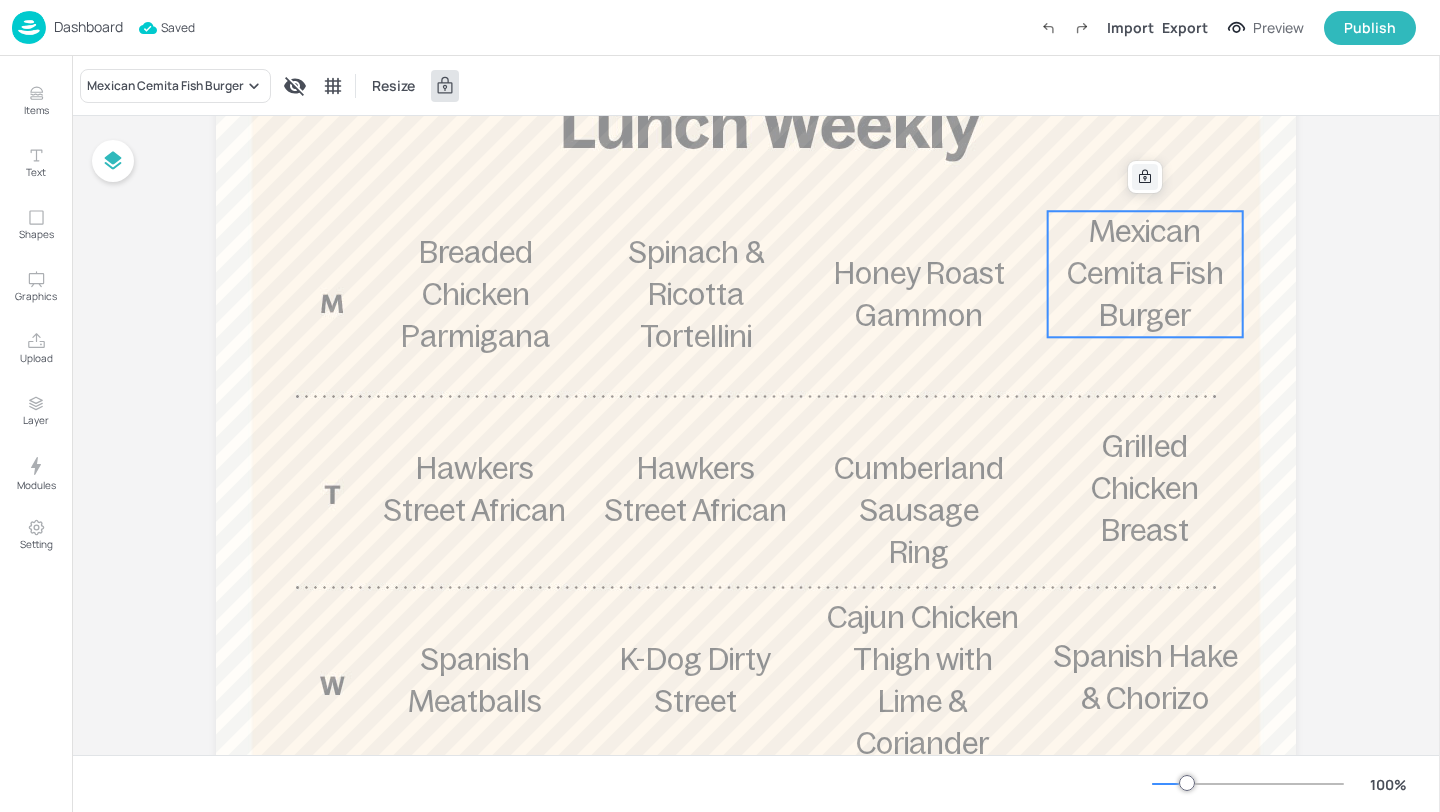 click 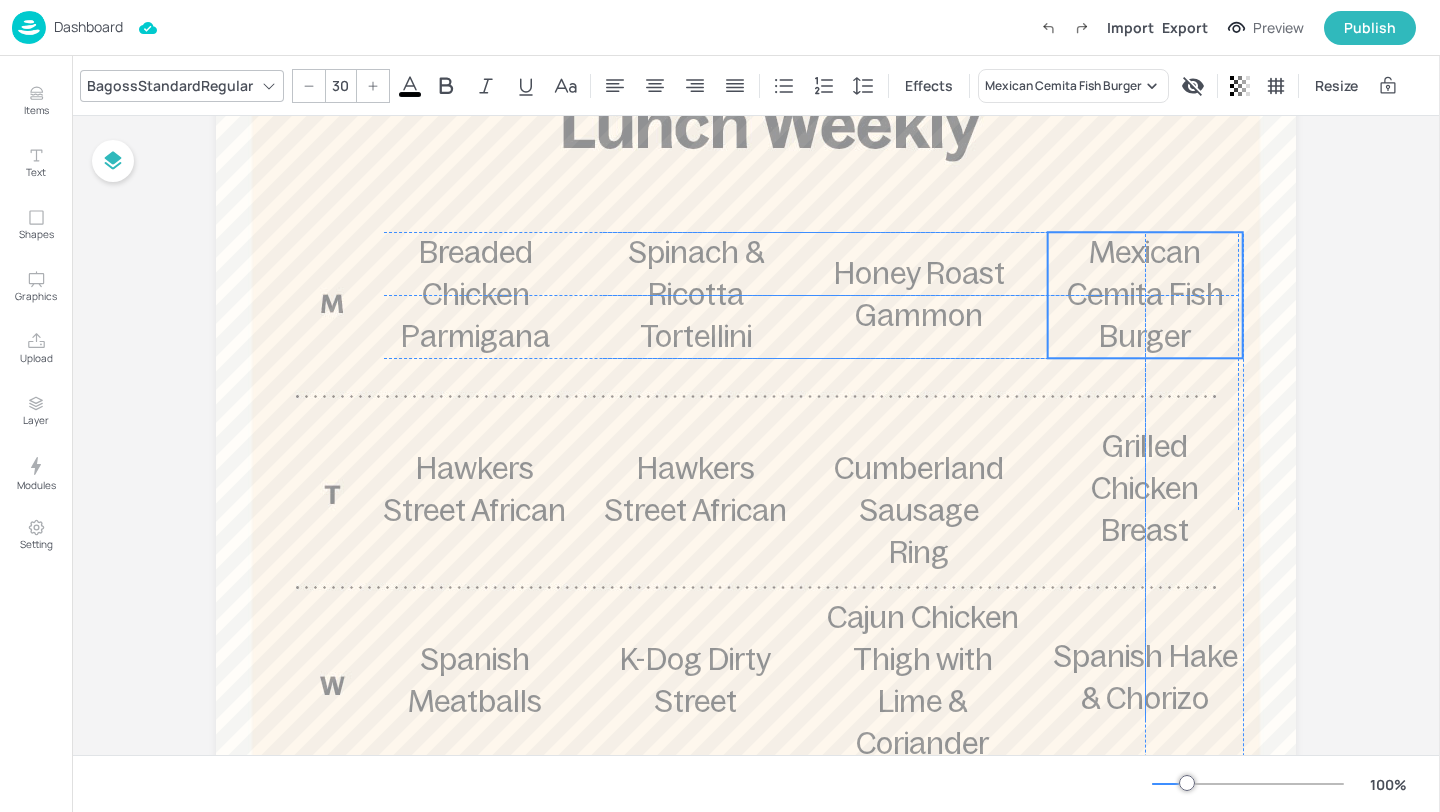 drag, startPoint x: 1150, startPoint y: 273, endPoint x: 1146, endPoint y: 296, distance: 23.345236 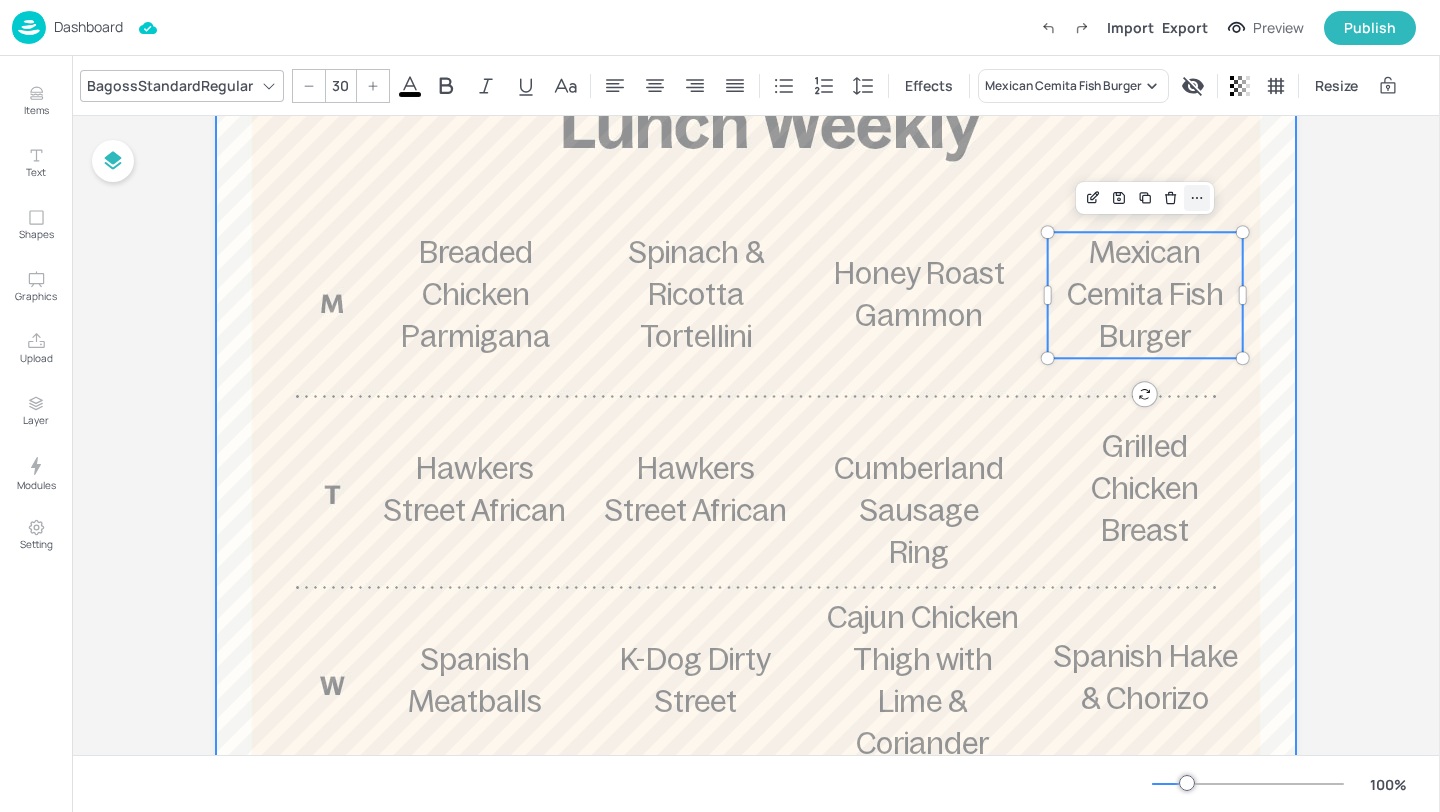 click 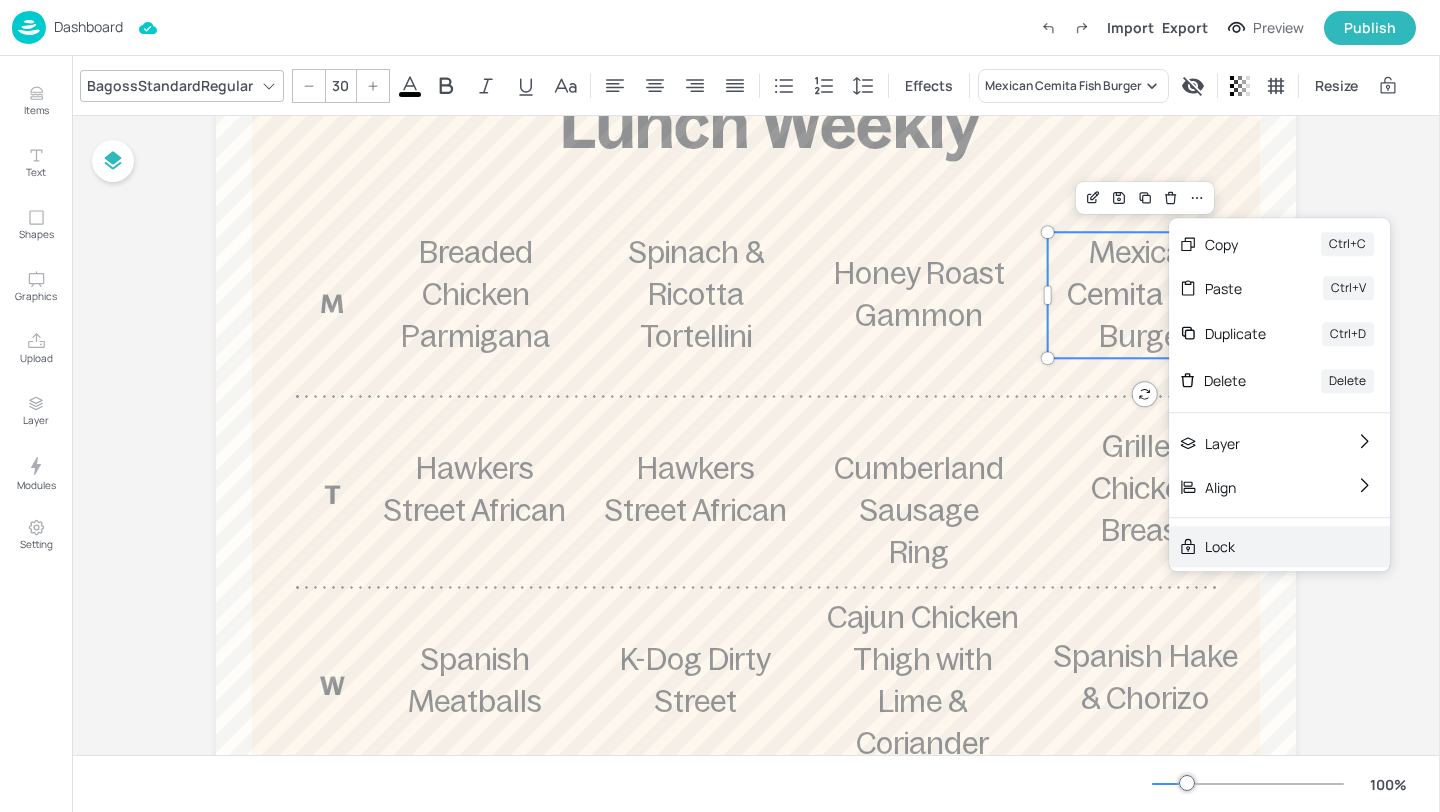 click on "Lock" at bounding box center [1265, 546] 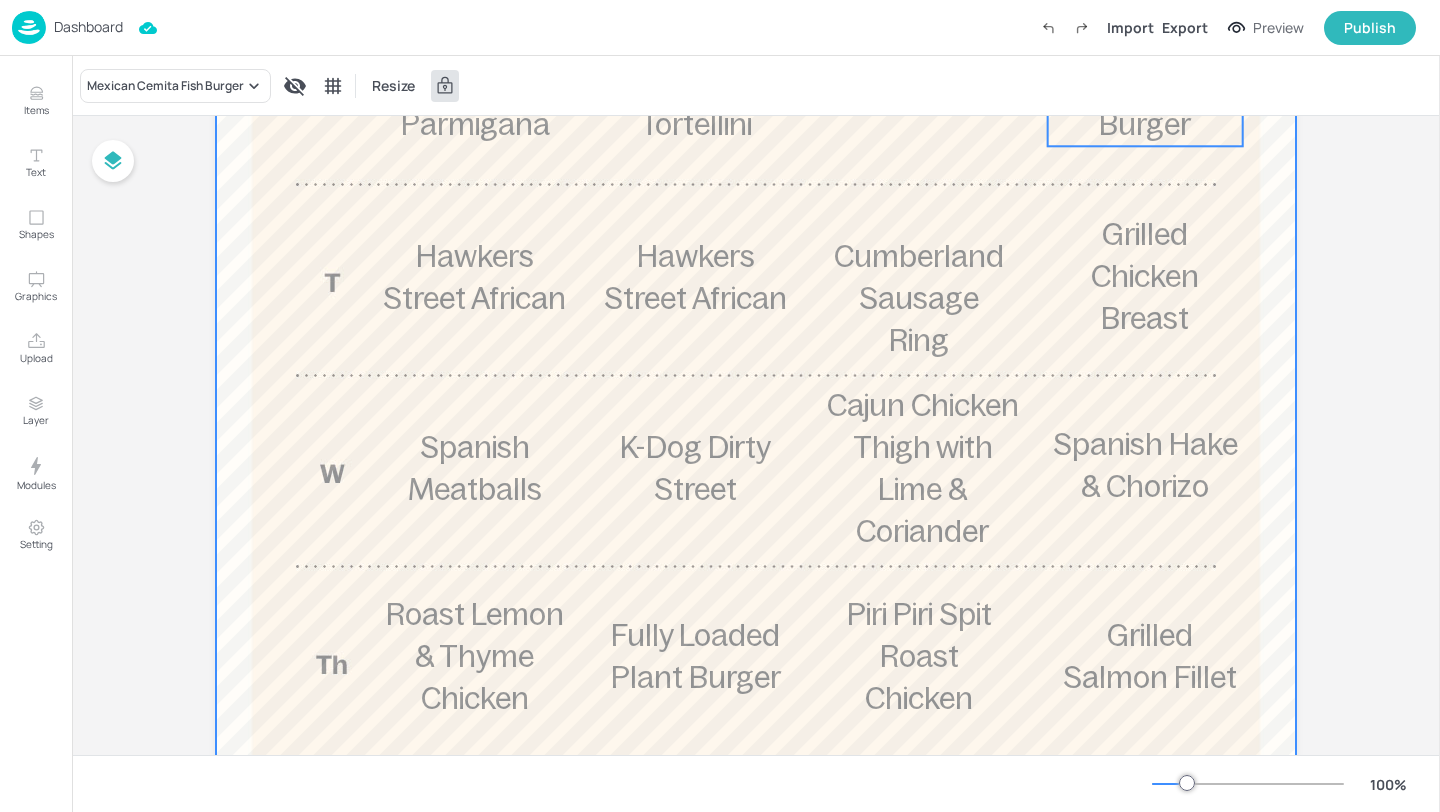 scroll, scrollTop: 477, scrollLeft: 0, axis: vertical 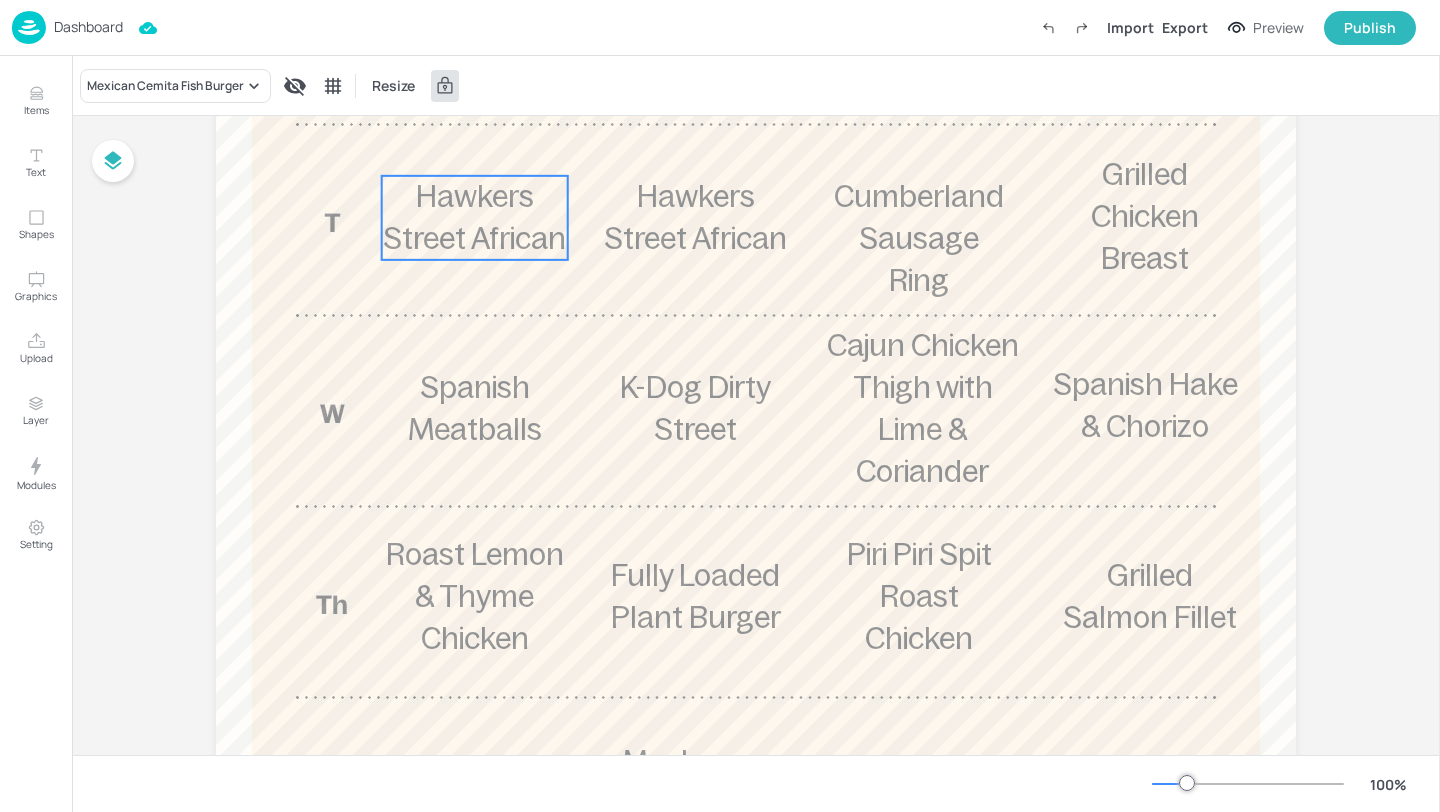 click on "Hawkers Street African" at bounding box center [474, 217] 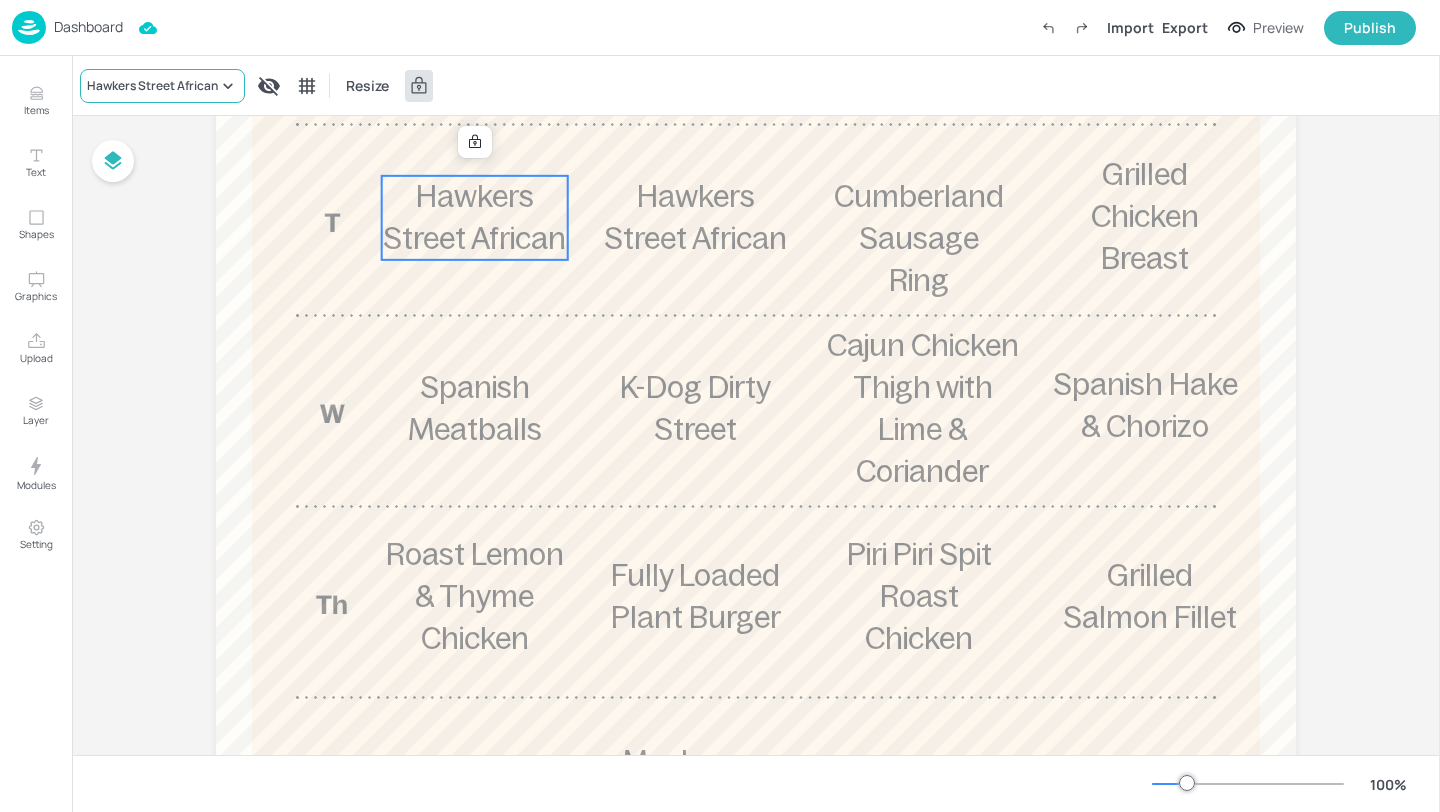 click on "Hawkers Street African" at bounding box center (152, 86) 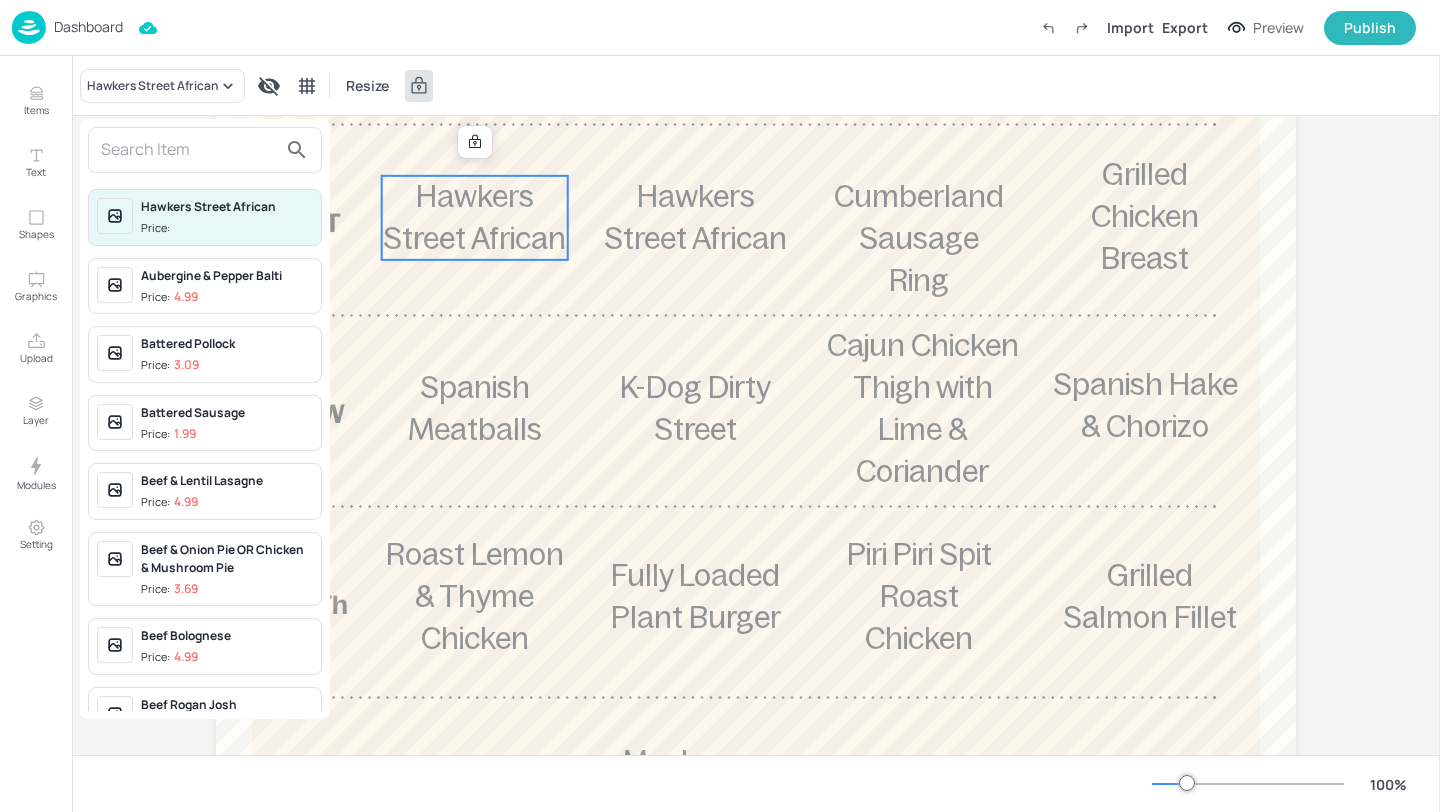 click at bounding box center [189, 150] 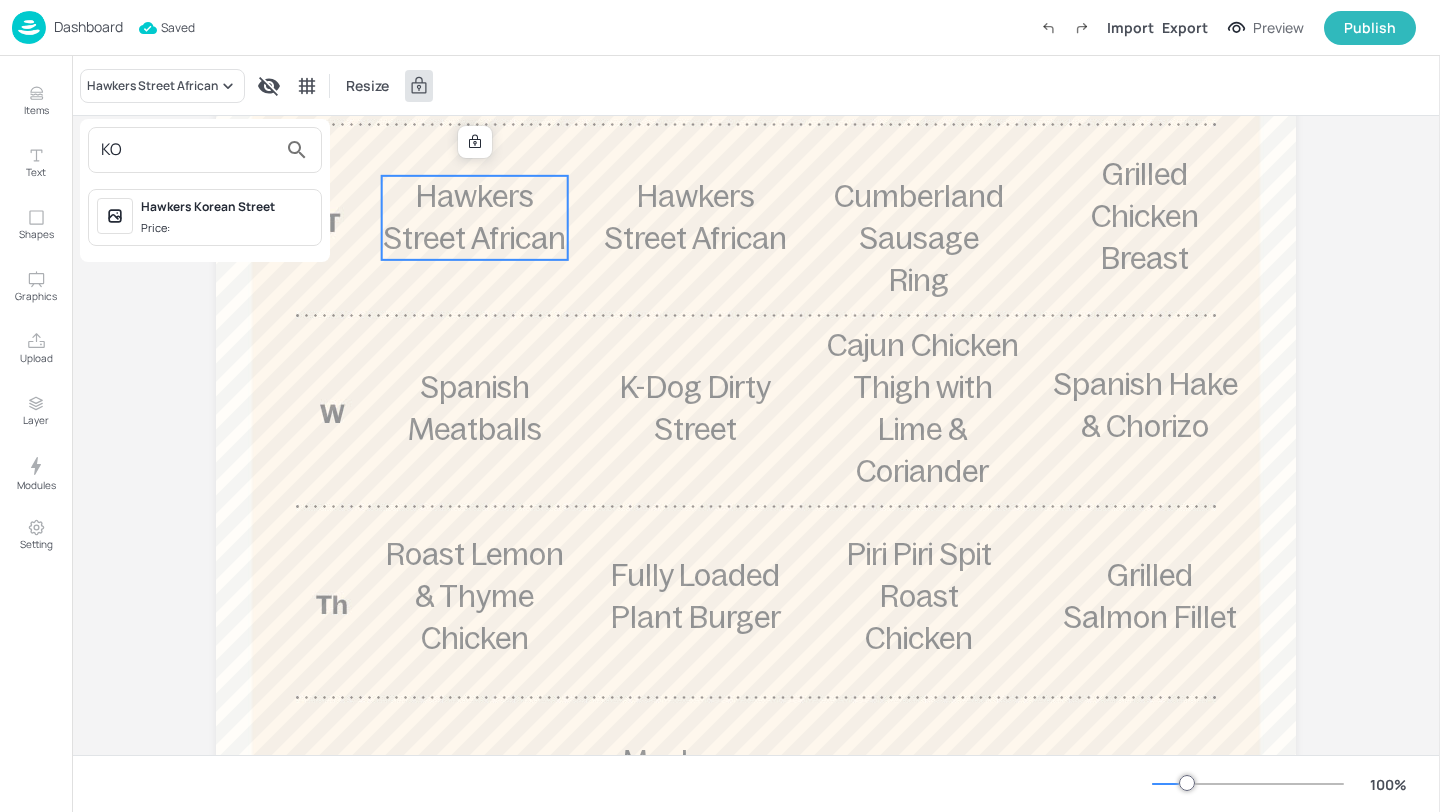 type on "KO" 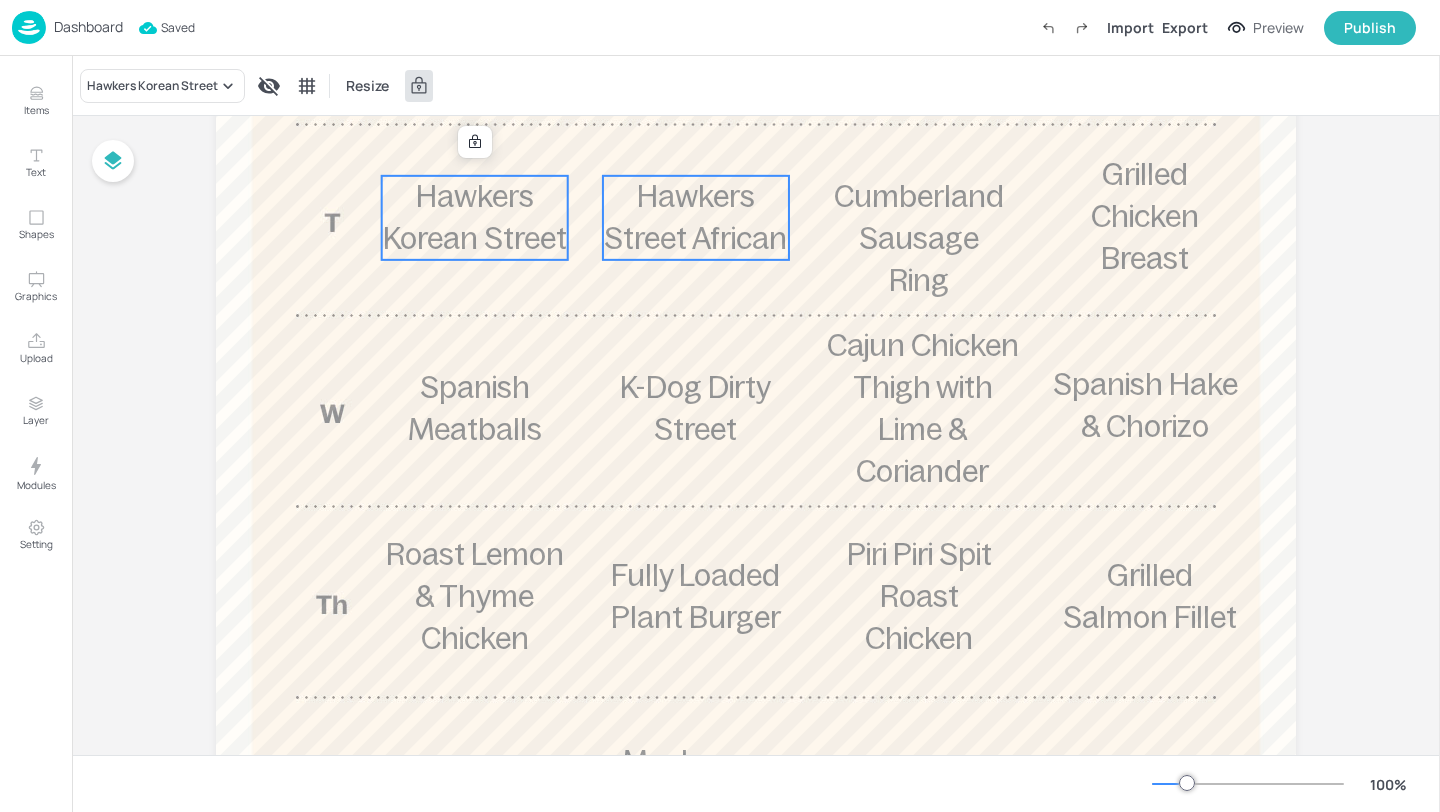 click on "Hawkers Street African" at bounding box center (695, 217) 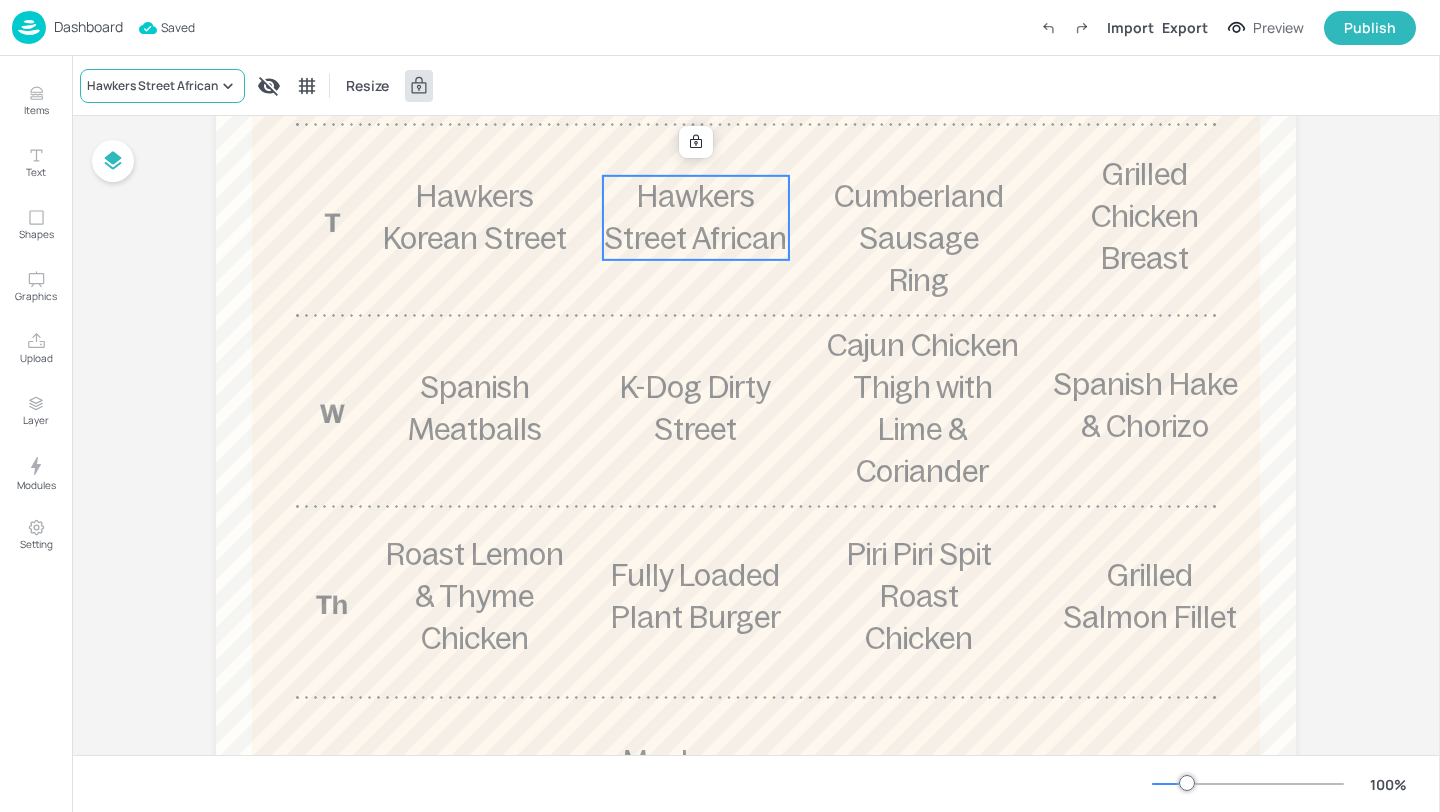 click 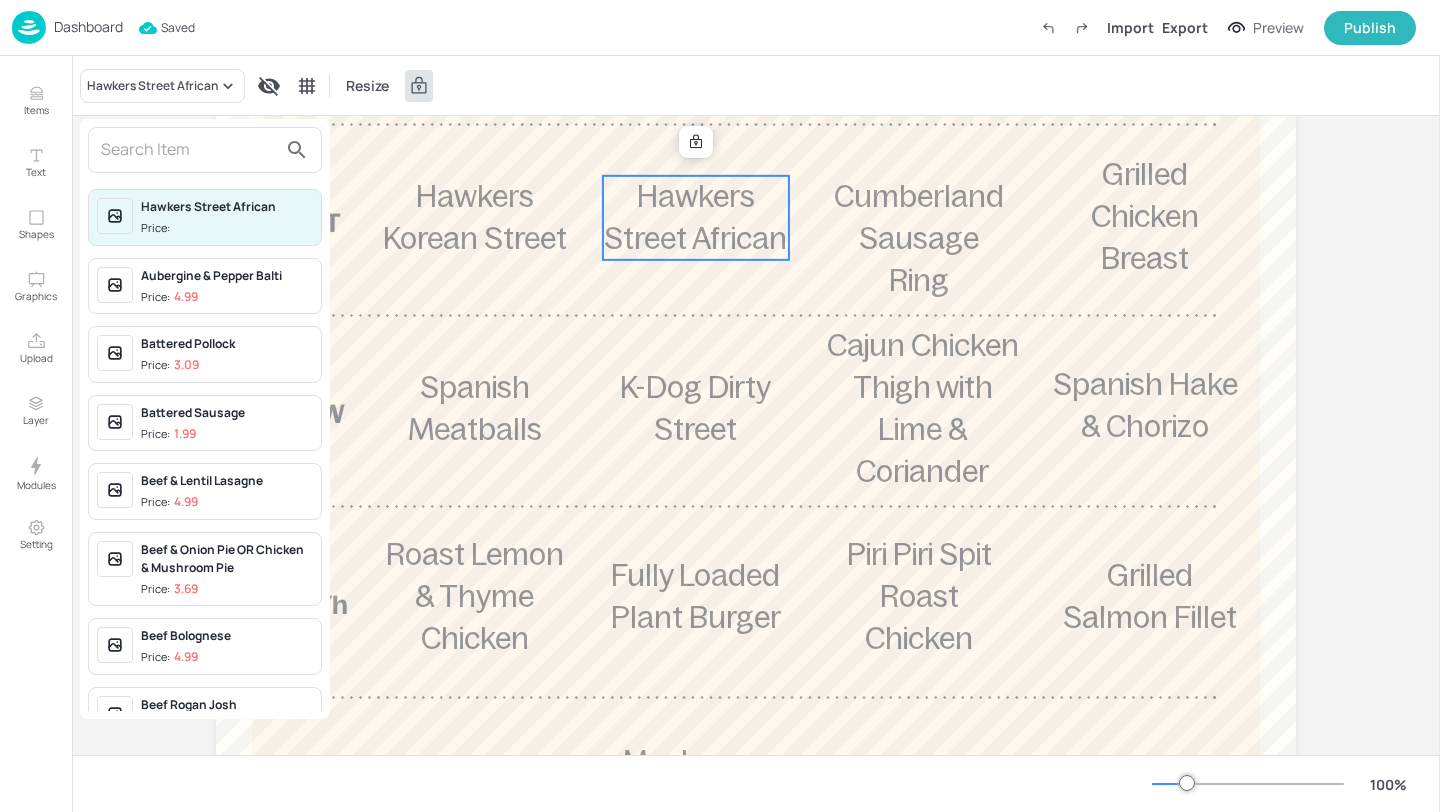 click at bounding box center (189, 150) 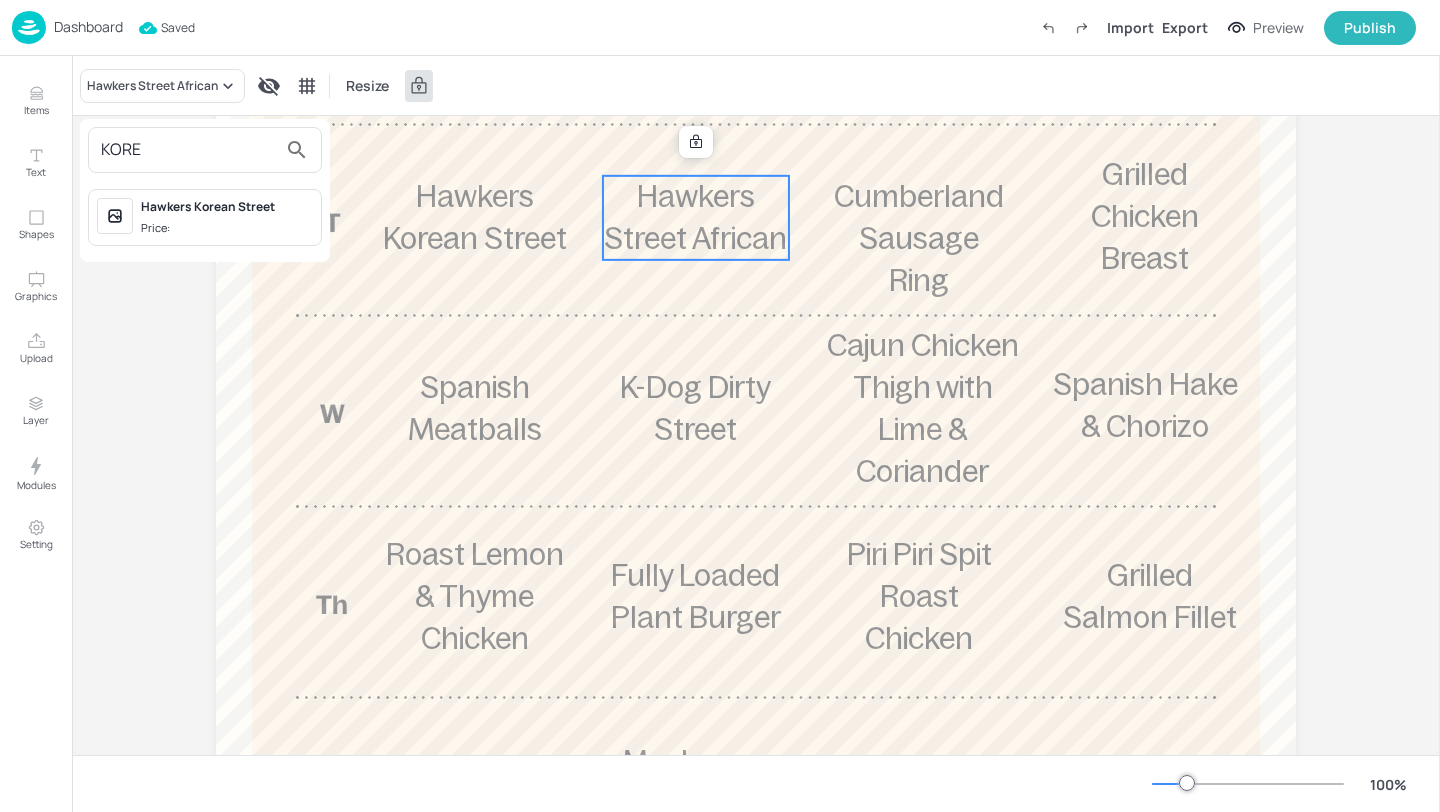 type on "KORE" 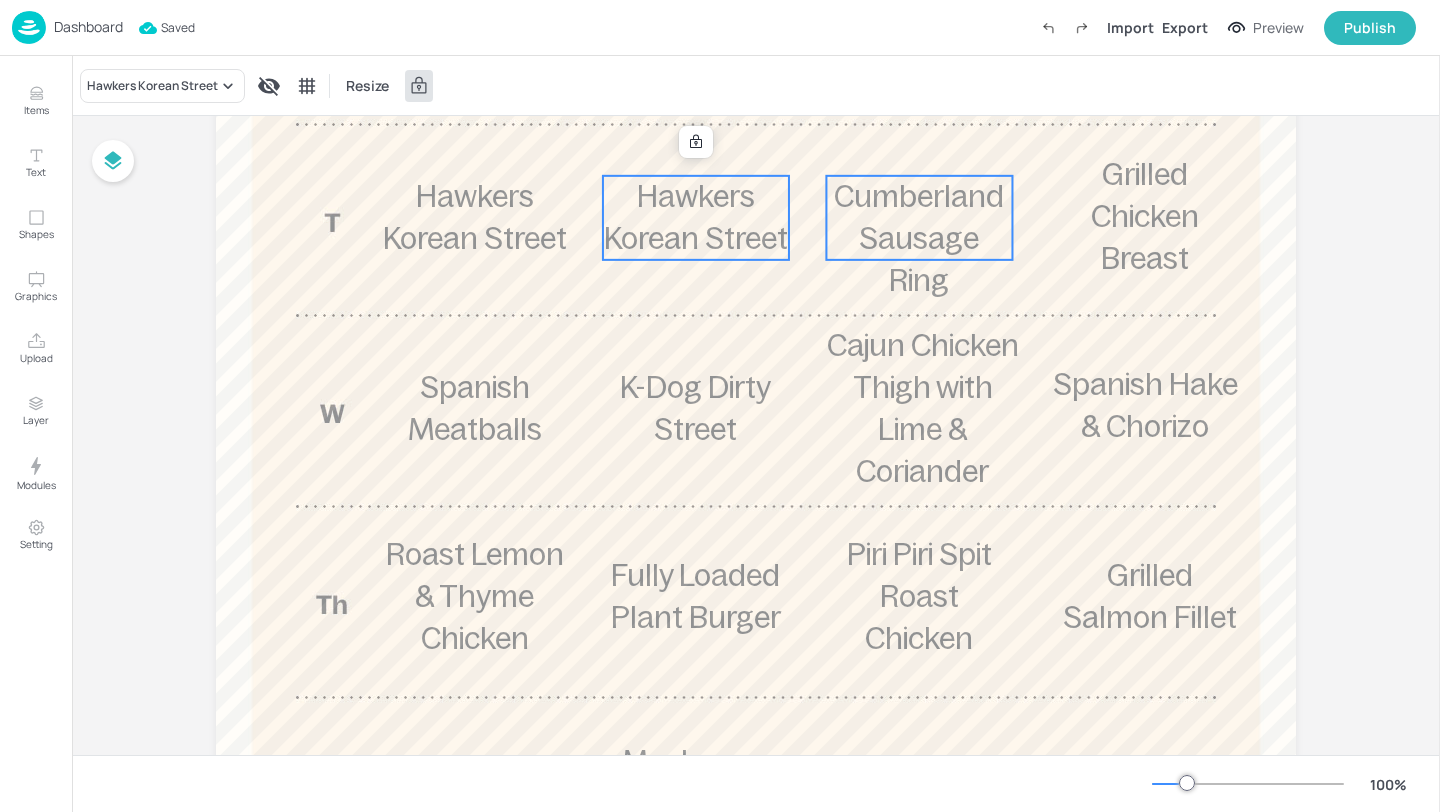 click on "Cumberland Sausage Ring" at bounding box center (919, 238) 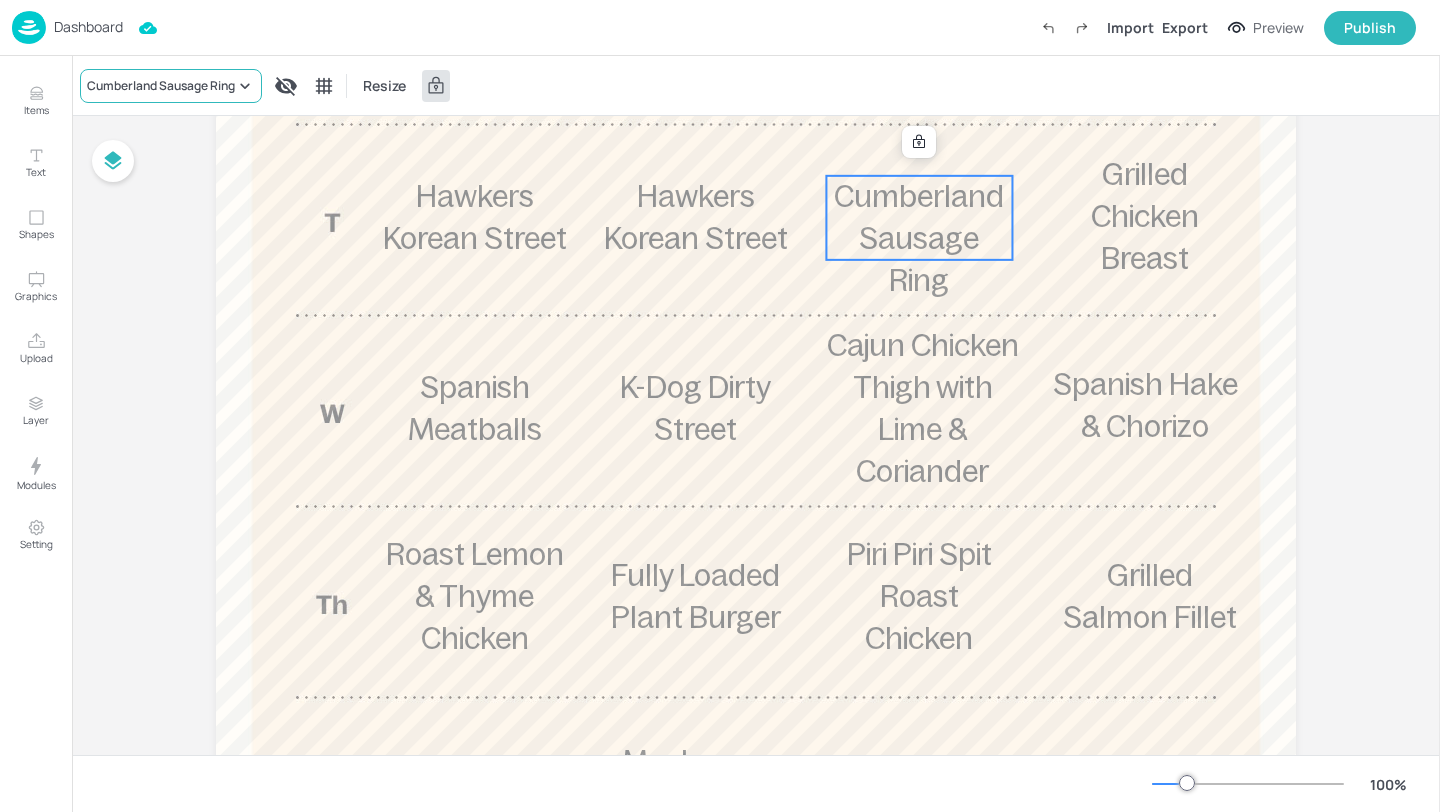 click on "Cumberland Sausage Ring" at bounding box center (161, 86) 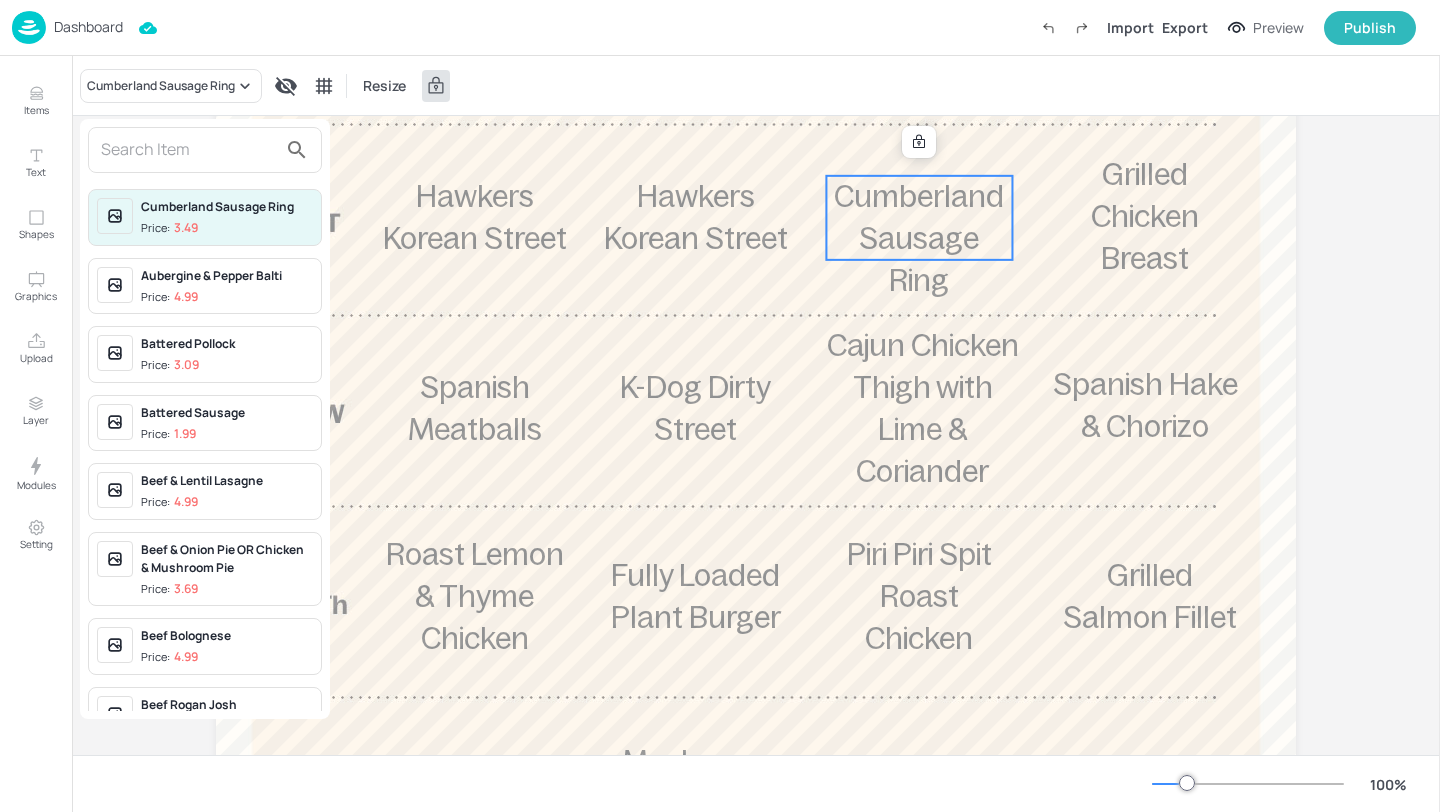click at bounding box center (189, 150) 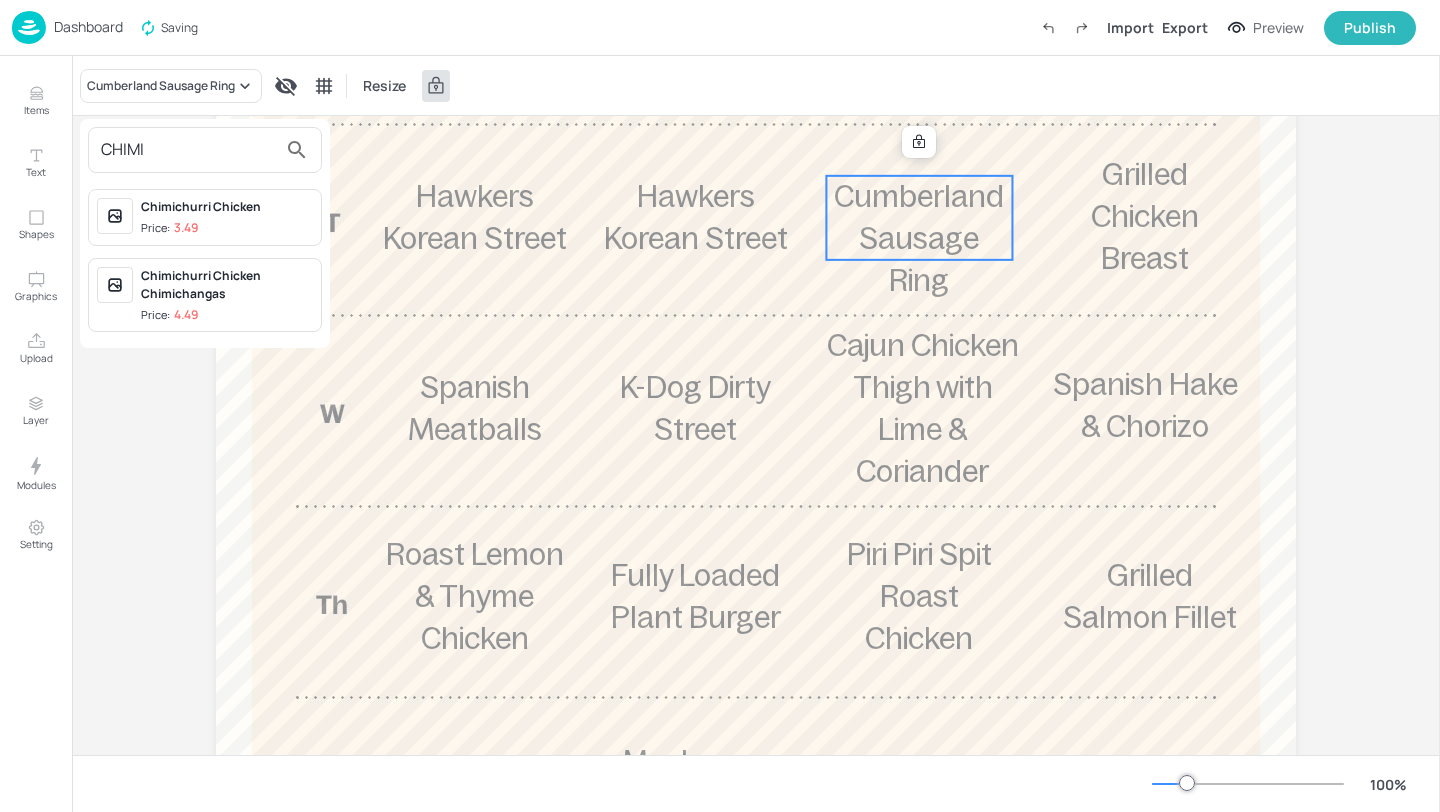 type on "CHIMI" 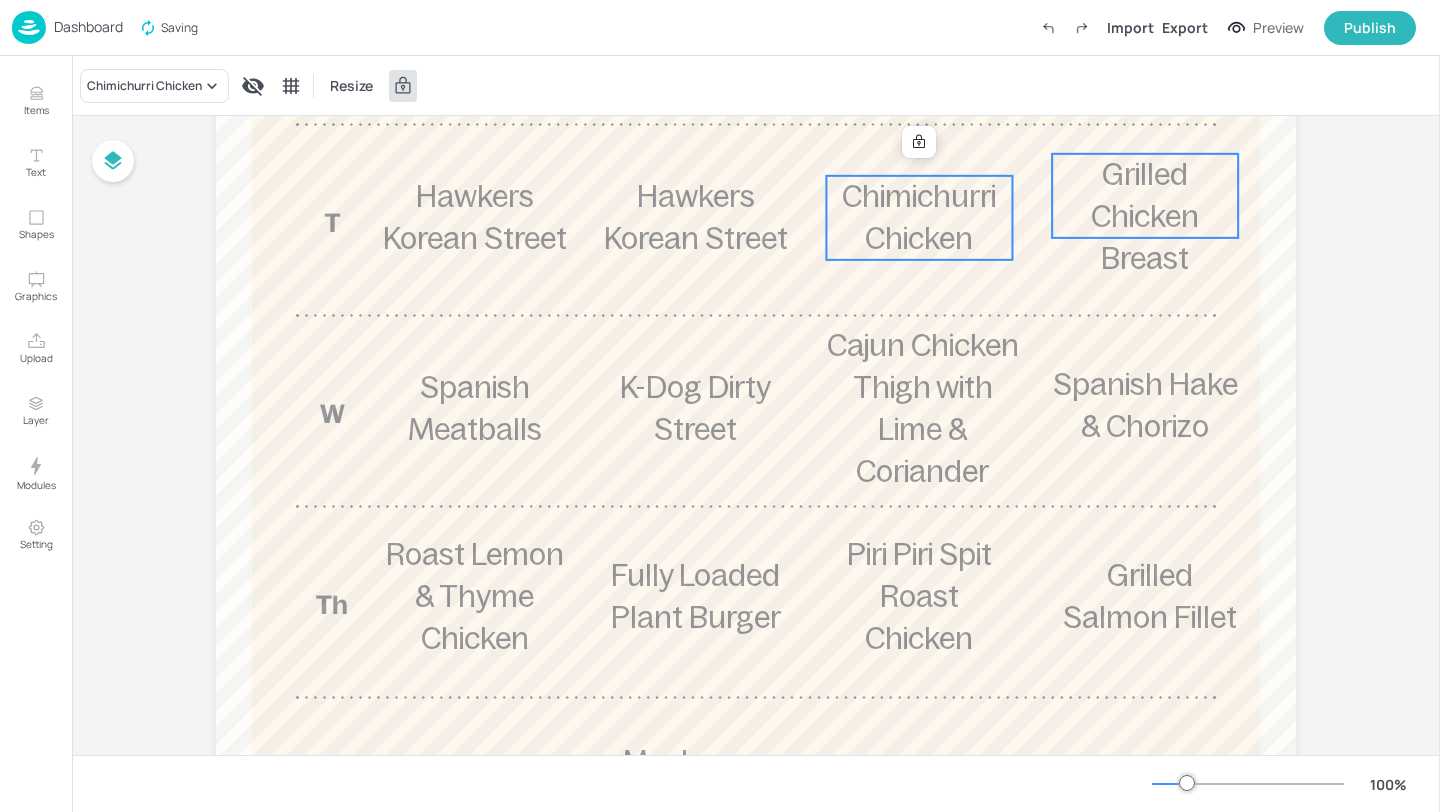 click on "Grilled Chicken Breast" at bounding box center (1145, 216) 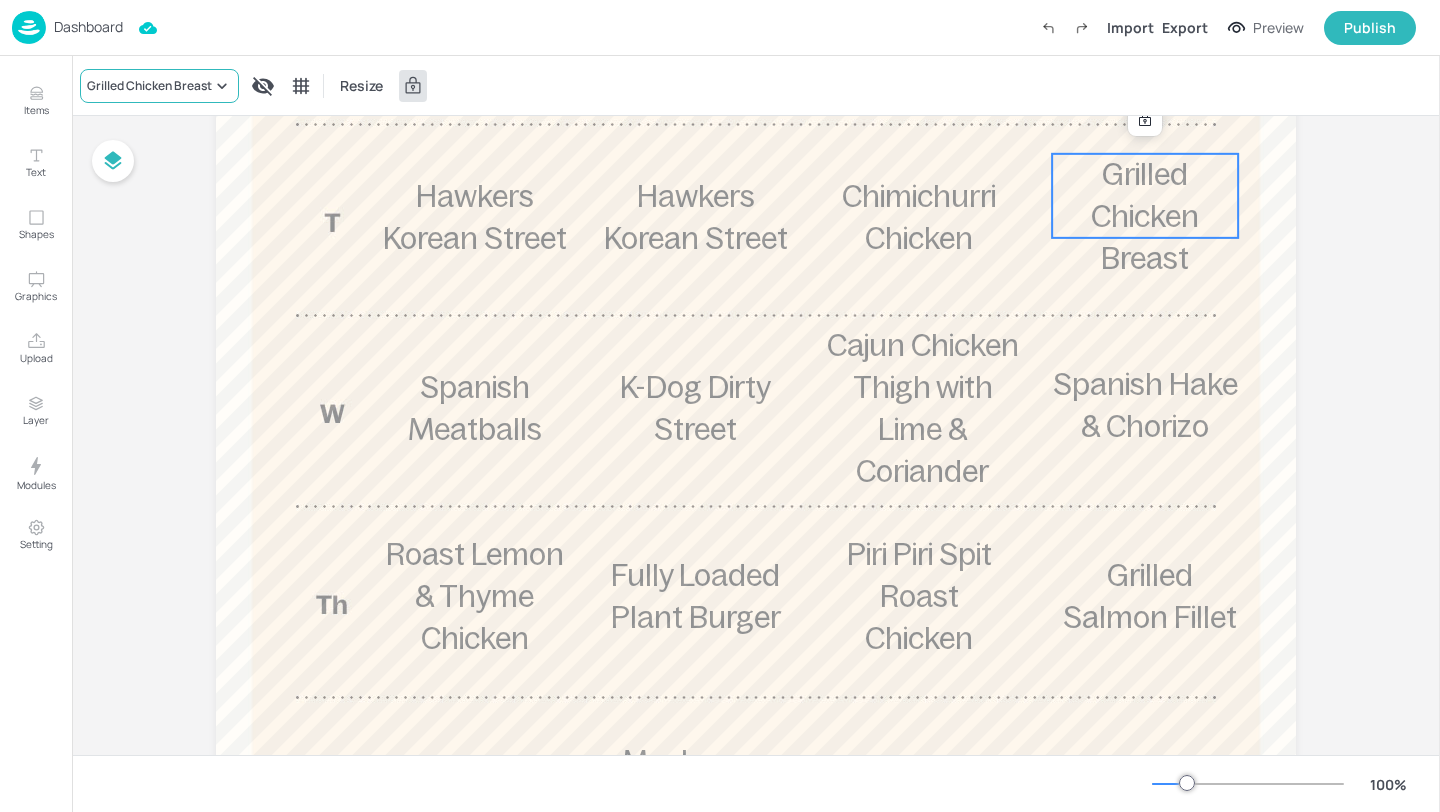 click on "Grilled Chicken Breast" at bounding box center (149, 86) 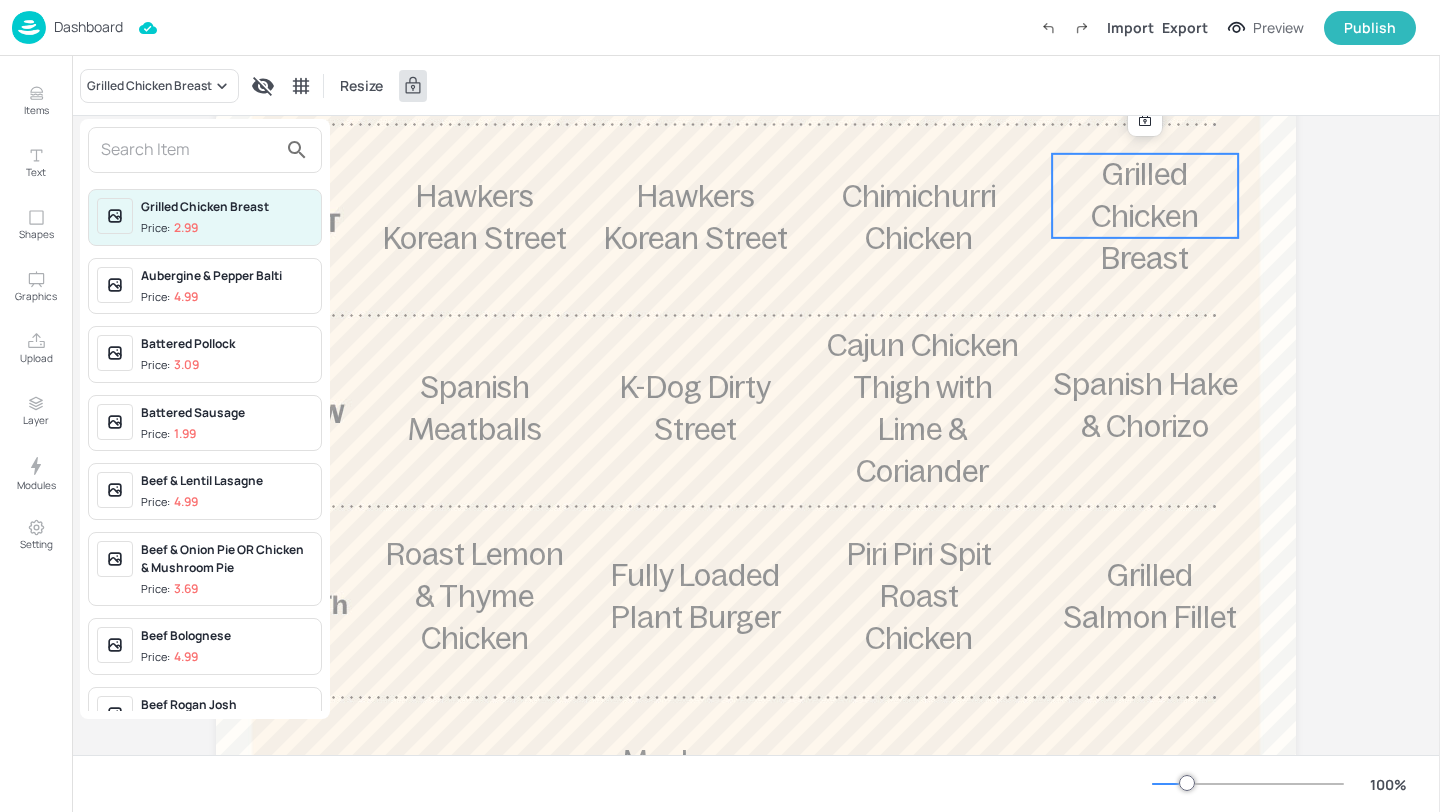click at bounding box center (189, 150) 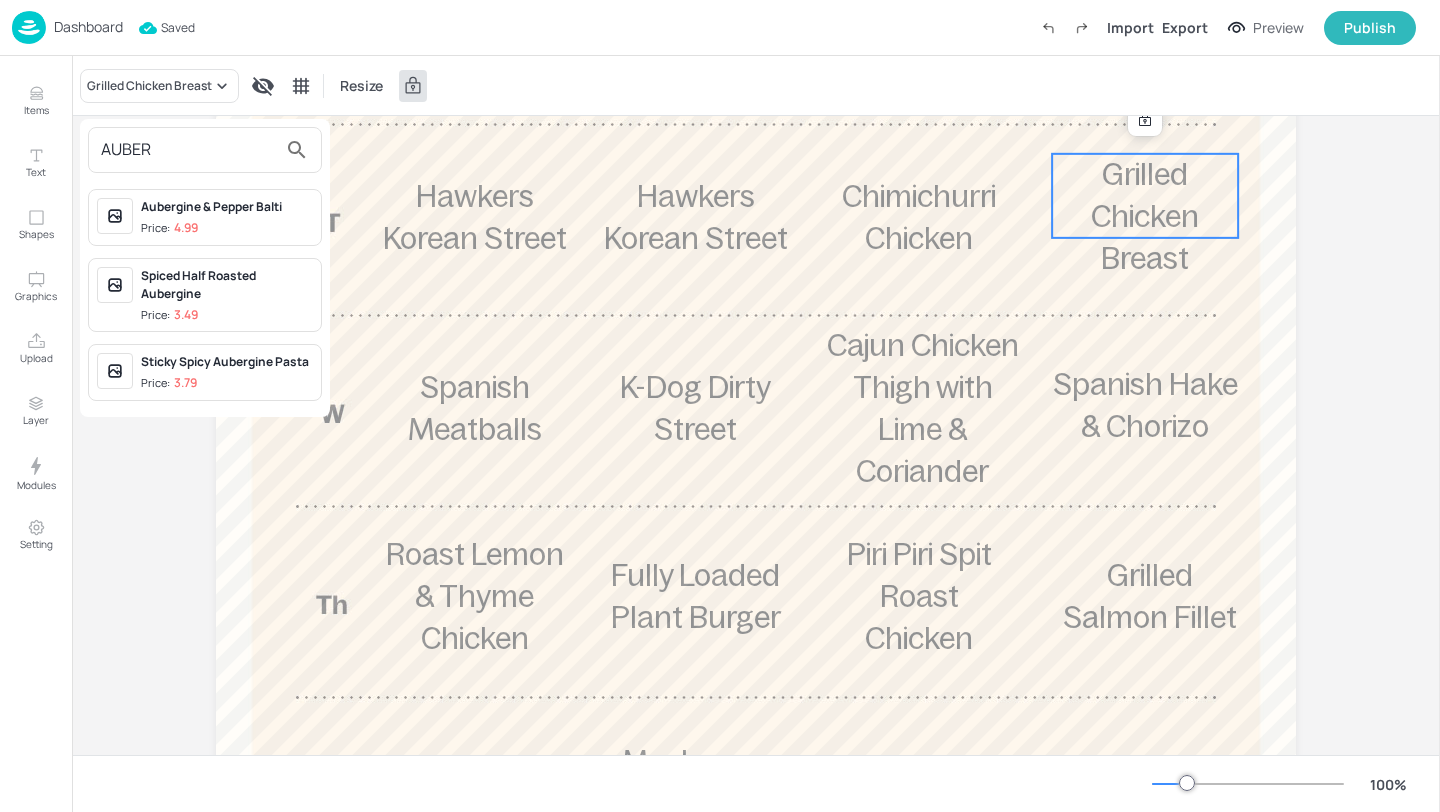 type on "AUBER" 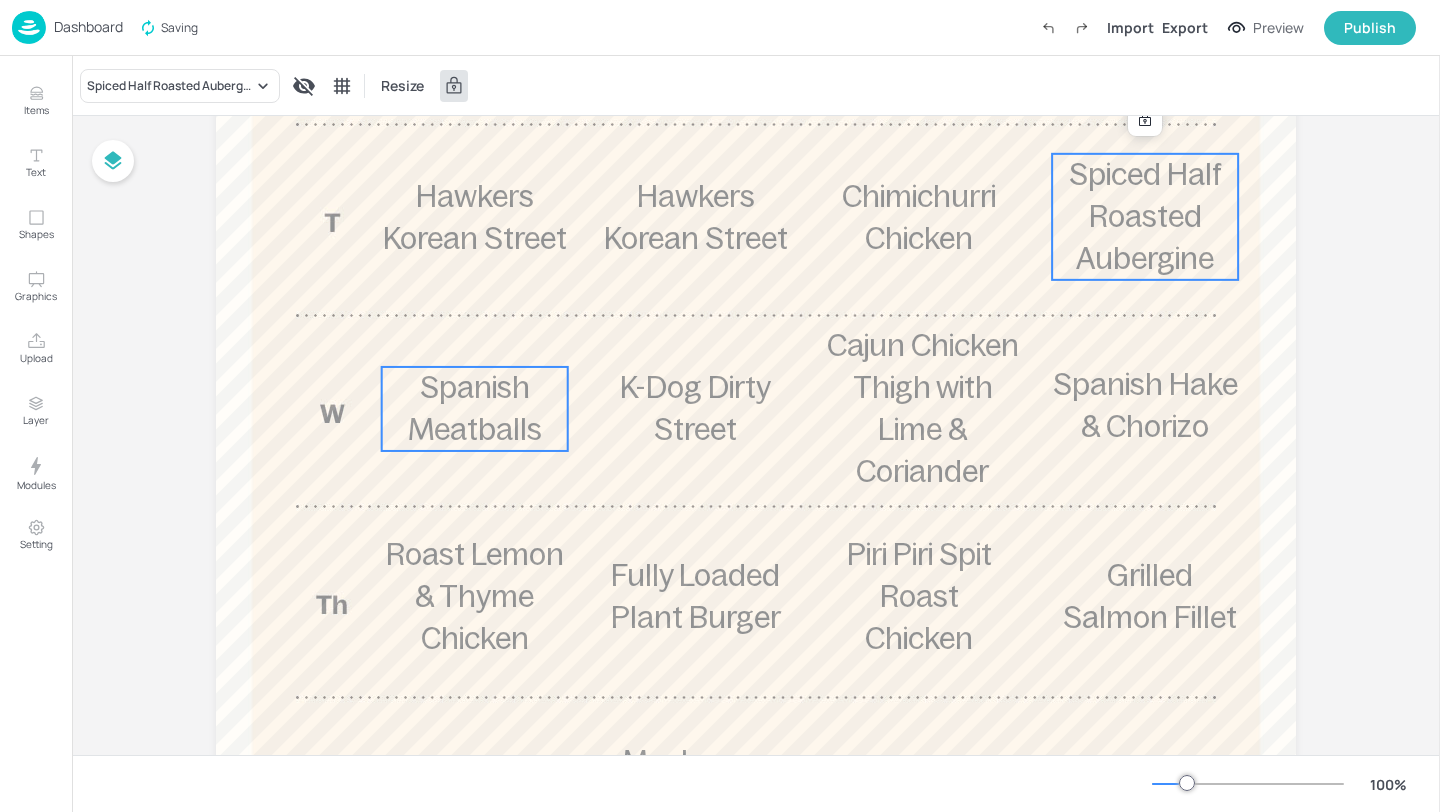 click on "Spanish Meatballs" at bounding box center (475, 408) 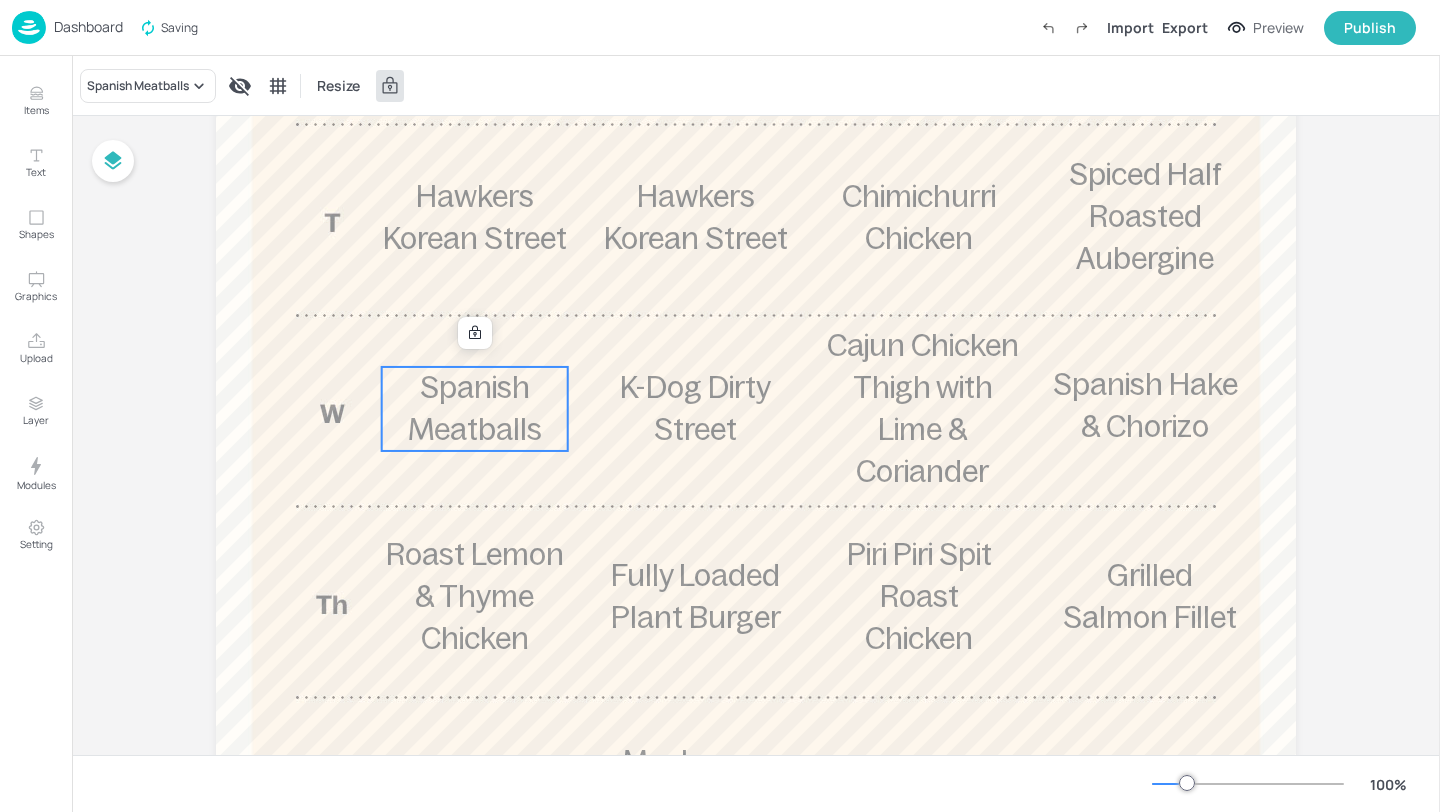 click on "Spanish Meatballs Resize" at bounding box center (756, 85) 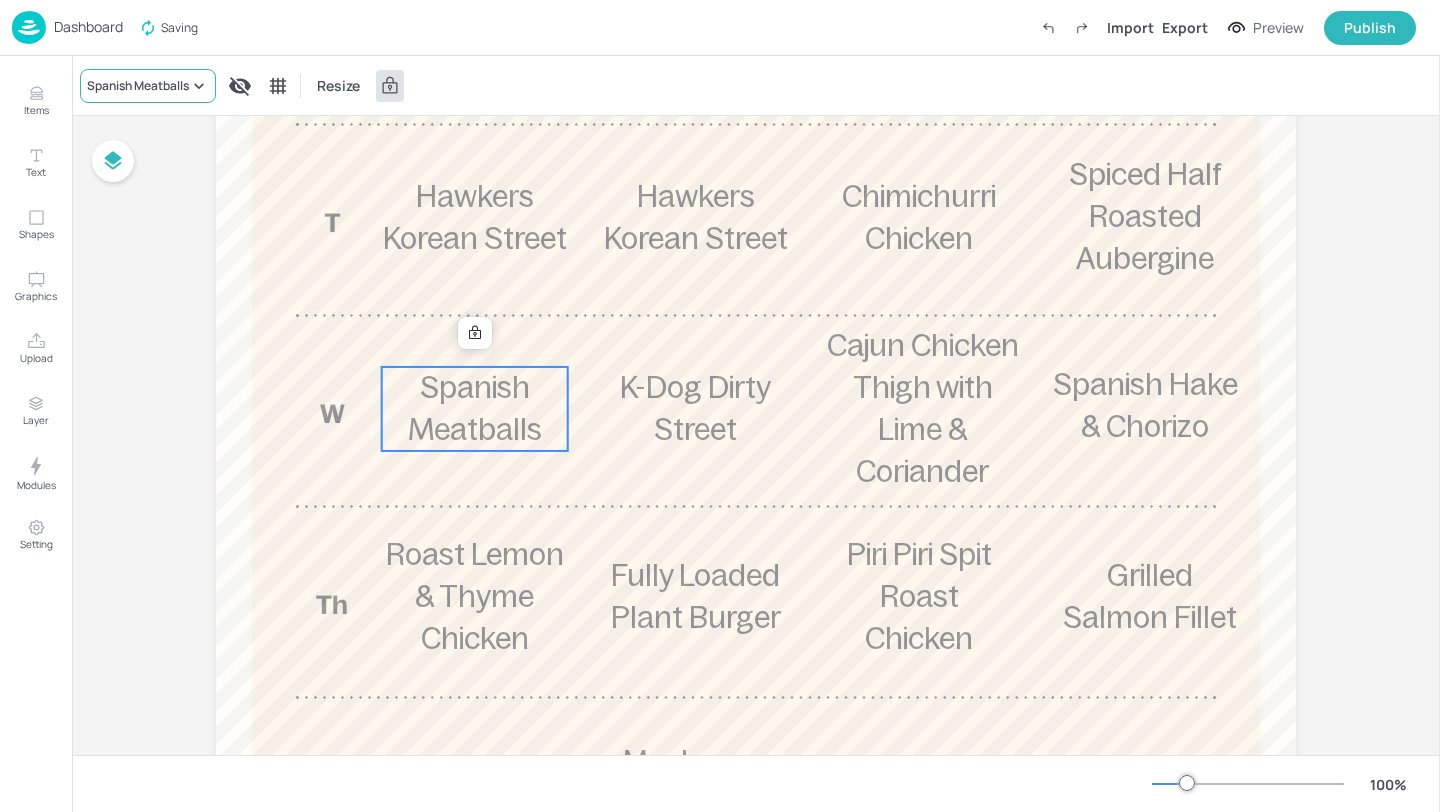 click on "Spanish Meatballs" at bounding box center (138, 86) 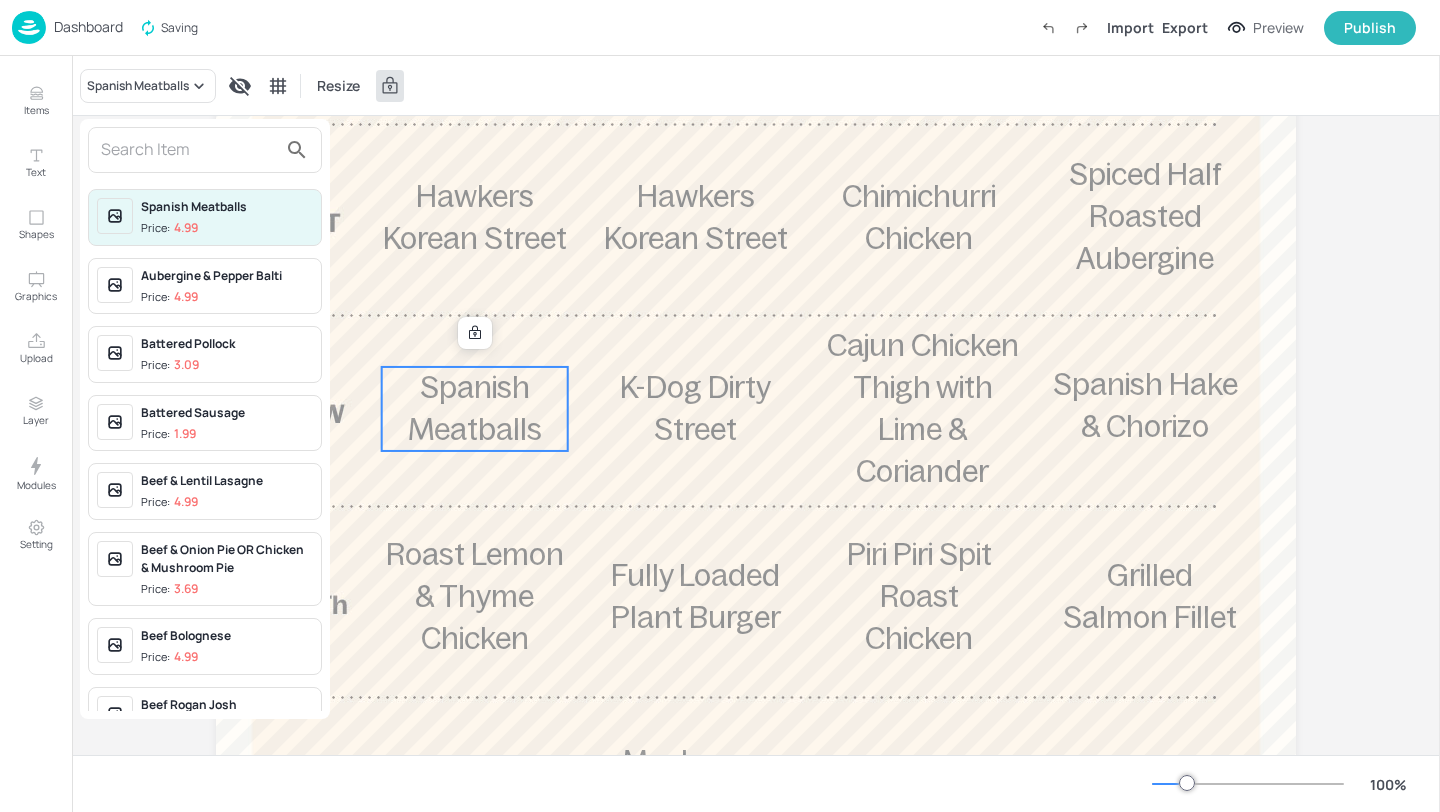 click at bounding box center (189, 150) 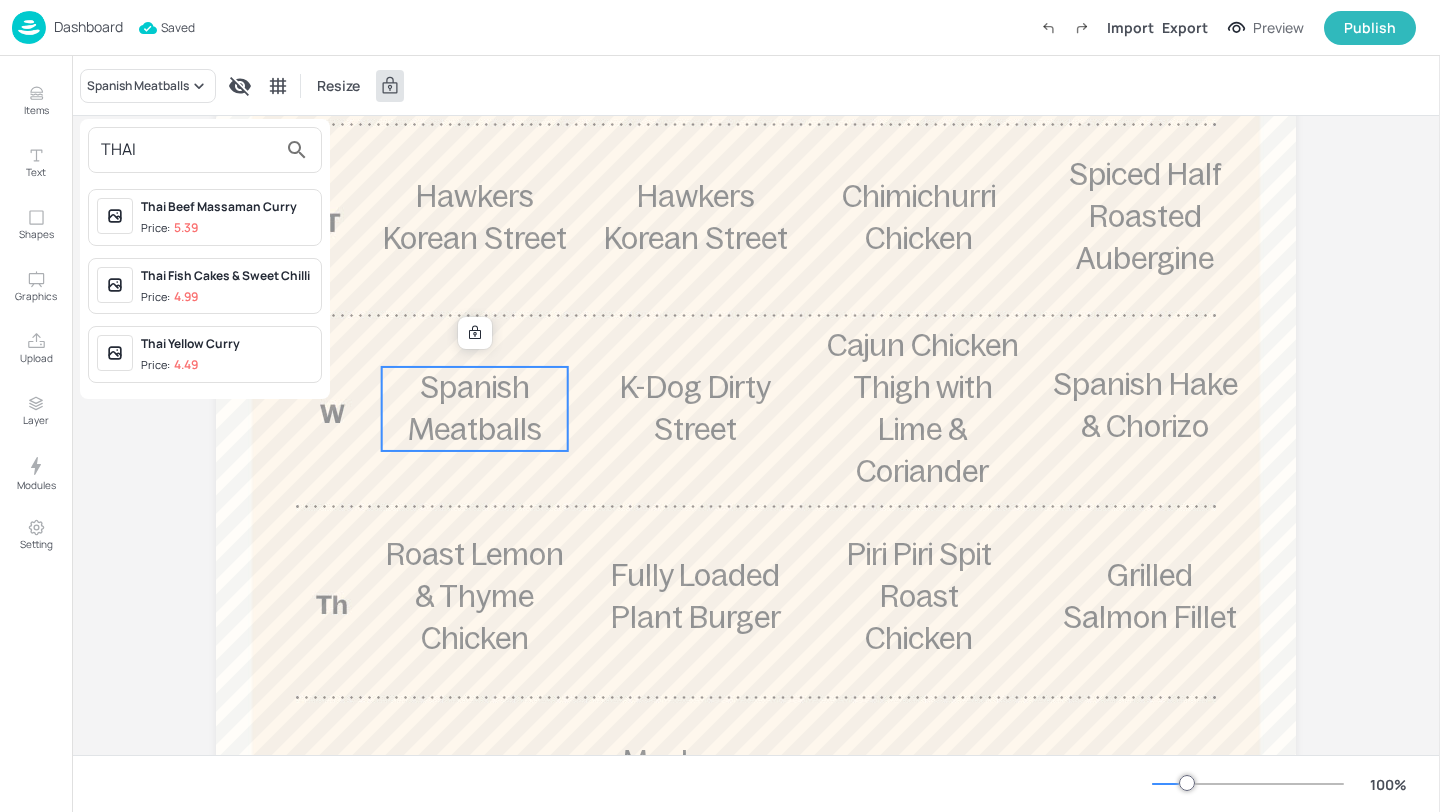 type on "THAI" 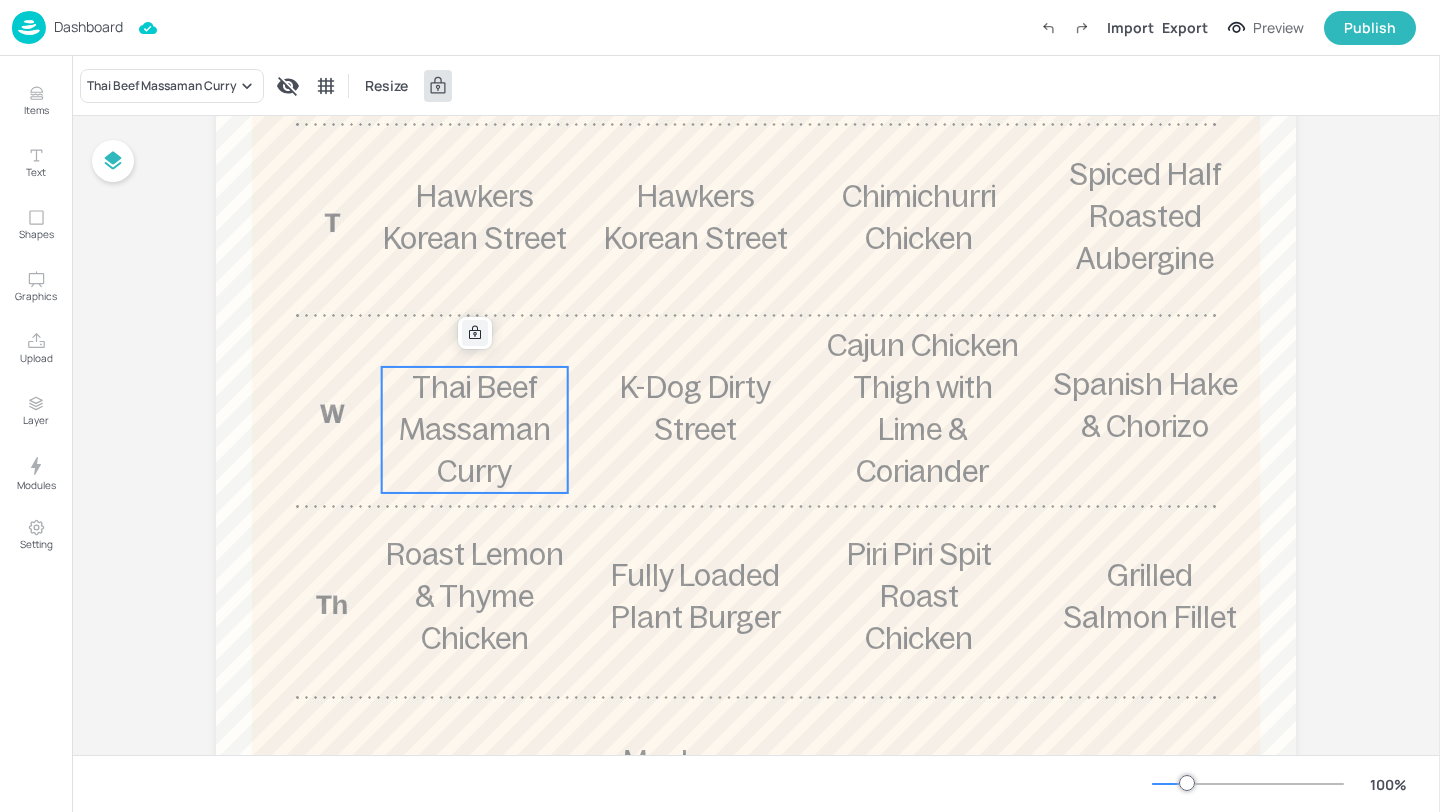 click 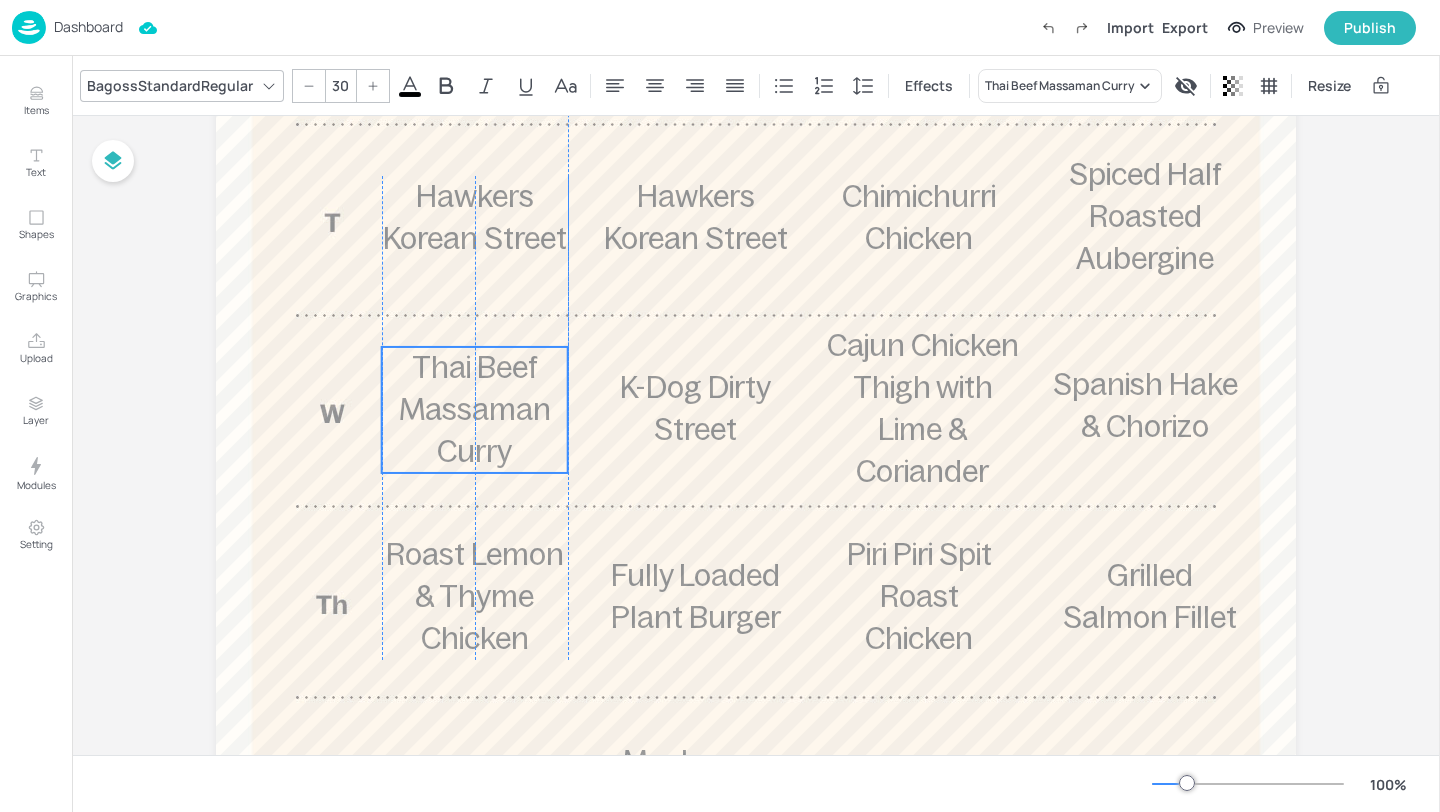 drag, startPoint x: 473, startPoint y: 445, endPoint x: 469, endPoint y: 425, distance: 20.396078 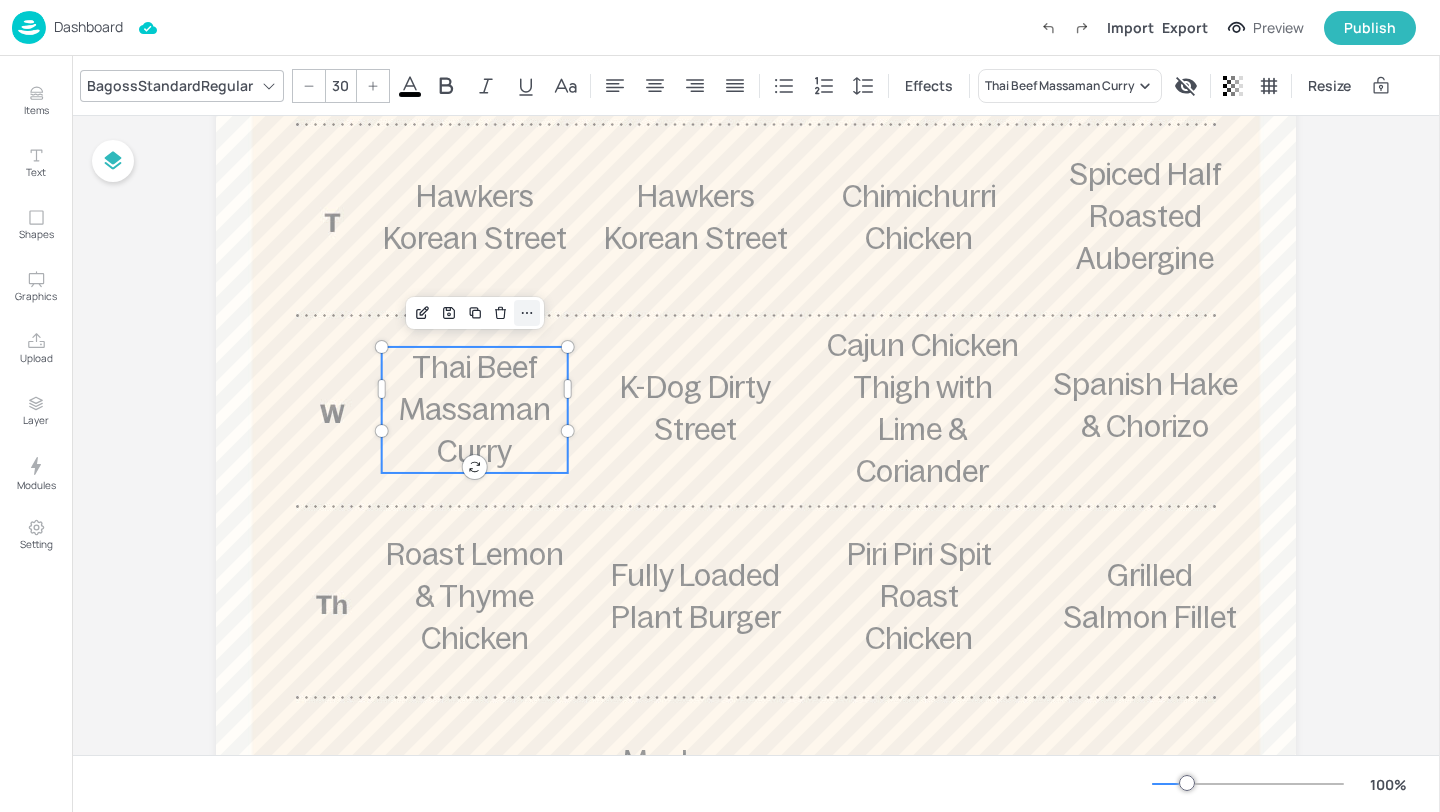 click 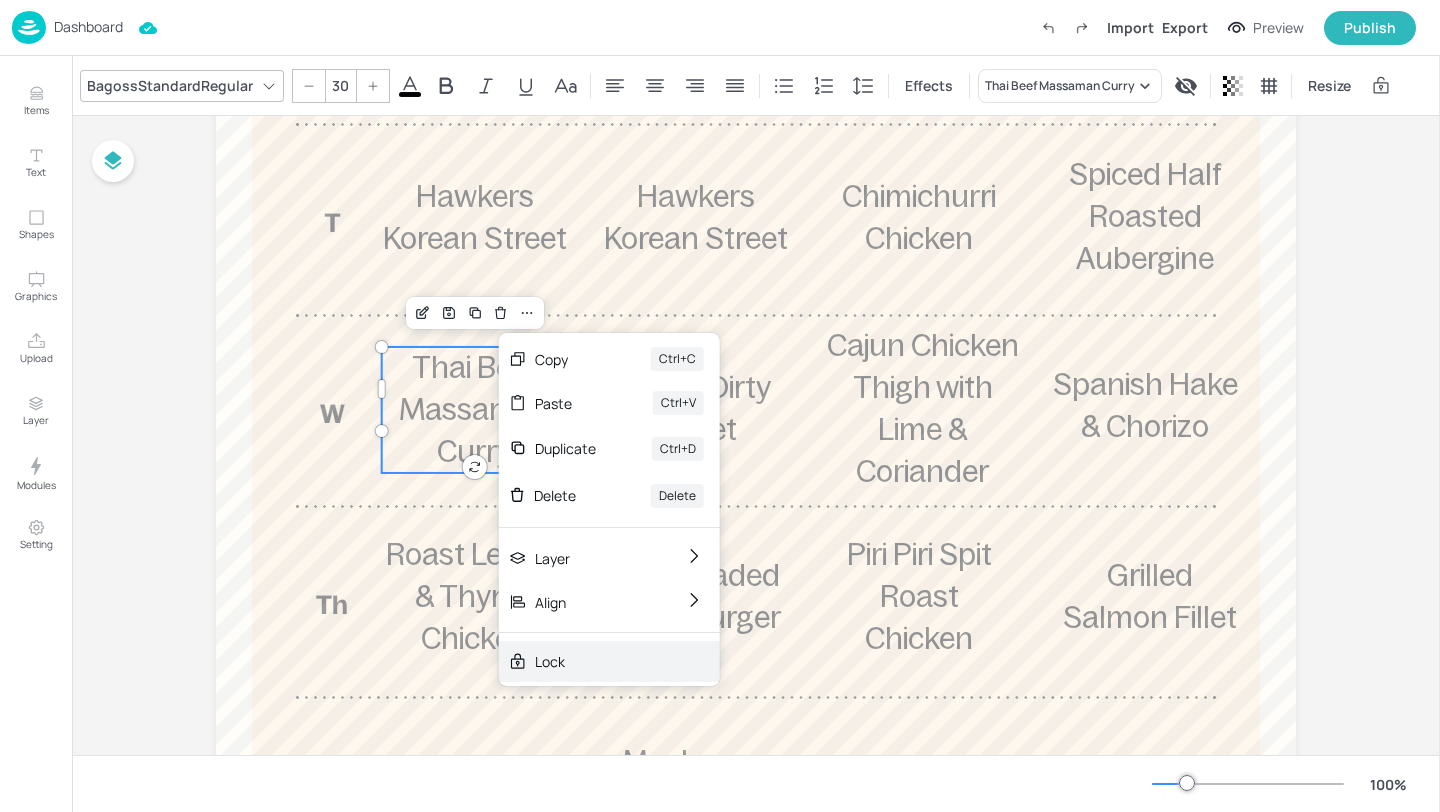 click on "Lock" at bounding box center (595, 661) 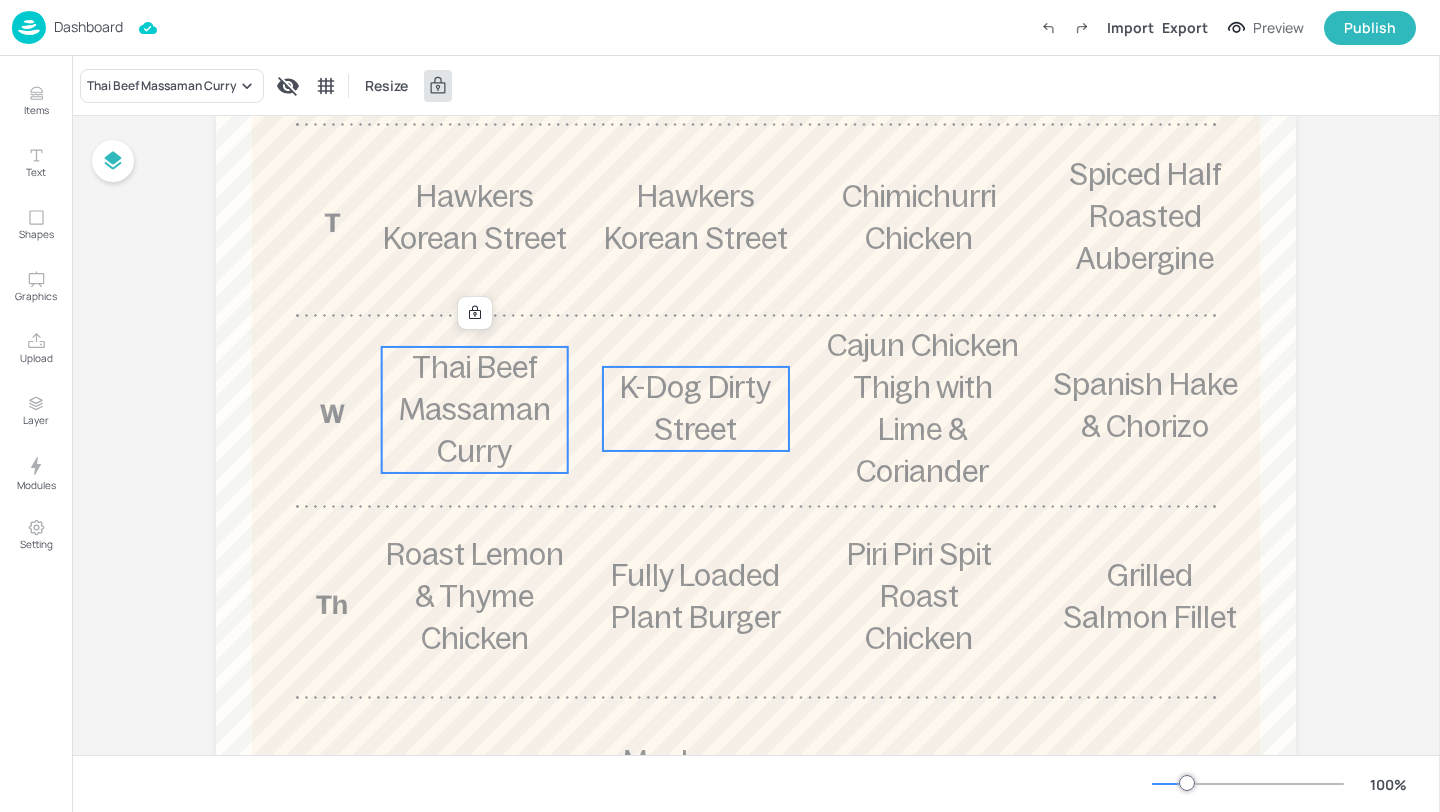 click on "K-Dog Dirty Street" at bounding box center (695, 408) 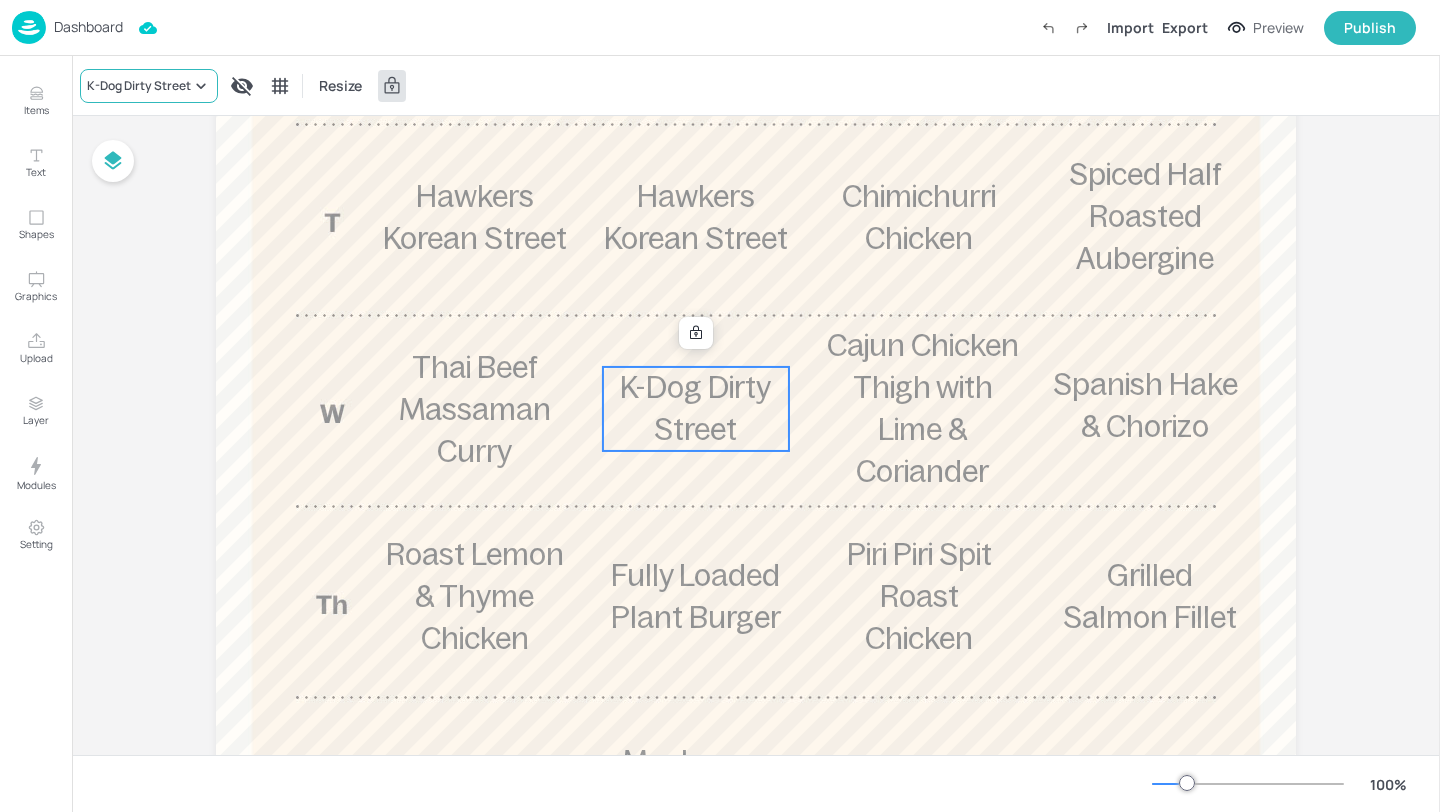 click on "K-Dog Dirty Street" at bounding box center [139, 86] 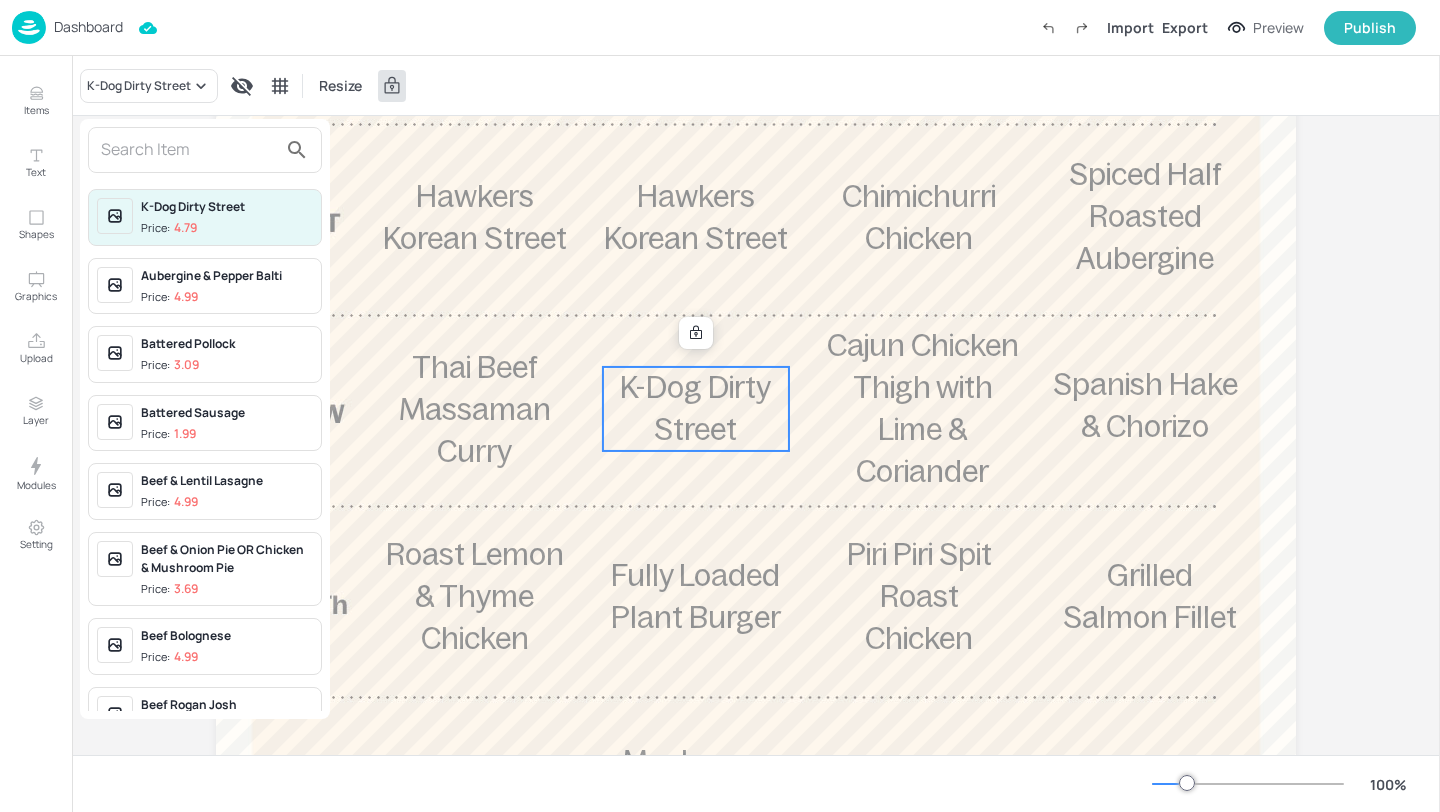 click at bounding box center [189, 150] 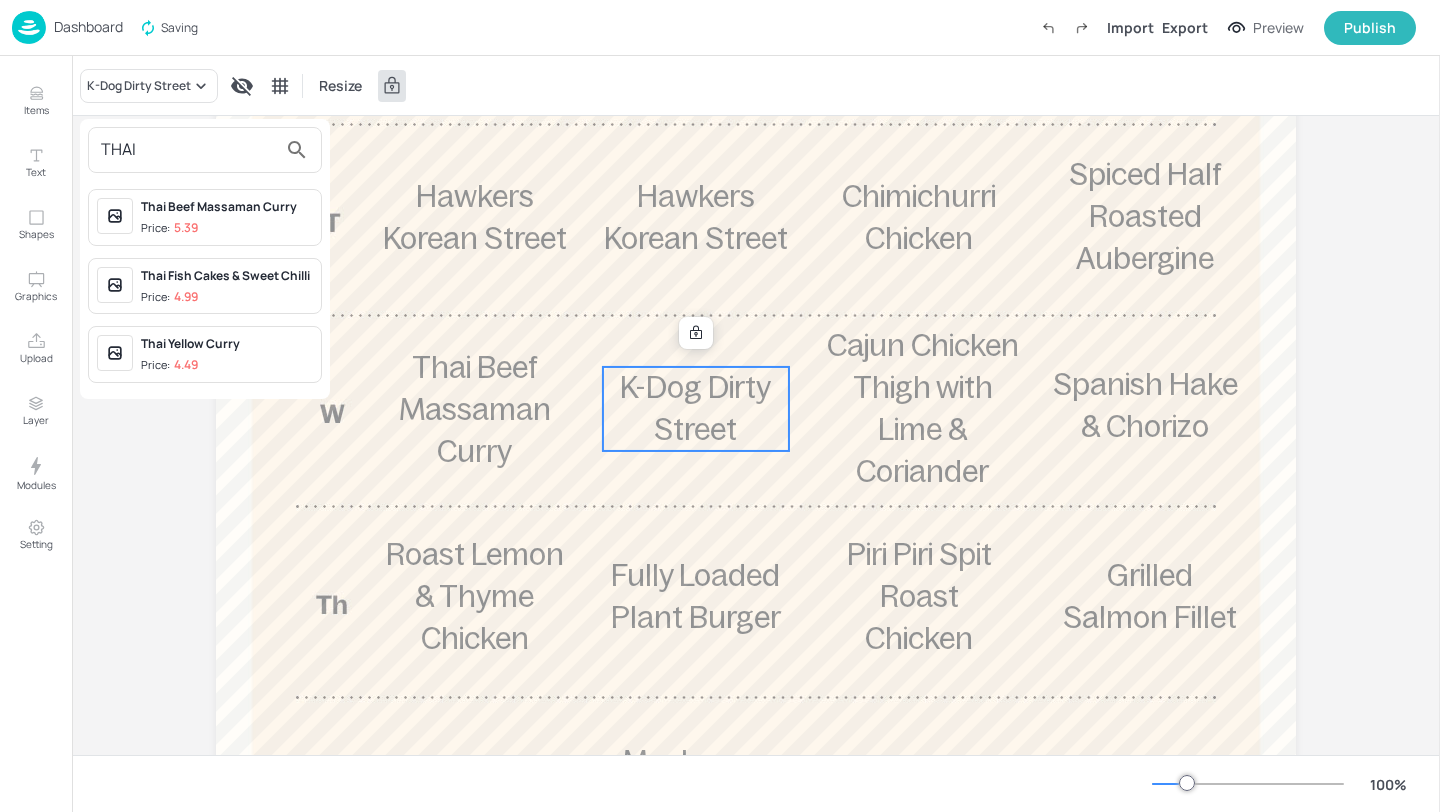 type on "THAI" 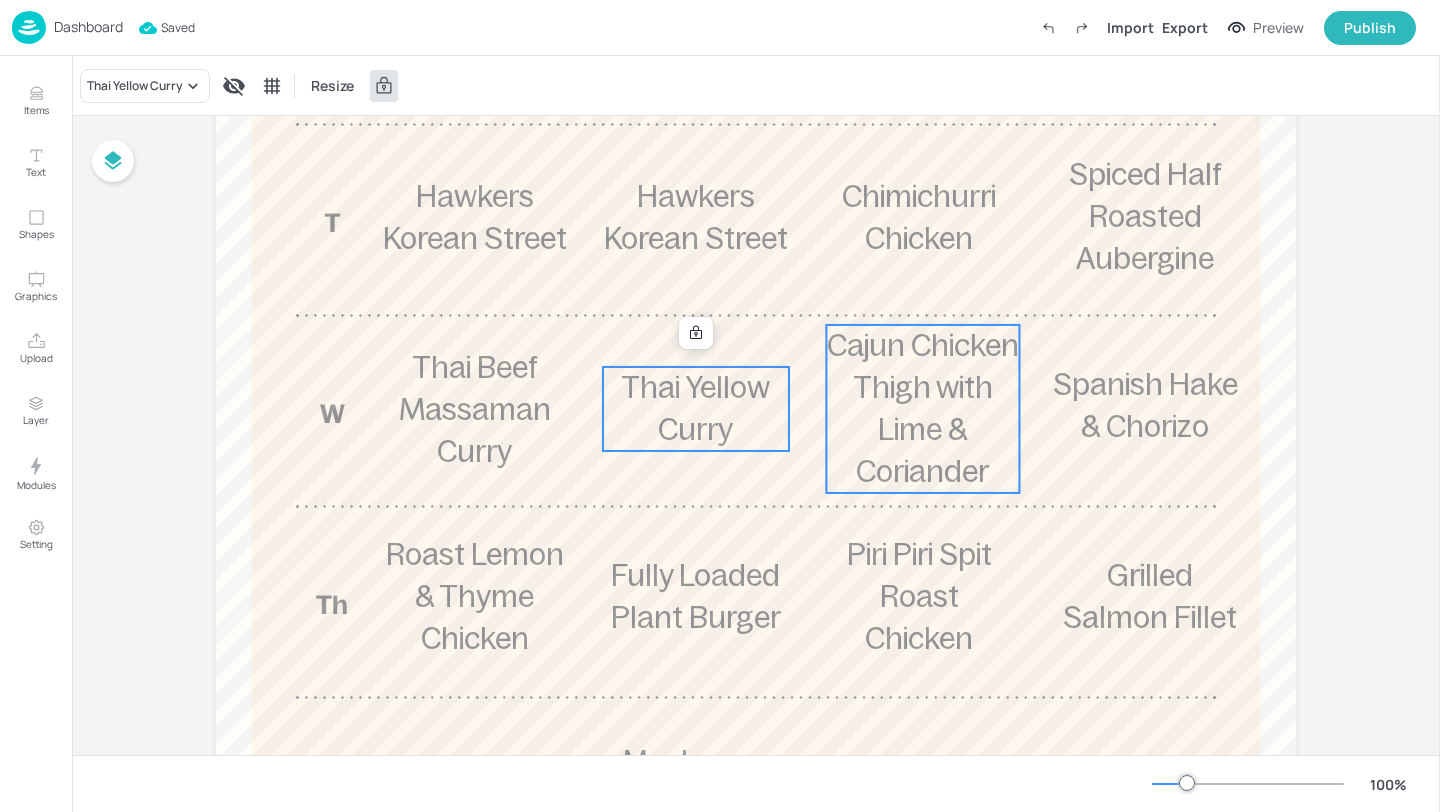 click on "Cajun Chicken Thigh with Lime & Coriander" at bounding box center (922, 409) 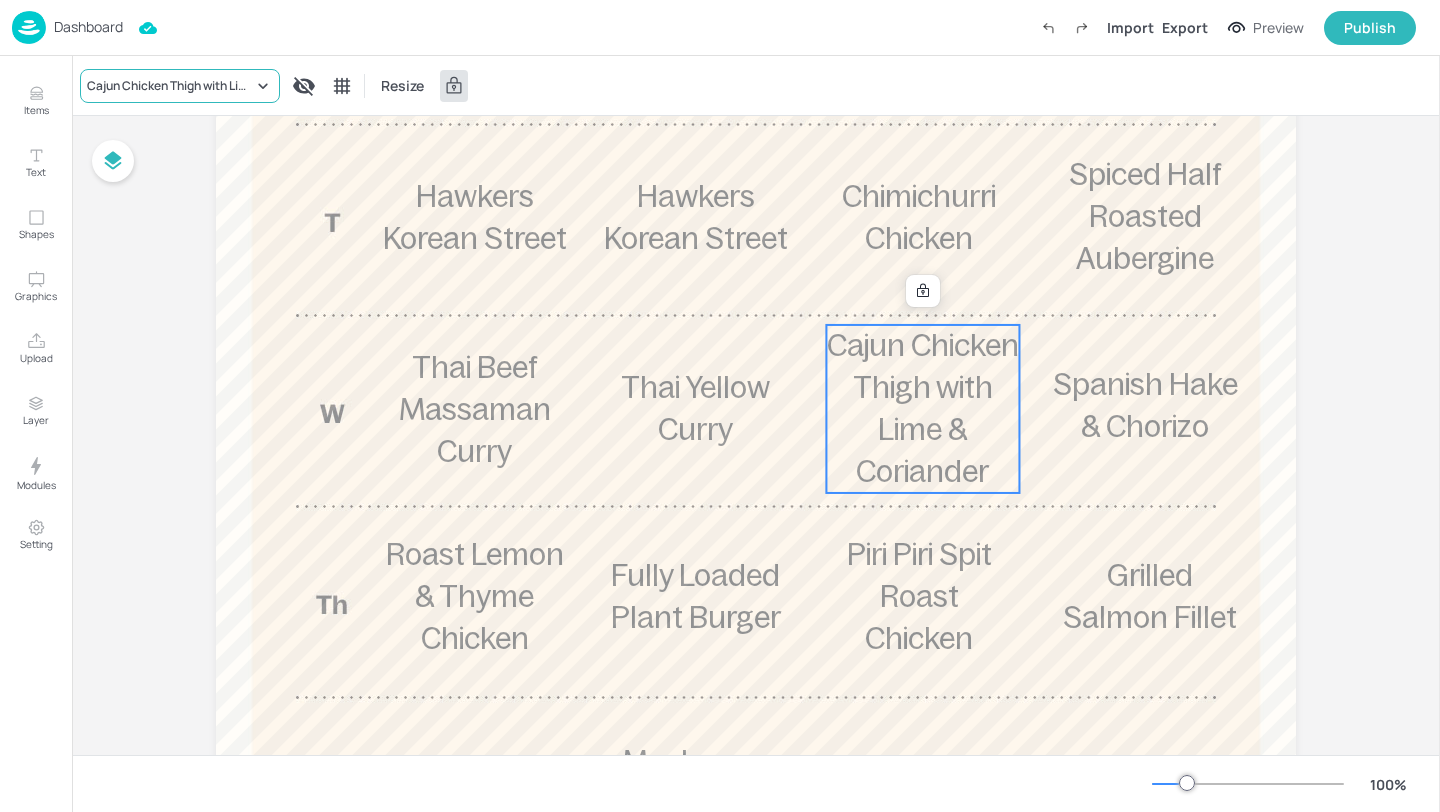 click on "Cajun Chicken Thigh with Lime & Coriander" at bounding box center [180, 86] 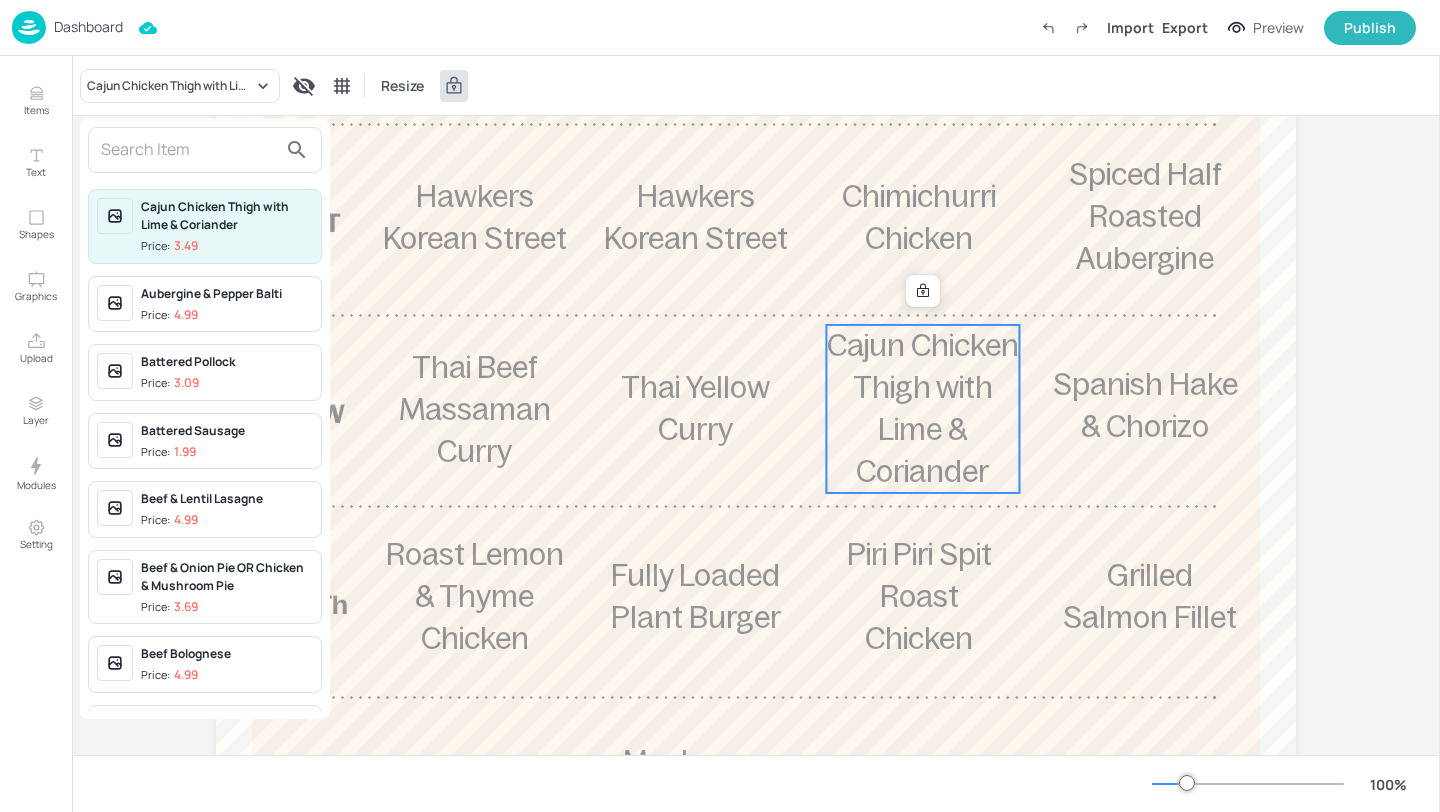 click at bounding box center [189, 150] 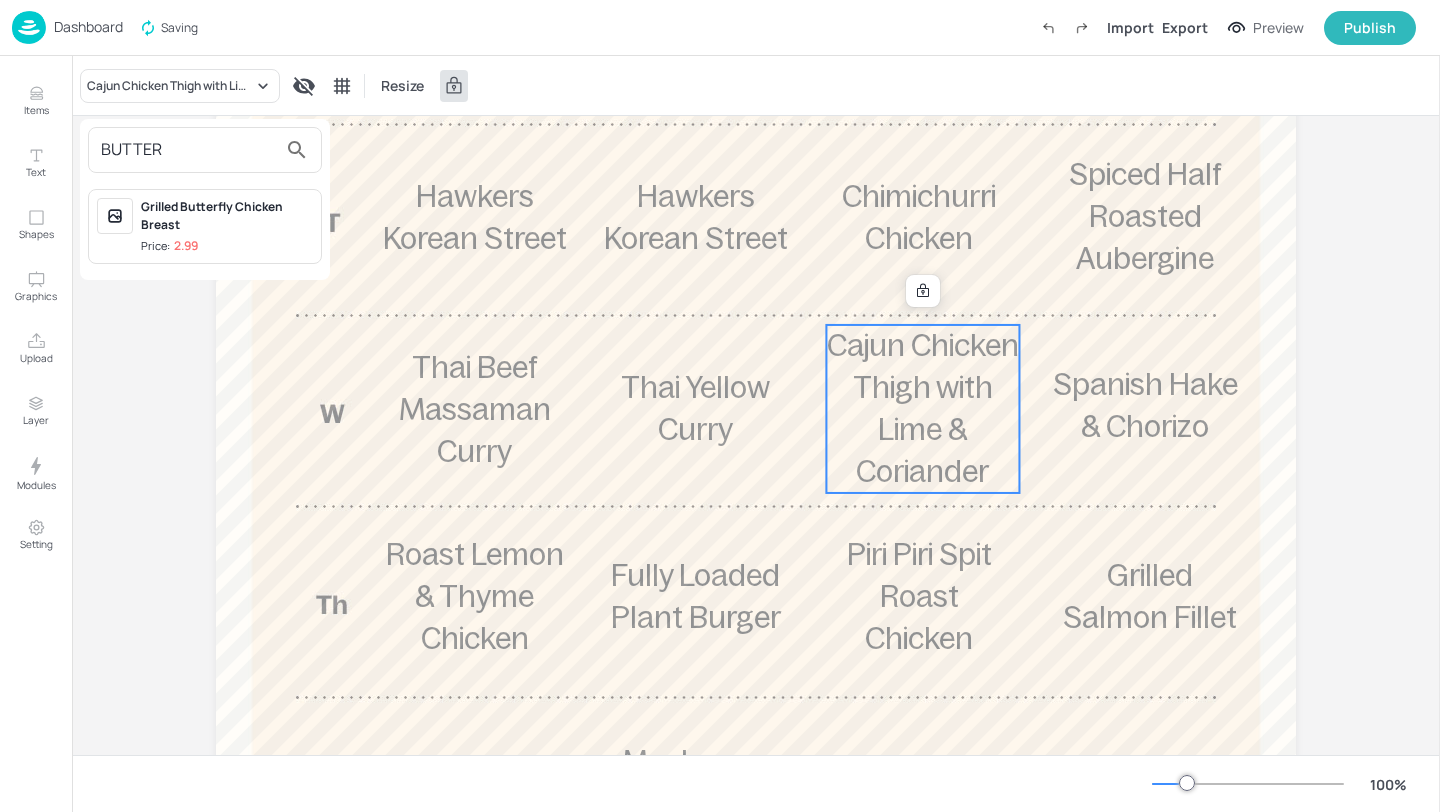 type on "BUTTER" 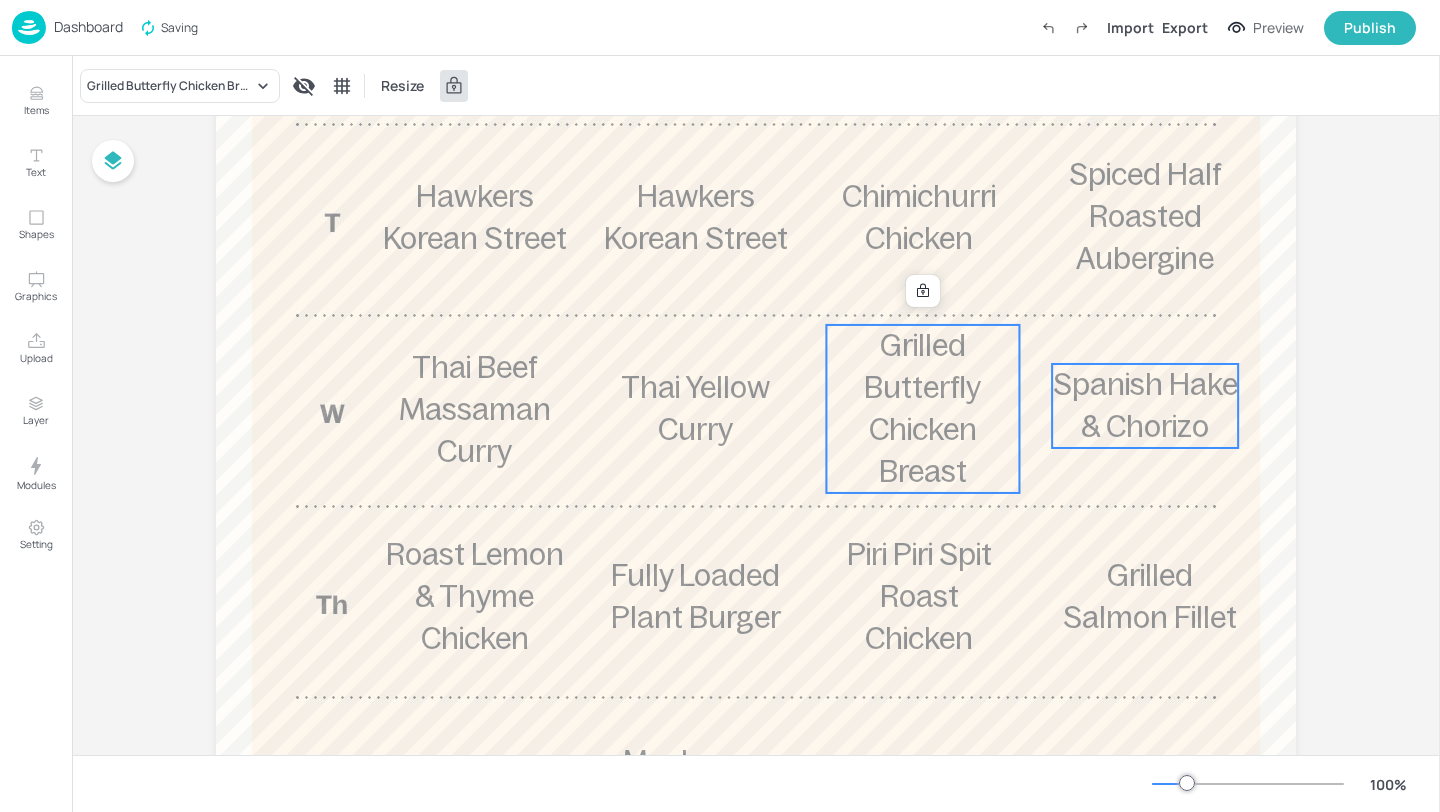 click on "Spanish Hake & Chorizo" at bounding box center [1145, 405] 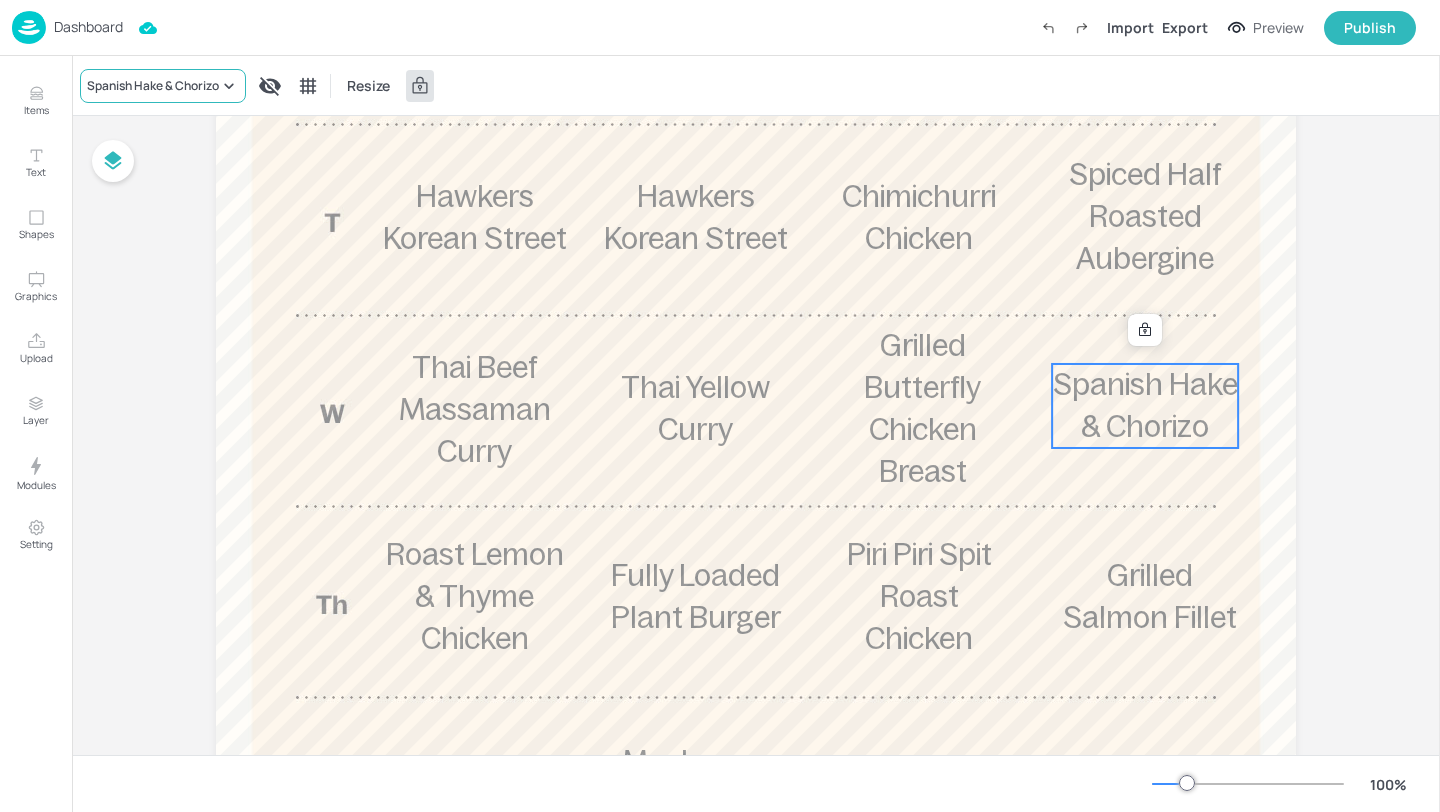 click 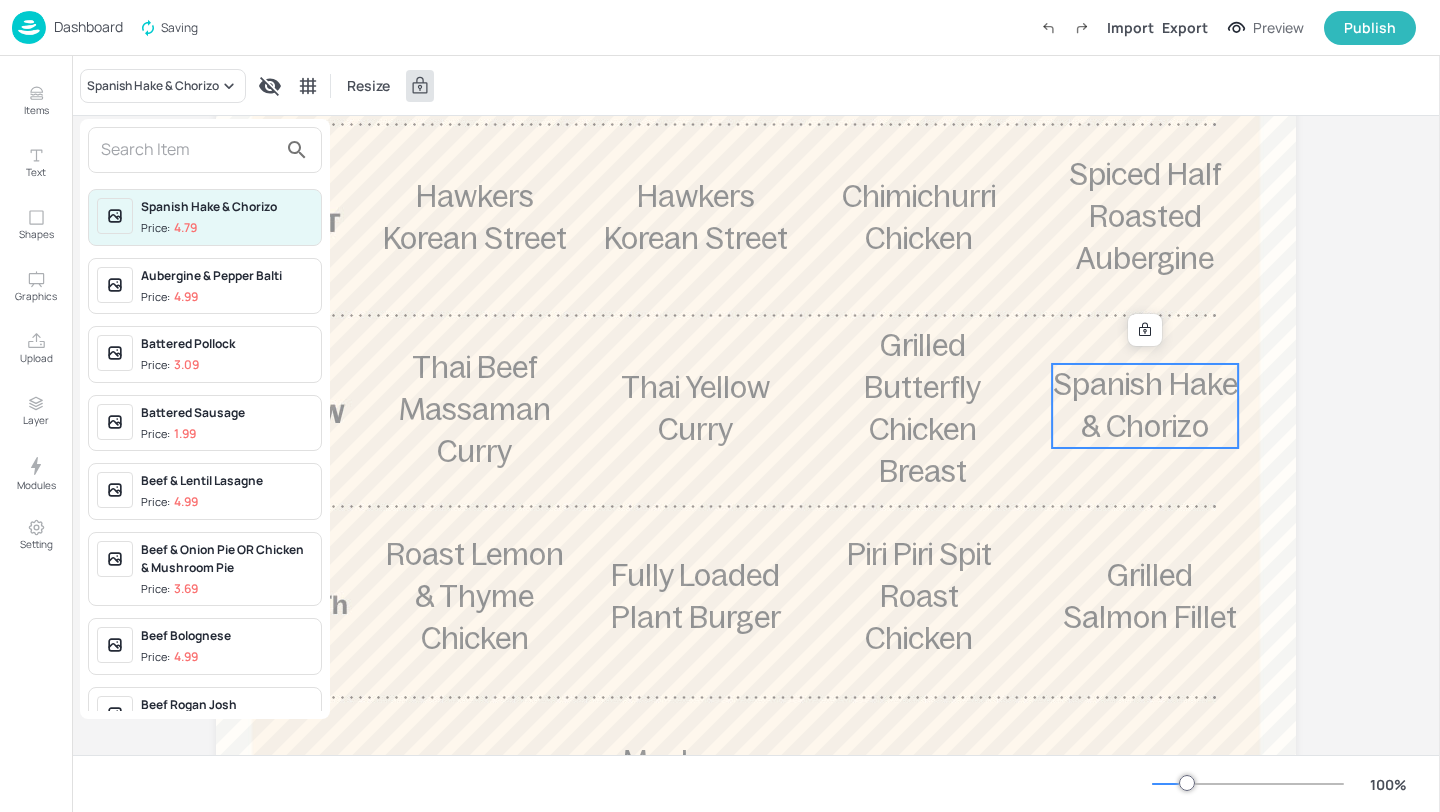 click at bounding box center (189, 150) 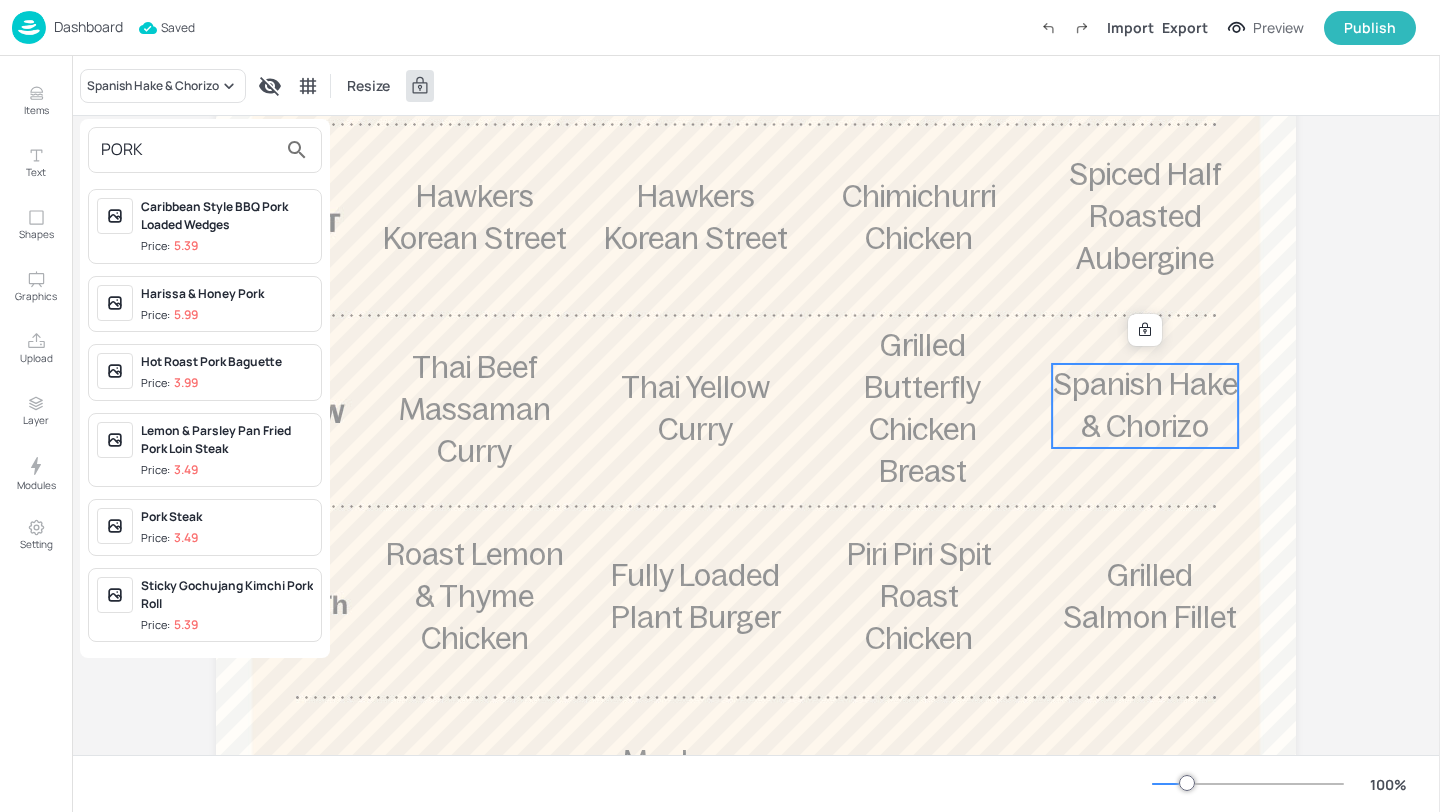 type on "PORK" 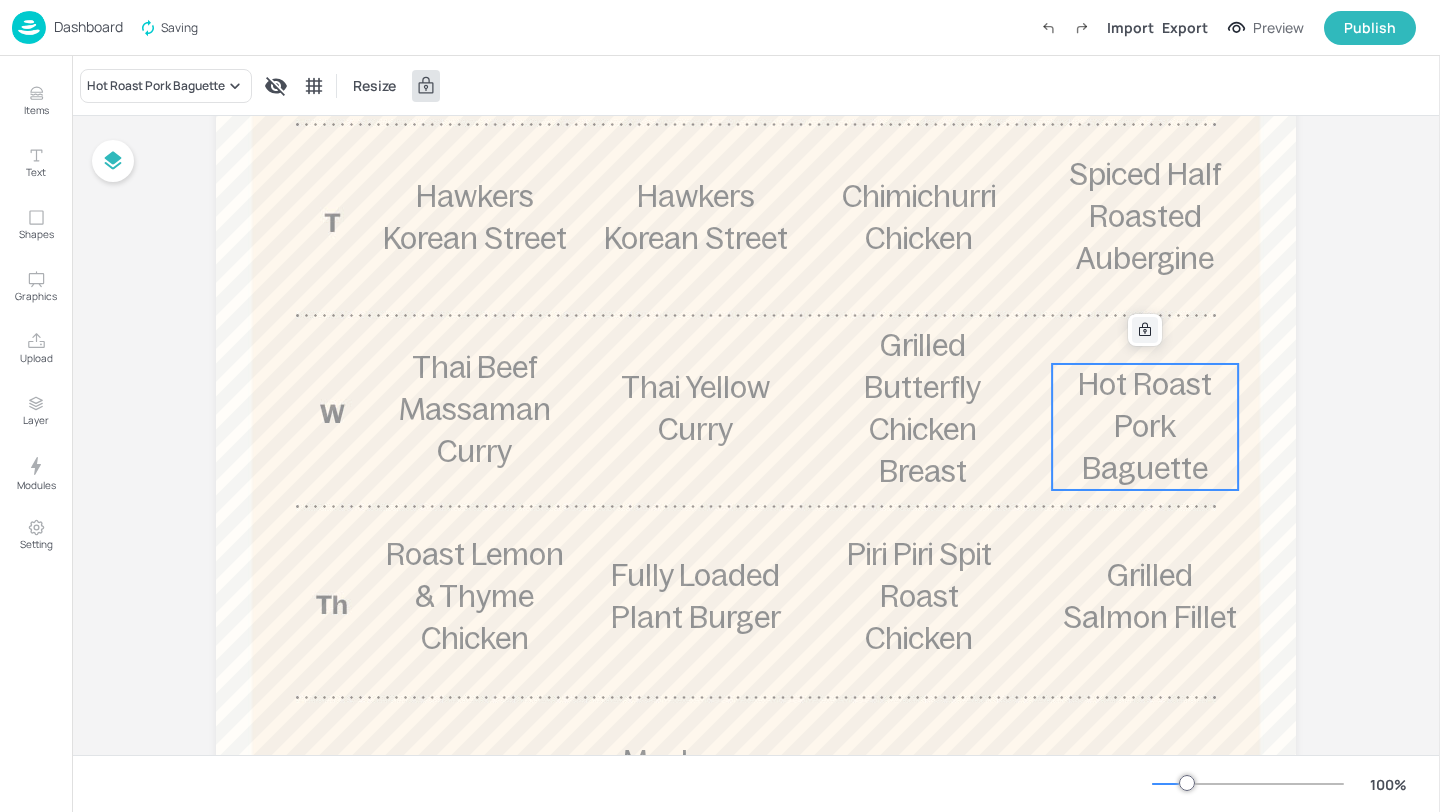 click 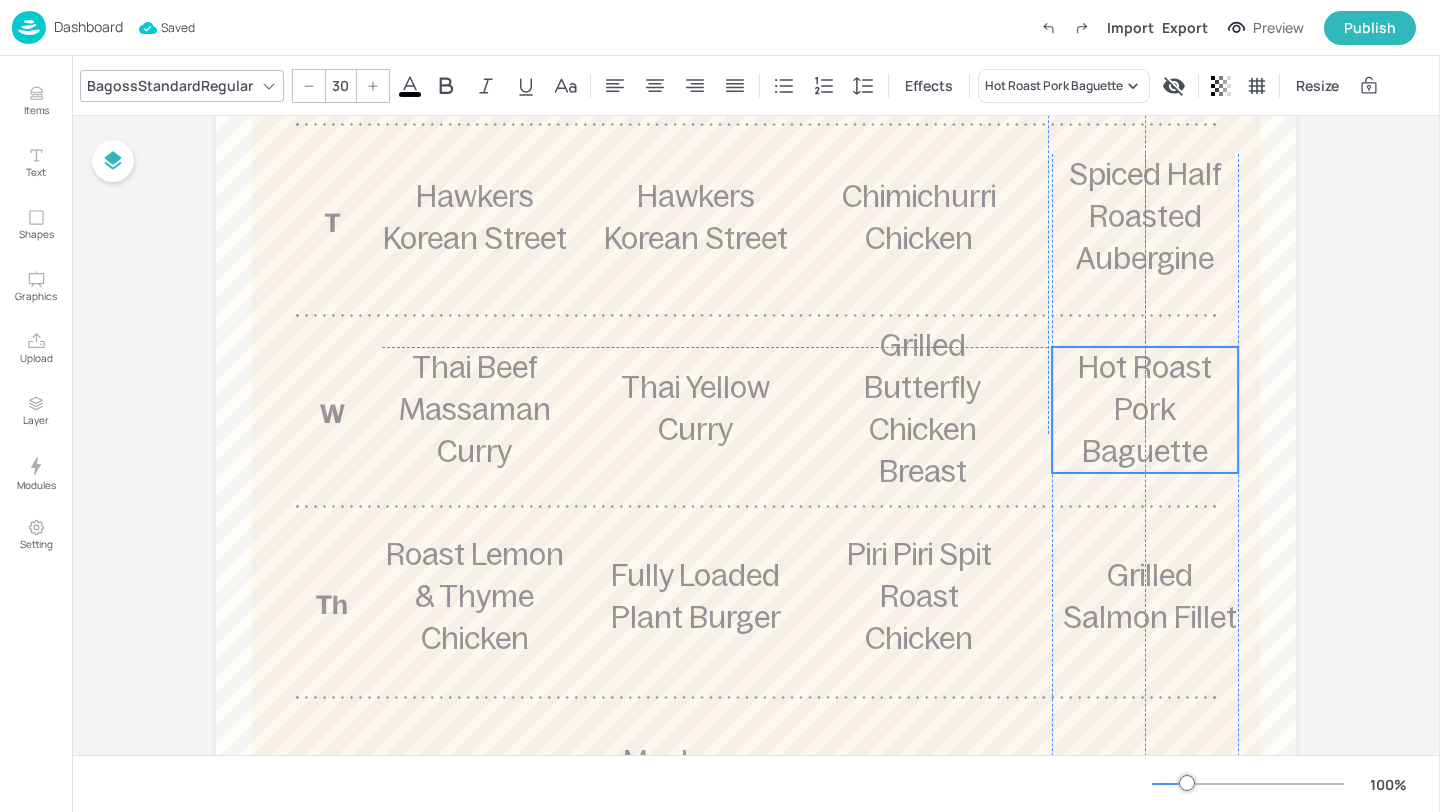 drag, startPoint x: 1185, startPoint y: 426, endPoint x: 1185, endPoint y: 412, distance: 14 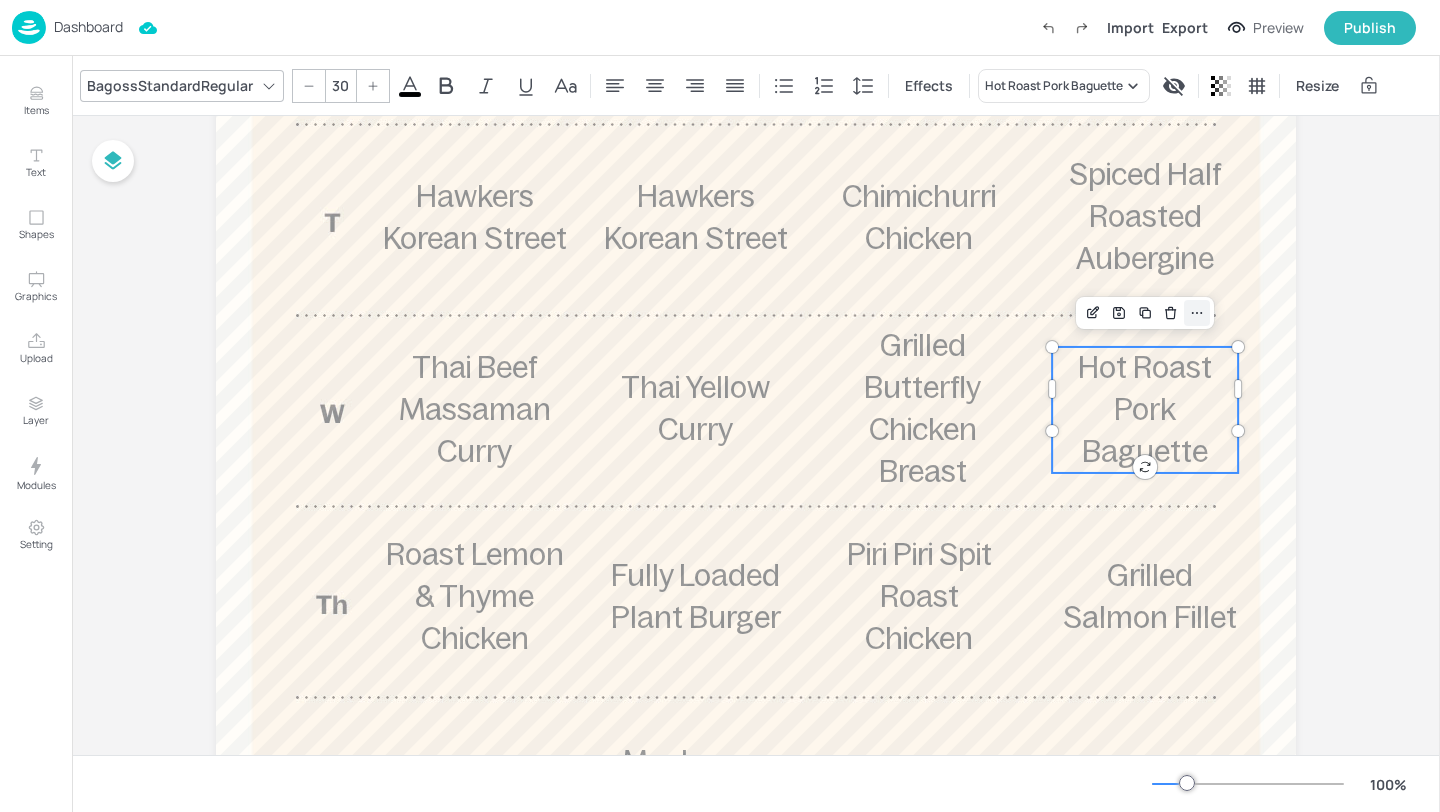click at bounding box center (1197, 313) 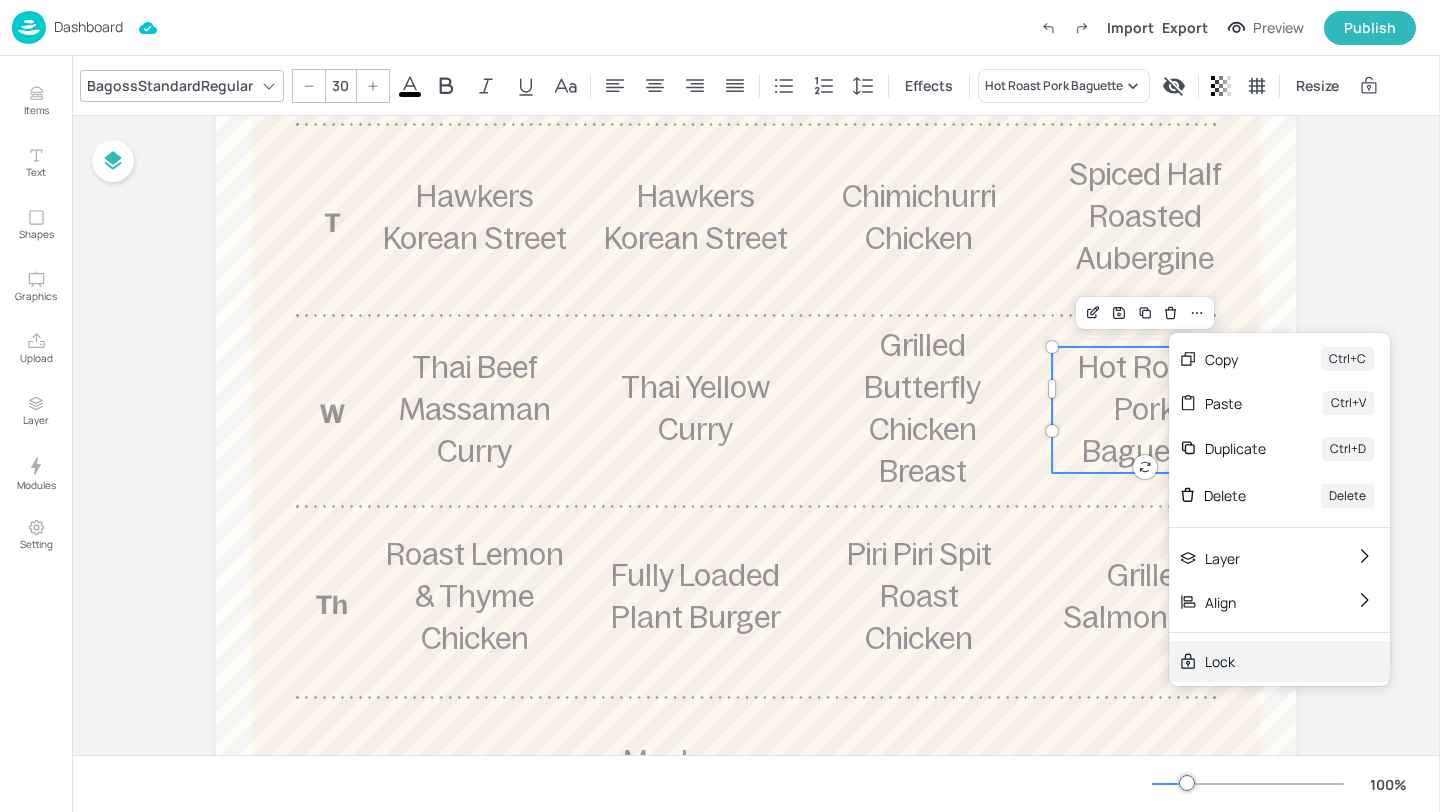click on "Lock" at bounding box center [1265, 661] 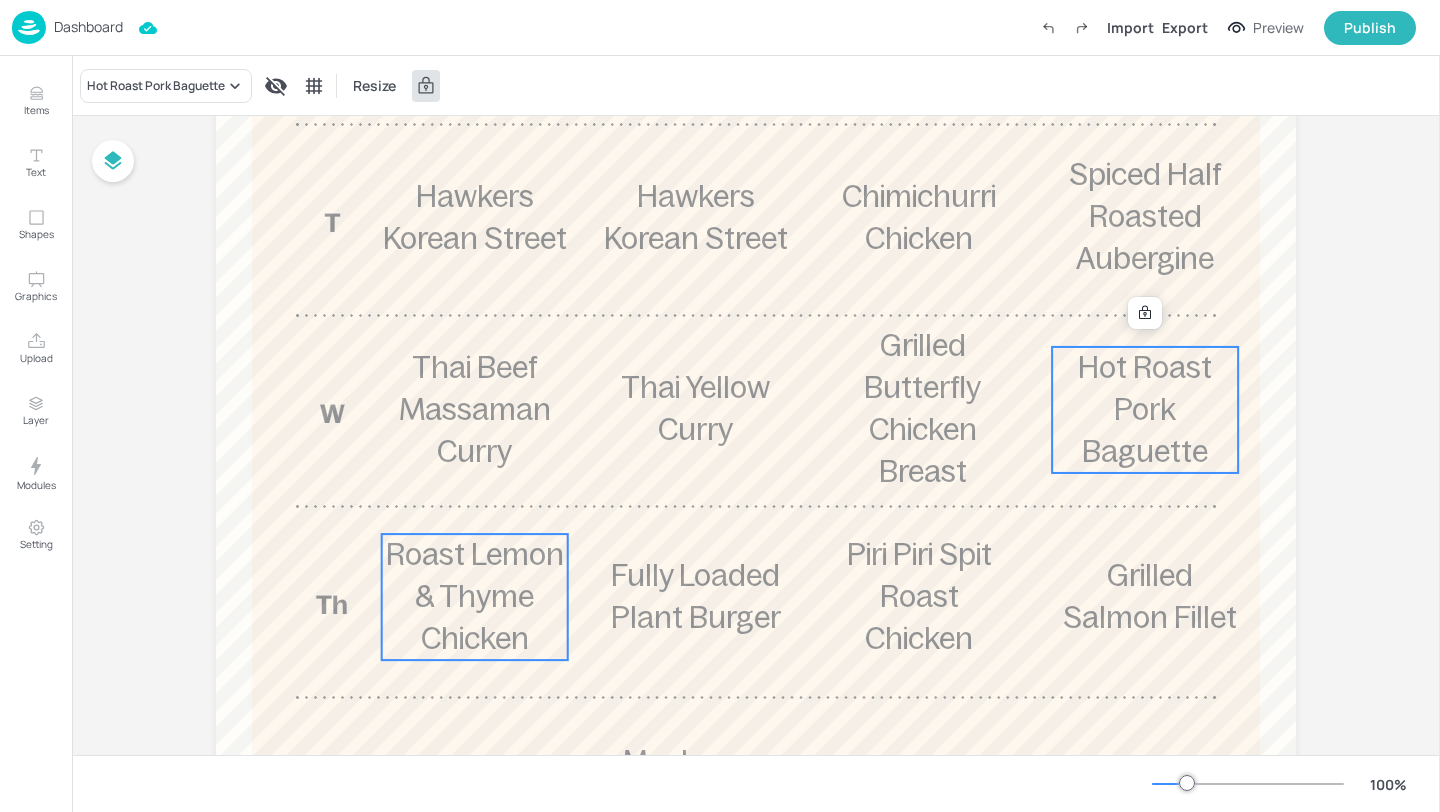 click on "Roast Lemon & Thyme Chicken" at bounding box center [475, 597] 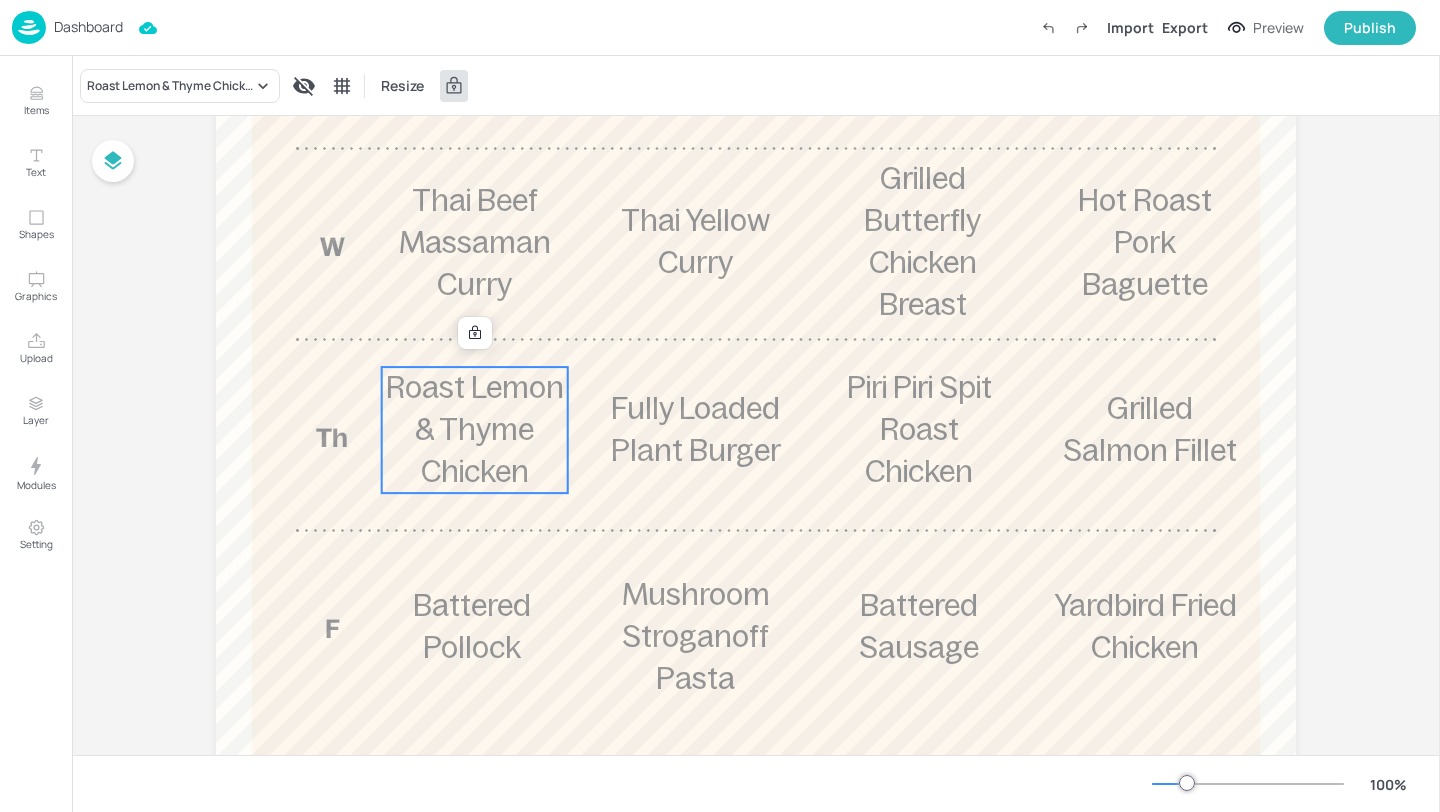 scroll, scrollTop: 679, scrollLeft: 0, axis: vertical 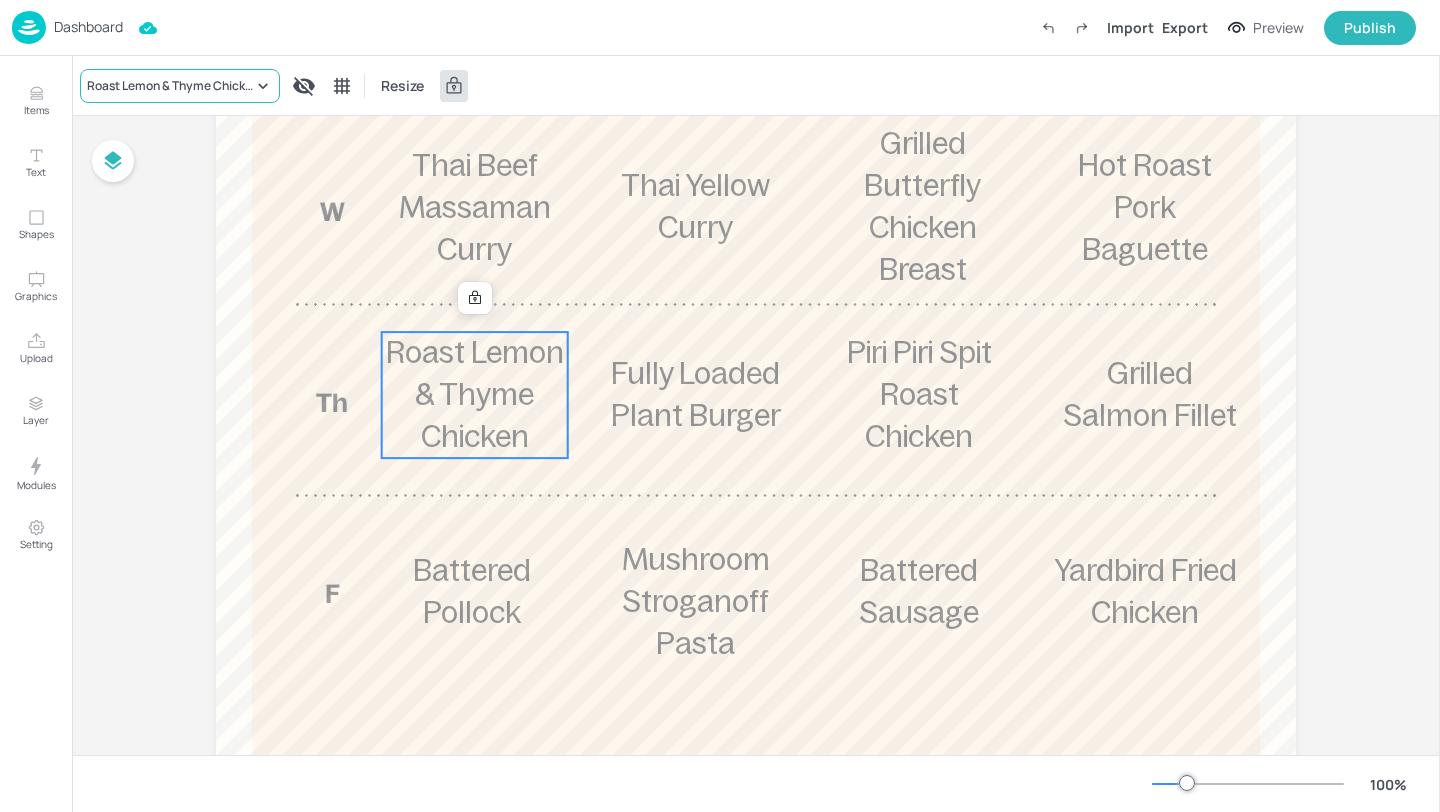 click on "Roast Lemon & Thyme Chicken" at bounding box center [170, 86] 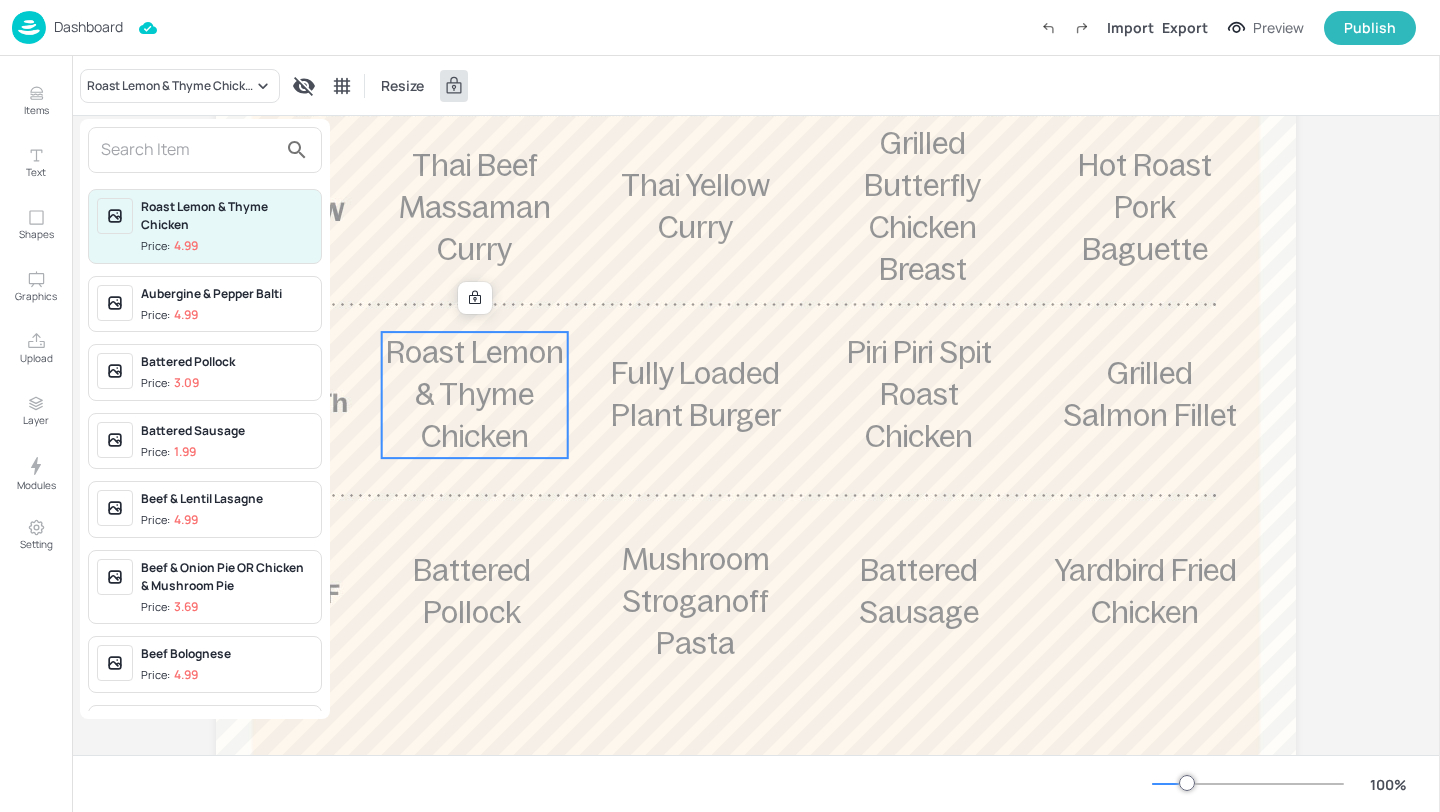 click at bounding box center (189, 150) 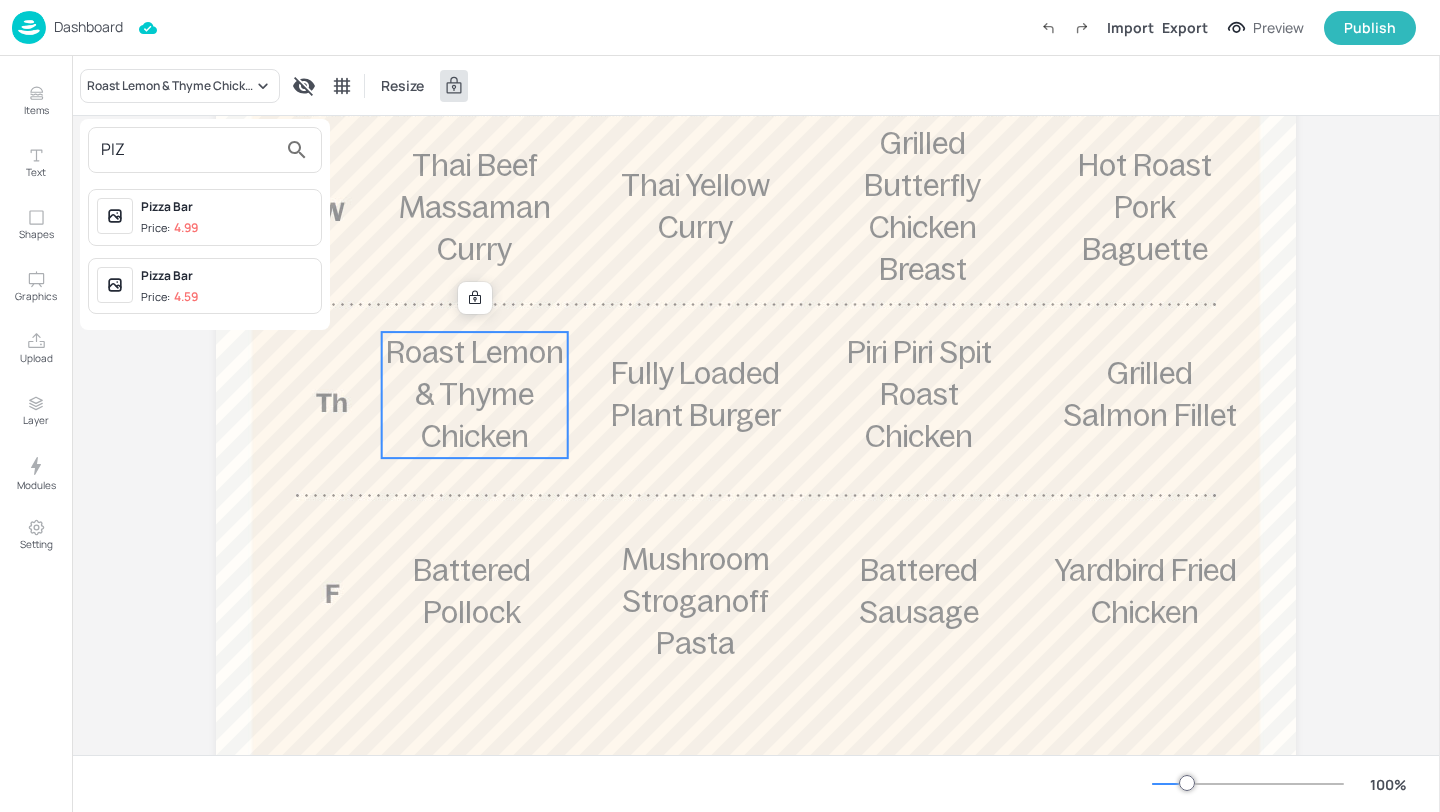 type on "PIZ" 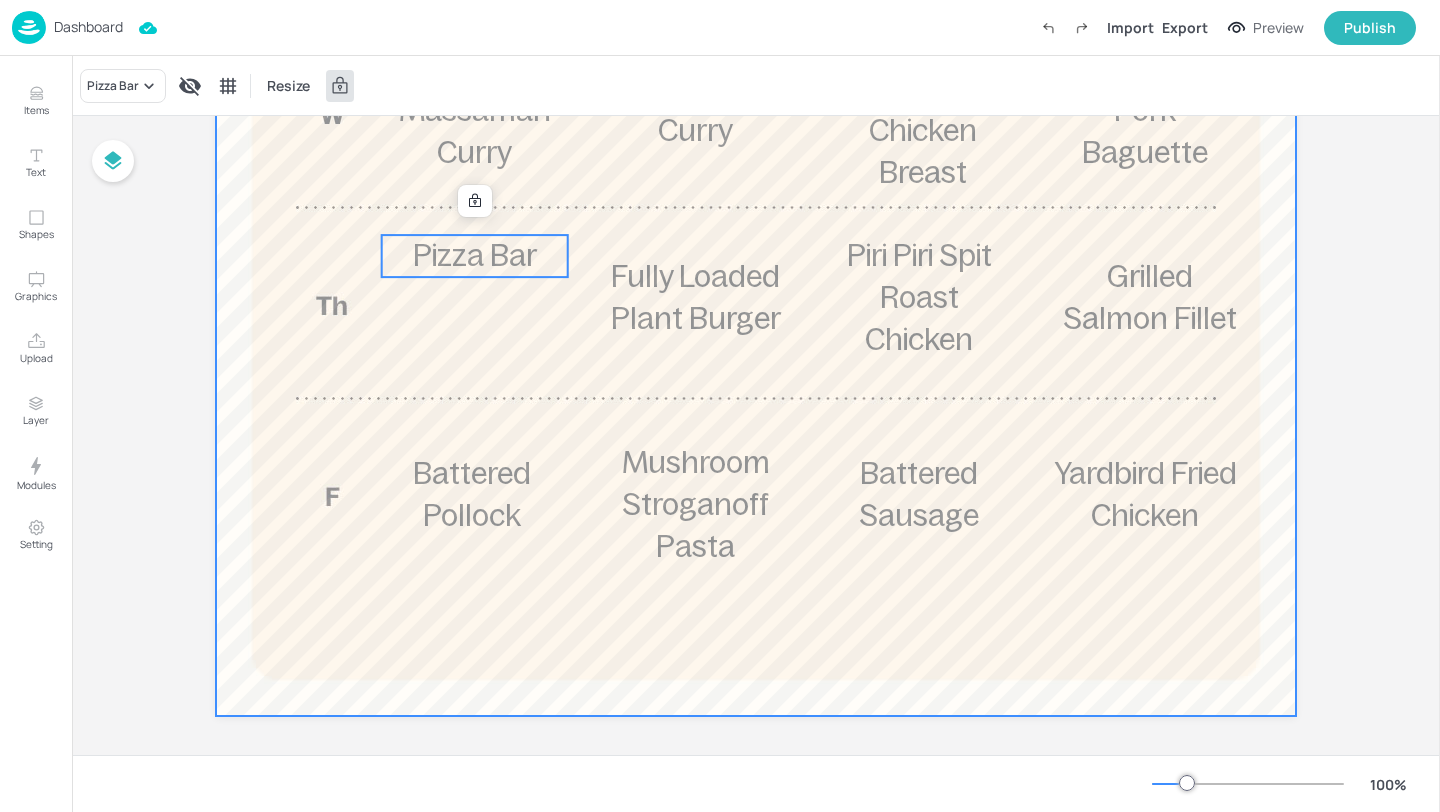 scroll, scrollTop: 705, scrollLeft: 0, axis: vertical 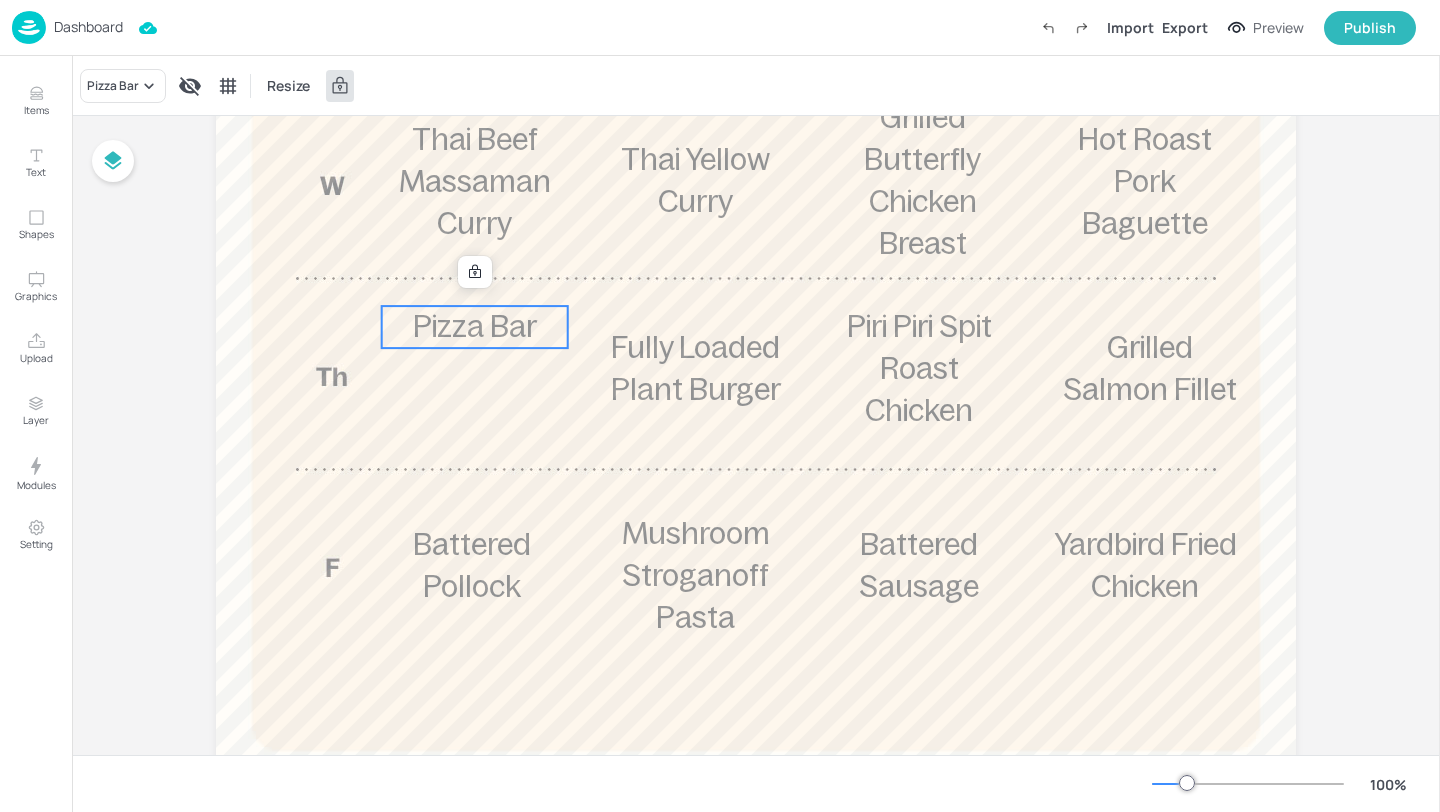 click at bounding box center (475, 272) 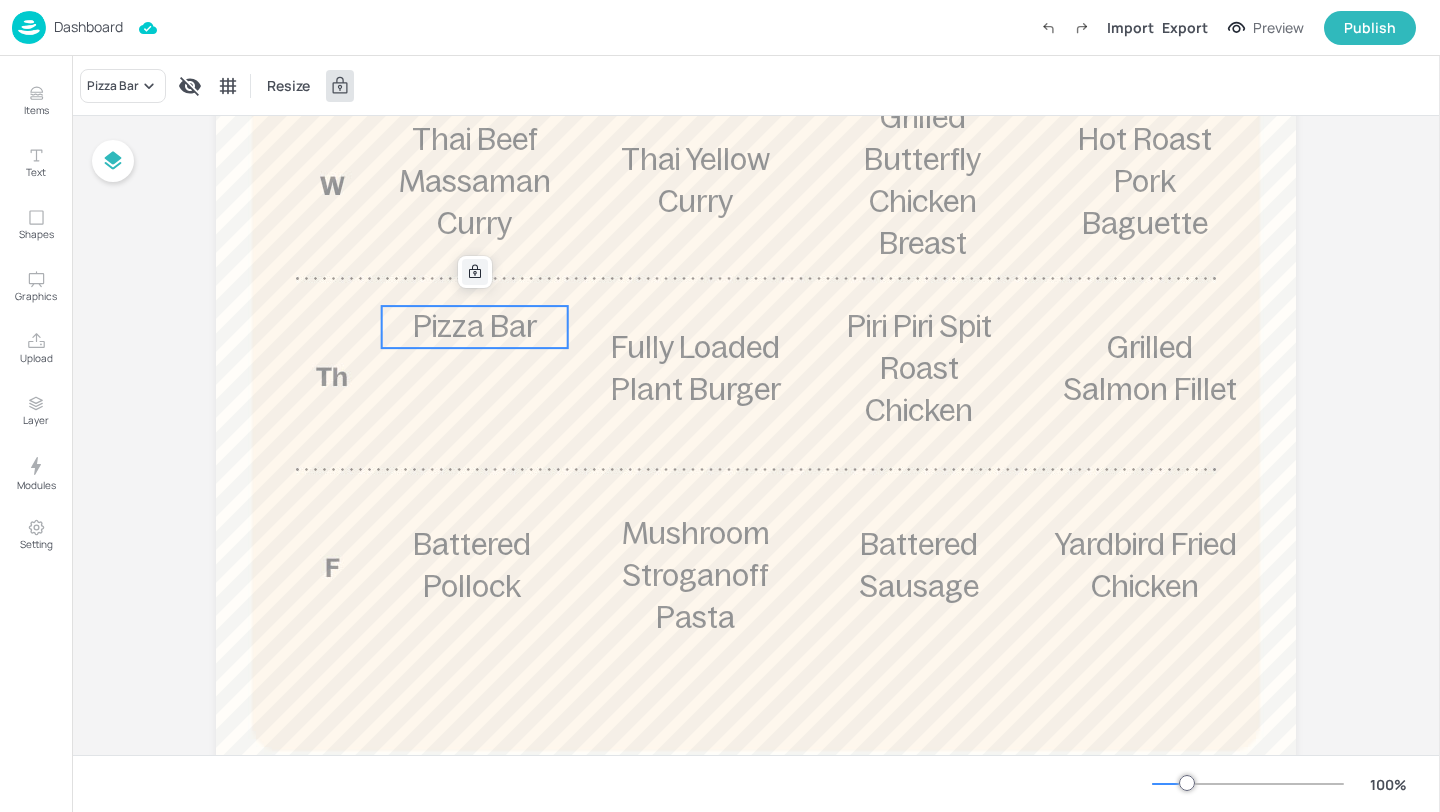 click 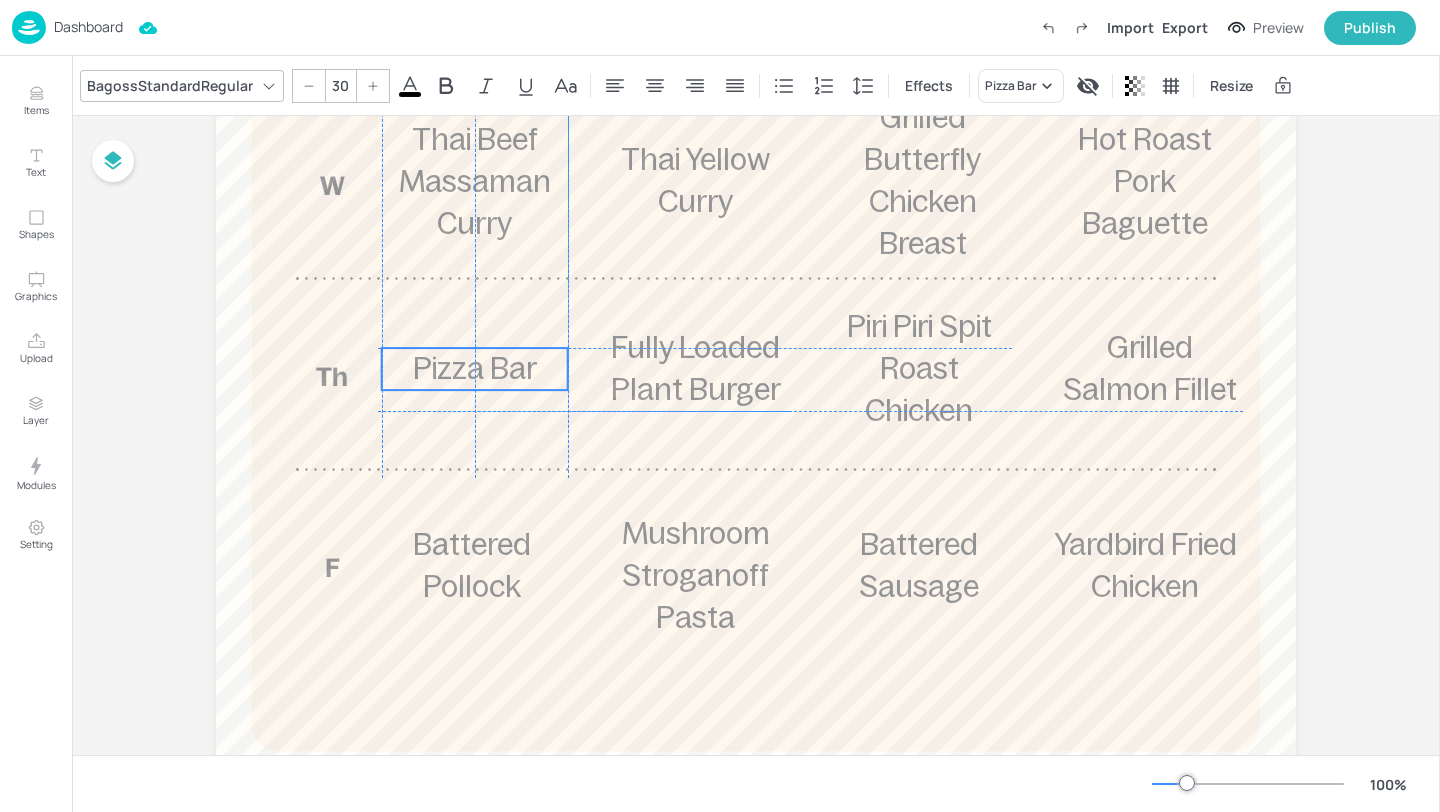 drag, startPoint x: 471, startPoint y: 323, endPoint x: 467, endPoint y: 369, distance: 46.173584 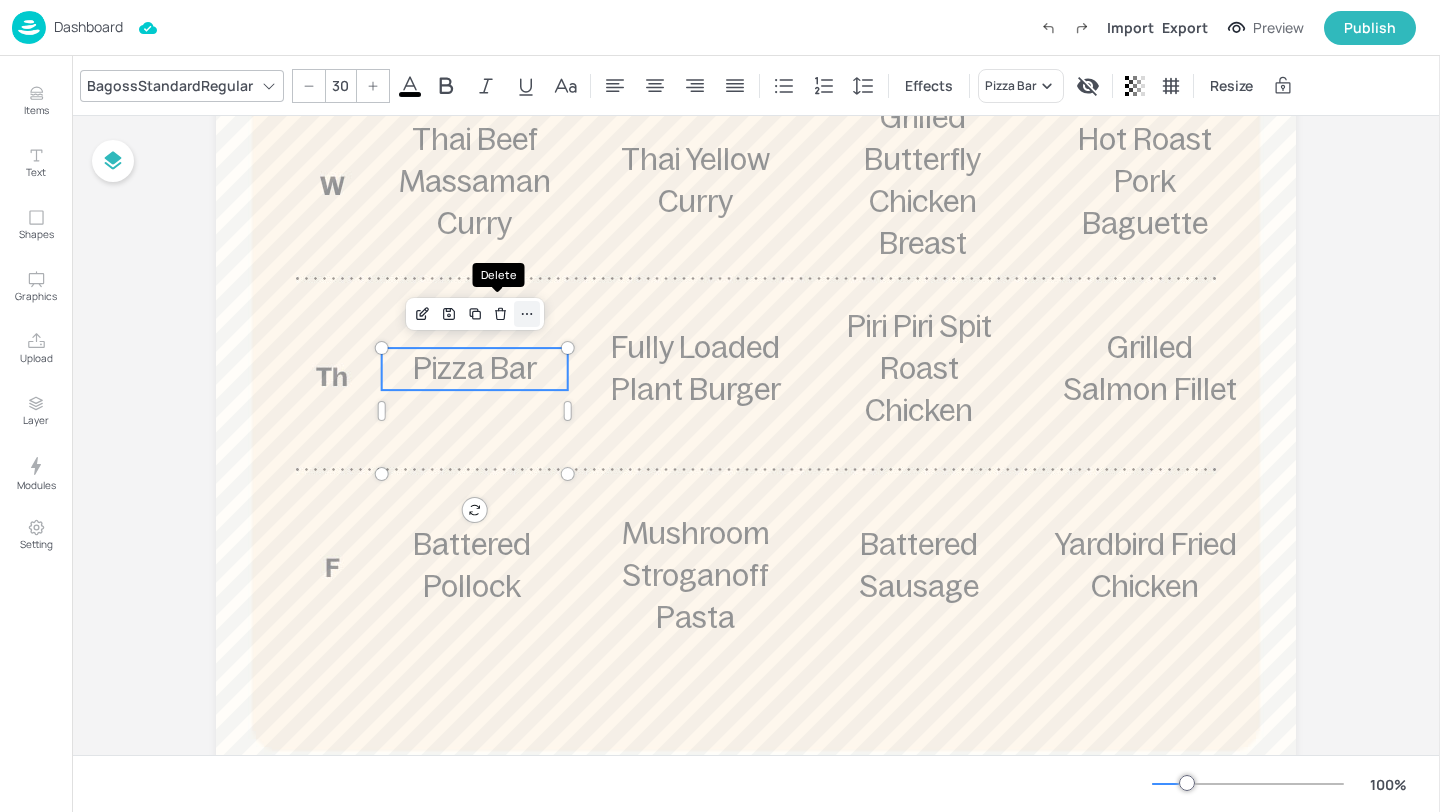 click 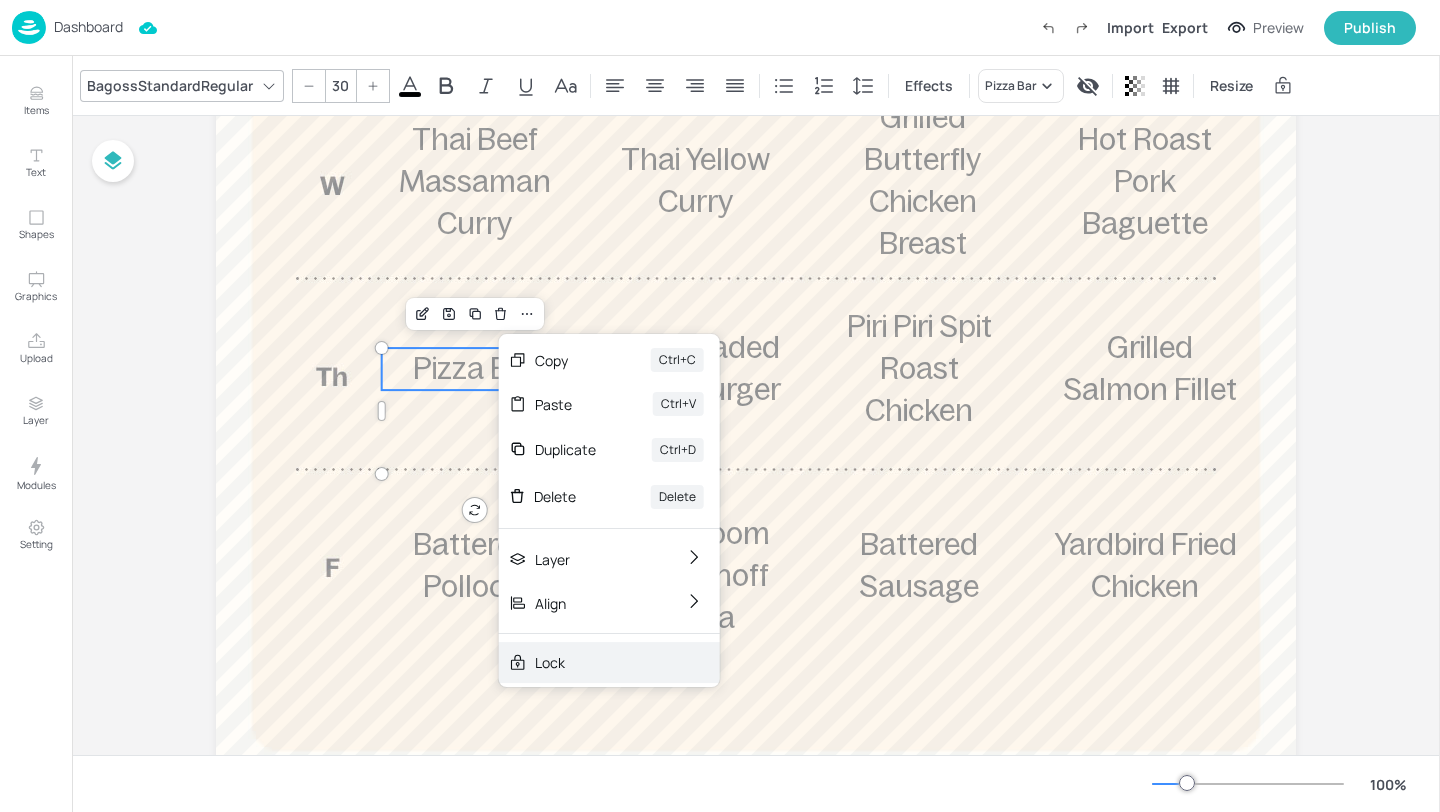 click on "Lock" at bounding box center (609, 662) 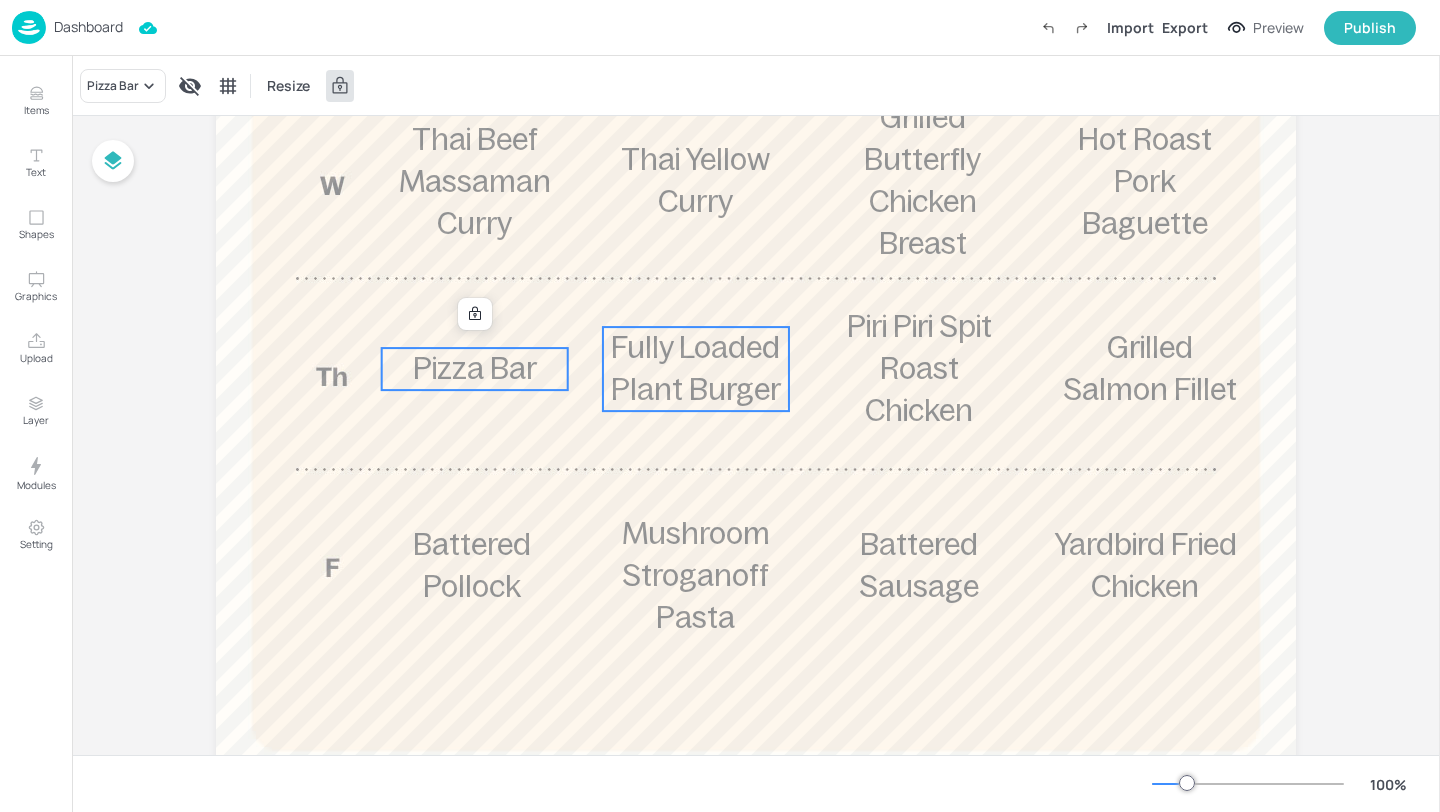 click on "Fully Loaded Plant Burger" at bounding box center [696, 368] 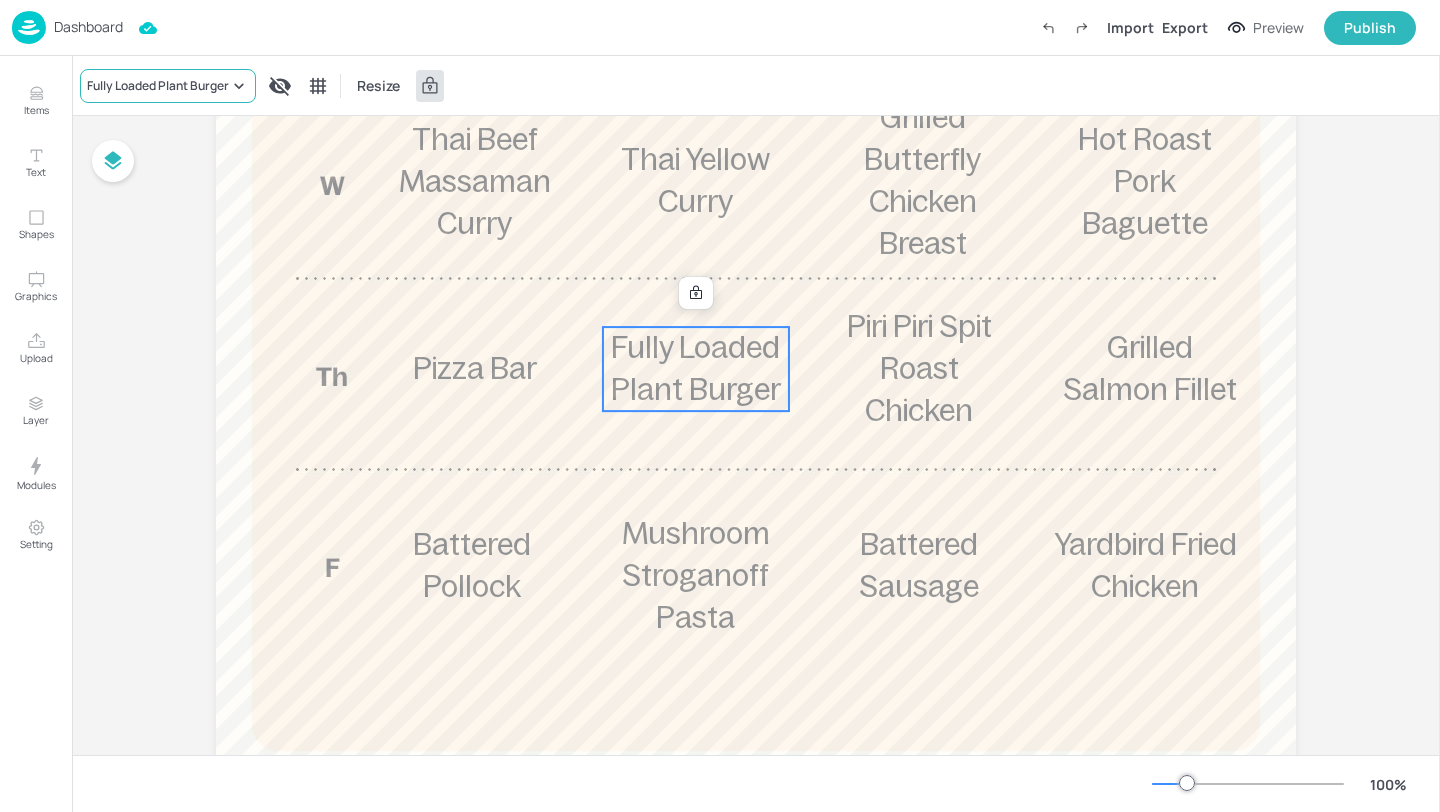 click on "Fully Loaded Plant Burger" at bounding box center (158, 86) 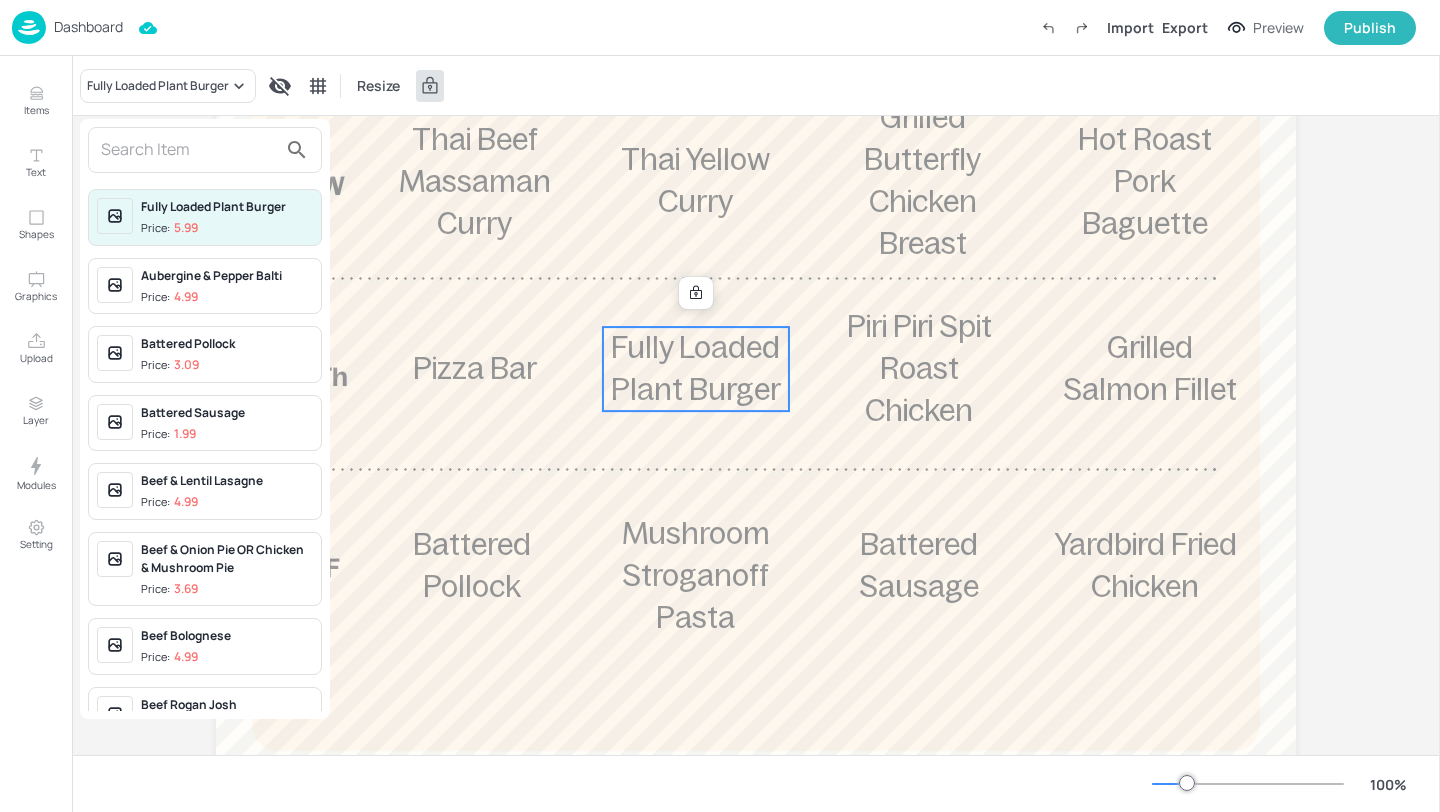 click at bounding box center (189, 150) 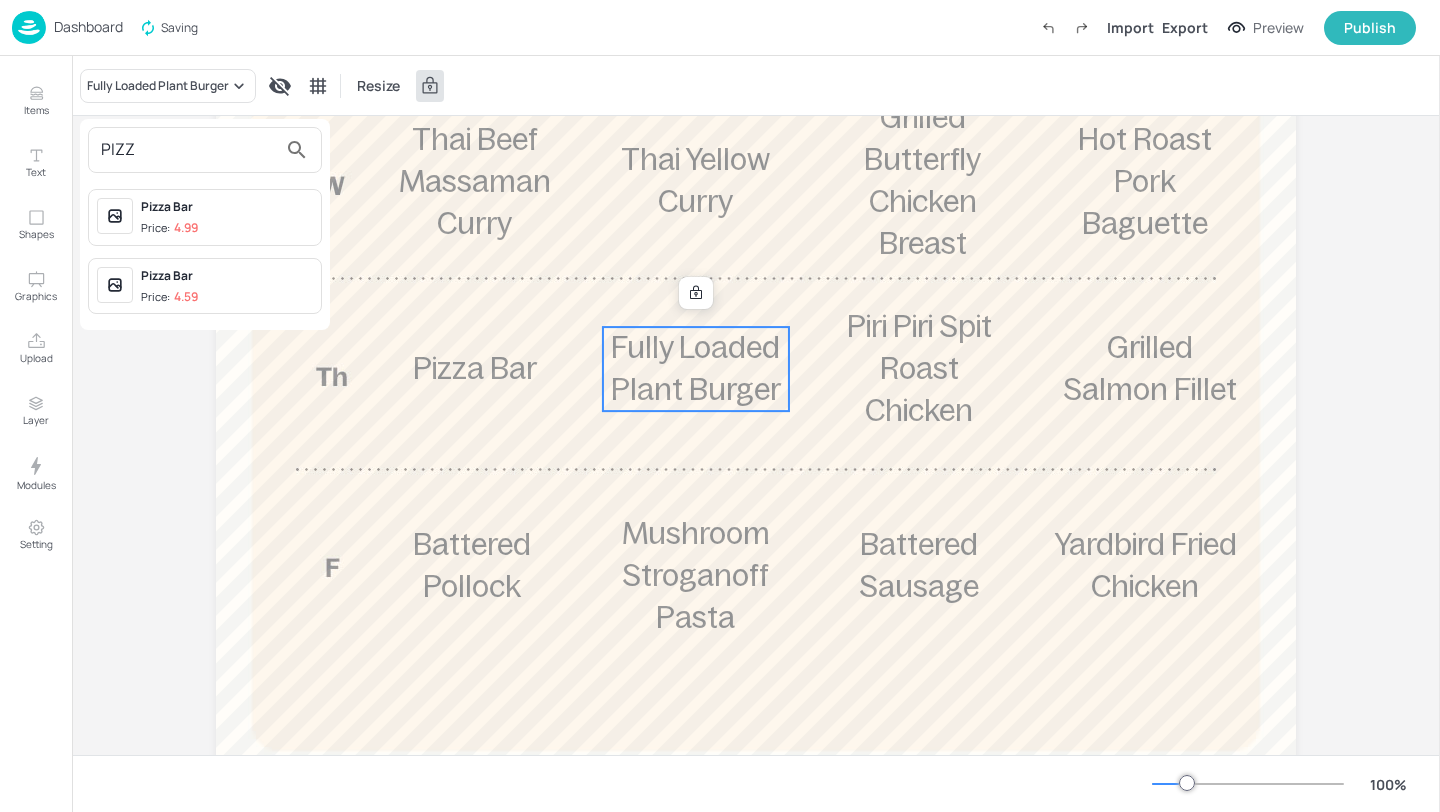 type on "PIZZ" 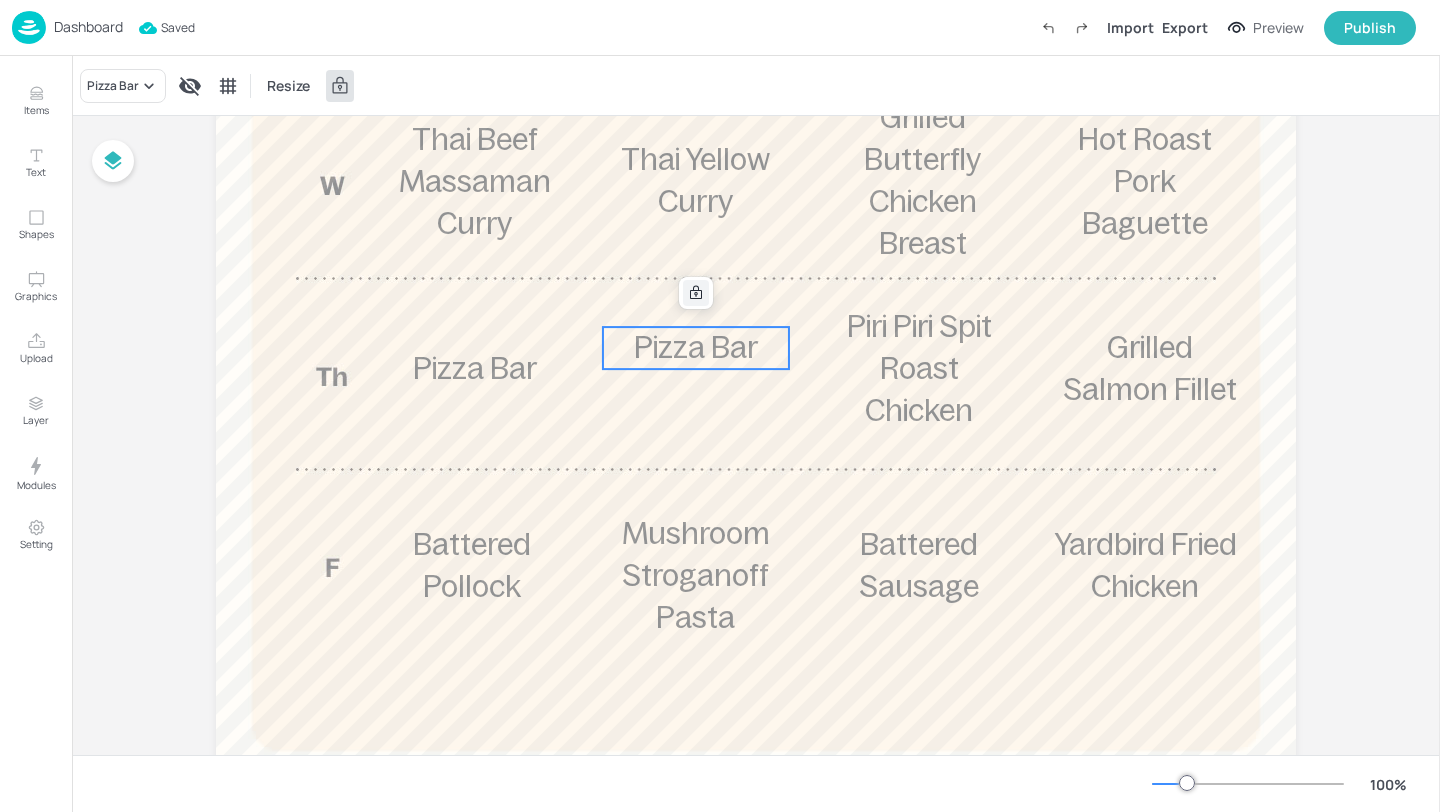click at bounding box center (696, 293) 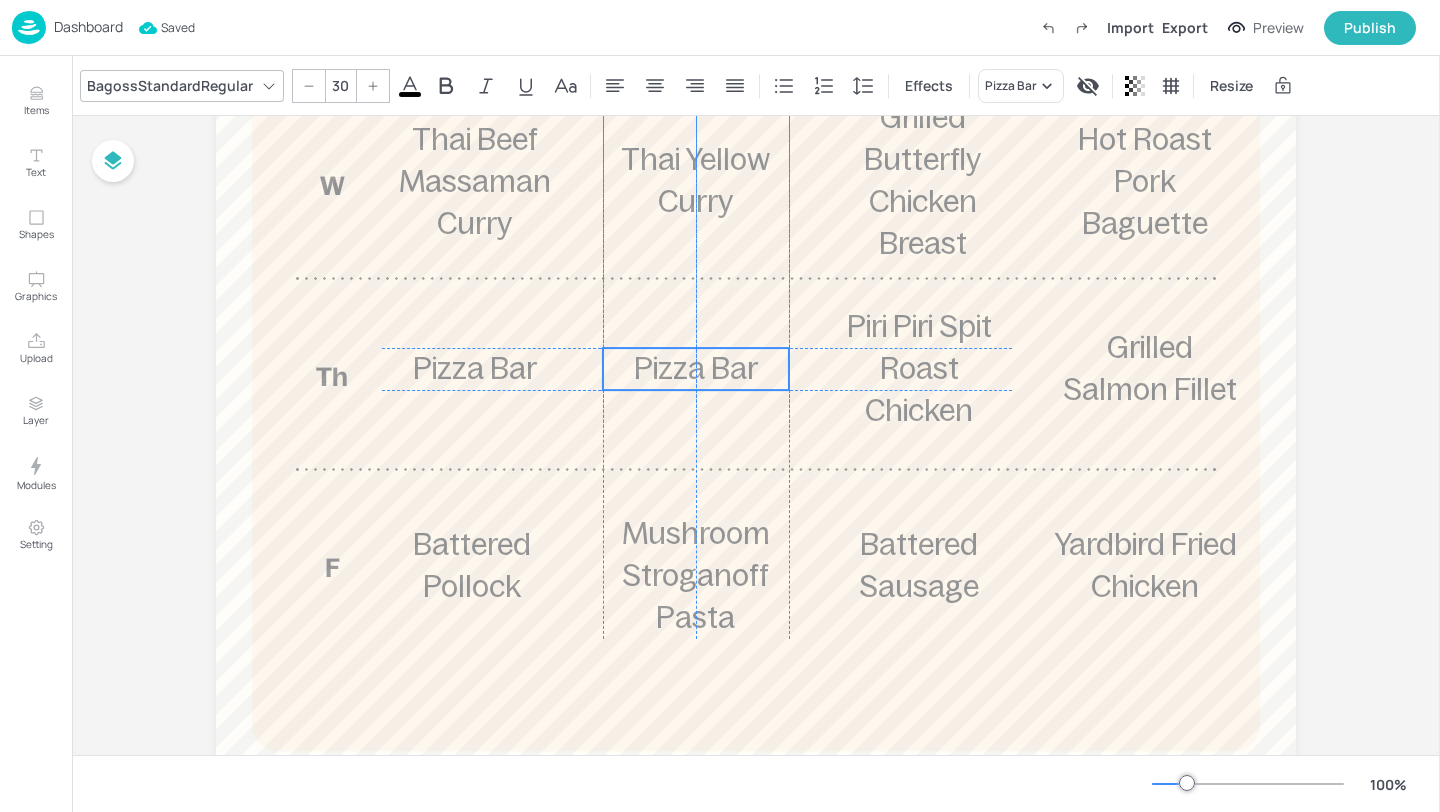 drag, startPoint x: 694, startPoint y: 349, endPoint x: 692, endPoint y: 371, distance: 22.090721 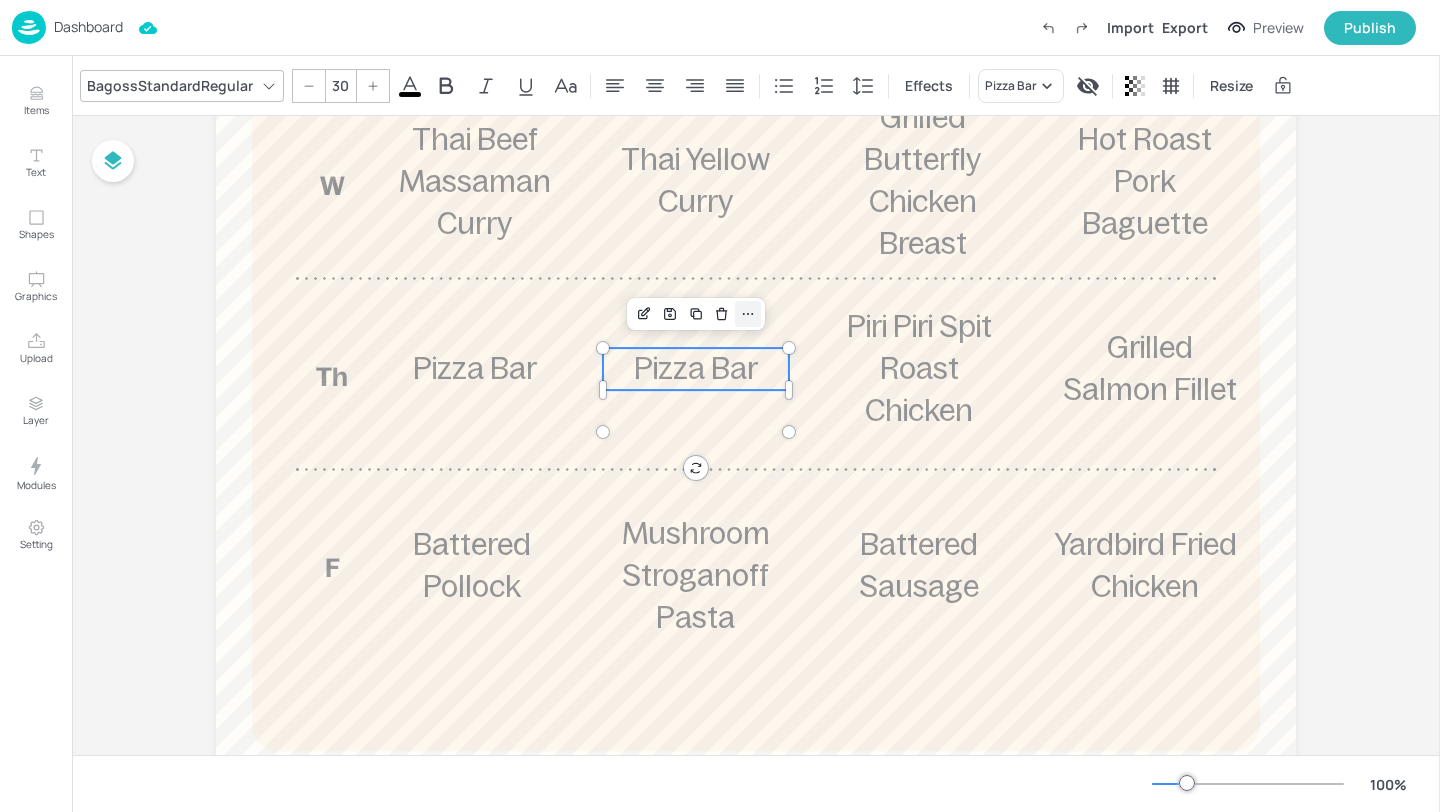 click 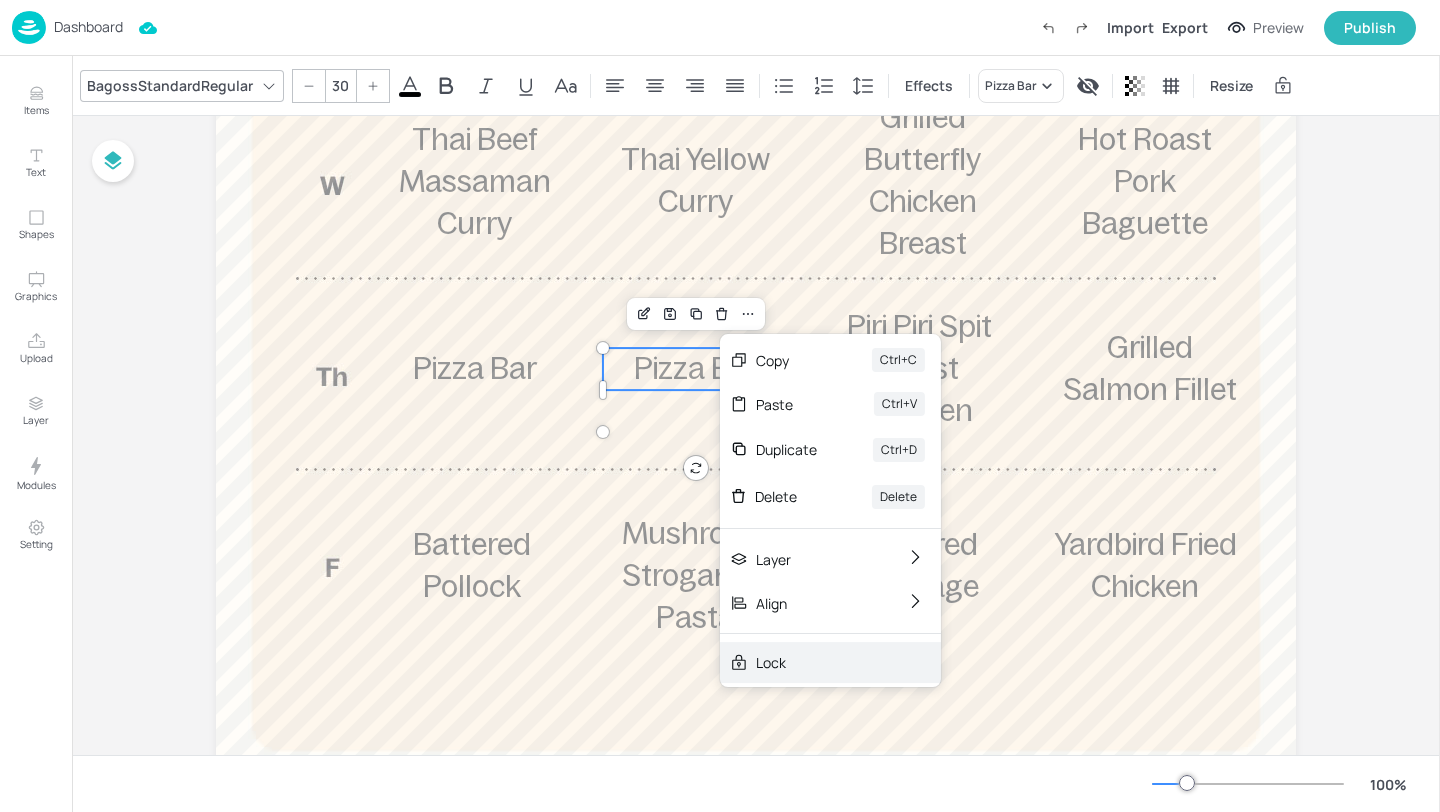 click on "Lock" at bounding box center [816, 662] 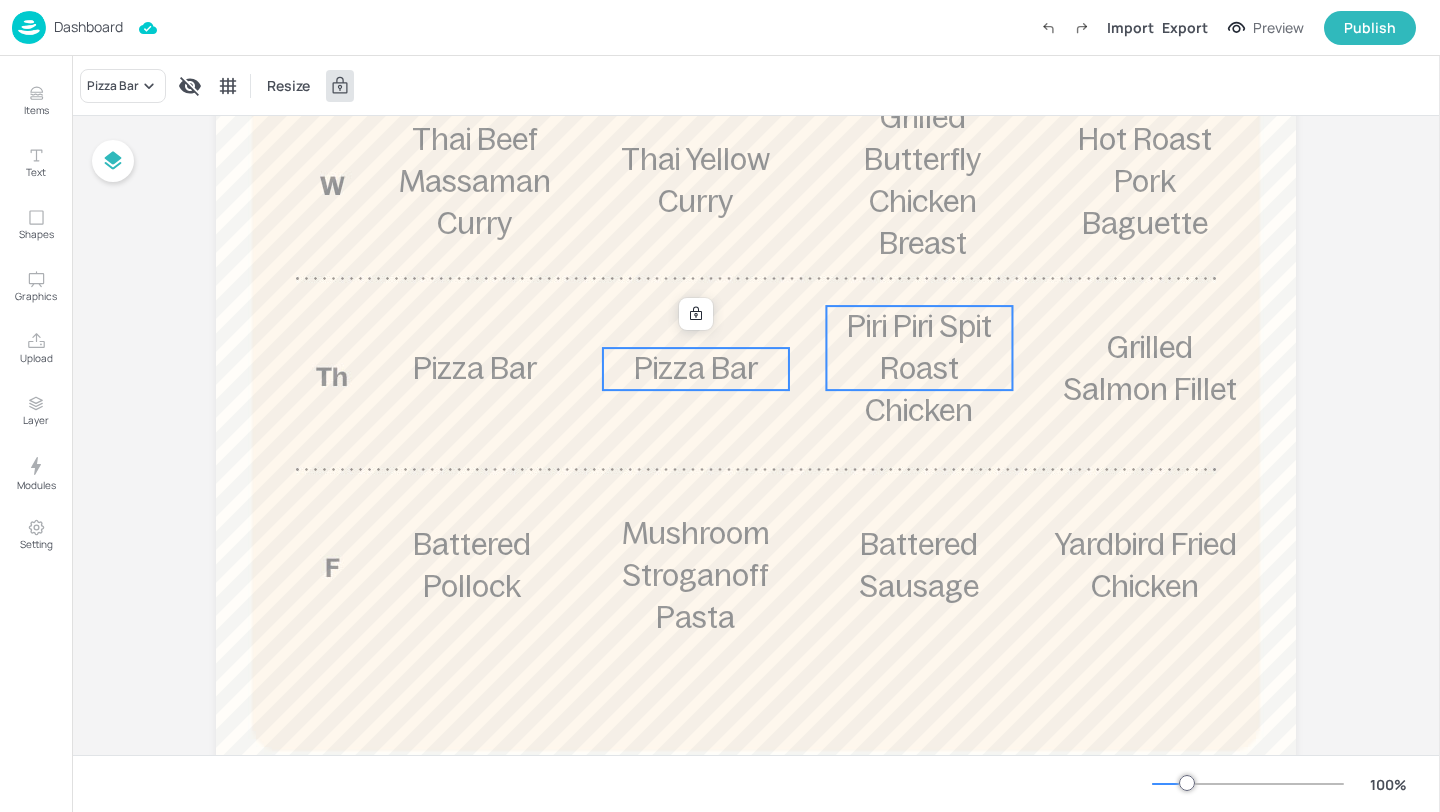 click on "Piri Piri Spit Roast Chicken" at bounding box center [919, 368] 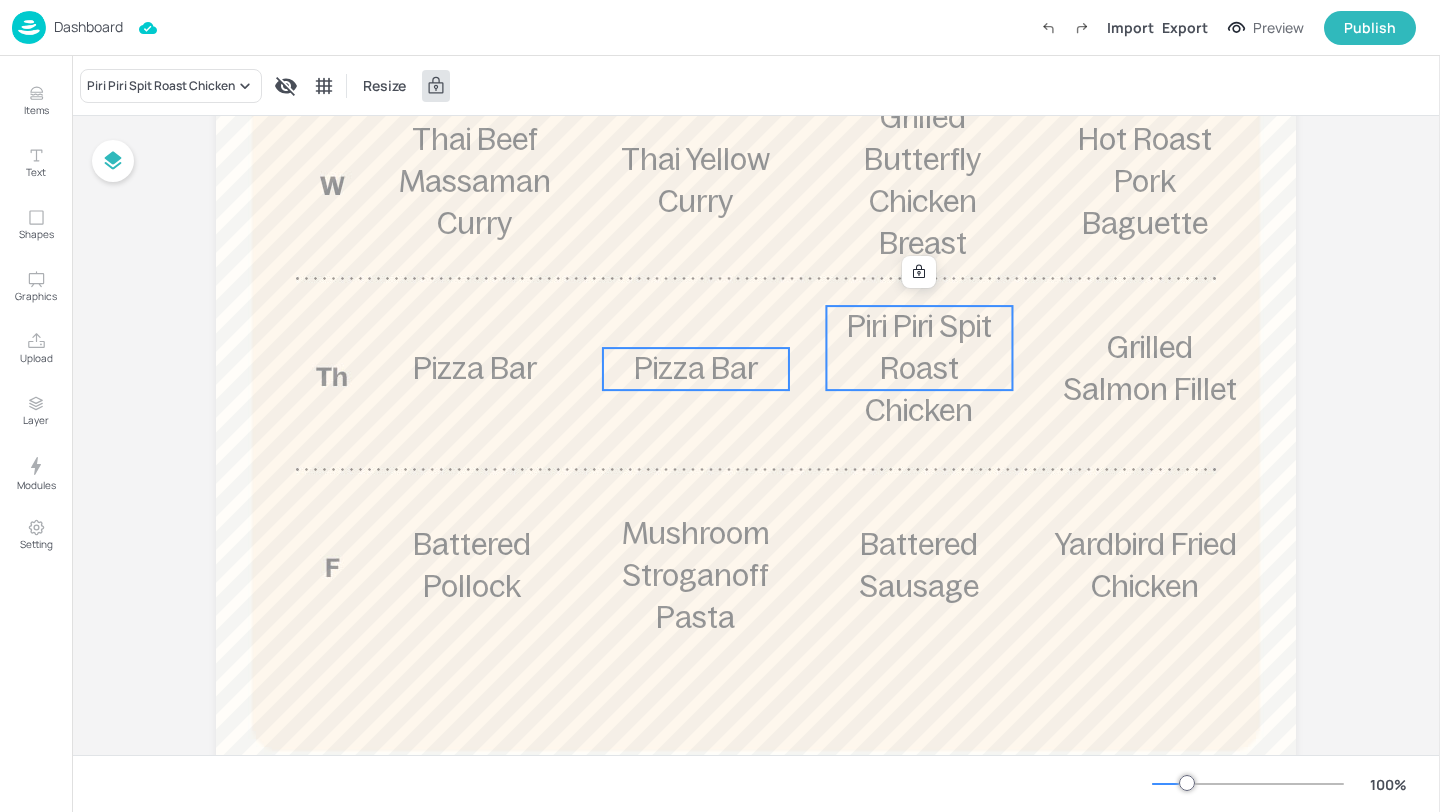 click on "Pizza Bar" at bounding box center [696, 368] 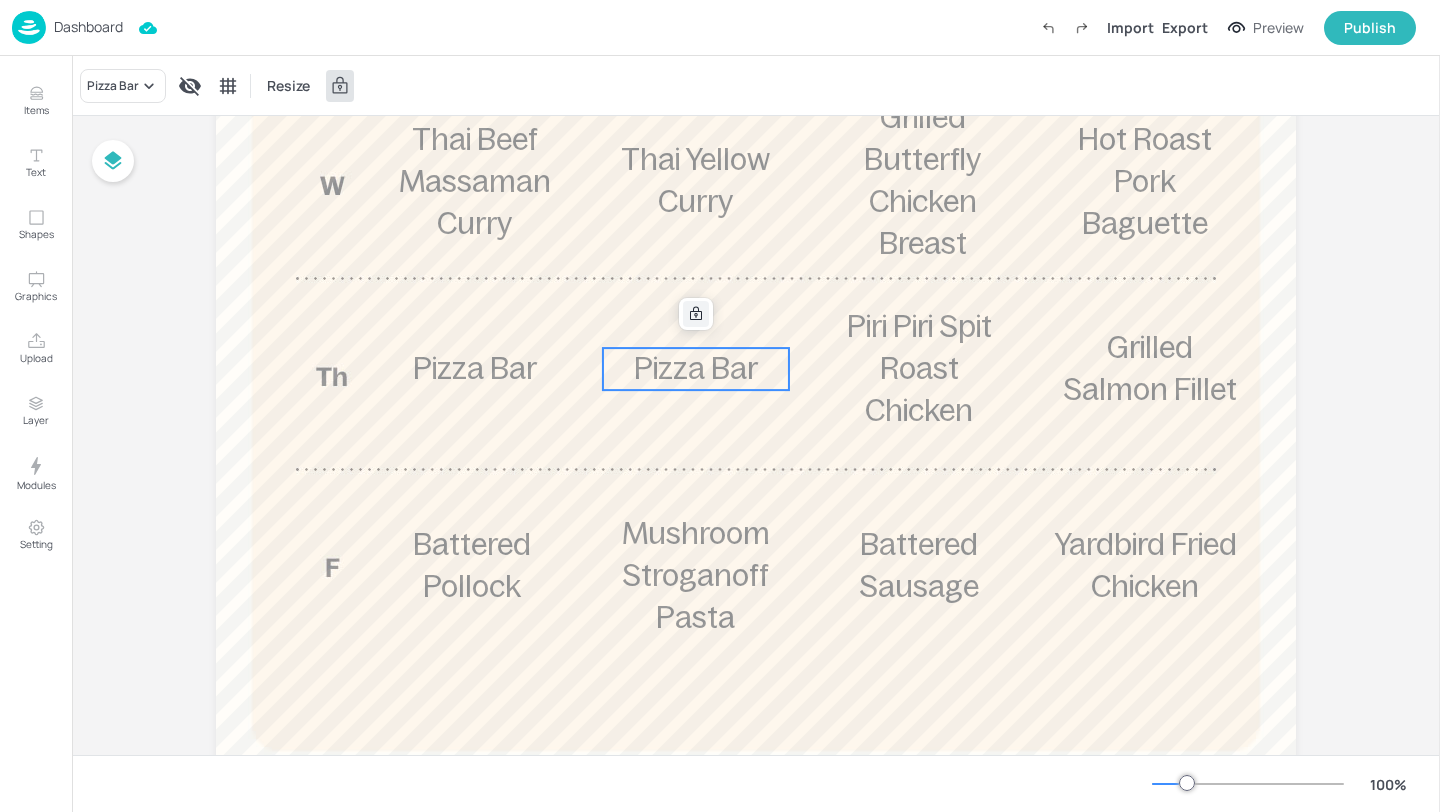 click at bounding box center [696, 314] 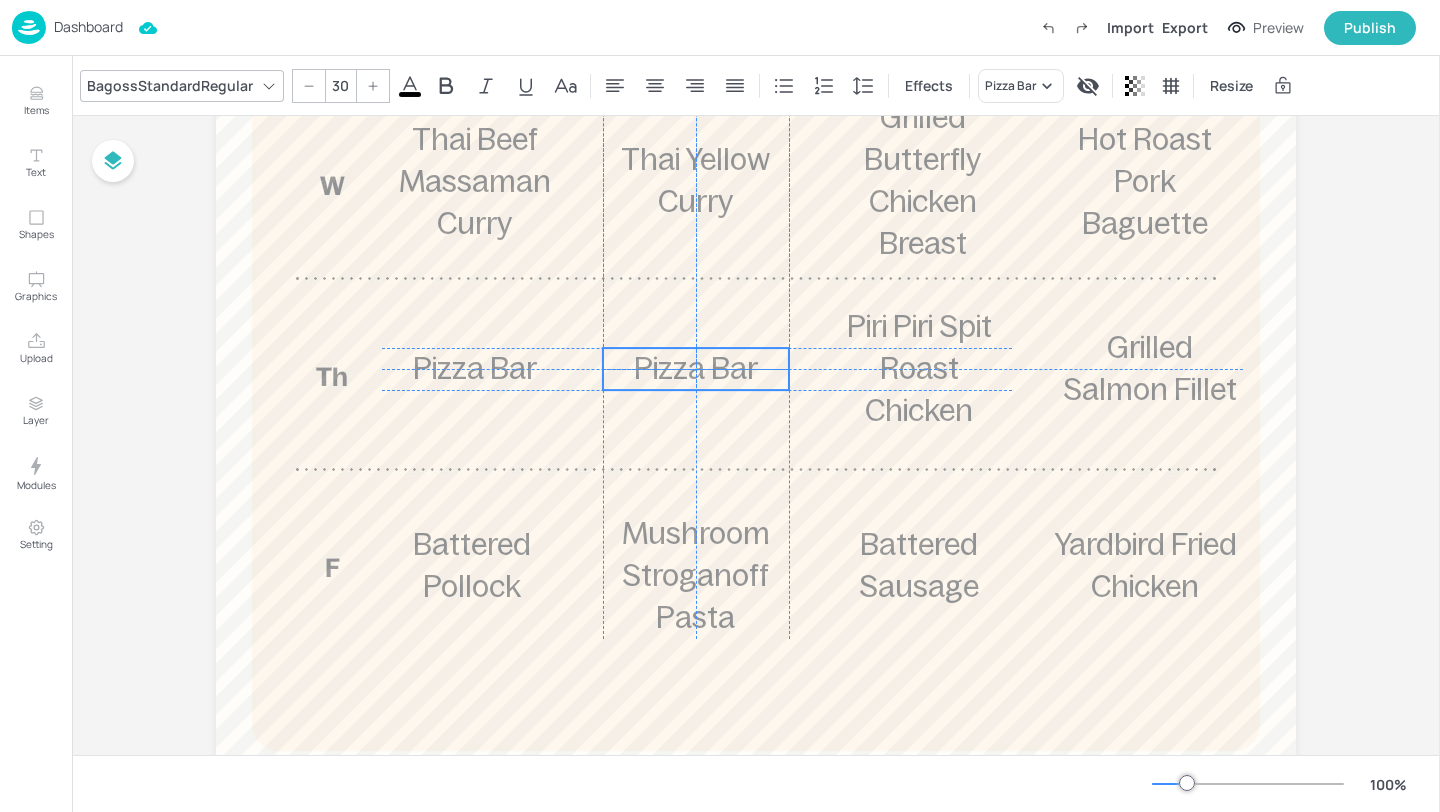 click on "Pizza Bar" at bounding box center [696, 368] 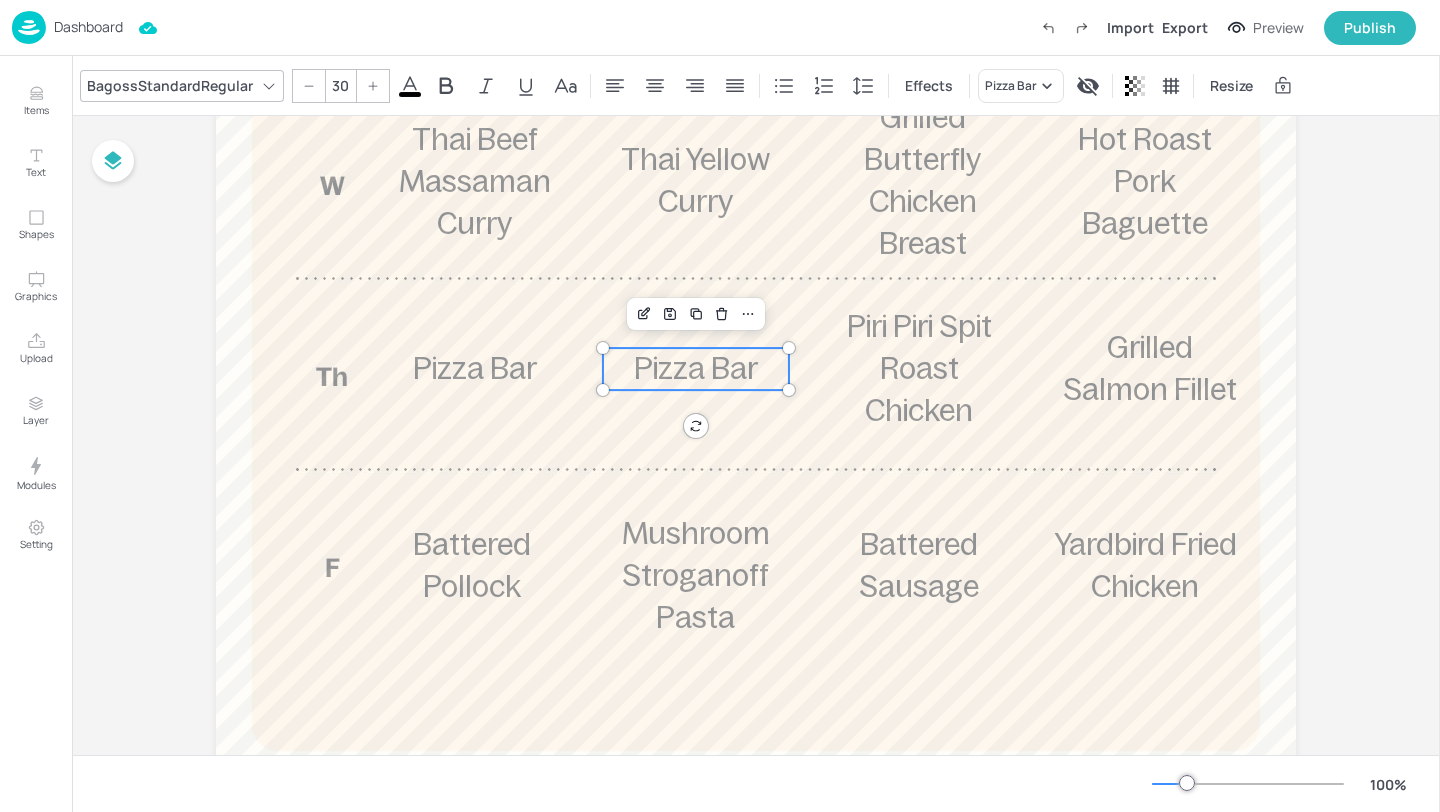 click at bounding box center (696, 314) 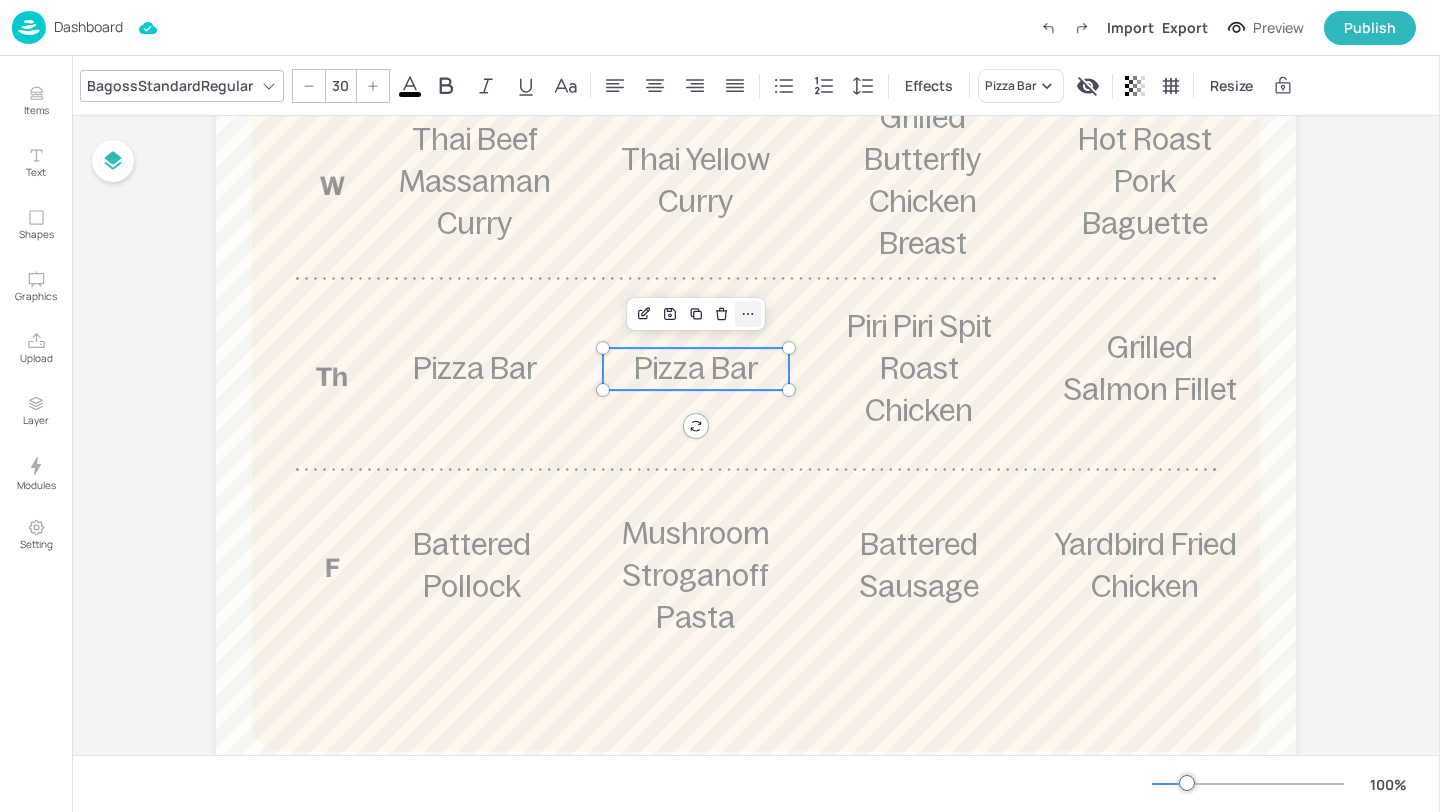 click 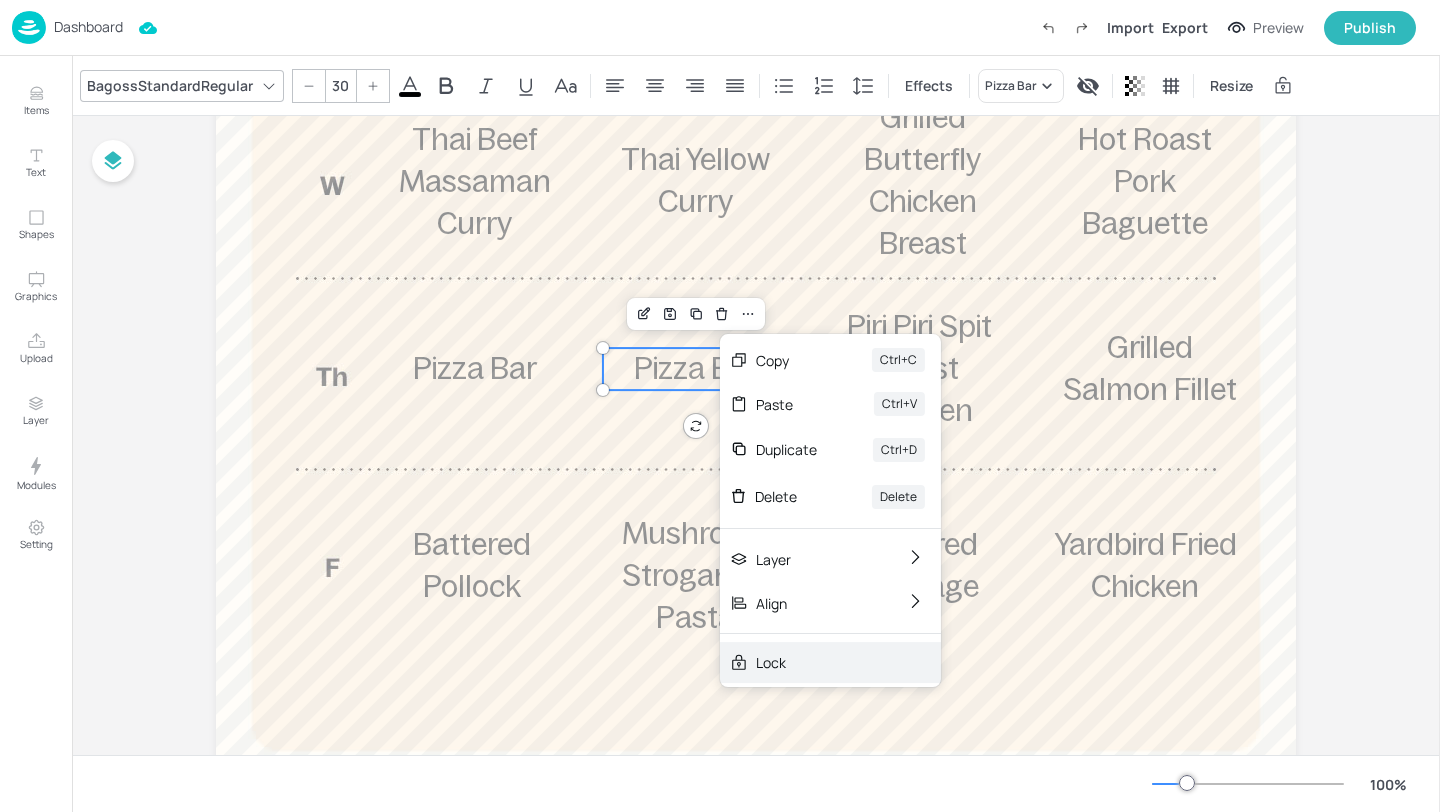 click on "Lock" at bounding box center (830, 662) 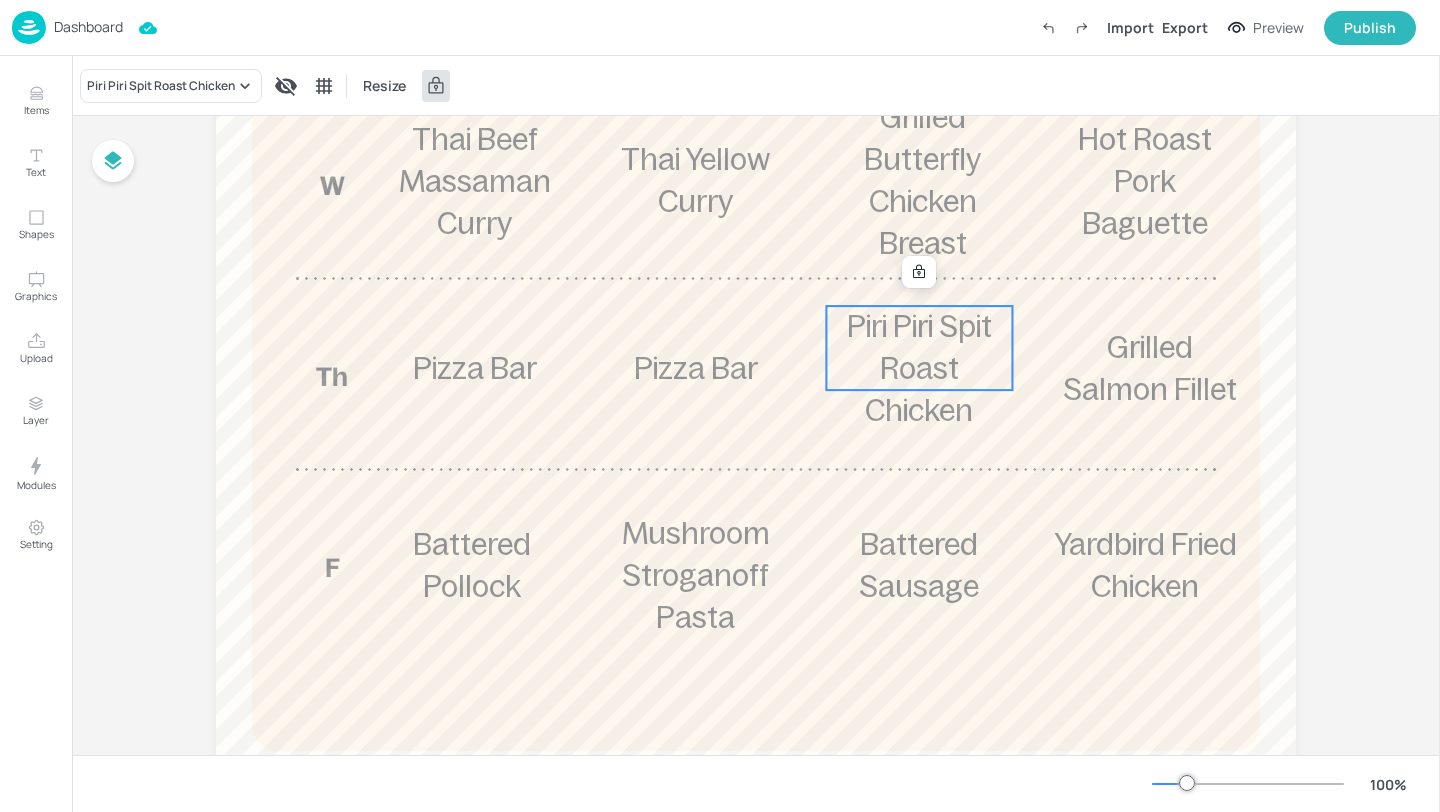 click on "Piri Piri Spit Roast Chicken" at bounding box center [919, 368] 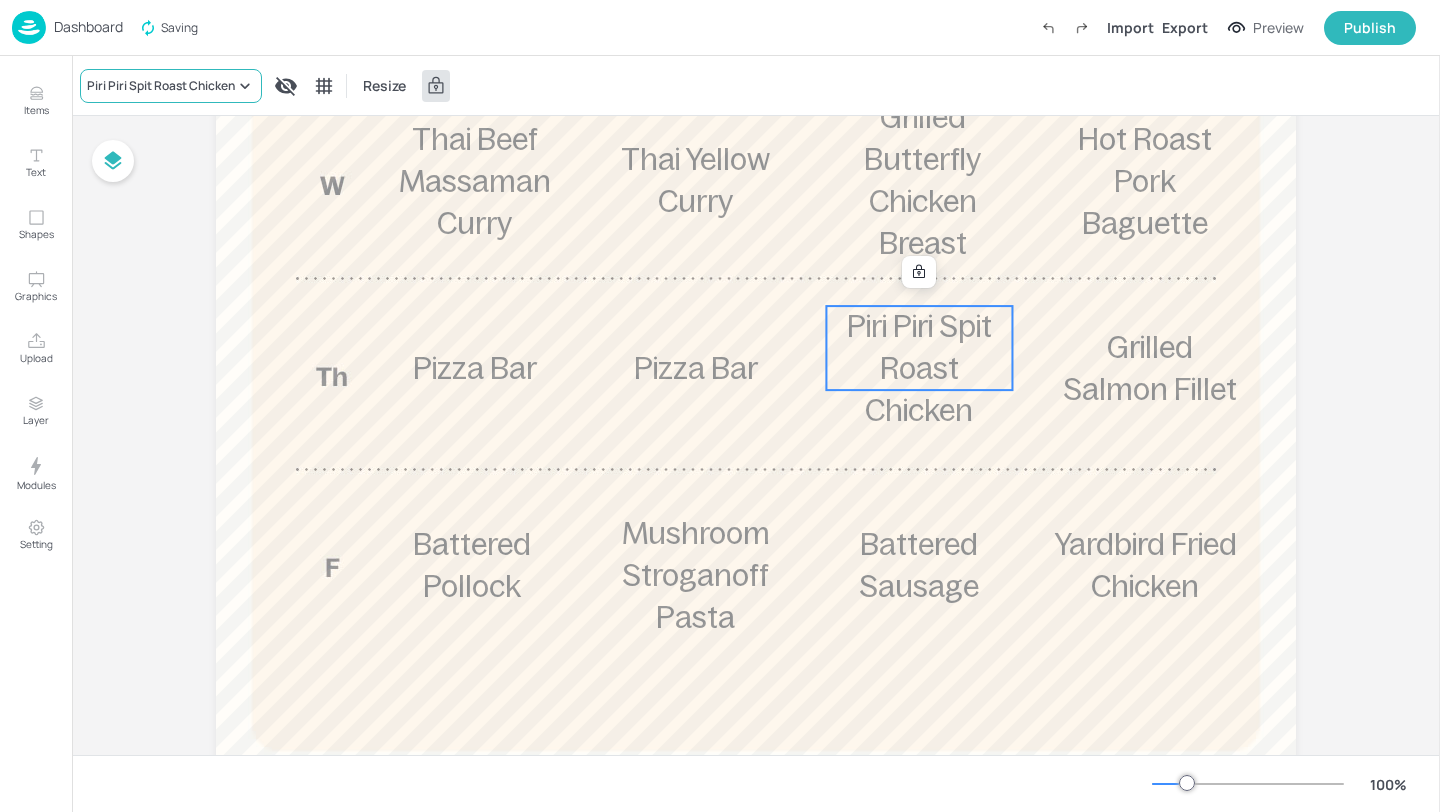 click on "Piri Piri Spit Roast Chicken" at bounding box center (161, 86) 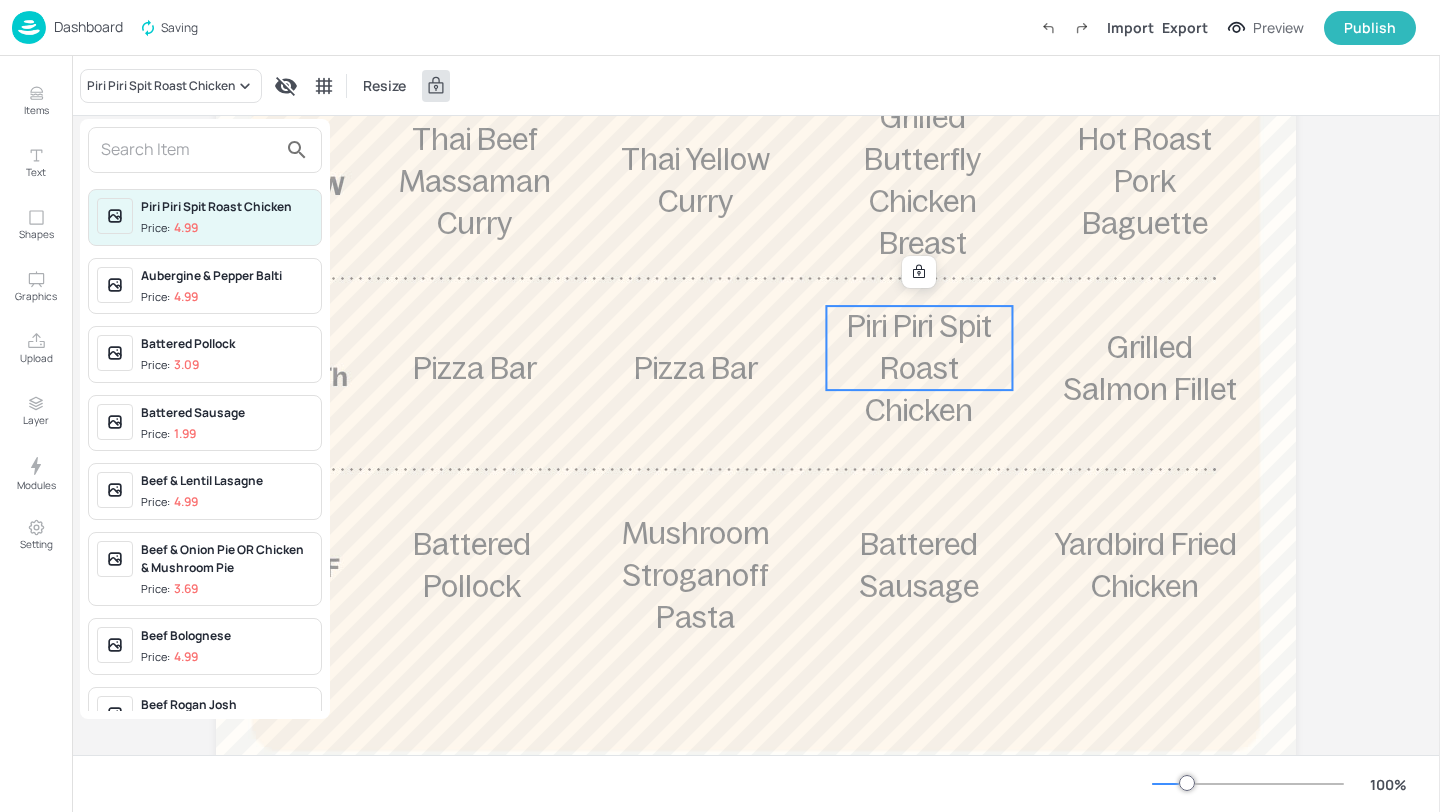 click at bounding box center (189, 150) 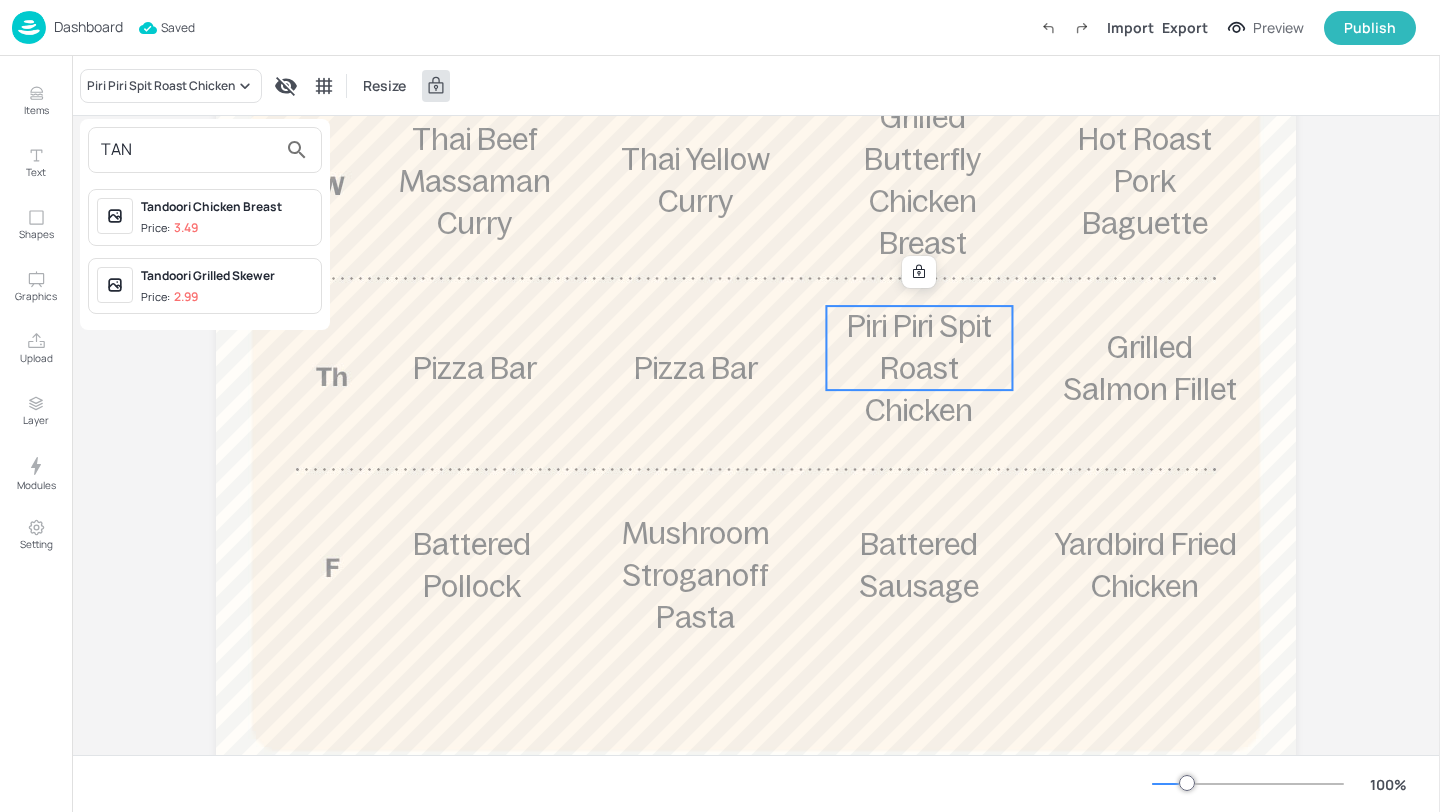 type on "TAN" 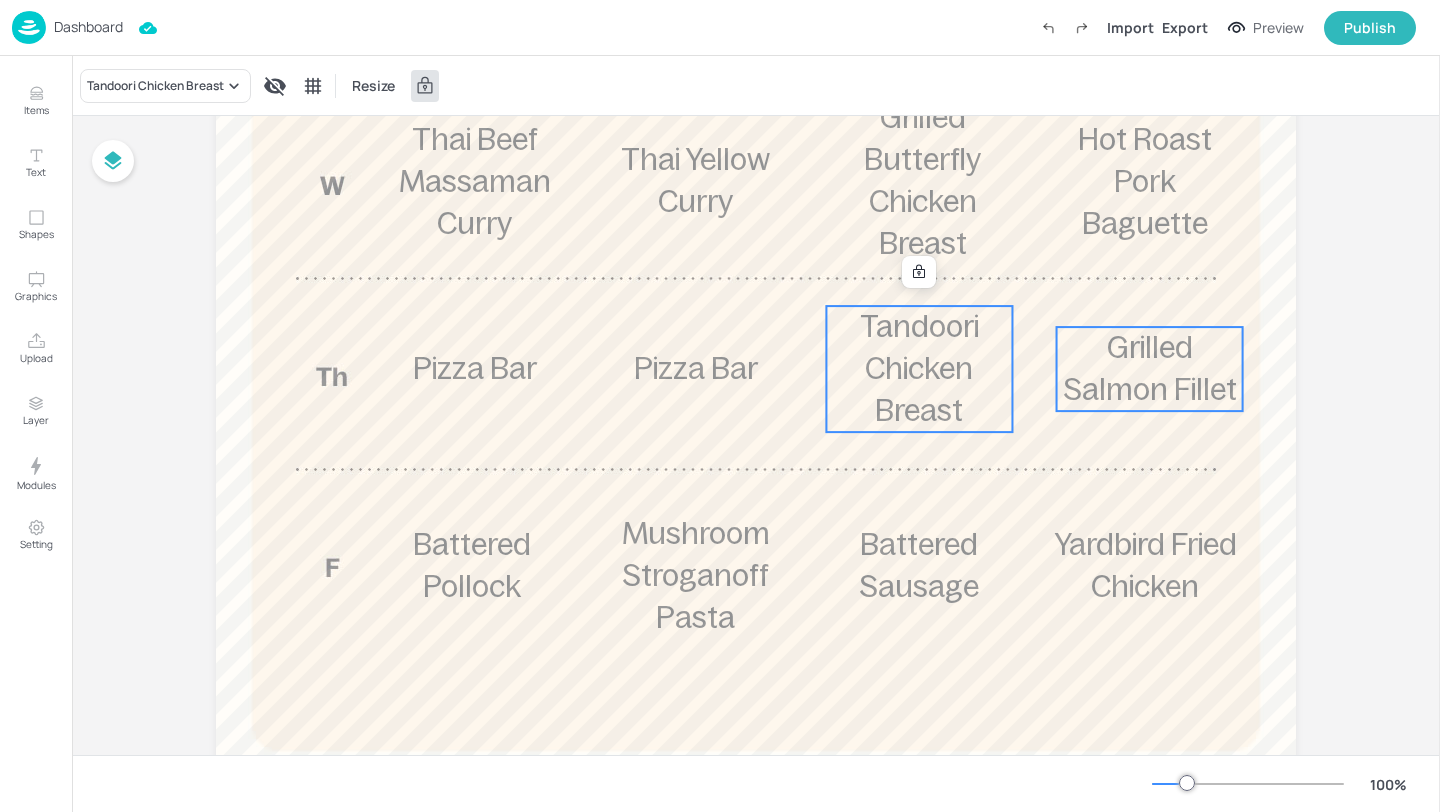 click on "Grilled Salmon Fillet" at bounding box center [1150, 368] 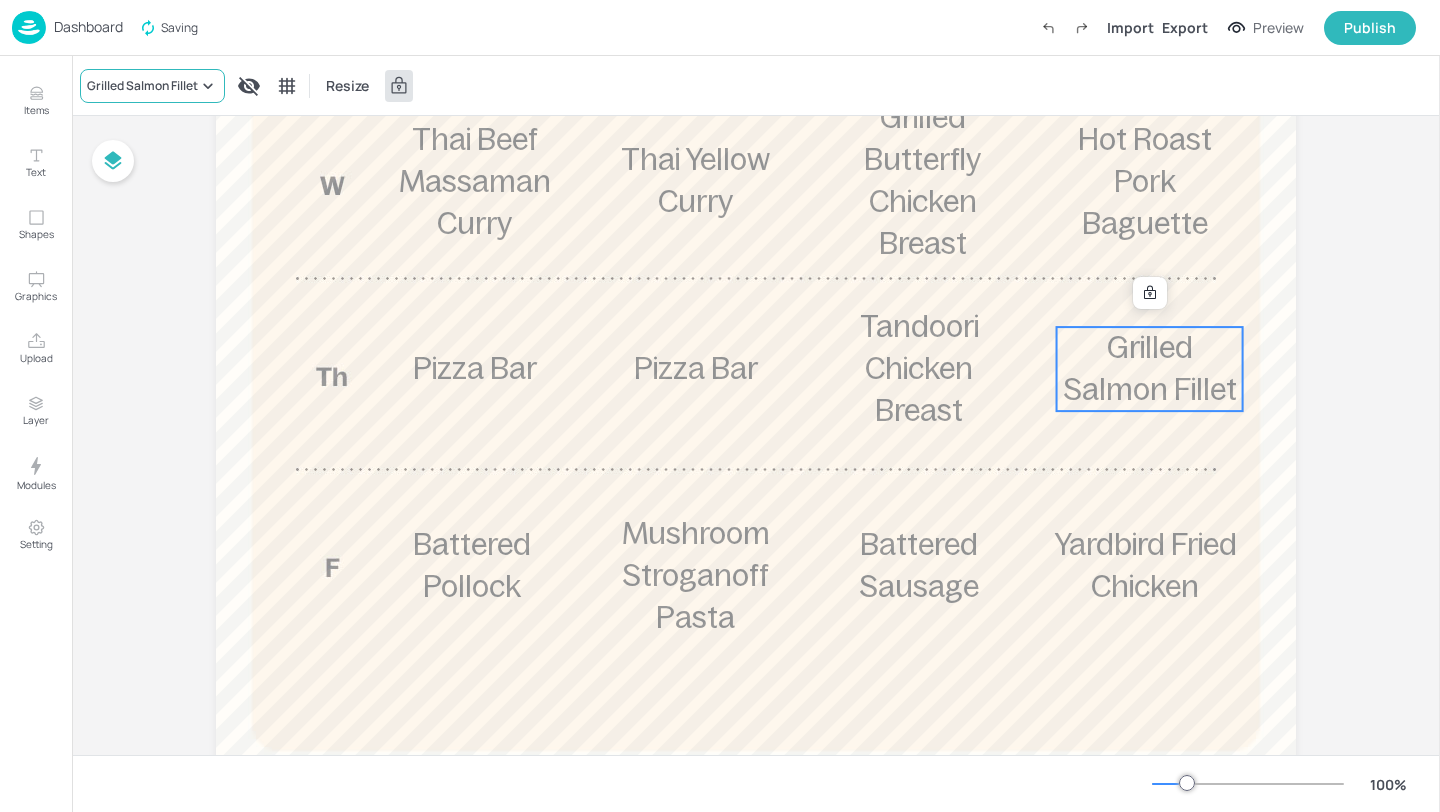 click on "Grilled Salmon Fillet" at bounding box center (152, 86) 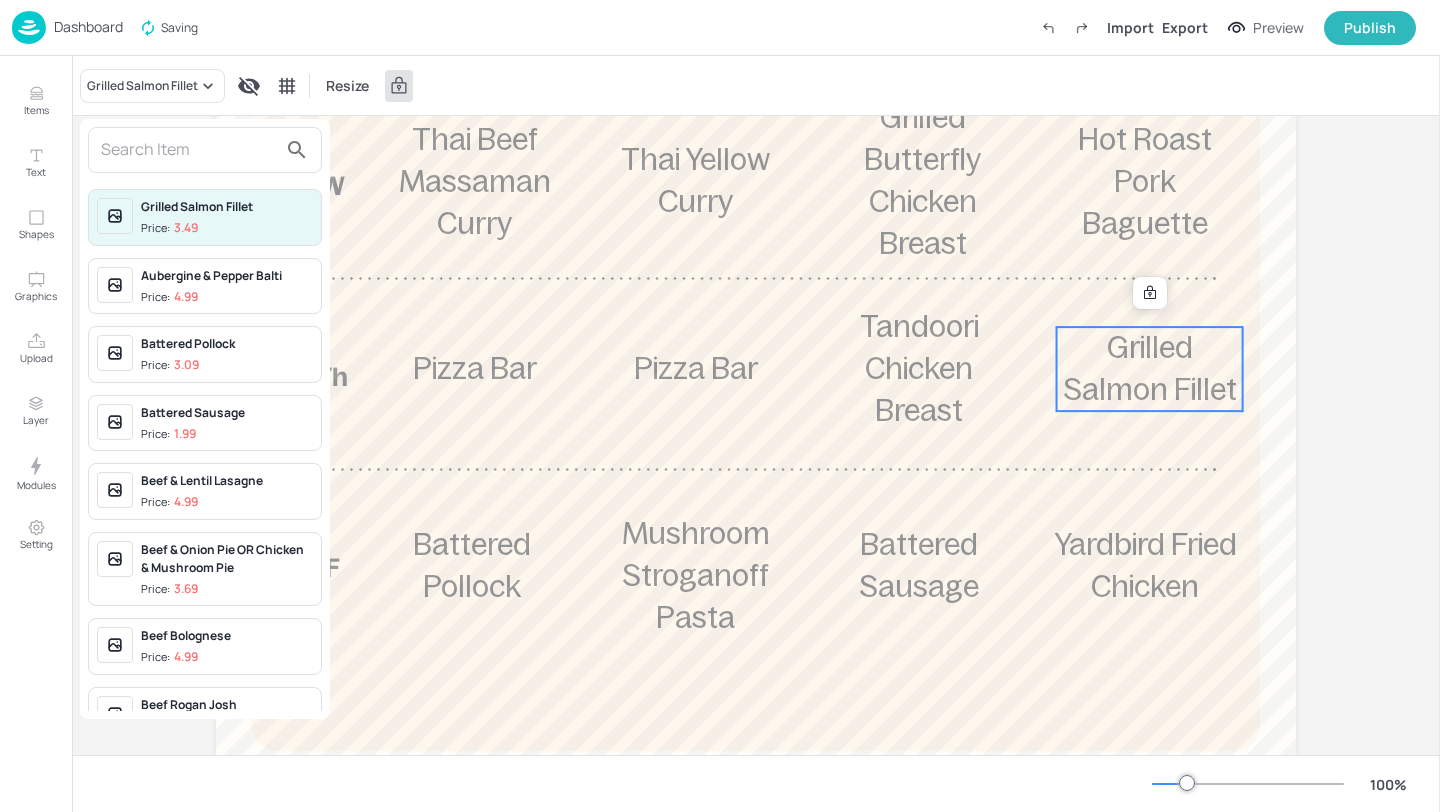 click at bounding box center [189, 150] 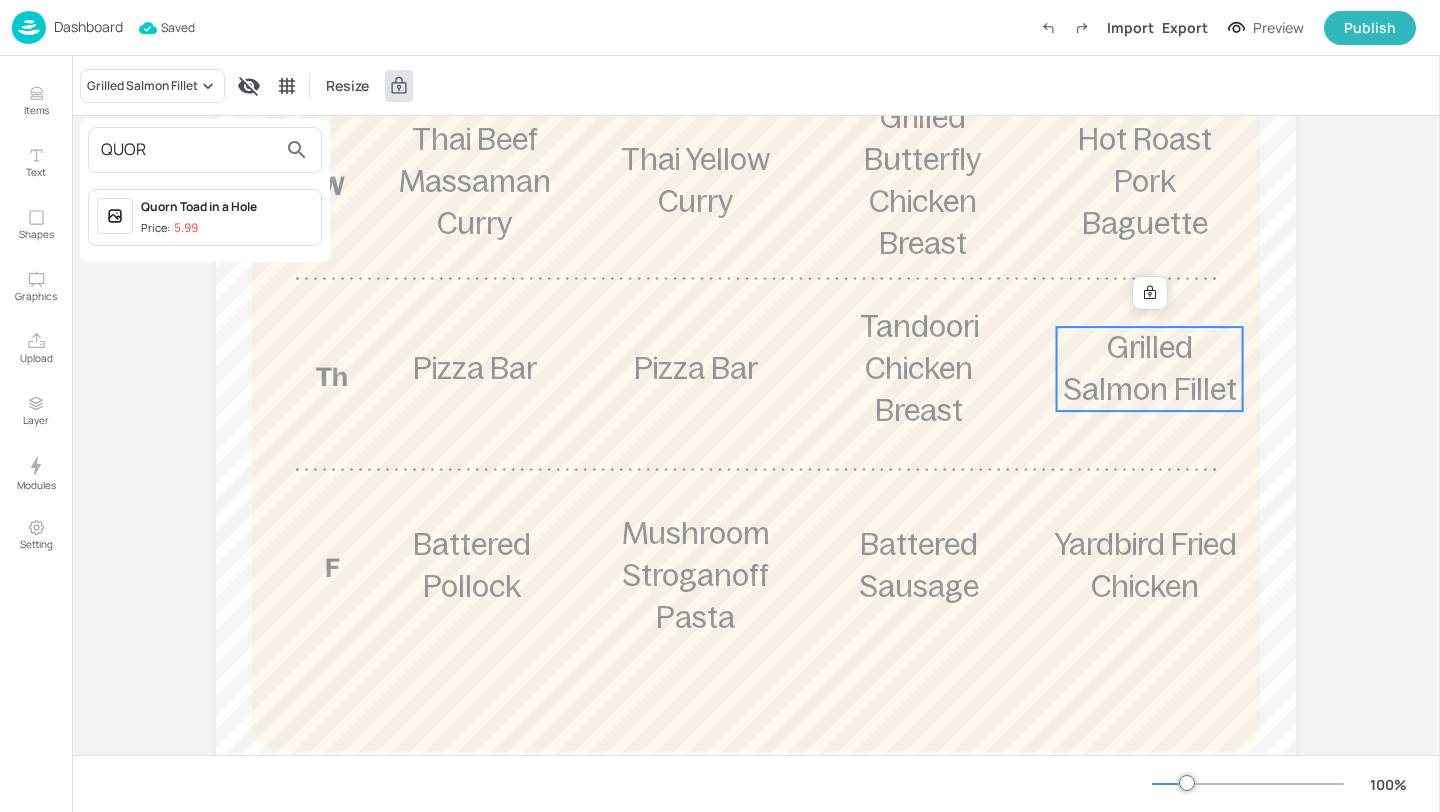 type on "QUOR" 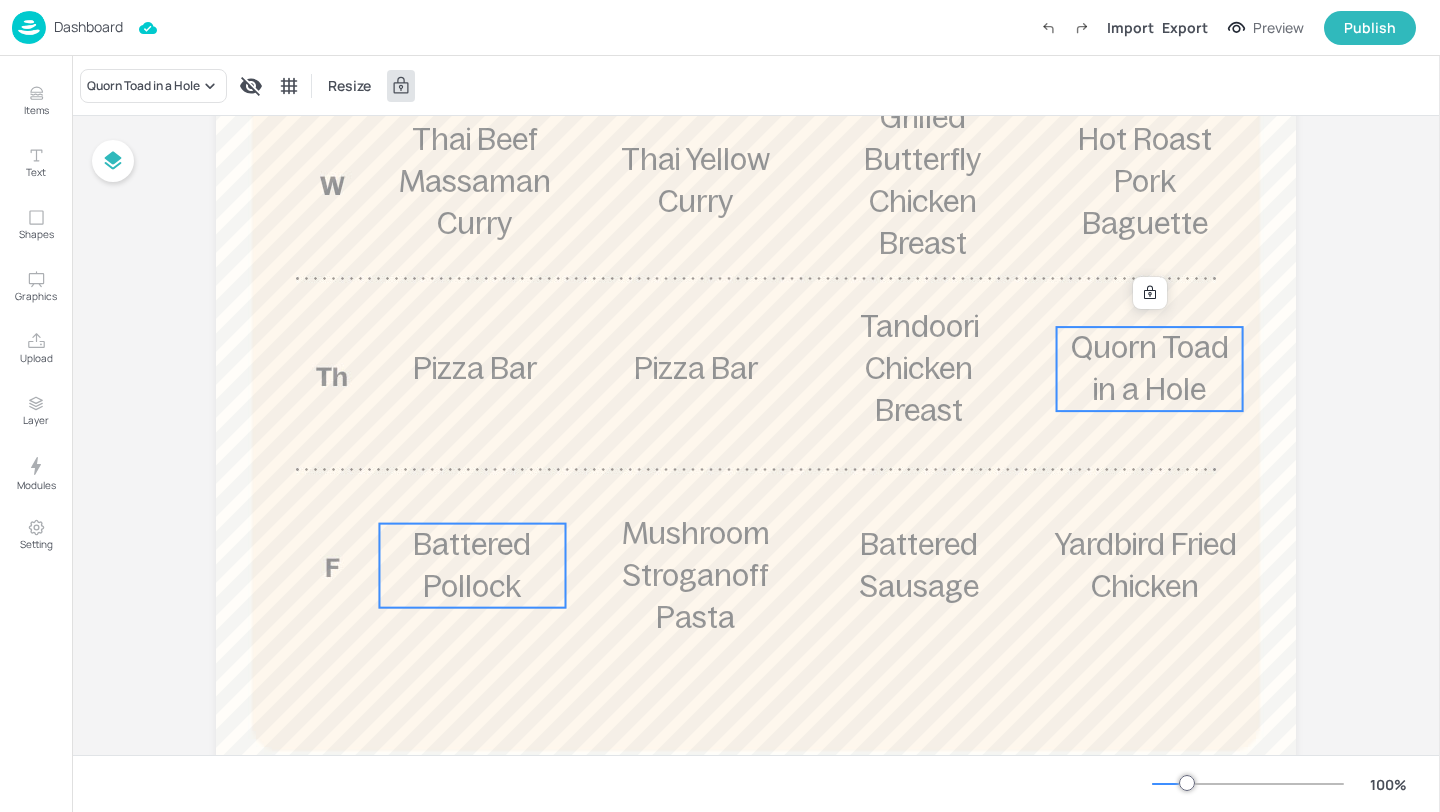 click on "Battered Pollock" at bounding box center (472, 565) 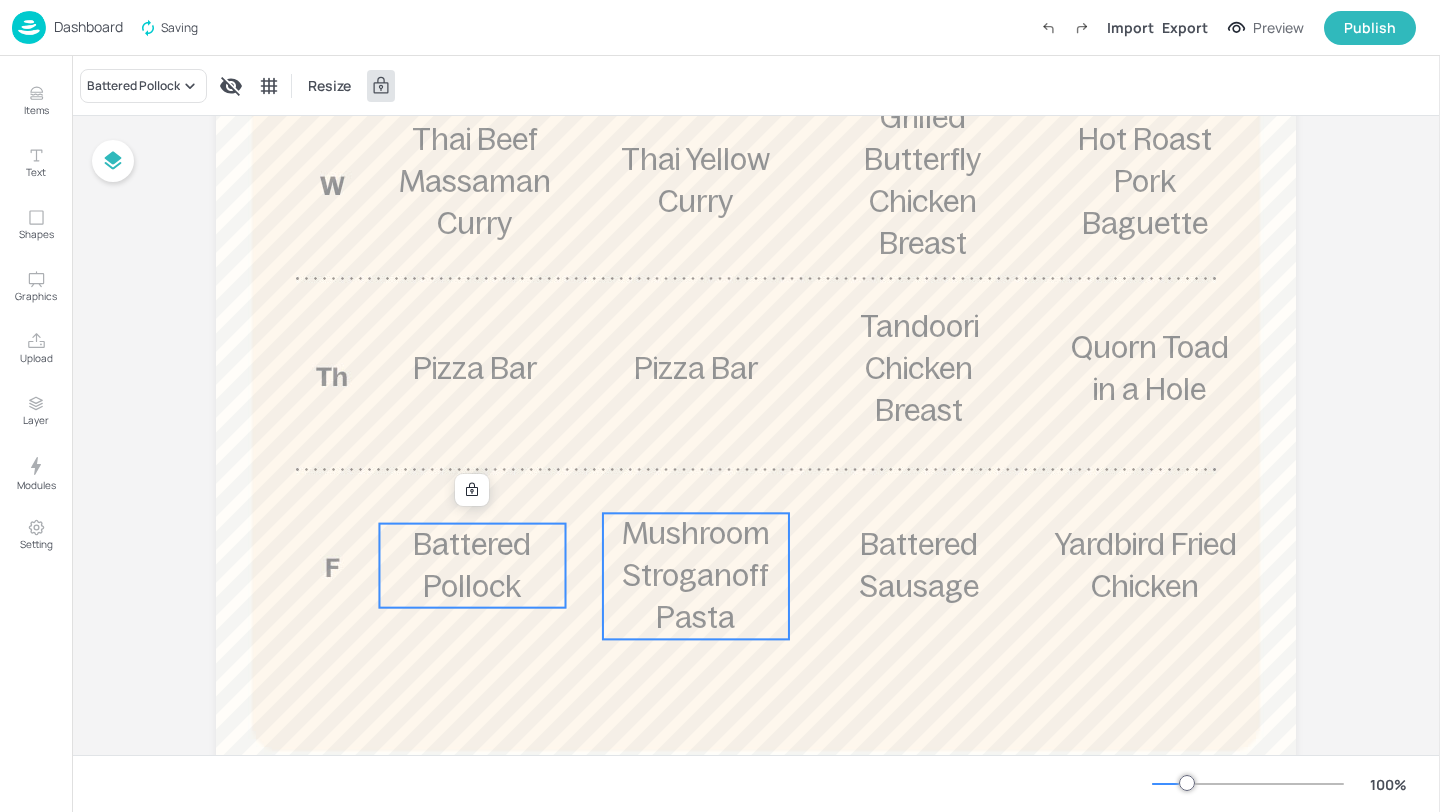click on "Mushroom Stroganoff Pasta" at bounding box center (696, 575) 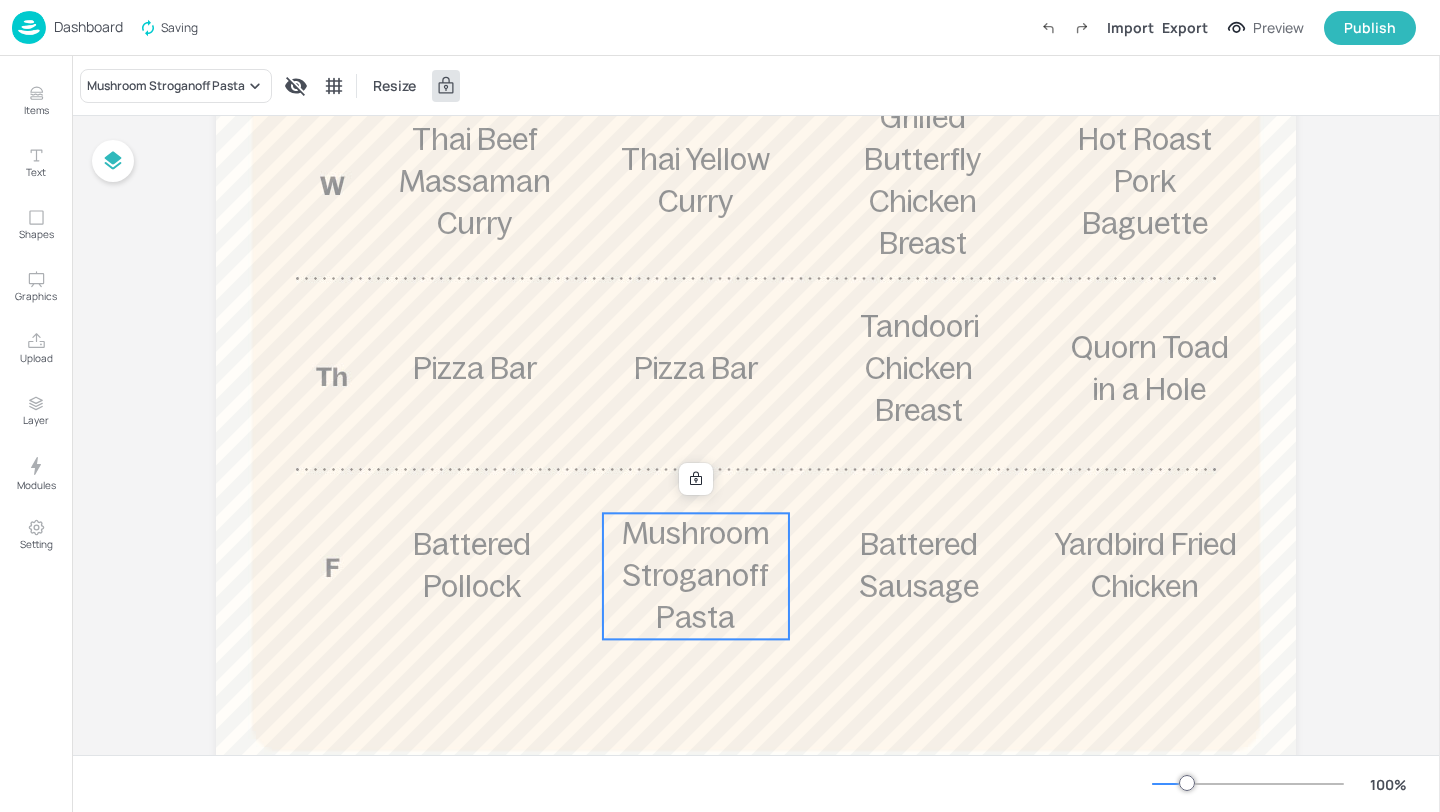click on "Mushroom Stroganoff Pasta Resize" at bounding box center (756, 85) 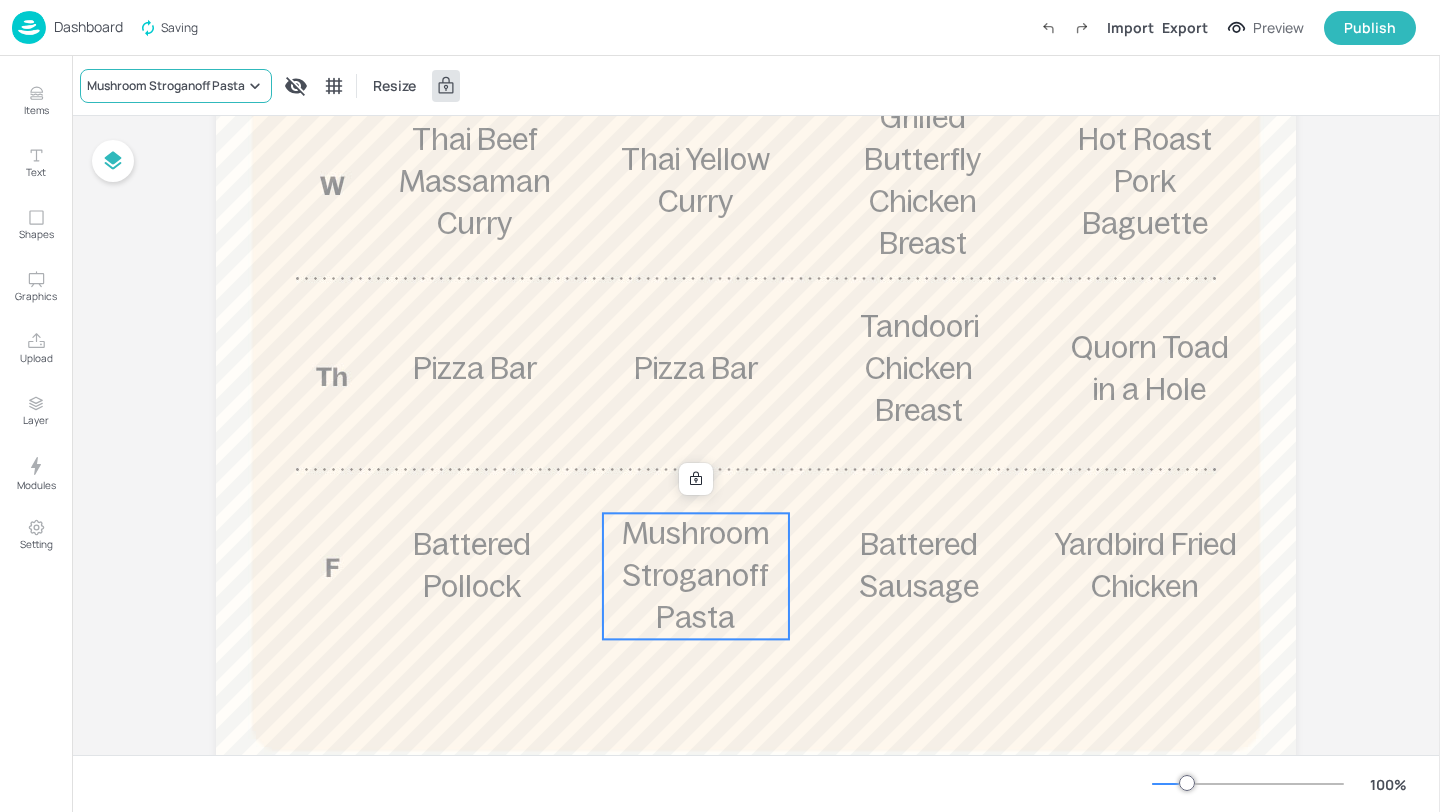 click on "Mushroom Stroganoff Pasta" at bounding box center [176, 86] 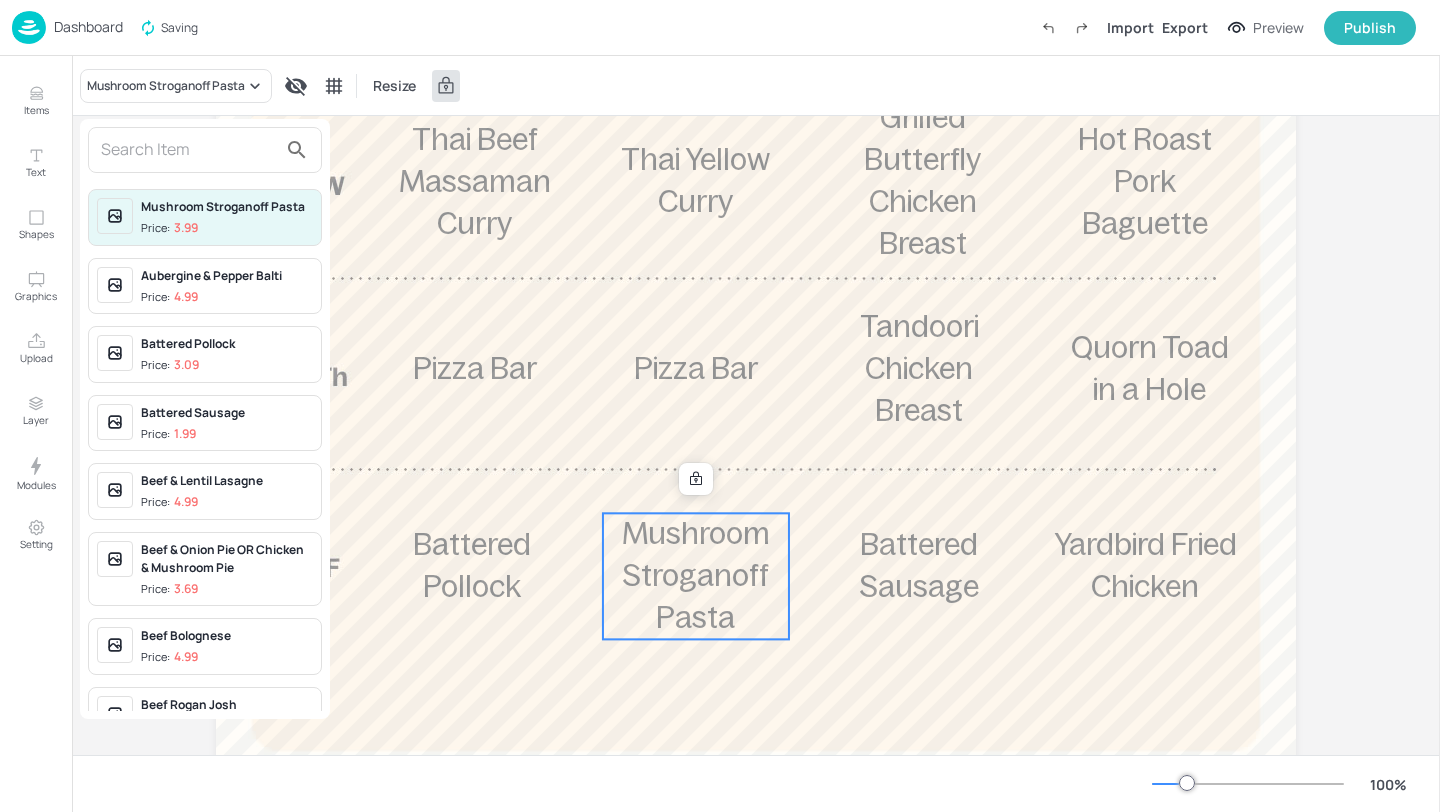 click at bounding box center [189, 150] 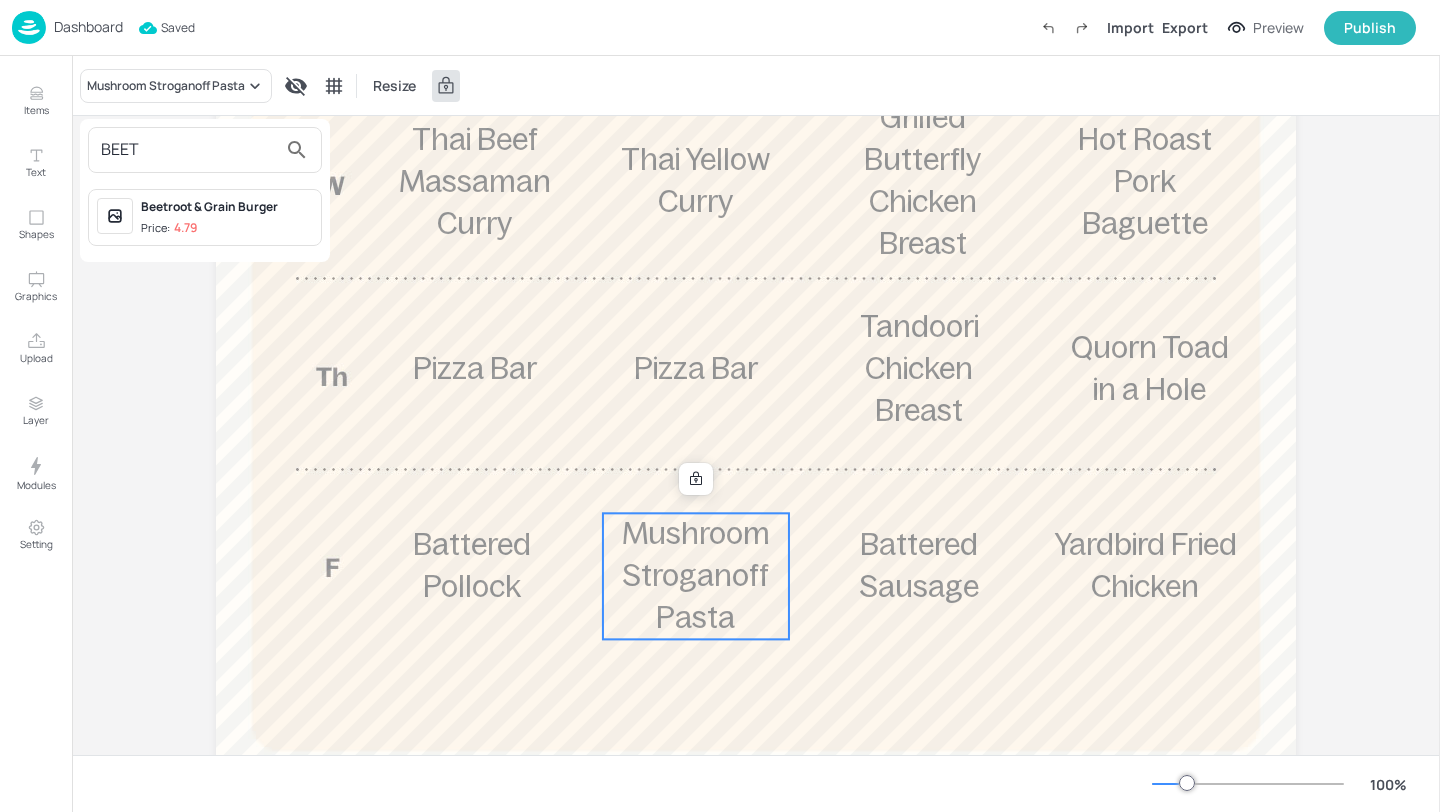 type on "BEET" 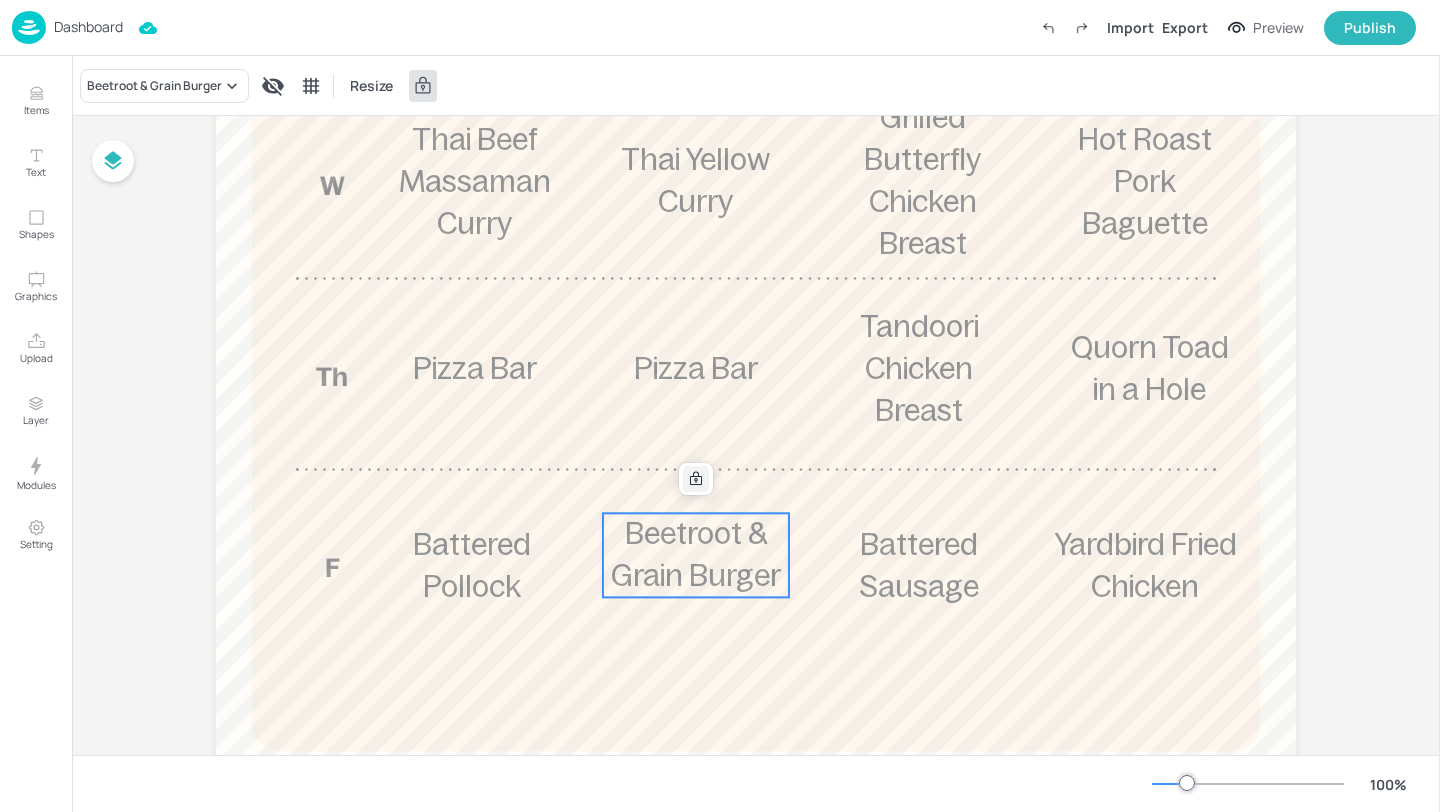 click 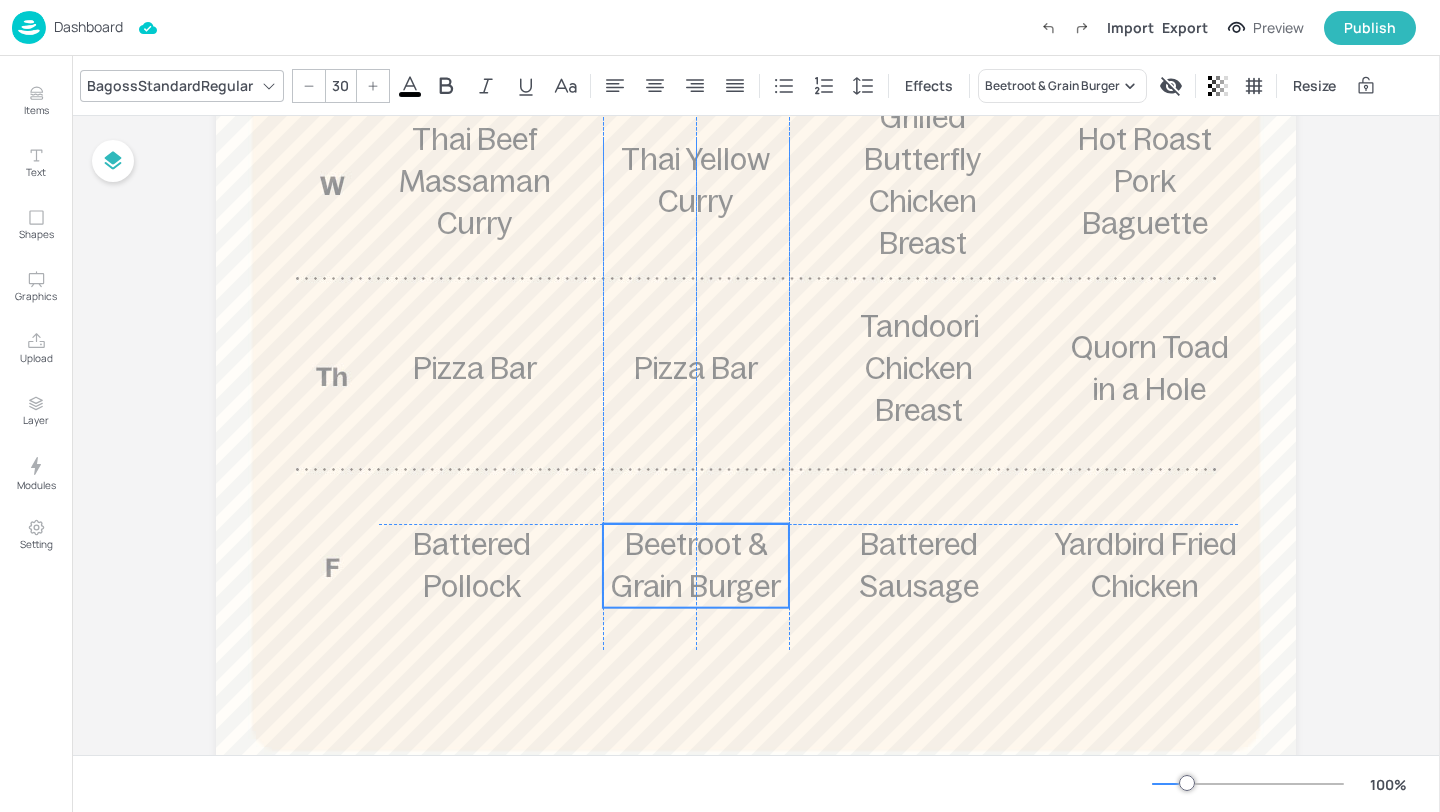 drag, startPoint x: 676, startPoint y: 556, endPoint x: 676, endPoint y: 567, distance: 11 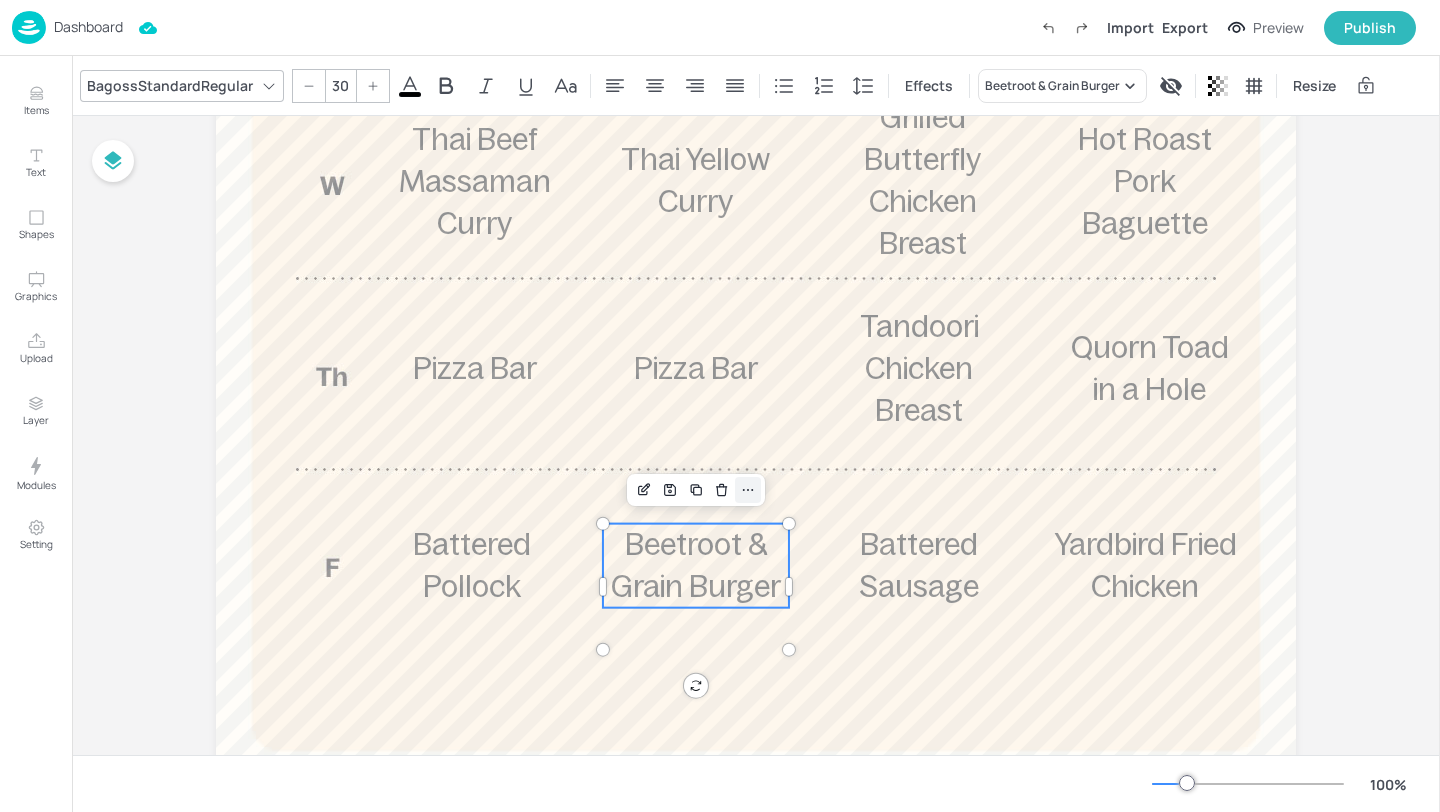 click 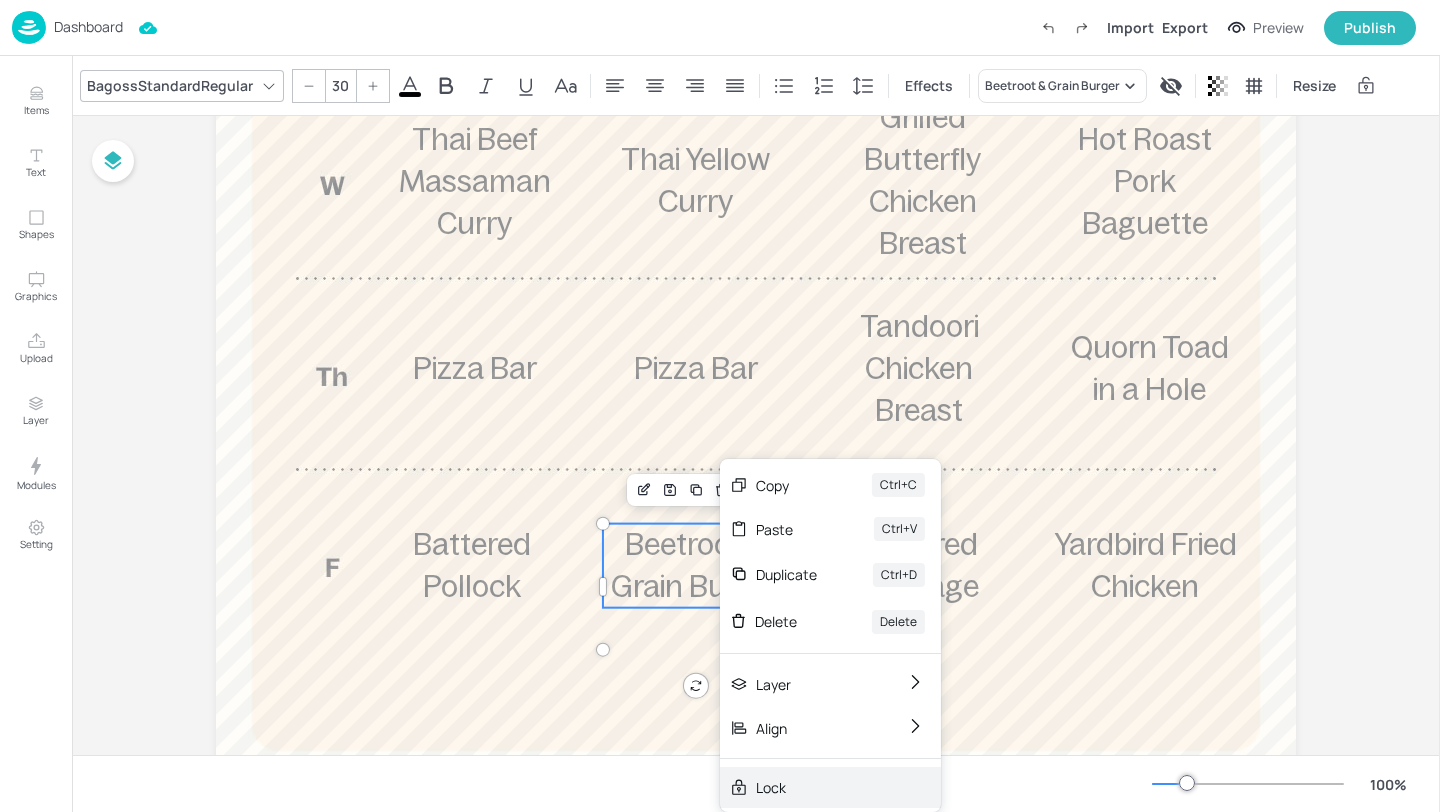 click on "Lock" at bounding box center (816, 787) 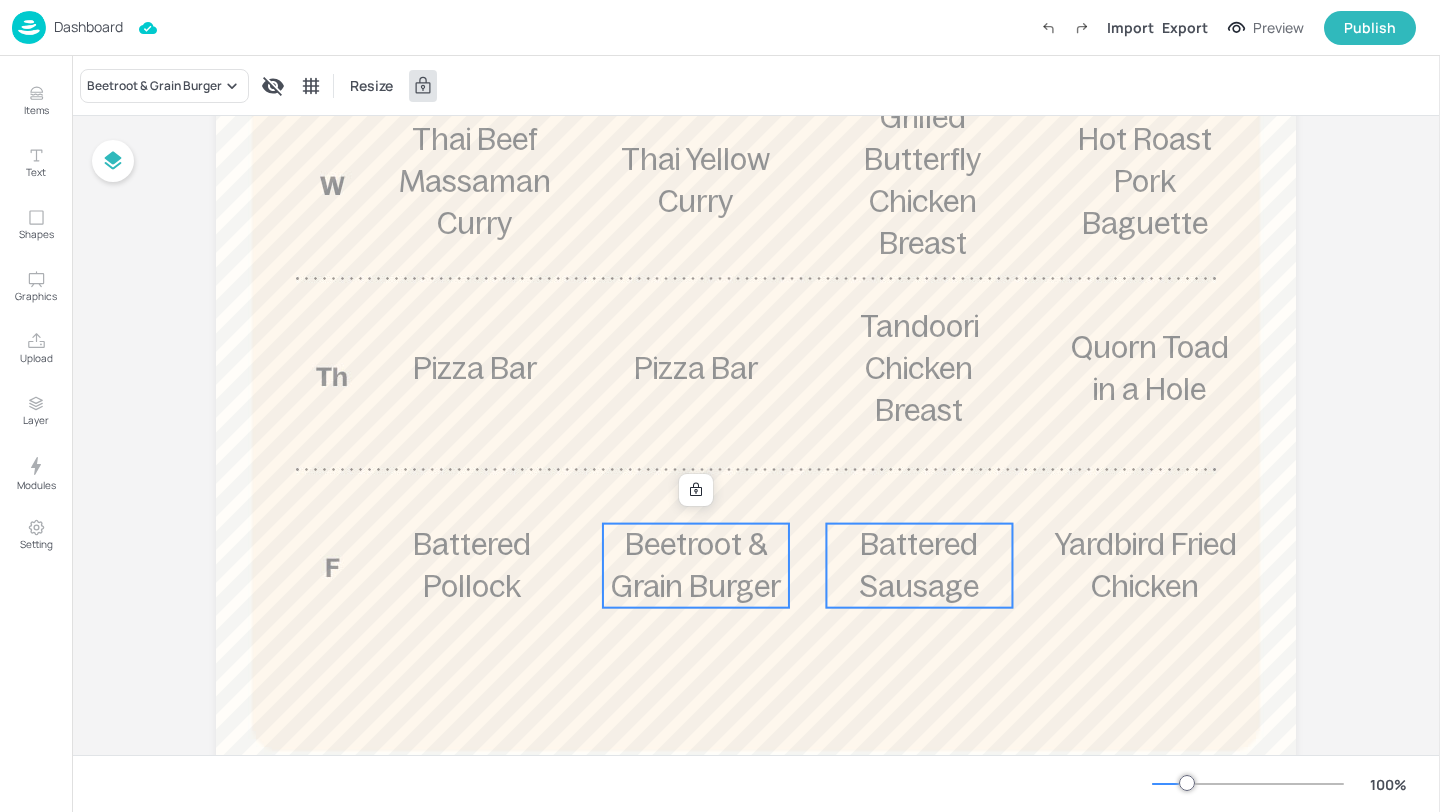 click on "Battered Sausage" at bounding box center [919, 565] 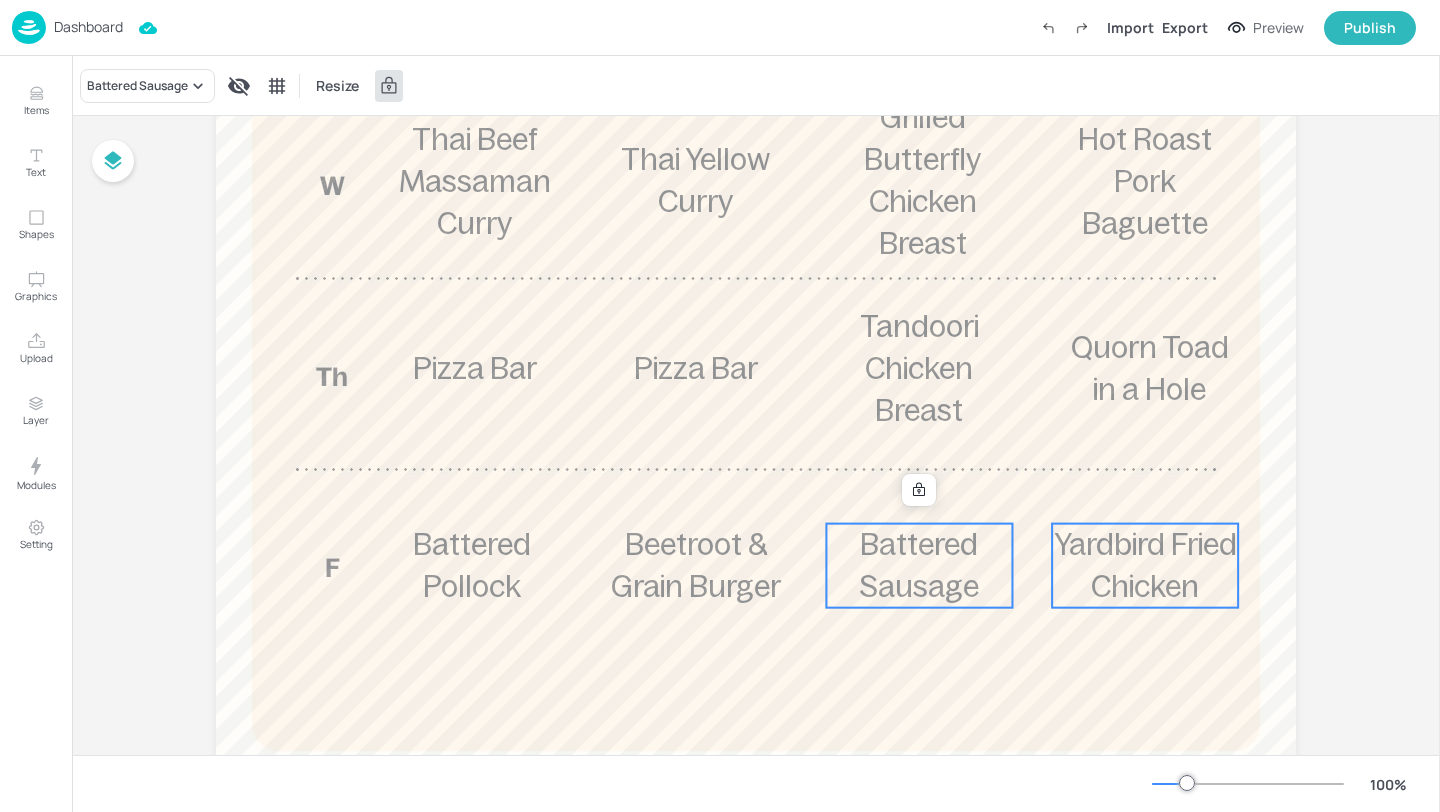 click on "Yardbird Fried Chicken" at bounding box center [1145, 565] 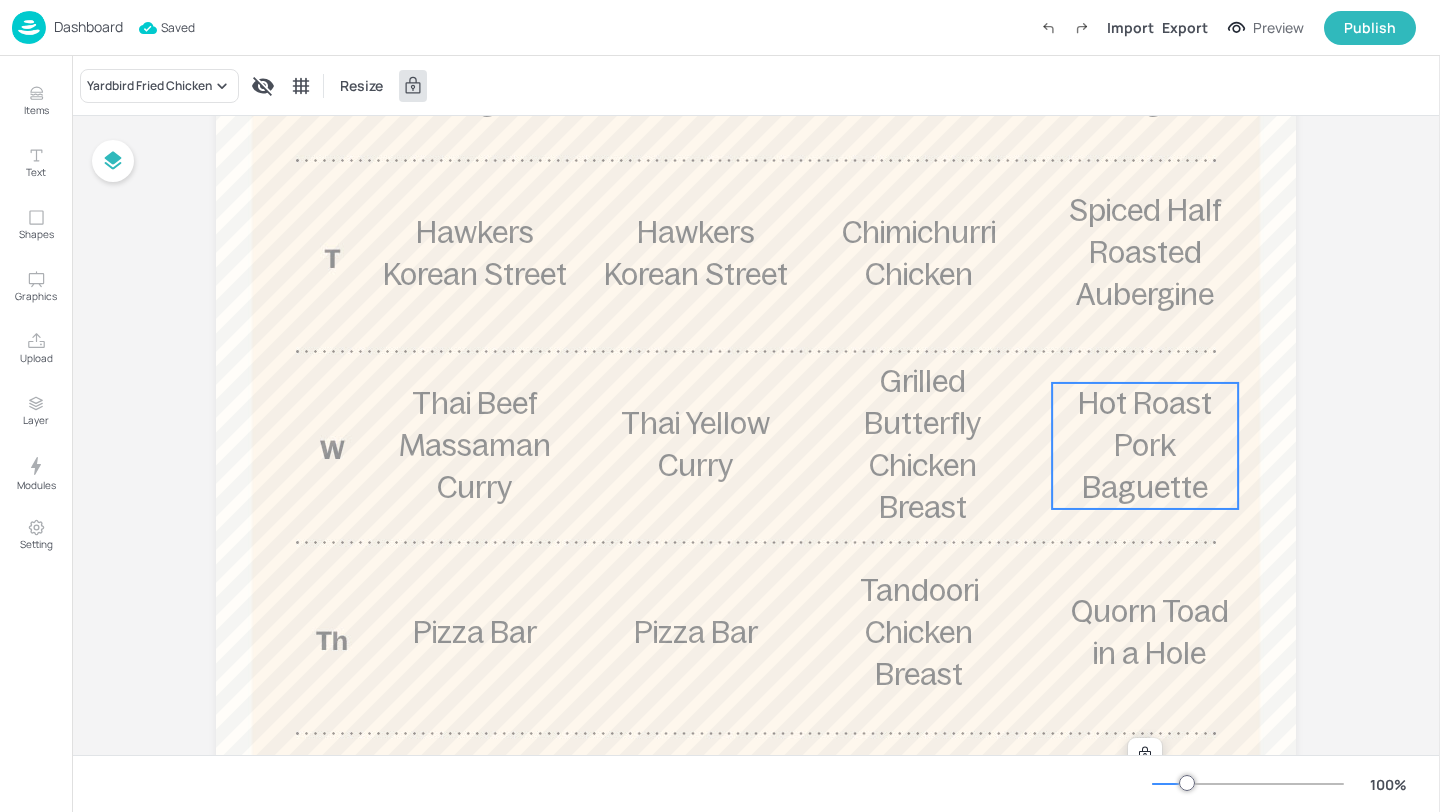 scroll, scrollTop: 0, scrollLeft: 0, axis: both 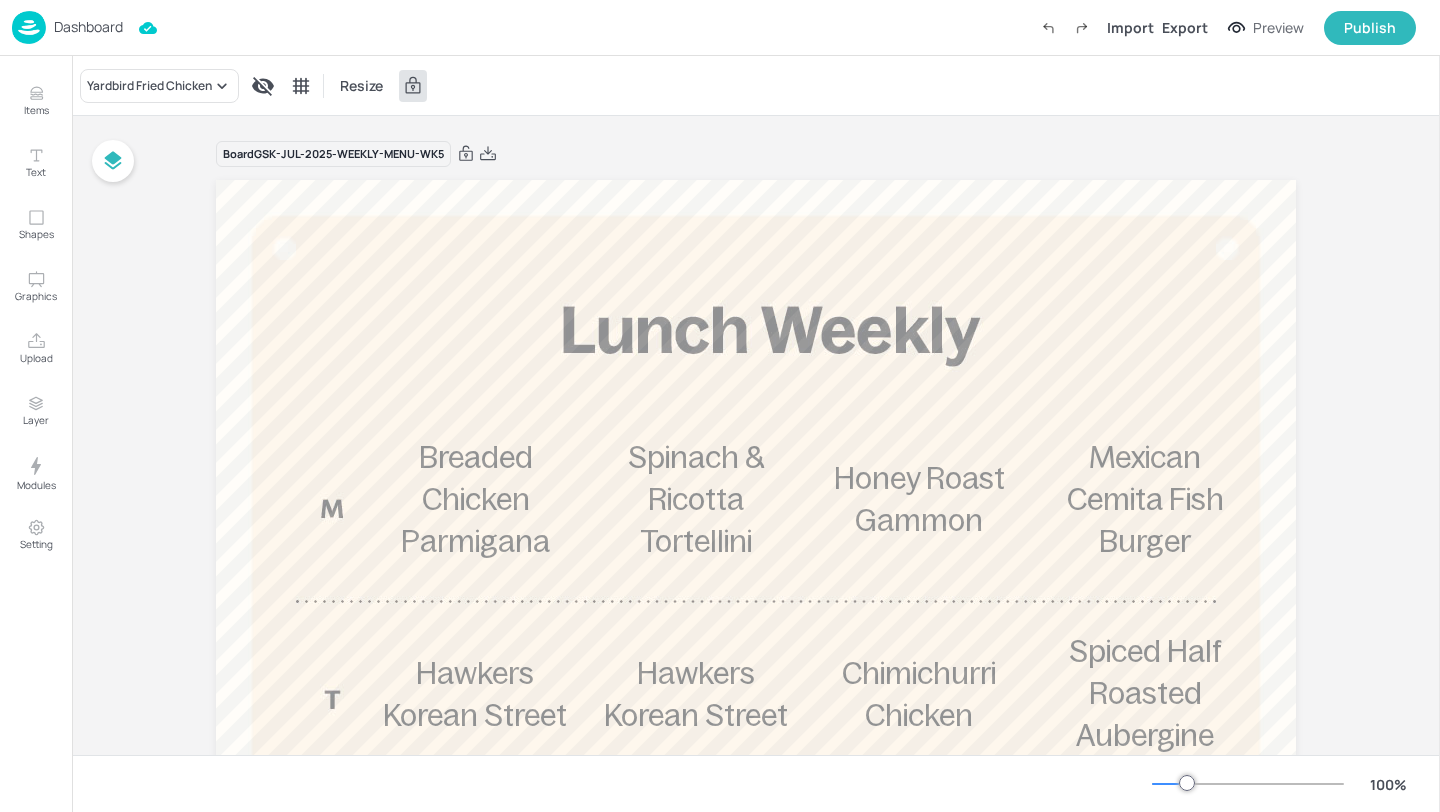click on "Dashboard" at bounding box center (88, 27) 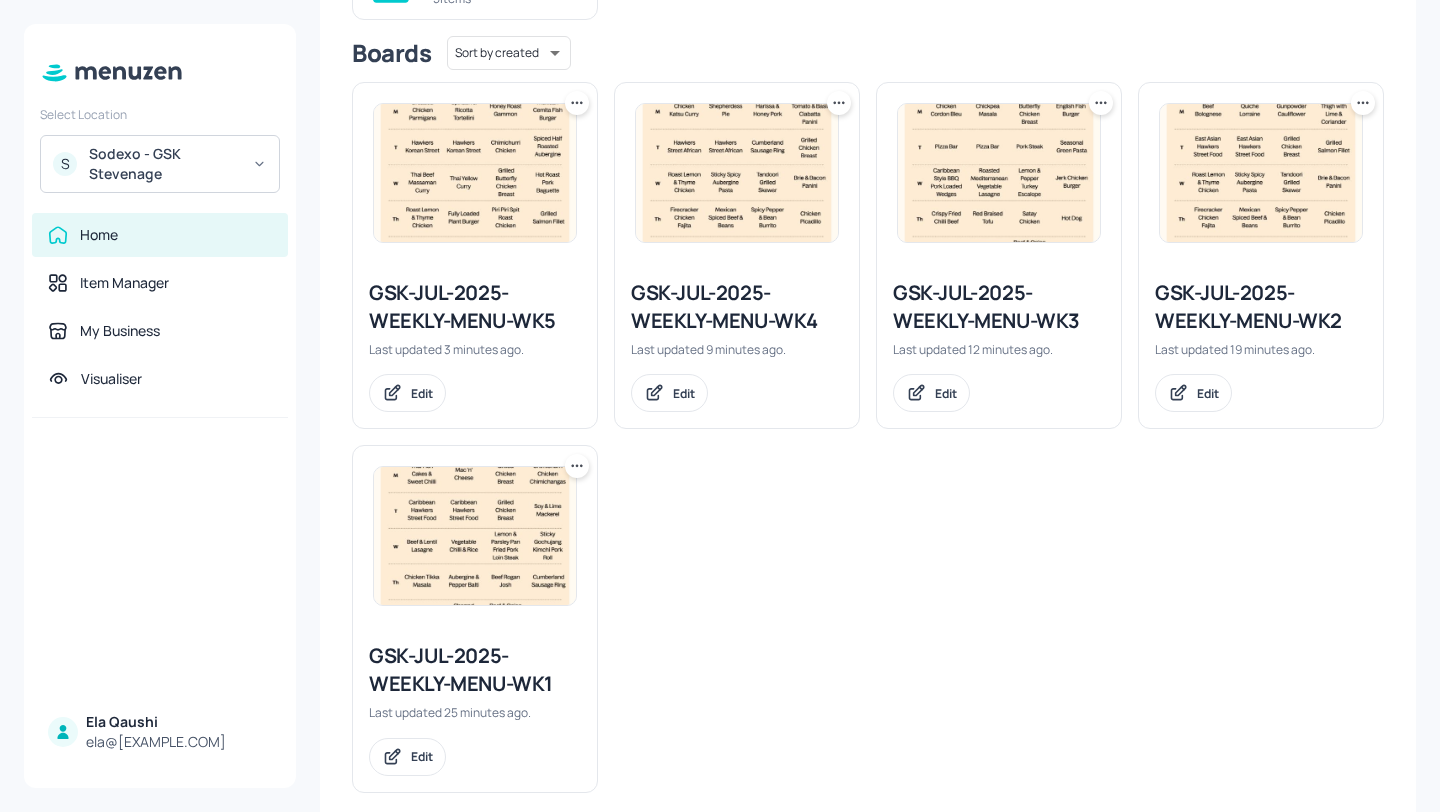 scroll, scrollTop: 0, scrollLeft: 0, axis: both 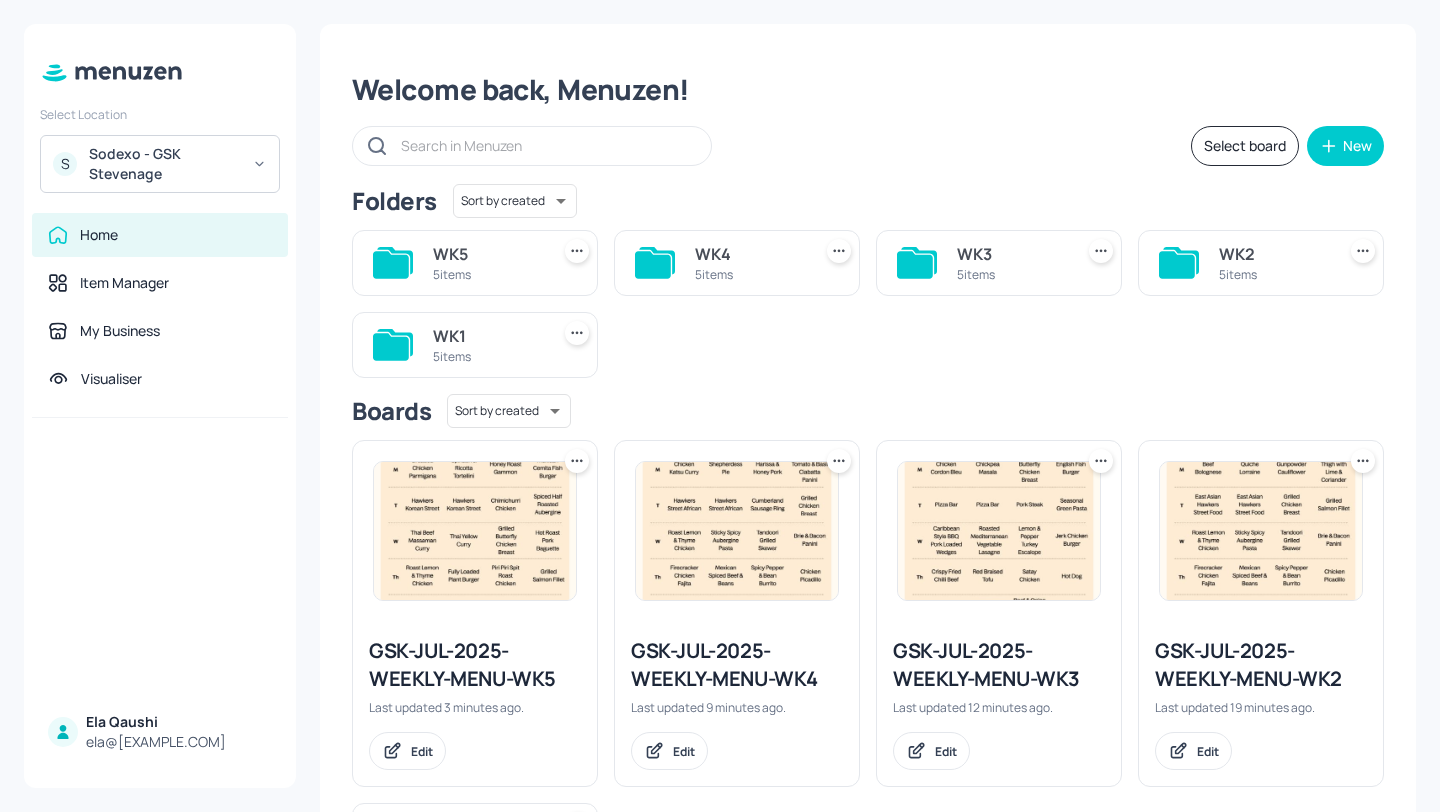 click on "Sodexo - GSK Stevenage" at bounding box center [164, 164] 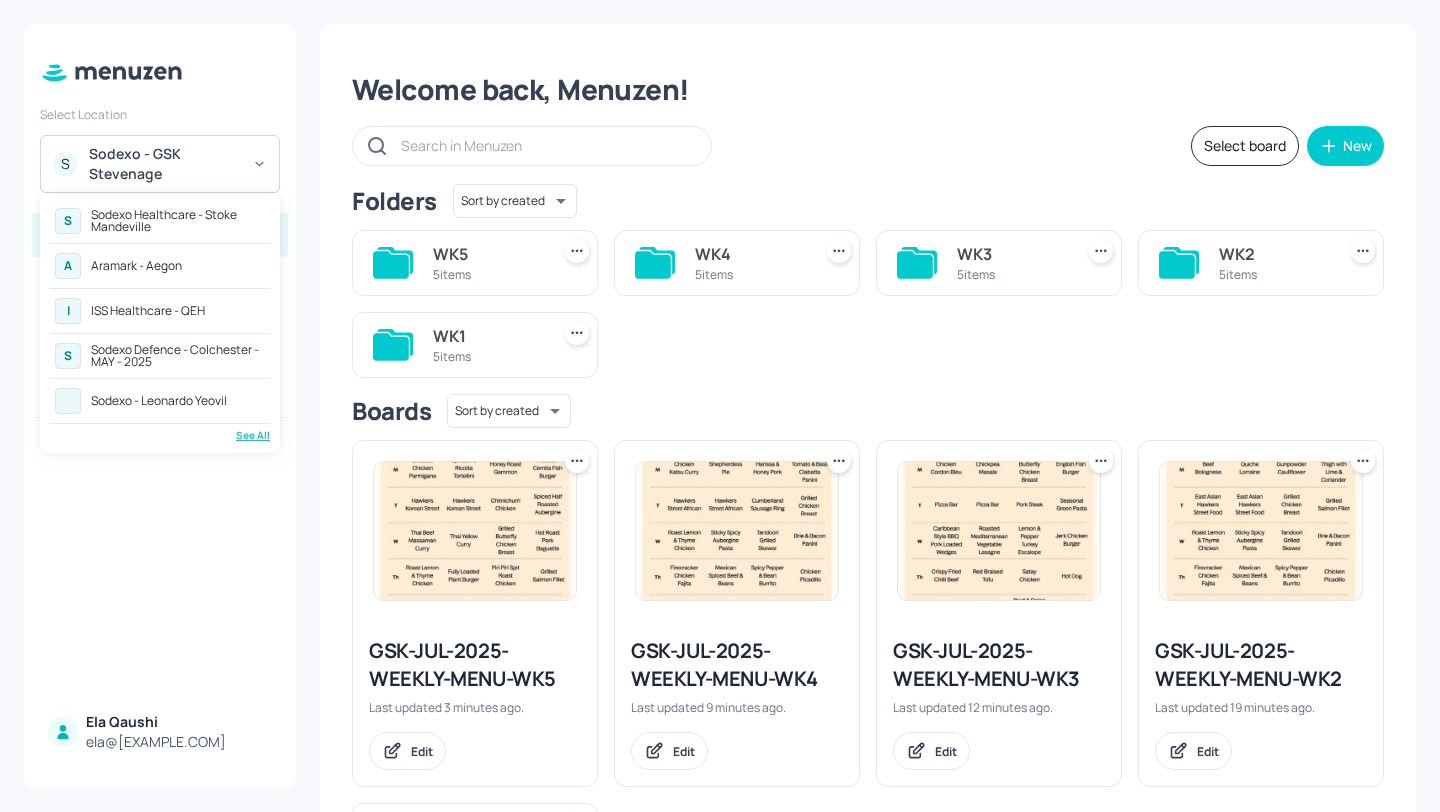 click at bounding box center (720, 406) 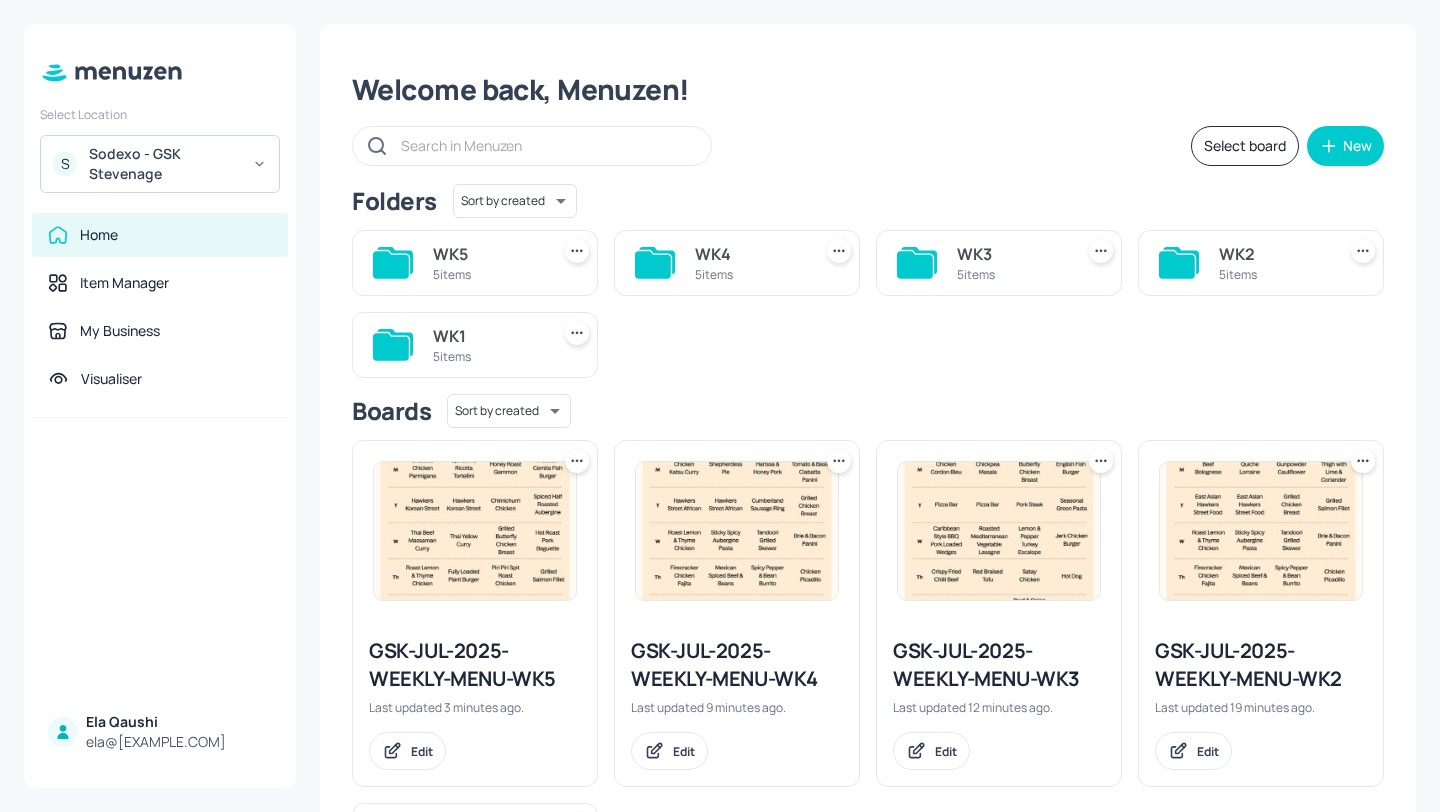 click on "S Sodexo - GSK Stevenage" at bounding box center (160, 164) 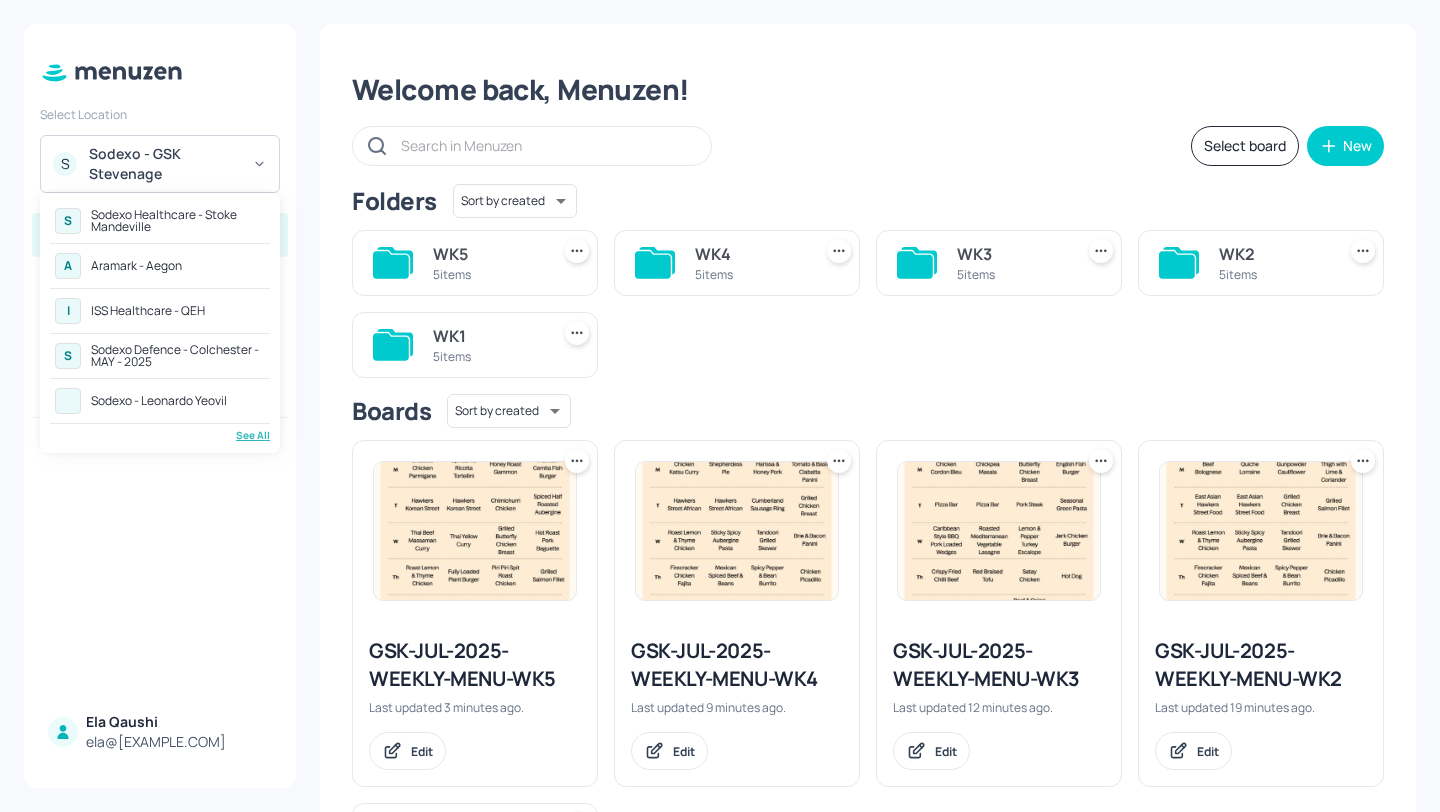 click on "See All" at bounding box center (160, 435) 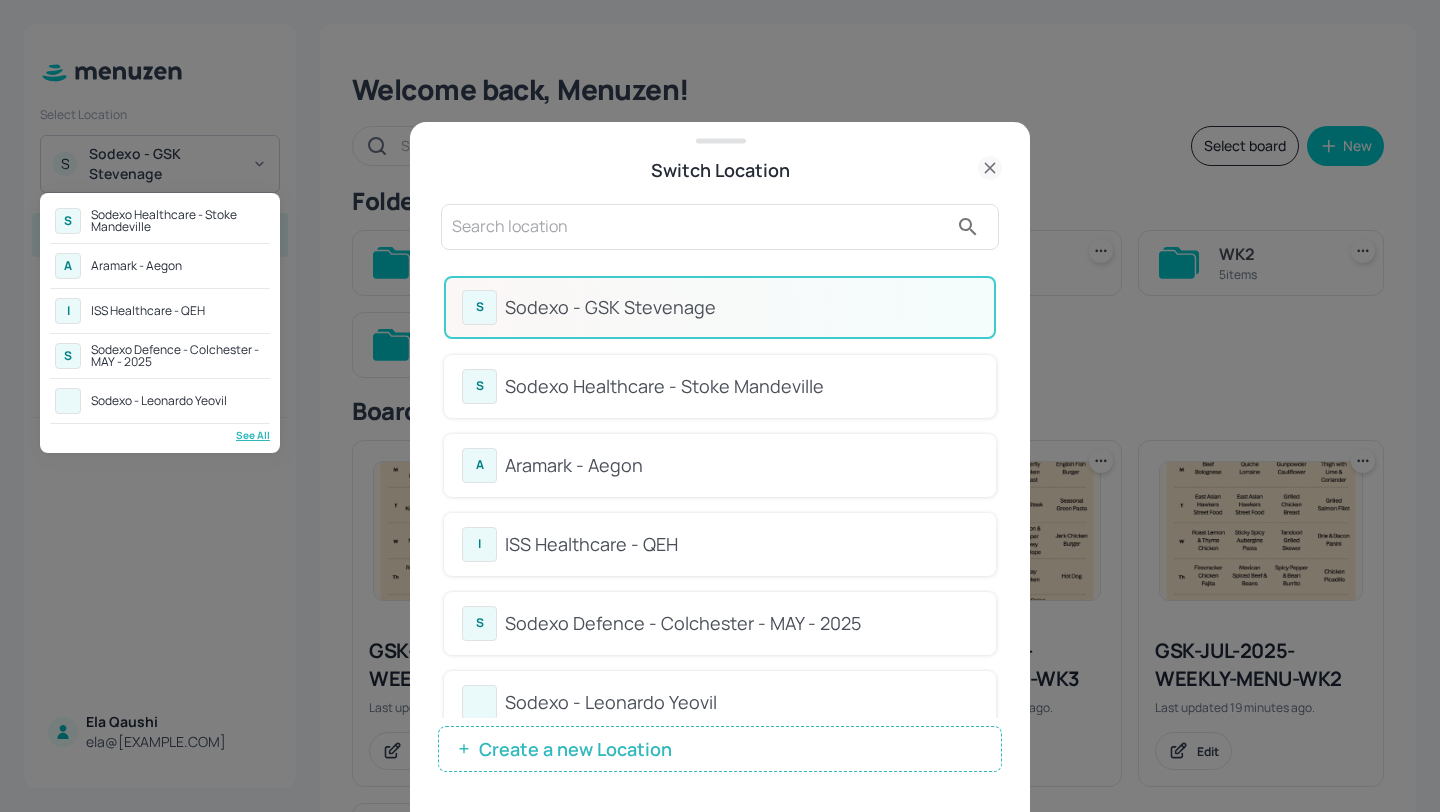 click at bounding box center [720, 406] 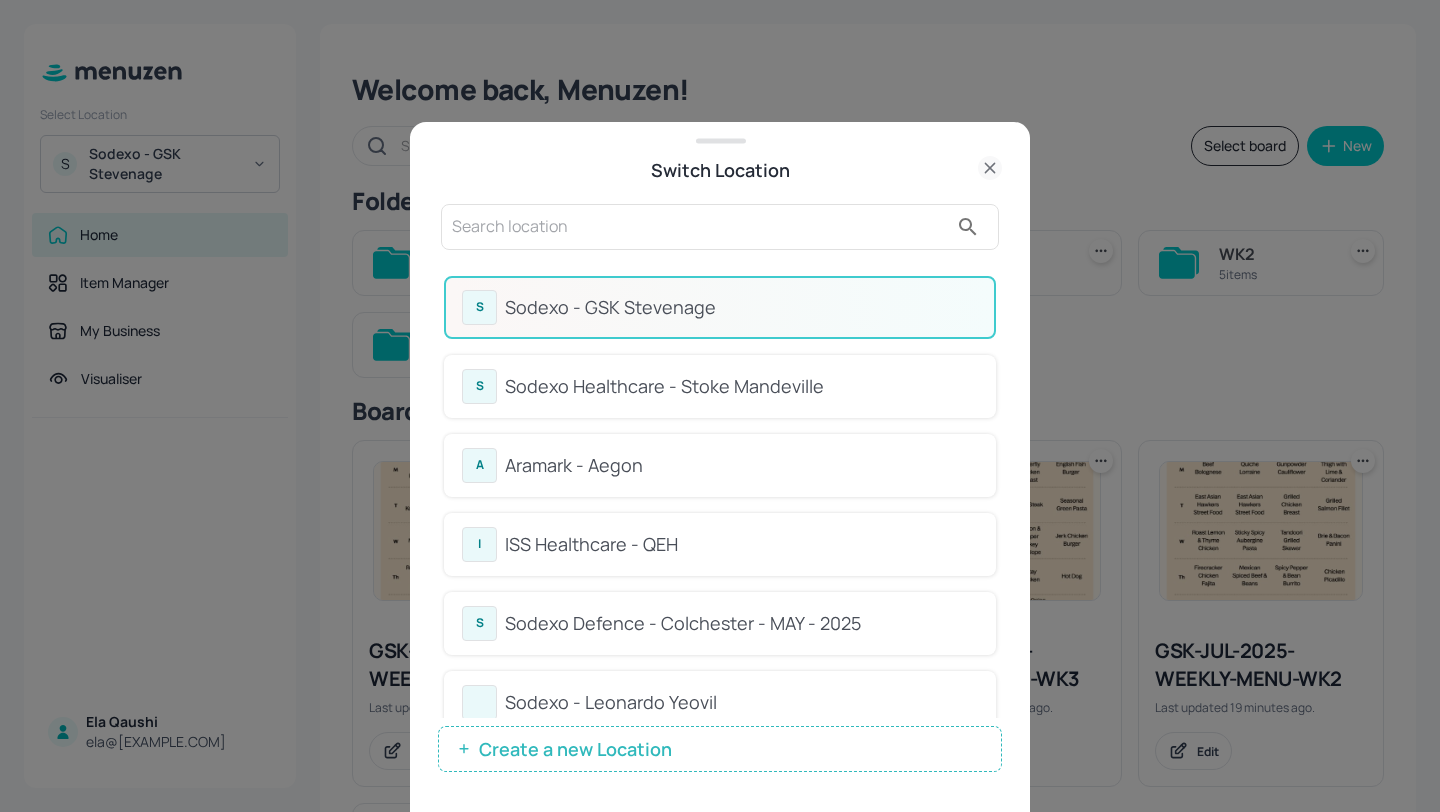click on "S Sodexo Healthcare - Stoke Mandeville A Aramark - Aegon I ISS Healthcare - QEH S Sodexo Defence - Colchester - MAY - 2025    Sodexo - Leonardo Yeovil  See All" at bounding box center (720, 406) 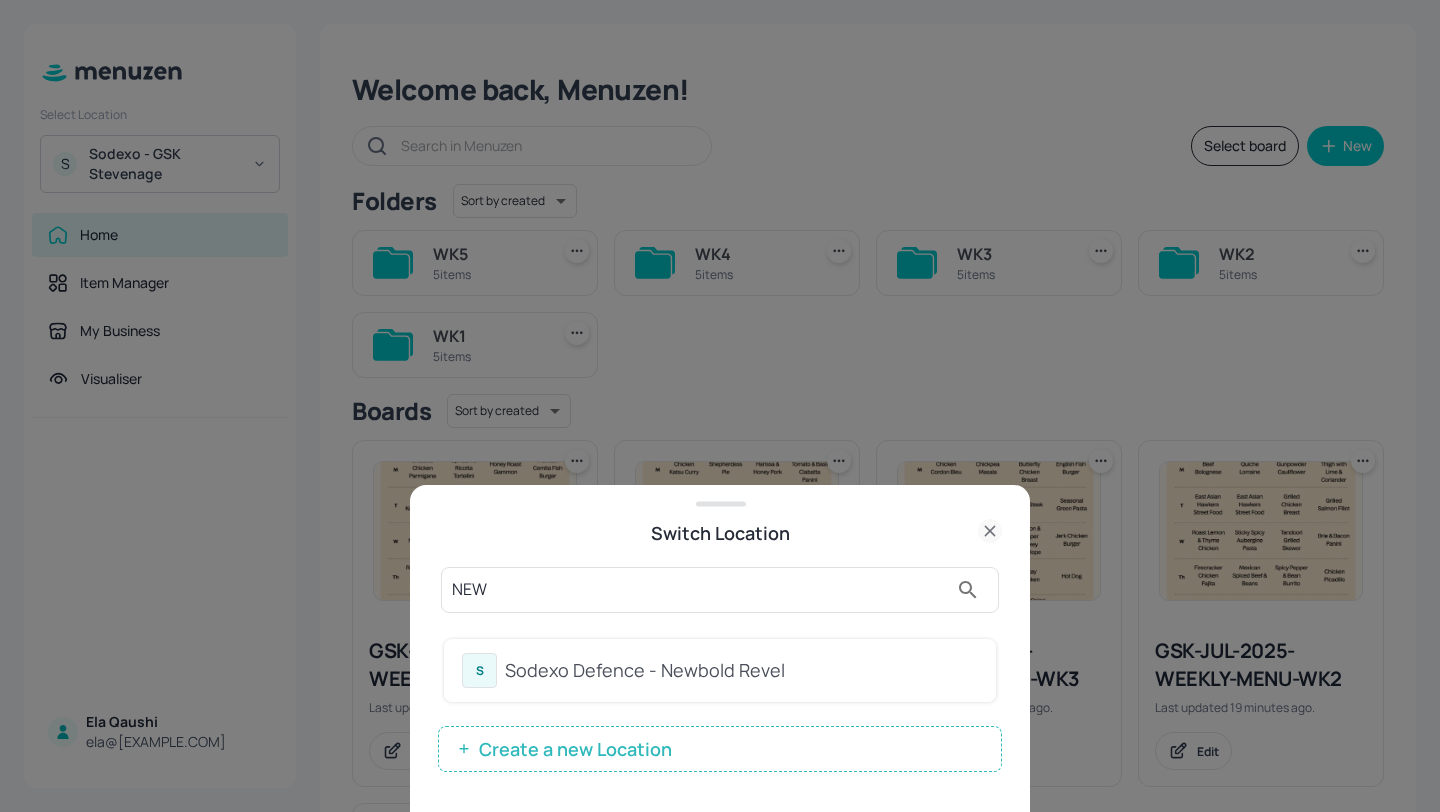type on "NEW" 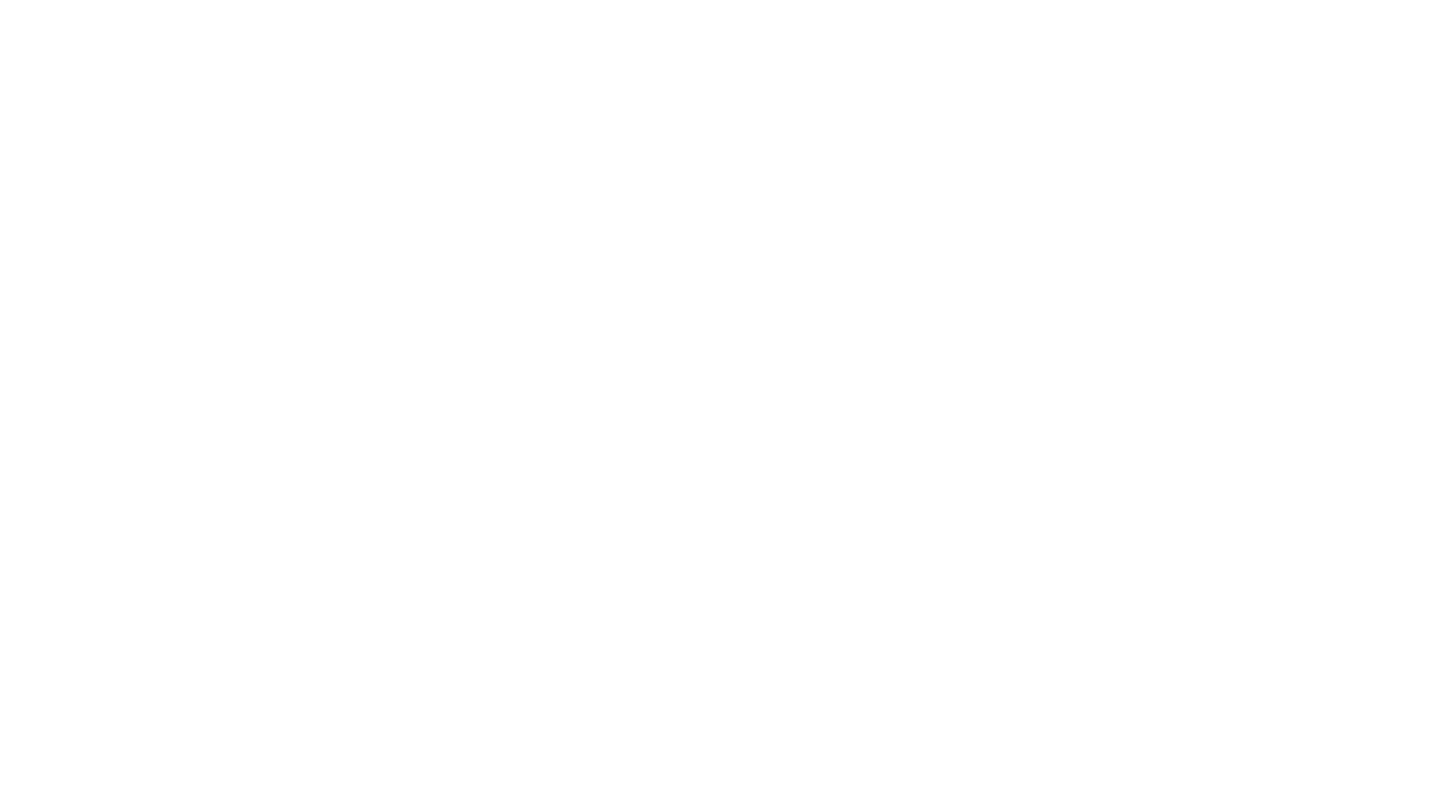 scroll, scrollTop: 0, scrollLeft: 0, axis: both 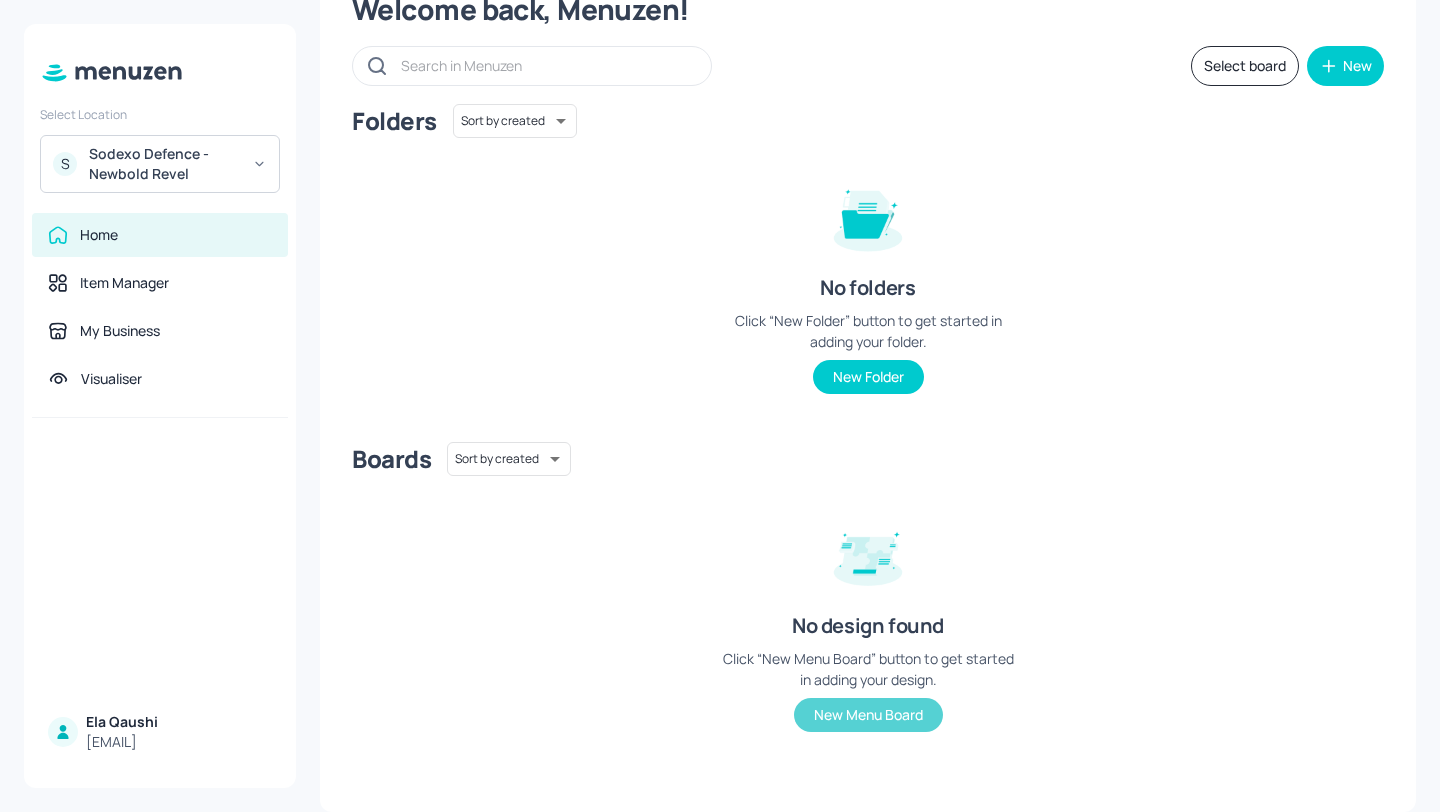 click on "New Menu Board" at bounding box center (868, 715) 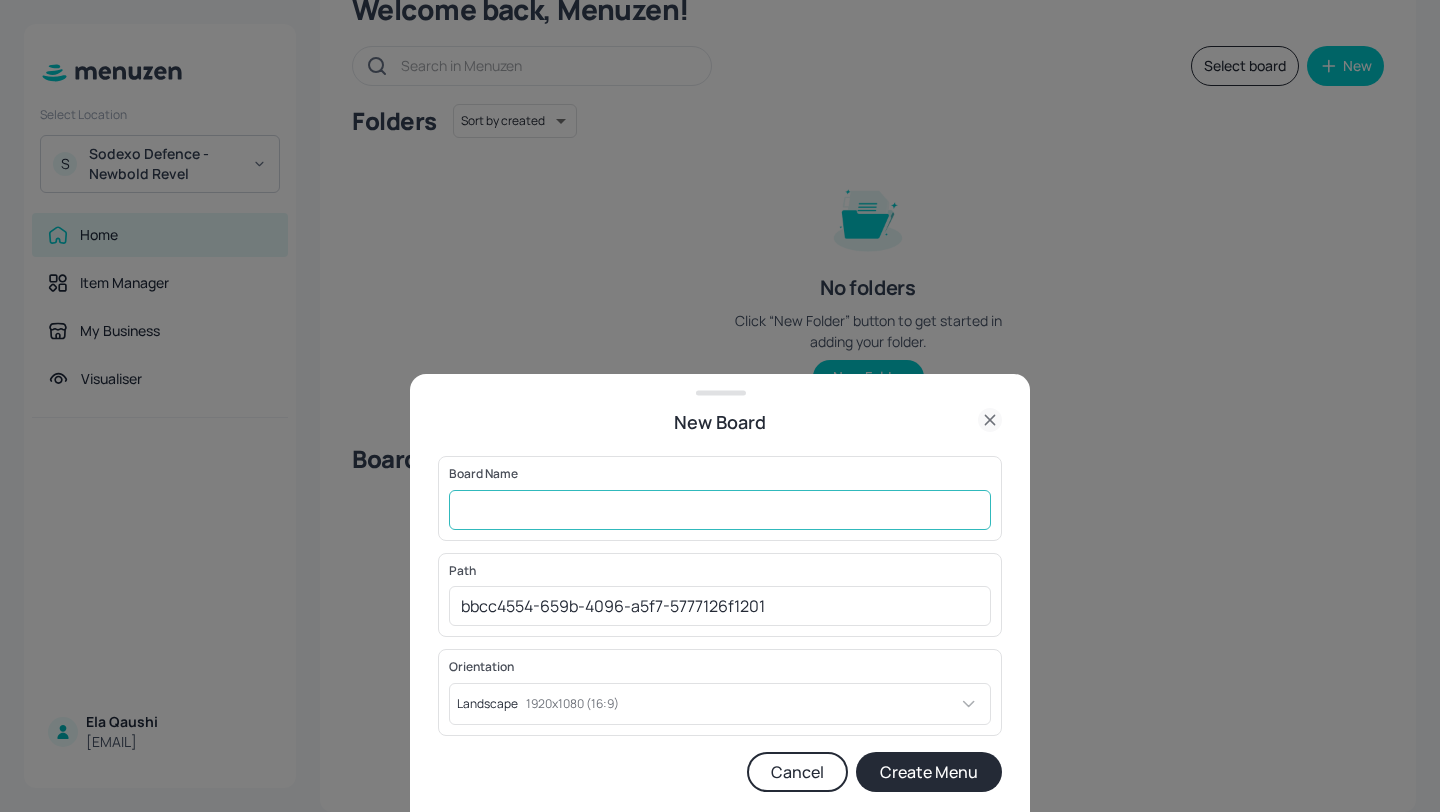 click at bounding box center [720, 510] 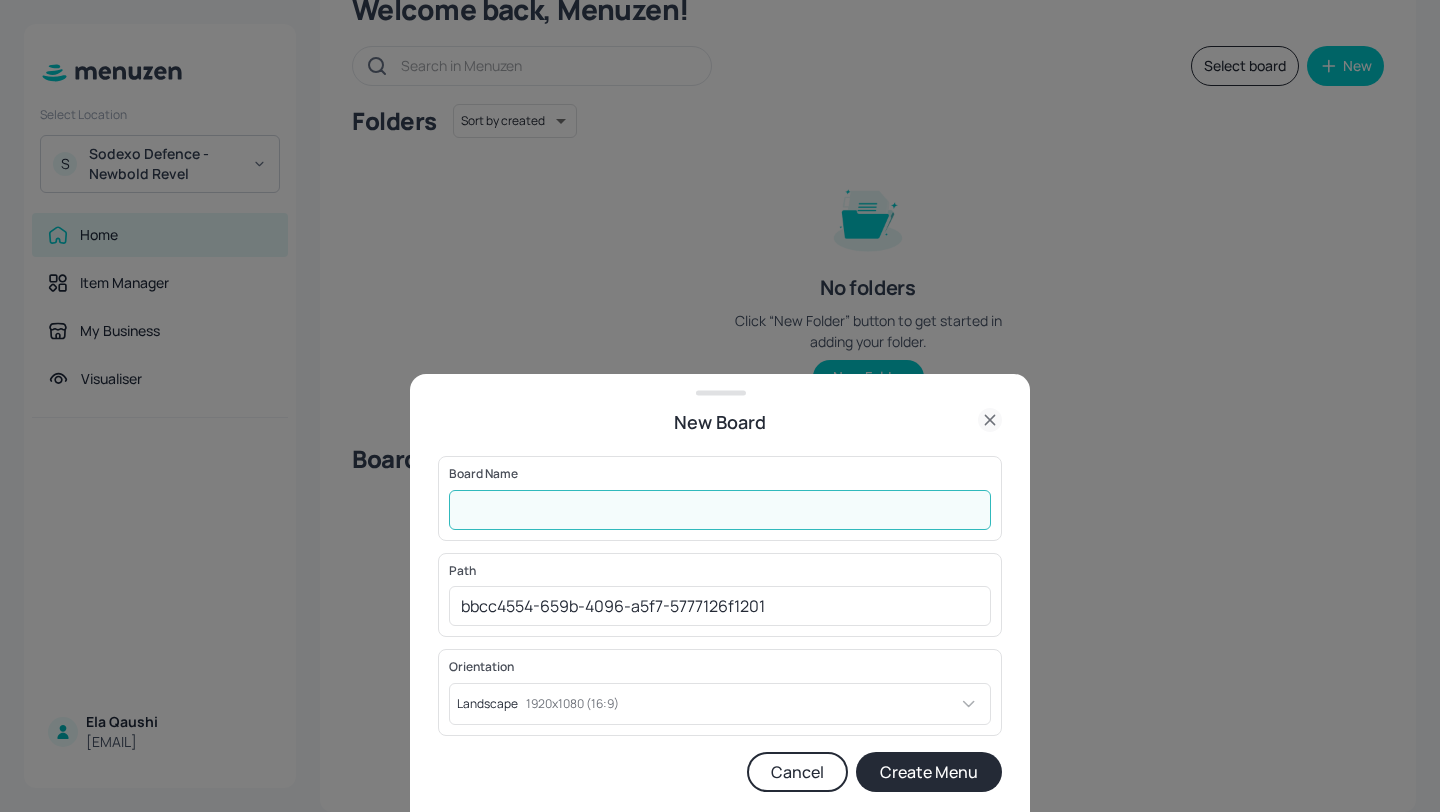 click at bounding box center [720, 510] 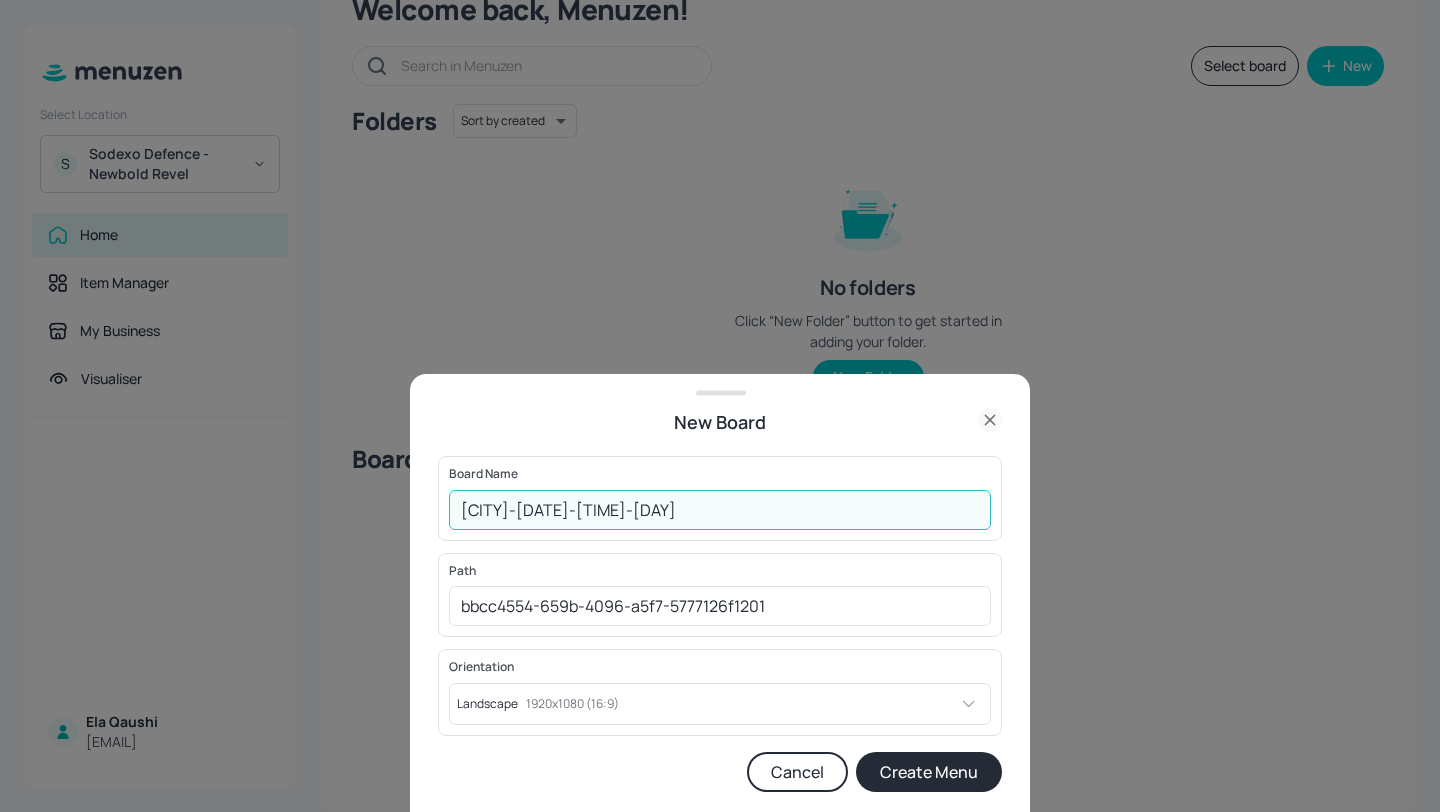 drag, startPoint x: 586, startPoint y: 507, endPoint x: 357, endPoint y: 507, distance: 229 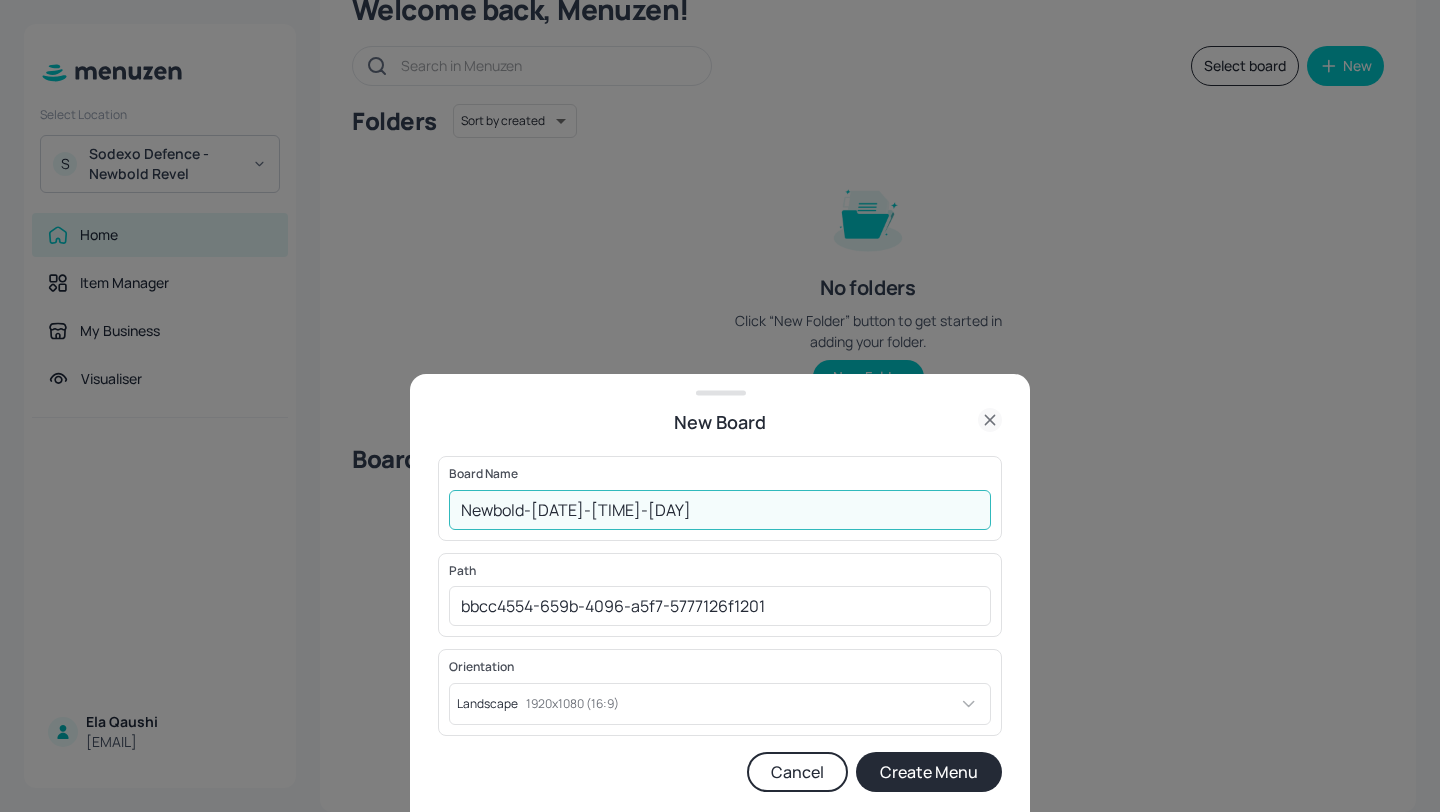 click on "Newbold-[DATE]-[TIME]-[DAY]" at bounding box center (720, 510) 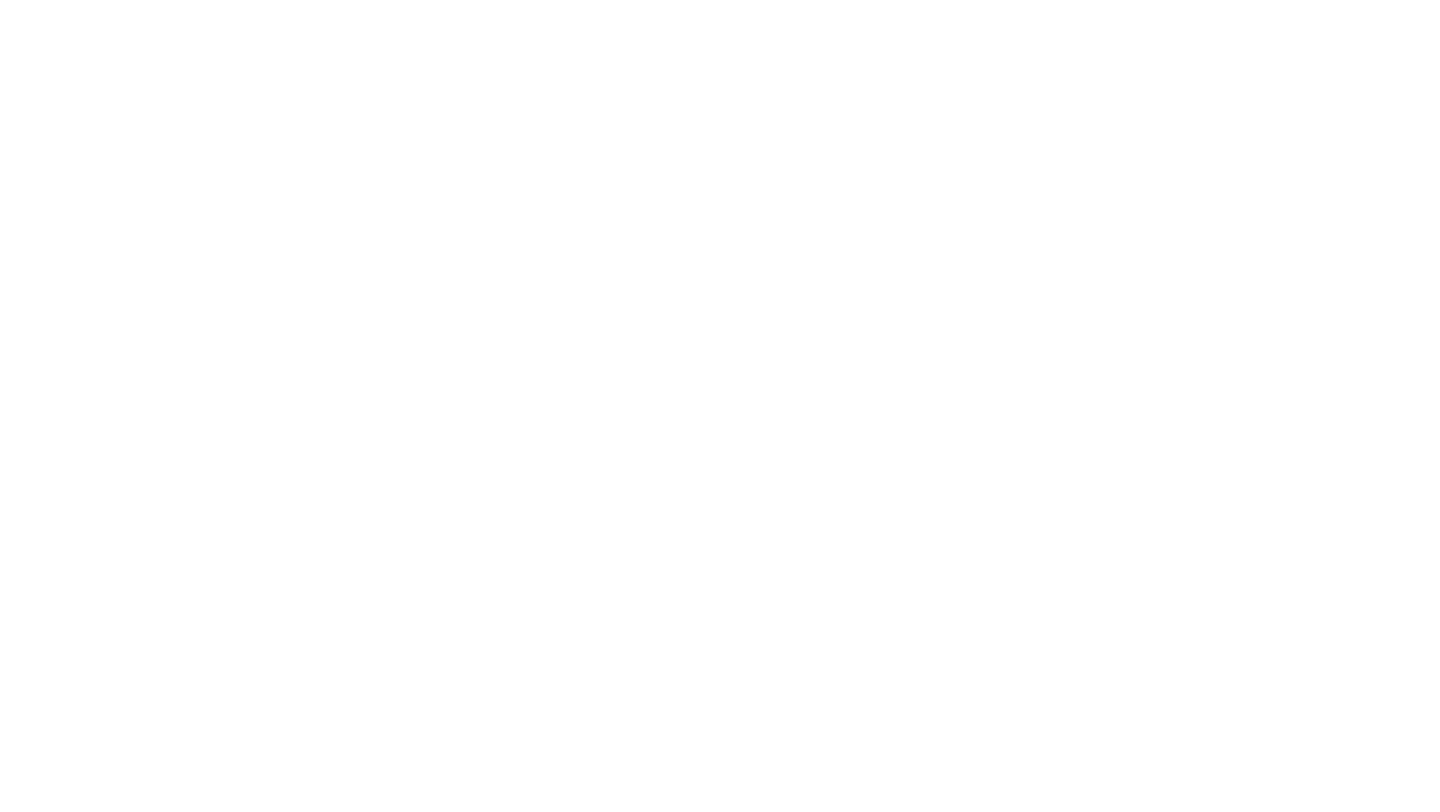scroll, scrollTop: 0, scrollLeft: 0, axis: both 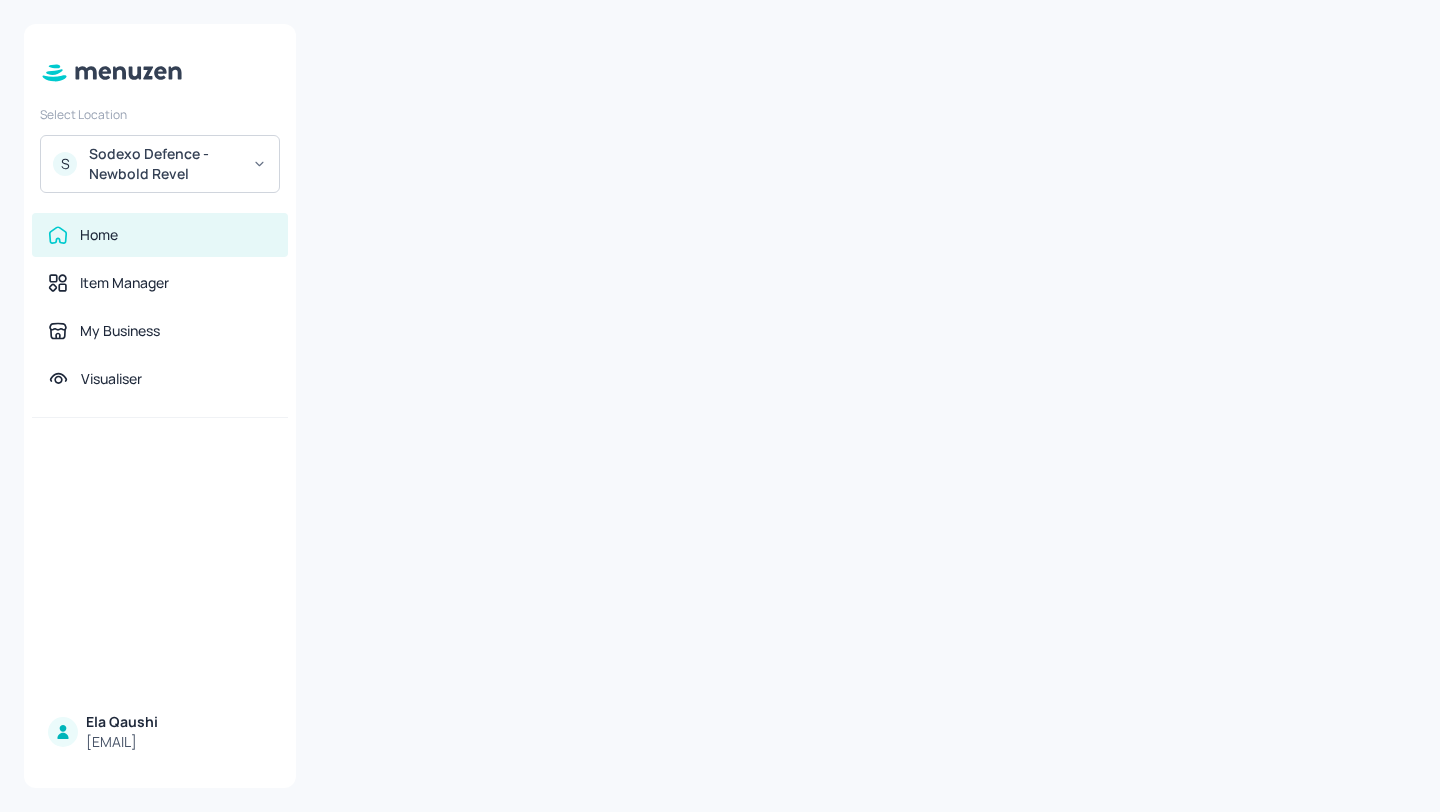 click on "Sodexo Defence - Newbold Revel" at bounding box center (164, 164) 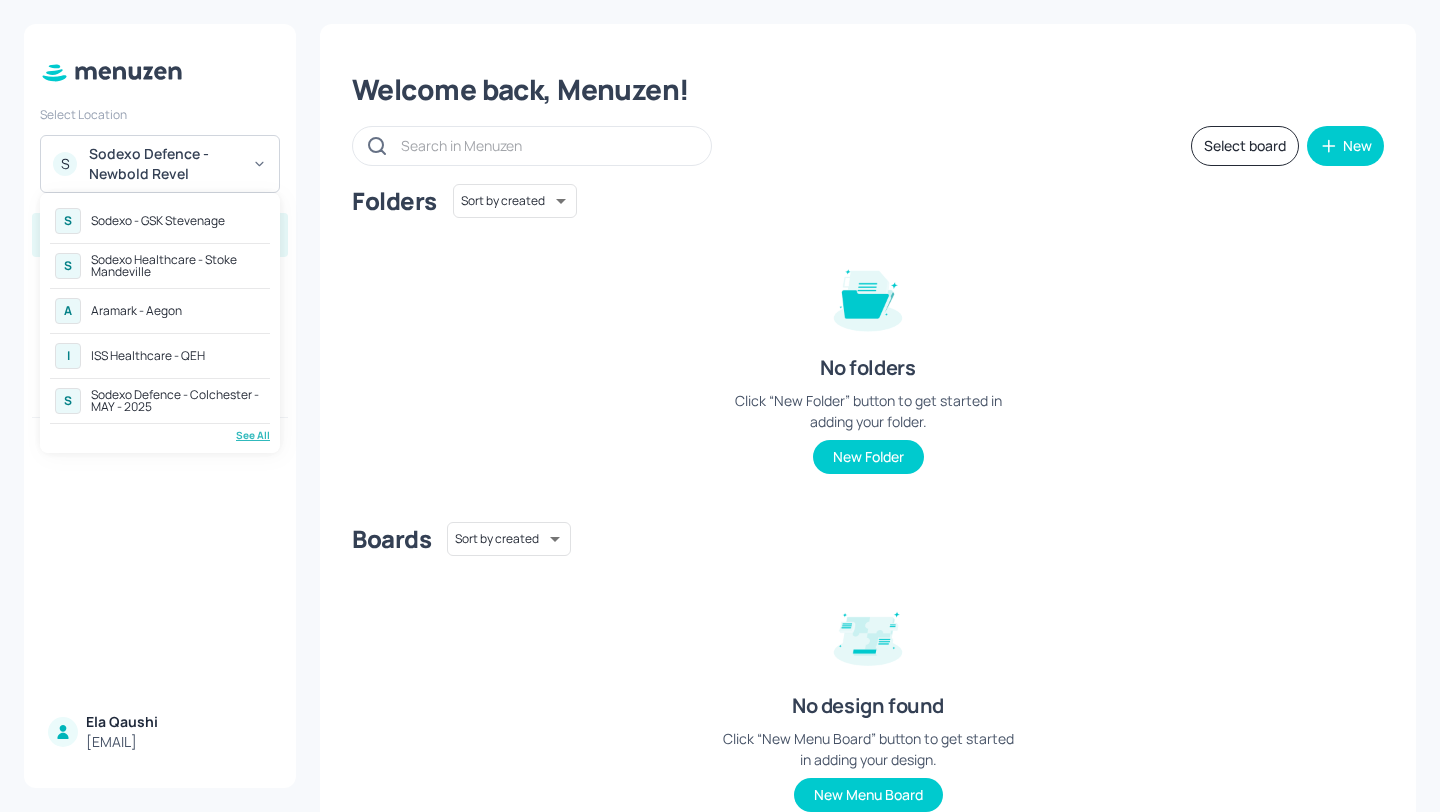 click on "Sodexo Healthcare - Stoke Mandeville" at bounding box center [178, 266] 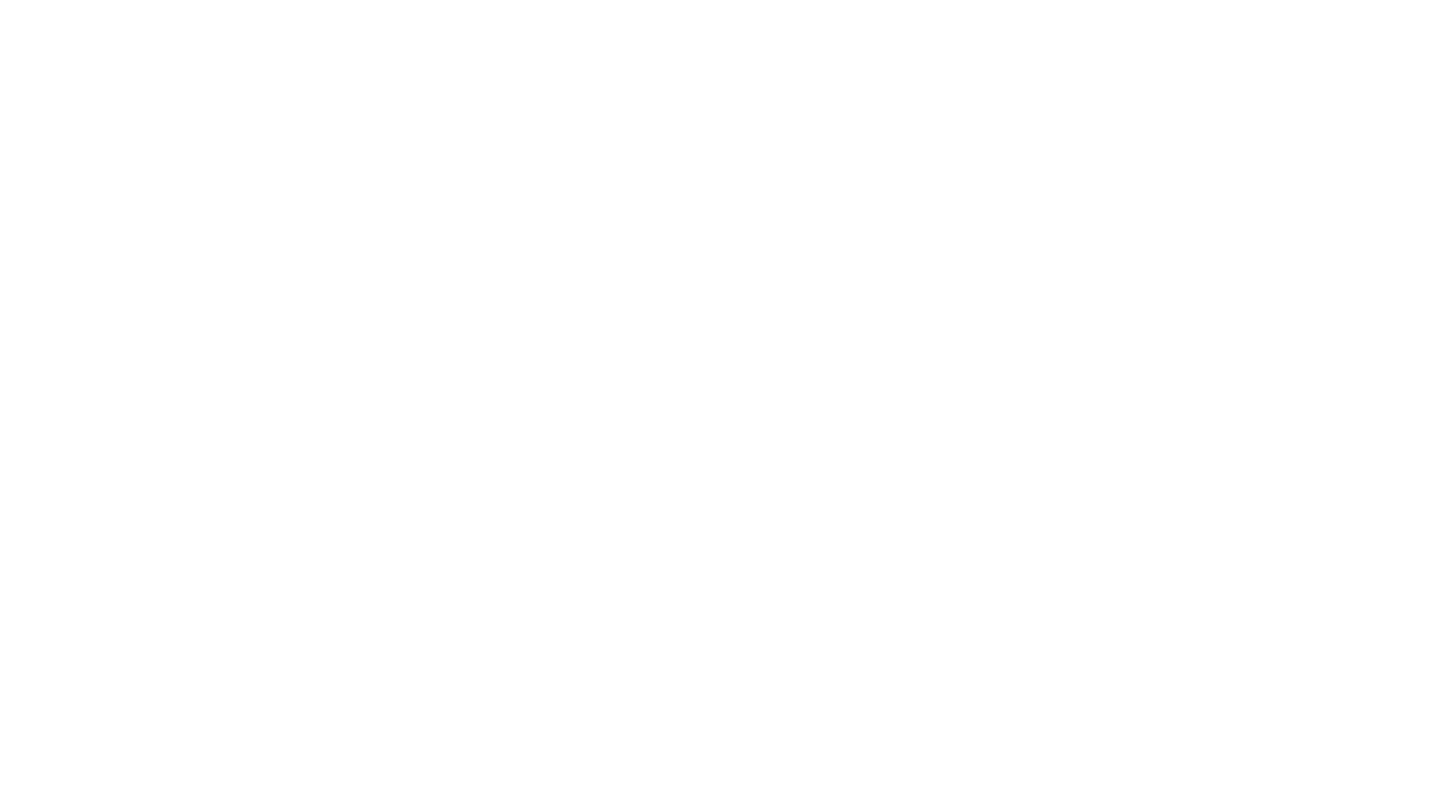 scroll, scrollTop: 0, scrollLeft: 0, axis: both 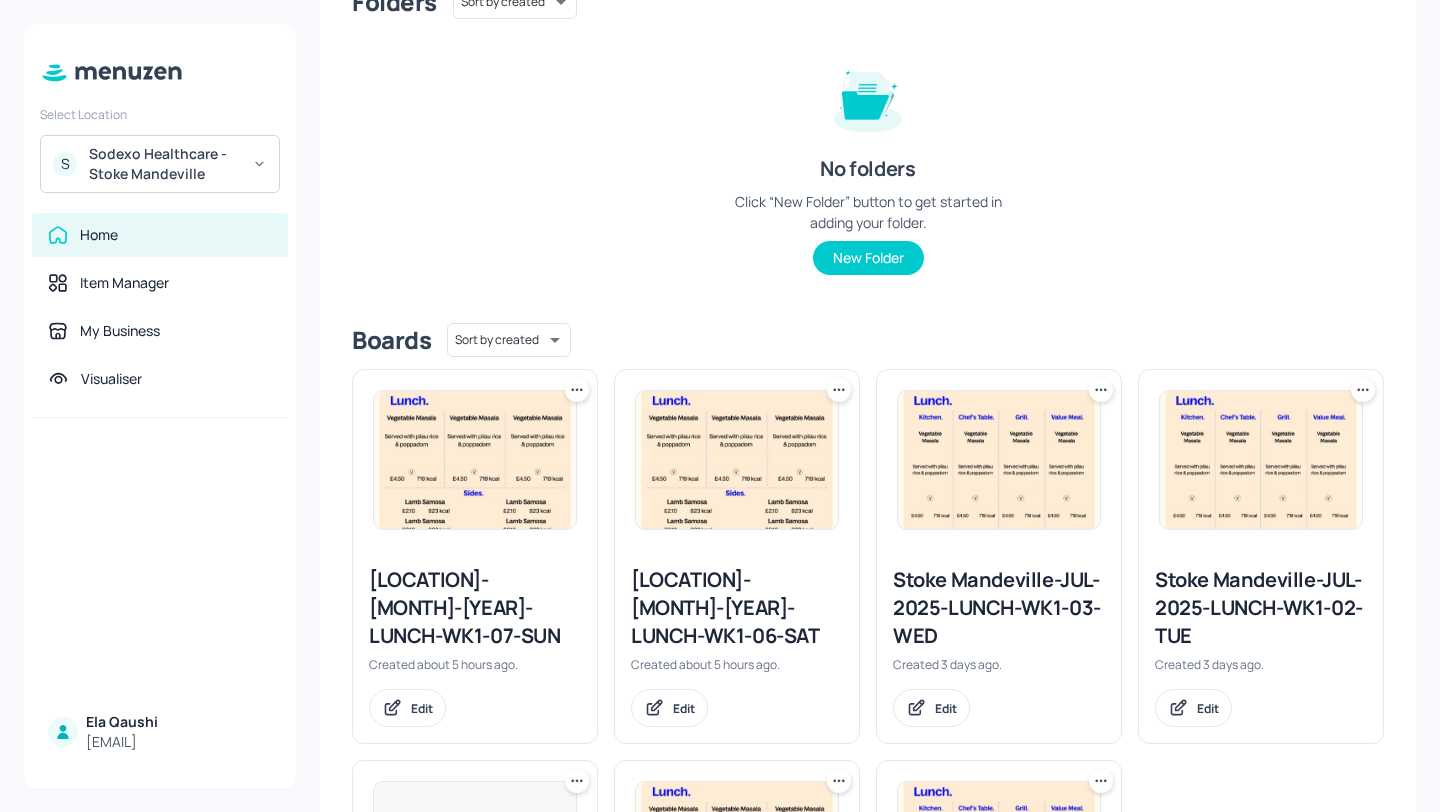 click 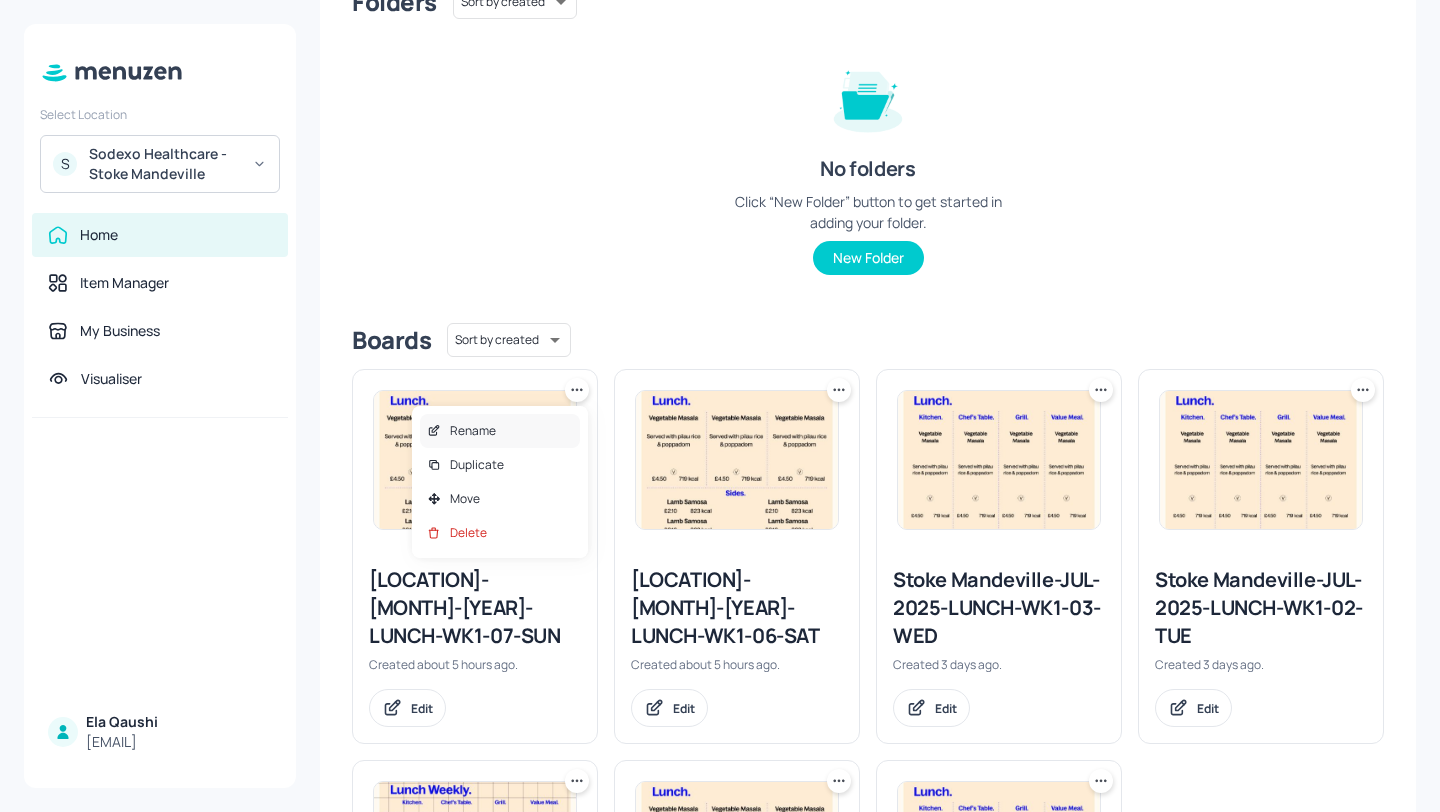 click on "Rename" at bounding box center (500, 431) 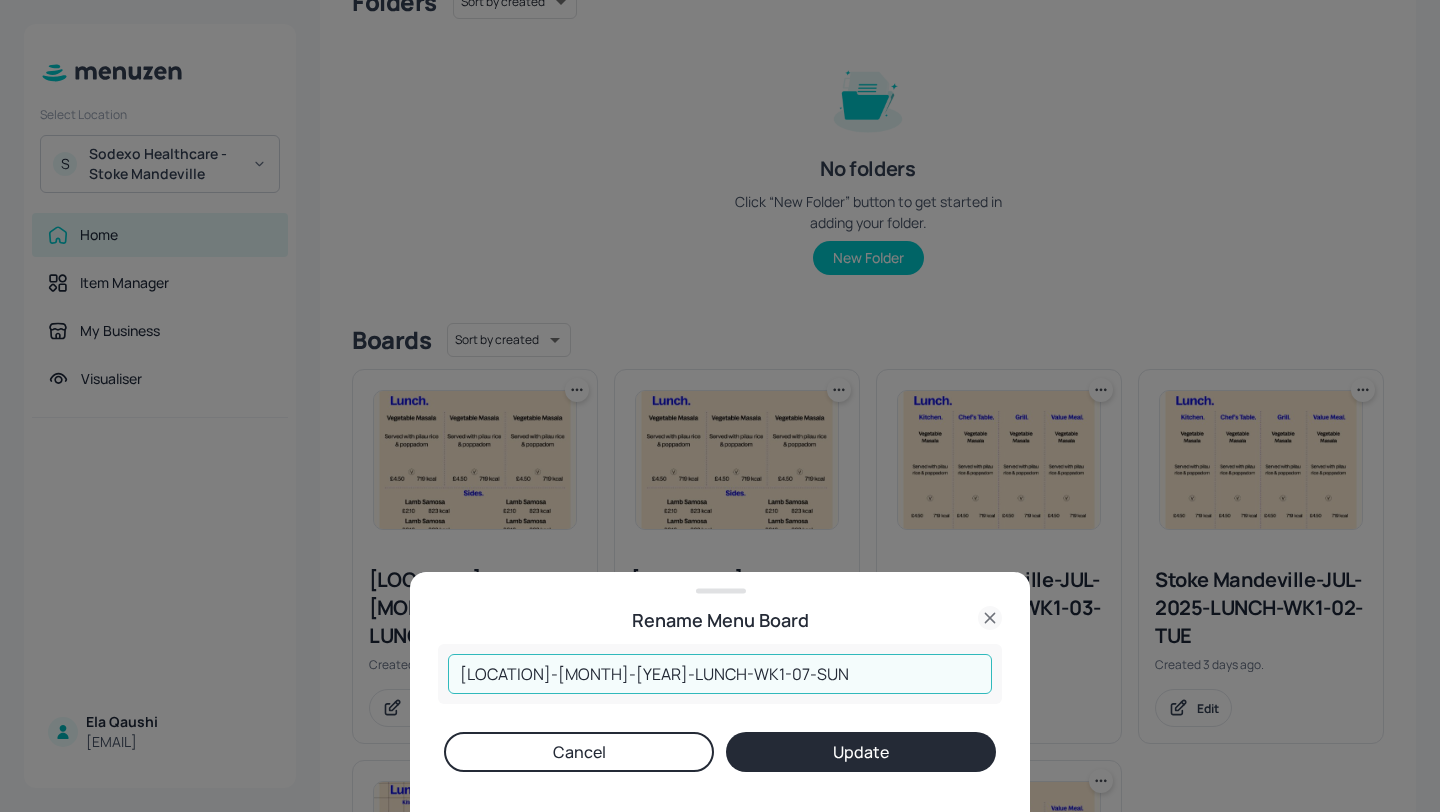 drag, startPoint x: 841, startPoint y: 663, endPoint x: 435, endPoint y: 655, distance: 406.0788 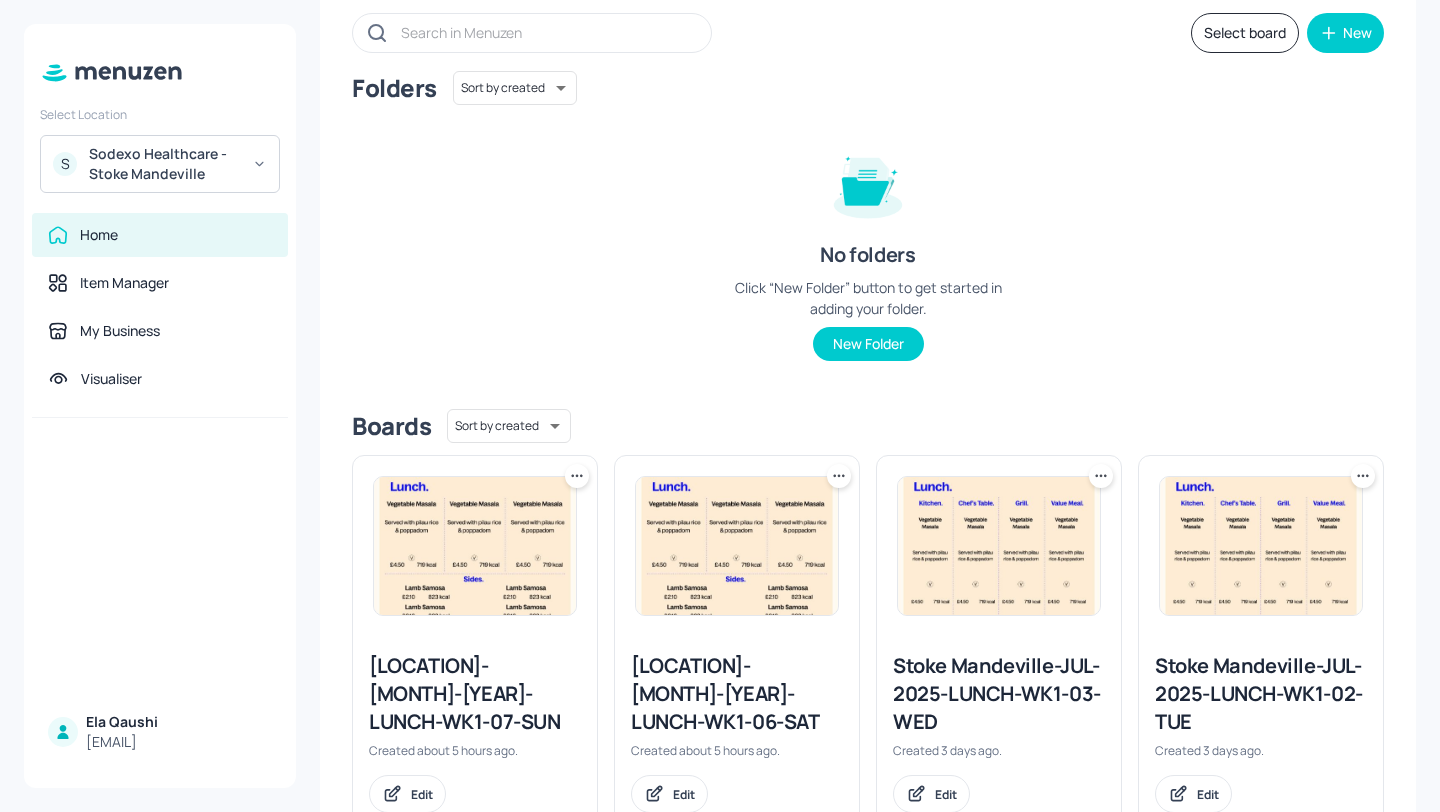 scroll, scrollTop: 96, scrollLeft: 0, axis: vertical 